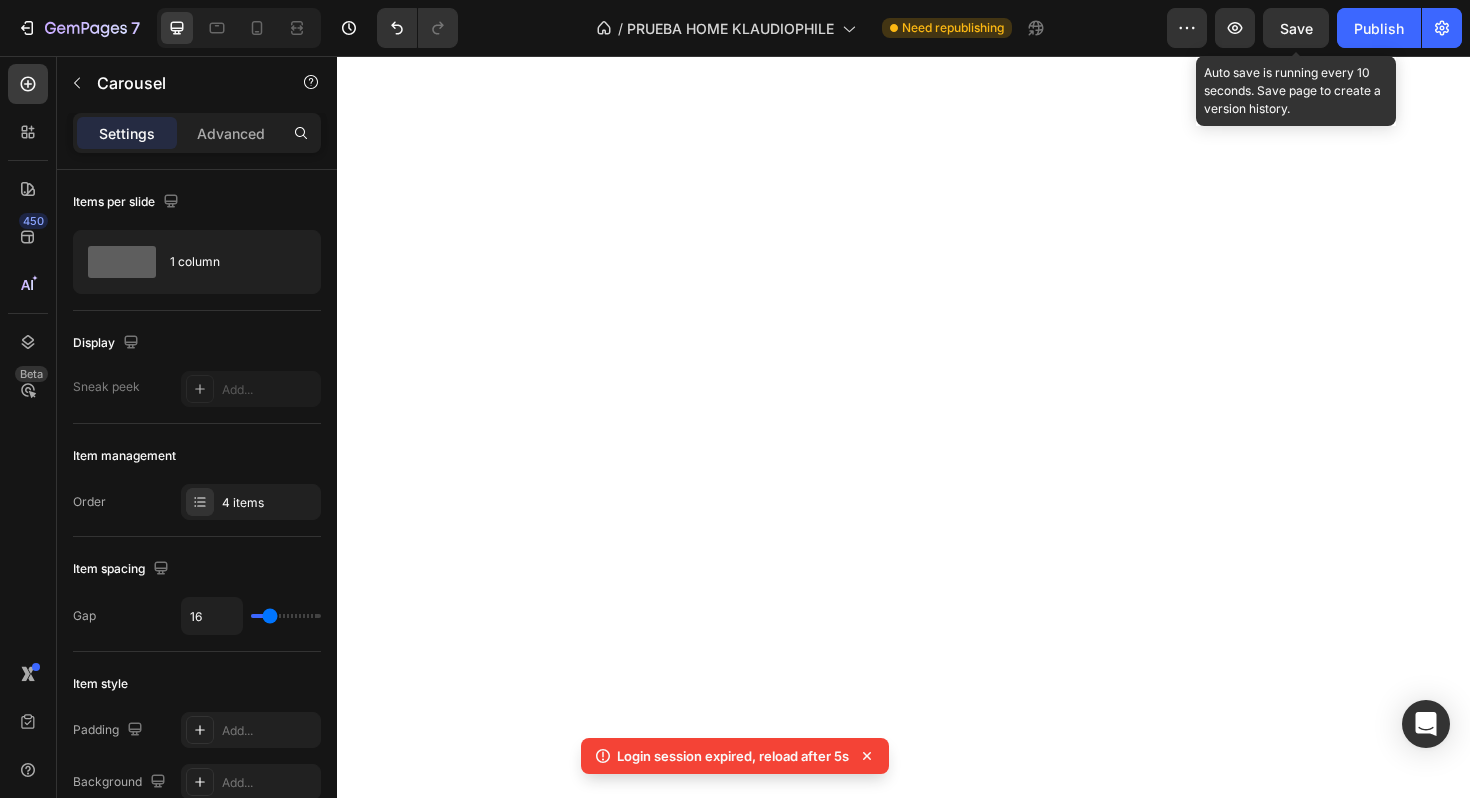 scroll, scrollTop: 0, scrollLeft: 0, axis: both 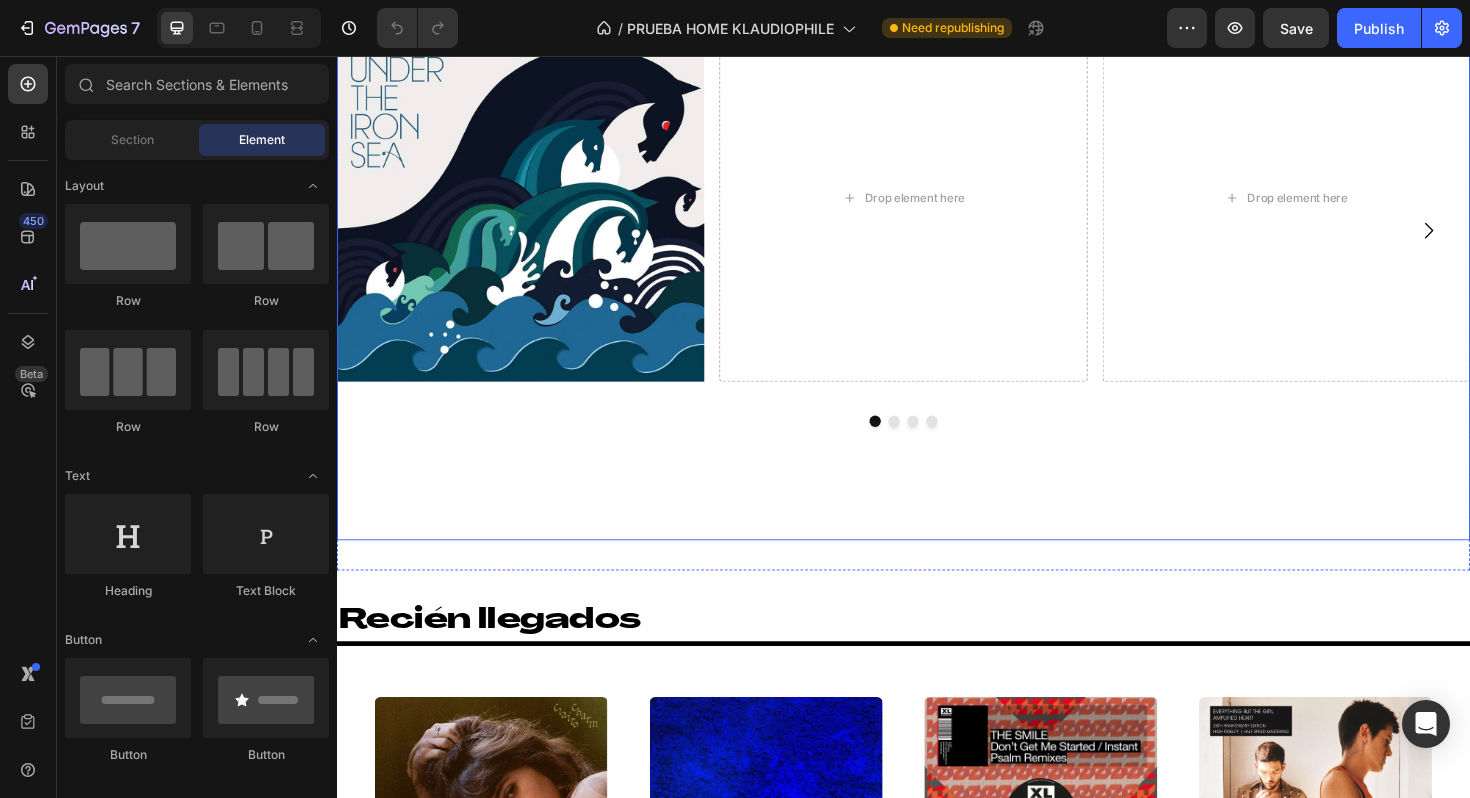 click at bounding box center (927, 443) 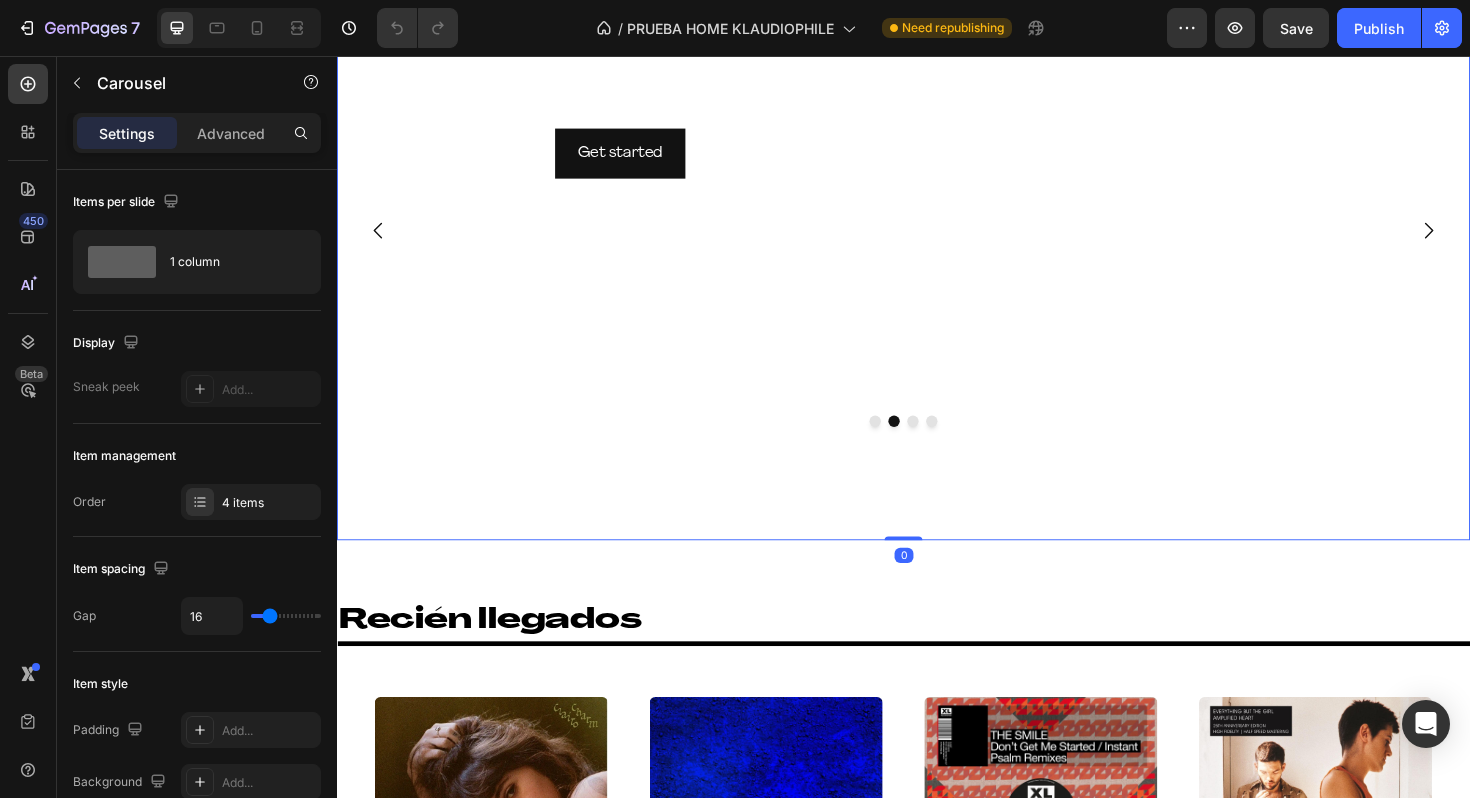 click at bounding box center [947, 443] 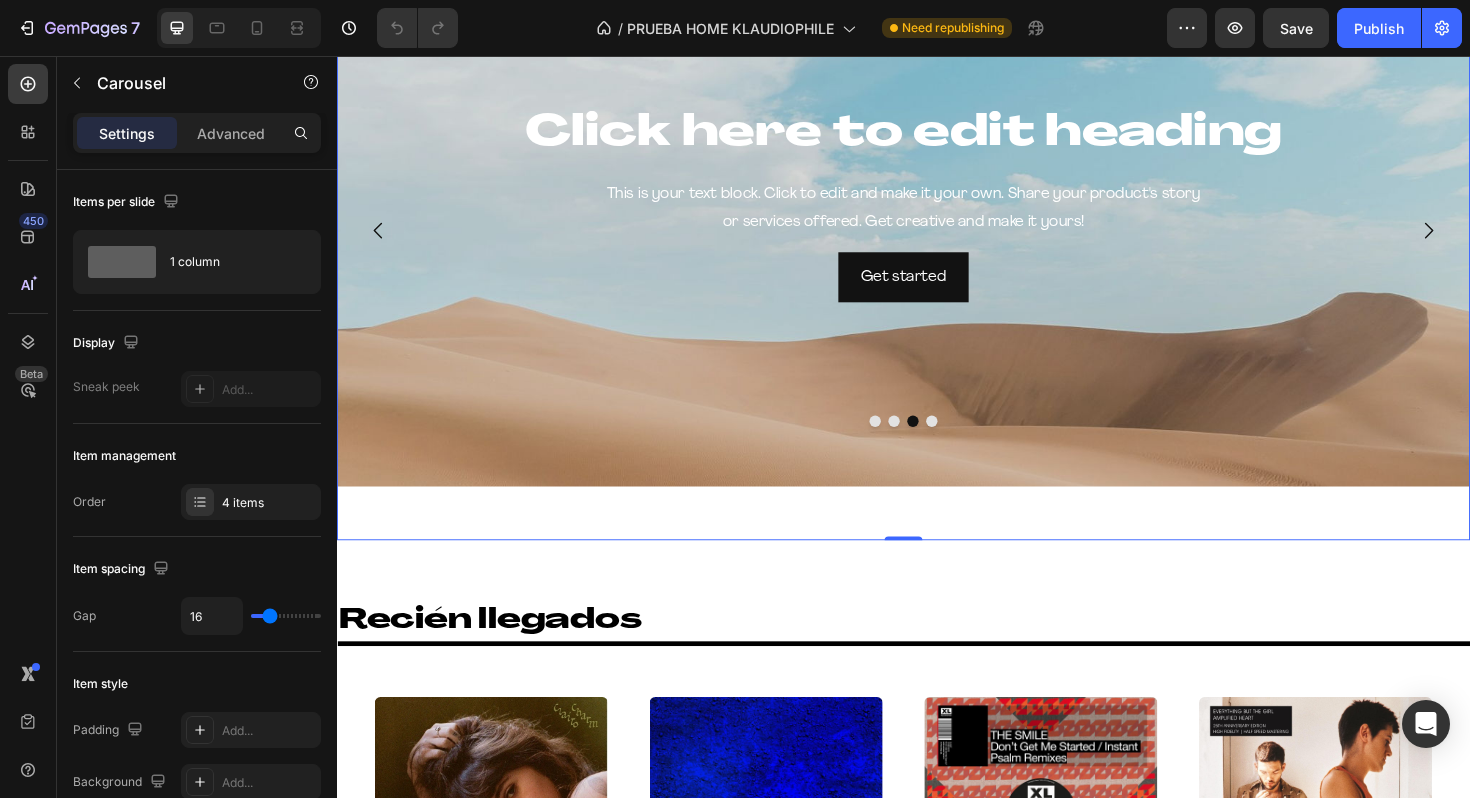 click at bounding box center (967, 443) 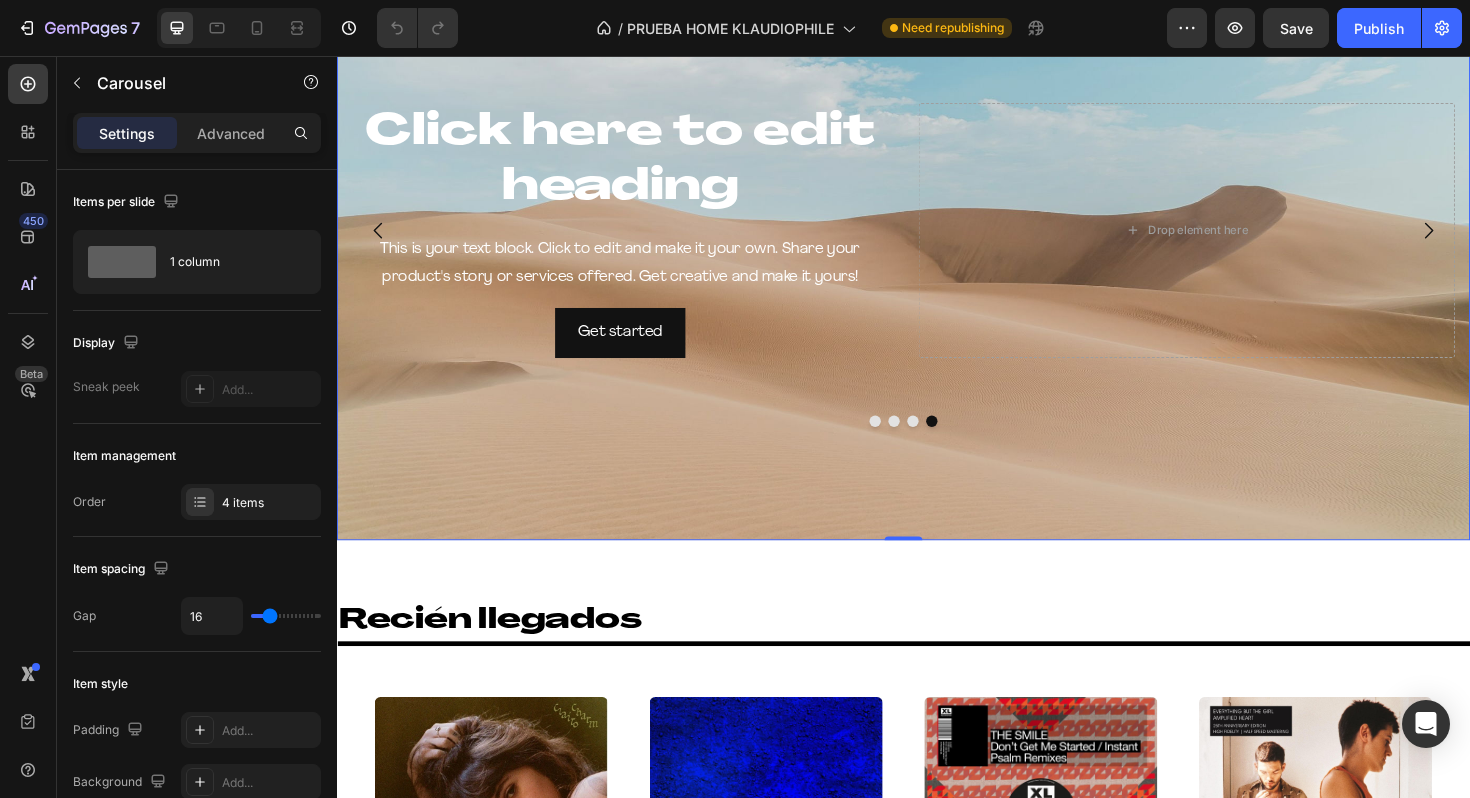 click at bounding box center (907, 443) 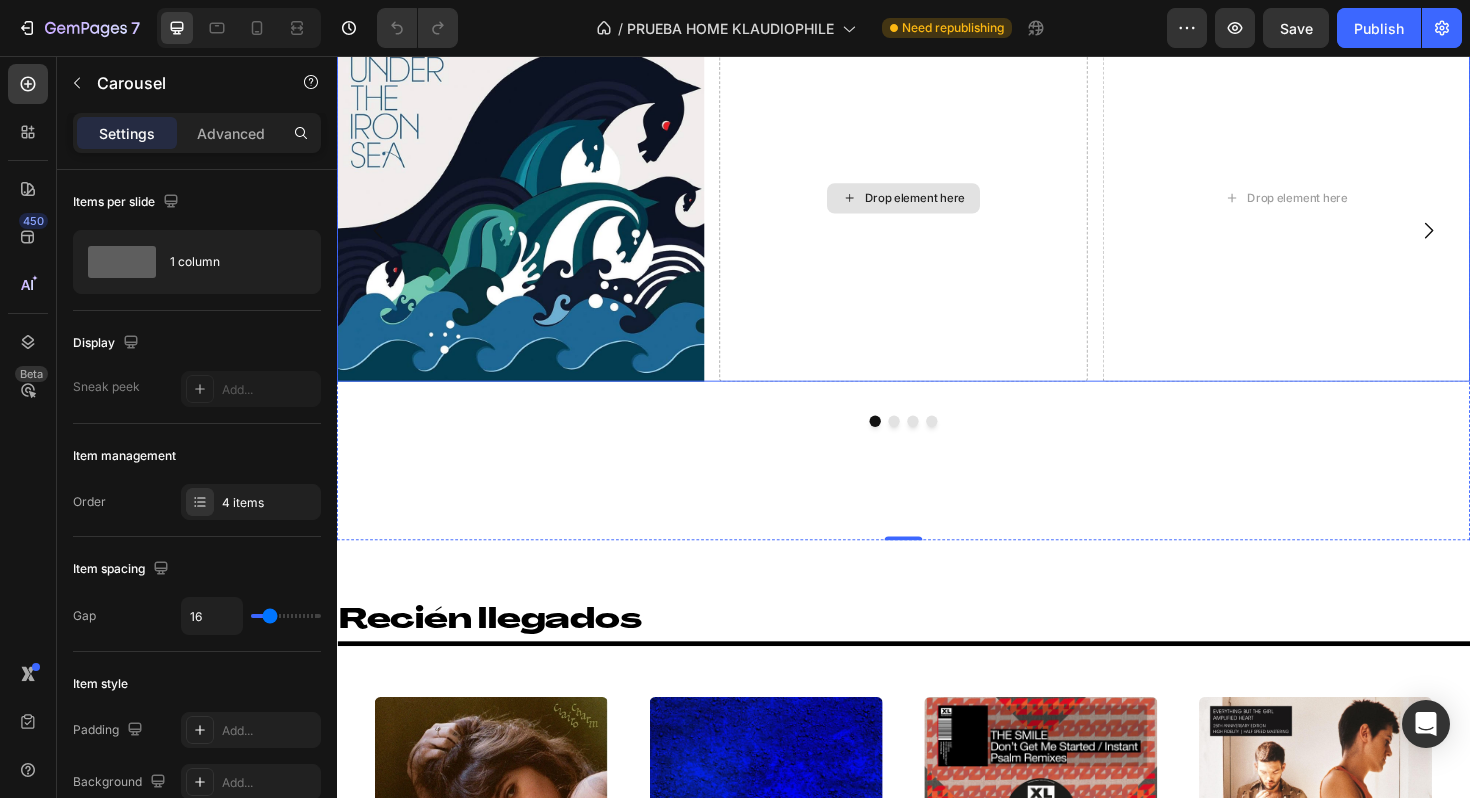 click on "Drop element here" at bounding box center [949, 207] 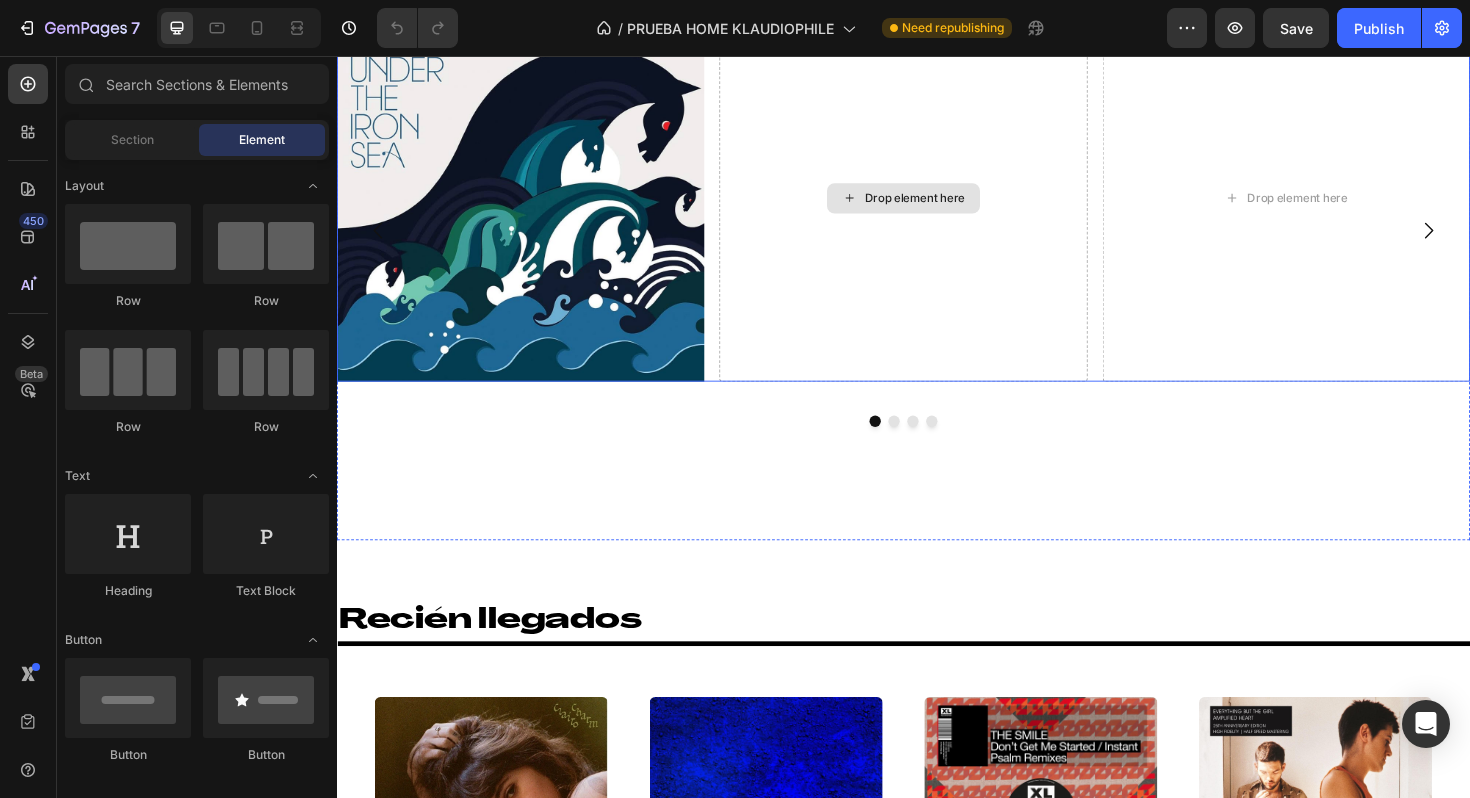 click on "Drop element here" at bounding box center [937, 207] 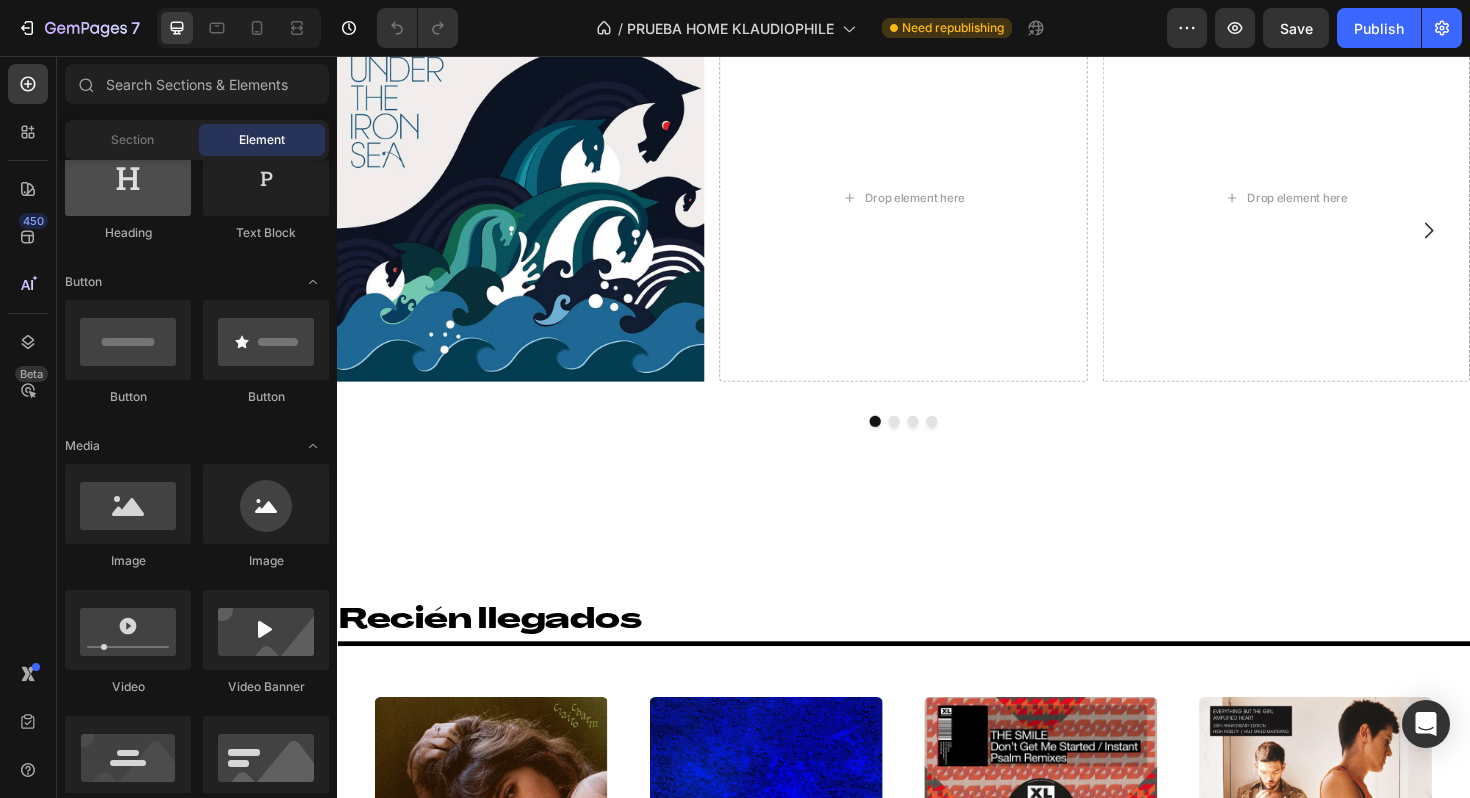 scroll, scrollTop: 479, scrollLeft: 0, axis: vertical 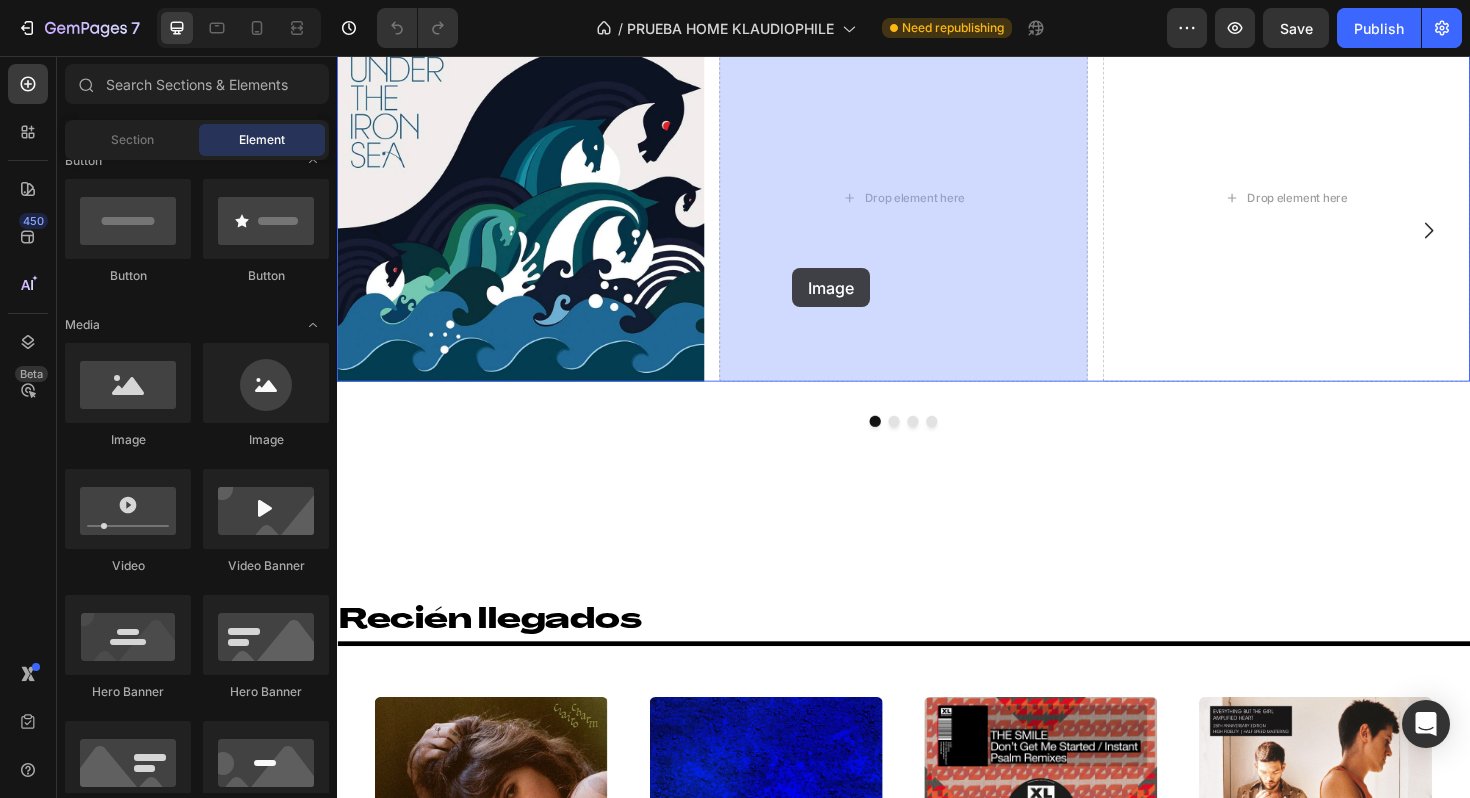 drag, startPoint x: 473, startPoint y: 462, endPoint x: 819, endPoint y: 281, distance: 390.48303 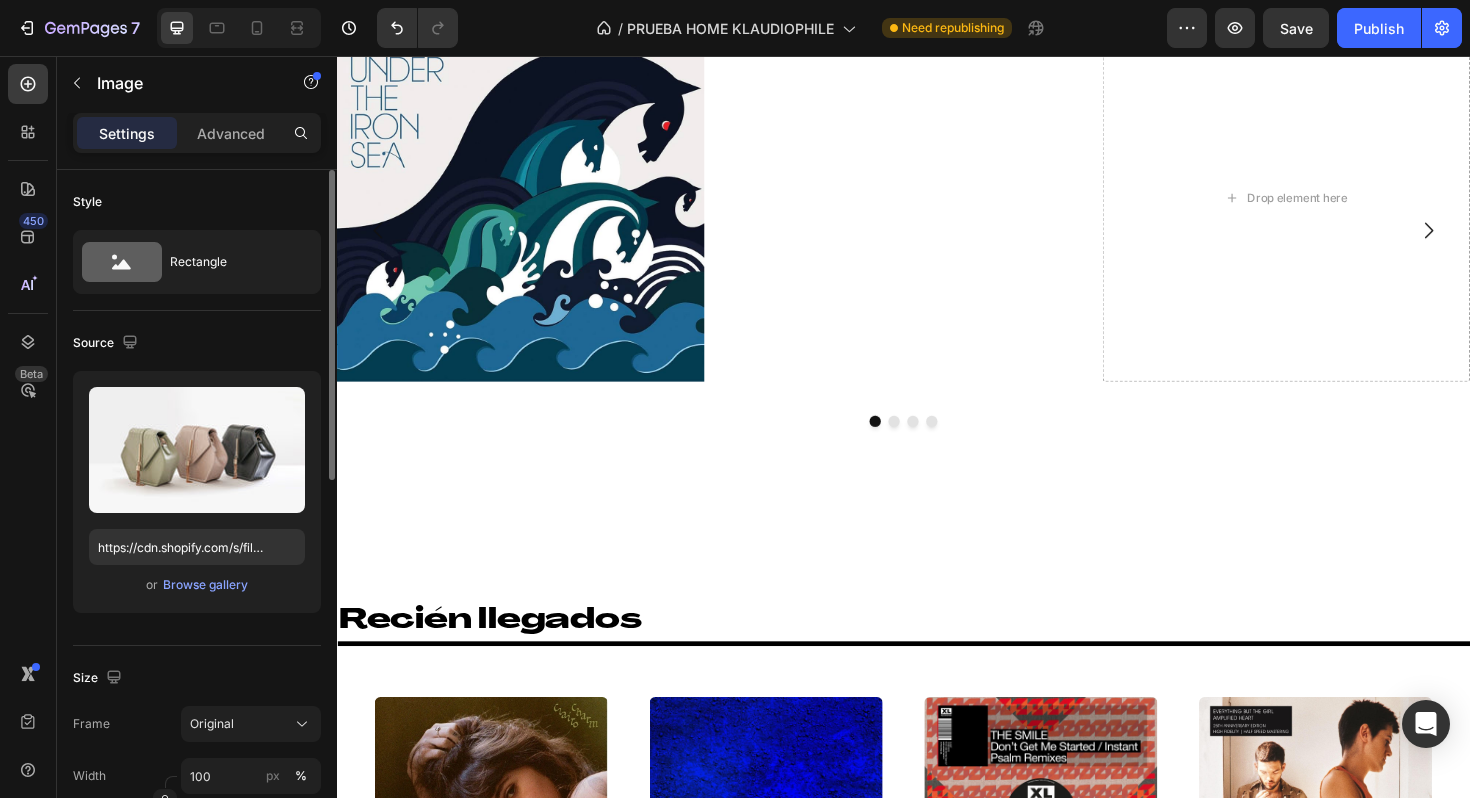 click on "or  Browse gallery" at bounding box center [197, 585] 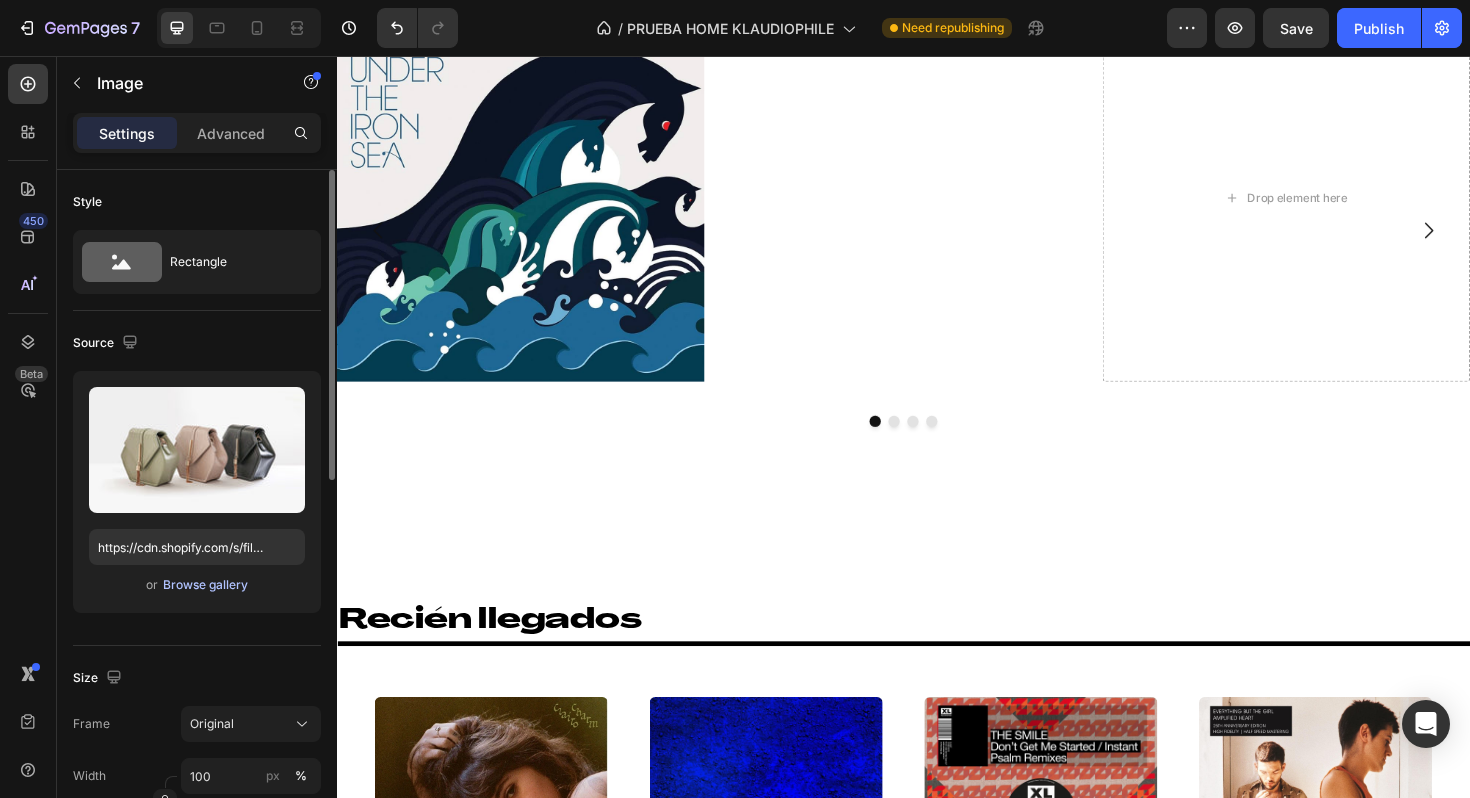 click on "Browse gallery" at bounding box center [205, 585] 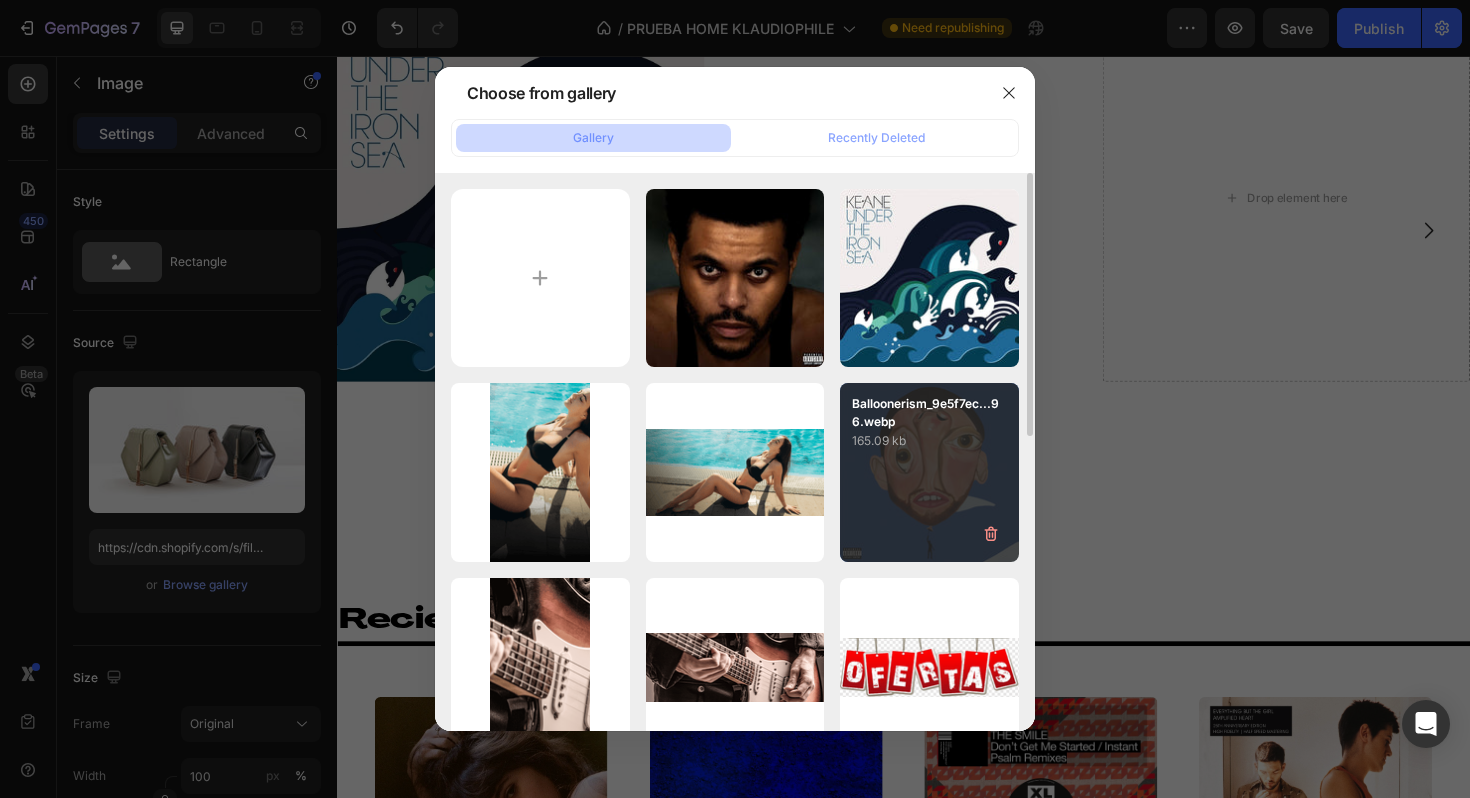 click on "165.09 kb" at bounding box center [929, 441] 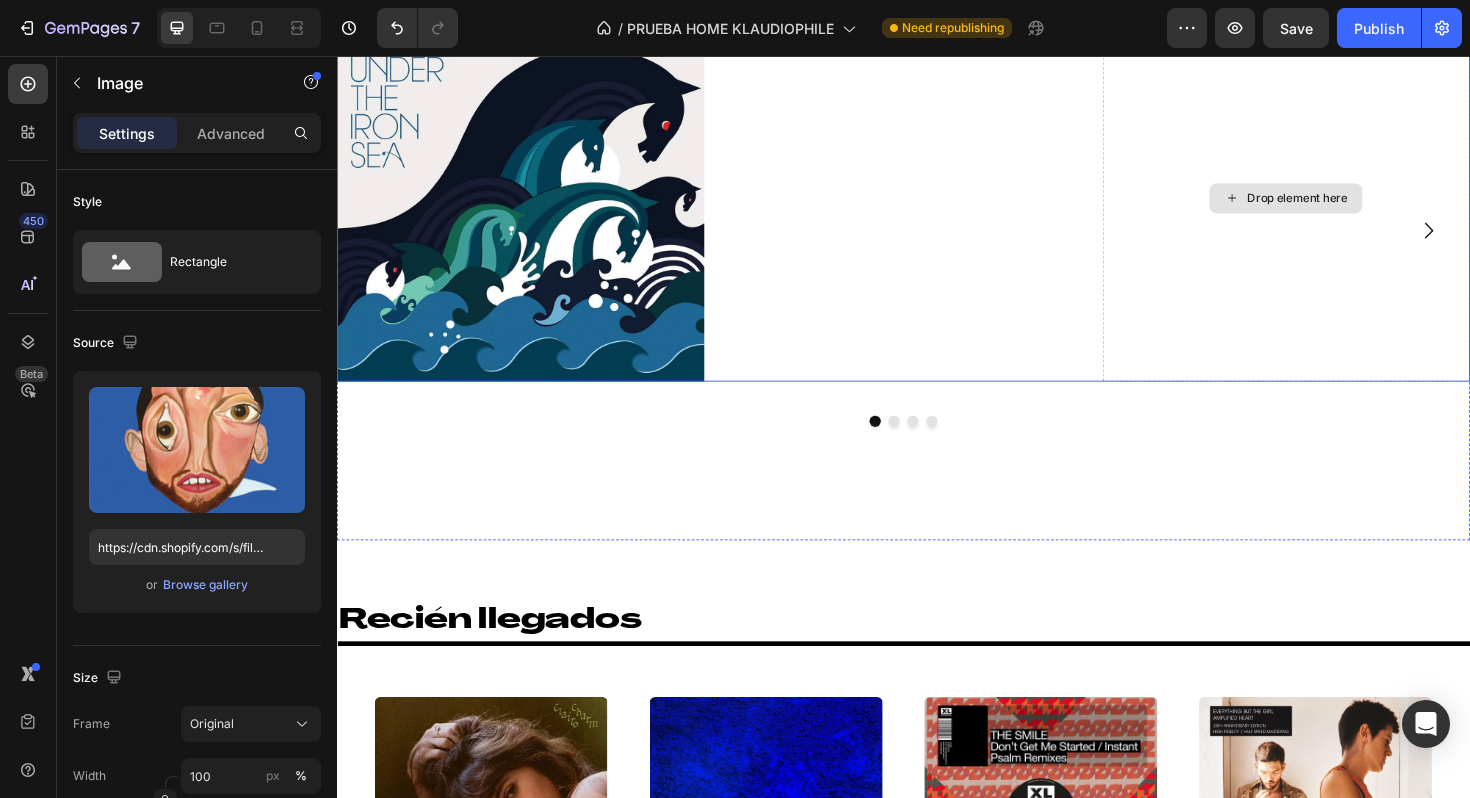 click on "Drop element here" at bounding box center (1354, 207) 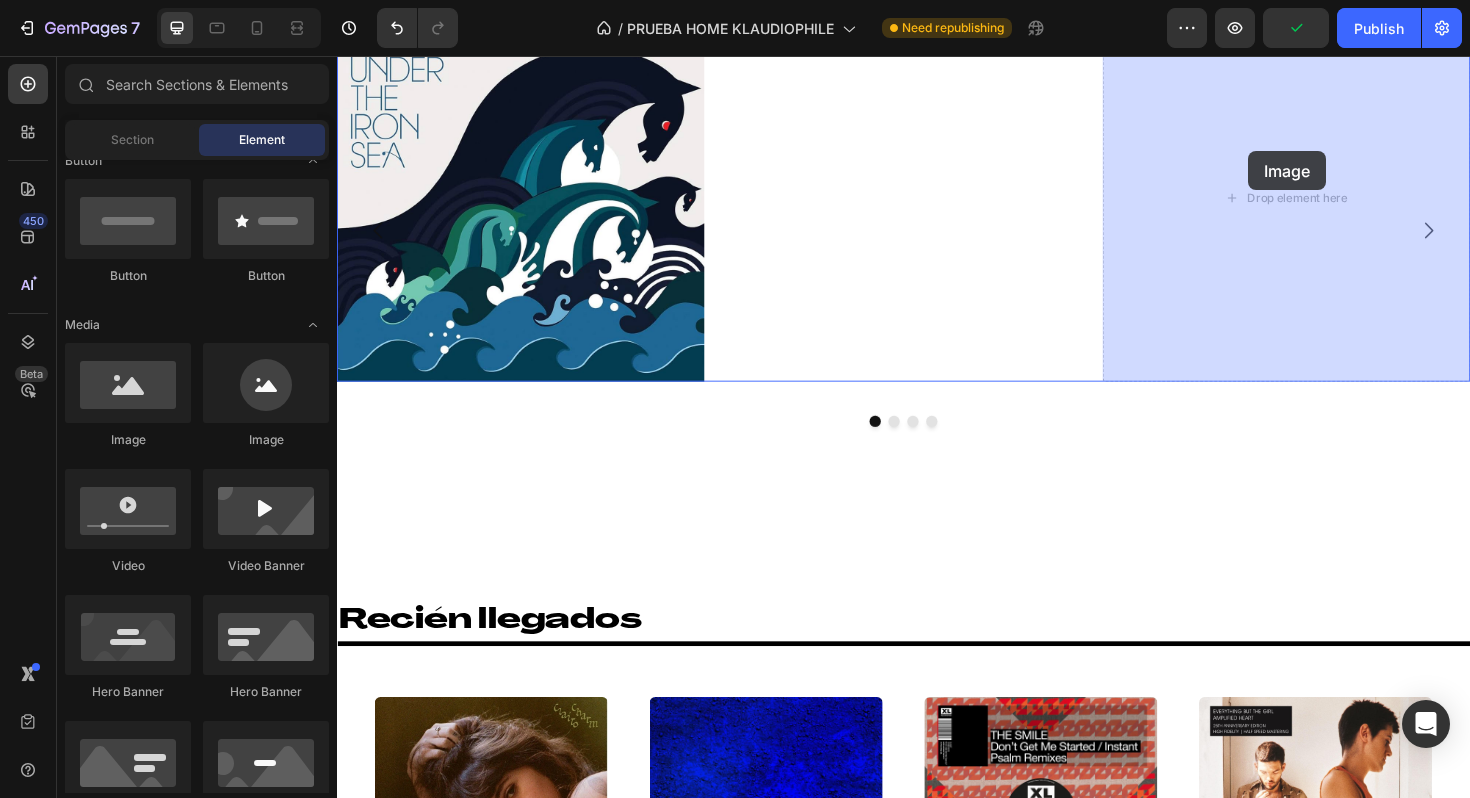 drag, startPoint x: 463, startPoint y: 457, endPoint x: 1302, endPoint y: 157, distance: 891.02246 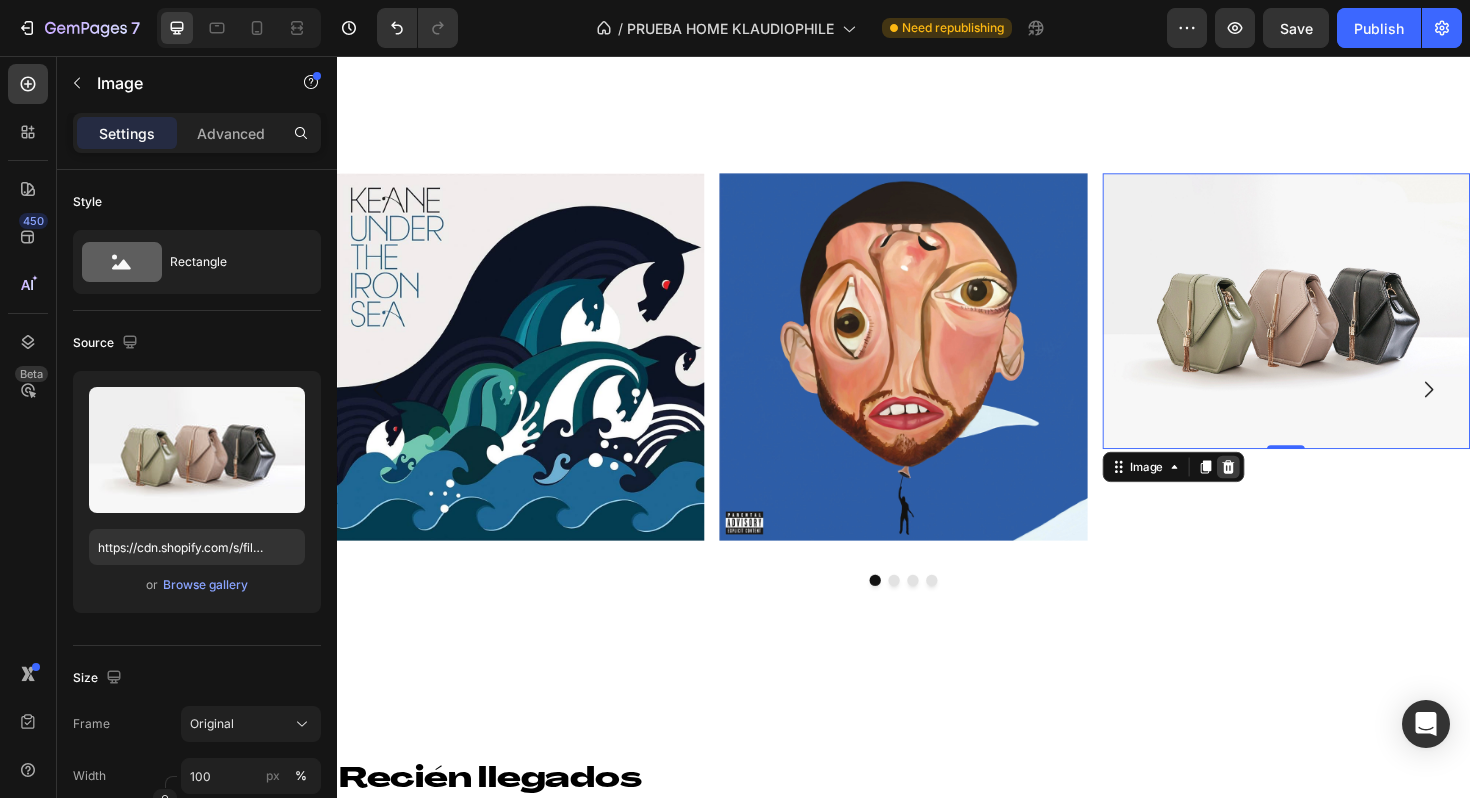 scroll, scrollTop: 153, scrollLeft: 0, axis: vertical 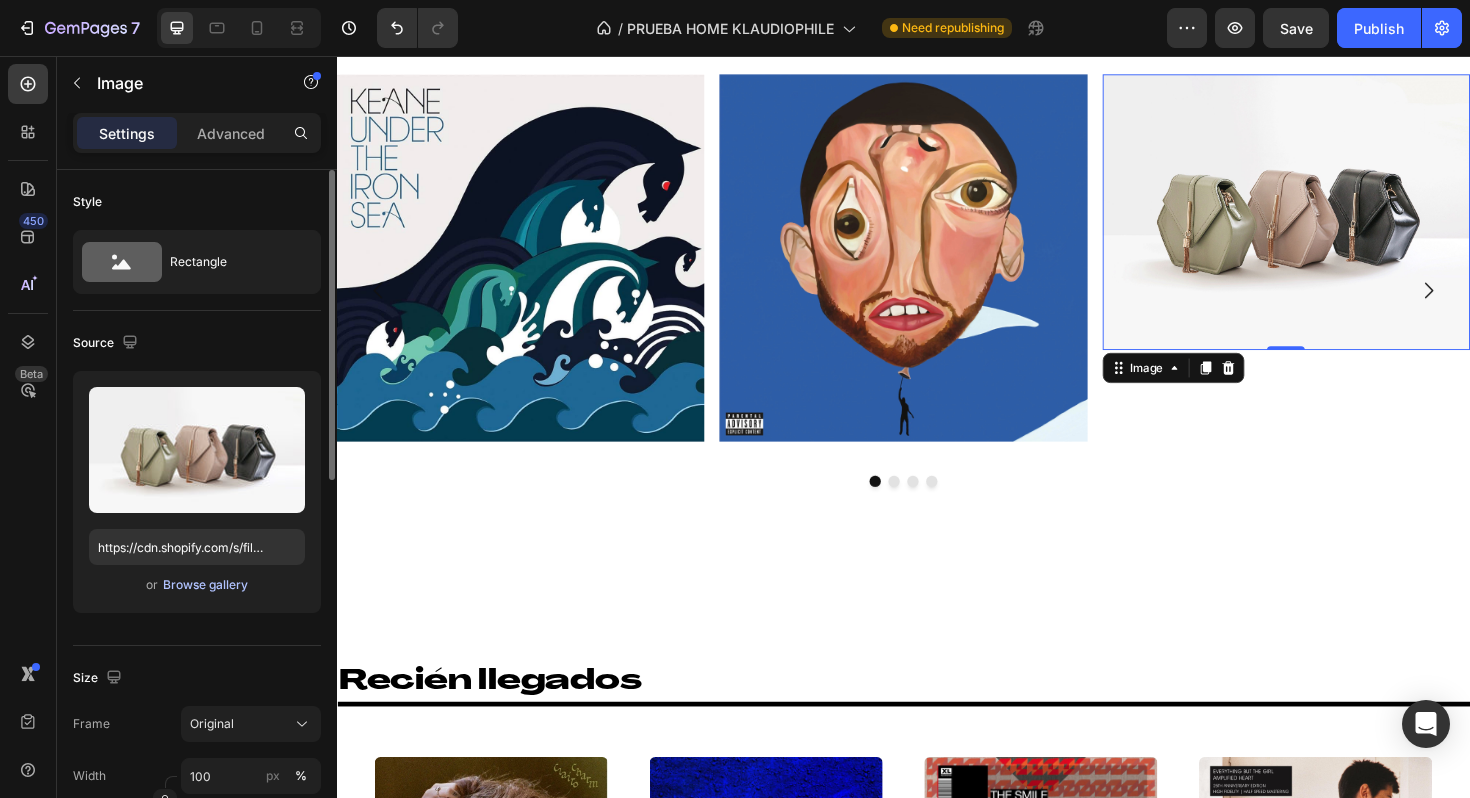 click on "Browse gallery" at bounding box center [205, 585] 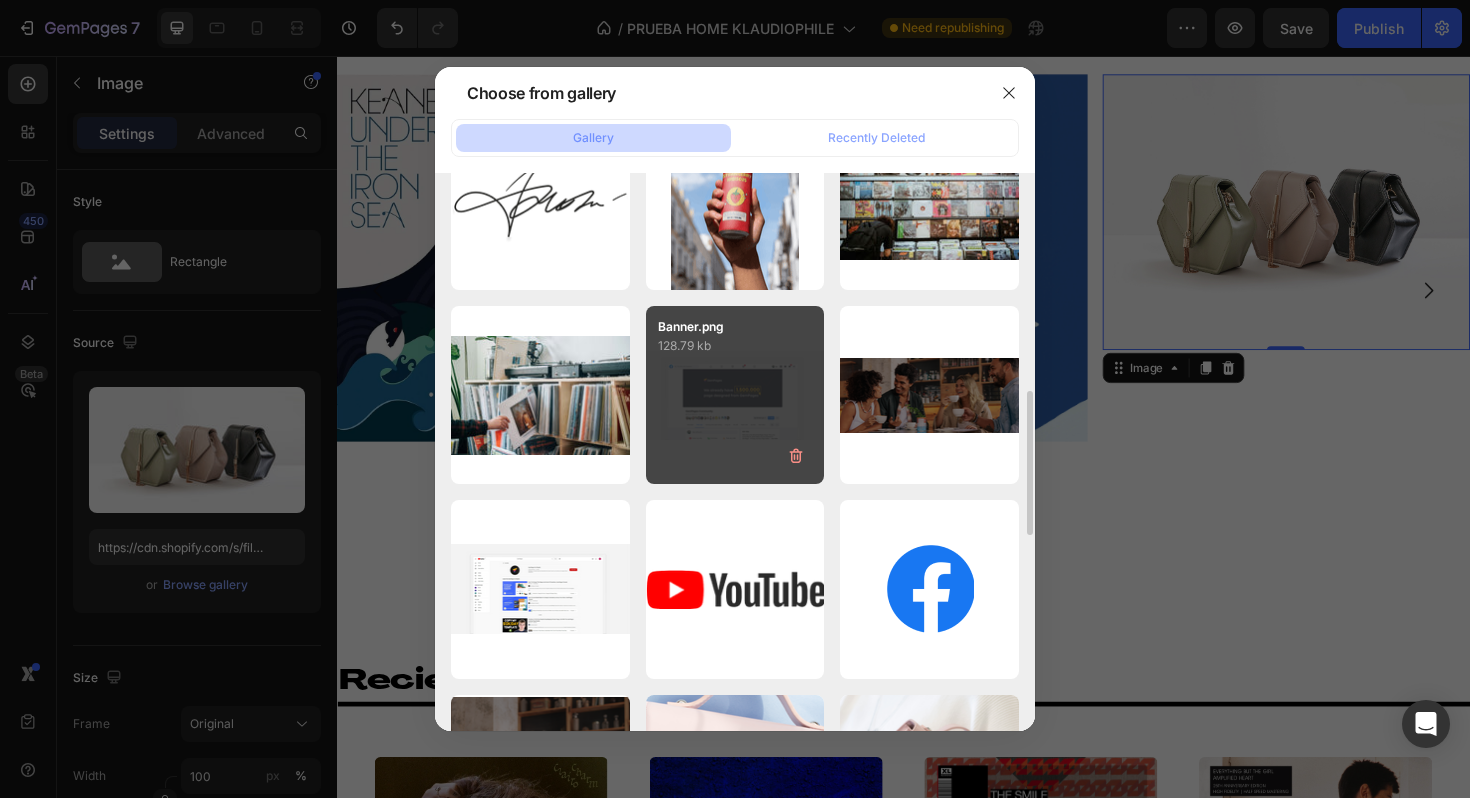 scroll, scrollTop: 0, scrollLeft: 0, axis: both 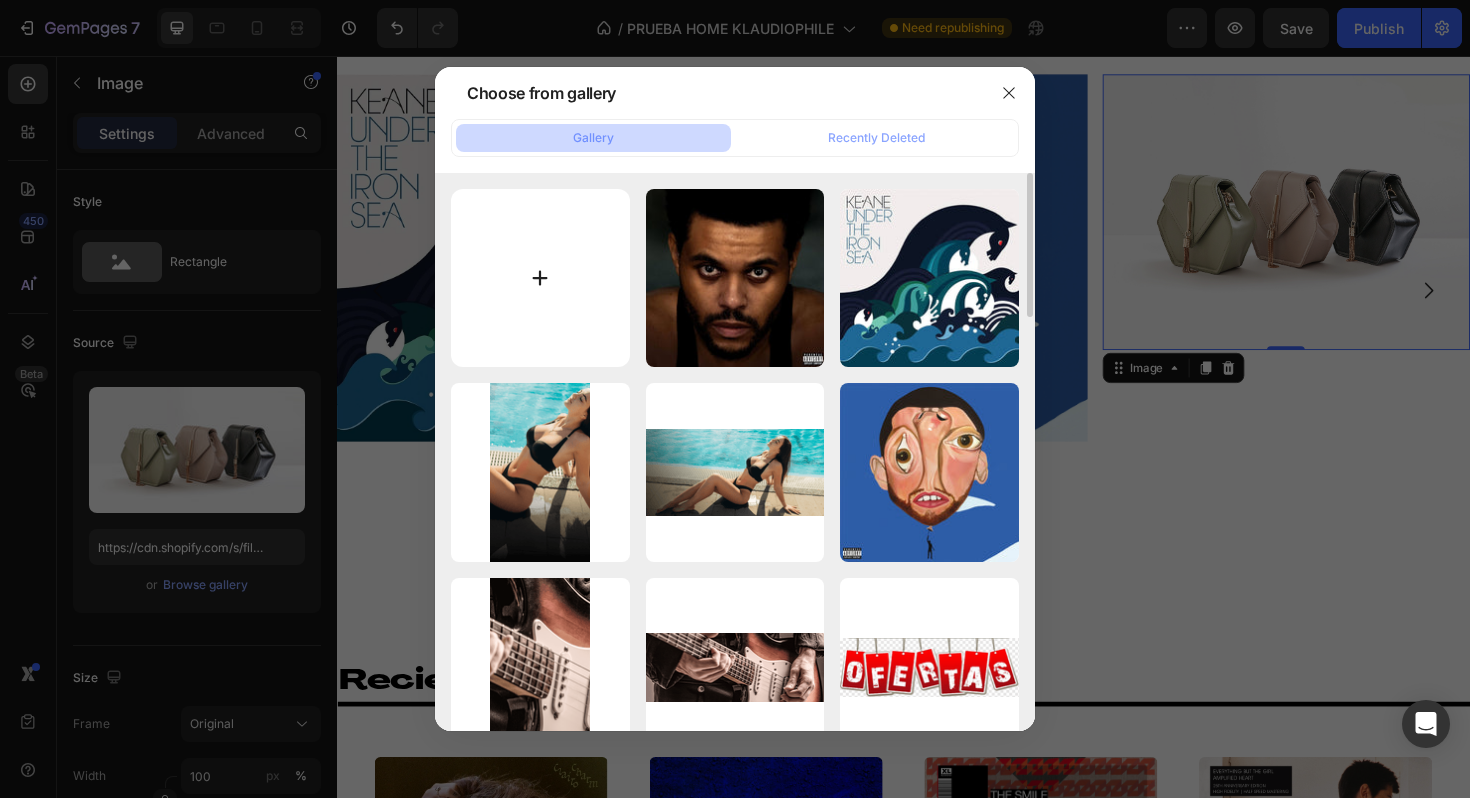 click at bounding box center (540, 278) 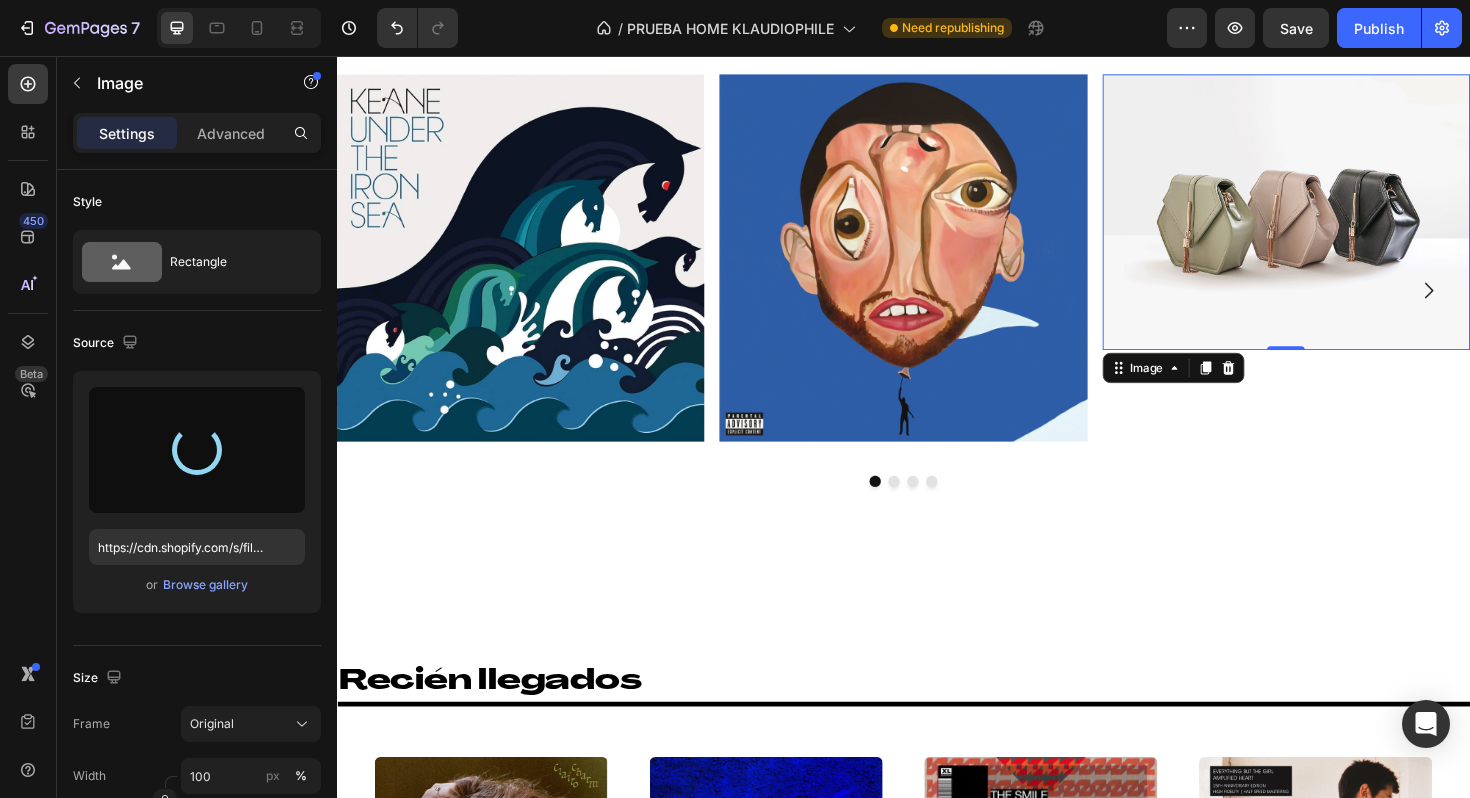 type on "https://cdn.shopify.com/s/files/1/0635/3040/1879/files/gempages_572830844972958592-a86a1f0a-7865-4bbc-90c5-6f8d5bcfefc3.webp" 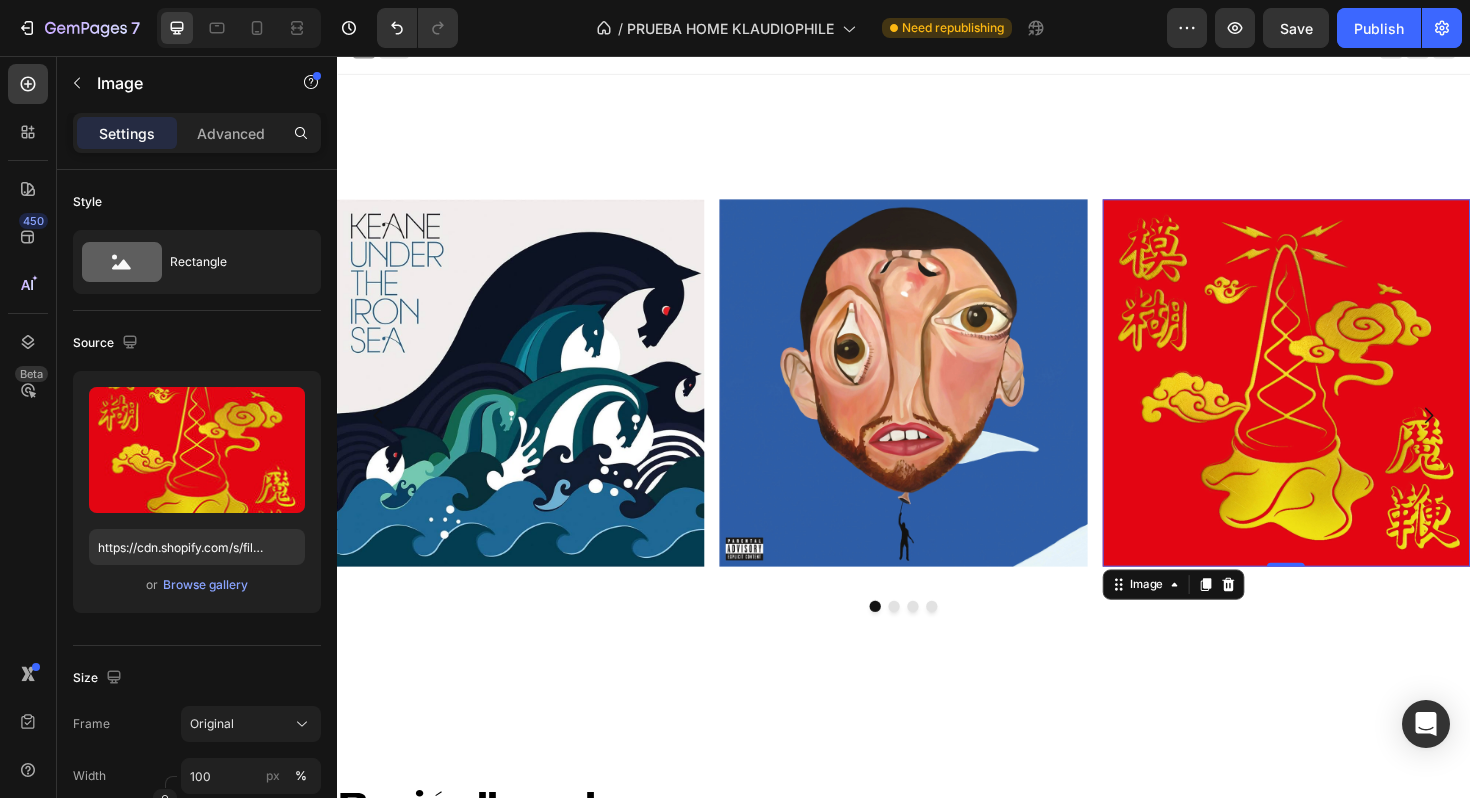 scroll, scrollTop: 23, scrollLeft: 0, axis: vertical 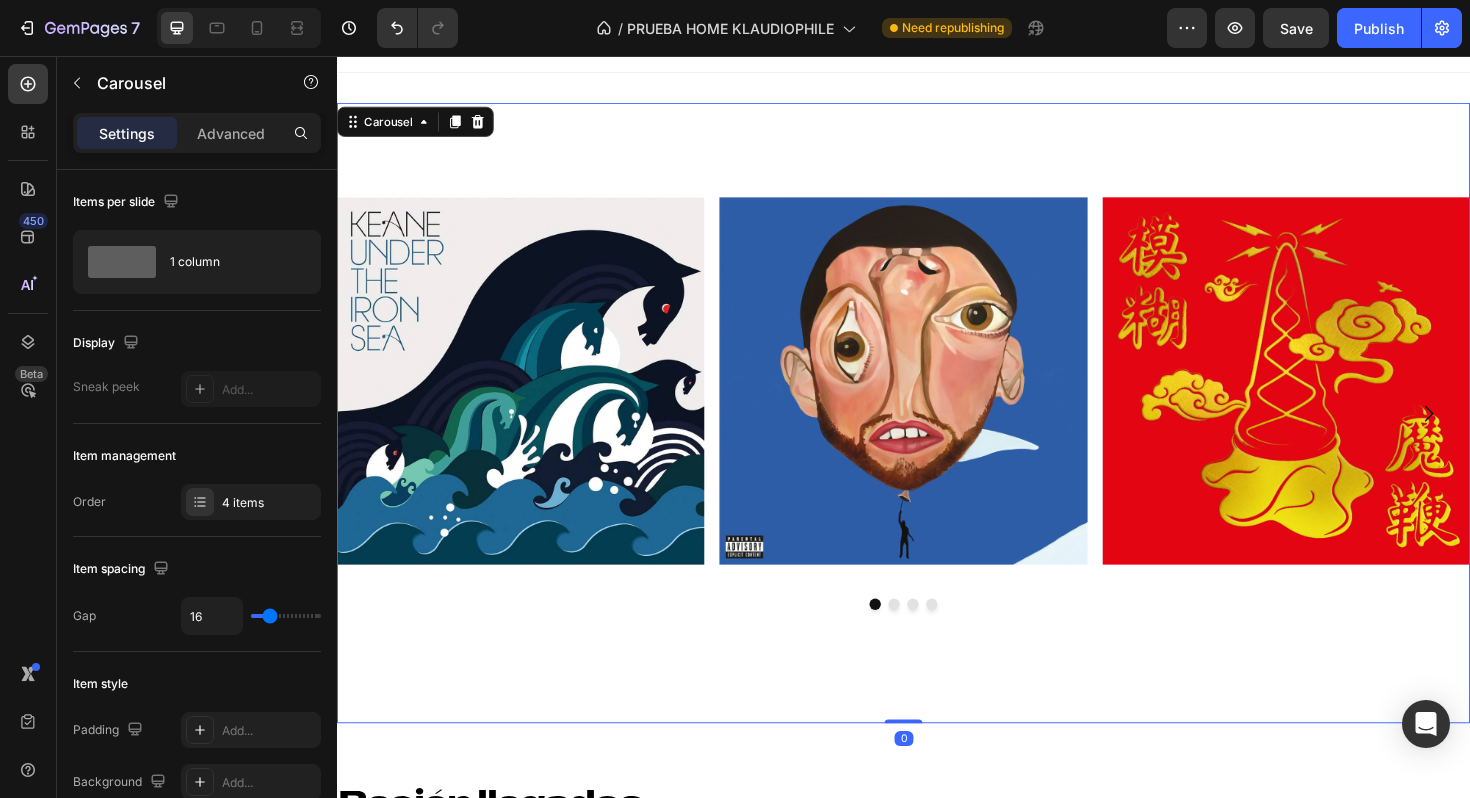 click on "Image Image Image Row" at bounding box center [937, 434] 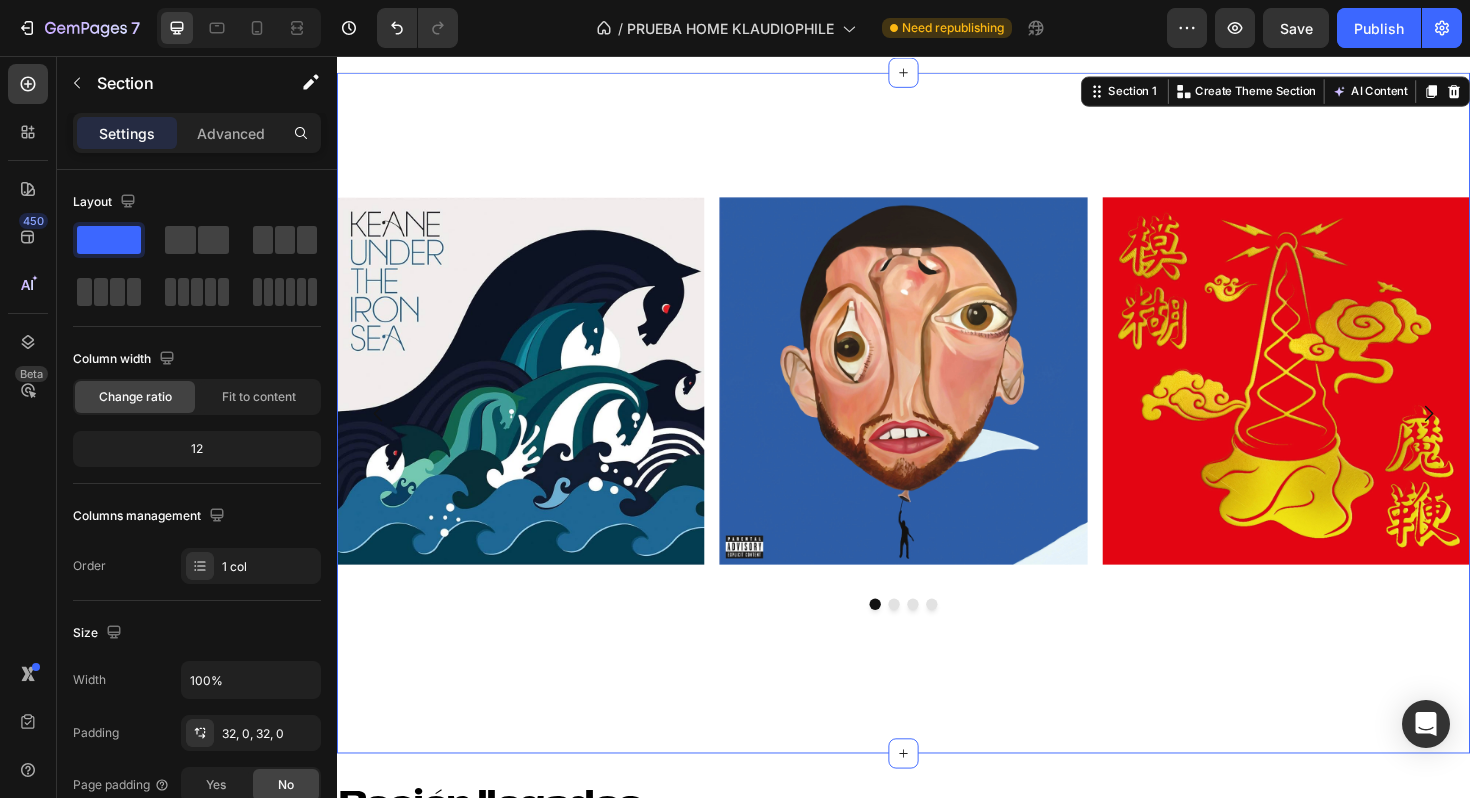 click on "Image Image Image Row Disco de la  semana Heading This is your text block. Click to edit and make it your own. Share your                       product's story or services offered. Get creative and make it yours! Text Block Get started Button Image Hero Banner Click here to edit heading Heading This is your text block. Click to edit and make it your own. Share your product's story                   or services offered. Get creative and make it yours! Text Block Get started Button Hero Banner Click here to edit heading Heading This is your text block. Click to edit and make it your own. Share your                       product's story or services offered. Get creative and make it yours! Text Block Get started Button
Drop element here Hero Banner
Carousel Section 1   Create Theme Section AI Content Write with GemAI What would you like to describe here? Tone and Voice Persuasive Product Getting products... Show more Generate" at bounding box center (937, 434) 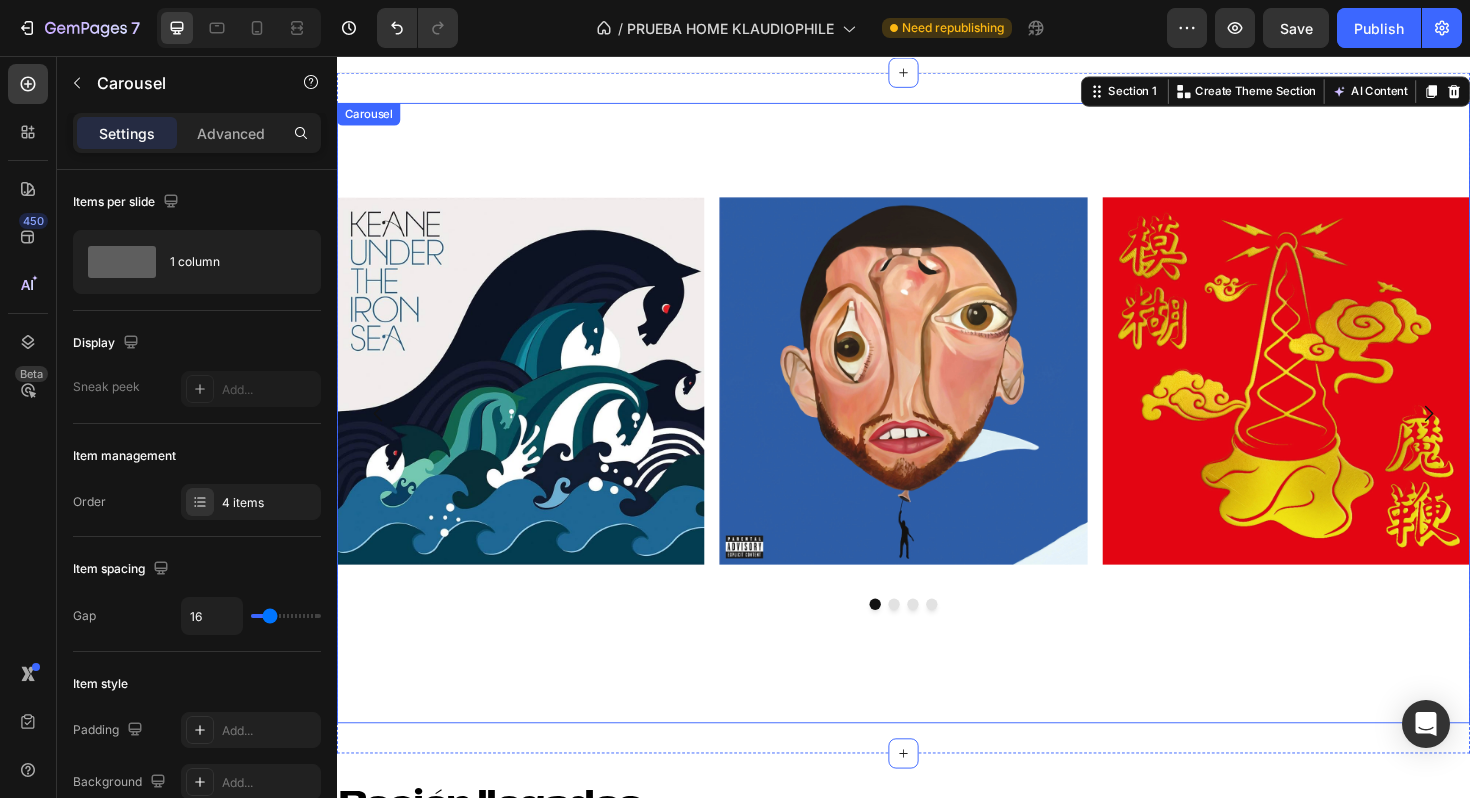 click on "Image Image Image Row" at bounding box center [937, 434] 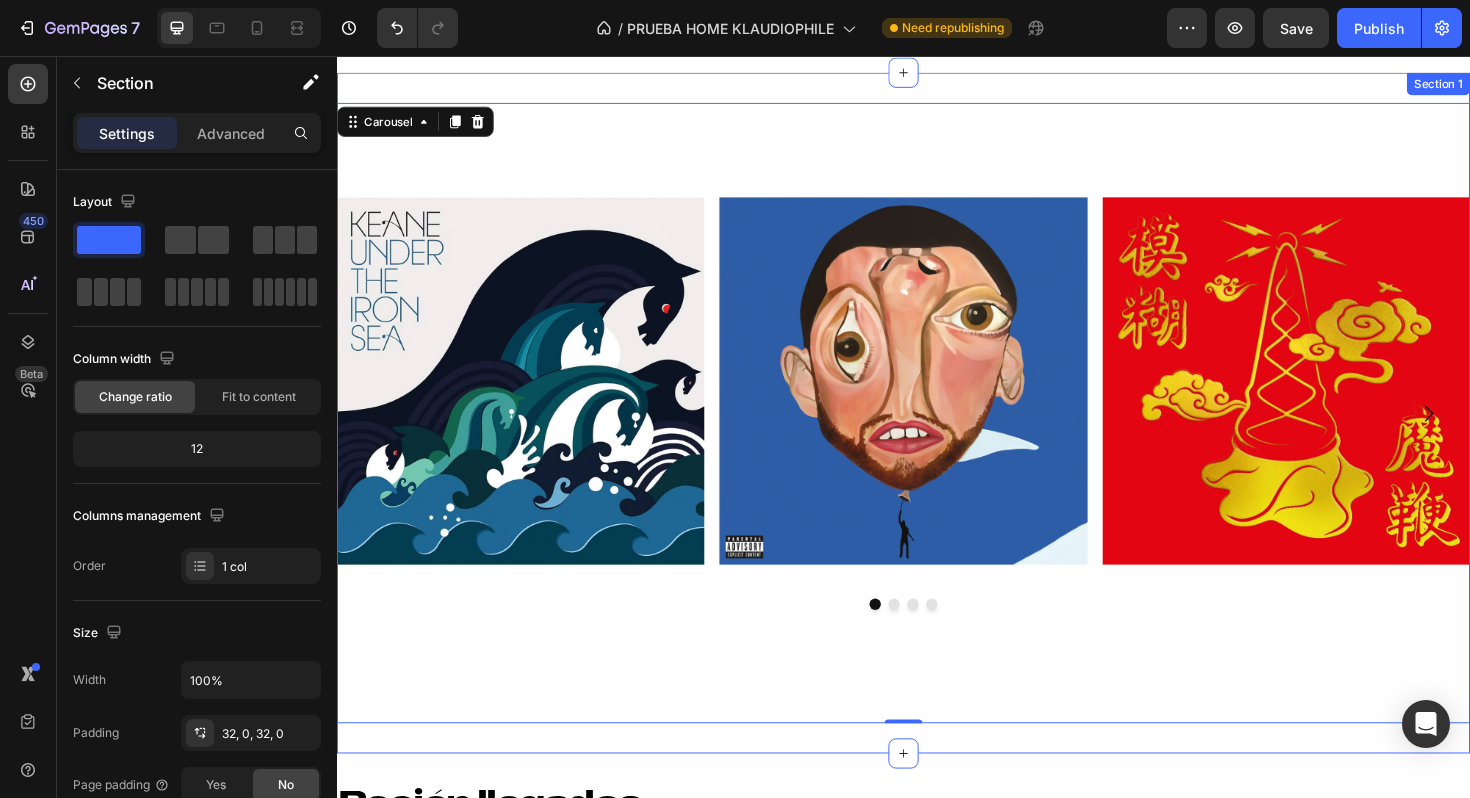 click on "Image Image Image Row Disco de la  semana Heading This is your text block. Click to edit and make it your own. Share your                       product's story or services offered. Get creative and make it yours! Text Block Get started Button Image Hero Banner Click here to edit heading Heading This is your text block. Click to edit and make it your own. Share your product's story                   or services offered. Get creative and make it yours! Text Block Get started Button Hero Banner Click here to edit heading Heading This is your text block. Click to edit and make it your own. Share your                       product's story or services offered. Get creative and make it yours! Text Block Get started Button
Drop element here Hero Banner
Carousel   0 Section 1" at bounding box center [937, 434] 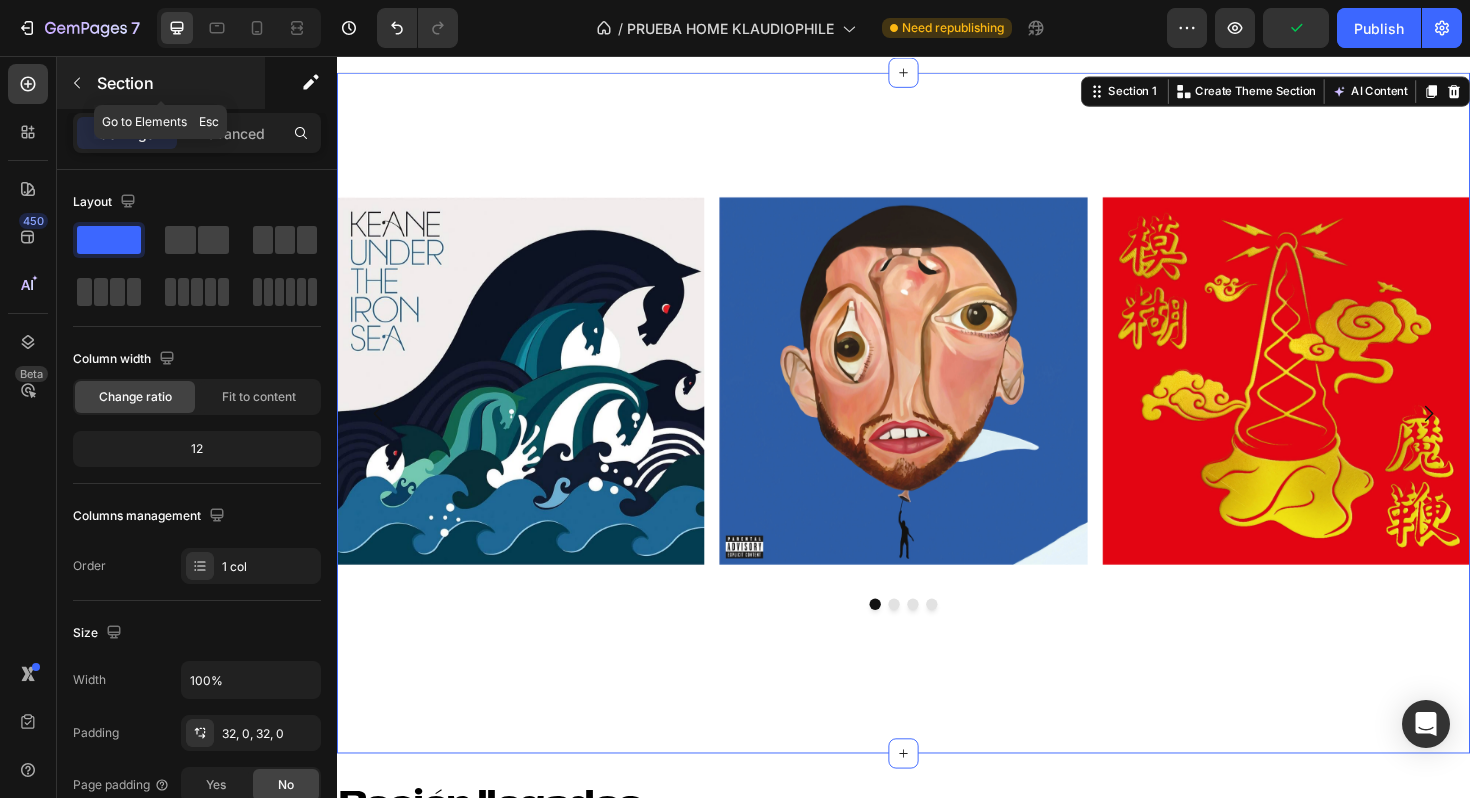 click 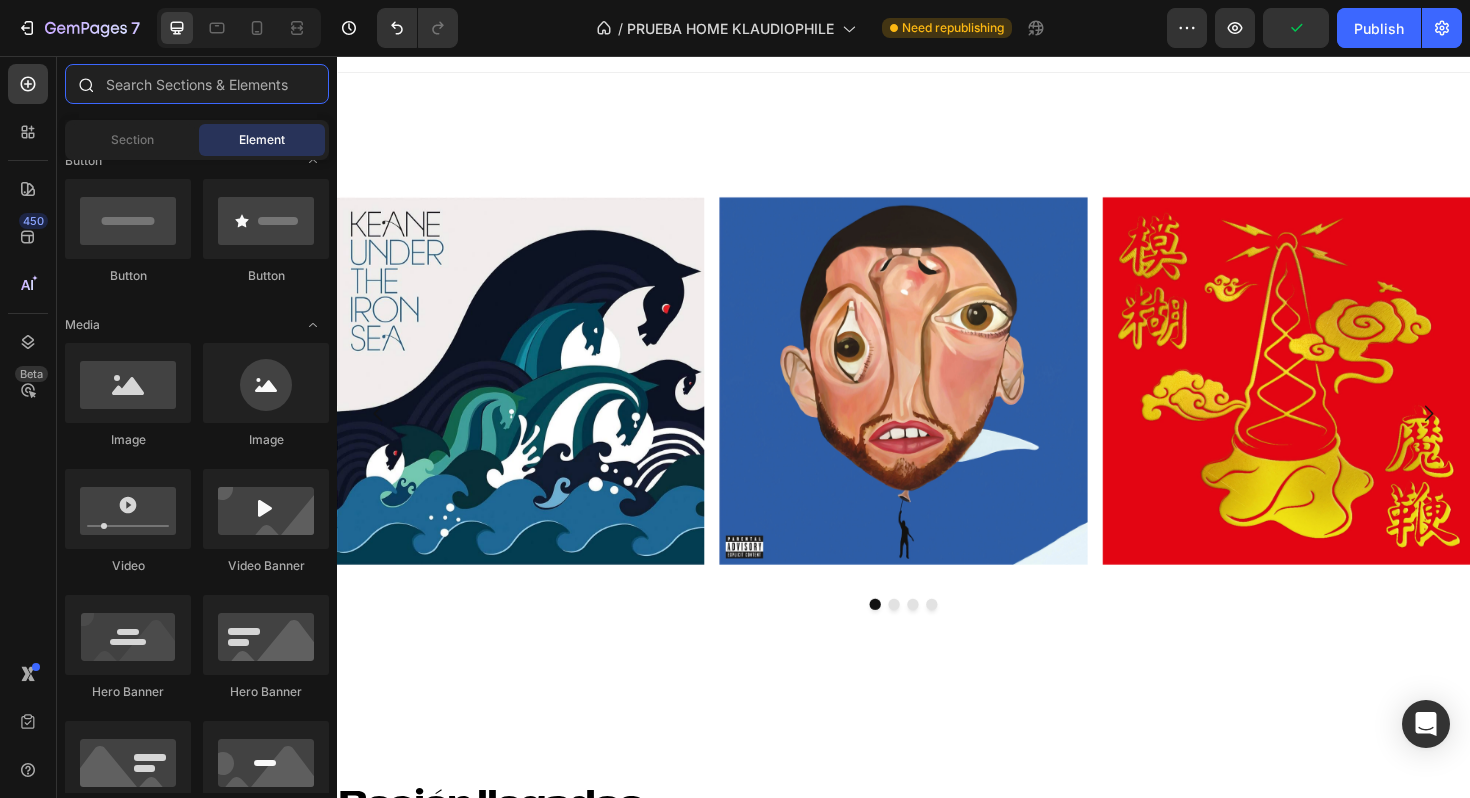 click at bounding box center [197, 84] 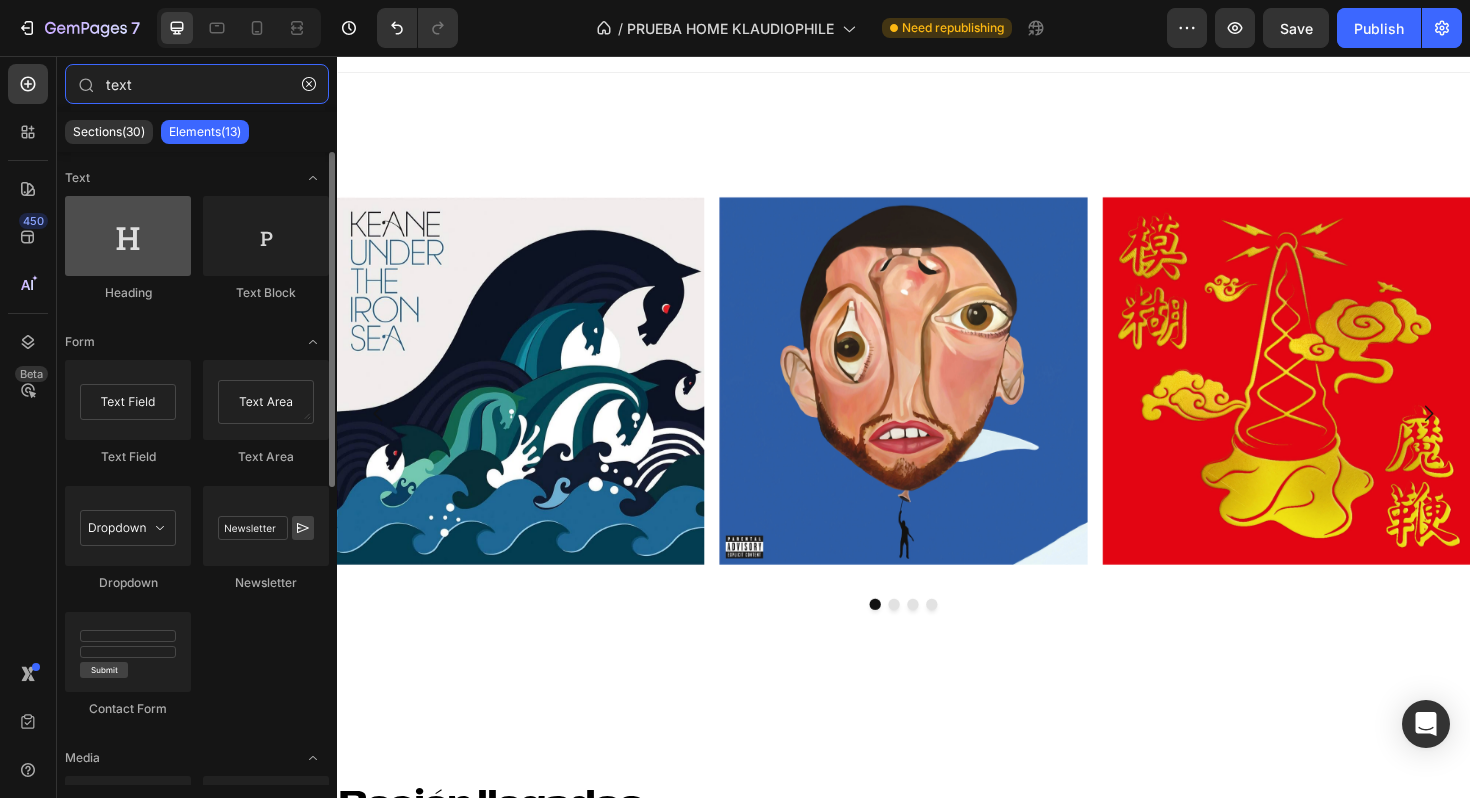 type on "text" 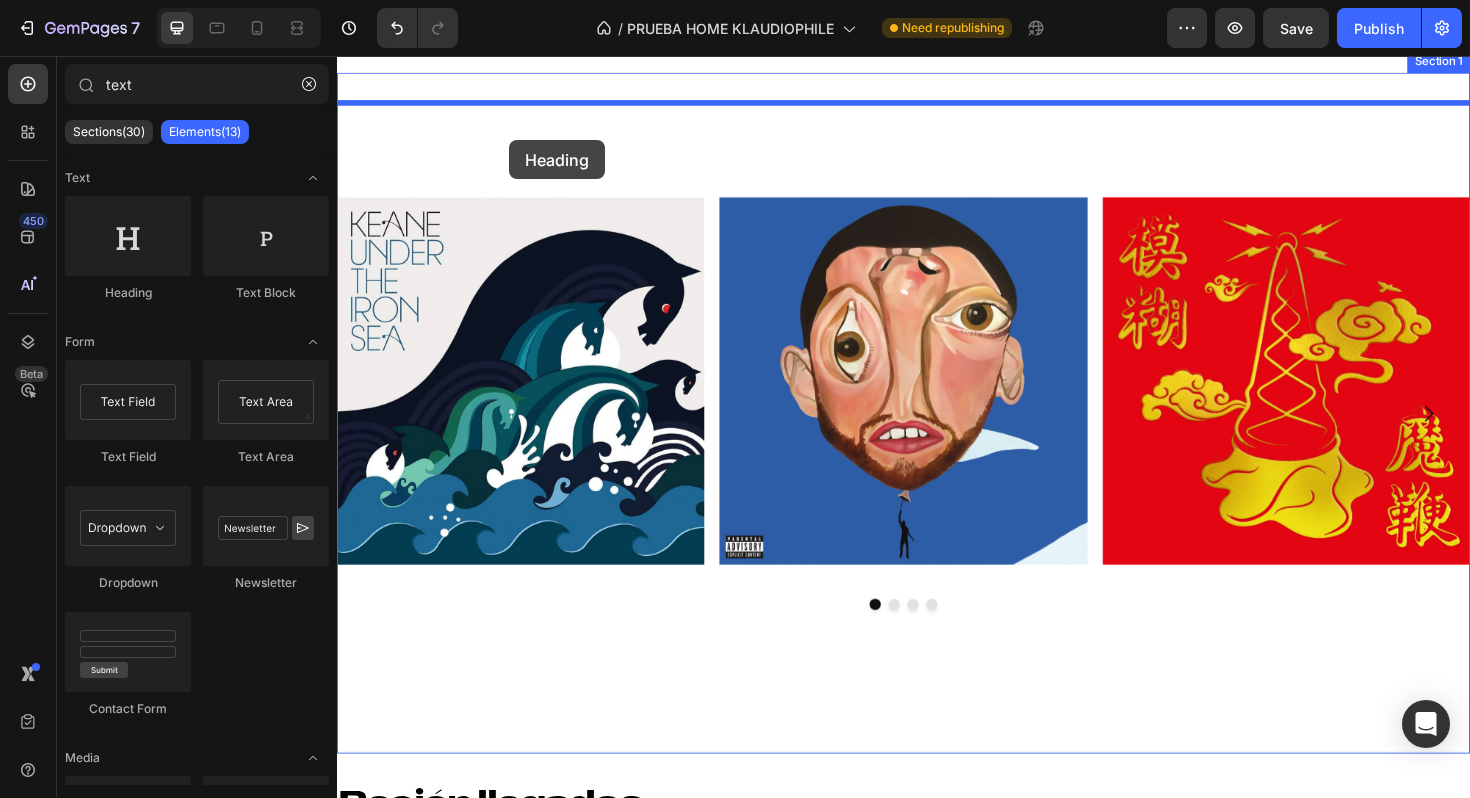 drag, startPoint x: 476, startPoint y: 314, endPoint x: 519, endPoint y: 145, distance: 174.38463 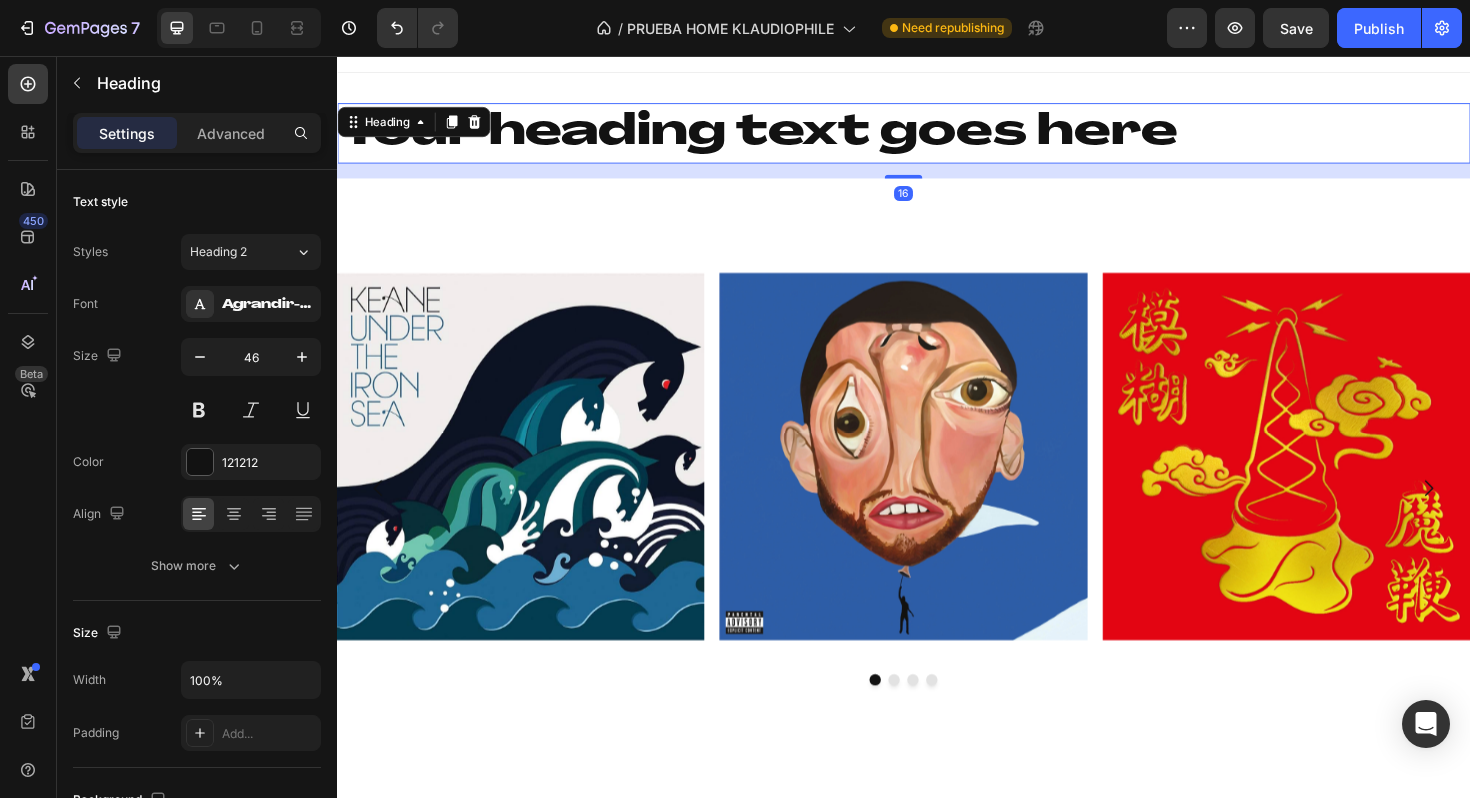 click on "Your heading text goes here" at bounding box center [937, 138] 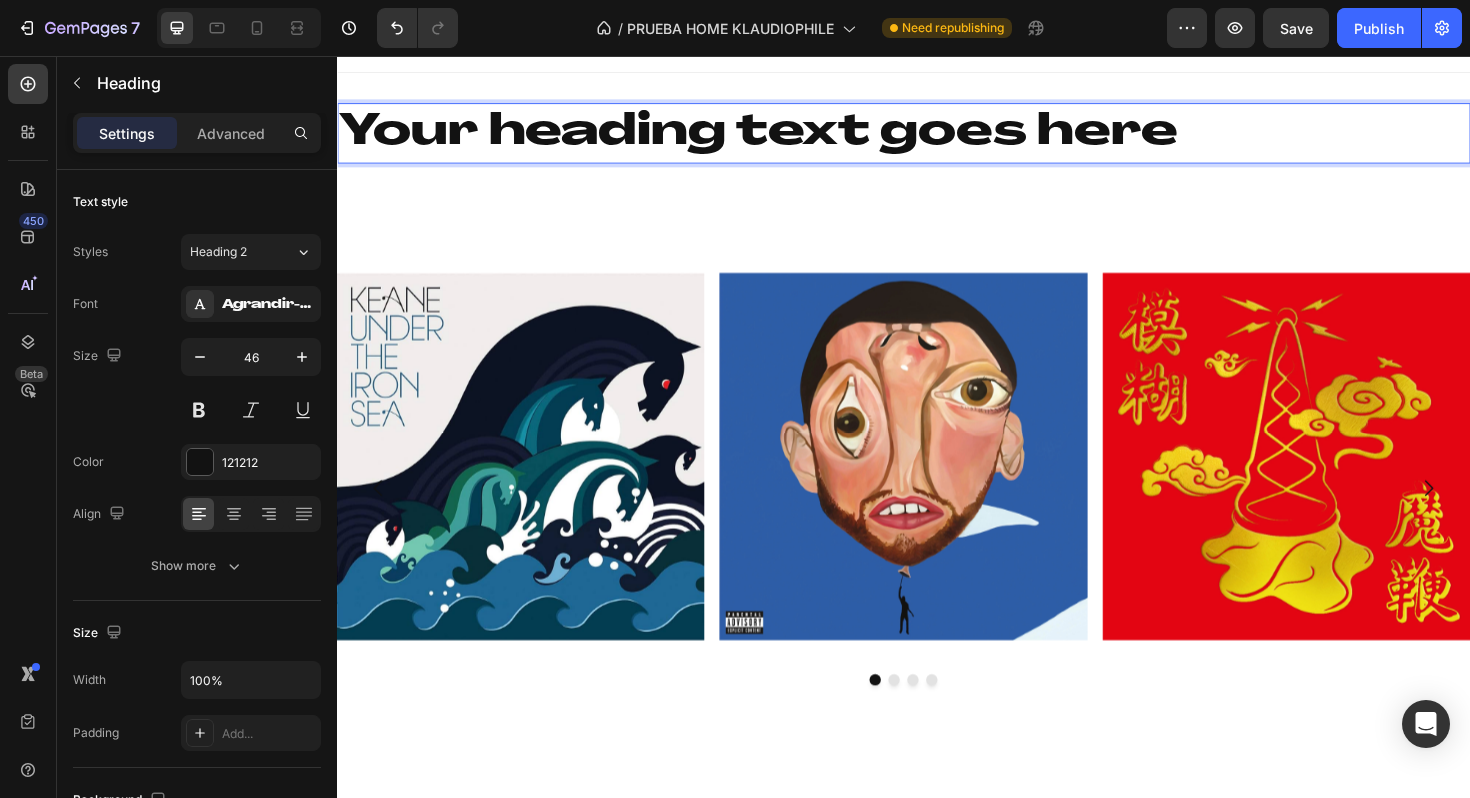 click on "Your heading text goes here" at bounding box center (937, 138) 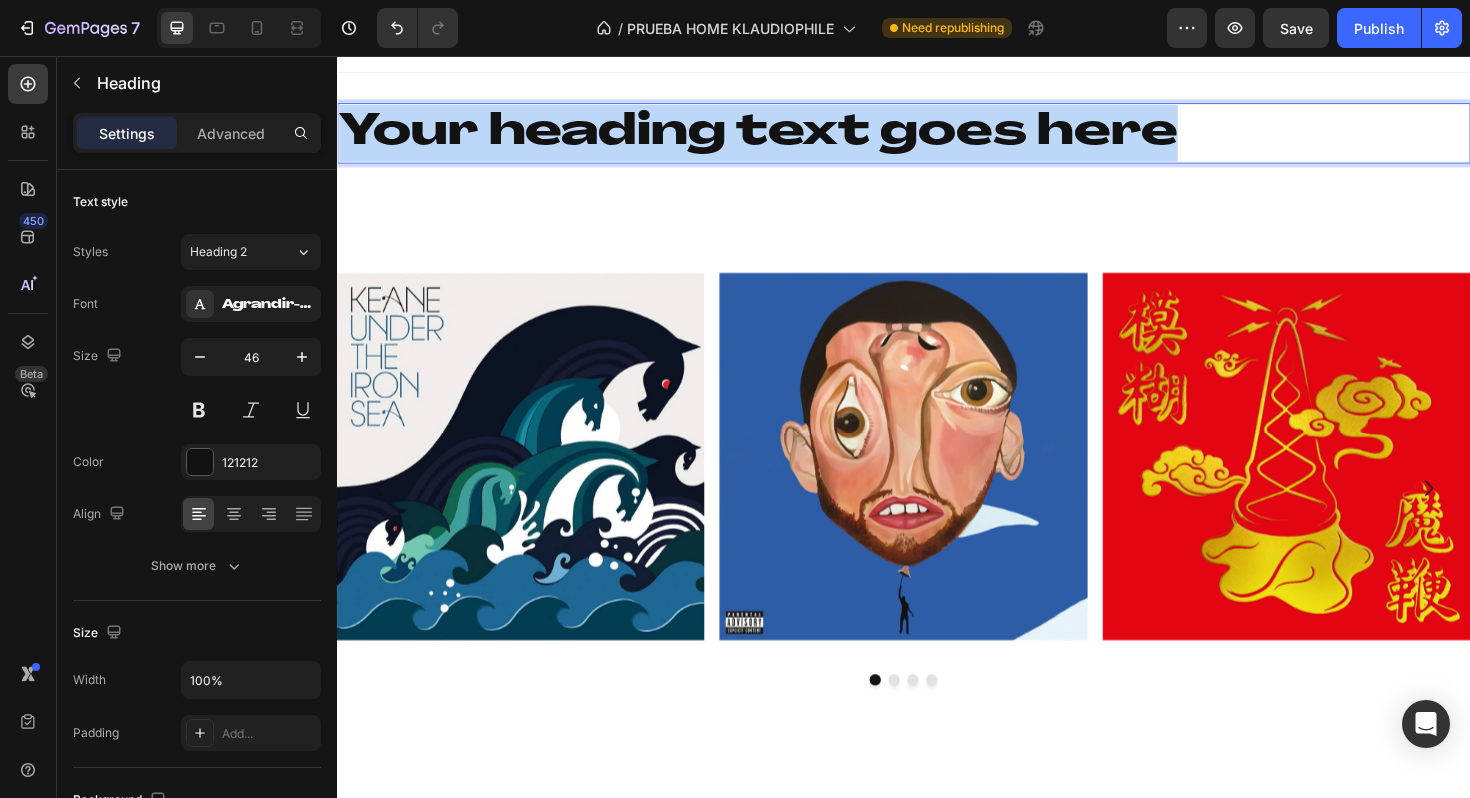 click on "Your heading text goes here" at bounding box center (937, 138) 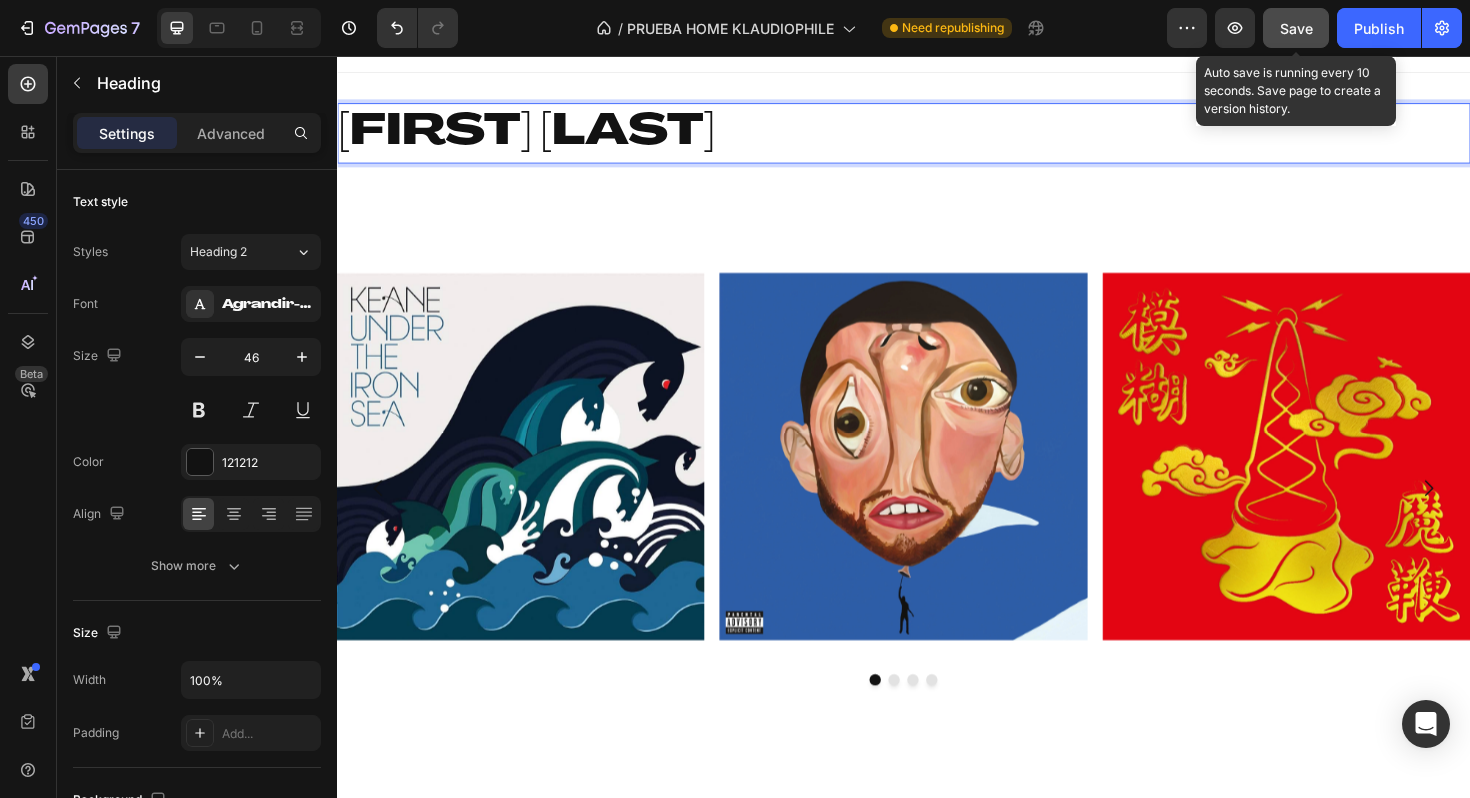 click on "Save" at bounding box center [1296, 28] 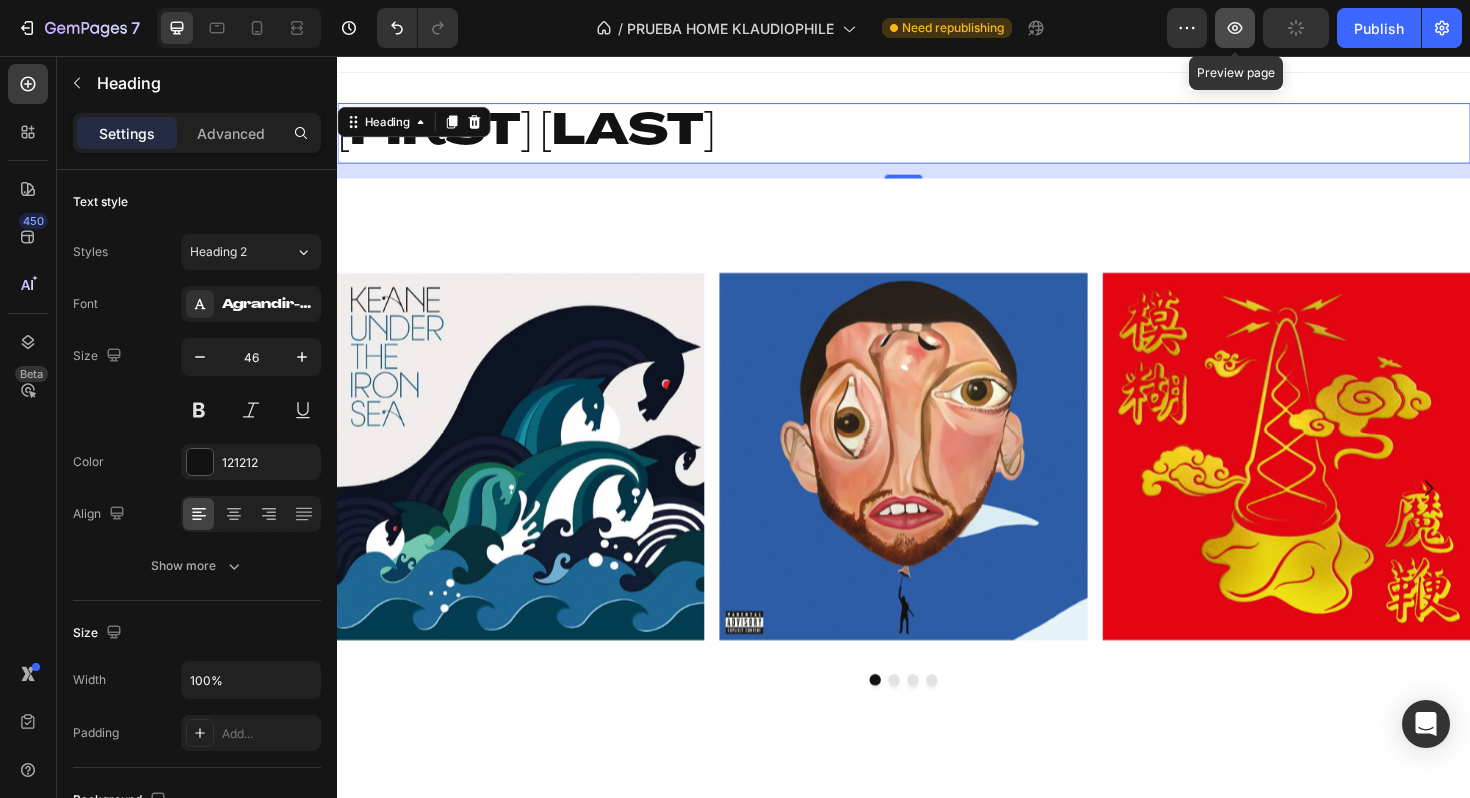 click 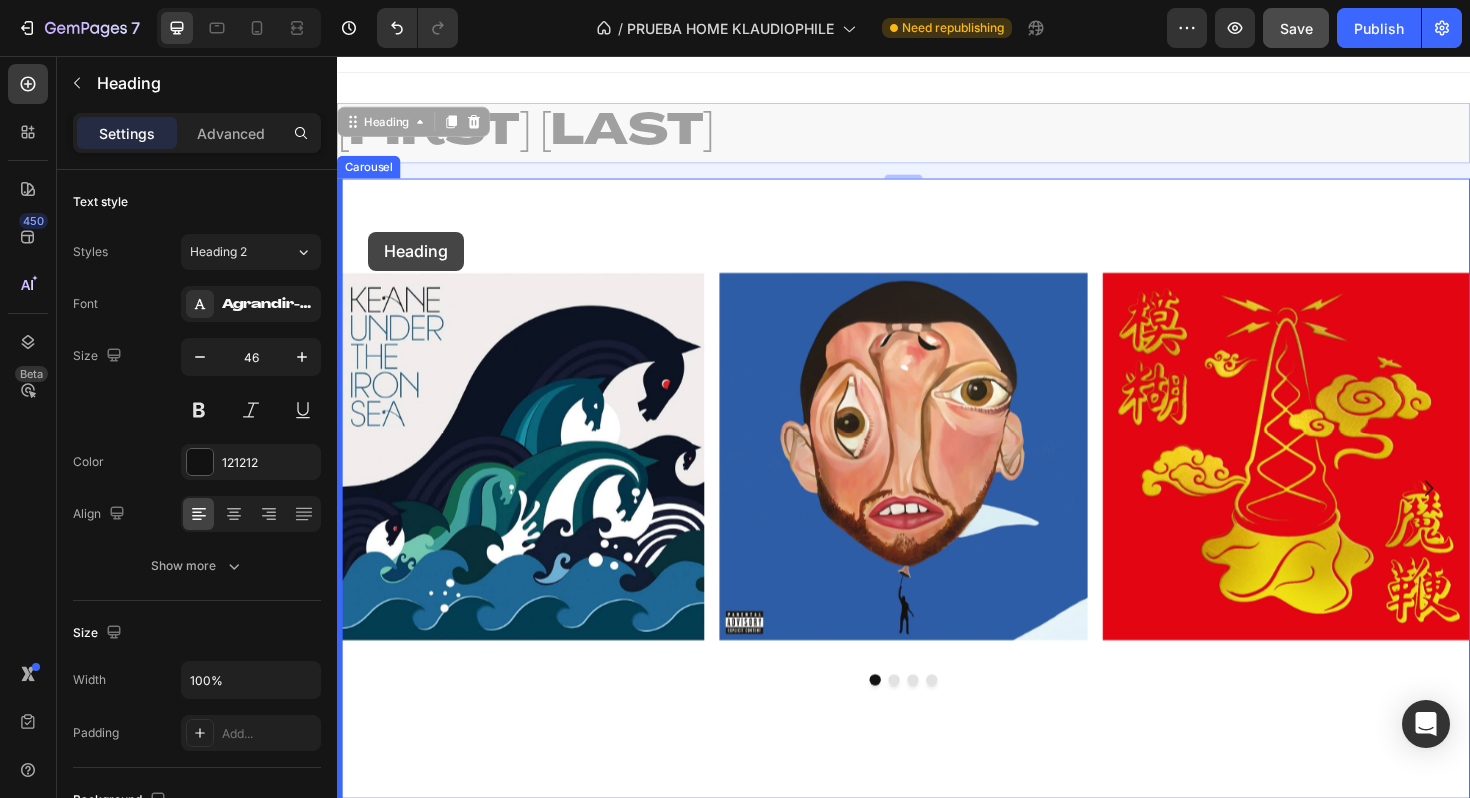 drag, startPoint x: 355, startPoint y: 132, endPoint x: 370, endPoint y: 241, distance: 110.02727 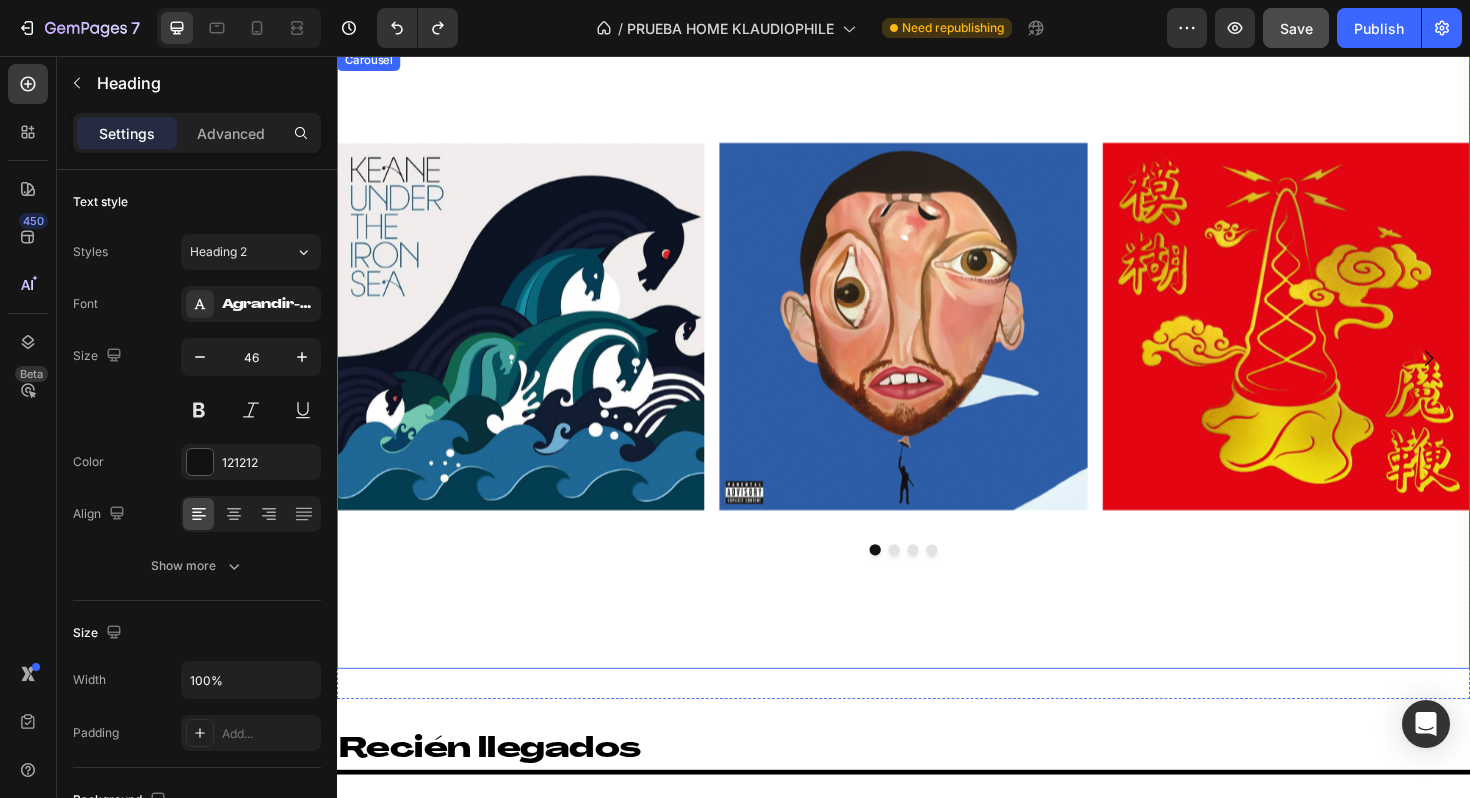 scroll, scrollTop: 0, scrollLeft: 0, axis: both 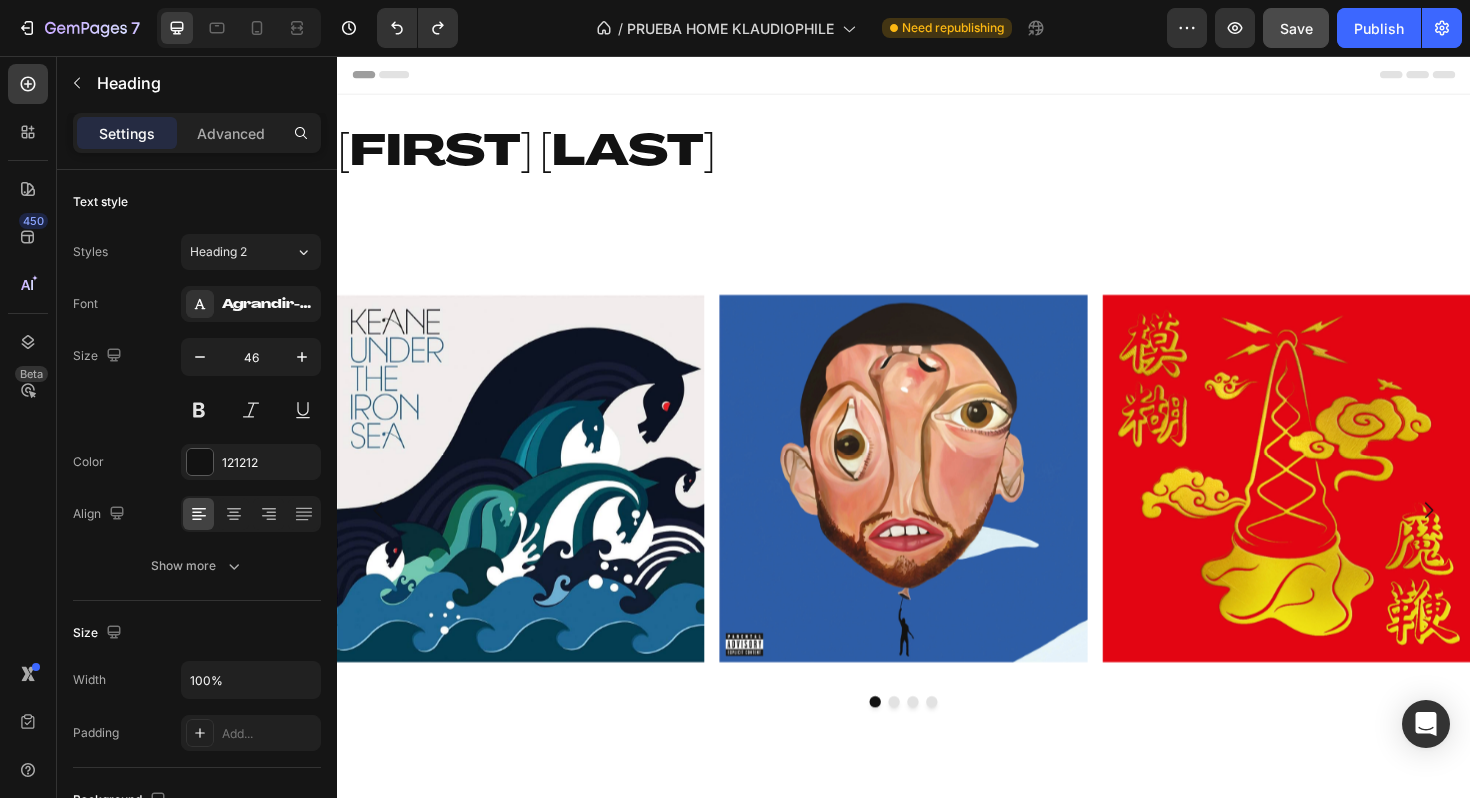 click on "klaudio picks" at bounding box center (937, 161) 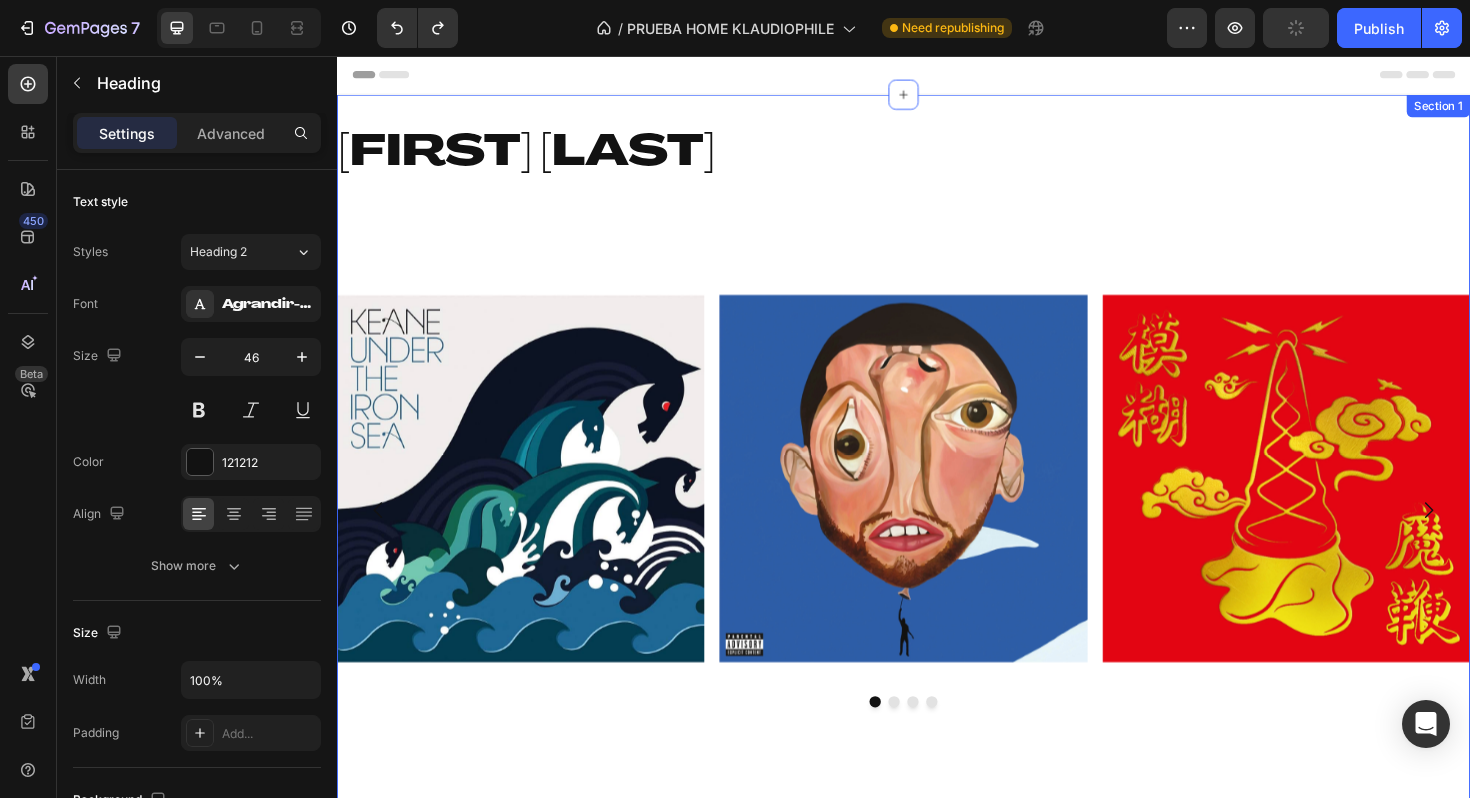 click on "klaudio picks Heading
Image Image Image Row Disco de la  semana Heading This is your text block. Click to edit and make it your own. Share your                       product's story or services offered. Get creative and make it yours! Text Block Get started Button Image Hero Banner Click here to edit heading Heading This is your text block. Click to edit and make it your own. Share your product's story                   or services offered. Get creative and make it yours! Text Block Get started Button Hero Banner Click here to edit heading Heading This is your text block. Click to edit and make it your own. Share your                       product's story or services offered. Get creative and make it yours! Text Block Get started Button
Drop element here Hero Banner
Carousel Section 1" at bounding box center (937, 497) 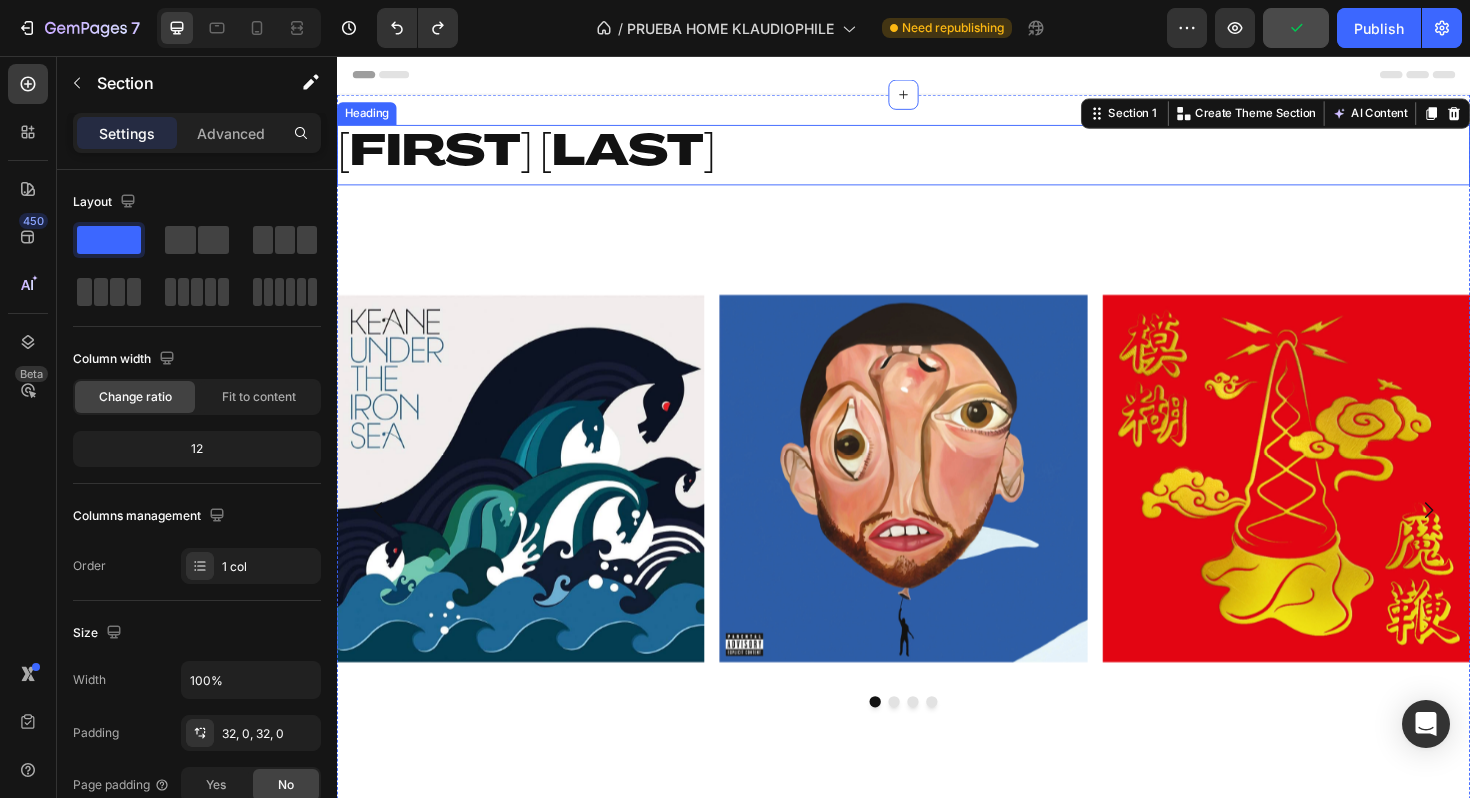 click on "klaudio picks" at bounding box center [937, 161] 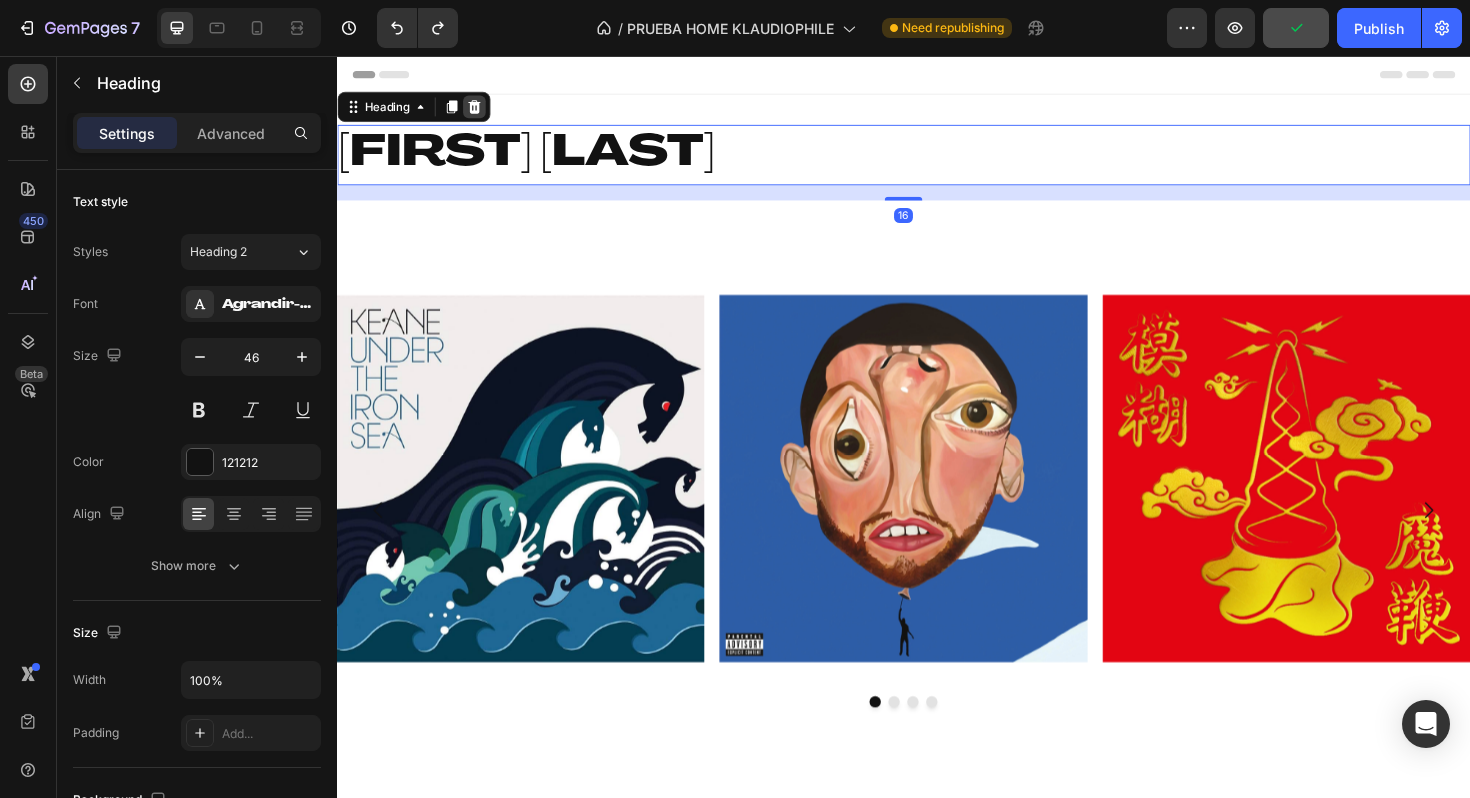click 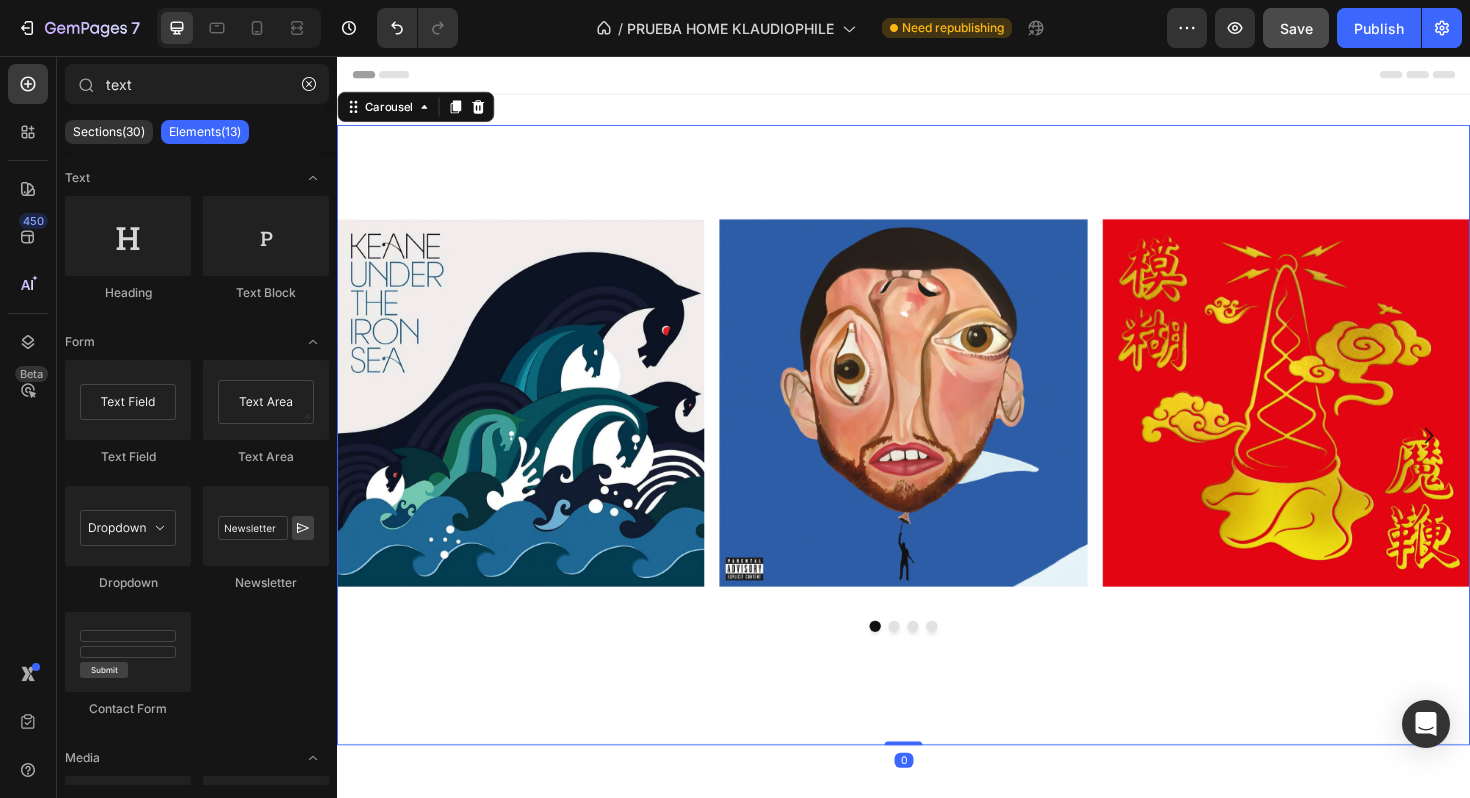 click on "Image Image Image Row" at bounding box center (937, 457) 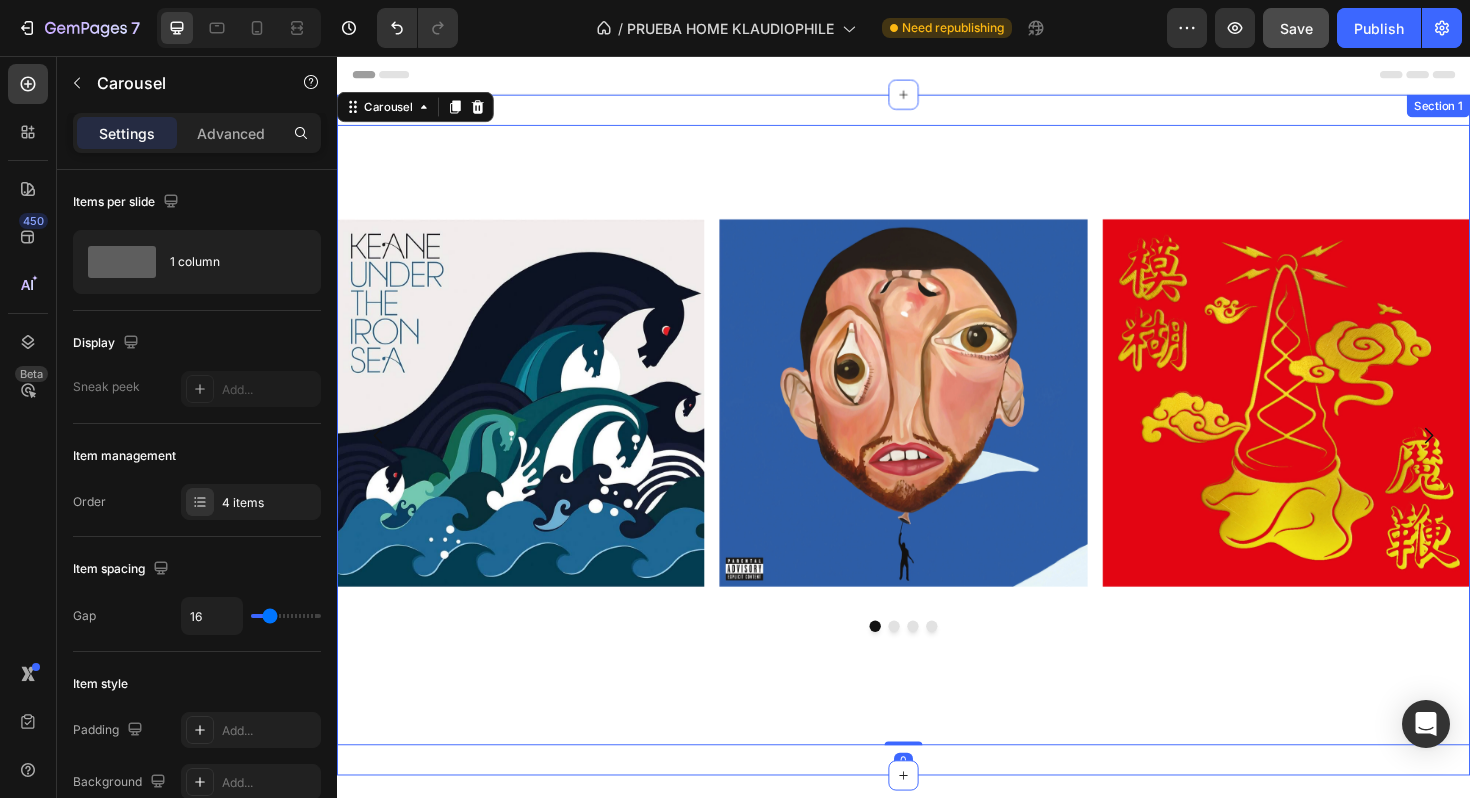 click on "Image Image Image Row Disco de la  semana Heading This is your text block. Click to edit and make it your own. Share your                       product's story or services offered. Get creative and make it yours! Text Block Get started Button Image Hero Banner Click here to edit heading Heading This is your text block. Click to edit and make it your own. Share your product's story                   or services offered. Get creative and make it yours! Text Block Get started Button Hero Banner Click here to edit heading Heading This is your text block. Click to edit and make it your own. Share your                       product's story or services offered. Get creative and make it yours! Text Block Get started Button
Drop element here Hero Banner
Carousel   0 Section 1" at bounding box center [937, 457] 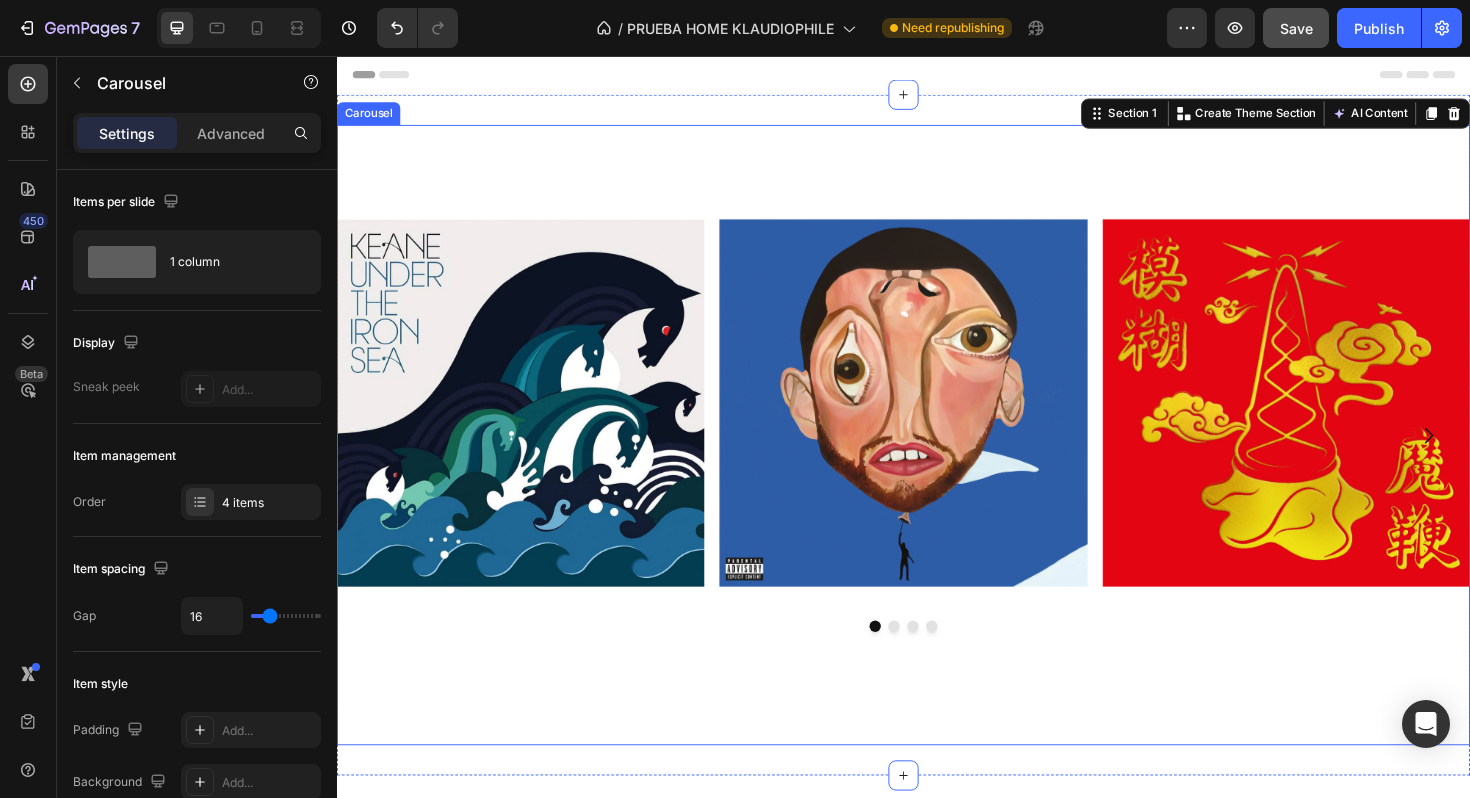 click on "Image Image Image Row" at bounding box center (937, 457) 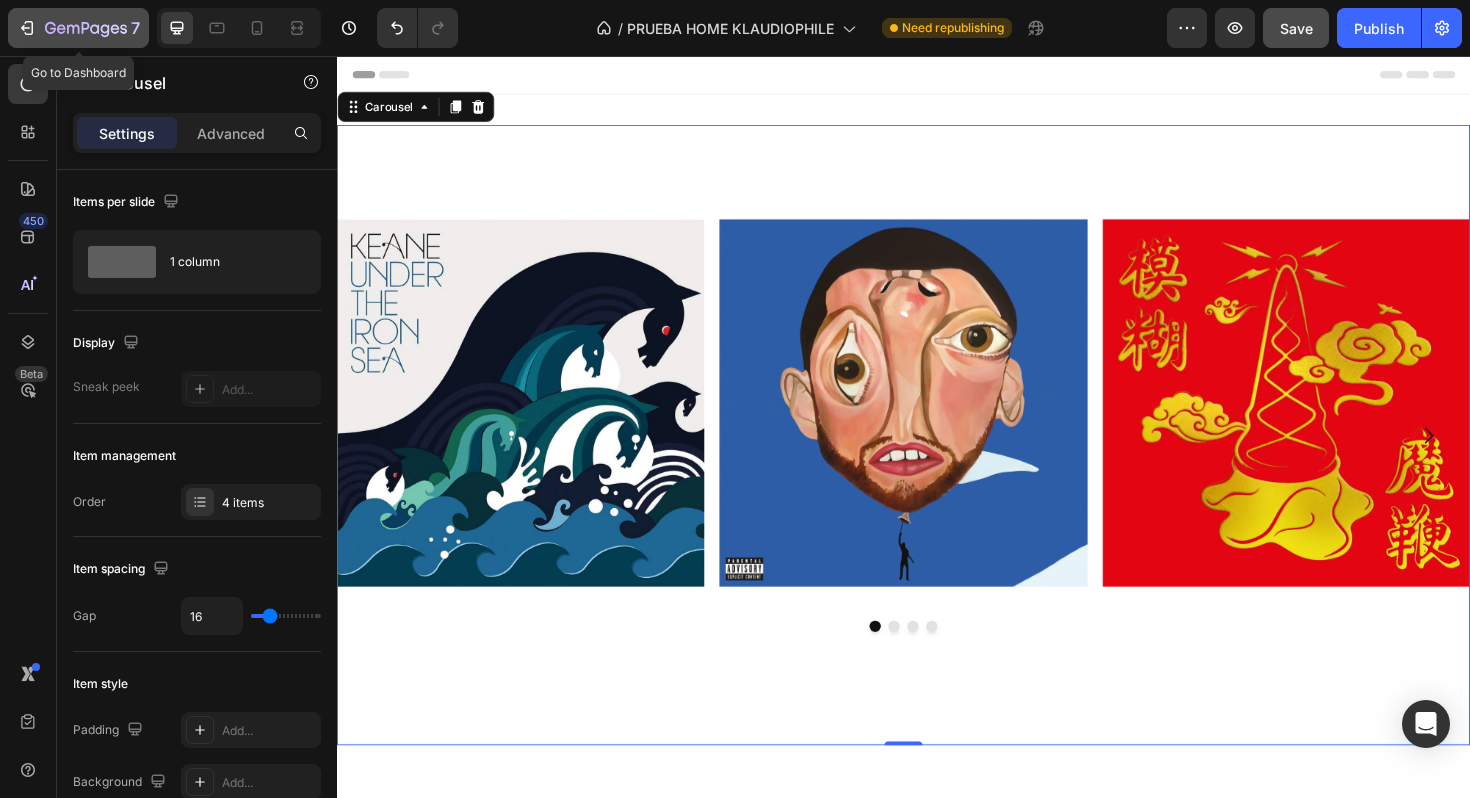 click on "7" at bounding box center (78, 28) 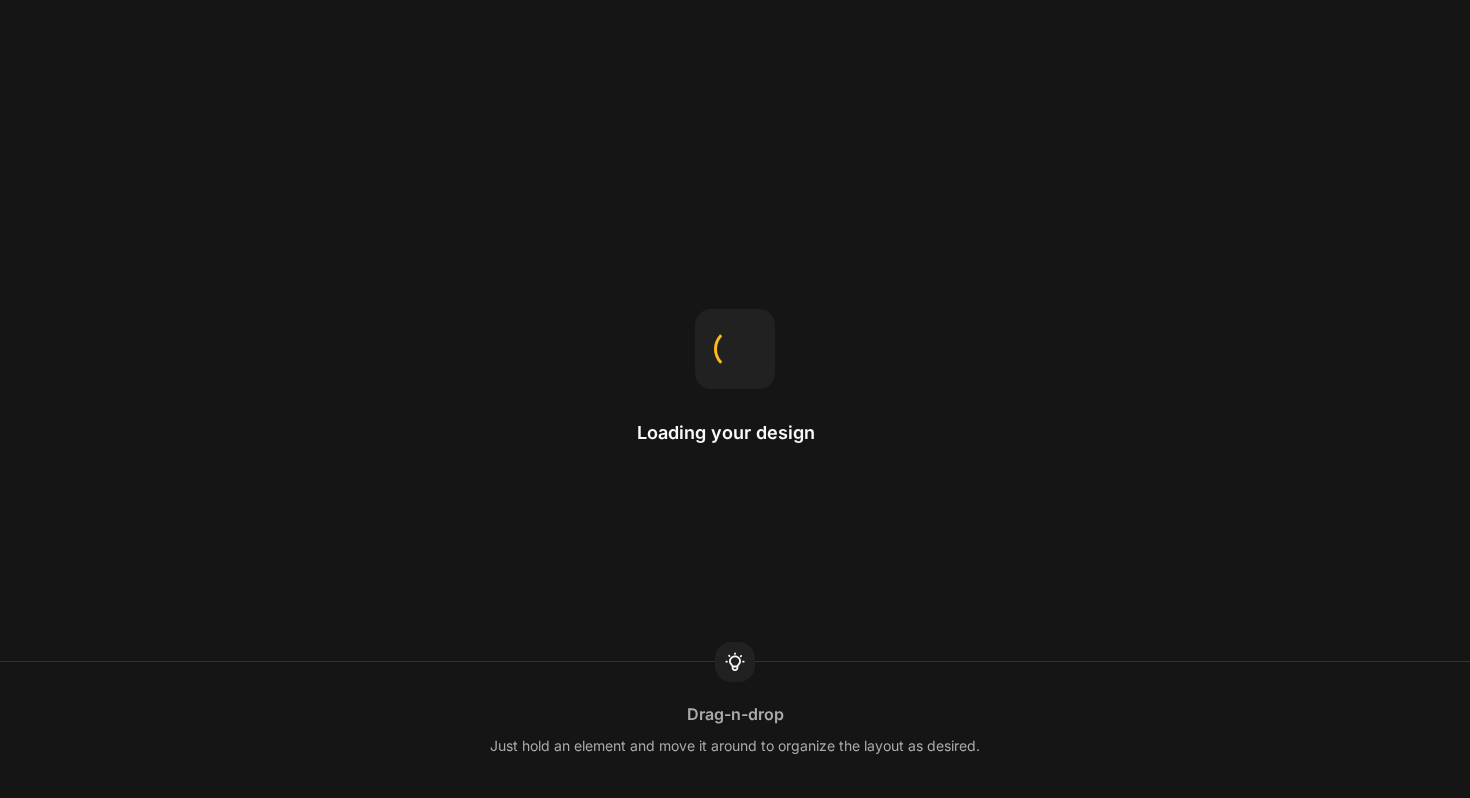 scroll, scrollTop: 0, scrollLeft: 0, axis: both 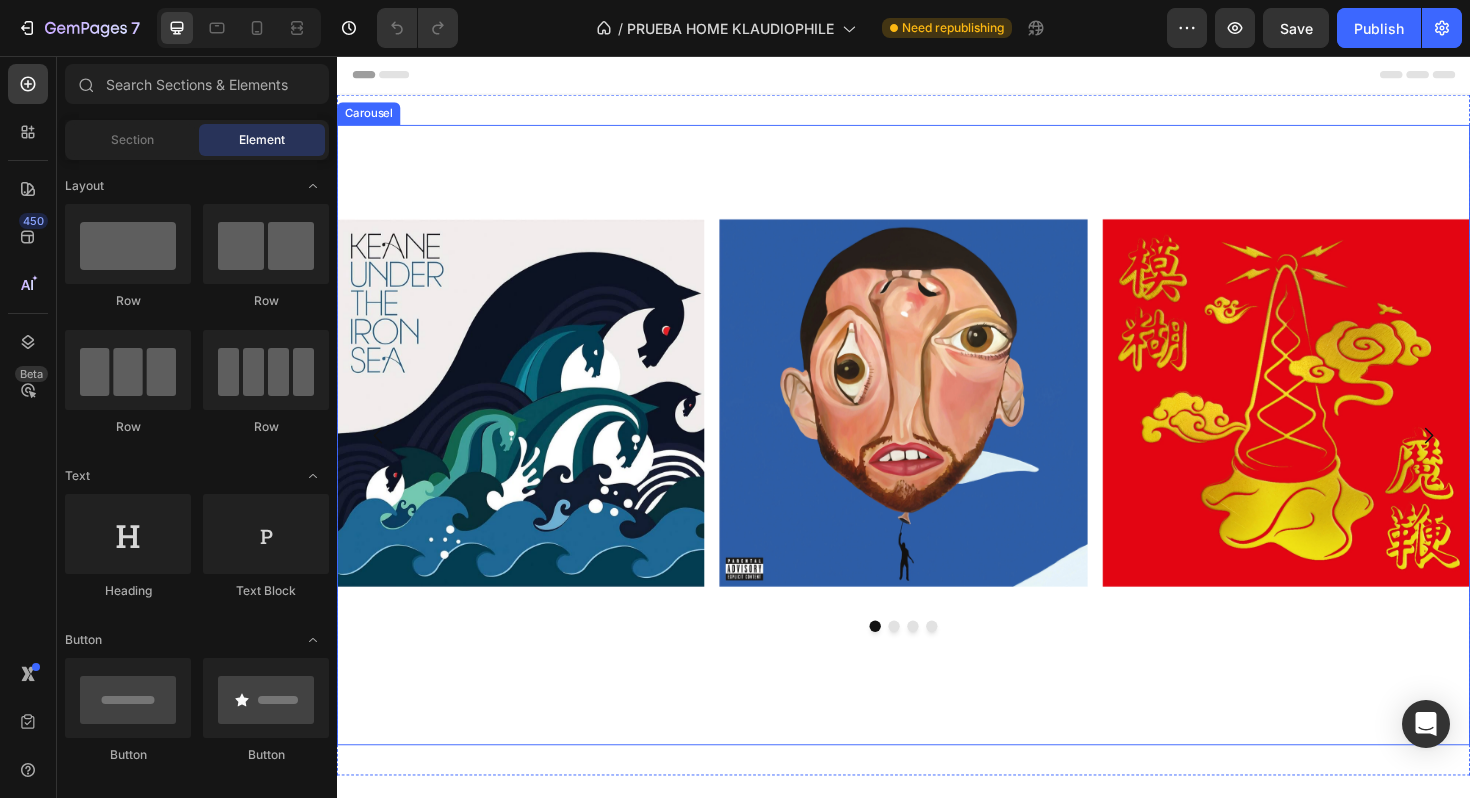 click at bounding box center [937, 660] 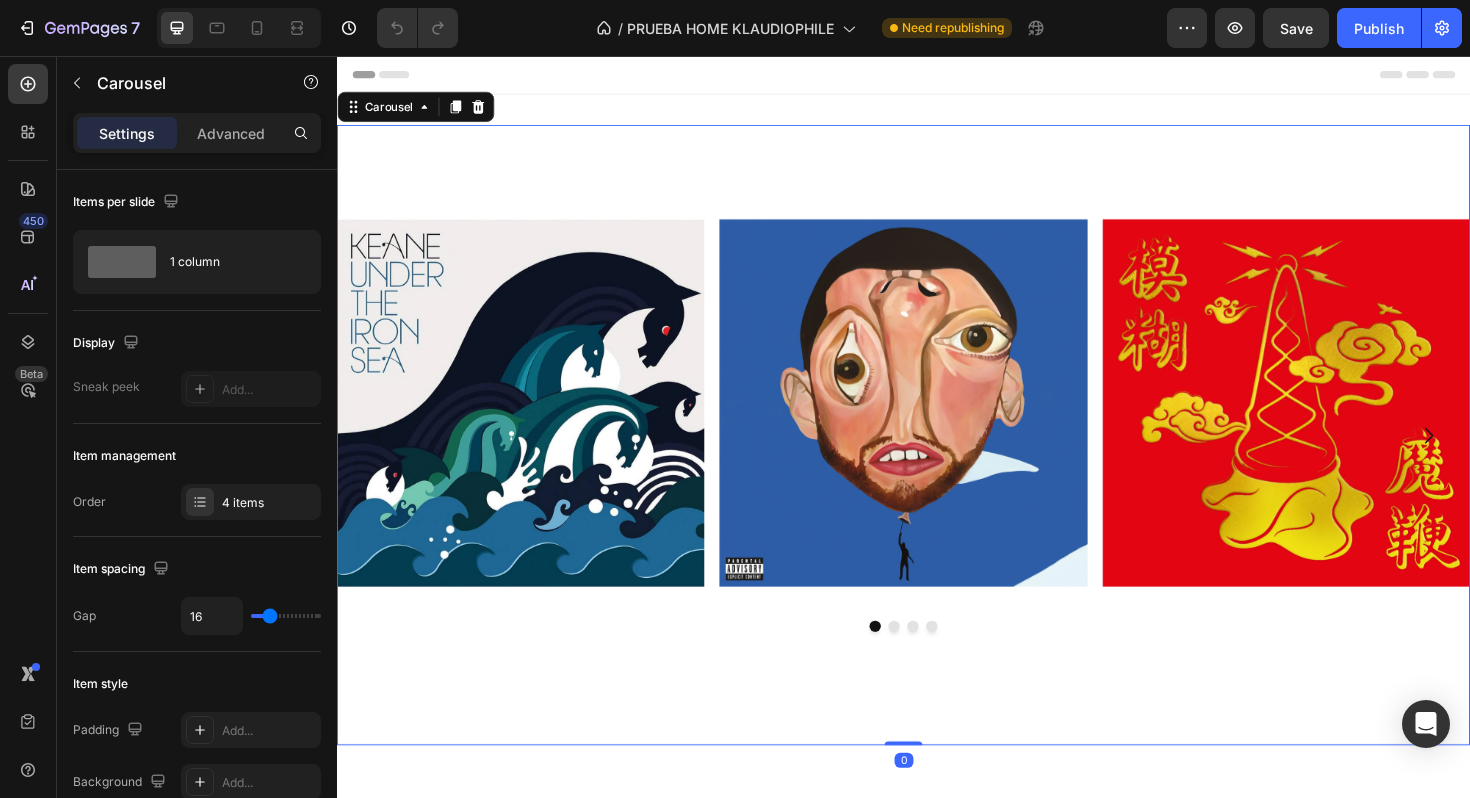 drag, startPoint x: 939, startPoint y: 784, endPoint x: 955, endPoint y: 652, distance: 132.96616 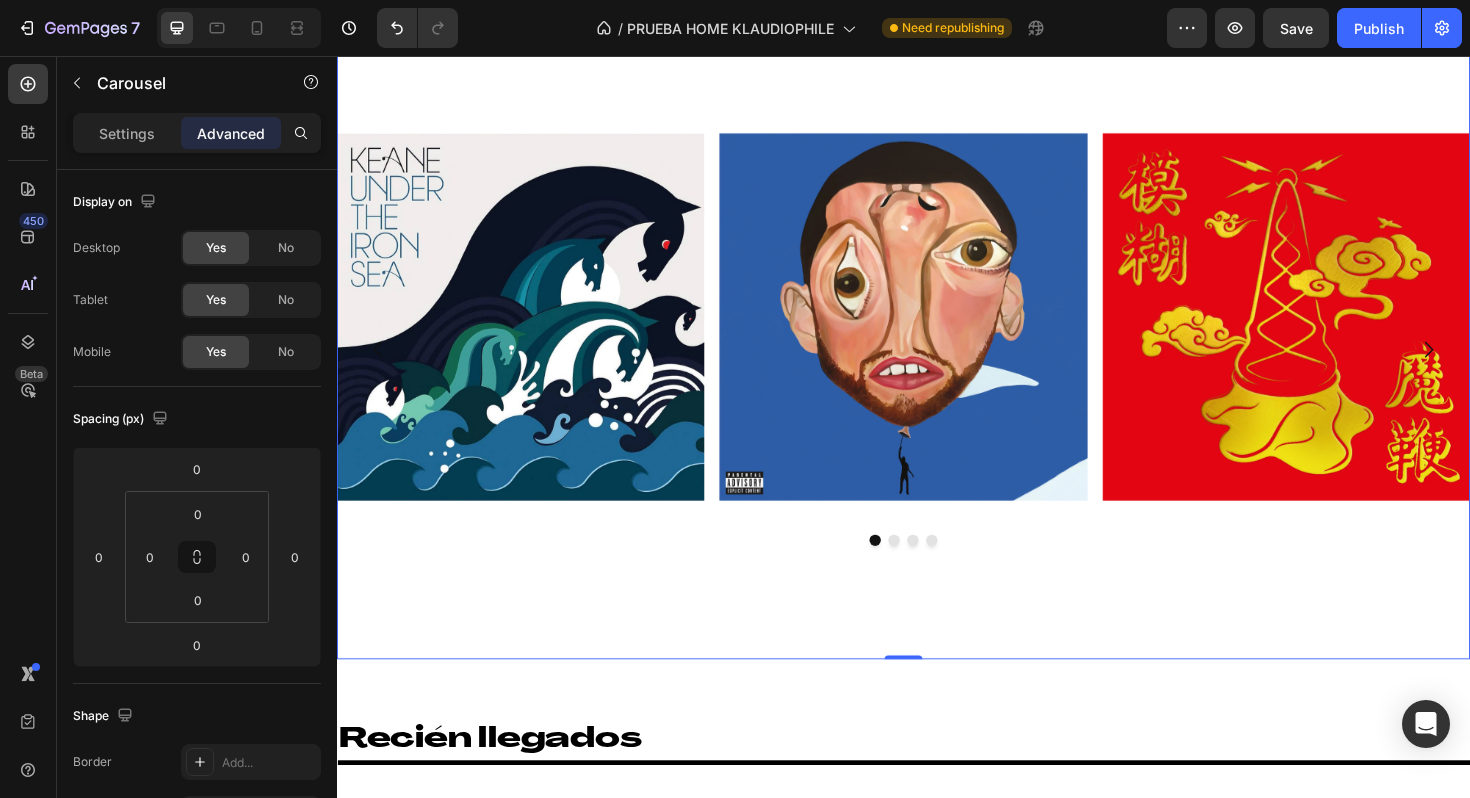 scroll, scrollTop: 0, scrollLeft: 0, axis: both 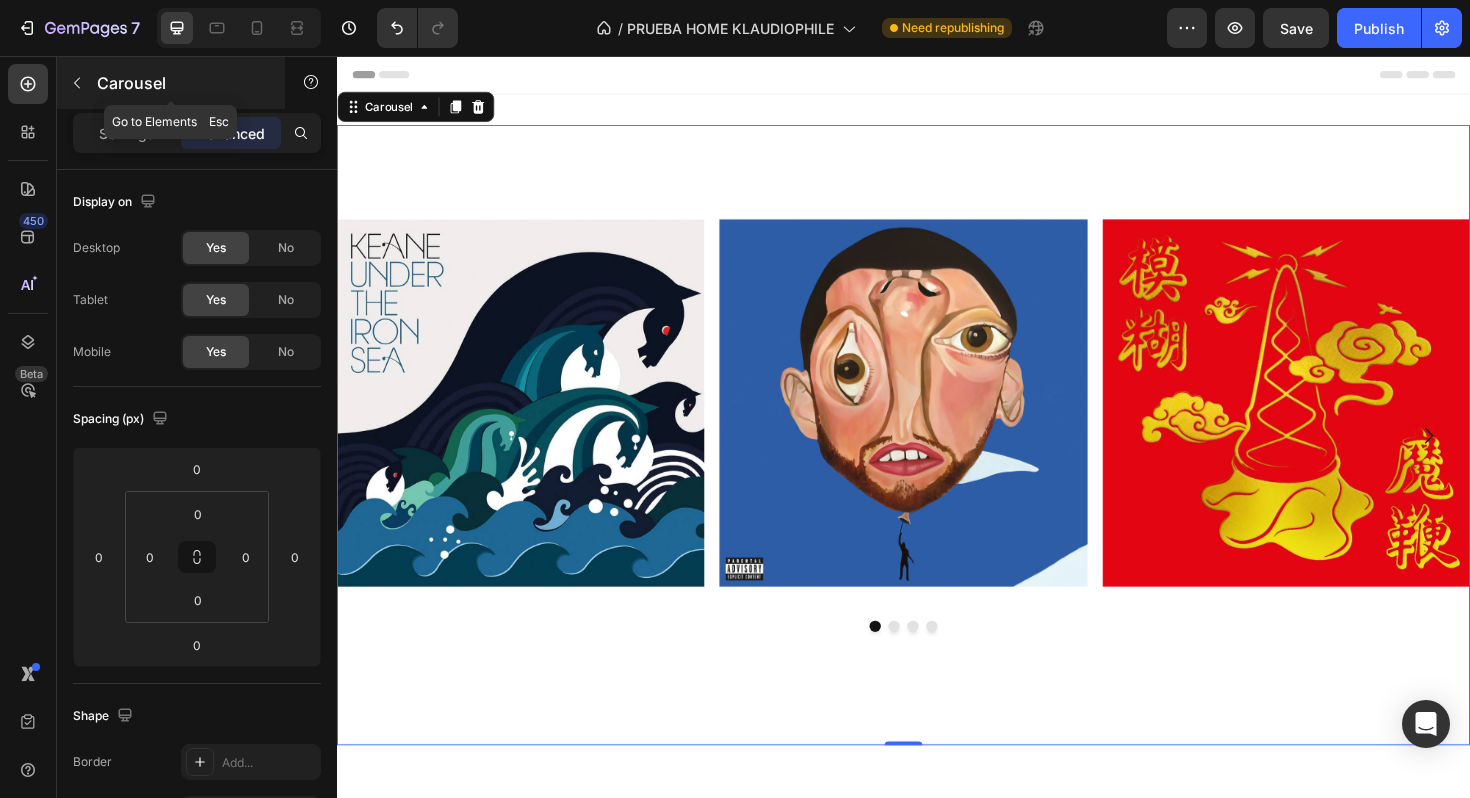 click at bounding box center (77, 83) 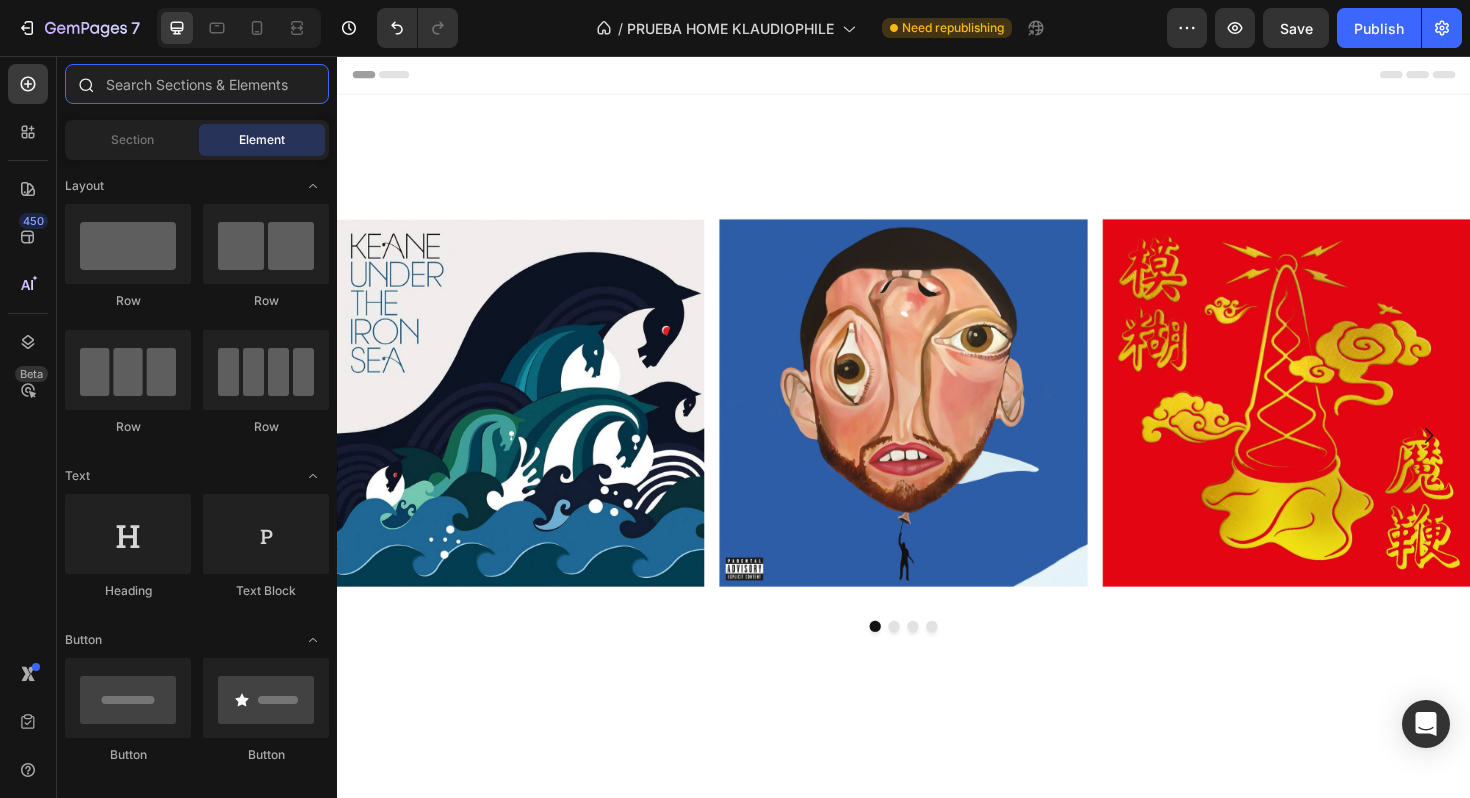 click at bounding box center [197, 84] 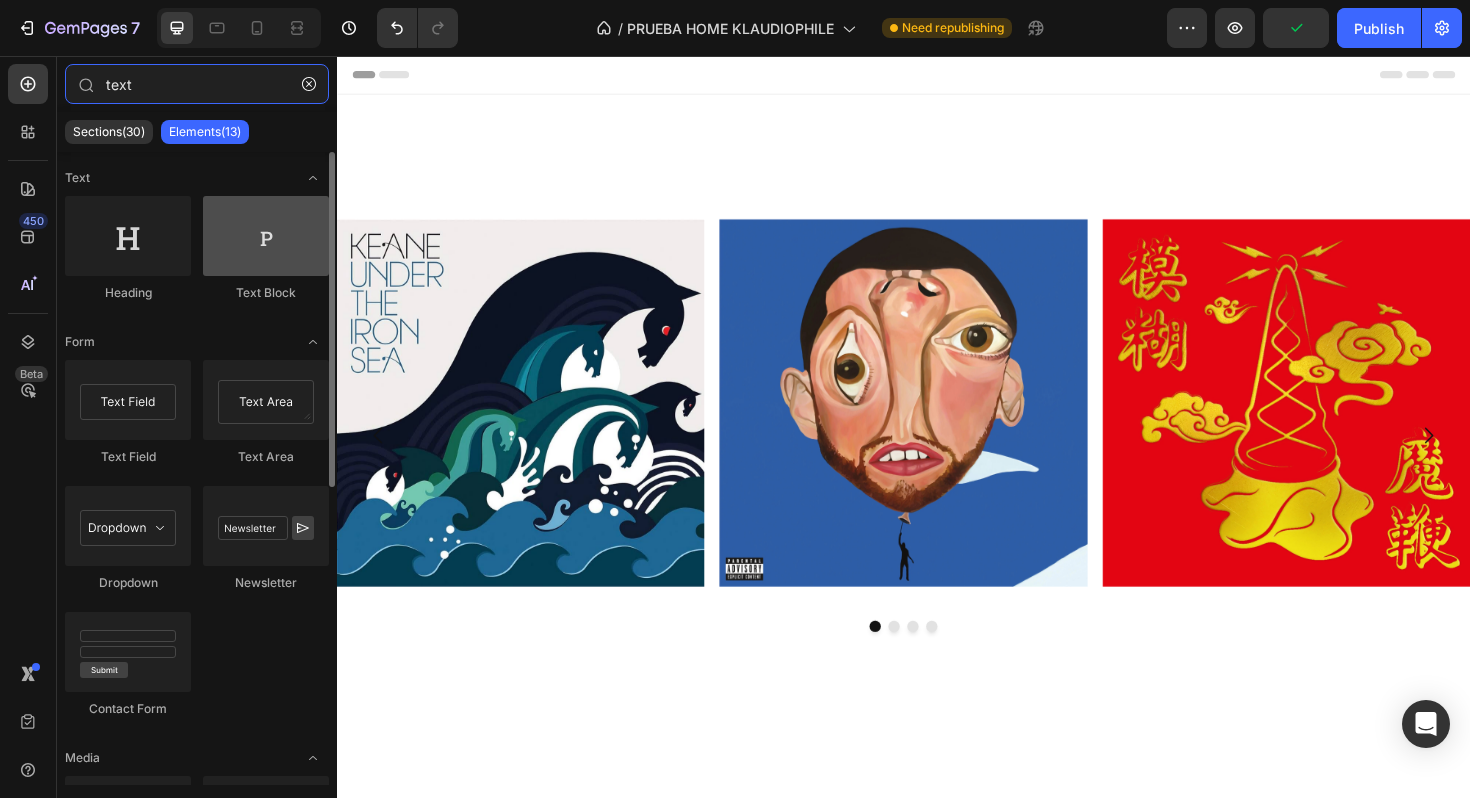 type on "text" 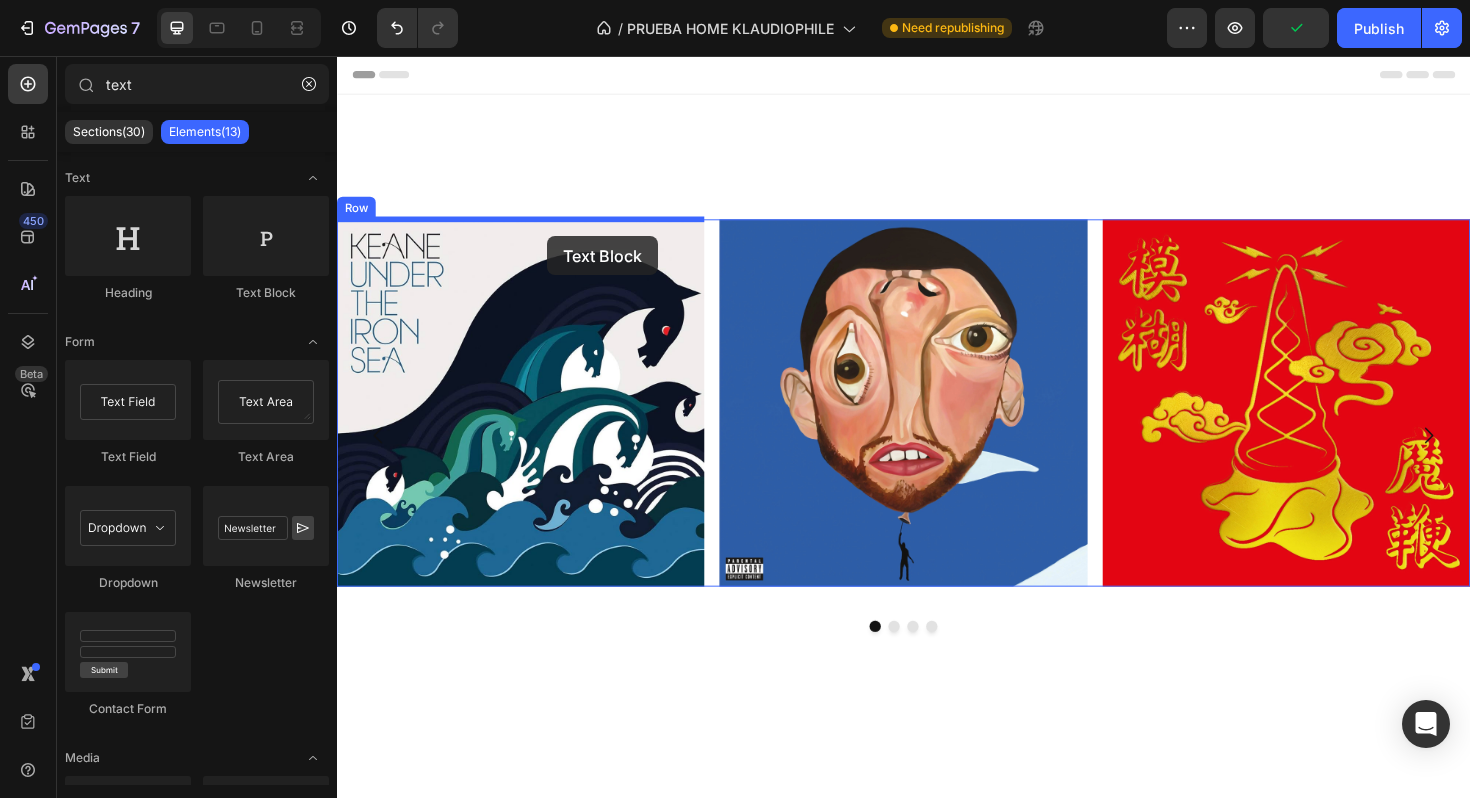 drag, startPoint x: 612, startPoint y: 318, endPoint x: 559, endPoint y: 247, distance: 88.60023 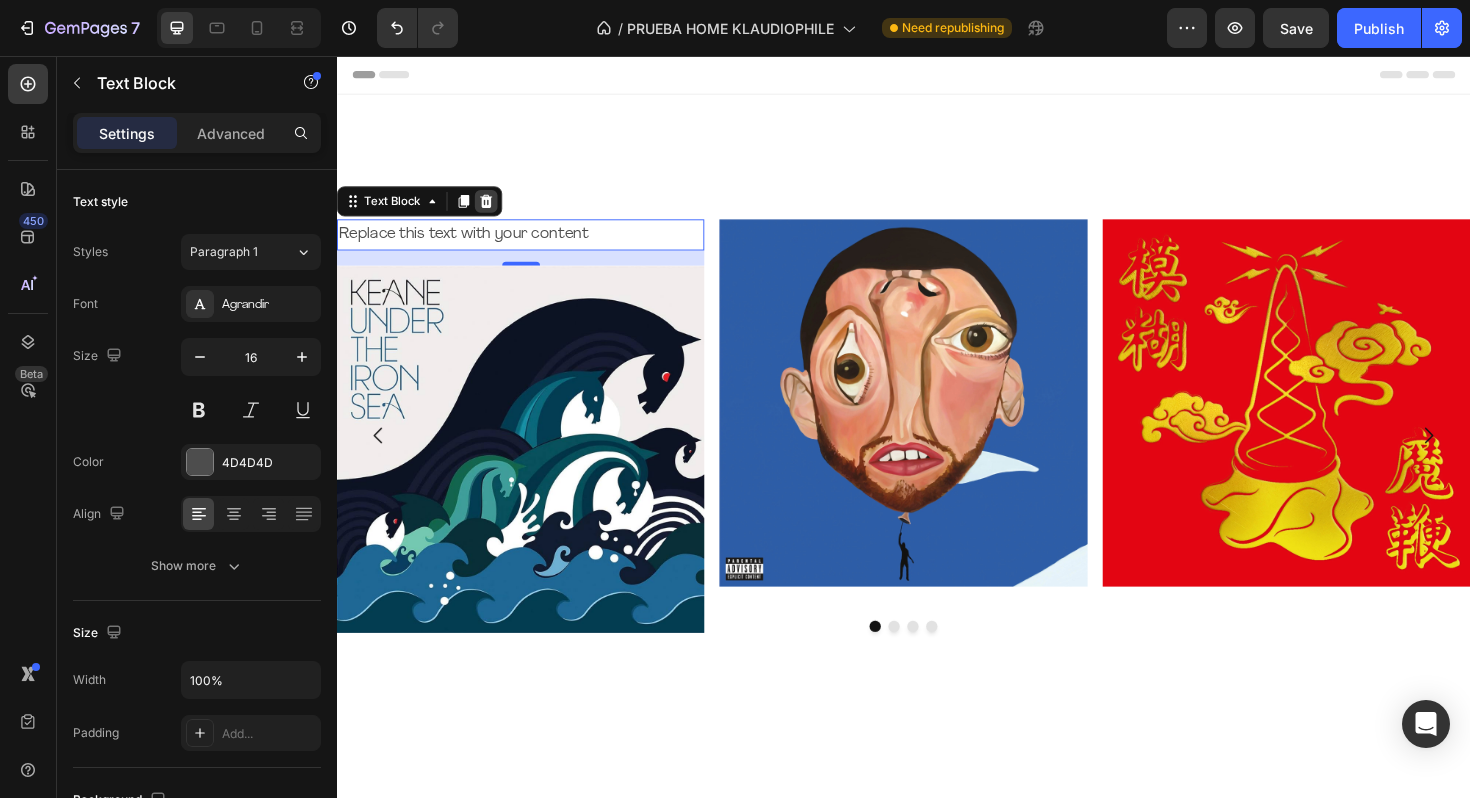 click 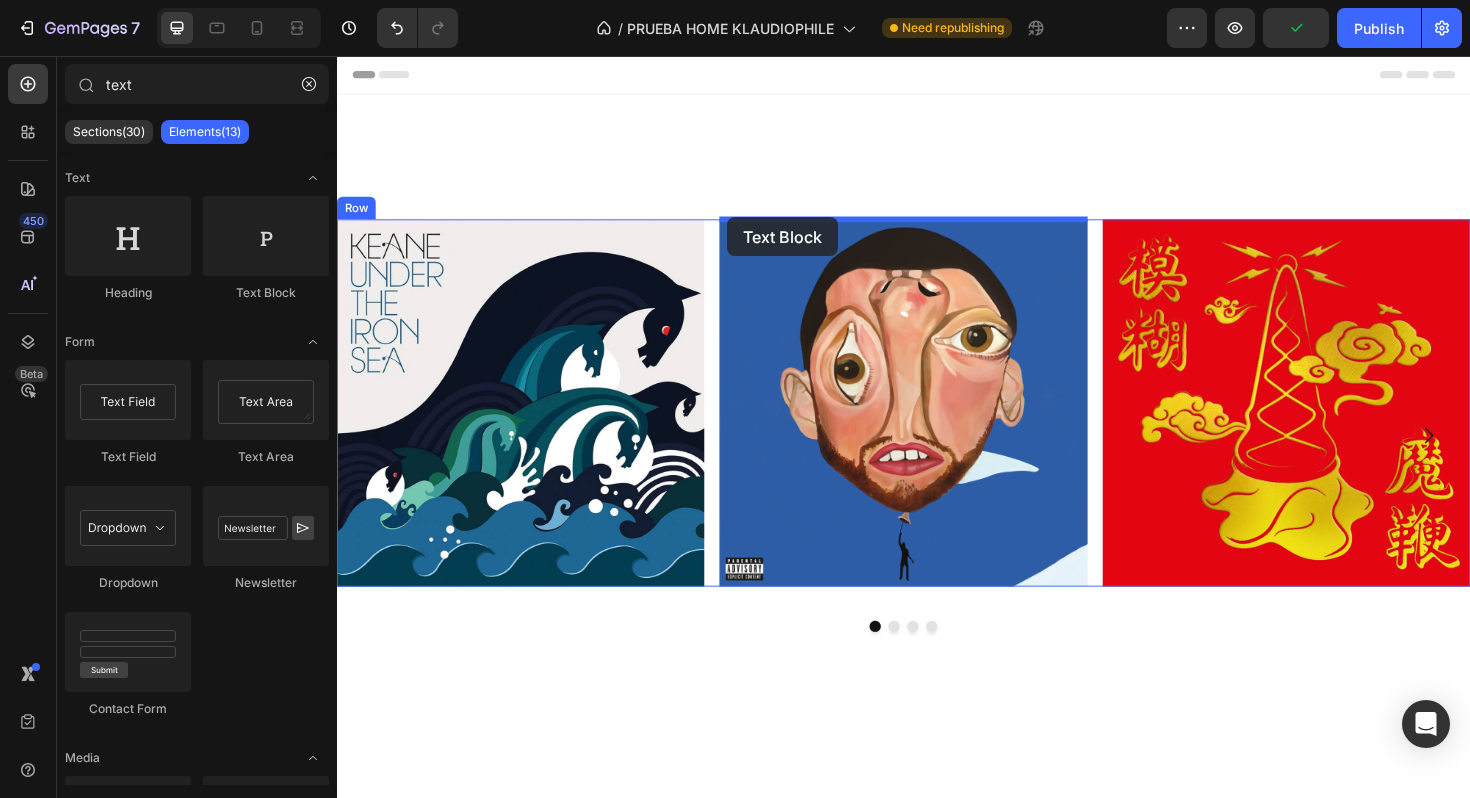 drag, startPoint x: 618, startPoint y: 308, endPoint x: 750, endPoint y: 227, distance: 154.87091 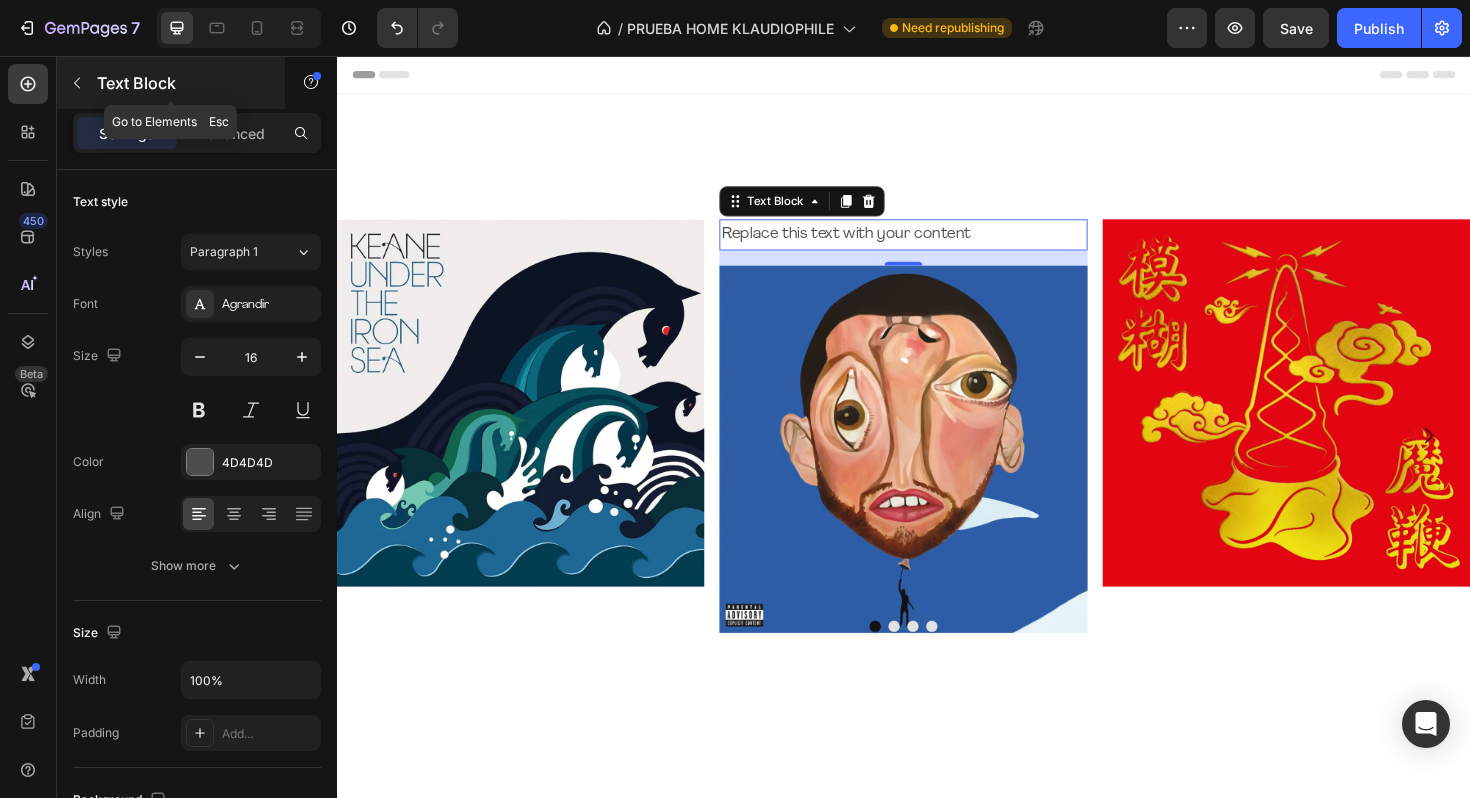 click 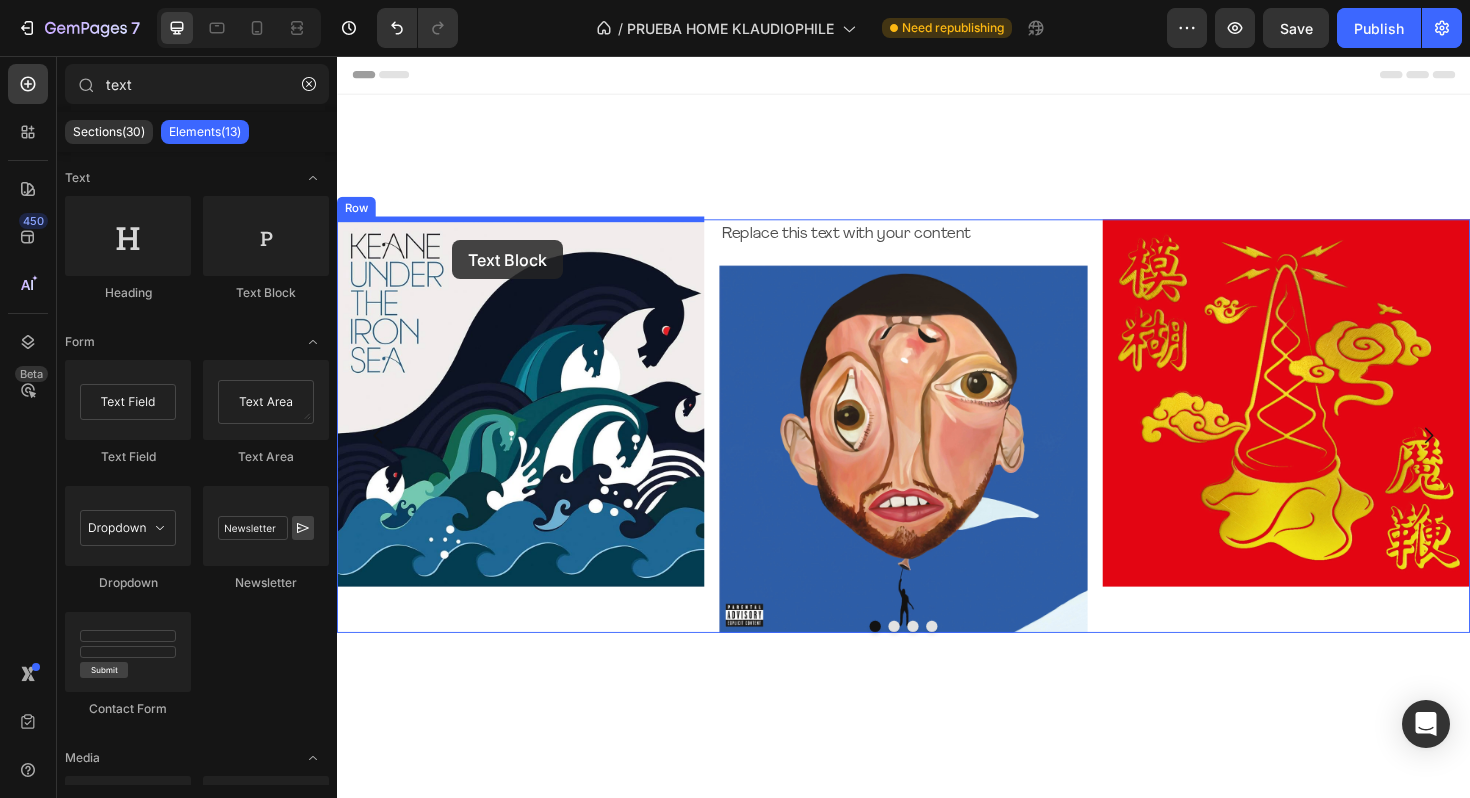 drag, startPoint x: 618, startPoint y: 289, endPoint x: 459, endPoint y: 250, distance: 163.71317 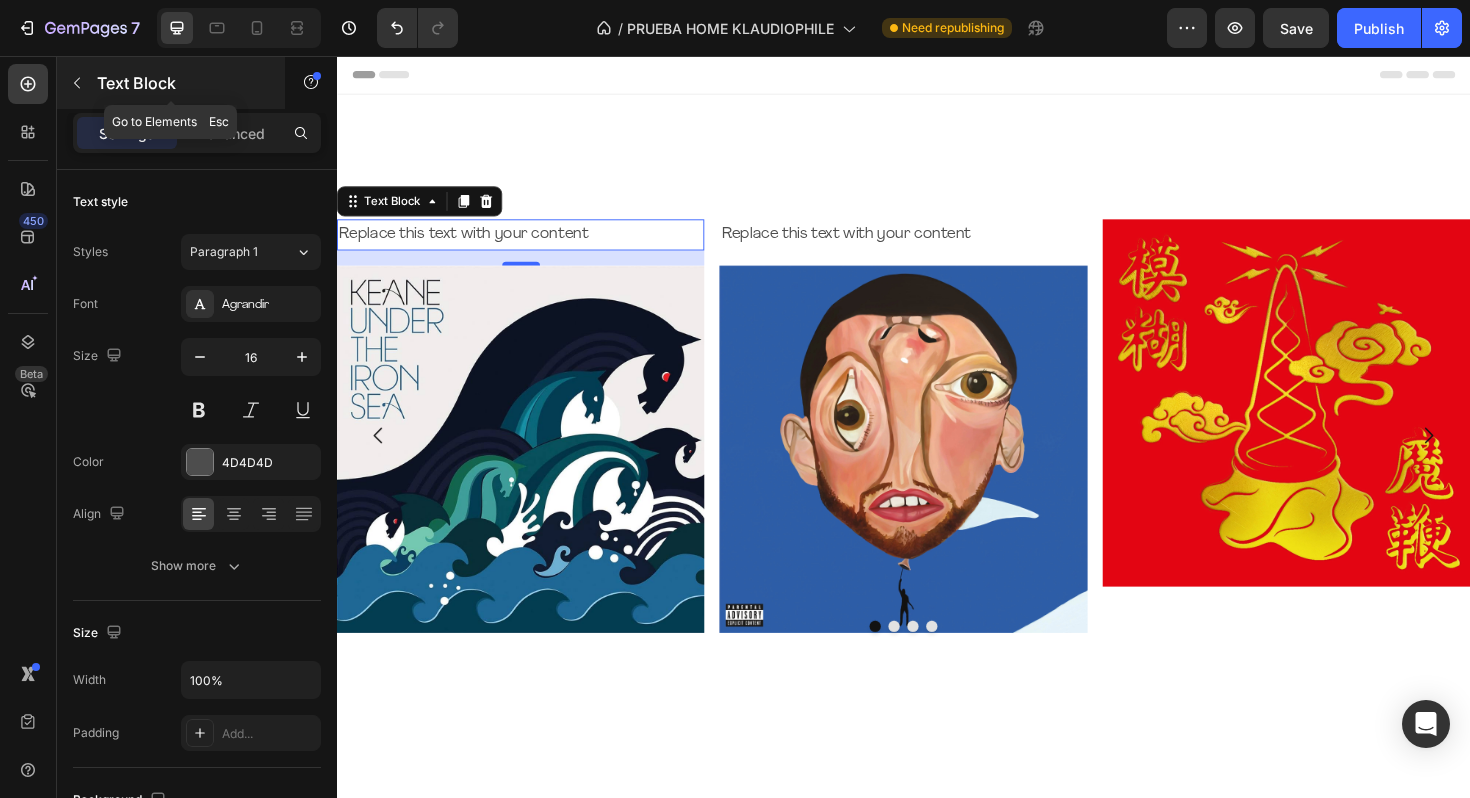 click at bounding box center (77, 83) 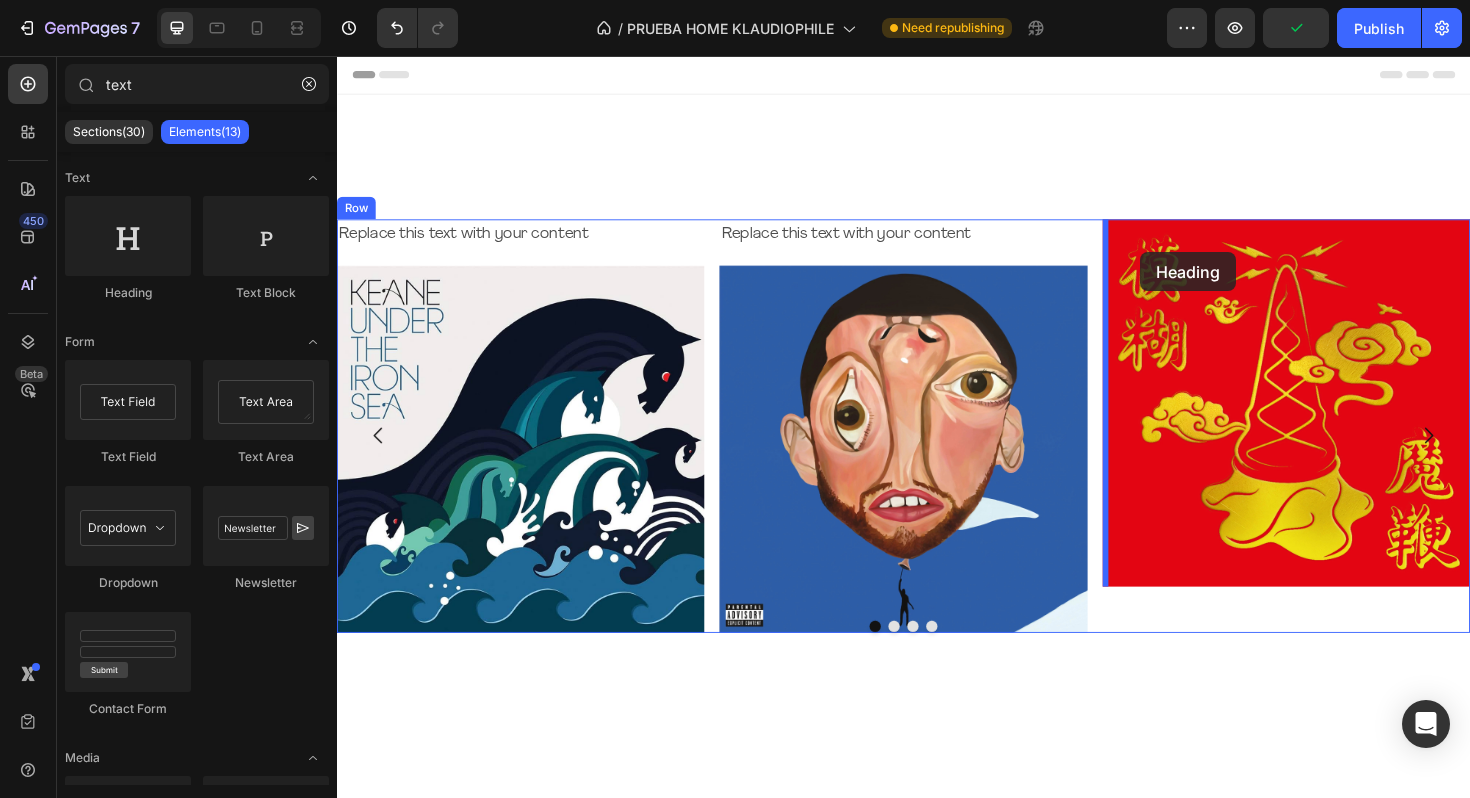 drag, startPoint x: 487, startPoint y: 303, endPoint x: 1188, endPoint y: 264, distance: 702.08405 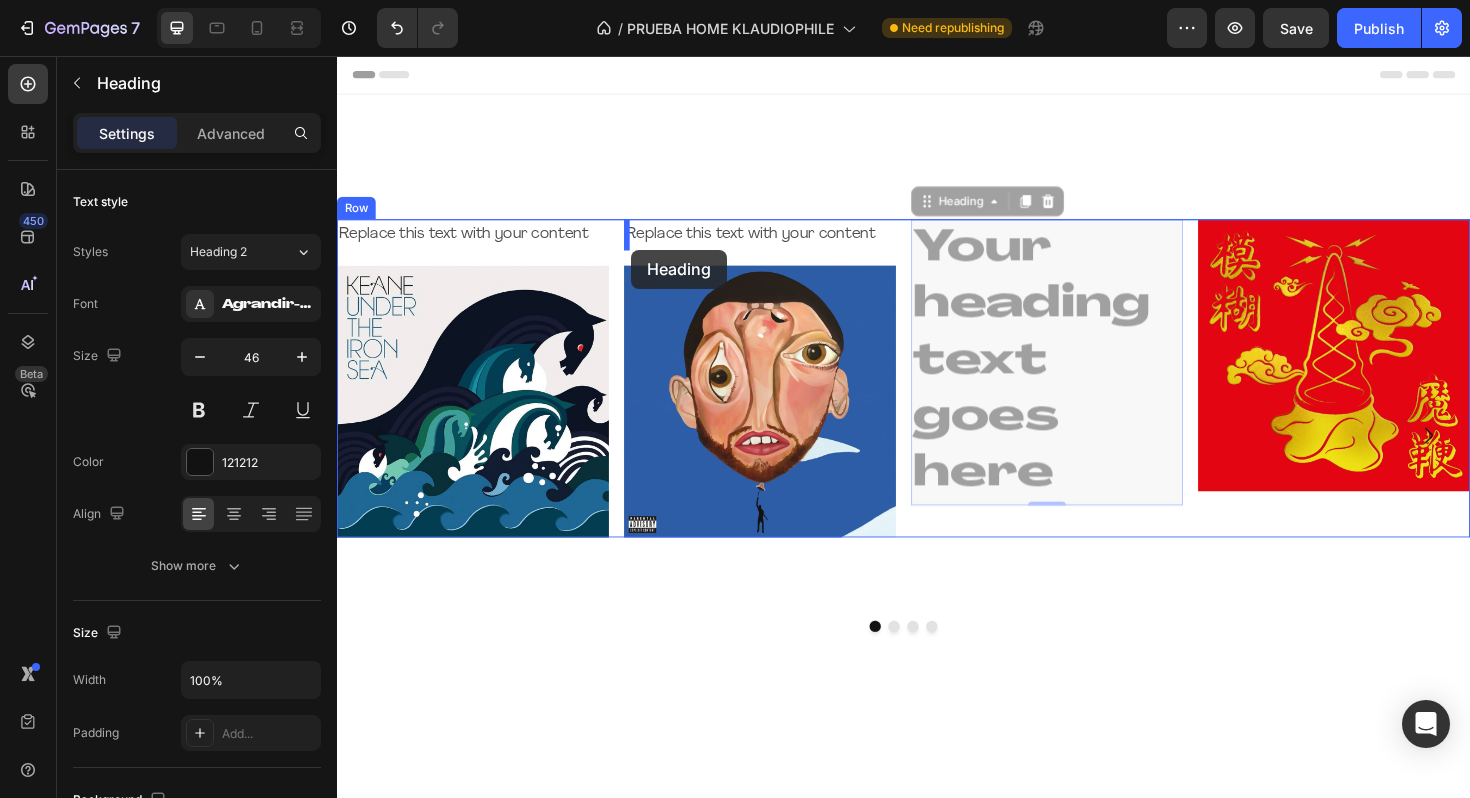 drag, startPoint x: 964, startPoint y: 211, endPoint x: 648, endPoint y: 261, distance: 319.93124 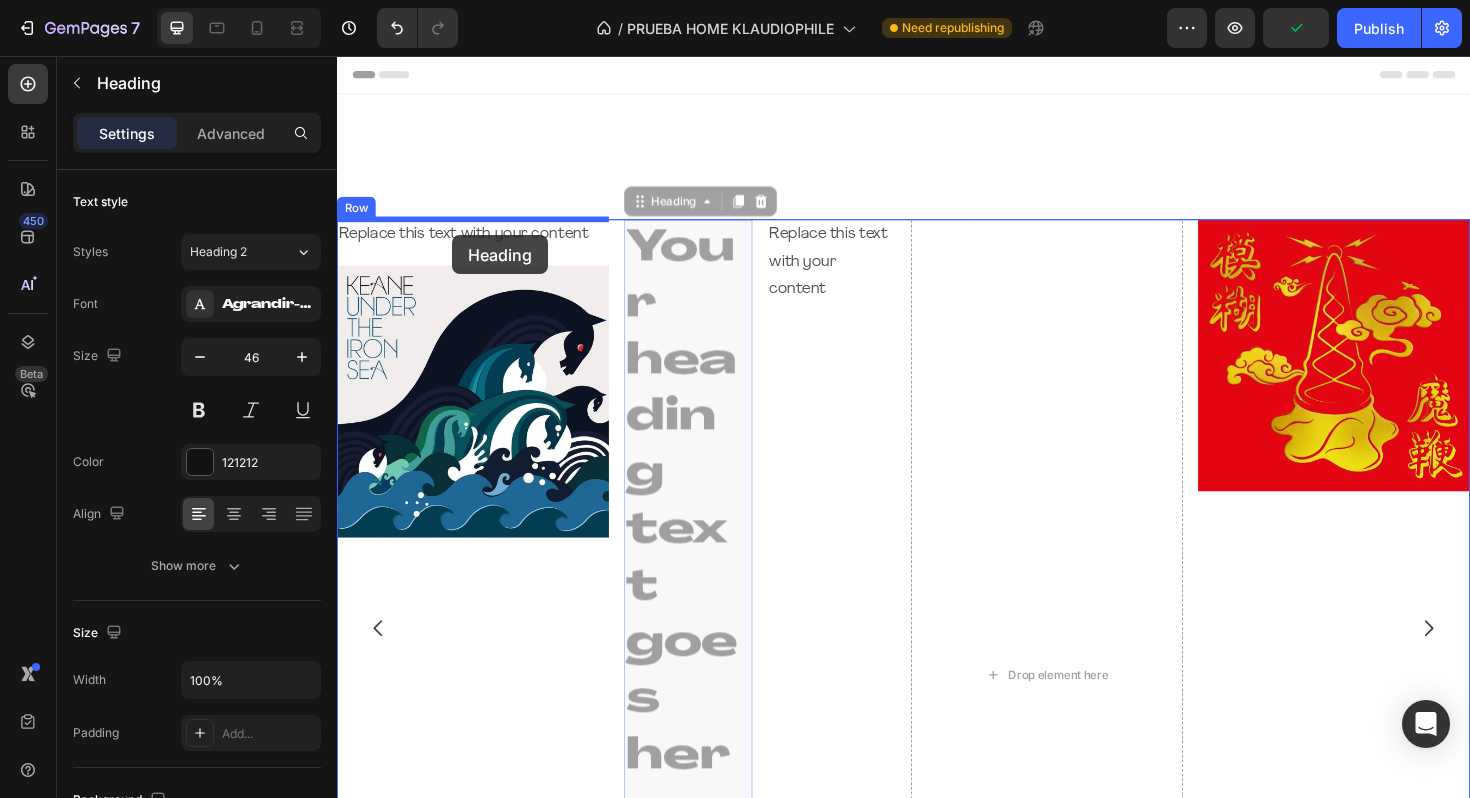 drag, startPoint x: 655, startPoint y: 215, endPoint x: 459, endPoint y: 247, distance: 198.59506 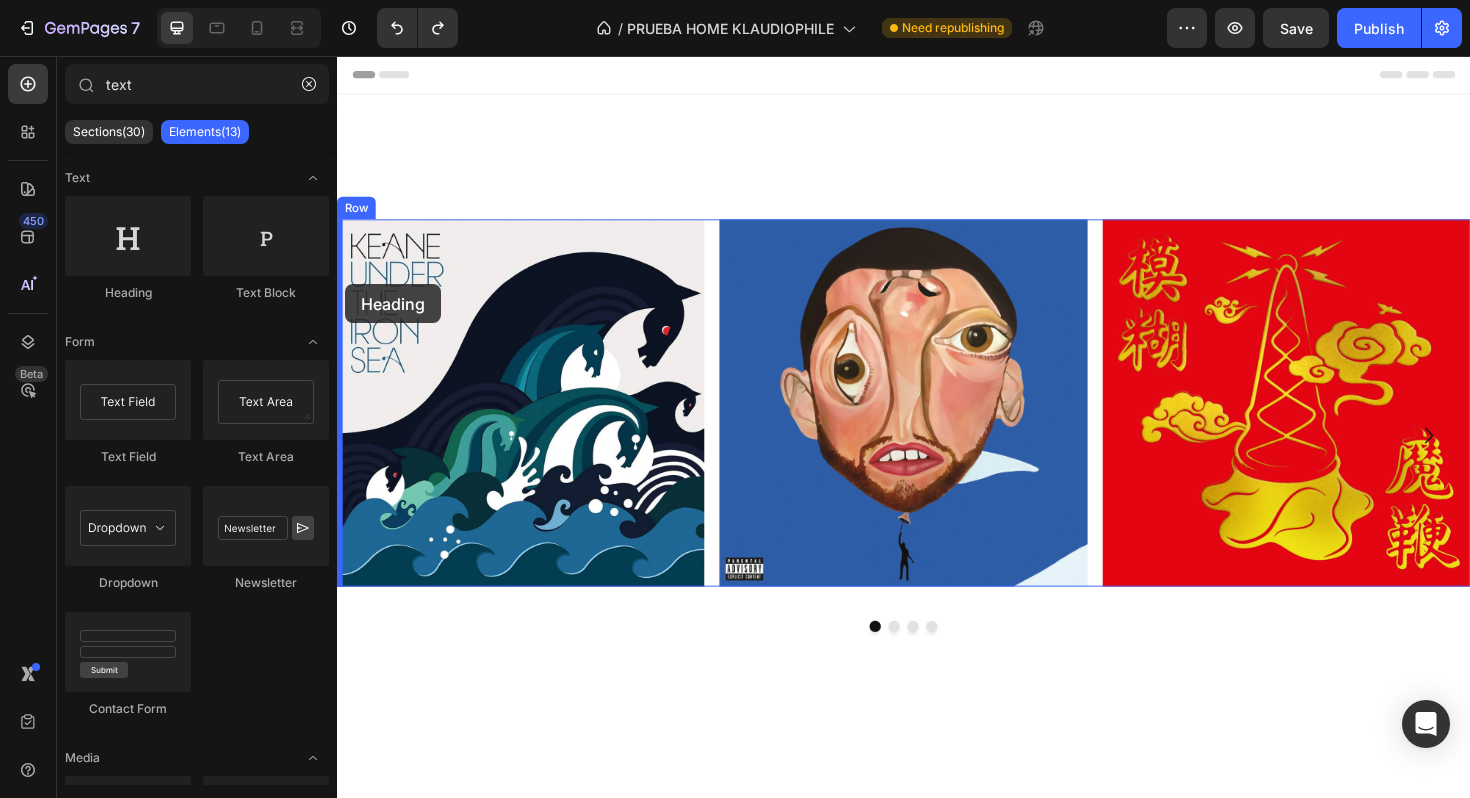 drag, startPoint x: 487, startPoint y: 291, endPoint x: 345, endPoint y: 298, distance: 142.17242 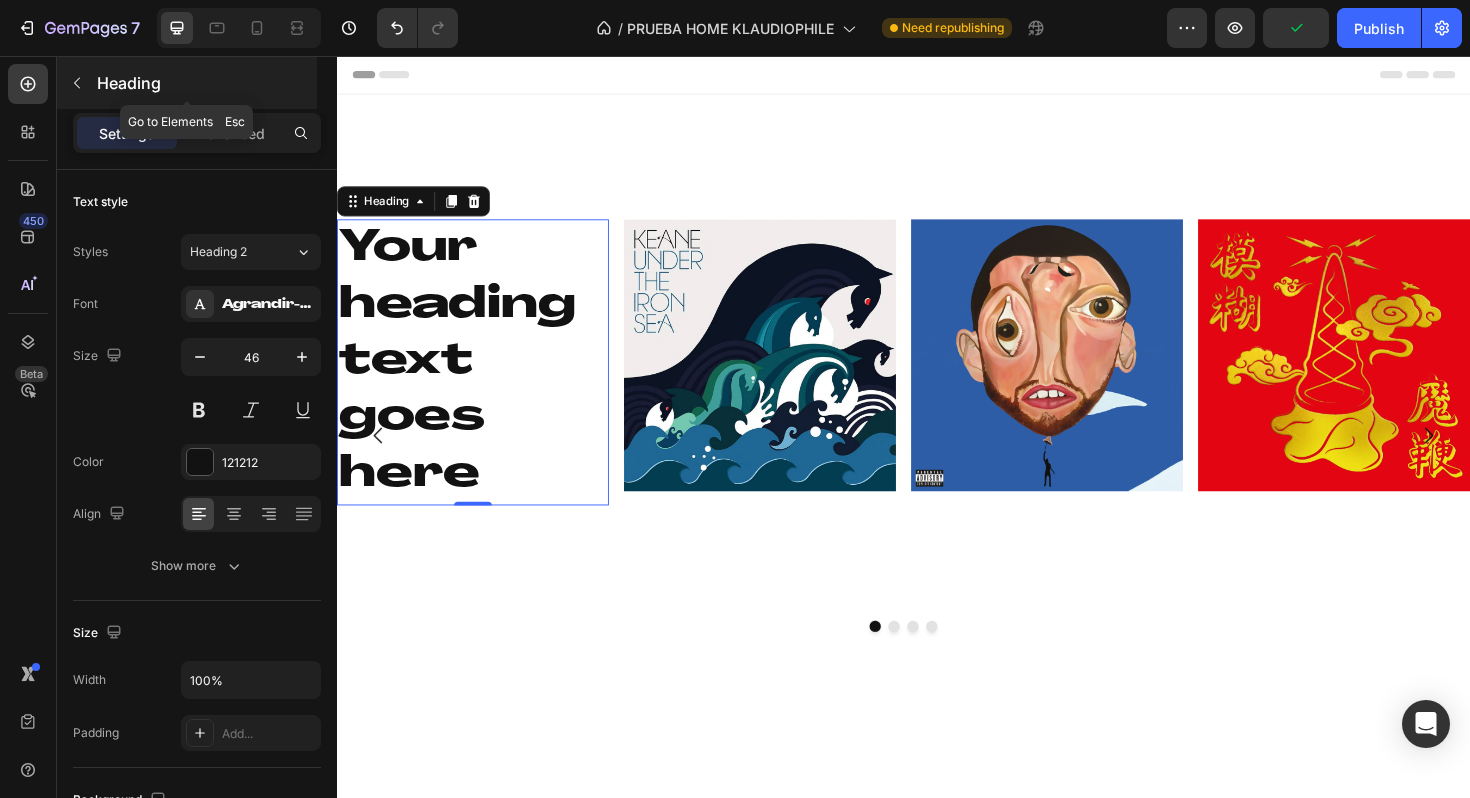 click 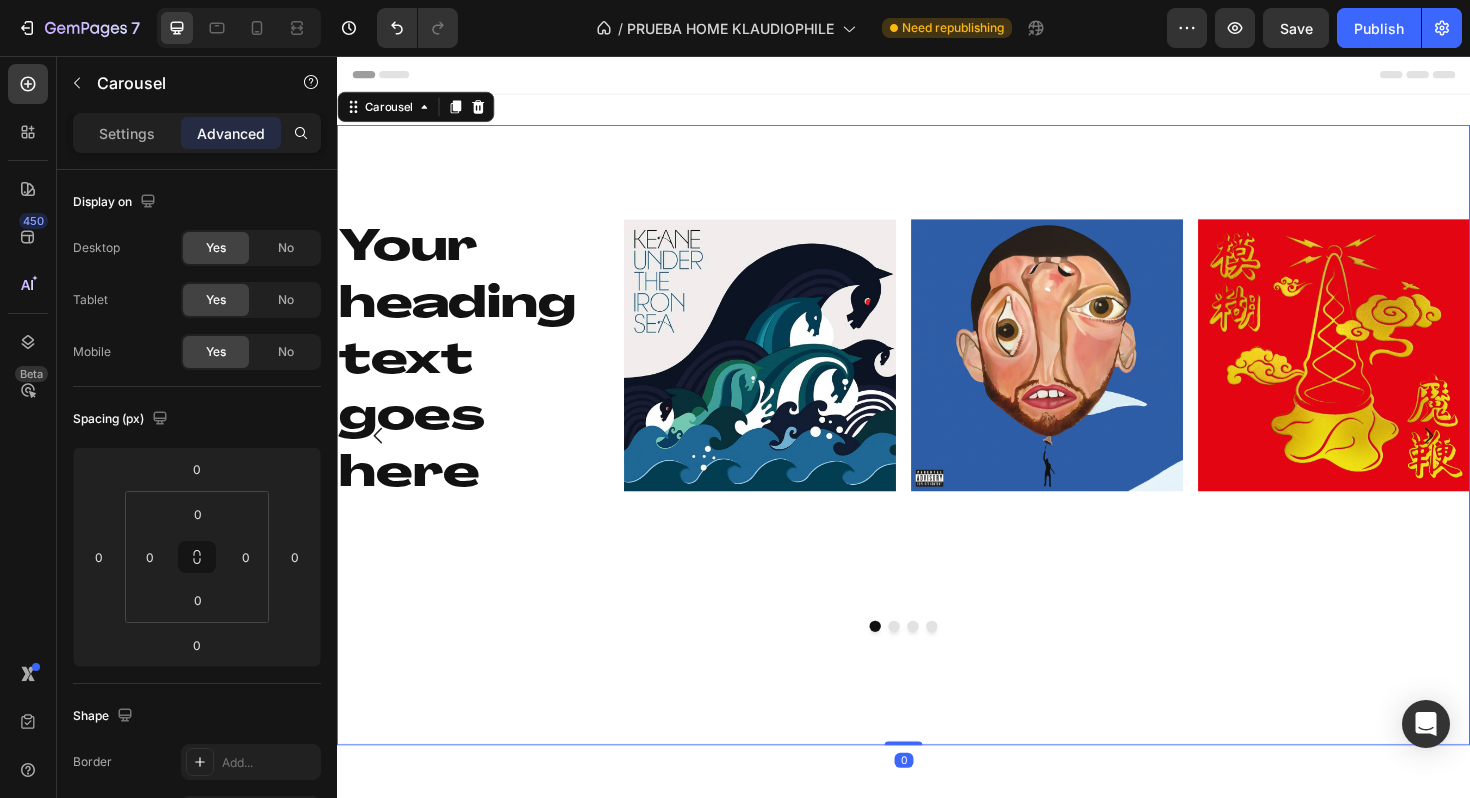 click on "Your heading text goes here Heading Image Image Image Row" at bounding box center (937, 457) 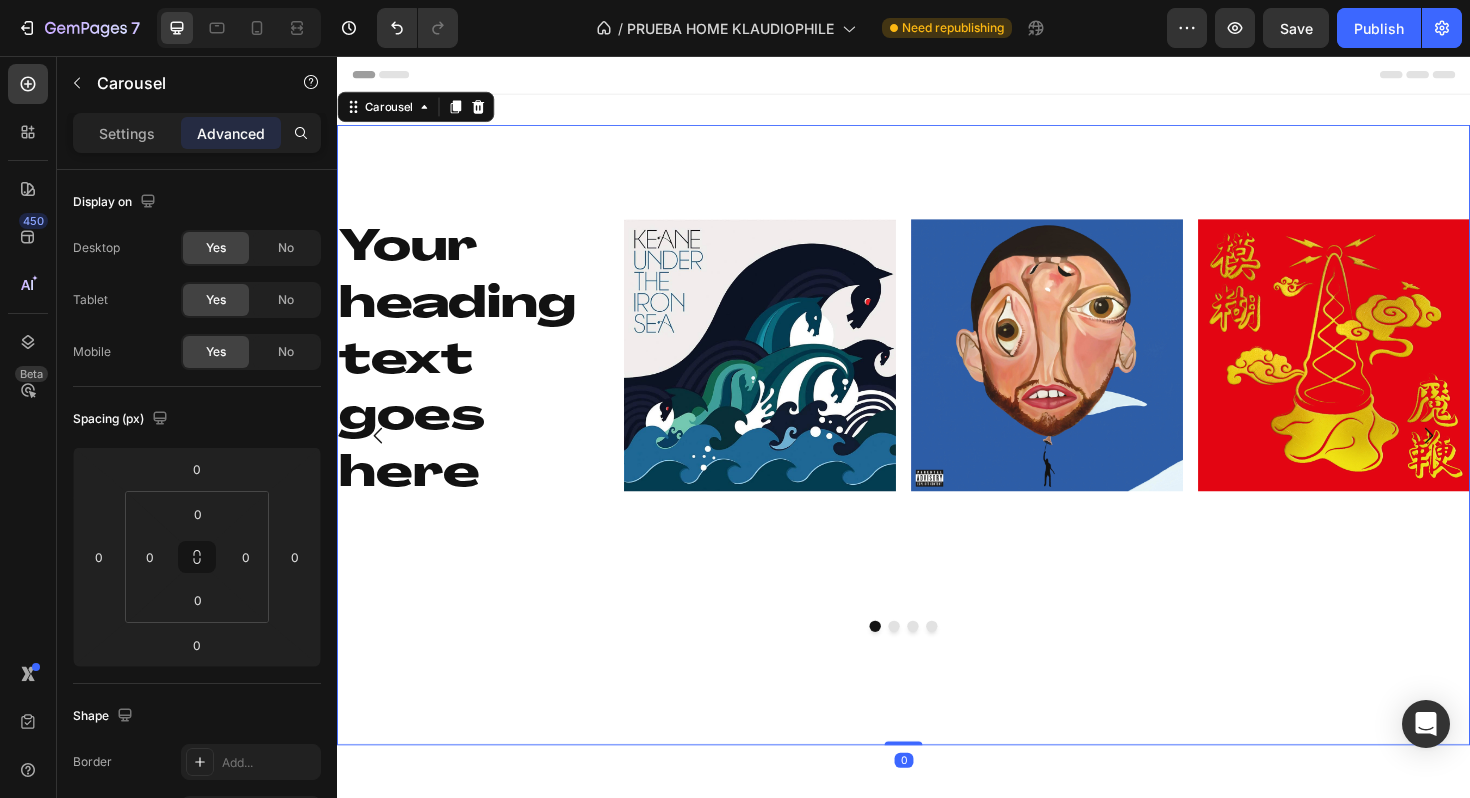 click on "Your heading text goes here Heading Image Image Image Row" at bounding box center (937, 457) 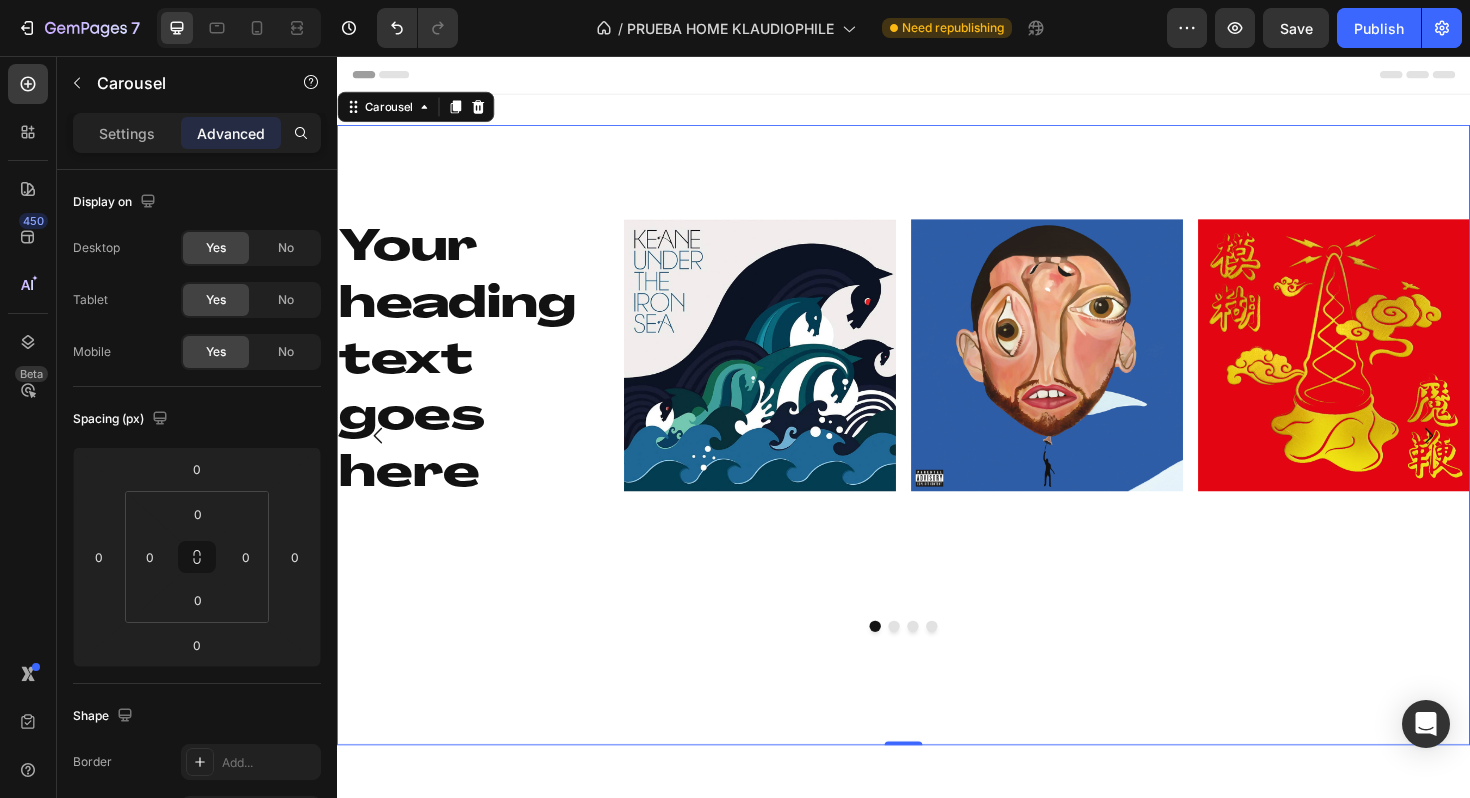 click on "Your heading text goes here Heading Image Image Image Row" at bounding box center (937, 457) 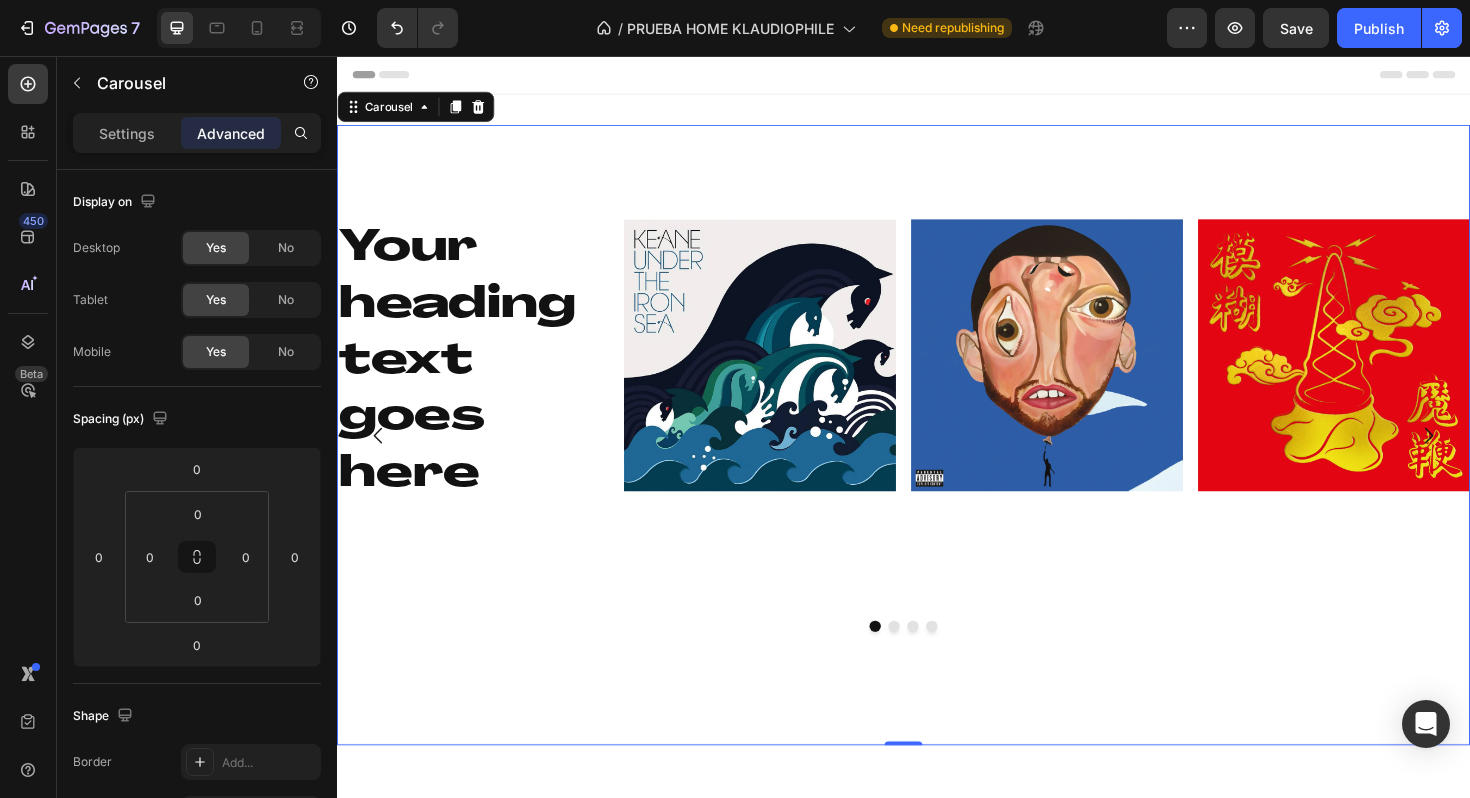 click at bounding box center (785, 373) 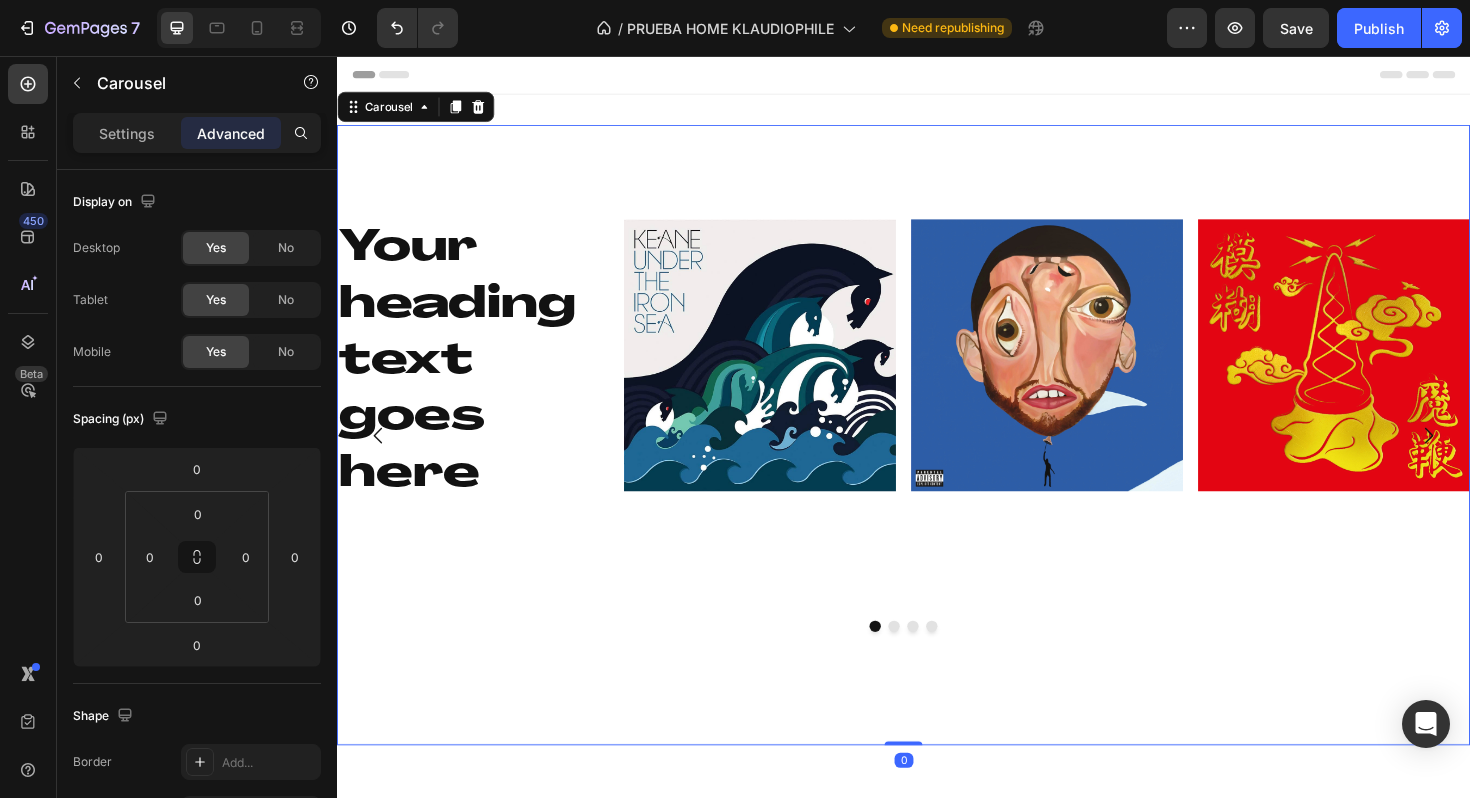 click on "Your heading text goes here Heading Image Image Image Row" at bounding box center (937, 457) 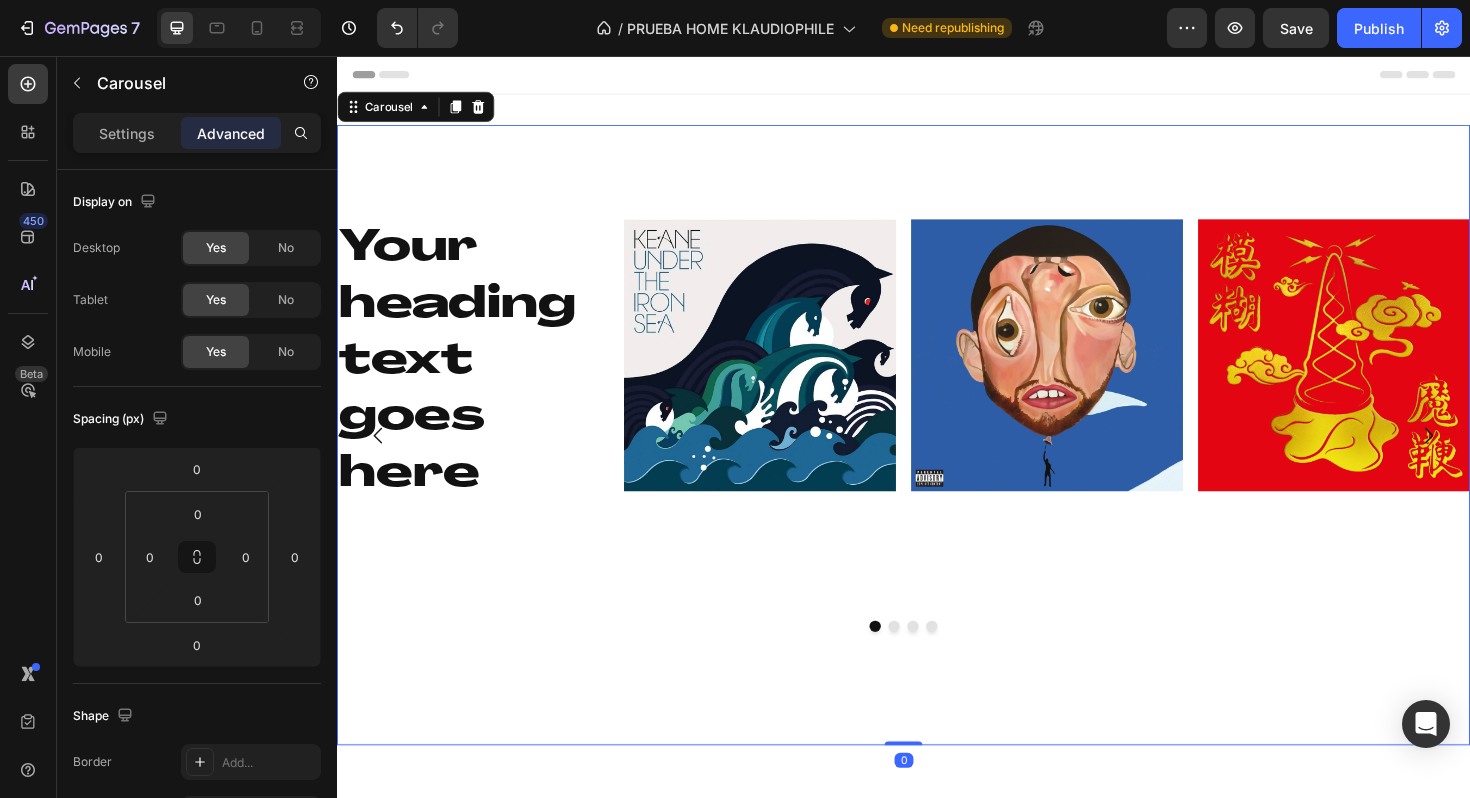 click on "Your heading text goes here Heading Image Image Image Row" at bounding box center [937, 457] 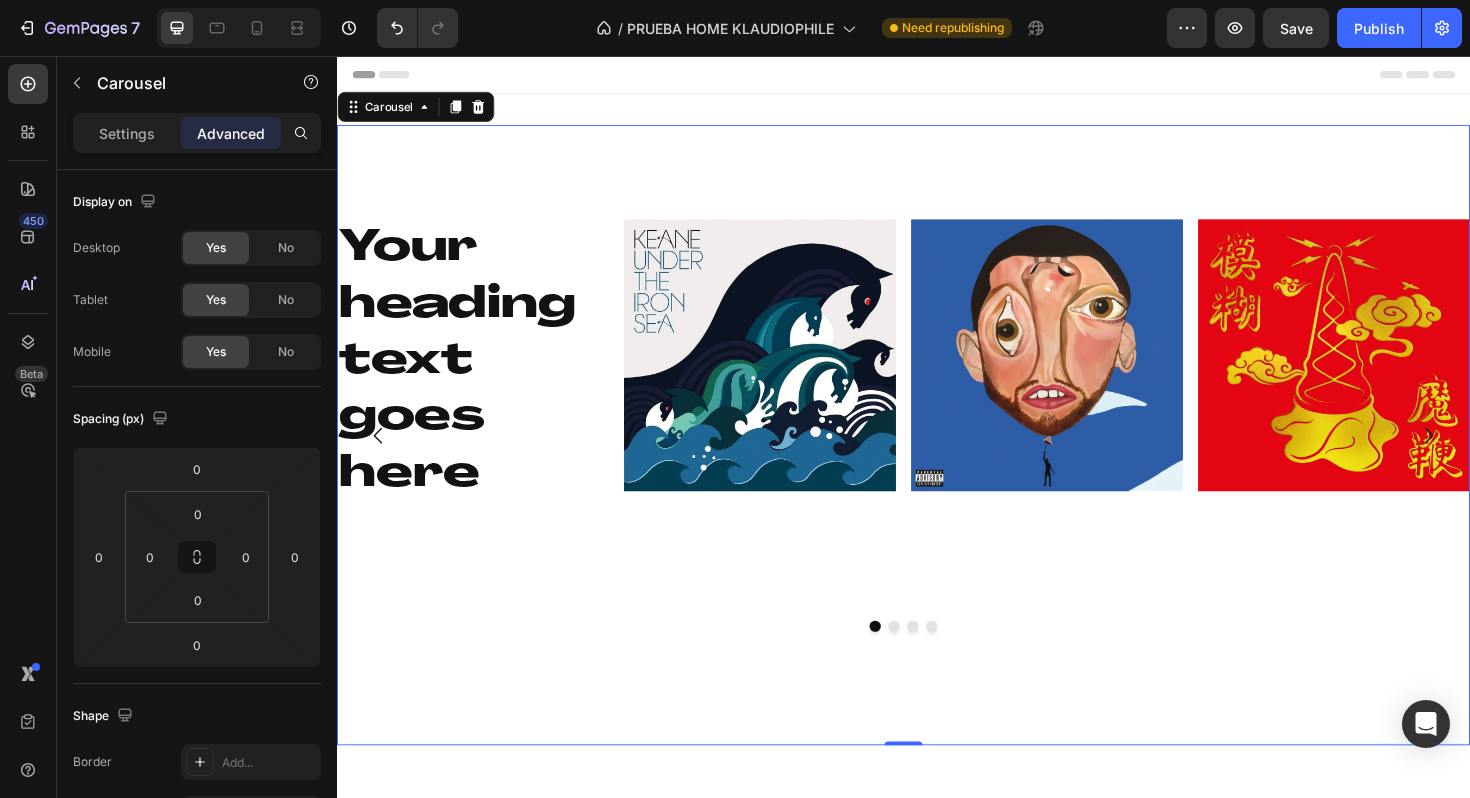 click on "Your heading text goes here Heading Image Image Image Row" at bounding box center [937, 557] 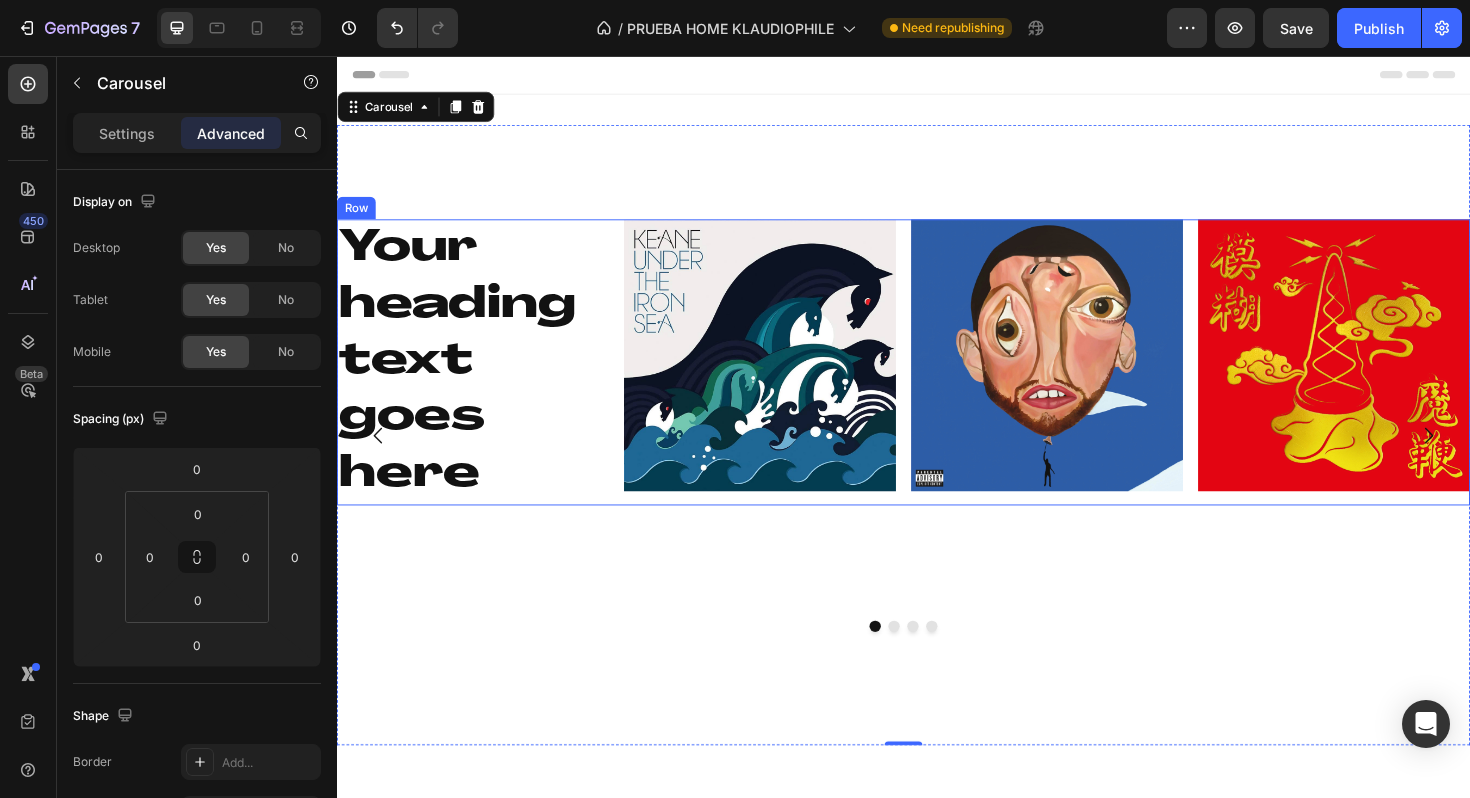 click at bounding box center (1089, 373) 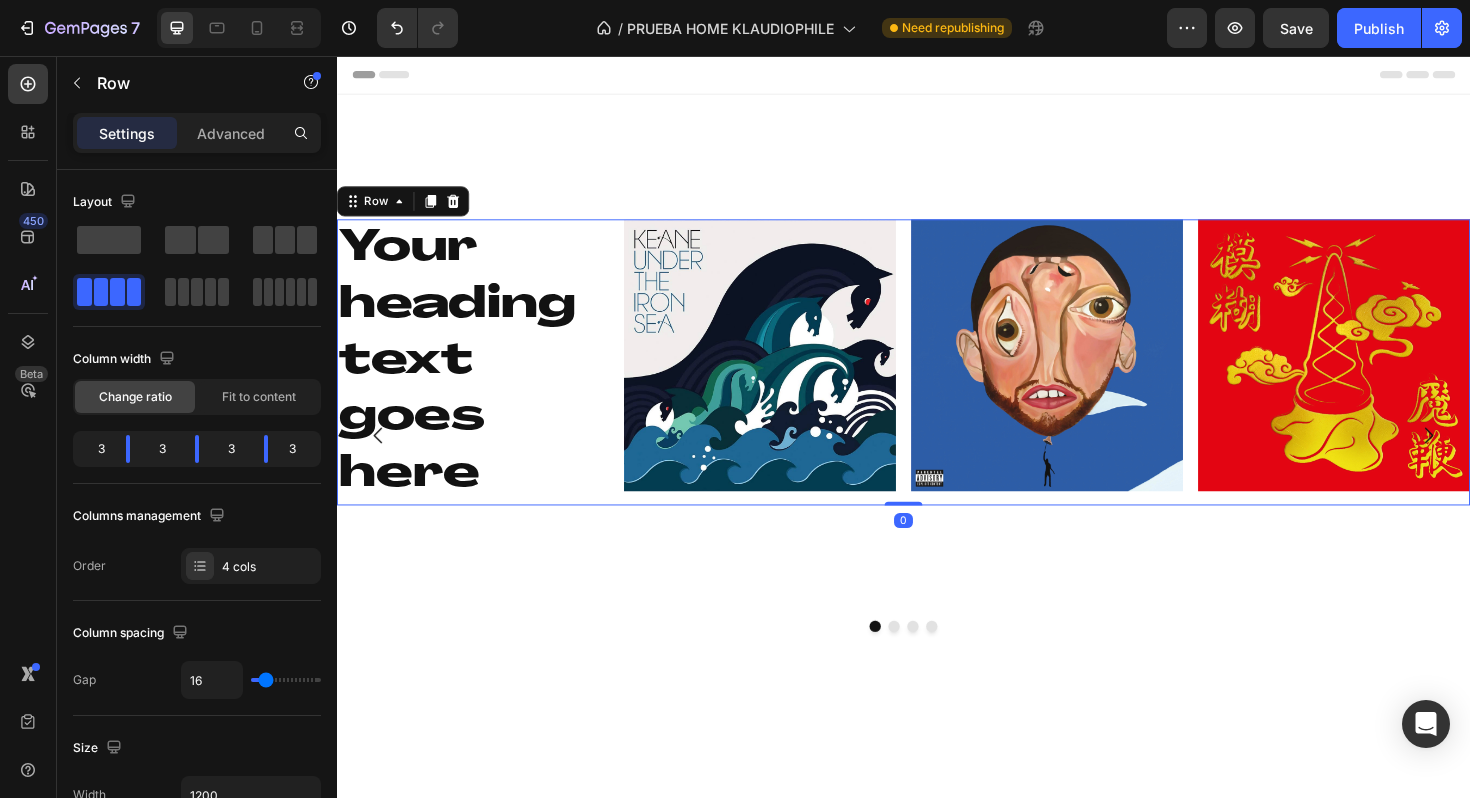 click on "Image" at bounding box center [785, 380] 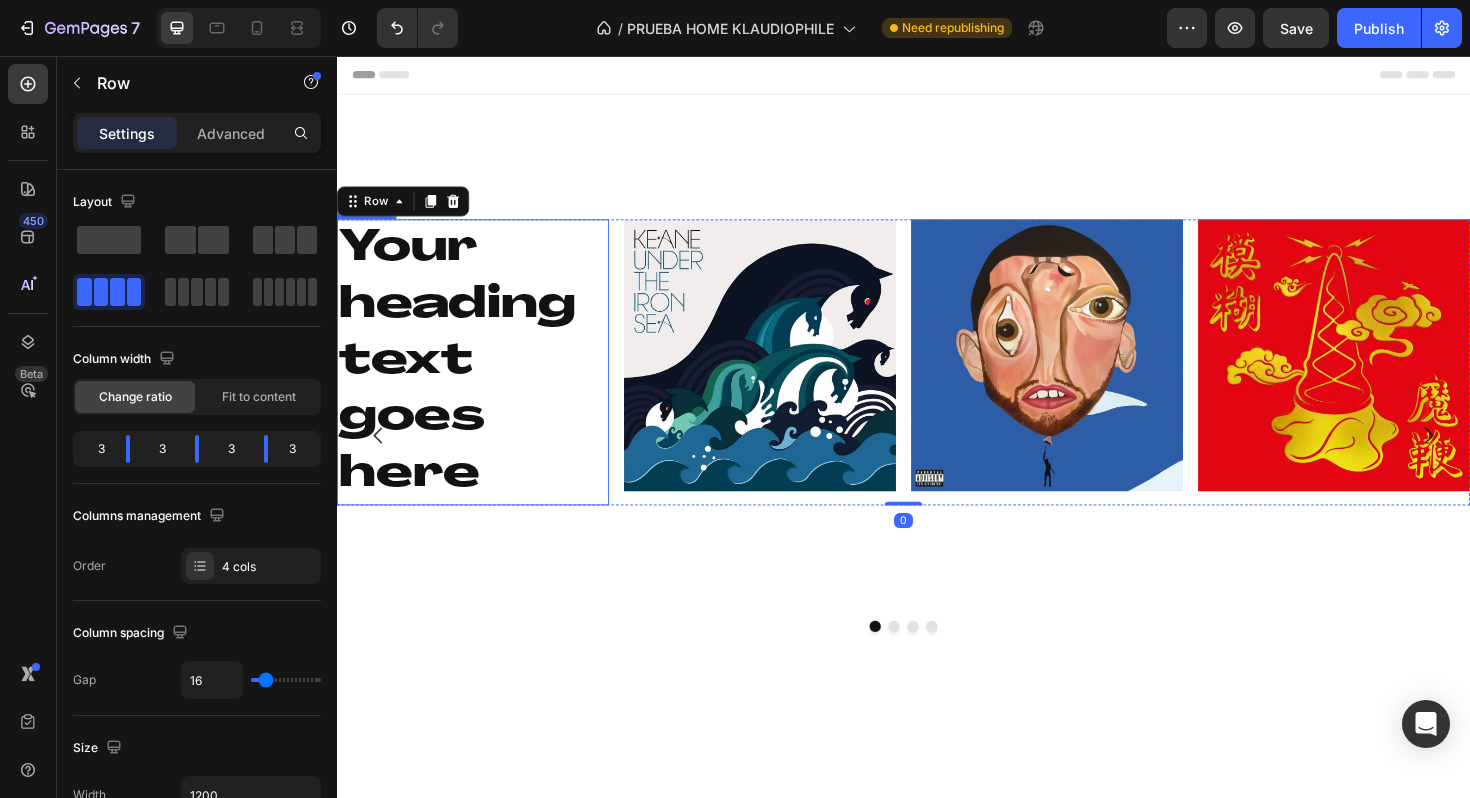 click on "Your heading text goes here" at bounding box center (481, 380) 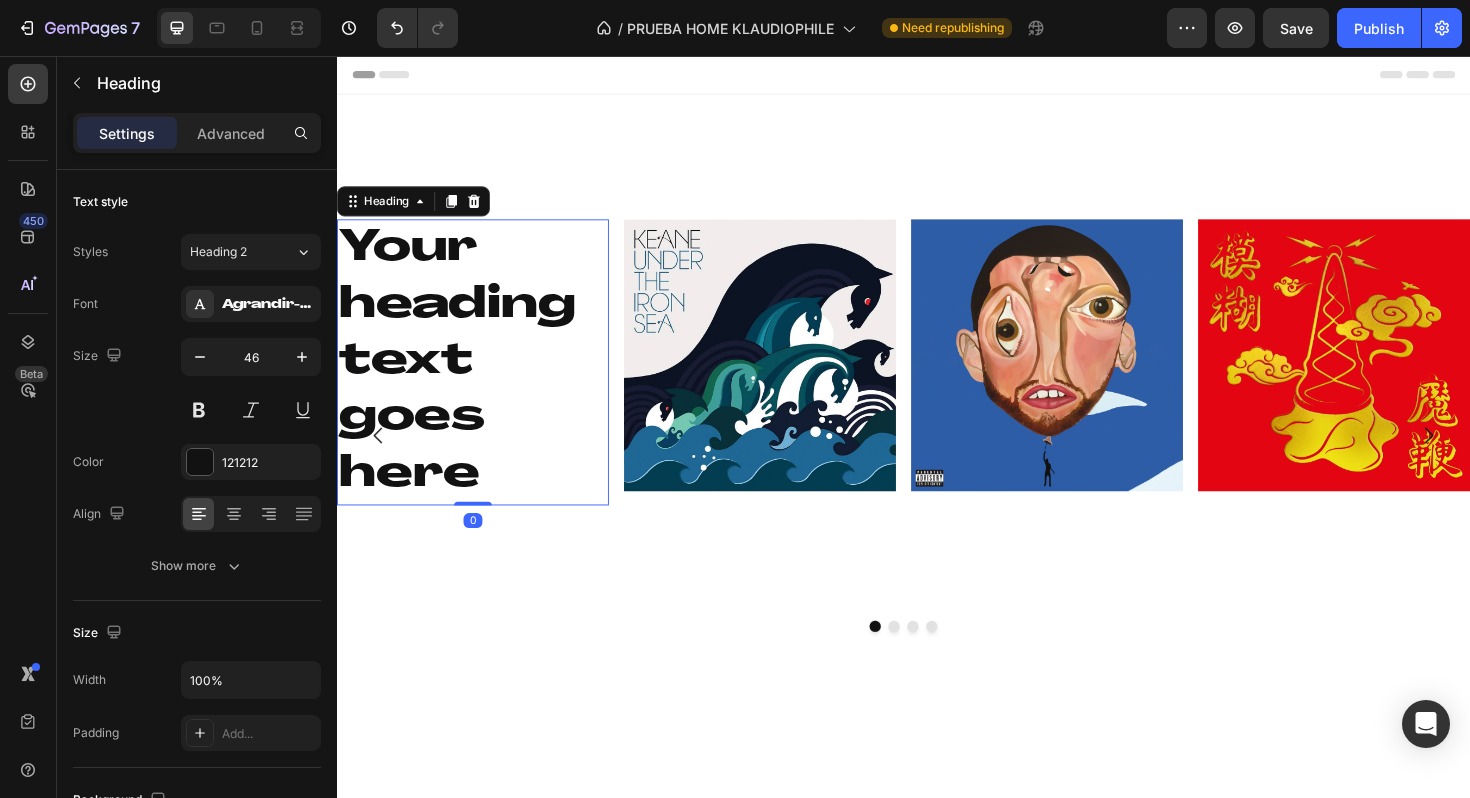 click on "Your heading text goes here" at bounding box center (481, 380) 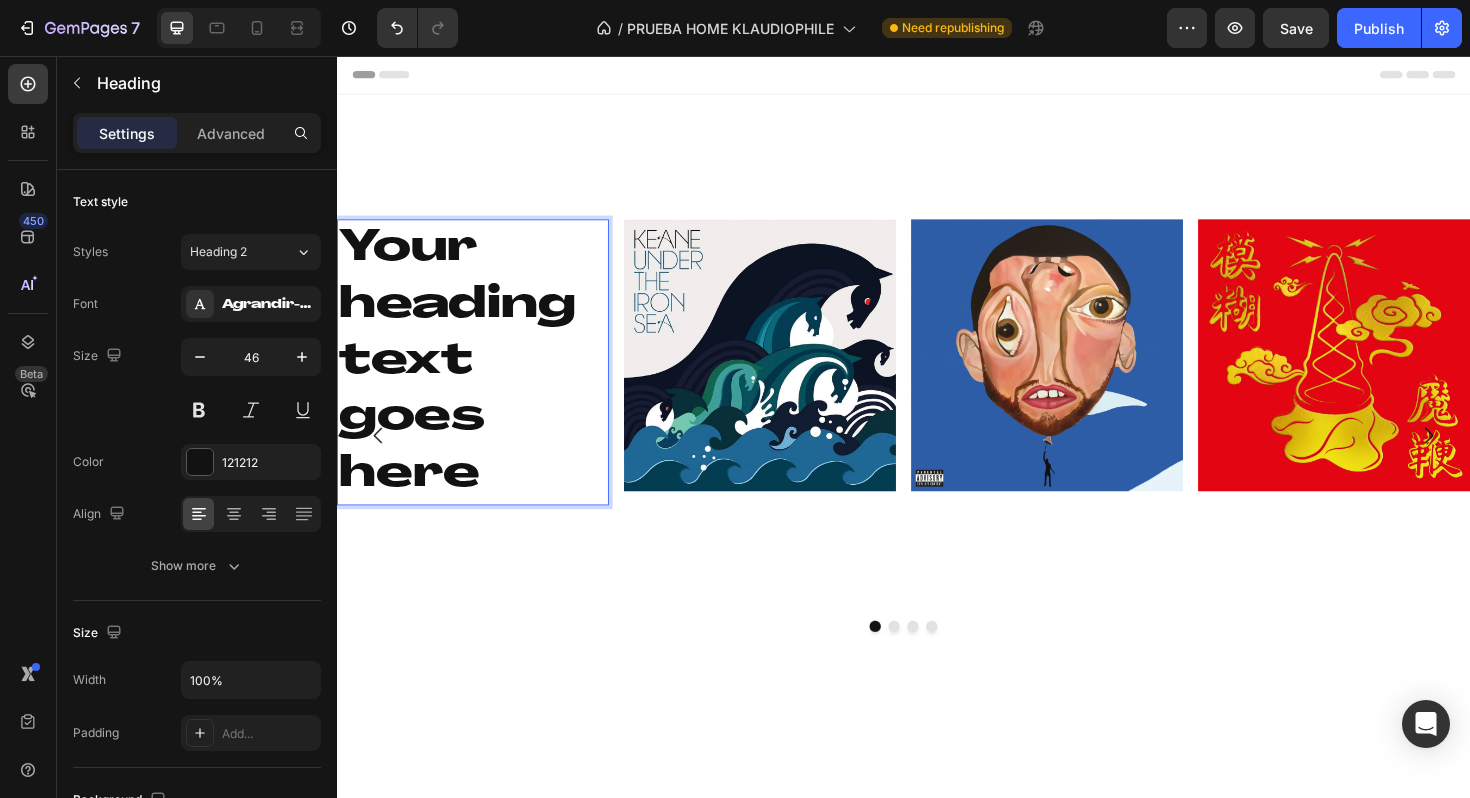 click on "Your heading text goes here" at bounding box center [481, 380] 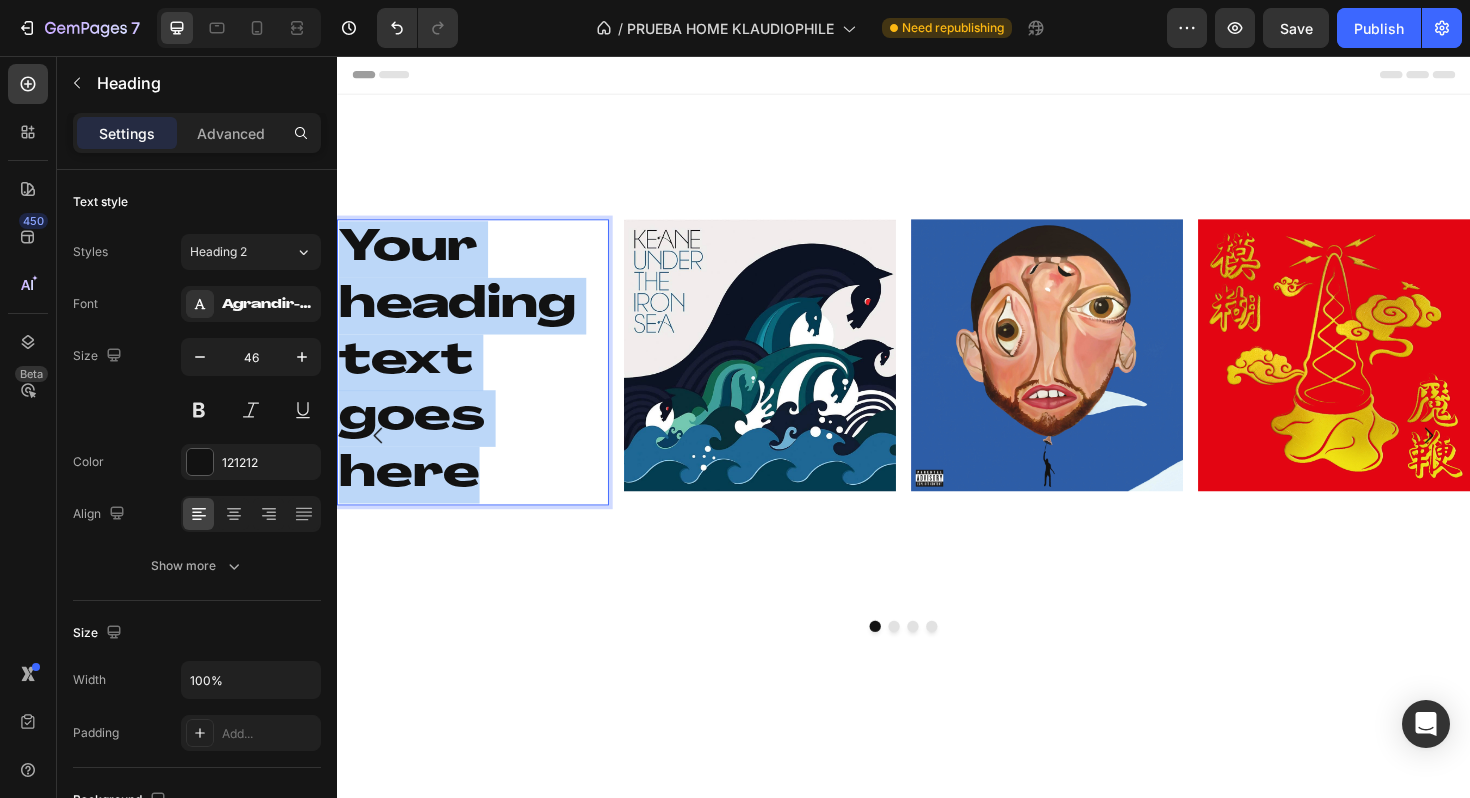 click on "Your heading text goes here" at bounding box center (481, 380) 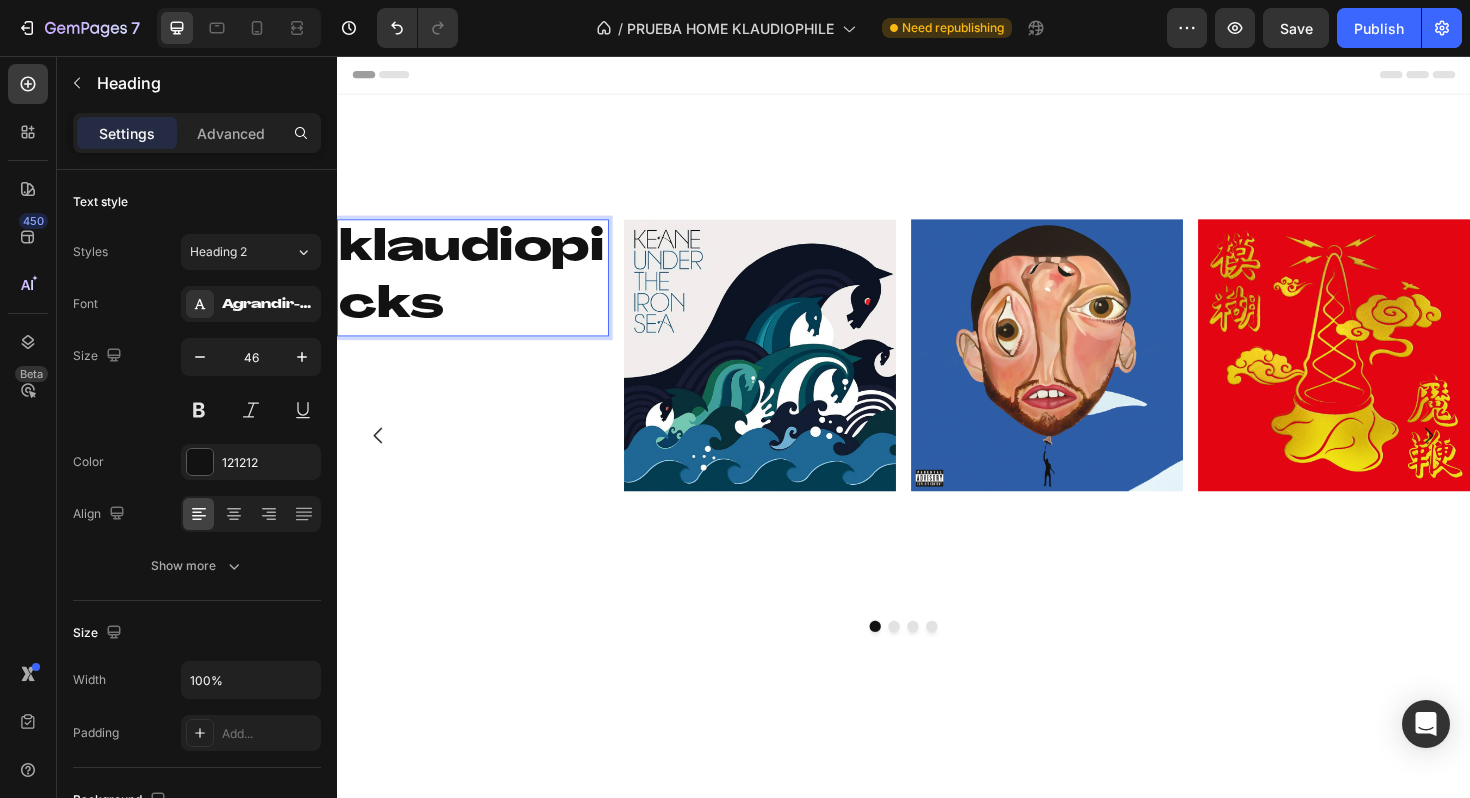 click on "klaudiopicks" at bounding box center (481, 291) 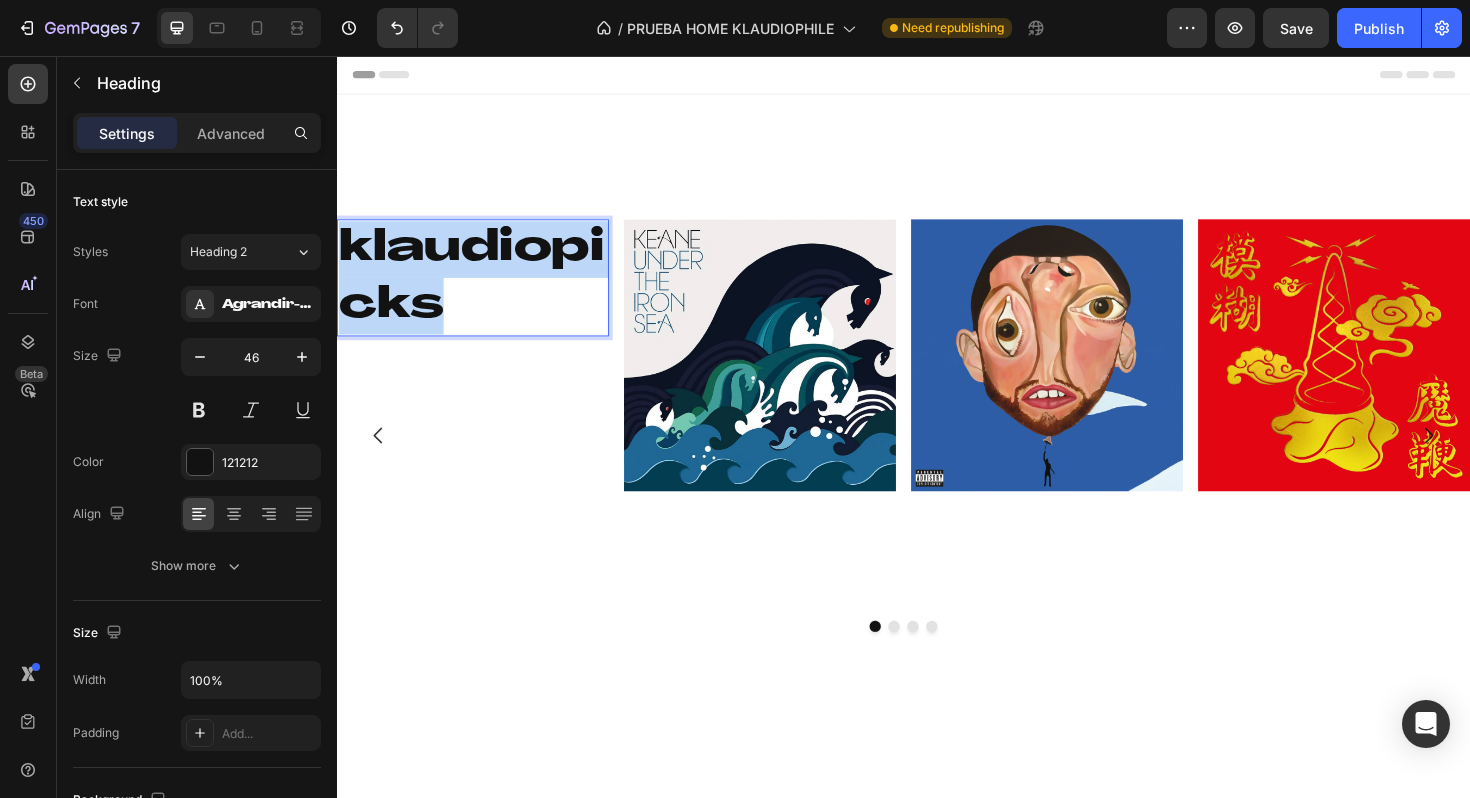 click on "klaudiopicks" at bounding box center (481, 291) 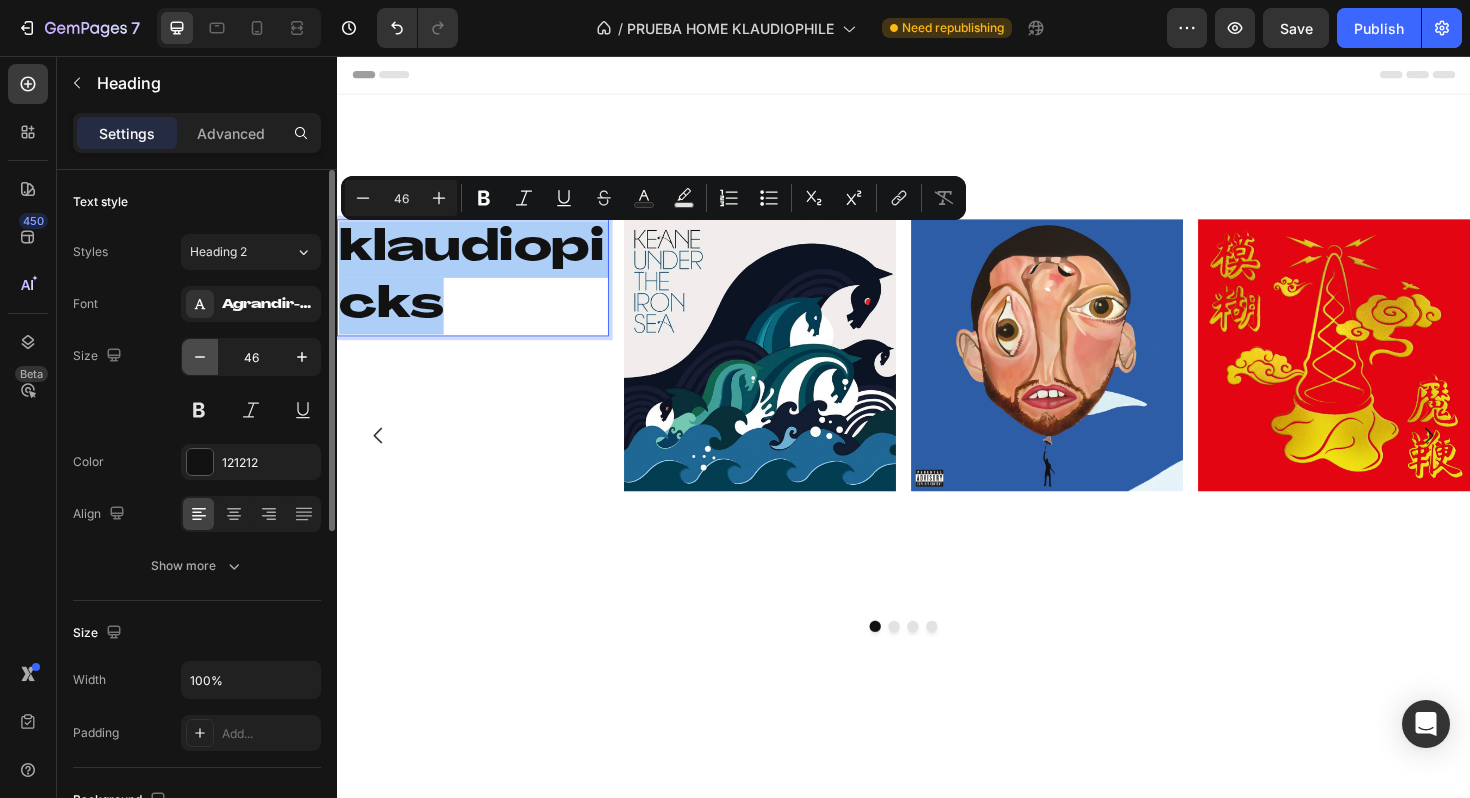 click 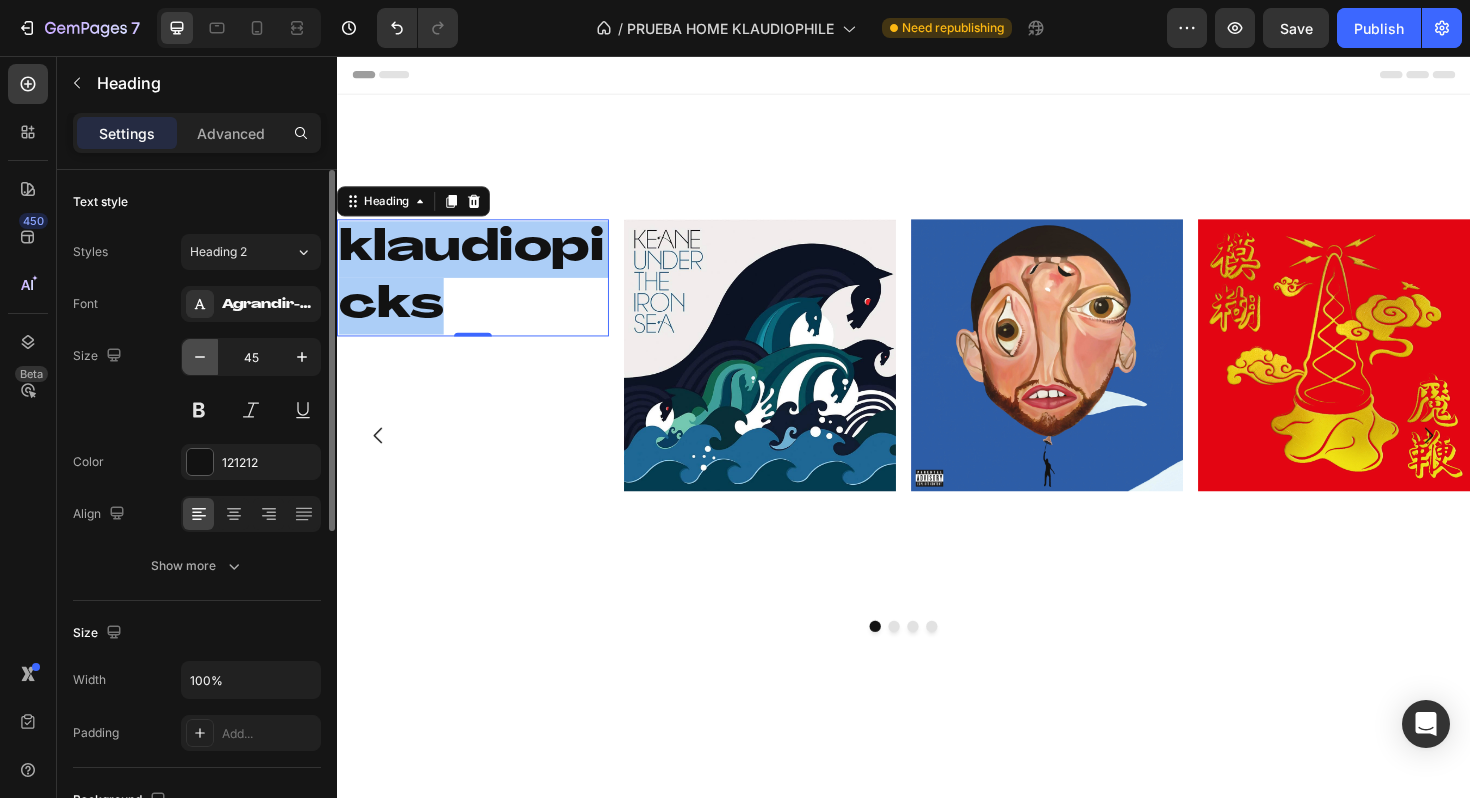 click 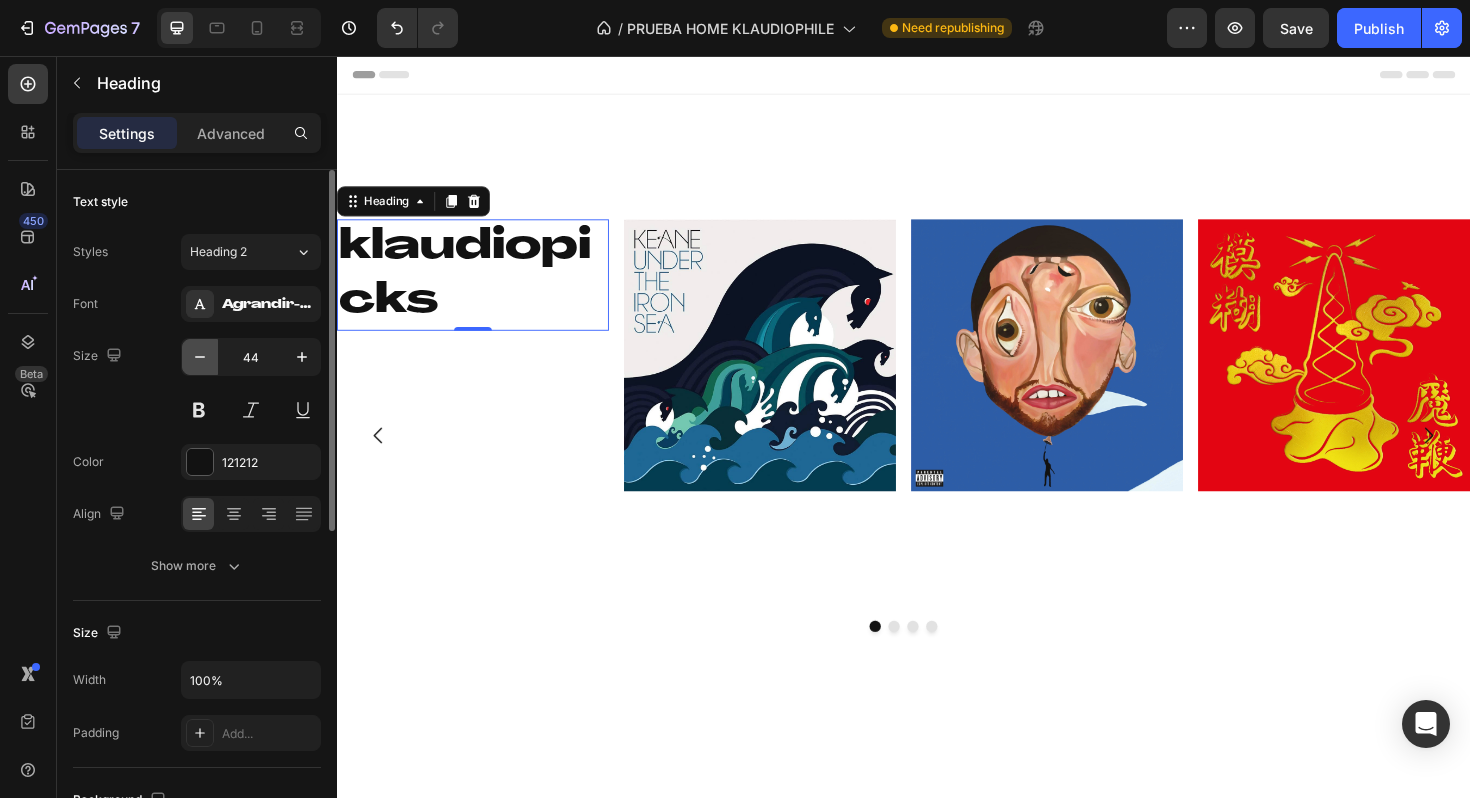click 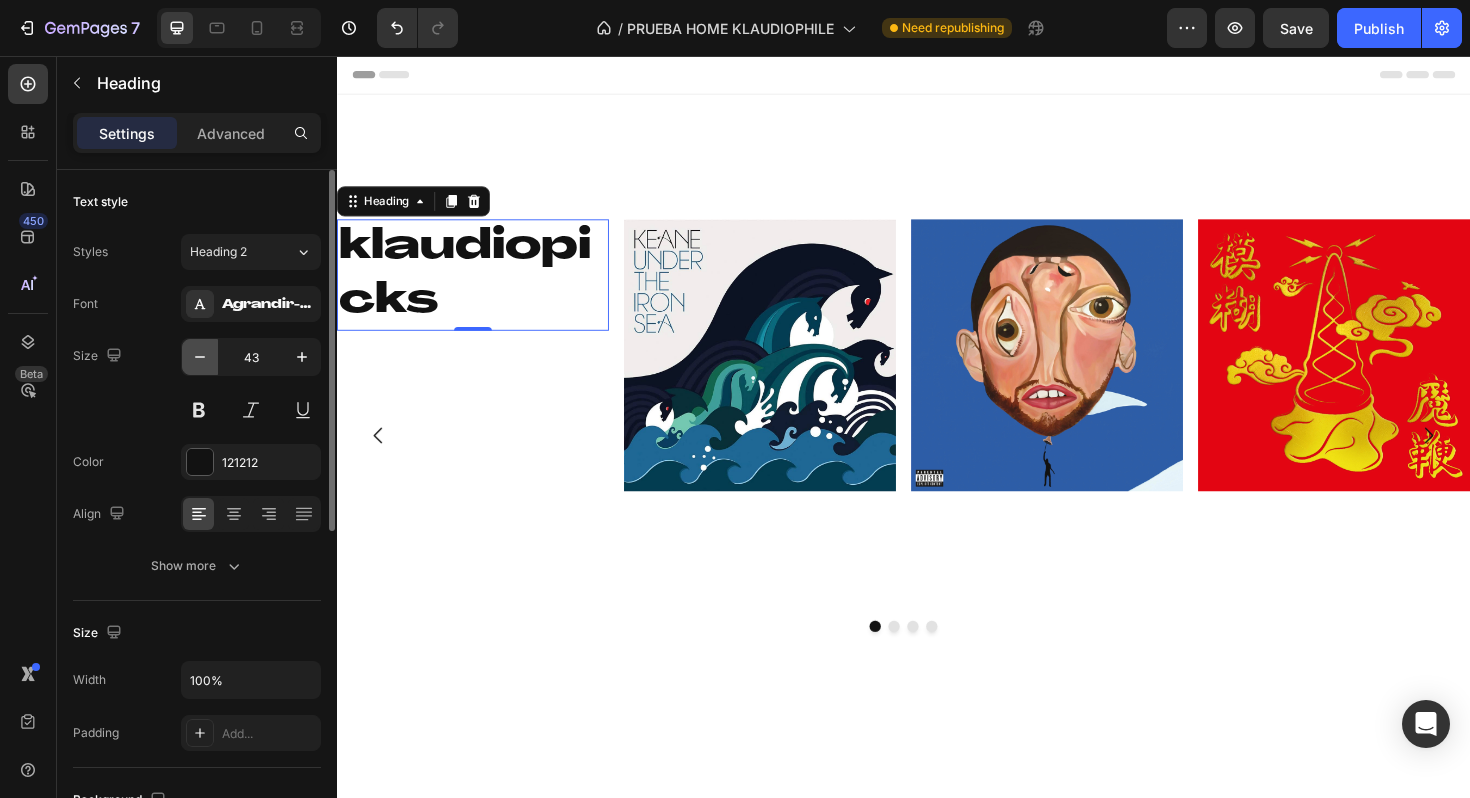 click 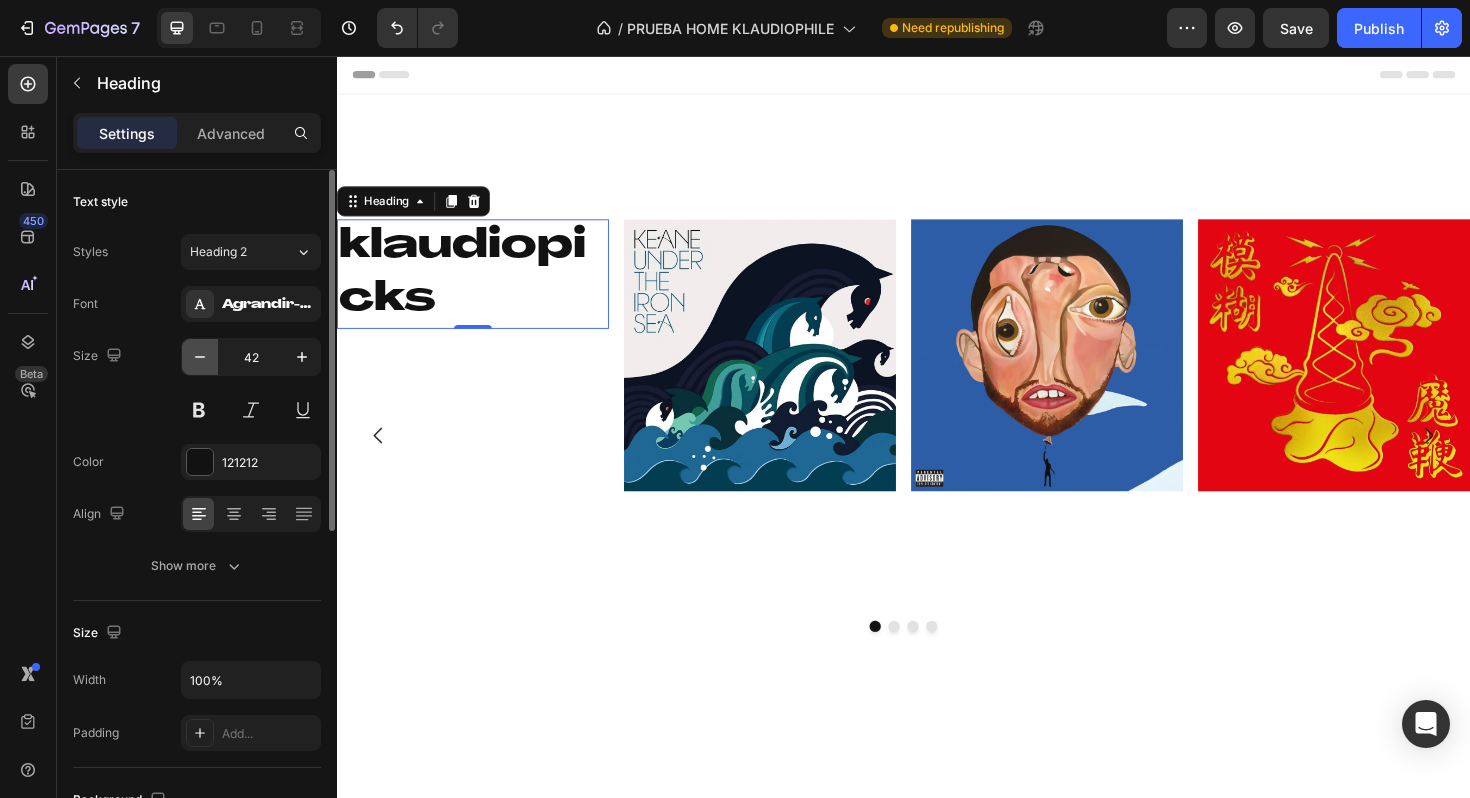 click 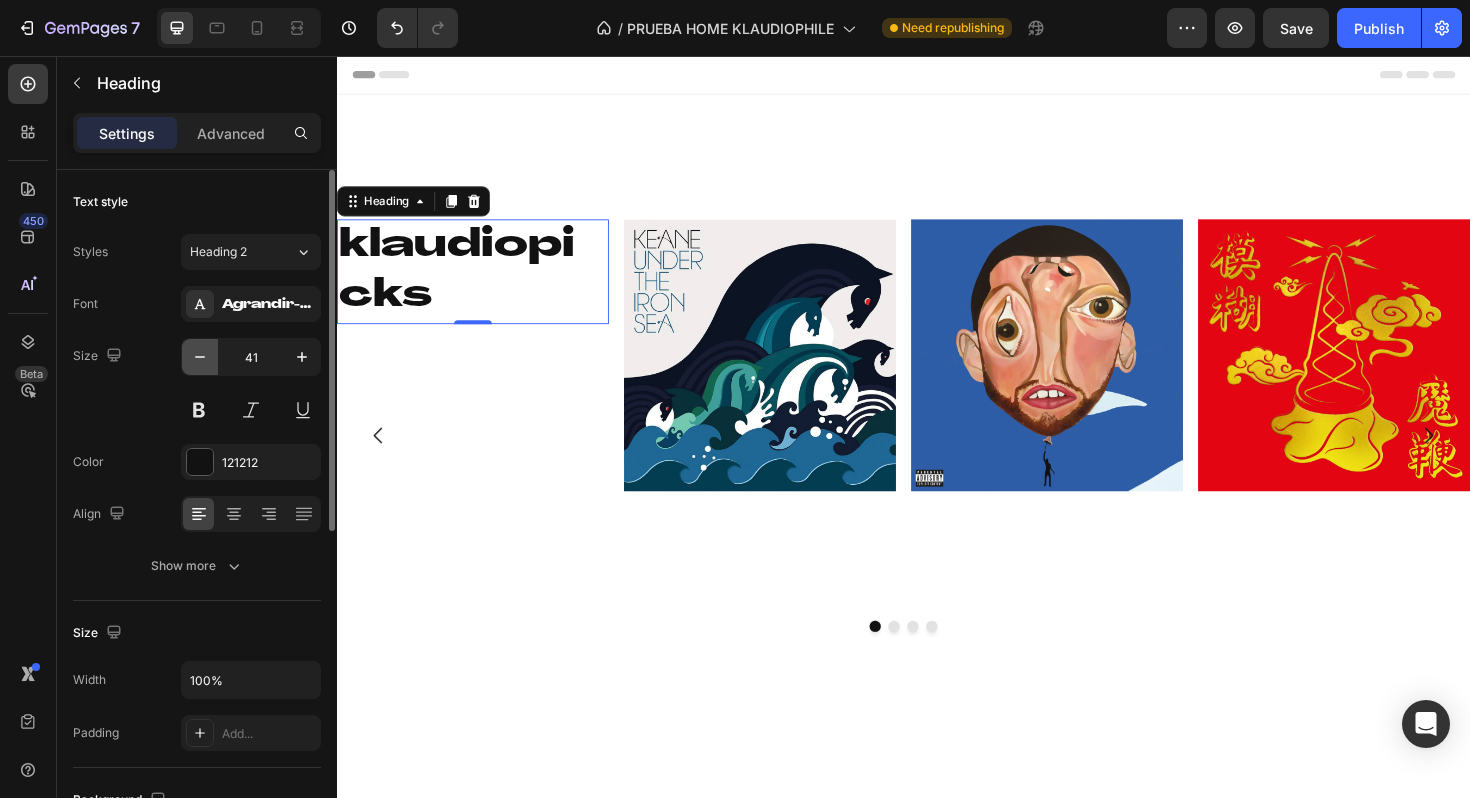 click 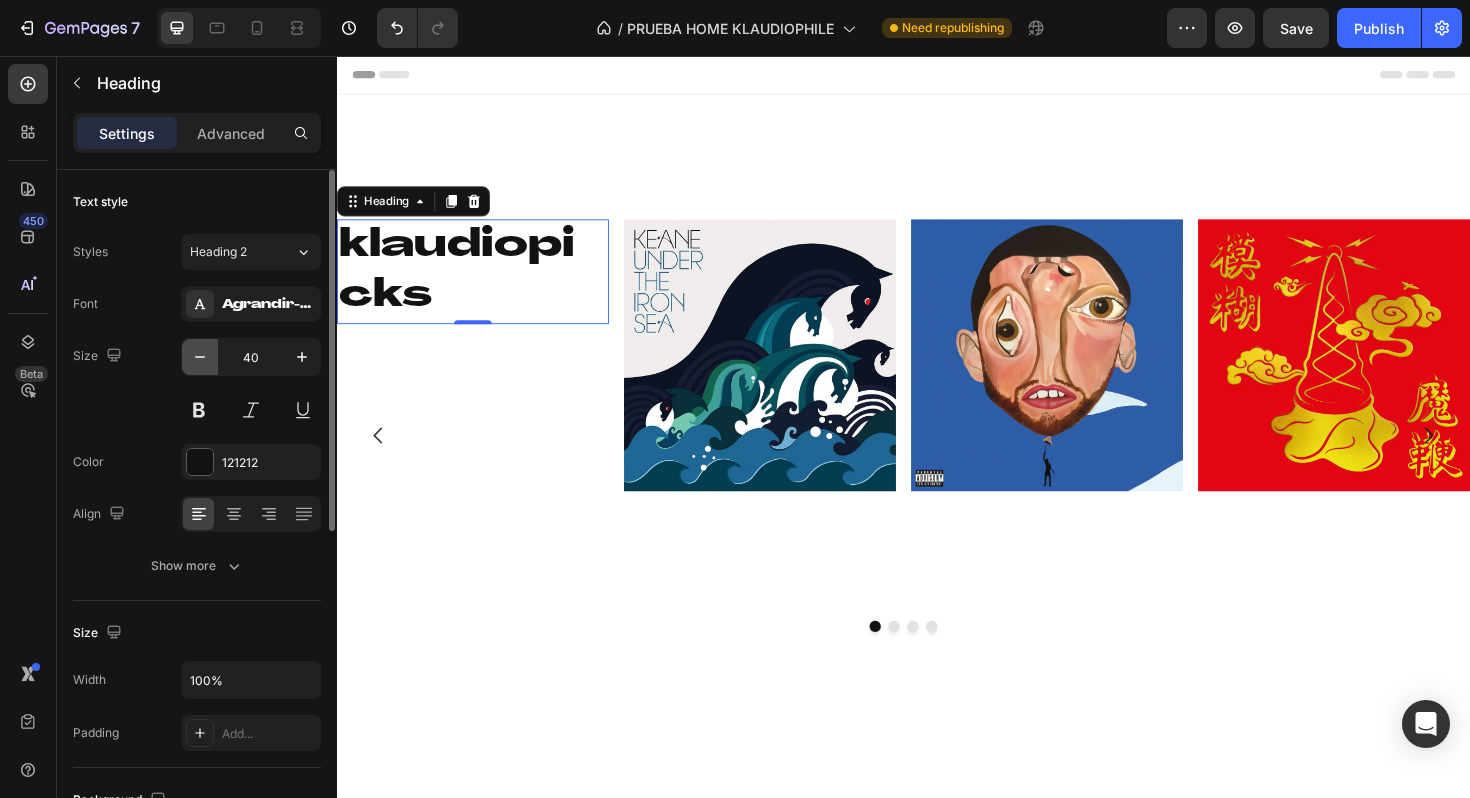 click 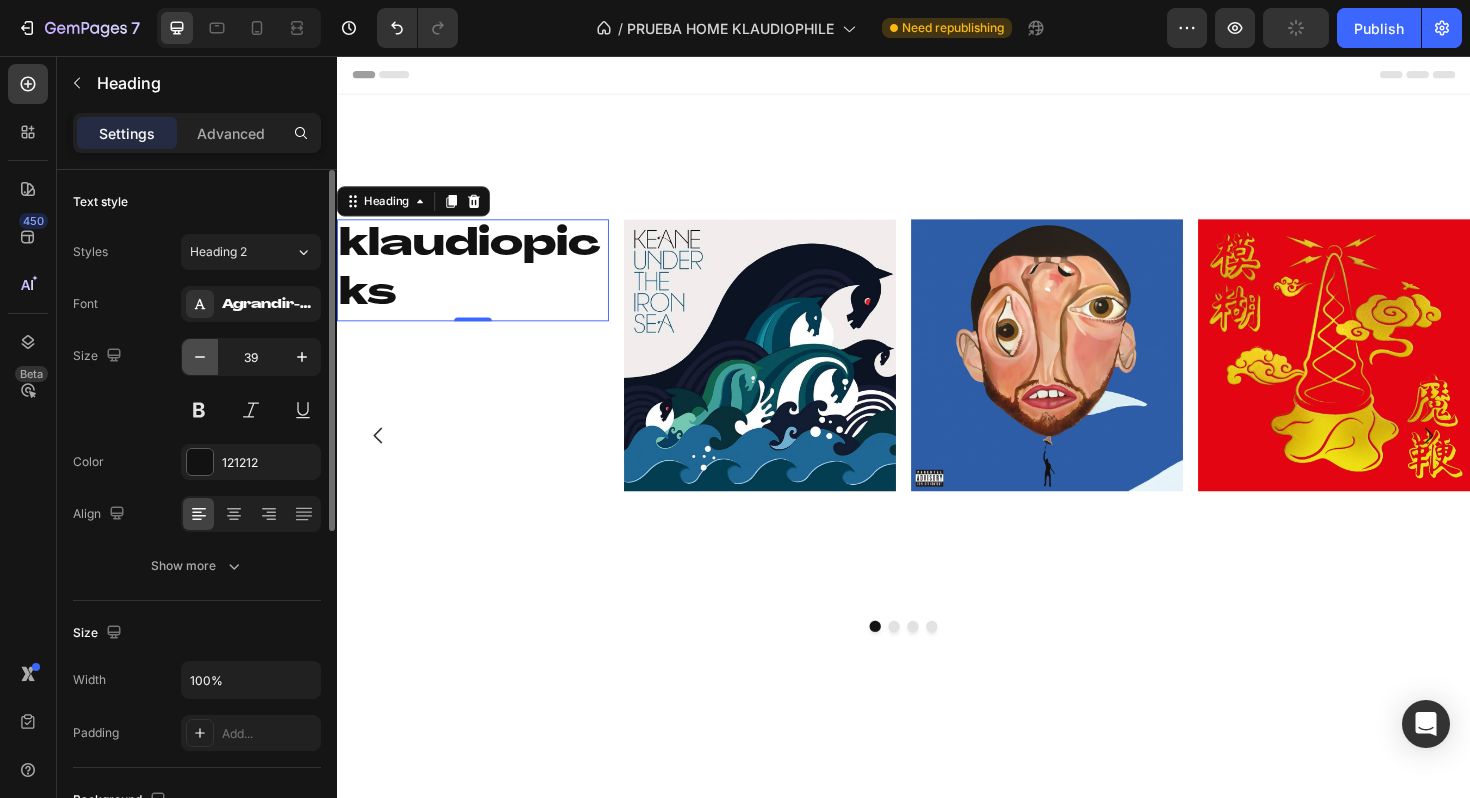 click 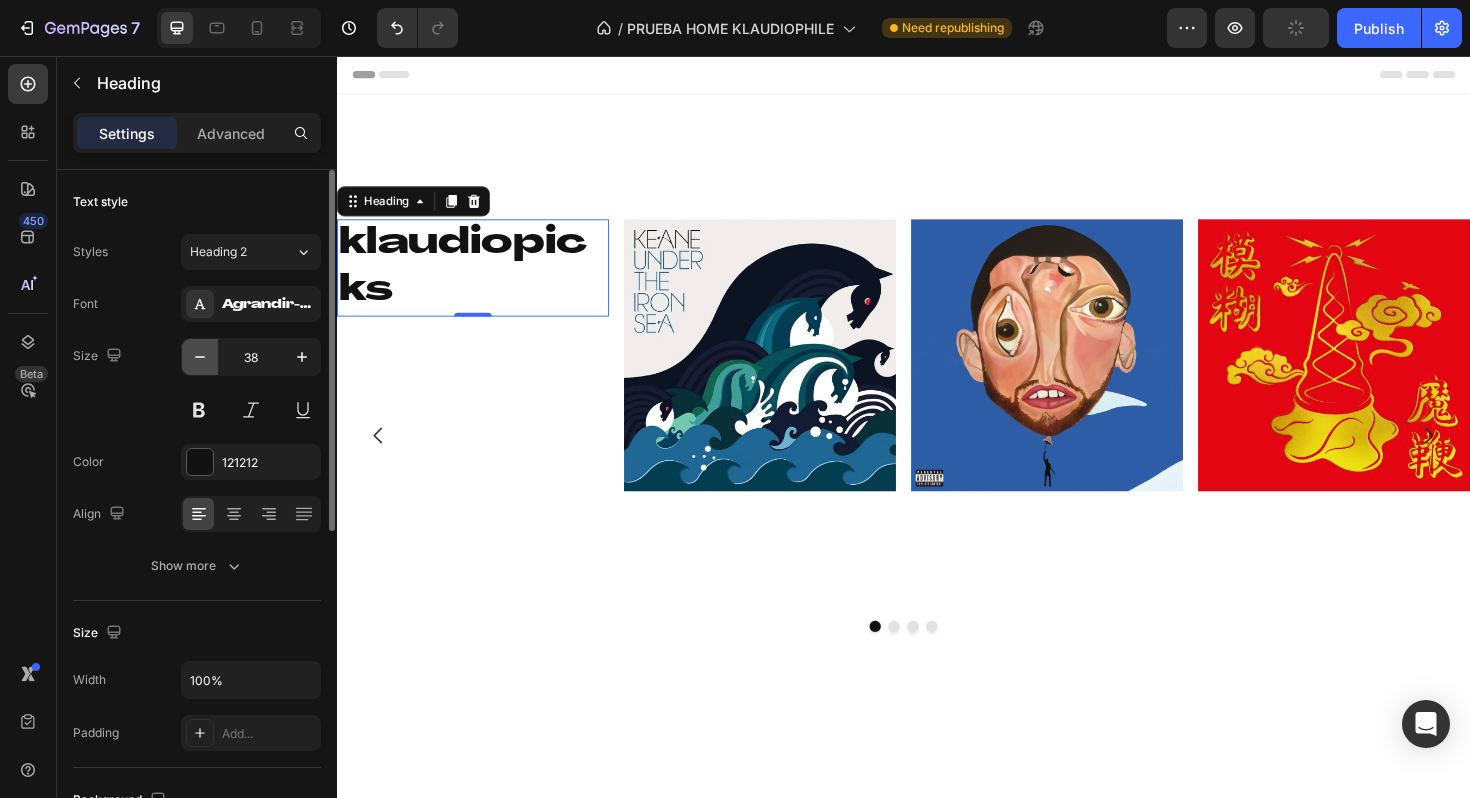 click 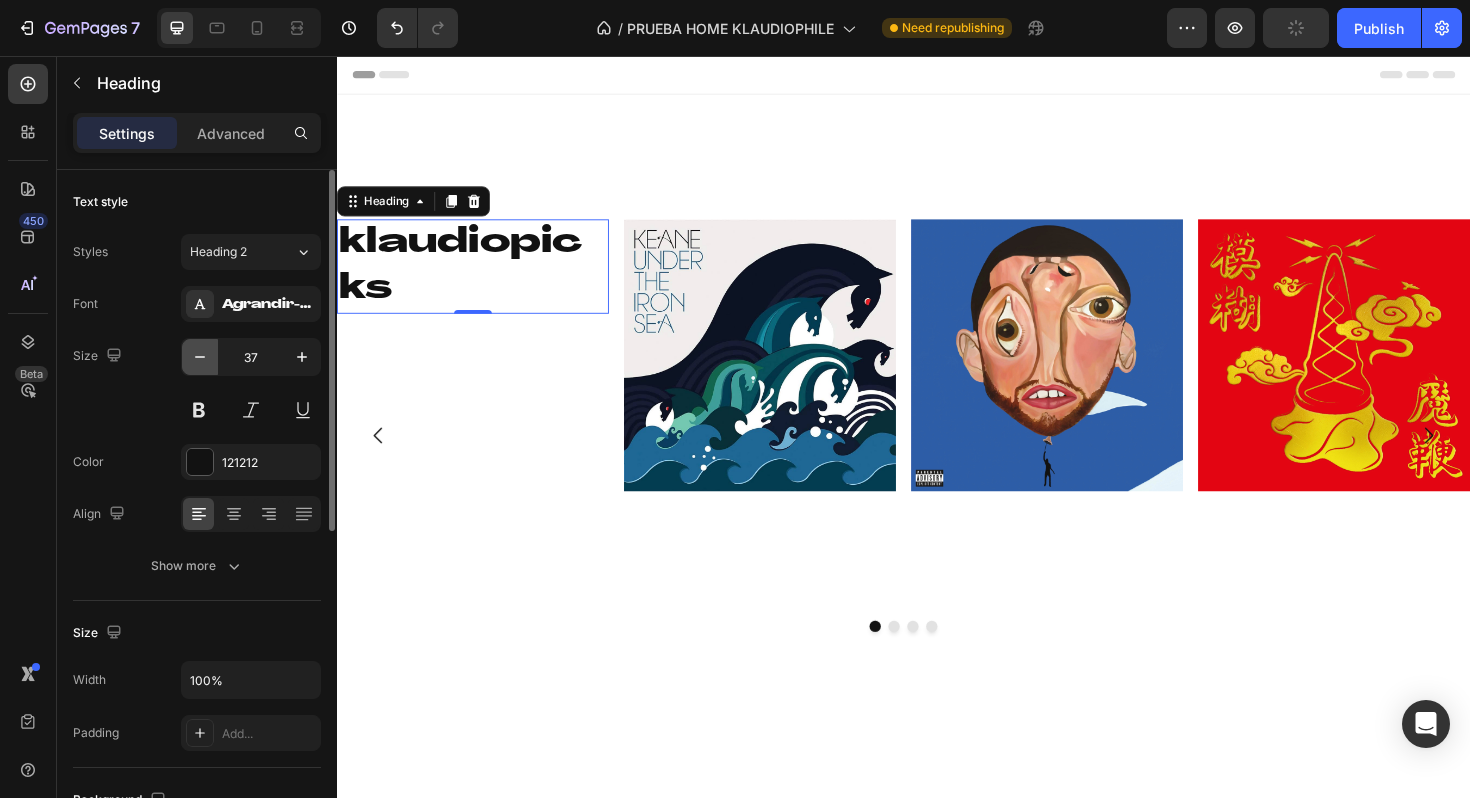 click 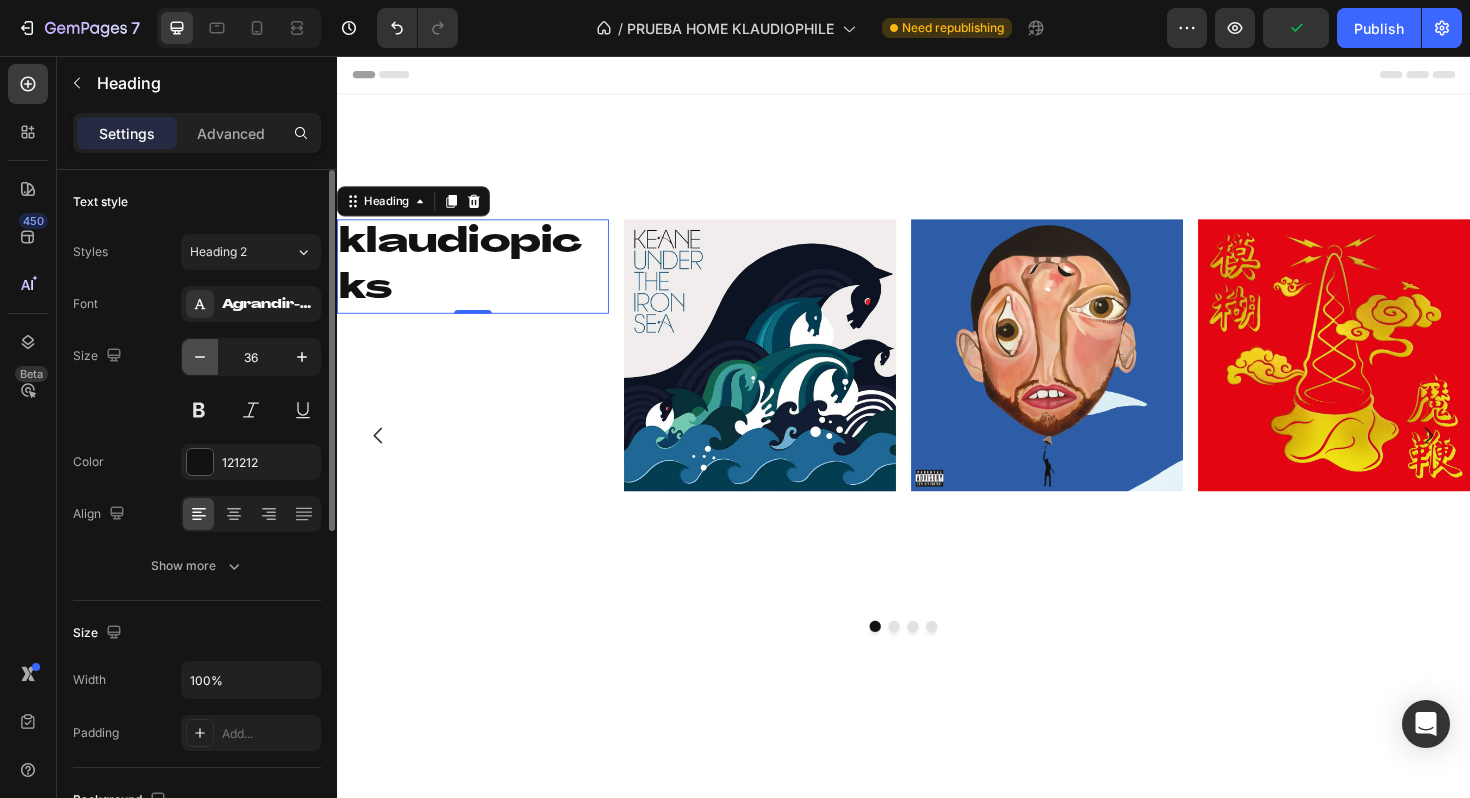 click 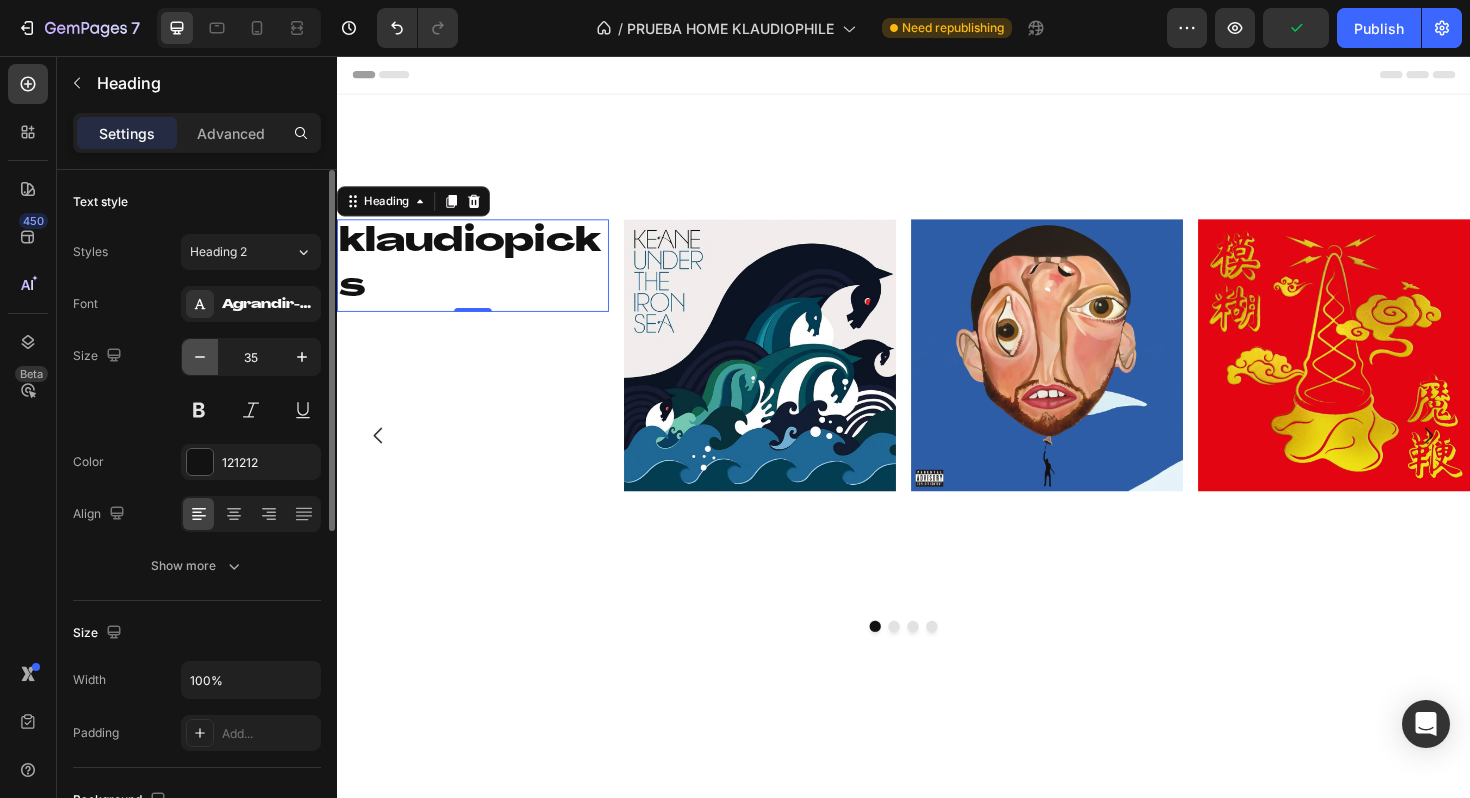 click 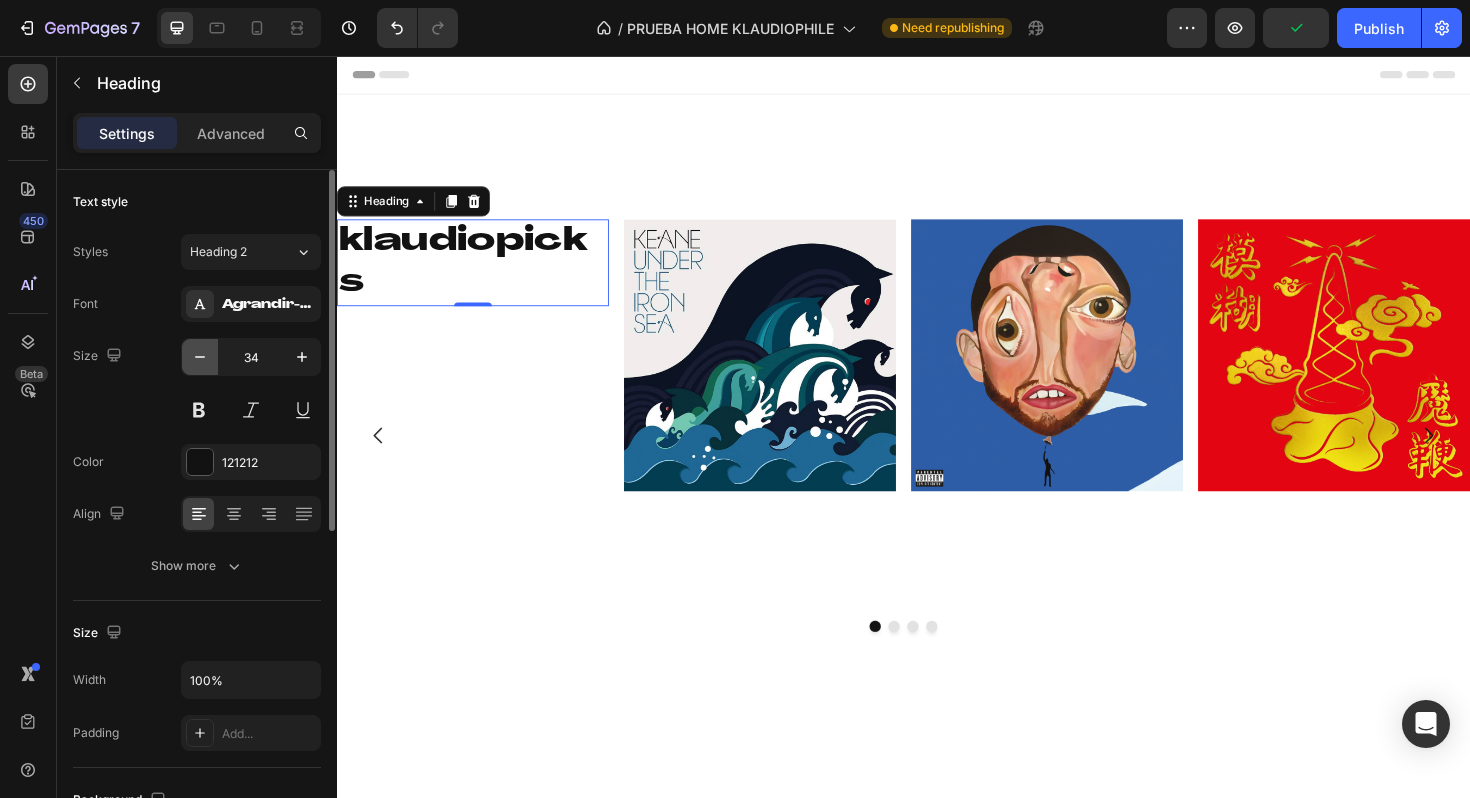 click 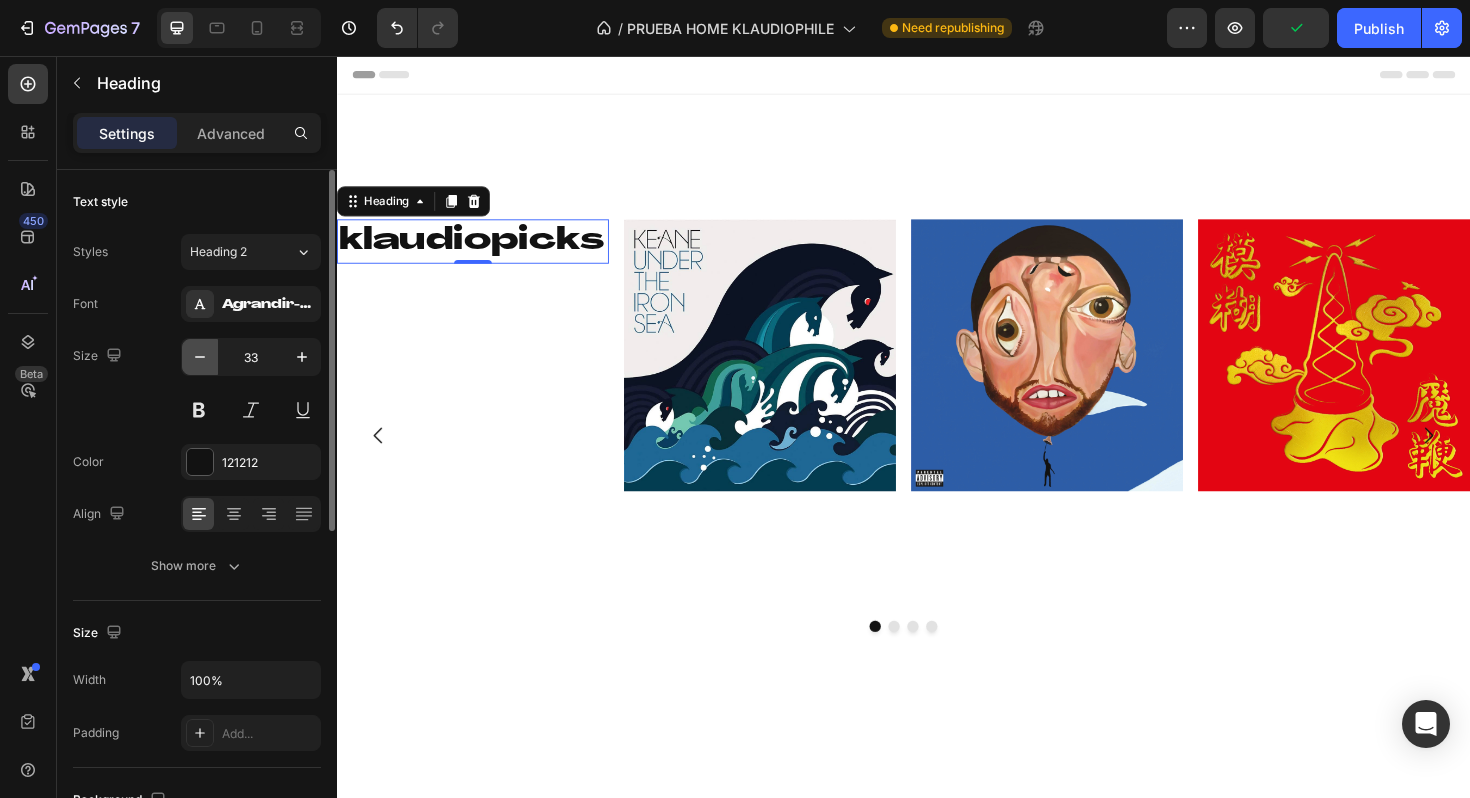 click 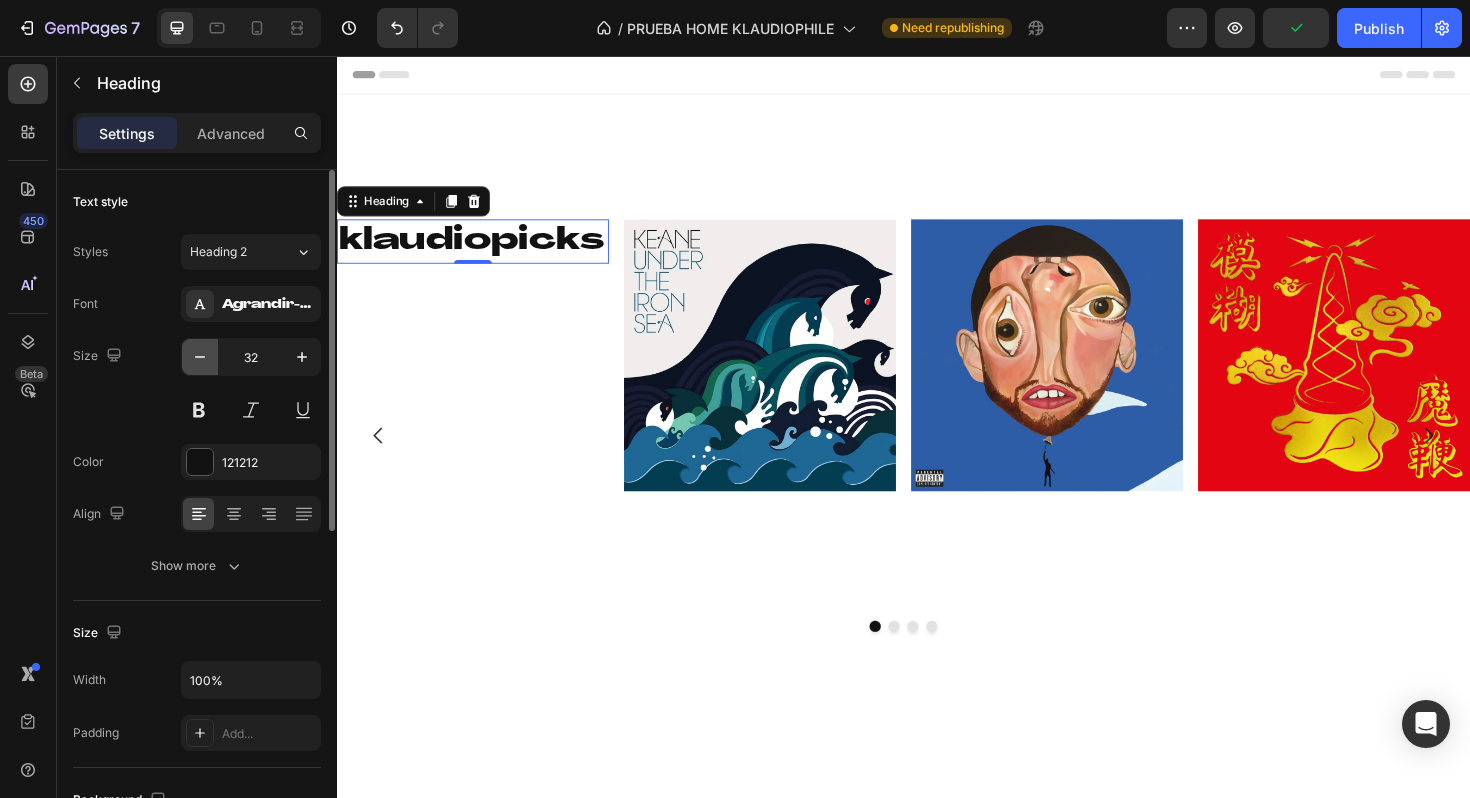 click 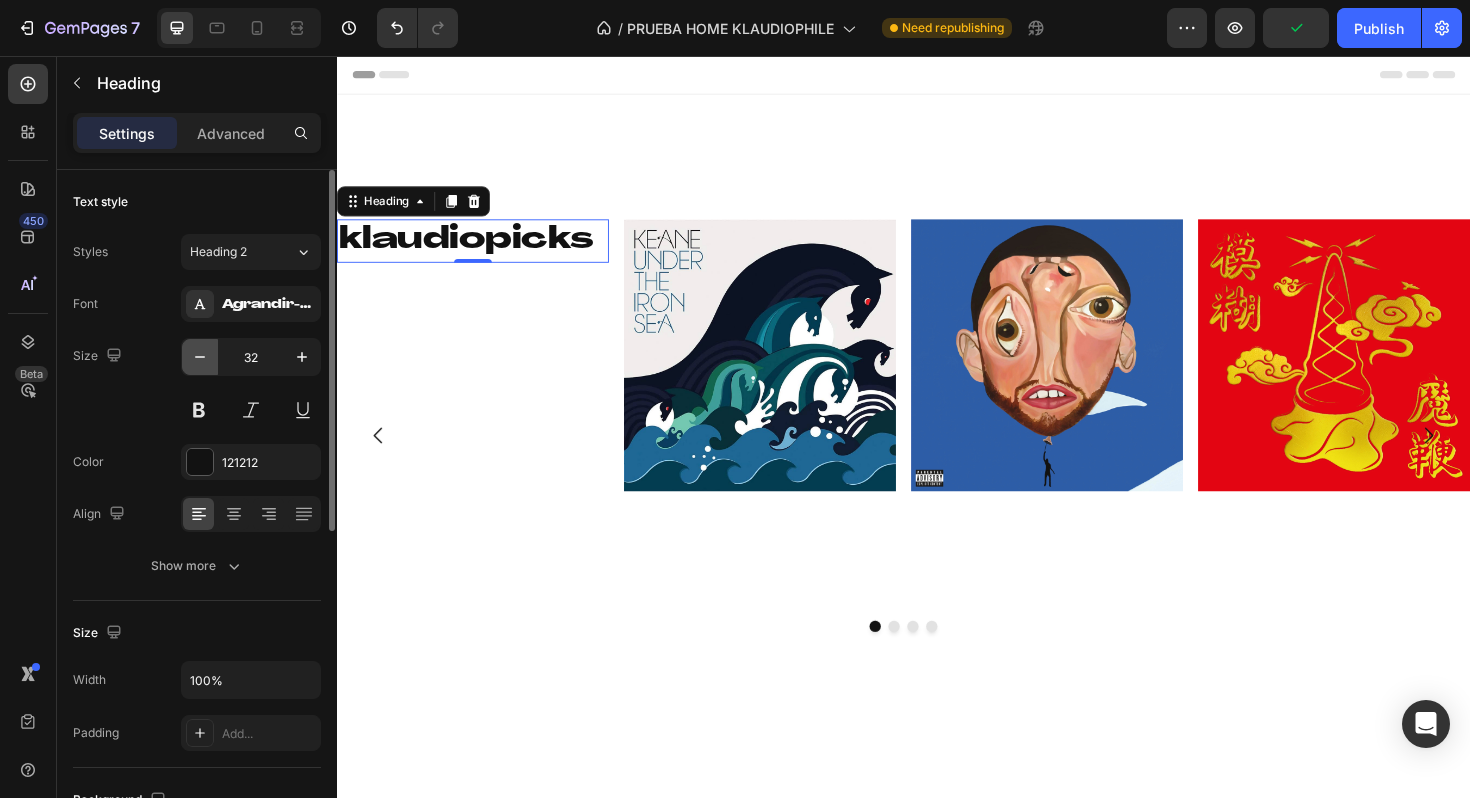type on "31" 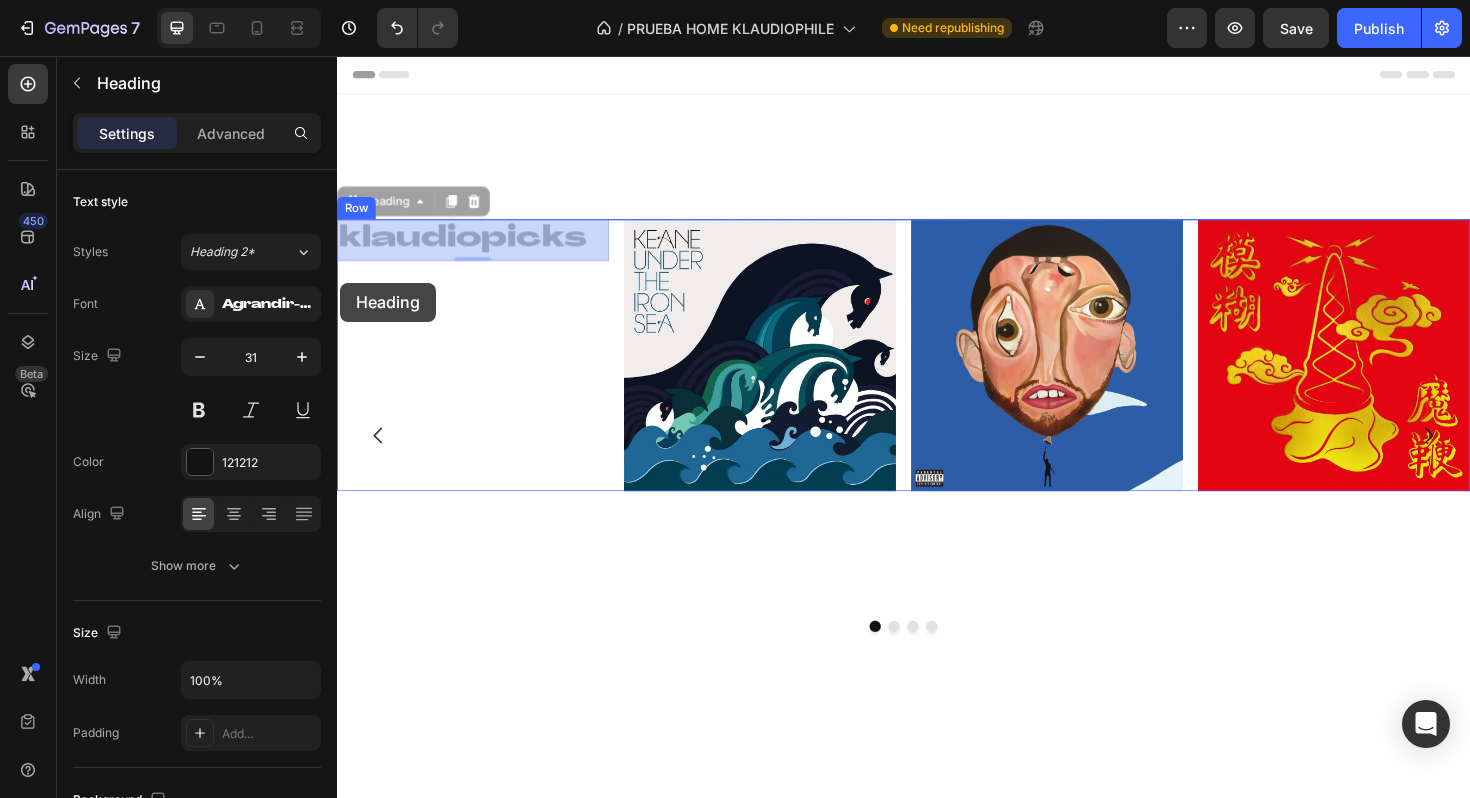 drag, startPoint x: 352, startPoint y: 209, endPoint x: 340, endPoint y: 295, distance: 86.833176 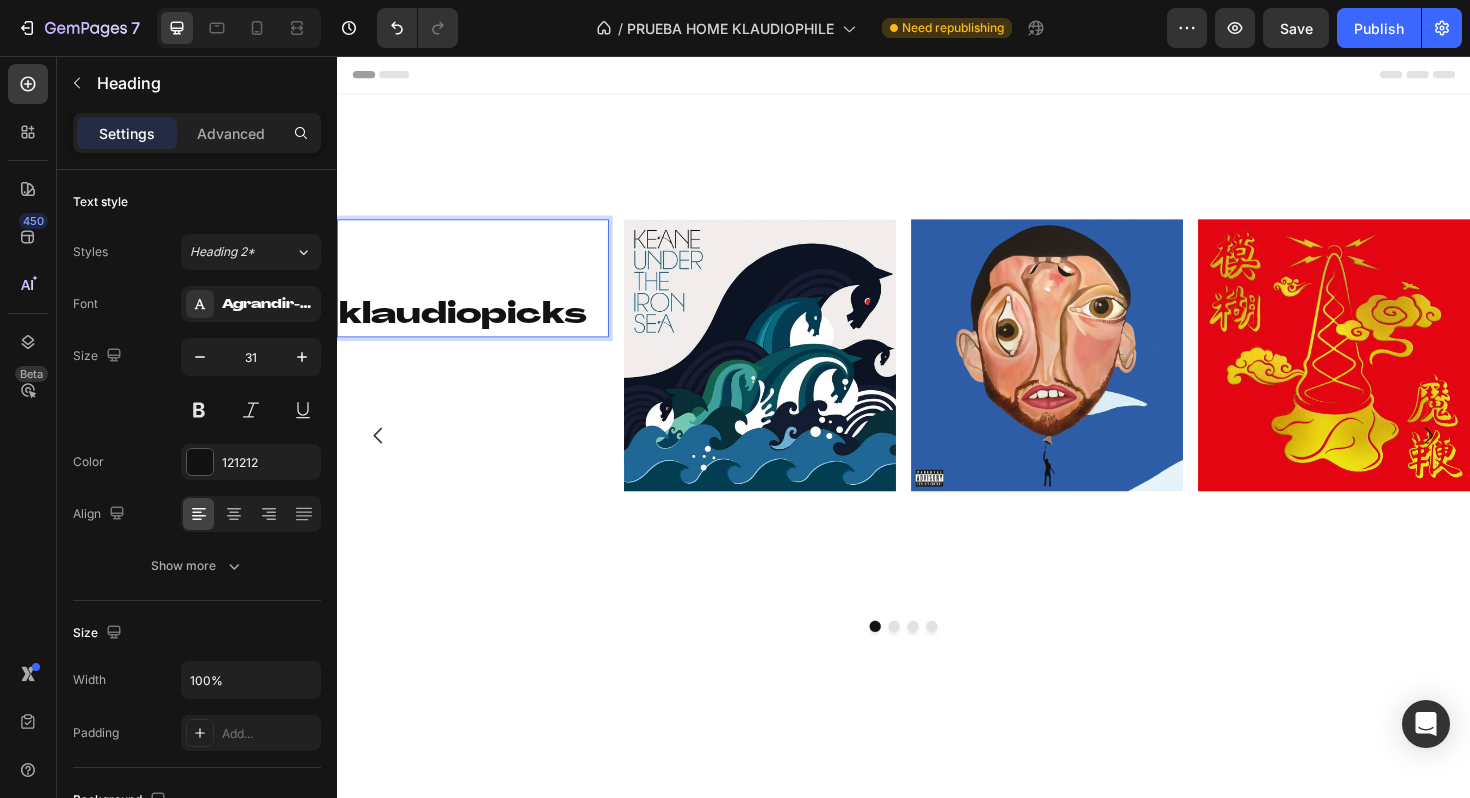 click on "klaudiopicks" at bounding box center (481, 291) 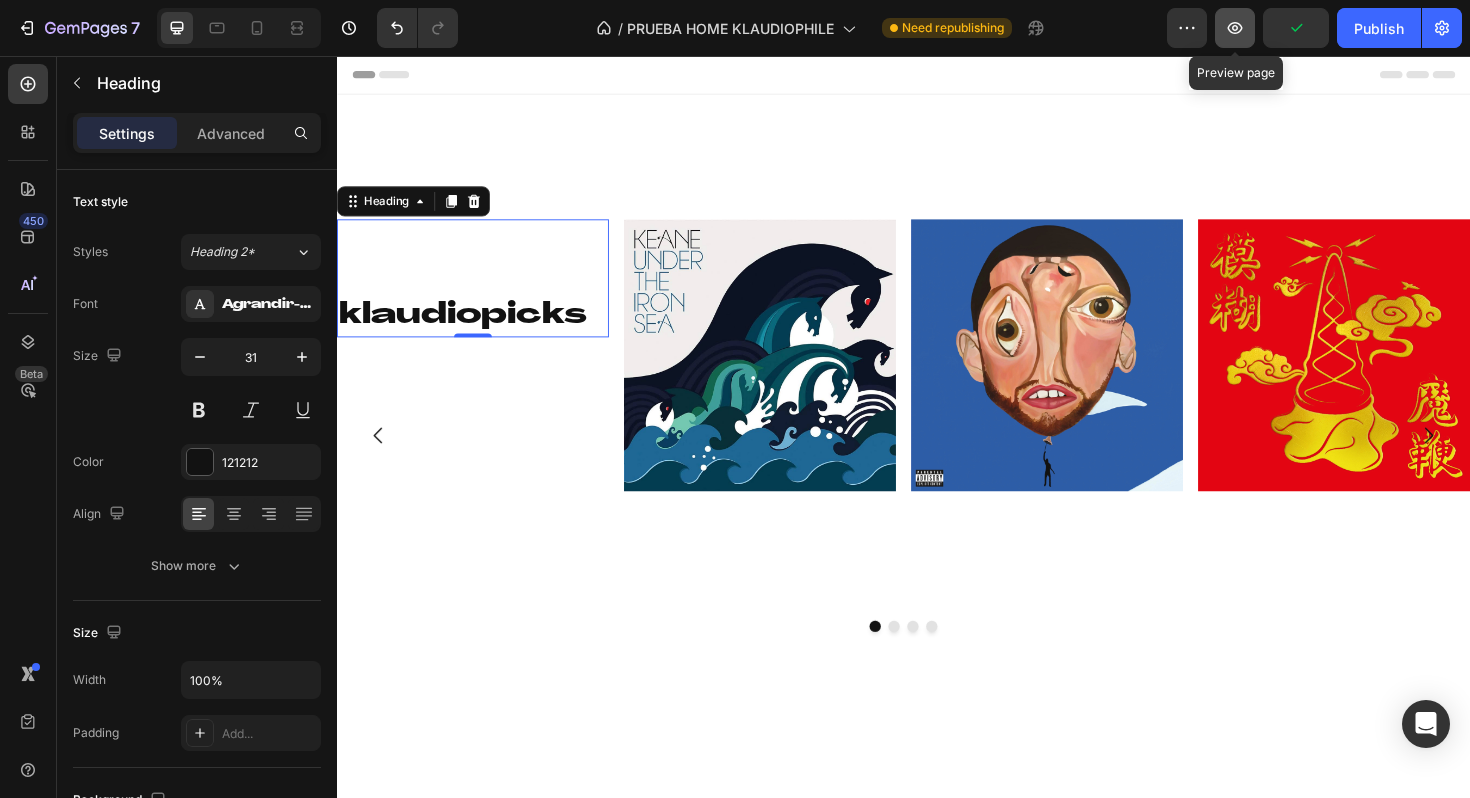 click 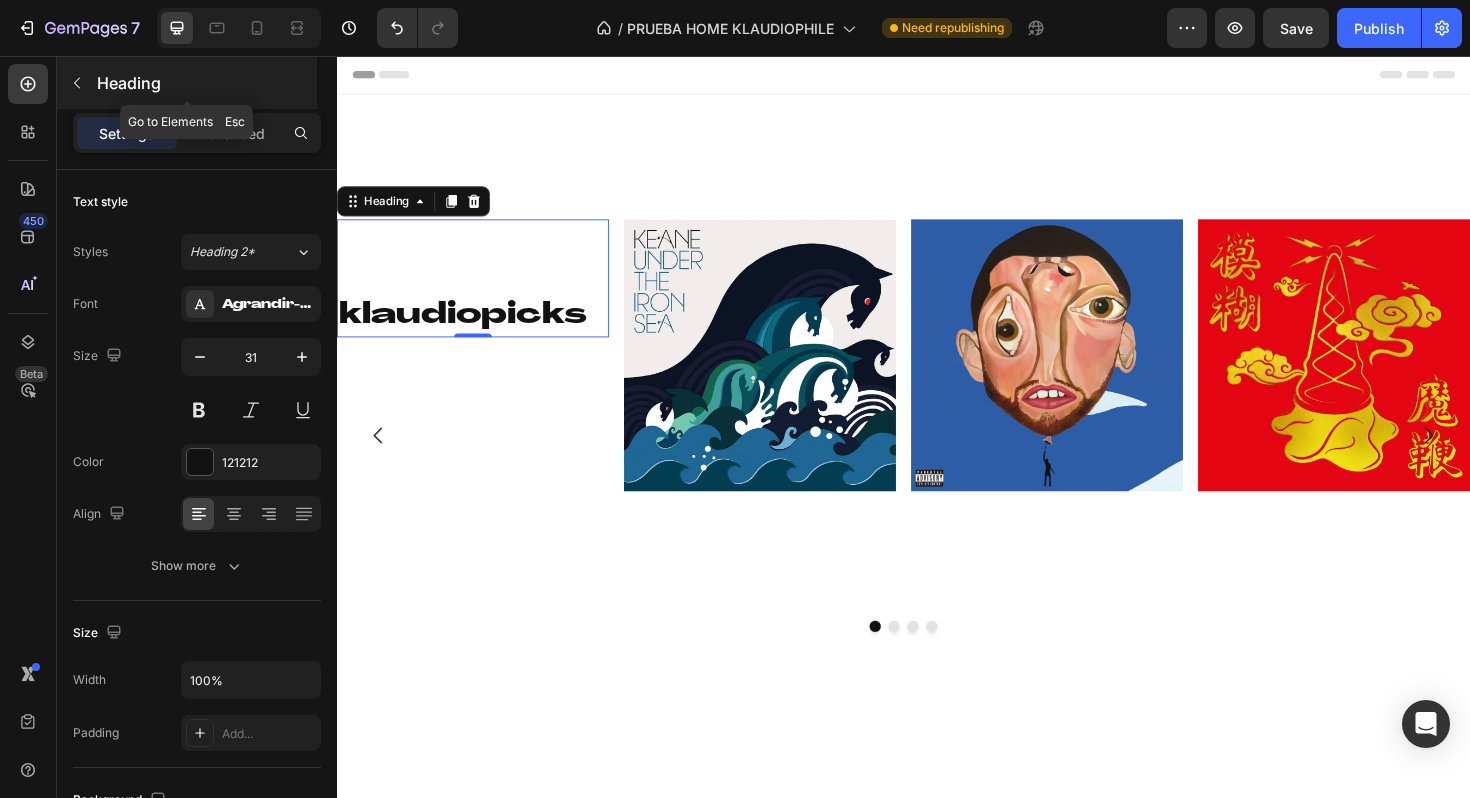 click at bounding box center (77, 83) 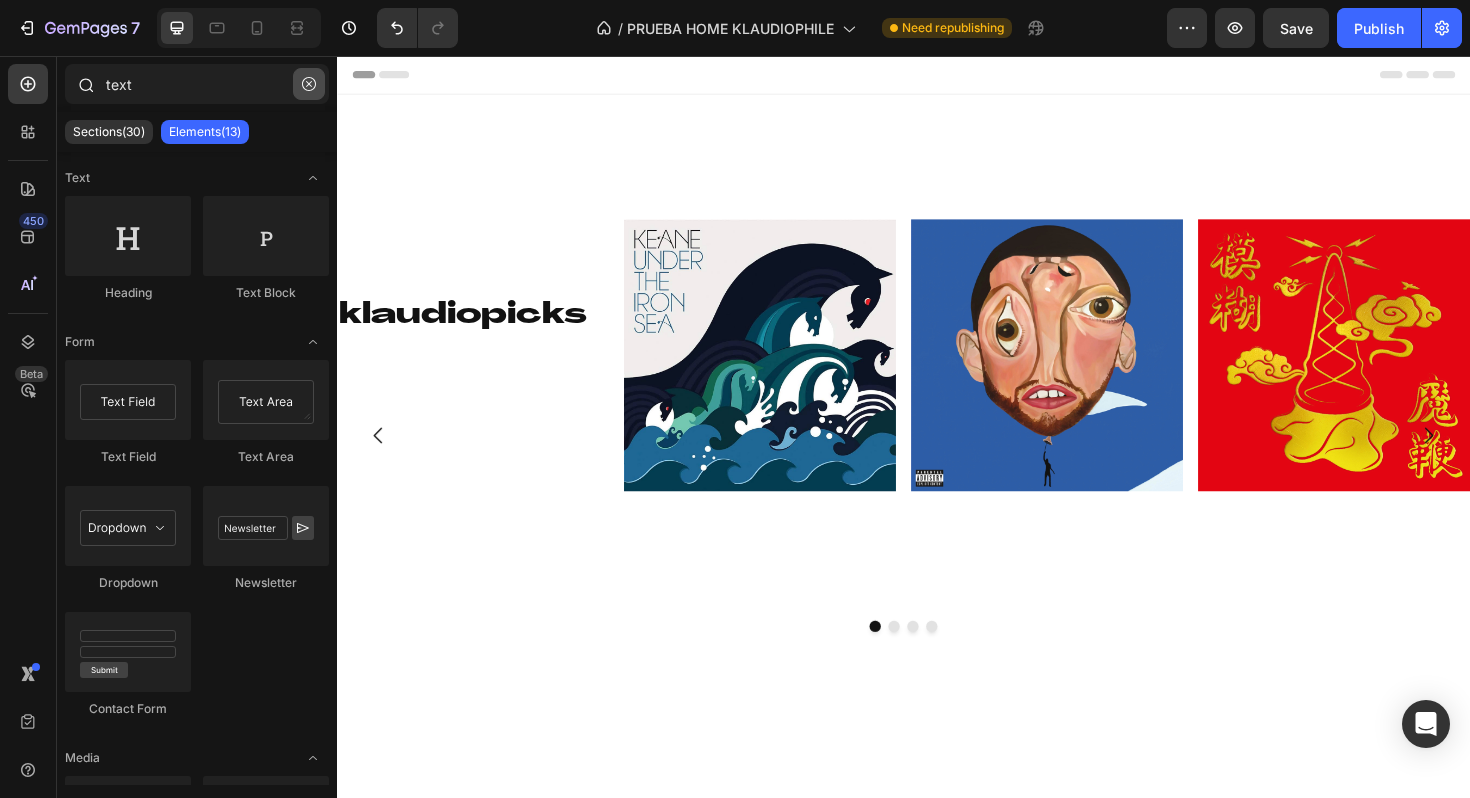 click 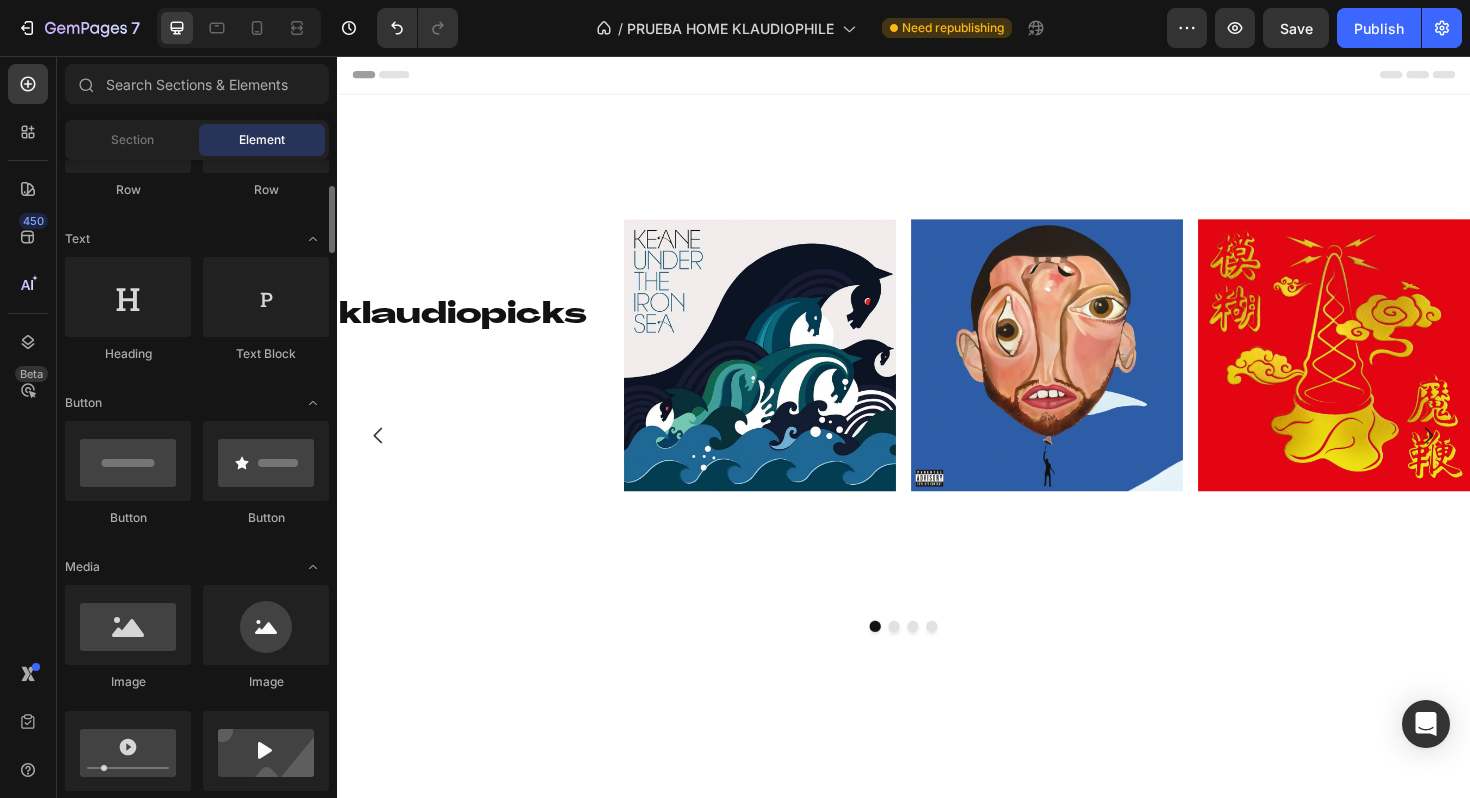 scroll, scrollTop: 238, scrollLeft: 0, axis: vertical 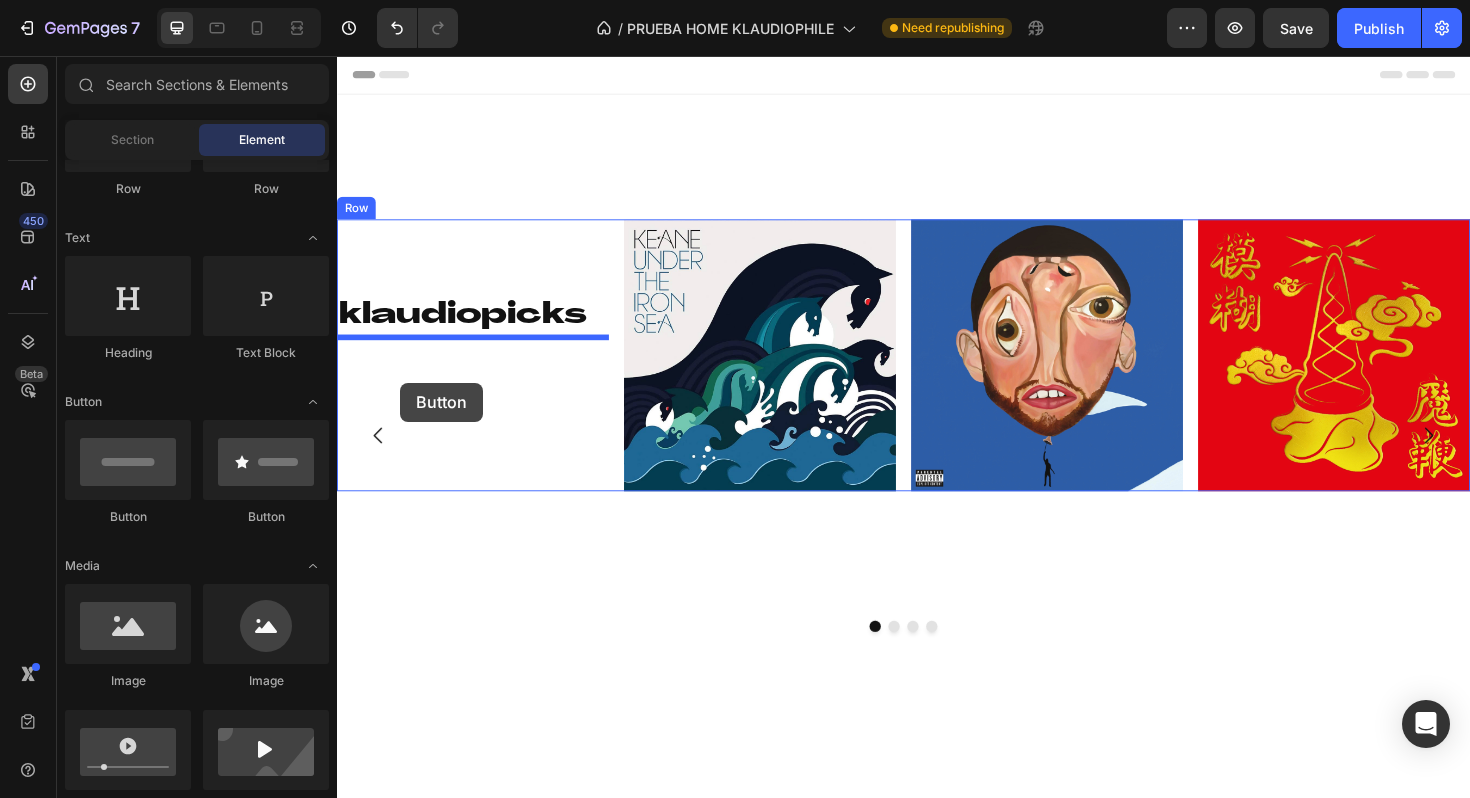 drag, startPoint x: 473, startPoint y: 529, endPoint x: 404, endPoint y: 402, distance: 144.53374 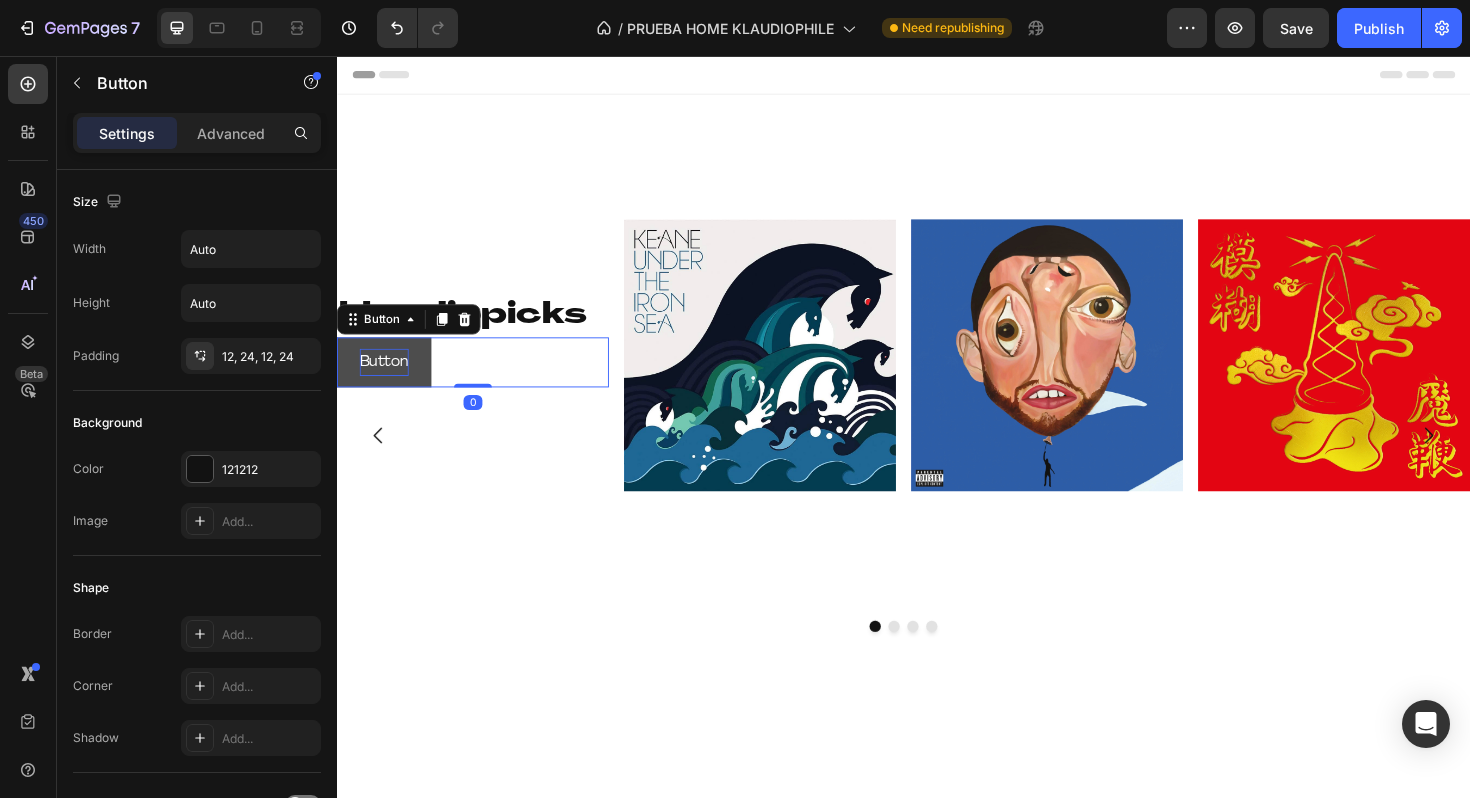 click on "Button" at bounding box center [387, 380] 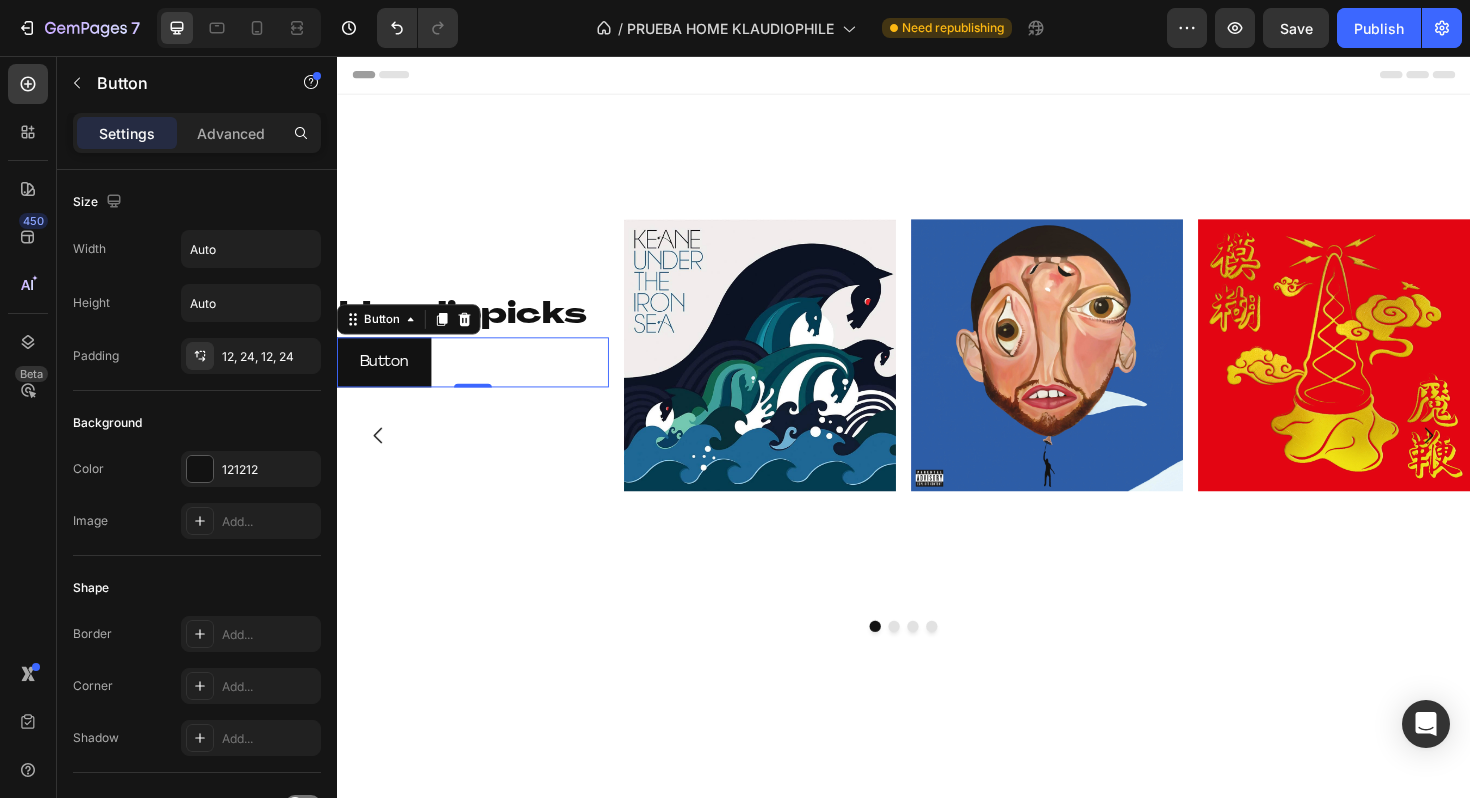 click on "Button Button   0" at bounding box center [481, 380] 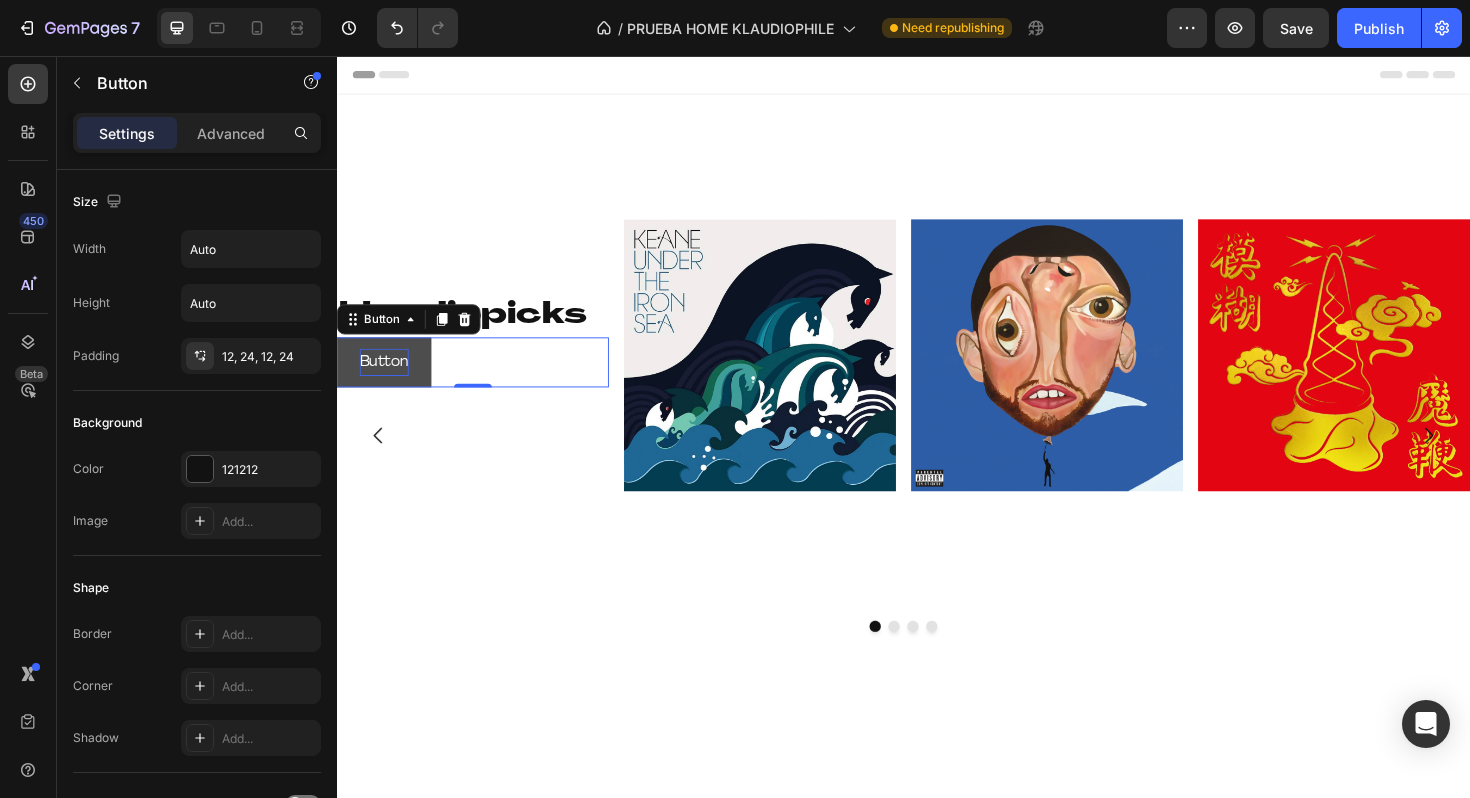 click on "Button" at bounding box center (387, 380) 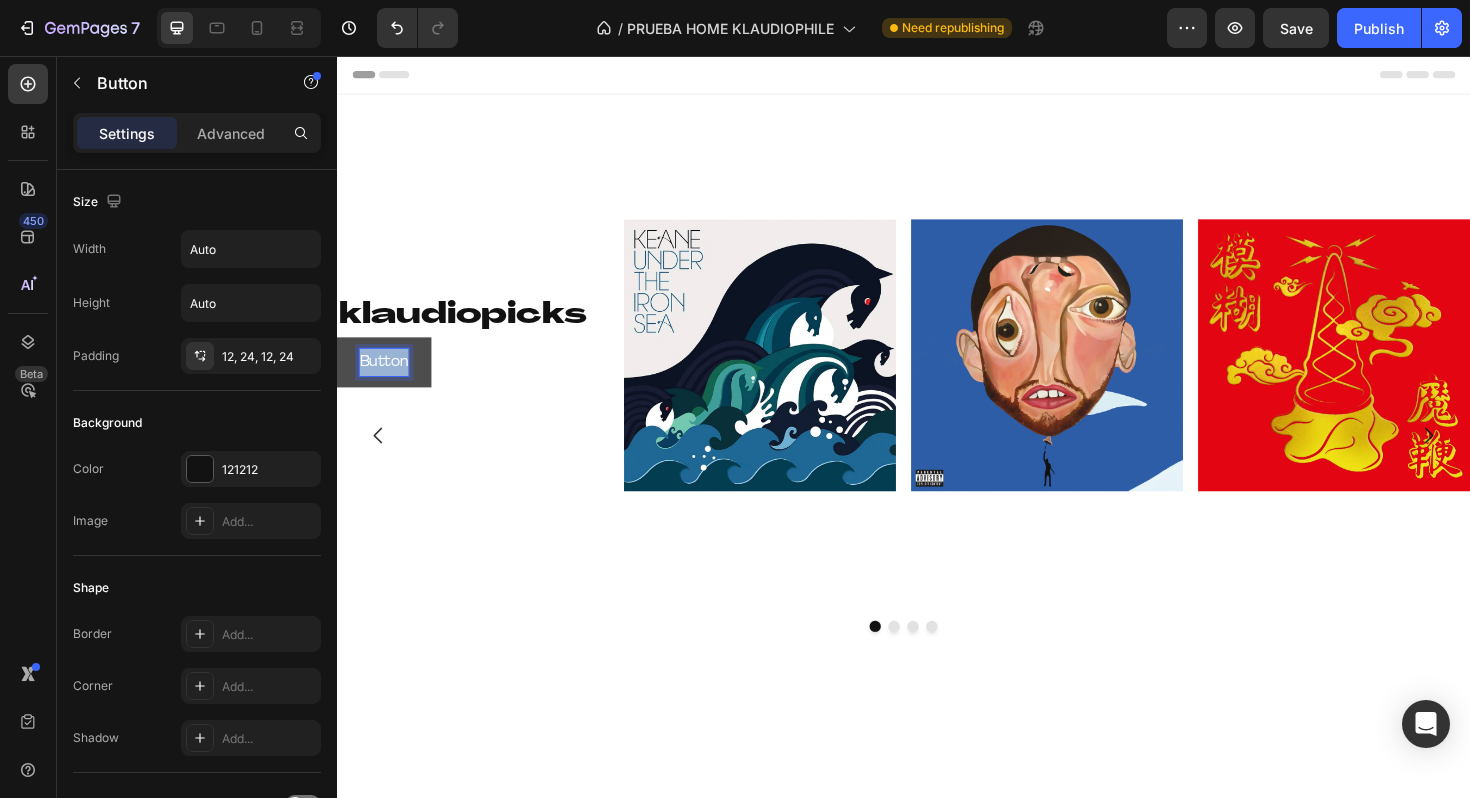 click on "Button" at bounding box center [387, 380] 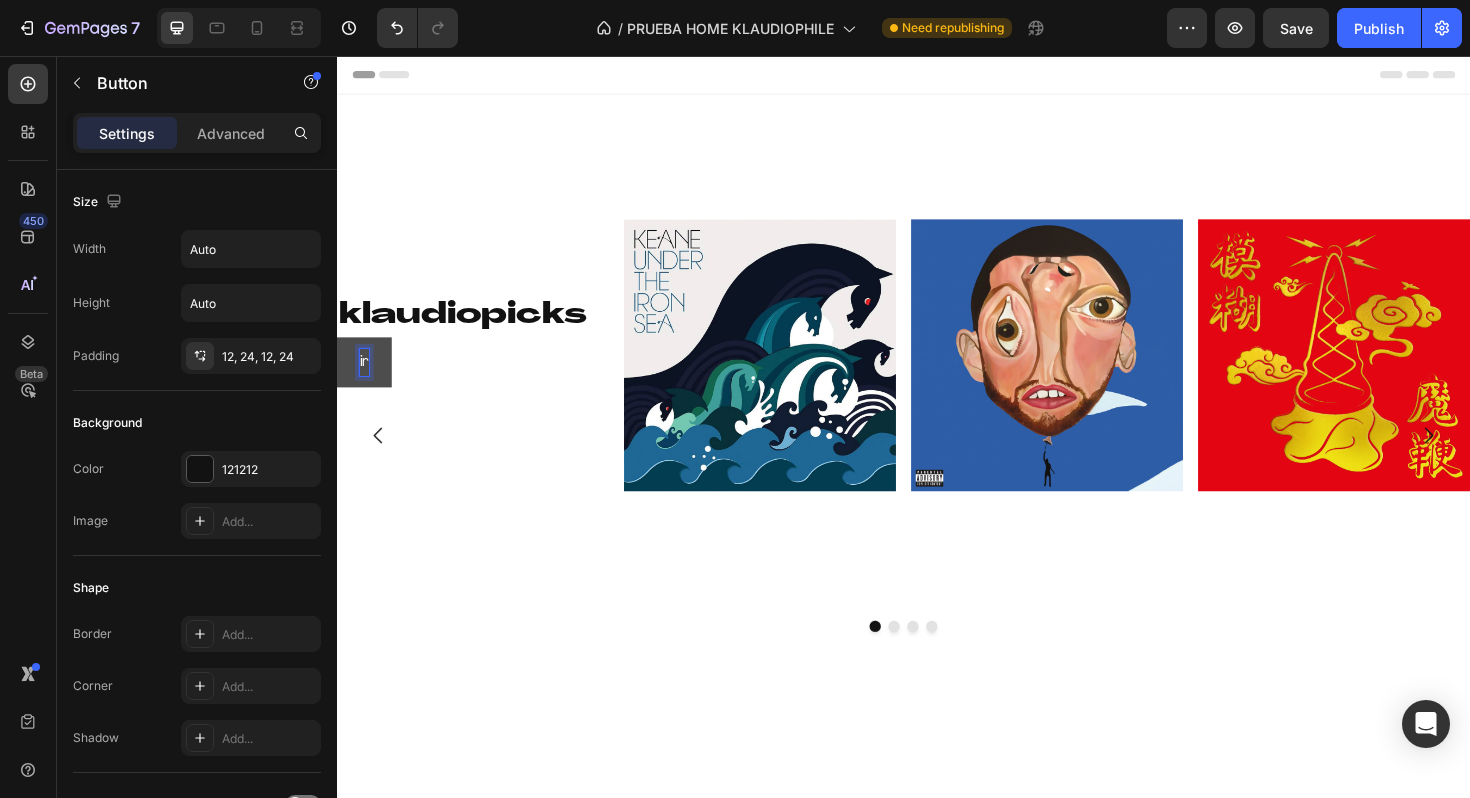 click on "ir" at bounding box center [366, 380] 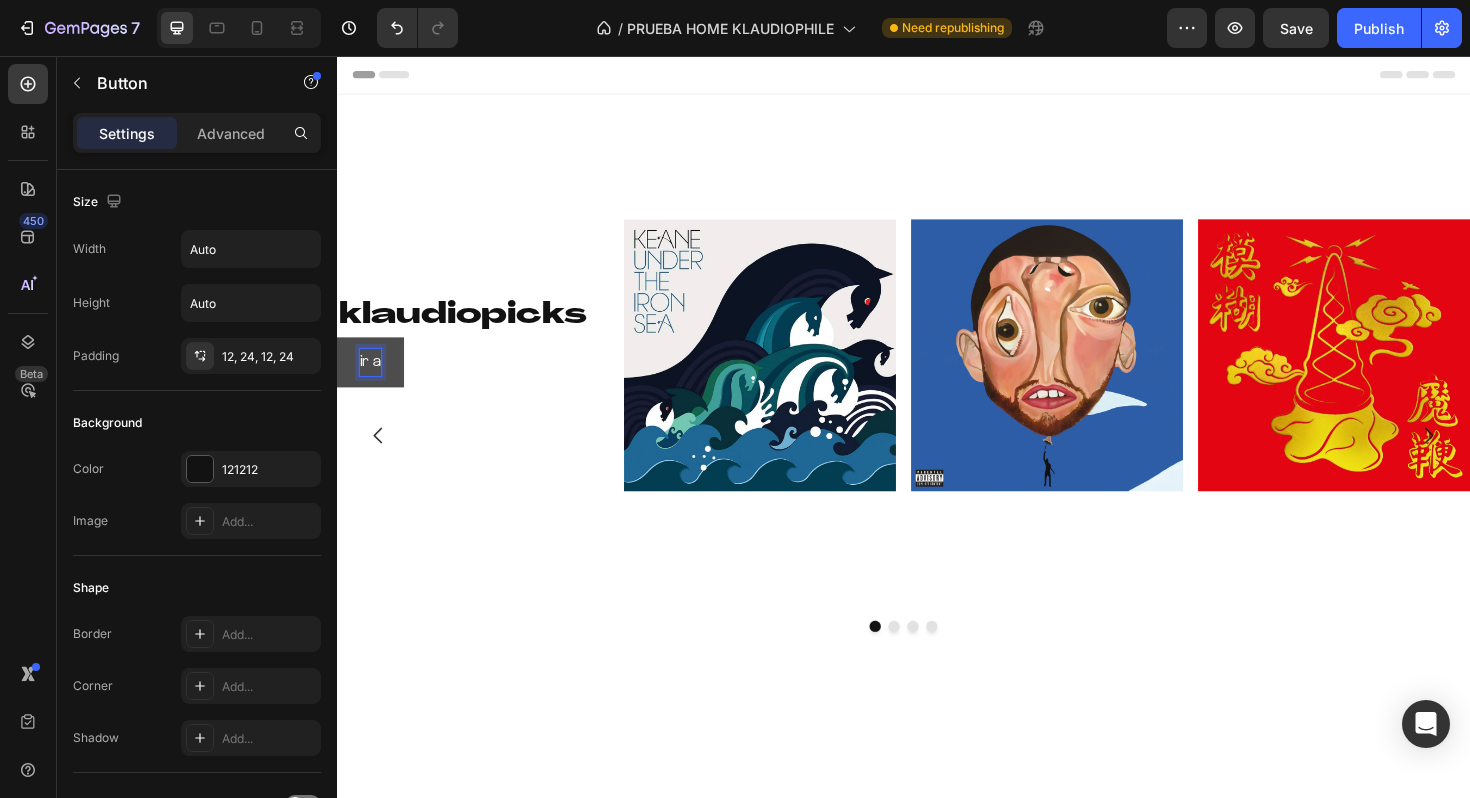 click on "ir a" at bounding box center [372, 380] 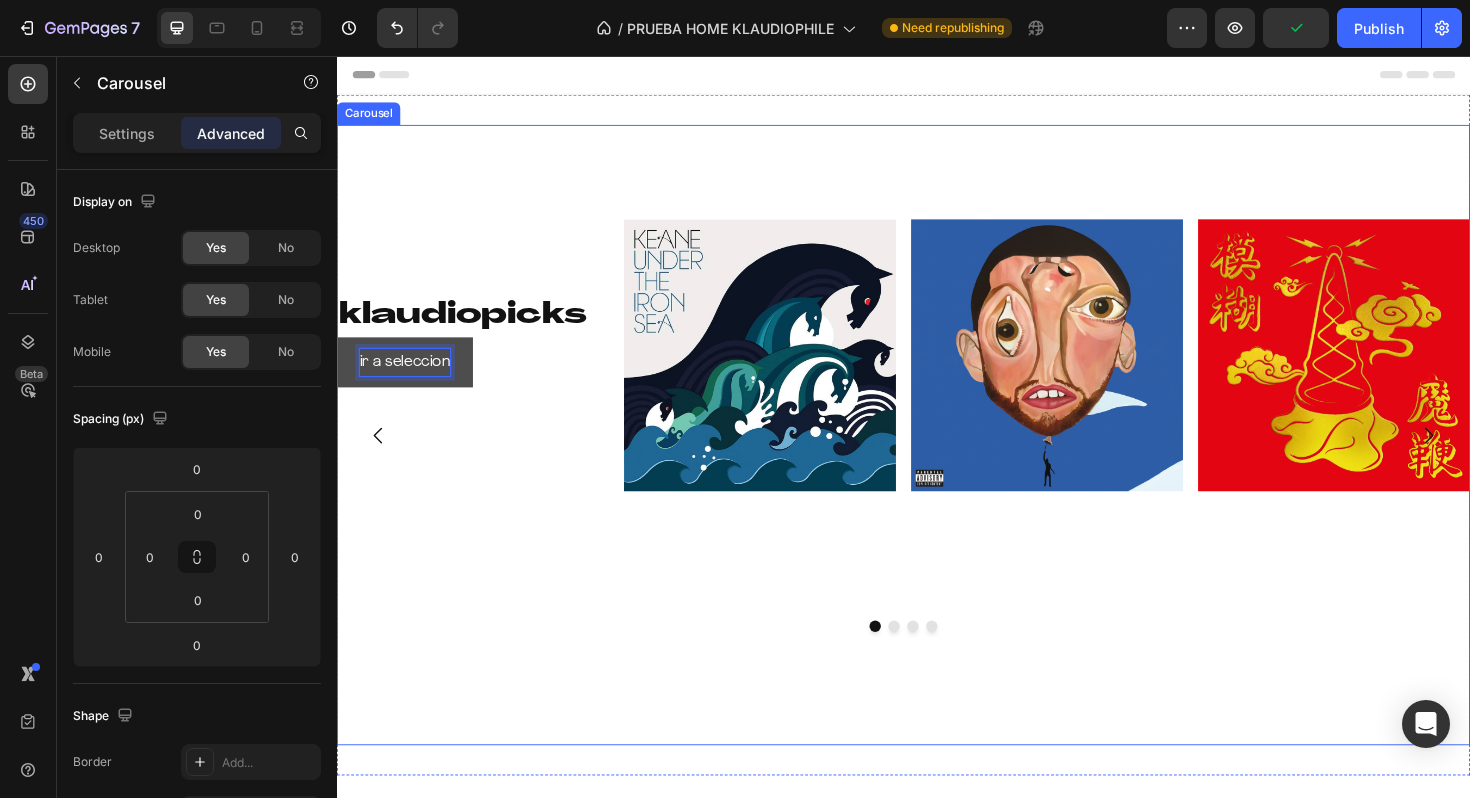 click on "⁠⁠⁠⁠⁠⁠⁠ klaudiopicks Heading ir a seleccion Button   0 Image Image Image Row" at bounding box center [937, 557] 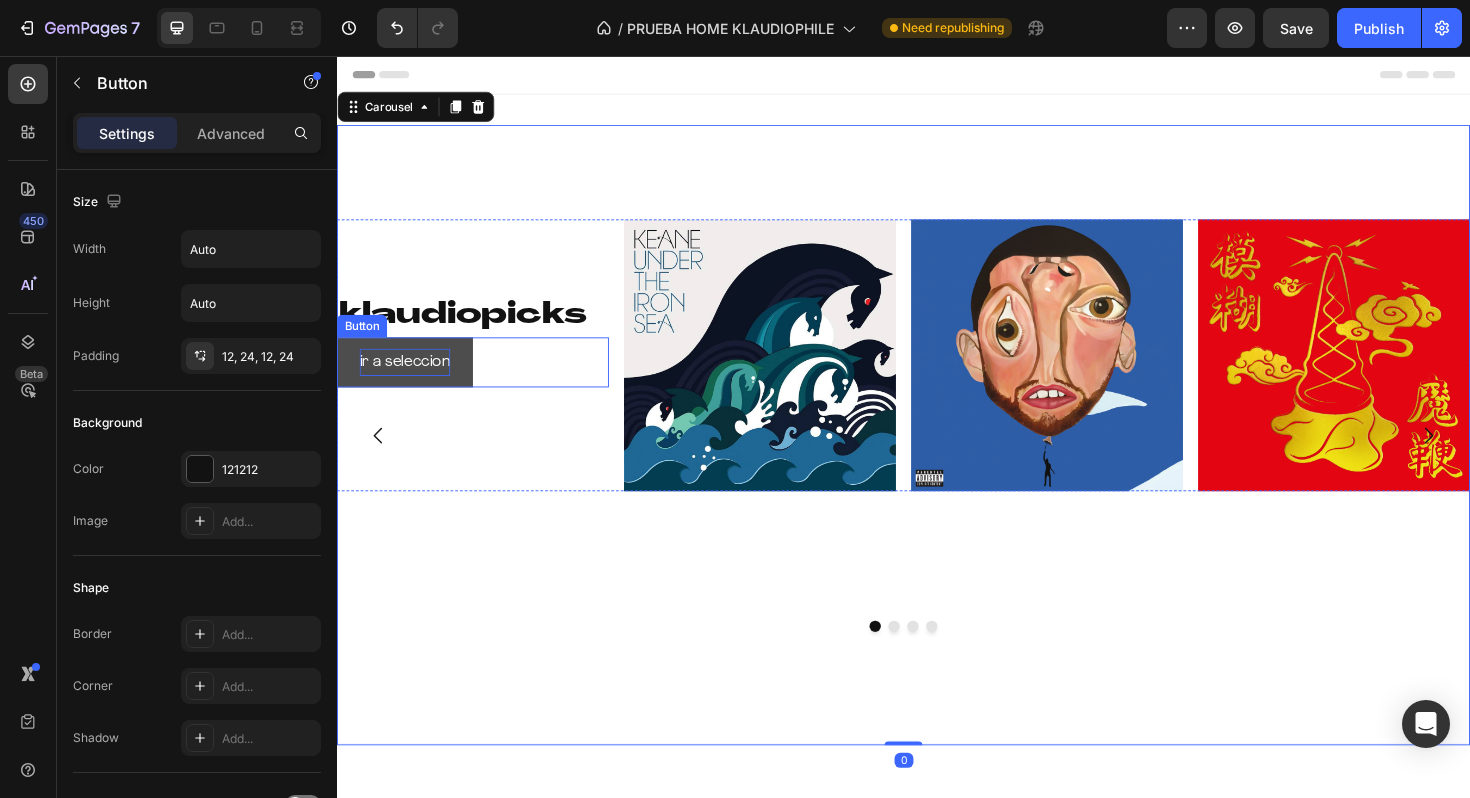 click on "ir a seleccion" at bounding box center (409, 380) 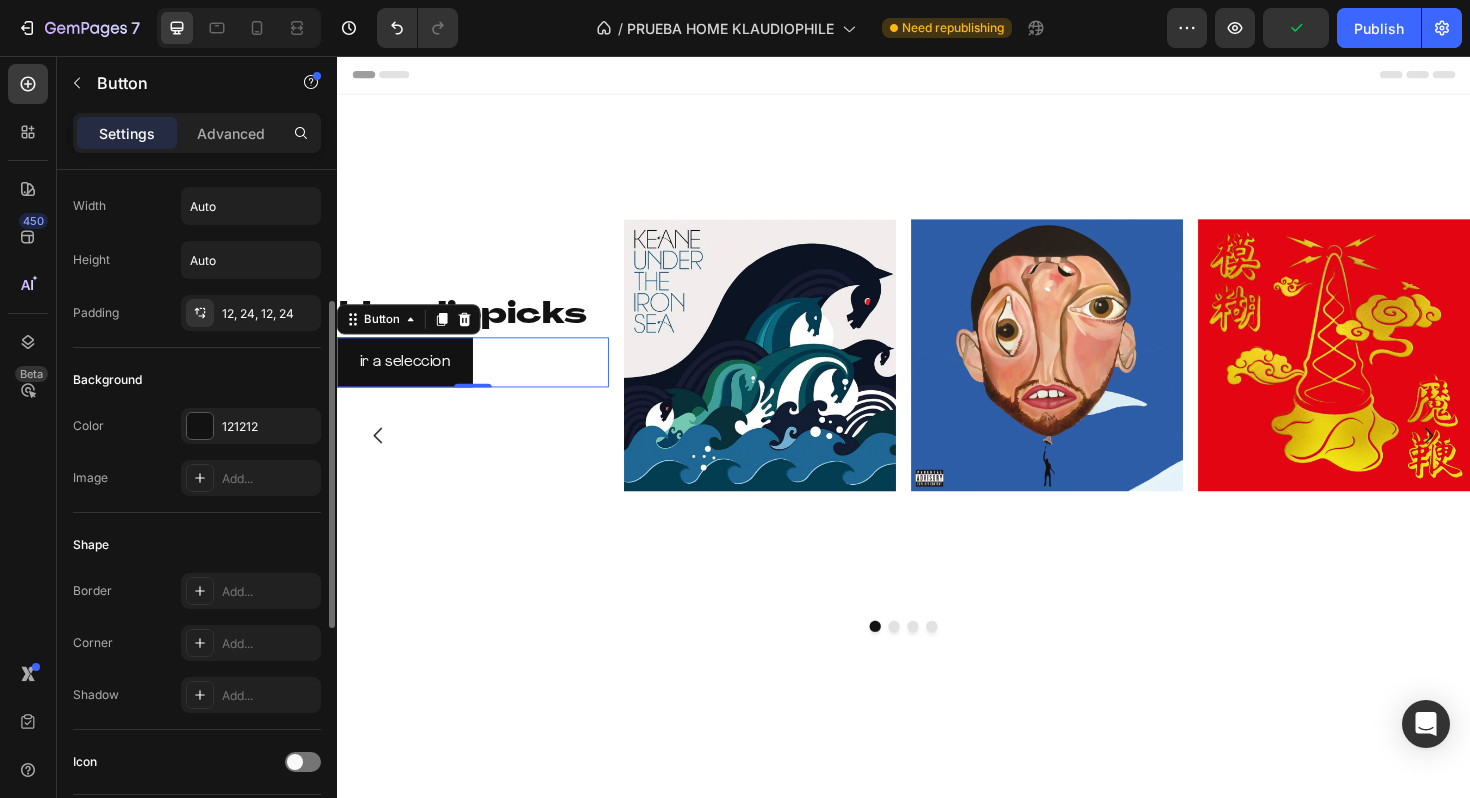 scroll, scrollTop: 0, scrollLeft: 0, axis: both 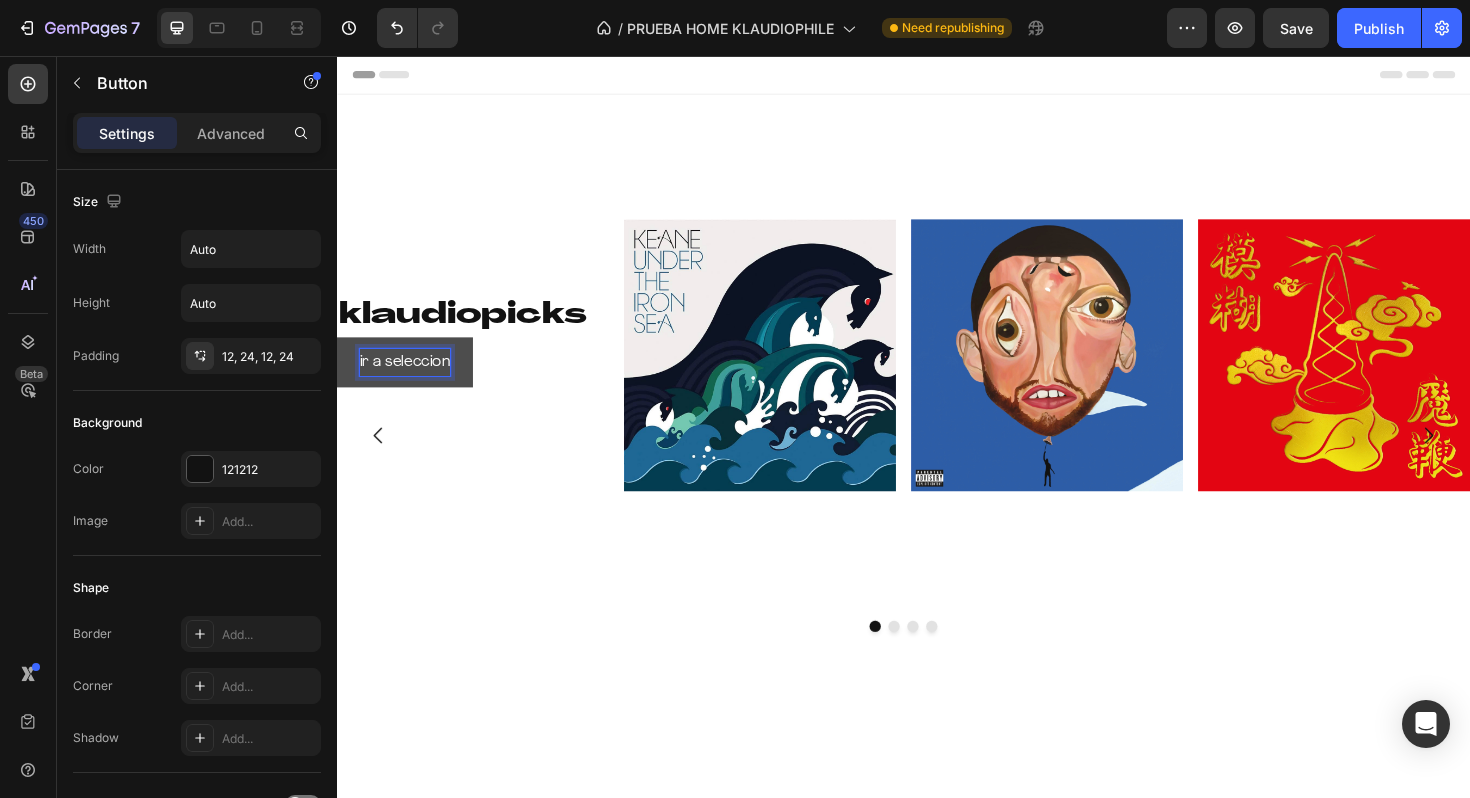 click on "ir a seleccion" at bounding box center (409, 380) 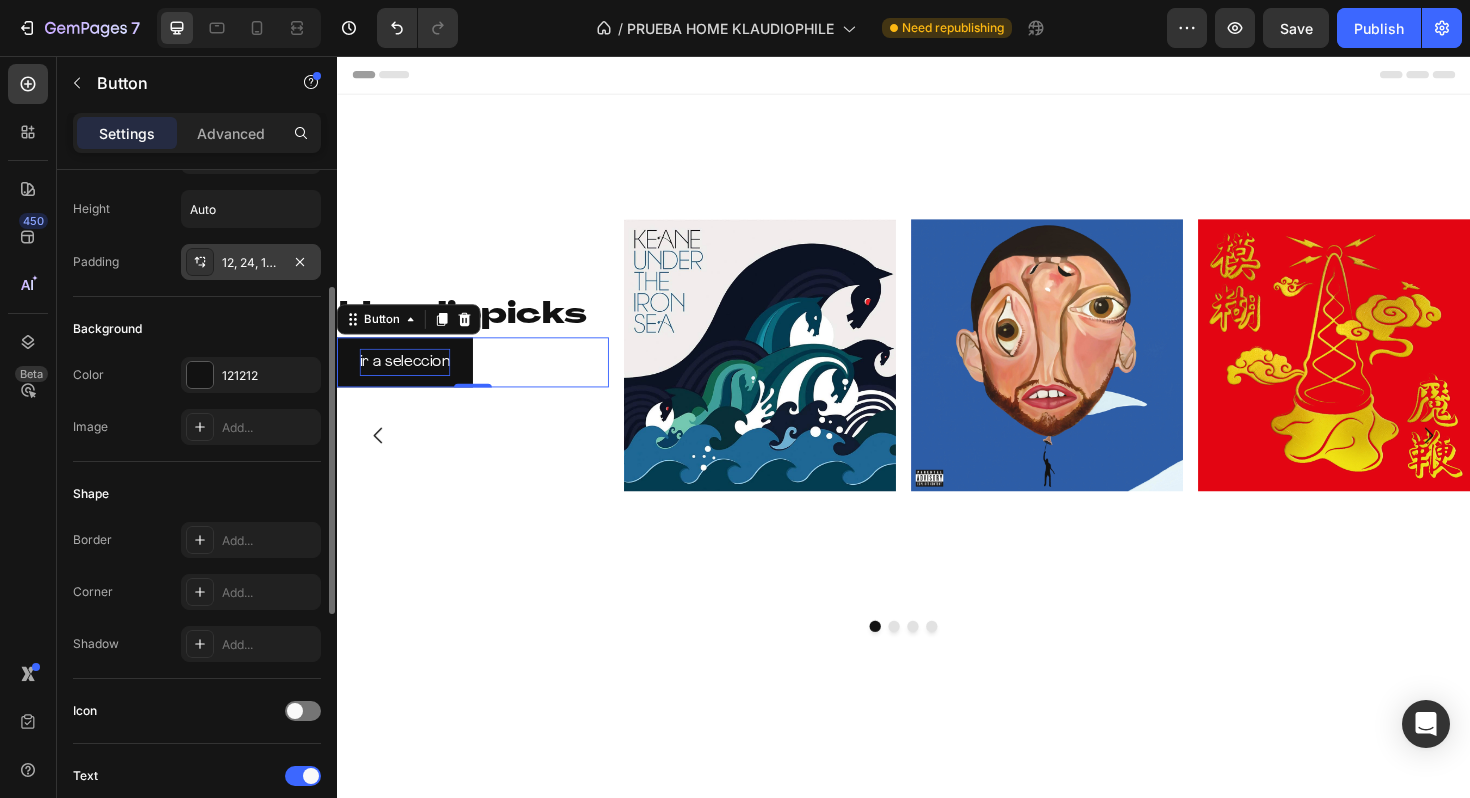 scroll, scrollTop: 160, scrollLeft: 0, axis: vertical 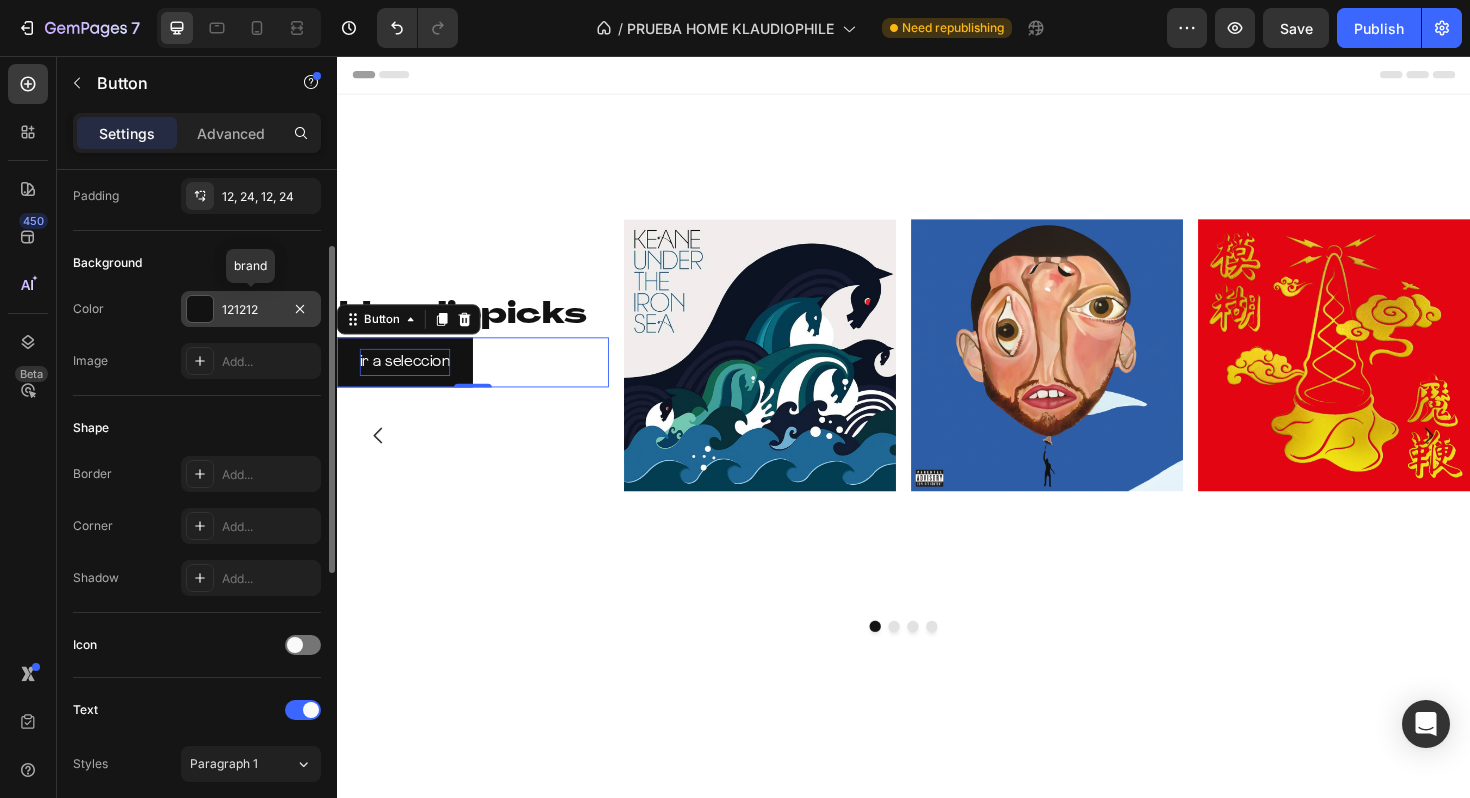 click on "121212" at bounding box center (251, 309) 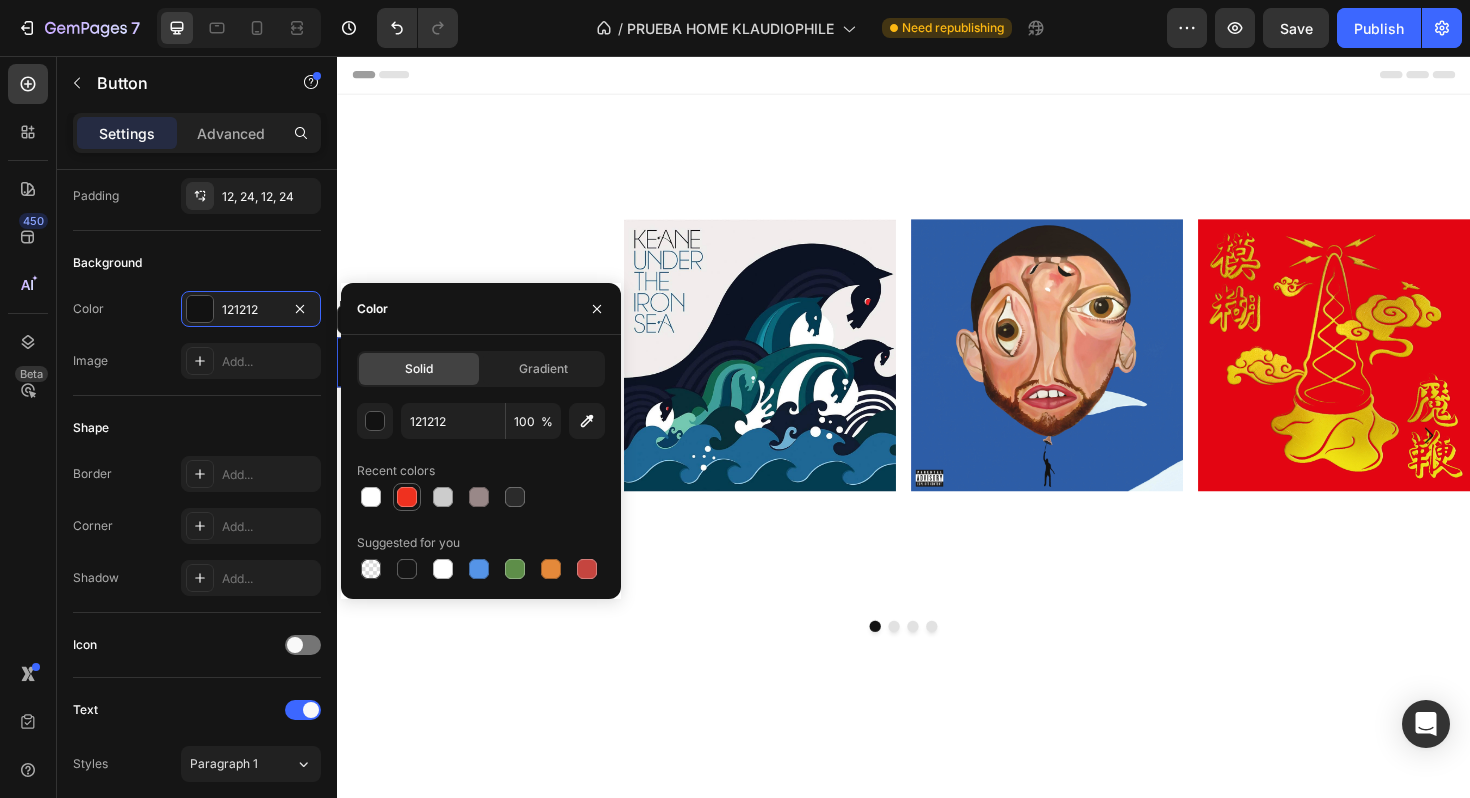 click at bounding box center (407, 497) 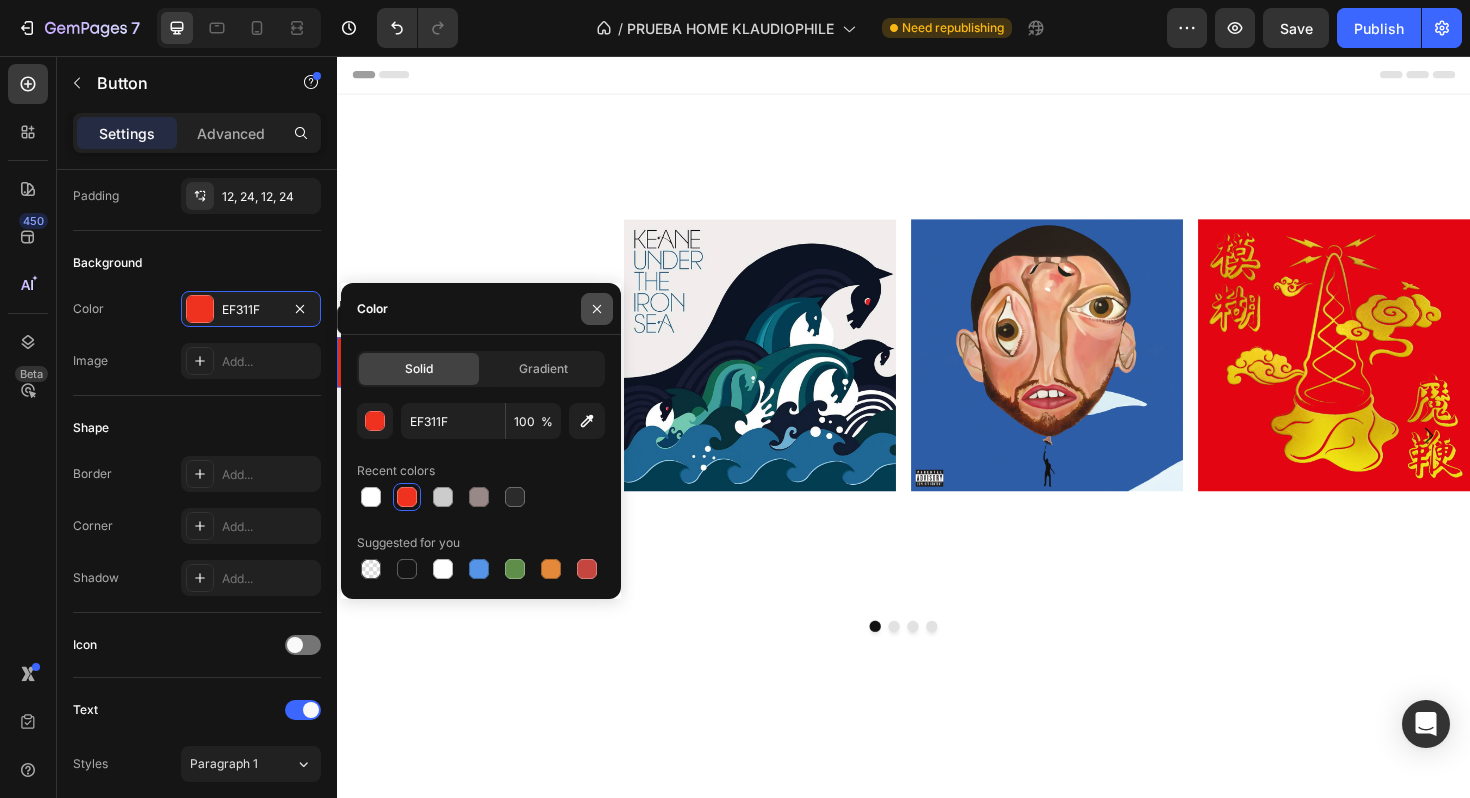 click at bounding box center (597, 309) 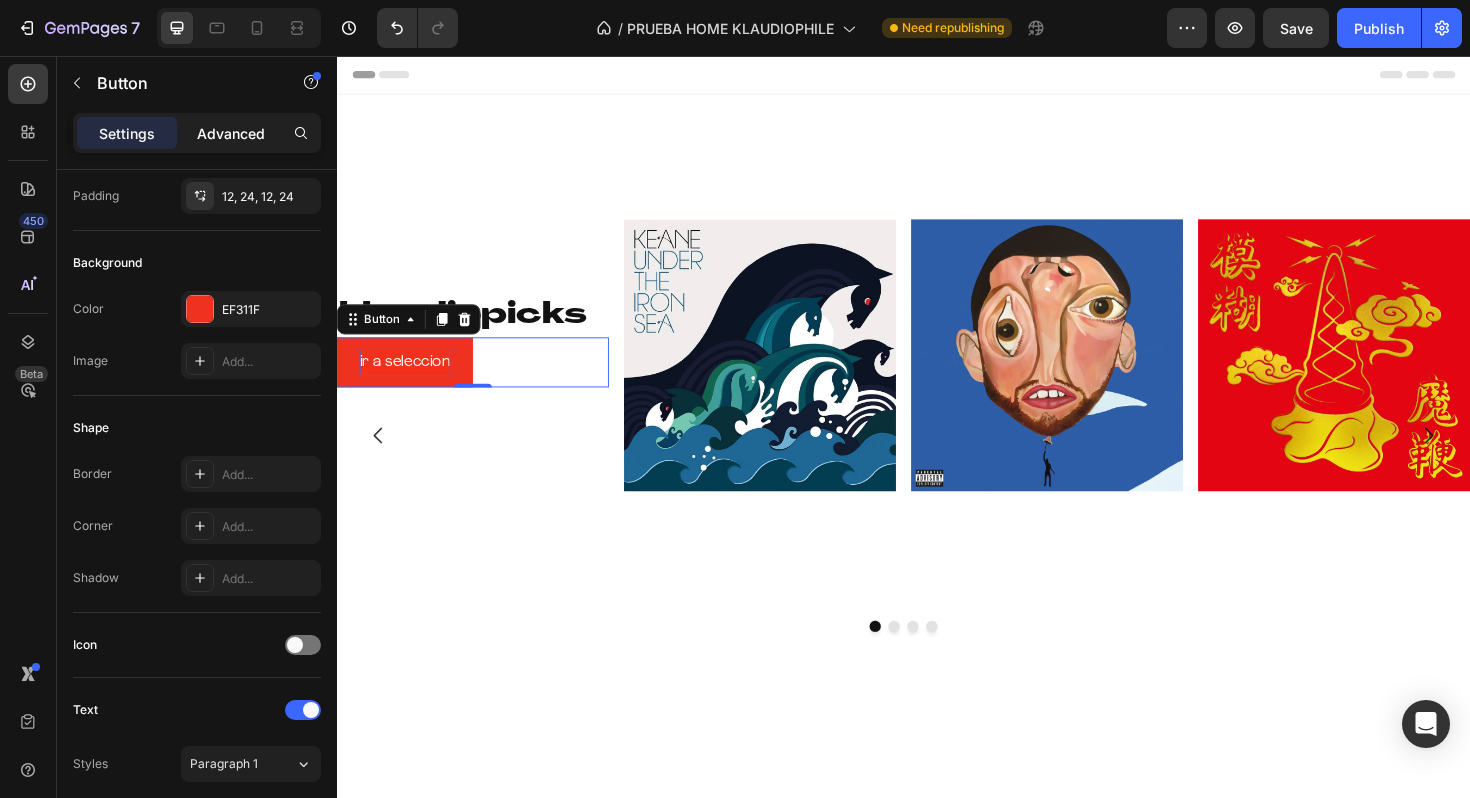 click on "Advanced" 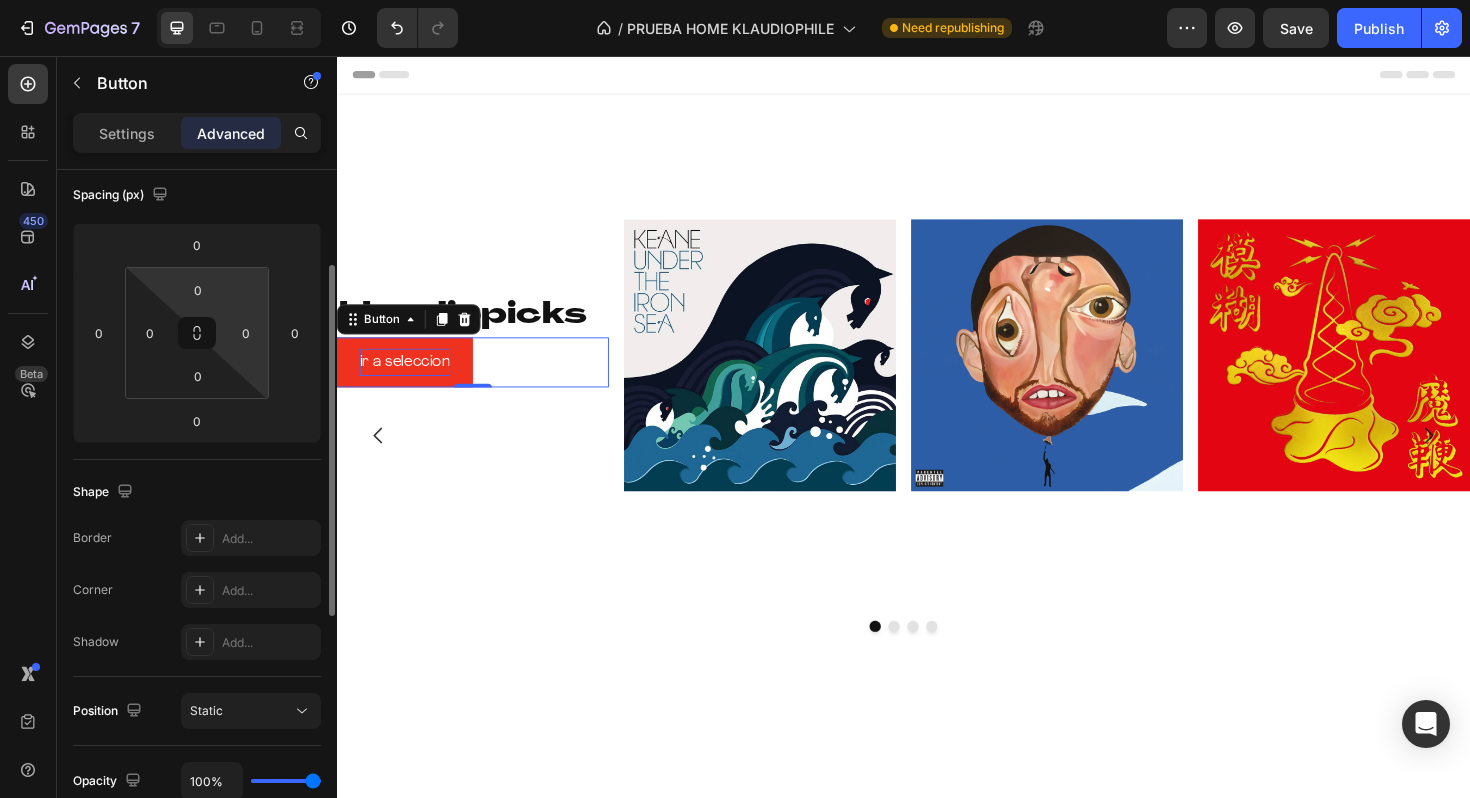 scroll, scrollTop: 417, scrollLeft: 0, axis: vertical 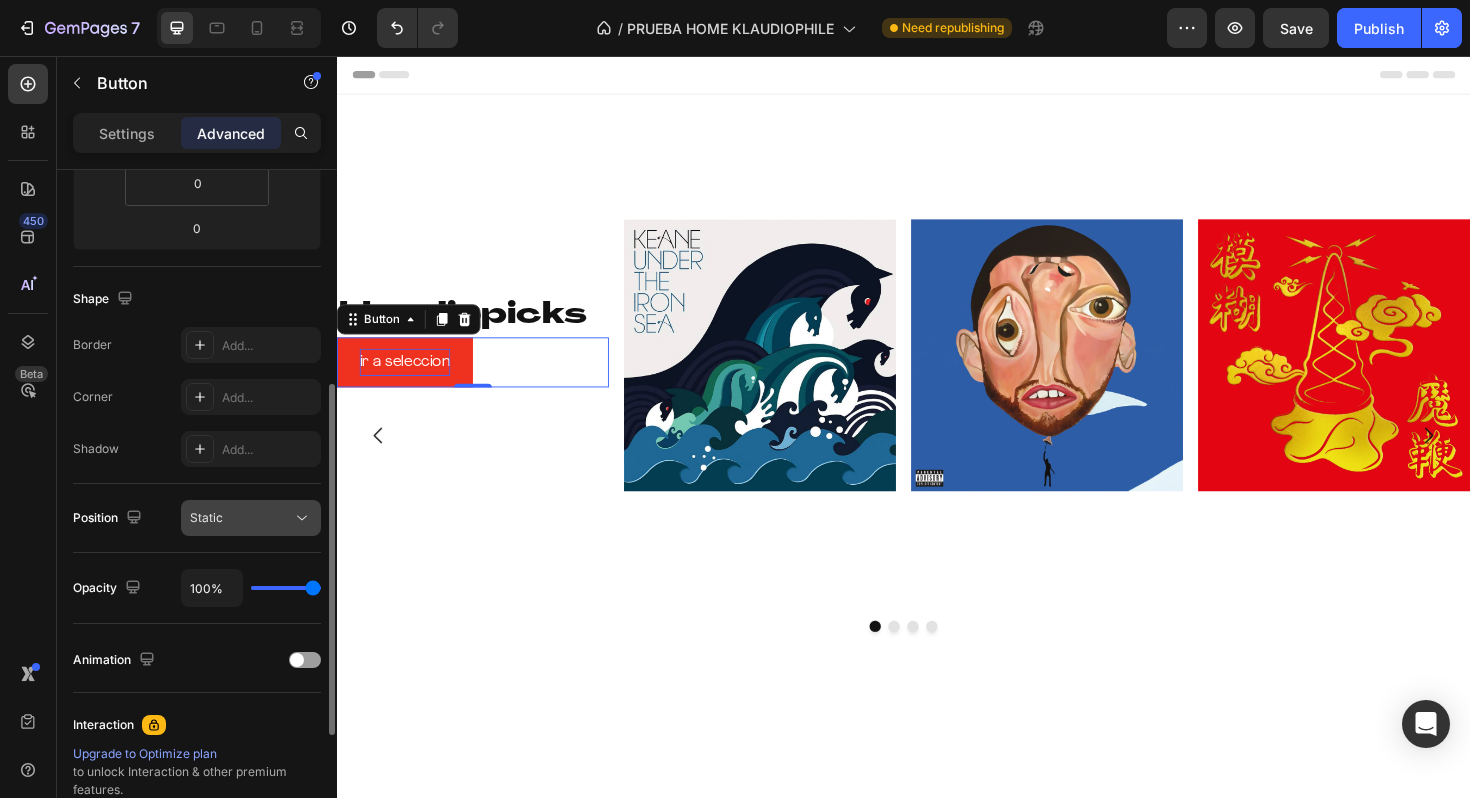 click on "Static" at bounding box center (241, 518) 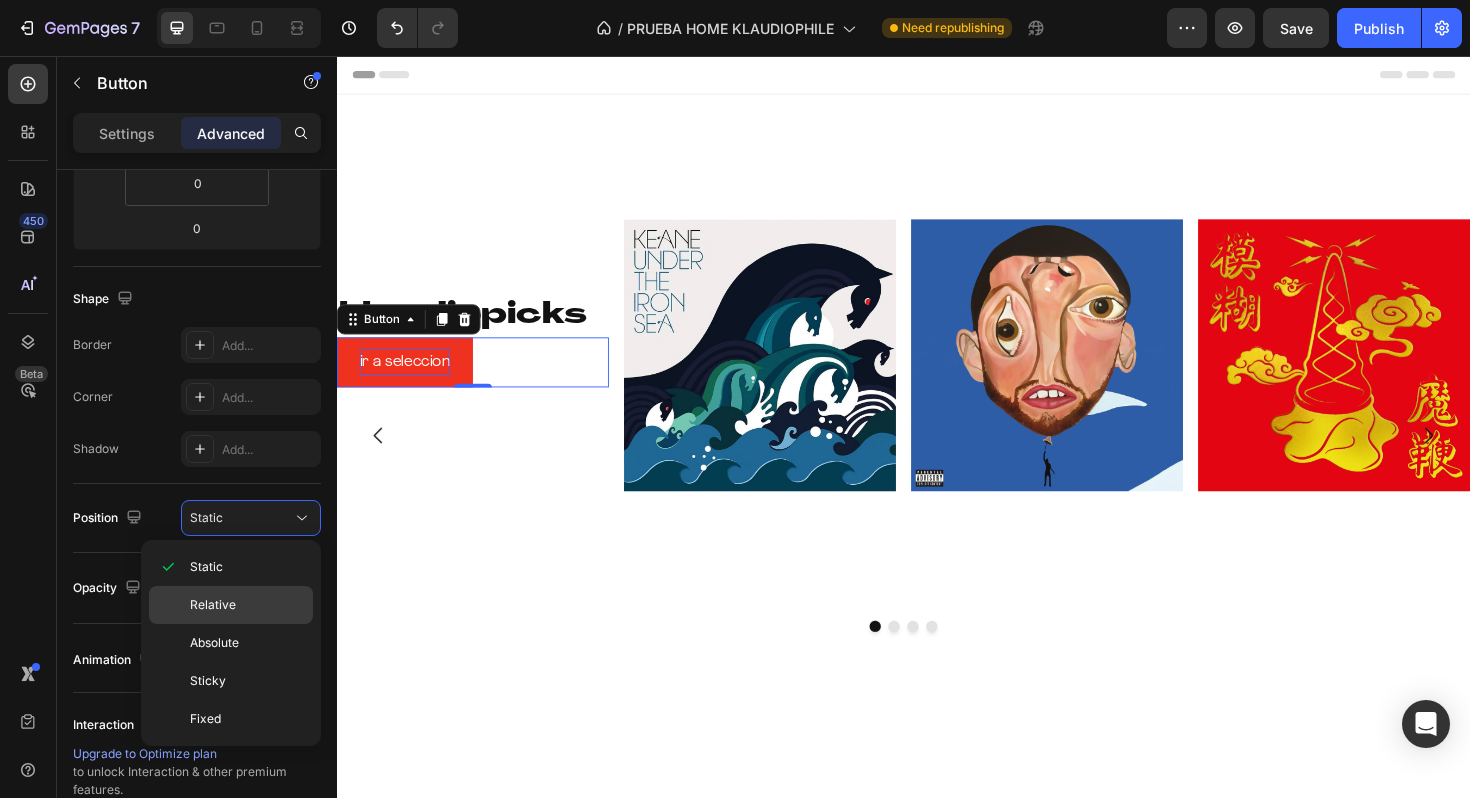 click on "Relative" 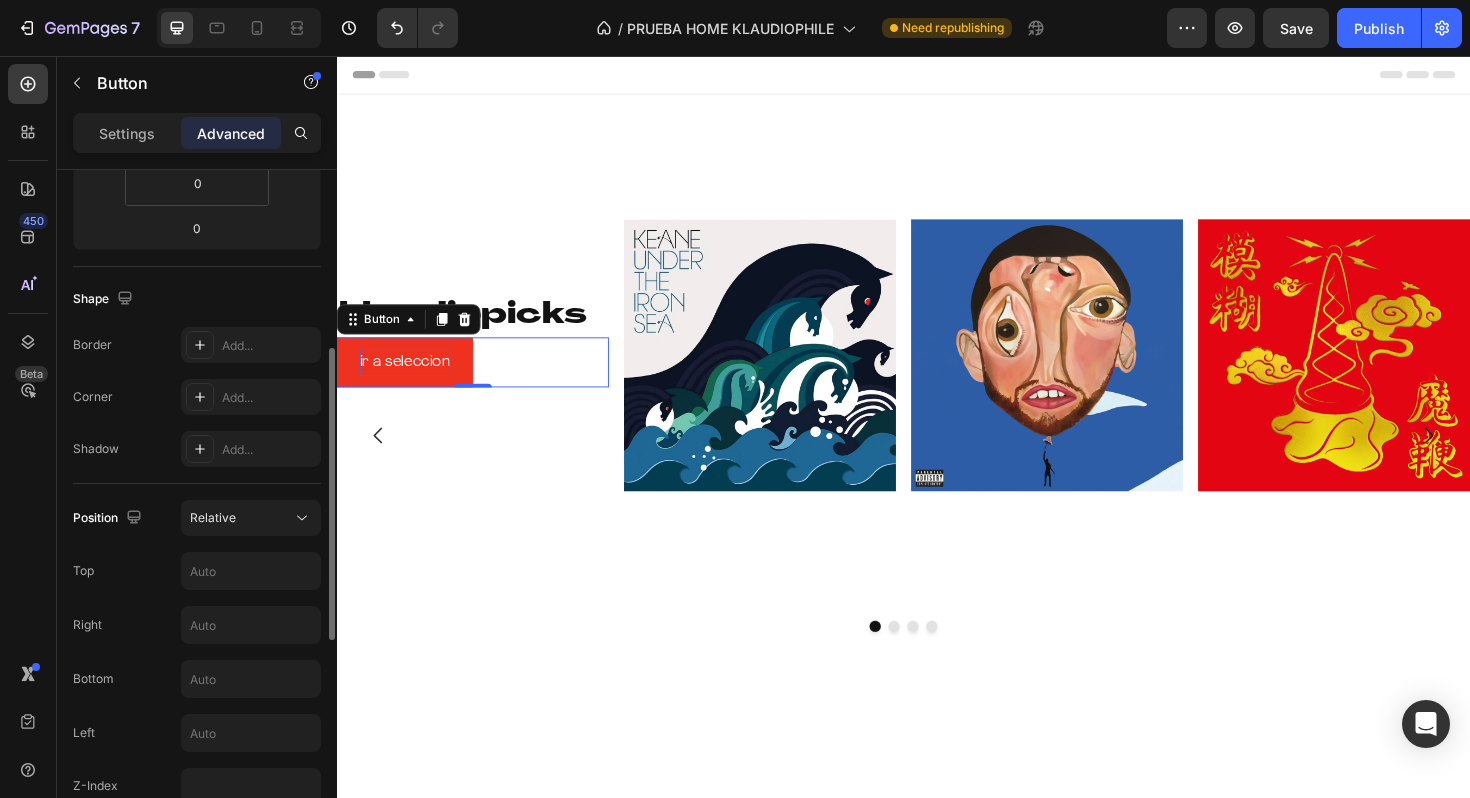 click on "Position Relative Top Right Bottom Left Z-Index" at bounding box center (197, 652) 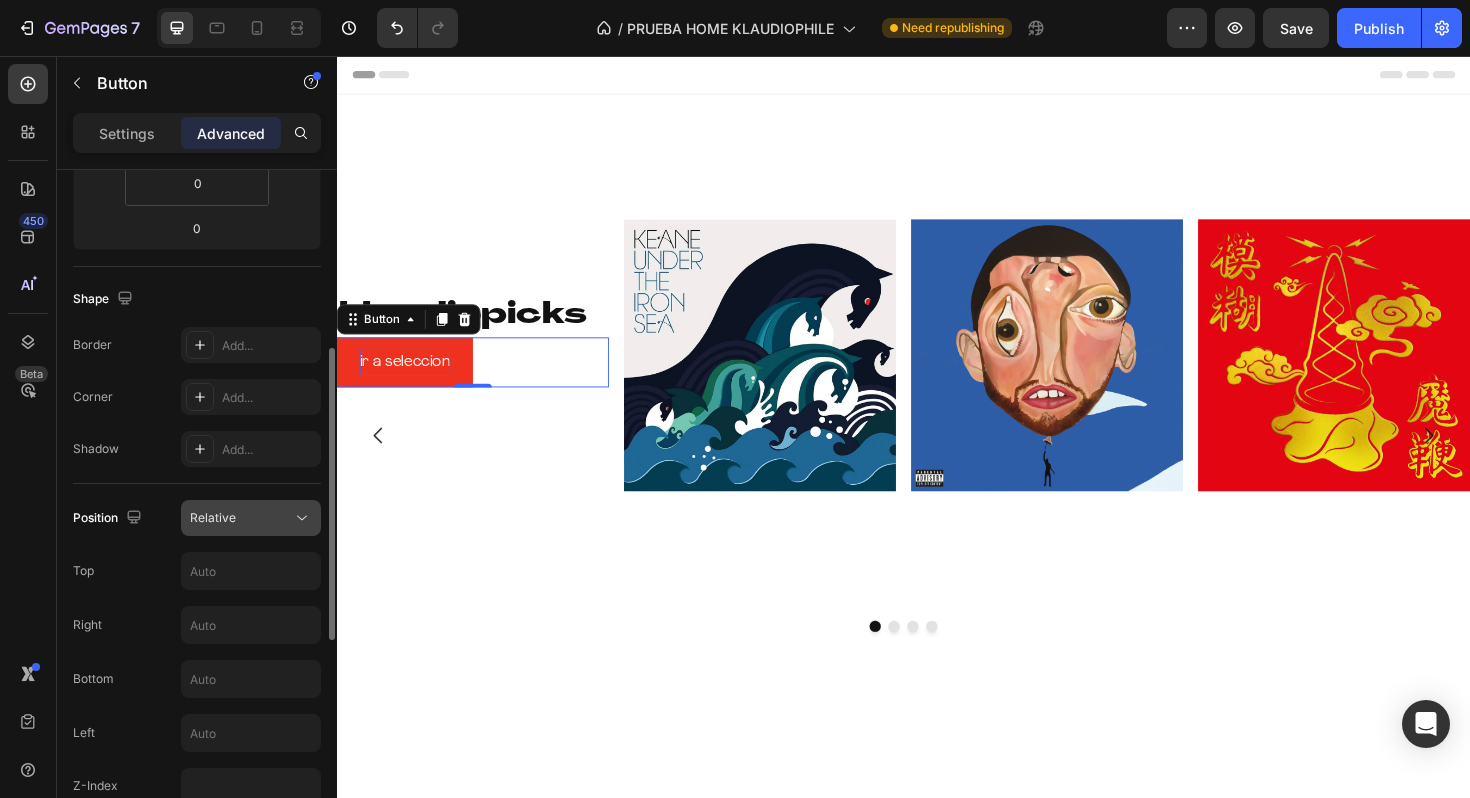 click on "Relative" at bounding box center [241, 518] 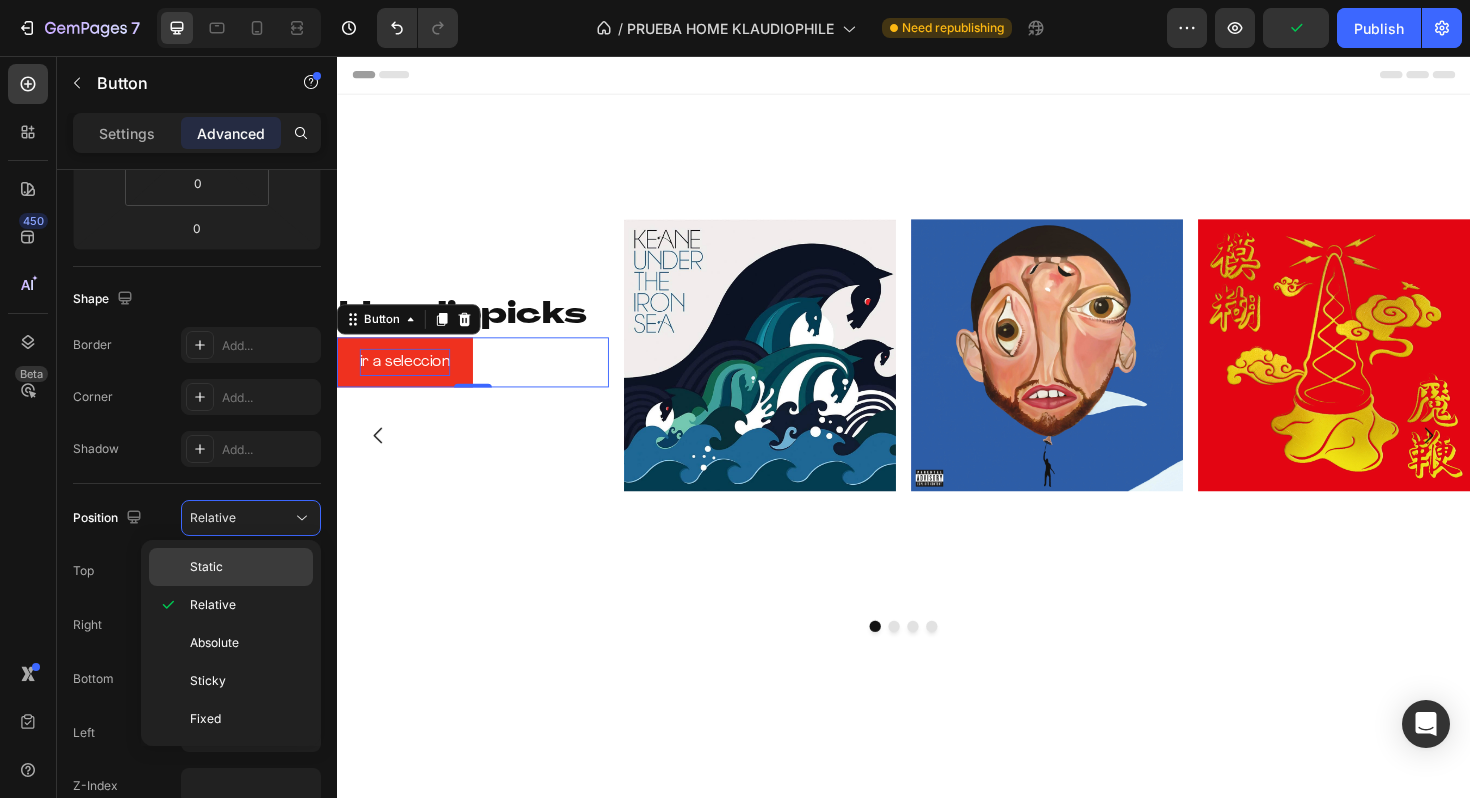 click on "Static" 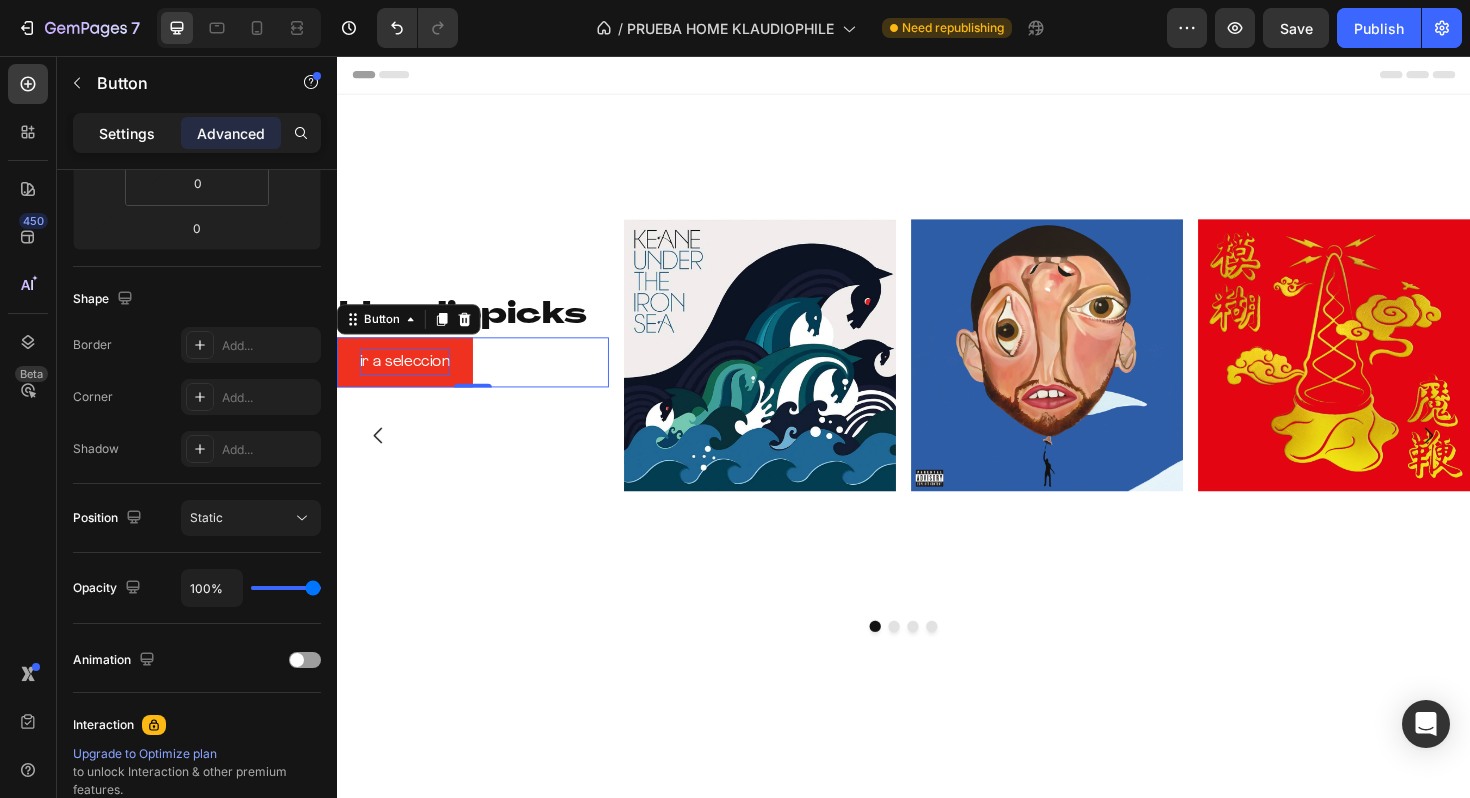 click on "Settings" 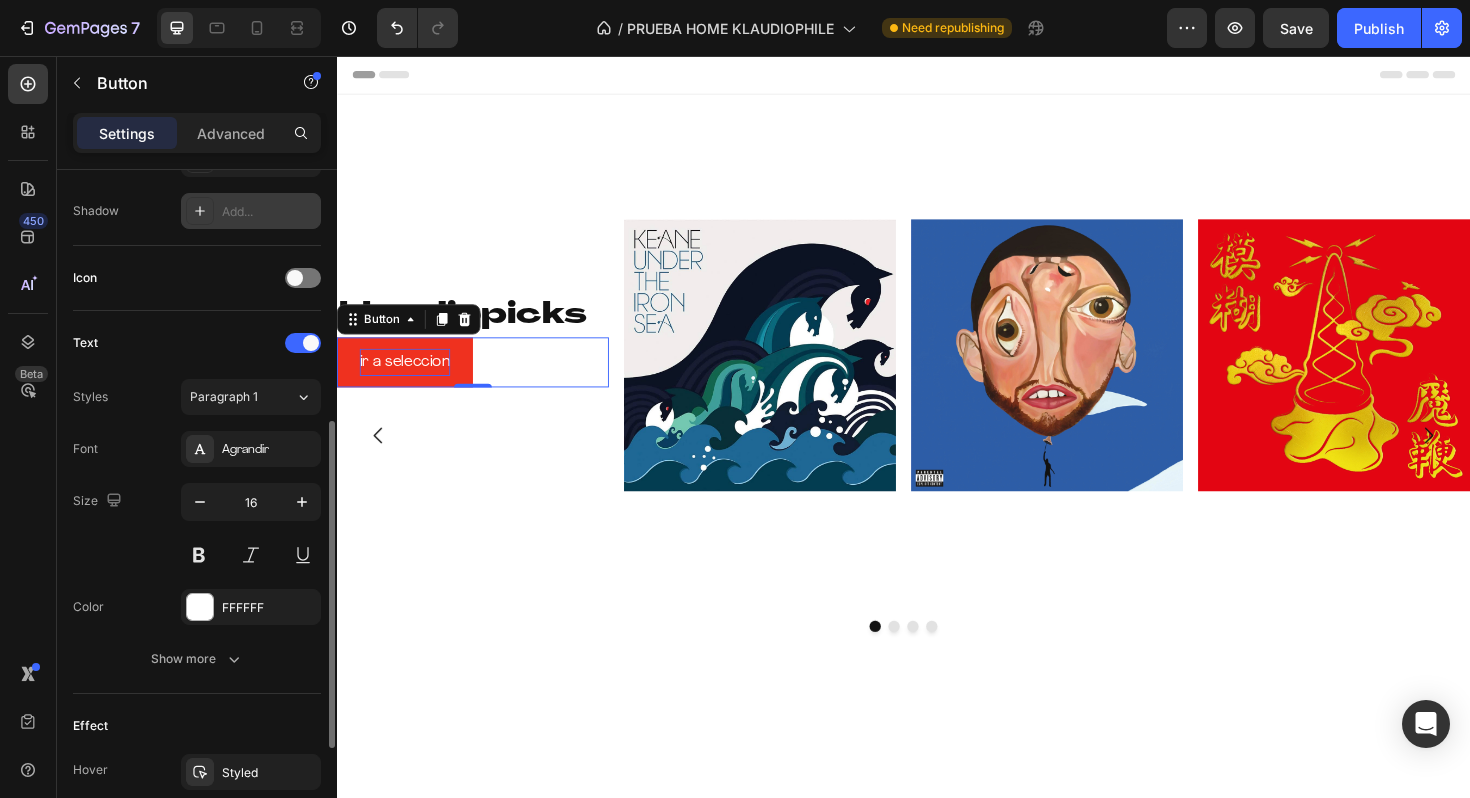 scroll, scrollTop: 530, scrollLeft: 0, axis: vertical 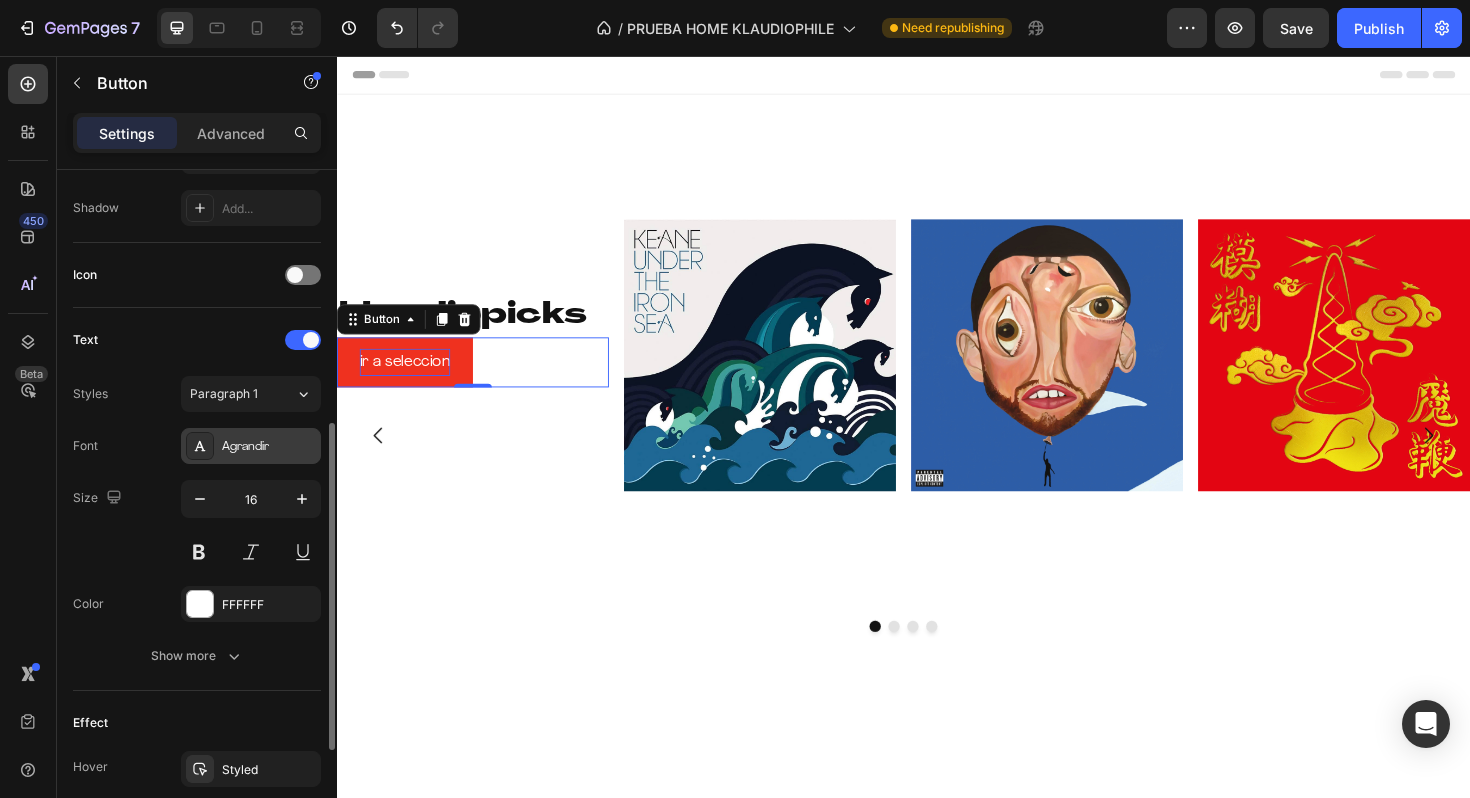 click on "Agrandir" at bounding box center (269, 447) 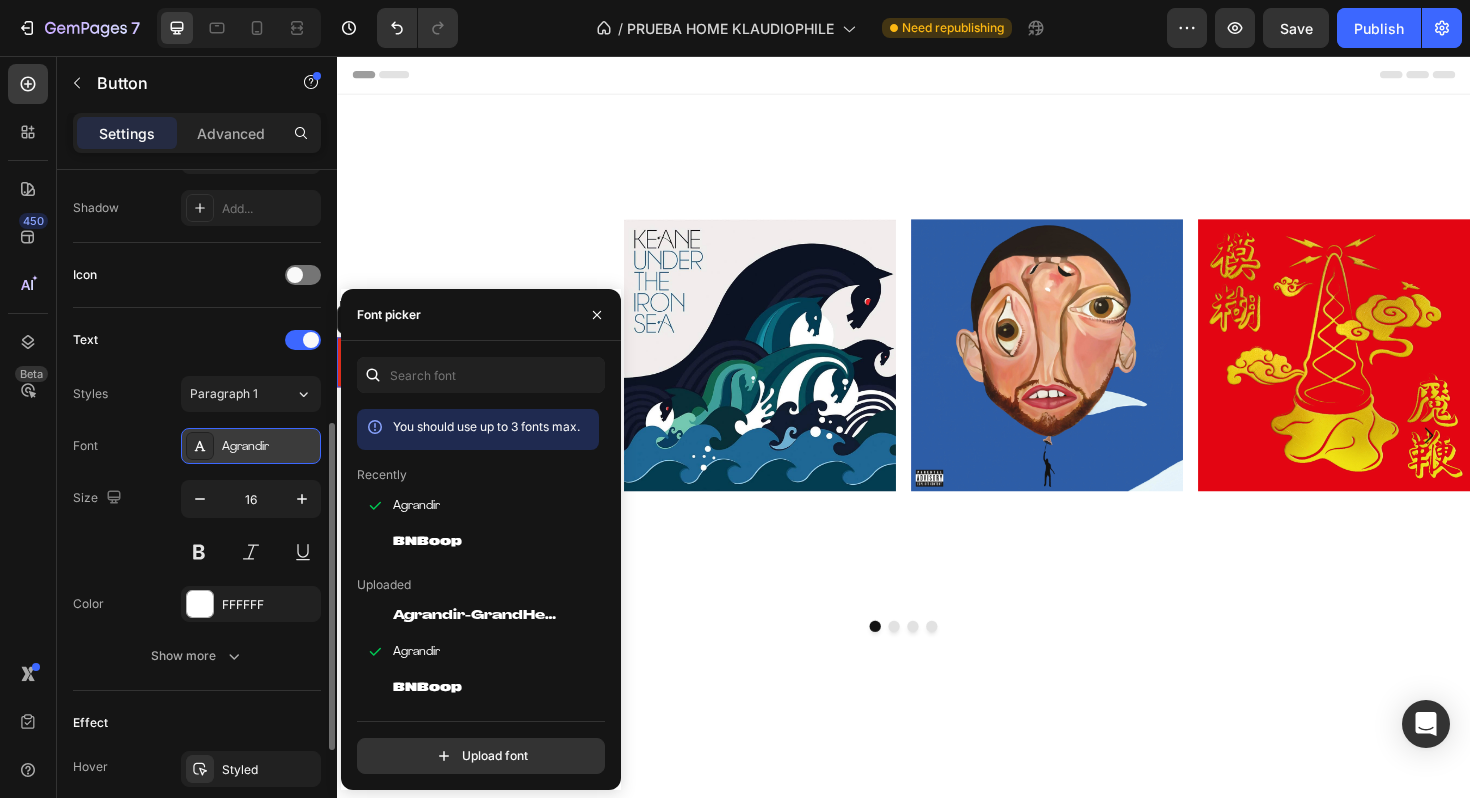 click on "Agrandir" at bounding box center [269, 447] 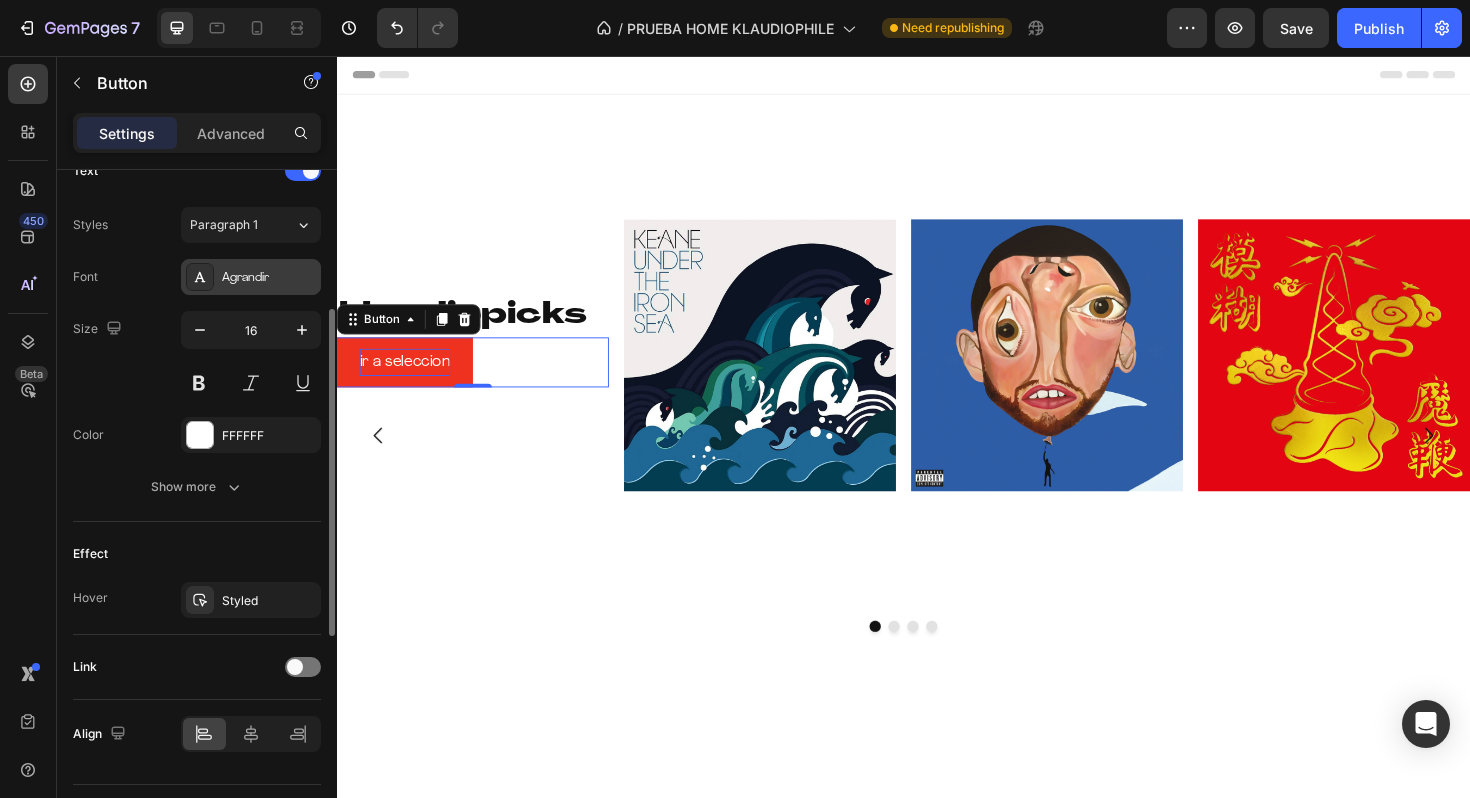 scroll, scrollTop: 749, scrollLeft: 0, axis: vertical 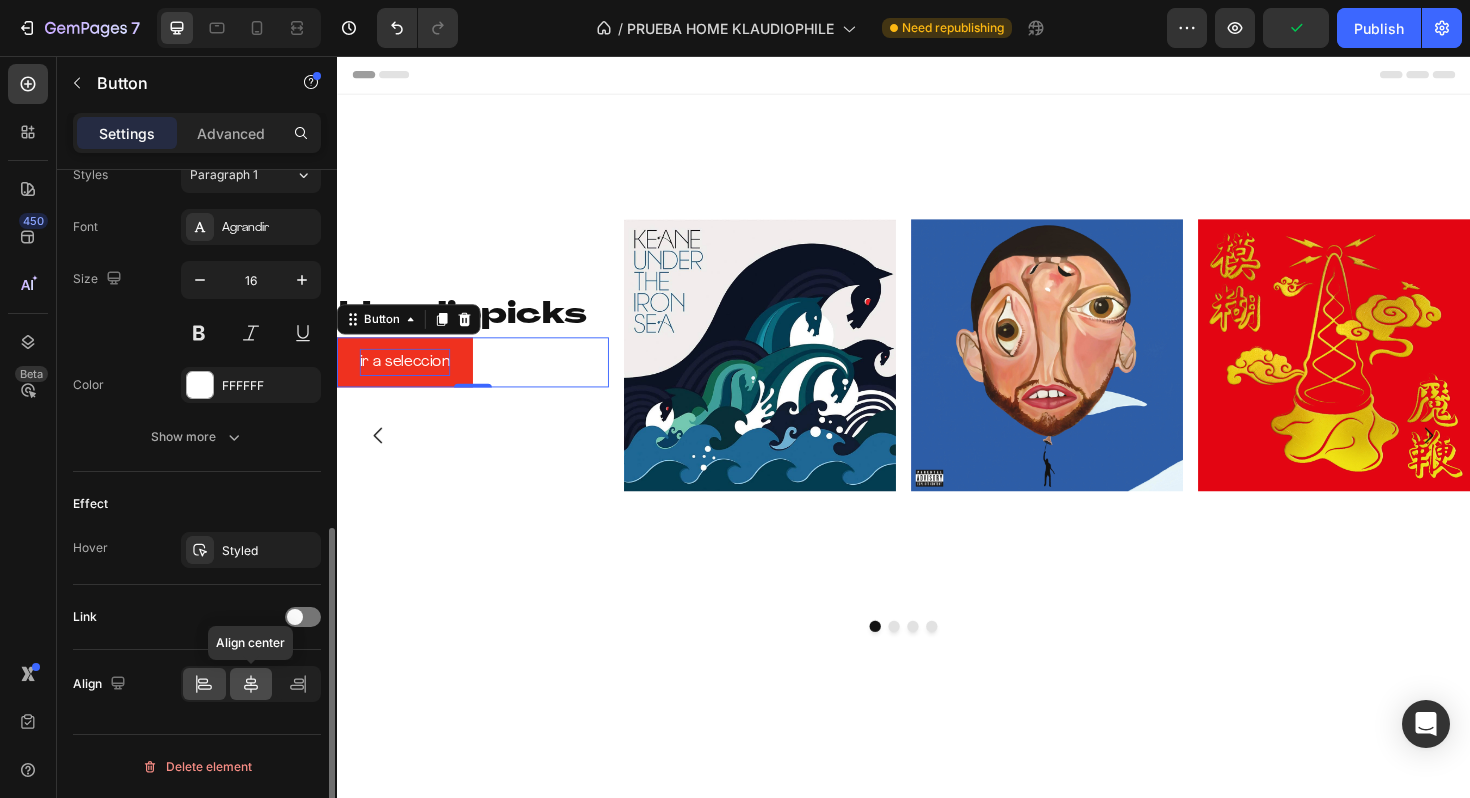 click 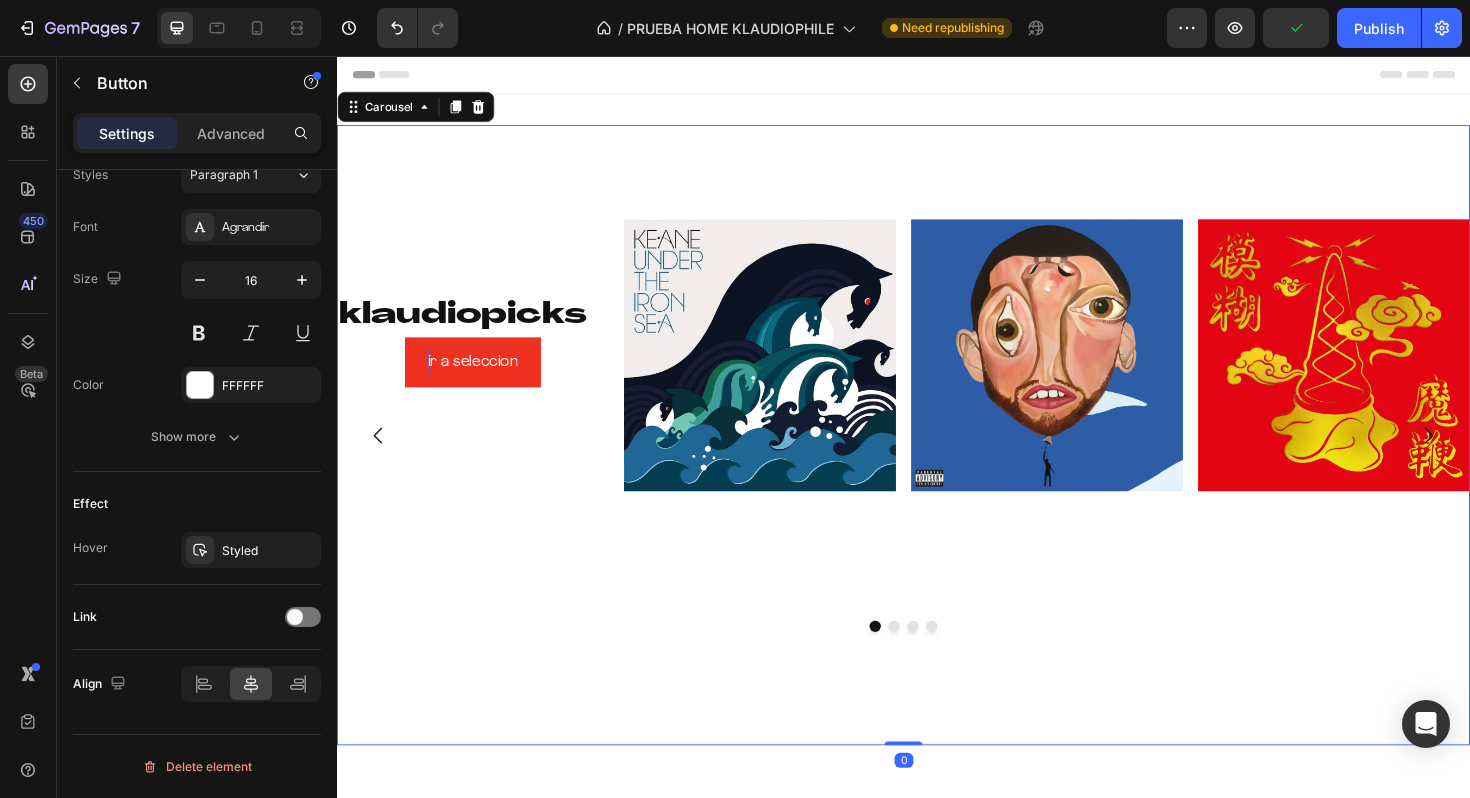 click on "⁠⁠⁠⁠⁠⁠⁠ klaudiopicks Heading ir a seleccion Button Image Image Image Row" at bounding box center (937, 557) 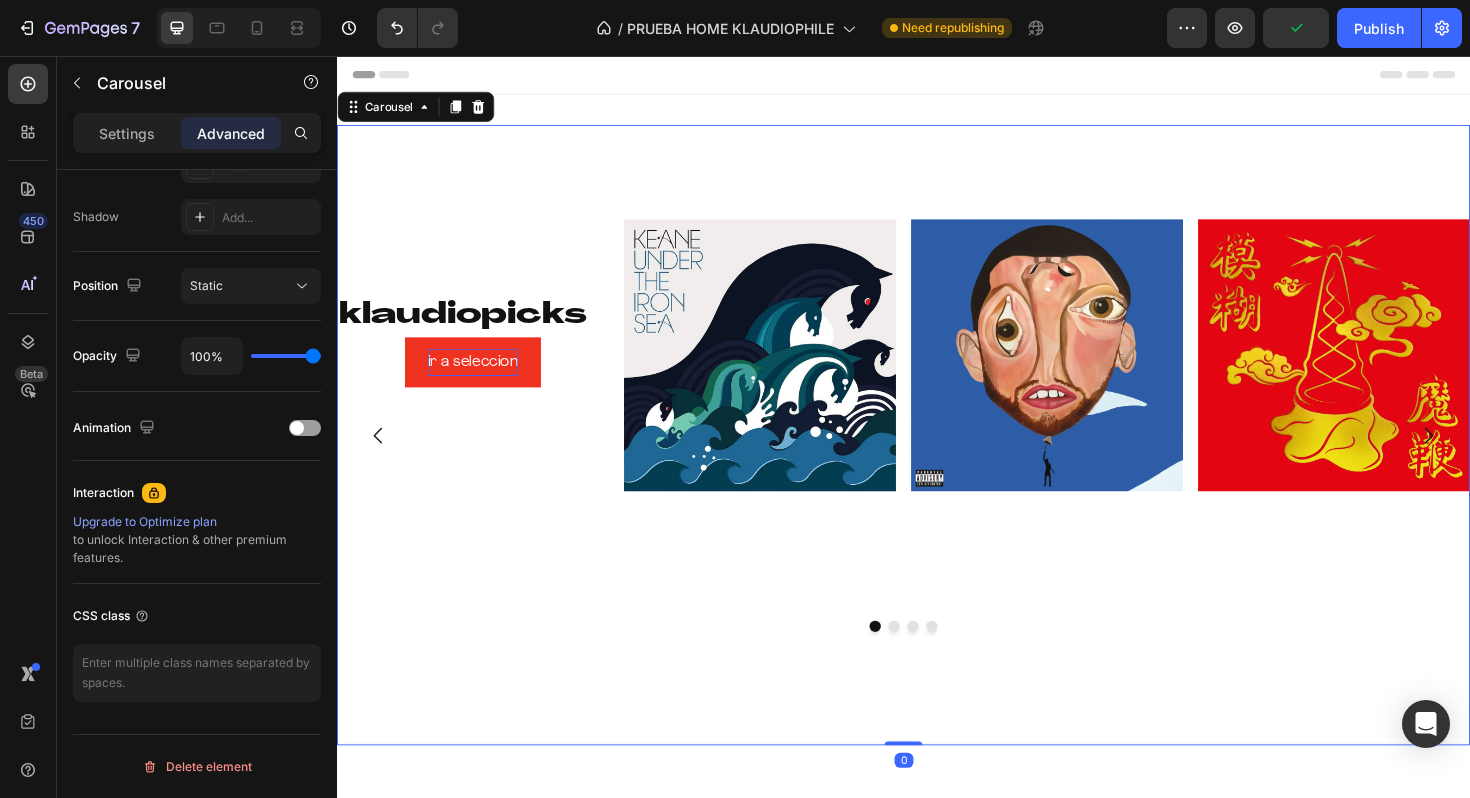 scroll, scrollTop: 0, scrollLeft: 0, axis: both 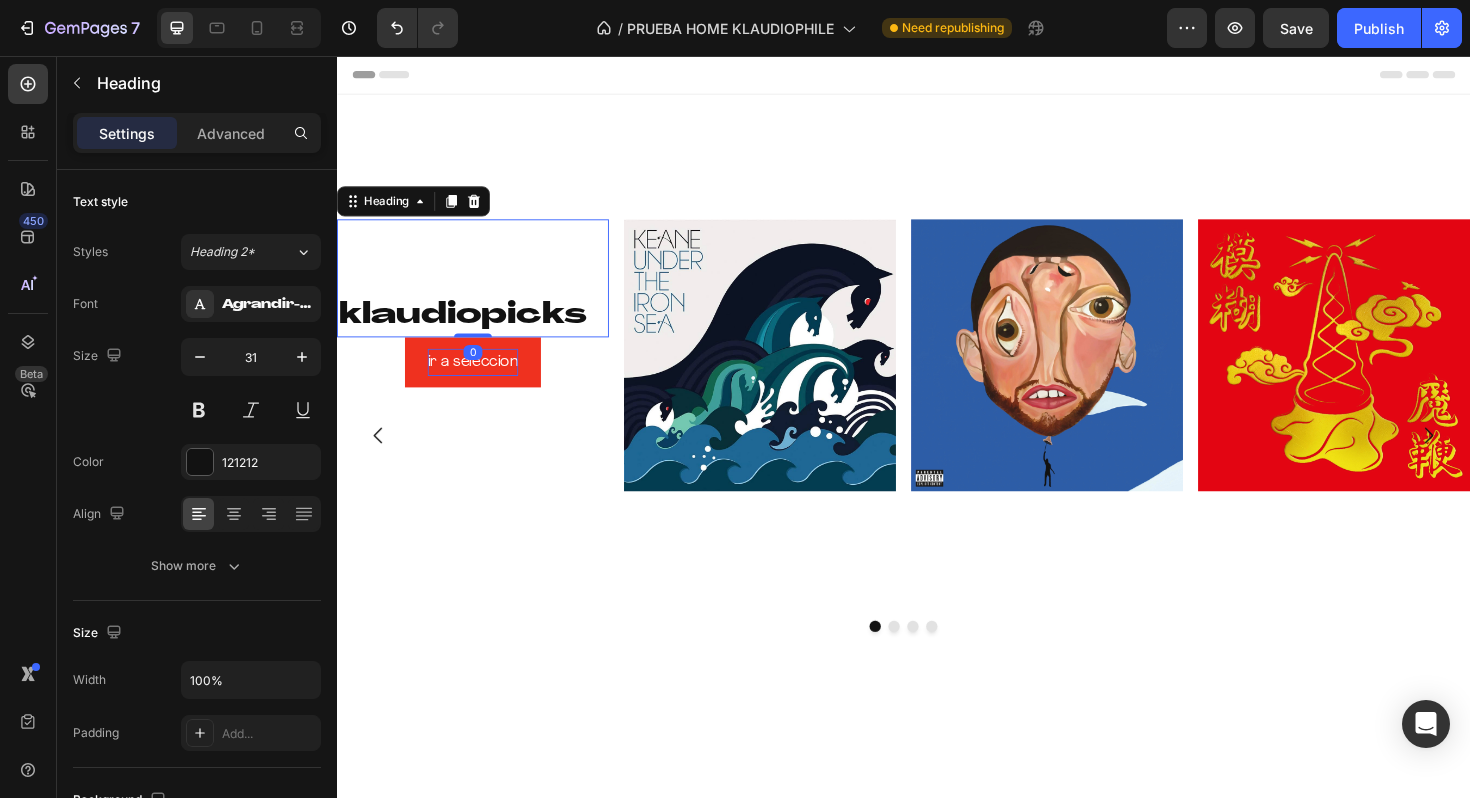 click on "⁠⁠⁠⁠⁠⁠⁠ klaudiopicks" at bounding box center (481, 291) 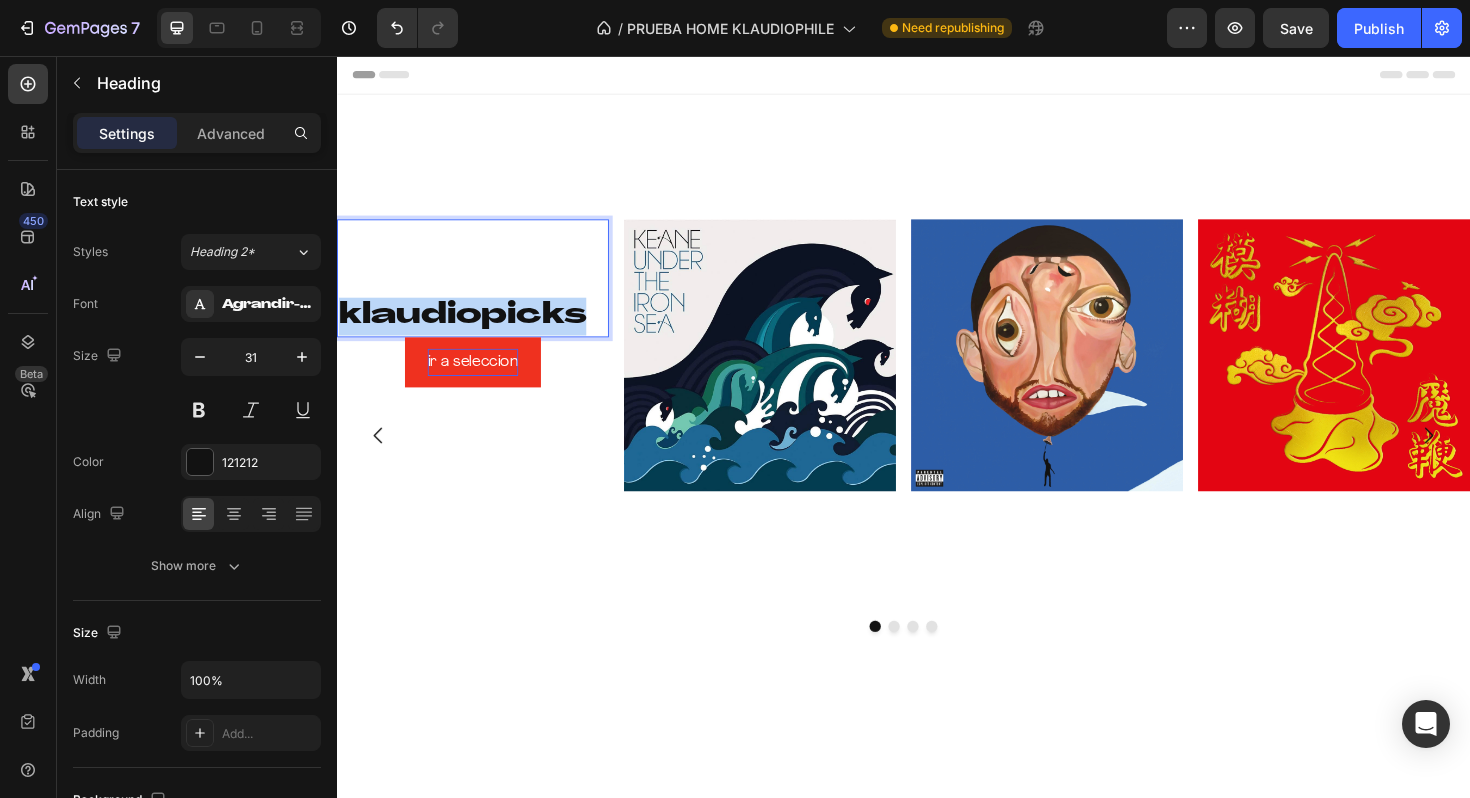 click on "⁠⁠⁠⁠⁠⁠⁠ klaudiopicks" at bounding box center [481, 291] 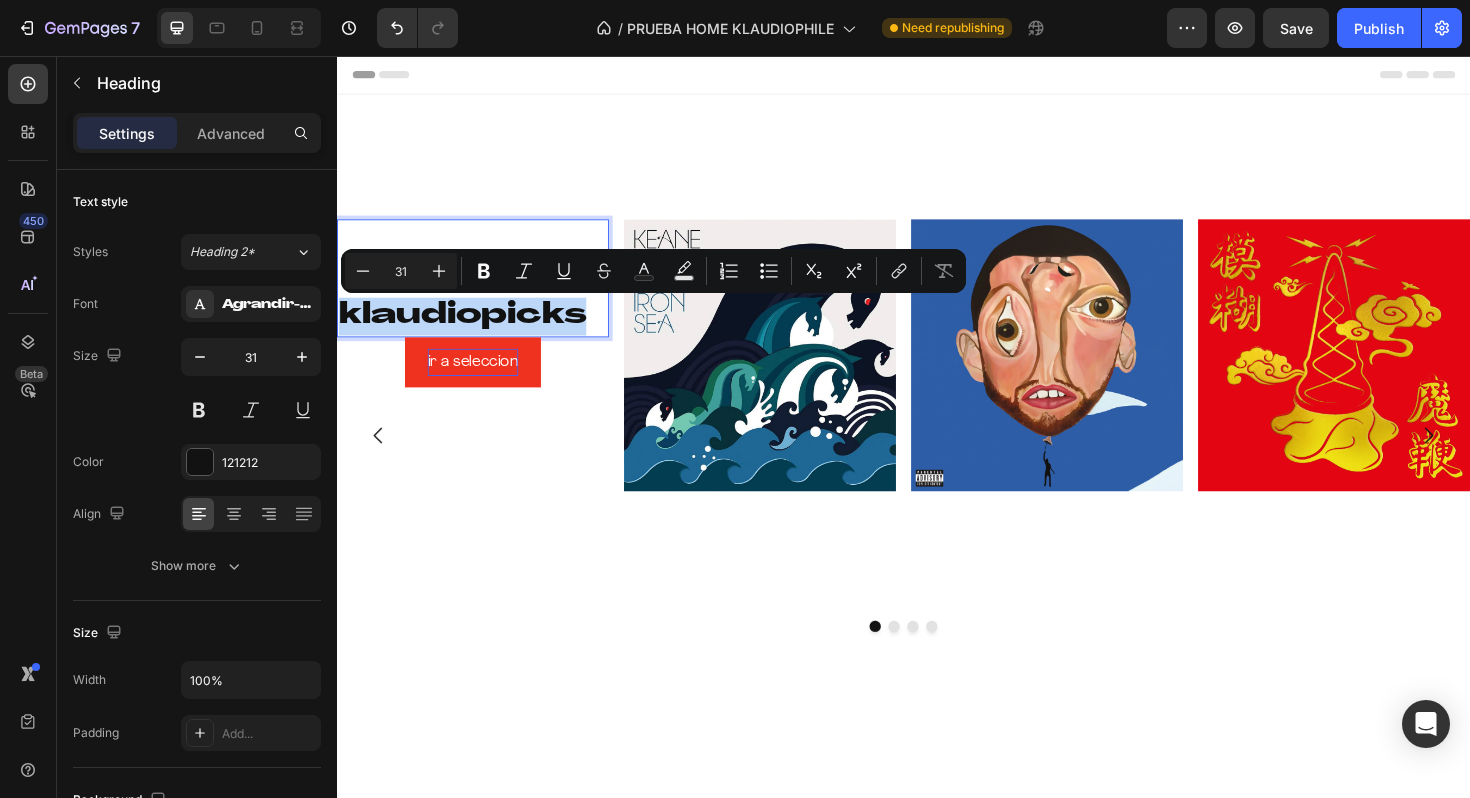 click on "klaudiopicks" at bounding box center (481, 291) 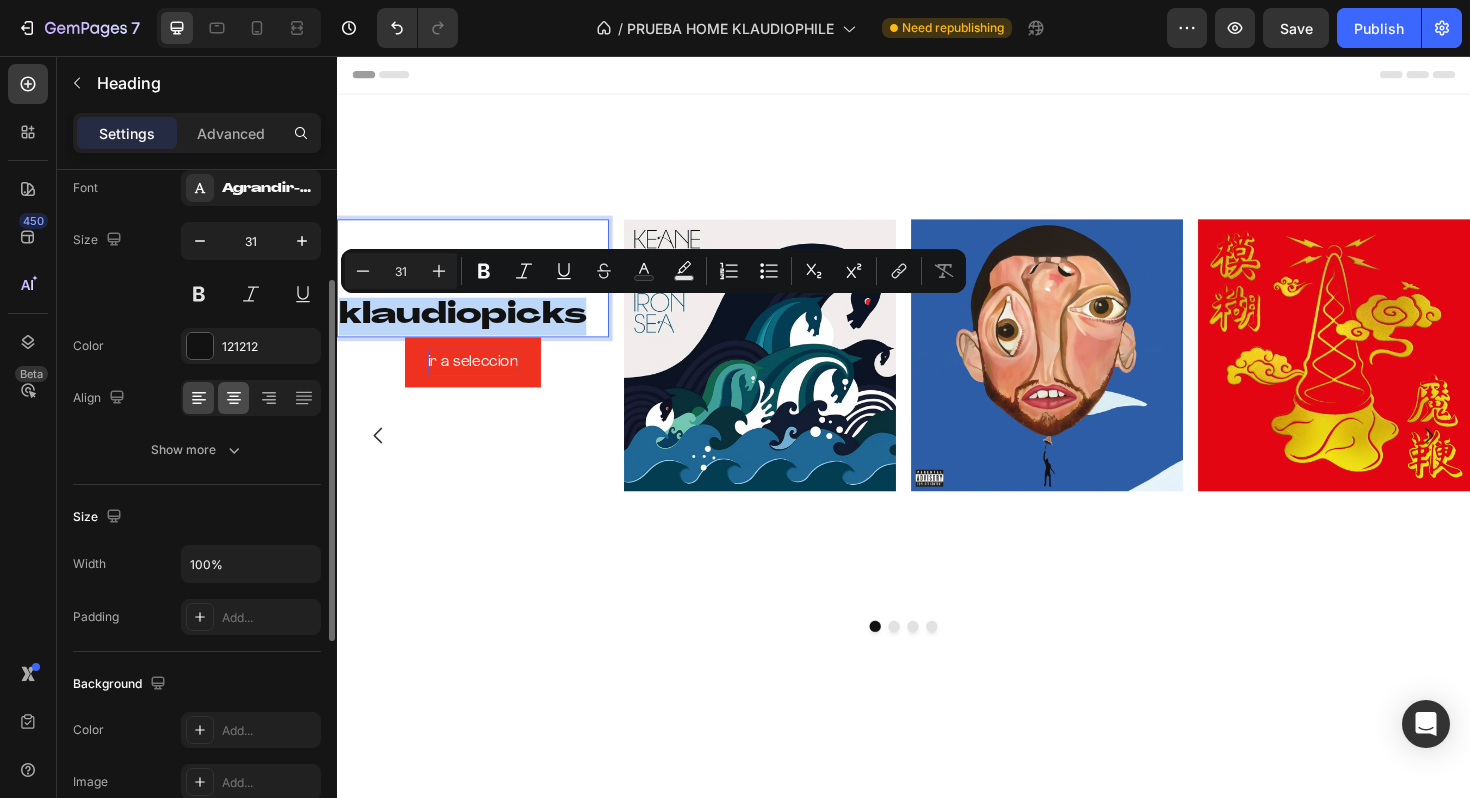 scroll, scrollTop: 148, scrollLeft: 0, axis: vertical 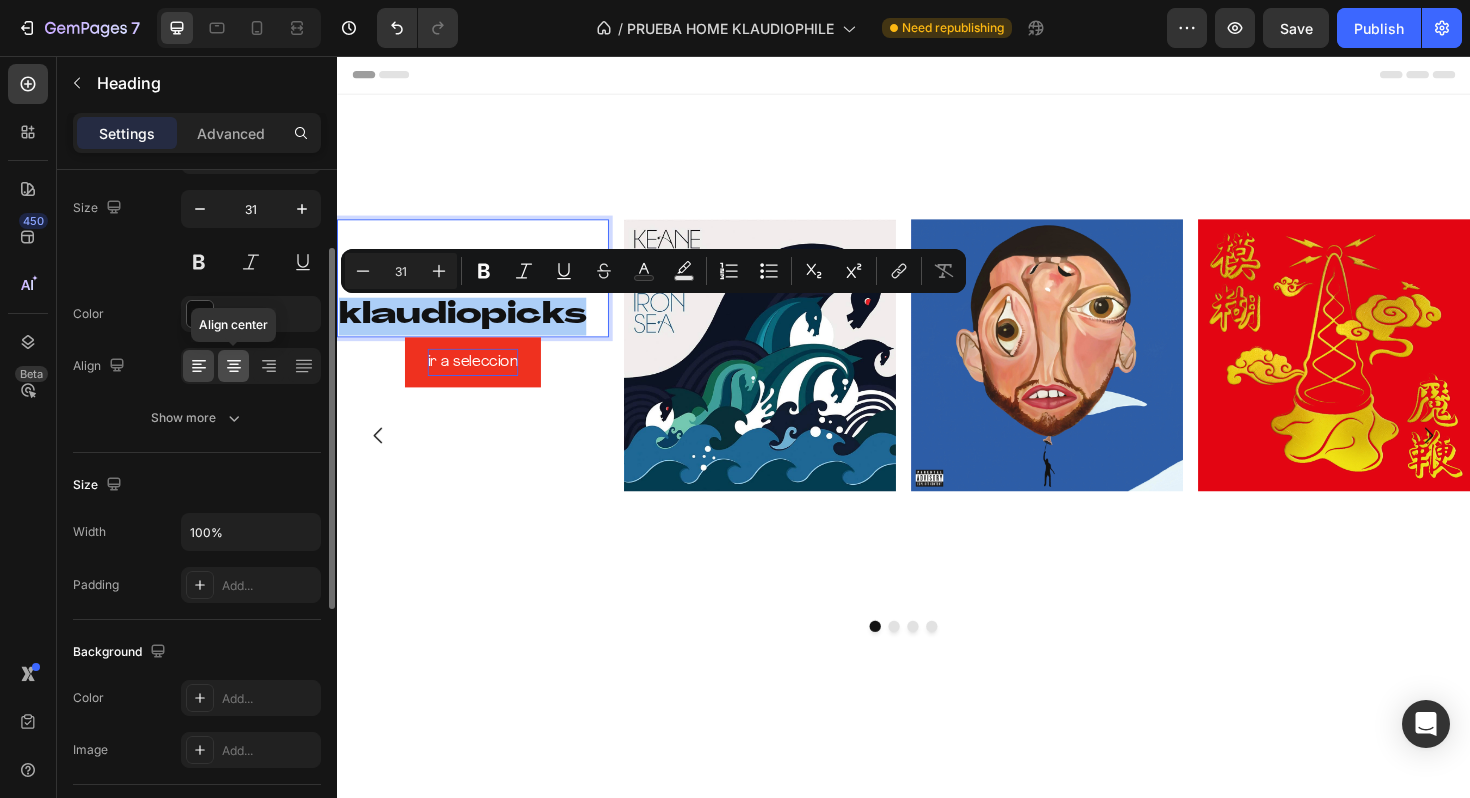 click 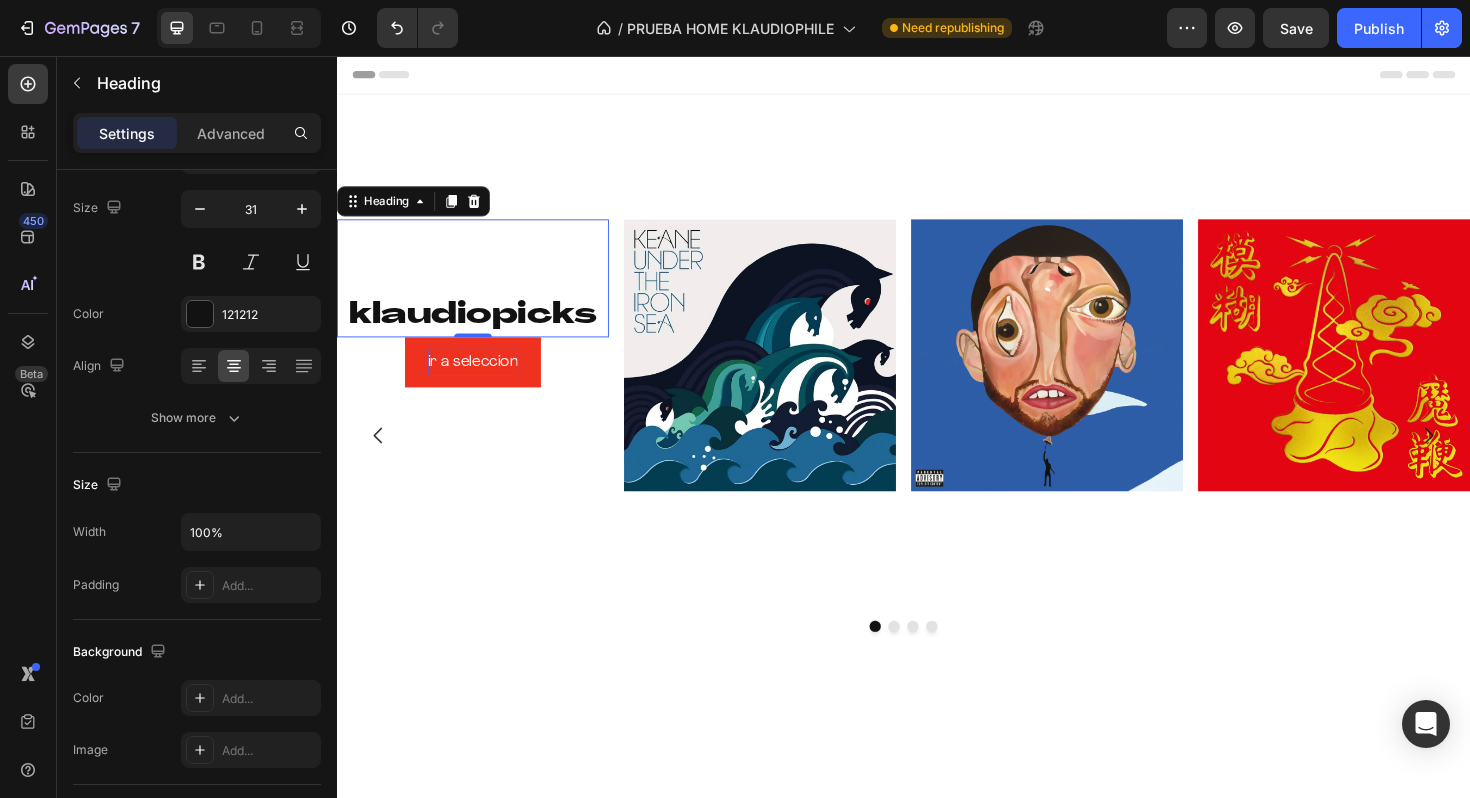 click on "⁠⁠⁠⁠⁠⁠⁠ klaudiopicks" at bounding box center (481, 291) 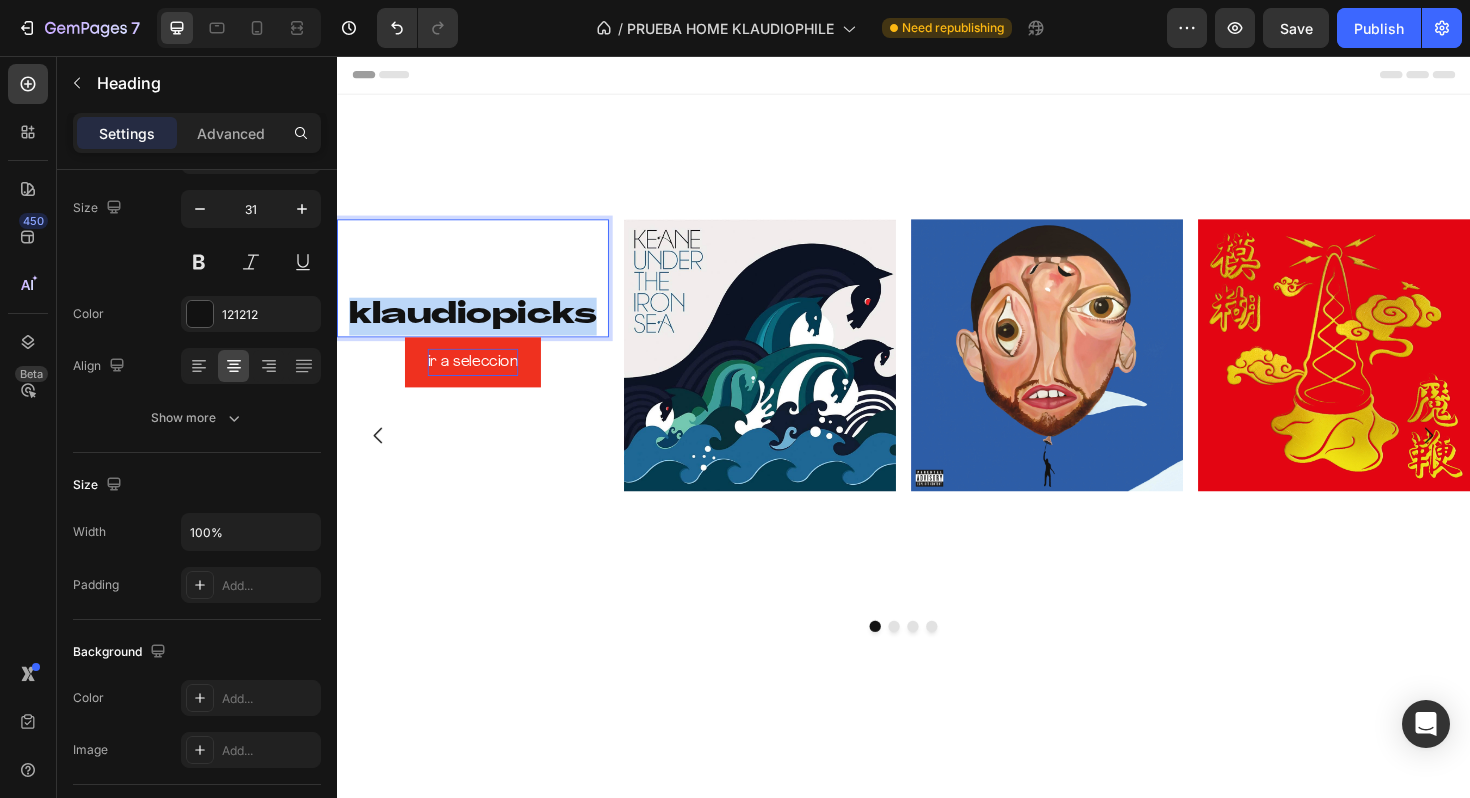 click on "klaudiopicks" at bounding box center (481, 291) 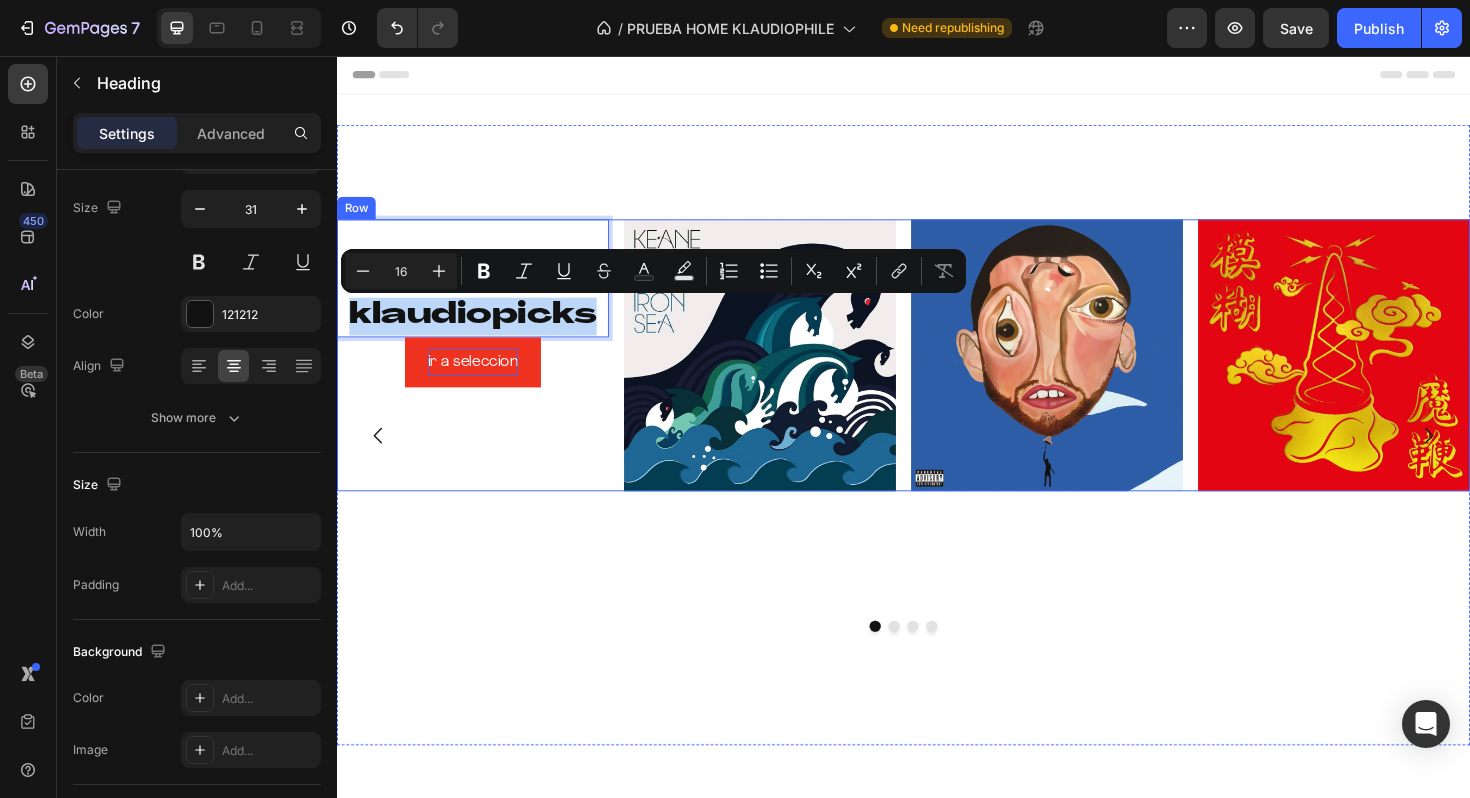 click on "klaudiopicks Heading   0 ir a seleccion Button" at bounding box center (481, 373) 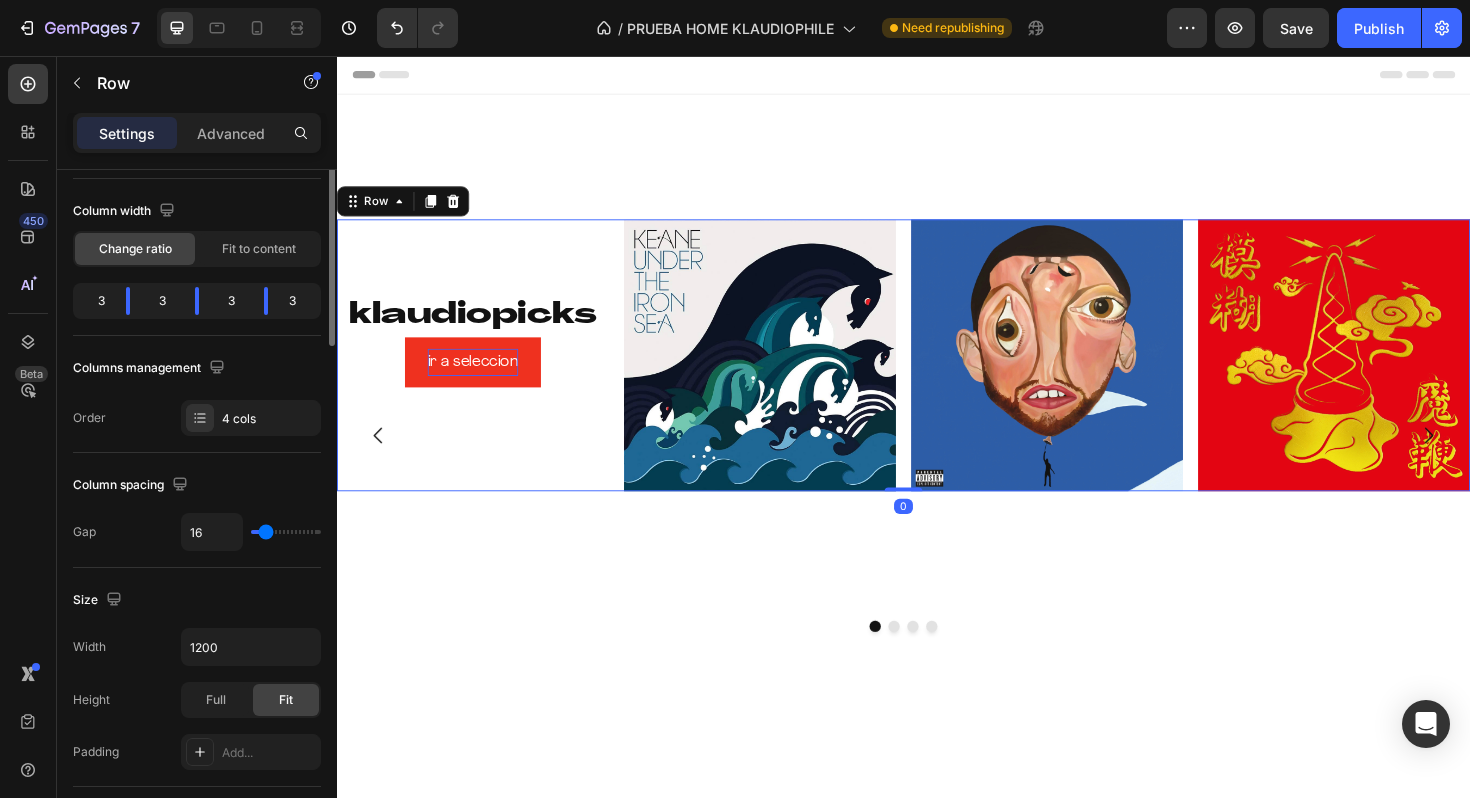 scroll, scrollTop: 0, scrollLeft: 0, axis: both 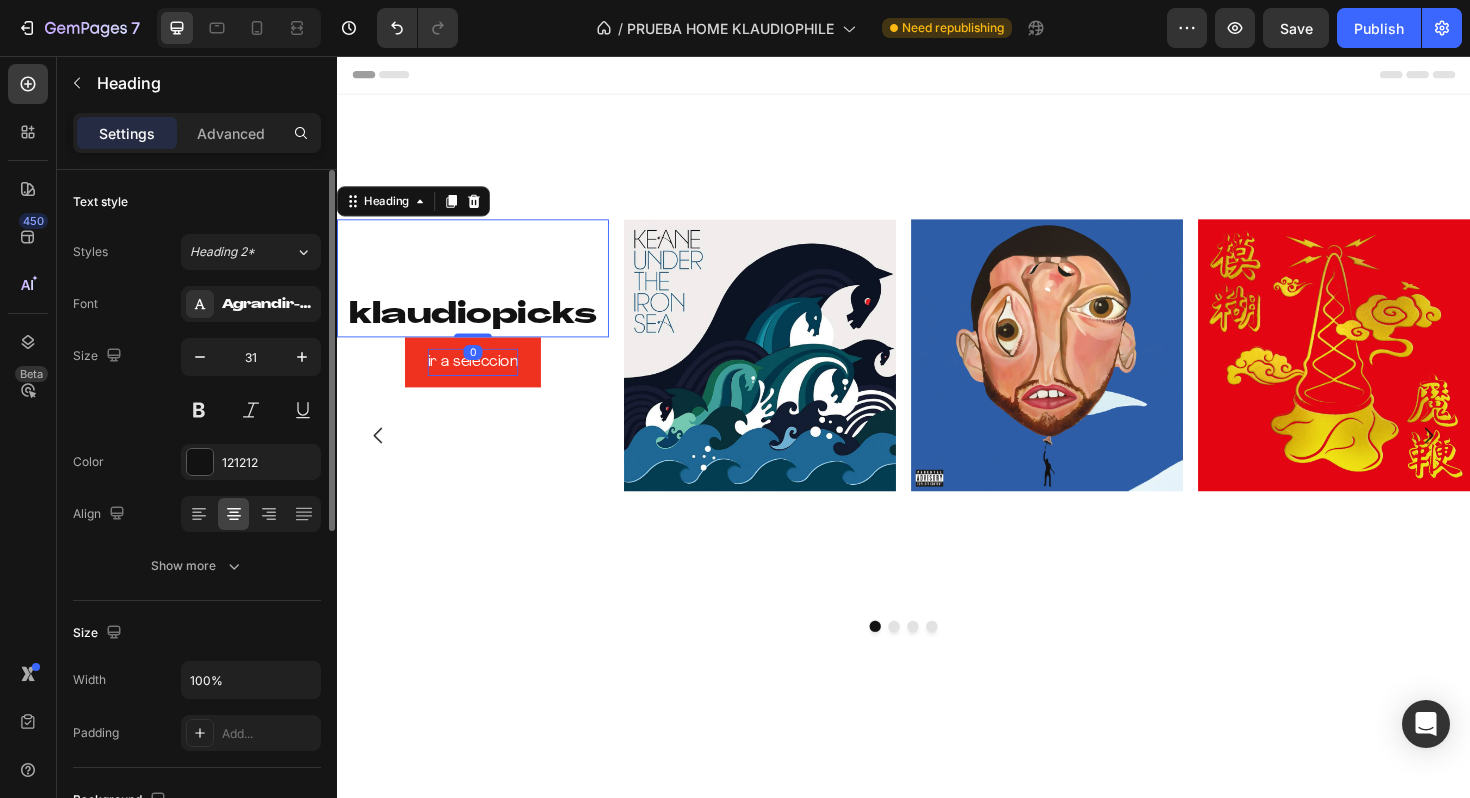 click on "⁠⁠⁠⁠⁠⁠⁠ klaudiopicks" at bounding box center (481, 291) 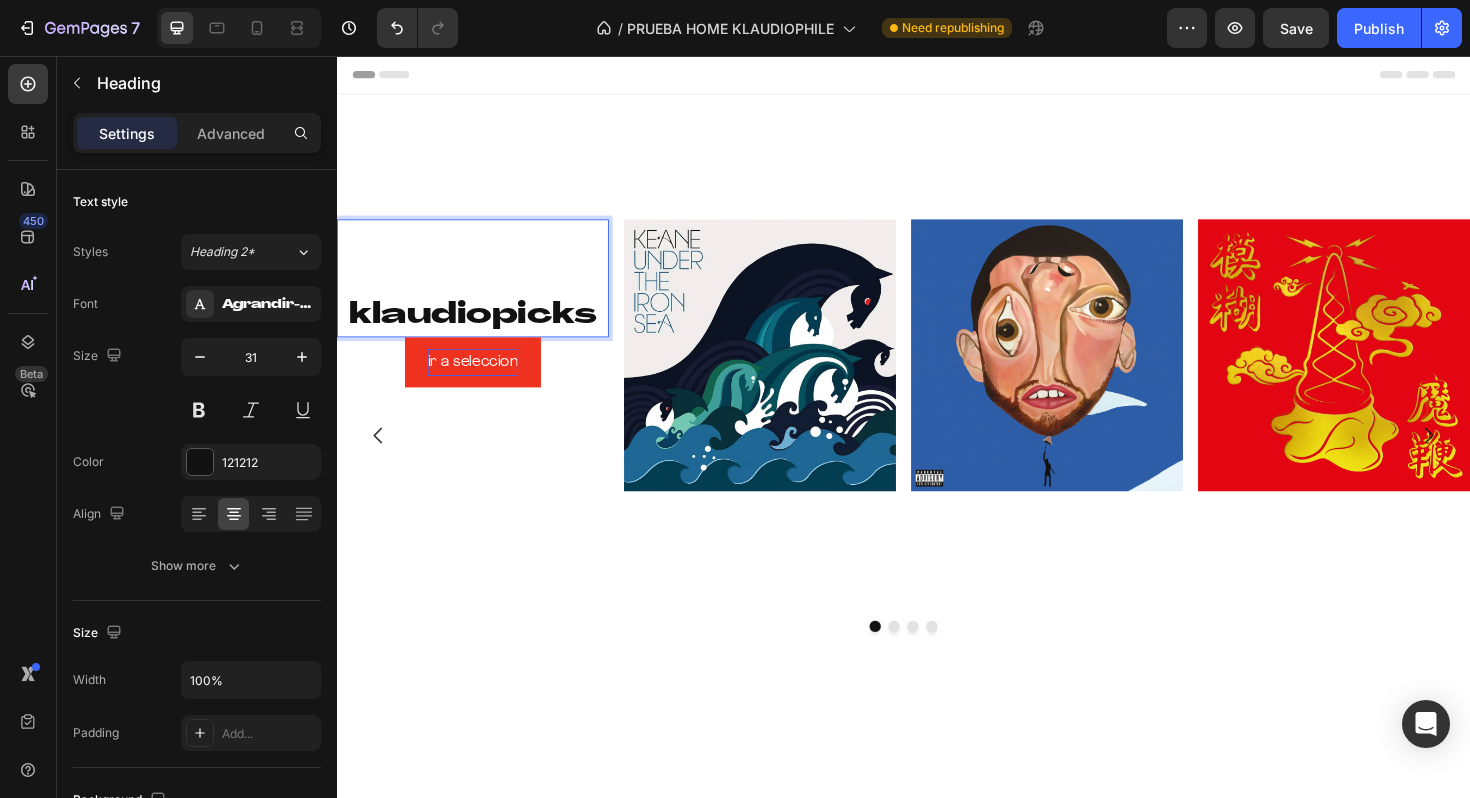 click on "⁠⁠⁠⁠⁠⁠⁠ klaudiopicks" at bounding box center [481, 291] 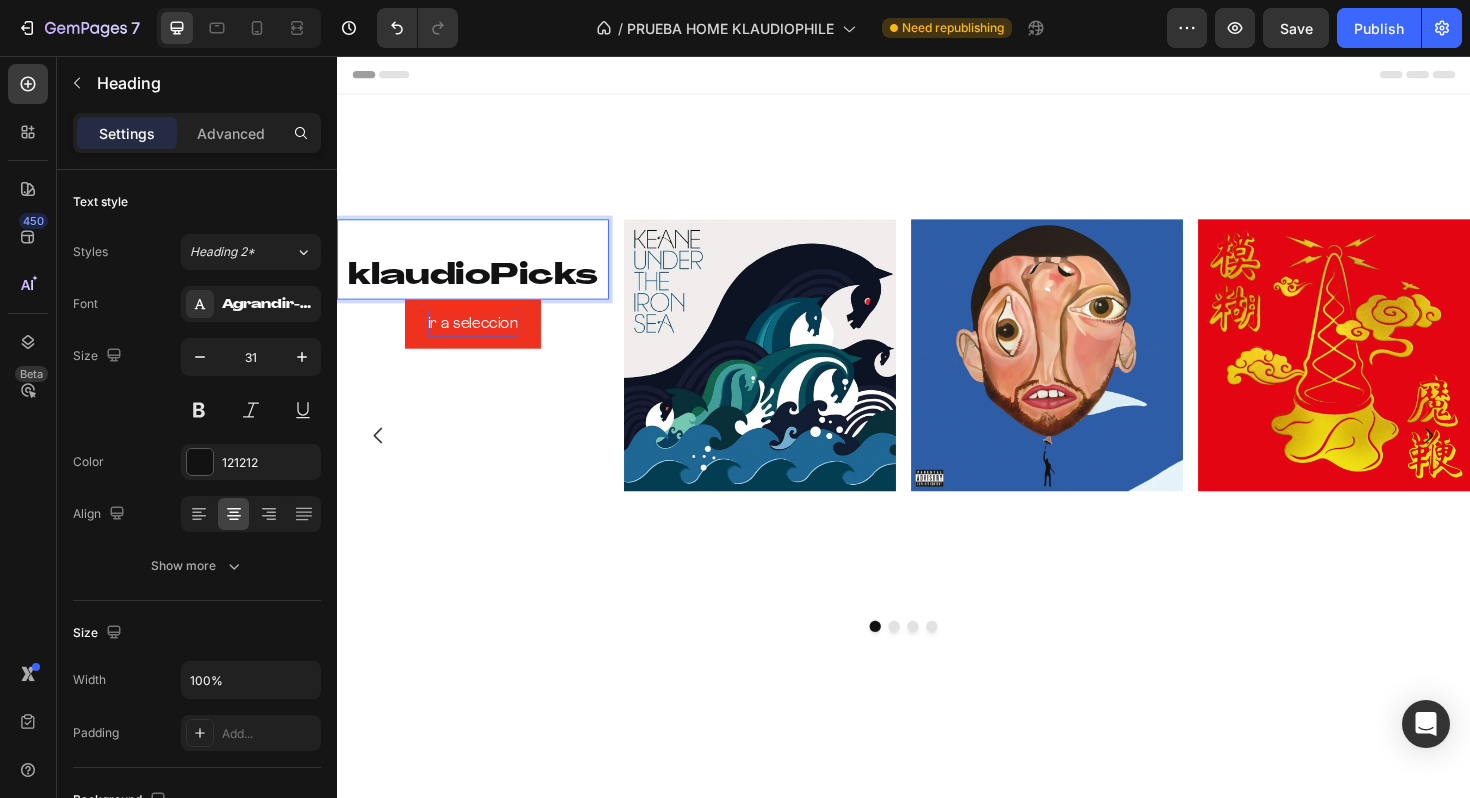 click on "klaudioPicks" at bounding box center [481, 271] 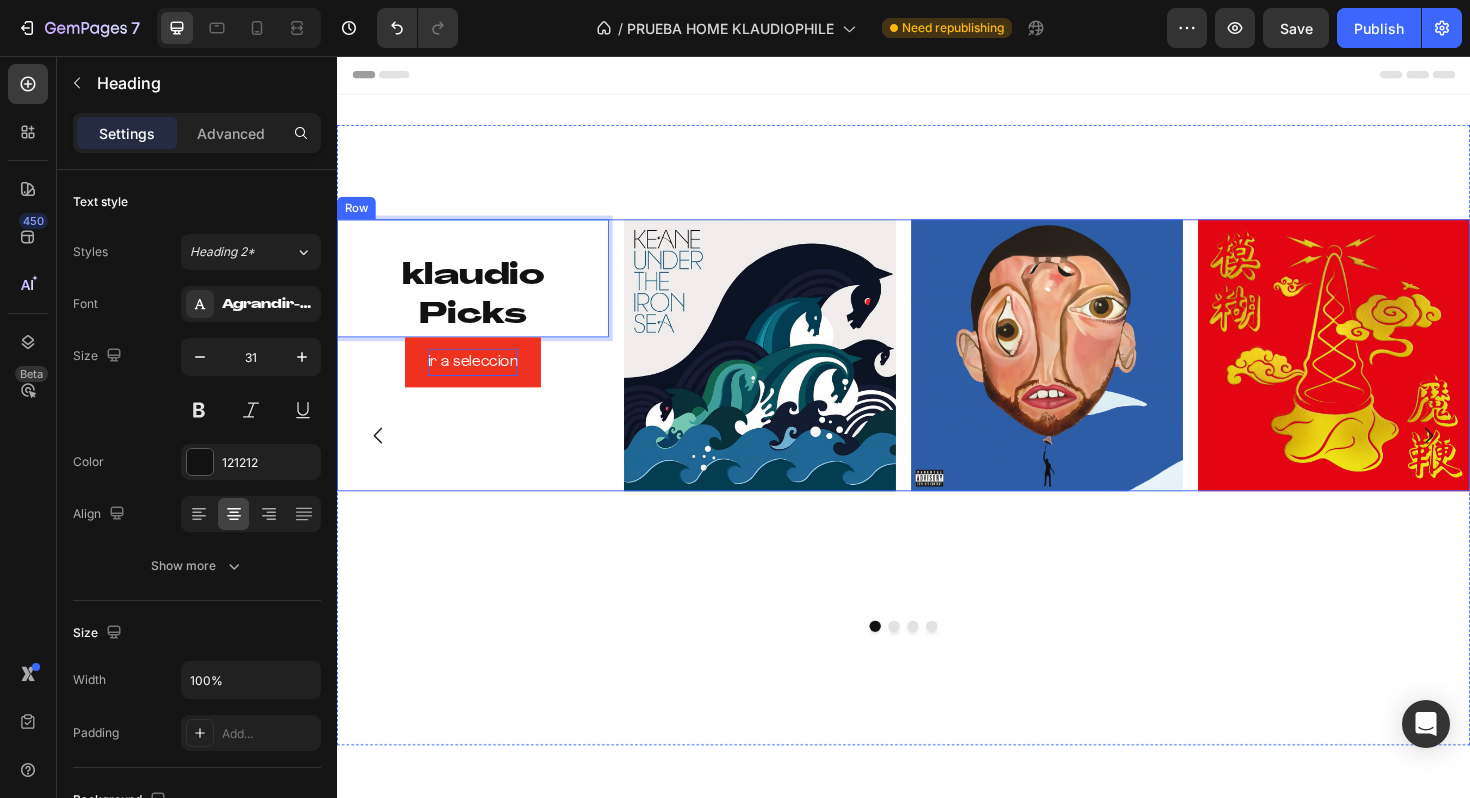click on "klaudio Picks Heading   0 ir a seleccion Button Image Image Image Row" at bounding box center (937, 373) 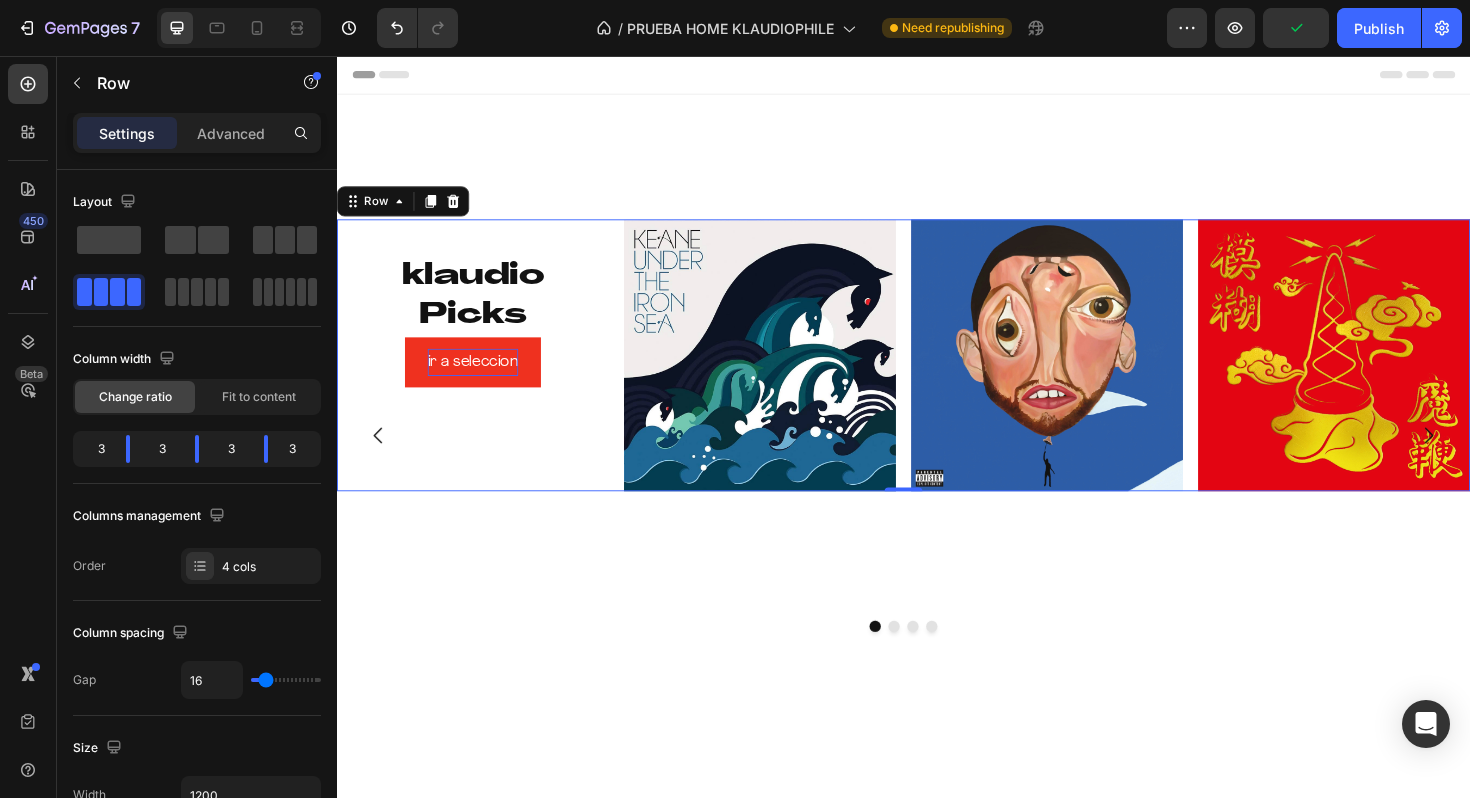 click on "⁠⁠⁠⁠⁠⁠⁠ klaudio Picks Heading ir a seleccion Button" at bounding box center (481, 373) 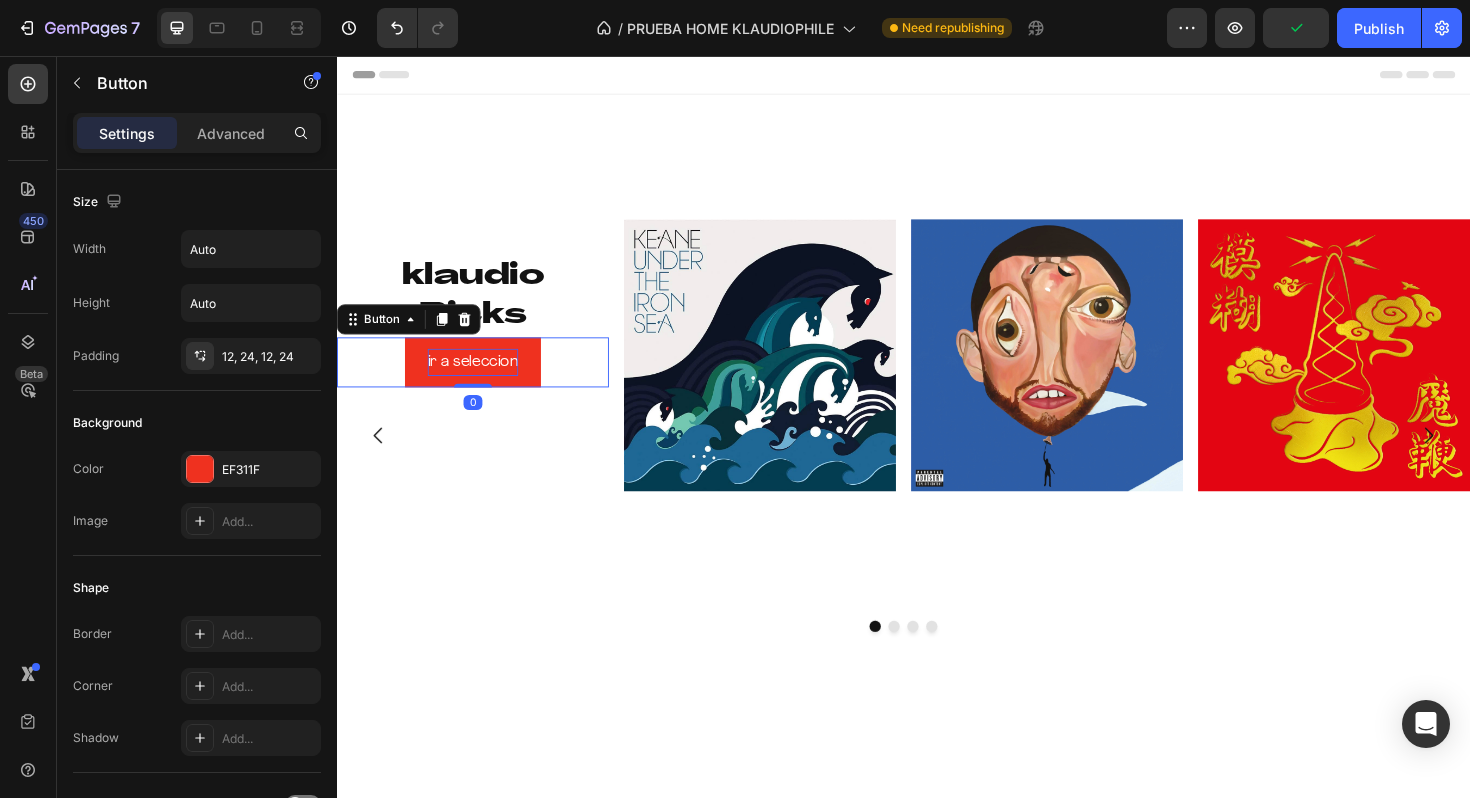 click on "ir a seleccion" at bounding box center [481, 380] 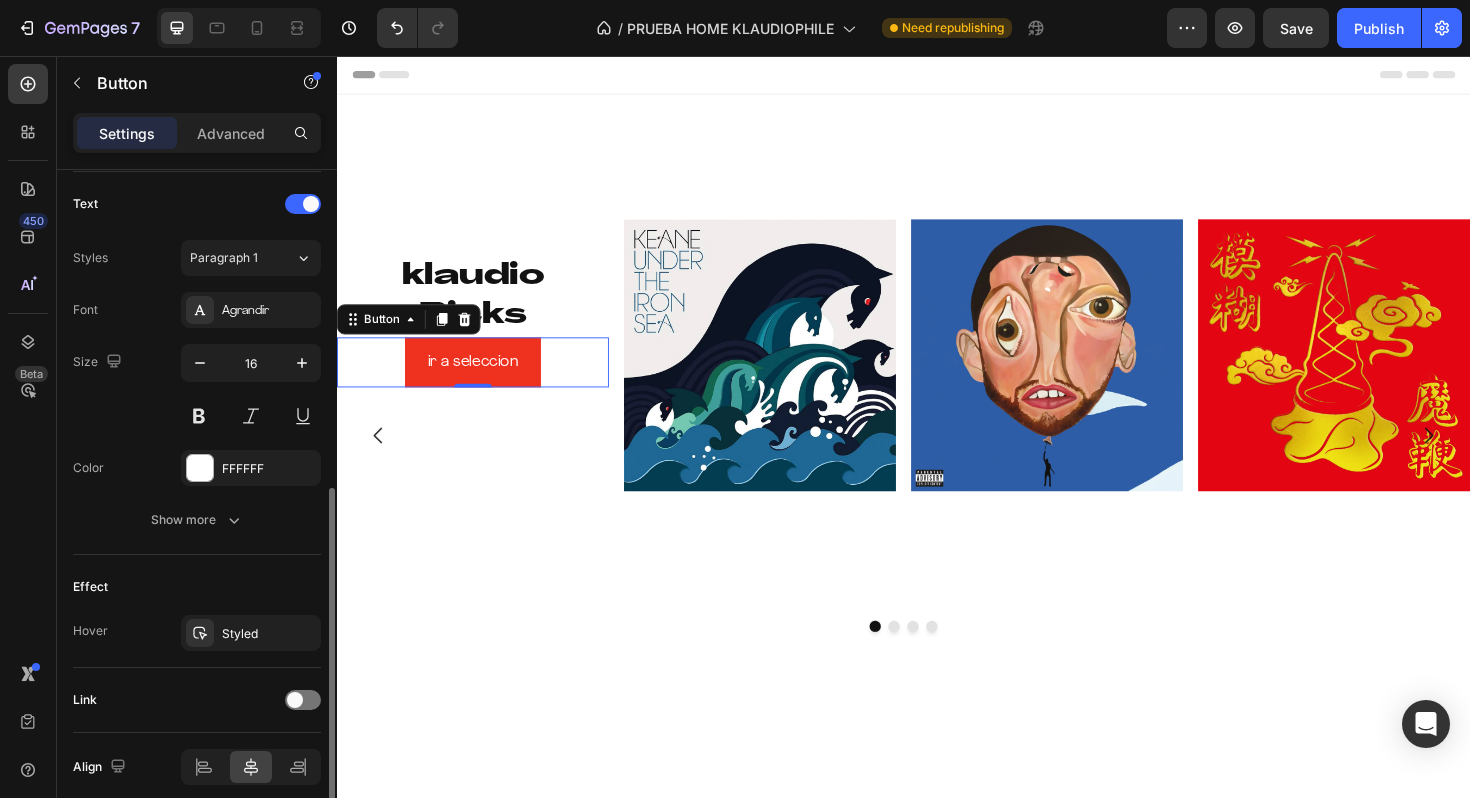 scroll, scrollTop: 749, scrollLeft: 0, axis: vertical 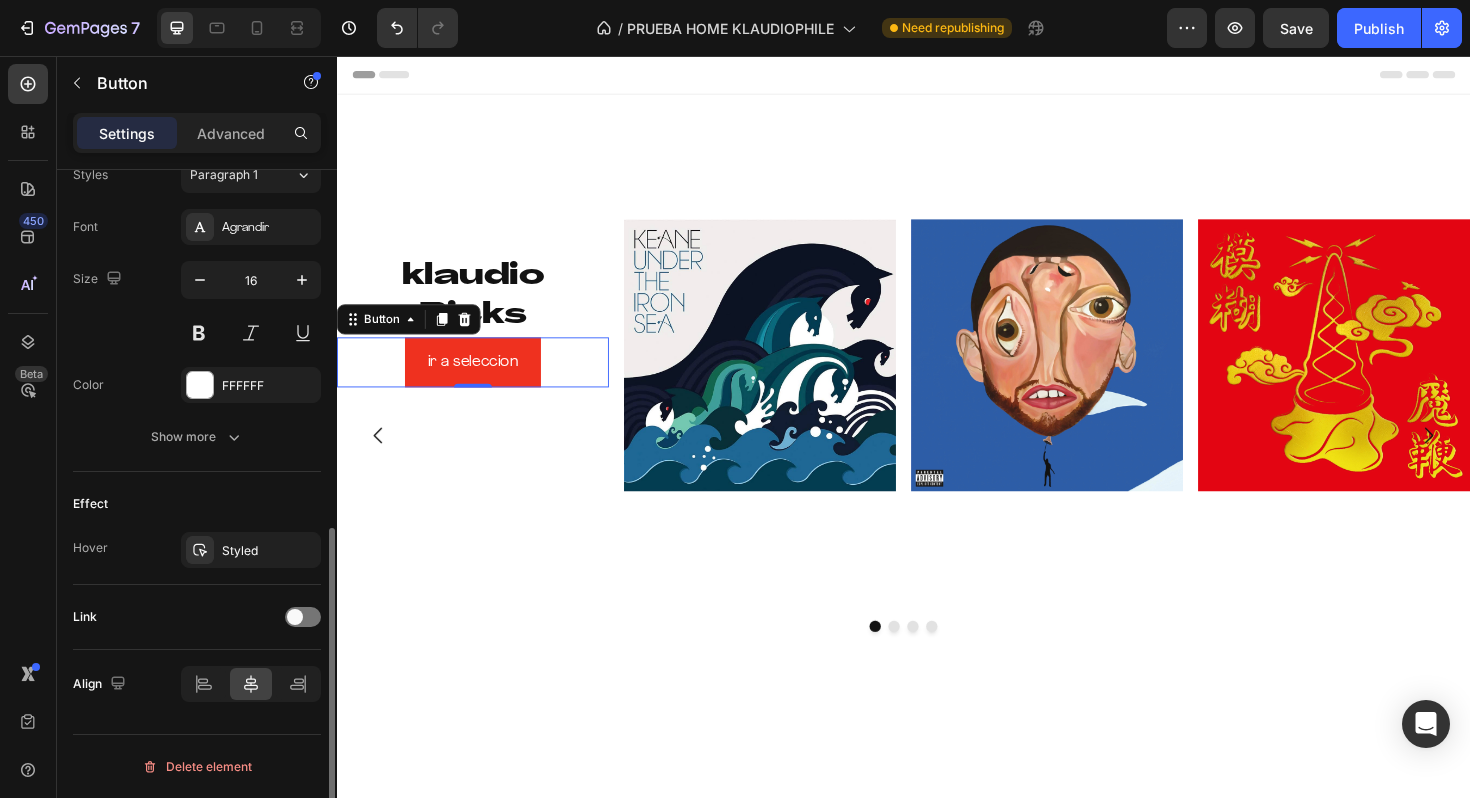 click on "Link" at bounding box center [197, 617] 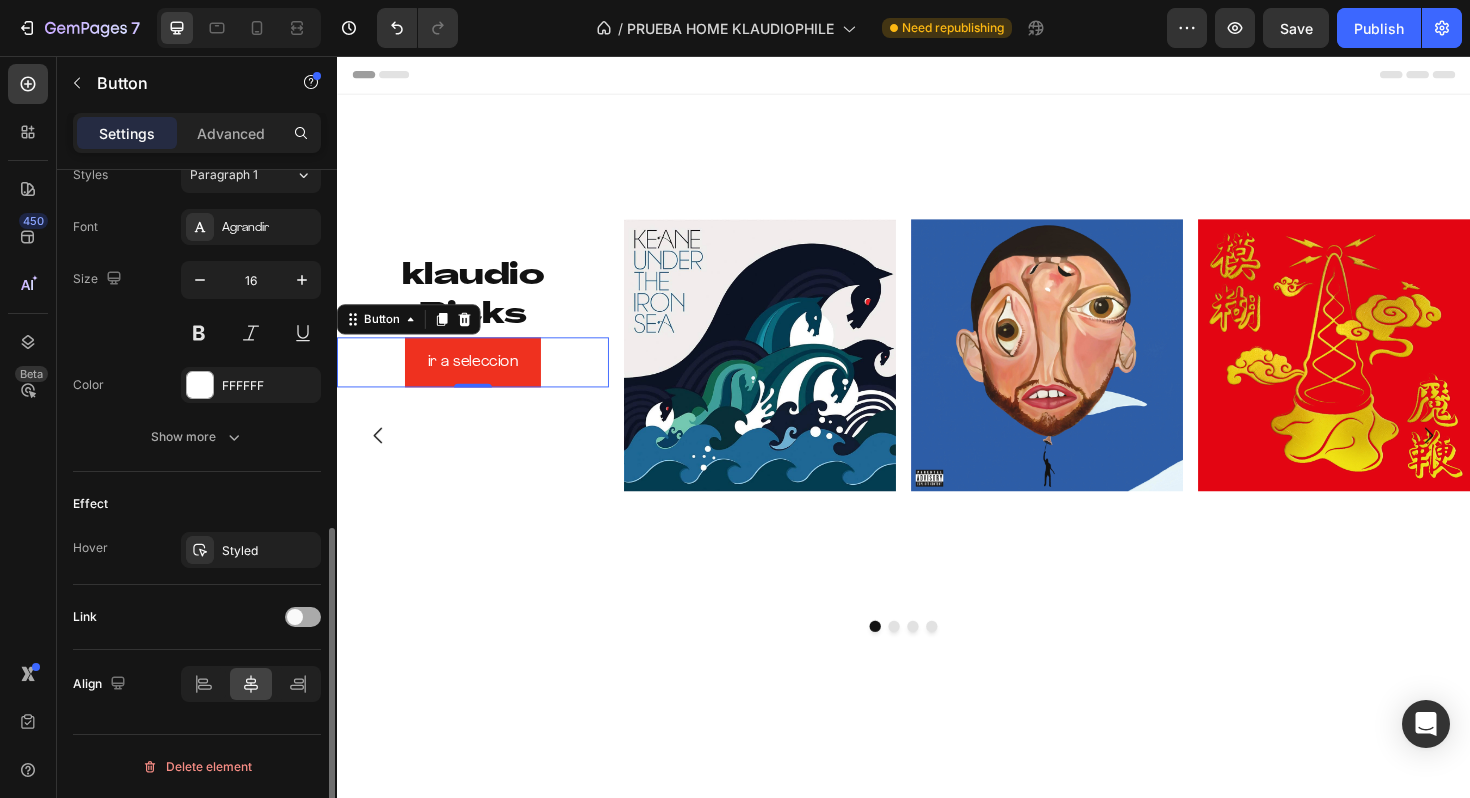 click at bounding box center (303, 617) 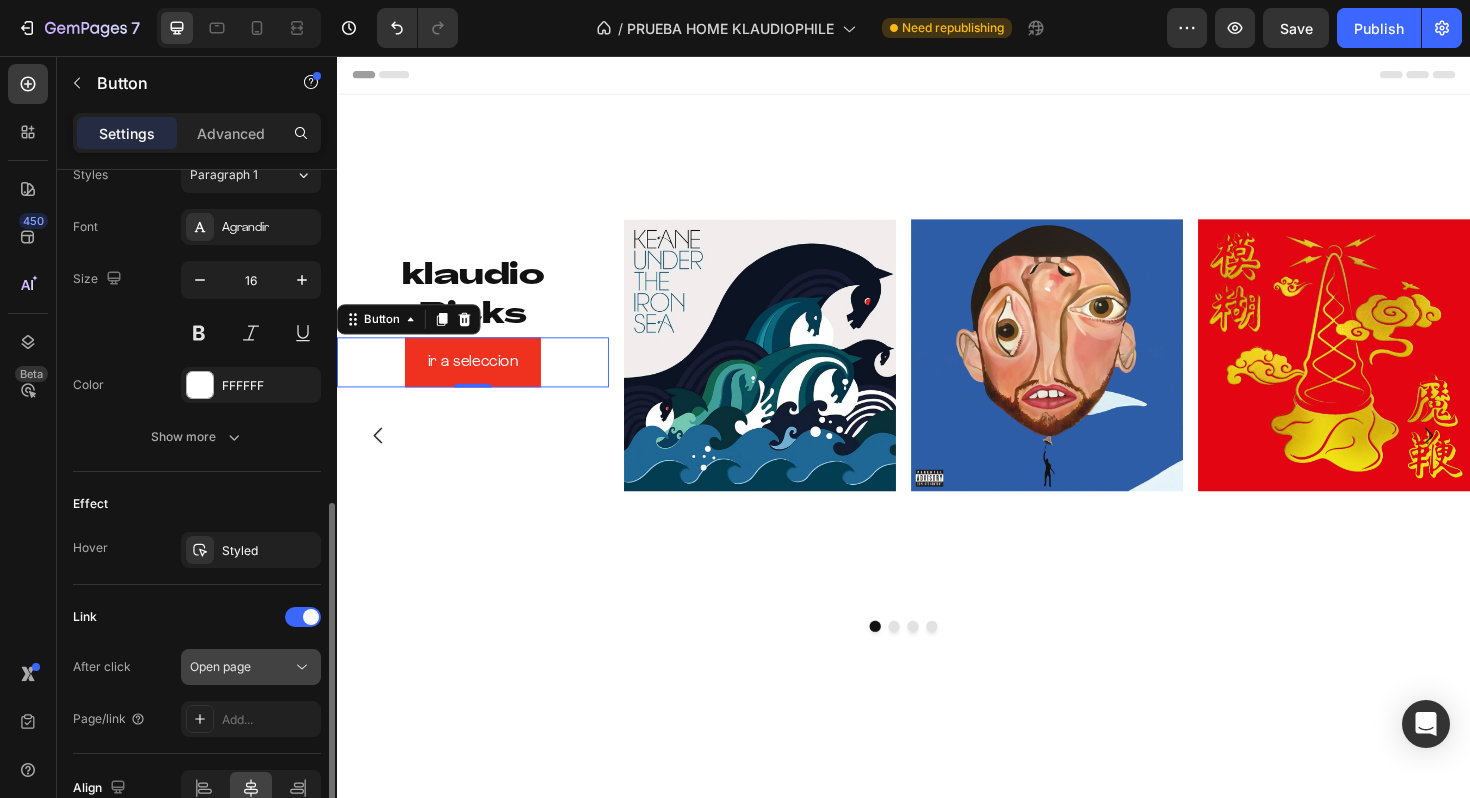 click on "Open page" at bounding box center [241, 667] 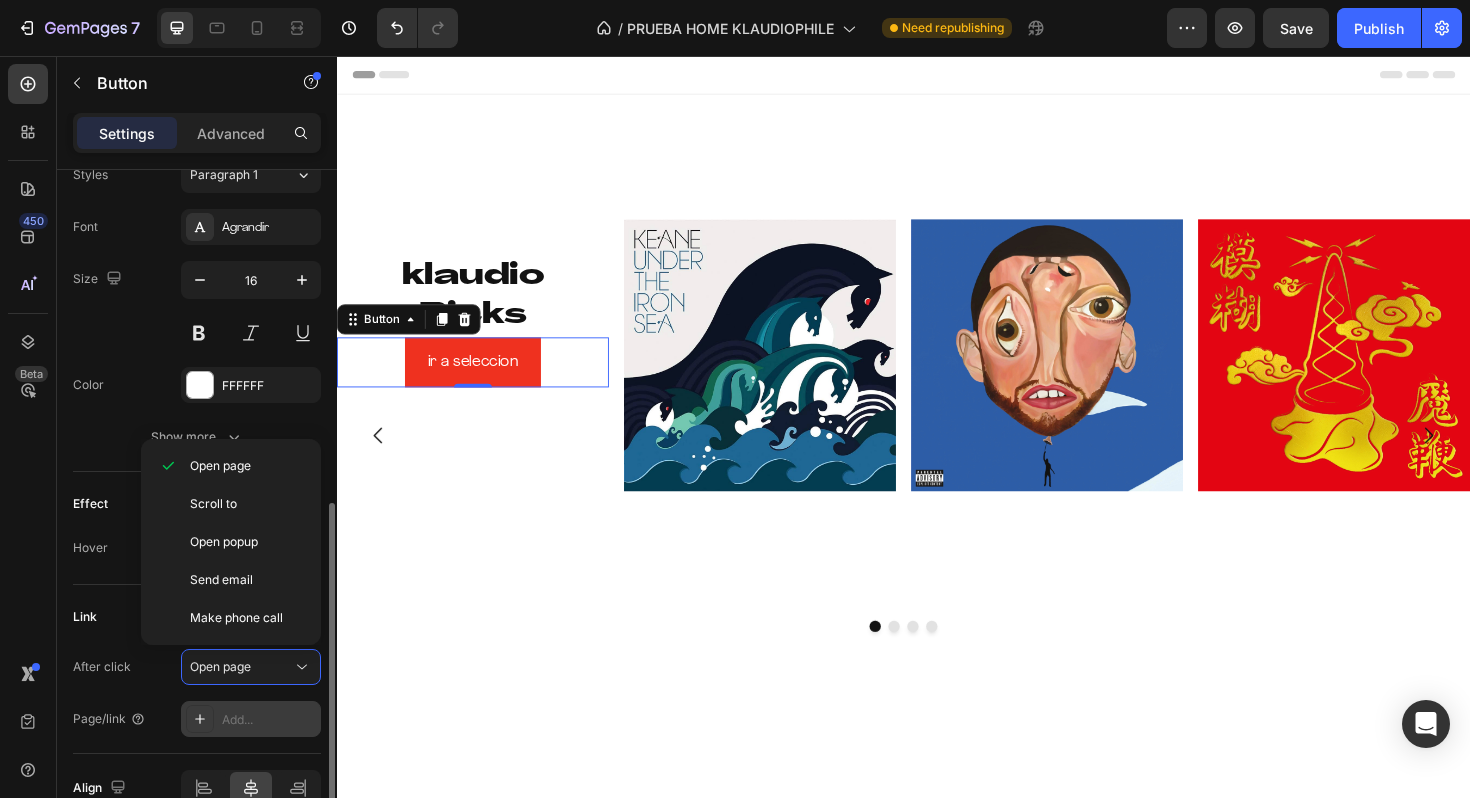 click at bounding box center [200, 719] 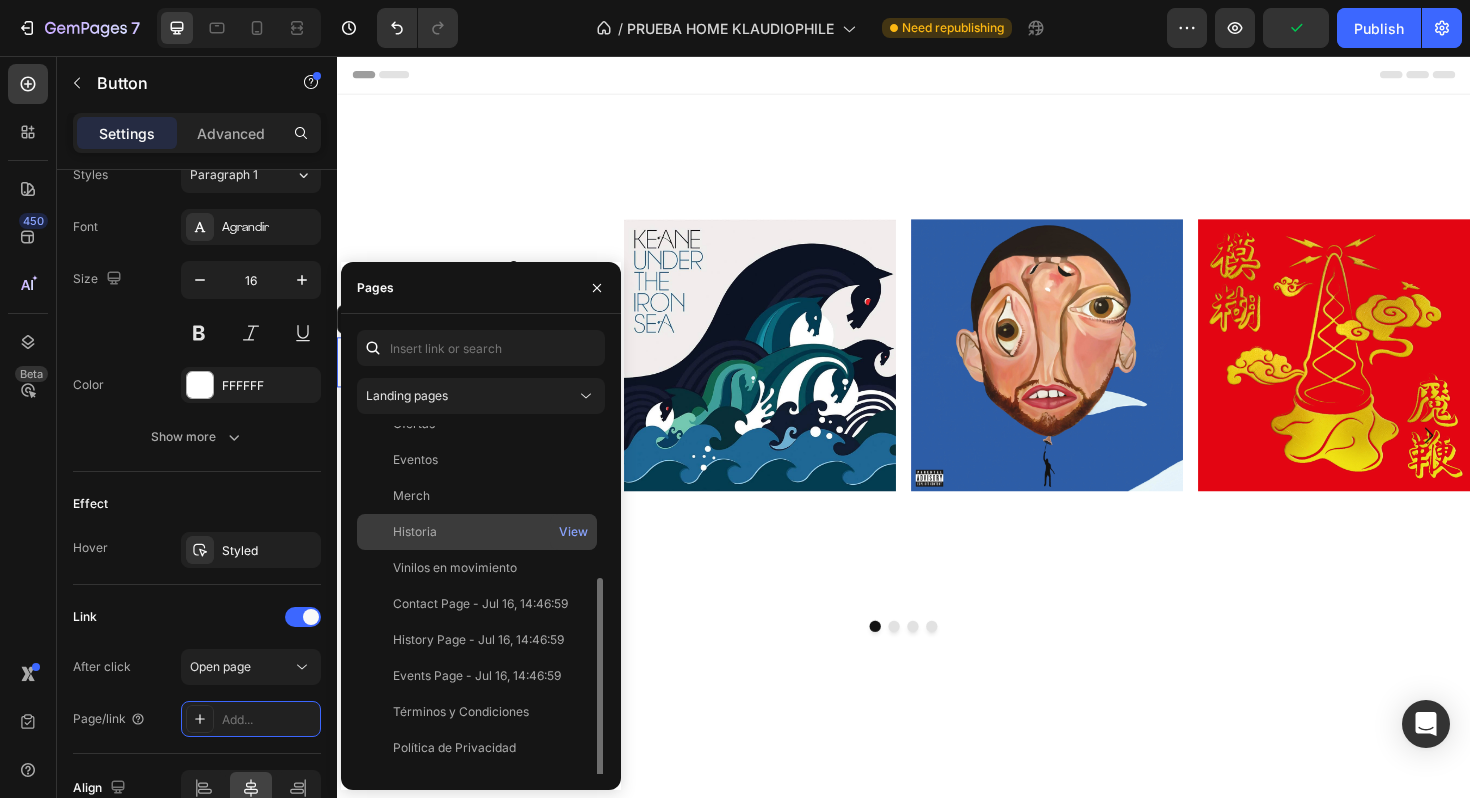 scroll, scrollTop: 192, scrollLeft: 0, axis: vertical 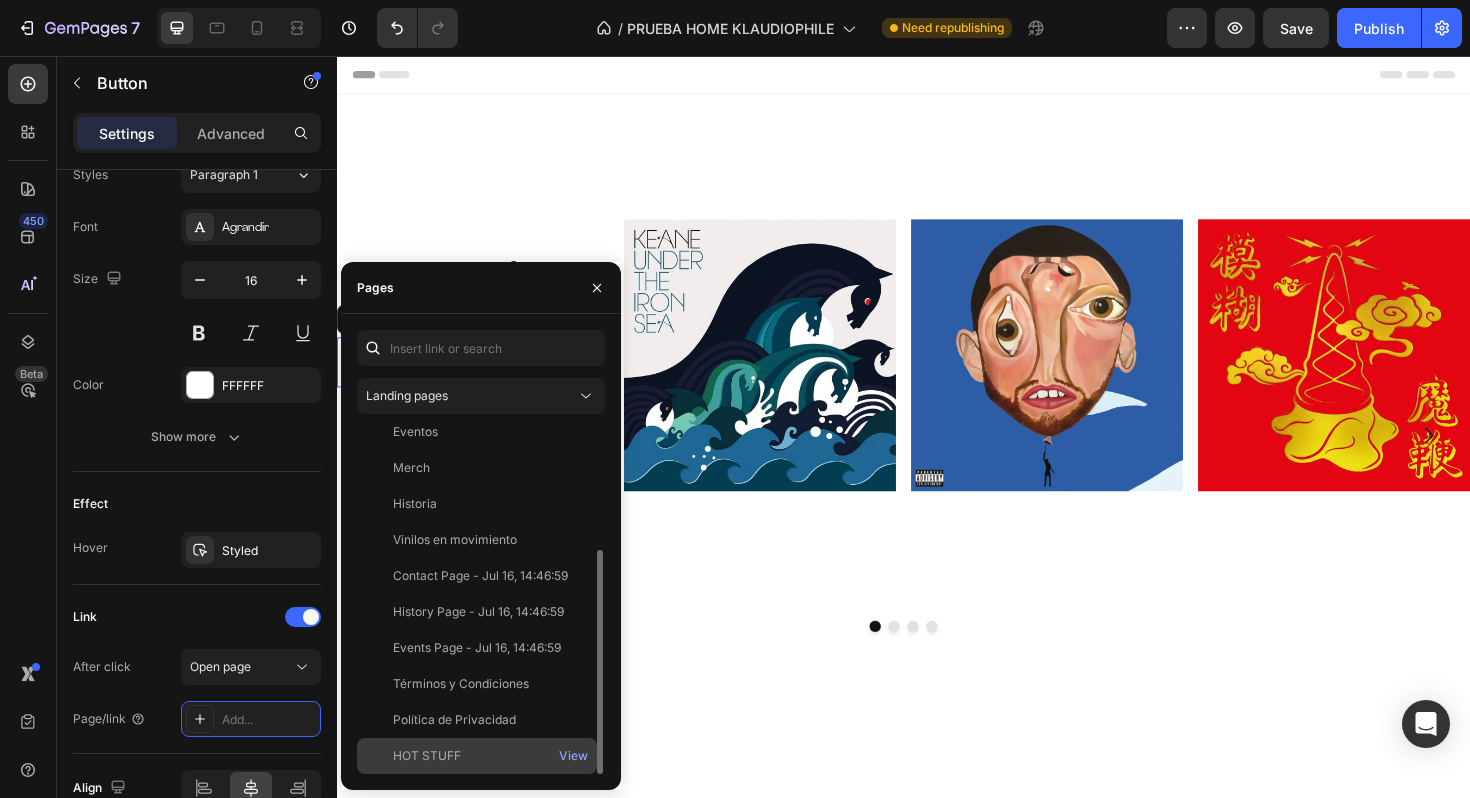 click on "HOT STUFF" 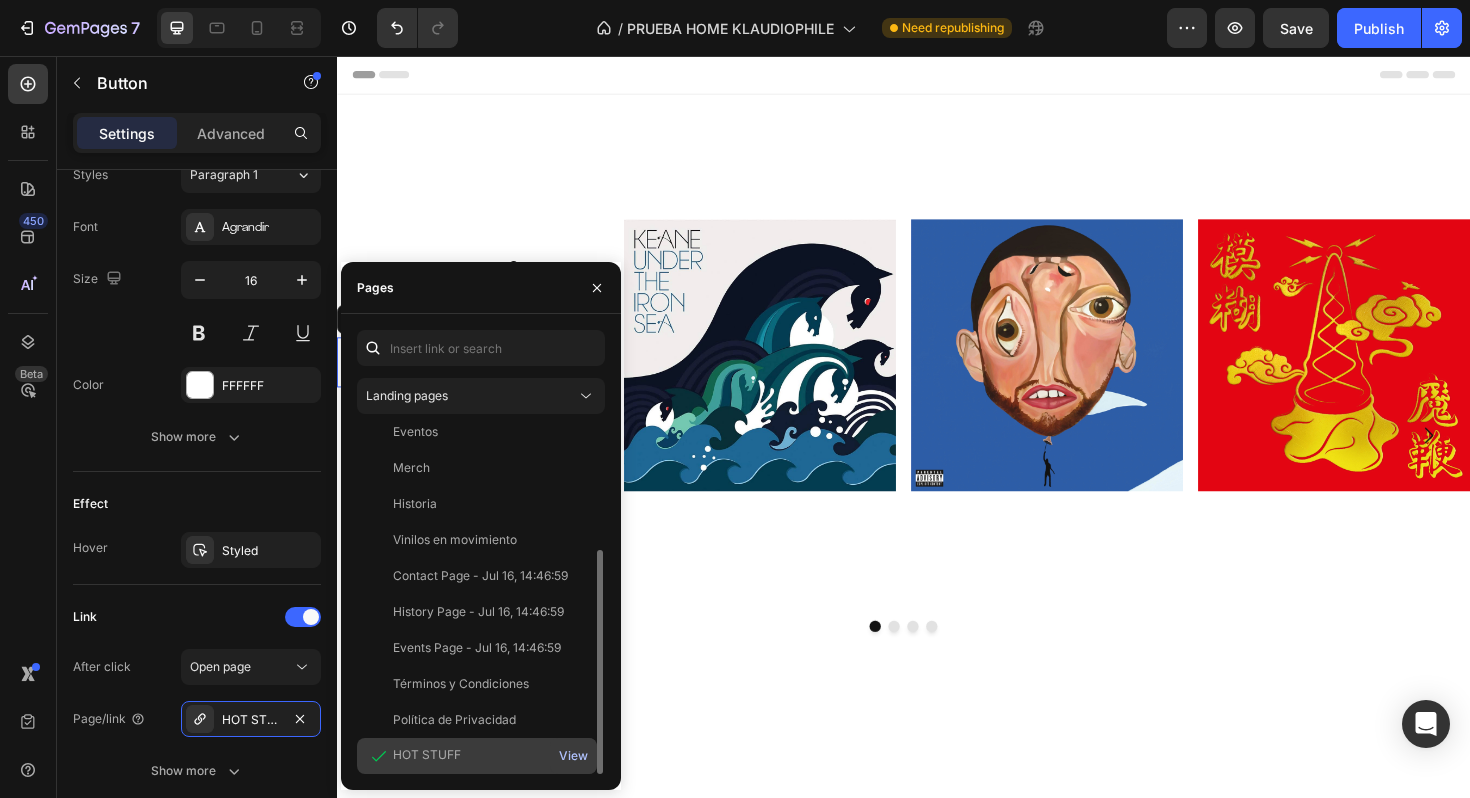 click on "View" at bounding box center (573, 756) 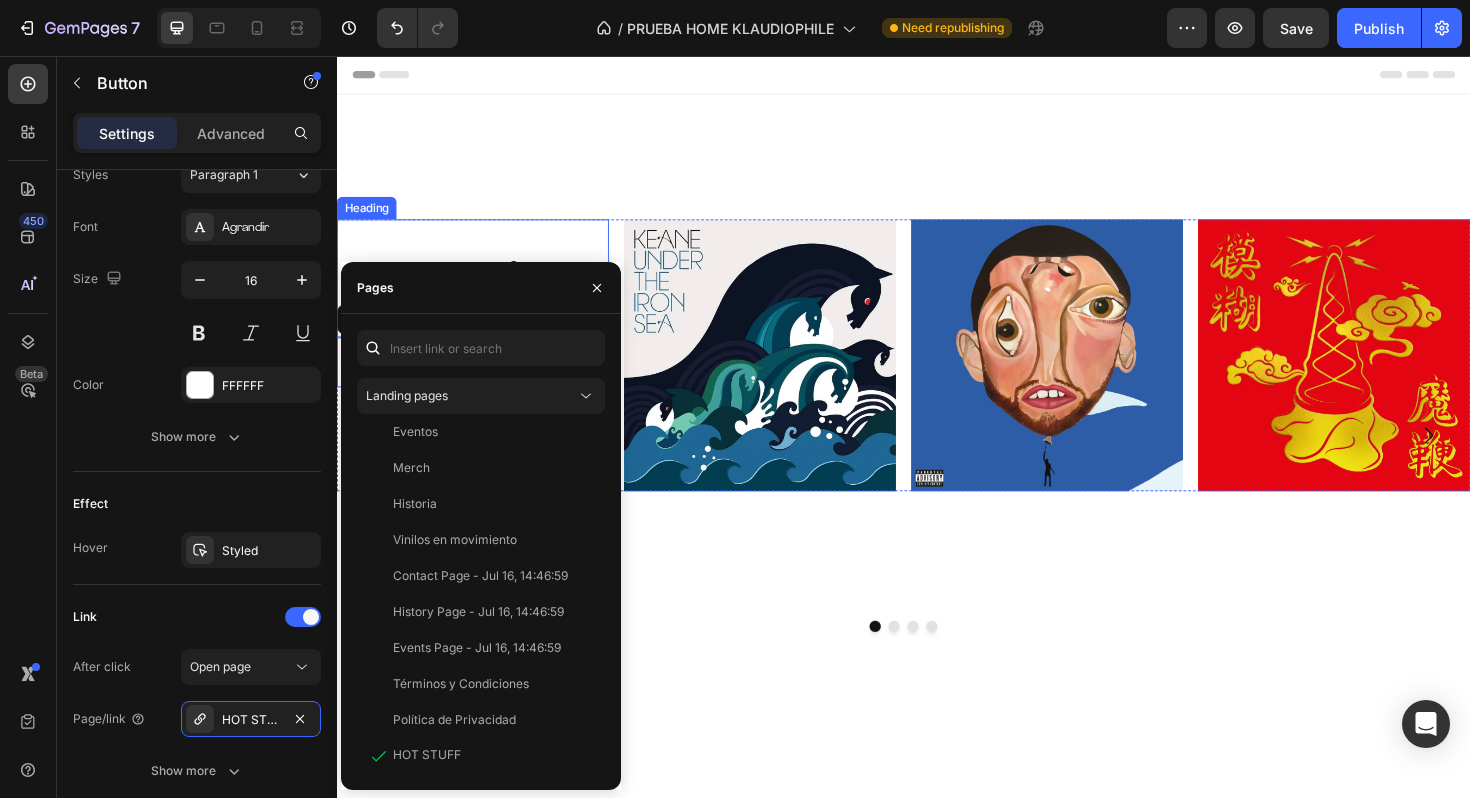 click on "⁠⁠⁠⁠⁠⁠⁠ klaudio Picks Heading ir a seleccion Button   0 Image Image Image Row" at bounding box center (937, 457) 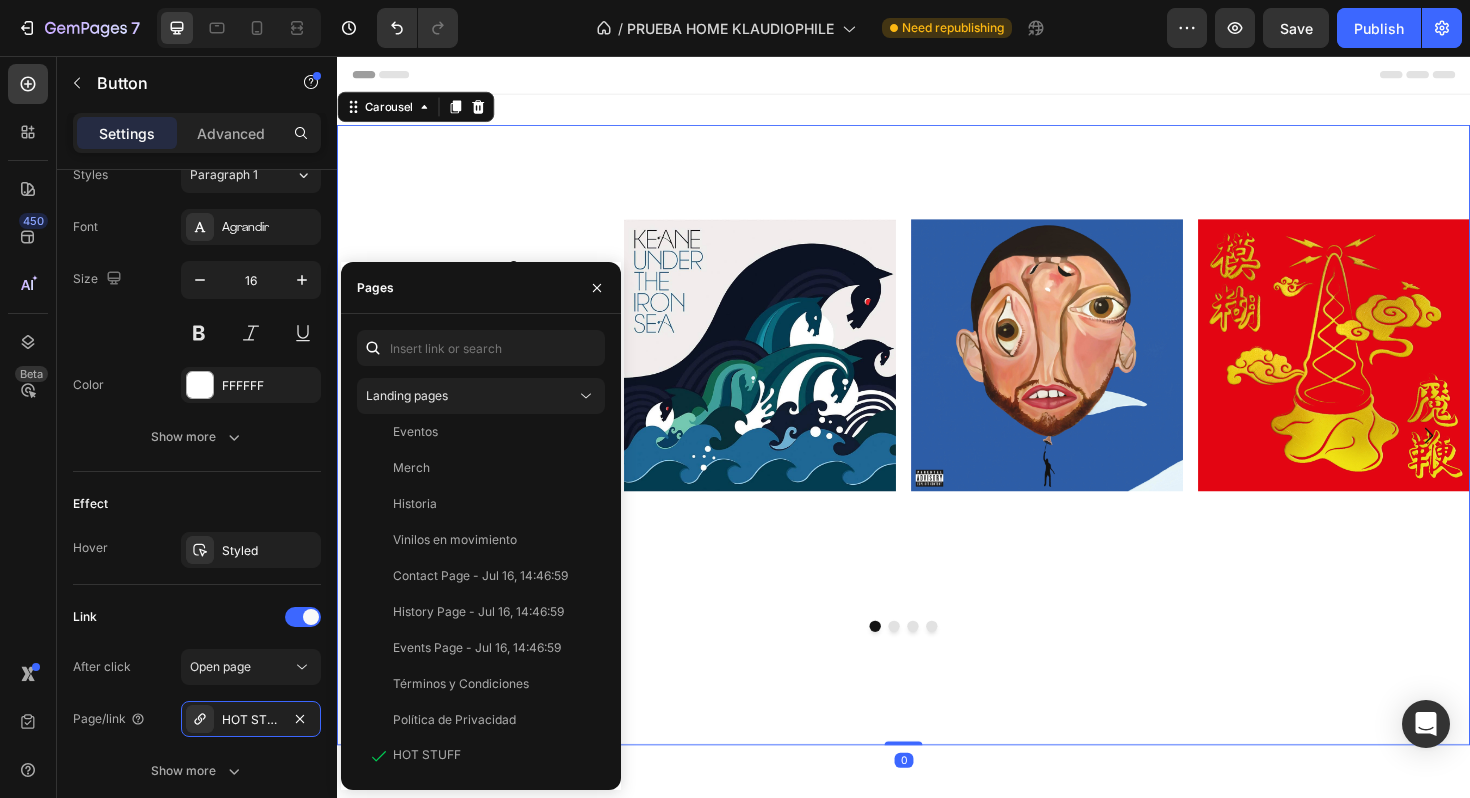 scroll, scrollTop: 0, scrollLeft: 0, axis: both 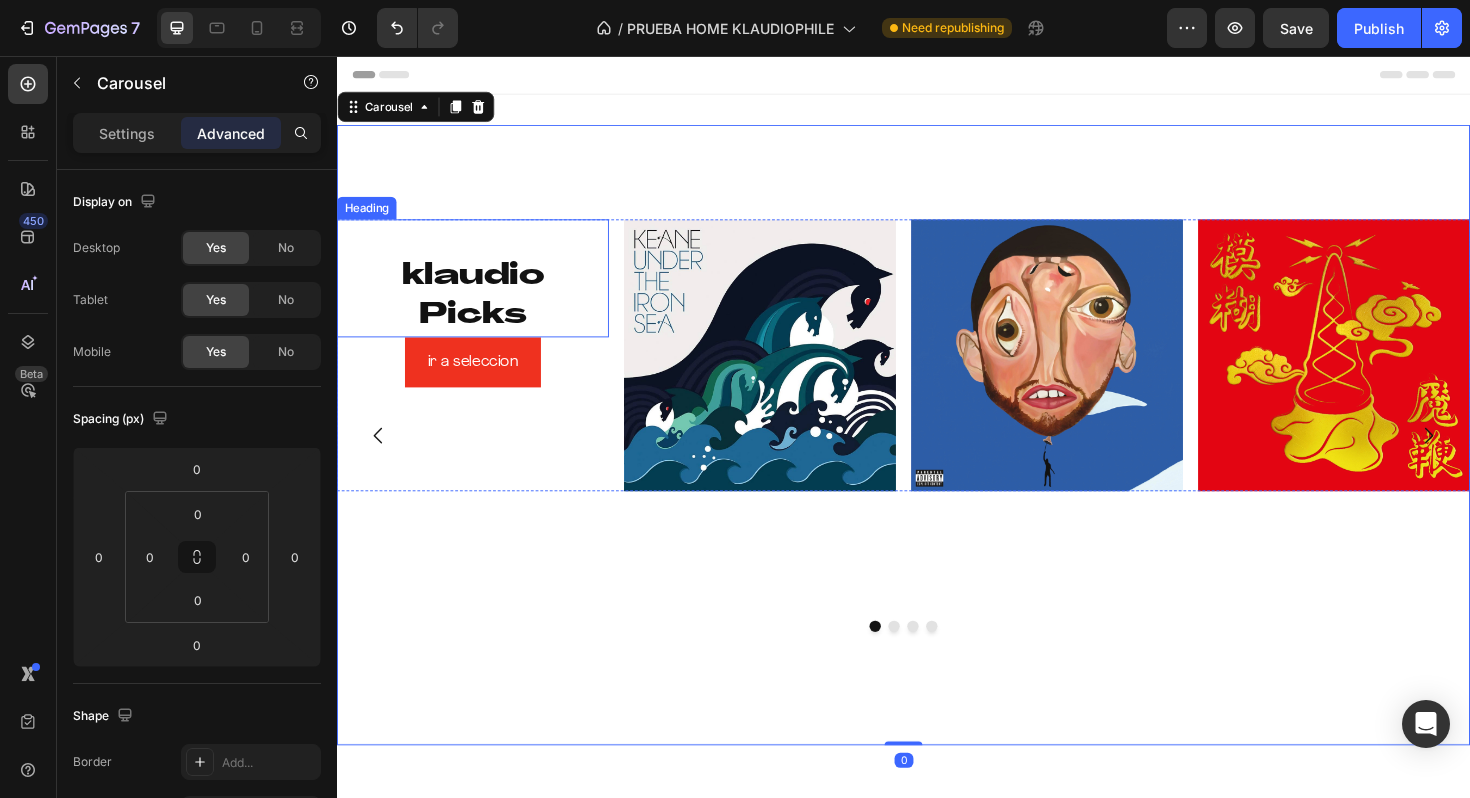 click on "⁠⁠⁠⁠⁠⁠⁠ klaudio Picks" at bounding box center (481, 291) 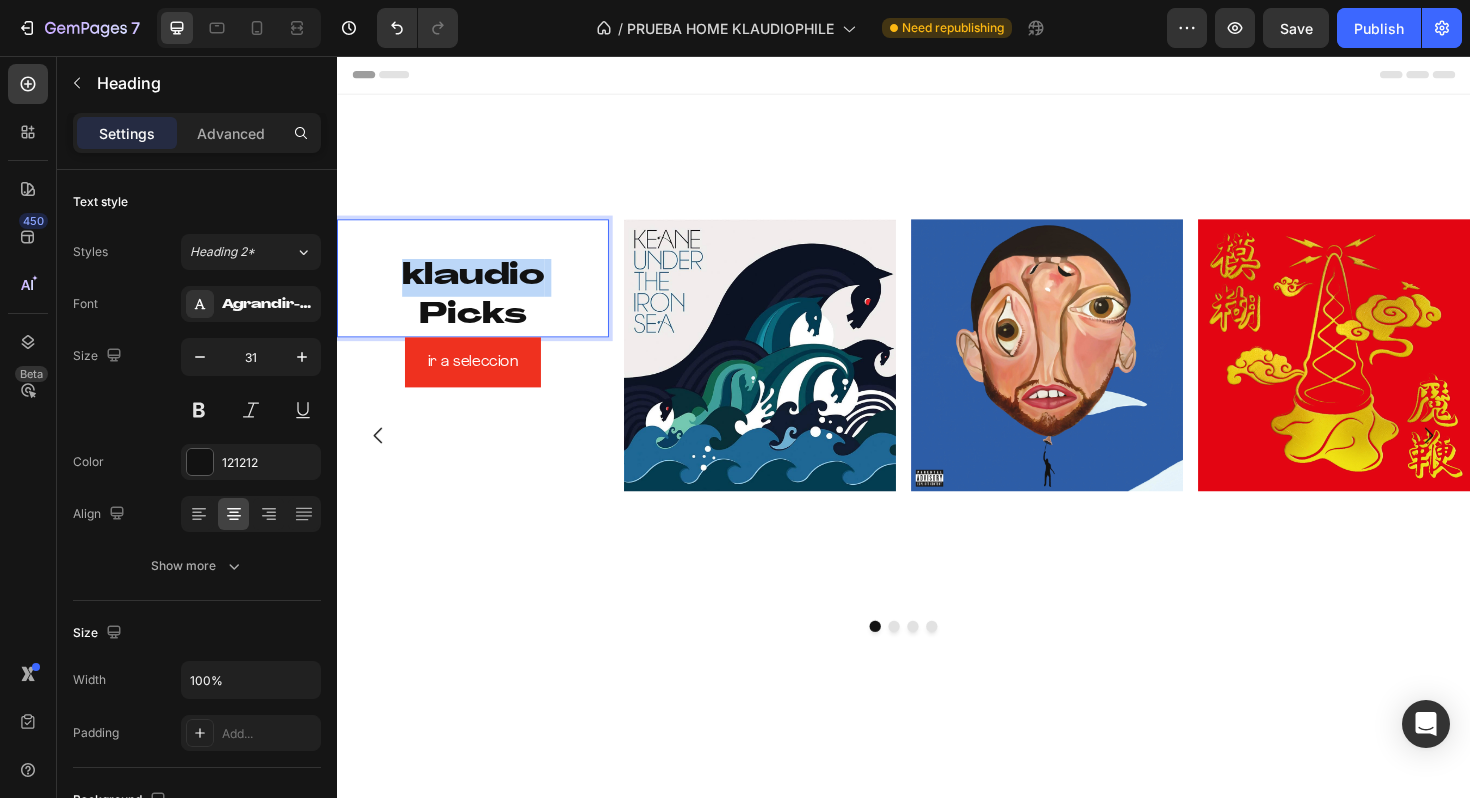 click on "klaudio Picks" at bounding box center (481, 291) 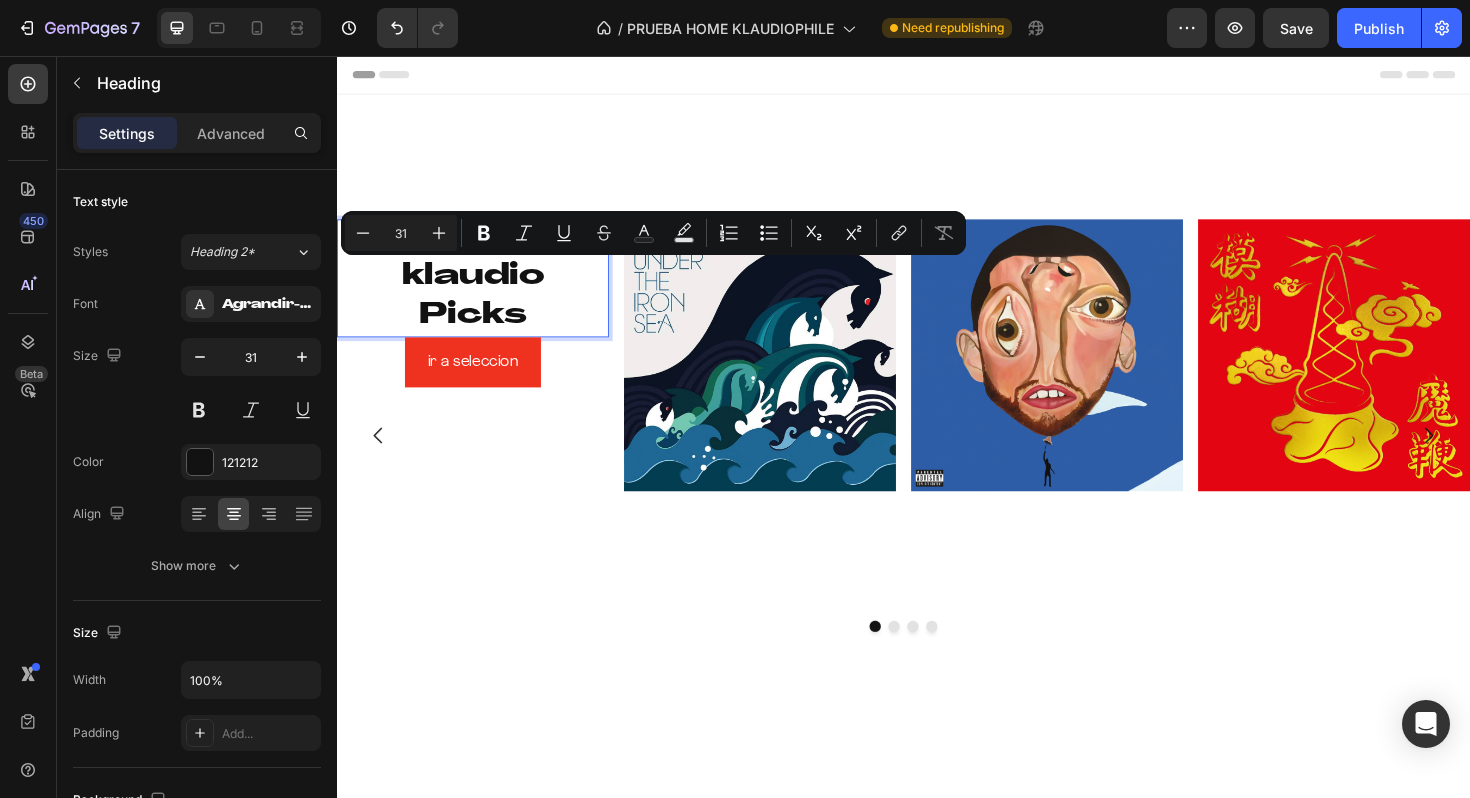 click on "klaudio Picks" at bounding box center [481, 291] 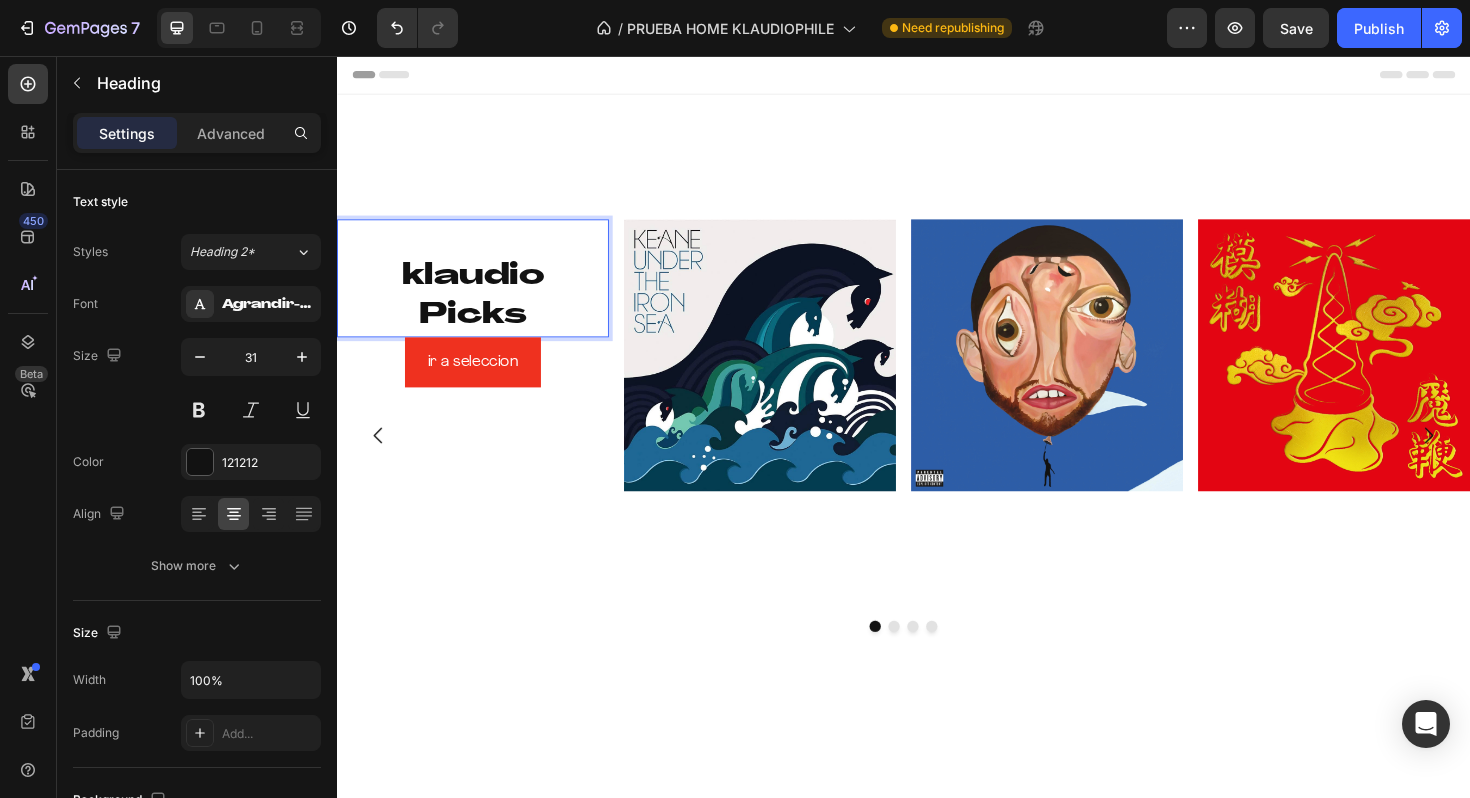 click on "klaudio Picks" at bounding box center [481, 291] 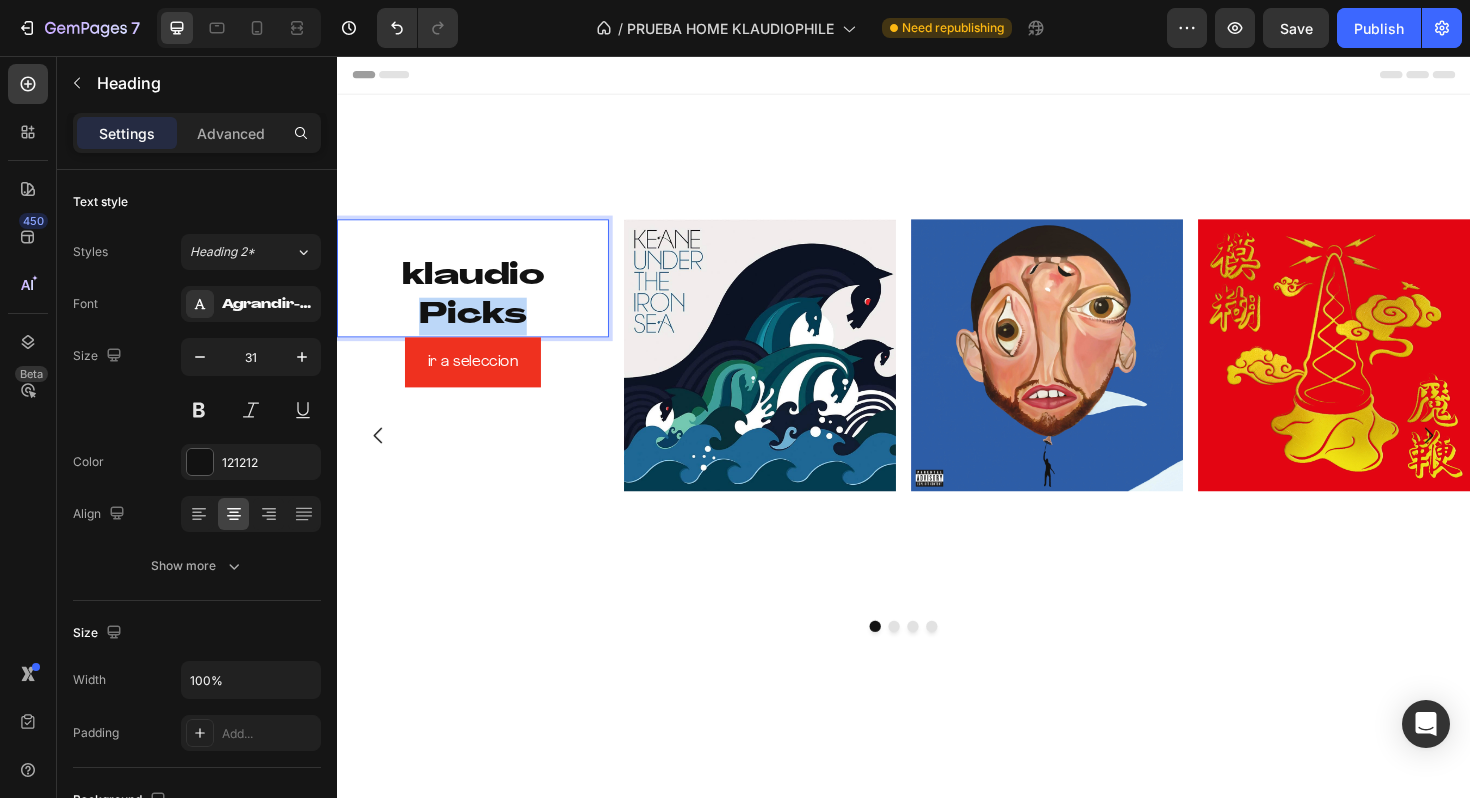 click on "klaudio Picks" at bounding box center (481, 291) 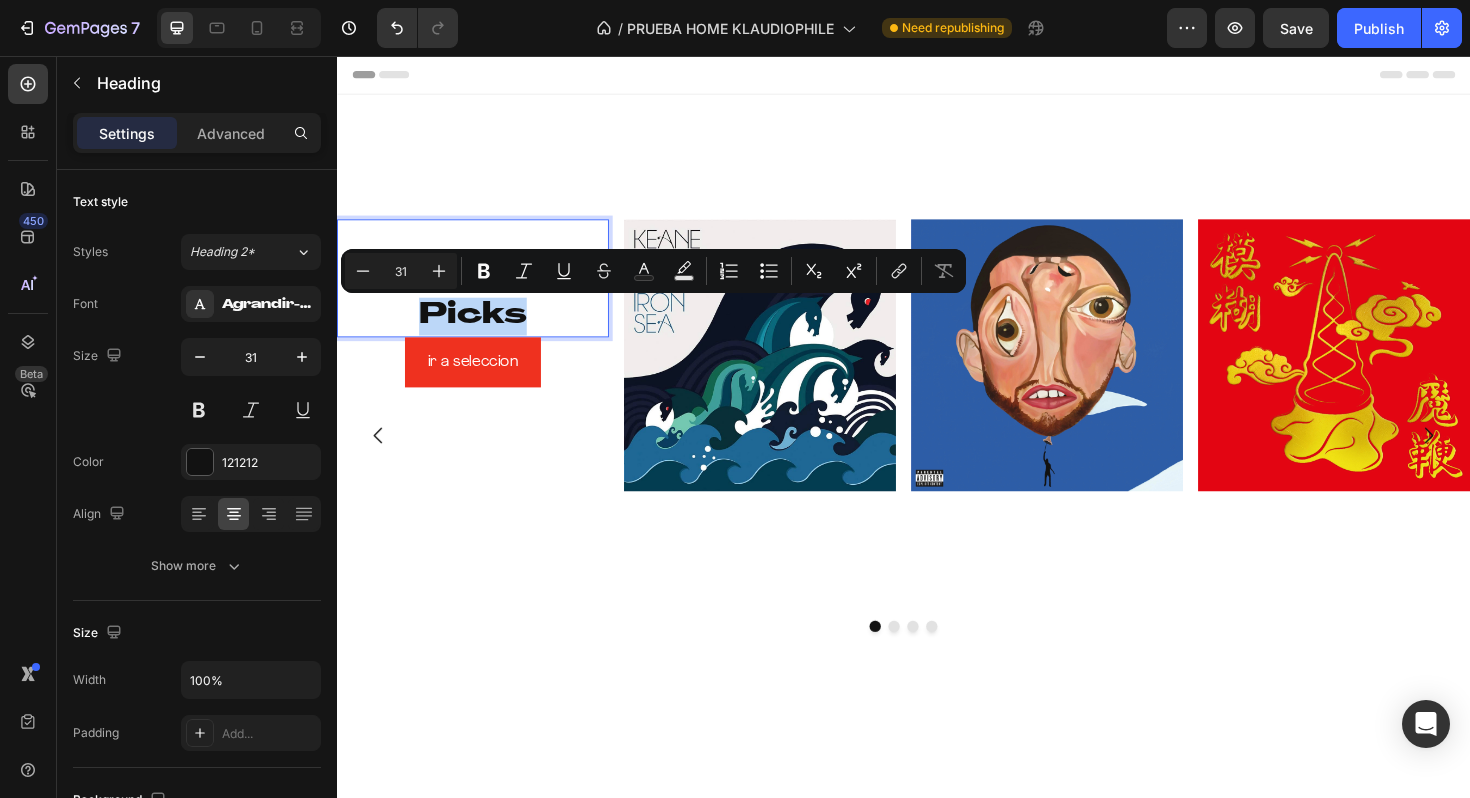 click on "klaudio Picks" at bounding box center [481, 291] 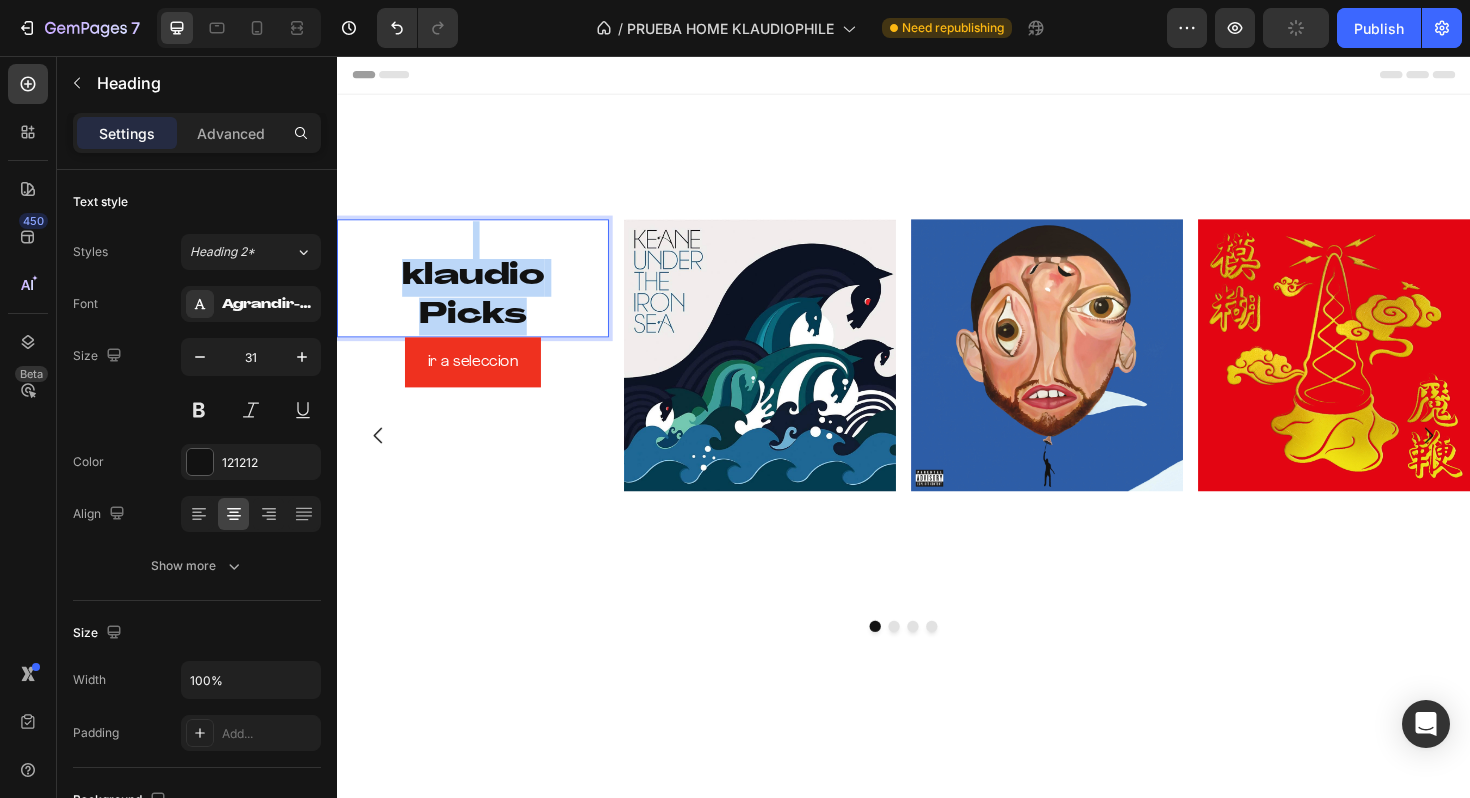 drag, startPoint x: 539, startPoint y: 319, endPoint x: 376, endPoint y: 271, distance: 169.92056 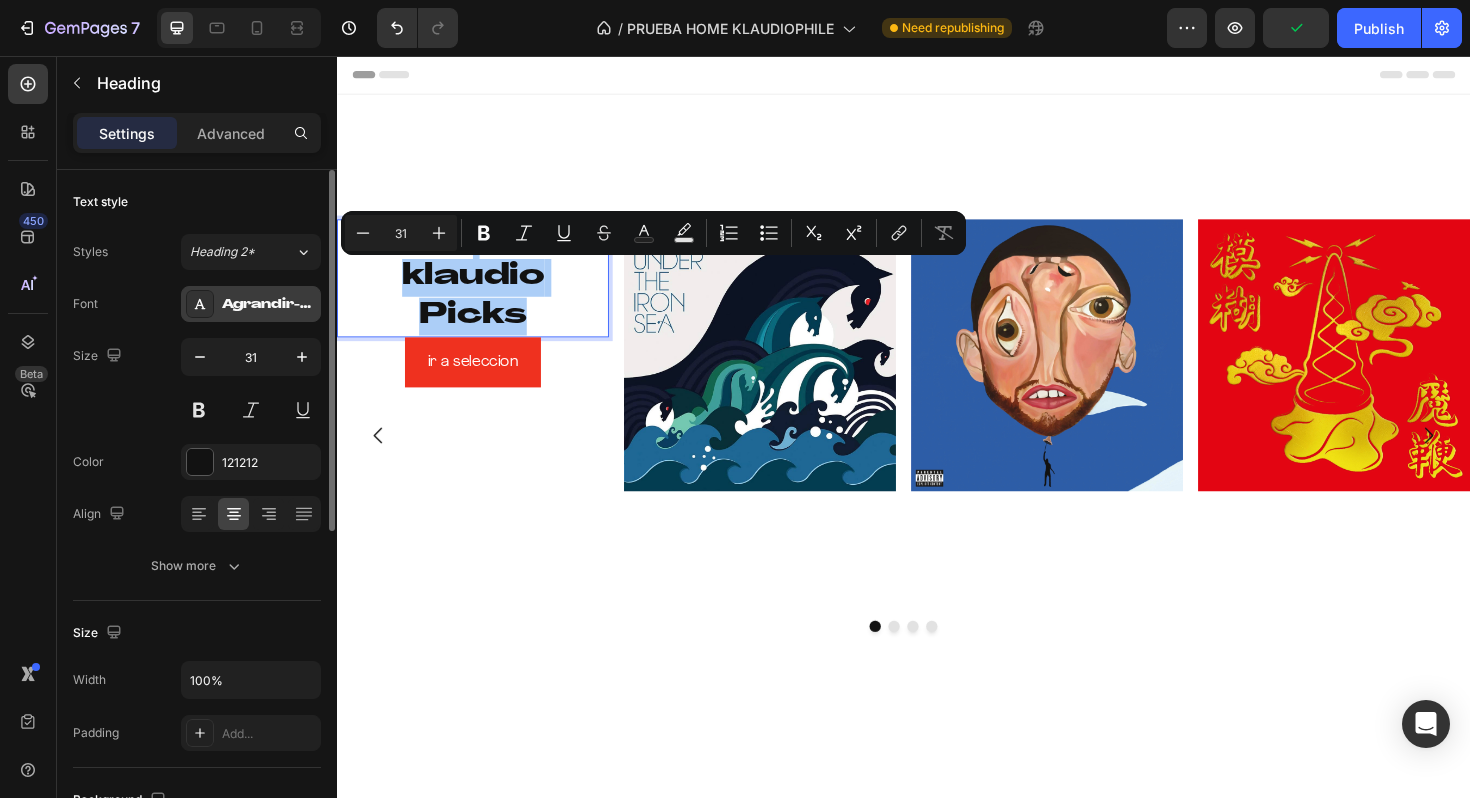 click on "Agrandir-GrandHeavy" at bounding box center [269, 305] 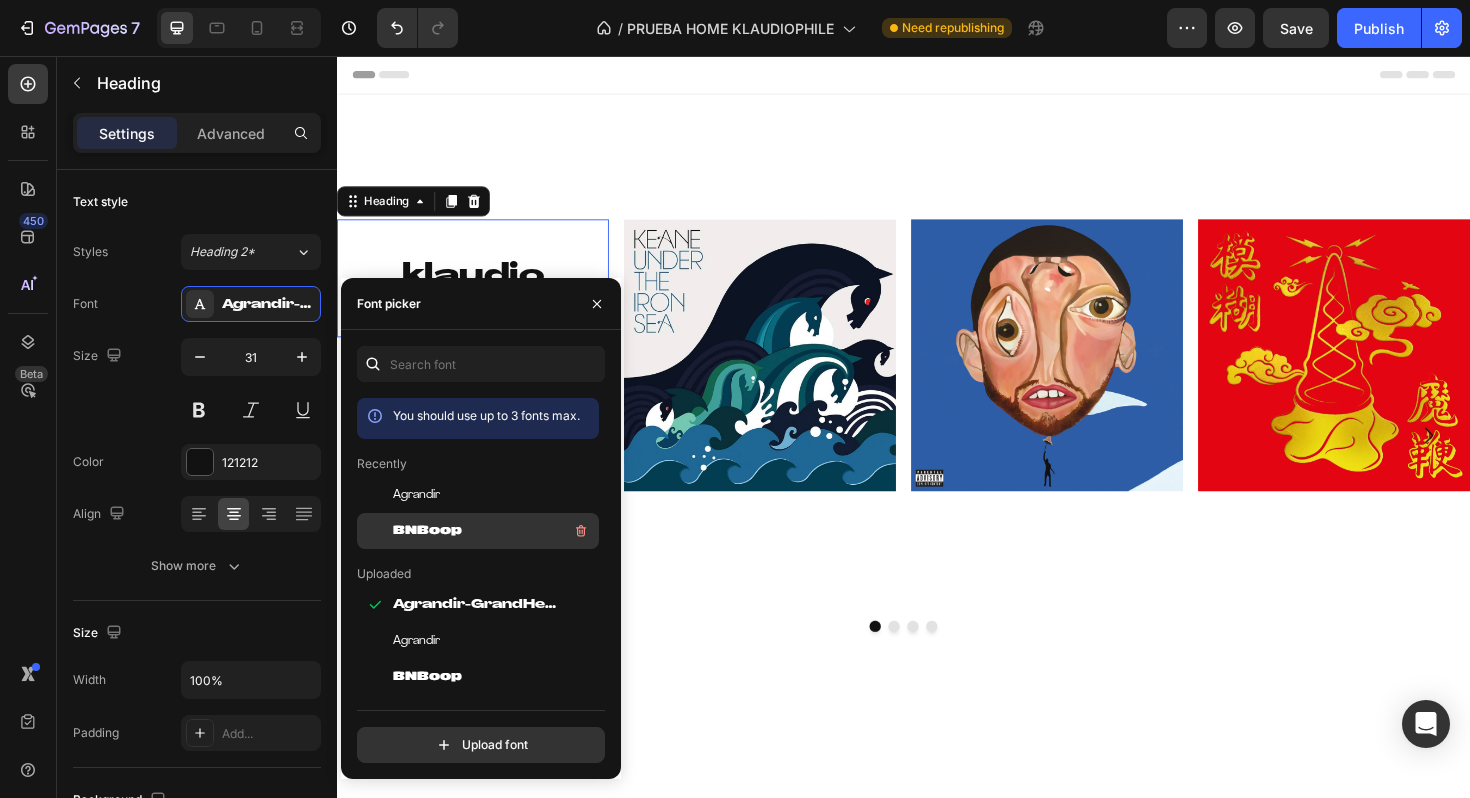 click on "BNBoop" at bounding box center (427, 531) 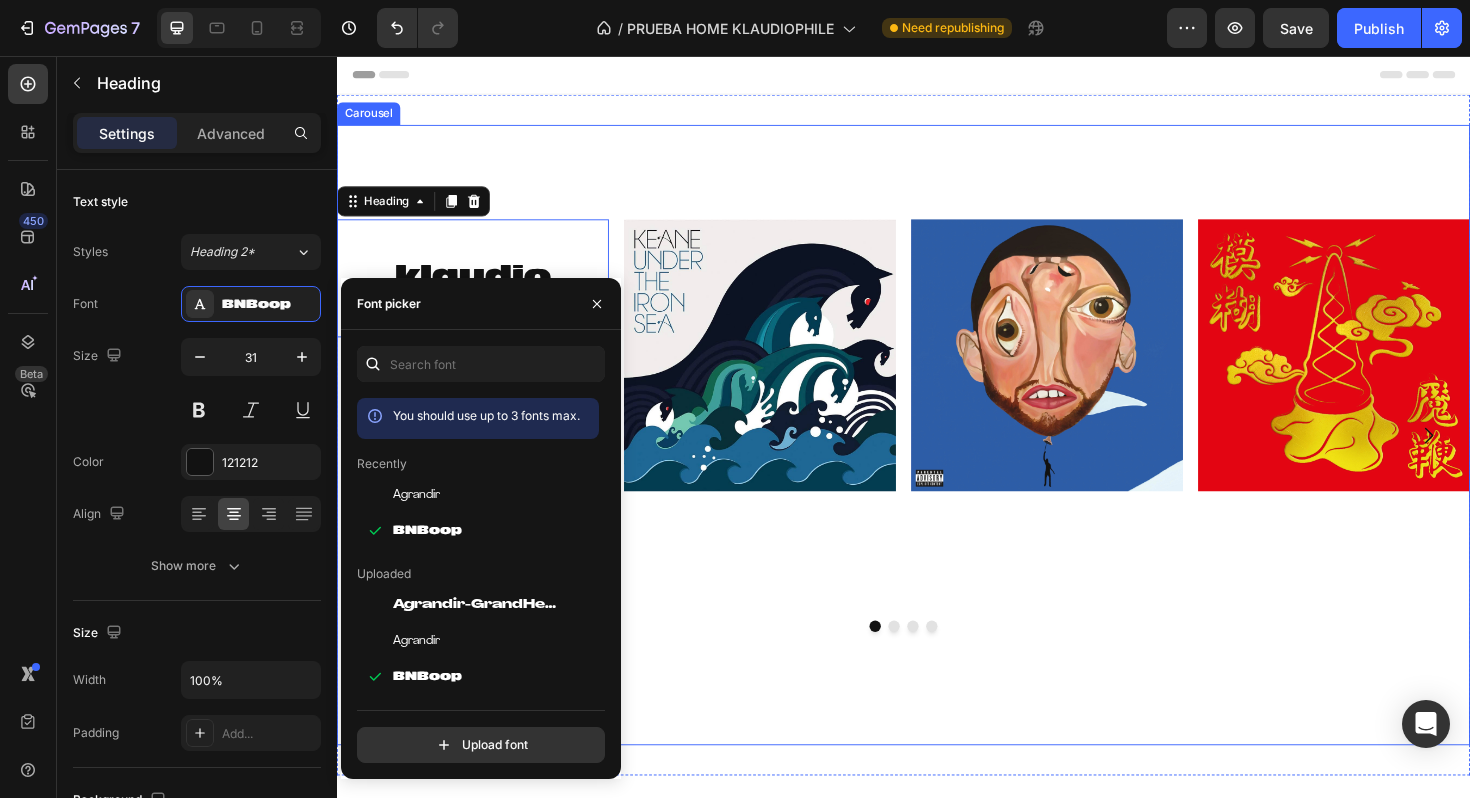 click on "⁠⁠⁠⁠⁠⁠⁠ klaudio Picks Heading   0 ir a seleccion Button Image Image Image Row" at bounding box center (937, 557) 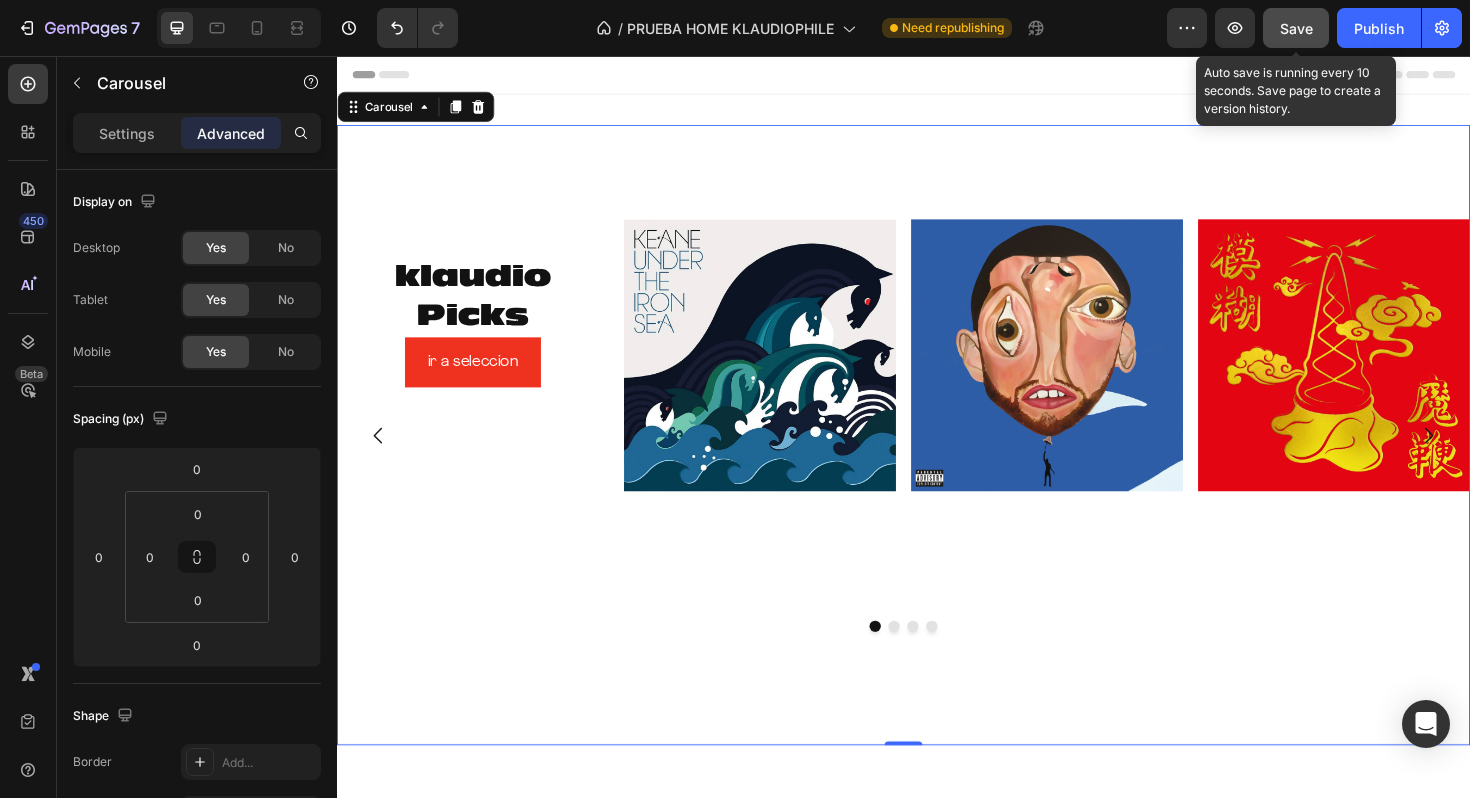 click on "Save" at bounding box center (1296, 28) 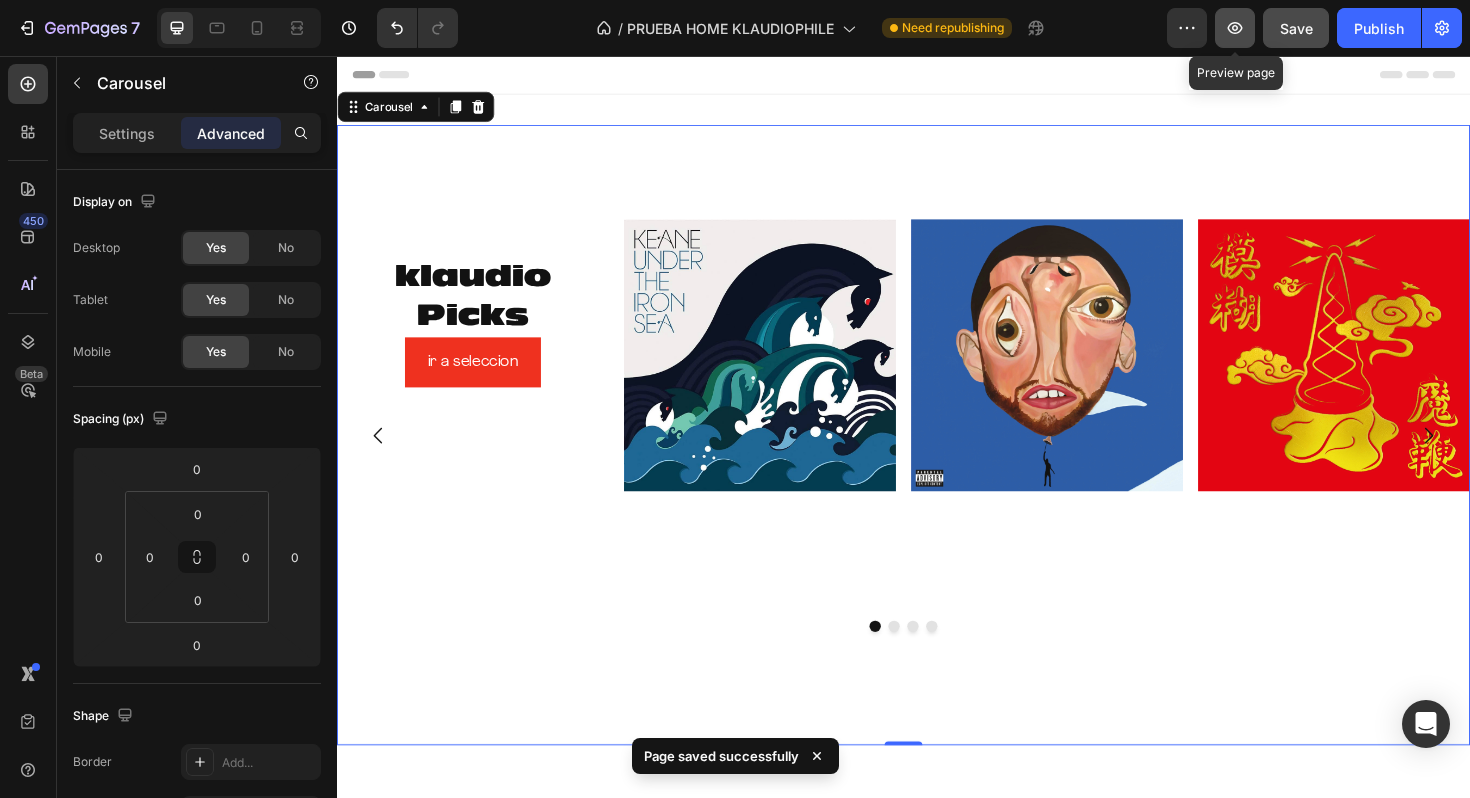 click 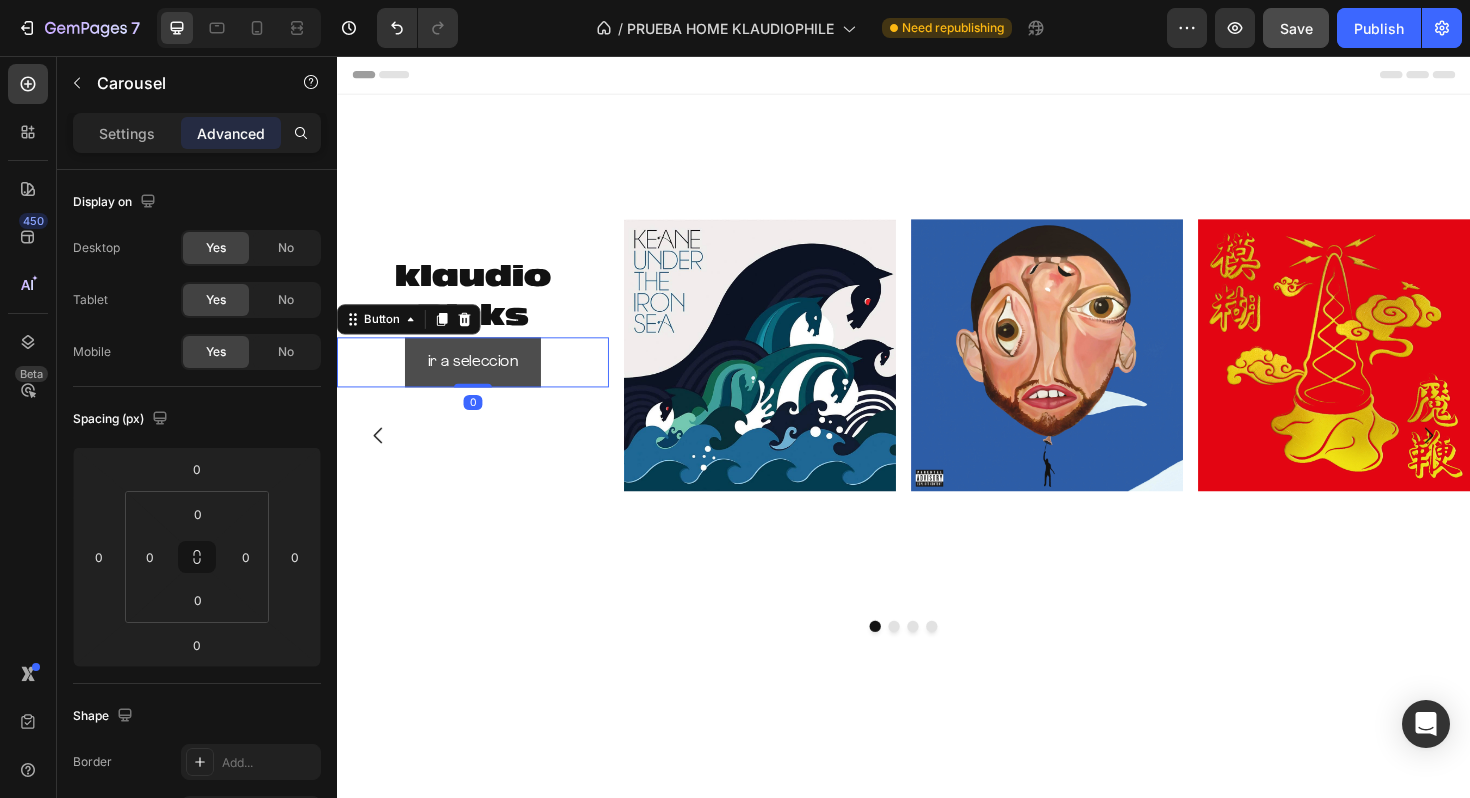click on "ir a seleccion" at bounding box center [481, 380] 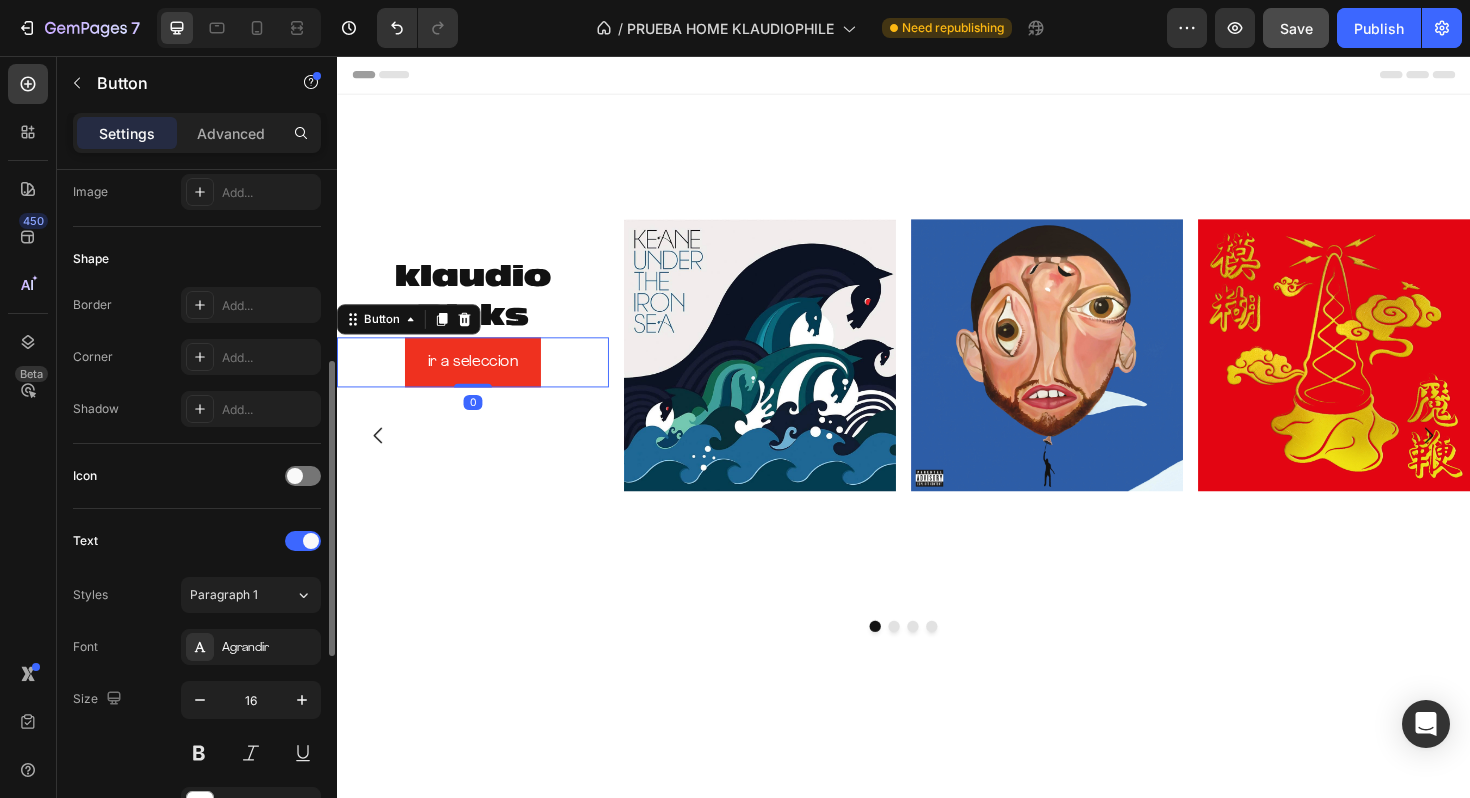 scroll, scrollTop: 608, scrollLeft: 0, axis: vertical 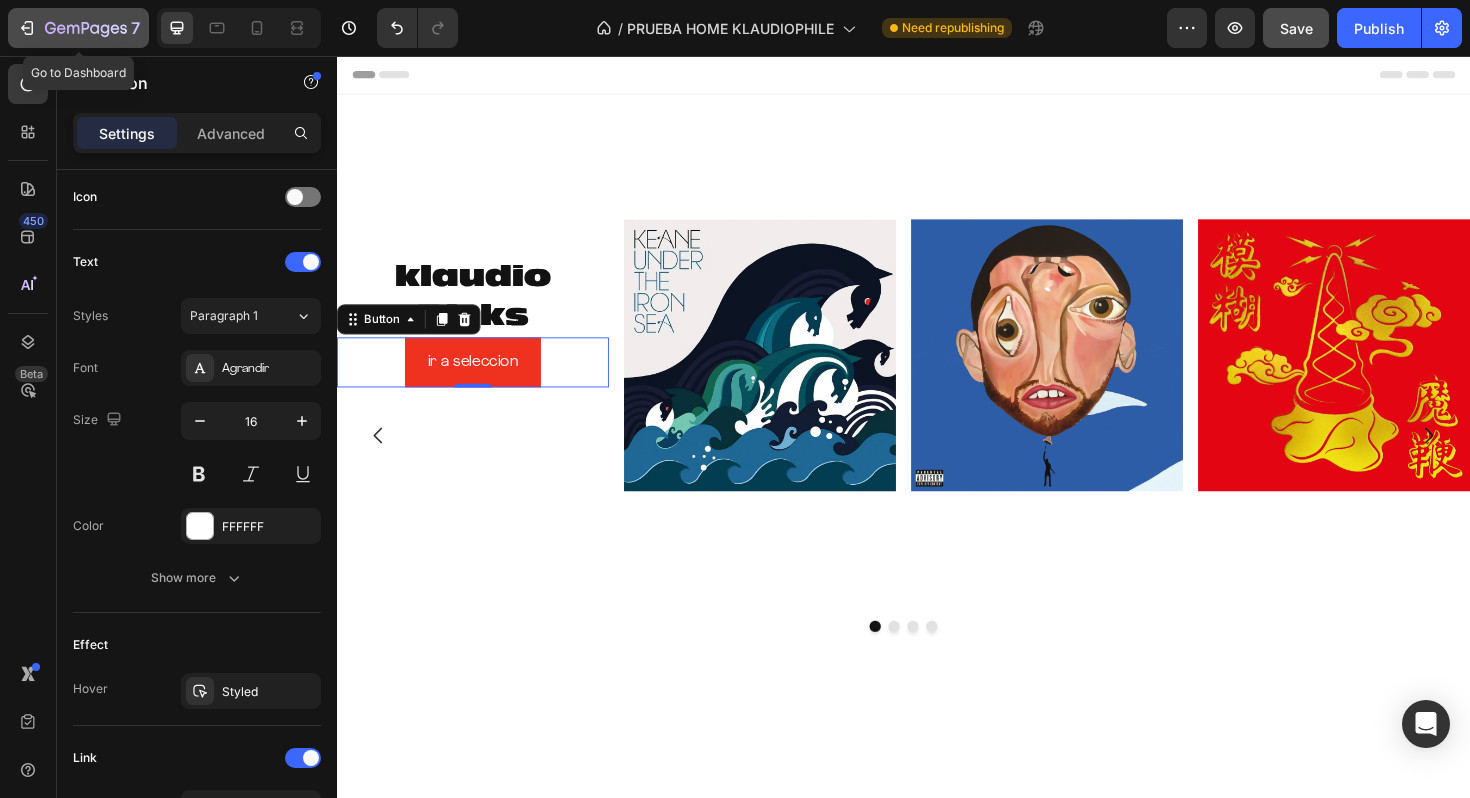 click 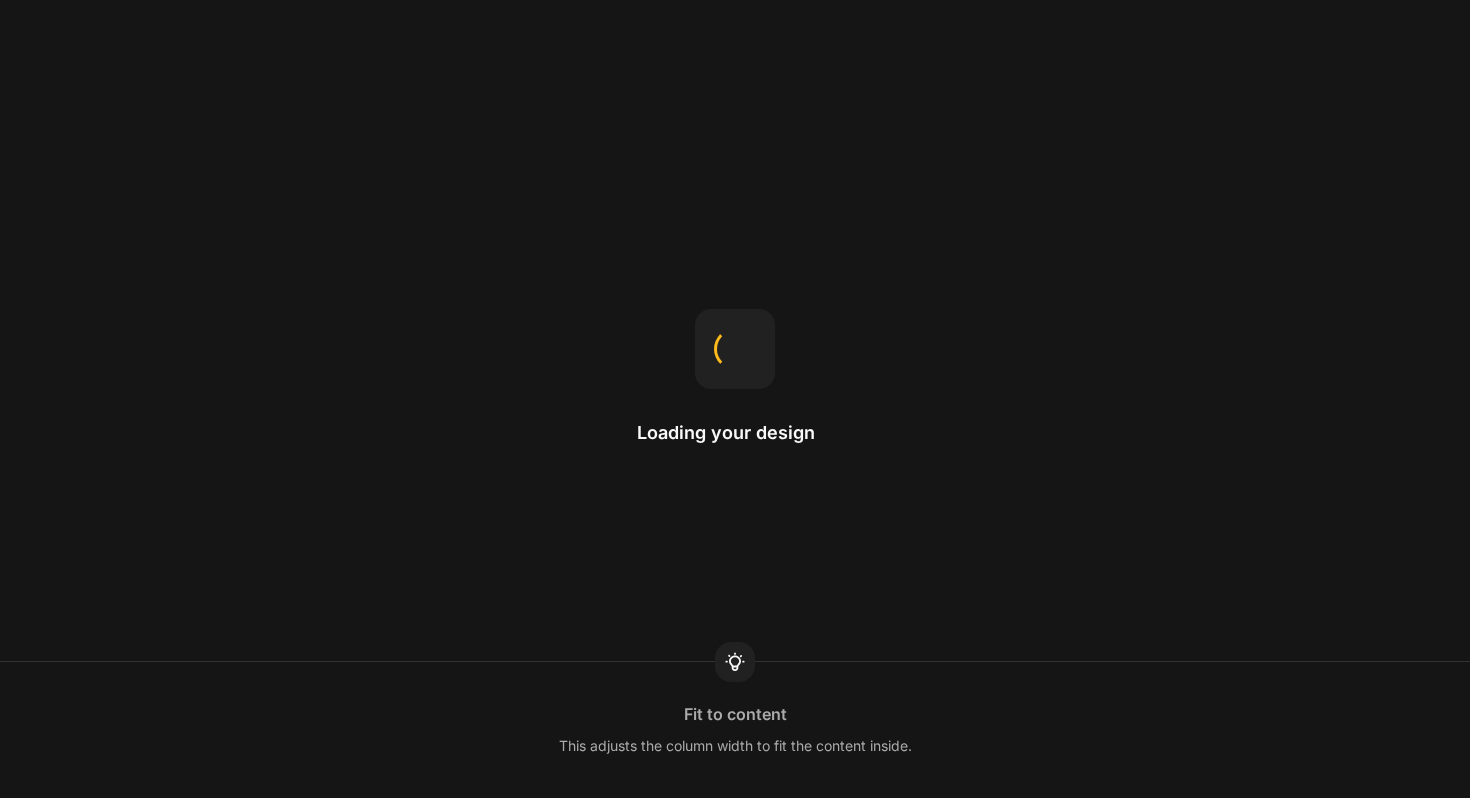 scroll, scrollTop: 0, scrollLeft: 0, axis: both 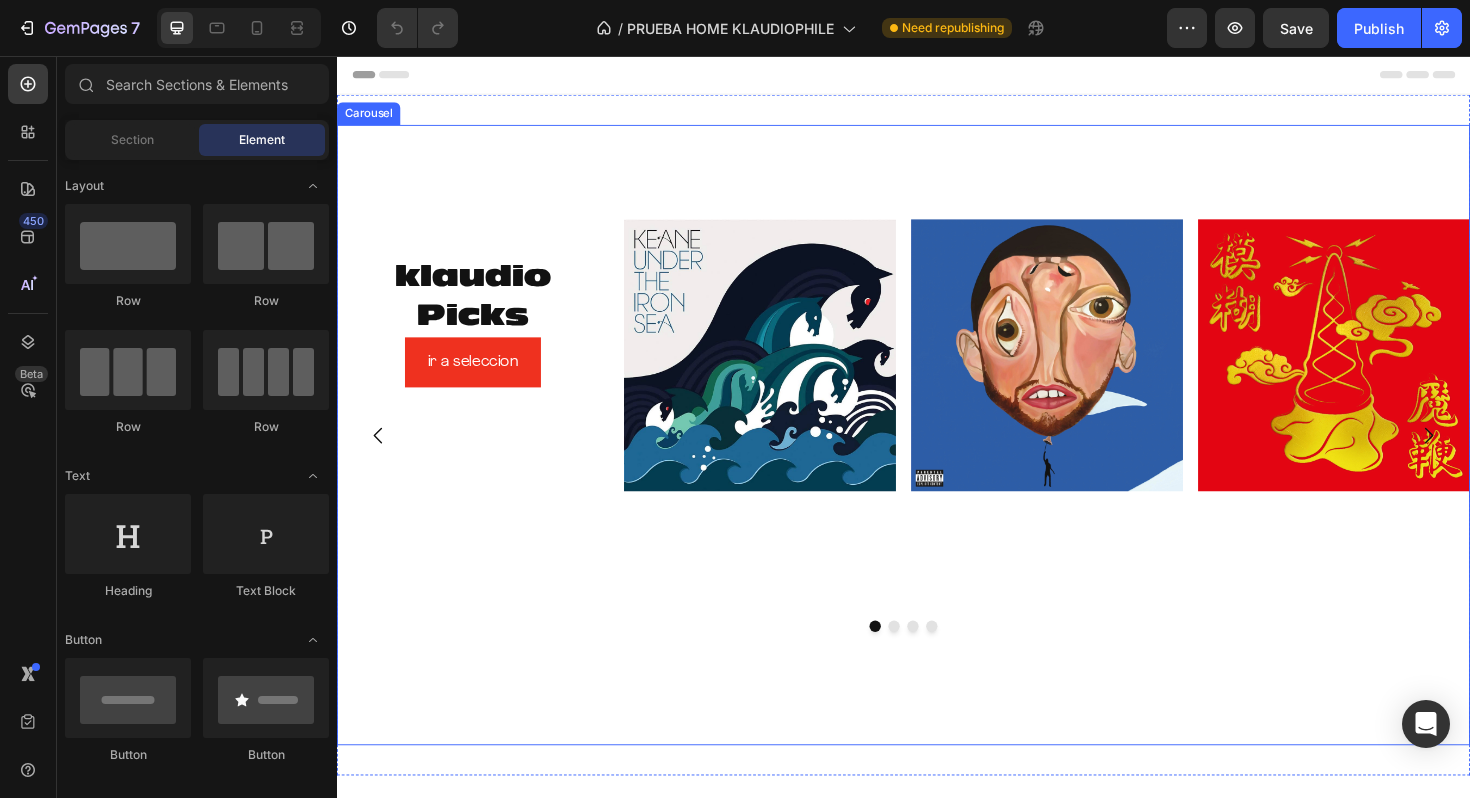 click at bounding box center [937, 660] 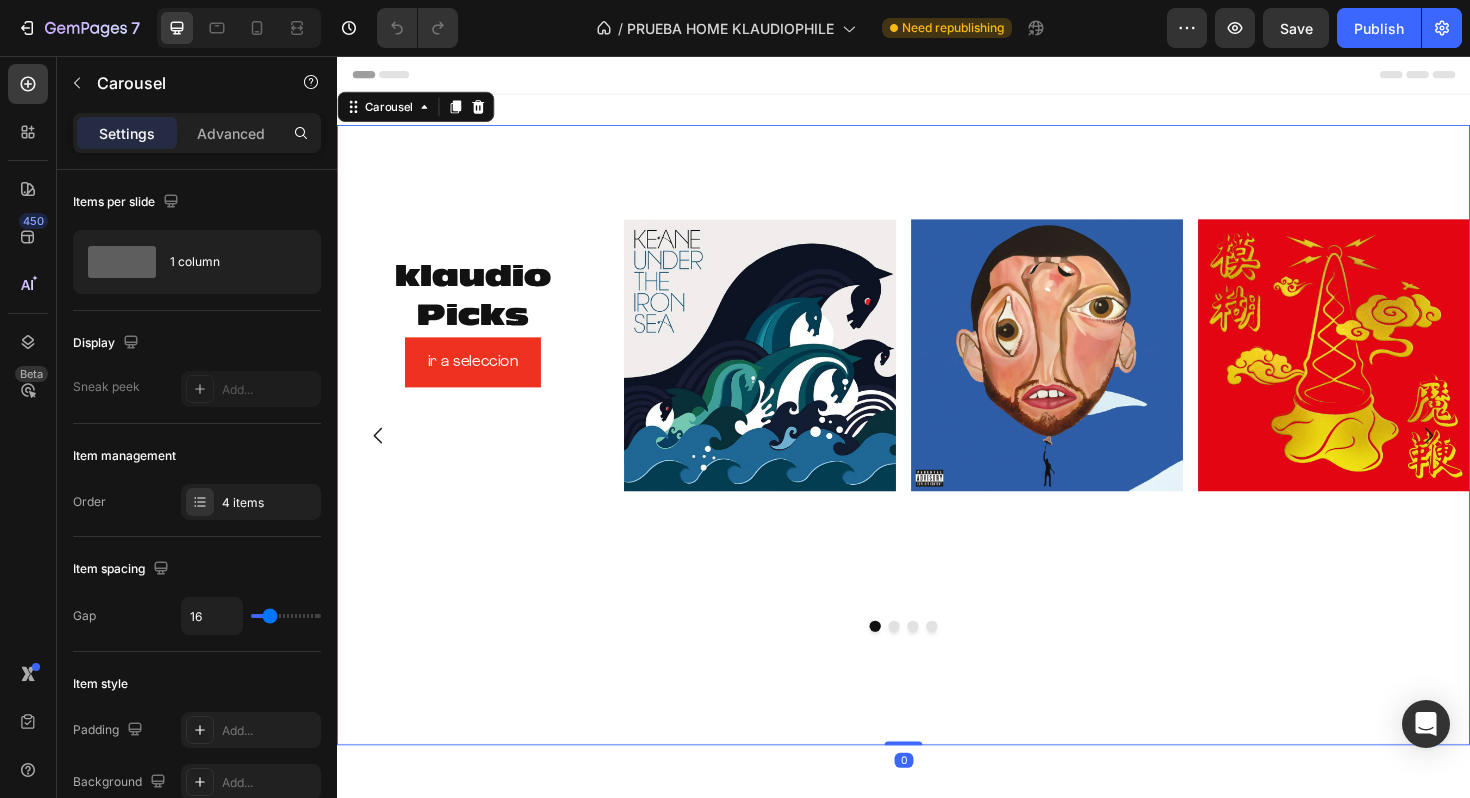 click on "klaudio Picks Heading ir a seleccion Button Image Image Image Row" at bounding box center (937, 557) 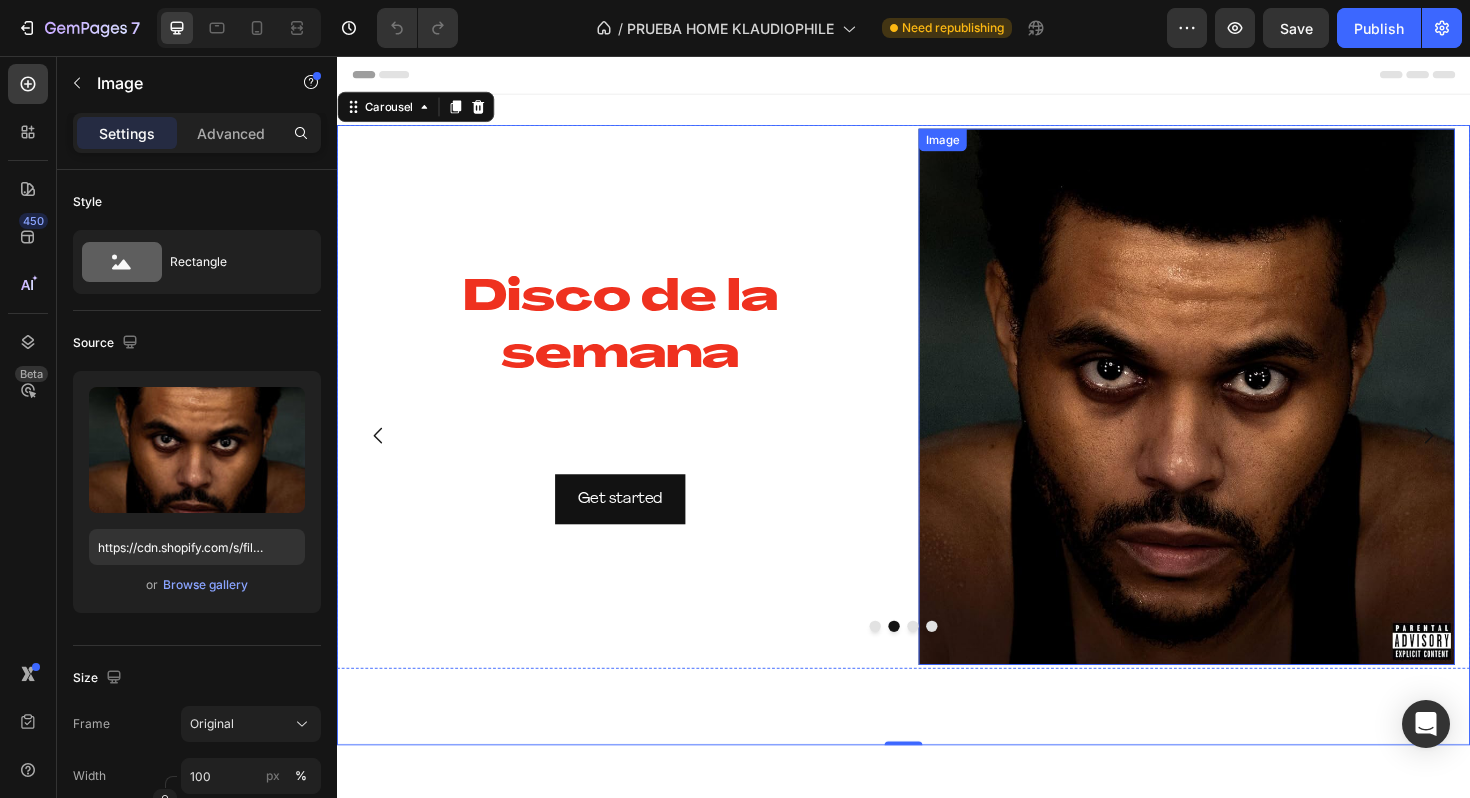 click at bounding box center [1237, 417] 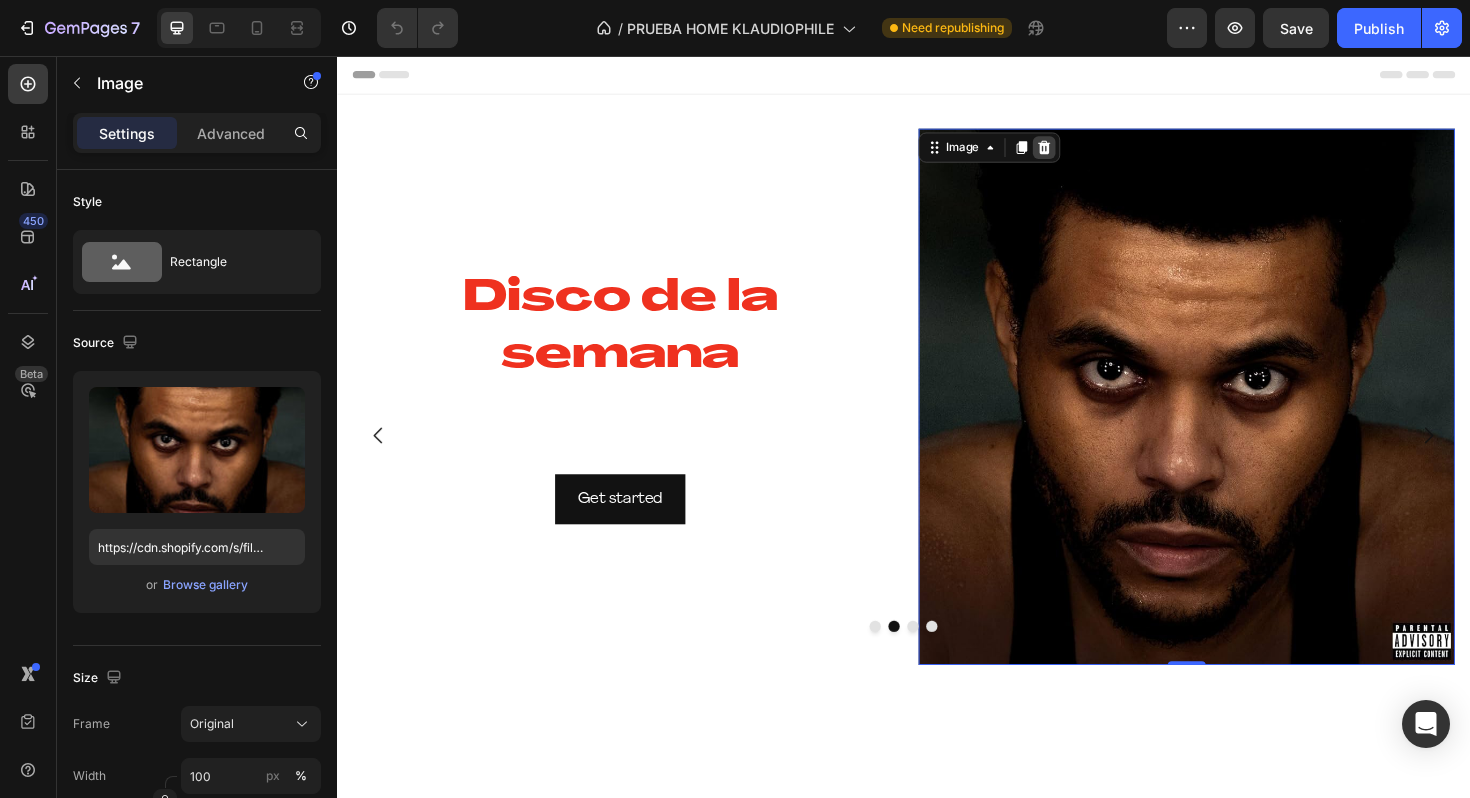 click 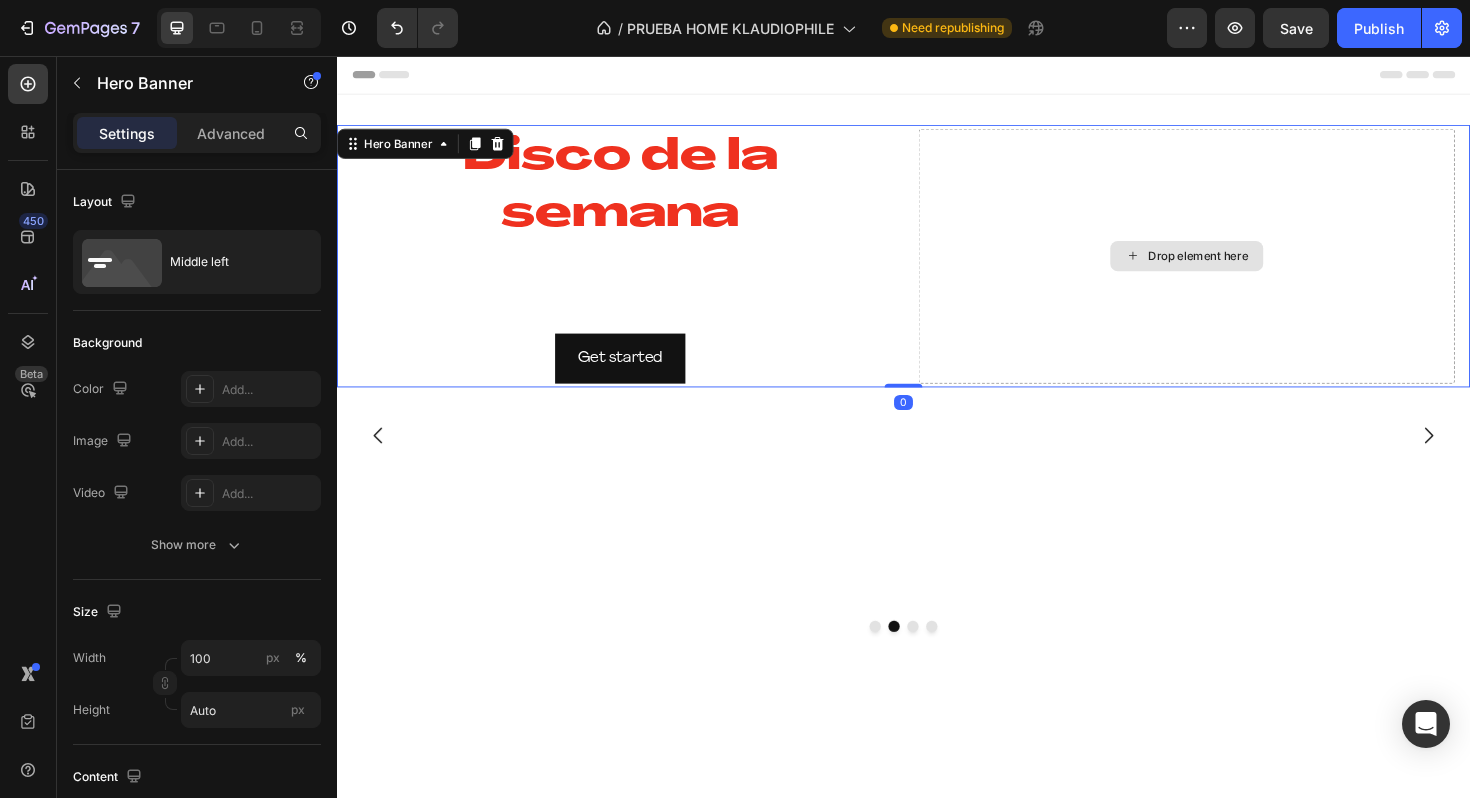 click on "Drop element here" at bounding box center [1237, 268] 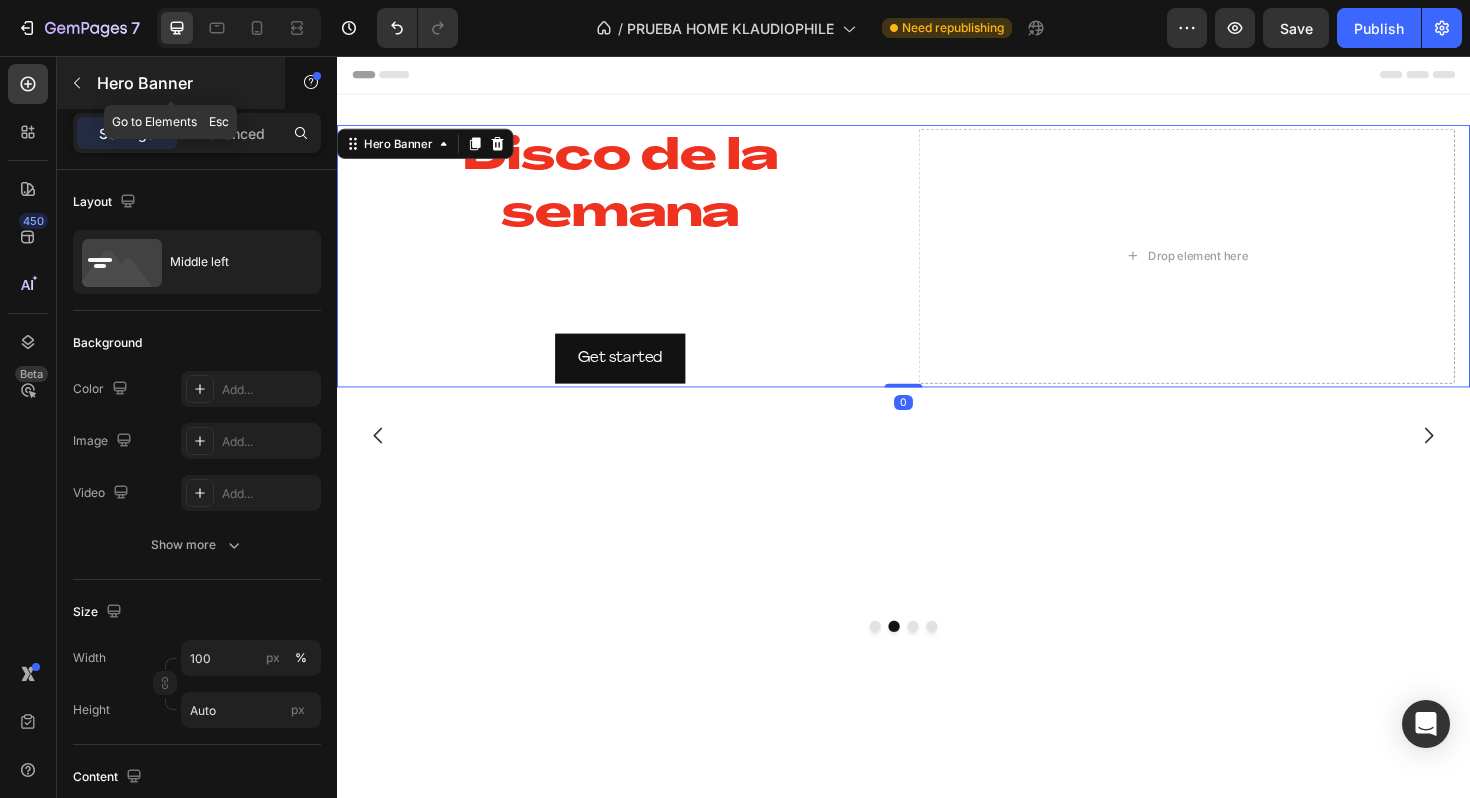 click at bounding box center [77, 83] 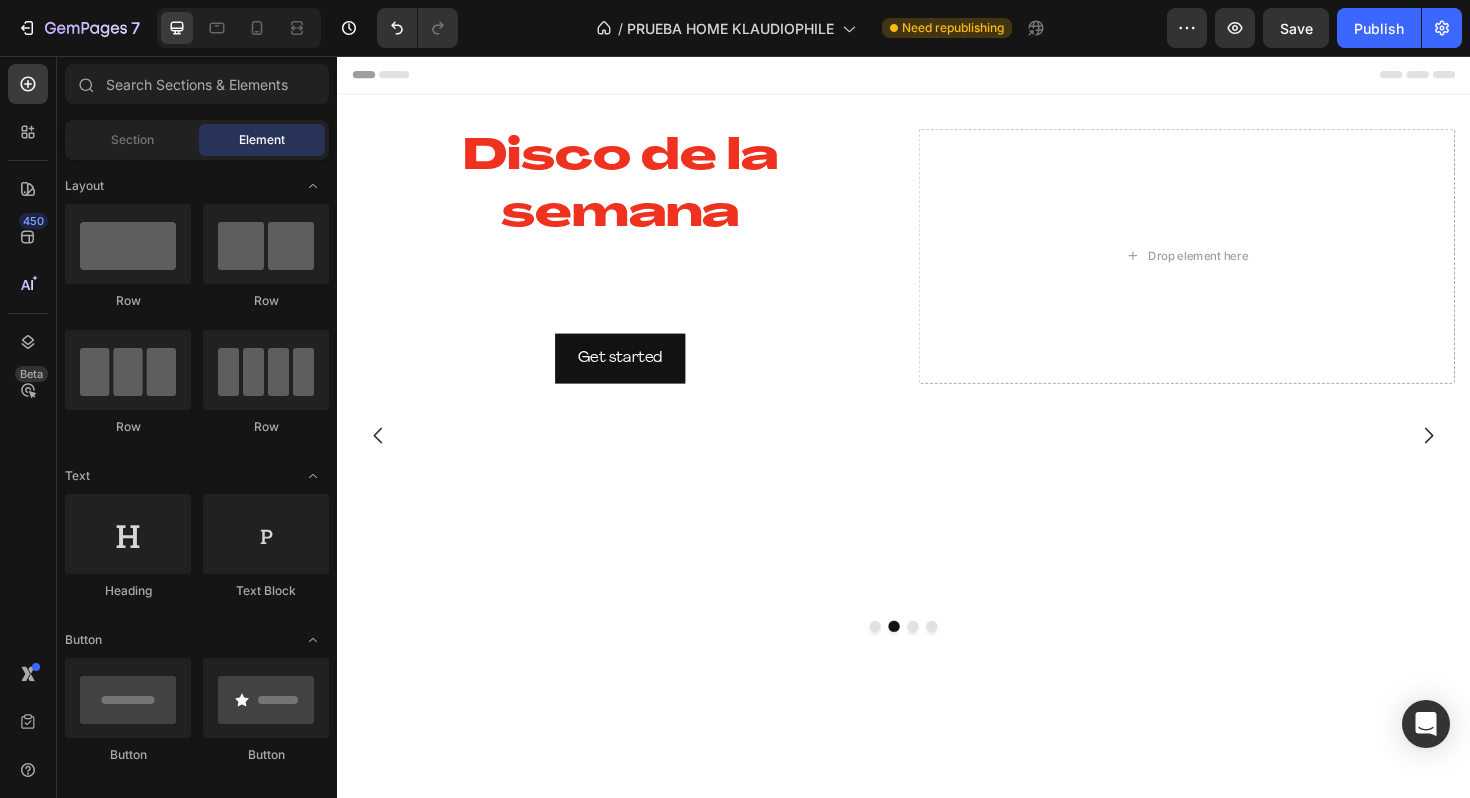 click 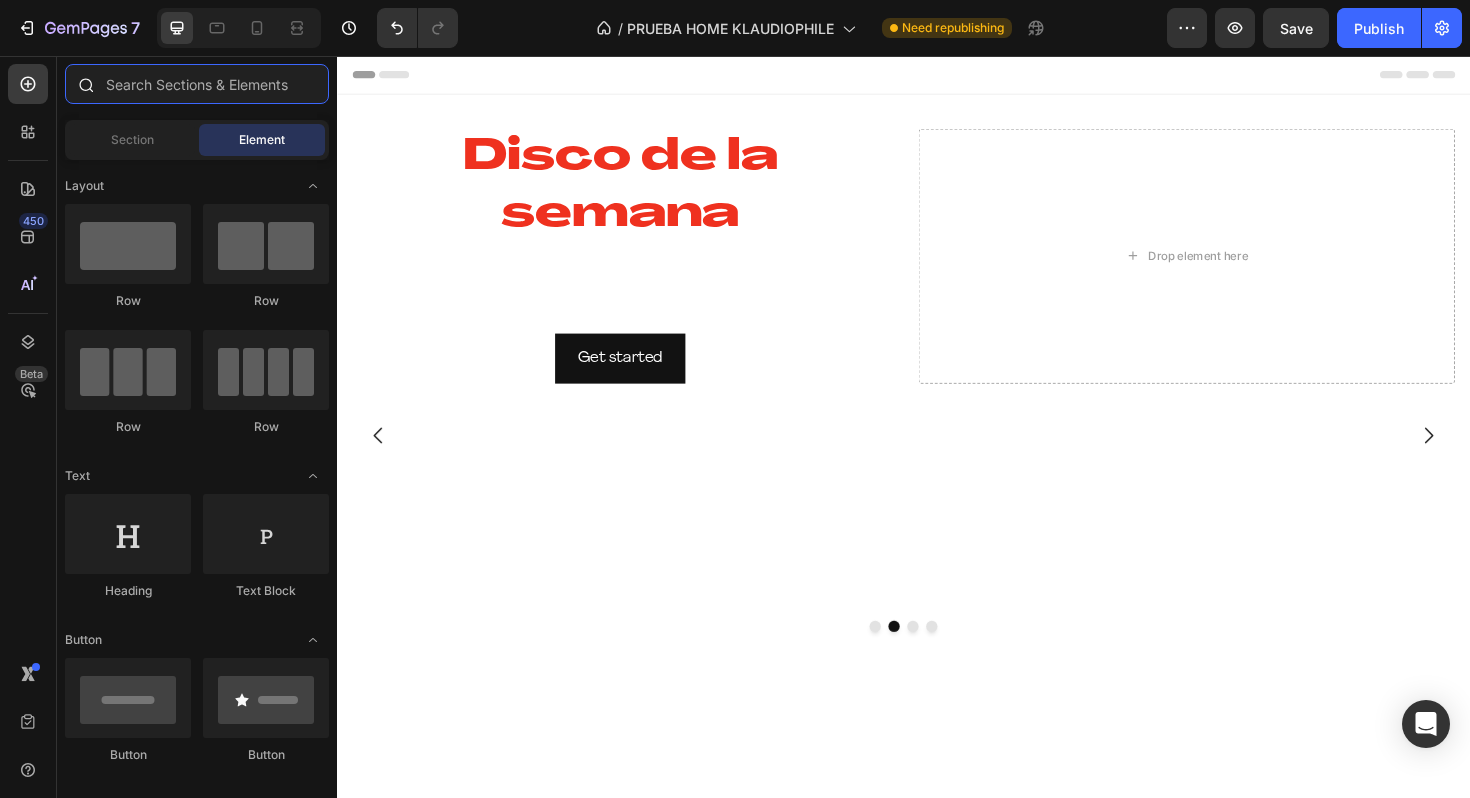 click at bounding box center (197, 84) 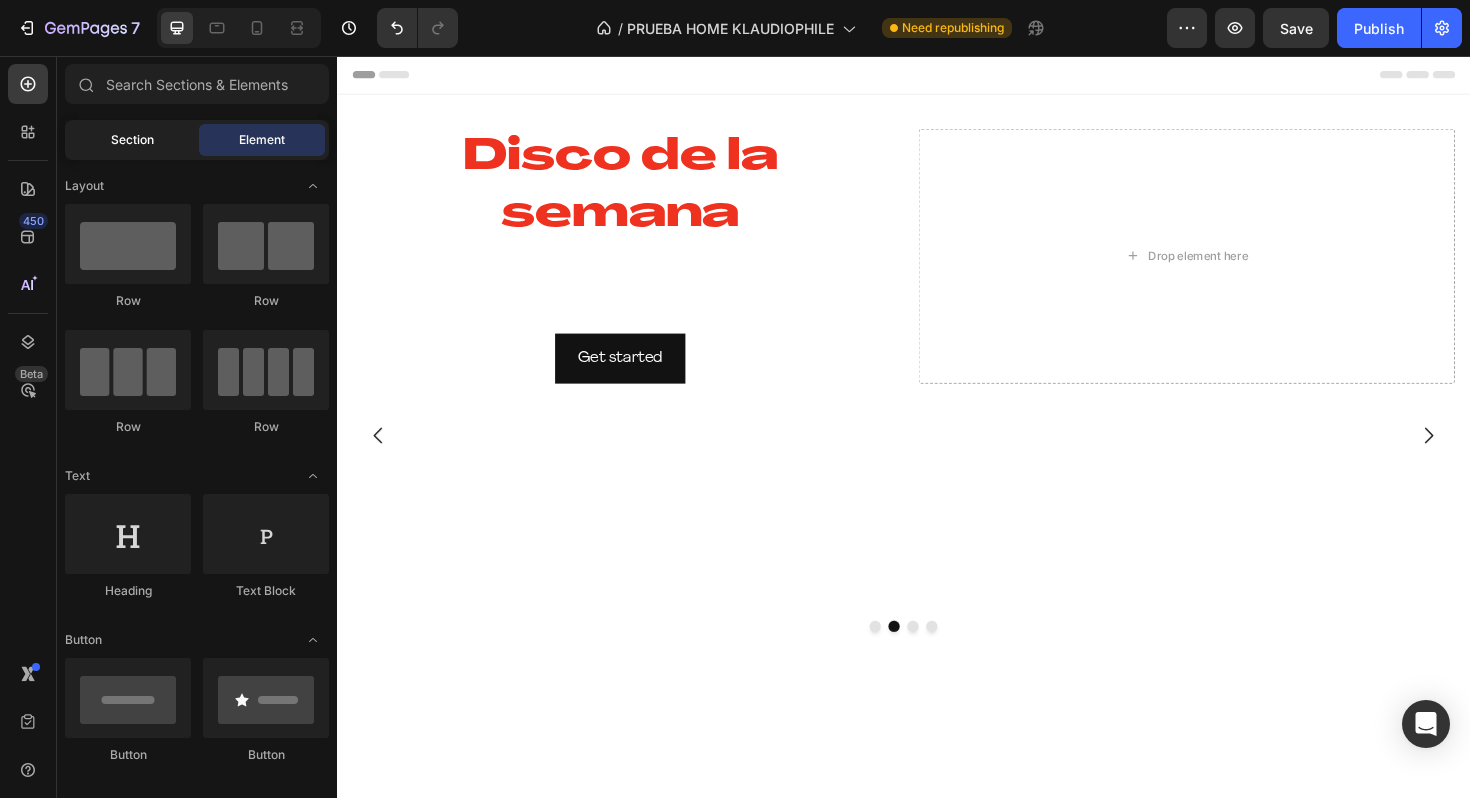 click on "Section" 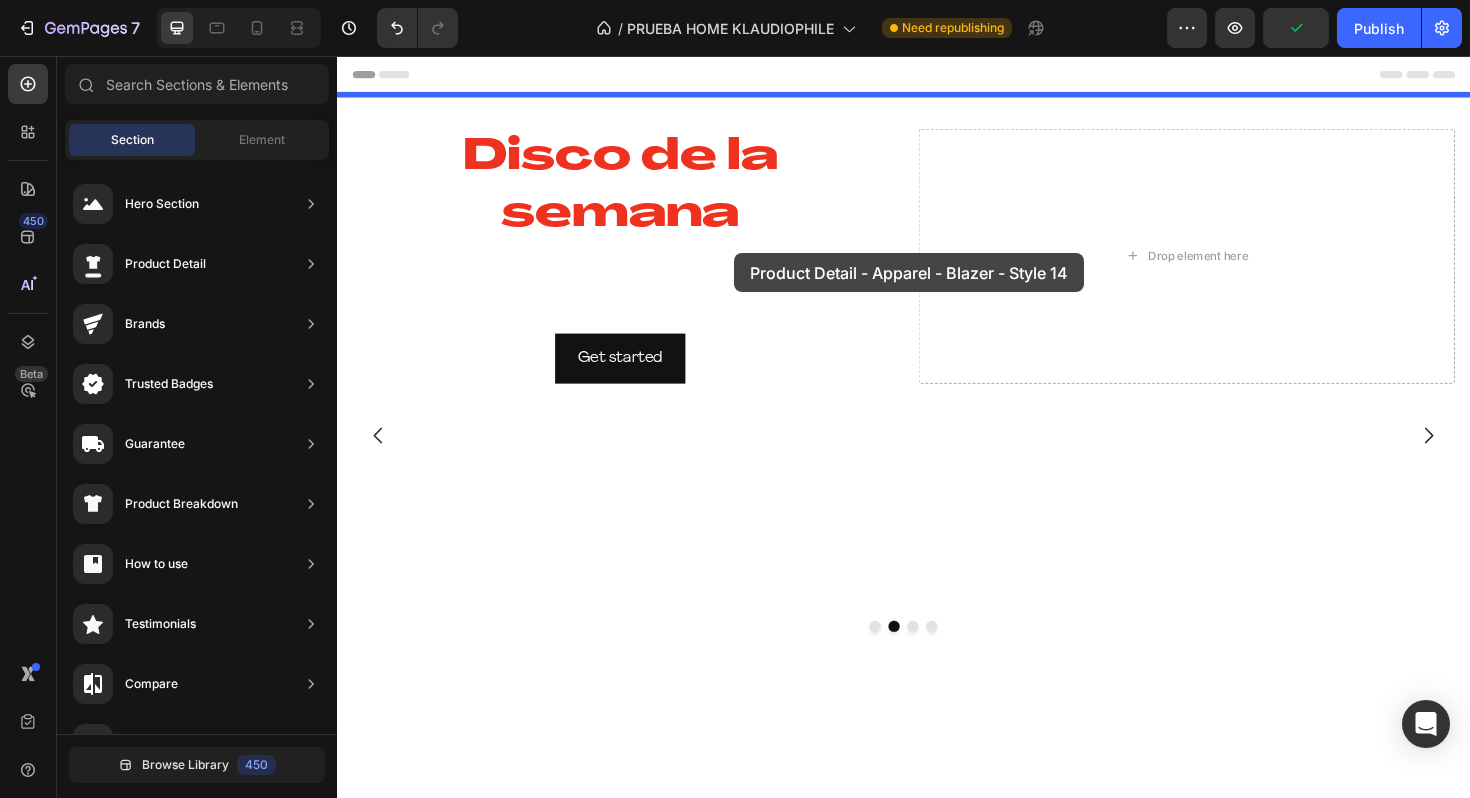 drag, startPoint x: 754, startPoint y: 276, endPoint x: 757, endPoint y: 265, distance: 11.401754 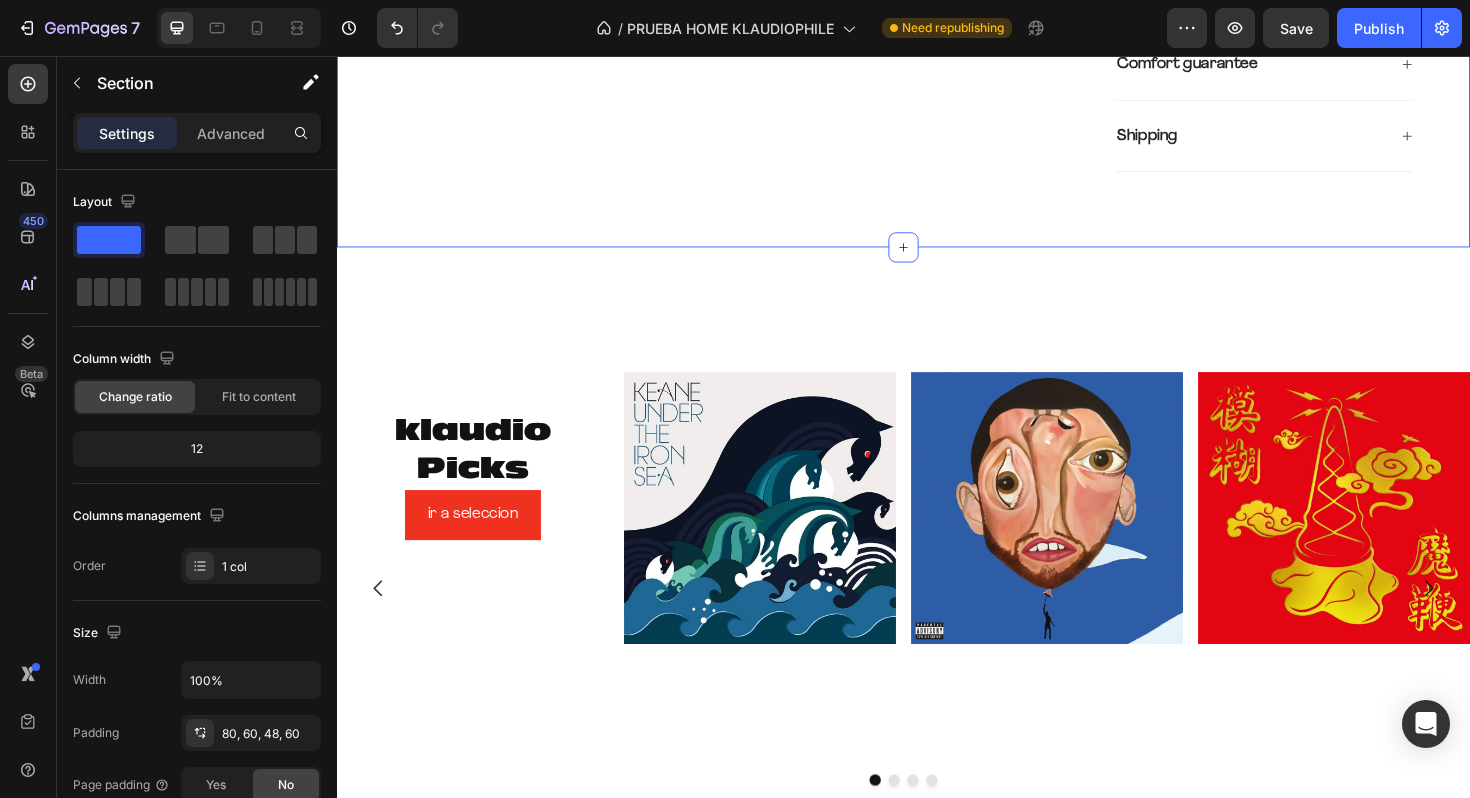 scroll, scrollTop: 0, scrollLeft: 0, axis: both 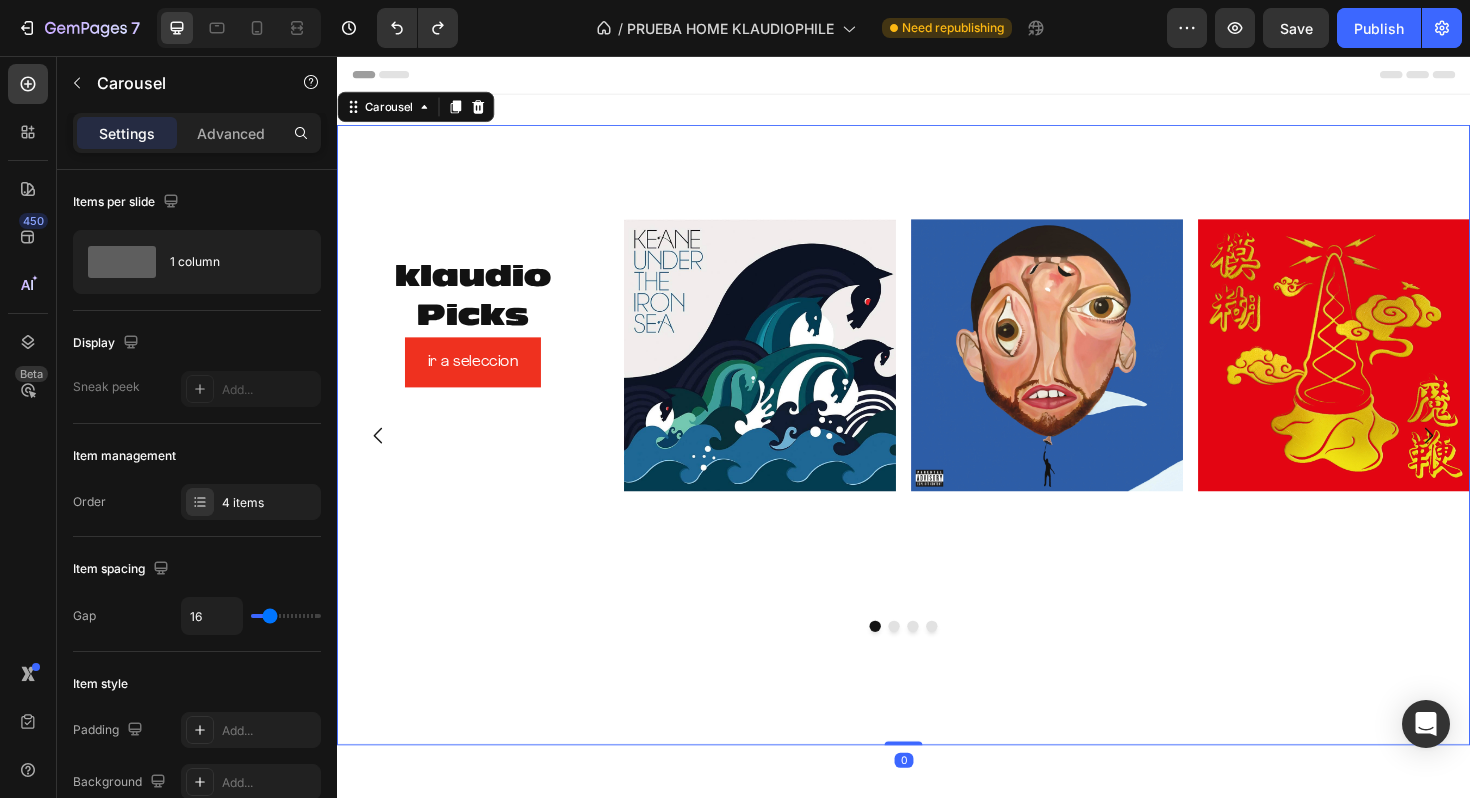 click at bounding box center (937, 660) 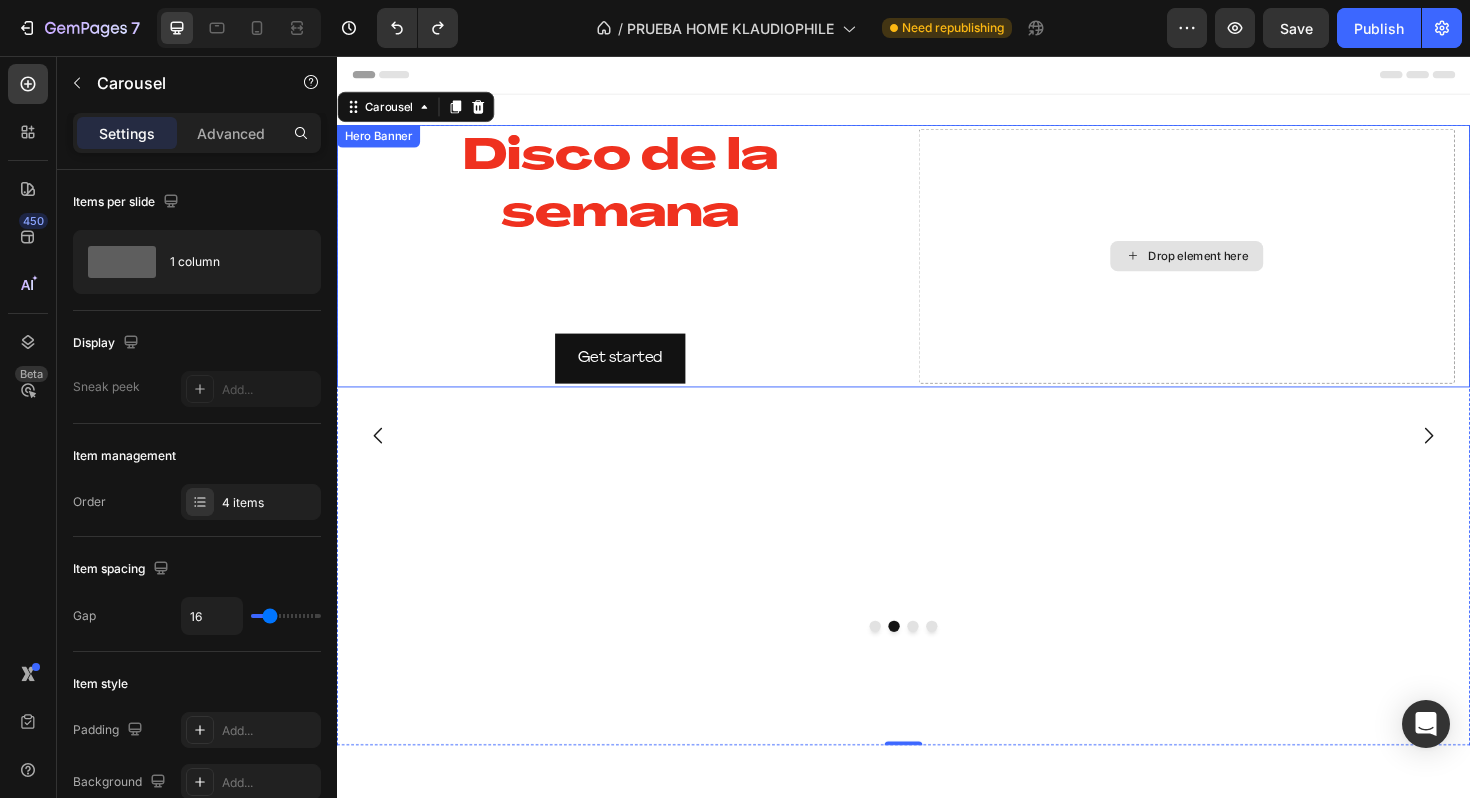 click on "Drop element here" at bounding box center [1237, 268] 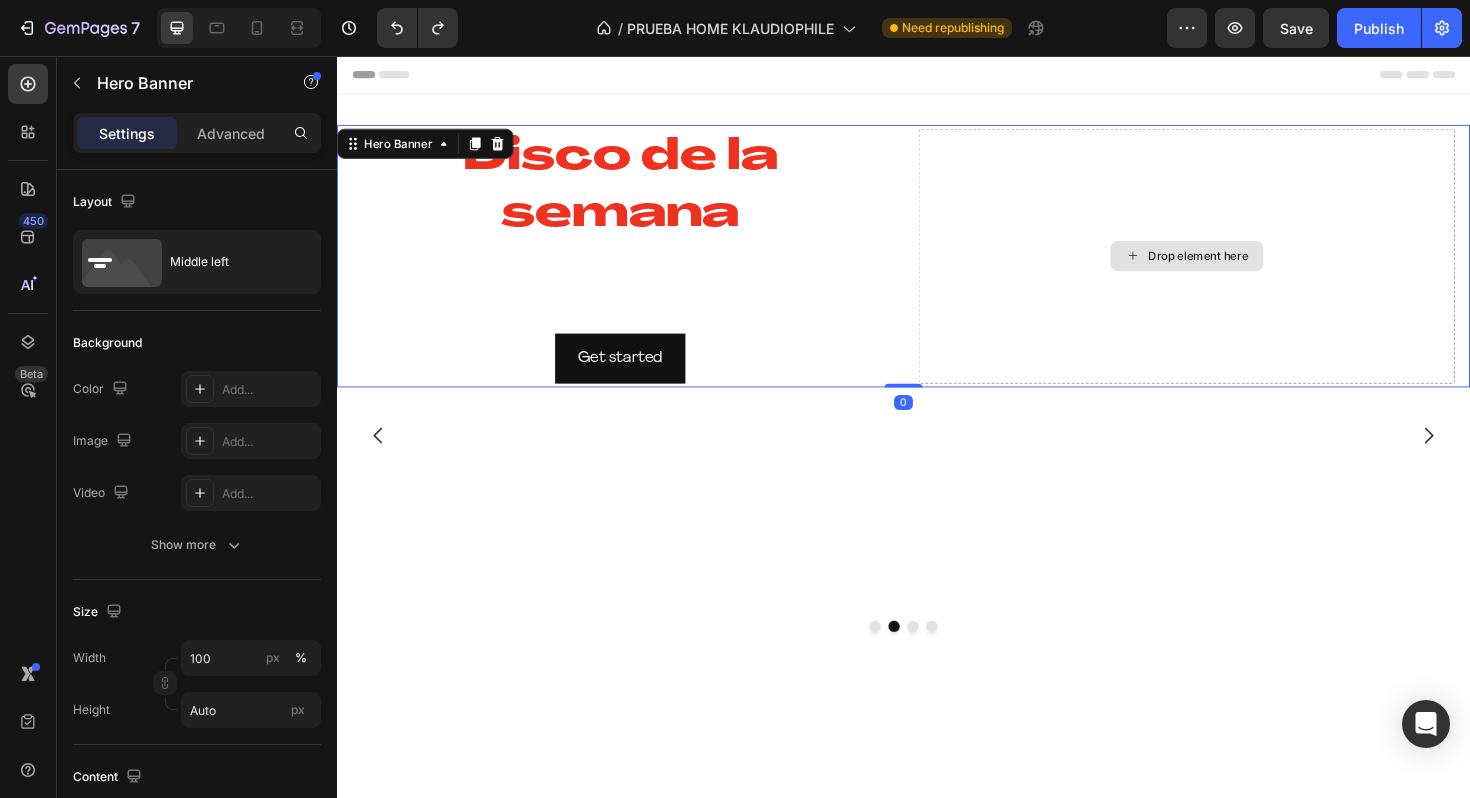 click on "Drop element here" at bounding box center [1237, 268] 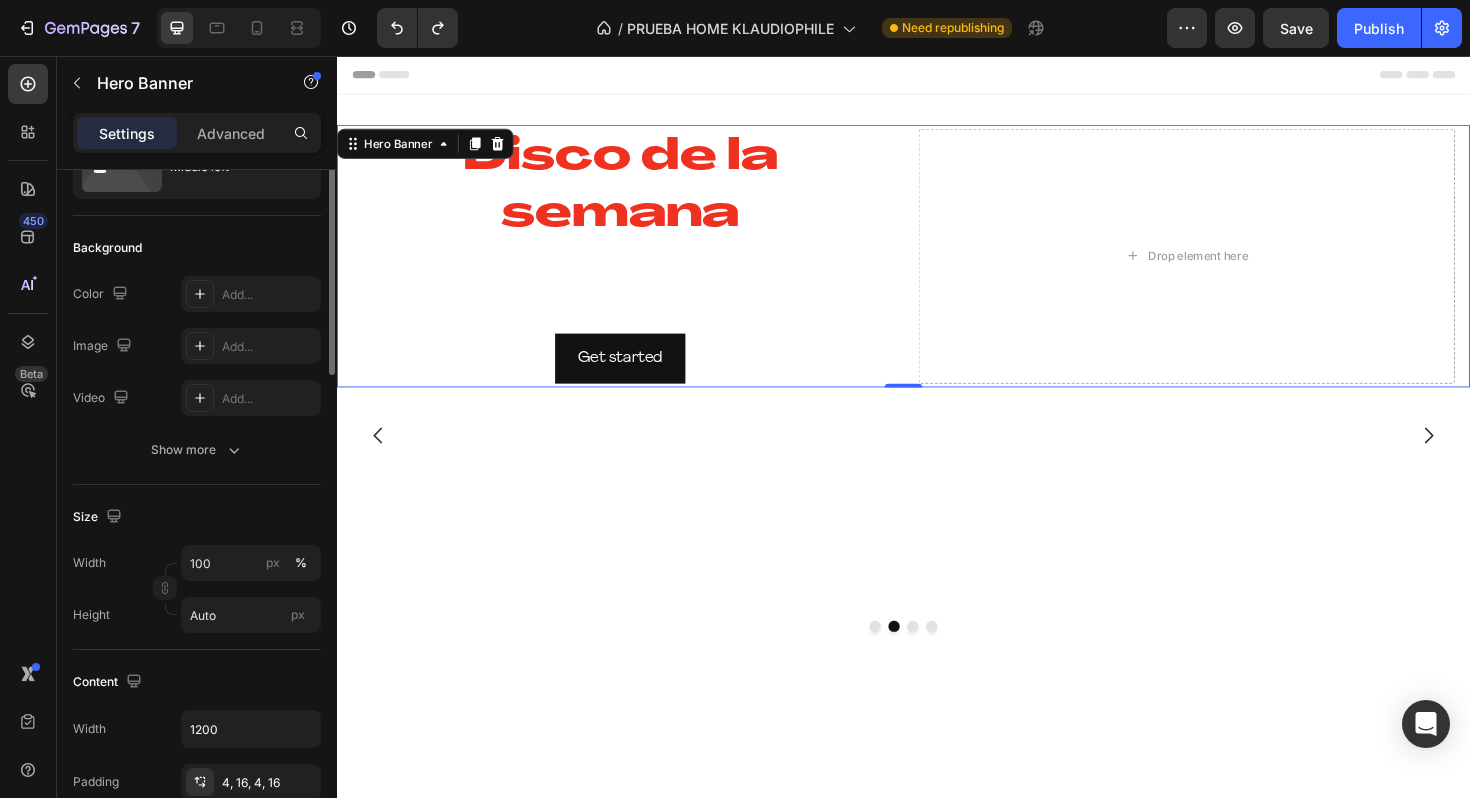 scroll, scrollTop: 0, scrollLeft: 0, axis: both 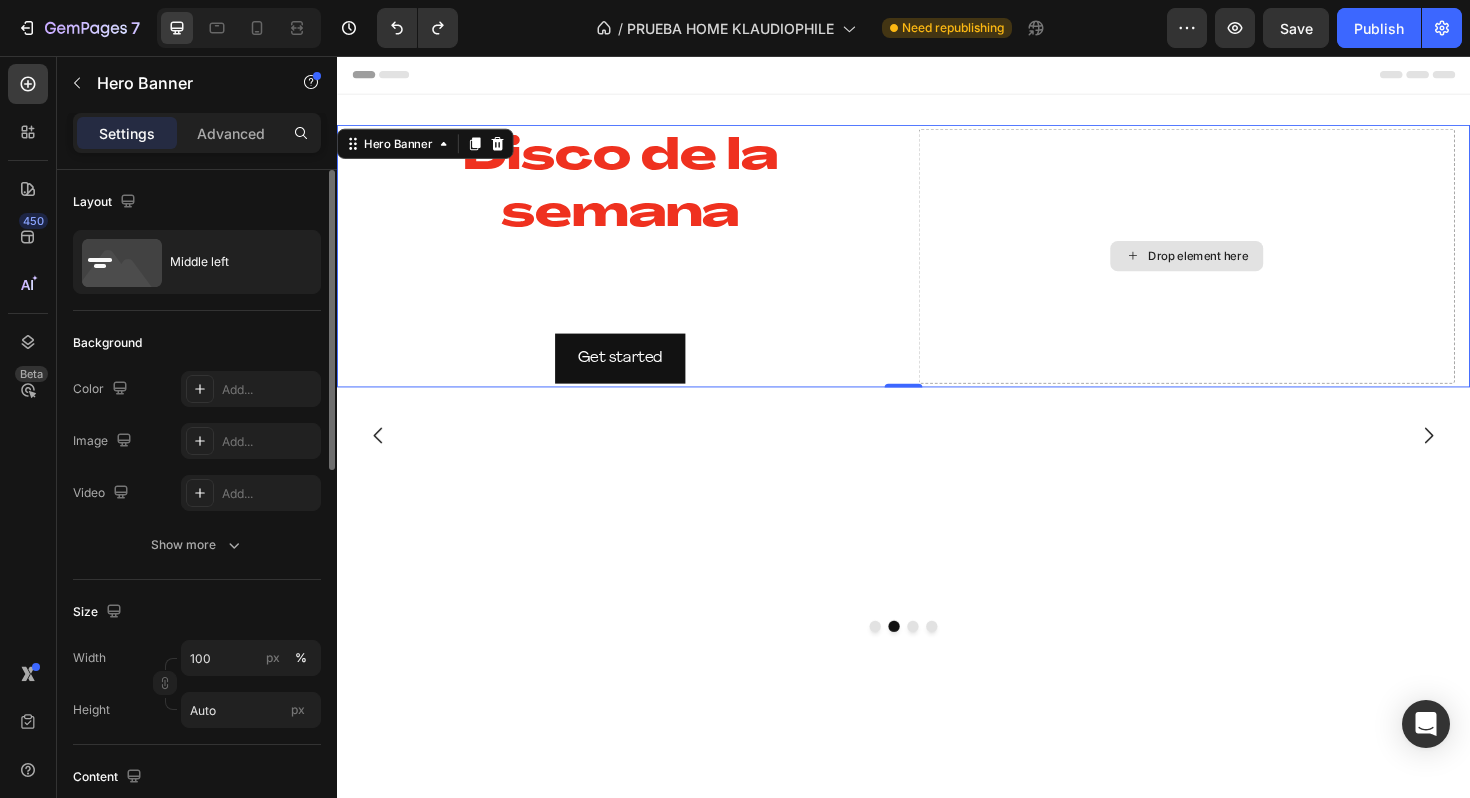 click on "Drop element here" at bounding box center [1237, 268] 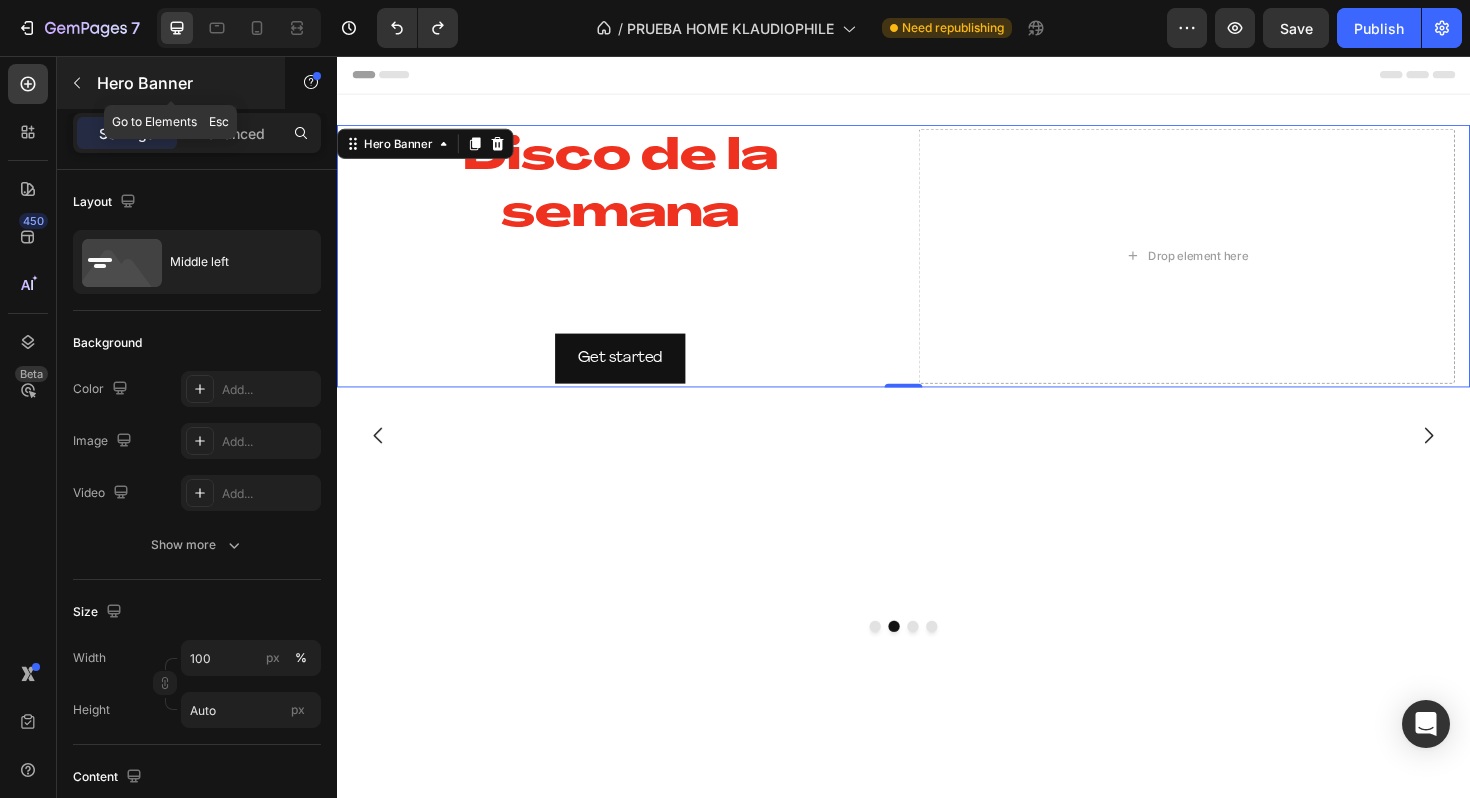 click at bounding box center [77, 83] 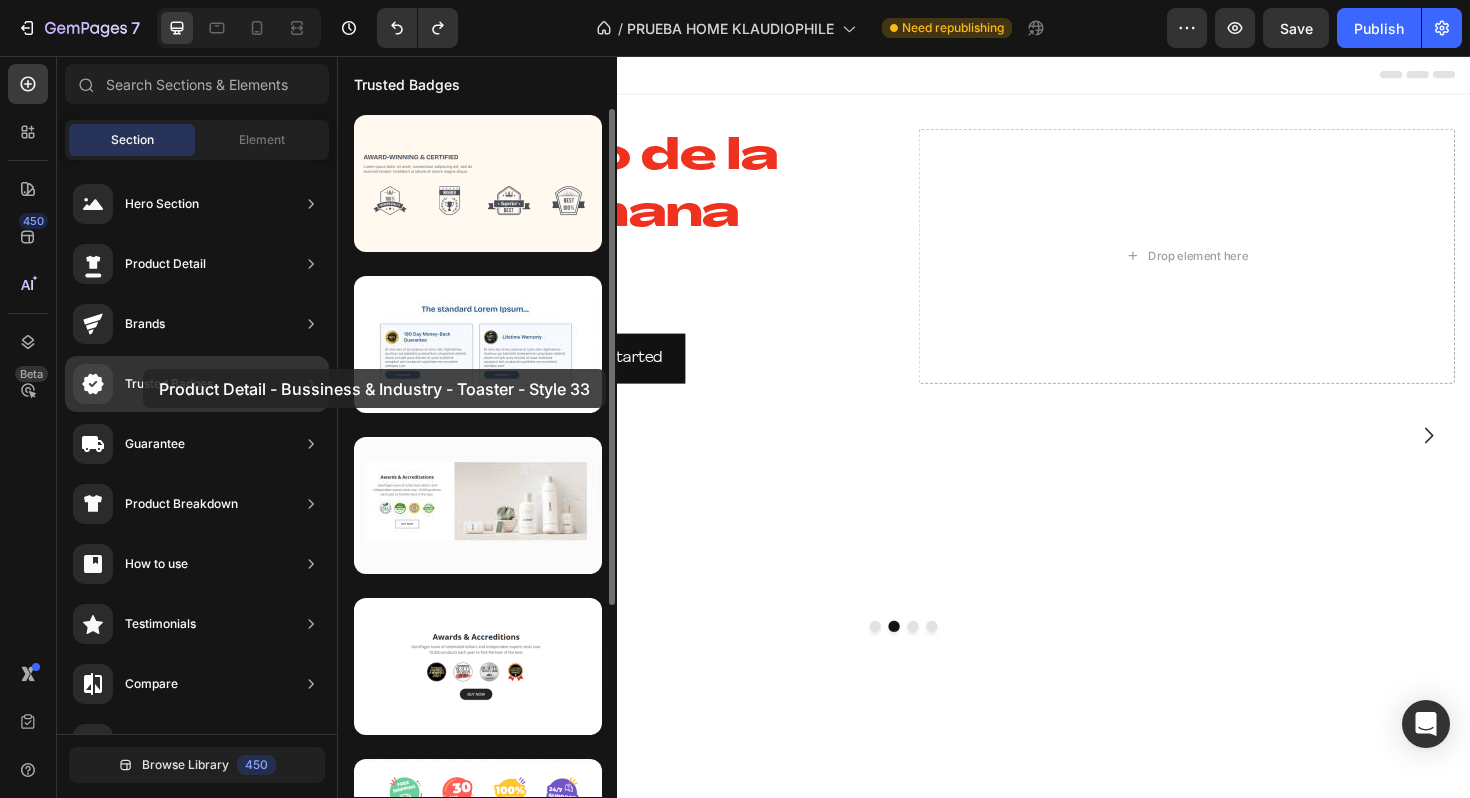 drag, startPoint x: 475, startPoint y: 486, endPoint x: 143, endPoint y: 371, distance: 351.3531 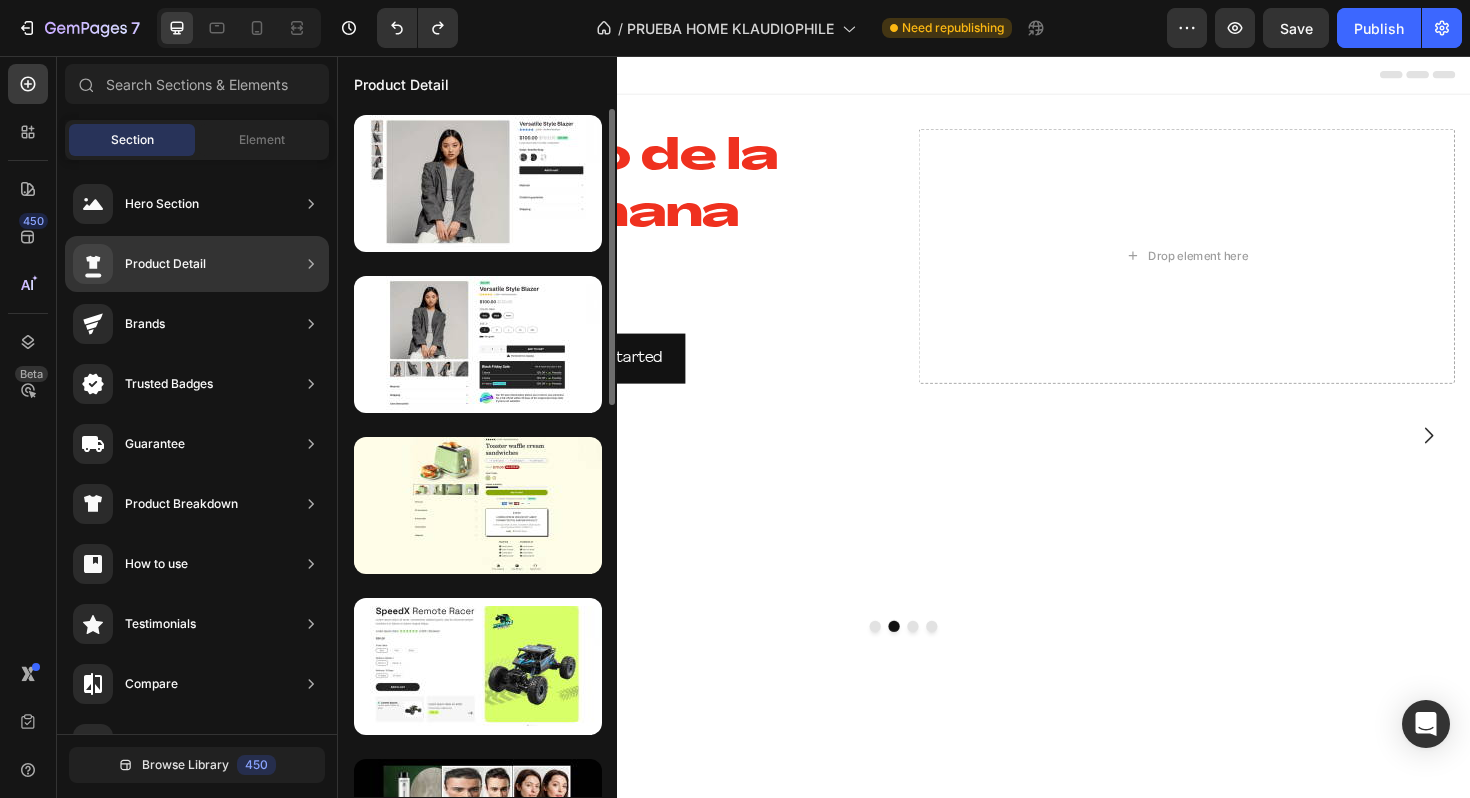 click on "Product Detail" at bounding box center [165, 264] 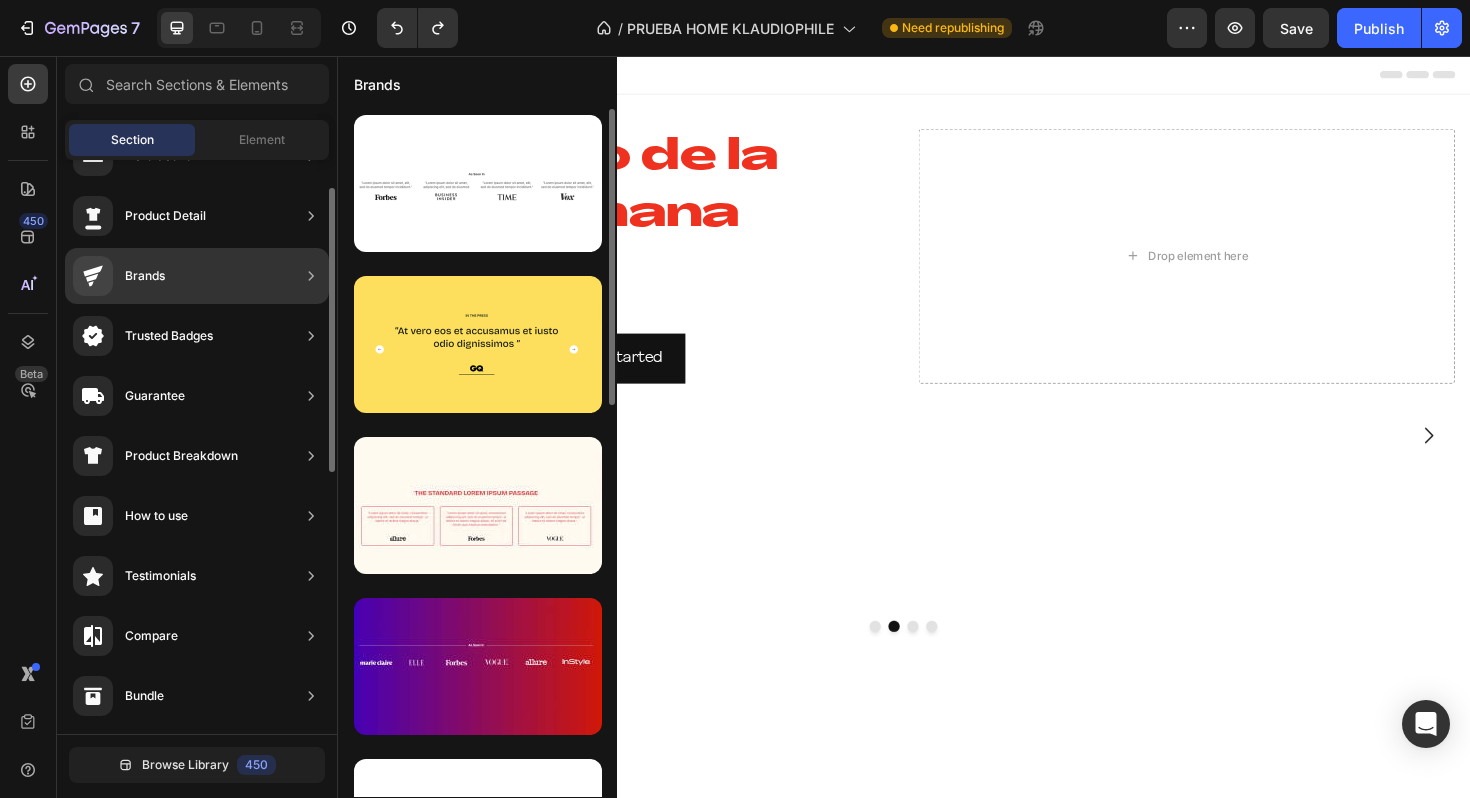 scroll, scrollTop: 51, scrollLeft: 0, axis: vertical 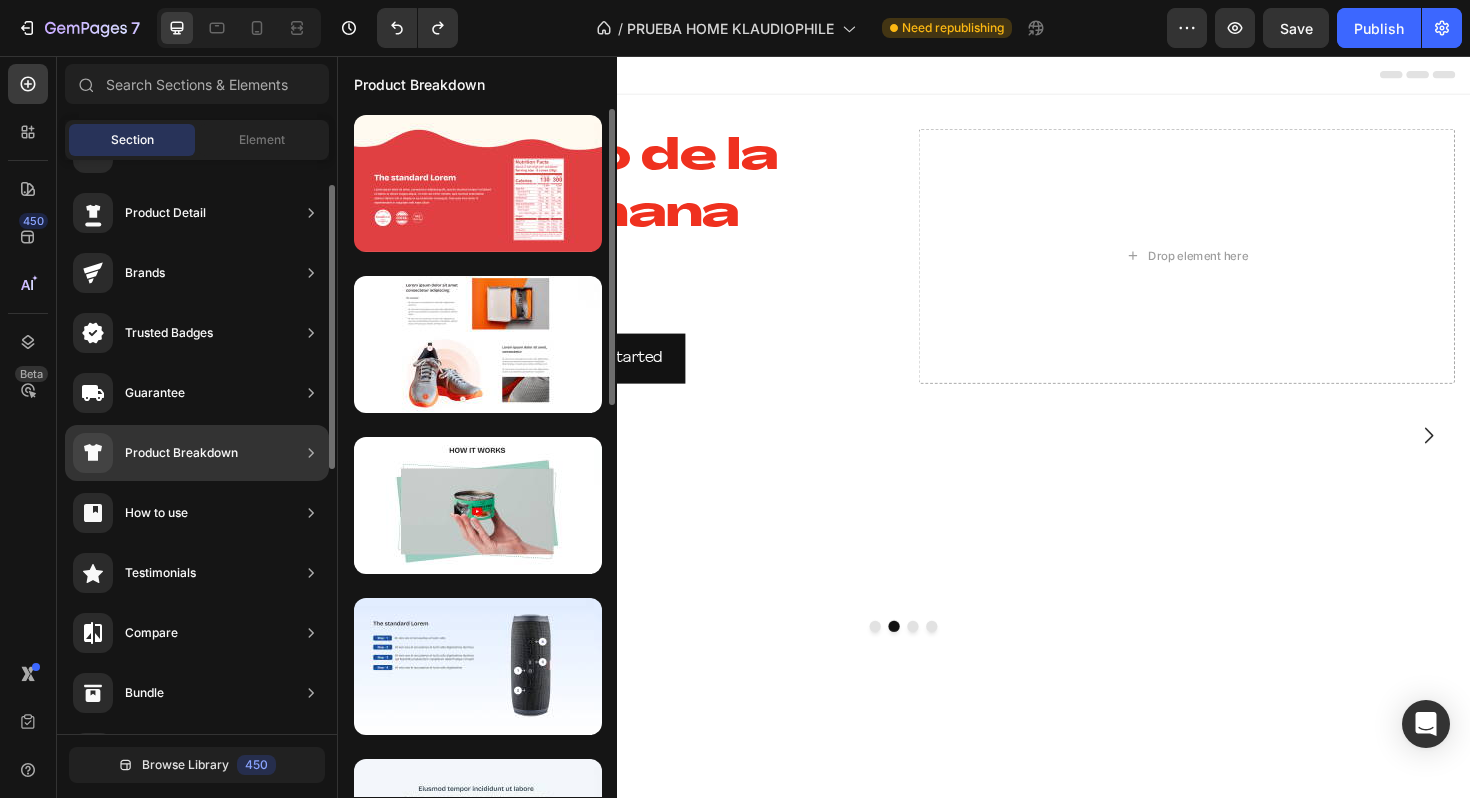 click on "Product Breakdown" at bounding box center [155, 453] 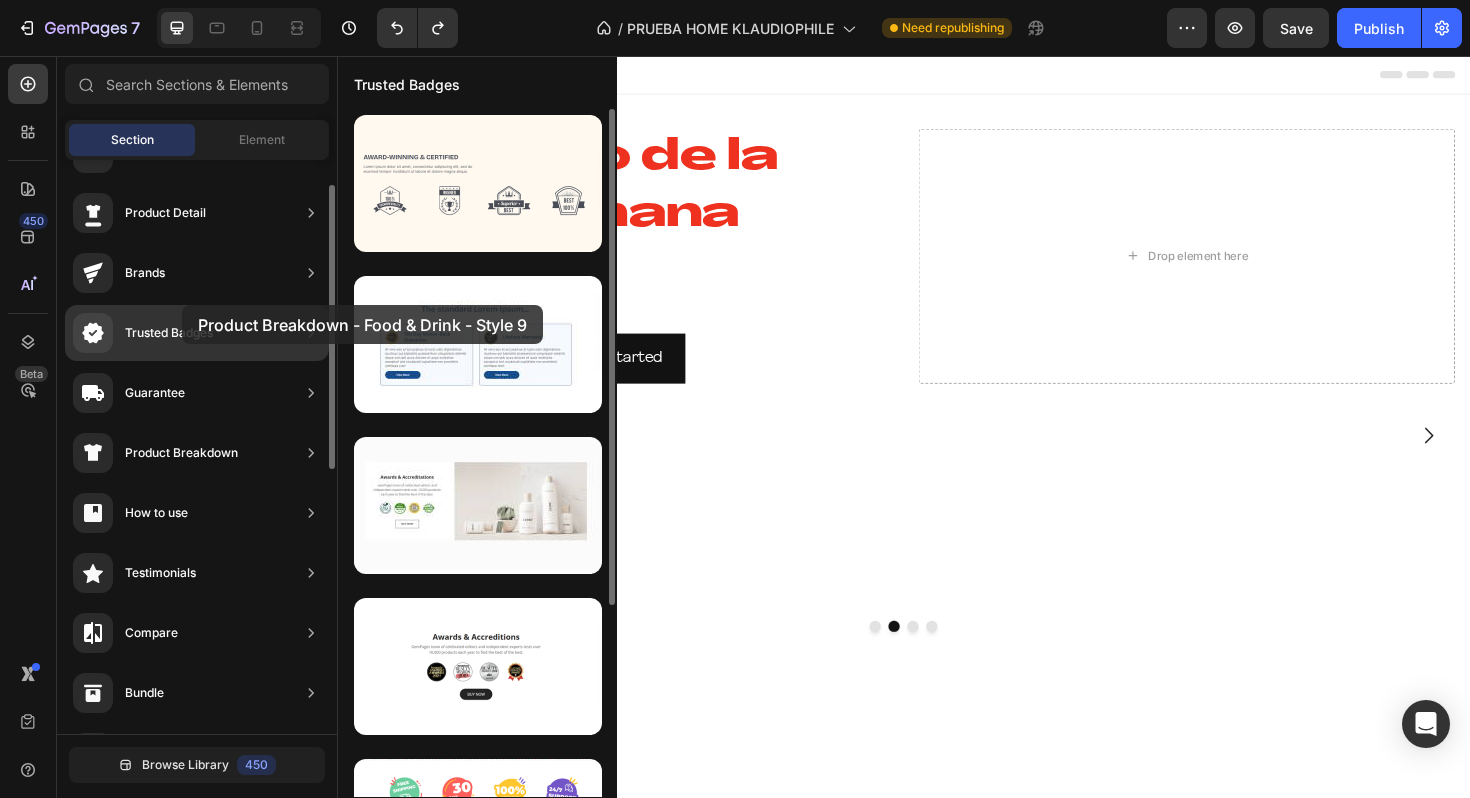 drag, startPoint x: 500, startPoint y: 177, endPoint x: 182, endPoint y: 305, distance: 342.7944 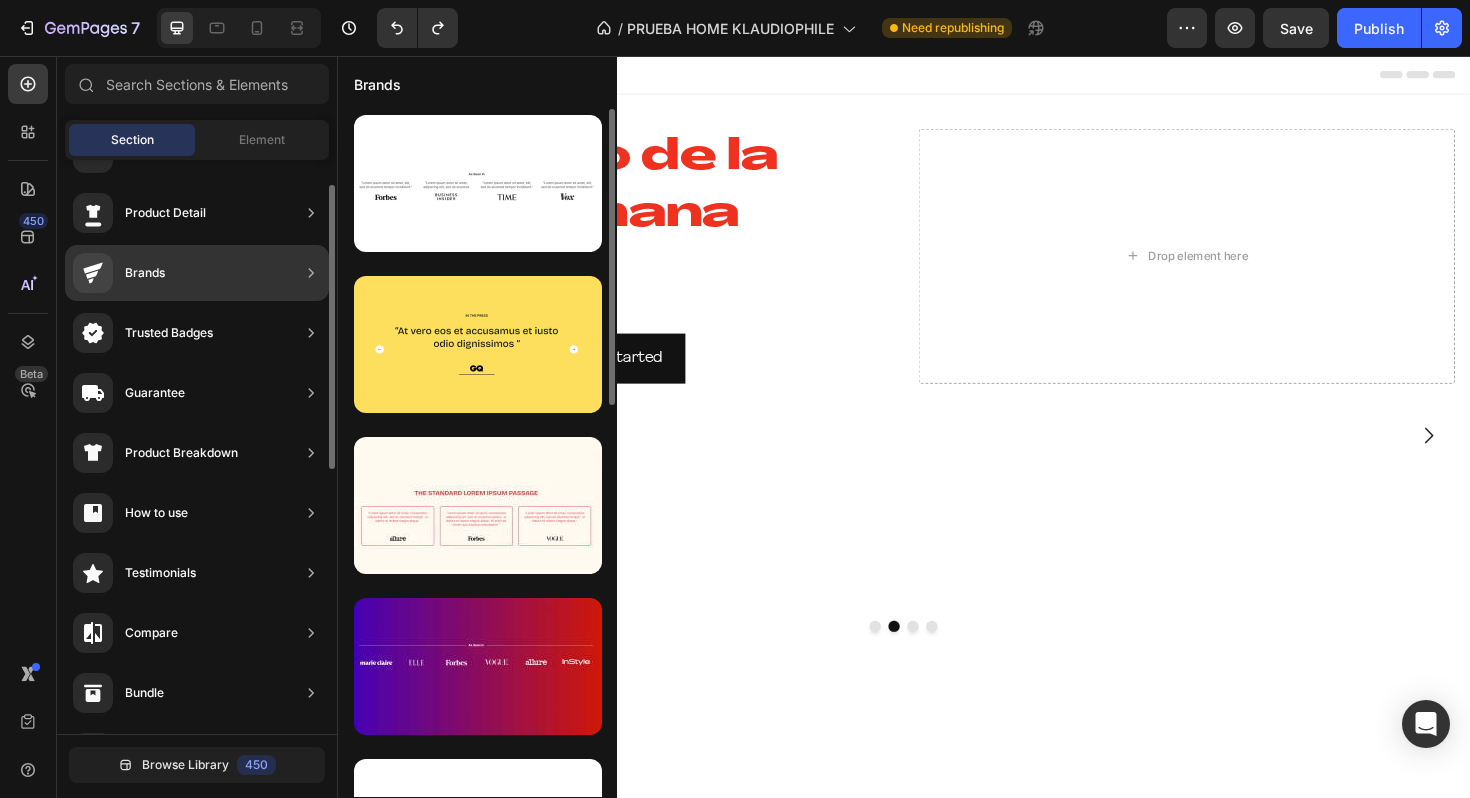 click on "Brands" 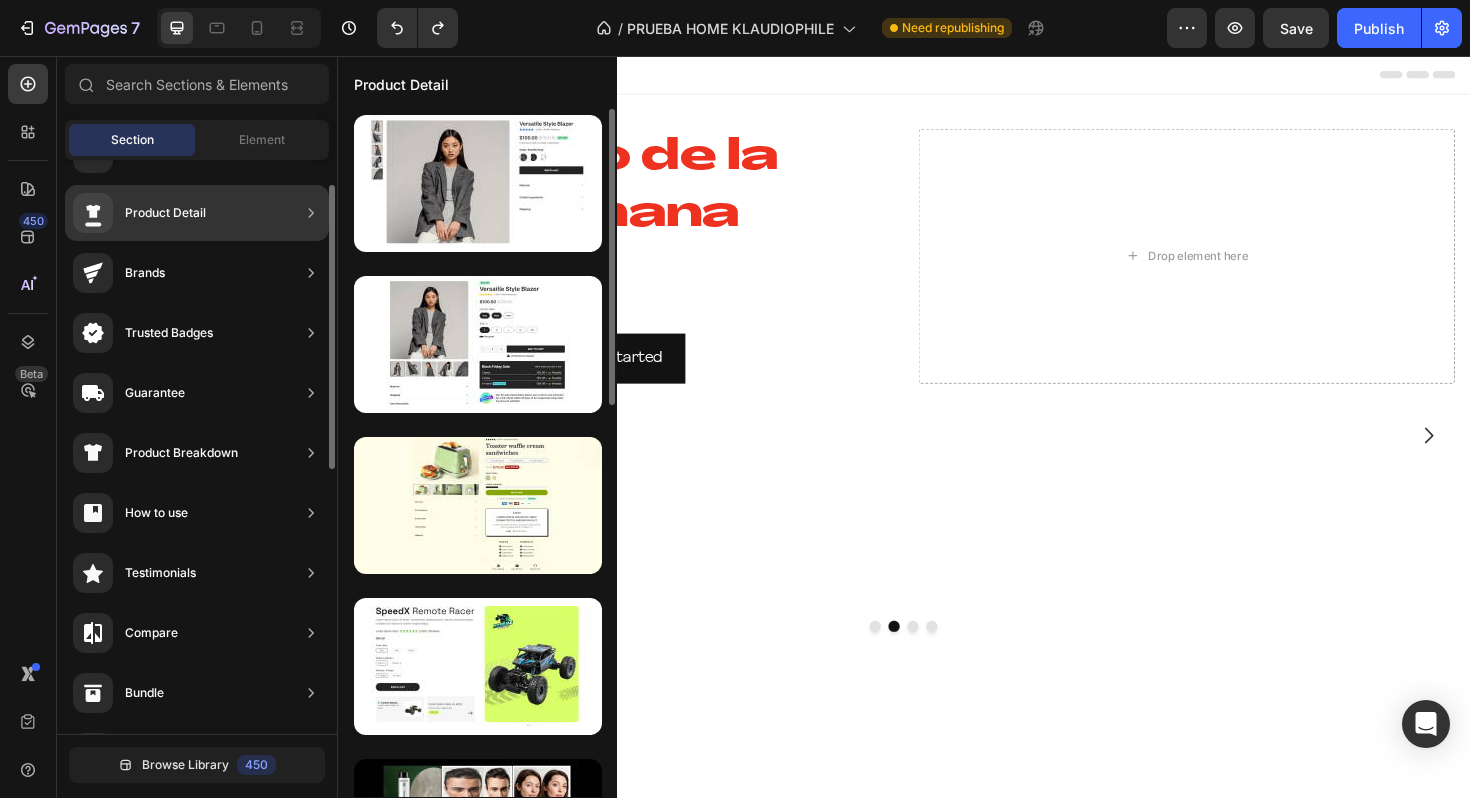 click on "Product Detail" at bounding box center (165, 213) 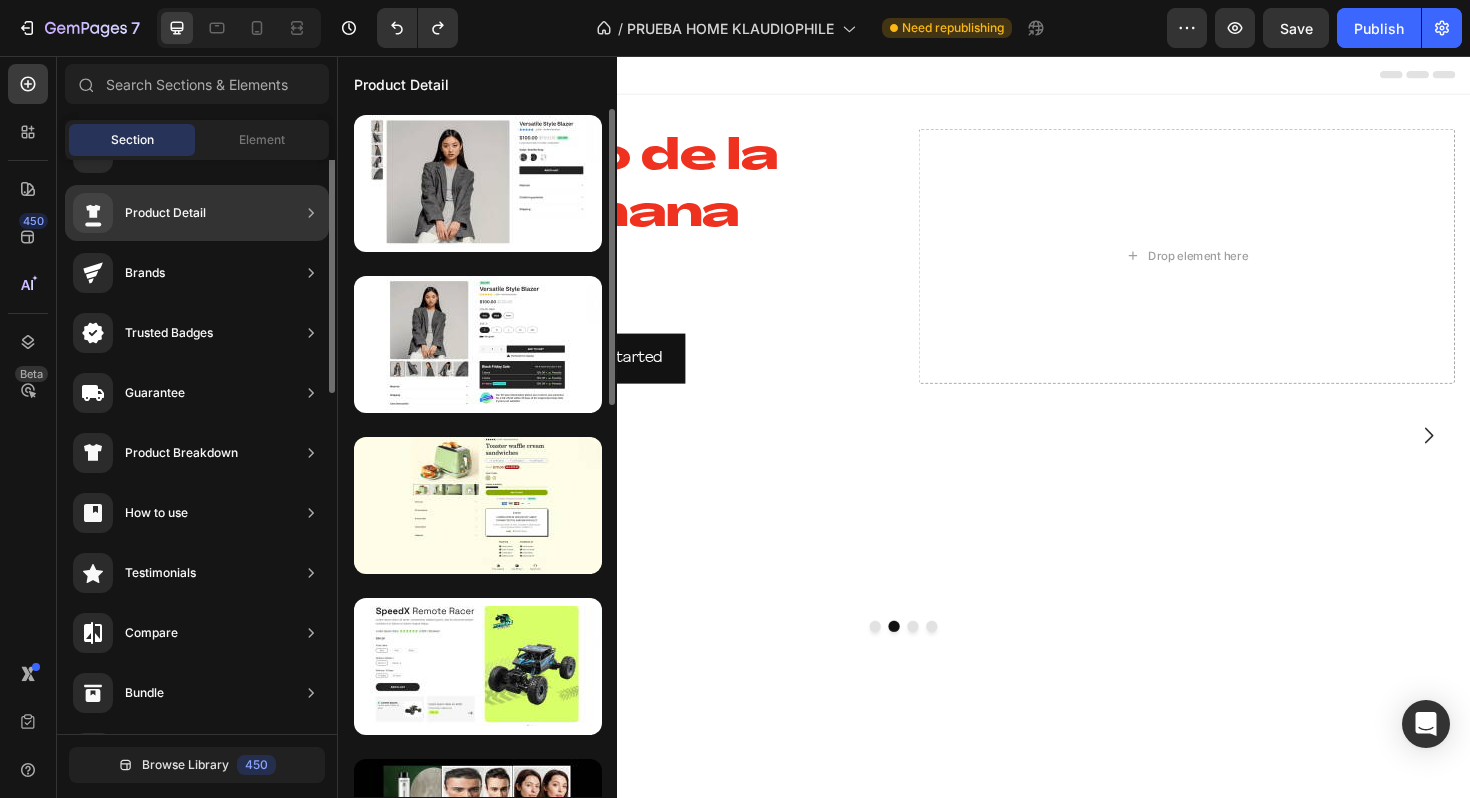 scroll, scrollTop: 0, scrollLeft: 0, axis: both 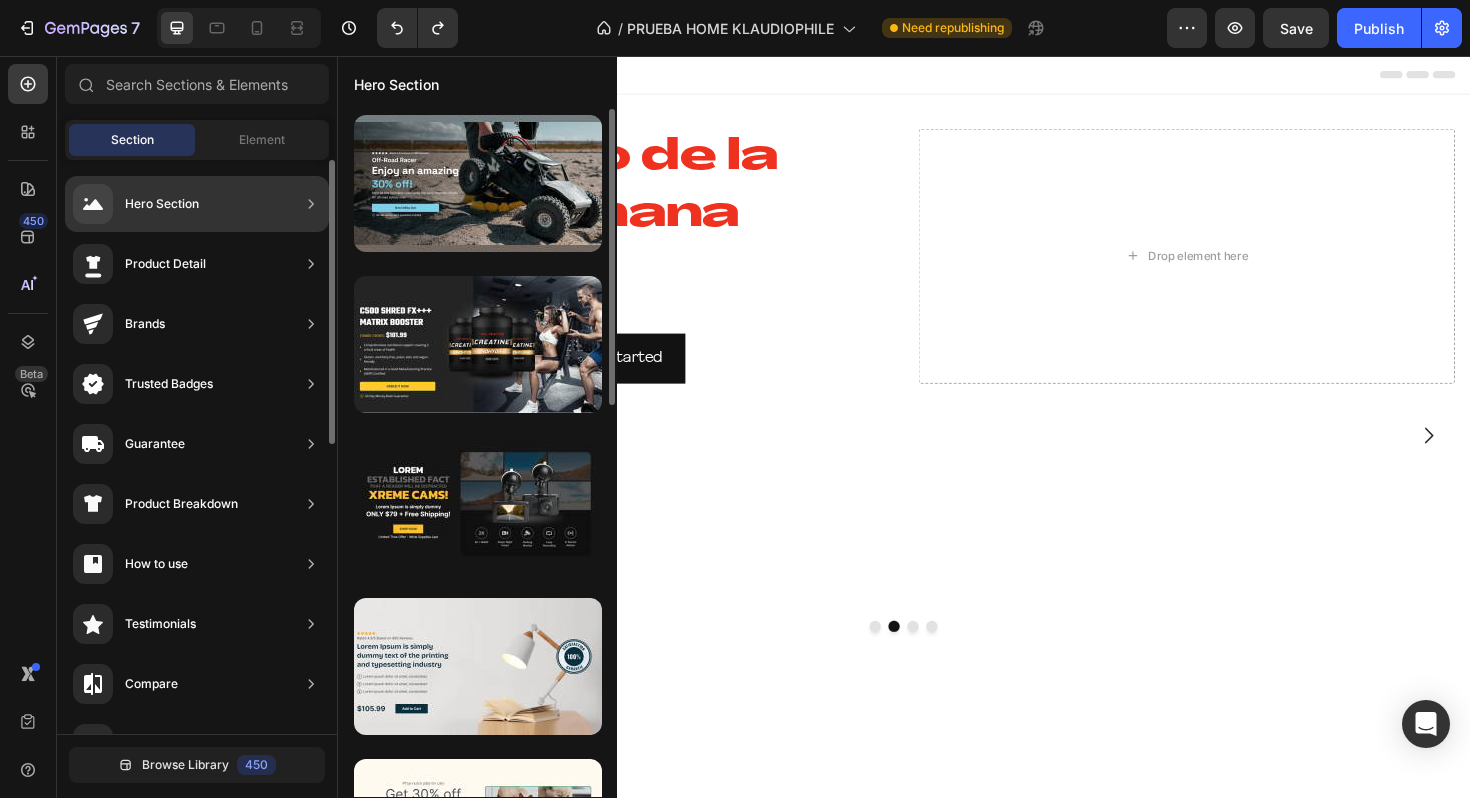 click on "Hero Section" at bounding box center (162, 204) 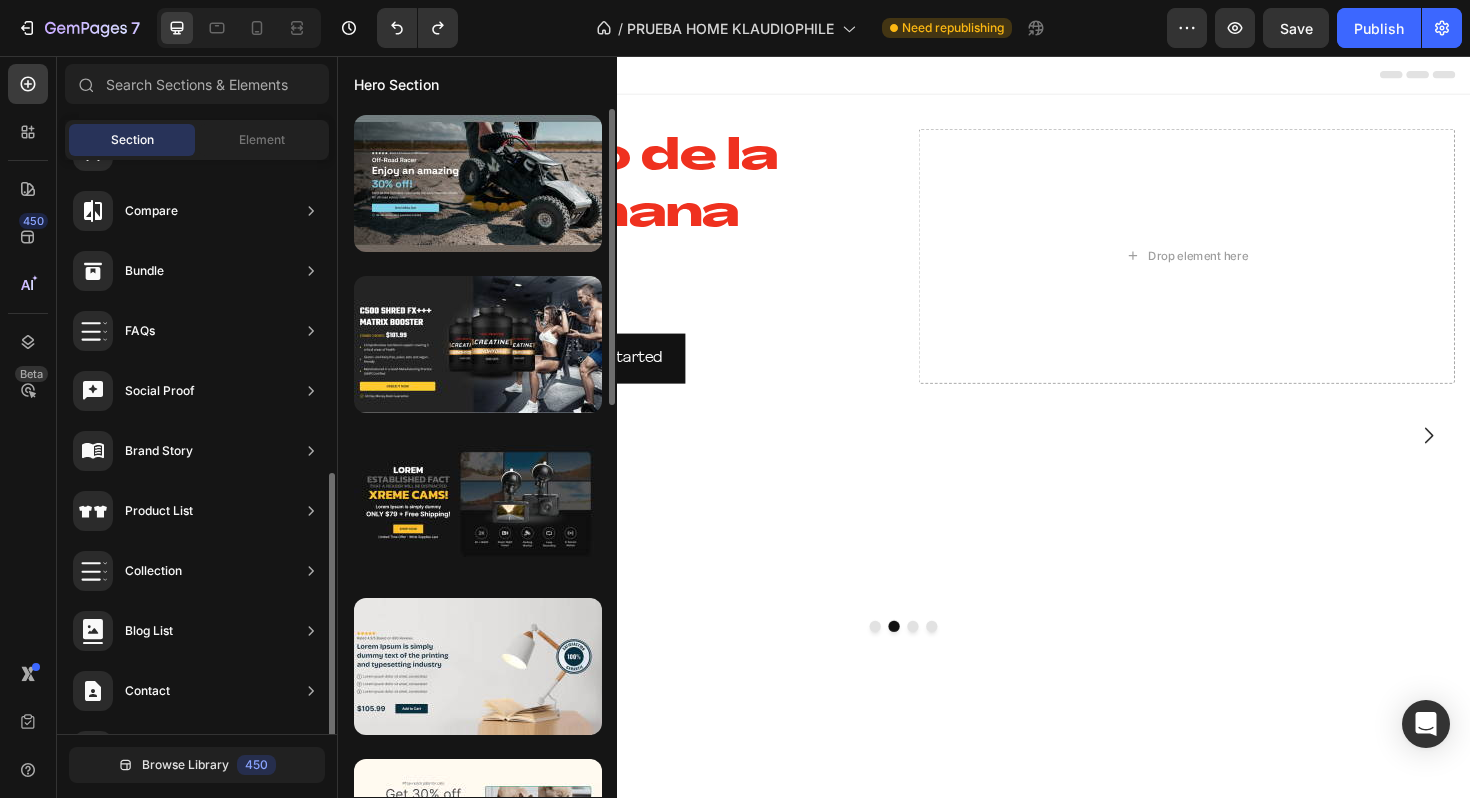 scroll, scrollTop: 586, scrollLeft: 0, axis: vertical 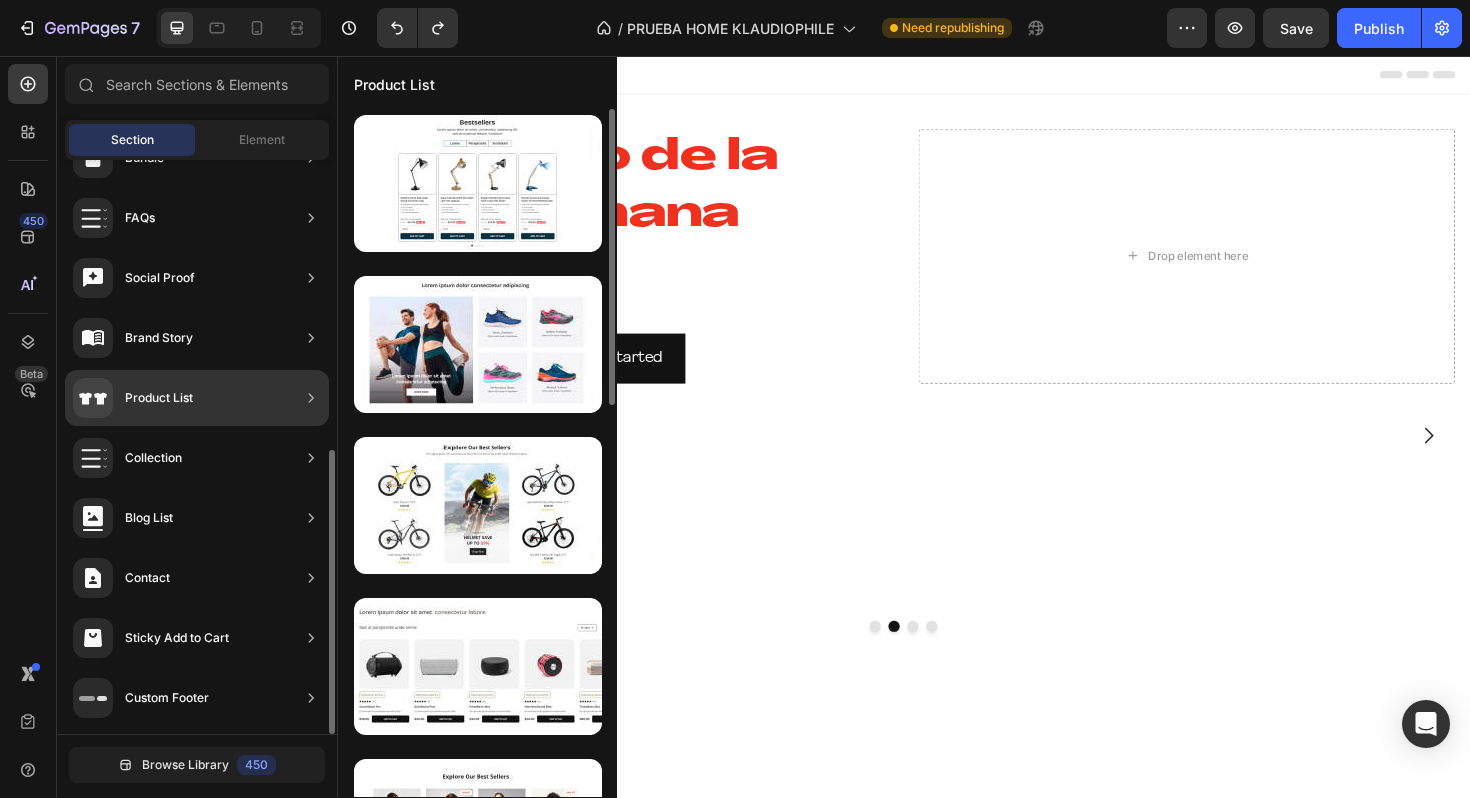 click on "Product List" 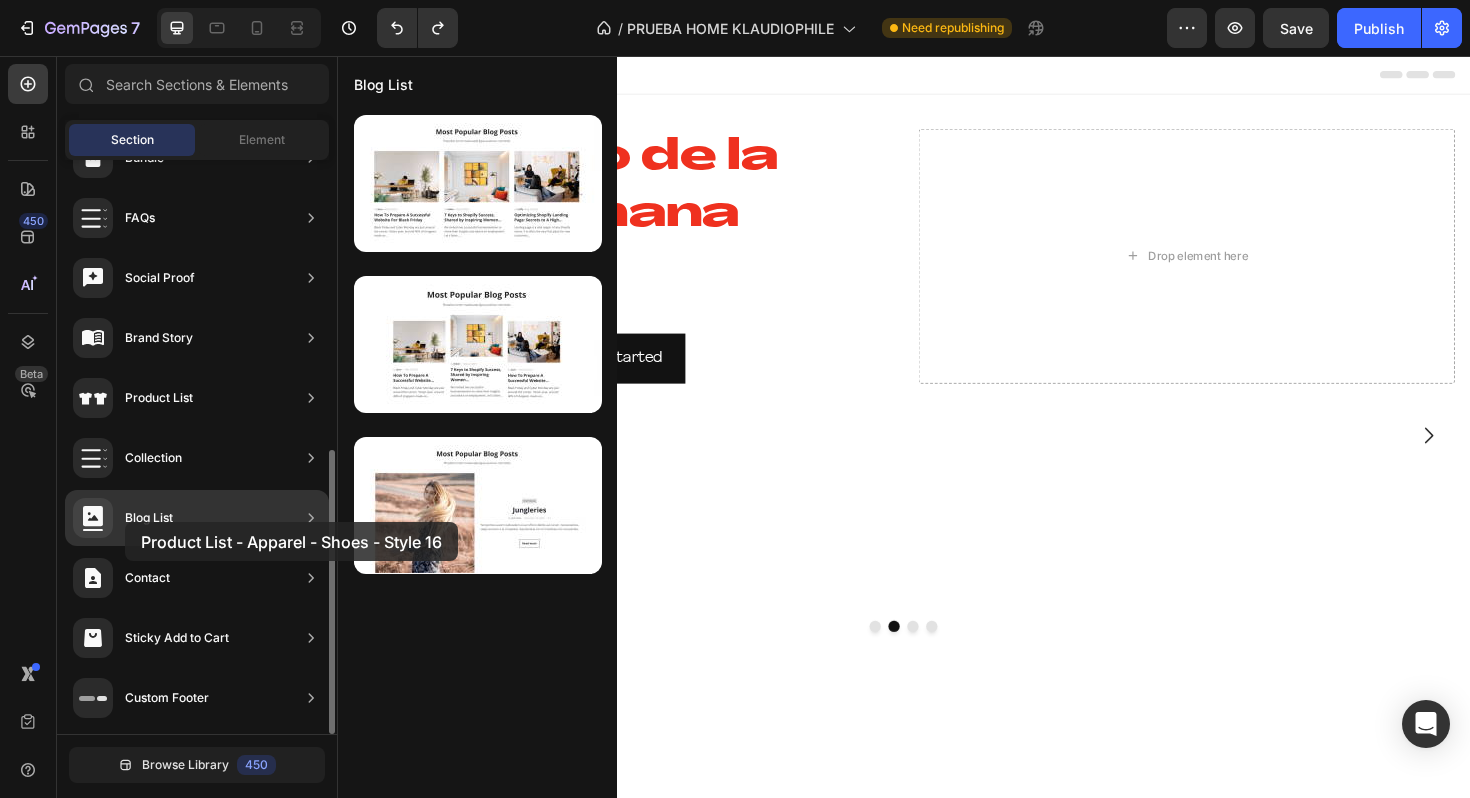 drag, startPoint x: 436, startPoint y: 374, endPoint x: 125, endPoint y: 523, distance: 344.85068 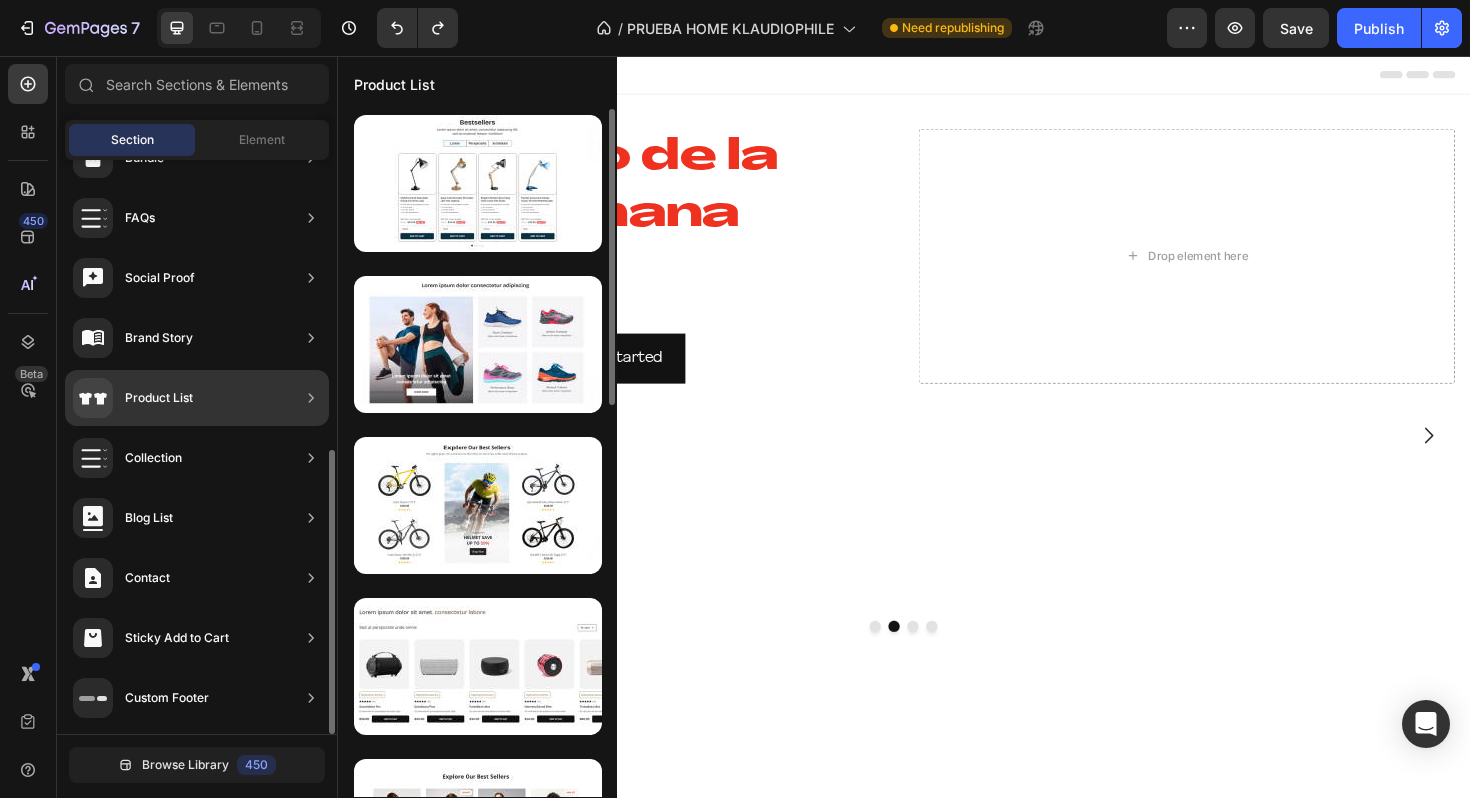 click on "Product List" 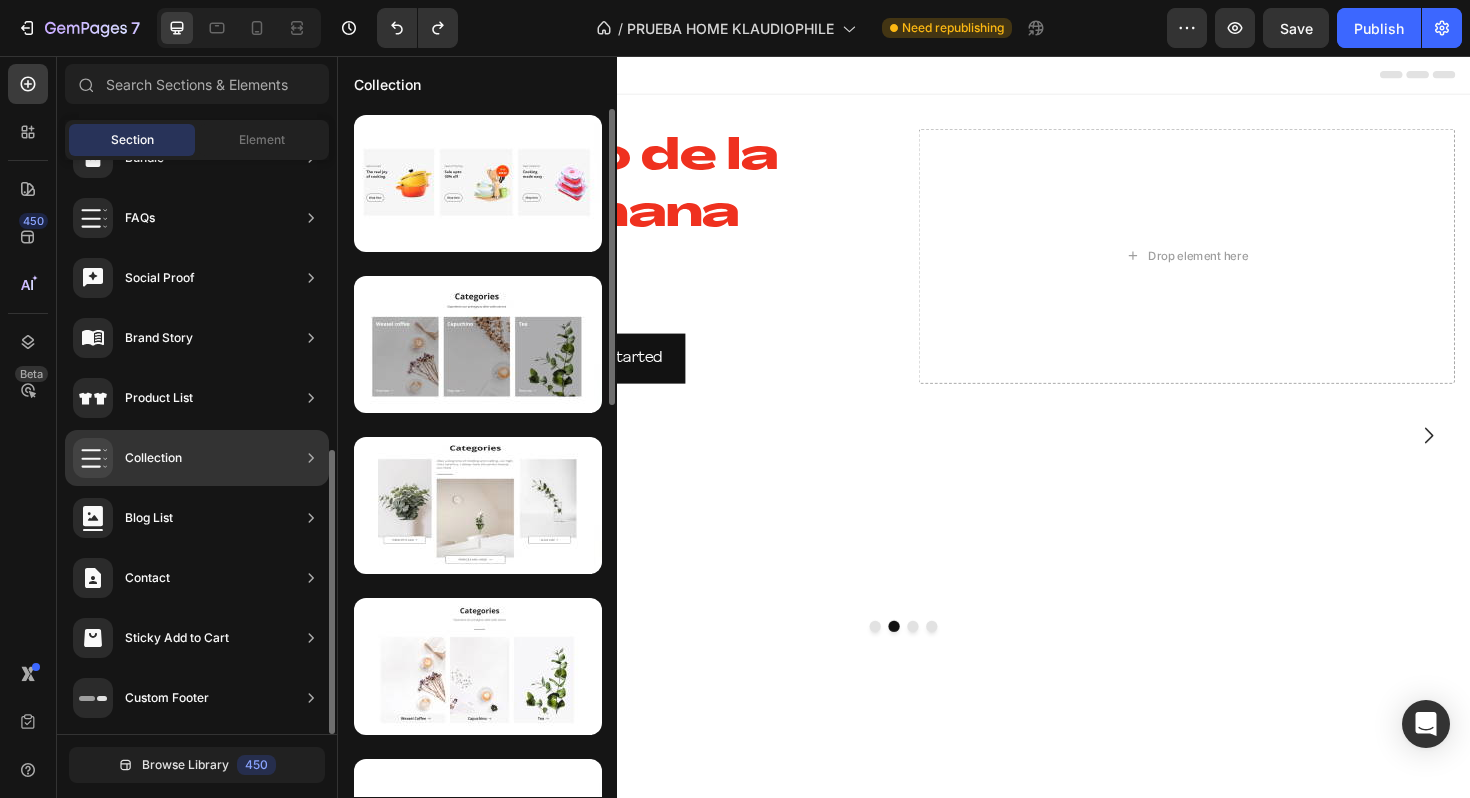 click on "Collection" 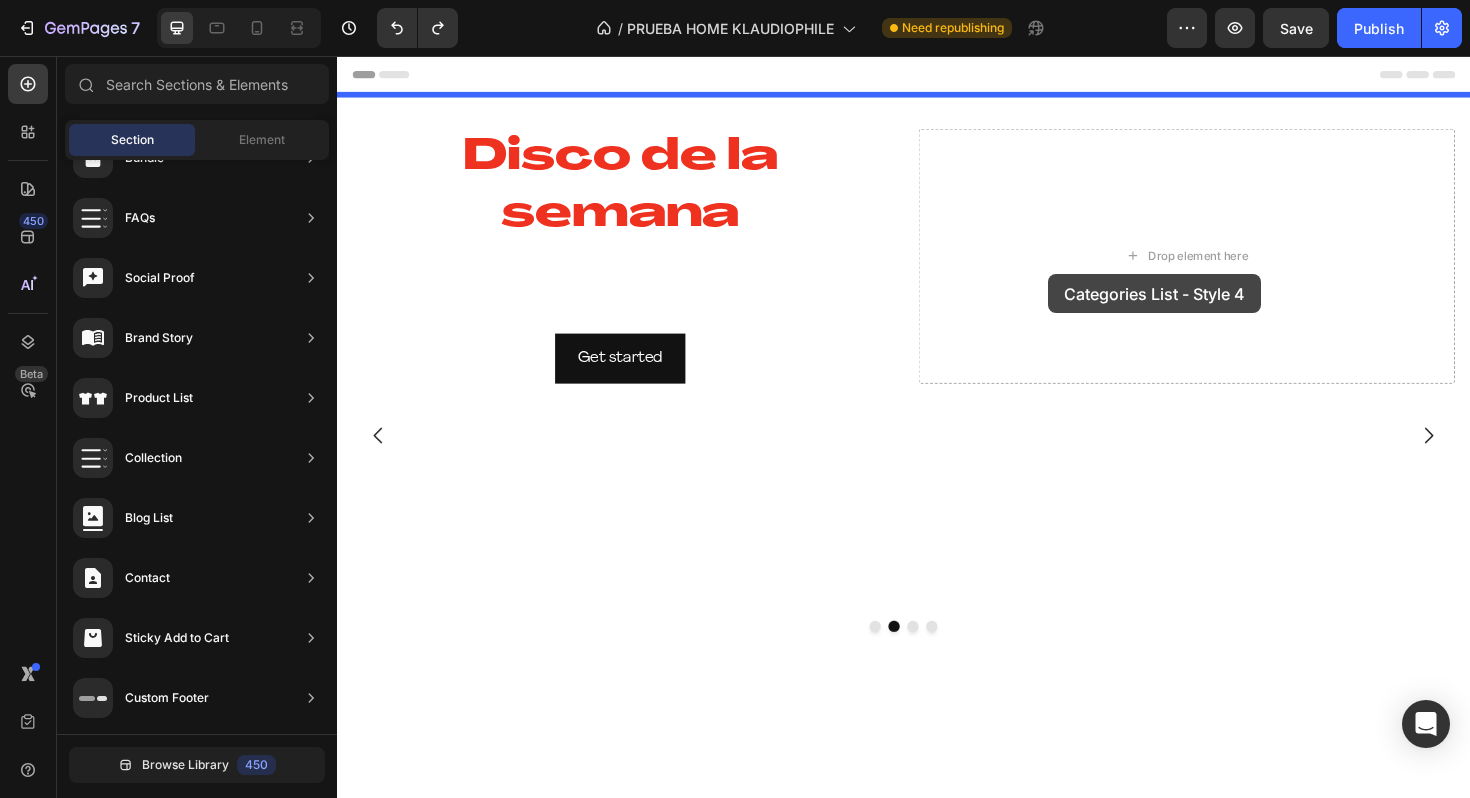 drag, startPoint x: 814, startPoint y: 581, endPoint x: 1090, endPoint y: 287, distance: 403.25177 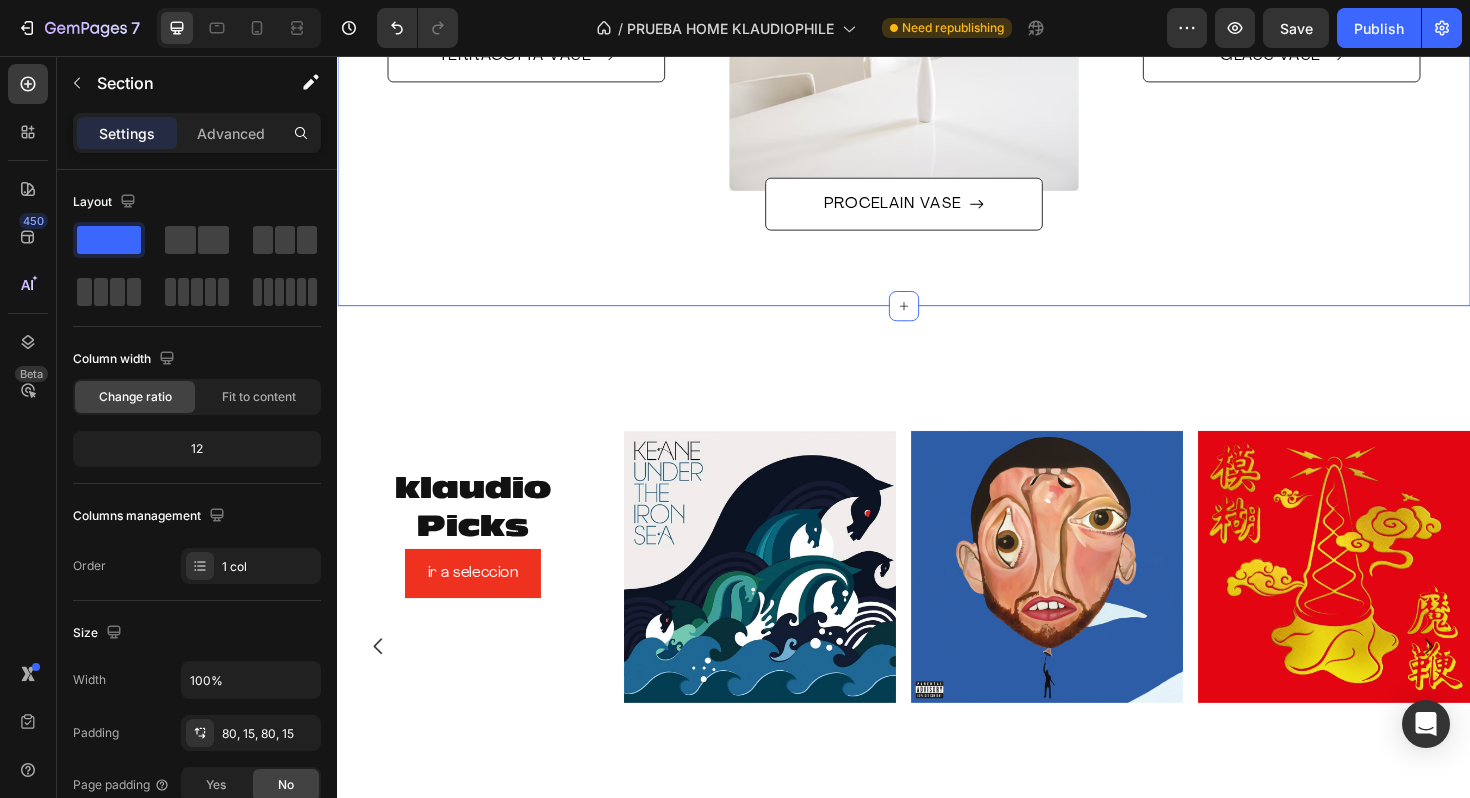 scroll, scrollTop: 858, scrollLeft: 0, axis: vertical 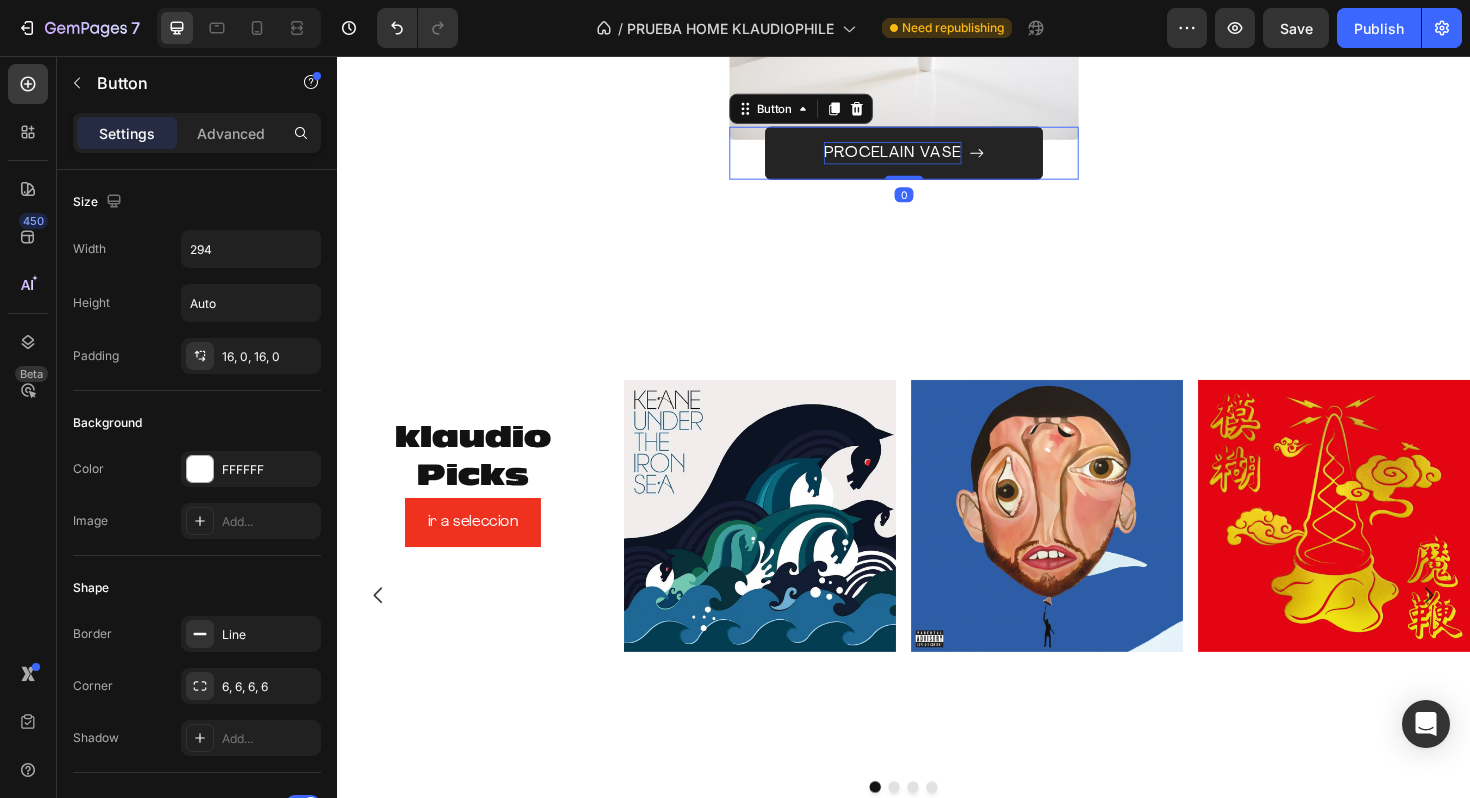 click on "PROCELAIN VASE" at bounding box center (925, 159) 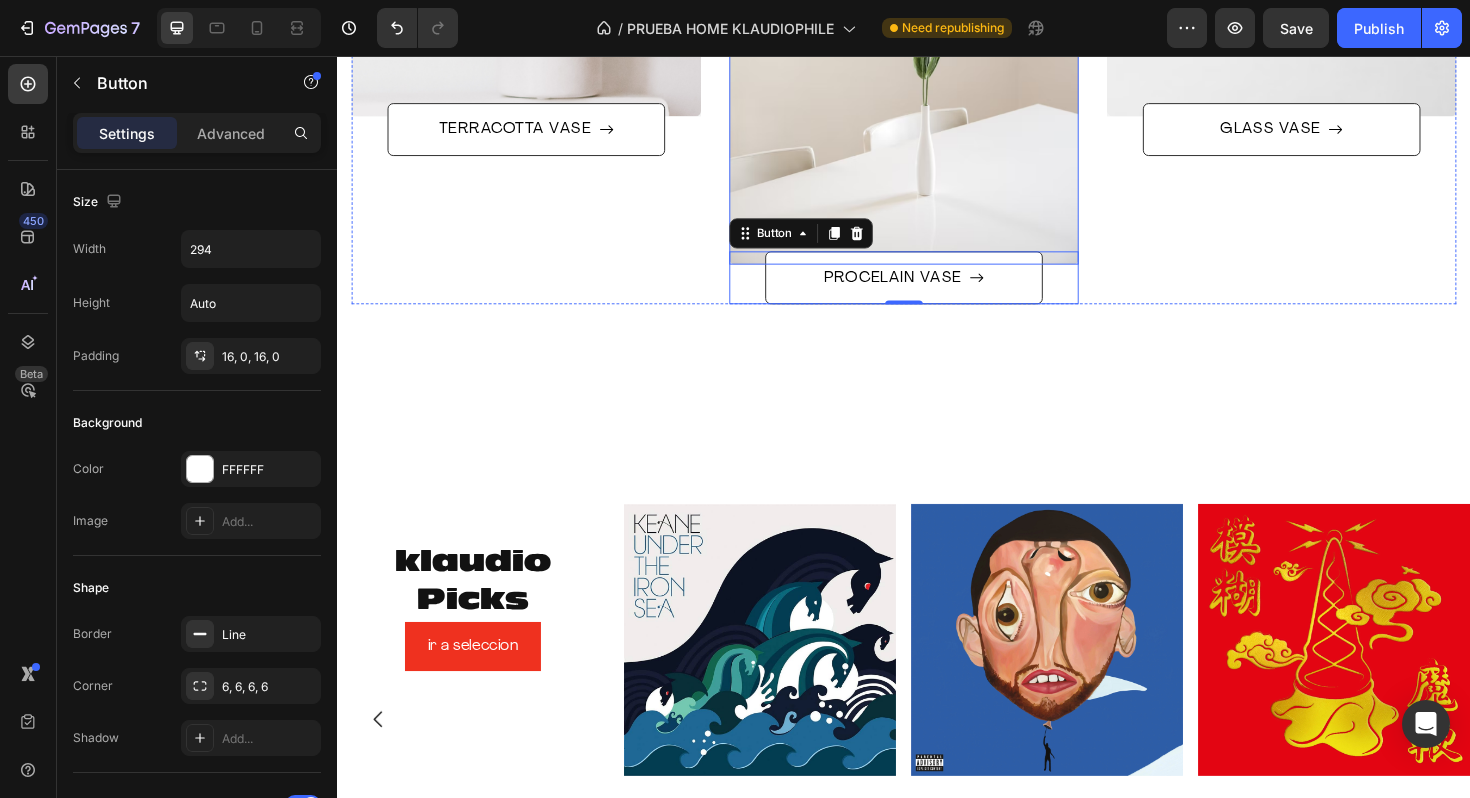 scroll, scrollTop: 738, scrollLeft: 0, axis: vertical 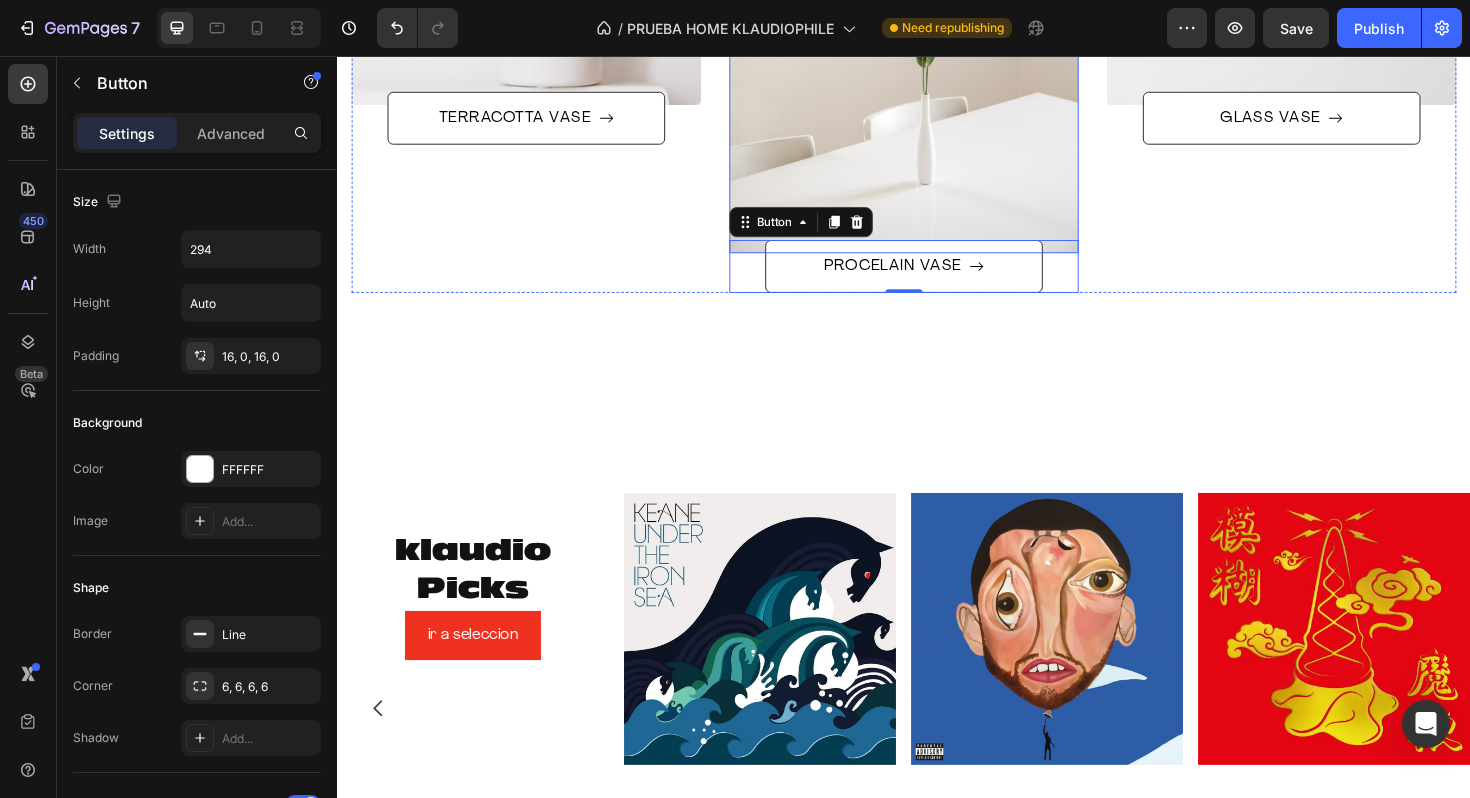 type 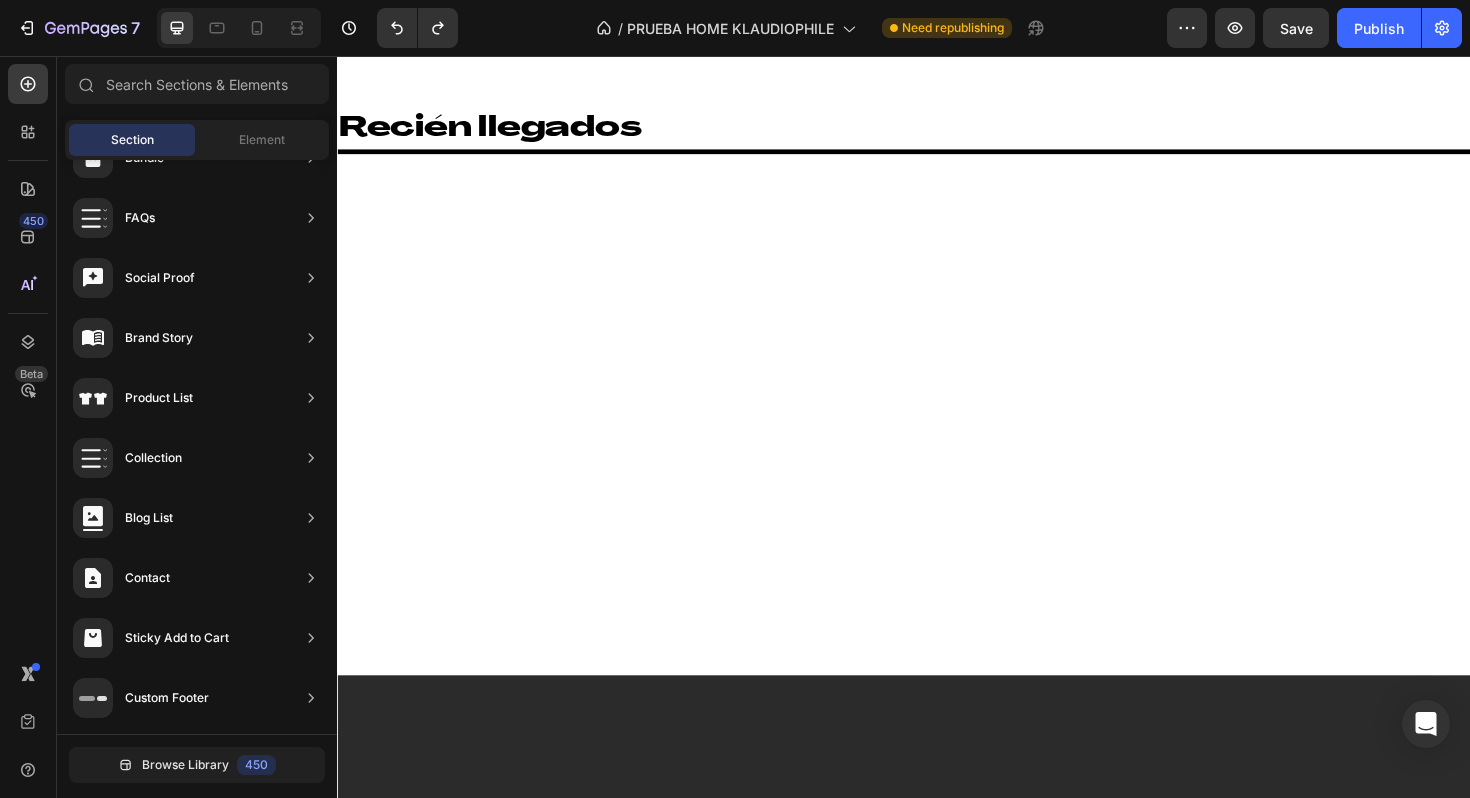 scroll, scrollTop: 0, scrollLeft: 0, axis: both 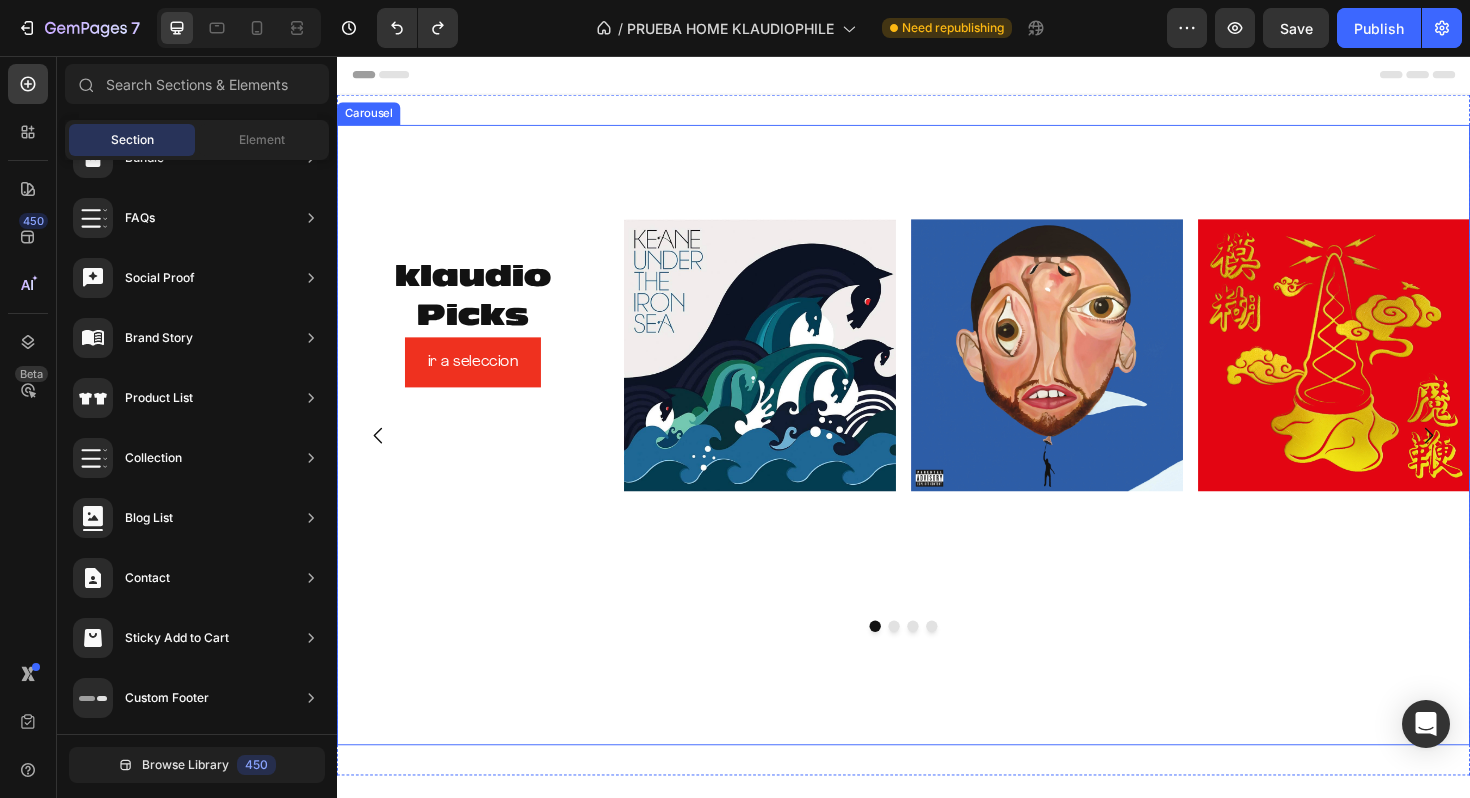 click on "klaudio Picks Heading ir a seleccion Button Image Image Image Row" at bounding box center [937, 557] 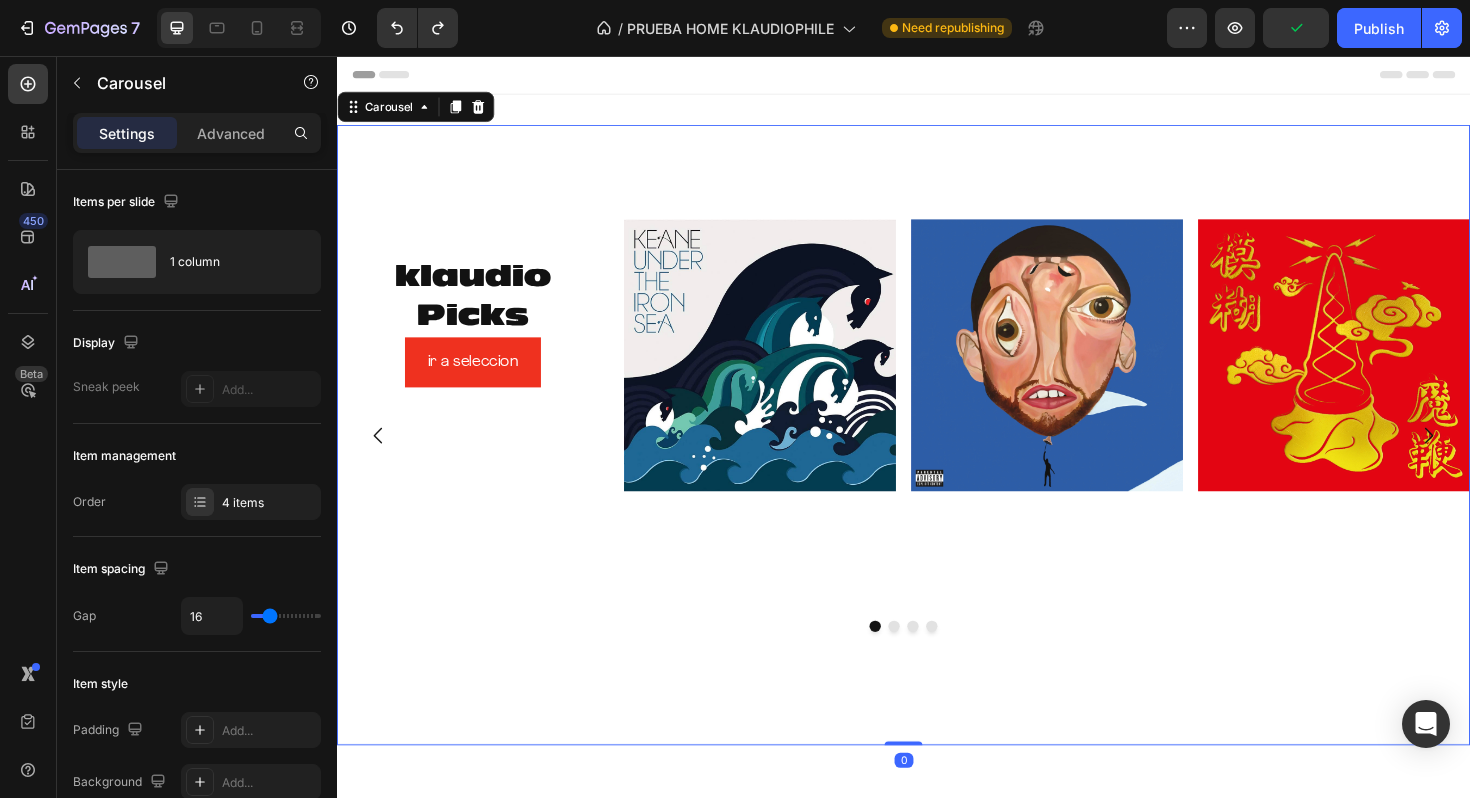 click at bounding box center (927, 660) 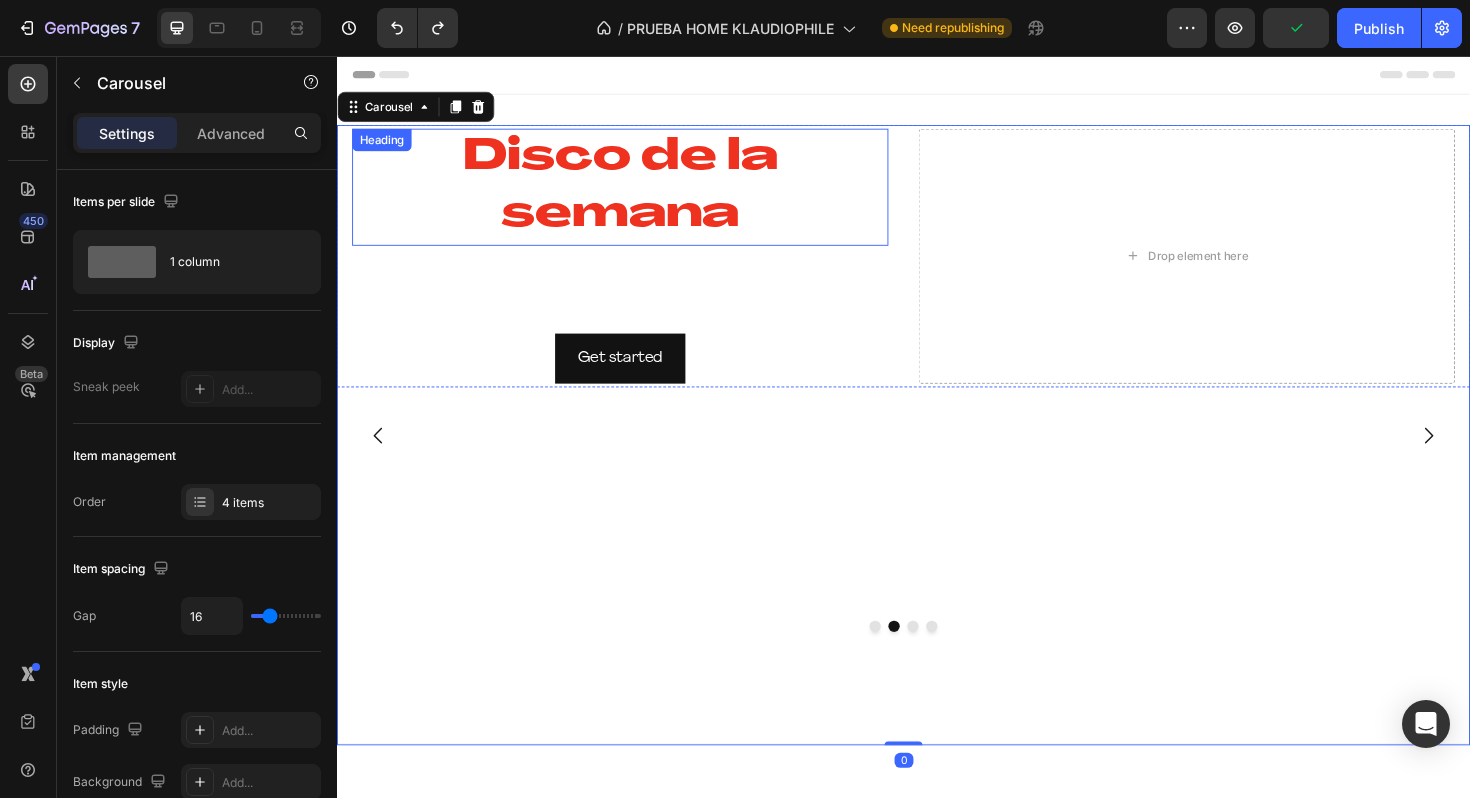 click on "Disco de la  semana" at bounding box center (637, 195) 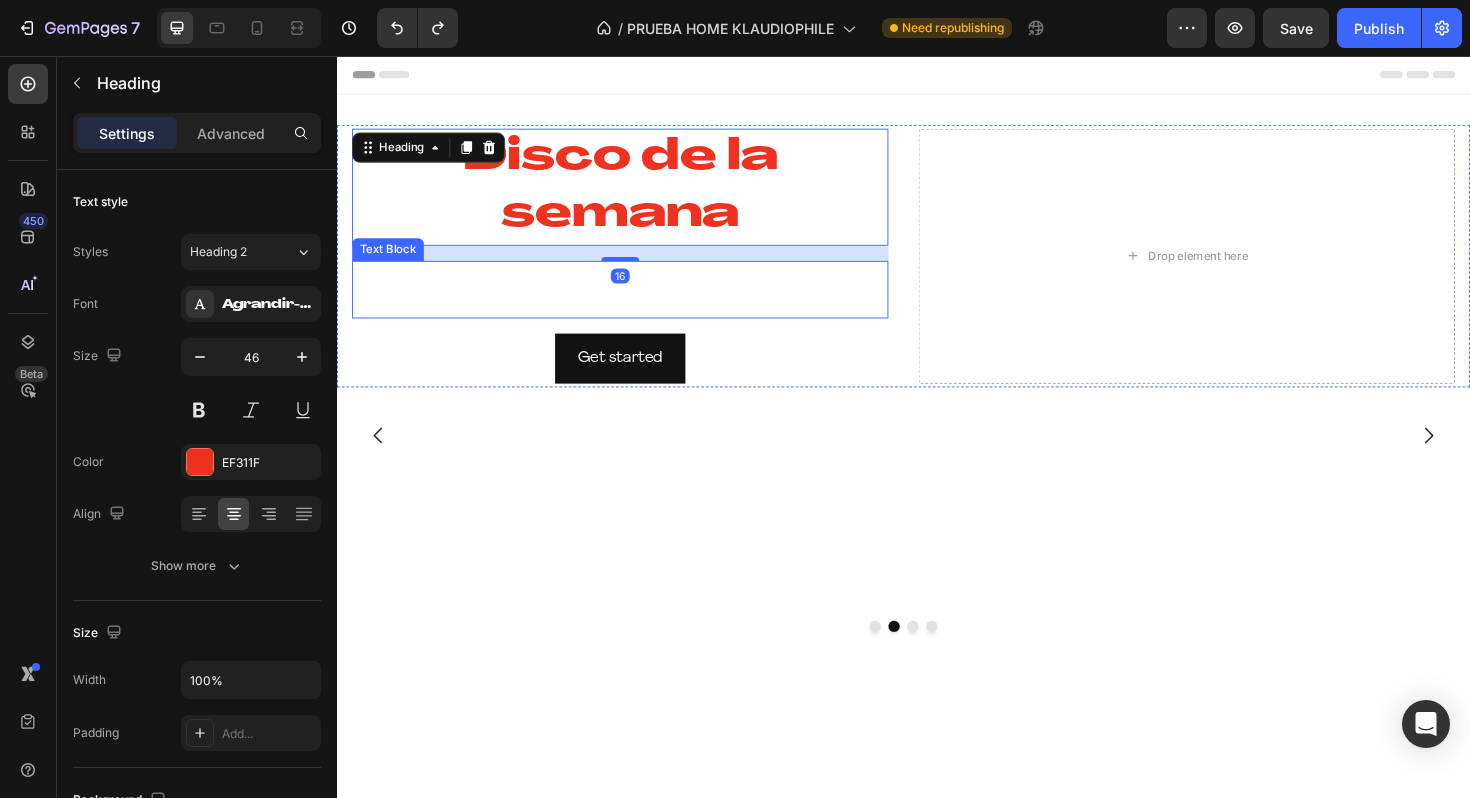 click on "This is your text block. Click to edit and make it your own. Share your                       product's story or services offered. Get creative and make it yours!" at bounding box center (637, 304) 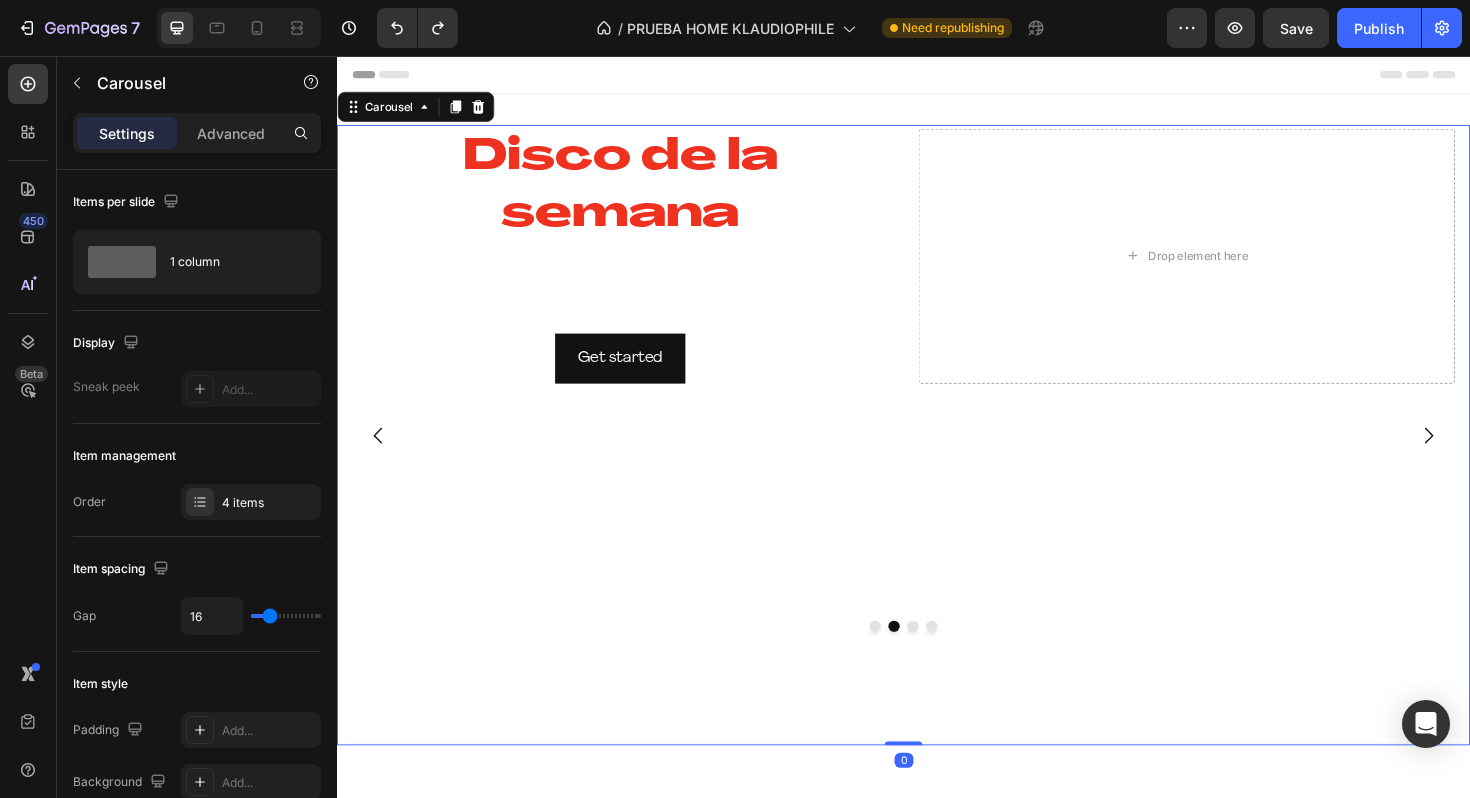 click on "Disco de la  semana Heading This is your text block. Click to edit and make it your own. Share your                       product's story or services offered. Get creative and make it yours! Text Block Get started Button
Drop element here Hero Banner" at bounding box center (937, 457) 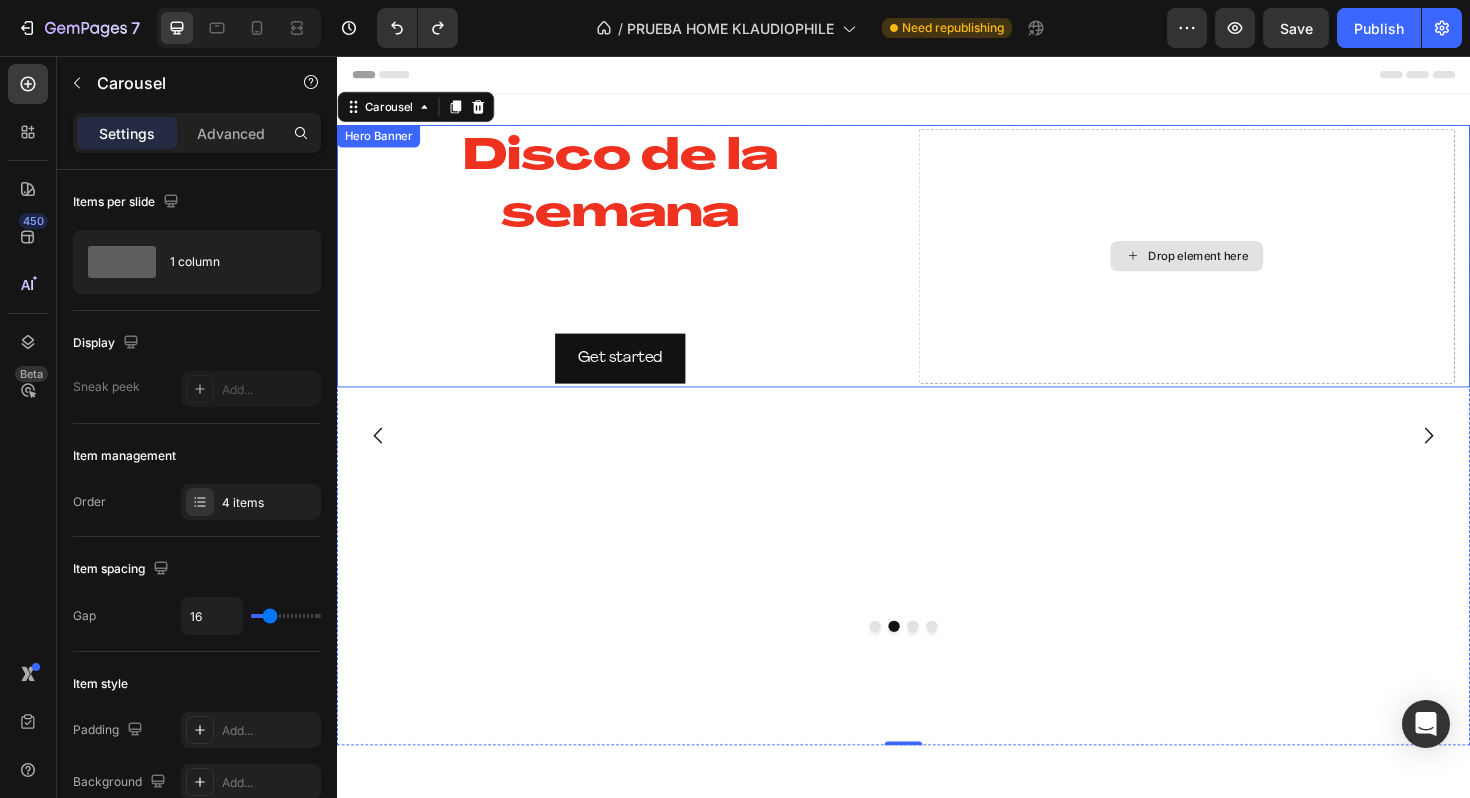 click on "Drop element here" at bounding box center [1249, 268] 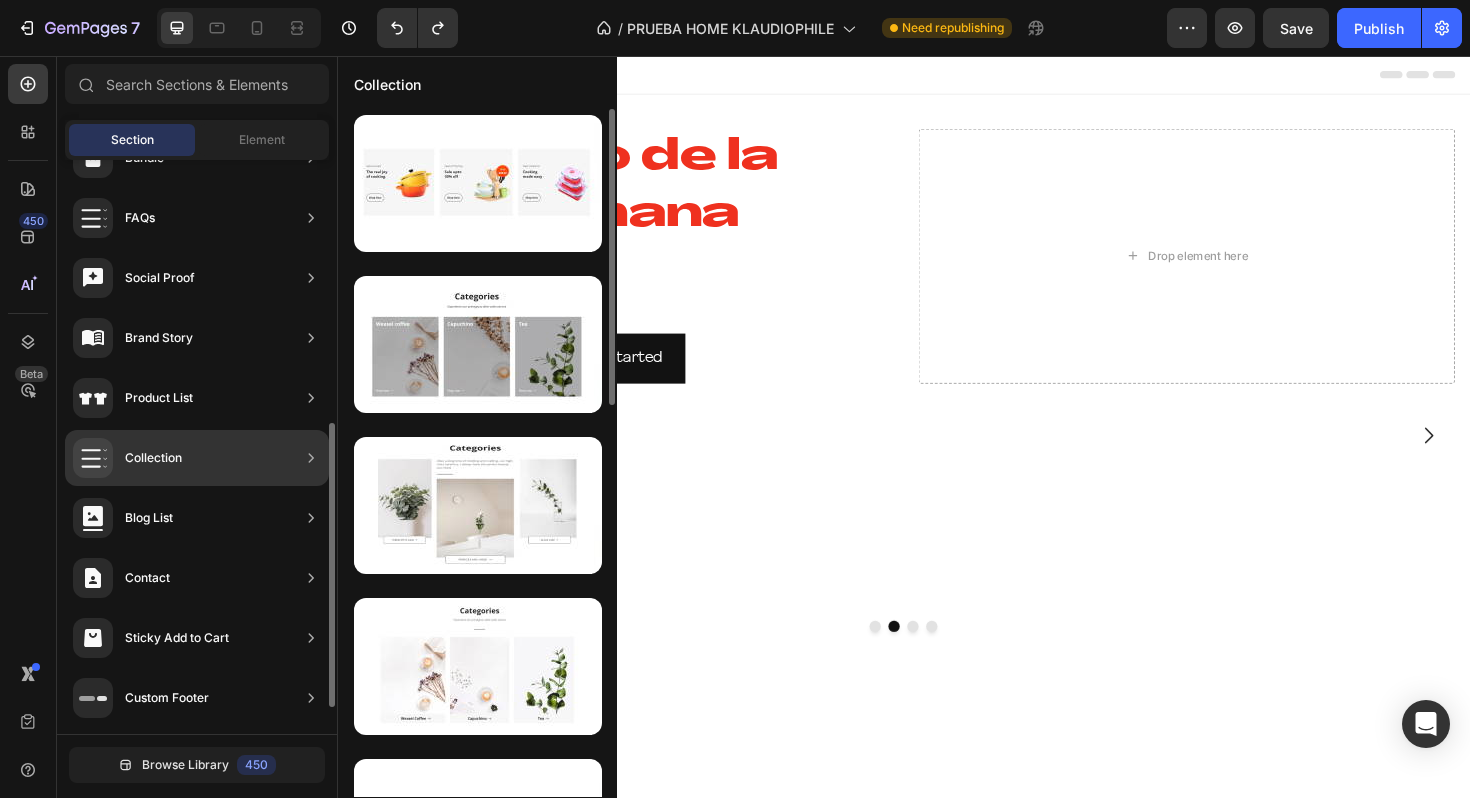 scroll, scrollTop: 0, scrollLeft: 0, axis: both 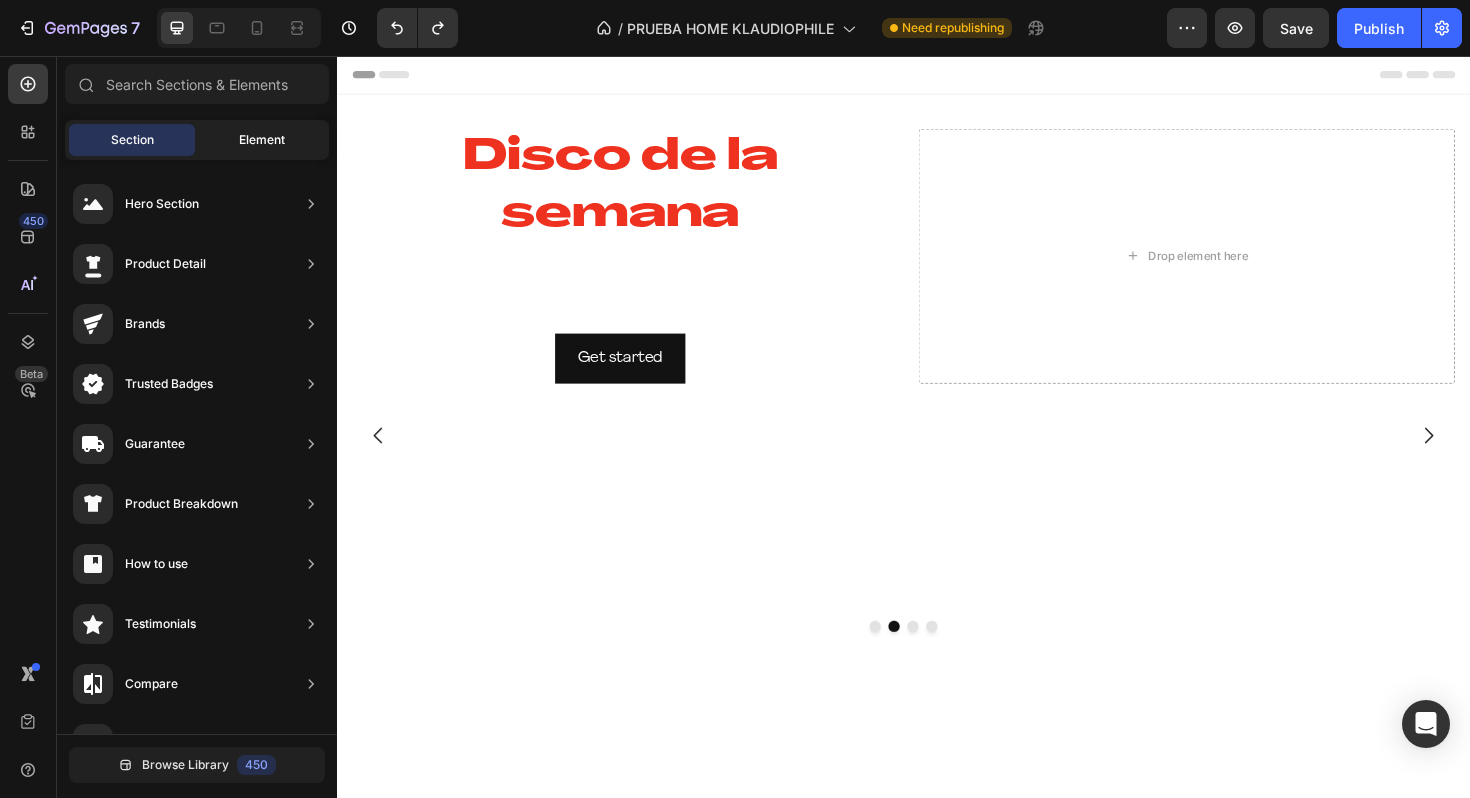 click on "Element" at bounding box center (262, 140) 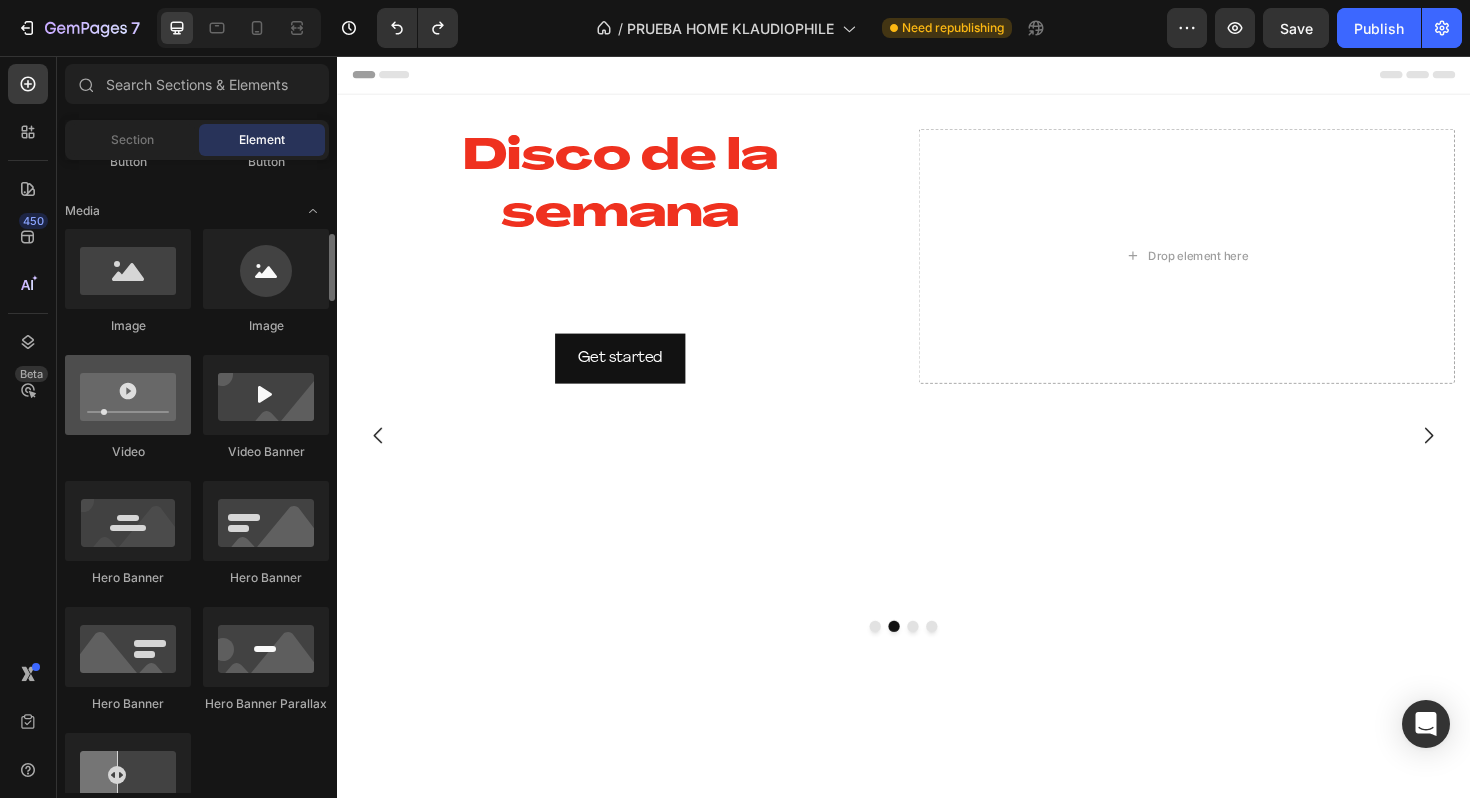 scroll, scrollTop: 603, scrollLeft: 0, axis: vertical 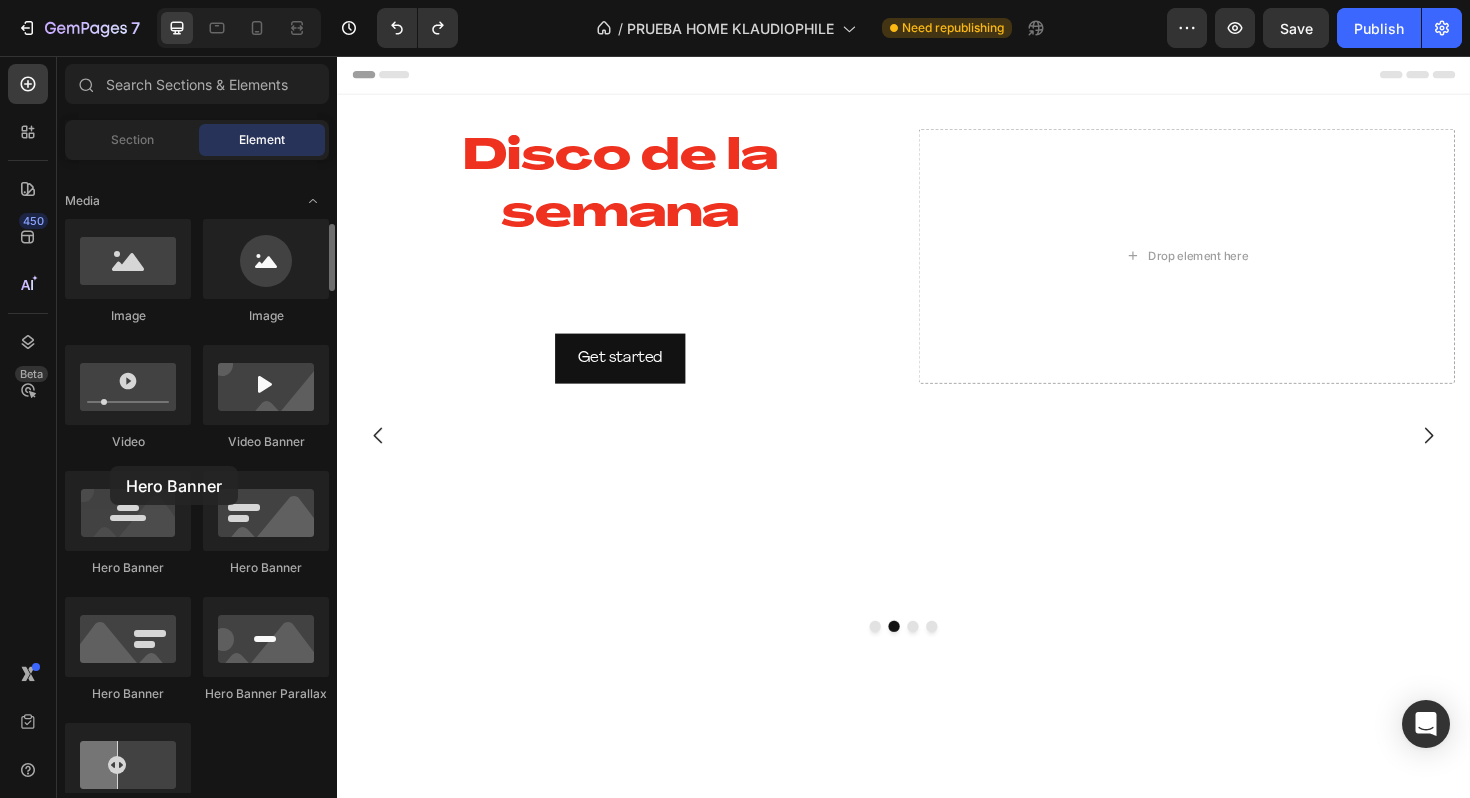 drag, startPoint x: 131, startPoint y: 527, endPoint x: 110, endPoint y: 466, distance: 64.513565 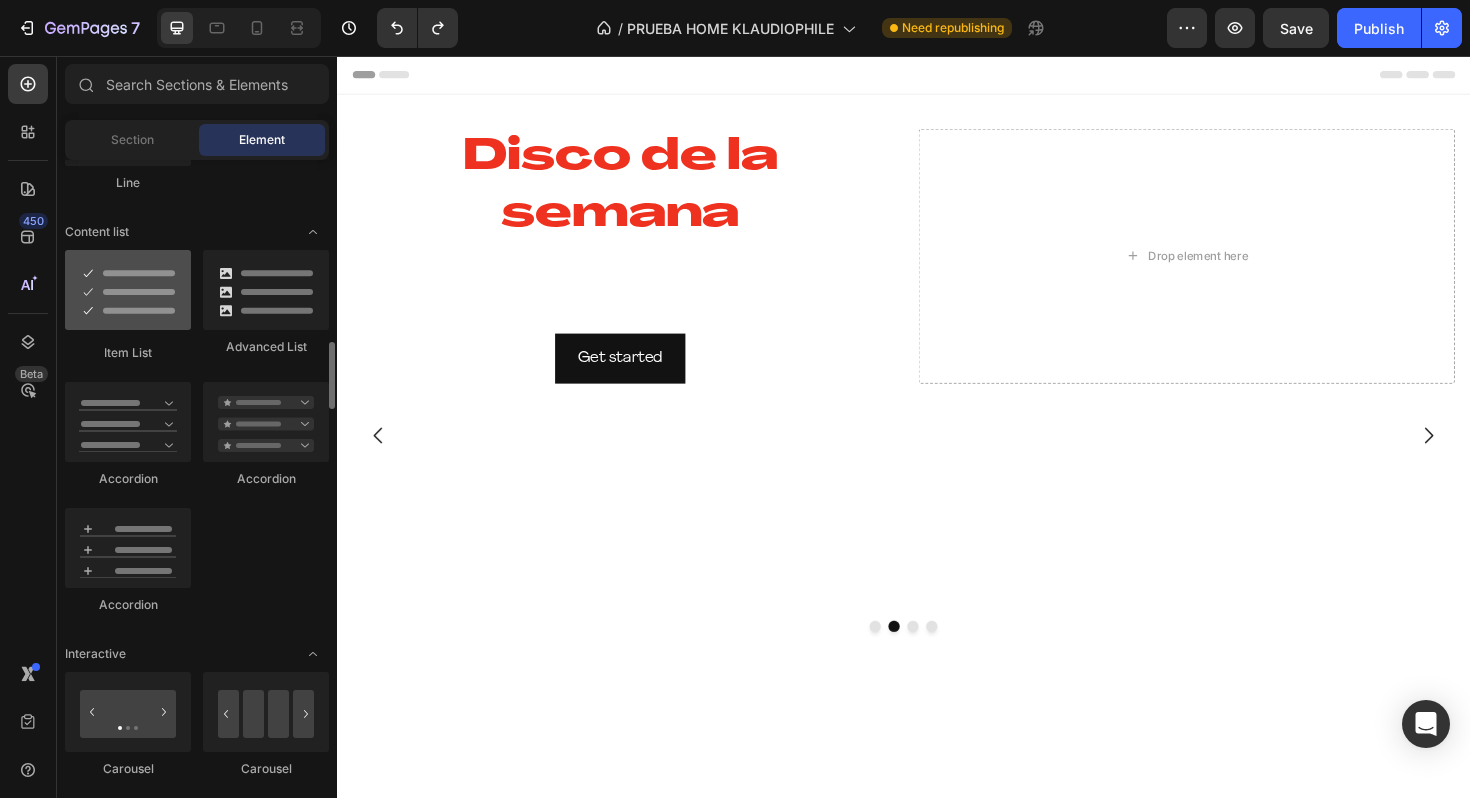 scroll, scrollTop: 1641, scrollLeft: 0, axis: vertical 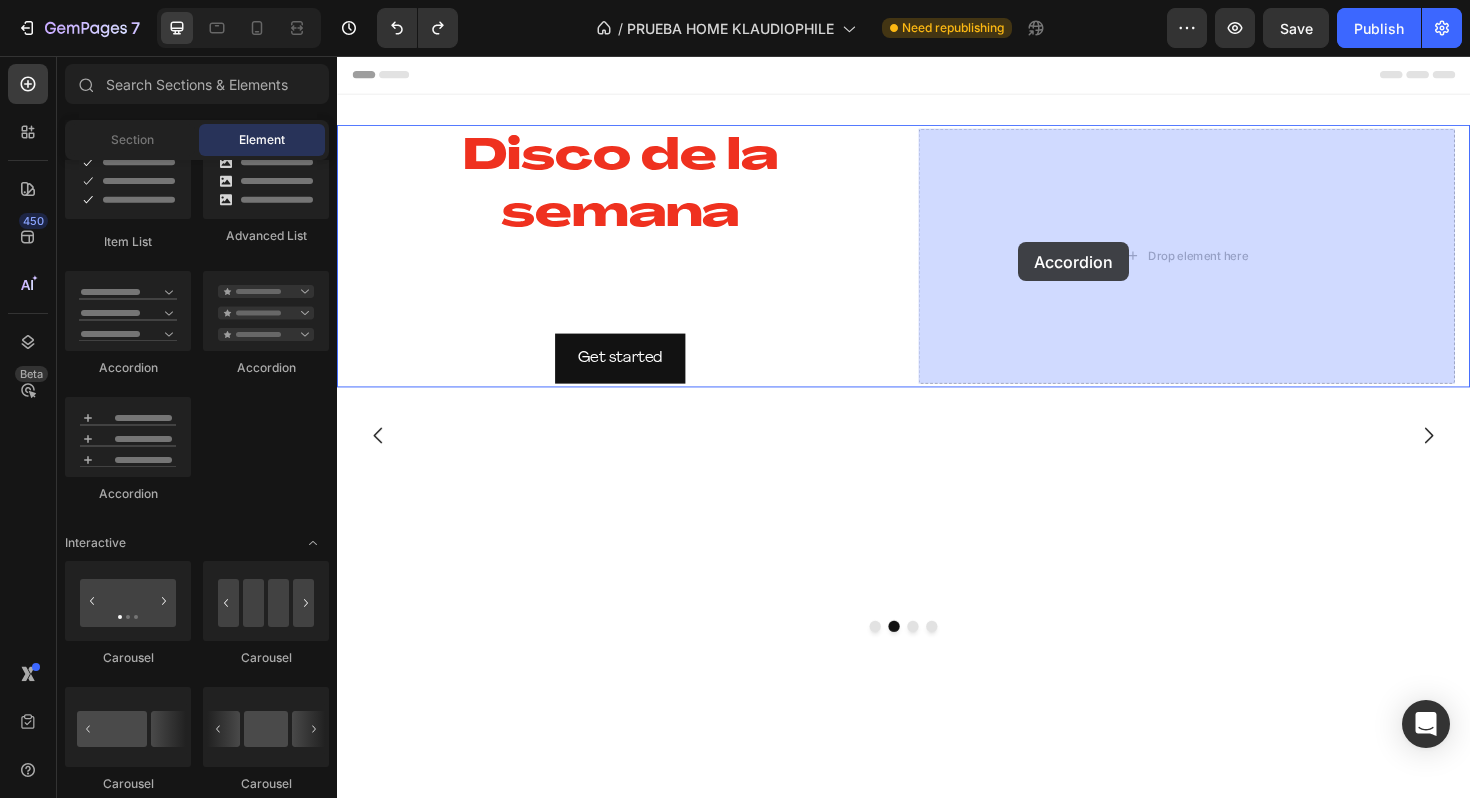 drag, startPoint x: 503, startPoint y: 509, endPoint x: 1058, endPoint y: 253, distance: 611.19635 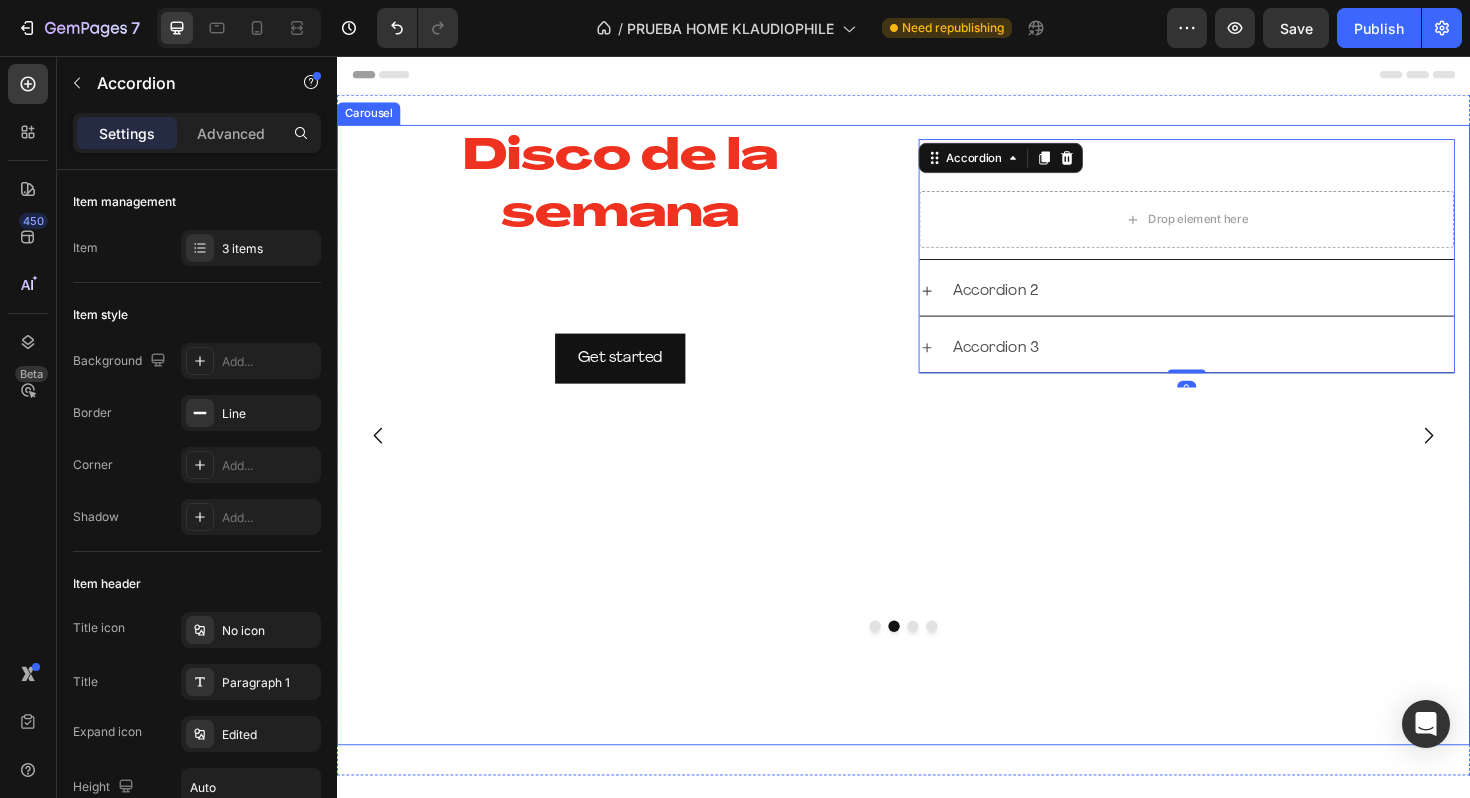 click on "Disco de la  semana Heading This is your text block. Click to edit and make it your own. Share your                       product's story or services offered. Get creative and make it yours! Text Block Get started Button
Accordion 1
Drop element here
Accordion 2
Accordion 3 Accordion   0 Hero Banner" at bounding box center (937, 457) 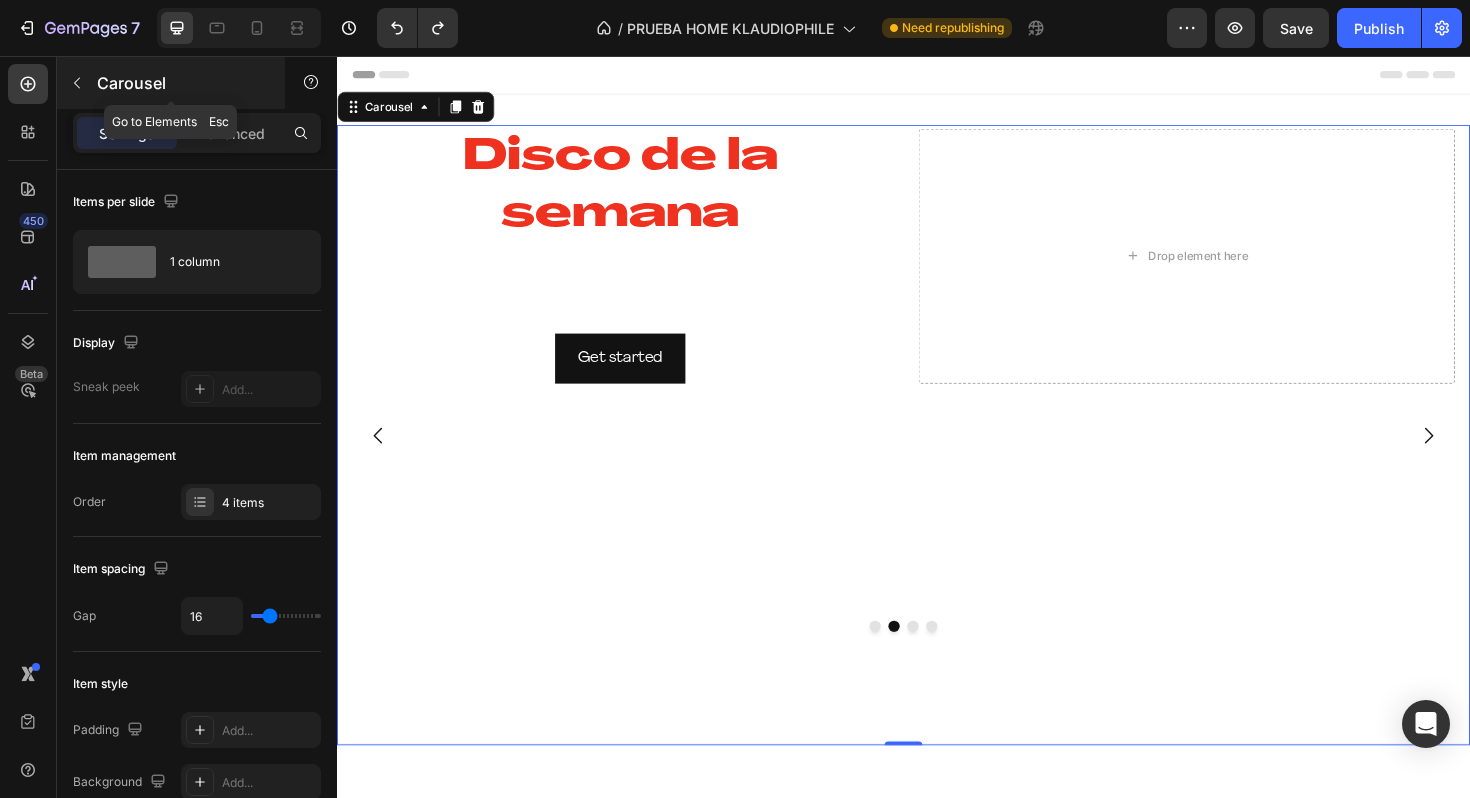 click 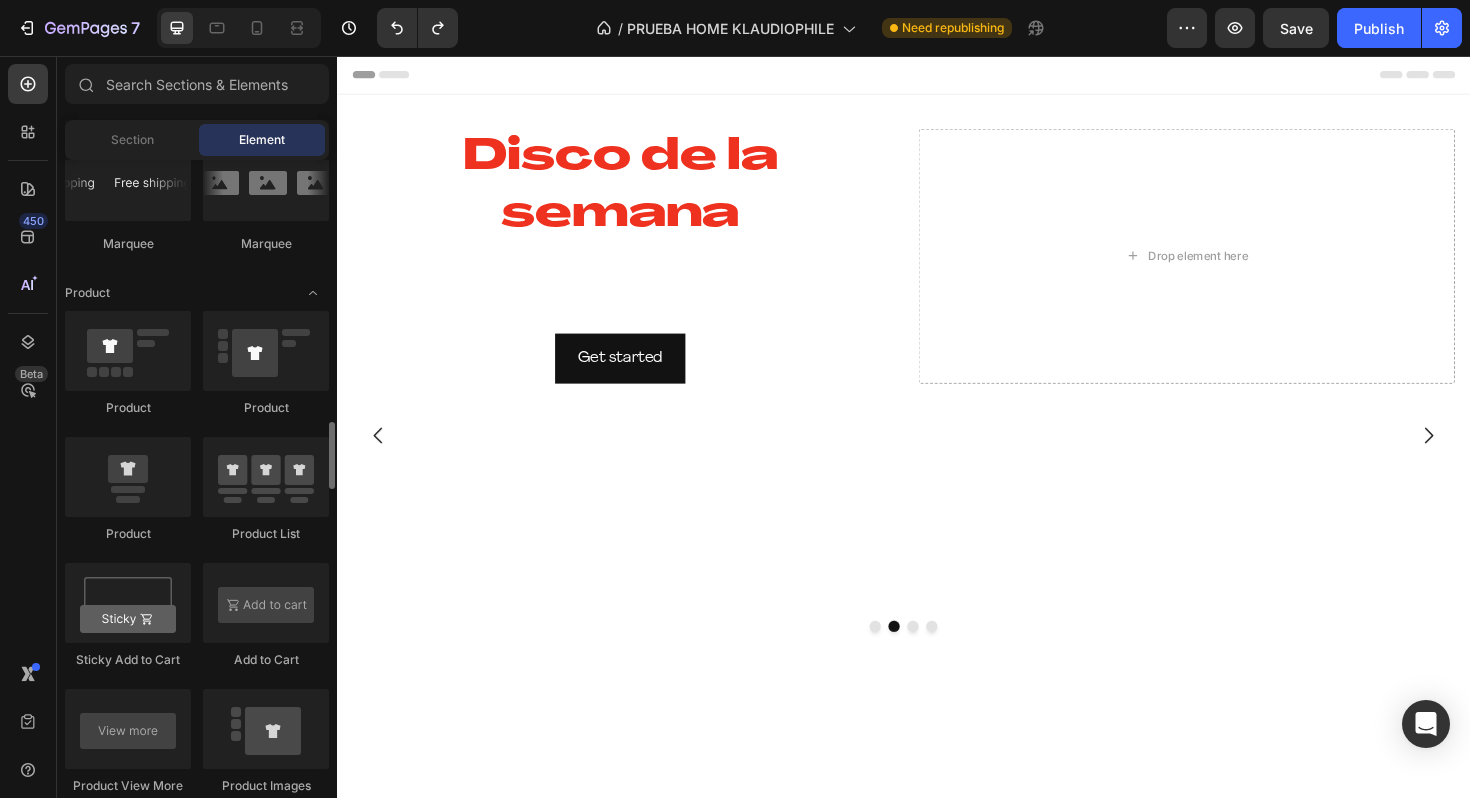 scroll, scrollTop: 2441, scrollLeft: 0, axis: vertical 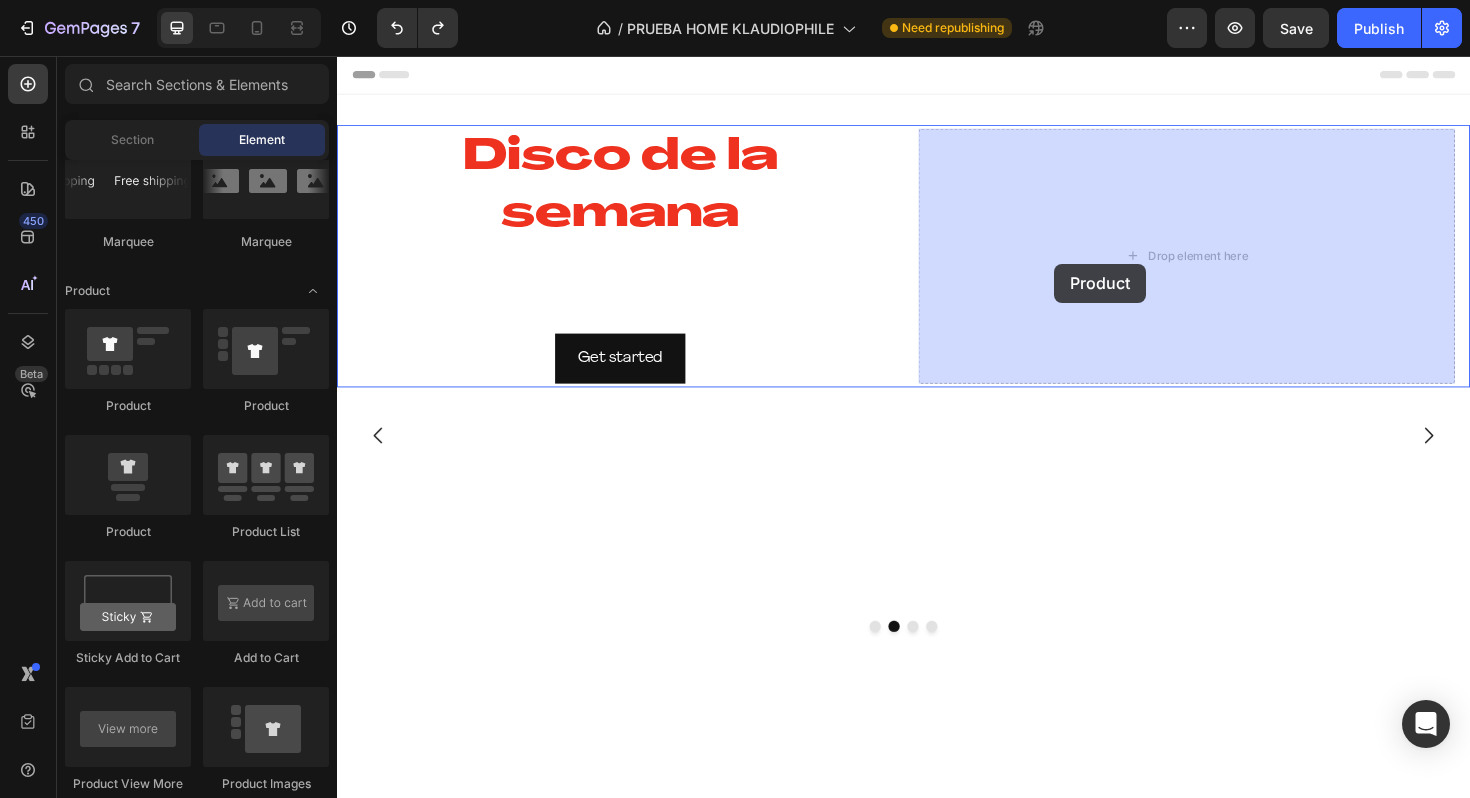 drag, startPoint x: 605, startPoint y: 422, endPoint x: 1096, endPoint y: 276, distance: 512.247 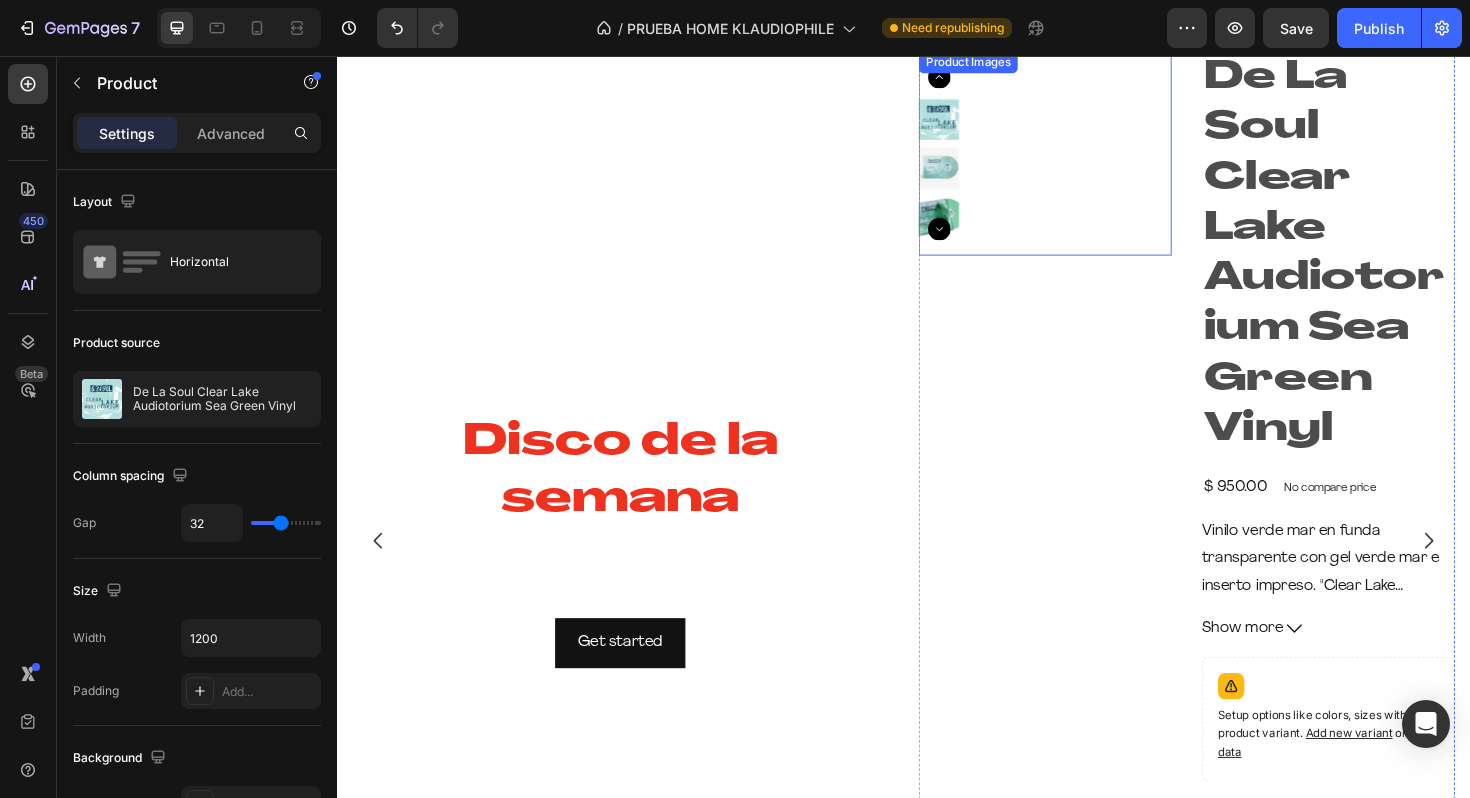 scroll, scrollTop: 0, scrollLeft: 0, axis: both 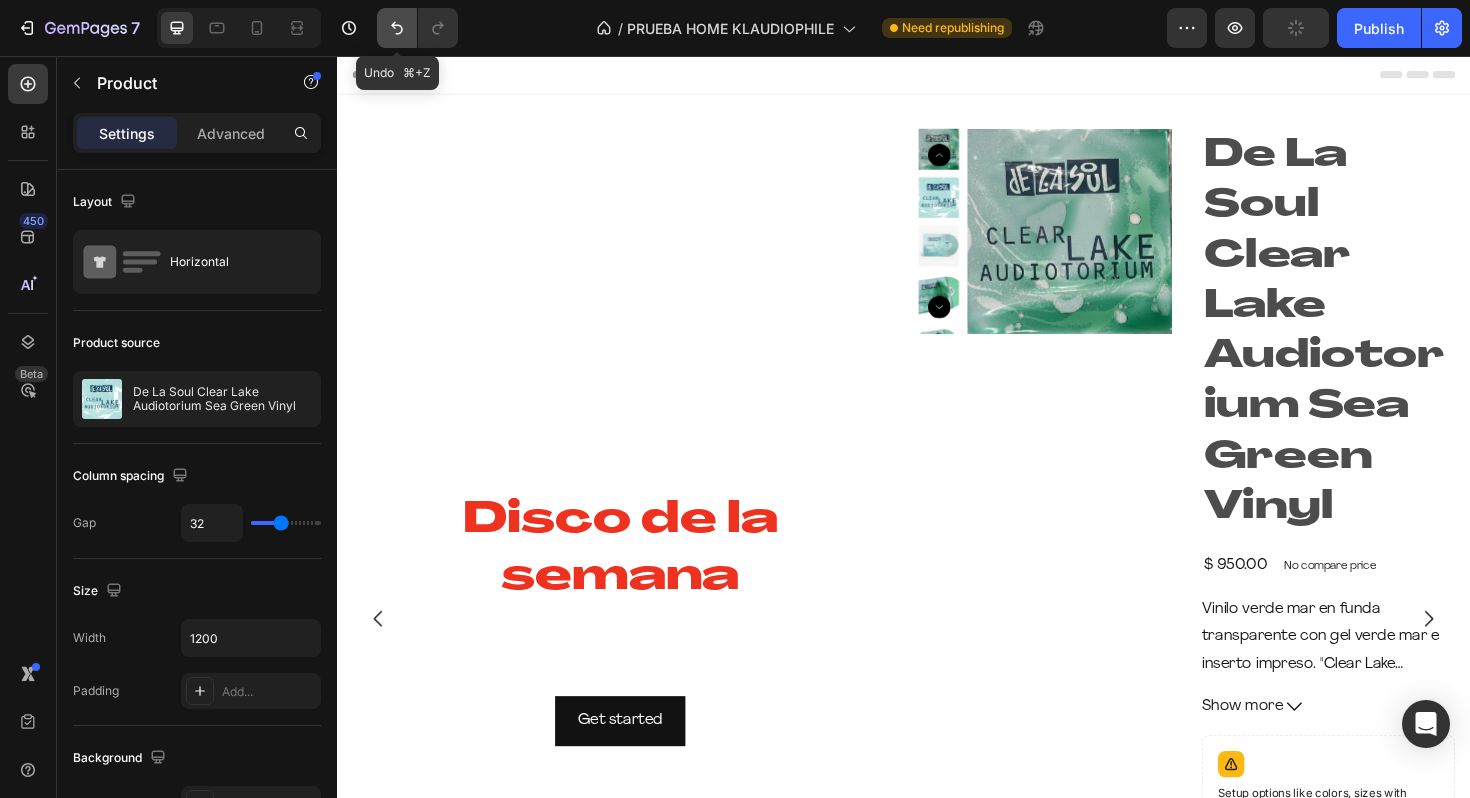 click 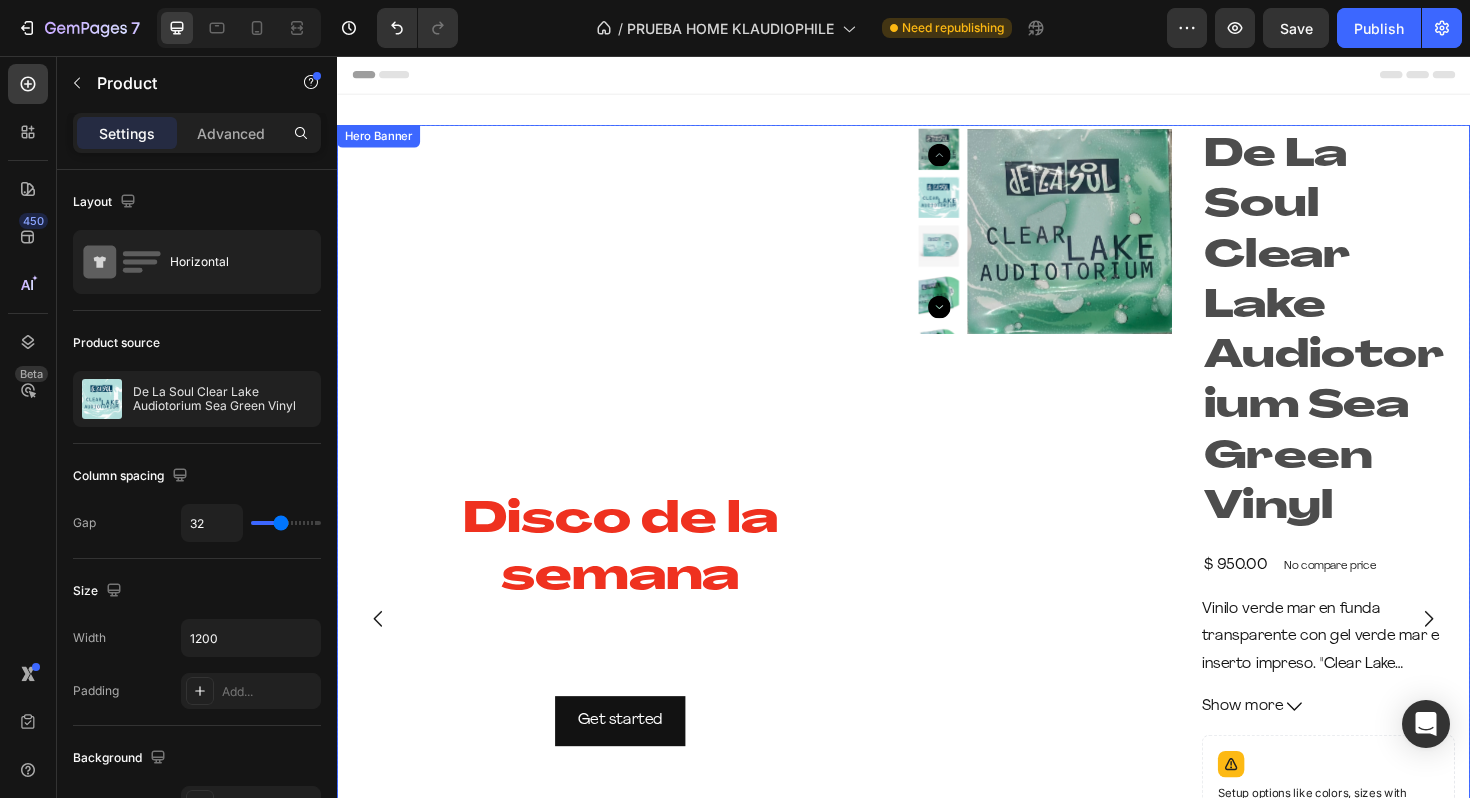 click on "Disco de la  semana Heading This is your text block. Click to edit and make it your own. Share your                       product's story or services offered. Get creative and make it yours! Text Block Get started Button" at bounding box center [637, 652] 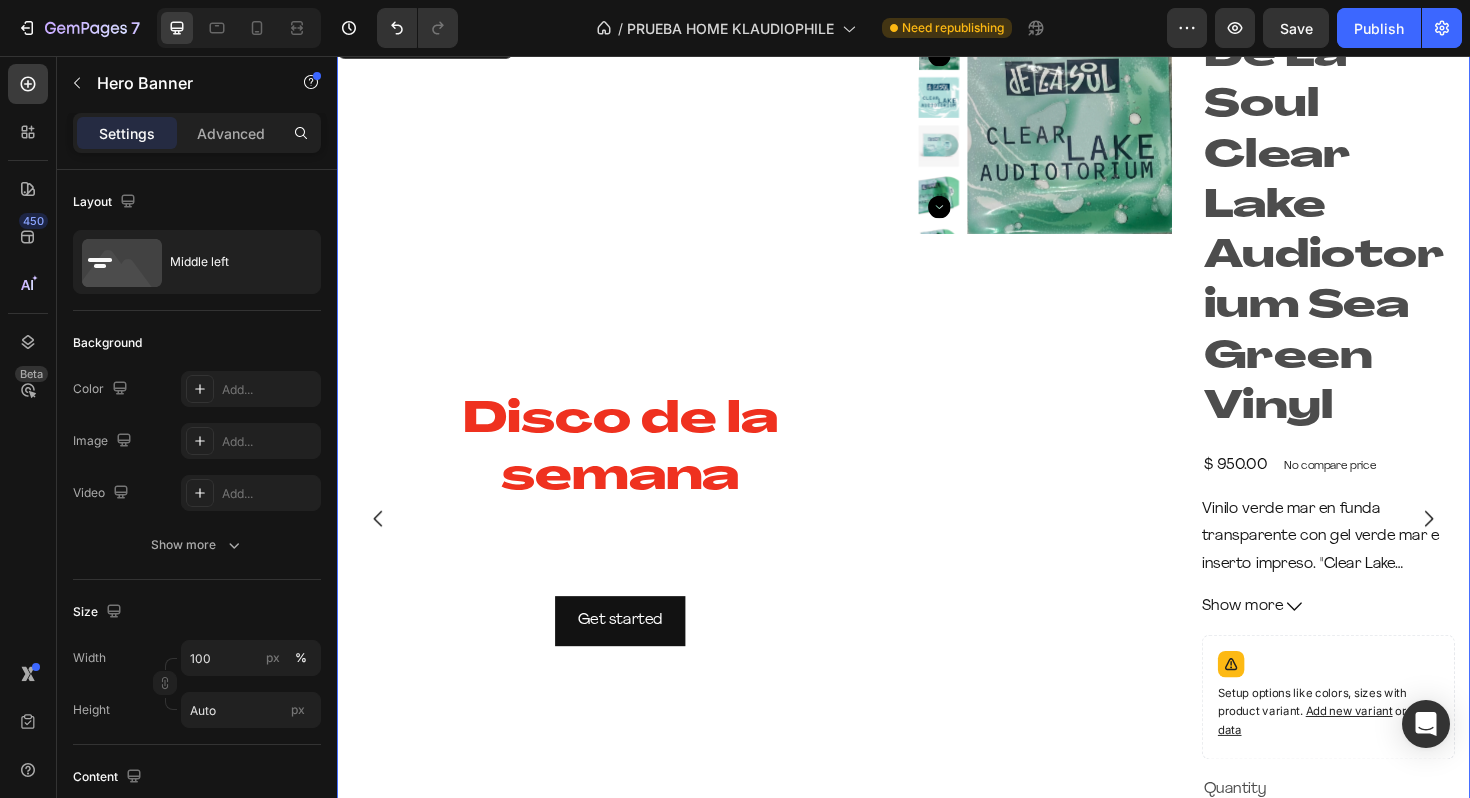 scroll, scrollTop: 20, scrollLeft: 0, axis: vertical 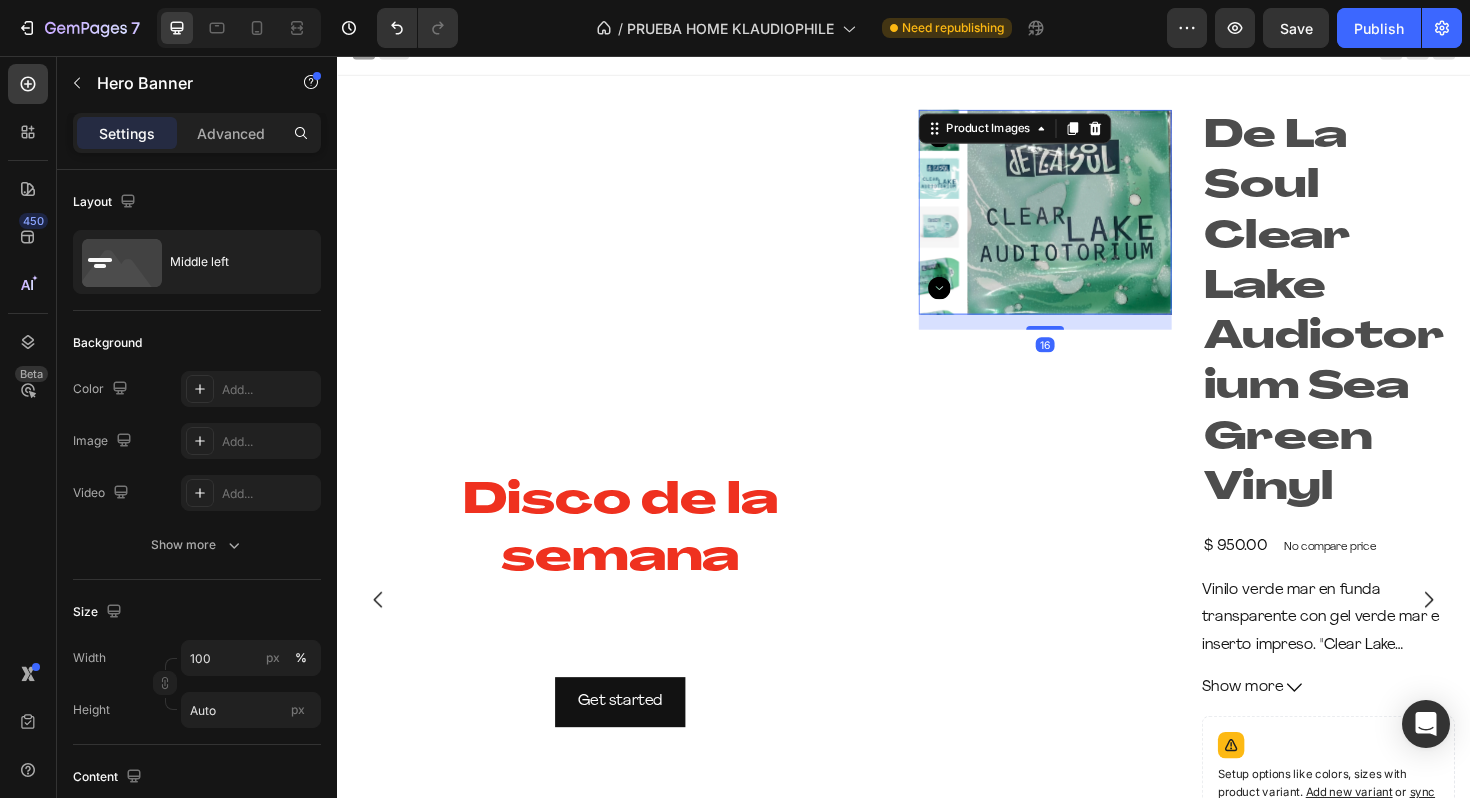 click on "Product Images   16" at bounding box center (1087, 221) 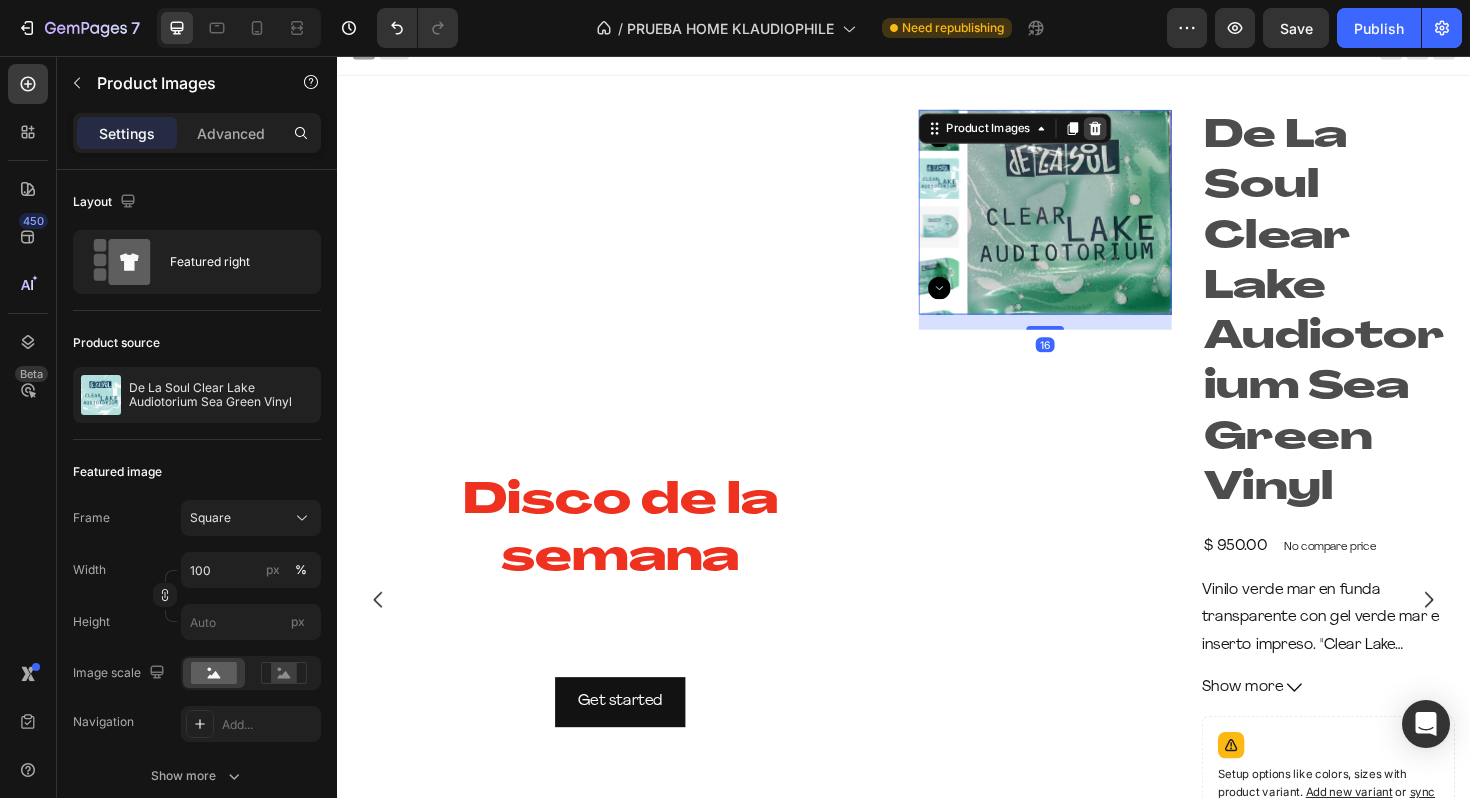 click at bounding box center [1140, 133] 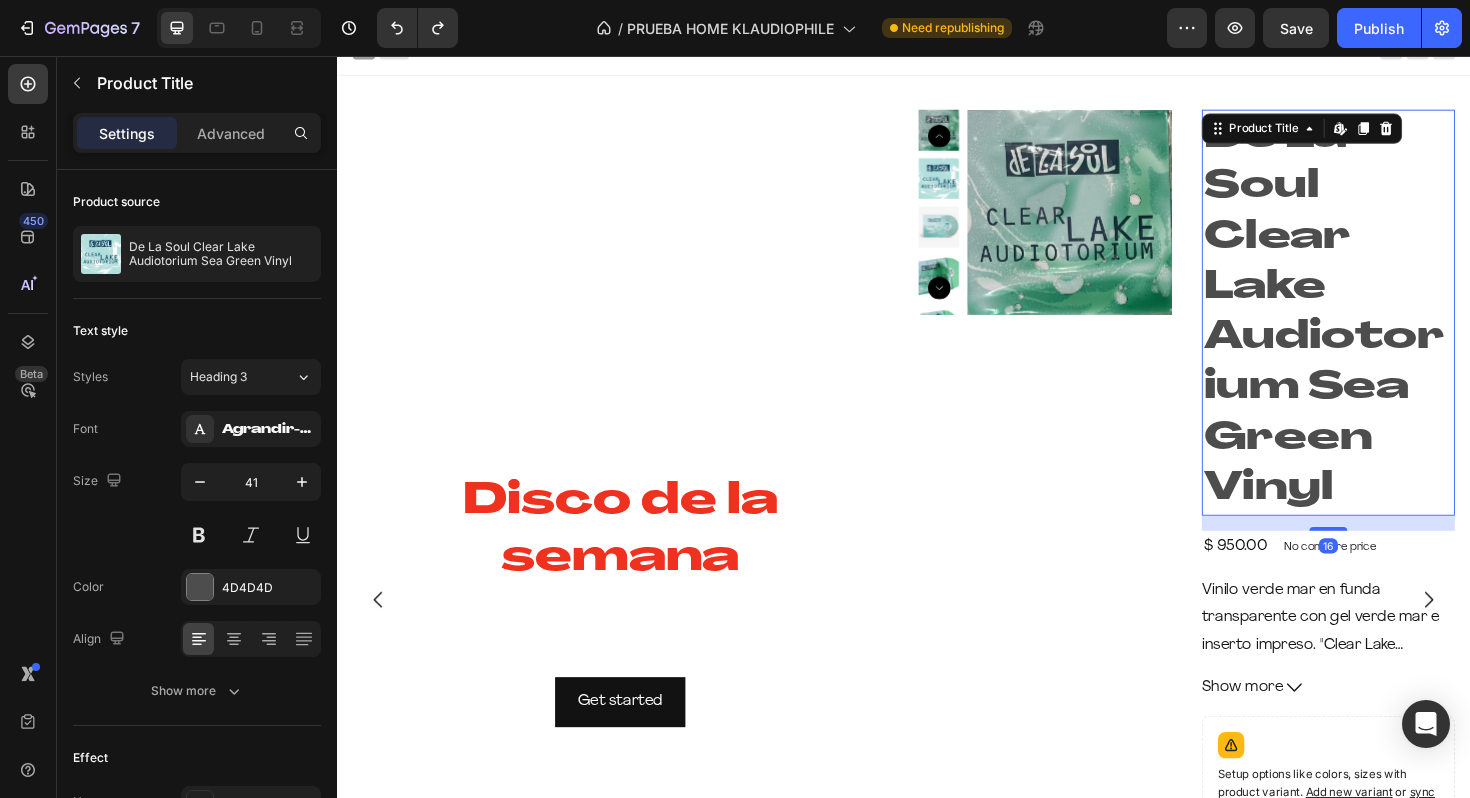 click on "De La Soul Clear Lake Audiotorium Sea Green Vinyl Product Title   Edit content in Shopify 16" at bounding box center (1387, 328) 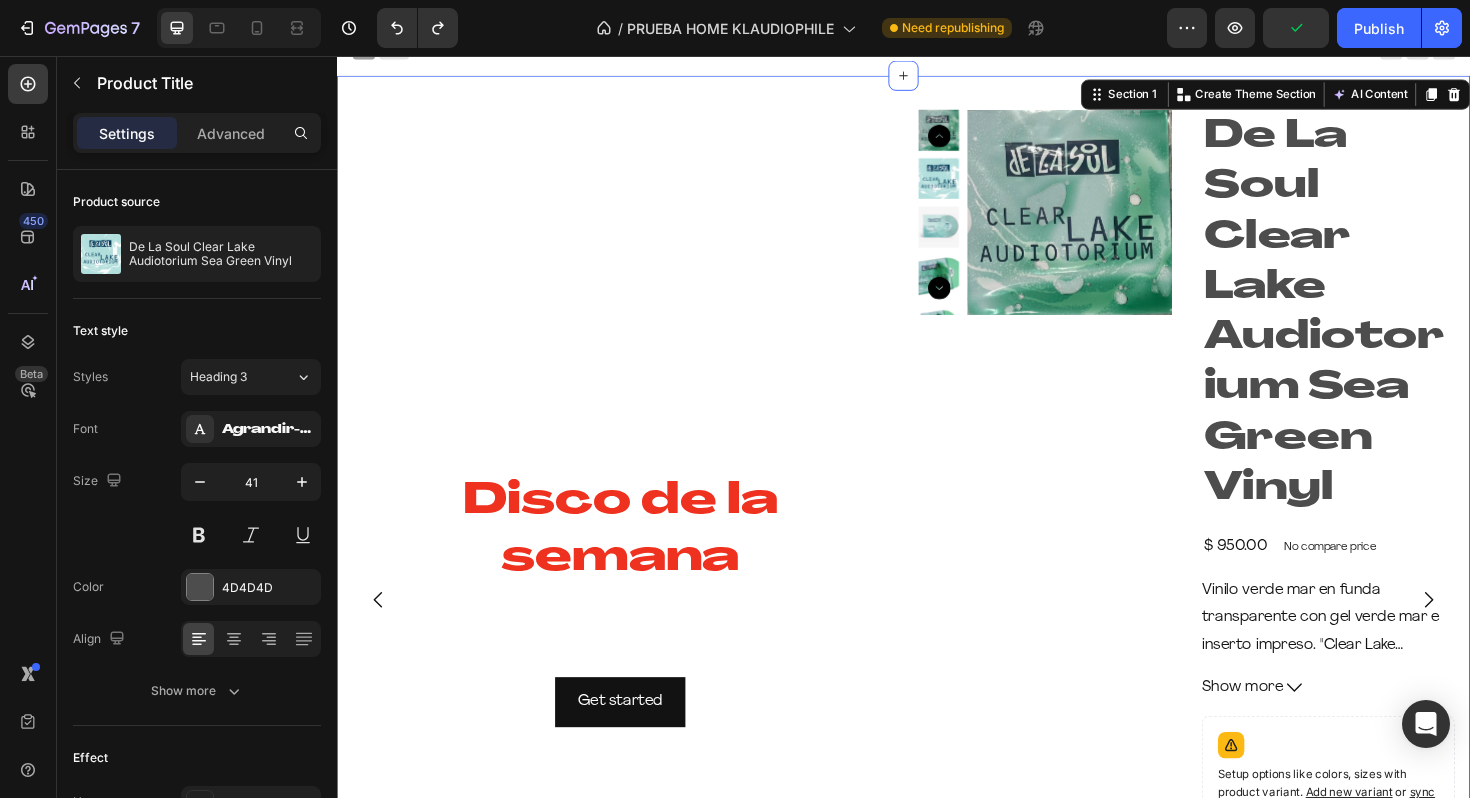 click on "klaudio Picks Heading ir a seleccion Button Image Image Image Row Disco de la  semana Heading This is your text block. Click to edit and make it your own. Share your                       product's story or services offered. Get creative and make it yours! Text Block Get started Button
Product Images De La Soul Clear Lake Audiotorium Sea Green Vinyl Product Title $ 950.00 Product Price Product Price No compare price Product Price Row Show more
Product Description Setup options like colors, sizes with product variant.       Add new variant   or   sync data Product Variants & Swatches Quantity Text Block
1
Product Quantity
Add to cart Add to Cart Buy it now Dynamic Checkout Product Hero Banner Click here to edit heading Heading This is your text block. Click to edit and make it your own. Share your product's story                   or services offered. Get creative and make it yours! Text Block Get started Button" at bounding box center (937, 632) 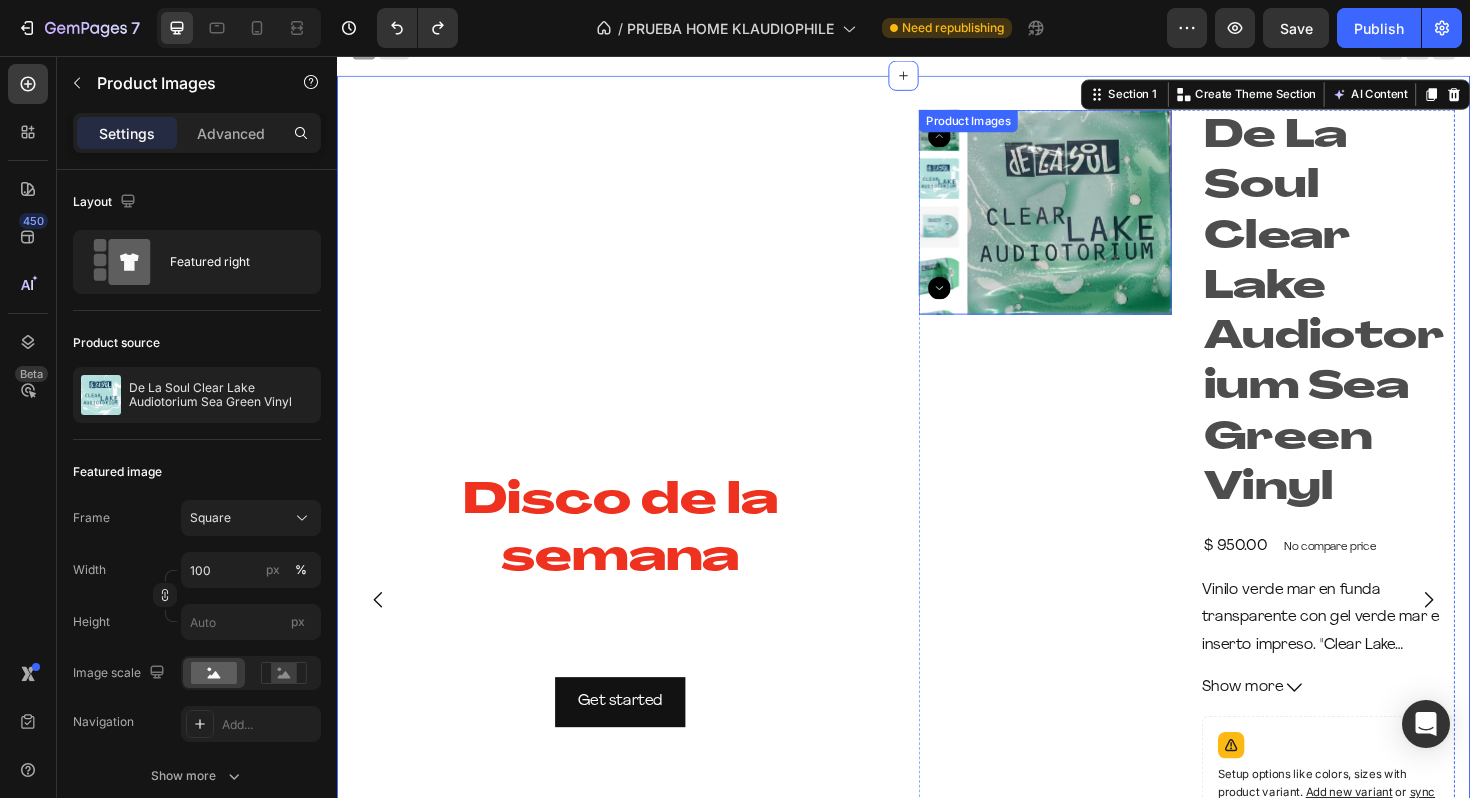 click at bounding box center (1112, 221) 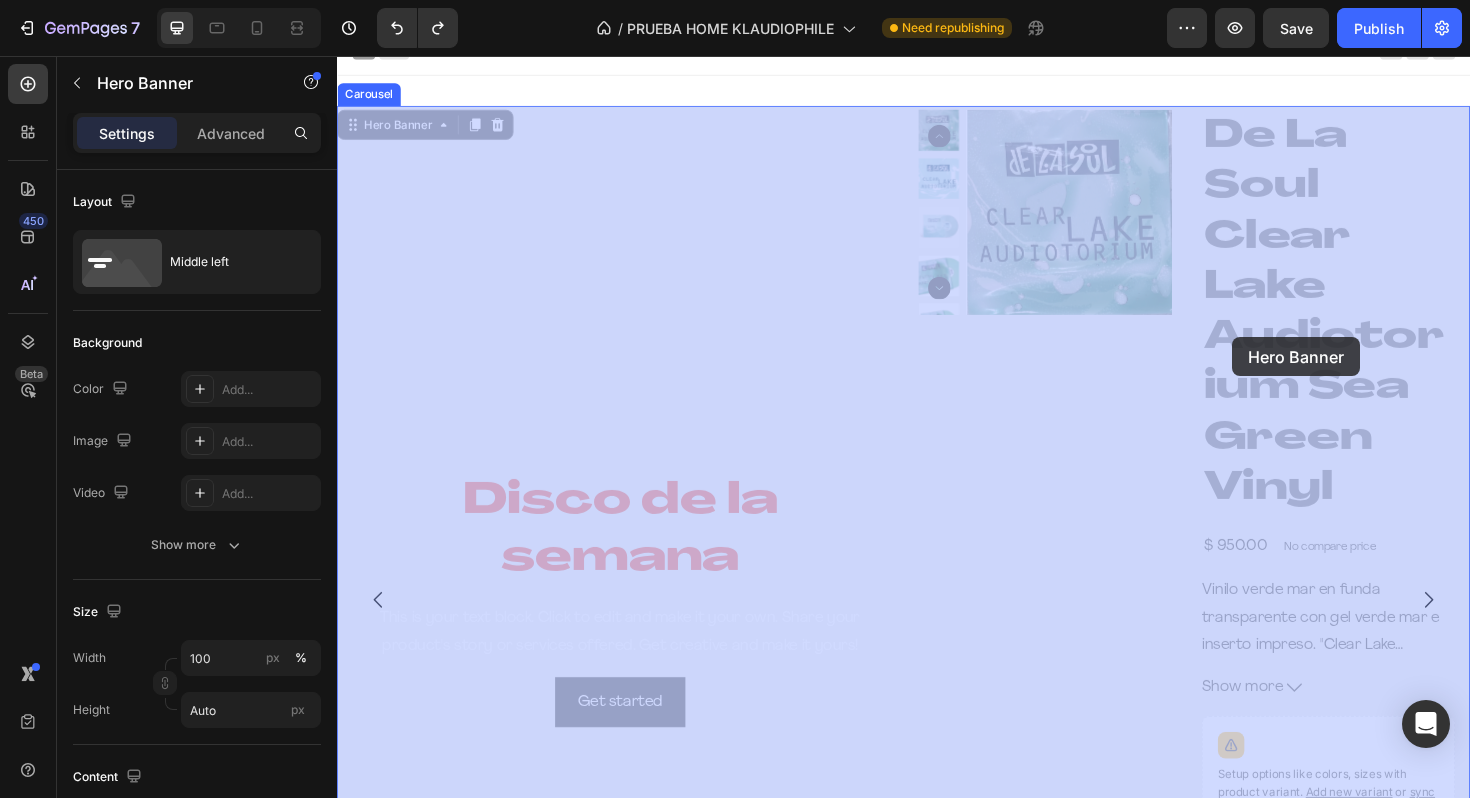 drag, startPoint x: 914, startPoint y: 123, endPoint x: 1281, endPoint y: 347, distance: 429.9593 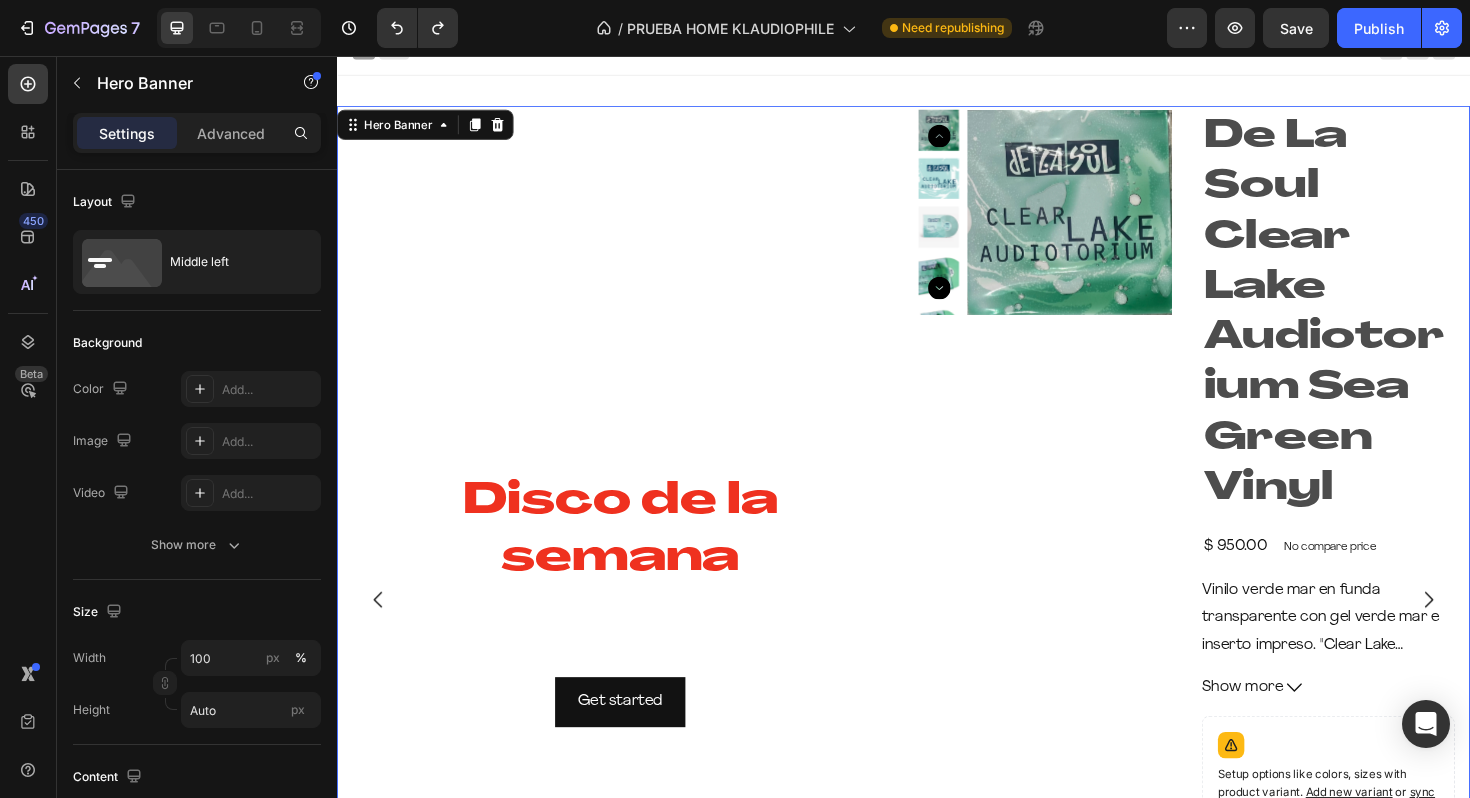click on "Disco de la  semana Heading This is your text block. Click to edit and make it your own. Share your                       product's story or services offered. Get creative and make it yours! Text Block Get started Button" at bounding box center (637, 632) 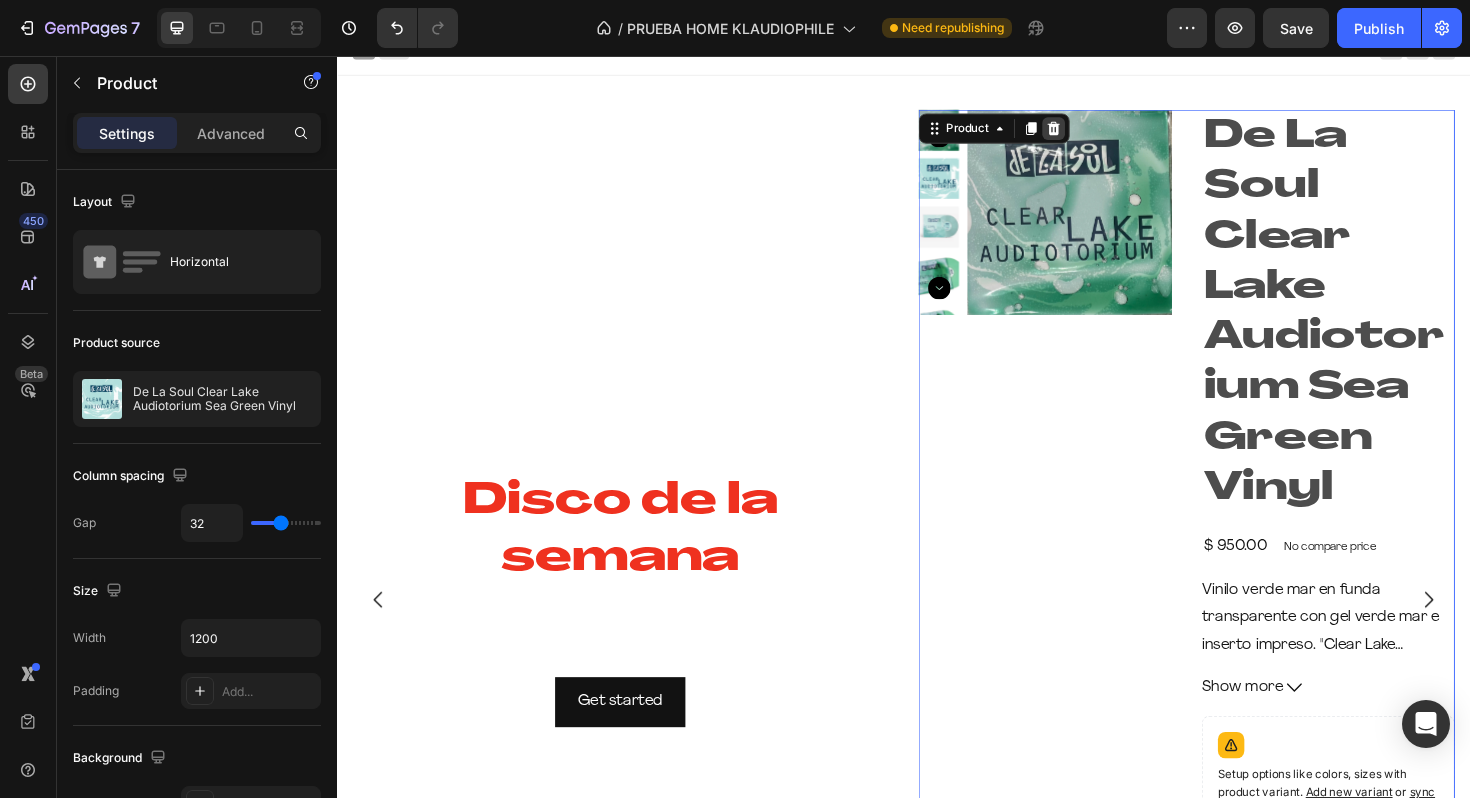 click 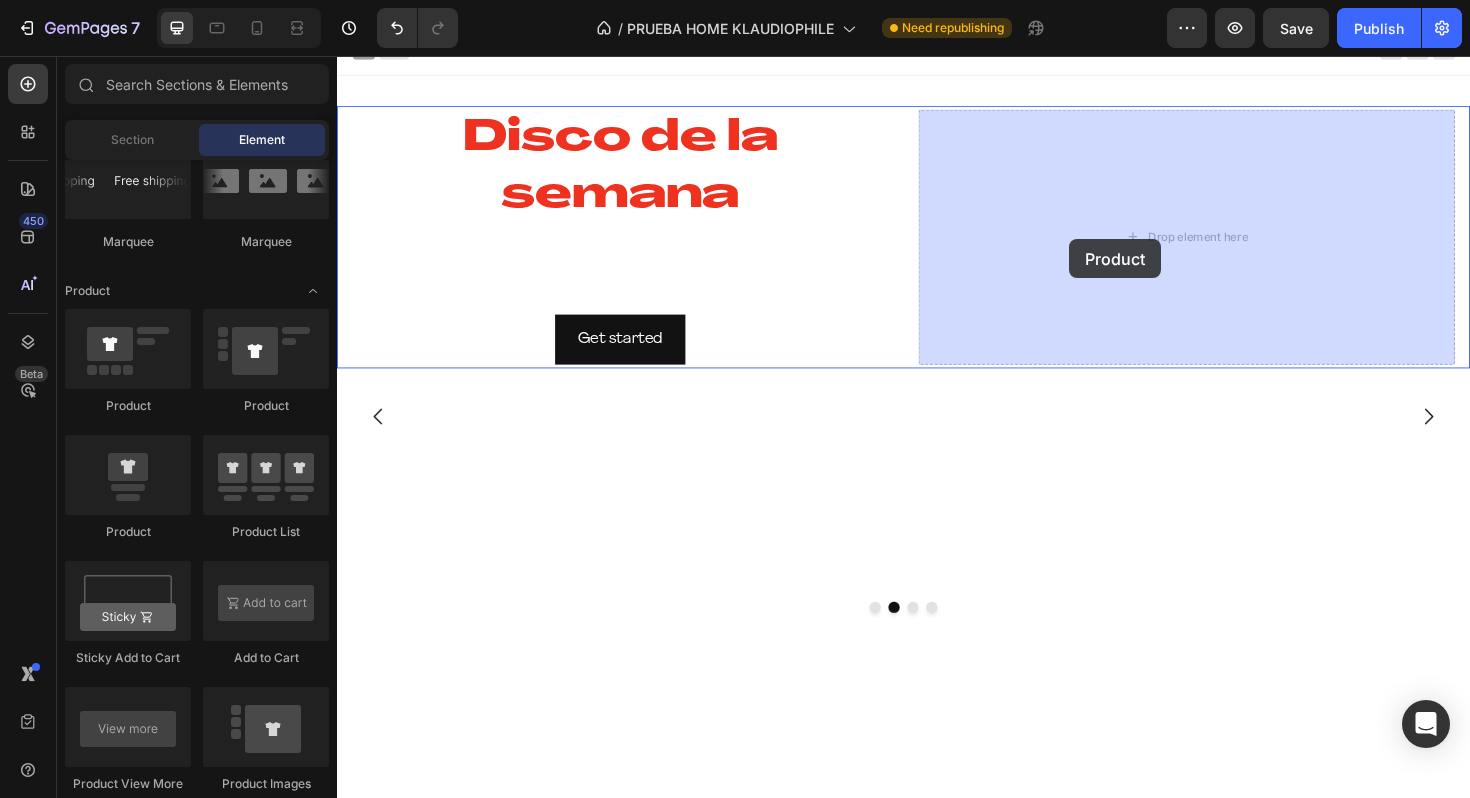 drag, startPoint x: 495, startPoint y: 544, endPoint x: 1112, endPoint y: 250, distance: 683.46545 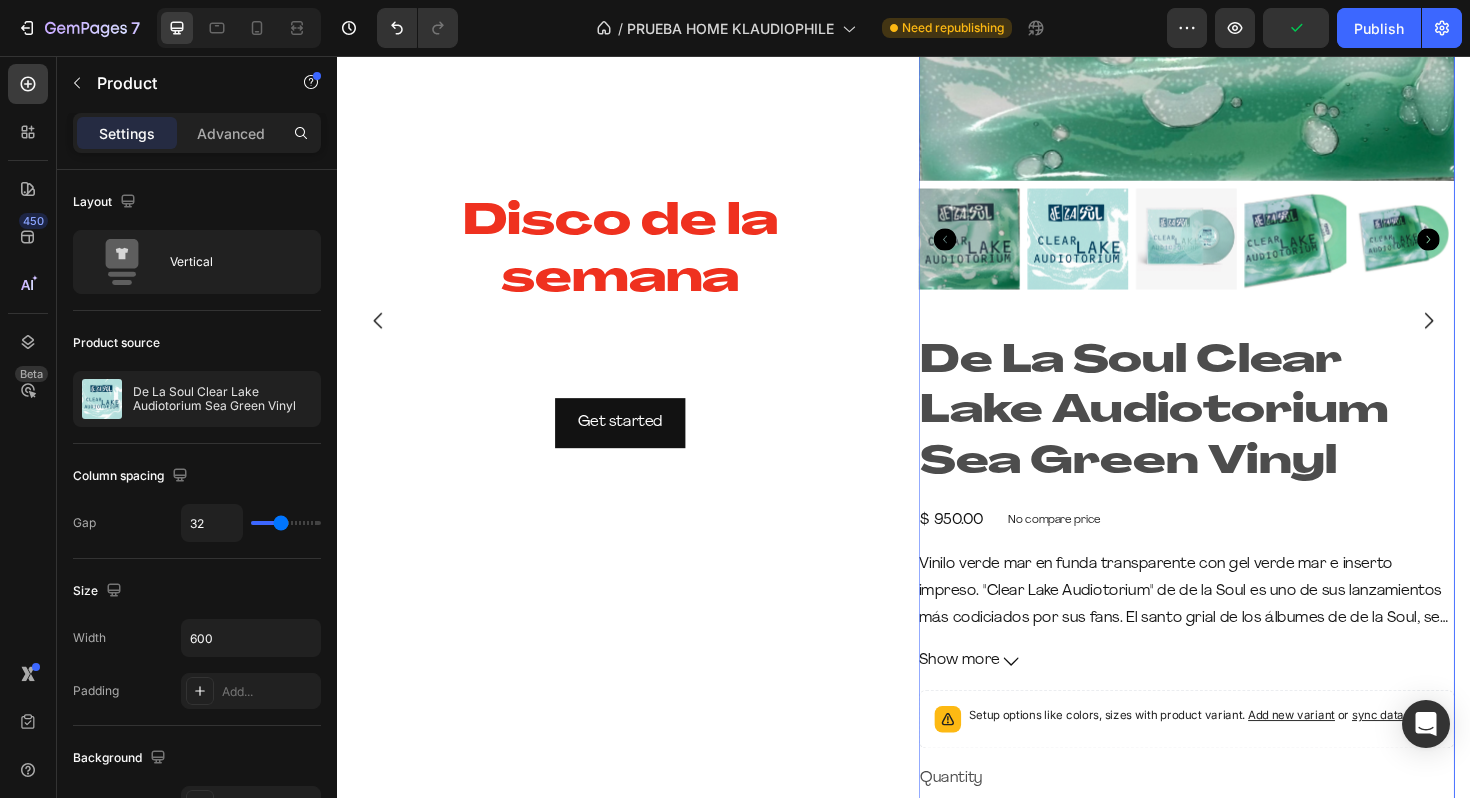 scroll, scrollTop: 371, scrollLeft: 0, axis: vertical 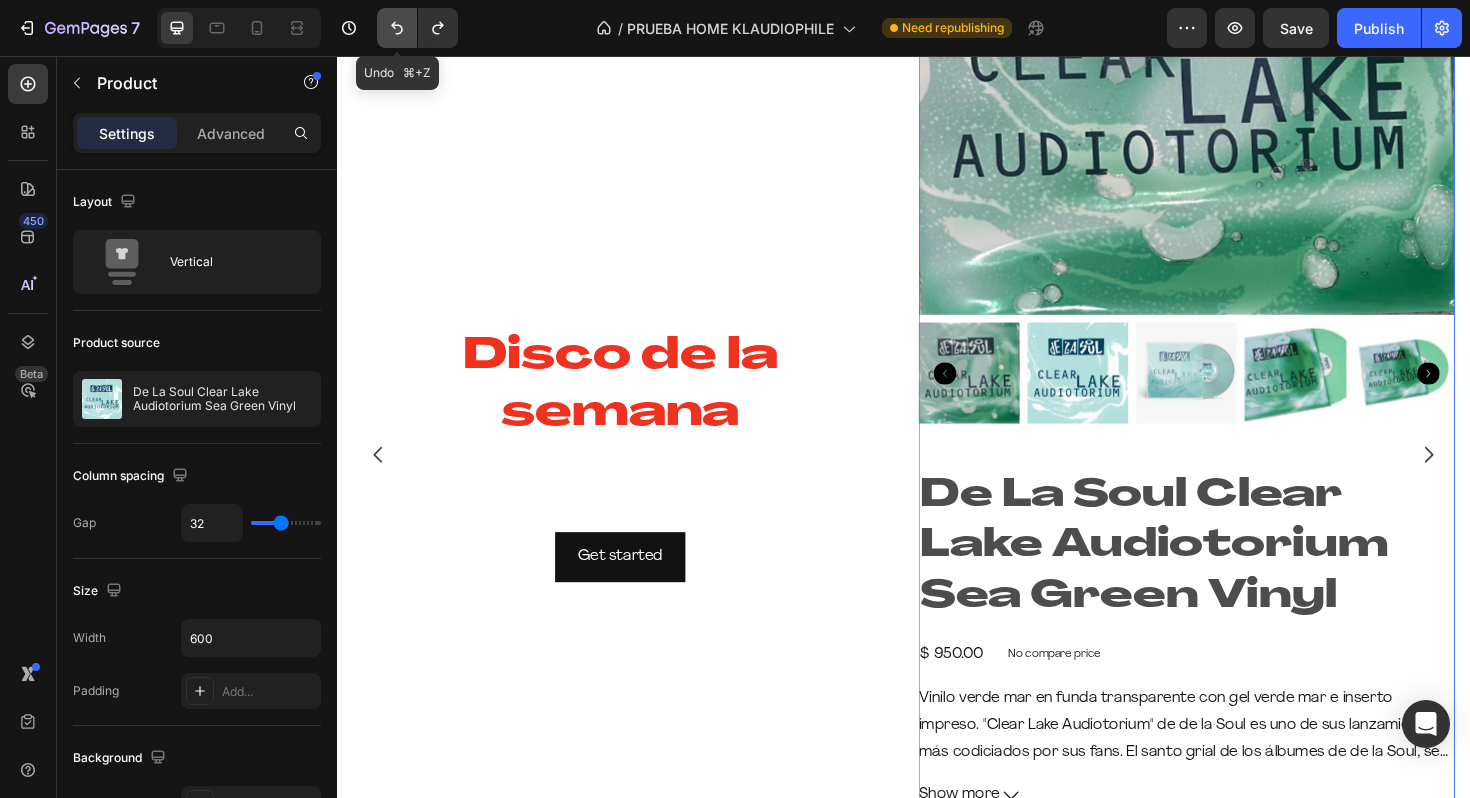click 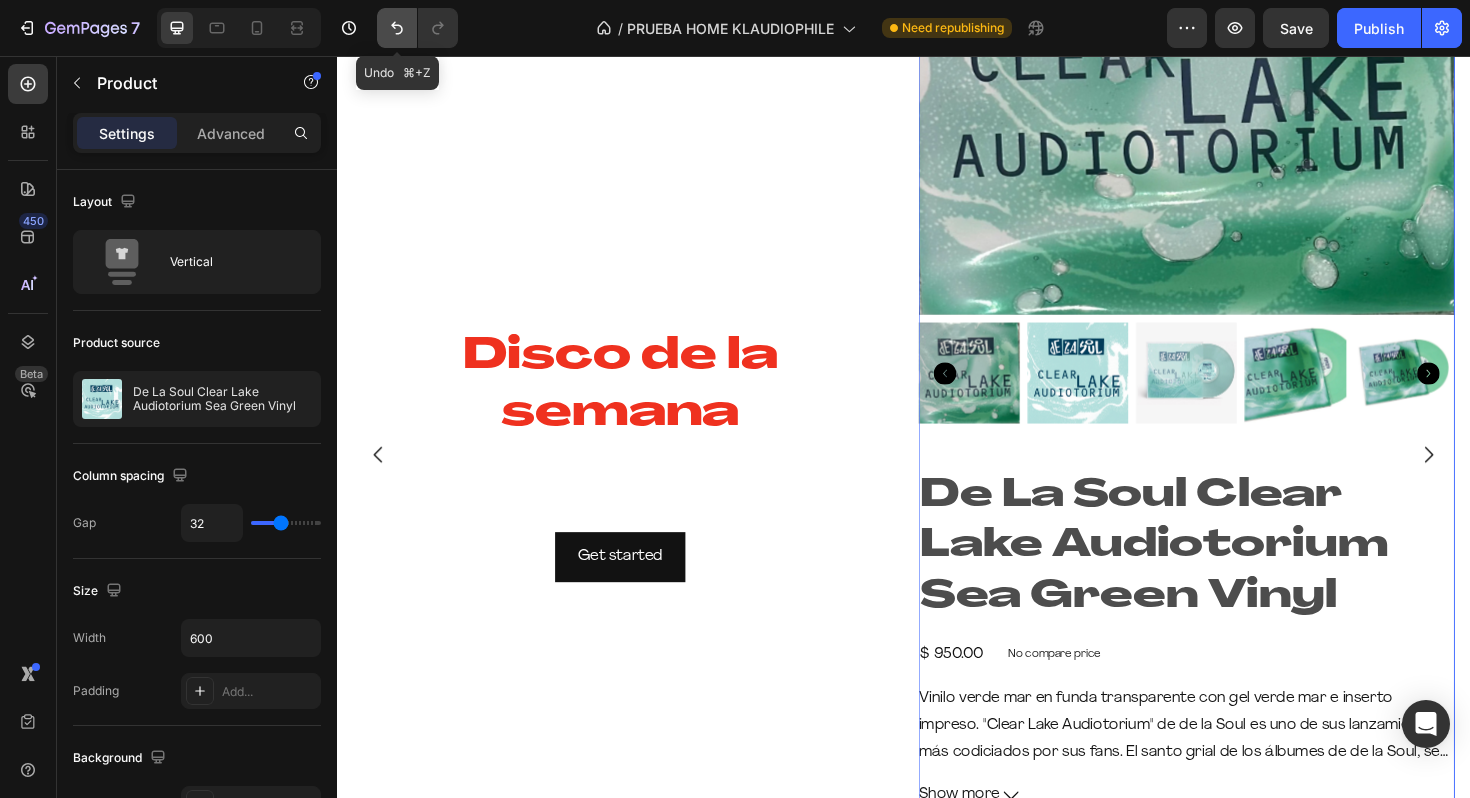 click 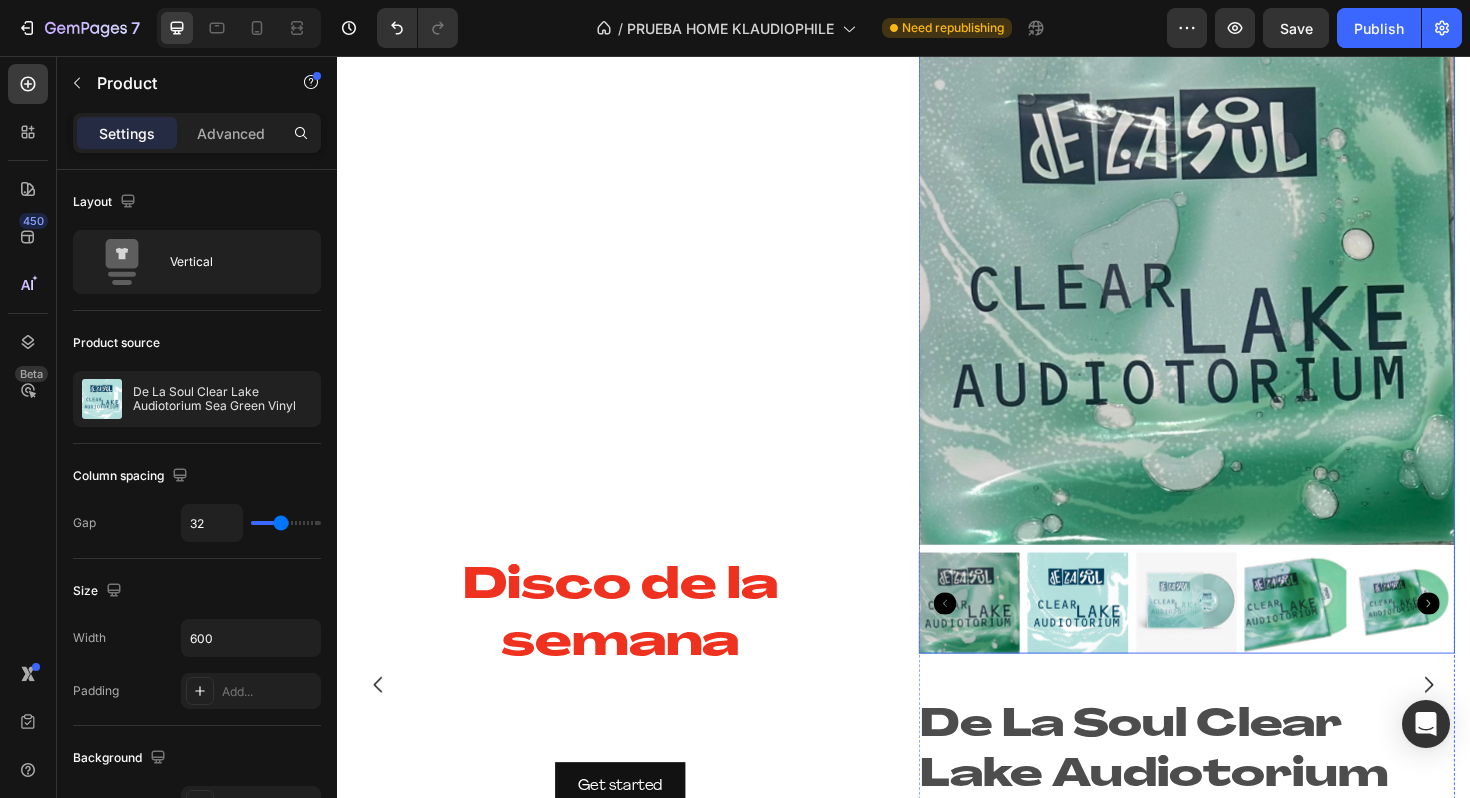 scroll, scrollTop: 42, scrollLeft: 0, axis: vertical 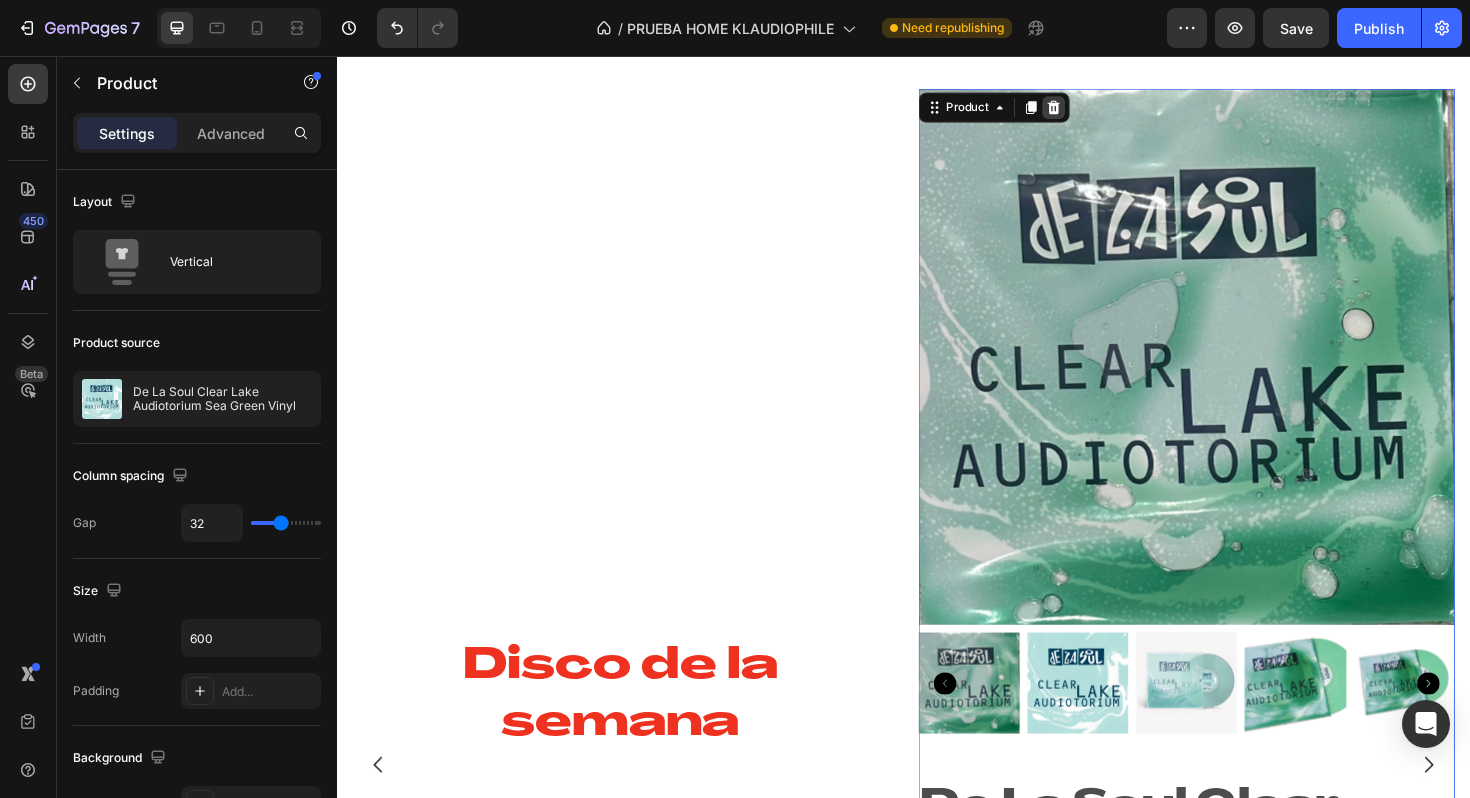 click 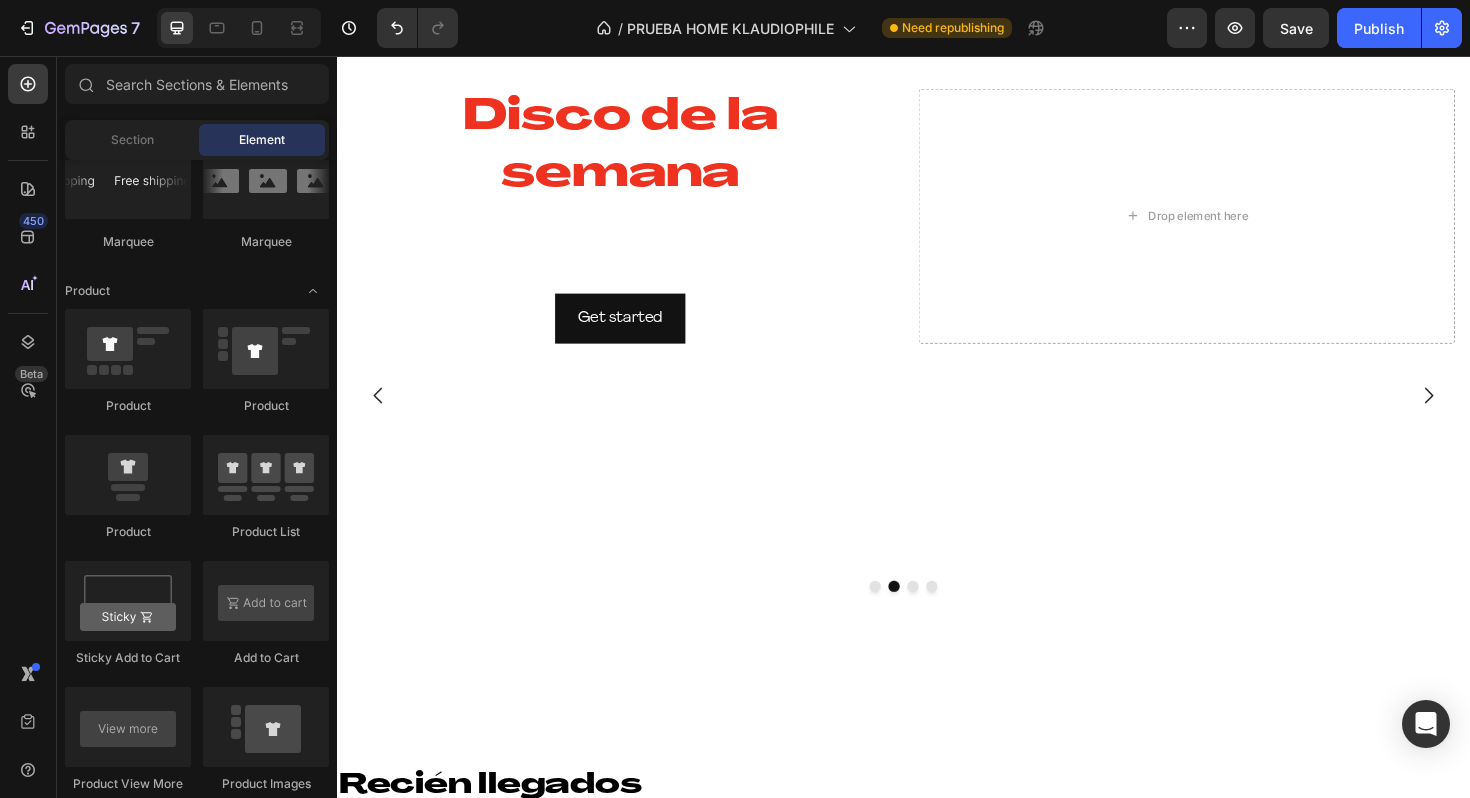 scroll, scrollTop: 0, scrollLeft: 0, axis: both 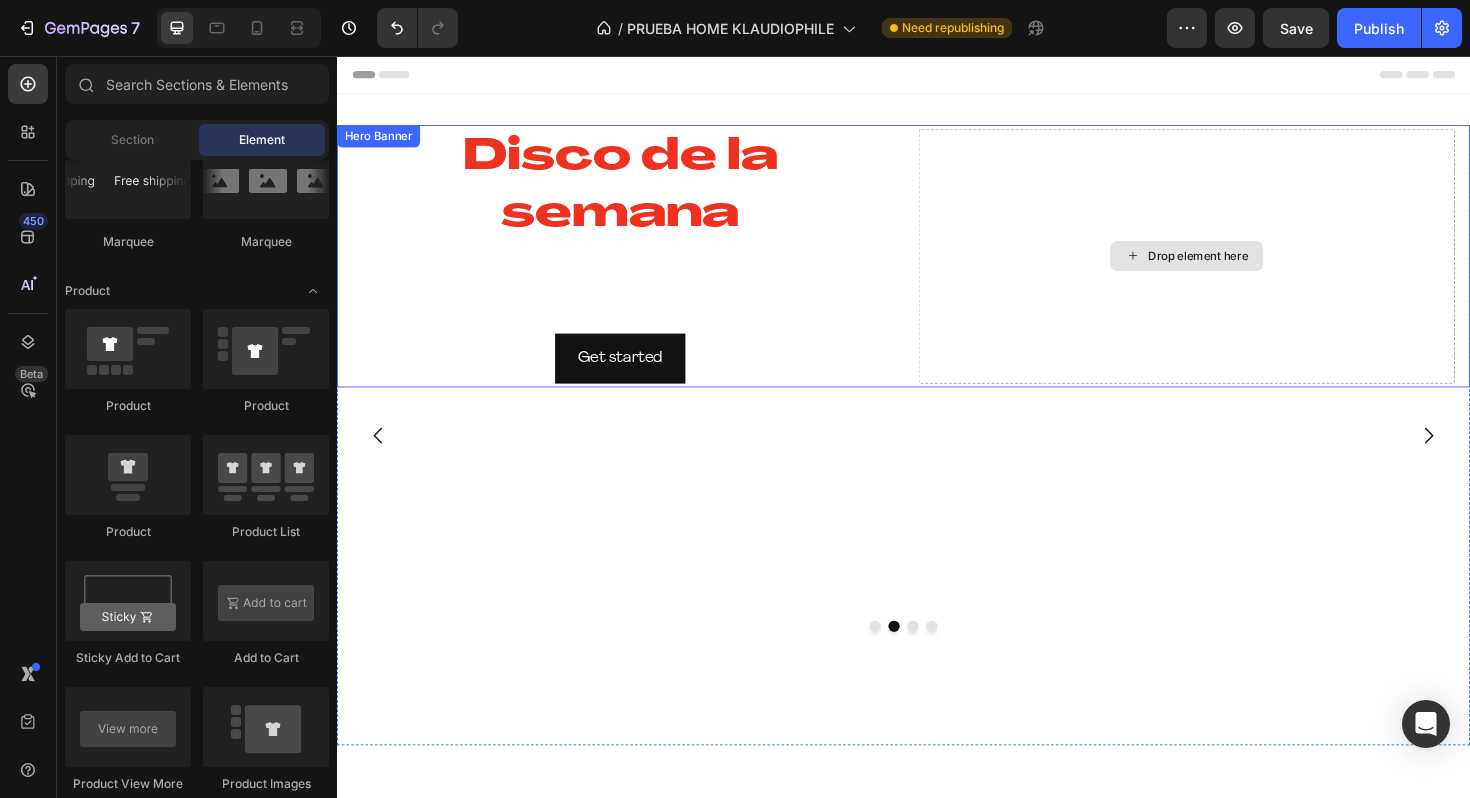 click on "Drop element here" at bounding box center (1237, 268) 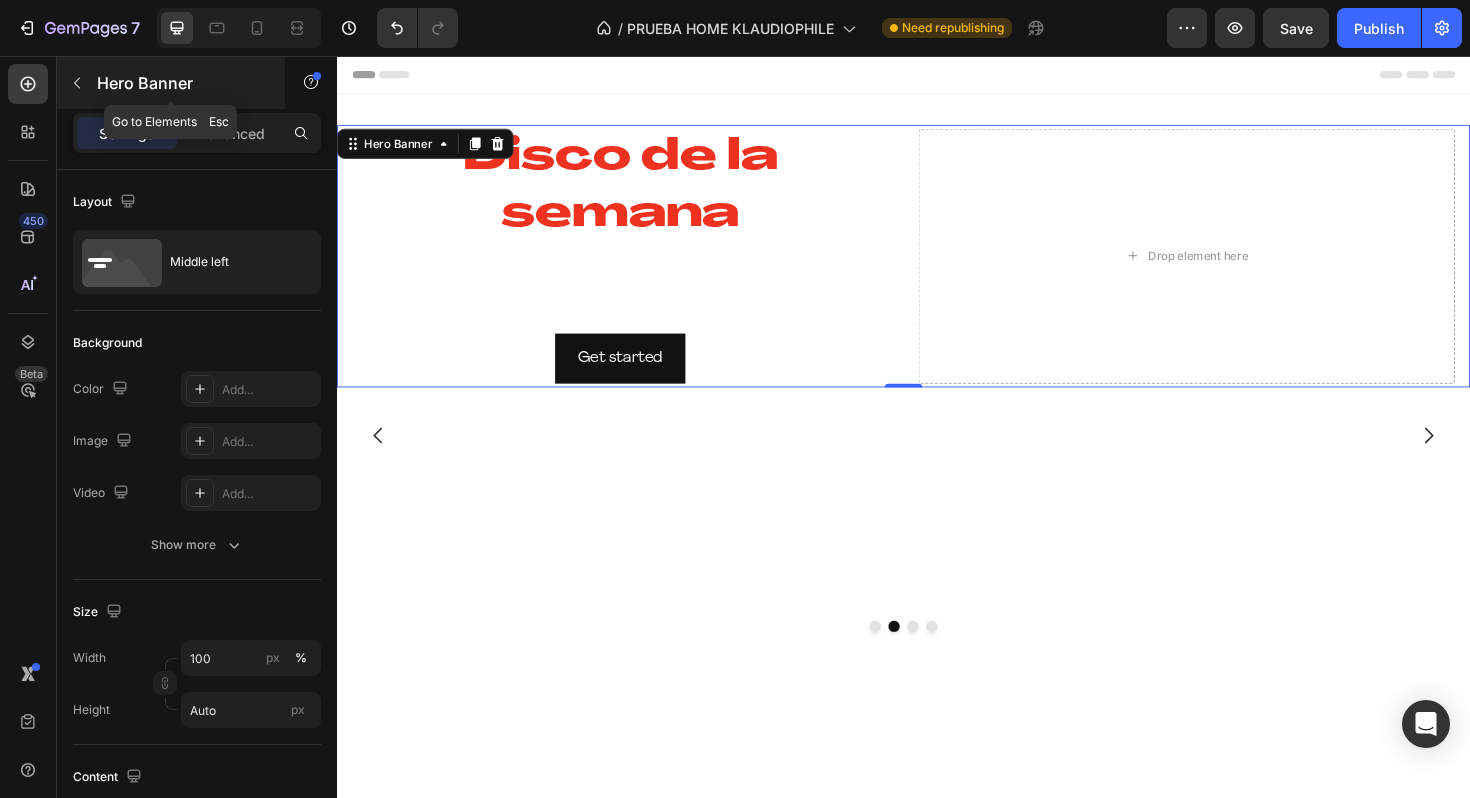 click 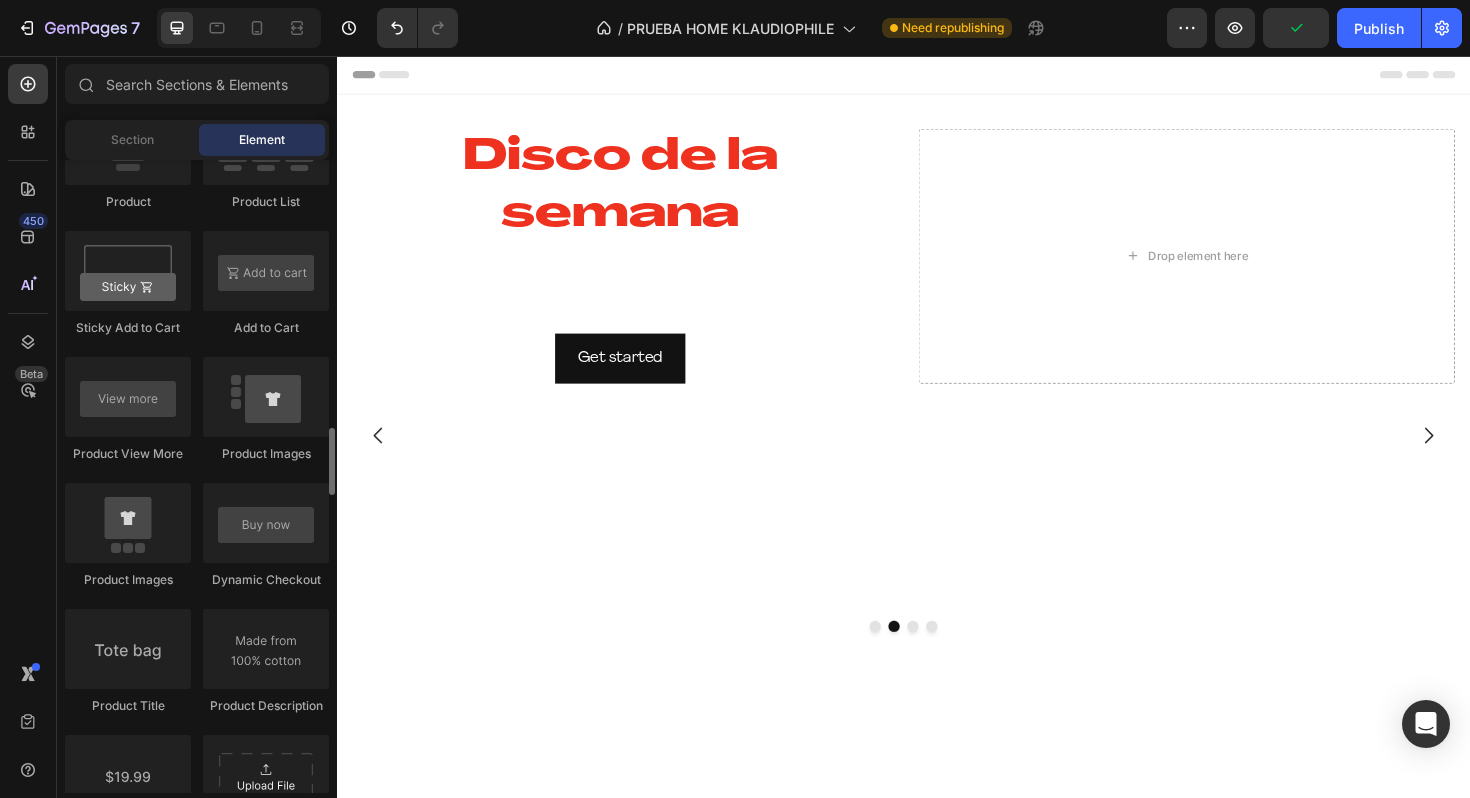 scroll, scrollTop: 2811, scrollLeft: 0, axis: vertical 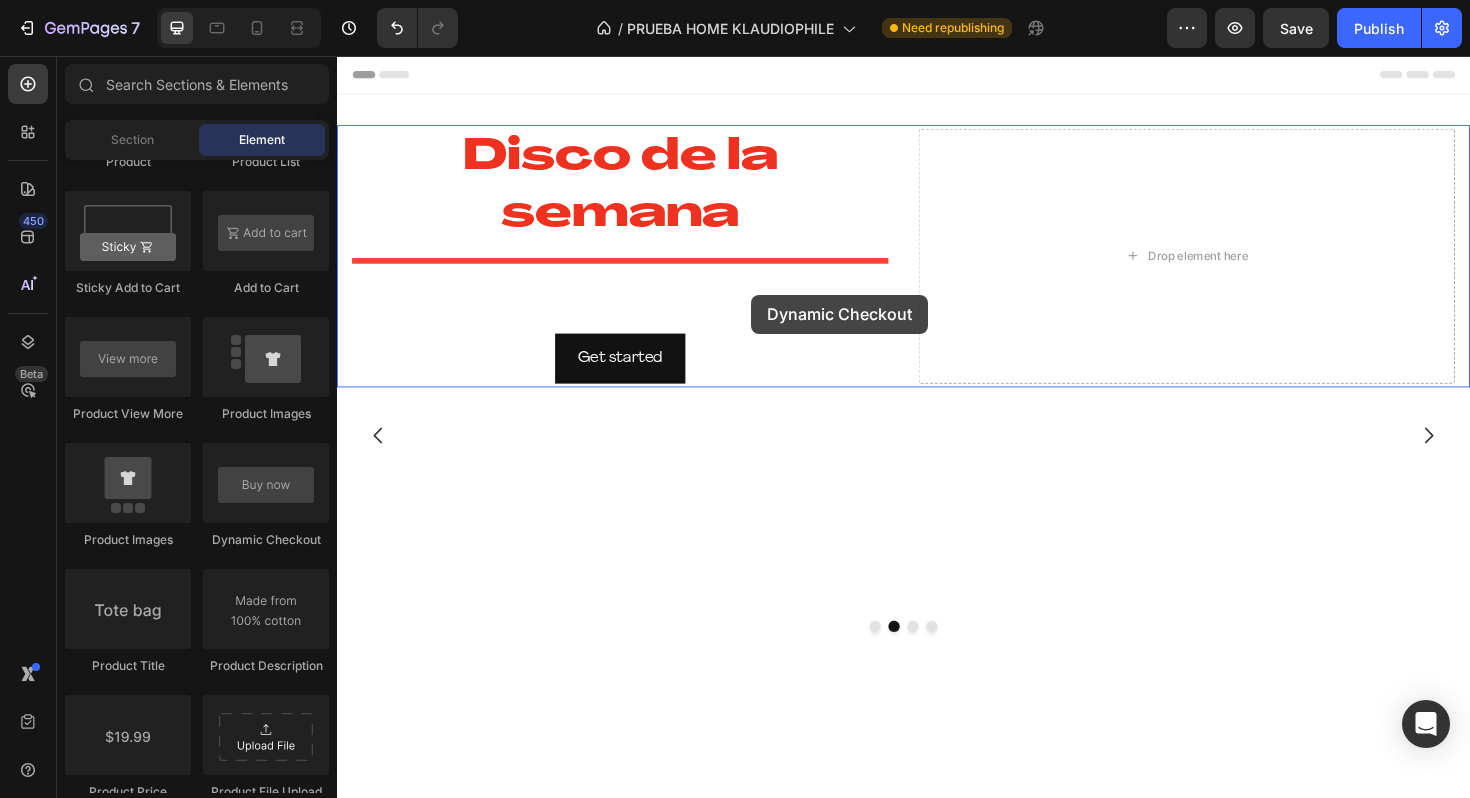 drag, startPoint x: 599, startPoint y: 535, endPoint x: 775, endPoint y: 309, distance: 286.4472 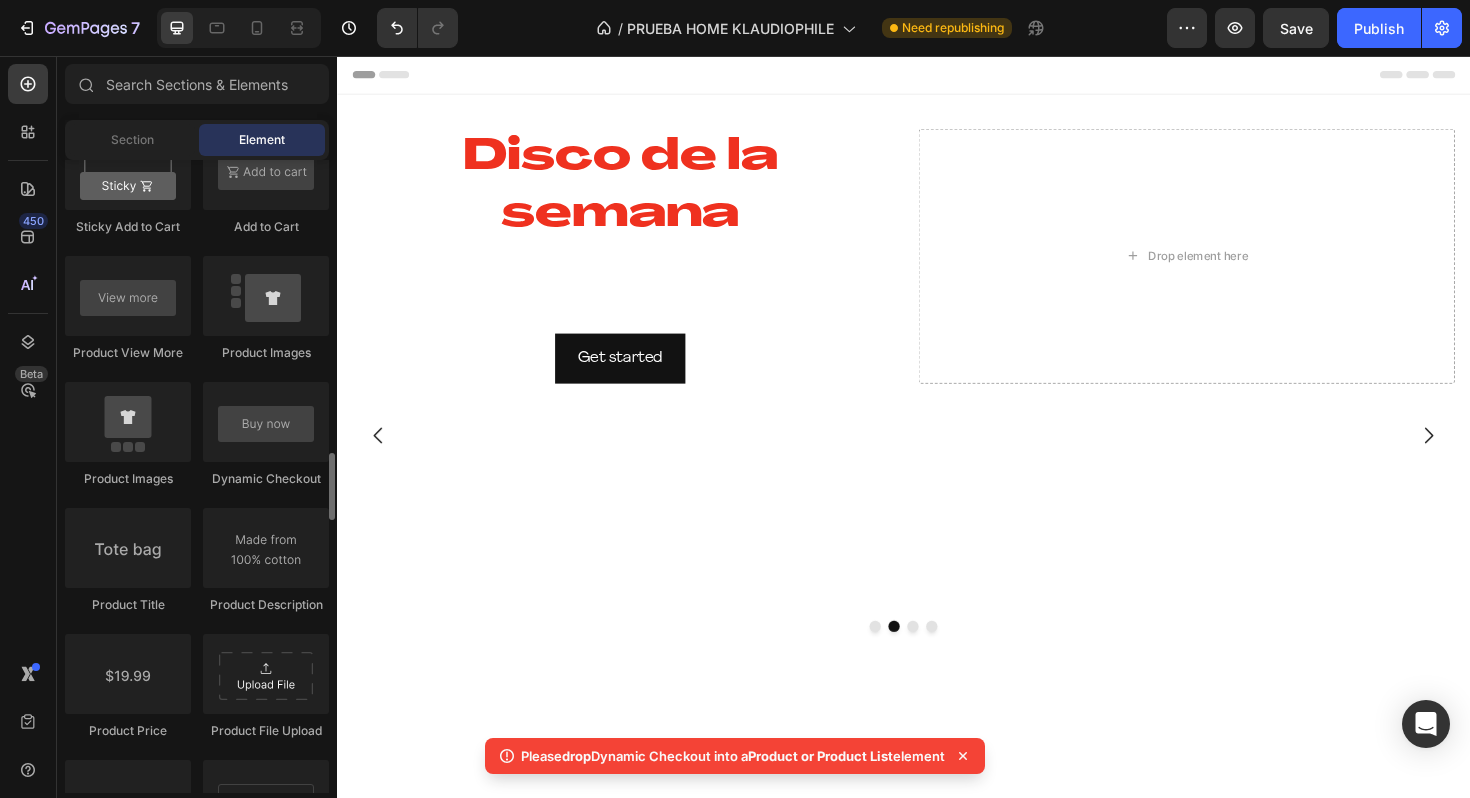 scroll, scrollTop: 2885, scrollLeft: 0, axis: vertical 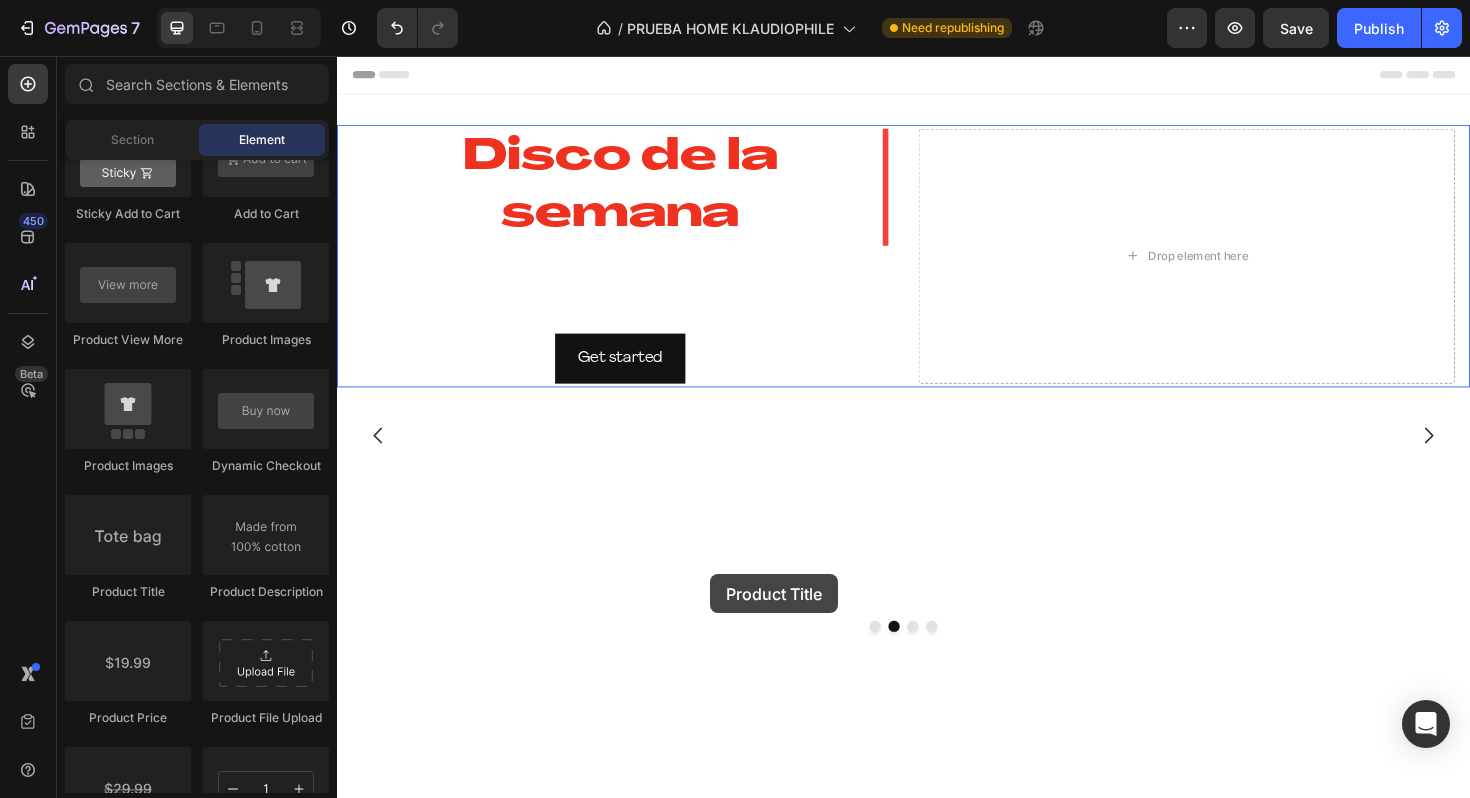 drag, startPoint x: 460, startPoint y: 611, endPoint x: 732, endPoint y: 605, distance: 272.06616 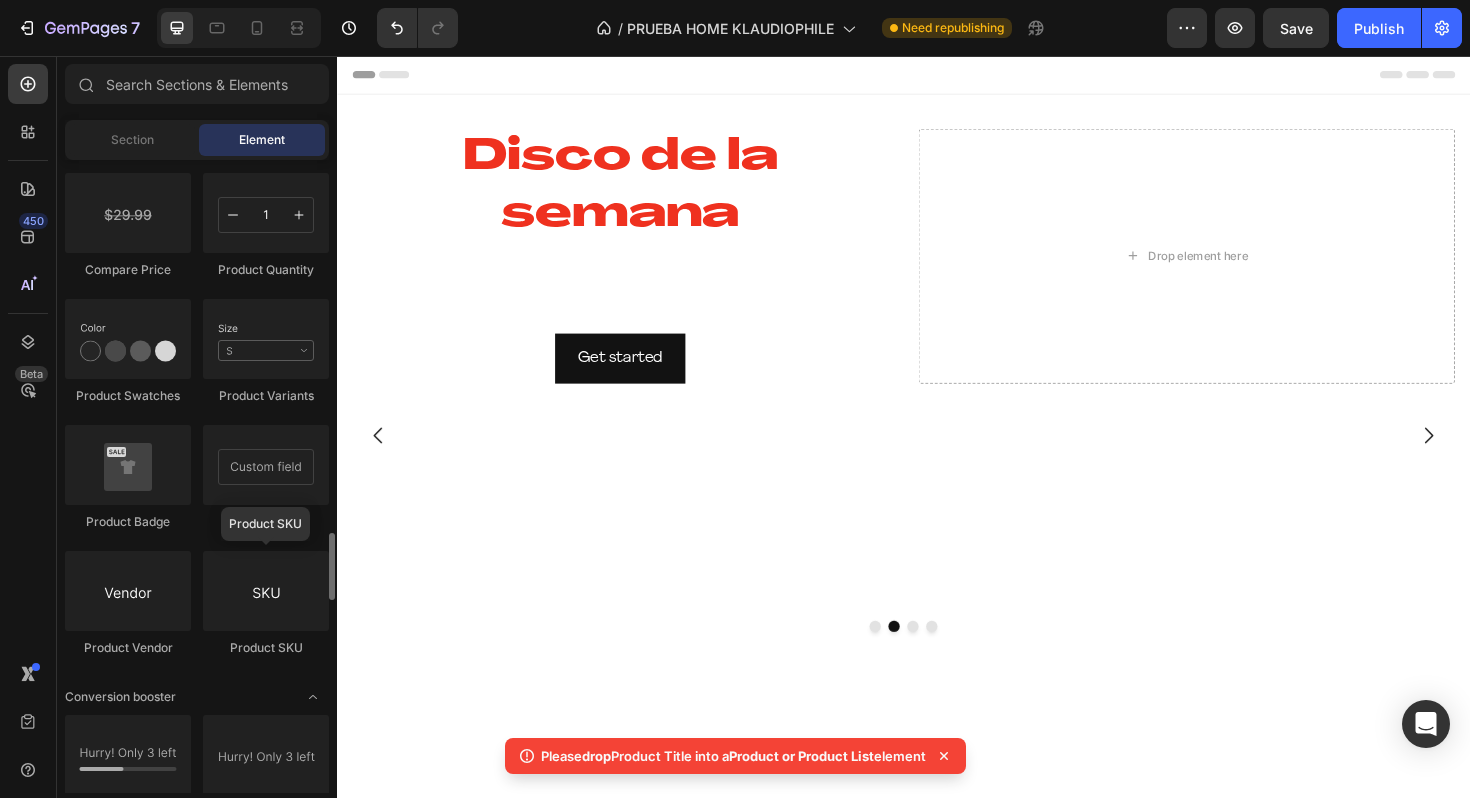 scroll, scrollTop: 3472, scrollLeft: 0, axis: vertical 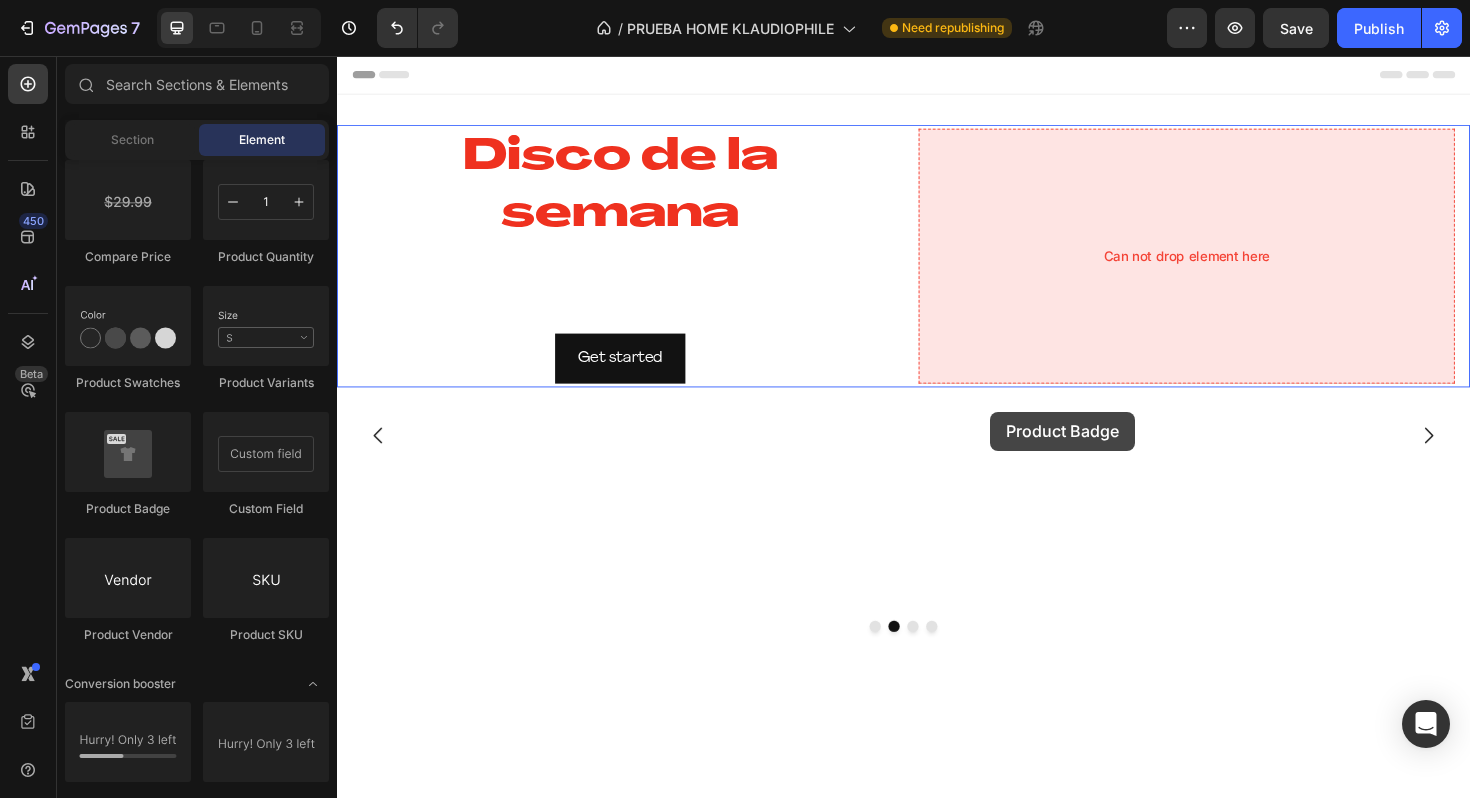 drag, startPoint x: 481, startPoint y: 538, endPoint x: 1029, endPoint y: 433, distance: 557.9686 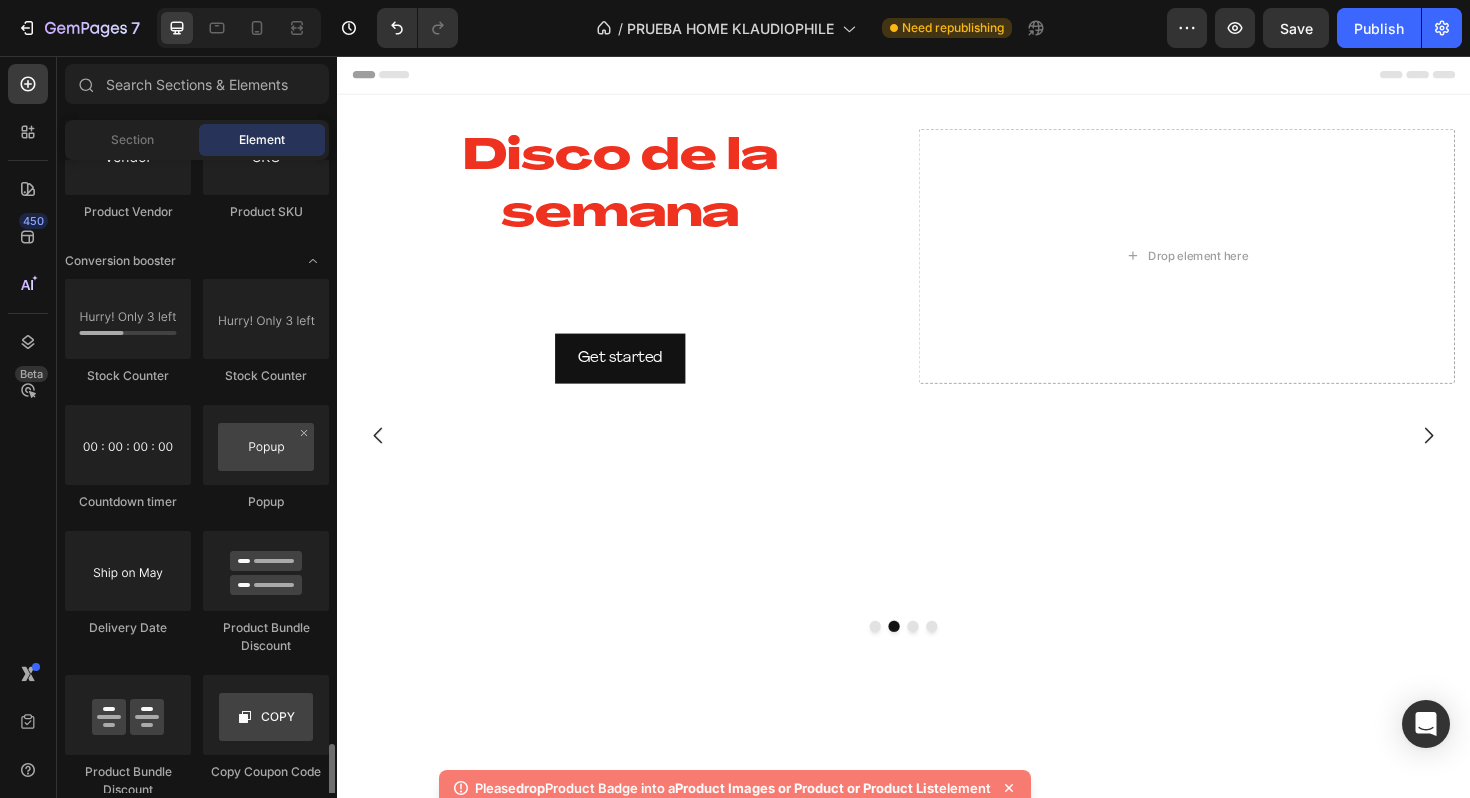 scroll, scrollTop: 4067, scrollLeft: 0, axis: vertical 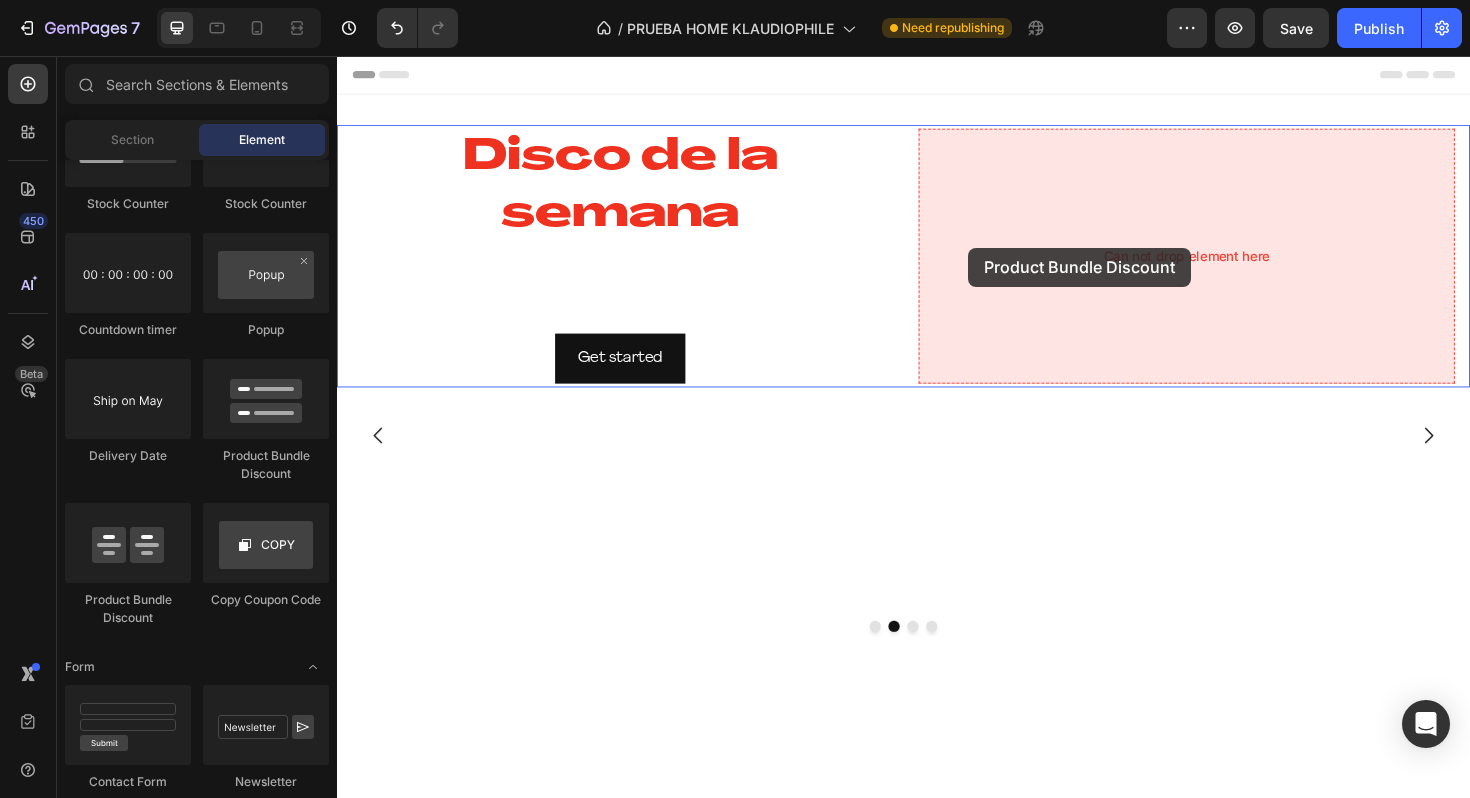 drag, startPoint x: 458, startPoint y: 612, endPoint x: 1004, endPoint y: 259, distance: 650.17303 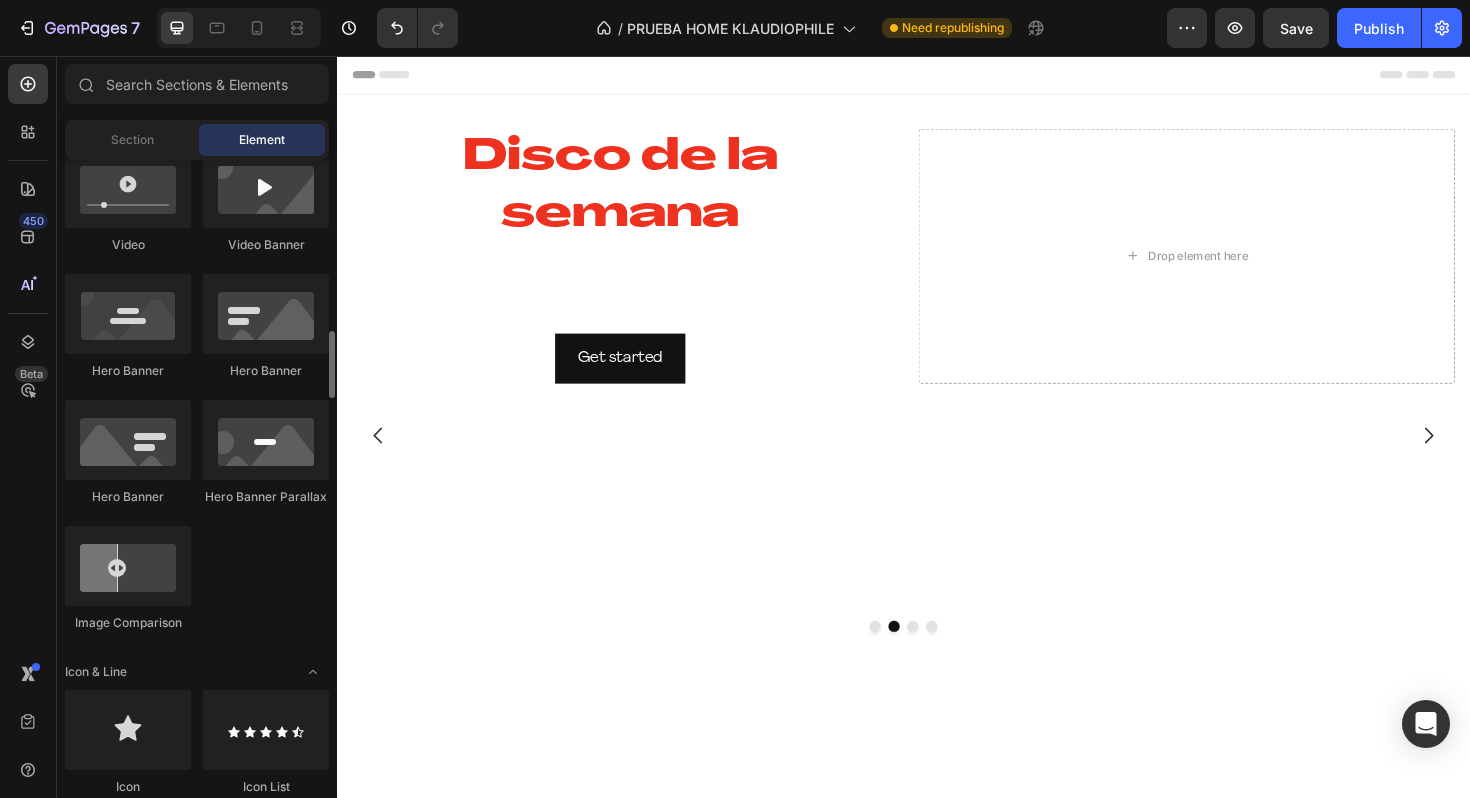 scroll, scrollTop: 878, scrollLeft: 0, axis: vertical 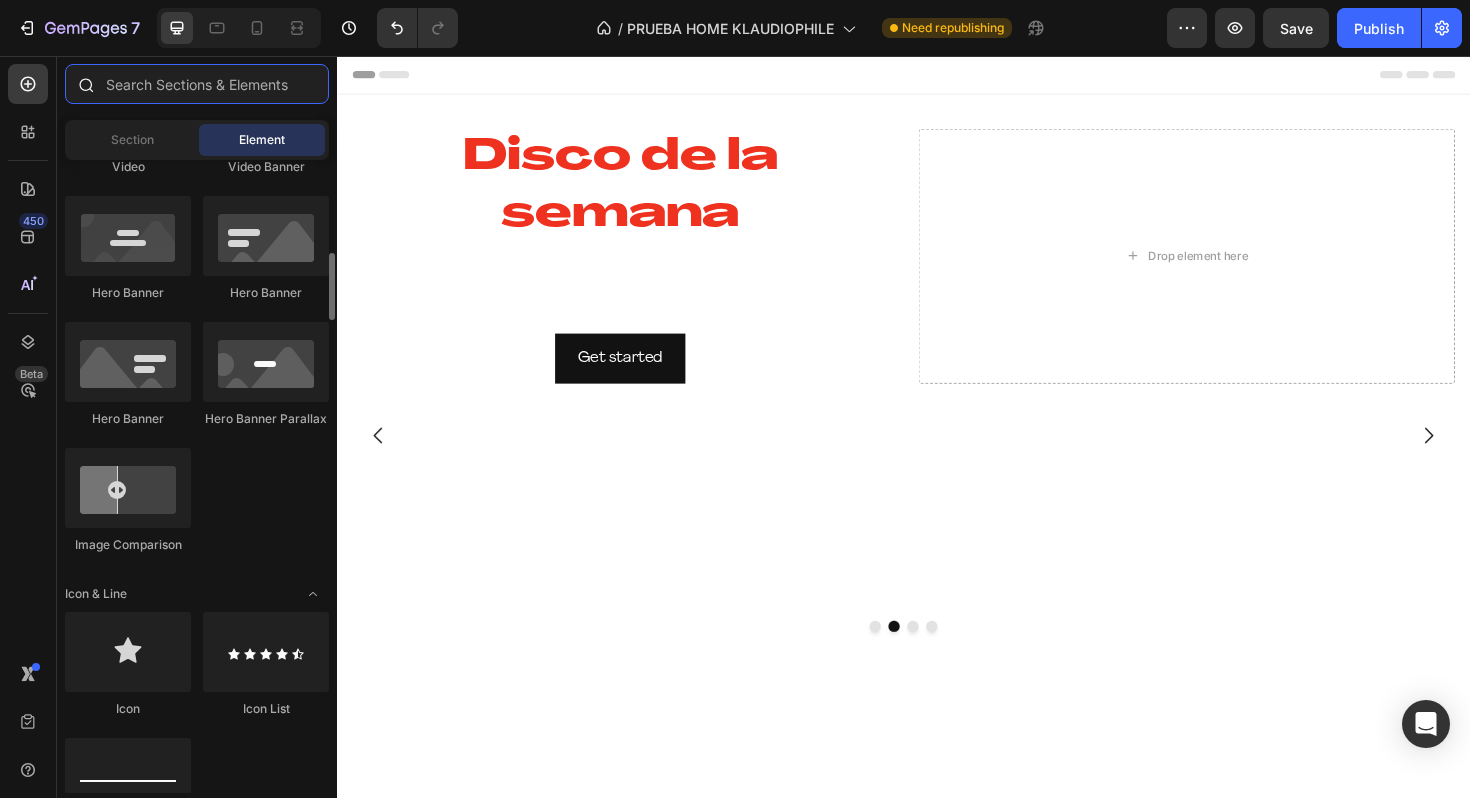 click at bounding box center [197, 84] 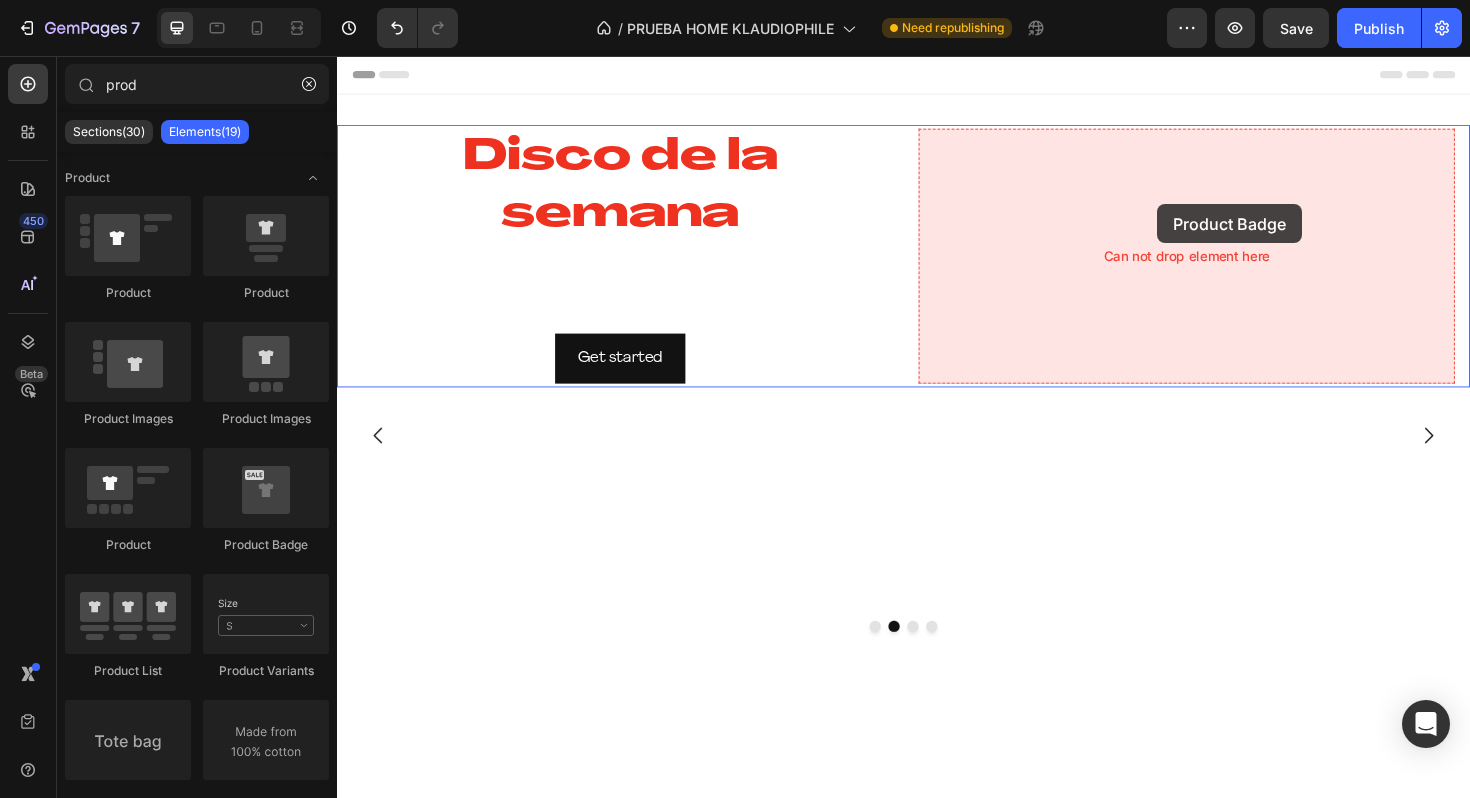 drag, startPoint x: 600, startPoint y: 556, endPoint x: 1206, endPoint y: 213, distance: 696.33685 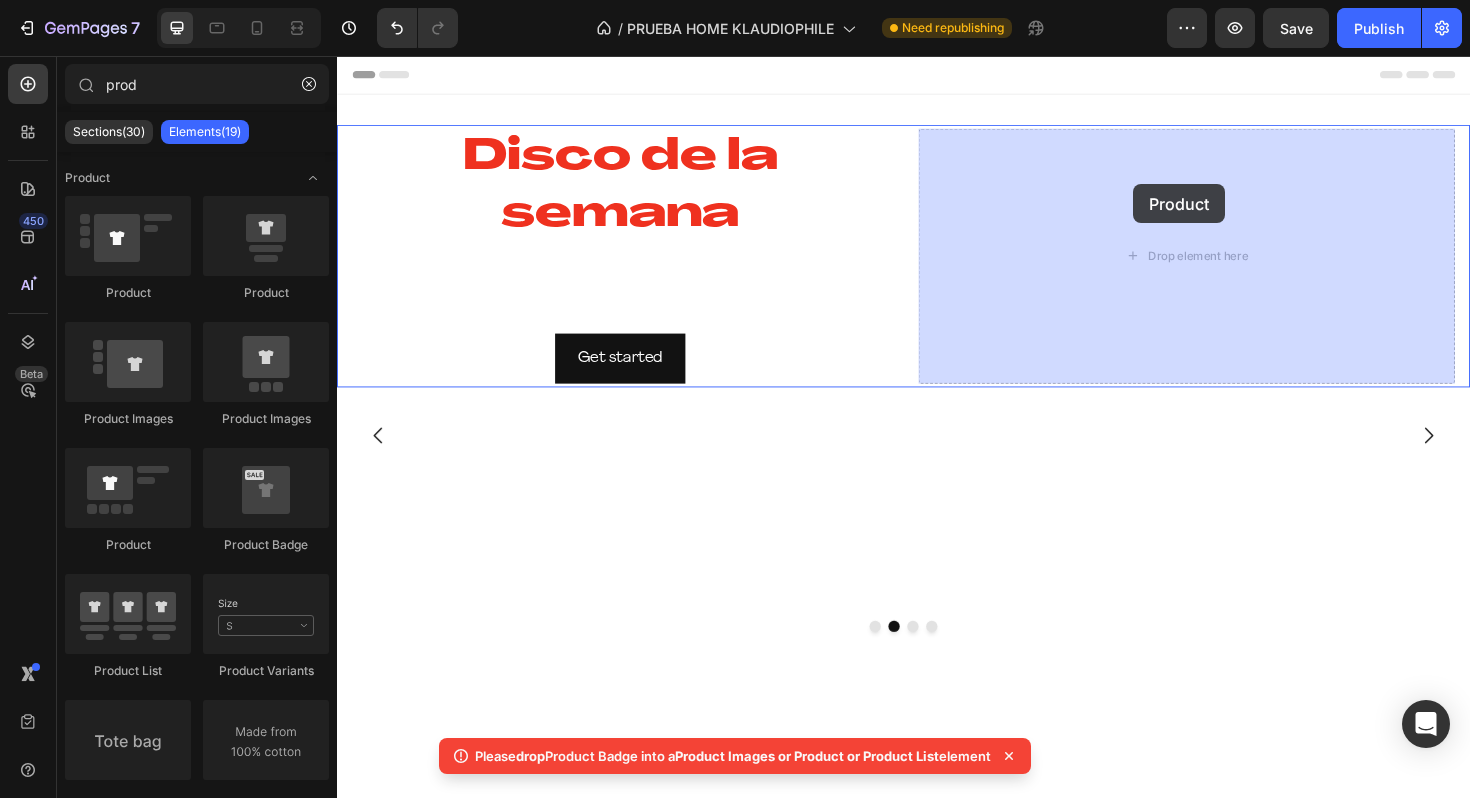 drag, startPoint x: 622, startPoint y: 295, endPoint x: 1180, endPoint y: 191, distance: 567.609 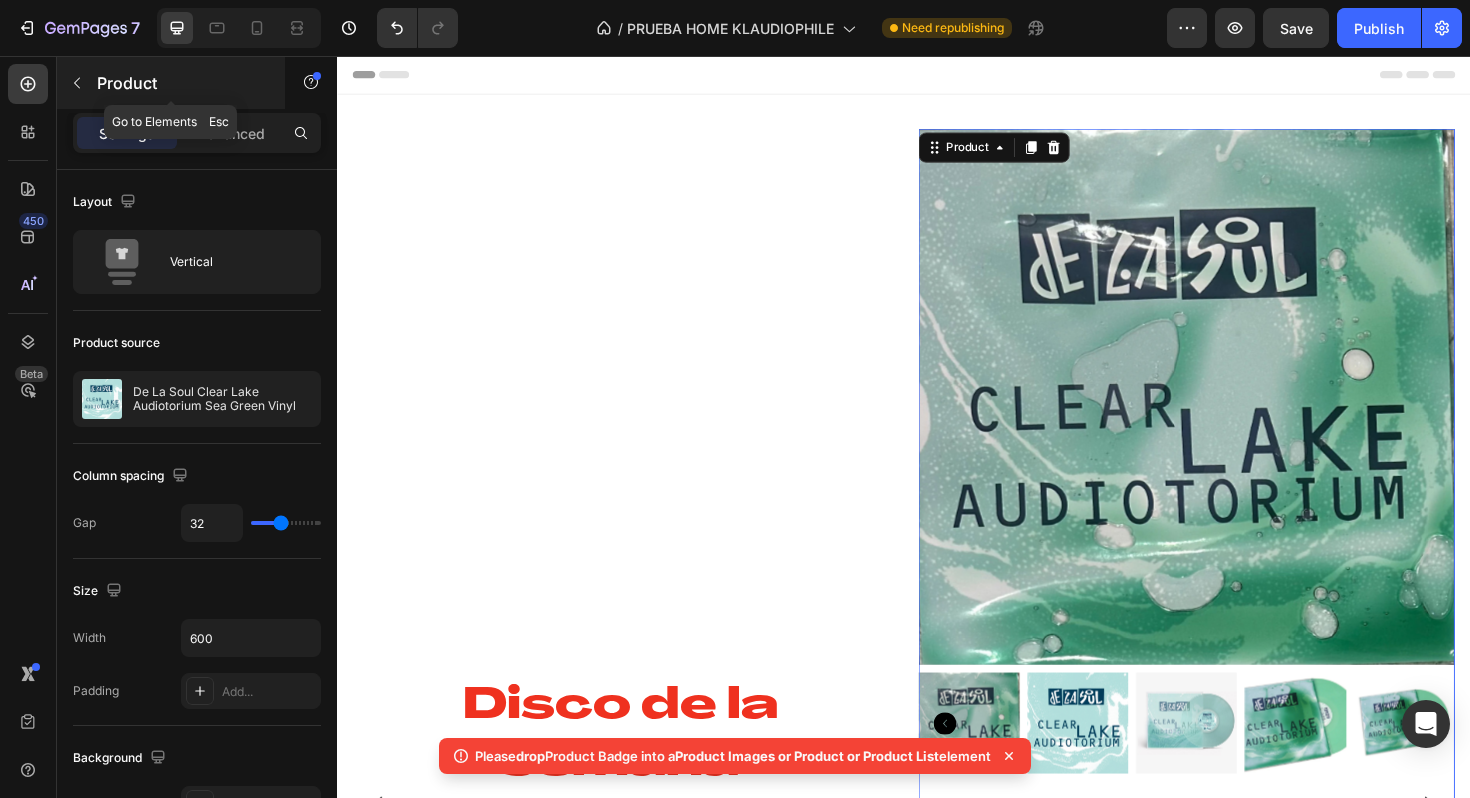 click at bounding box center [77, 83] 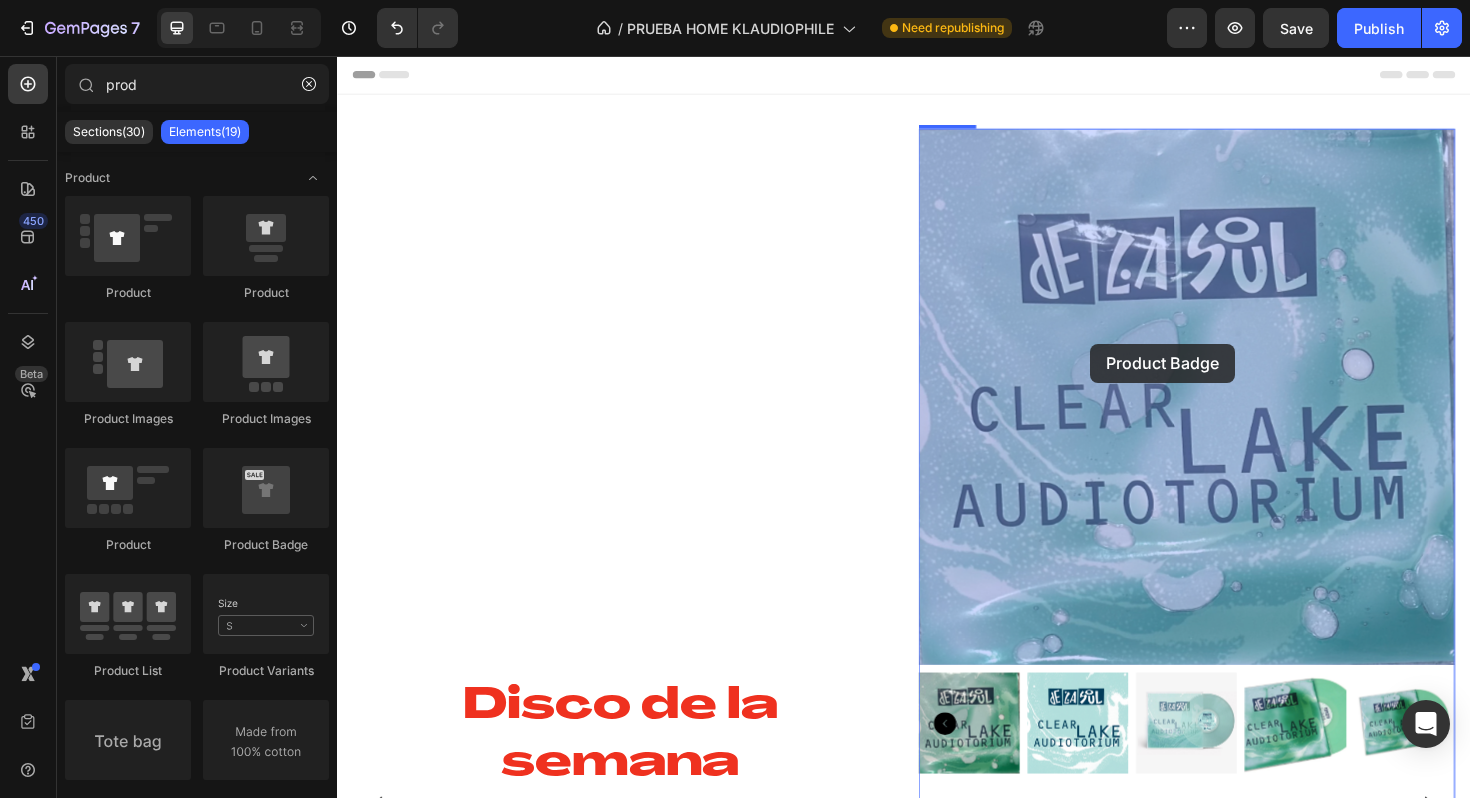 drag, startPoint x: 606, startPoint y: 562, endPoint x: 1135, endPoint y: 361, distance: 565.8993 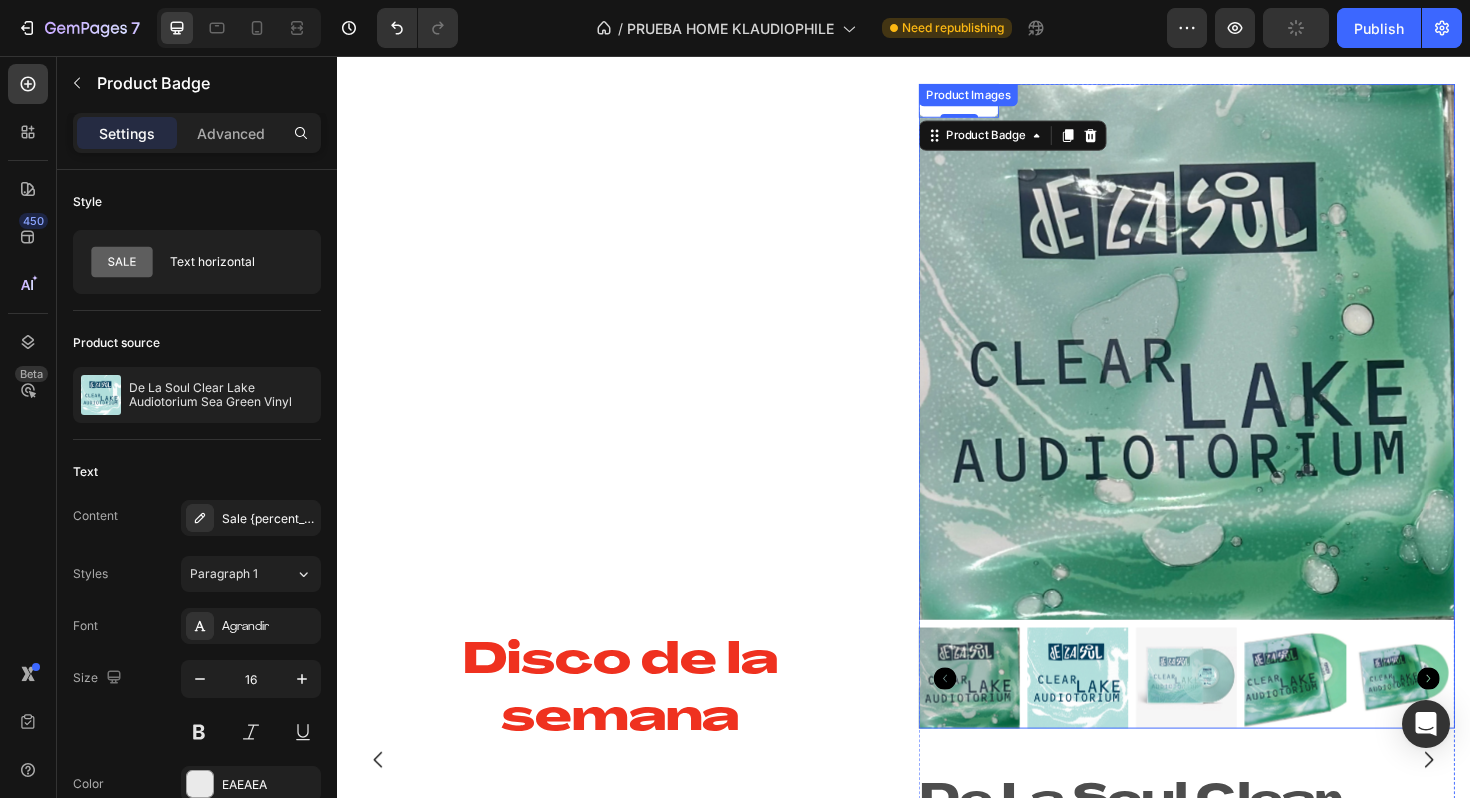 scroll, scrollTop: 0, scrollLeft: 0, axis: both 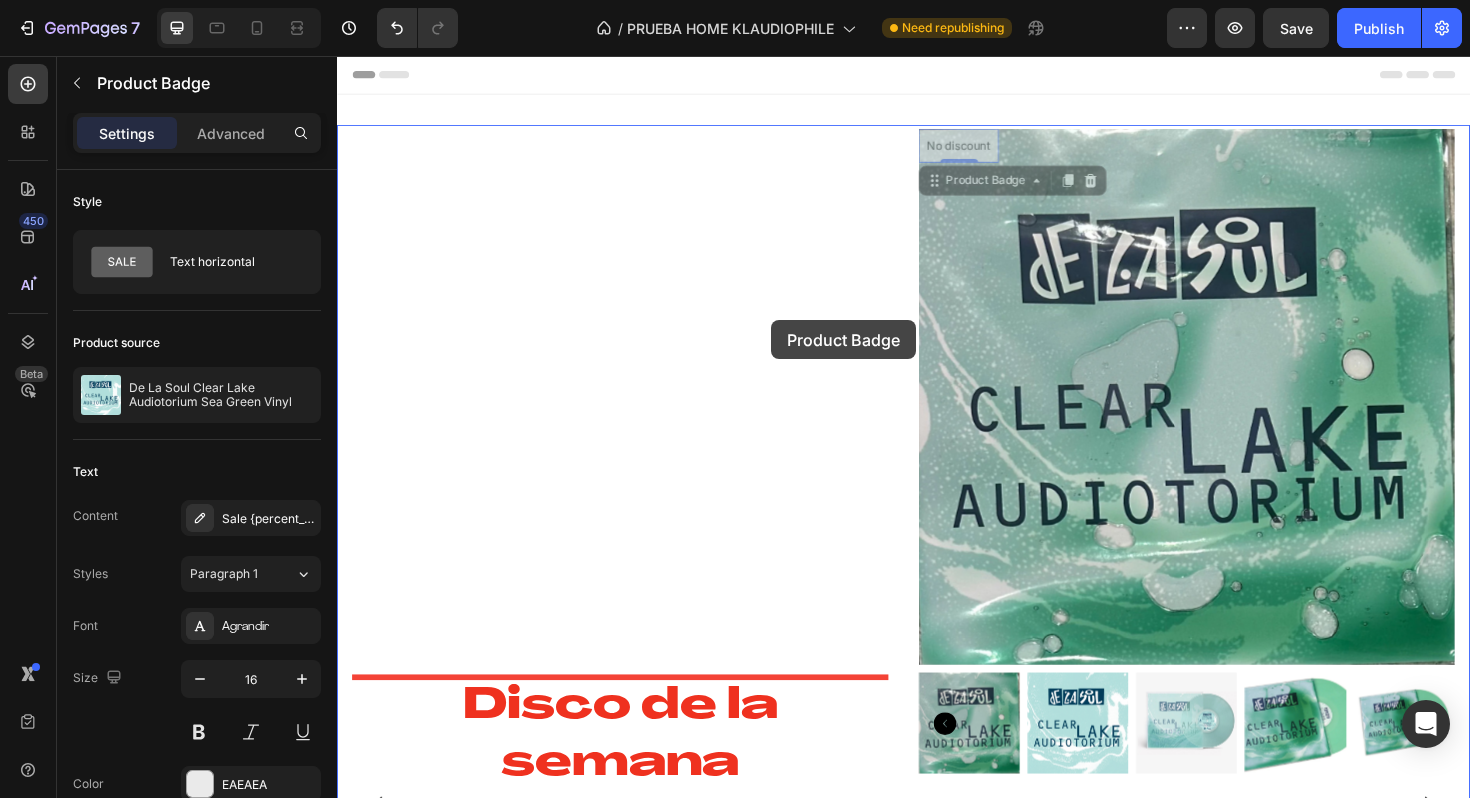 drag, startPoint x: 1007, startPoint y: 196, endPoint x: 797, endPoint y: 336, distance: 252.3886 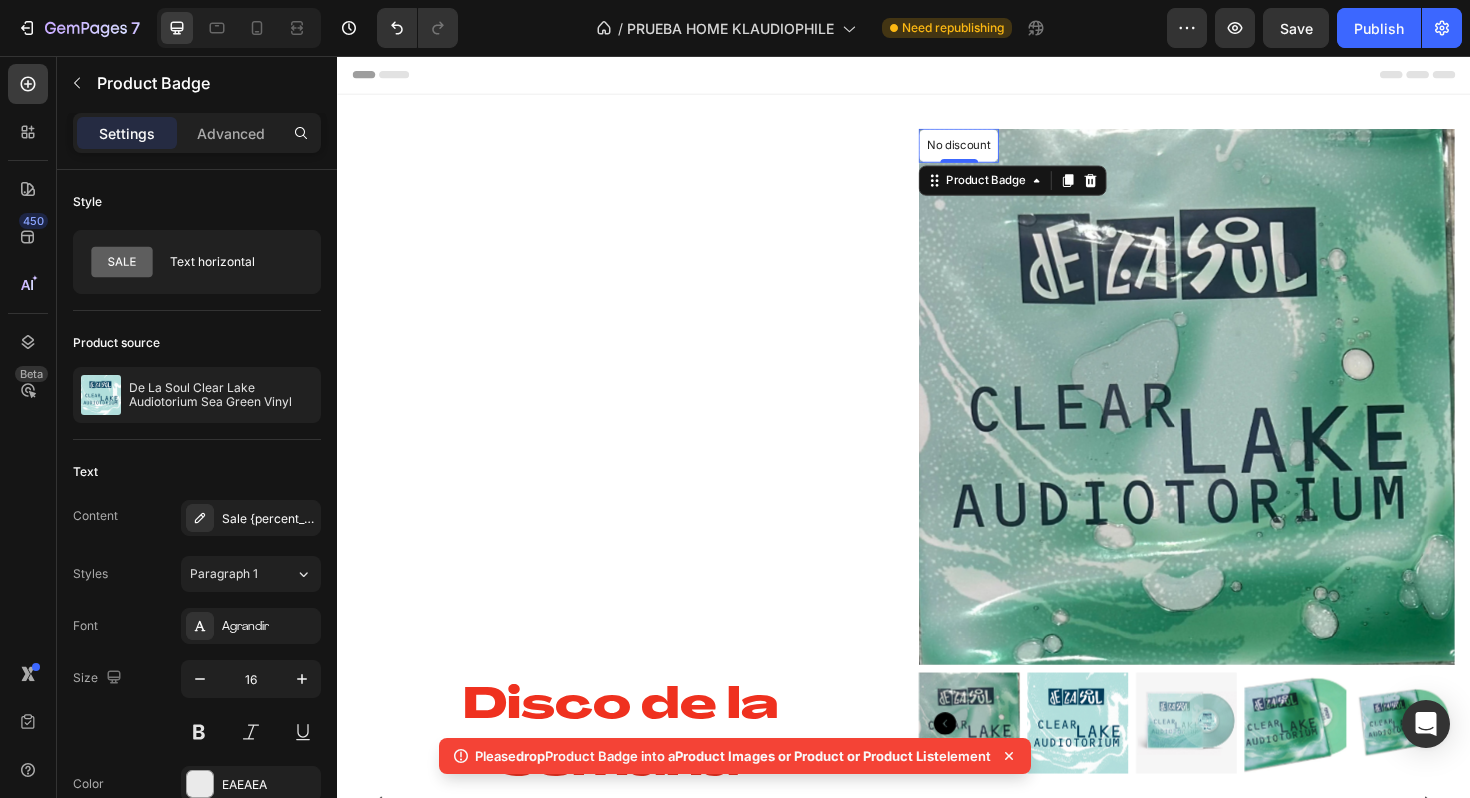 click on "Product Badge" at bounding box center [1052, 188] 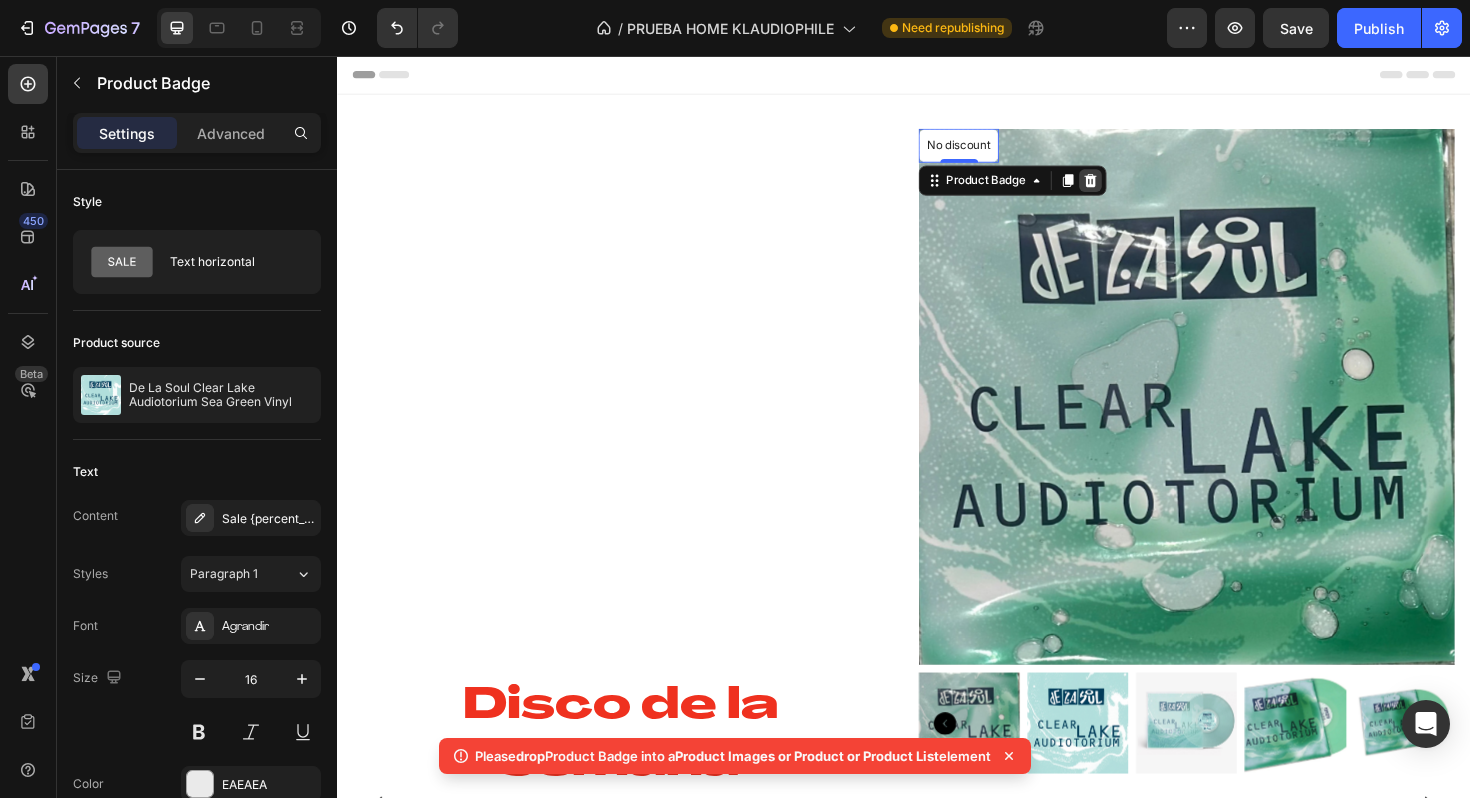 click at bounding box center (1135, 188) 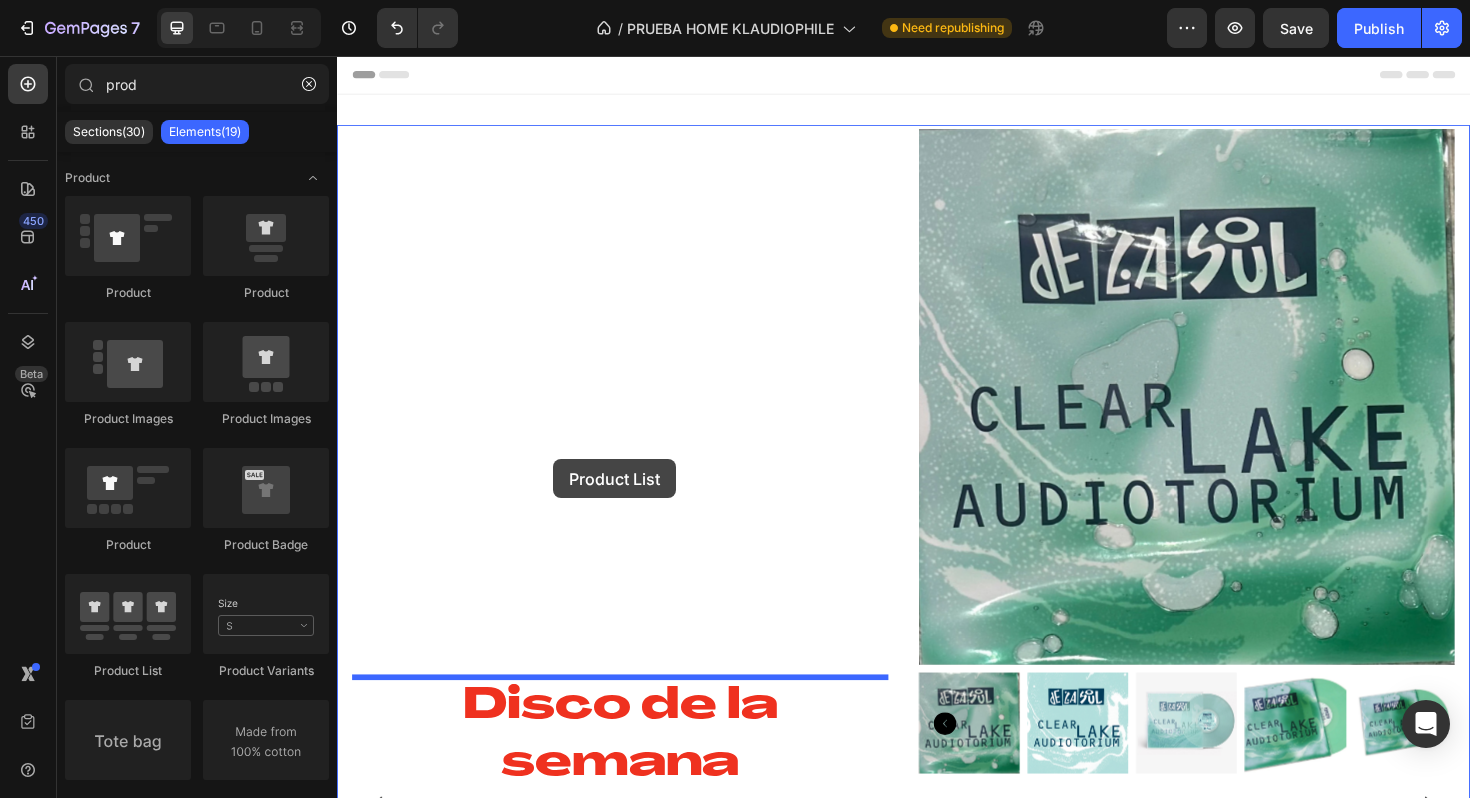 drag, startPoint x: 469, startPoint y: 701, endPoint x: 566, endPoint y: 483, distance: 238.60637 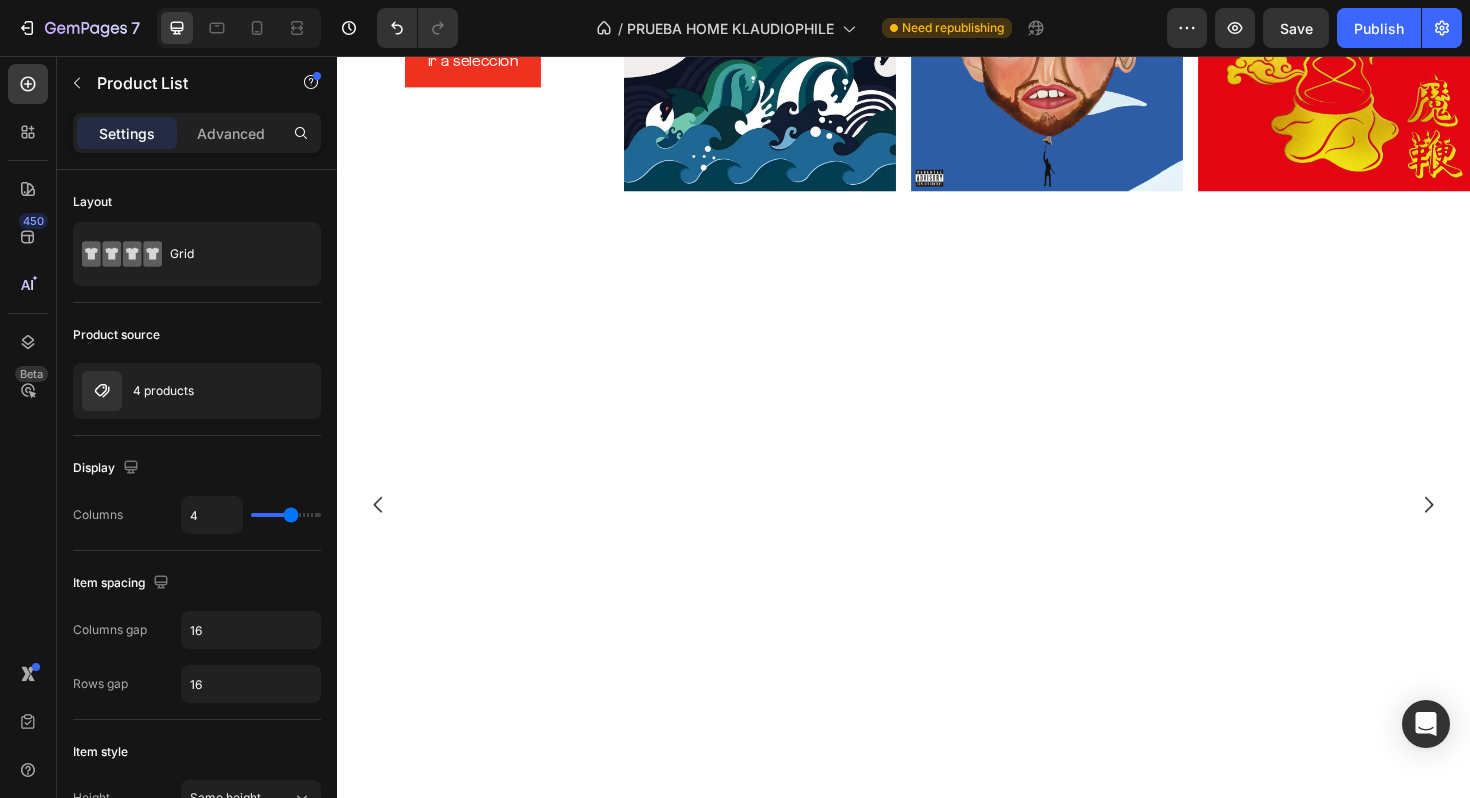 scroll, scrollTop: 375, scrollLeft: 0, axis: vertical 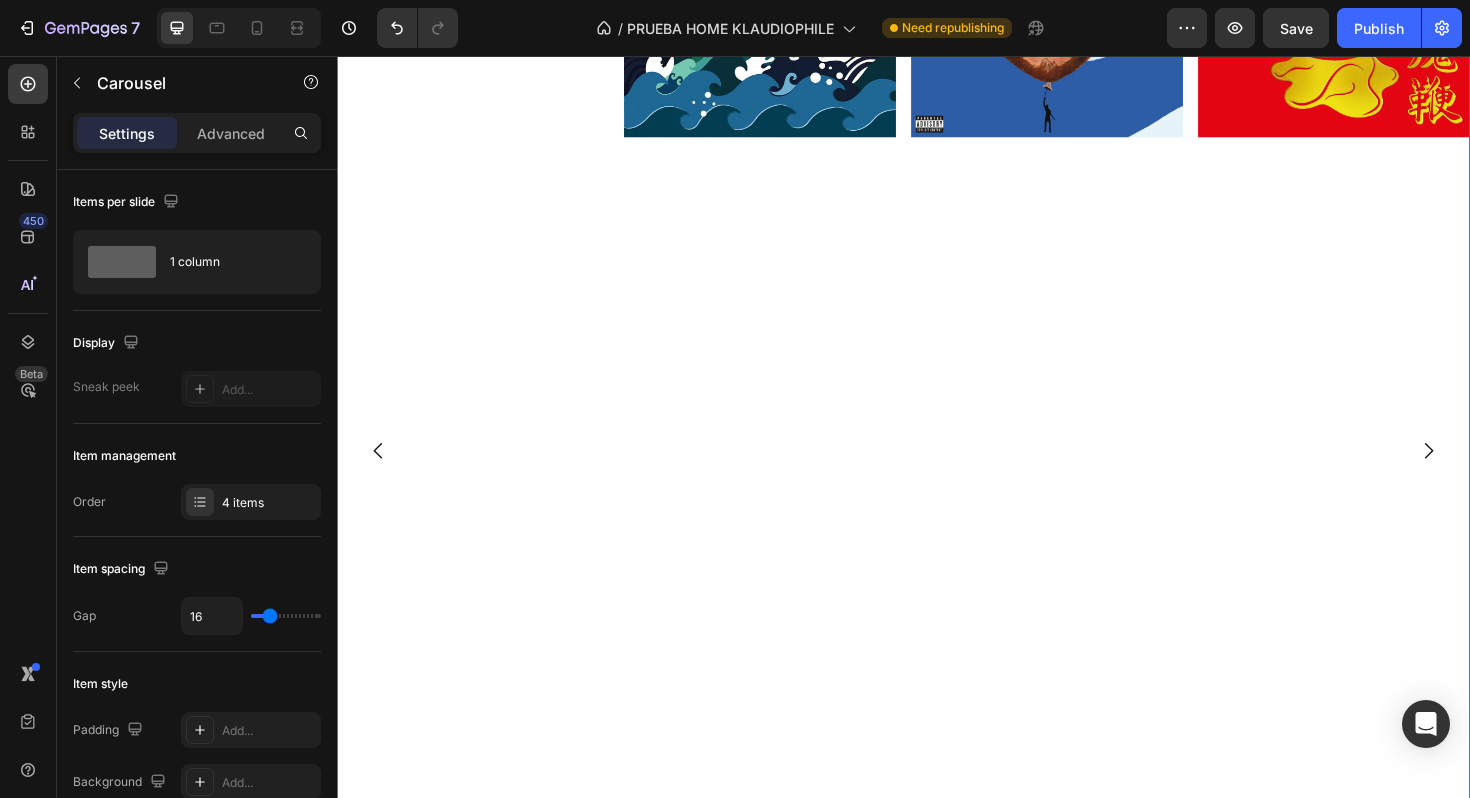 click 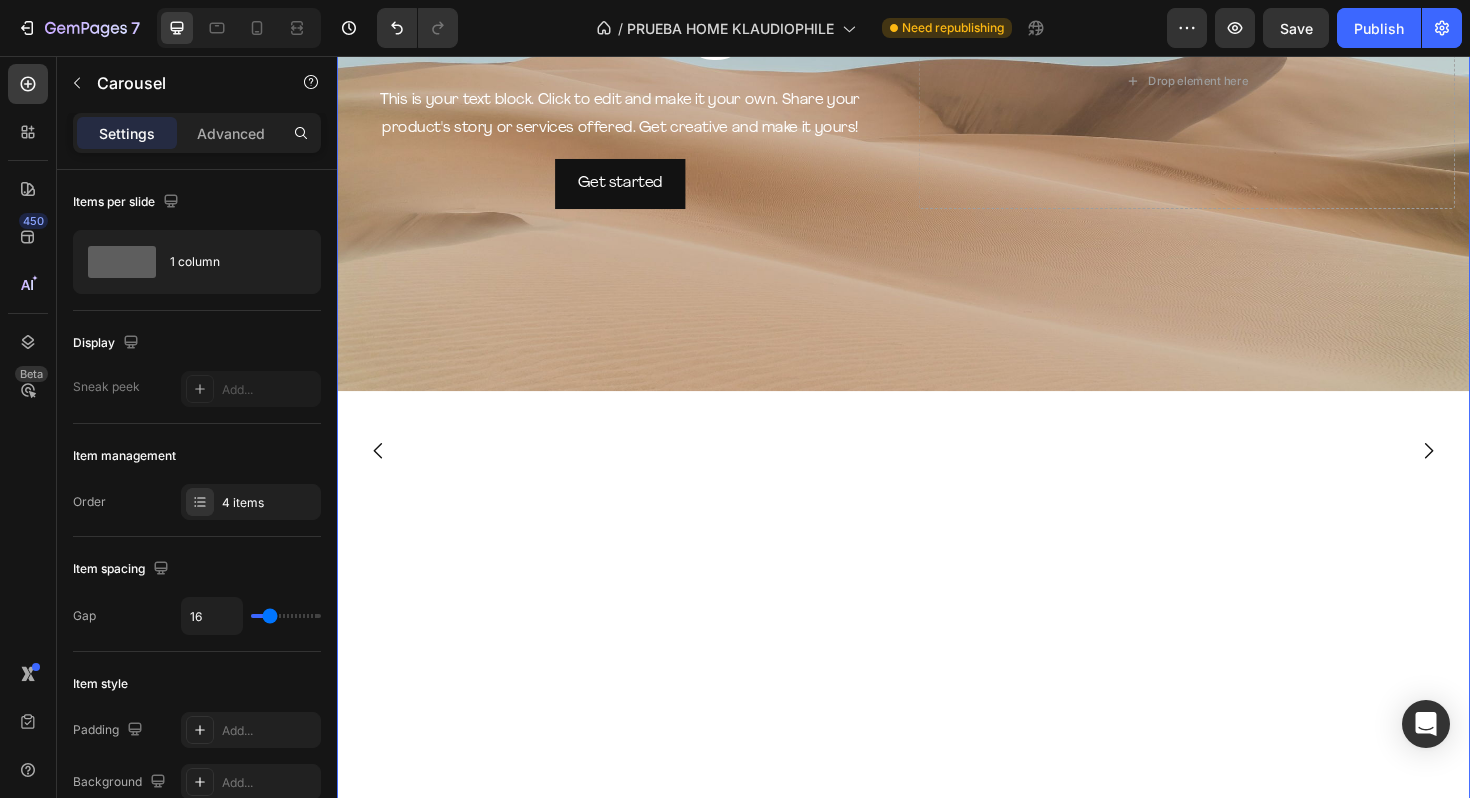 click 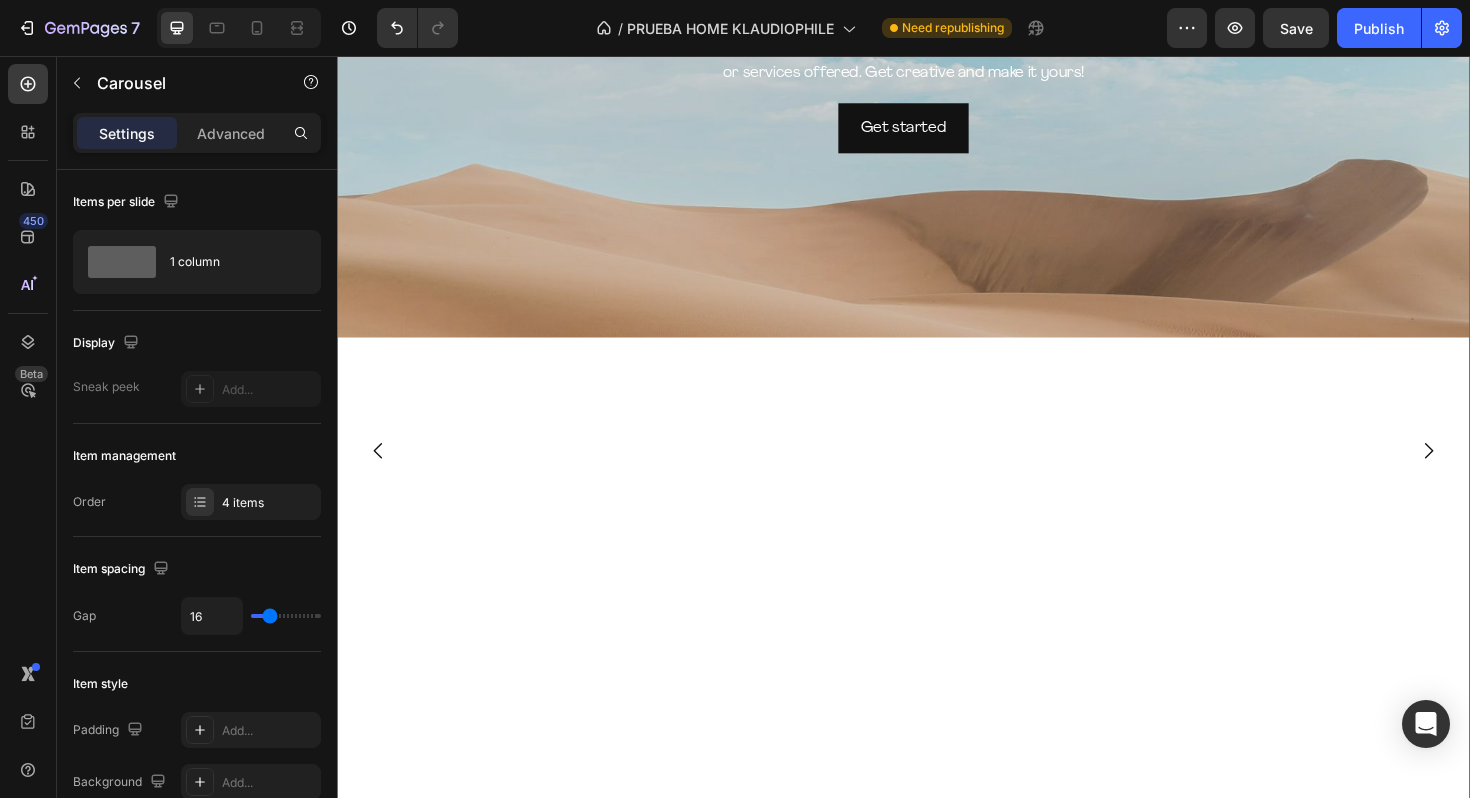 click 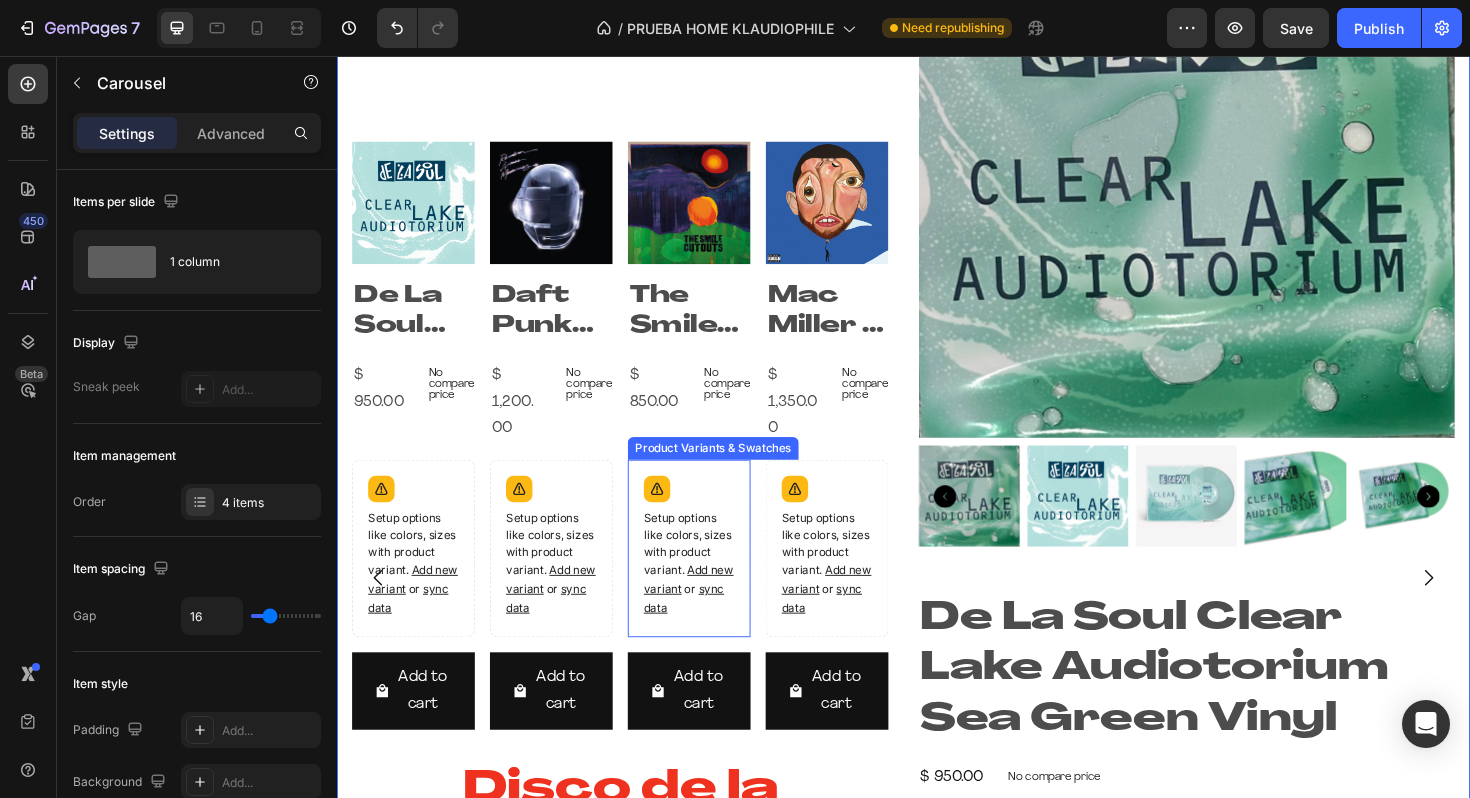 scroll, scrollTop: 471, scrollLeft: 0, axis: vertical 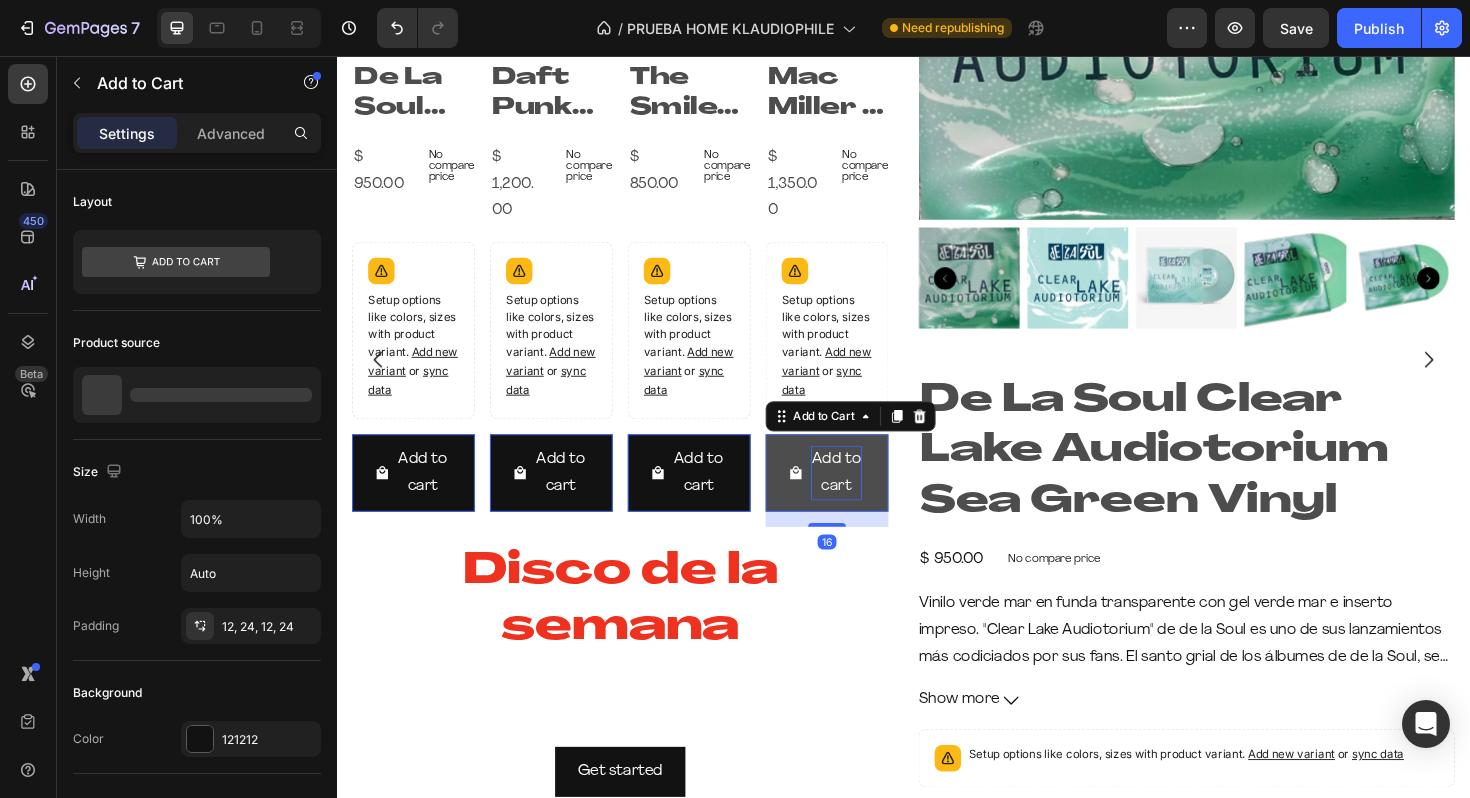 click on "Add to cart" at bounding box center (428, 498) 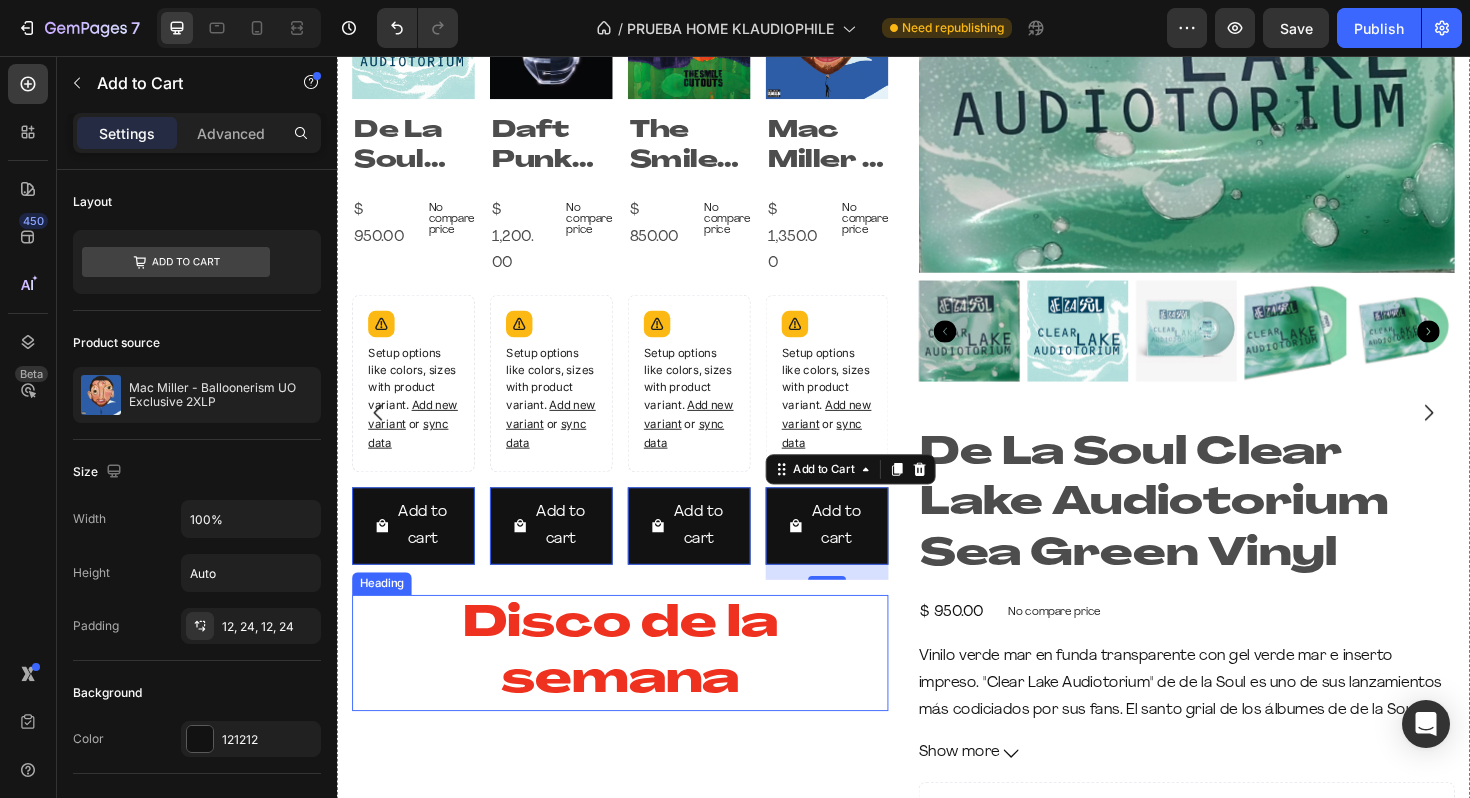 scroll, scrollTop: 203, scrollLeft: 0, axis: vertical 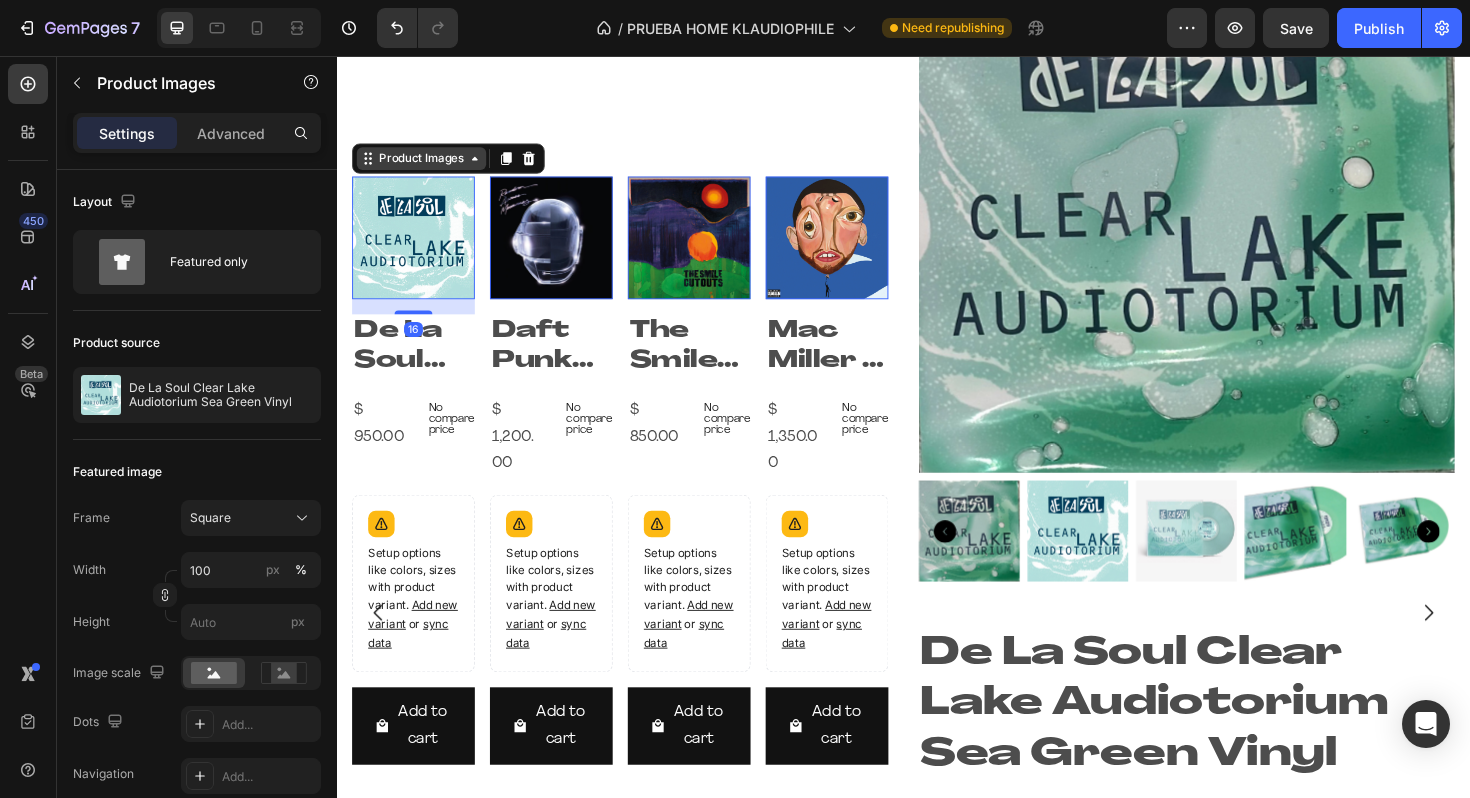 click on "Product Images" at bounding box center (426, 165) 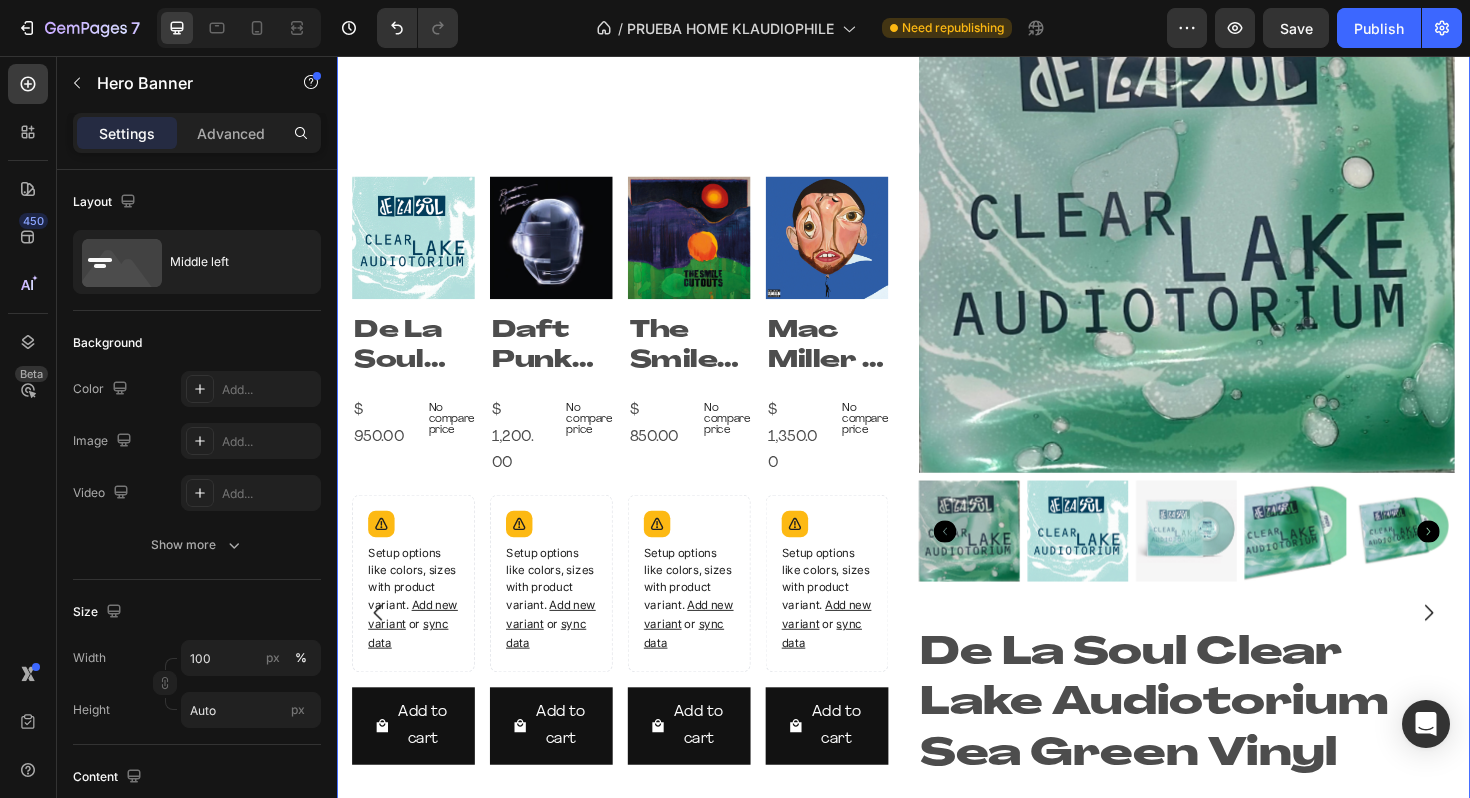 click on "Product Images De La Soul Clear Lake Audiotorium Sea Green Vinyl Product Title $ 950.00 Product Price Product Price No compare price Product Price Row Setup options like colors, sizes with product variant.       Add new variant   or   sync data Product Variants & Swatches Add to cart Add to Cart Row Product List Product Images Daft Punk Random Access Memories 10th Anniversary Edition Product Title $ 1,200.00 Product Price Product Price No compare price Product Price Row Setup options like colors, sizes with product variant.       Add new variant   or   sync data Product Variants & Swatches Add to cart Add to Cart Row Product List Product Images The Smile Cutouts White Vinyl Edition Product Title $ 850.00 Product Price Product Price No compare price Product Price Row Setup options like colors, sizes with product variant.       Add new variant   or   sync data Product Variants & Swatches Add to cart Add to Cart Row Product List Product Images Mac Miller - Balloonerism UO Exclusive 2XLP Product Title $ 1,350.00" at bounding box center (637, 646) 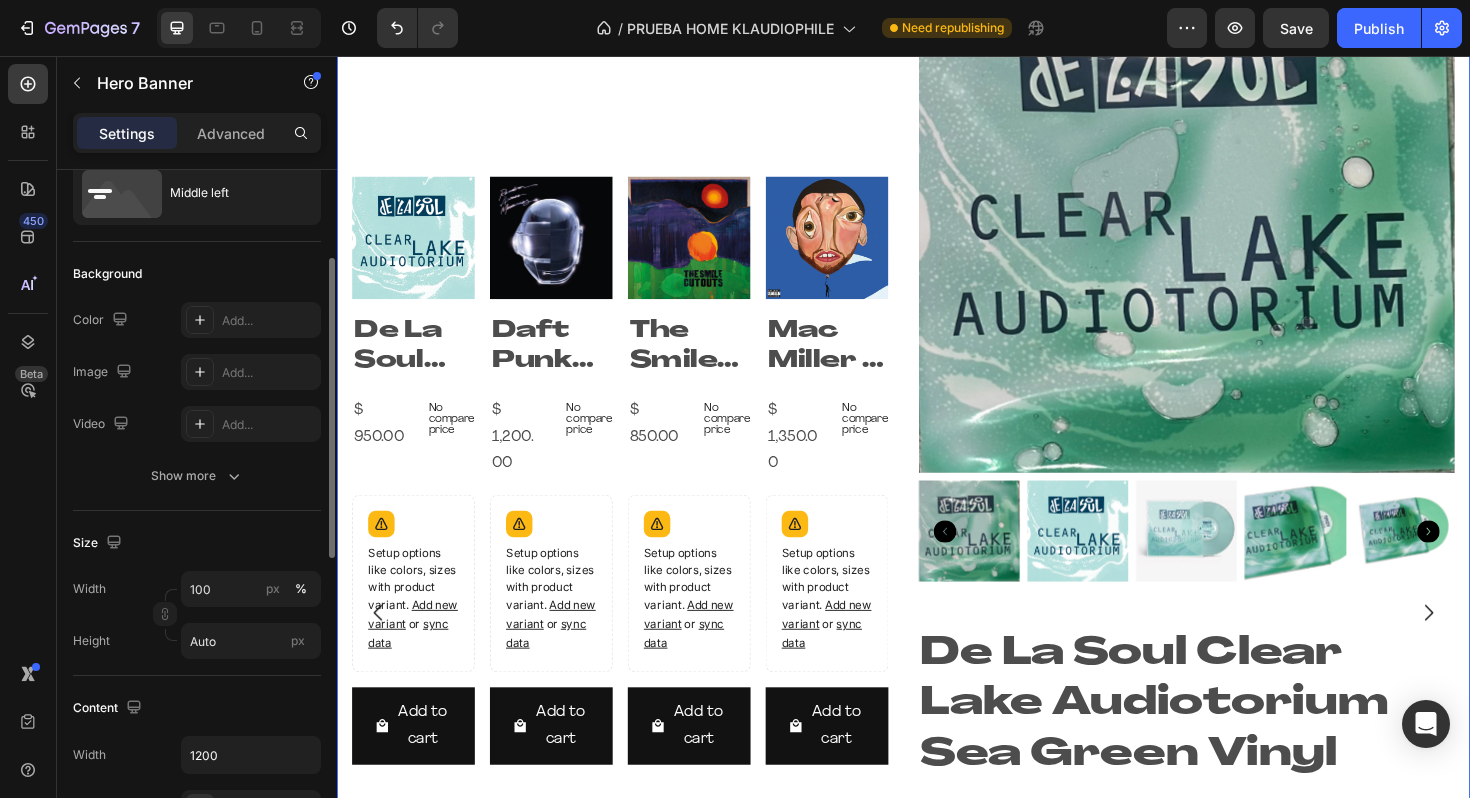 scroll, scrollTop: 0, scrollLeft: 0, axis: both 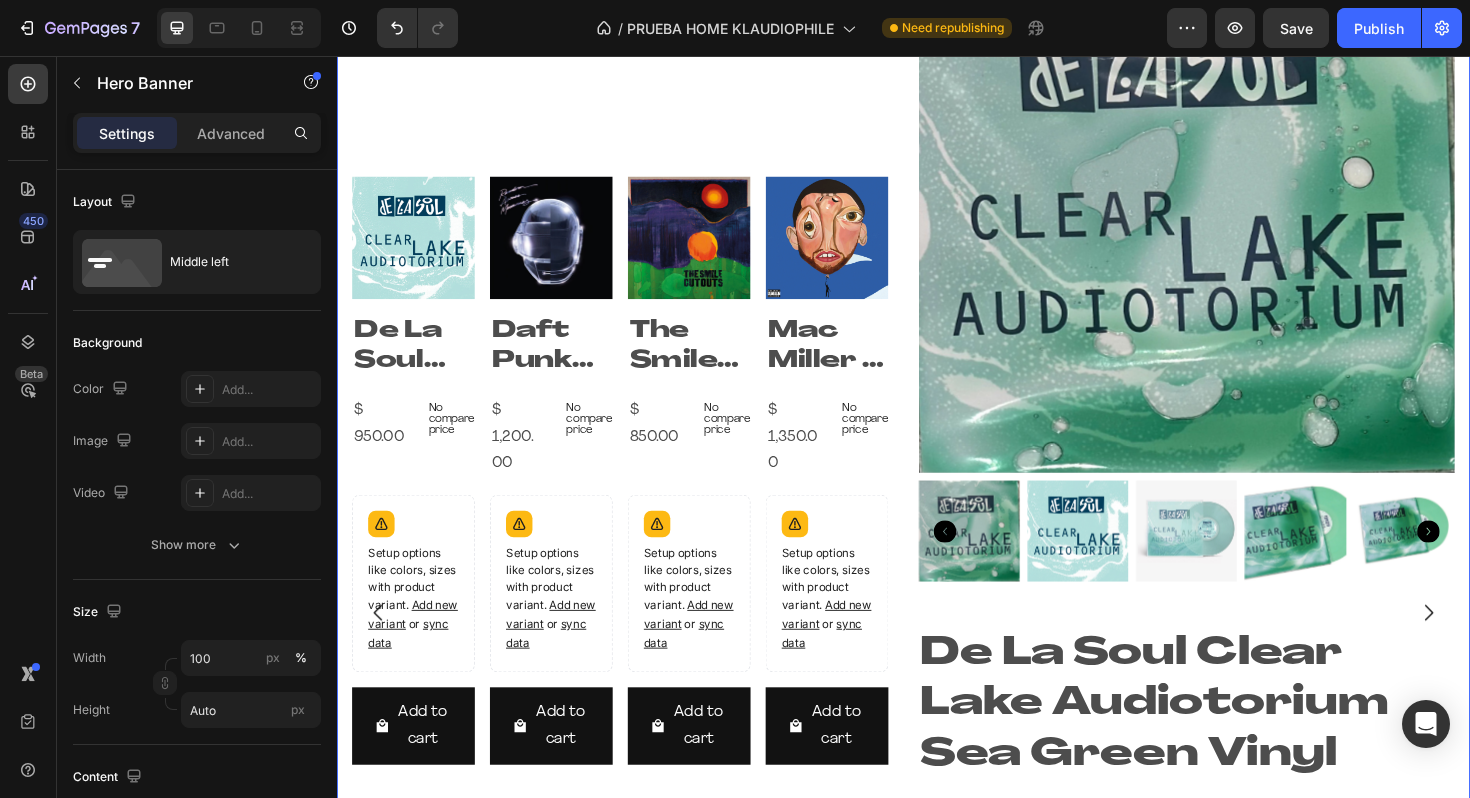 click on "Product Images De La Soul Clear Lake Audiotorium Sea Green Vinyl Product Title $ 950.00 Product Price Product Price No compare price Product Price Row Setup options like colors, sizes with product variant.       Add new variant   or   sync data Product Variants & Swatches Add to cart Add to Cart Row Product List Product Images Daft Punk Random Access Memories 10th Anniversary Edition Product Title $ 1,200.00 Product Price Product Price No compare price Product Price Row Setup options like colors, sizes with product variant.       Add new variant   or   sync data Product Variants & Swatches Add to cart Add to Cart Row Product List Product Images The Smile Cutouts White Vinyl Edition Product Title $ 850.00 Product Price Product Price No compare price Product Price Row Setup options like colors, sizes with product variant.       Add new variant   or   sync data Product Variants & Swatches Add to cart Add to Cart Row Product List Product Images Mac Miller - Balloonerism UO Exclusive 2XLP Product Title $ 1,350.00" at bounding box center [637, 646] 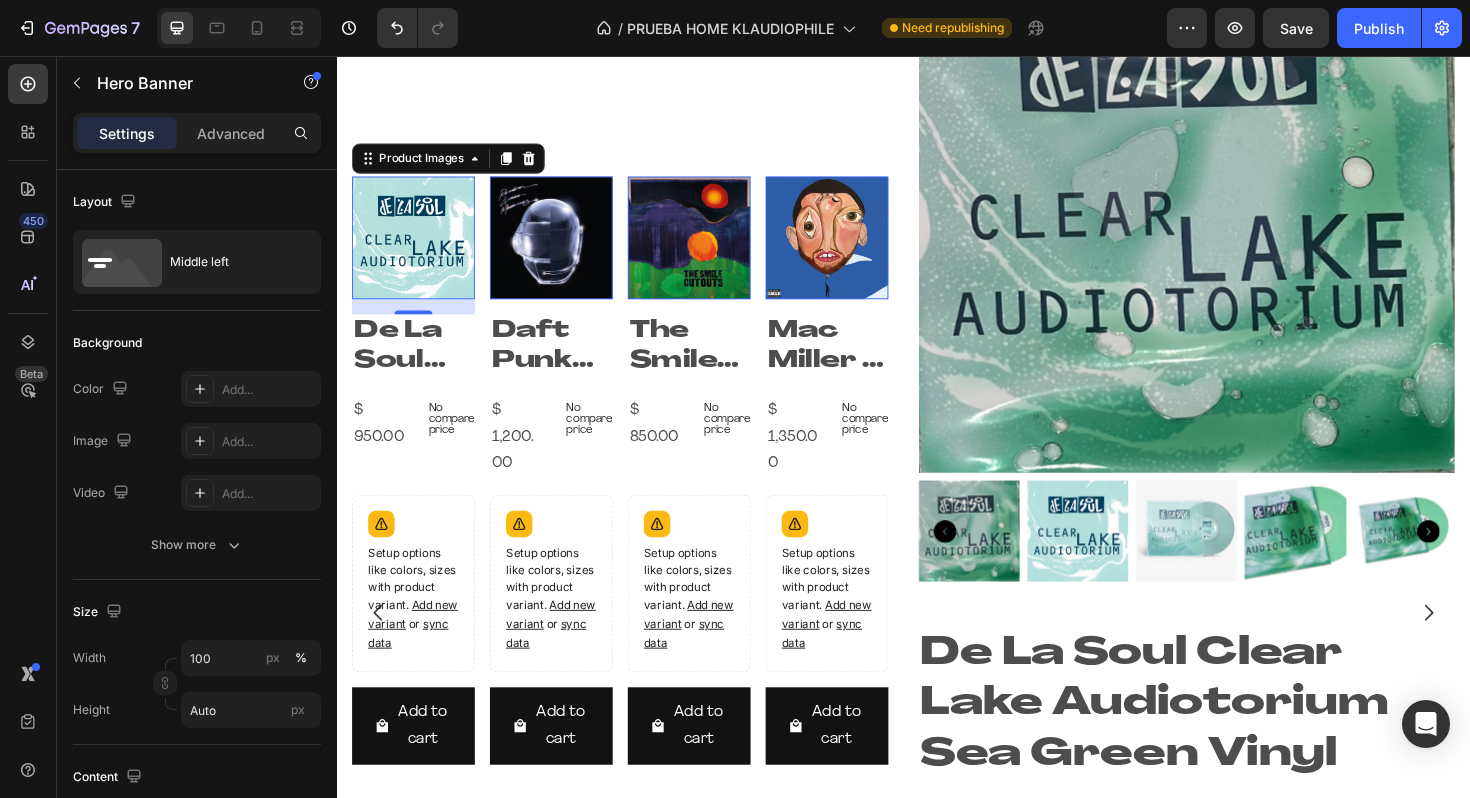click at bounding box center [418, 249] 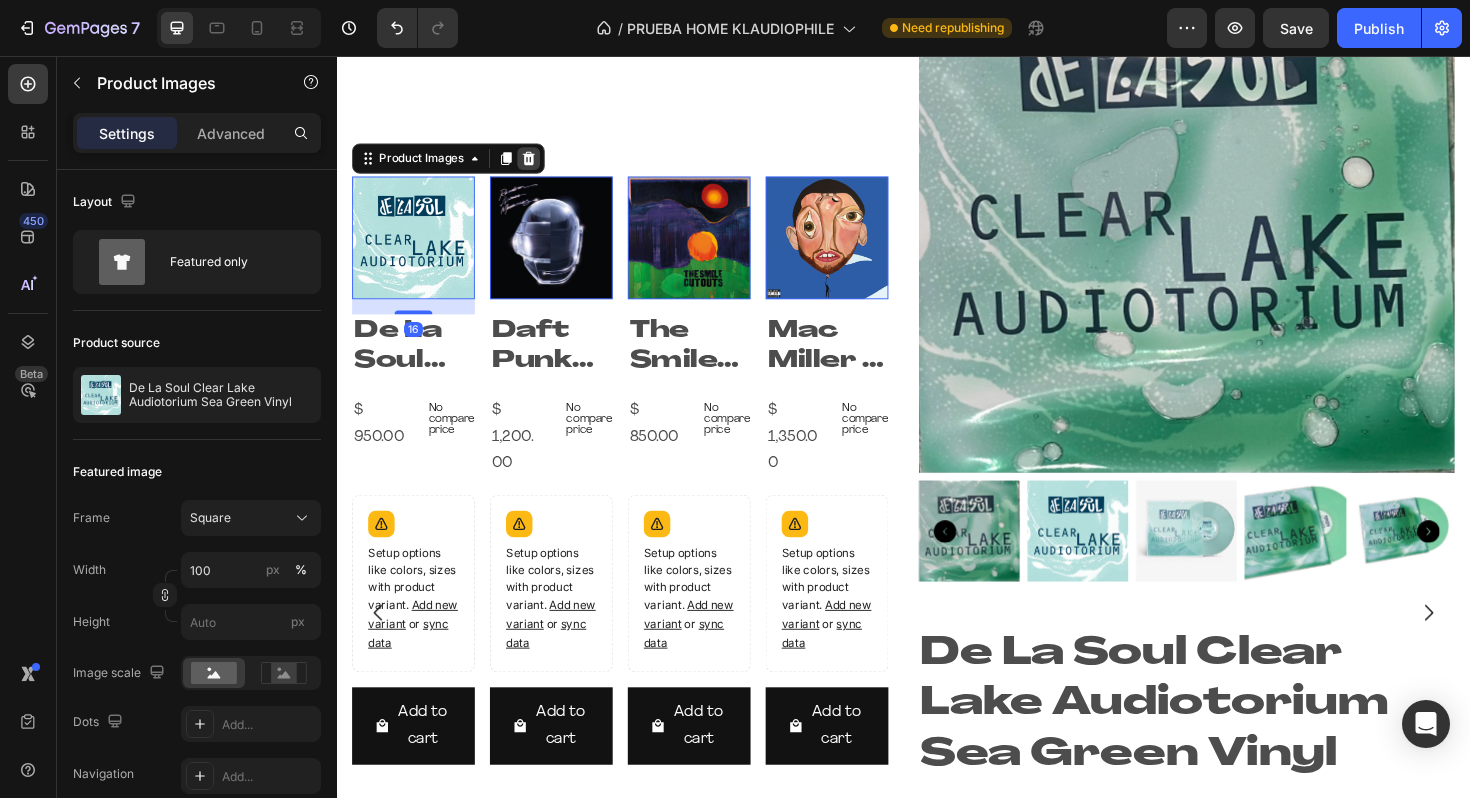 click 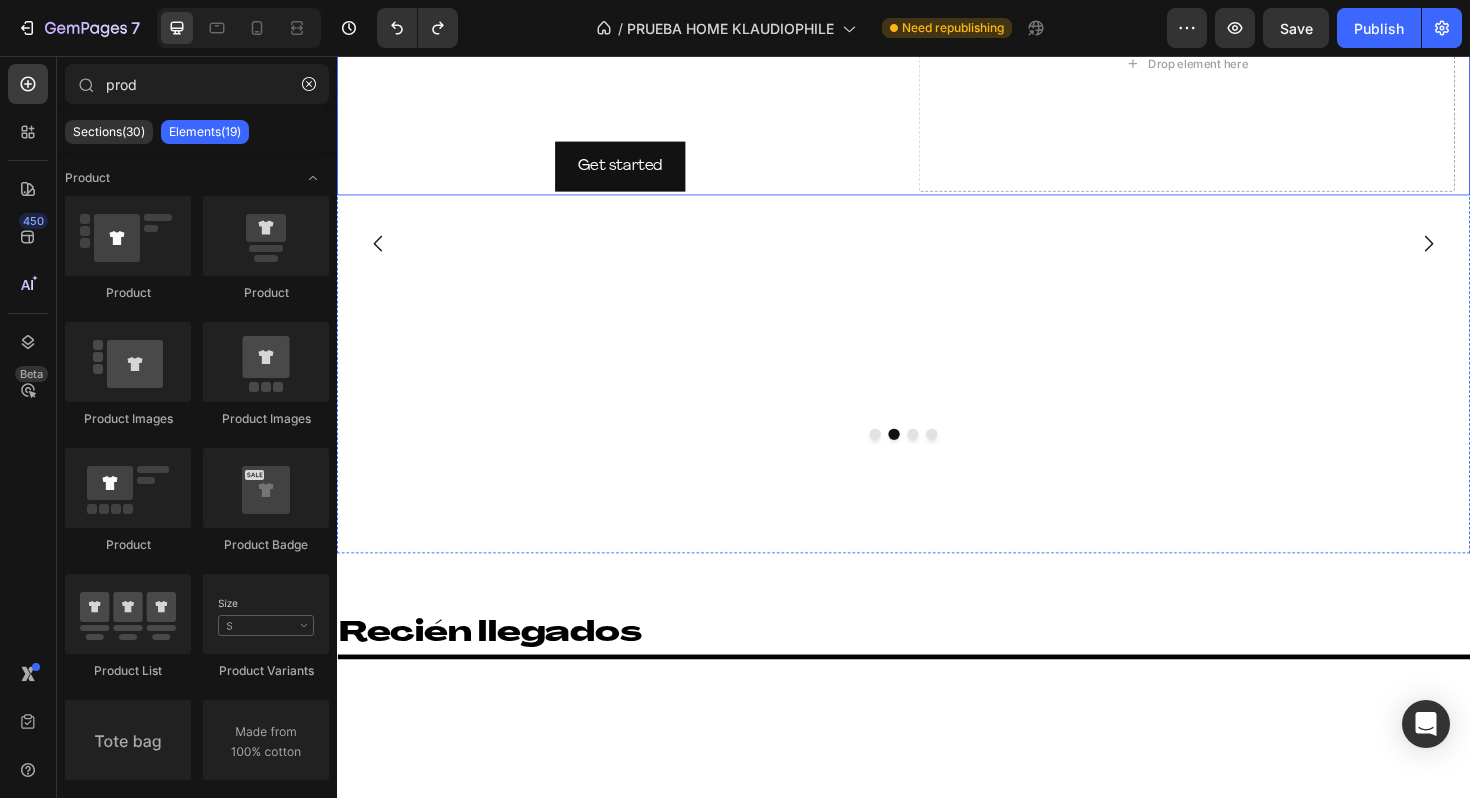 scroll, scrollTop: 0, scrollLeft: 0, axis: both 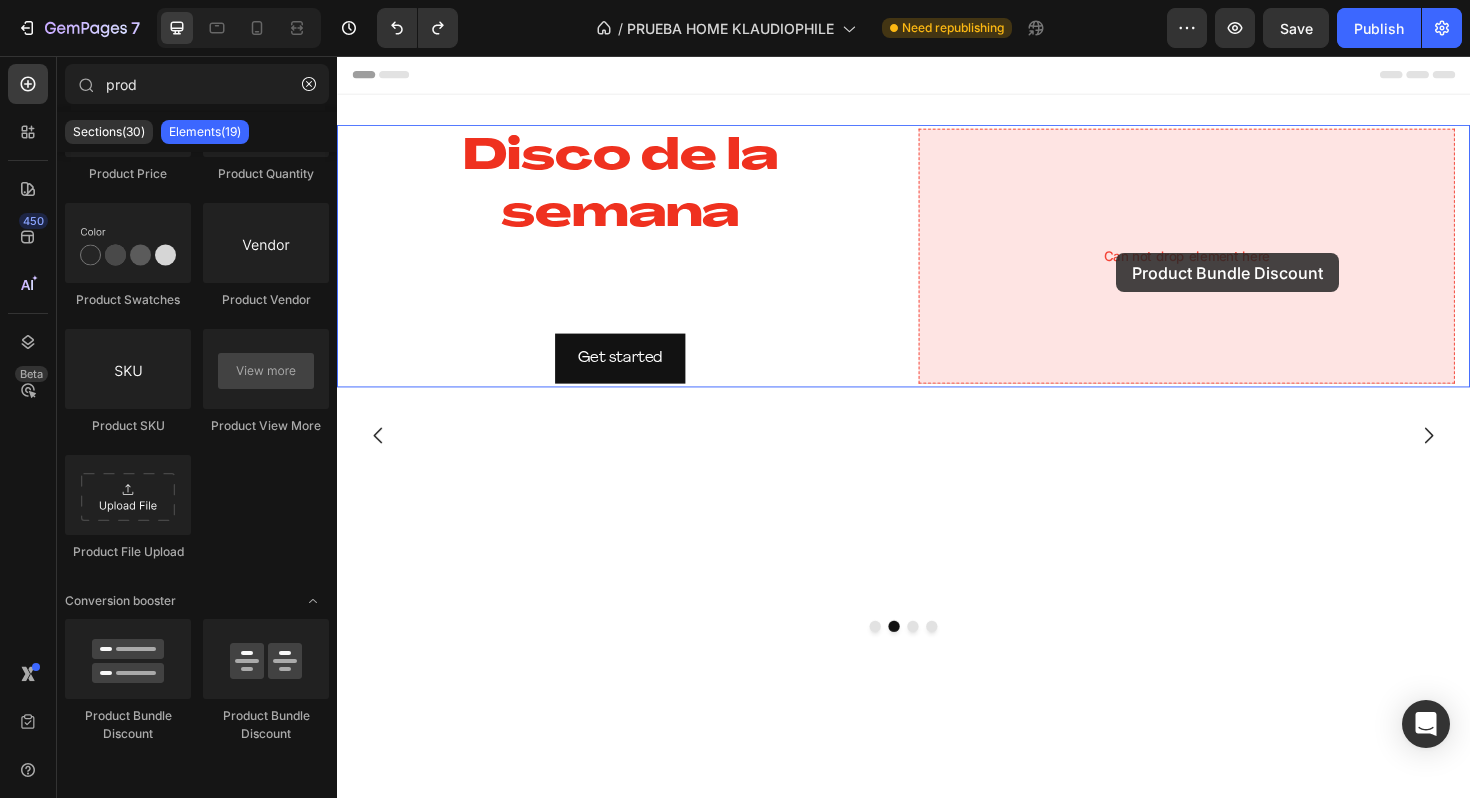 drag, startPoint x: 482, startPoint y: 713, endPoint x: 1162, endPoint y: 265, distance: 814.31195 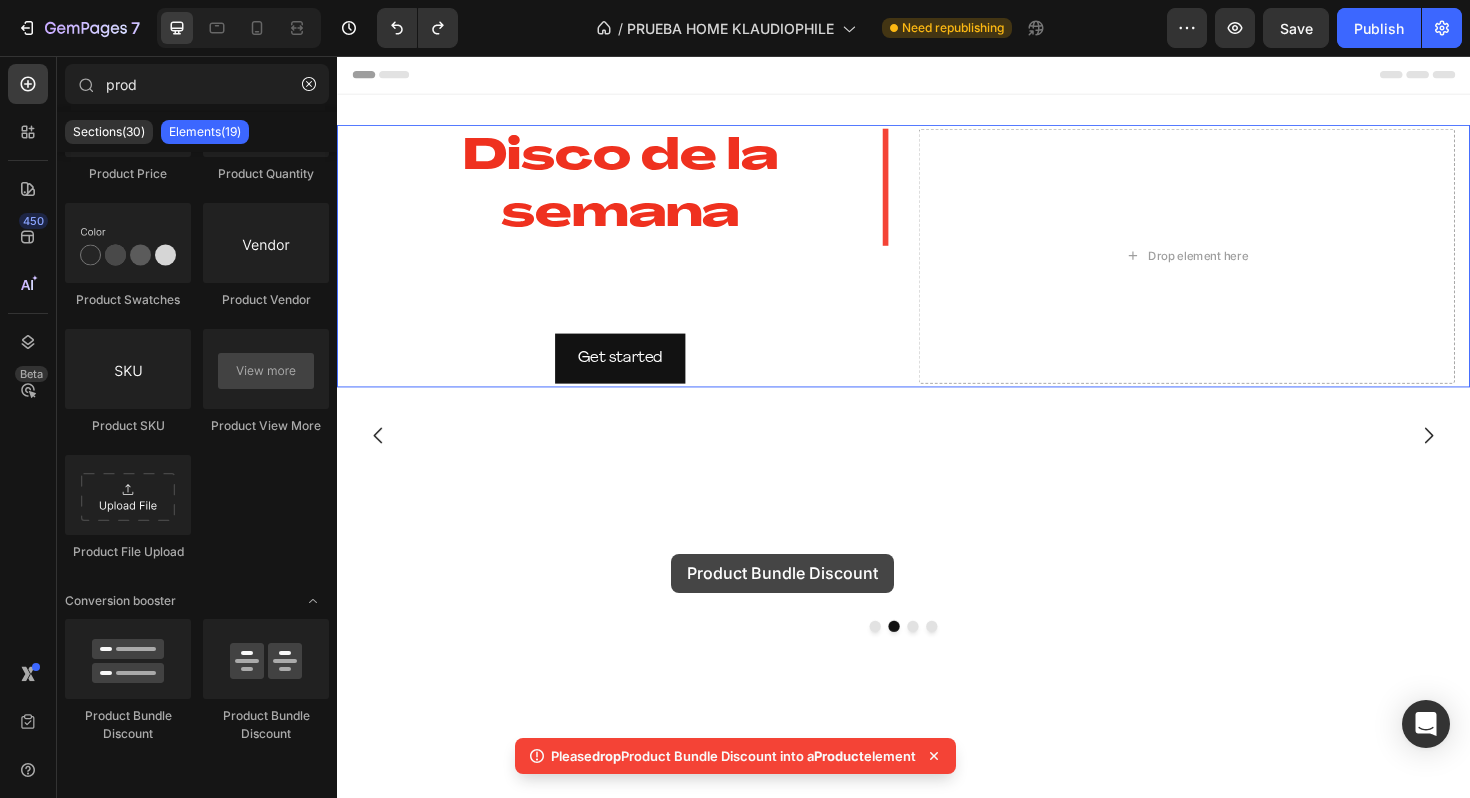 drag, startPoint x: 635, startPoint y: 730, endPoint x: 702, endPoint y: 513, distance: 227.10791 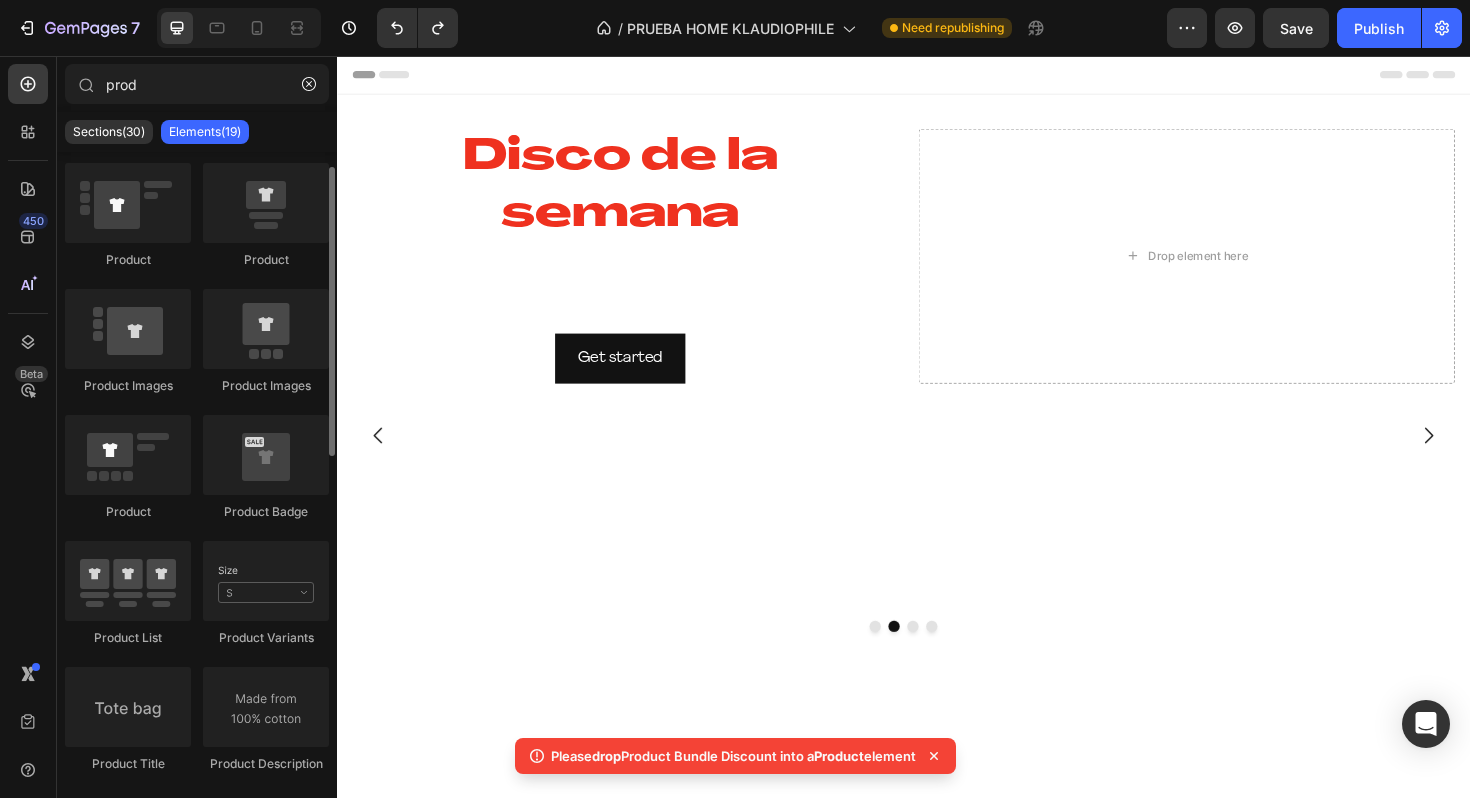 scroll, scrollTop: 0, scrollLeft: 0, axis: both 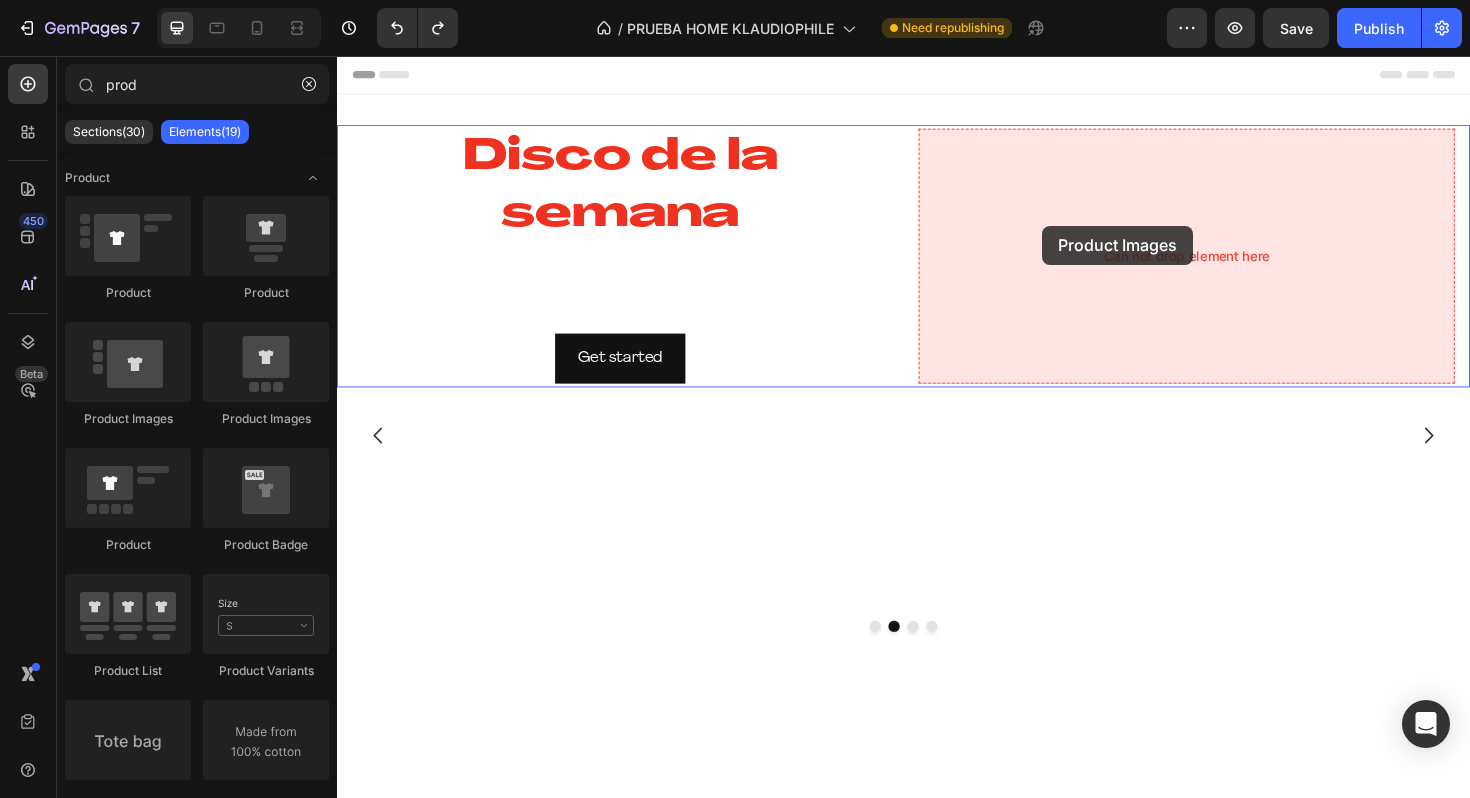 drag, startPoint x: 599, startPoint y: 437, endPoint x: 1084, endPoint y: 236, distance: 525.001 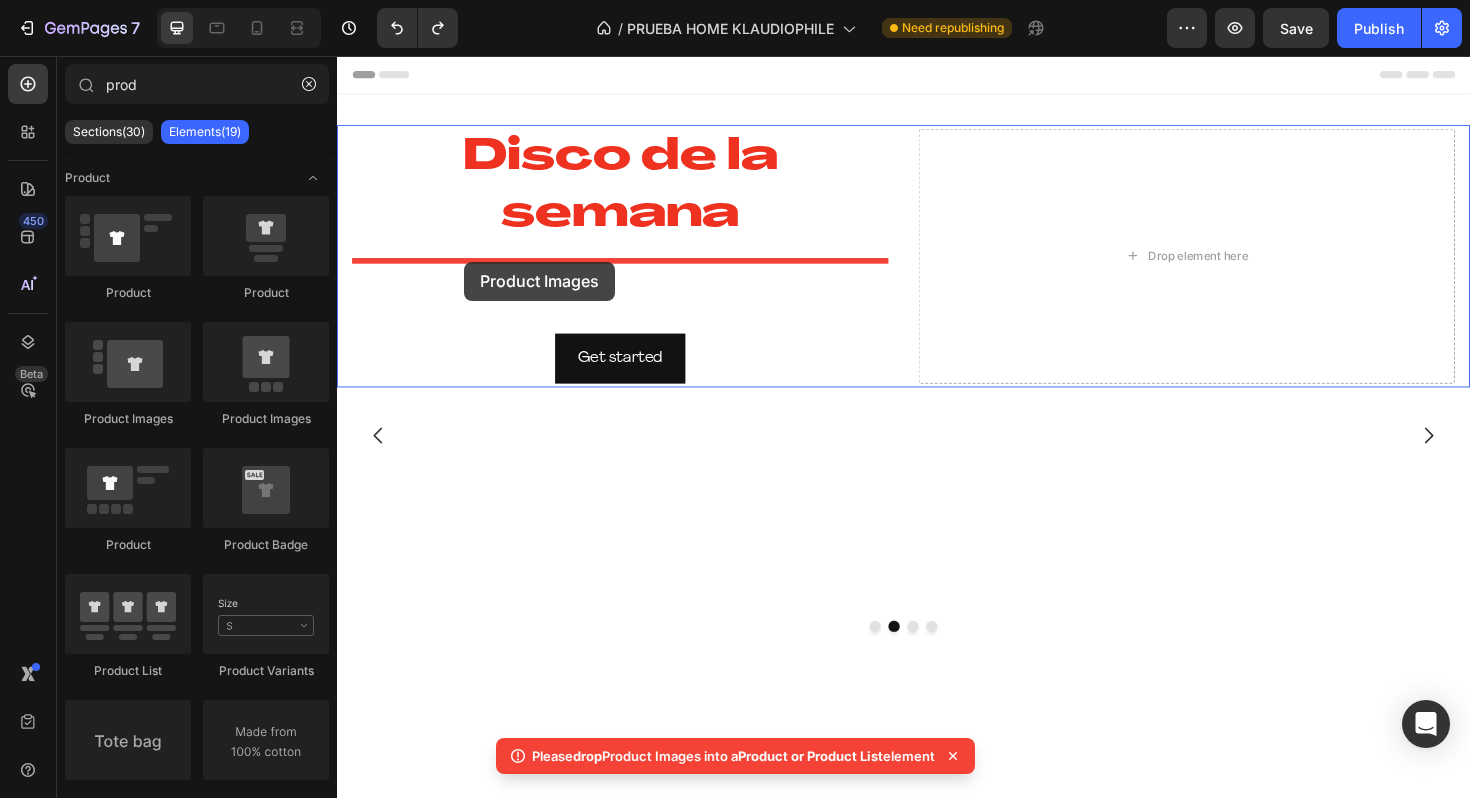 drag, startPoint x: 613, startPoint y: 449, endPoint x: 471, endPoint y: 274, distance: 225.36415 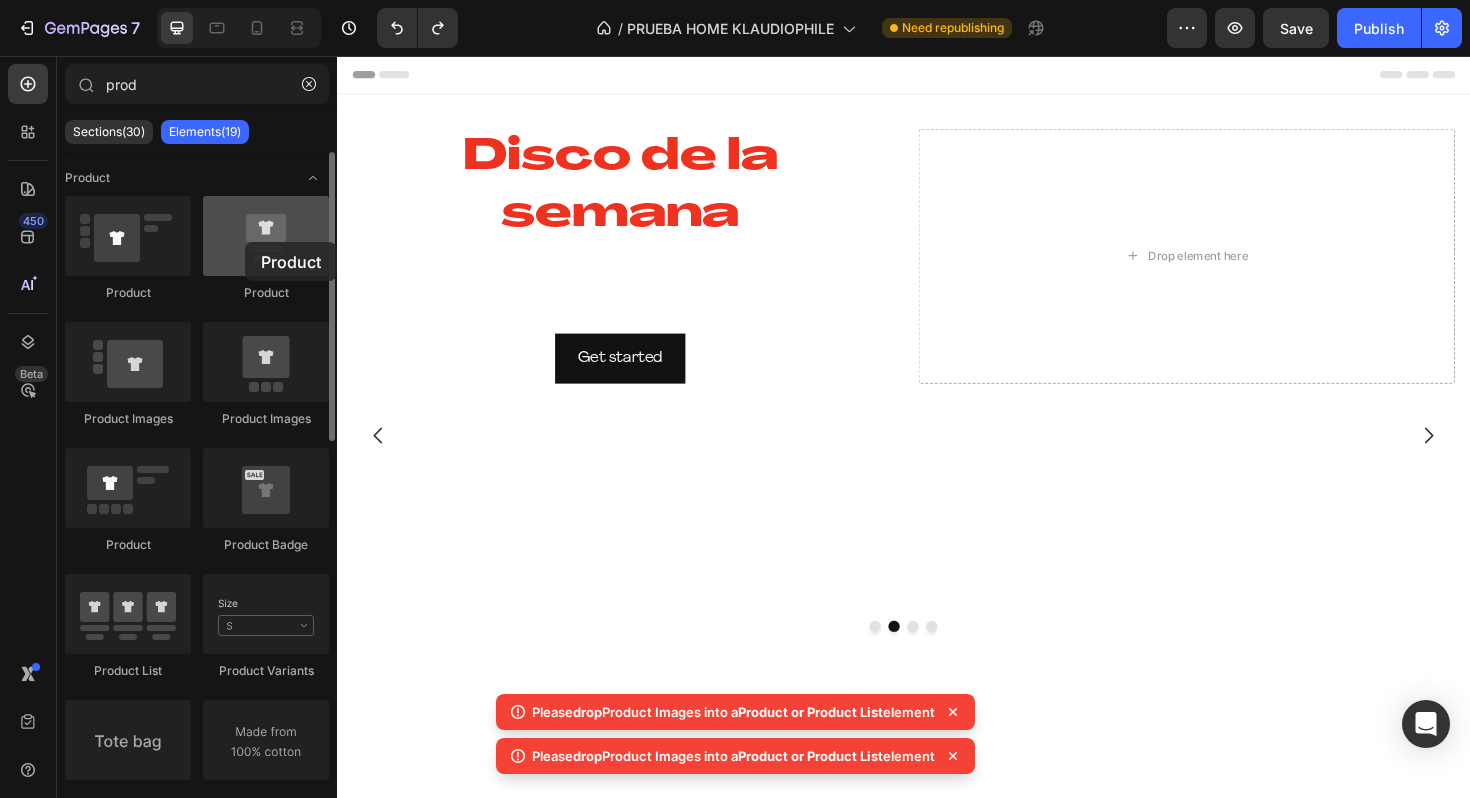 click at bounding box center [266, 236] 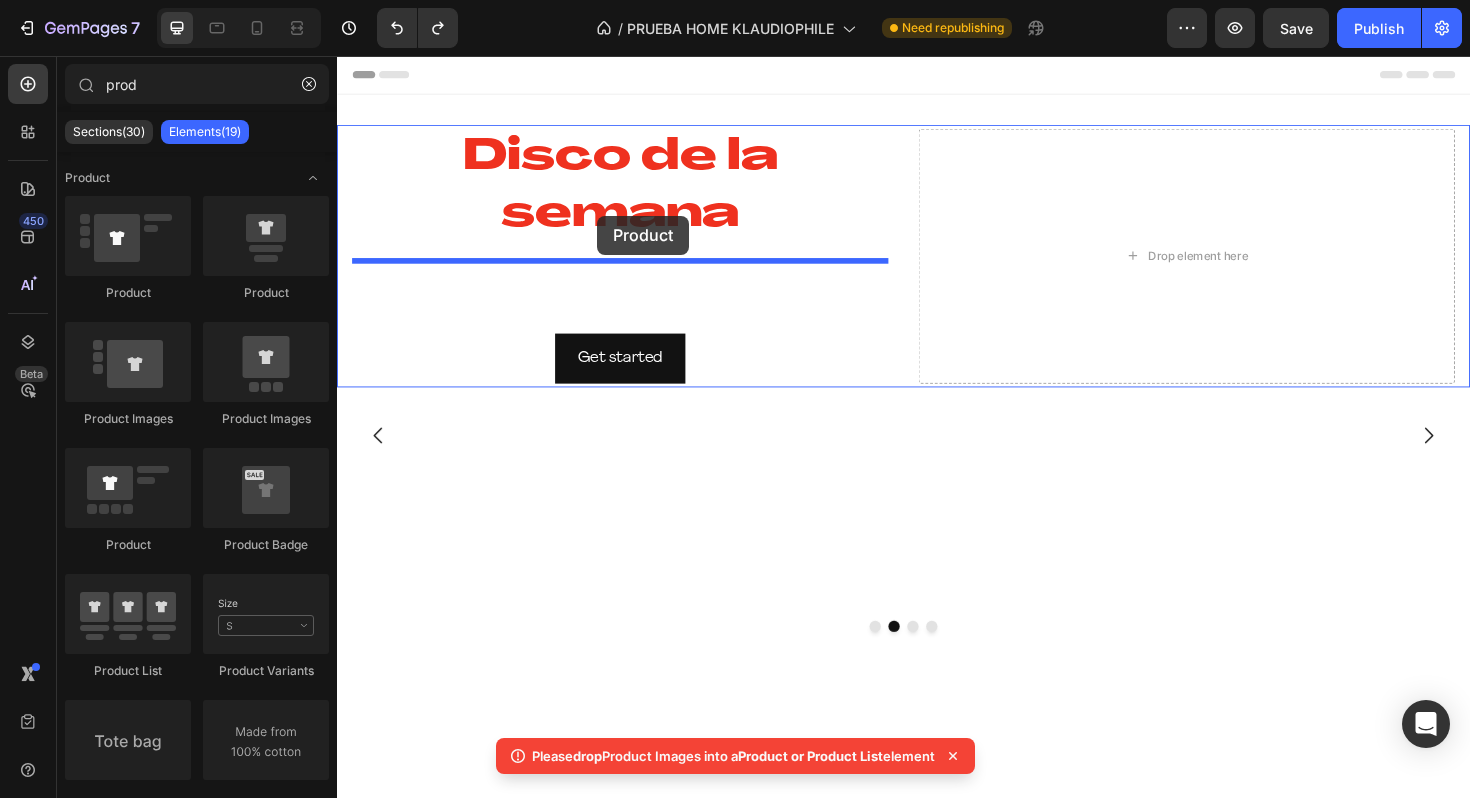 drag, startPoint x: 608, startPoint y: 301, endPoint x: 611, endPoint y: 225, distance: 76.05919 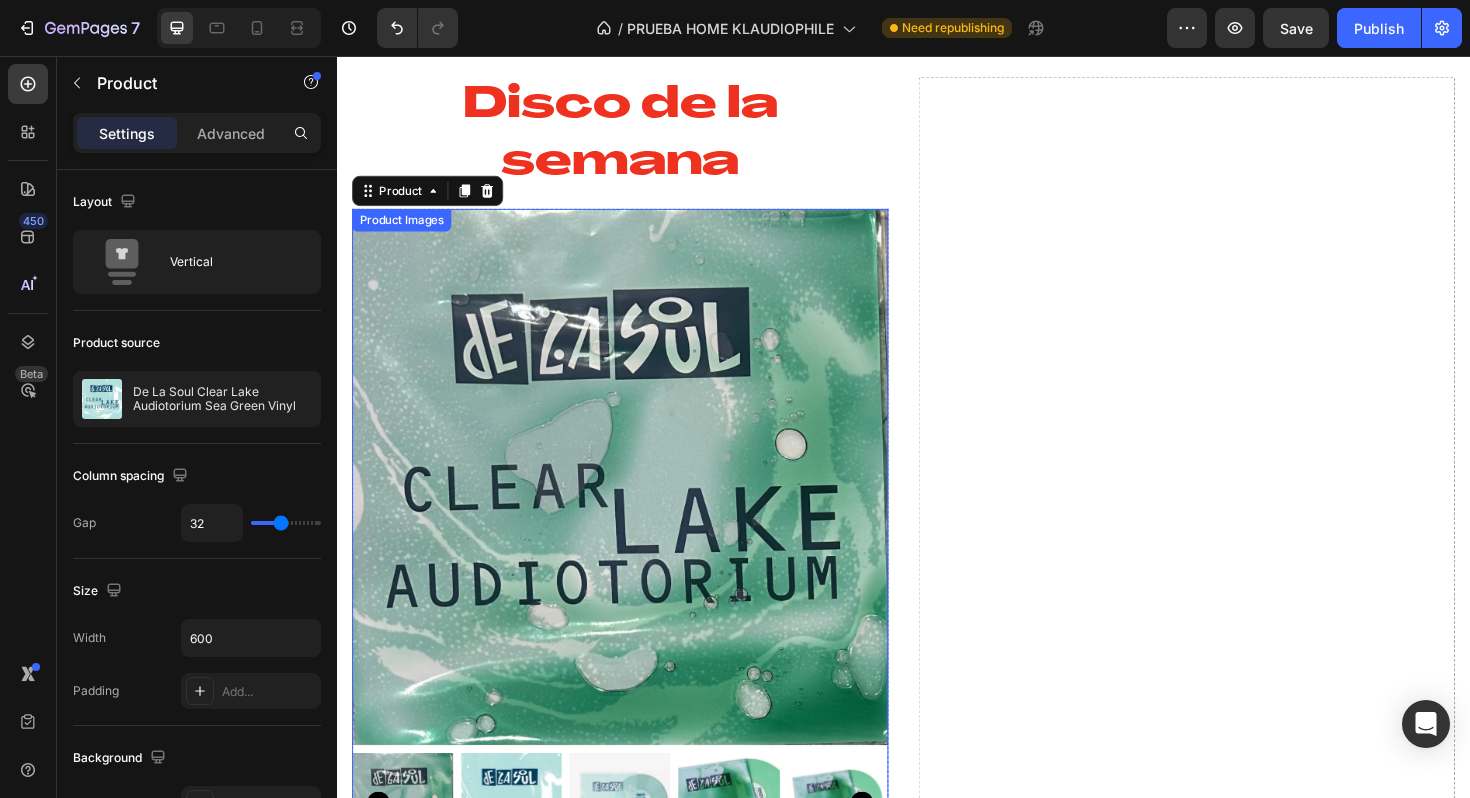 scroll, scrollTop: 0, scrollLeft: 0, axis: both 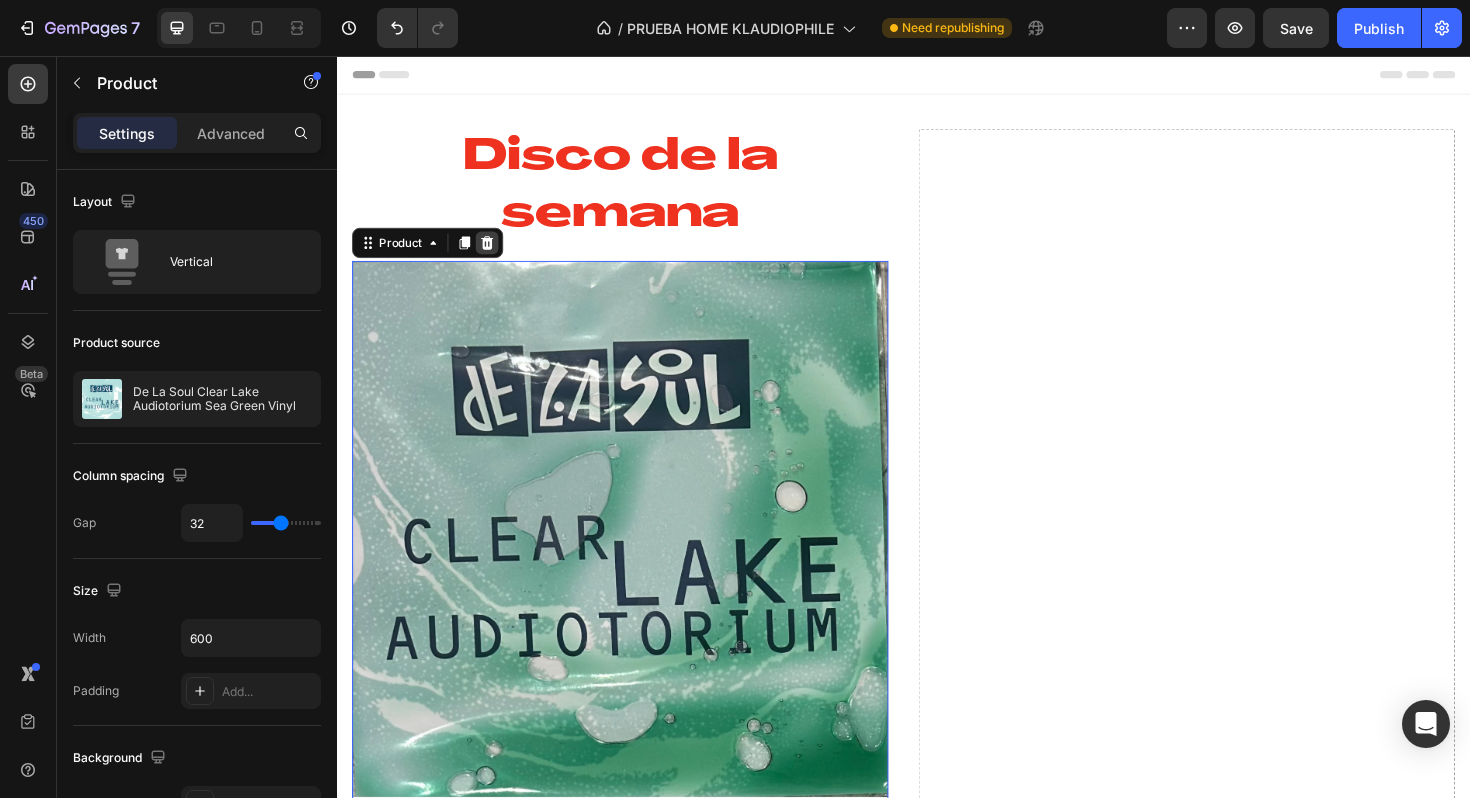 click 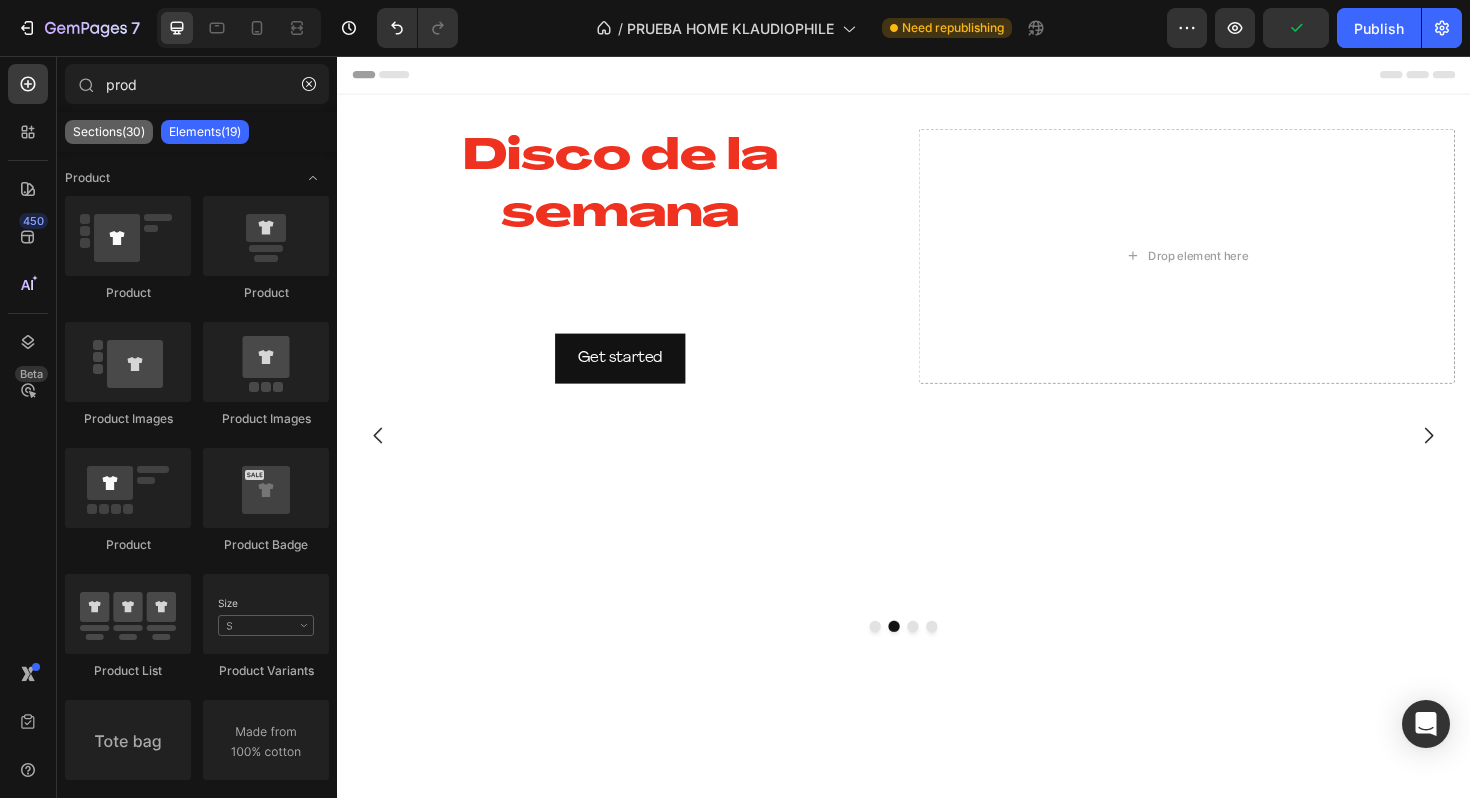 click on "Sections(30)" at bounding box center (109, 132) 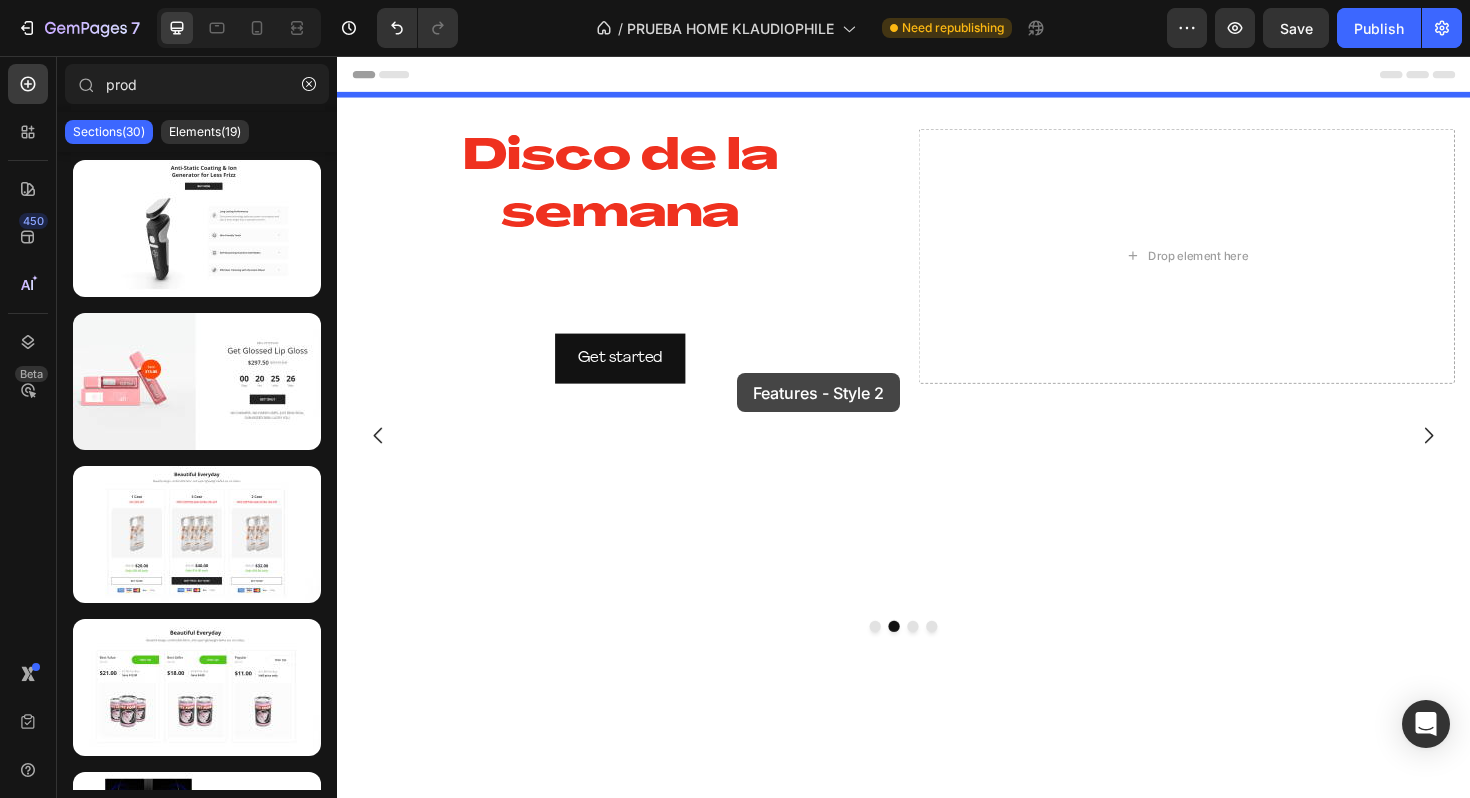 drag, startPoint x: 542, startPoint y: 348, endPoint x: 761, endPoint y: 392, distance: 223.37636 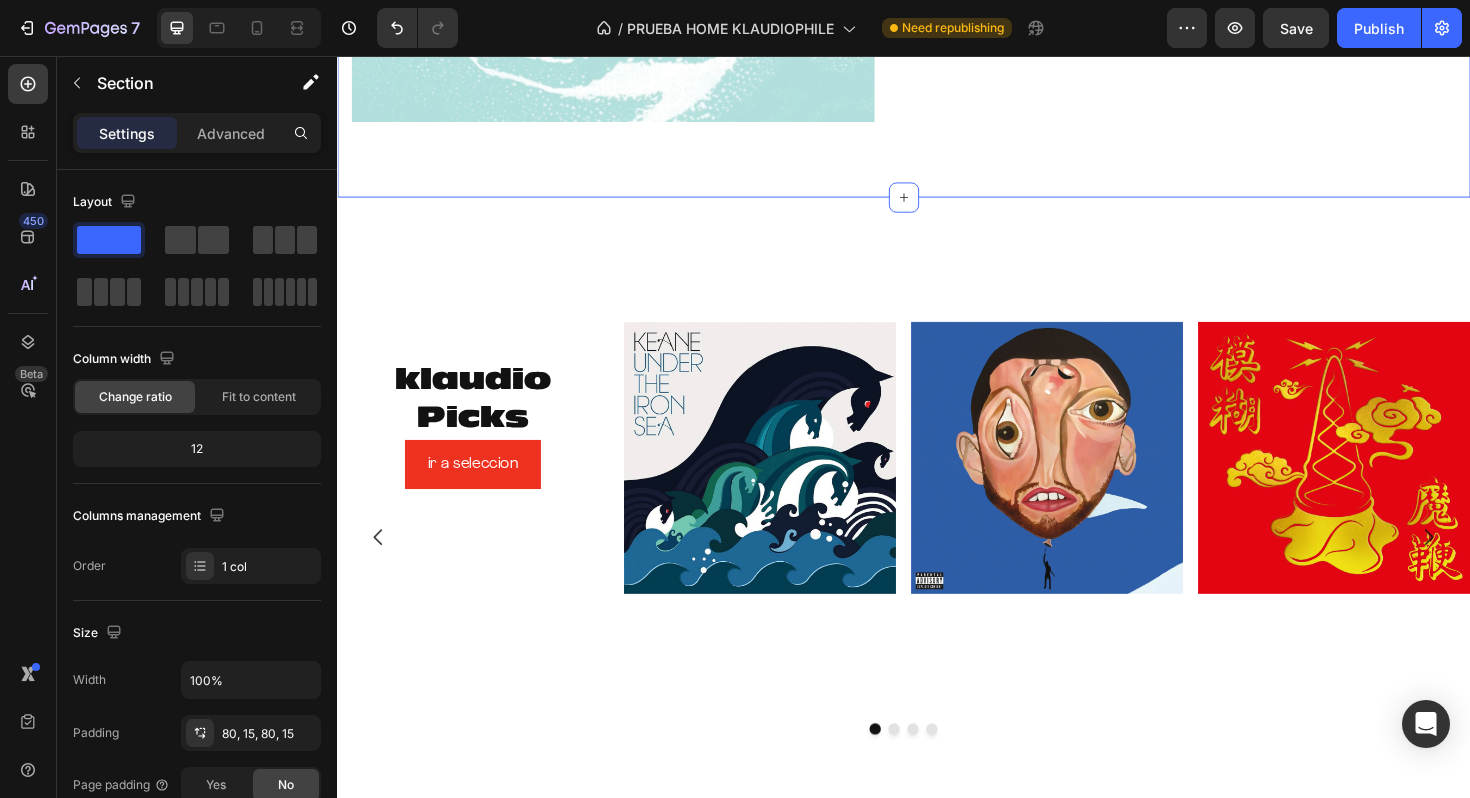 scroll, scrollTop: 0, scrollLeft: 0, axis: both 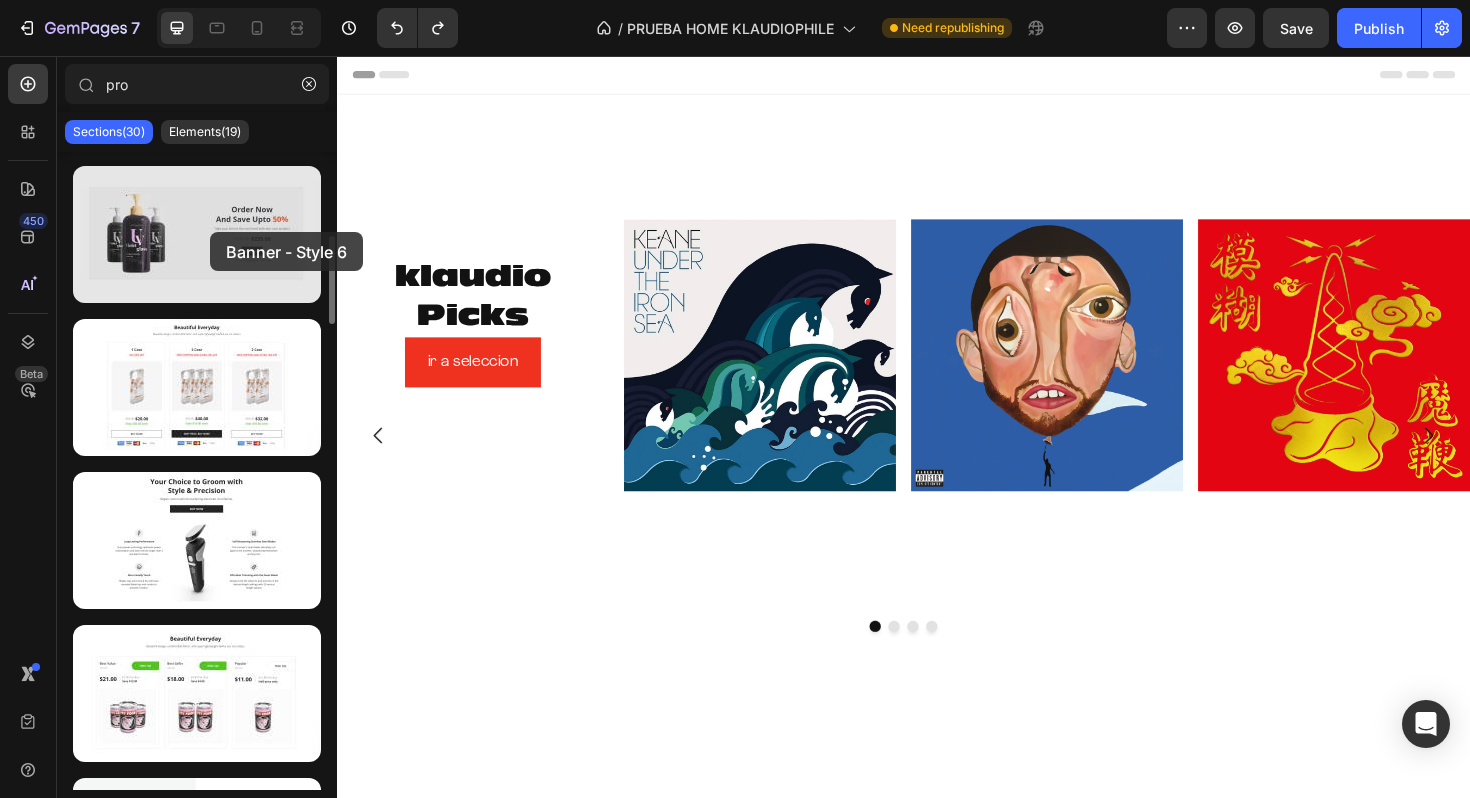 click at bounding box center [197, 234] 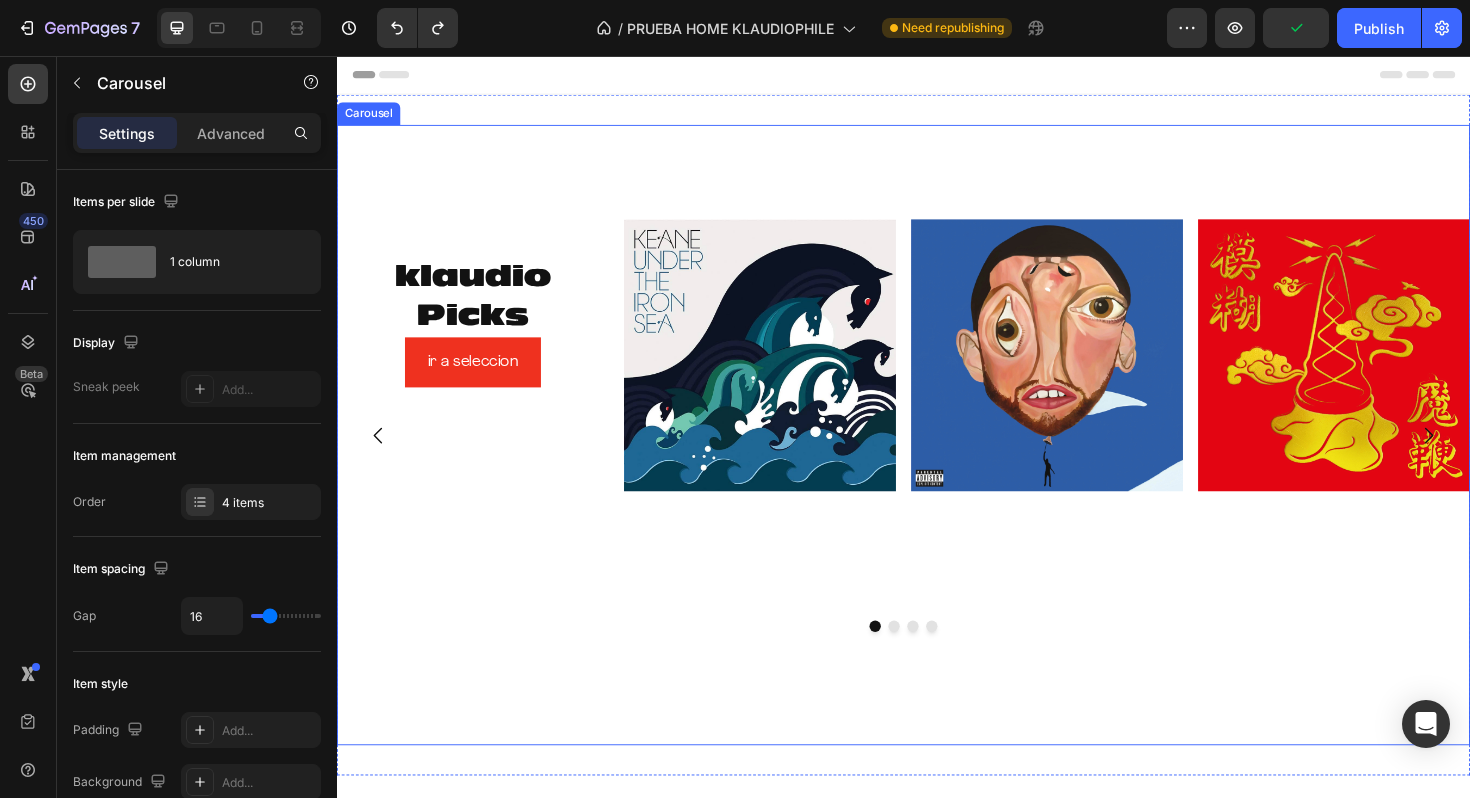 click at bounding box center [927, 660] 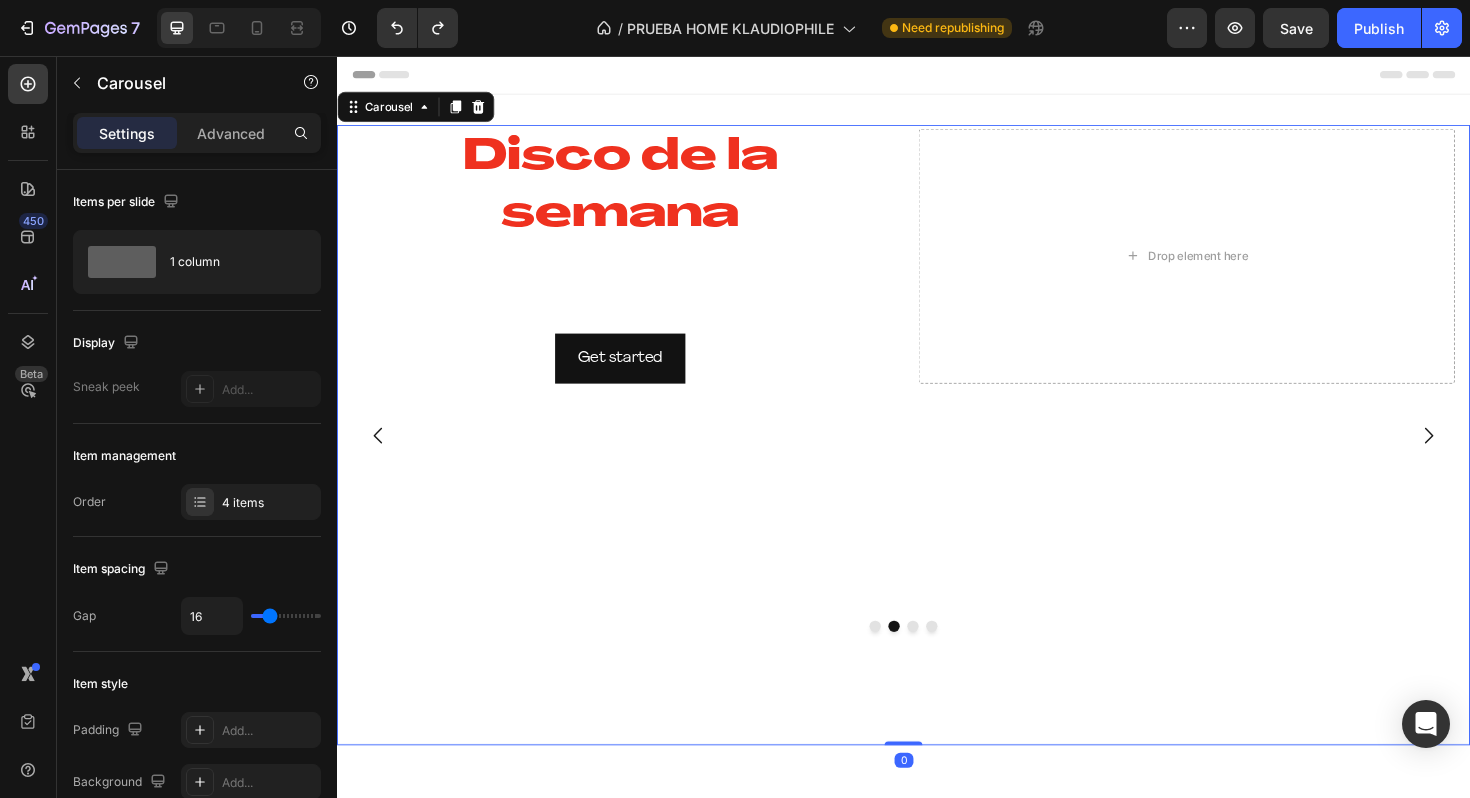 click on "Settings" at bounding box center [127, 133] 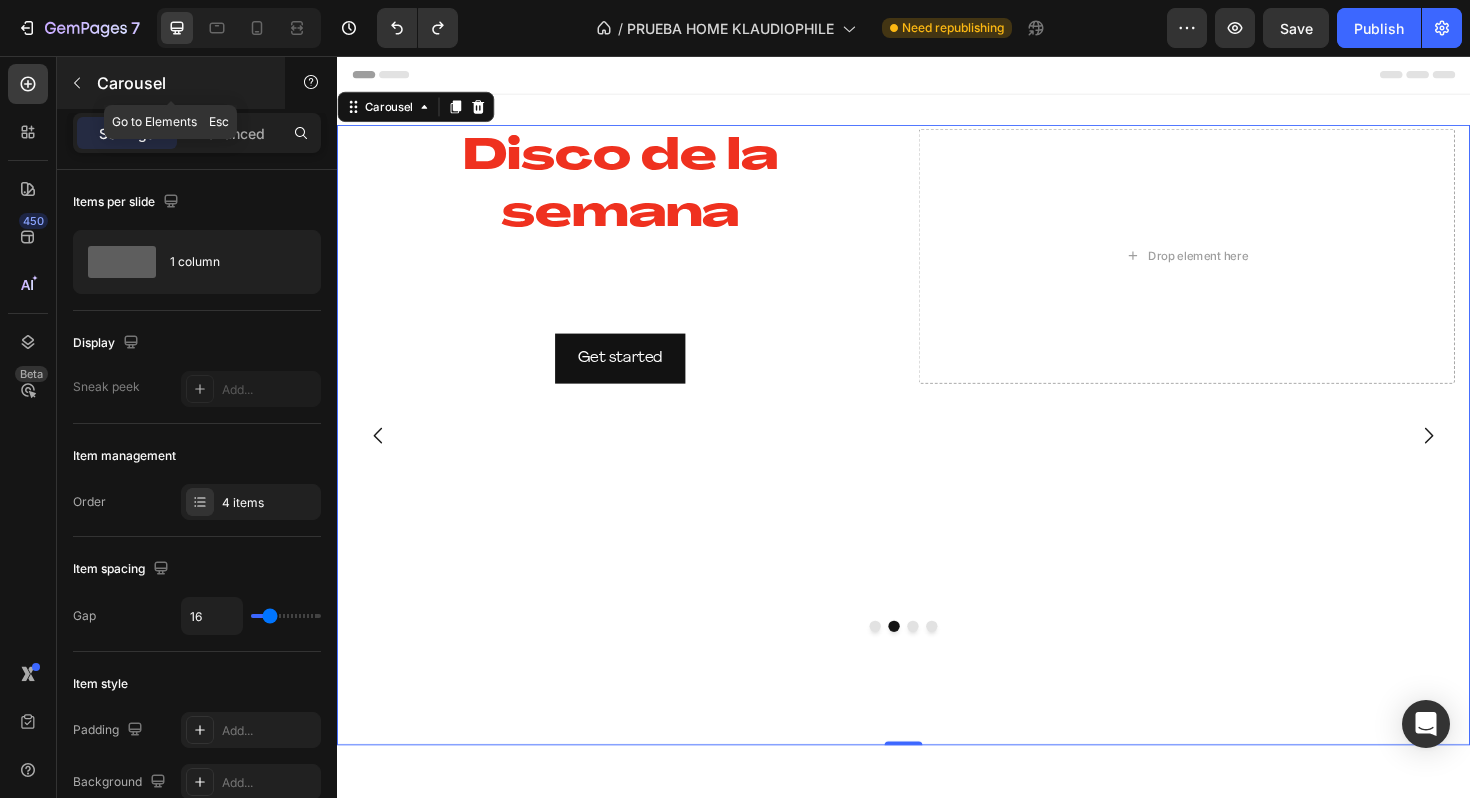 click 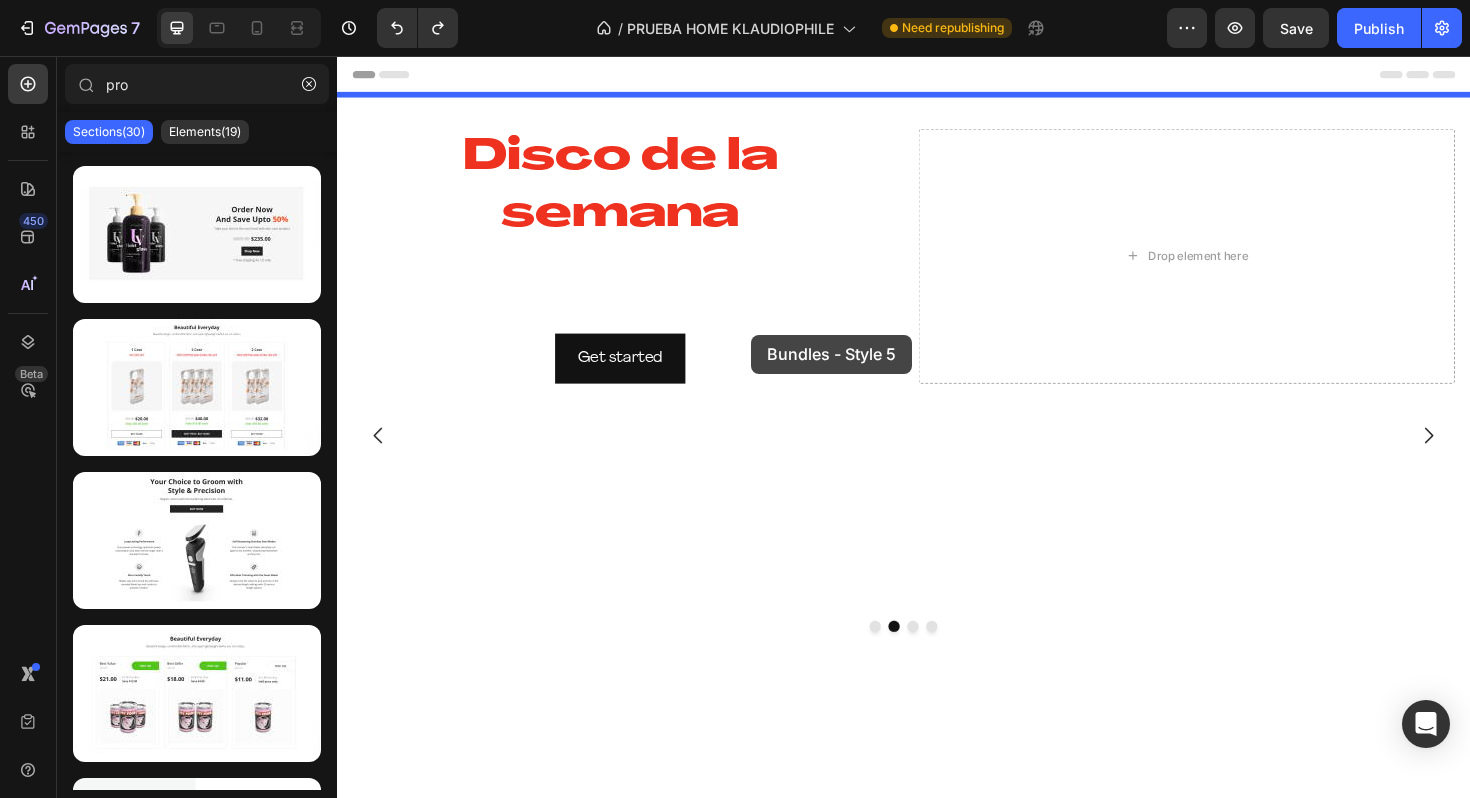 drag, startPoint x: 527, startPoint y: 470, endPoint x: 775, endPoint y: 350, distance: 275.5068 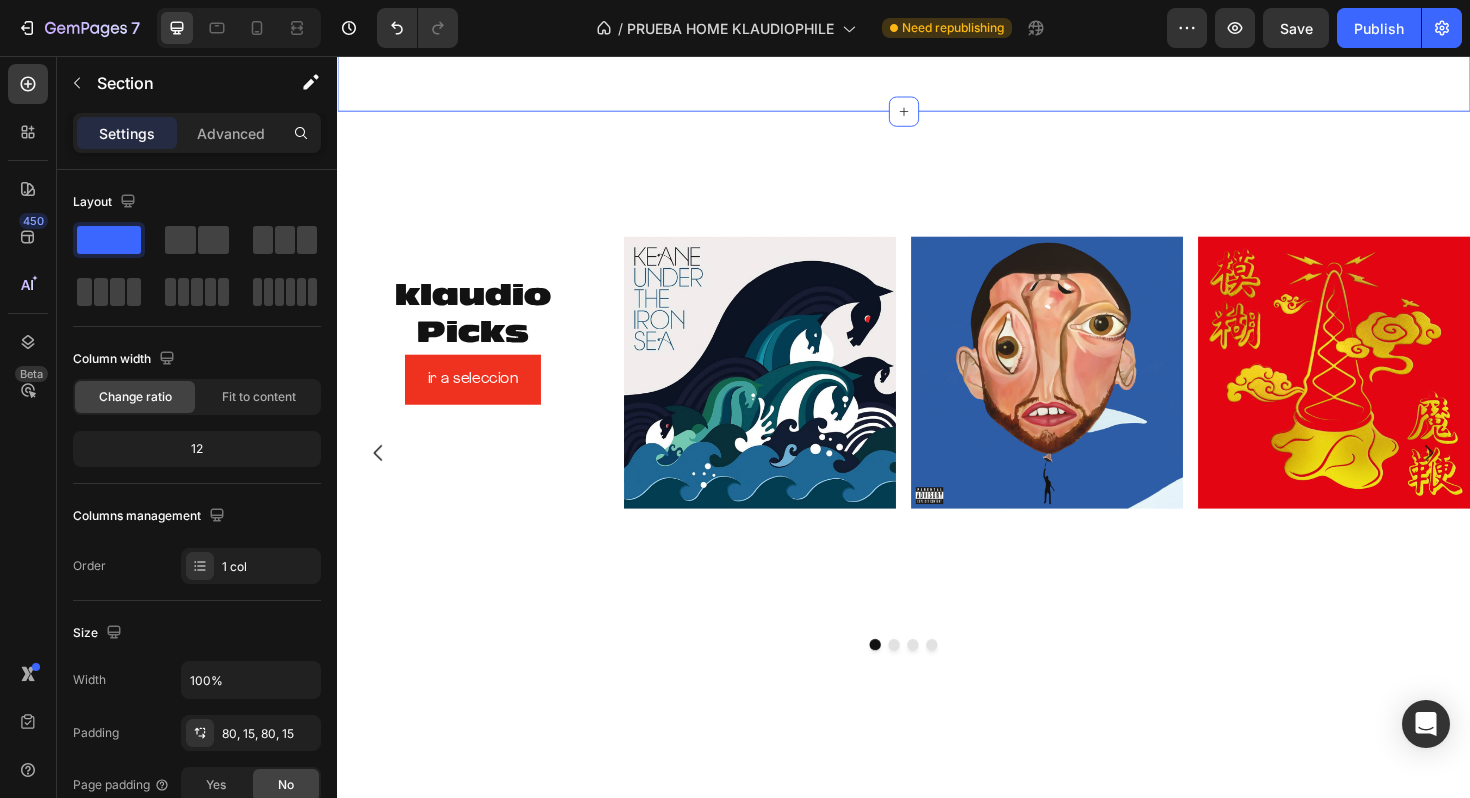 scroll, scrollTop: 0, scrollLeft: 0, axis: both 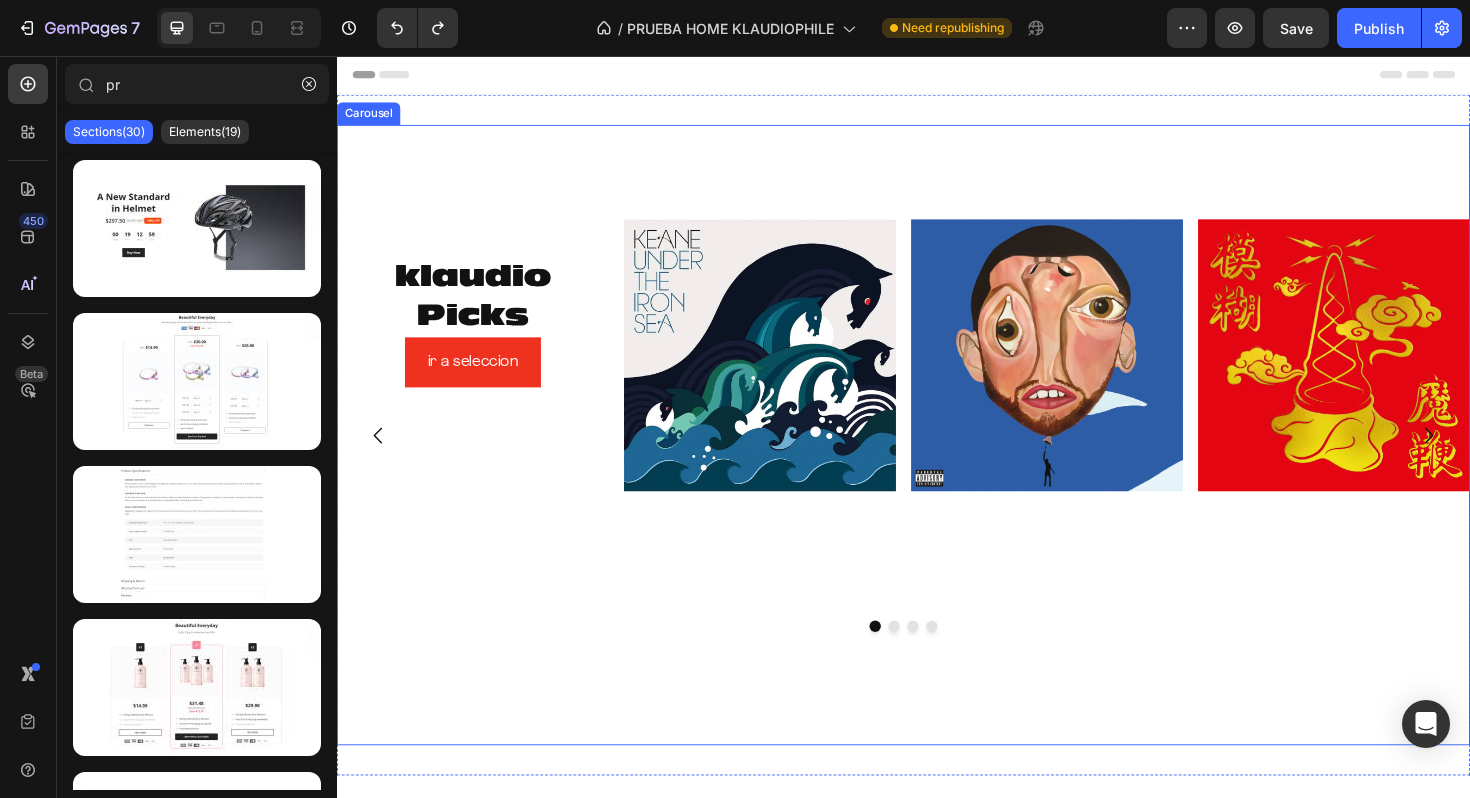 click at bounding box center (937, 660) 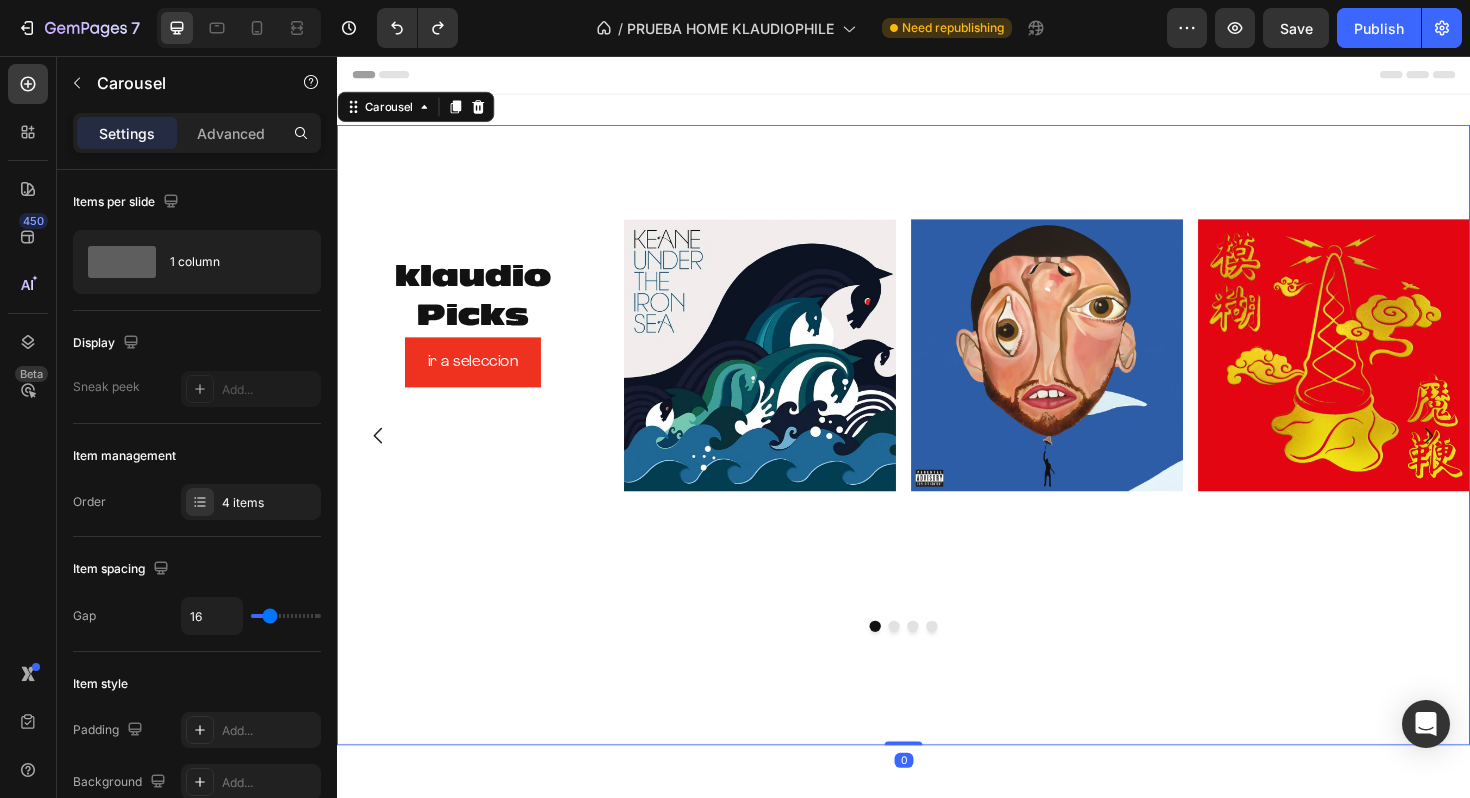 click at bounding box center [927, 660] 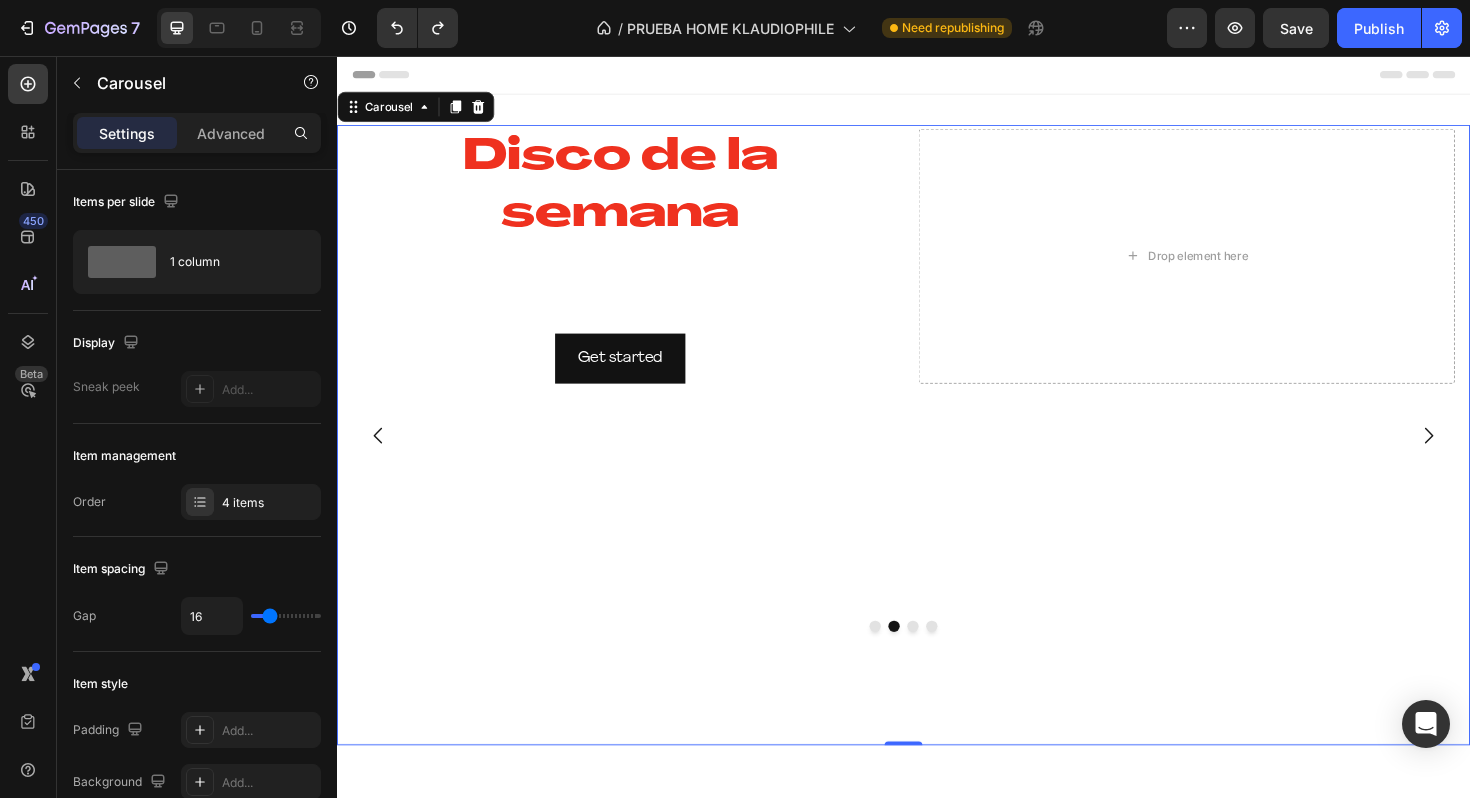 click at bounding box center [907, 660] 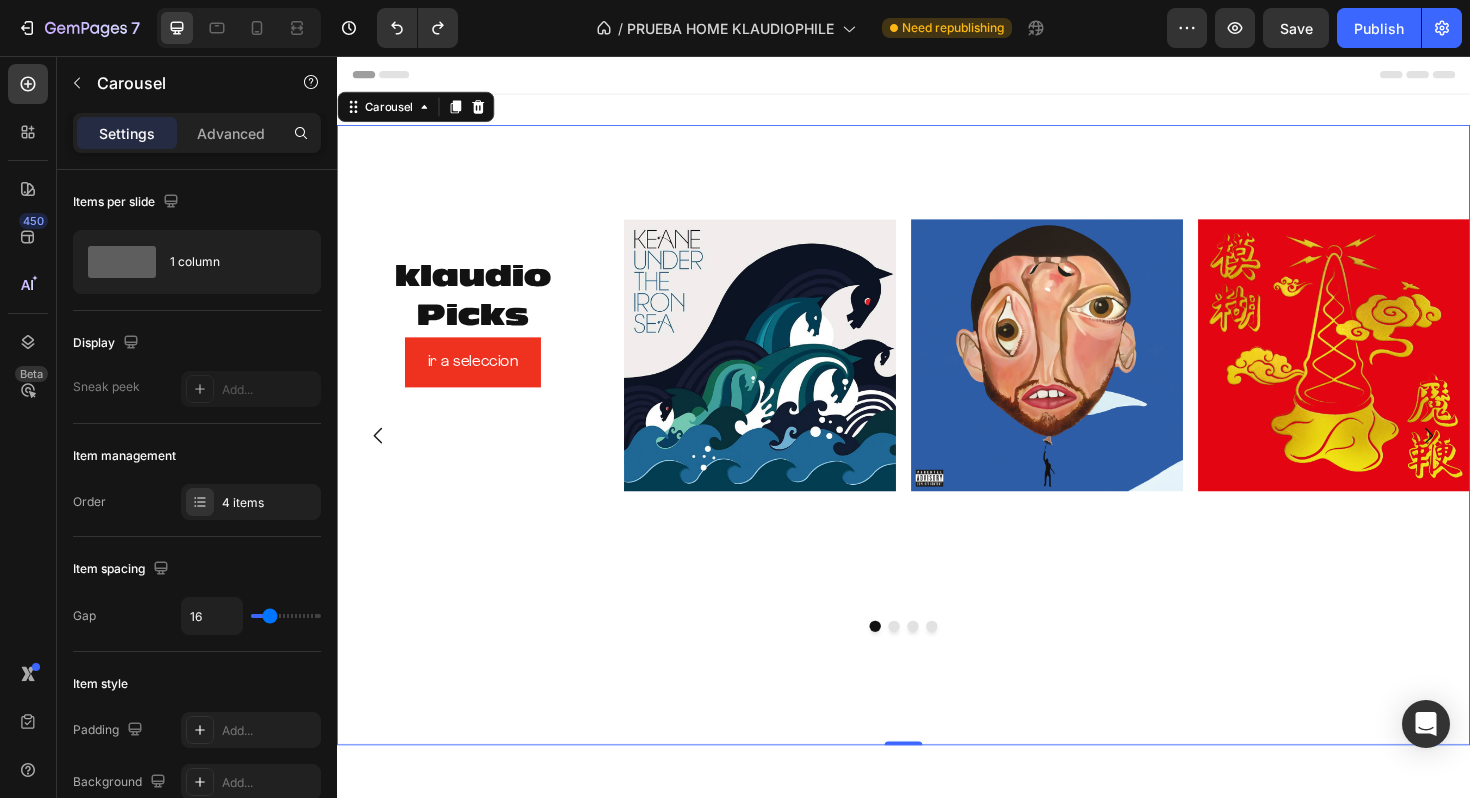 click at bounding box center (927, 660) 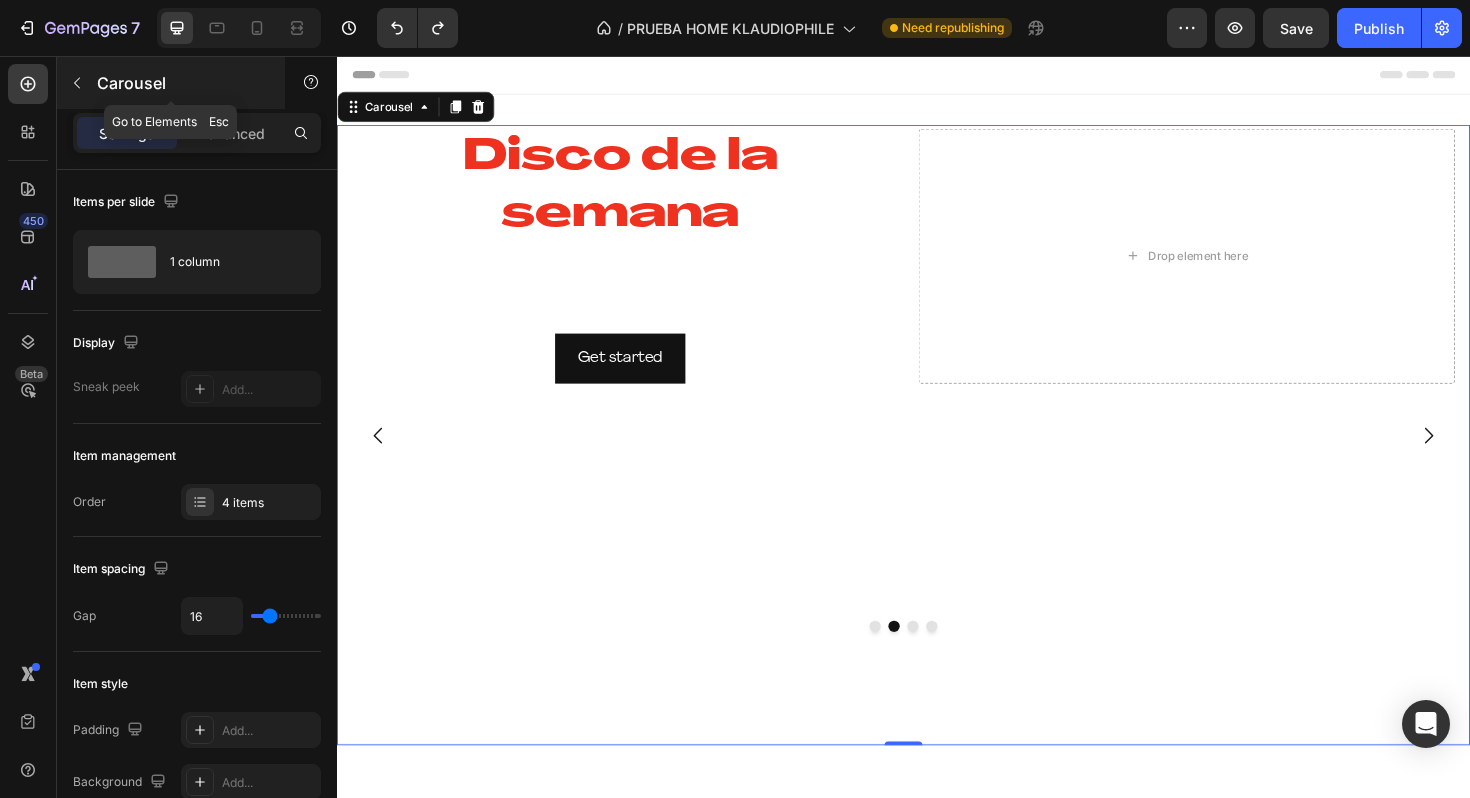 click 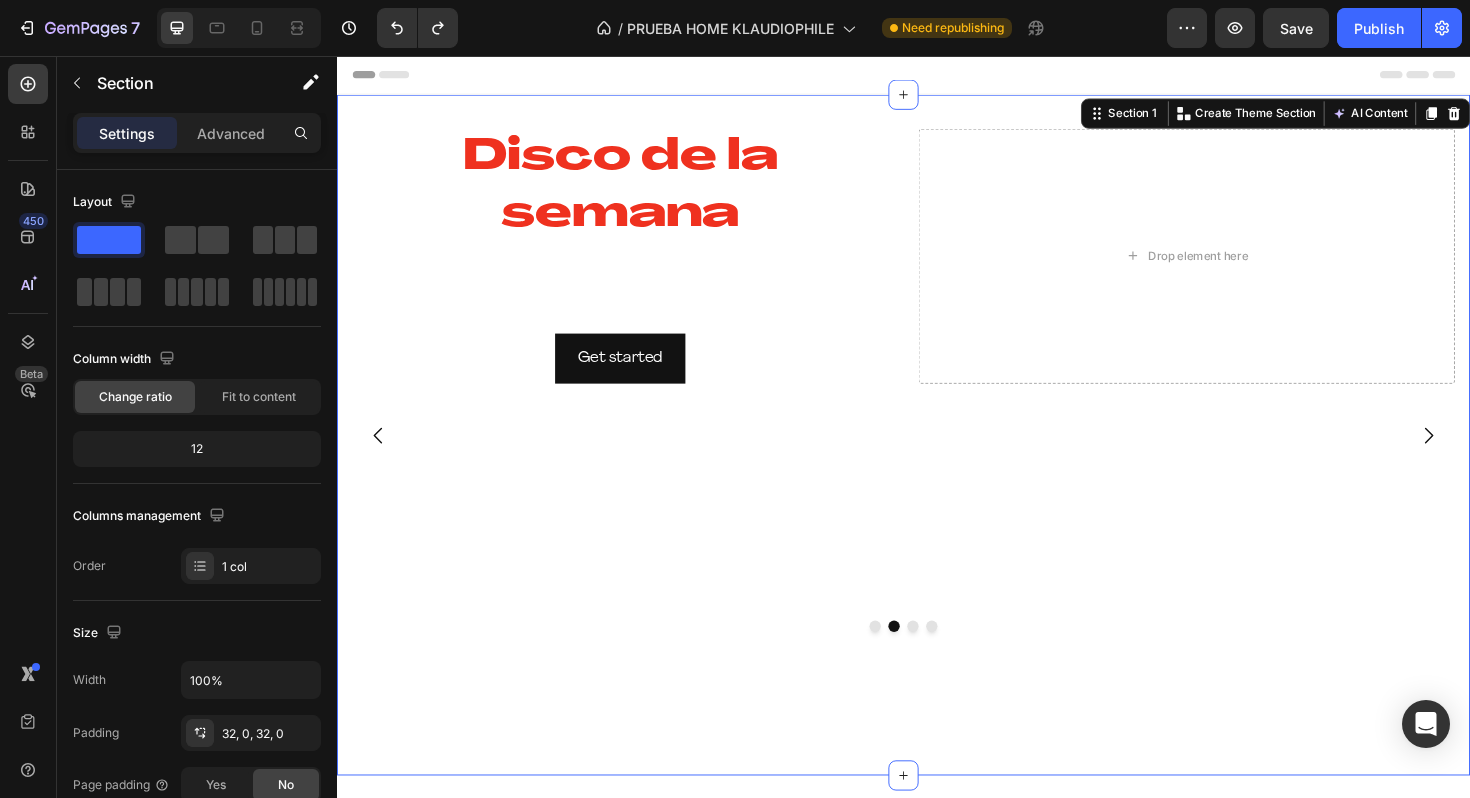 click on "klaudio Picks Heading ir a seleccion Button Image Image Image Row Disco de la  semana Heading This is your text block. Click to edit and make it your own. Share your                       product's story or services offered. Get creative and make it yours! Text Block Get started Button
Drop element here Hero Banner Click here to edit heading Heading This is your text block. Click to edit and make it your own. Share your product's story                   or services offered. Get creative and make it yours! Text Block Get started Button Hero Banner Click here to edit heading Heading This is your text block. Click to edit and make it your own. Share your                       product's story or services offered. Get creative and make it yours! Text Block Get started Button
Drop element here Hero Banner
Carousel Section 1   Create Theme Section AI Content Write with GemAI What would you like to describe here? Tone and Voice Persuasive Product" at bounding box center [937, 457] 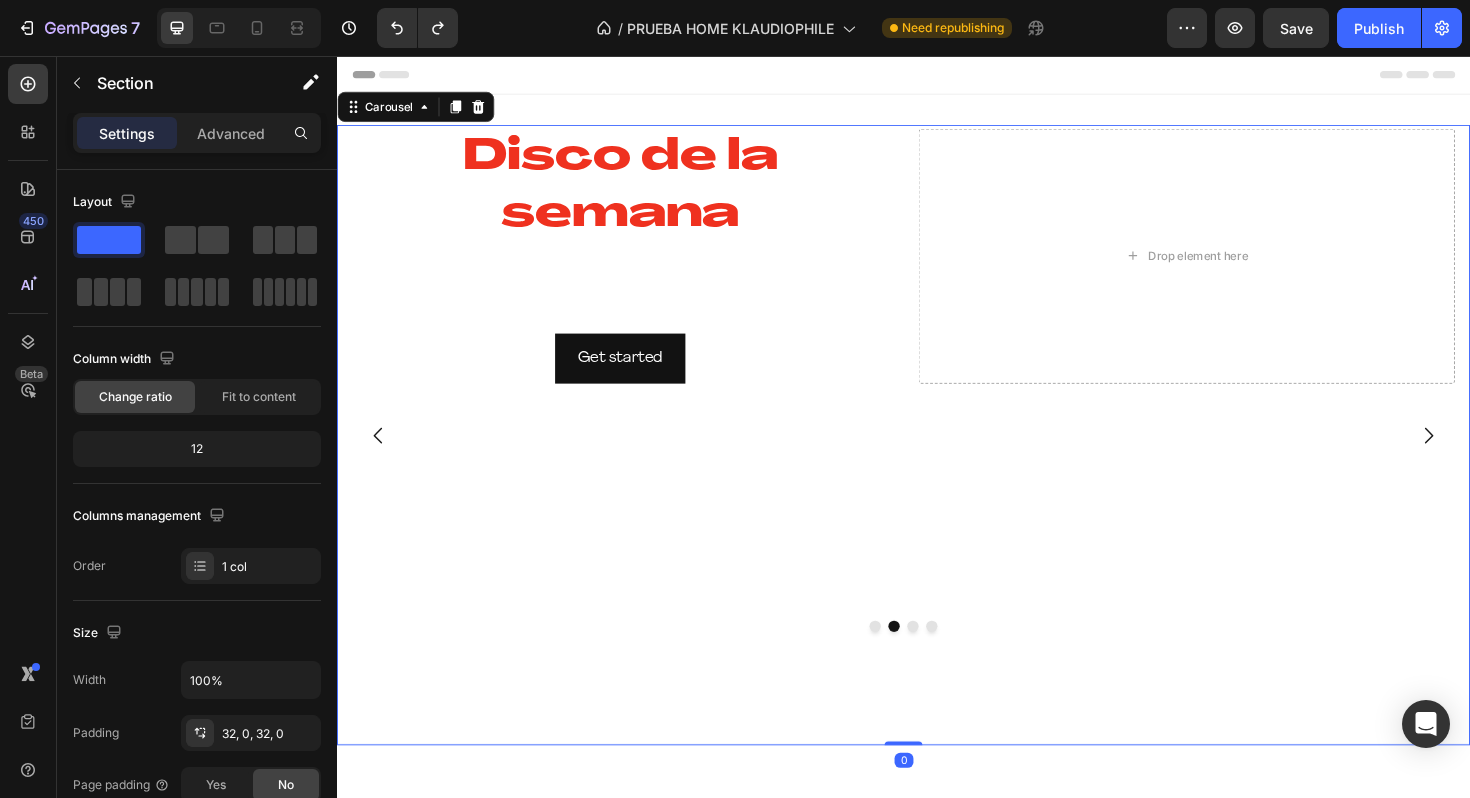 click on "Disco de la  semana Heading This is your text block. Click to edit and make it your own. Share your                       product's story or services offered. Get creative and make it yours! Text Block Get started Button
Drop element here Hero Banner" at bounding box center (937, 457) 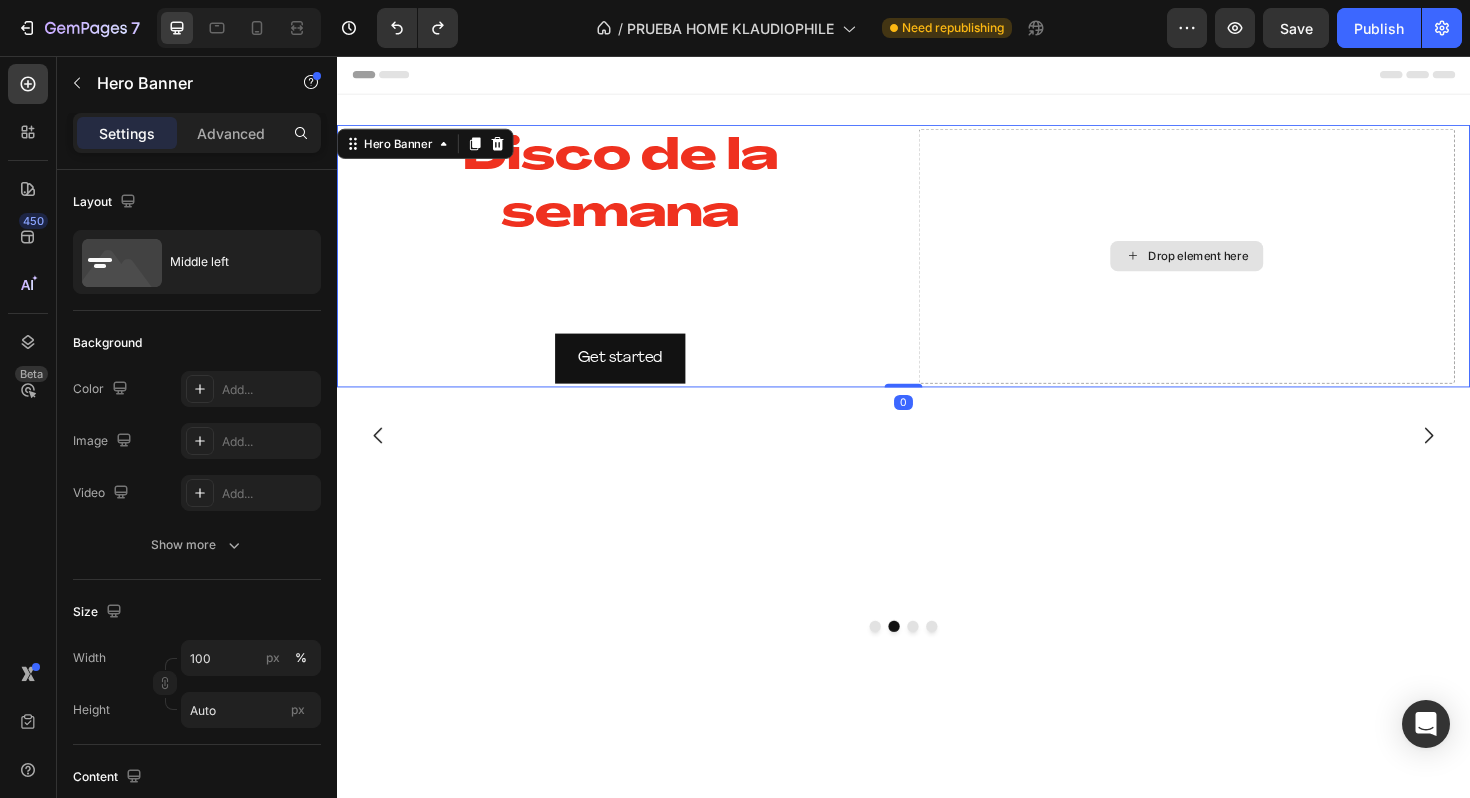 click on "Drop element here" at bounding box center [1237, 268] 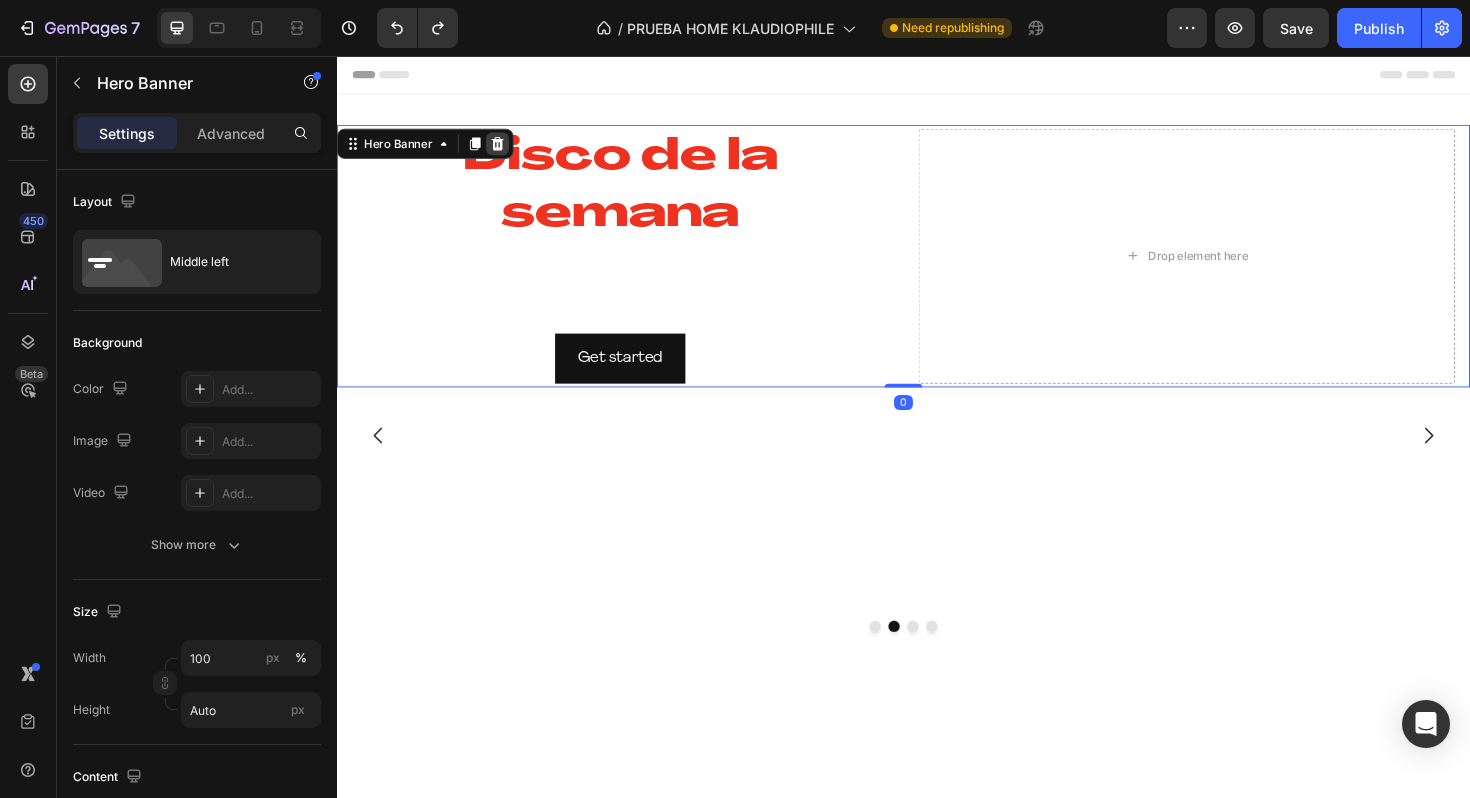 click 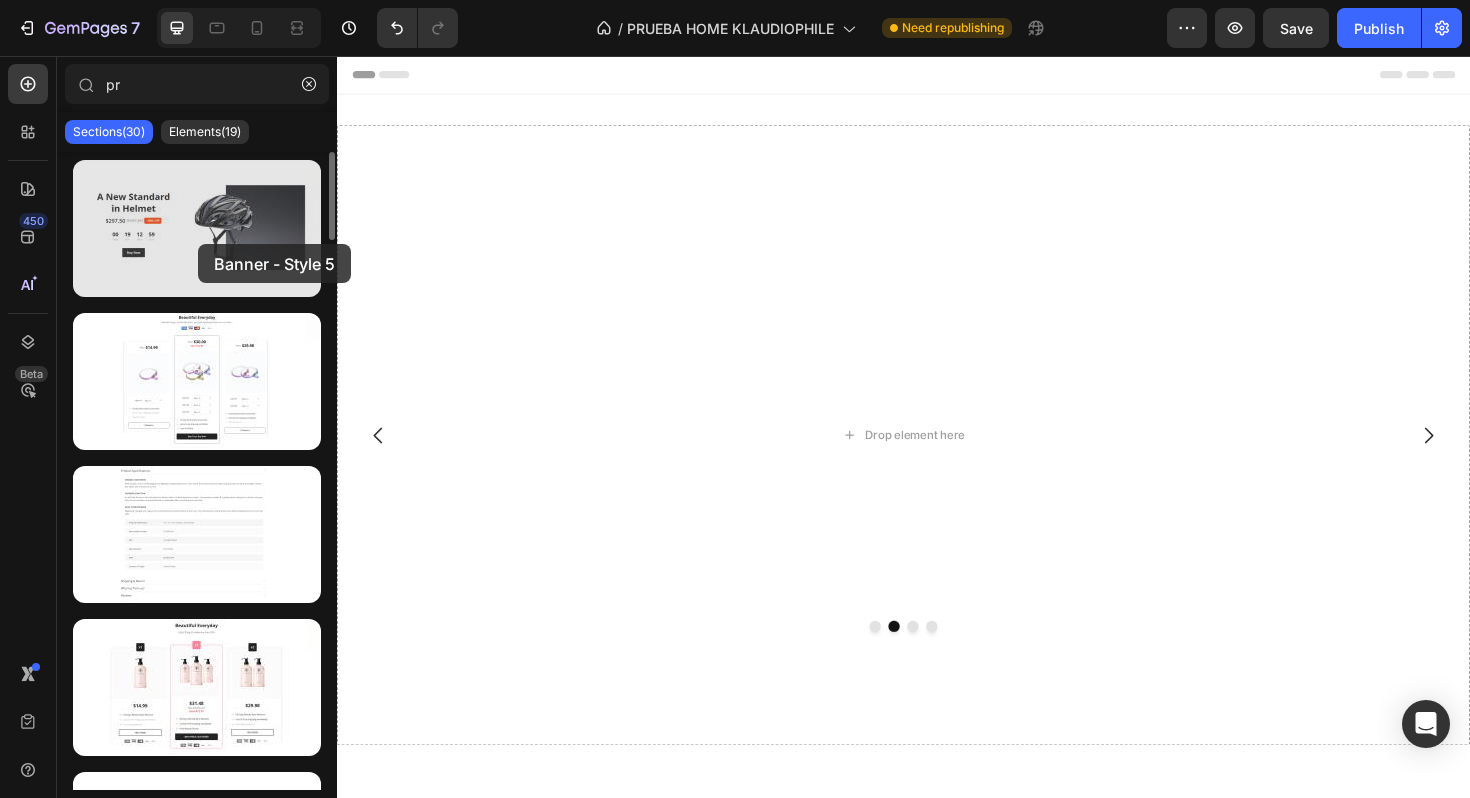 drag, startPoint x: 290, startPoint y: 249, endPoint x: 194, endPoint y: 245, distance: 96.0833 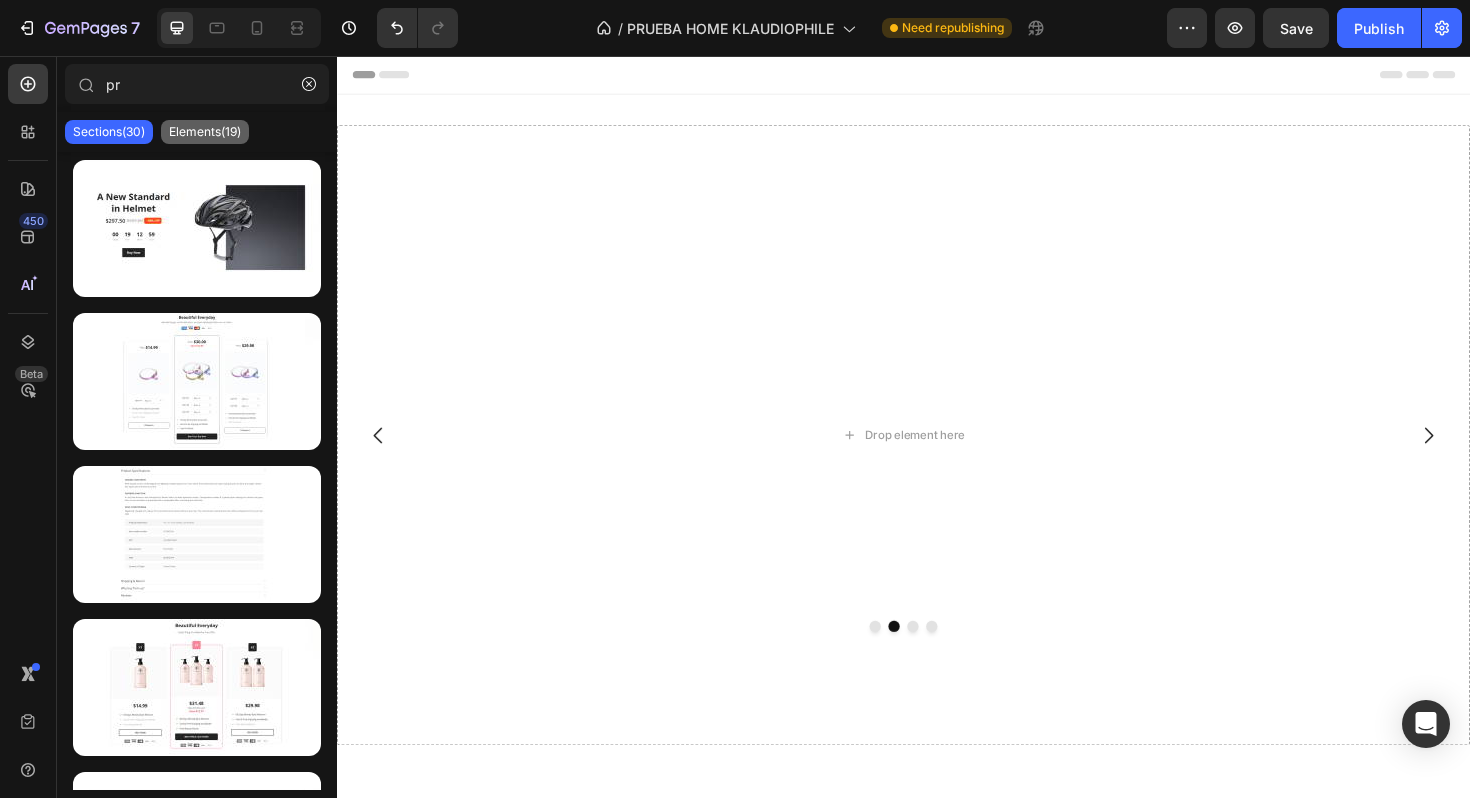 click on "Elements(19)" at bounding box center [205, 132] 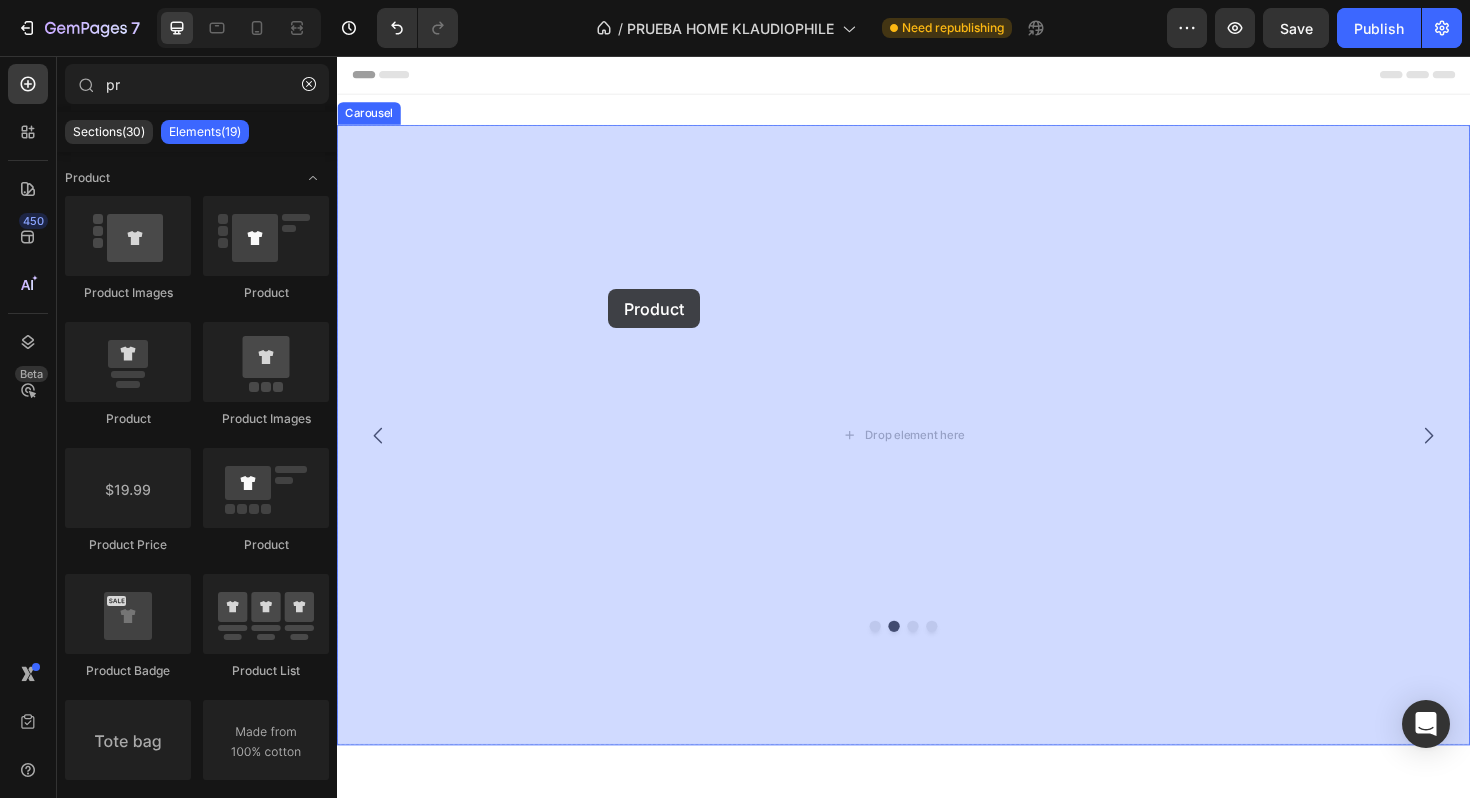 drag, startPoint x: 581, startPoint y: 298, endPoint x: 624, endPoint y: 303, distance: 43.289722 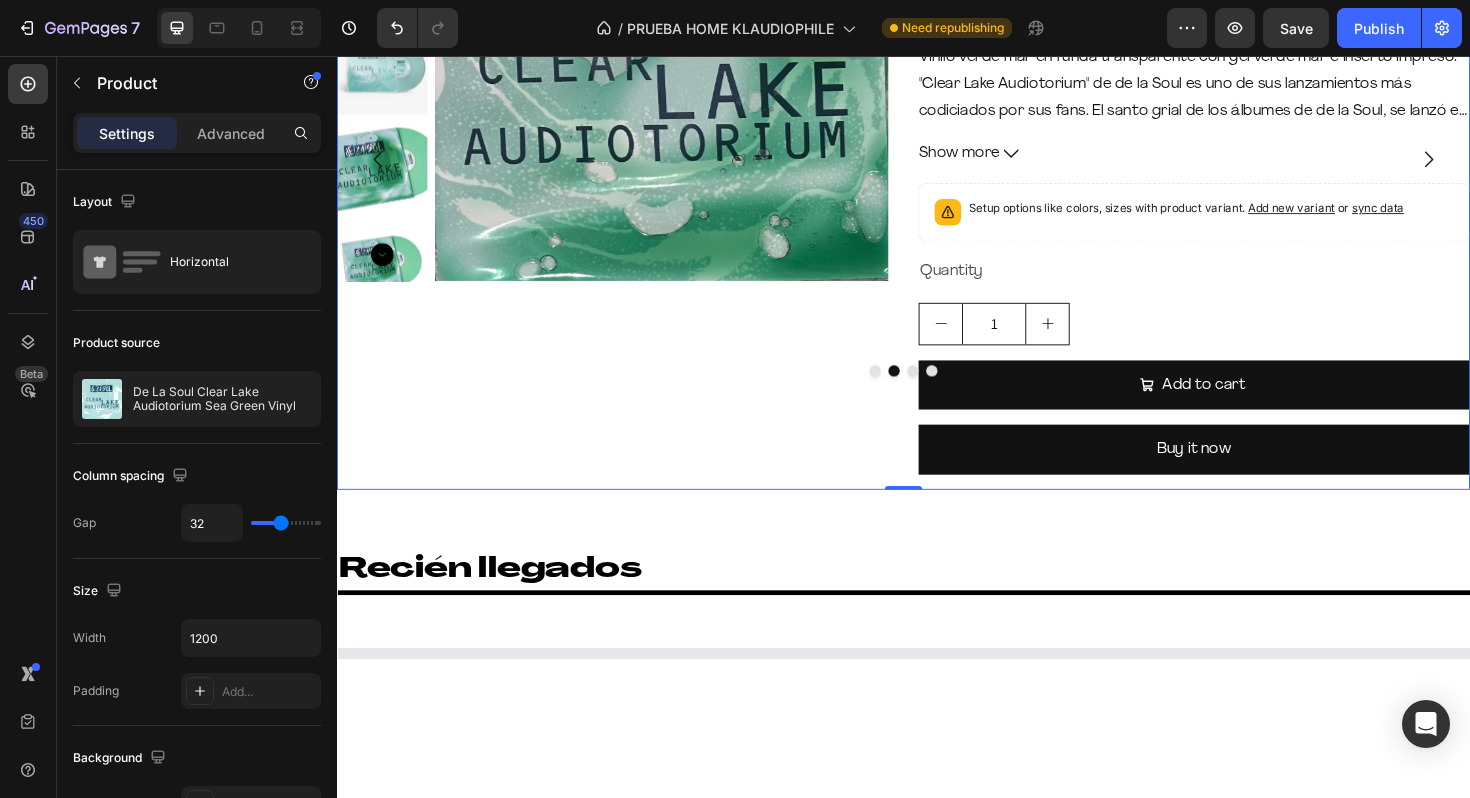 scroll, scrollTop: 0, scrollLeft: 0, axis: both 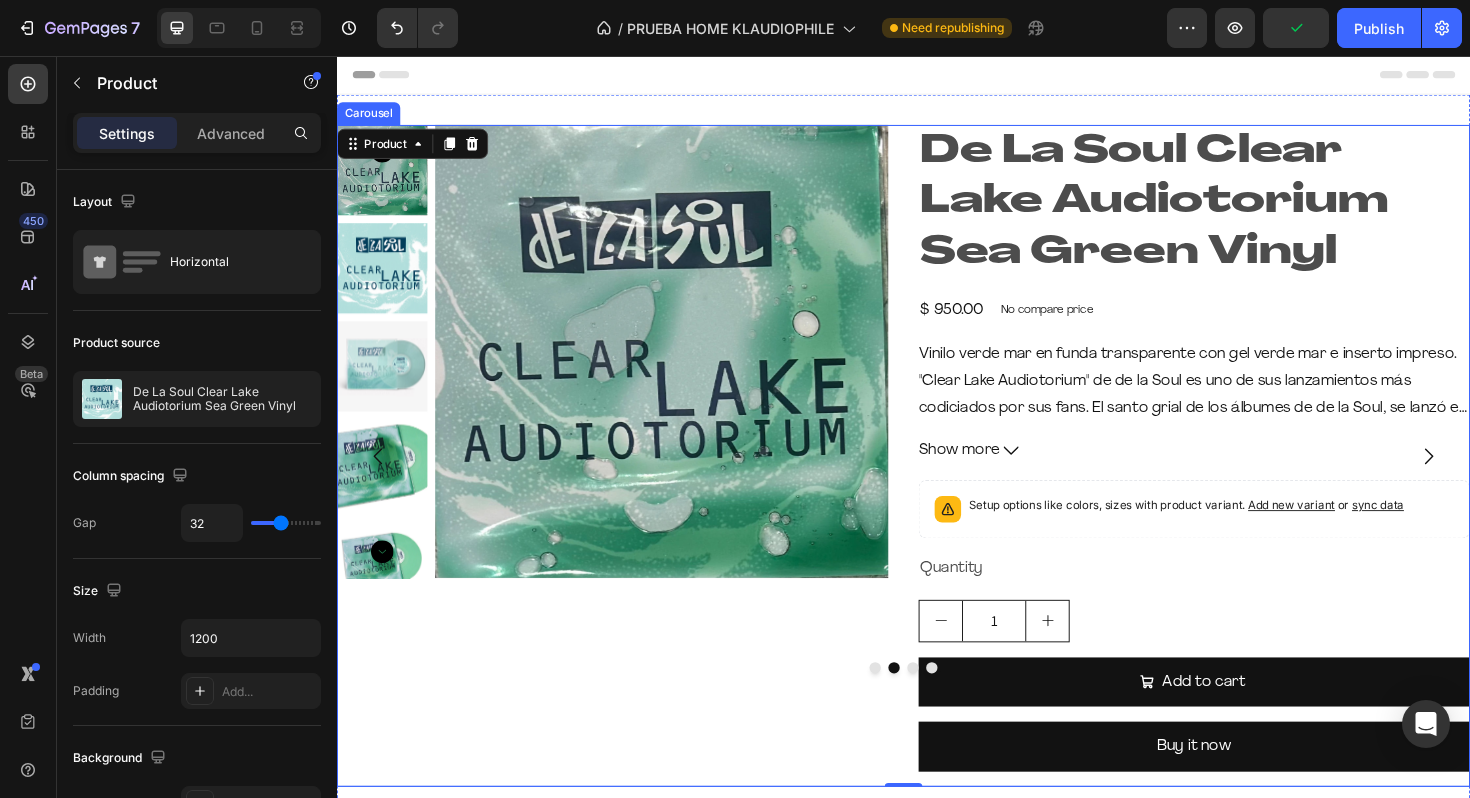 click at bounding box center (907, 704) 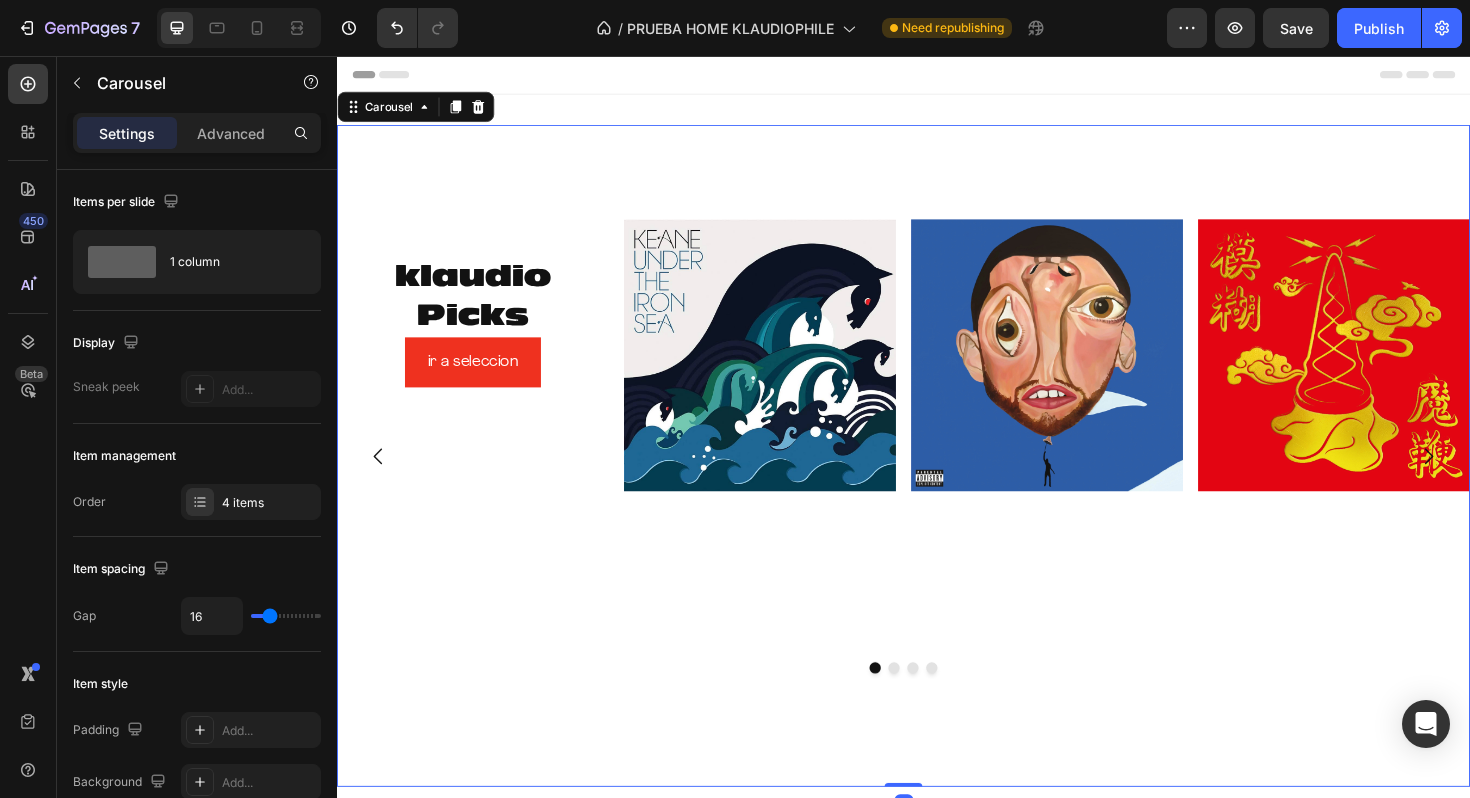 click at bounding box center [927, 704] 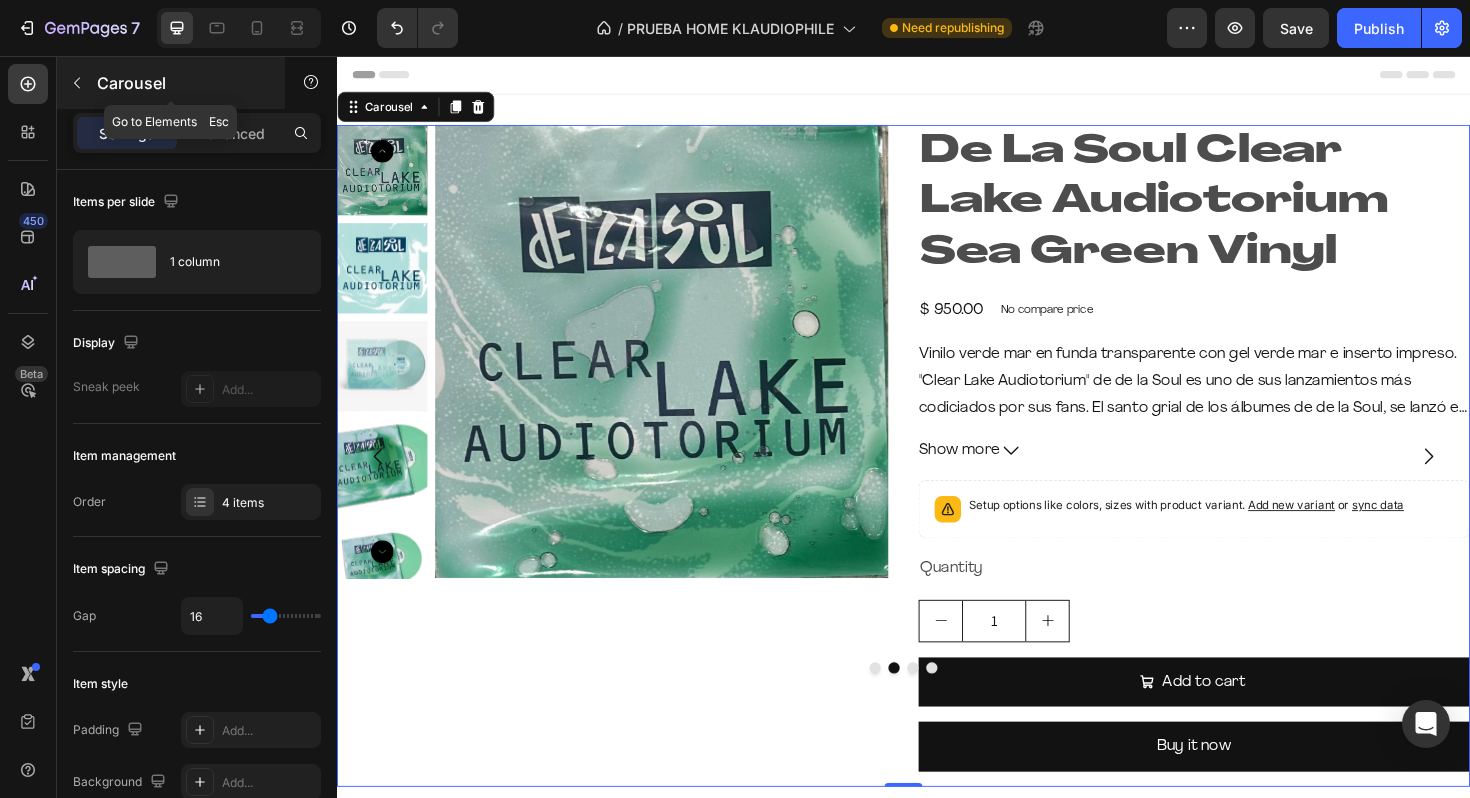 click on "Carousel" at bounding box center (171, 83) 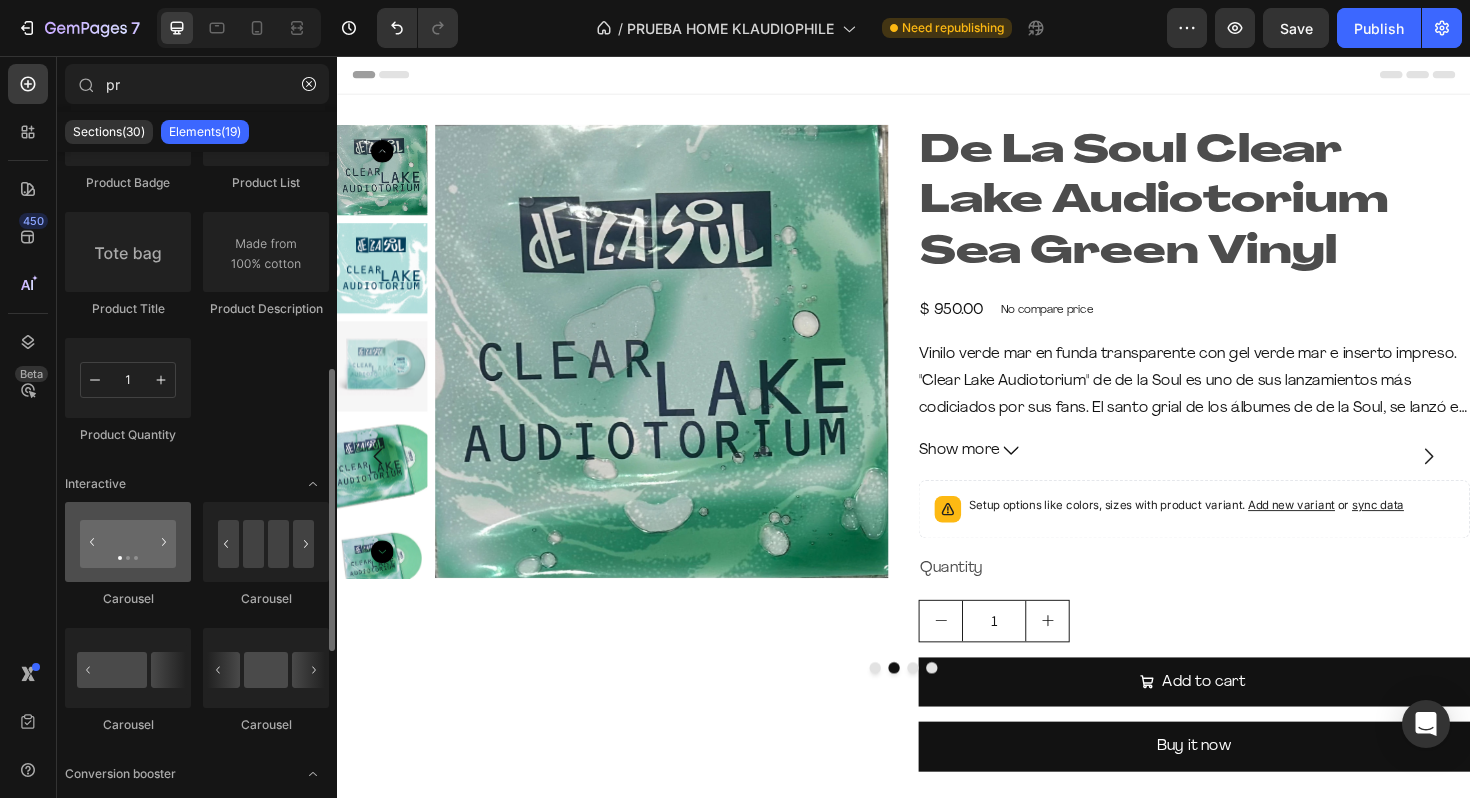 scroll, scrollTop: 486, scrollLeft: 0, axis: vertical 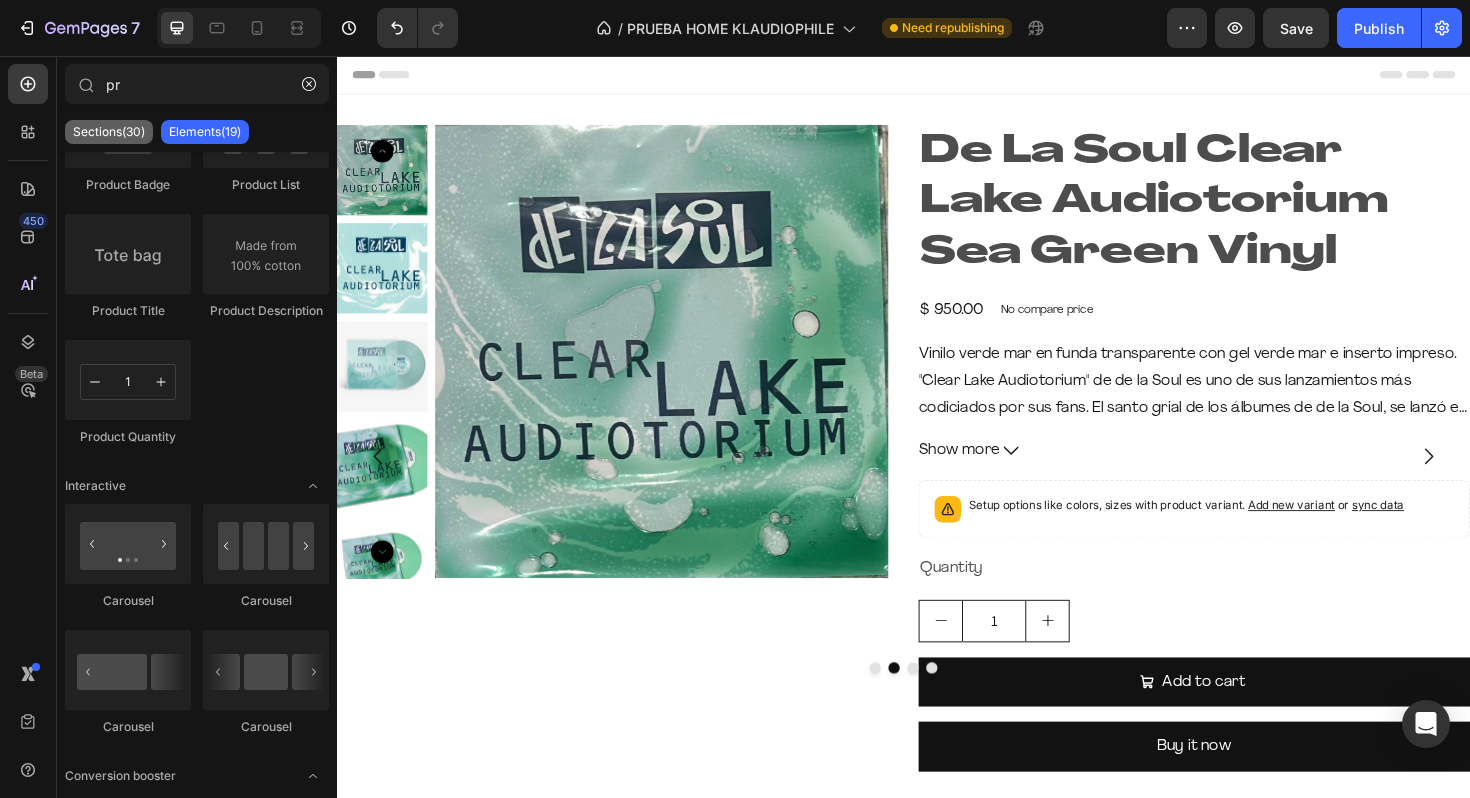 click on "Sections(30)" 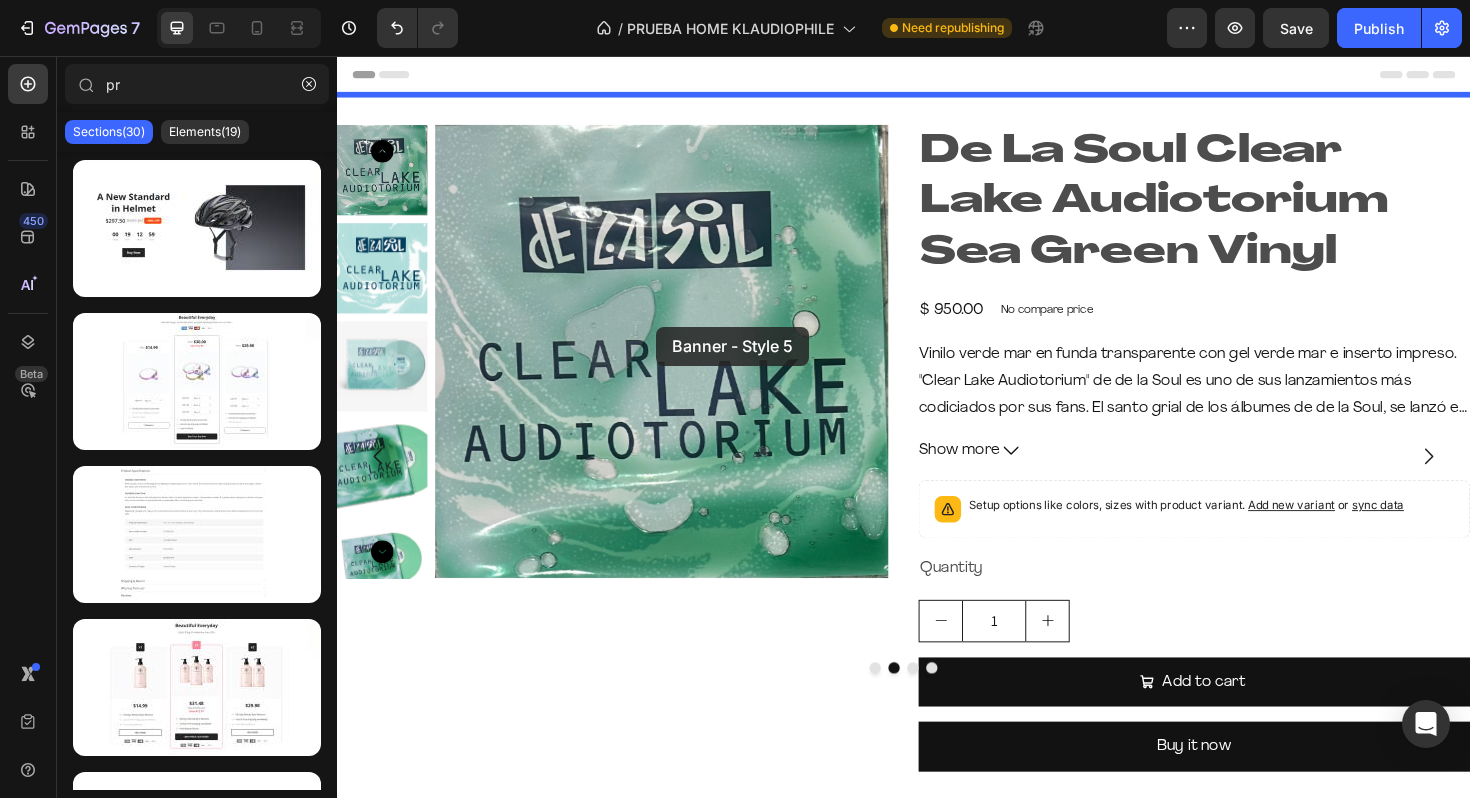 drag, startPoint x: 562, startPoint y: 318, endPoint x: 674, endPoint y: 342, distance: 114.54257 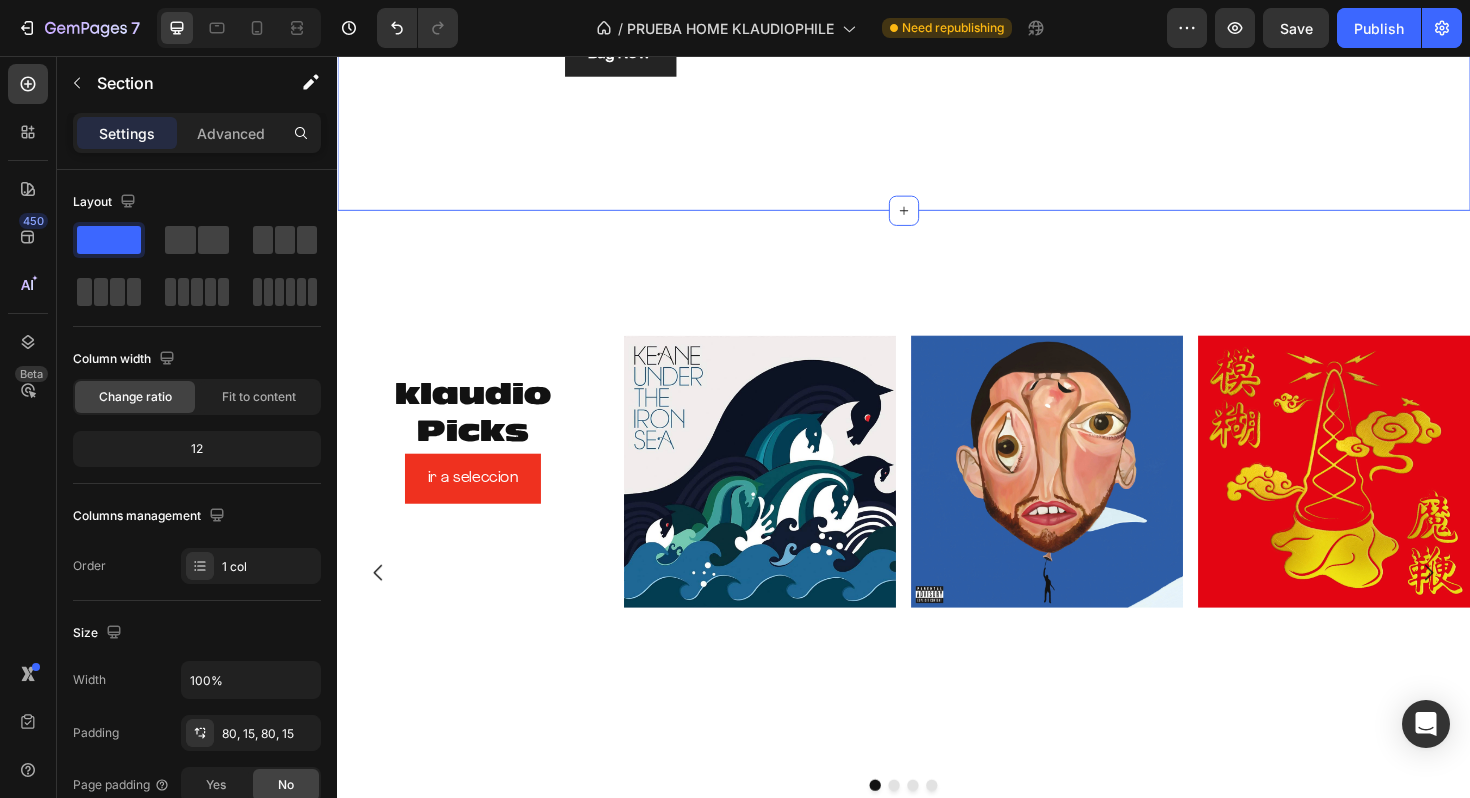 scroll, scrollTop: 693, scrollLeft: 0, axis: vertical 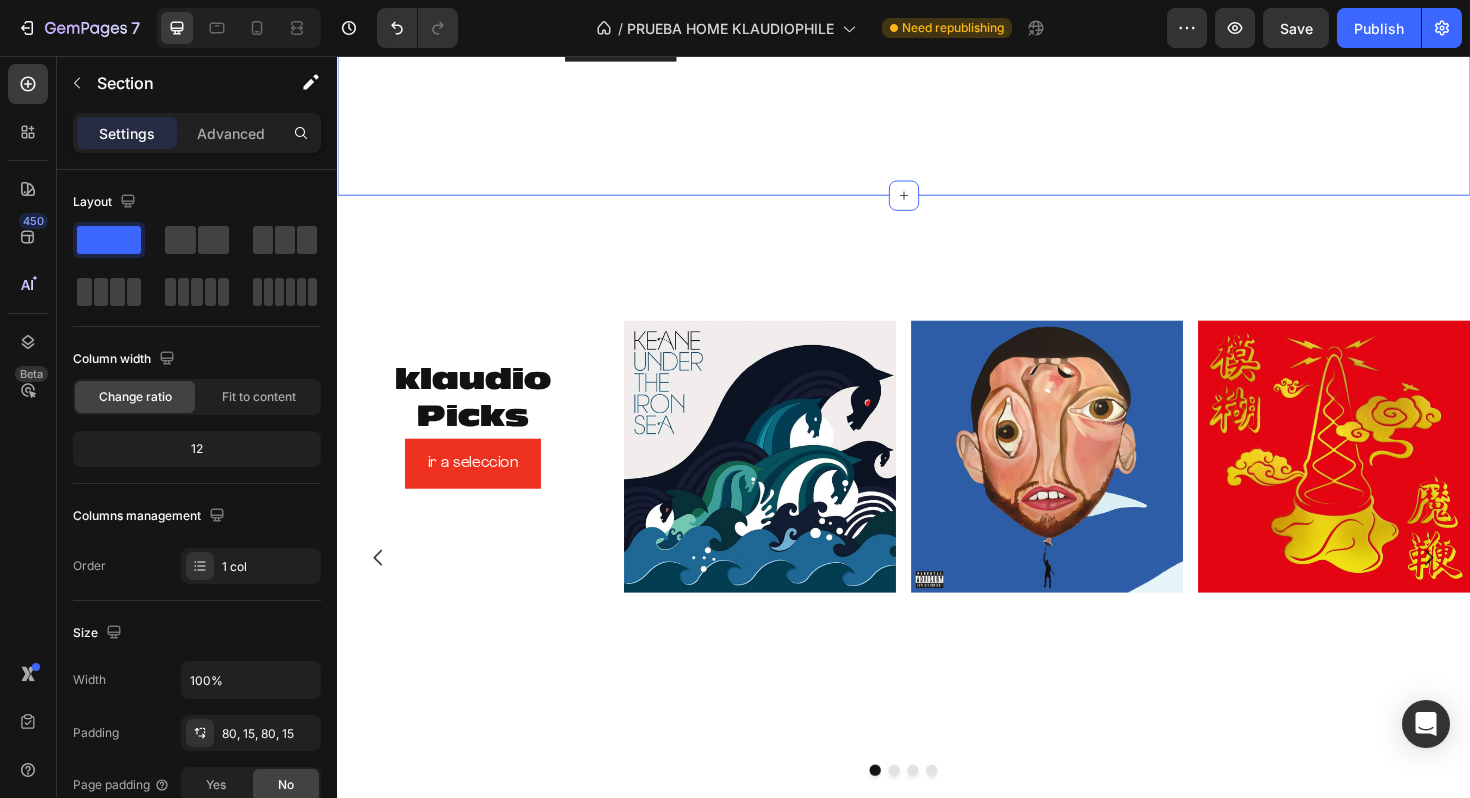 type on "p" 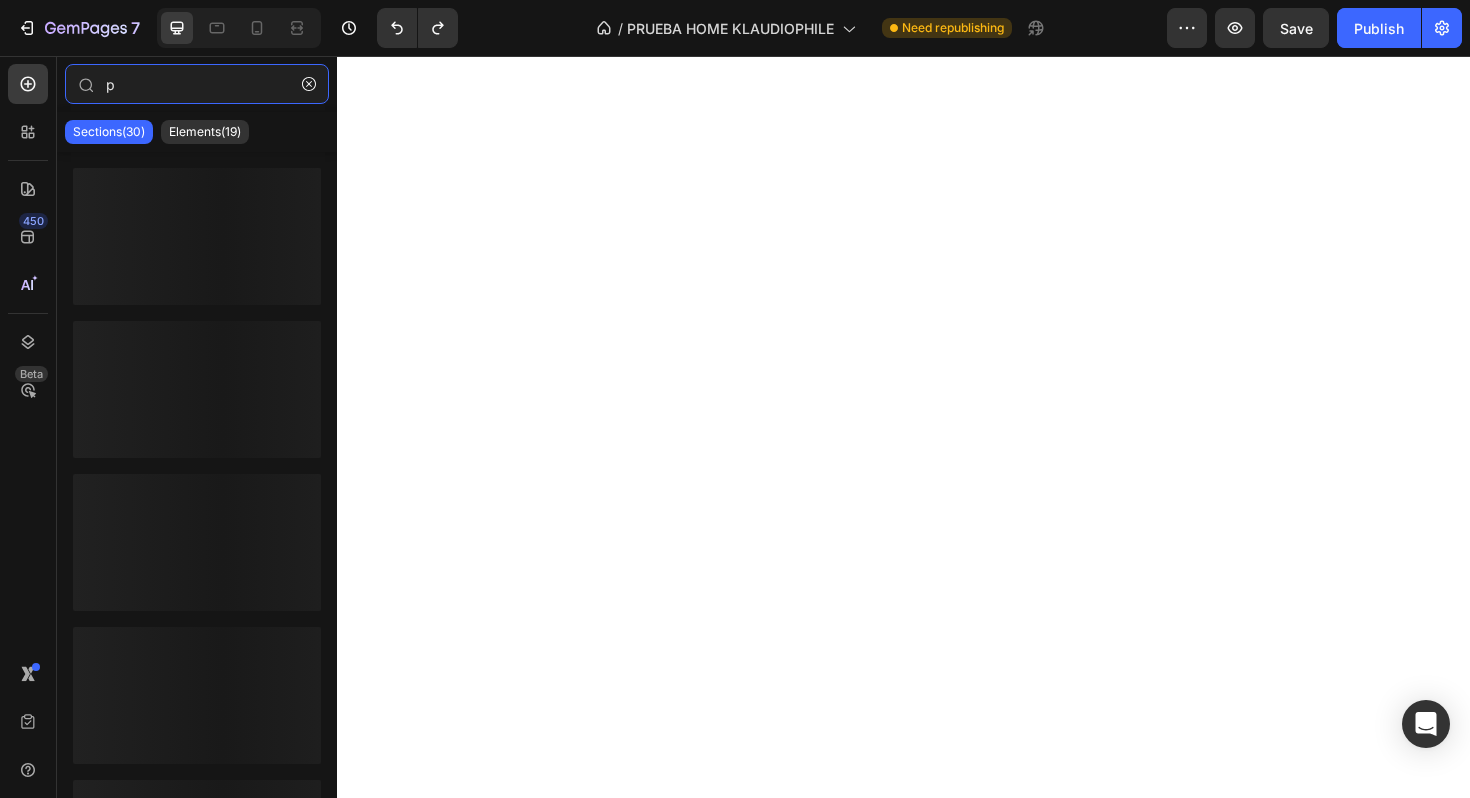scroll, scrollTop: 0, scrollLeft: 0, axis: both 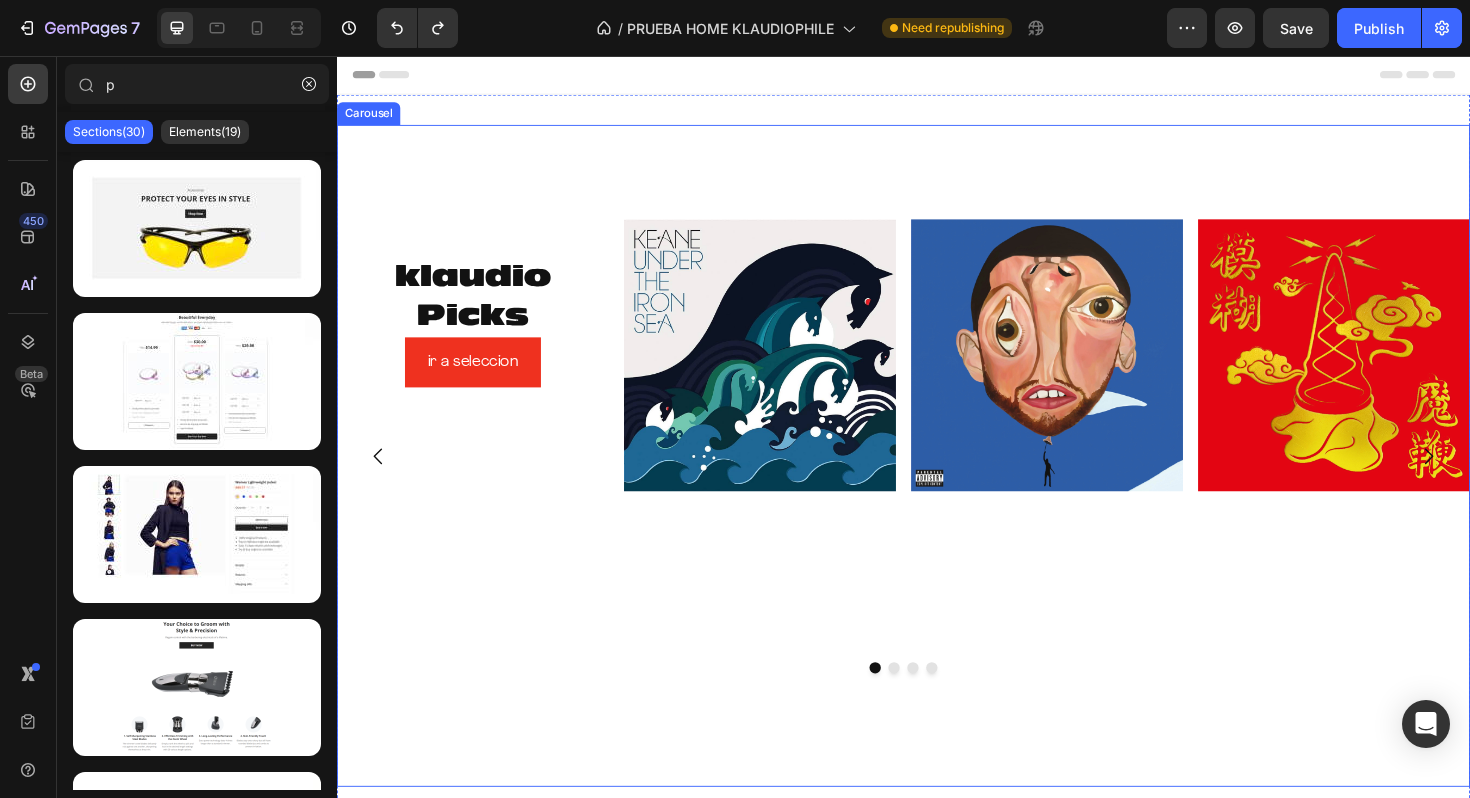 click on "klaudio Picks Heading ir a seleccion Button Image Image Image Row" at bounding box center (937, 579) 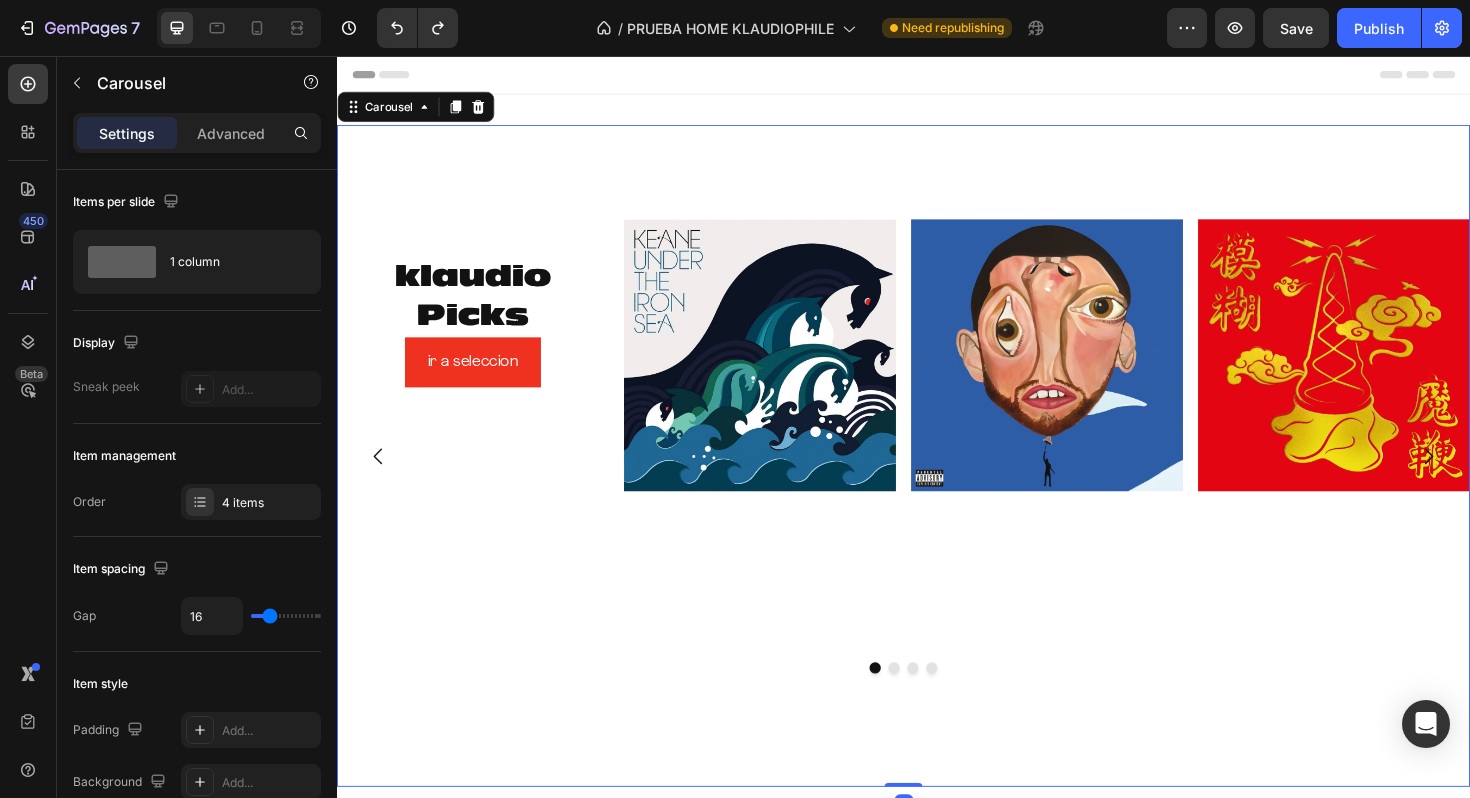 click at bounding box center (927, 704) 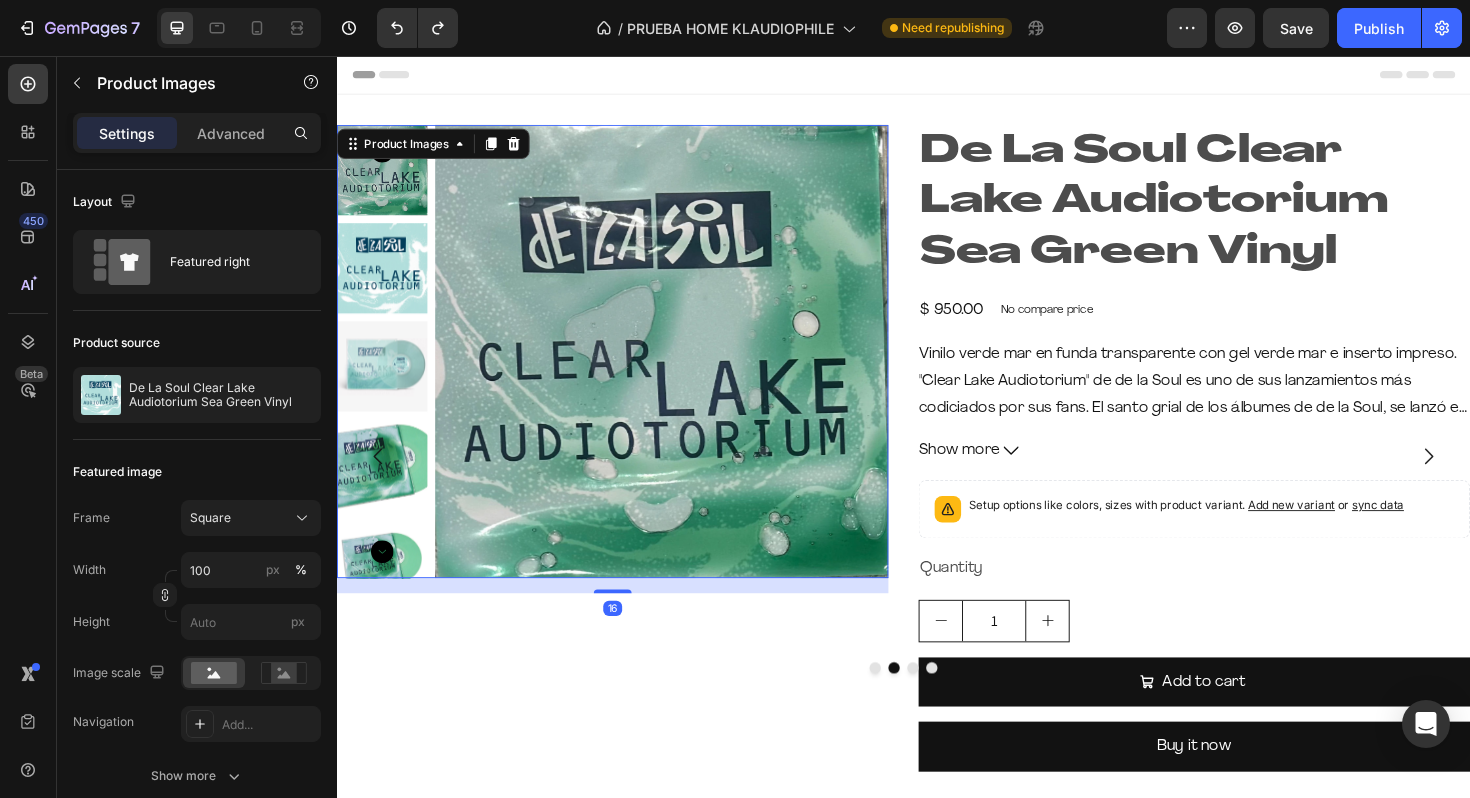 click at bounding box center (681, 369) 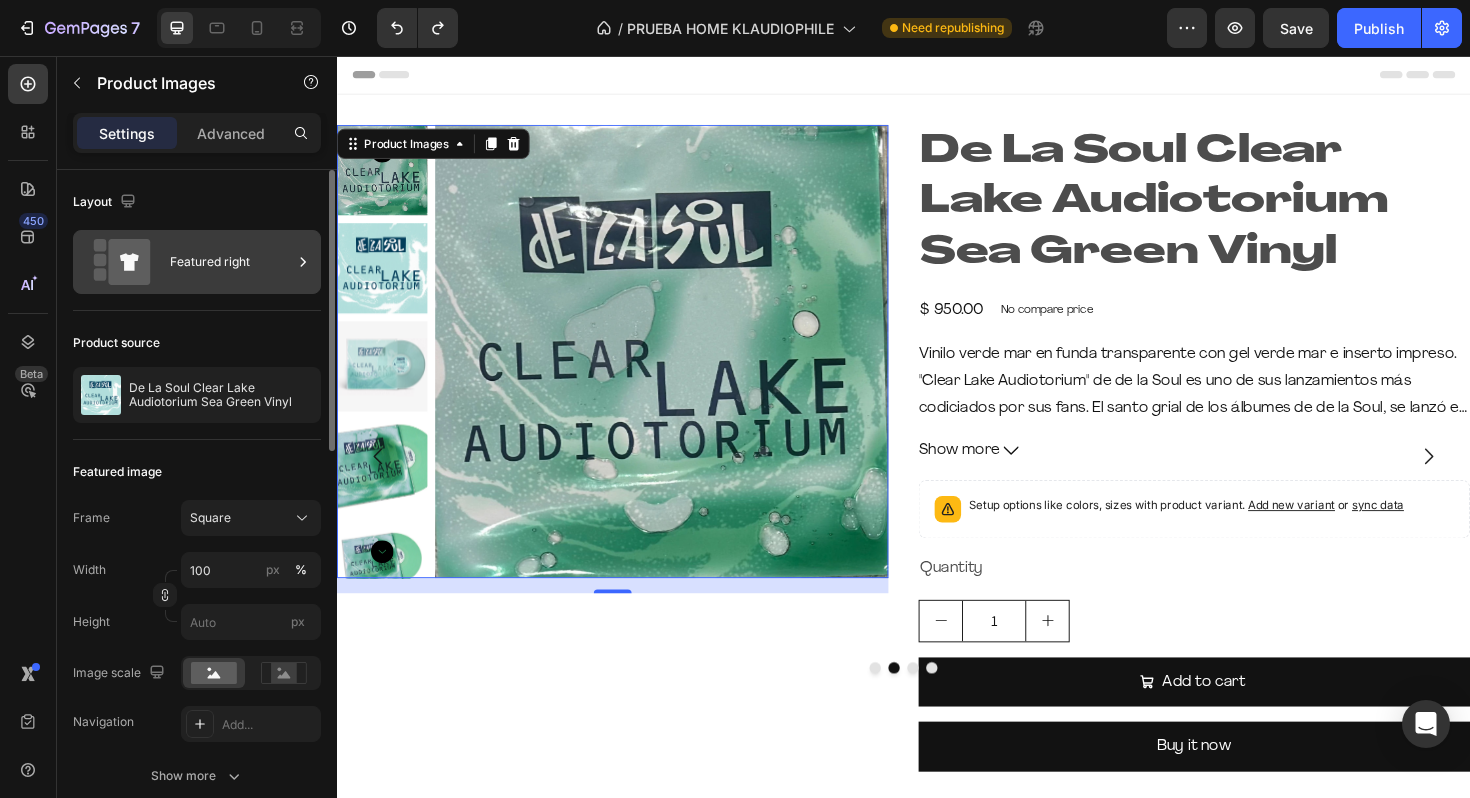 click on "Featured right" at bounding box center [231, 262] 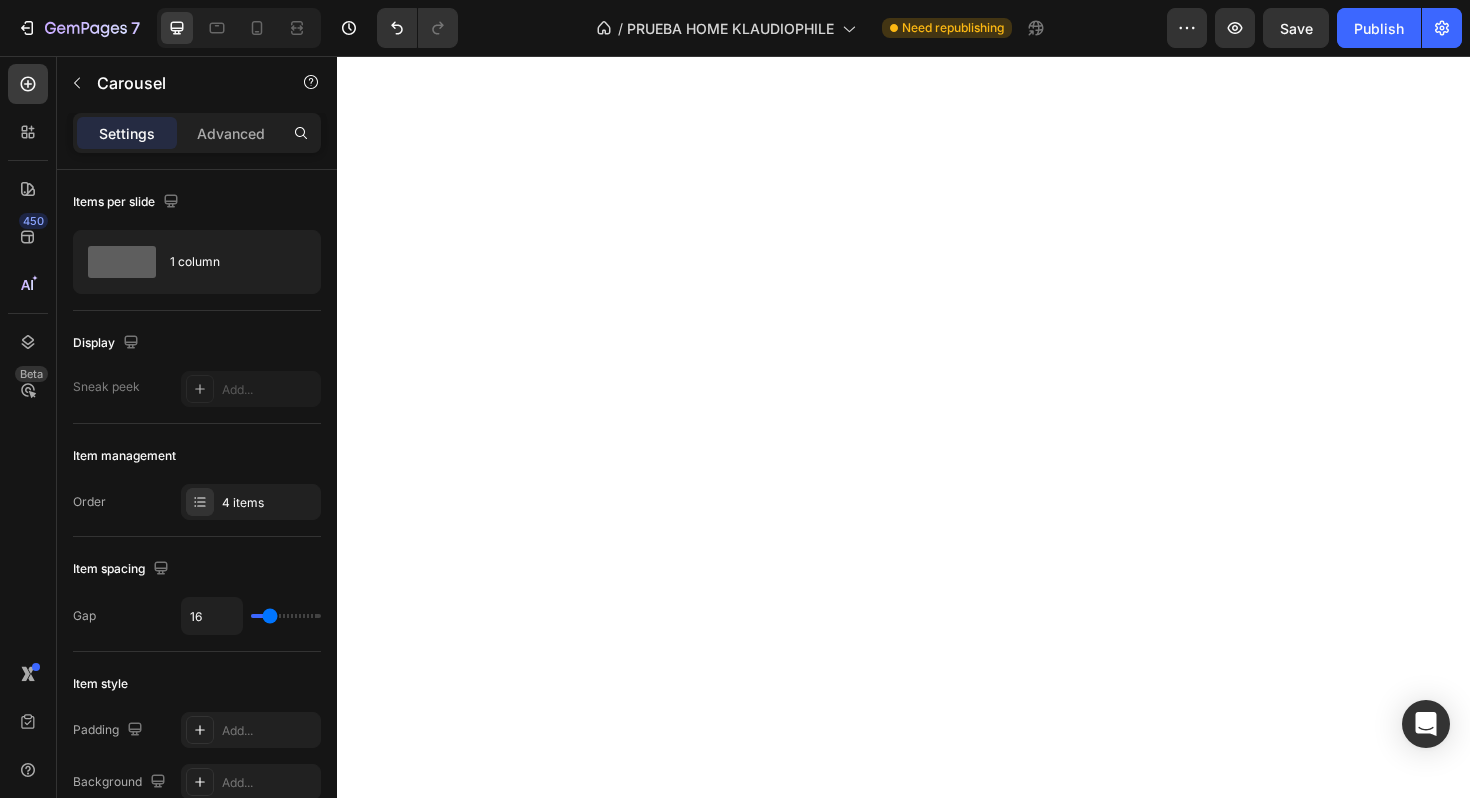 scroll, scrollTop: 0, scrollLeft: 0, axis: both 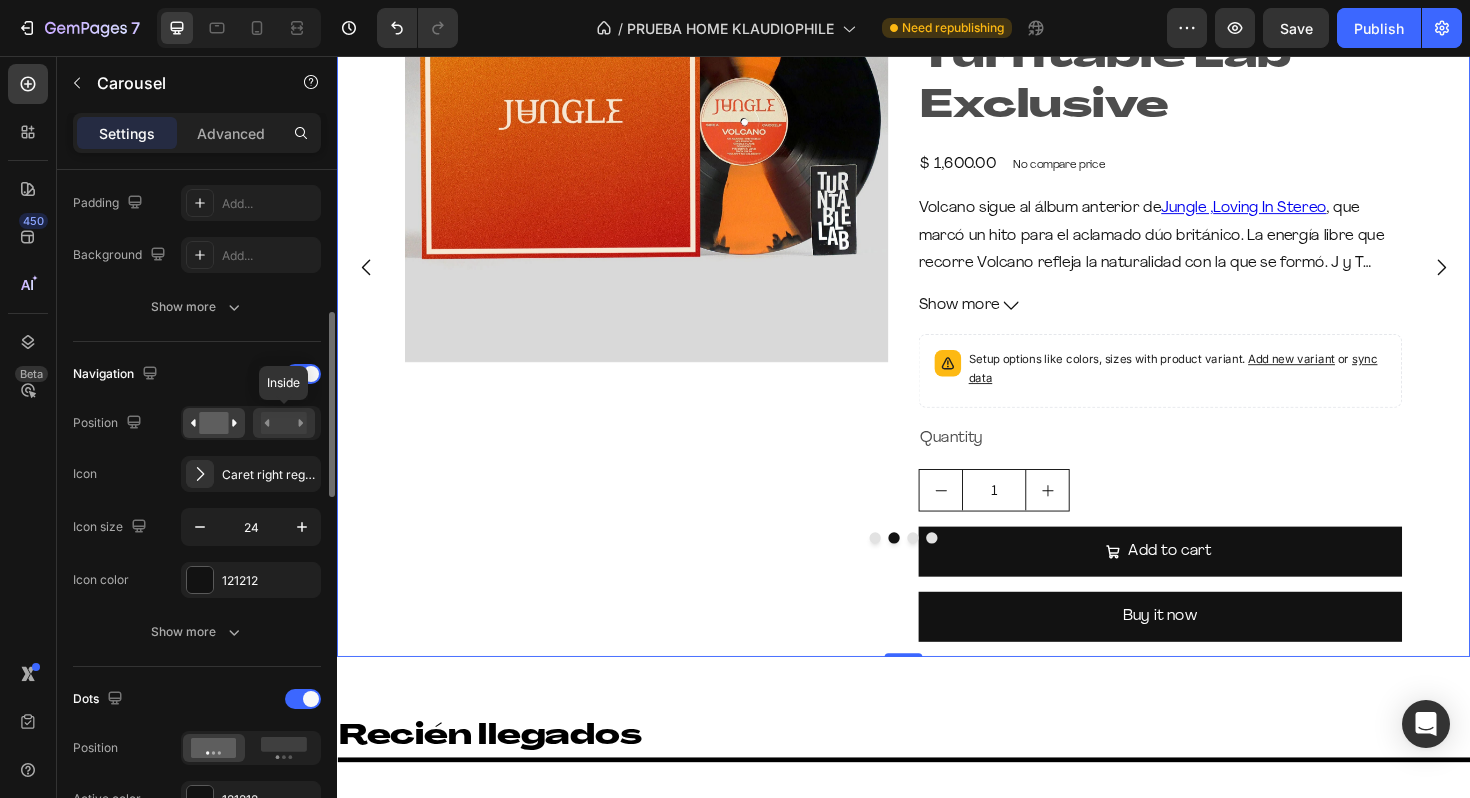 click 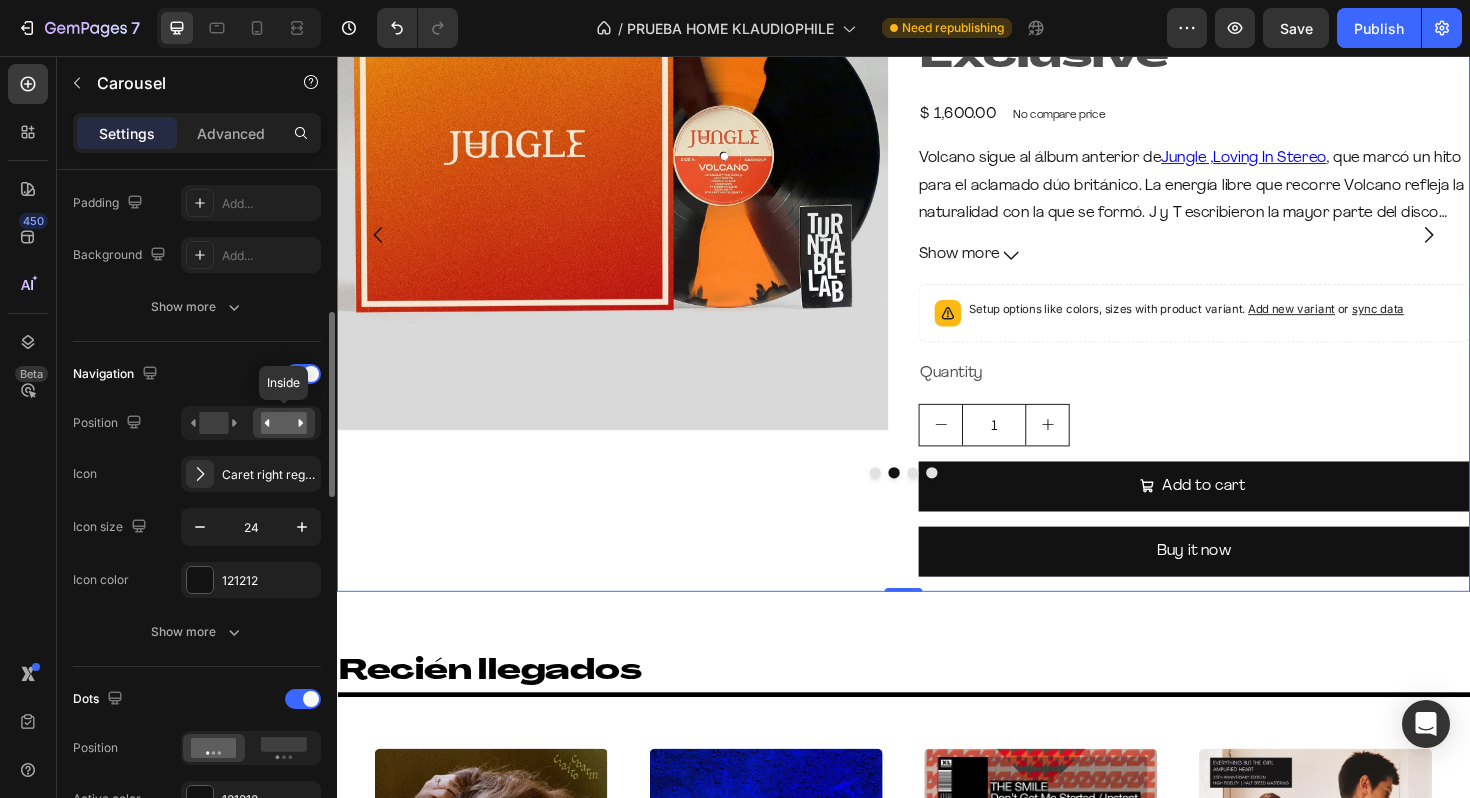 scroll, scrollTop: 227, scrollLeft: 0, axis: vertical 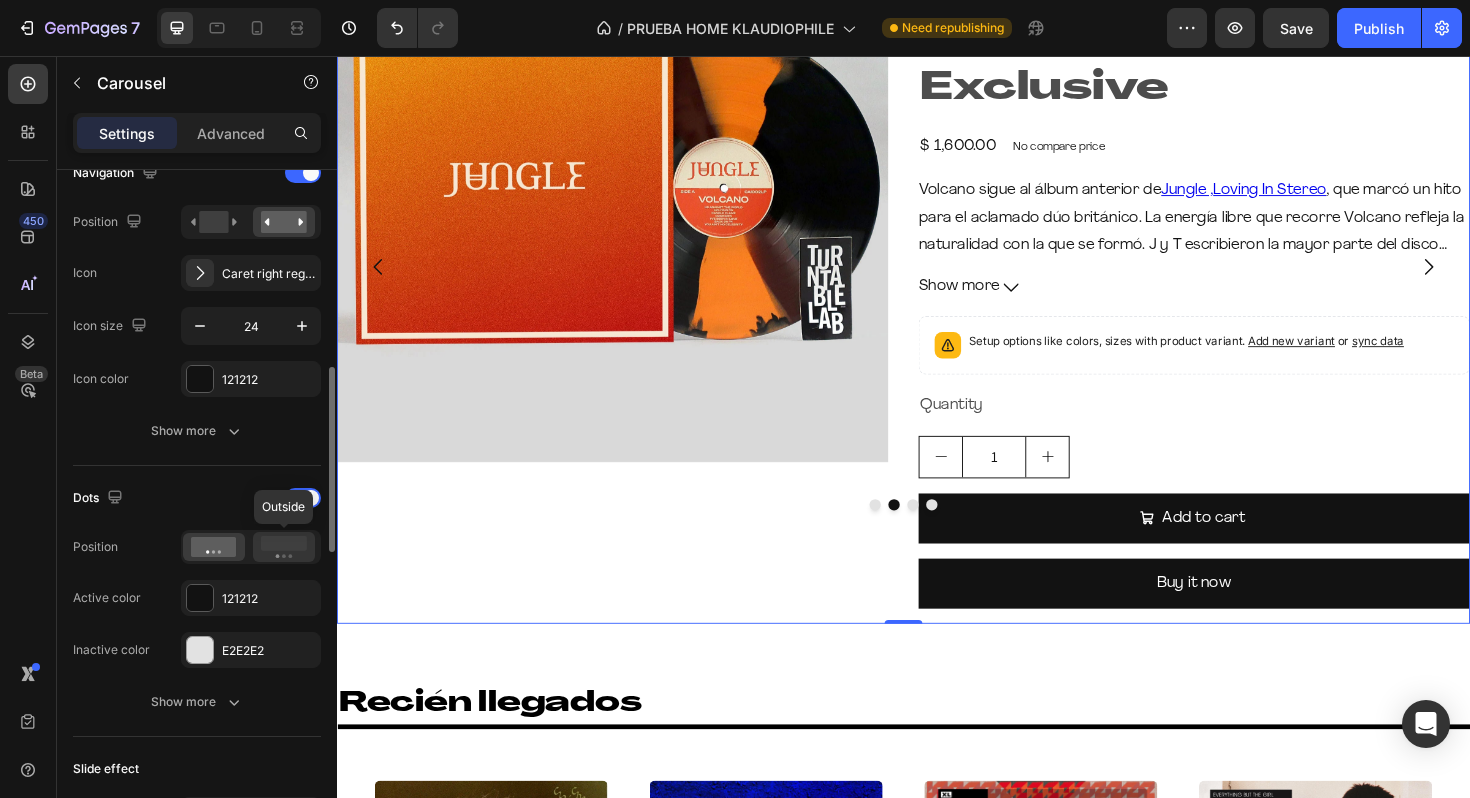 click 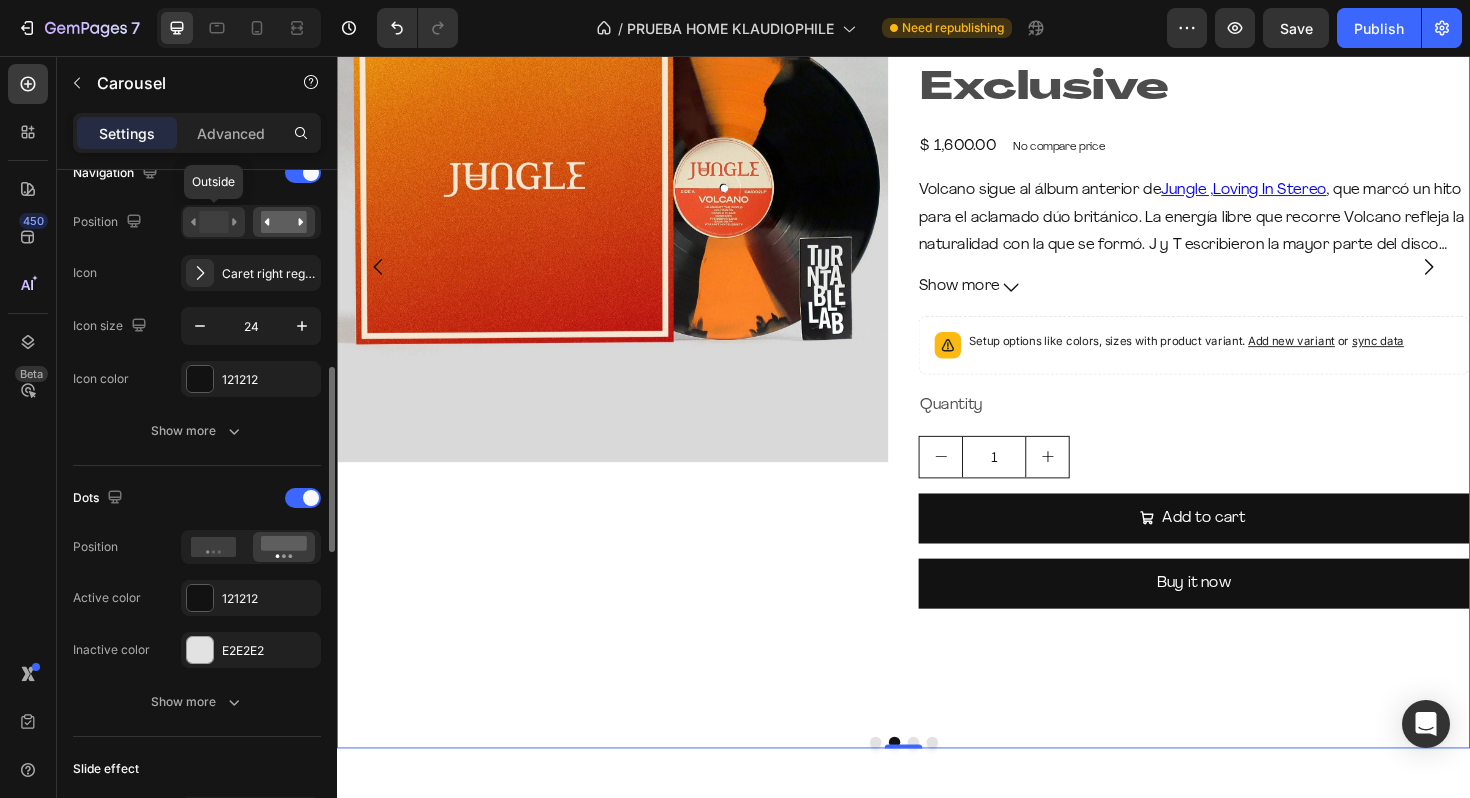 click 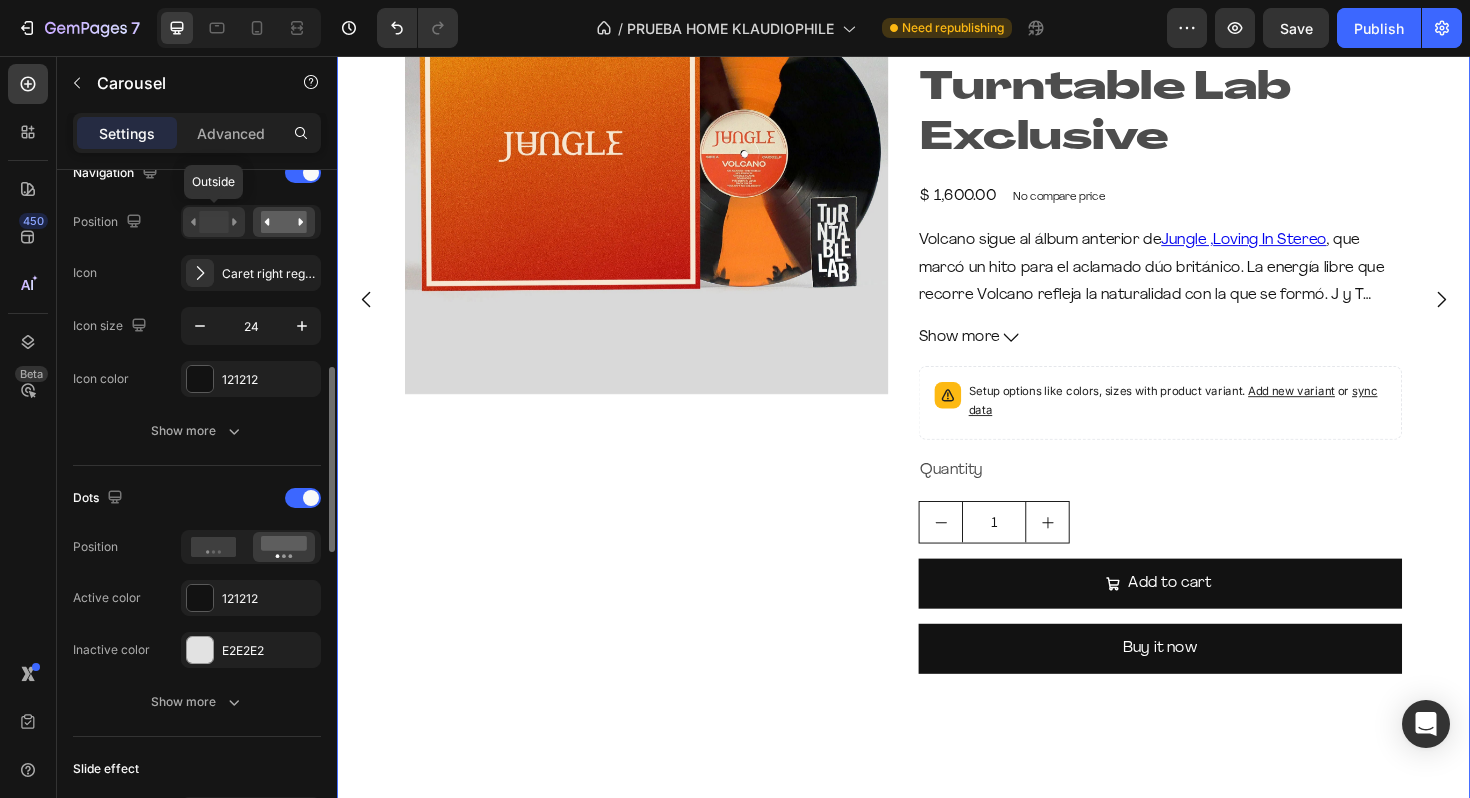 scroll, scrollTop: 261, scrollLeft: 0, axis: vertical 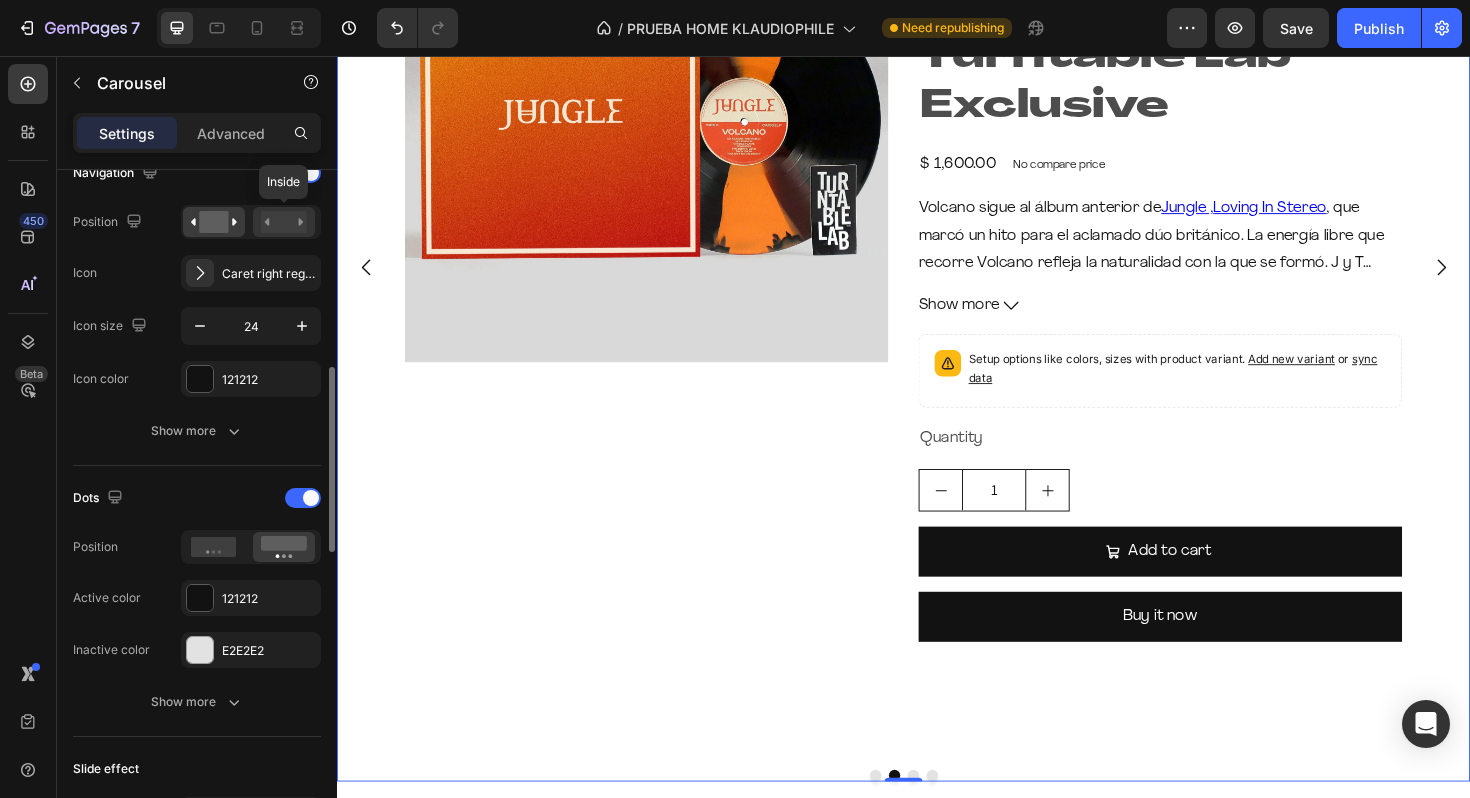 click 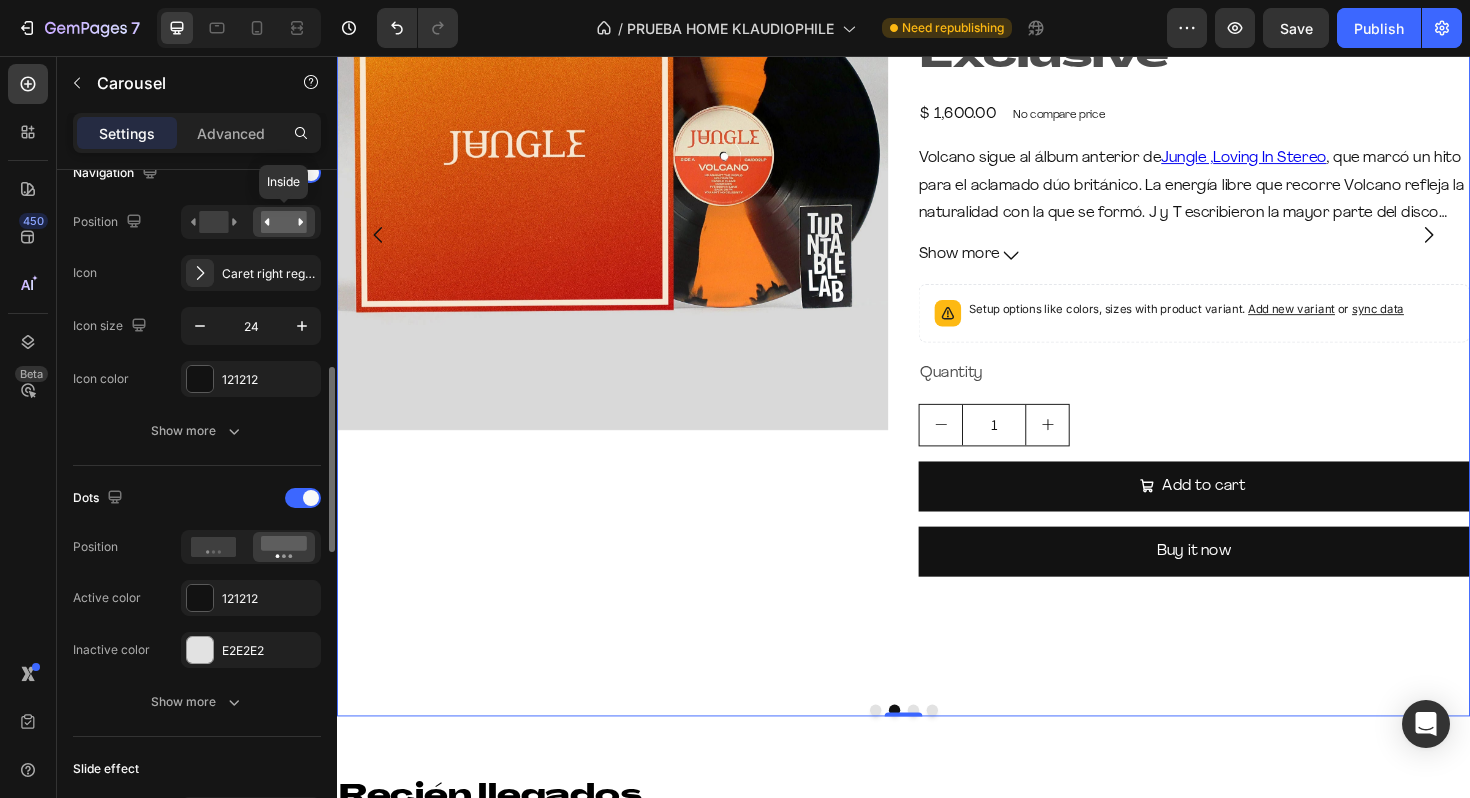 scroll, scrollTop: 227, scrollLeft: 0, axis: vertical 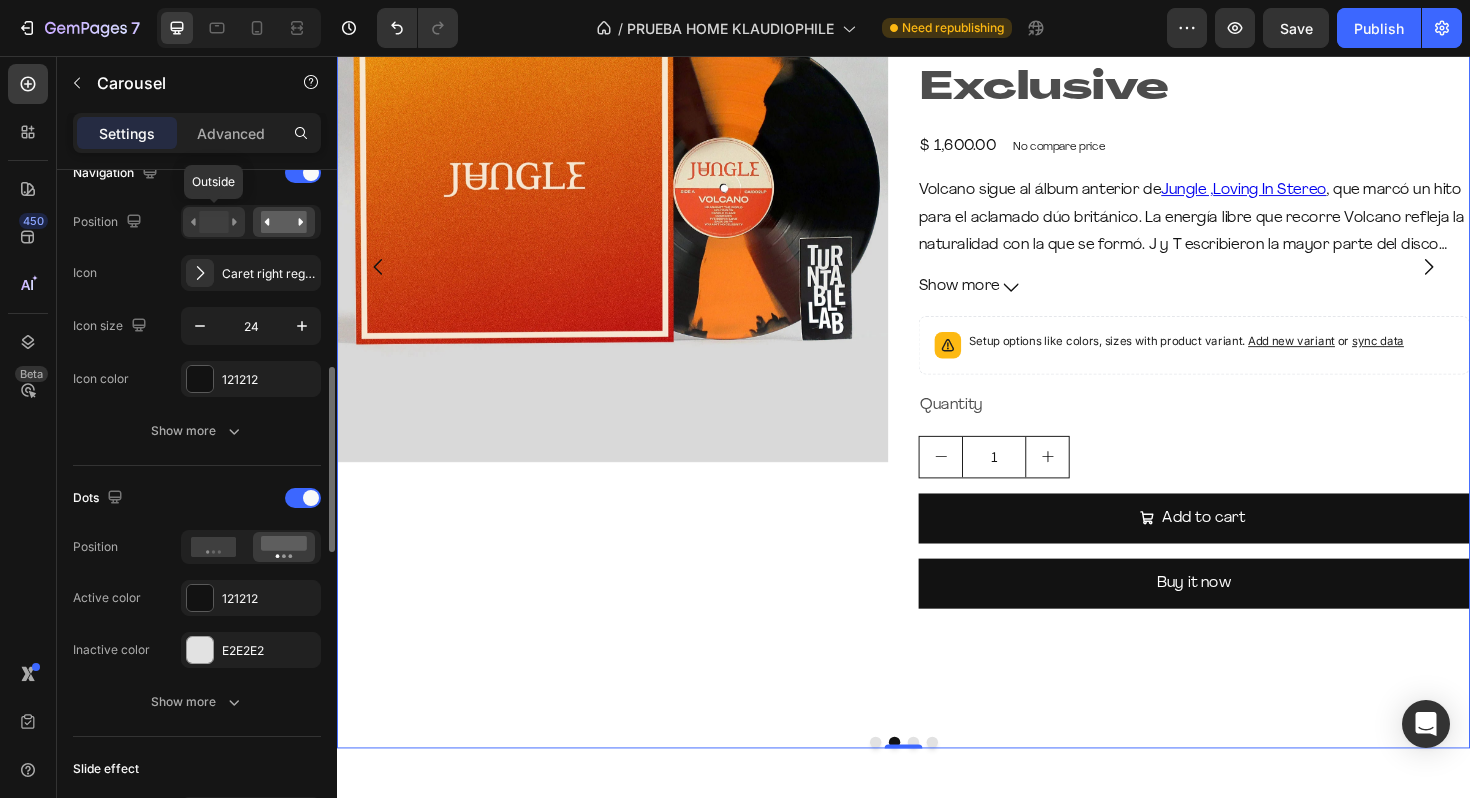 click 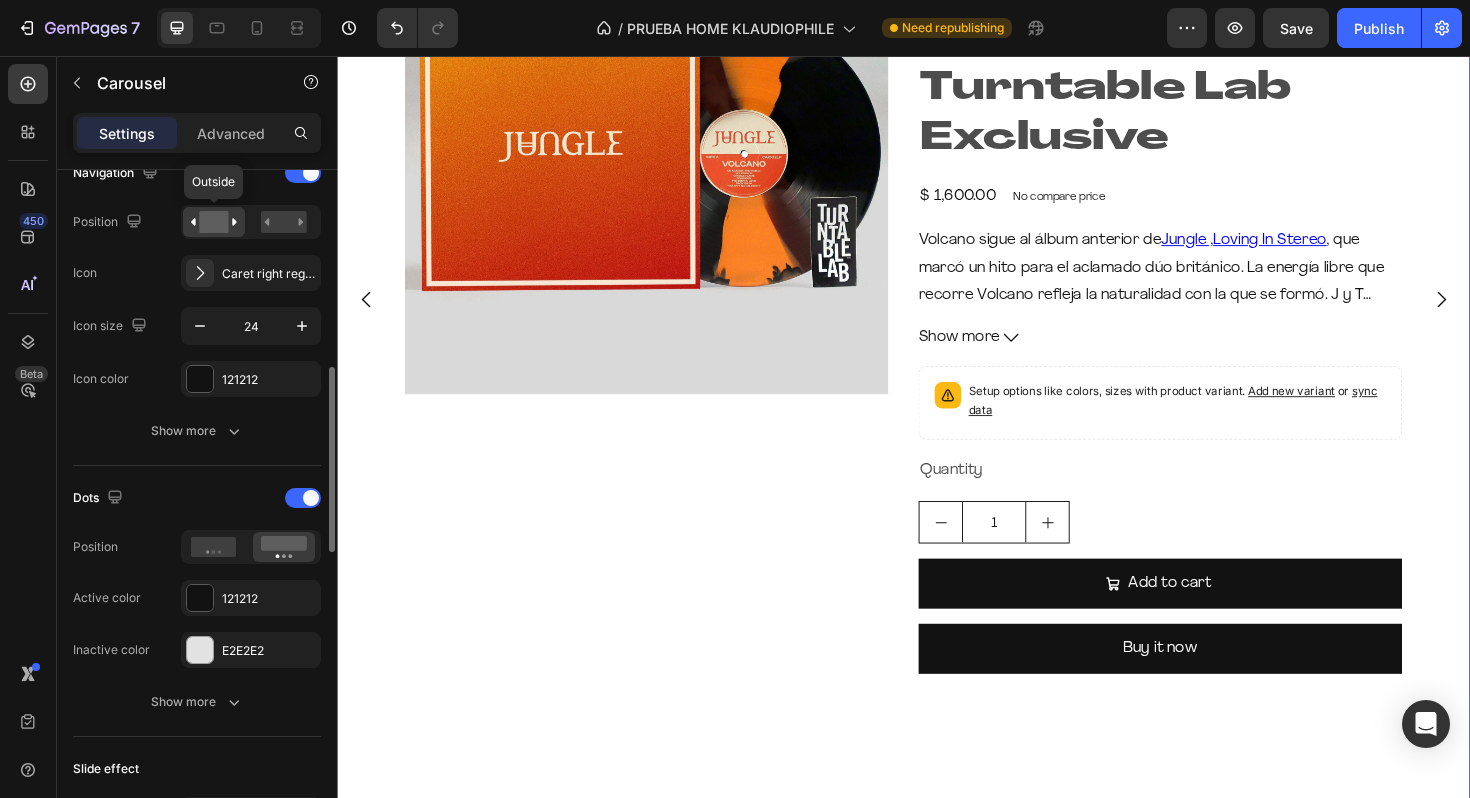 scroll, scrollTop: 261, scrollLeft: 0, axis: vertical 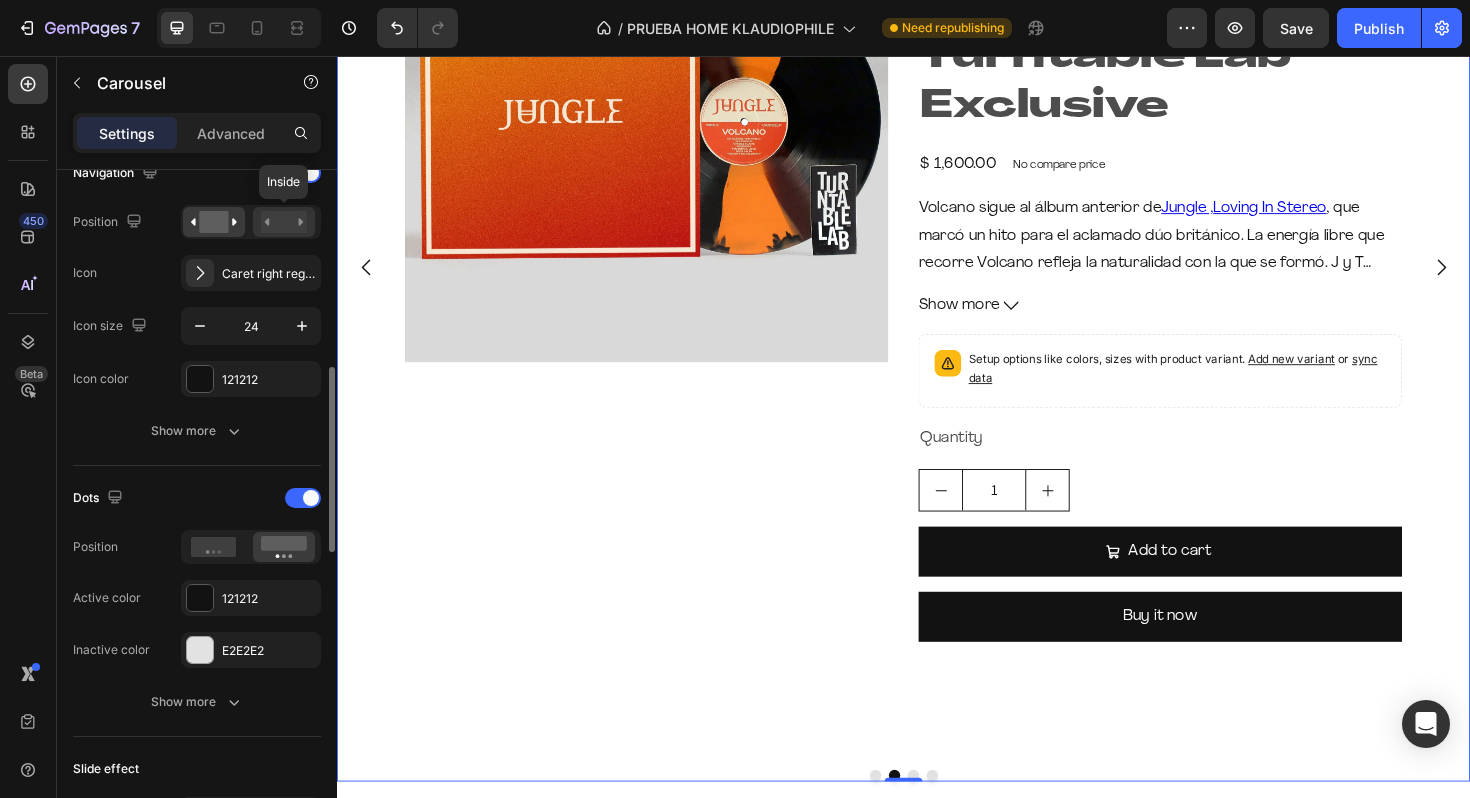 click 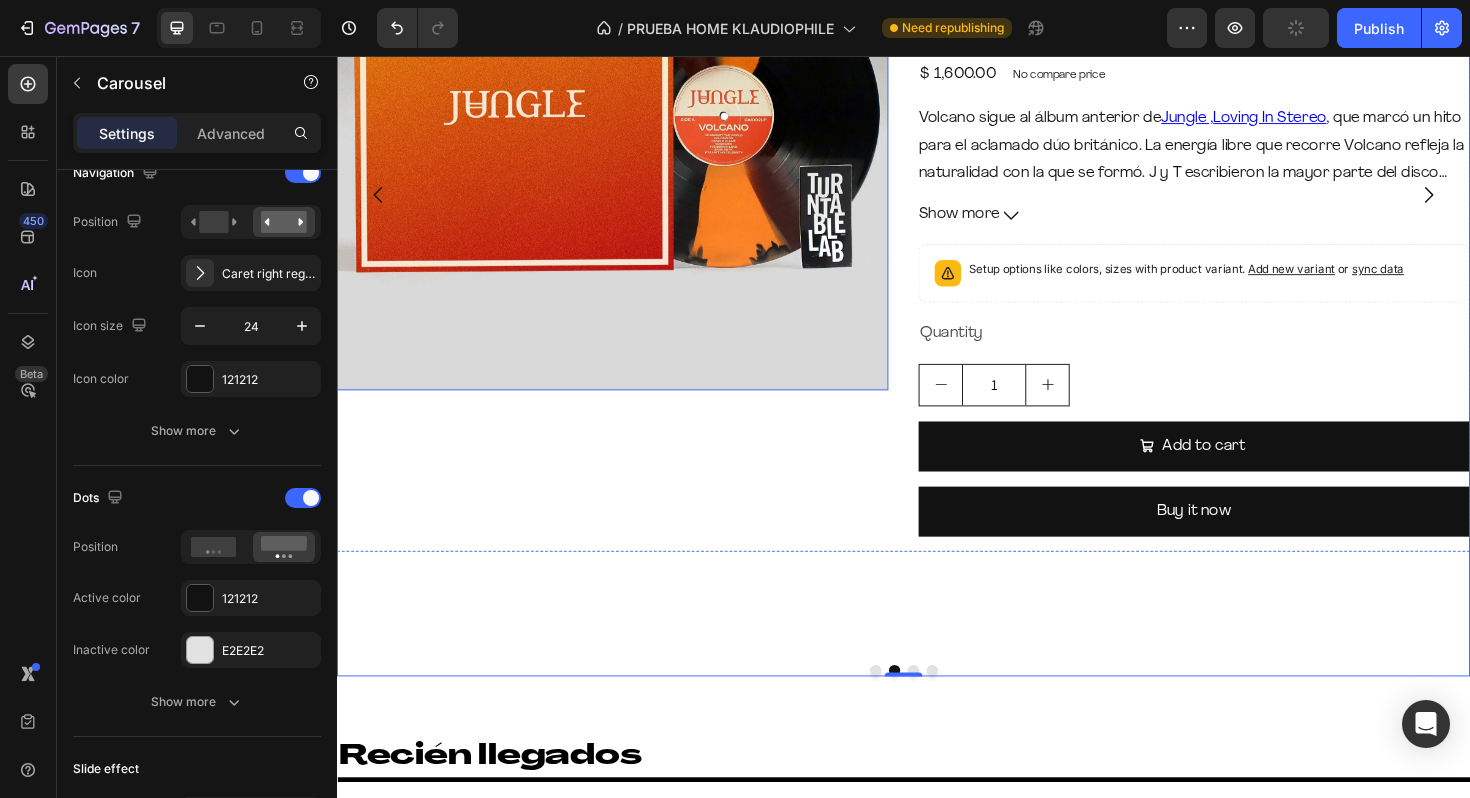 scroll, scrollTop: 416, scrollLeft: 0, axis: vertical 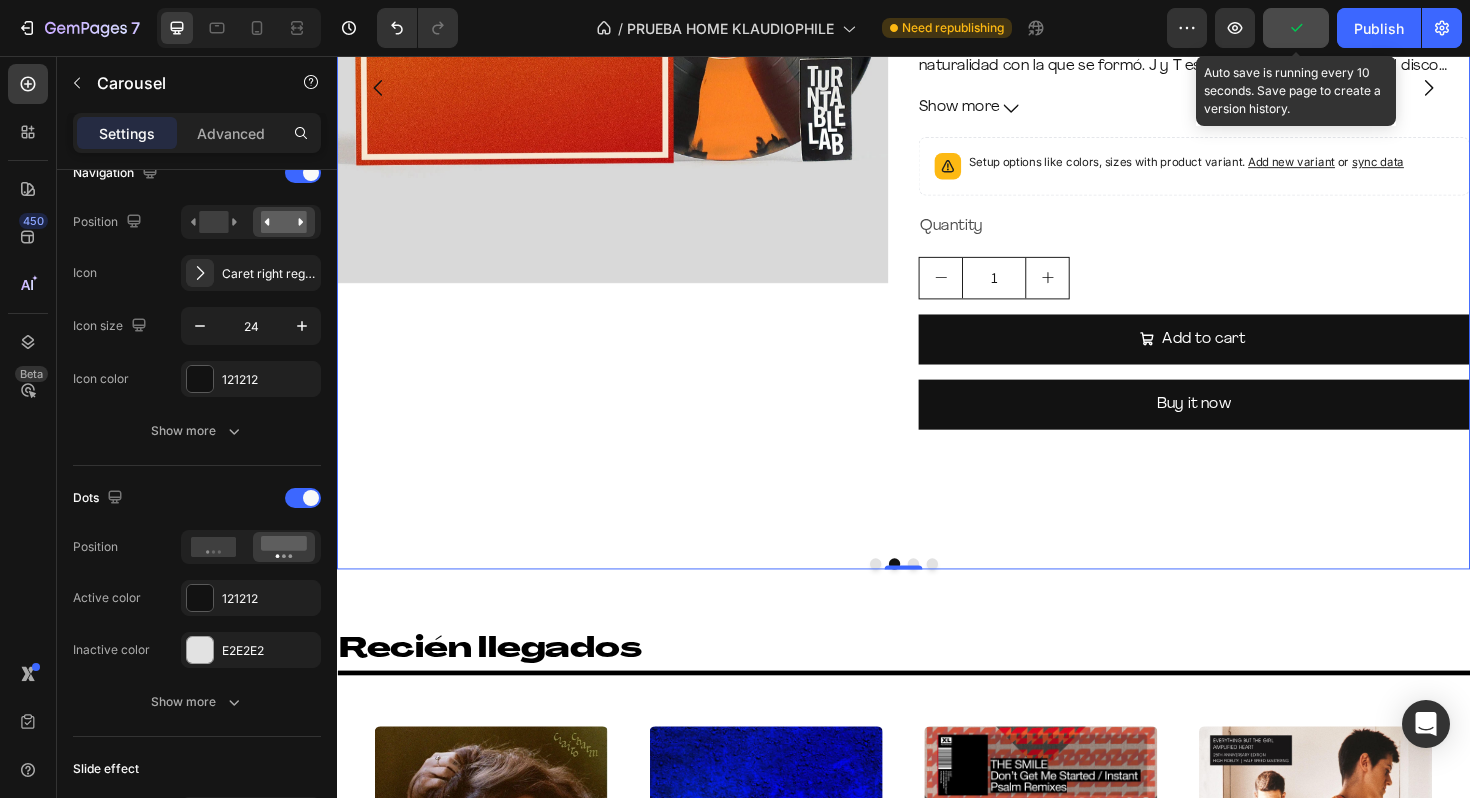 click 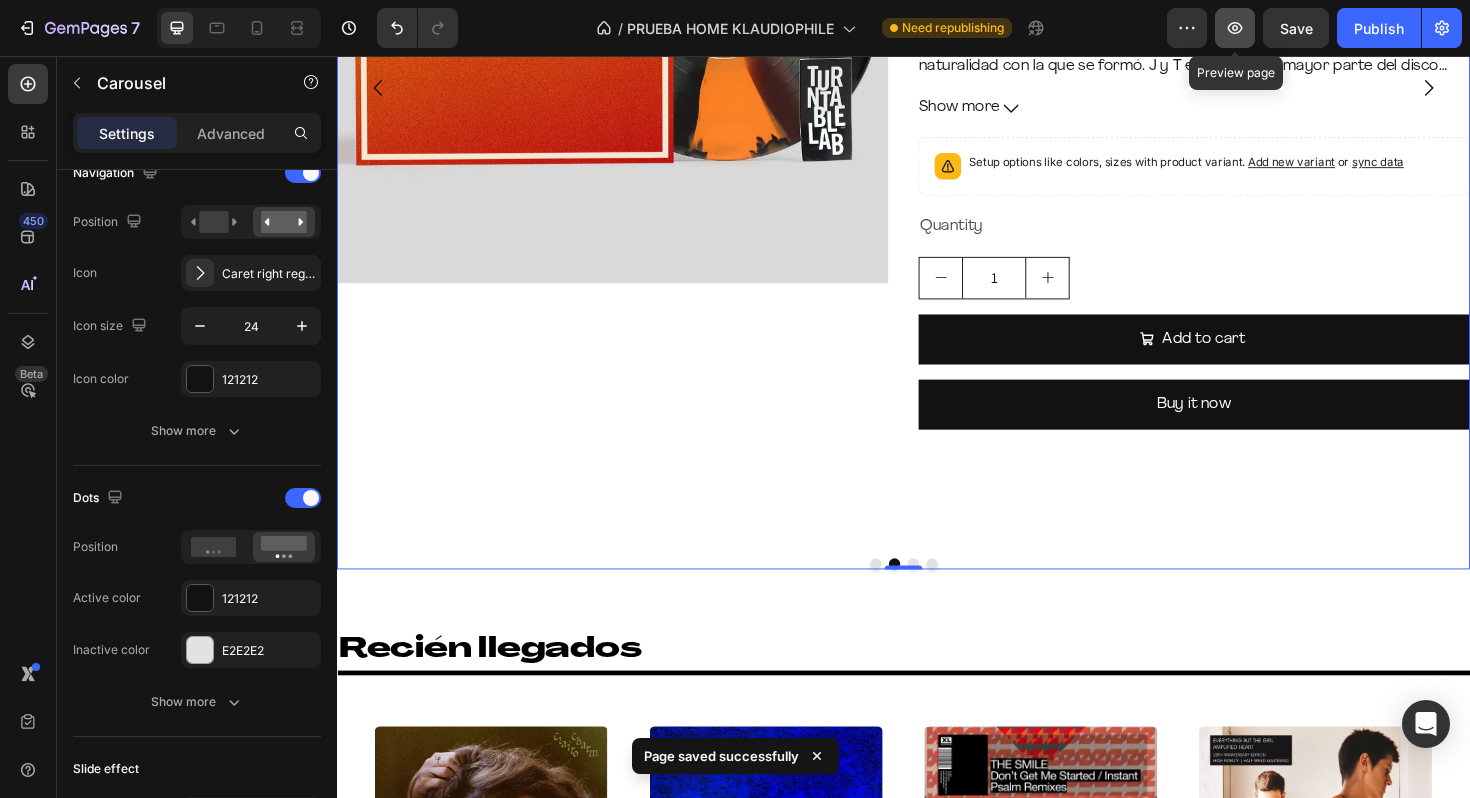 click 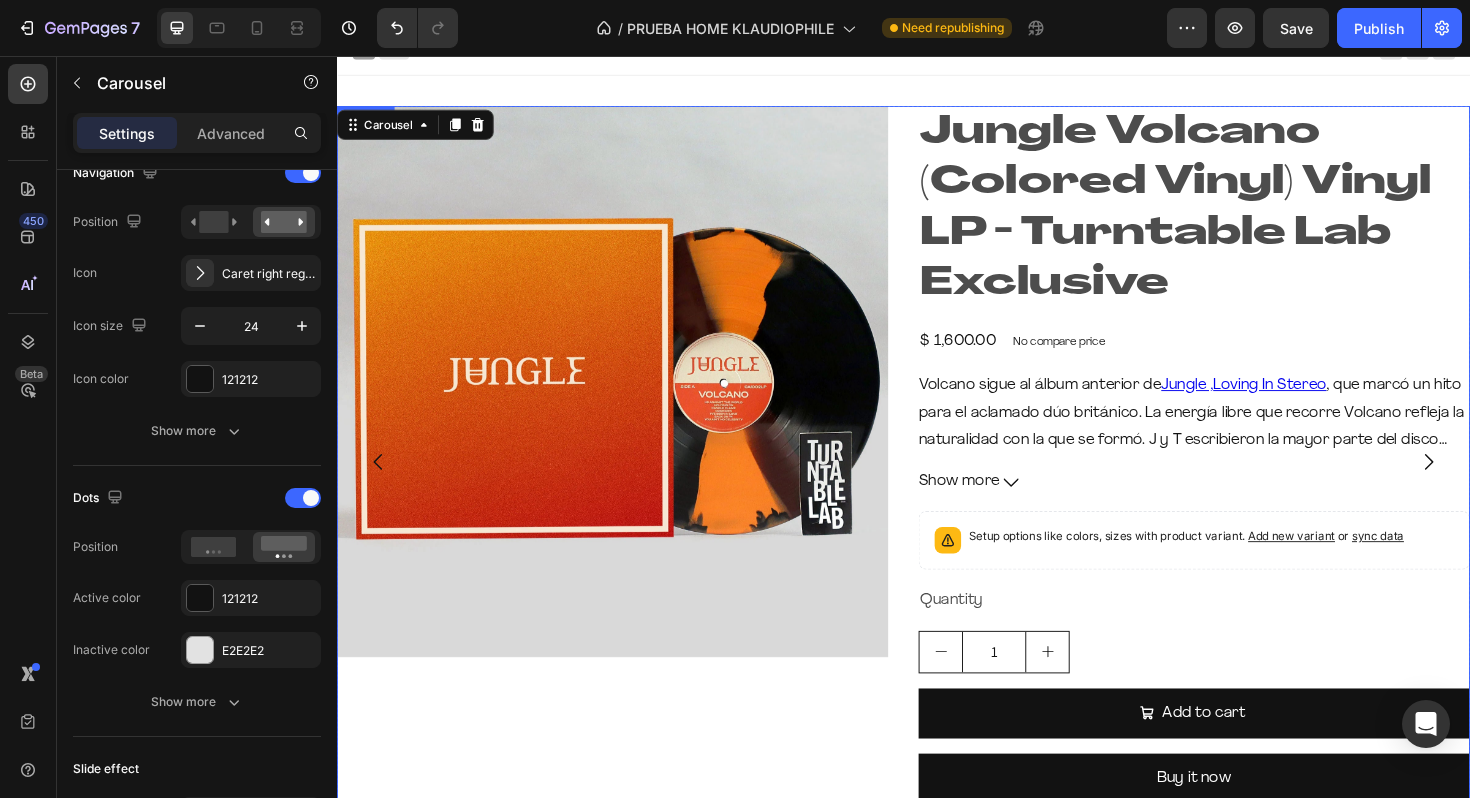 scroll, scrollTop: 0, scrollLeft: 0, axis: both 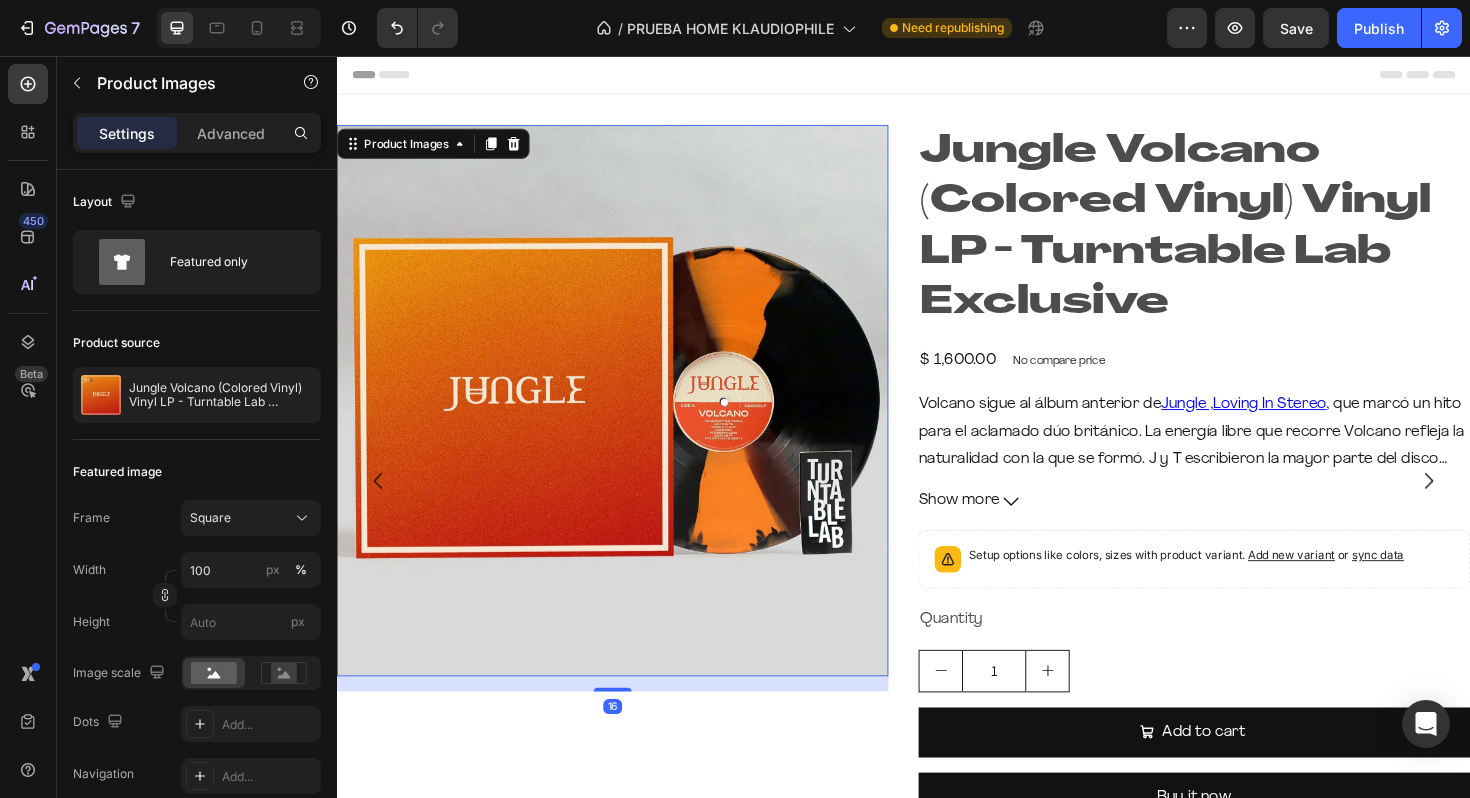 click at bounding box center [629, 421] 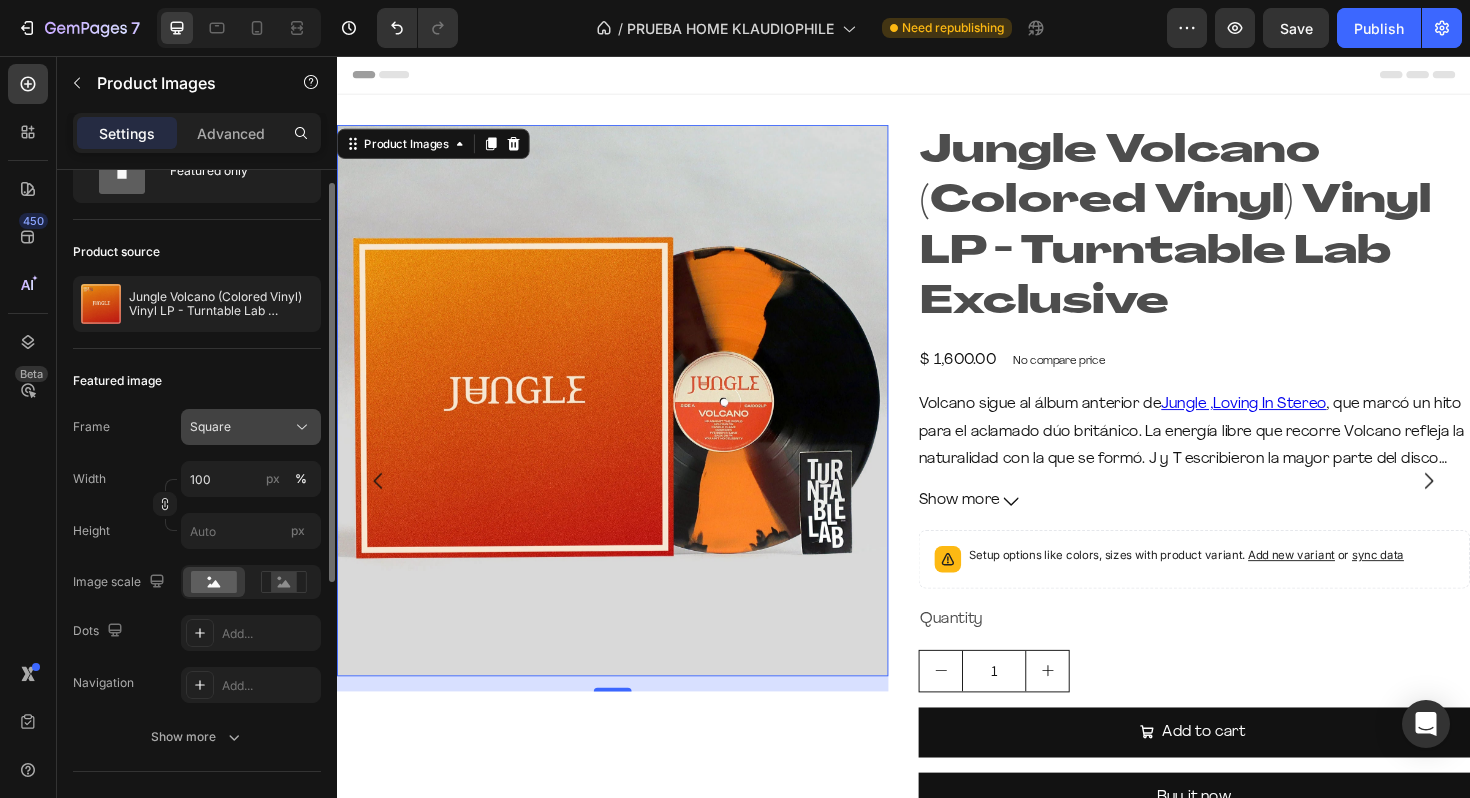 scroll, scrollTop: 99, scrollLeft: 0, axis: vertical 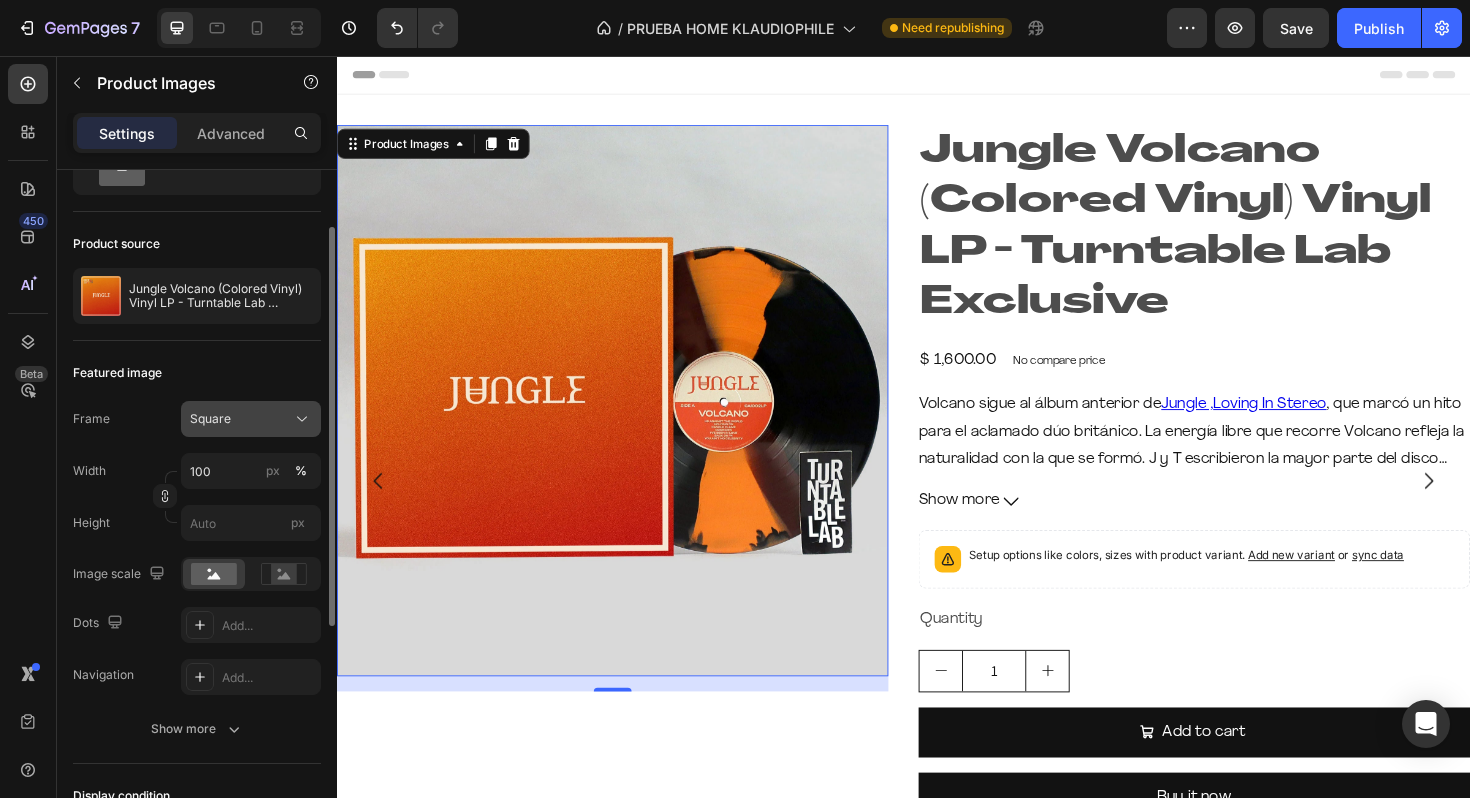 click 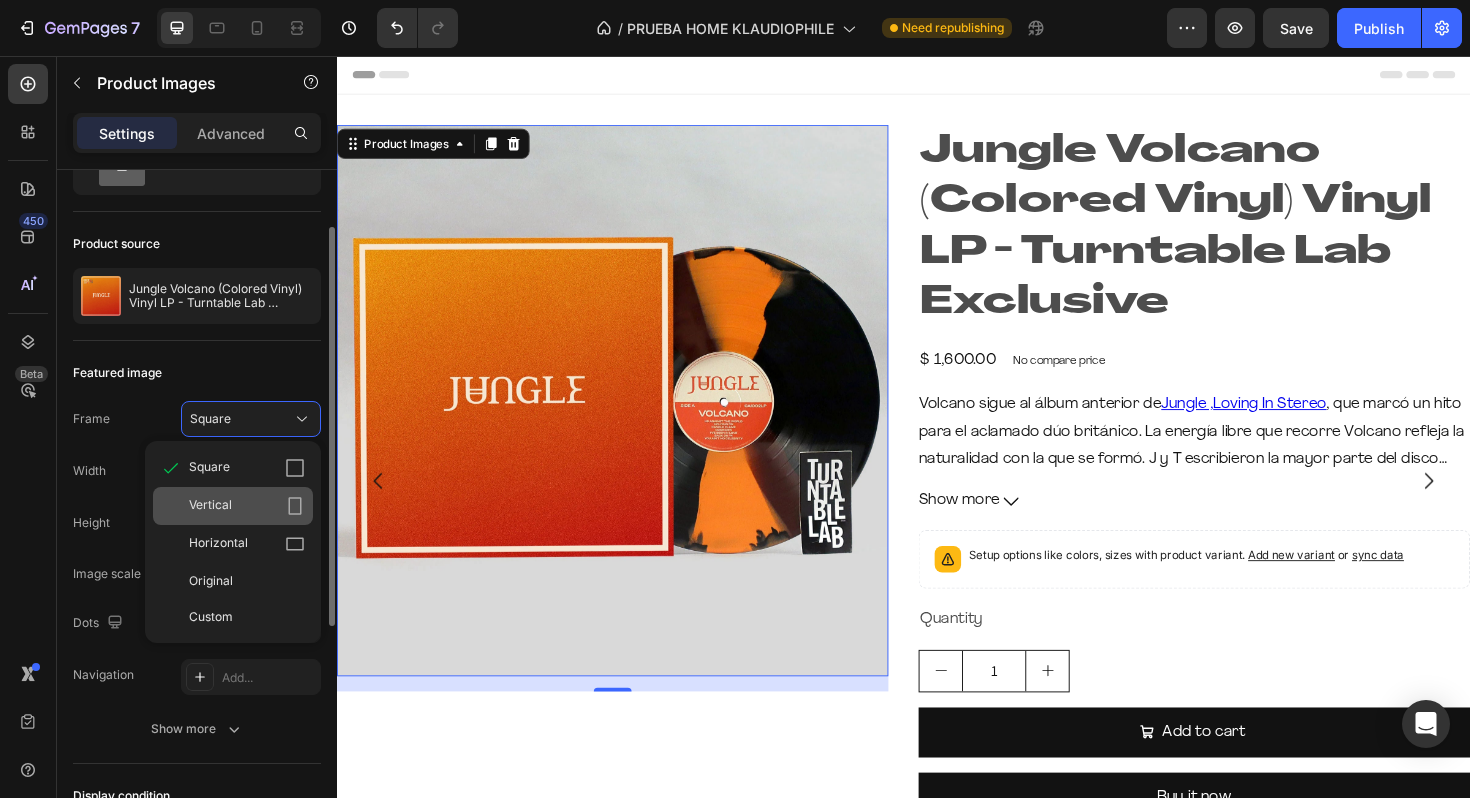 click 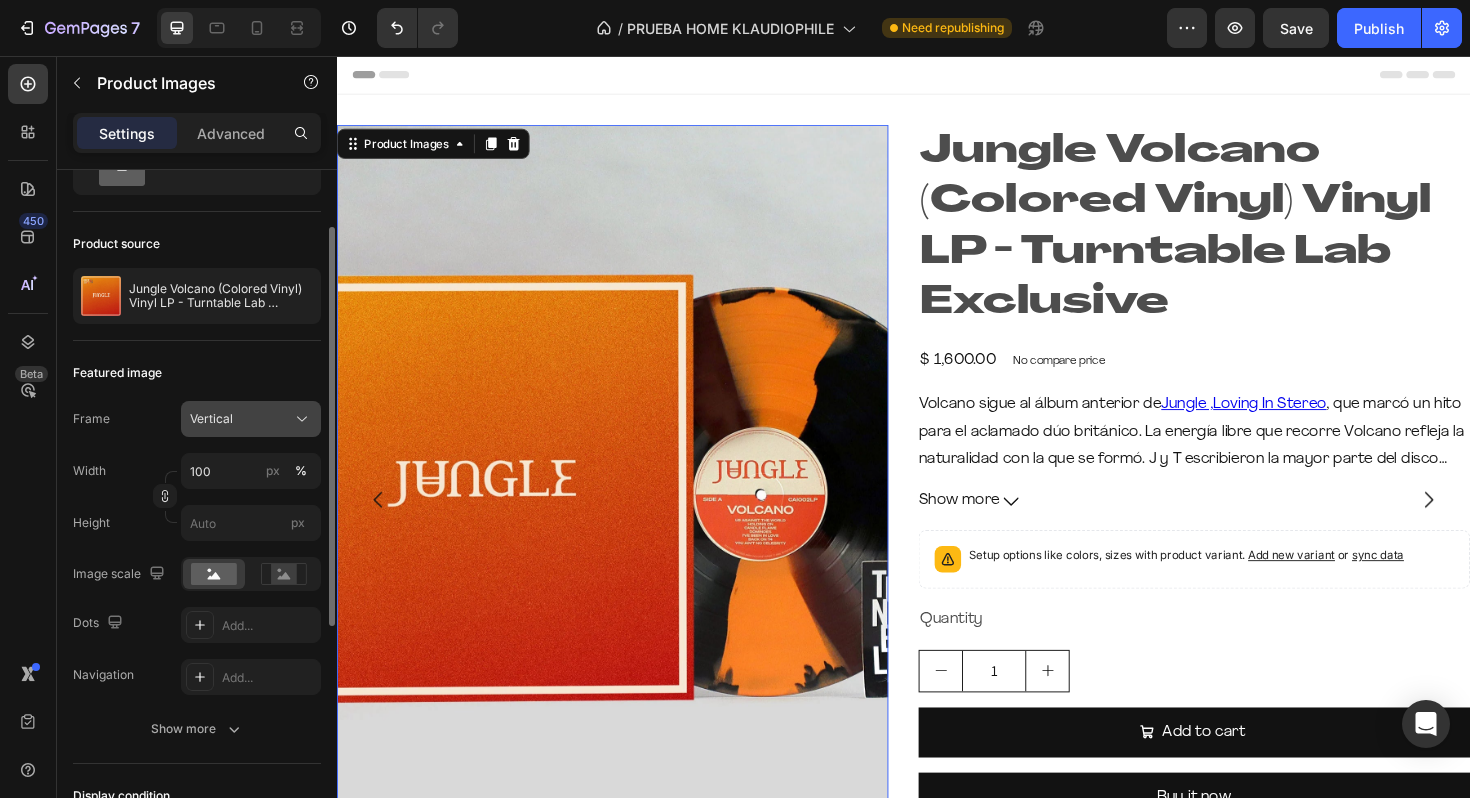 click 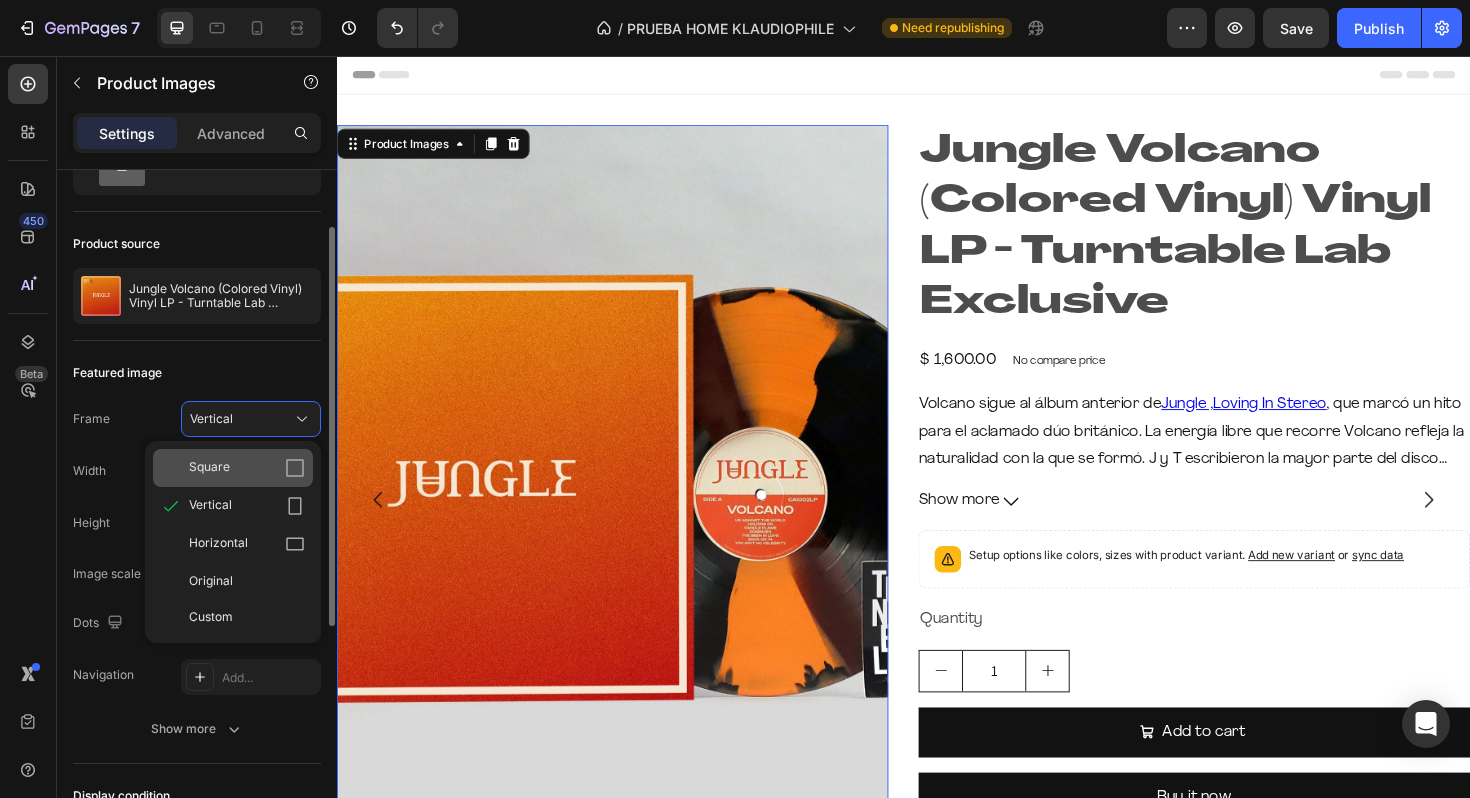 click on "Square" at bounding box center (247, 468) 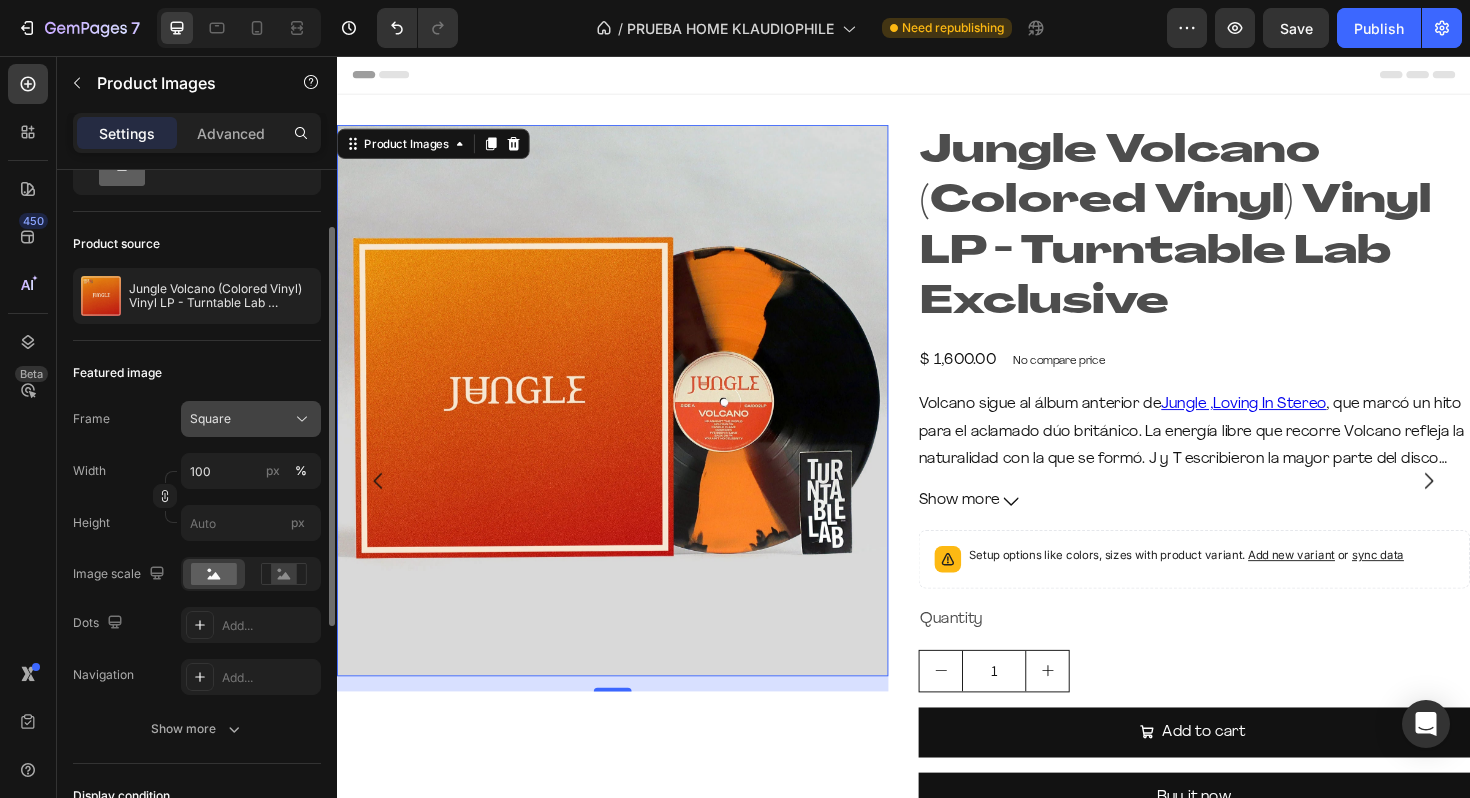 click on "Square" 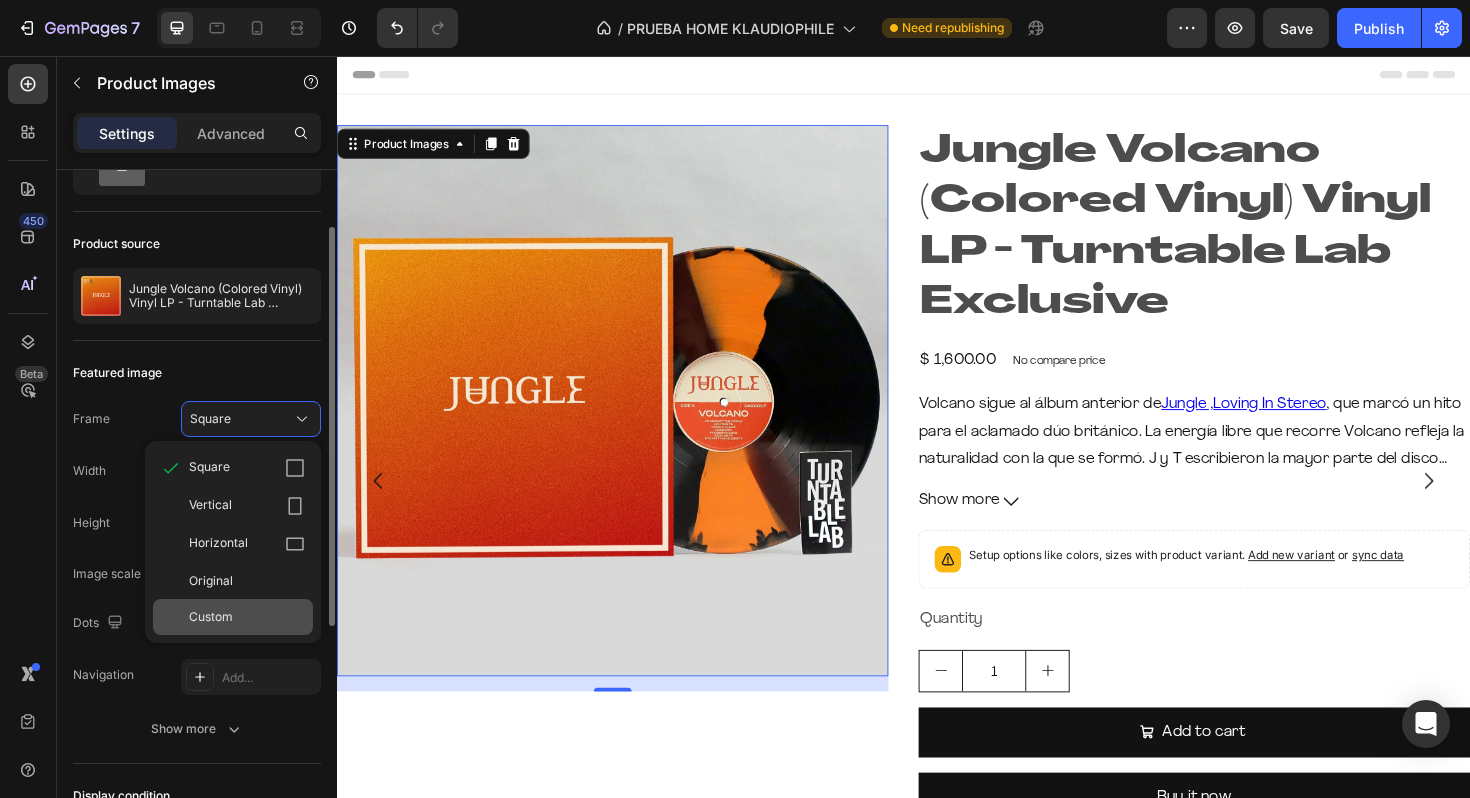 click on "Custom" at bounding box center [247, 617] 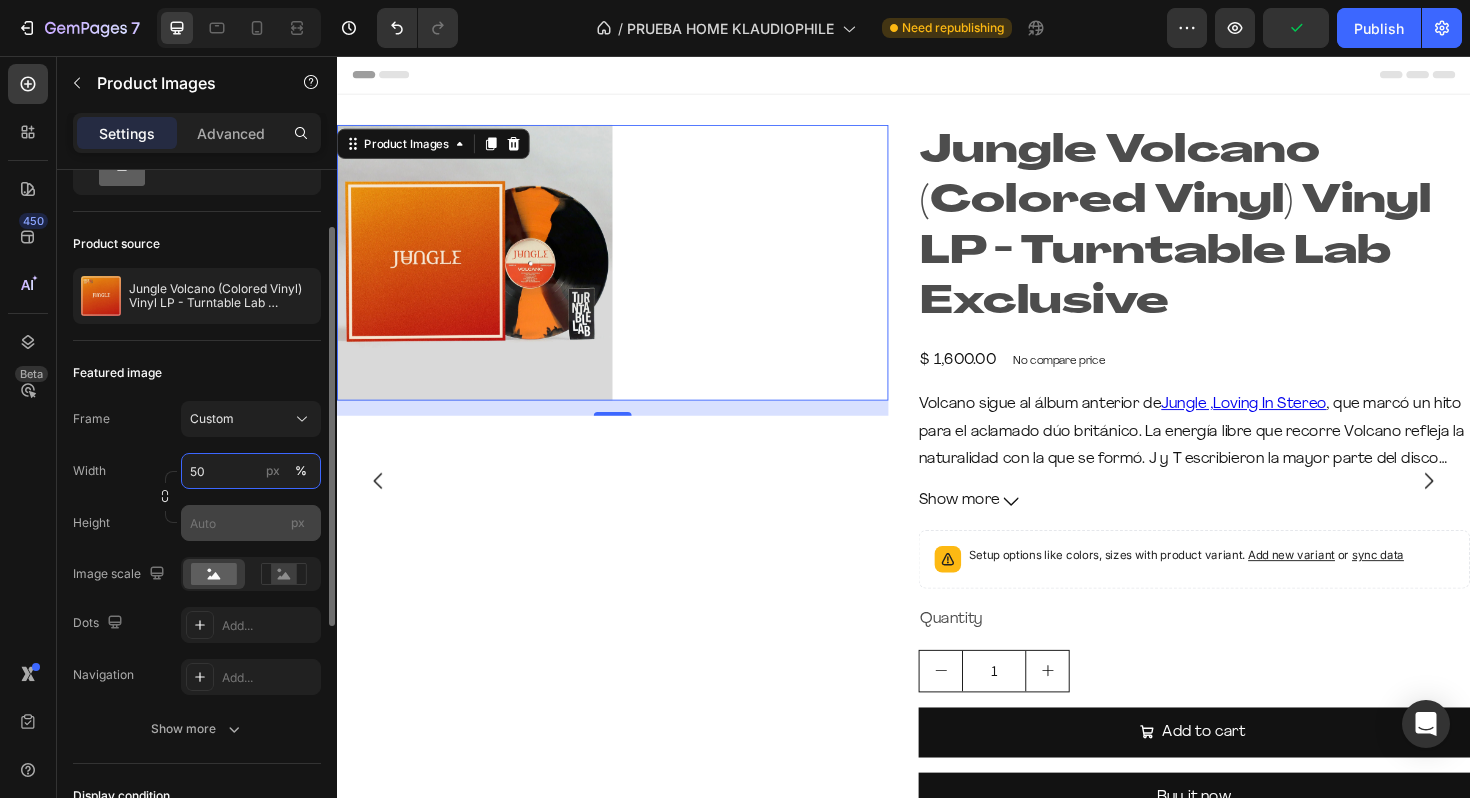 type on "5" 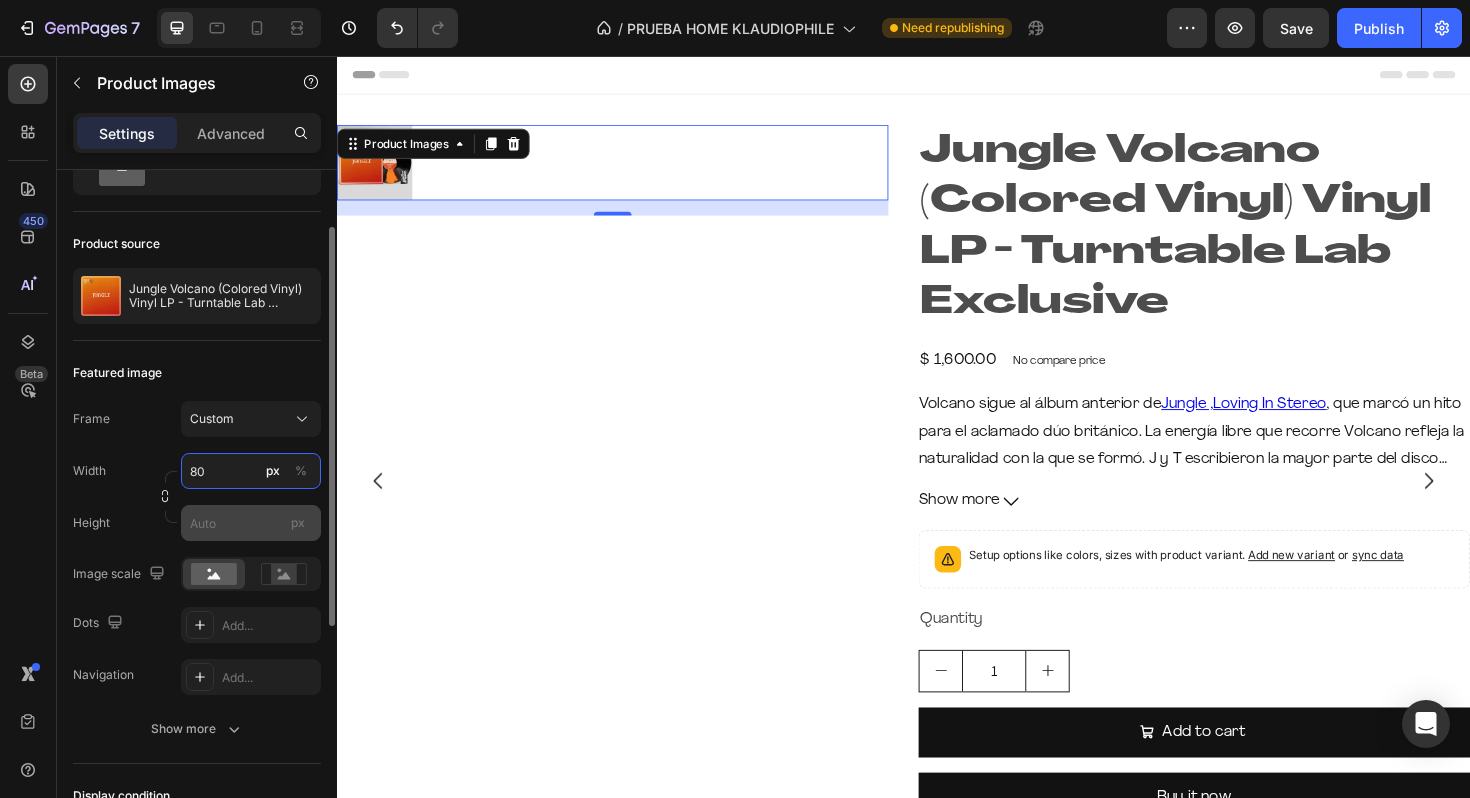 type on "8" 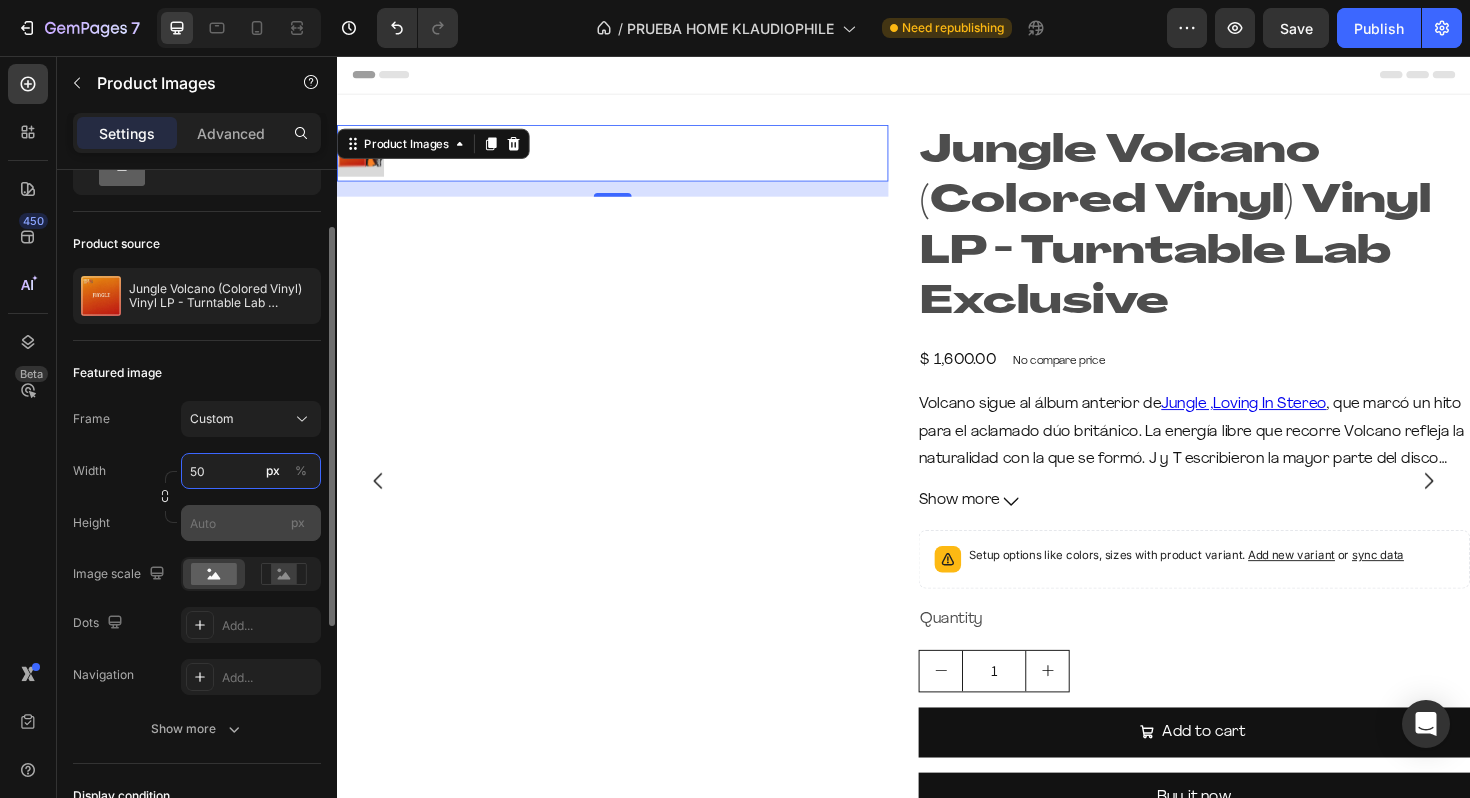 type on "5" 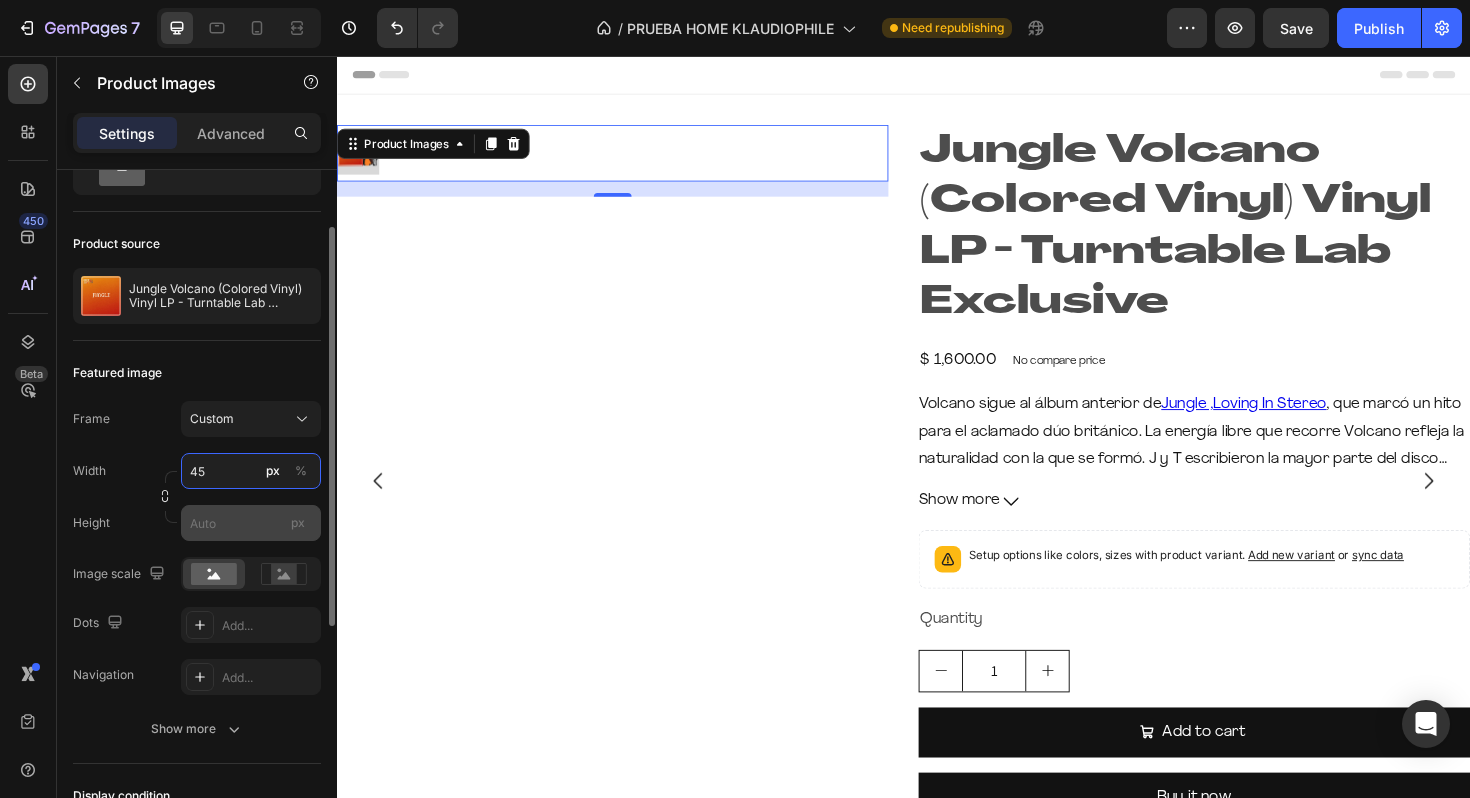 type on "4" 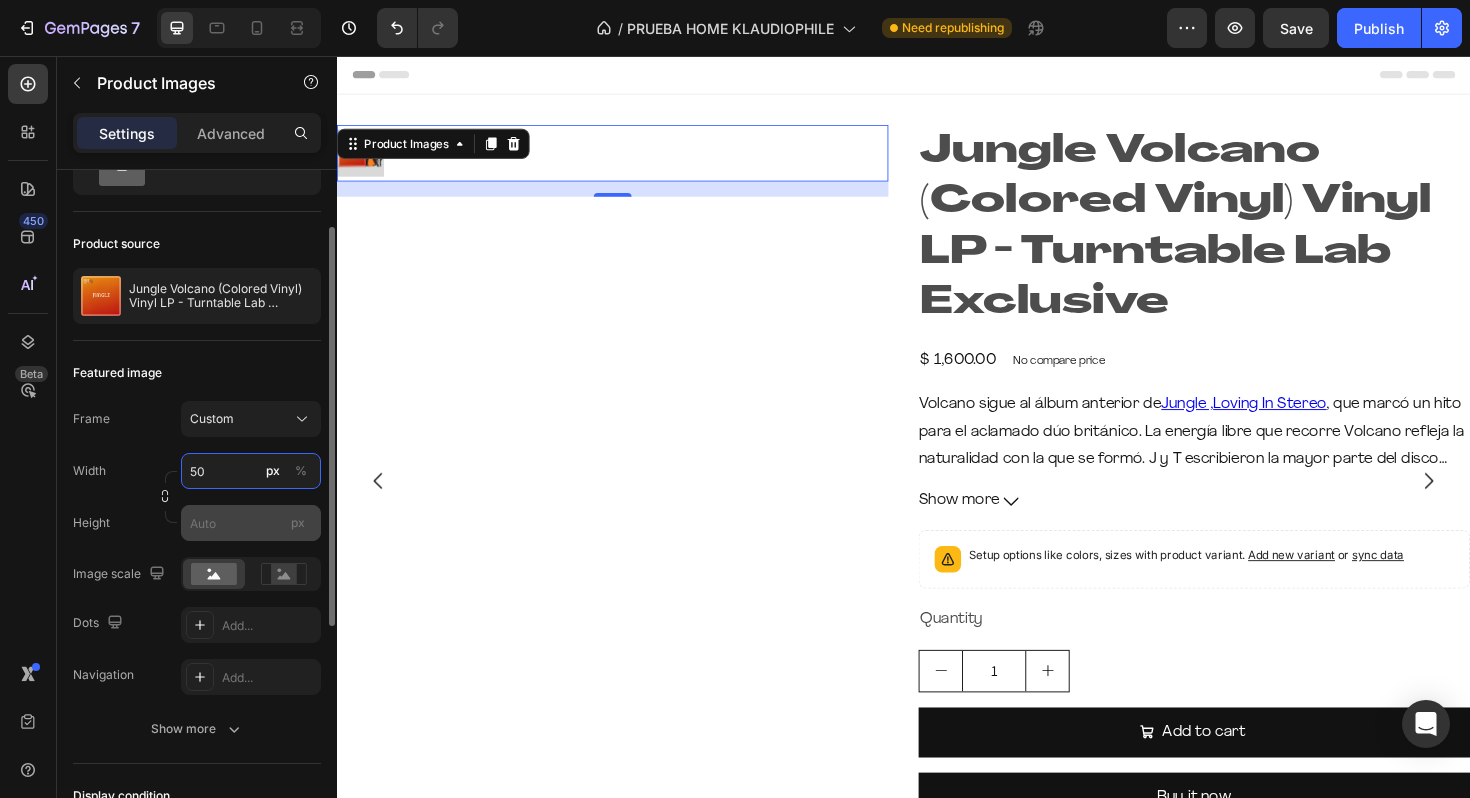 type on "5" 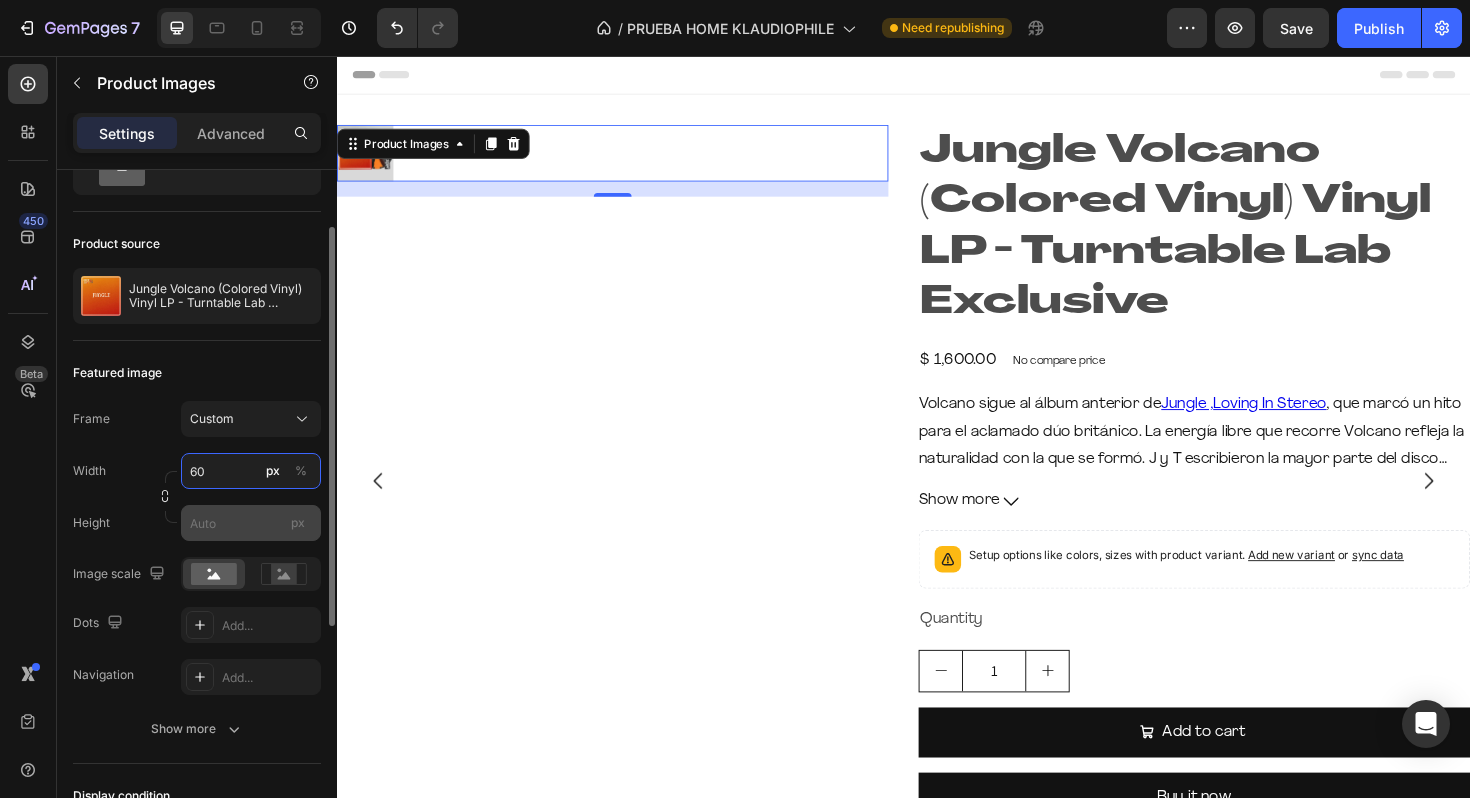 type on "600" 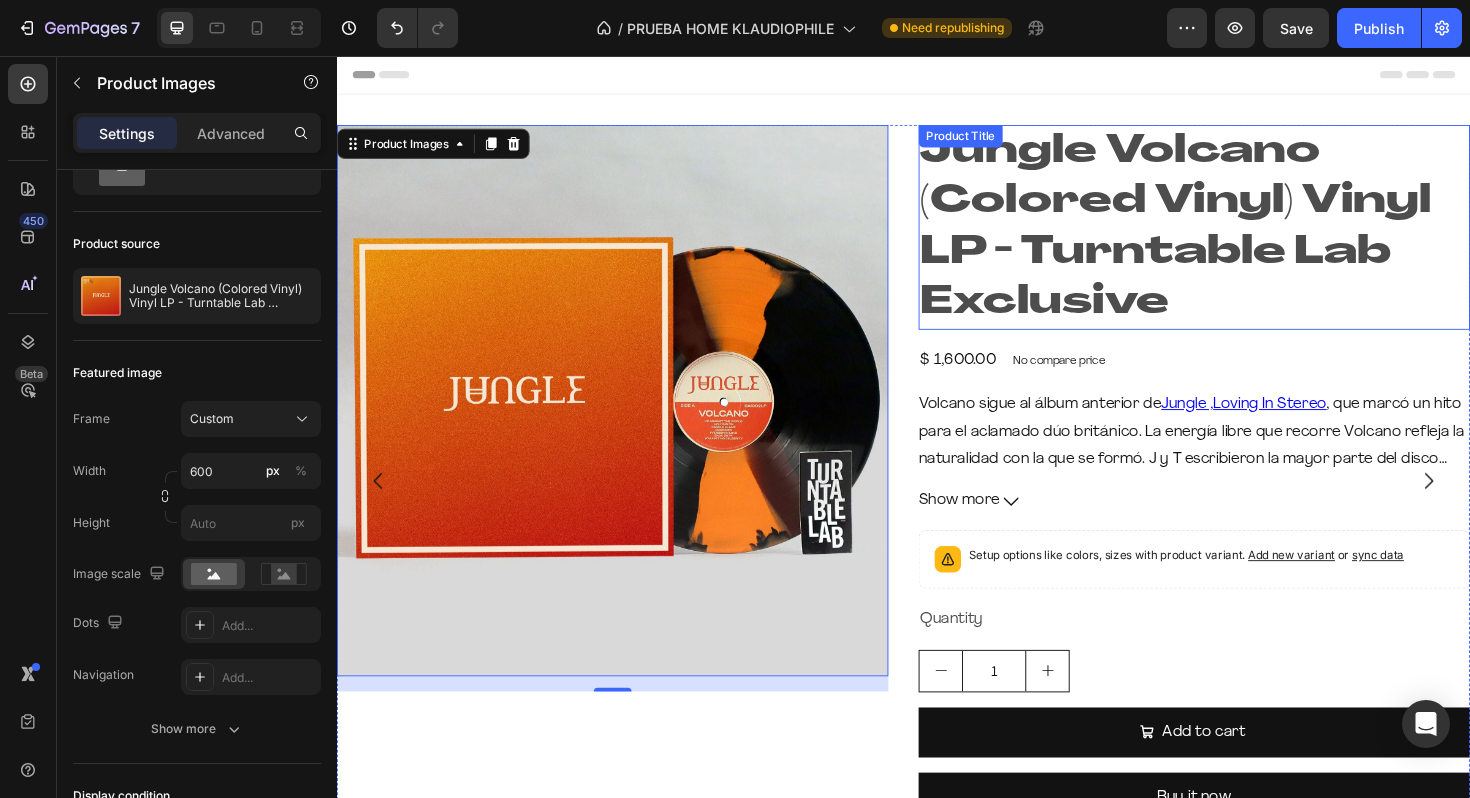 click on "Jungle Volcano (Colored Vinyl) Vinyl LP - Turntable Lab Exclusive" at bounding box center (1245, 237) 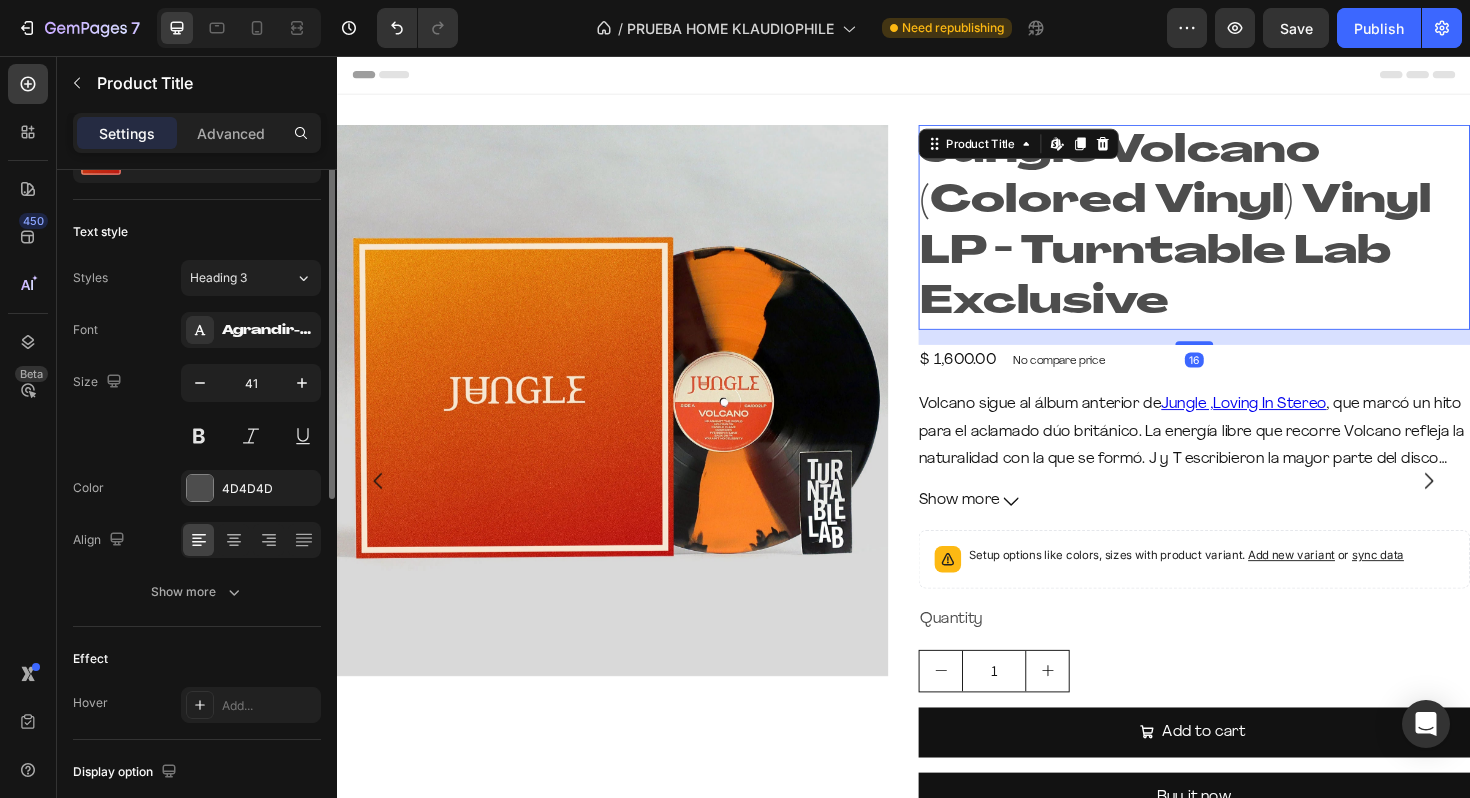 scroll, scrollTop: 0, scrollLeft: 0, axis: both 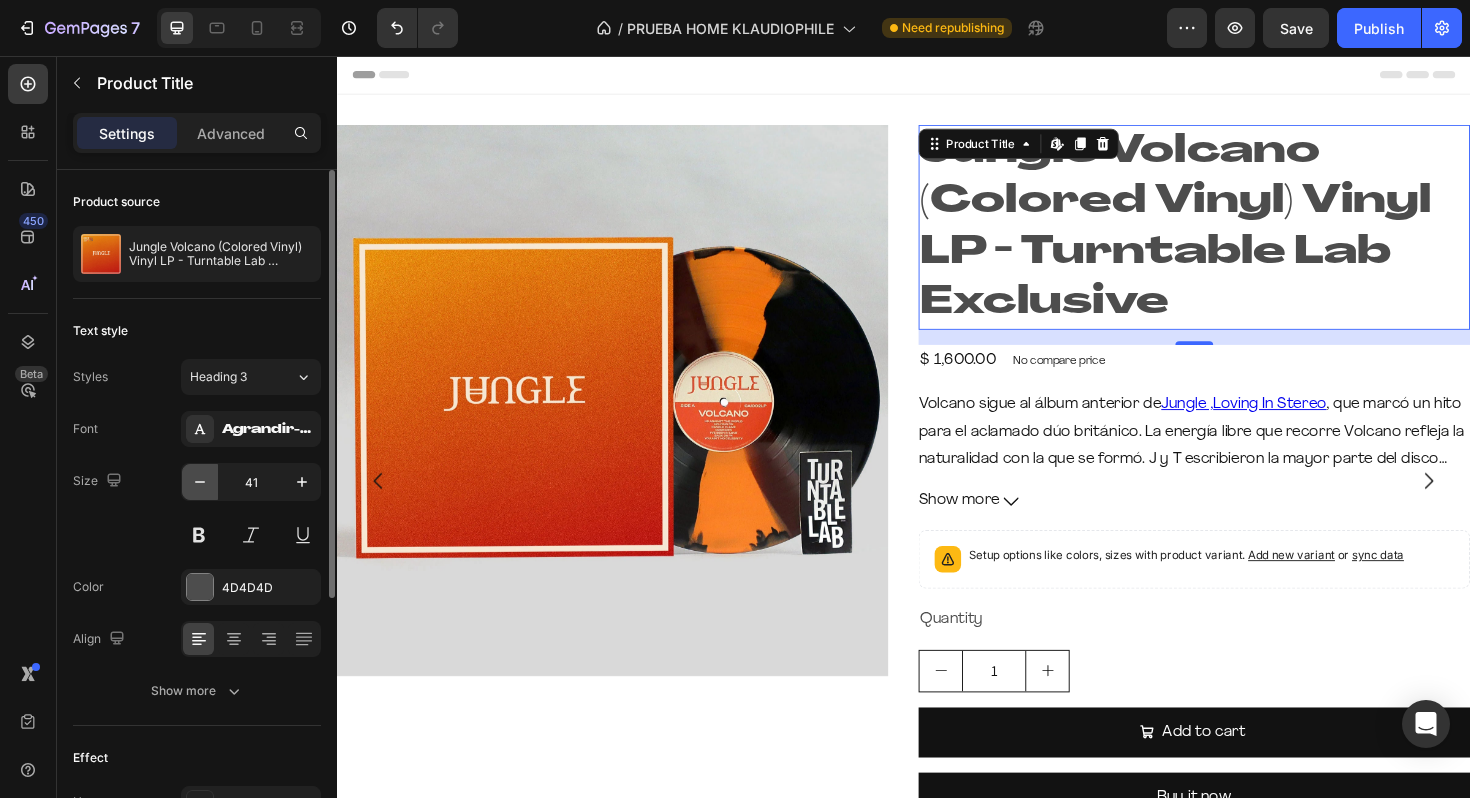 click at bounding box center [200, 482] 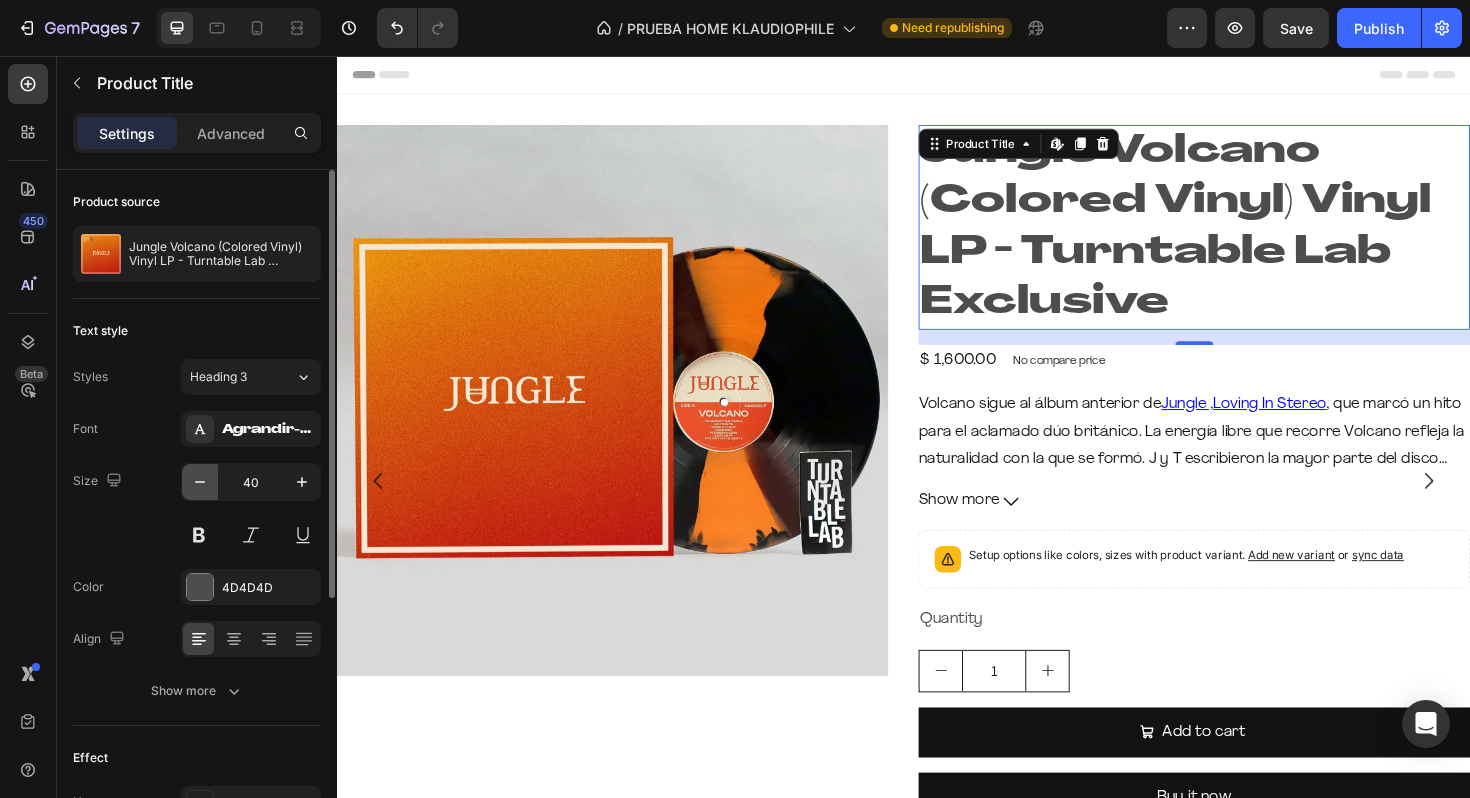 click at bounding box center (200, 482) 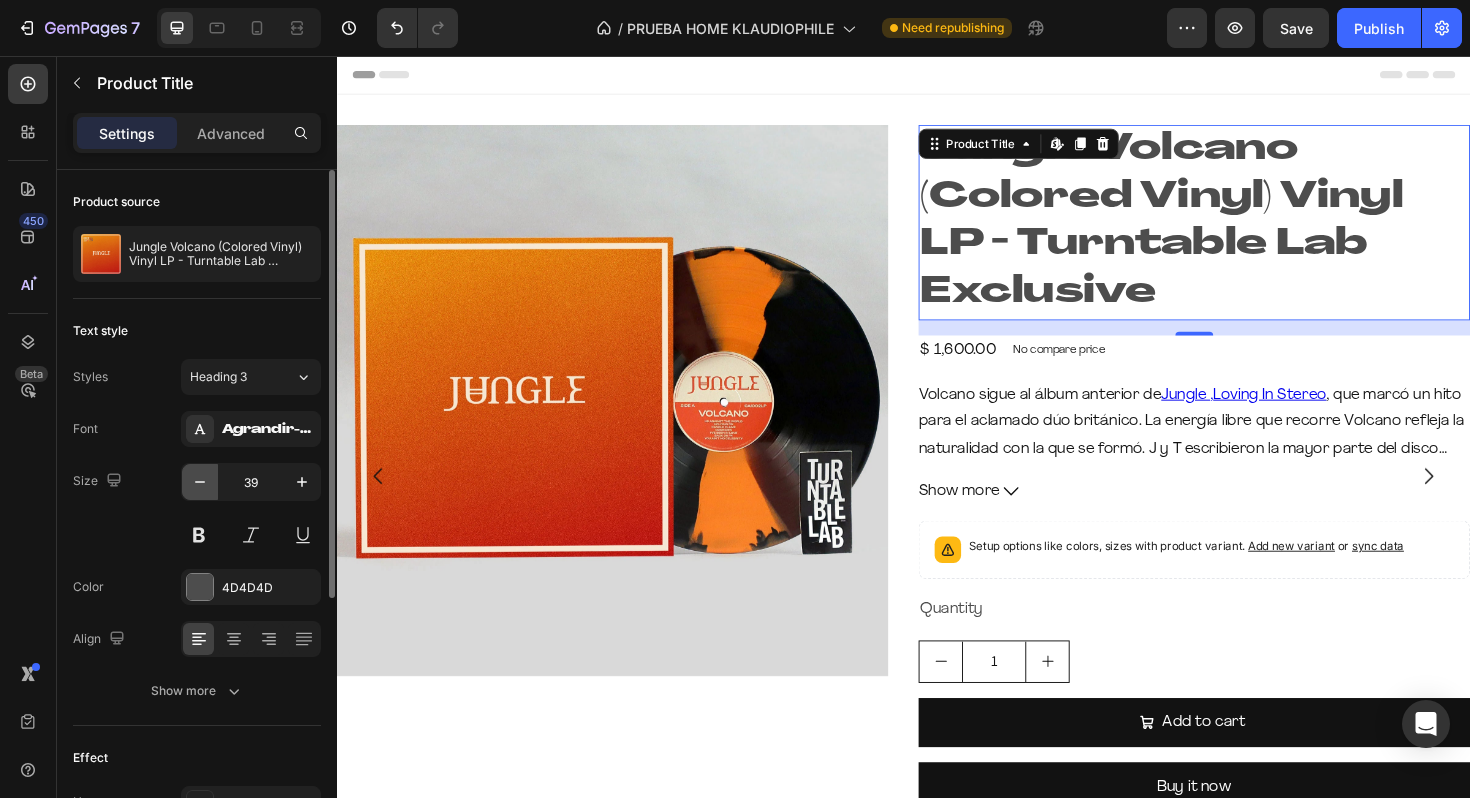 click 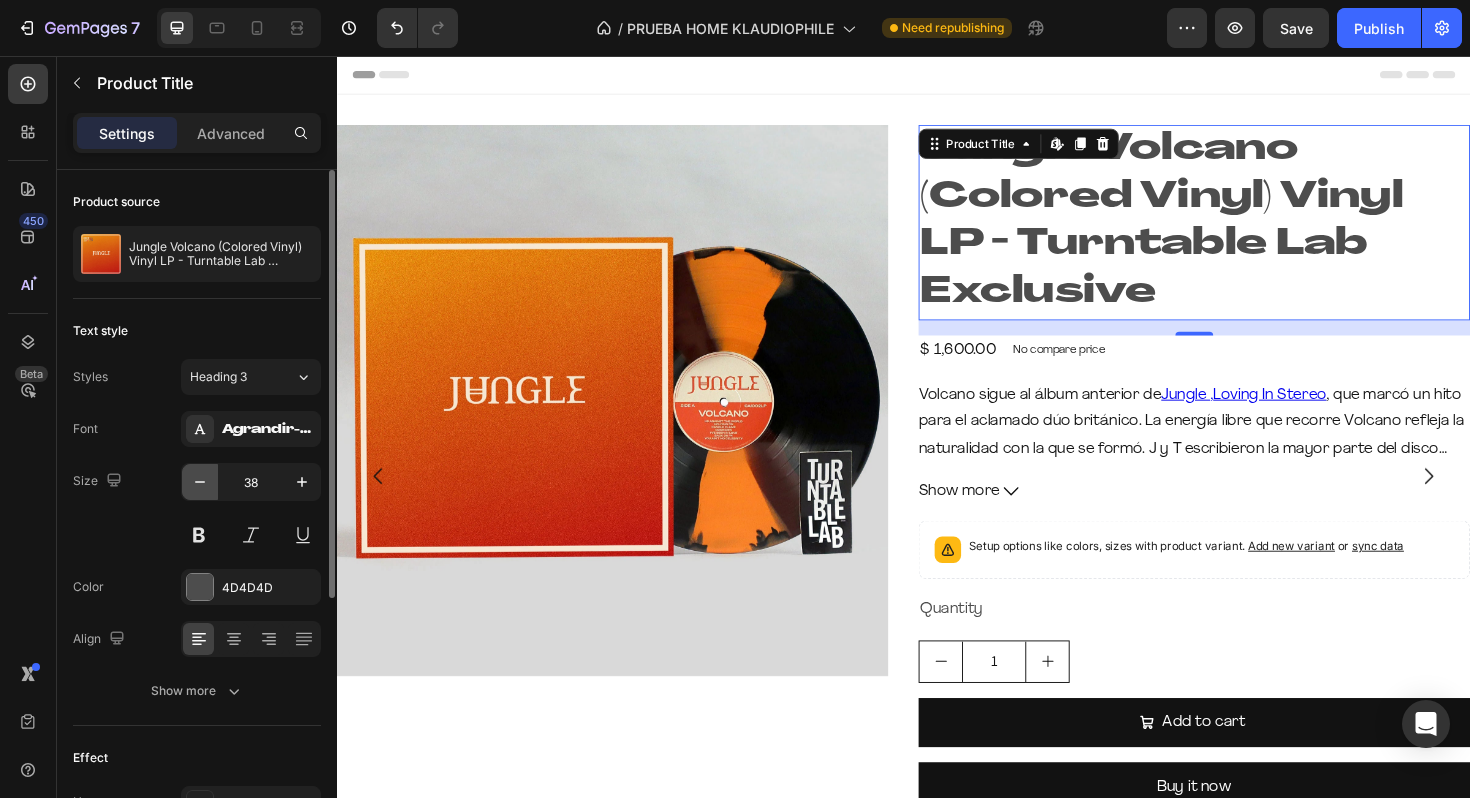 click 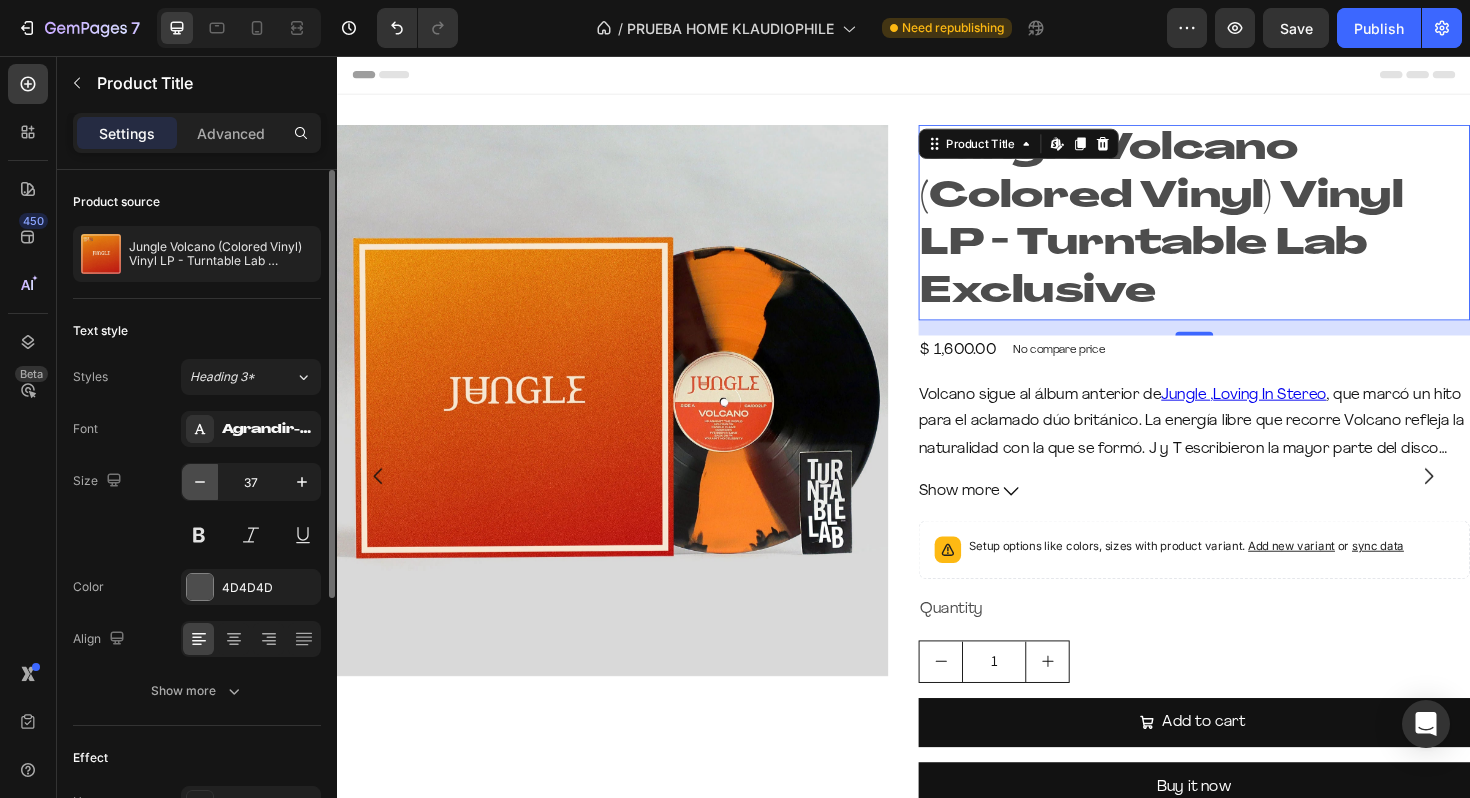 click 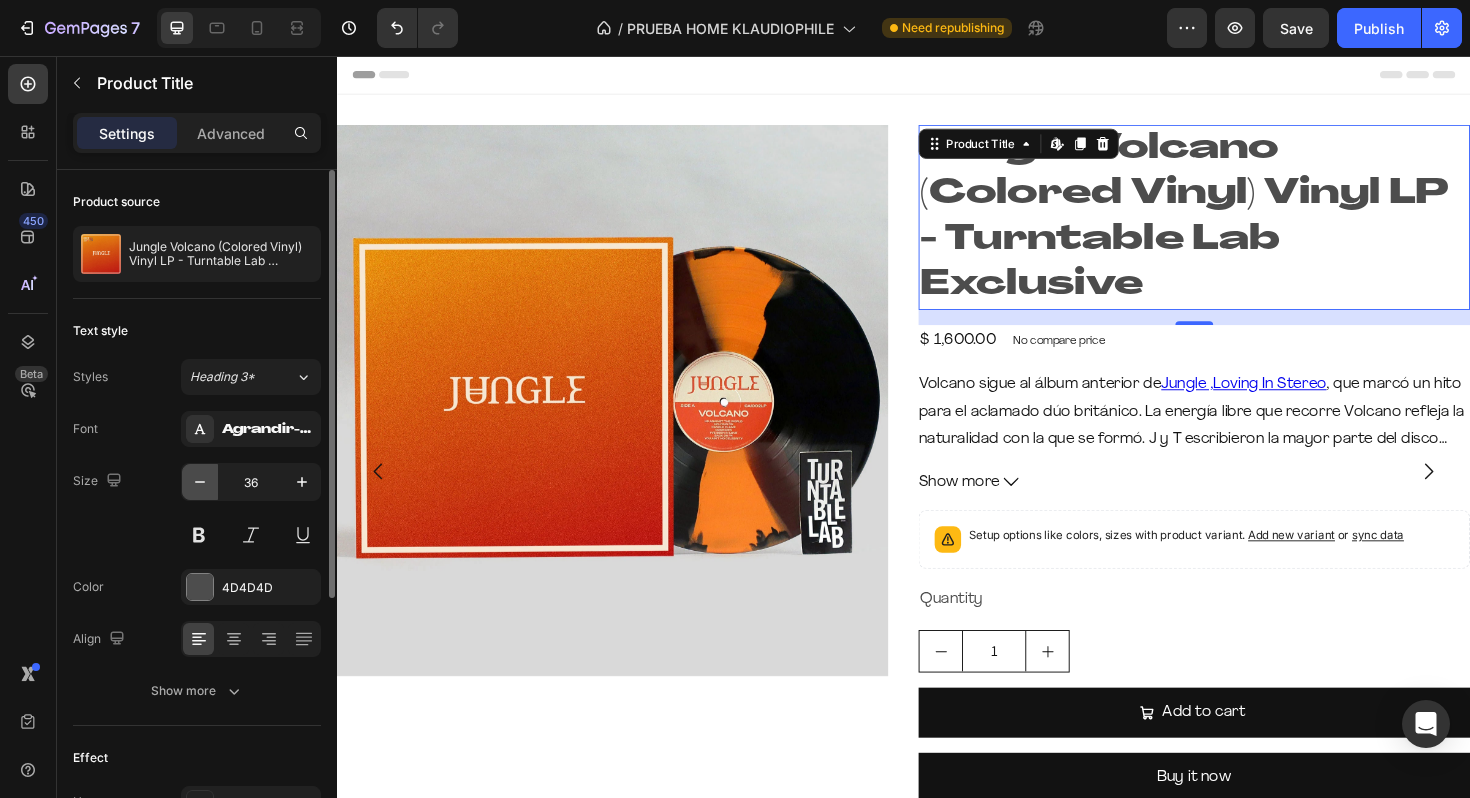 click 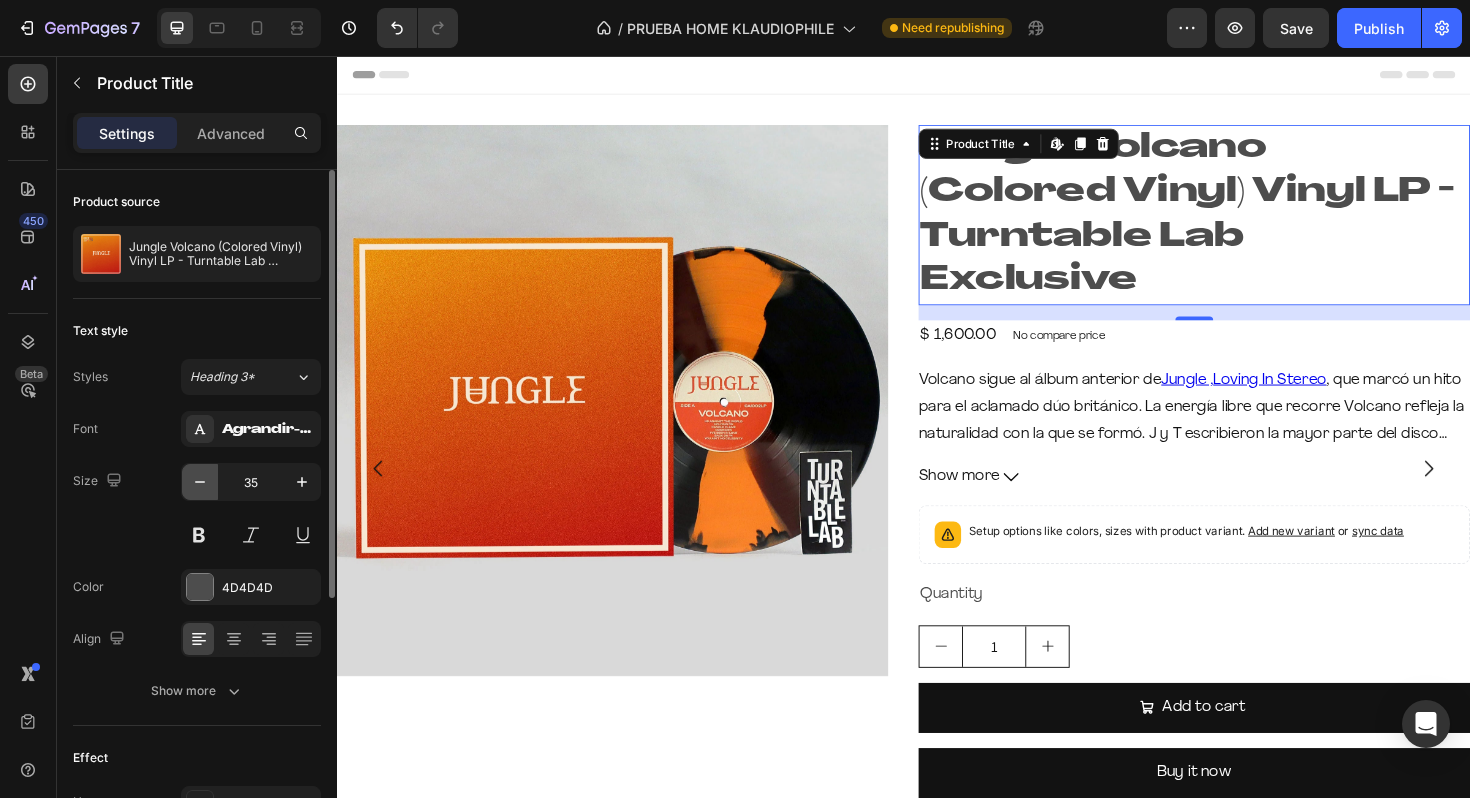 click 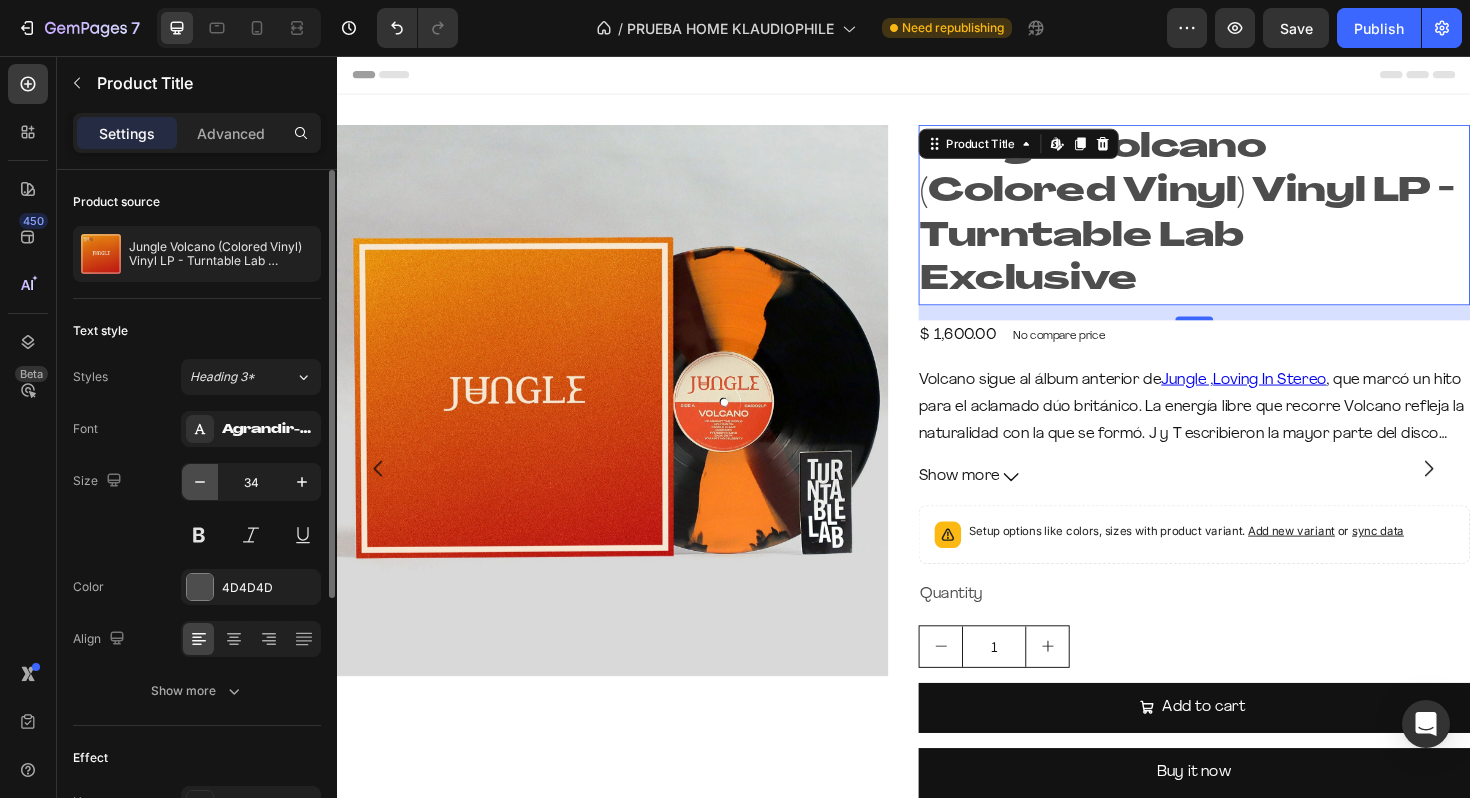 click 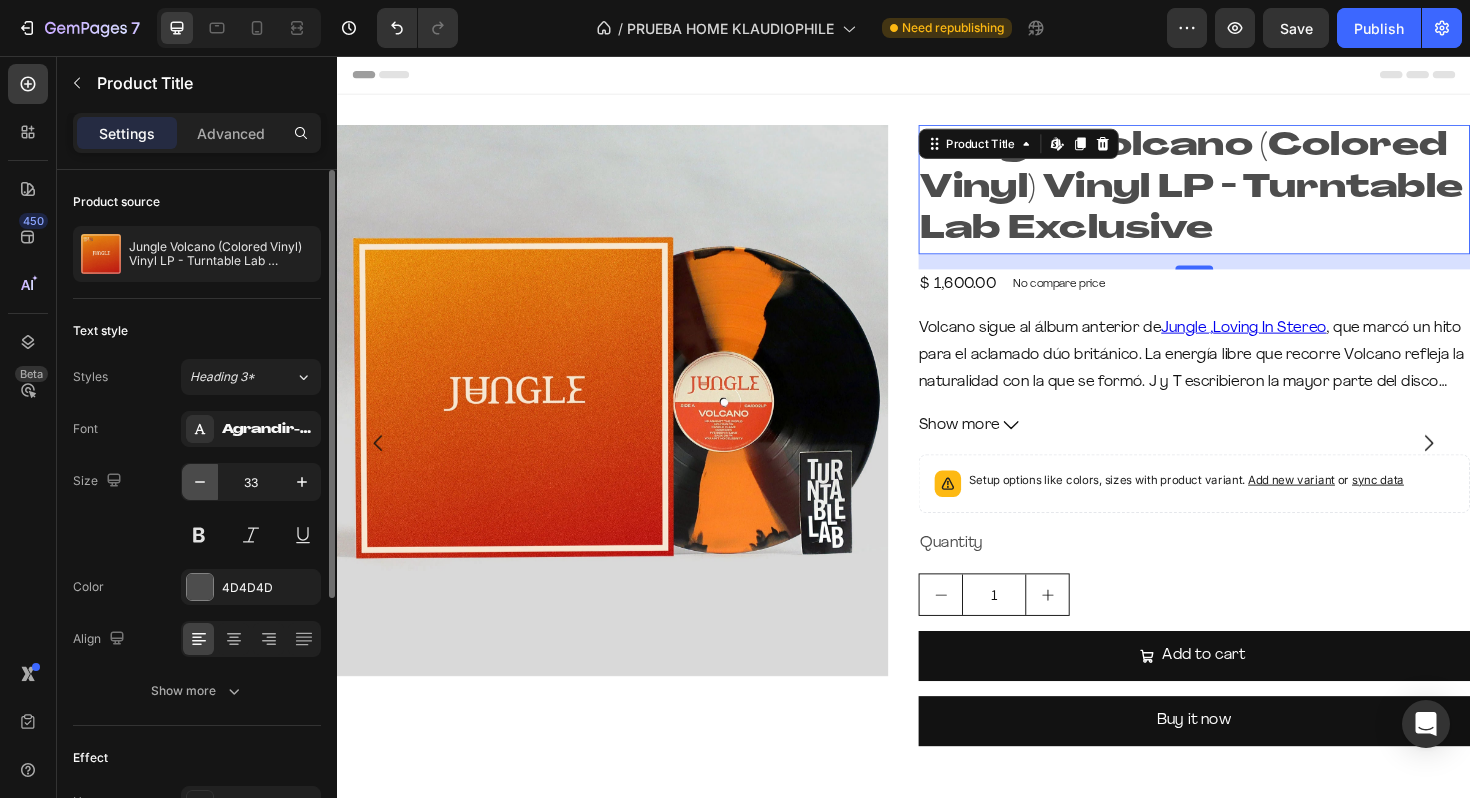 click 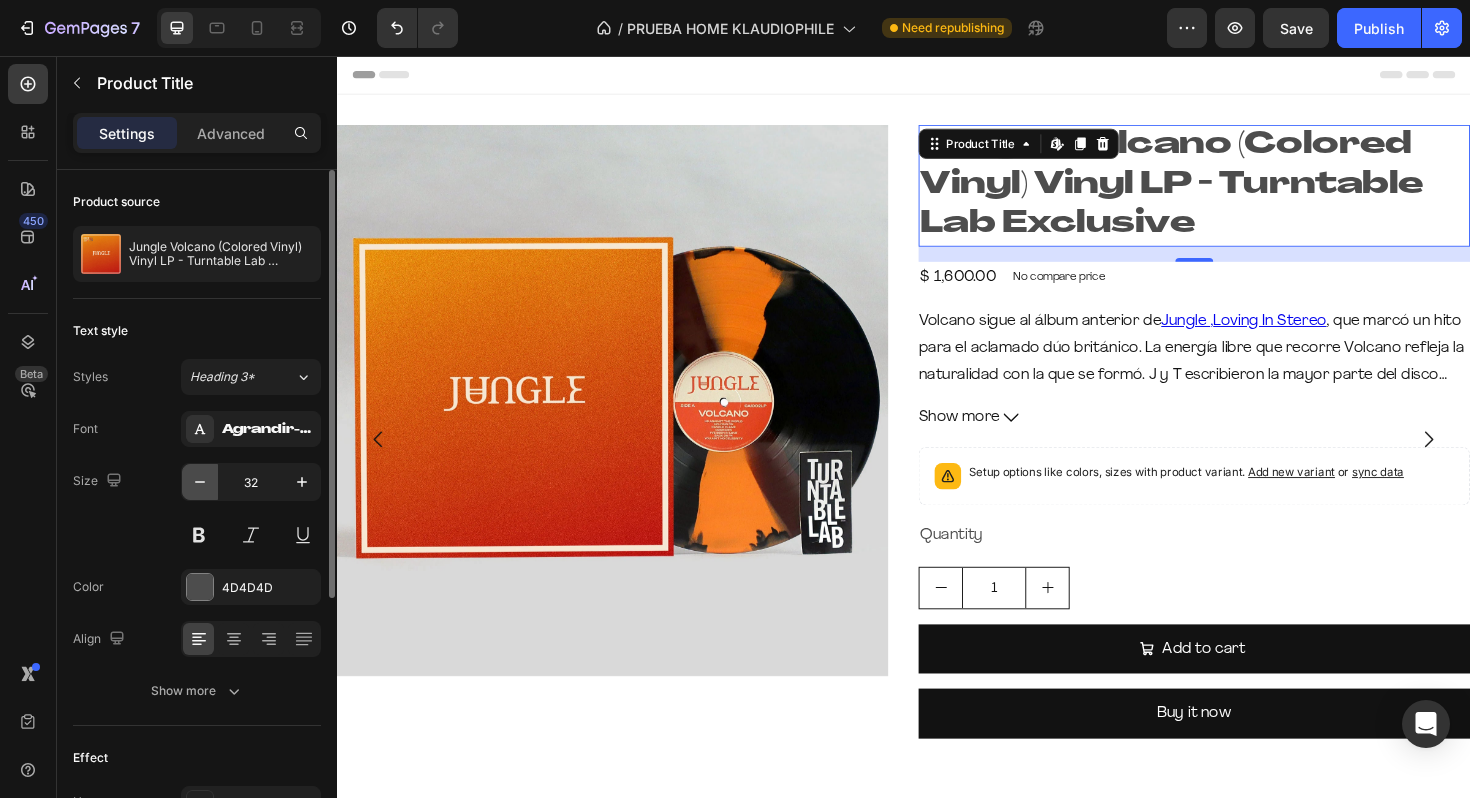 click 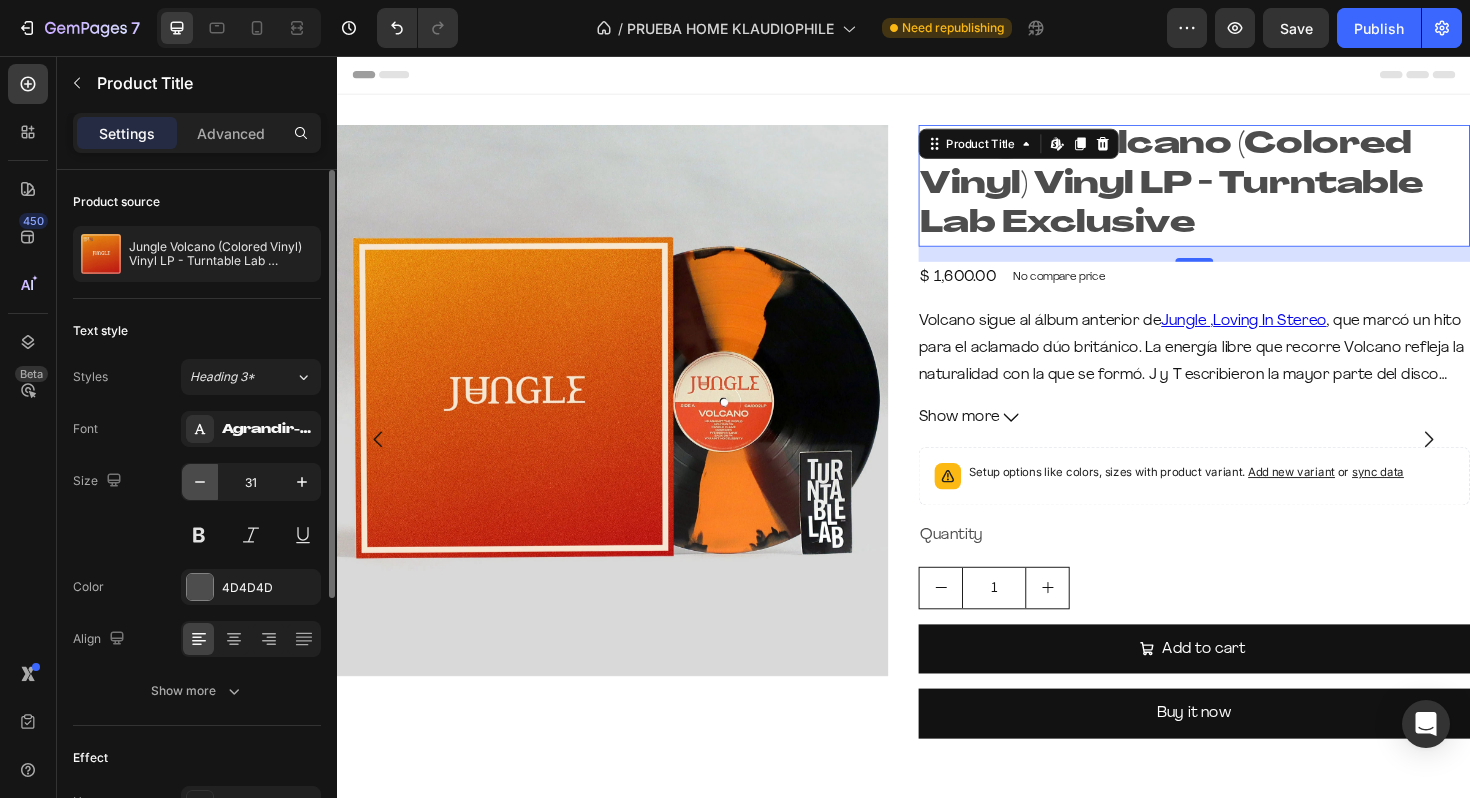 click 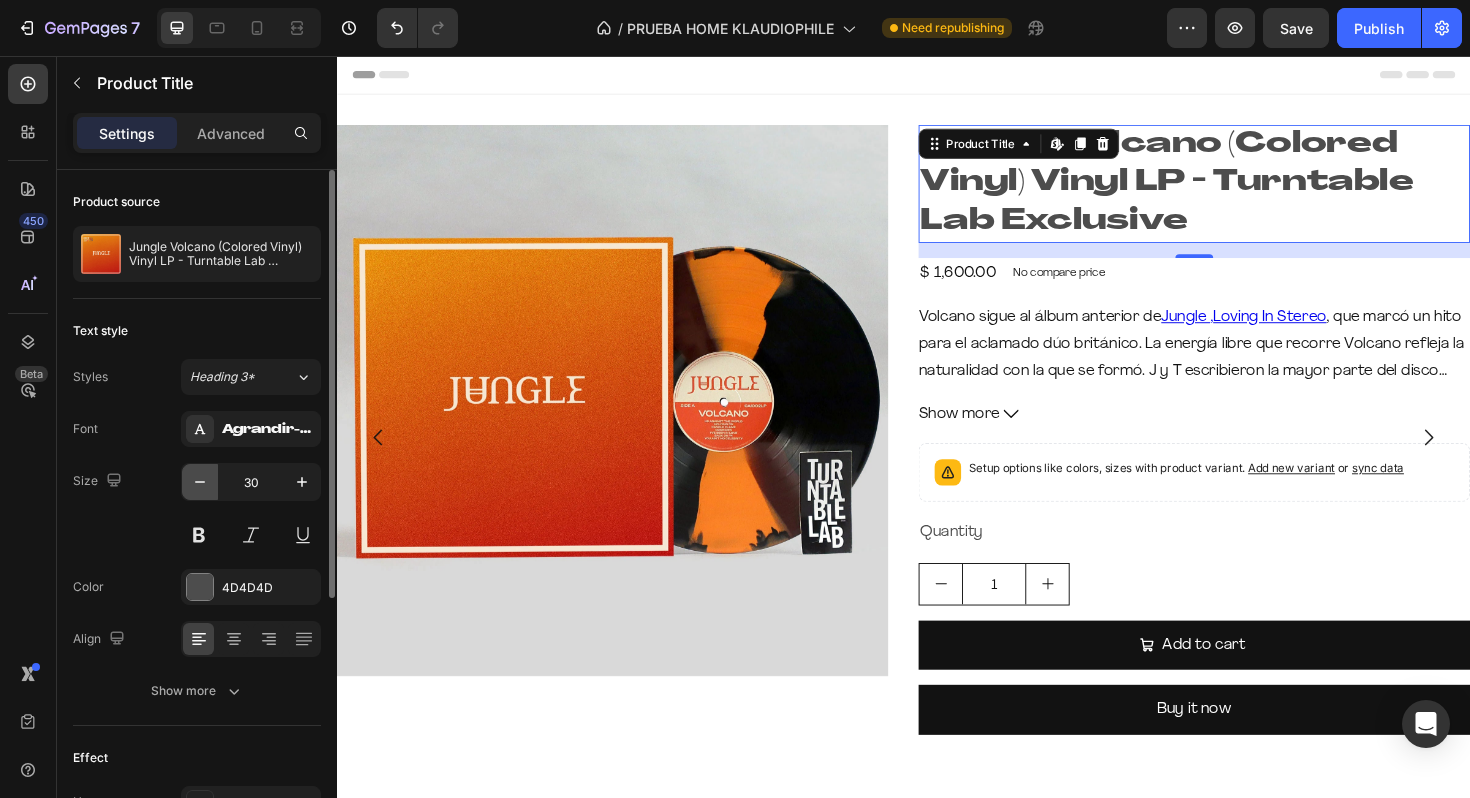 click 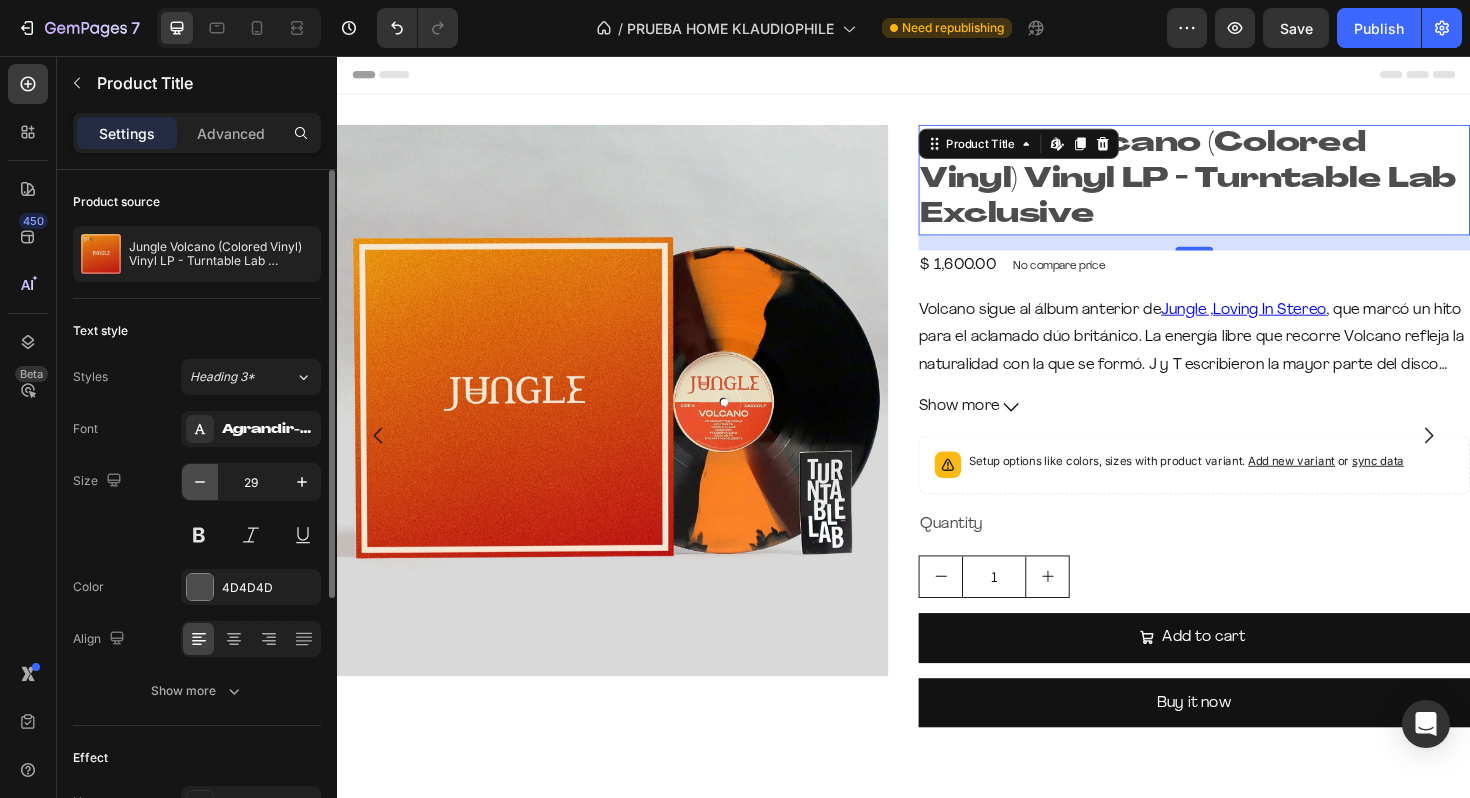 click 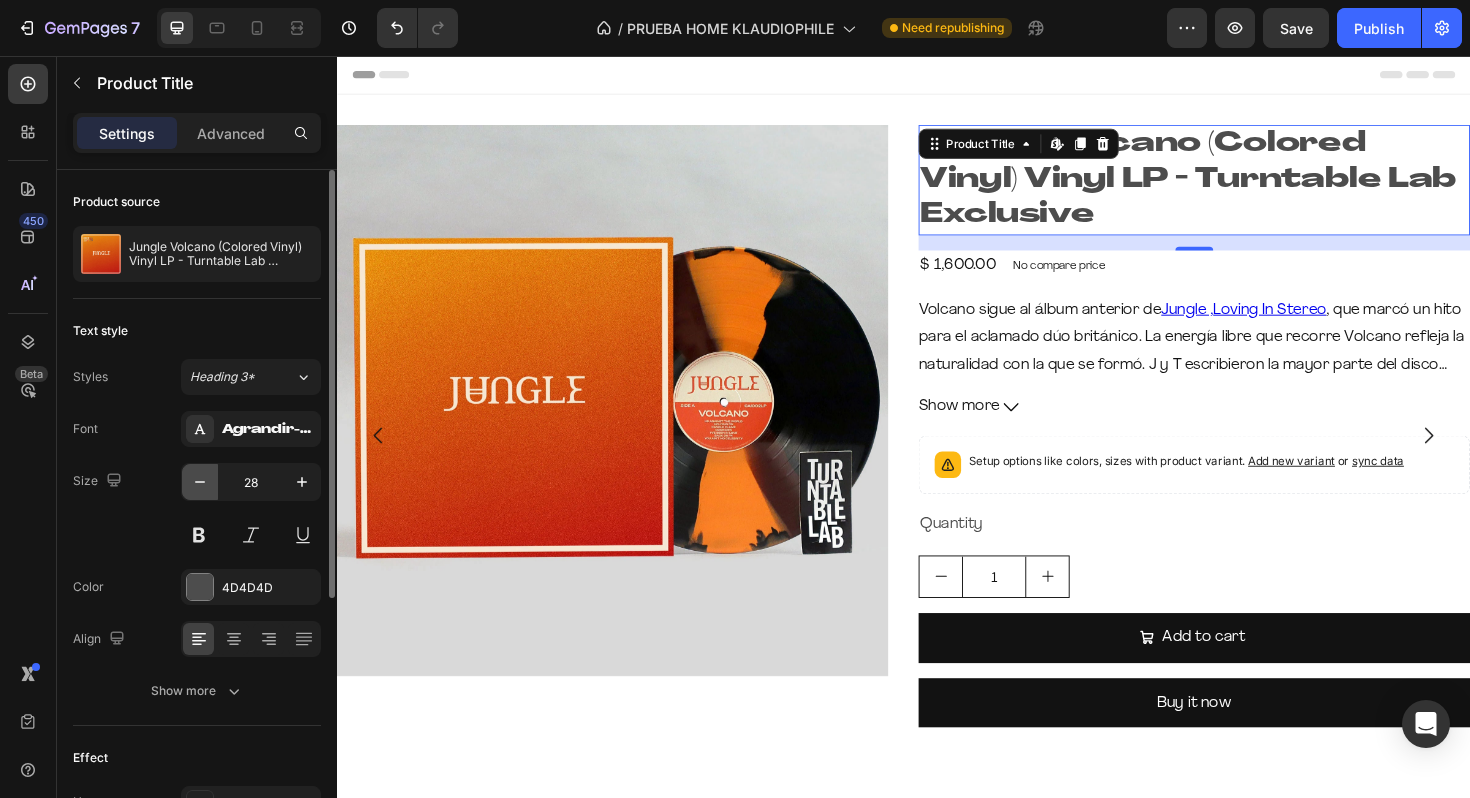 click 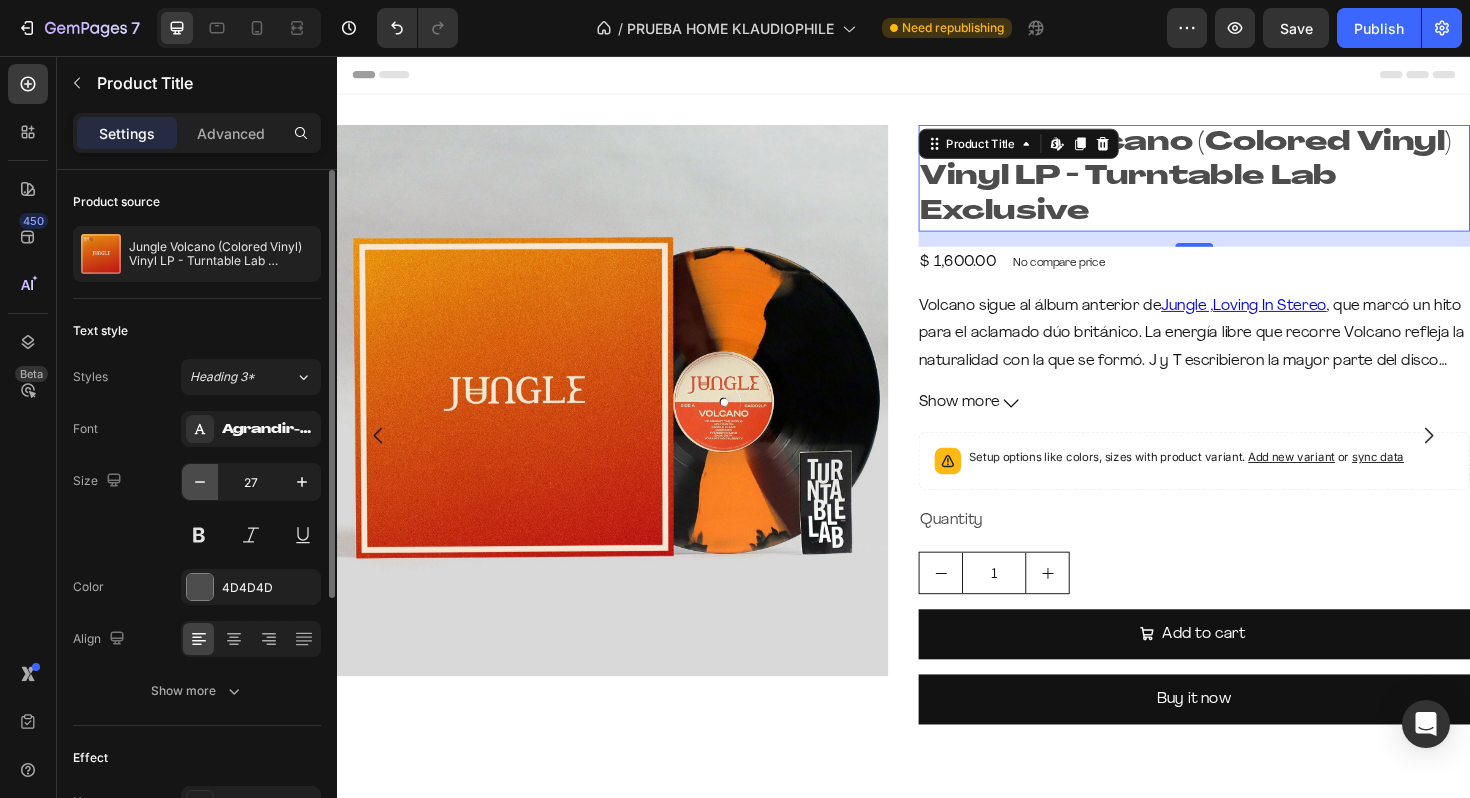 click 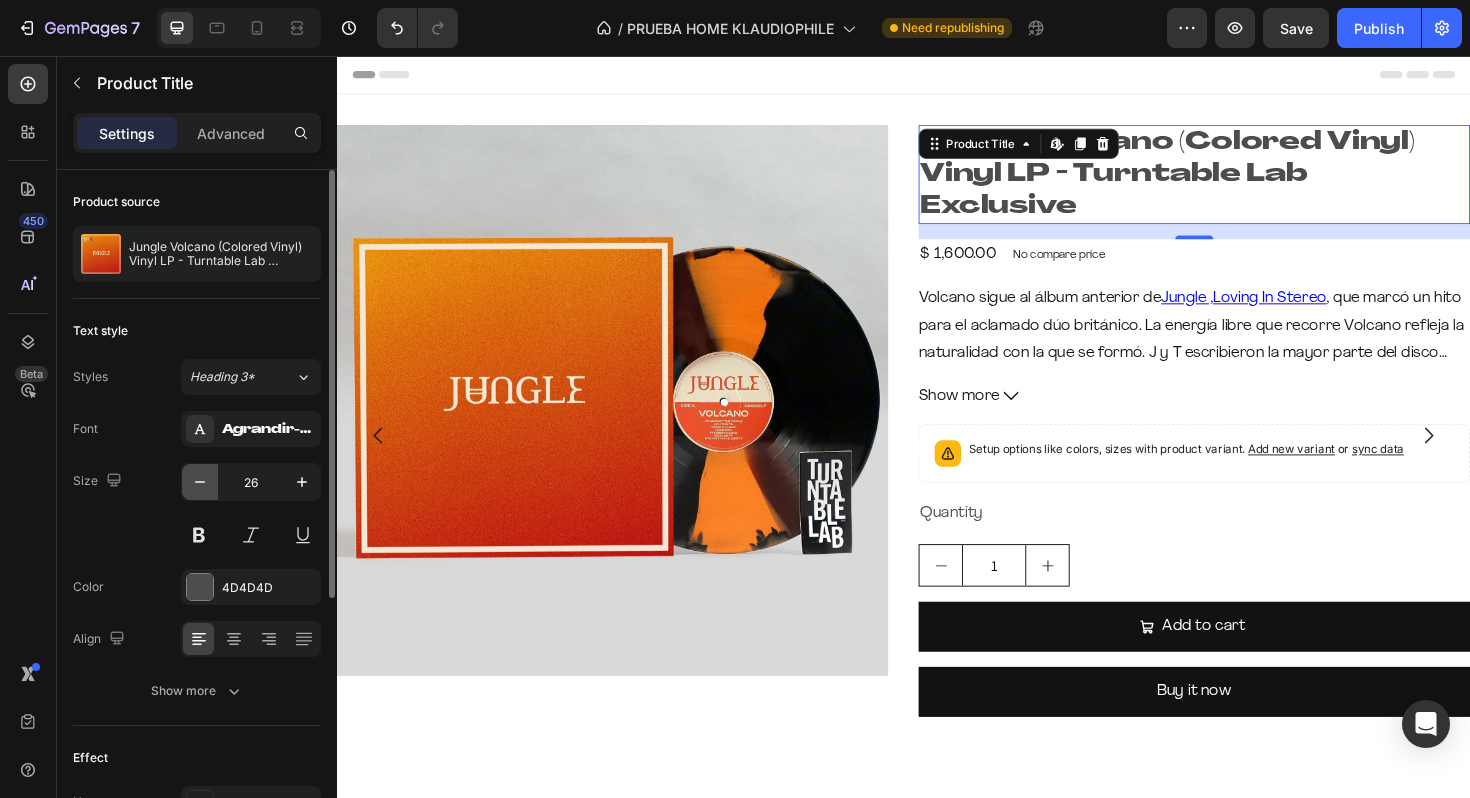 click 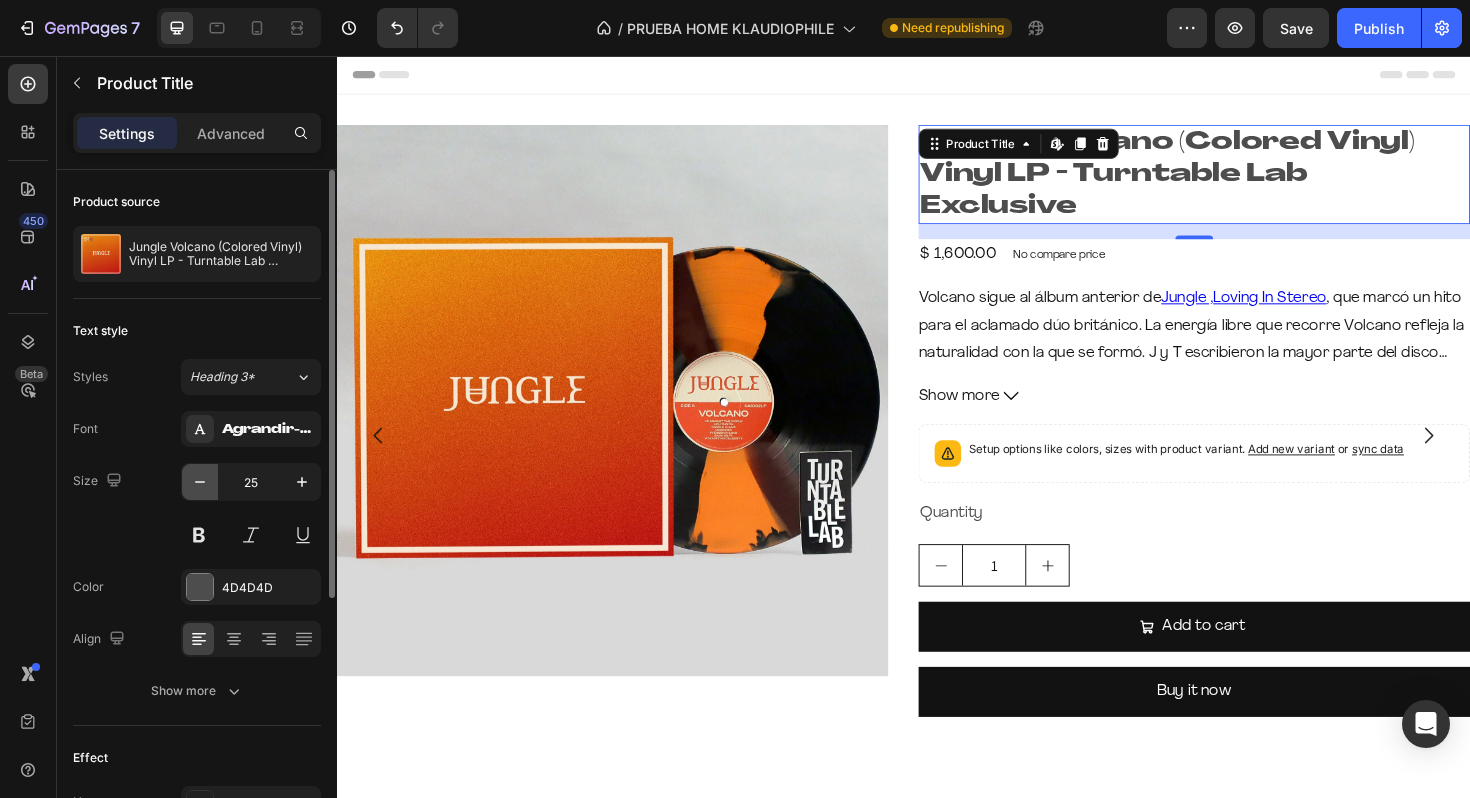 click 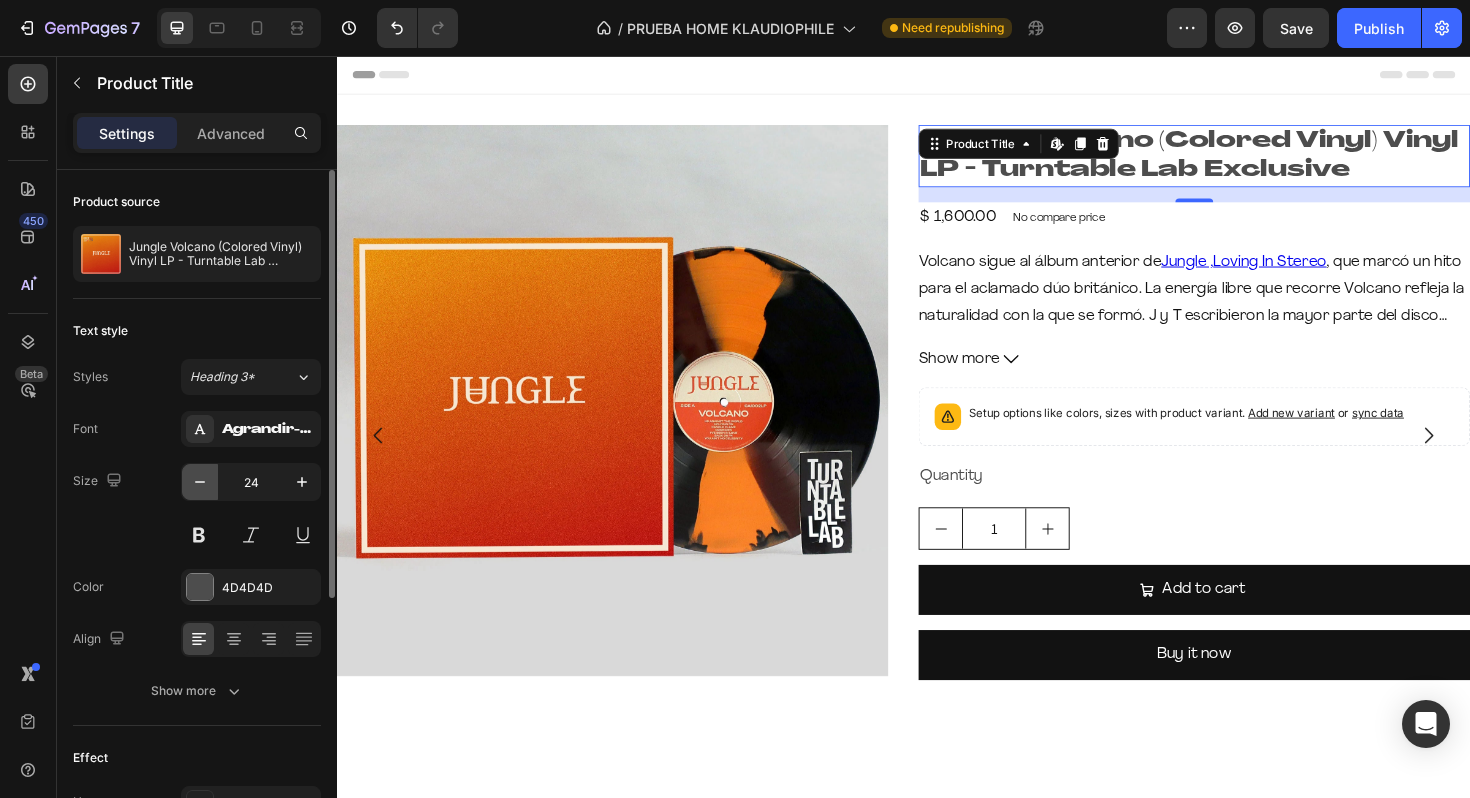 click 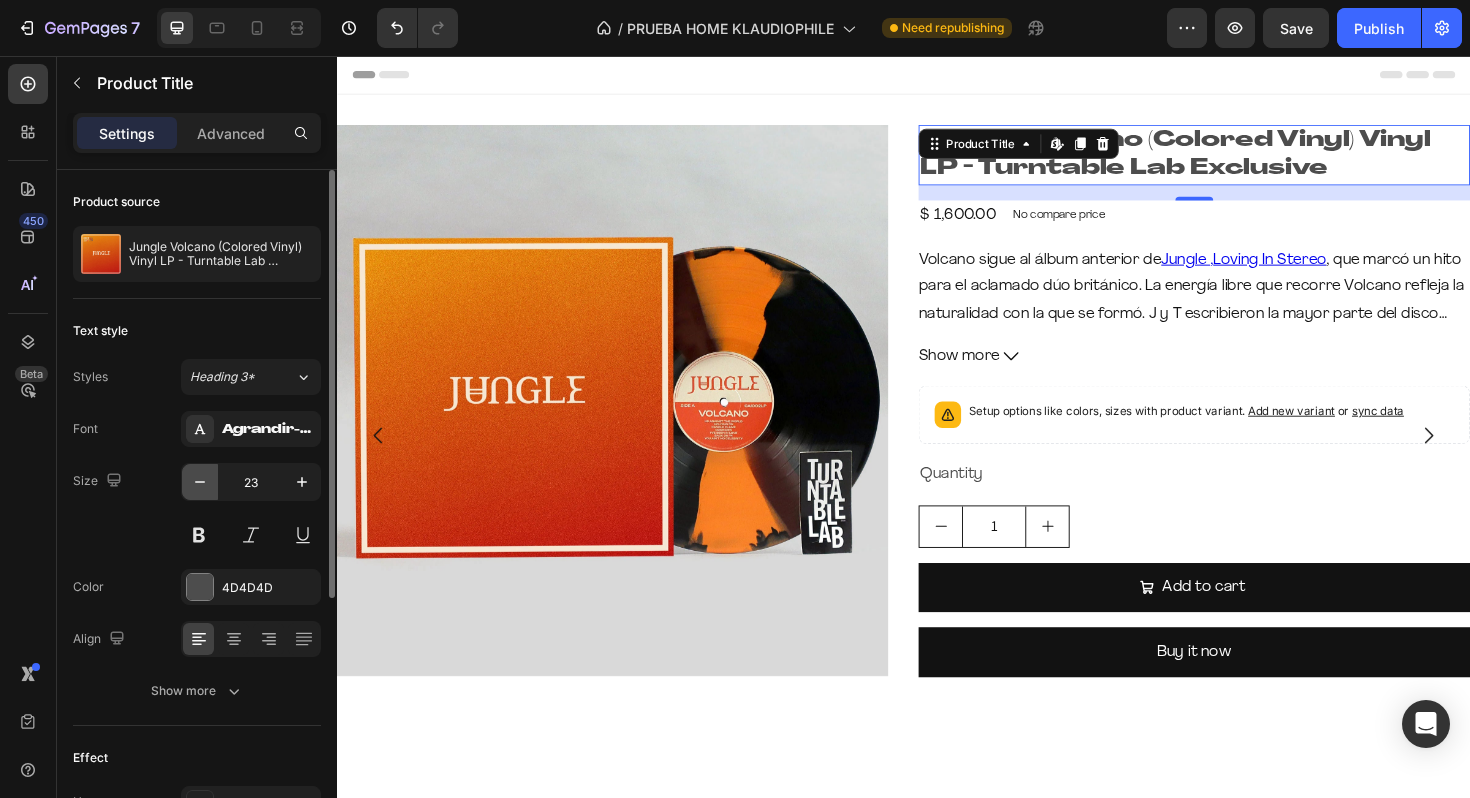 click 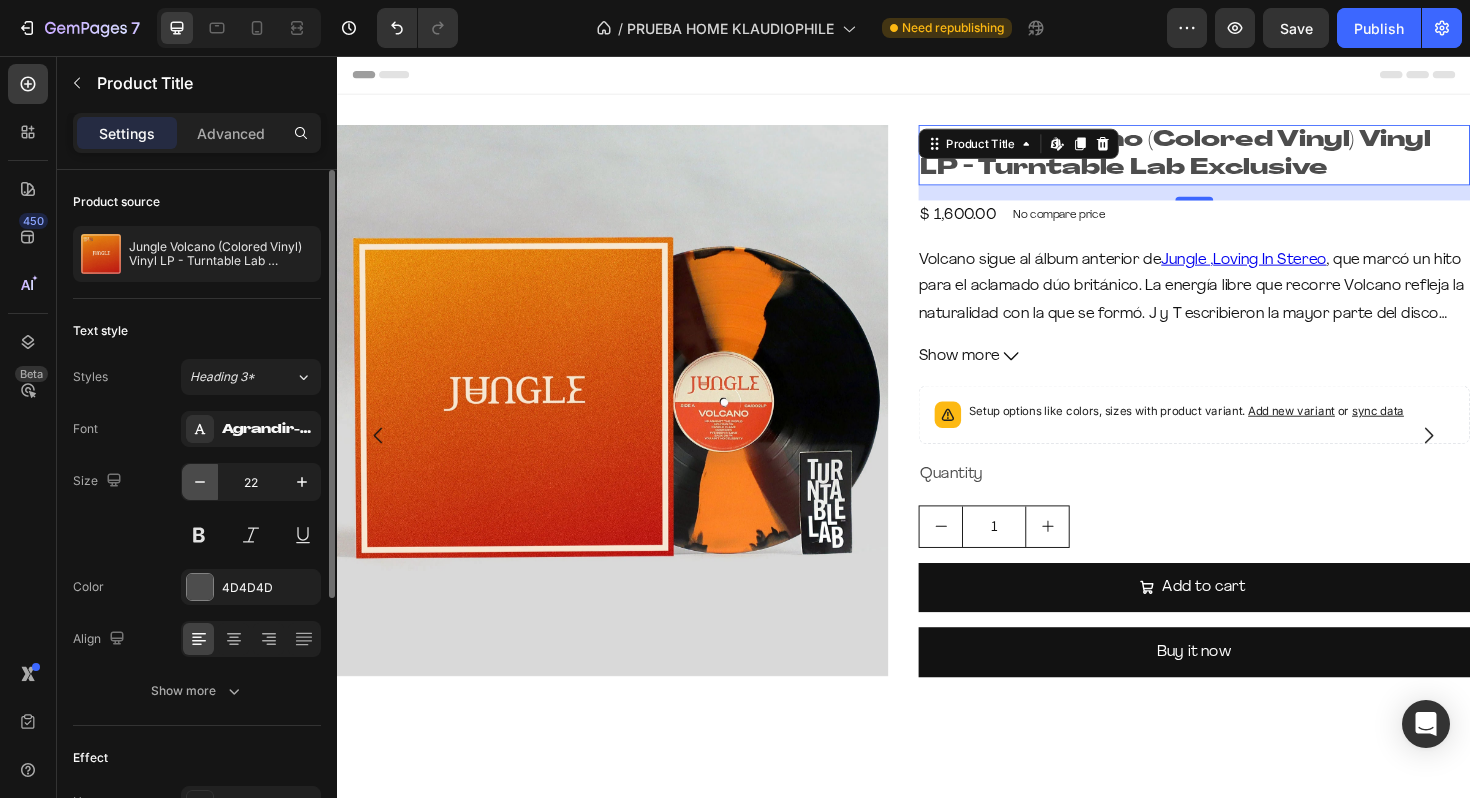 click 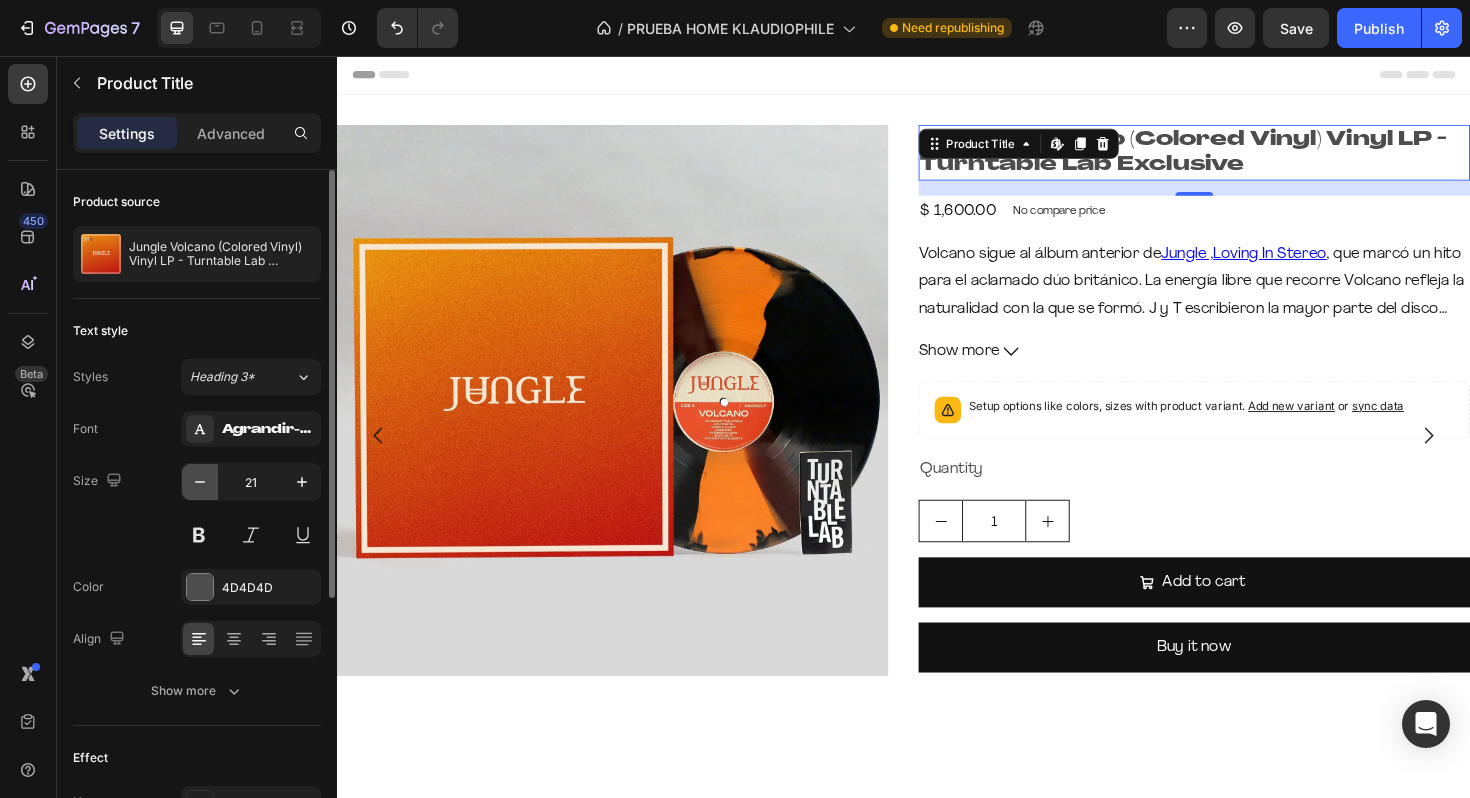 click 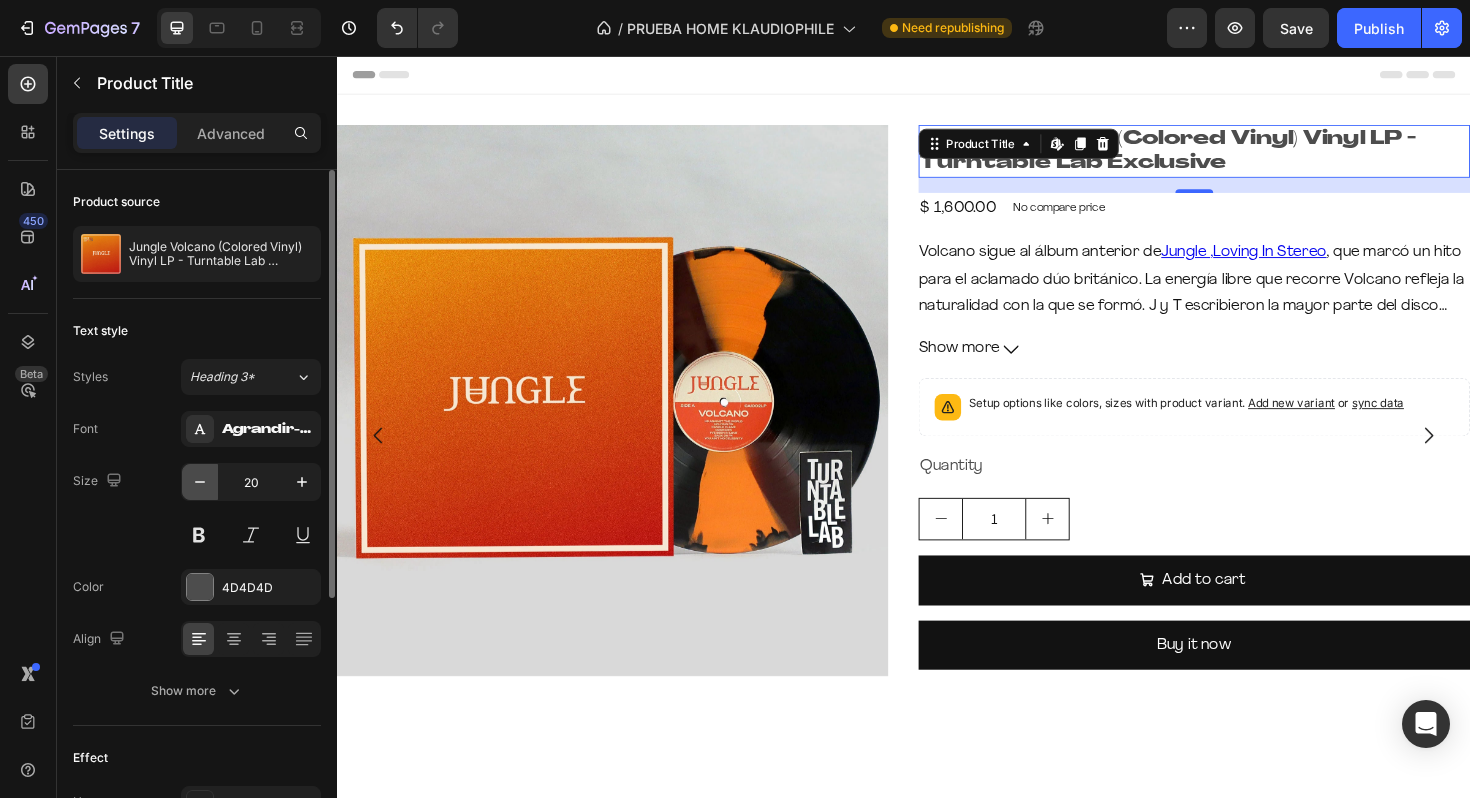 click 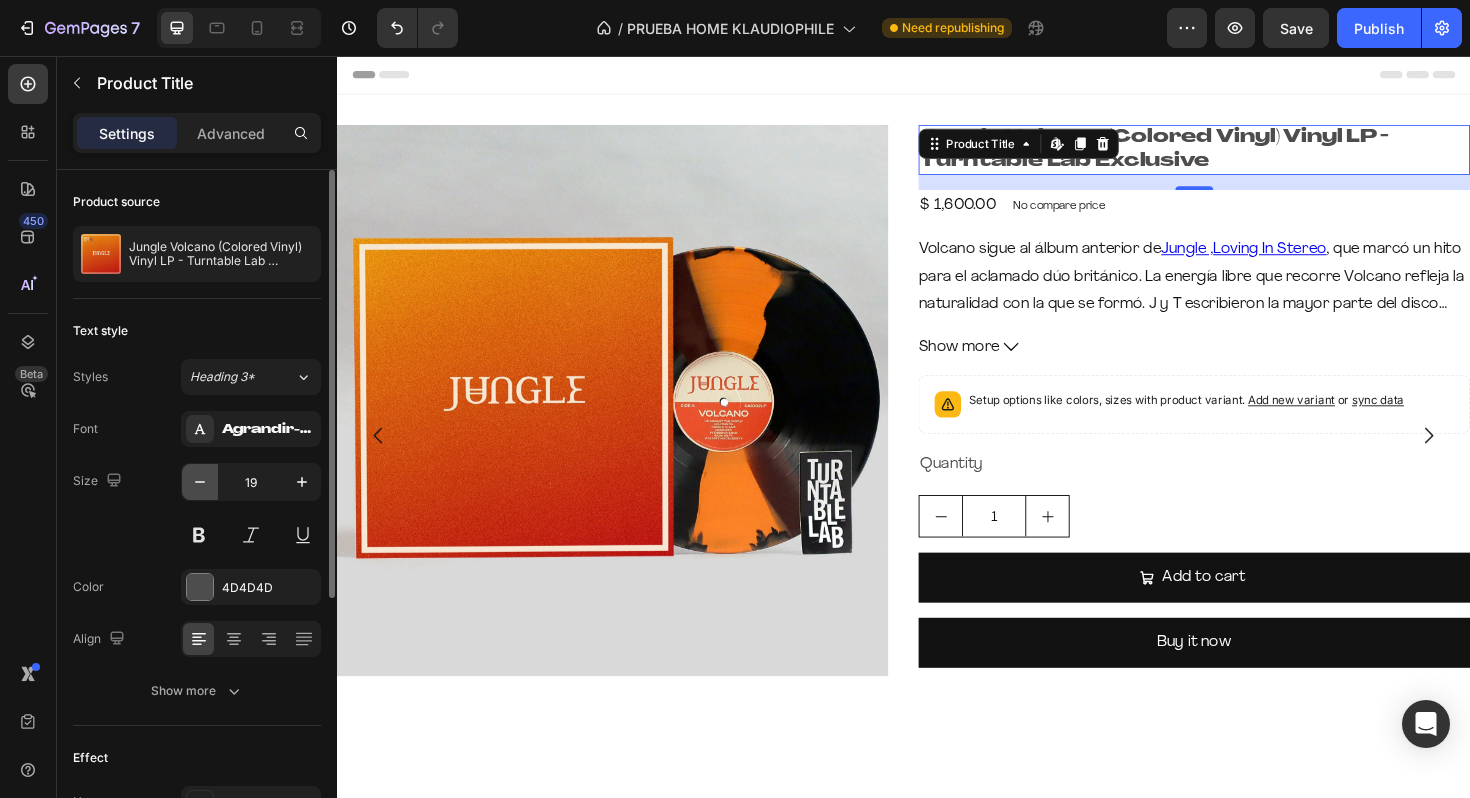 click 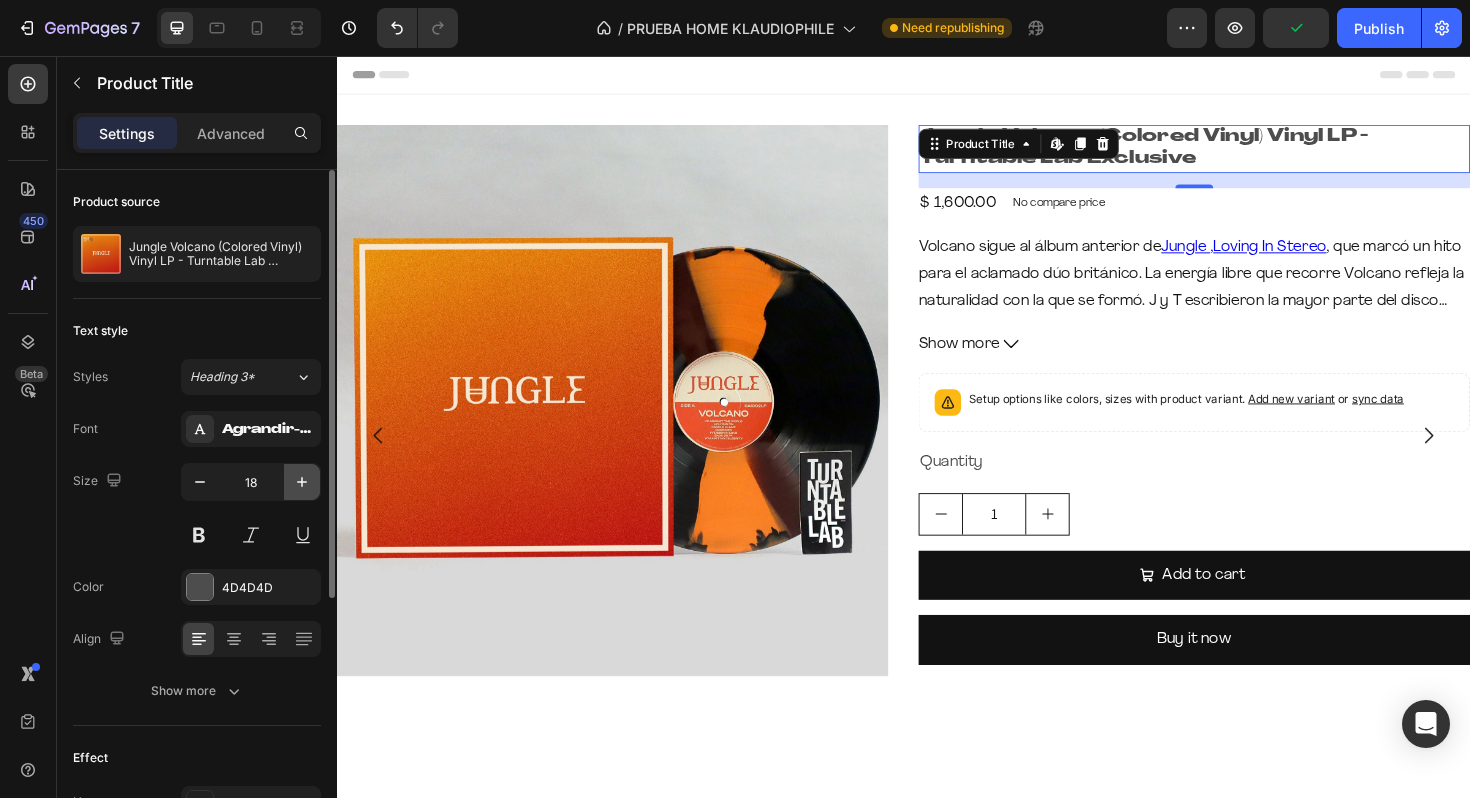 click 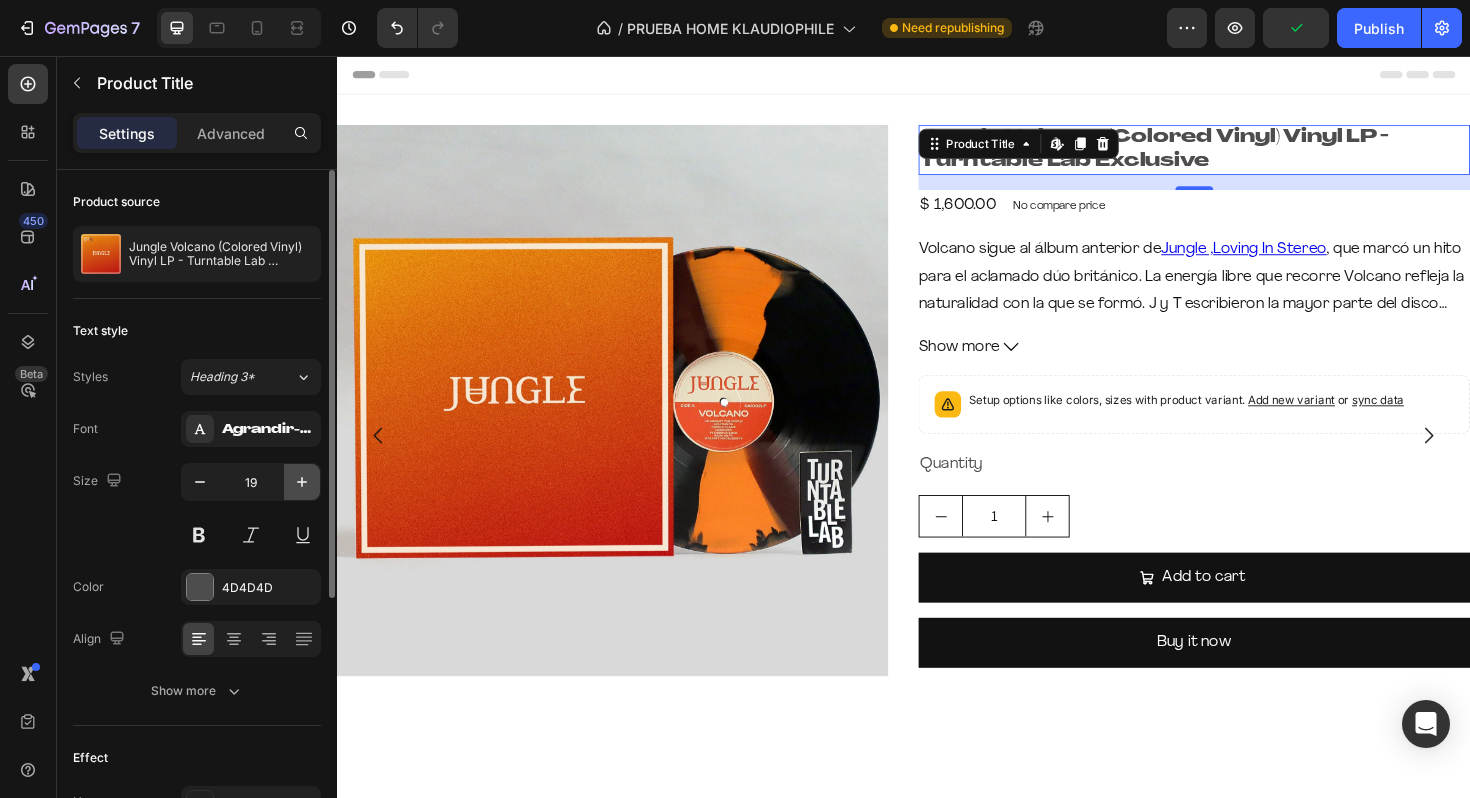 click 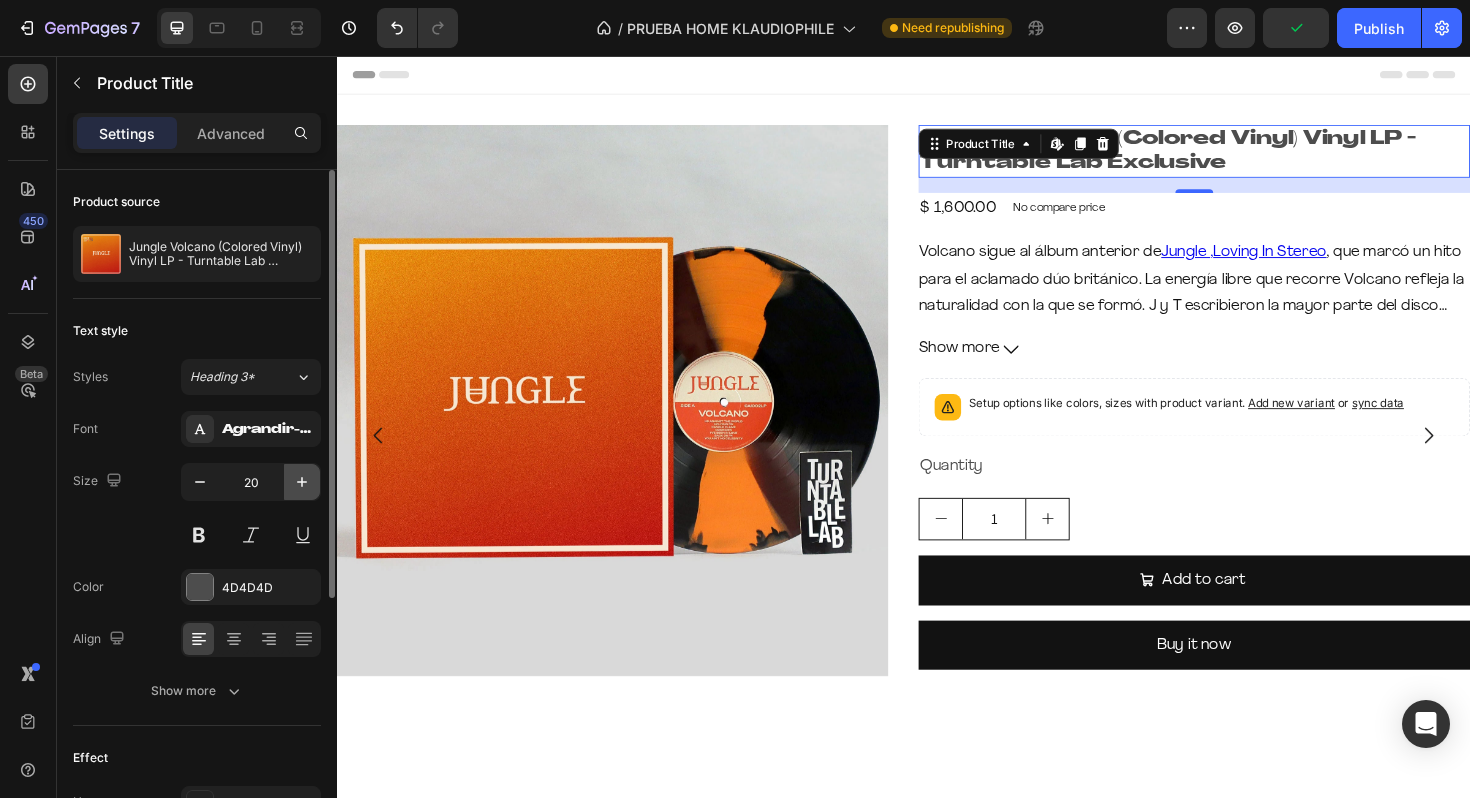 click 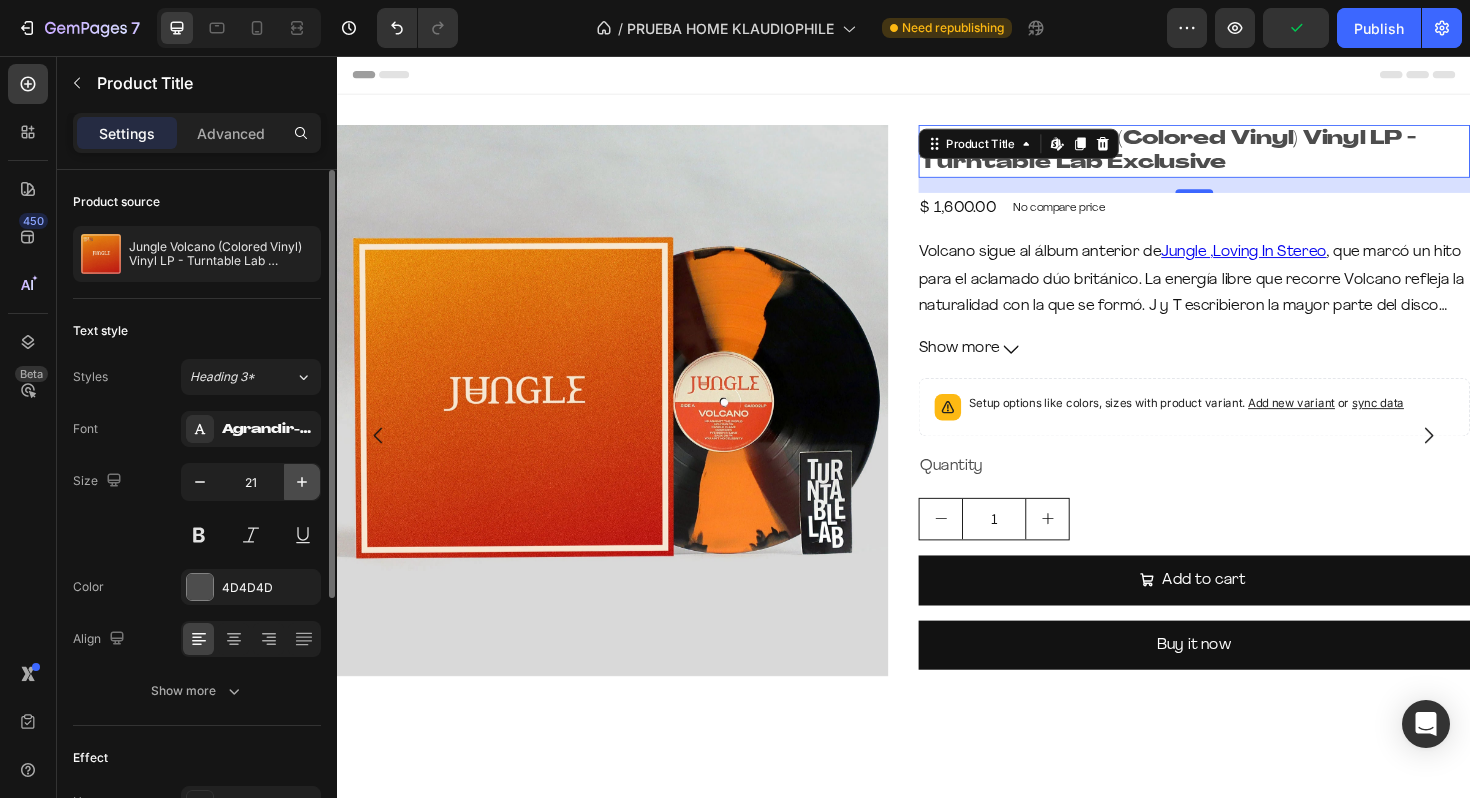 click 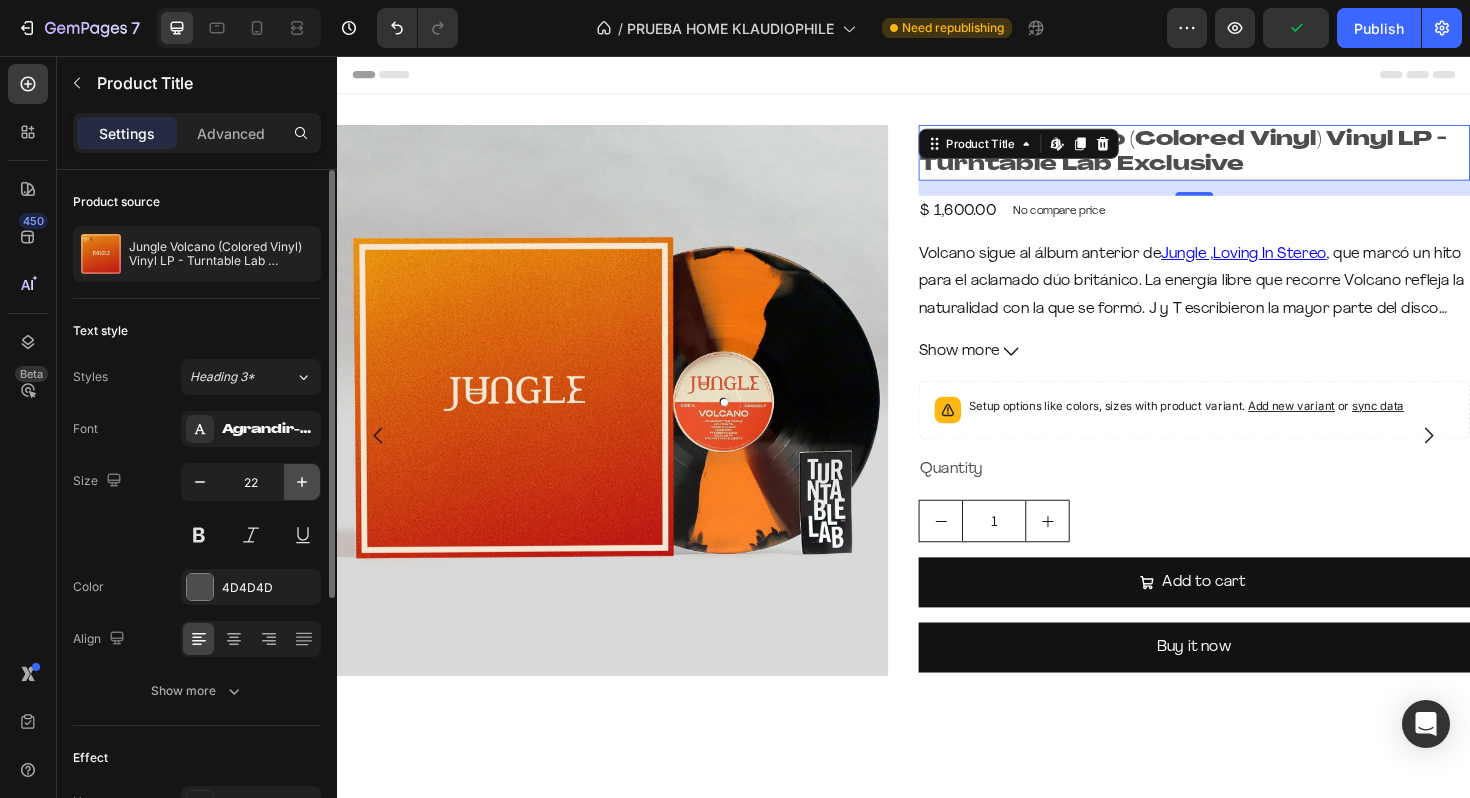 click 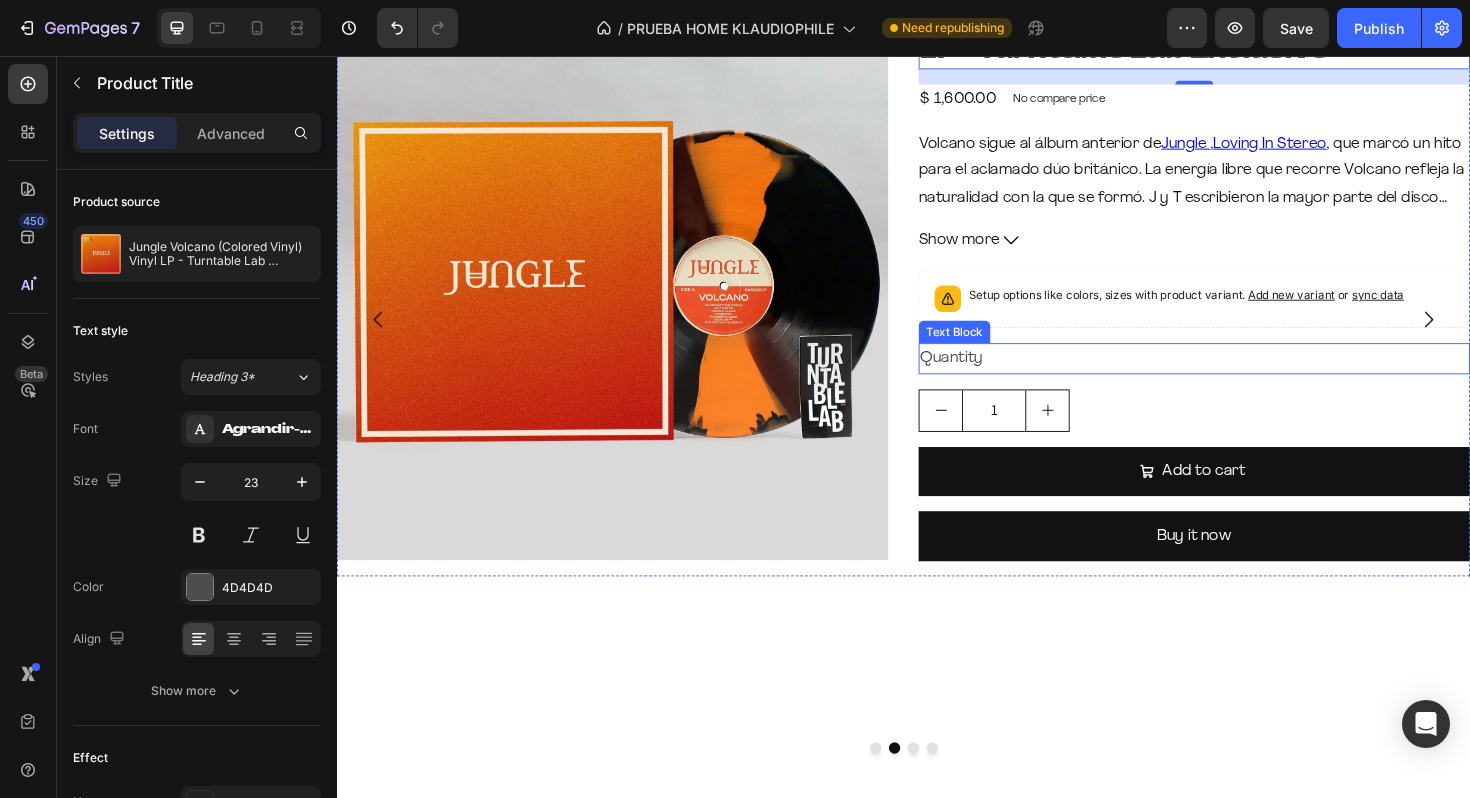 scroll, scrollTop: 370, scrollLeft: 0, axis: vertical 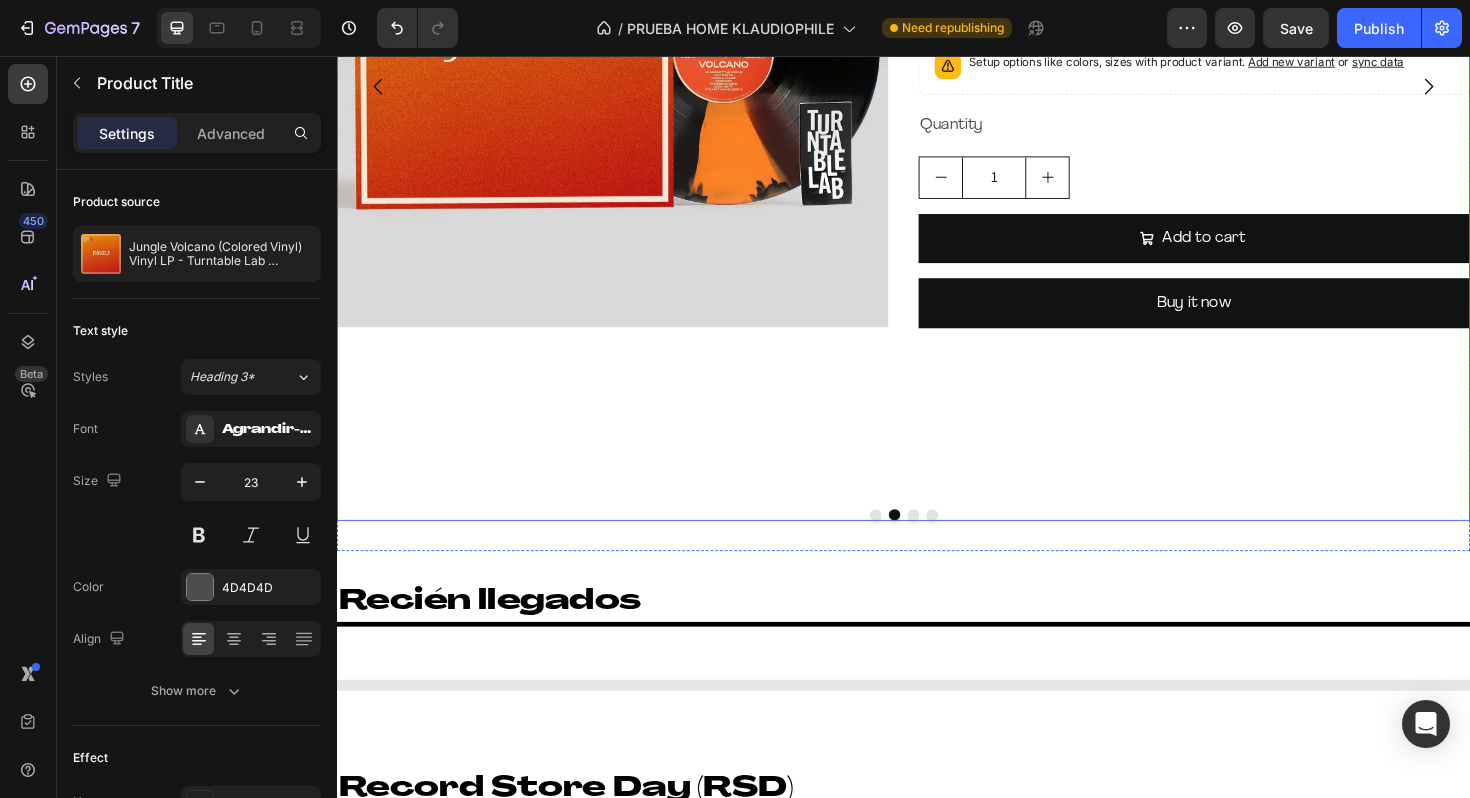 click at bounding box center (927, 542) 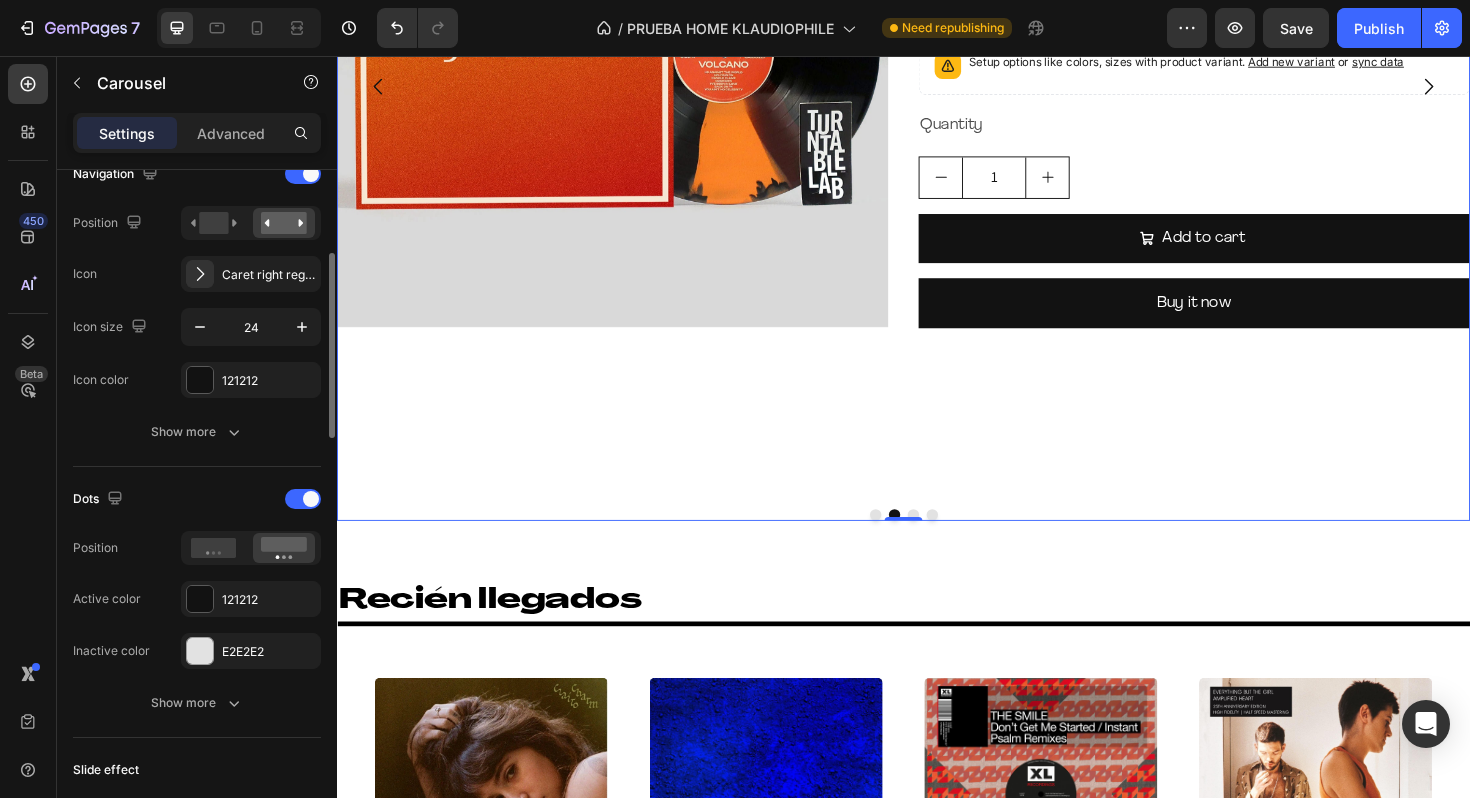 scroll, scrollTop: 743, scrollLeft: 0, axis: vertical 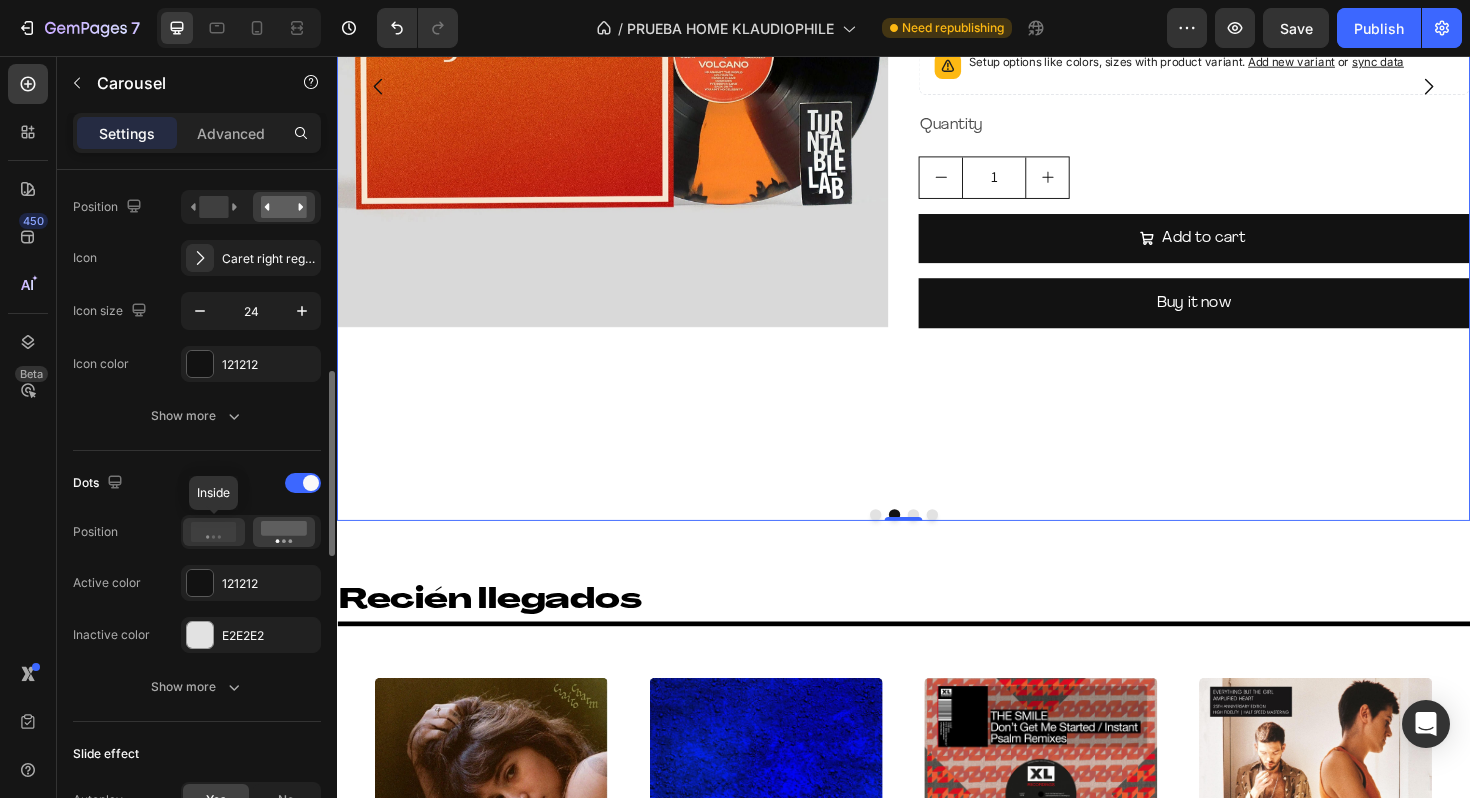 click 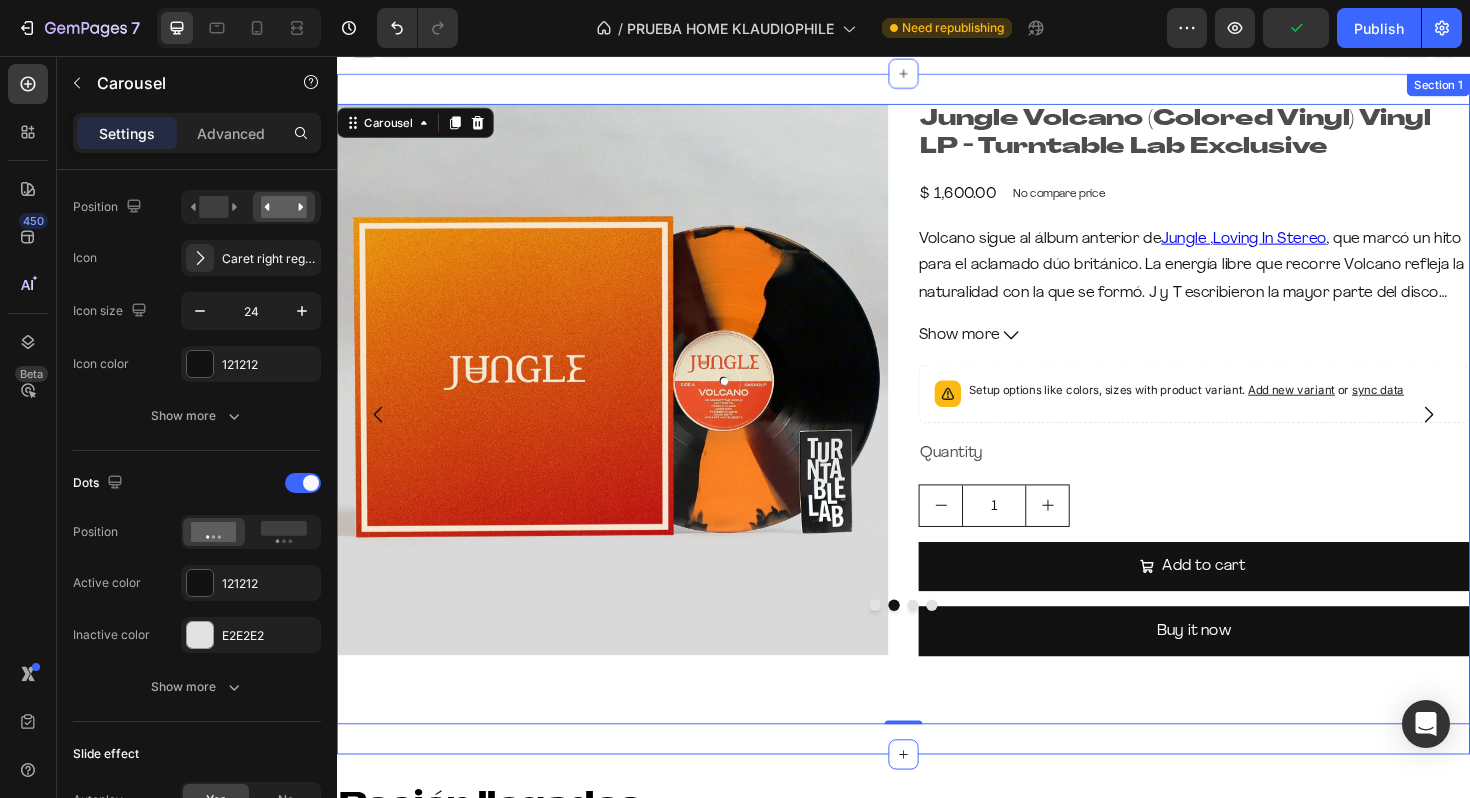 scroll, scrollTop: 0, scrollLeft: 0, axis: both 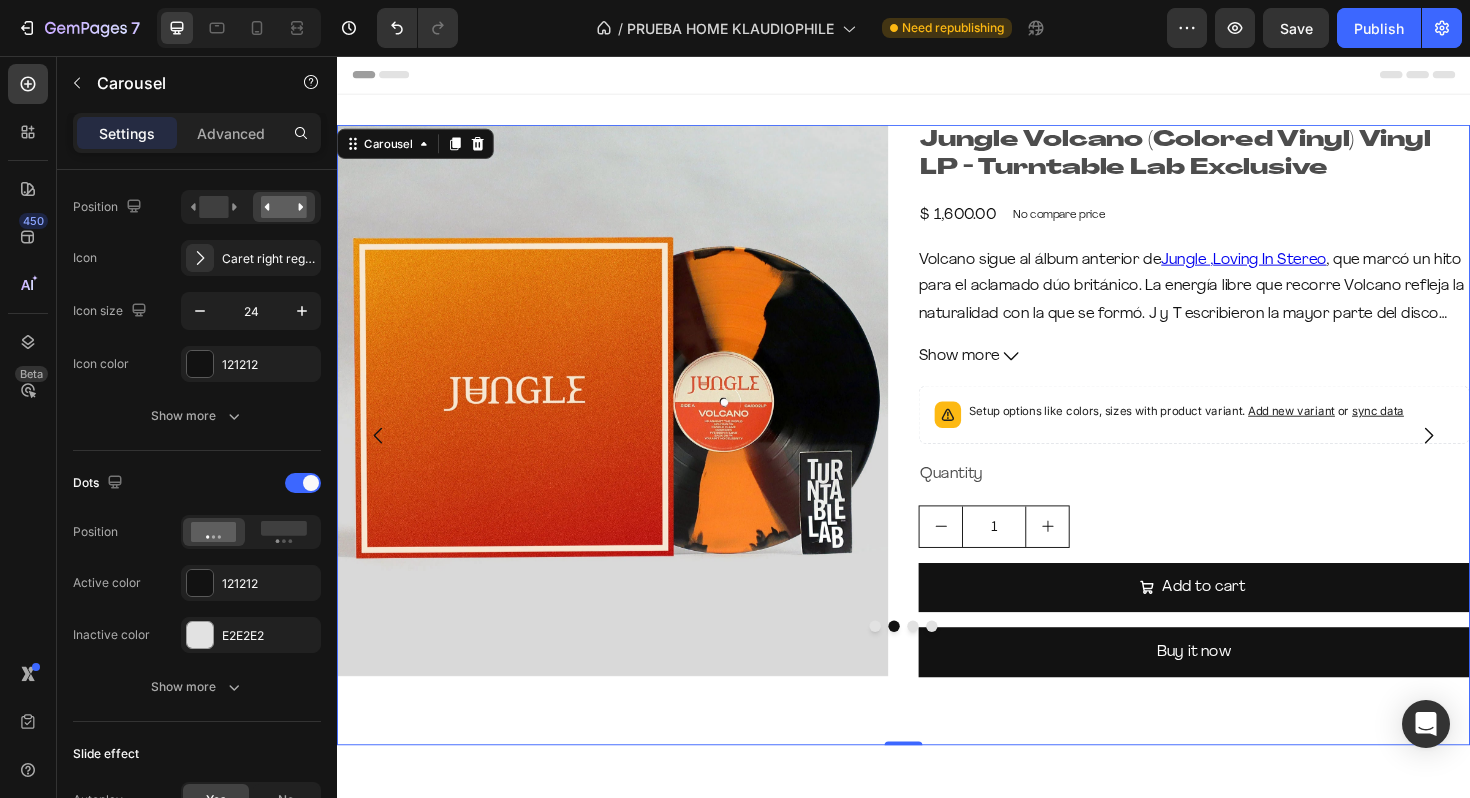 click 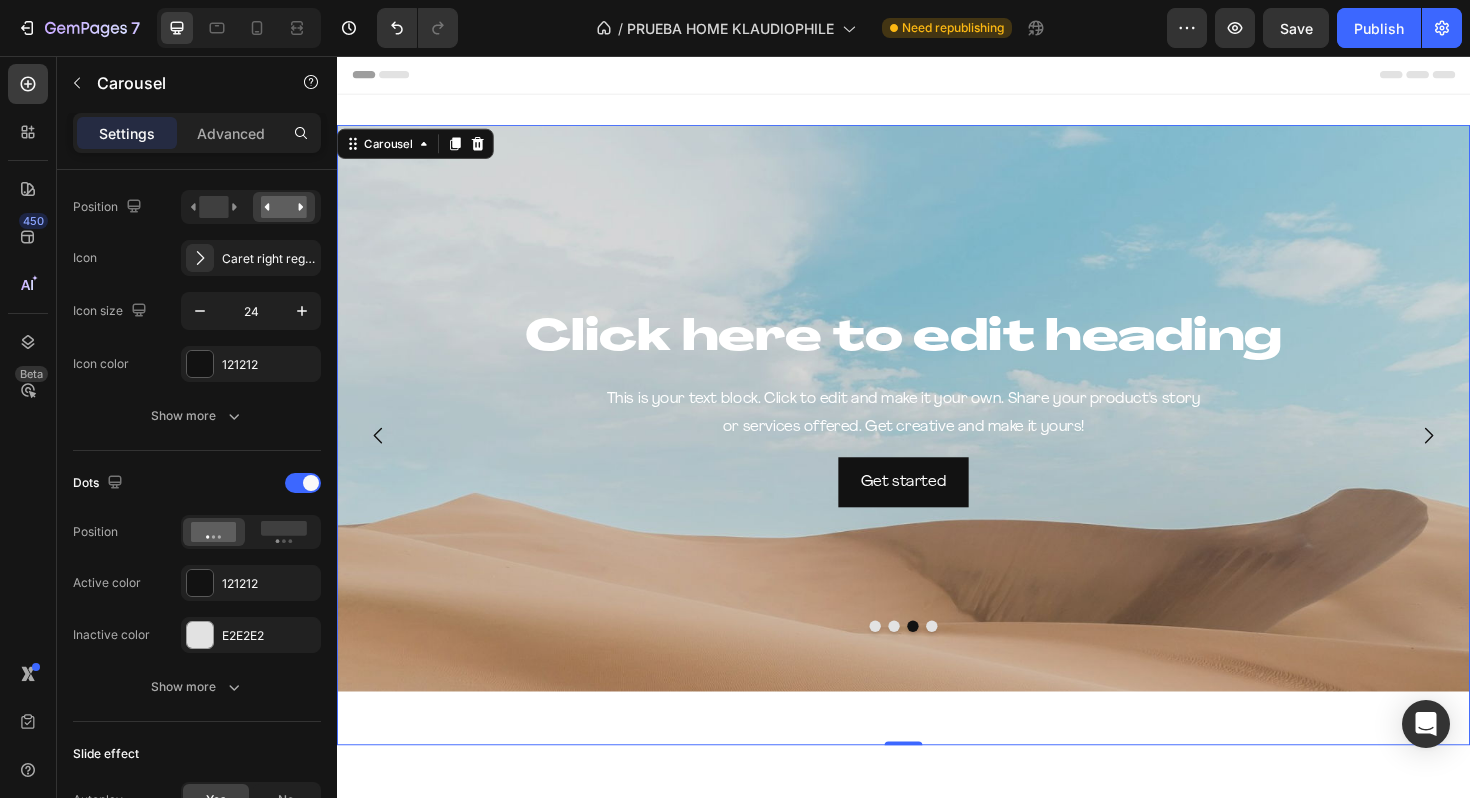 click 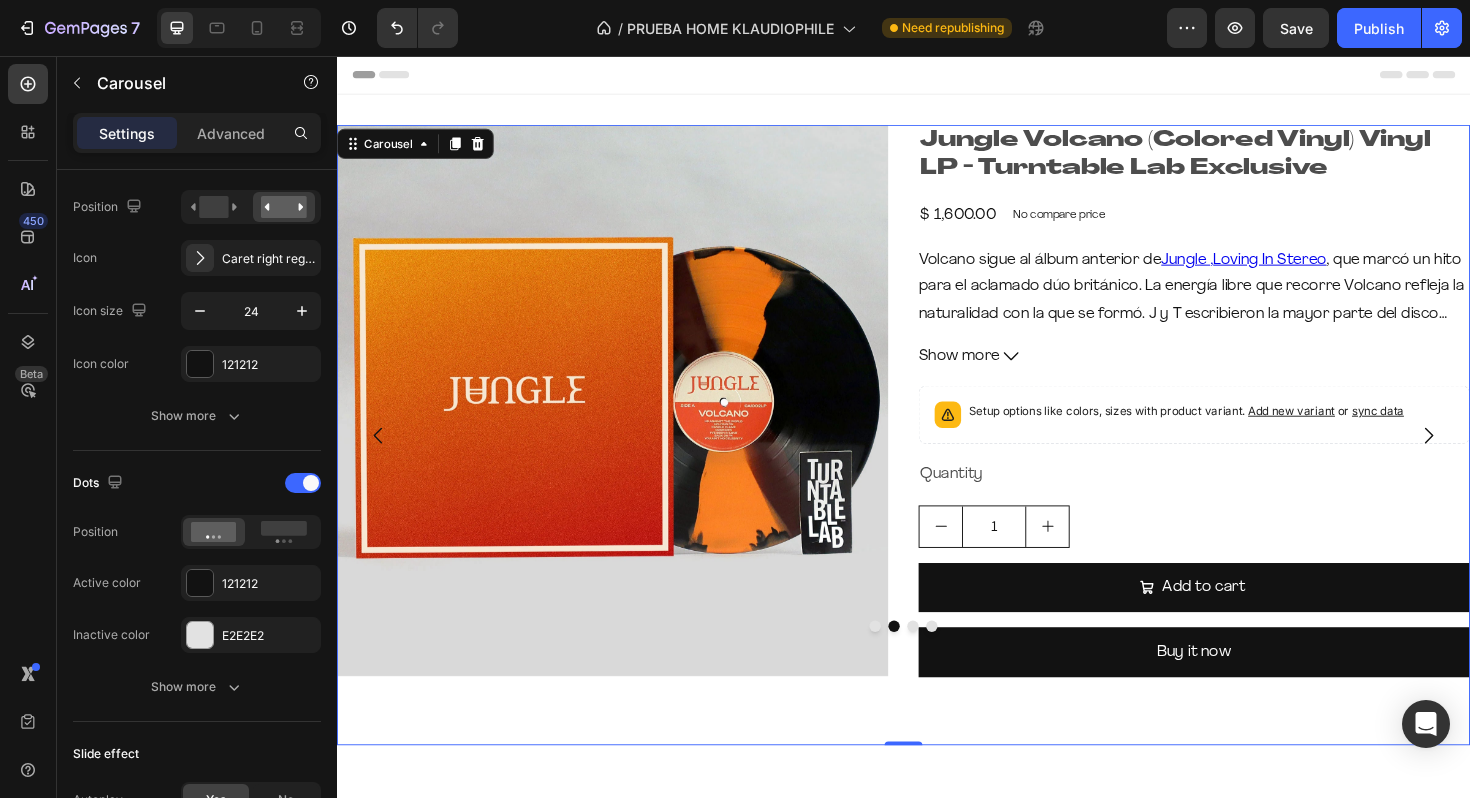 click 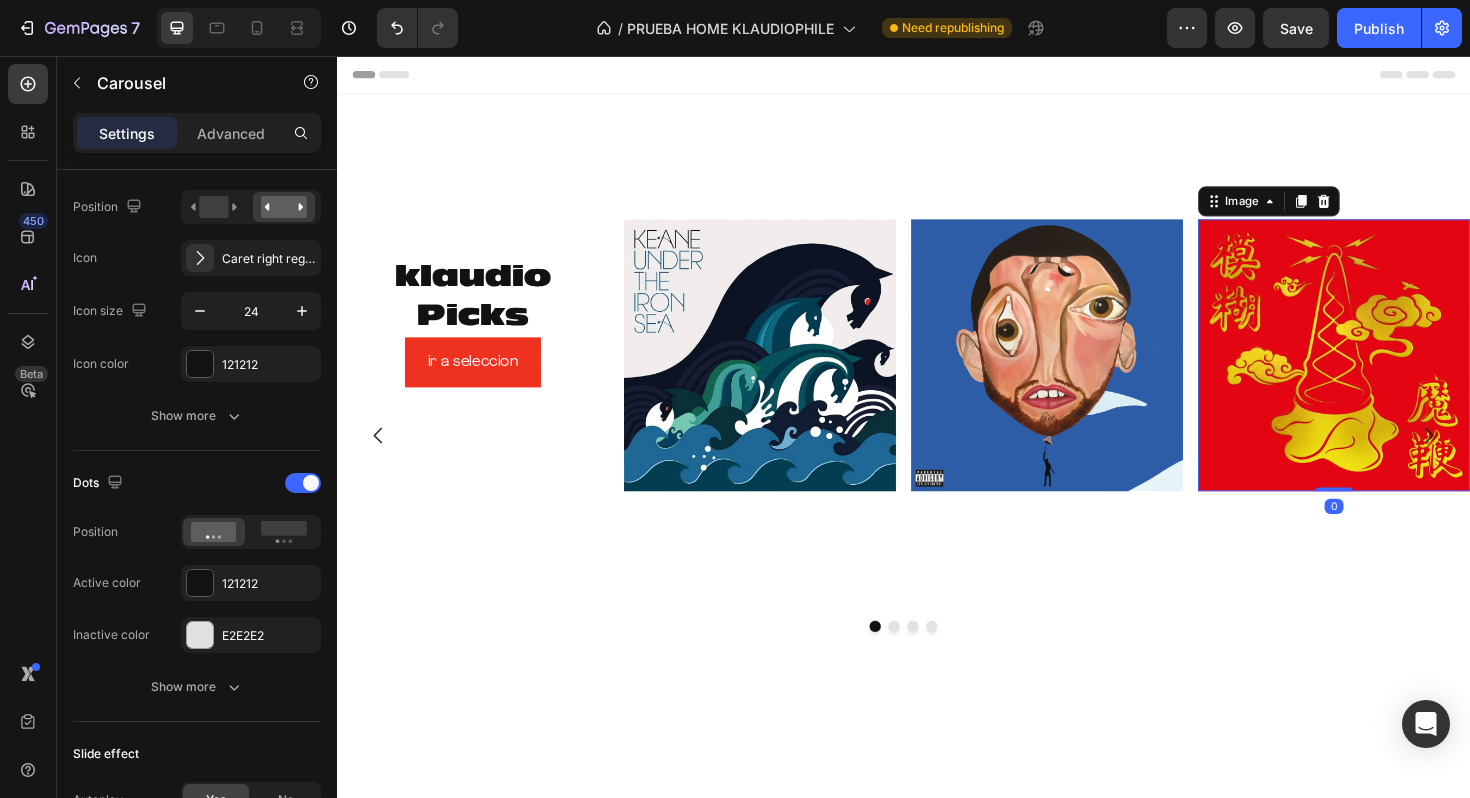 click at bounding box center (1393, 373) 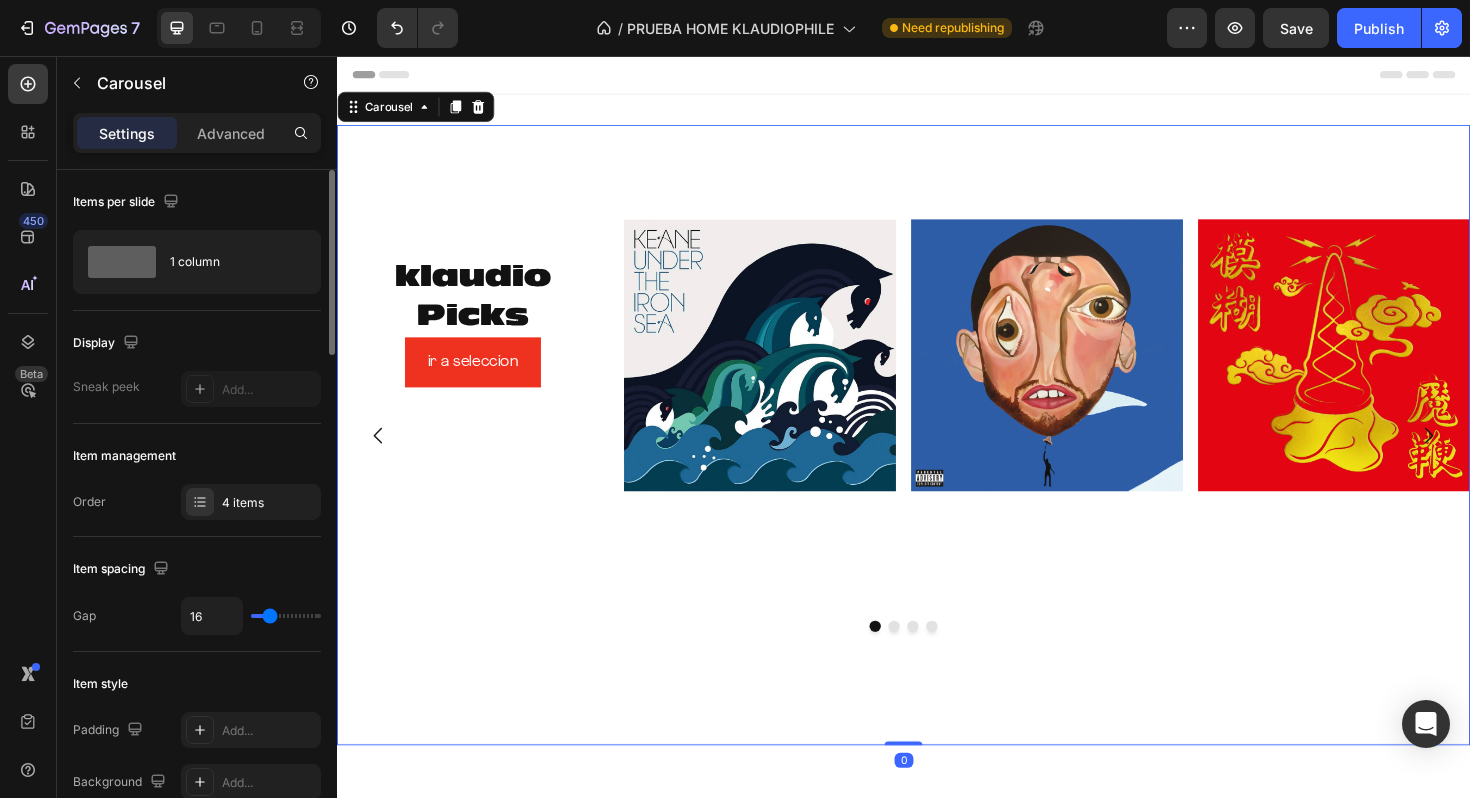 click at bounding box center [1493, 458] 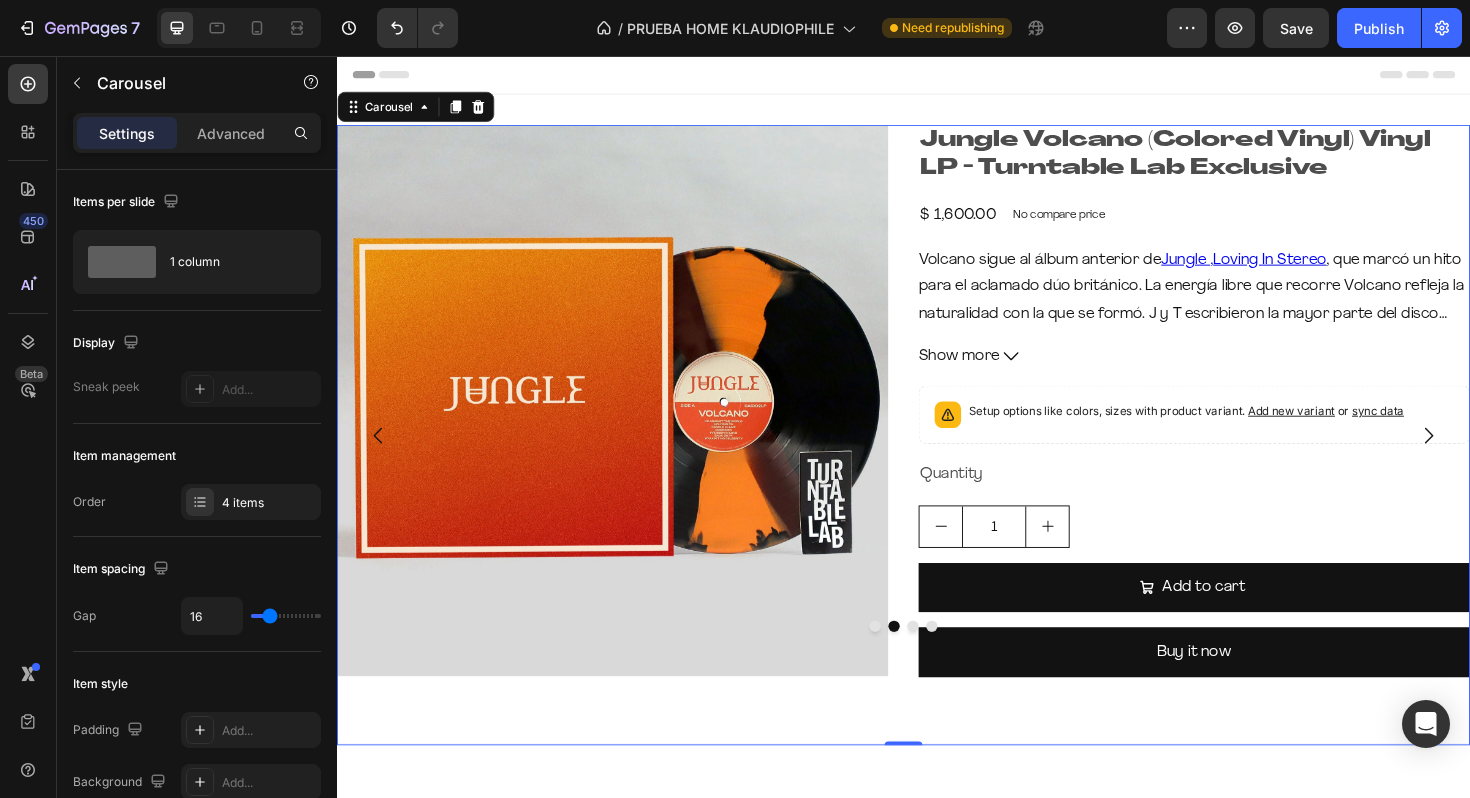 click at bounding box center (907, 660) 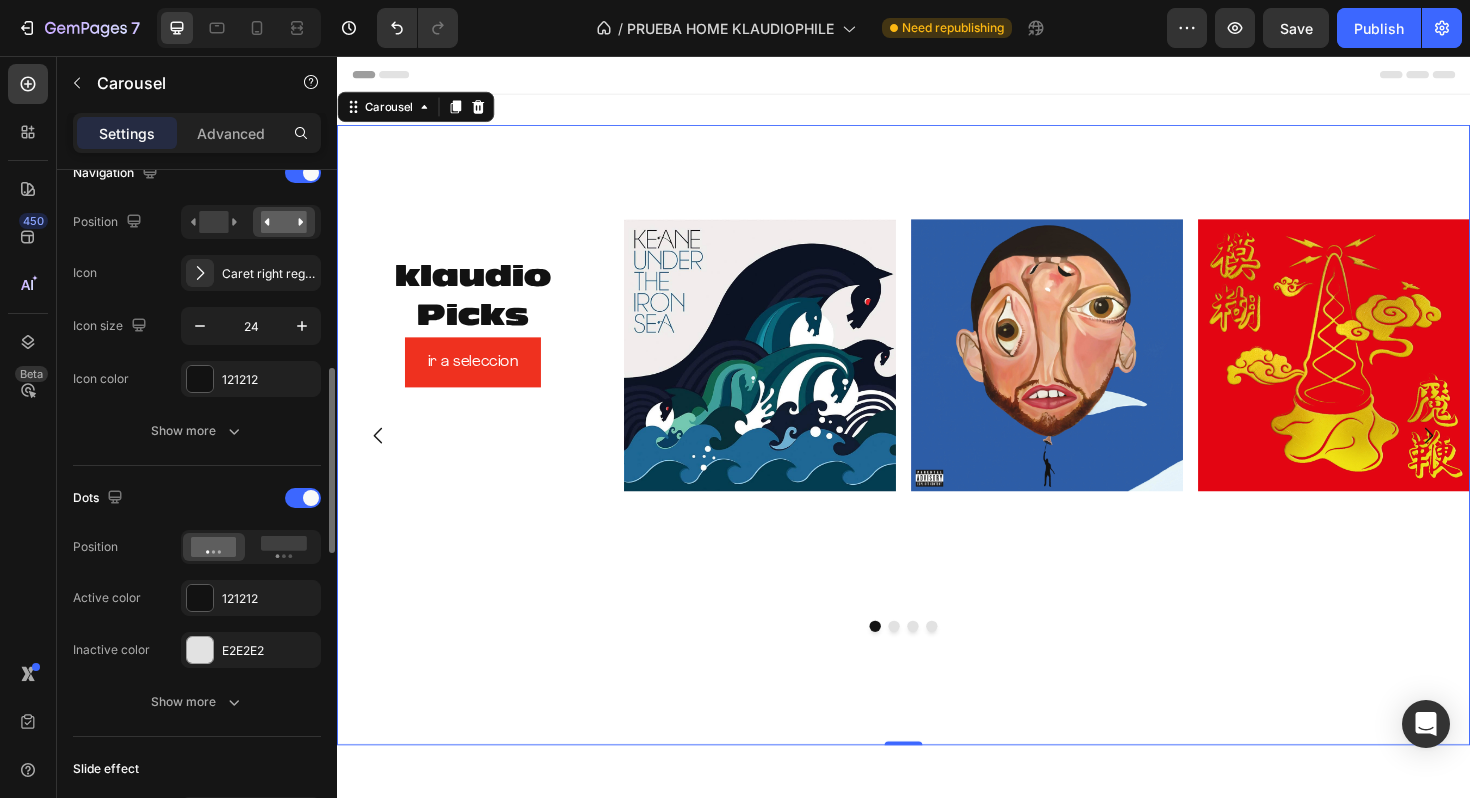 scroll, scrollTop: 729, scrollLeft: 0, axis: vertical 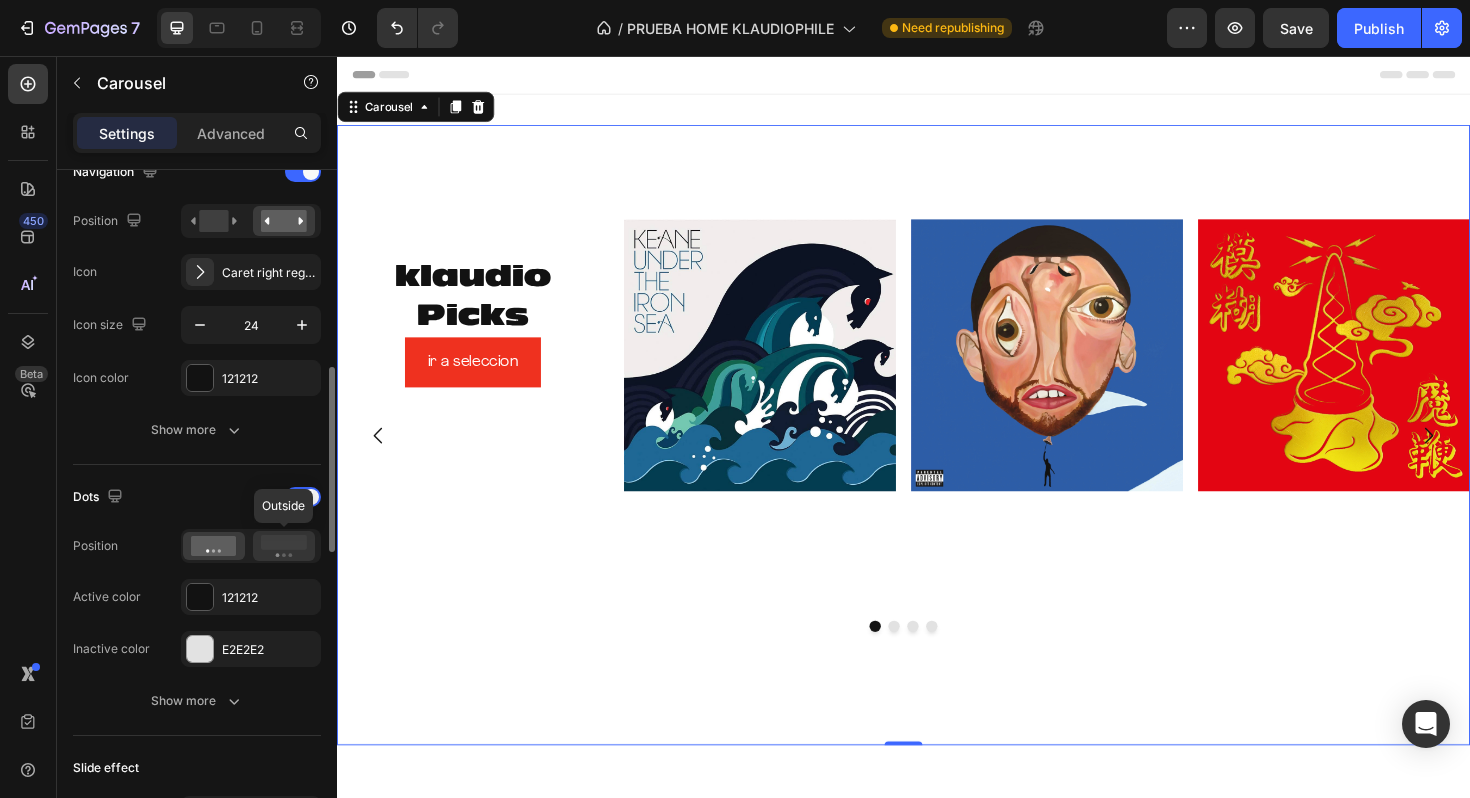 click 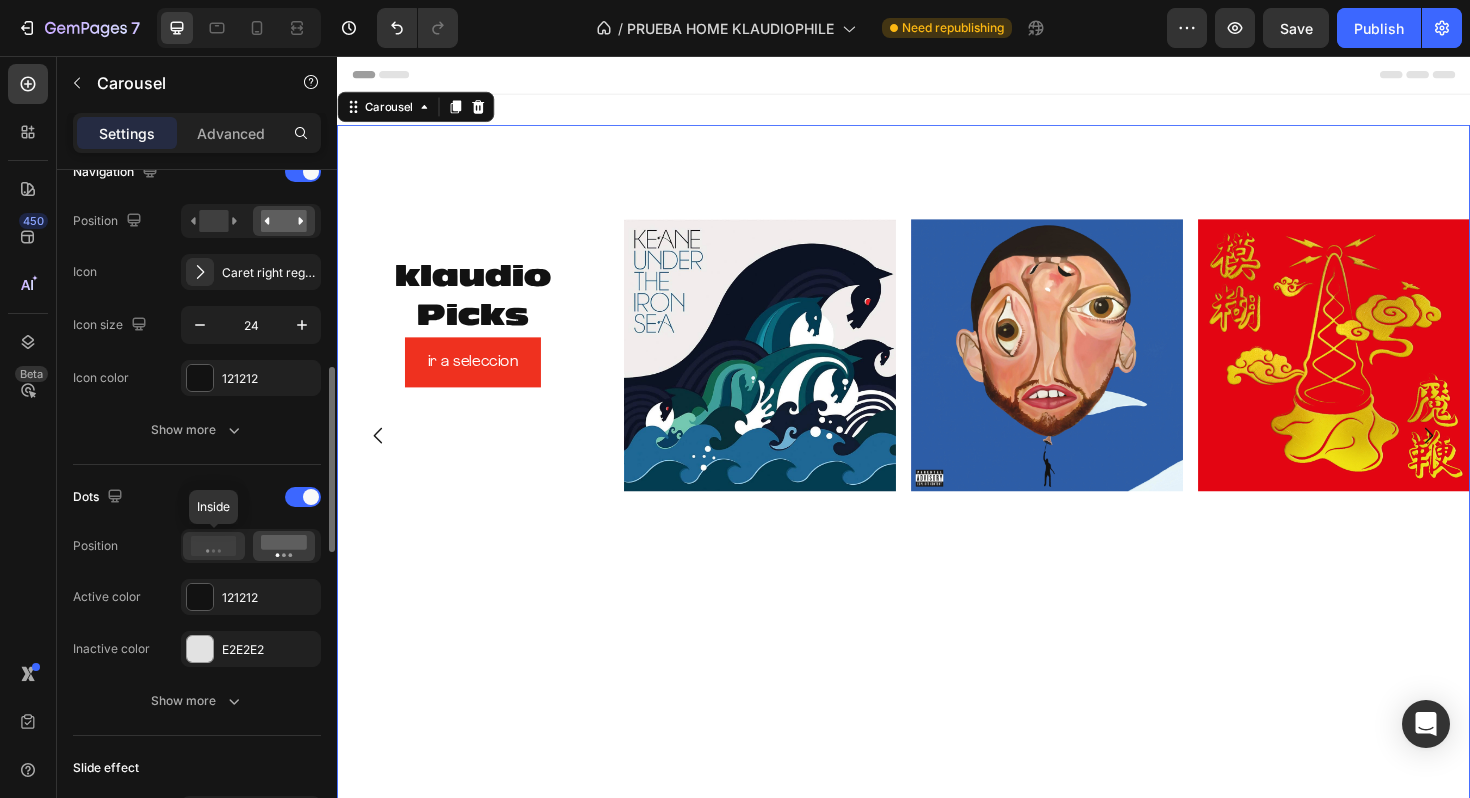 click 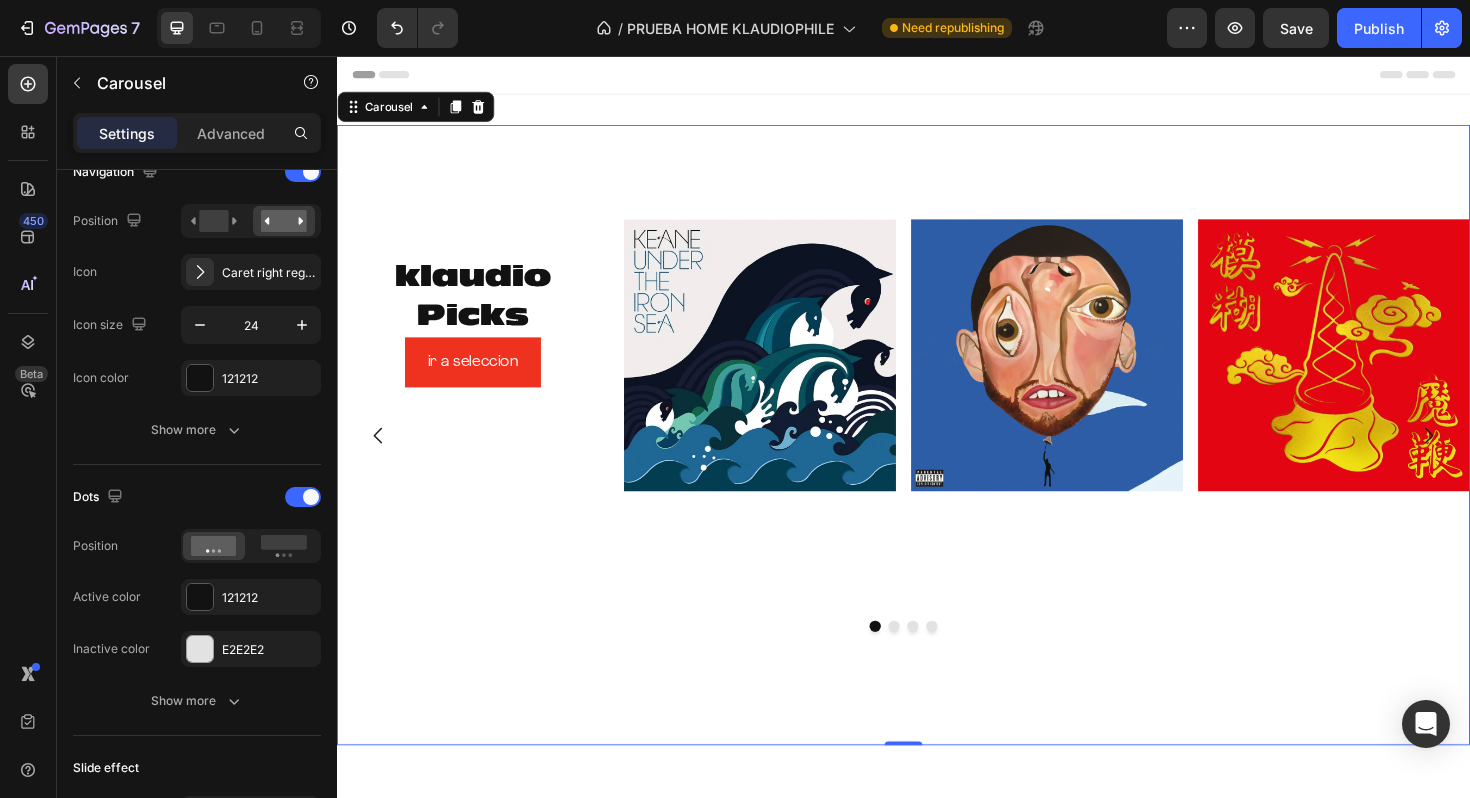 click 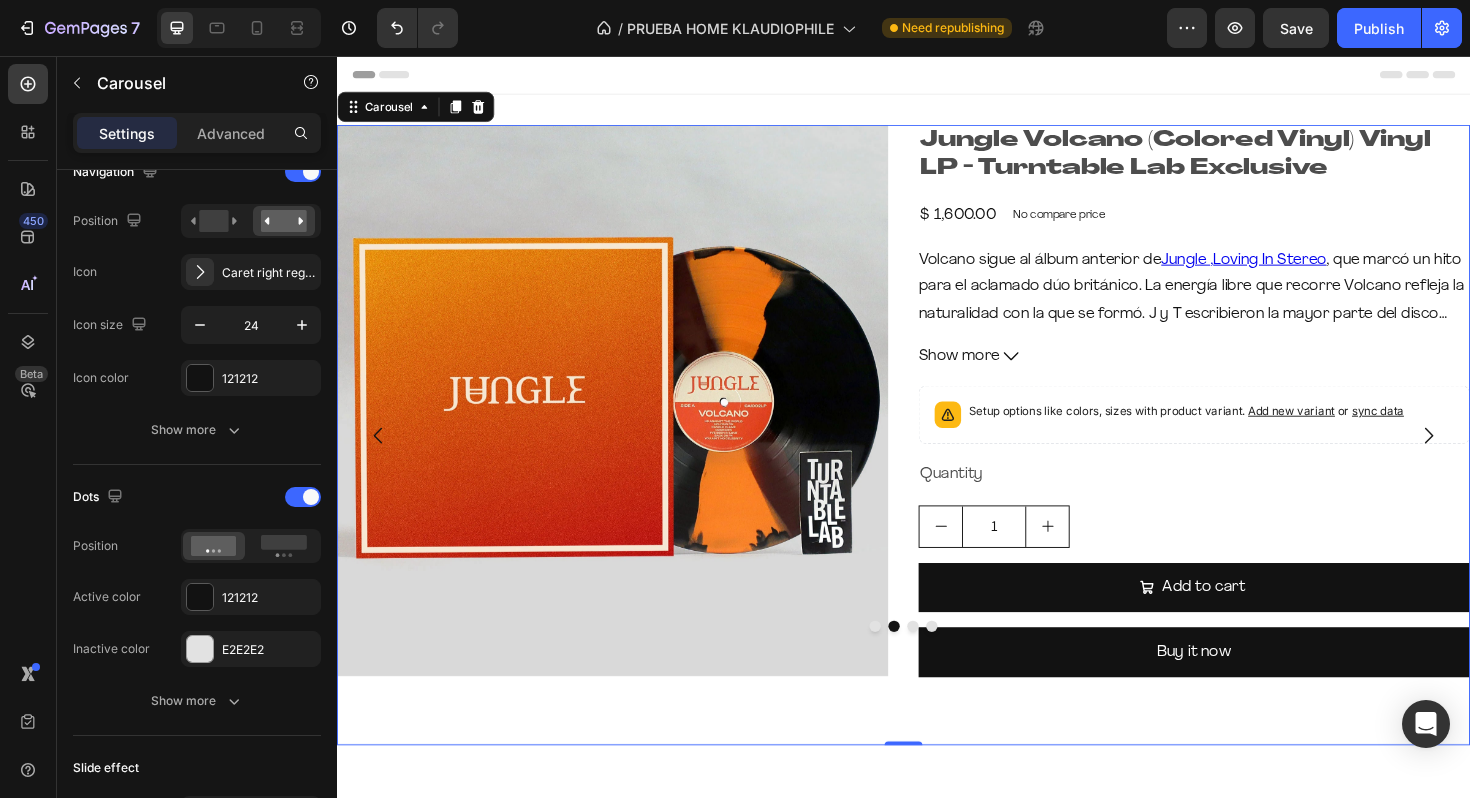 click at bounding box center [907, 660] 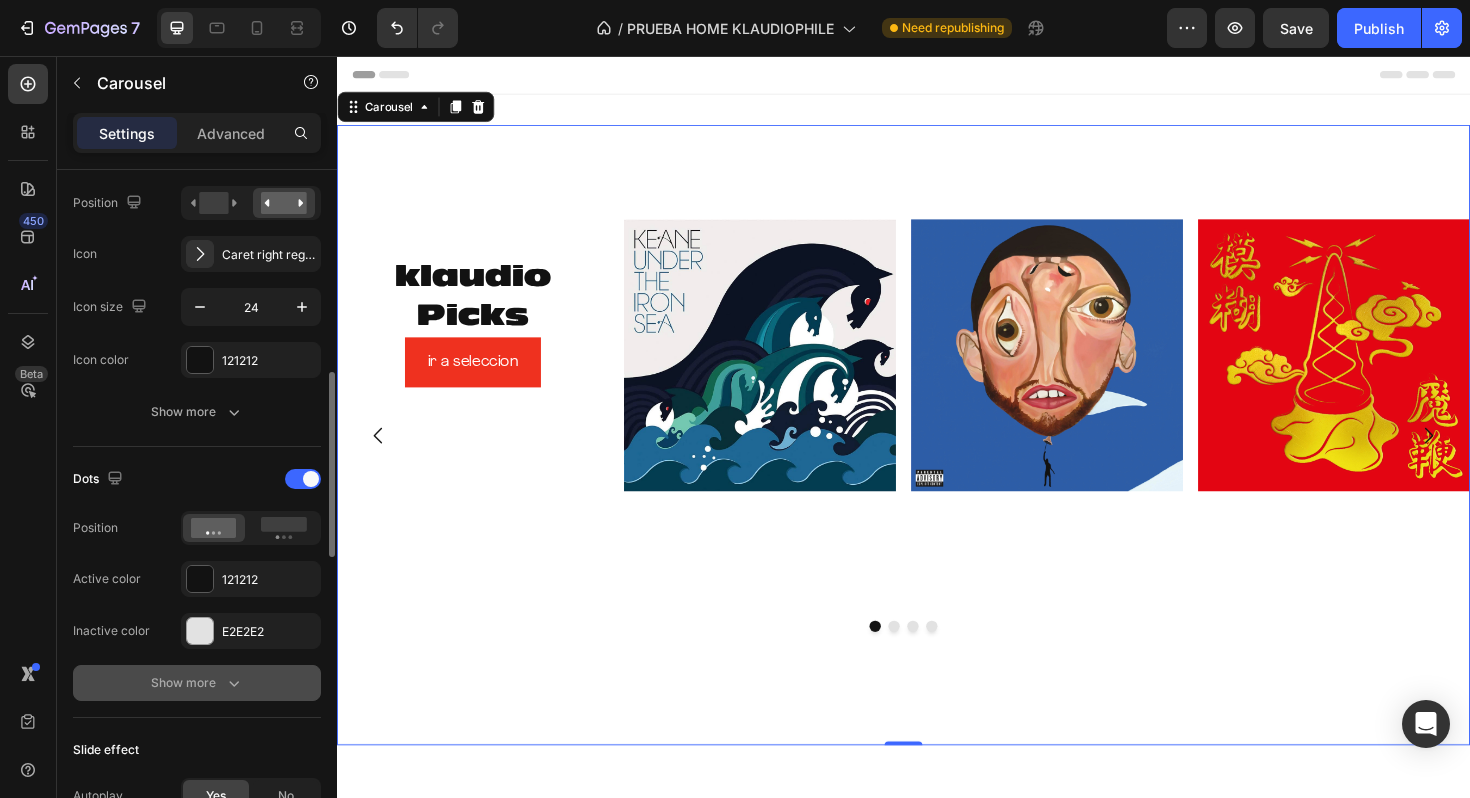 scroll, scrollTop: 758, scrollLeft: 0, axis: vertical 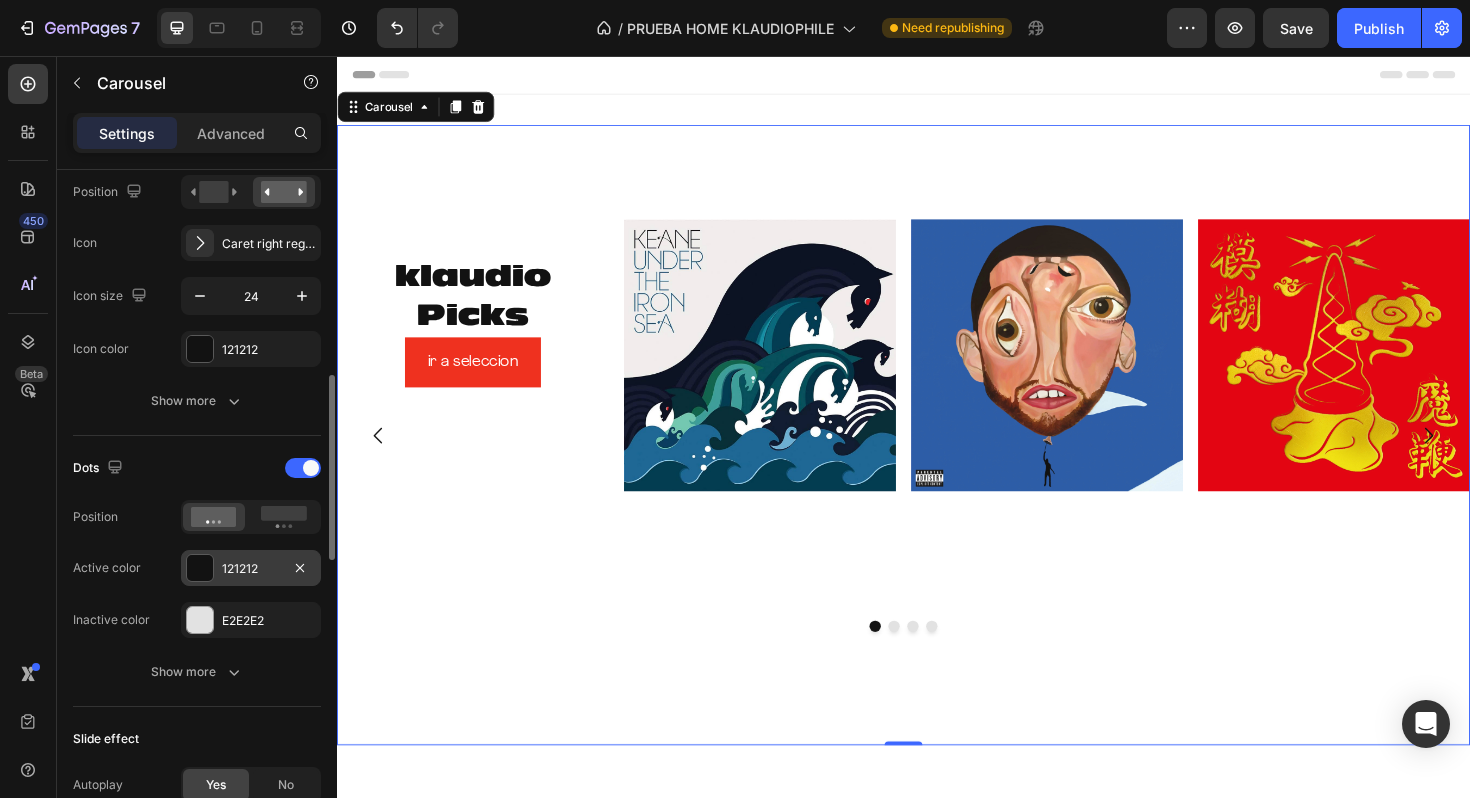 click at bounding box center (200, 568) 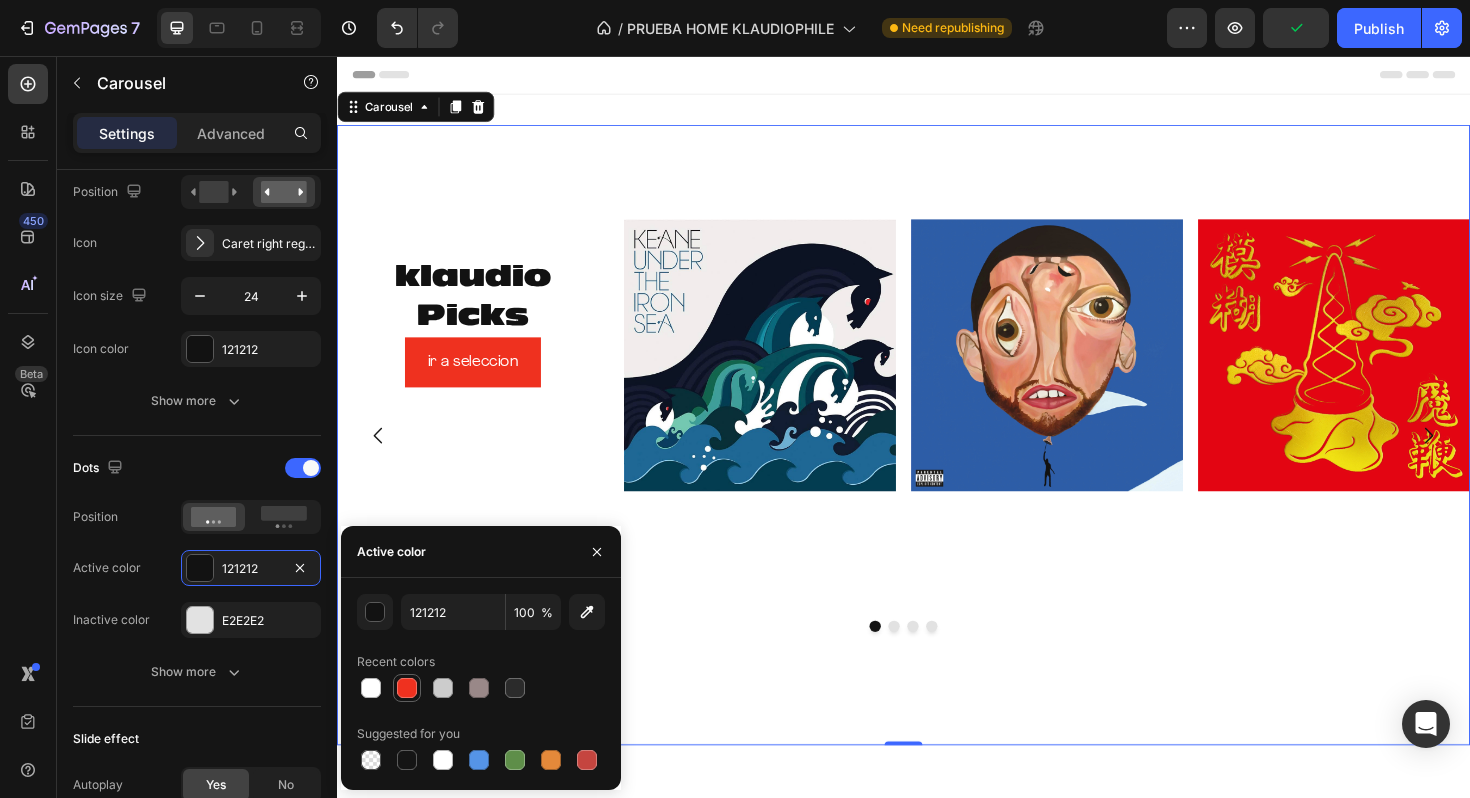 click at bounding box center (407, 688) 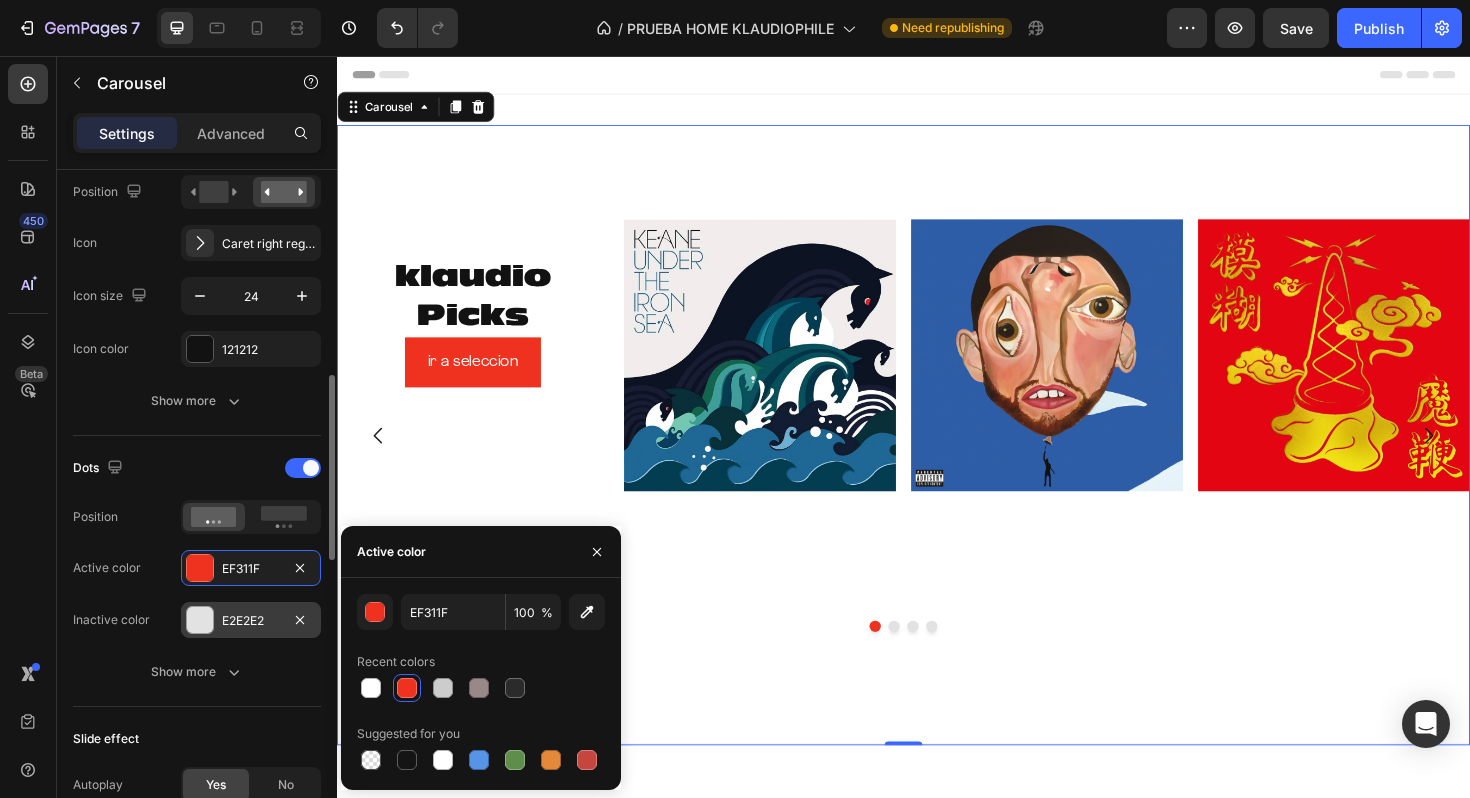 click at bounding box center (200, 620) 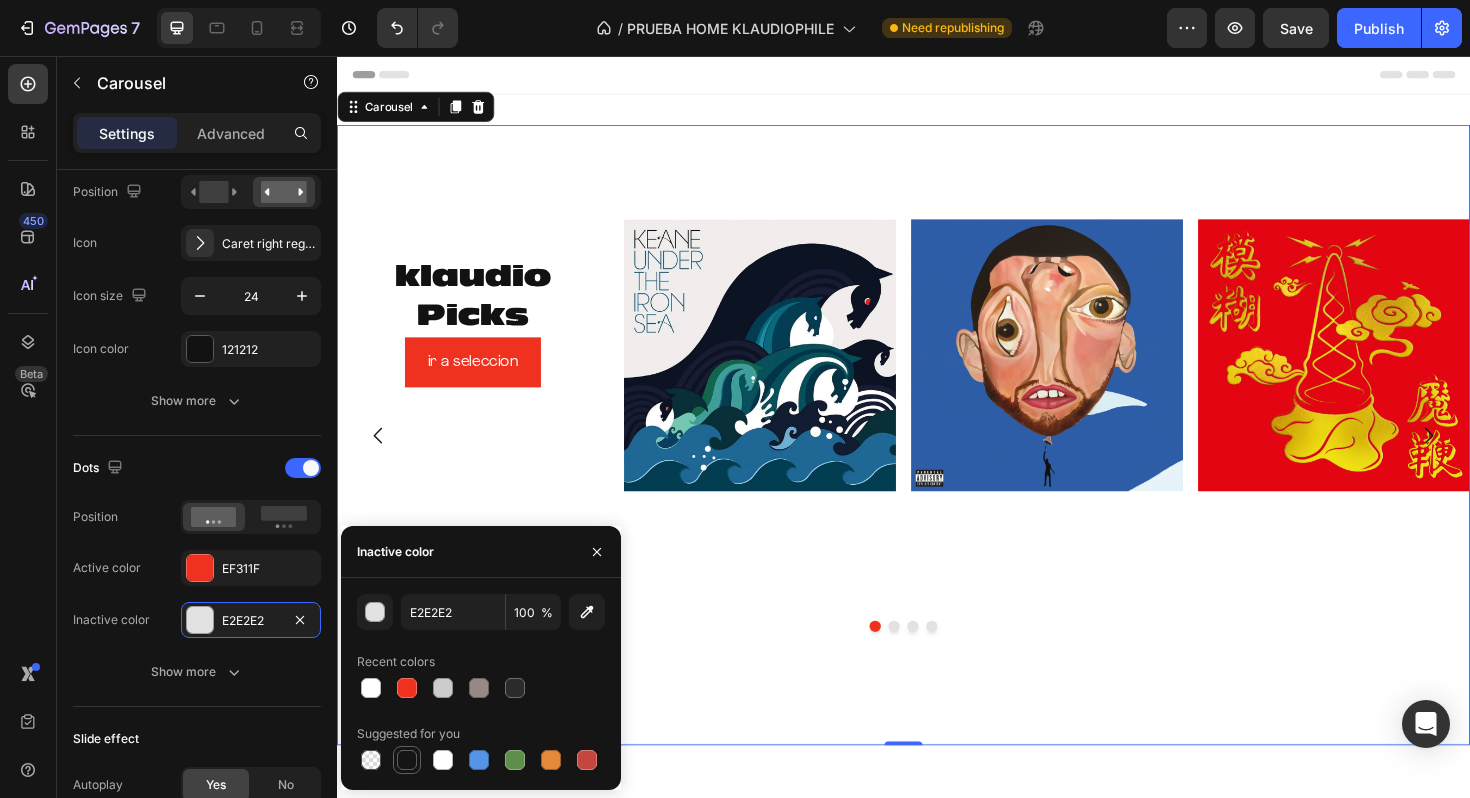 click at bounding box center [407, 760] 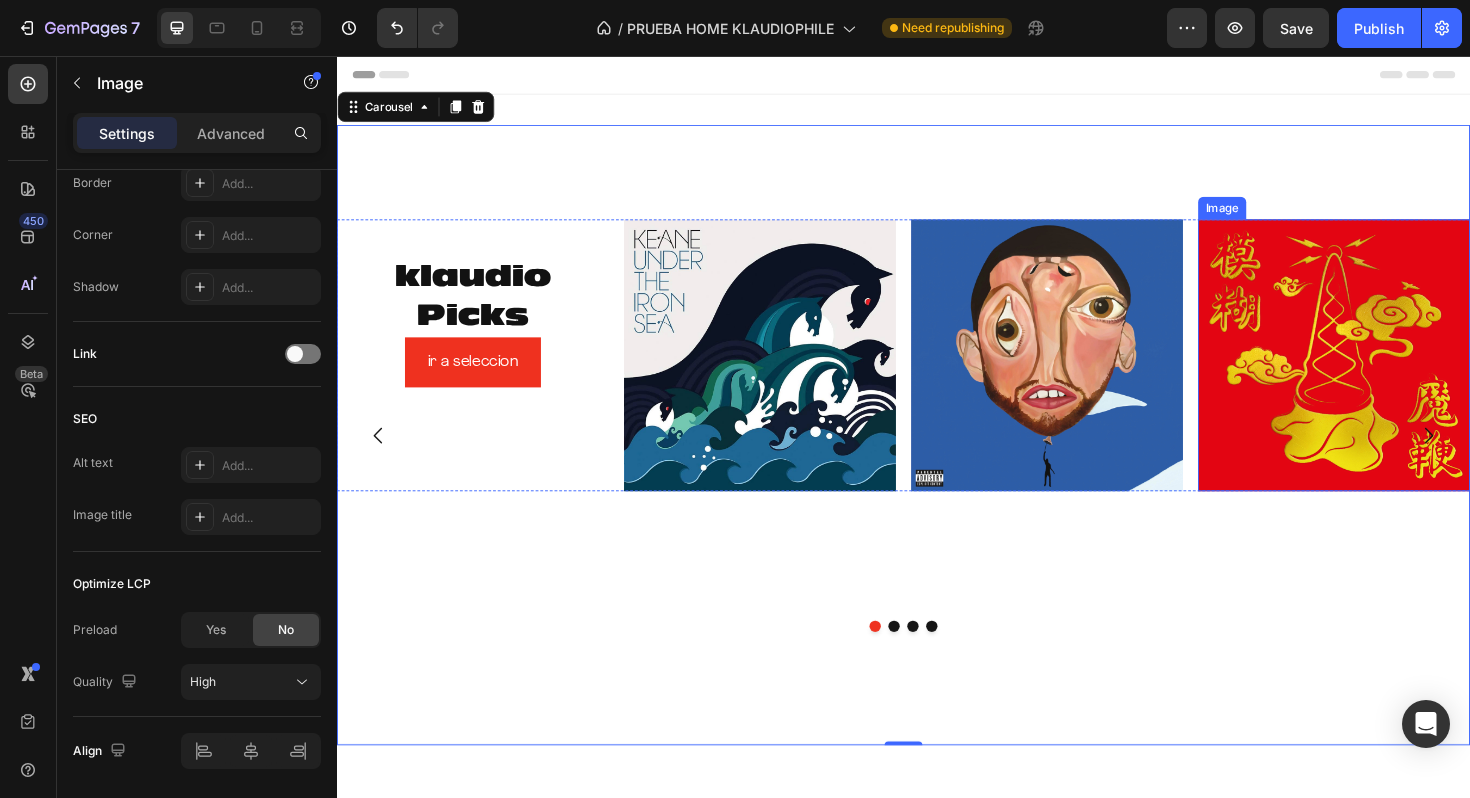 click at bounding box center [1393, 373] 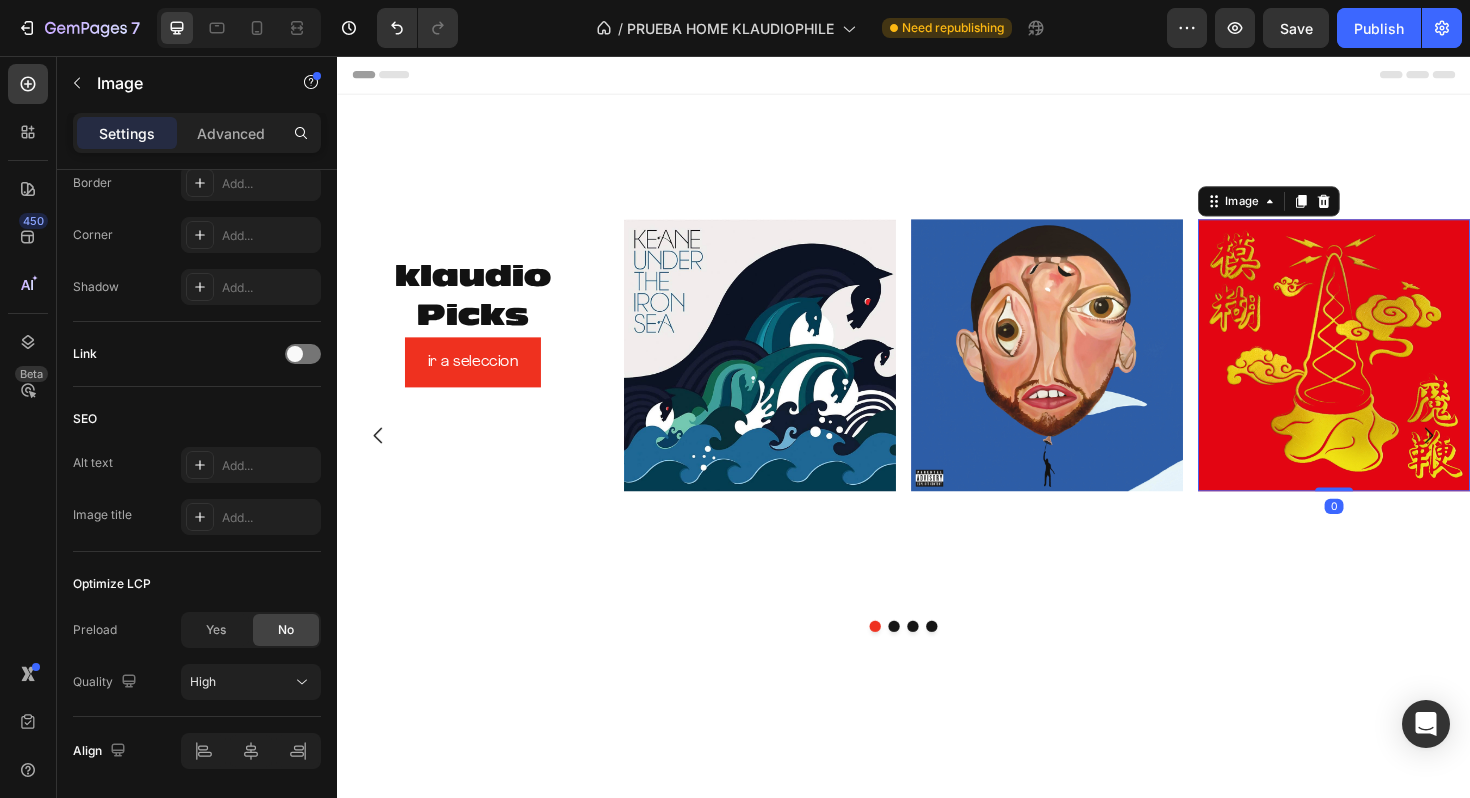 scroll, scrollTop: 0, scrollLeft: 0, axis: both 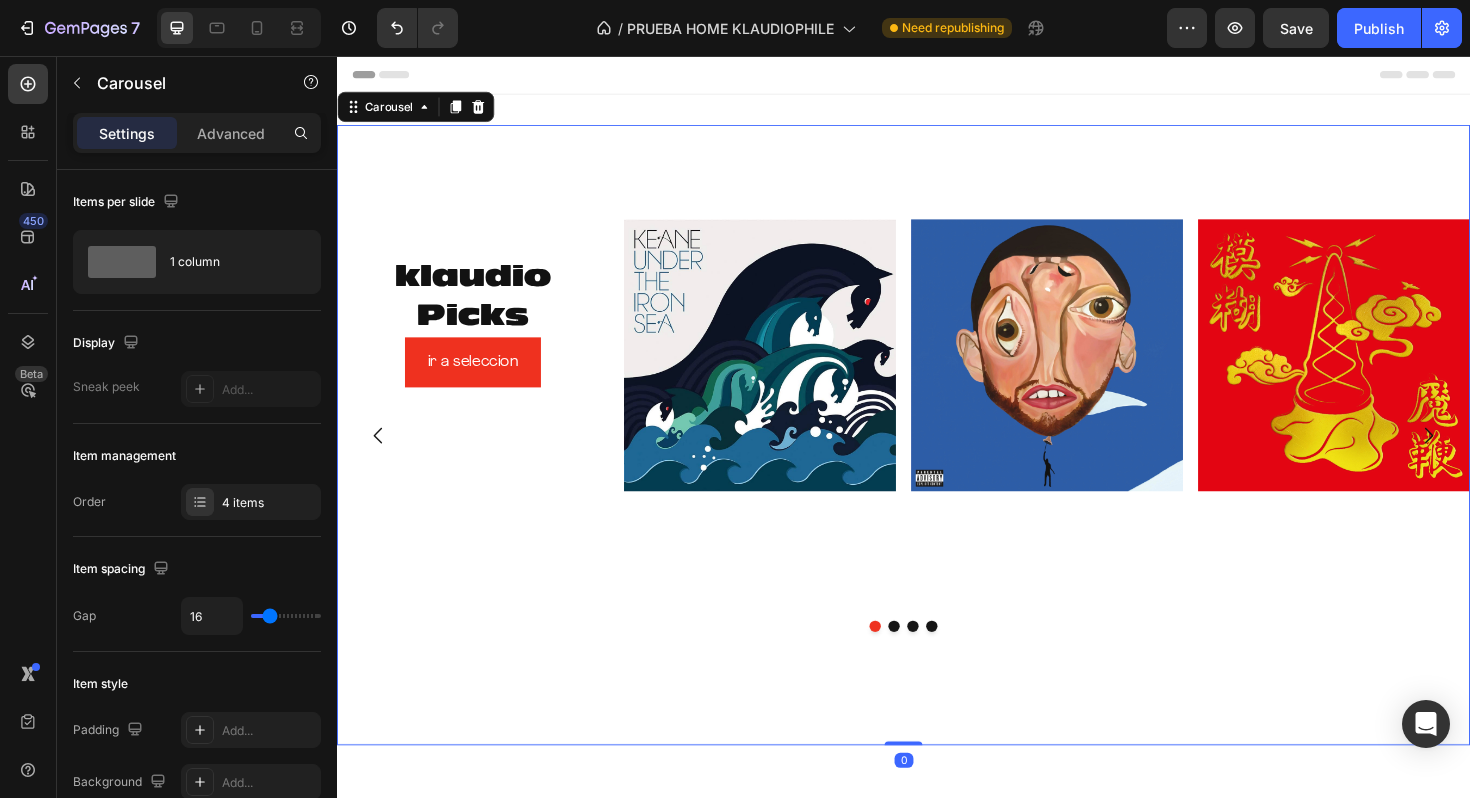click 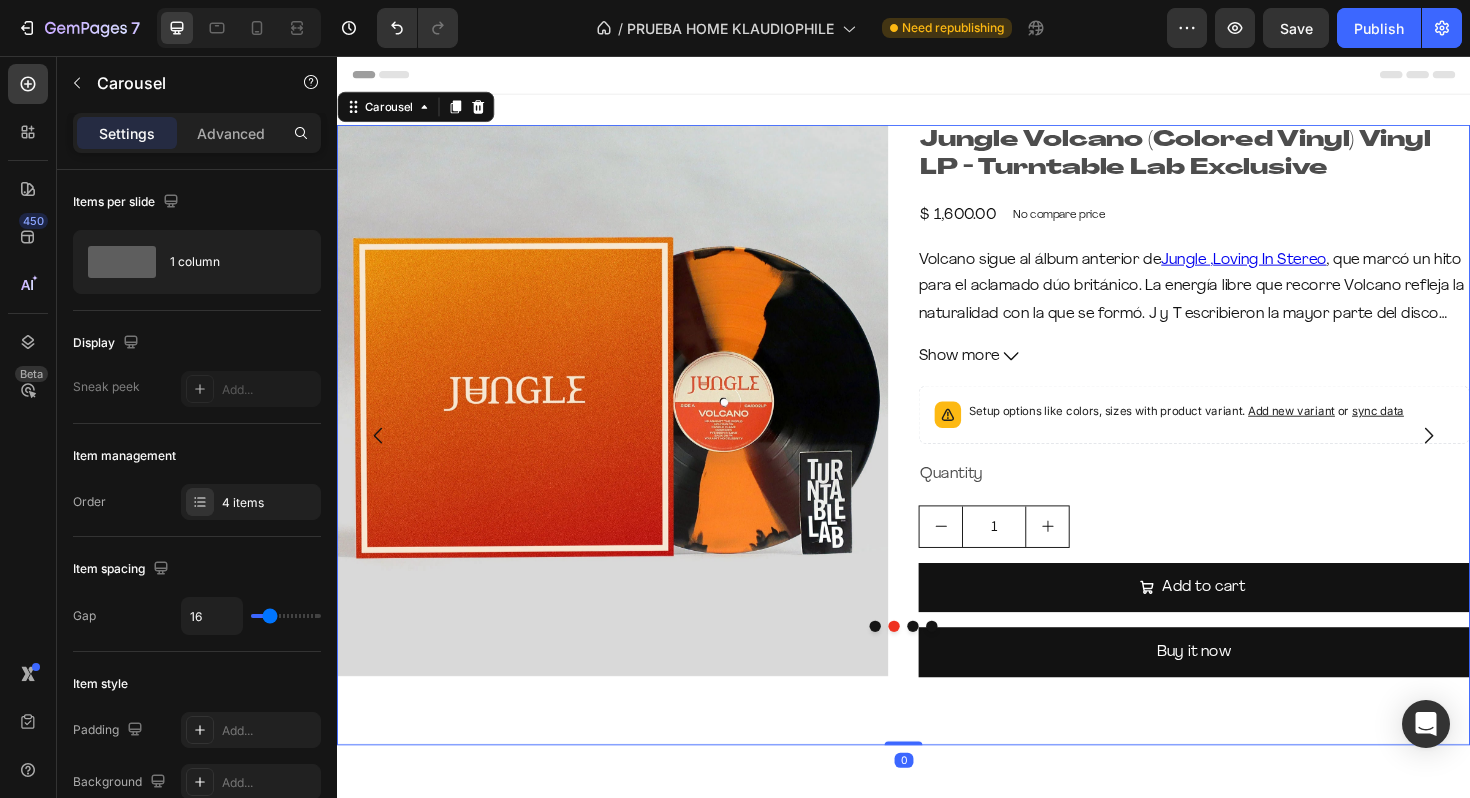 click 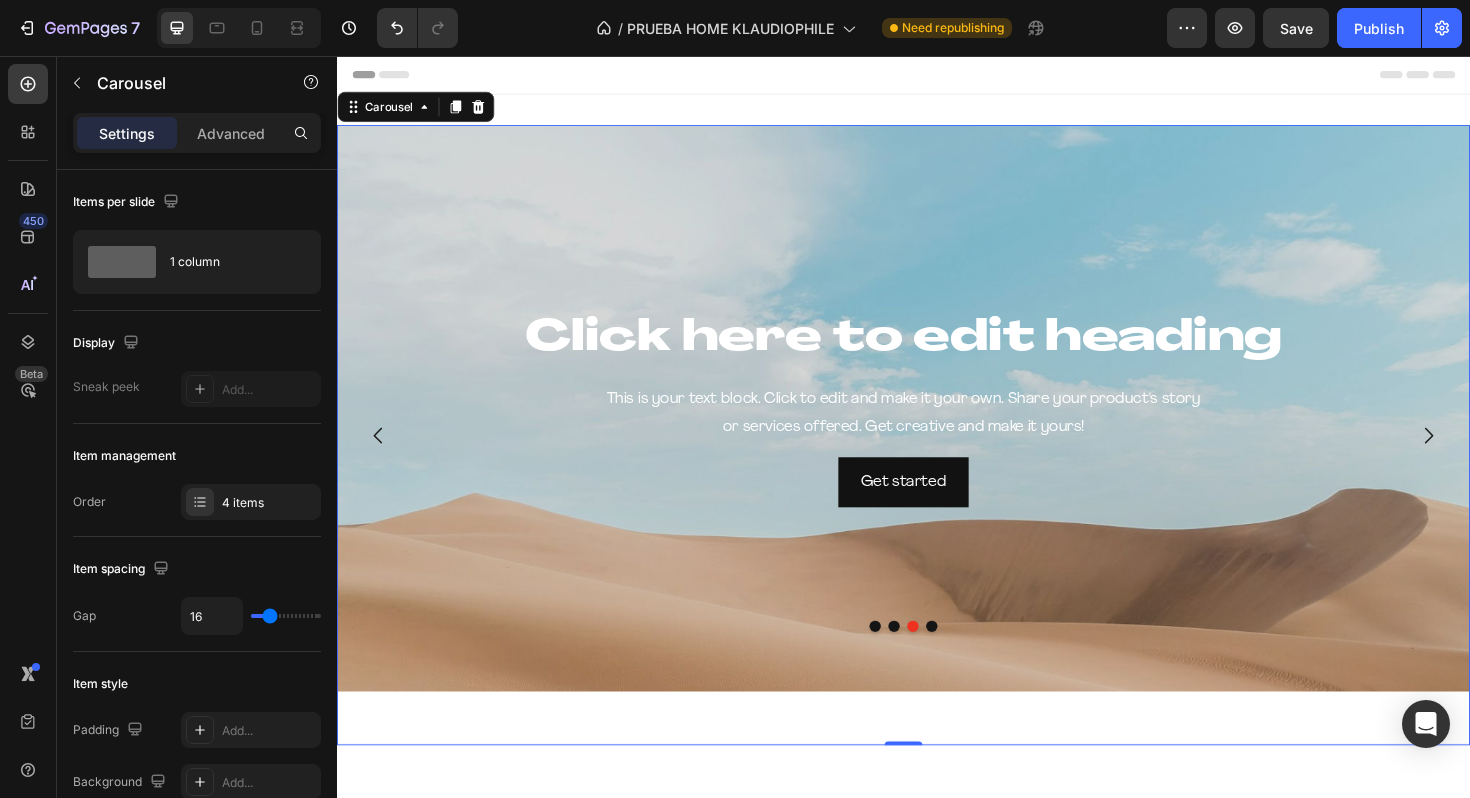 click 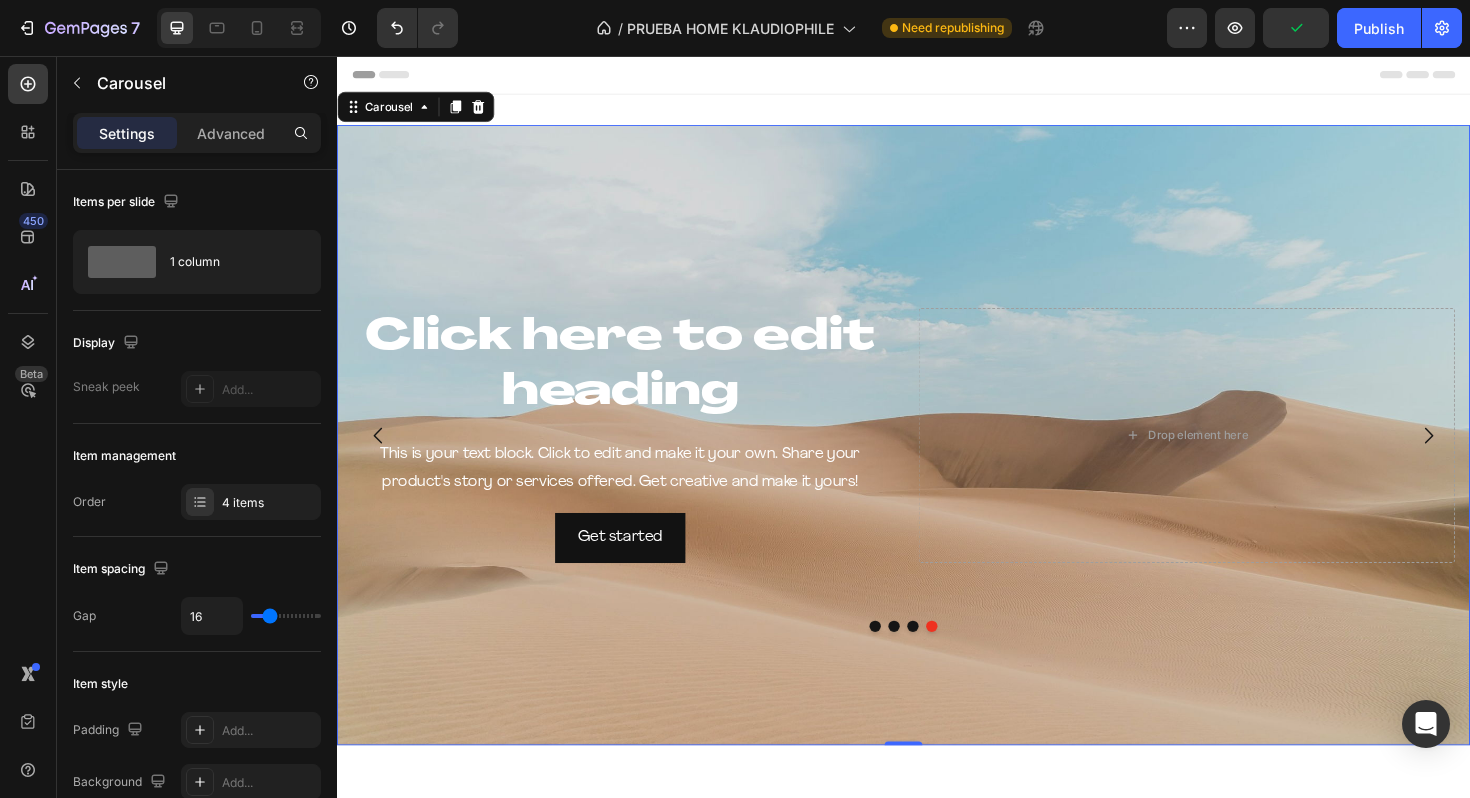 click 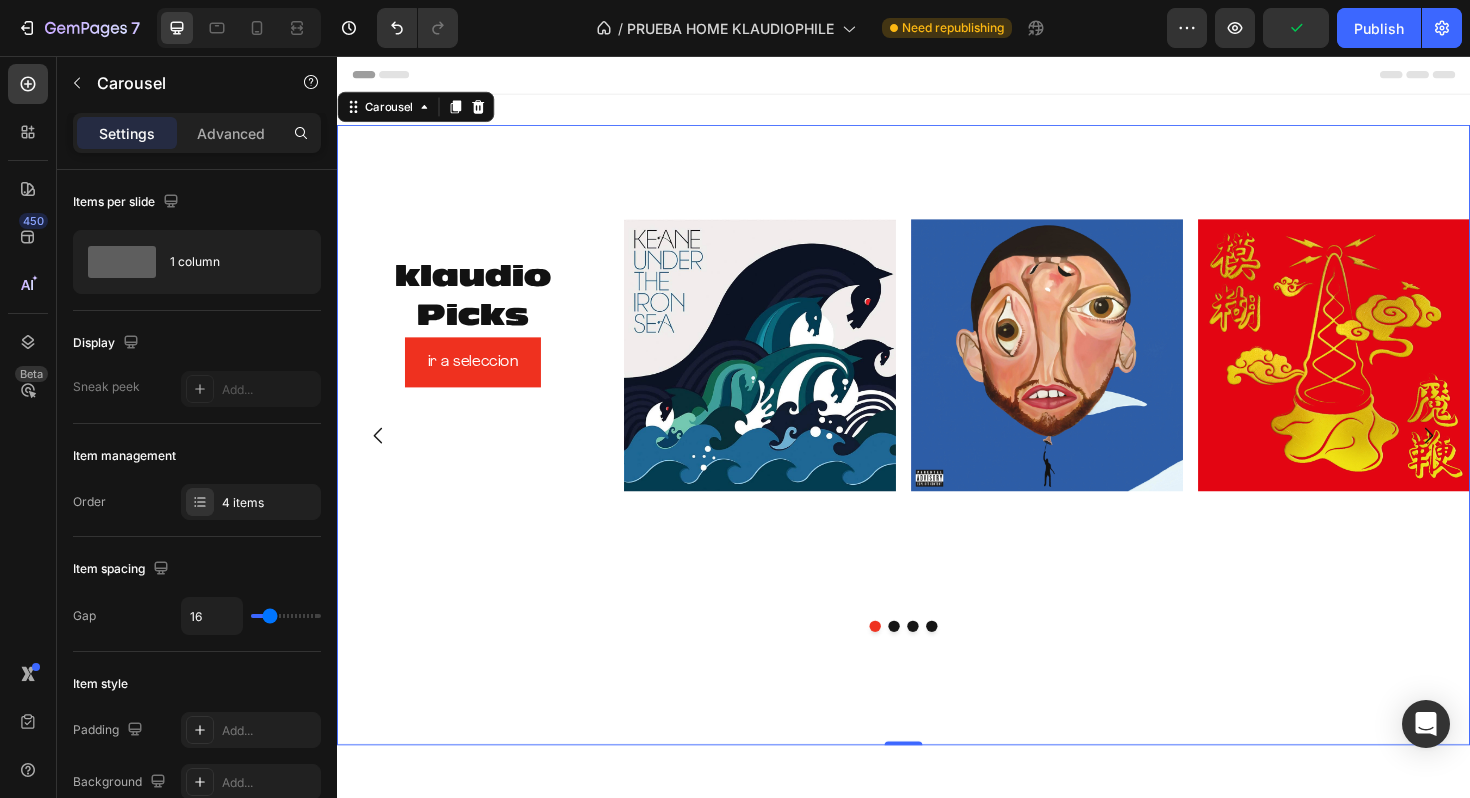 click 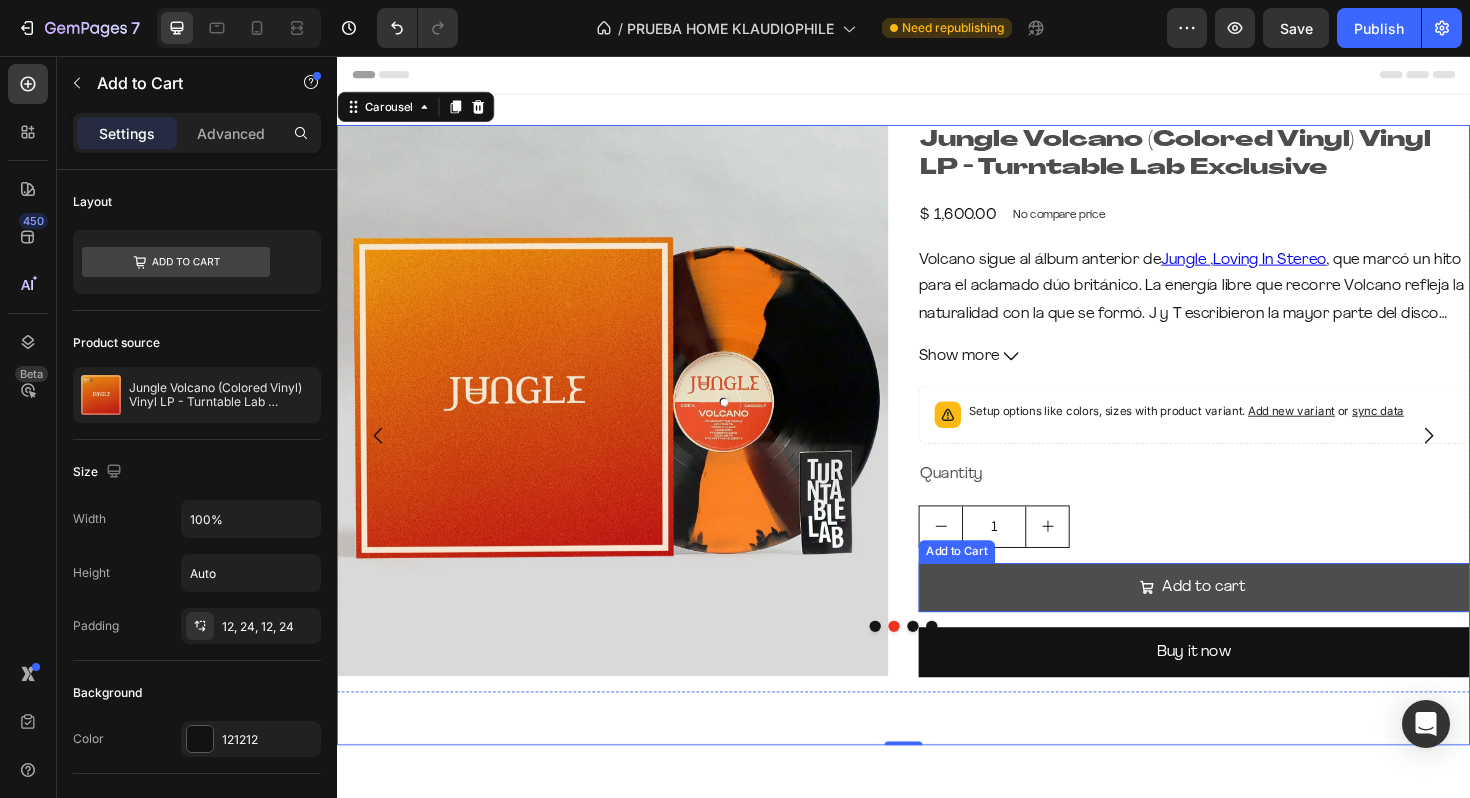 click 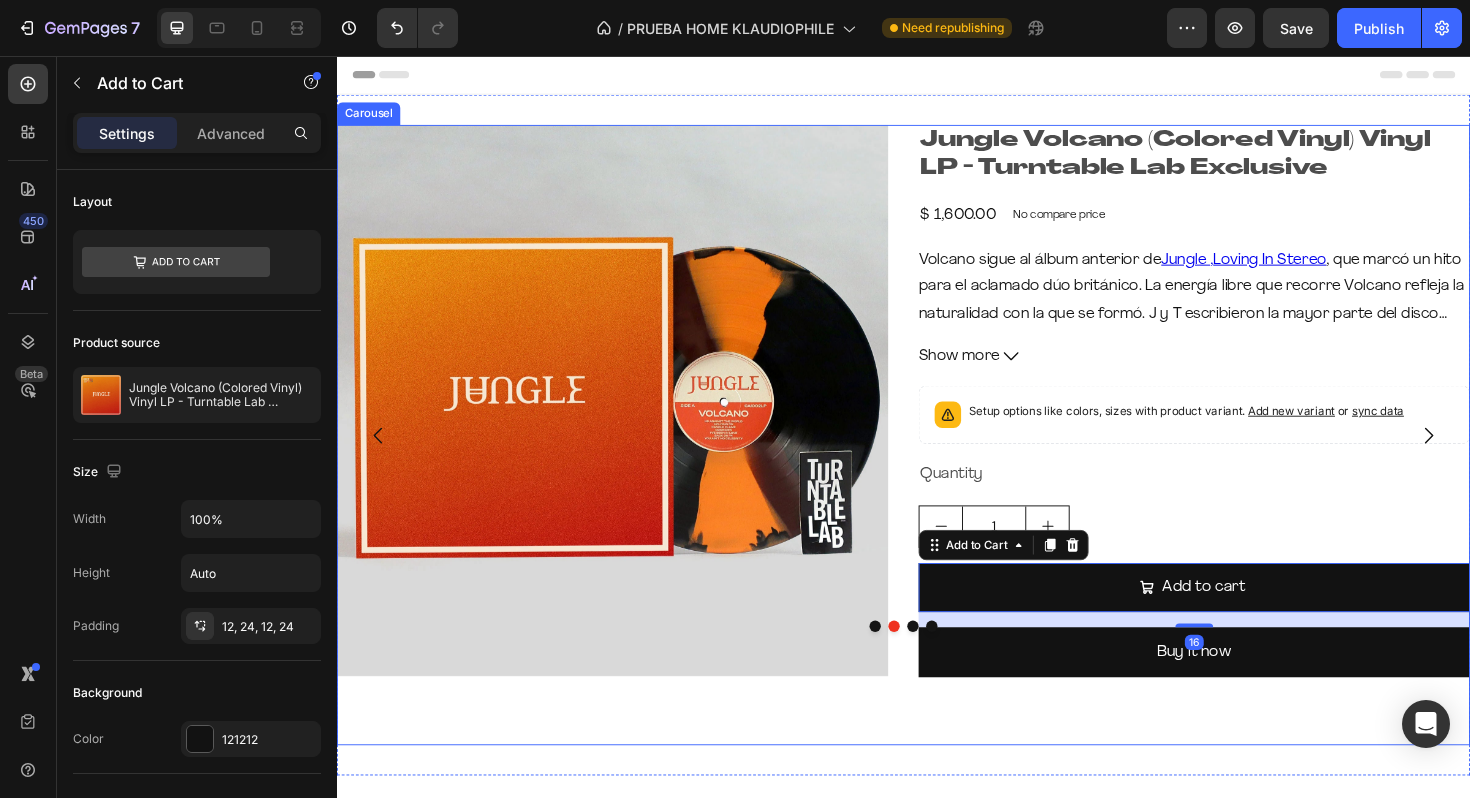 type 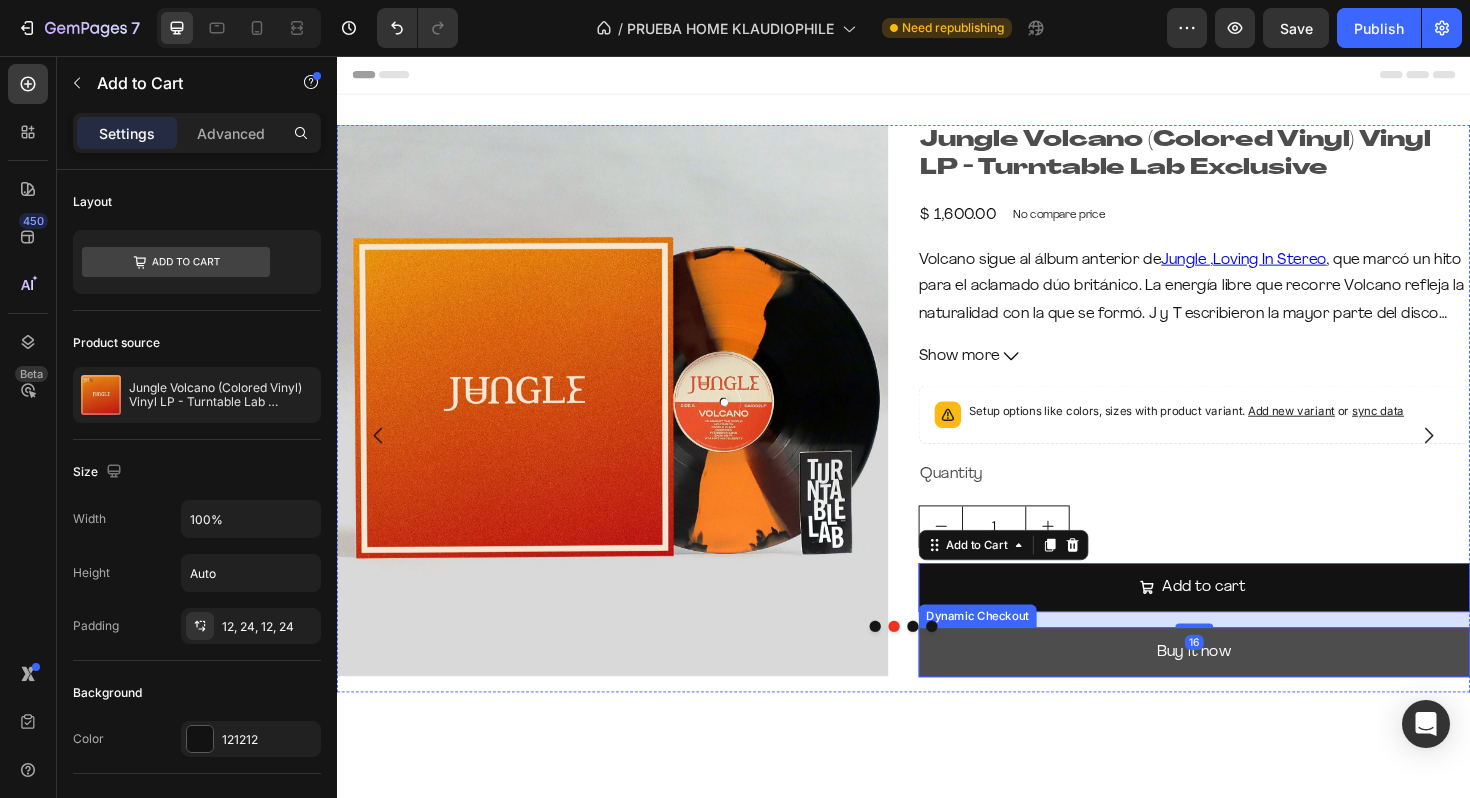 click on "Buy it now" at bounding box center (1245, 687) 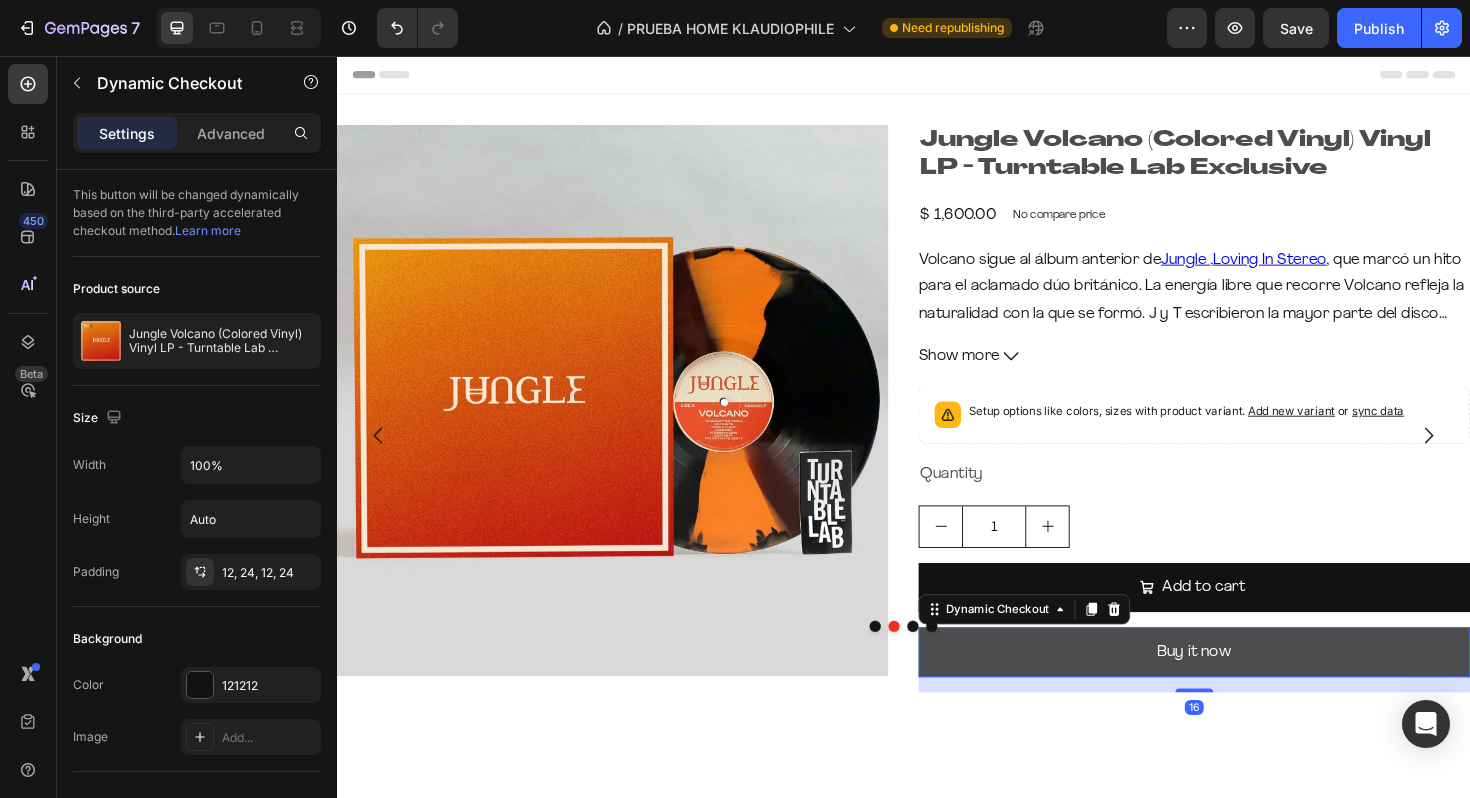 type 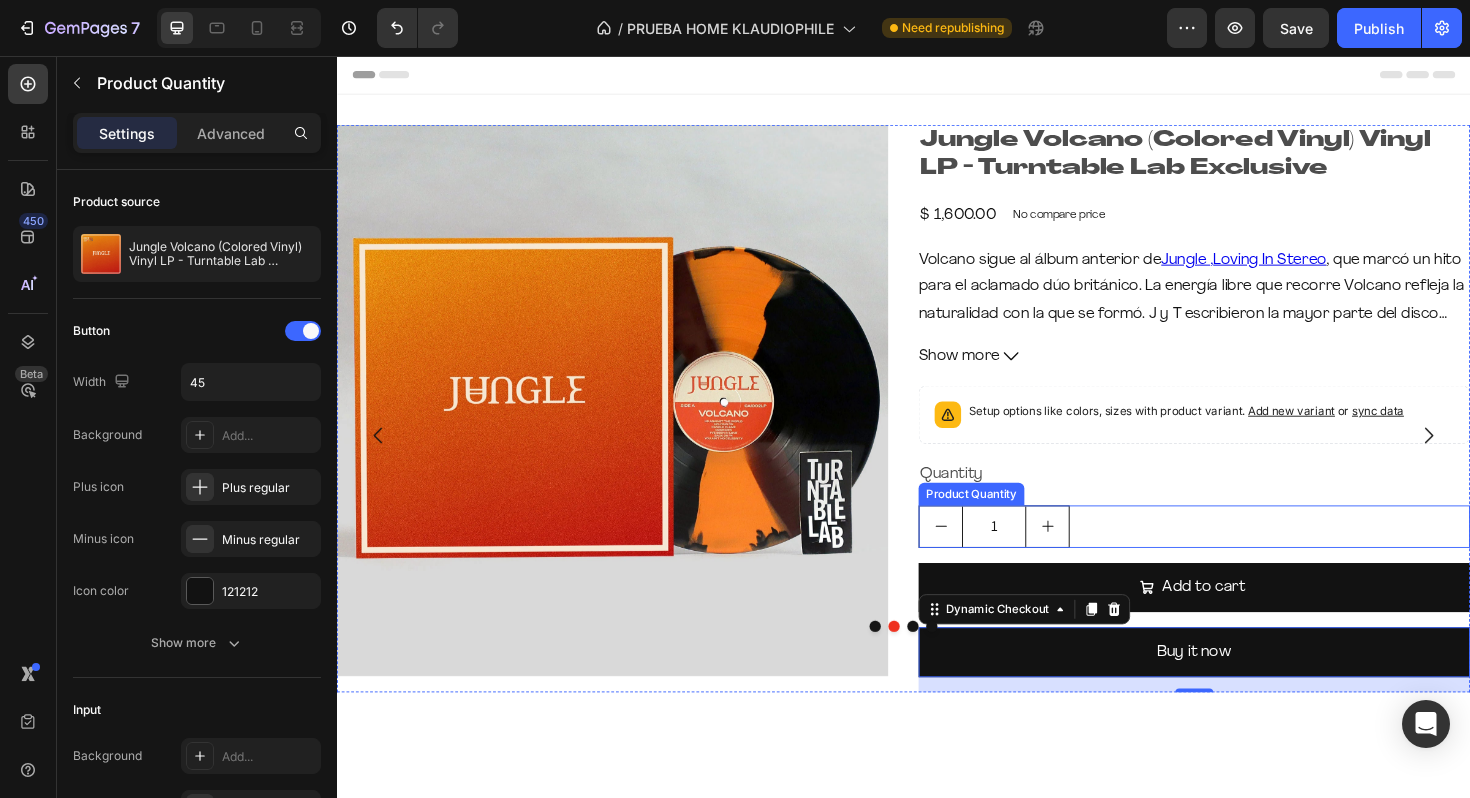 click on "1" at bounding box center (1033, 554) 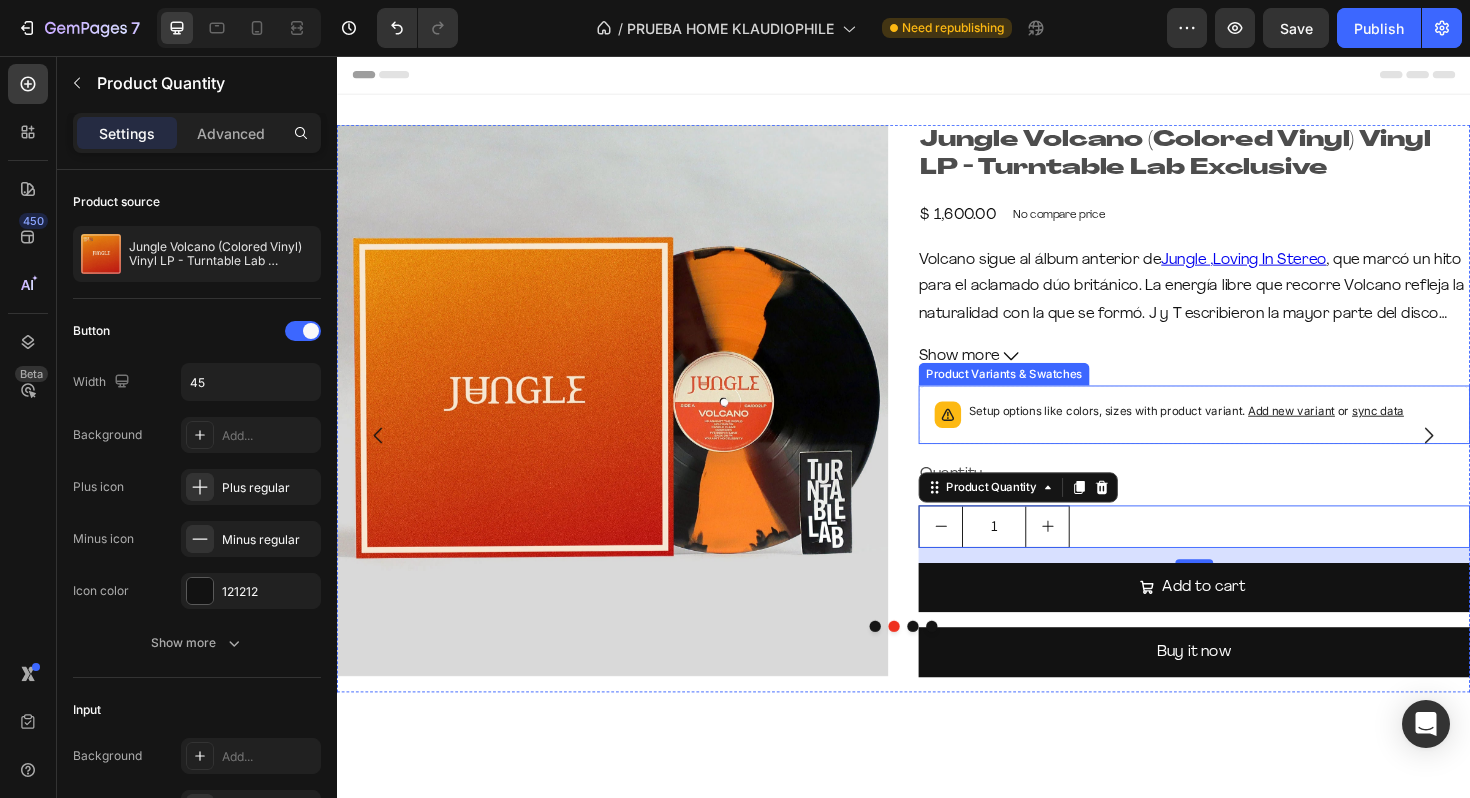 click on "Setup options like colors, sizes with product variant.       Add new variant   or   sync data" at bounding box center [1245, 436] 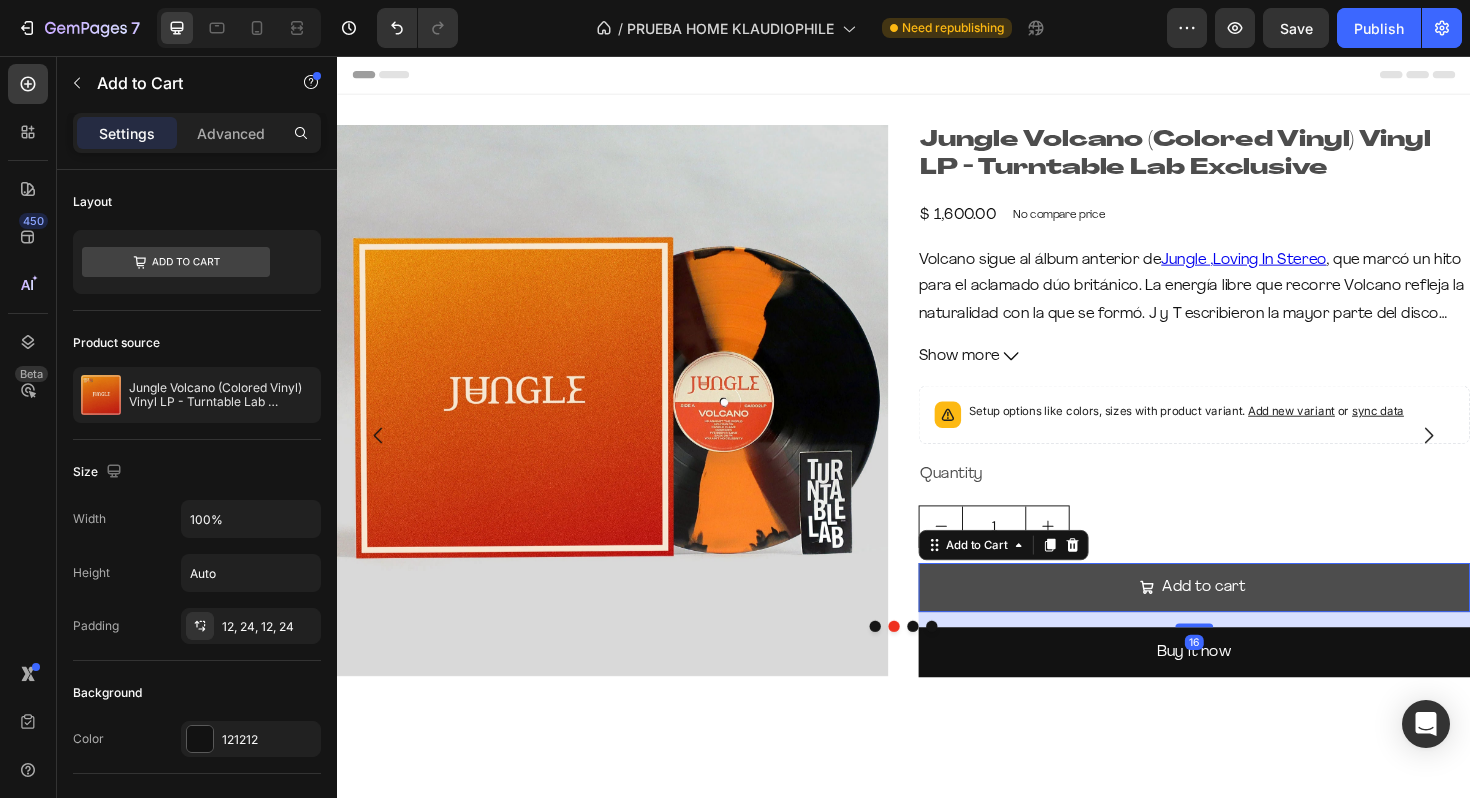 click on "Add to cart" at bounding box center (1245, 619) 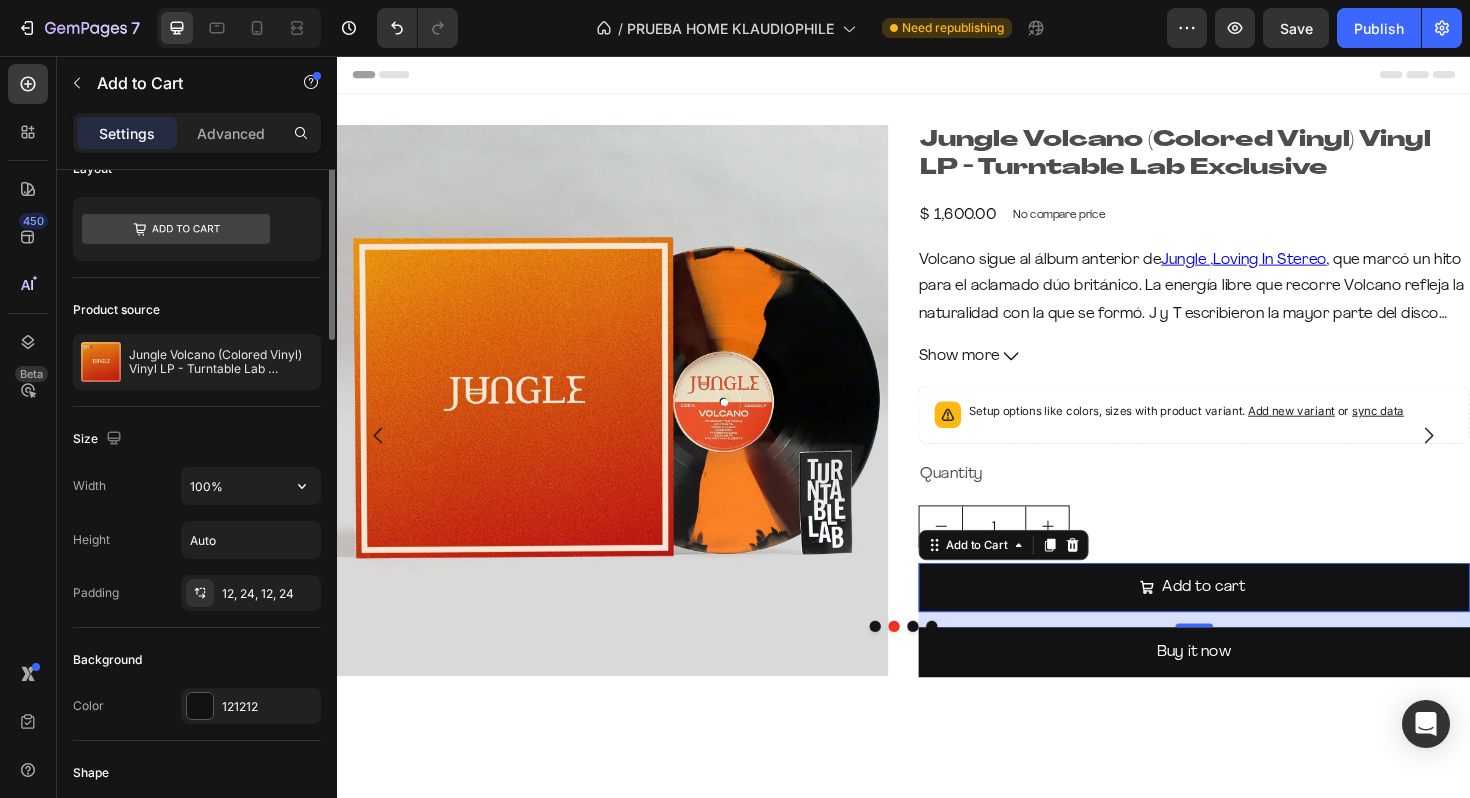 scroll, scrollTop: 0, scrollLeft: 0, axis: both 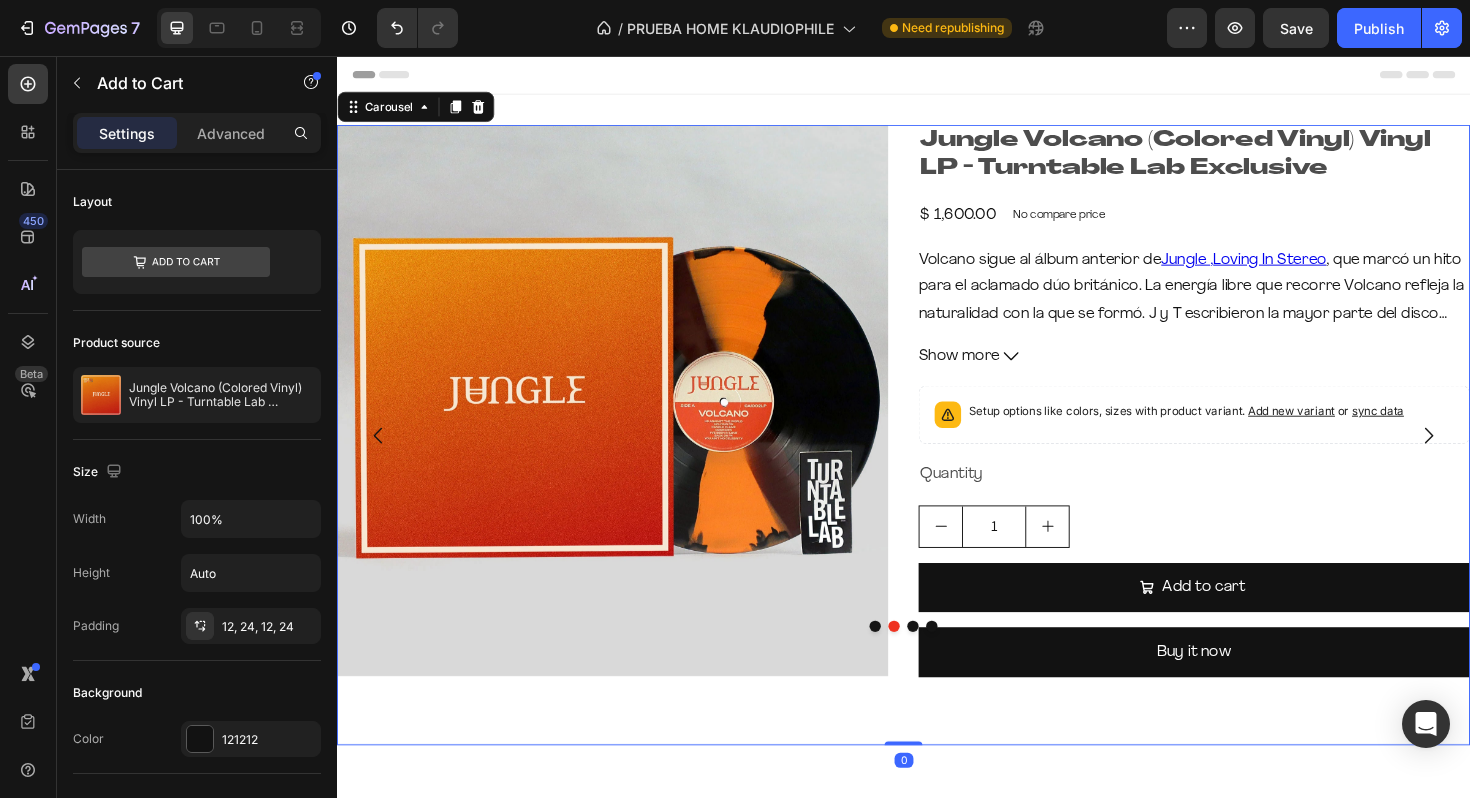 click 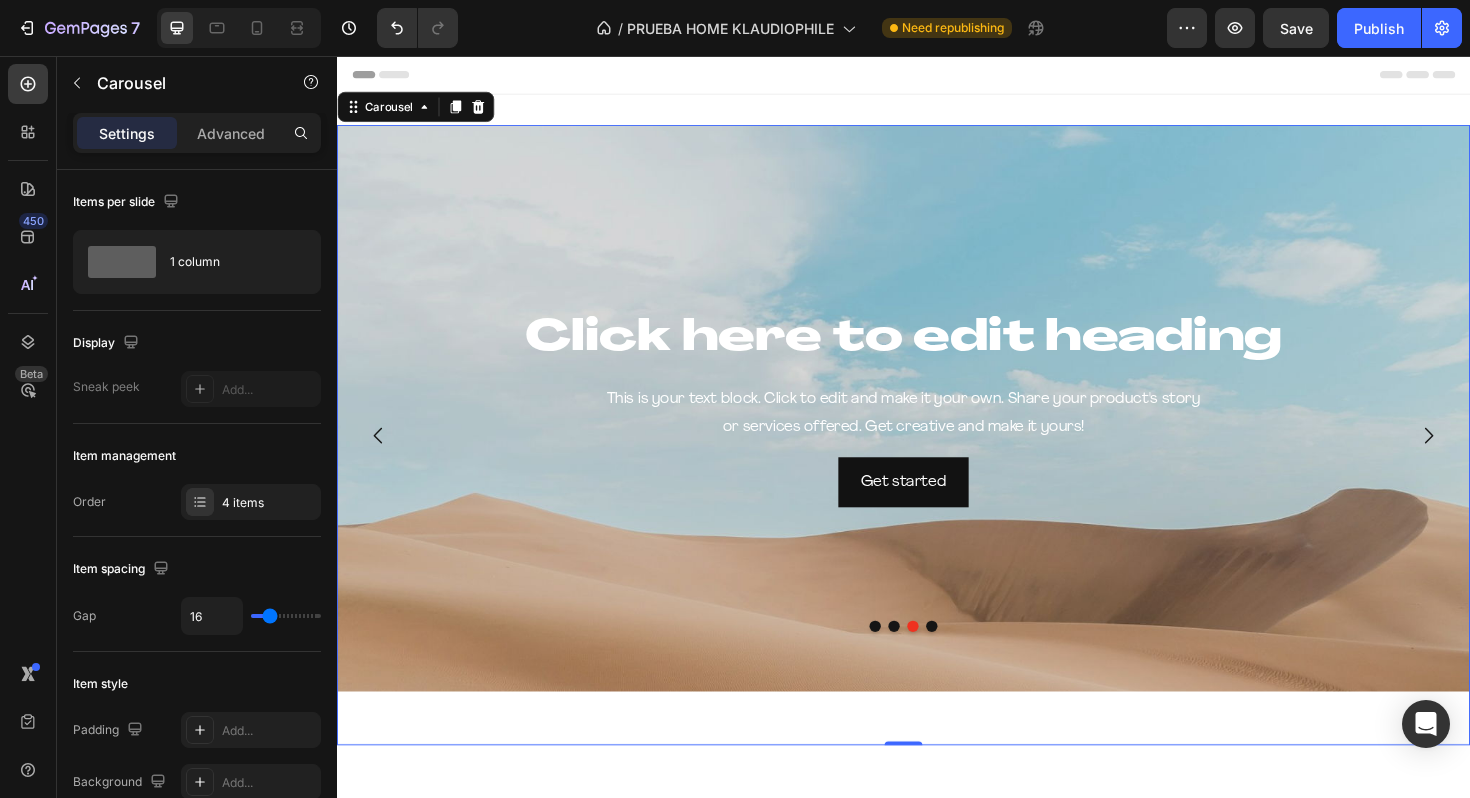 click 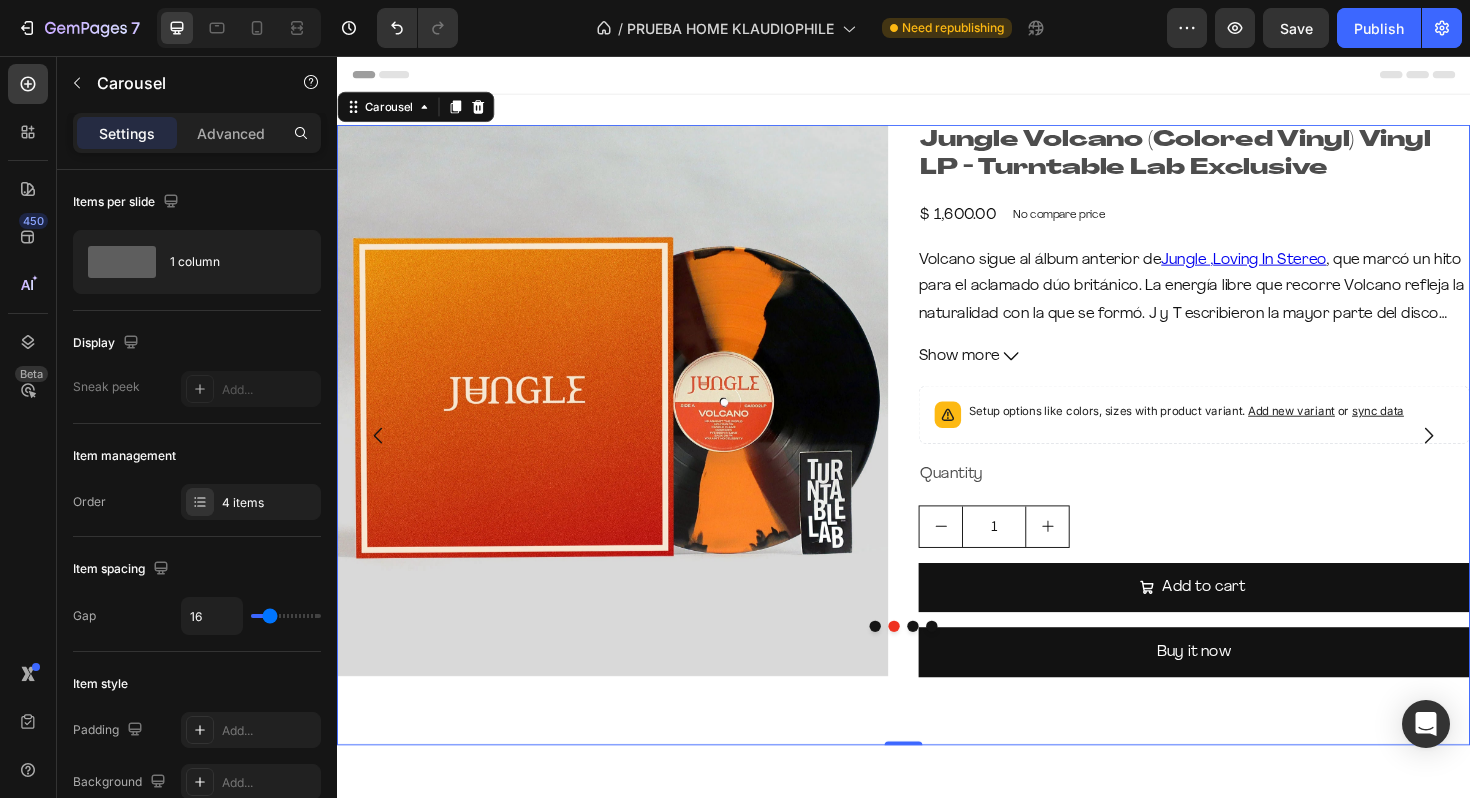 click 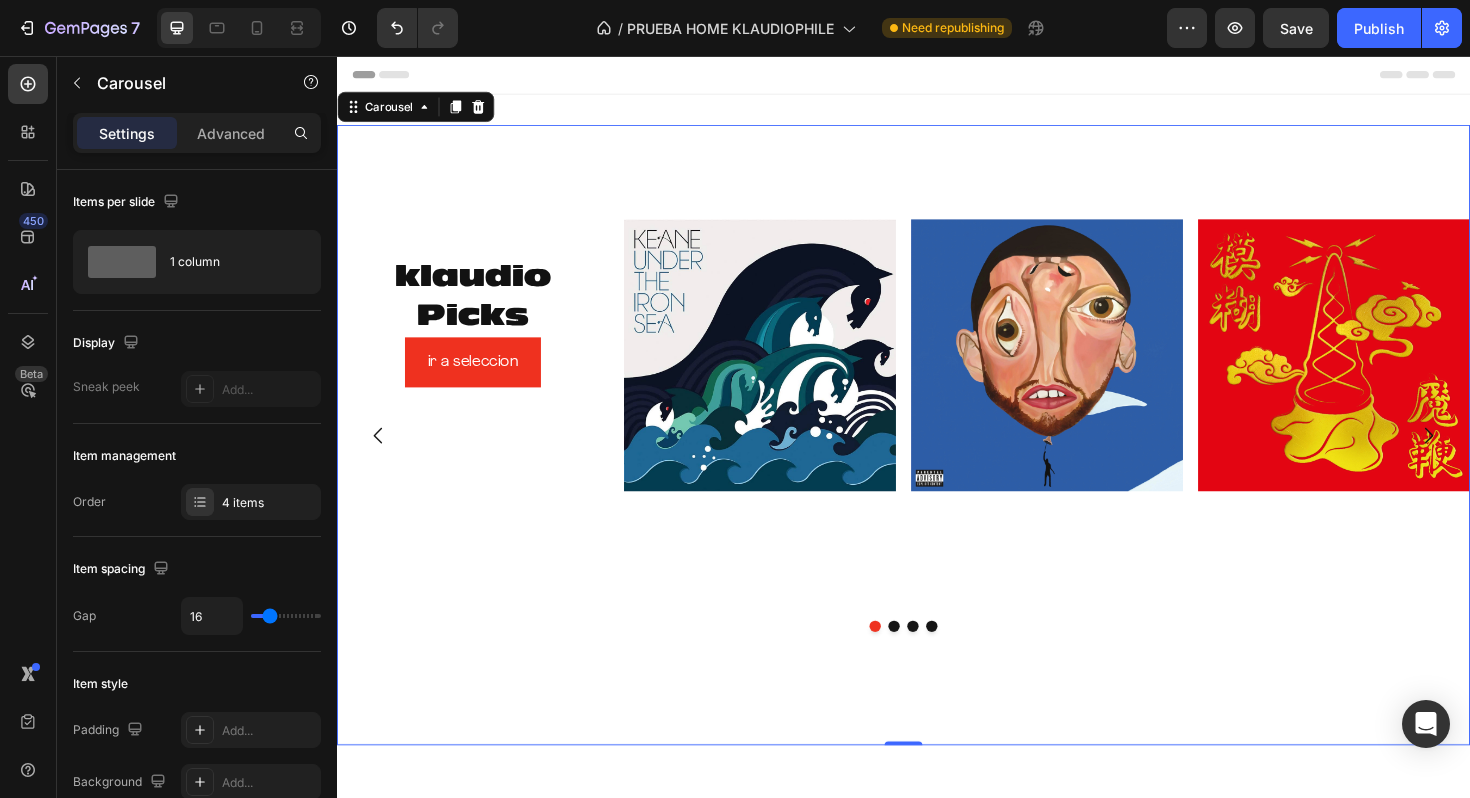 click 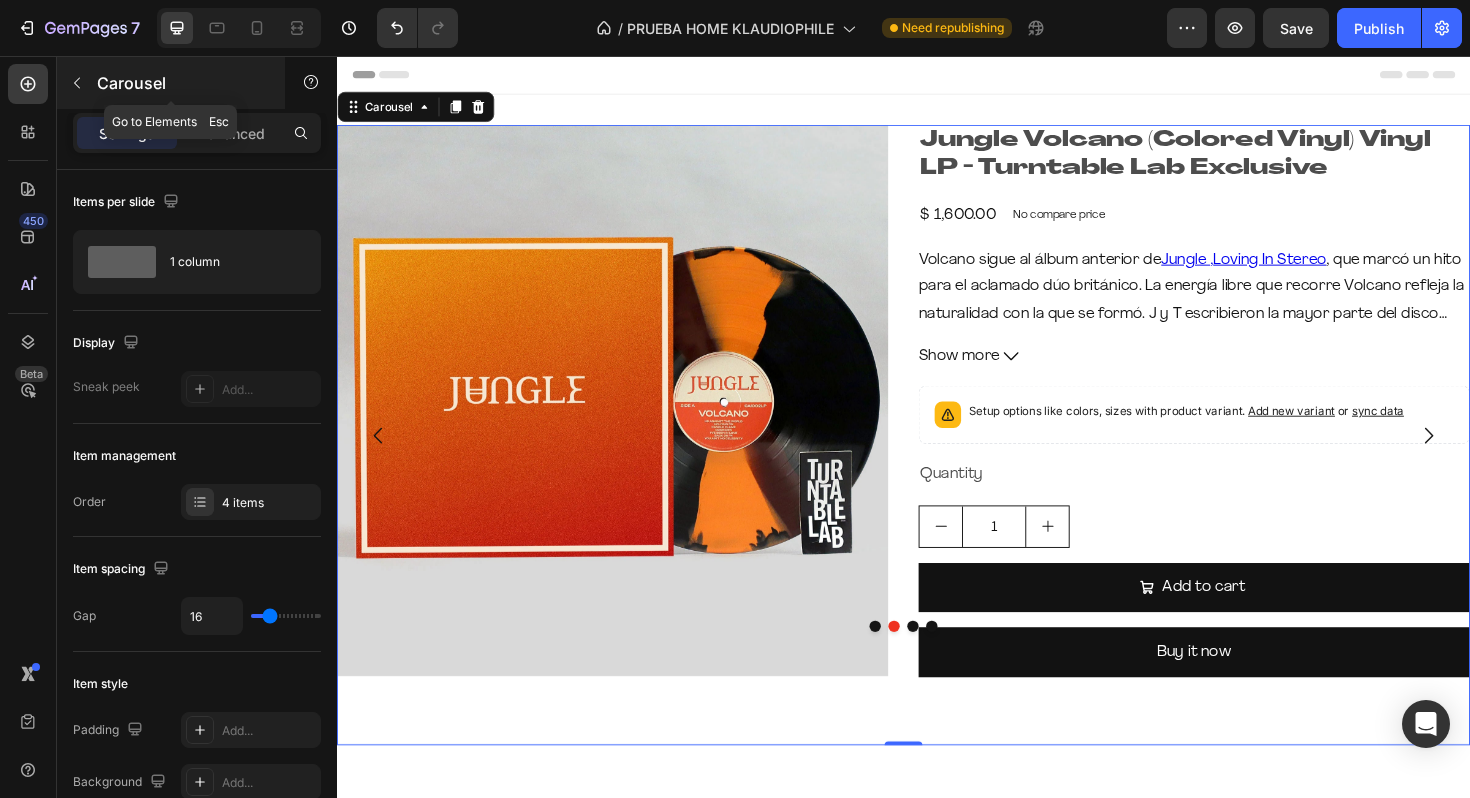 click at bounding box center [77, 83] 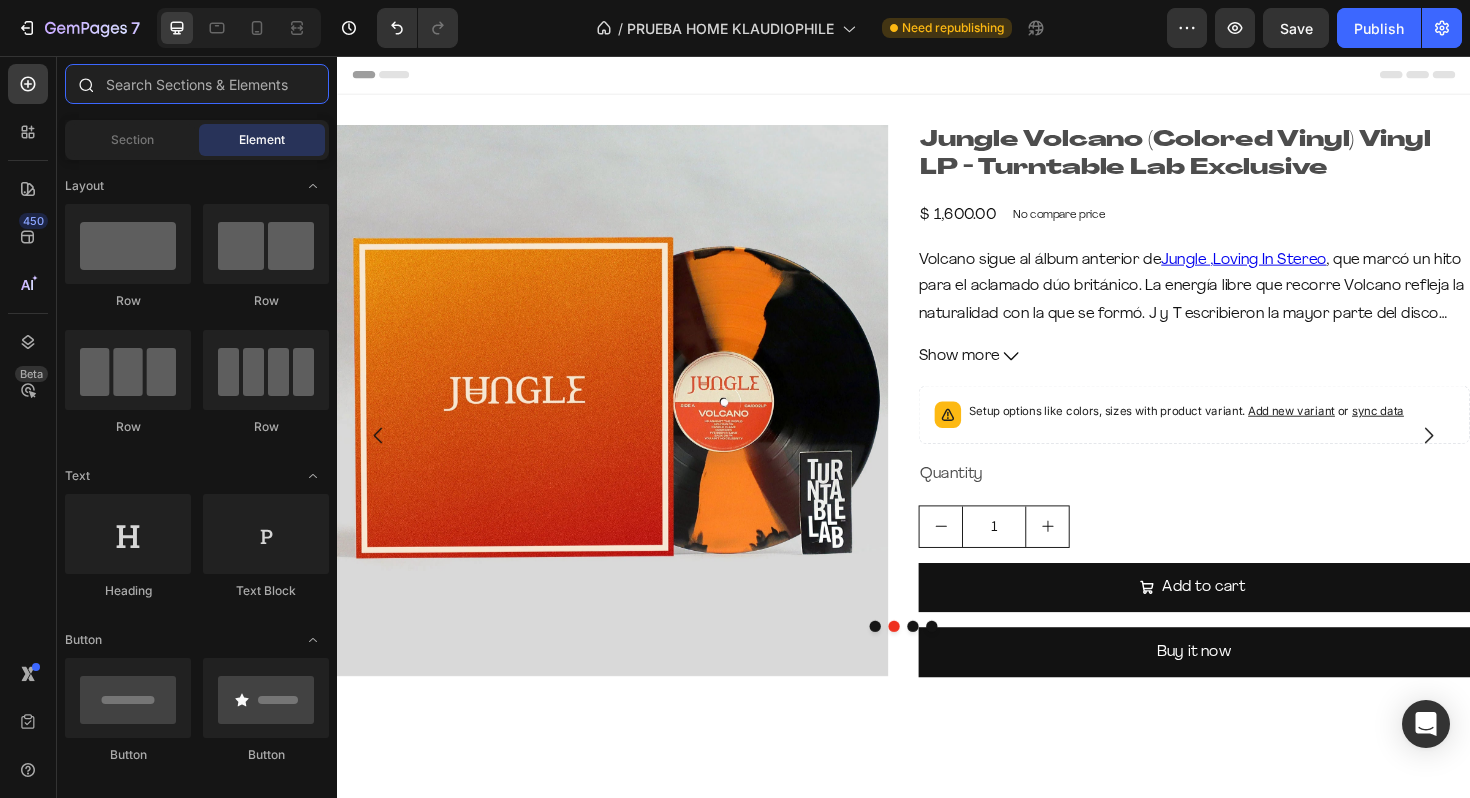 click at bounding box center [197, 84] 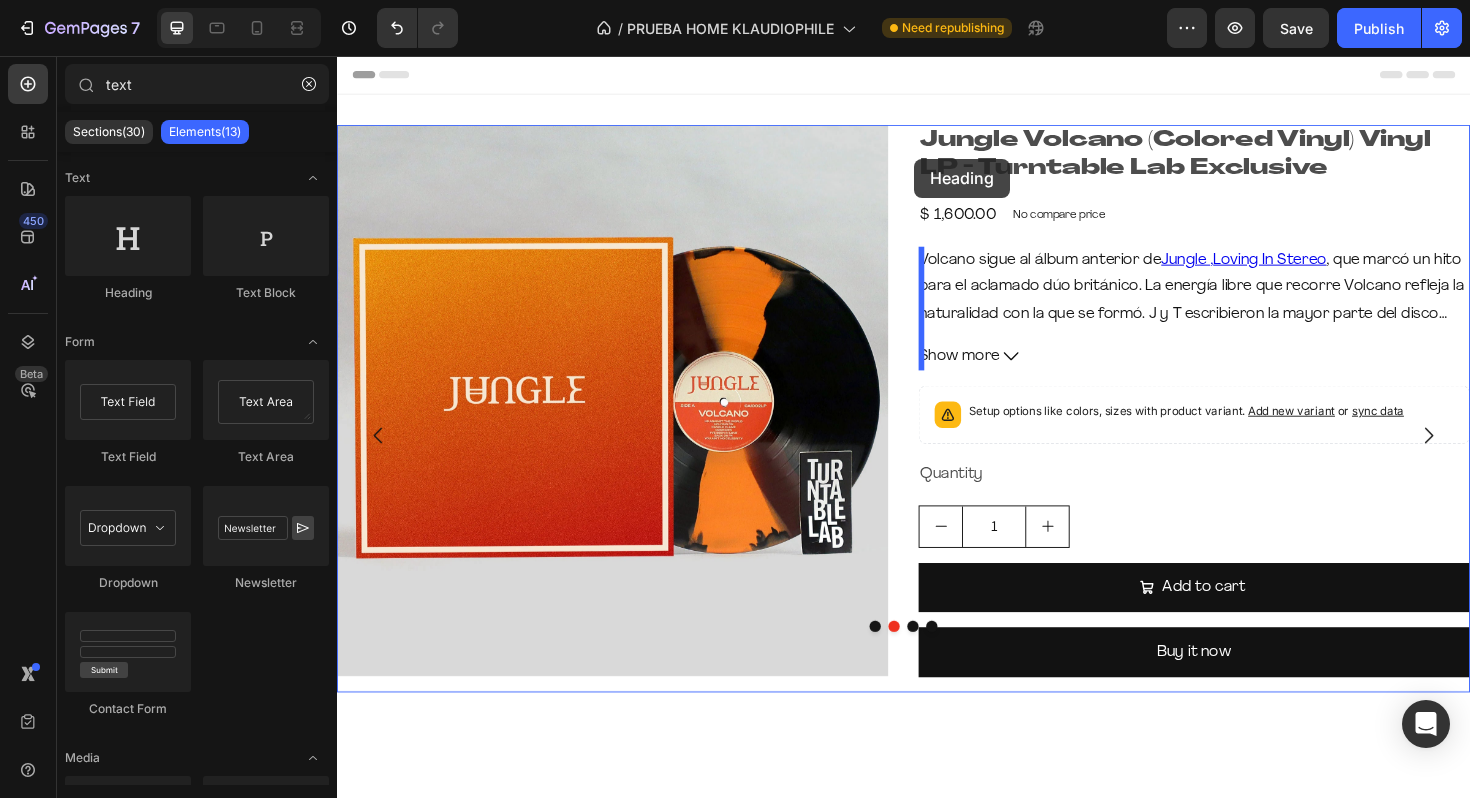 drag, startPoint x: 480, startPoint y: 296, endPoint x: 948, endPoint y: 165, distance: 485.98868 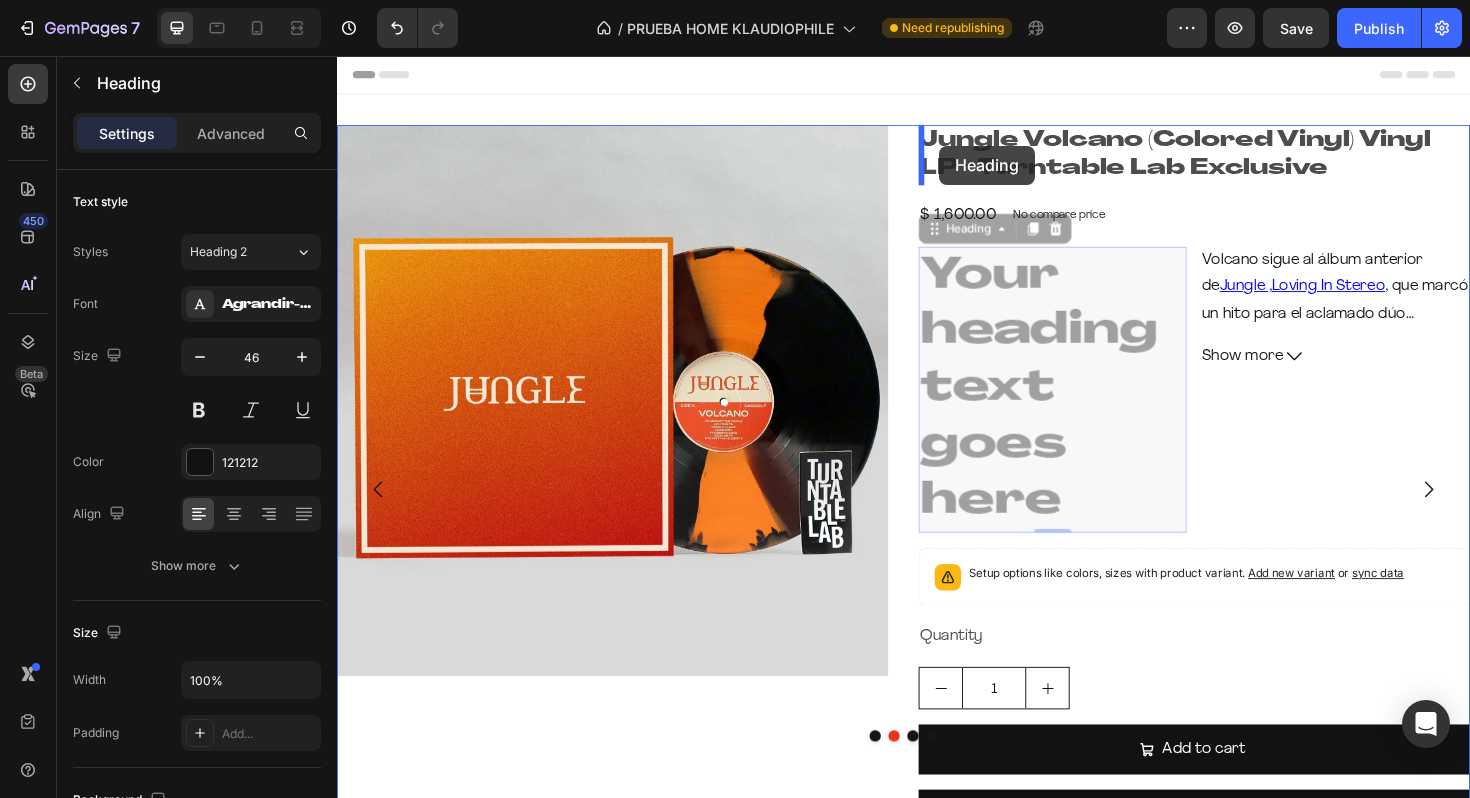 drag, startPoint x: 971, startPoint y: 249, endPoint x: 975, endPoint y: 152, distance: 97.082436 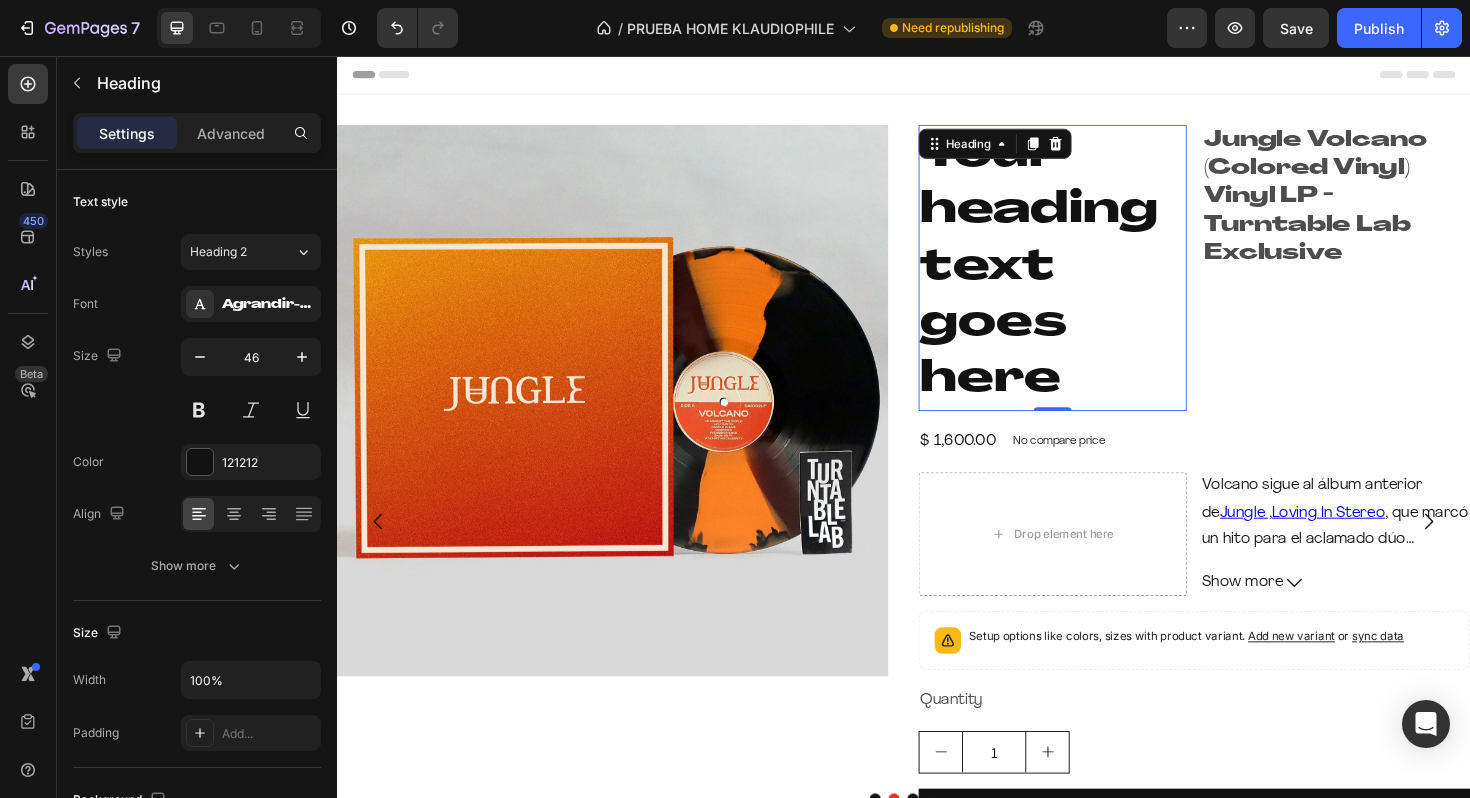 click on "Your heading text goes here" at bounding box center (1095, 280) 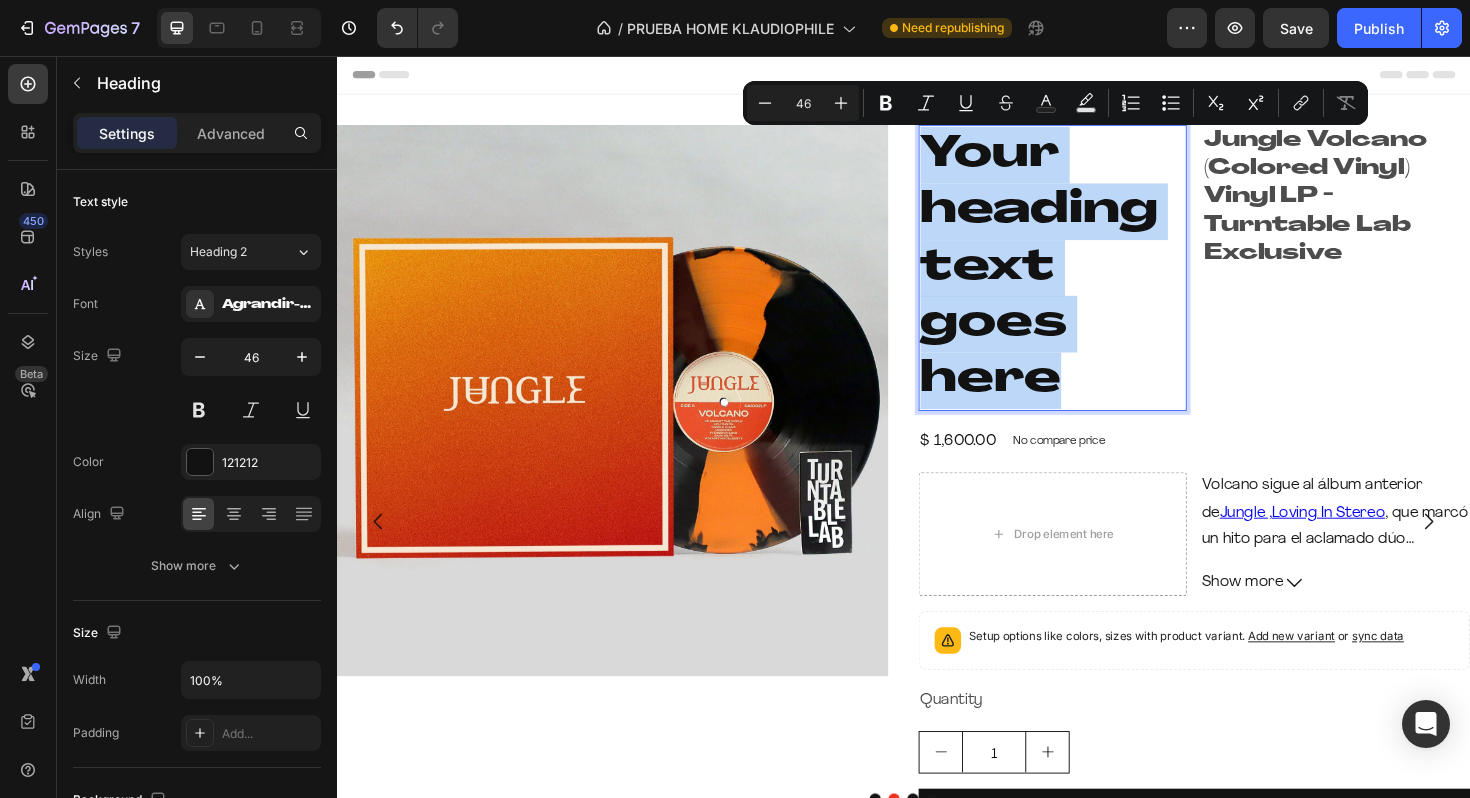 drag, startPoint x: 1110, startPoint y: 396, endPoint x: 962, endPoint y: 164, distance: 275.1872 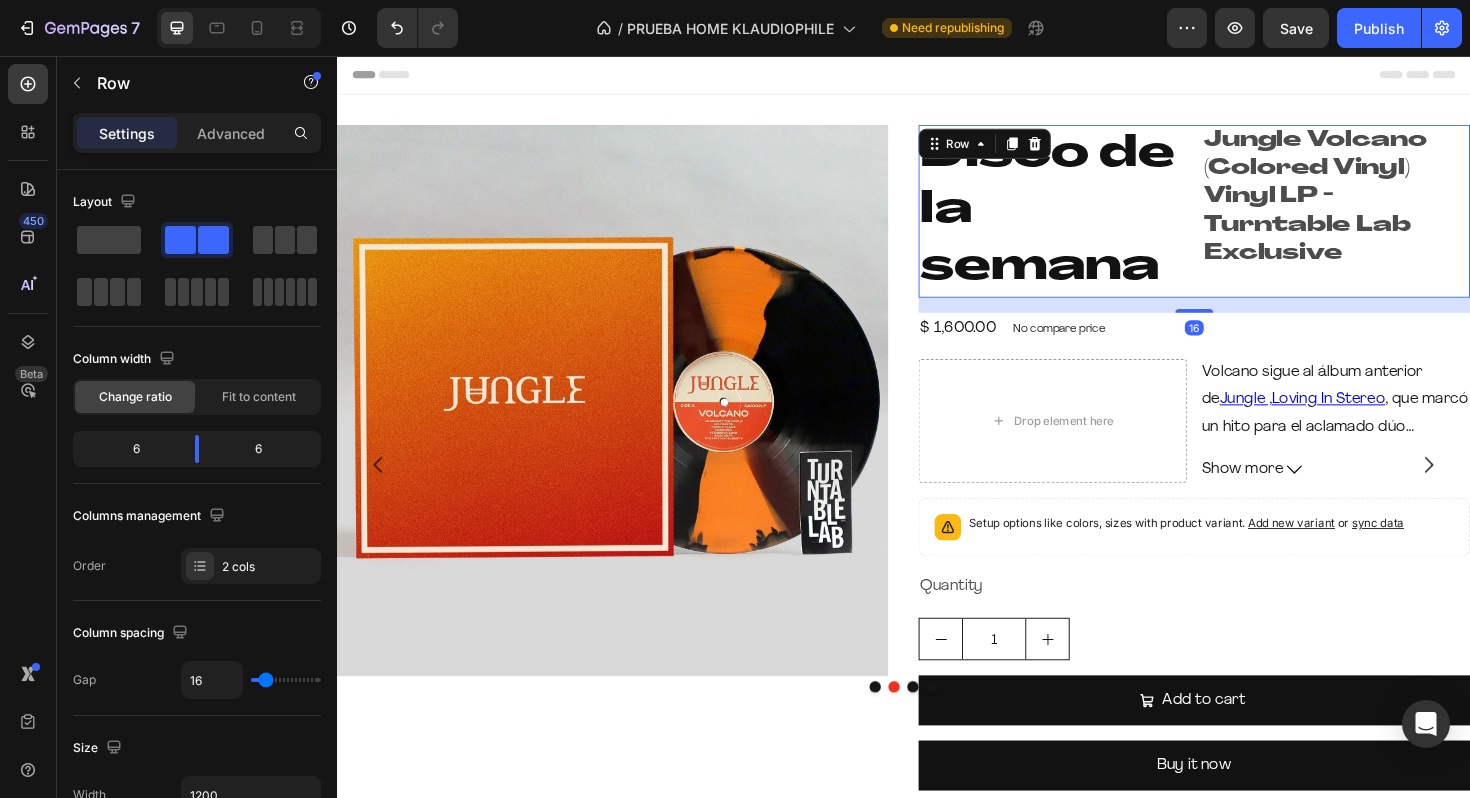 click on "Disco de la semana Heading Jungle Volcano (Colored Vinyl) Vinyl LP - Turntable Lab Exclusive Product Title Row   16" at bounding box center (1245, 220) 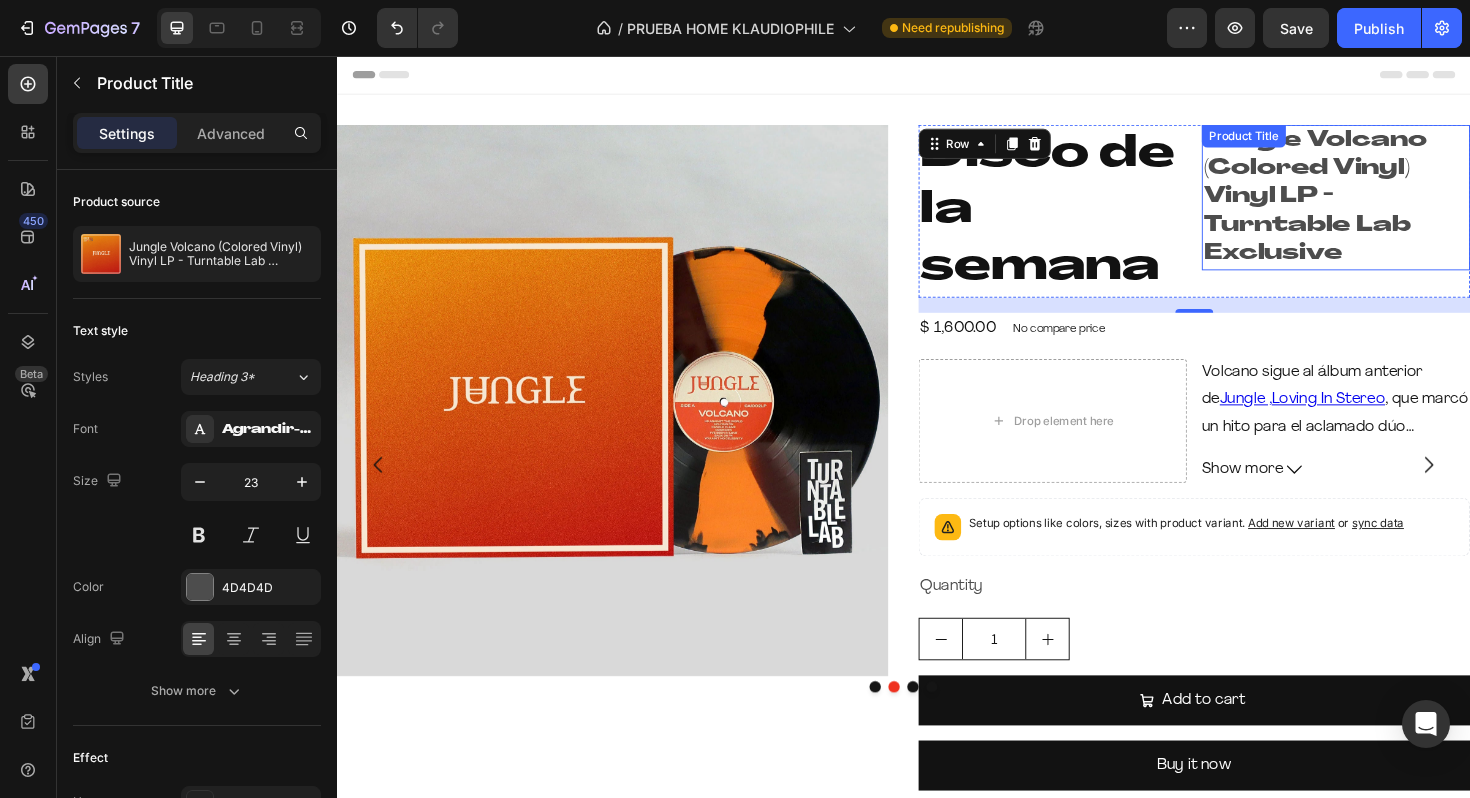 click on "Jungle Volcano (Colored Vinyl) Vinyl LP - Turntable Lab Exclusive" at bounding box center [1395, 206] 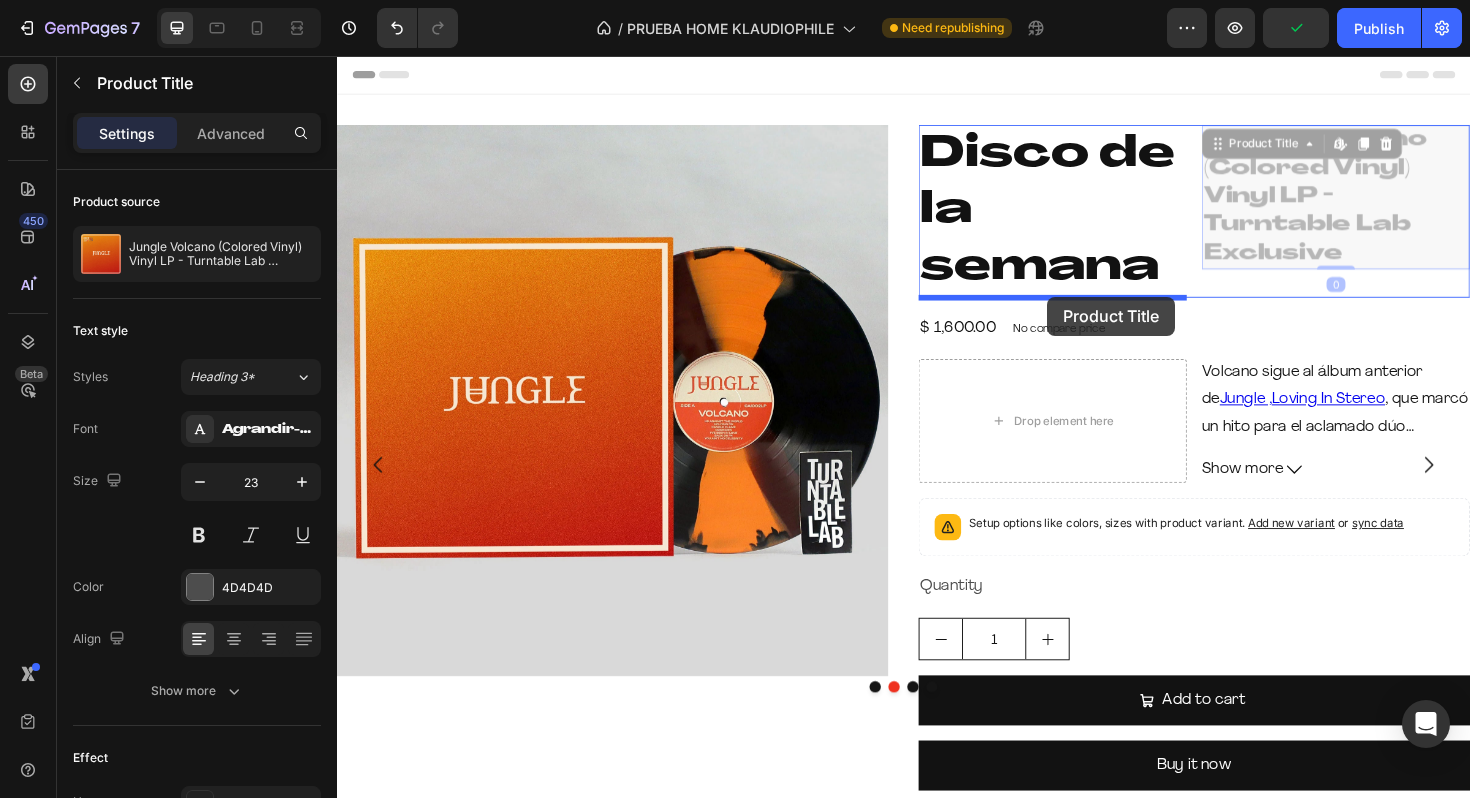 drag, startPoint x: 1272, startPoint y: 152, endPoint x: 1089, endPoint y: 311, distance: 242.42525 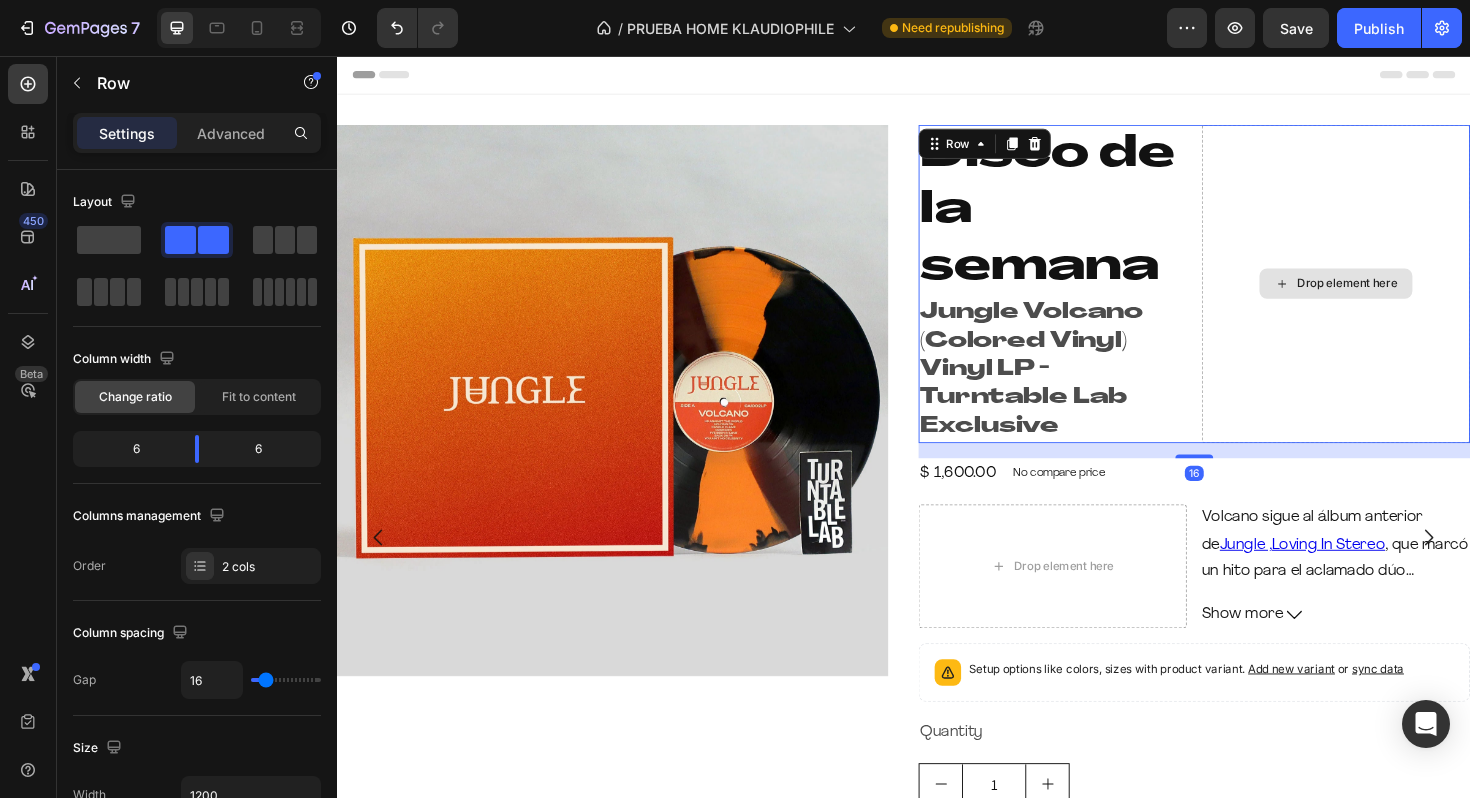 click on "Drop element here" at bounding box center (1395, 297) 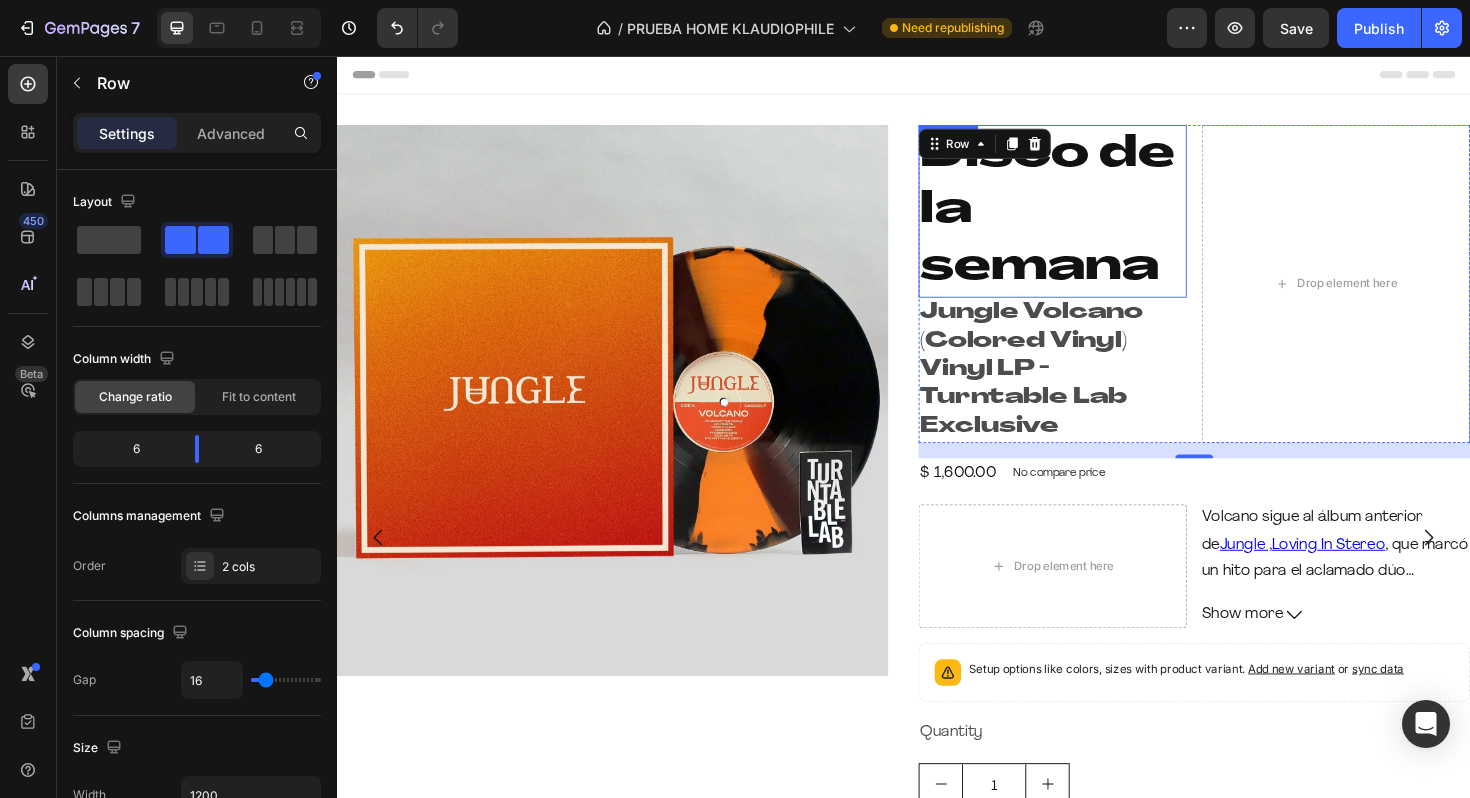 click on "Disco de la semana" at bounding box center (1095, 220) 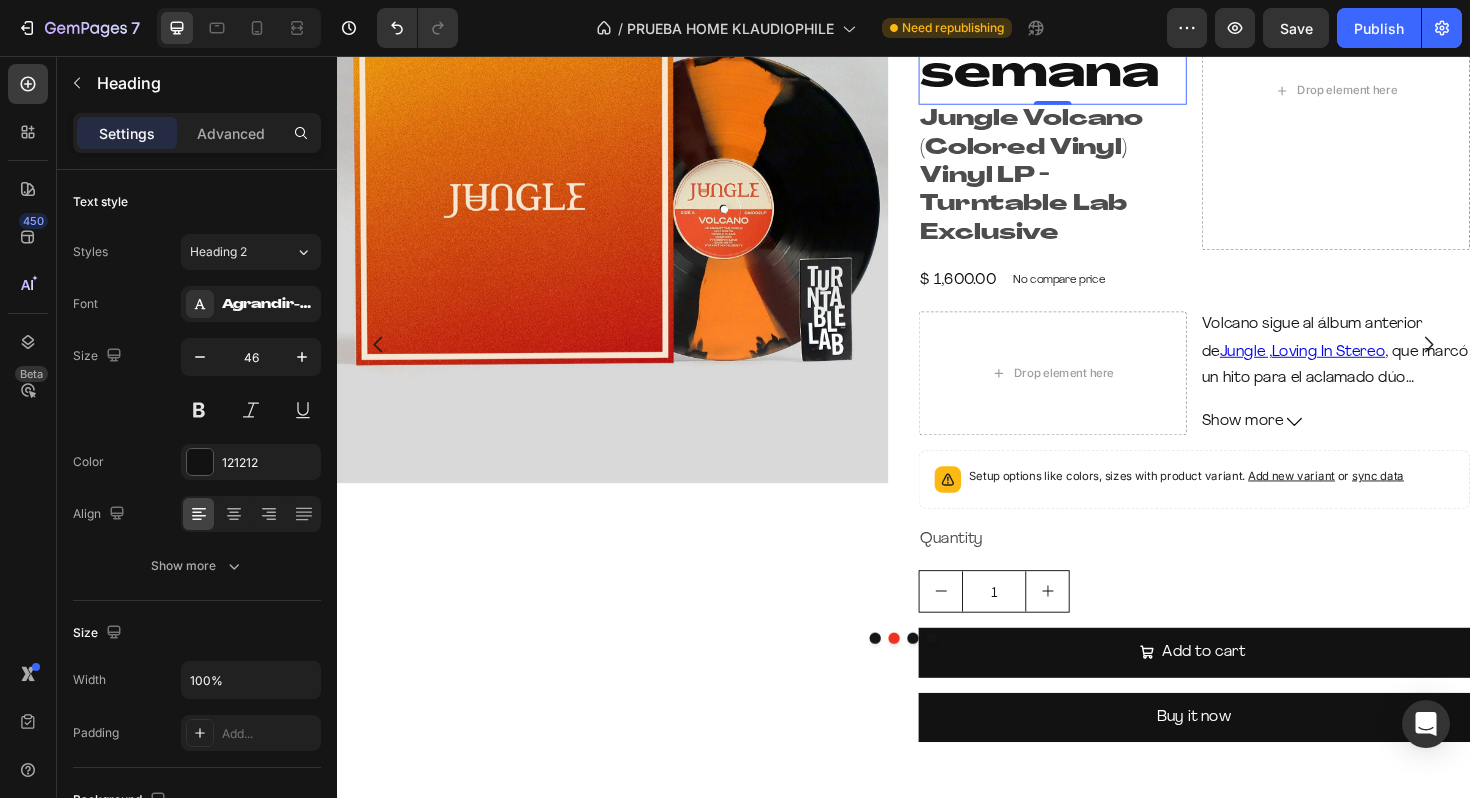 scroll, scrollTop: 0, scrollLeft: 0, axis: both 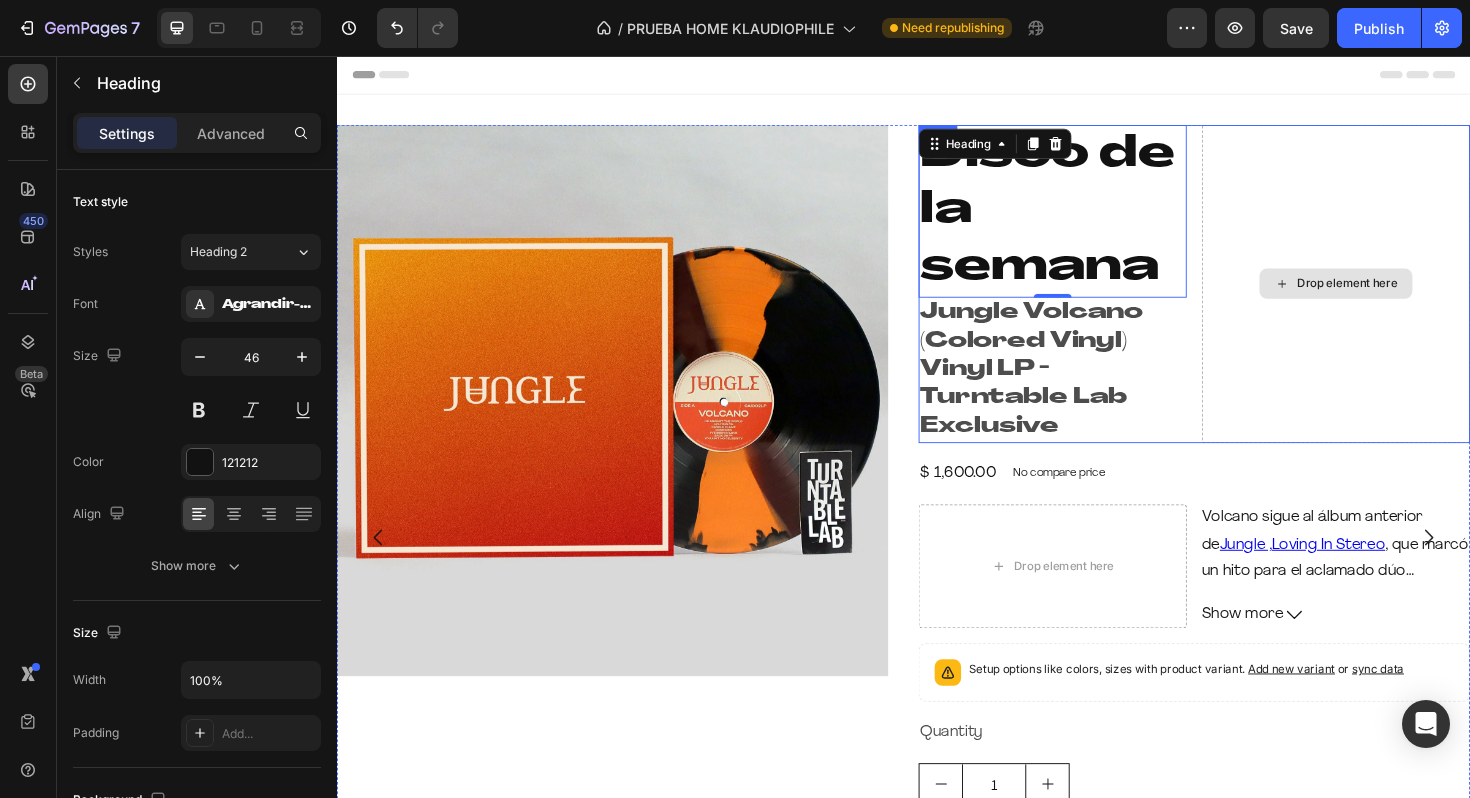 click on "Drop element here" at bounding box center (1395, 297) 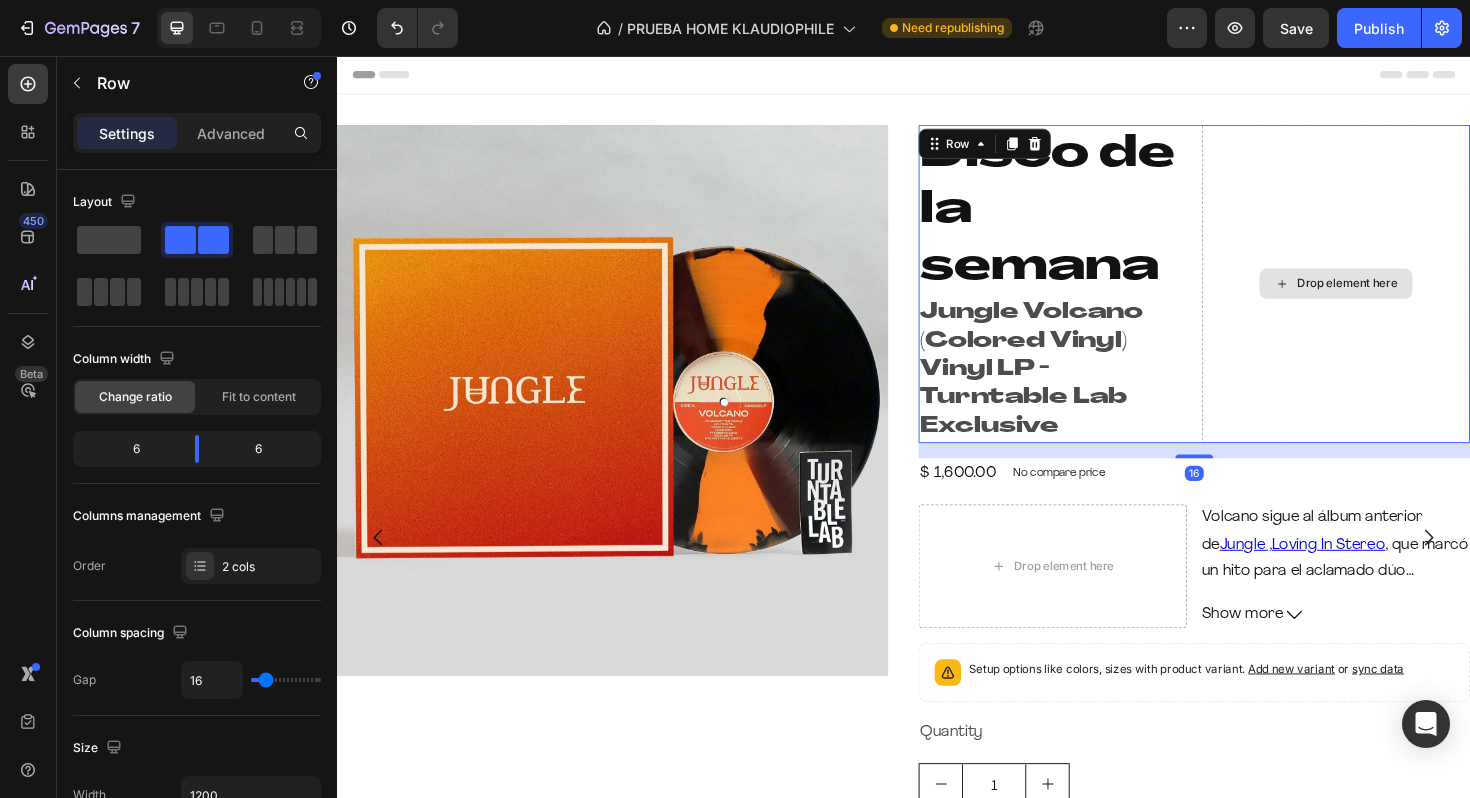 click on "Drop element here" at bounding box center [1395, 297] 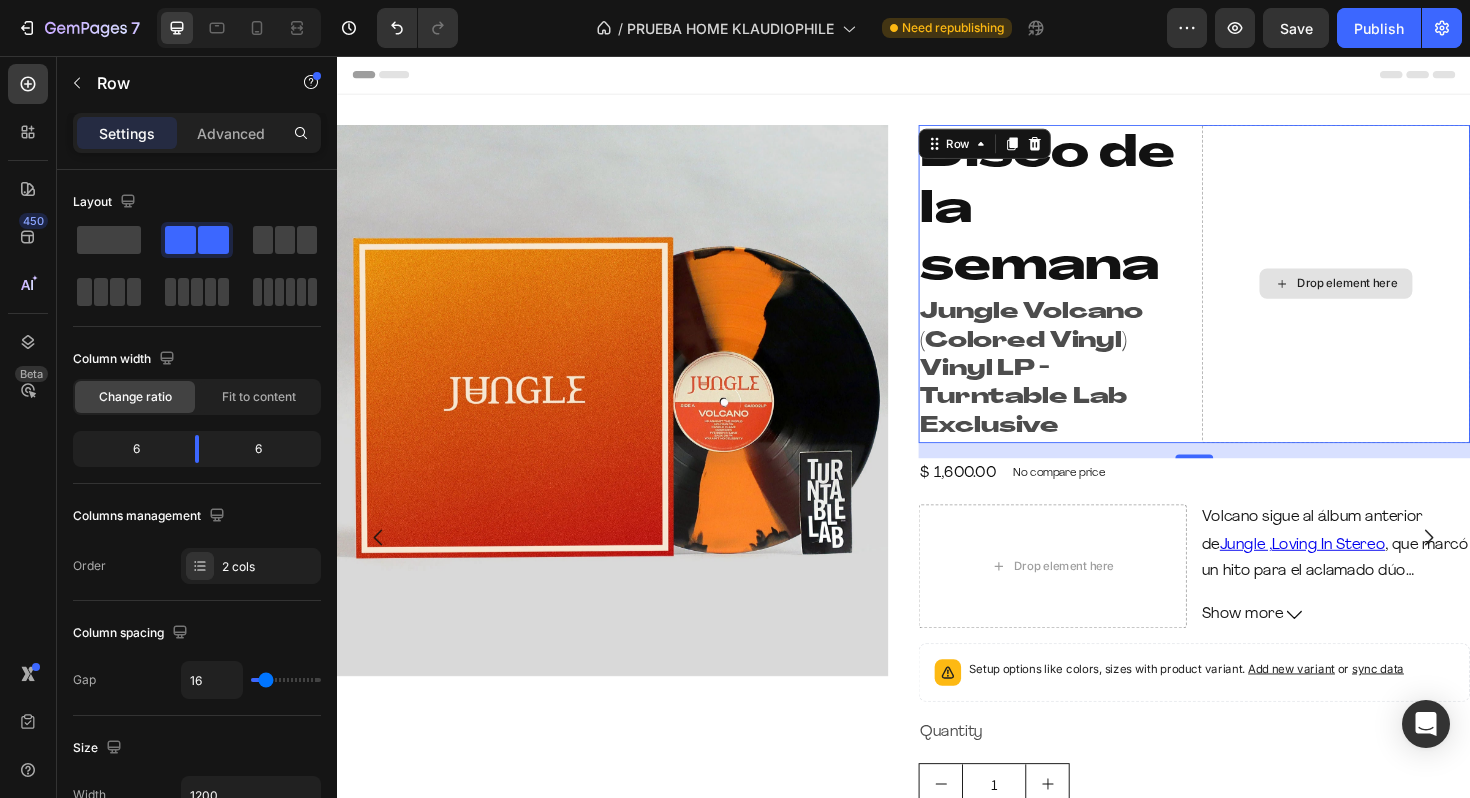 click on "Drop element here" at bounding box center (1395, 297) 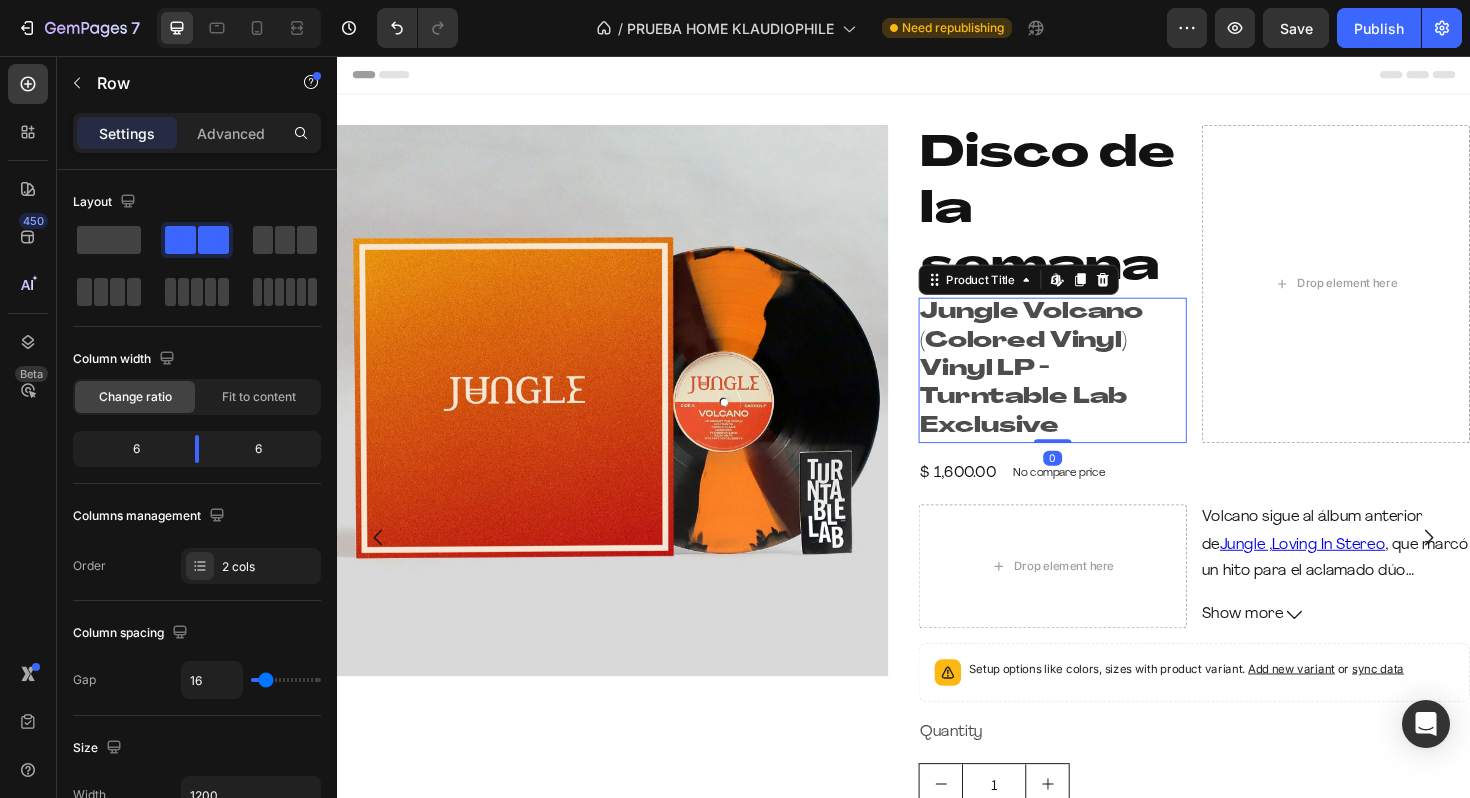 click on "Jungle Volcano (Colored Vinyl) Vinyl LP - Turntable Lab Exclusive" at bounding box center (1095, 389) 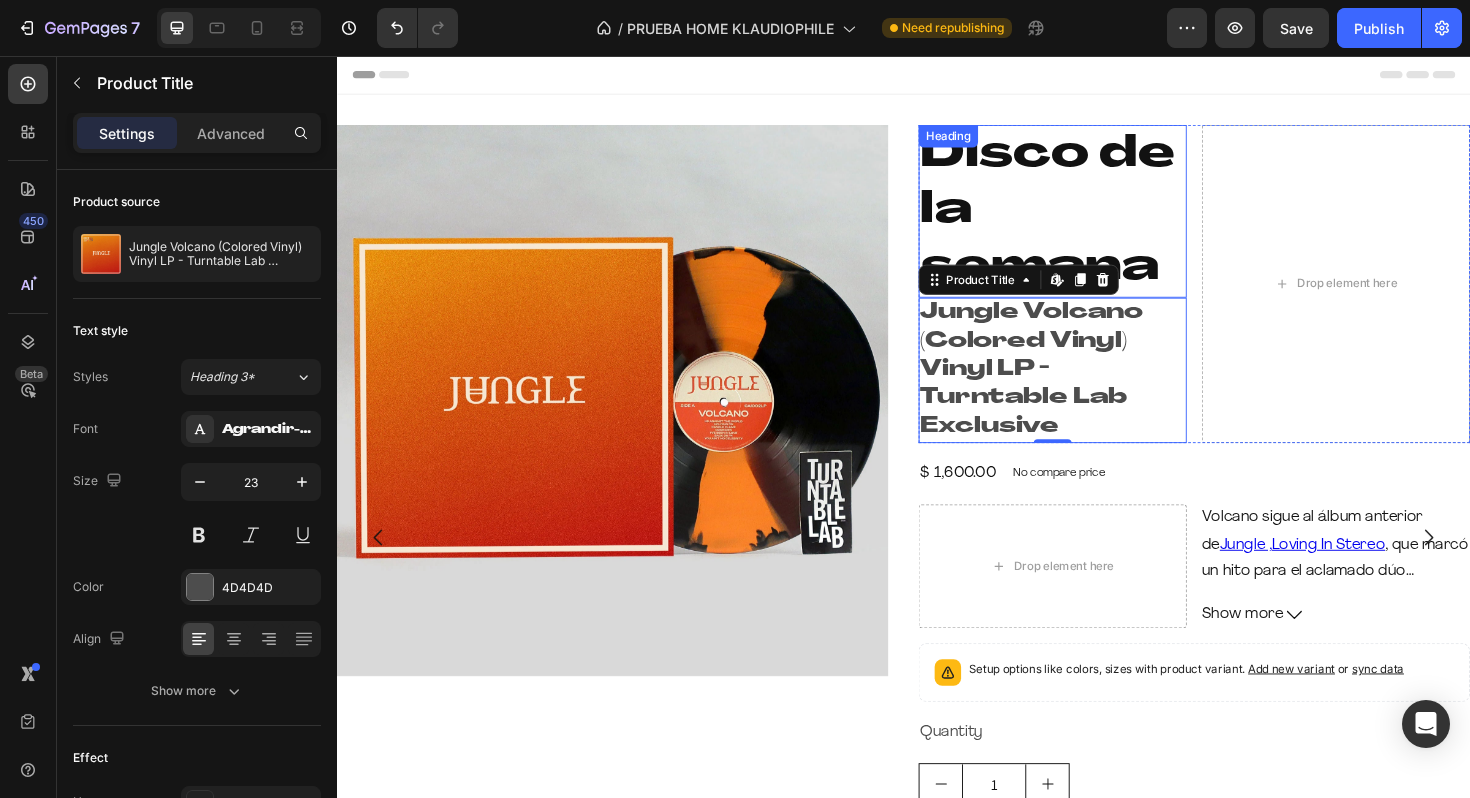 click on "Disco de la semana" at bounding box center [1095, 220] 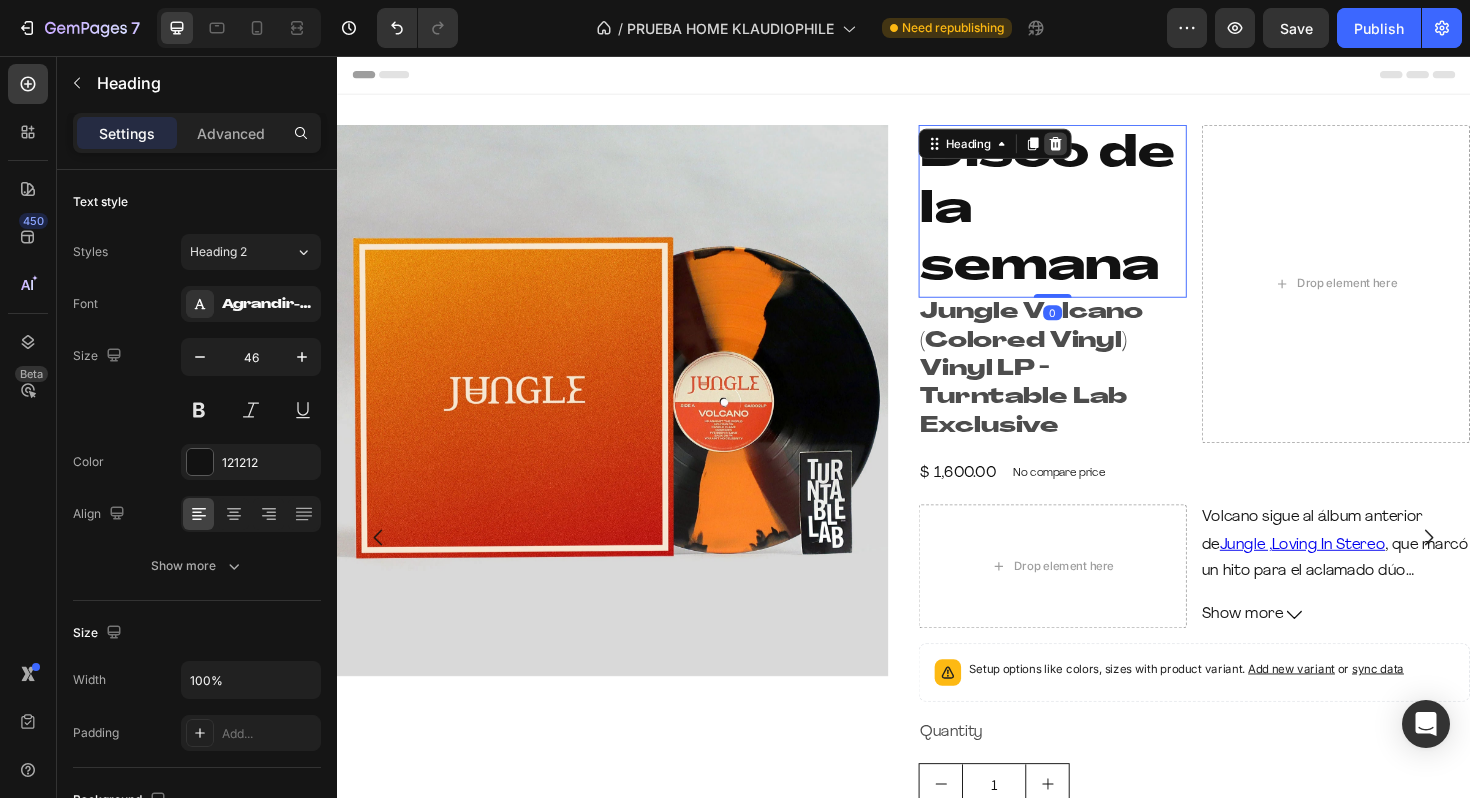 click 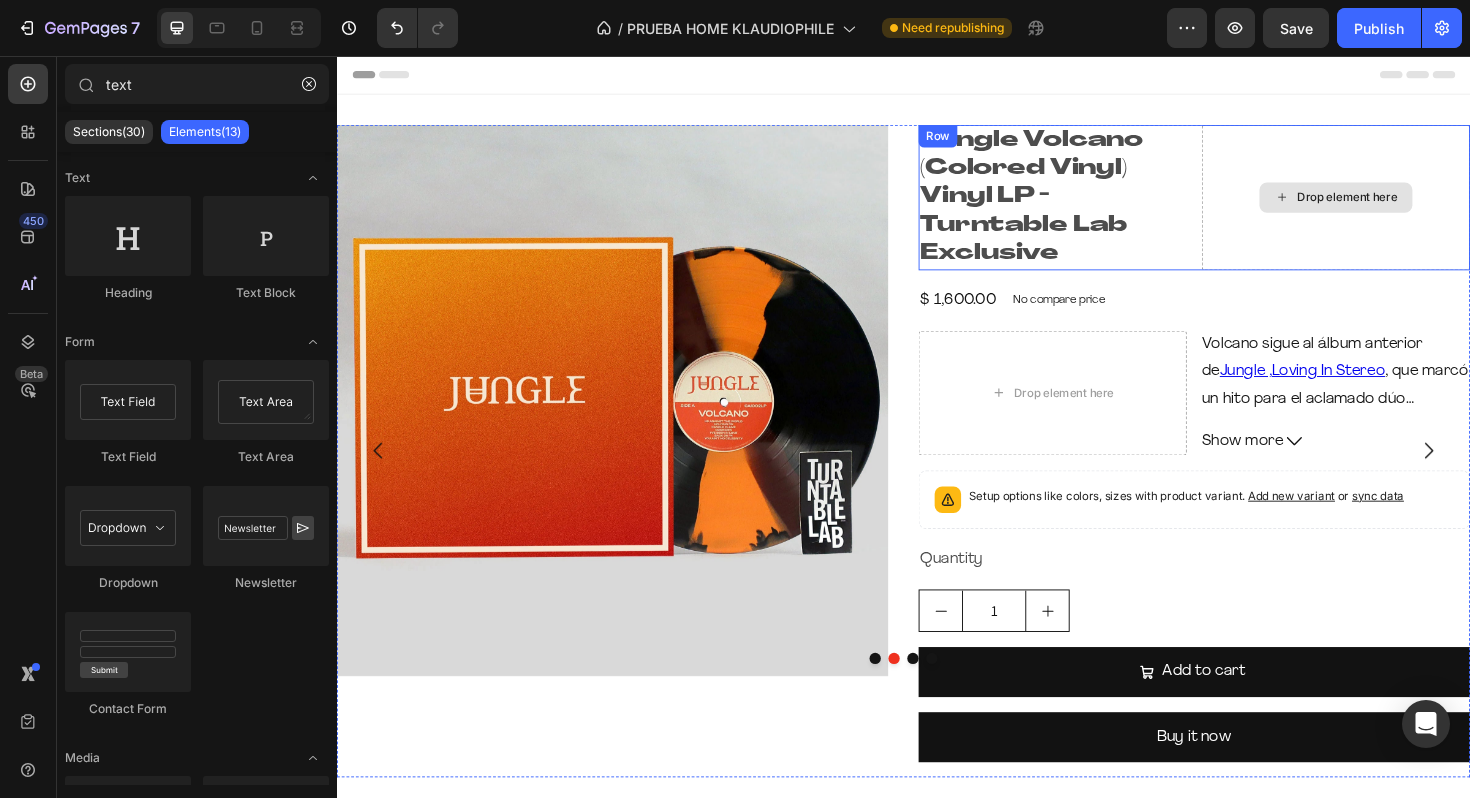 click on "Drop element here" at bounding box center (1395, 206) 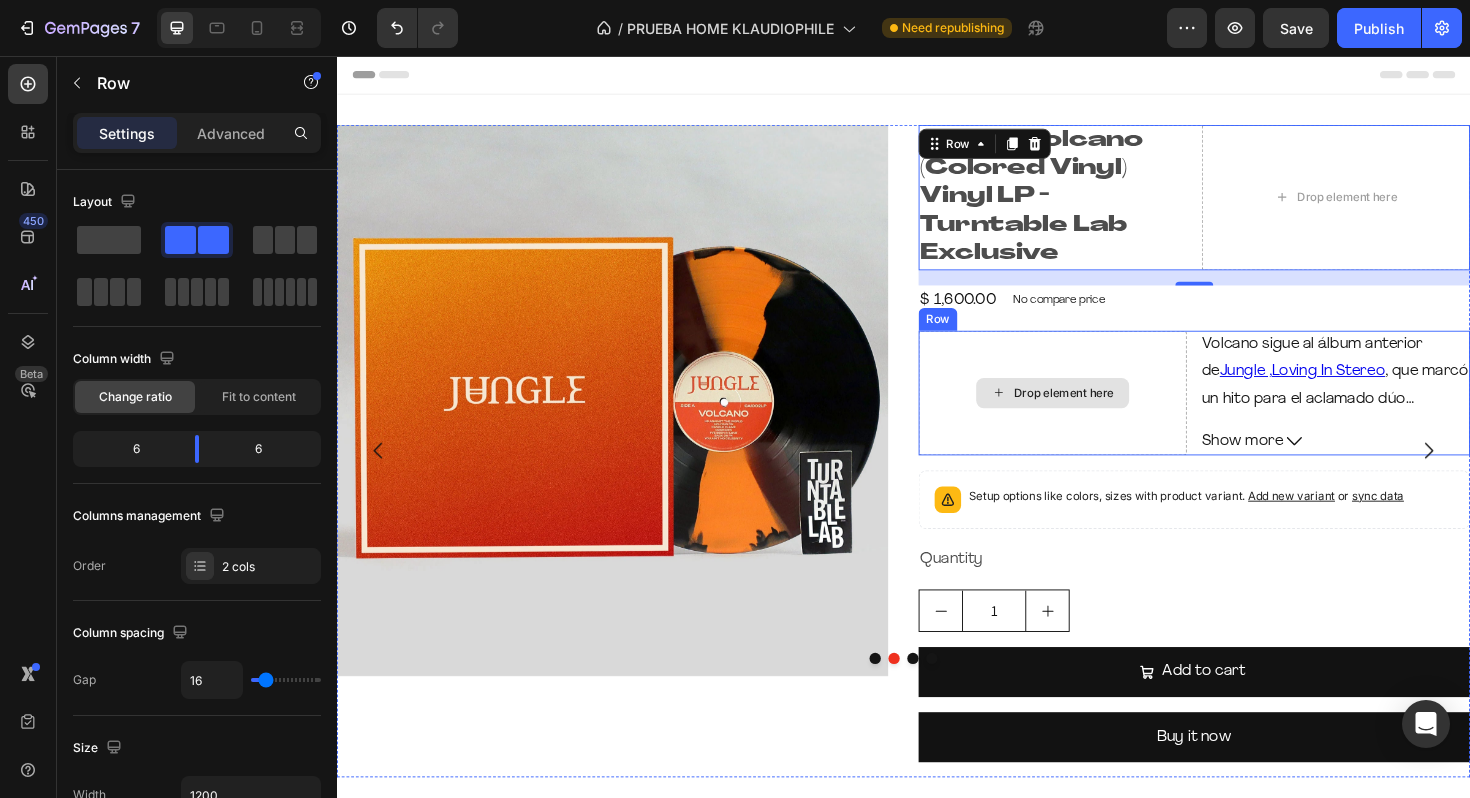 click on "Drop element here" at bounding box center [1095, 412] 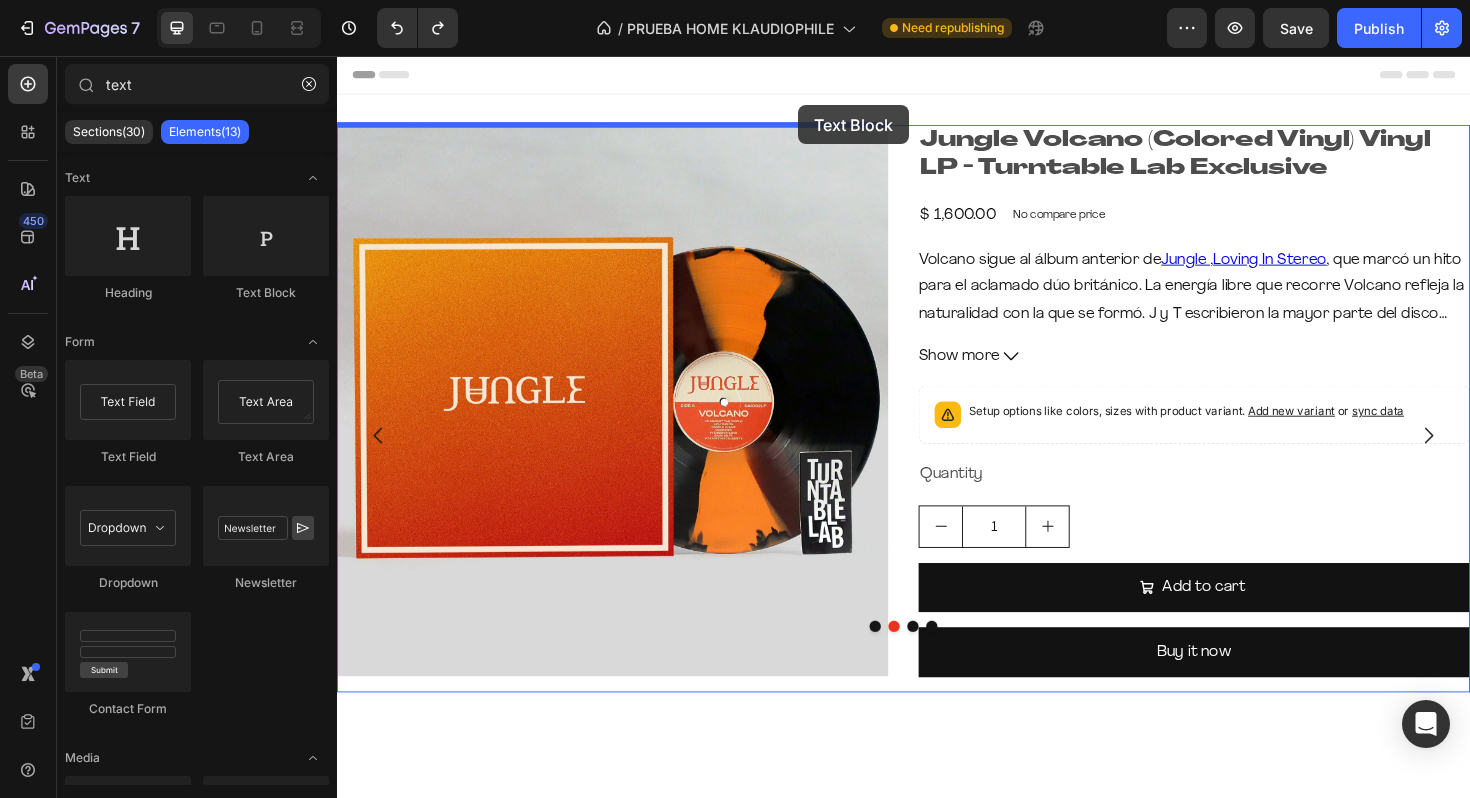 drag, startPoint x: 603, startPoint y: 297, endPoint x: 825, endPoint y: 108, distance: 291.55618 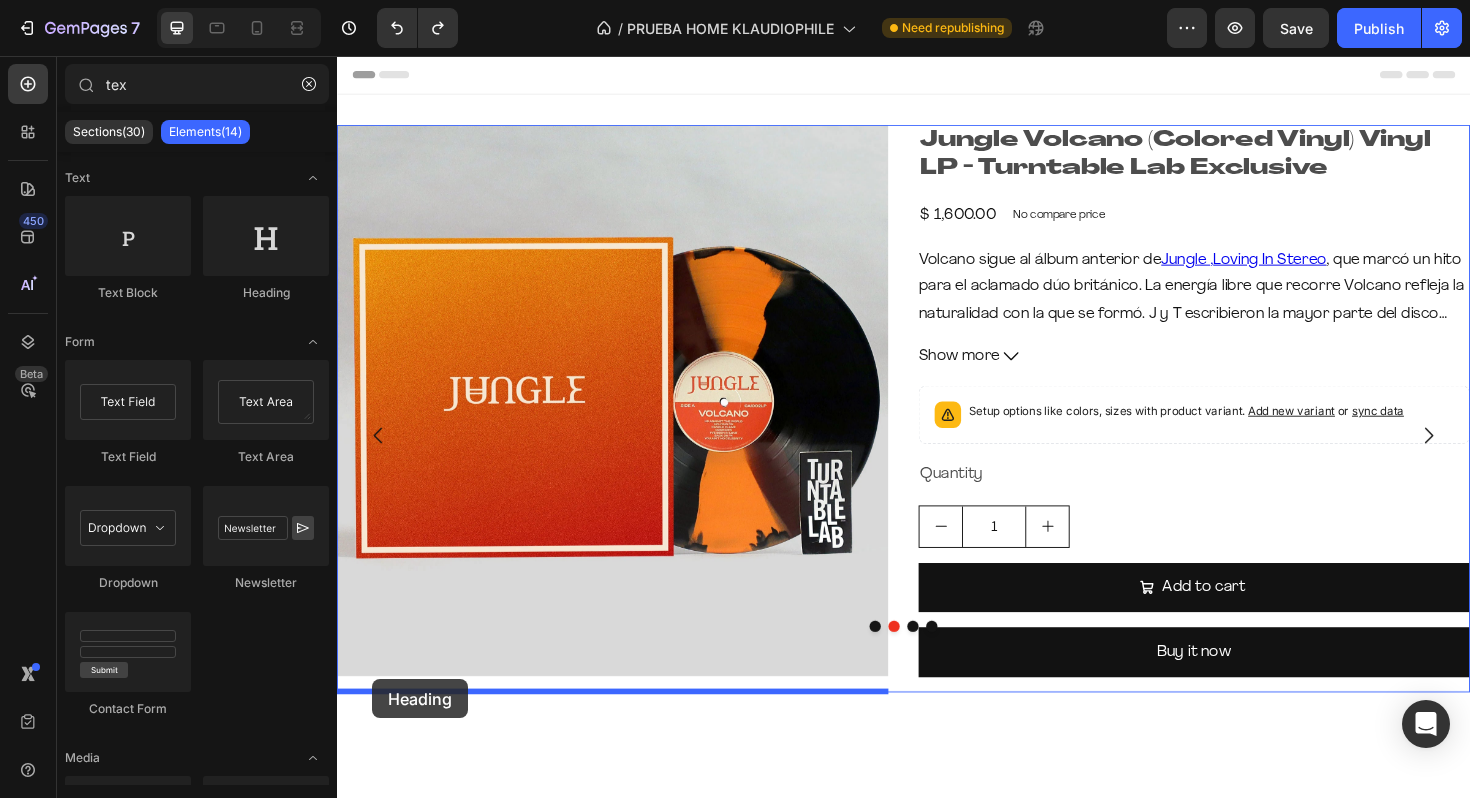 drag, startPoint x: 598, startPoint y: 317, endPoint x: 374, endPoint y: 714, distance: 455.8344 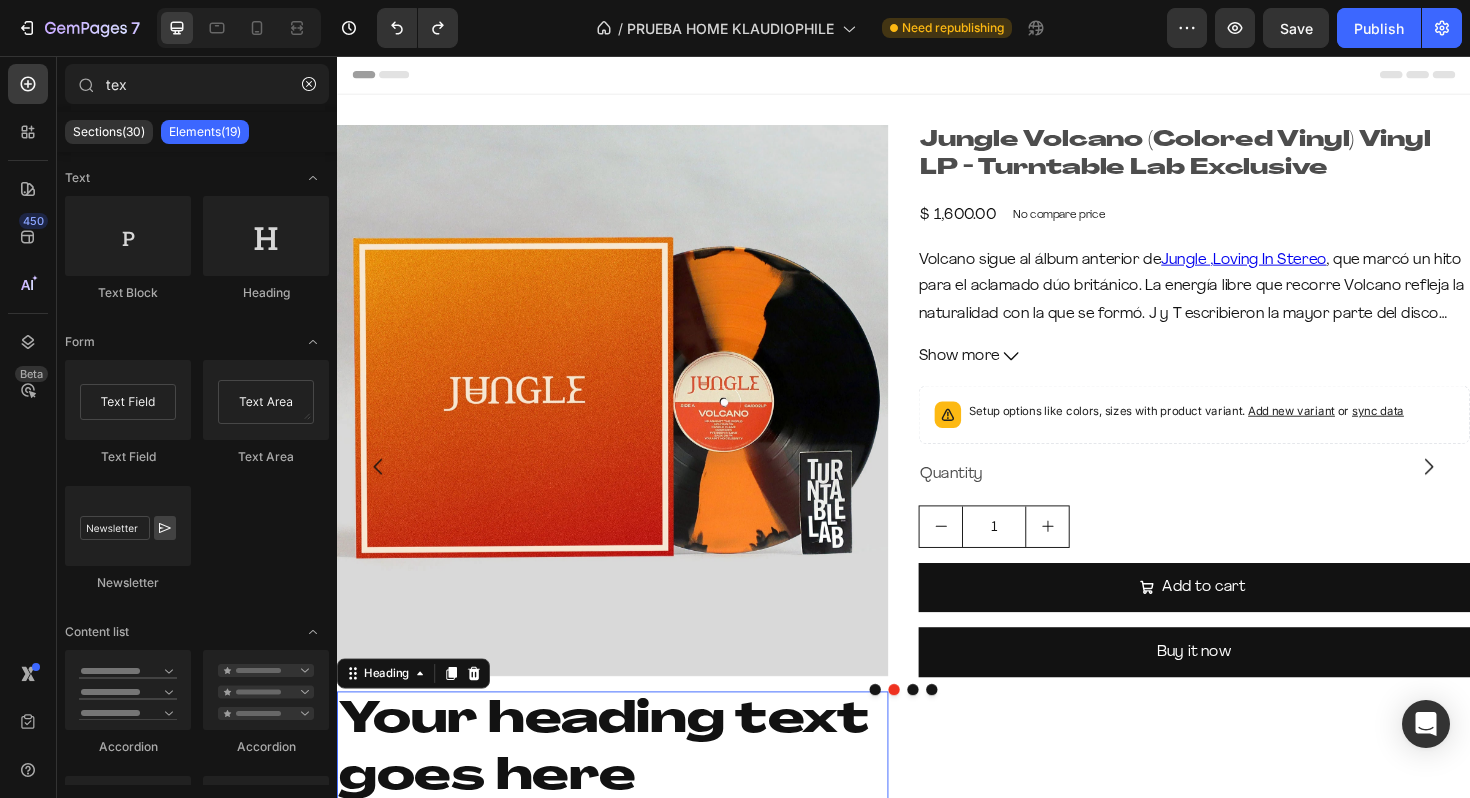 type on "te" 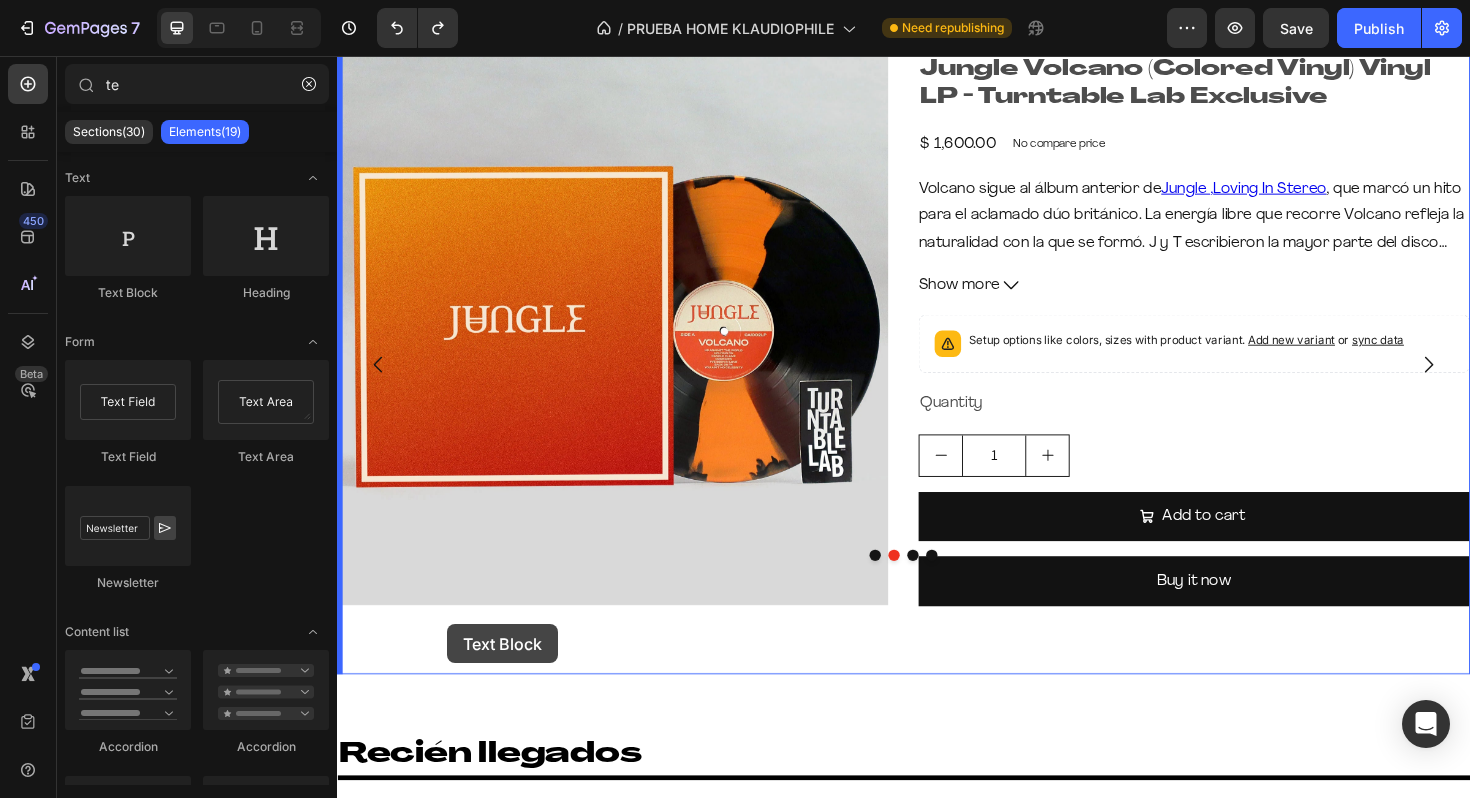 scroll, scrollTop: 115, scrollLeft: 0, axis: vertical 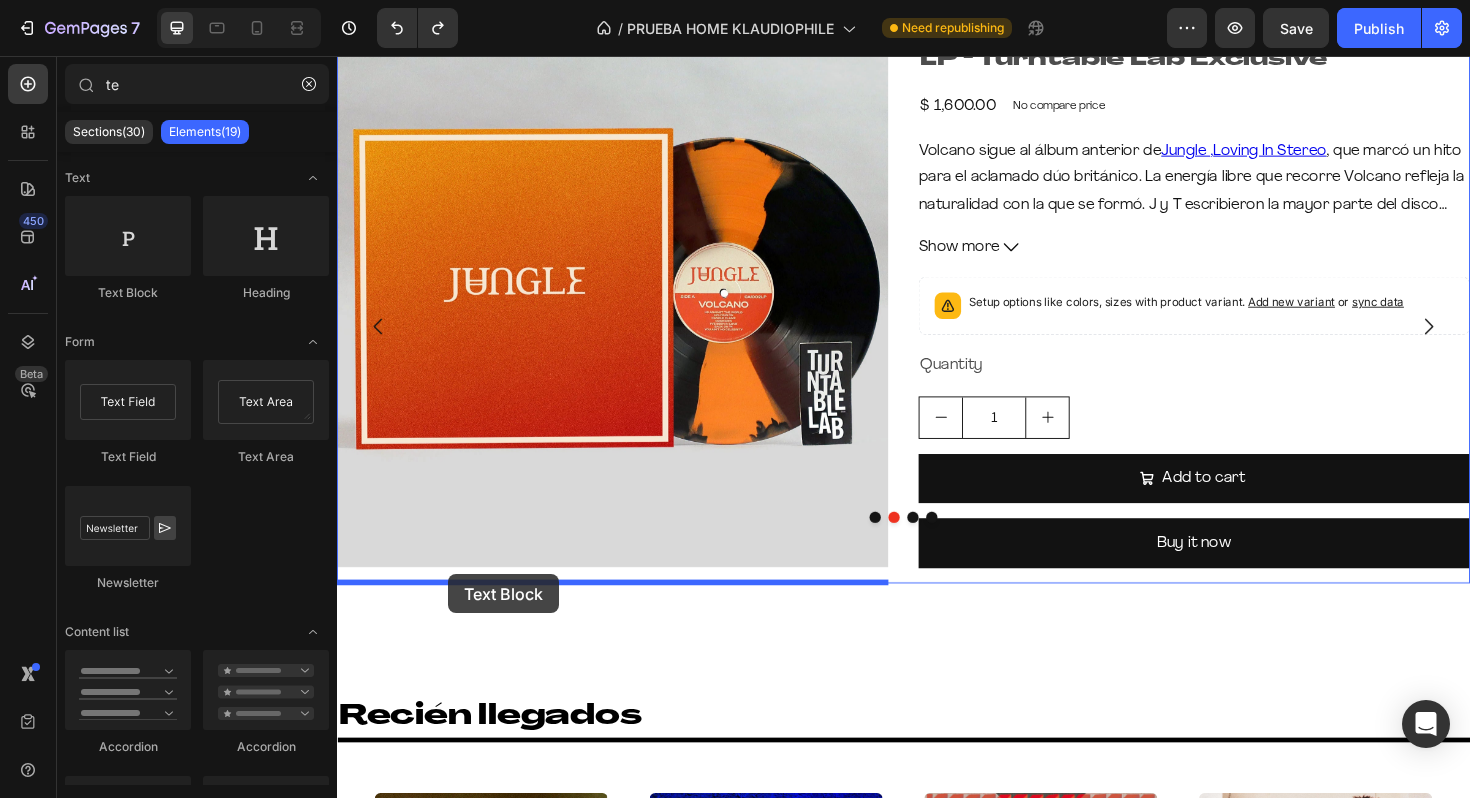 drag, startPoint x: 503, startPoint y: 303, endPoint x: 455, endPoint y: 605, distance: 305.79077 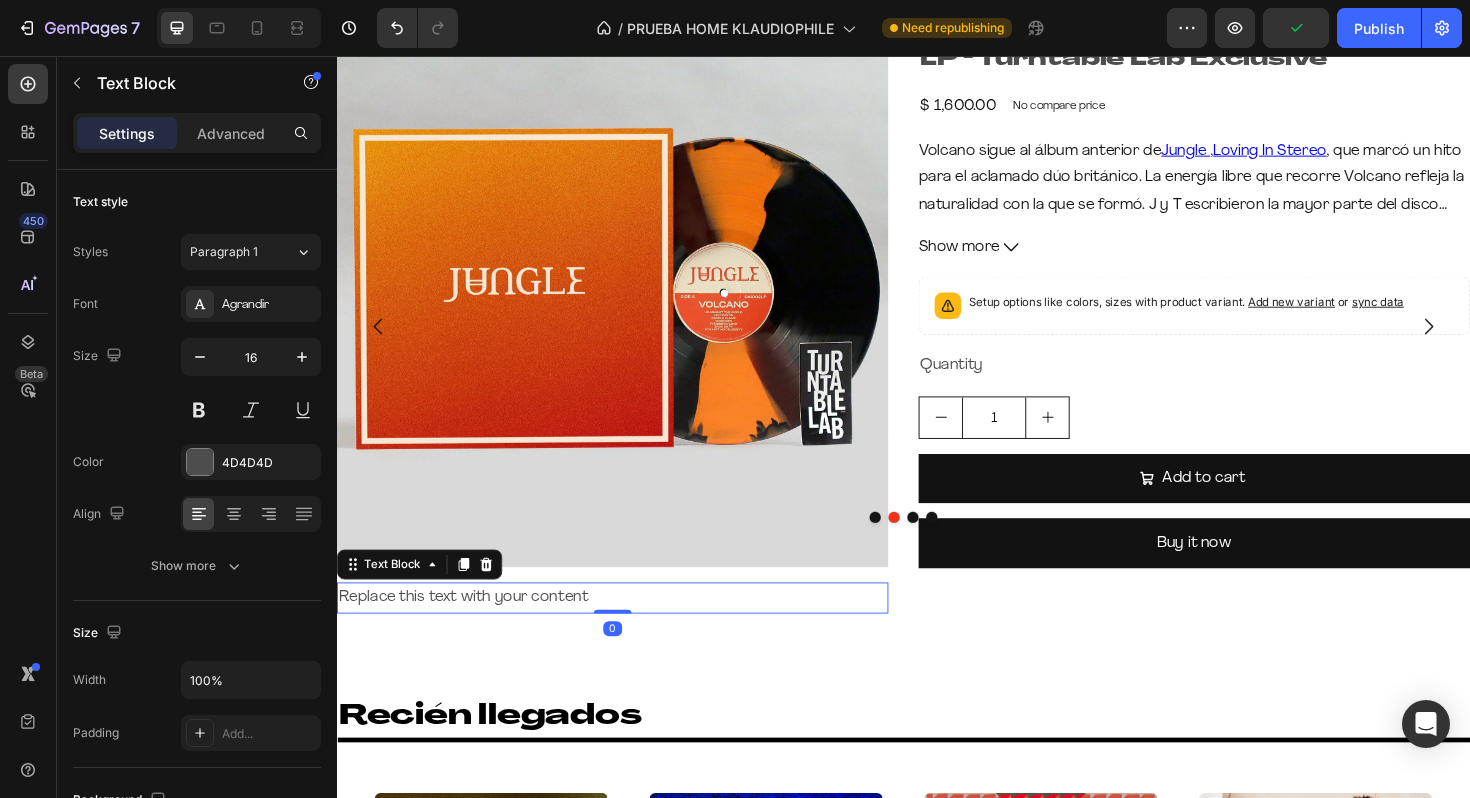 click on "Replace this text with your content" at bounding box center (629, 630) 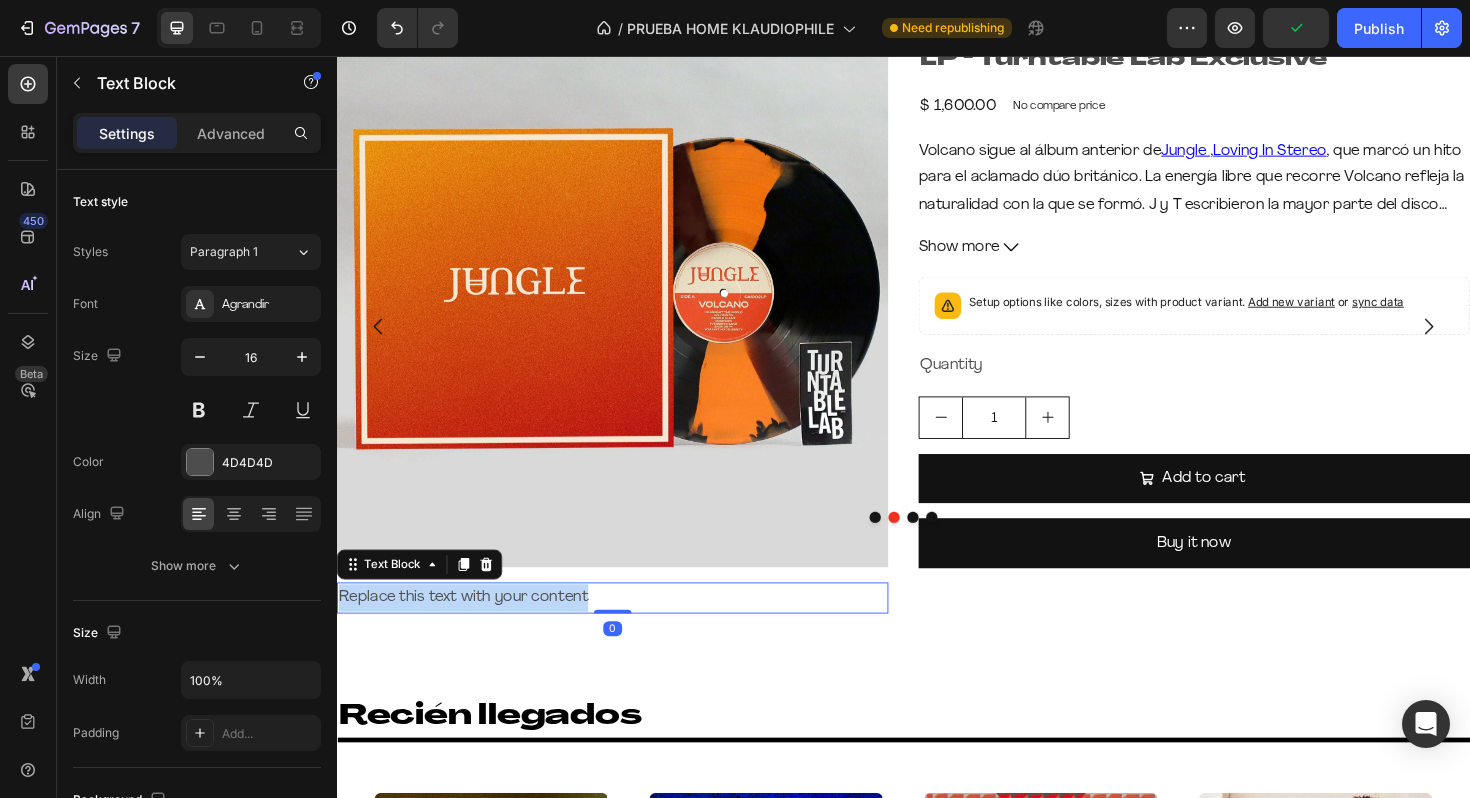 click on "Replace this text with your content" at bounding box center (629, 630) 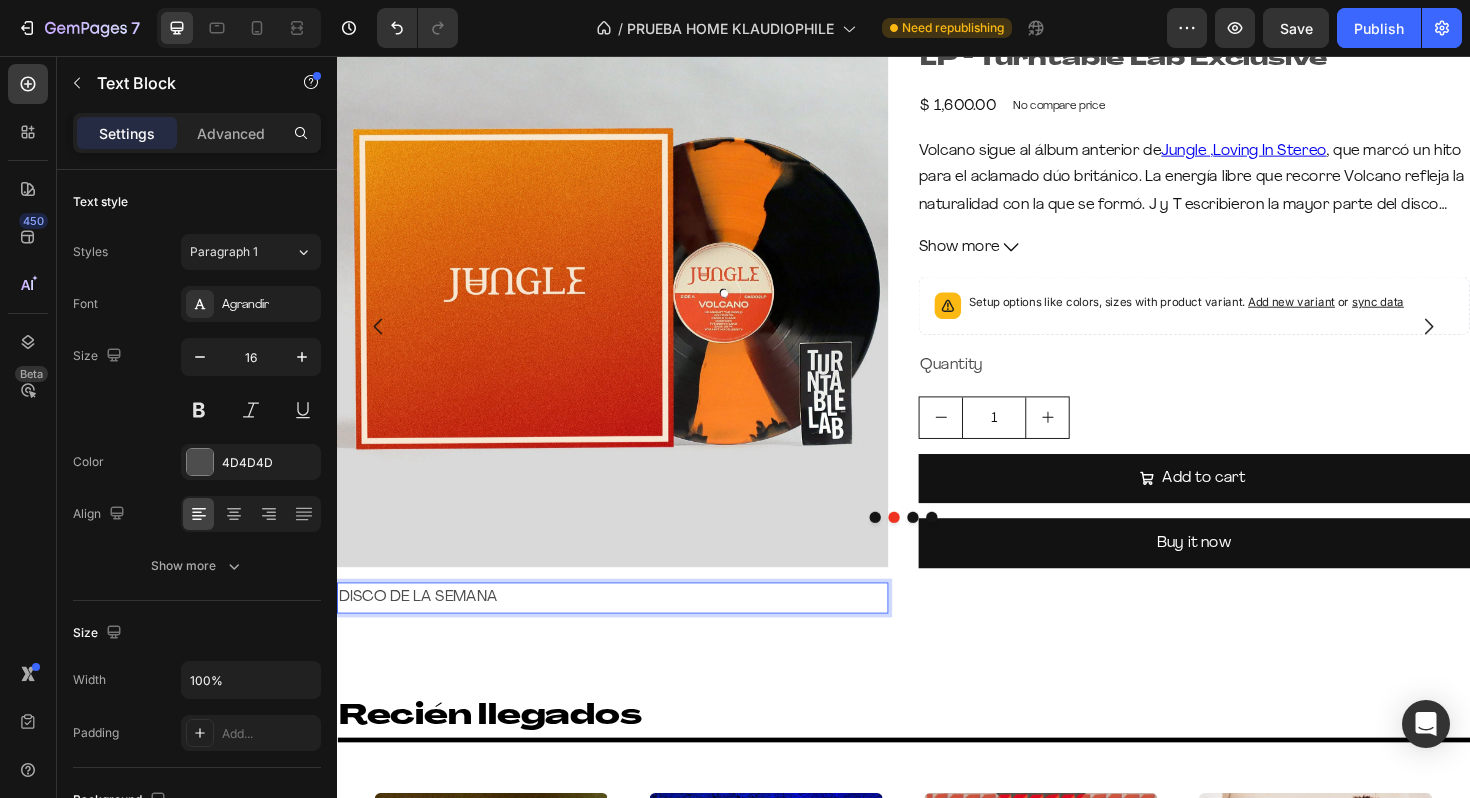 click on "DISCO DE LA SEMANA" at bounding box center (629, 630) 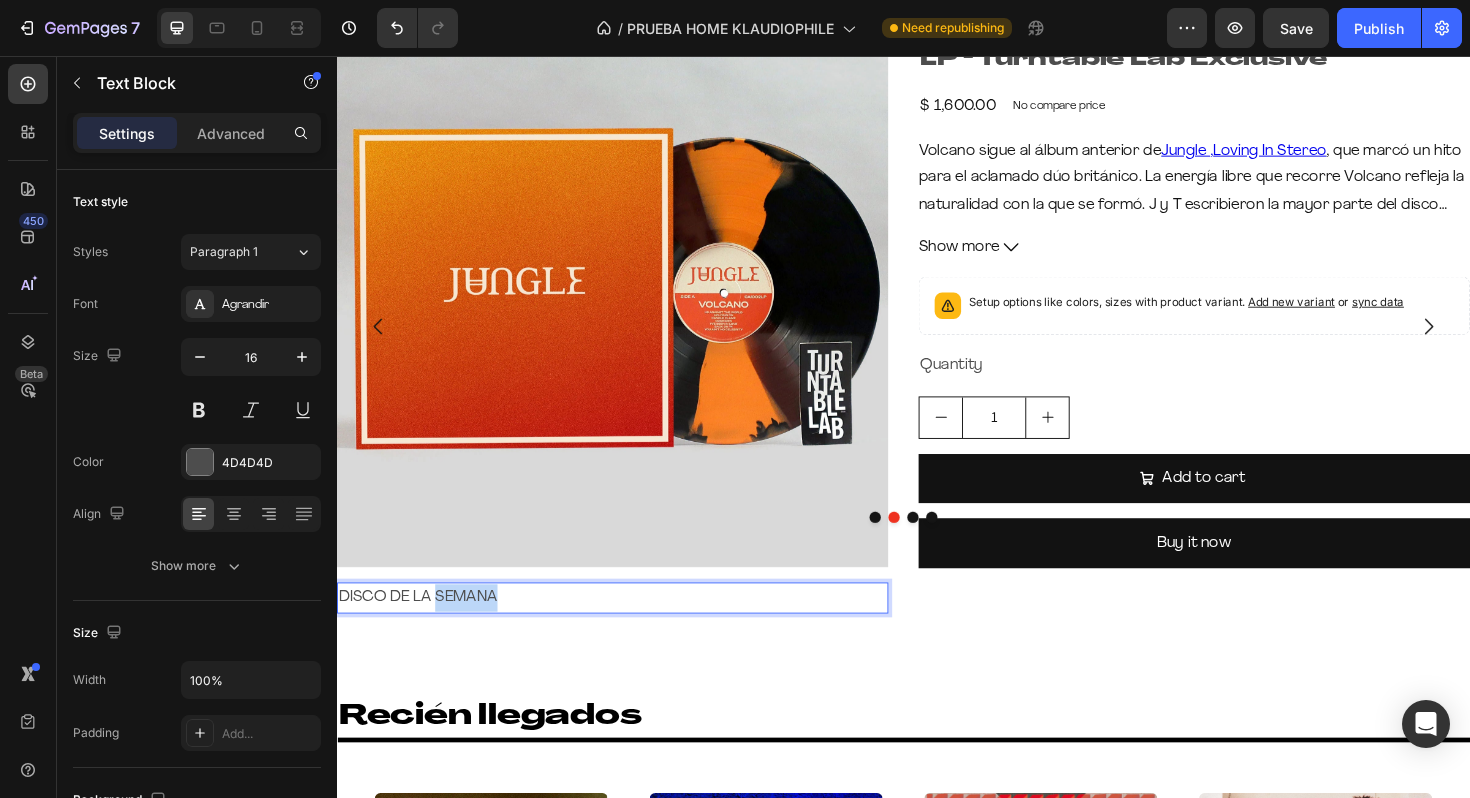 click on "DISCO DE LA SEMANA" at bounding box center (629, 630) 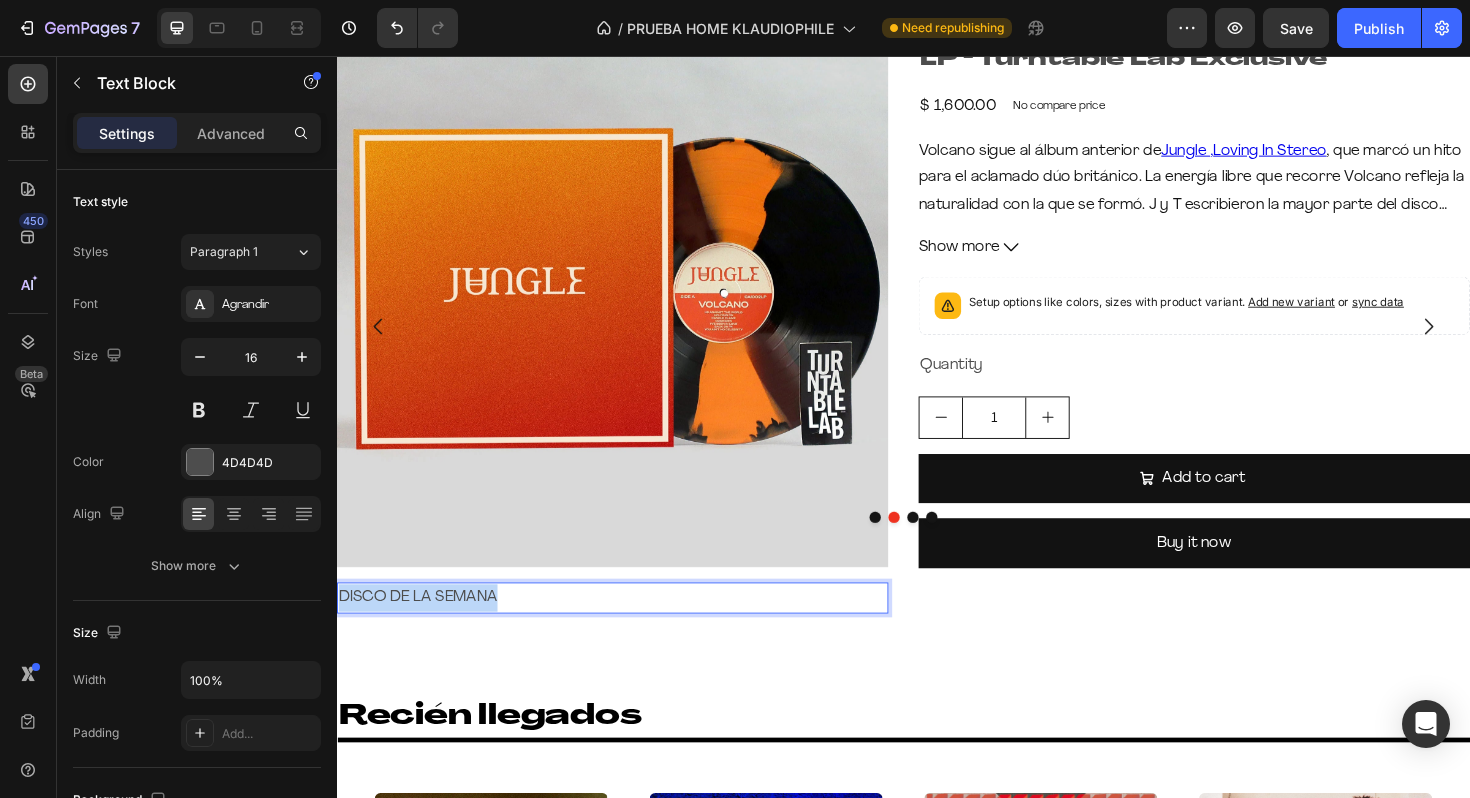 click on "DISCO DE LA SEMANA" at bounding box center [629, 630] 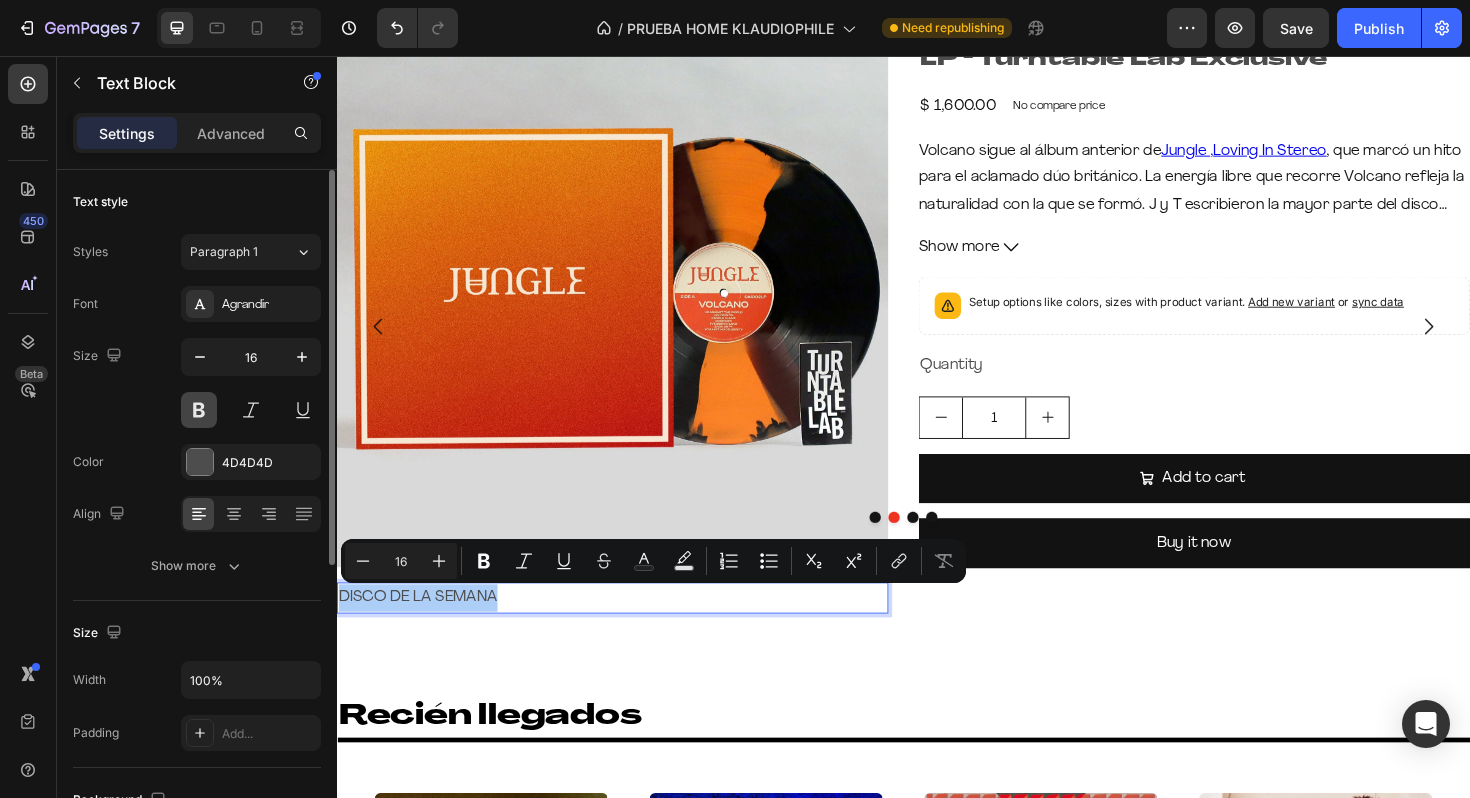 click at bounding box center [199, 410] 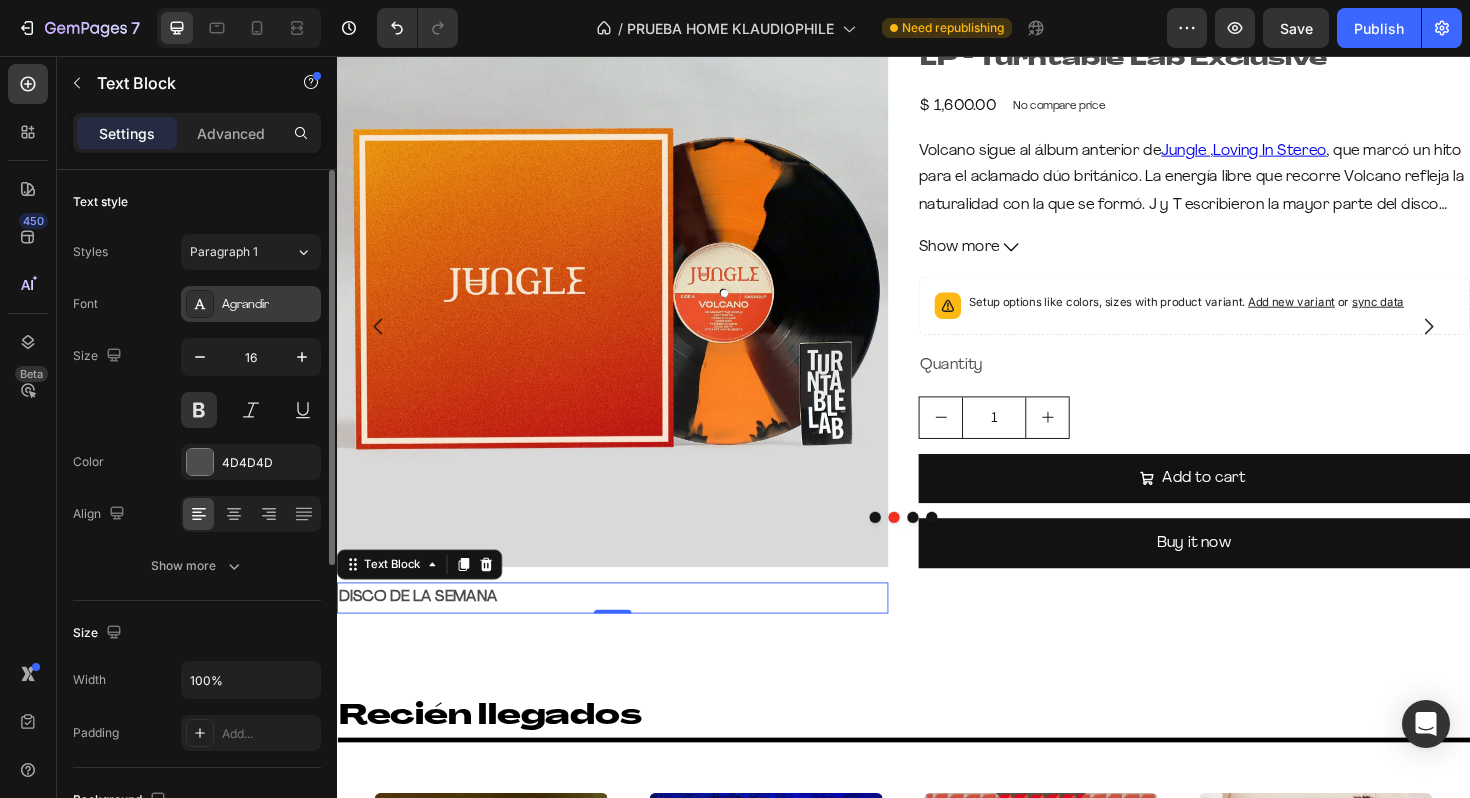 click on "Agrandir" at bounding box center [269, 305] 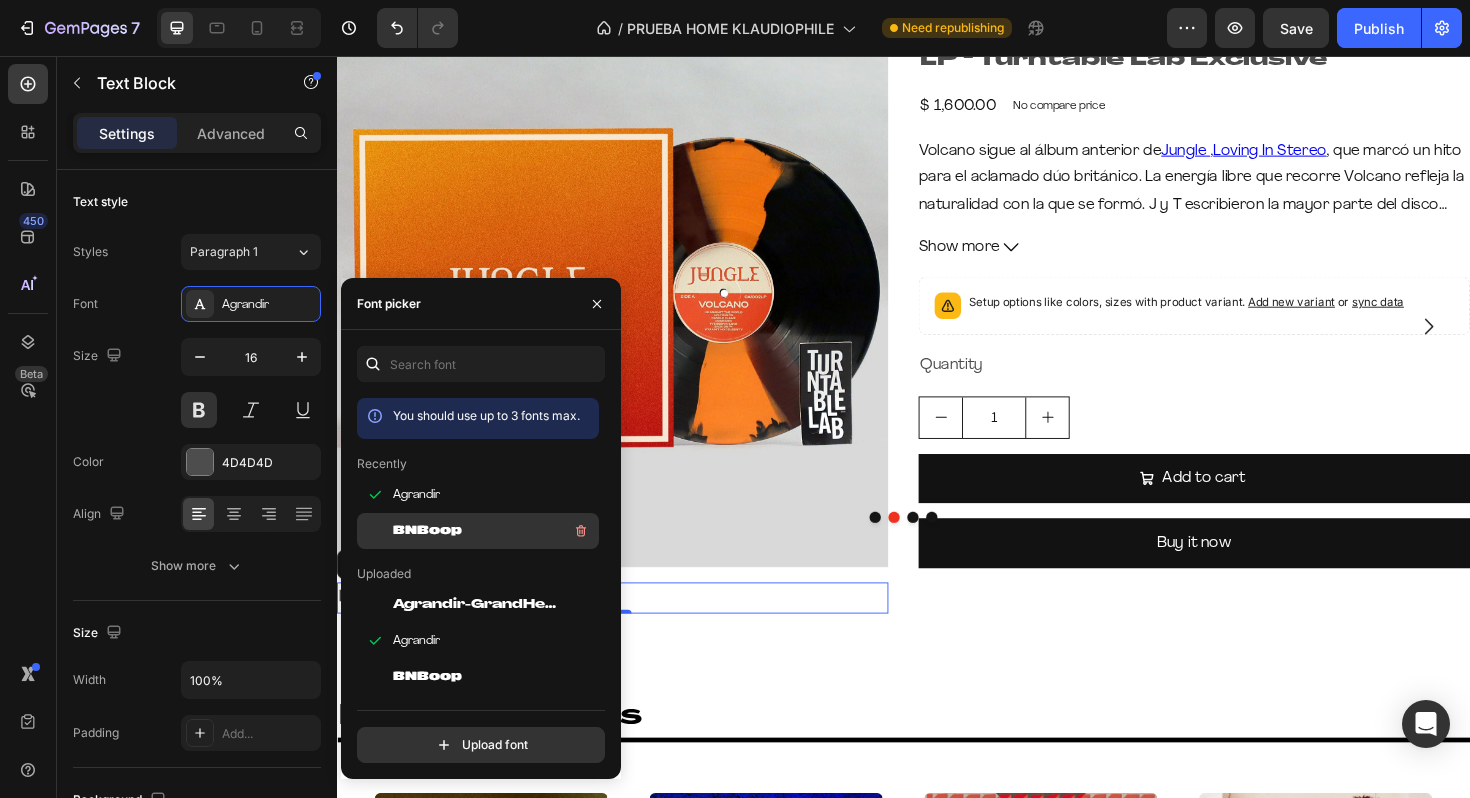 click on "BNBoop" at bounding box center (427, 531) 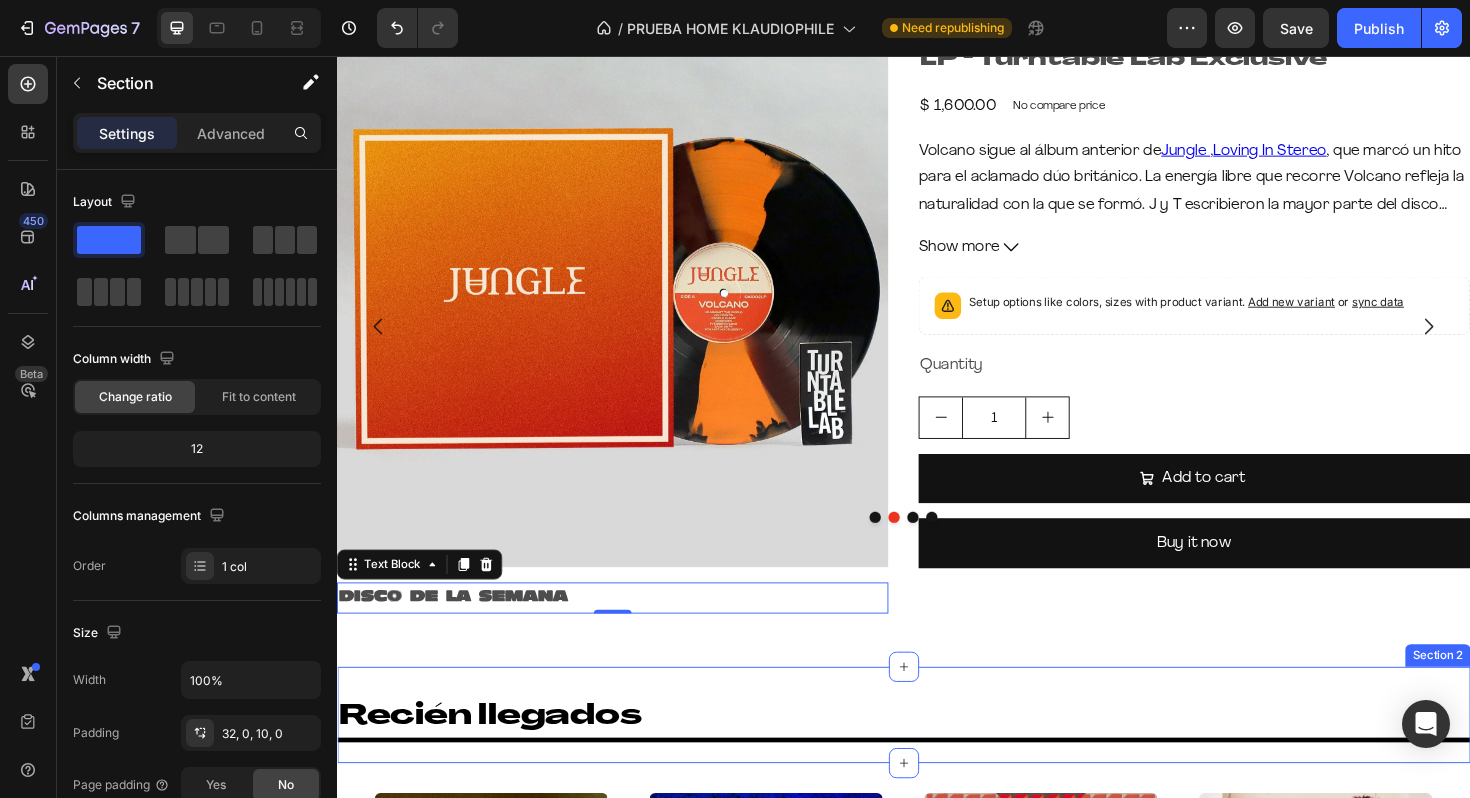 click on "Recién llegados Heading                Title Line Section 2" at bounding box center (937, 754) 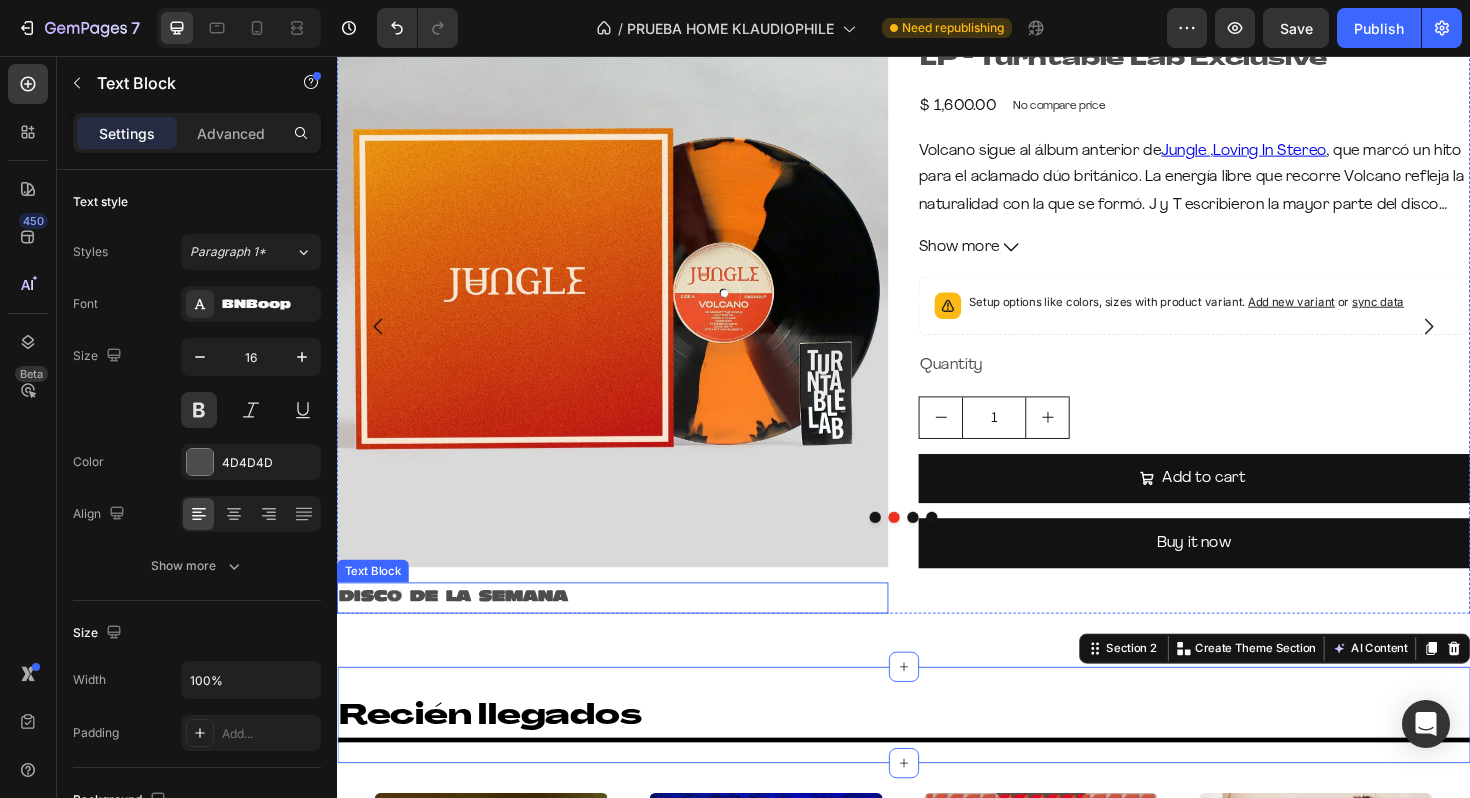 click on "DISCO DE LA SEMANA" at bounding box center (629, 630) 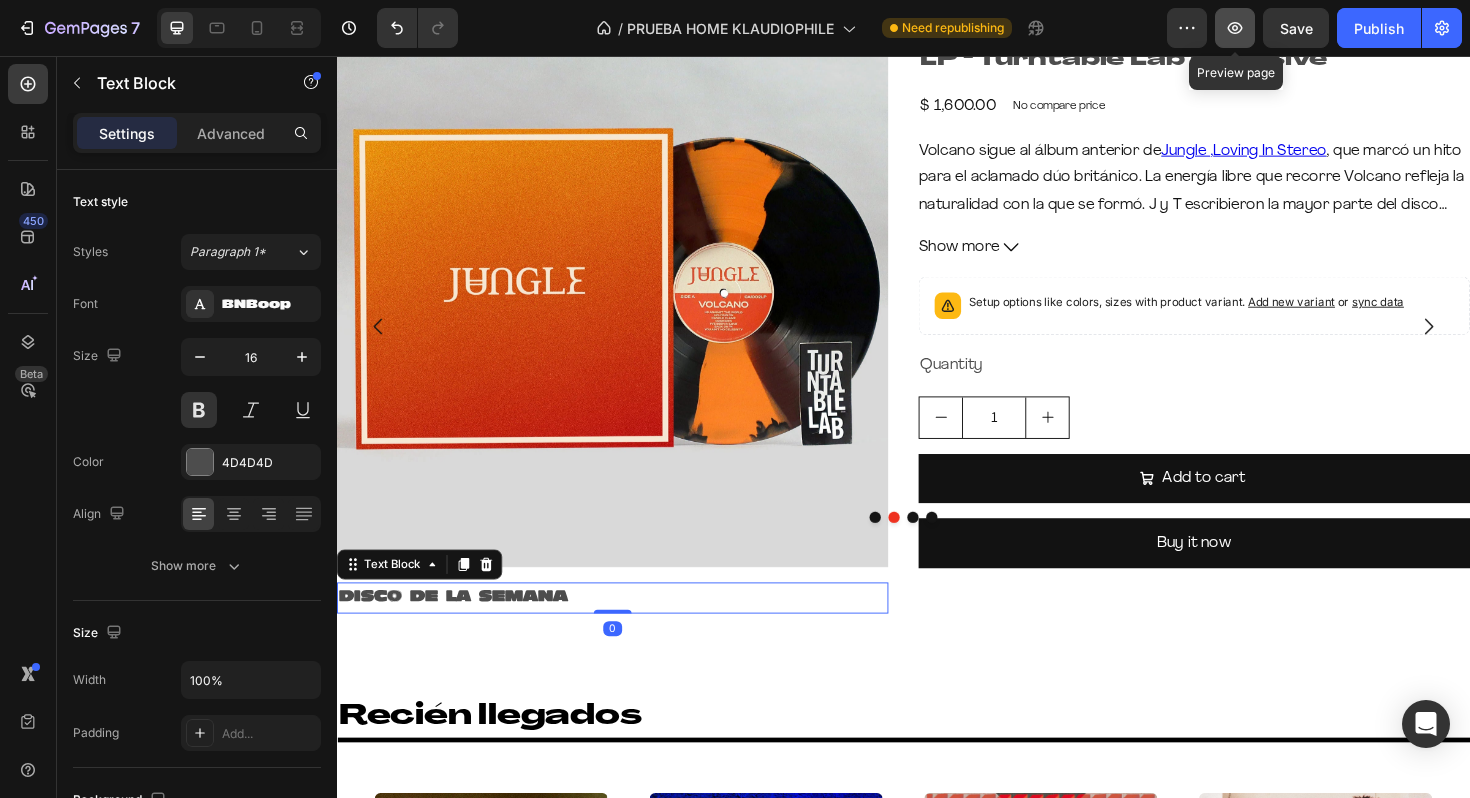 click 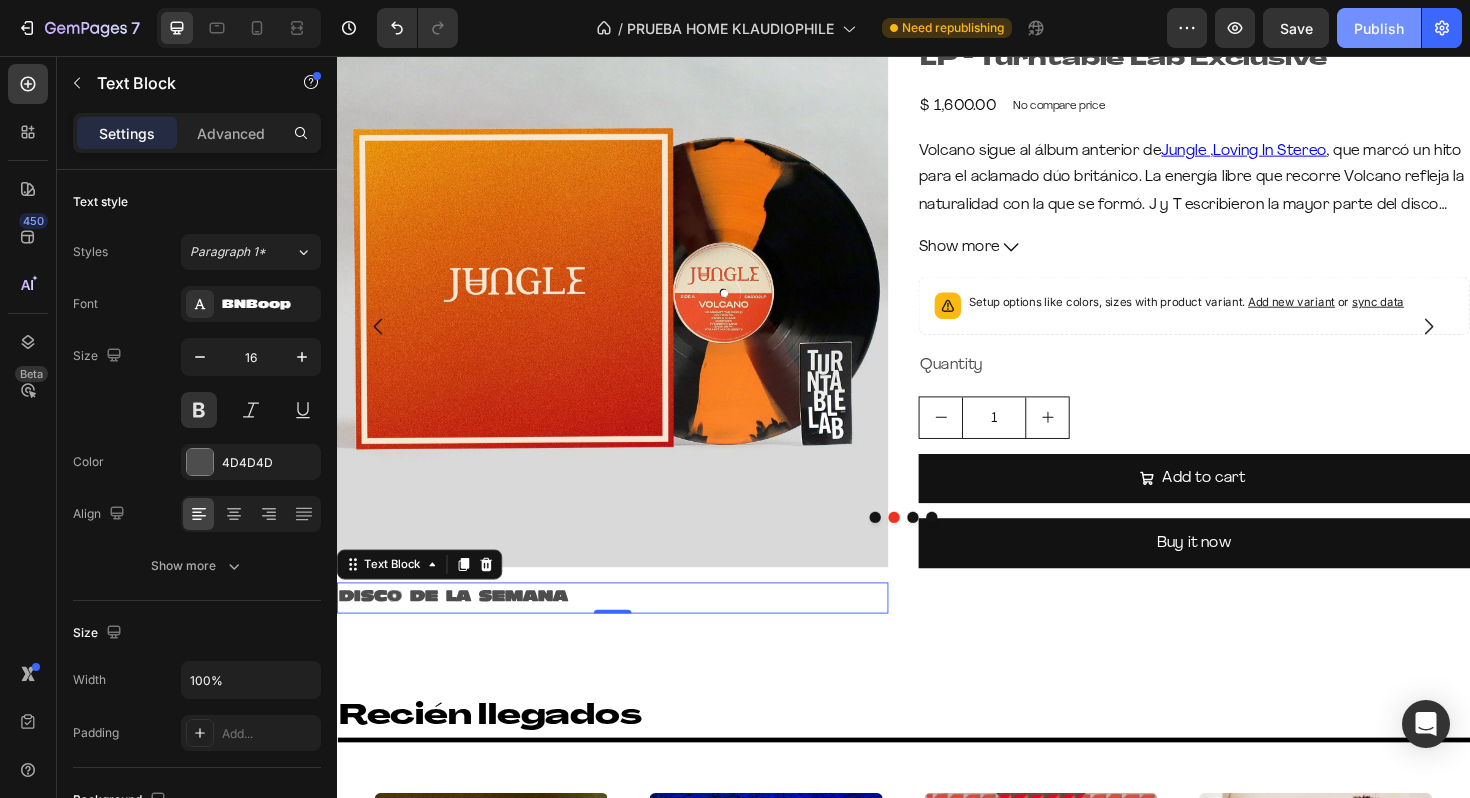 click on "Publish" at bounding box center (1379, 28) 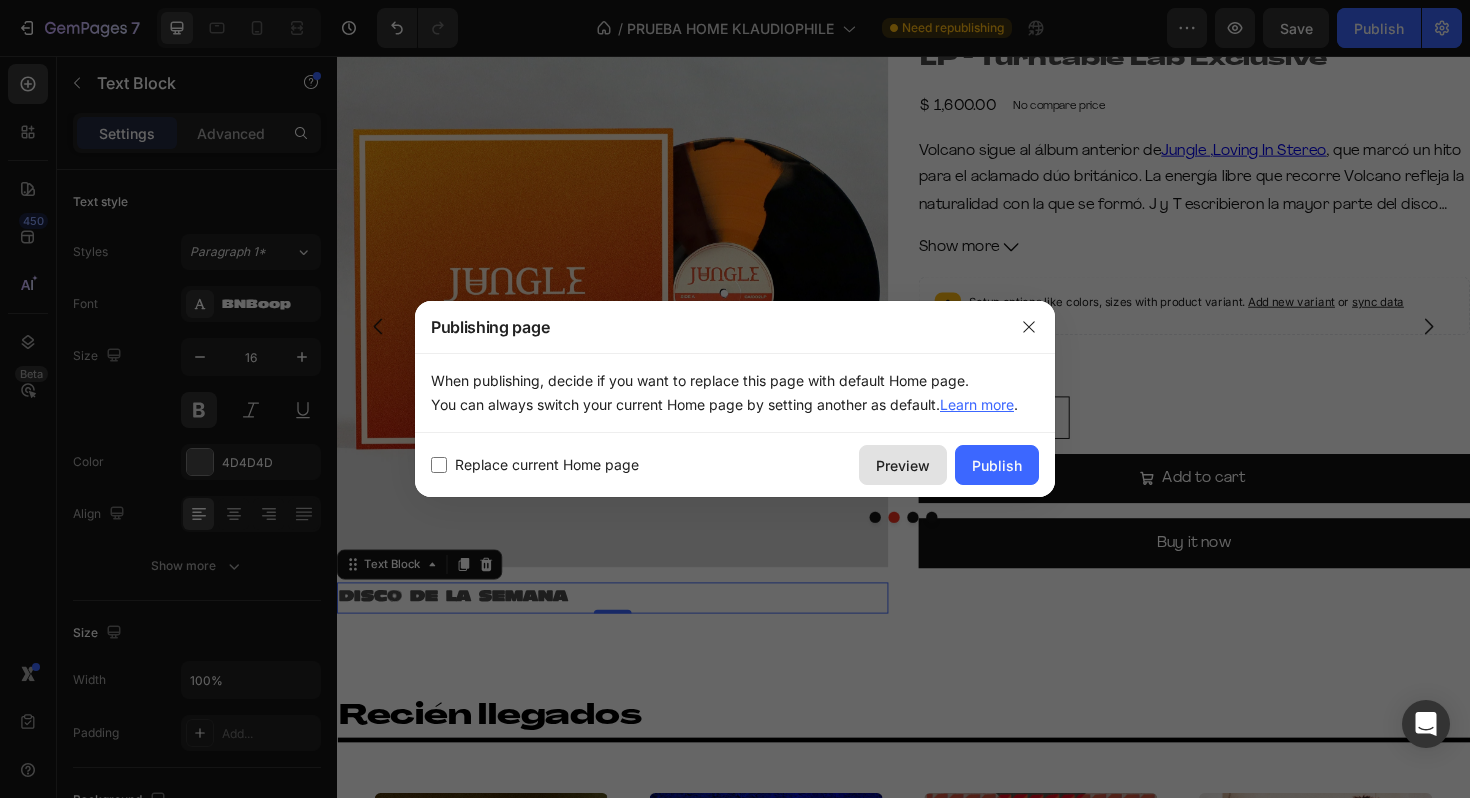 click on "Preview" at bounding box center [903, 465] 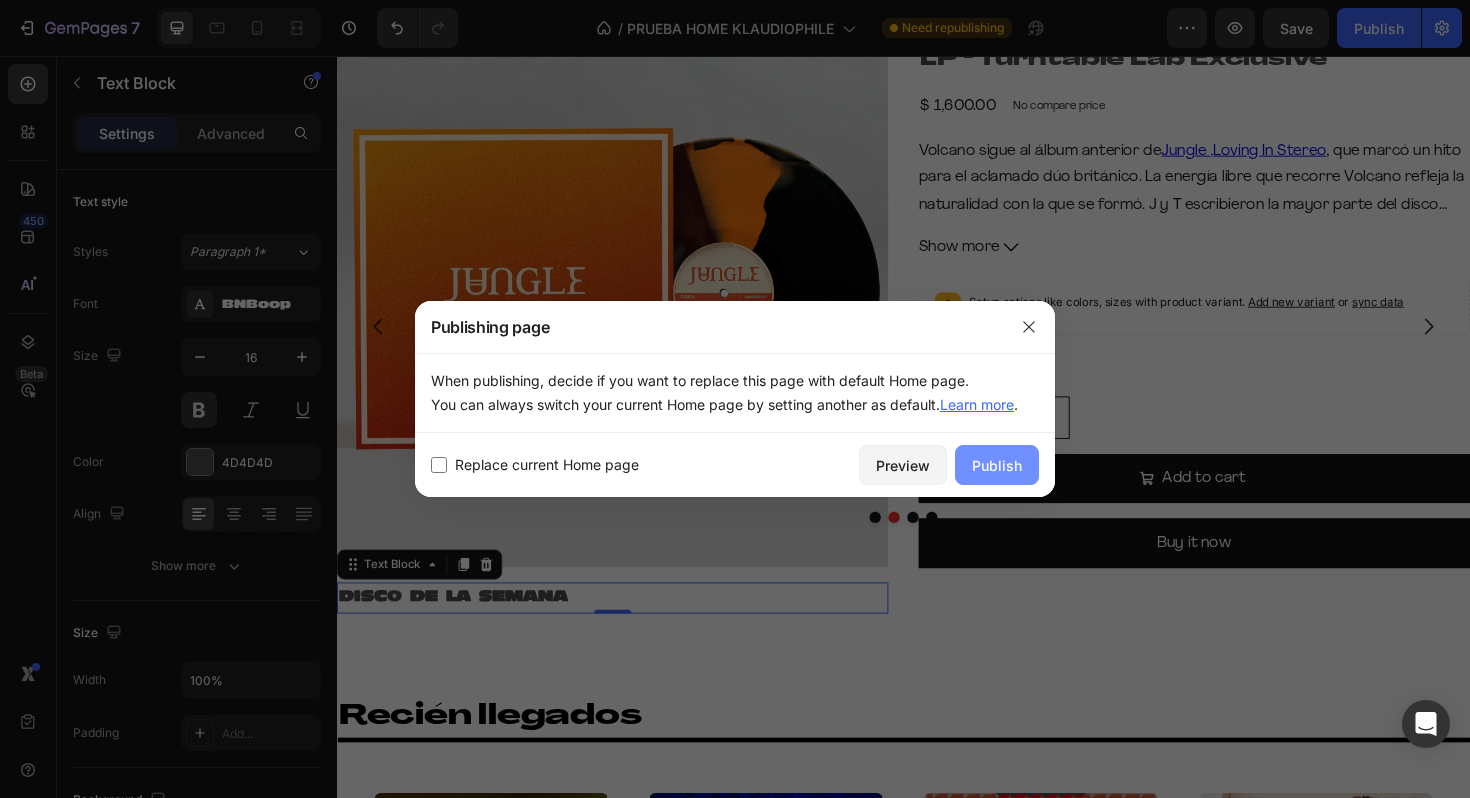 click on "Publish" at bounding box center (997, 465) 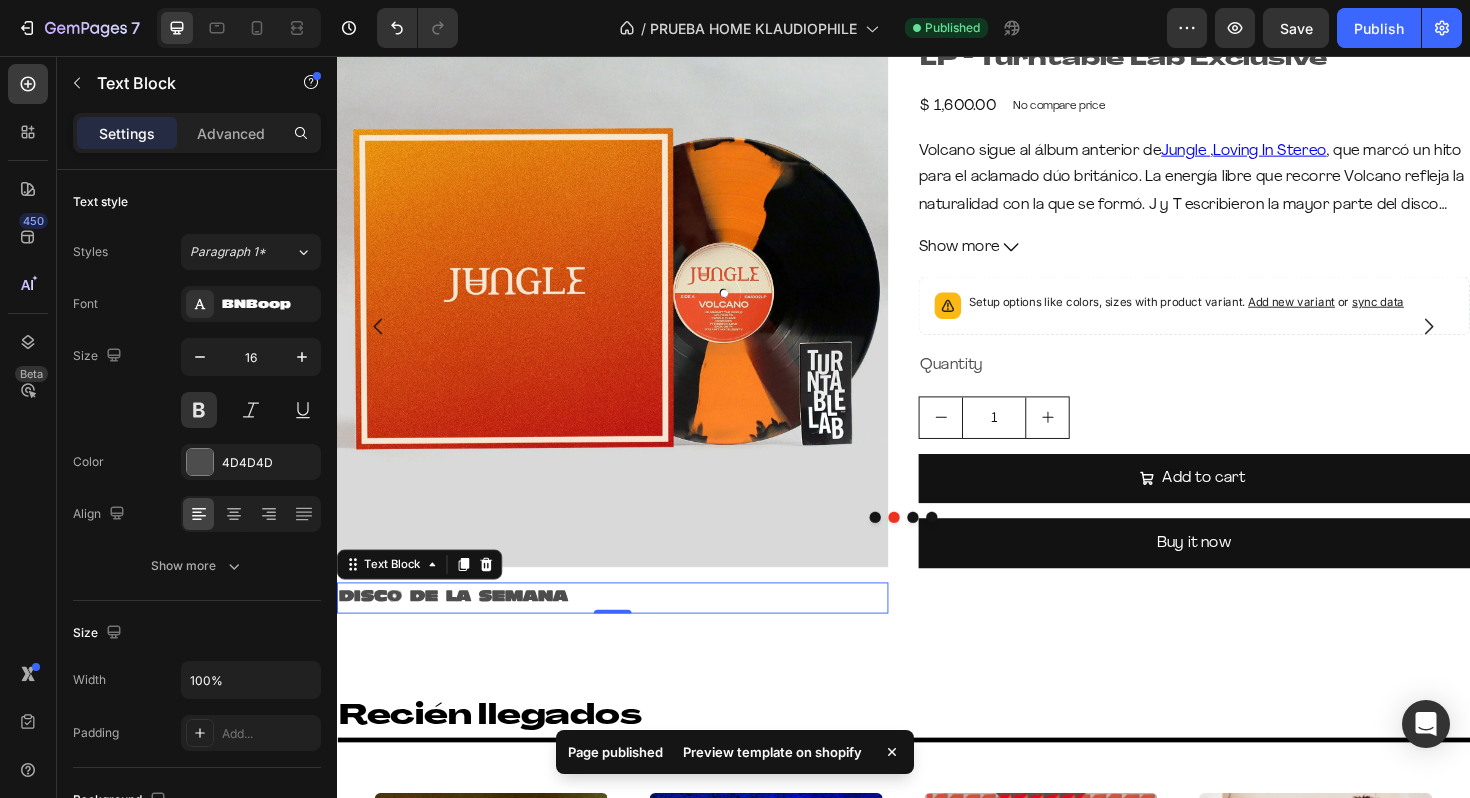 click on "Preview template on shopify" at bounding box center (772, 752) 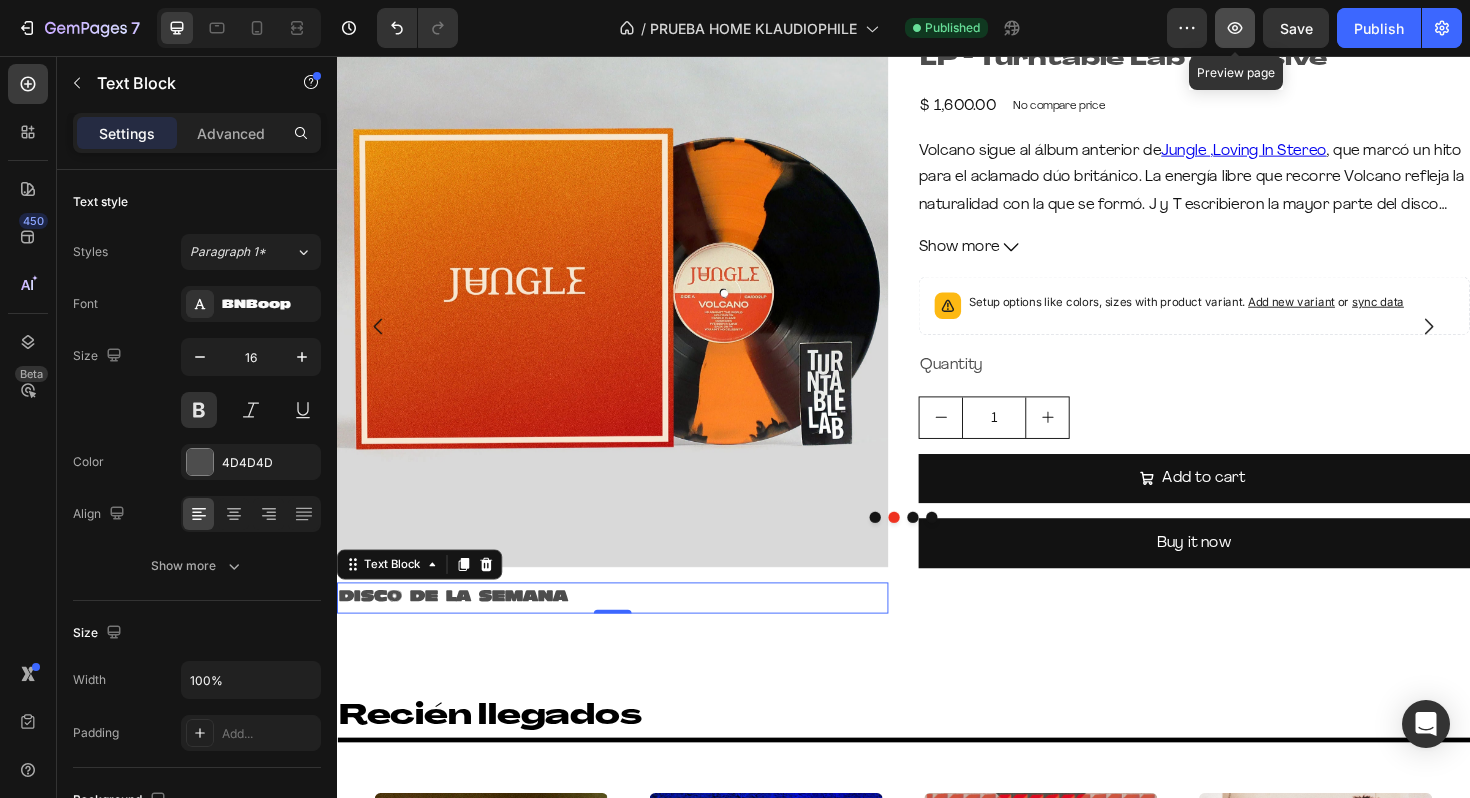 click 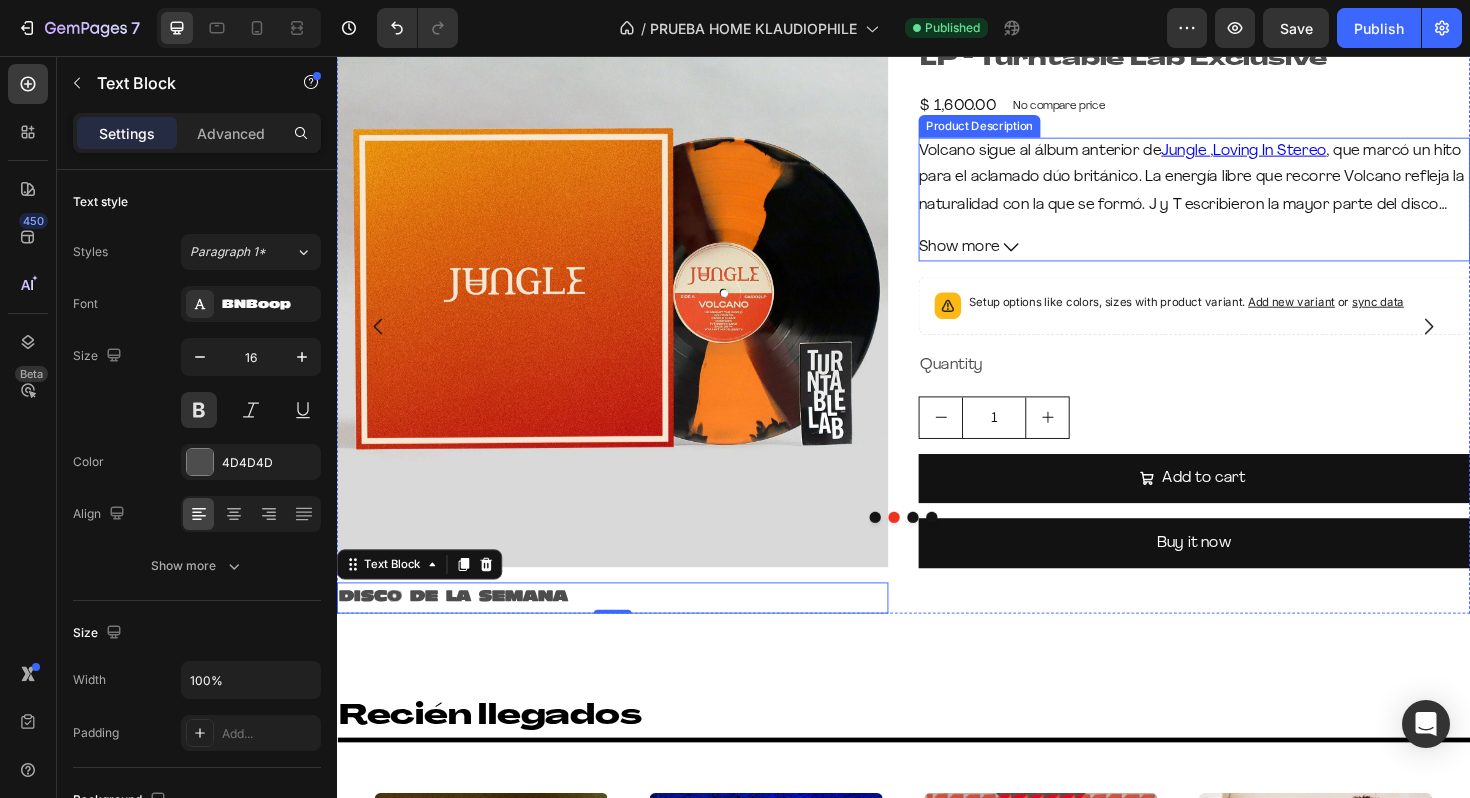 scroll, scrollTop: 0, scrollLeft: 0, axis: both 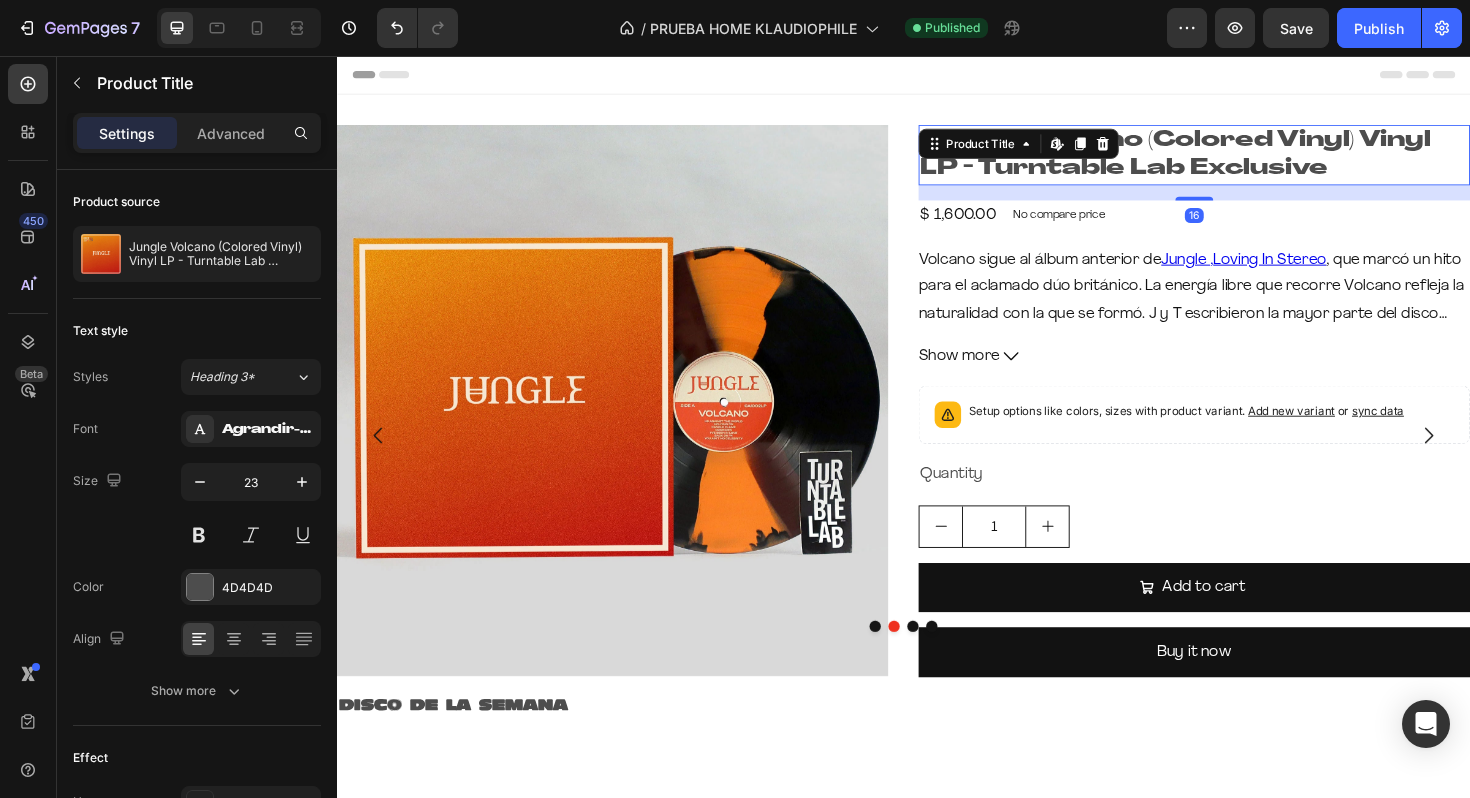click on "Jungle Volcano (Colored Vinyl) Vinyl LP - Turntable Lab Exclusive Product Title   Edit content in Shopify 16" at bounding box center (1245, 161) 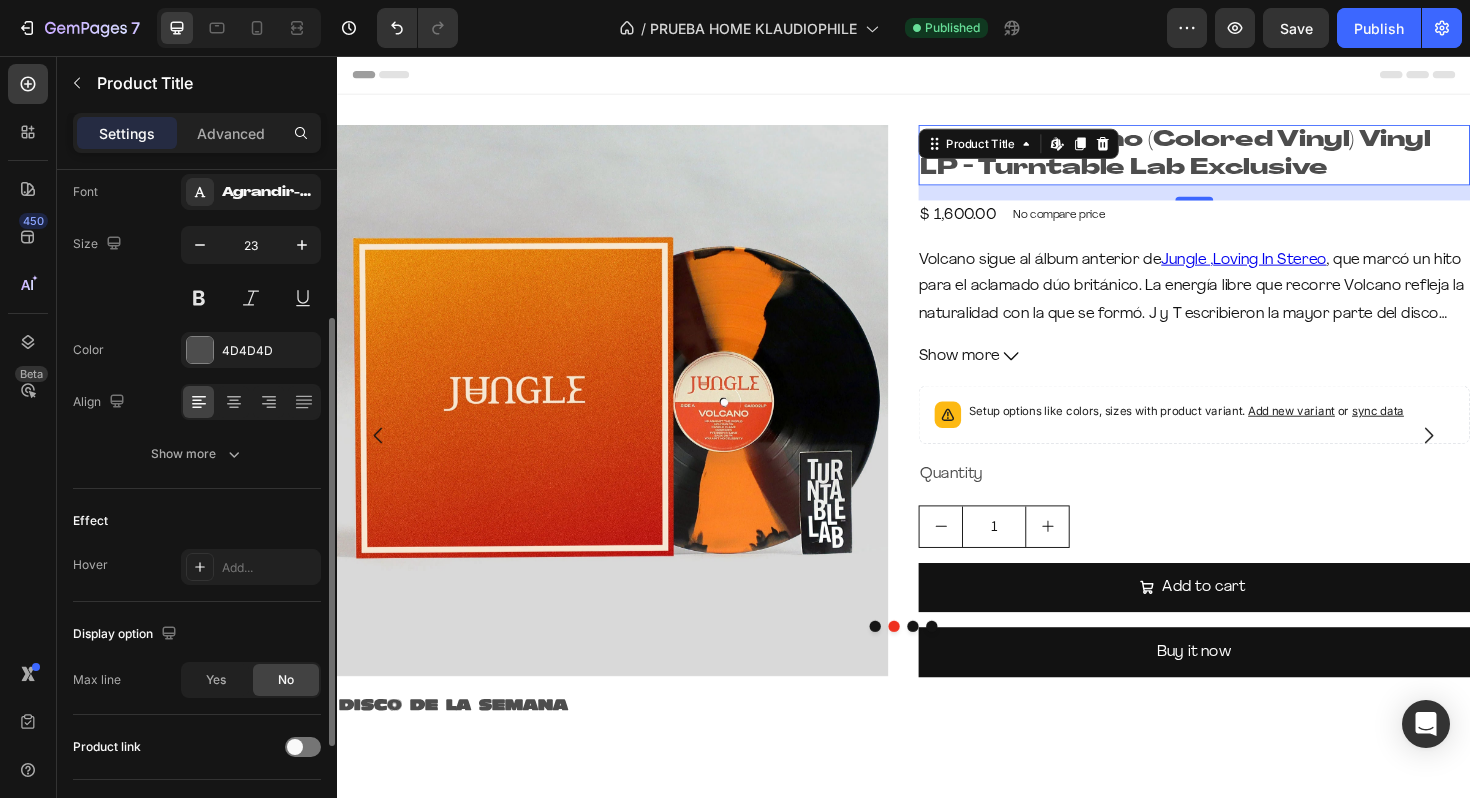 scroll, scrollTop: 339, scrollLeft: 0, axis: vertical 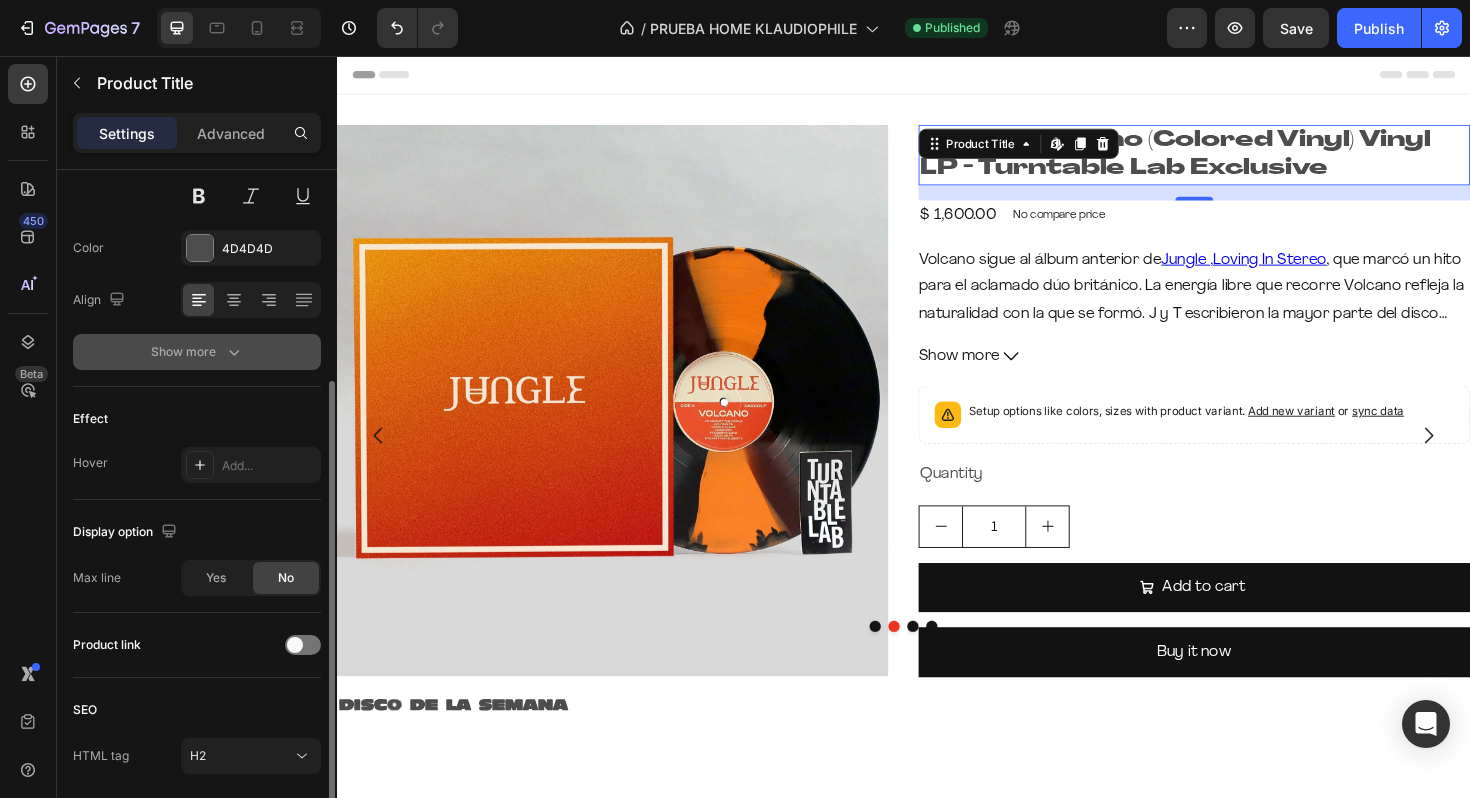 click on "Show more" at bounding box center [197, 352] 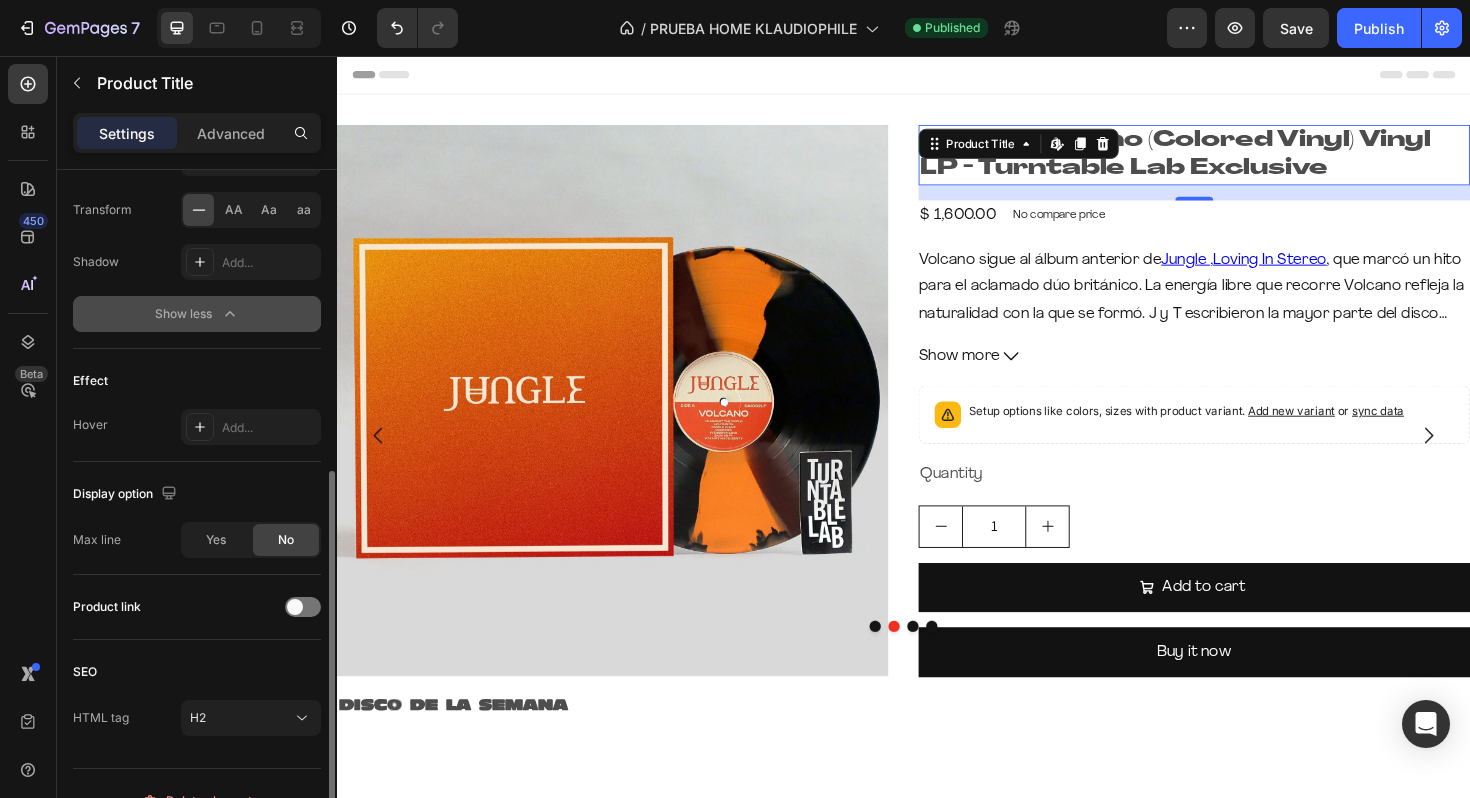 scroll, scrollTop: 647, scrollLeft: 0, axis: vertical 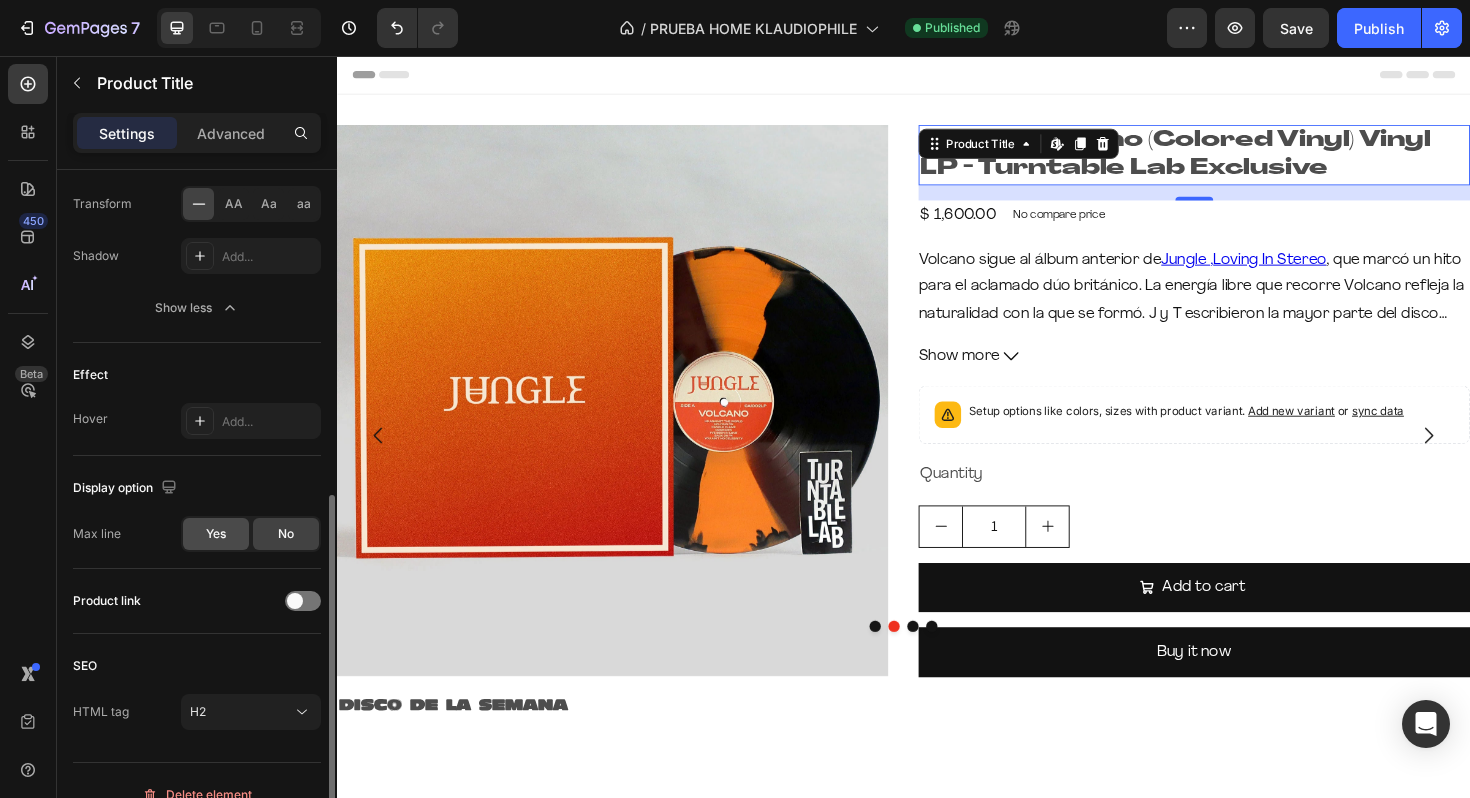 click on "Yes" 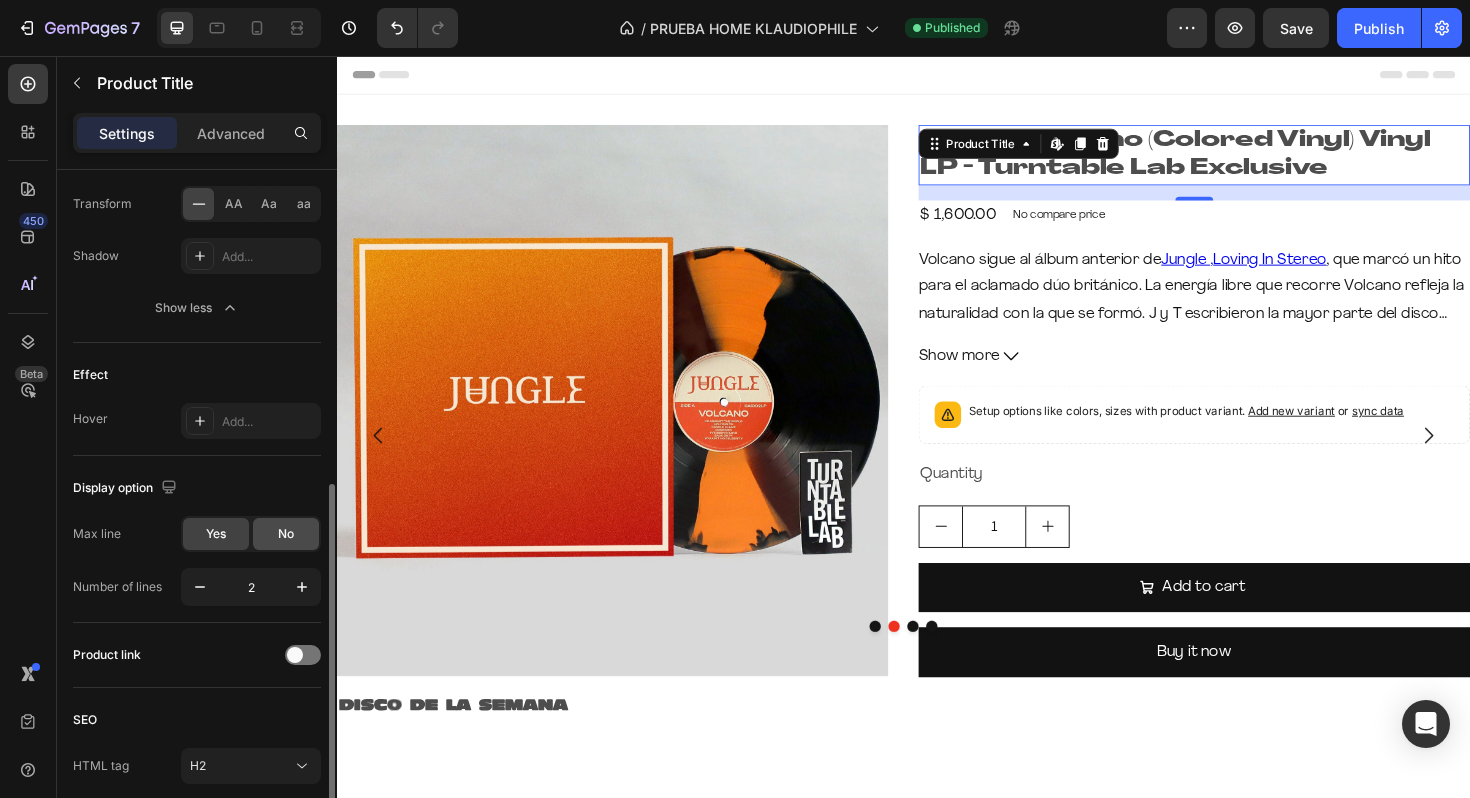 click on "No" 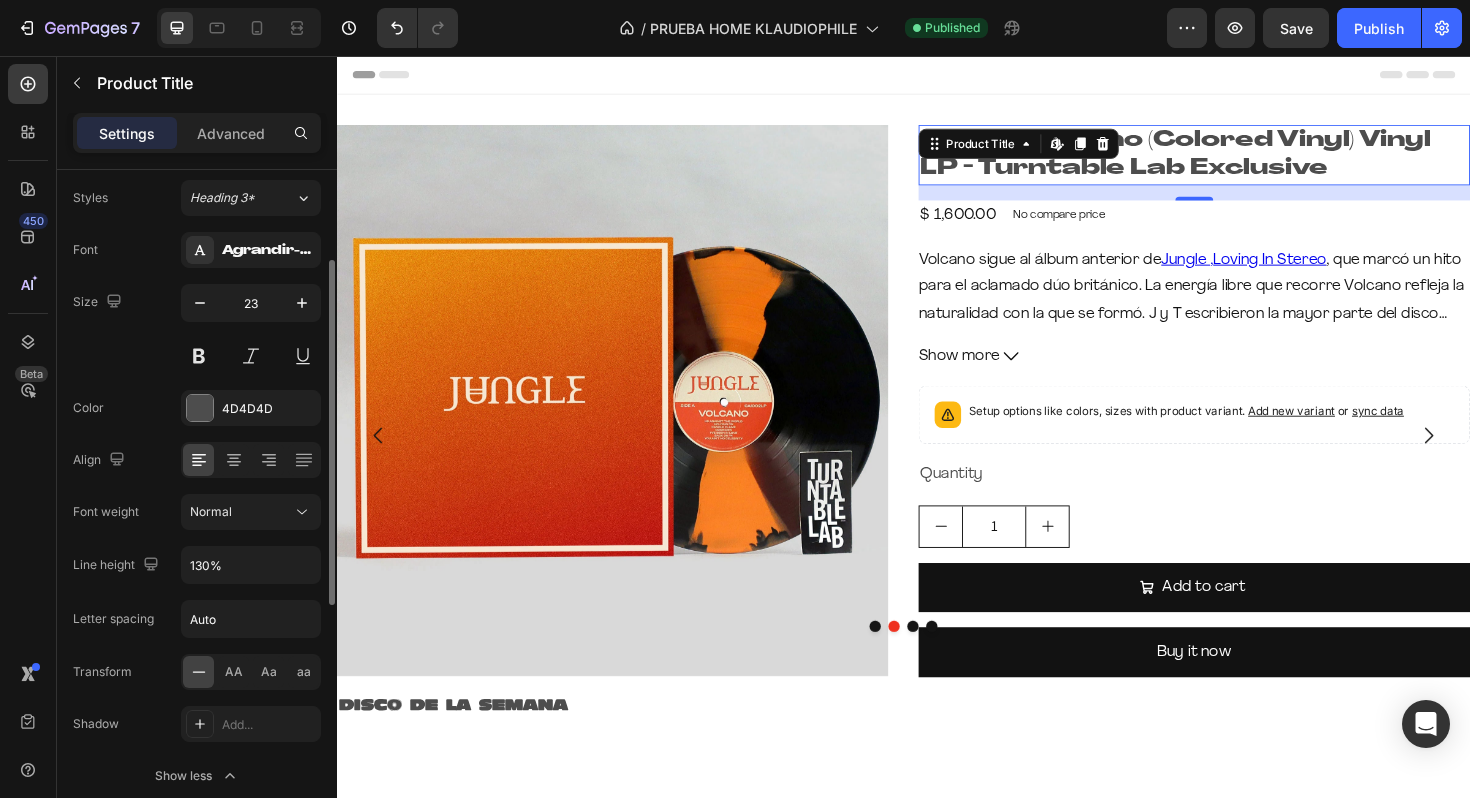 scroll, scrollTop: 0, scrollLeft: 0, axis: both 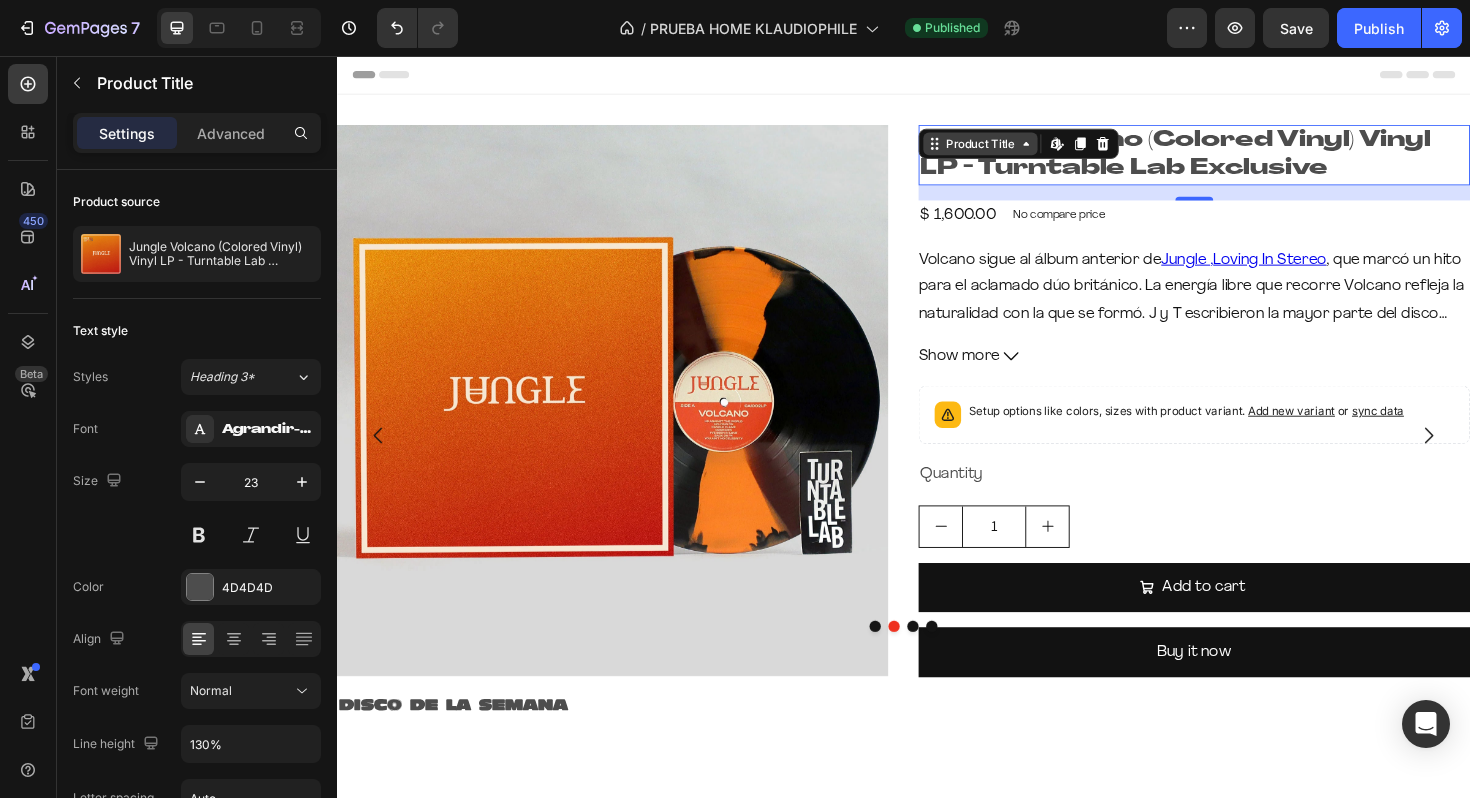 click on "Product Title" at bounding box center (1018, 149) 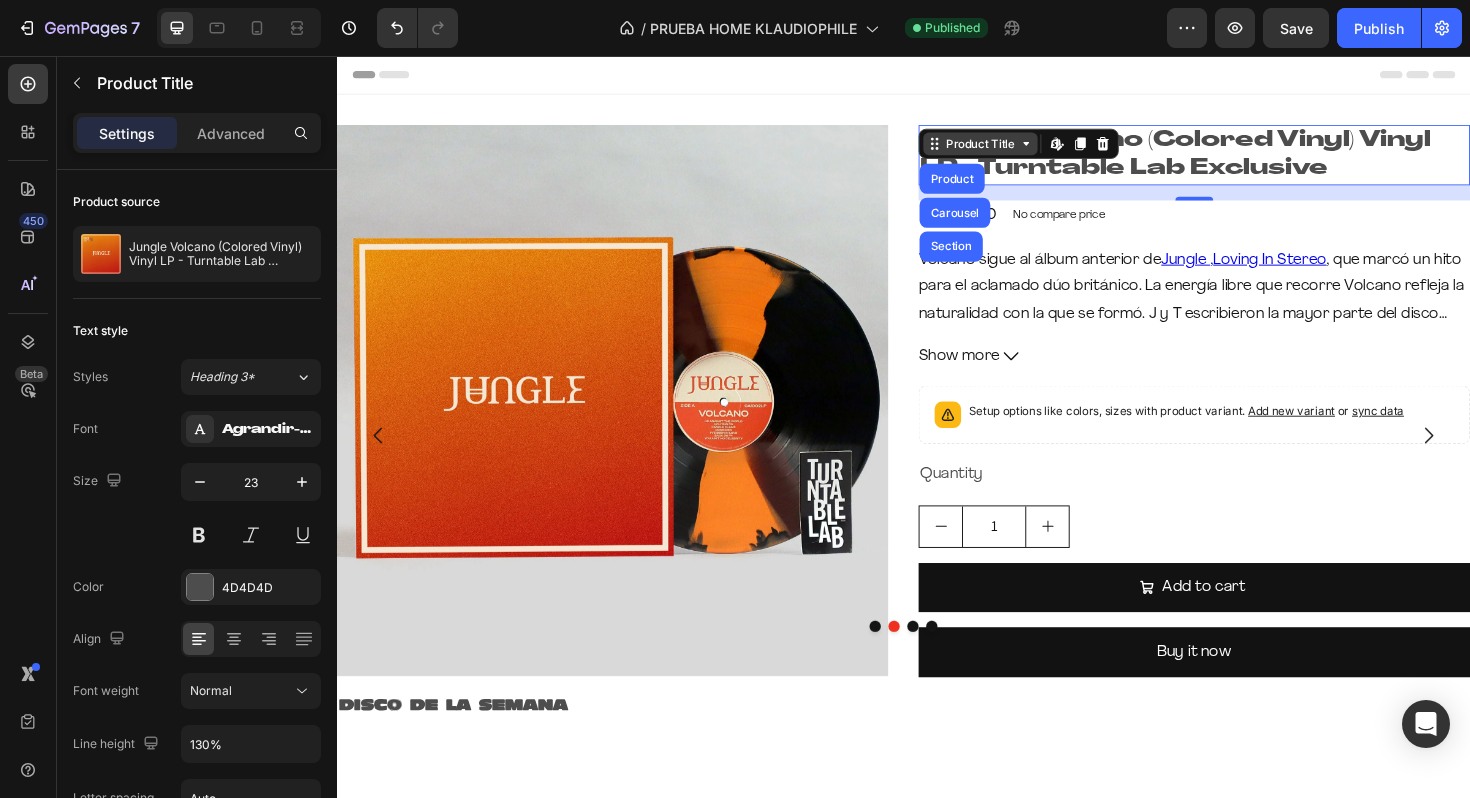 click 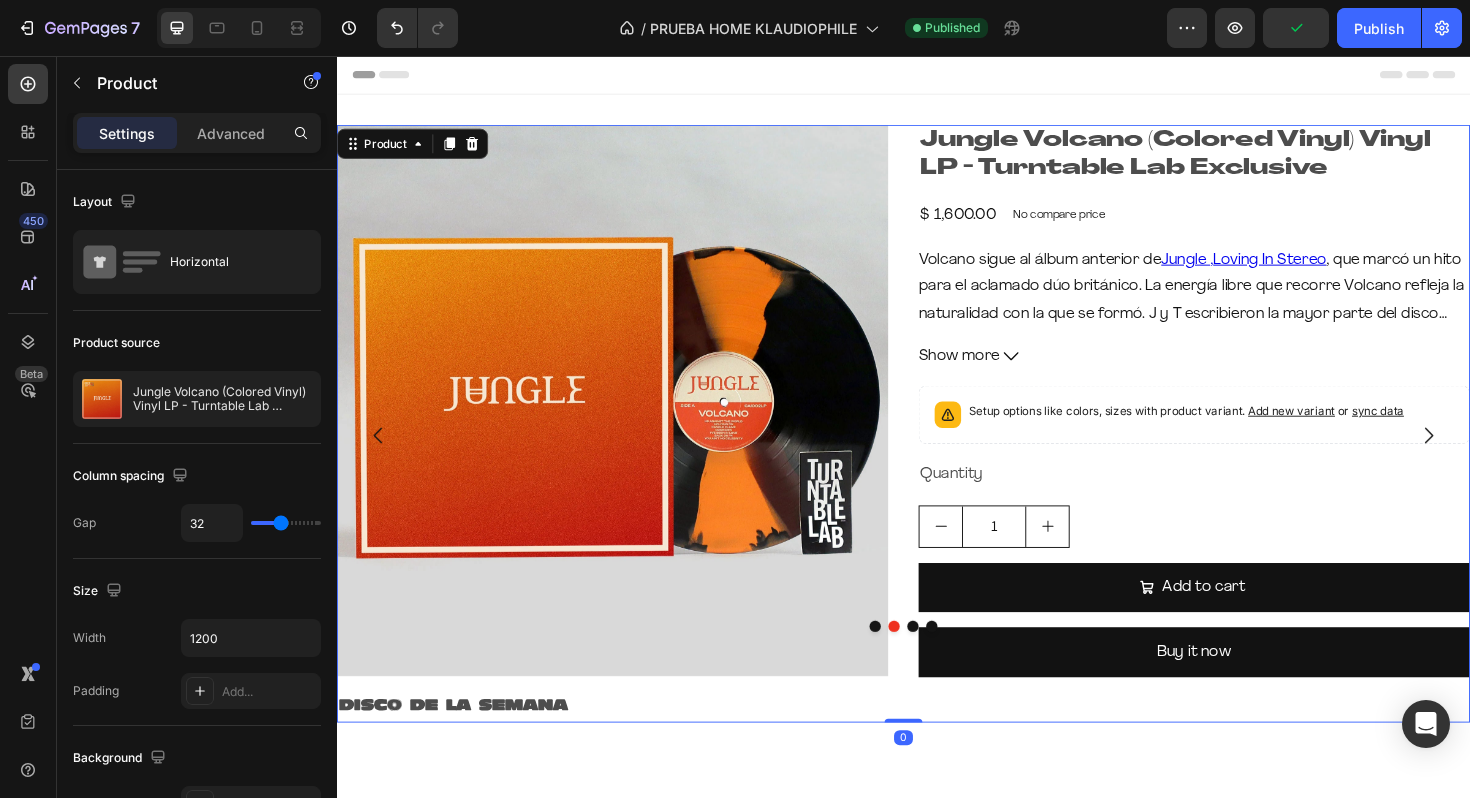 click on "Jungle Volcano (Colored Vinyl) Vinyl LP - Turntable Lab Exclusive Product Title $ 1,600.00 Product Price Product Price No compare price Product Price Row Volcano sigue al álbum anterior de  Jungle ,  Loving In Stereo  , que marcó un hito para el aclamado dúo británico. La energía libre que recorre Volcano refleja la naturalidad con la que se formó. J y T escribieron la mayor parte del disco durante una gira antes de comenzar la grabación en un Airbnb en Los Ángeles. Posteriormente, lo completaron en su casa de Londres, en su estudio favorito, el Estudio B de Metropolis Studios. En esta ocasión, el dúo quiso incluir una mayor variedad de voces en el álbum. Además de  Erick The Architect  , se reunieron con Bas (quien ya participó en el sencillo "Romeo" de "Loving In Stereo") para "Pretty Little Thing", además de contar con talentos como Roots Manuva,  Channel Tres  y JNR Williams. - Caiola Records
vinilo de color naranja y negro 'fundido'
numerados individualmente a mano" at bounding box center [1245, 445] 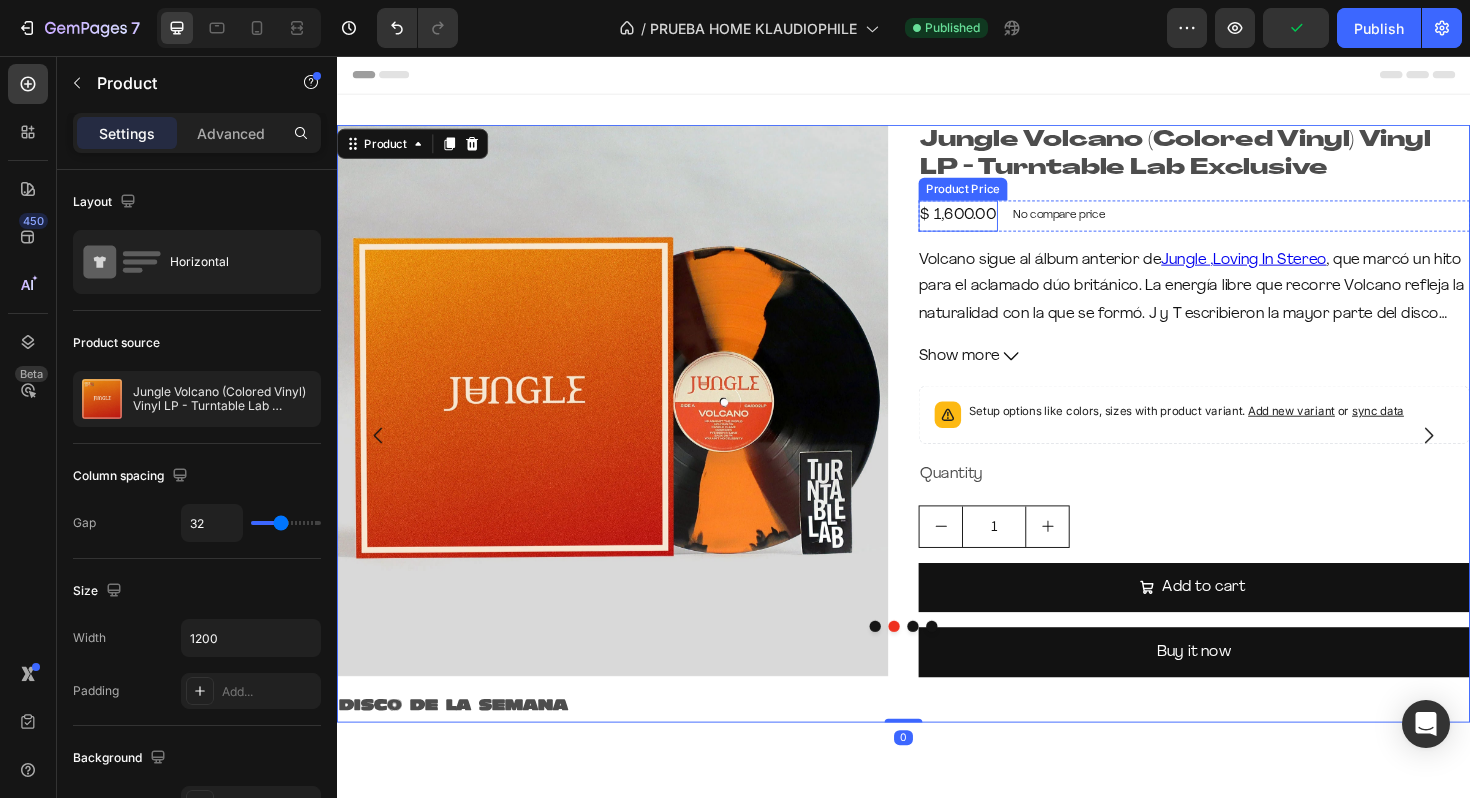 click on "$ 1,600.00" at bounding box center (995, 225) 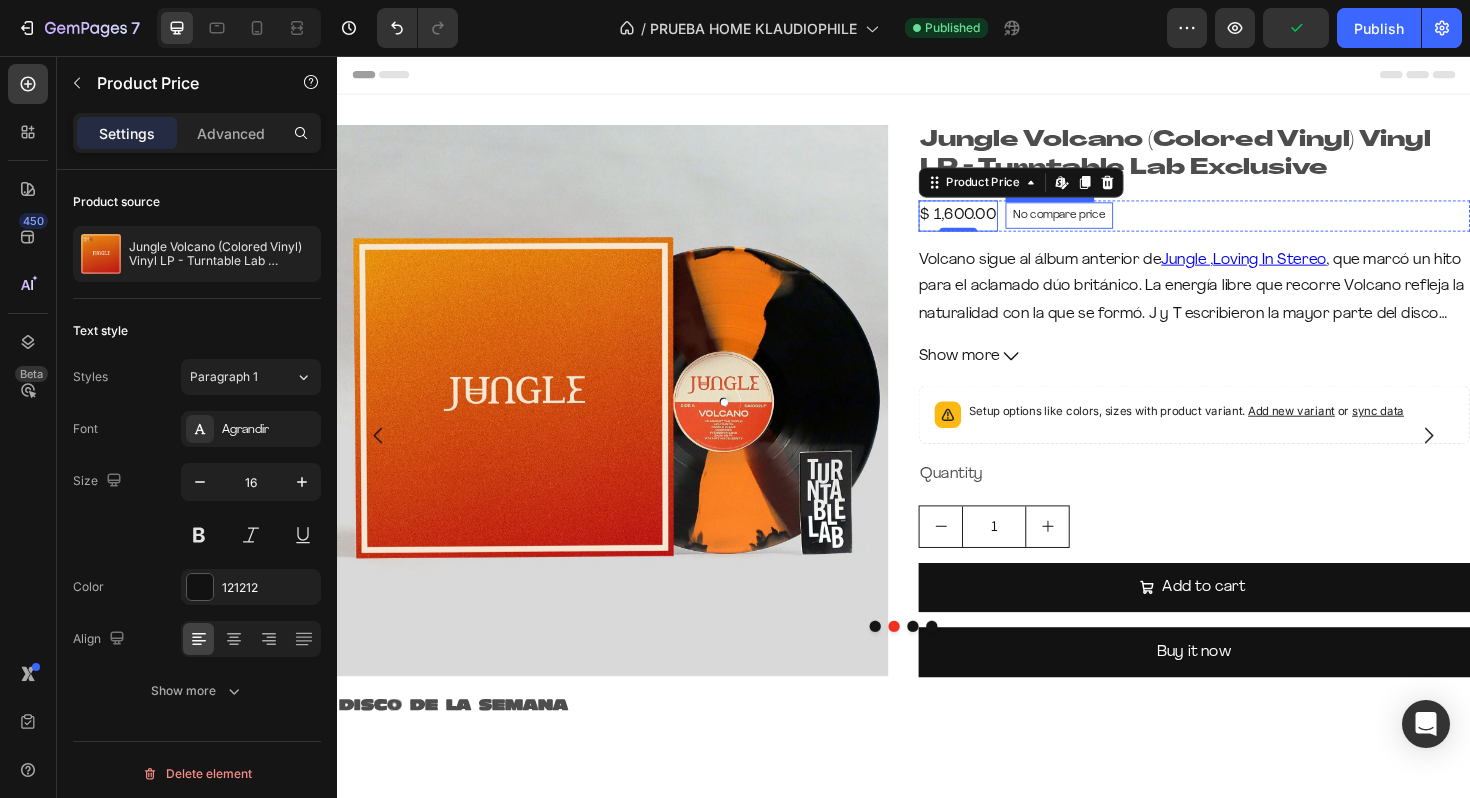 click on "No compare price" at bounding box center (1102, 225) 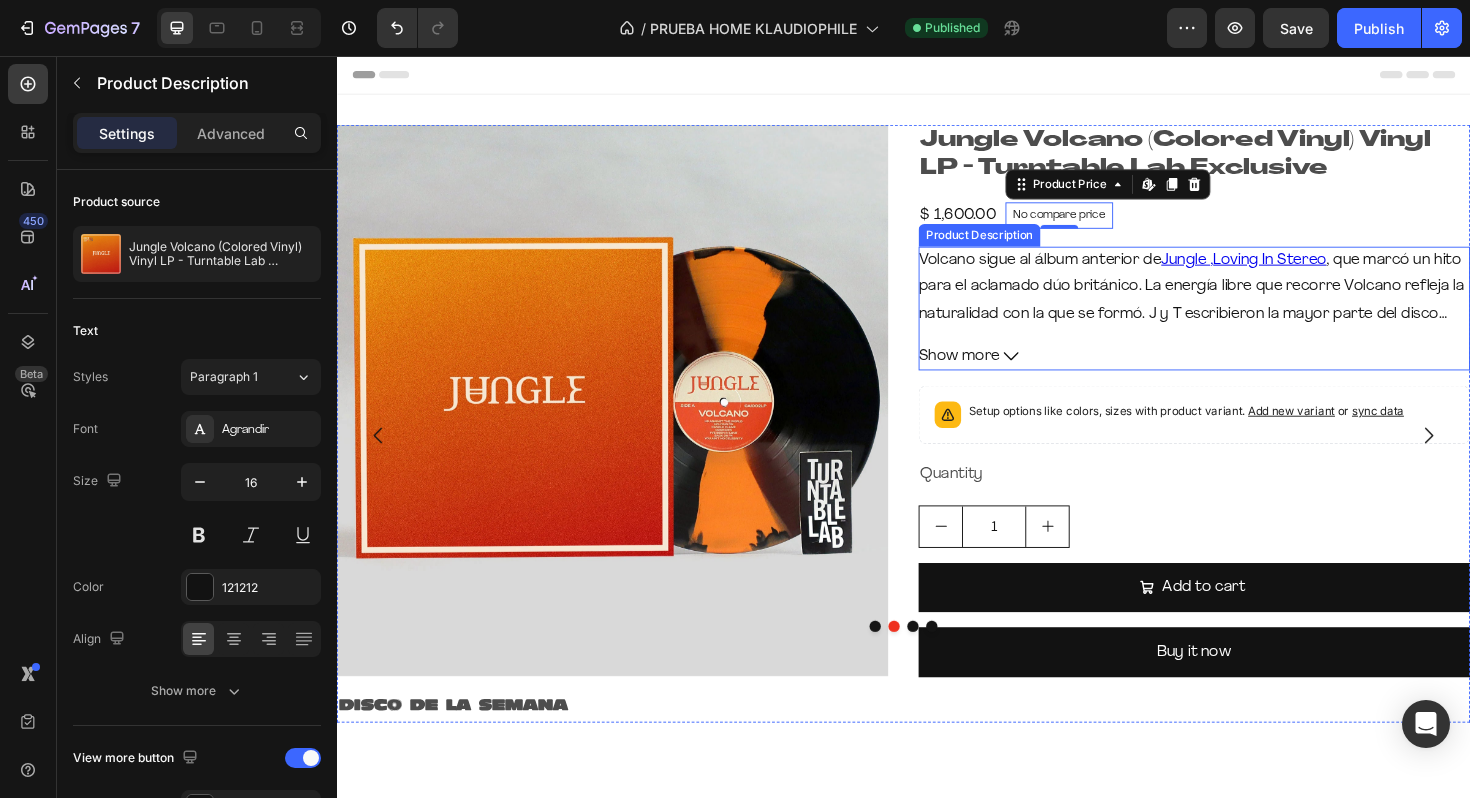 click on "Volcano sigue al álbum anterior de  Jungle ,  Loving In Stereo  , que marcó un hito para el aclamado dúo británico. La energía libre que recorre Volcano refleja la naturalidad con la que se formó. J y T escribieron la mayor parte del disco durante una gira antes de comenzar la grabación en un Airbnb en Los Ángeles. Posteriormente, lo completaron en su casa de Londres, en su estudio favorito, el Estudio B de Metropolis Studios. En esta ocasión, el dúo quiso incluir una mayor variedad de voces en el álbum. Además de  Erick The Architect  , se reunieron con Bas (quien ya participó en el sencillo "Romeo" de "Loving In Stereo") para "Pretty Little Thing", además de contar con talentos como Roots Manuva,  Channel Tres  y JNR Williams. - Caiola Records" at bounding box center [1245, 401] 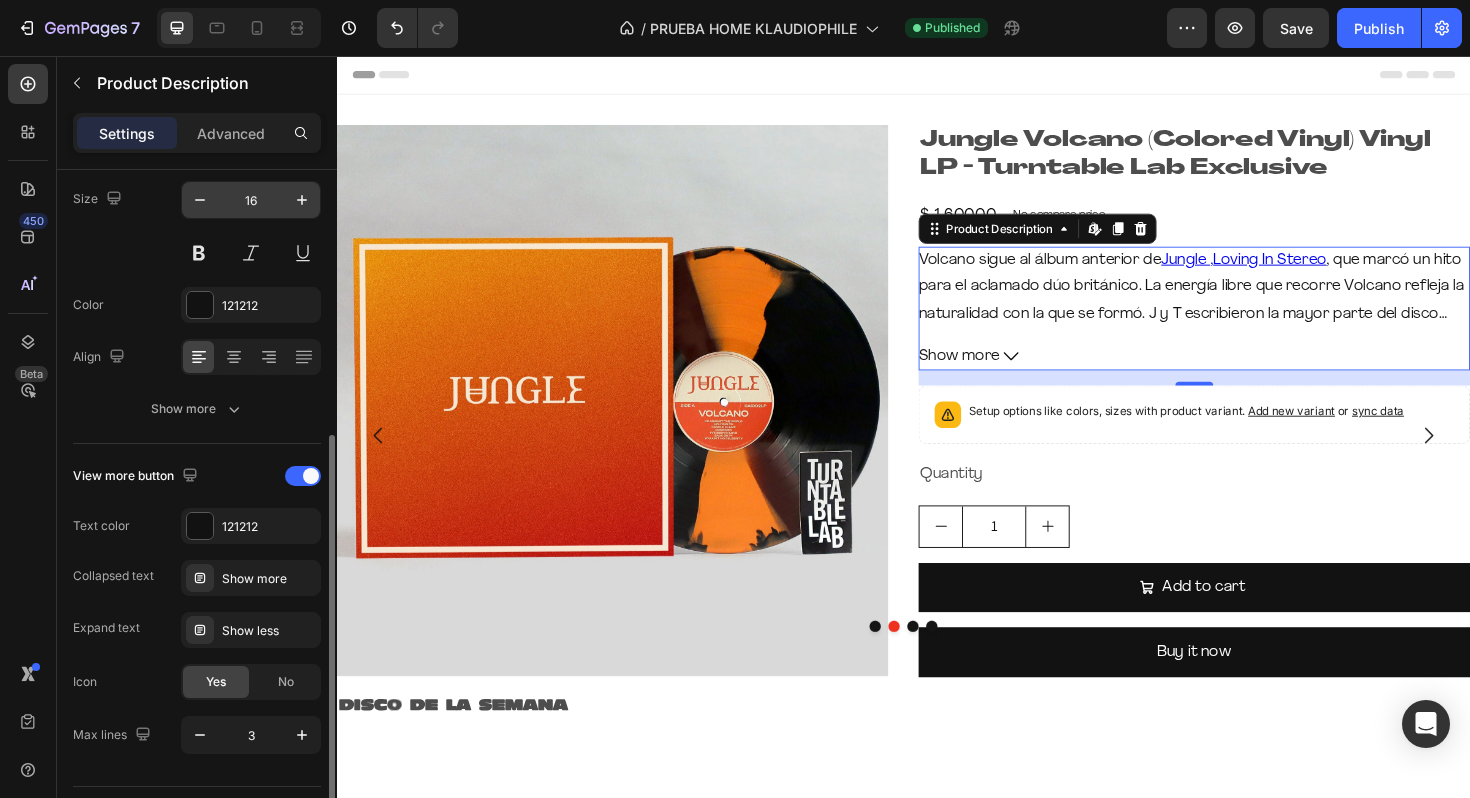 scroll, scrollTop: 334, scrollLeft: 0, axis: vertical 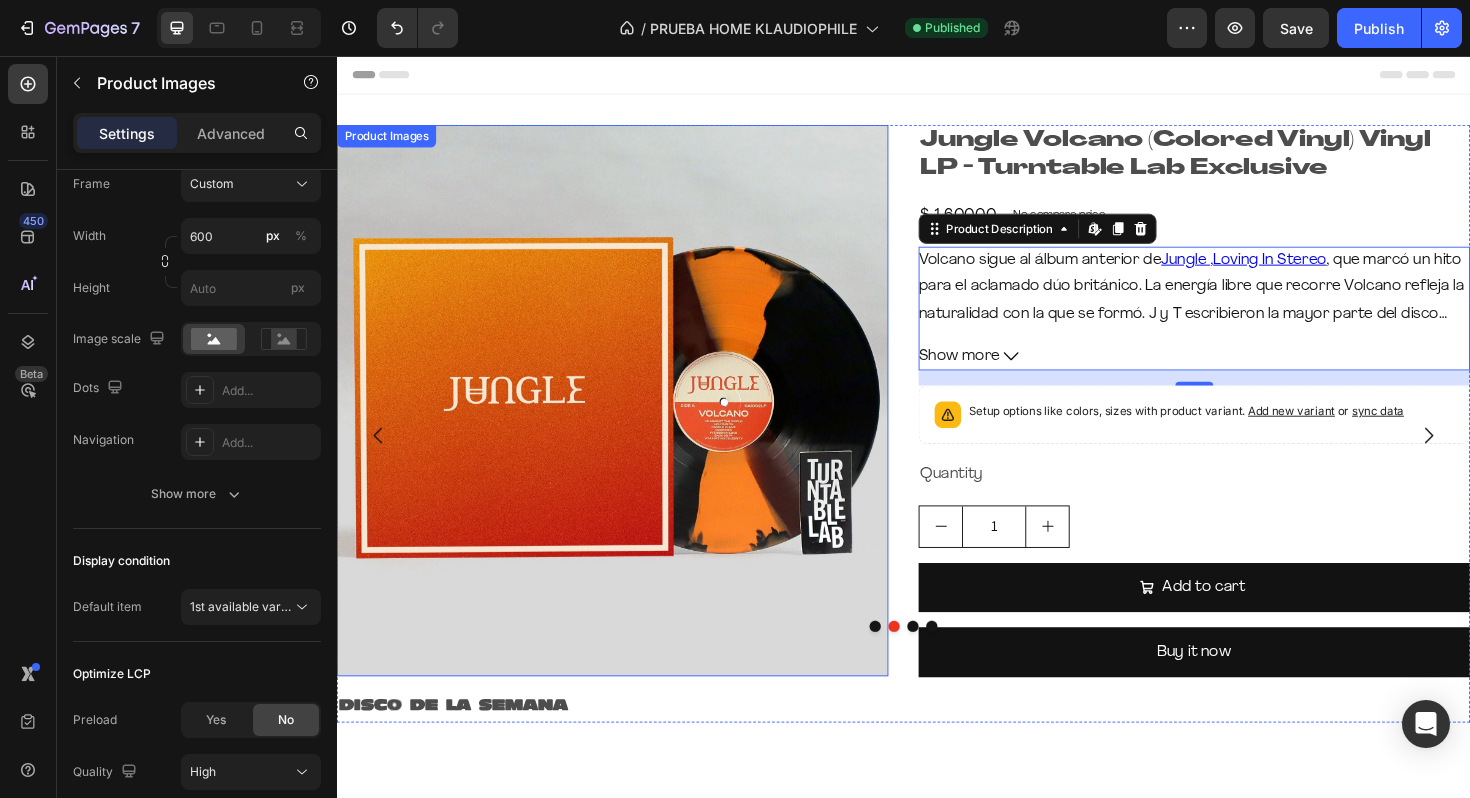 click at bounding box center [629, 421] 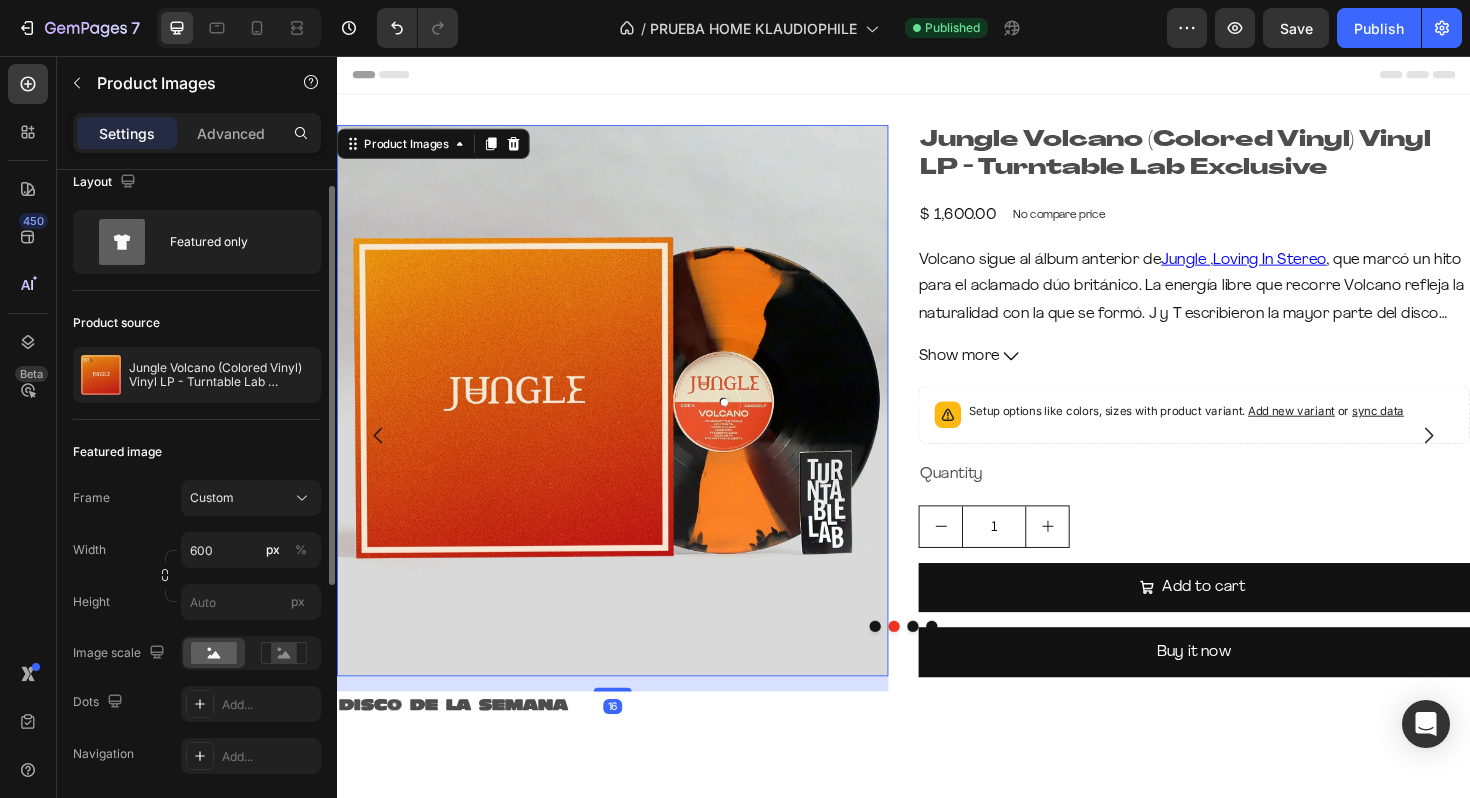 scroll, scrollTop: 30, scrollLeft: 0, axis: vertical 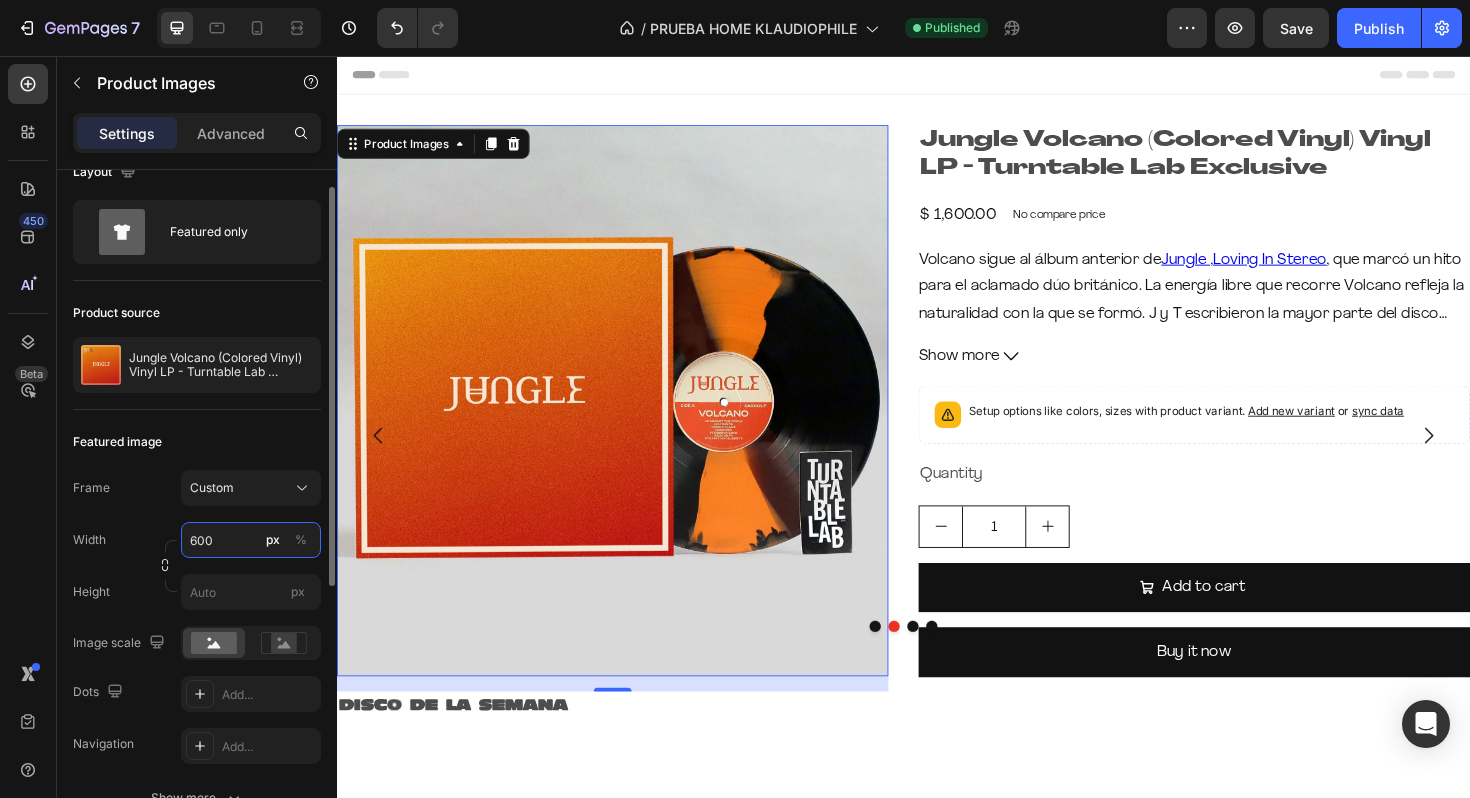 click on "600" at bounding box center [251, 540] 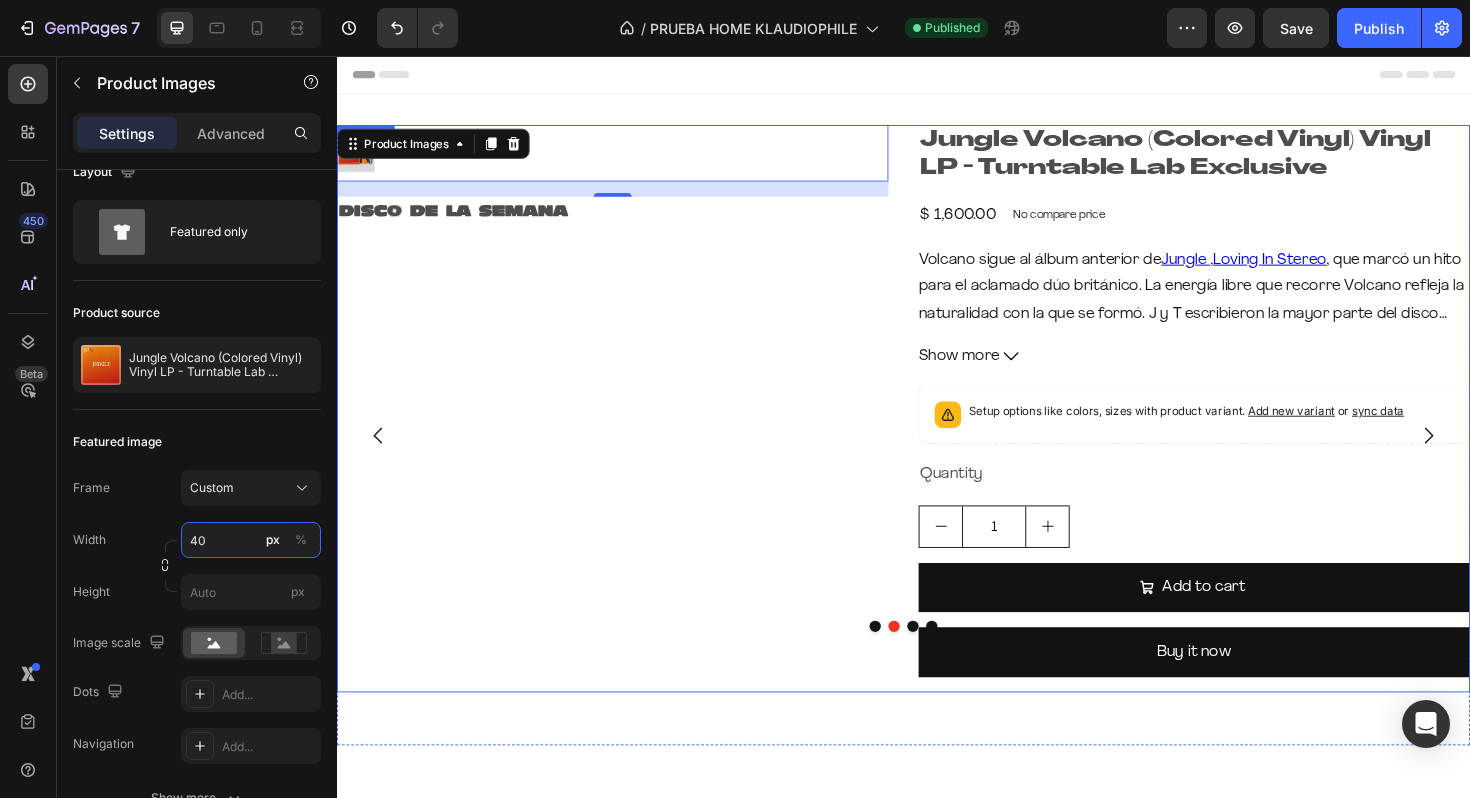 type on "4" 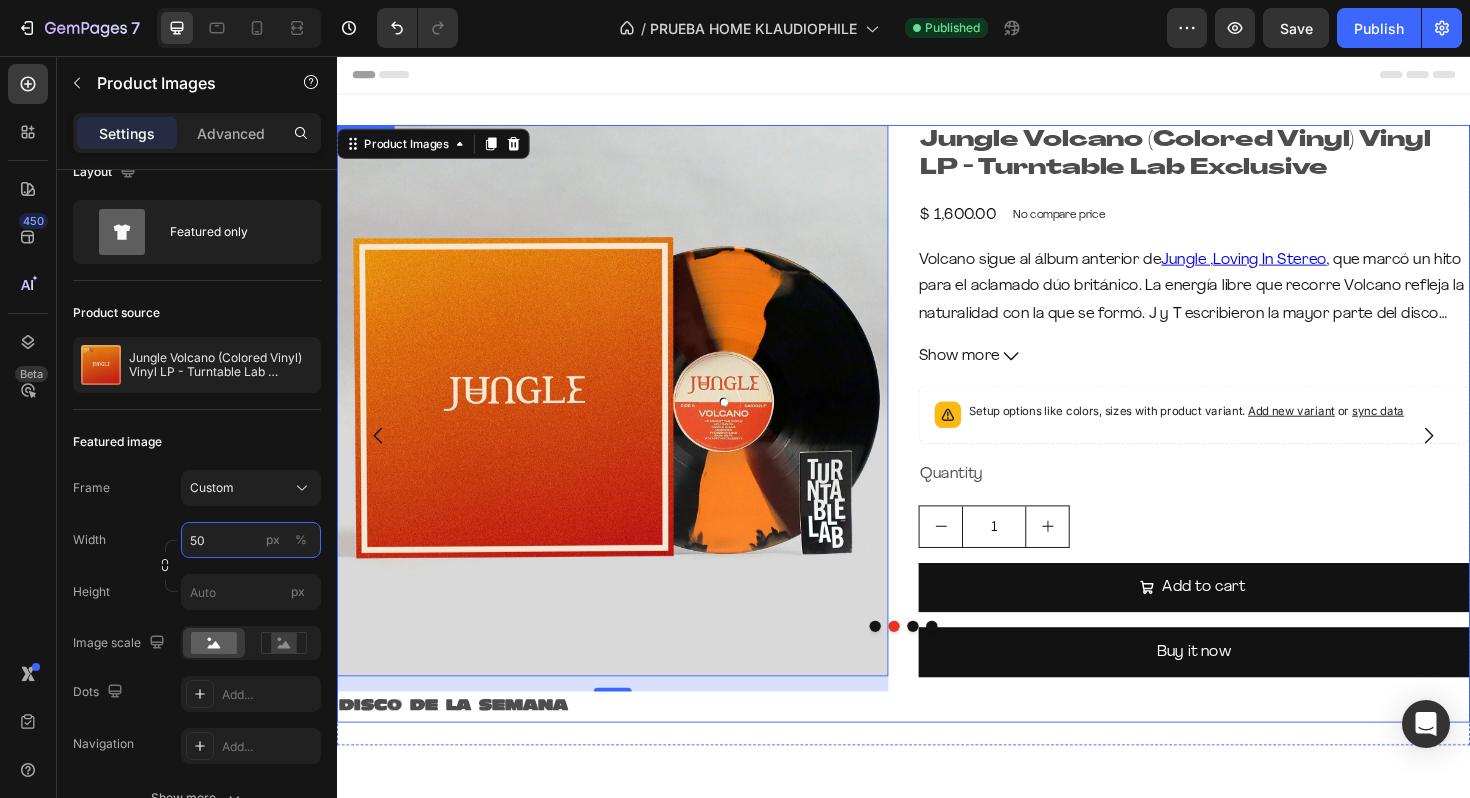 type on "500" 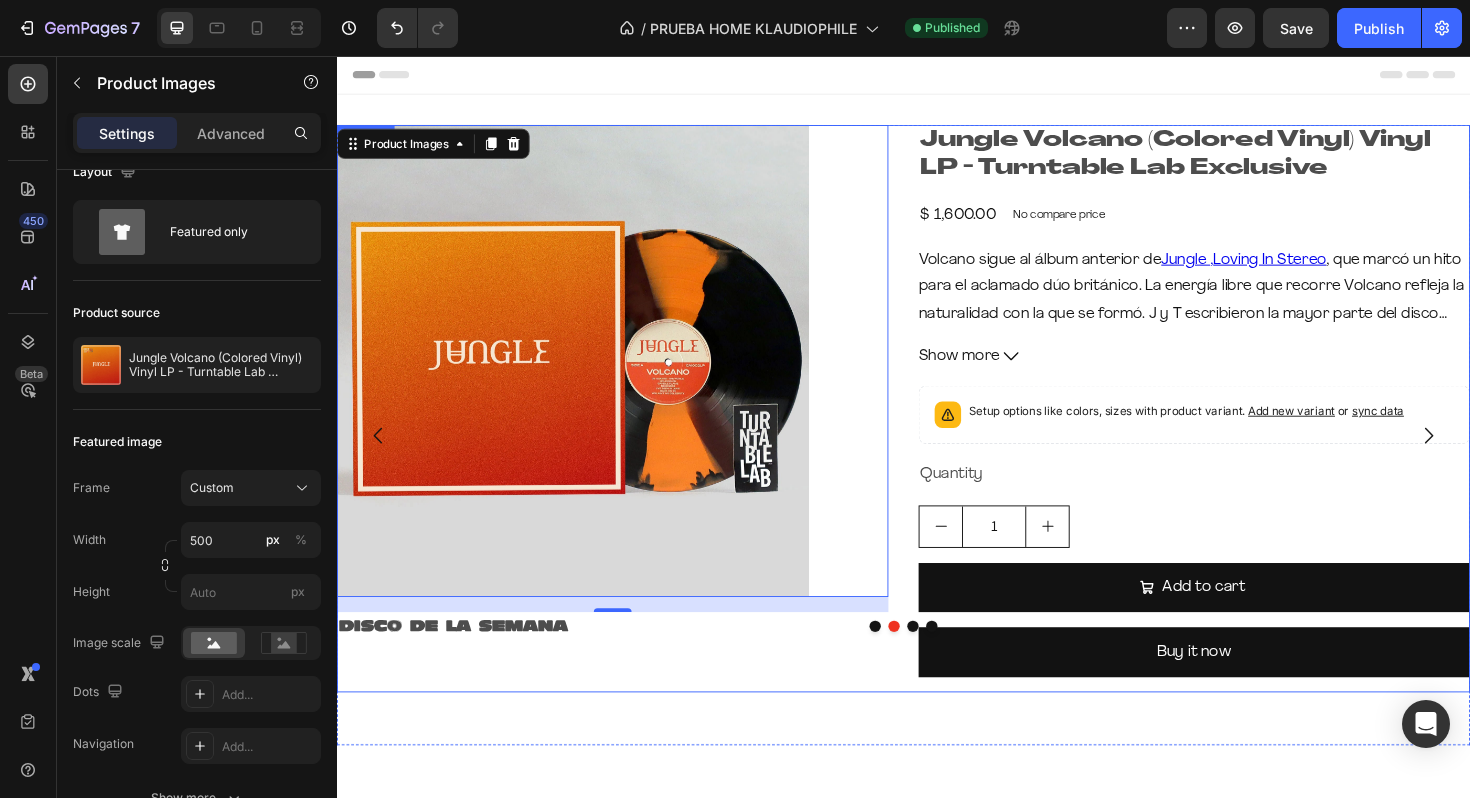 click on "Product Images   16 DISCO DE LA SEMANA Text Block" at bounding box center [629, 429] 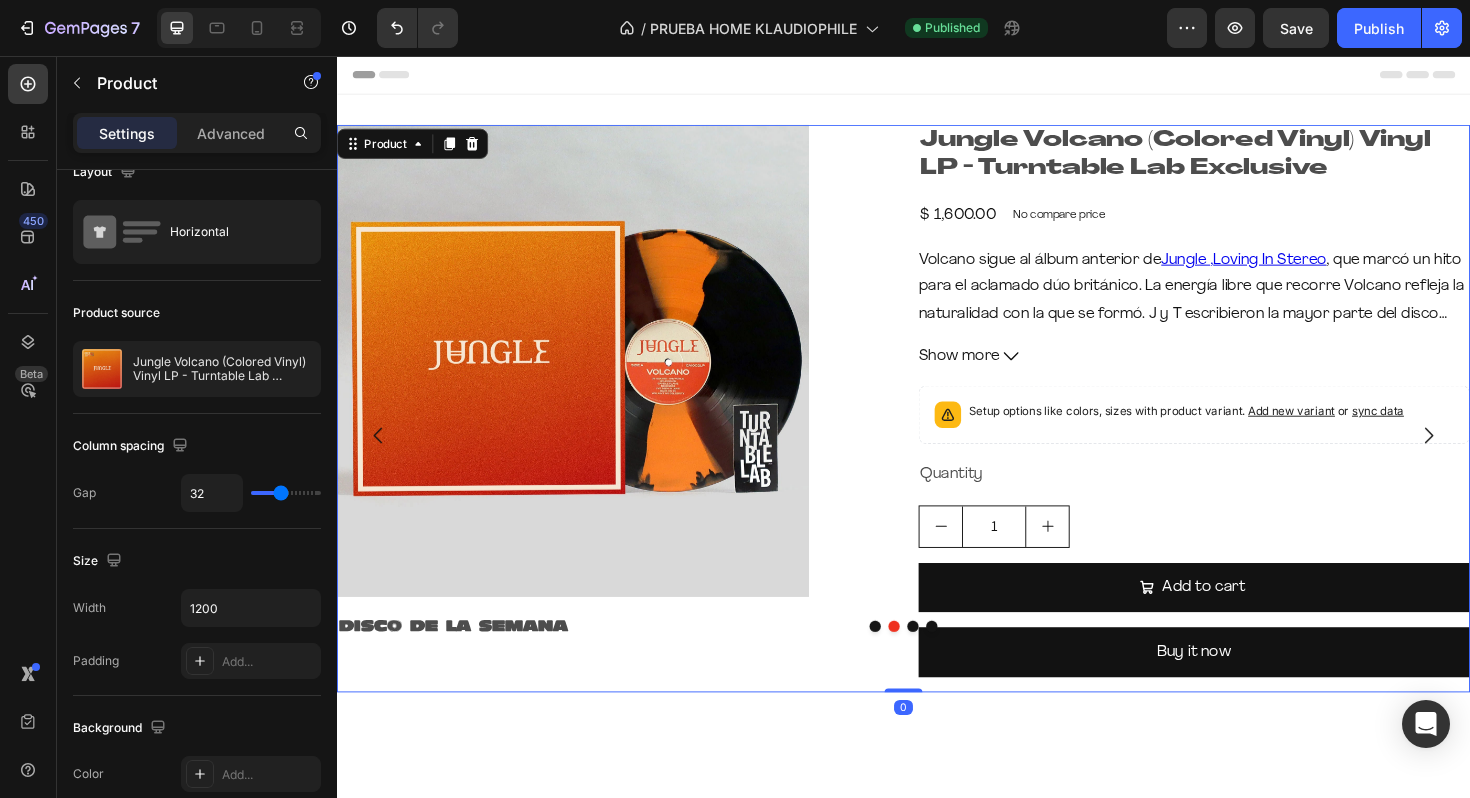 scroll, scrollTop: 0, scrollLeft: 0, axis: both 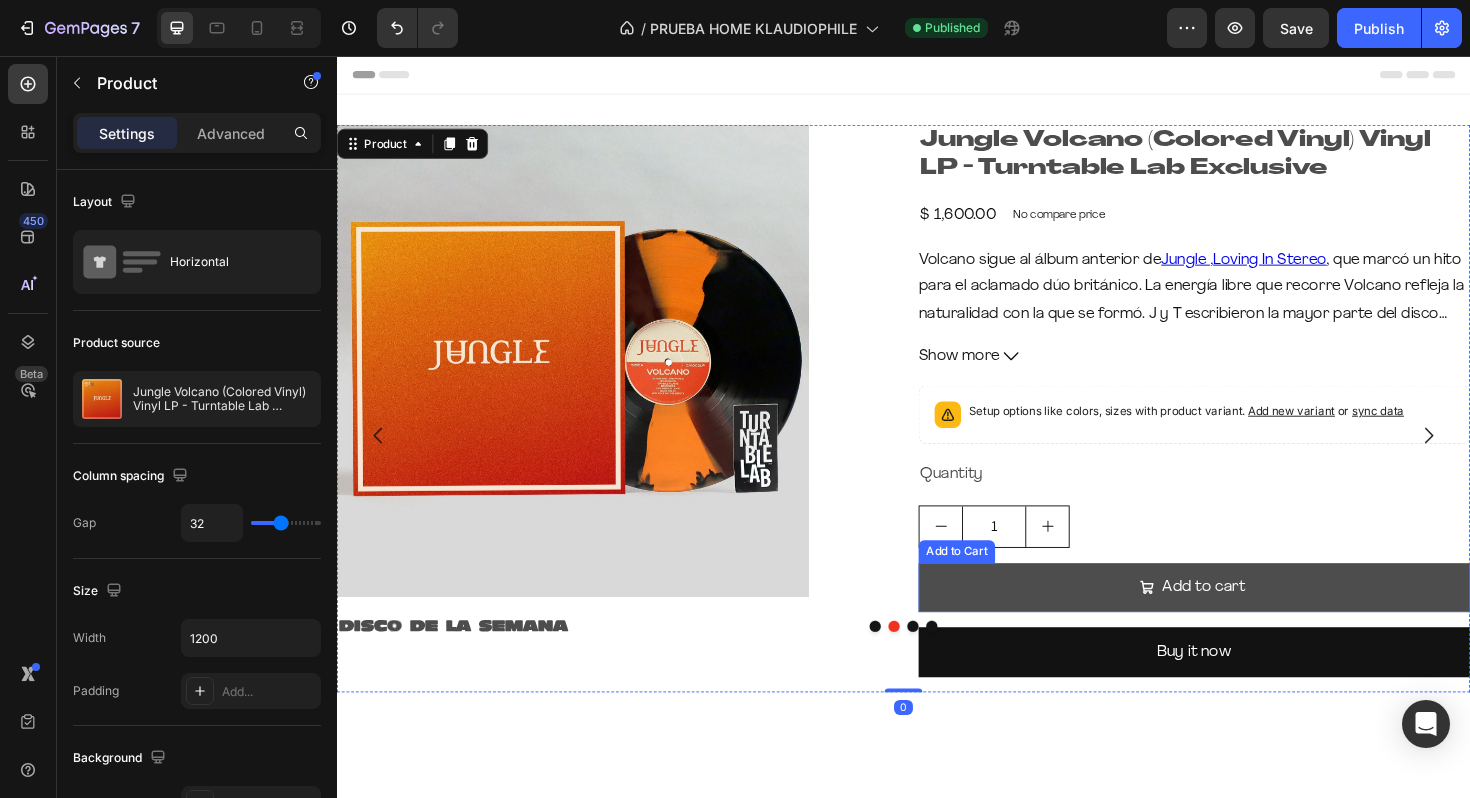 click on "Add to cart" at bounding box center [1245, 619] 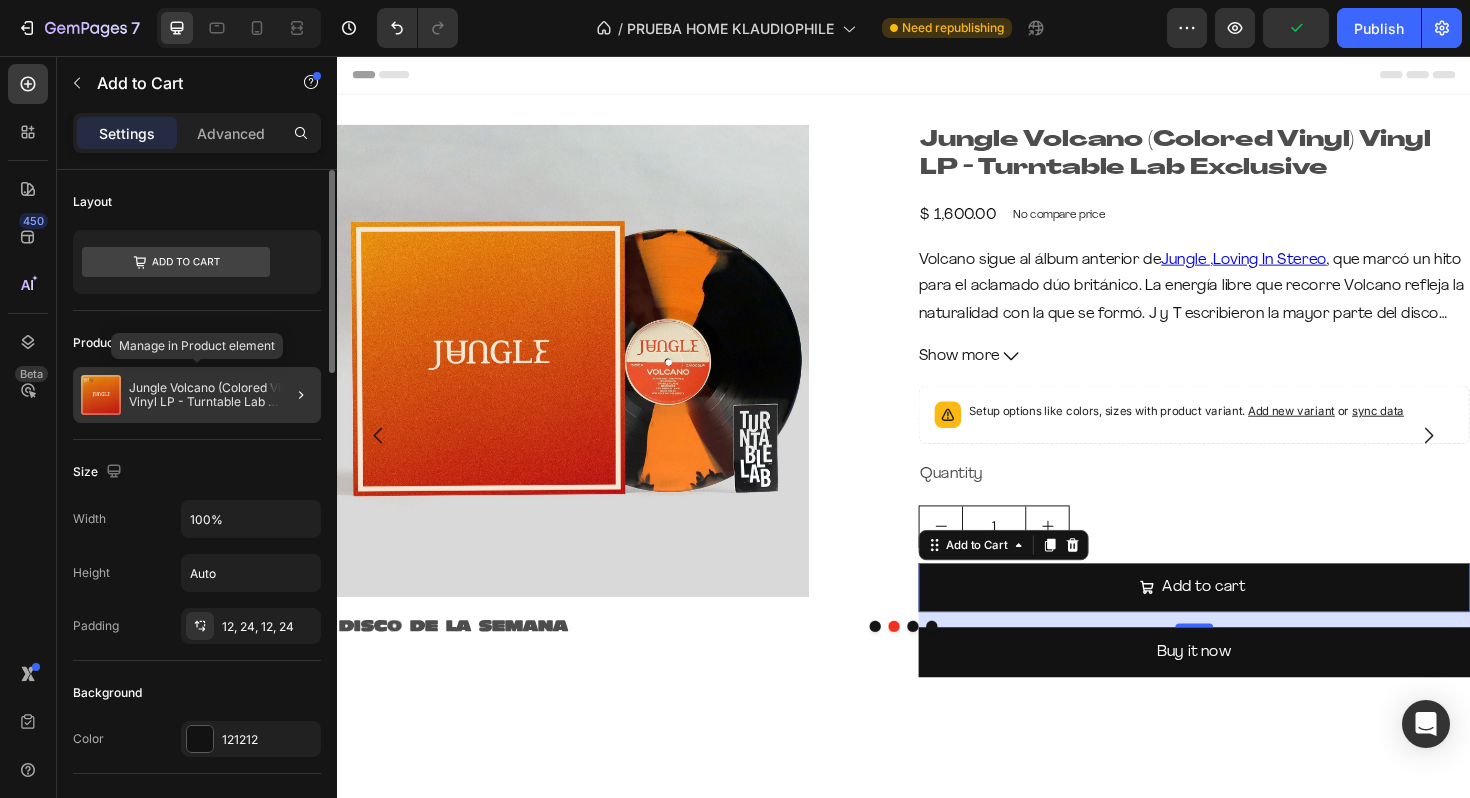 click on "Jungle Volcano (Colored Vinyl) Vinyl LP - Turntable Lab Exclusive" at bounding box center (221, 395) 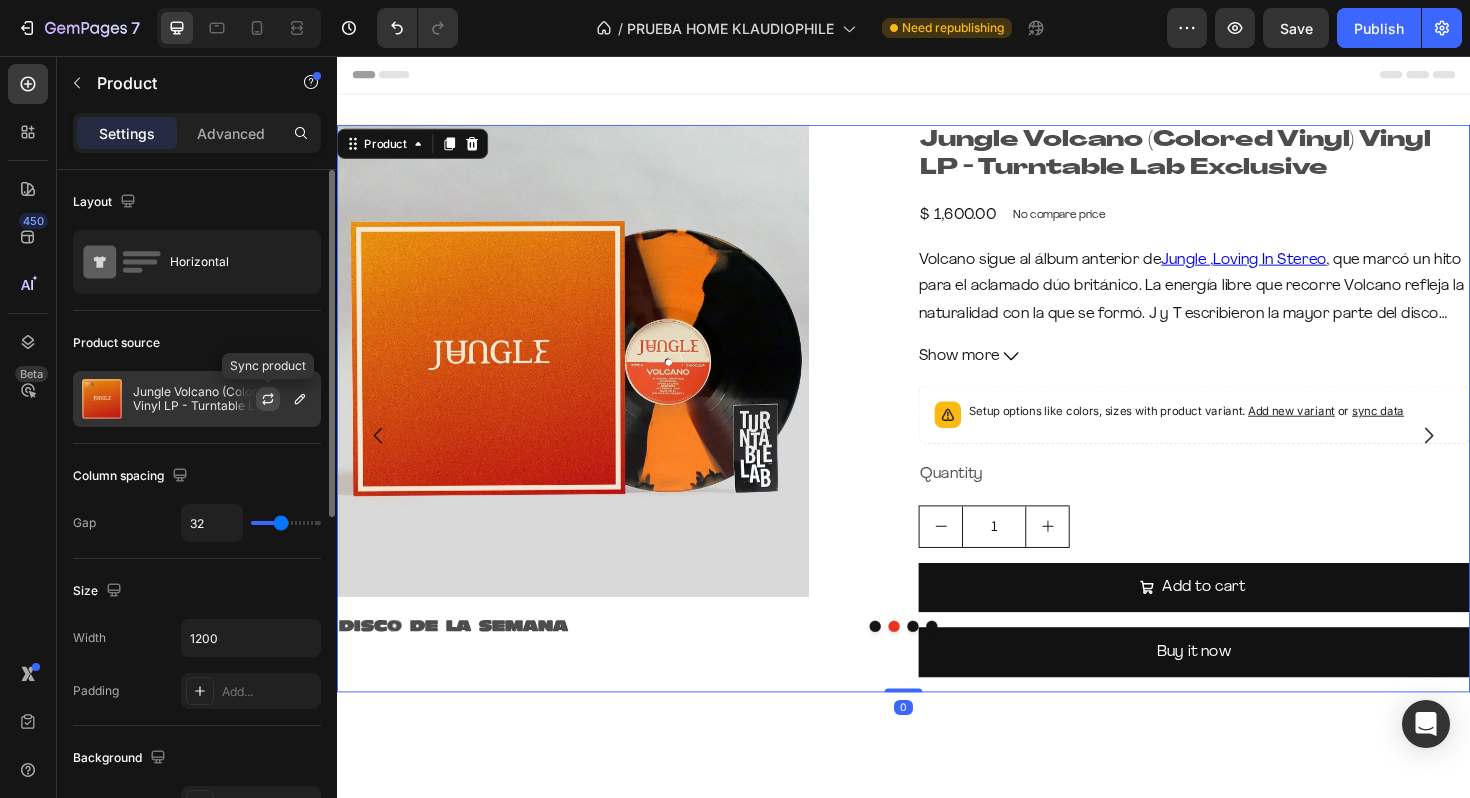 click 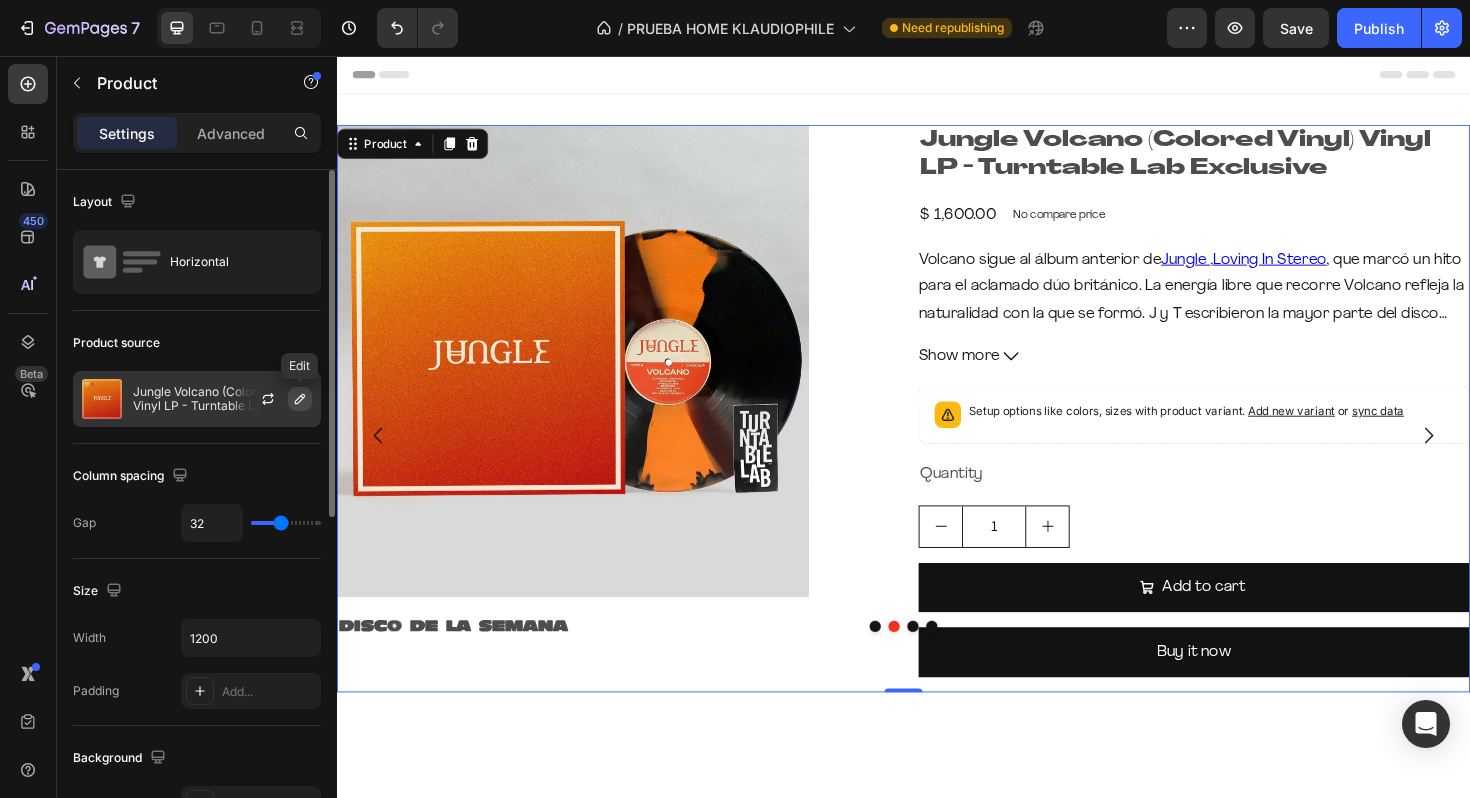click 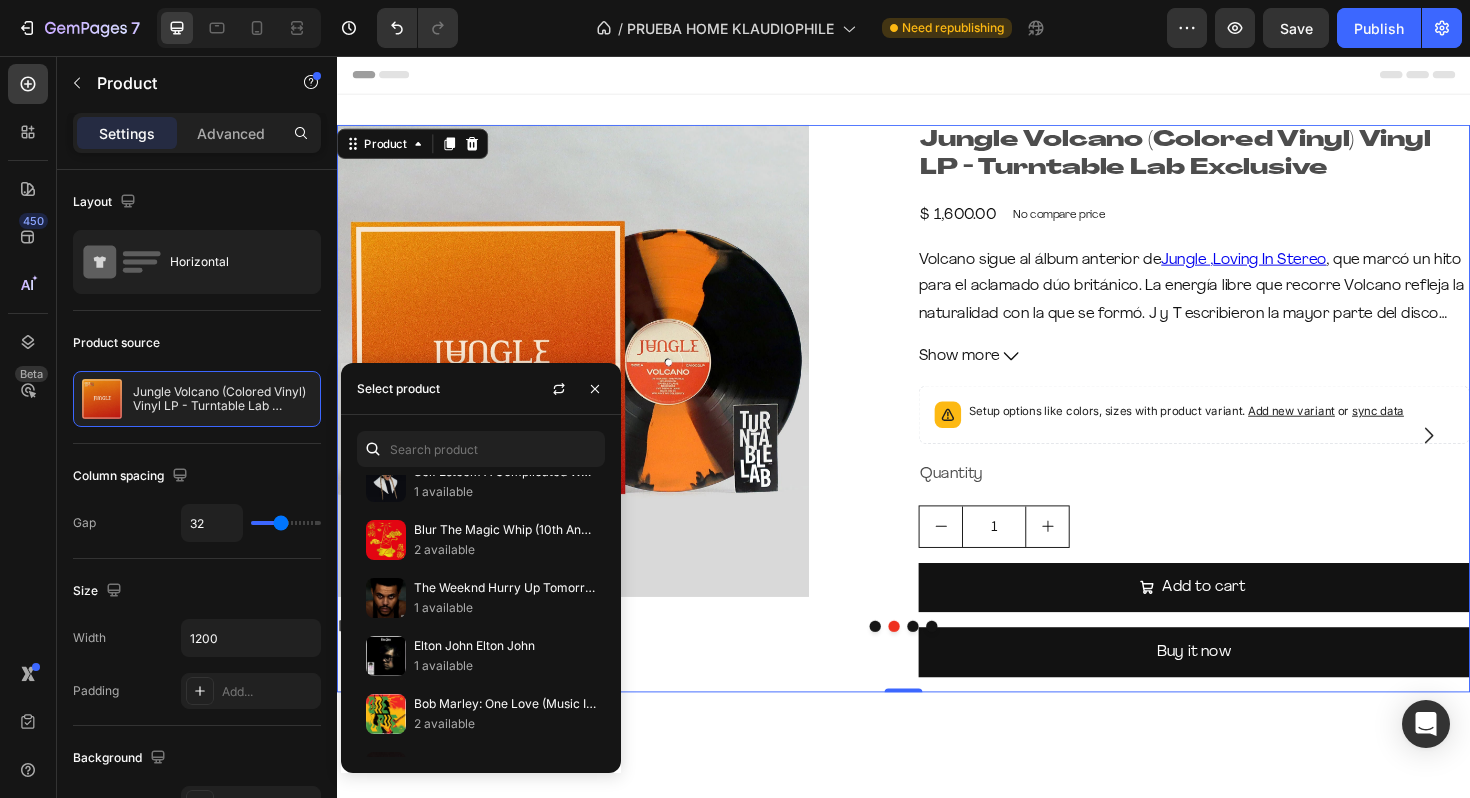 scroll, scrollTop: 636, scrollLeft: 0, axis: vertical 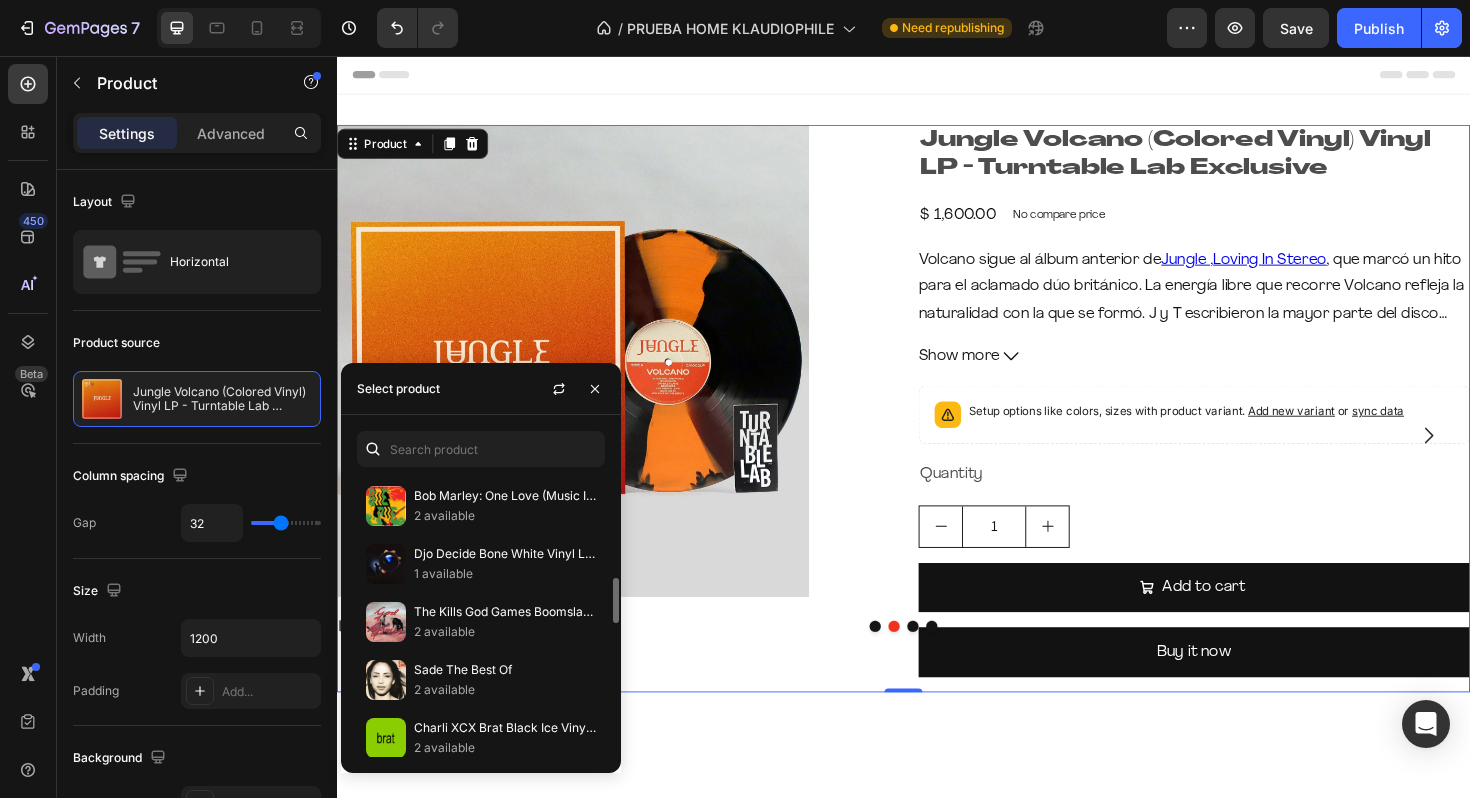 click on "Djo Decide Bone White Vinyl LP VMP Edition" at bounding box center (505, 554) 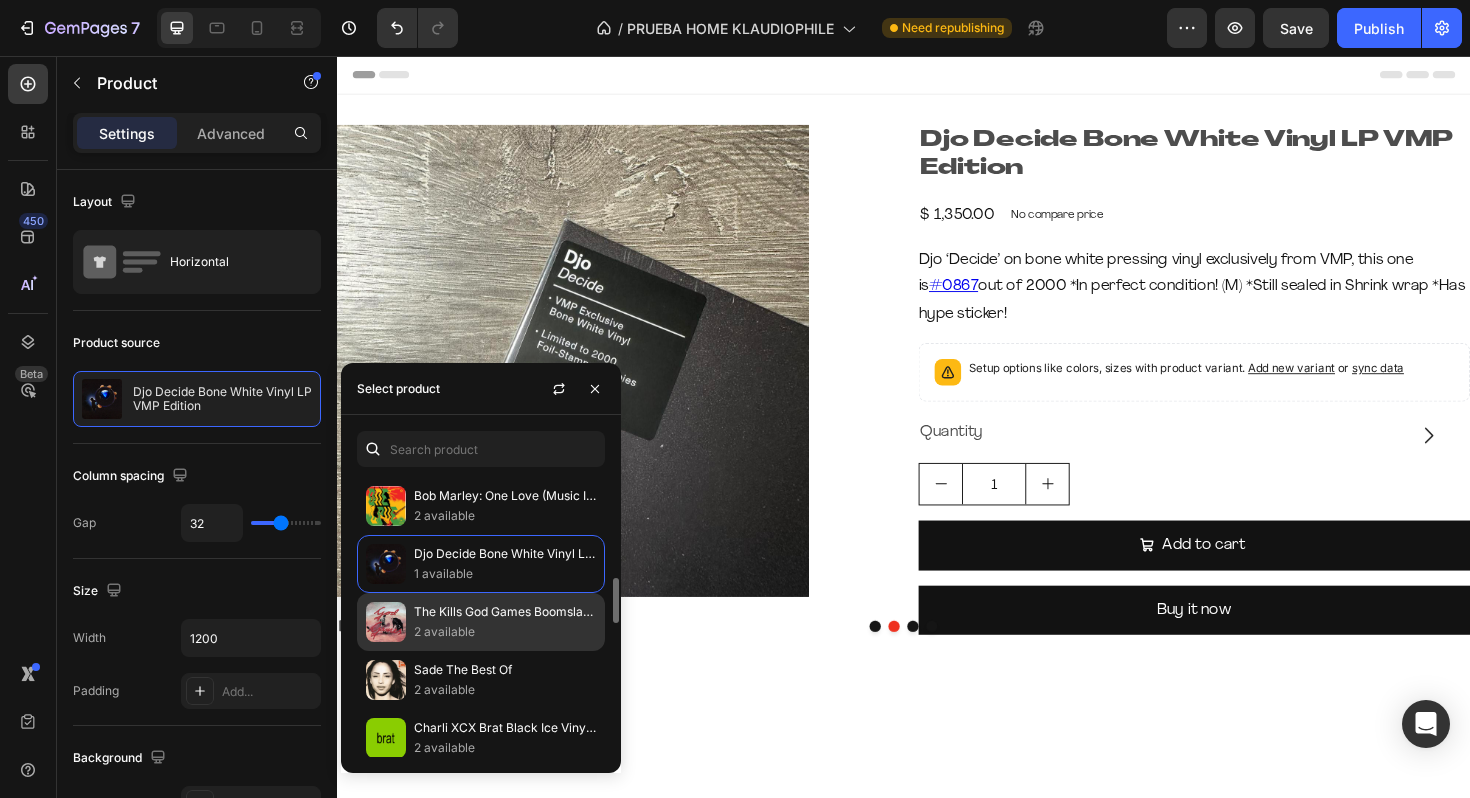 click on "2 available" at bounding box center (505, 632) 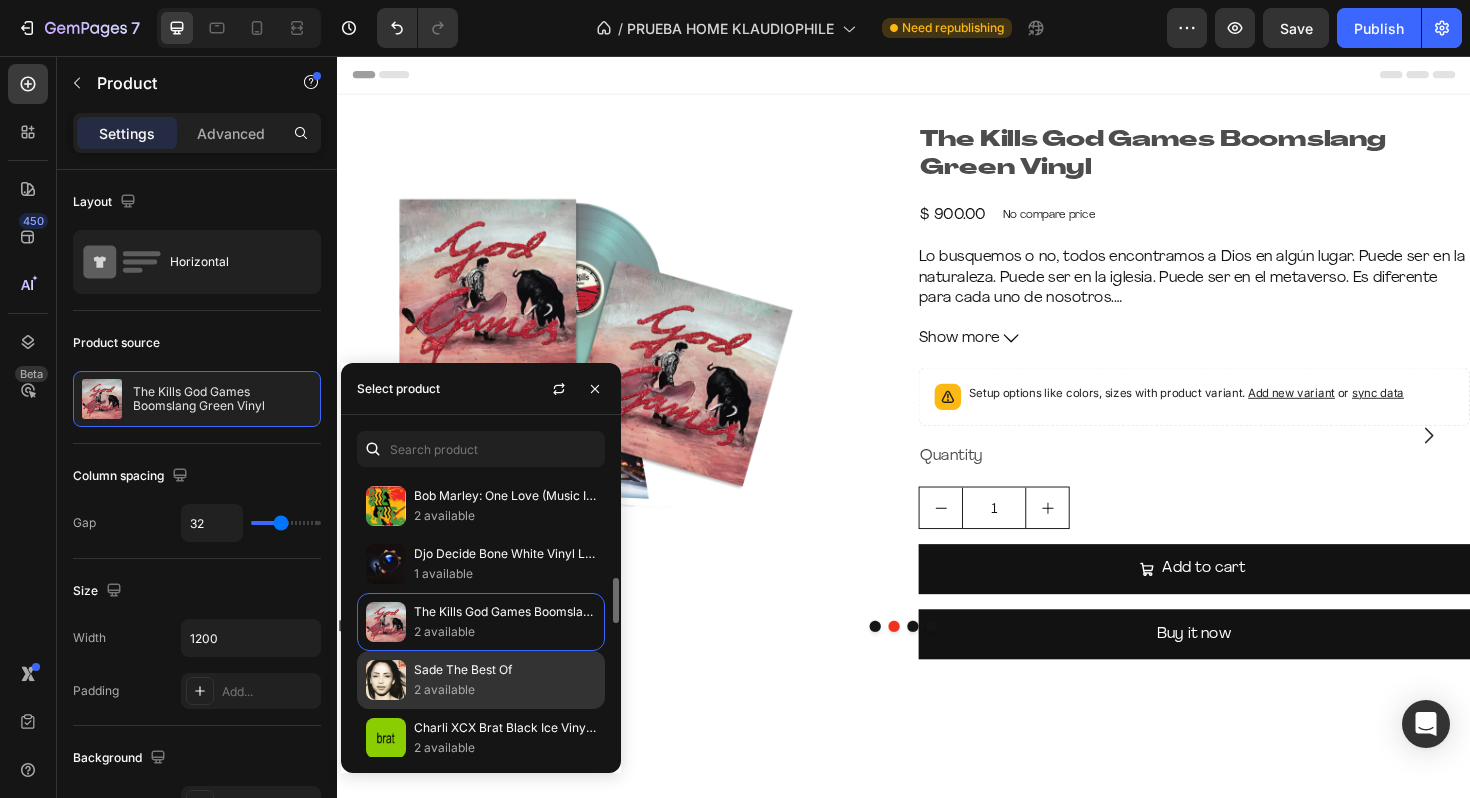 click on "Sade The Best Of 2 available" 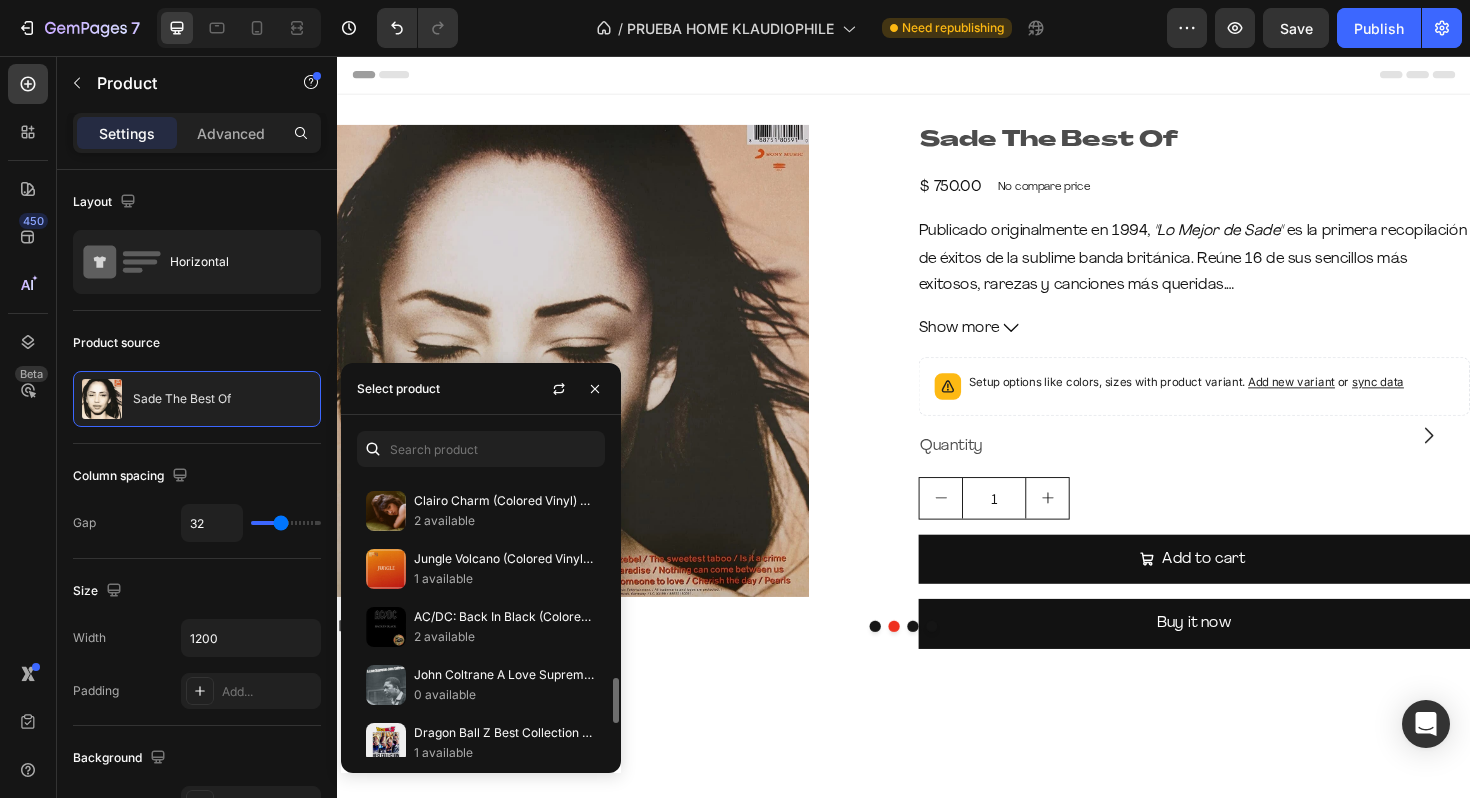 scroll, scrollTop: 1023, scrollLeft: 0, axis: vertical 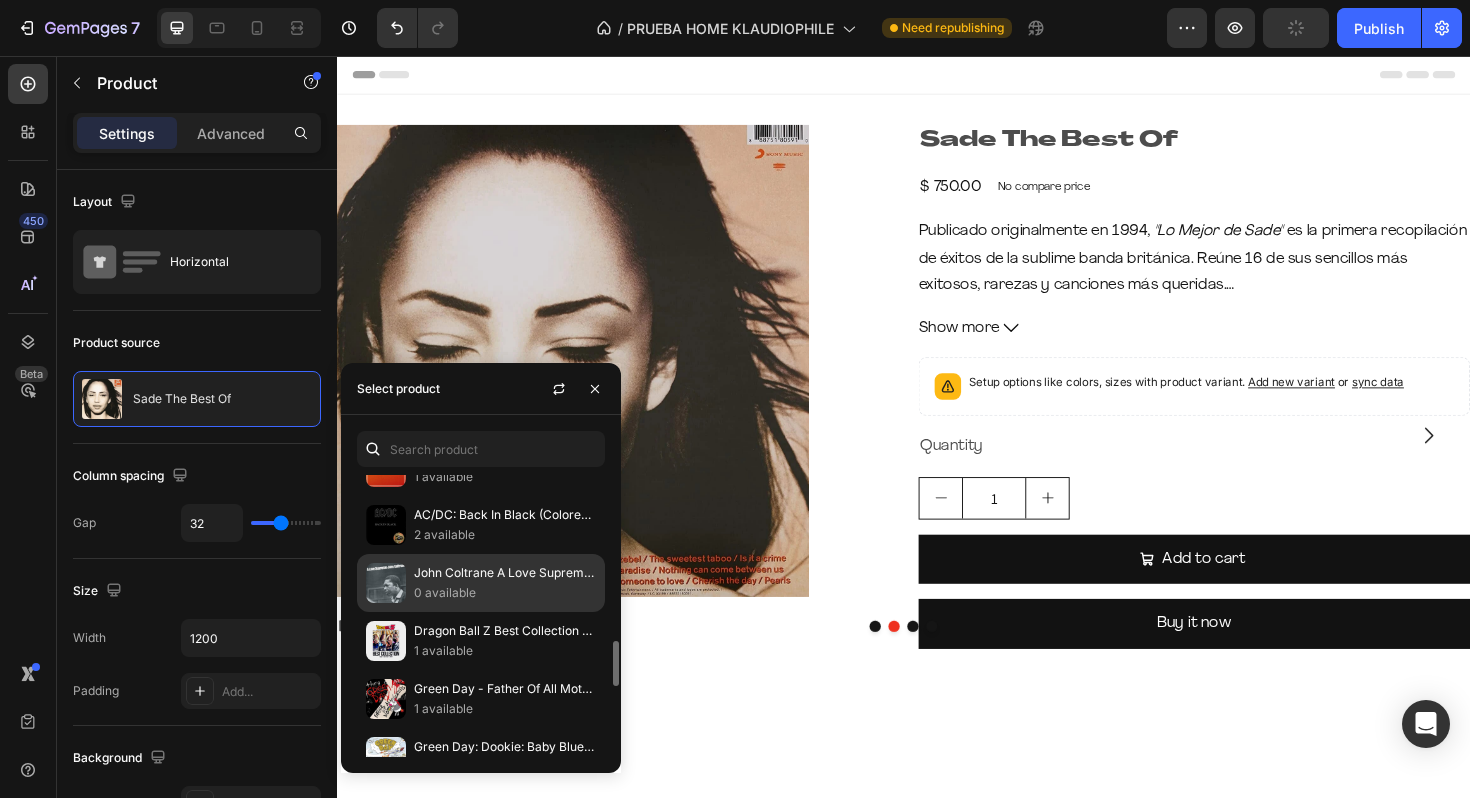 click on "John Coltrane A Love Supreme (Orange Colored Vinyl) Vinyl LP" at bounding box center (505, 573) 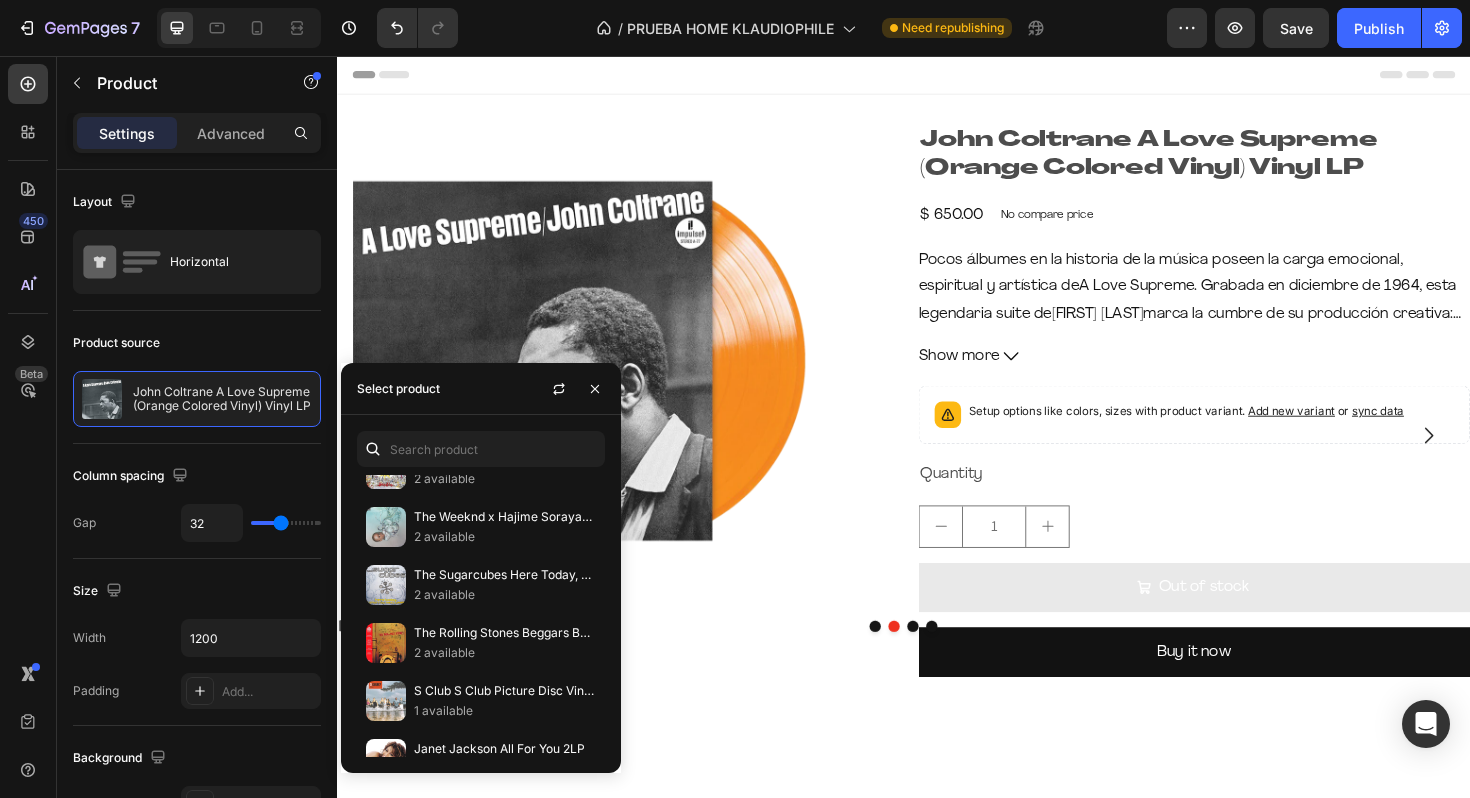 scroll, scrollTop: 1414, scrollLeft: 0, axis: vertical 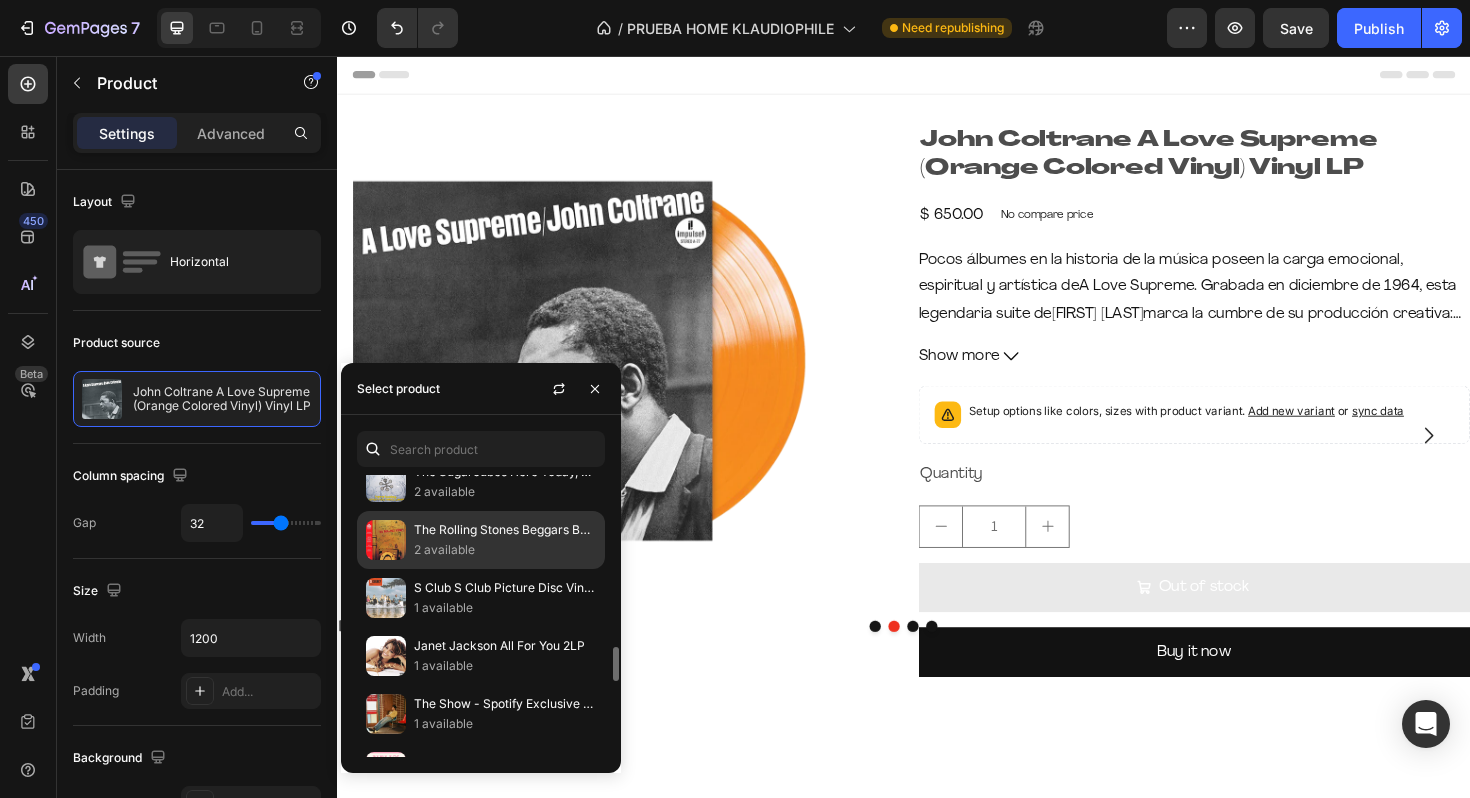 click at bounding box center [386, 540] 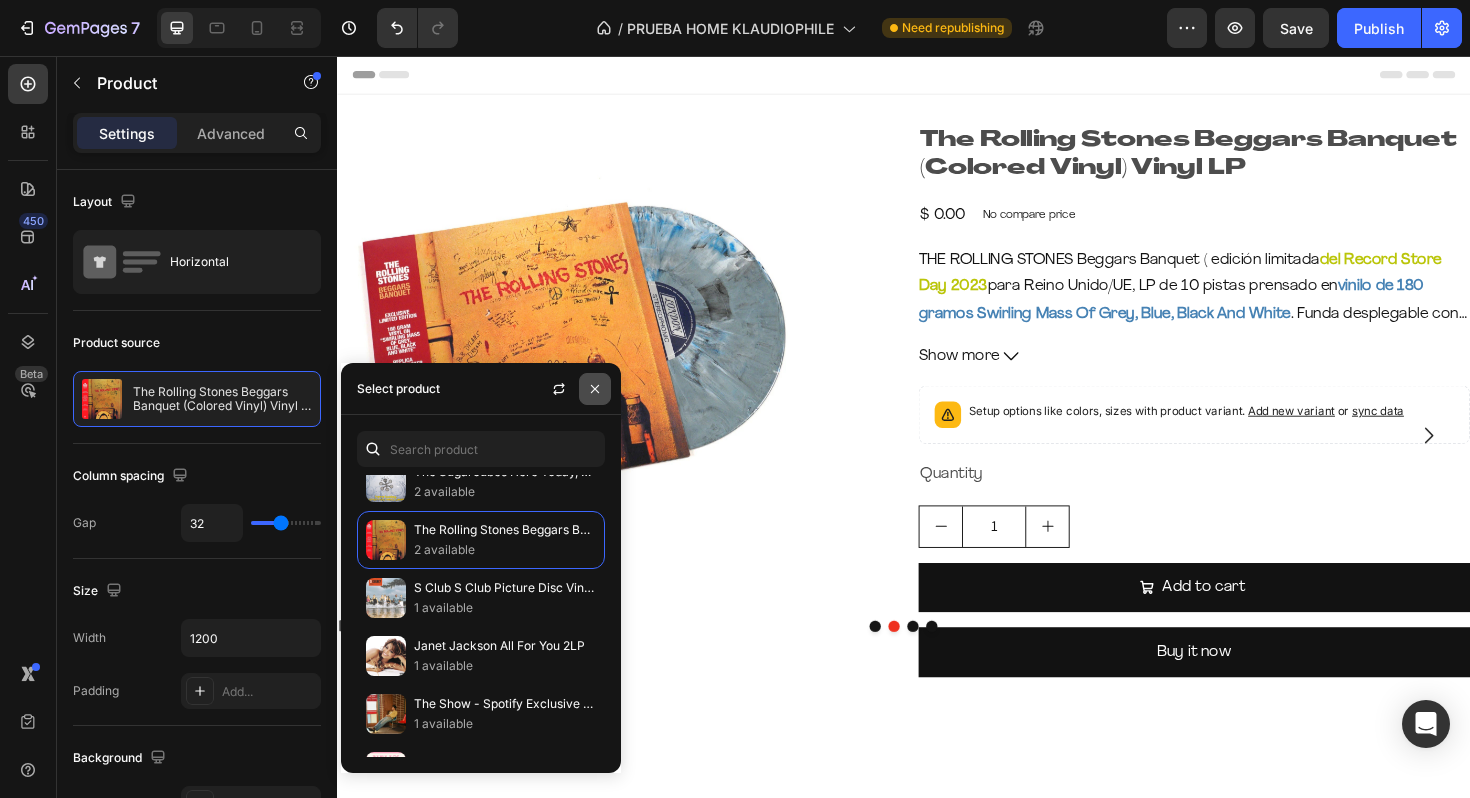 click 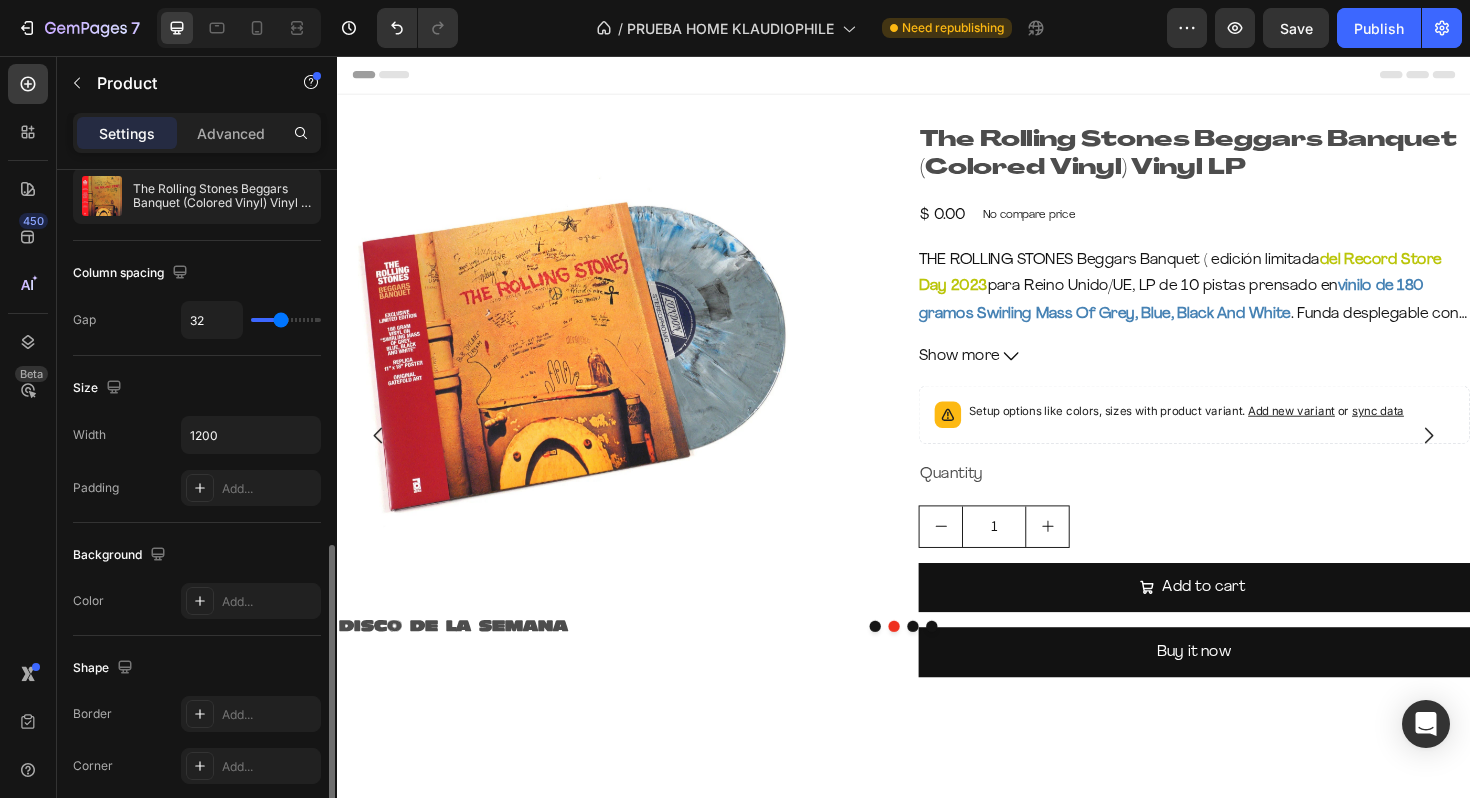 scroll, scrollTop: 0, scrollLeft: 0, axis: both 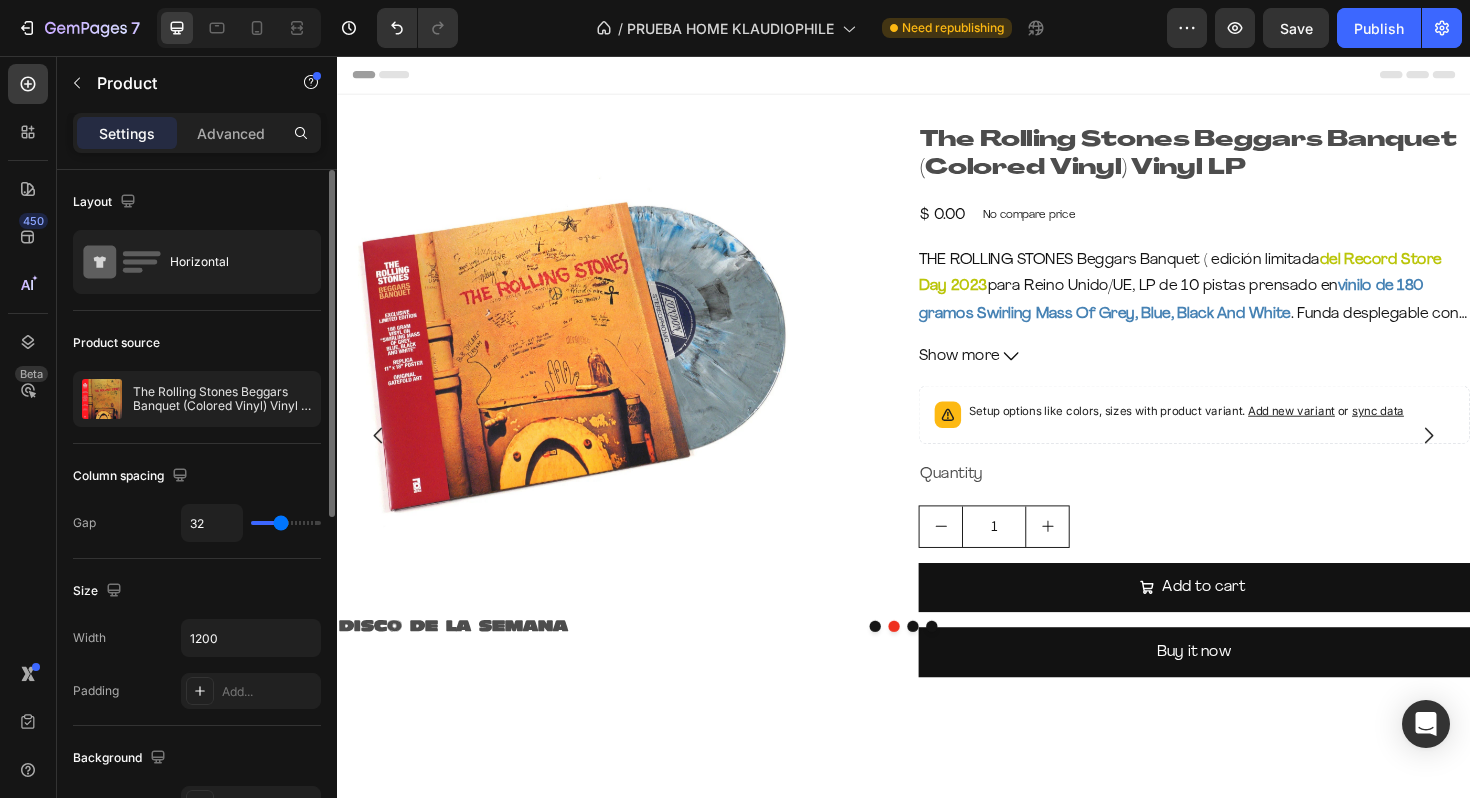 type on "28" 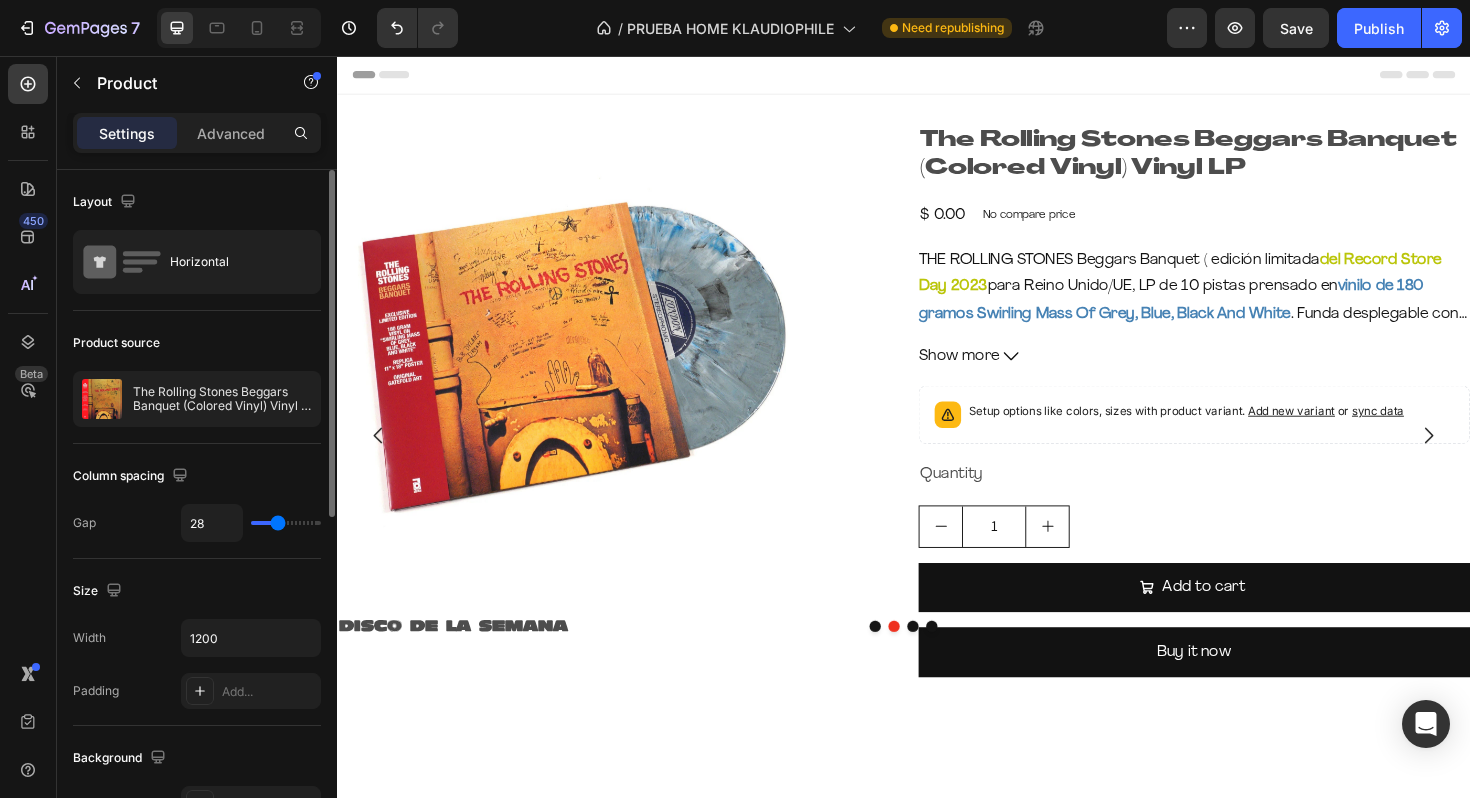 type on "27" 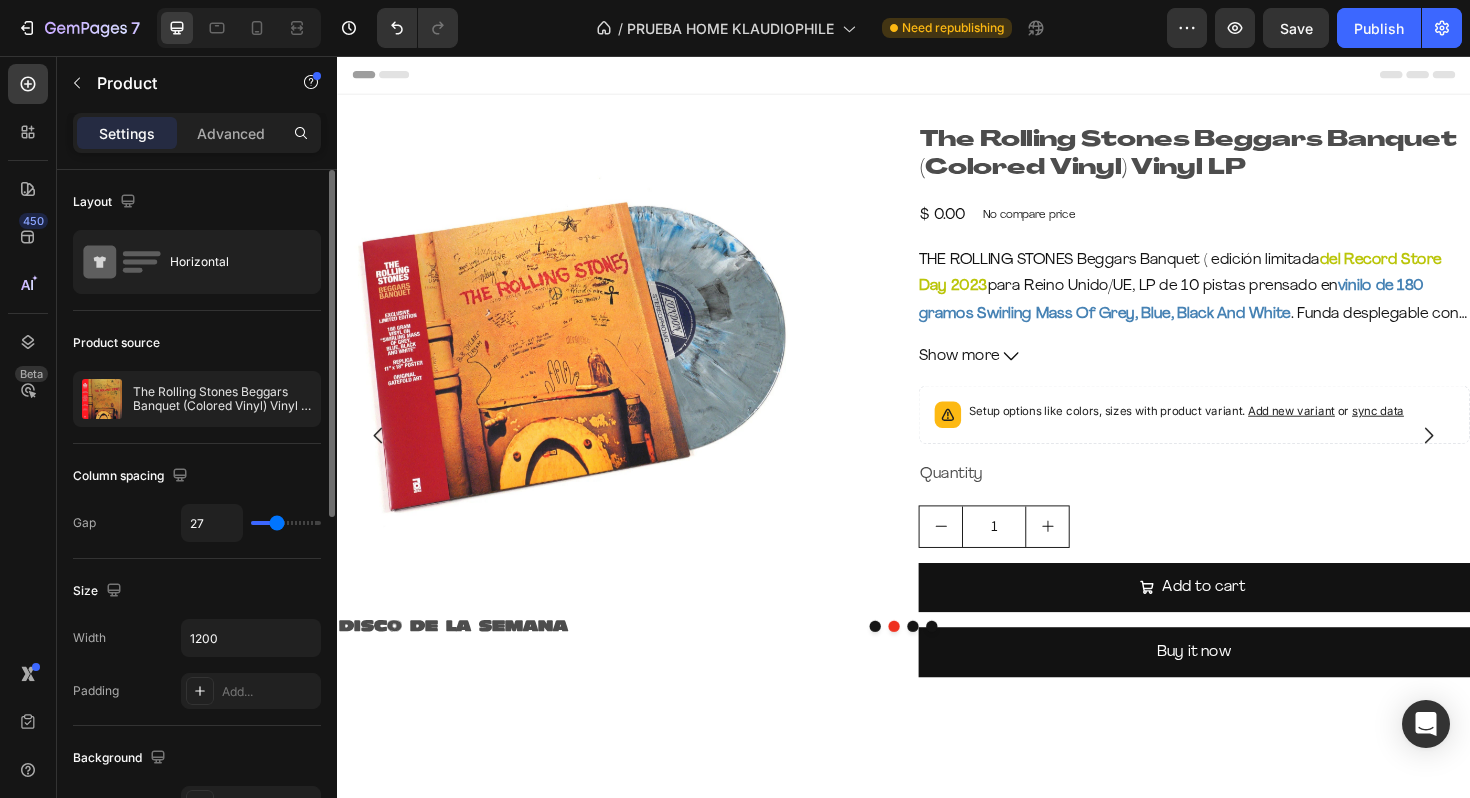 type on "25" 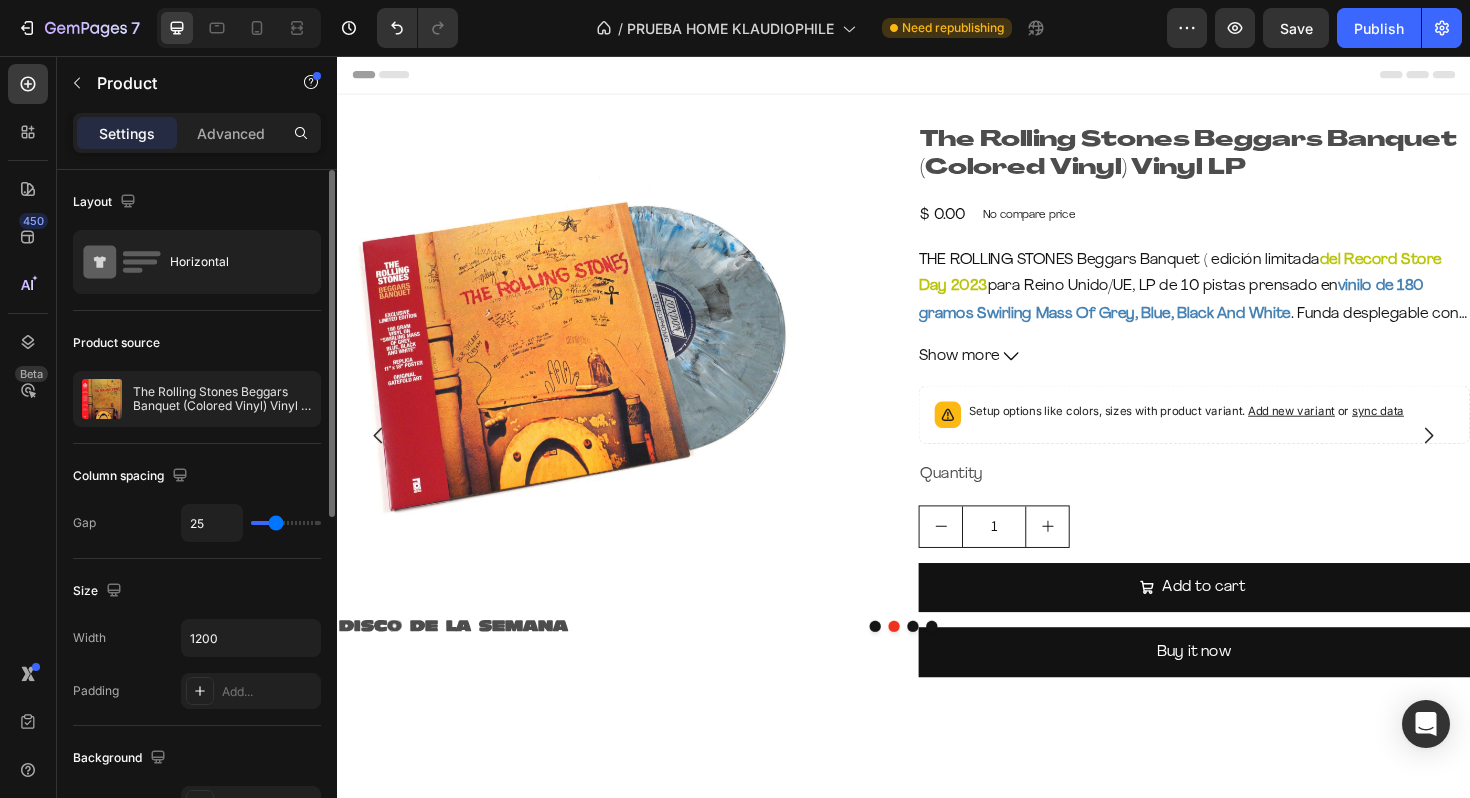 type on "24" 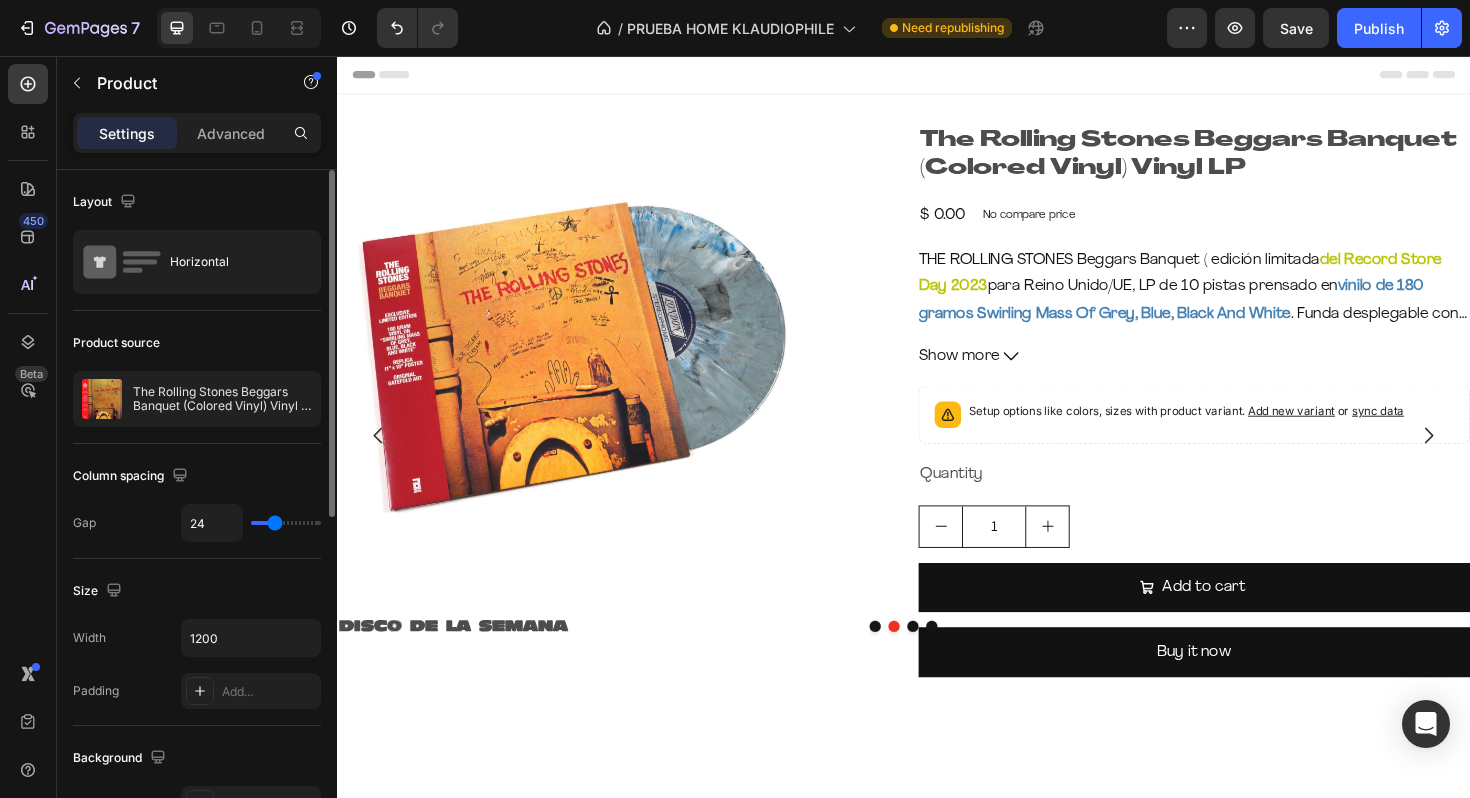 type on "23" 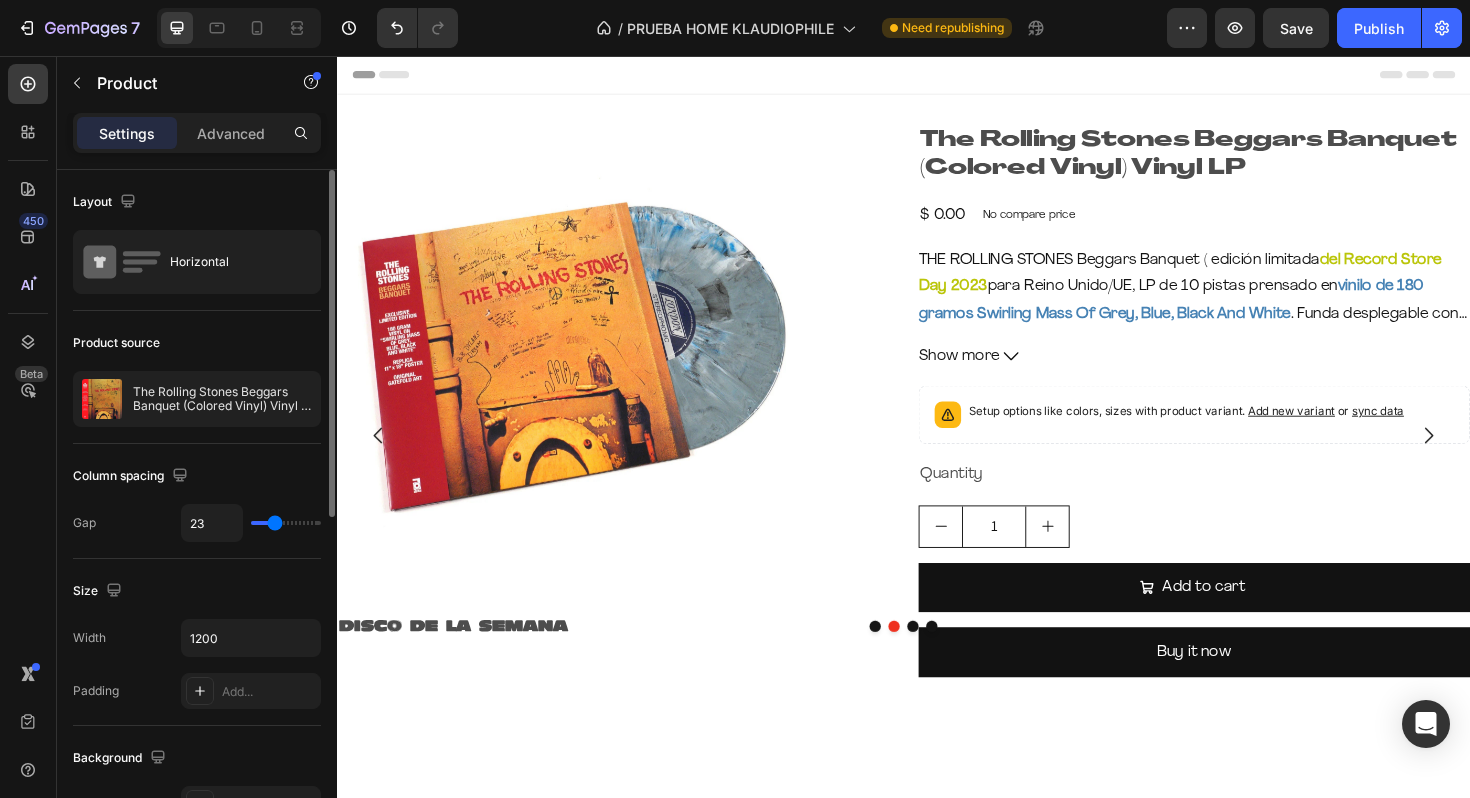 type on "22" 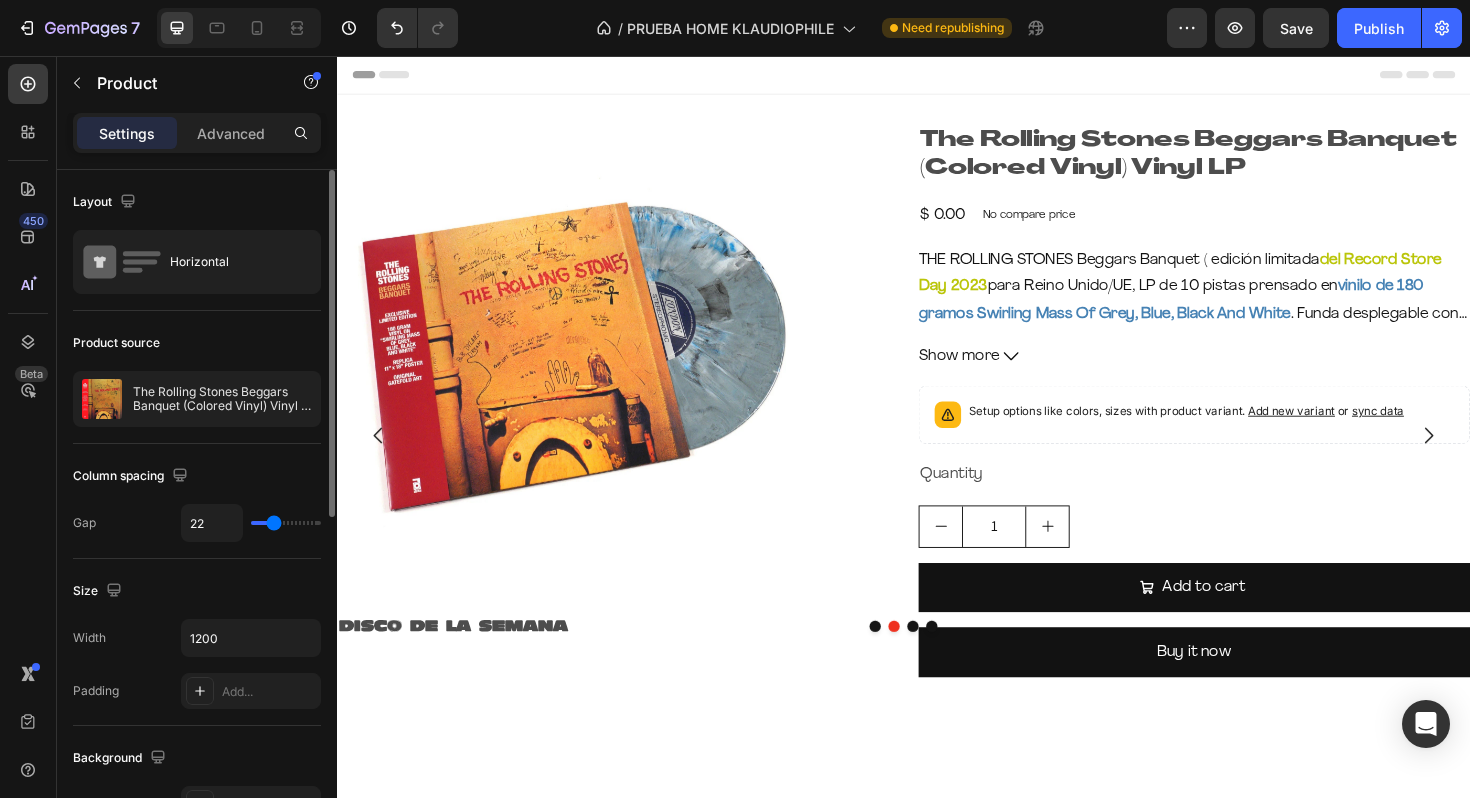 type on "21" 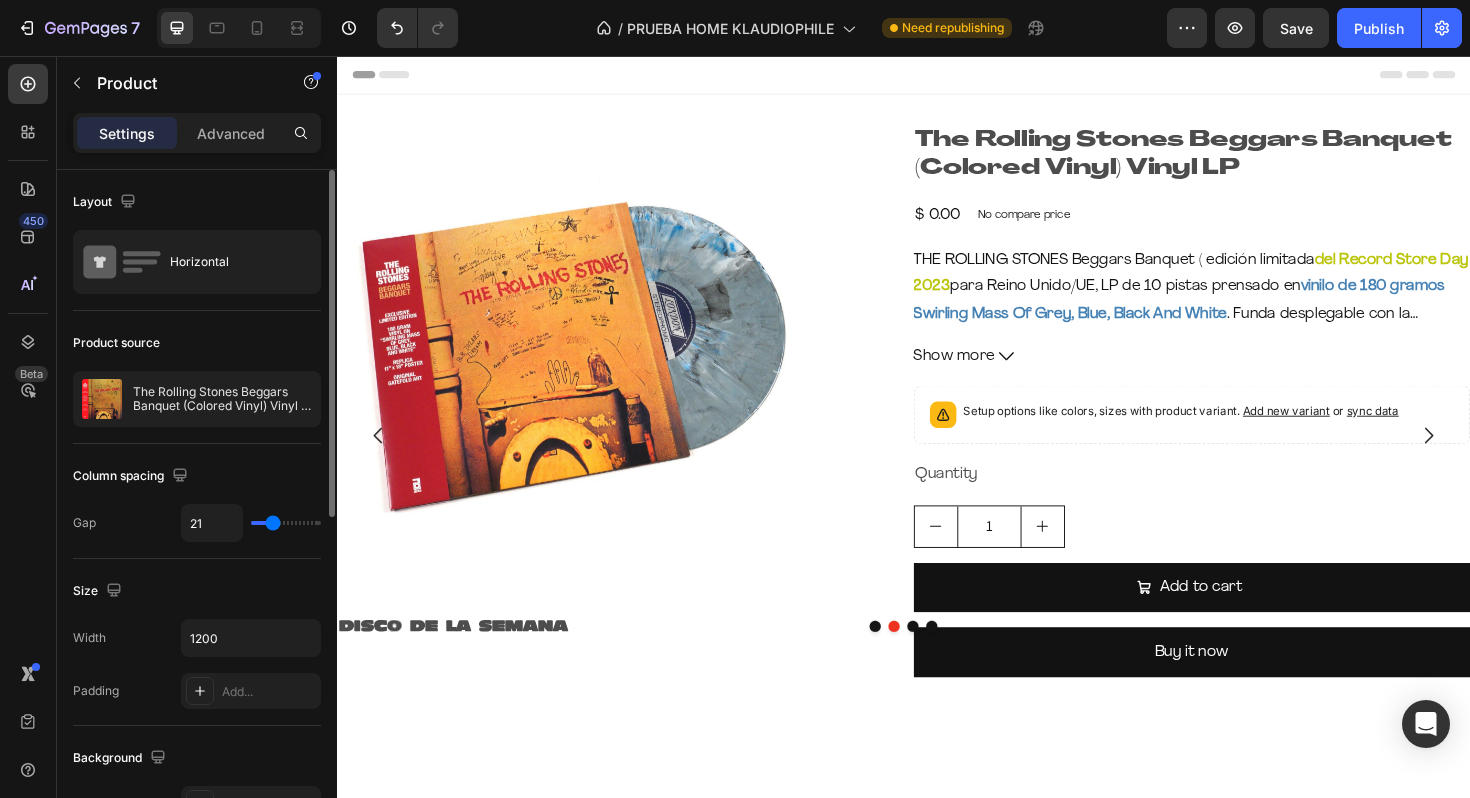 type on "20" 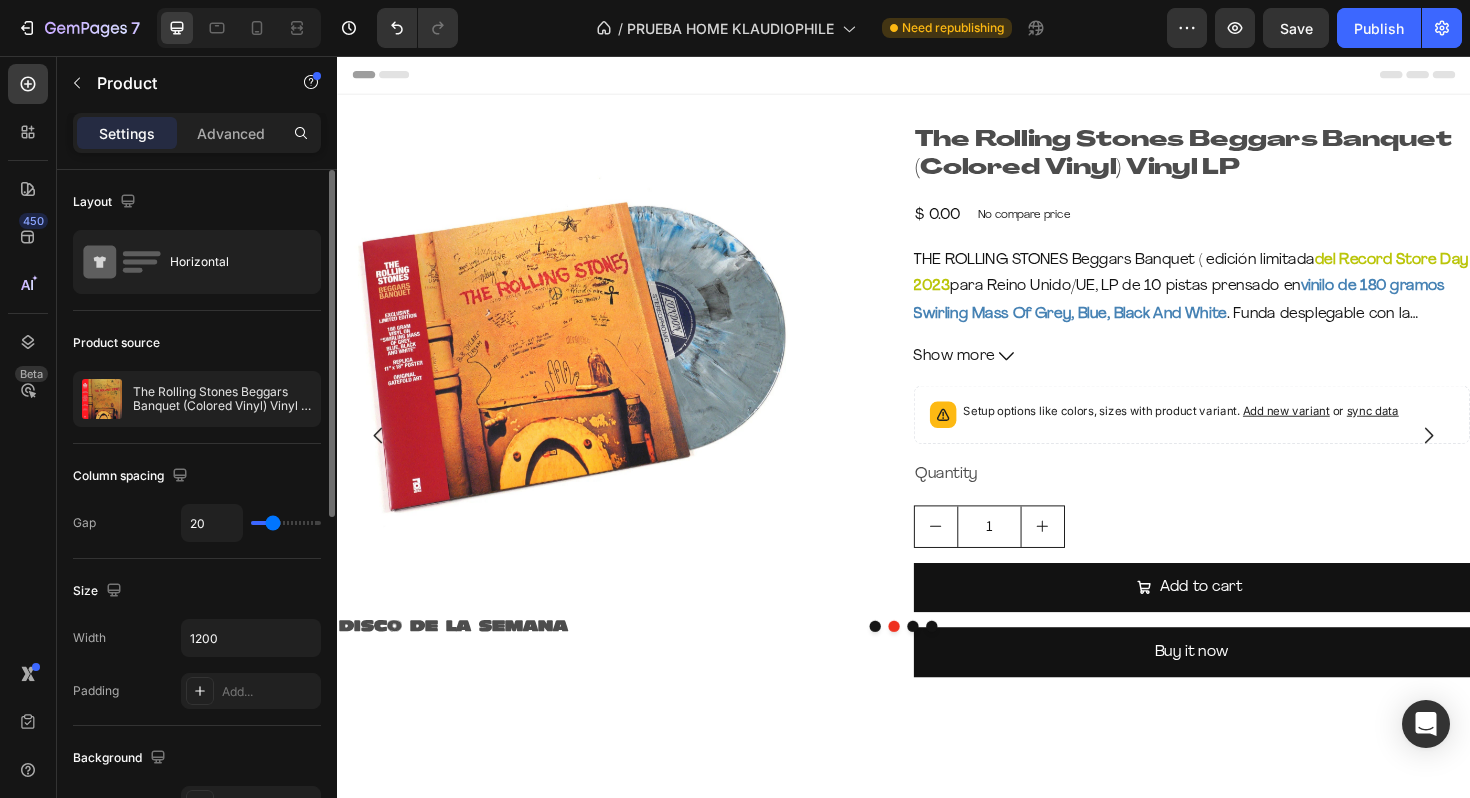type on "19" 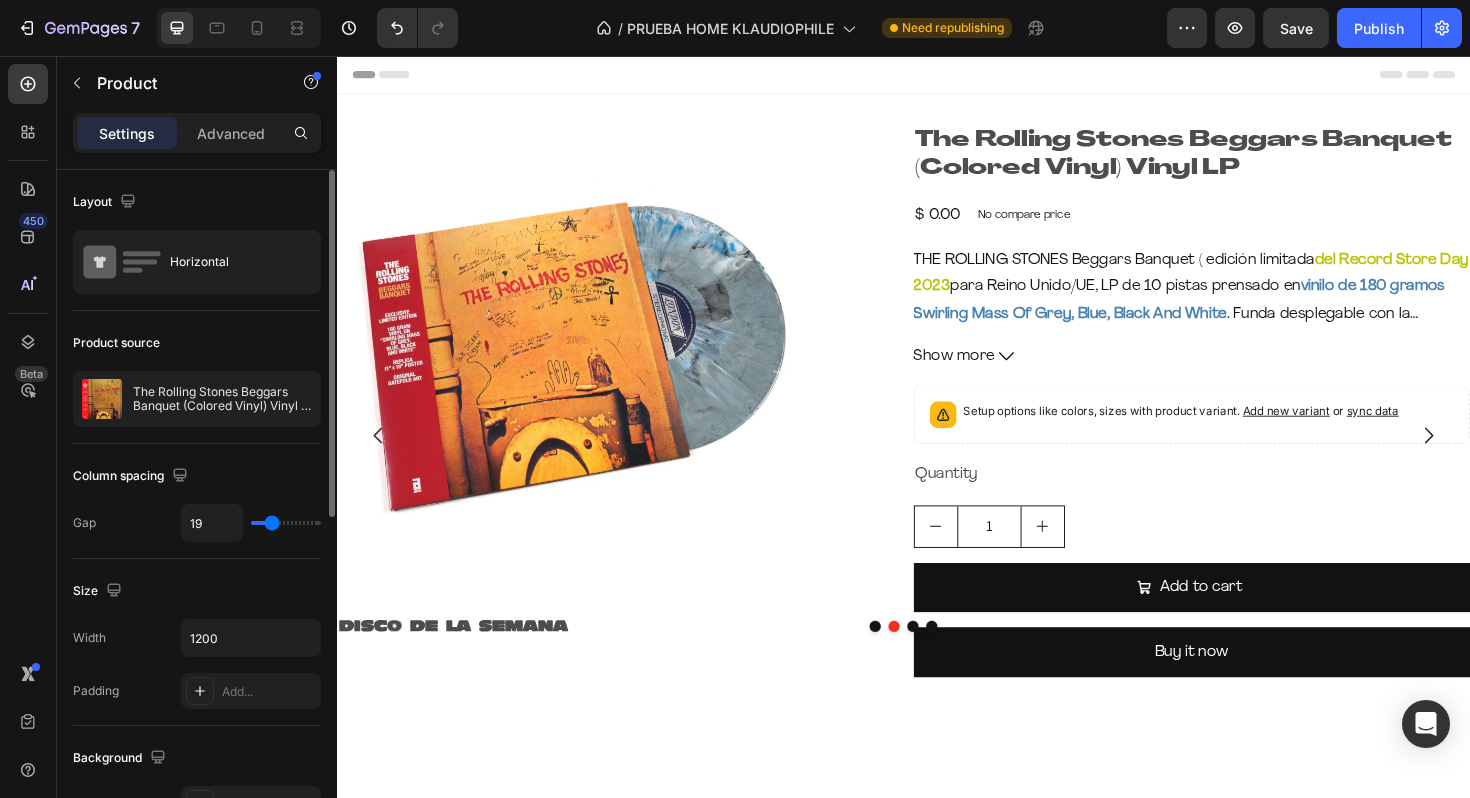 type on "18" 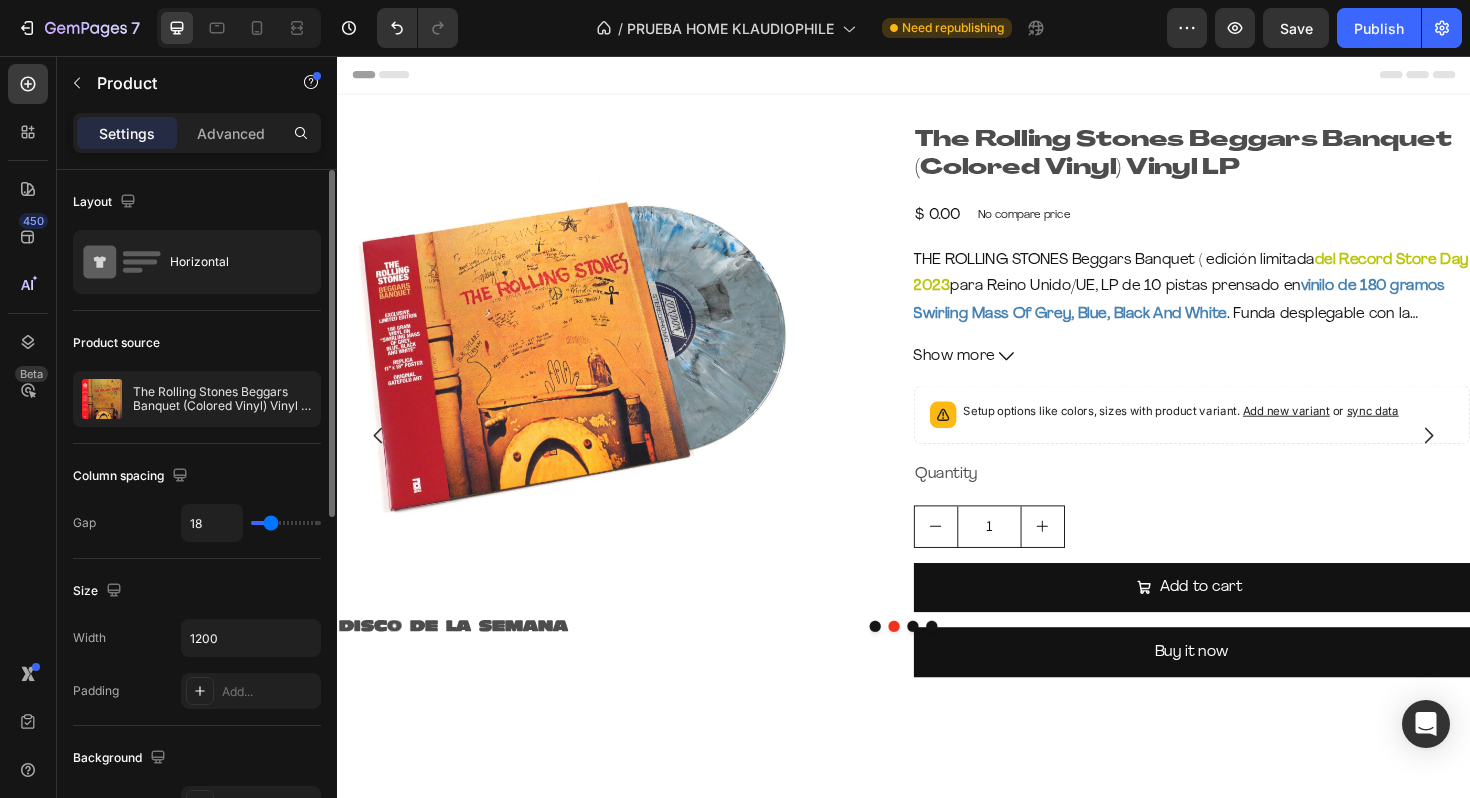 type on "17" 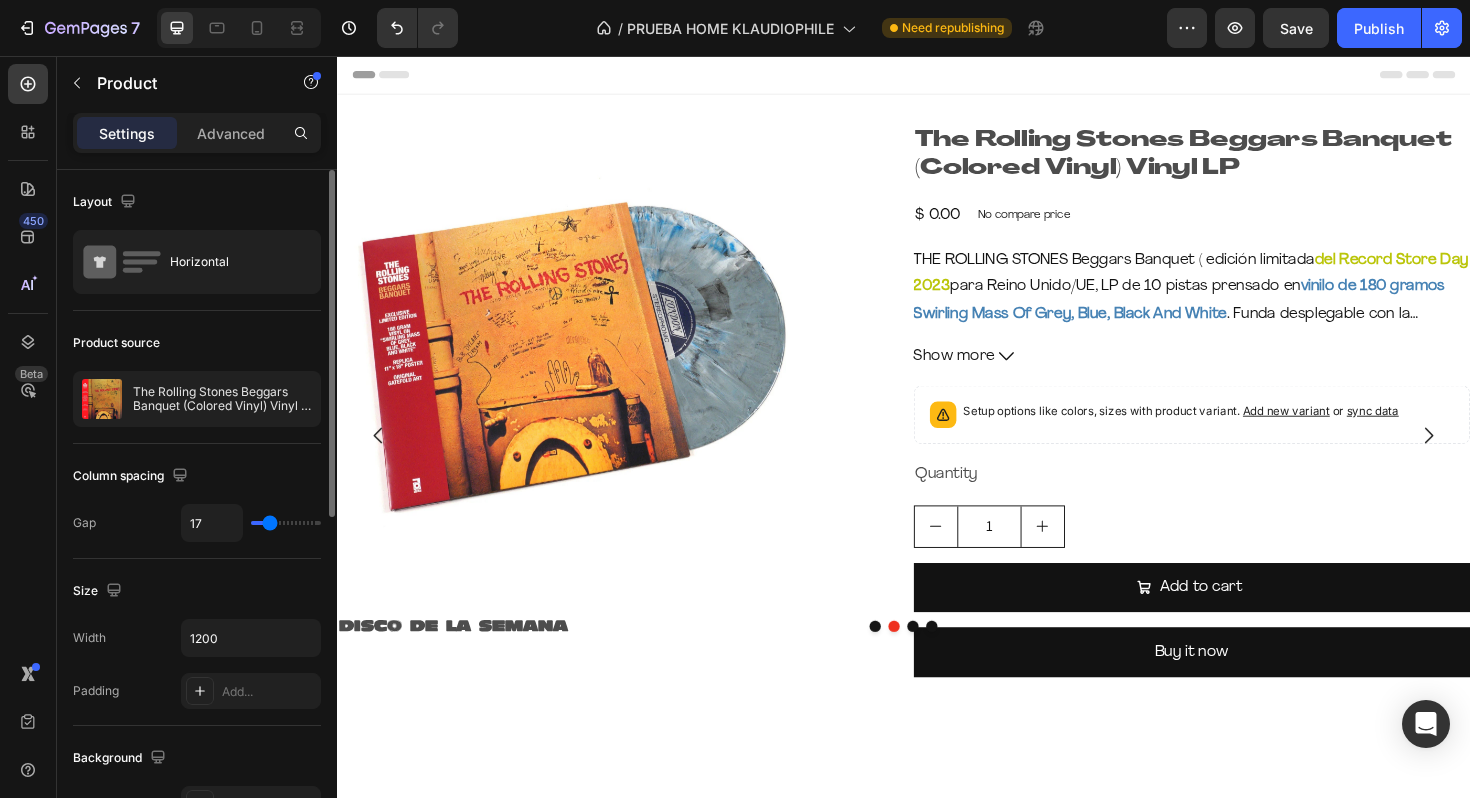 type on "16" 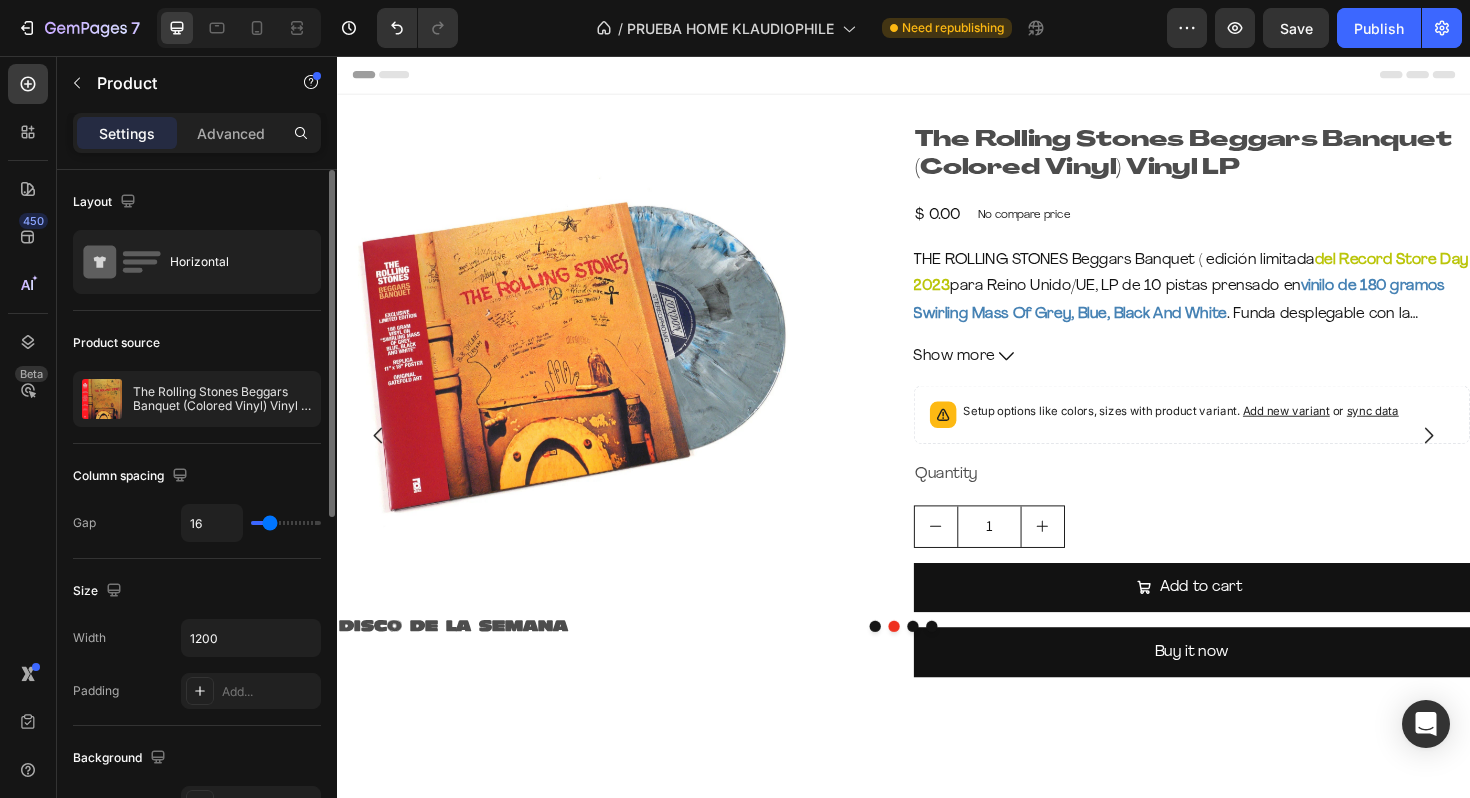 type on "14" 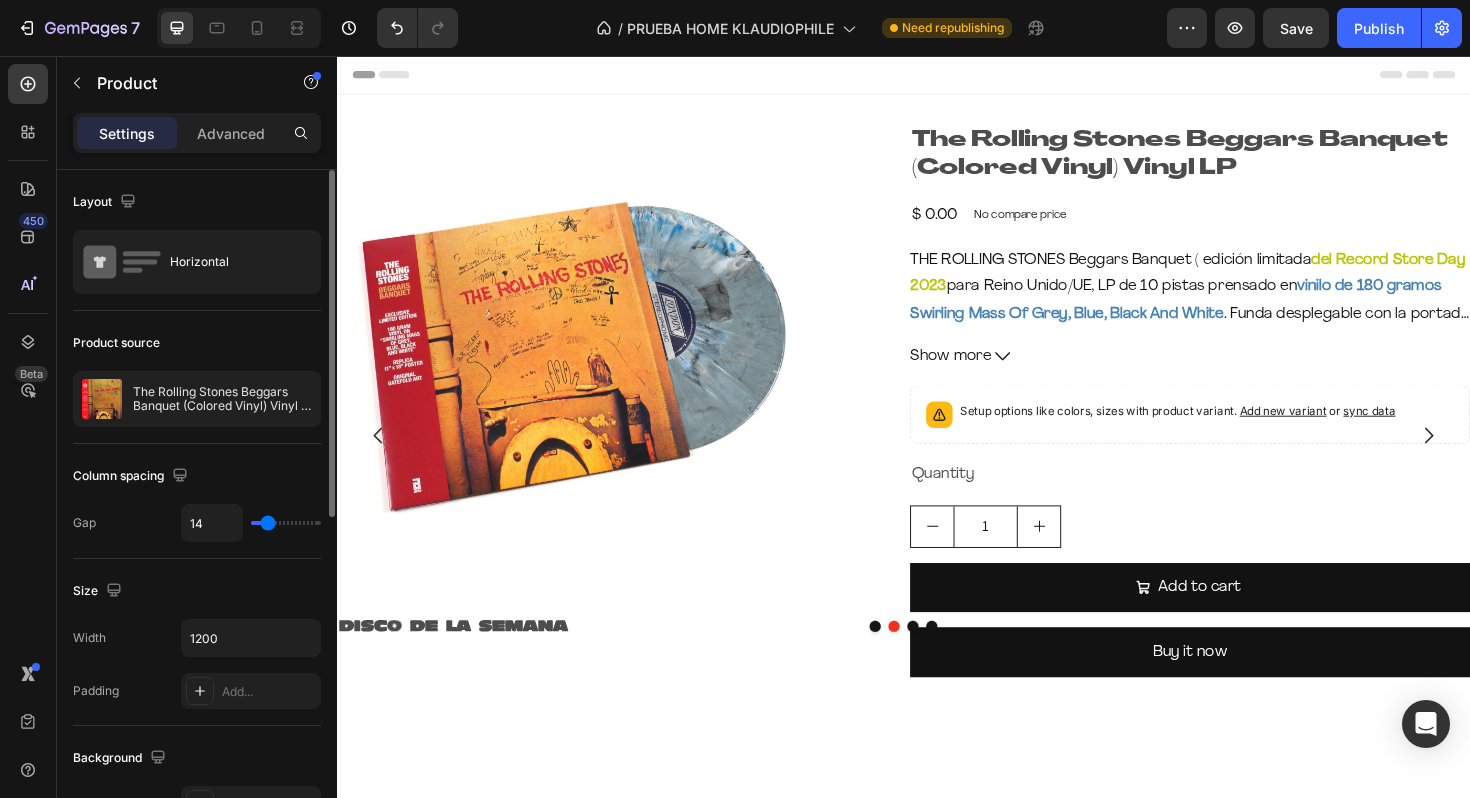 type on "12" 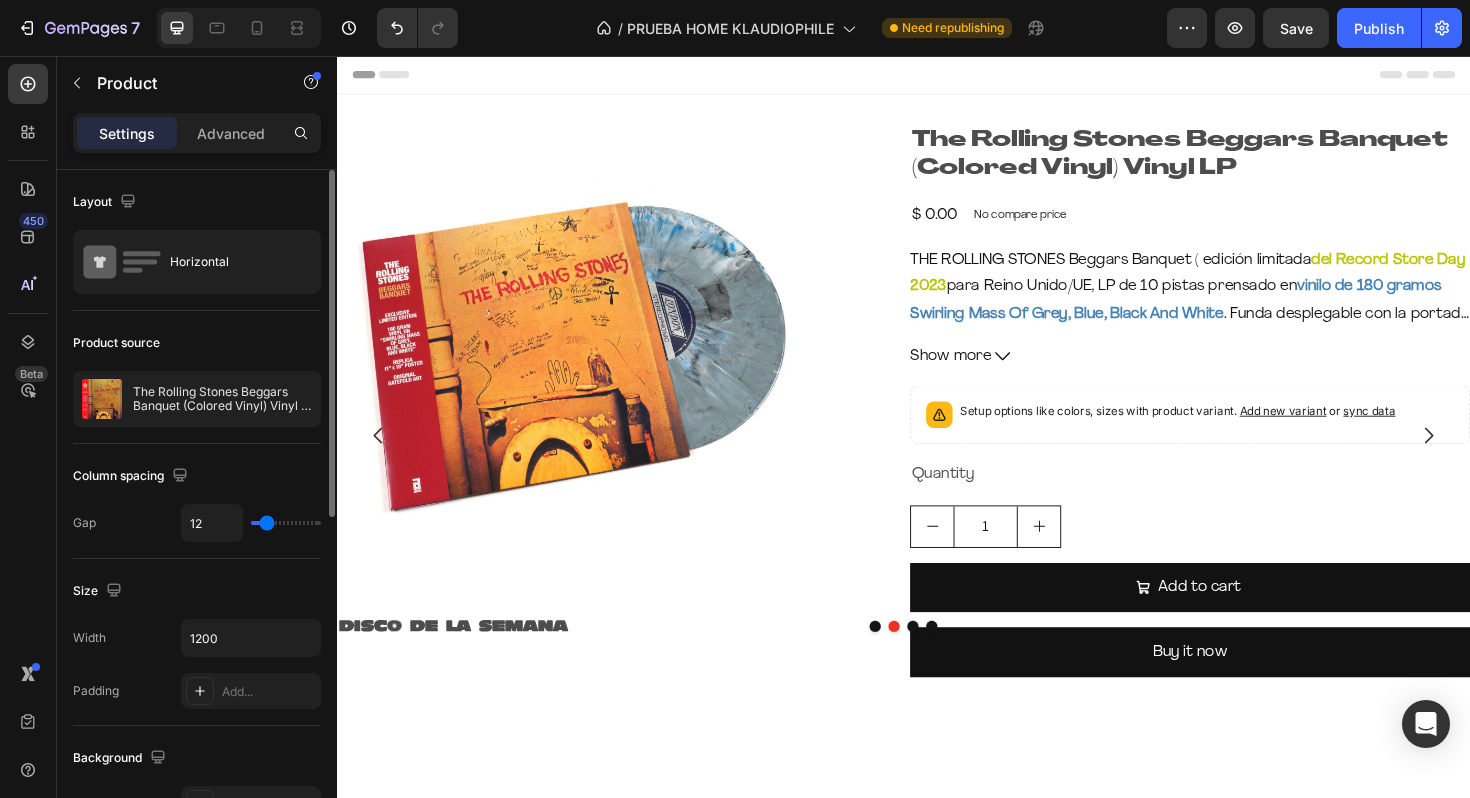 type on "11" 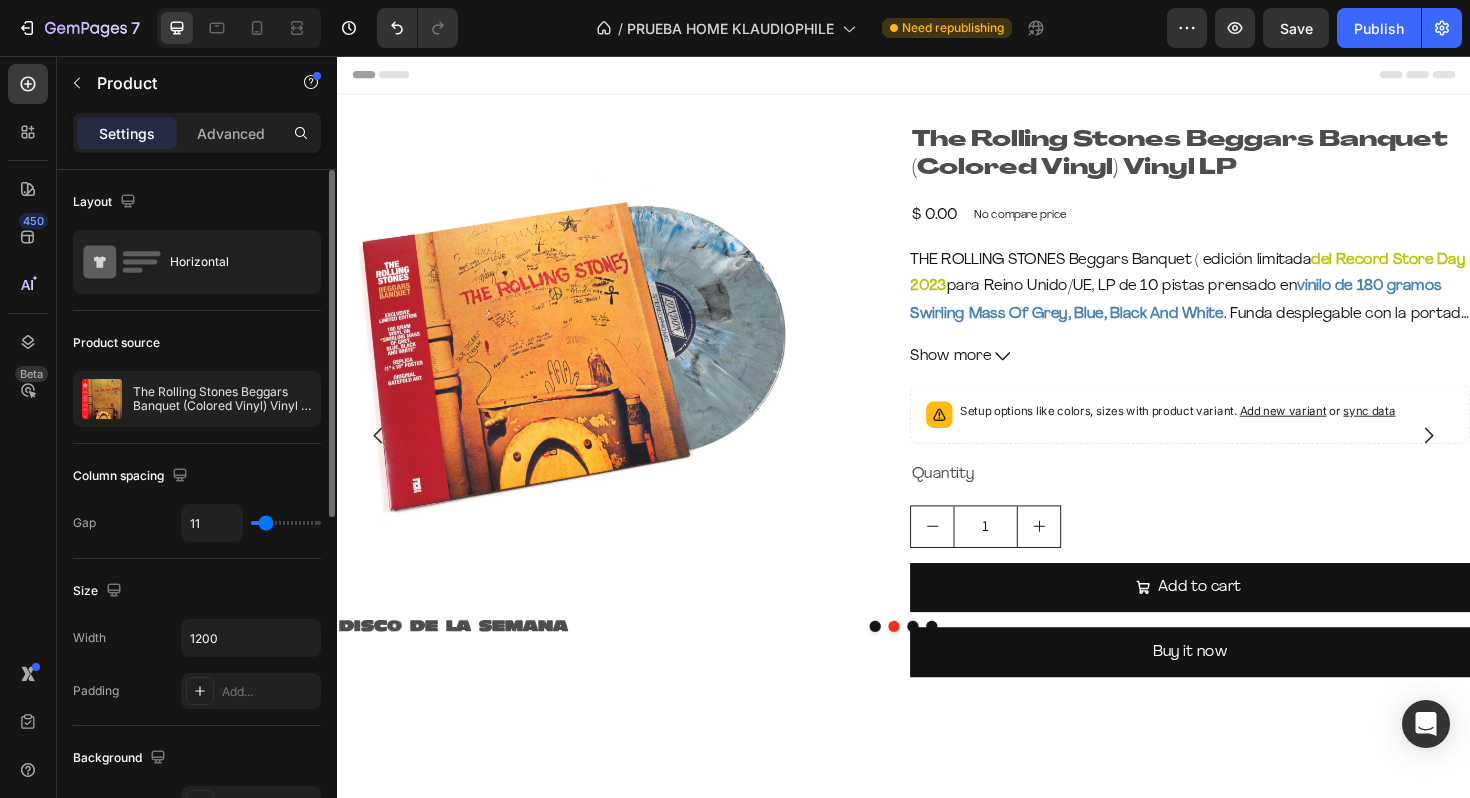 type on "10" 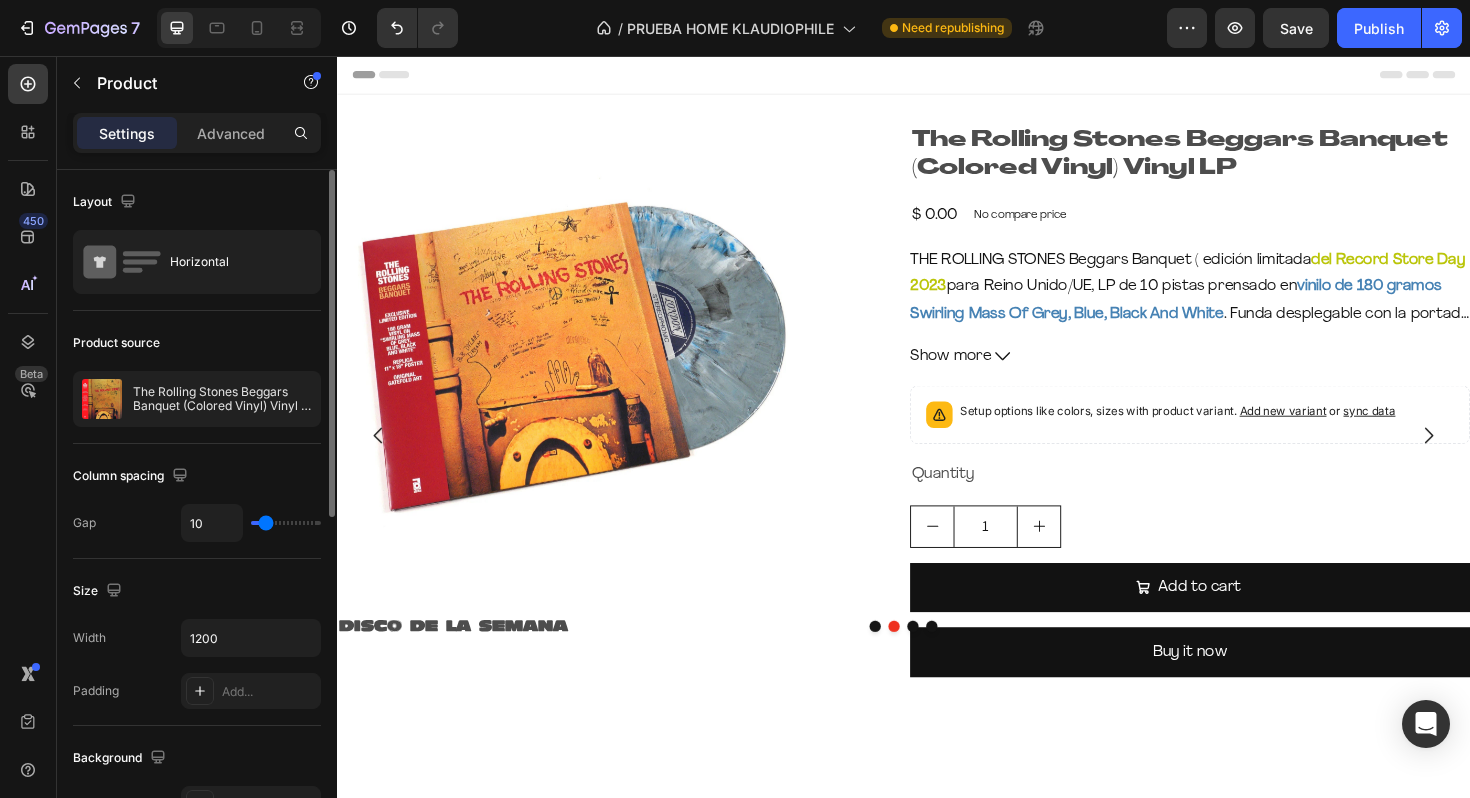 type on "9" 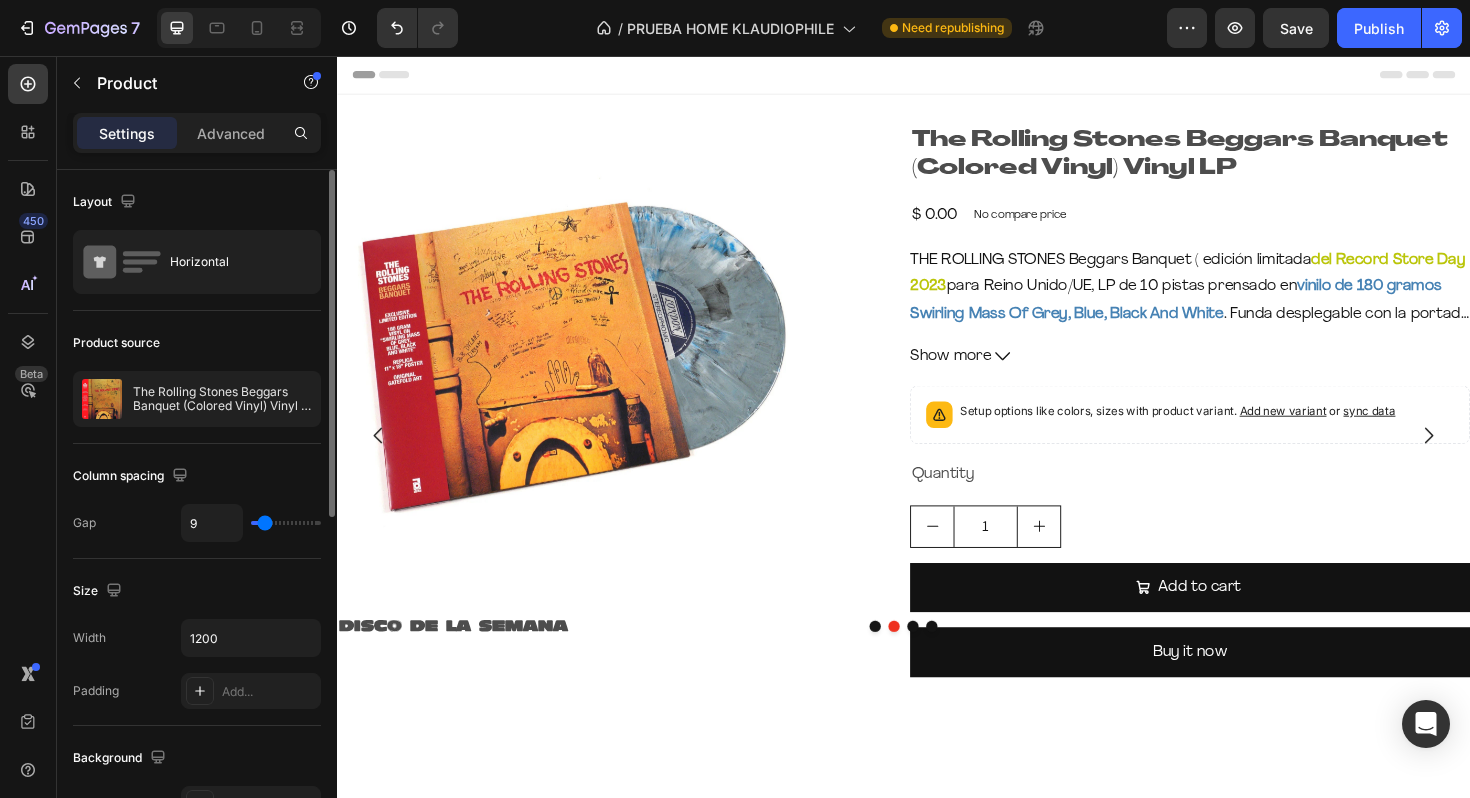 type on "7" 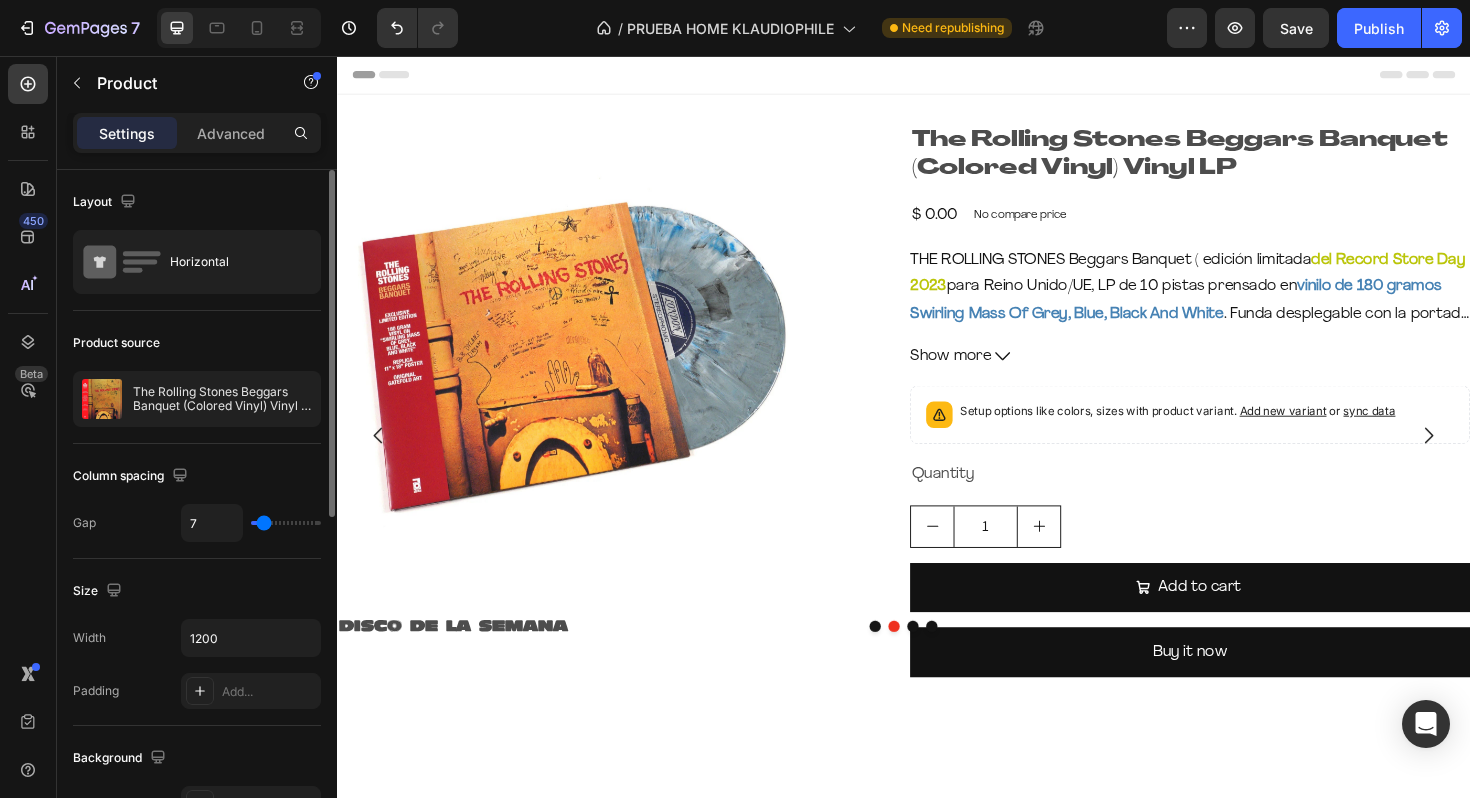 type on "5" 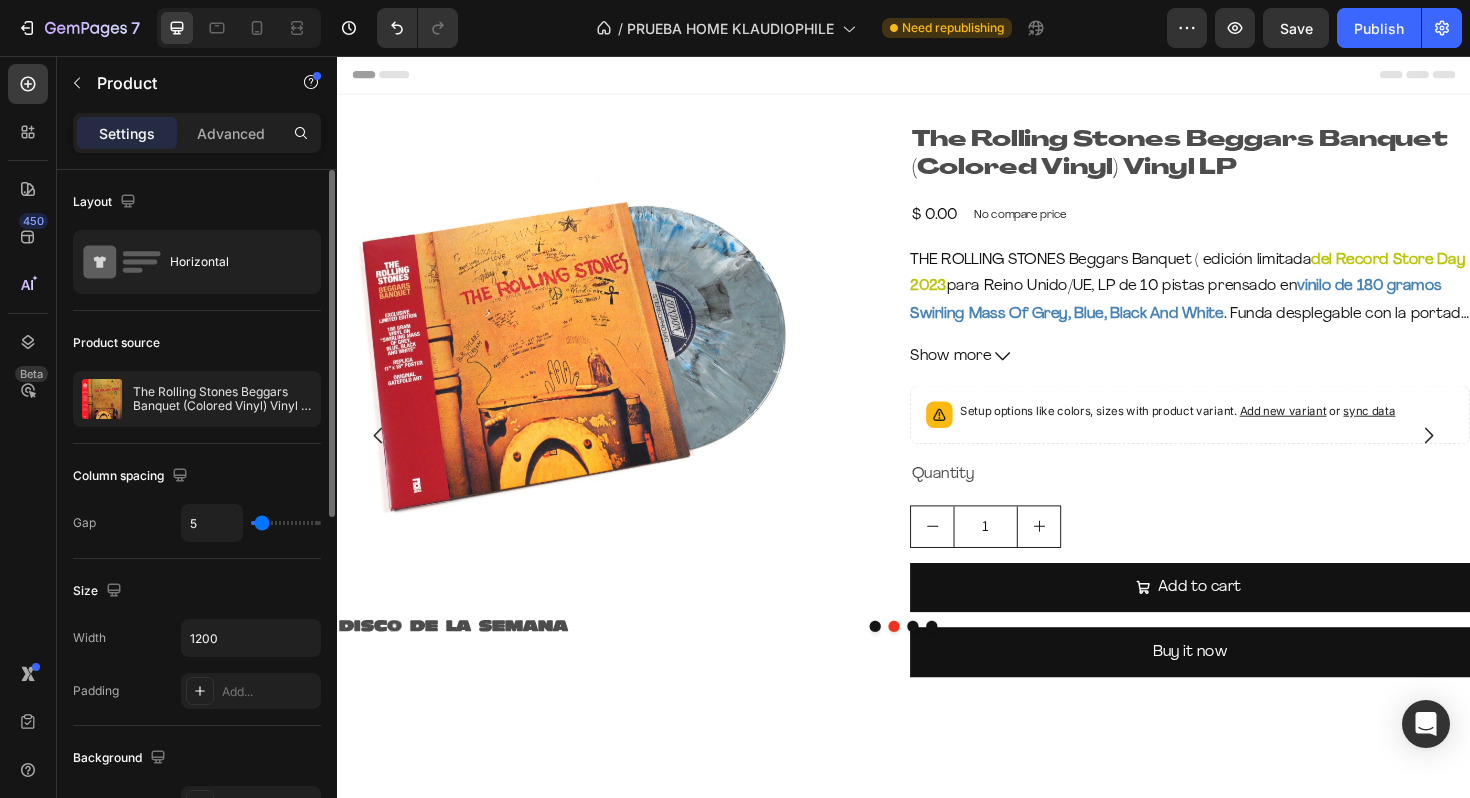 type on "2" 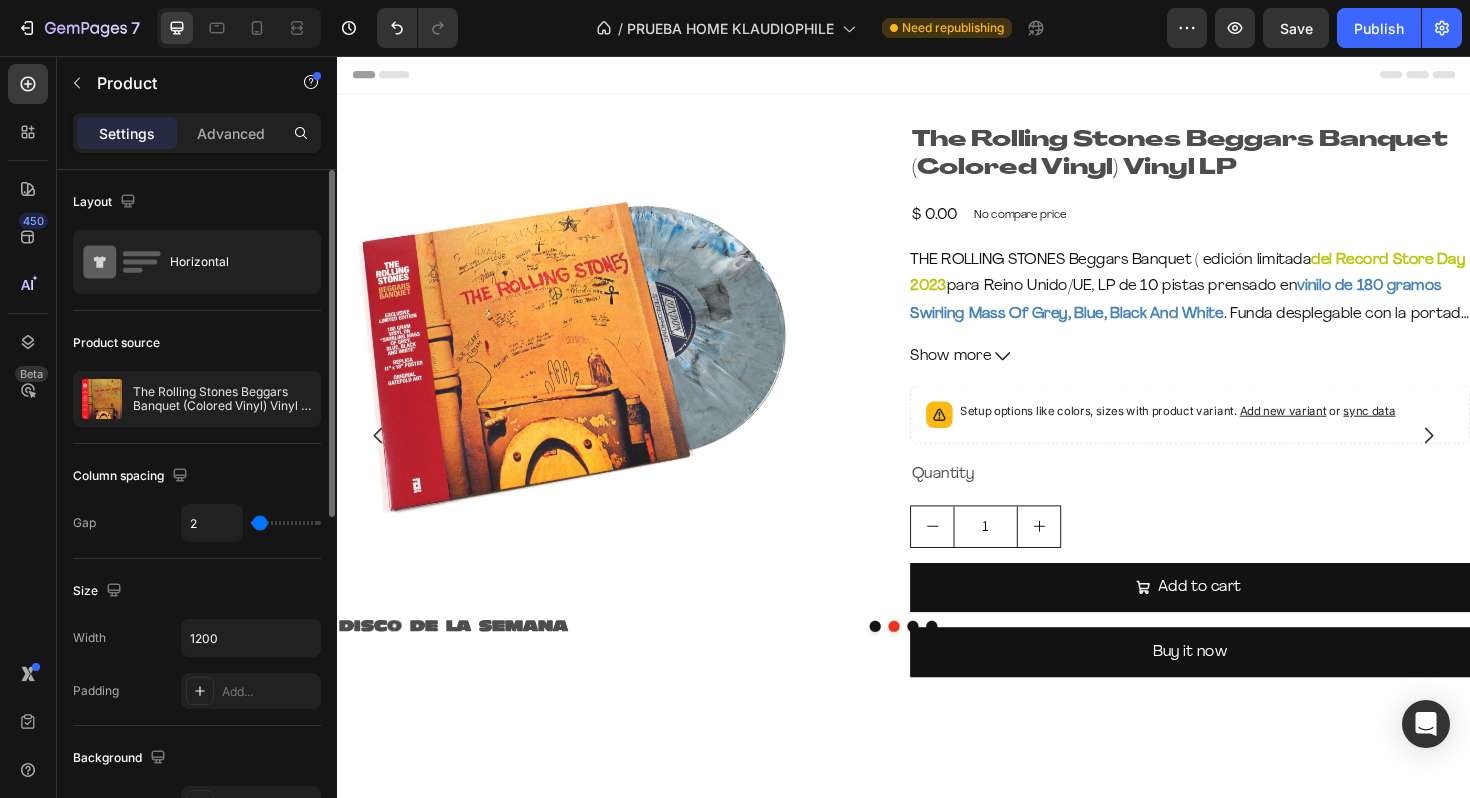 type on "0" 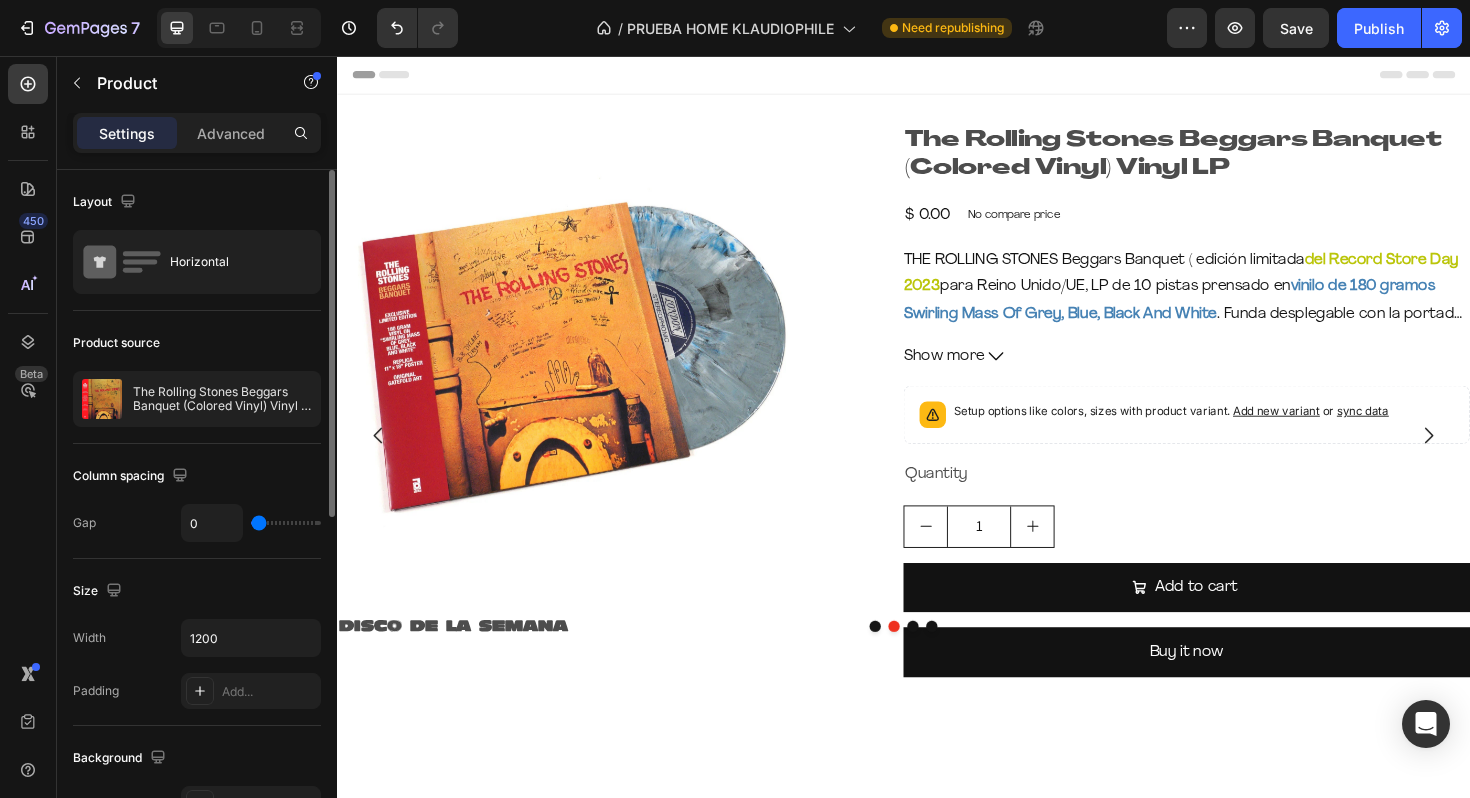 type on "80" 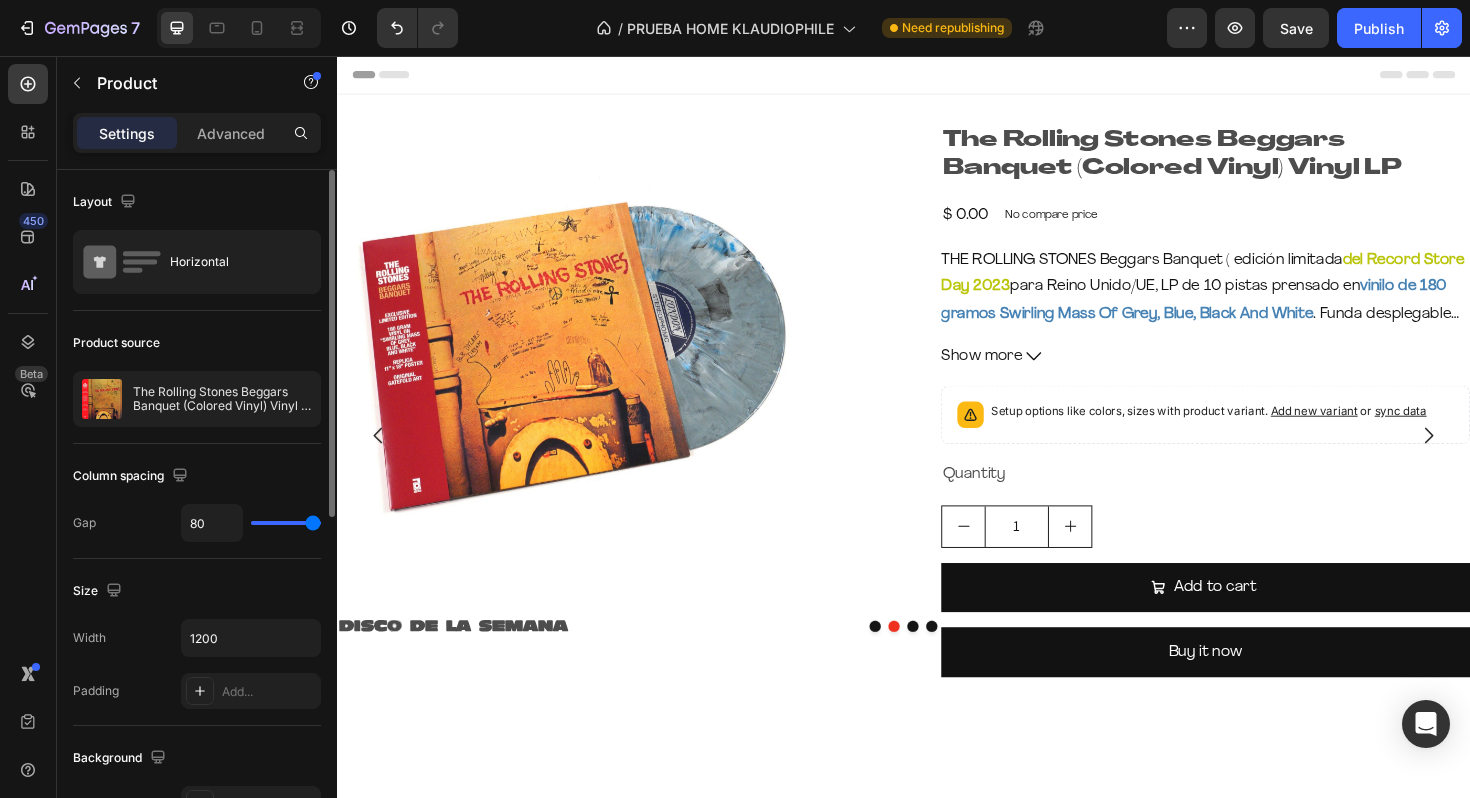 type on "31" 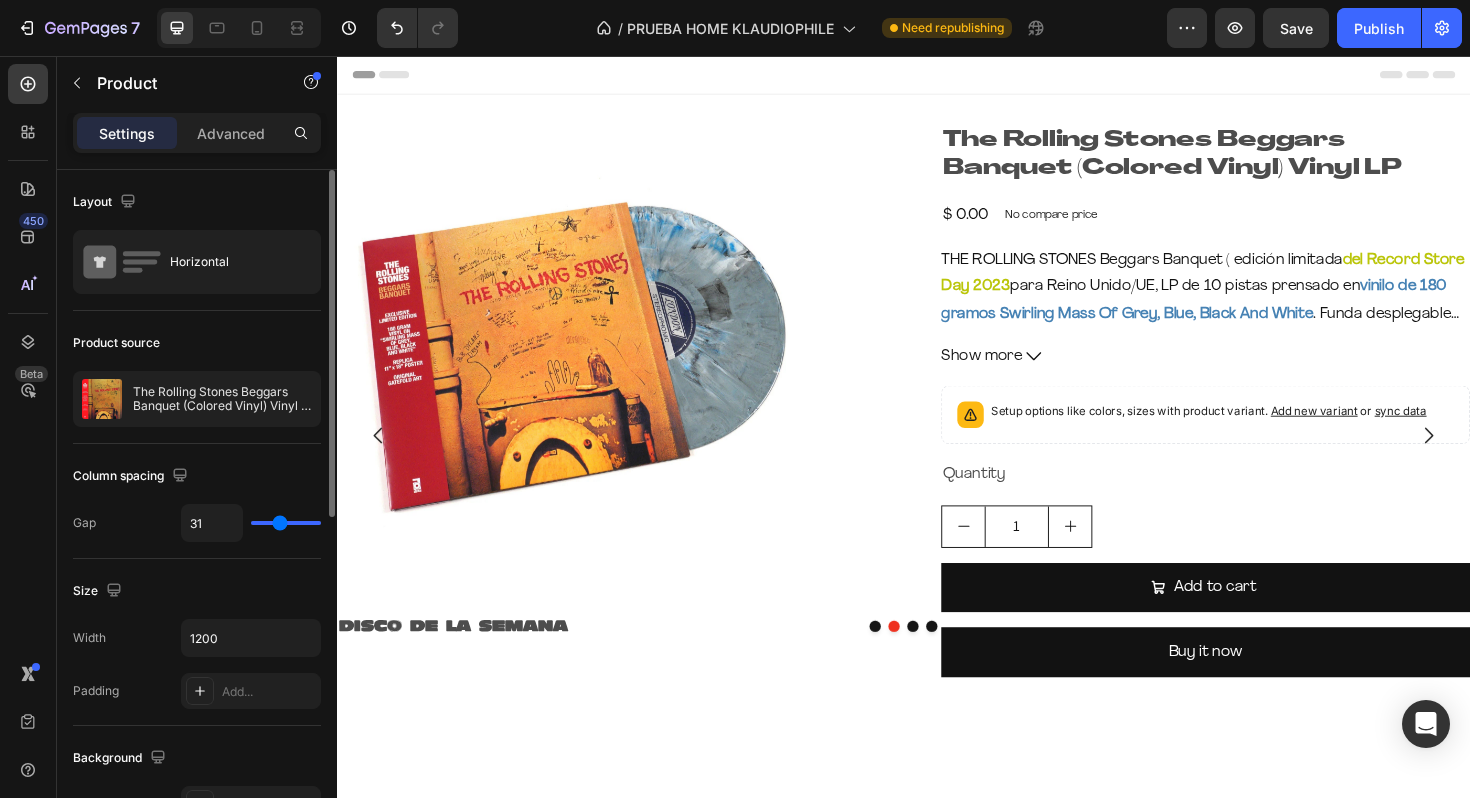 type on "15" 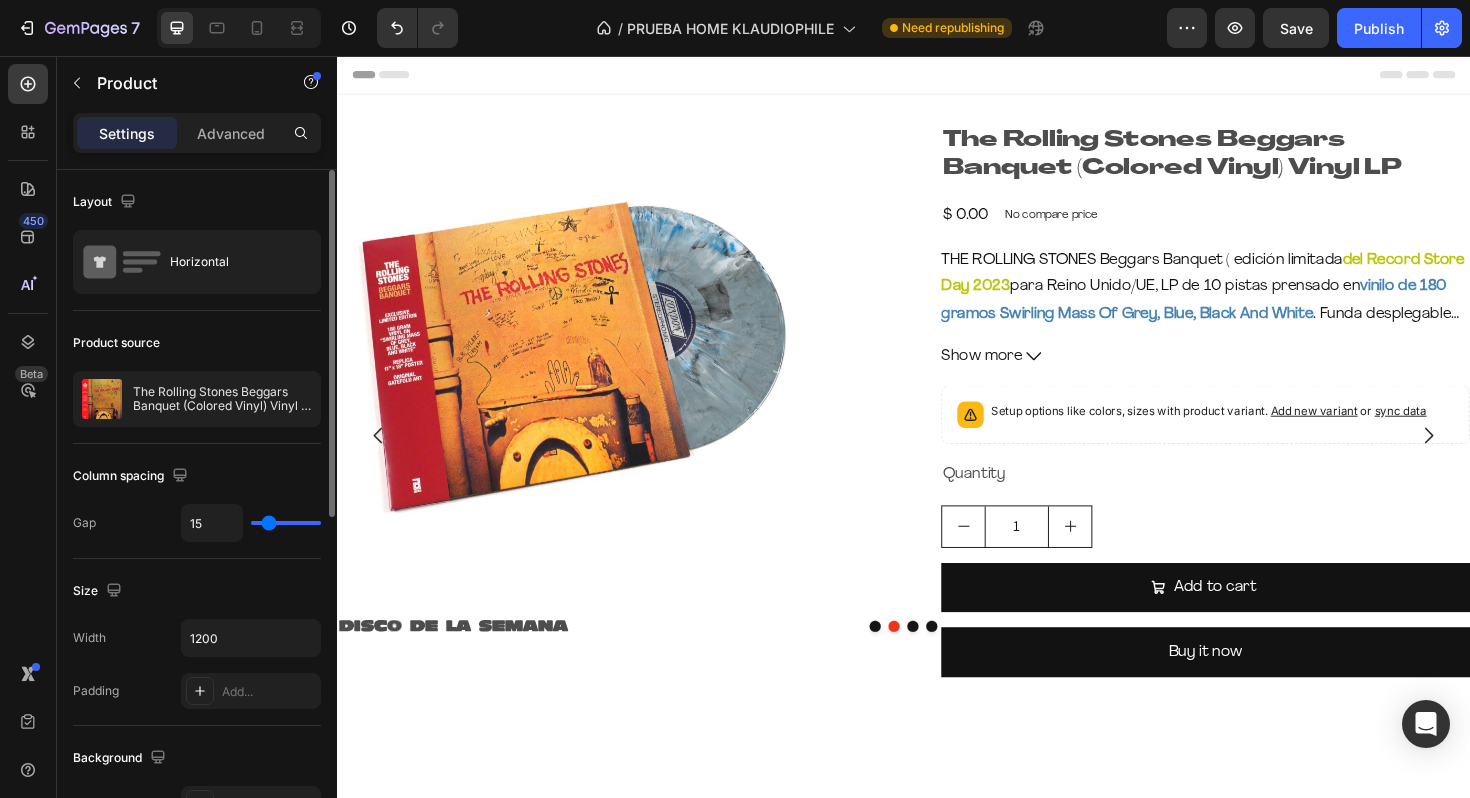 type on "2" 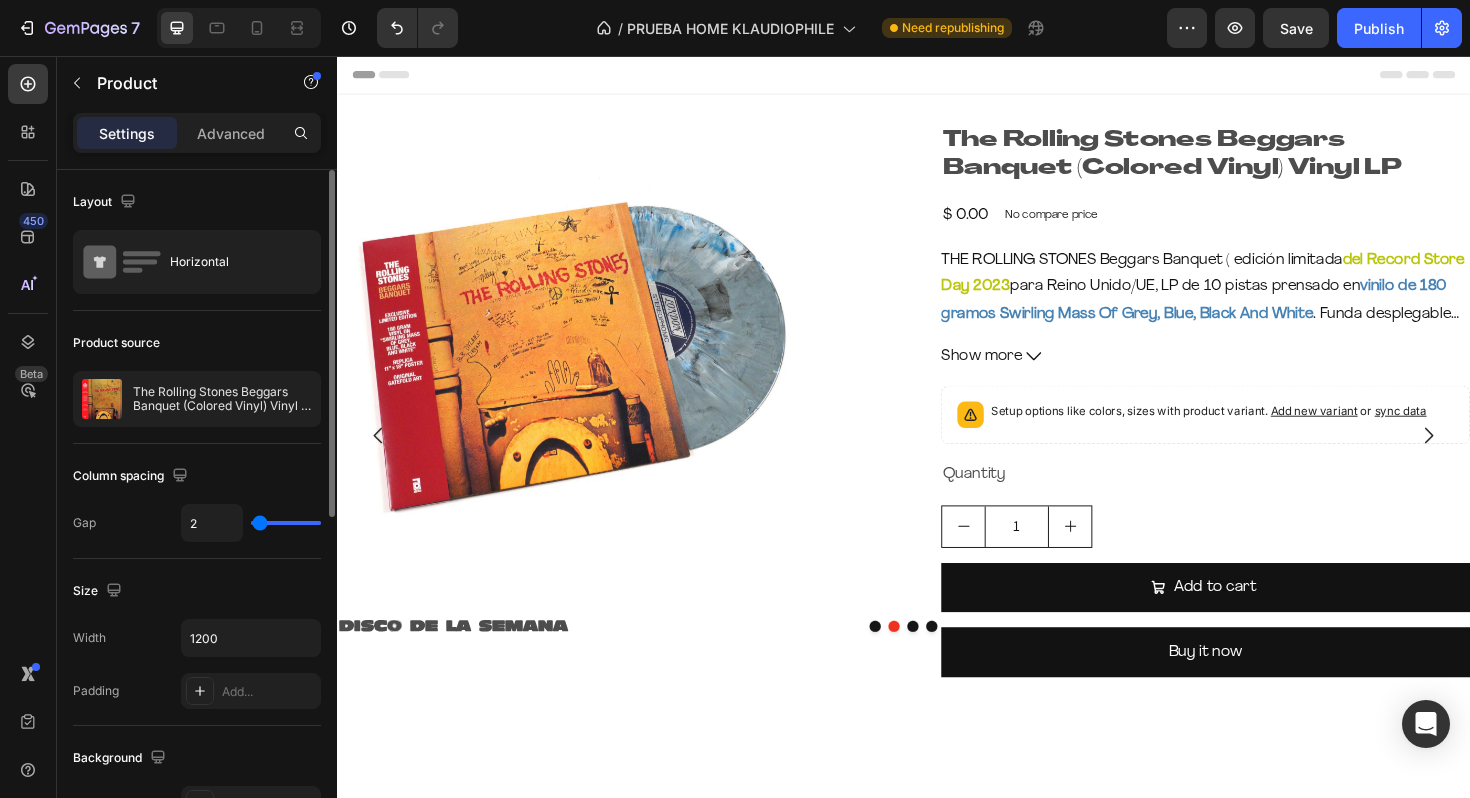 type on "0" 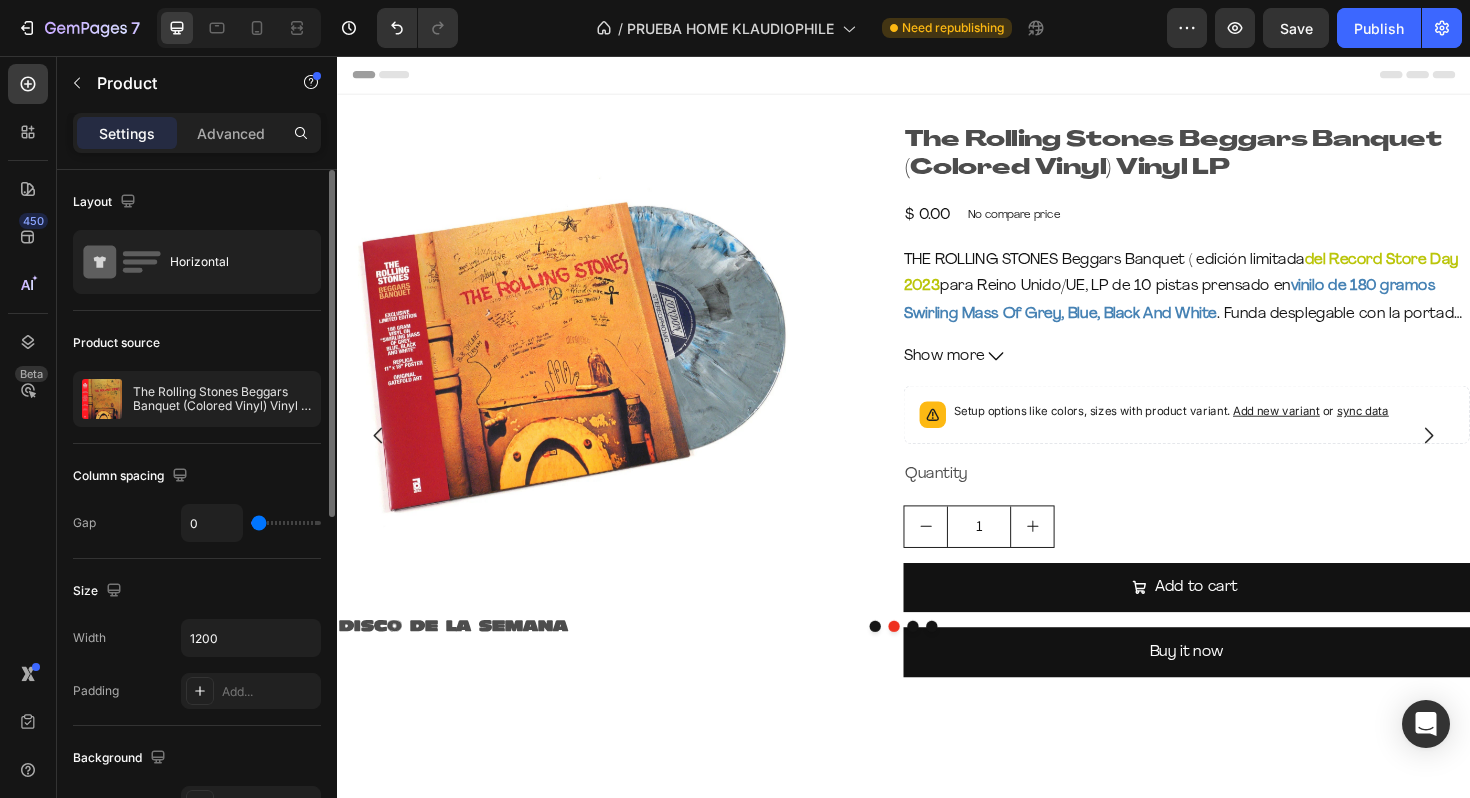 type on "0" 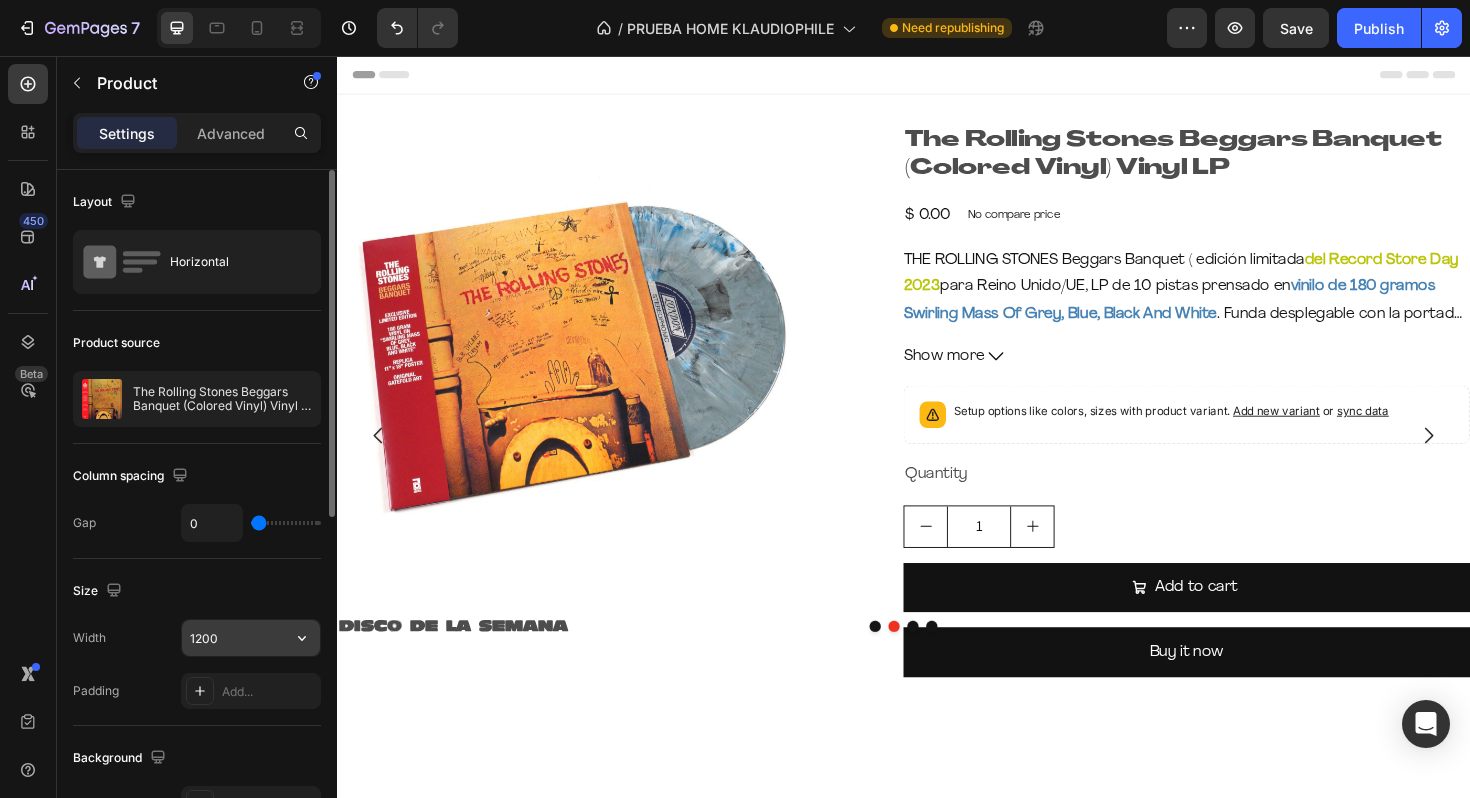 click on "1200" at bounding box center [251, 638] 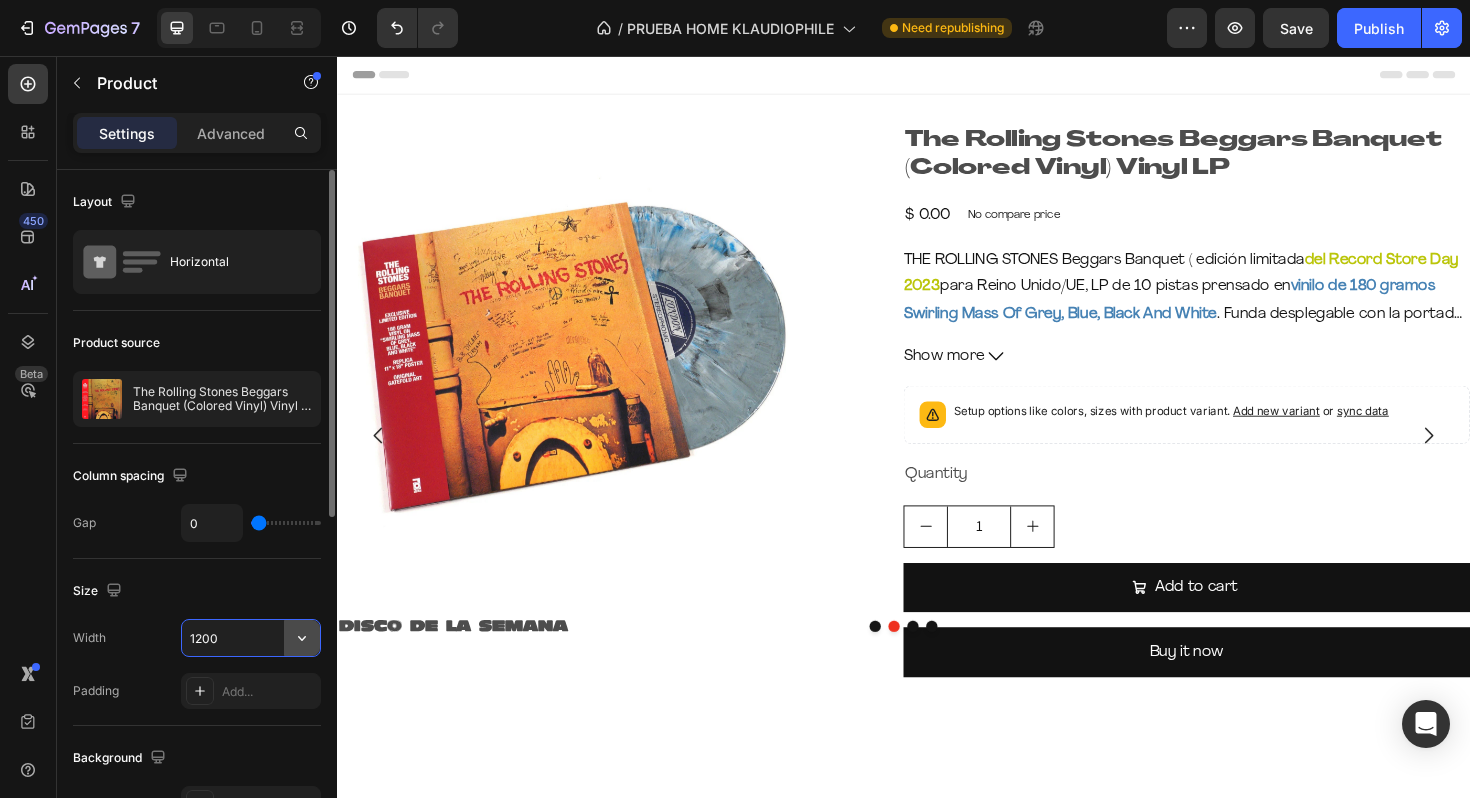 click 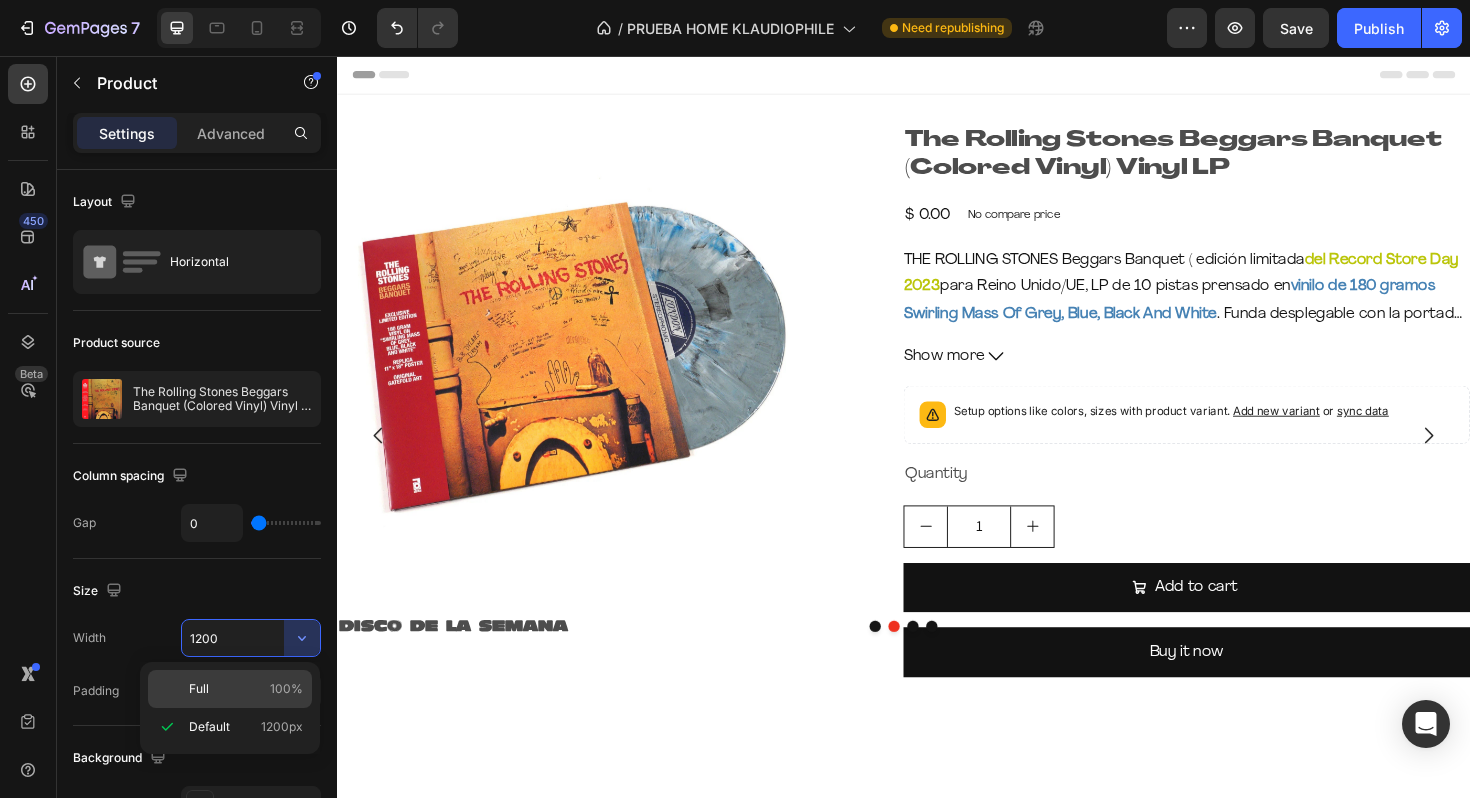 click on "Full 100%" 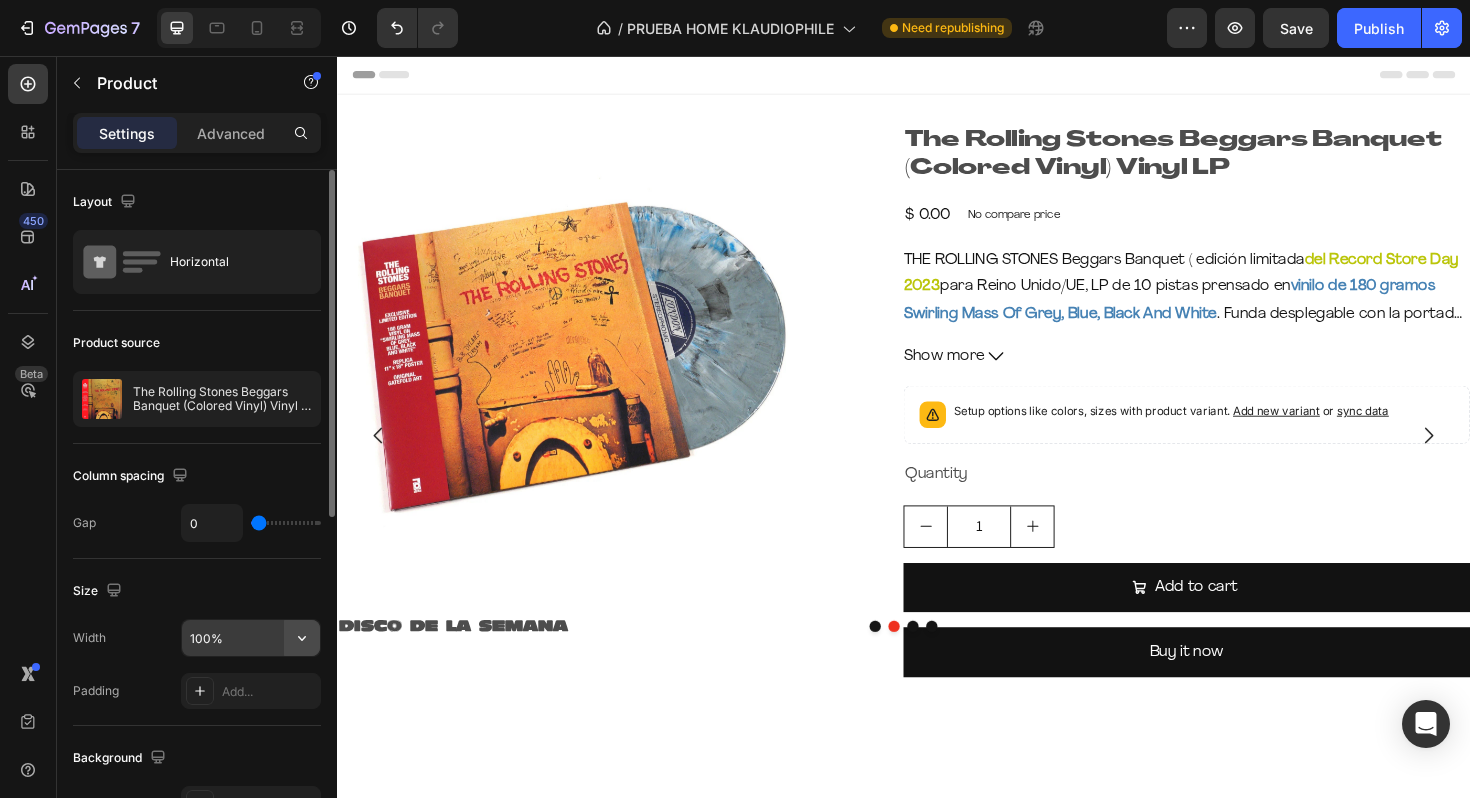 click 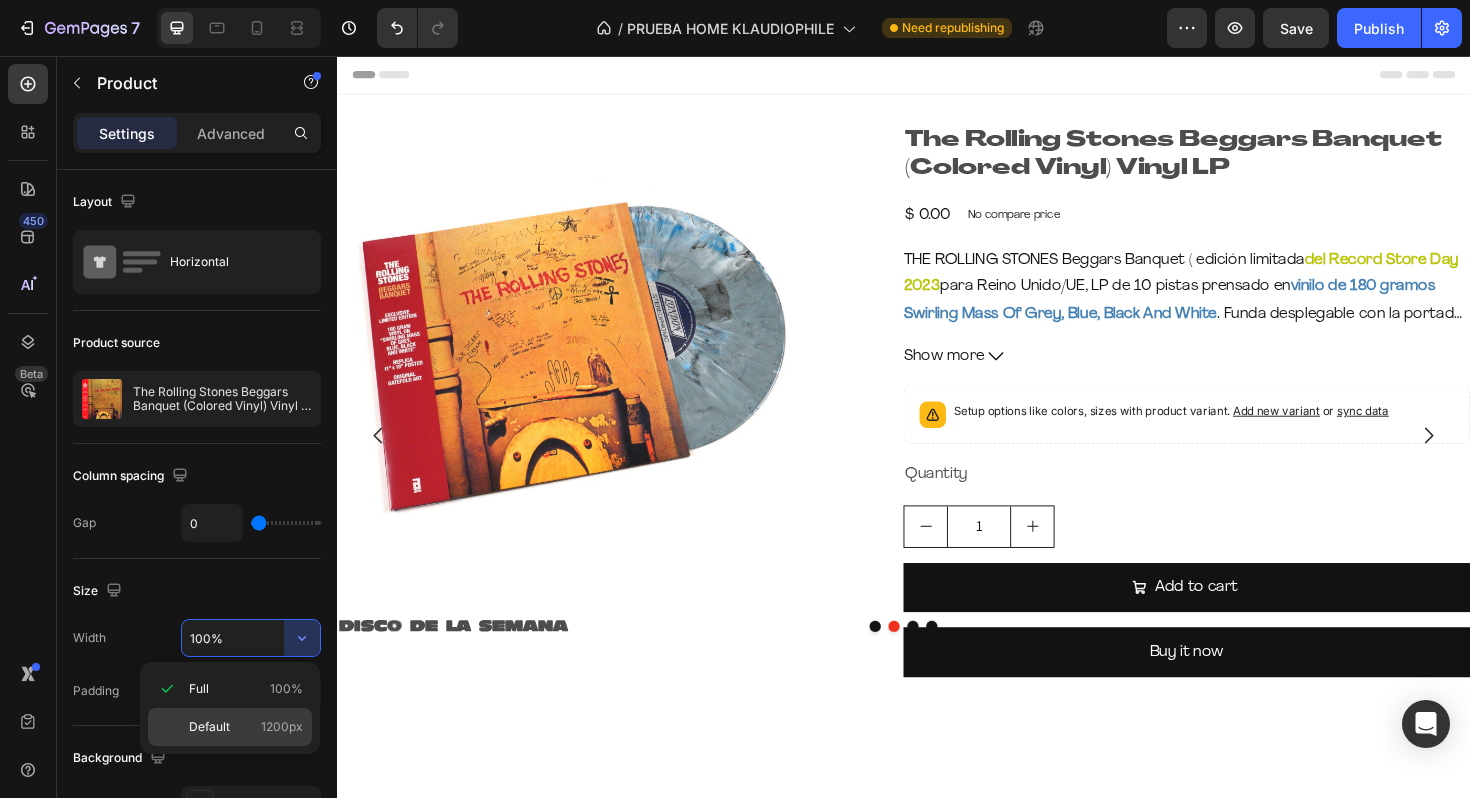 click on "Default 1200px" 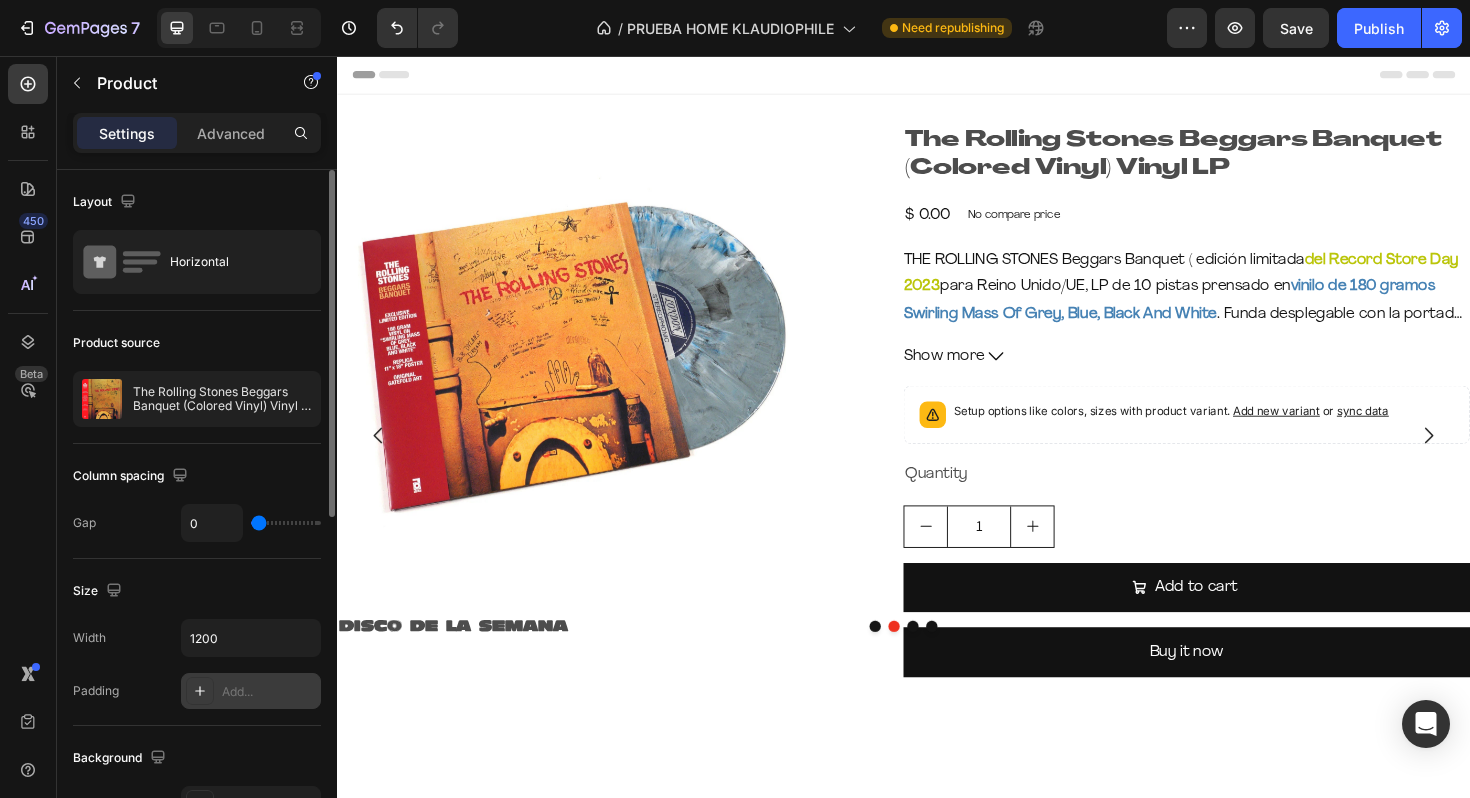 click 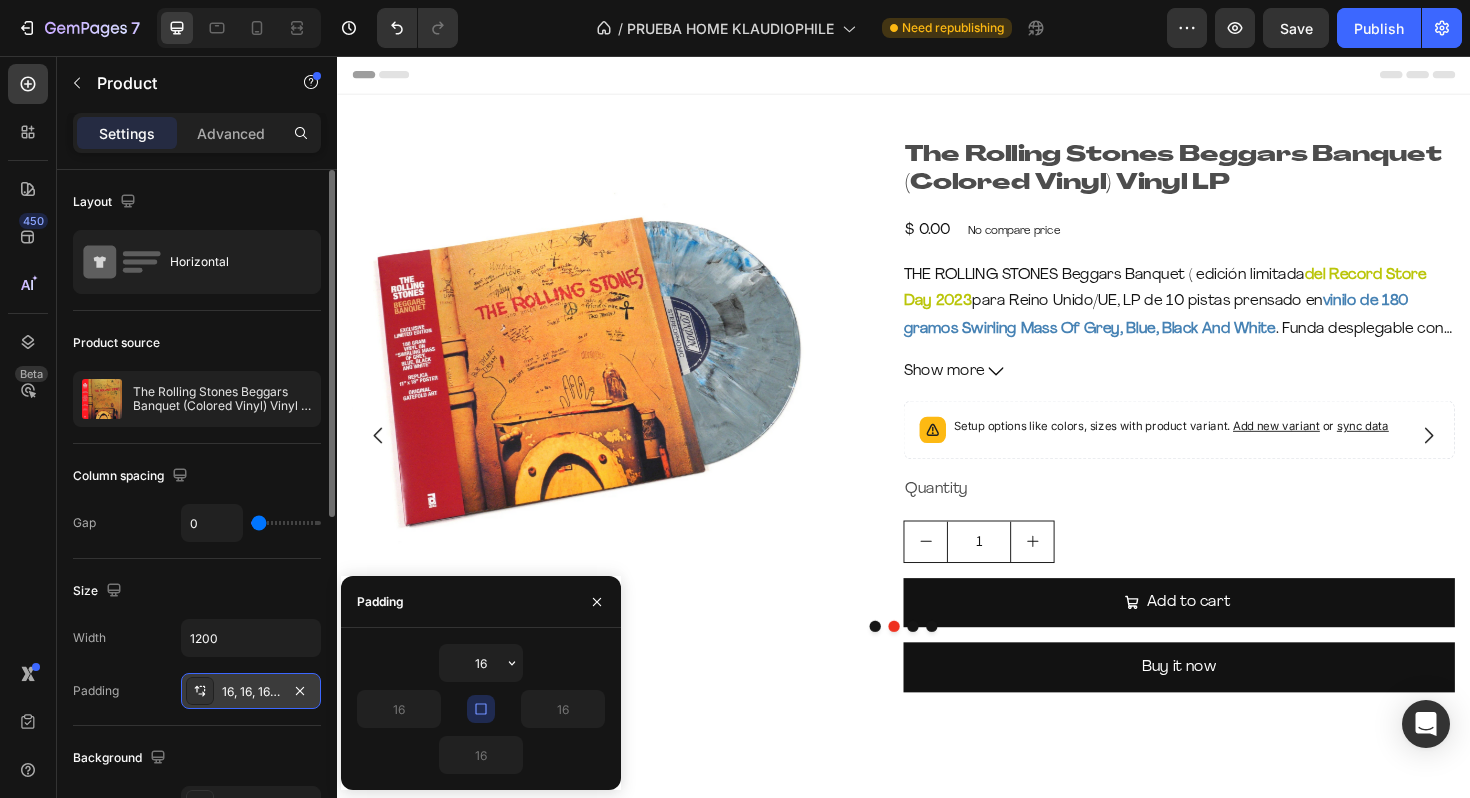 click at bounding box center [481, 709] 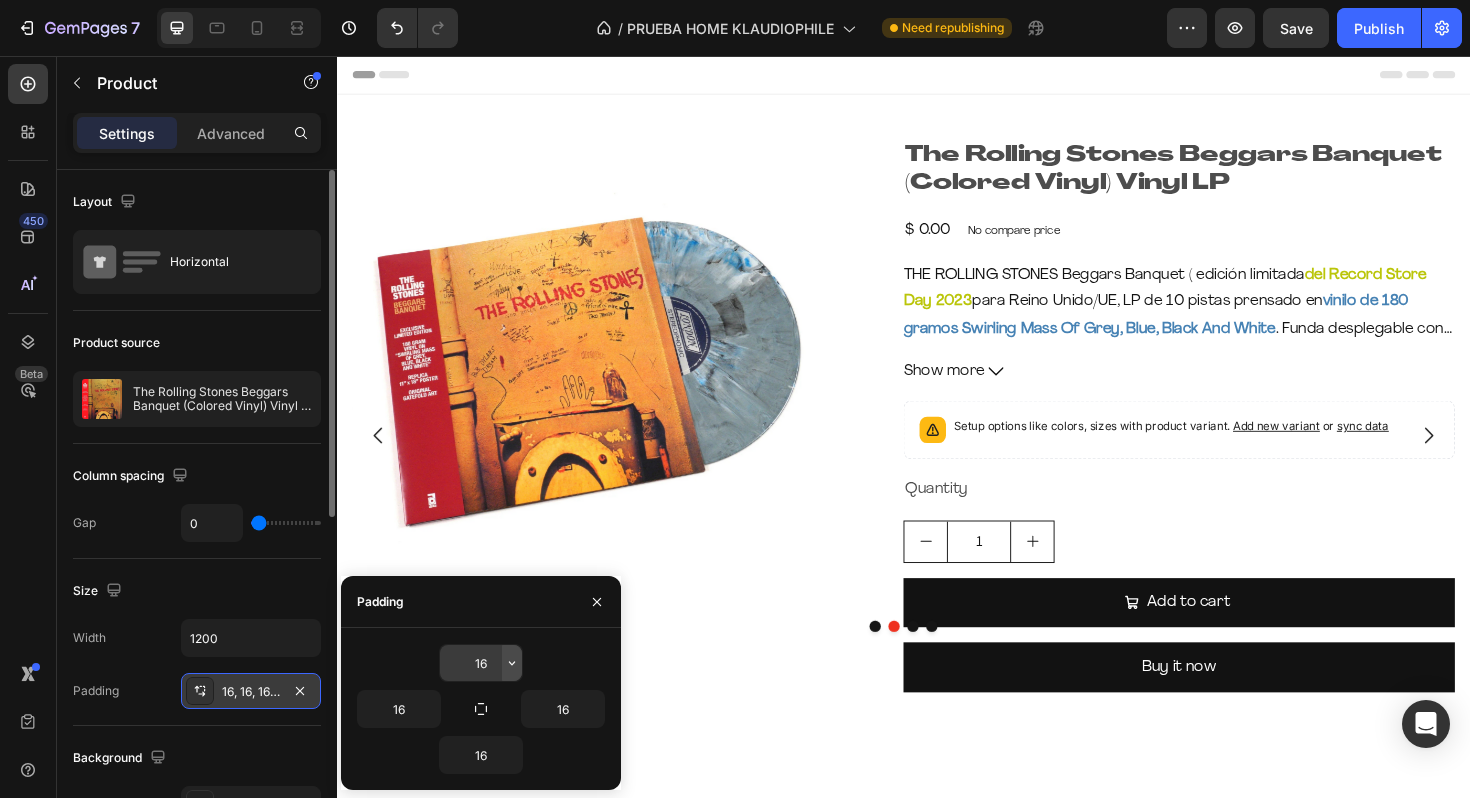 click 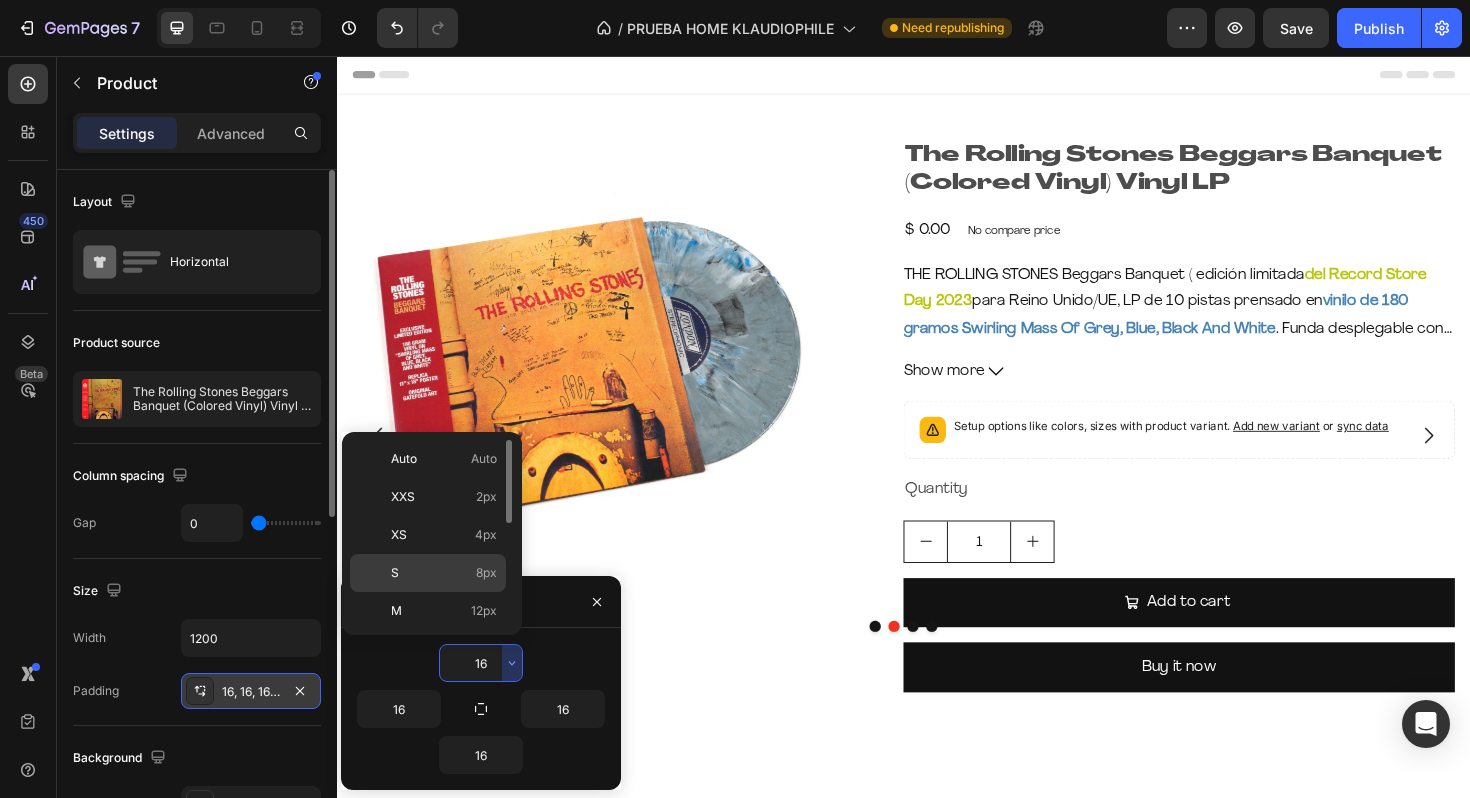 click on "8px" at bounding box center [486, 573] 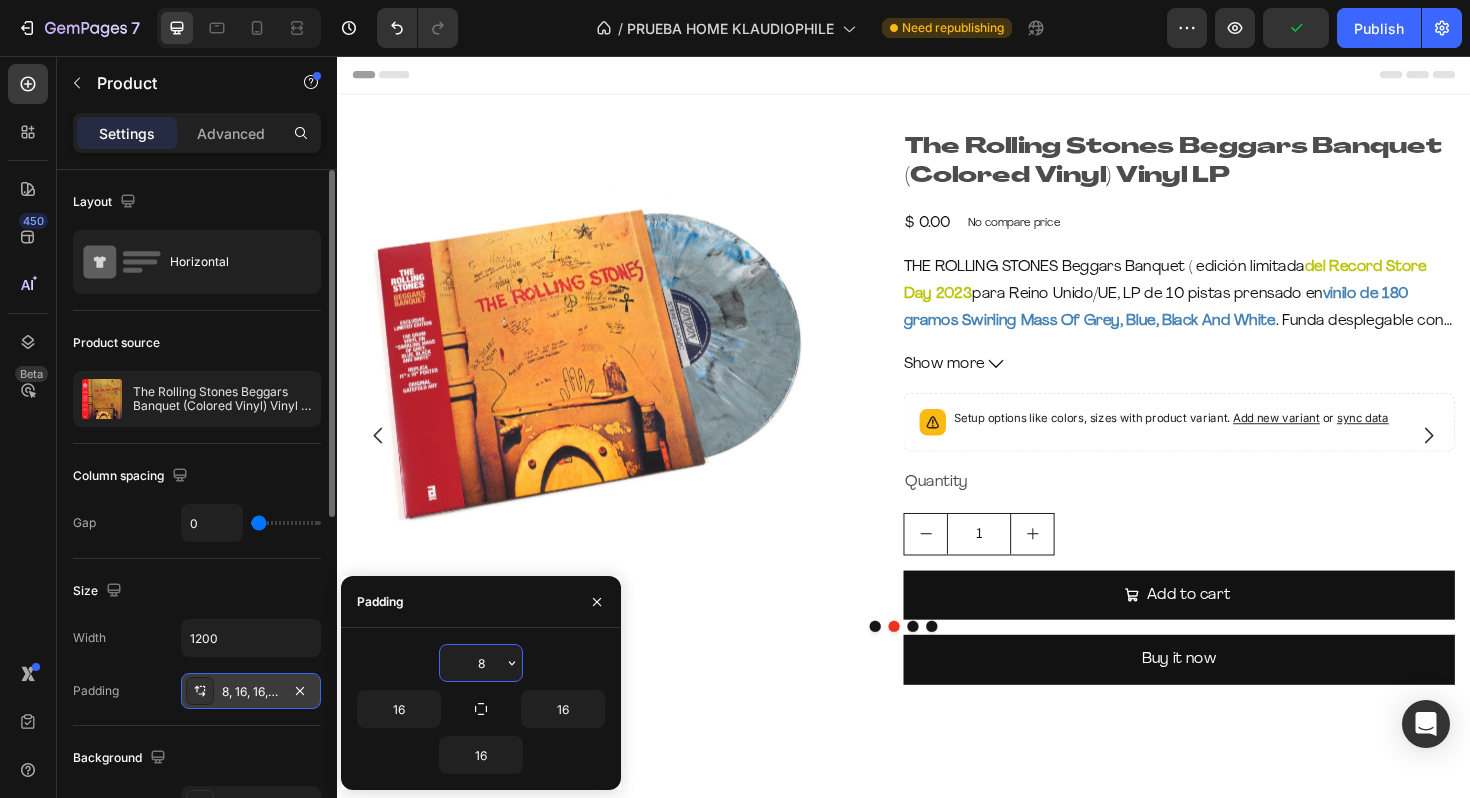 click on "8" at bounding box center [481, 663] 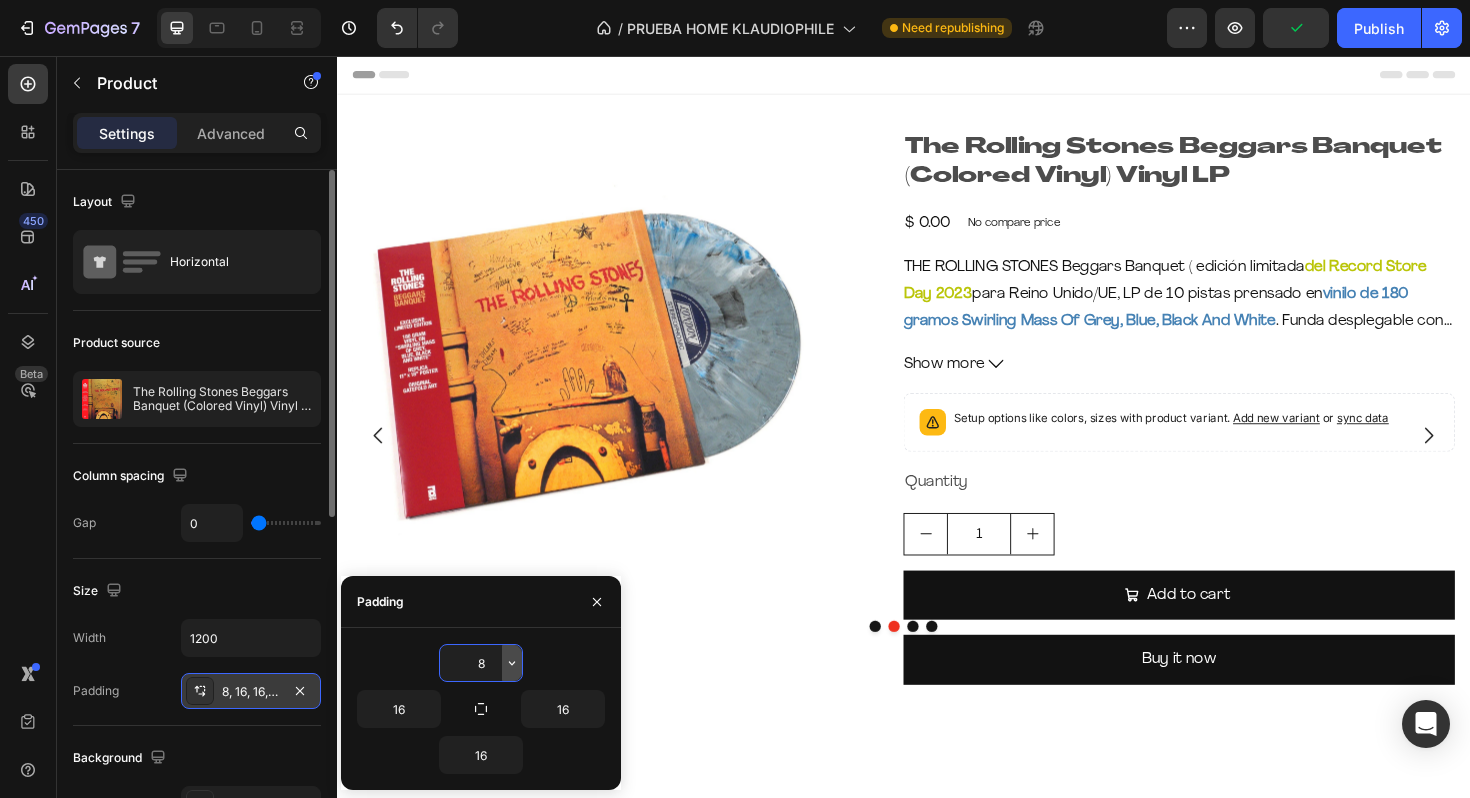 click 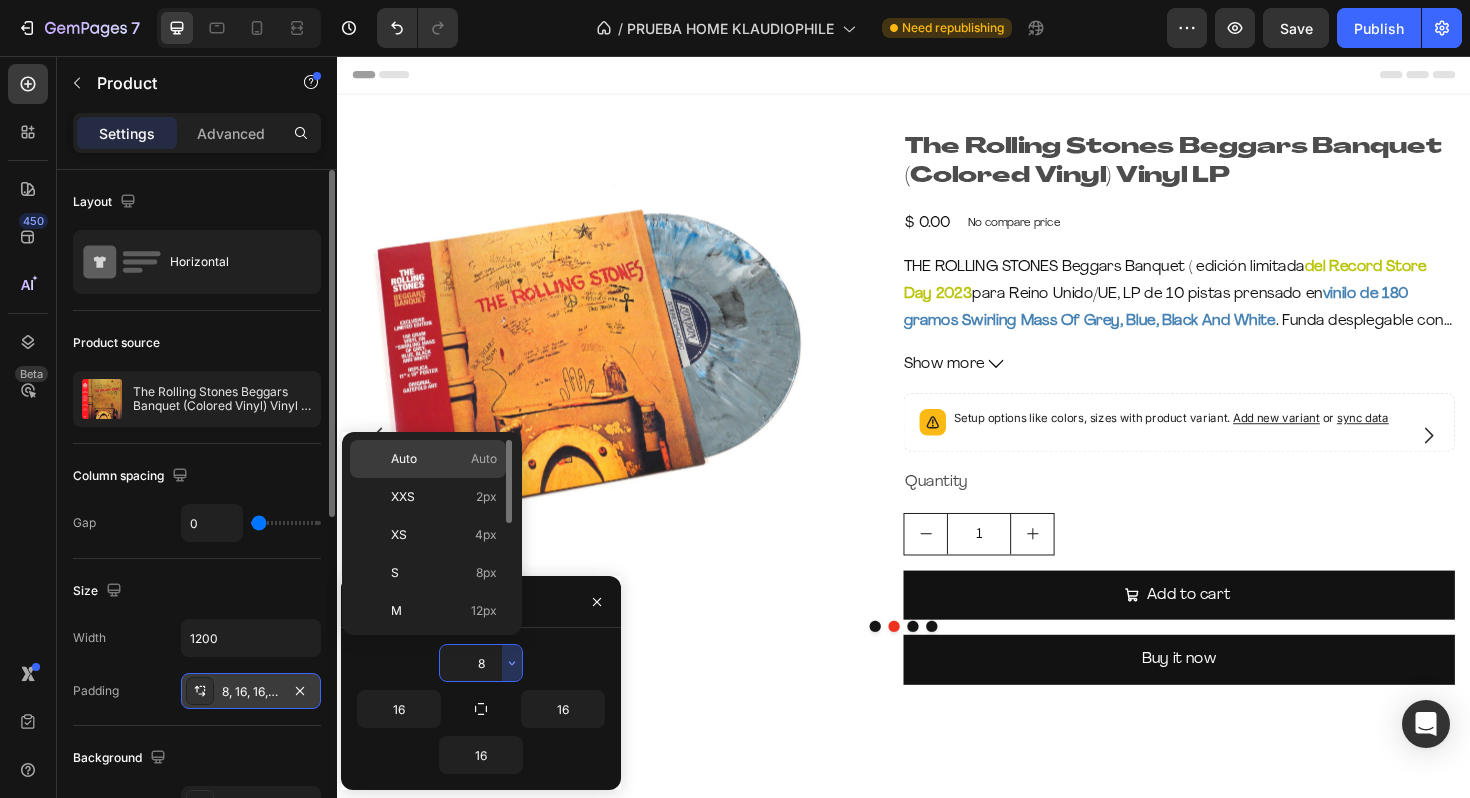click on "Auto" at bounding box center [484, 459] 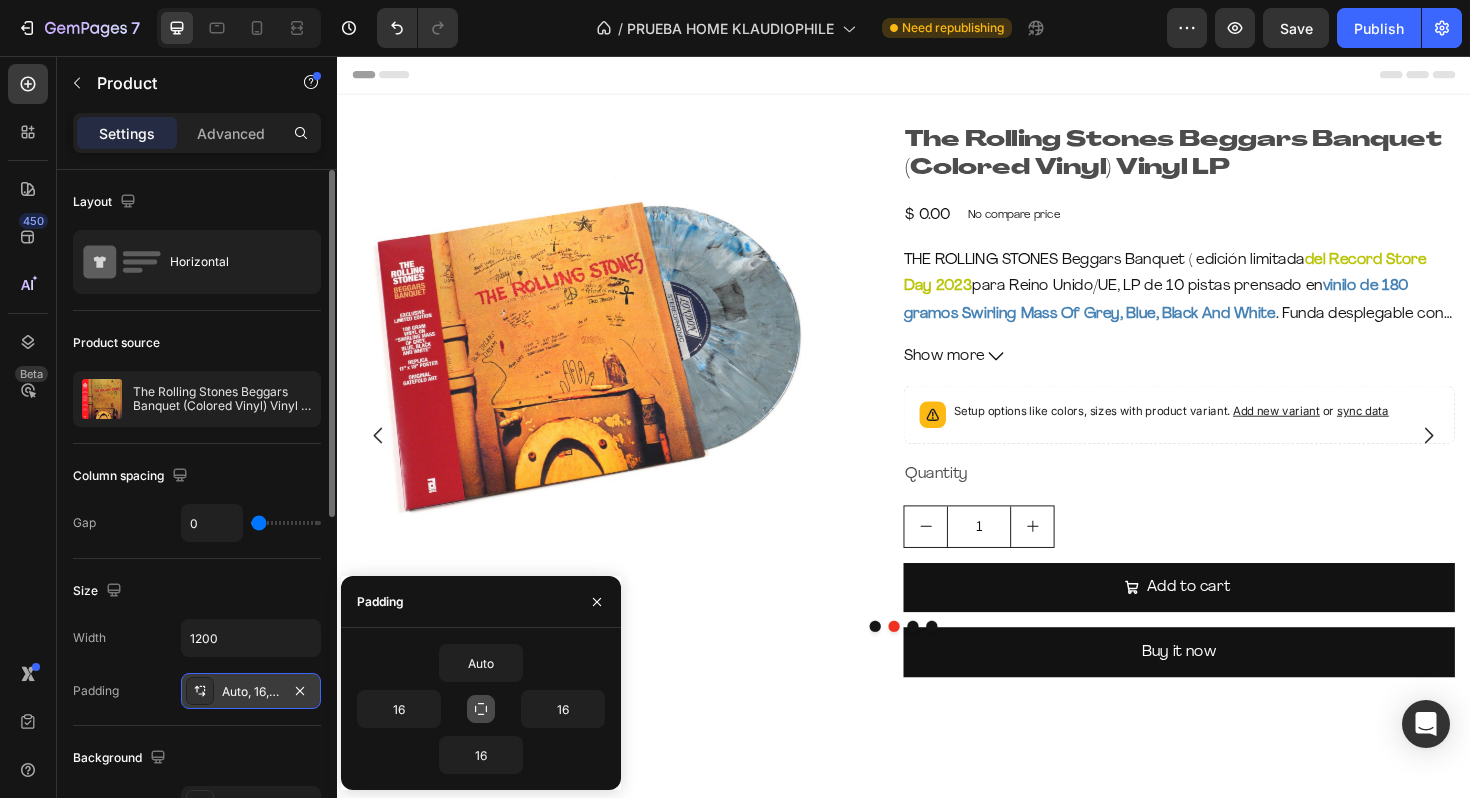 click at bounding box center (481, 709) 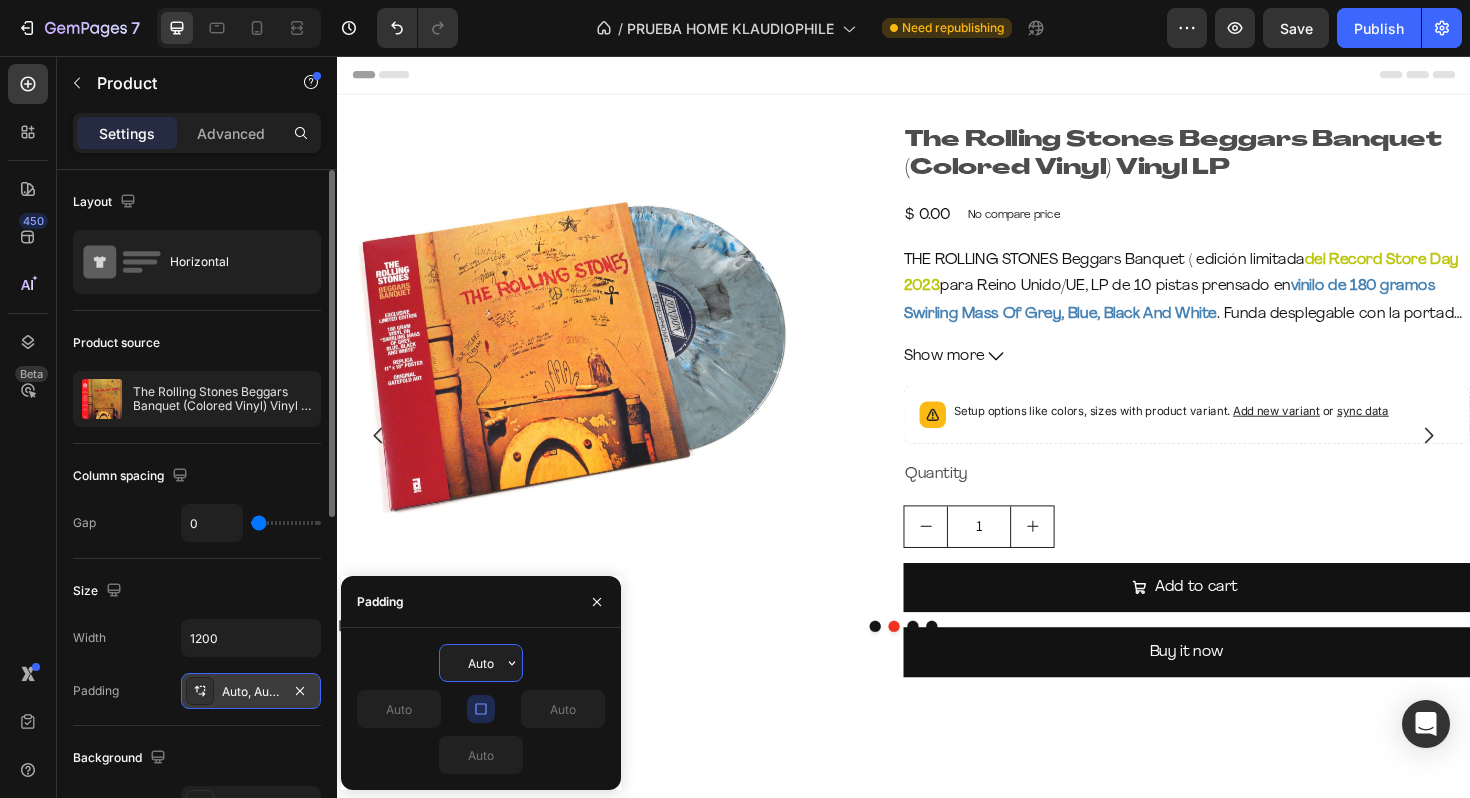 click on "Auto" at bounding box center (481, 663) 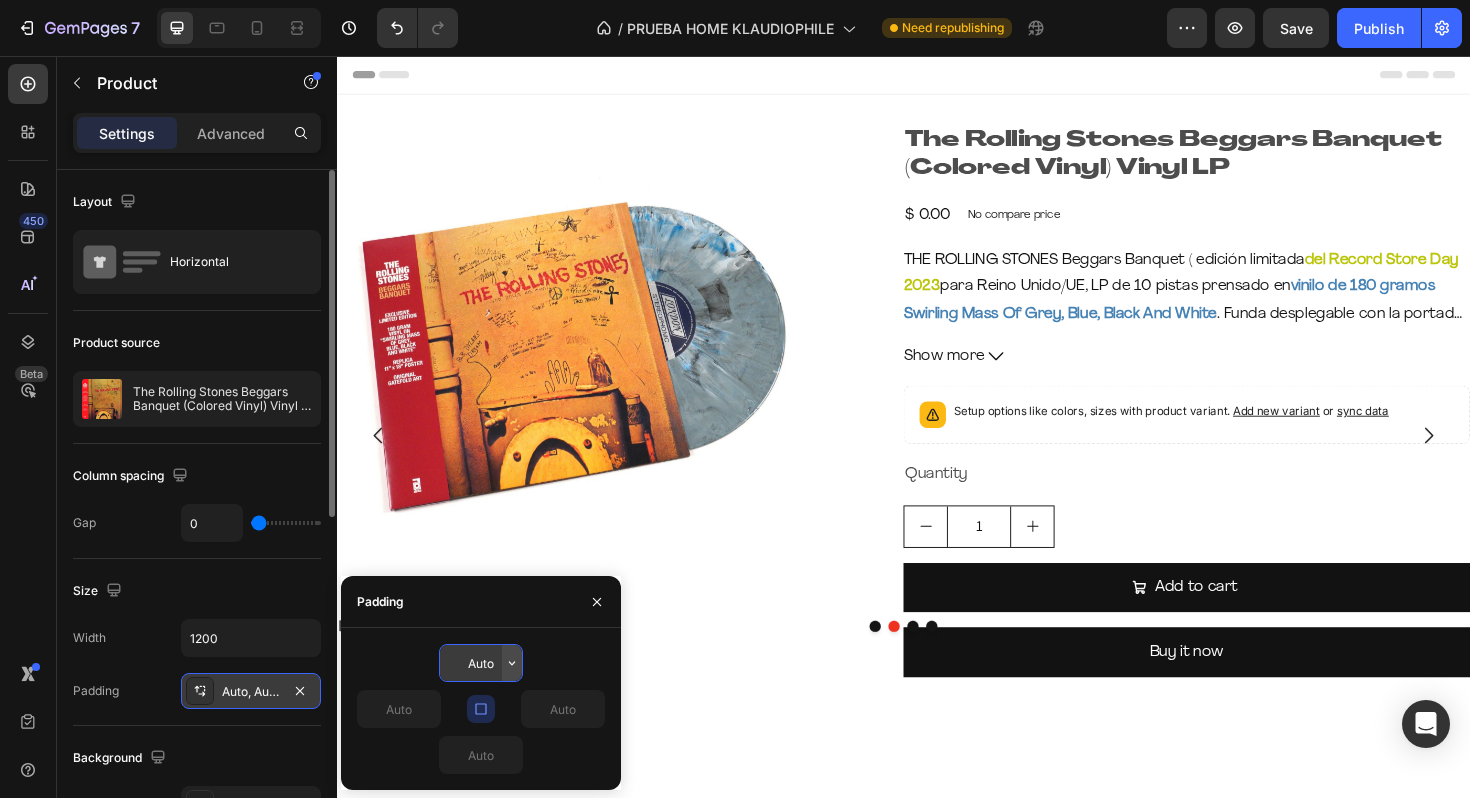 click 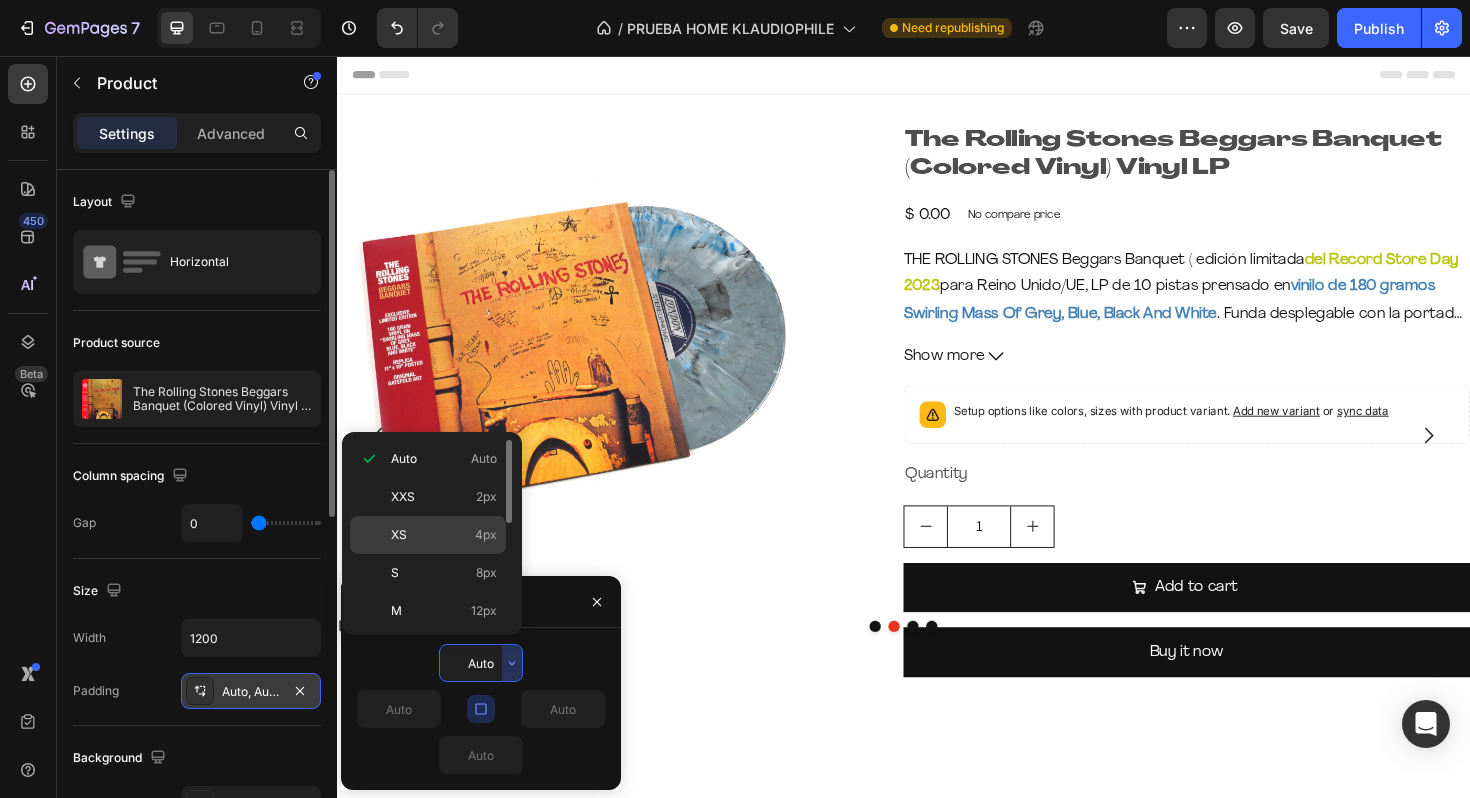 click on "XS 4px" at bounding box center [444, 535] 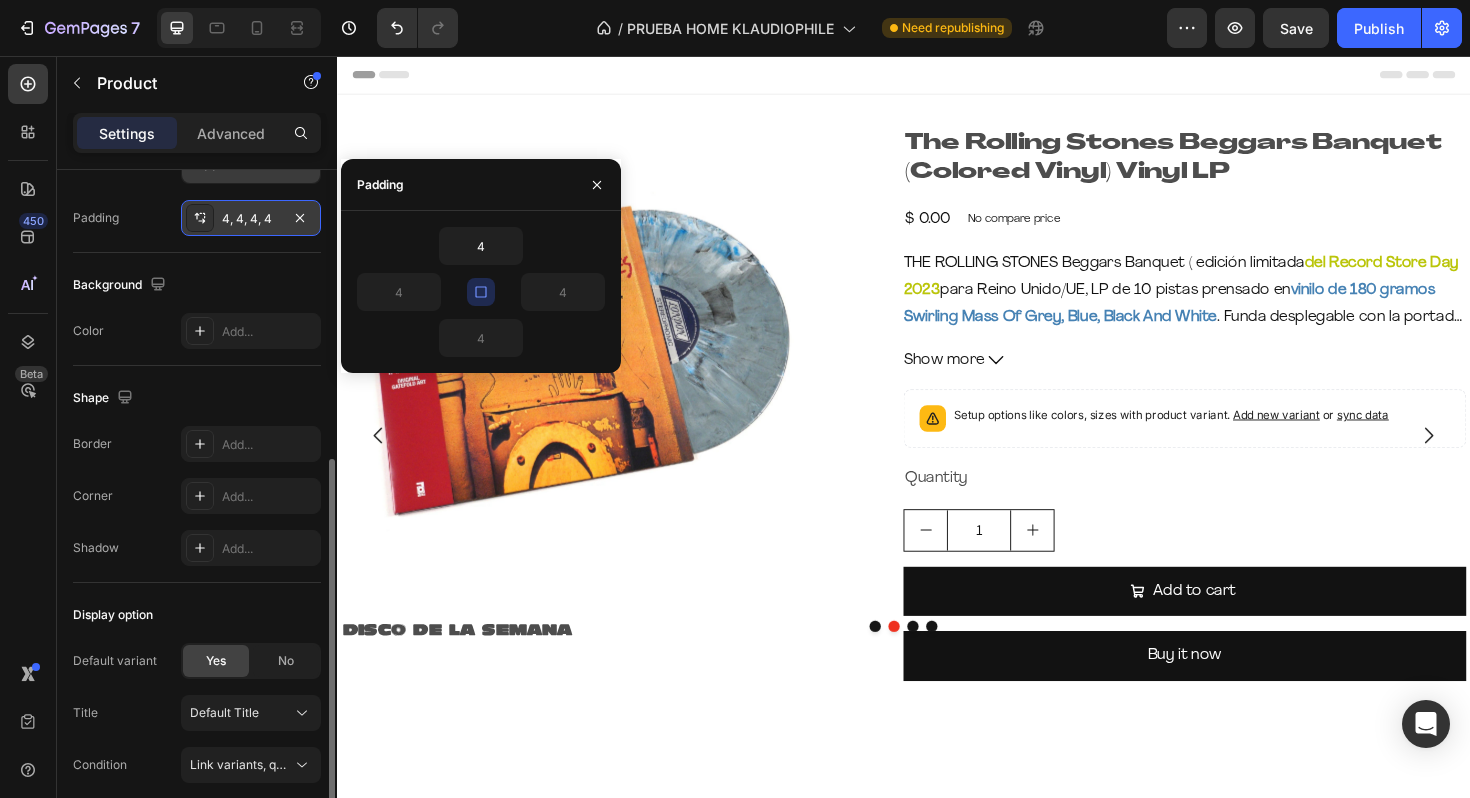 scroll, scrollTop: 596, scrollLeft: 0, axis: vertical 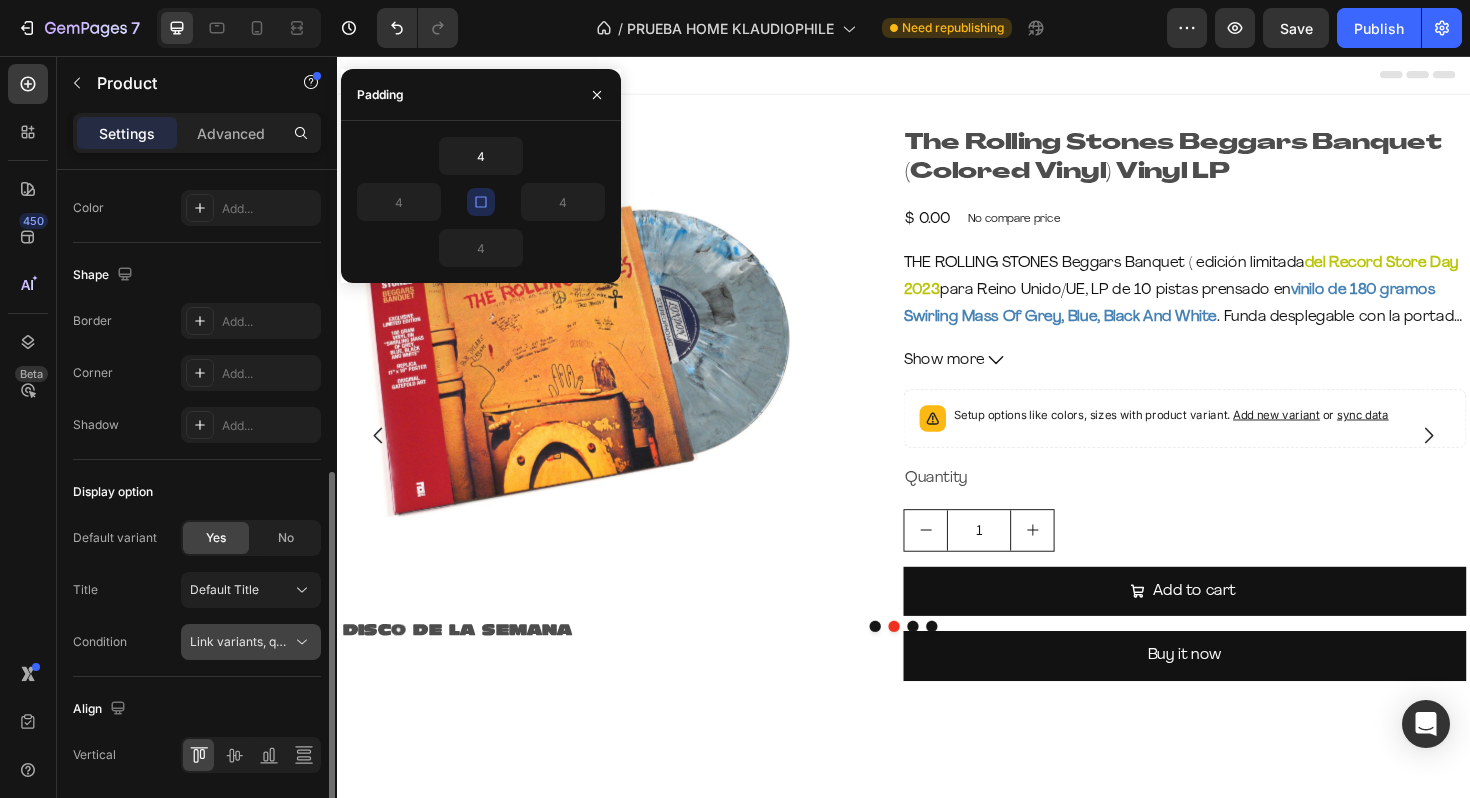 click on "Link variants, quantity <br> between same products" at bounding box center (337, 641) 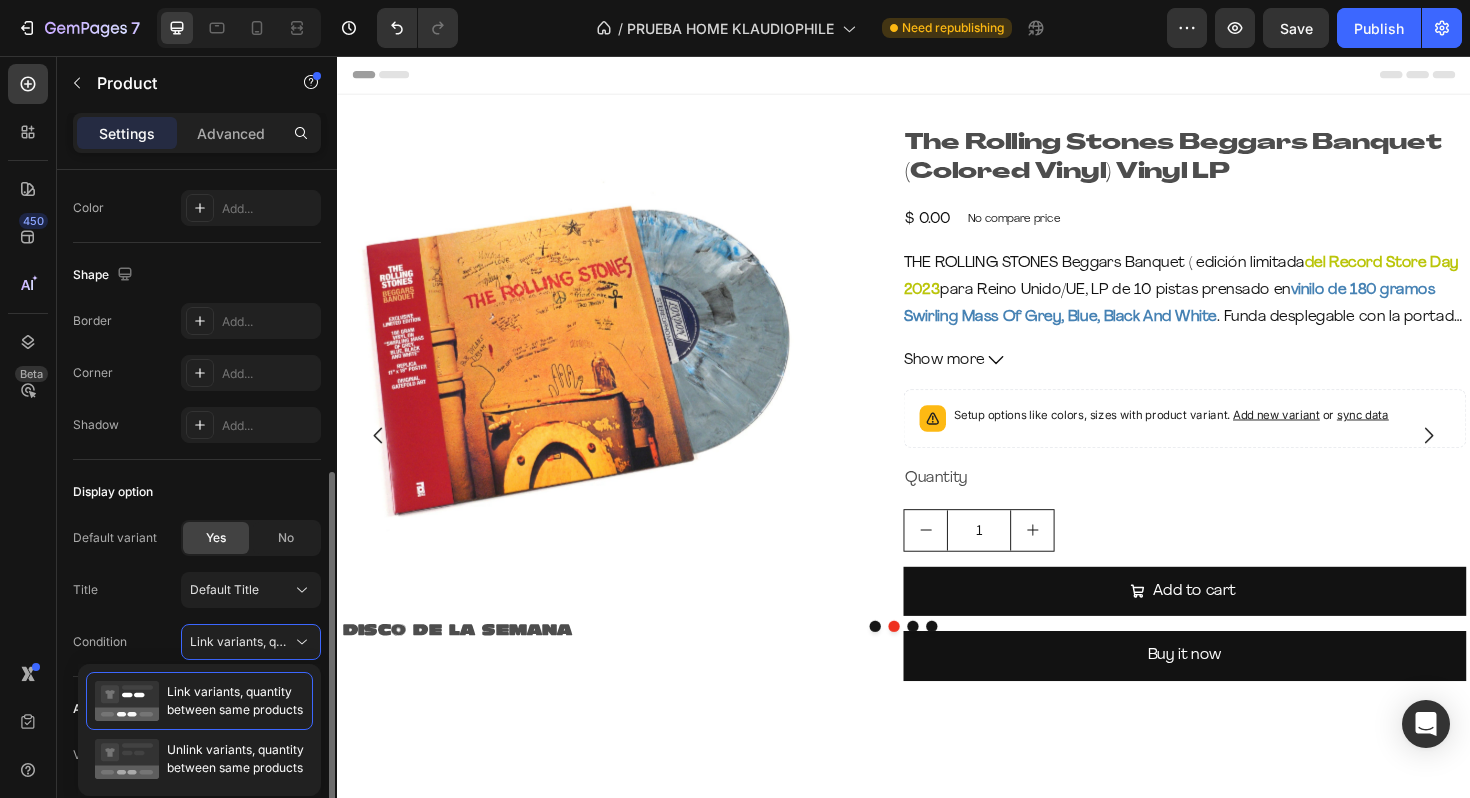 click on "Default variant Yes No Title Default Title" at bounding box center [197, 564] 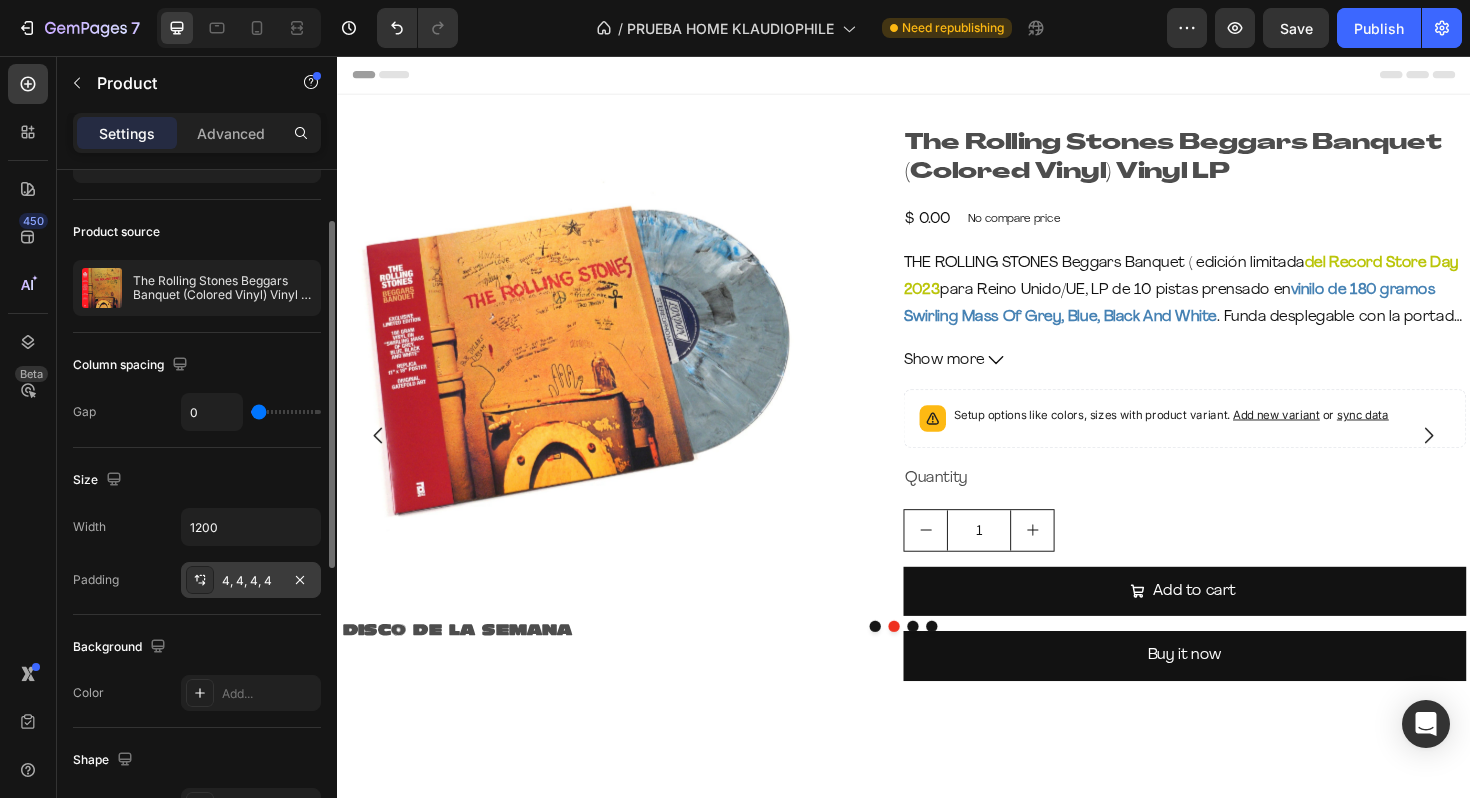 scroll, scrollTop: 108, scrollLeft: 0, axis: vertical 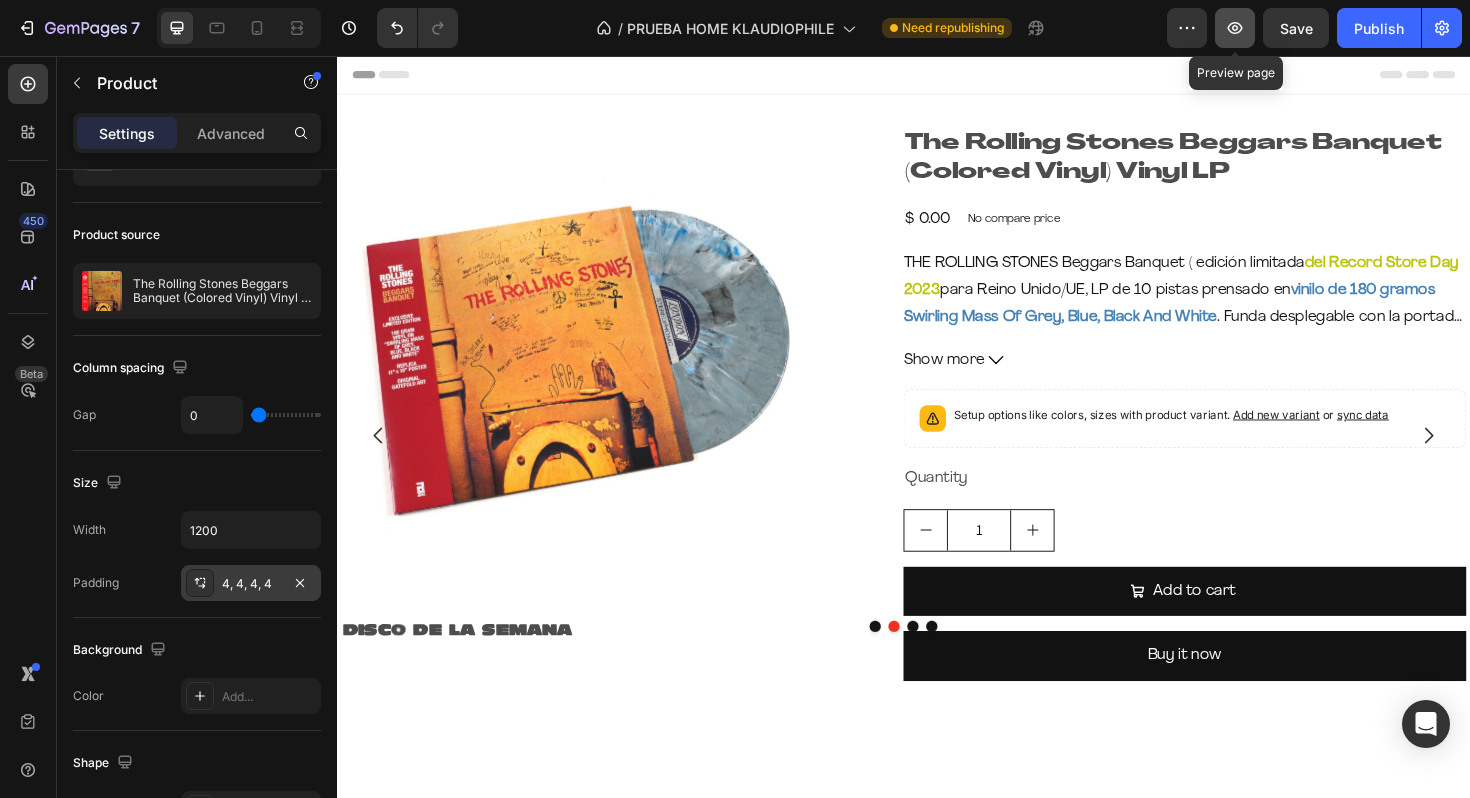 click 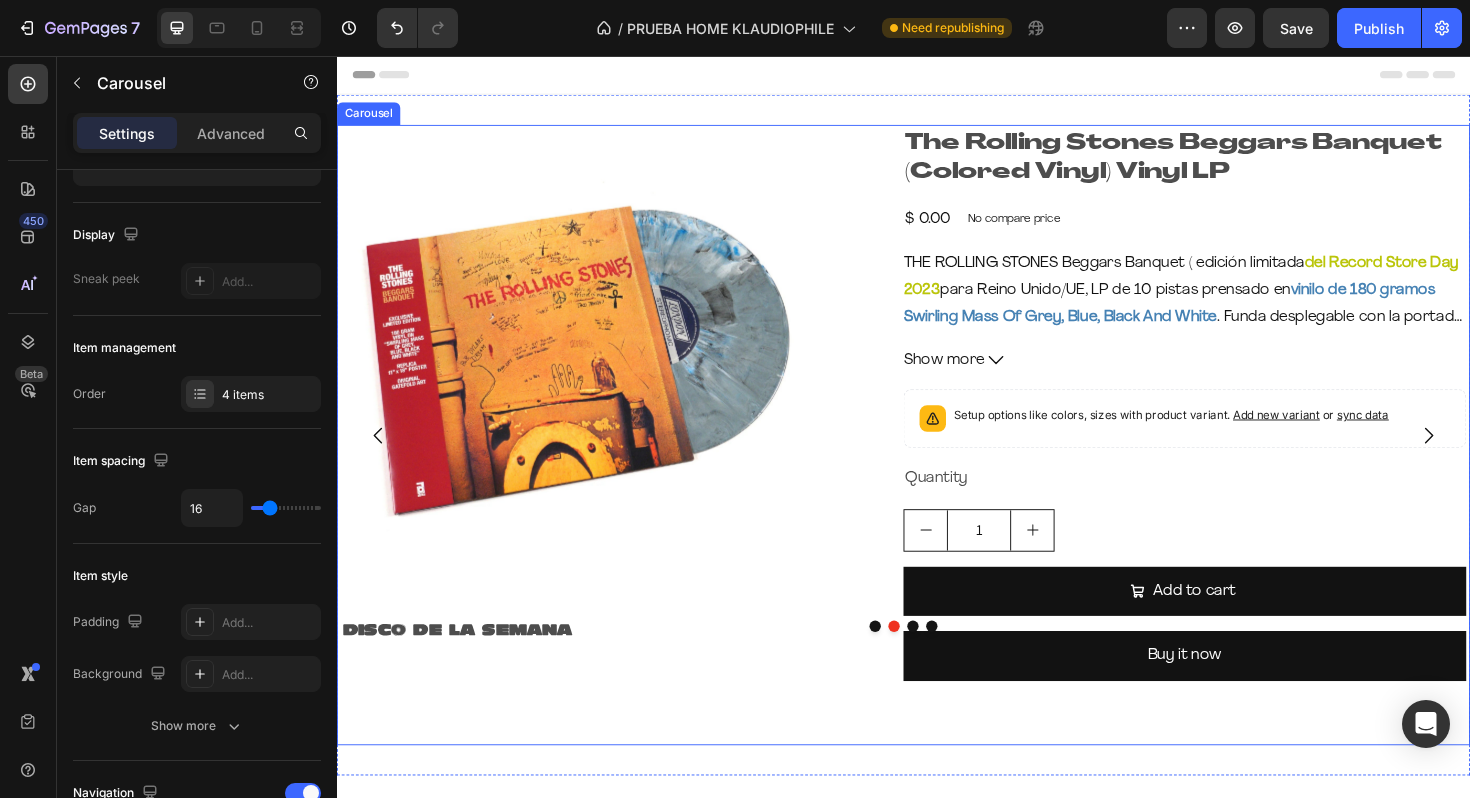 click at bounding box center (937, 660) 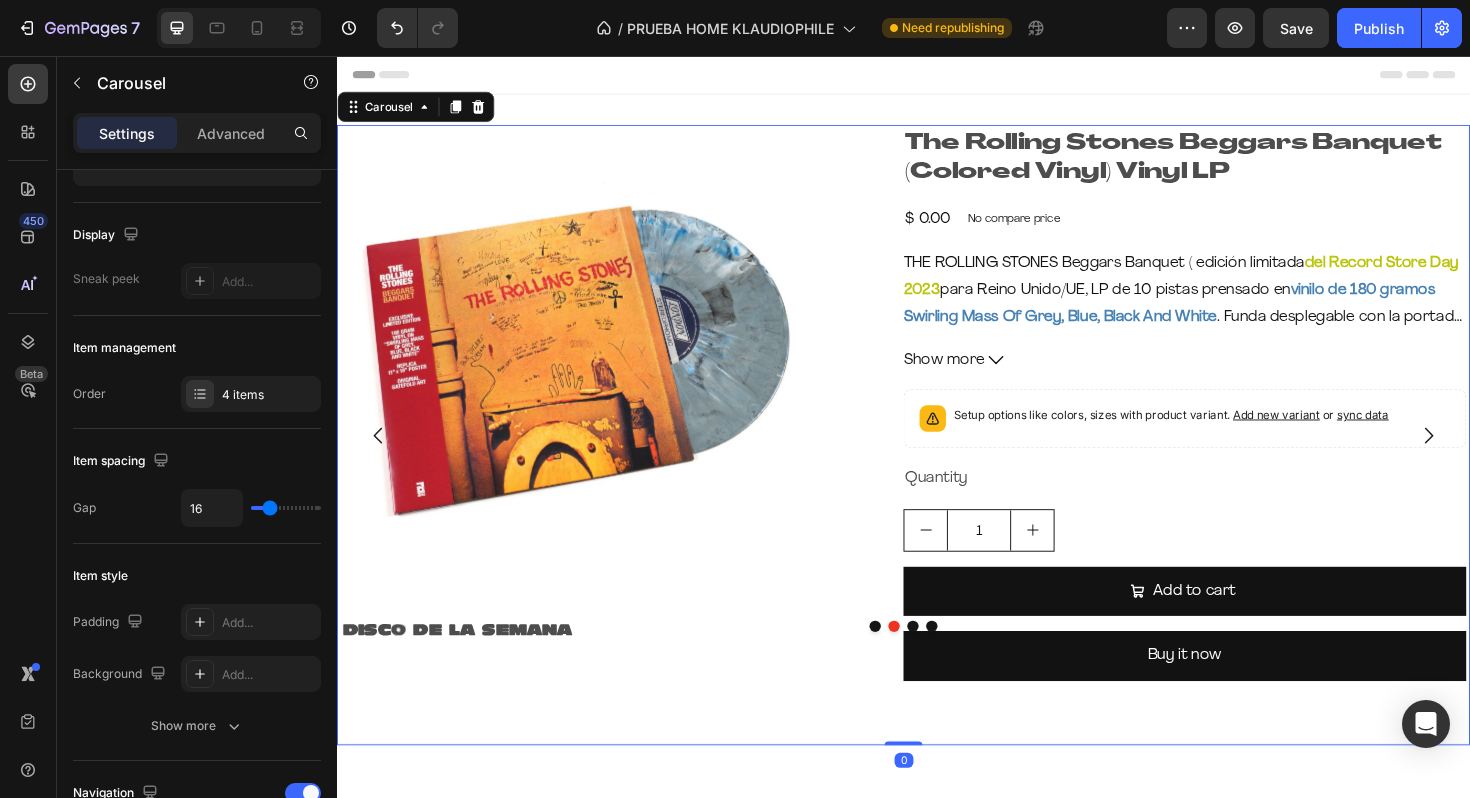 scroll, scrollTop: 0, scrollLeft: 0, axis: both 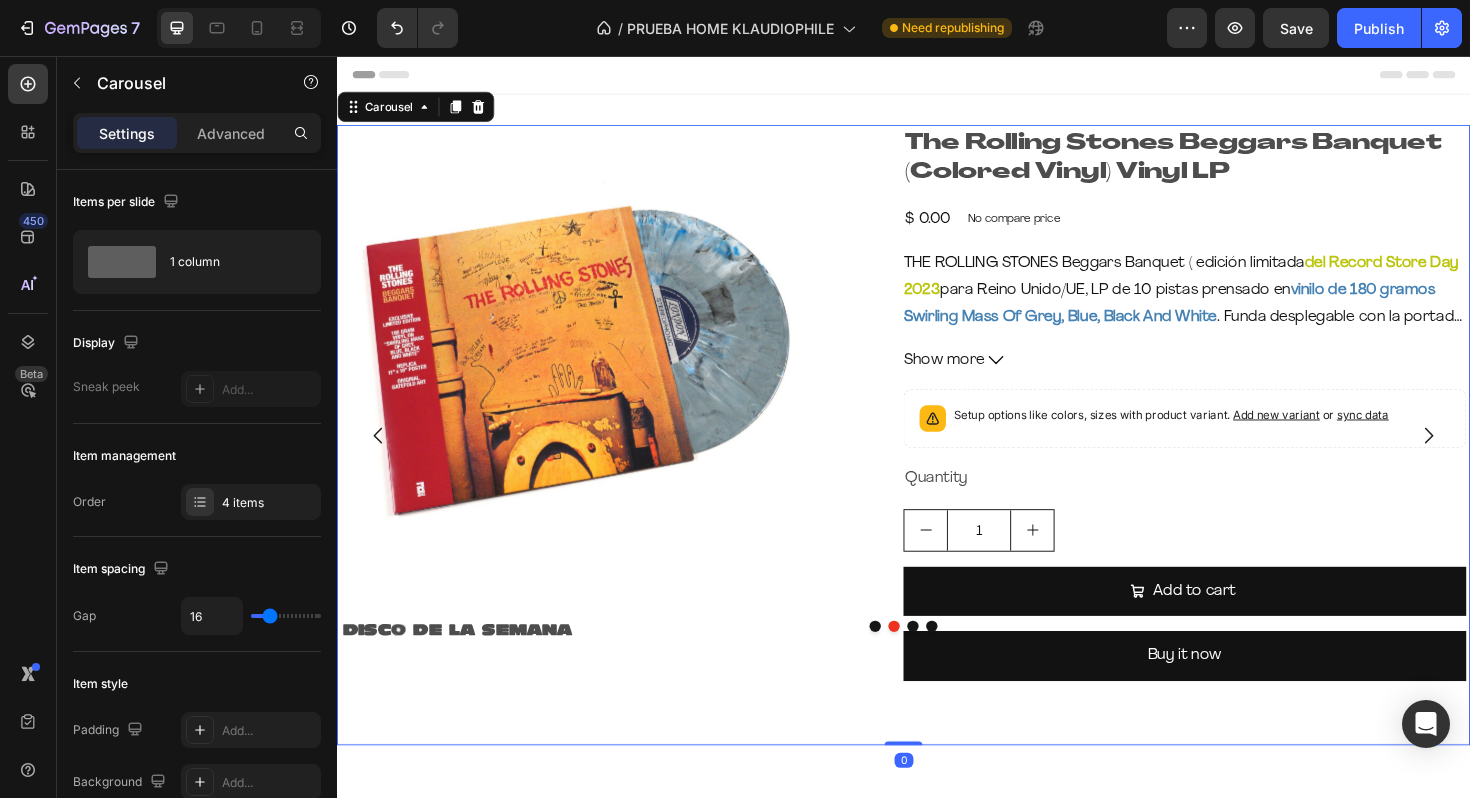 click at bounding box center [937, 660] 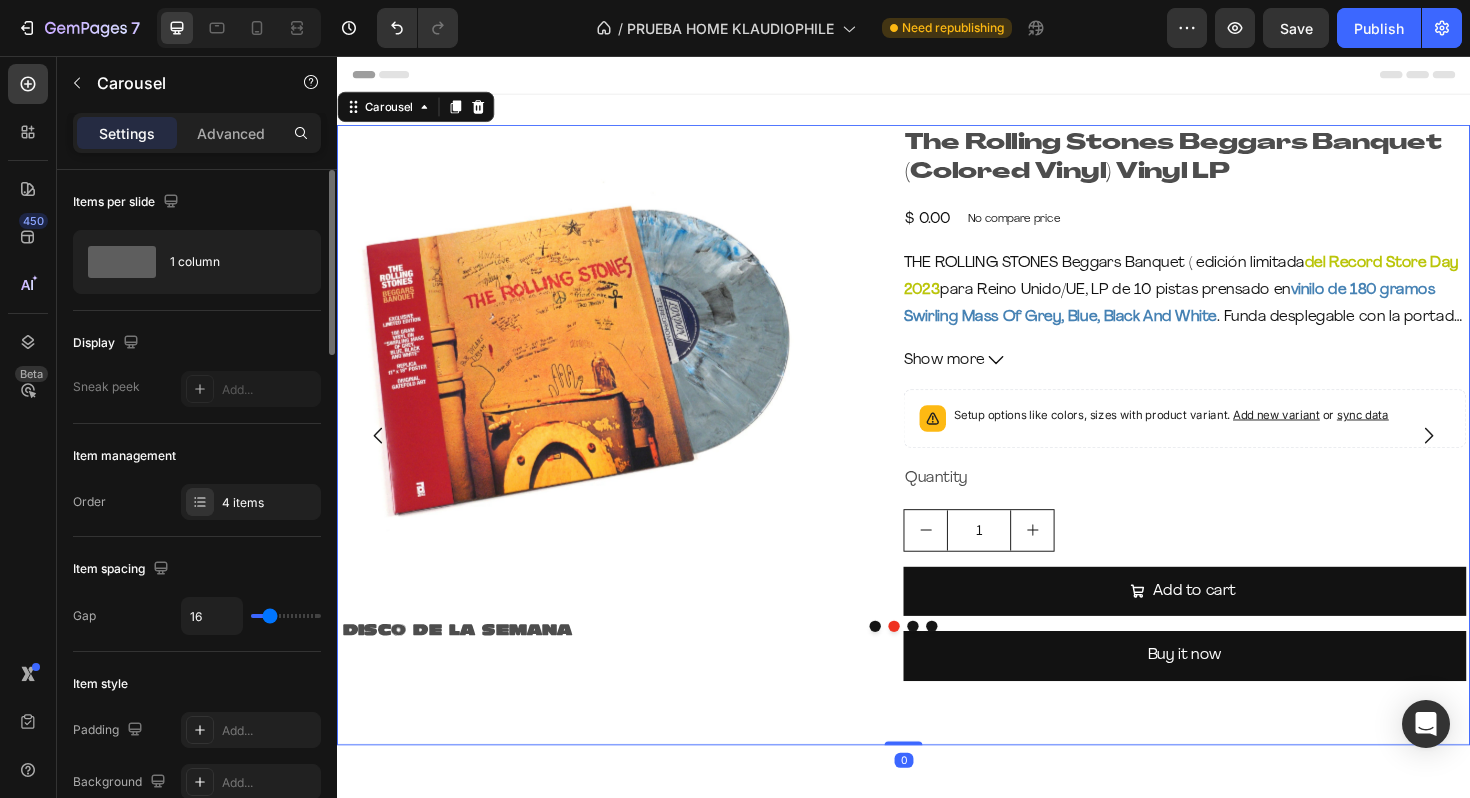 click at bounding box center (937, 660) 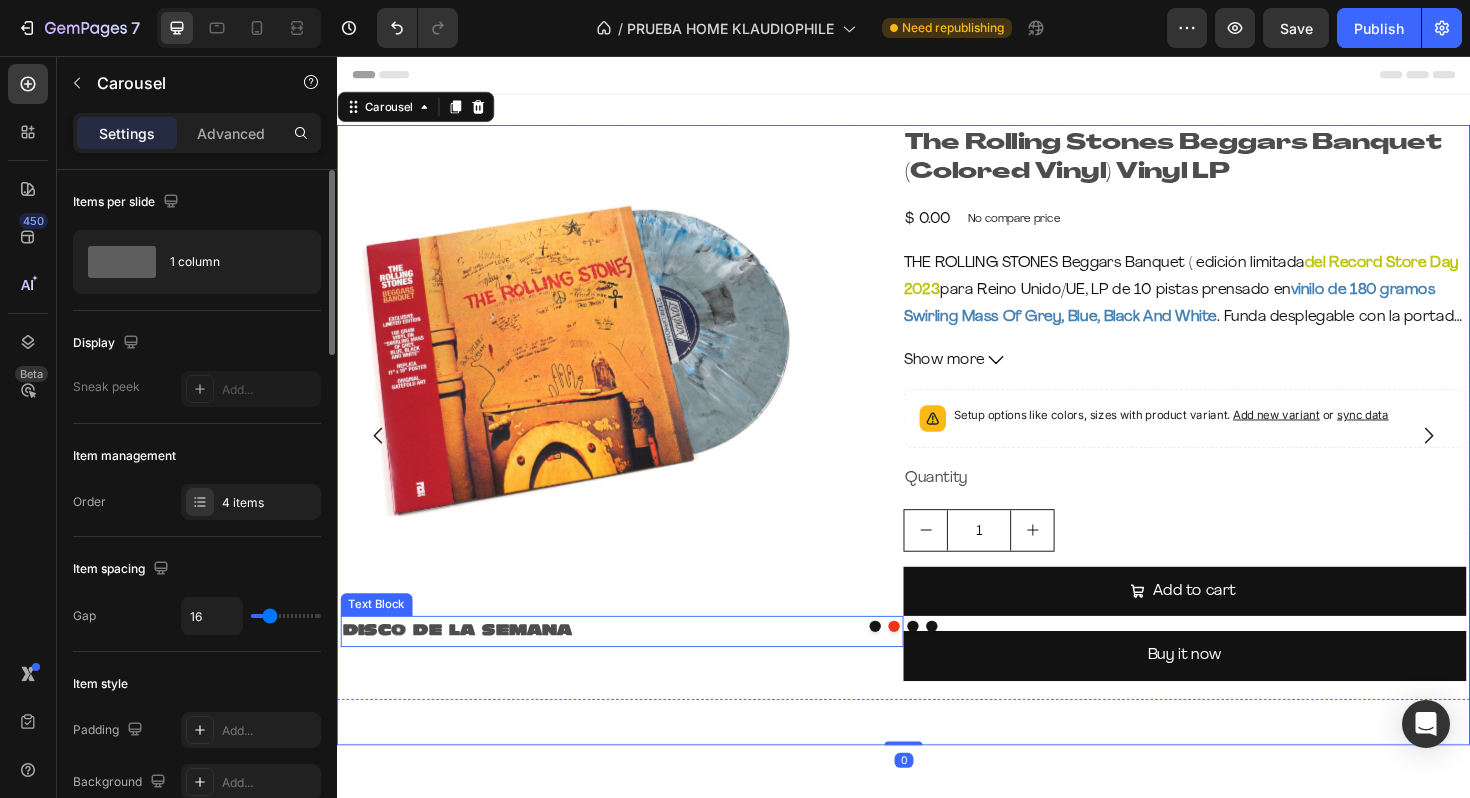 click on "DISCO DE LA SEMANA" at bounding box center [639, 665] 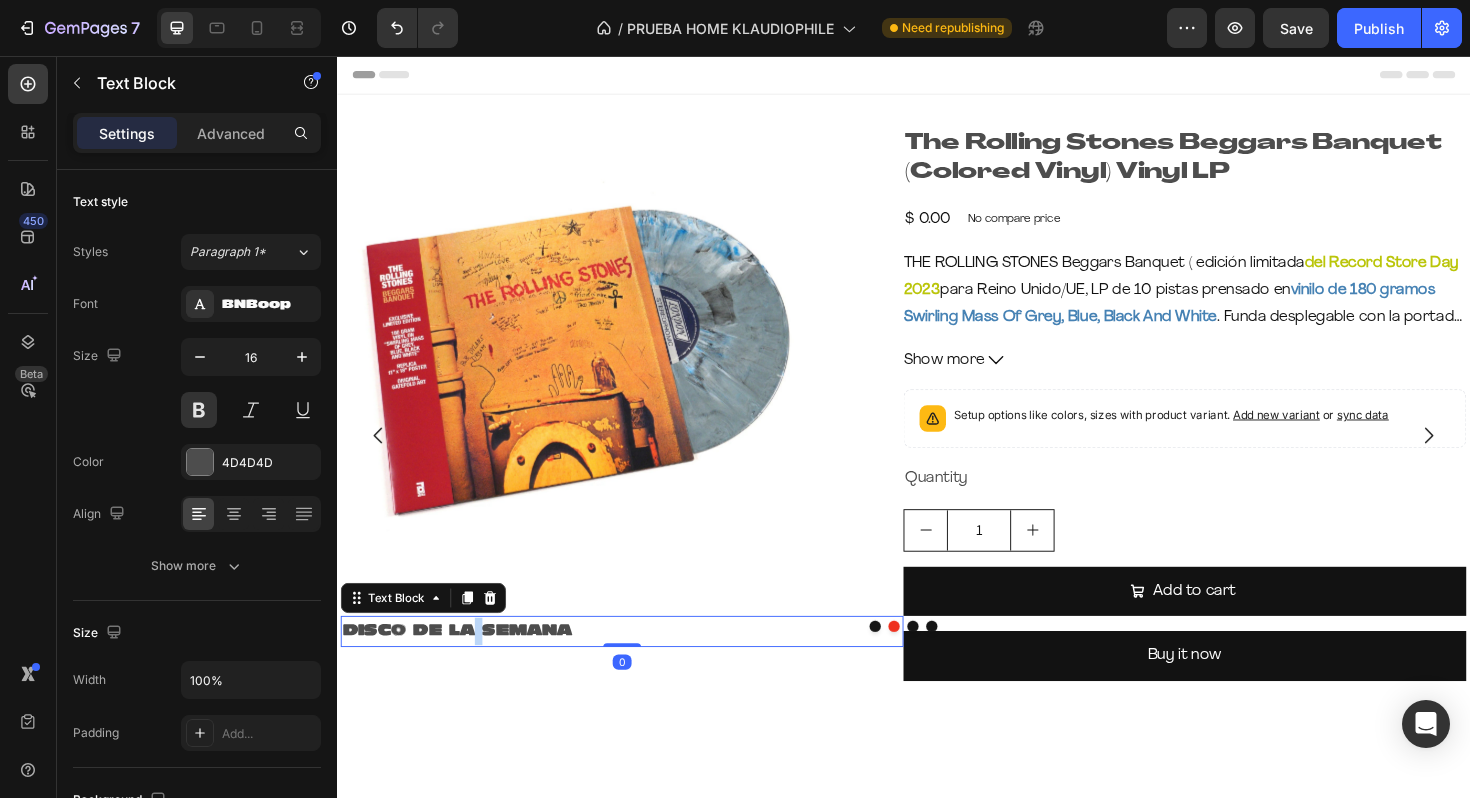 click on "DISCO DE LA SEMANA" at bounding box center [639, 665] 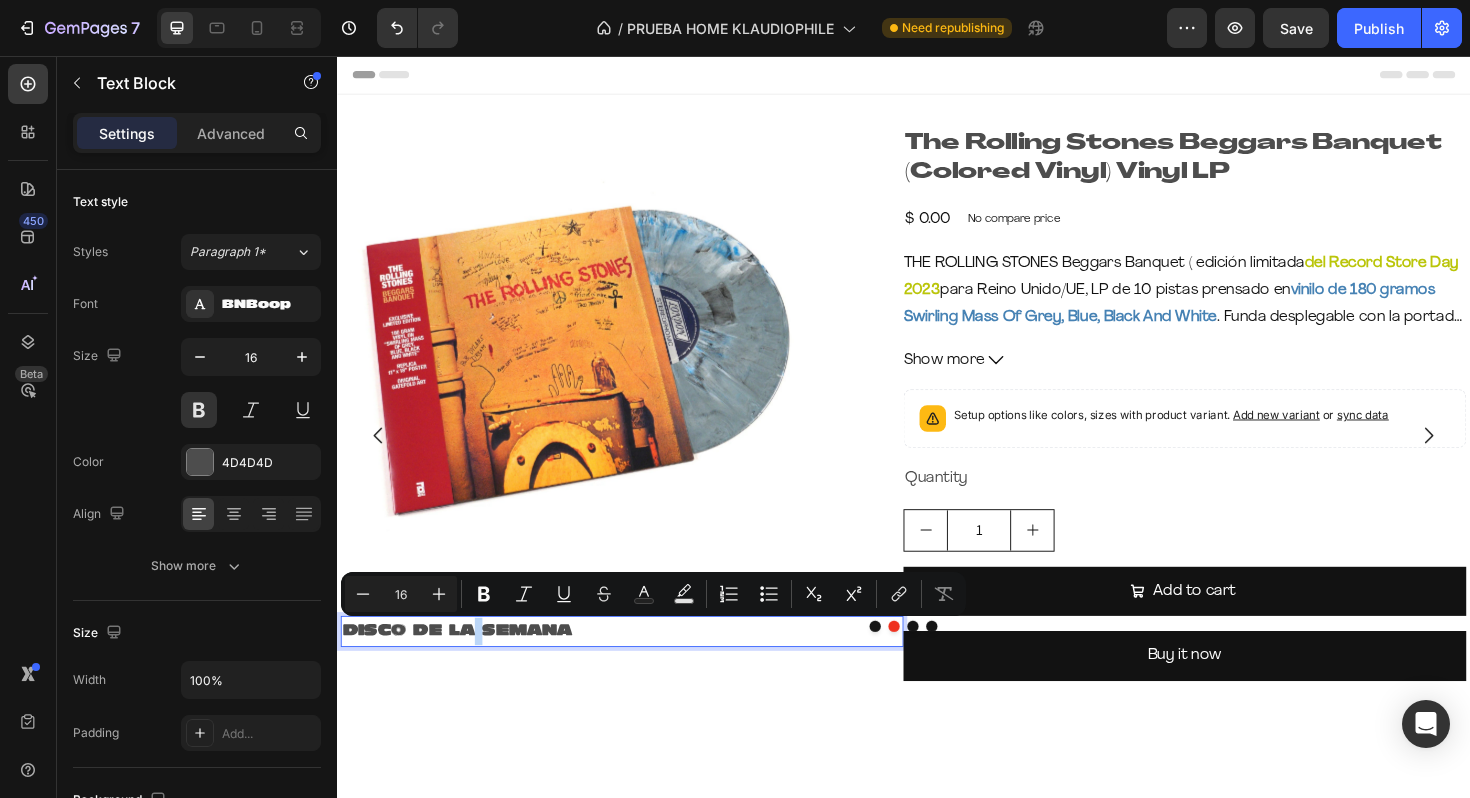 click on "DISCO DE LA SEMANA" at bounding box center [639, 665] 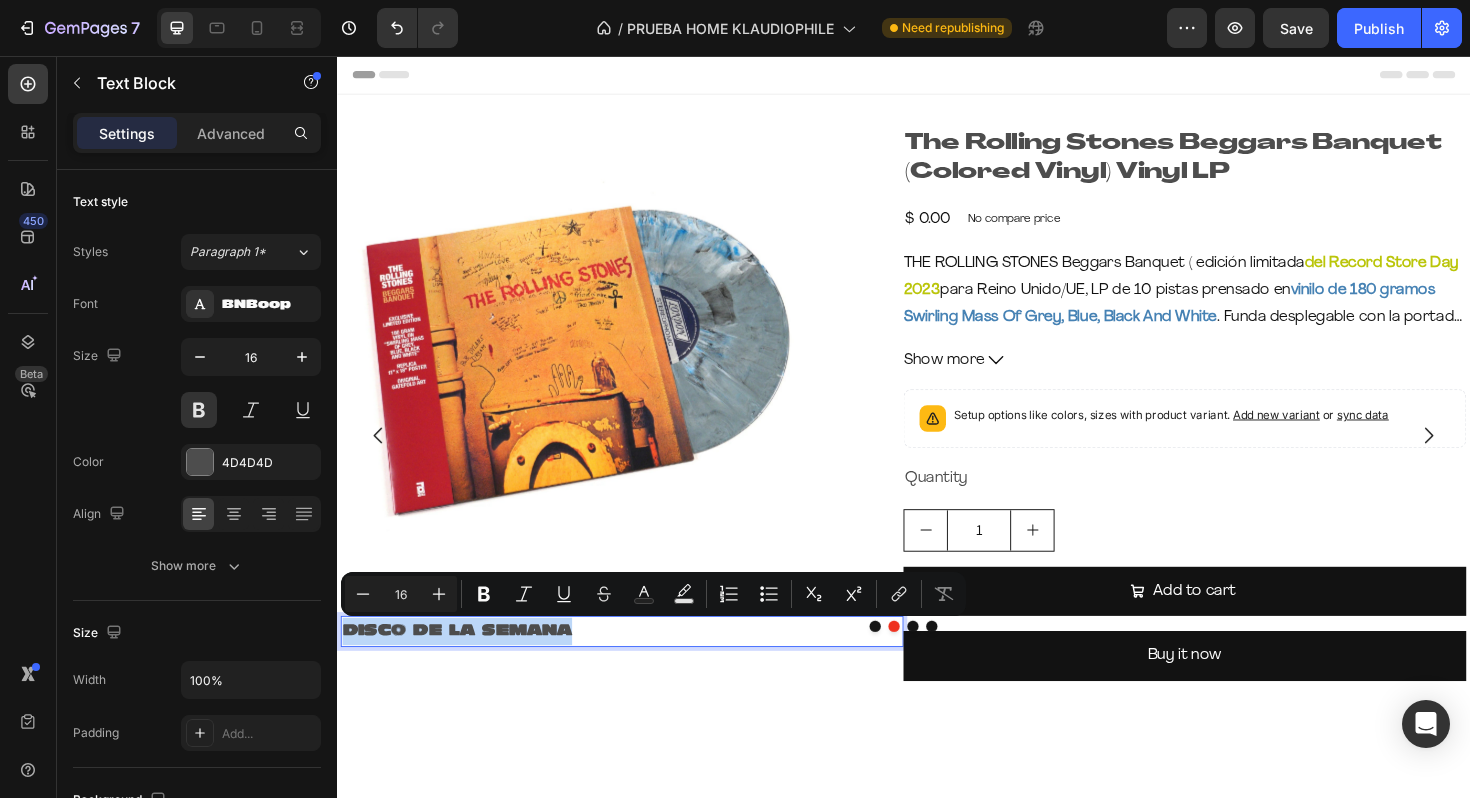click on "DISCO DE LA SEMANA" at bounding box center (639, 665) 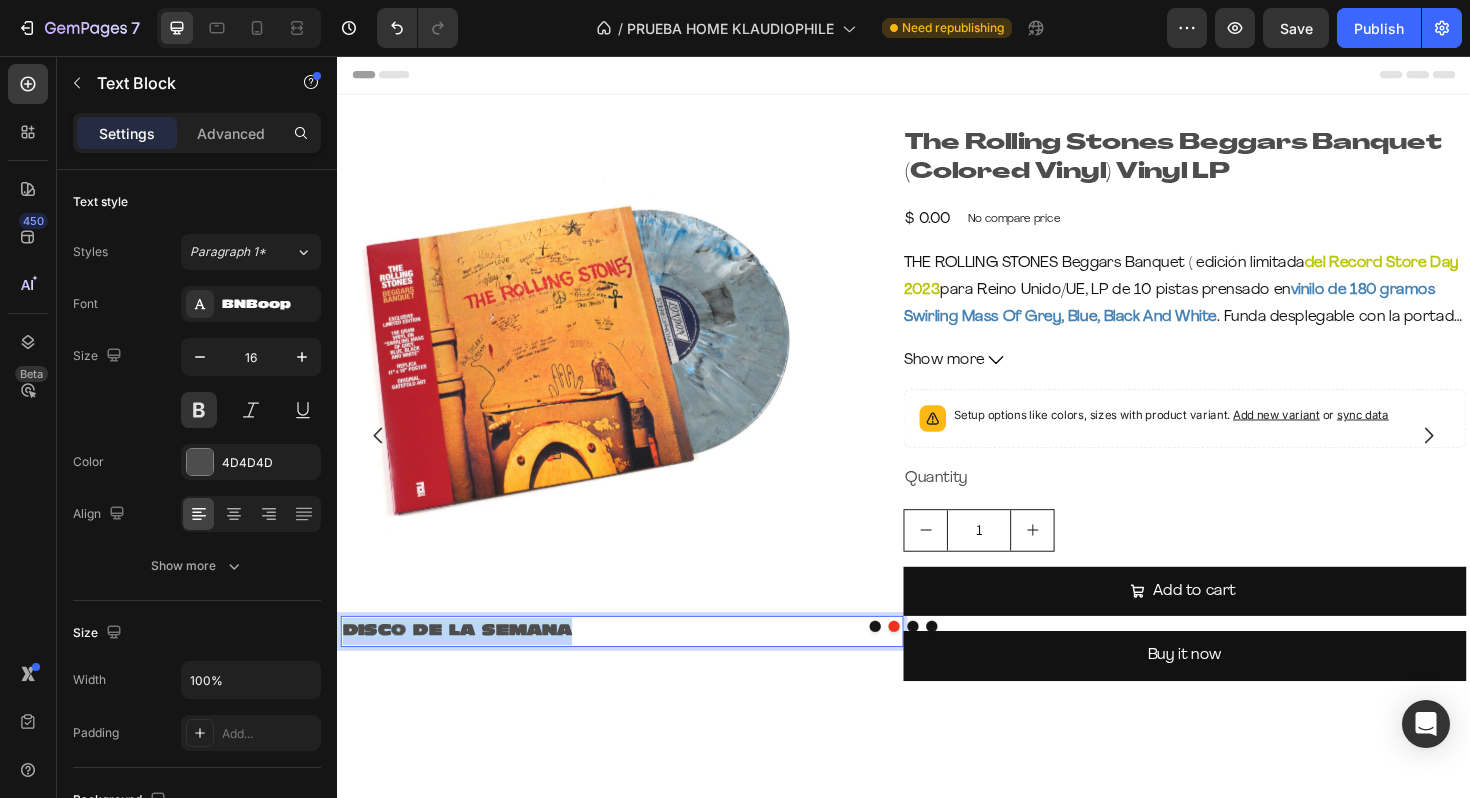 click on "DISCO DE LA SEMANA" at bounding box center [639, 665] 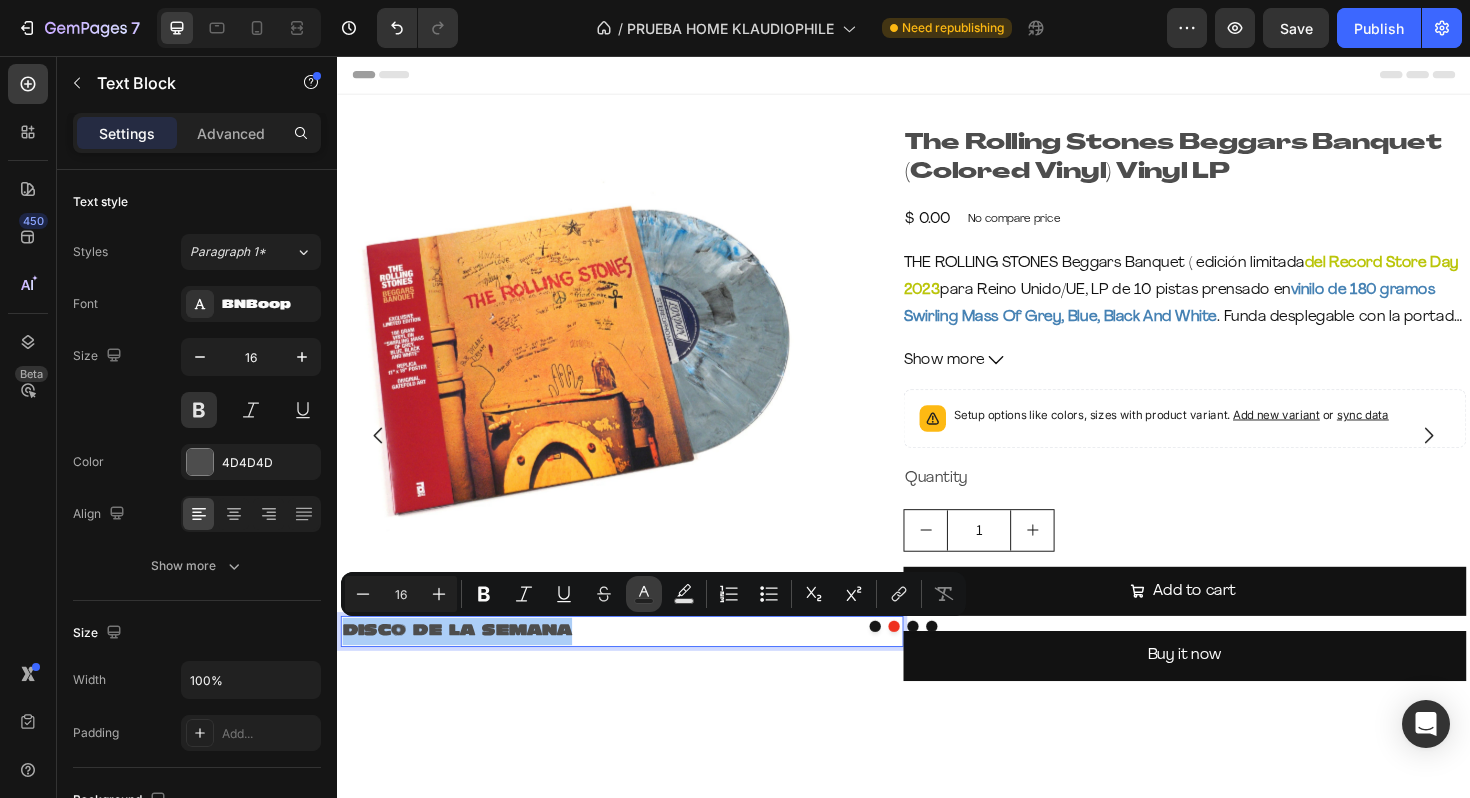 click 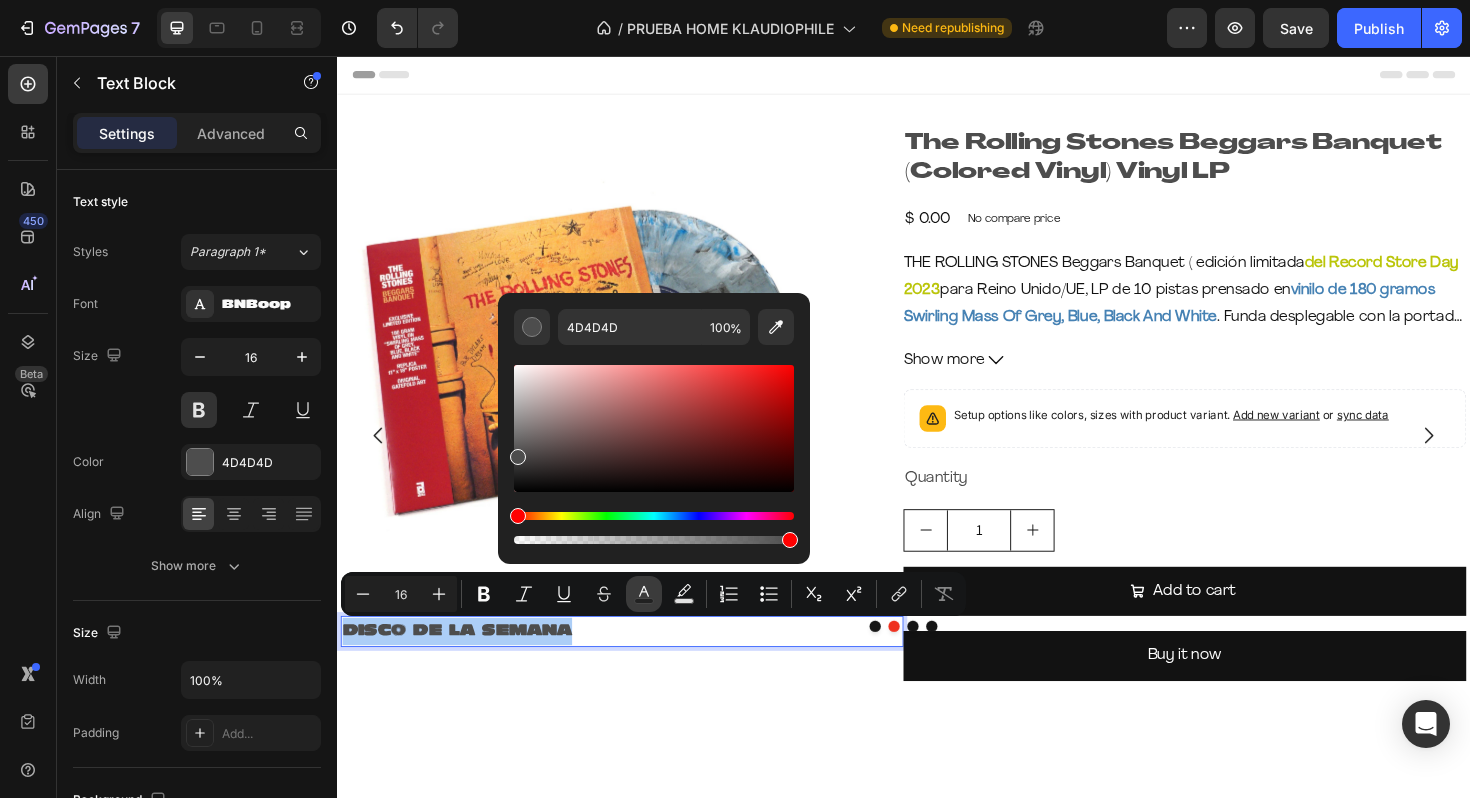 click 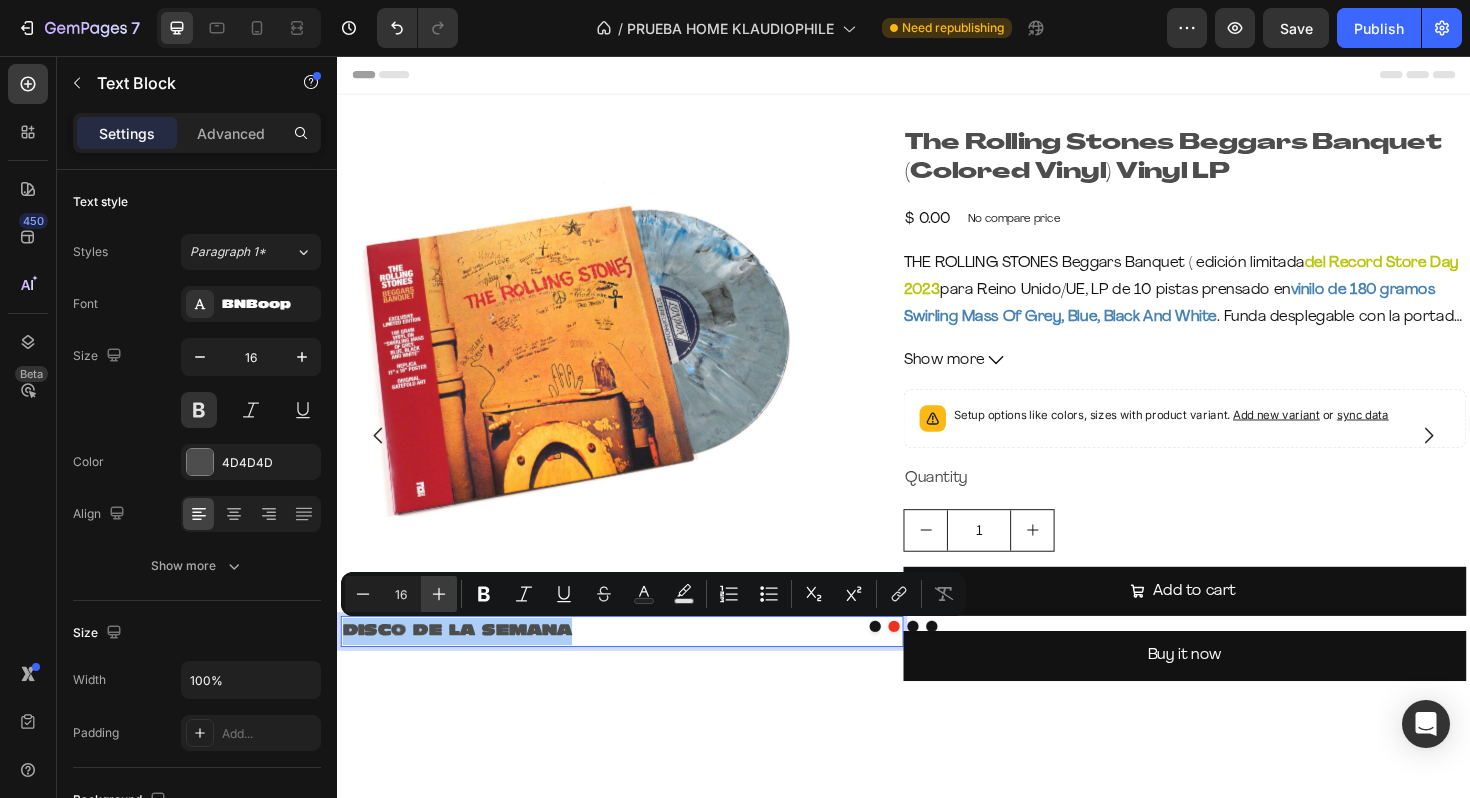 click 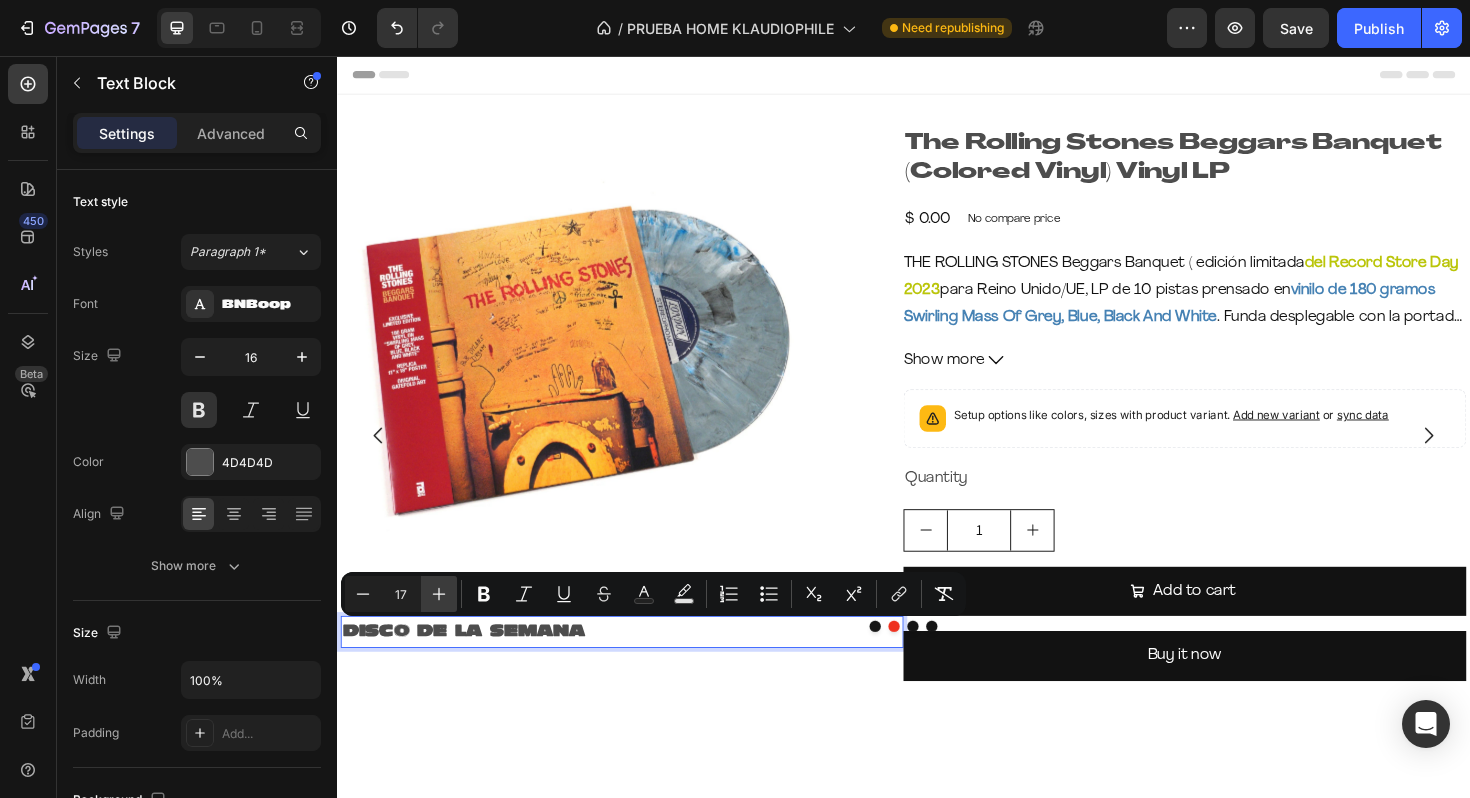 click 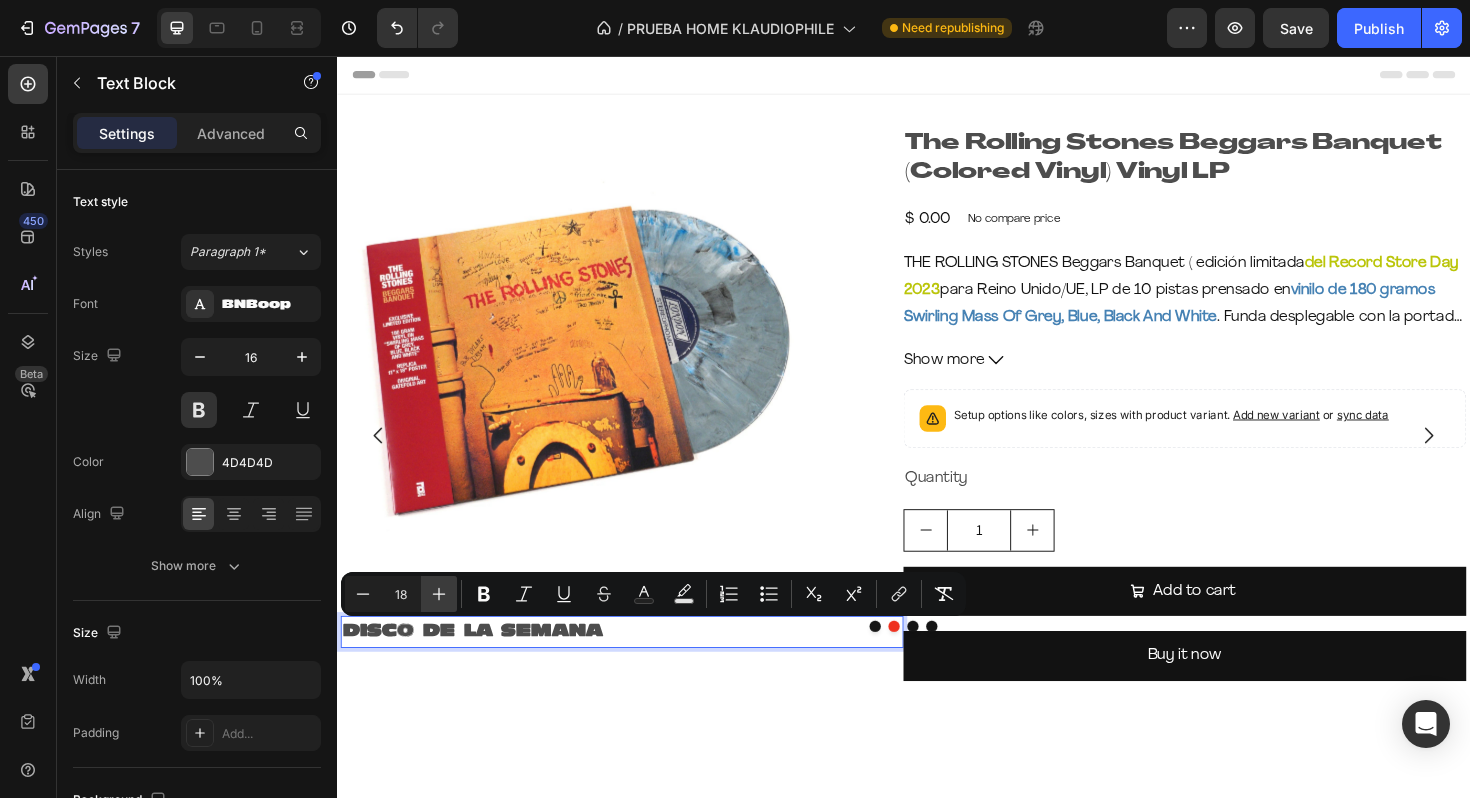 click 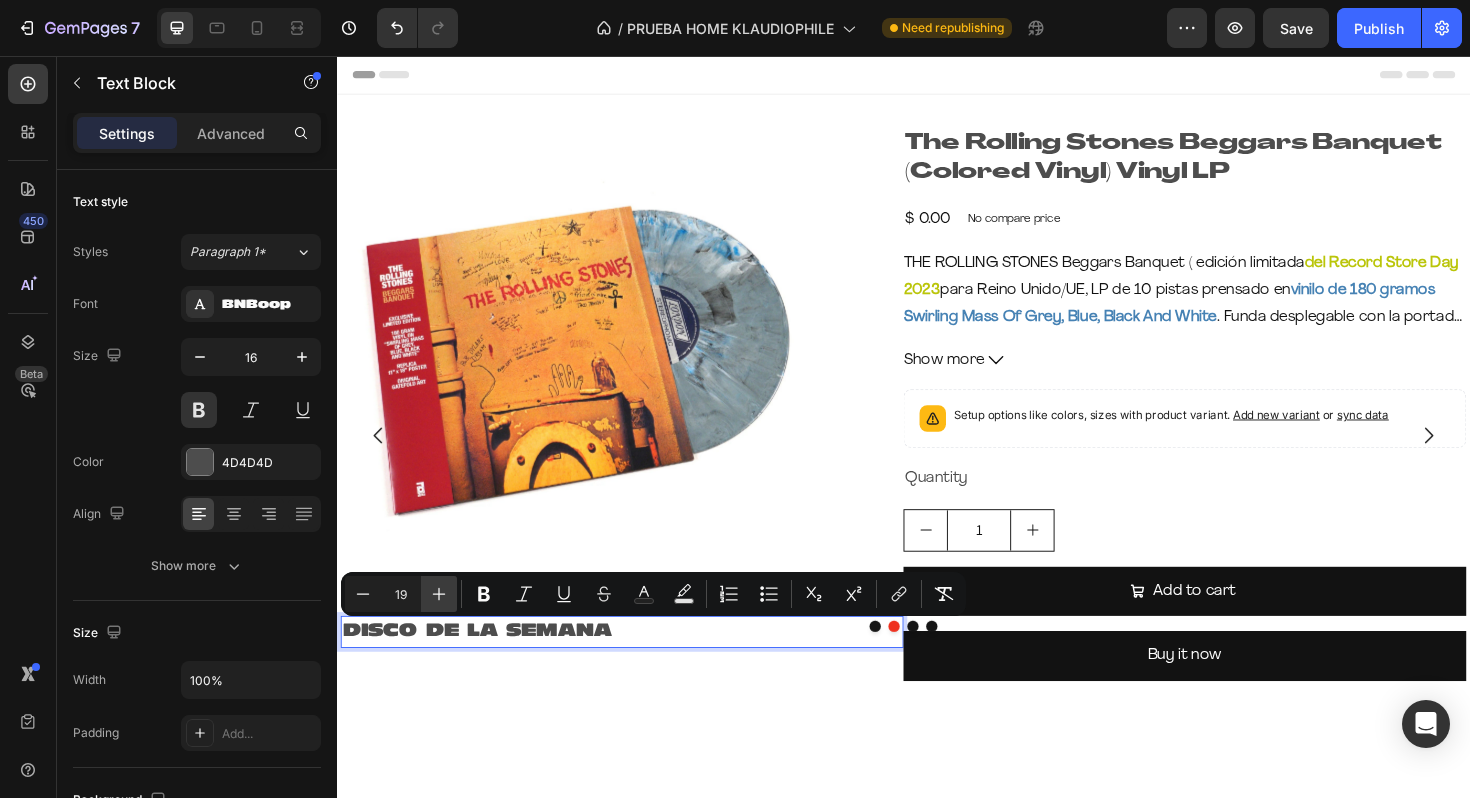click 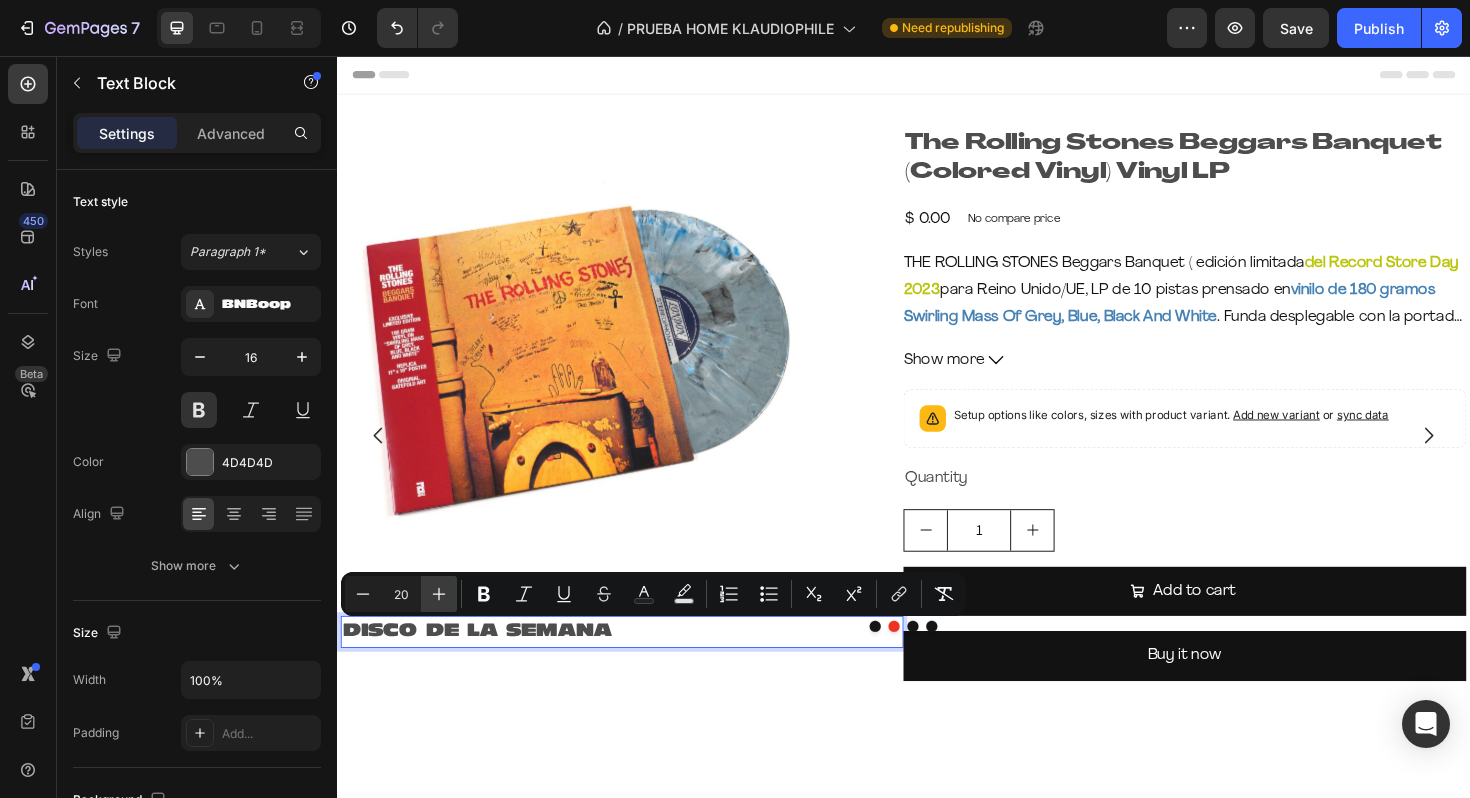 click 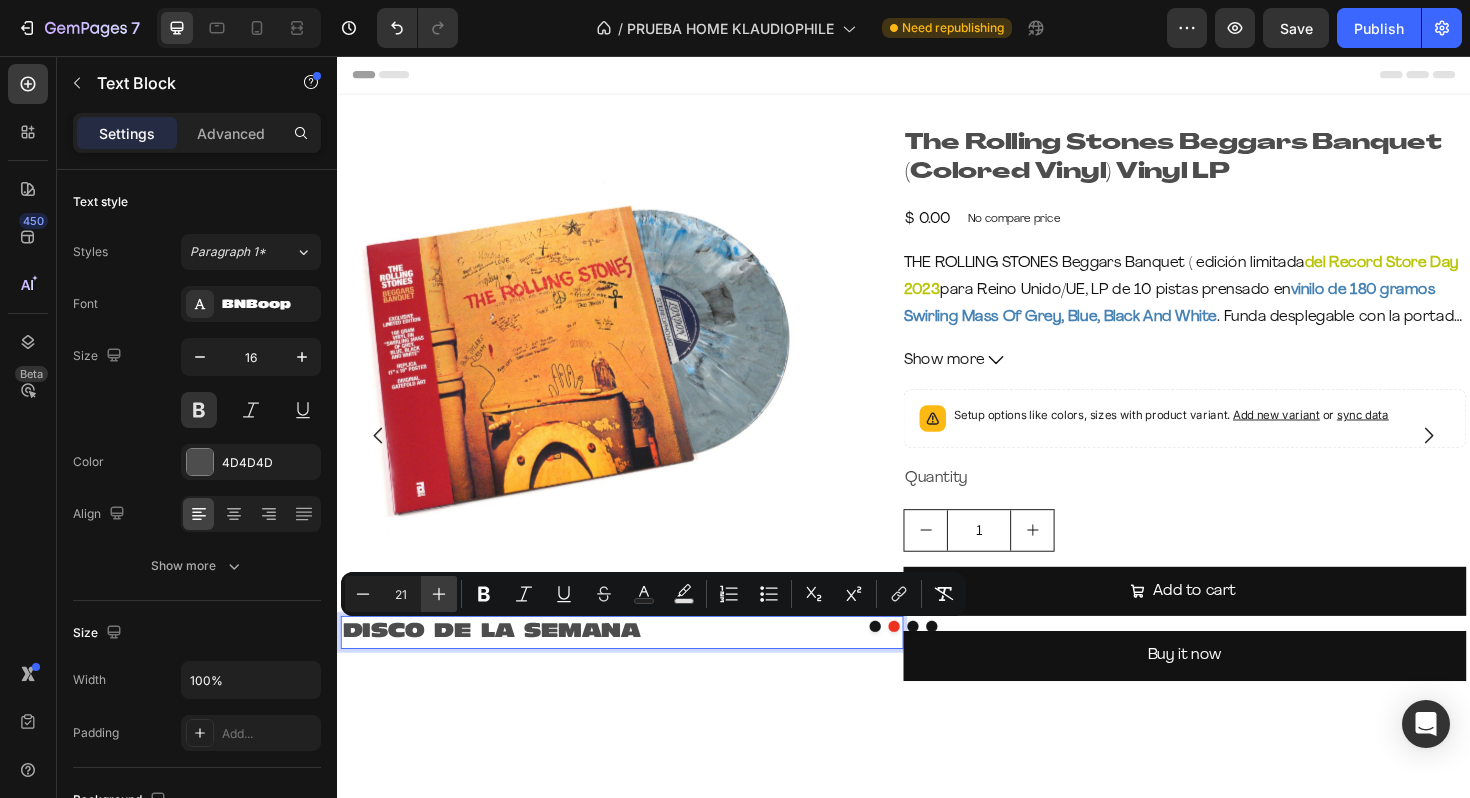 click 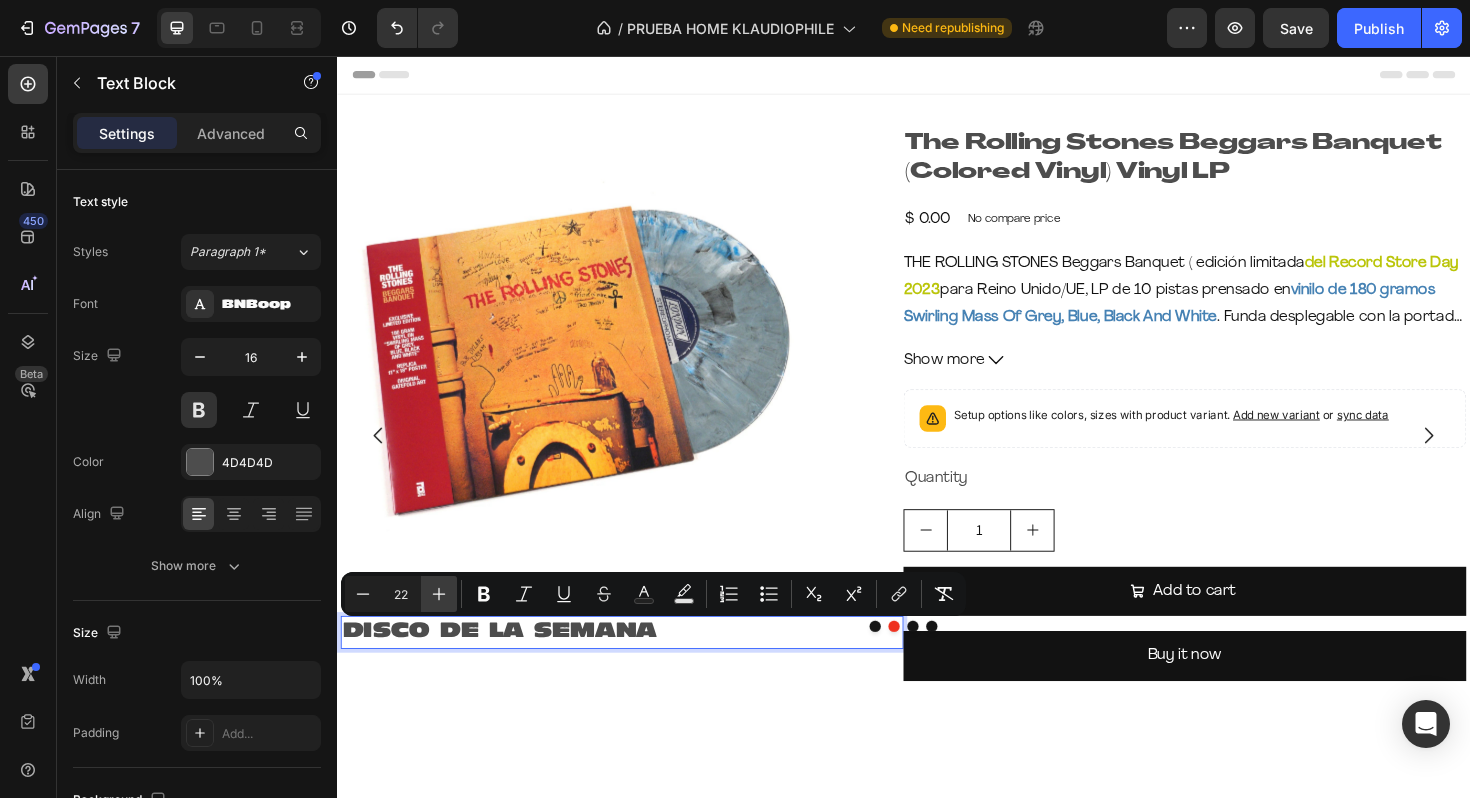 click 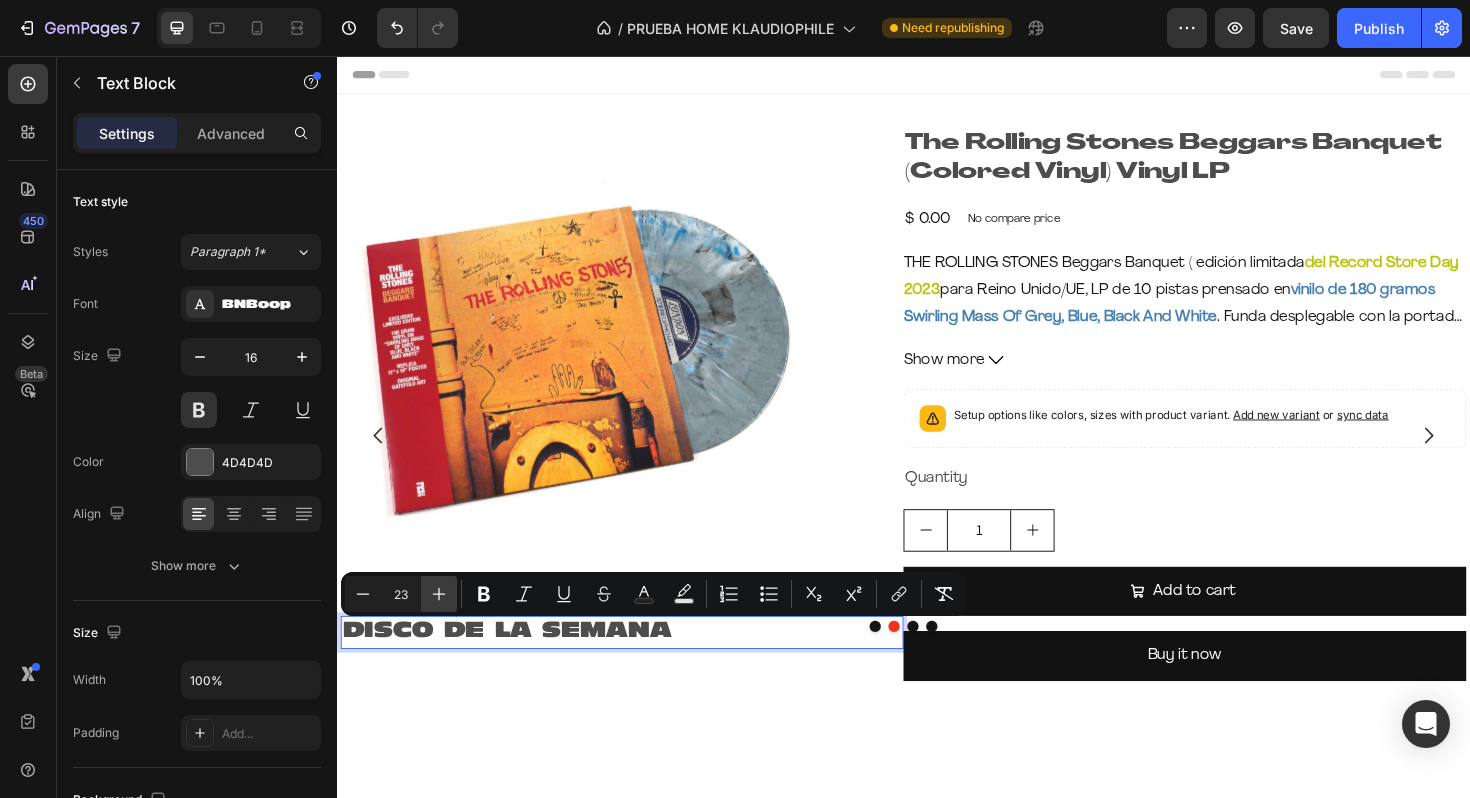 click 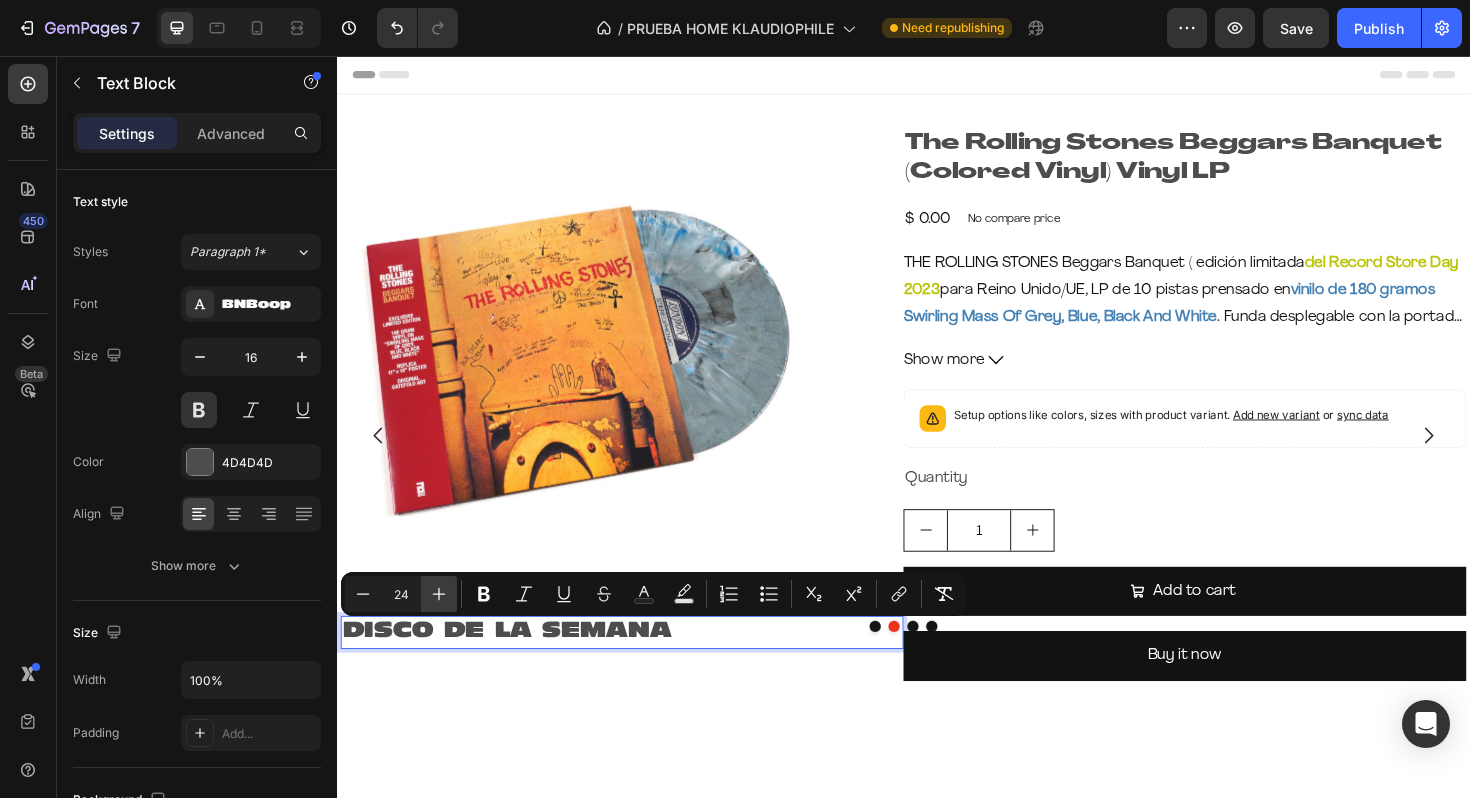 click 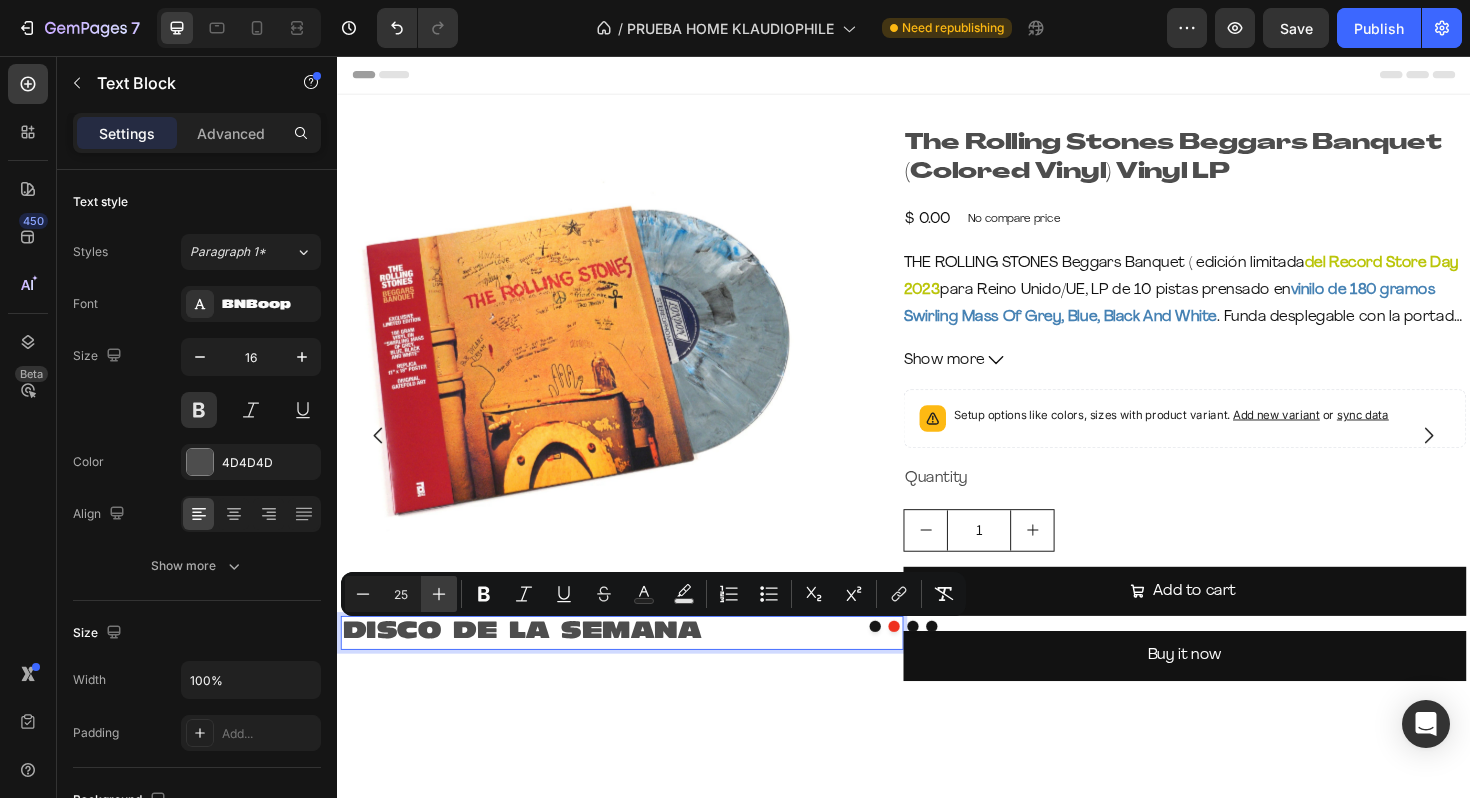 click 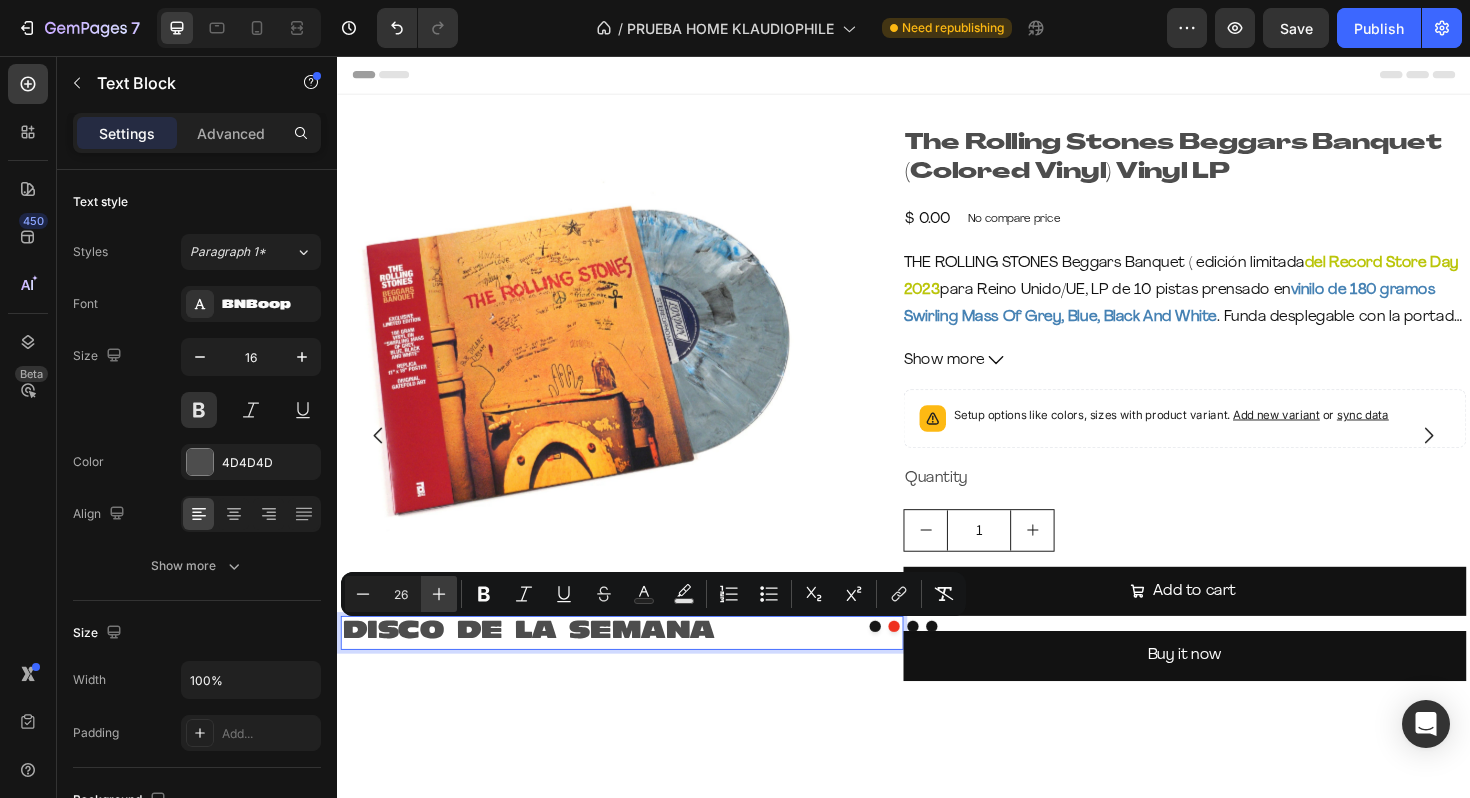 click 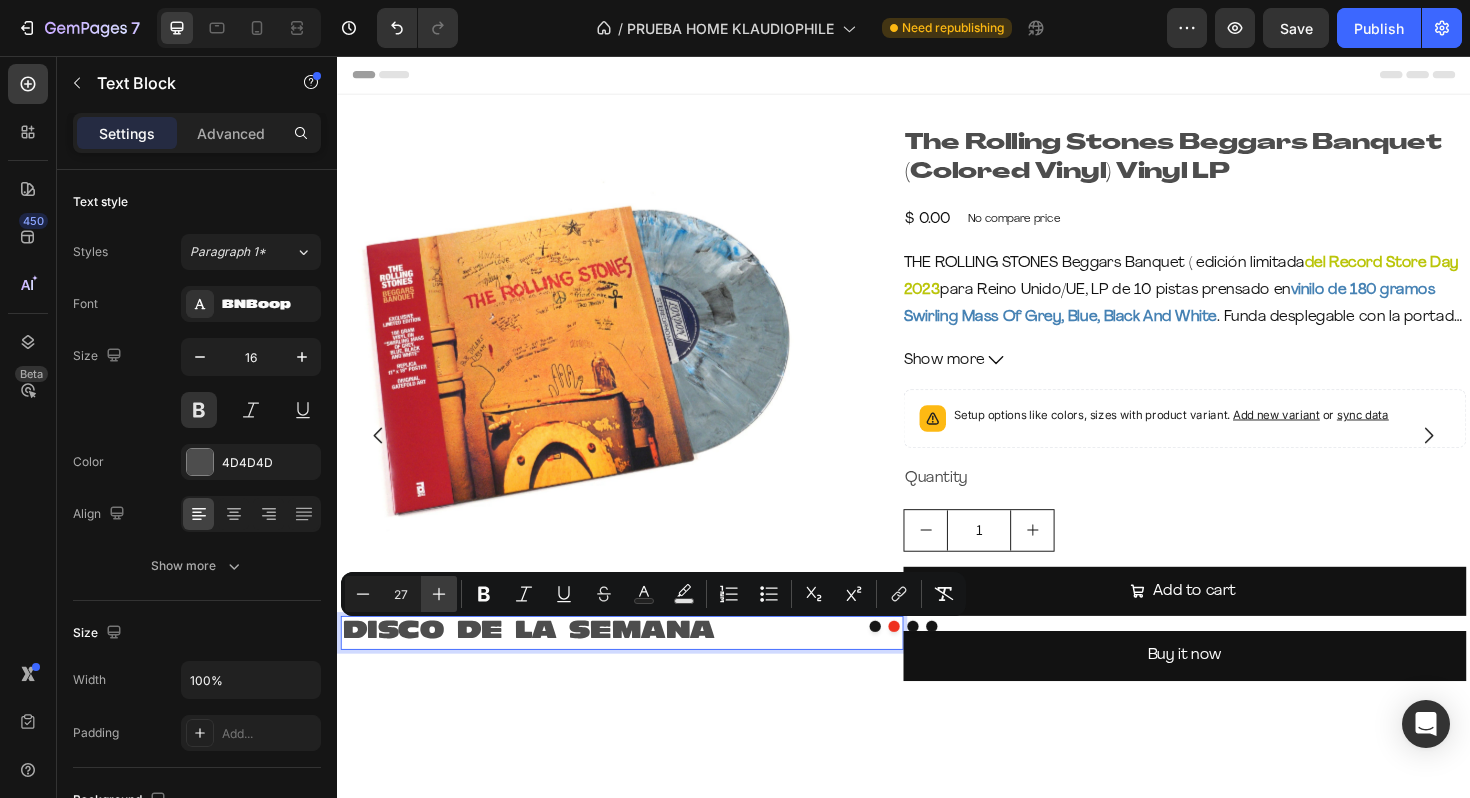 click 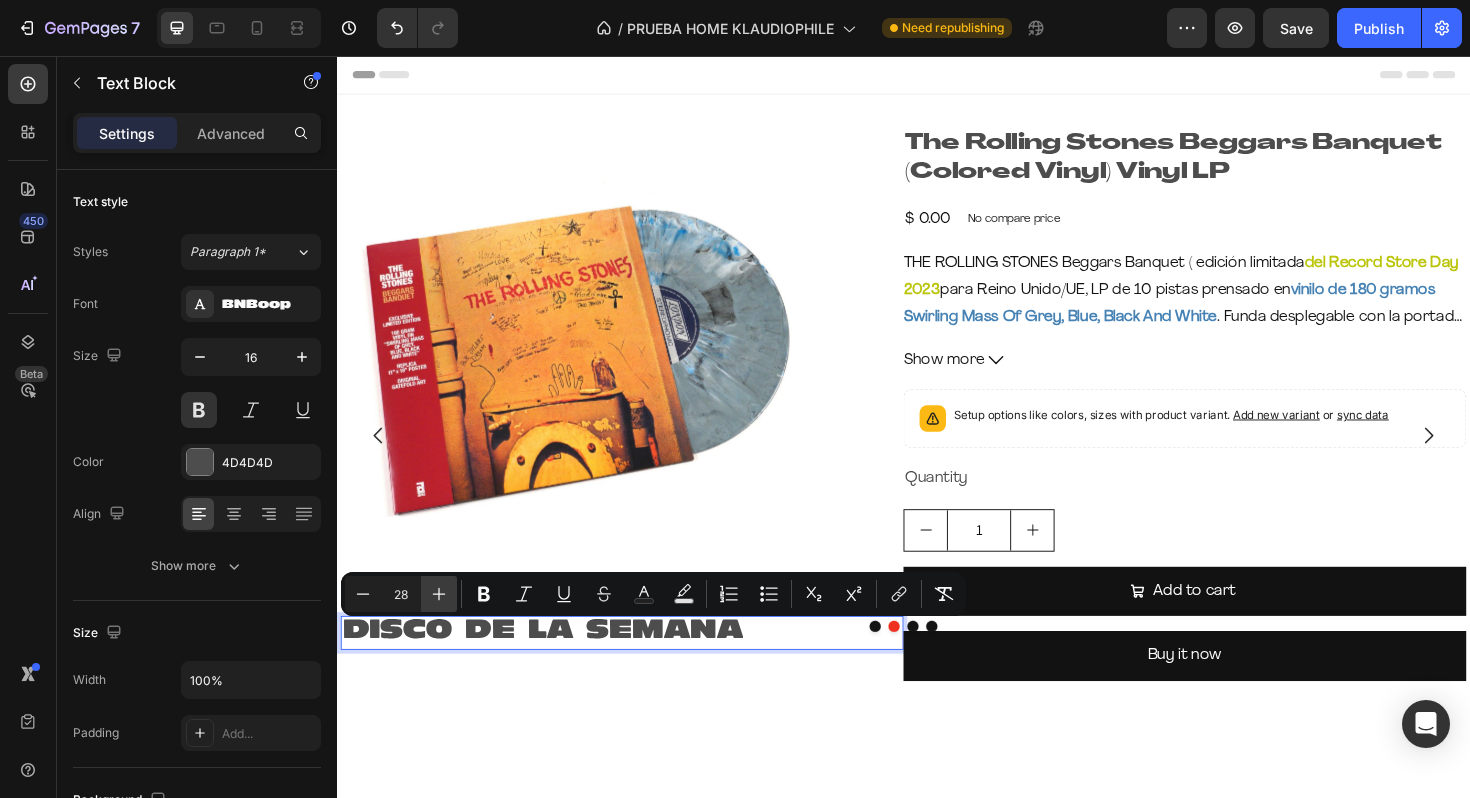 click 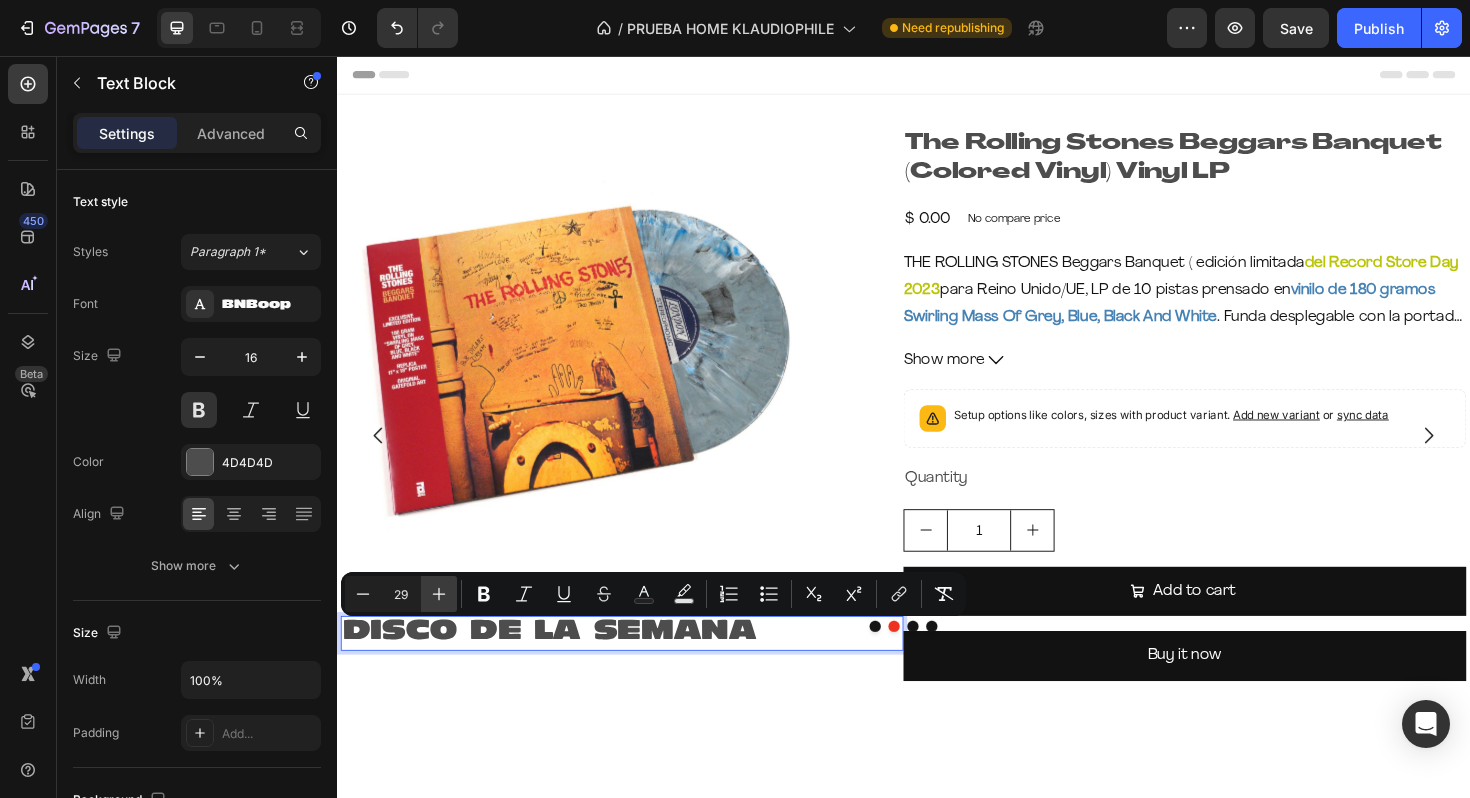 click 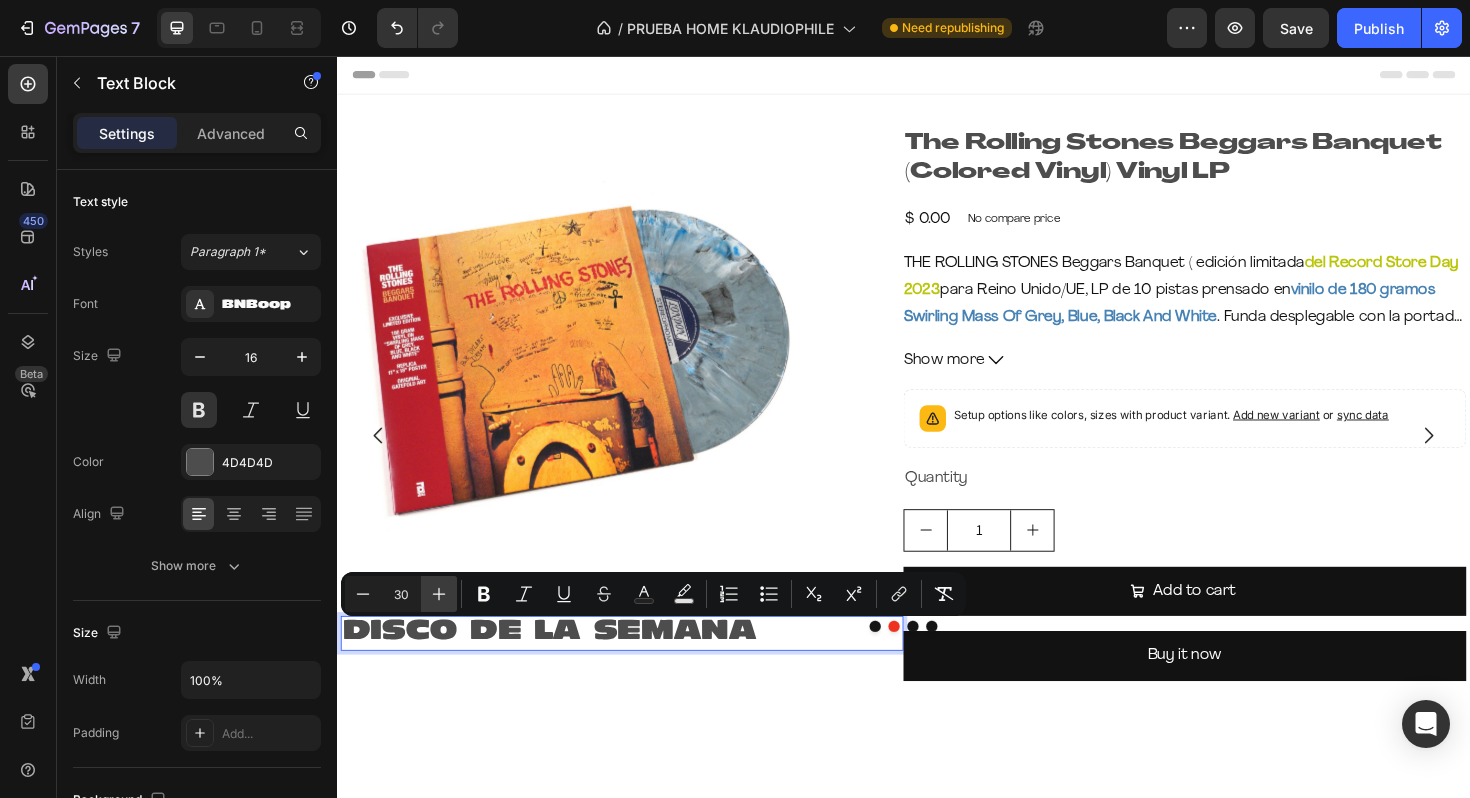 click 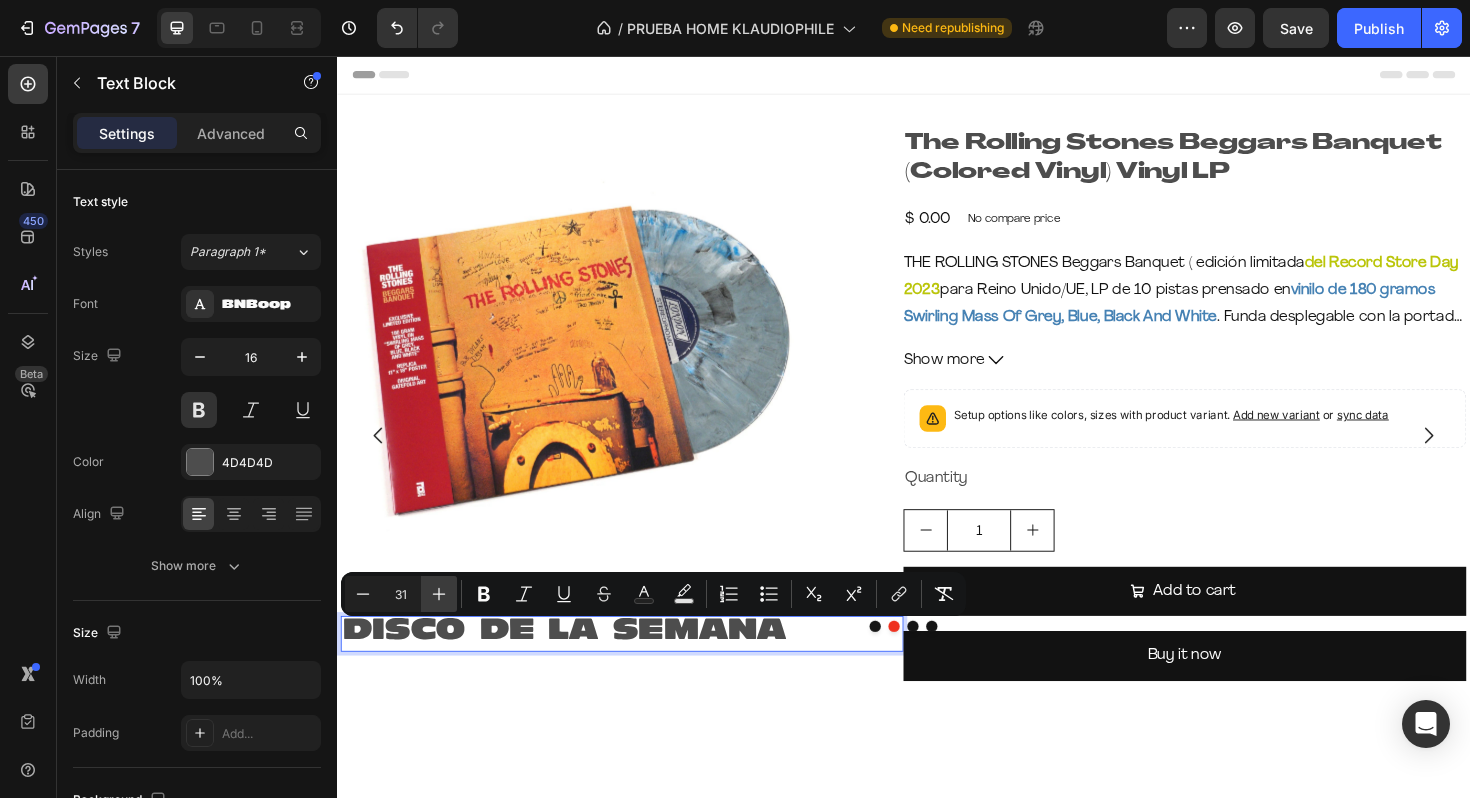 click 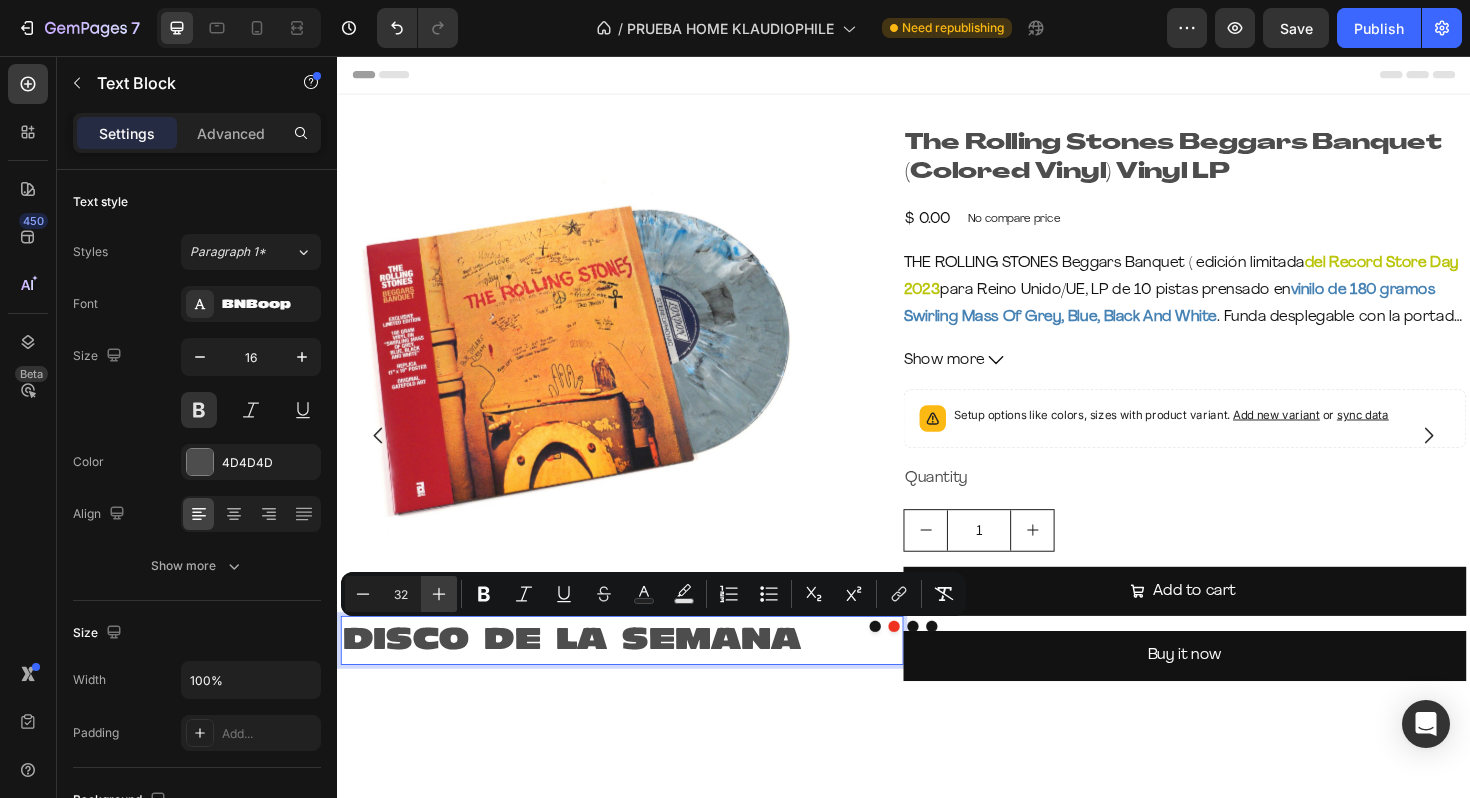 click 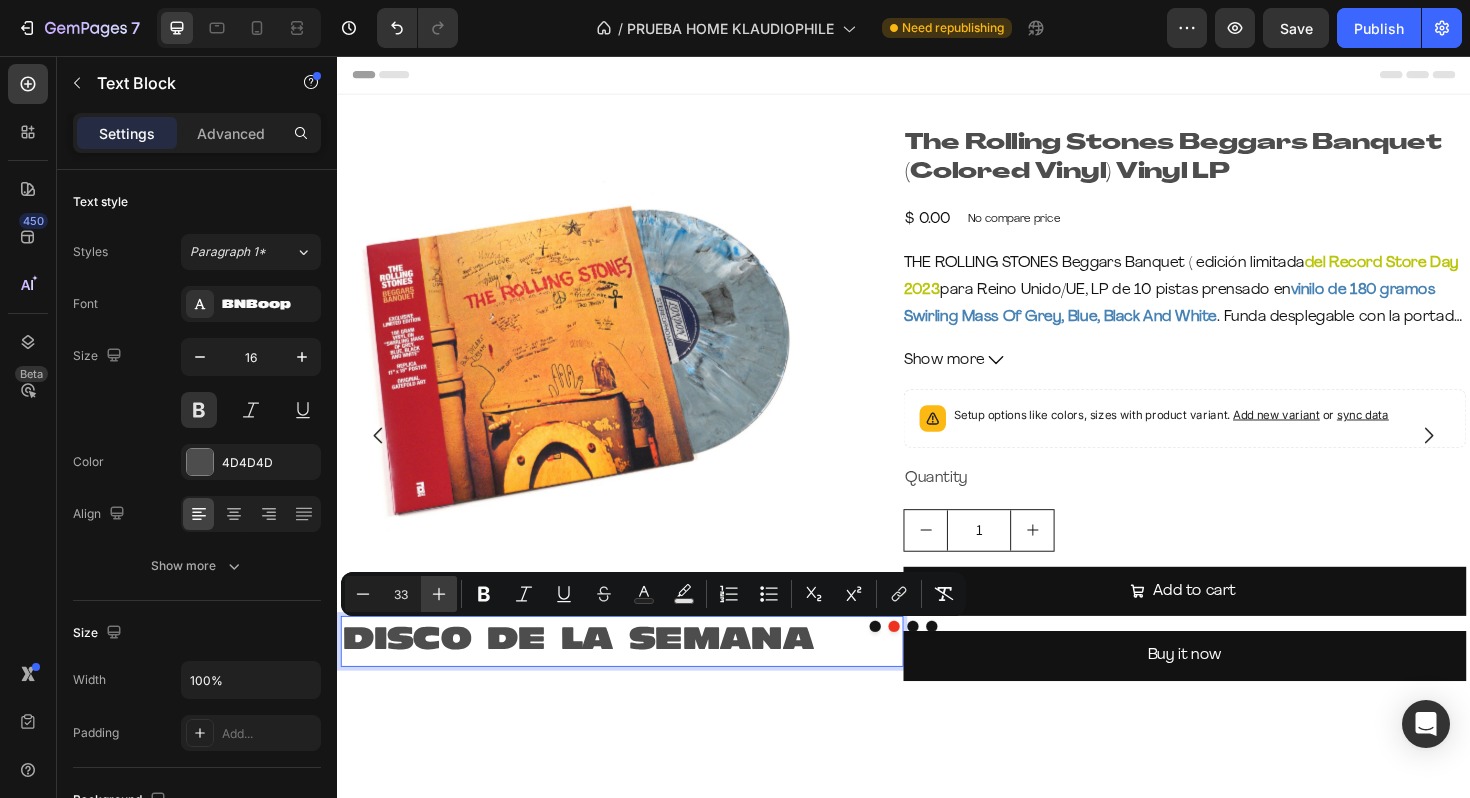 click 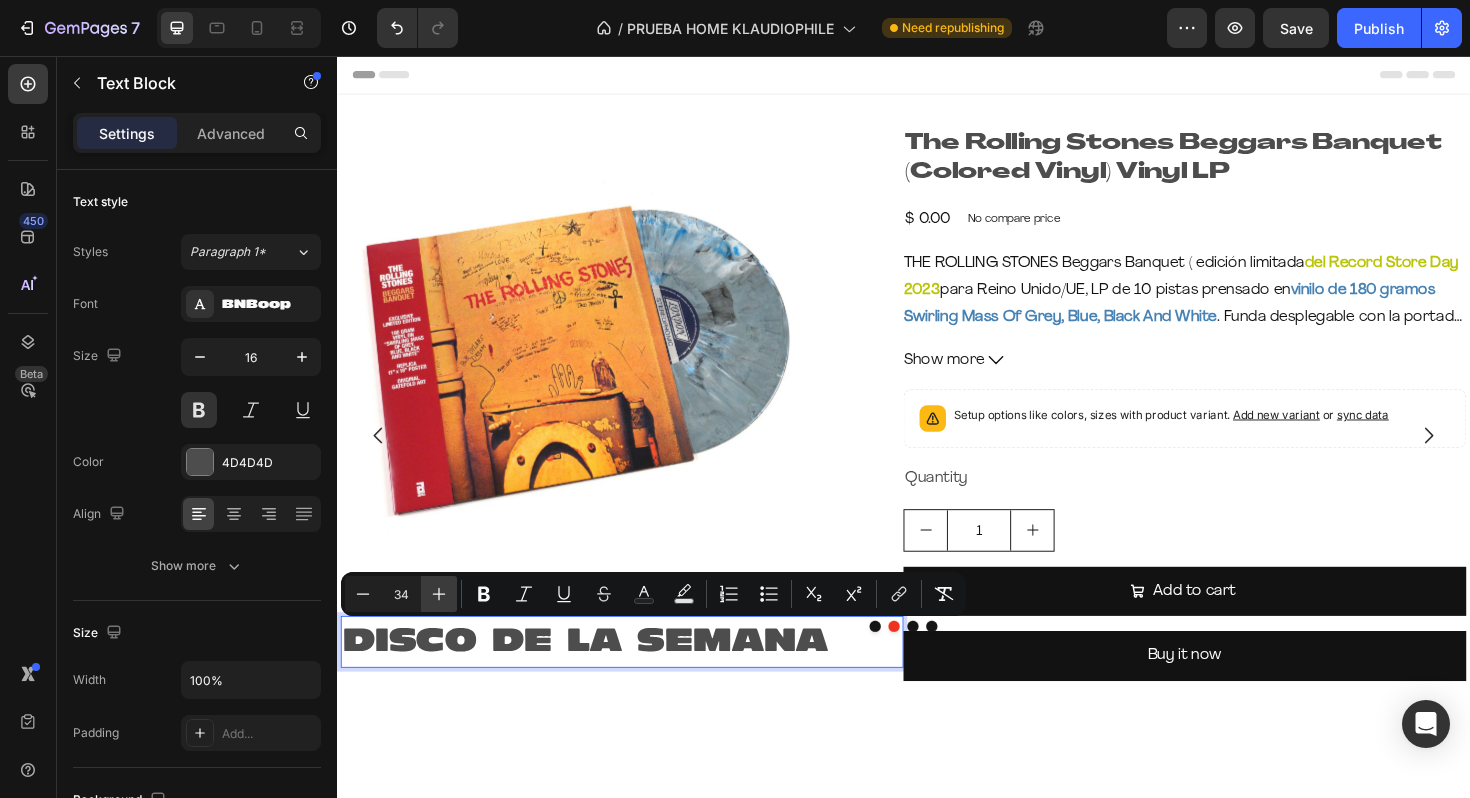 click 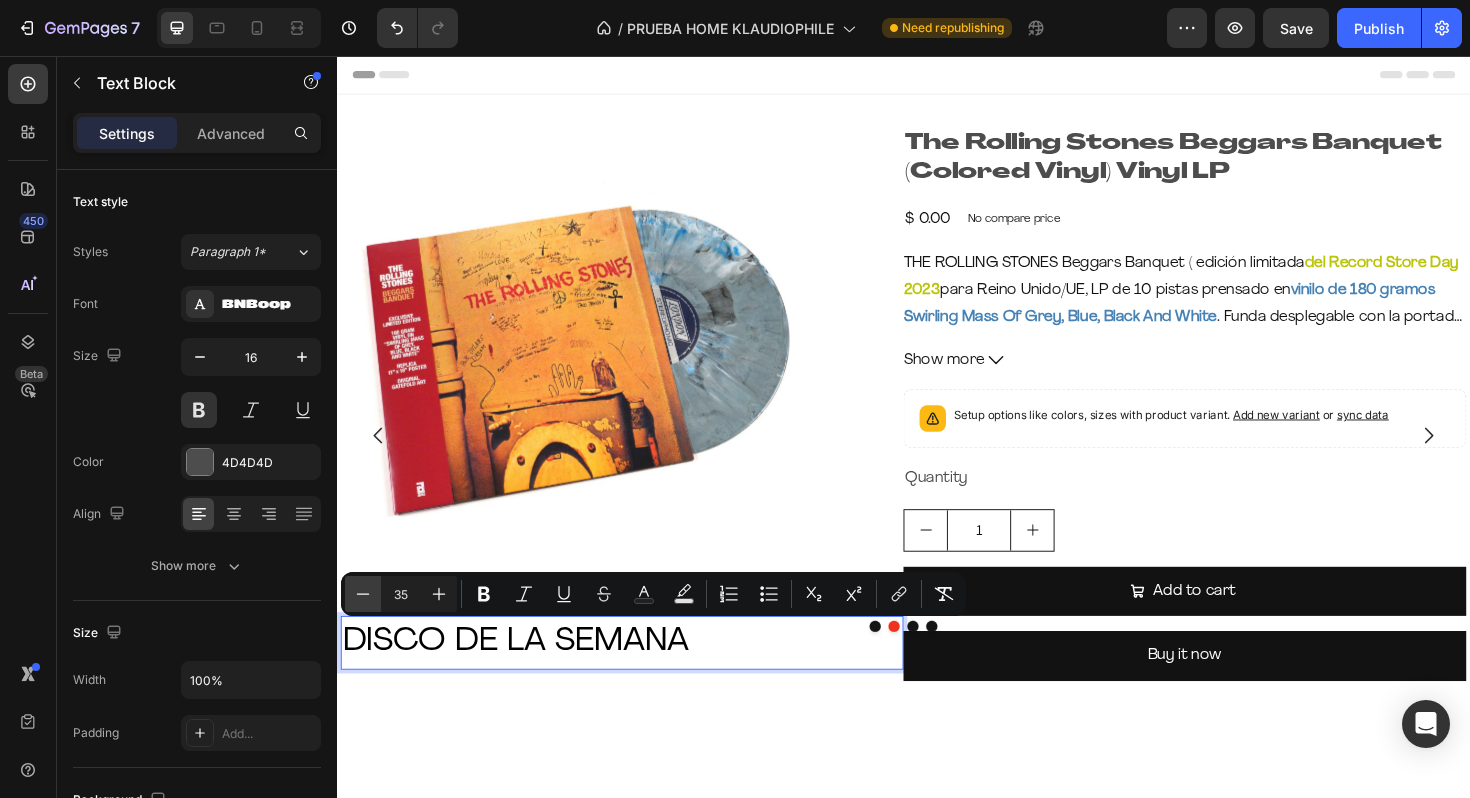 click 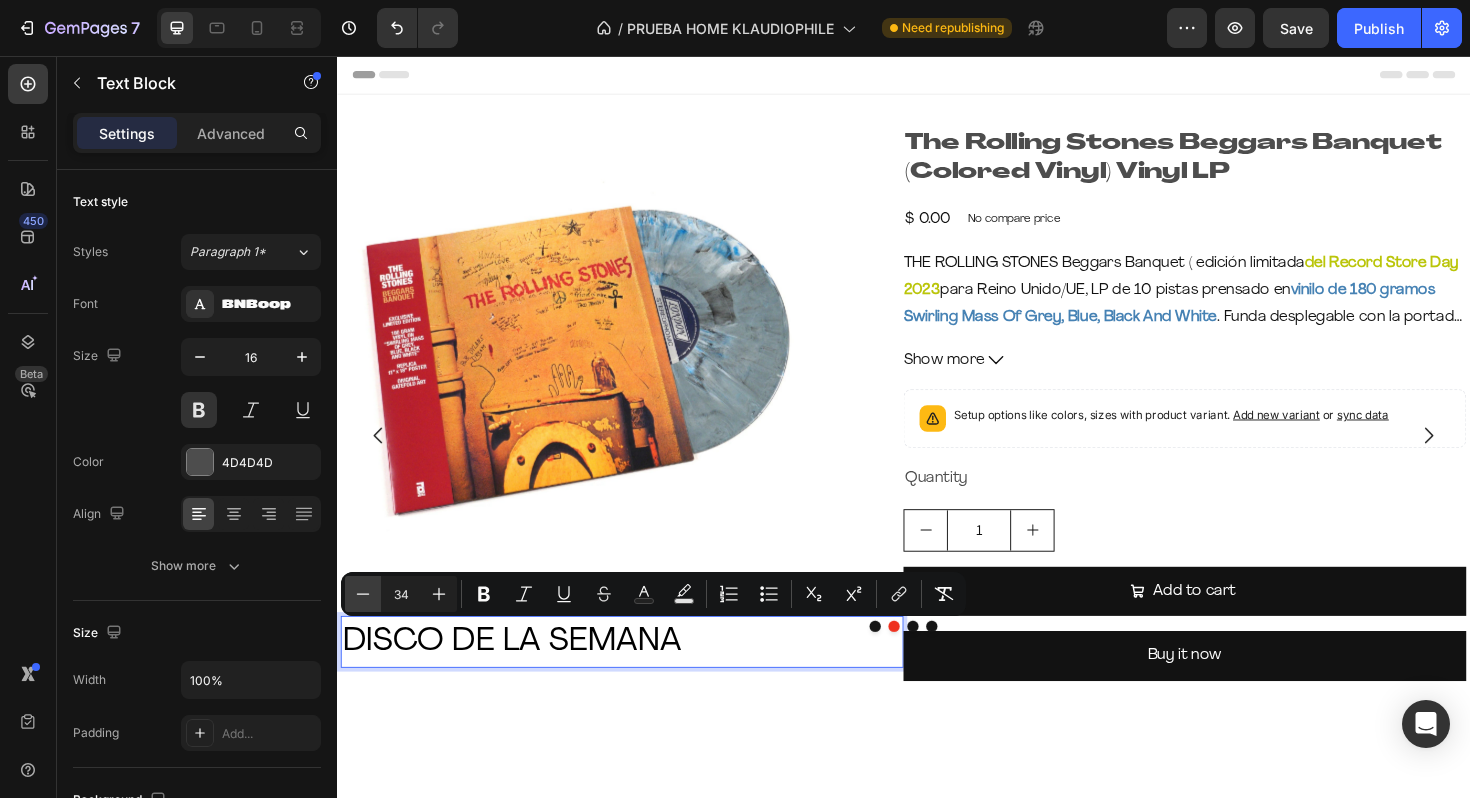 click 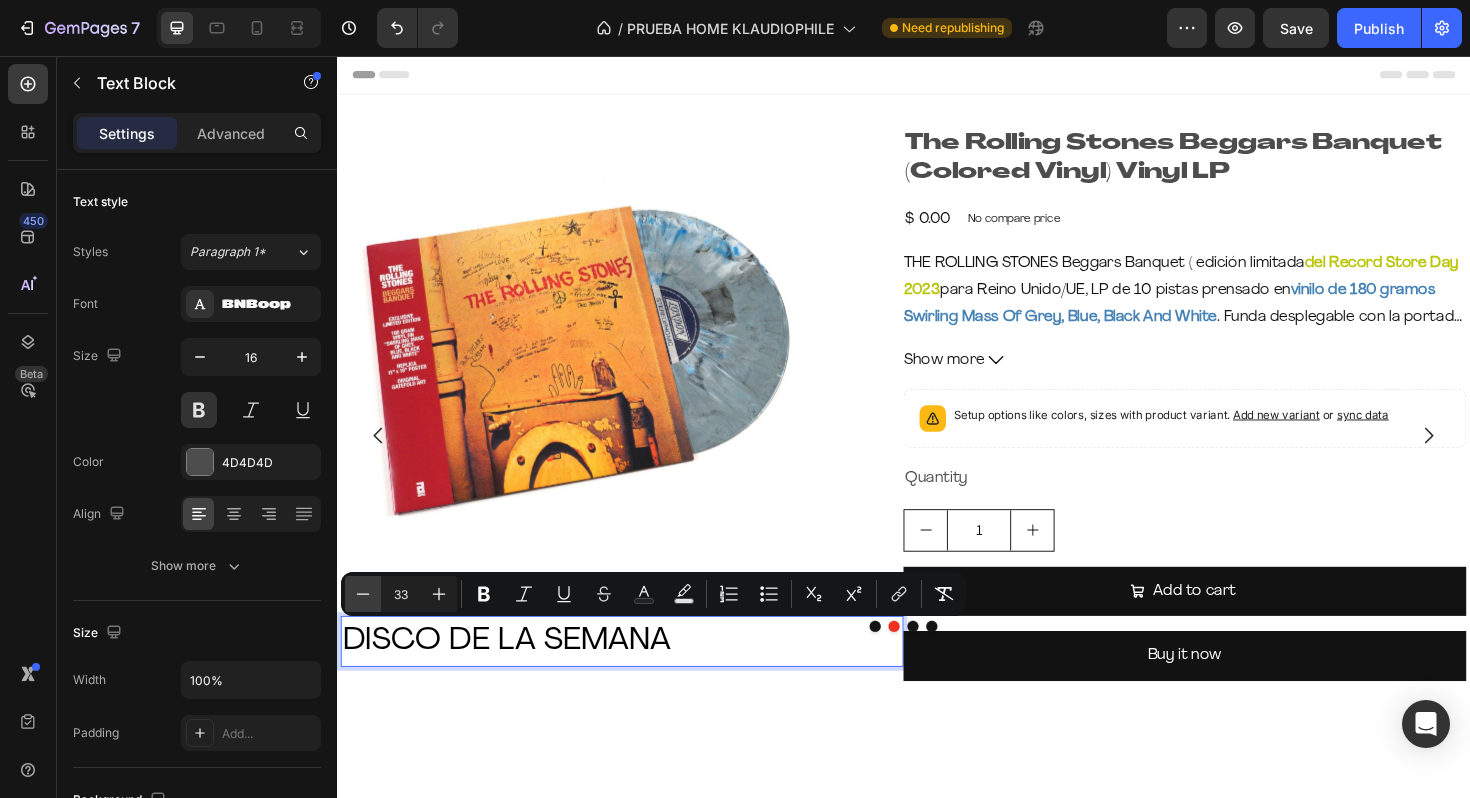 click 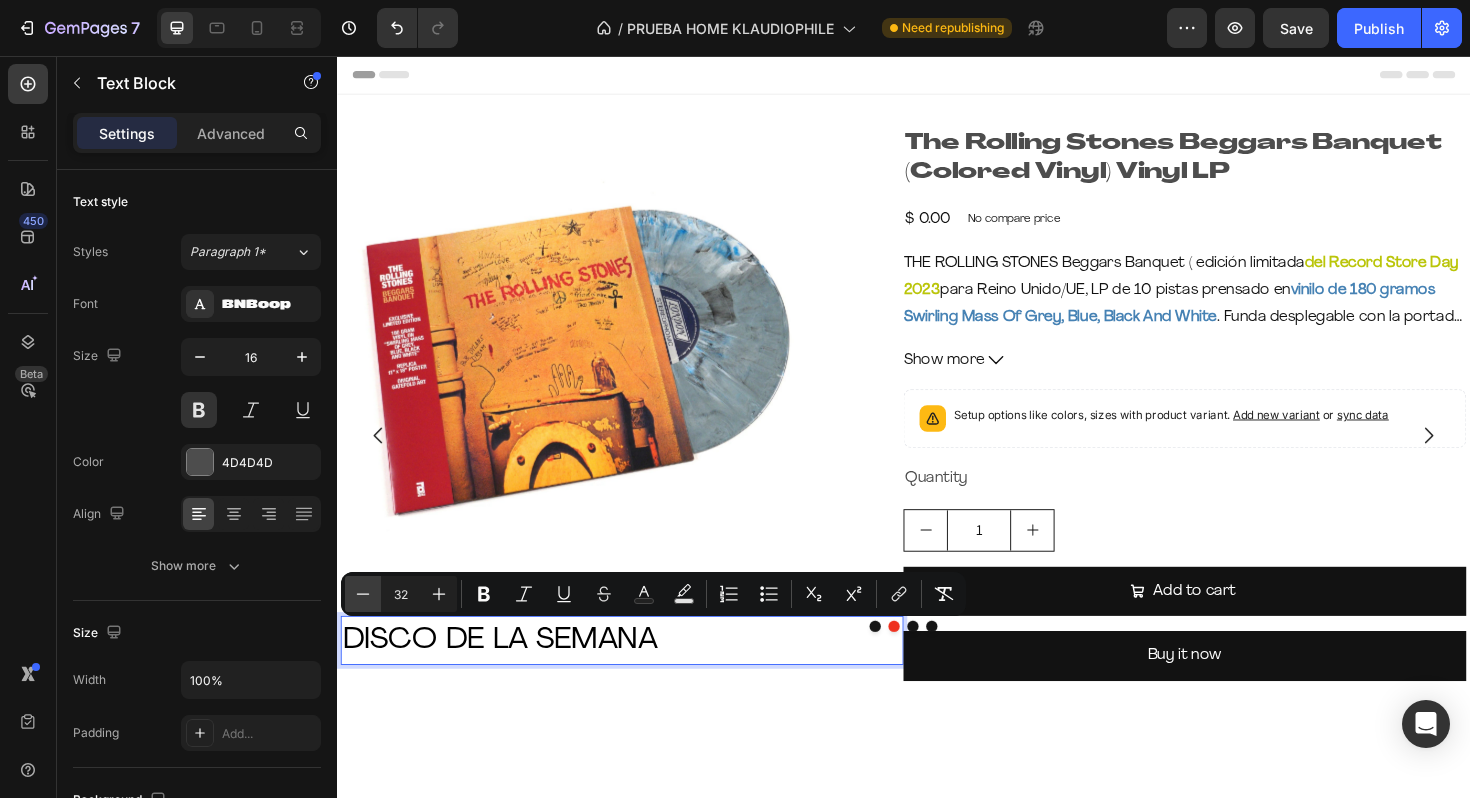 click 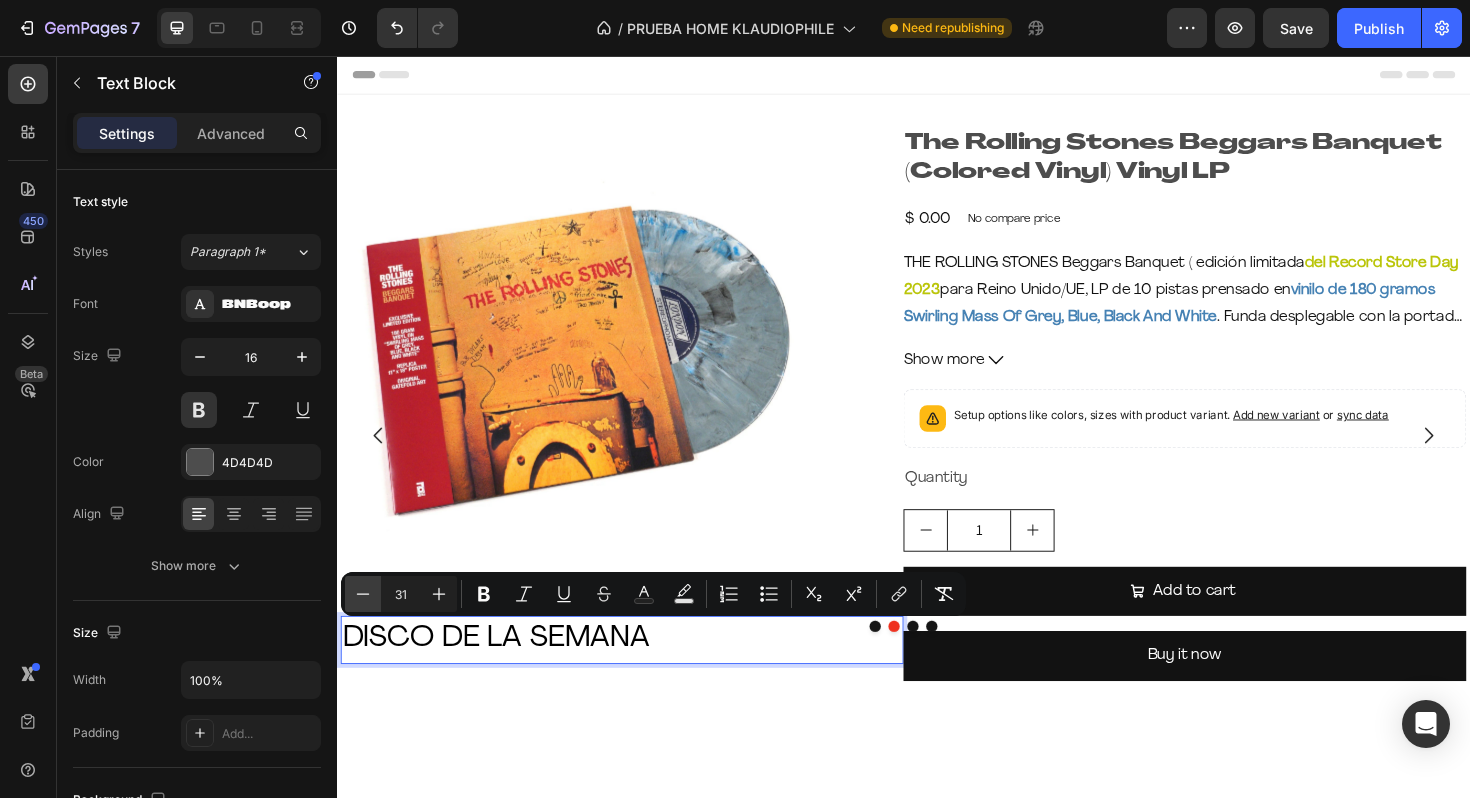 click 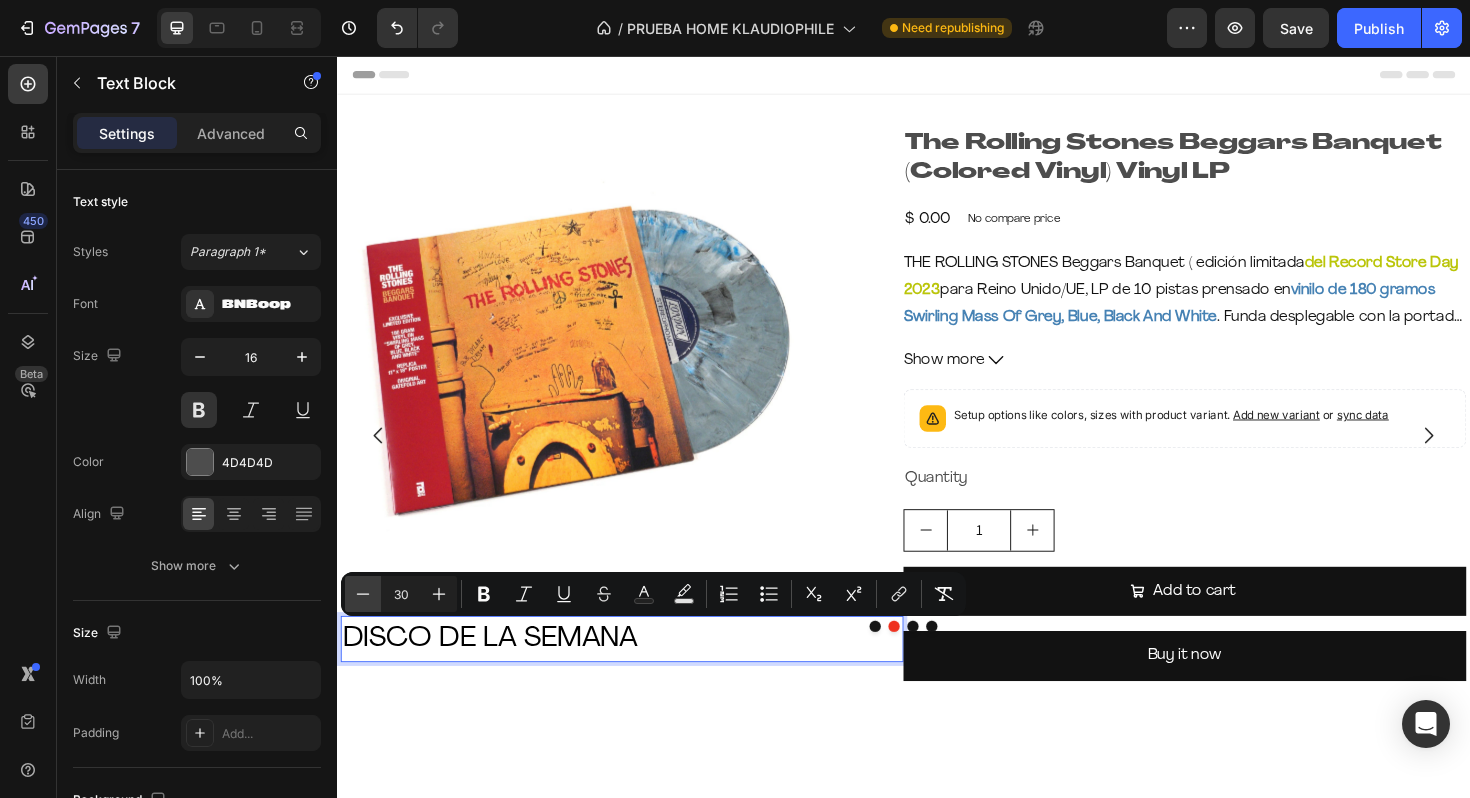 click 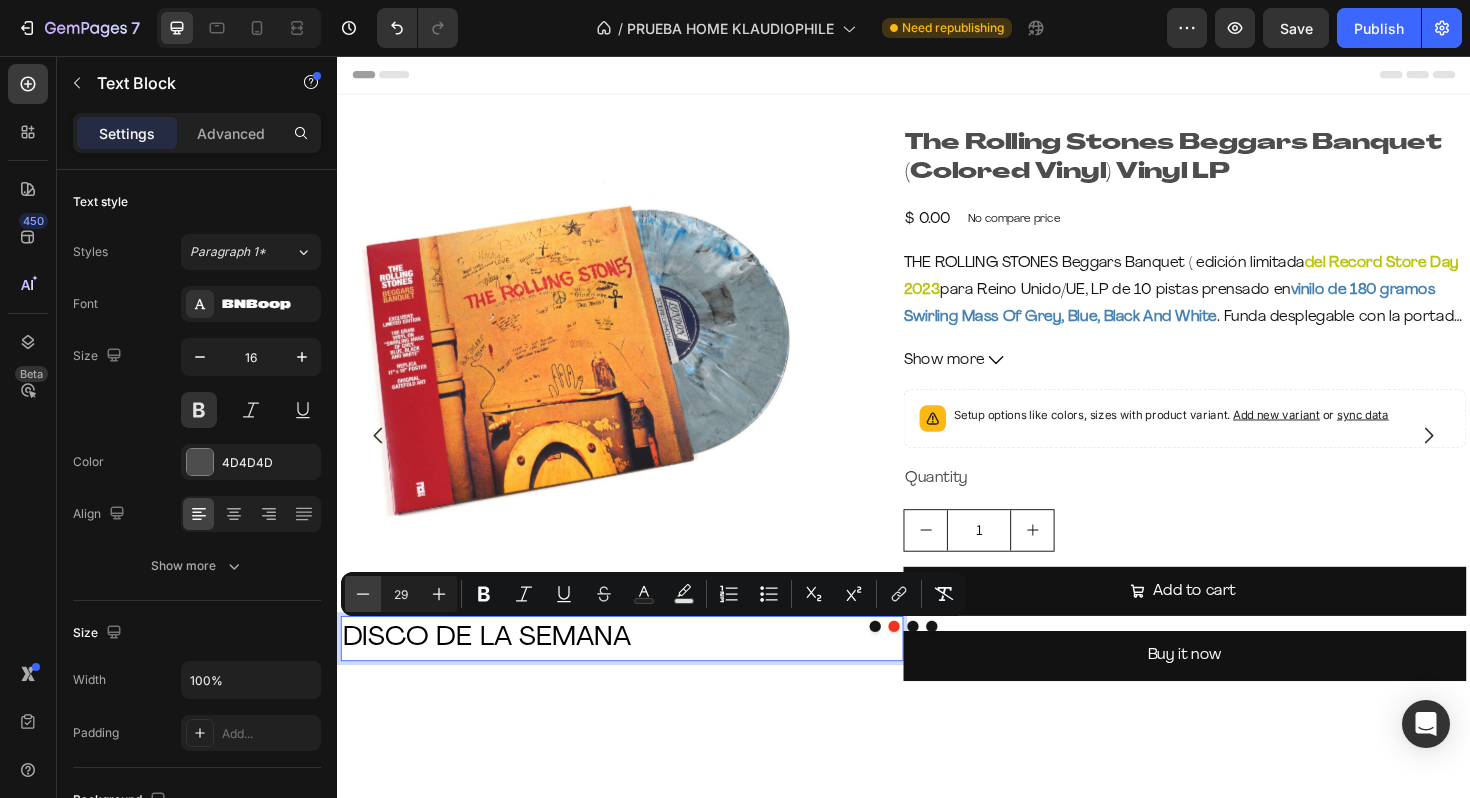 click 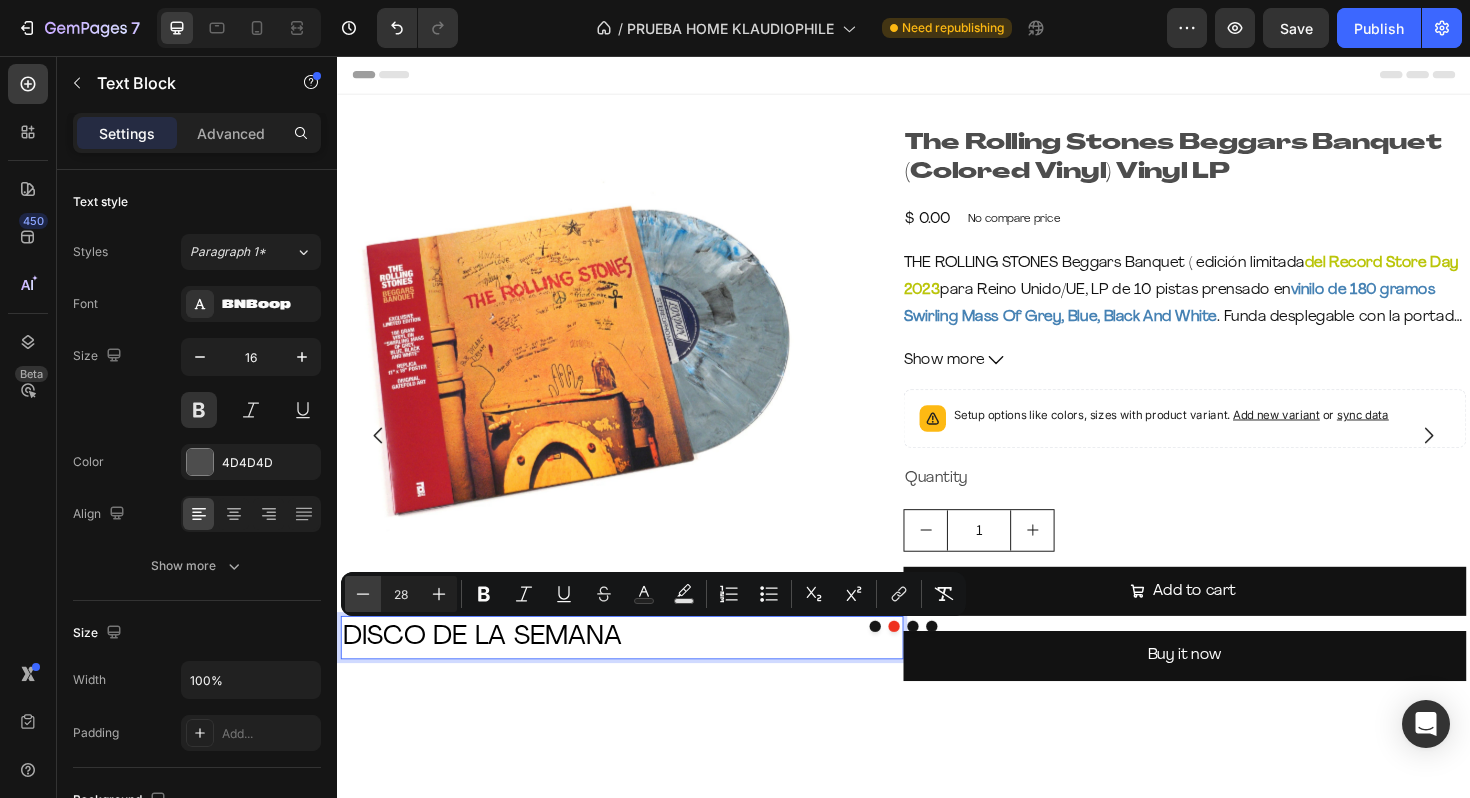 click 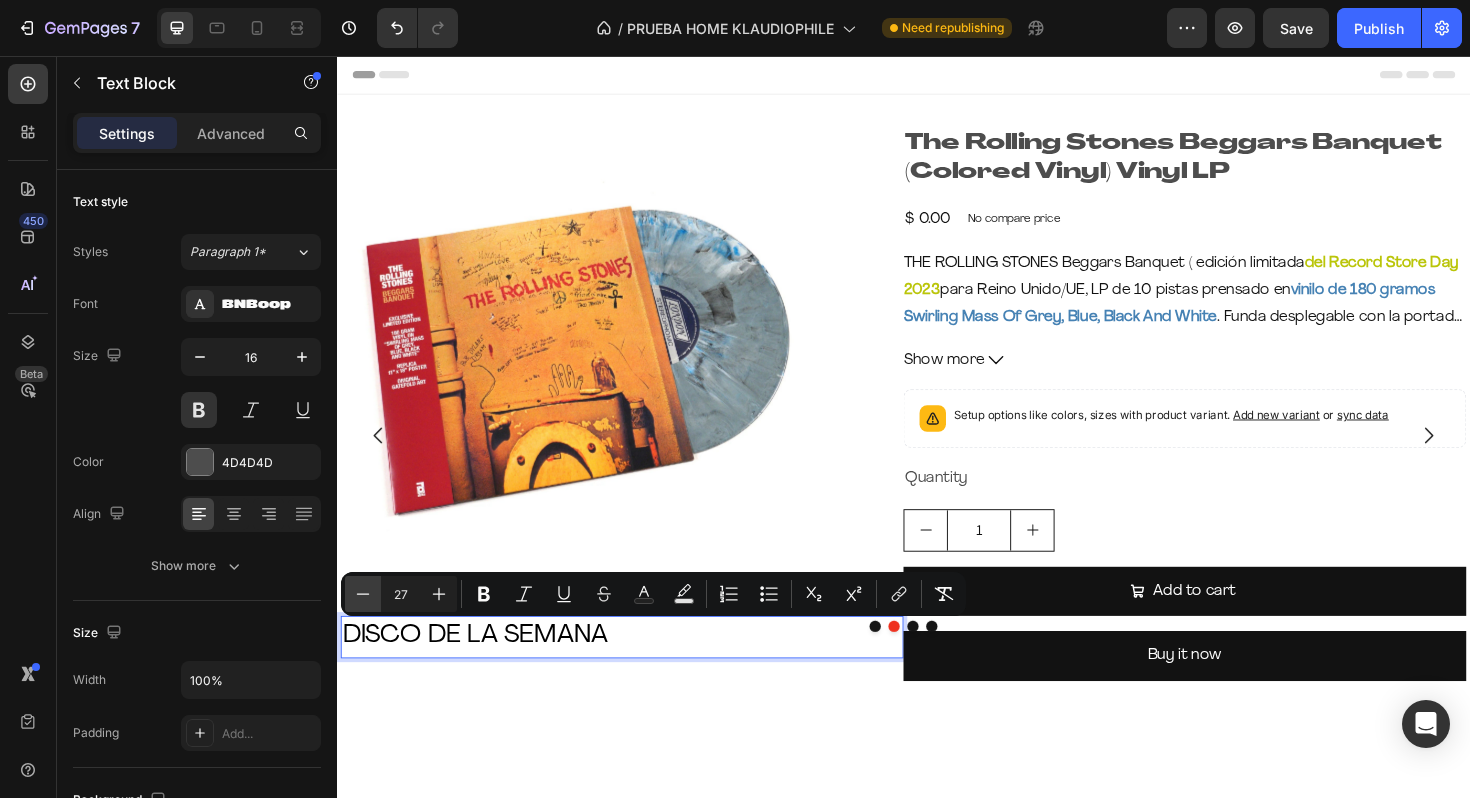 click 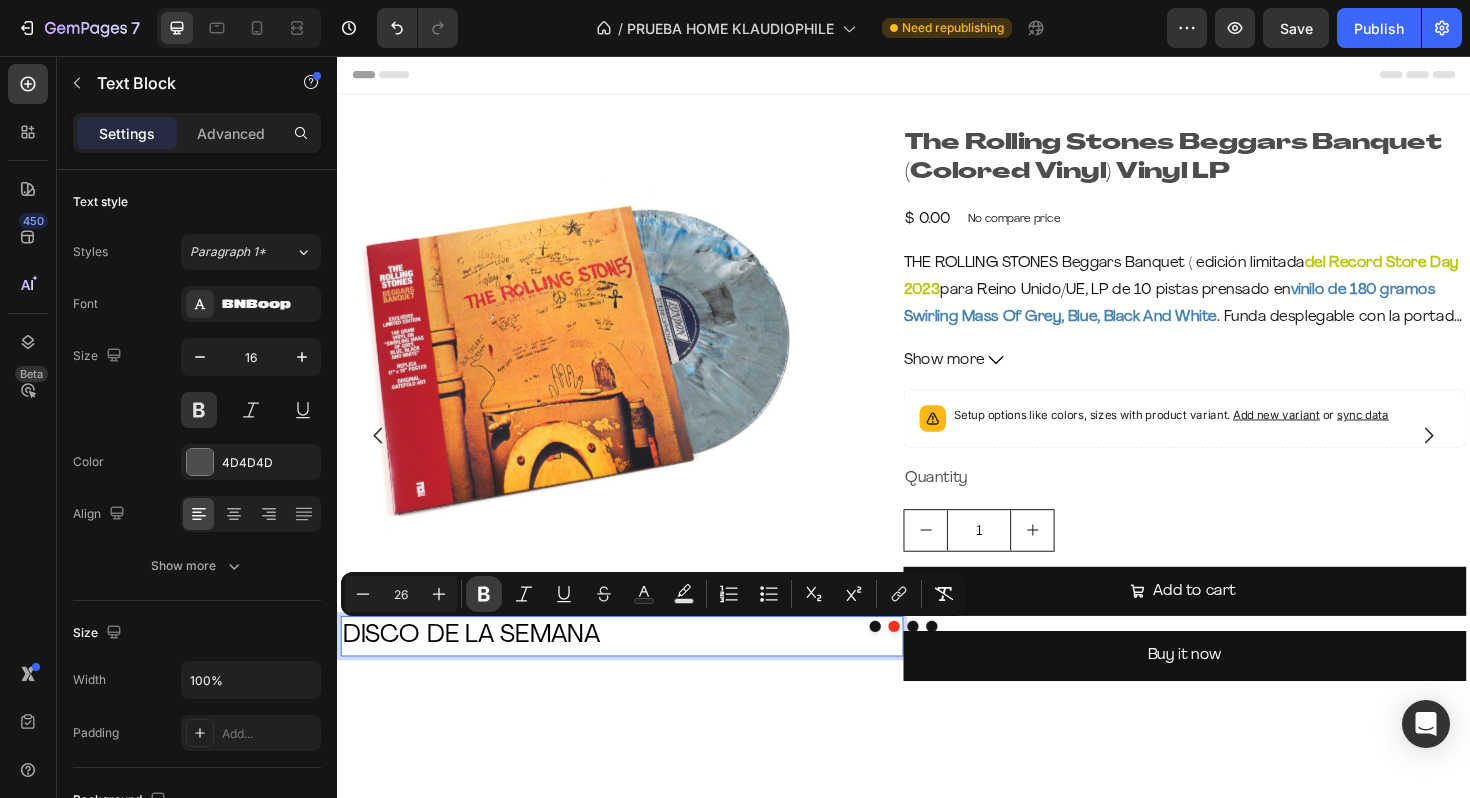 click 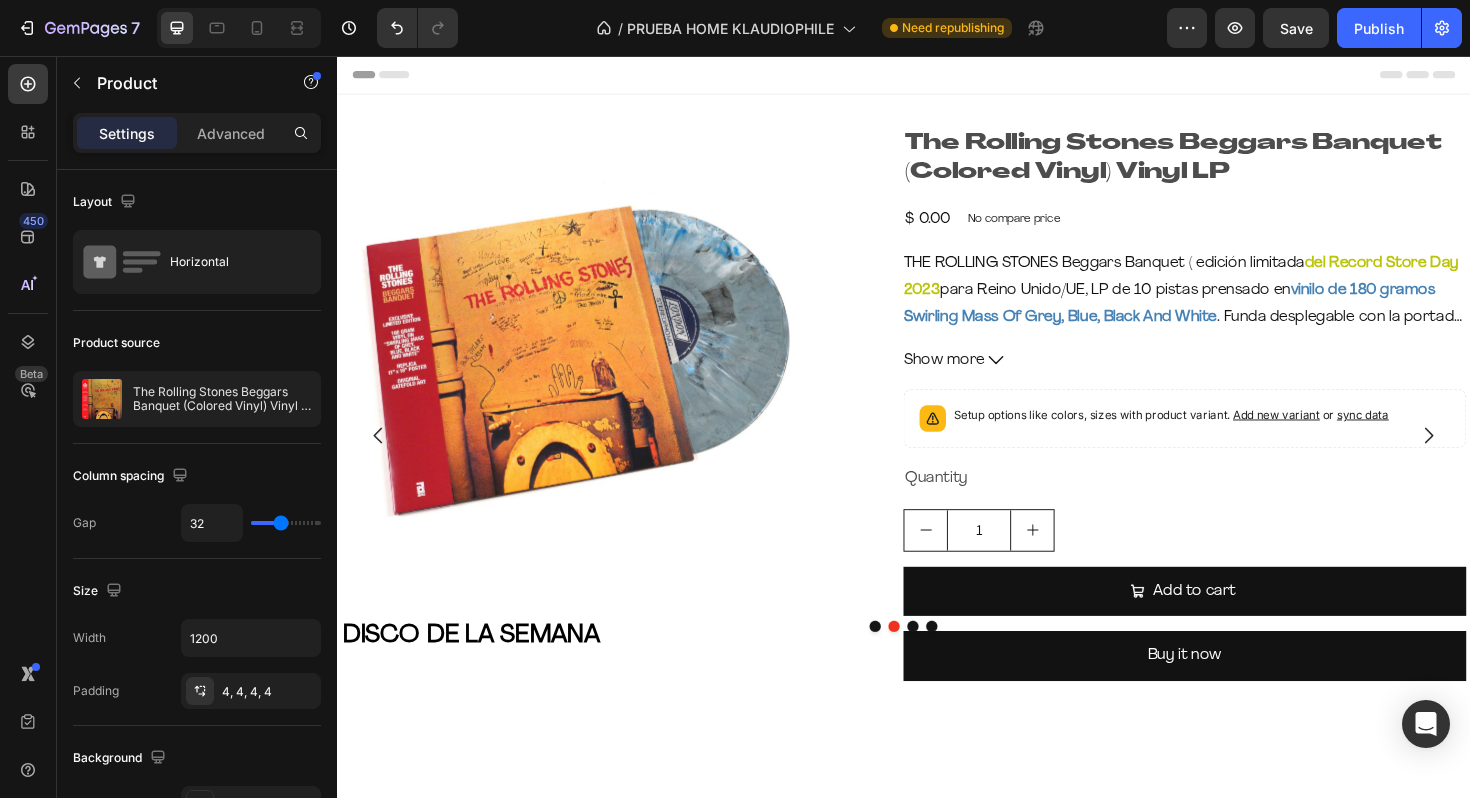 click on "Product Images DISCO DE LA SEMANA Text Block" at bounding box center (639, 433) 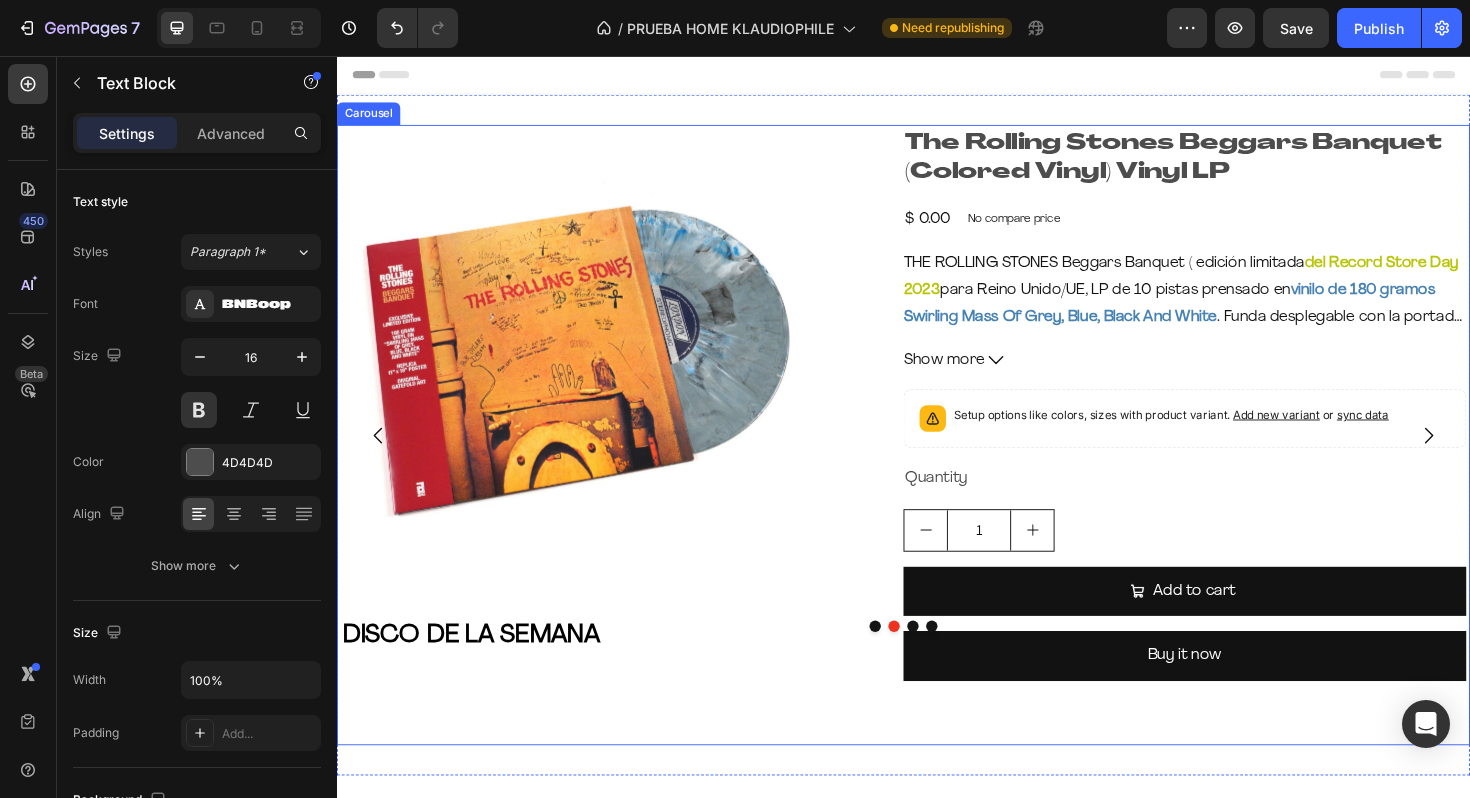 click on "DISCO DE LA SEMANA" at bounding box center [479, 670] 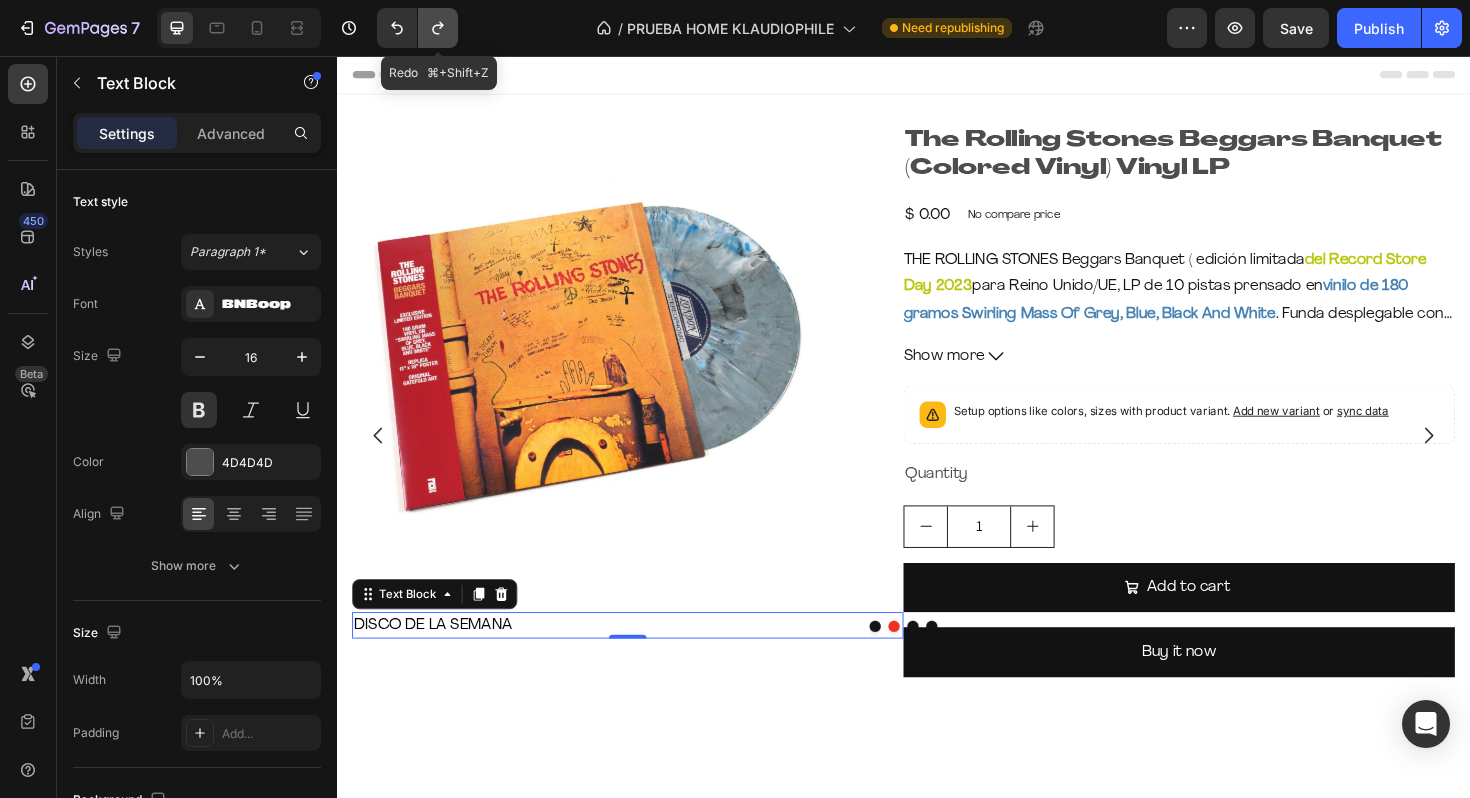 click 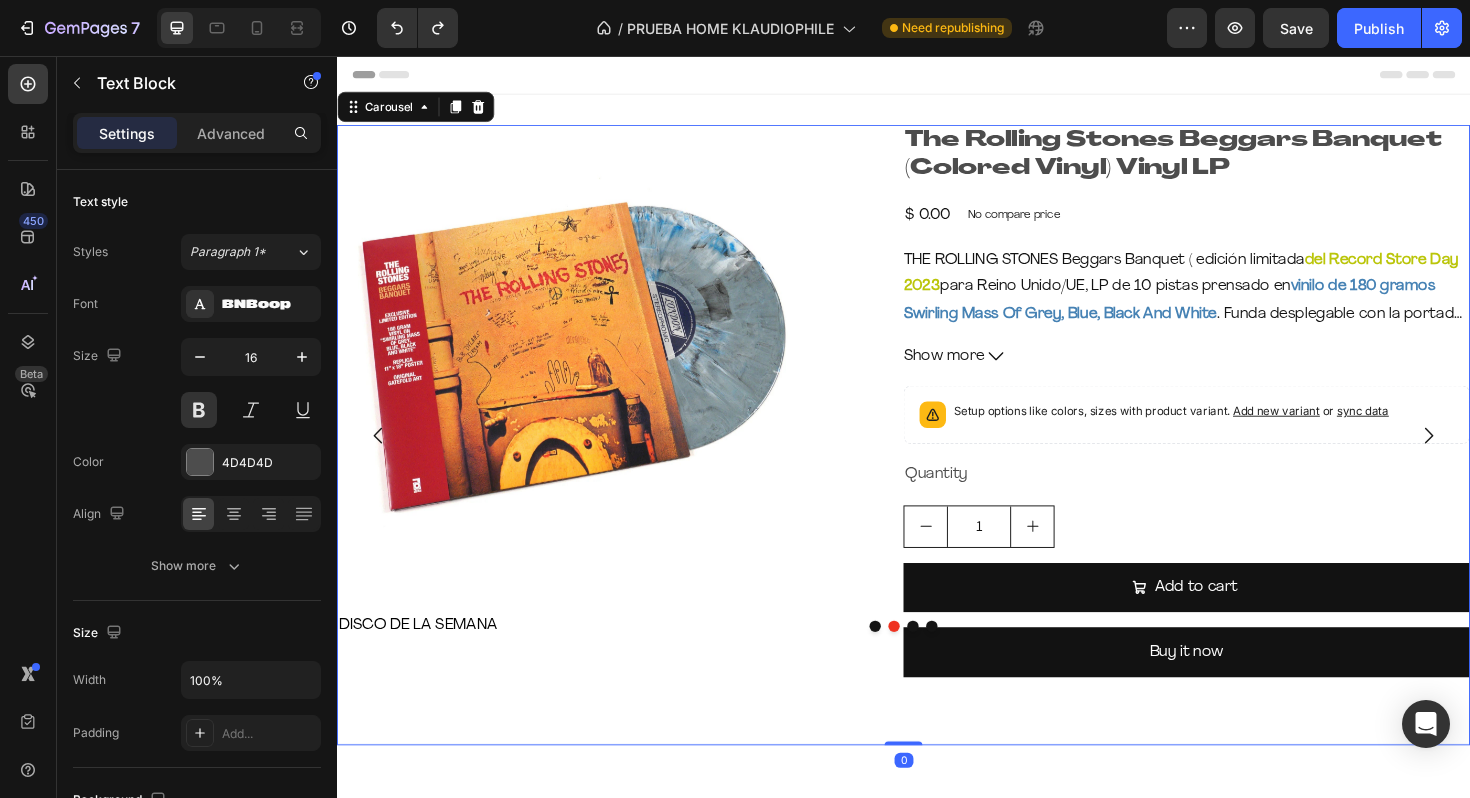 click at bounding box center (937, 660) 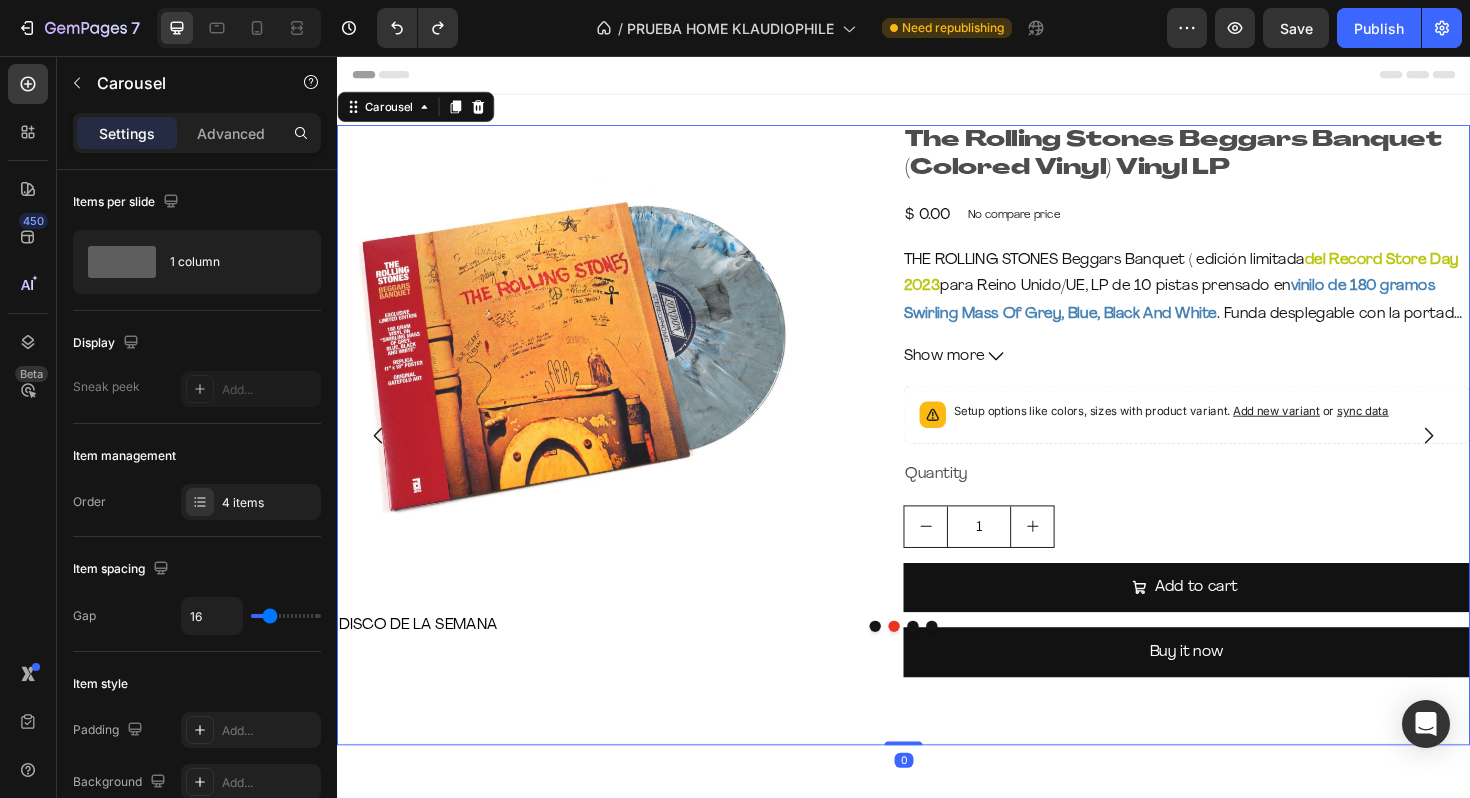 click at bounding box center [937, 660] 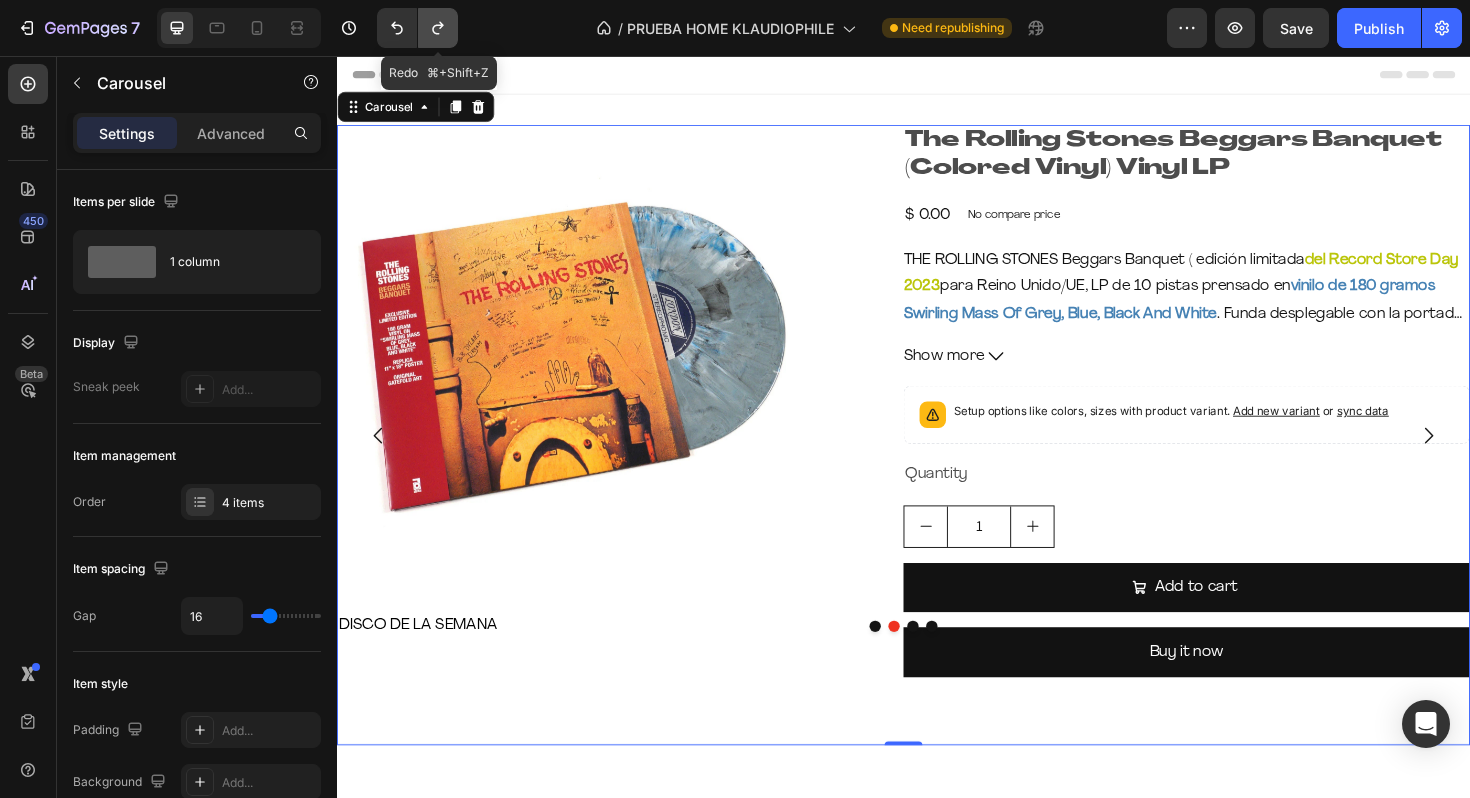 click 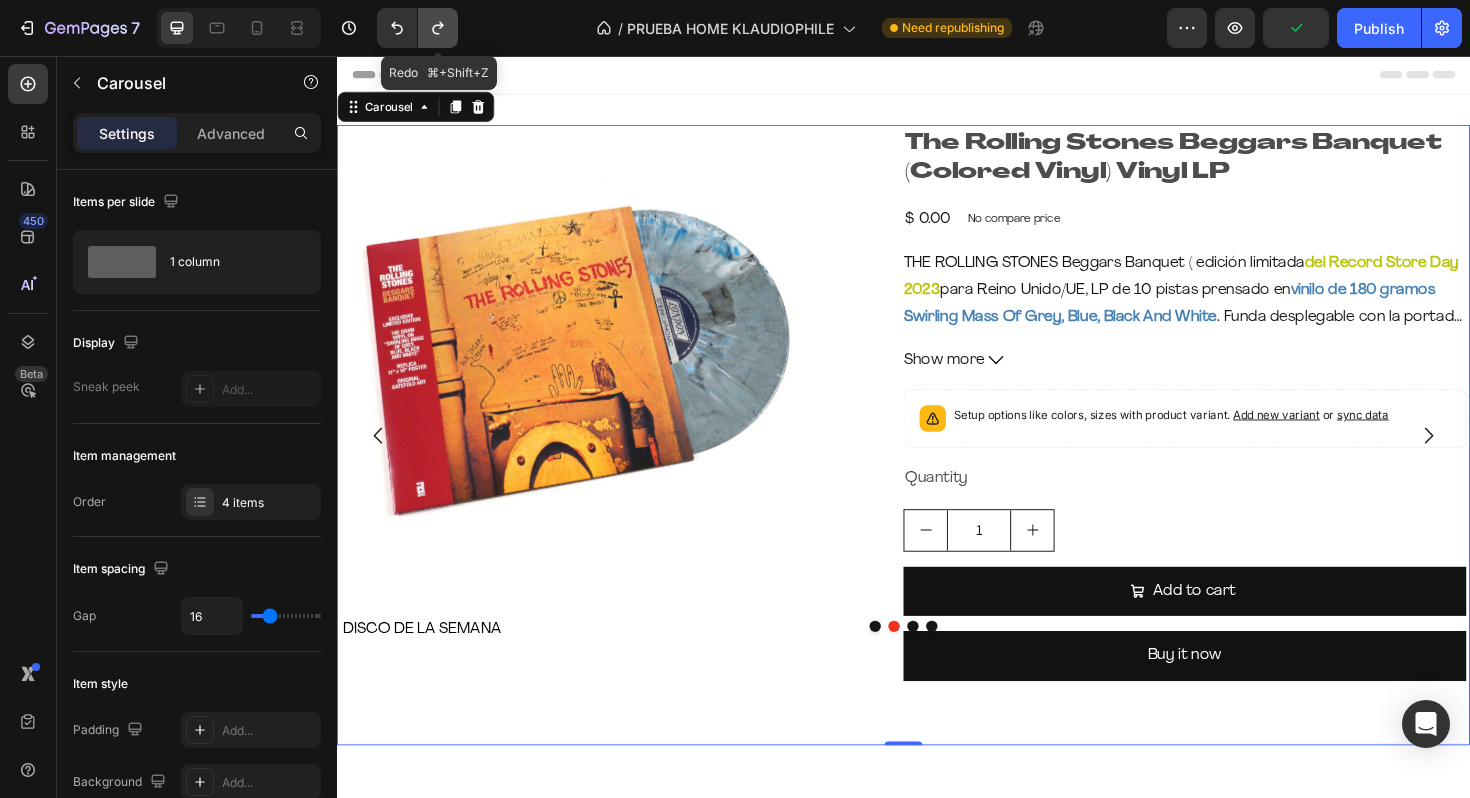 click 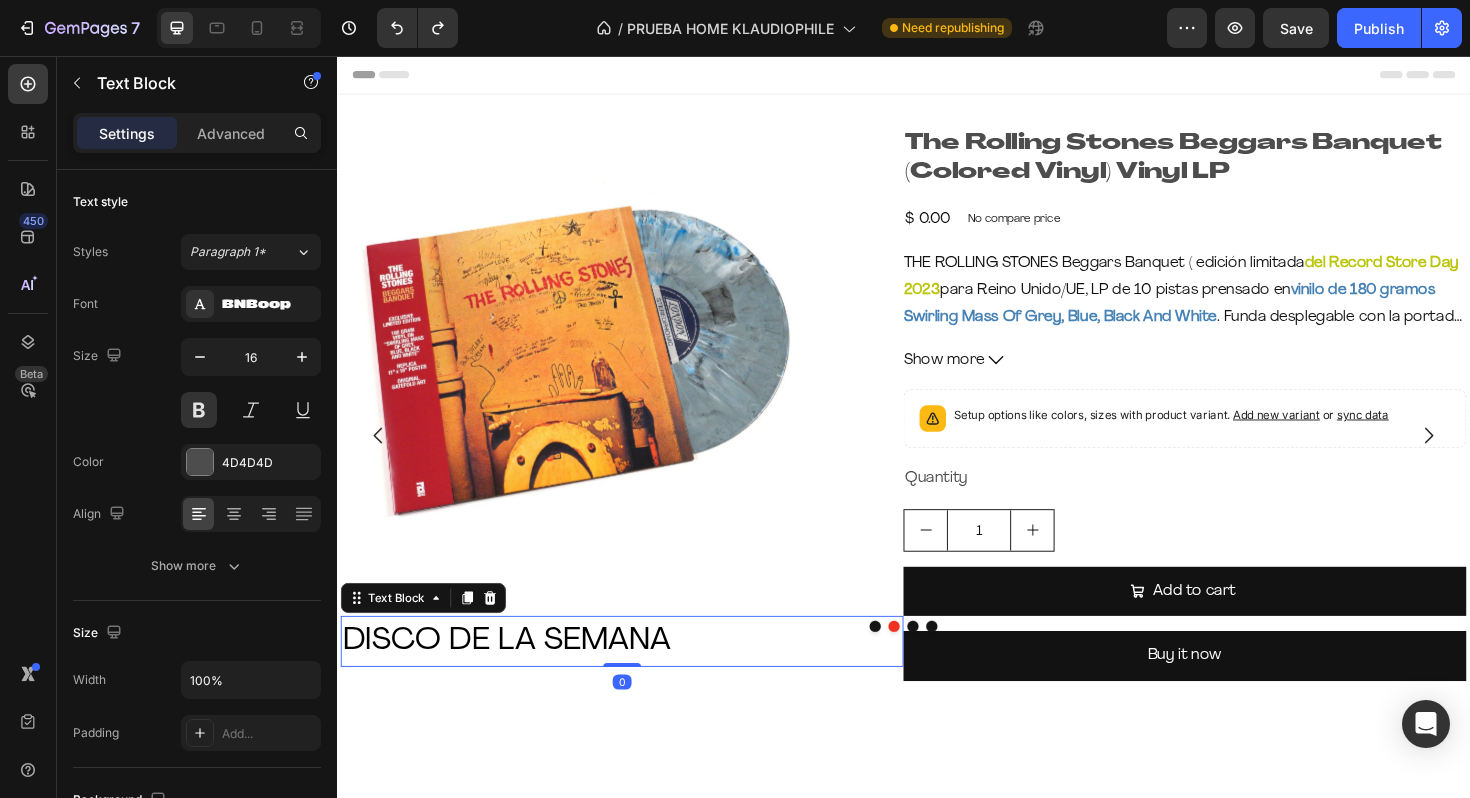 click on "DISCO DE LA SEMANA" at bounding box center [516, 675] 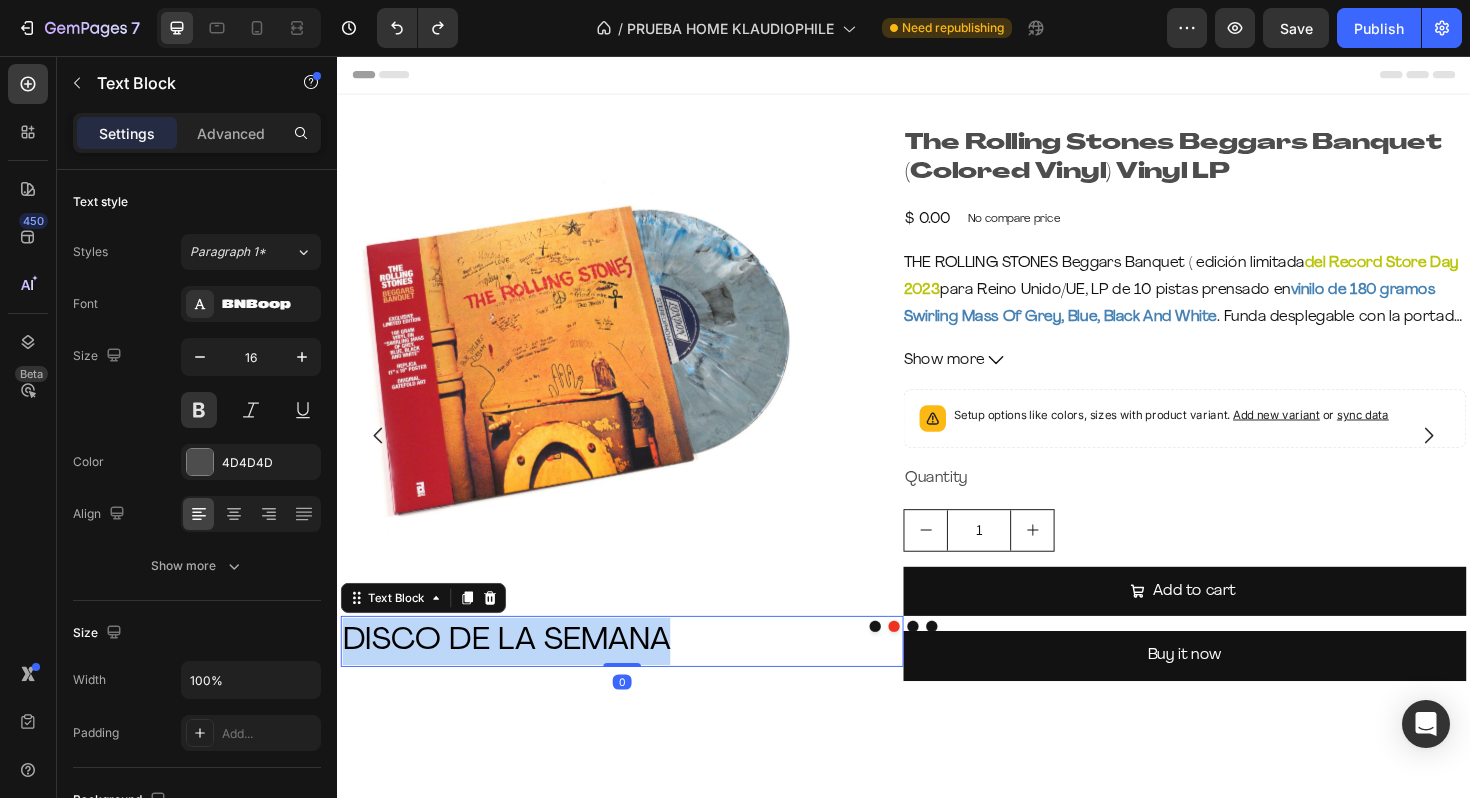 click on "DISCO DE LA SEMANA" at bounding box center [516, 675] 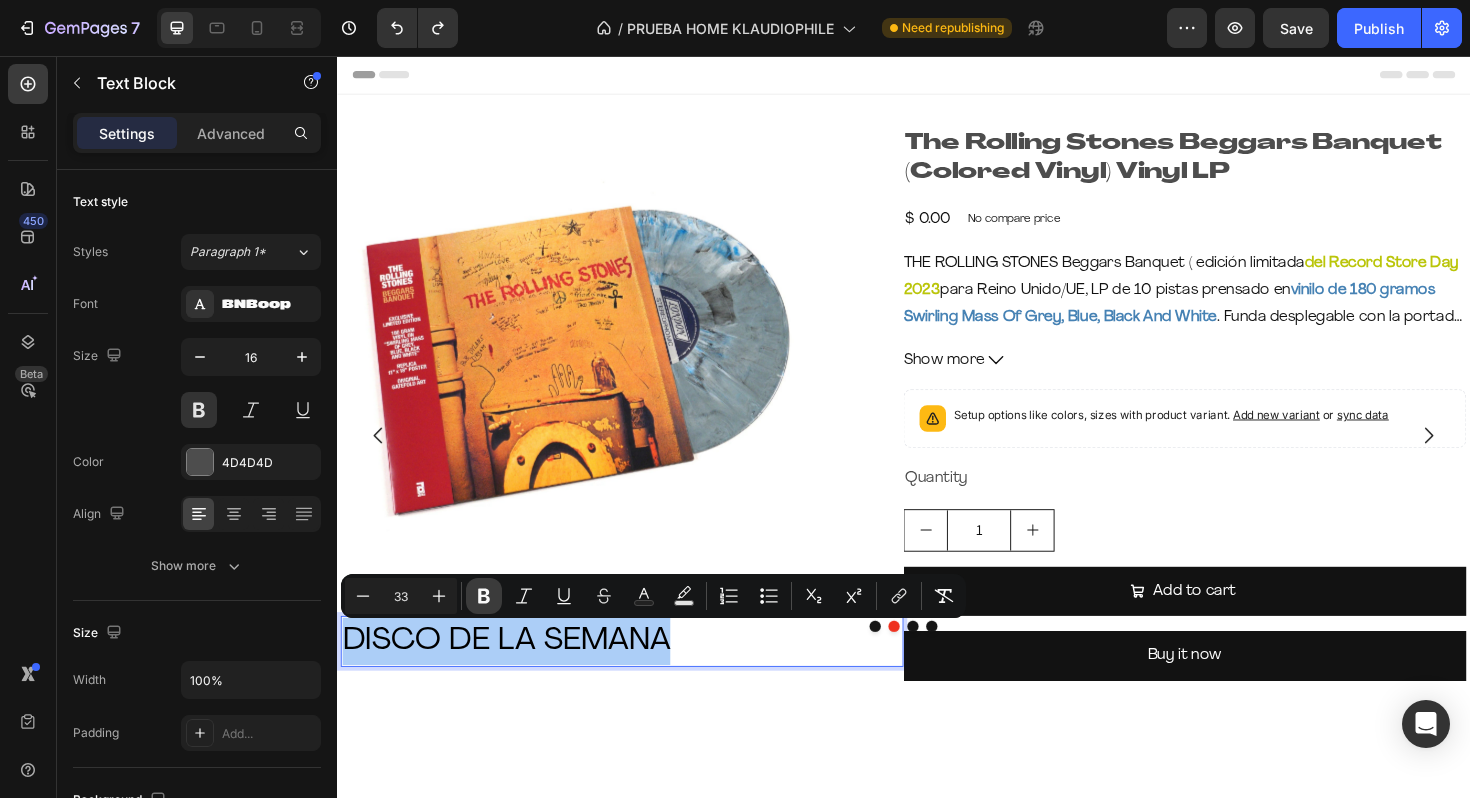 click 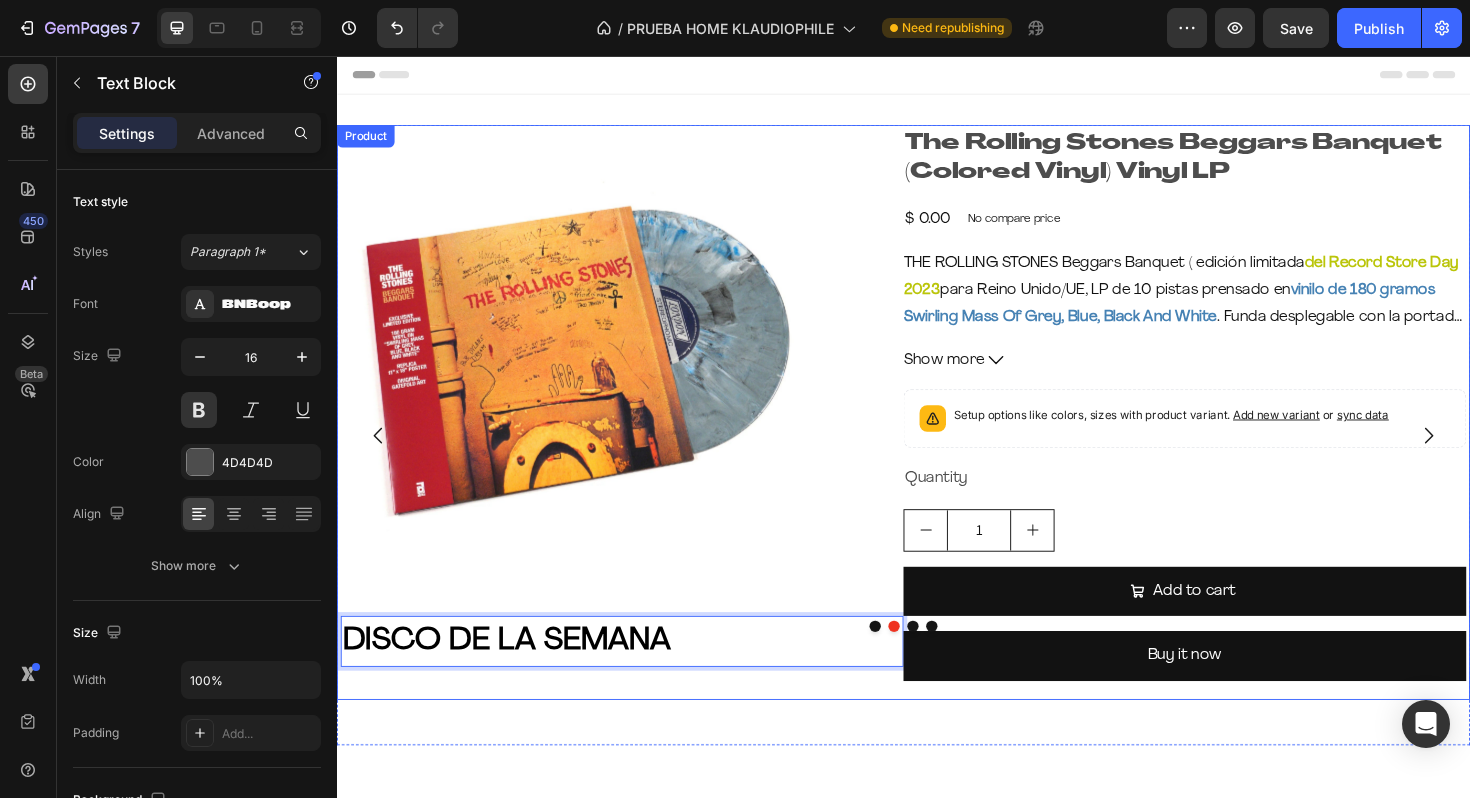 click on "DISCO DE LA SEMANA" at bounding box center [516, 675] 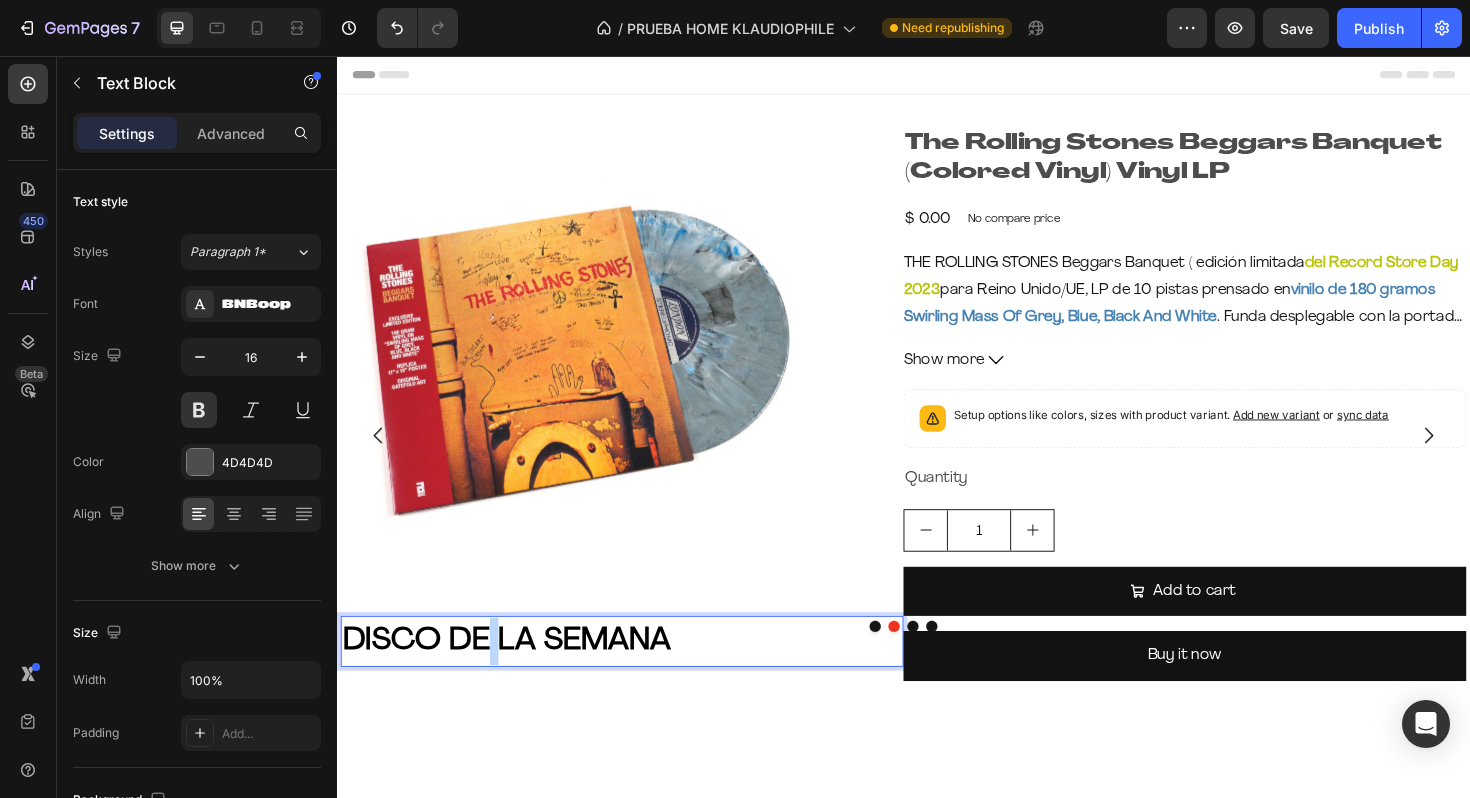 click on "DISCO DE LA SEMANA" at bounding box center [516, 675] 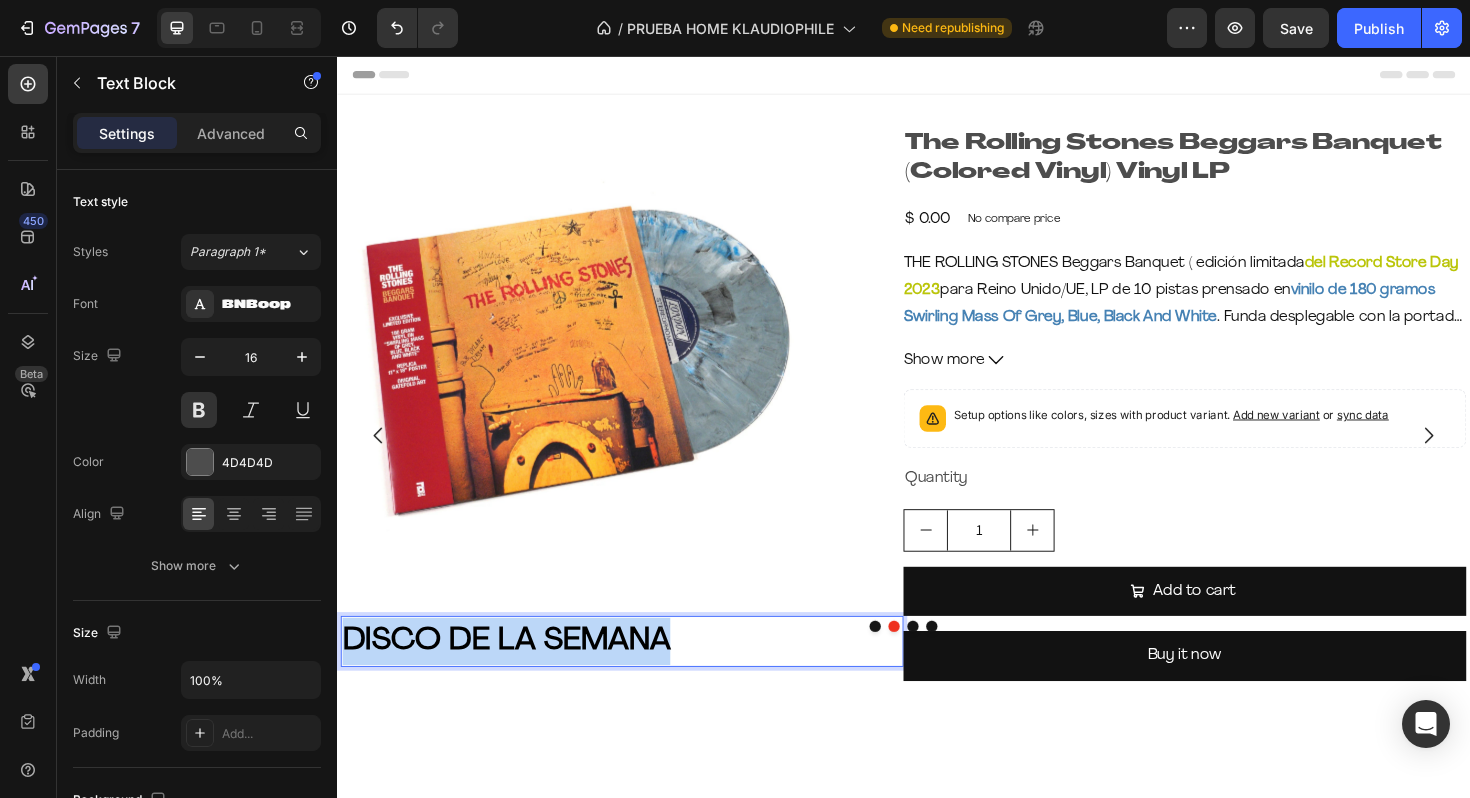 click on "DISCO DE LA SEMANA" at bounding box center [516, 675] 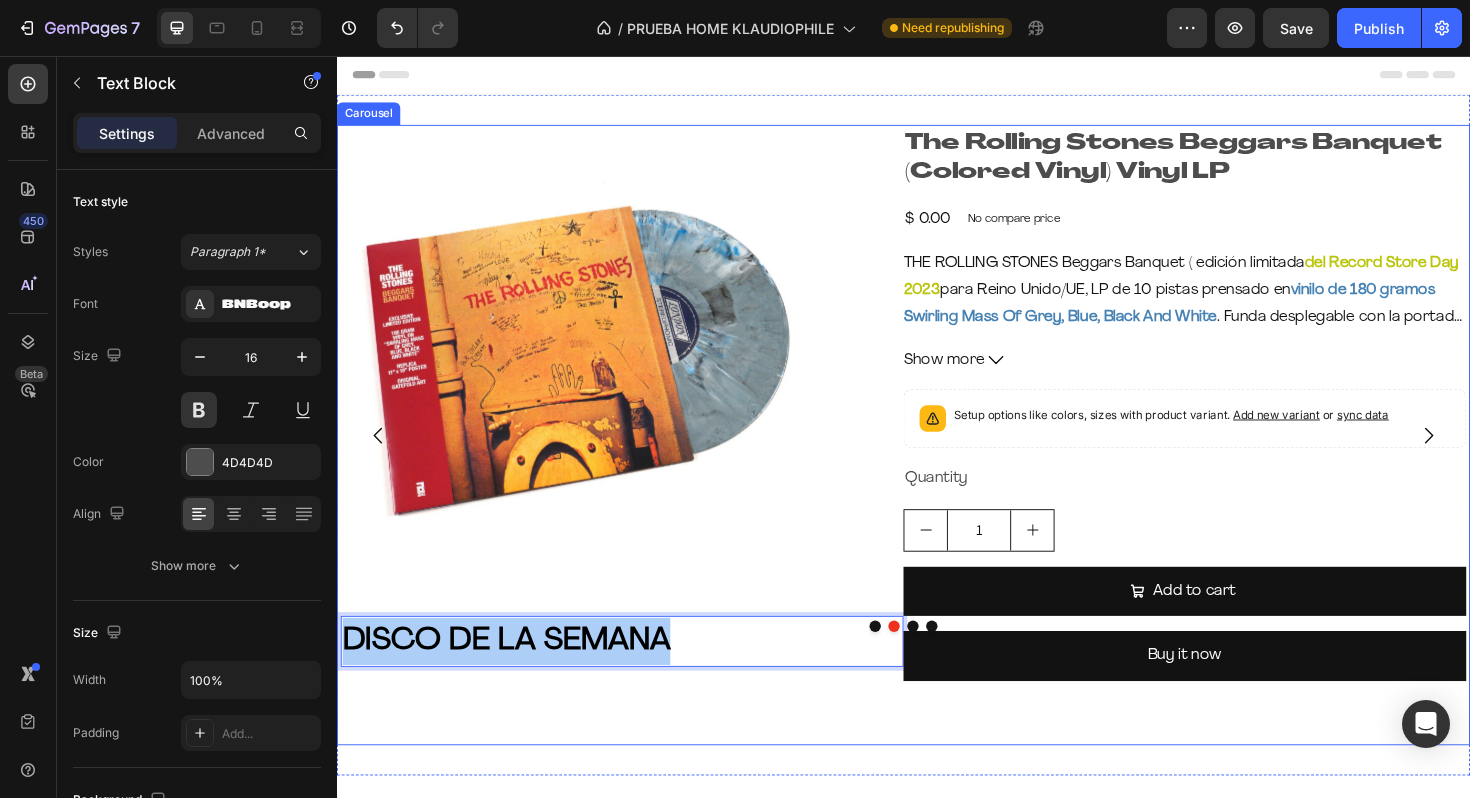 click at bounding box center [937, 660] 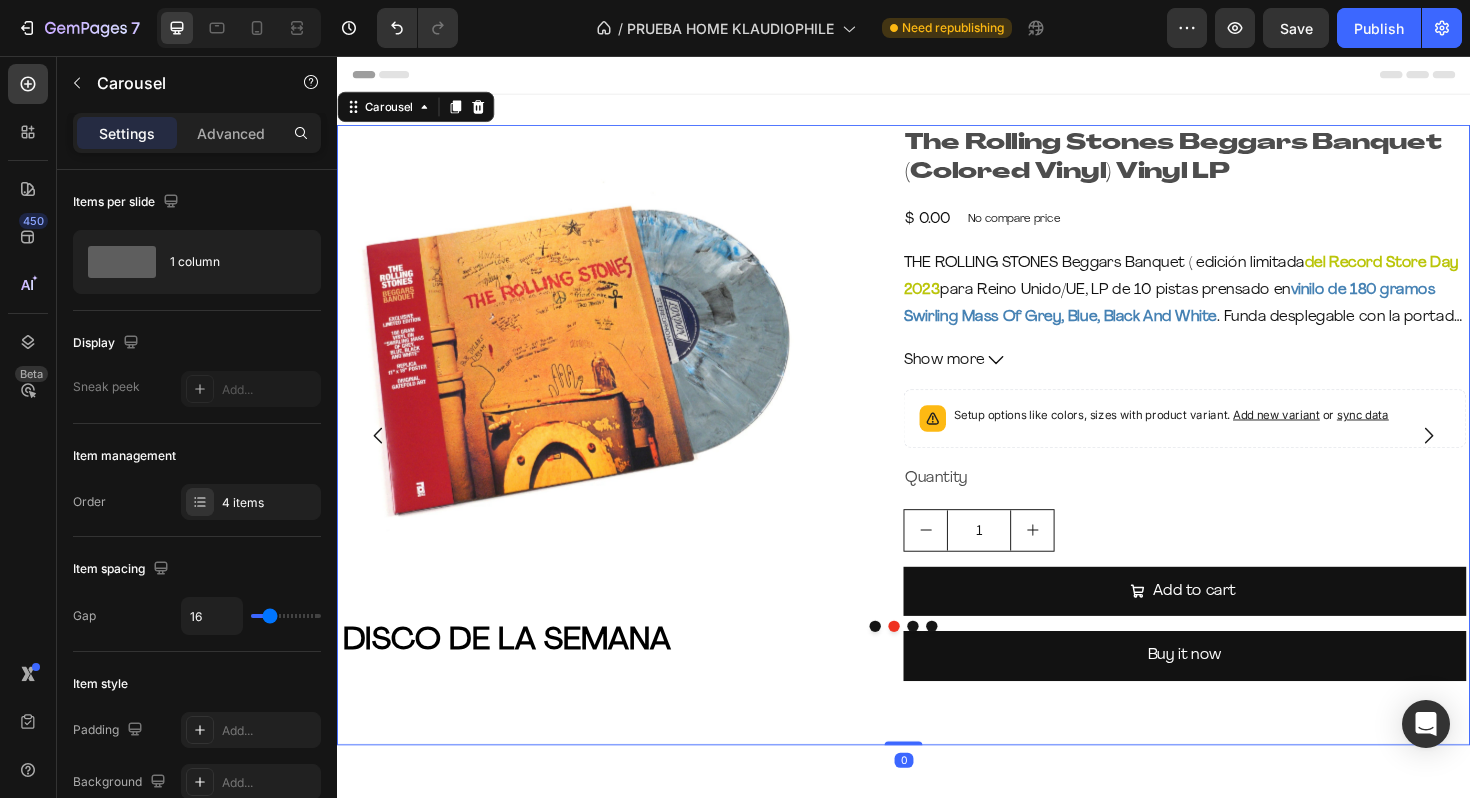 click at bounding box center [937, 660] 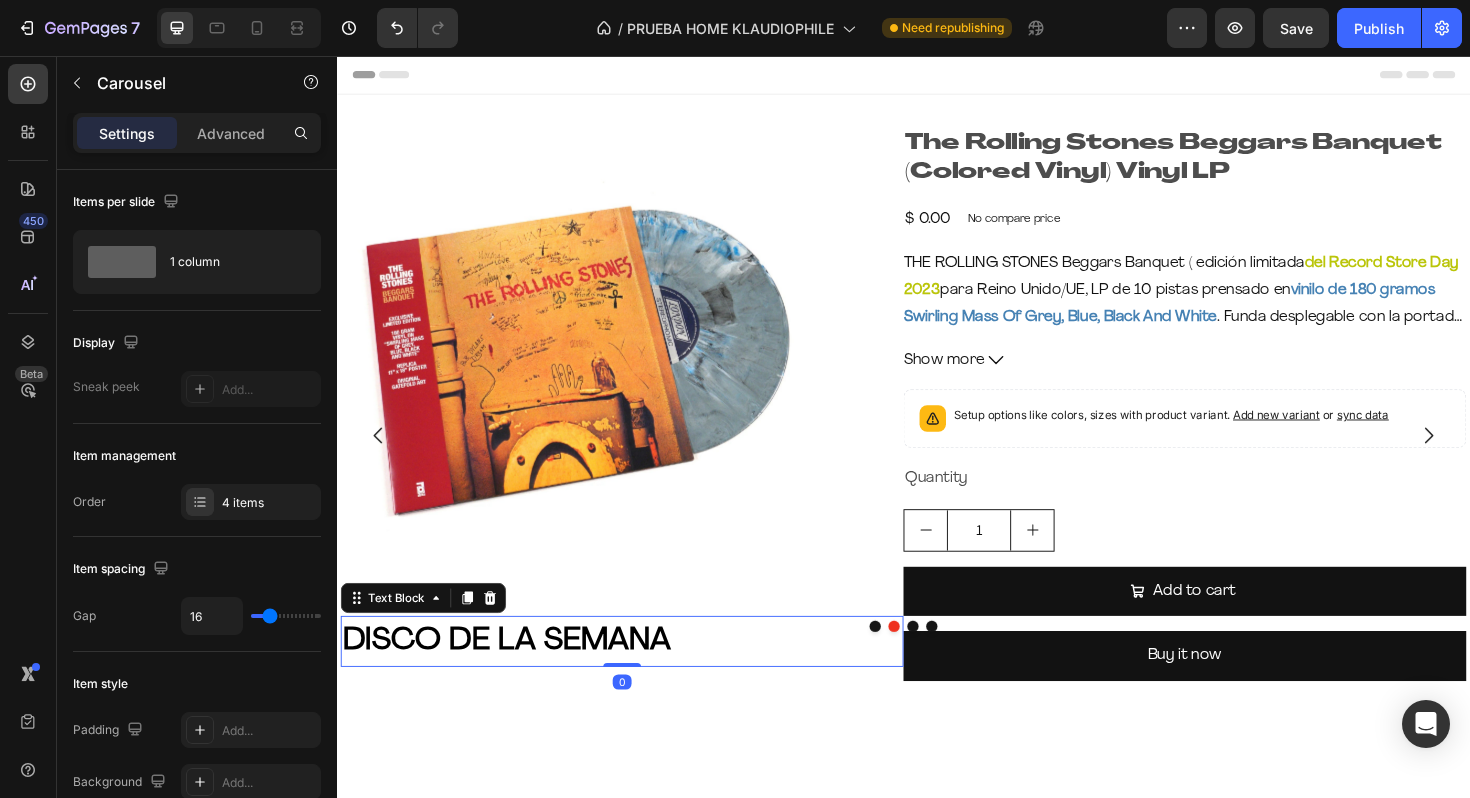 click on "DISCO DE LA SEMANA" at bounding box center [516, 675] 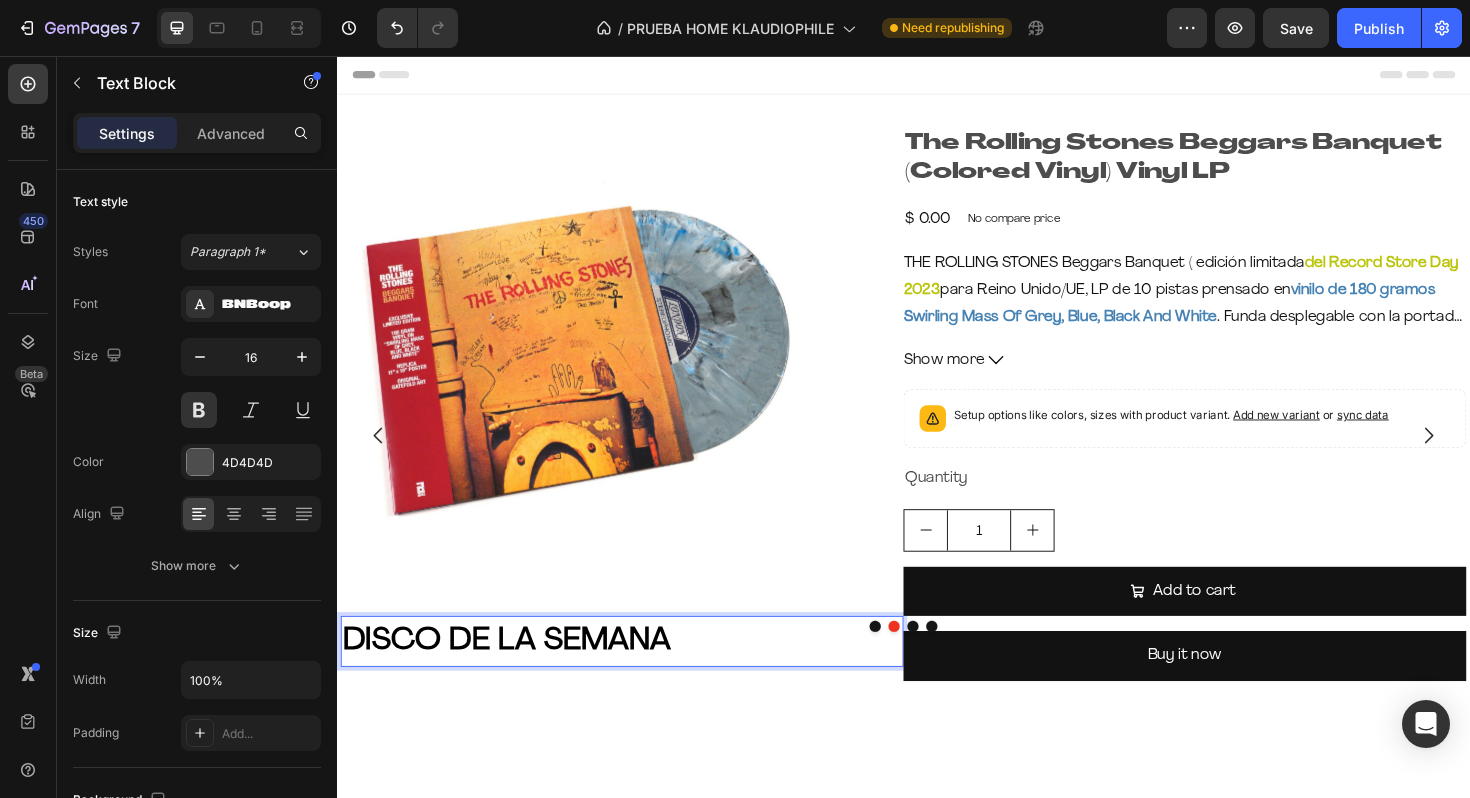 click on "DISCO DE LA SEMANA" at bounding box center (516, 675) 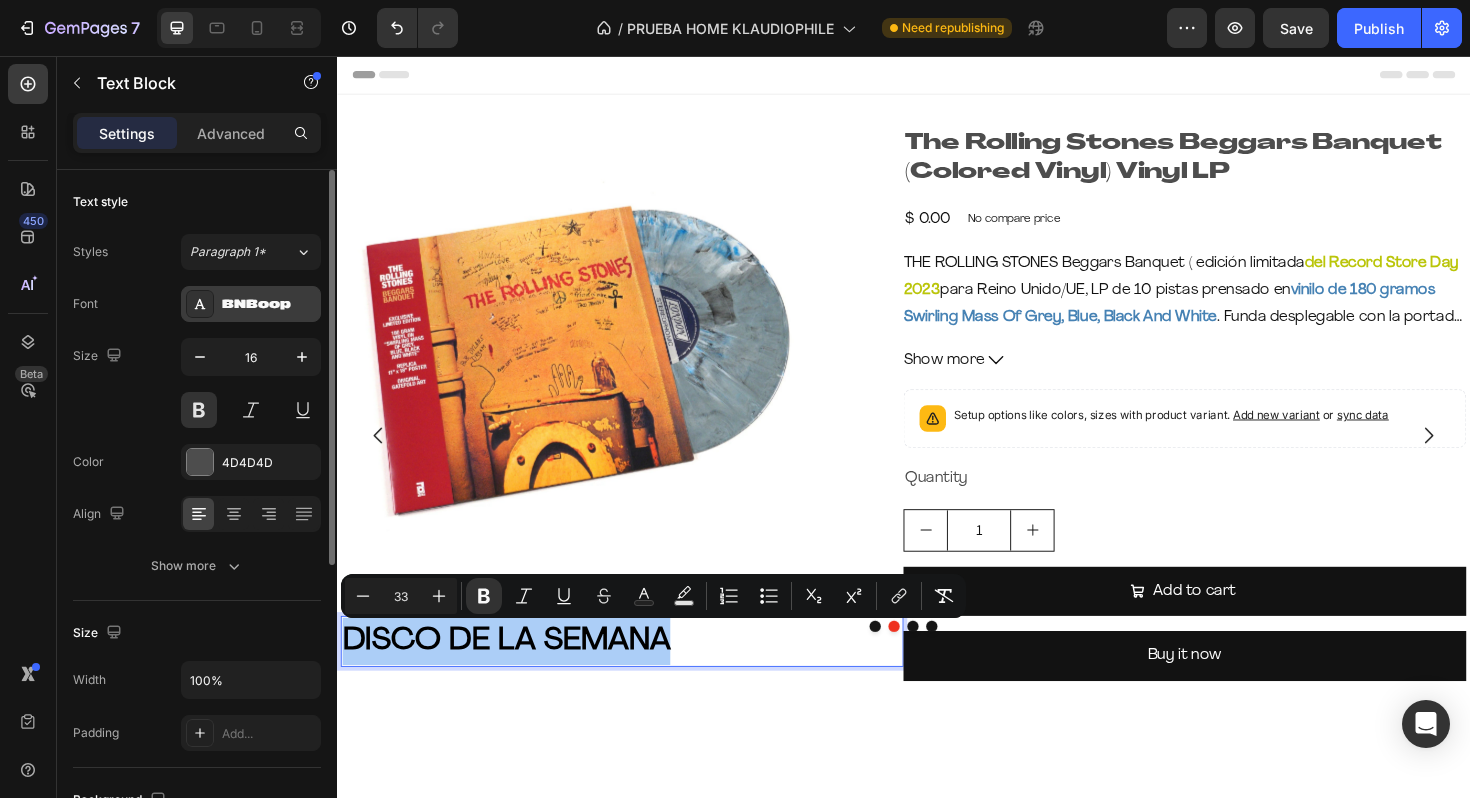 click on "BNBoop" at bounding box center [269, 305] 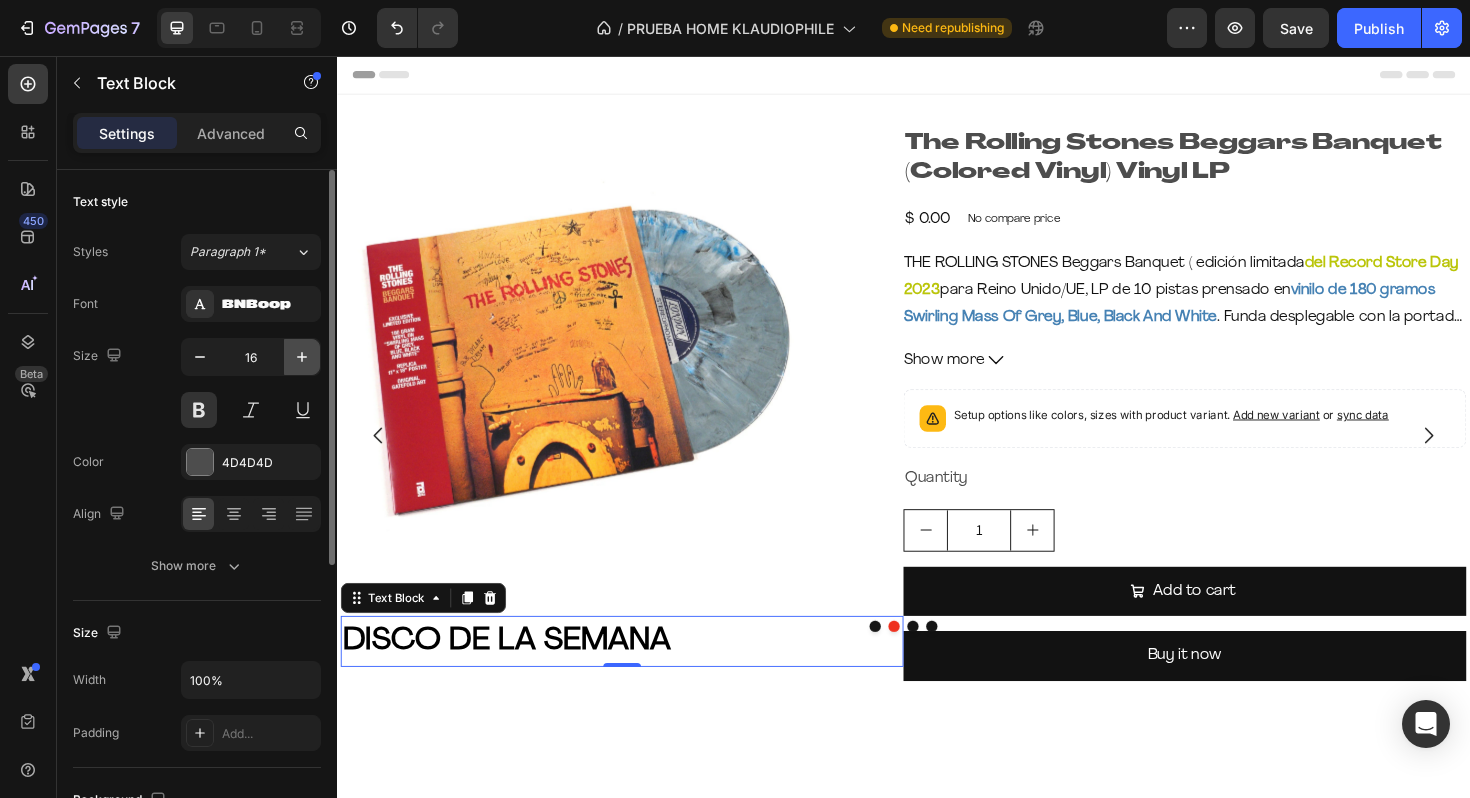 click 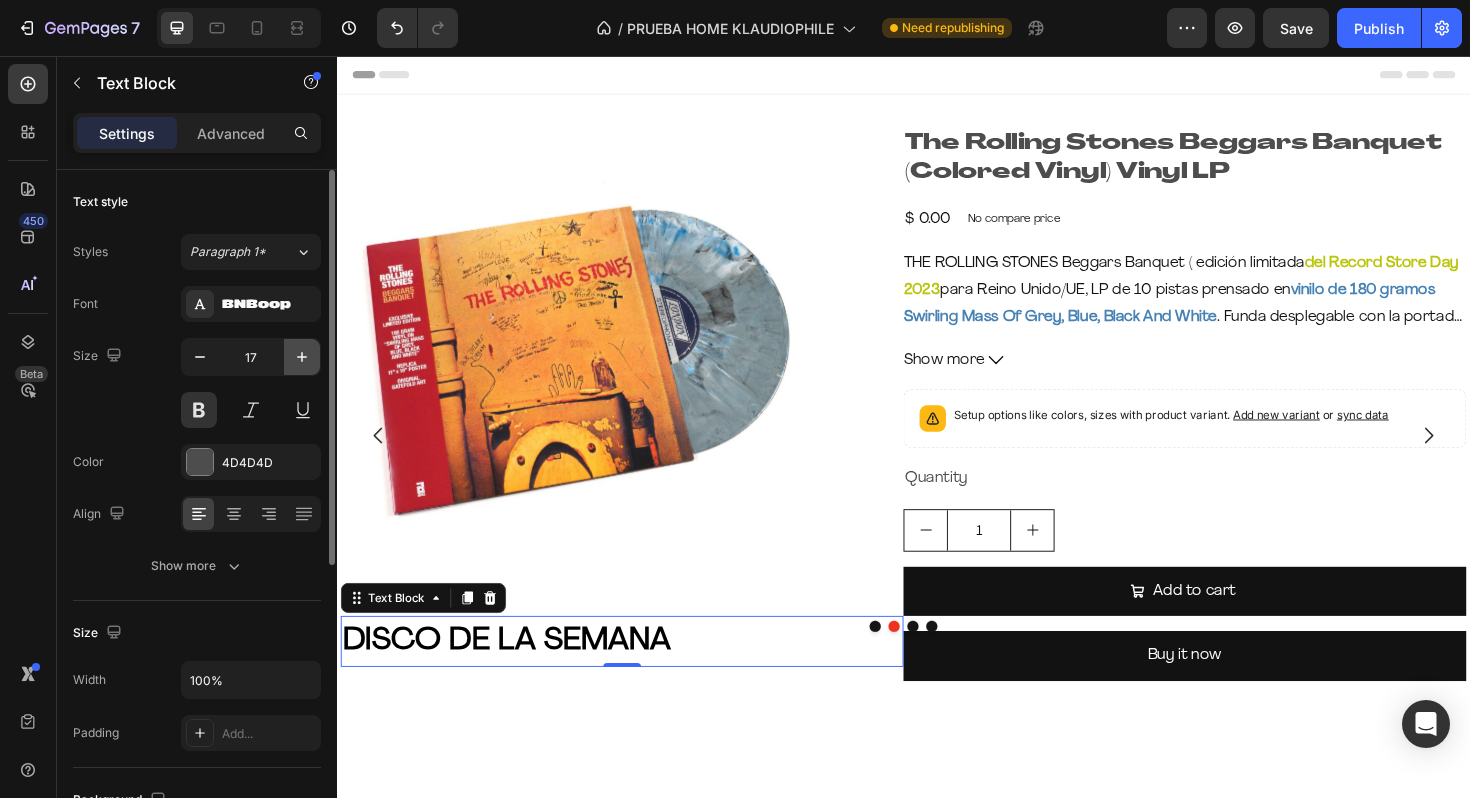 click 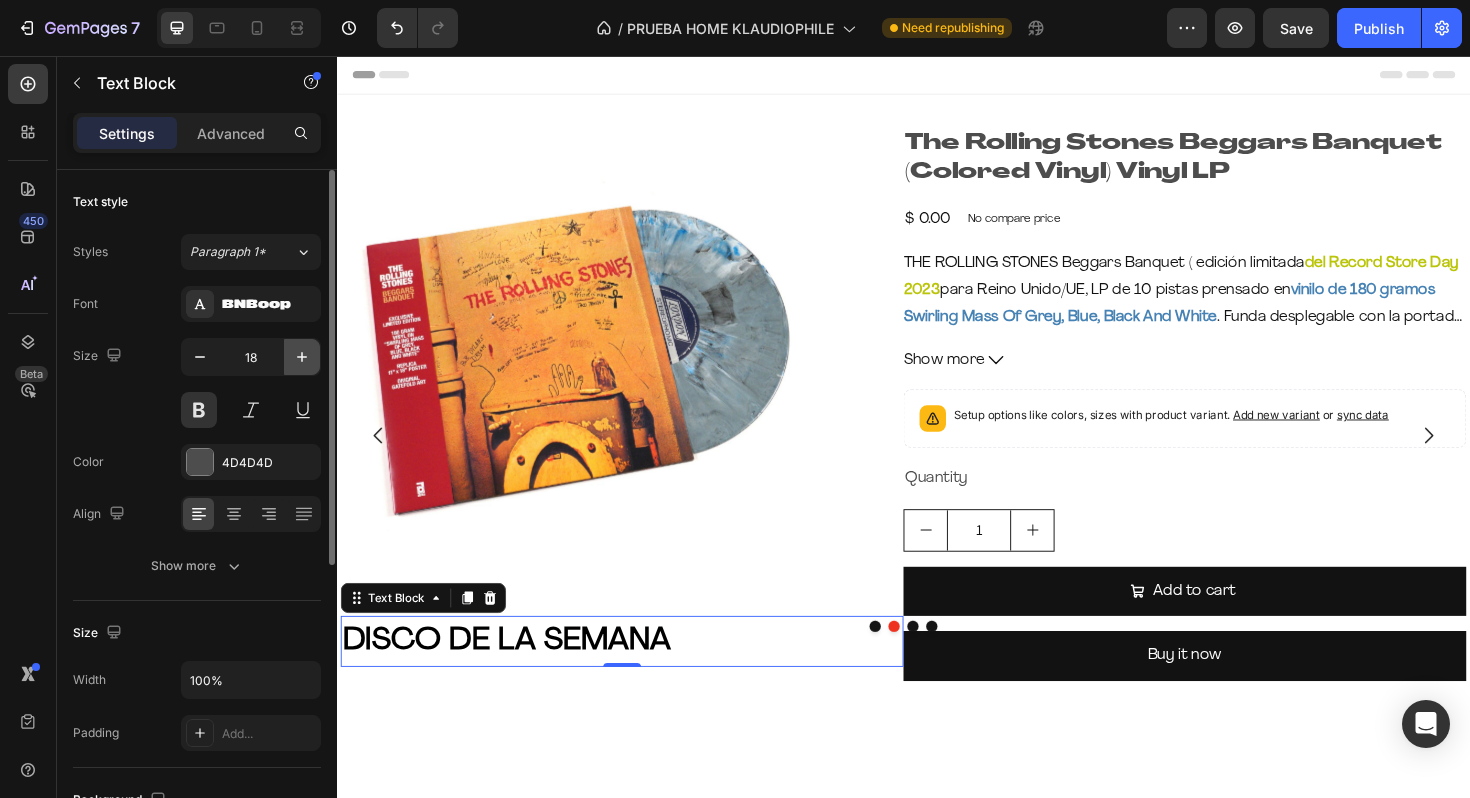 click 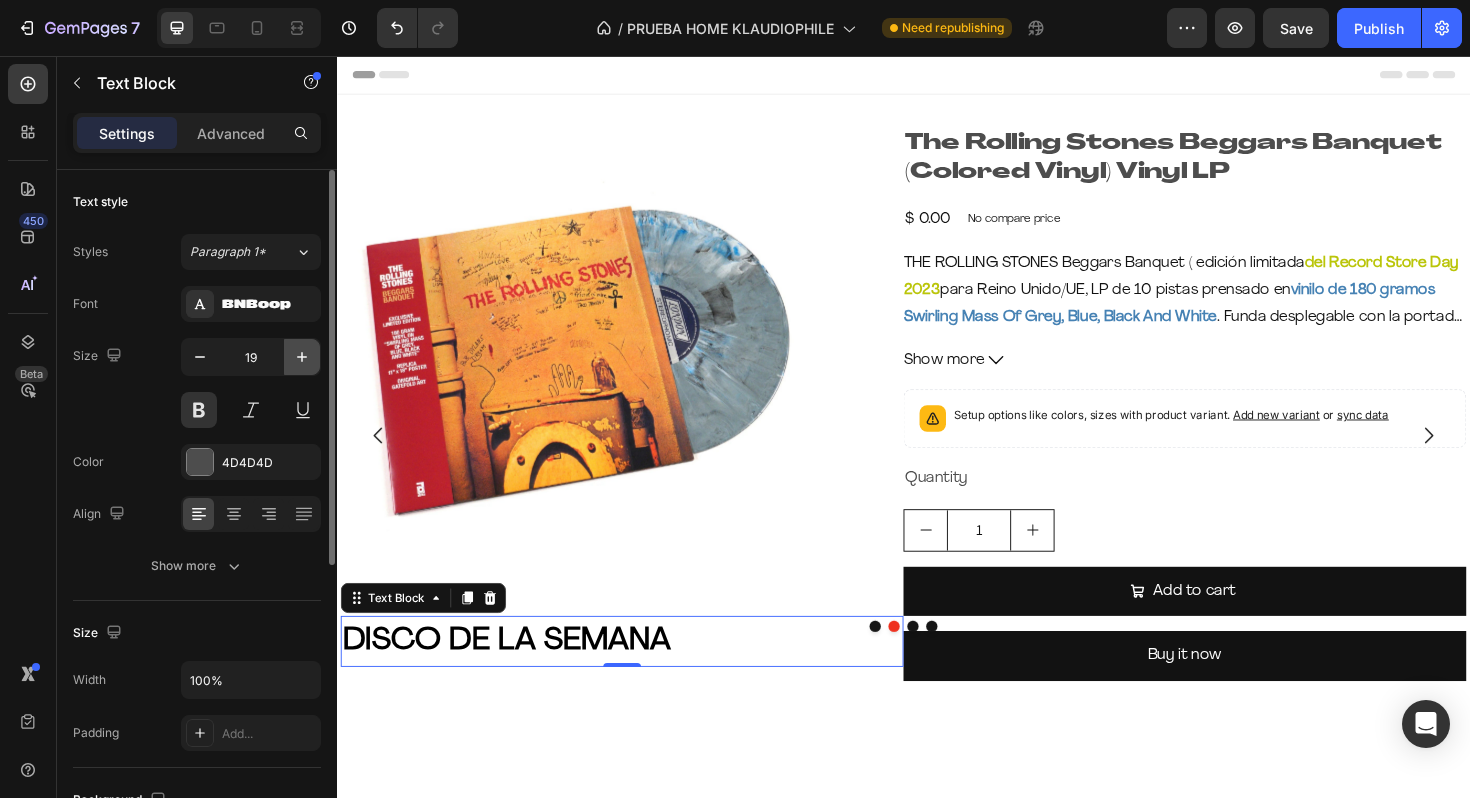 click 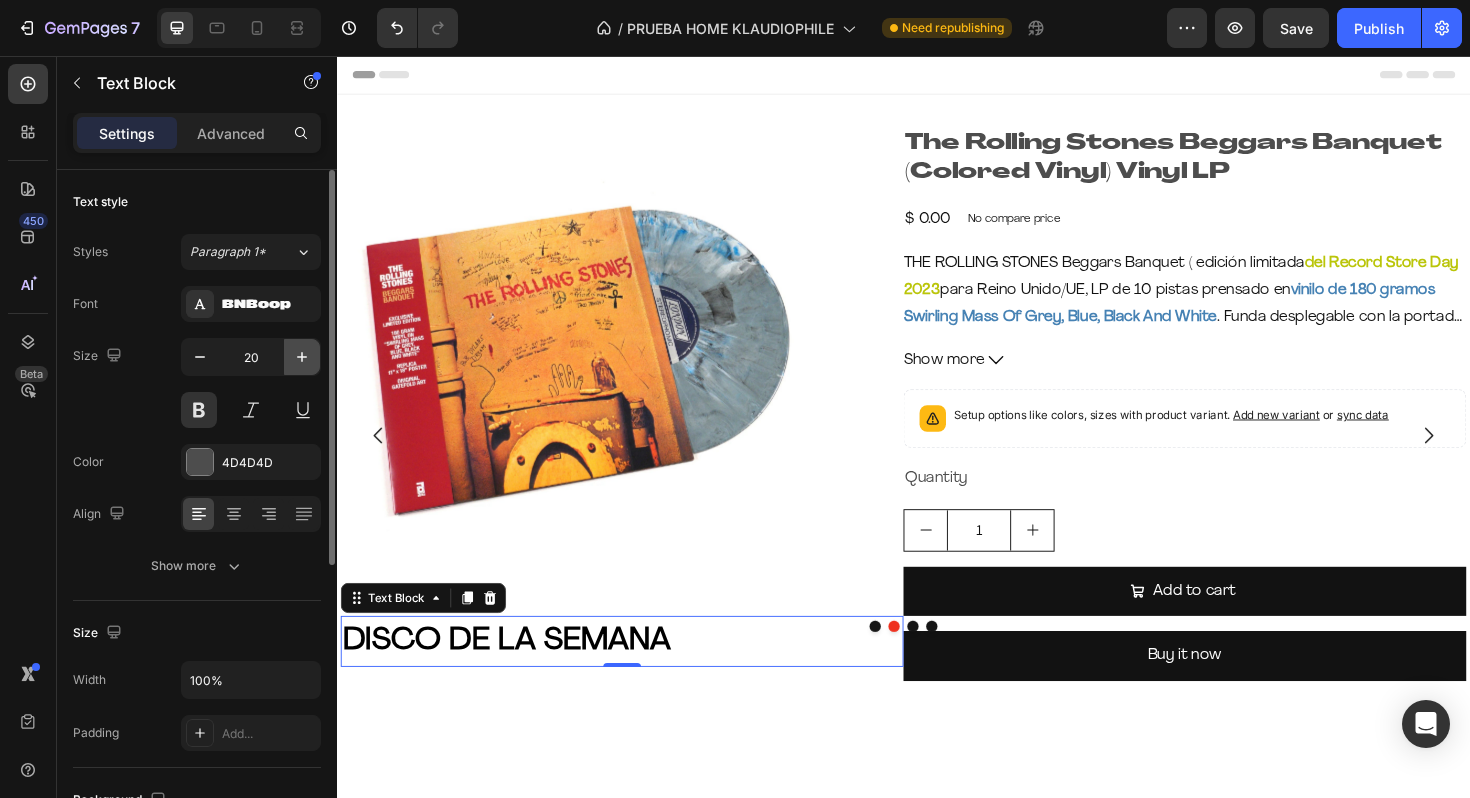 click 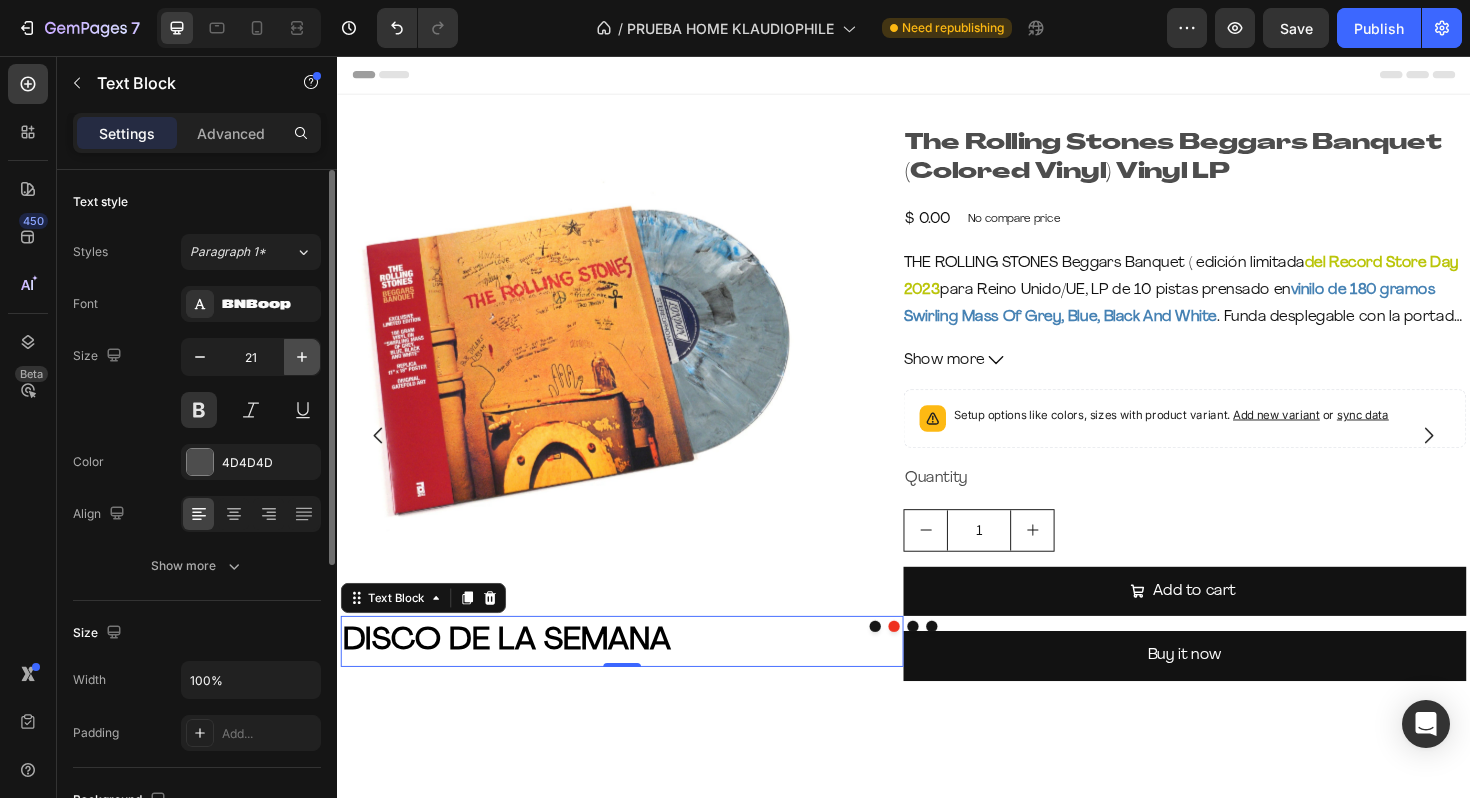 click 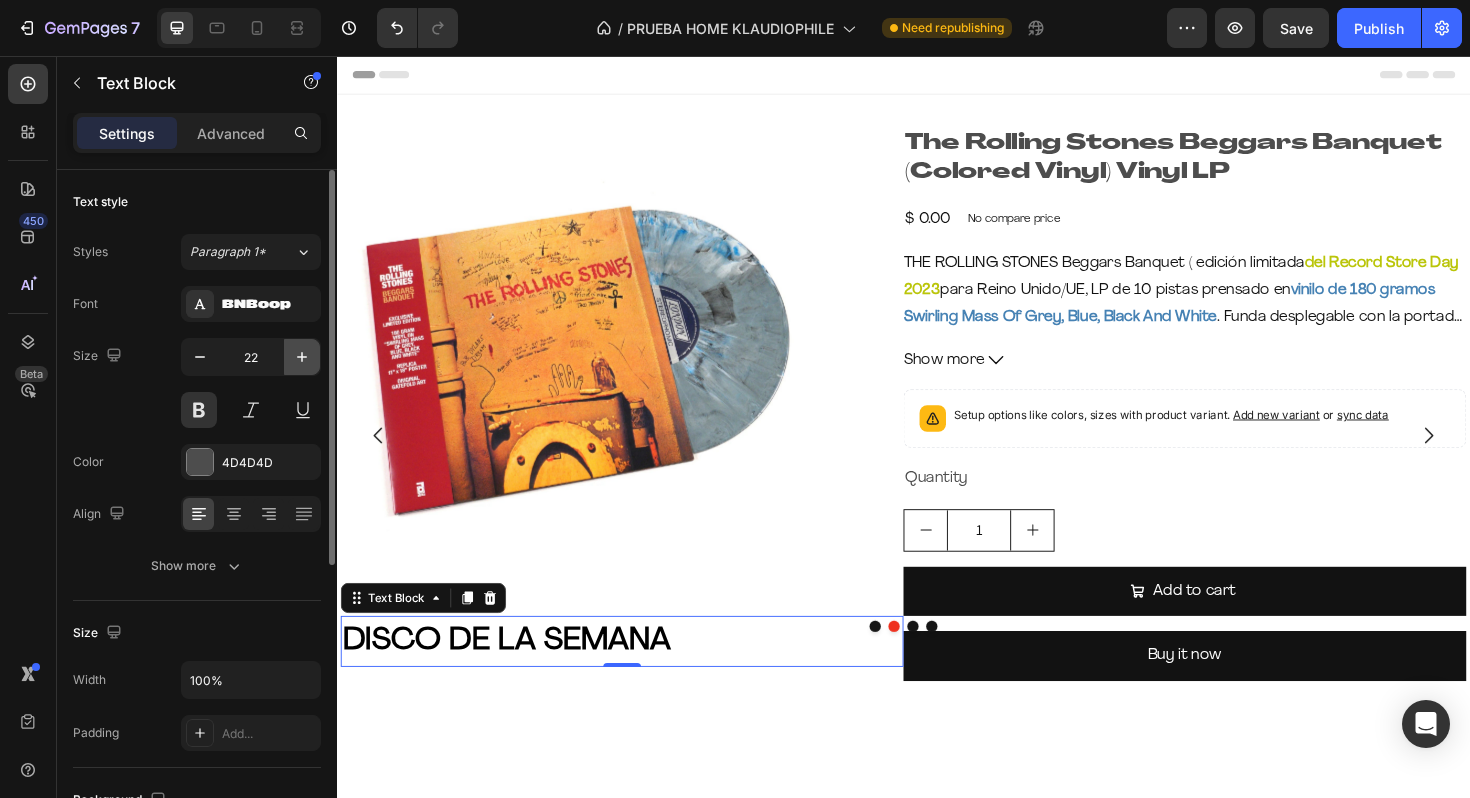click 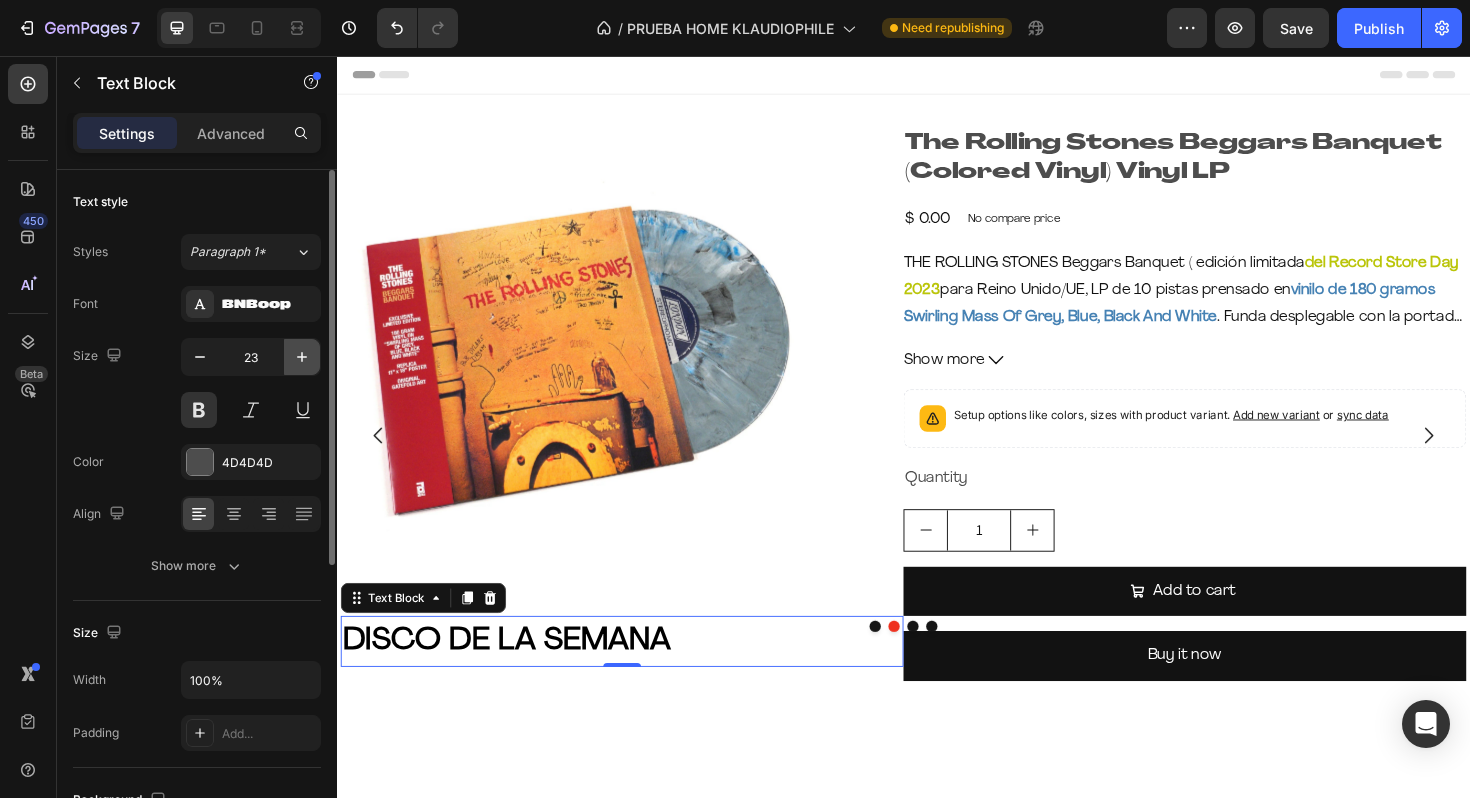 click 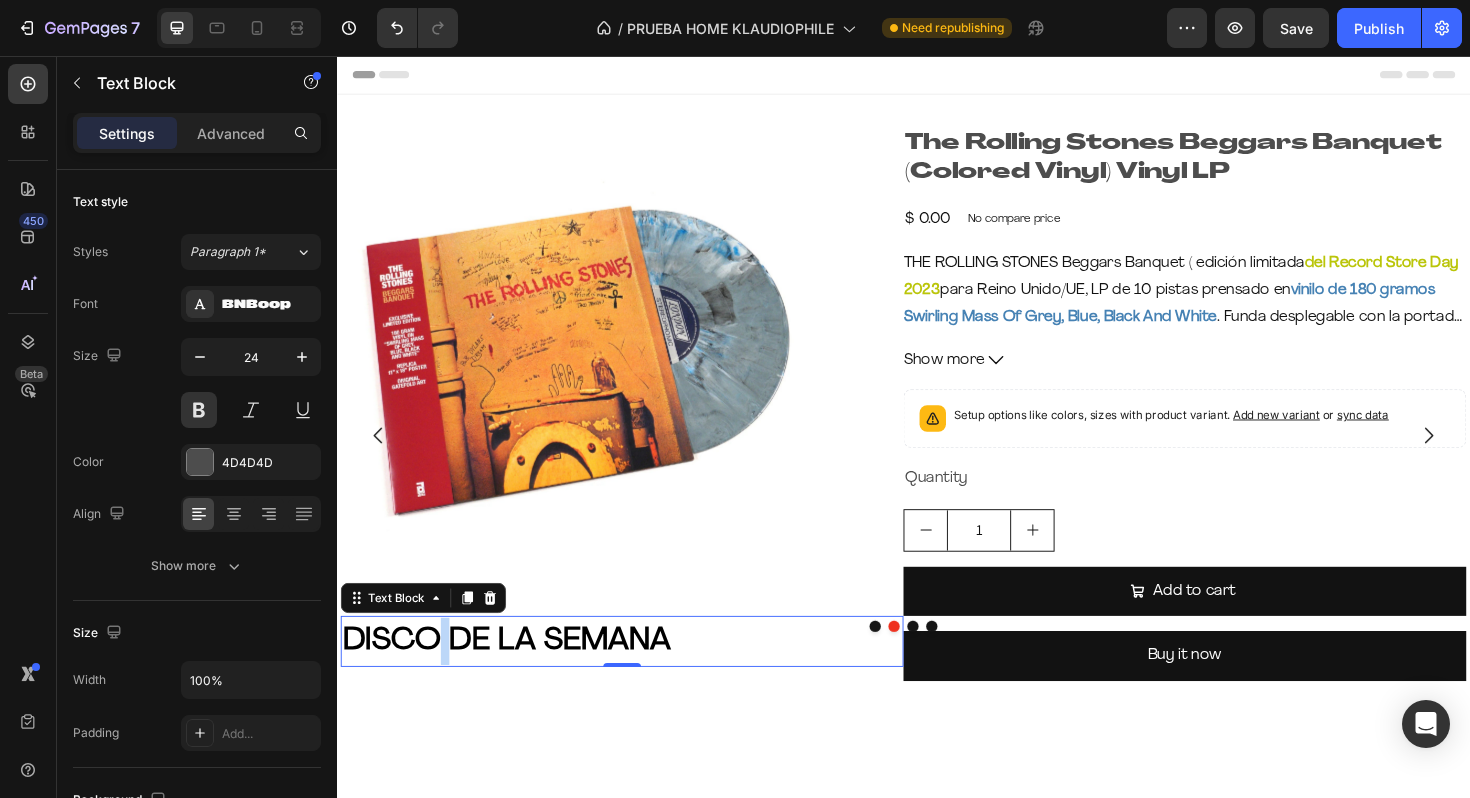 click on "DISCO DE LA SEMANA" at bounding box center [516, 675] 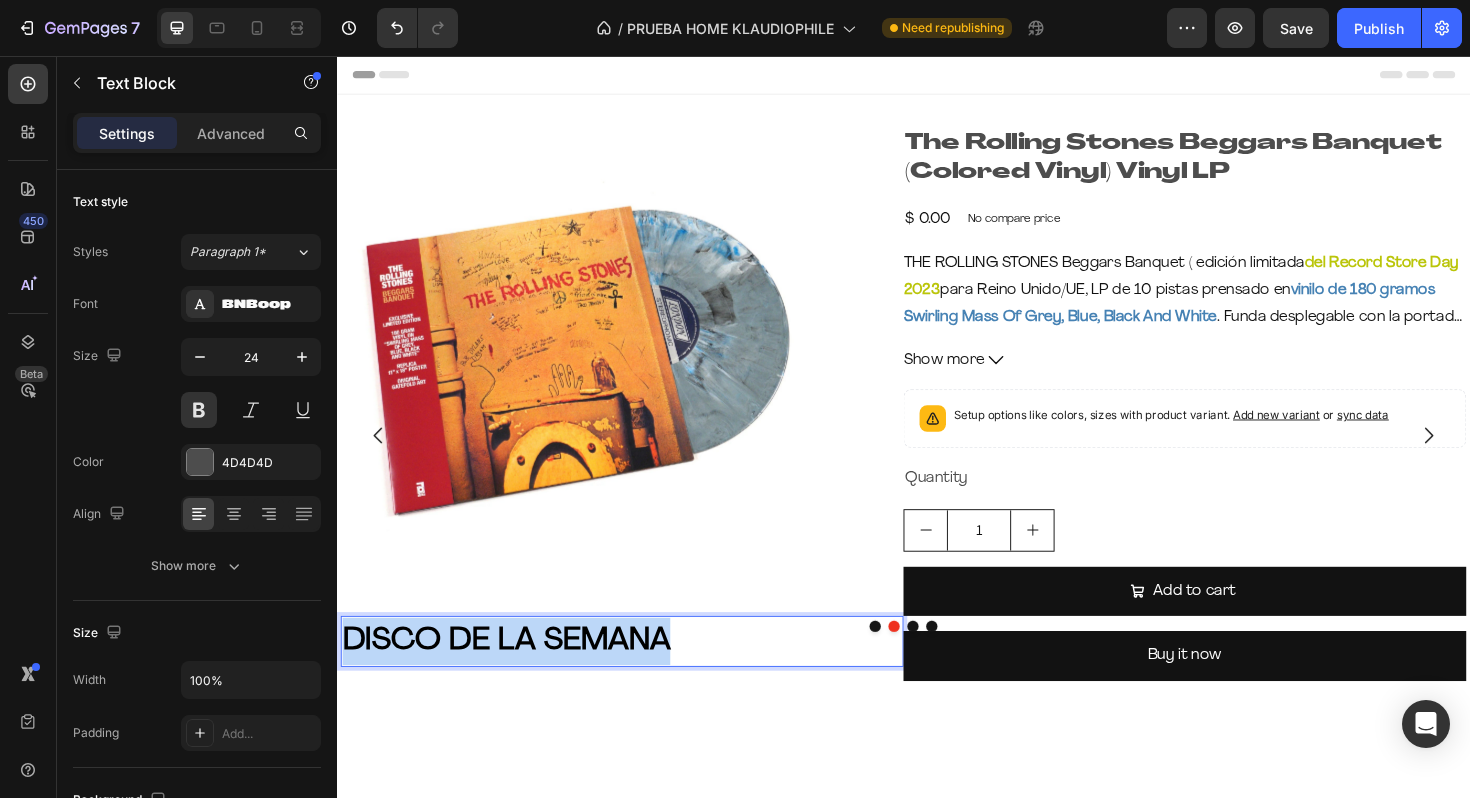 click on "DISCO DE LA SEMANA" at bounding box center (516, 675) 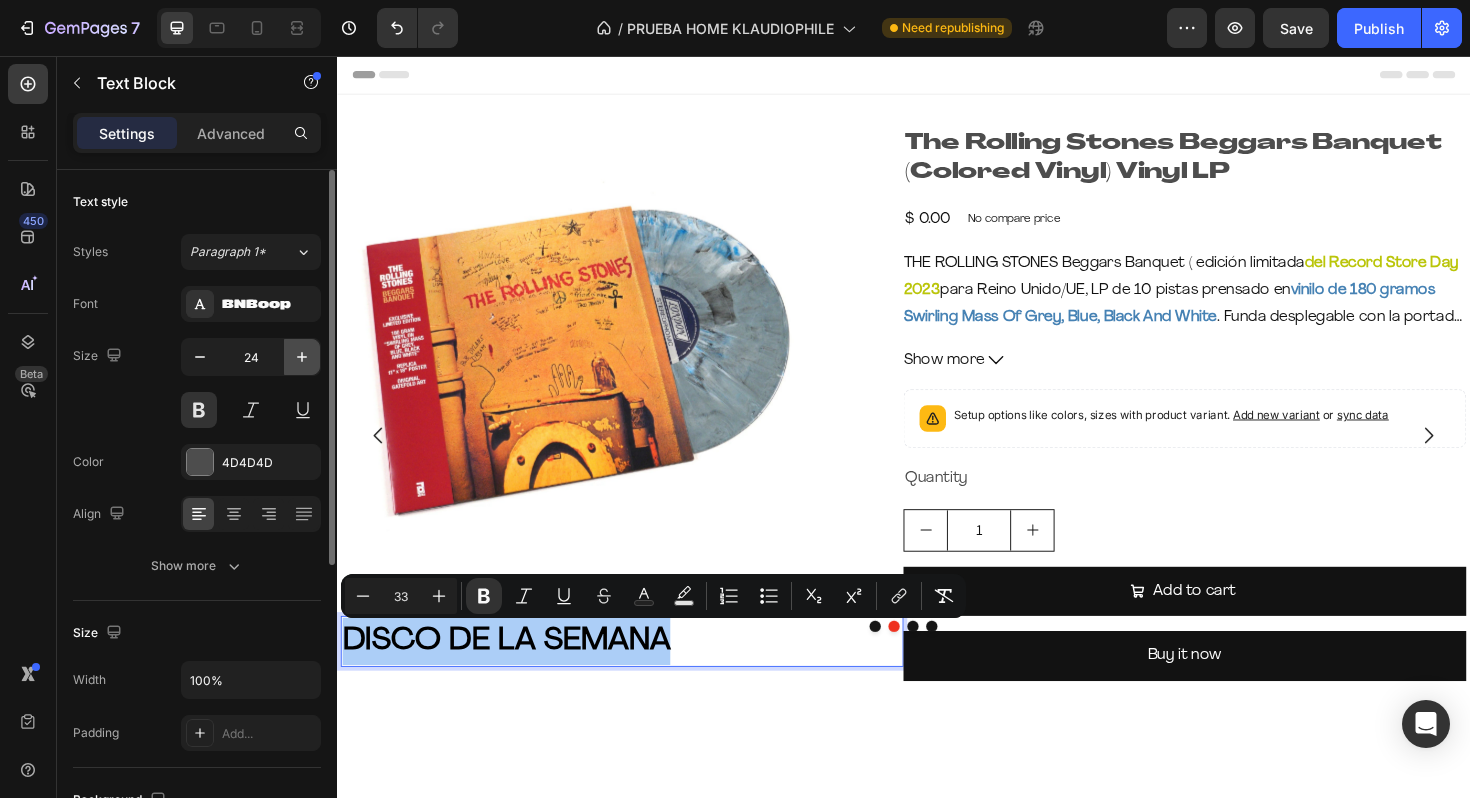 click 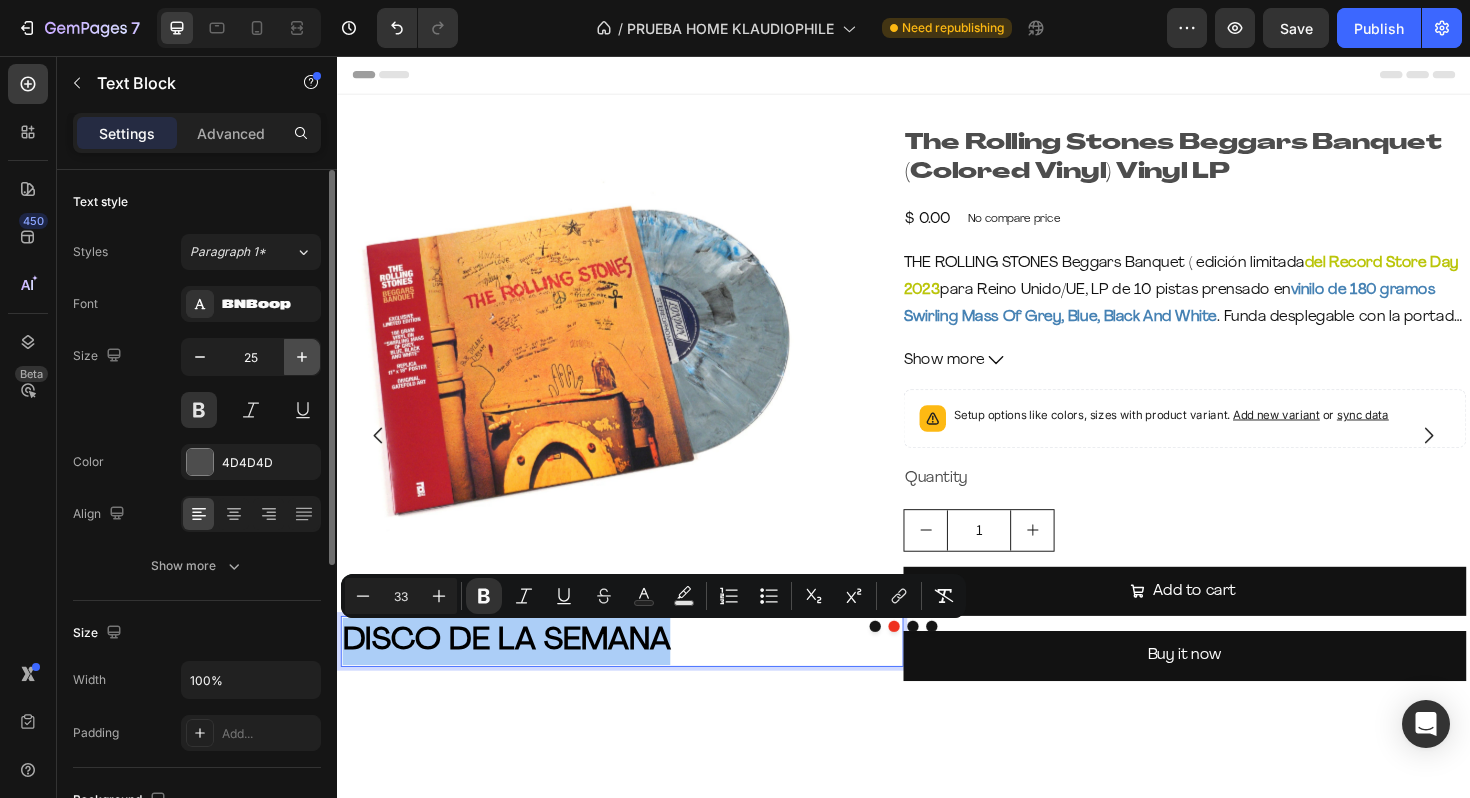 click 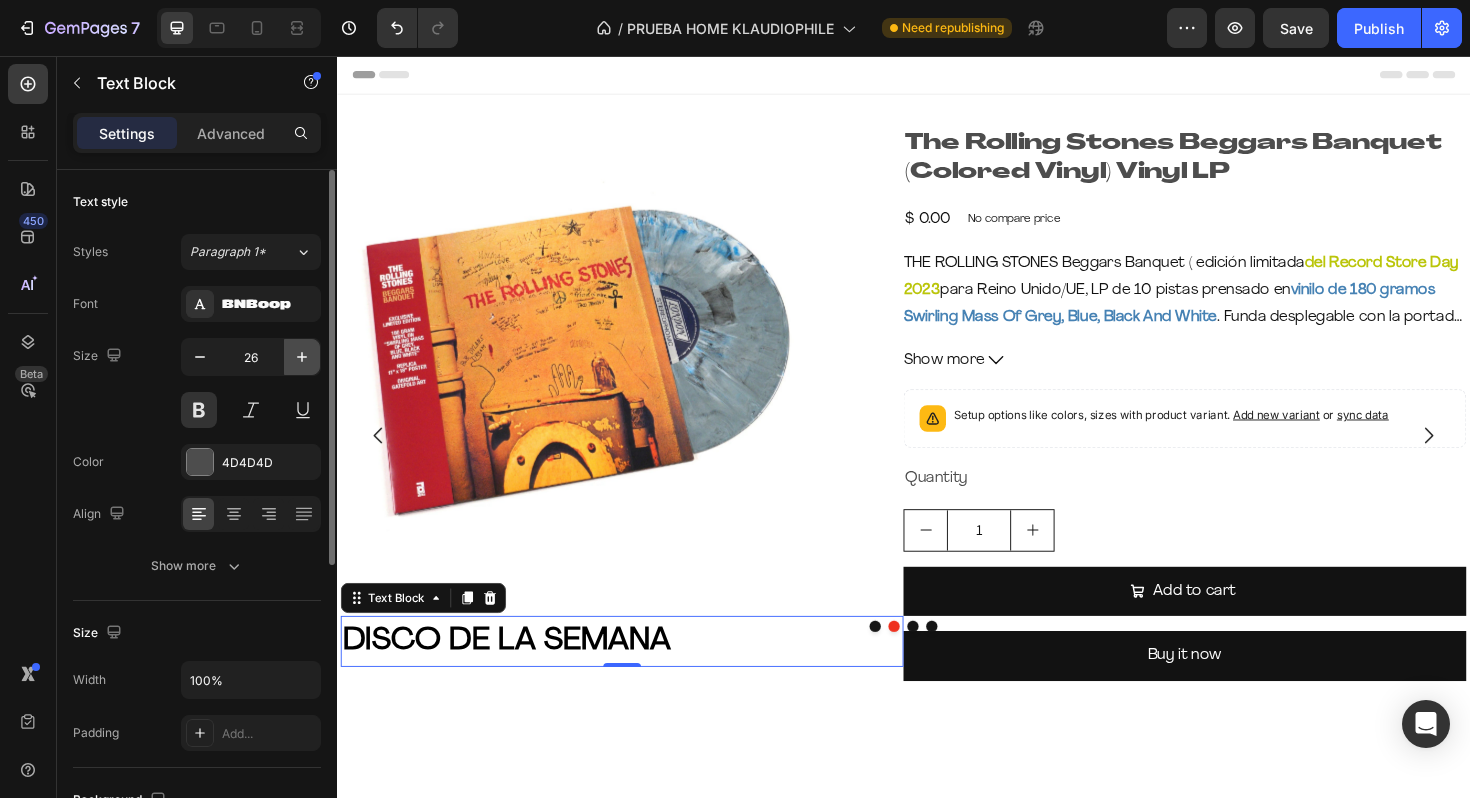 click 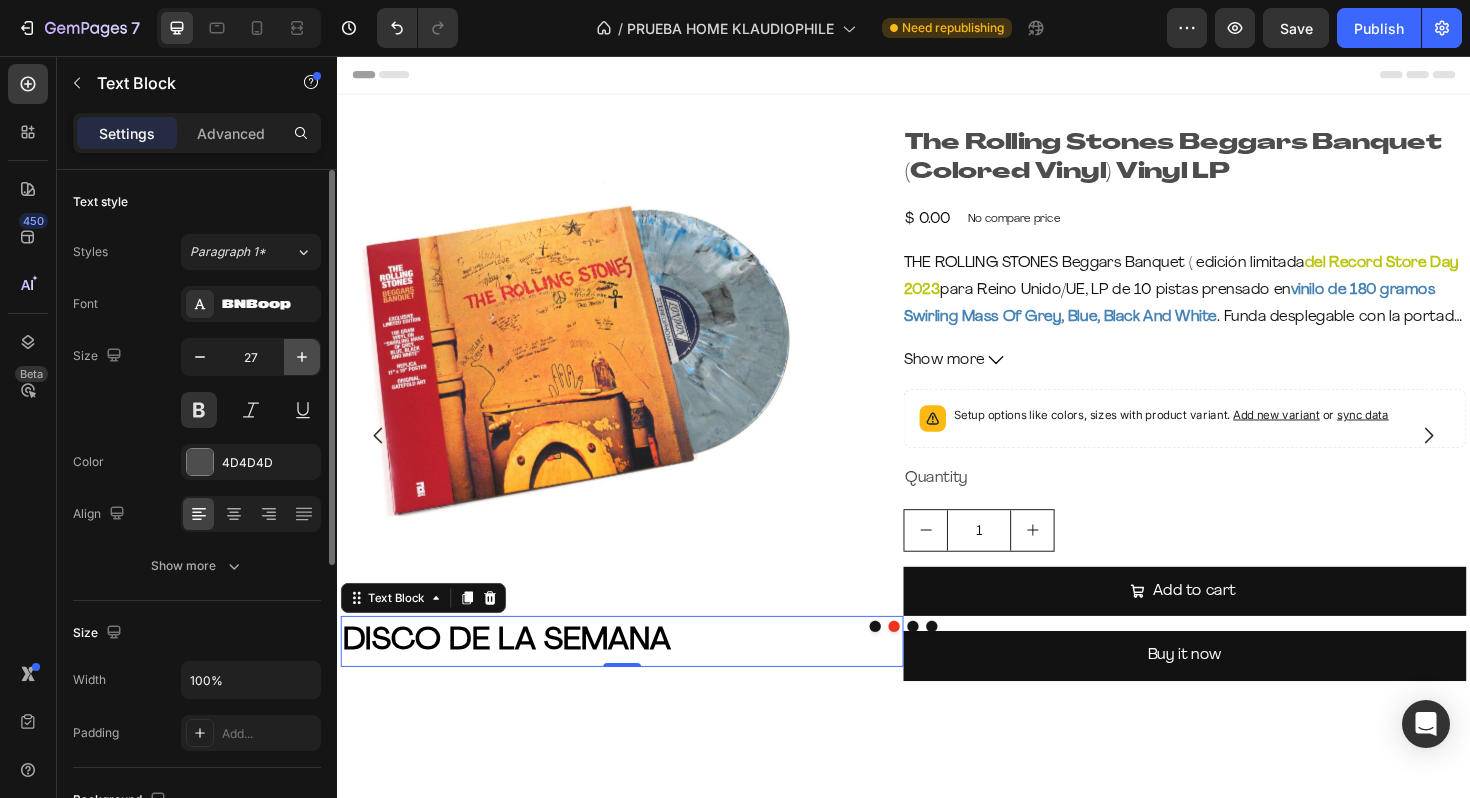 click 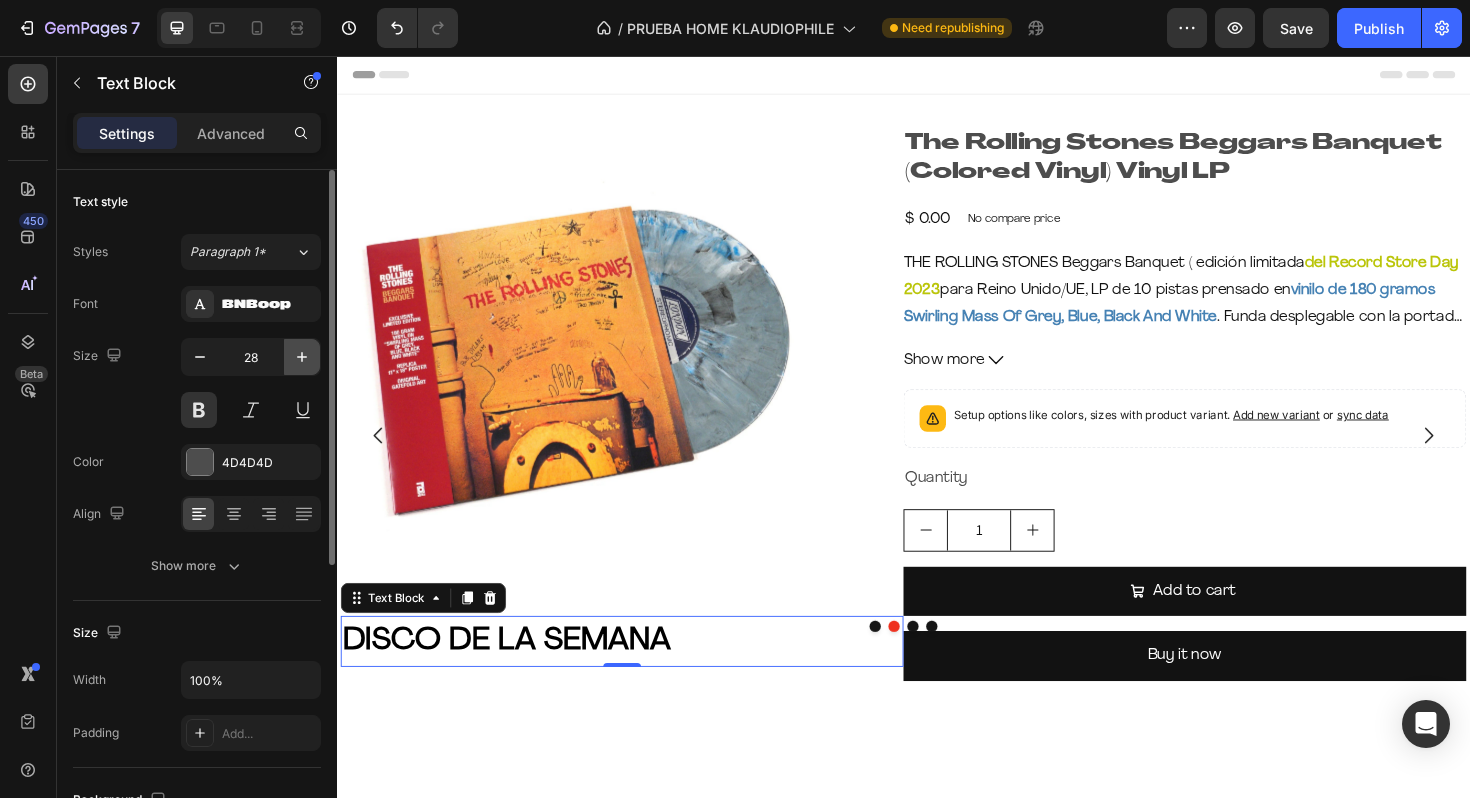 click 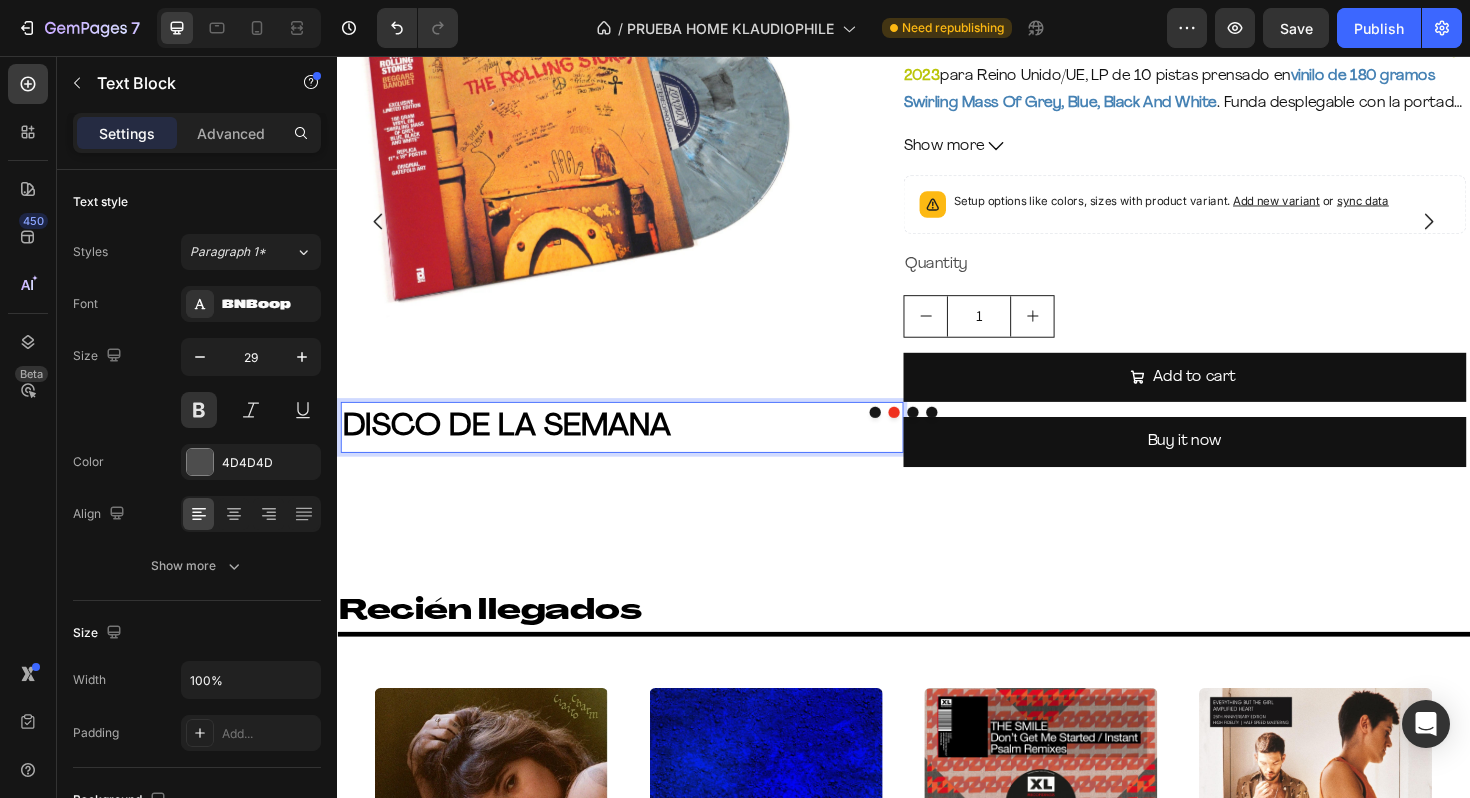 scroll, scrollTop: 116, scrollLeft: 0, axis: vertical 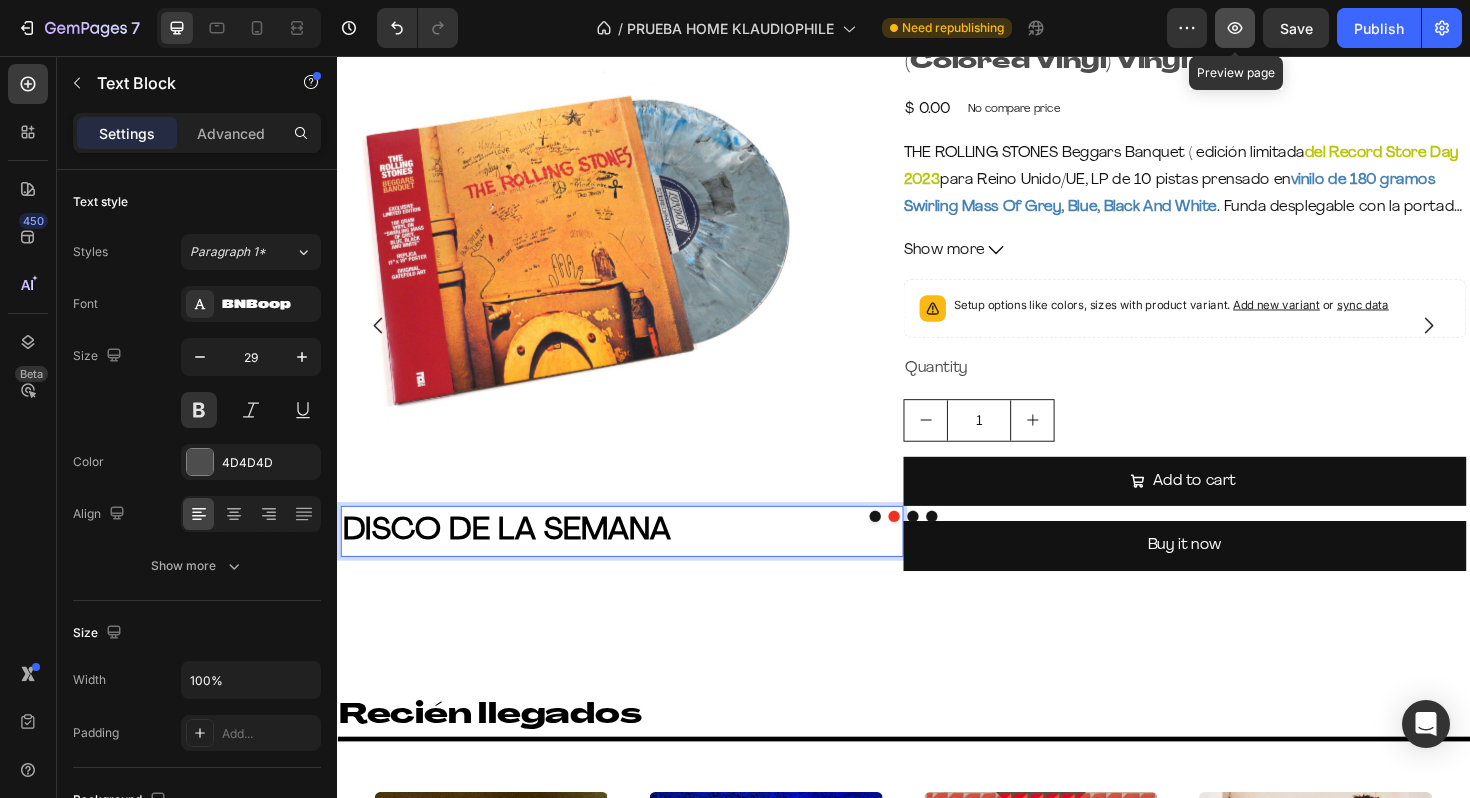 click 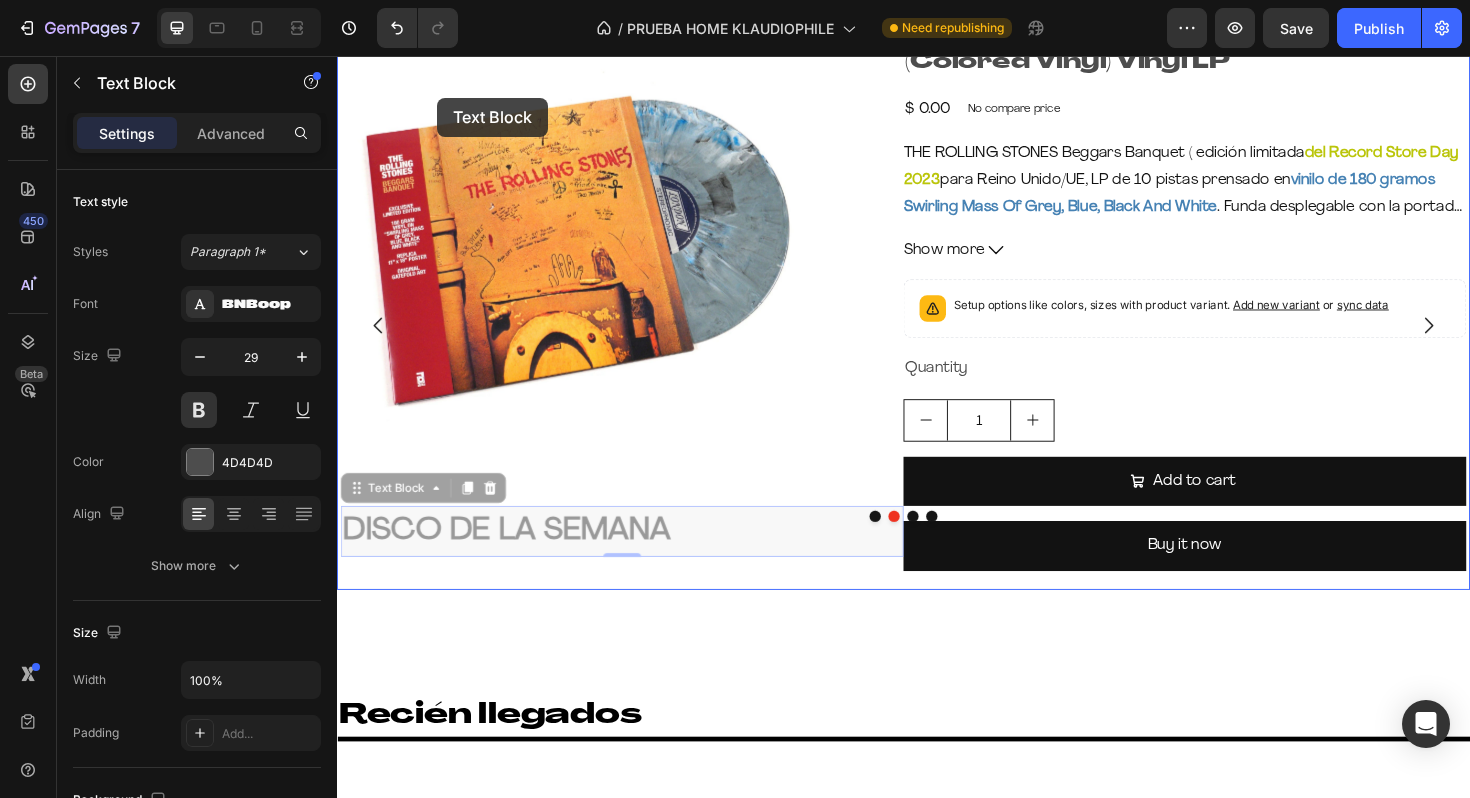 scroll, scrollTop: 0, scrollLeft: 0, axis: both 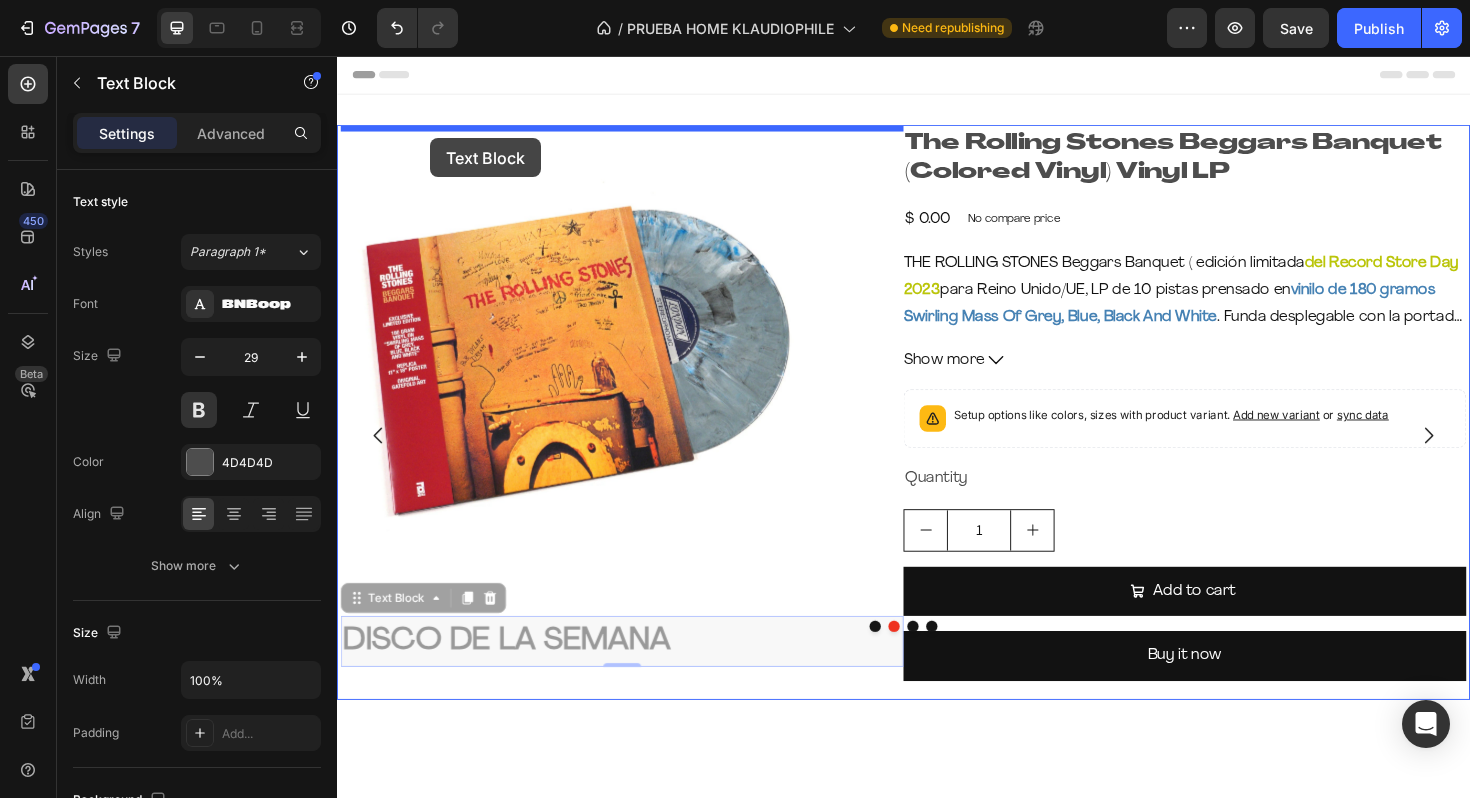 drag, startPoint x: 352, startPoint y: 525, endPoint x: 436, endPoint y: 143, distance: 391.1266 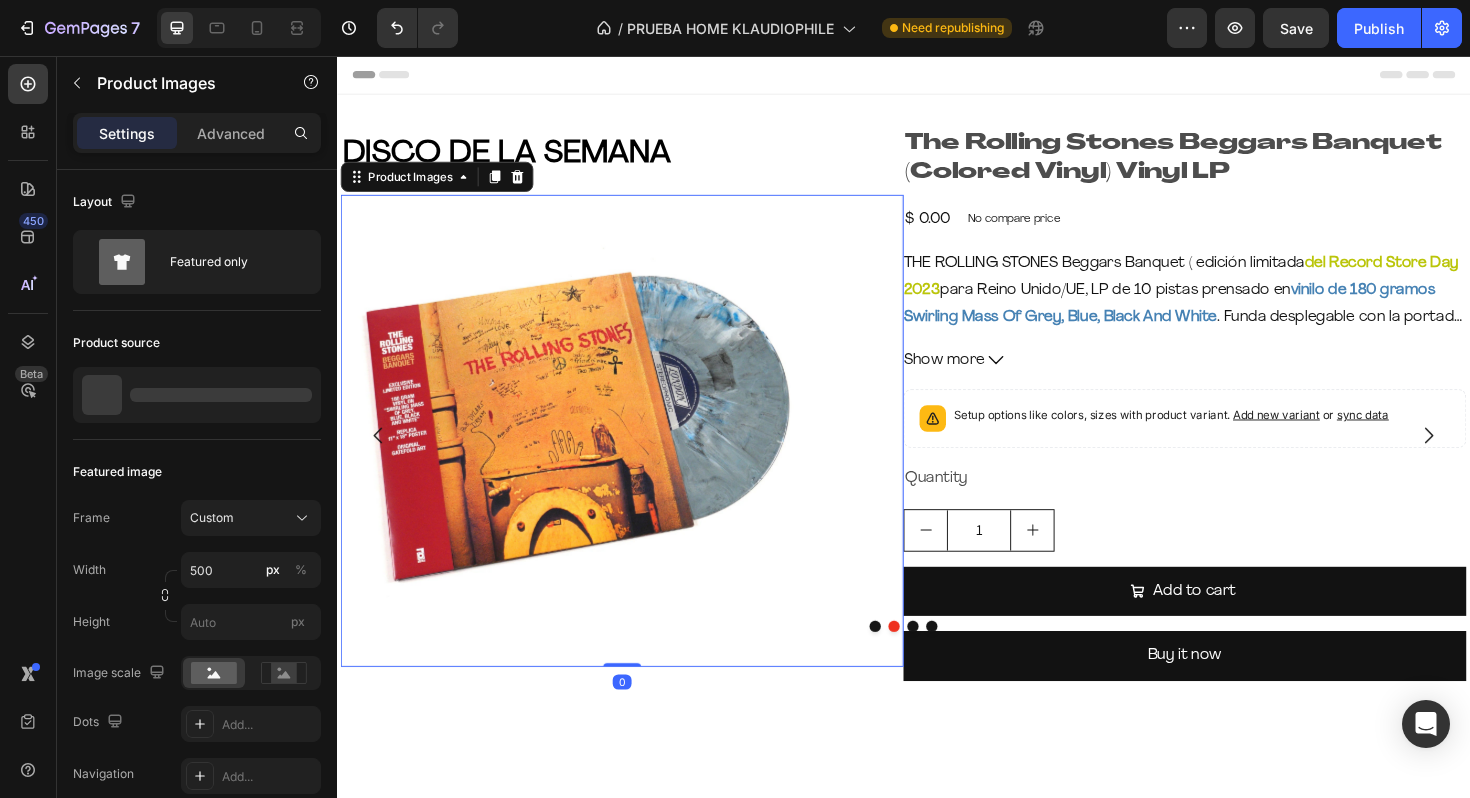 click at bounding box center [639, 453] 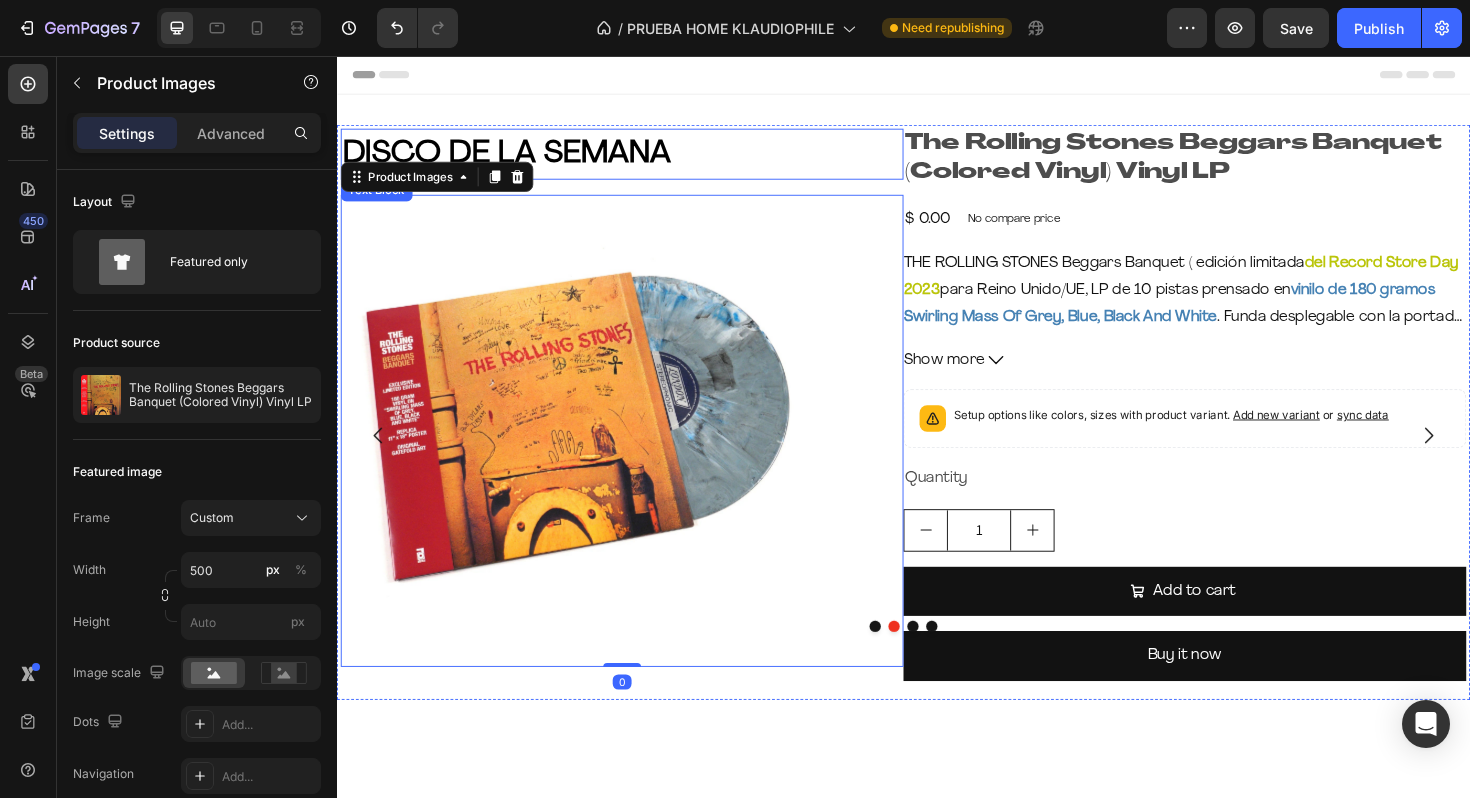 click on "DISCO DE LA SEMANA" at bounding box center (516, 159) 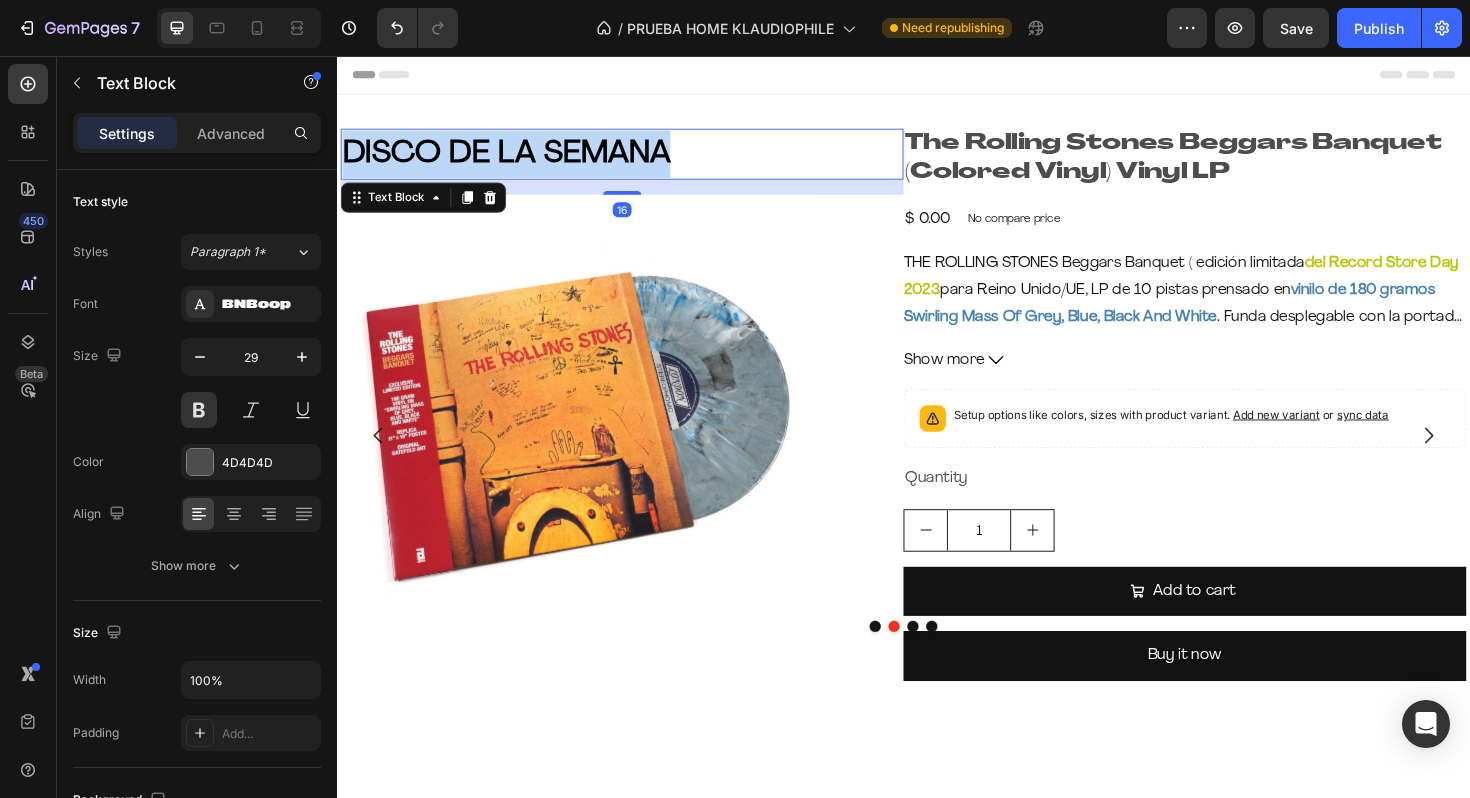 click on "DISCO DE LA SEMANA" at bounding box center (516, 159) 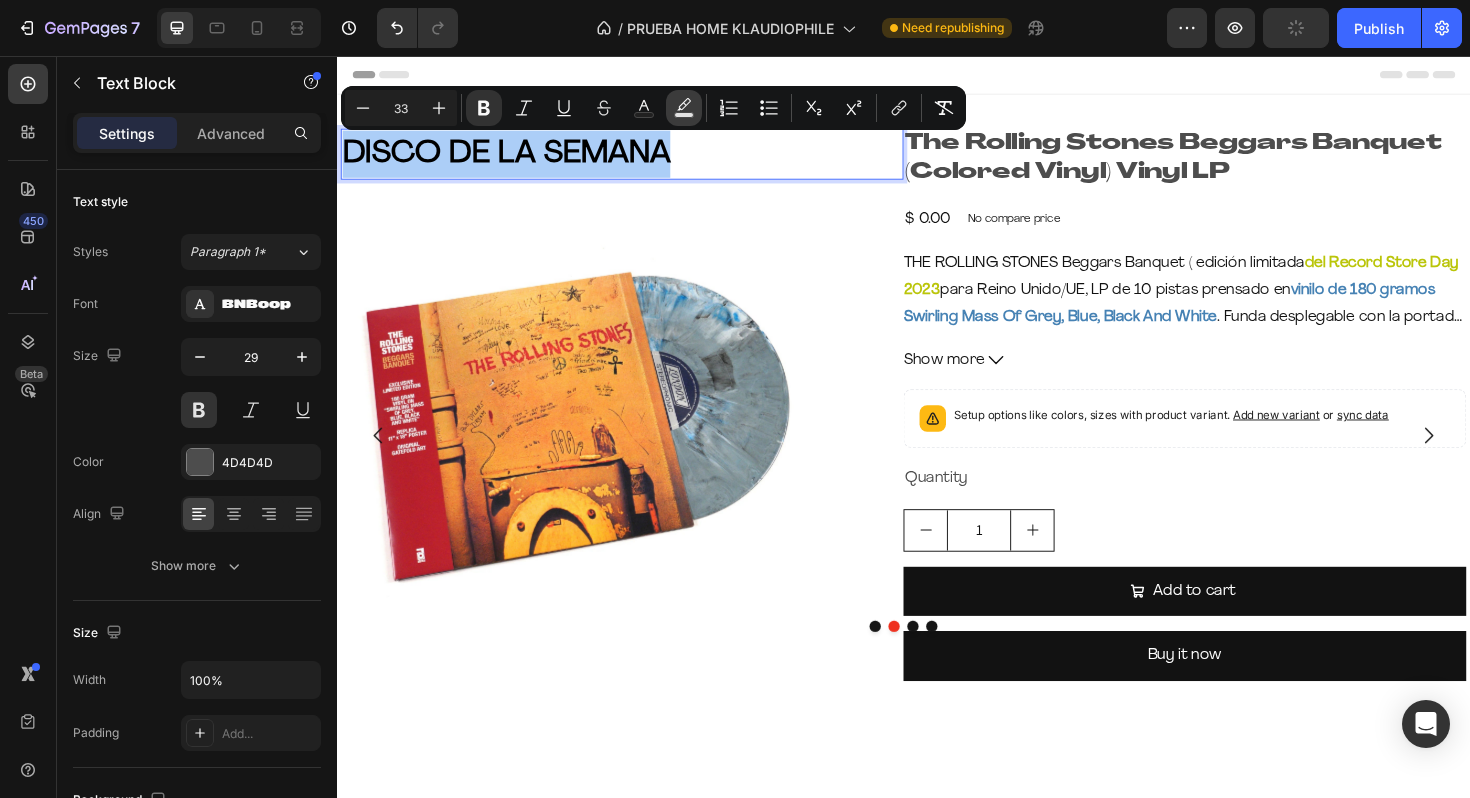click 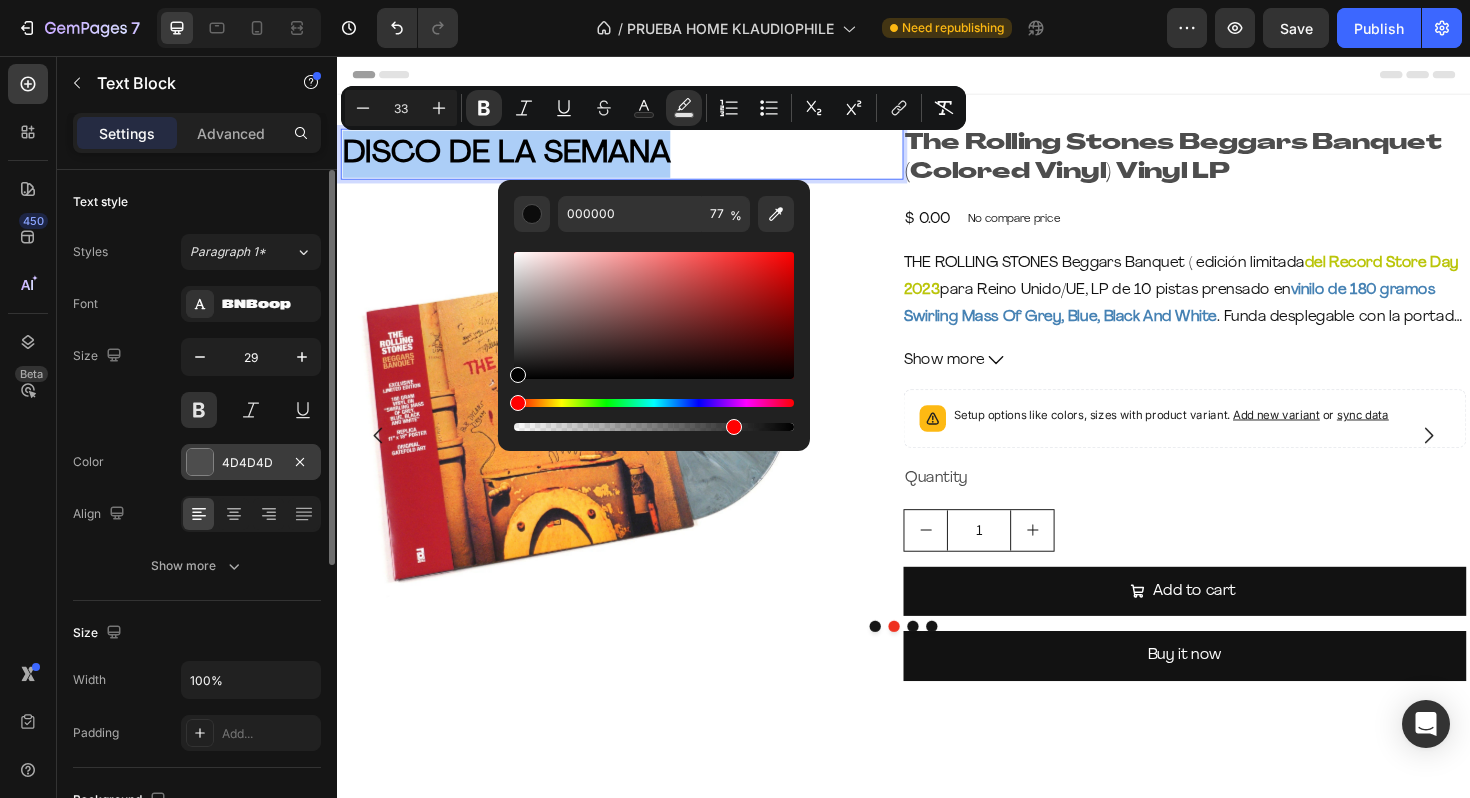 click at bounding box center (200, 462) 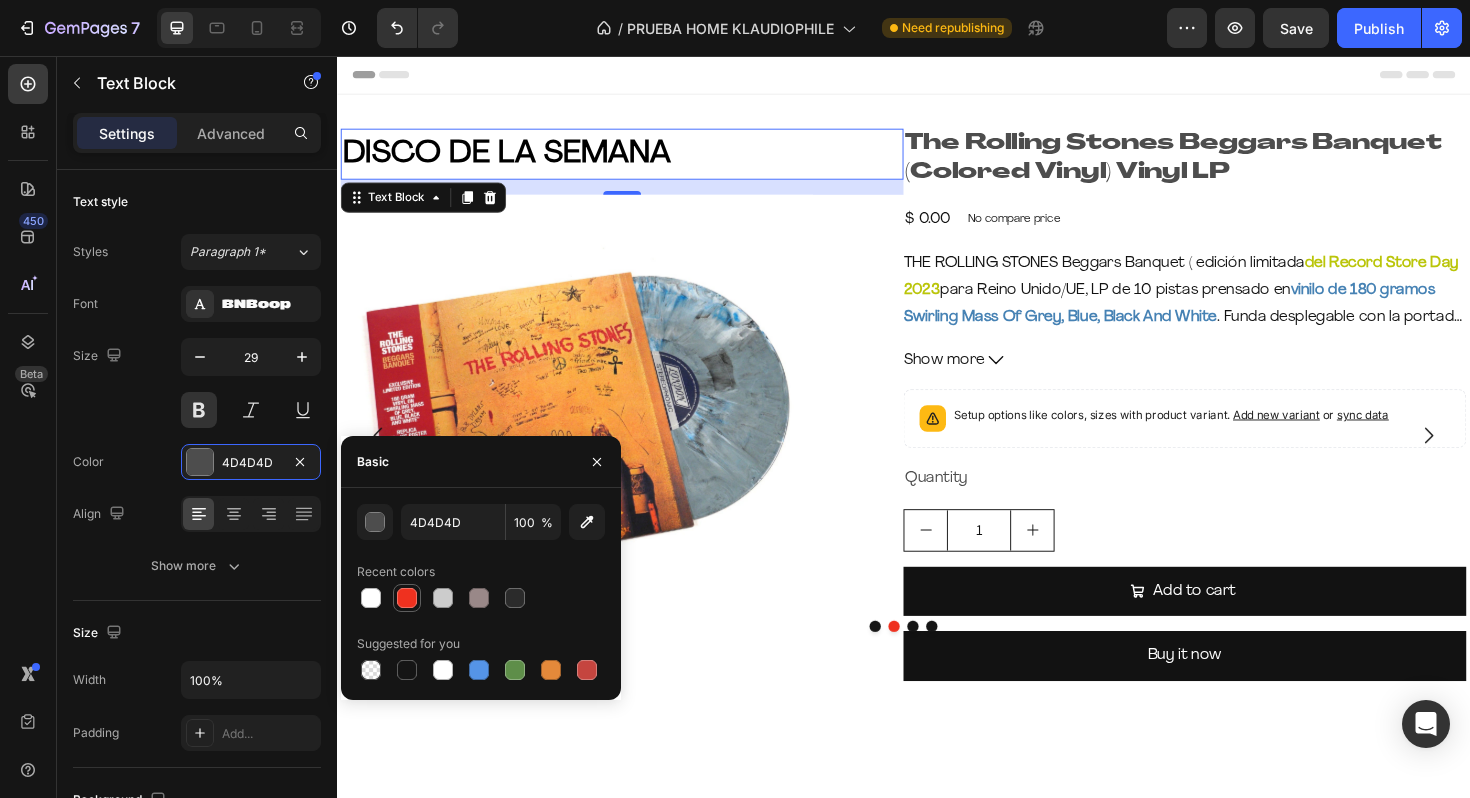 click at bounding box center (407, 598) 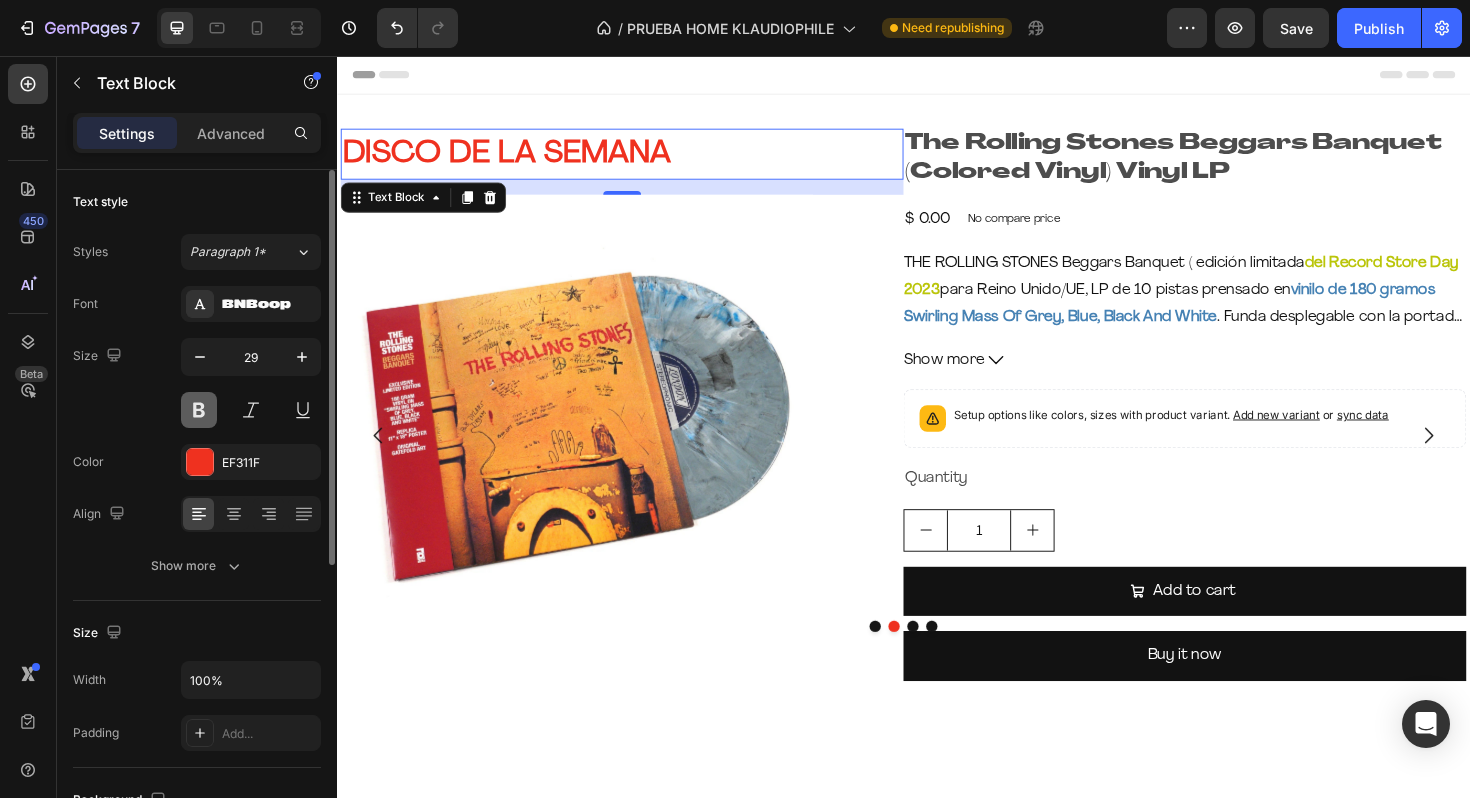 click at bounding box center (199, 410) 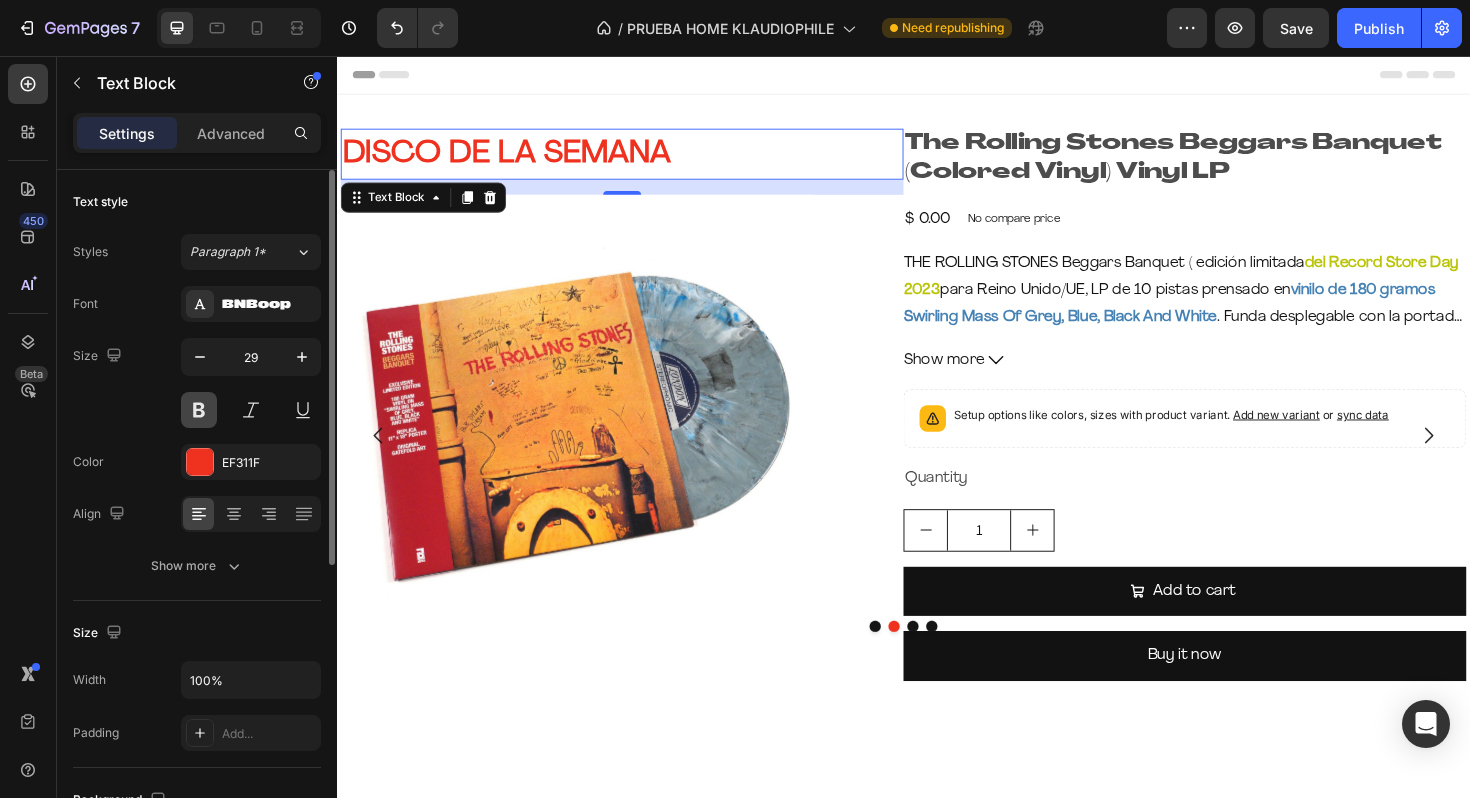 click at bounding box center (199, 410) 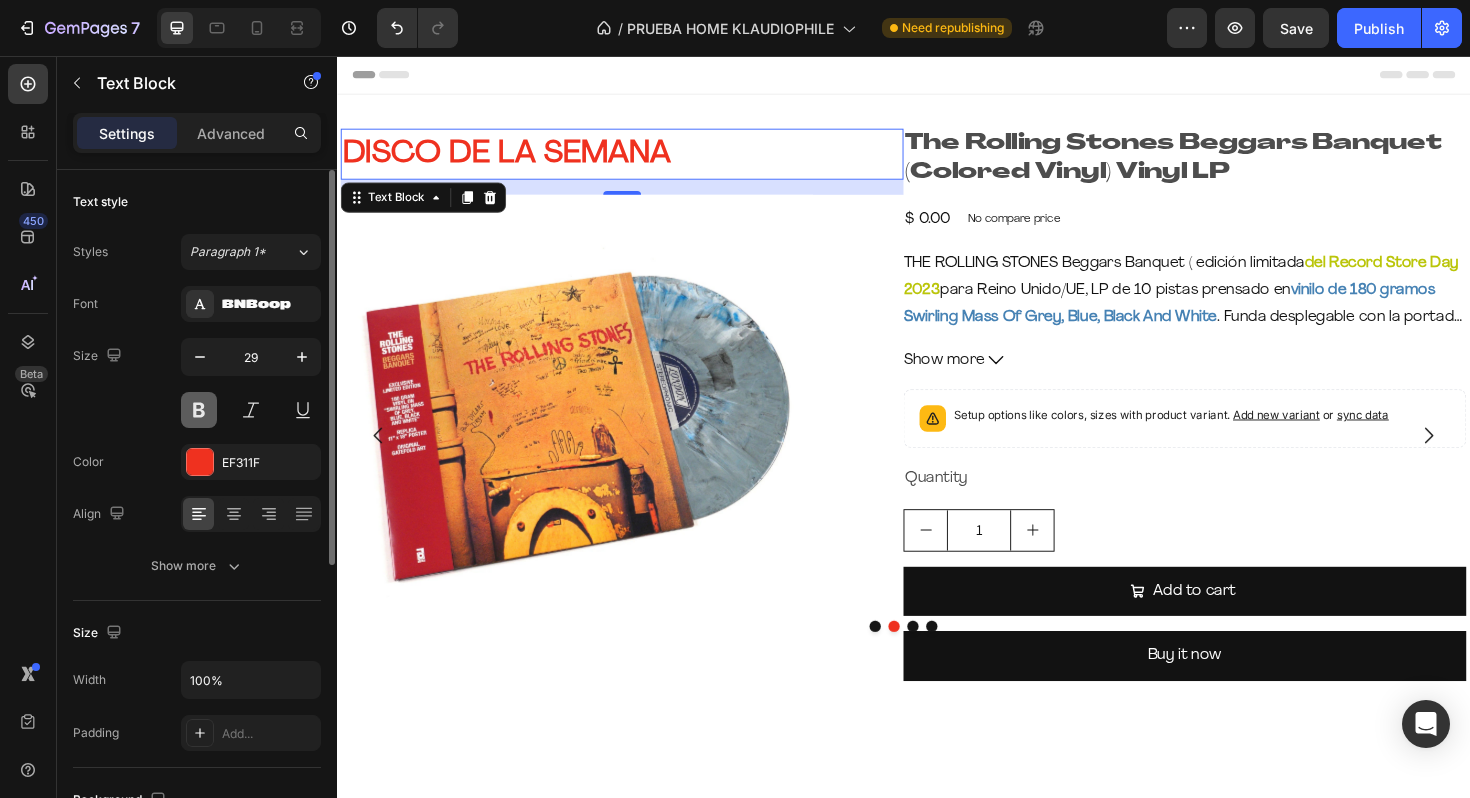 click at bounding box center (199, 410) 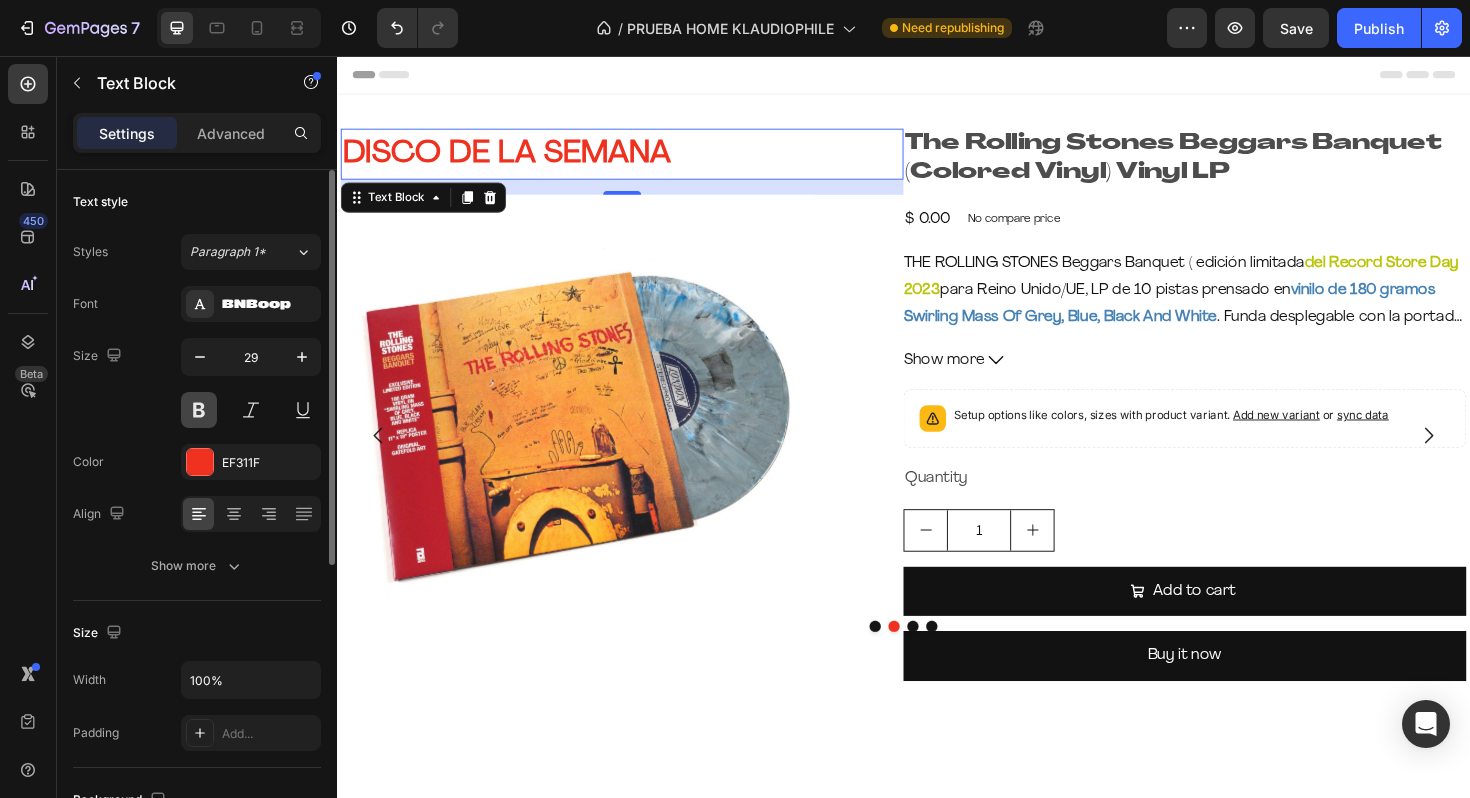 click at bounding box center (199, 410) 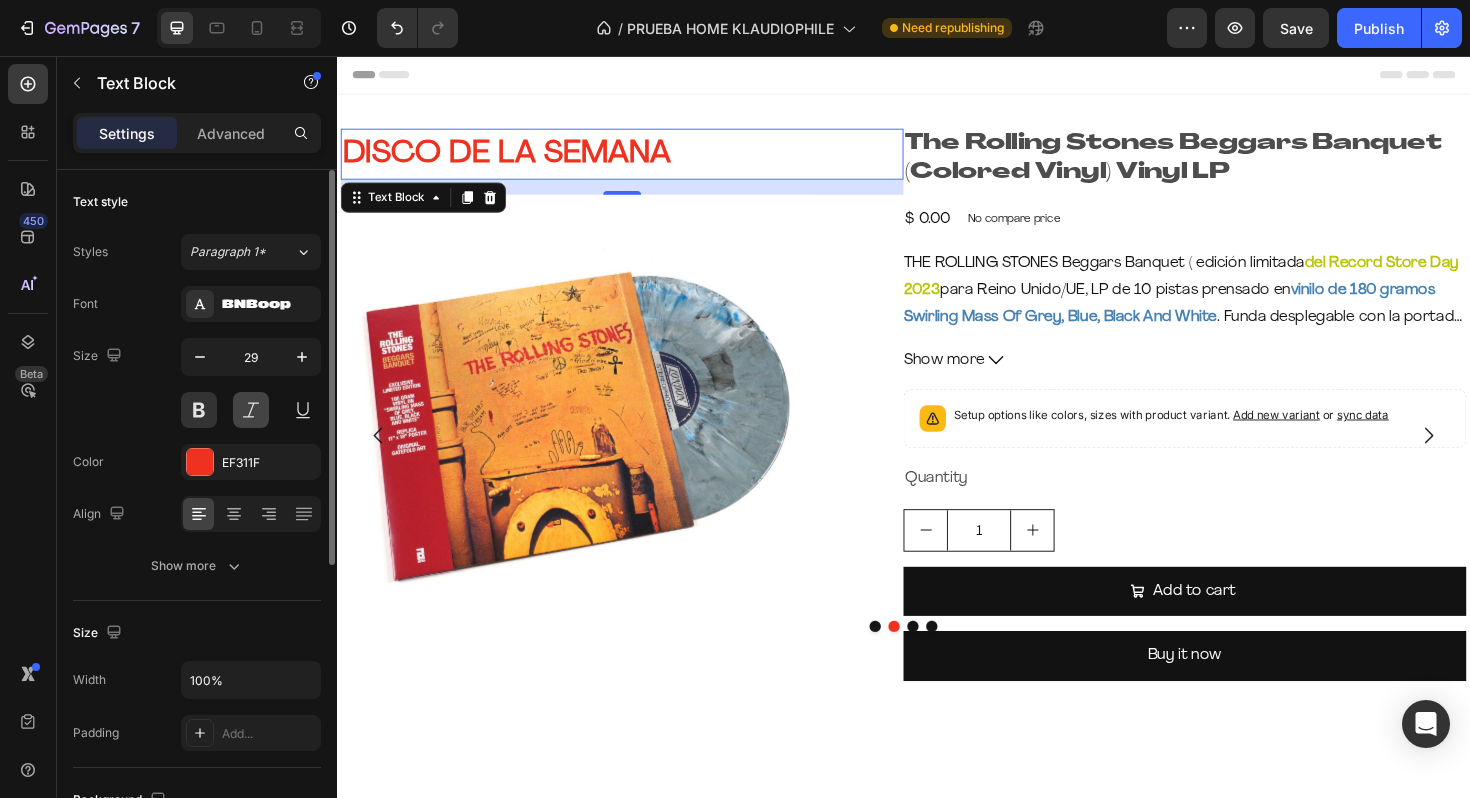 click at bounding box center (251, 410) 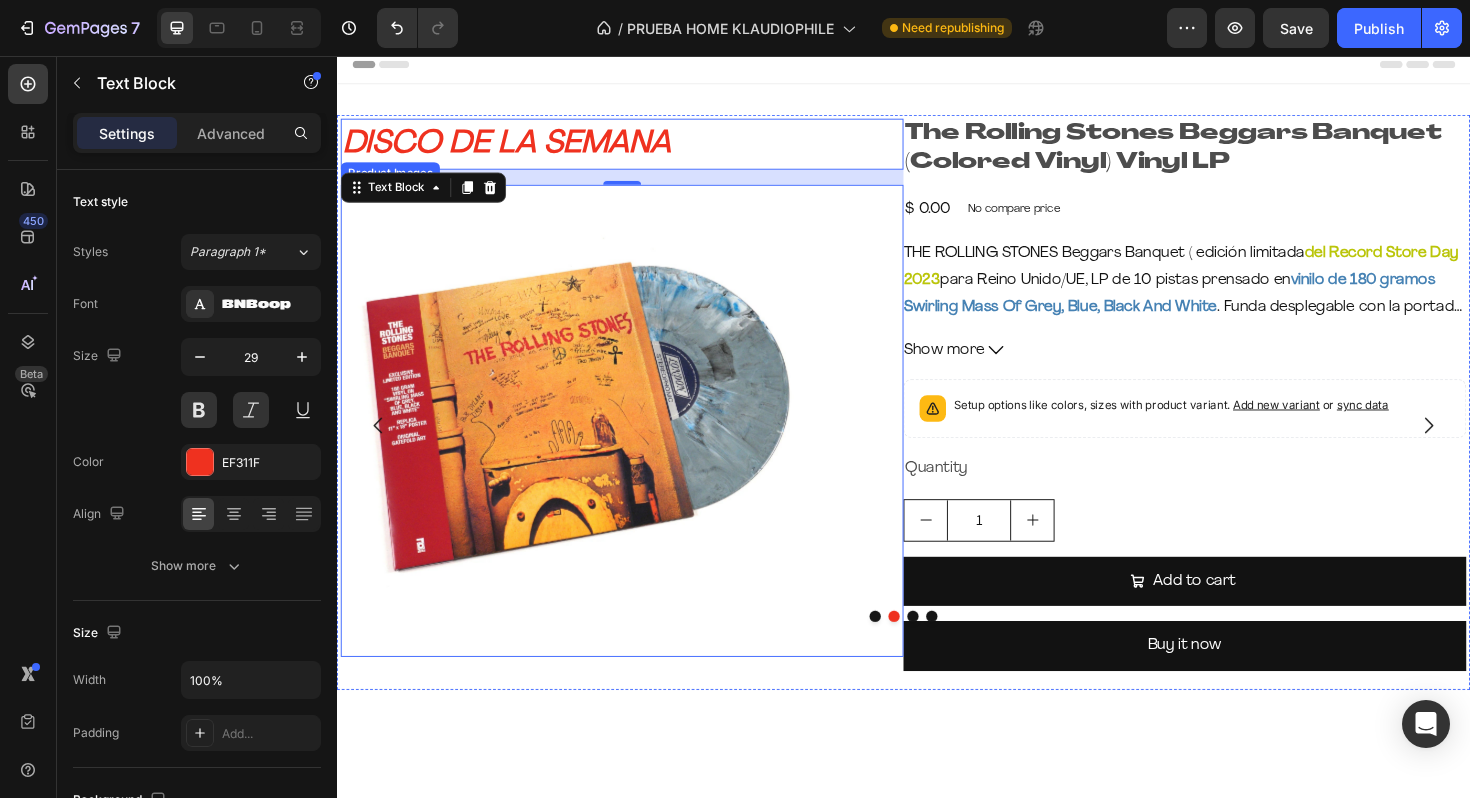 scroll, scrollTop: 13, scrollLeft: 0, axis: vertical 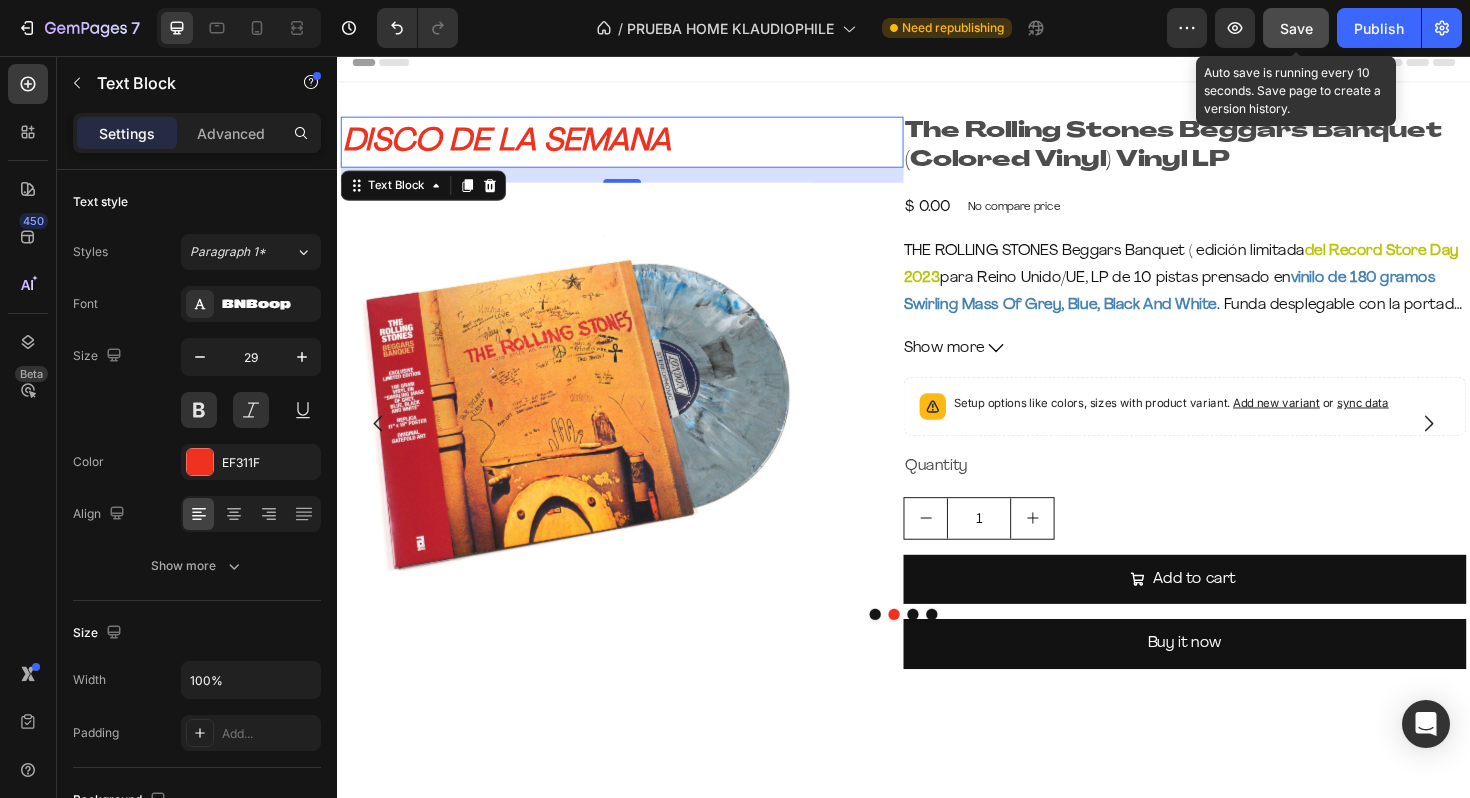 click on "Save" at bounding box center [1296, 28] 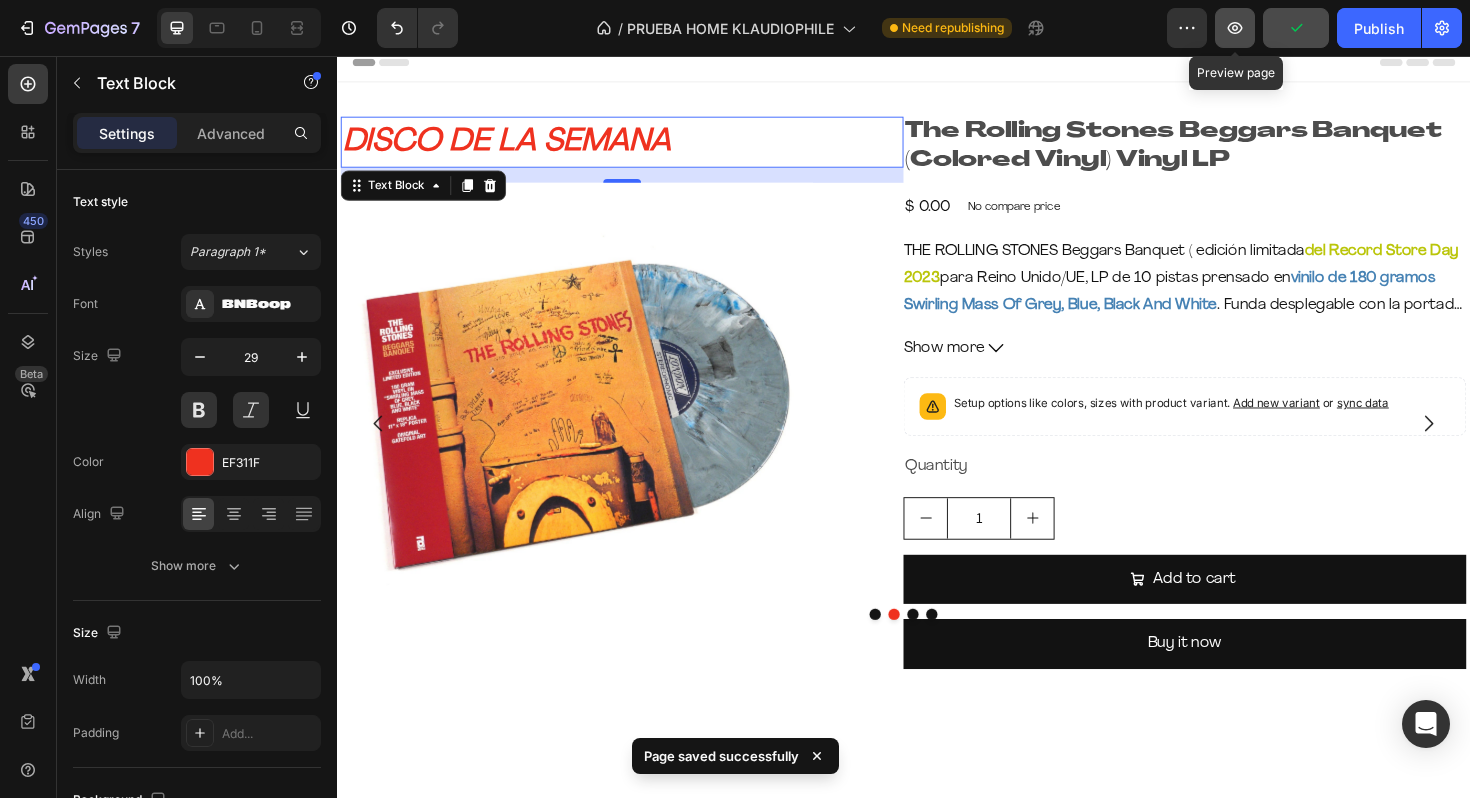 click 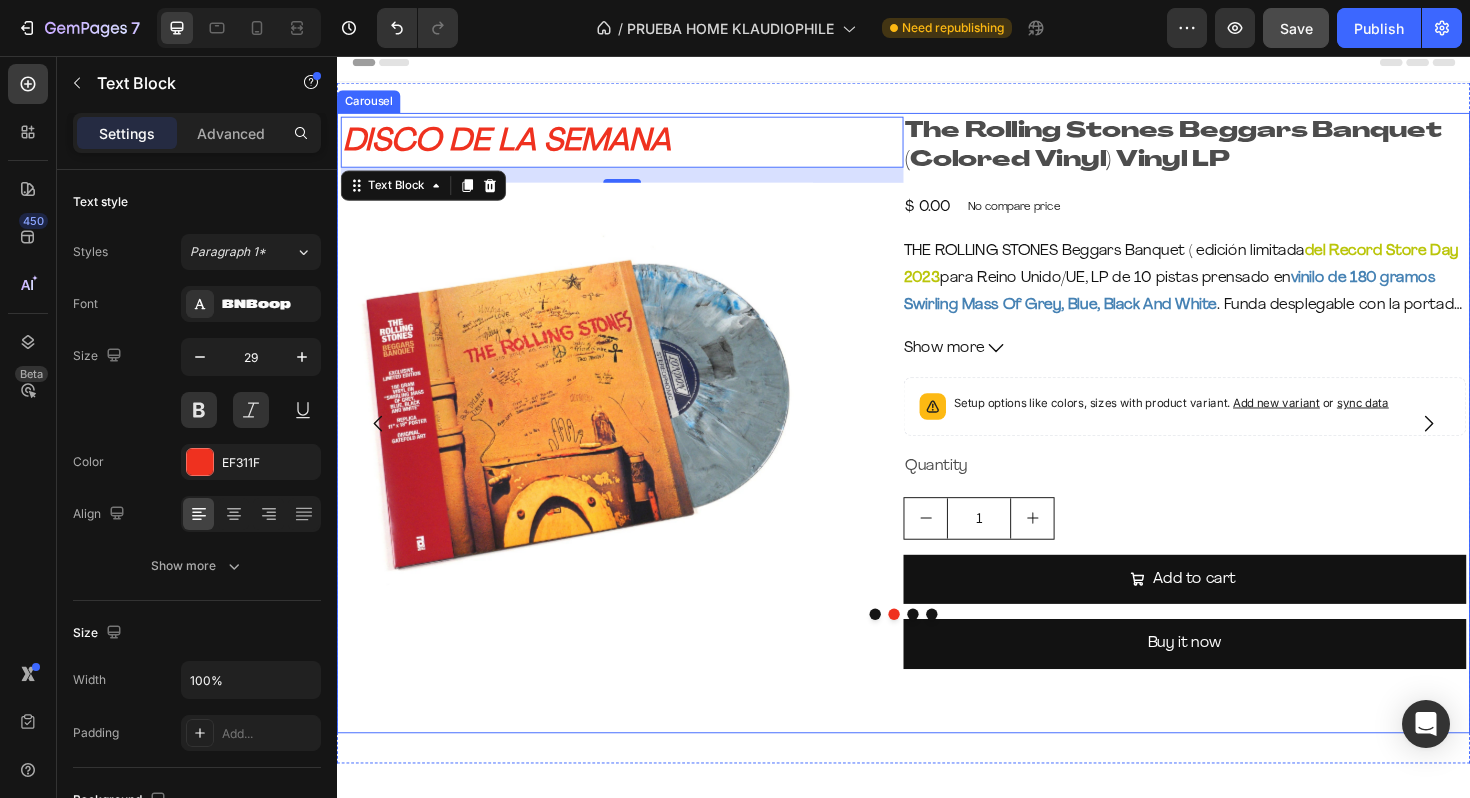 click at bounding box center (937, 647) 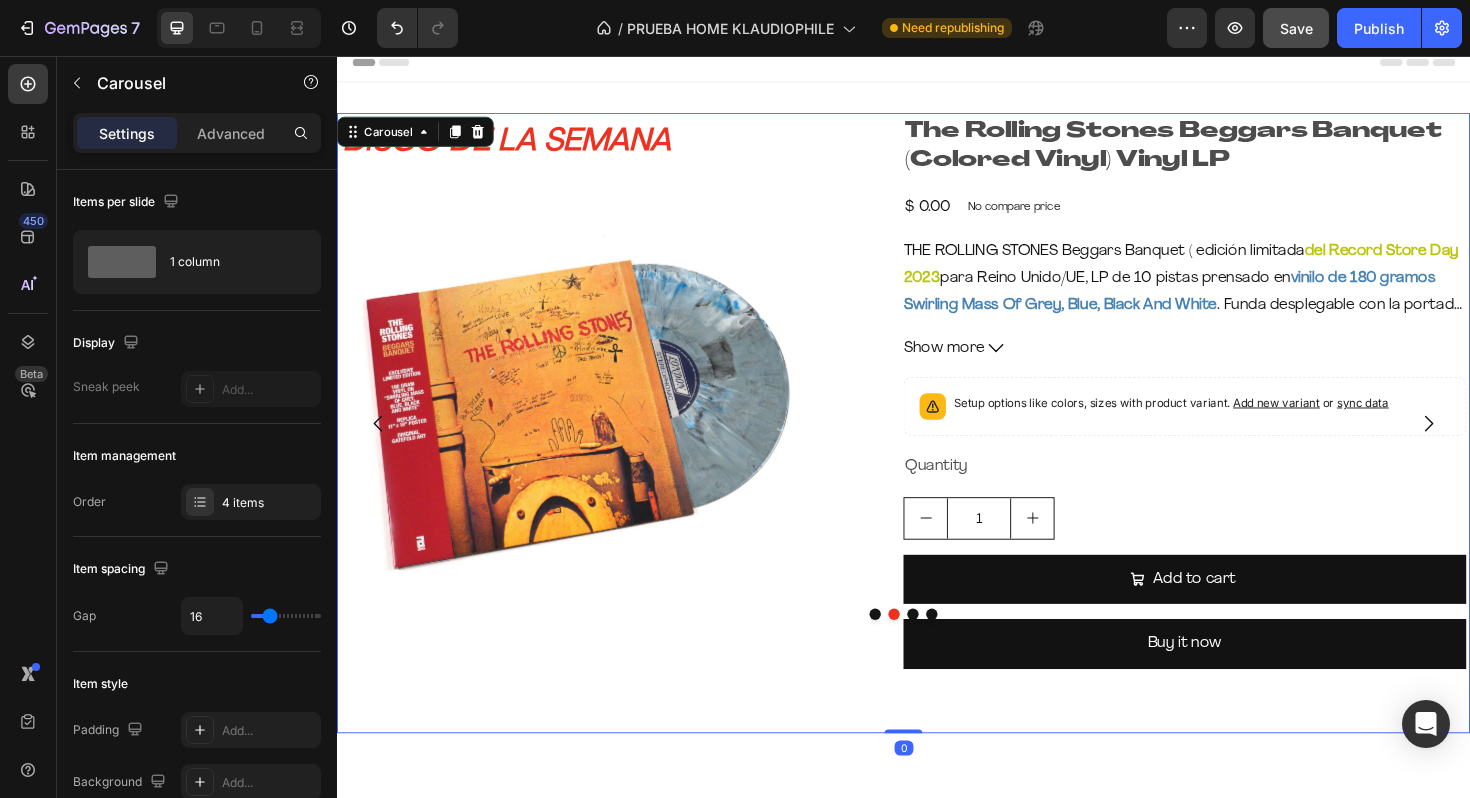 click at bounding box center [937, 647] 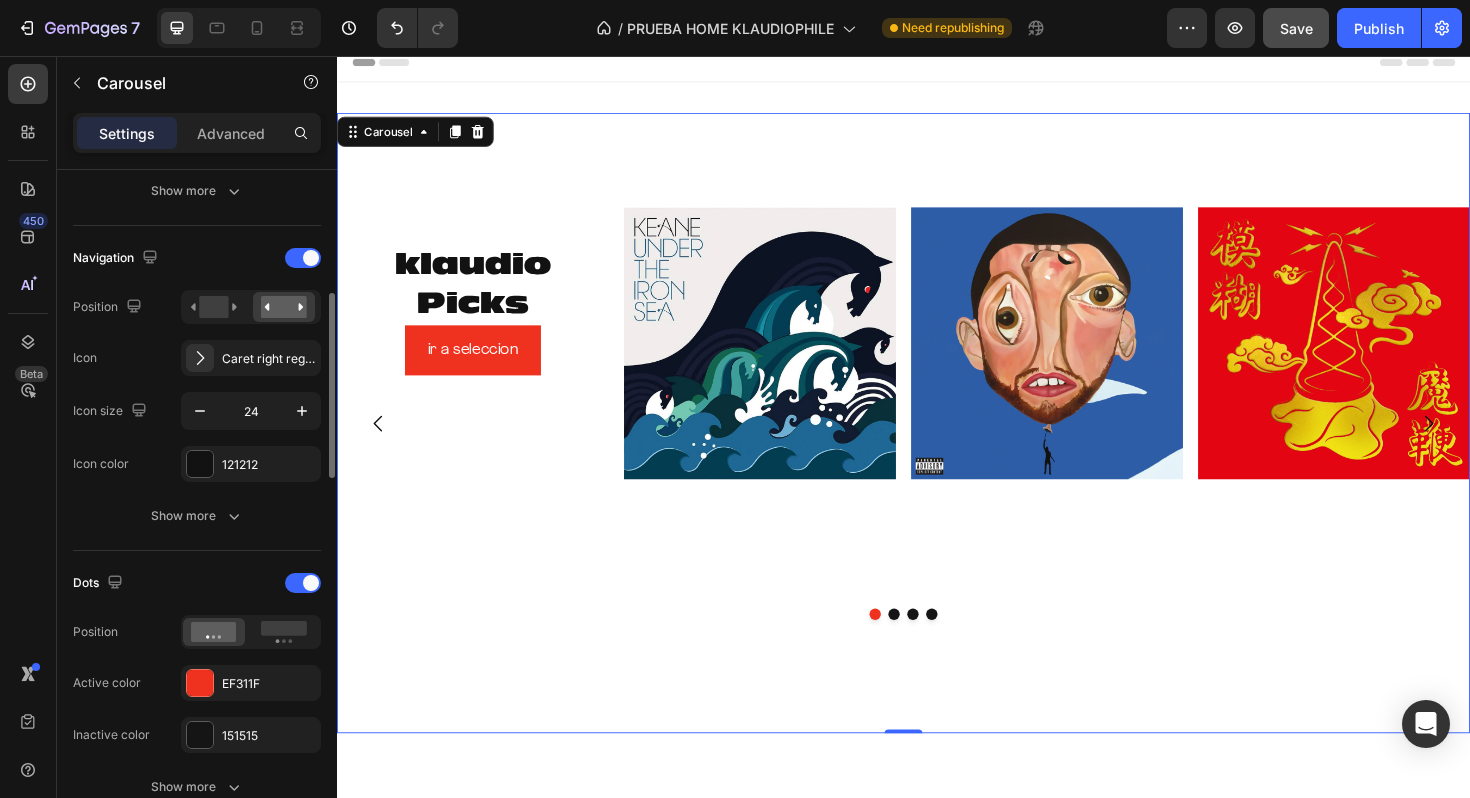 scroll, scrollTop: 677, scrollLeft: 0, axis: vertical 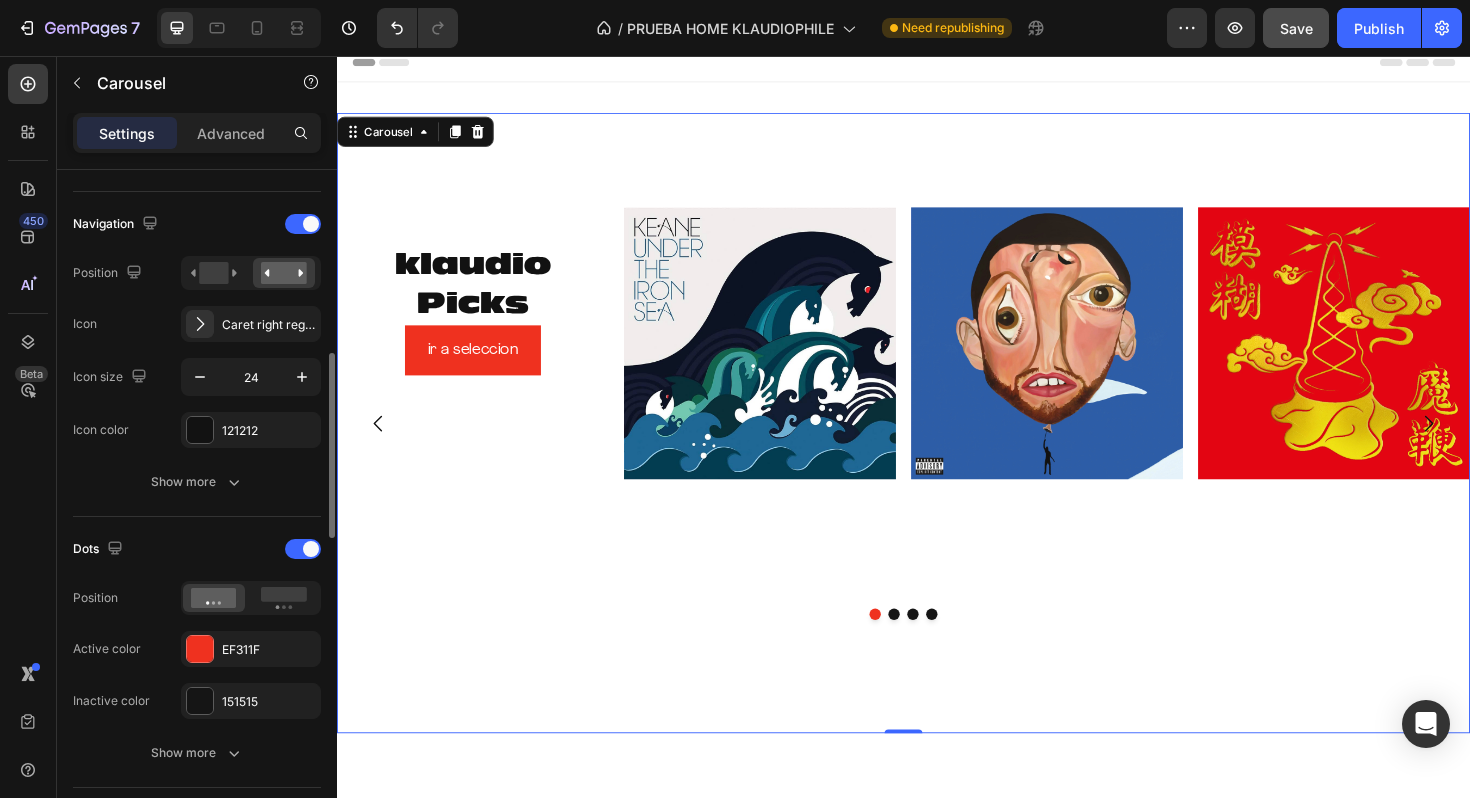 click on "Dots" at bounding box center [197, 549] 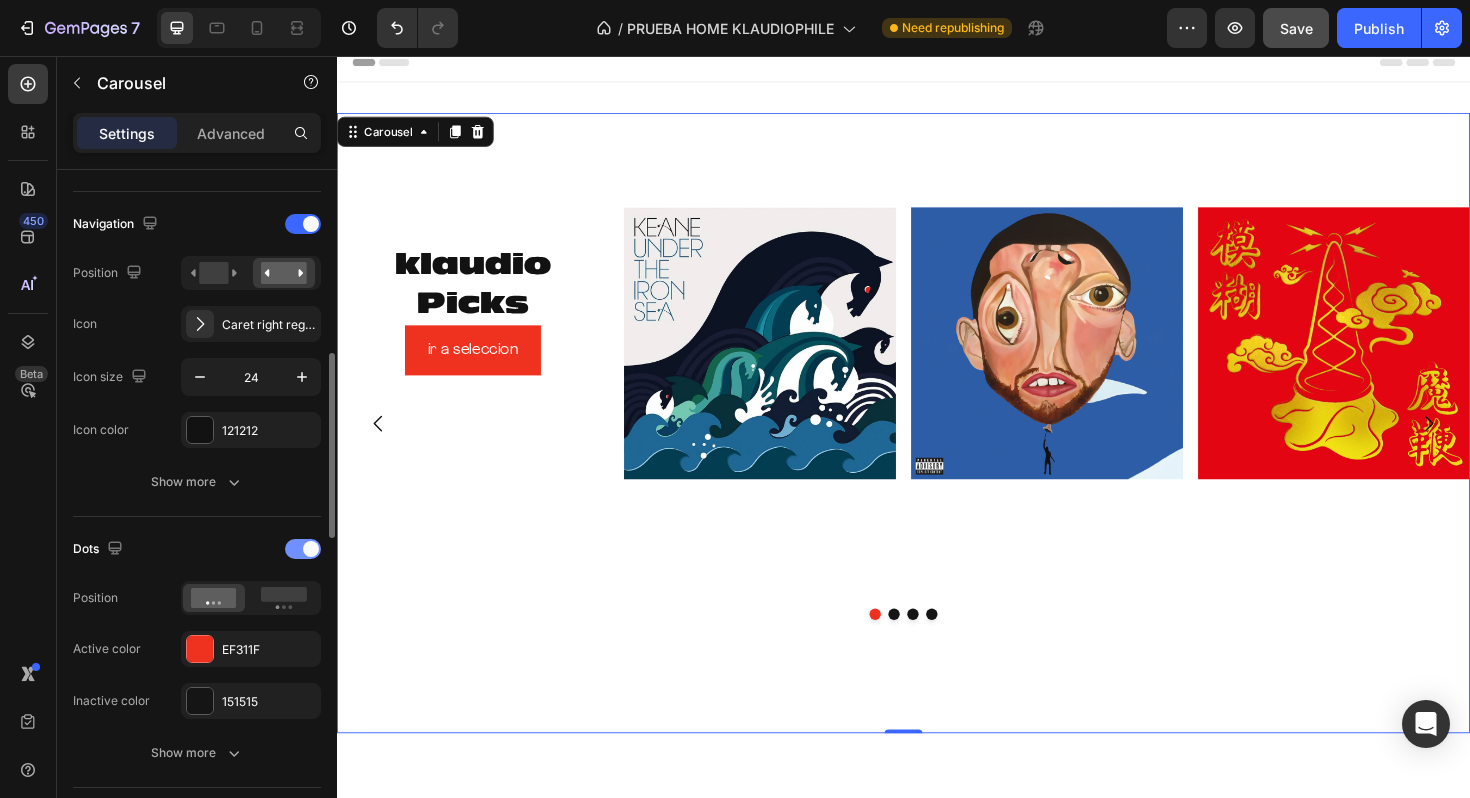 click at bounding box center (311, 549) 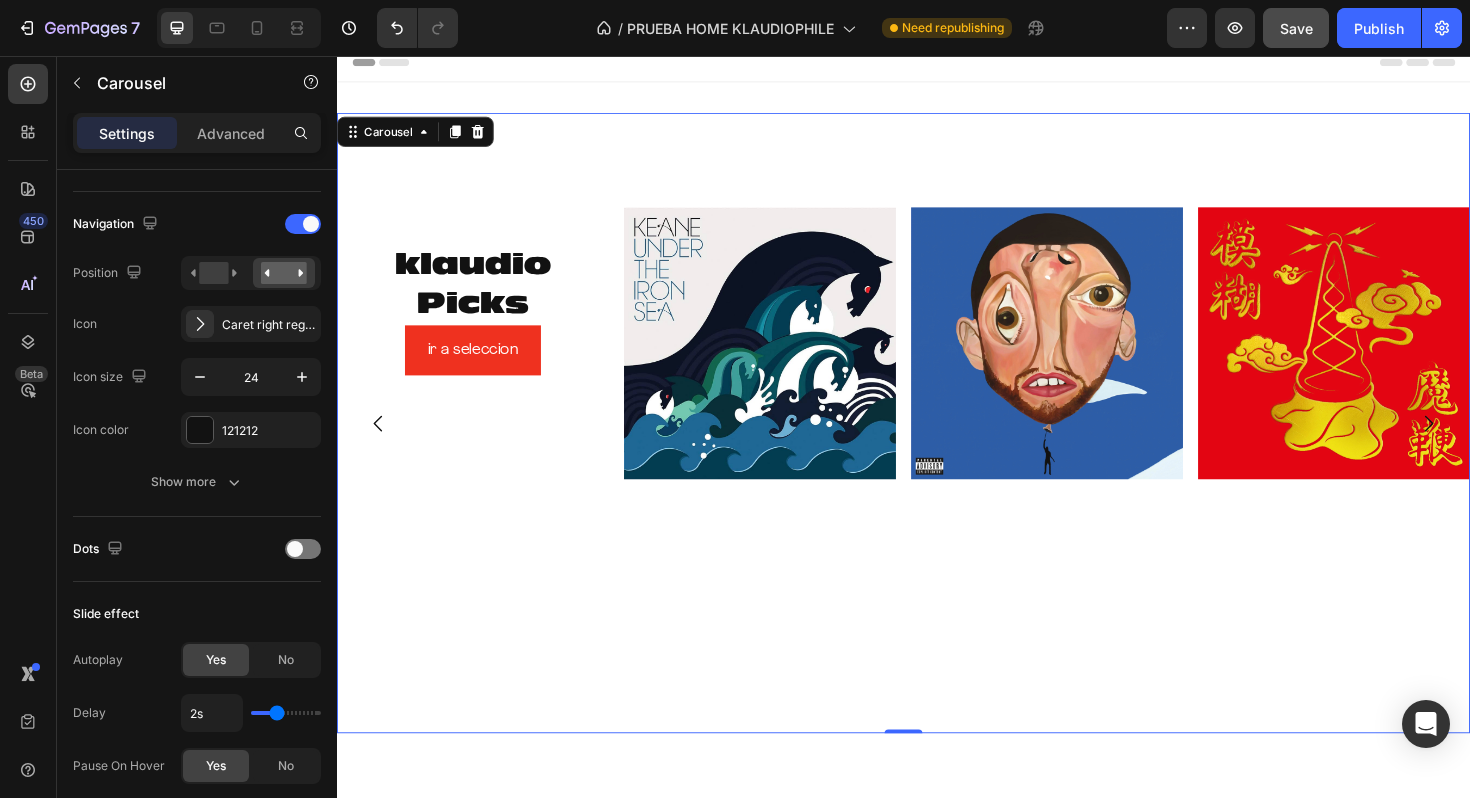 scroll, scrollTop: 0, scrollLeft: 0, axis: both 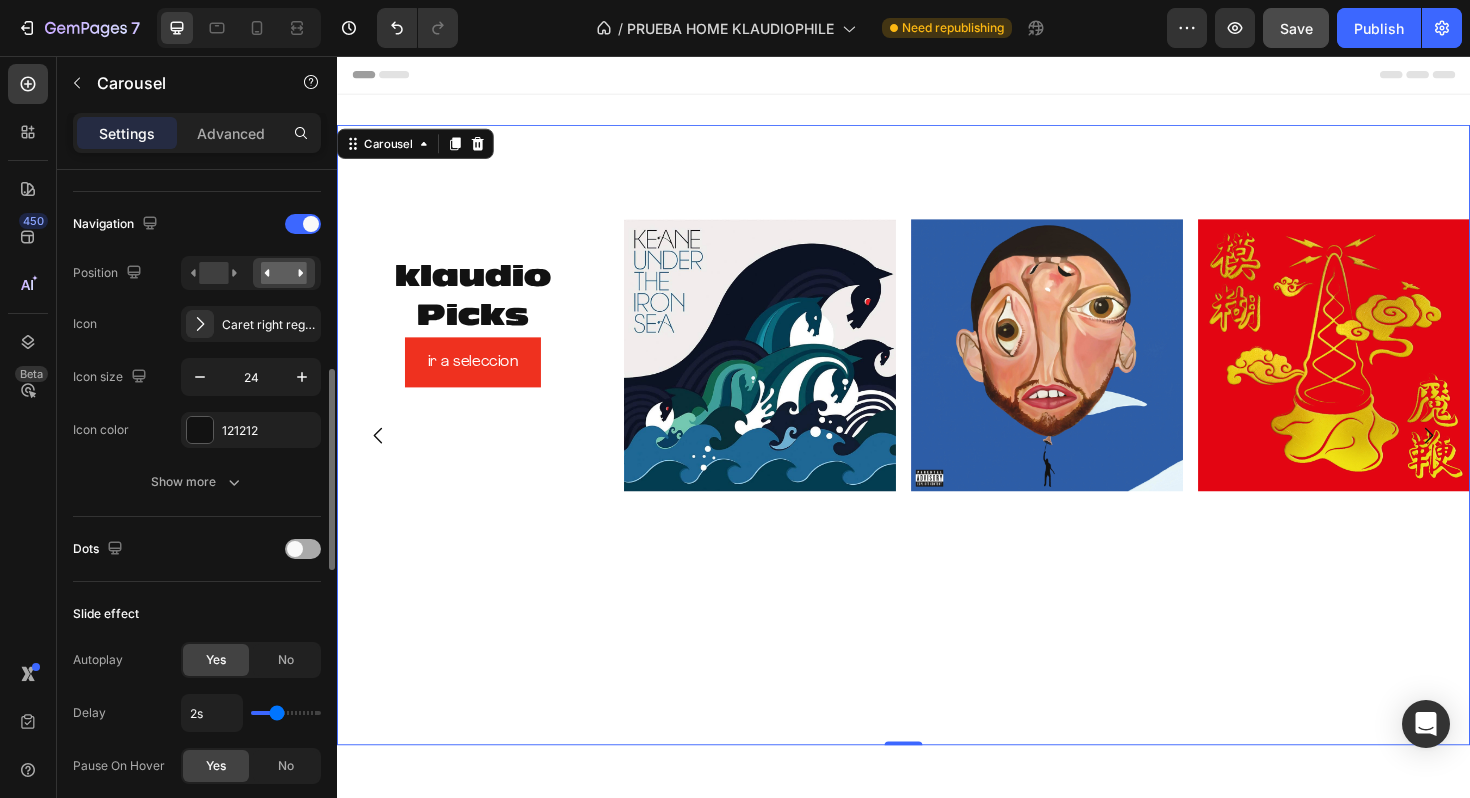 click at bounding box center (295, 549) 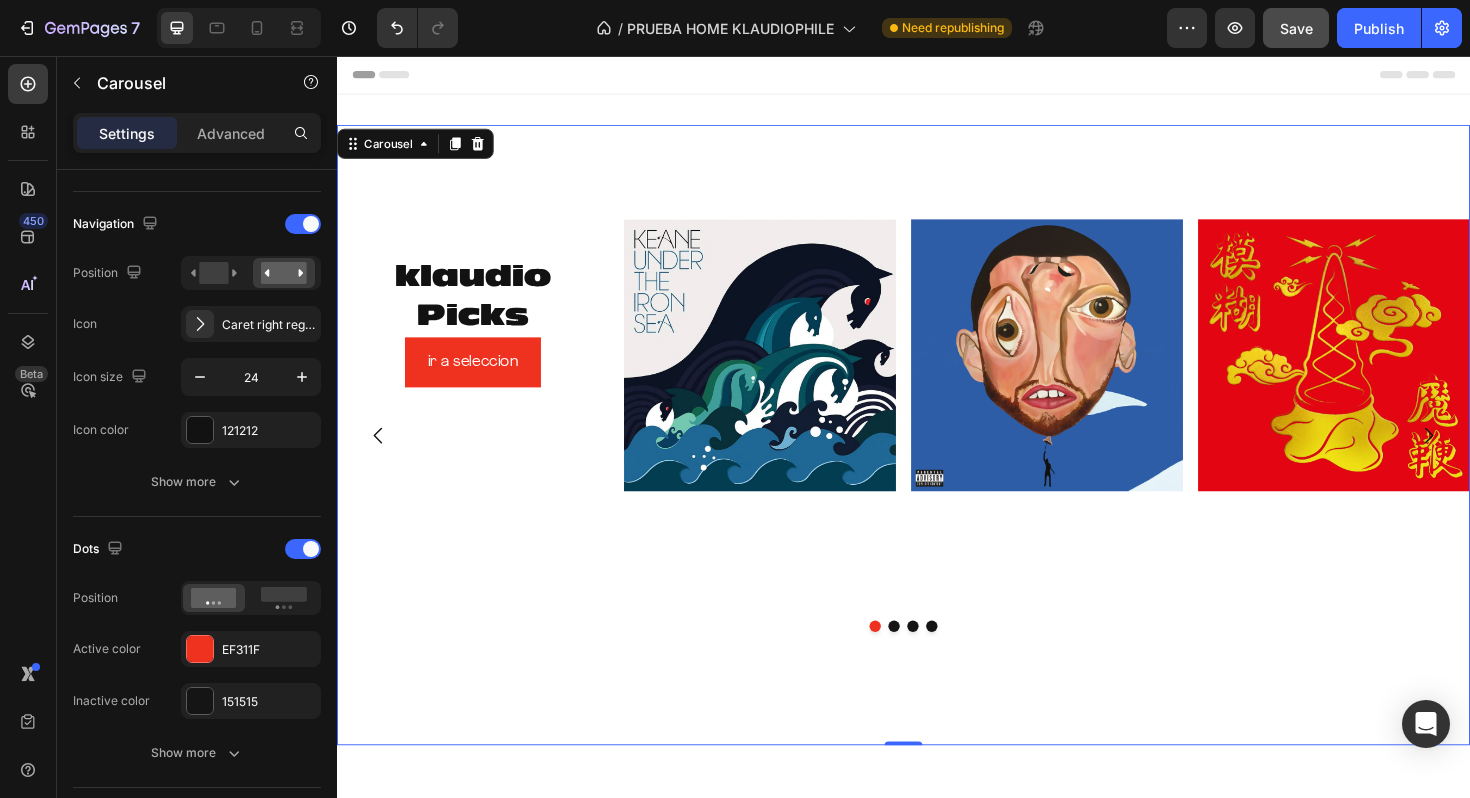 click 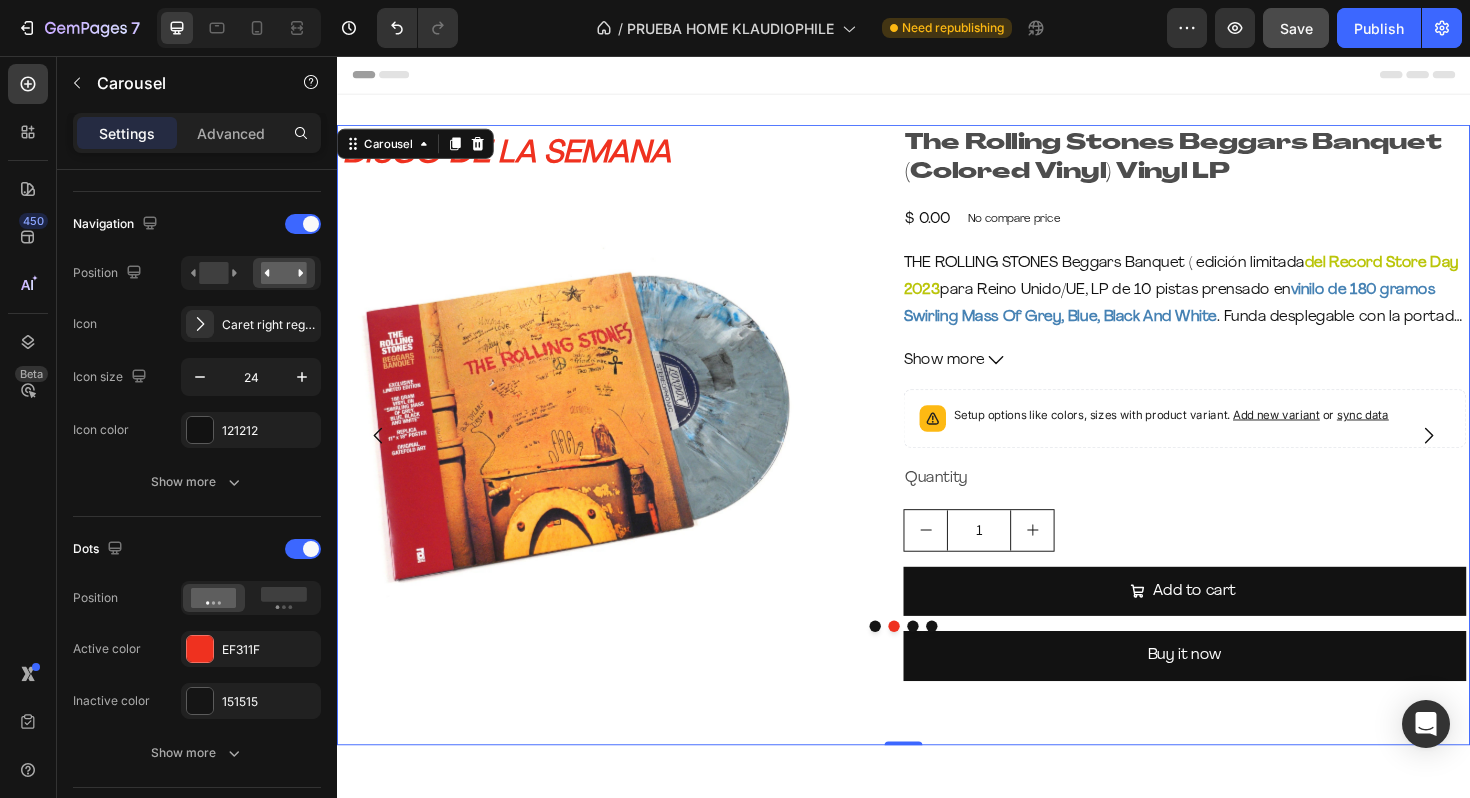 click at bounding box center [947, 660] 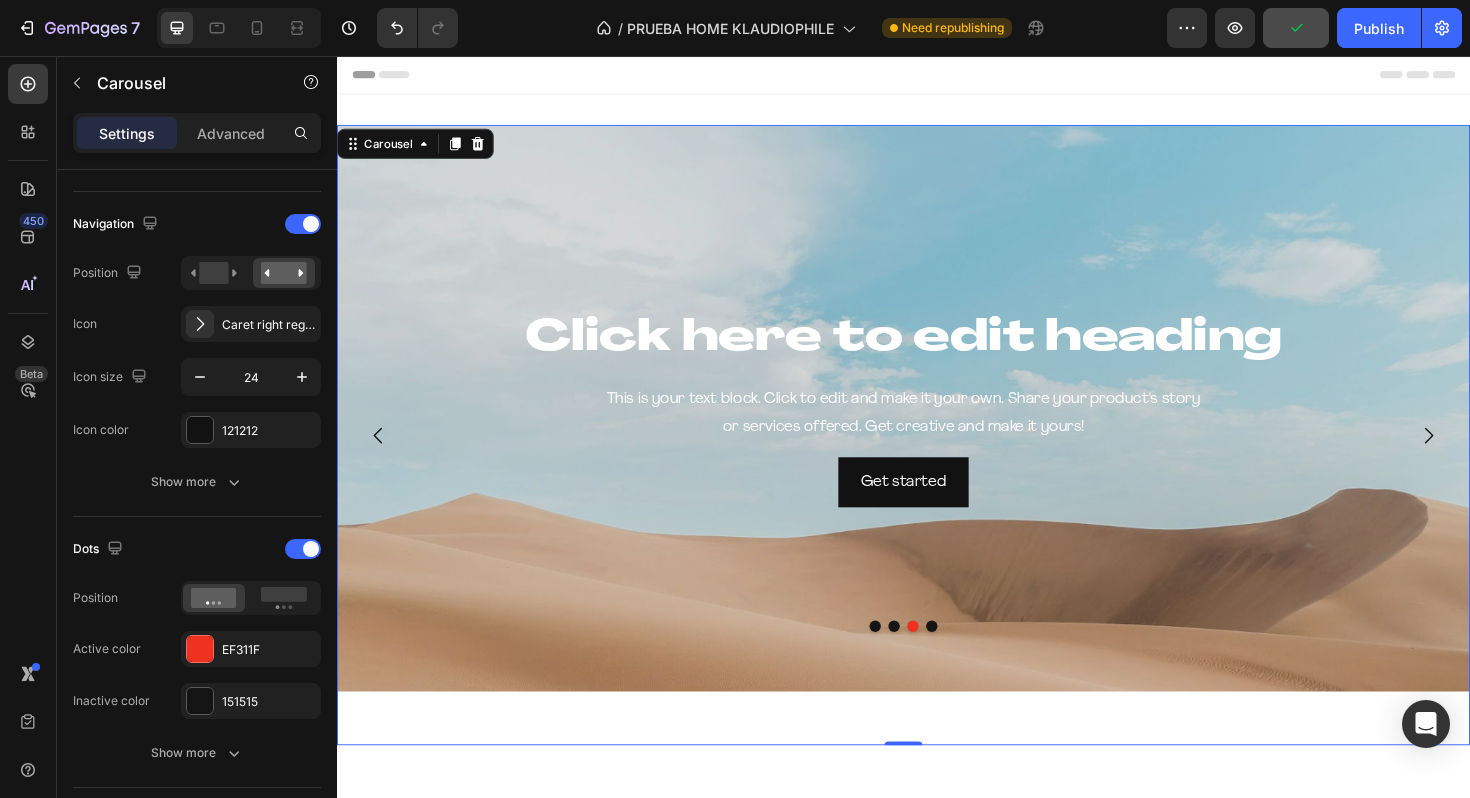click at bounding box center (927, 660) 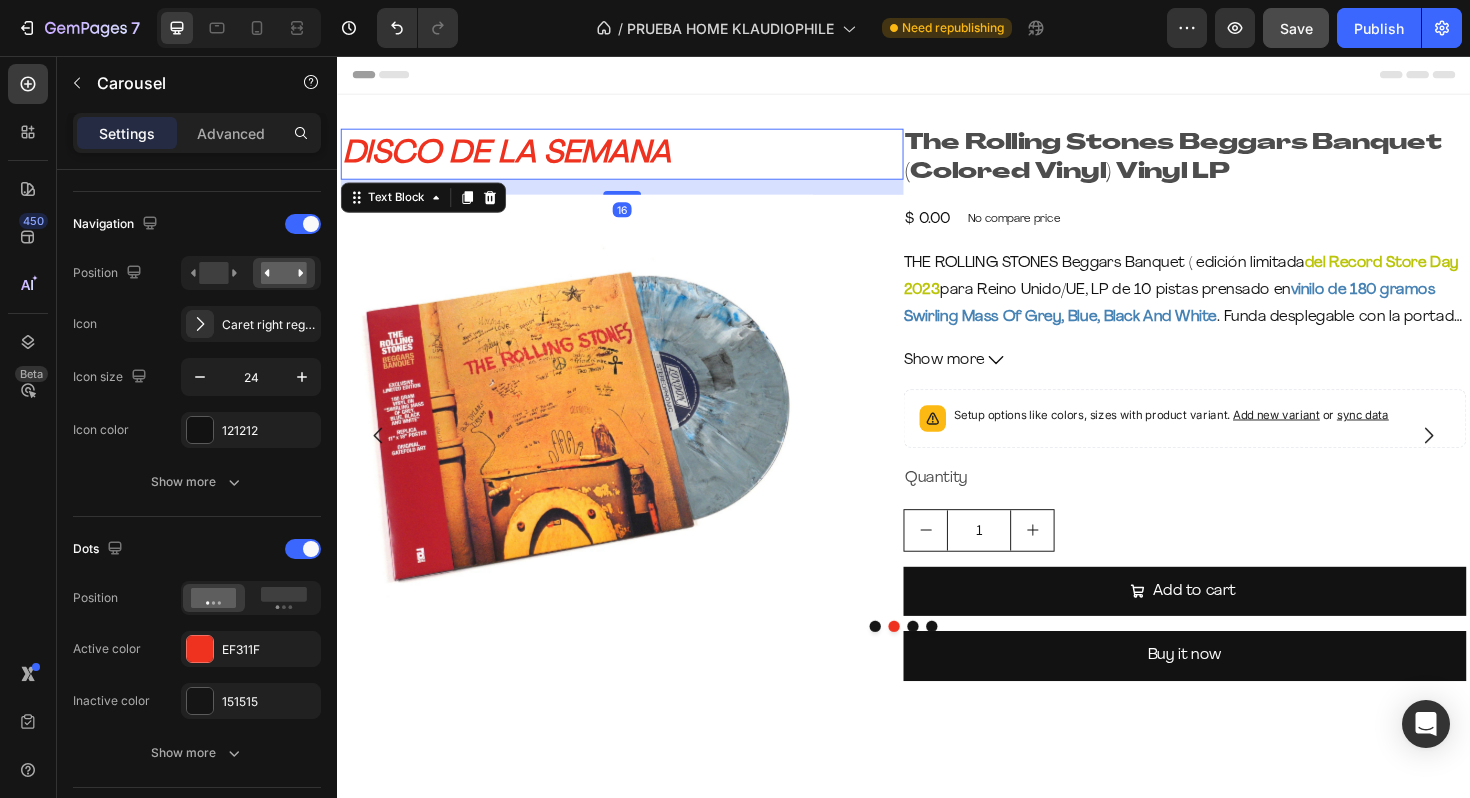 click on "DISCO DE LA SEMANA" at bounding box center (516, 160) 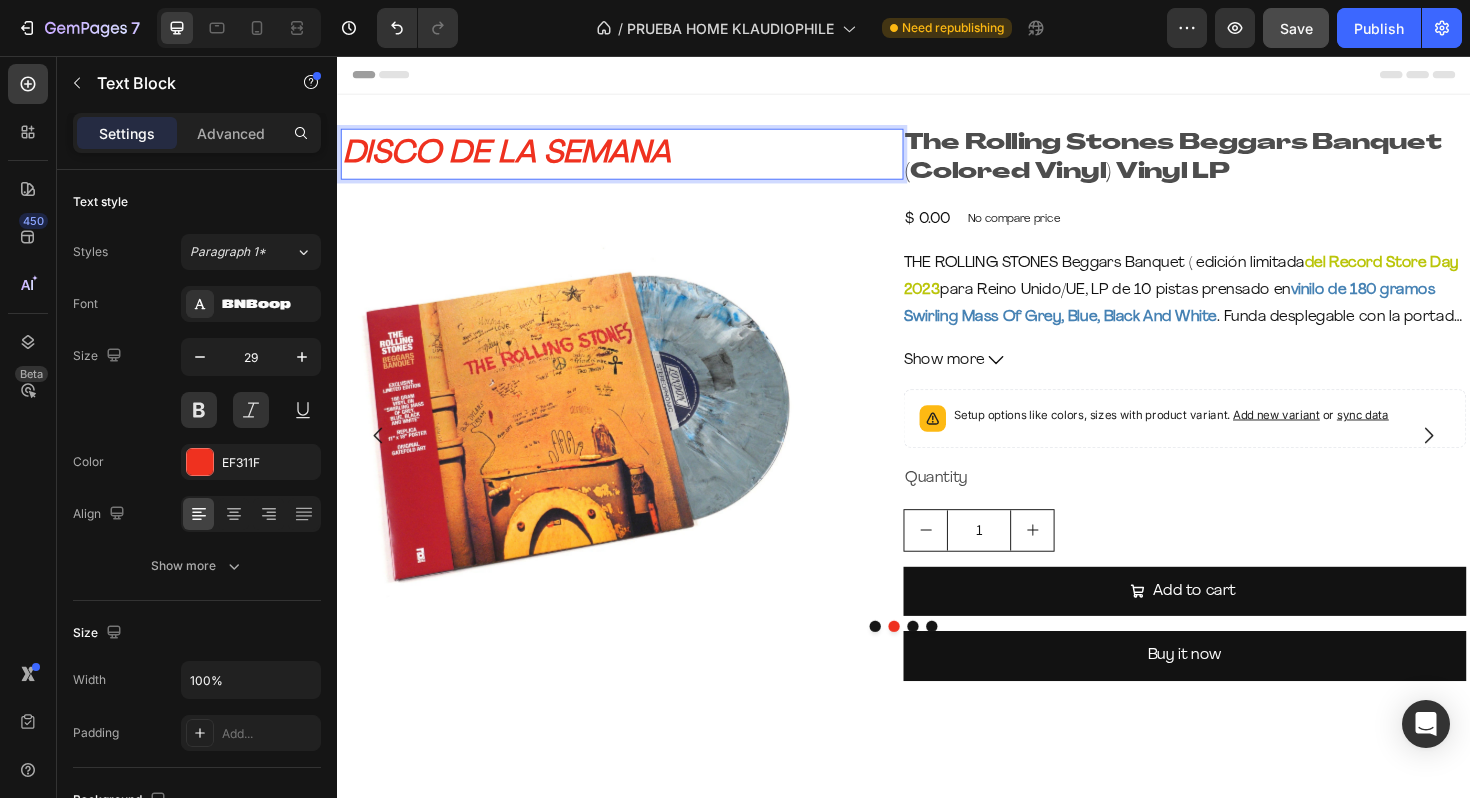 click on "DISCO DE LA SEMANA" at bounding box center (516, 160) 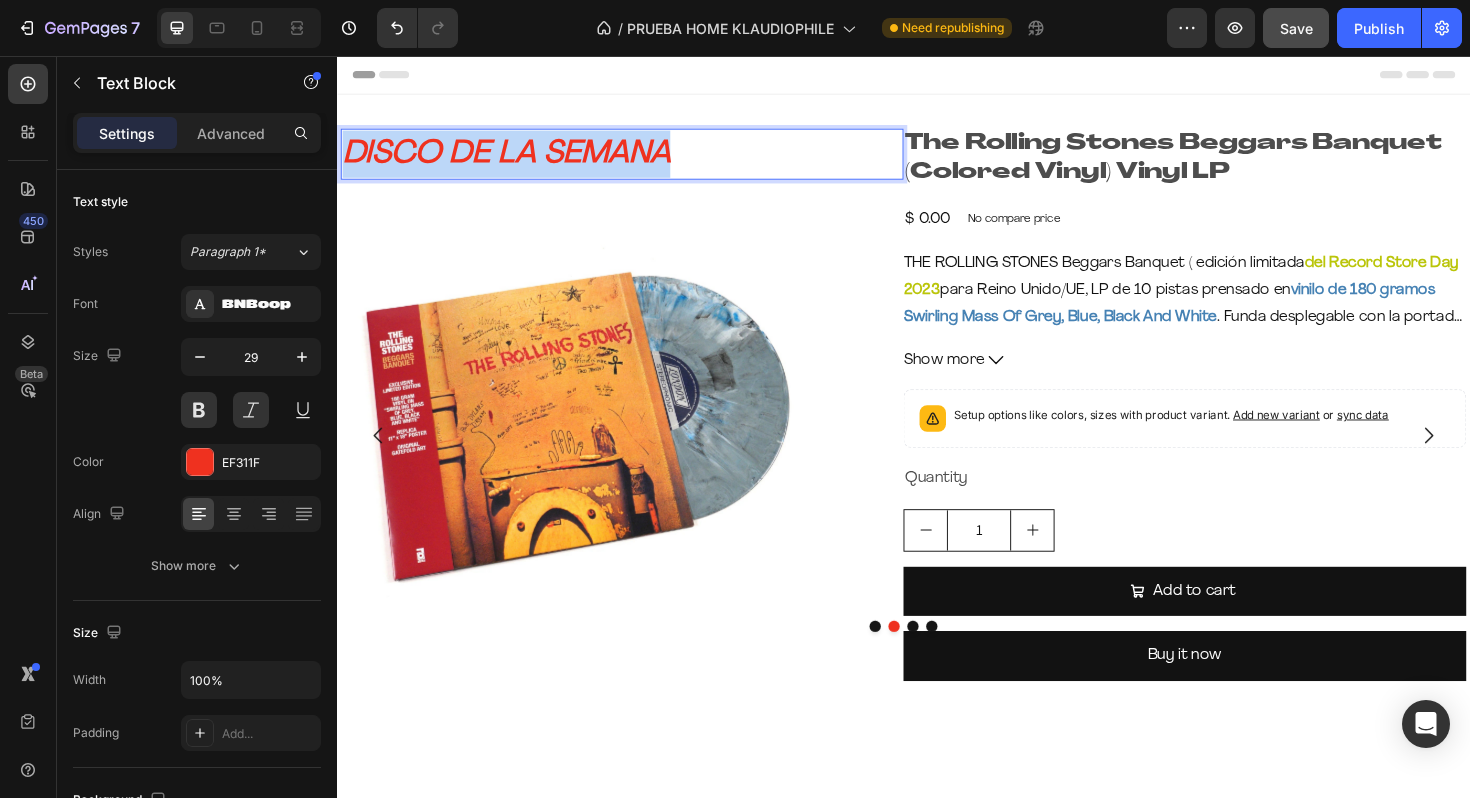 click on "DISCO DE LA SEMANA" at bounding box center [516, 160] 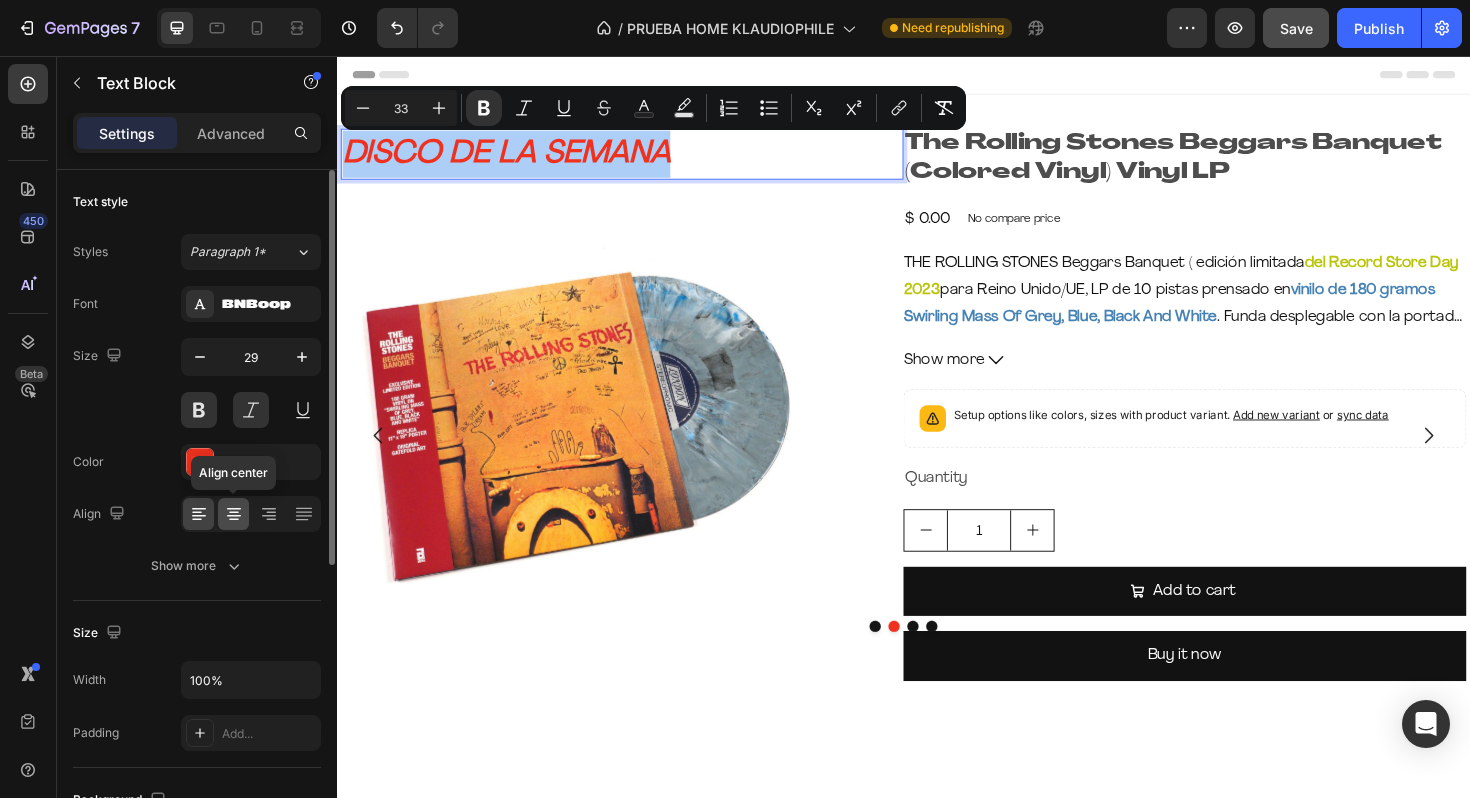click 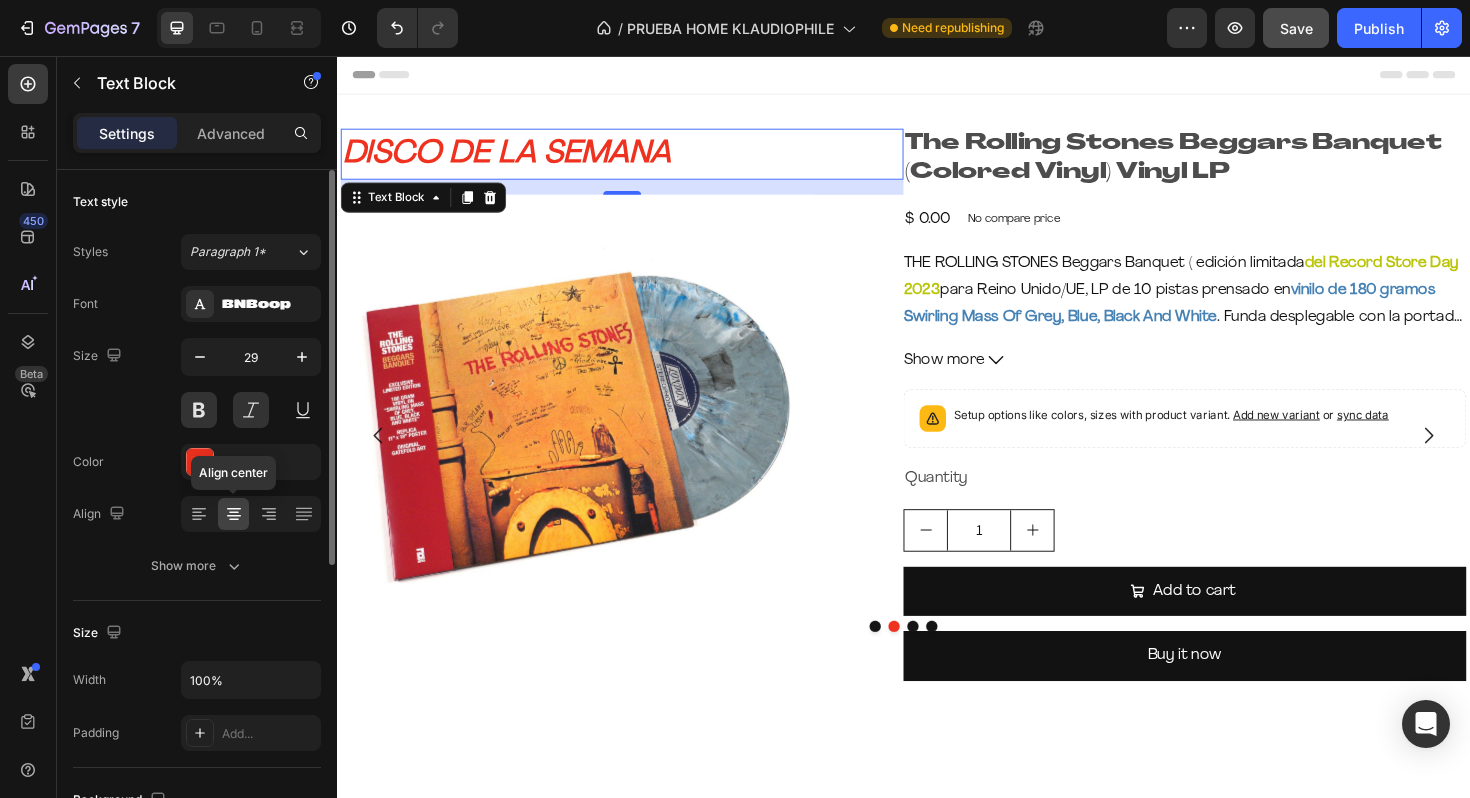 click 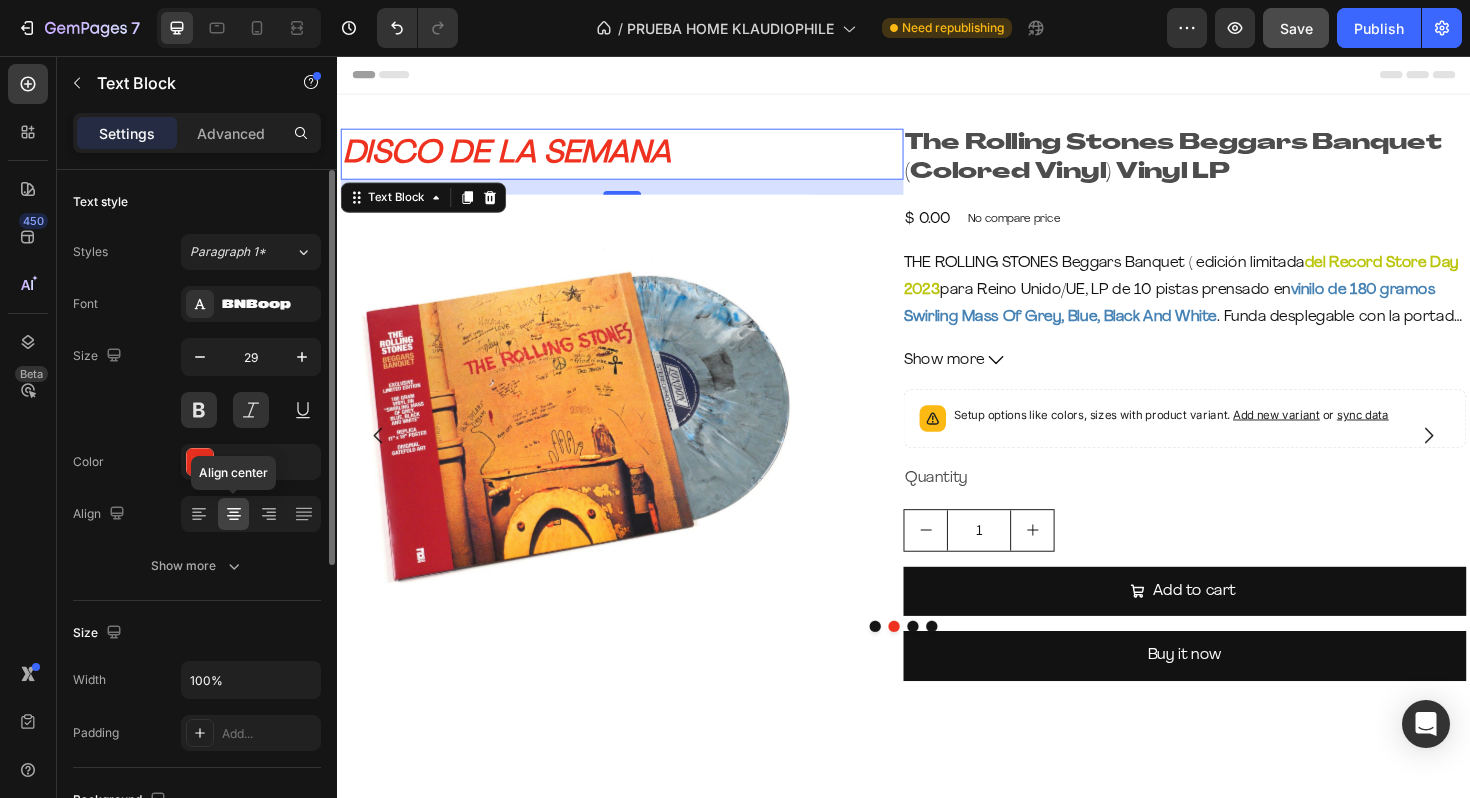 click 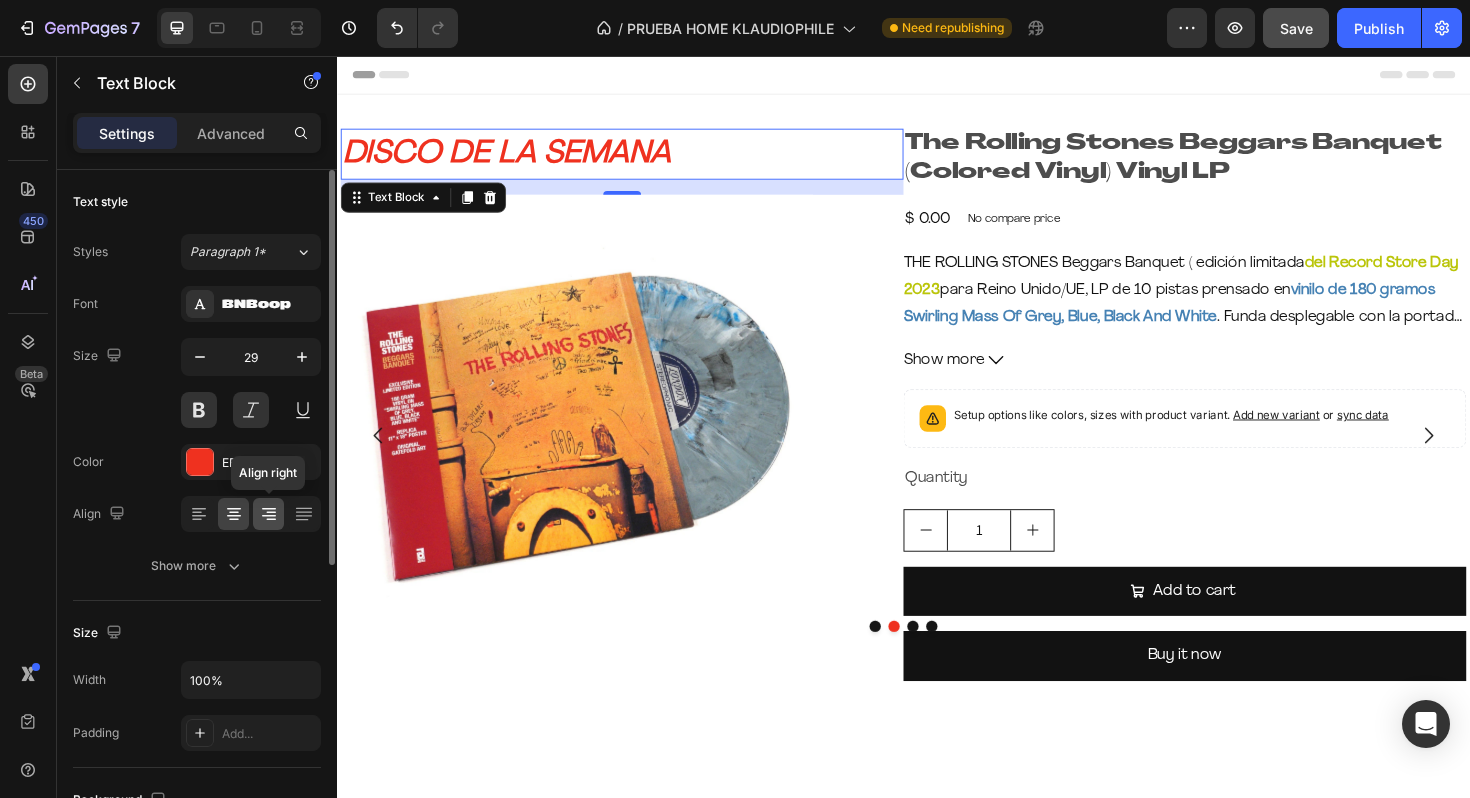 click 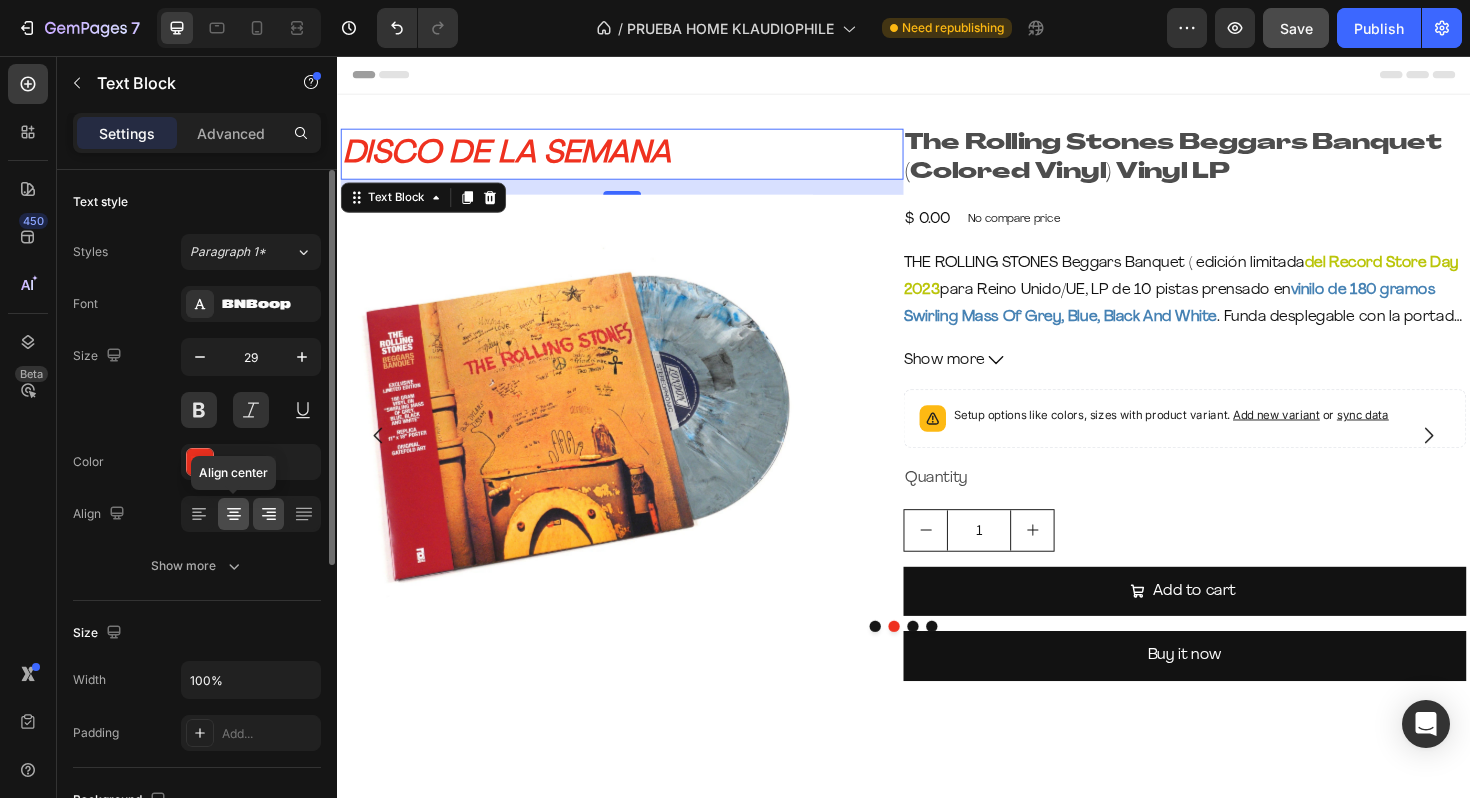 click 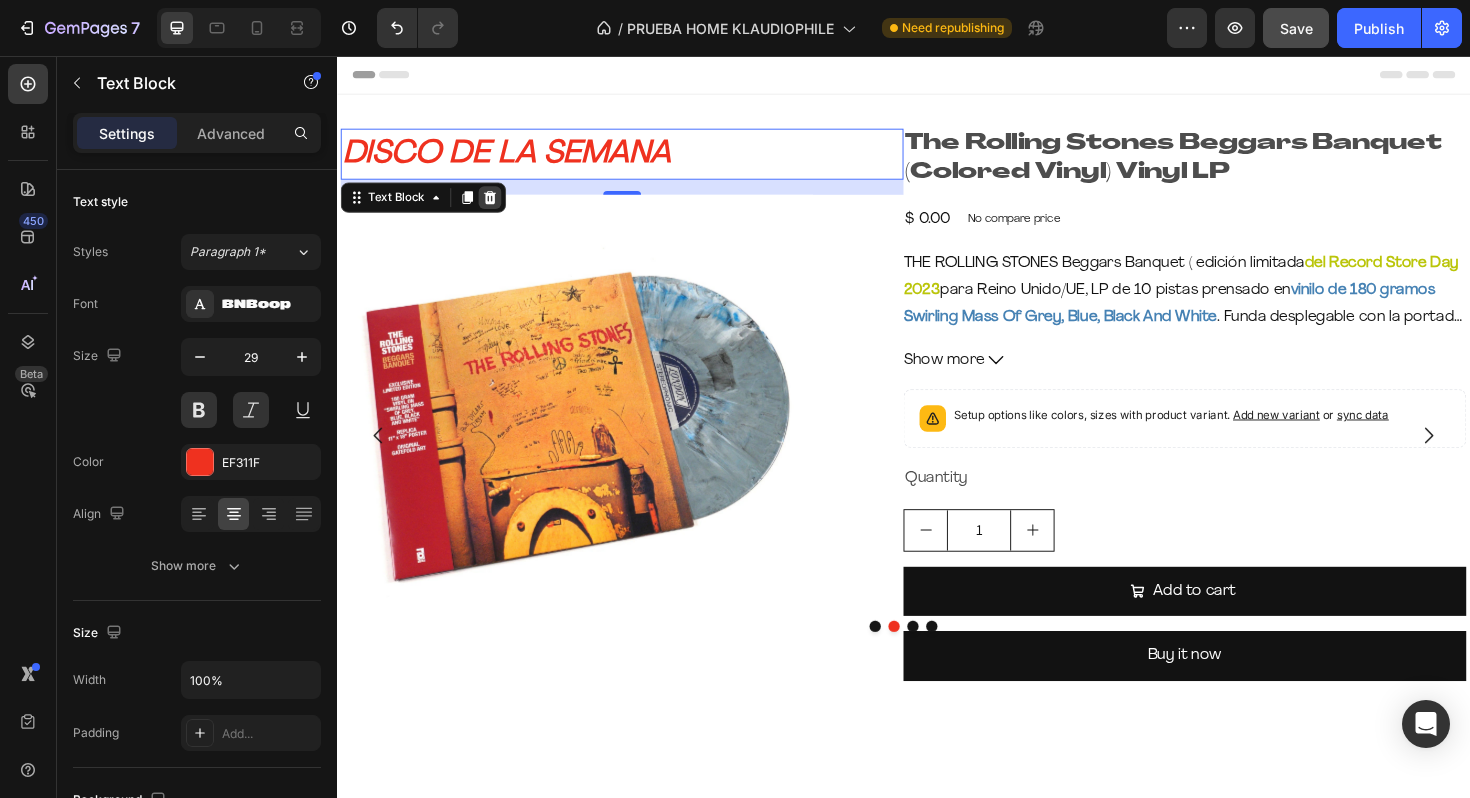 click 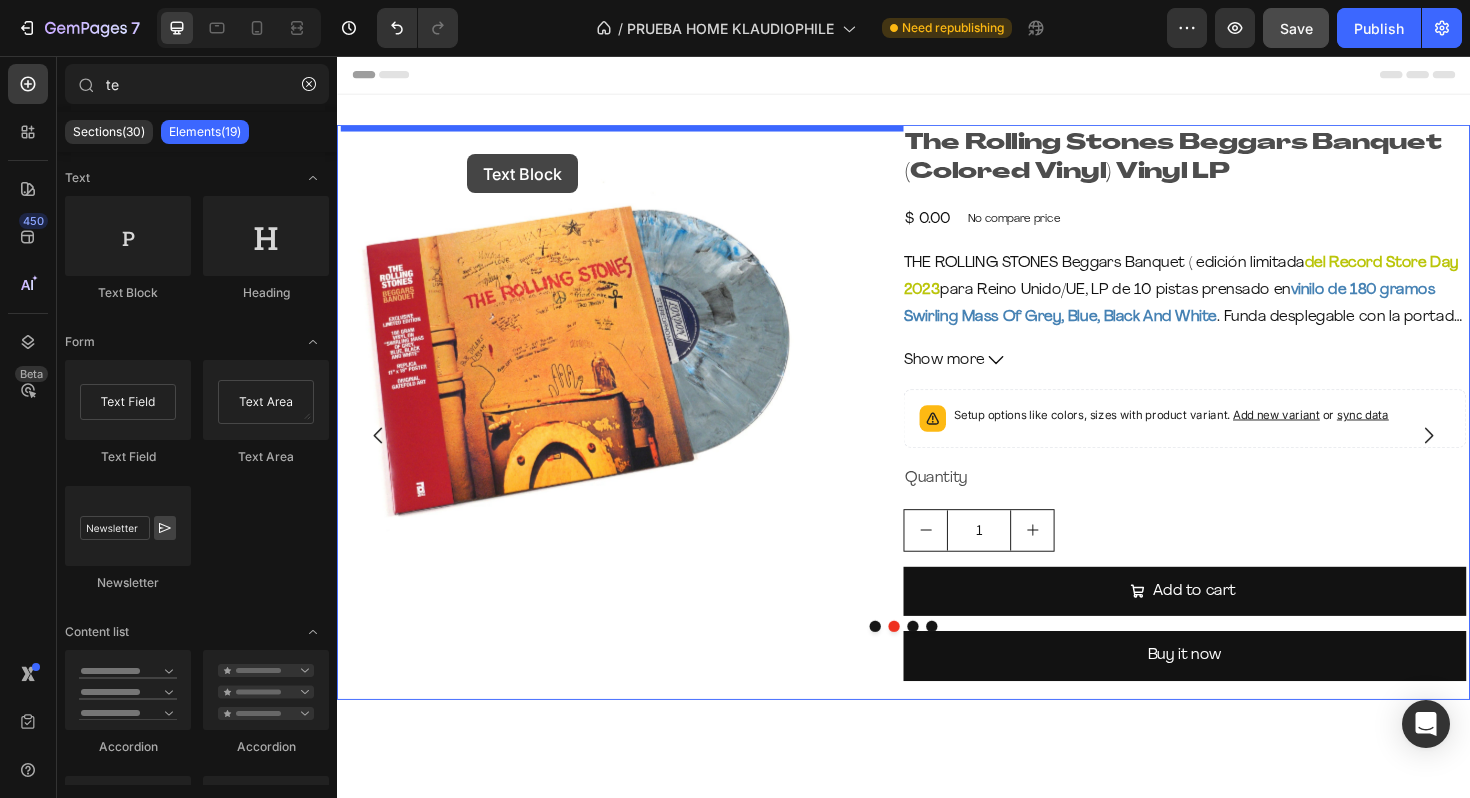 drag, startPoint x: 462, startPoint y: 313, endPoint x: 476, endPoint y: 160, distance: 153.63919 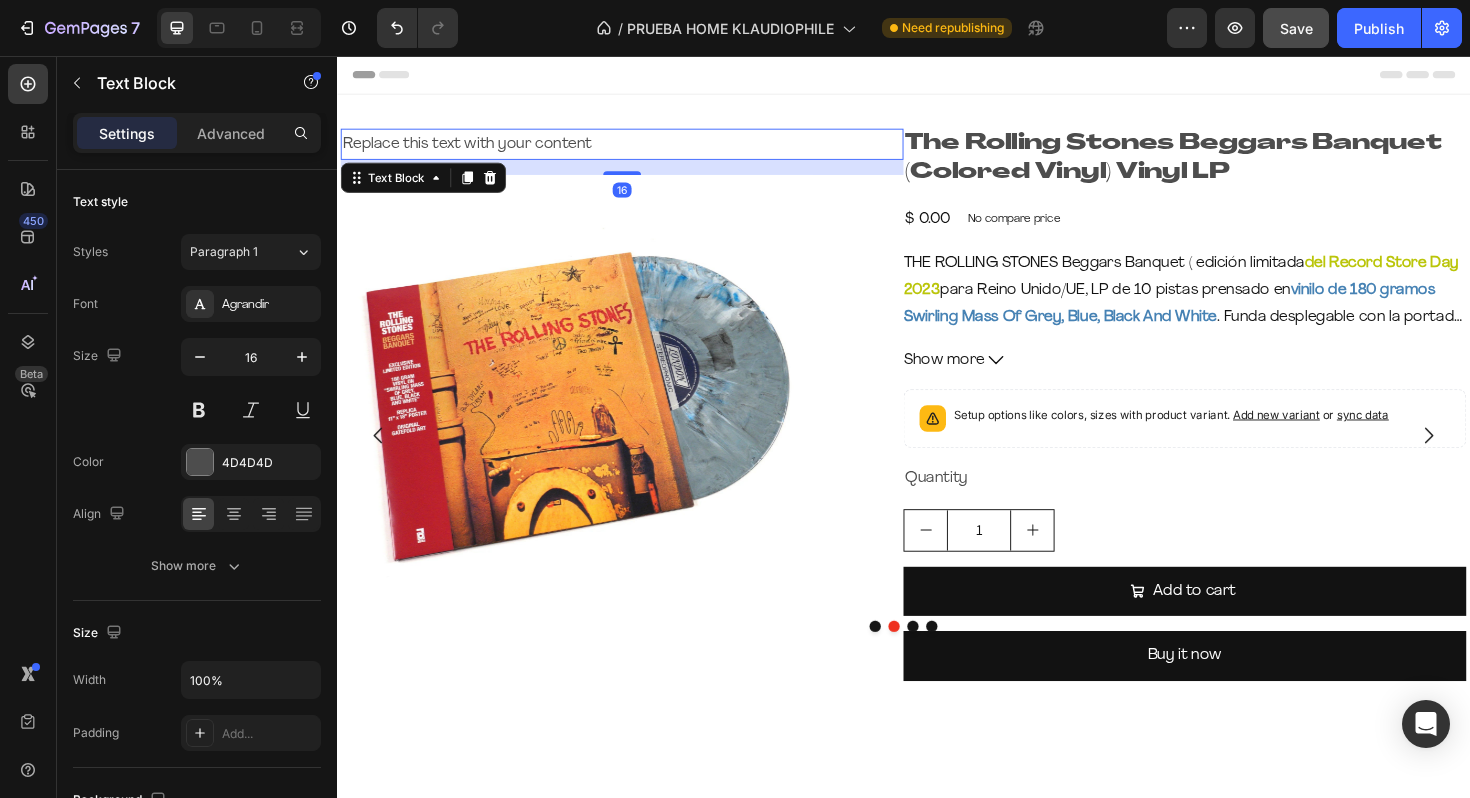 click on "Replace this text with your content" at bounding box center (639, 149) 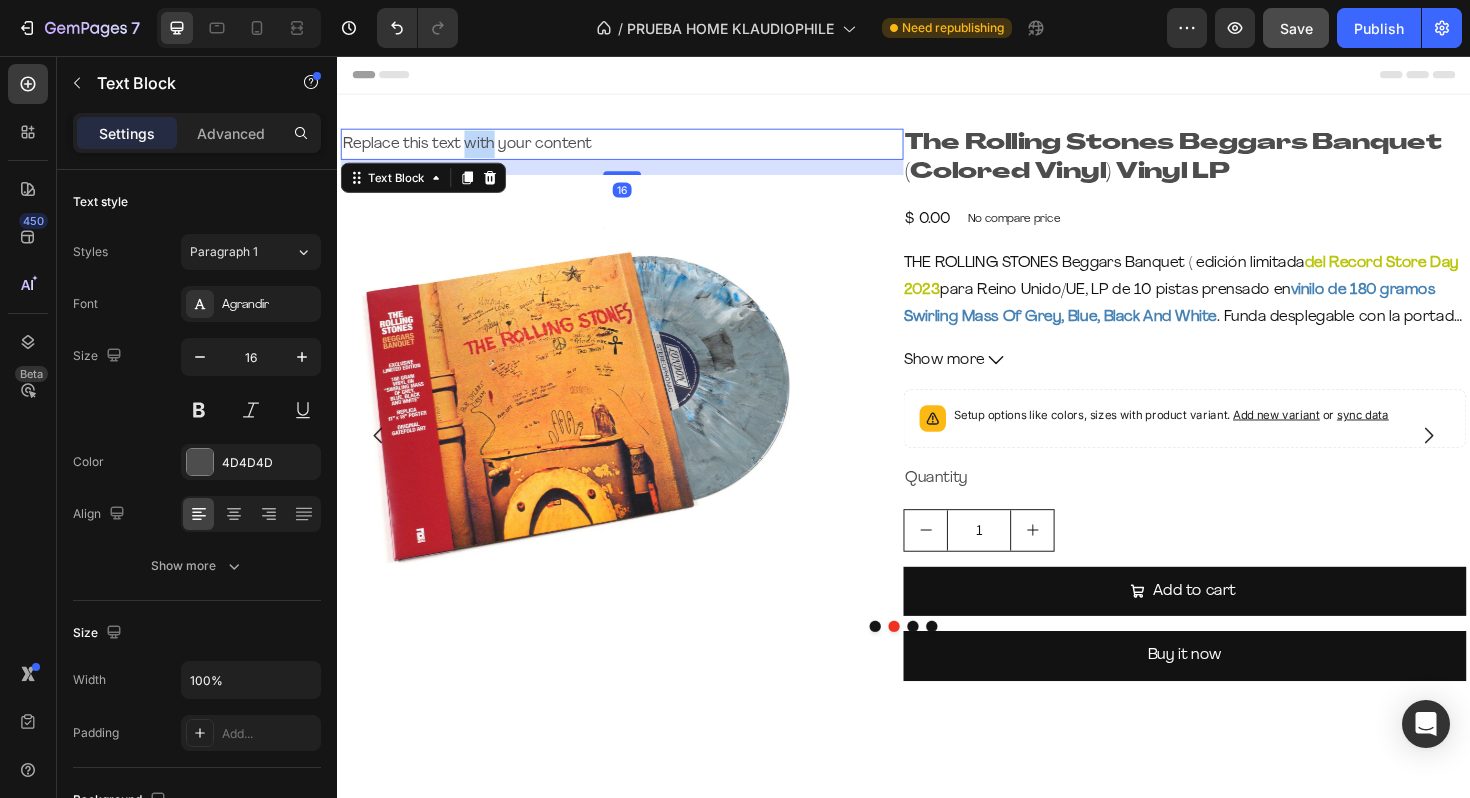 click on "Replace this text with your content" at bounding box center [639, 149] 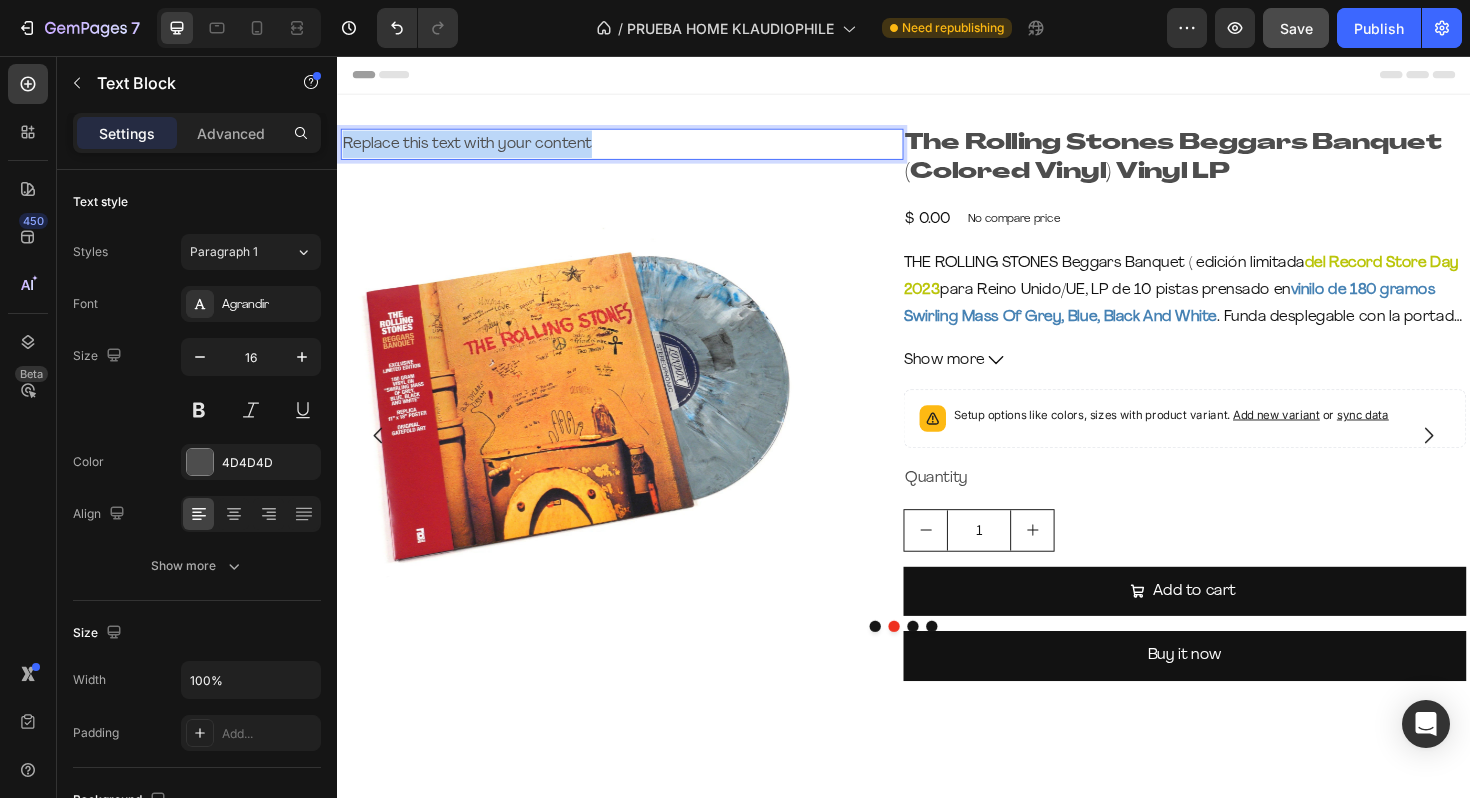 click on "Replace this text with your content" at bounding box center [639, 149] 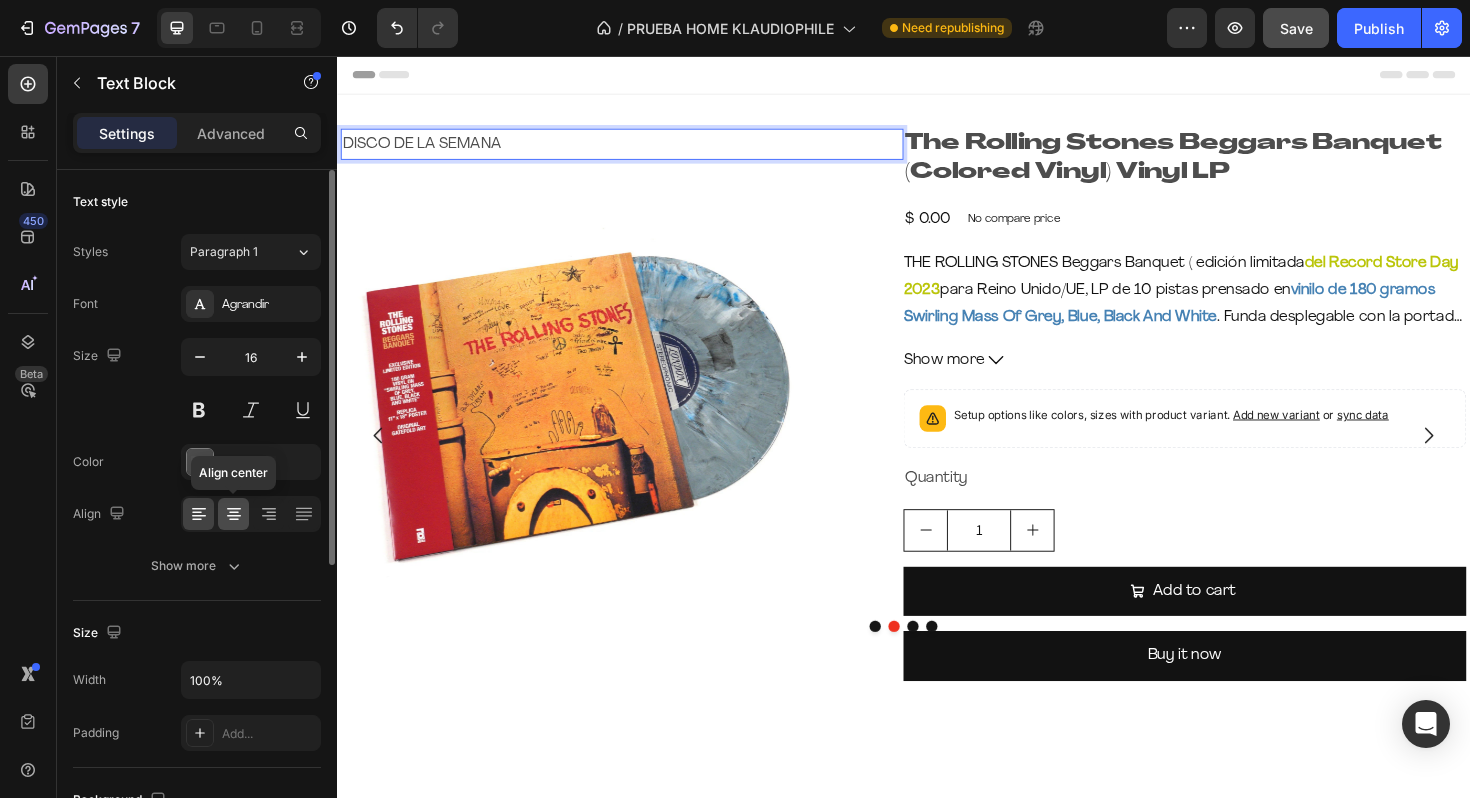 click 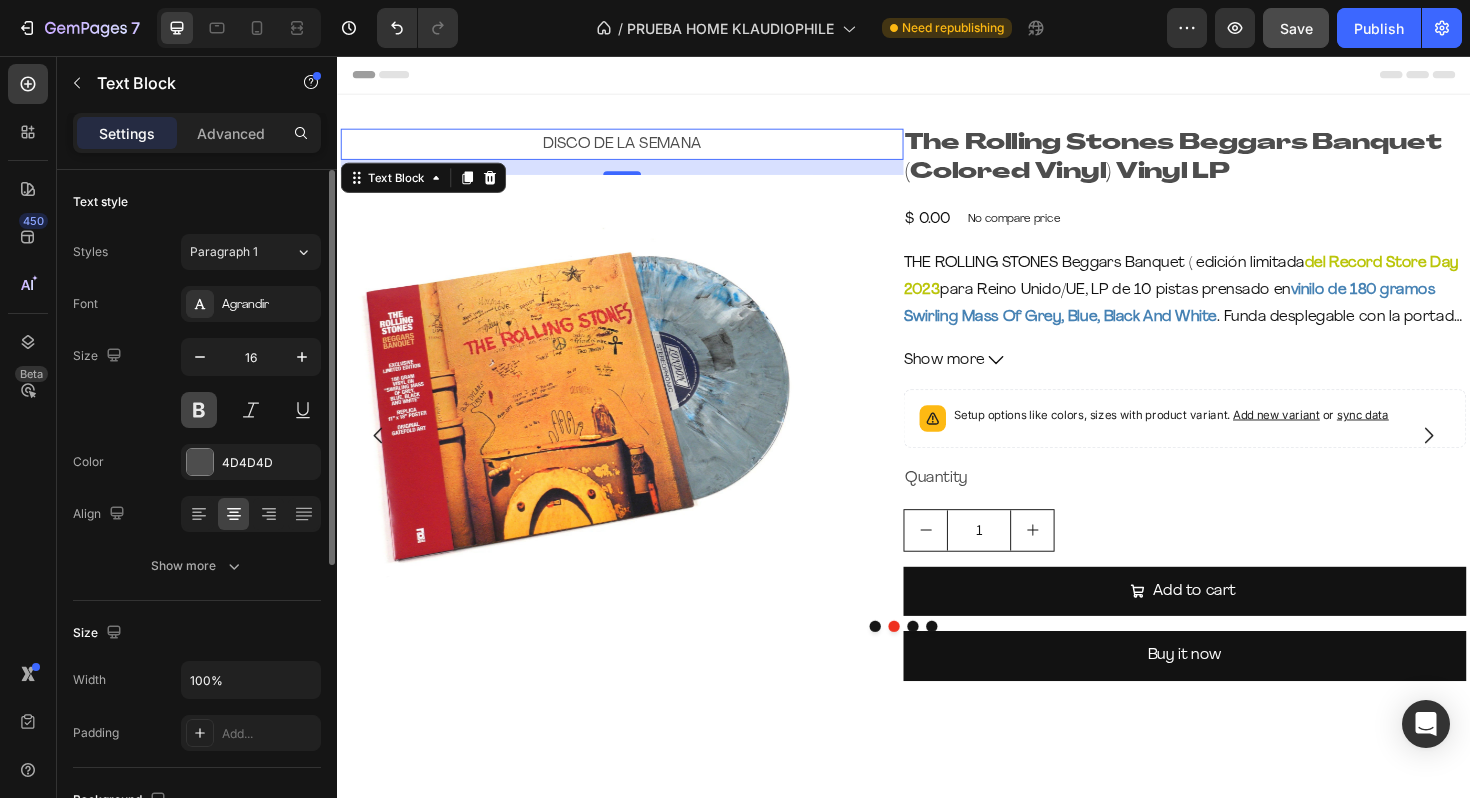 click at bounding box center [199, 410] 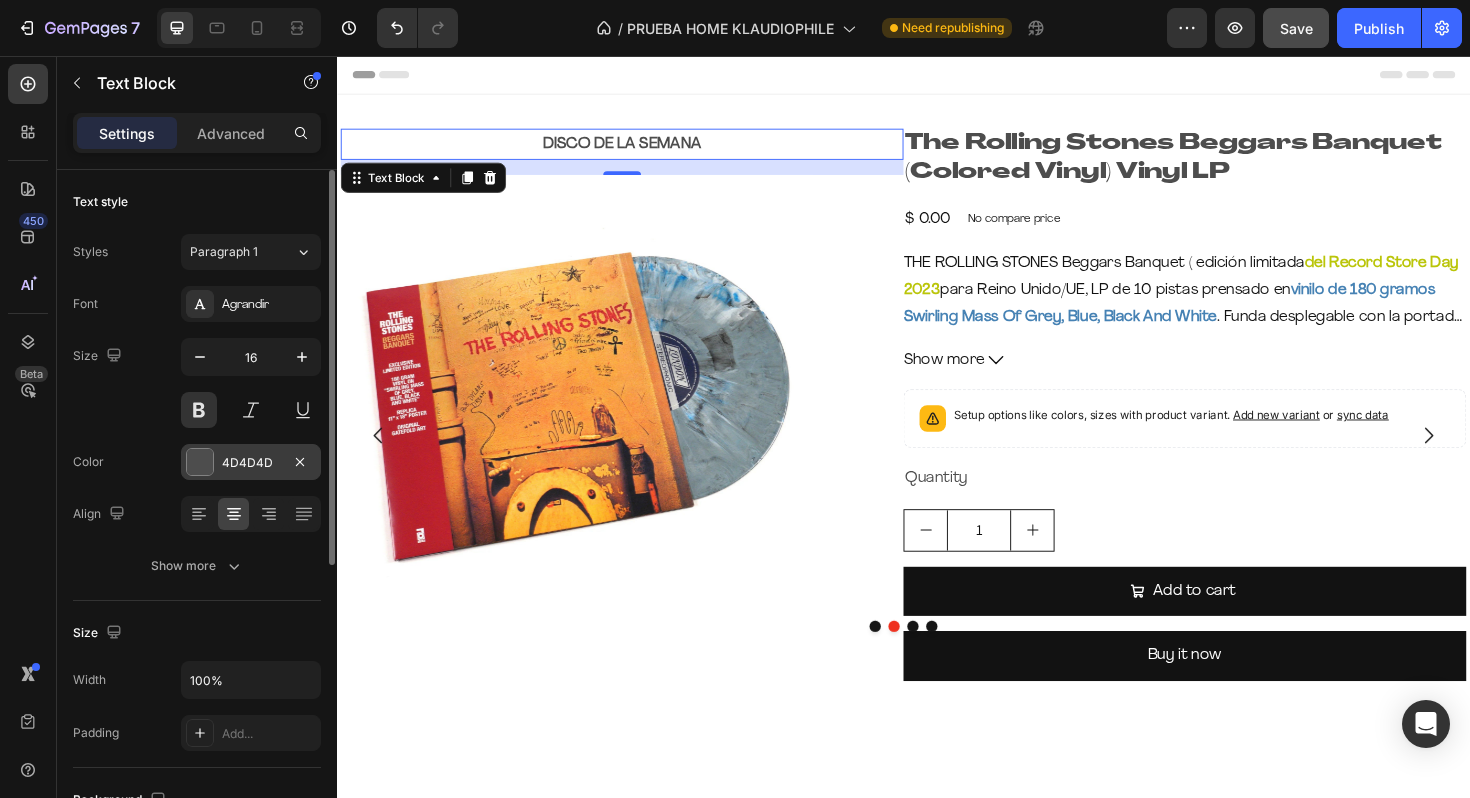 click on "4D4D4D" at bounding box center (251, 462) 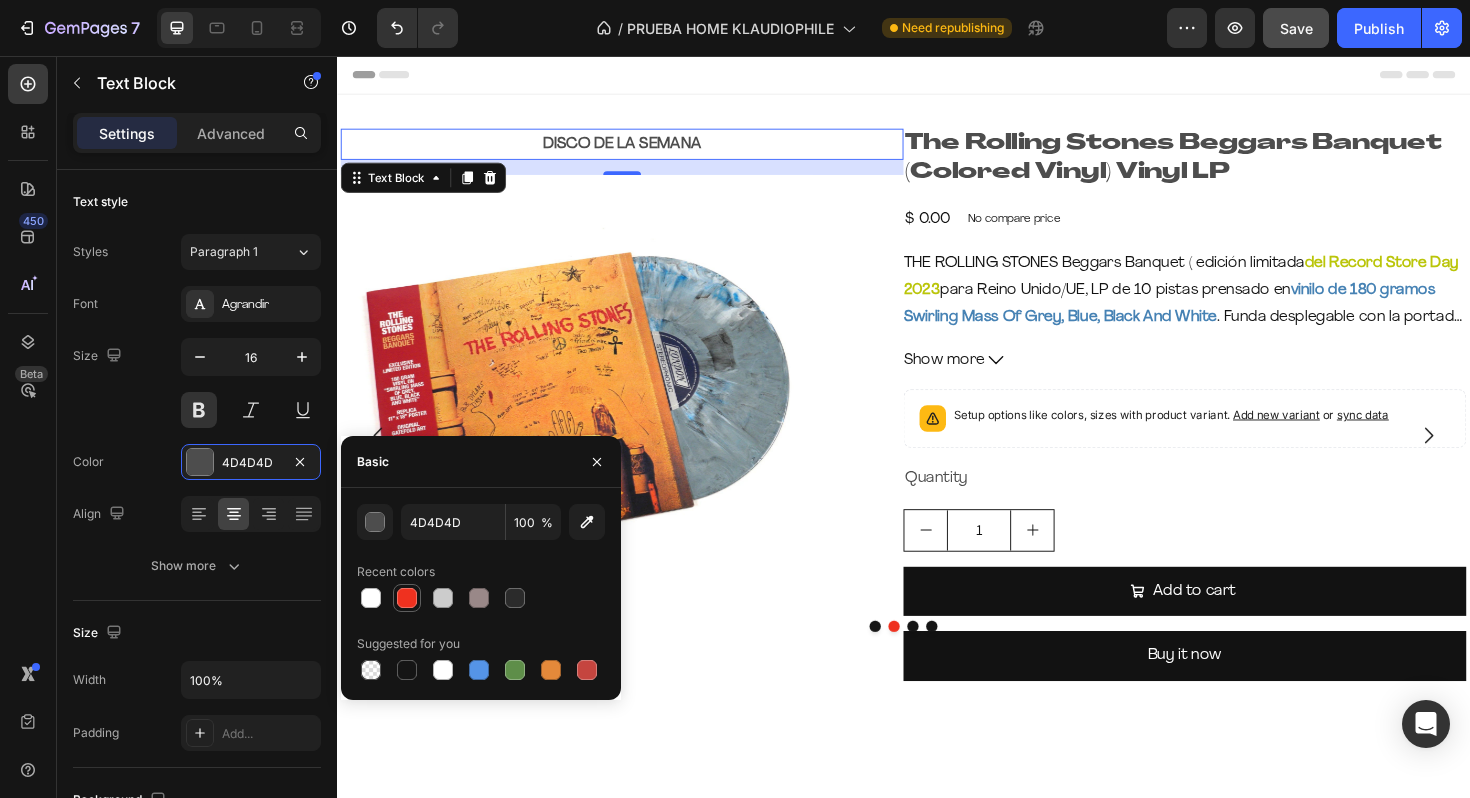 click at bounding box center [407, 598] 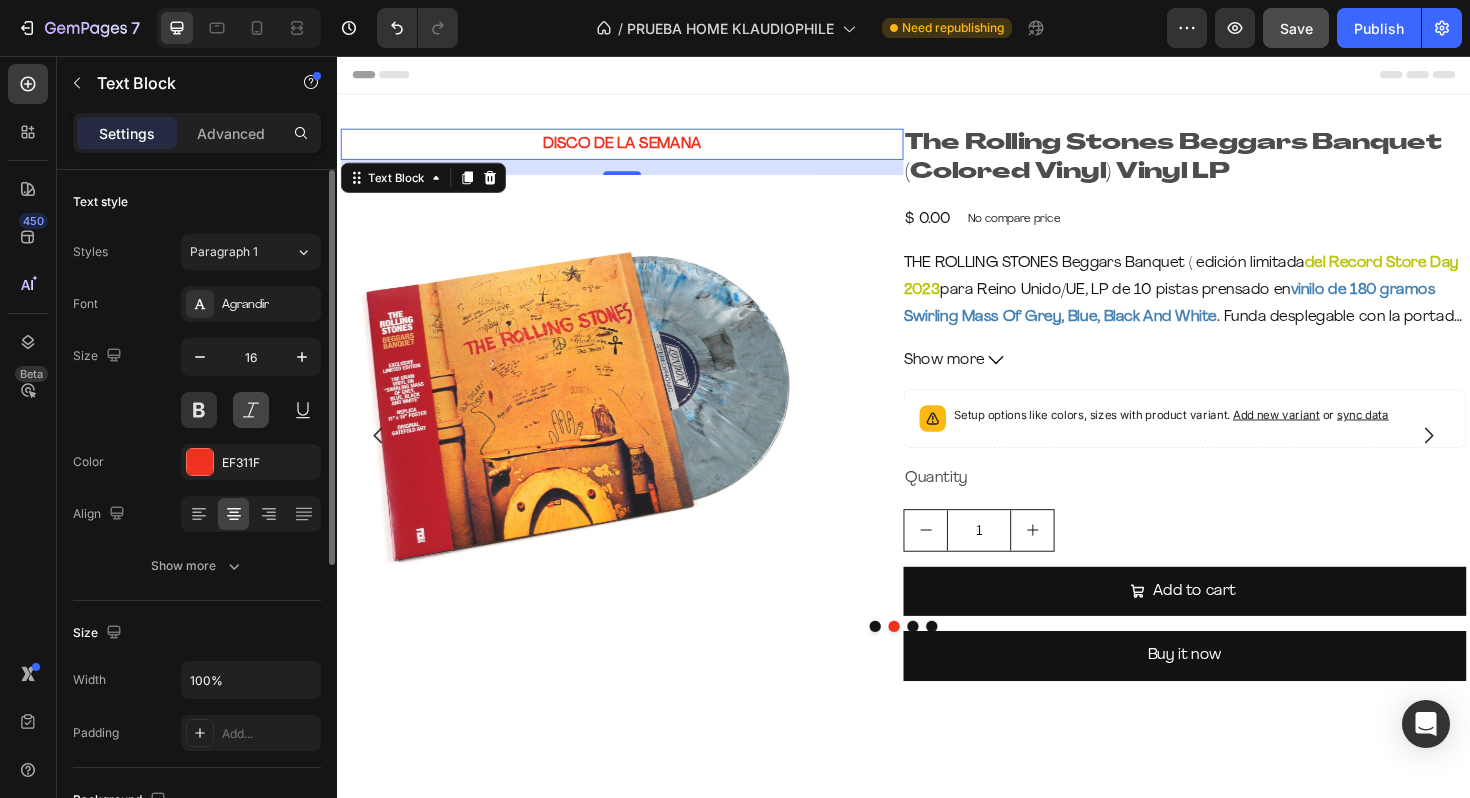 click at bounding box center (251, 410) 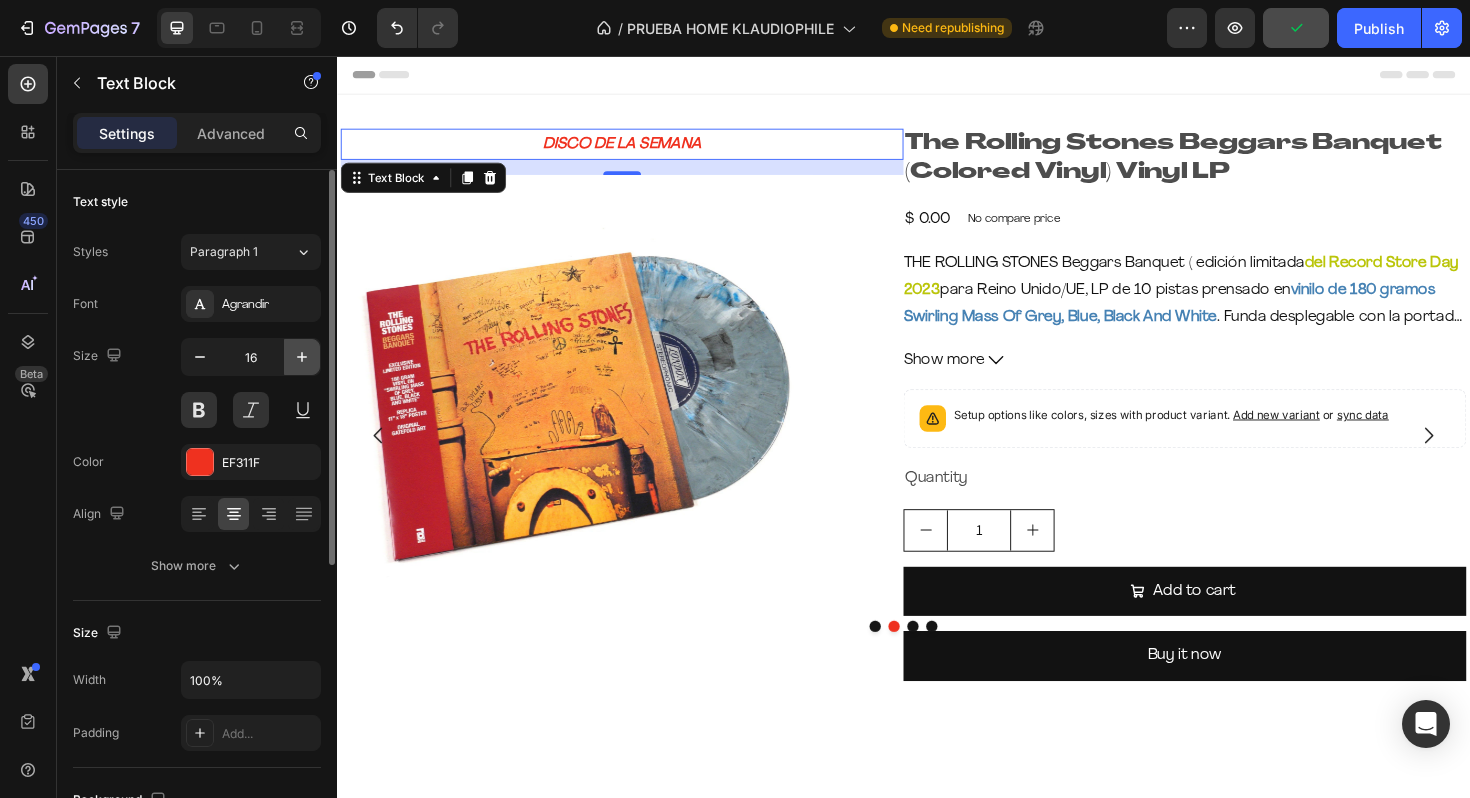 click 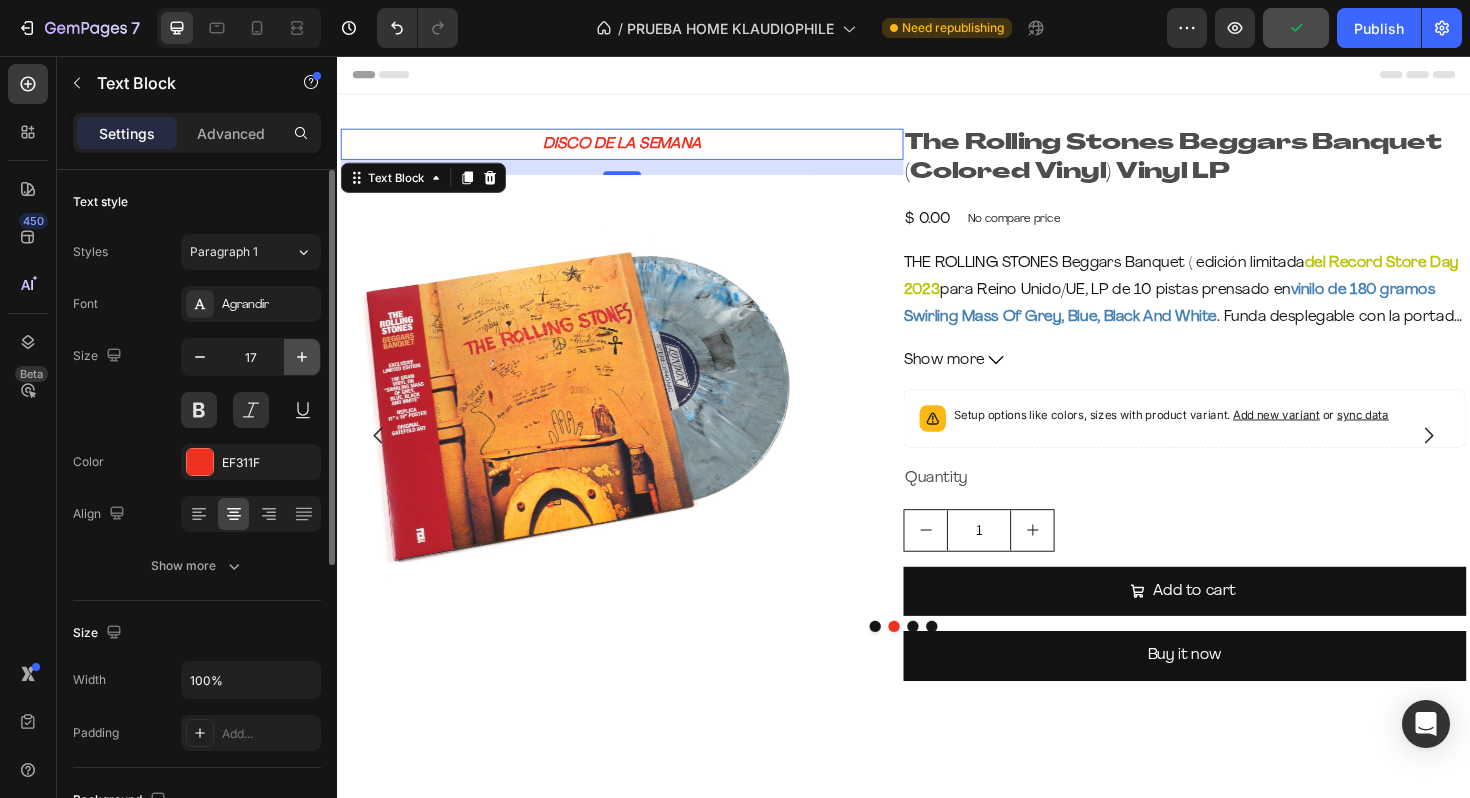 click 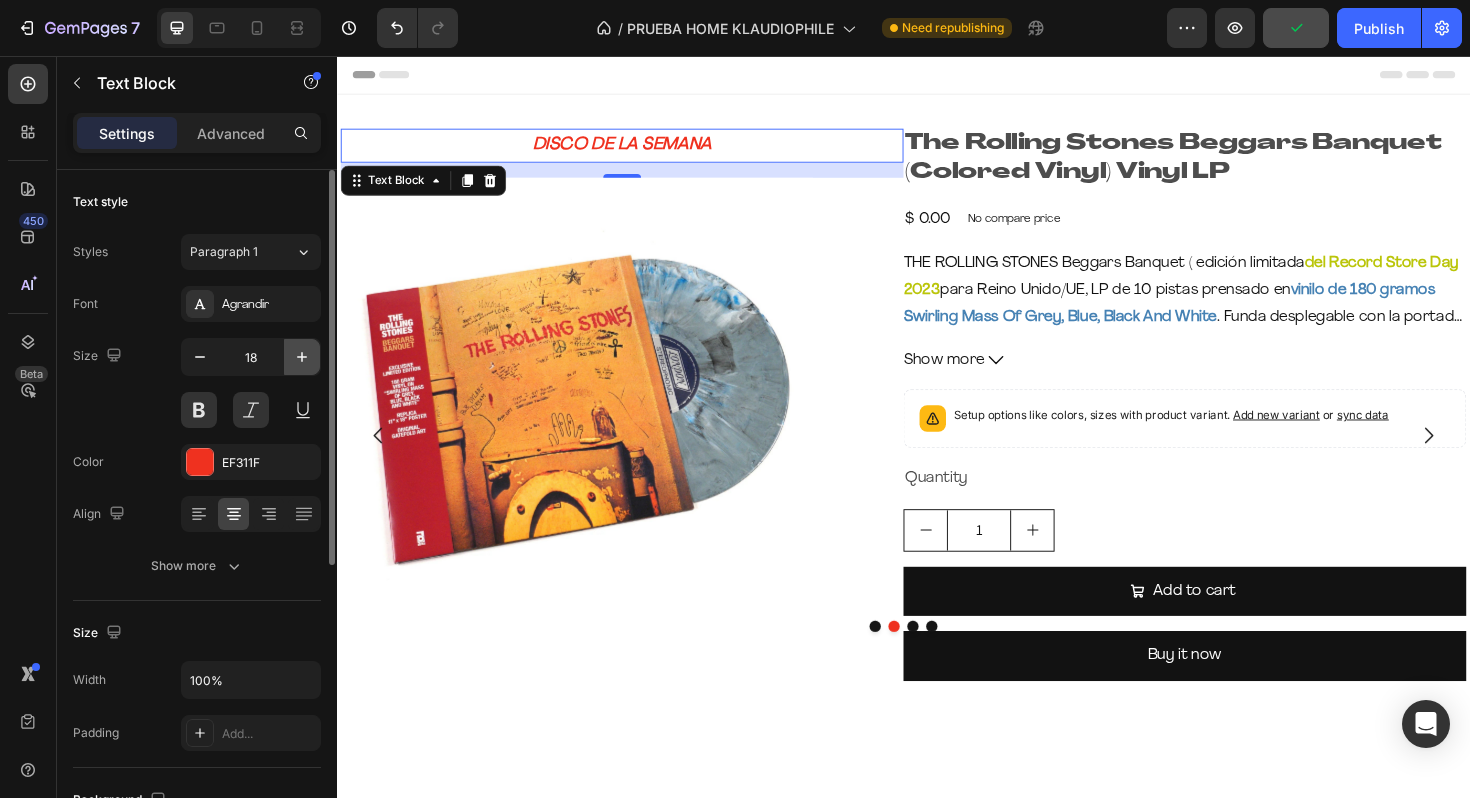 click 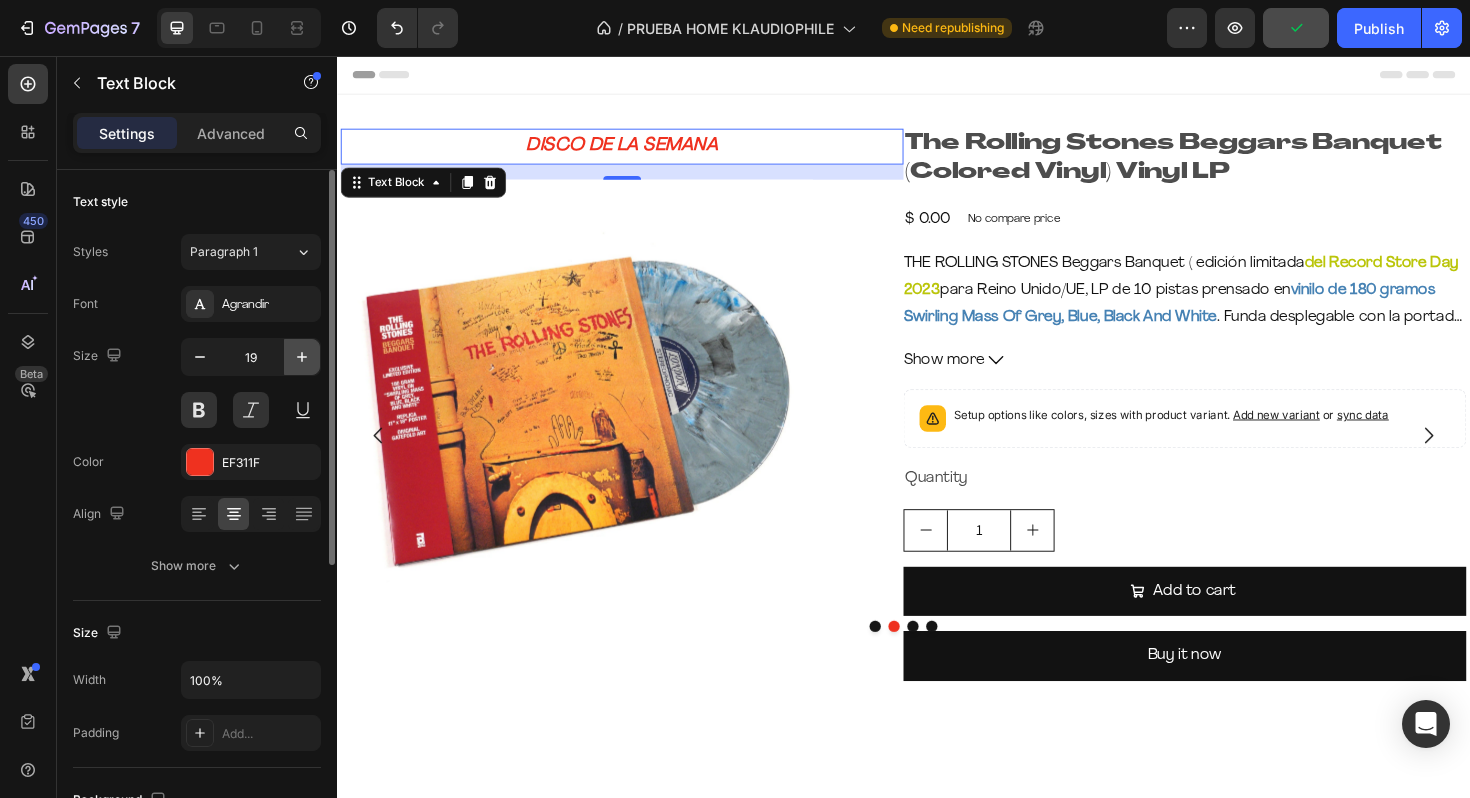 click 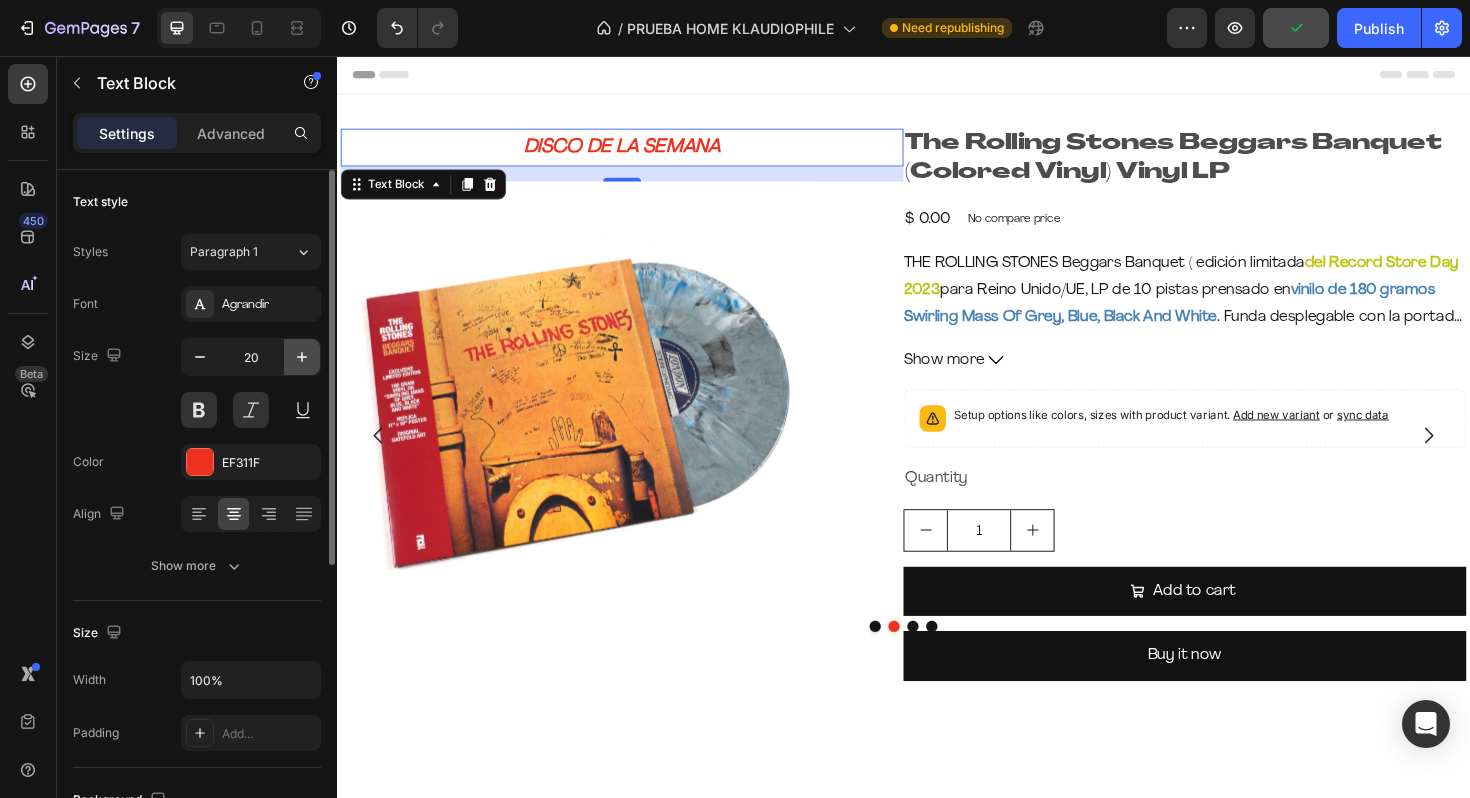 click 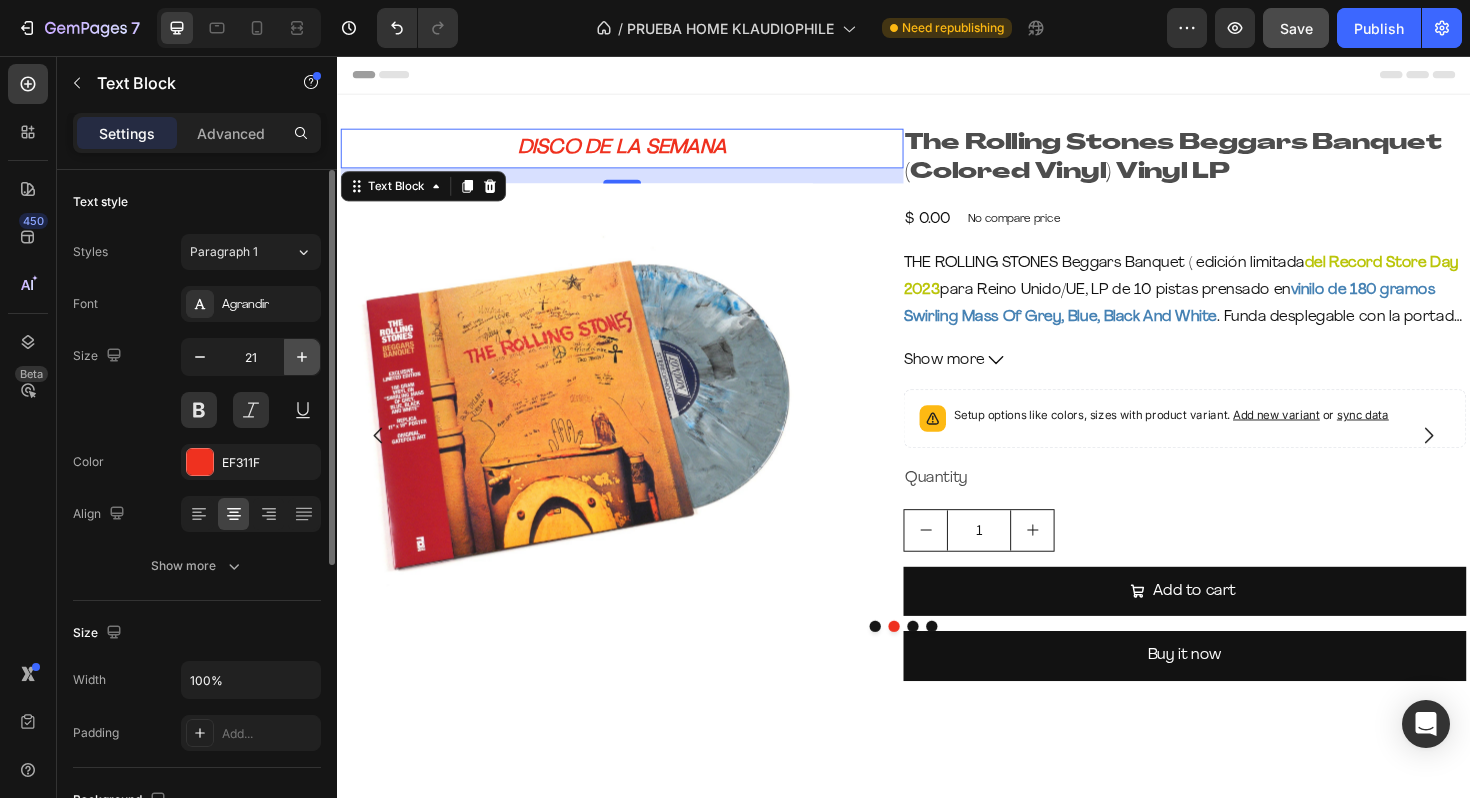 click 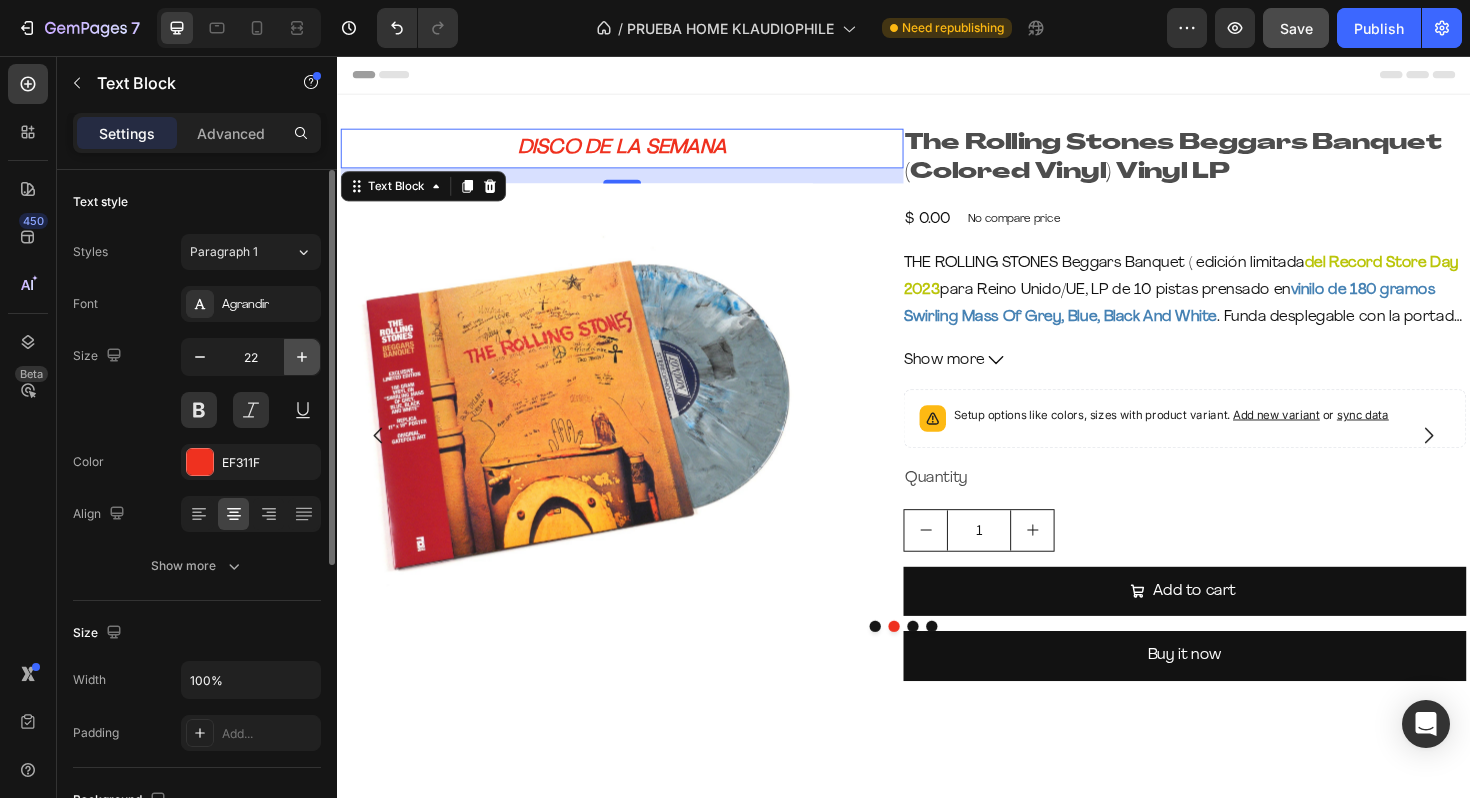click 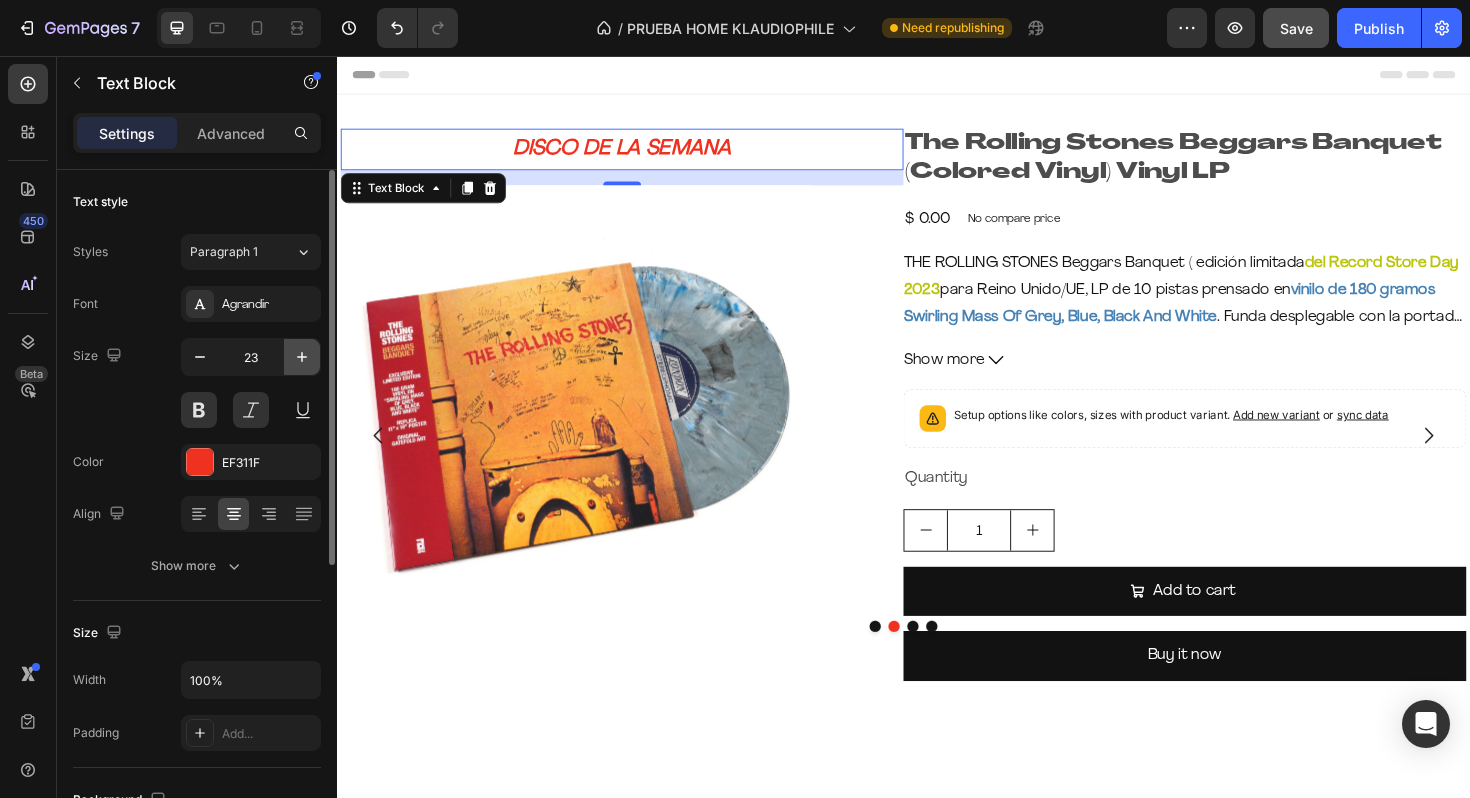 click 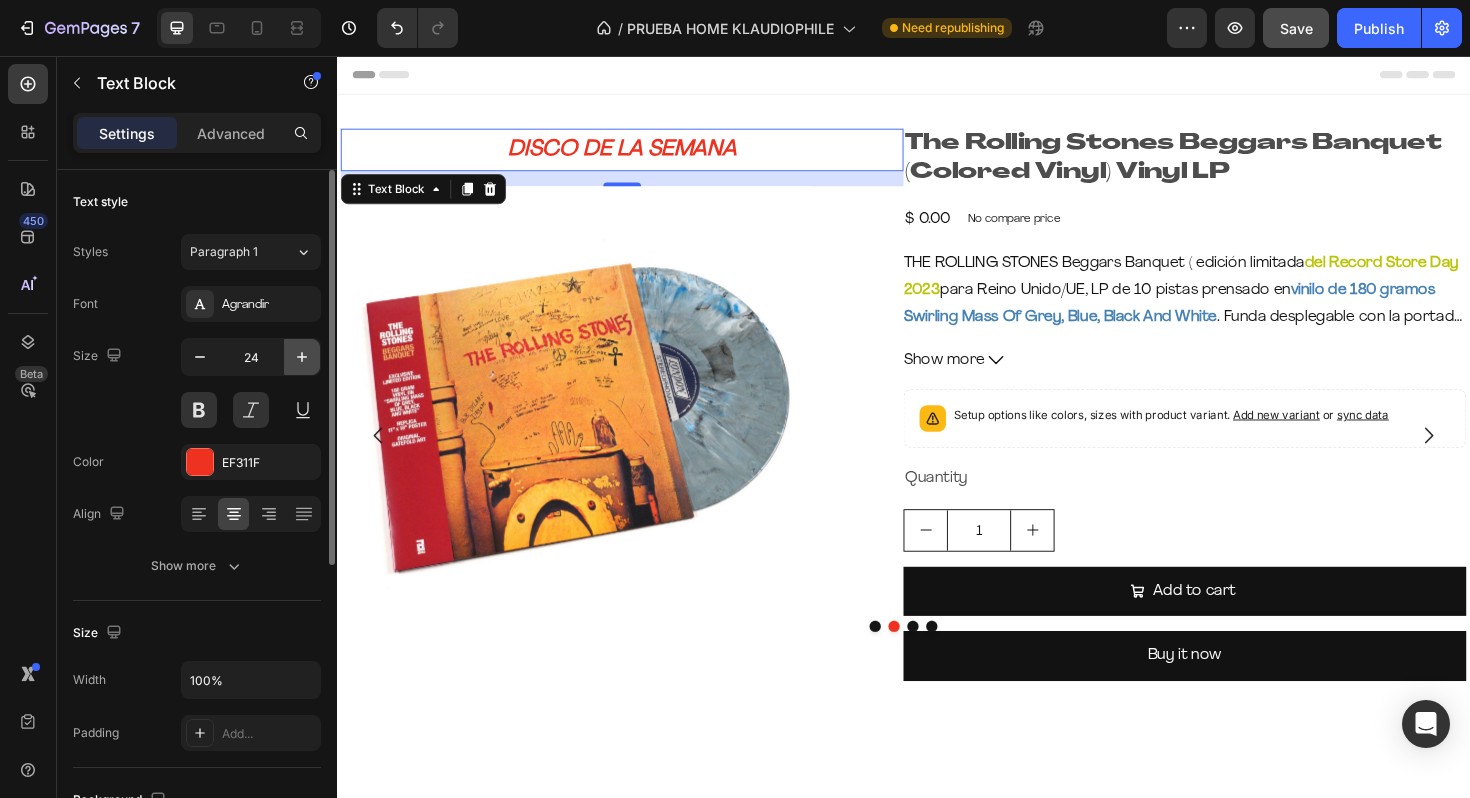 click 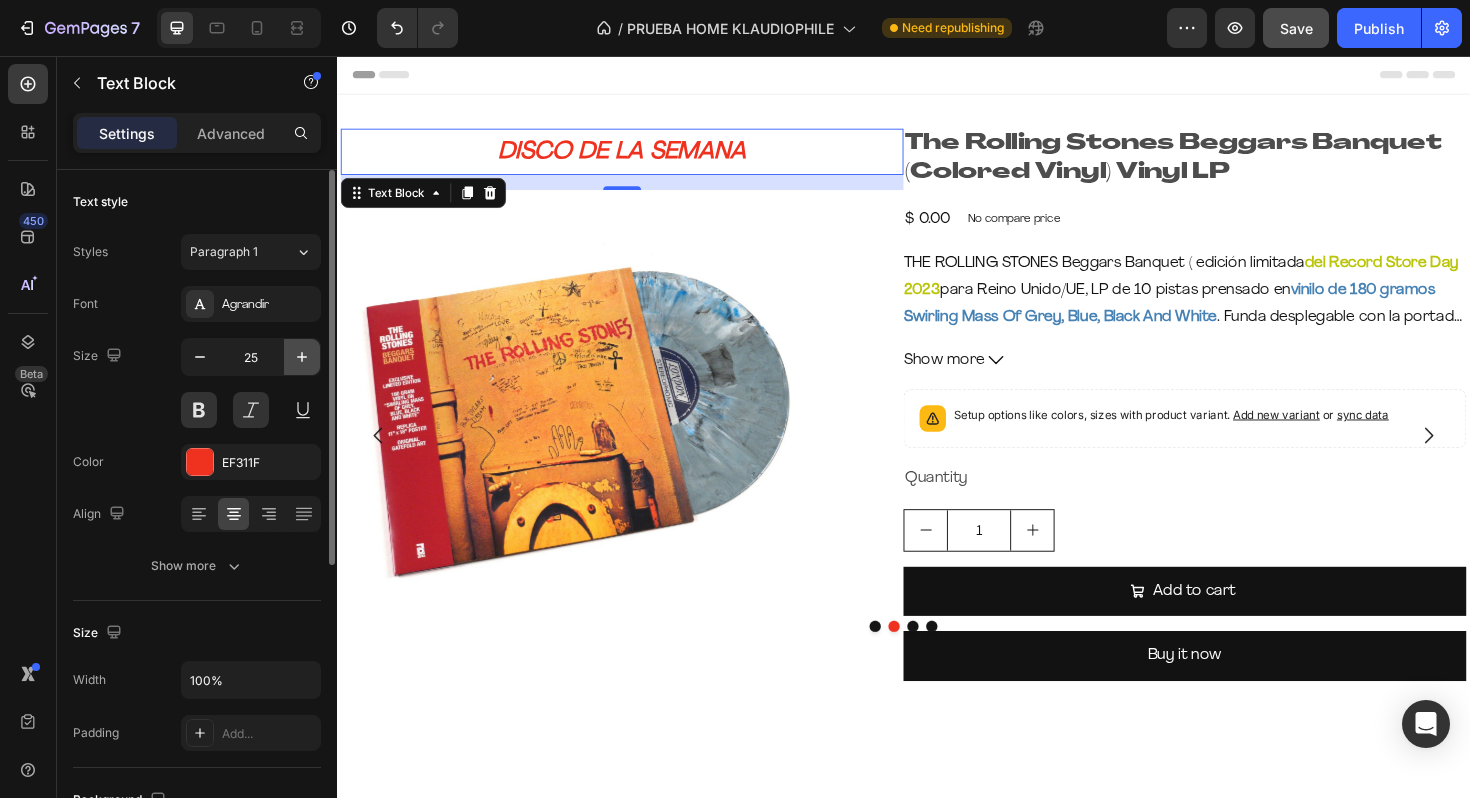 click 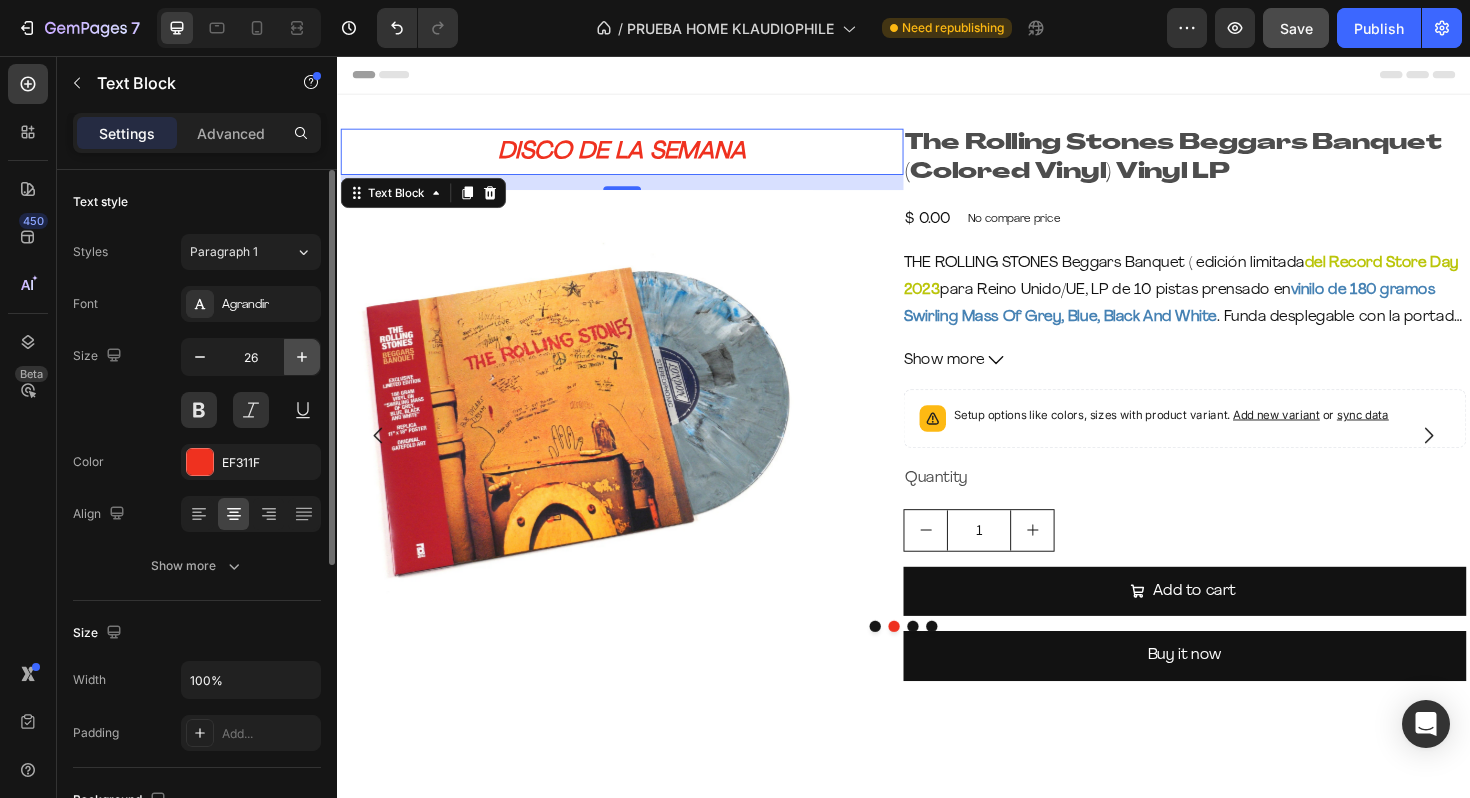 click 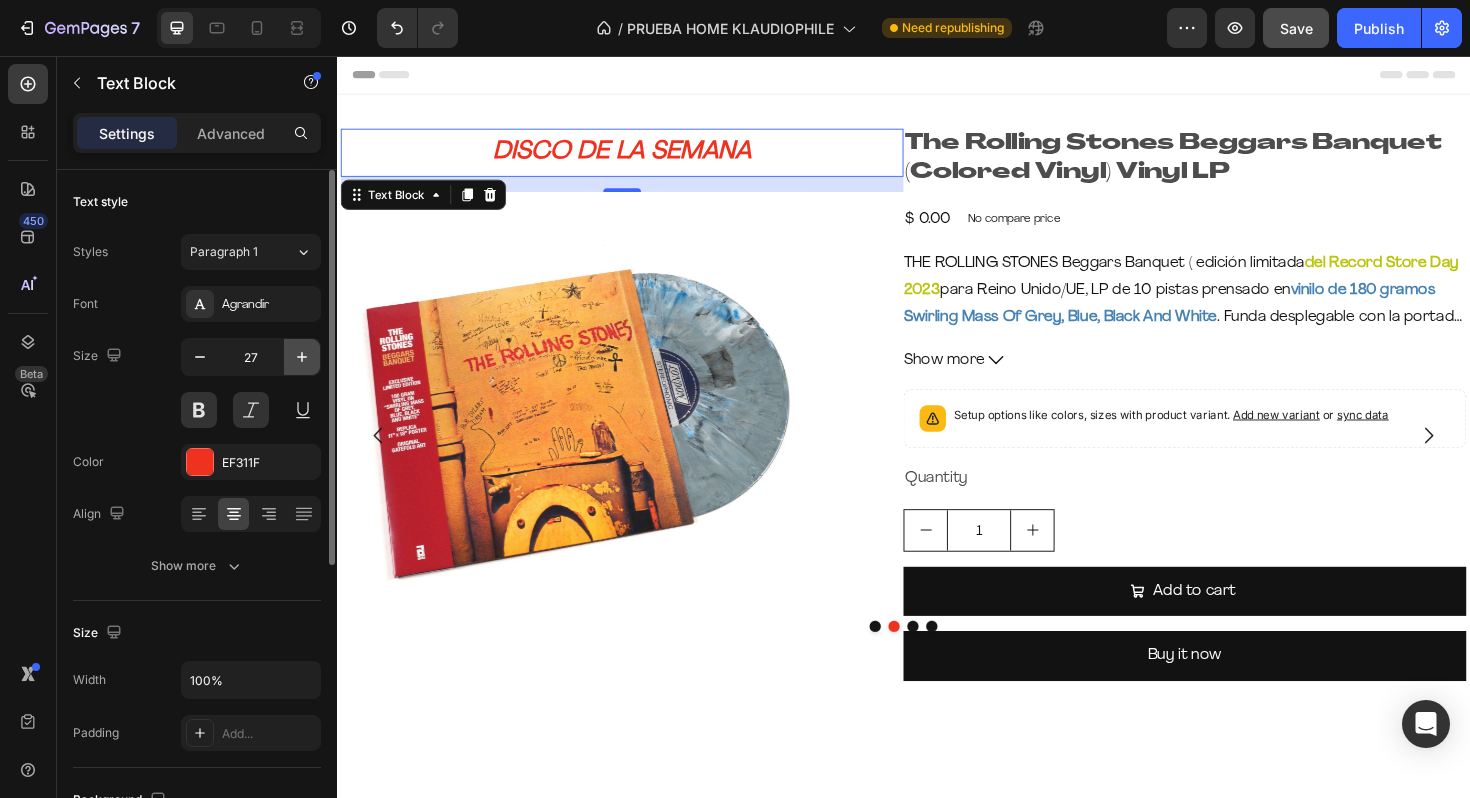 click 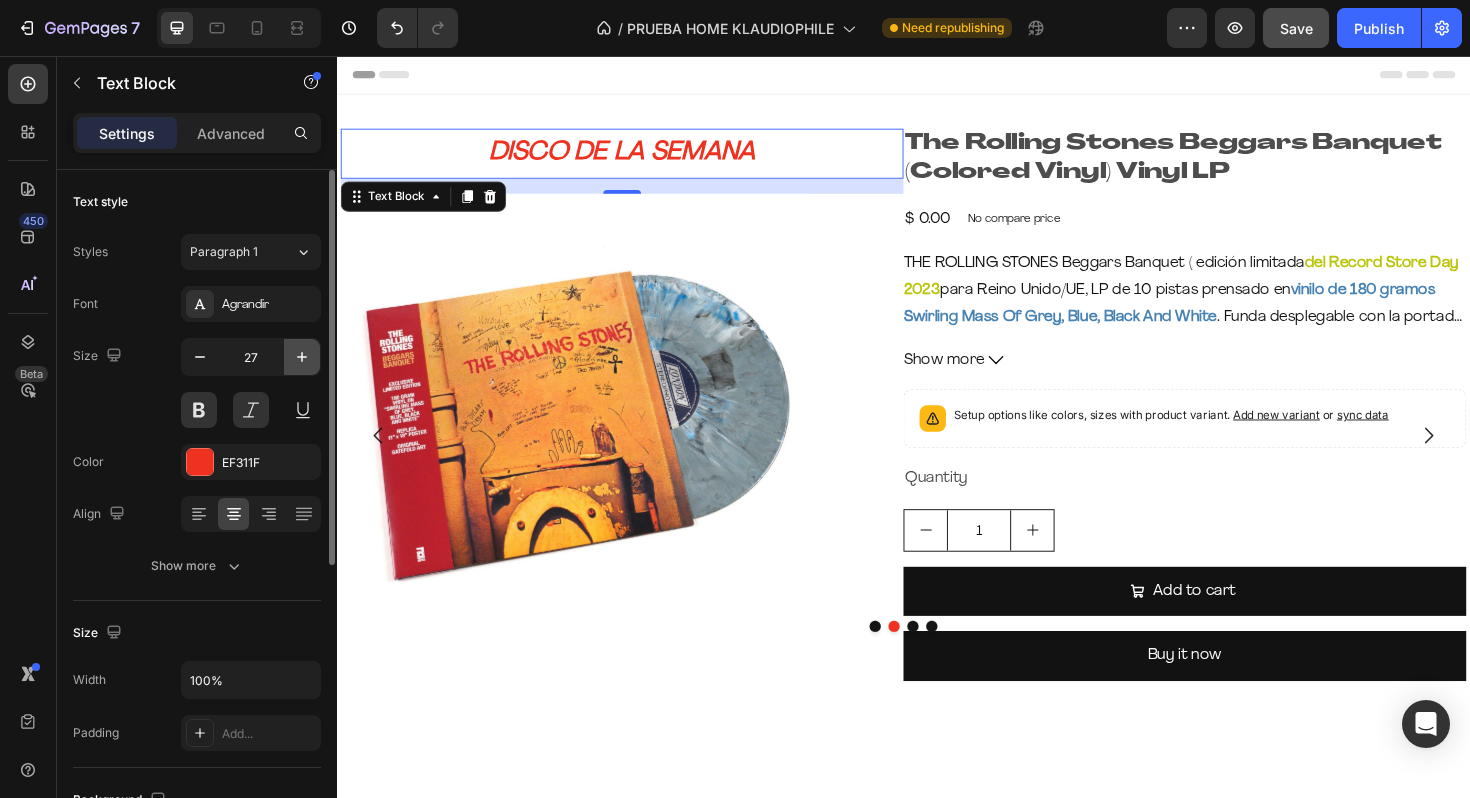 type on "28" 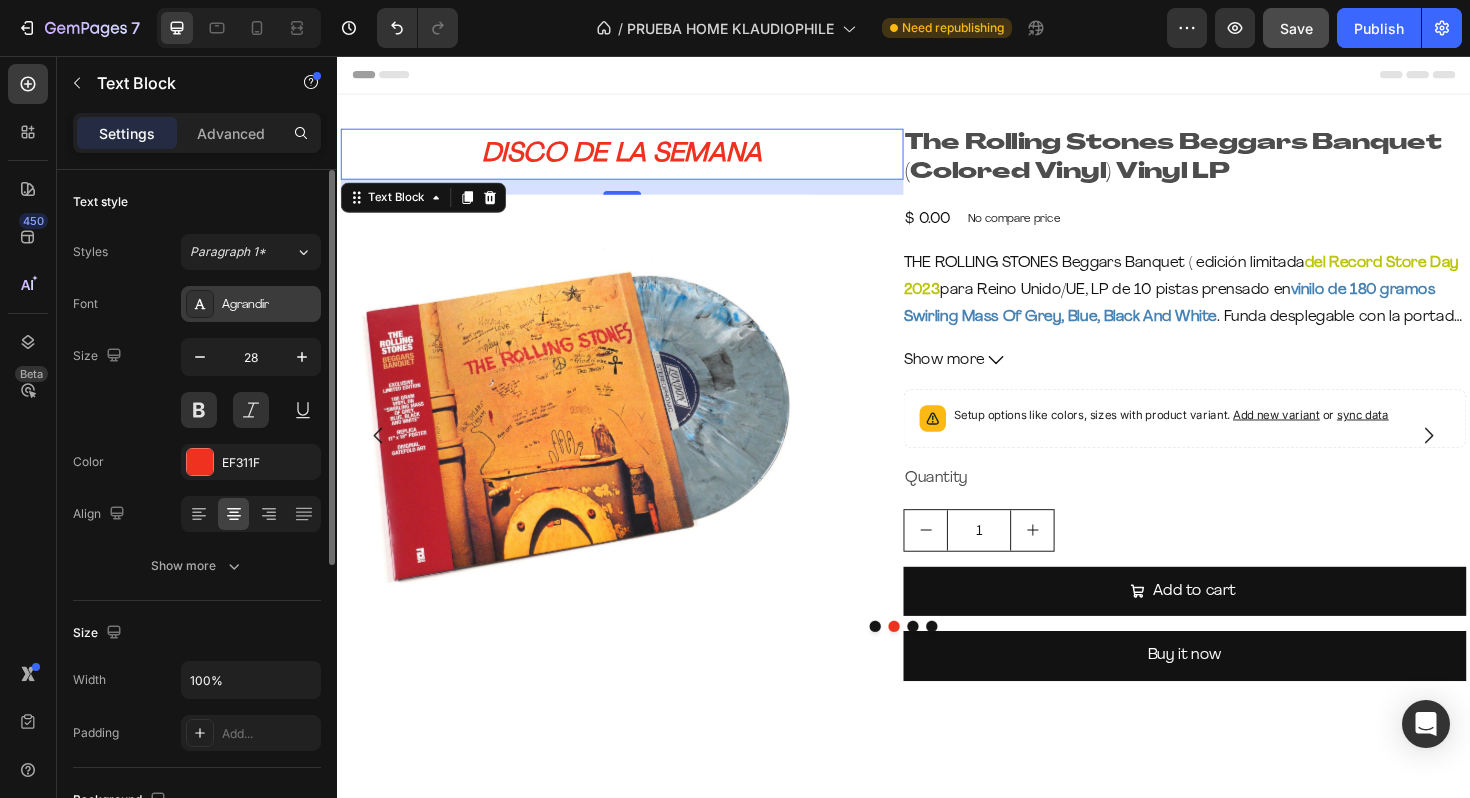 click on "Agrandir" at bounding box center (251, 304) 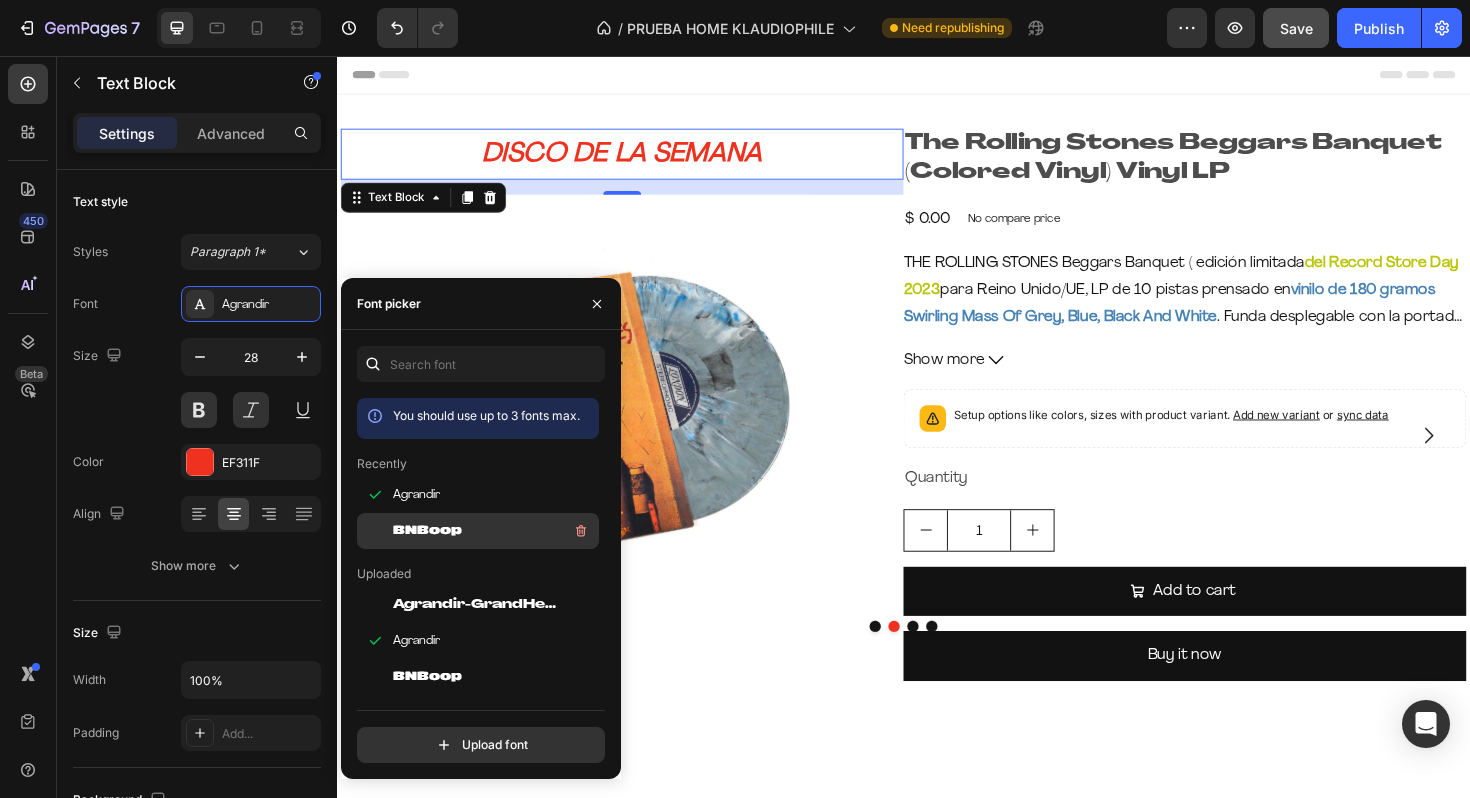 click on "BNBoop" at bounding box center (427, 531) 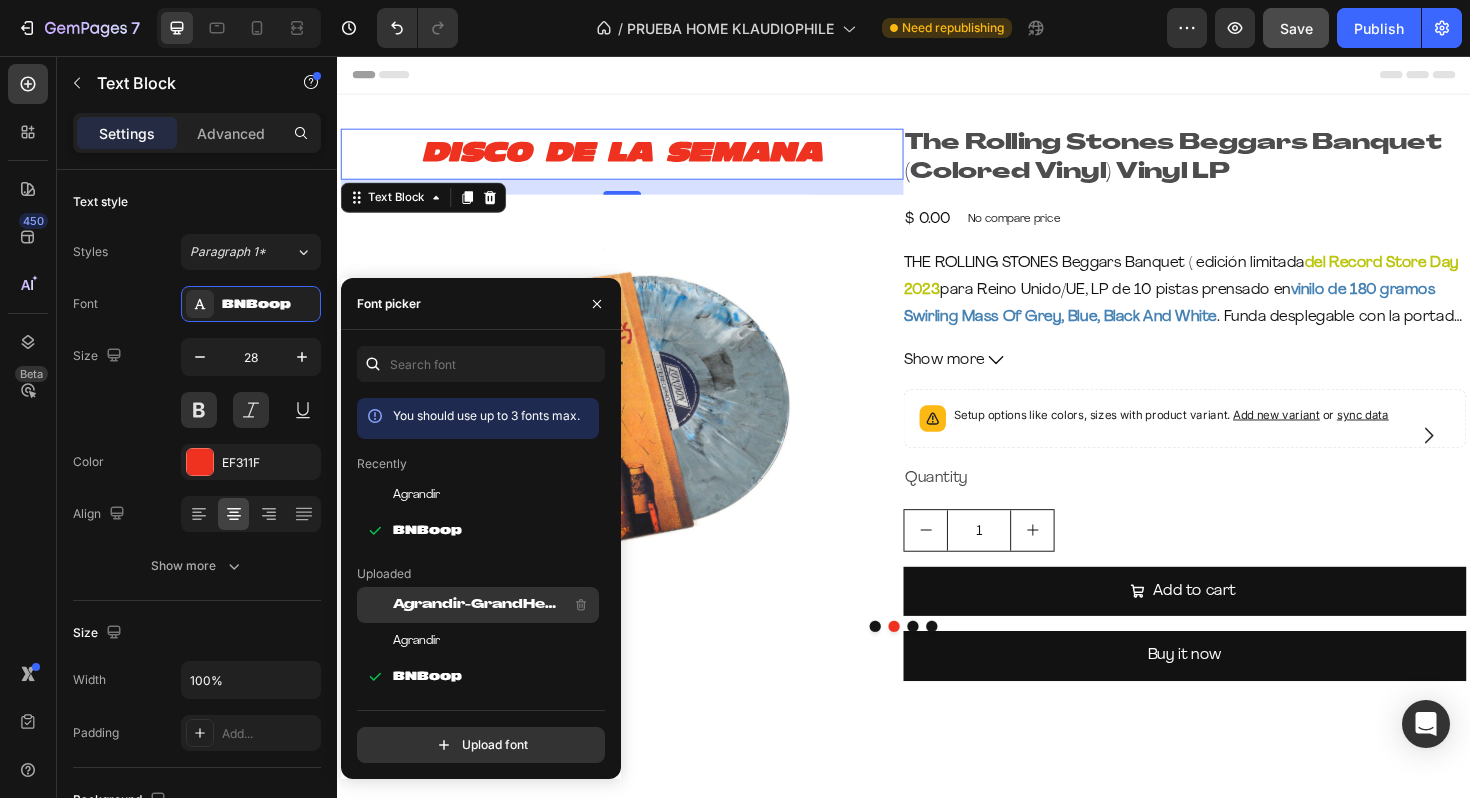 click on "Agrandir-GrandHeavy" at bounding box center (476, 605) 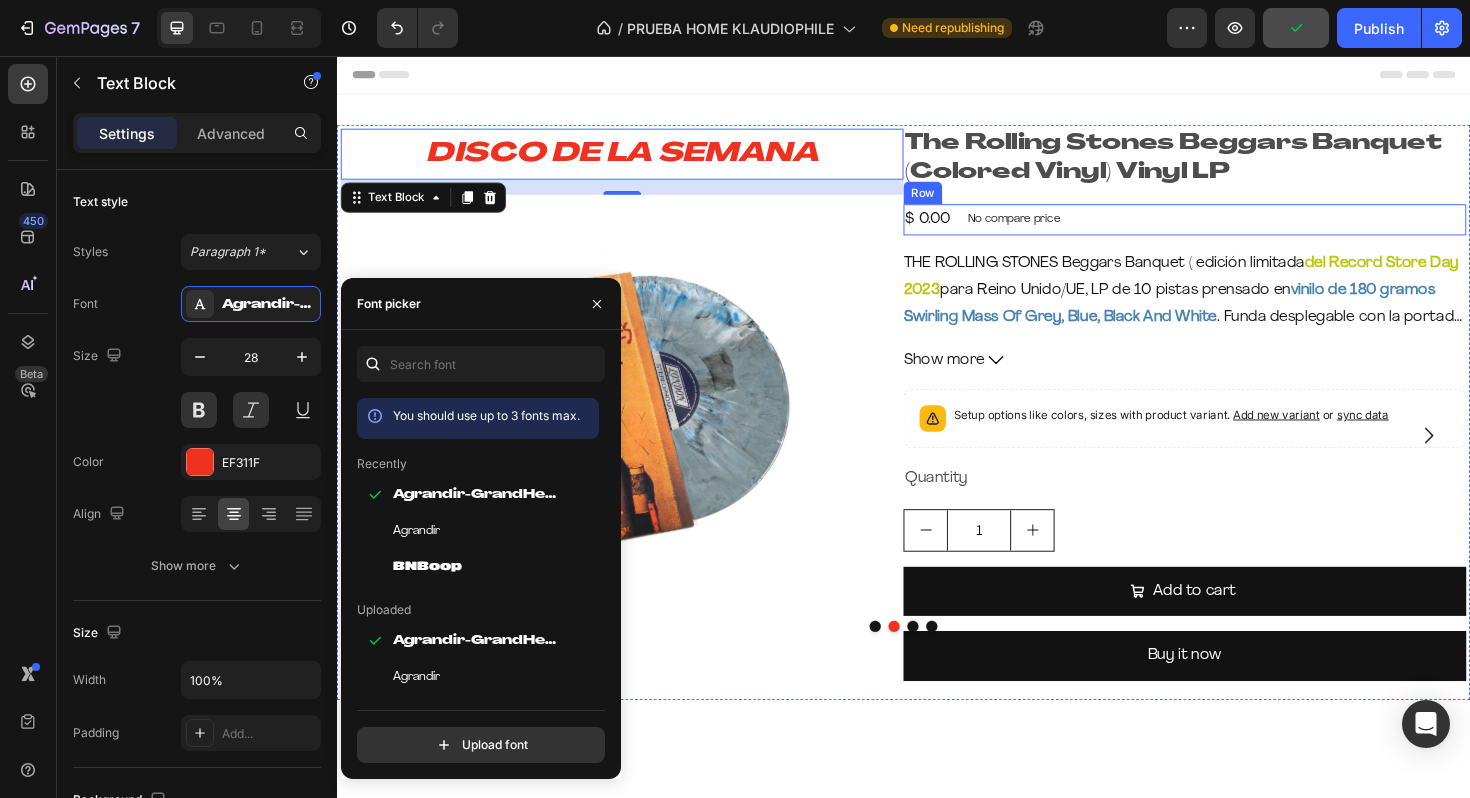 click on "$ 0.00 Product Price Product Price No compare price Product Price Row" at bounding box center [1235, 229] 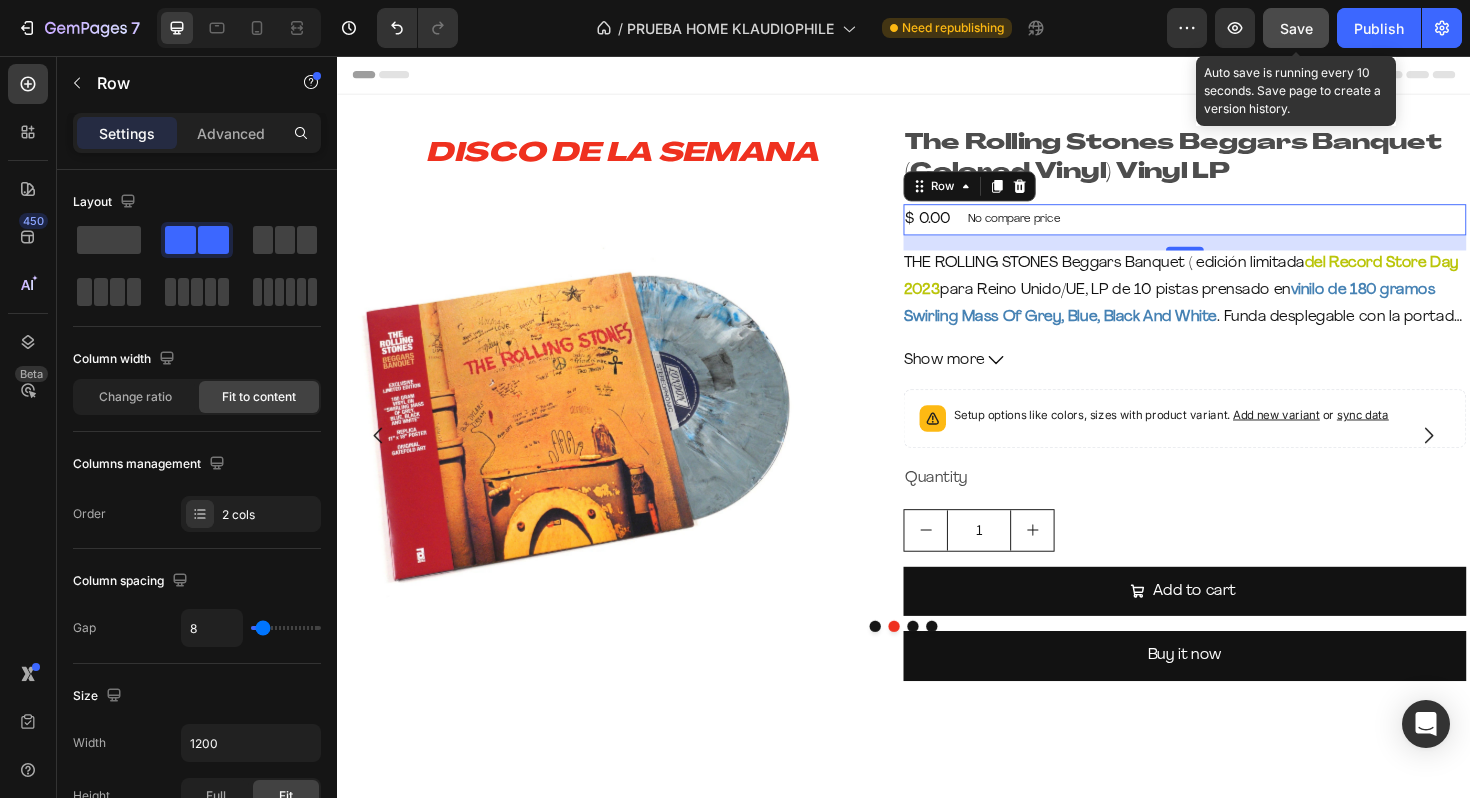 click on "Save" at bounding box center (1296, 28) 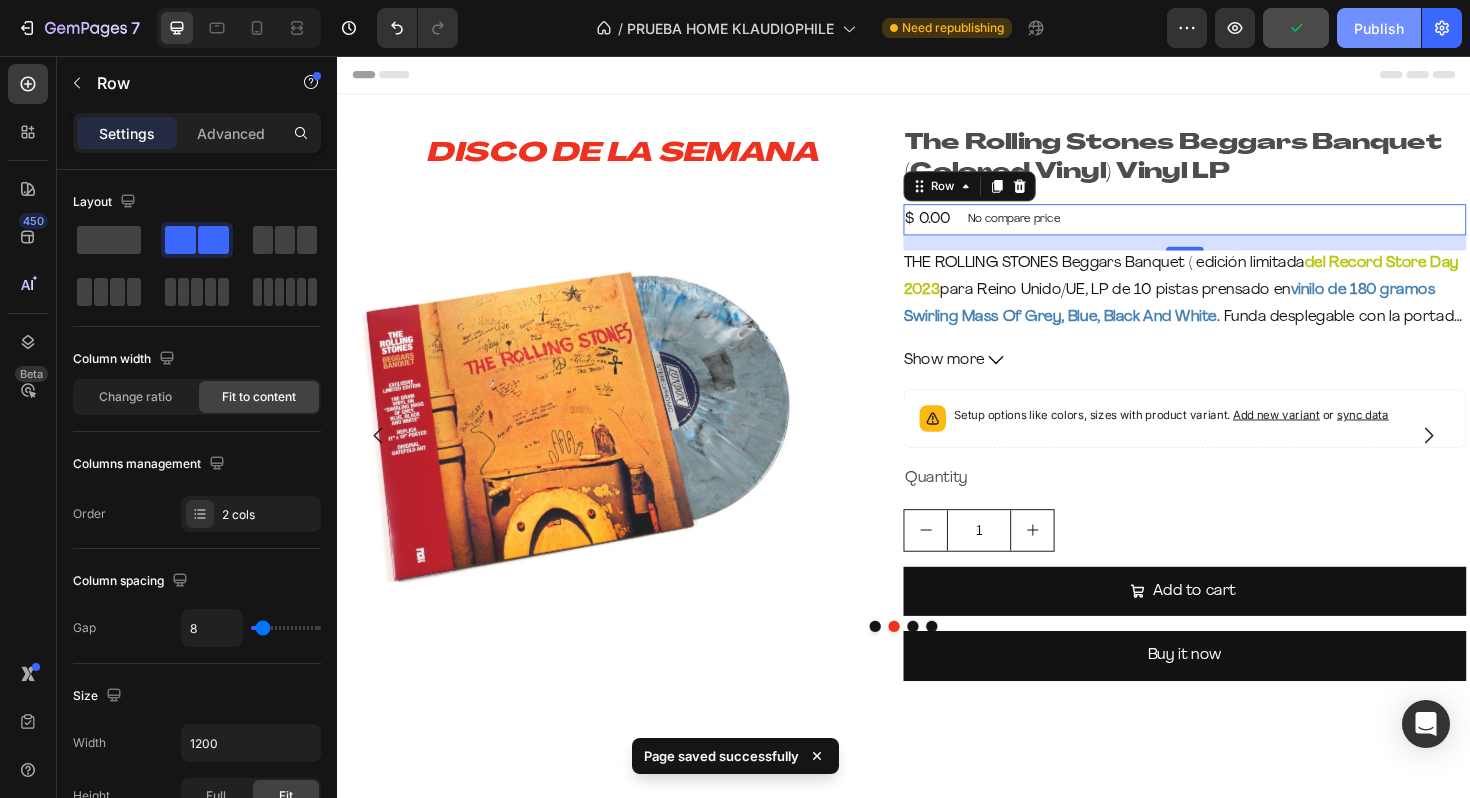 click on "Publish" at bounding box center [1379, 28] 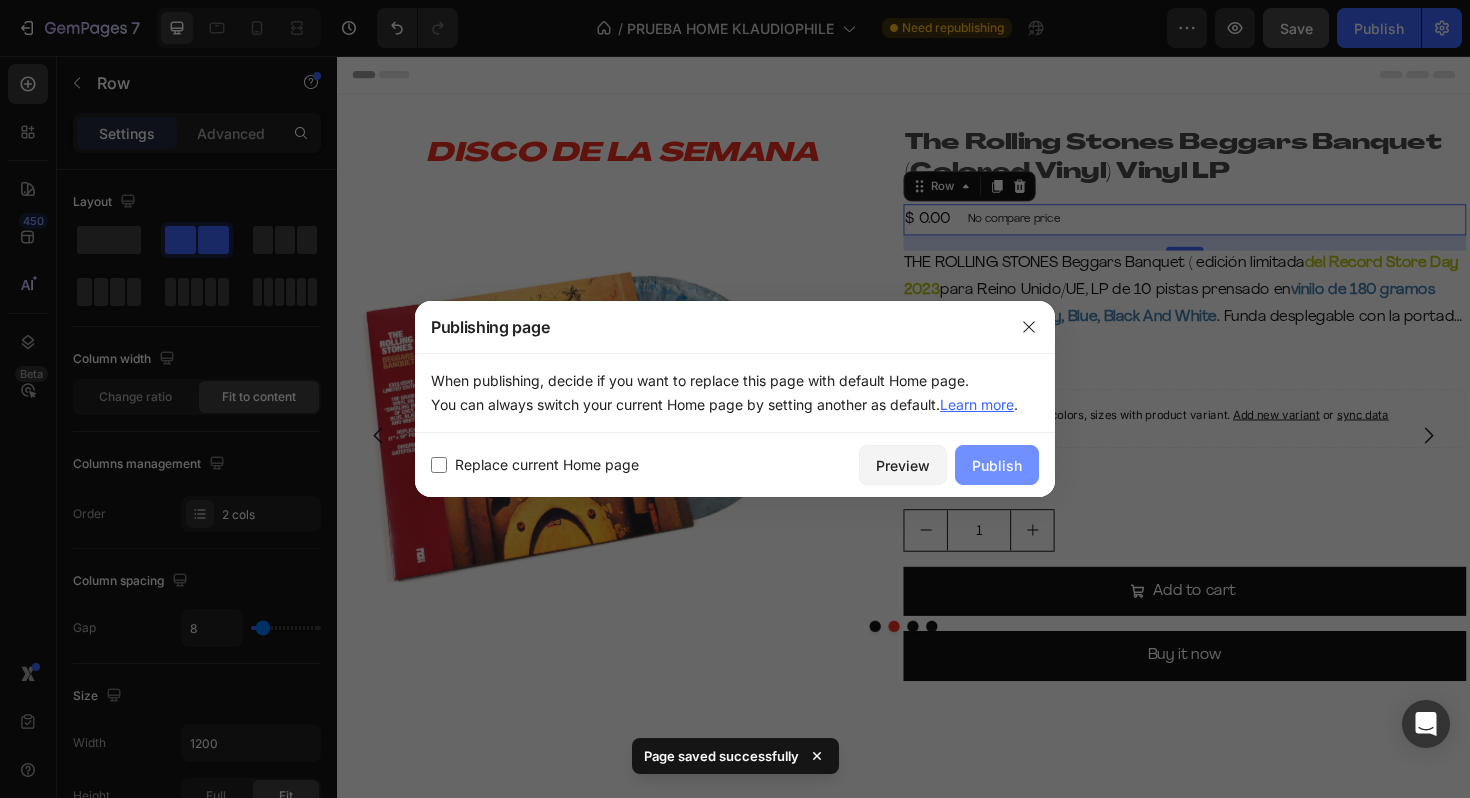 click on "Publish" at bounding box center (997, 465) 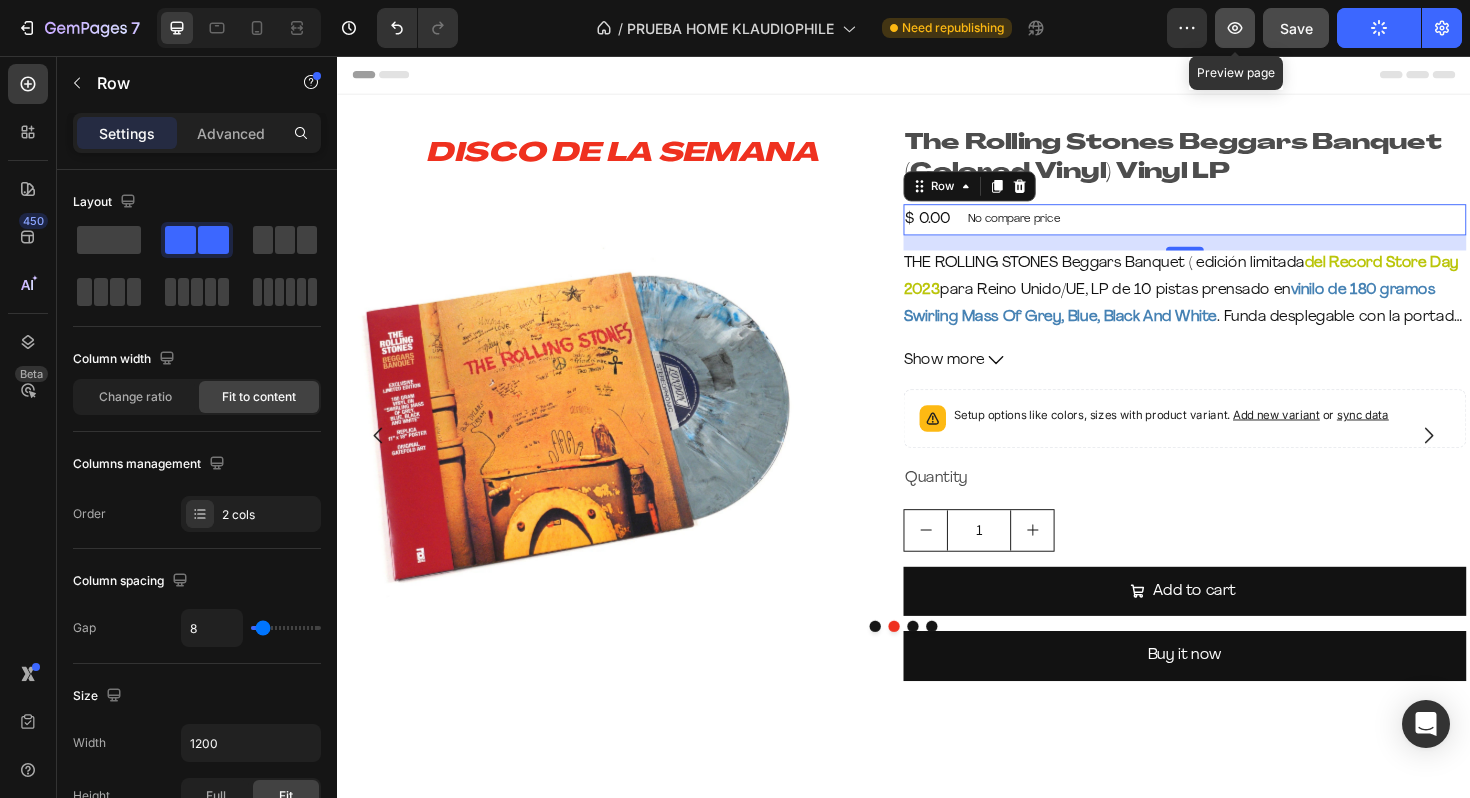 click 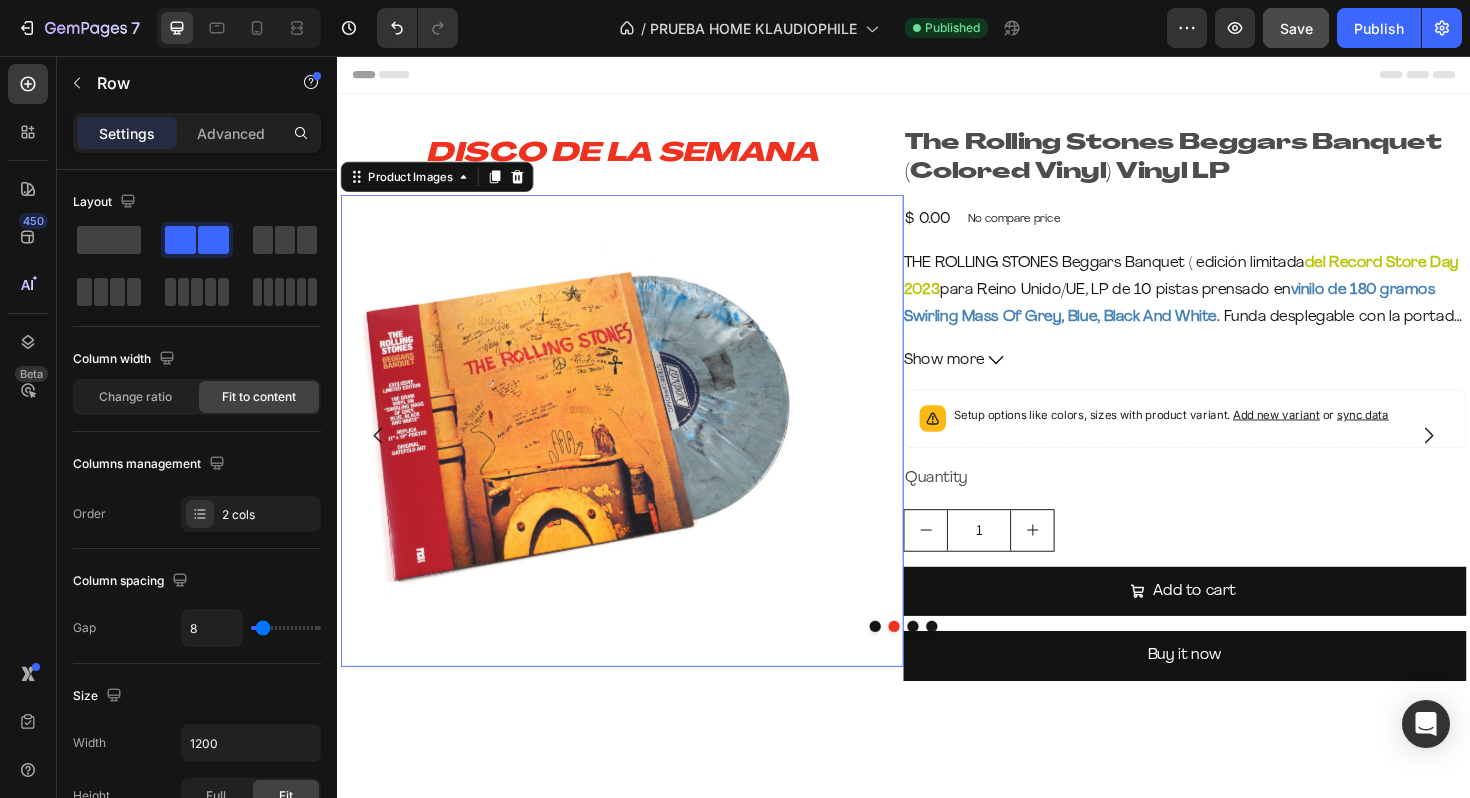 click at bounding box center [591, 453] 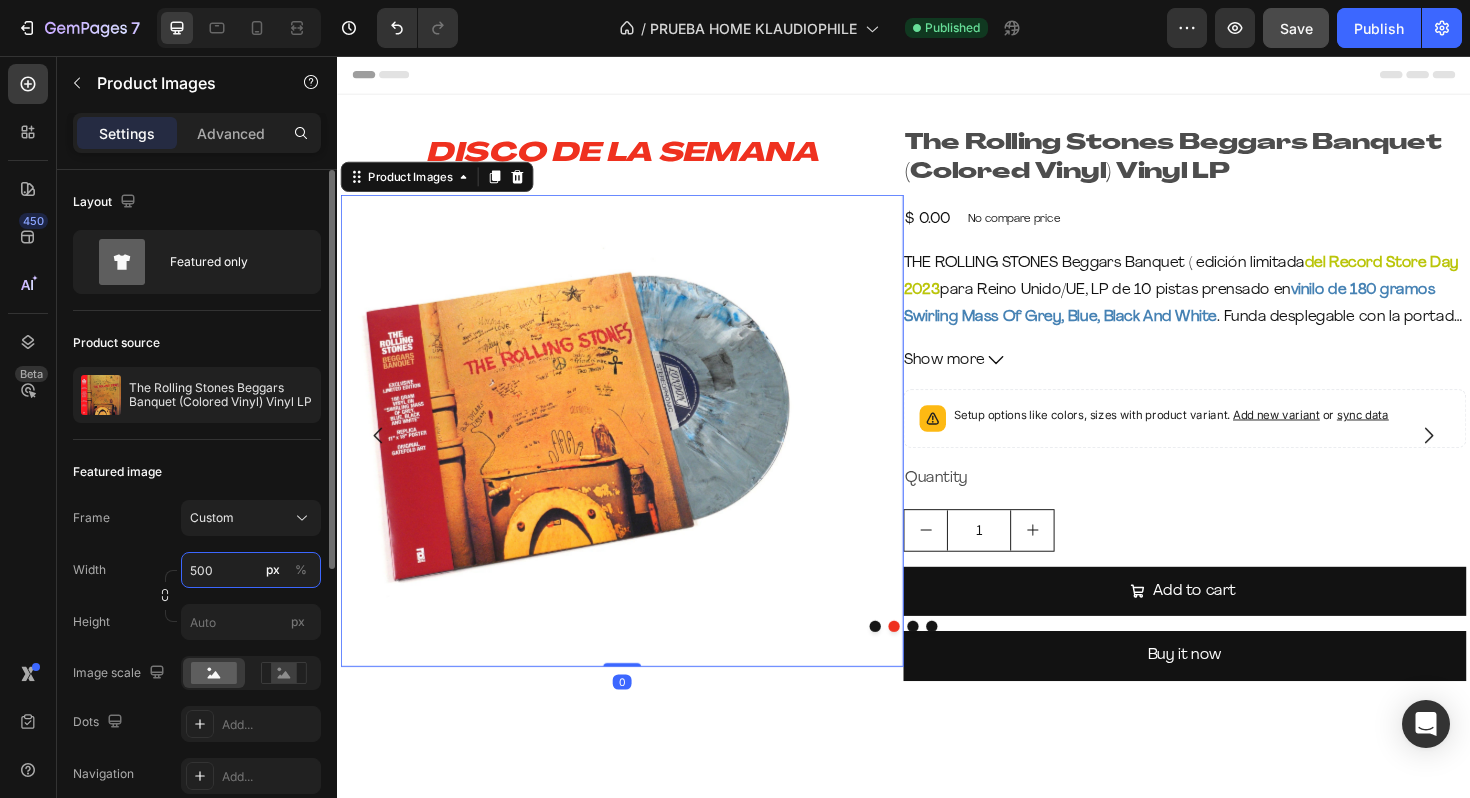 click on "500" at bounding box center [251, 570] 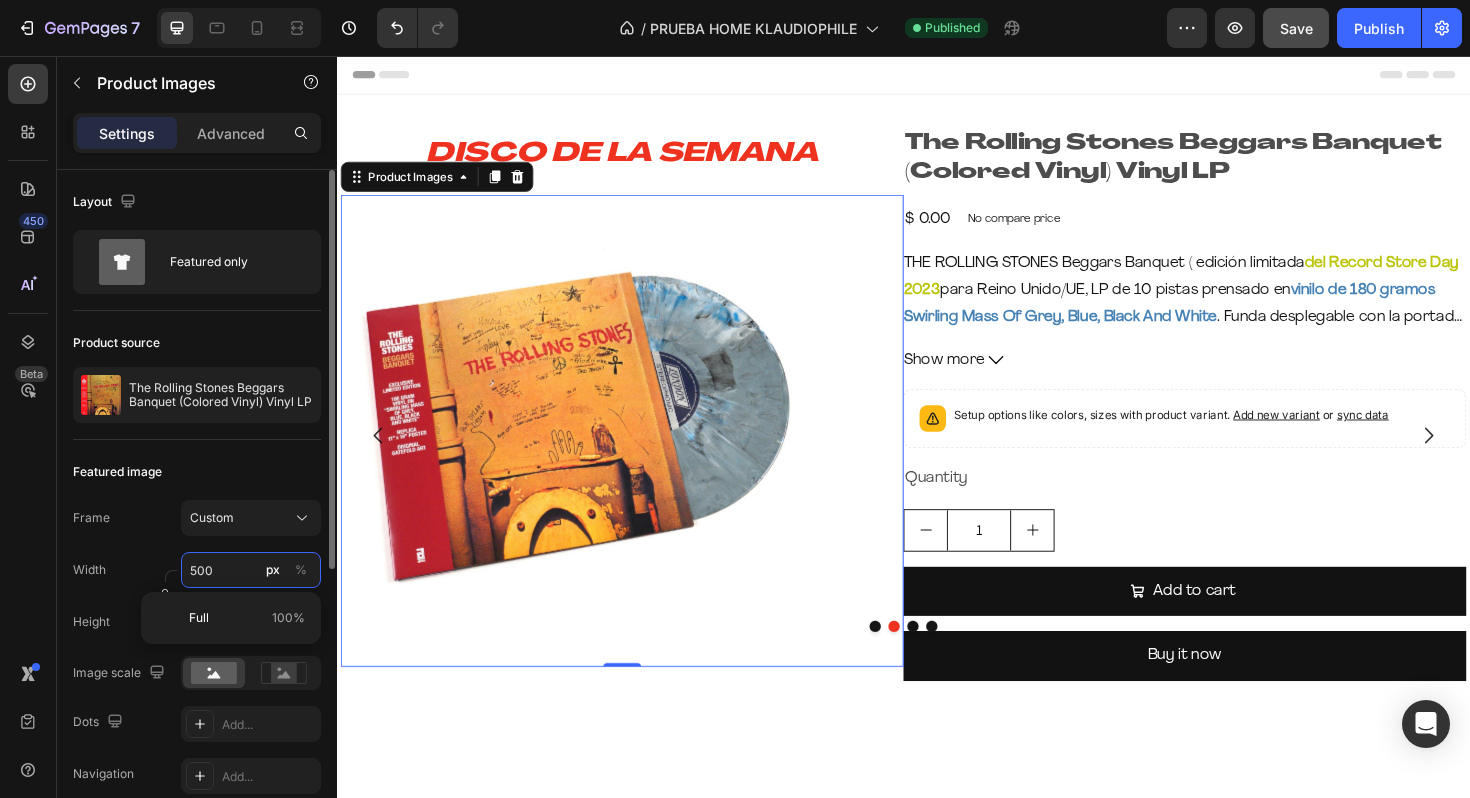 click on "500" at bounding box center [251, 570] 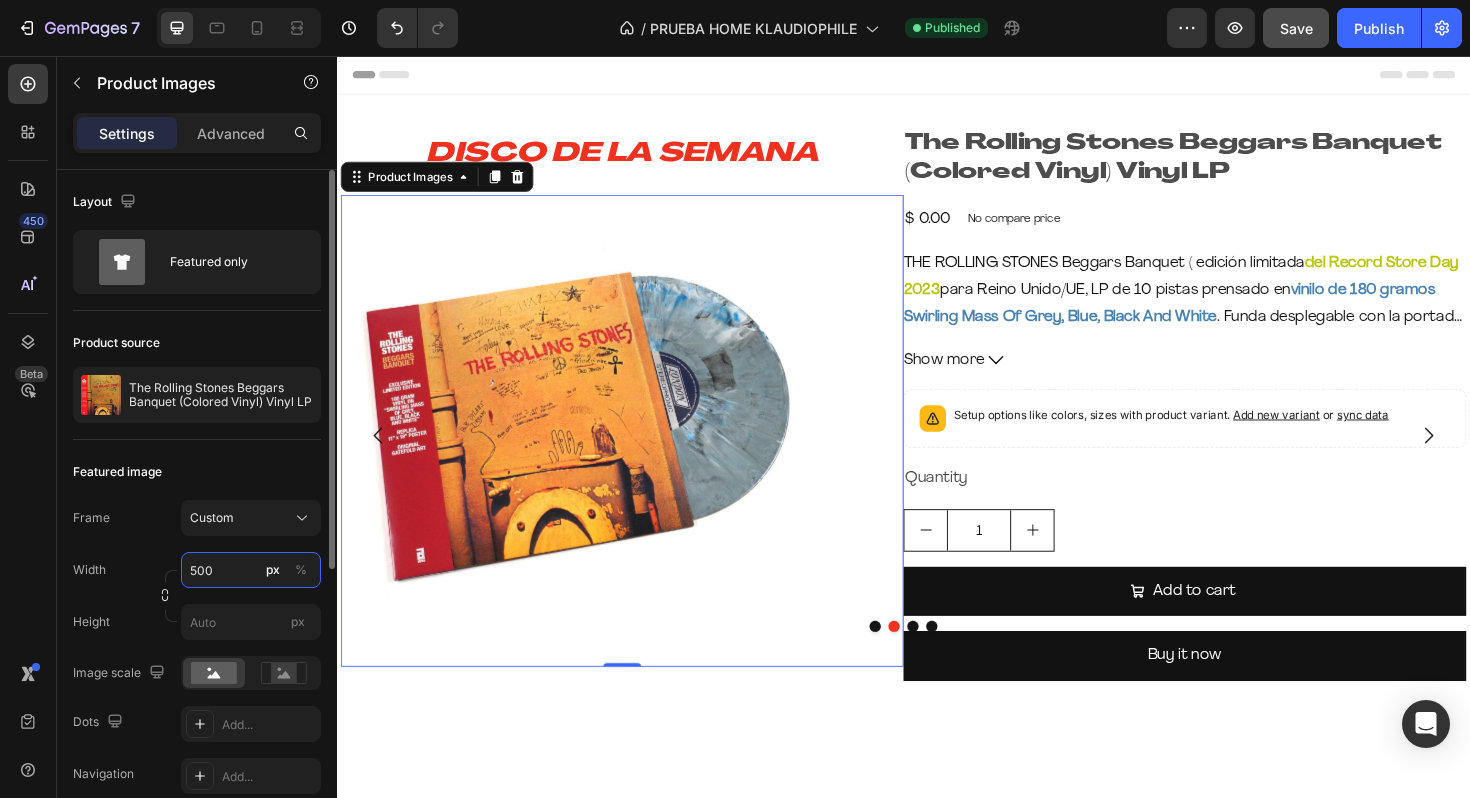 click on "500" at bounding box center [251, 570] 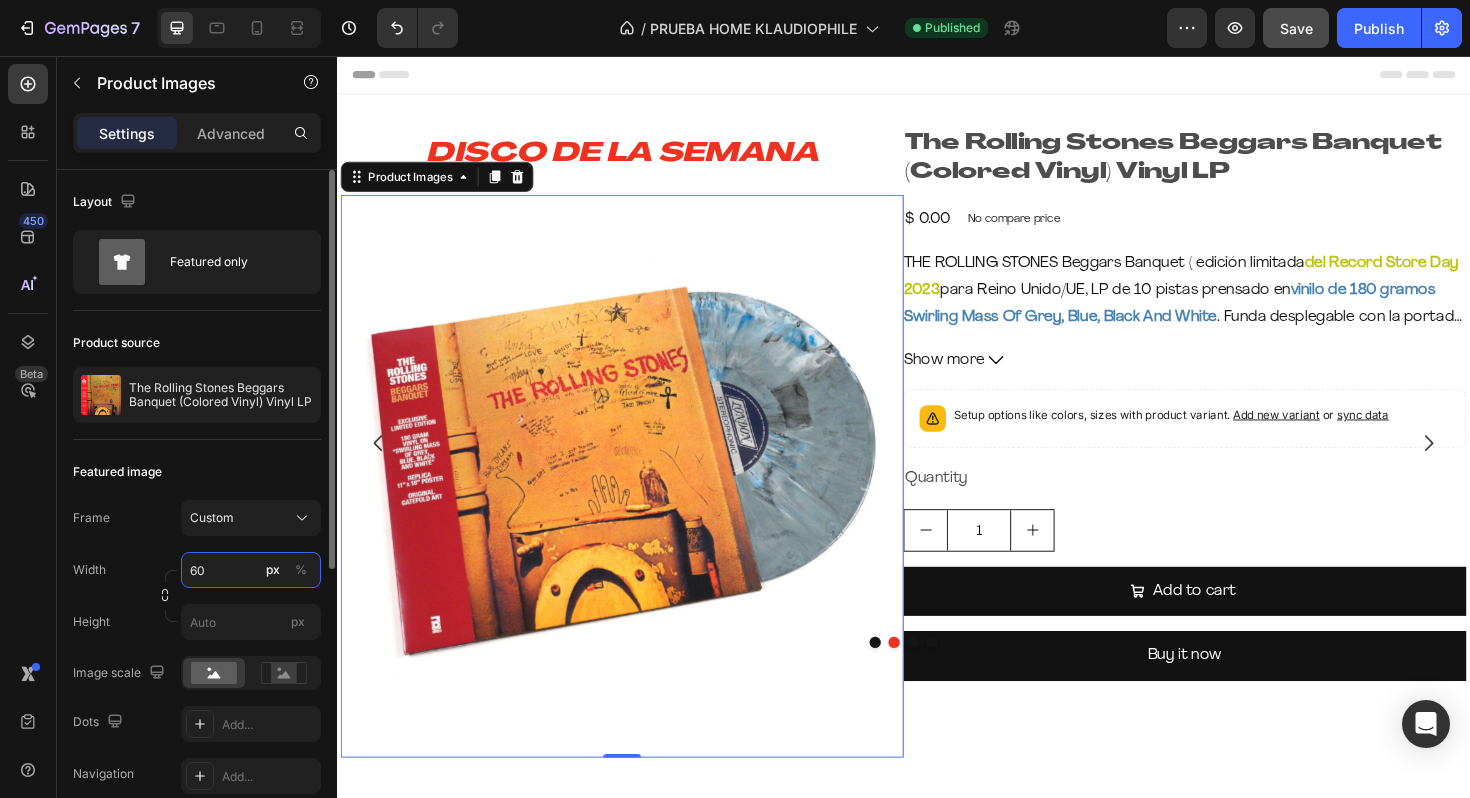 type on "6" 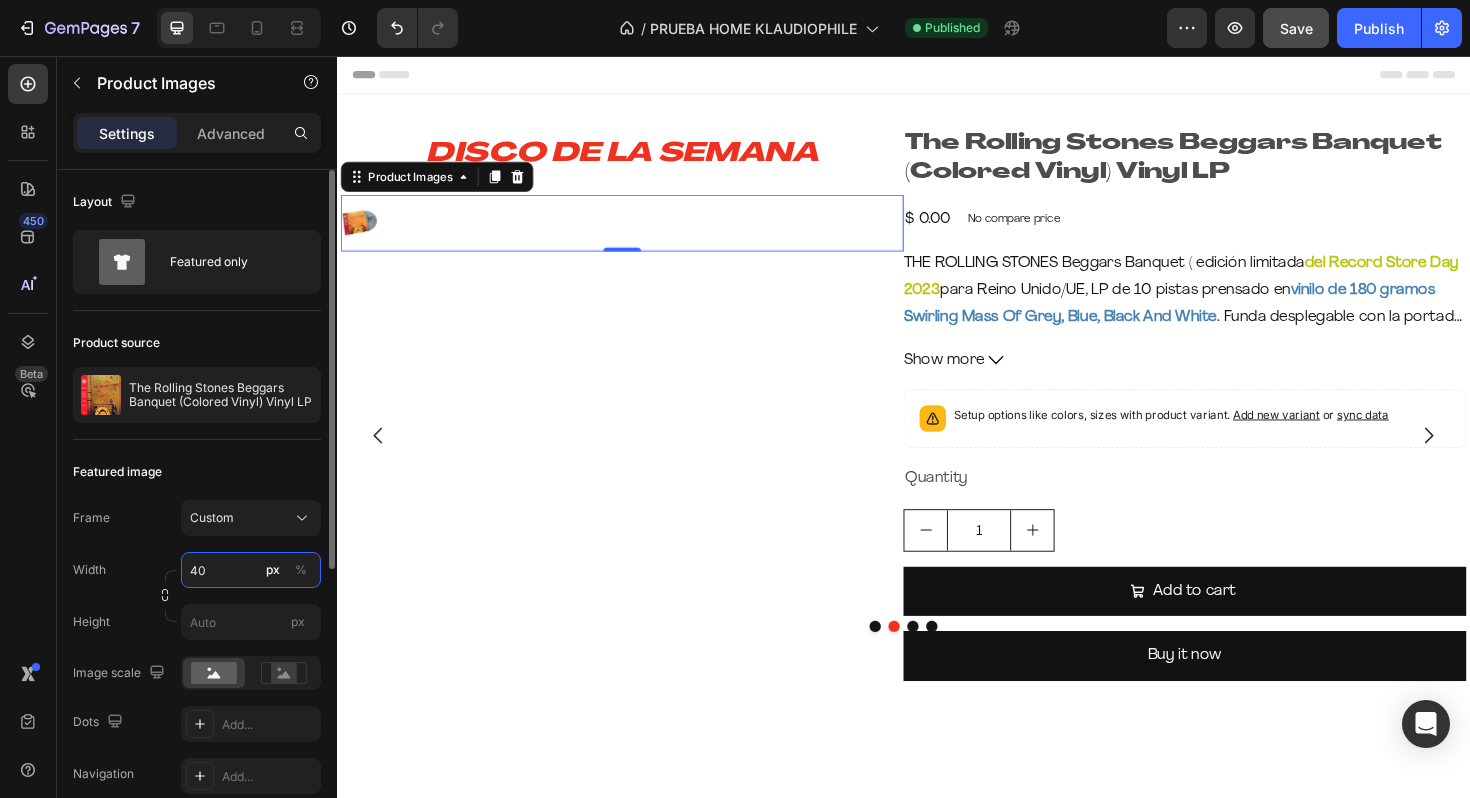type on "4" 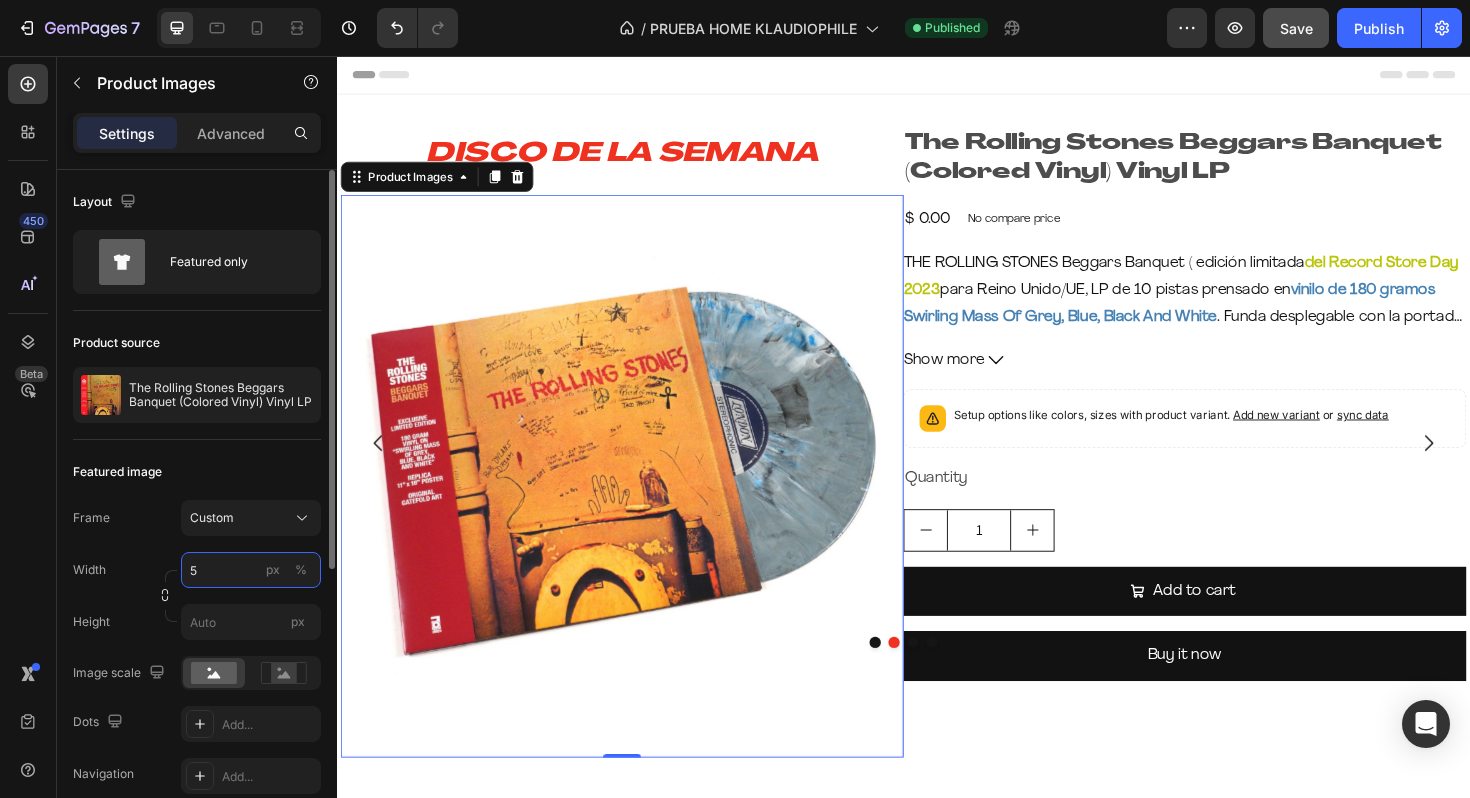 type on "500" 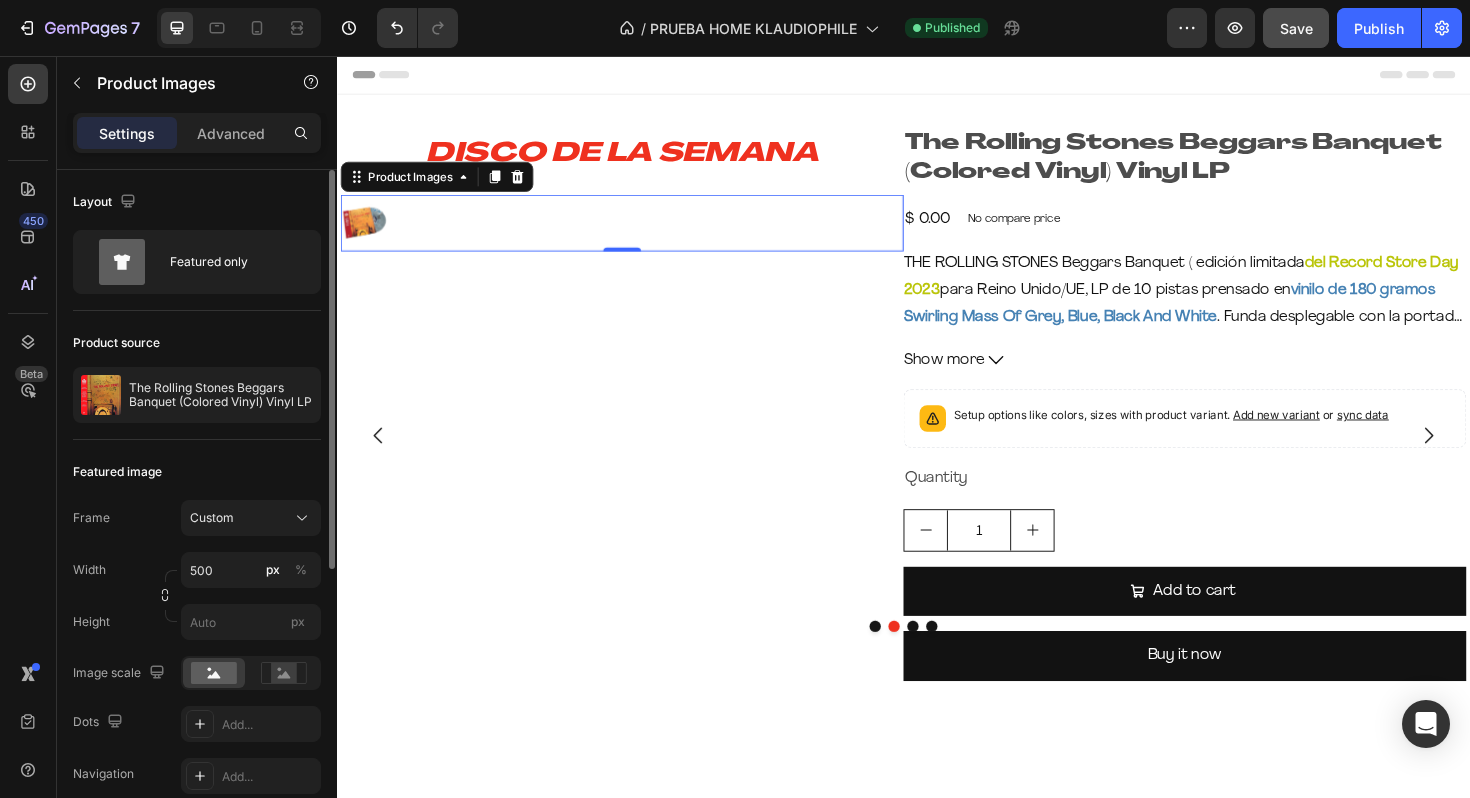 click on "Frame Custom Width 500 px % Height px Image scale Dots Add... Navigation Add..." at bounding box center (197, 647) 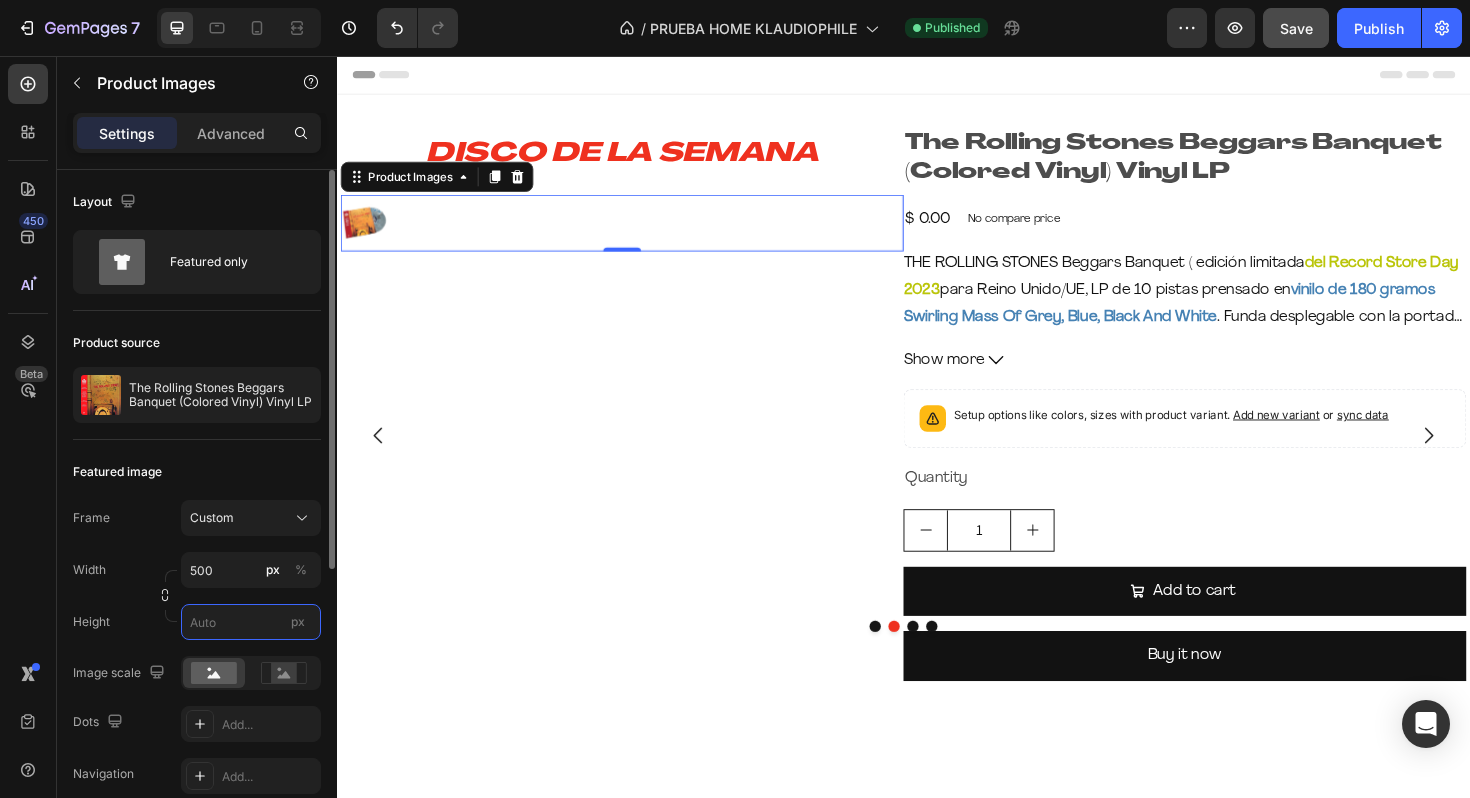 click on "px" at bounding box center (251, 622) 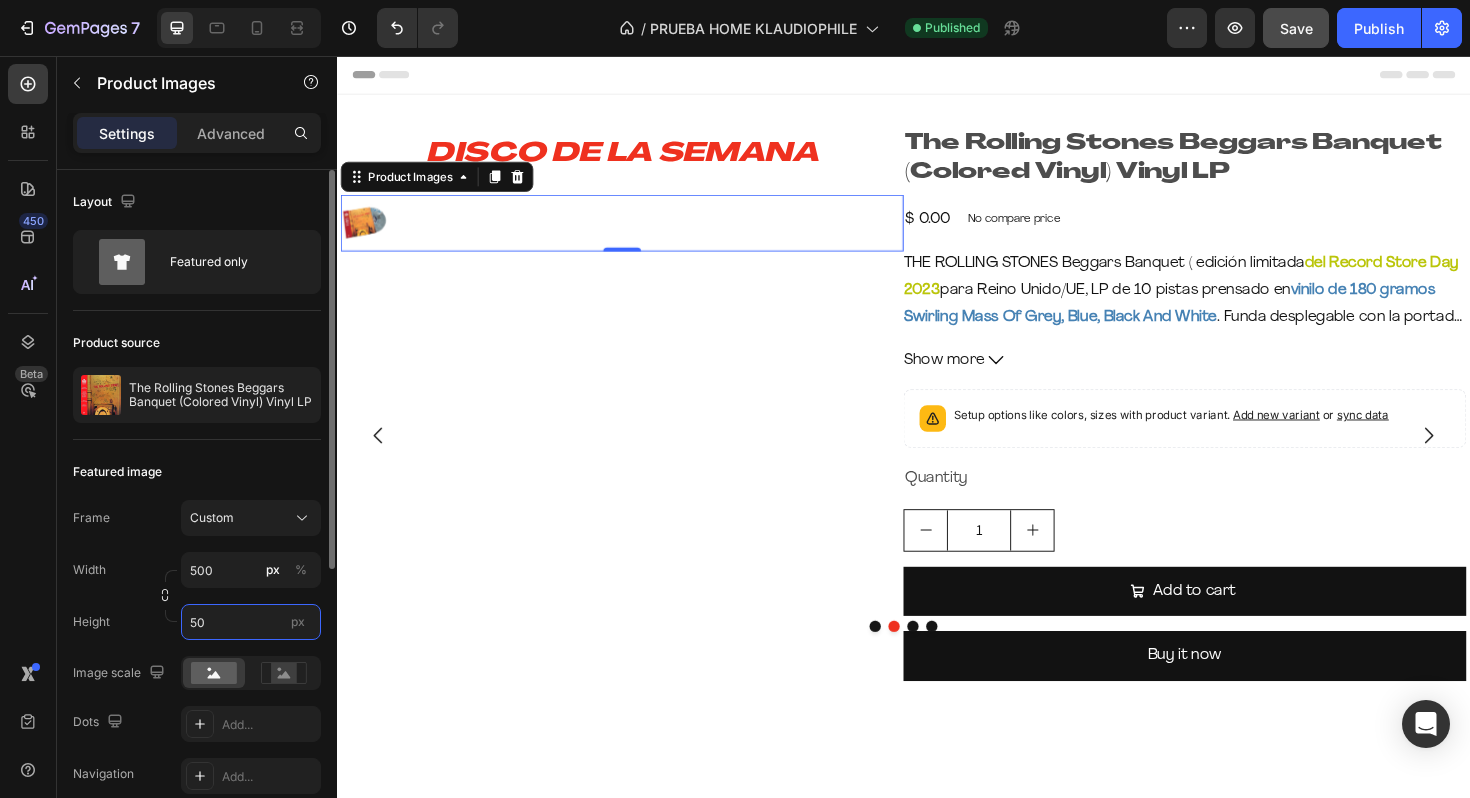 type on "5" 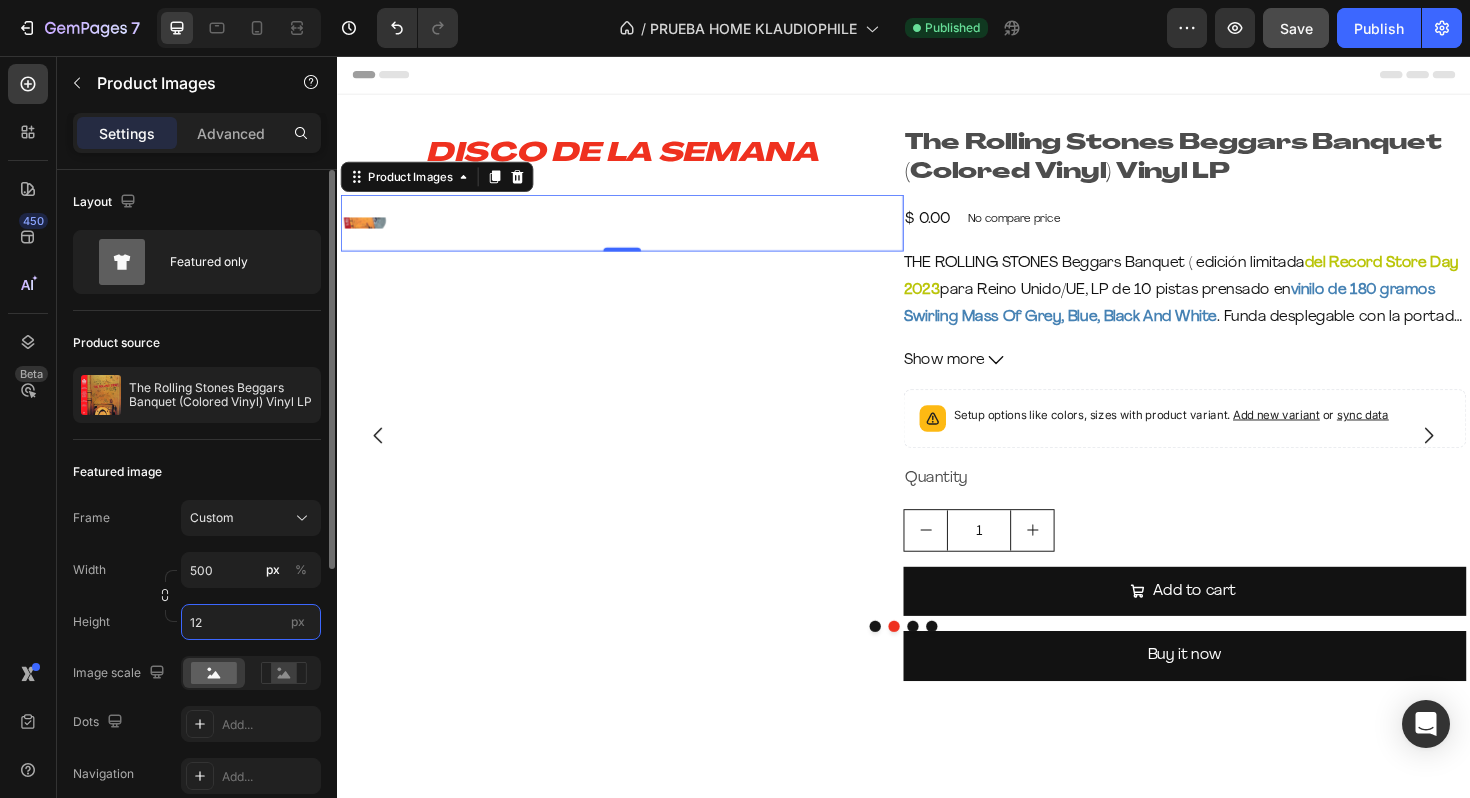 type on "1" 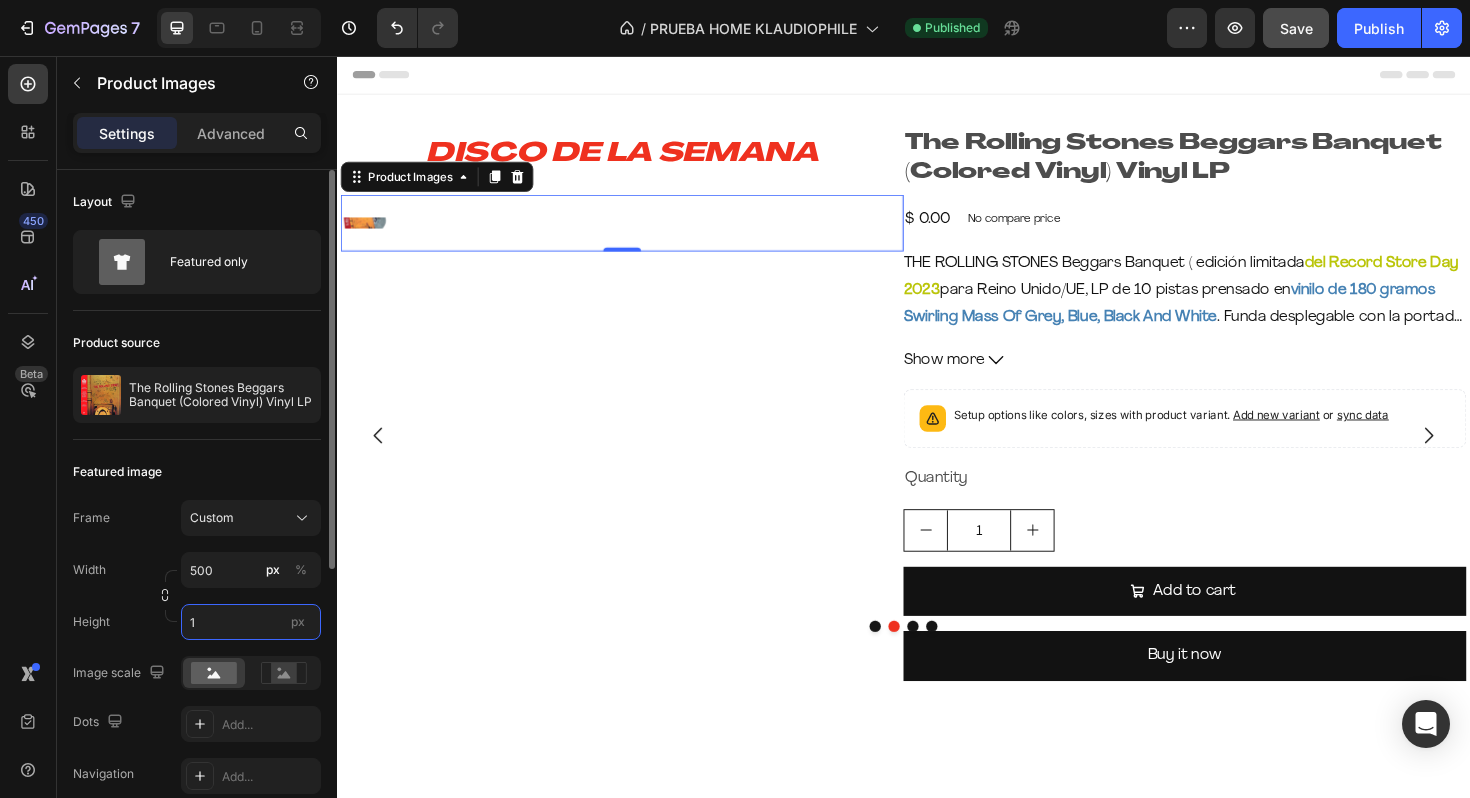 type 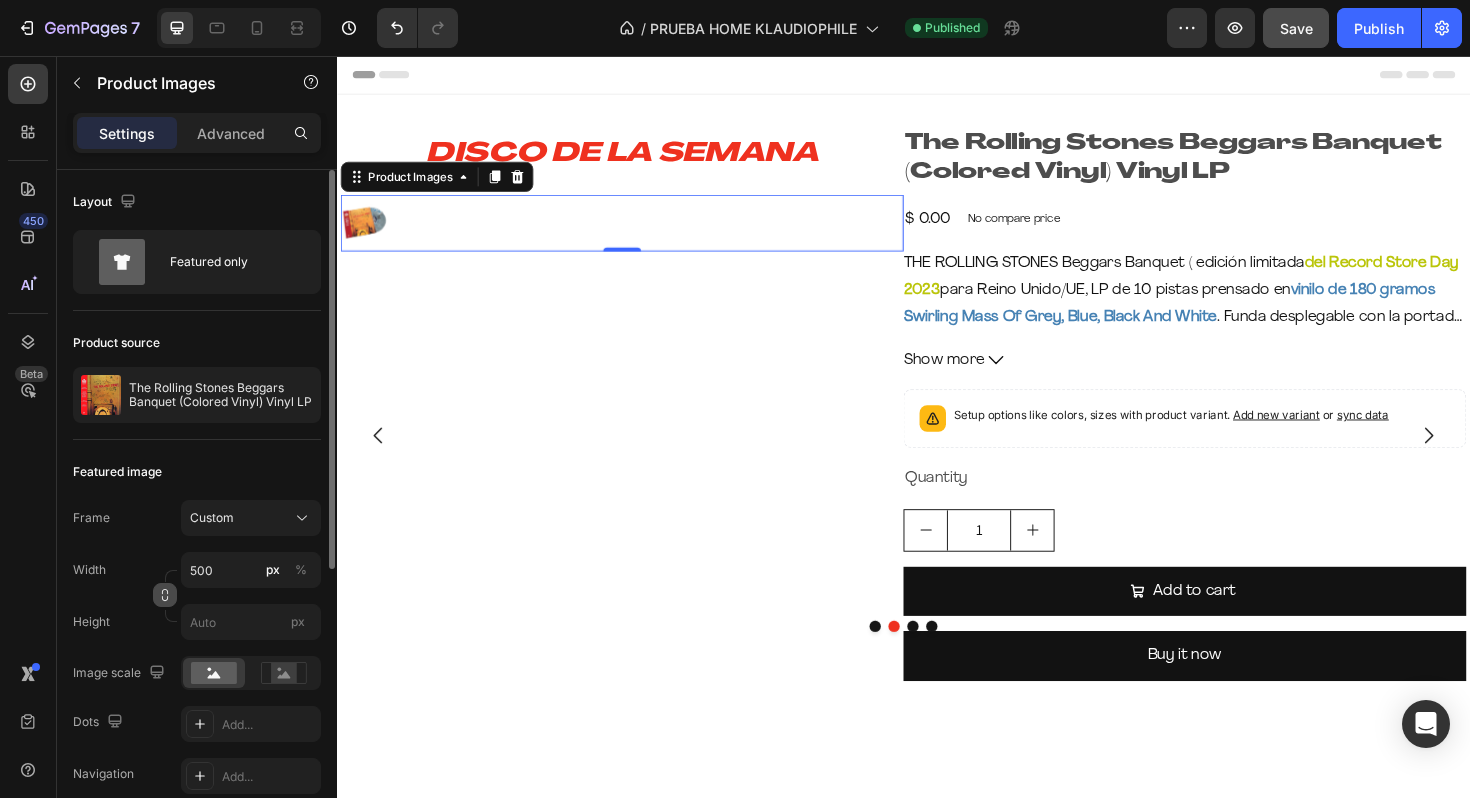 click 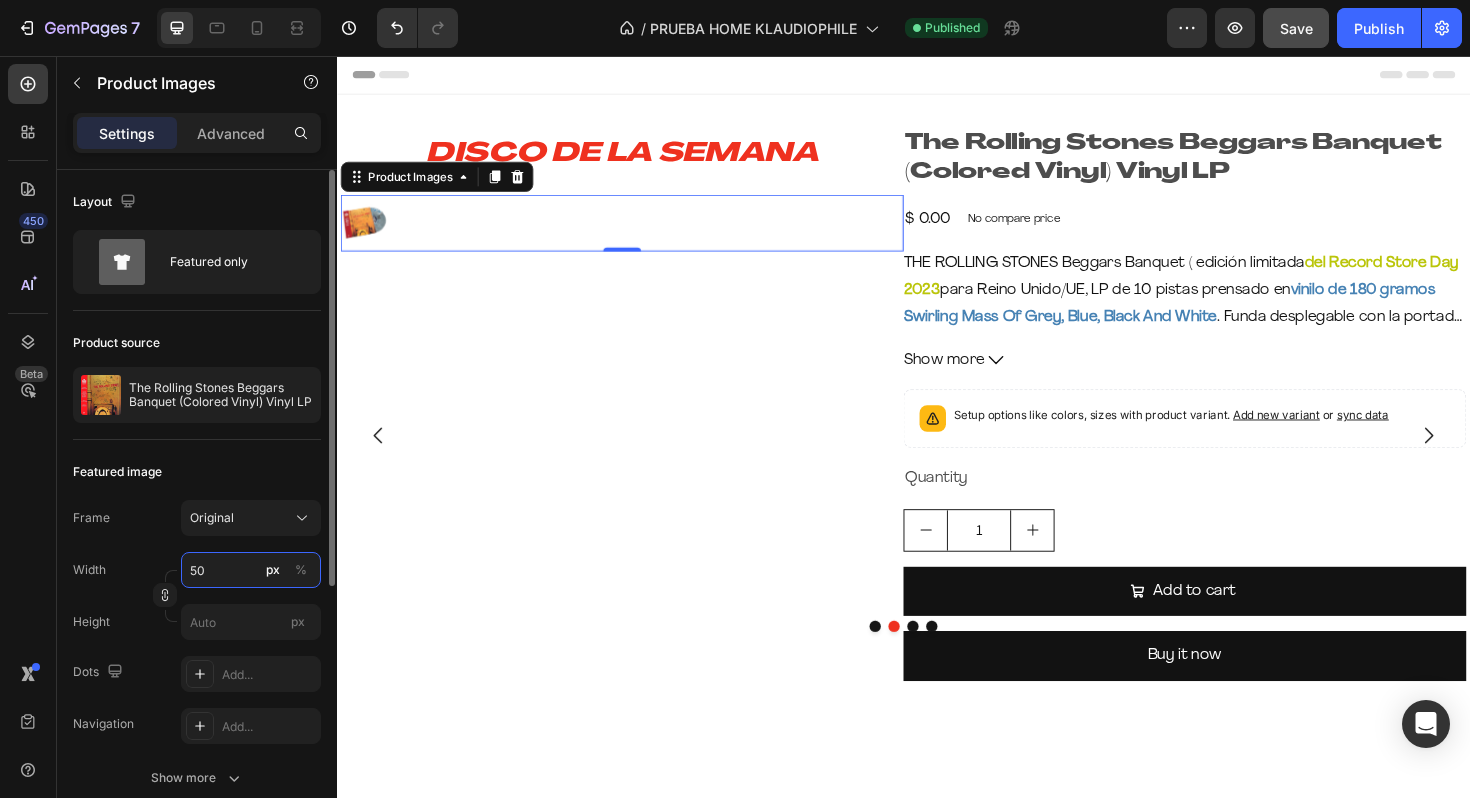 click on "50" at bounding box center [251, 570] 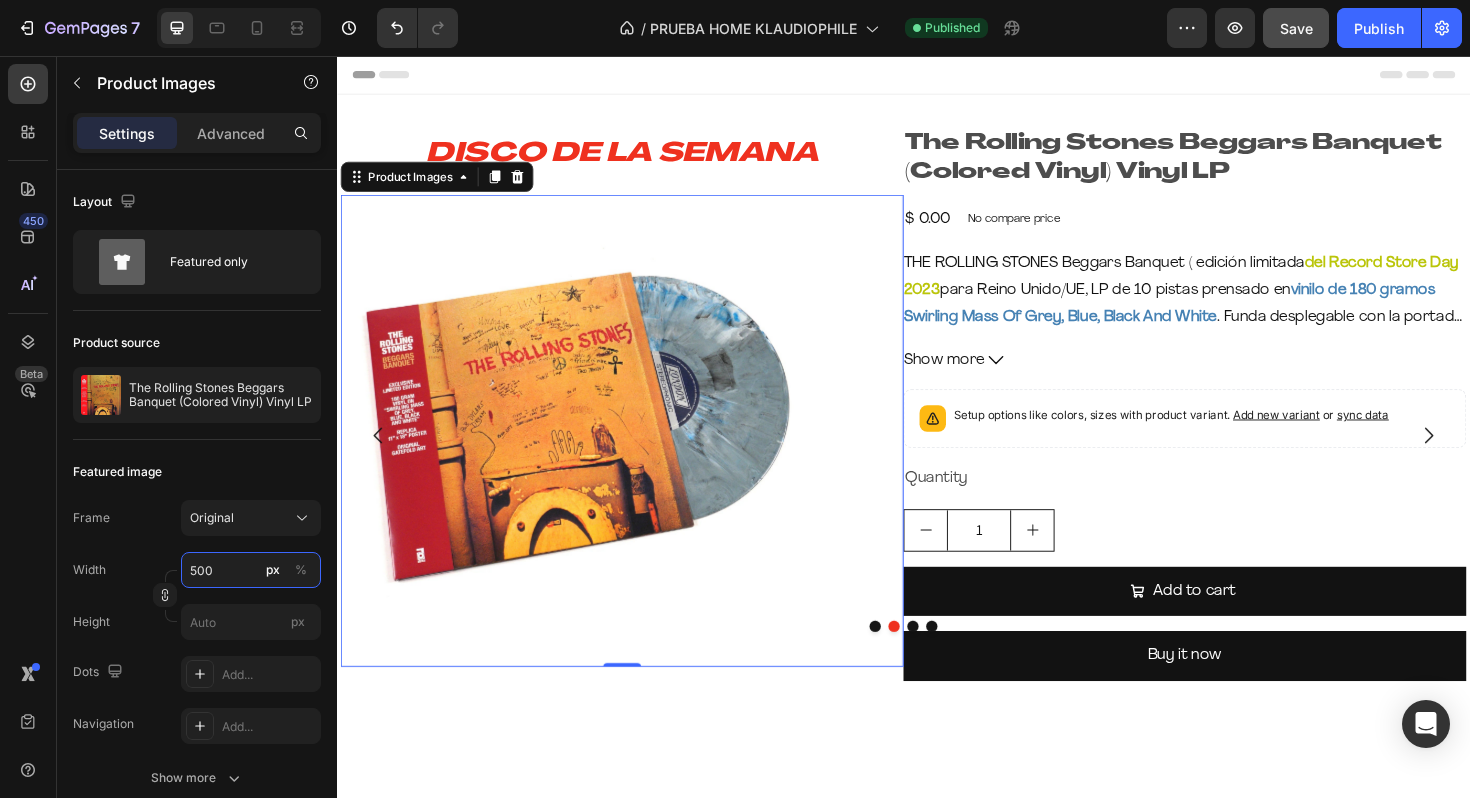 type on "500" 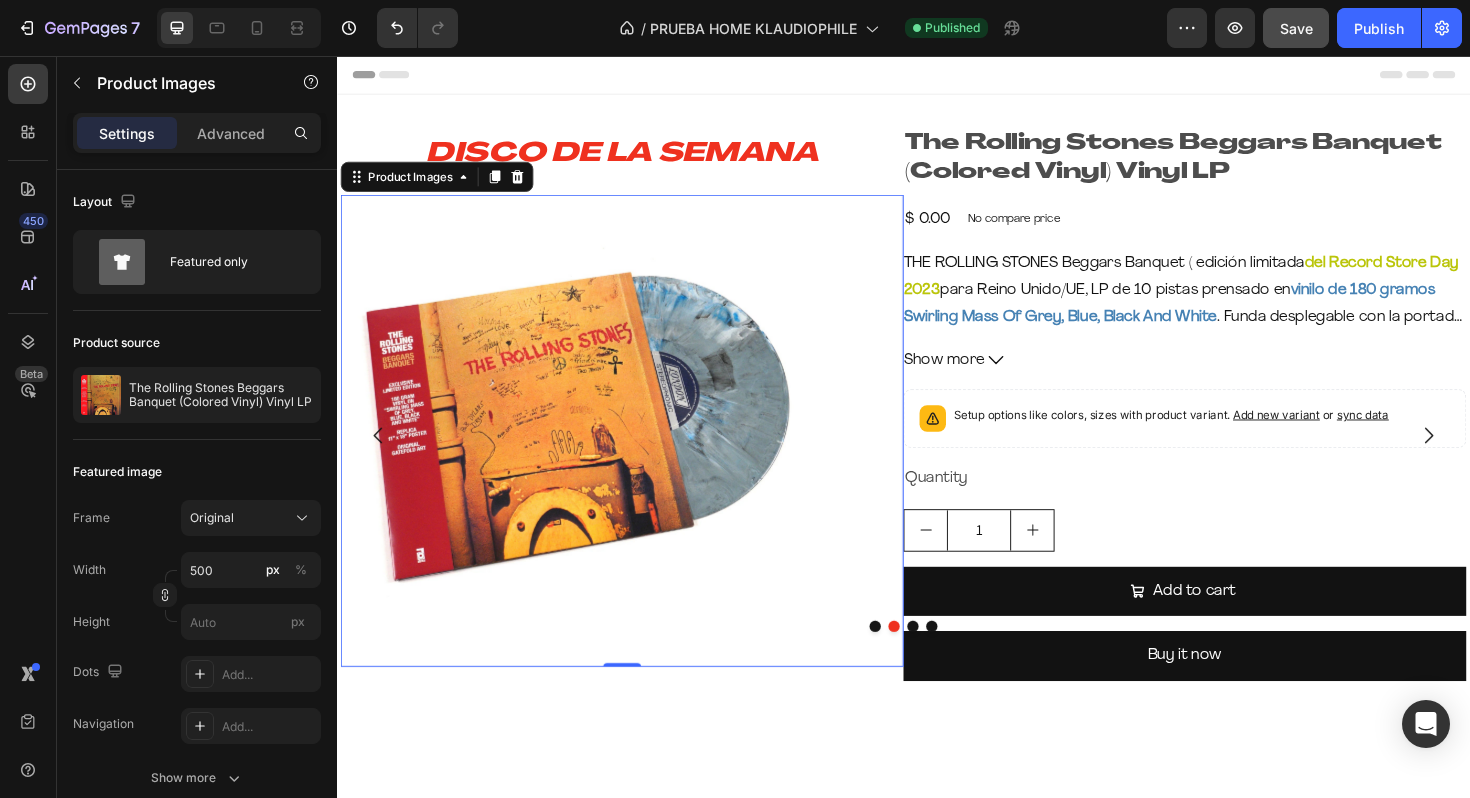 click on "Save" at bounding box center [1296, 28] 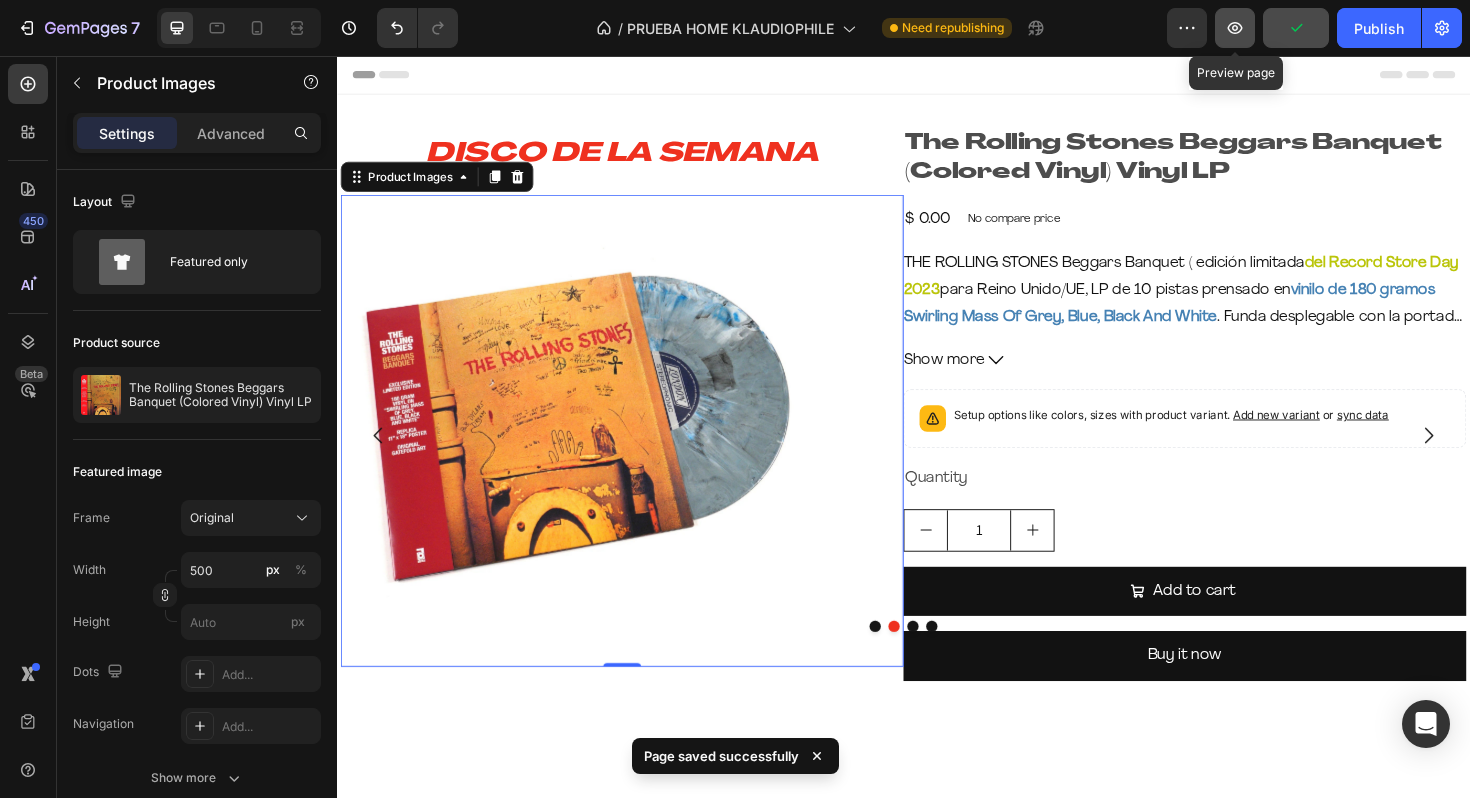 click 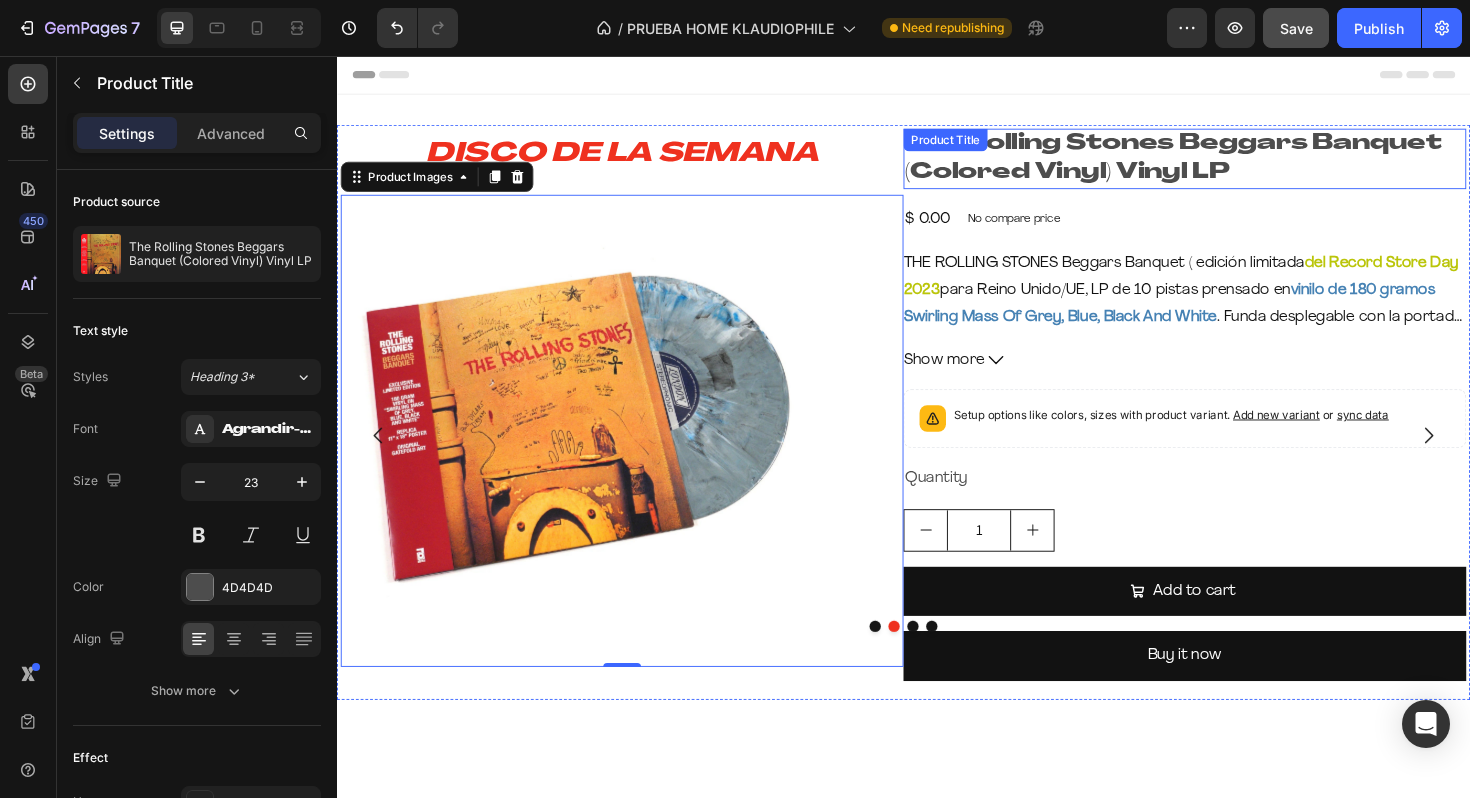 click on "The Rolling Stones Beggars Banquet (Colored Vinyl) Vinyl LP" at bounding box center [1235, 165] 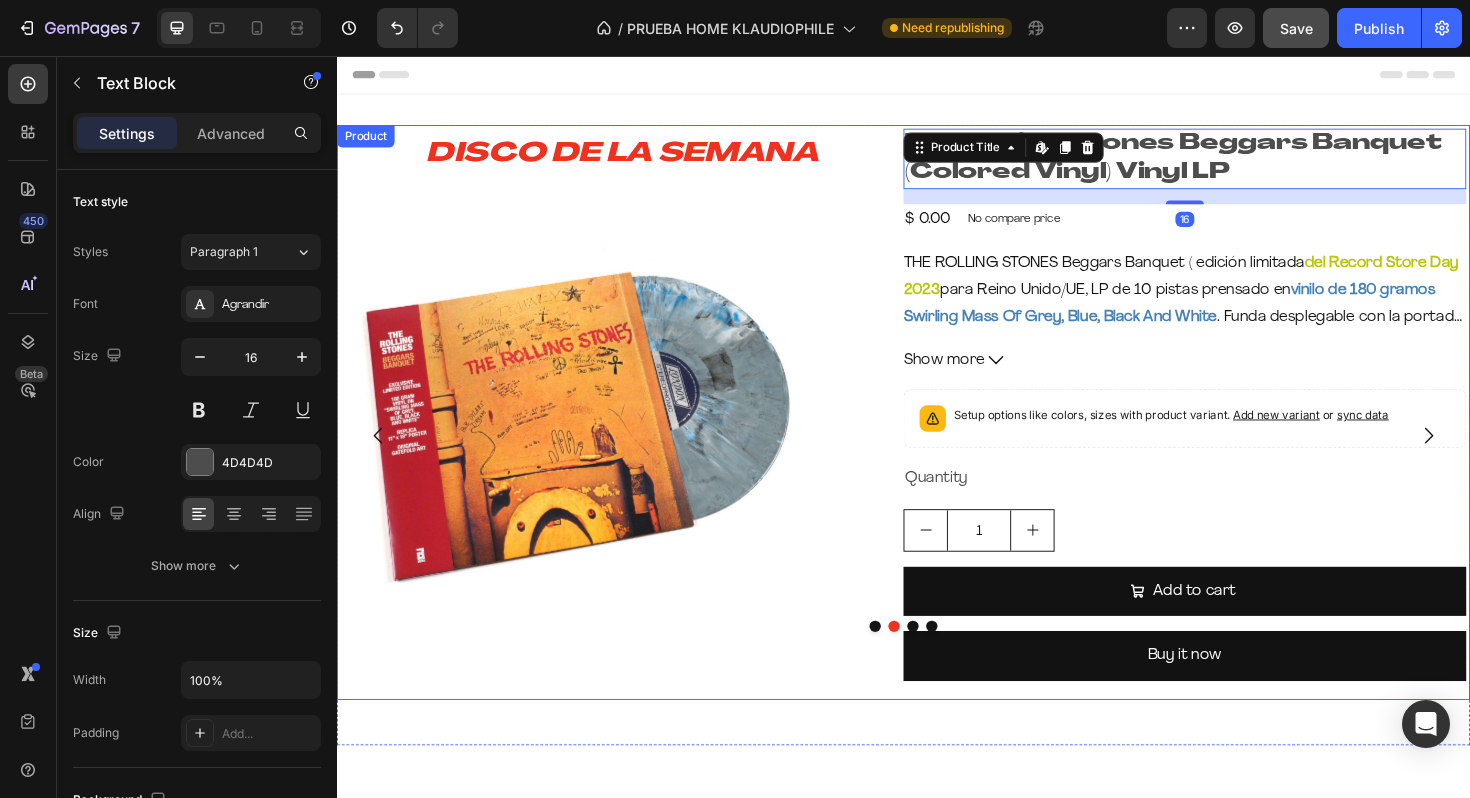 click on "Quantity" at bounding box center (1235, 503) 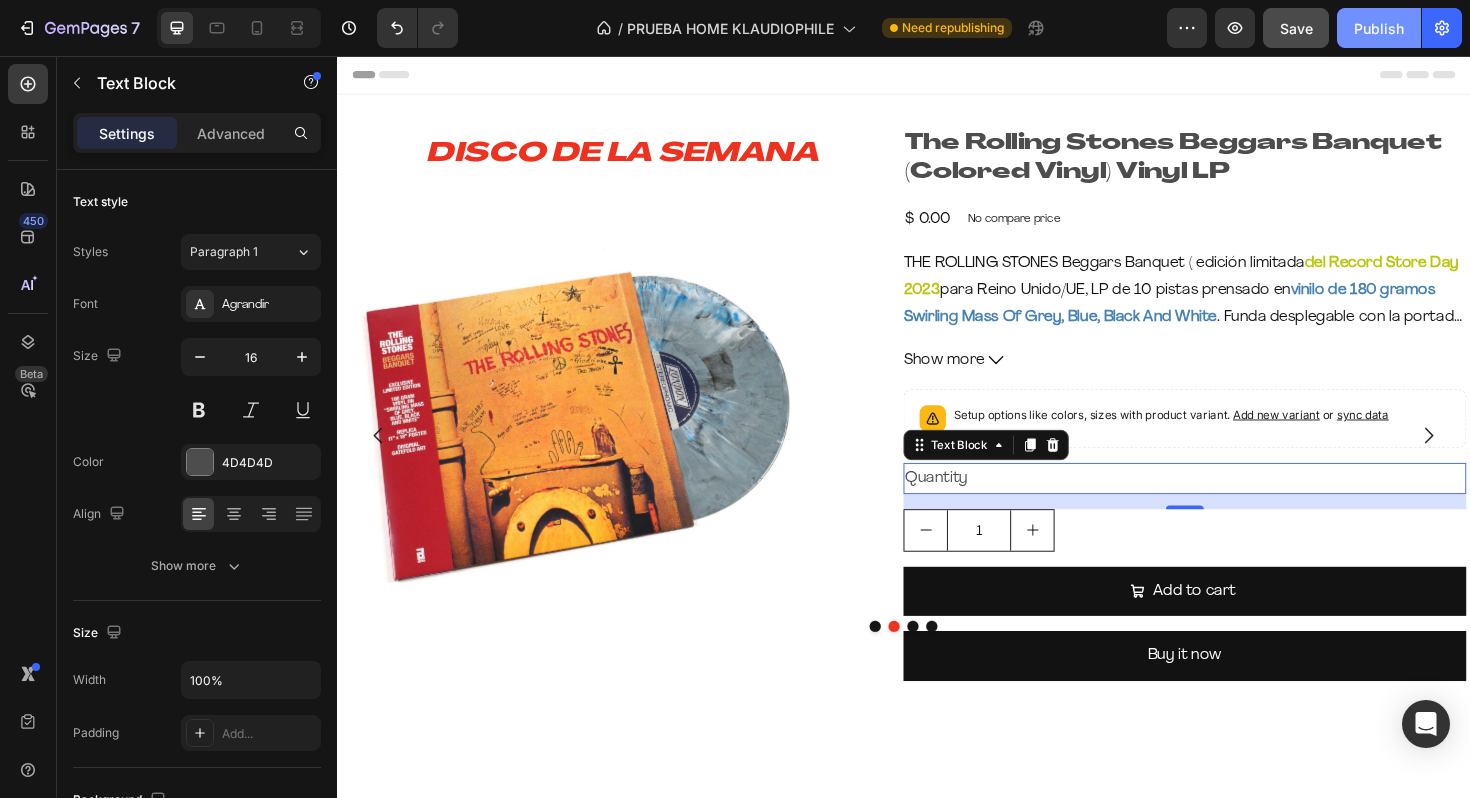click on "Publish" at bounding box center (1379, 28) 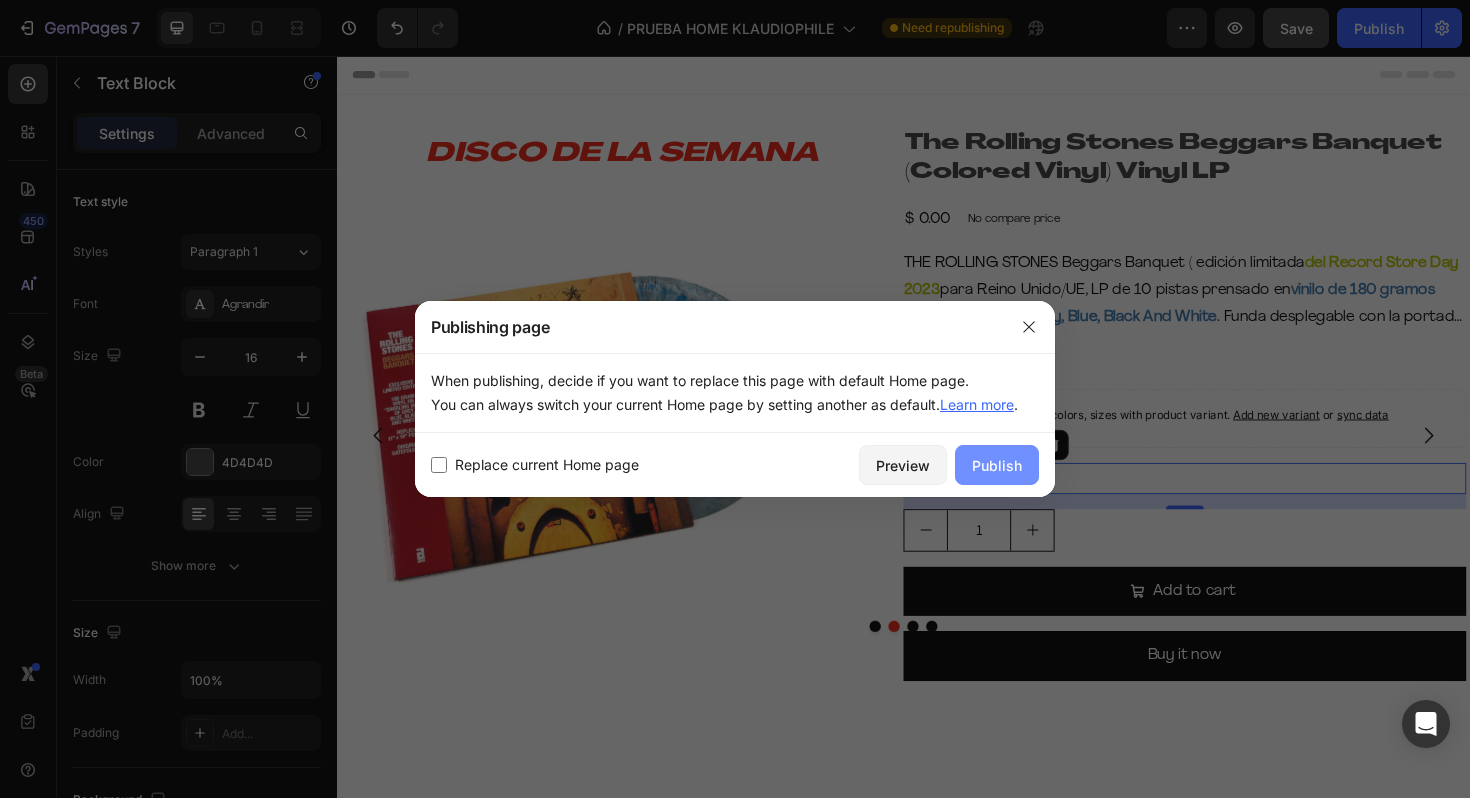 click on "Publish" at bounding box center [997, 465] 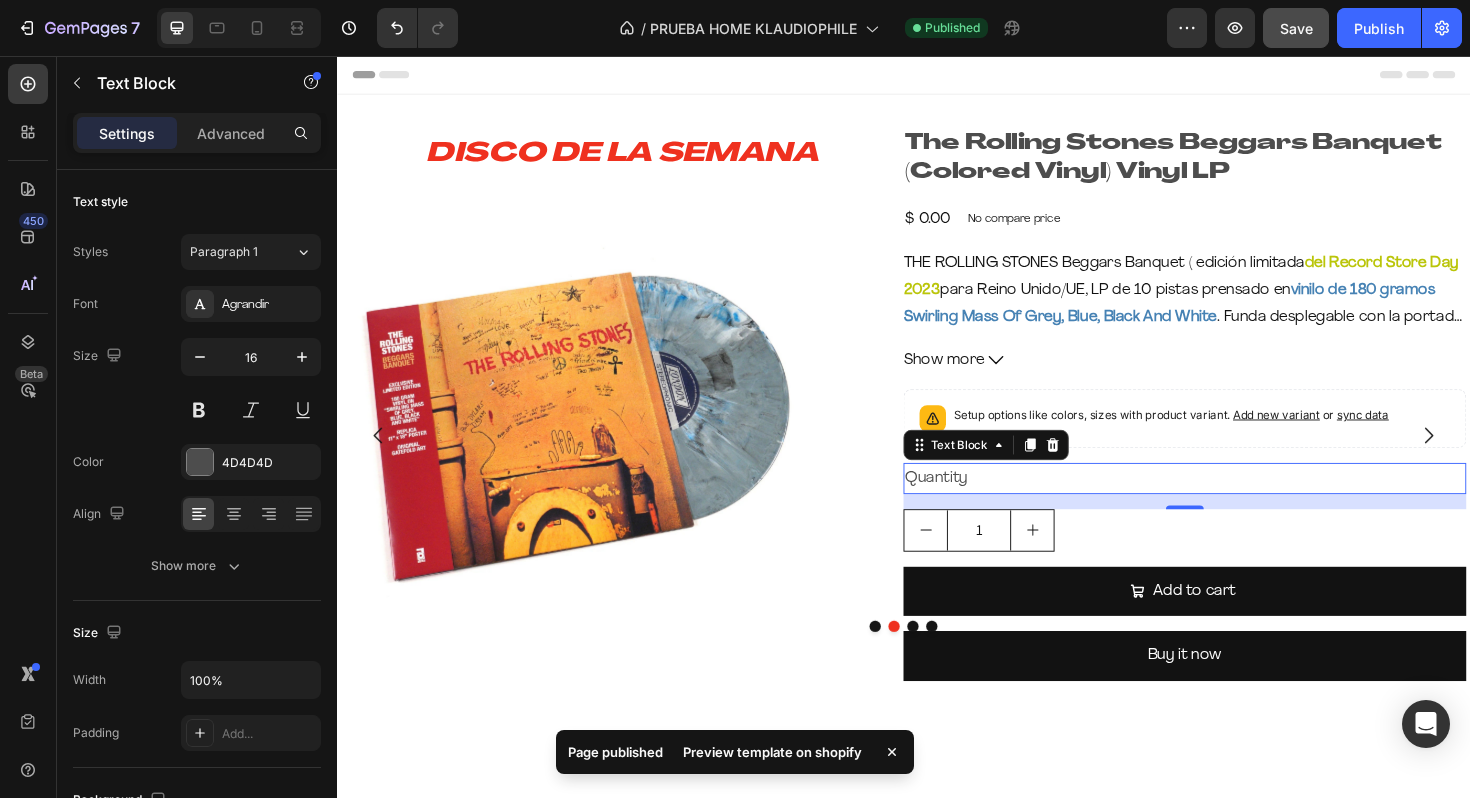 click on "Preview template on shopify" at bounding box center (772, 752) 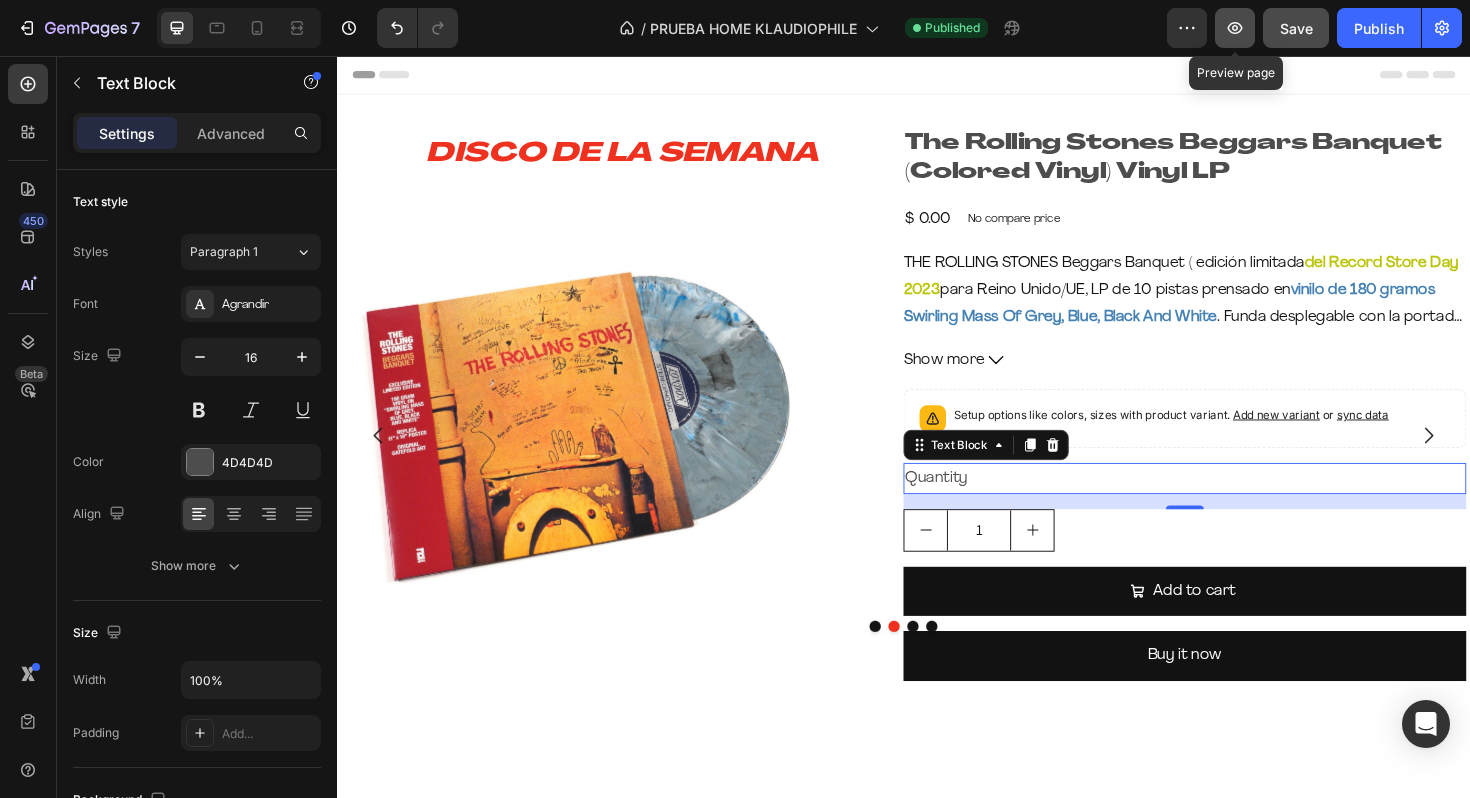 click 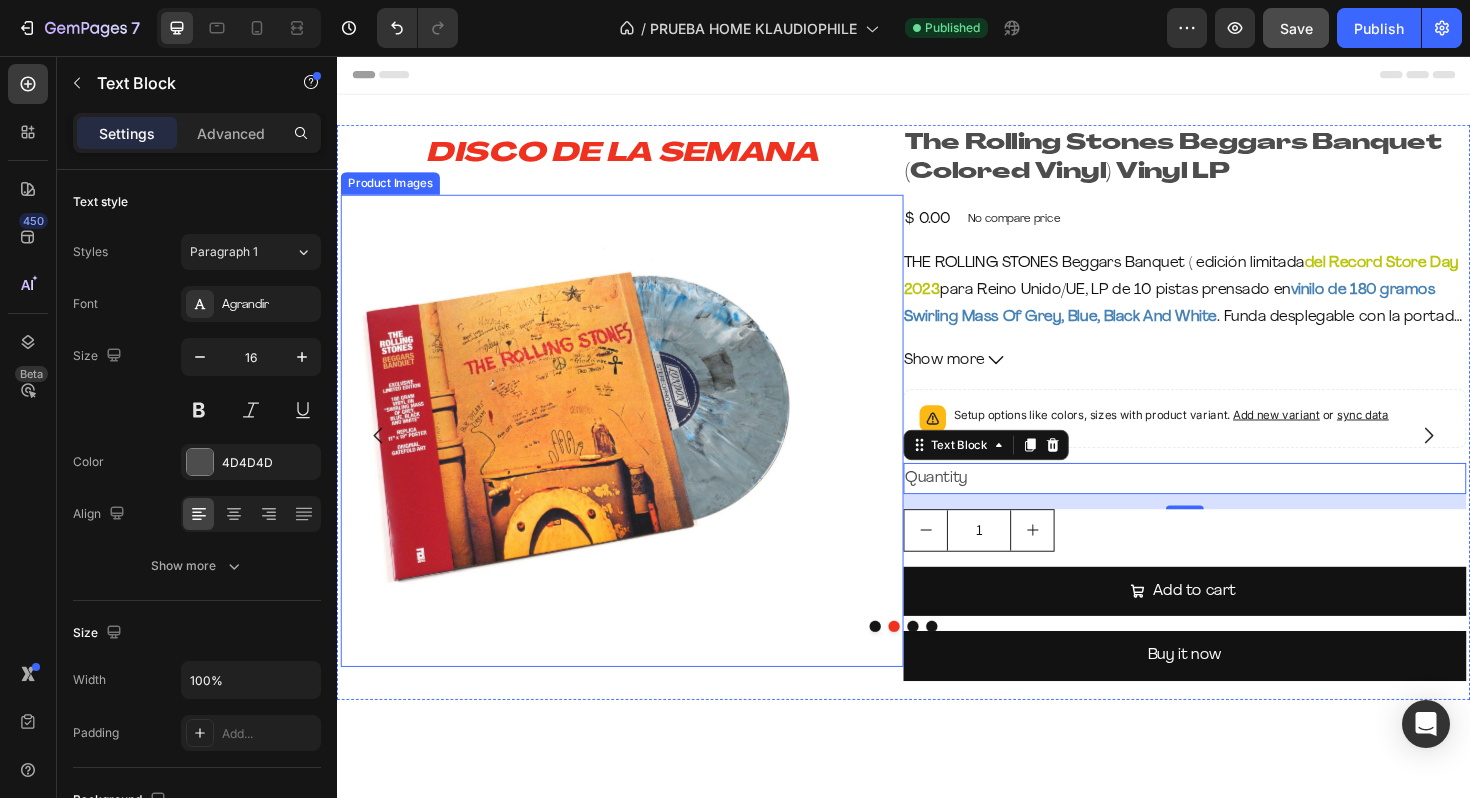 click at bounding box center (591, 453) 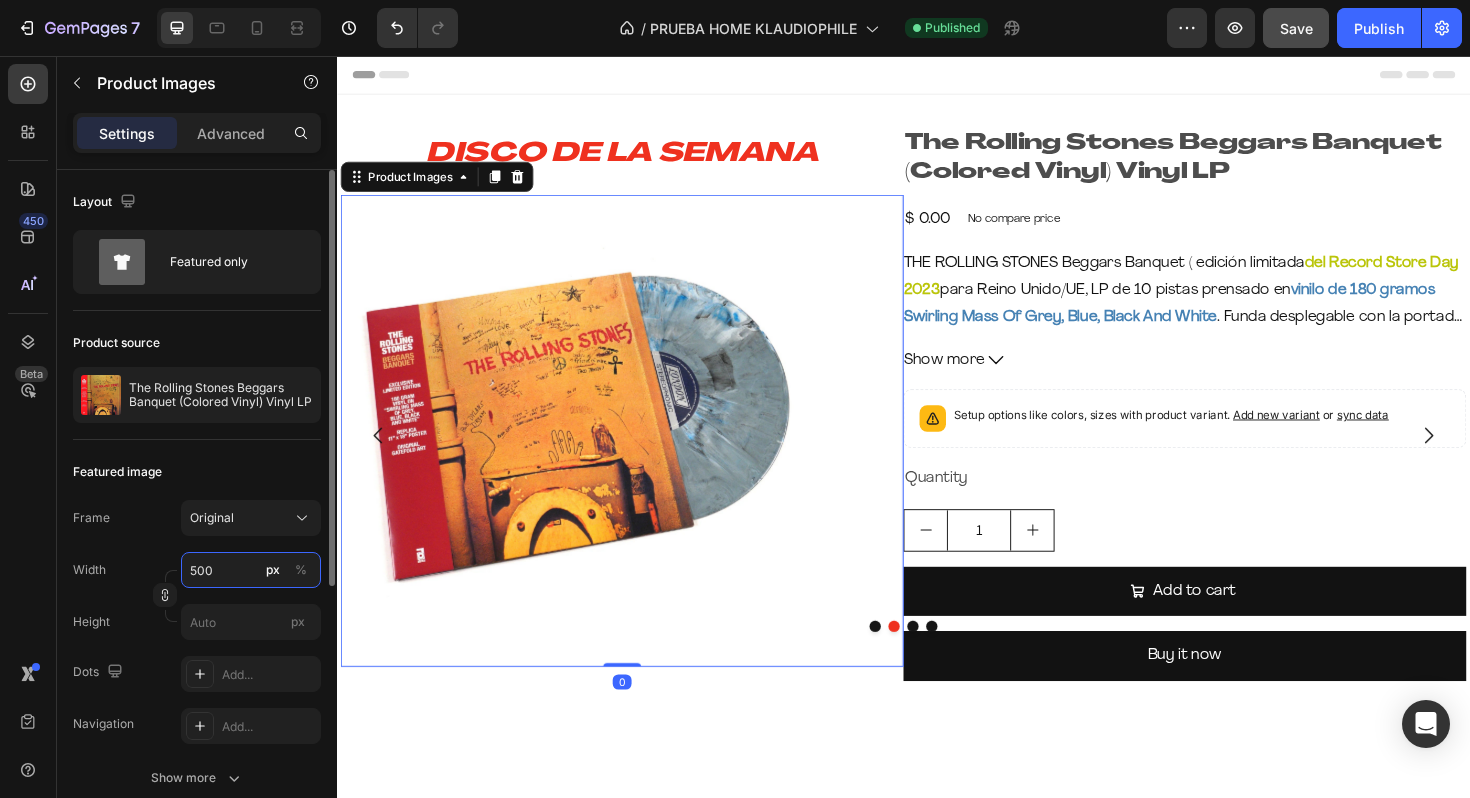 click on "500" at bounding box center [251, 570] 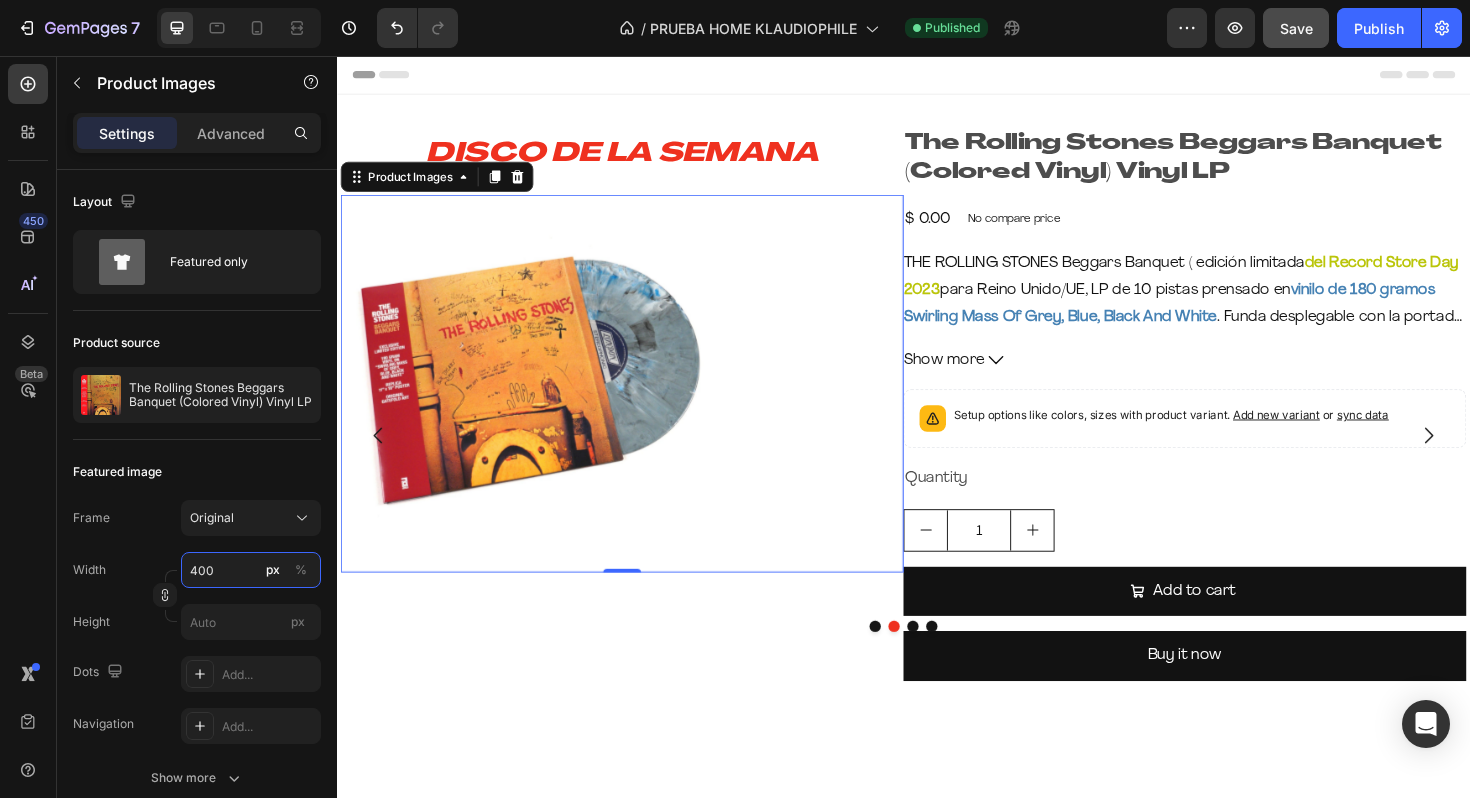type on "400" 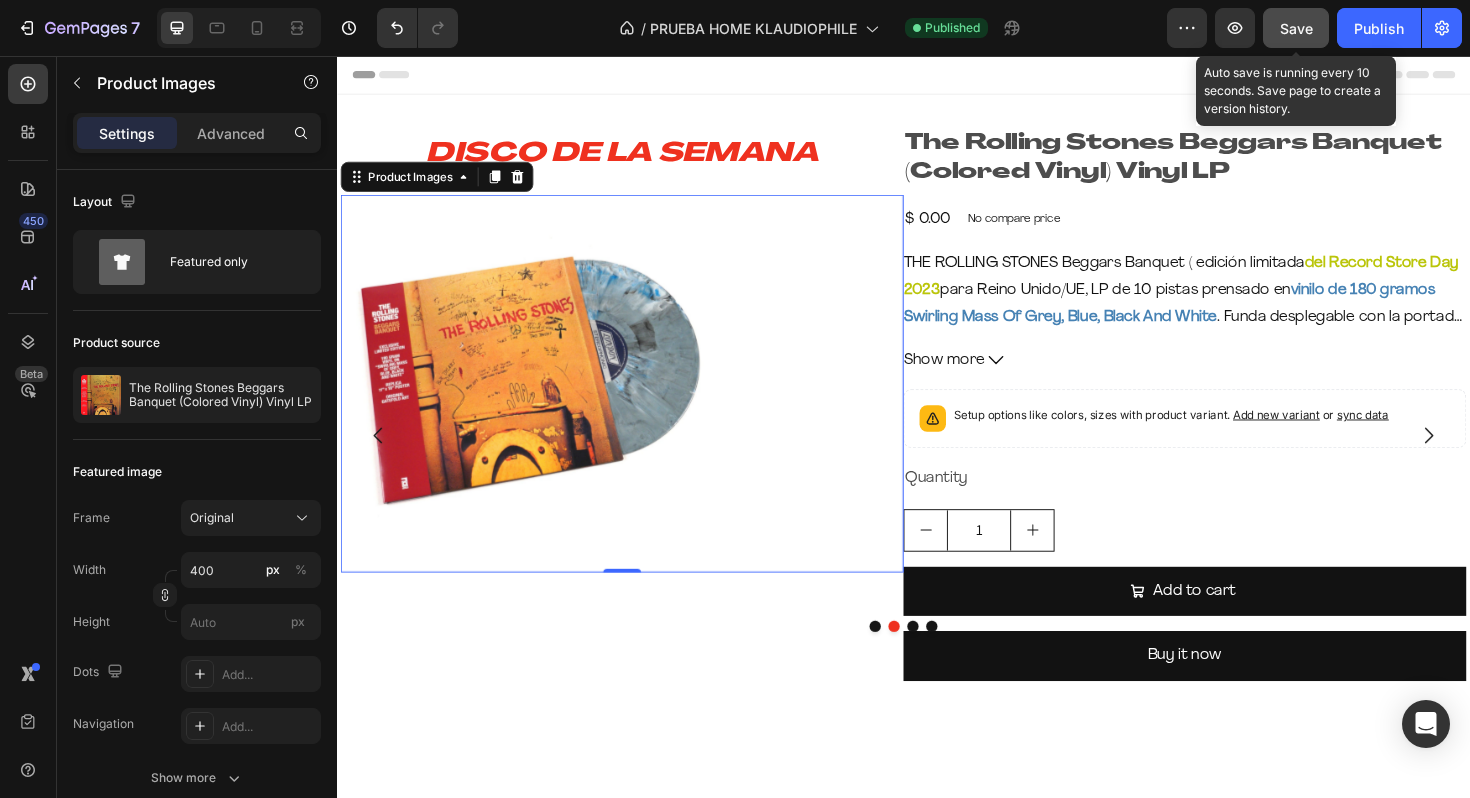 click on "Save" at bounding box center (1296, 28) 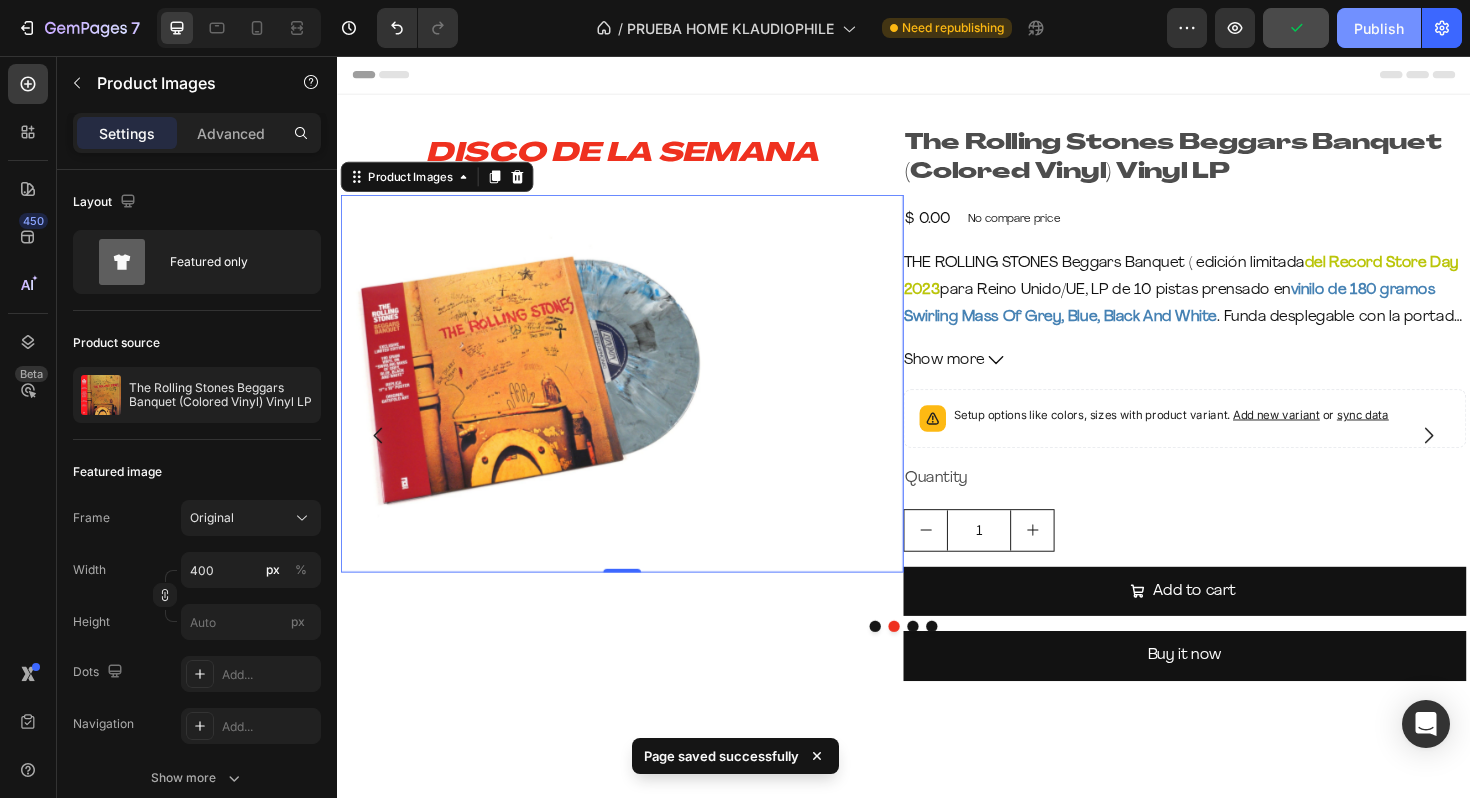click on "Publish" at bounding box center [1379, 28] 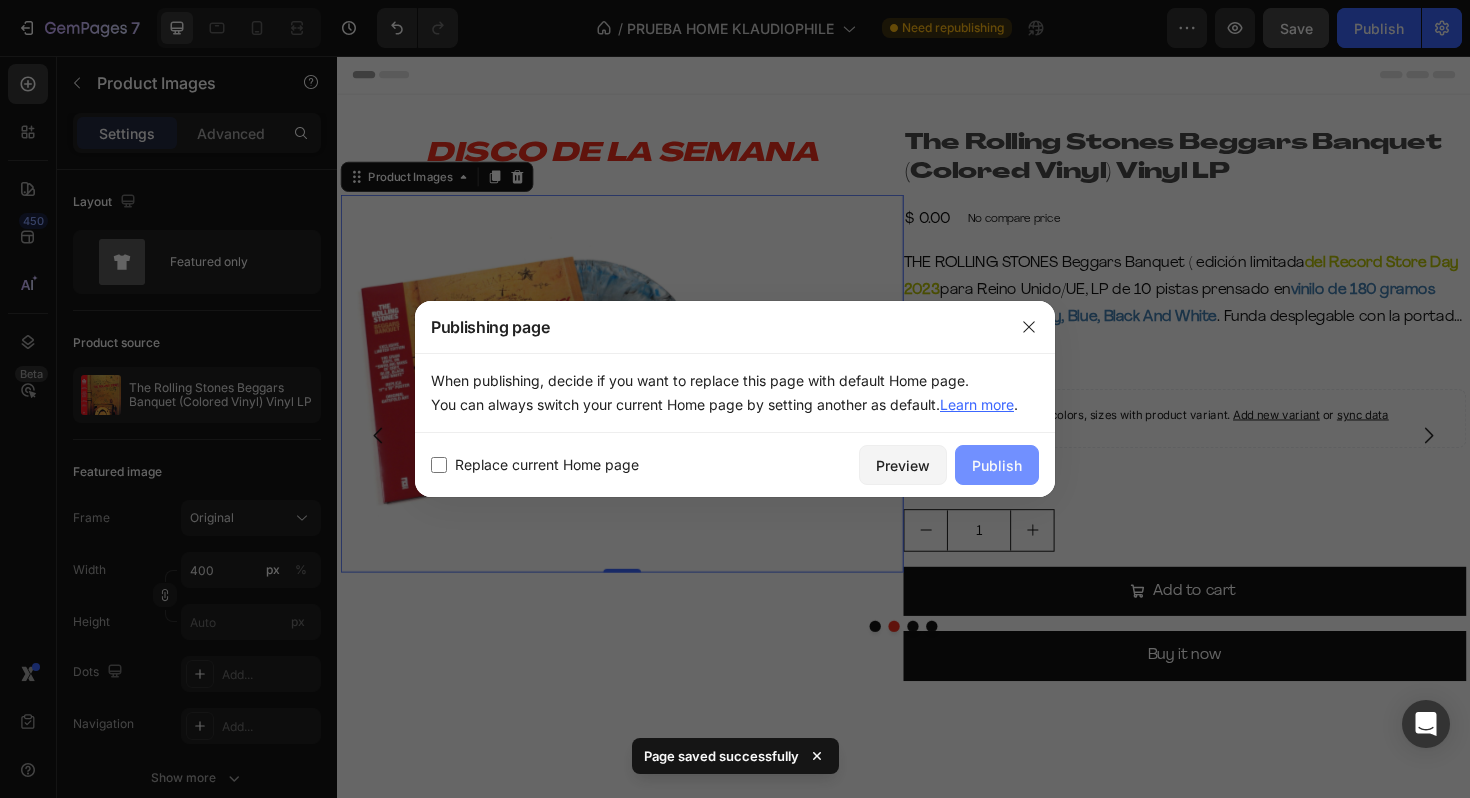 click on "Publish" at bounding box center (997, 465) 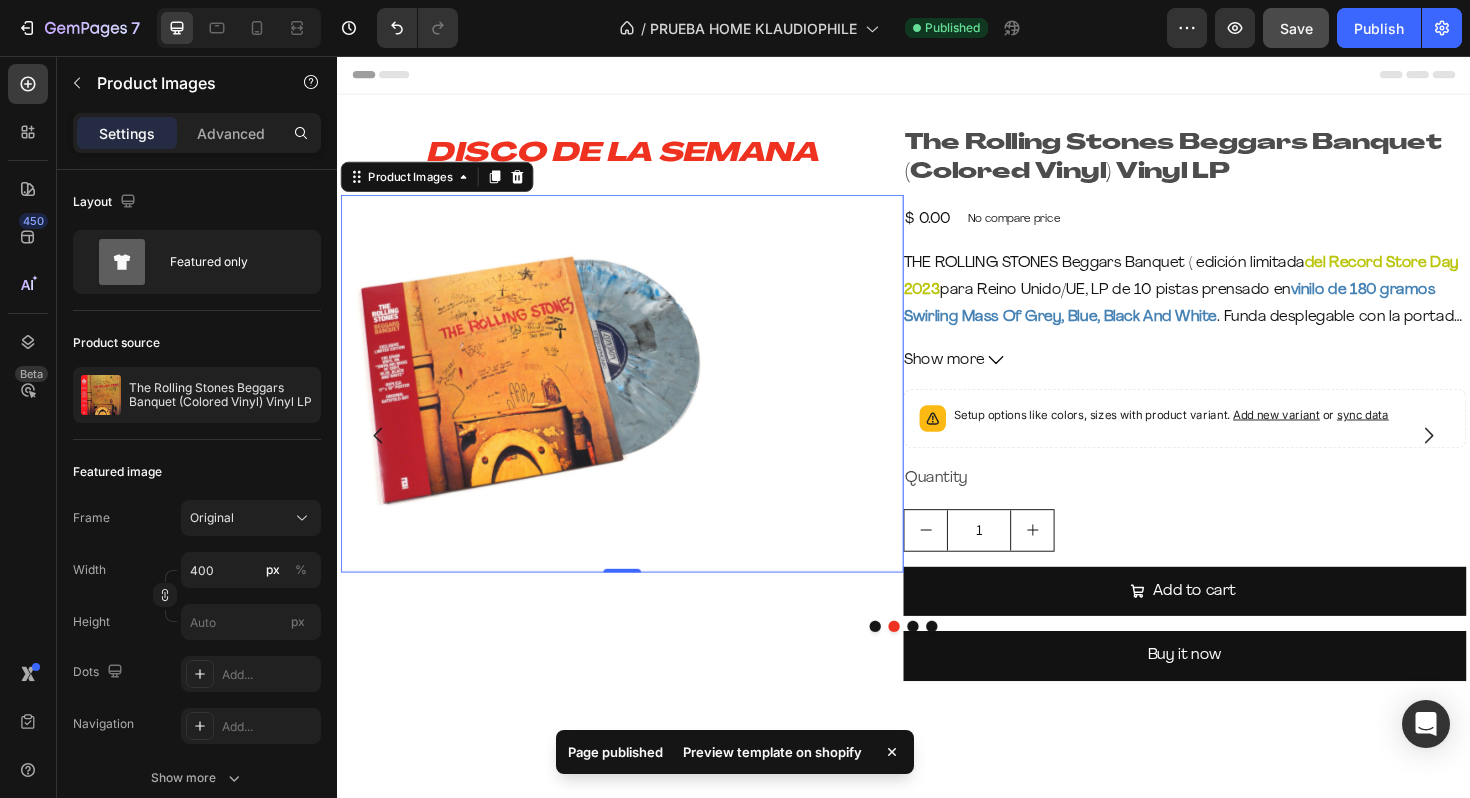 click on "Preview template on shopify" at bounding box center (772, 752) 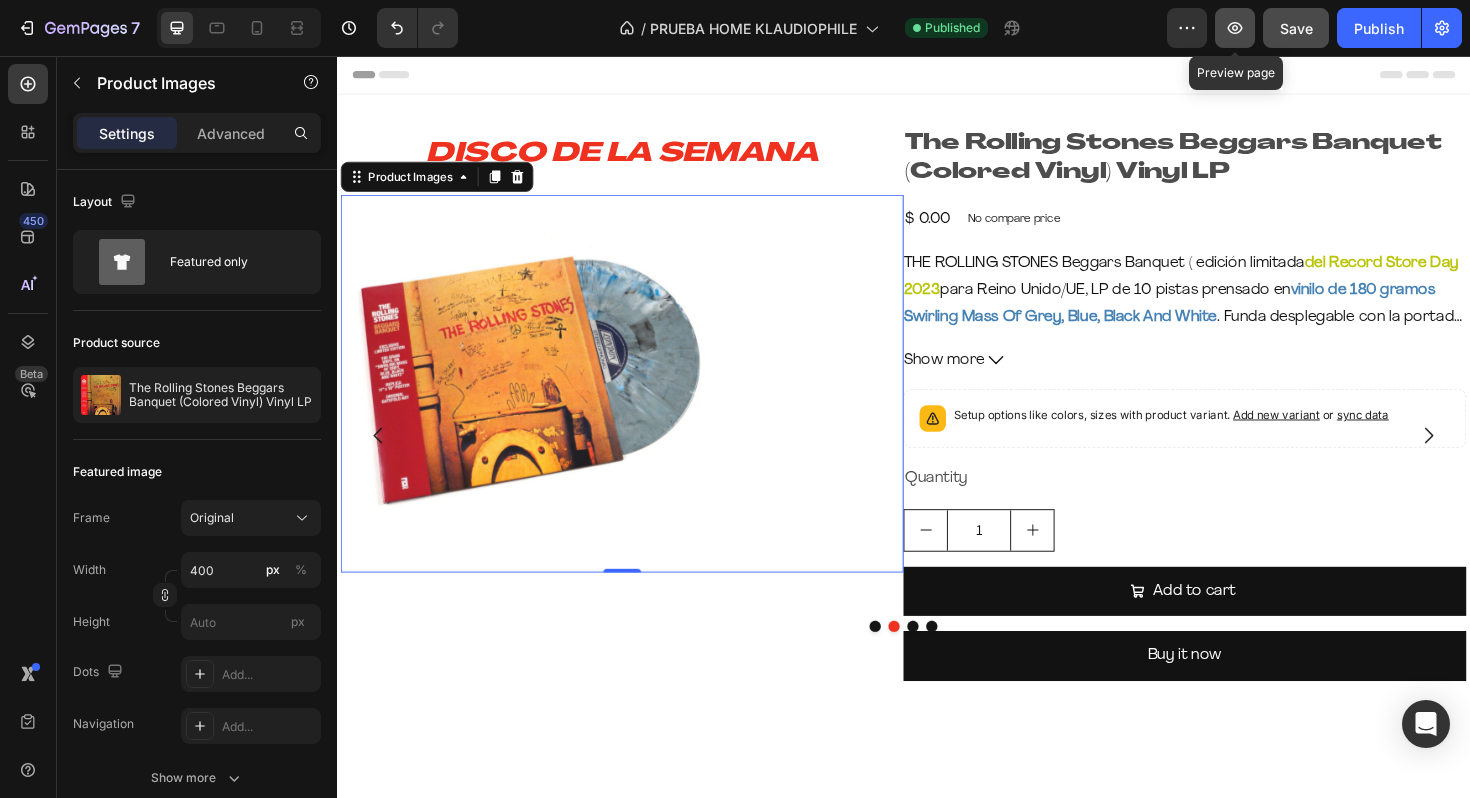 click 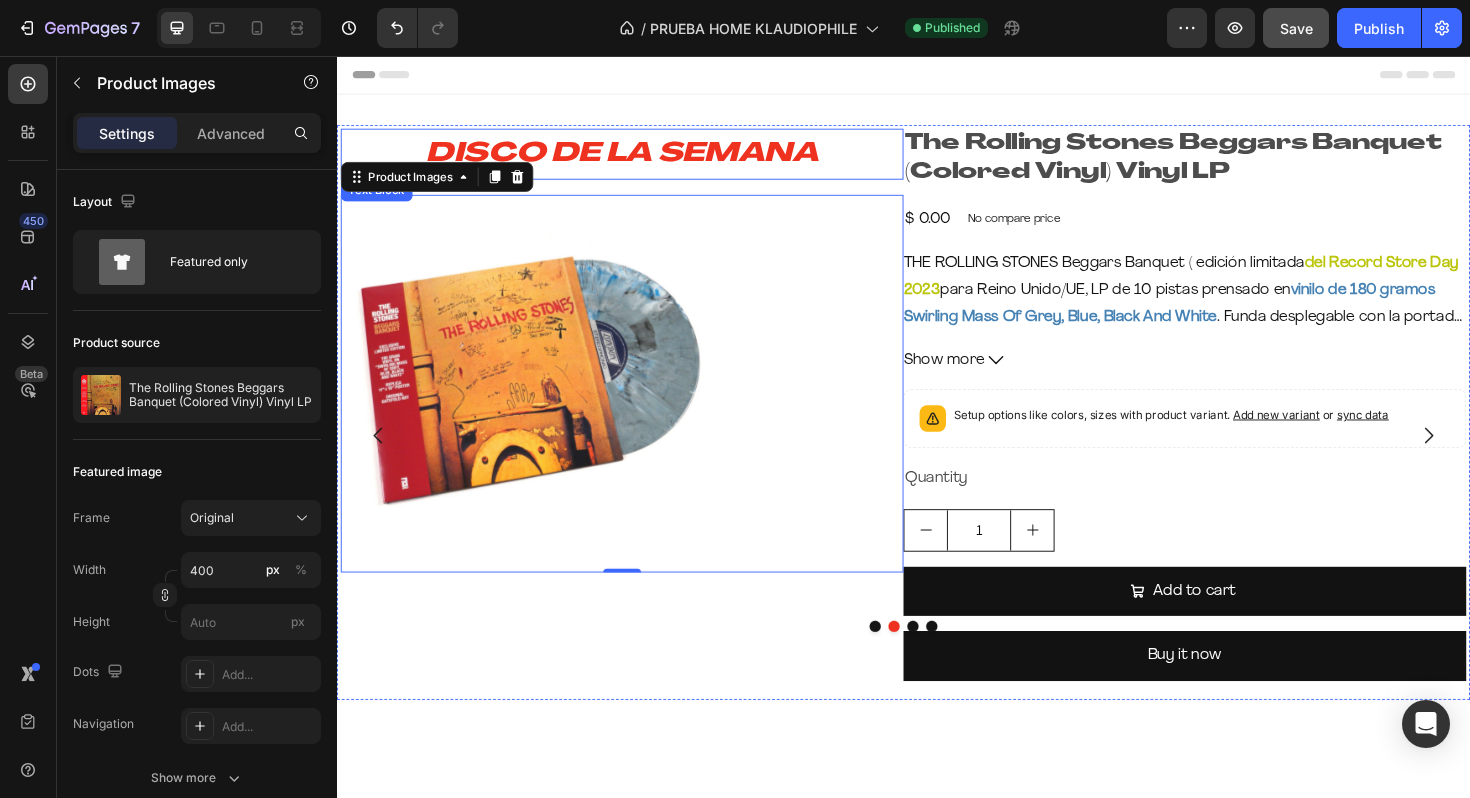 click on "DISCO DE LA SEMANA" at bounding box center (639, 160) 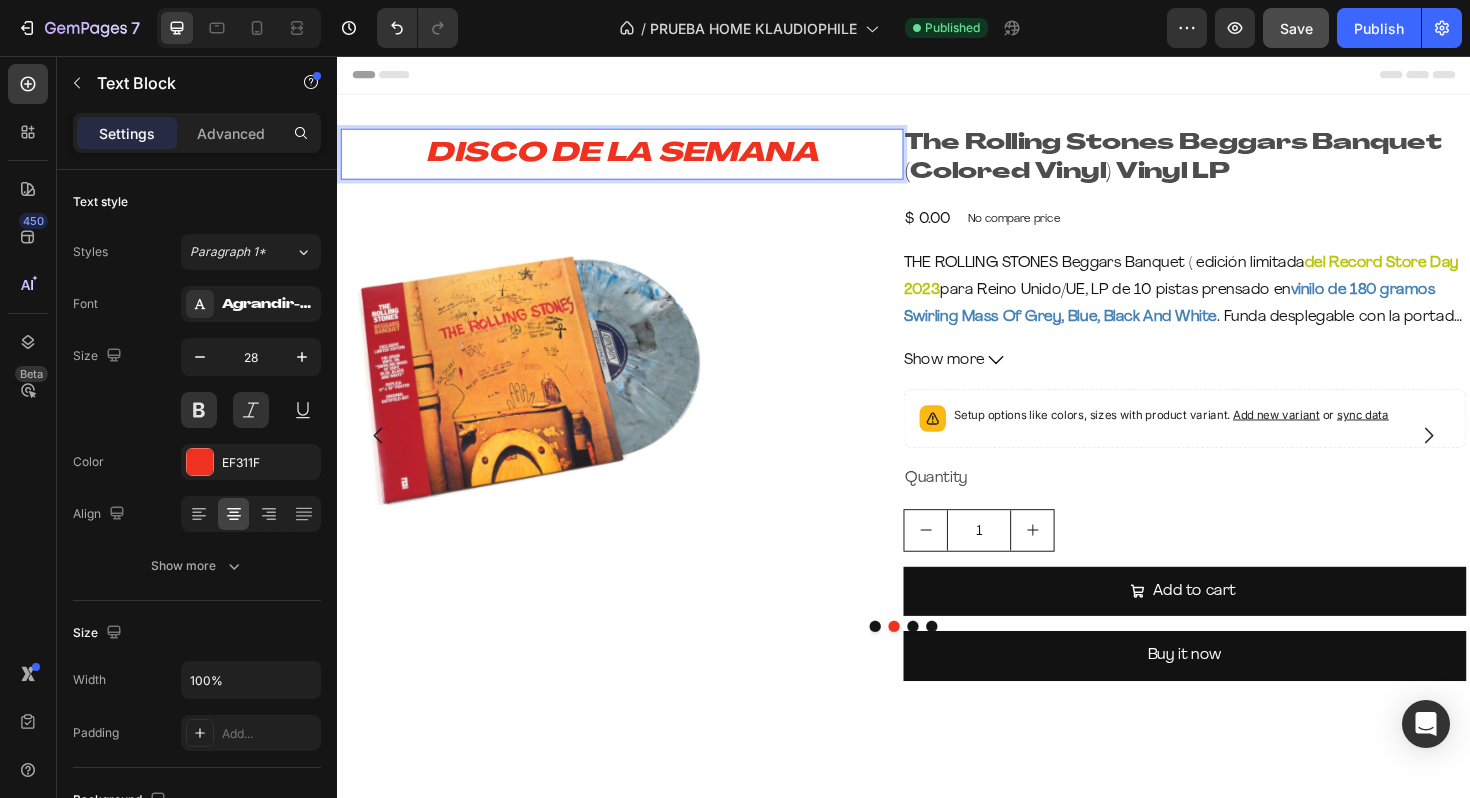 click on "DISCO DE LA SEMANA" at bounding box center [639, 160] 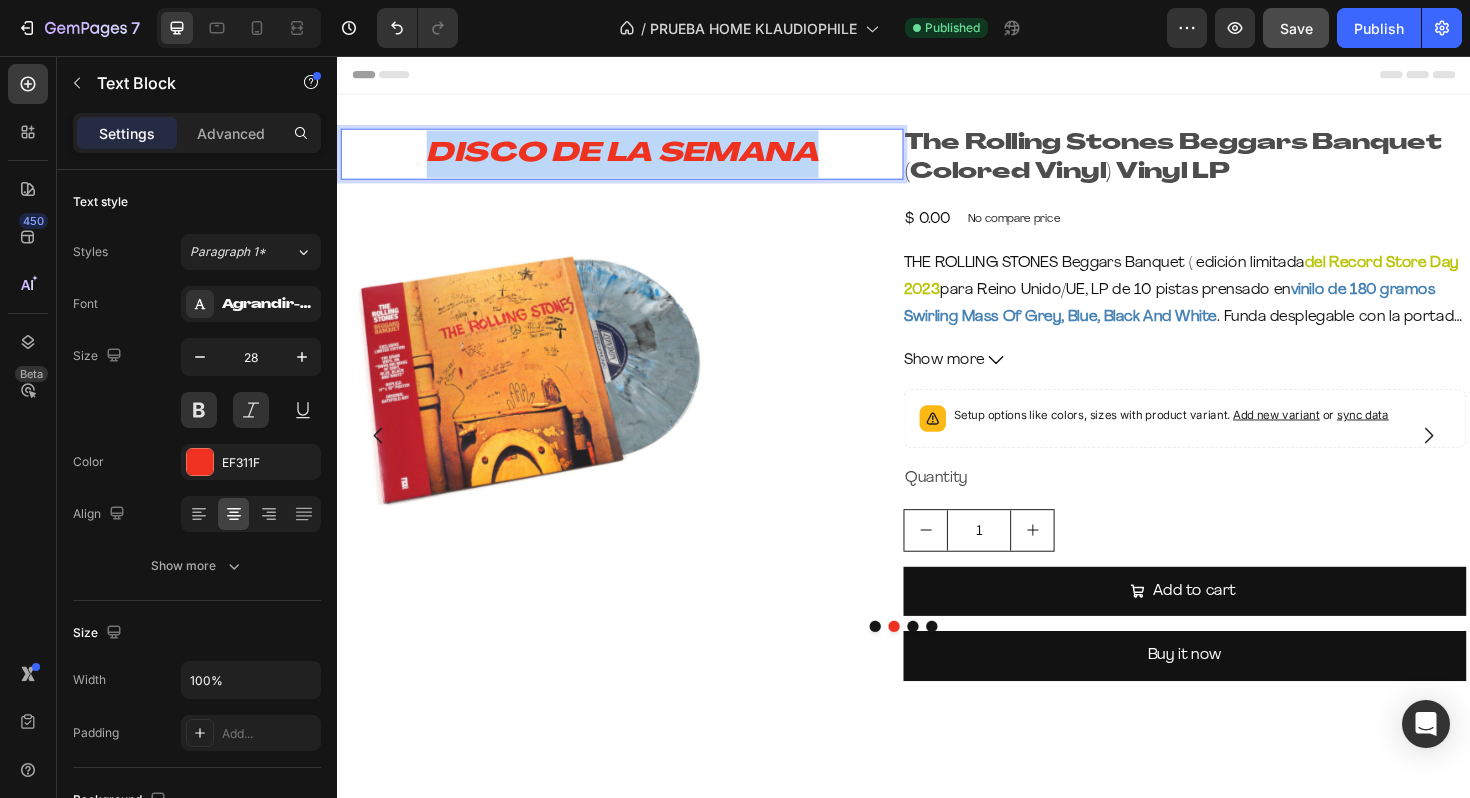 click on "DISCO DE LA SEMANA" at bounding box center (639, 160) 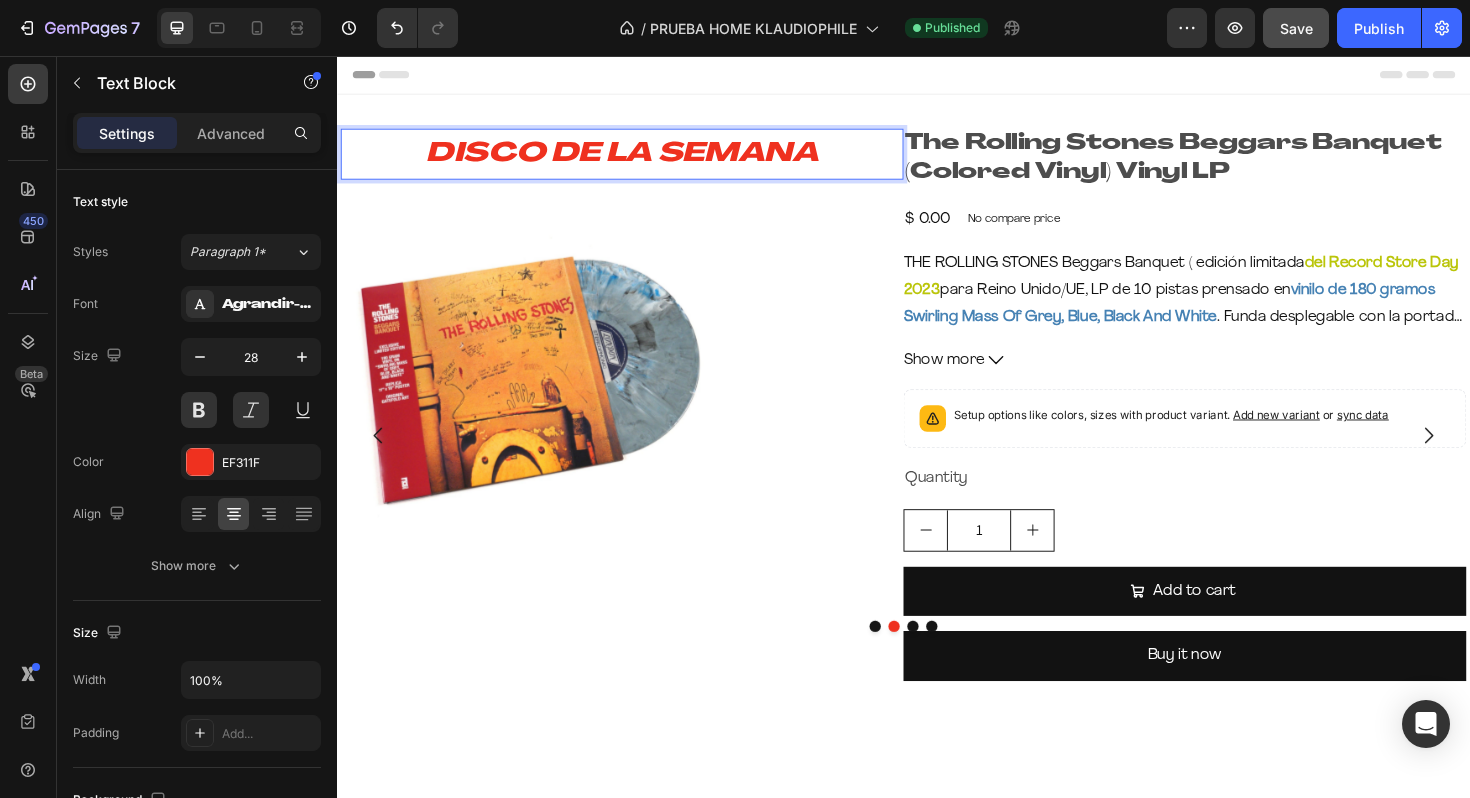 click on "DISCO DE LA SEMANA" at bounding box center [639, 160] 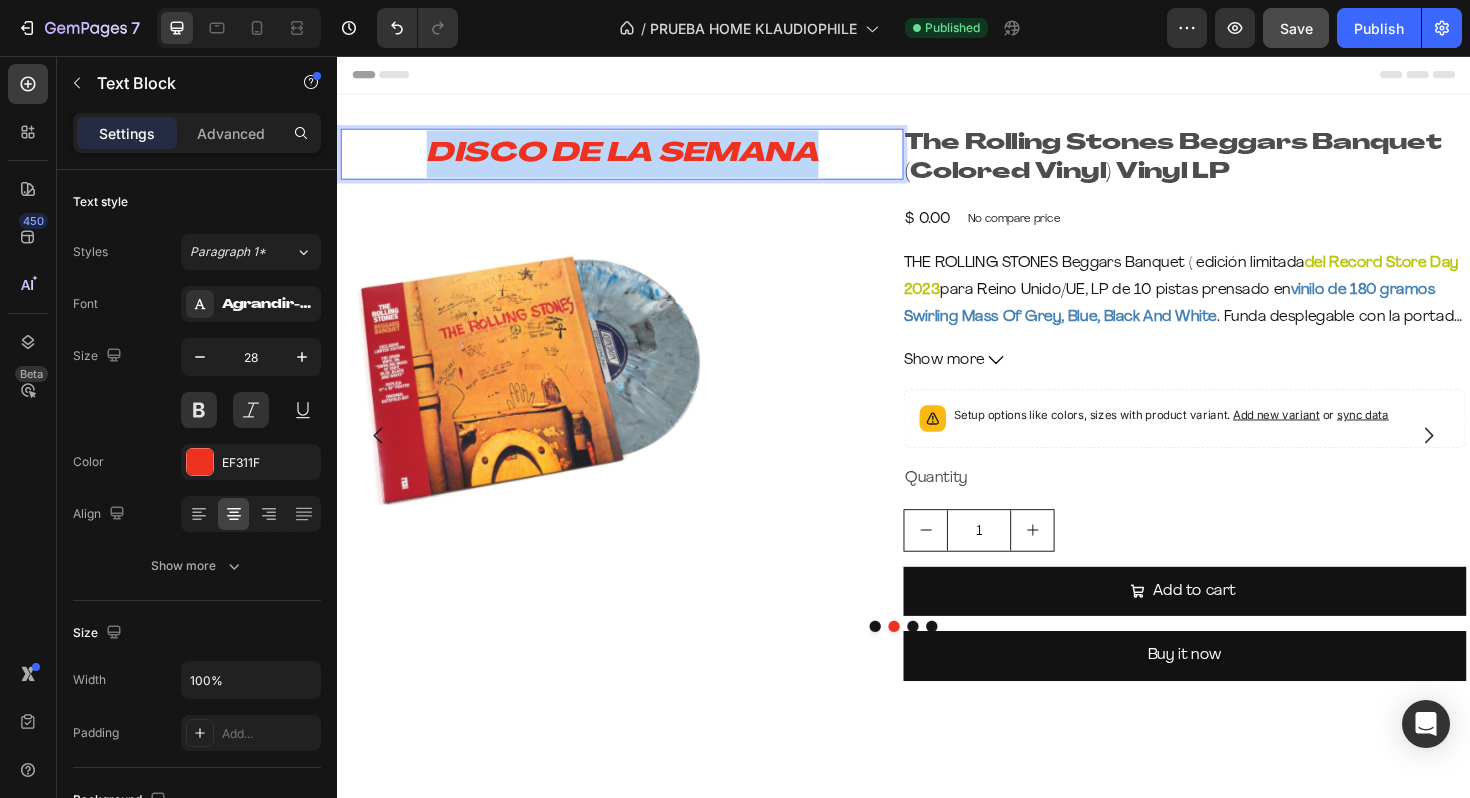 click on "DISCO DE LA SEMANA" at bounding box center [639, 160] 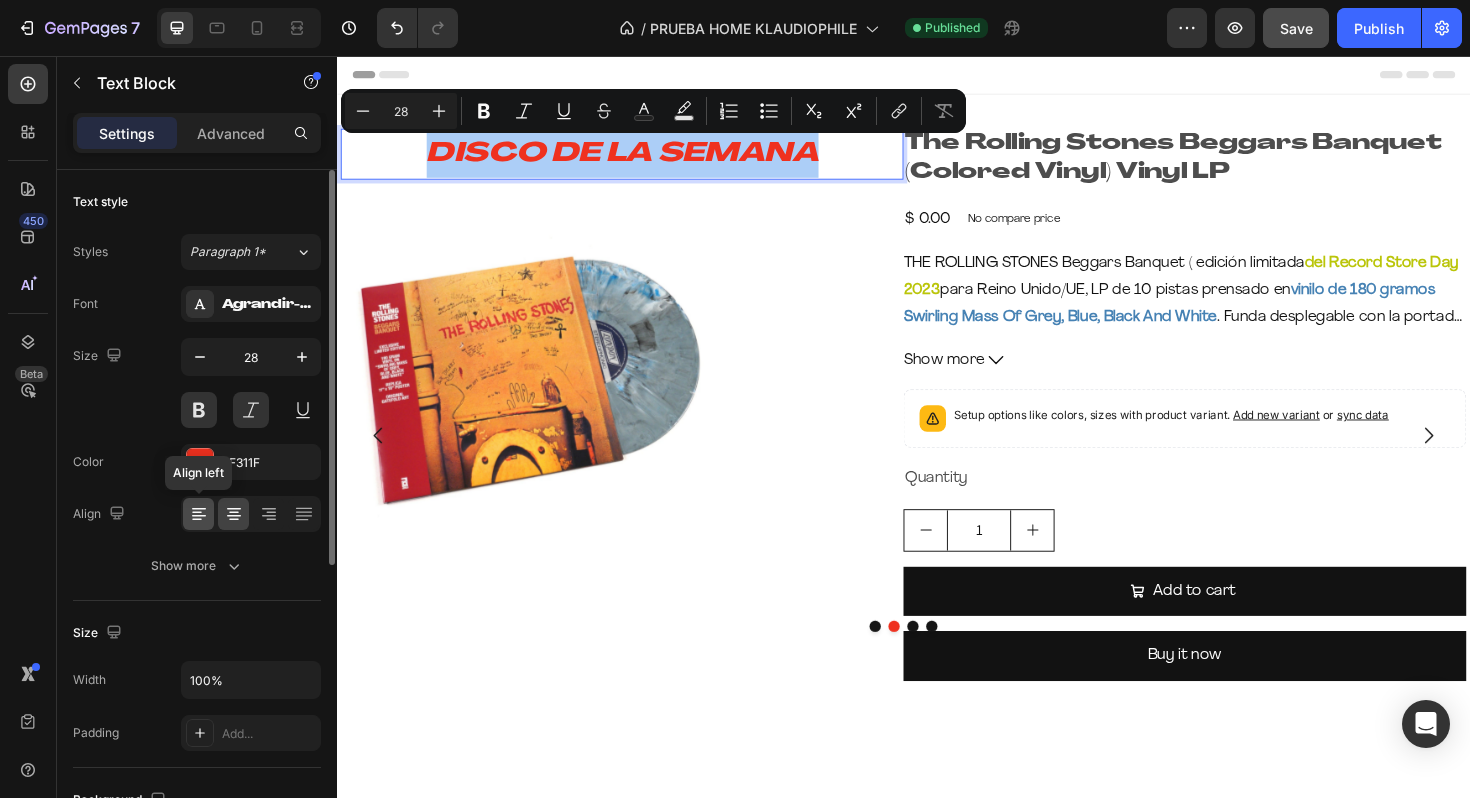 click 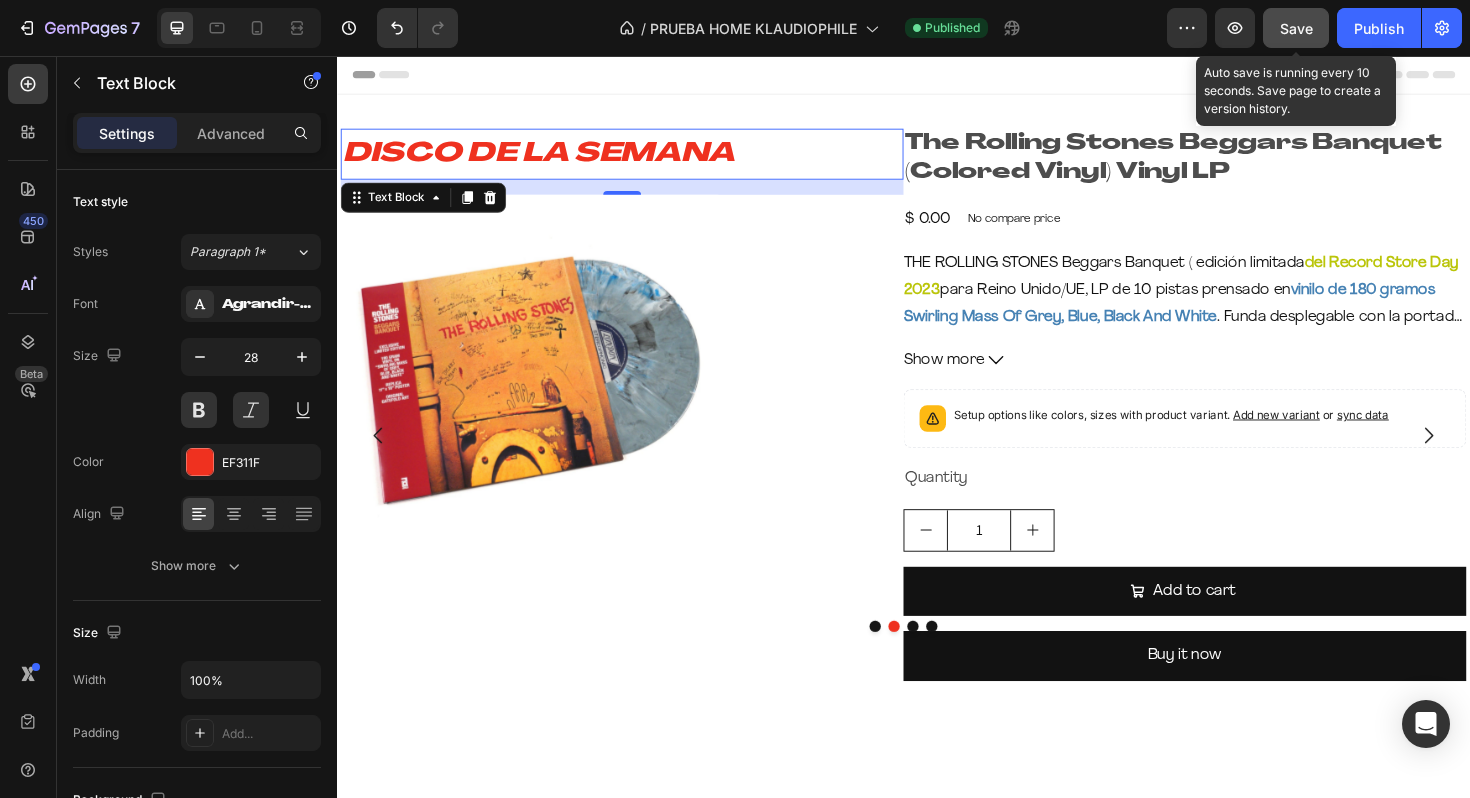 click on "Save" at bounding box center [1296, 28] 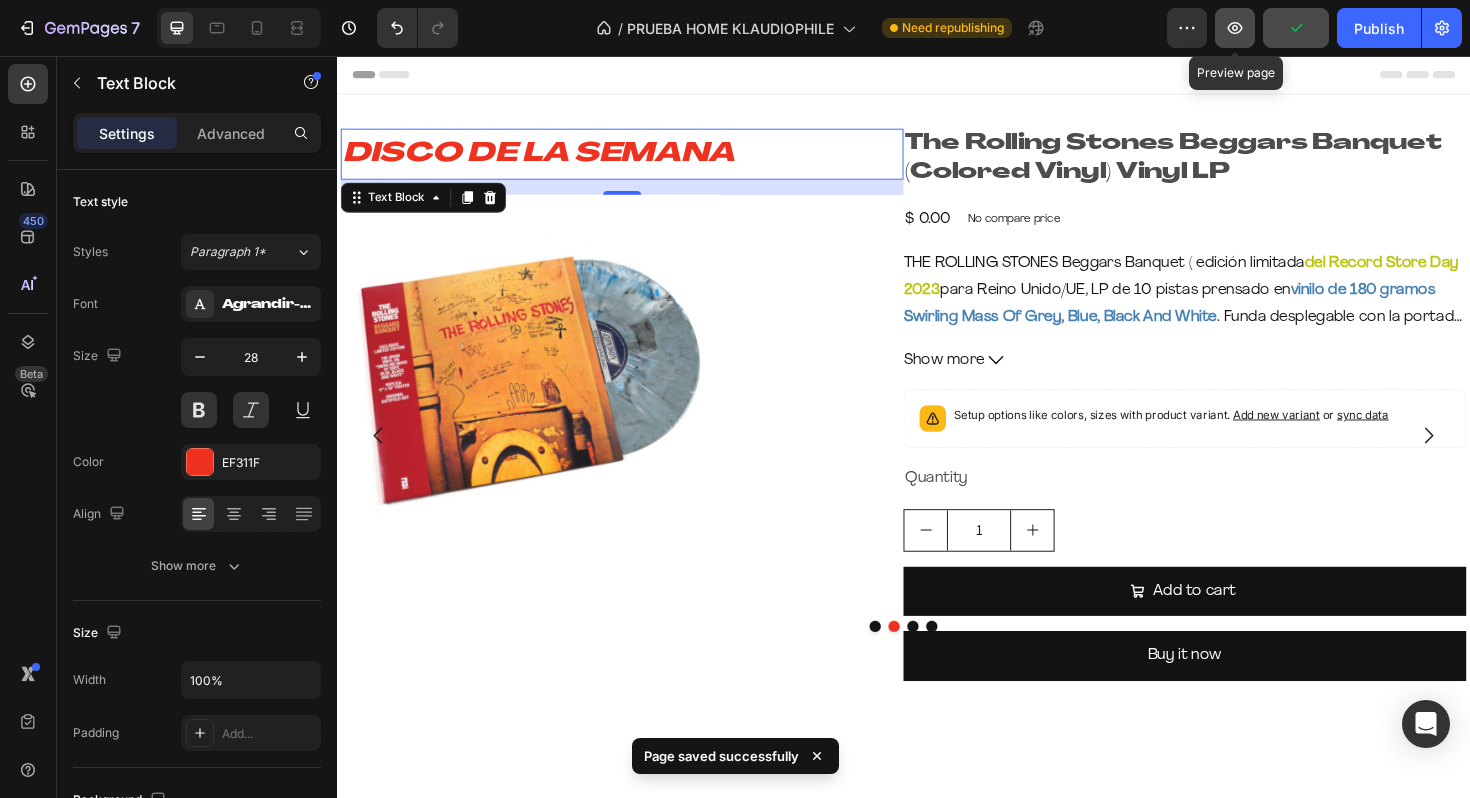 click 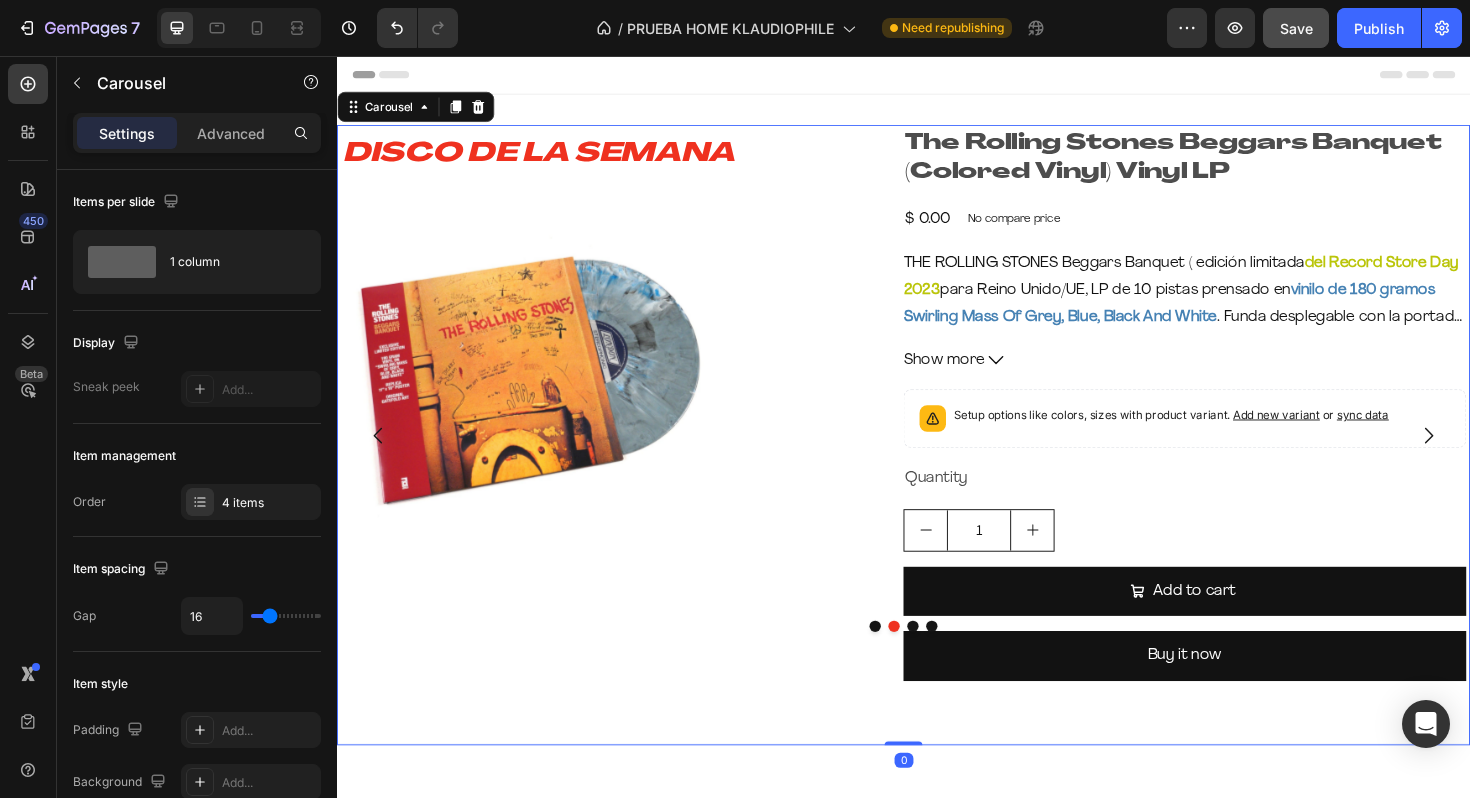 click at bounding box center [907, 660] 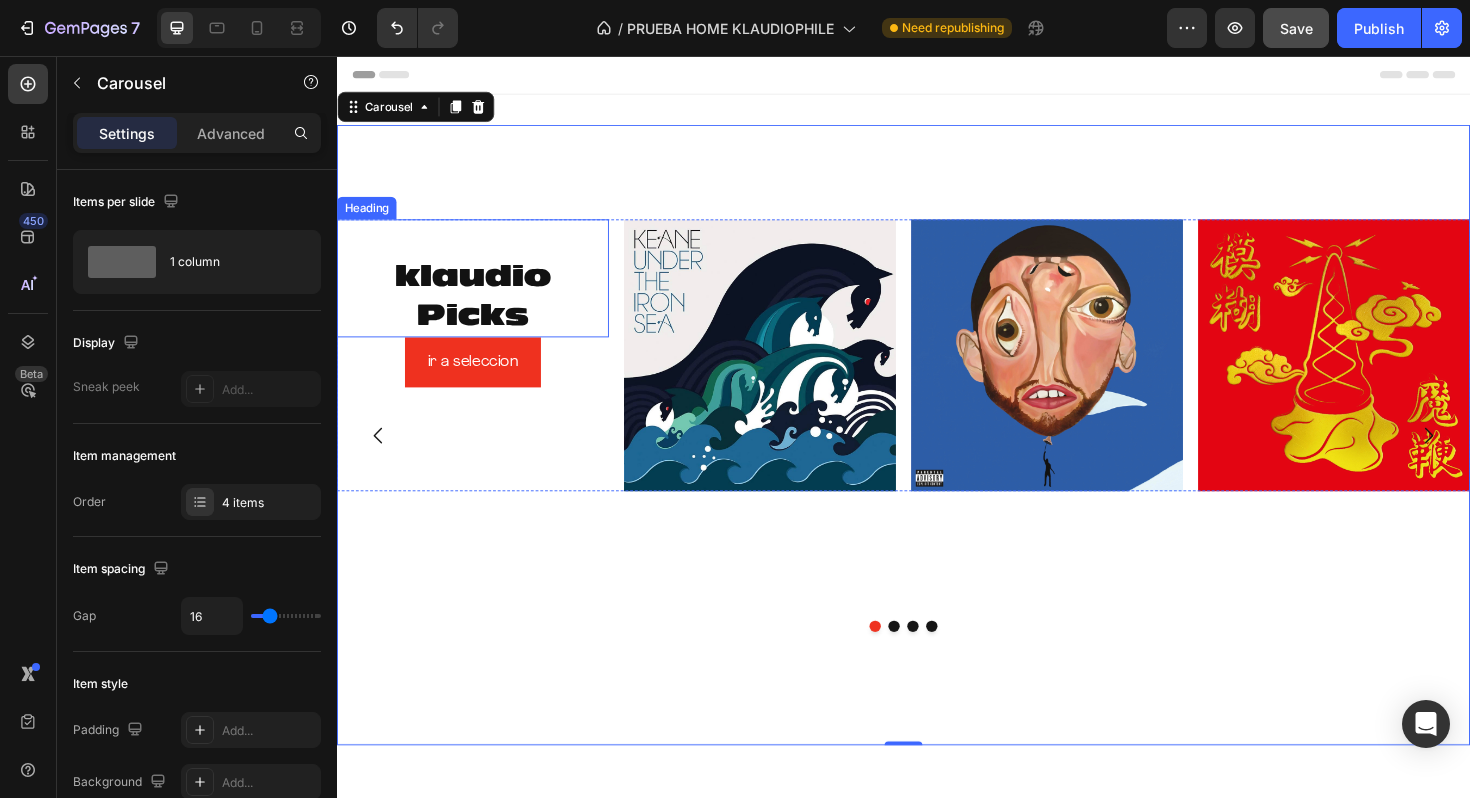 click on "klaudio Picks" at bounding box center (481, 291) 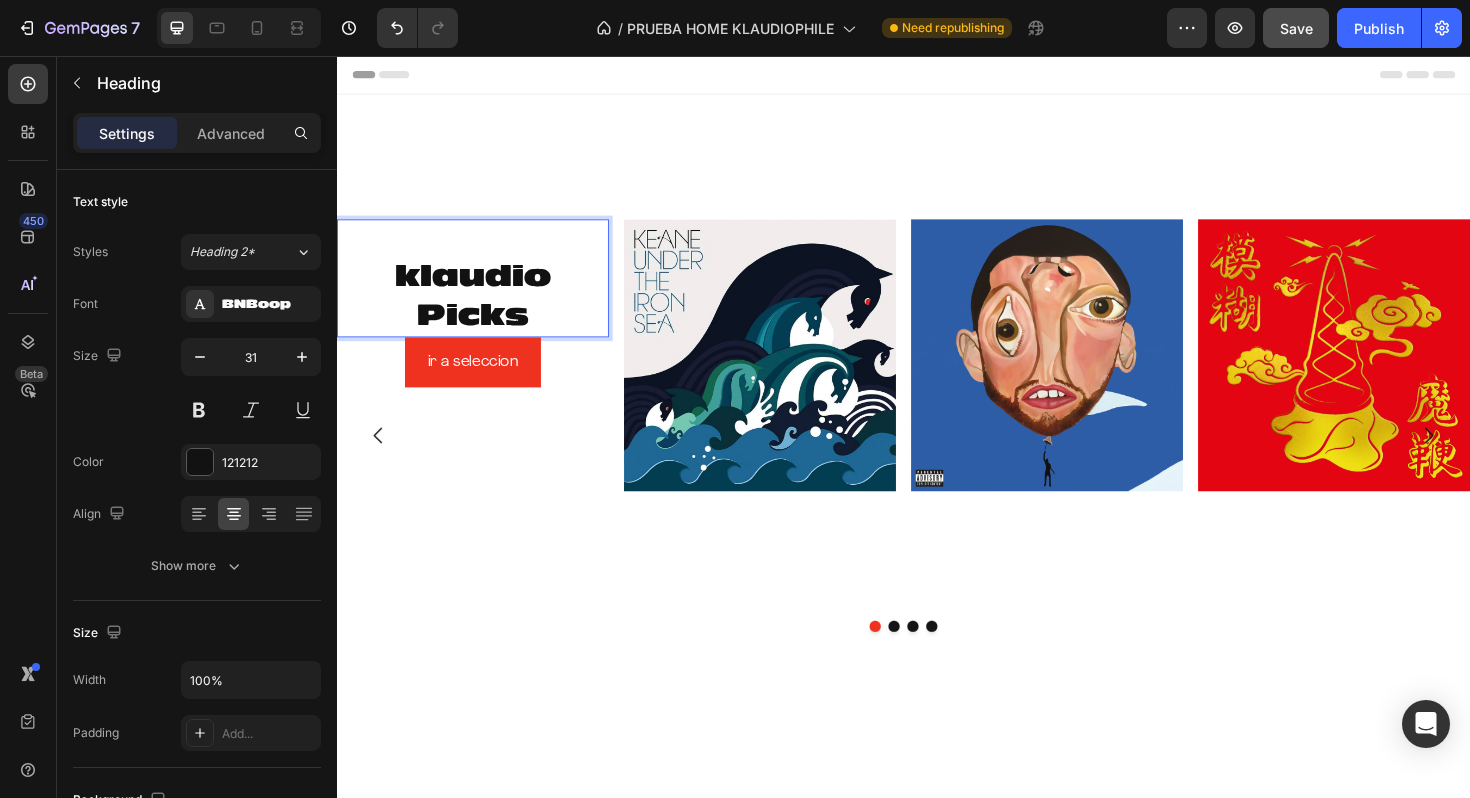 click on "⁠⁠⁠⁠⁠⁠⁠ klaudio Picks" at bounding box center [481, 291] 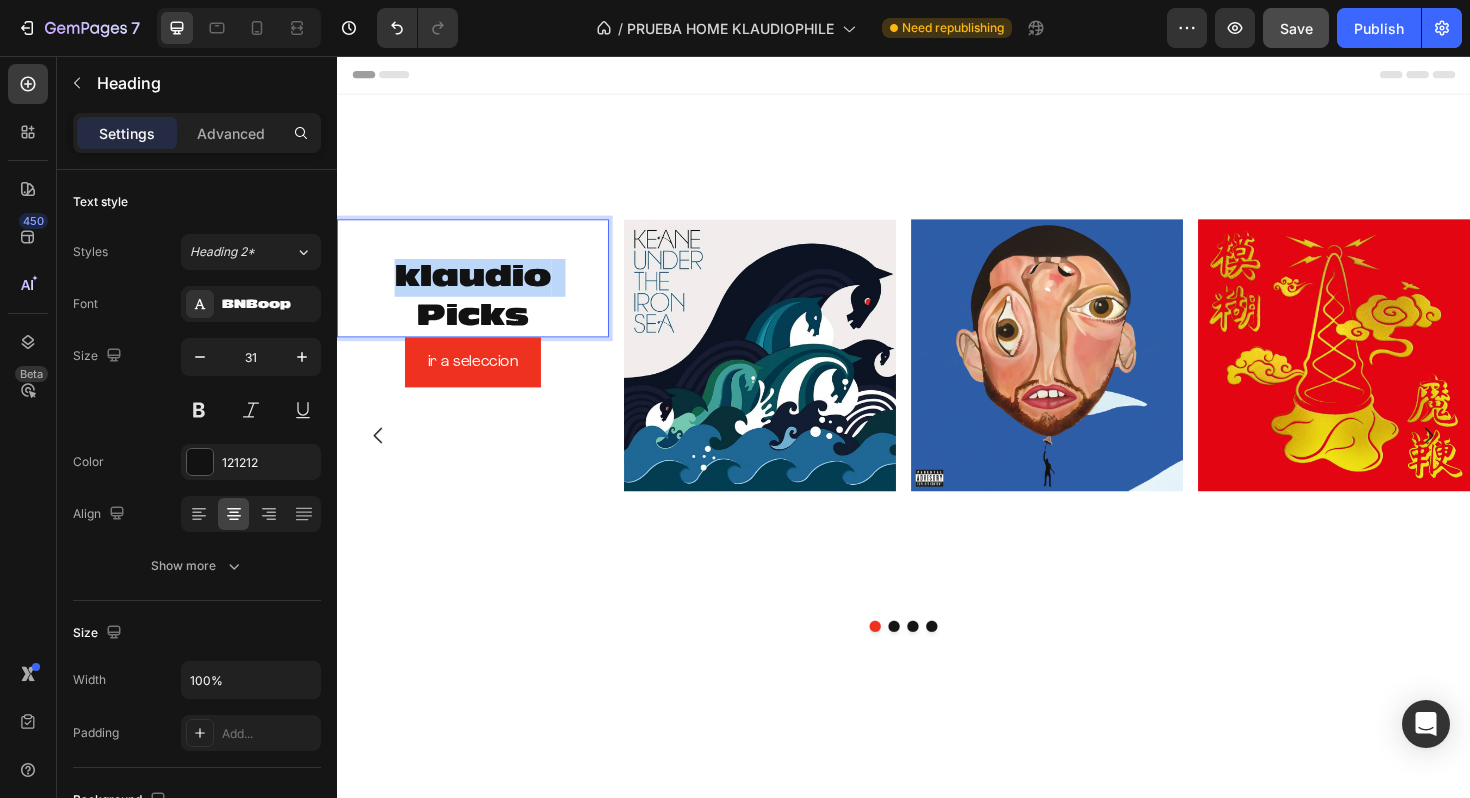 click on "⁠⁠⁠⁠⁠⁠⁠ klaudio Picks" at bounding box center [481, 291] 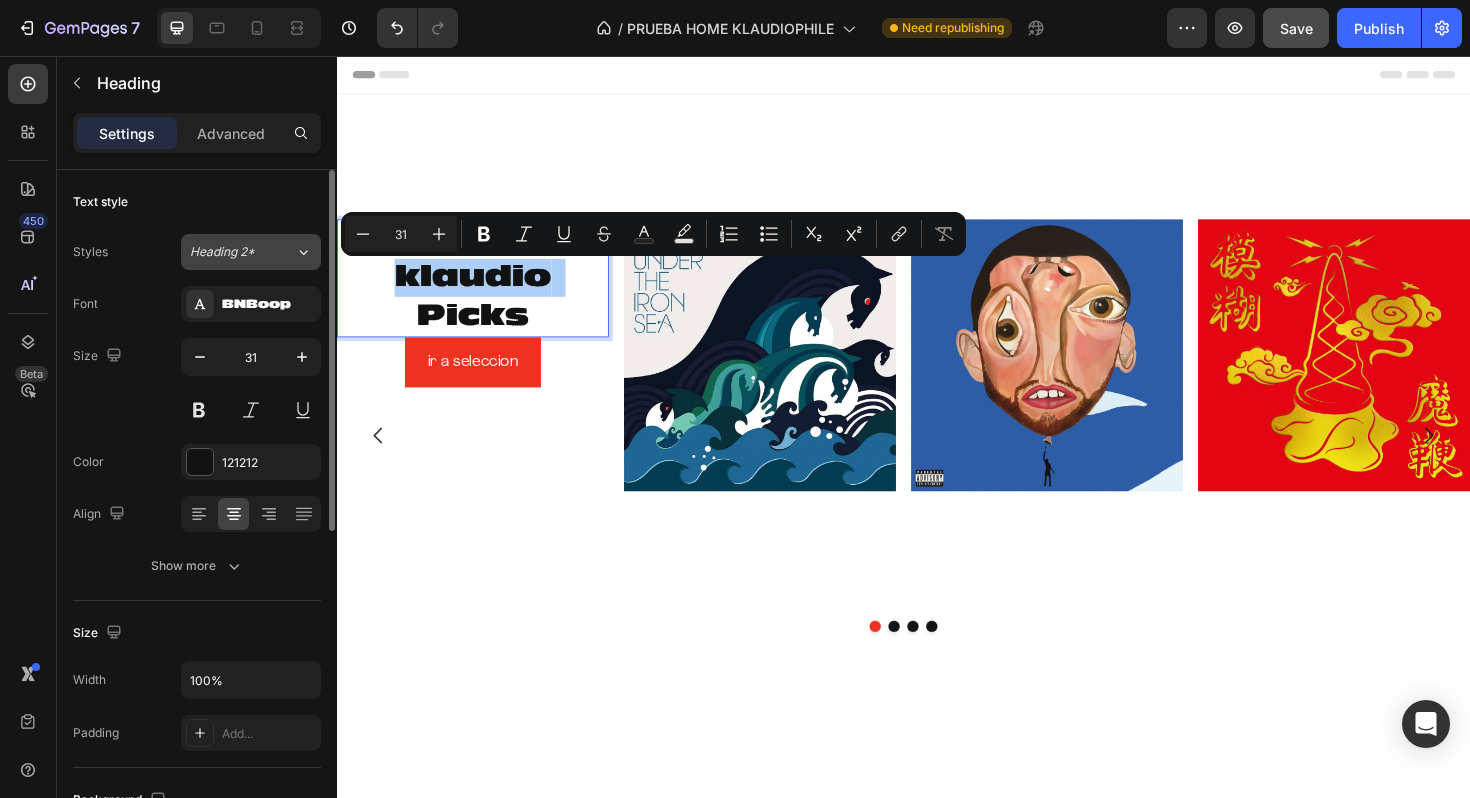 click on "Heading 2*" 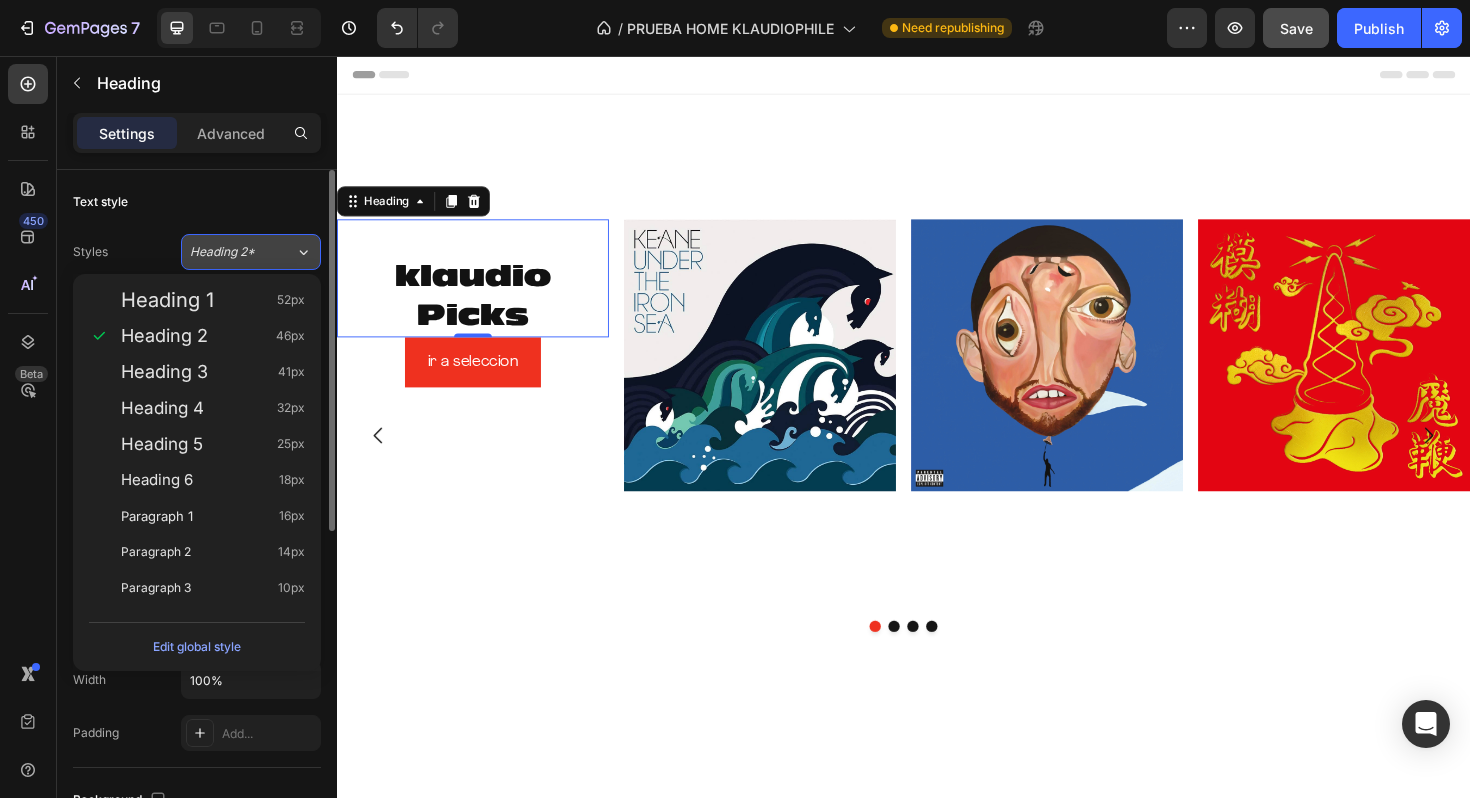 click on "Heading 2*" 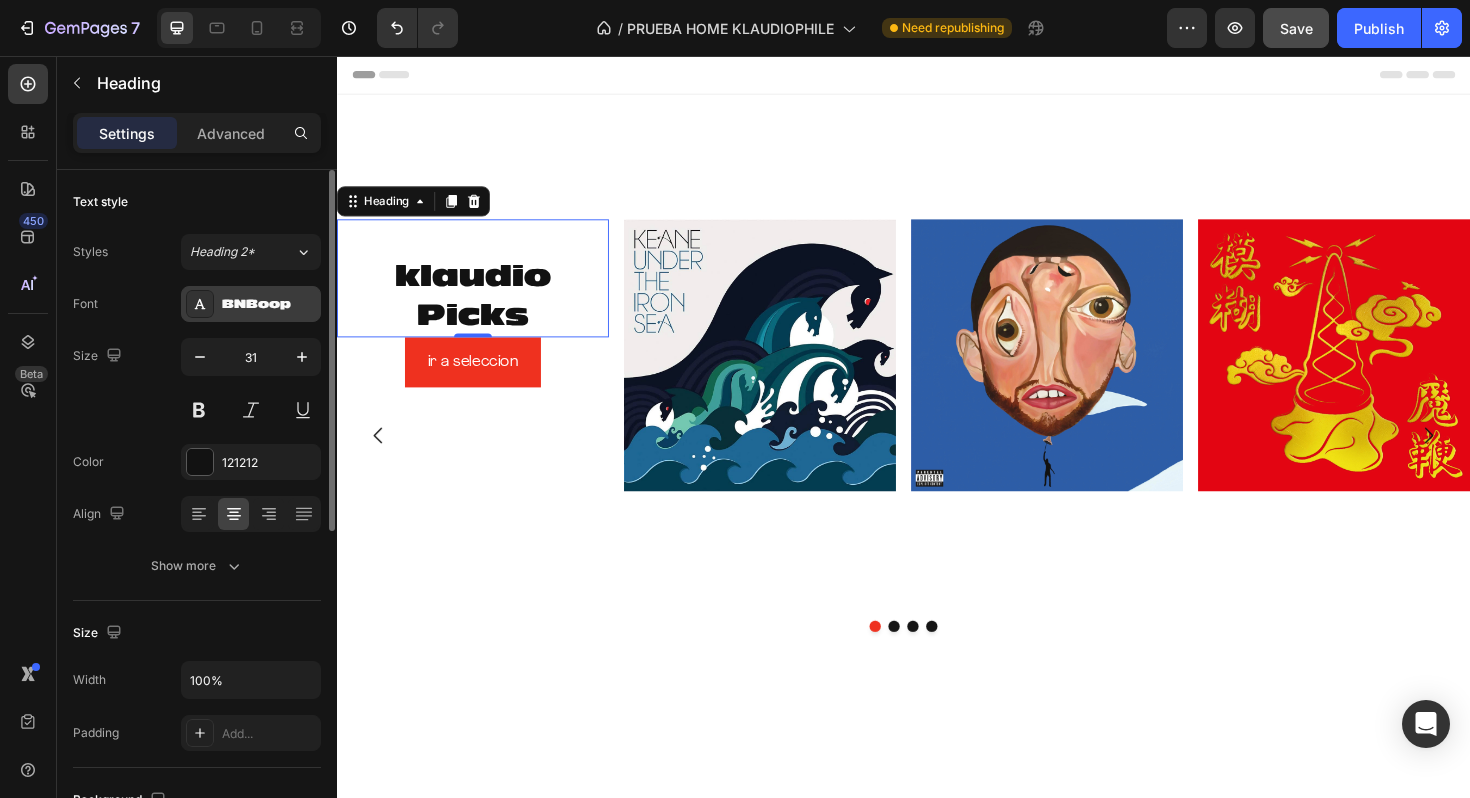 click on "BNBoop" at bounding box center (269, 305) 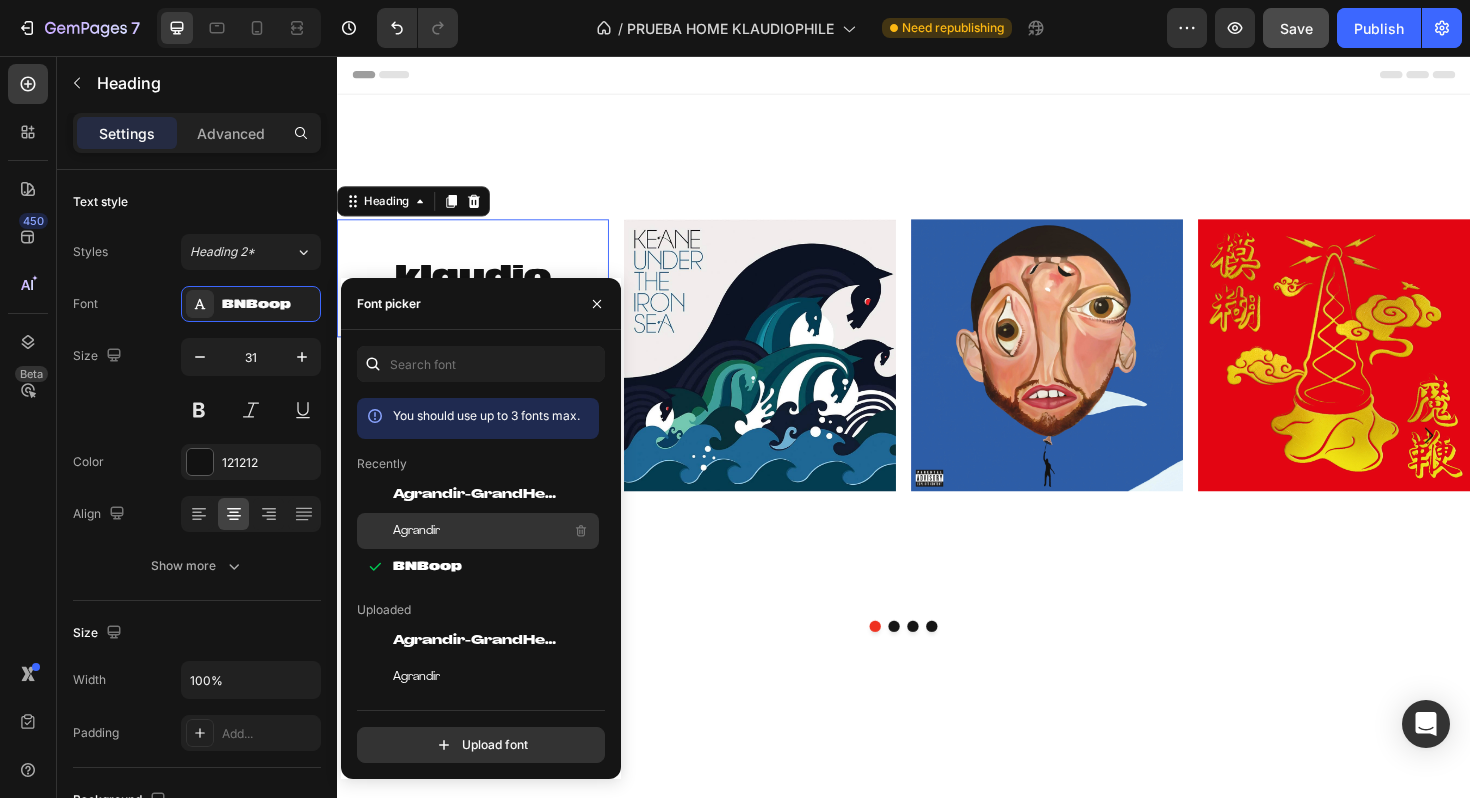 click on "Agrandir" at bounding box center [416, 531] 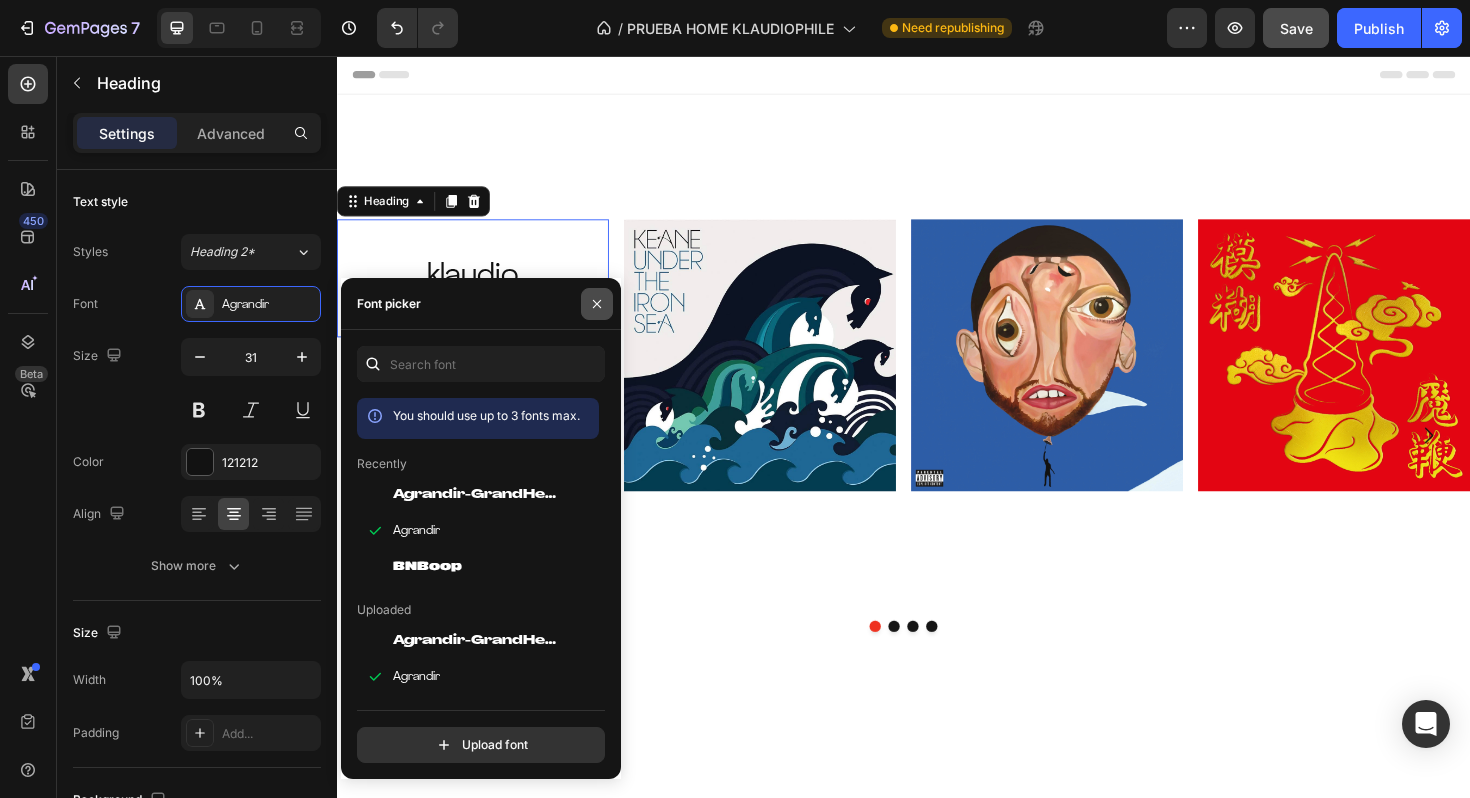click 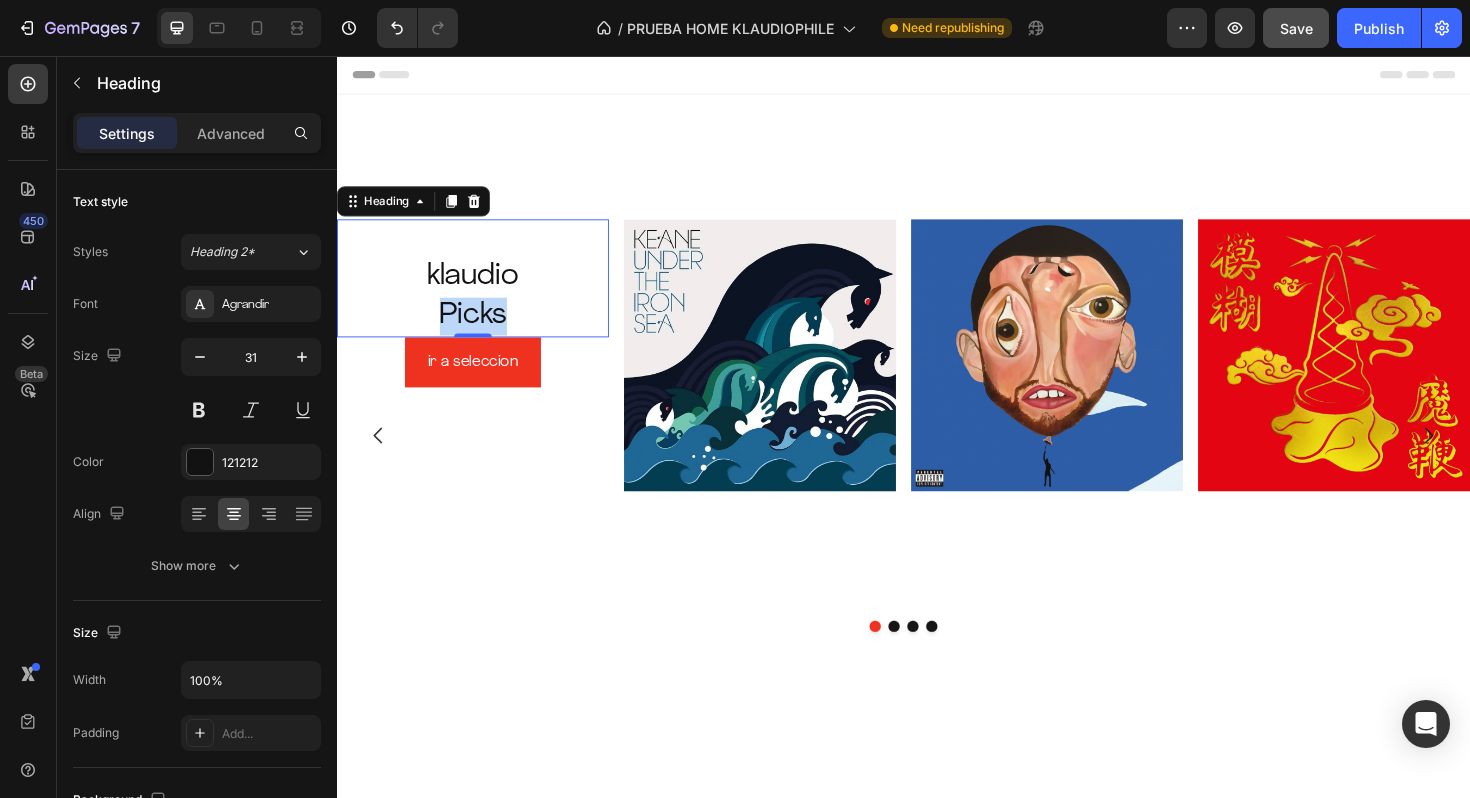 click on "⁠⁠⁠⁠⁠⁠⁠ klaudio Picks" at bounding box center [481, 291] 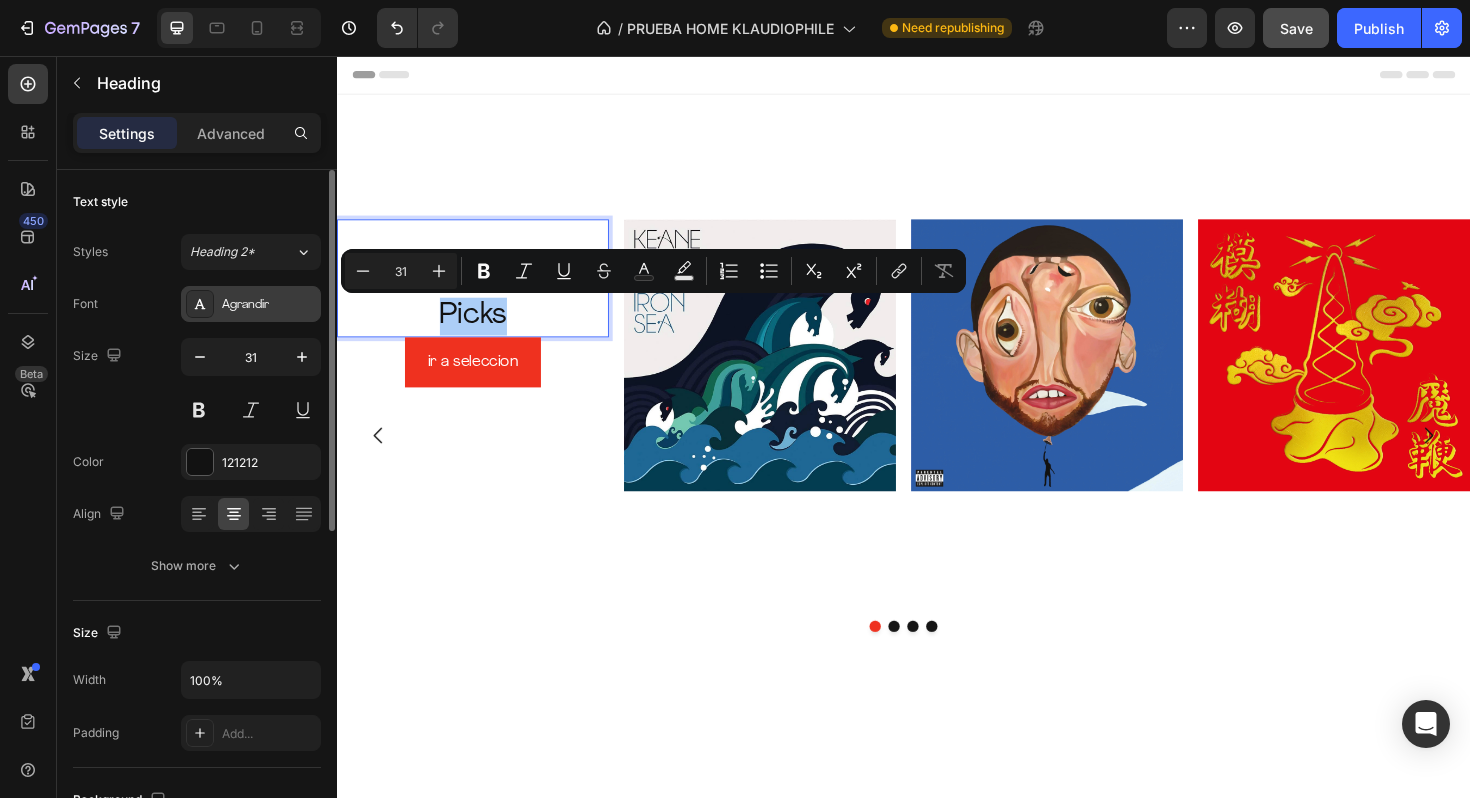 click on "Agrandir" at bounding box center [251, 304] 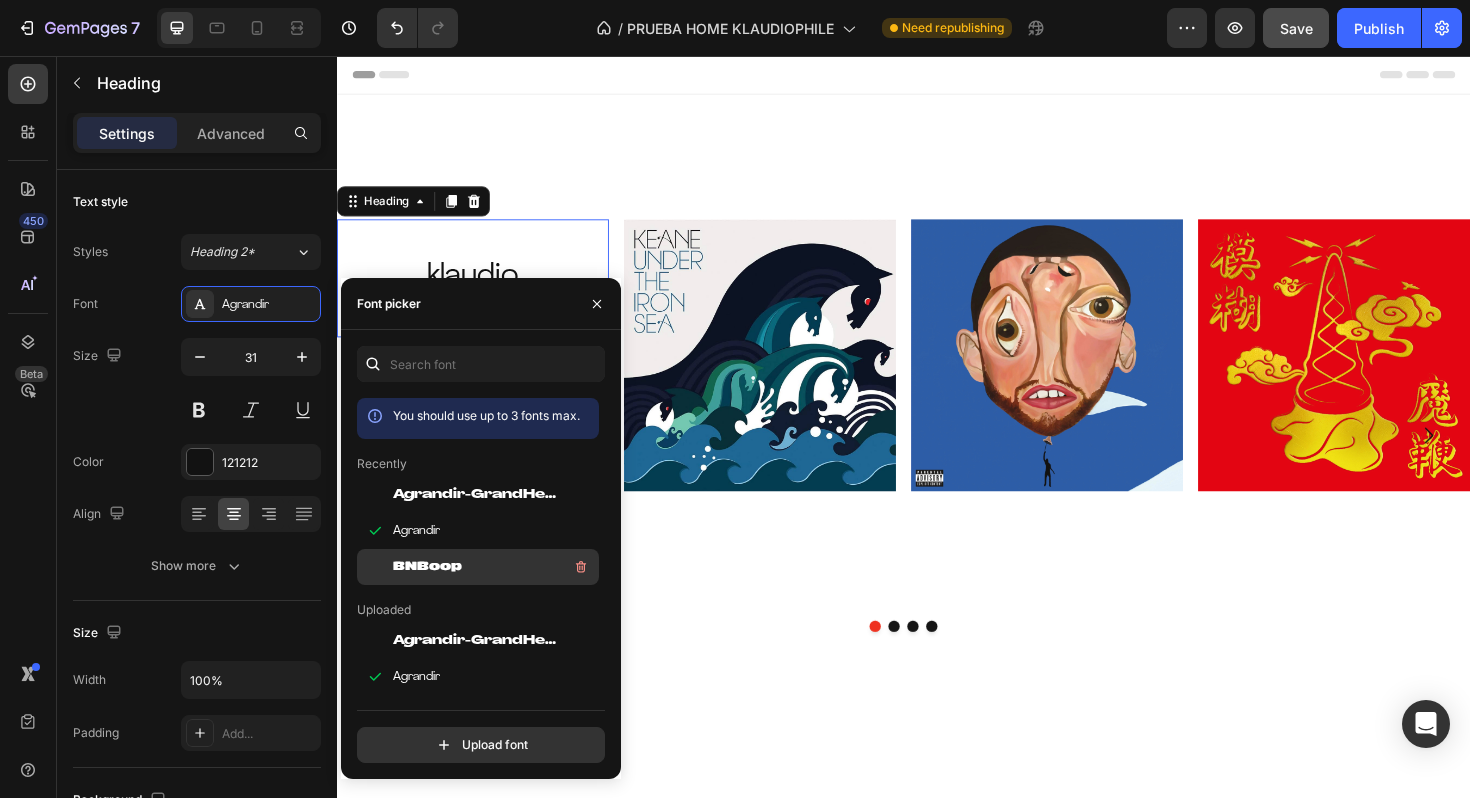 click on "BNBoop" at bounding box center (427, 567) 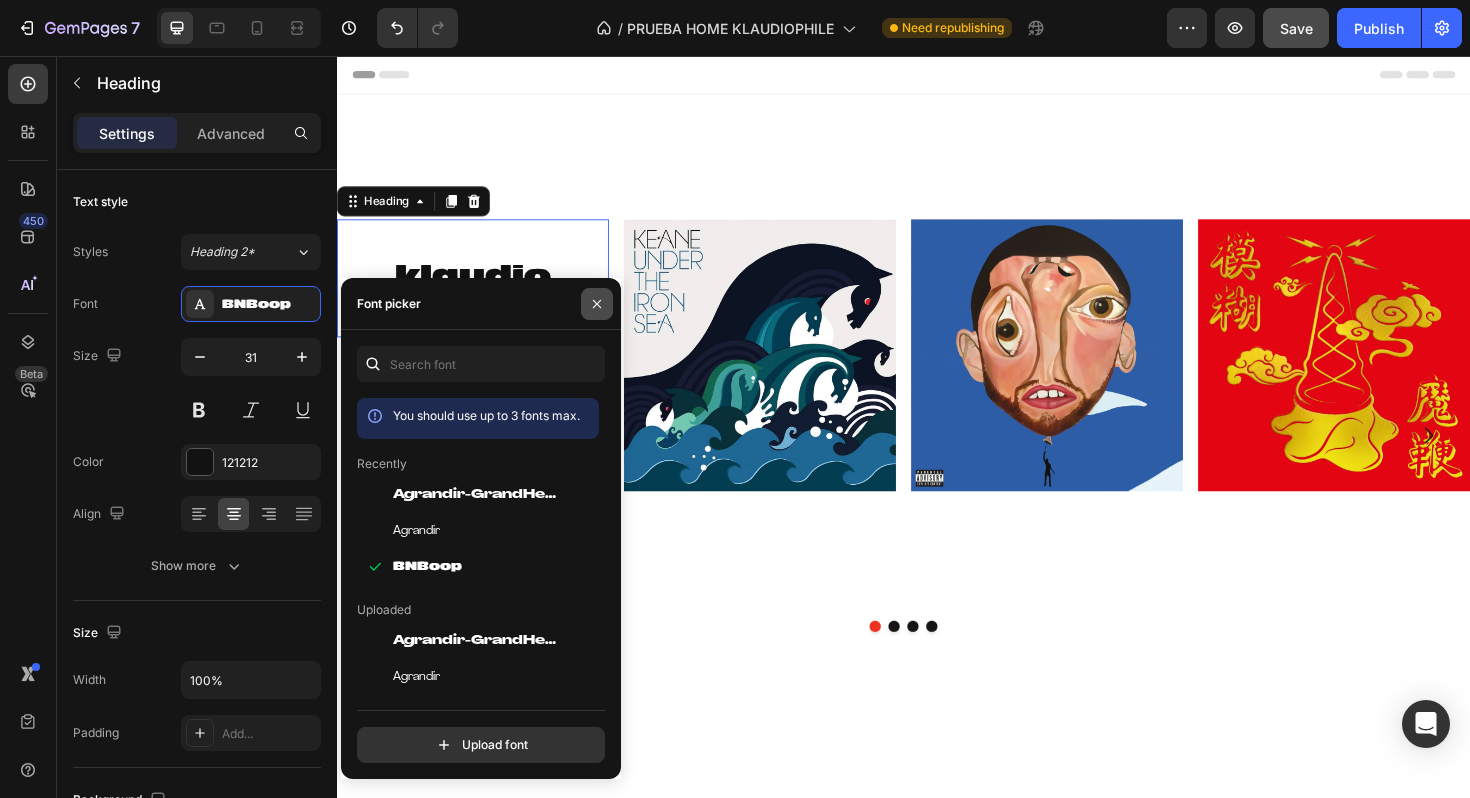 click 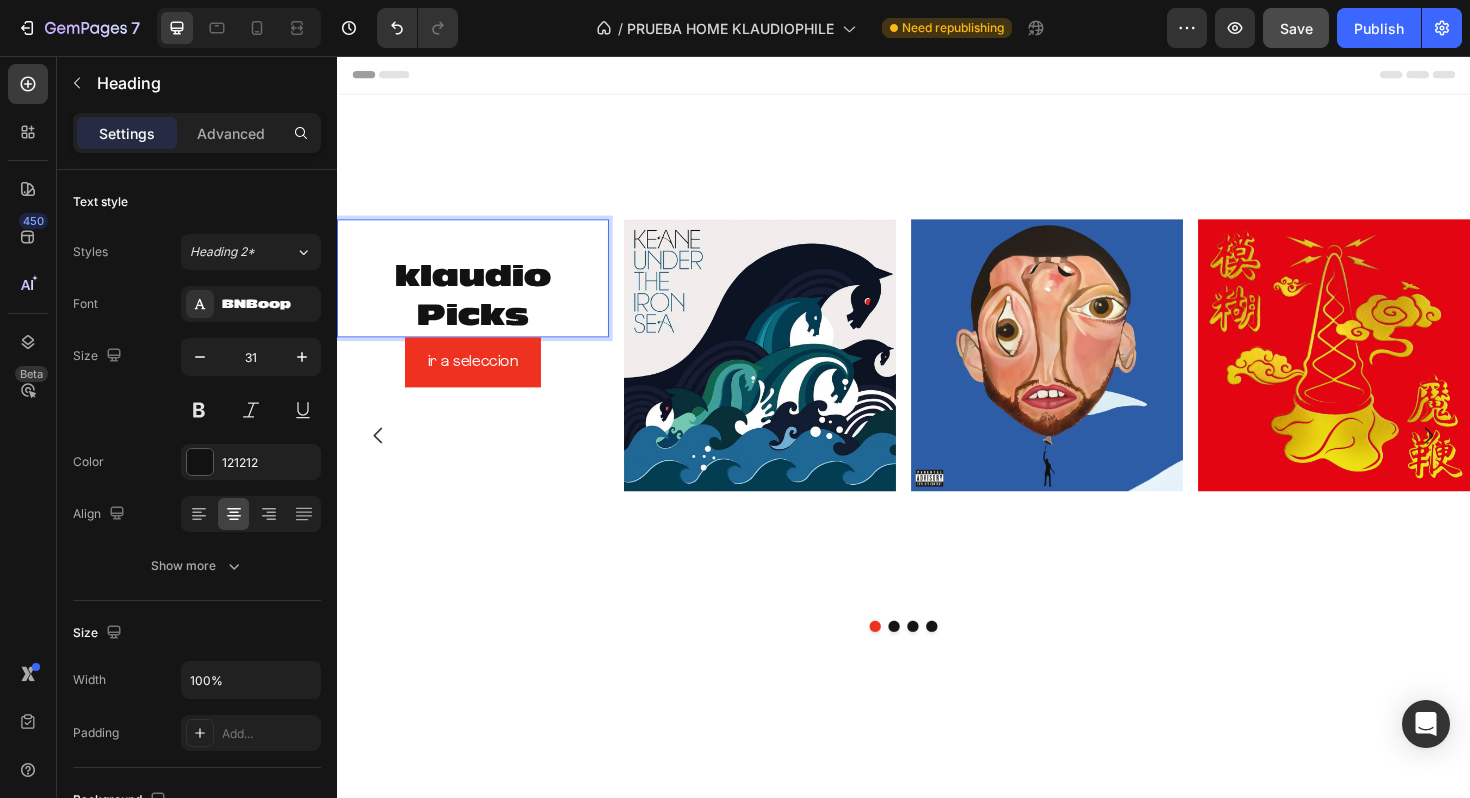 click on "⁠⁠⁠⁠⁠⁠⁠ klaudio Picks" at bounding box center [481, 291] 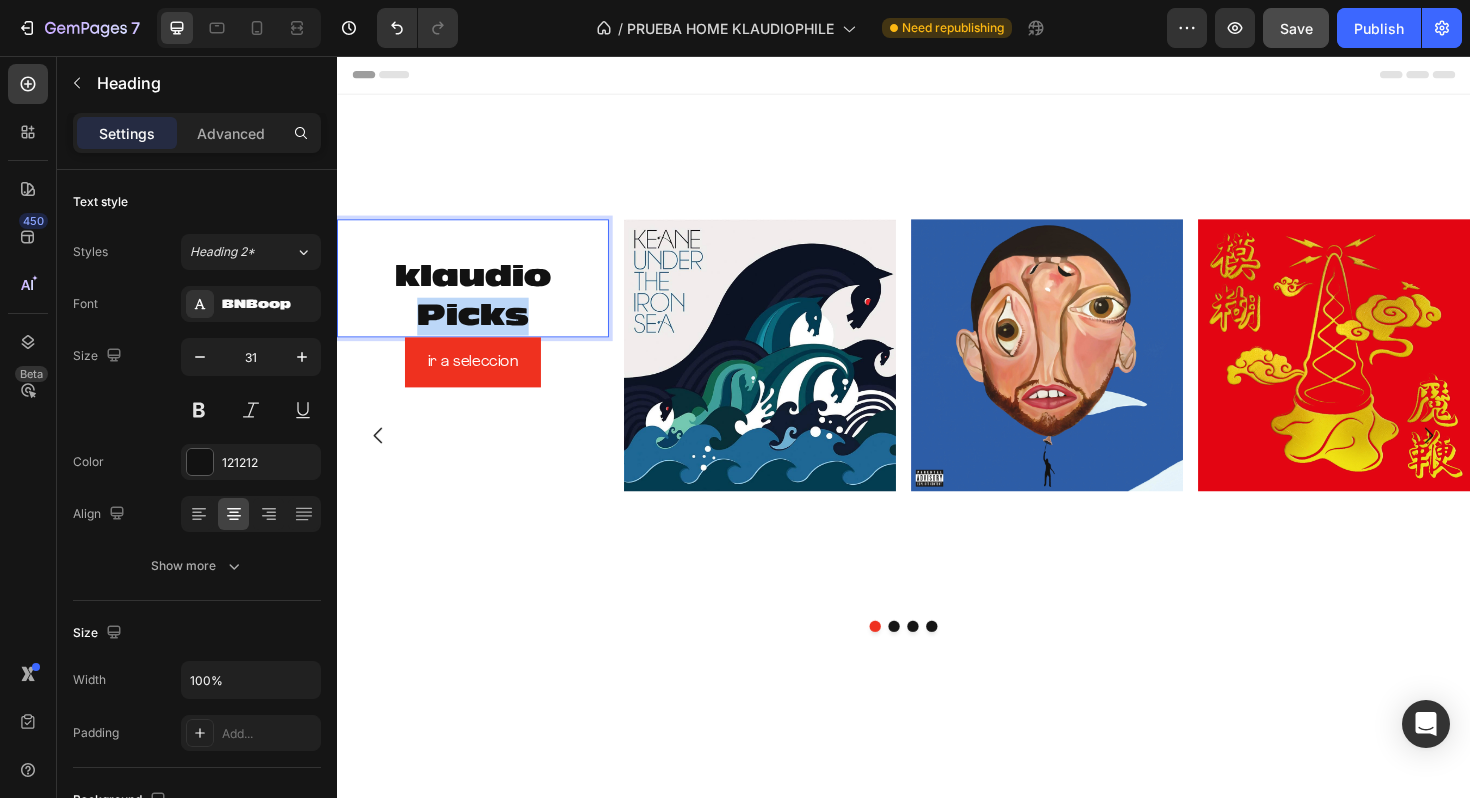 click on "klaudio Picks" at bounding box center (481, 291) 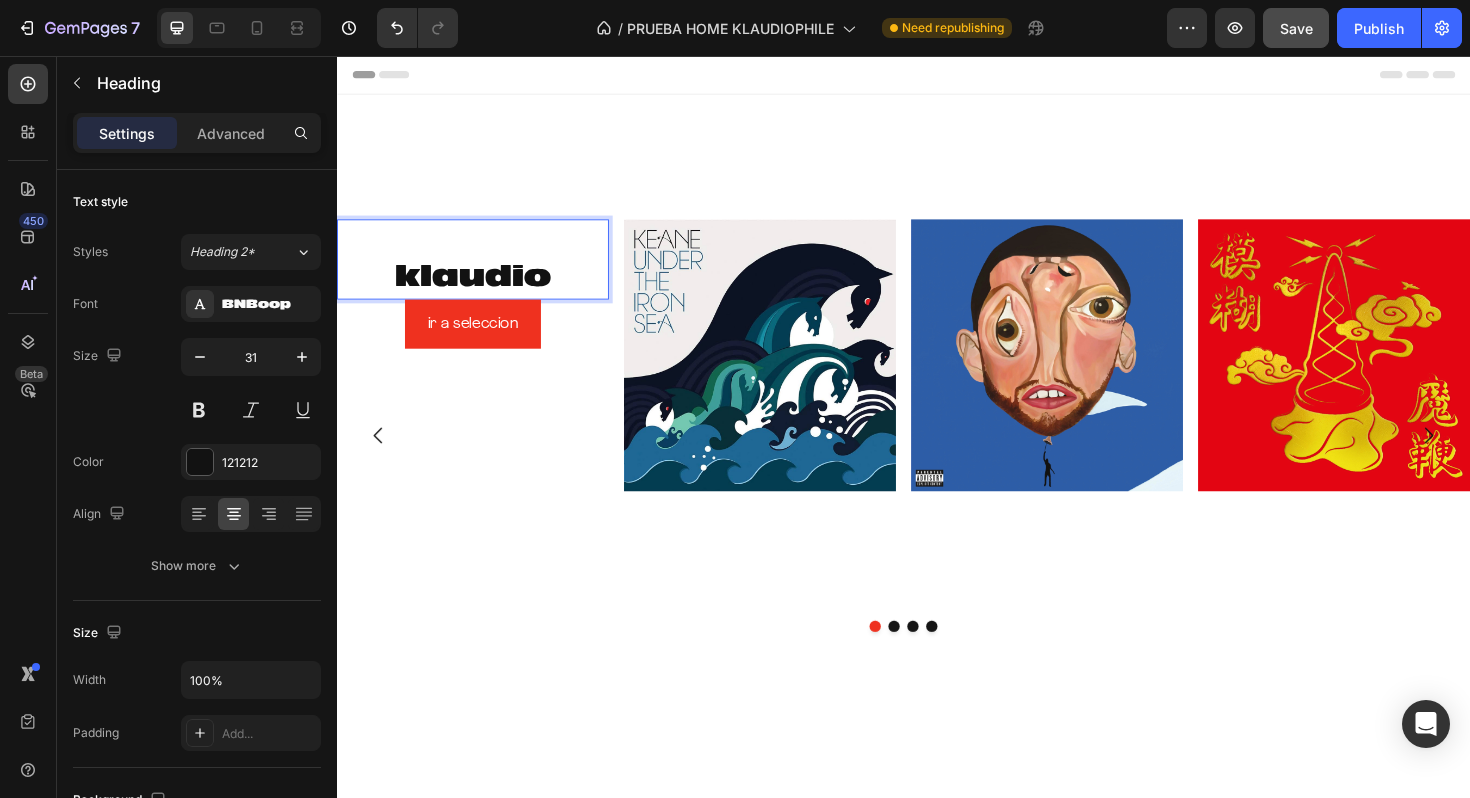 click on "klaudio" at bounding box center (481, 271) 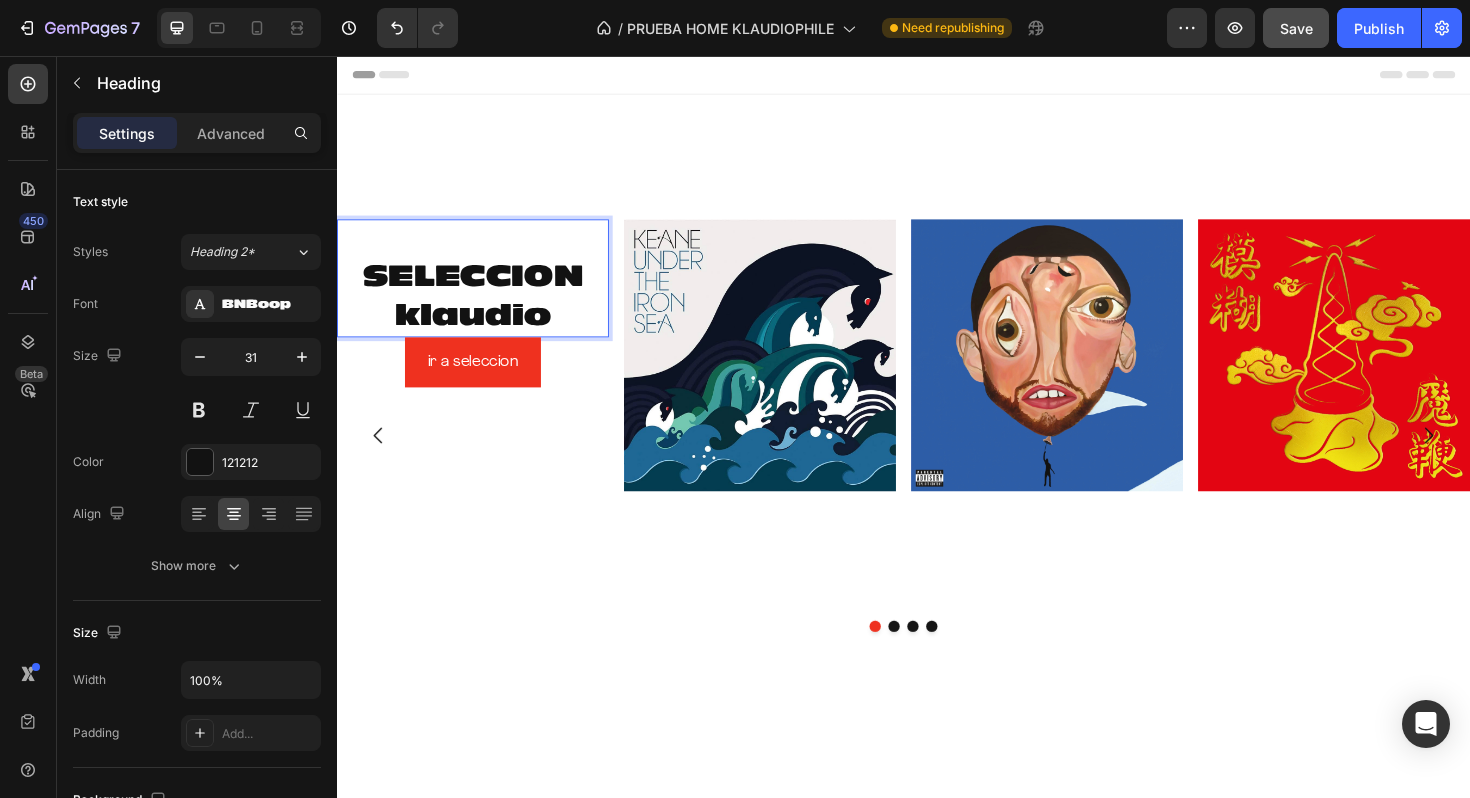 click on "SELECCION klaudio" at bounding box center [481, 291] 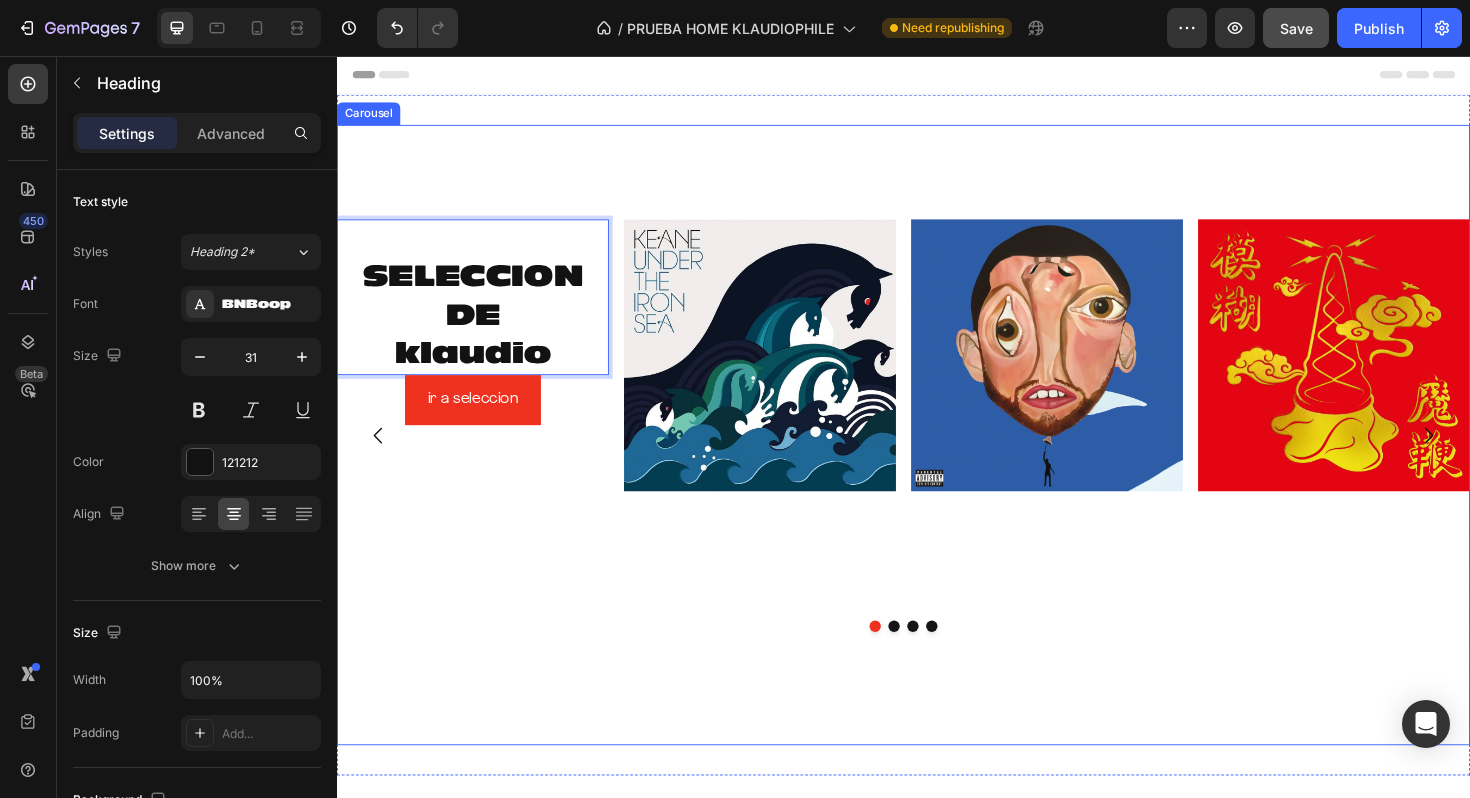 click on "SELECCION ⁠⁠⁠⁠⁠⁠⁠DE klaudio Heading   0 ir a seleccion Button Image Image Image Row" at bounding box center [937, 557] 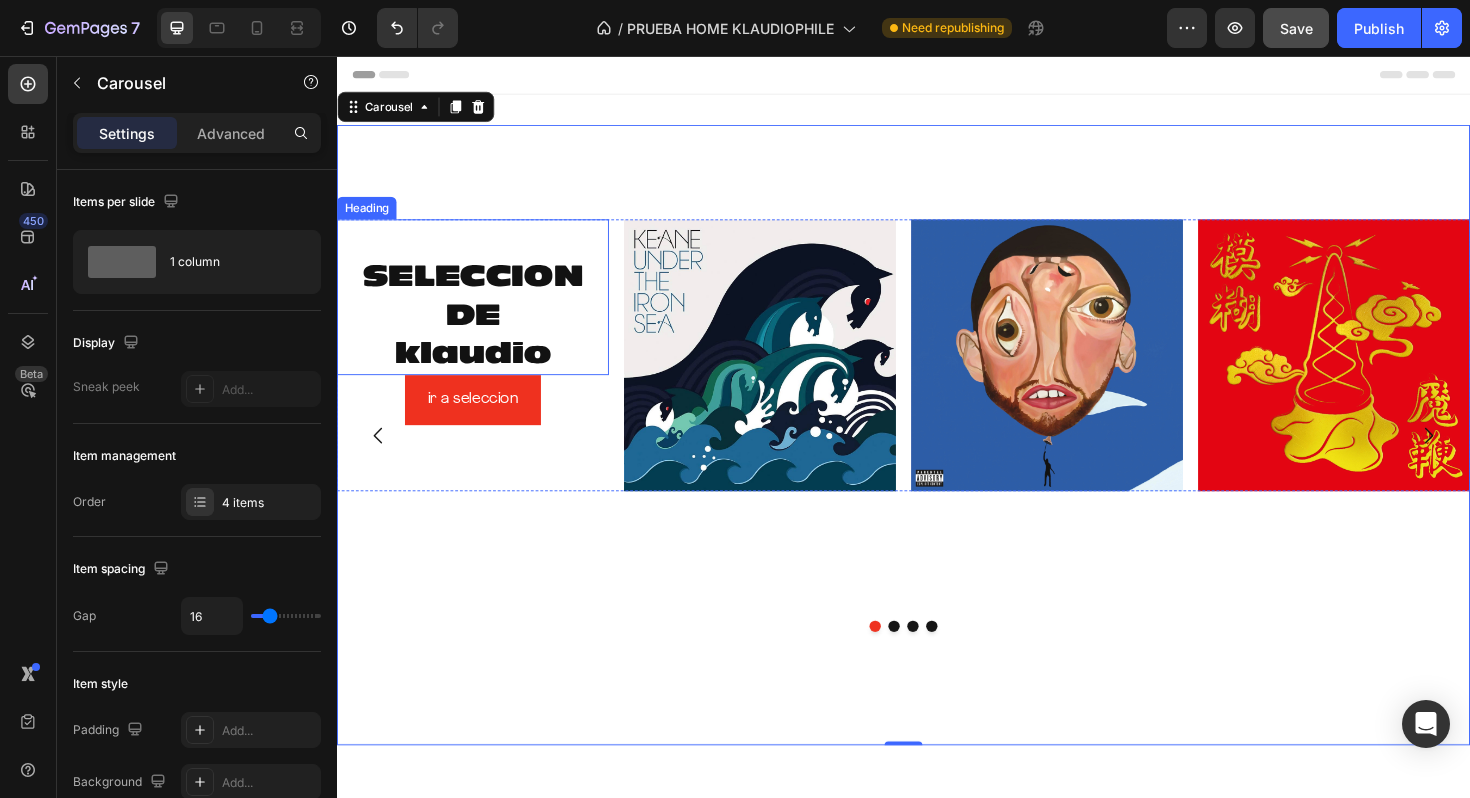 click on "⁠⁠⁠⁠⁠⁠⁠ SELECCION DE klaudio" at bounding box center (481, 311) 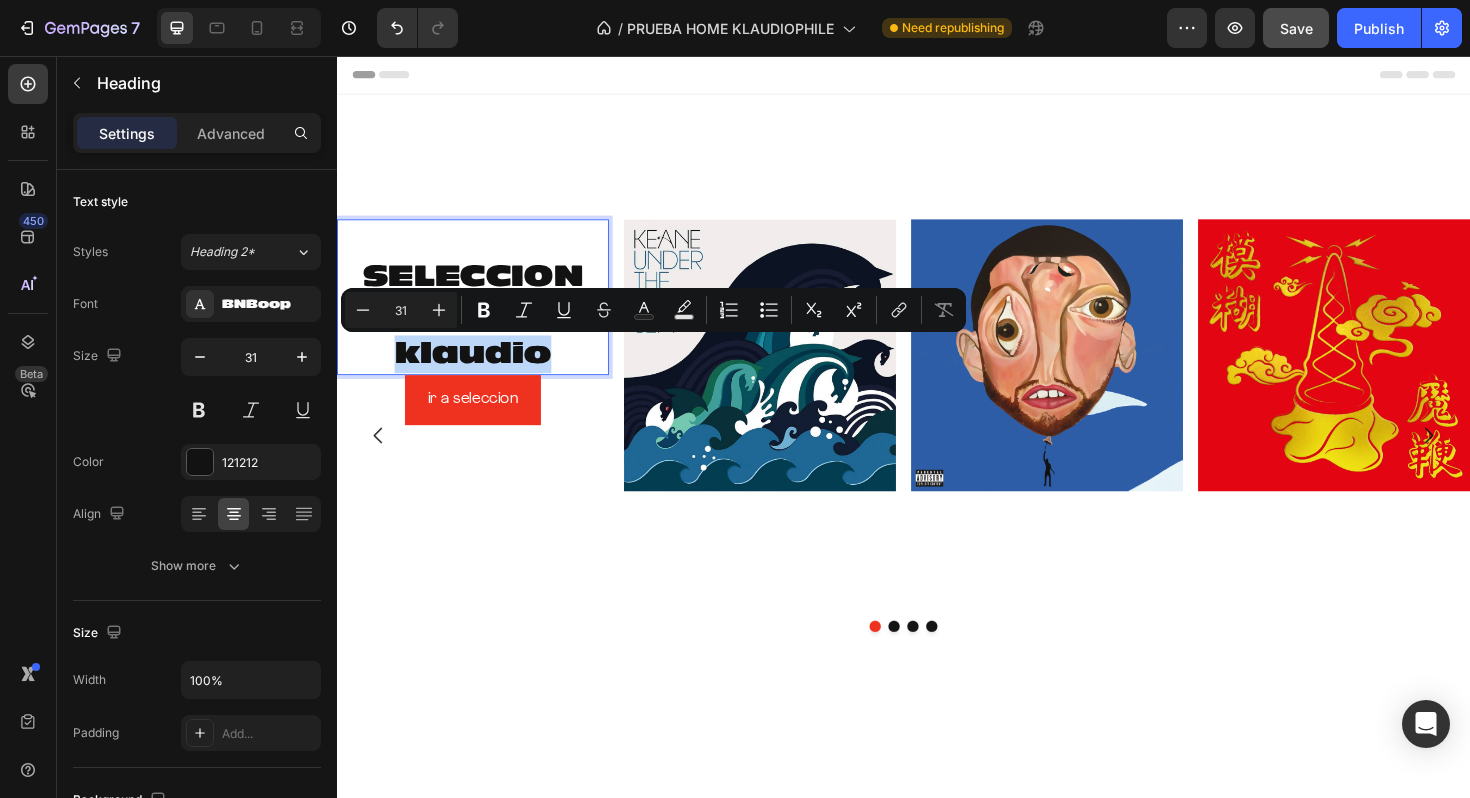 click on "SELECCION DE klaudio" at bounding box center (481, 311) 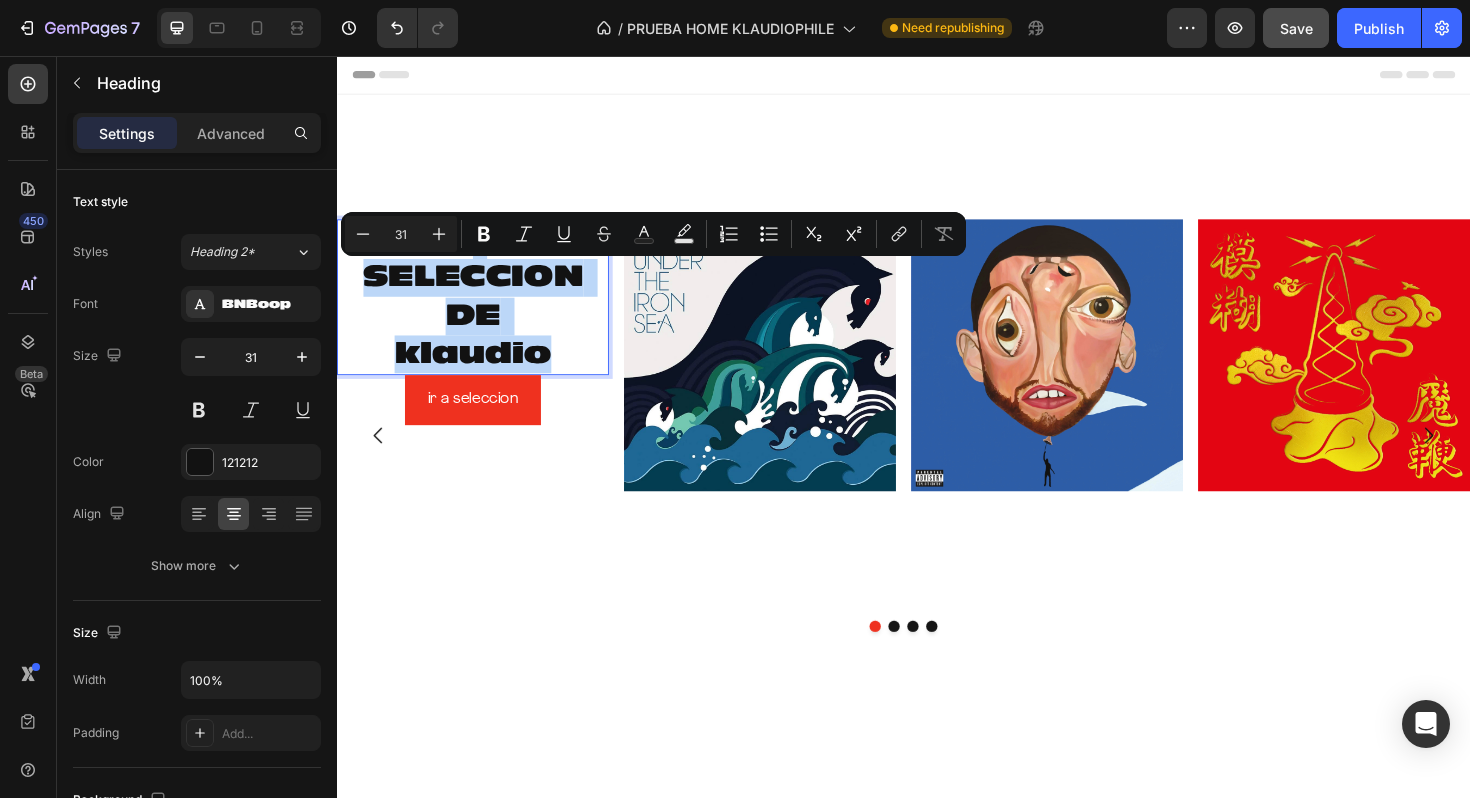 drag, startPoint x: 562, startPoint y: 365, endPoint x: 371, endPoint y: 260, distance: 217.95871 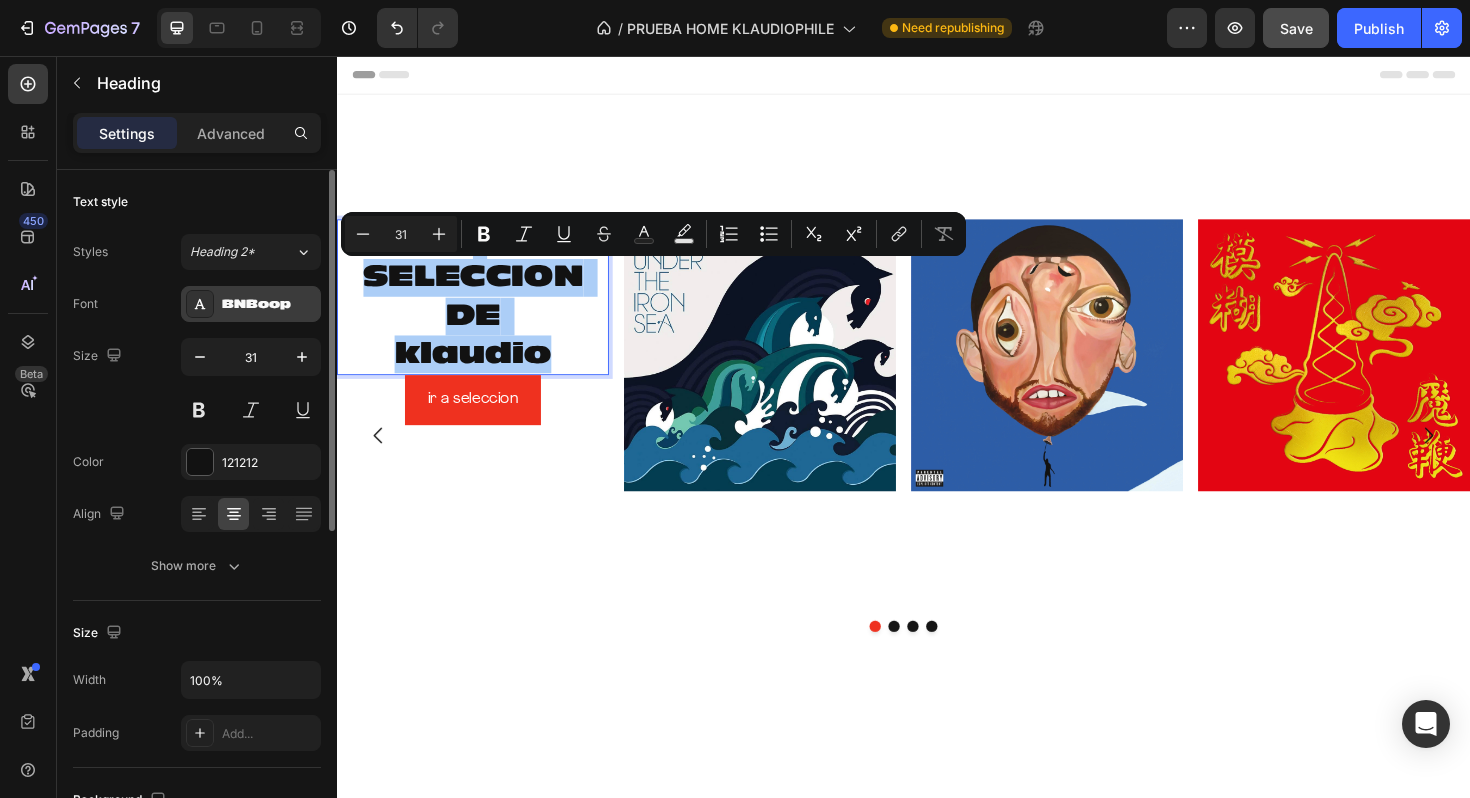 click on "BNBoop" at bounding box center [251, 304] 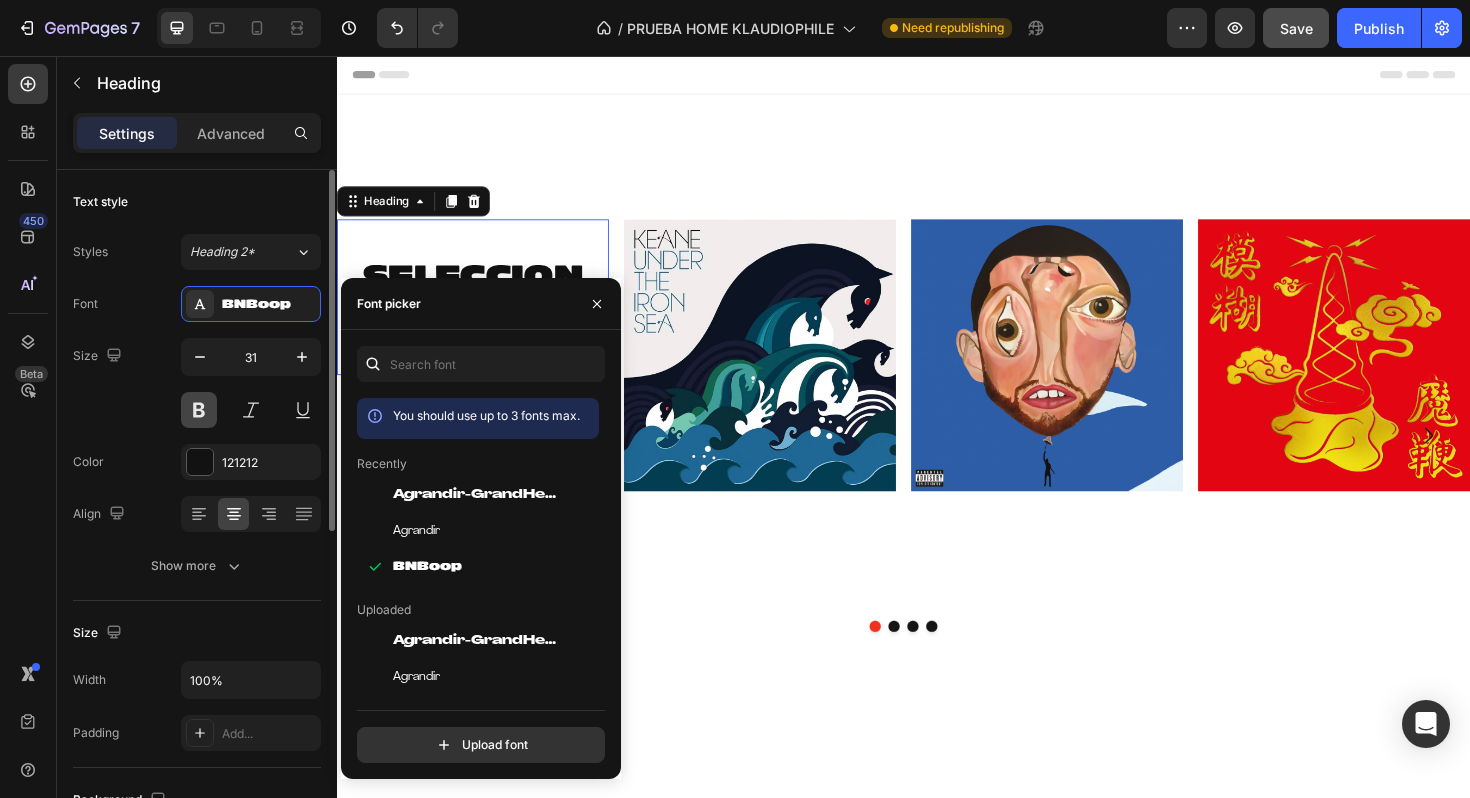 click at bounding box center [199, 410] 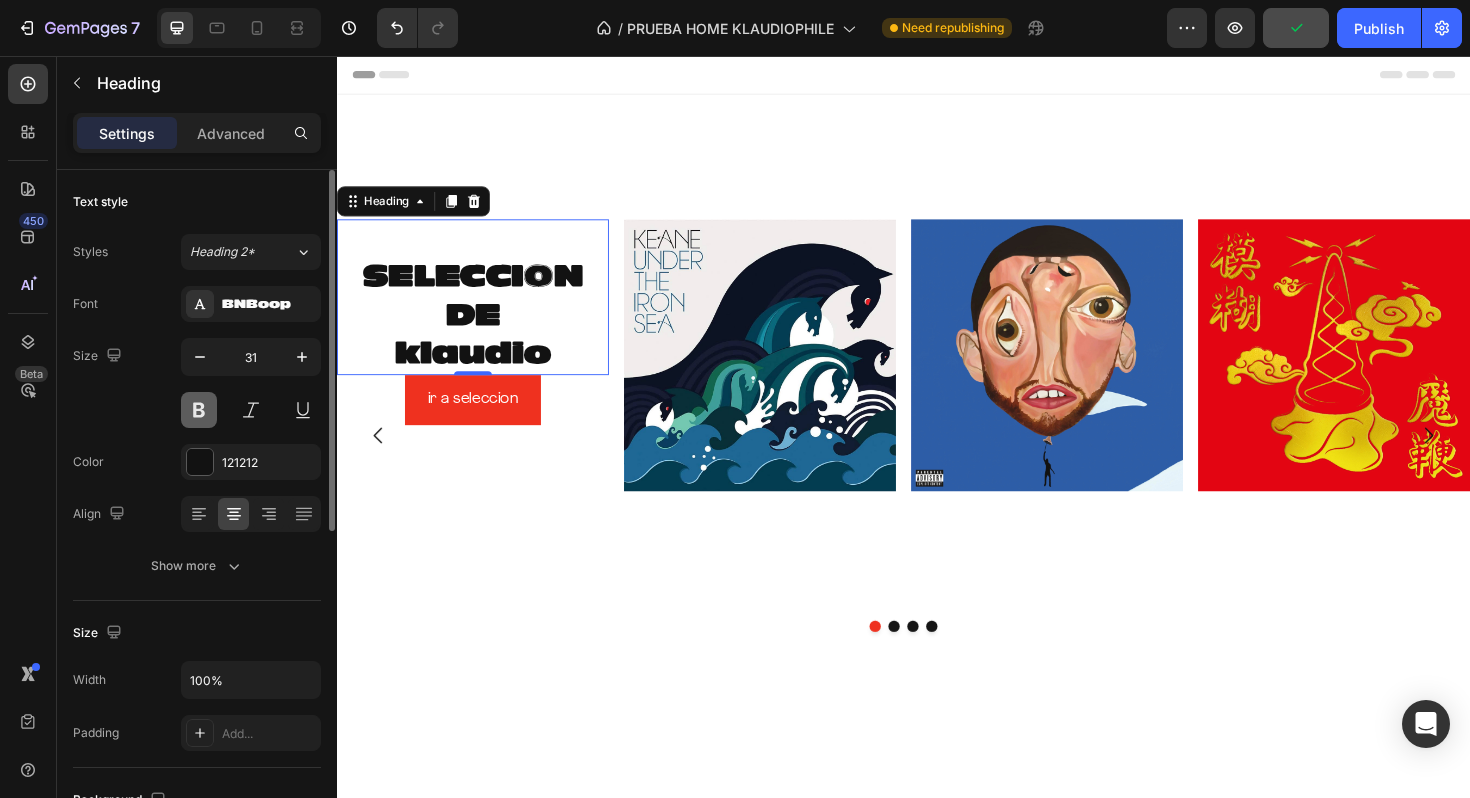 click at bounding box center (199, 410) 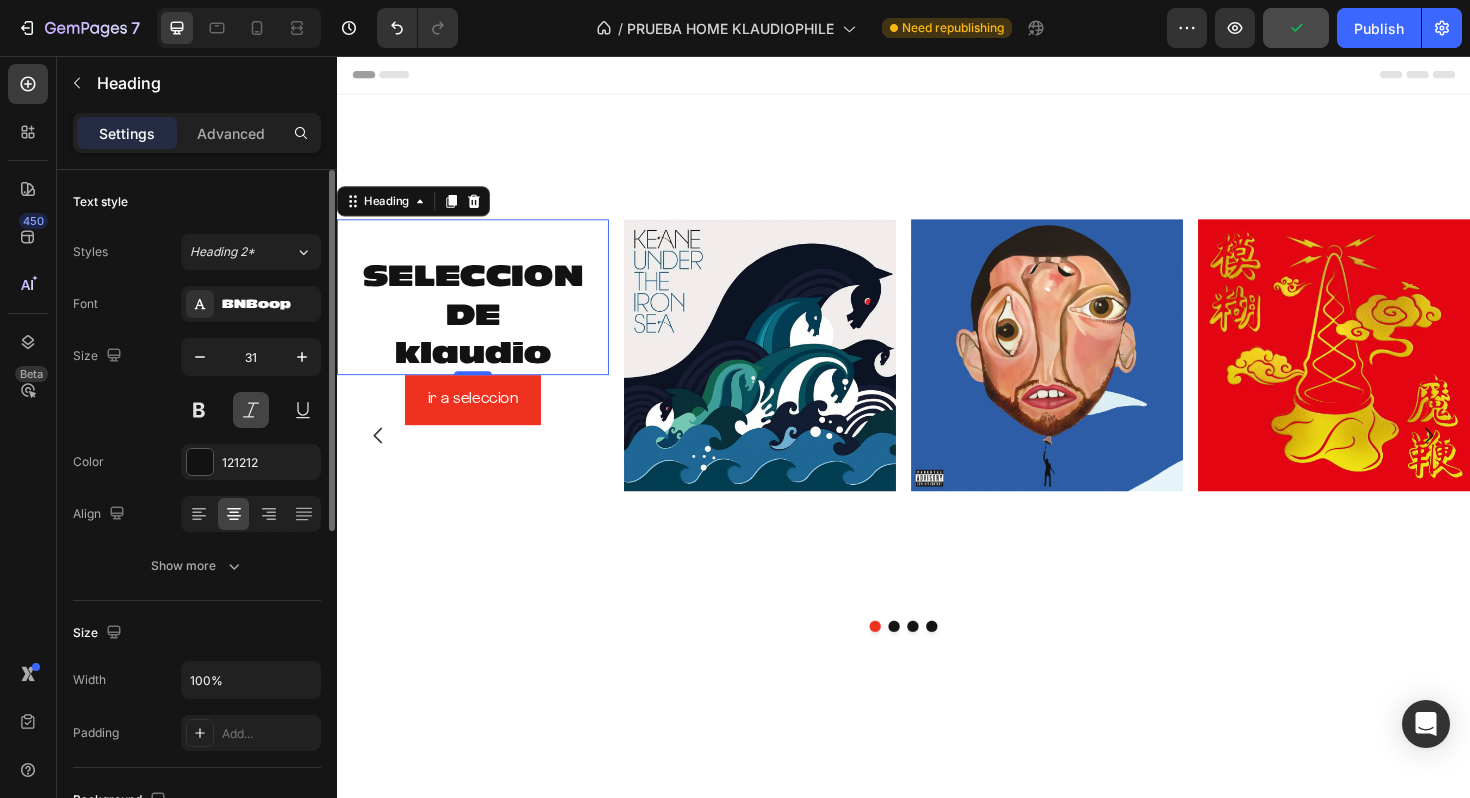 click at bounding box center [251, 410] 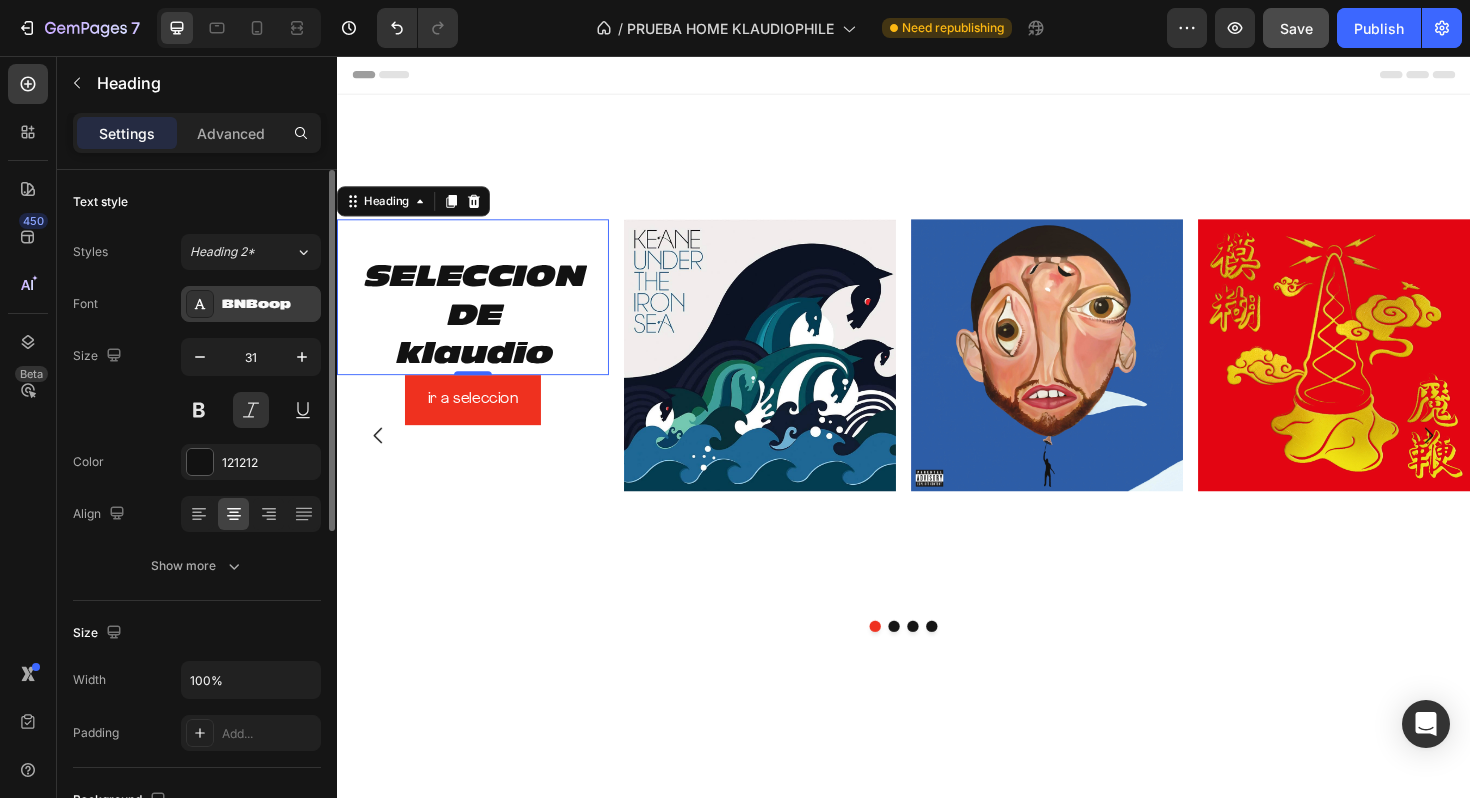 click on "BNBoop" at bounding box center [251, 304] 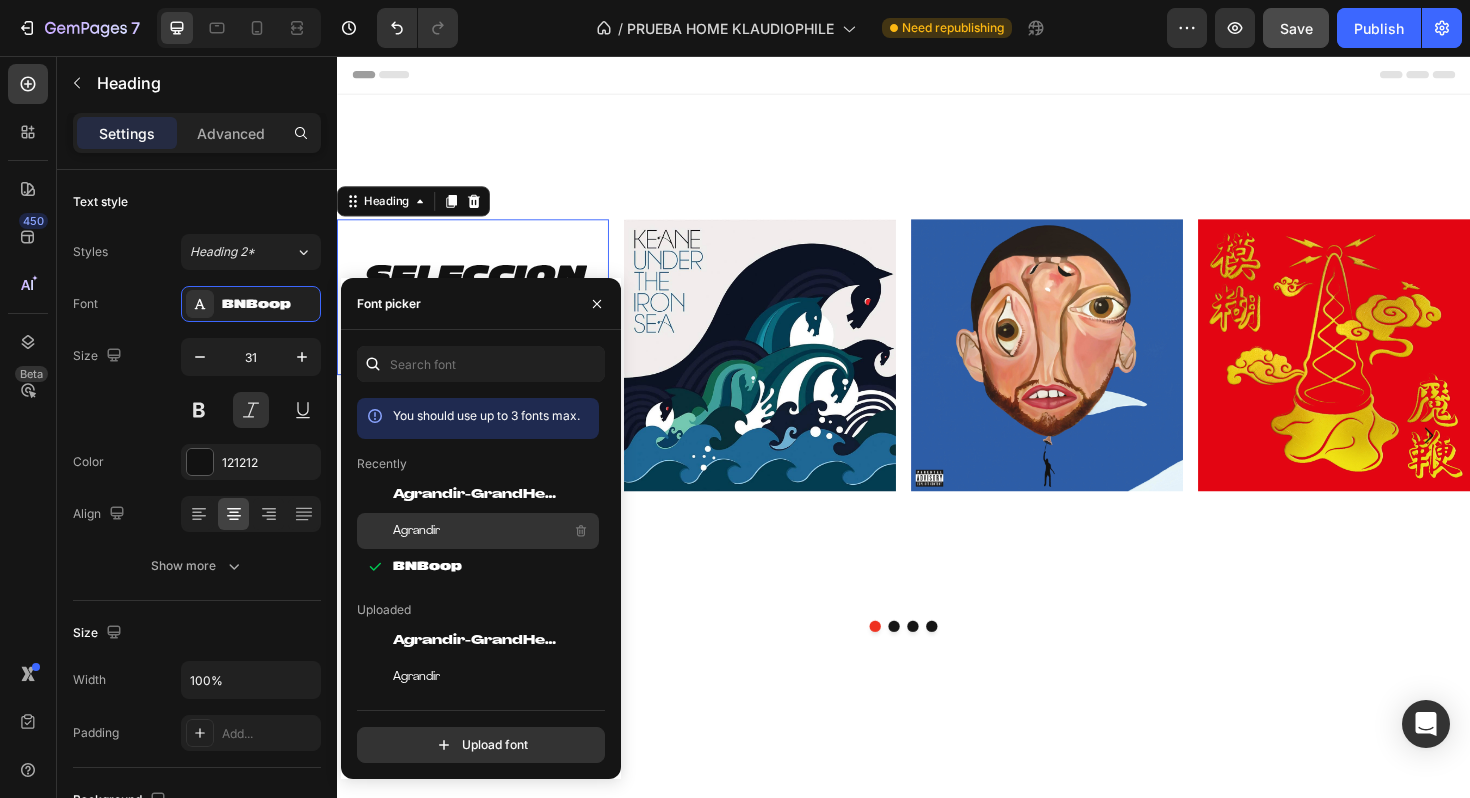 click on "Agrandir" at bounding box center (494, 531) 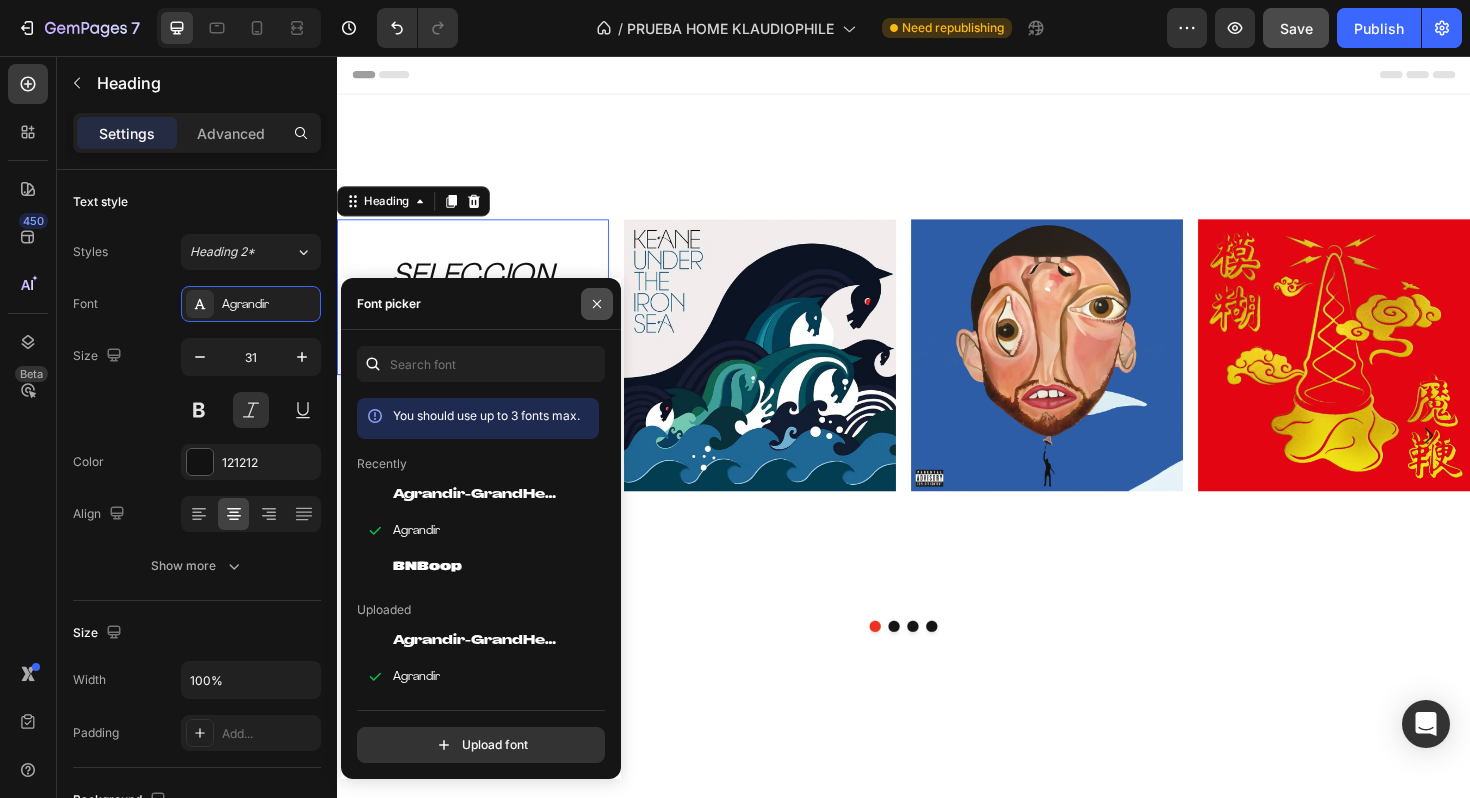 click 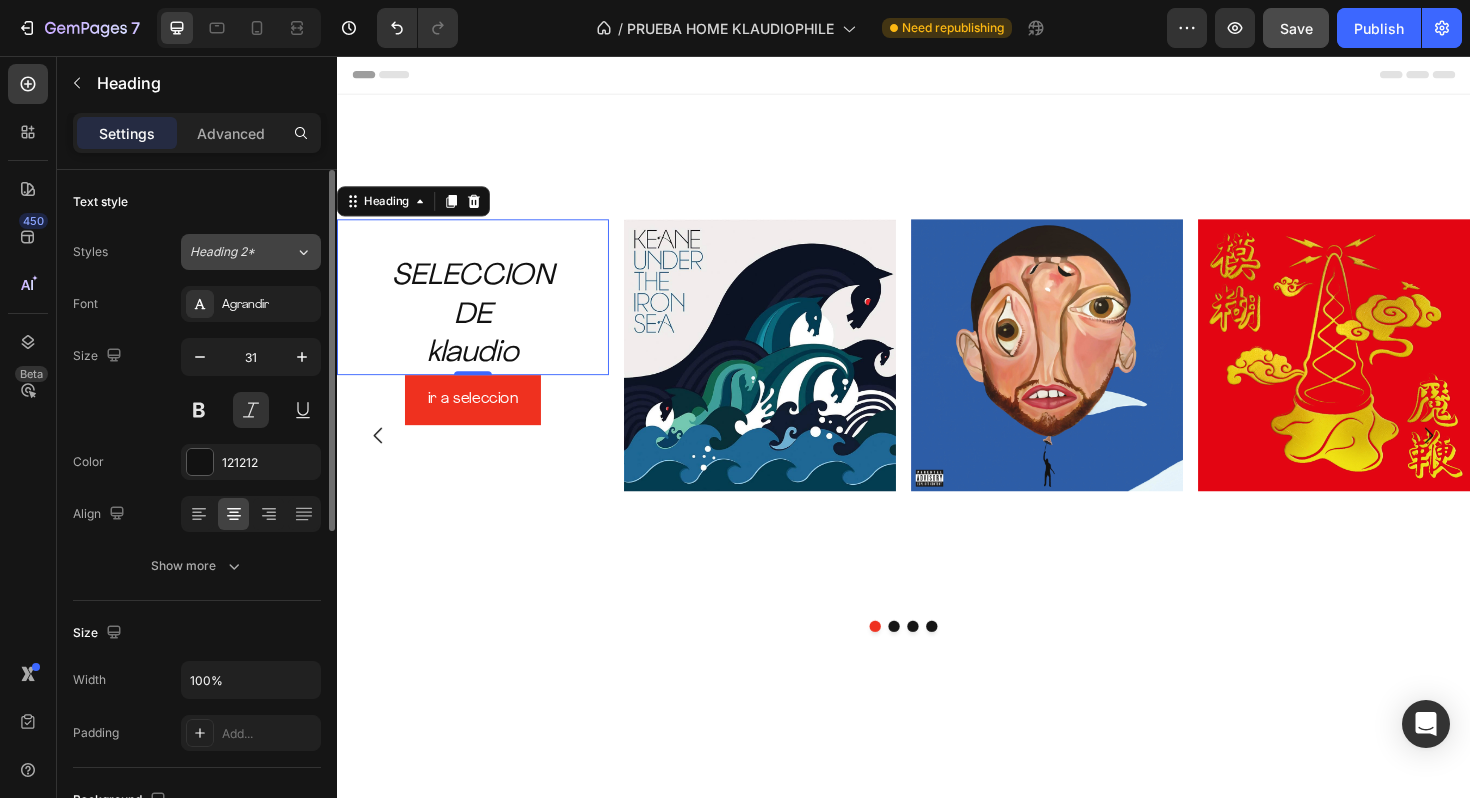 click on "Heading 2*" at bounding box center (242, 252) 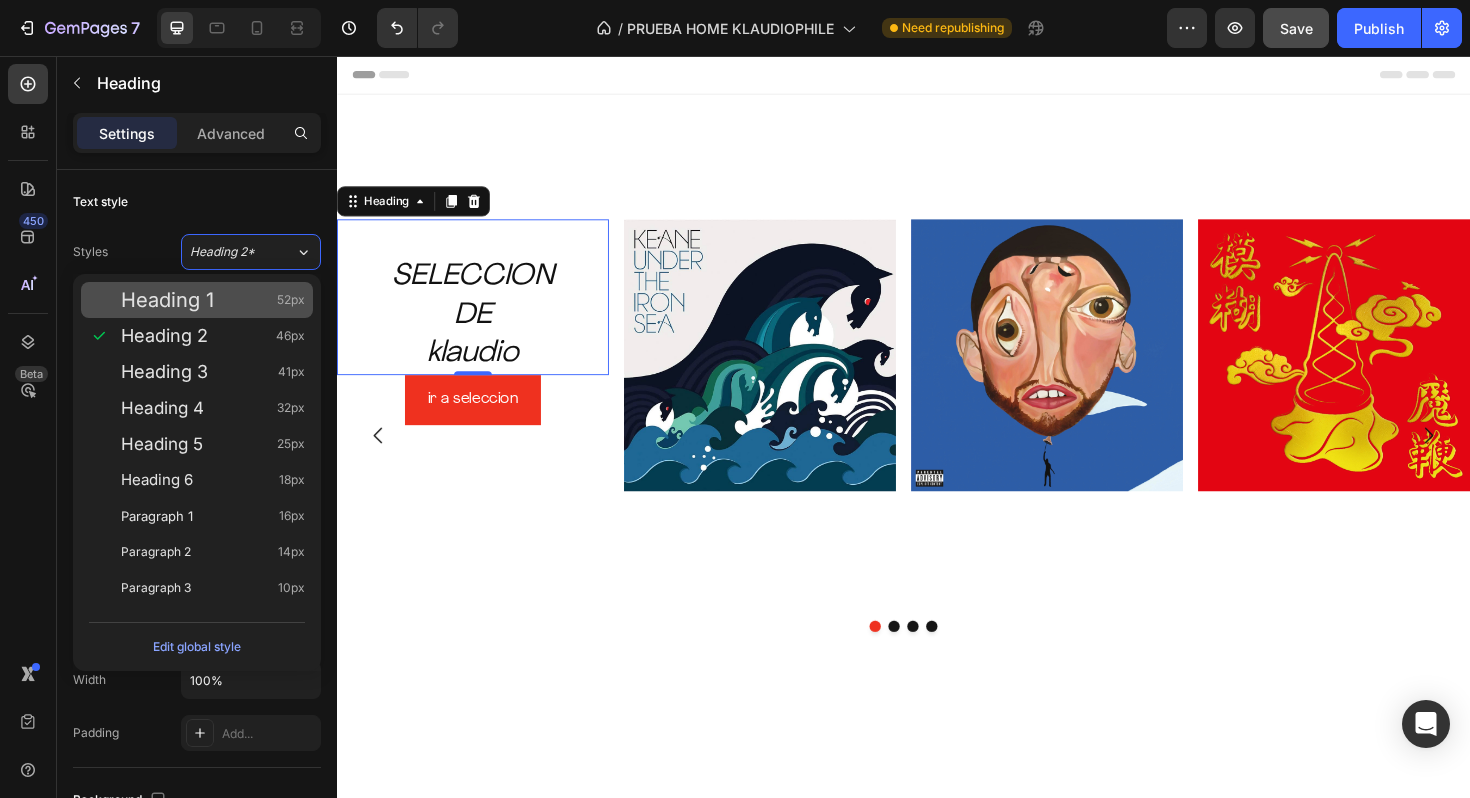 click on "Heading 1 52px" at bounding box center (213, 300) 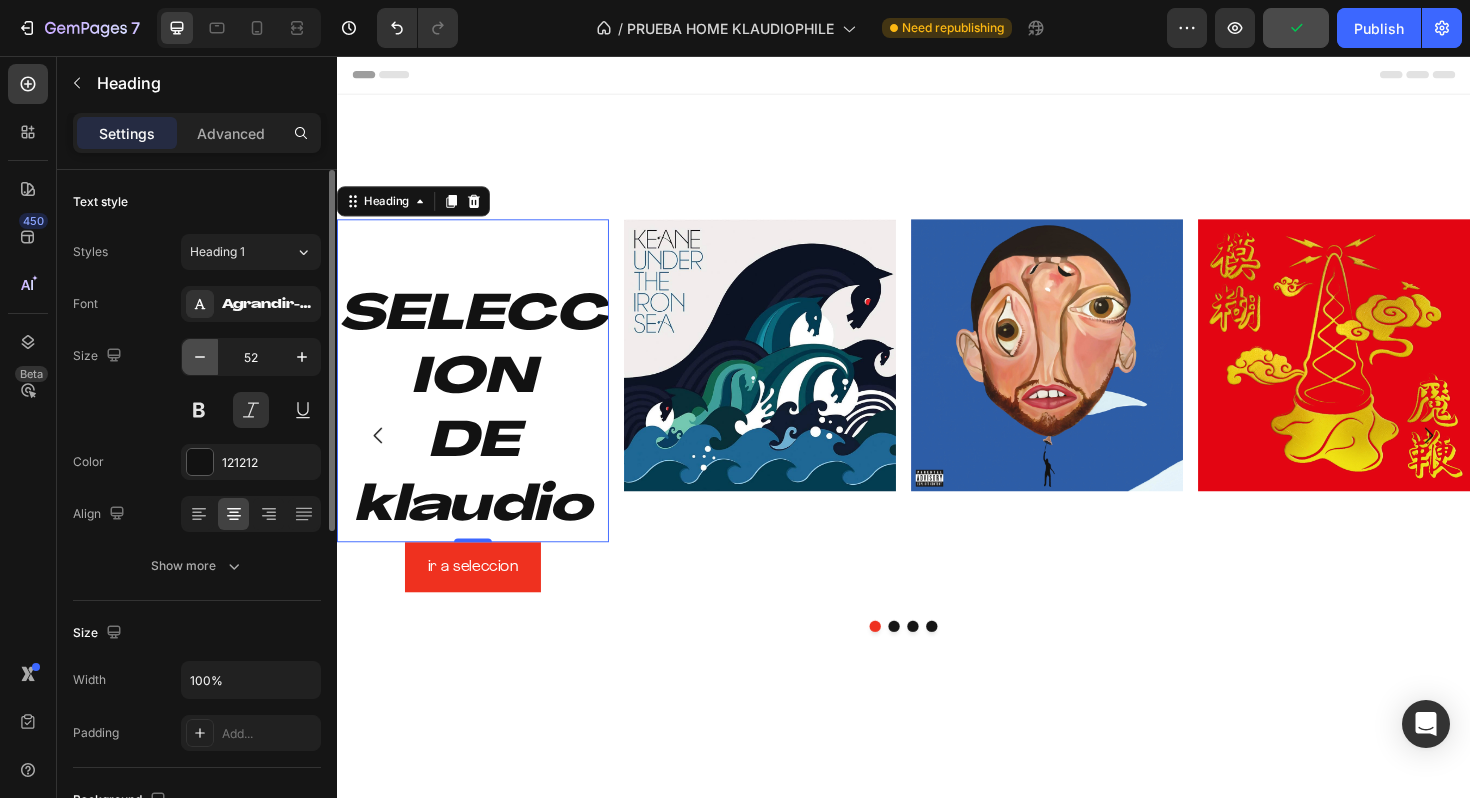 click 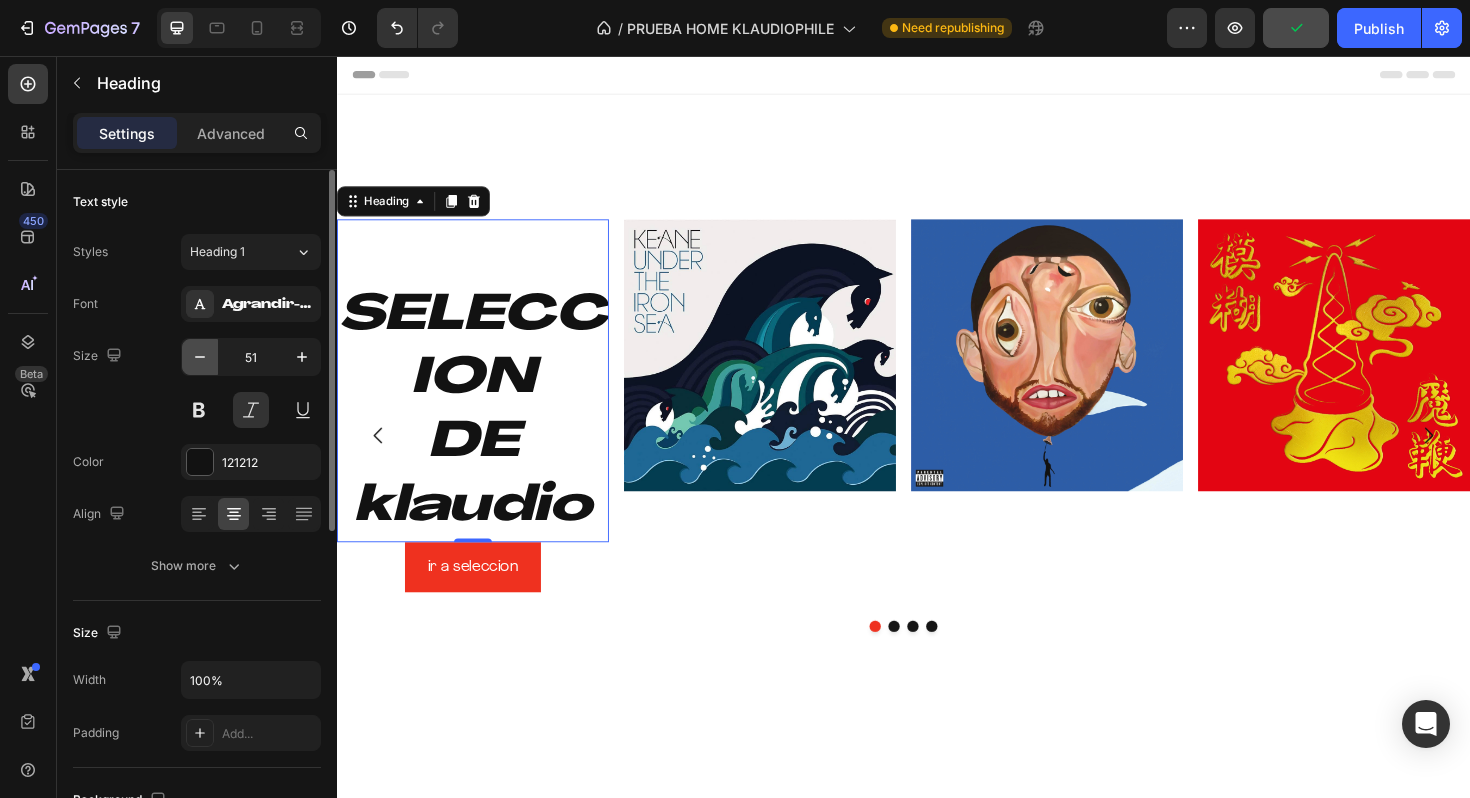 click 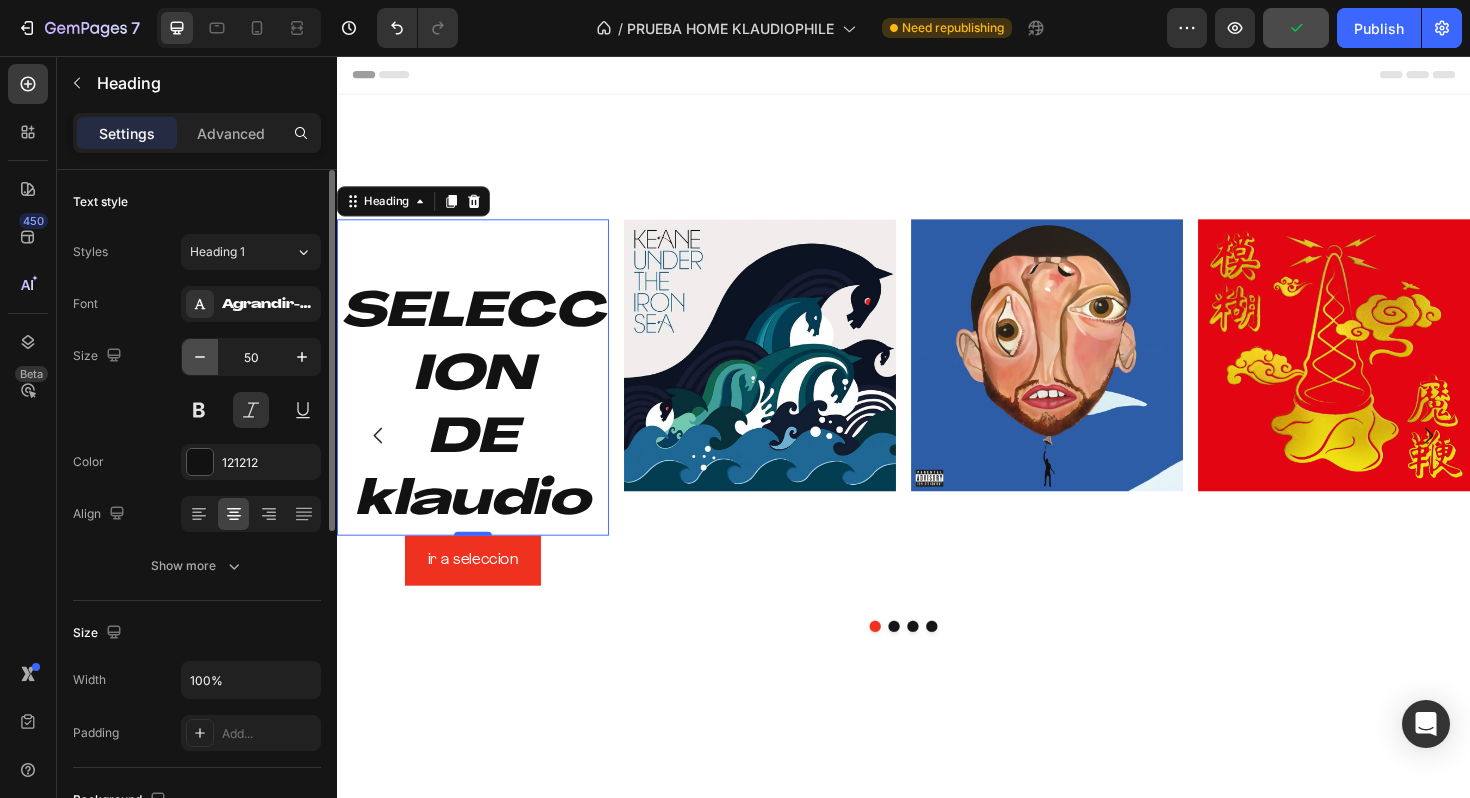 click 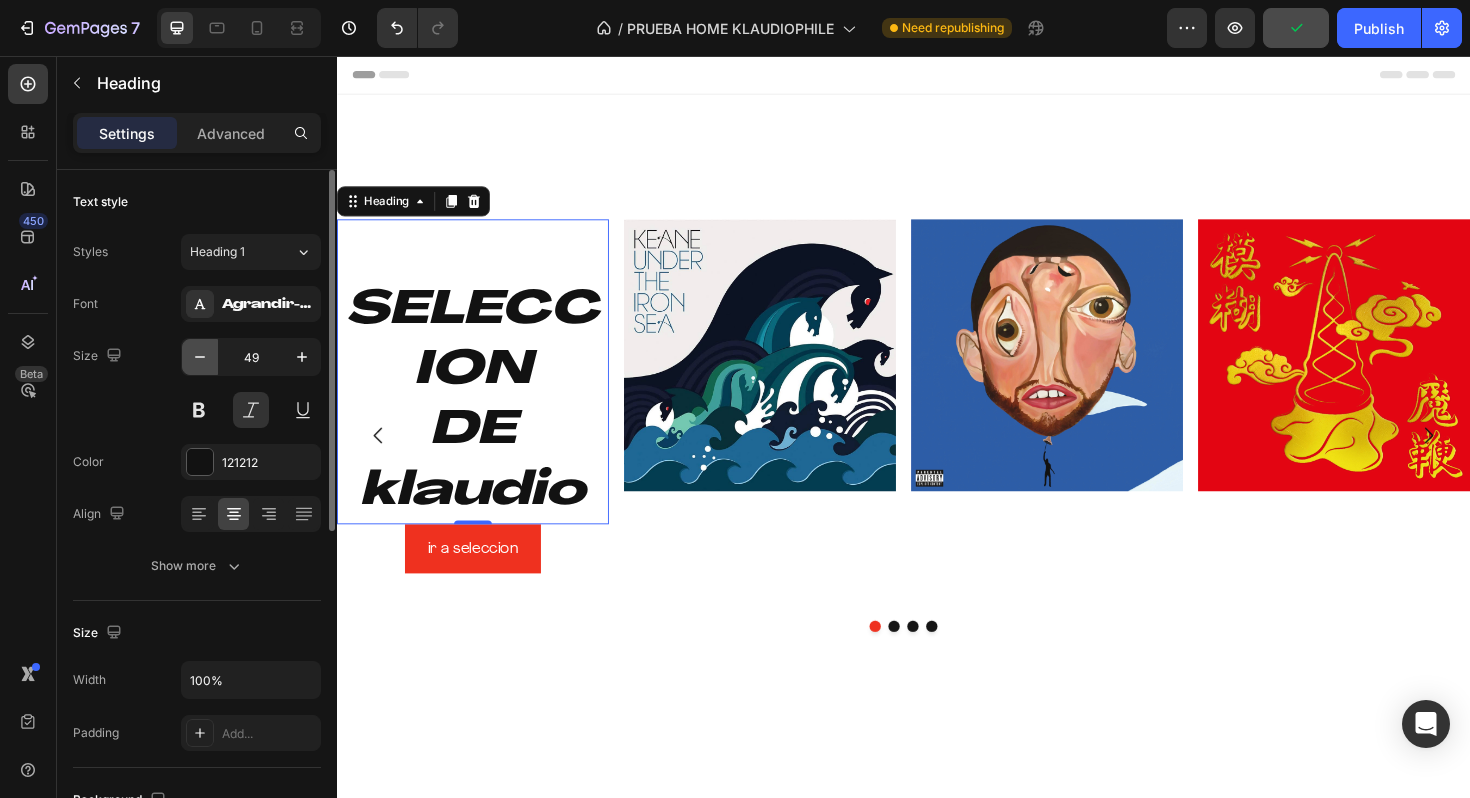 click 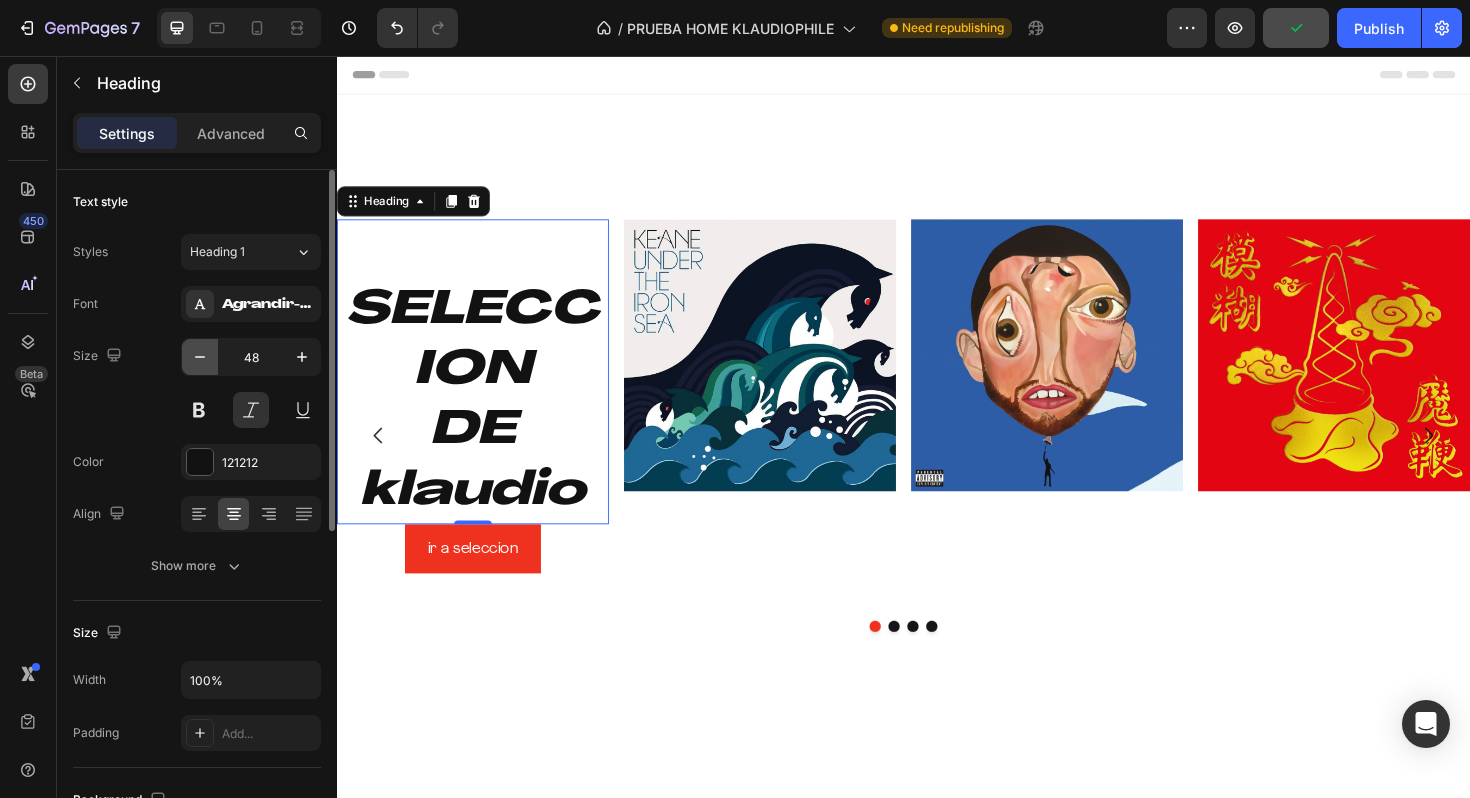 click 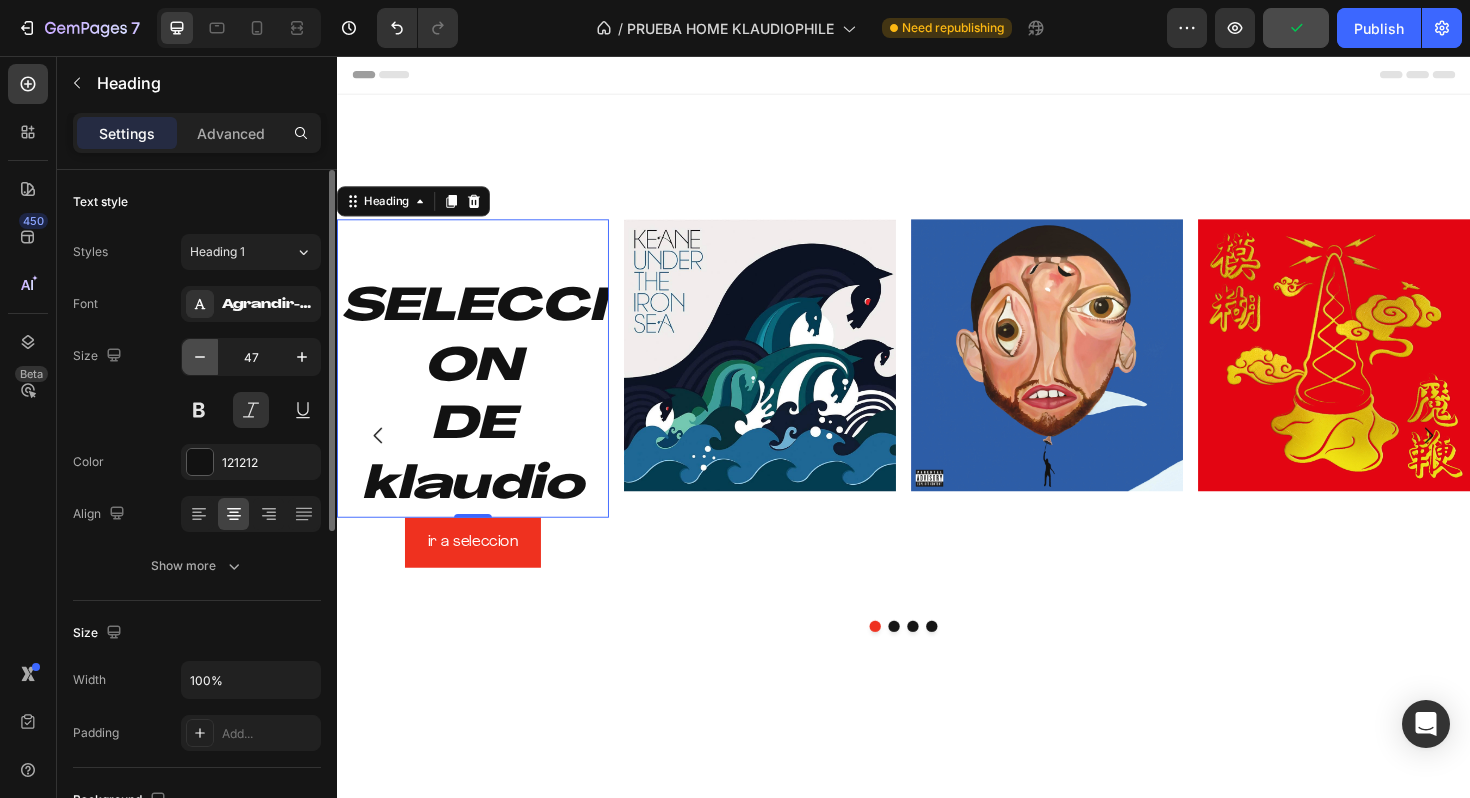 click 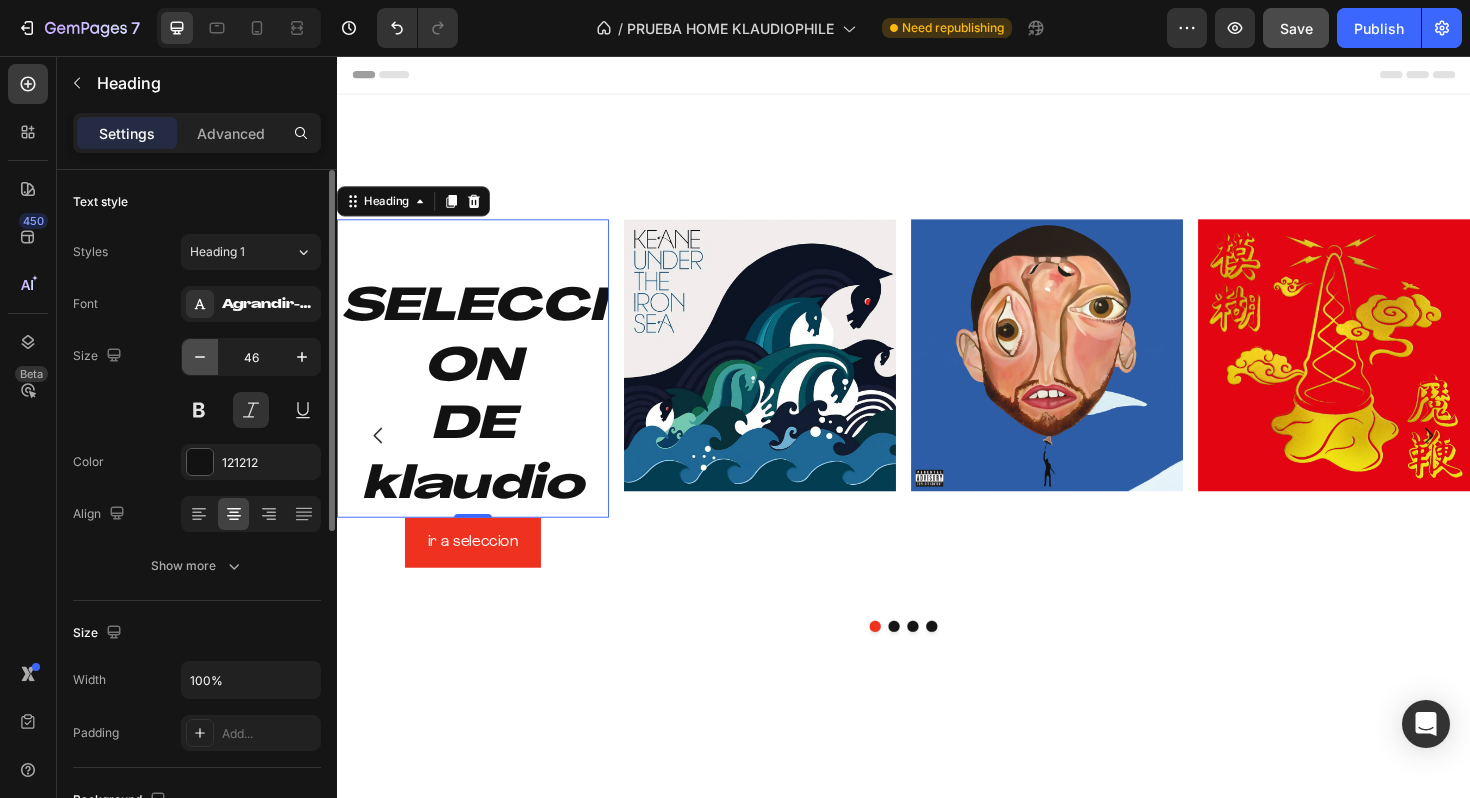 click 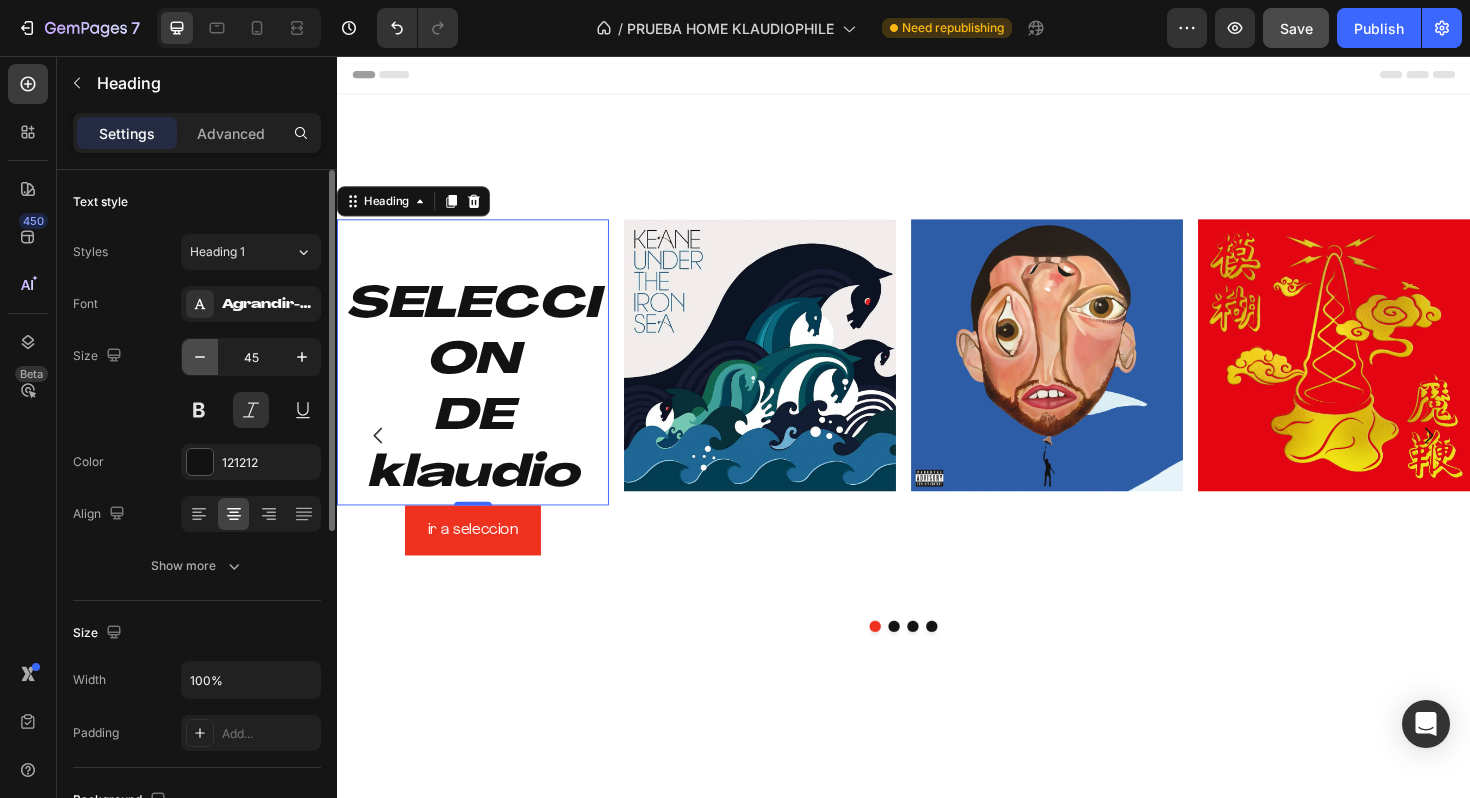 click 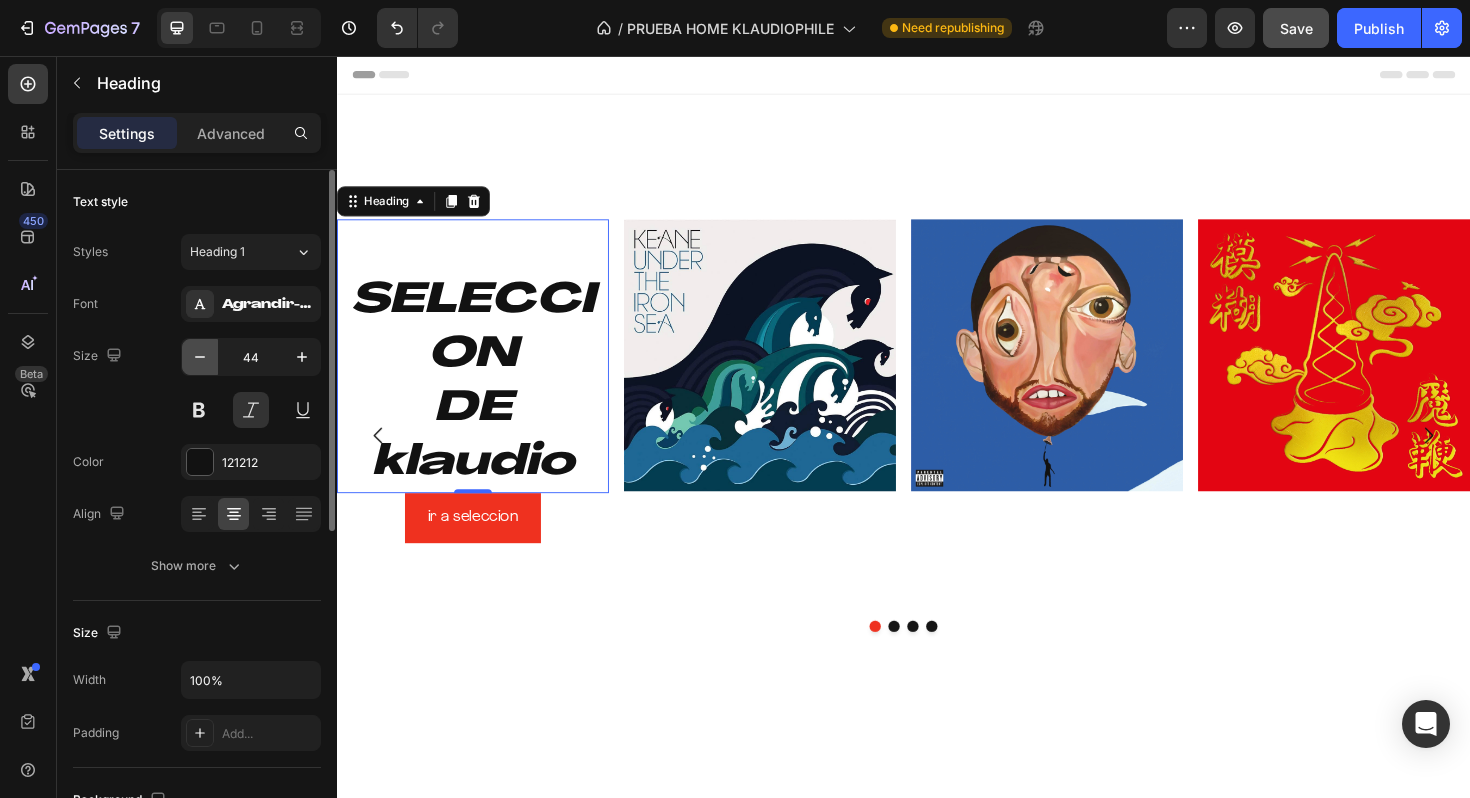 click 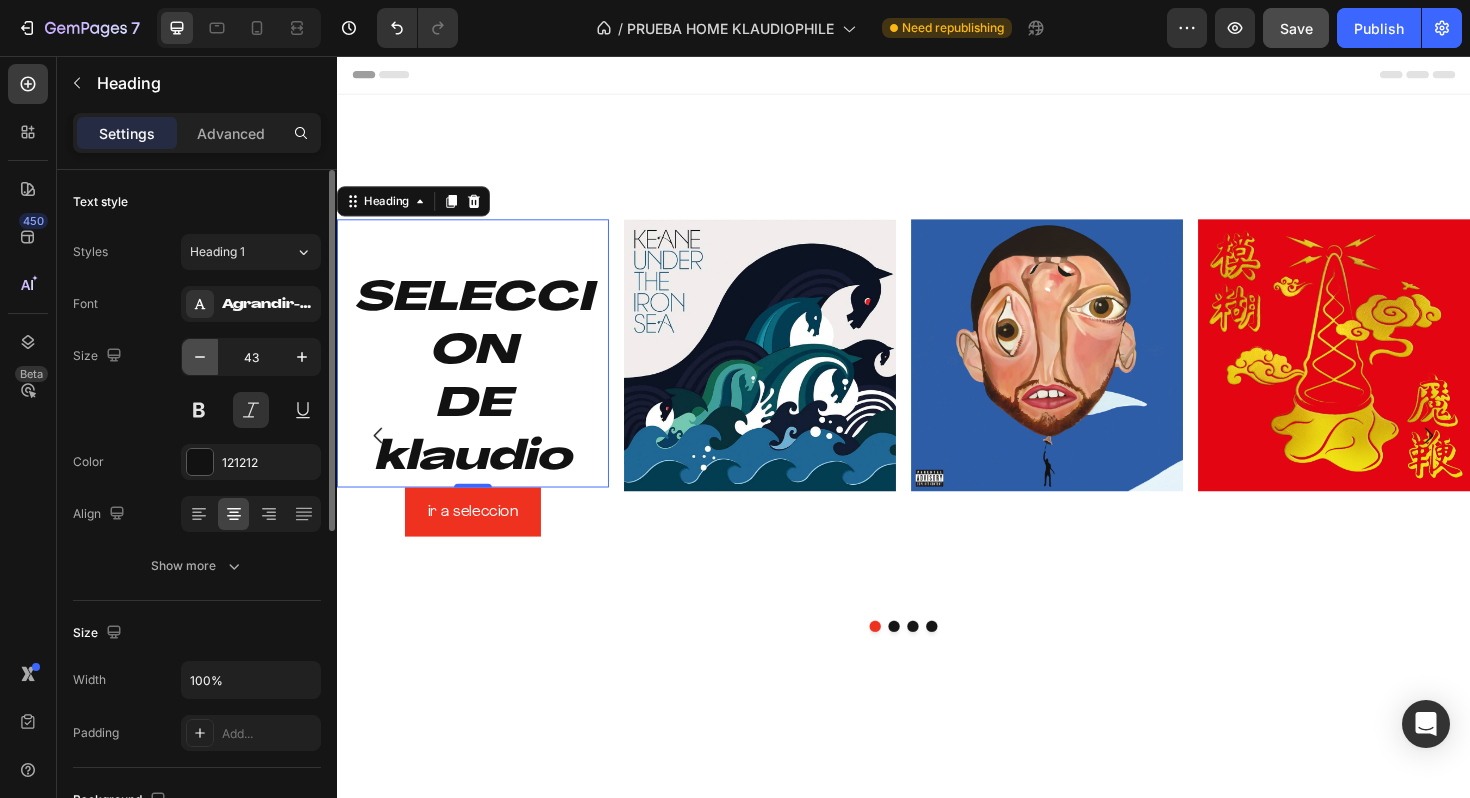 click 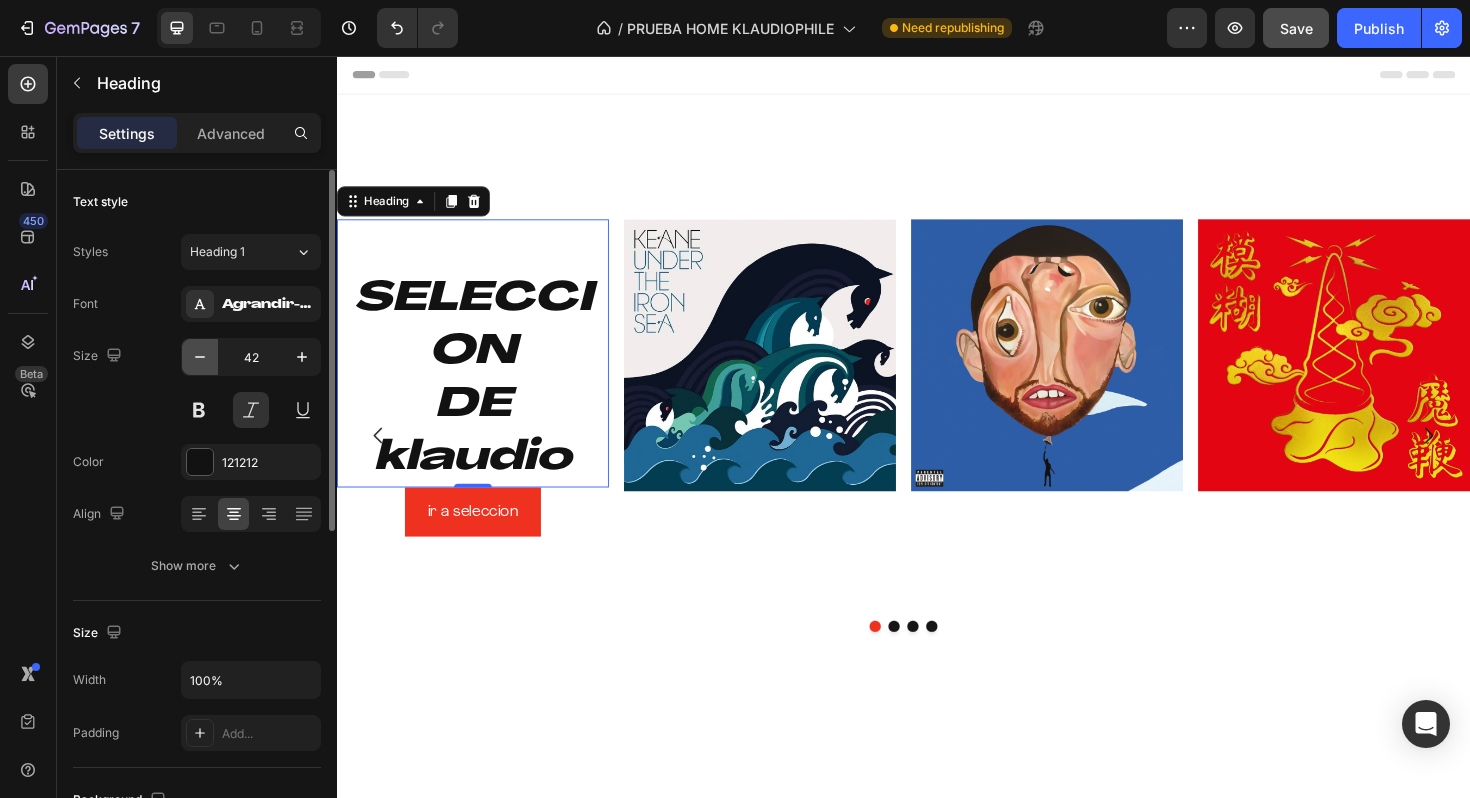 click 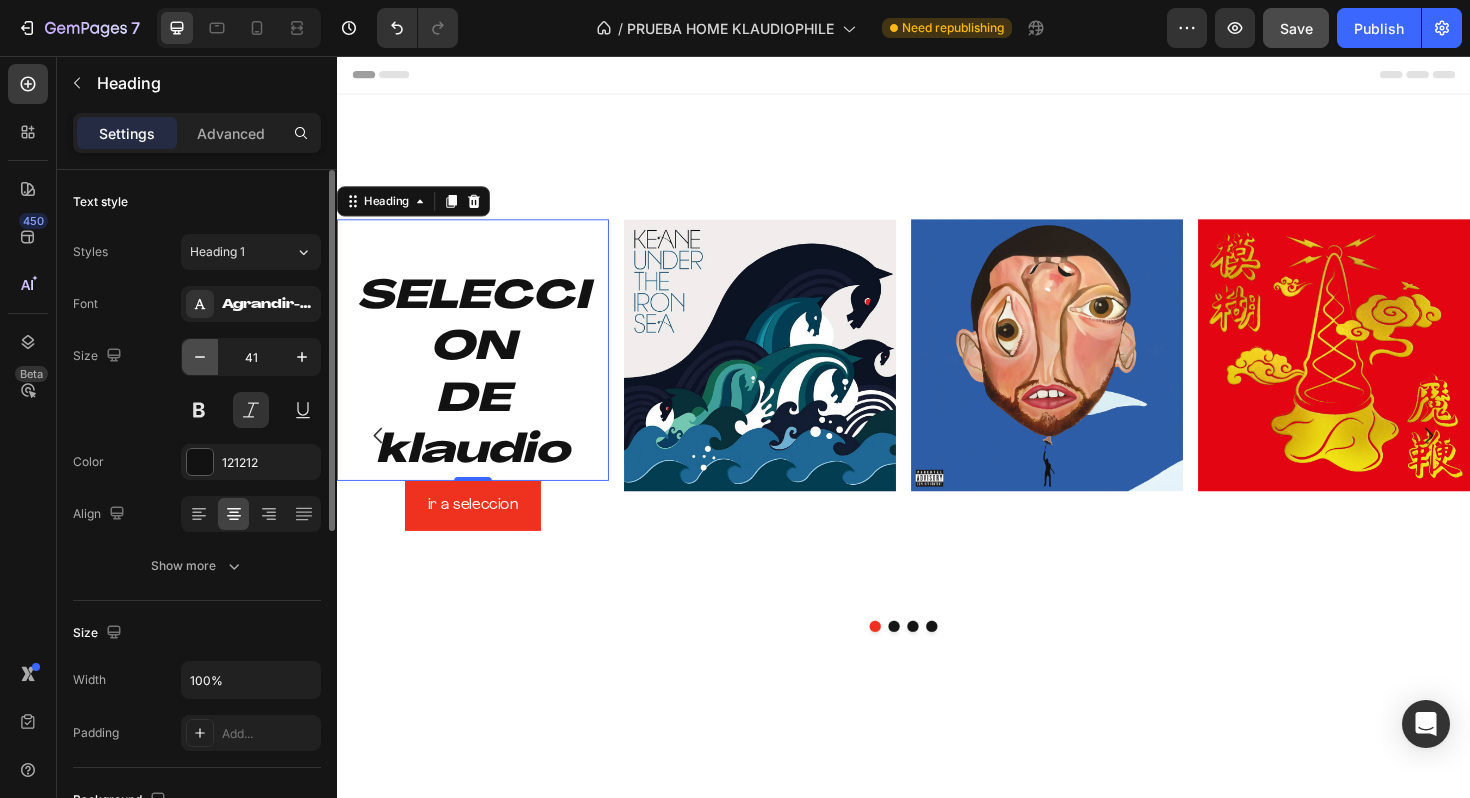 click 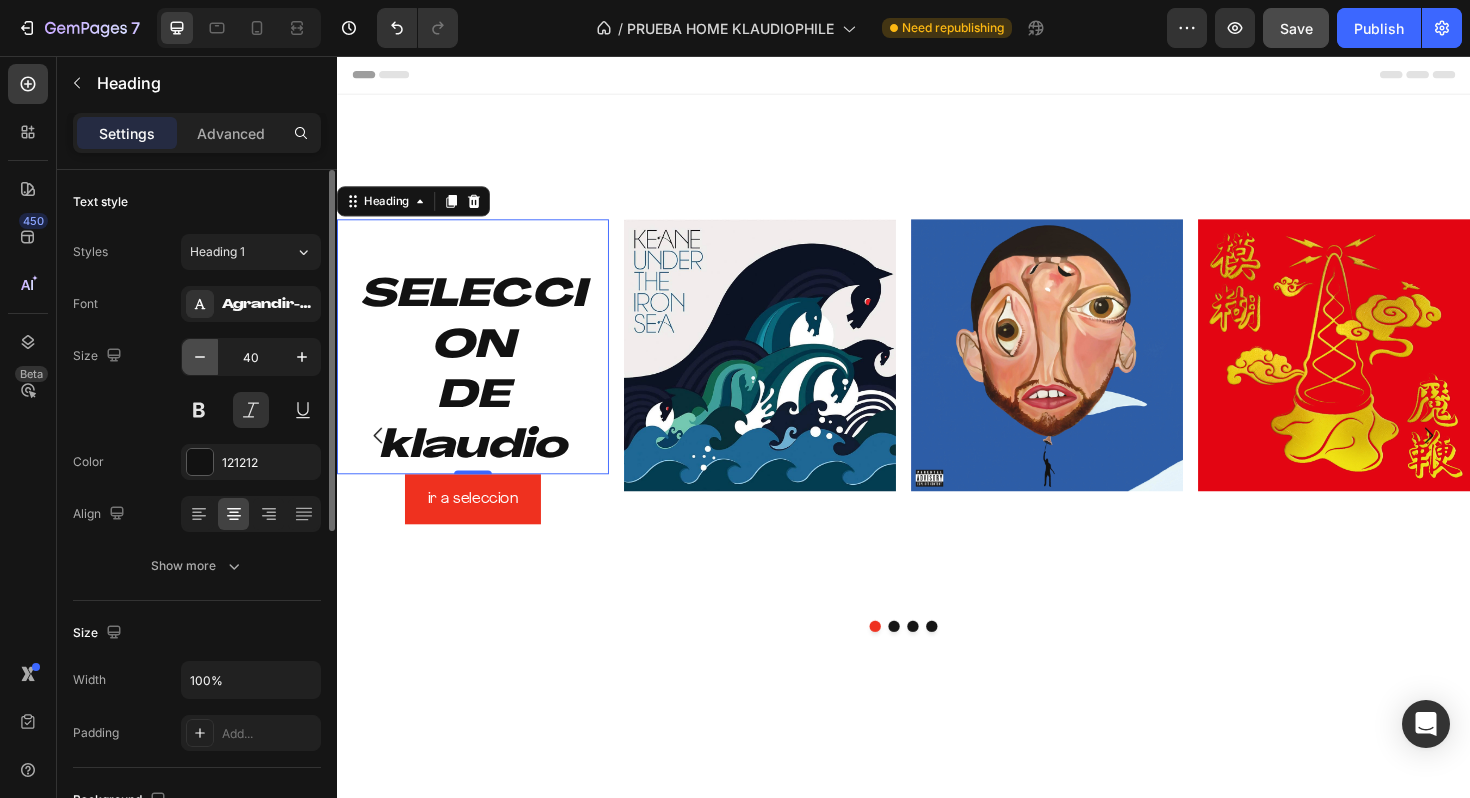 click 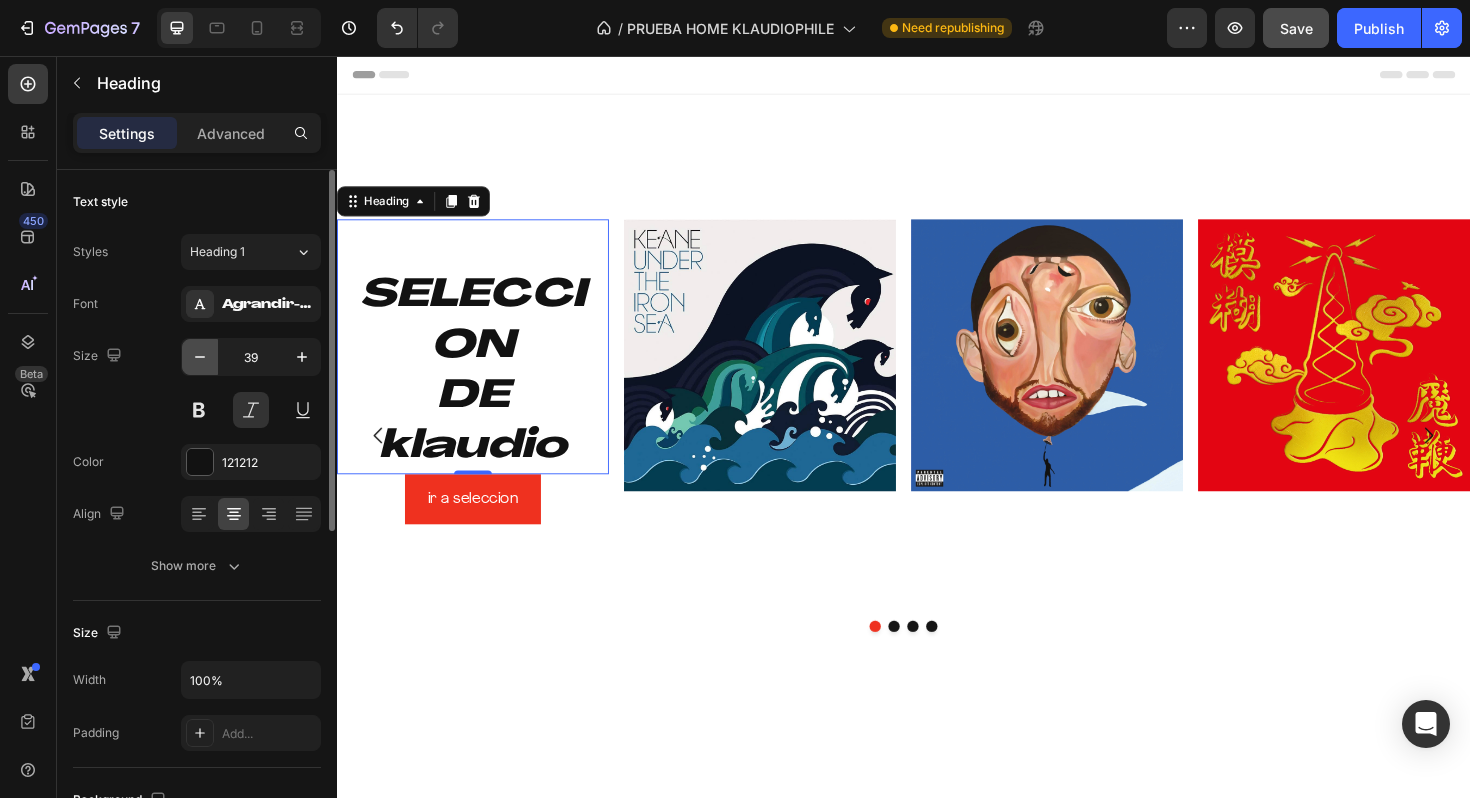 click 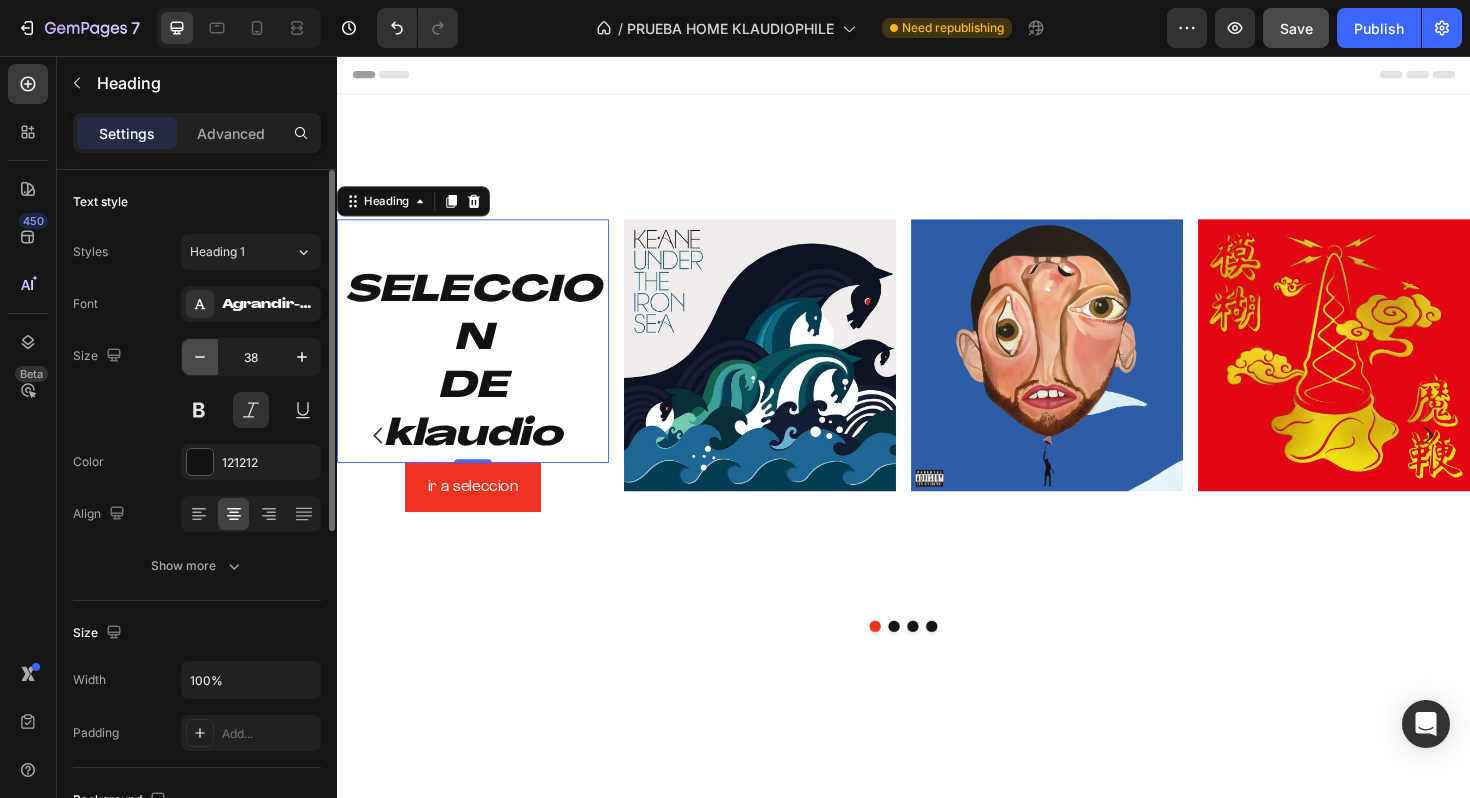 click 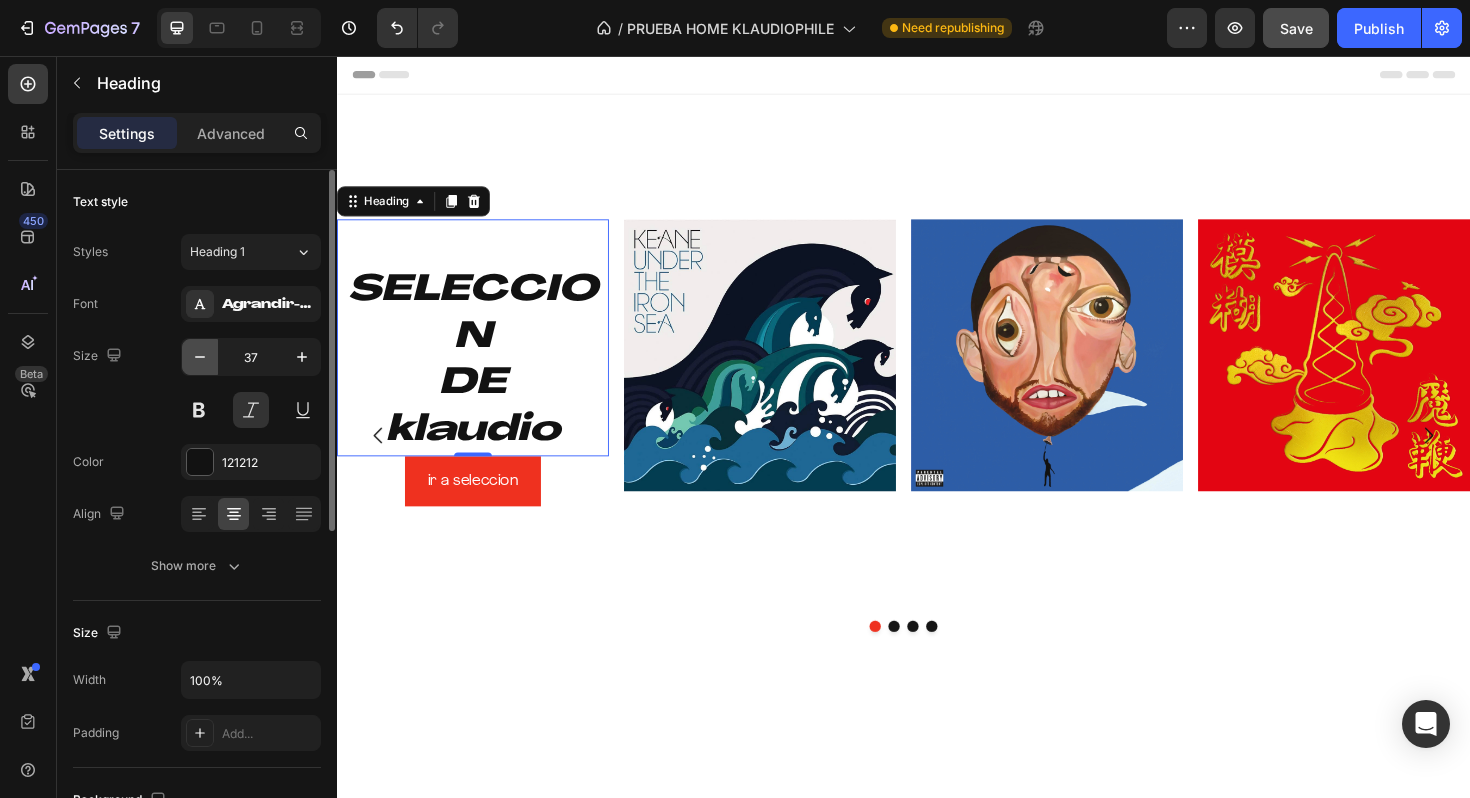 click 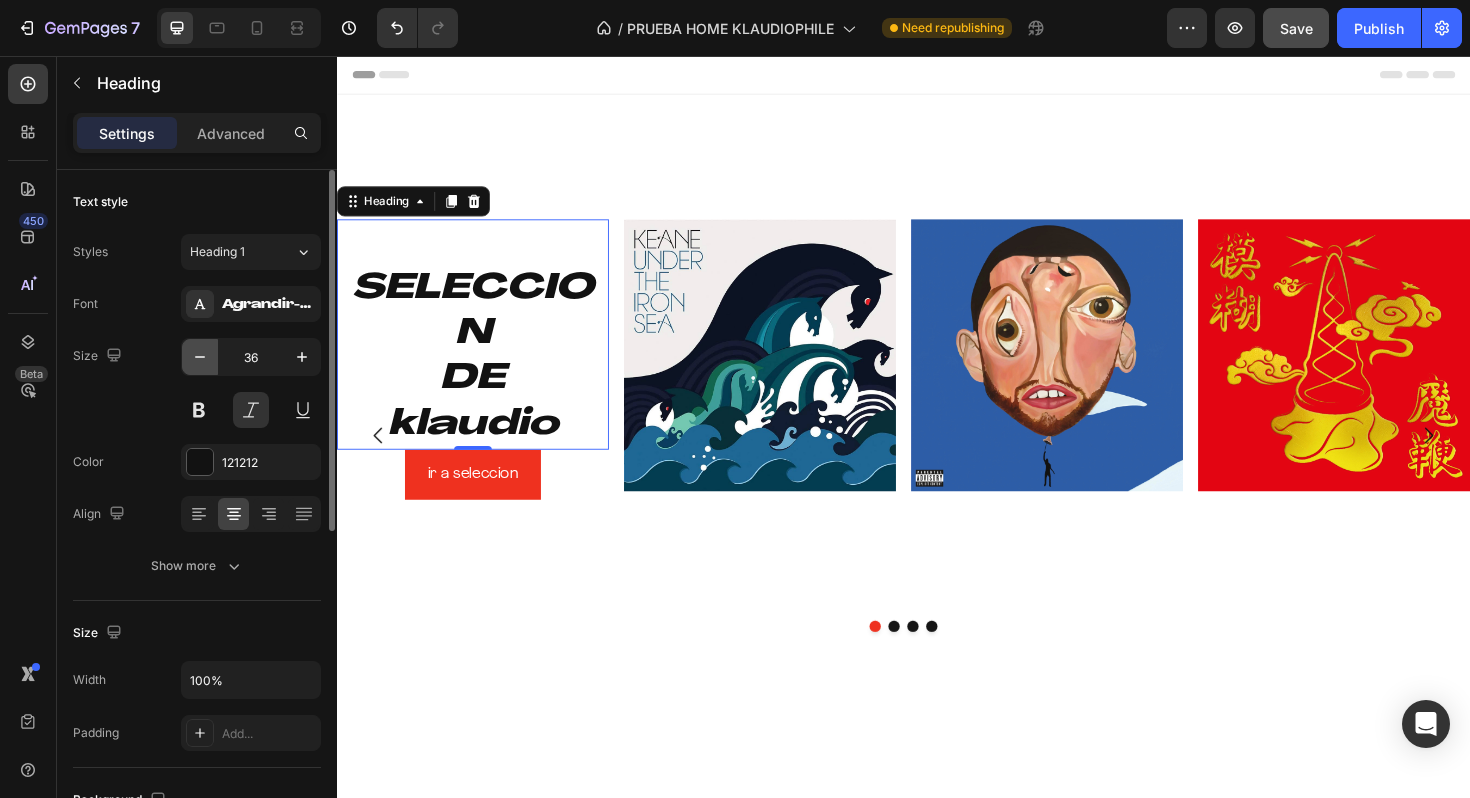 click 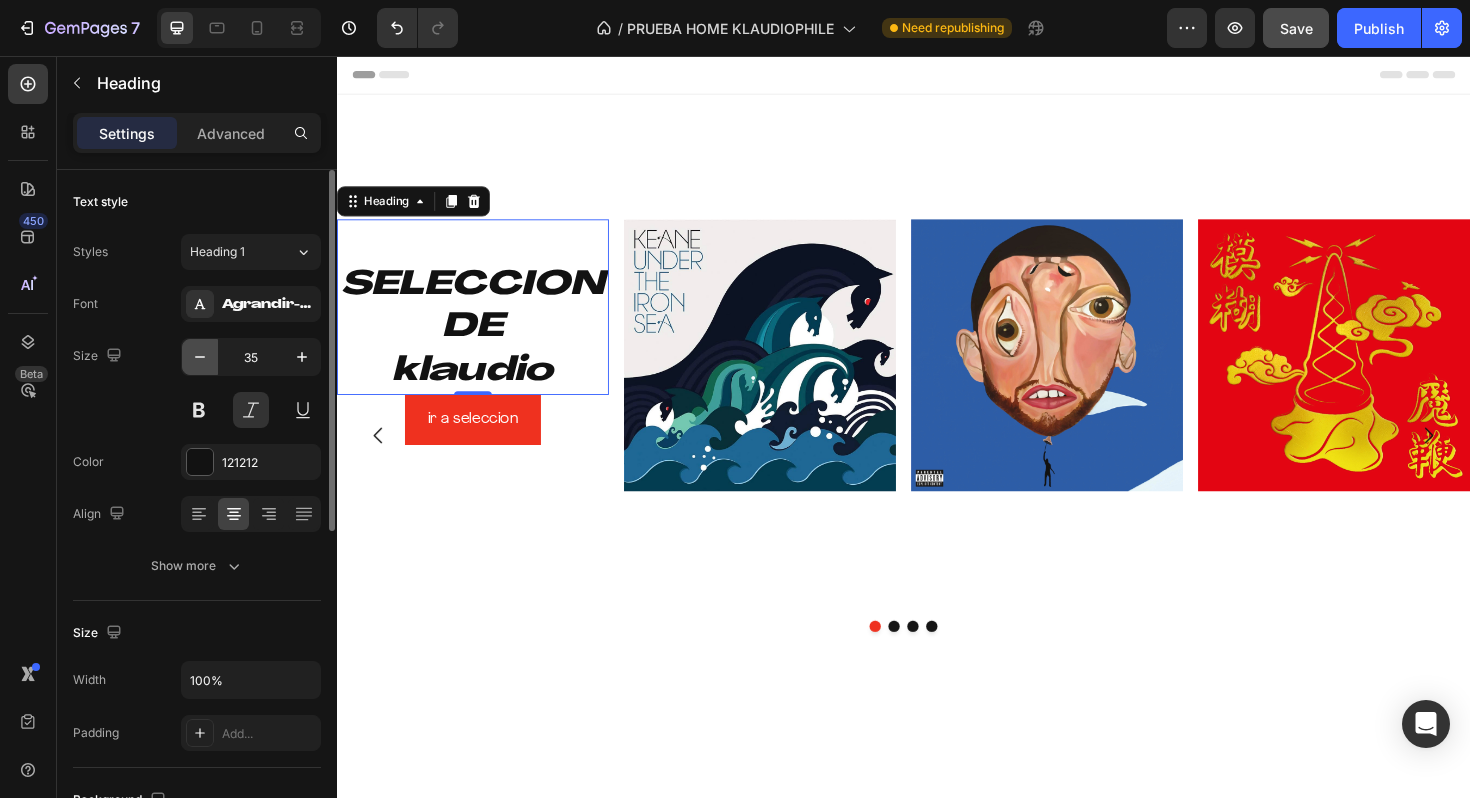 click 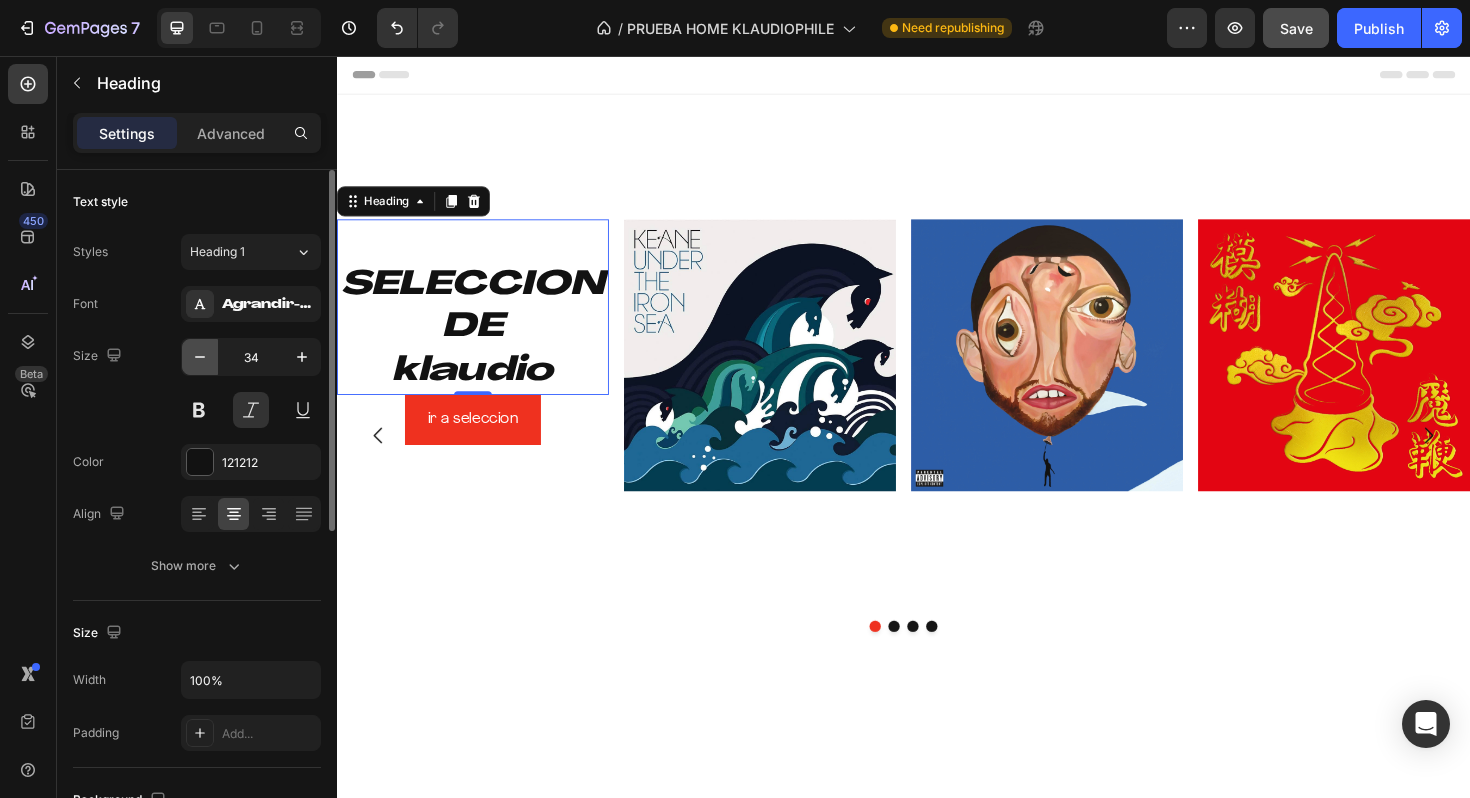 click 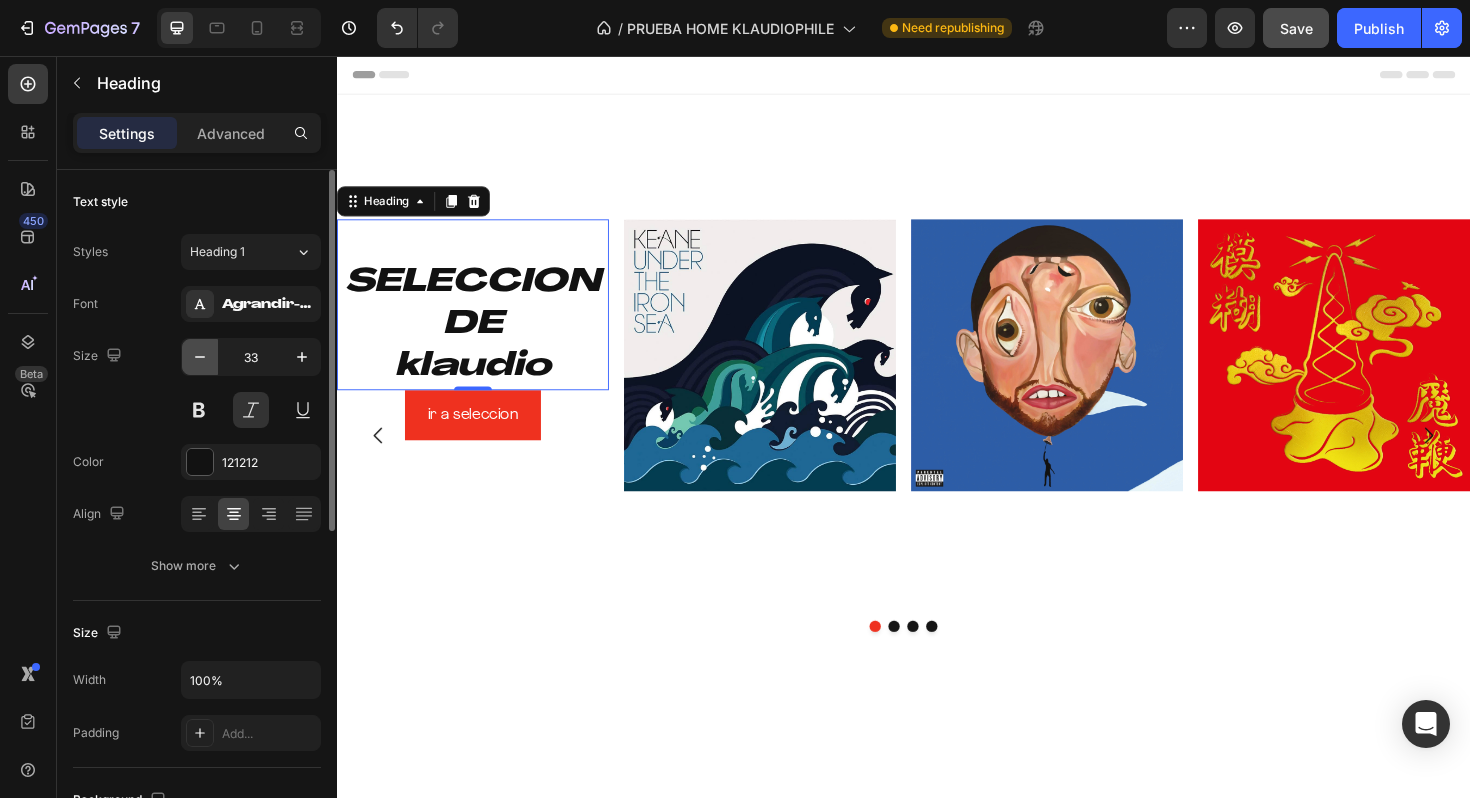 click 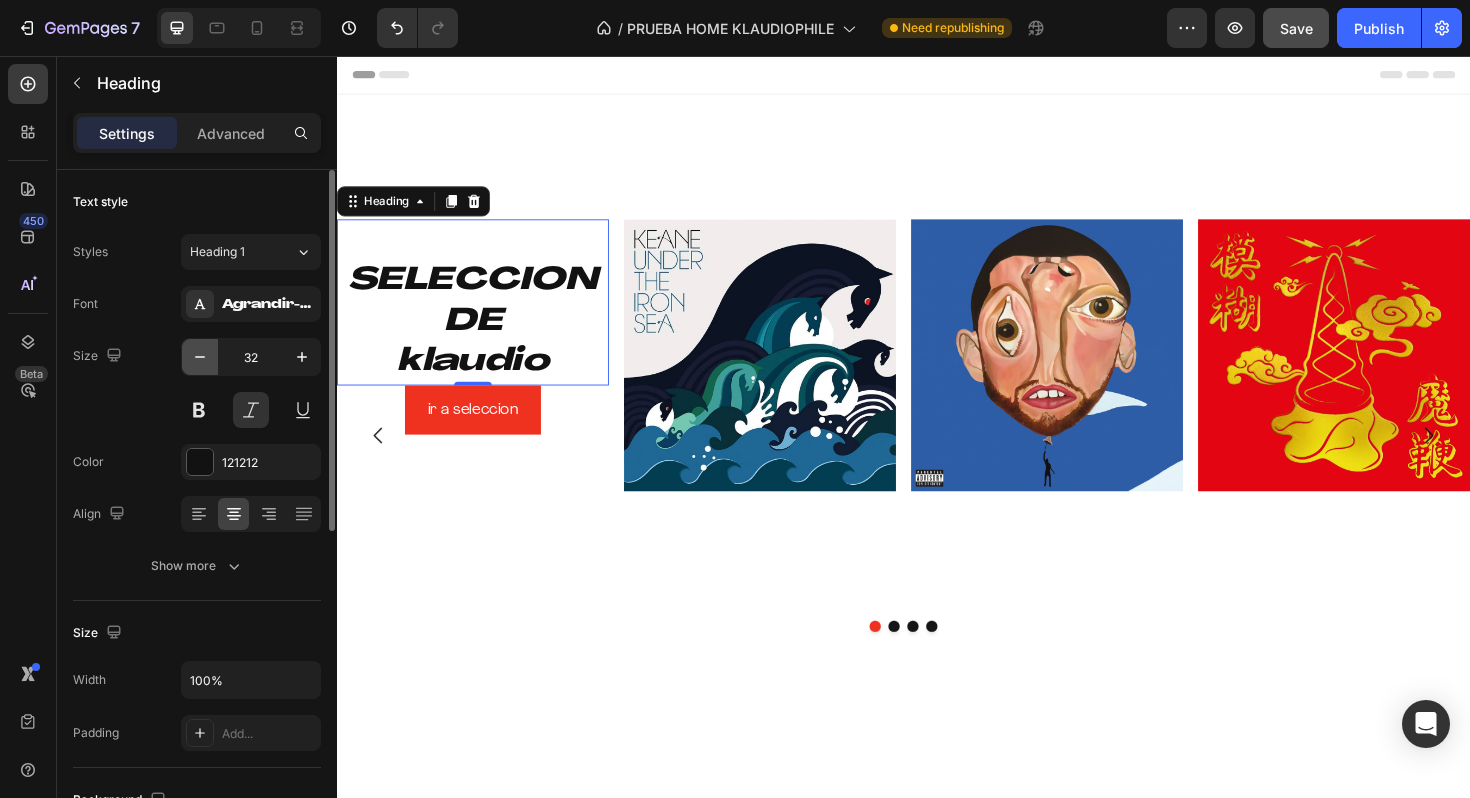 click 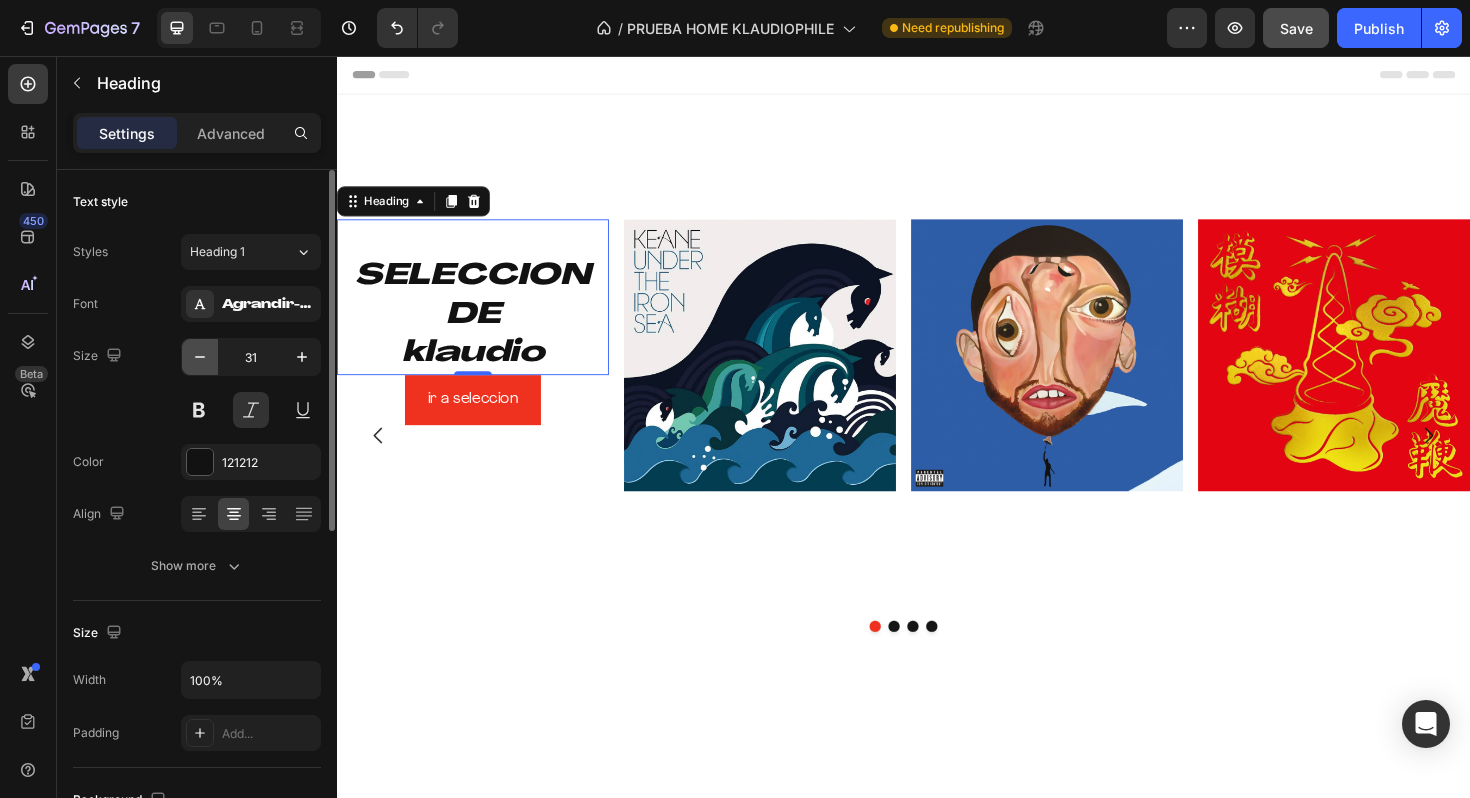 click 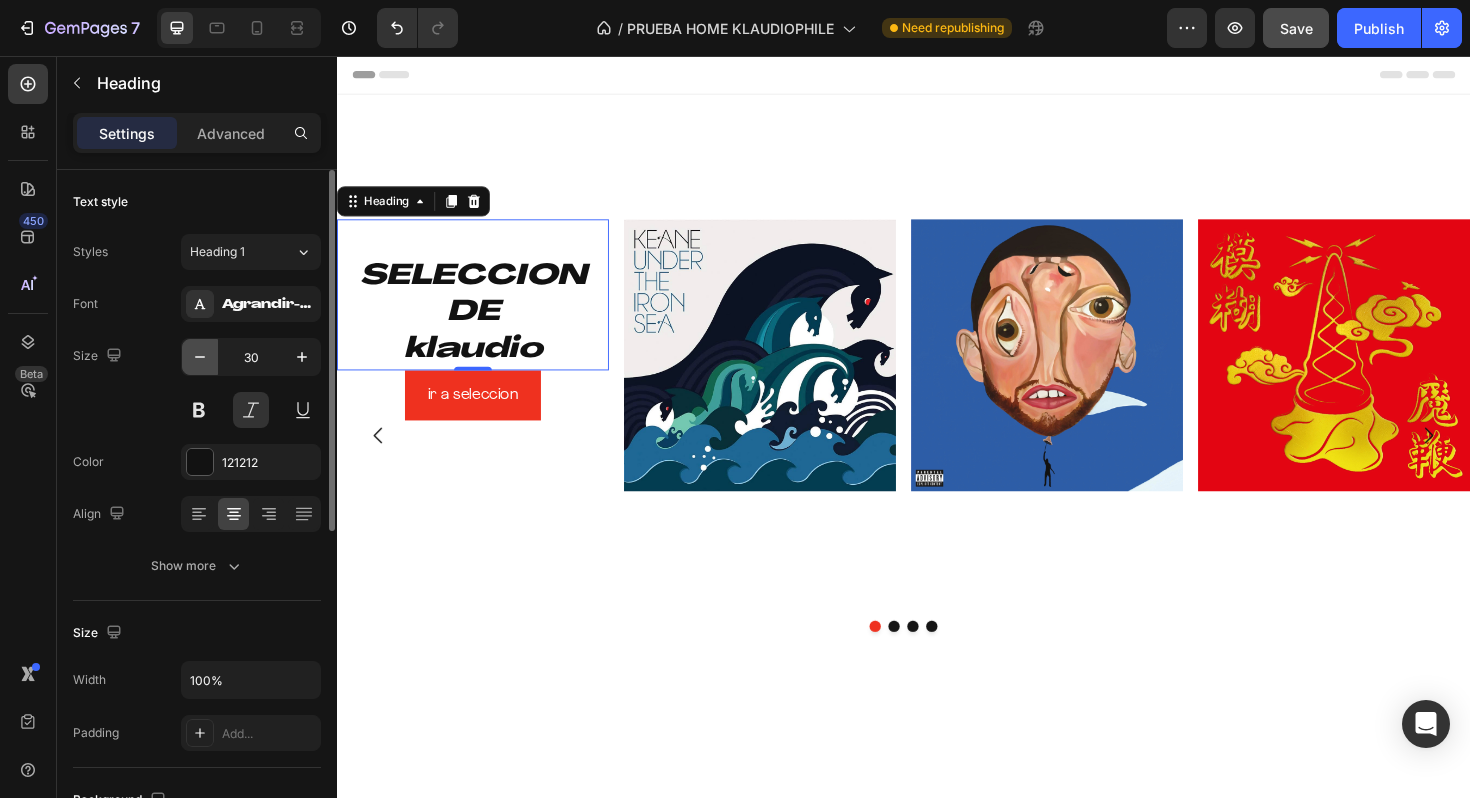 click 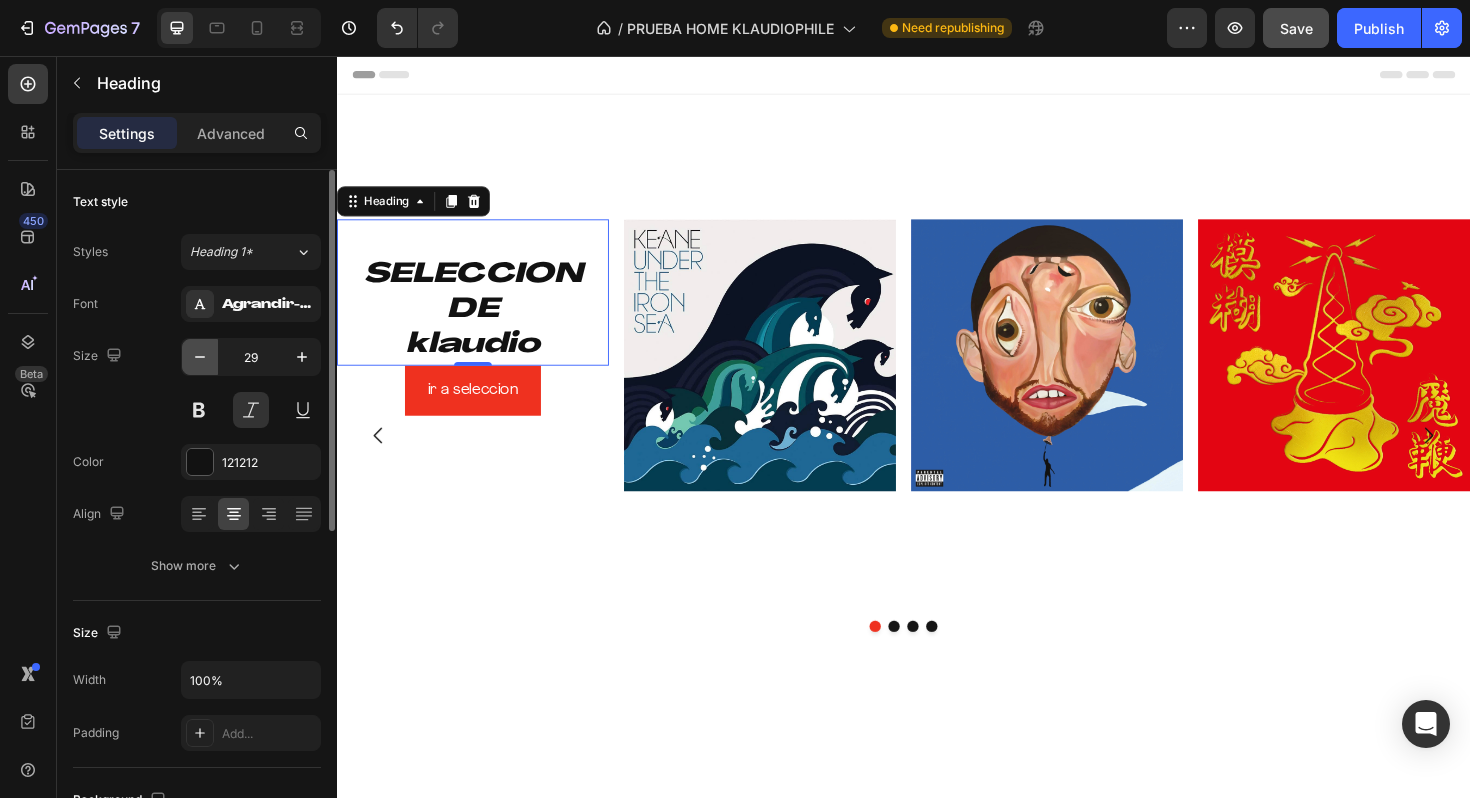 click 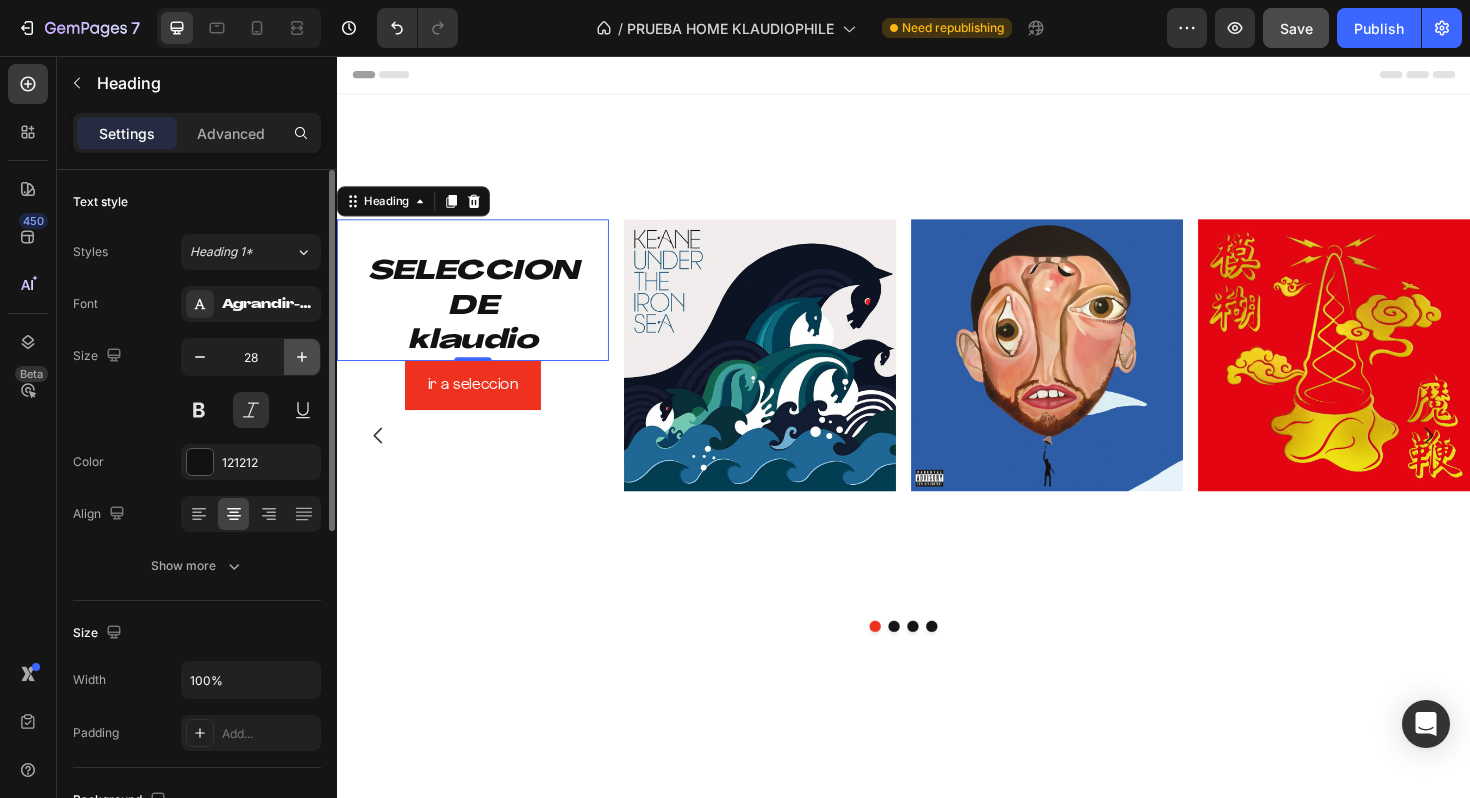 click 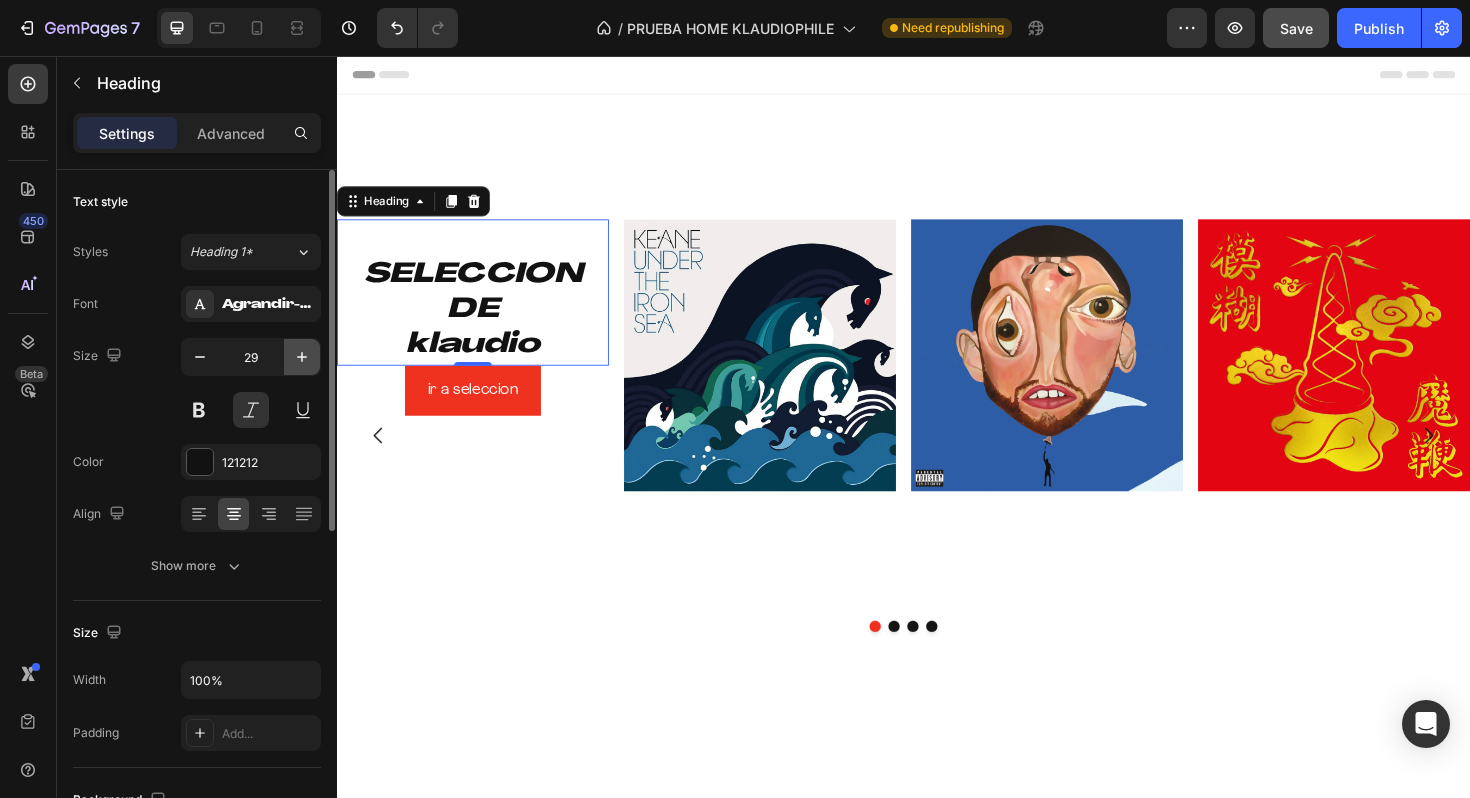 click 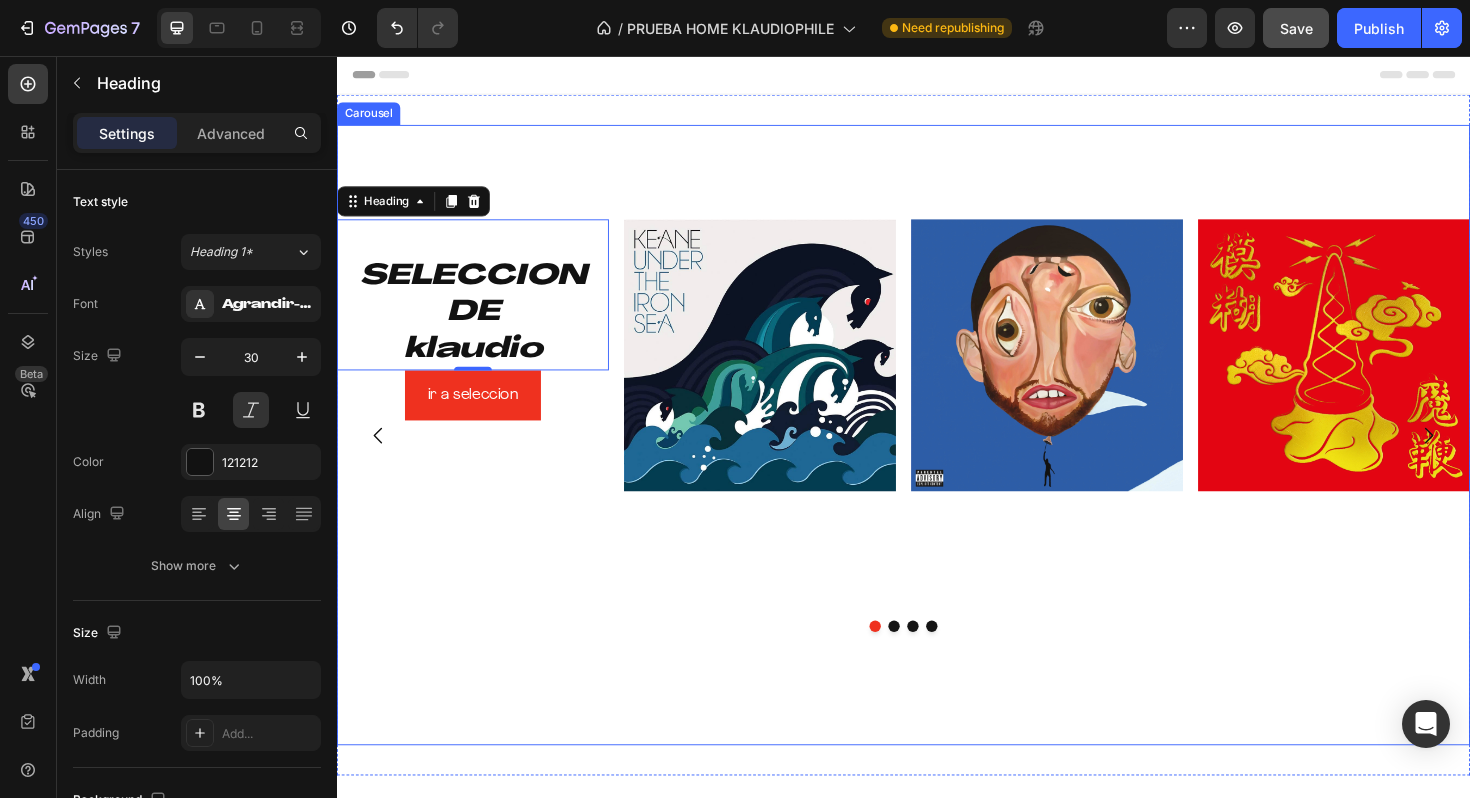 click on "⁠⁠⁠⁠⁠⁠⁠ SELECCION DE klaudio Heading   0 ir a seleccion Button Image Image Image Row" at bounding box center (937, 557) 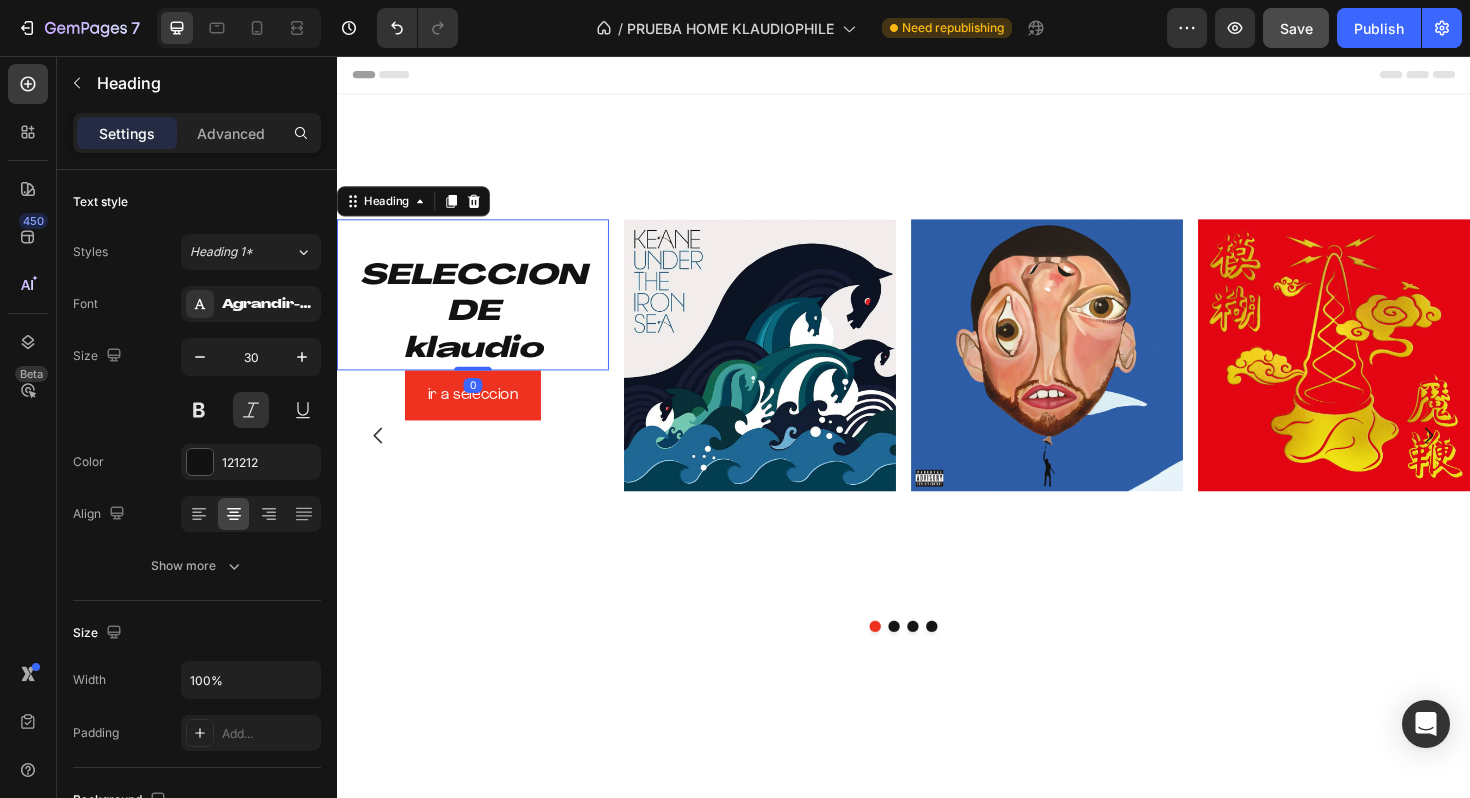 click on "⁠⁠⁠⁠⁠⁠⁠ SELECCION DE klaudio" at bounding box center [481, 309] 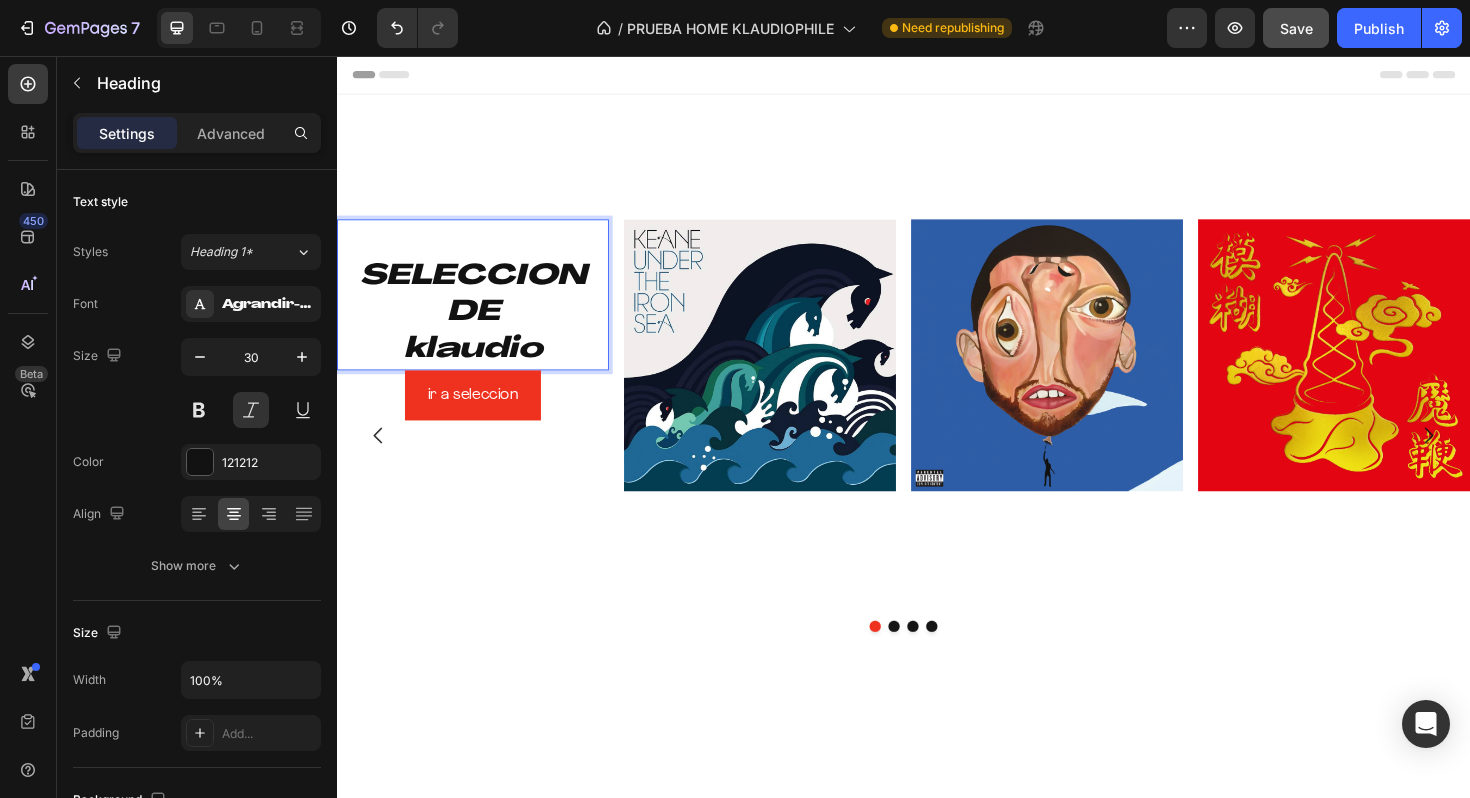 click on "⁠⁠⁠⁠⁠⁠⁠ SELECCION DE klaudio" at bounding box center (481, 309) 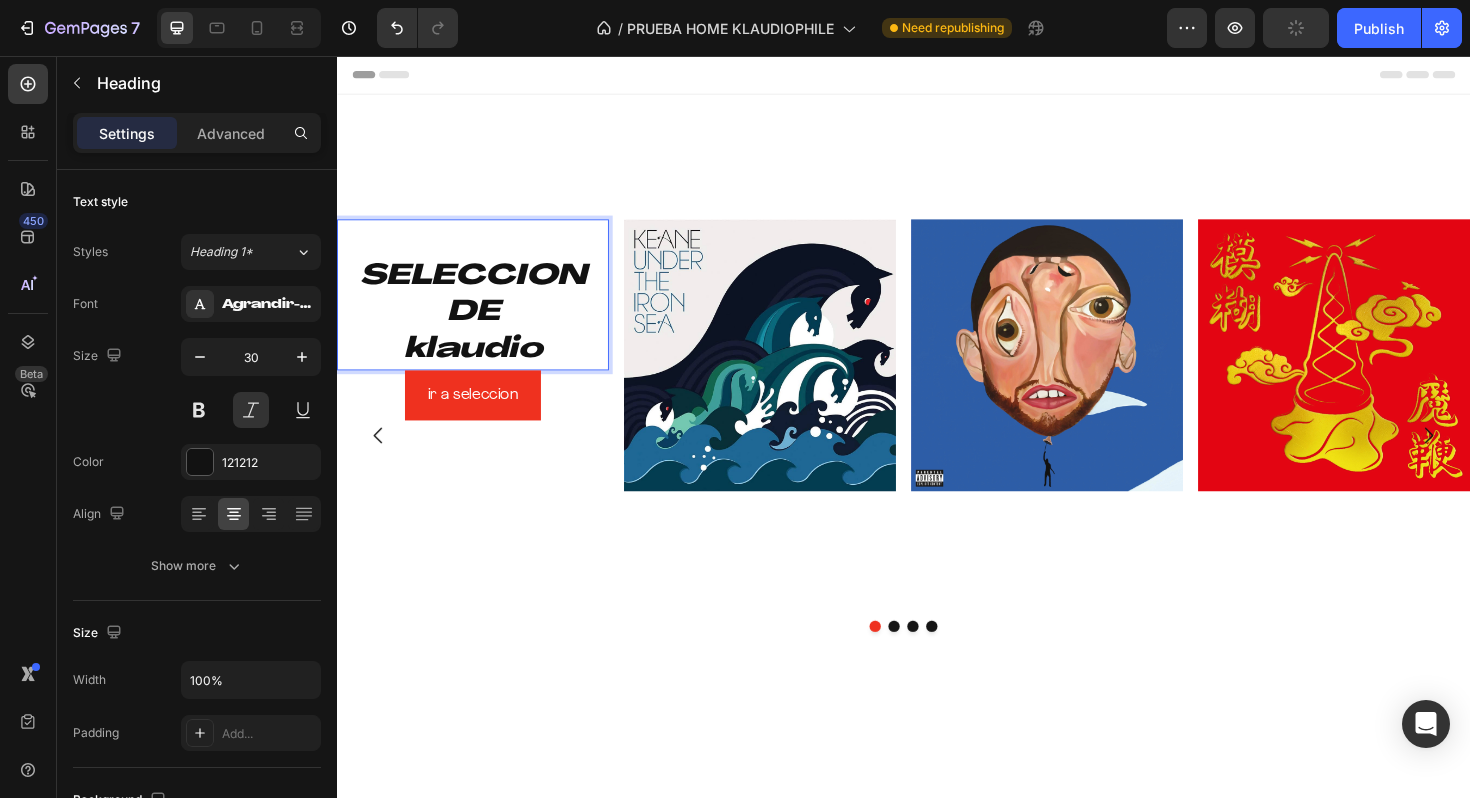 click on "SELECCION DE klaudio" at bounding box center [481, 309] 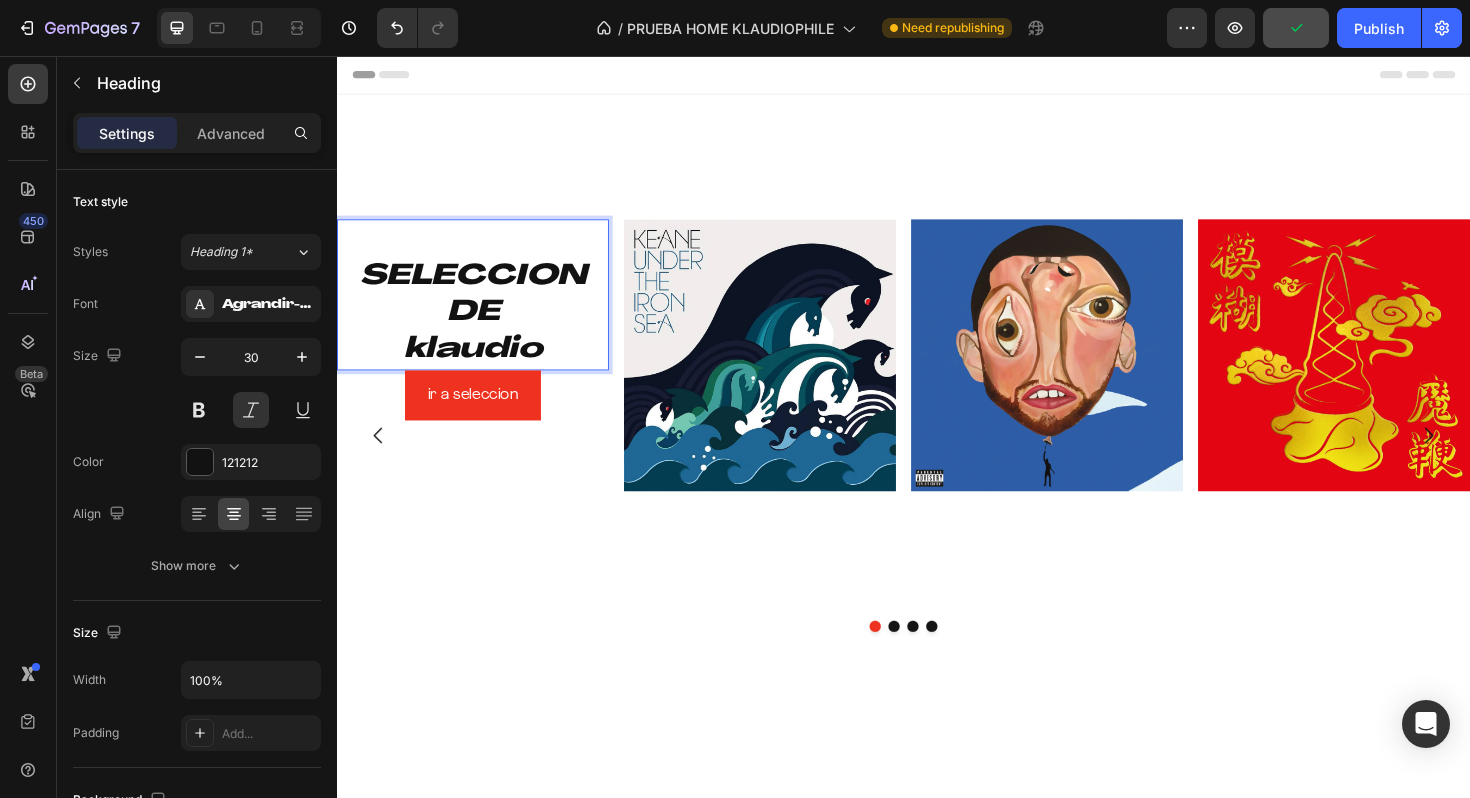 click on "SELECCION DE klaudio" at bounding box center [481, 309] 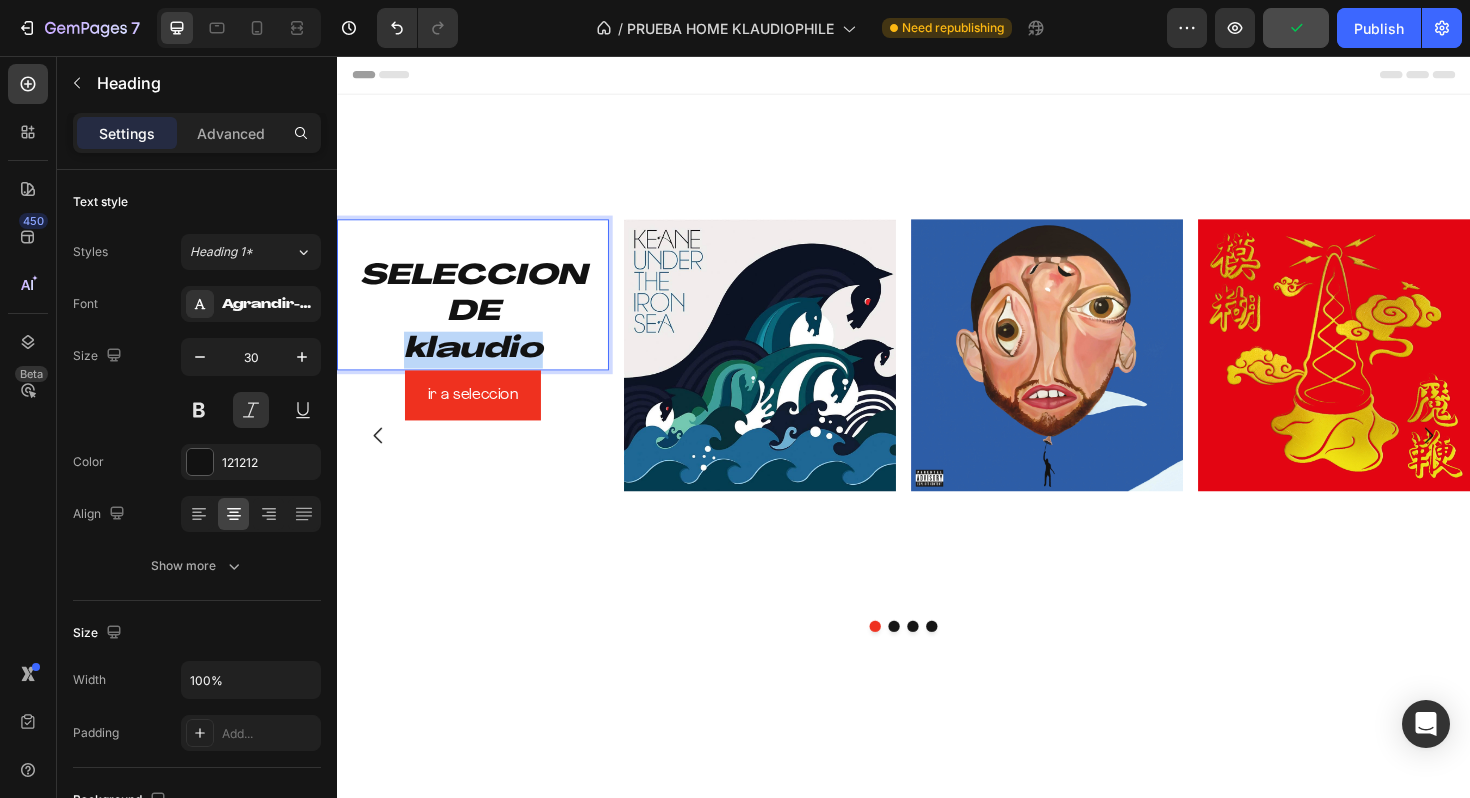 click on "SELECCION DE klaudio" at bounding box center [481, 309] 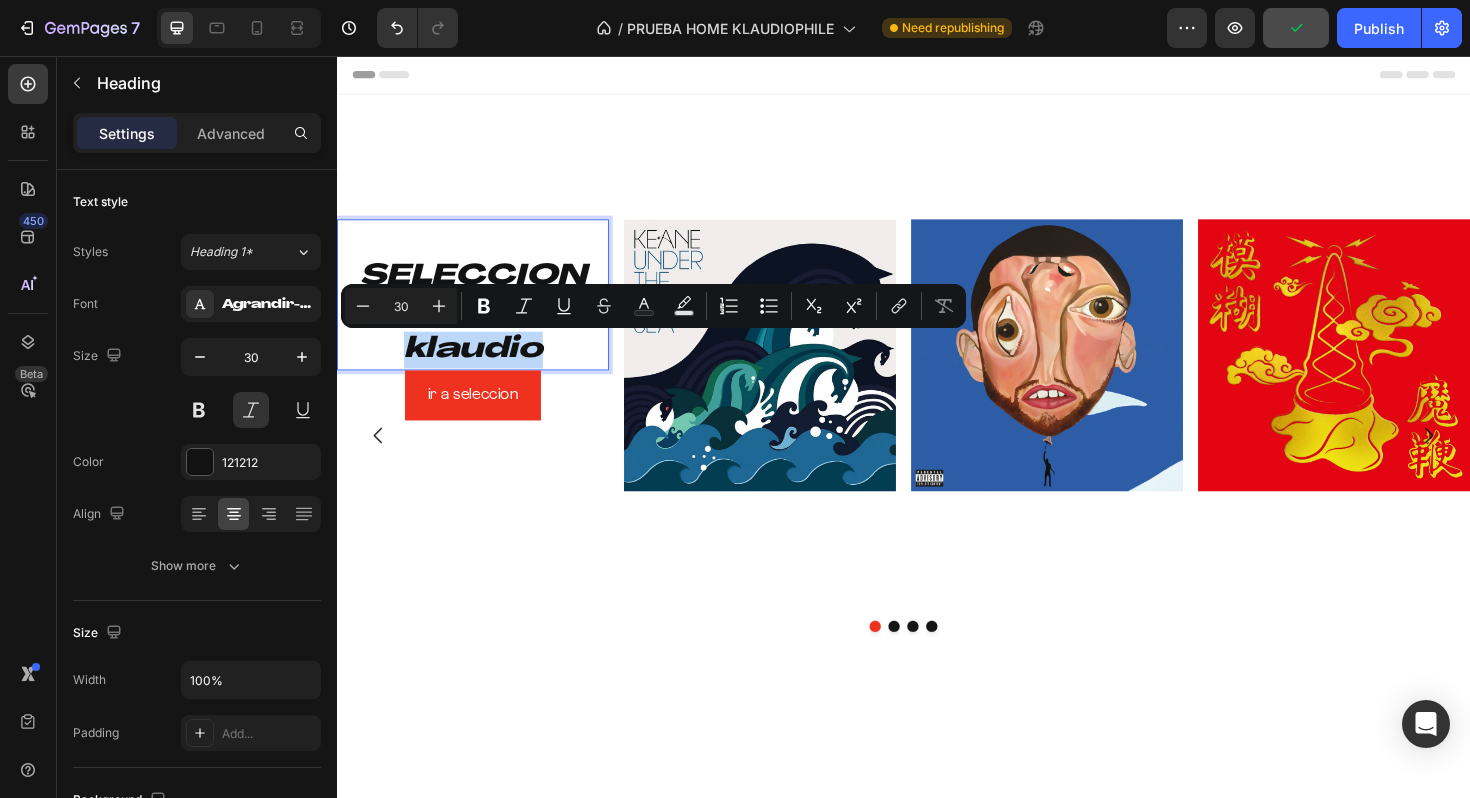 click on "SELECCION DE klaudio" at bounding box center (481, 309) 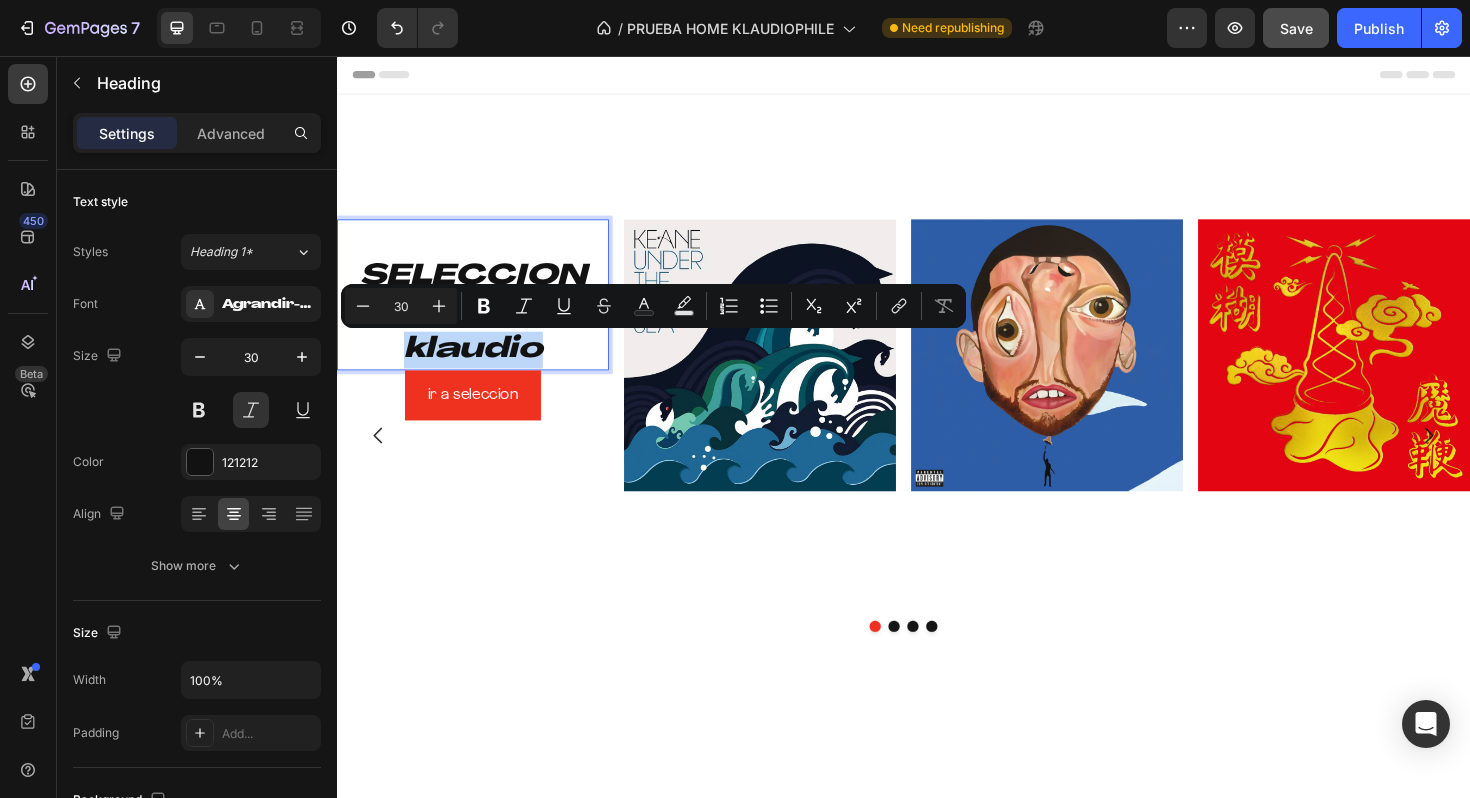 click on "SELECCION DE klaudio" at bounding box center (481, 309) 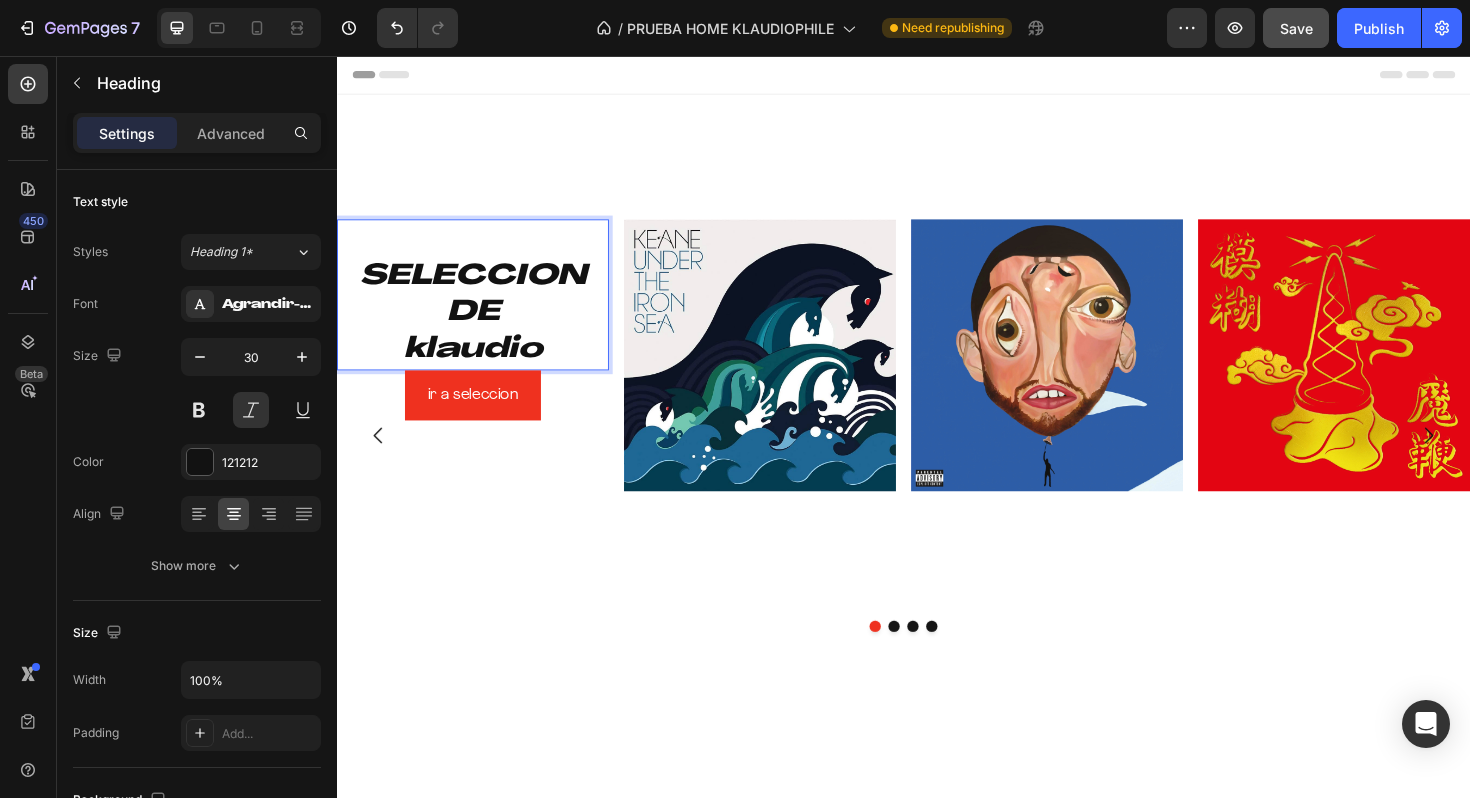 click on "SELECCION DE klaudio" at bounding box center (481, 309) 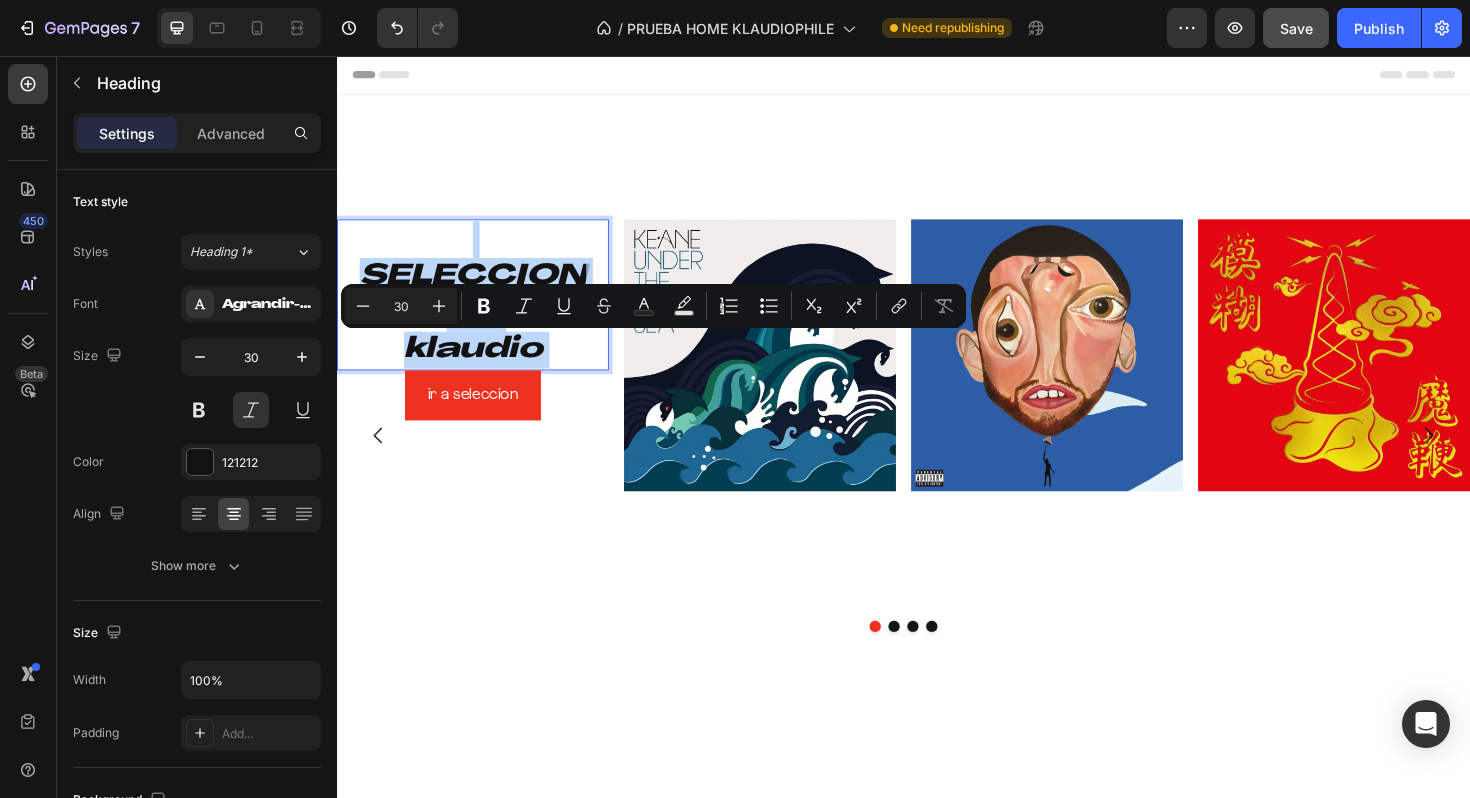 drag, startPoint x: 562, startPoint y: 360, endPoint x: 386, endPoint y: 271, distance: 197.22322 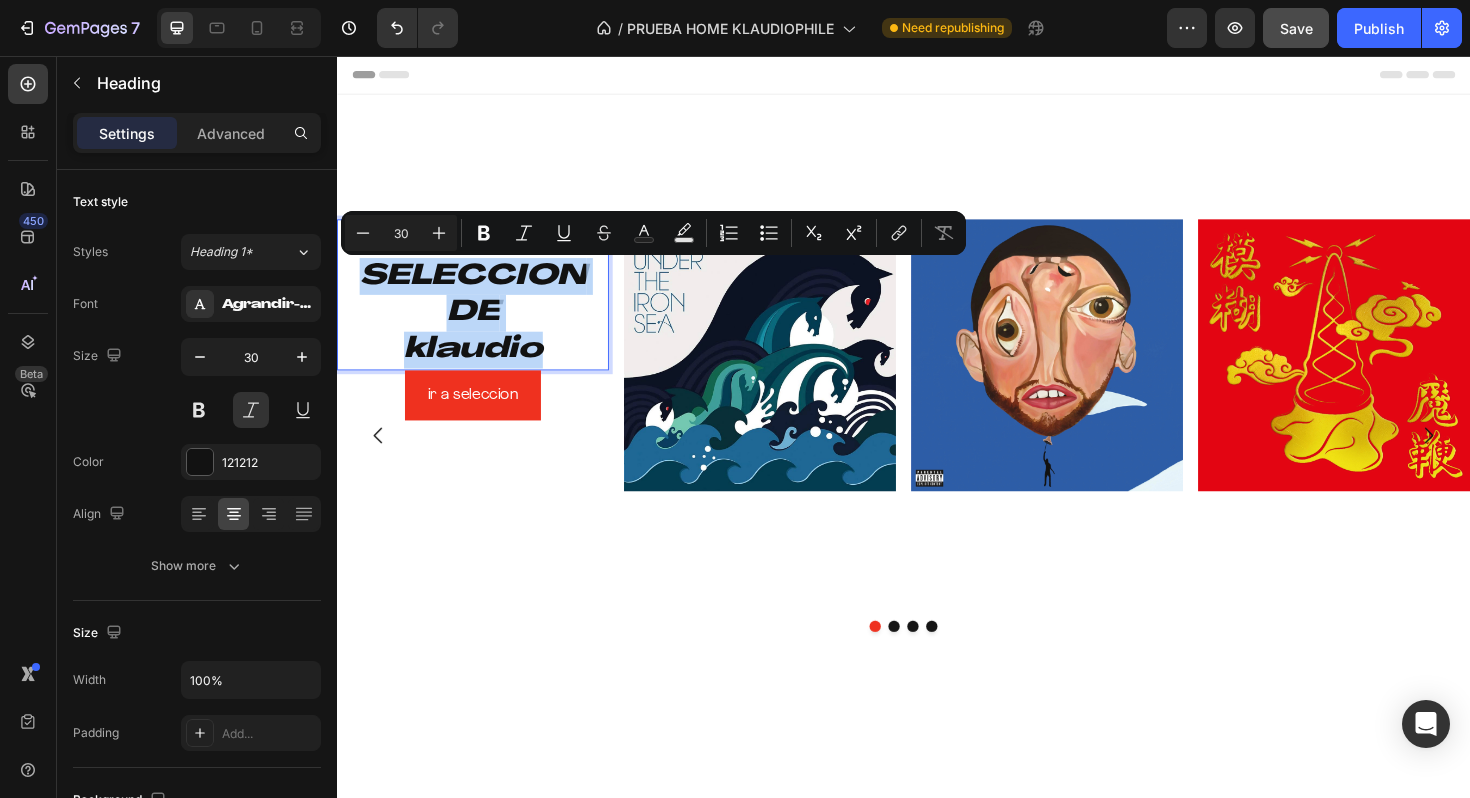 drag, startPoint x: 369, startPoint y: 271, endPoint x: 577, endPoint y: 368, distance: 229.506 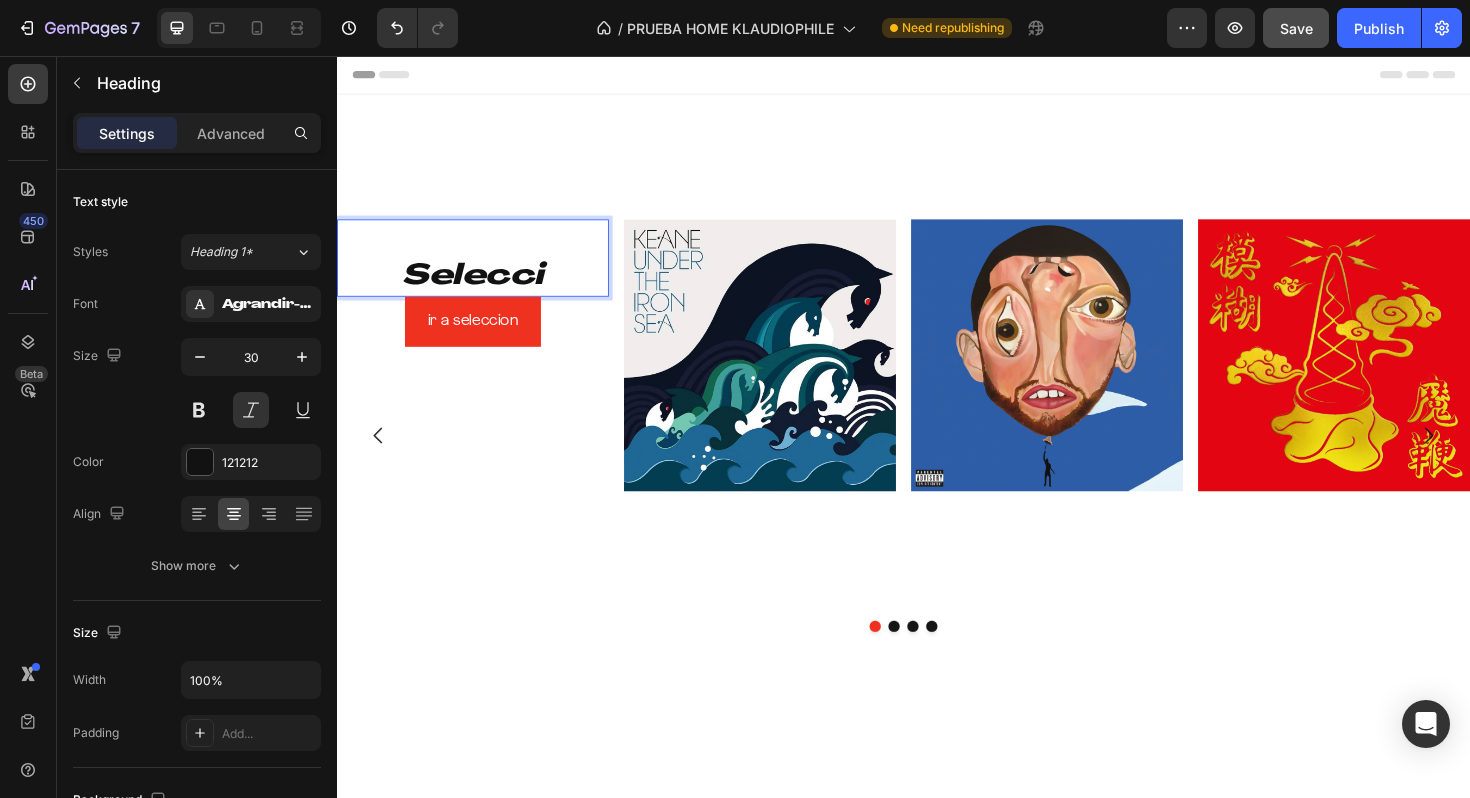 type 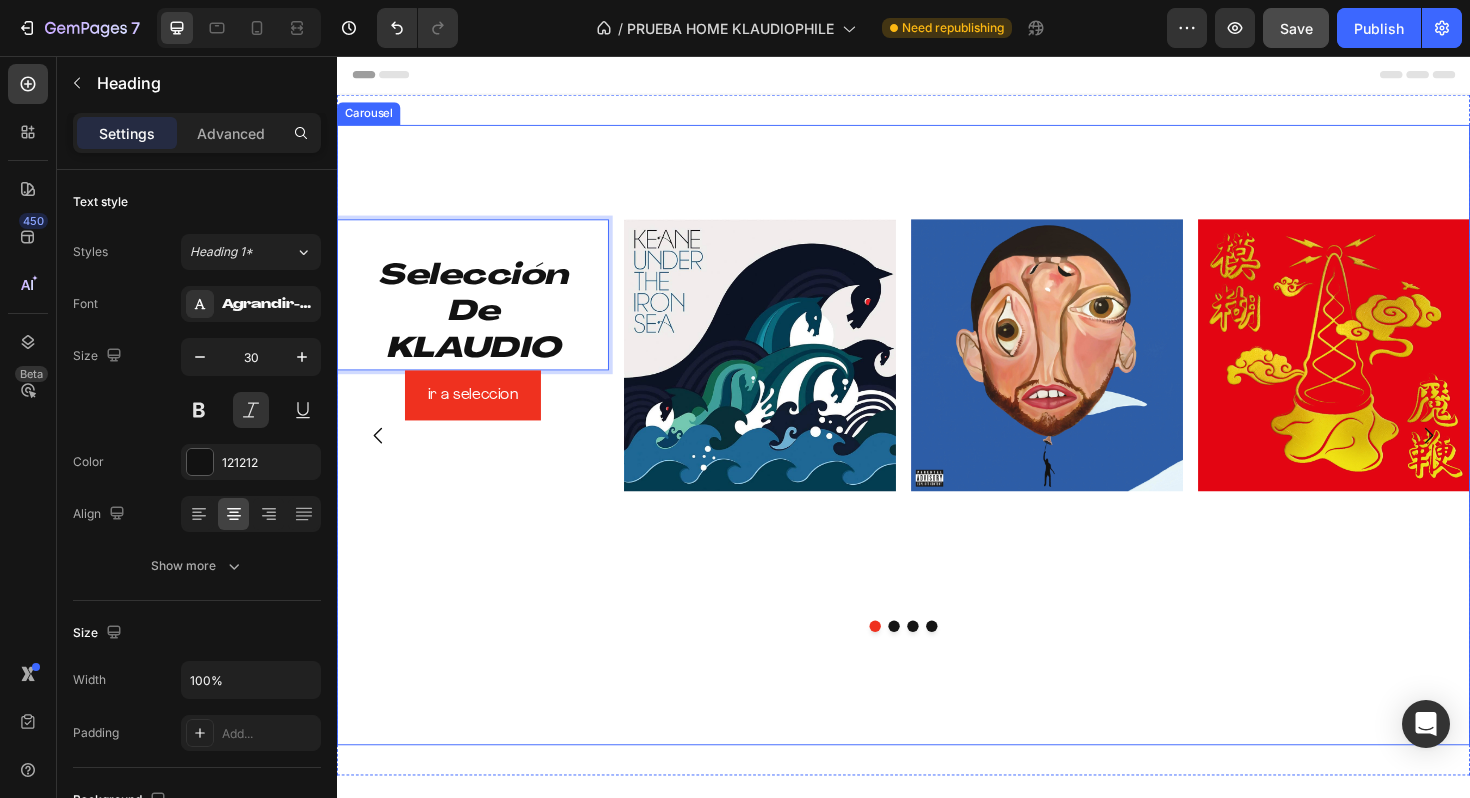 click on "Selección De KLAUDIO Heading   0 ir a seleccion Button Image Image Image Row" at bounding box center [937, 557] 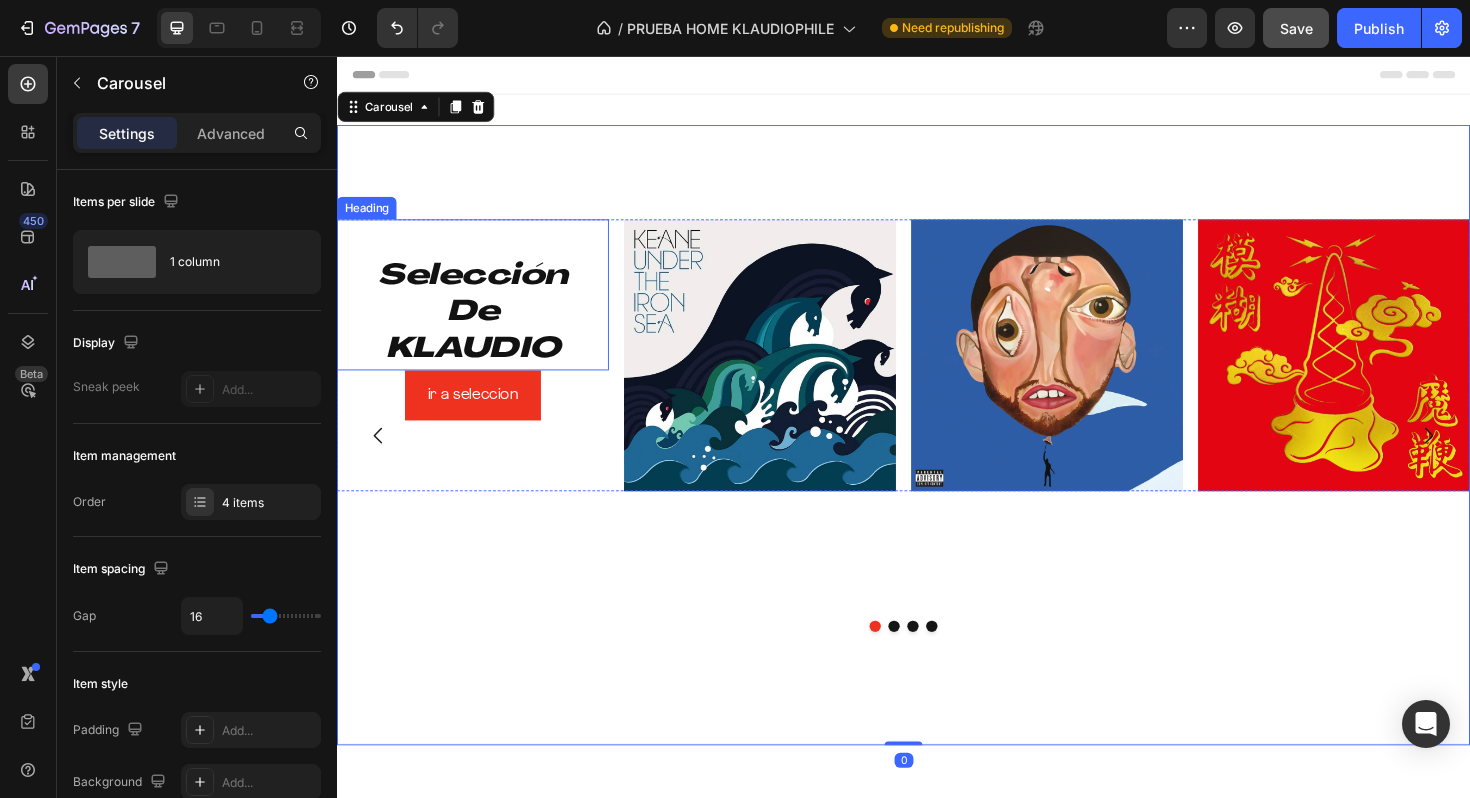 click on "⁠⁠⁠⁠⁠⁠⁠ Selección De KLAUDIO" at bounding box center (481, 309) 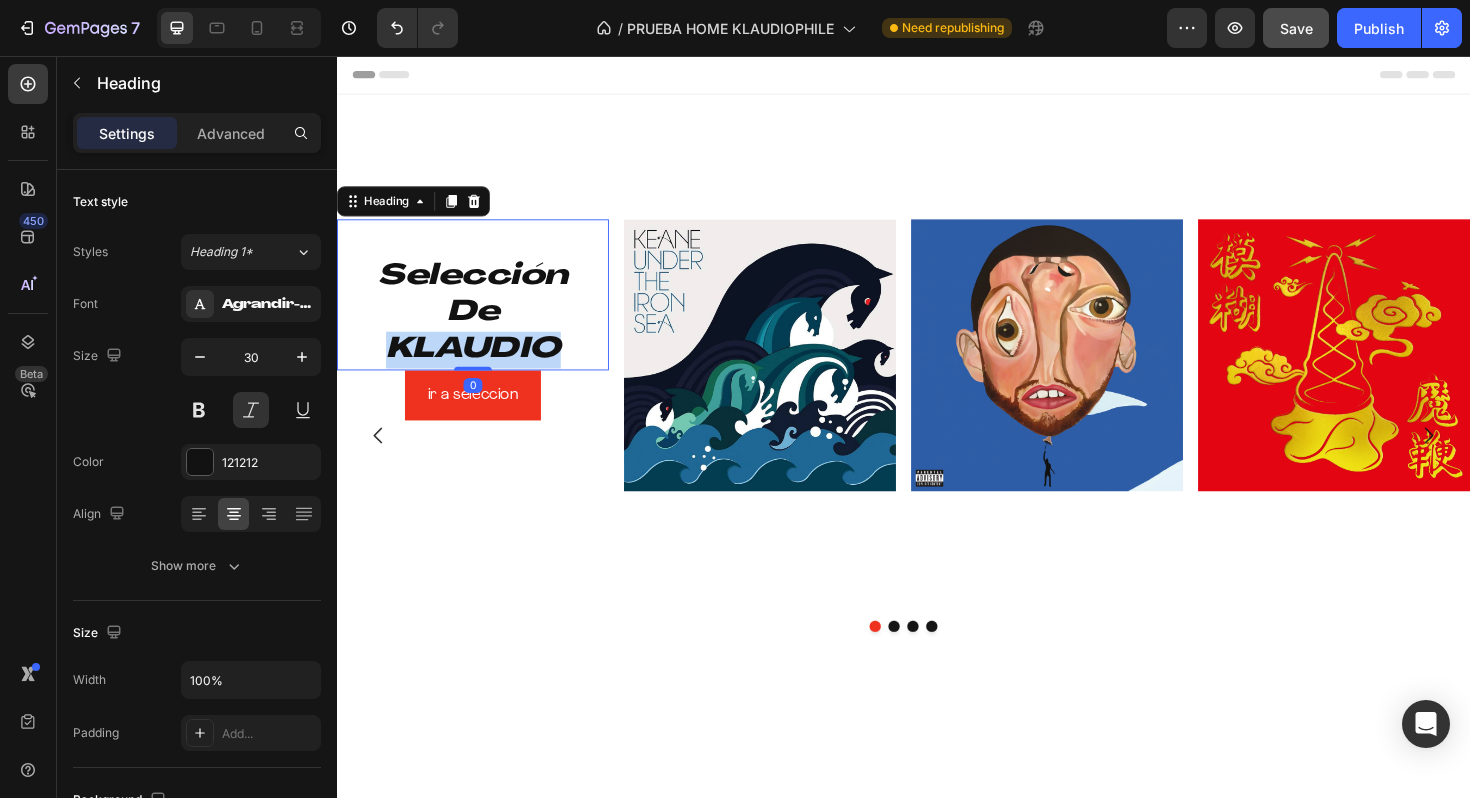 click on "⁠⁠⁠⁠⁠⁠⁠ Selección De KLAUDIO" at bounding box center [481, 309] 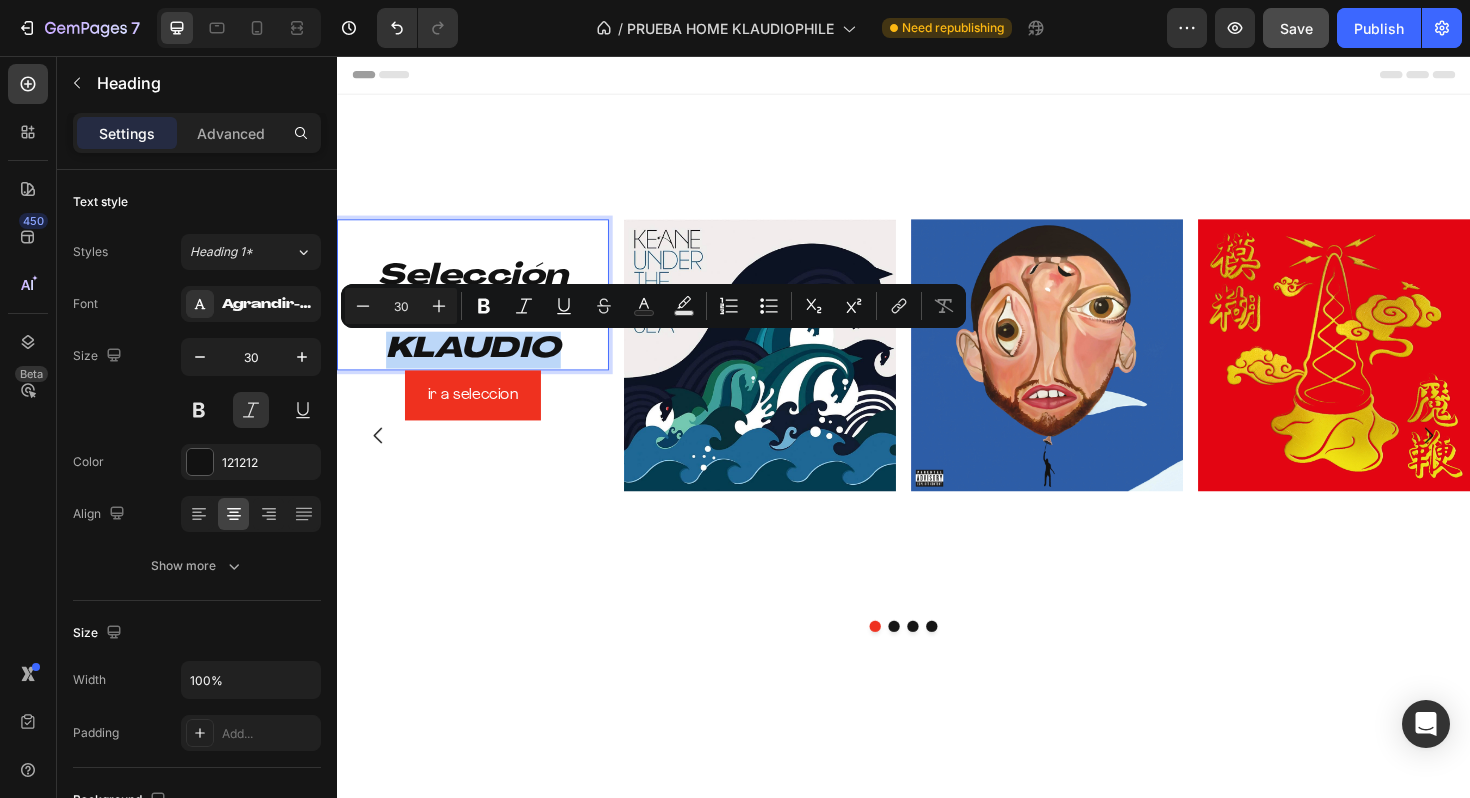 click on "Selección De KLAUDIO" at bounding box center [481, 309] 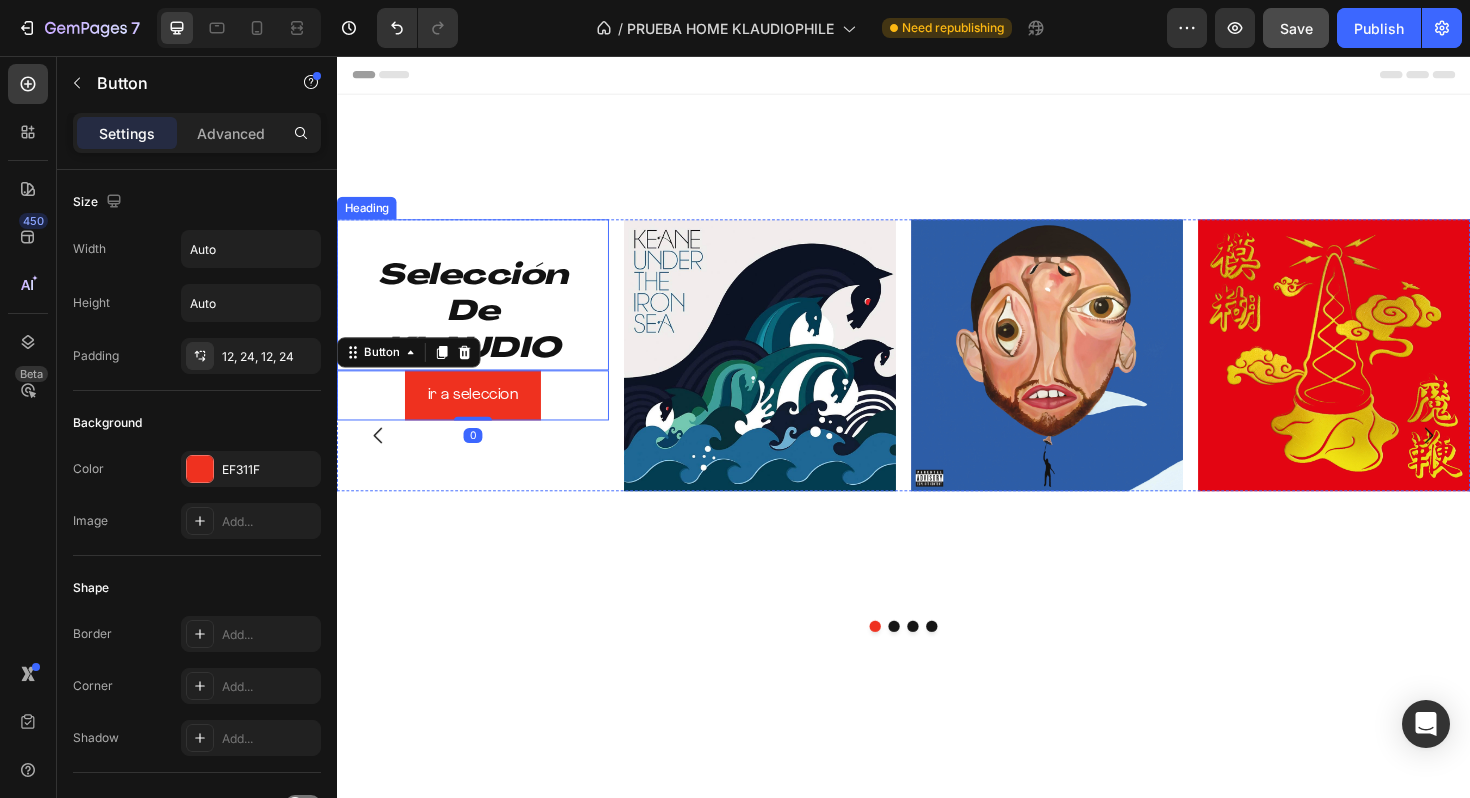 click on "⁠⁠⁠⁠⁠⁠⁠ Selección De KLAUDIO" at bounding box center [481, 309] 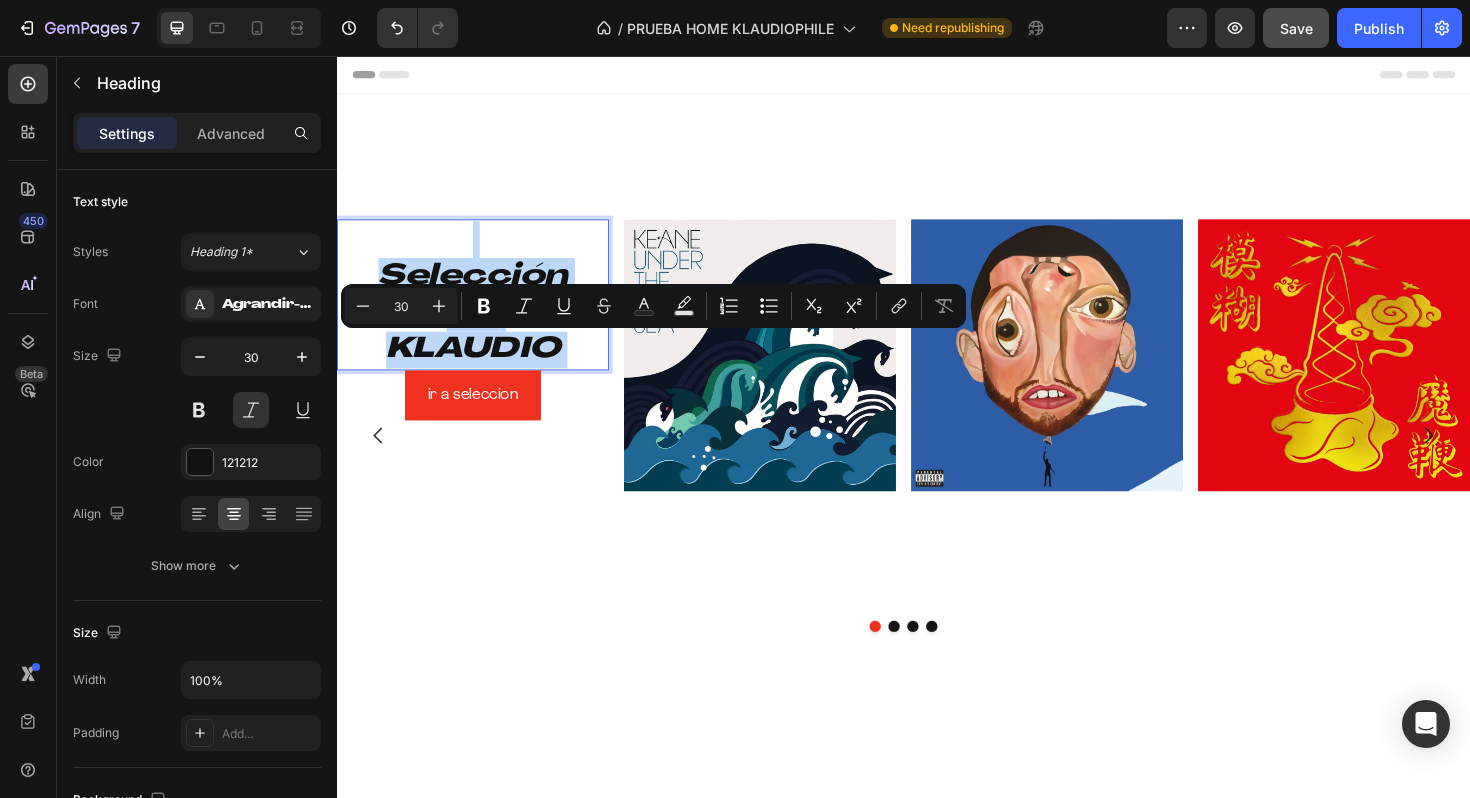 drag, startPoint x: 580, startPoint y: 374, endPoint x: 414, endPoint y: 273, distance: 194.3116 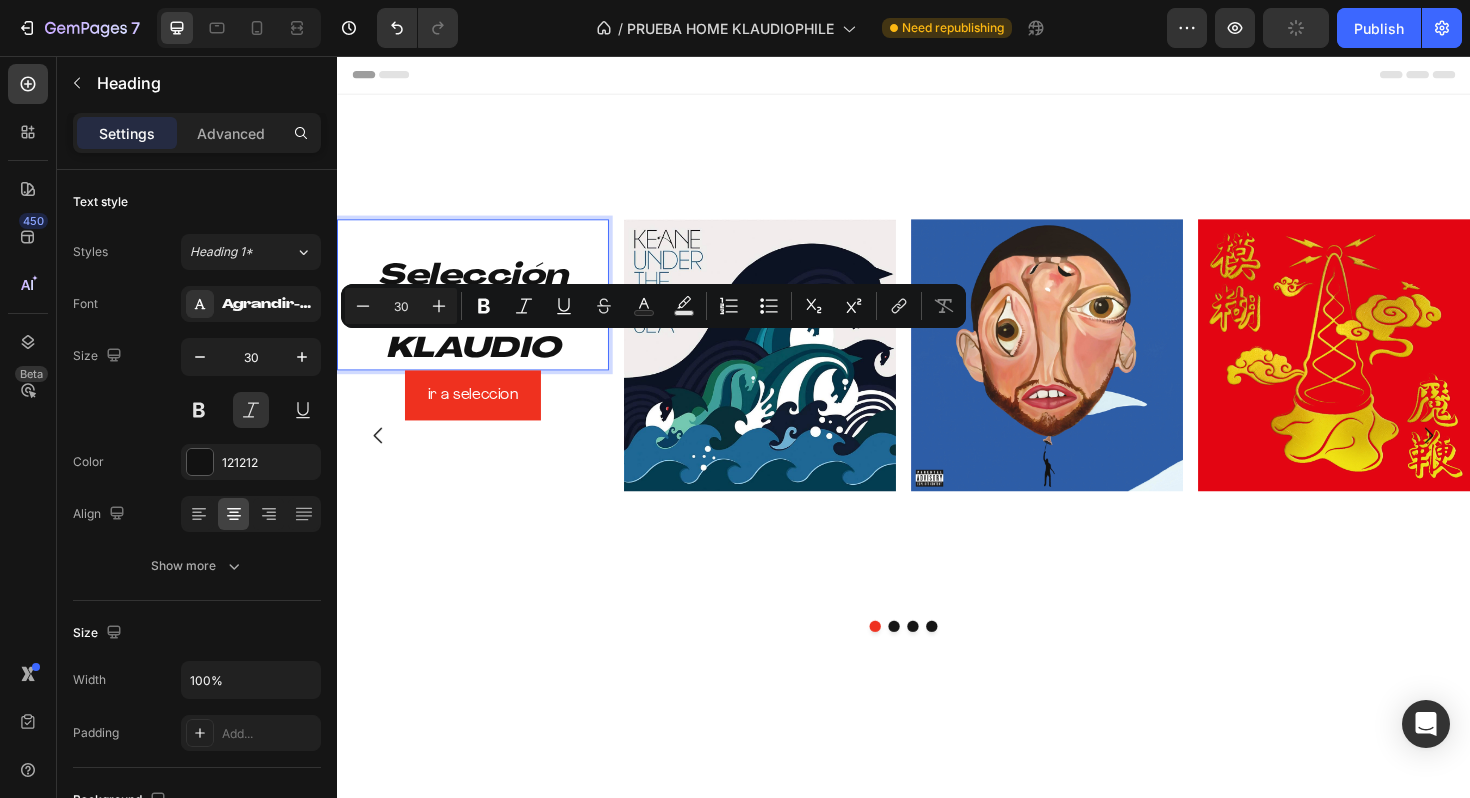 click on "Selección De KLAUDIO" at bounding box center (481, 309) 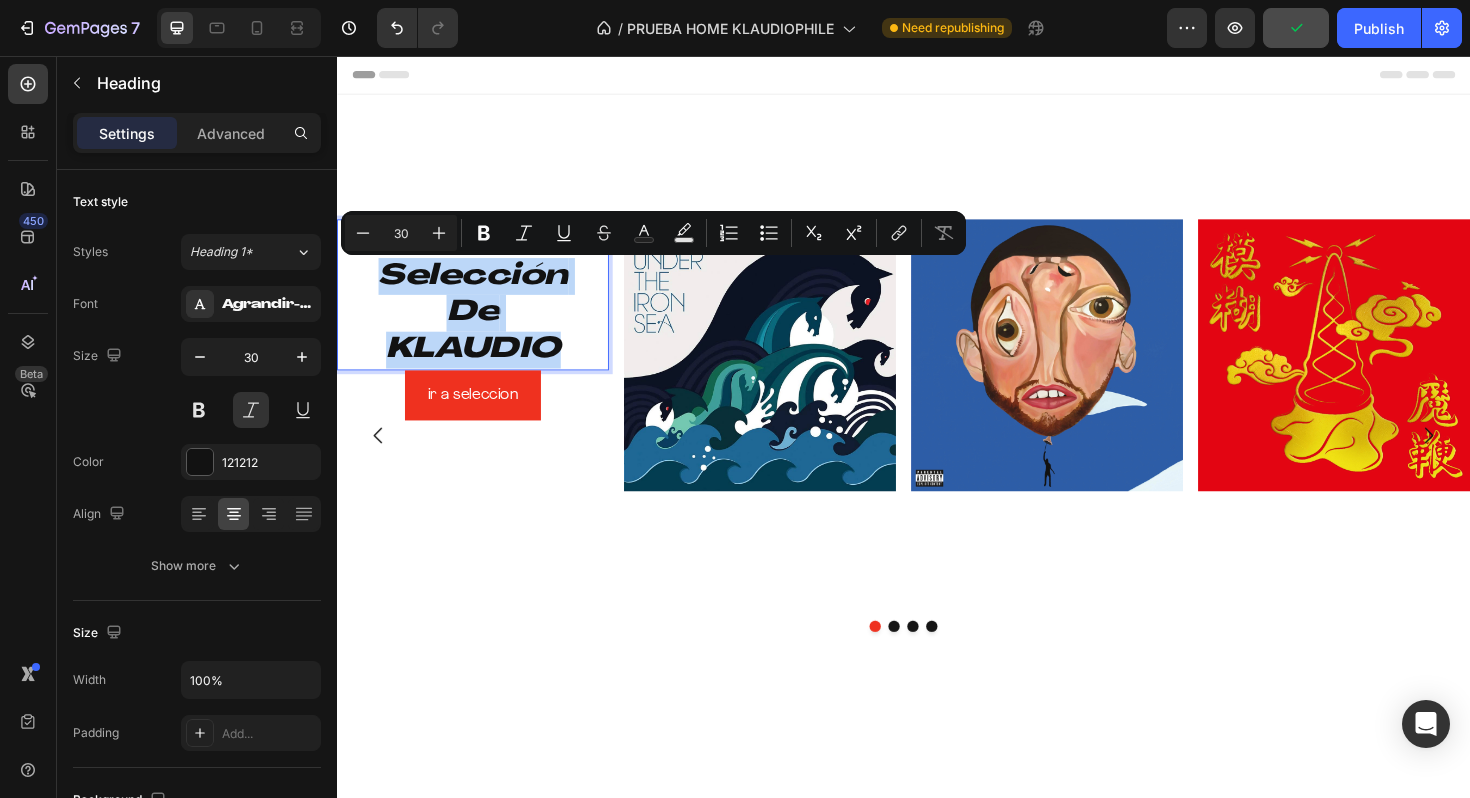 drag, startPoint x: 385, startPoint y: 271, endPoint x: 602, endPoint y: 376, distance: 241.06845 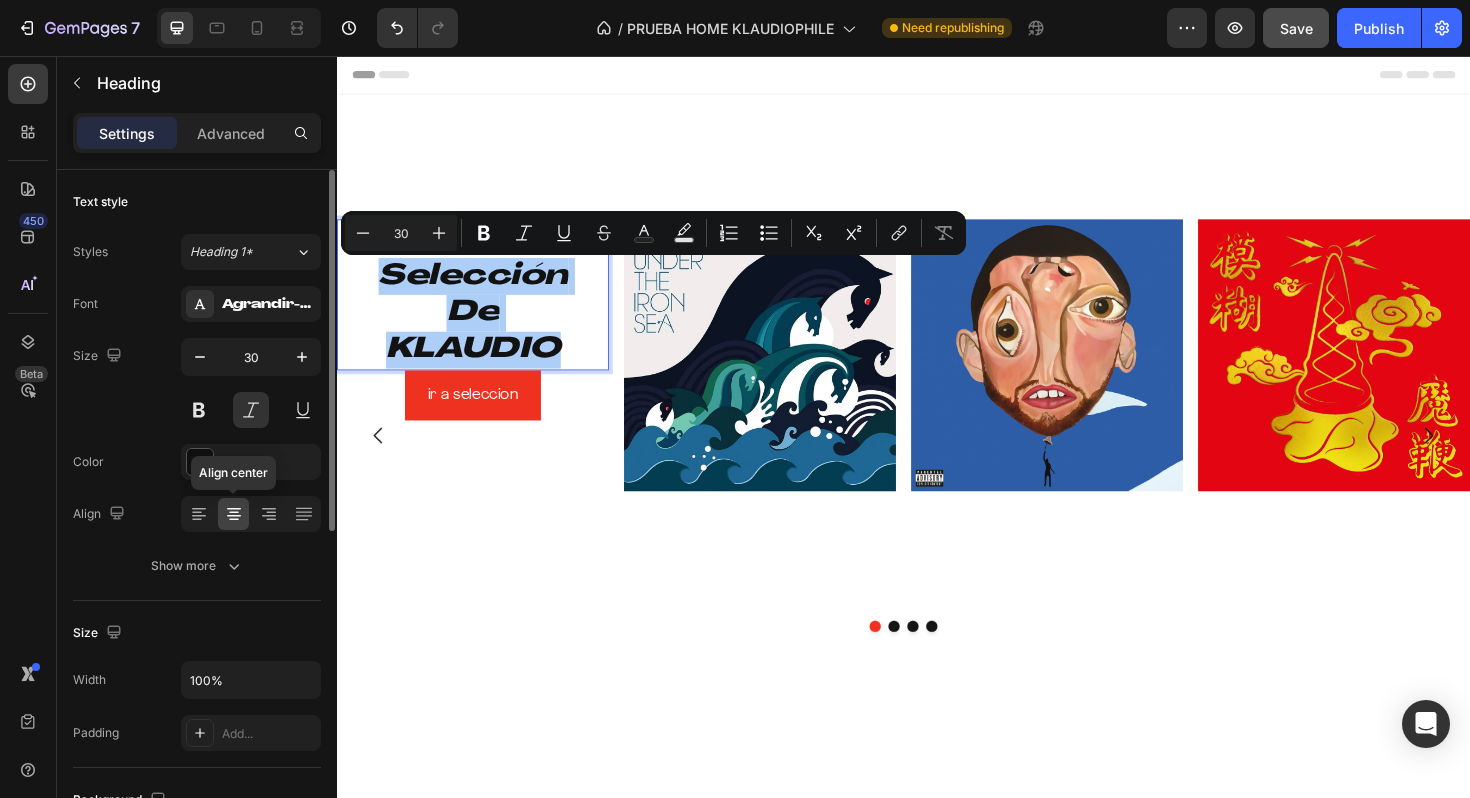 click 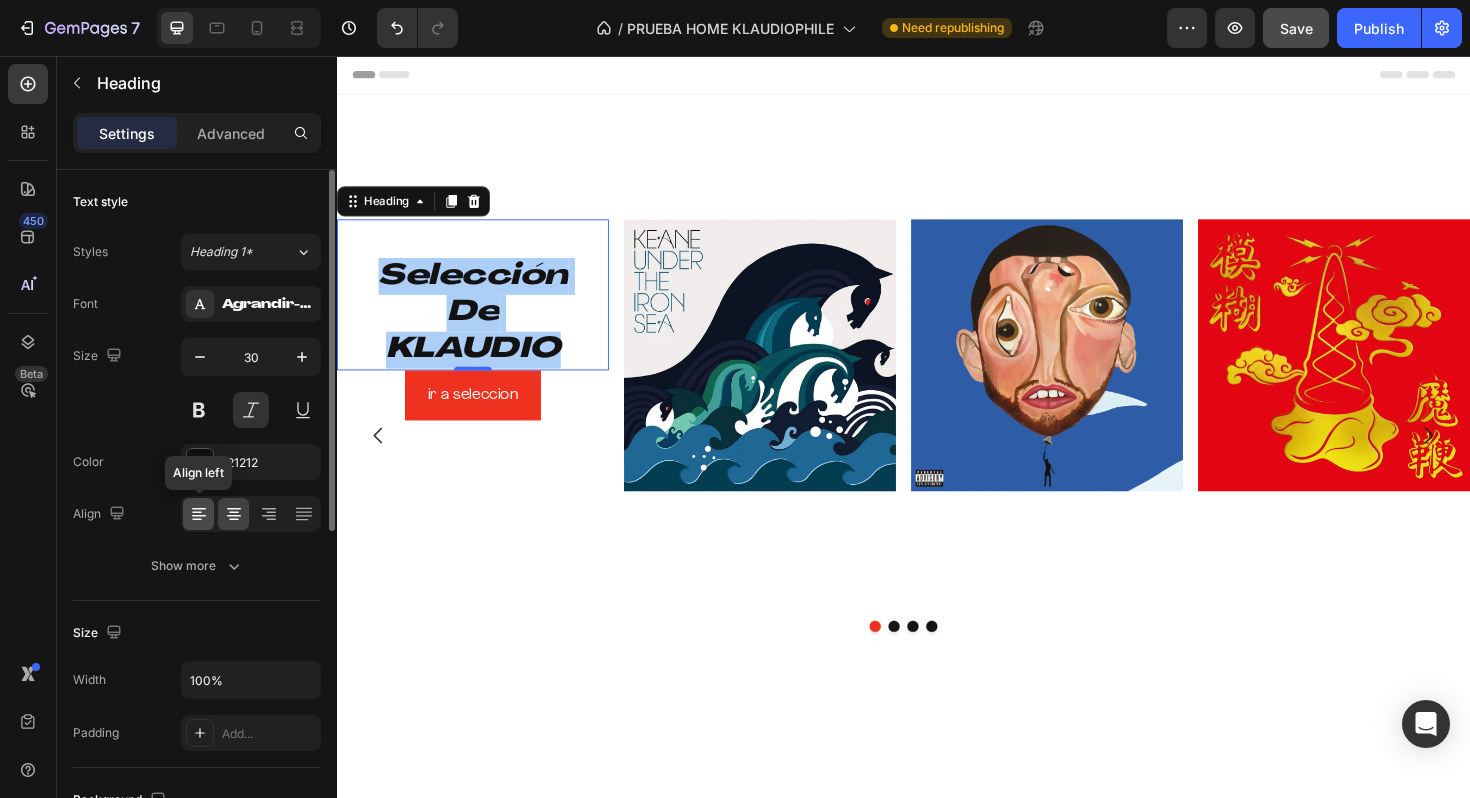 click 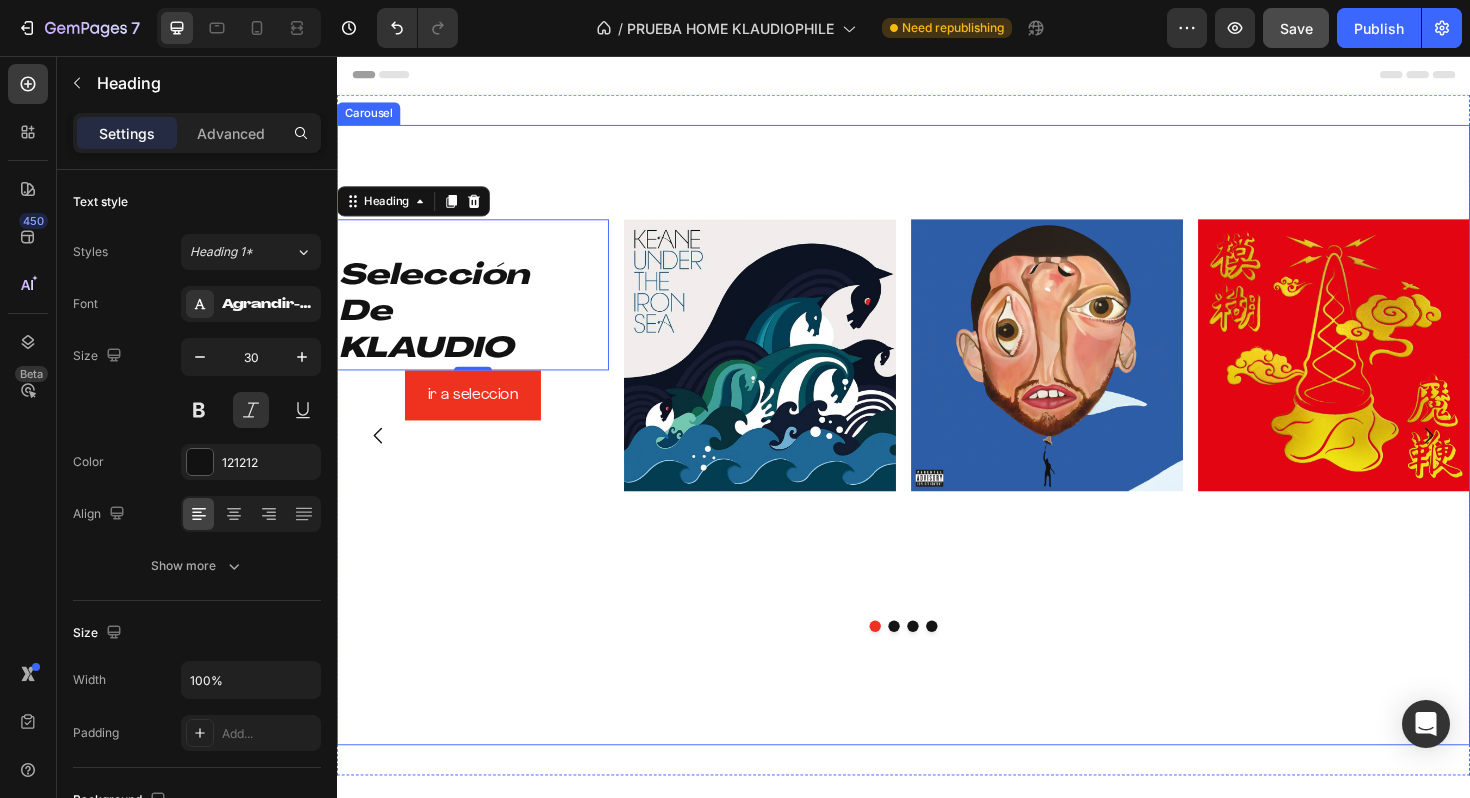 click on "⁠⁠⁠⁠⁠⁠⁠ Selección De KLAUDIO Heading   0 ir a seleccion Button Image Image Image Row" at bounding box center (937, 557) 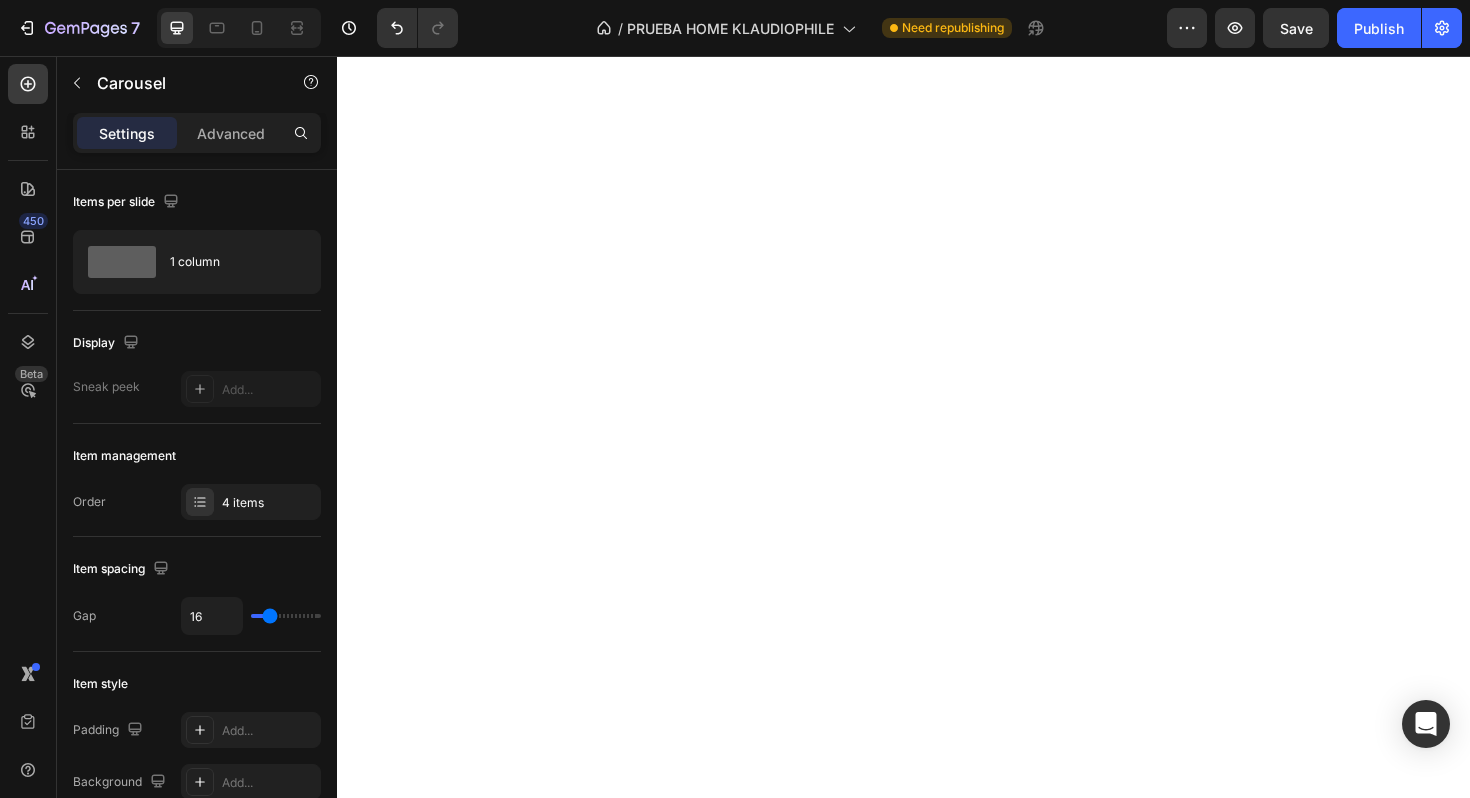 scroll, scrollTop: 0, scrollLeft: 0, axis: both 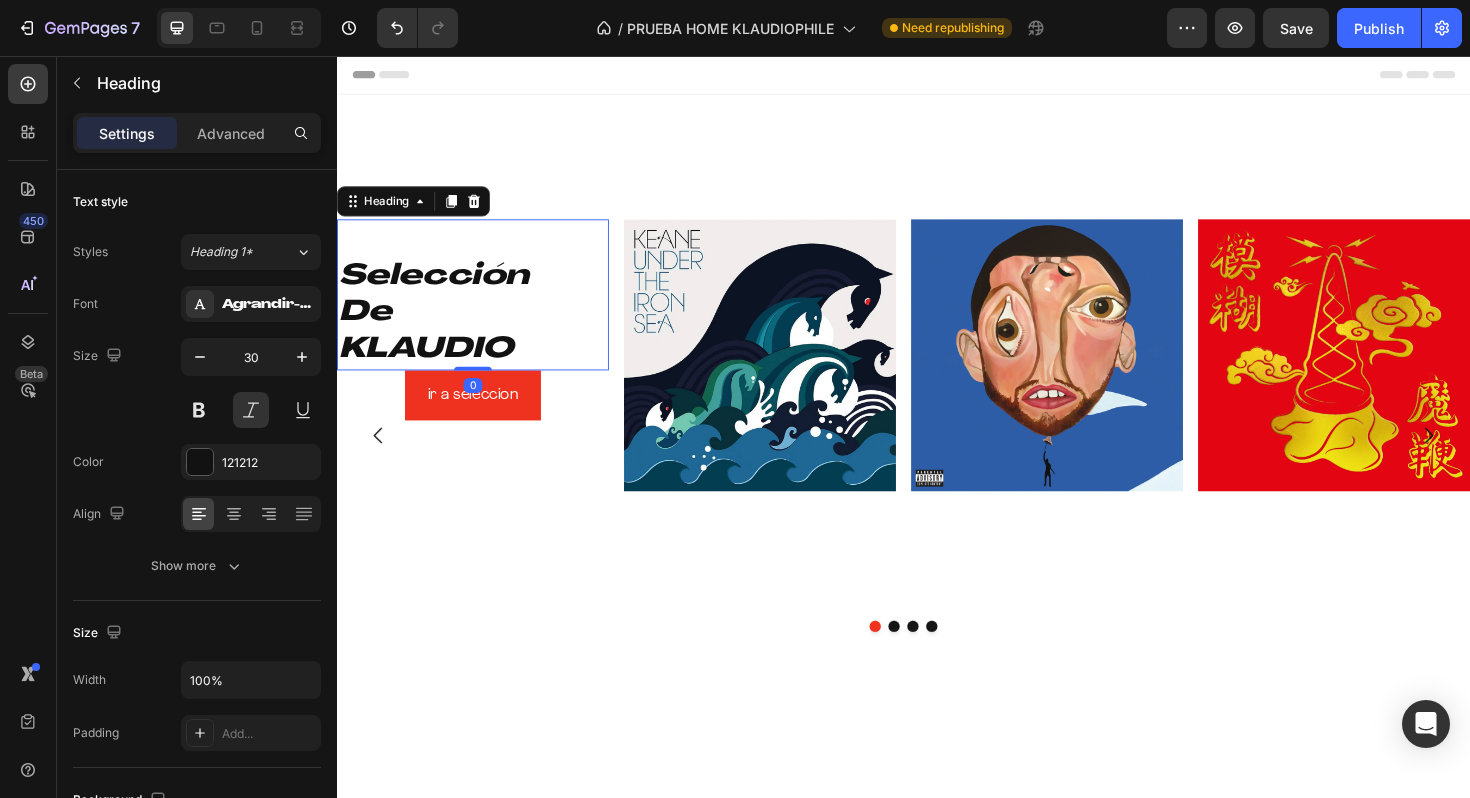 click on "⁠⁠⁠⁠⁠⁠⁠ Selección De KLAUDIO" at bounding box center (481, 309) 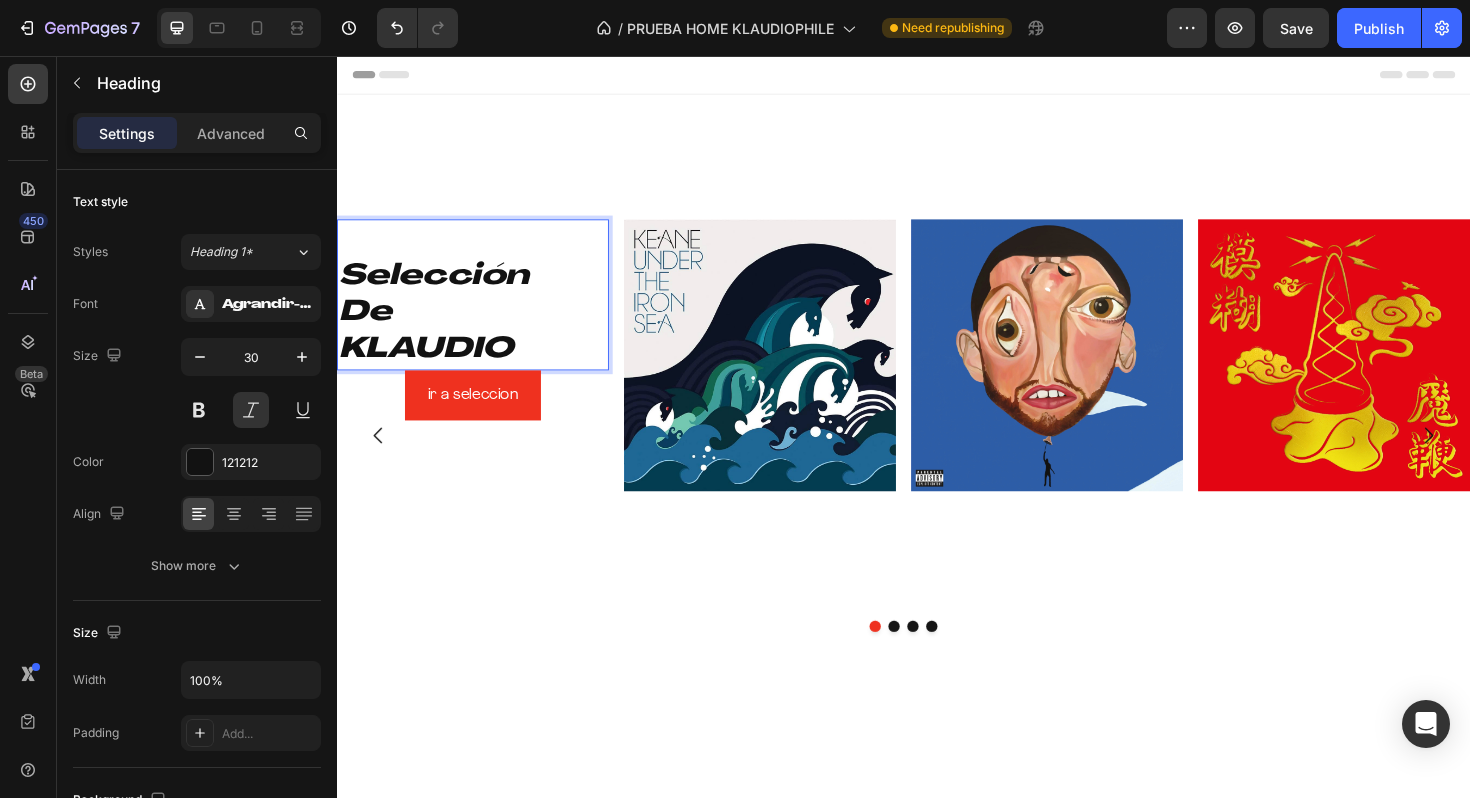 click on "⁠⁠⁠⁠⁠⁠⁠ Selección De KLAUDIO" at bounding box center (481, 309) 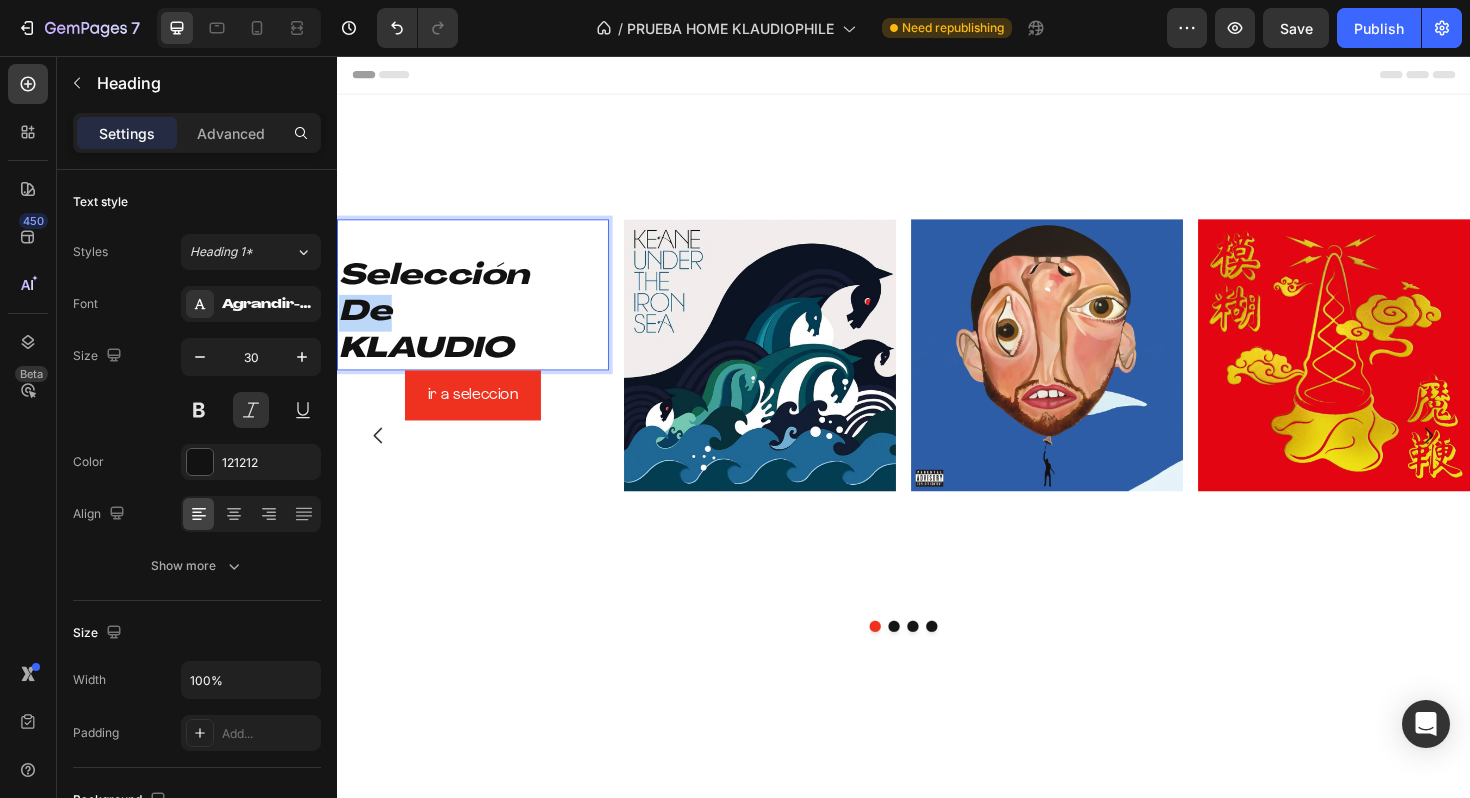 click on "⁠⁠⁠⁠⁠⁠⁠ Selección De KLAUDIO" at bounding box center [481, 309] 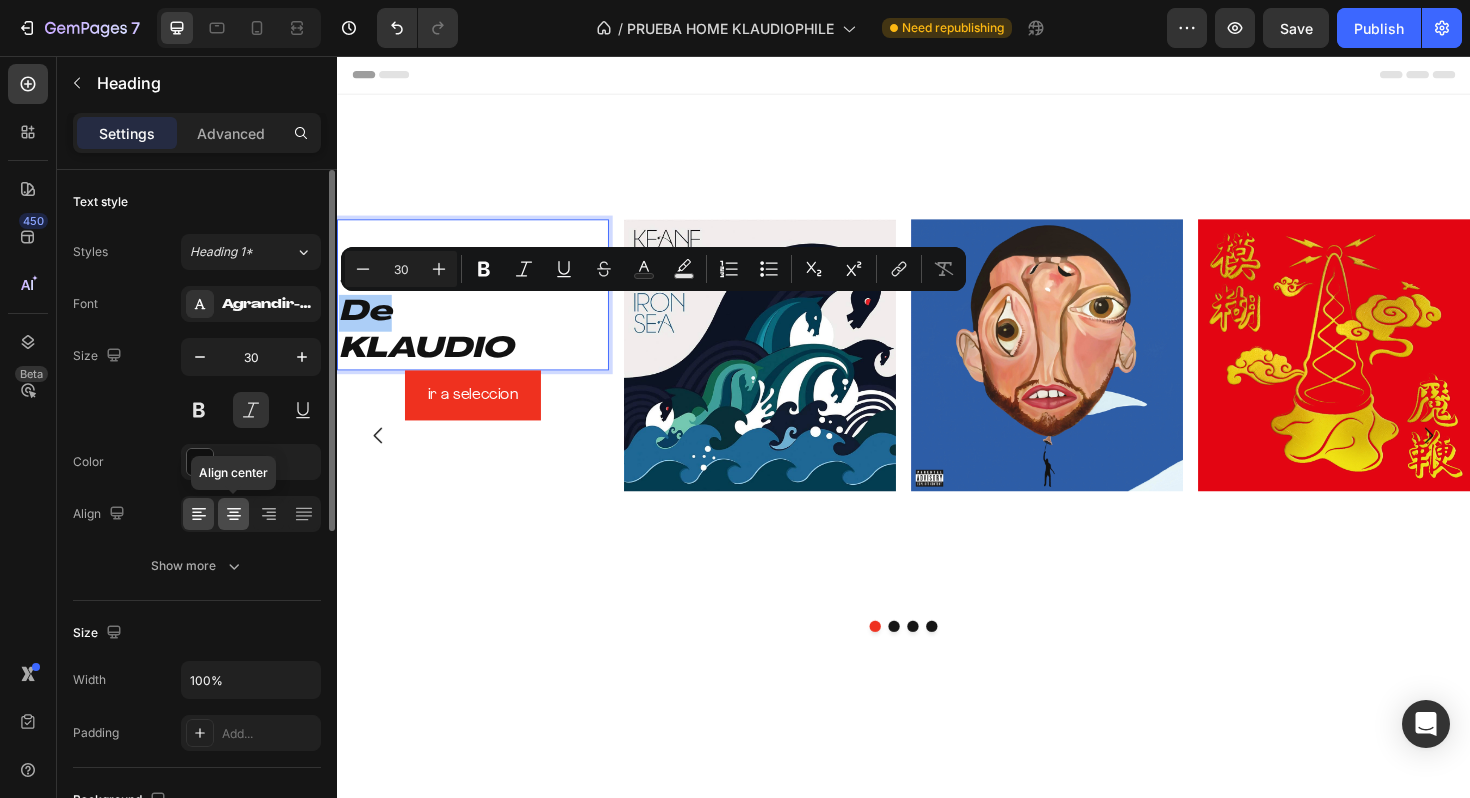 click 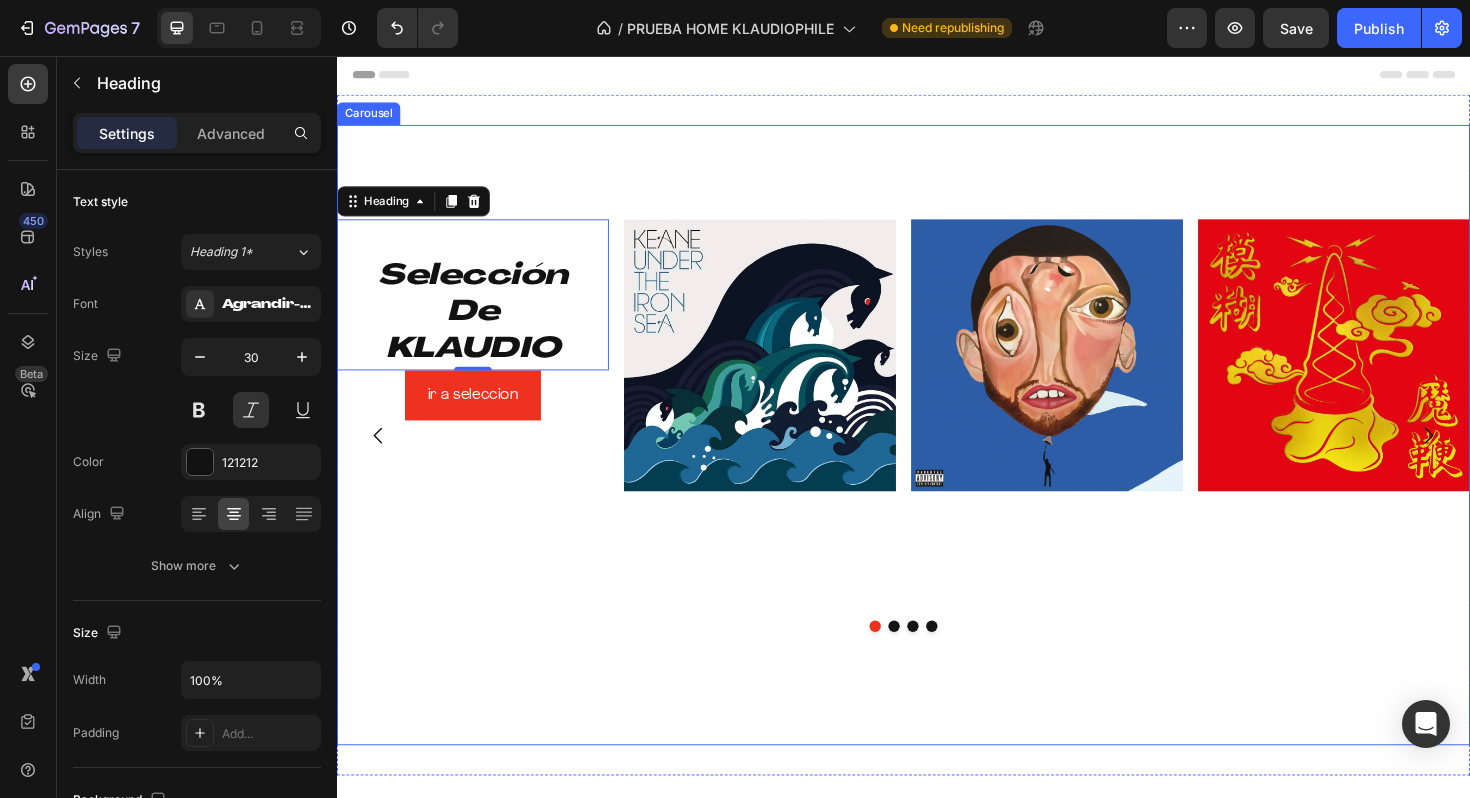 click on "⁠⁠⁠⁠⁠⁠⁠ Selección De KLAUDIO Heading   0 ir a seleccion Button Image Image Image Row" at bounding box center [937, 557] 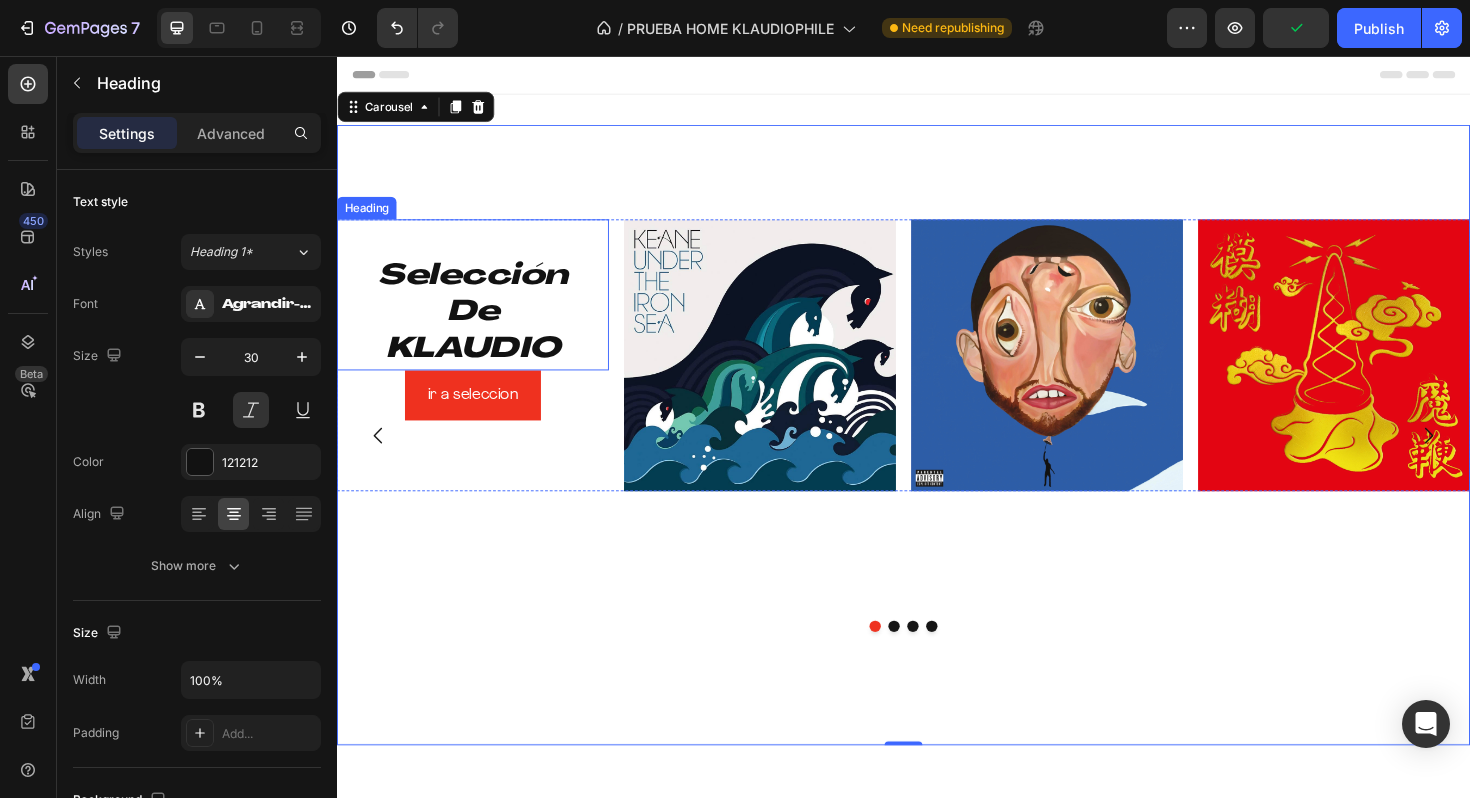 click on "⁠⁠⁠⁠⁠⁠⁠ Selección De KLAUDIO" at bounding box center [481, 309] 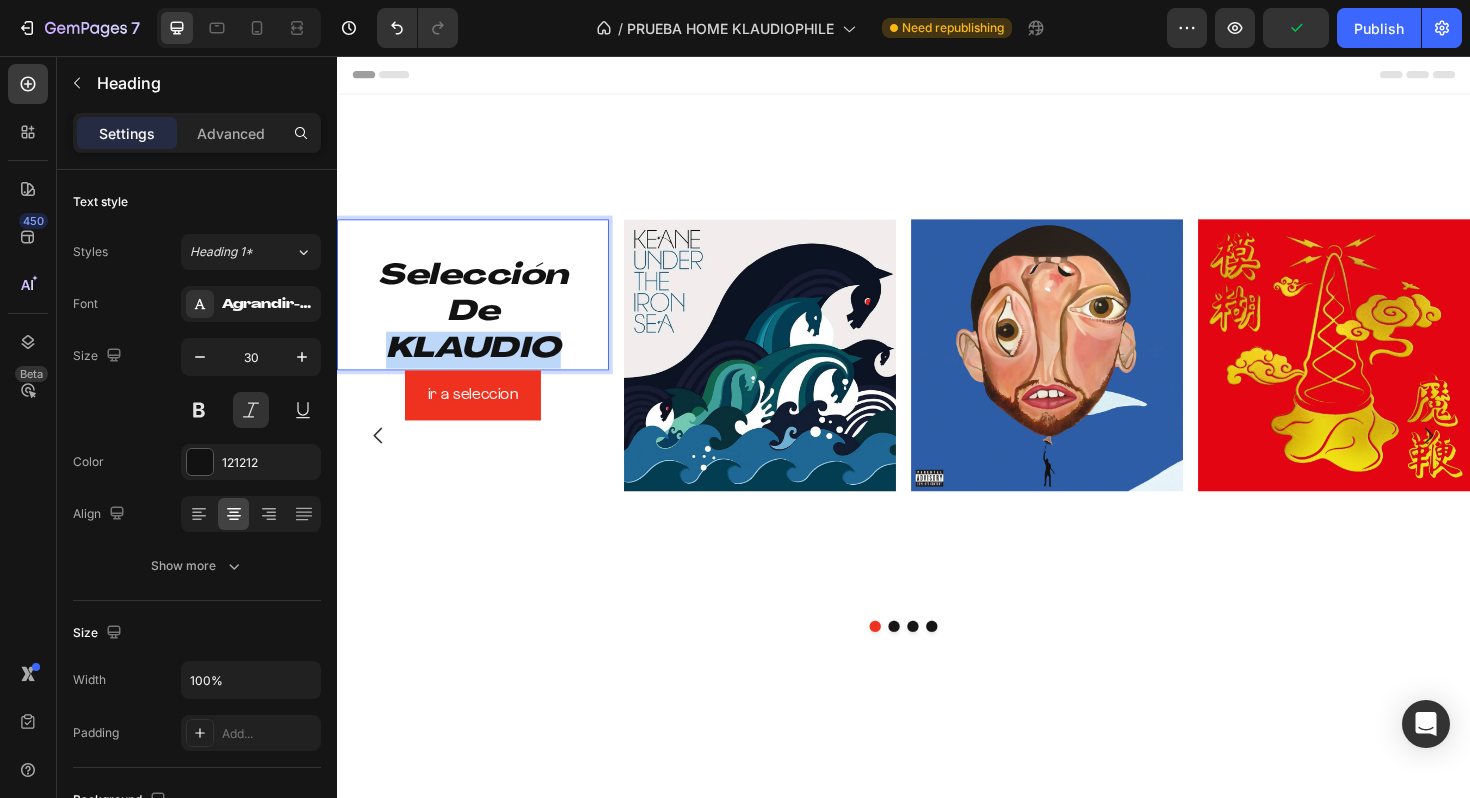 click on "⁠⁠⁠⁠⁠⁠⁠ Selección De KLAUDIO" at bounding box center [481, 309] 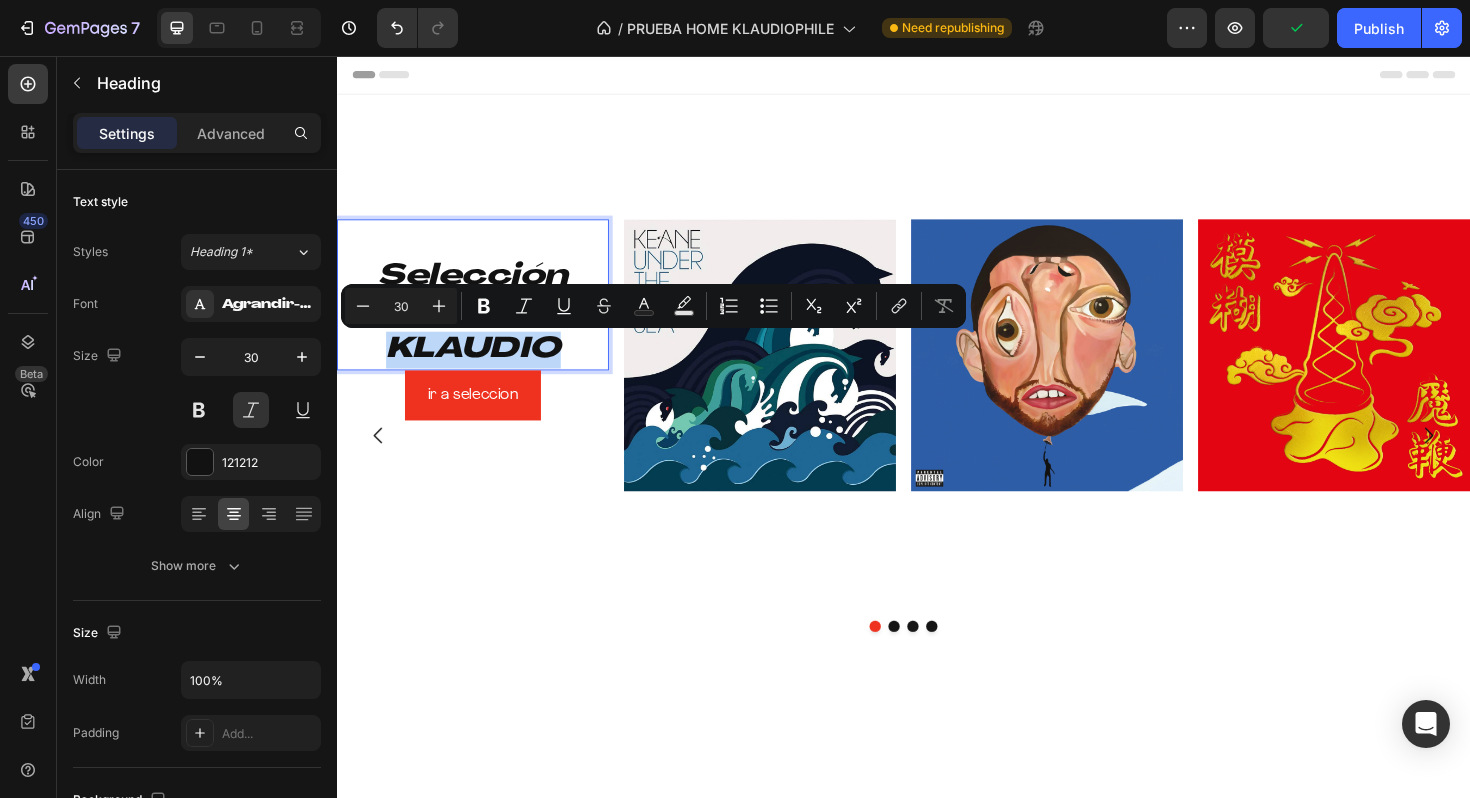 click on "Selección De KLAUDIO" at bounding box center (481, 309) 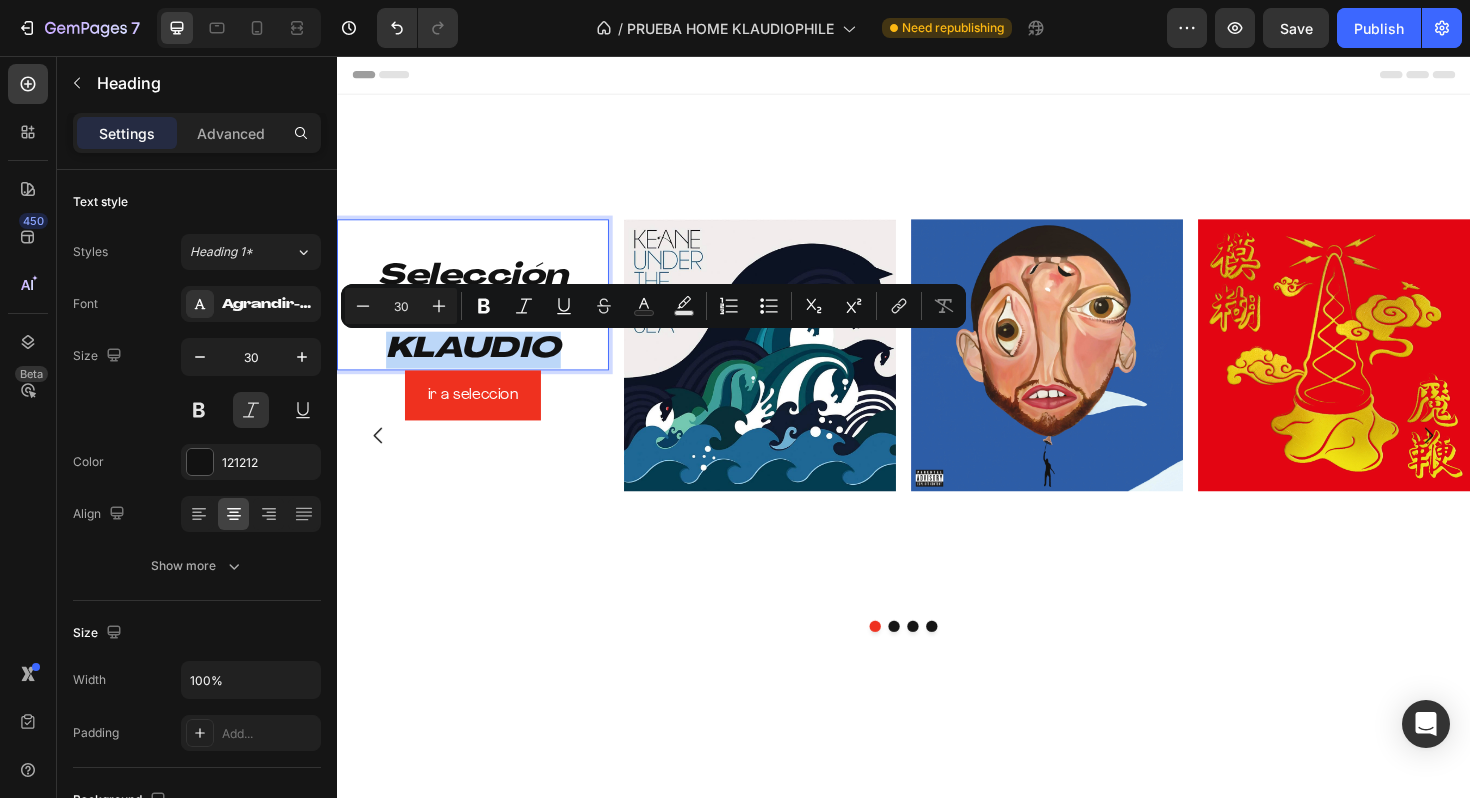 drag, startPoint x: 593, startPoint y: 365, endPoint x: 584, endPoint y: 349, distance: 18.35756 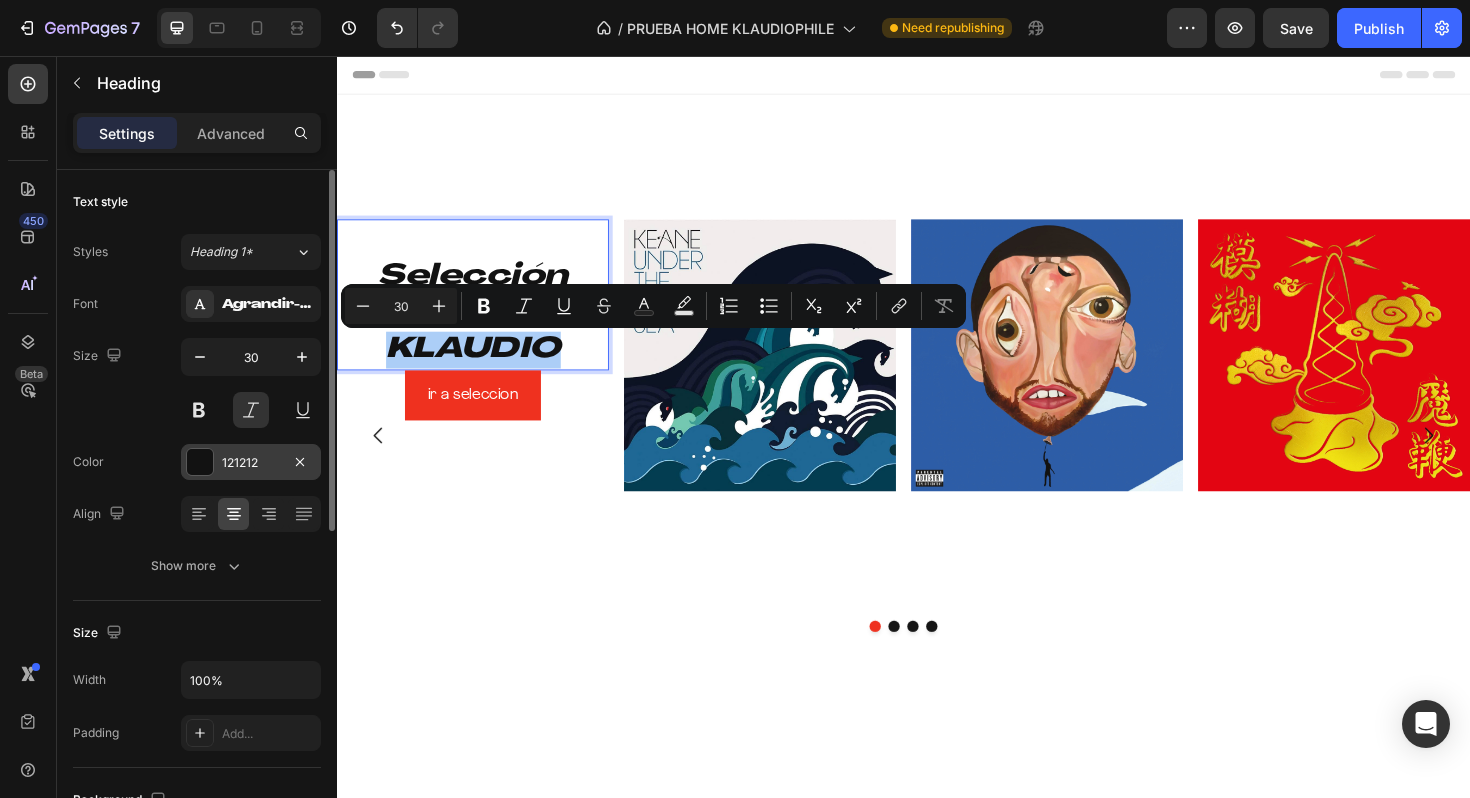 click at bounding box center (200, 462) 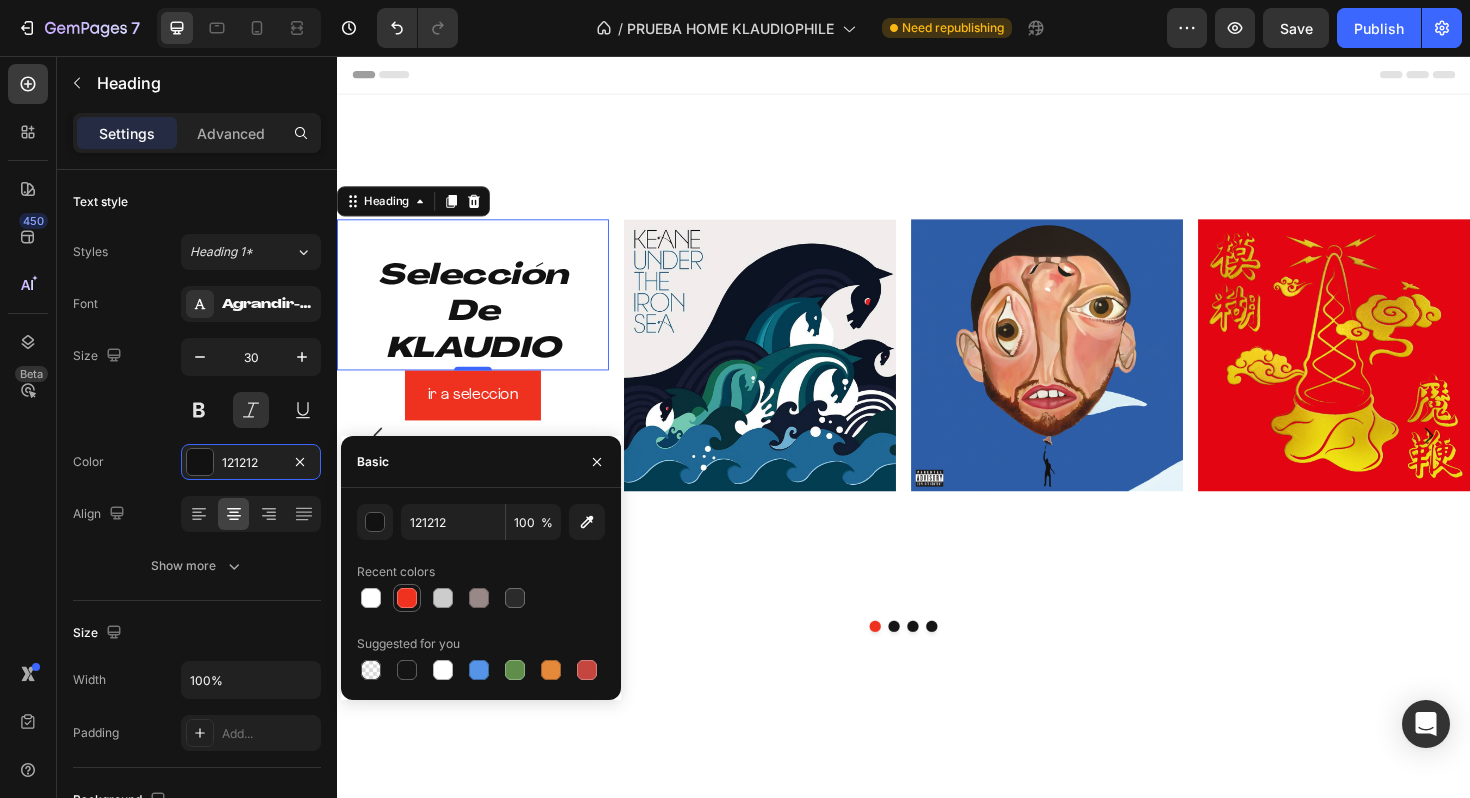 click at bounding box center (407, 598) 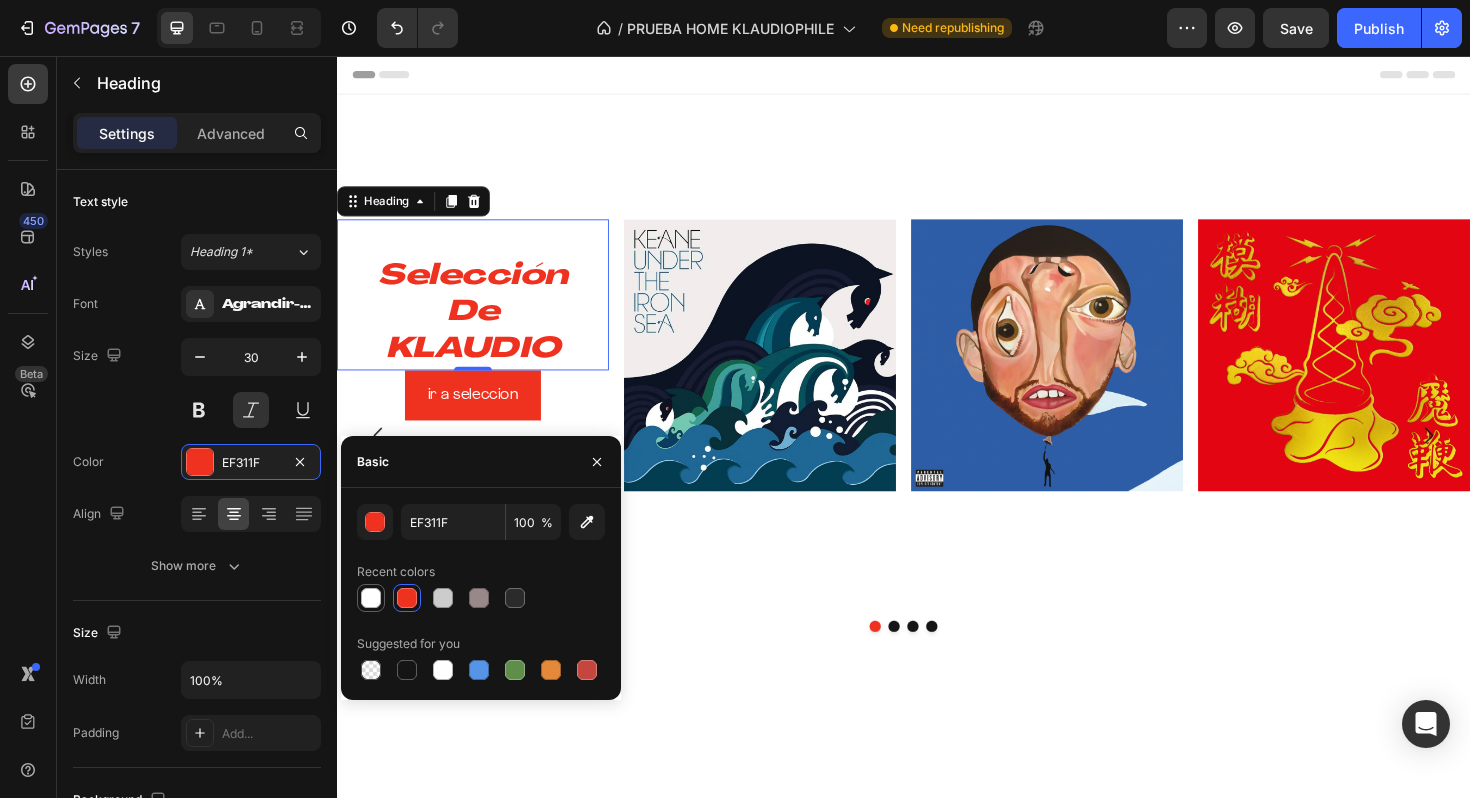 click at bounding box center [371, 598] 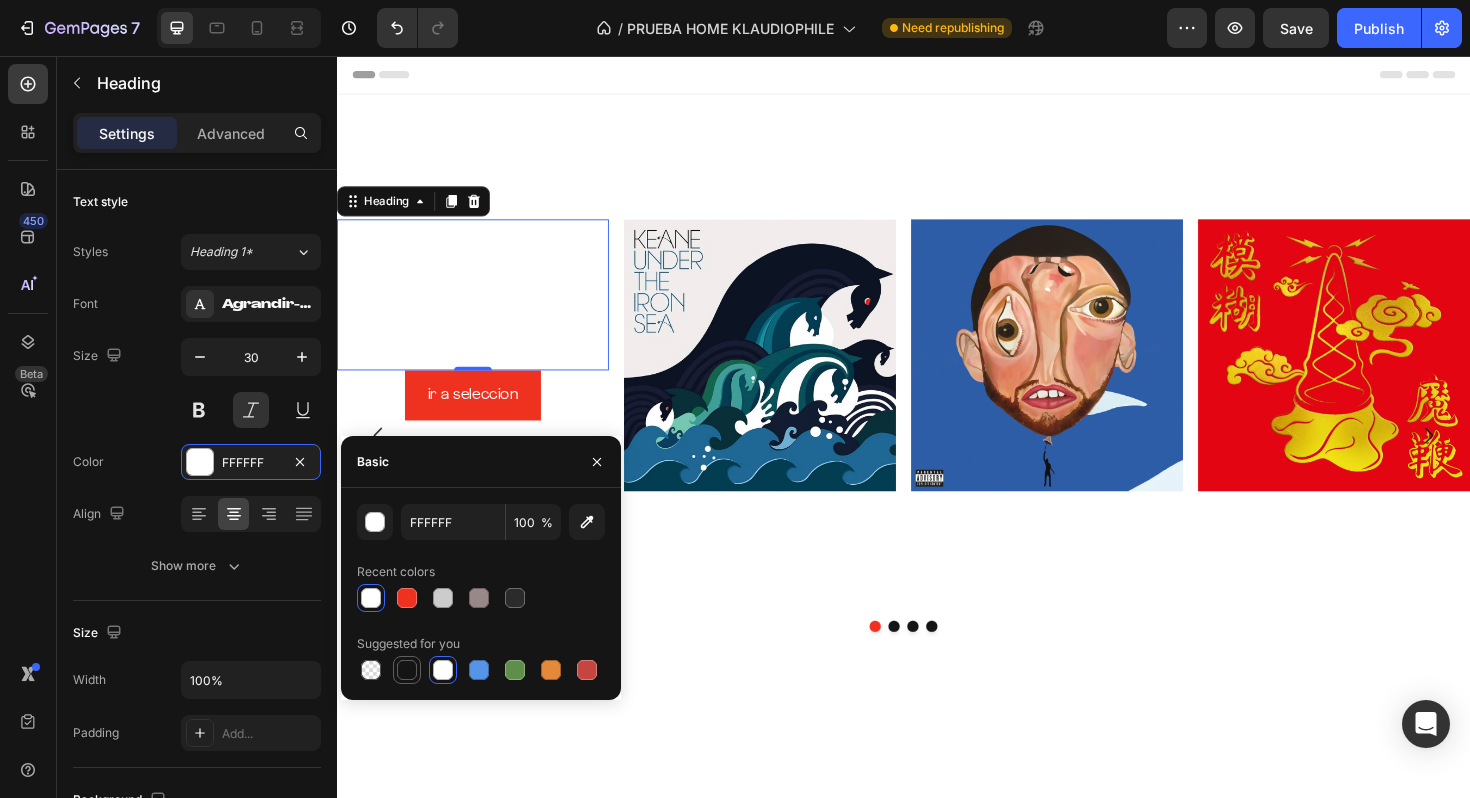 click at bounding box center [407, 670] 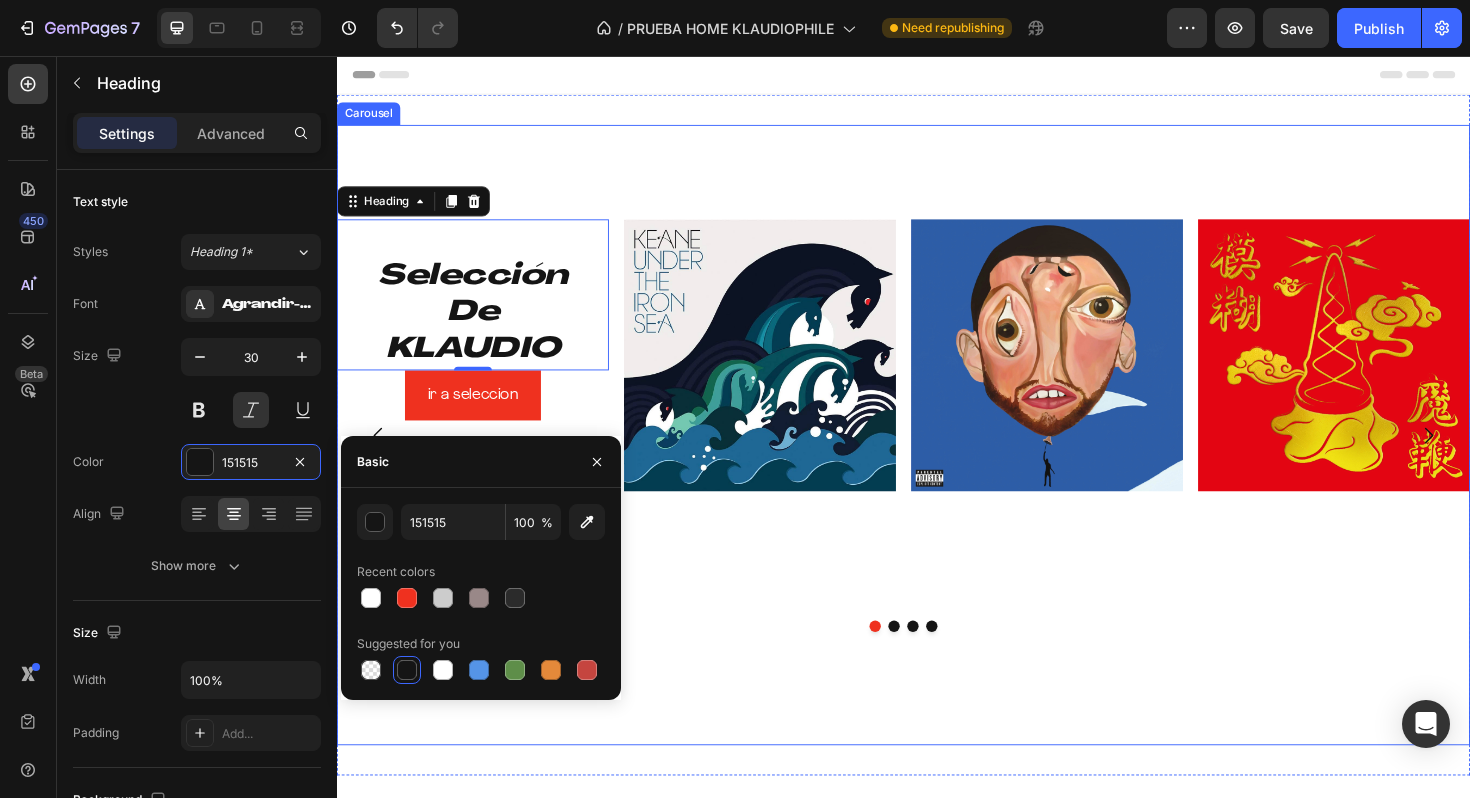 click on "⁠⁠⁠⁠⁠⁠⁠ Selección De KLAUDIO Heading   0 ir a seleccion Button Image Image Image Row" at bounding box center (937, 557) 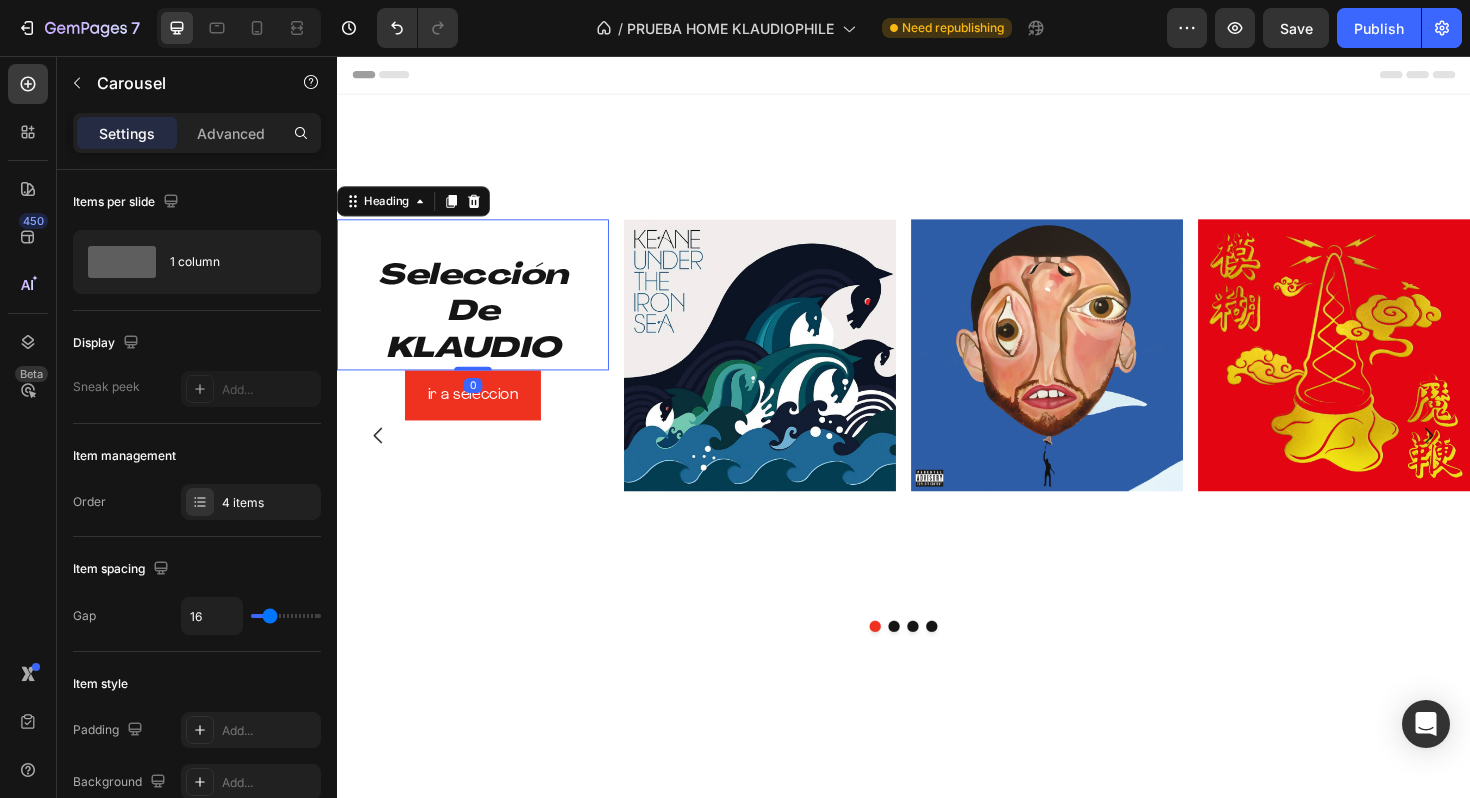 click on "⁠⁠⁠⁠⁠⁠⁠ Selección De KLAUDIO" at bounding box center [481, 309] 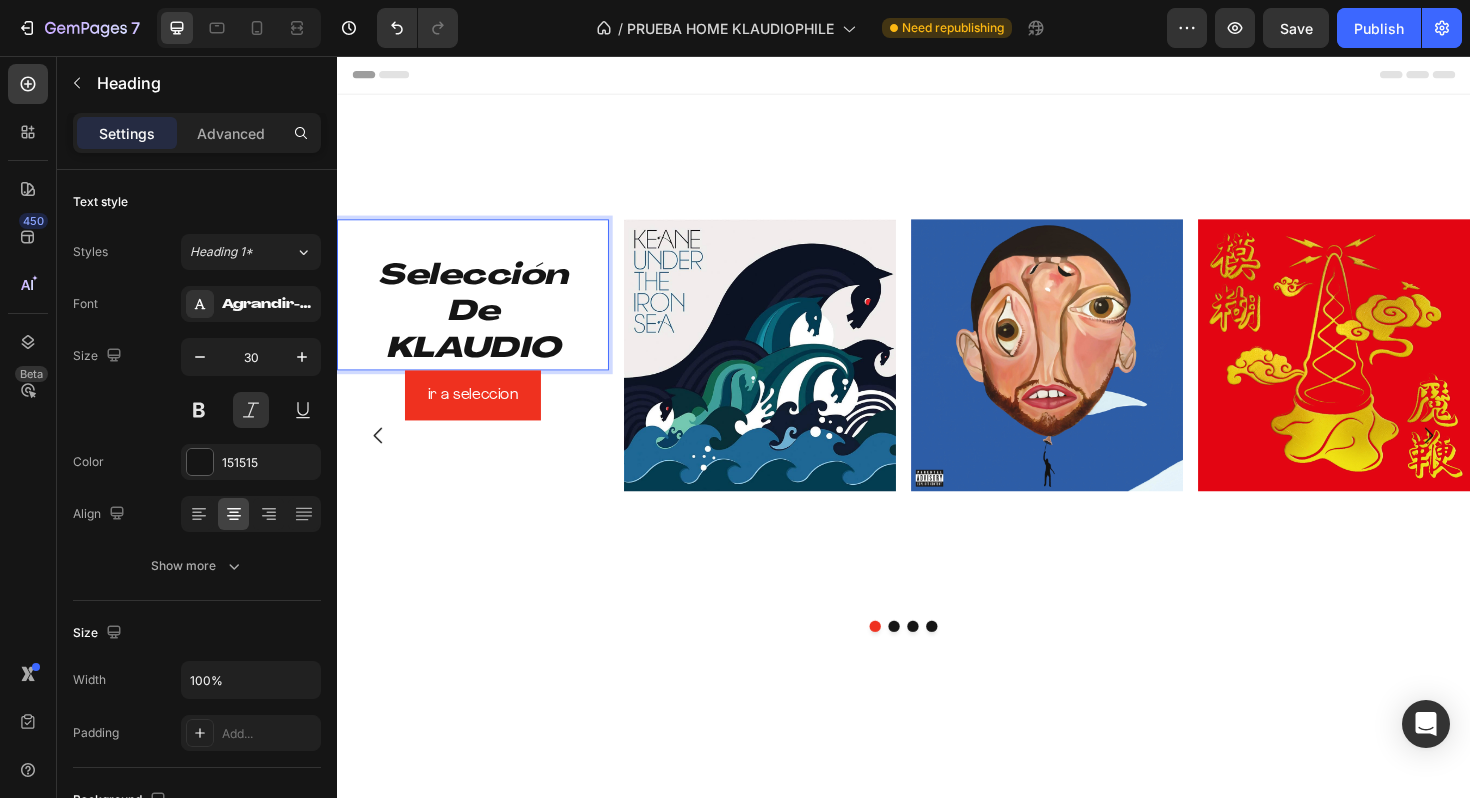 click on "⁠⁠⁠⁠⁠⁠⁠ Selección De KLAUDIO" at bounding box center (481, 309) 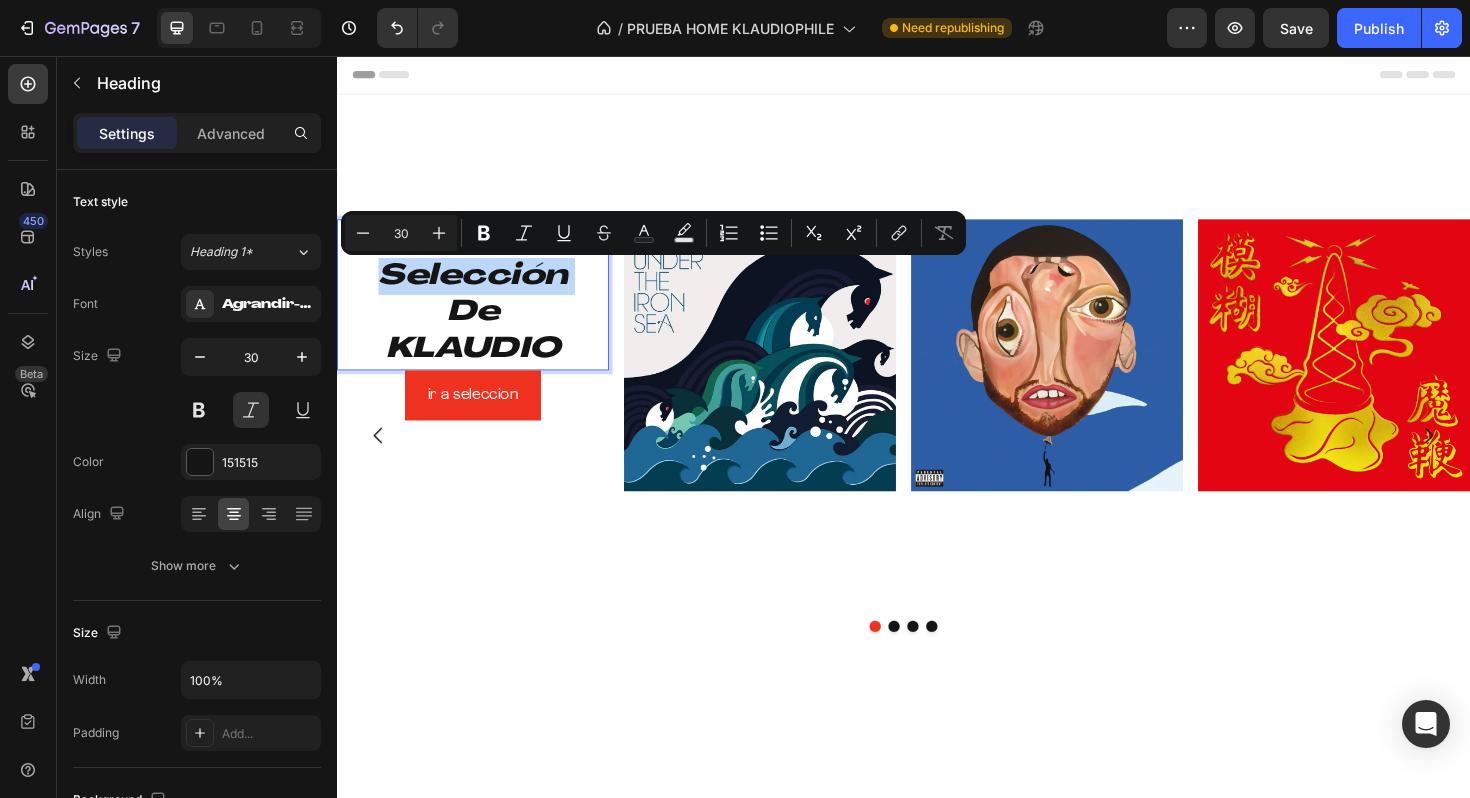 click on "Selección De KLAUDIO" at bounding box center [481, 309] 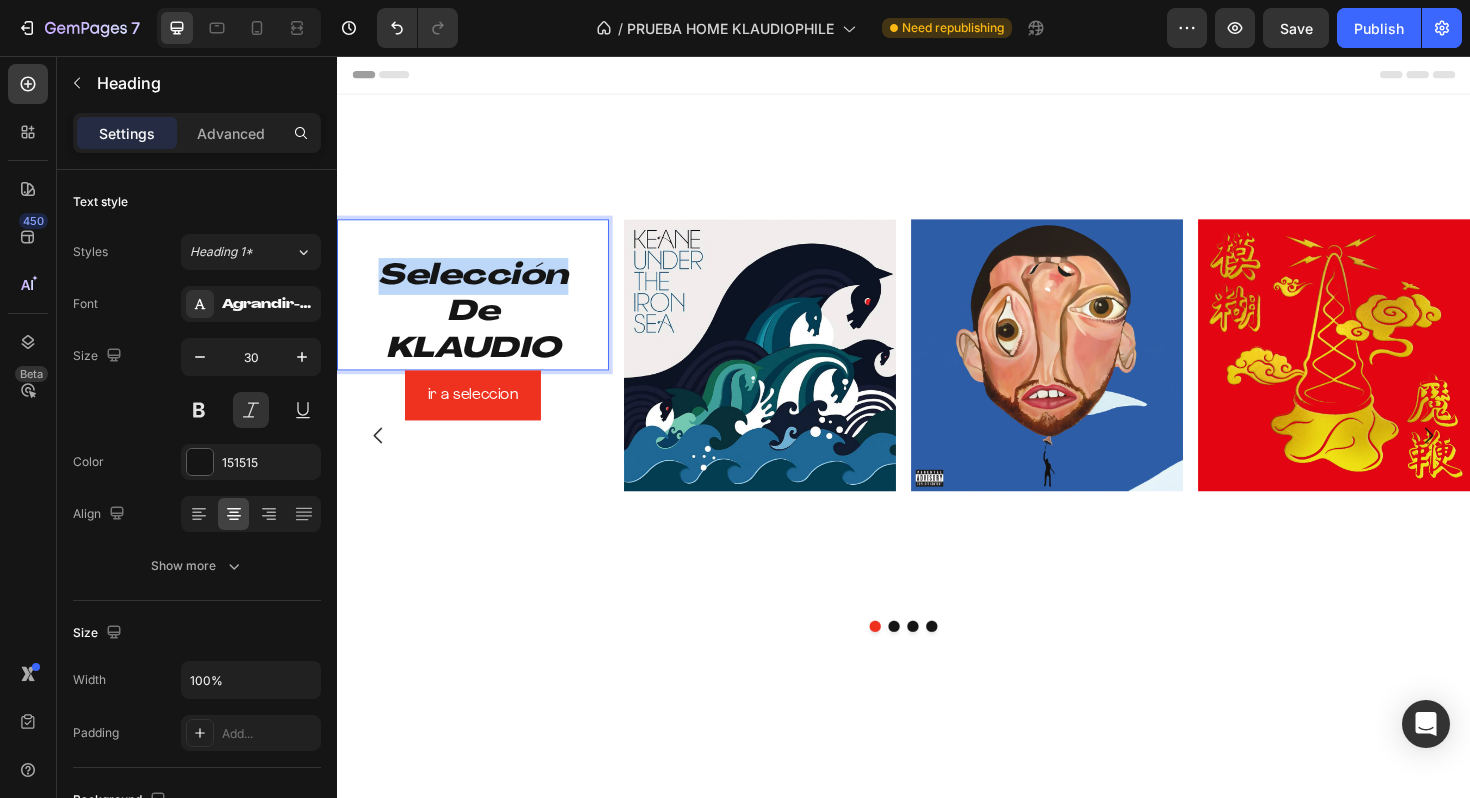 click on "Selección De KLAUDIO" at bounding box center [481, 309] 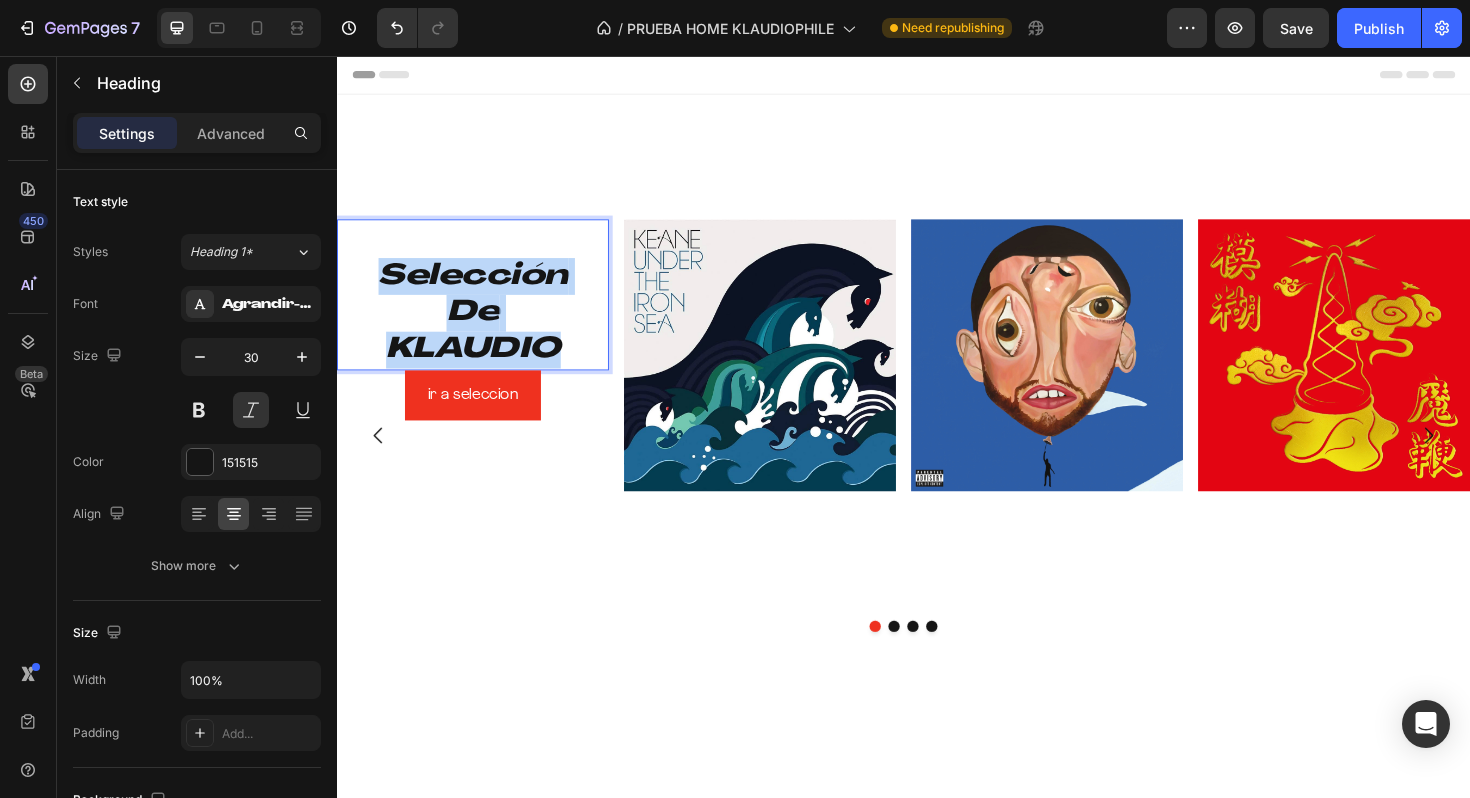 drag, startPoint x: 393, startPoint y: 288, endPoint x: 574, endPoint y: 374, distance: 200.39212 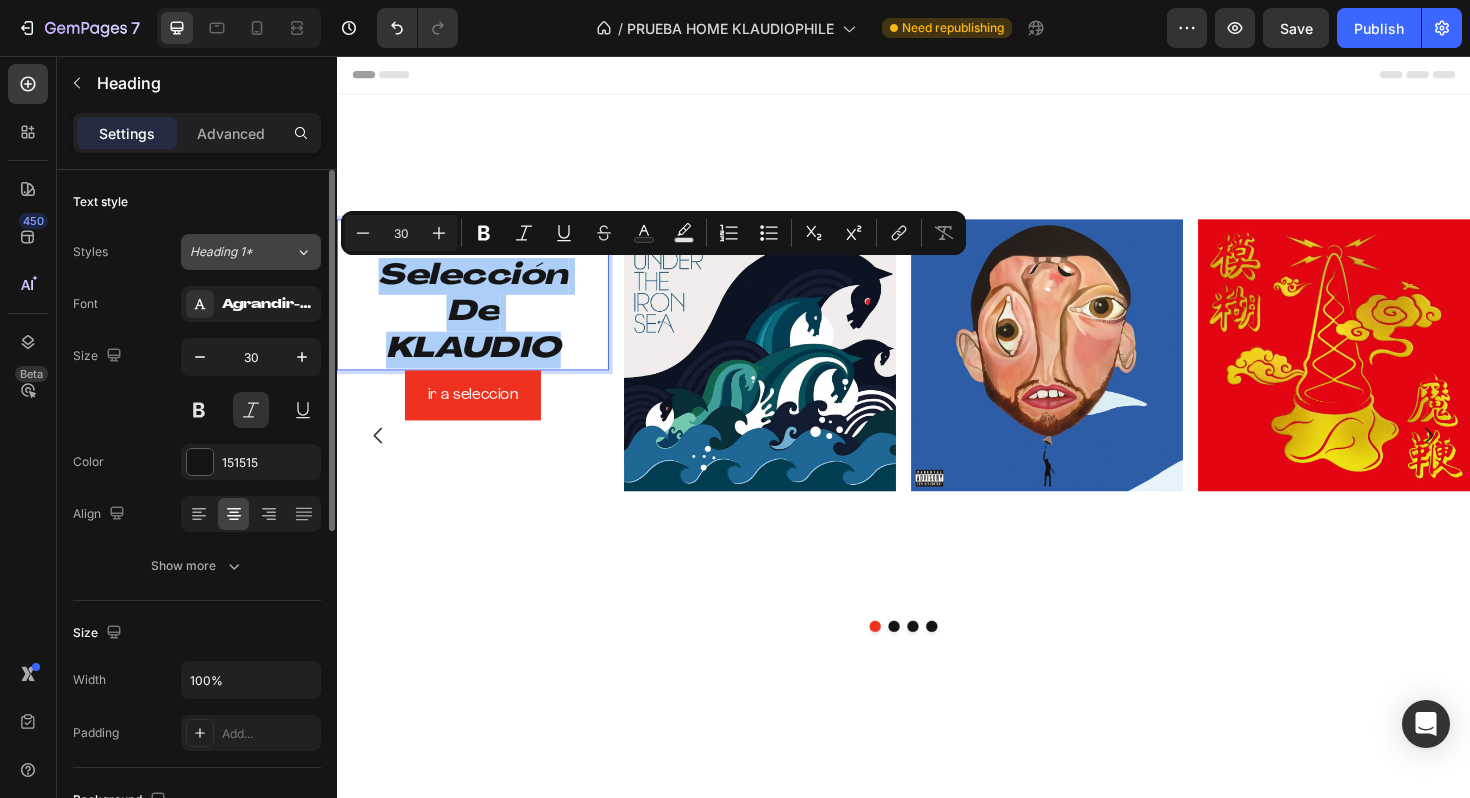 click on "Heading 1*" at bounding box center [242, 252] 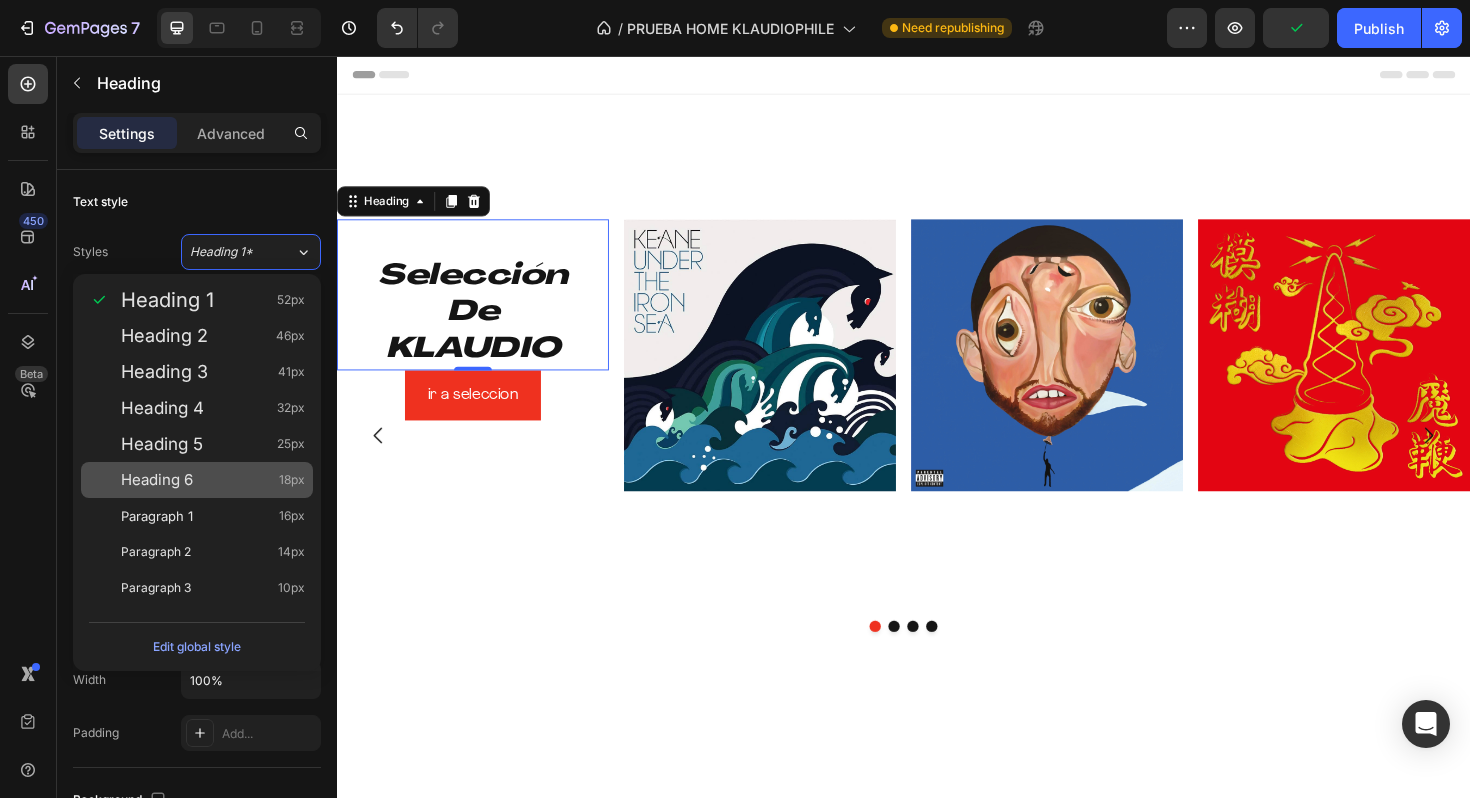click on "Heading 6 18px" at bounding box center (213, 480) 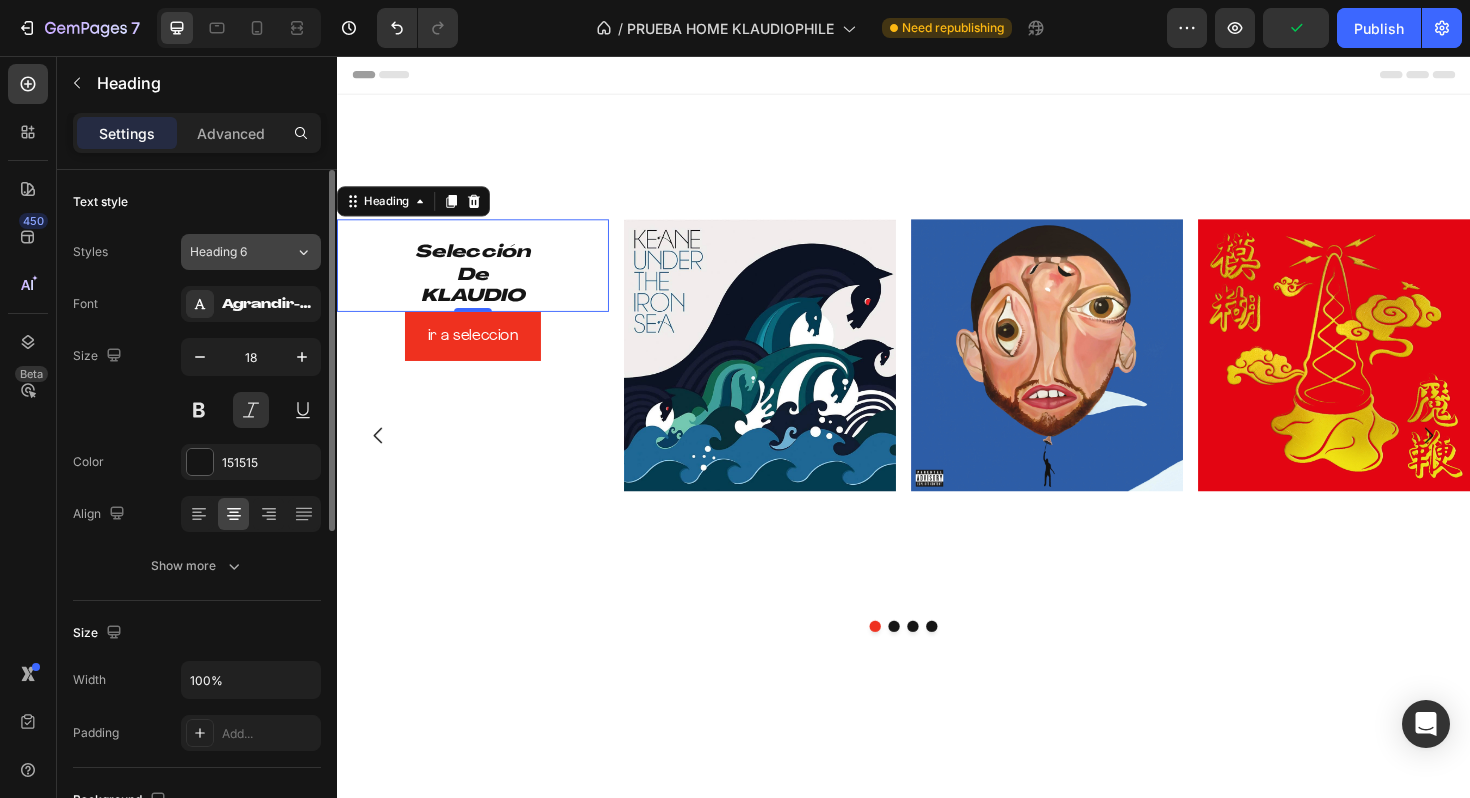 click on "Heading 6" at bounding box center (230, 252) 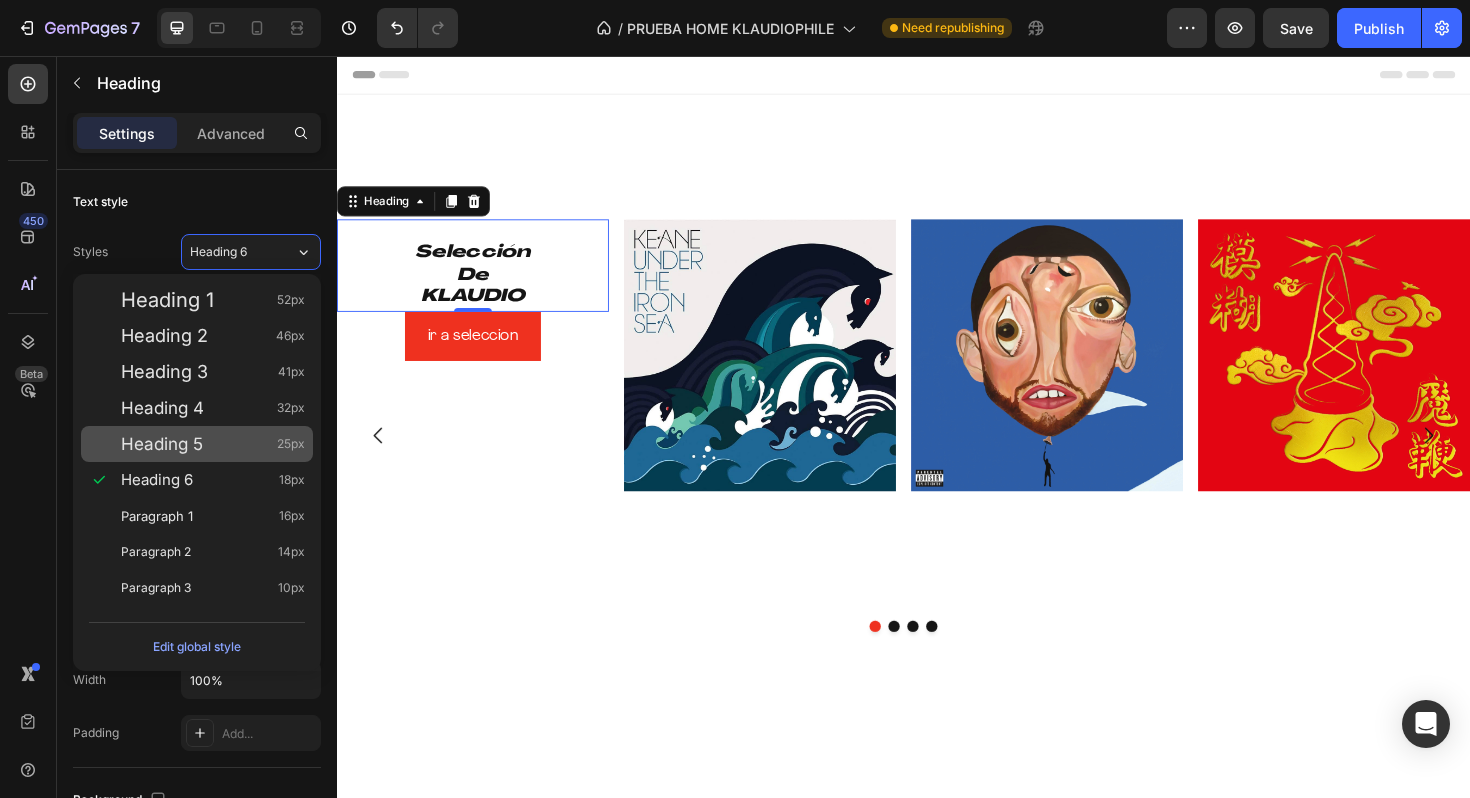 click on "Heading 5 25px" at bounding box center [213, 444] 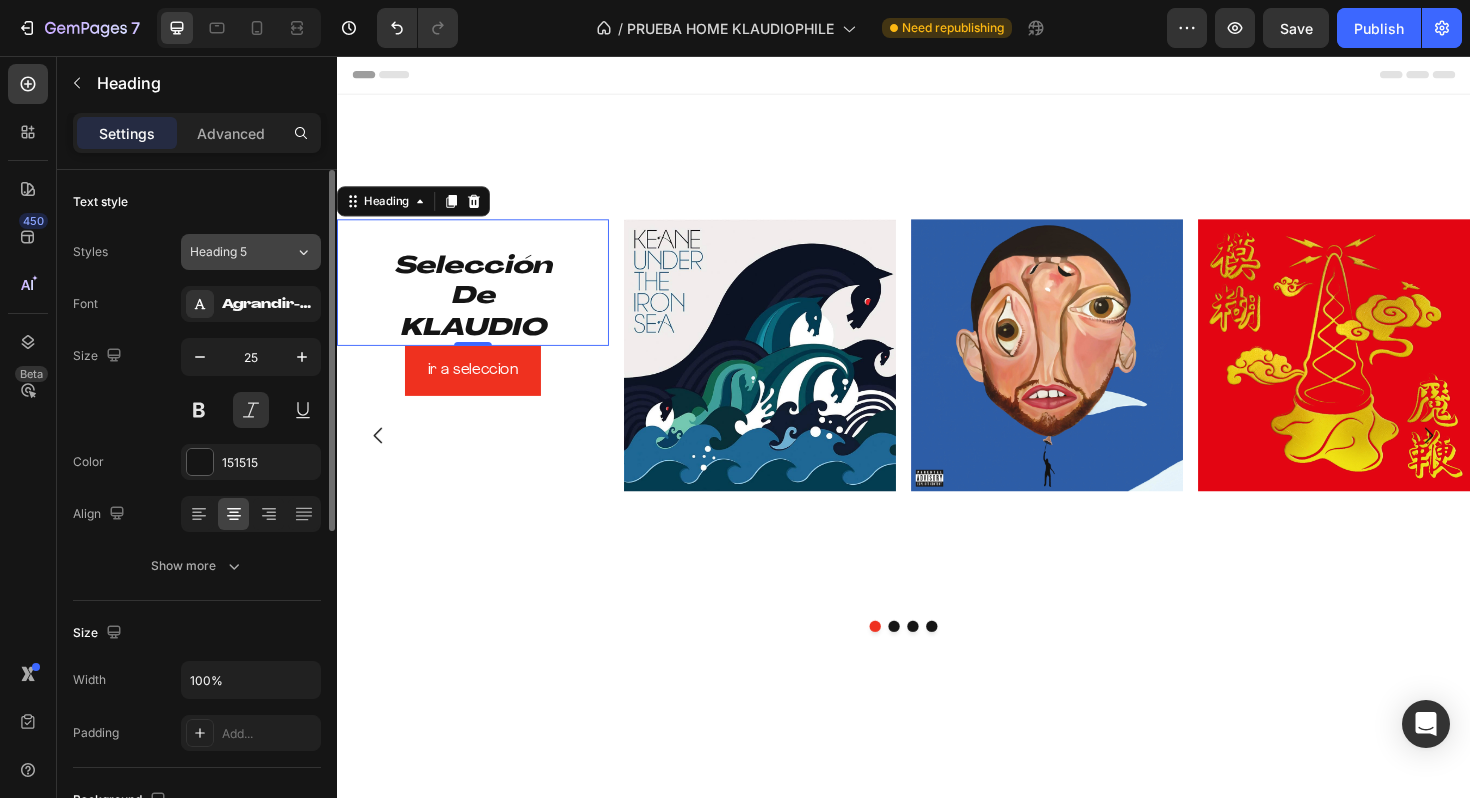 click on "Heading 5" at bounding box center (230, 252) 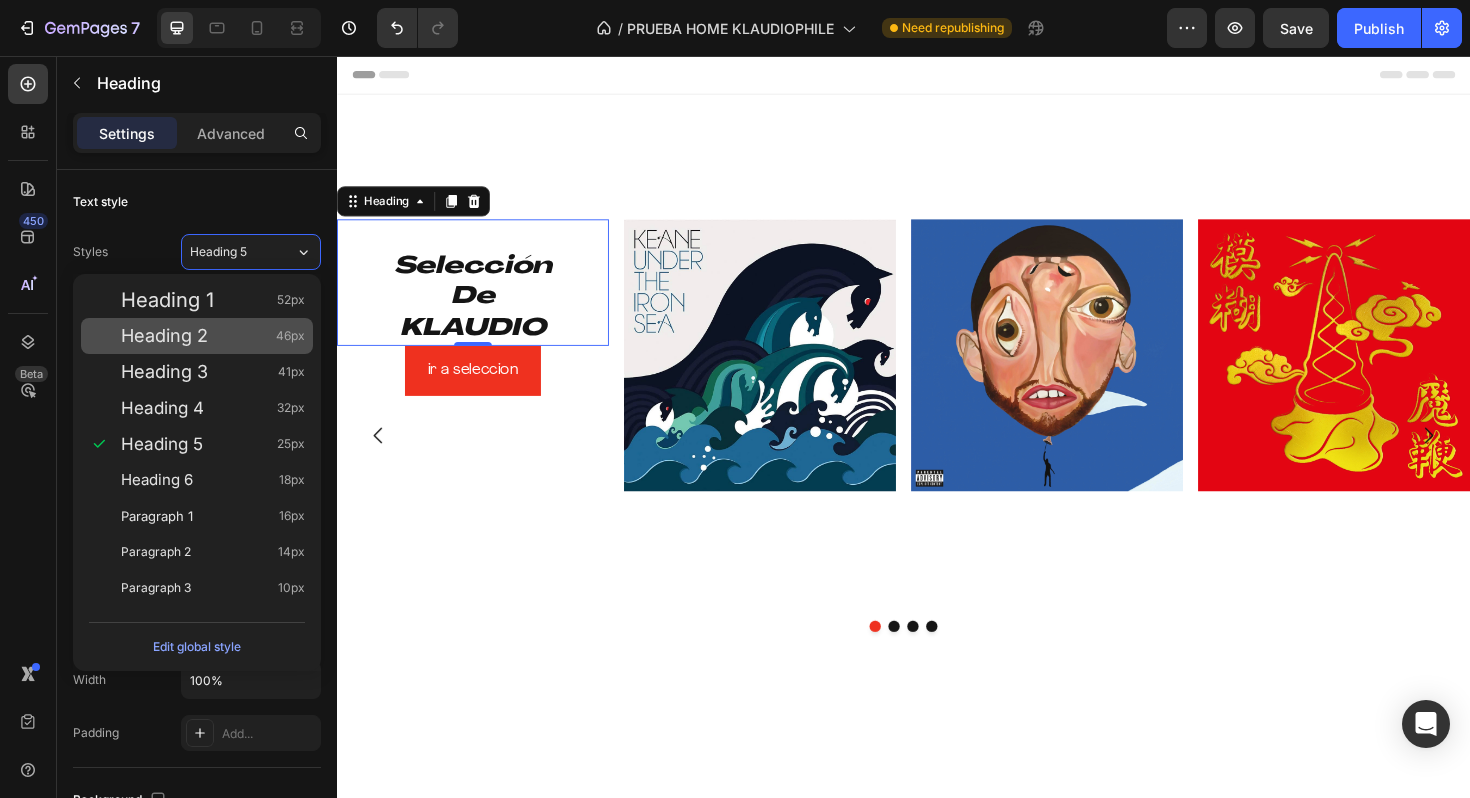 click on "Heading 2 46px" at bounding box center (213, 336) 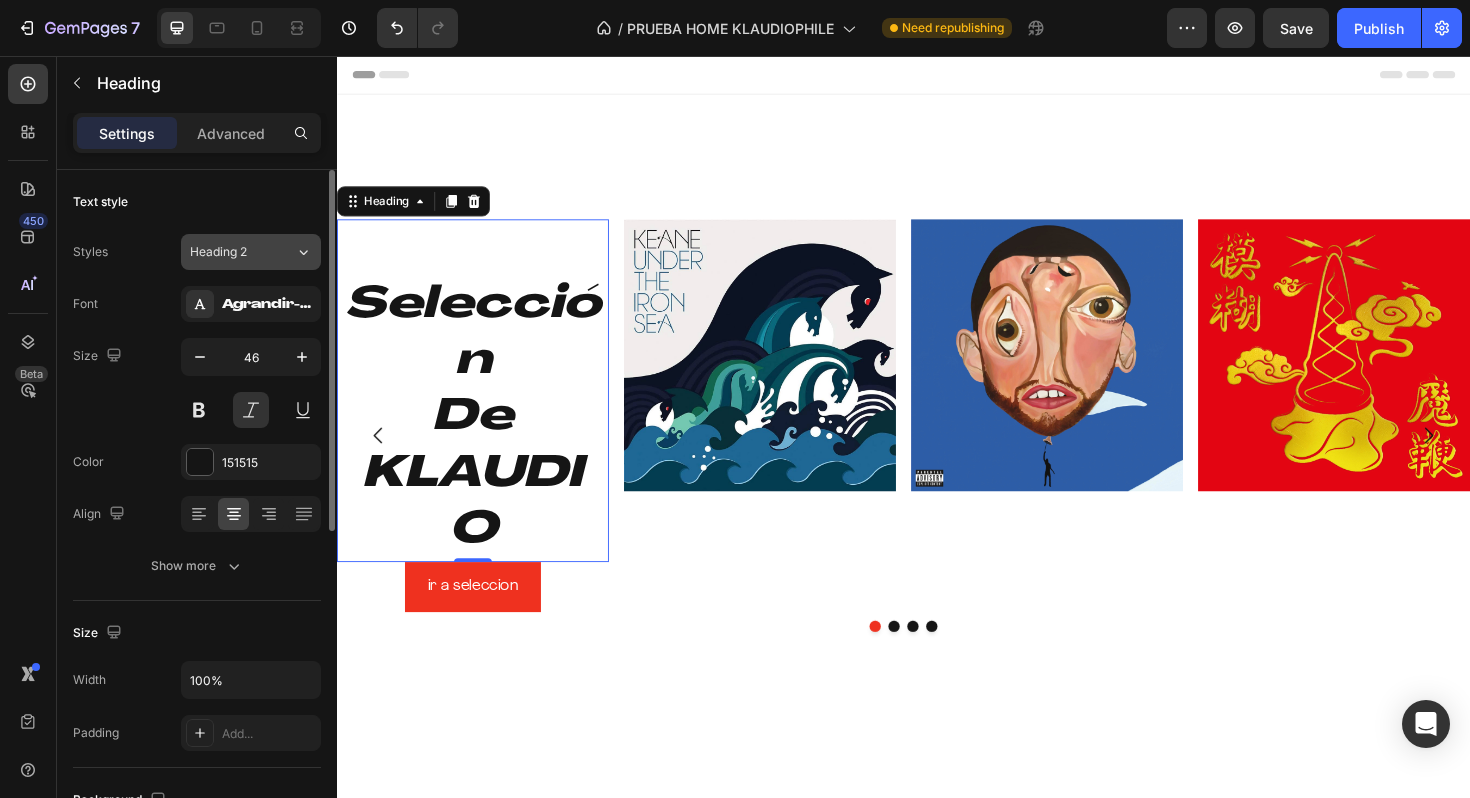click on "Heading 2" at bounding box center (230, 252) 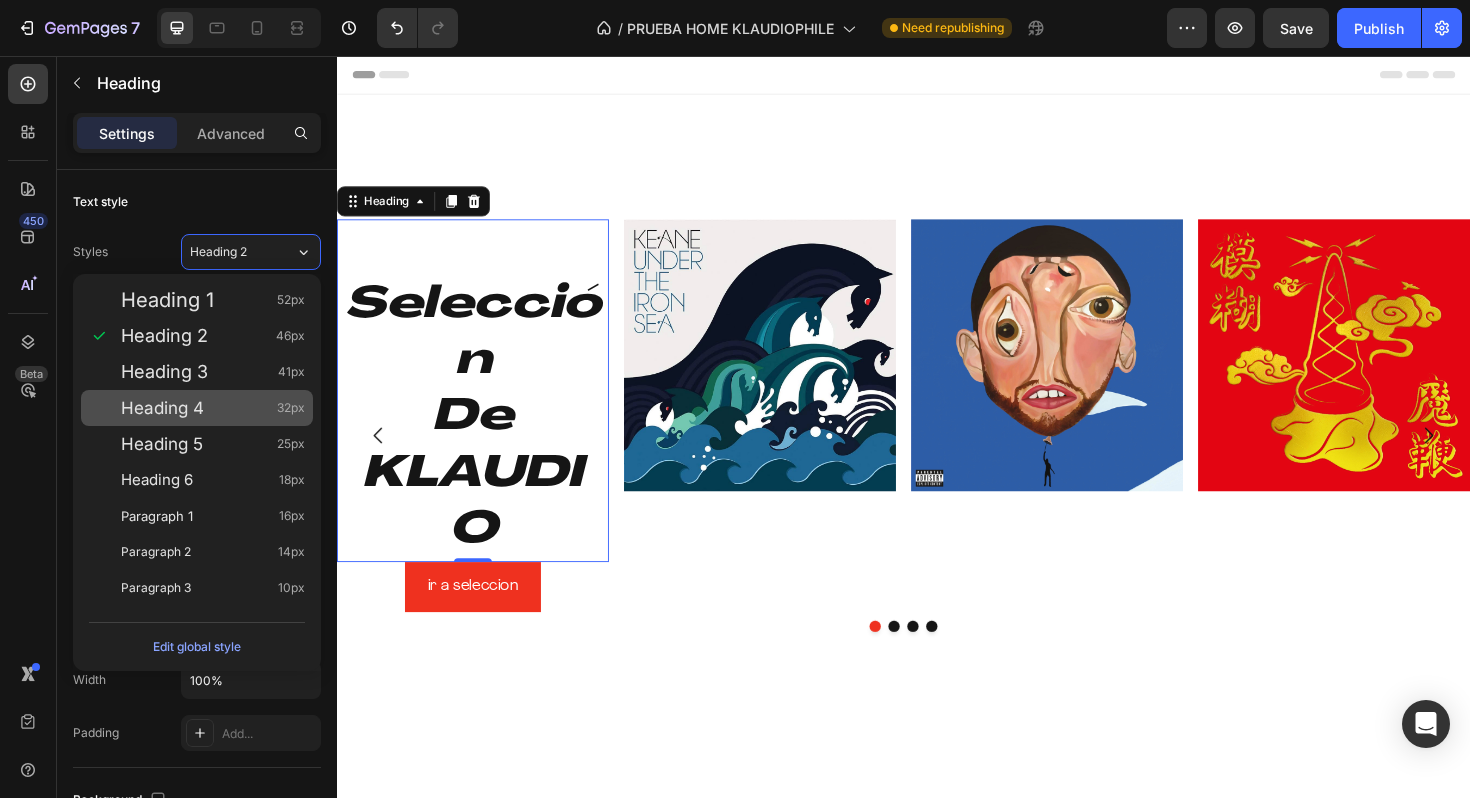 click on "Heading 4 32px" at bounding box center (197, 408) 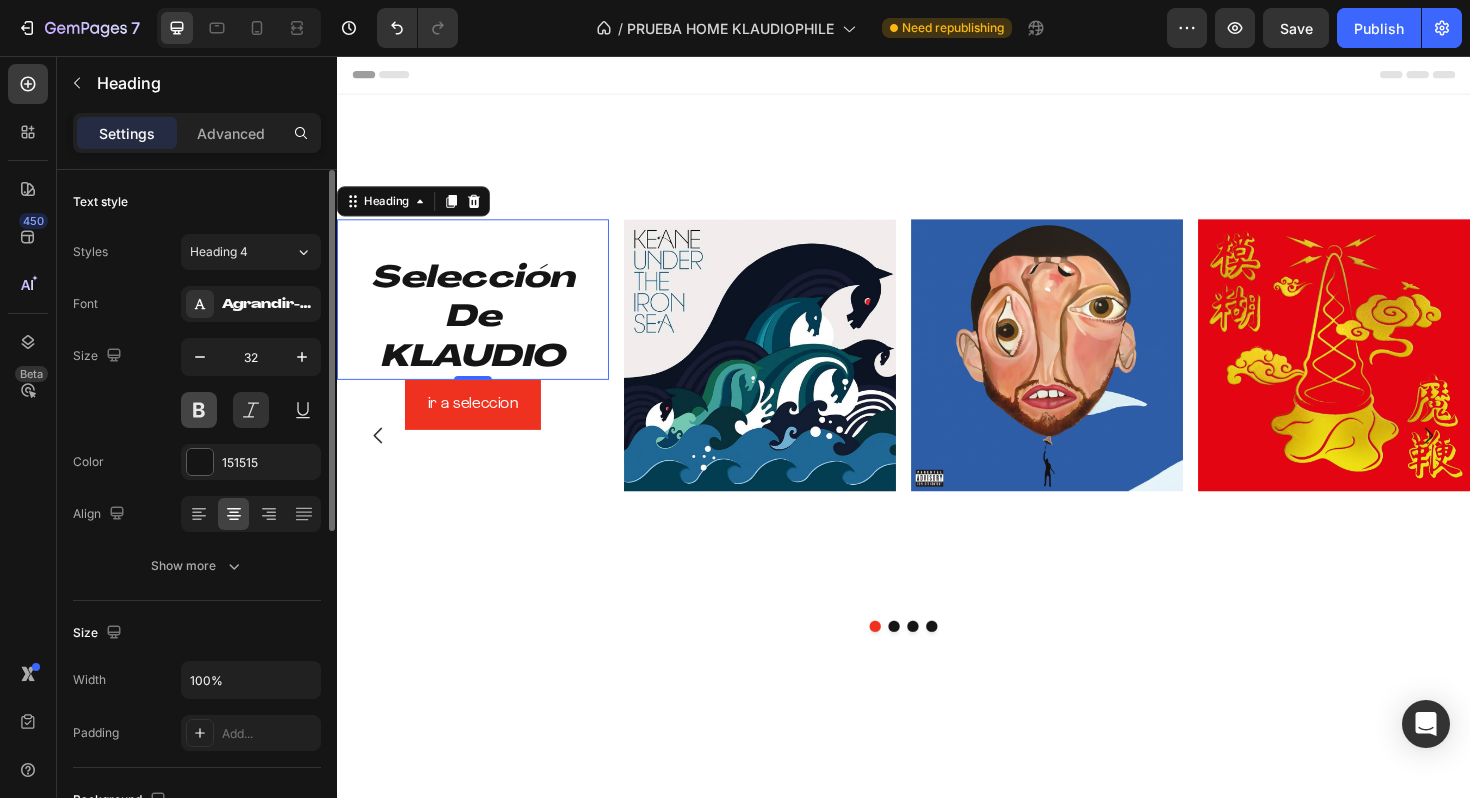 click at bounding box center (199, 410) 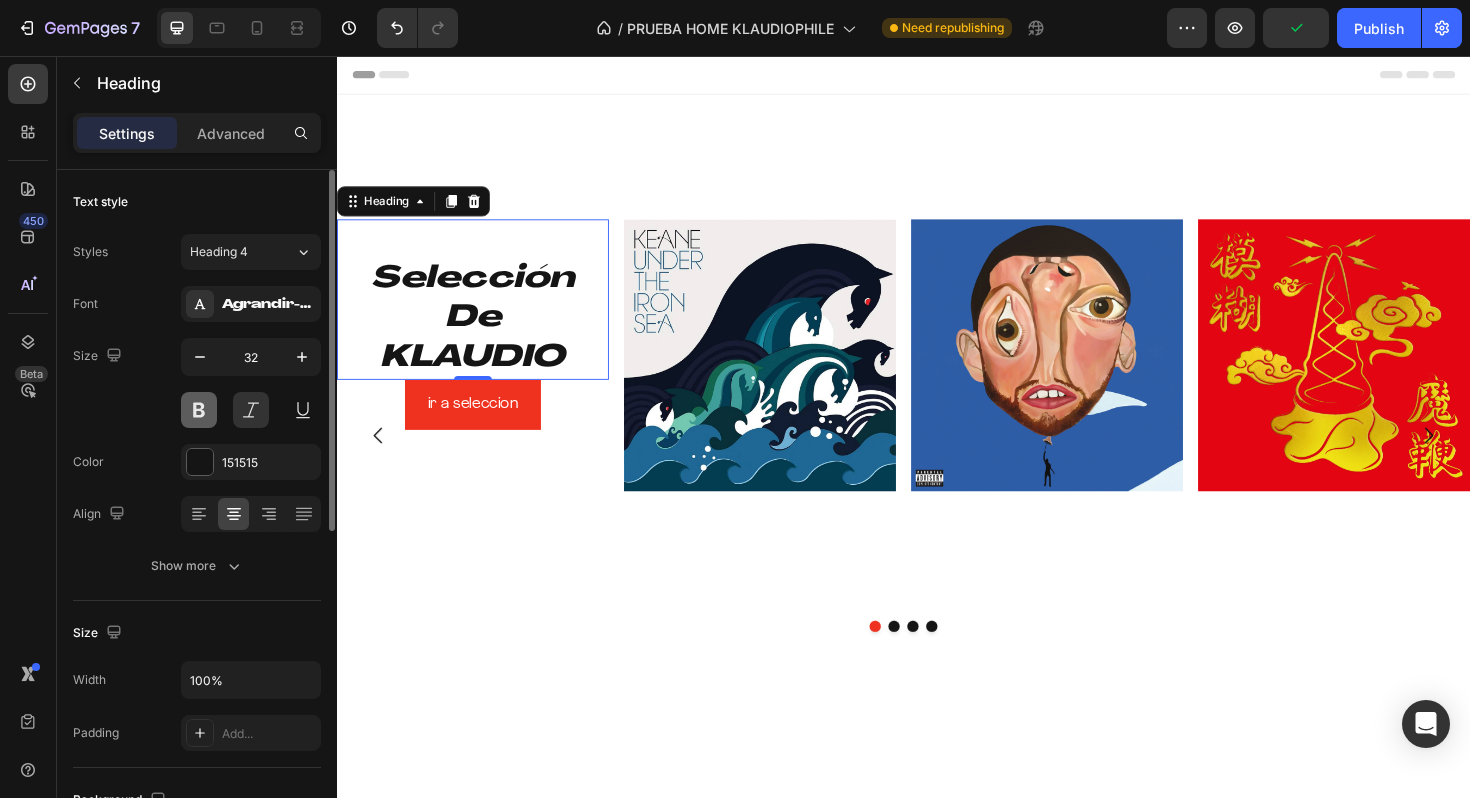 click at bounding box center [199, 410] 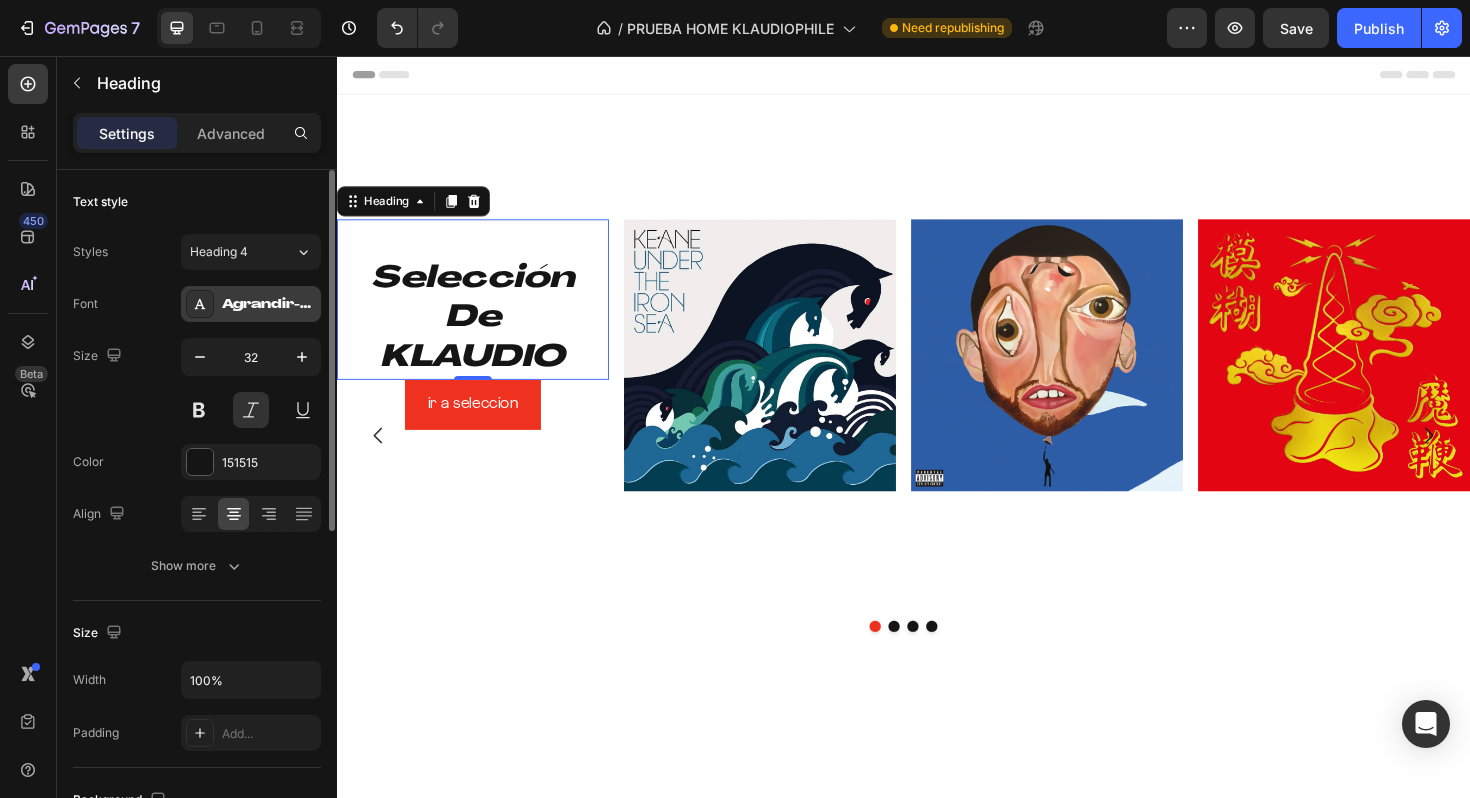 click on "Agrandir-GrandHeavy" at bounding box center (269, 305) 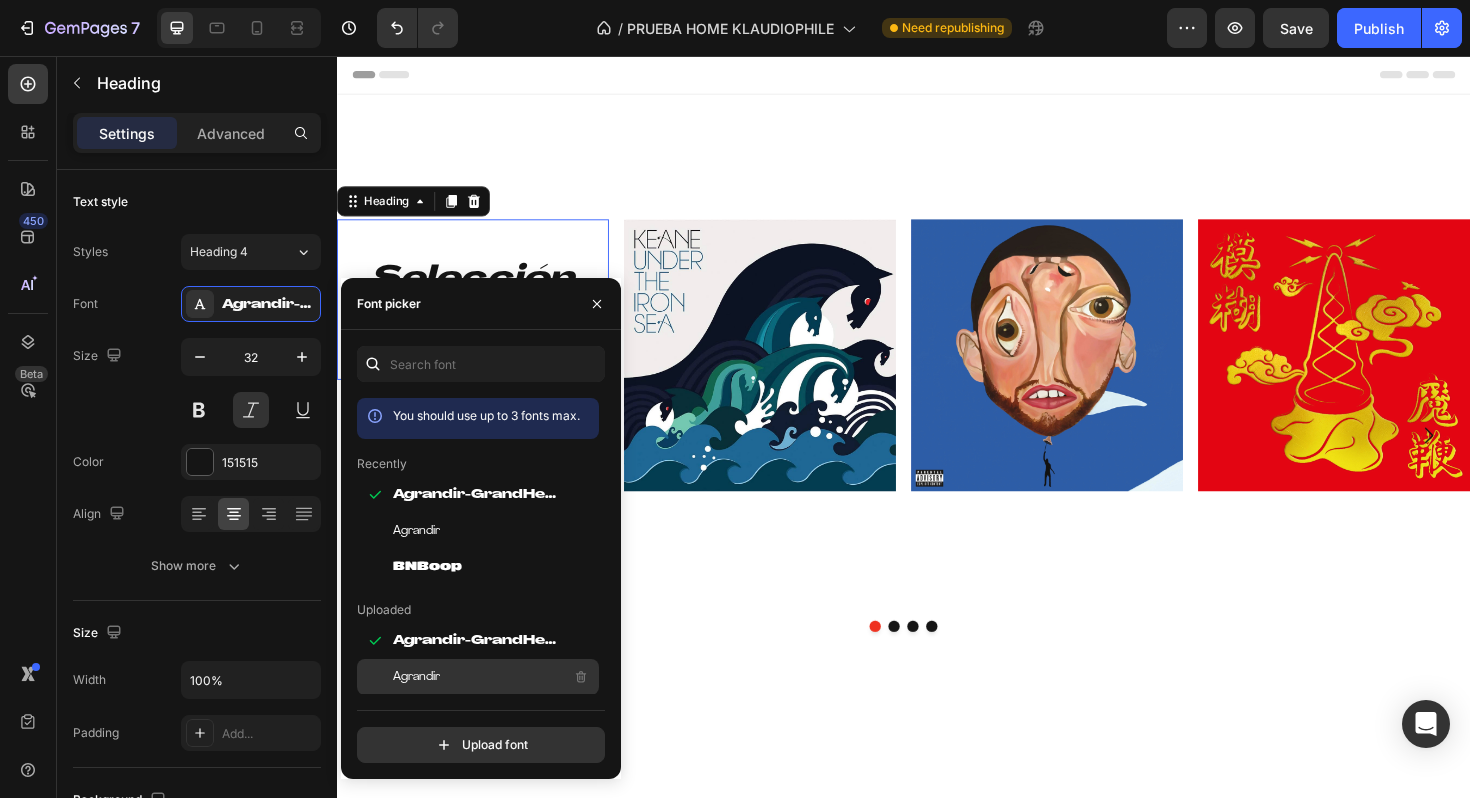 click on "Agrandir" at bounding box center (416, 677) 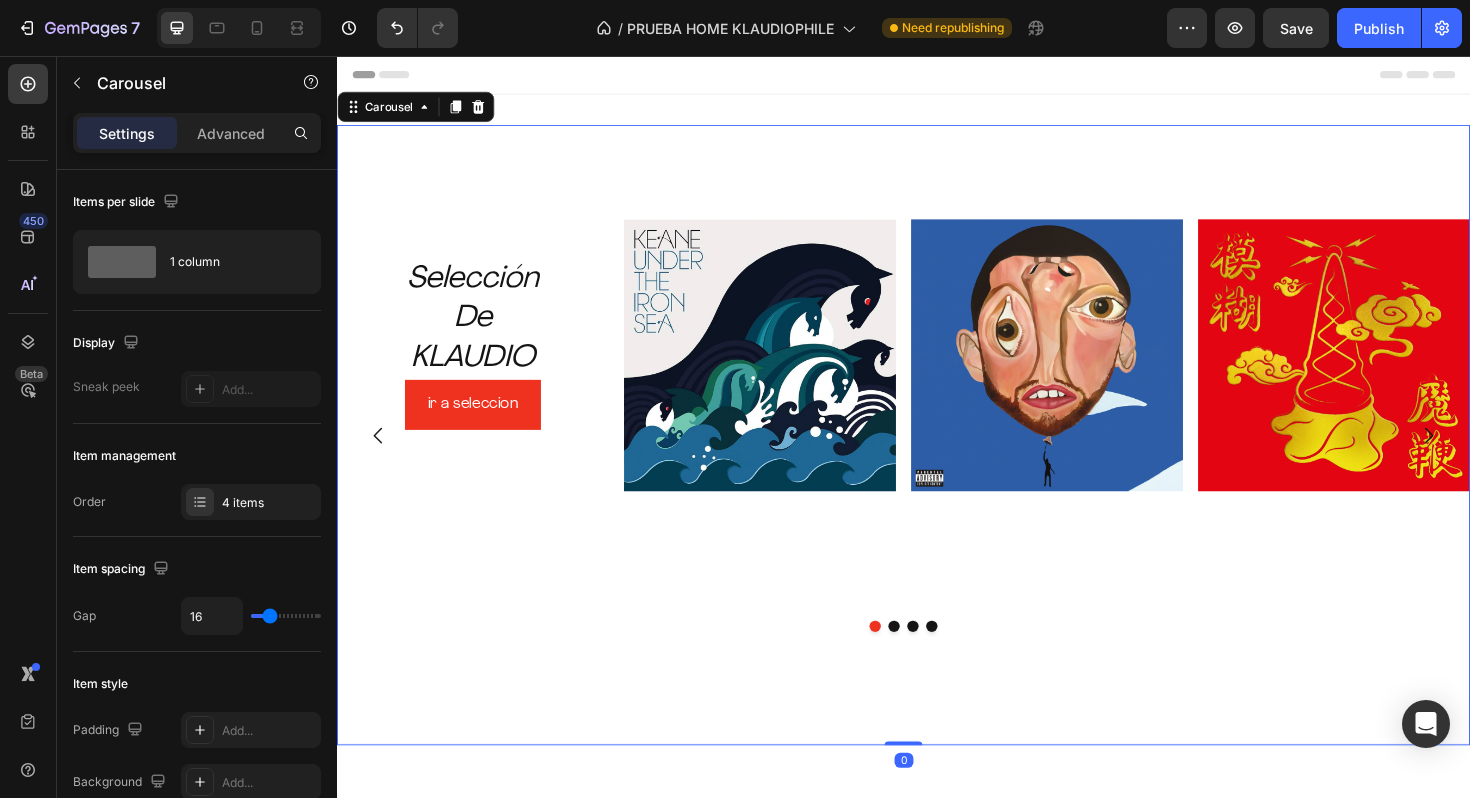 click on "⁠⁠⁠⁠⁠⁠⁠ Selección De KLAUDIO Heading ir a seleccion Button Image Image Image Row" at bounding box center (937, 557) 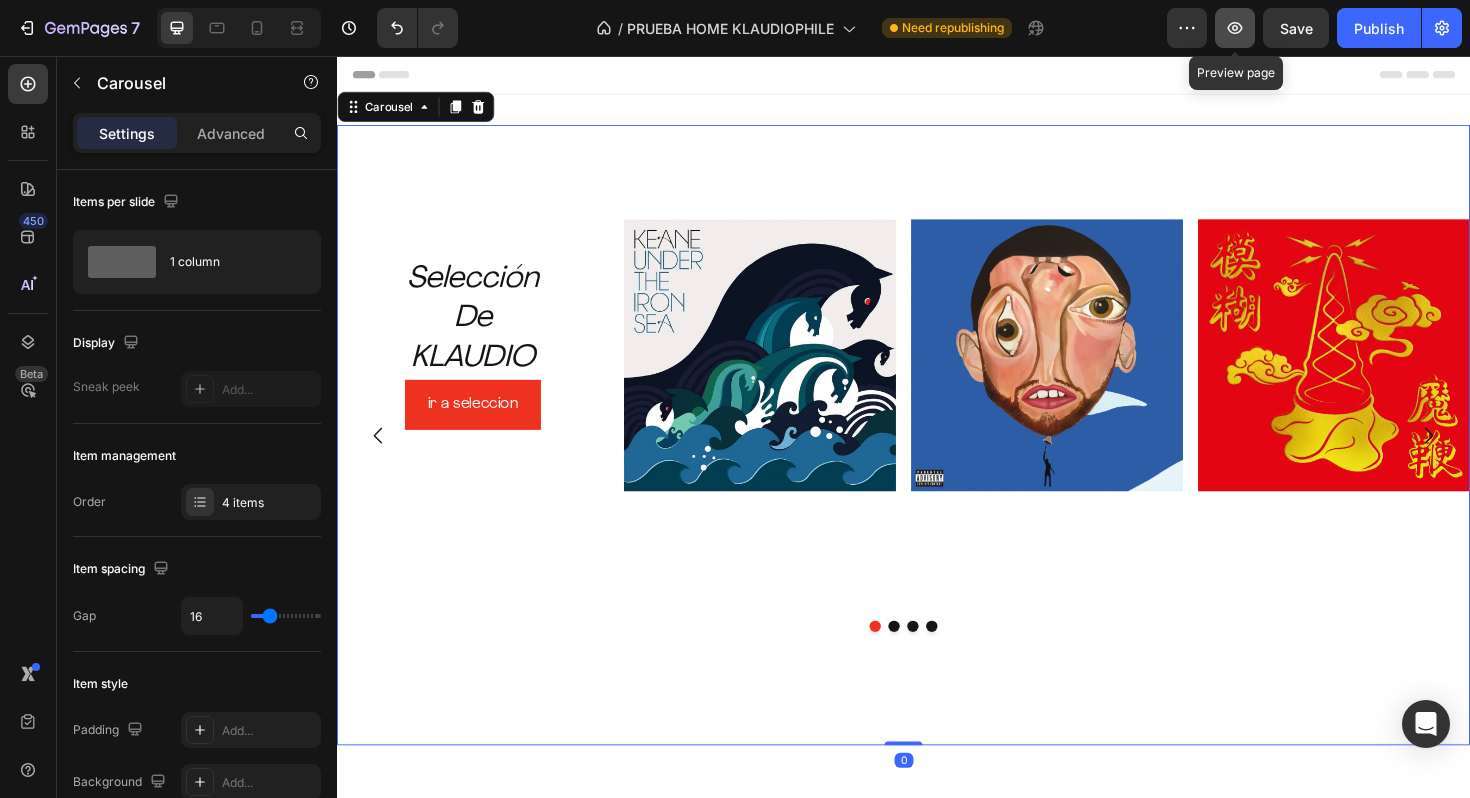 click 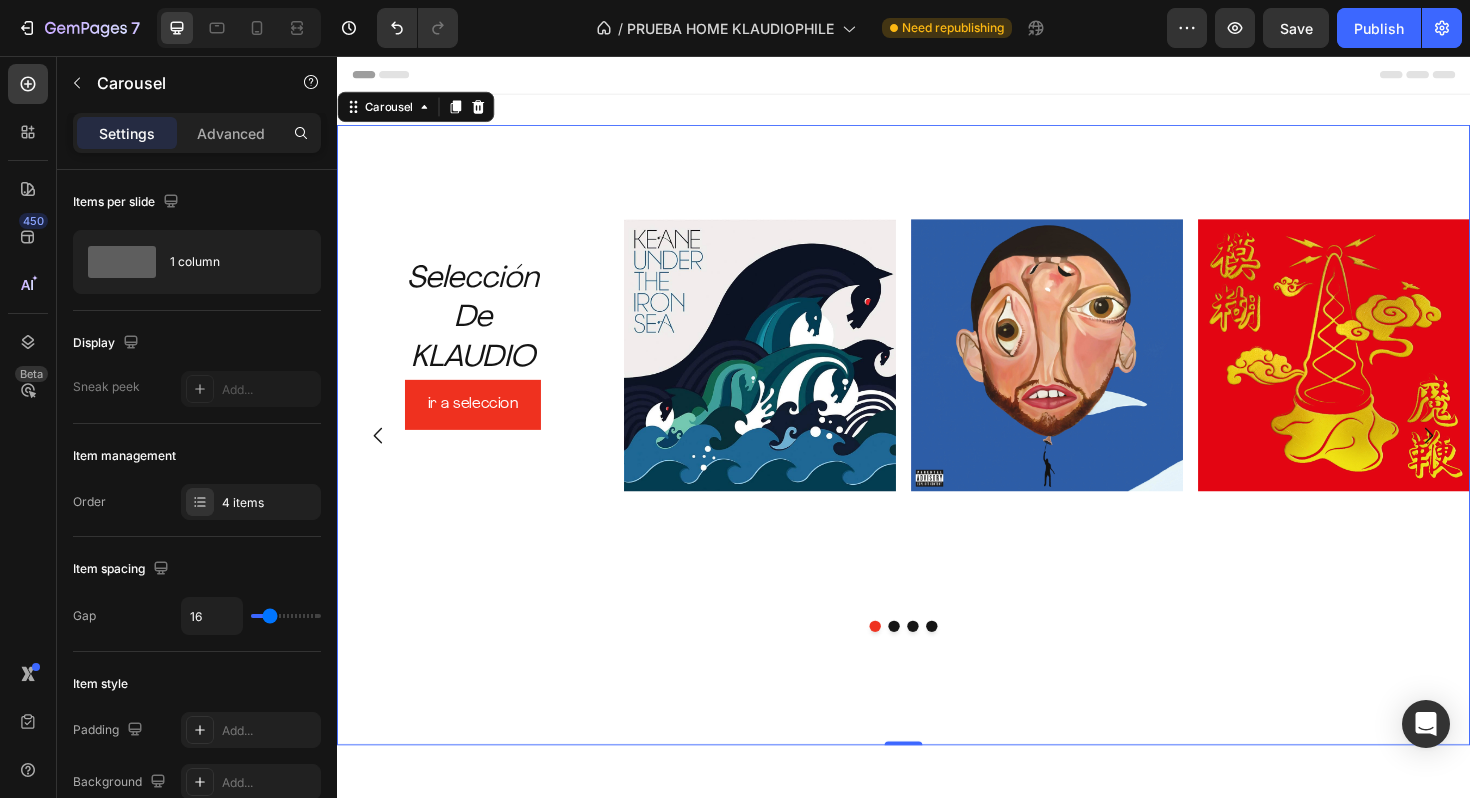 click at bounding box center [927, 660] 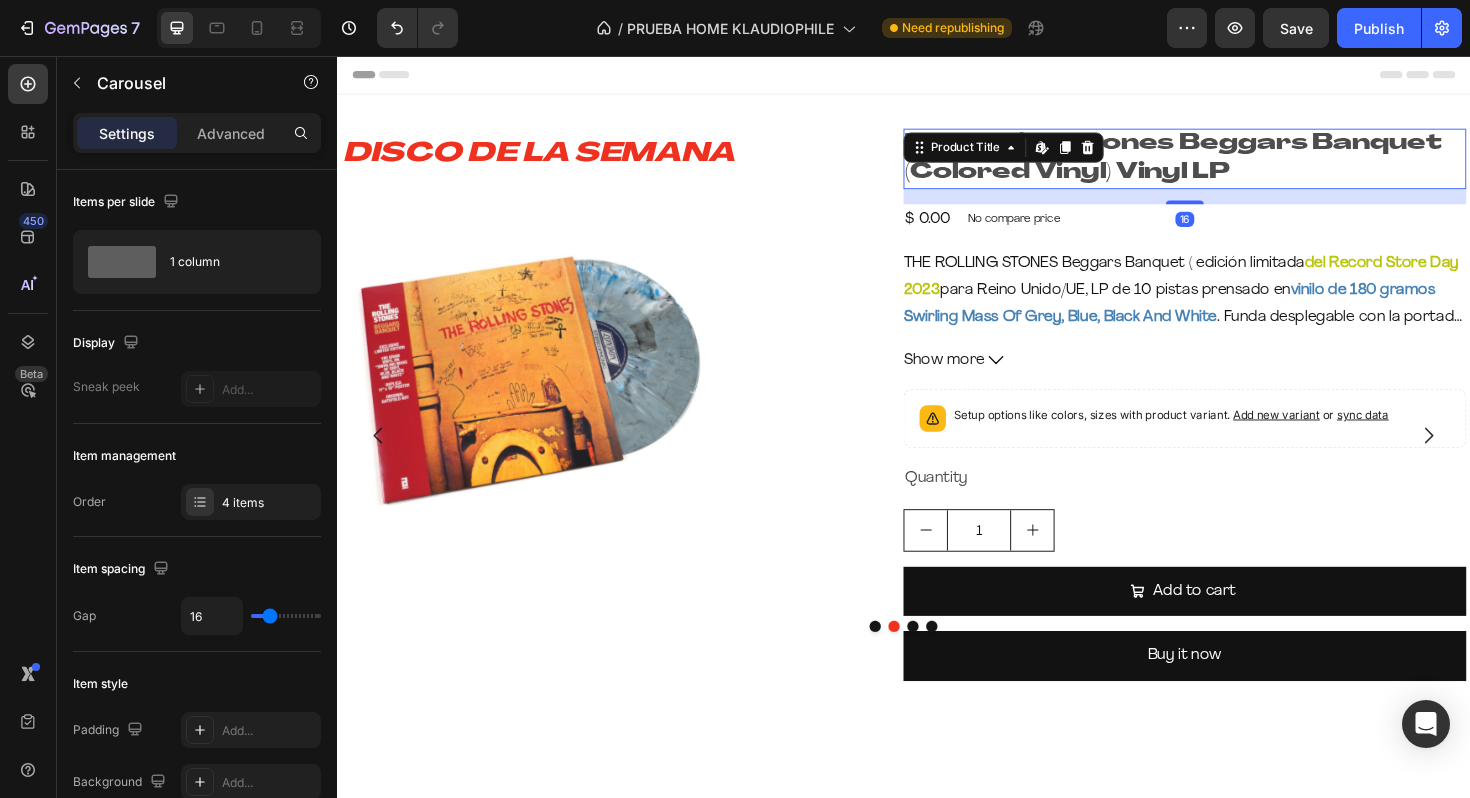 click on "The Rolling Stones Beggars Banquet (Colored Vinyl) Vinyl LP" at bounding box center (1235, 165) 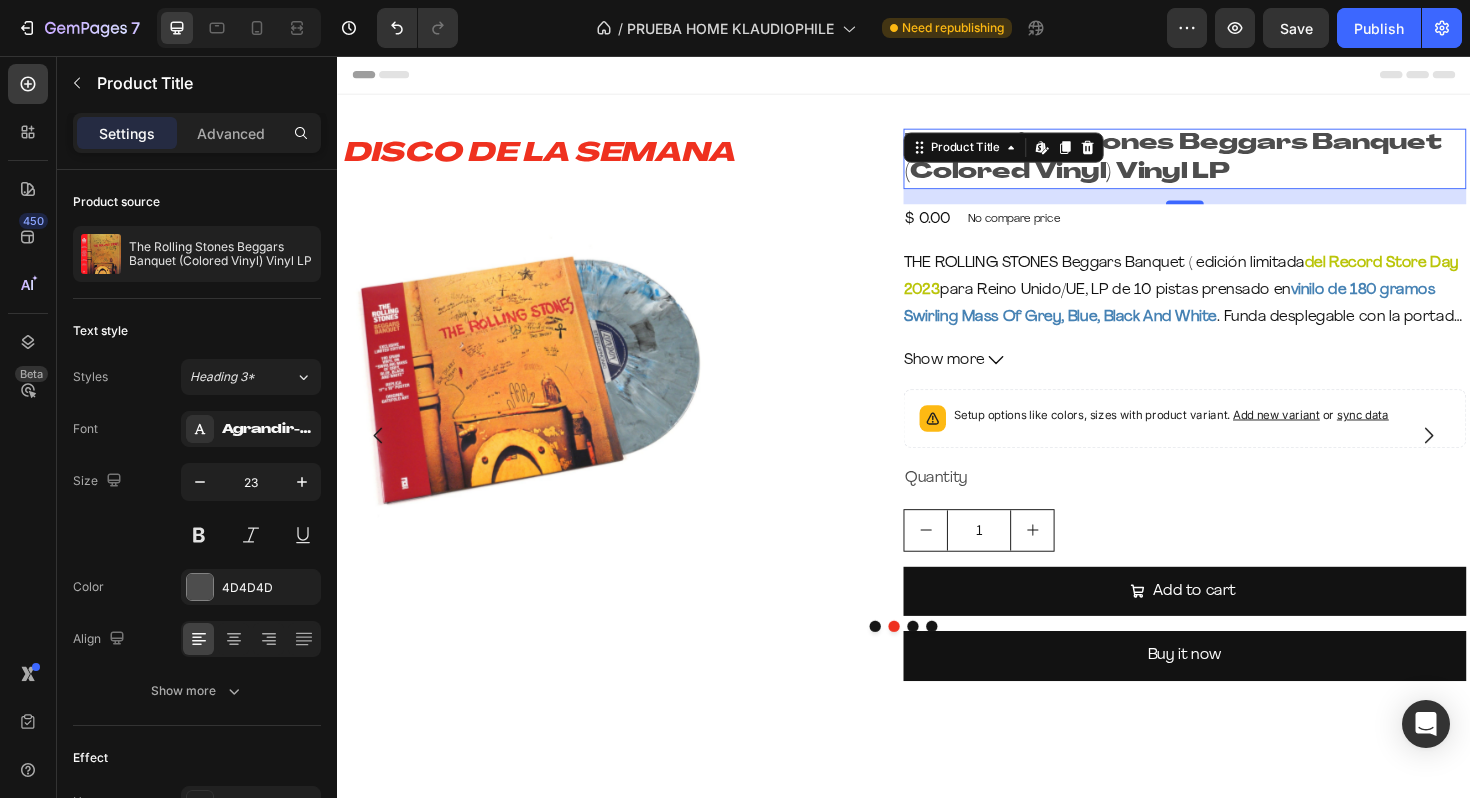 click on "The Rolling Stones Beggars Banquet (Colored Vinyl) Vinyl LP" at bounding box center (1235, 165) 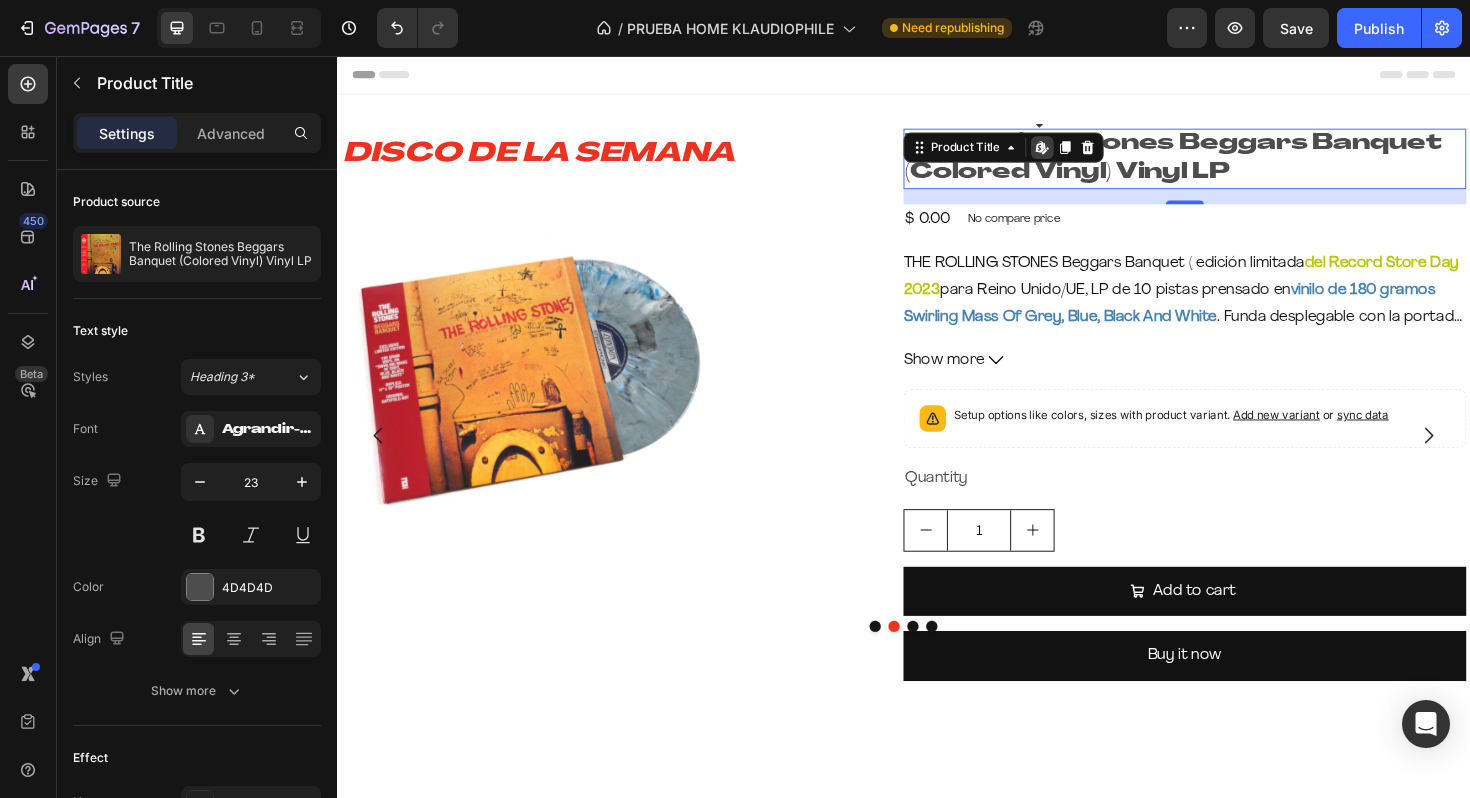 click on "The Rolling Stones Beggars Banquet (Colored Vinyl) Vinyl LP" at bounding box center [1235, 165] 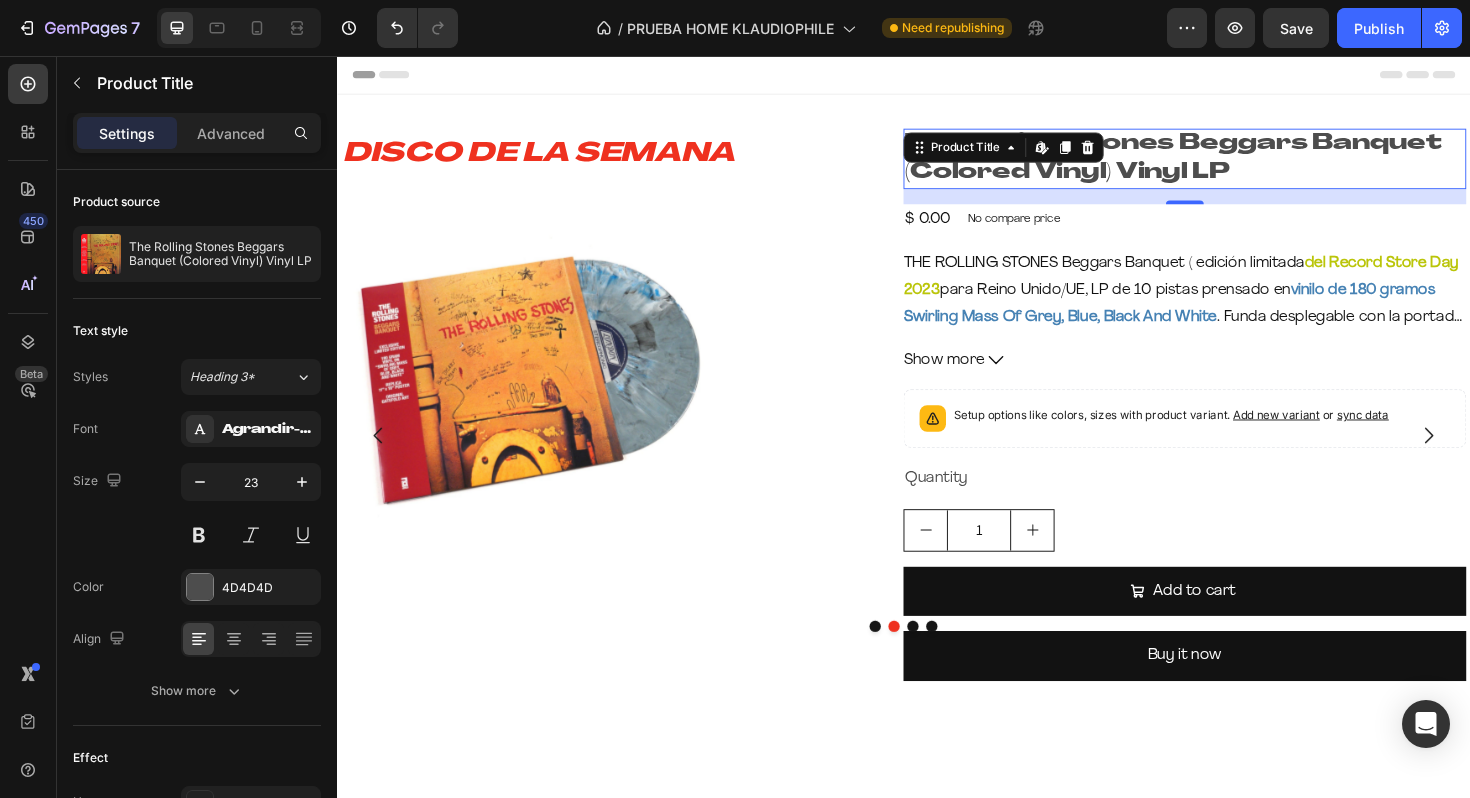 click on "The Rolling Stones Beggars Banquet (Colored Vinyl) Vinyl LP" at bounding box center [1235, 165] 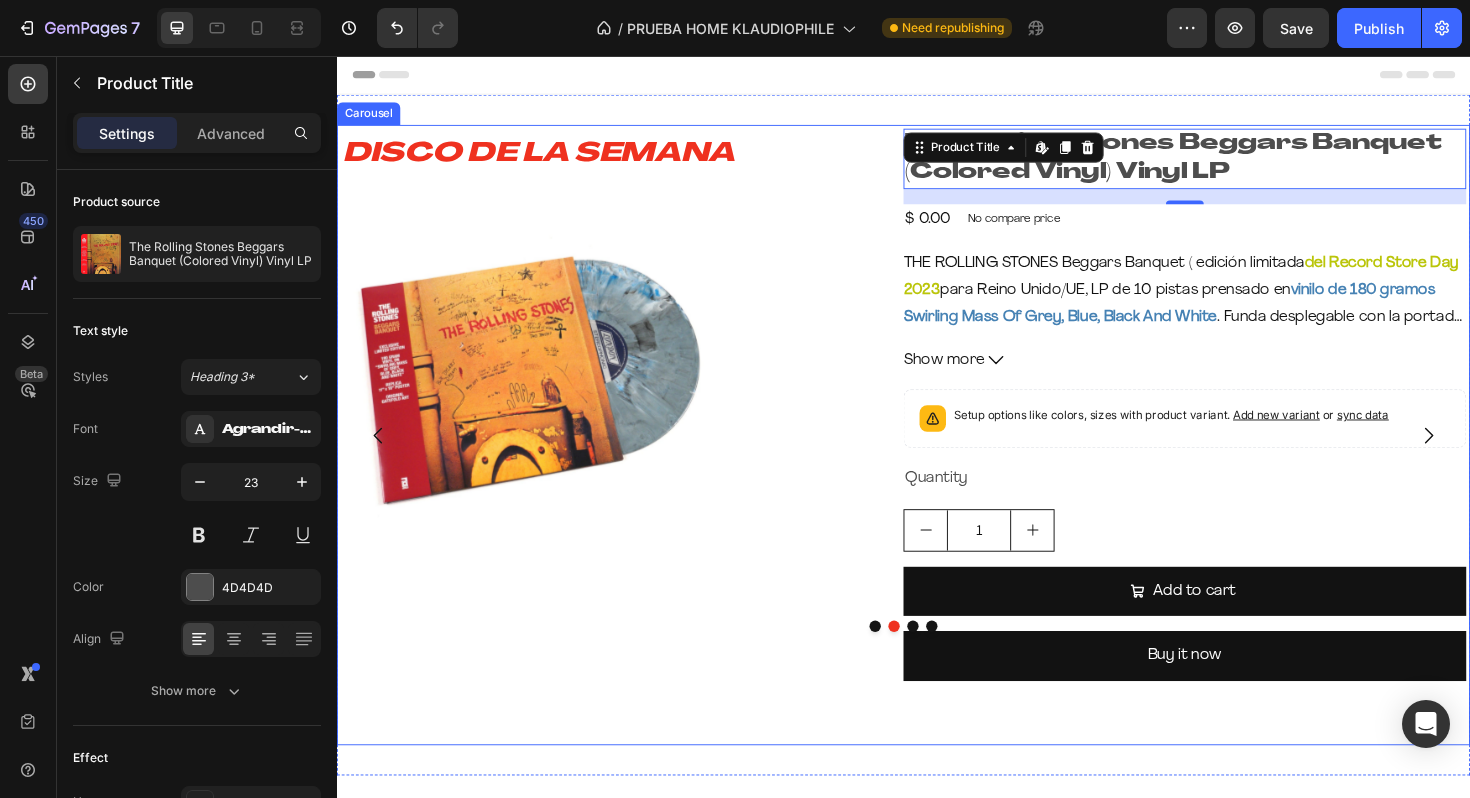 click at bounding box center (907, 660) 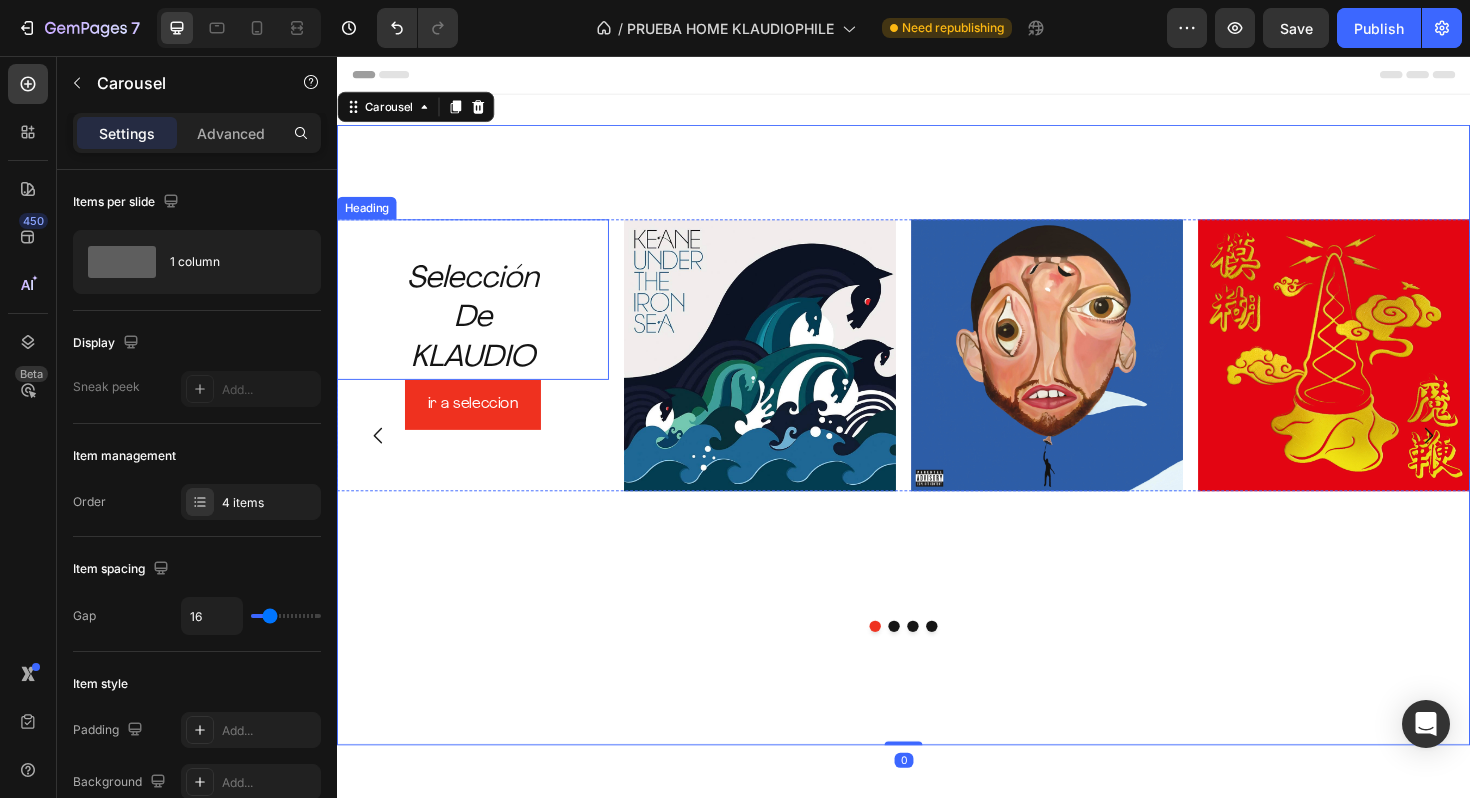 click on "⁠⁠⁠⁠⁠⁠⁠ Selección De KLAUDIO" at bounding box center (481, 314) 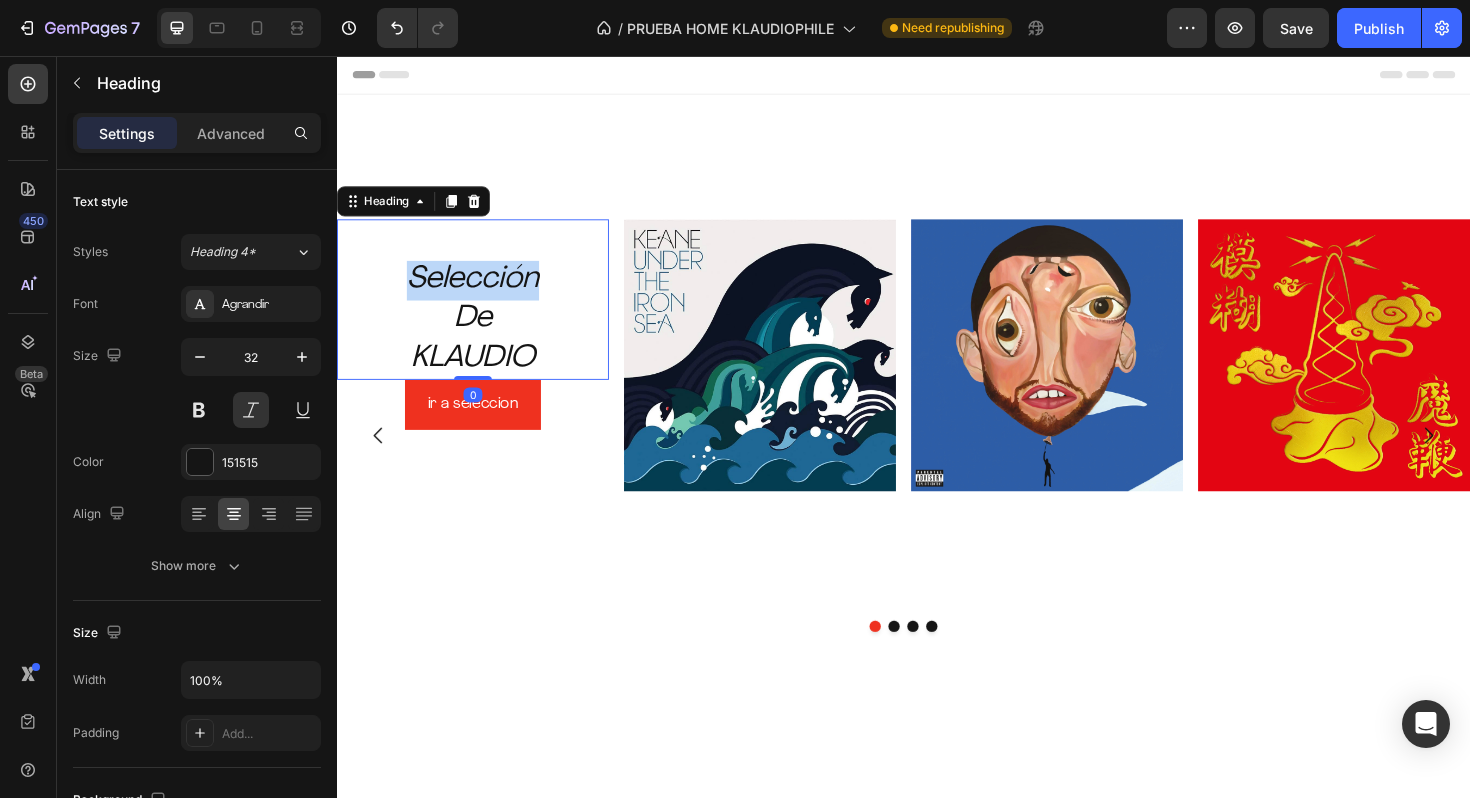 click on "⁠⁠⁠⁠⁠⁠⁠ Selección De KLAUDIO" at bounding box center [481, 314] 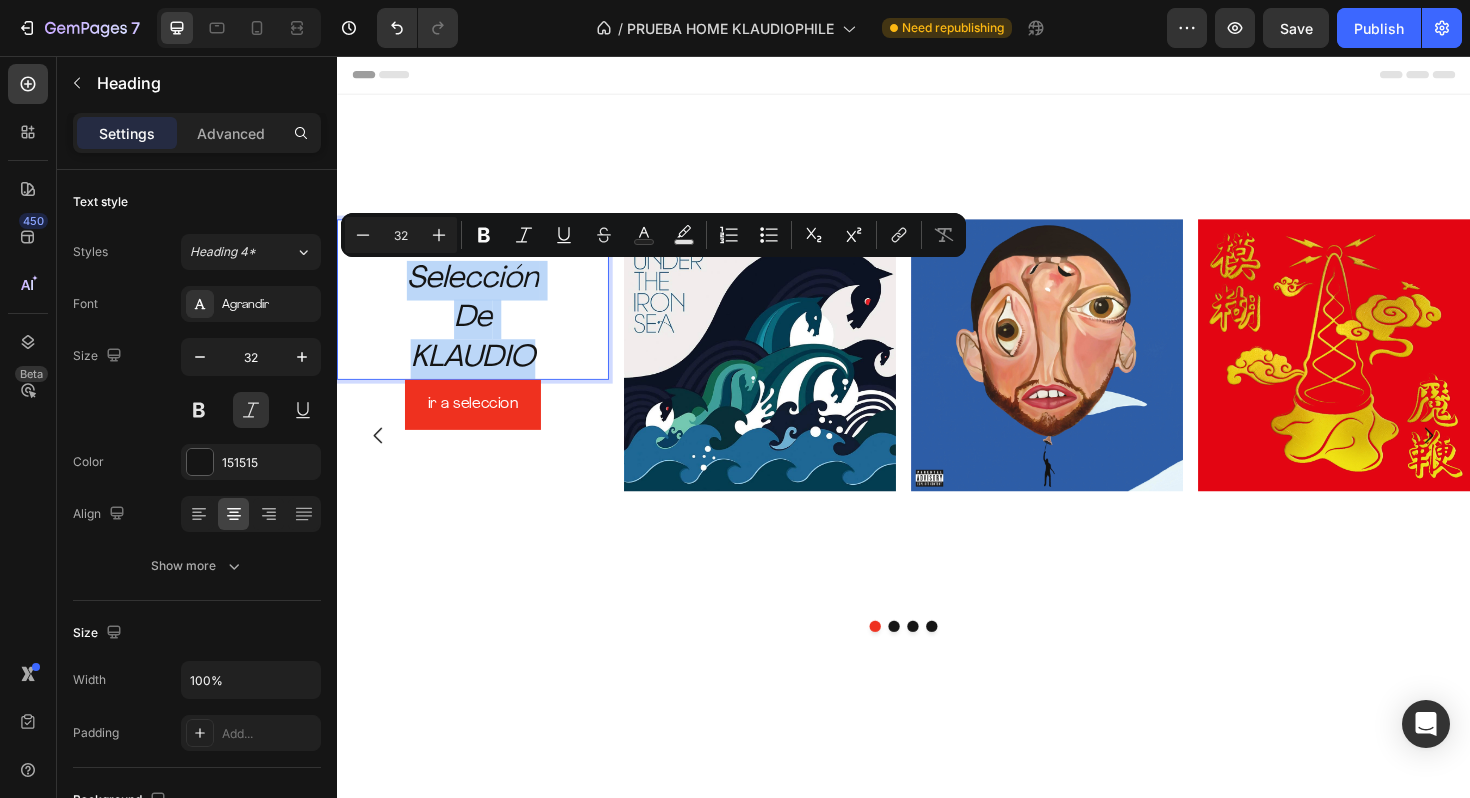 drag, startPoint x: 412, startPoint y: 290, endPoint x: 561, endPoint y: 364, distance: 166.36406 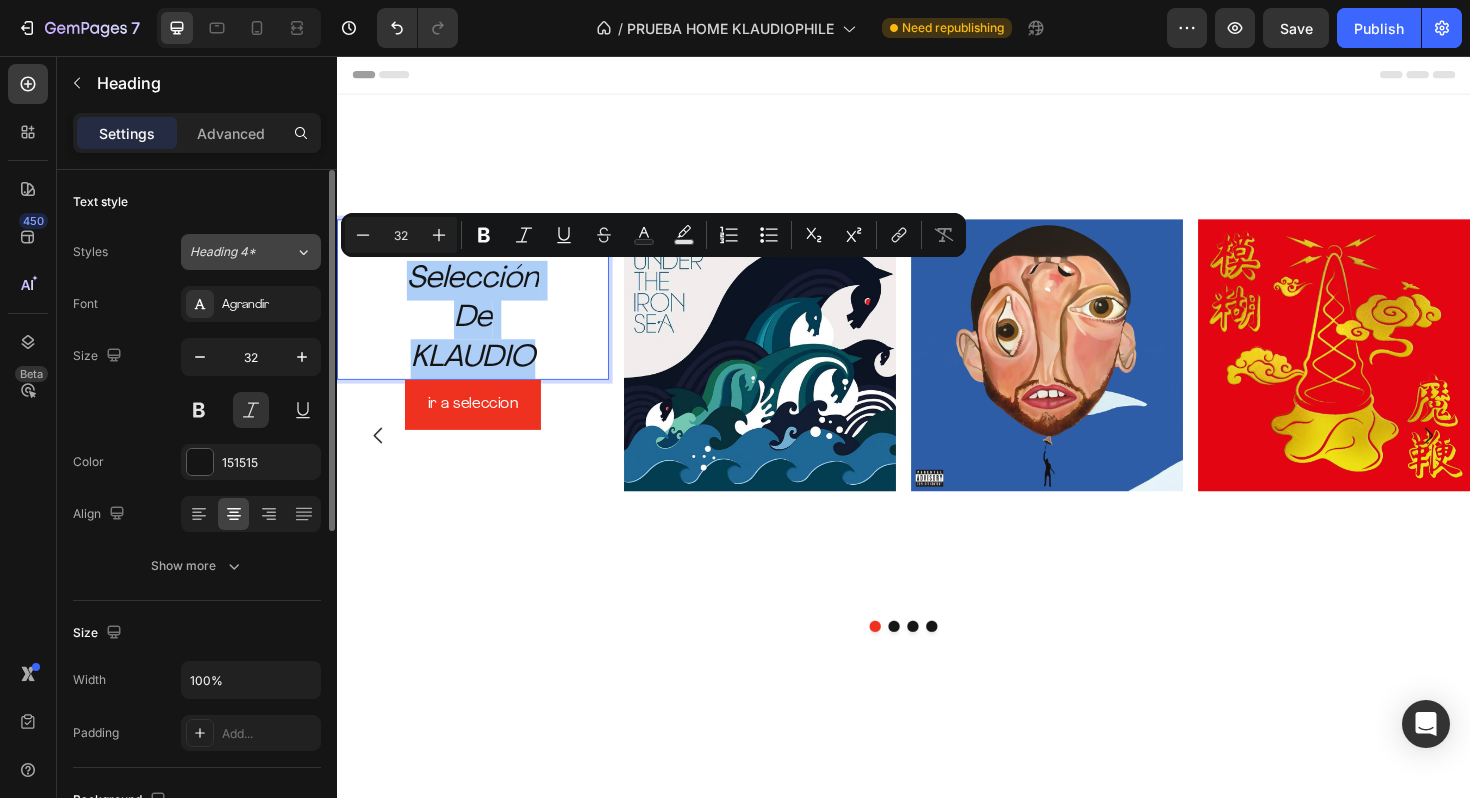 click on "Heading 4*" at bounding box center [242, 252] 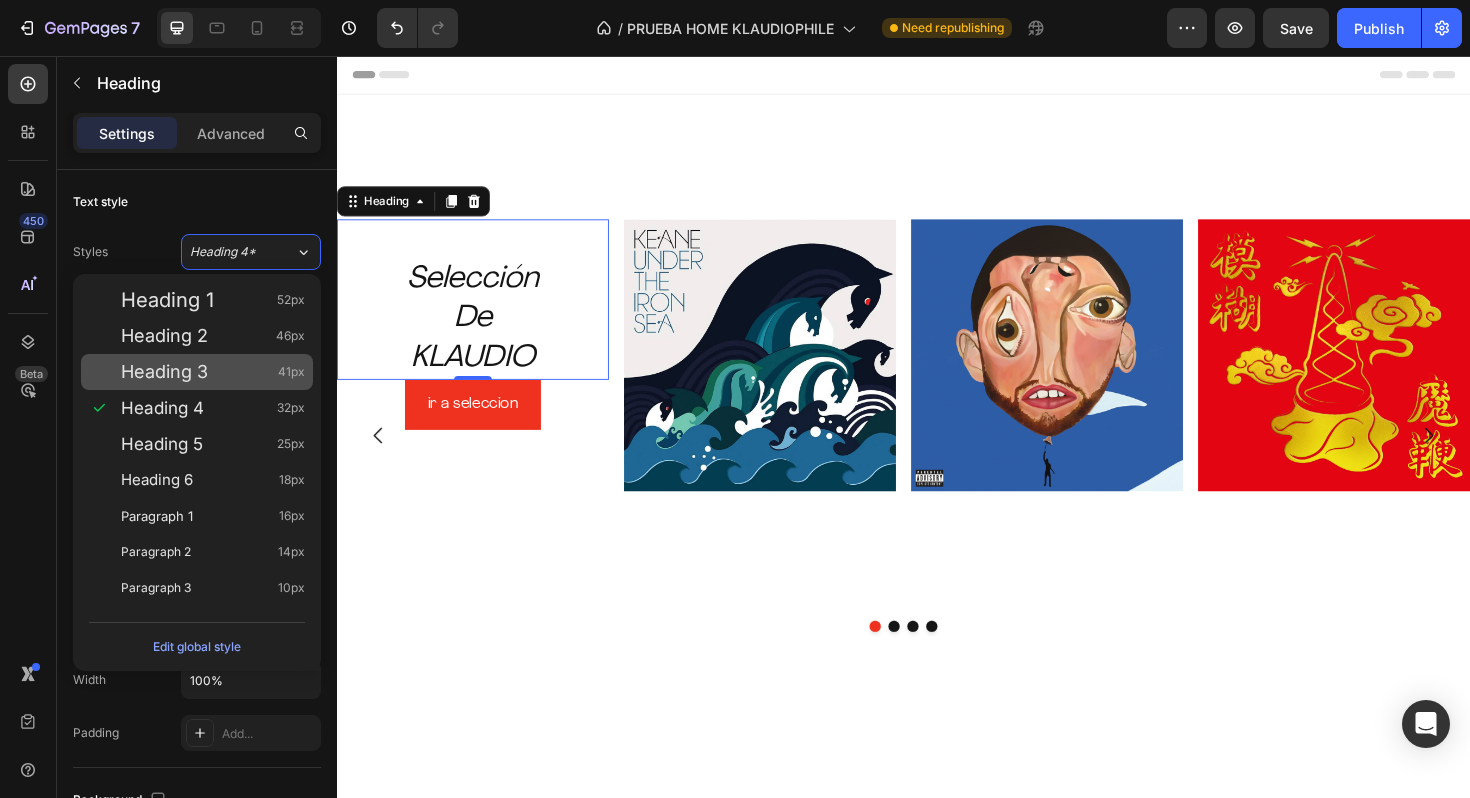 click on "Heading 3" at bounding box center [164, 372] 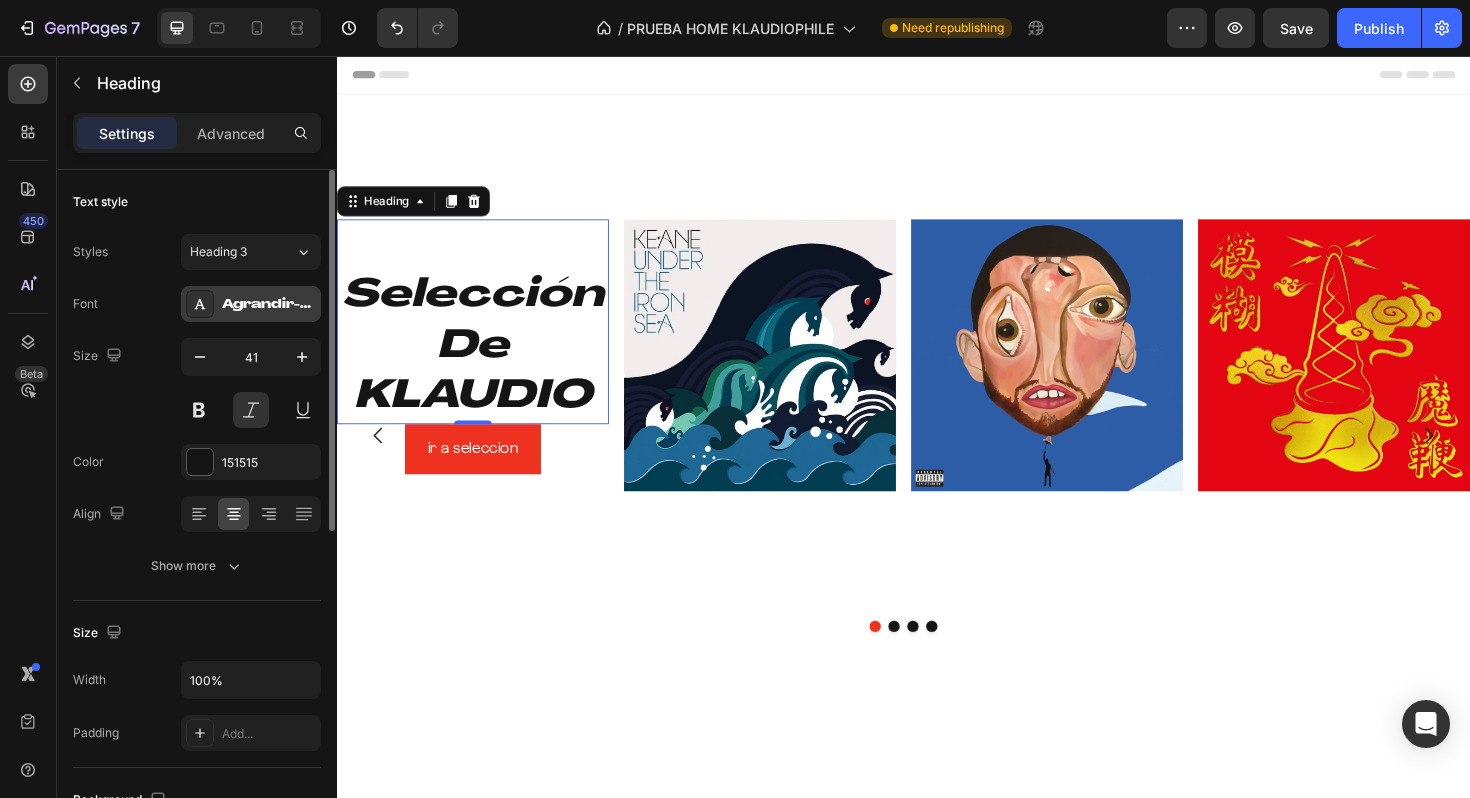 click on "Agrandir-GrandHeavy" at bounding box center [269, 305] 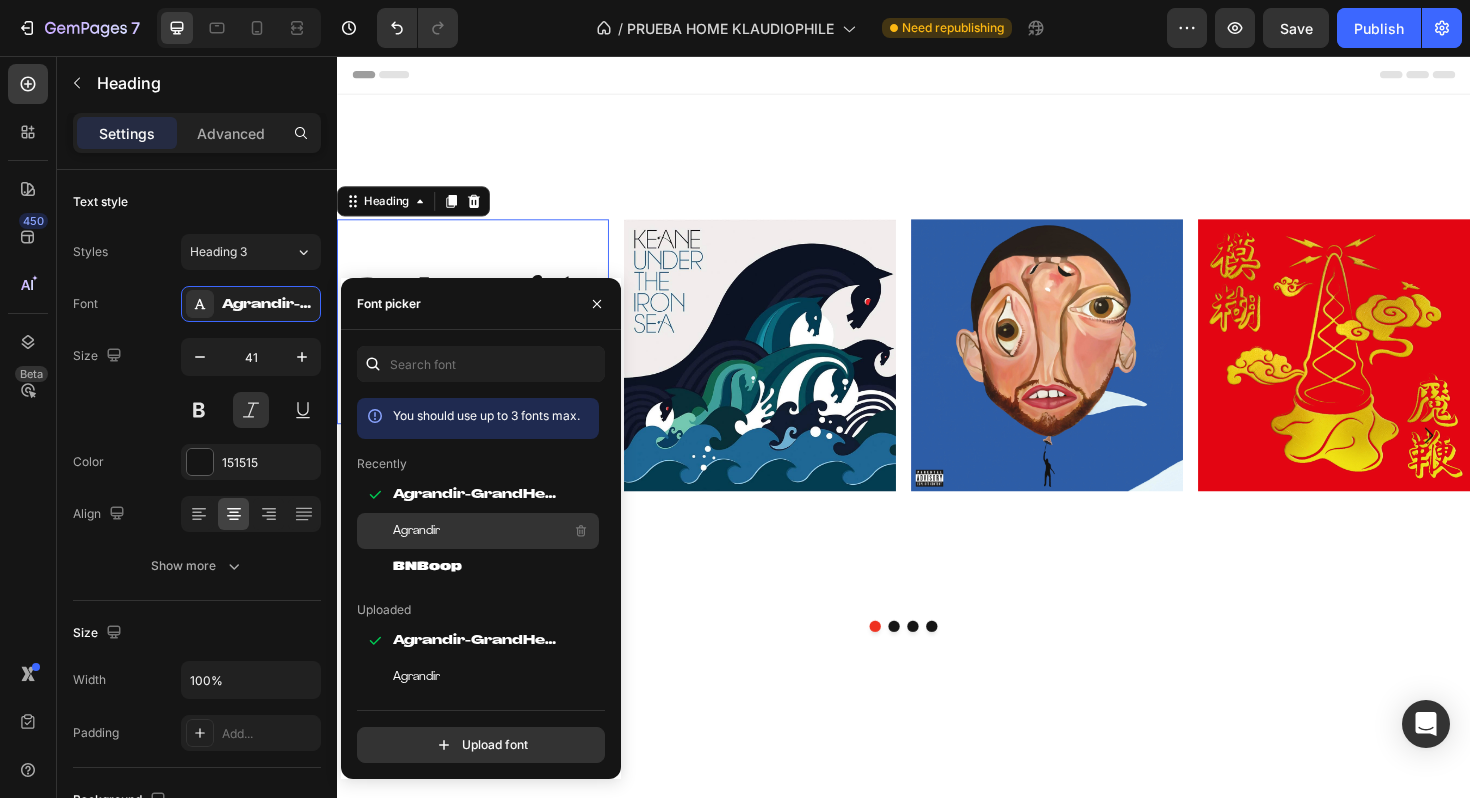 click on "Agrandir" at bounding box center (494, 531) 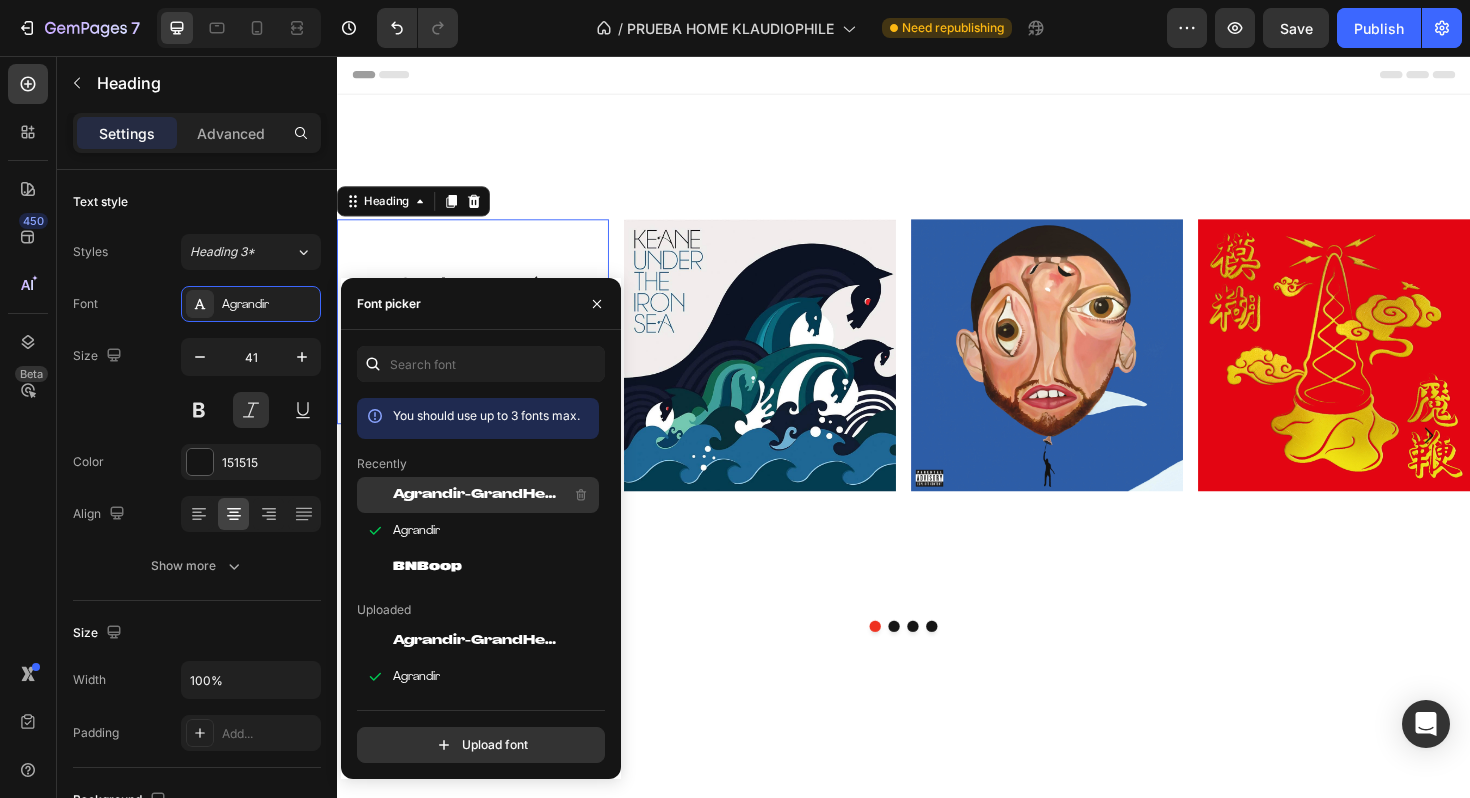 click on "Agrandir-GrandHeavy" at bounding box center (494, 495) 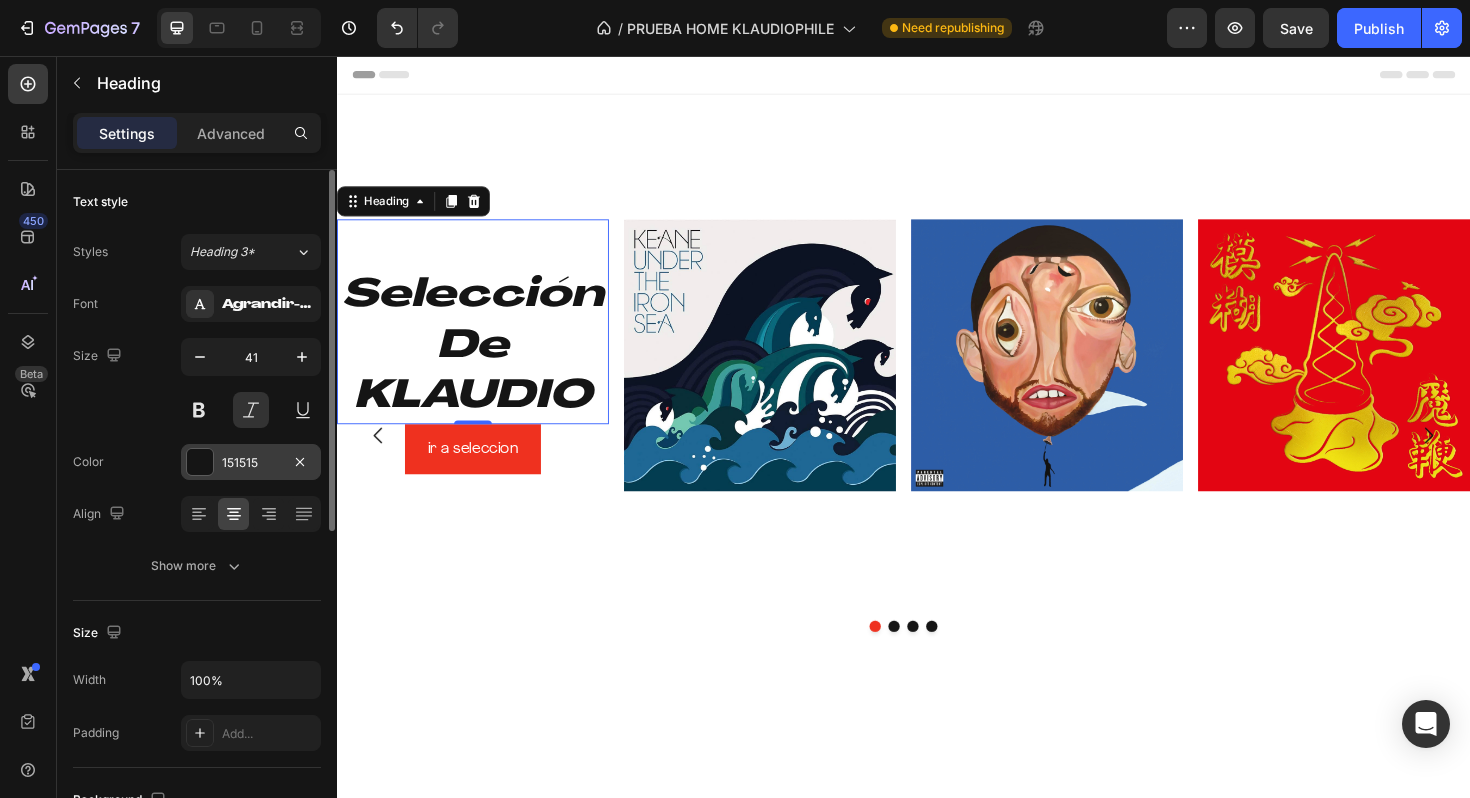 click at bounding box center [200, 462] 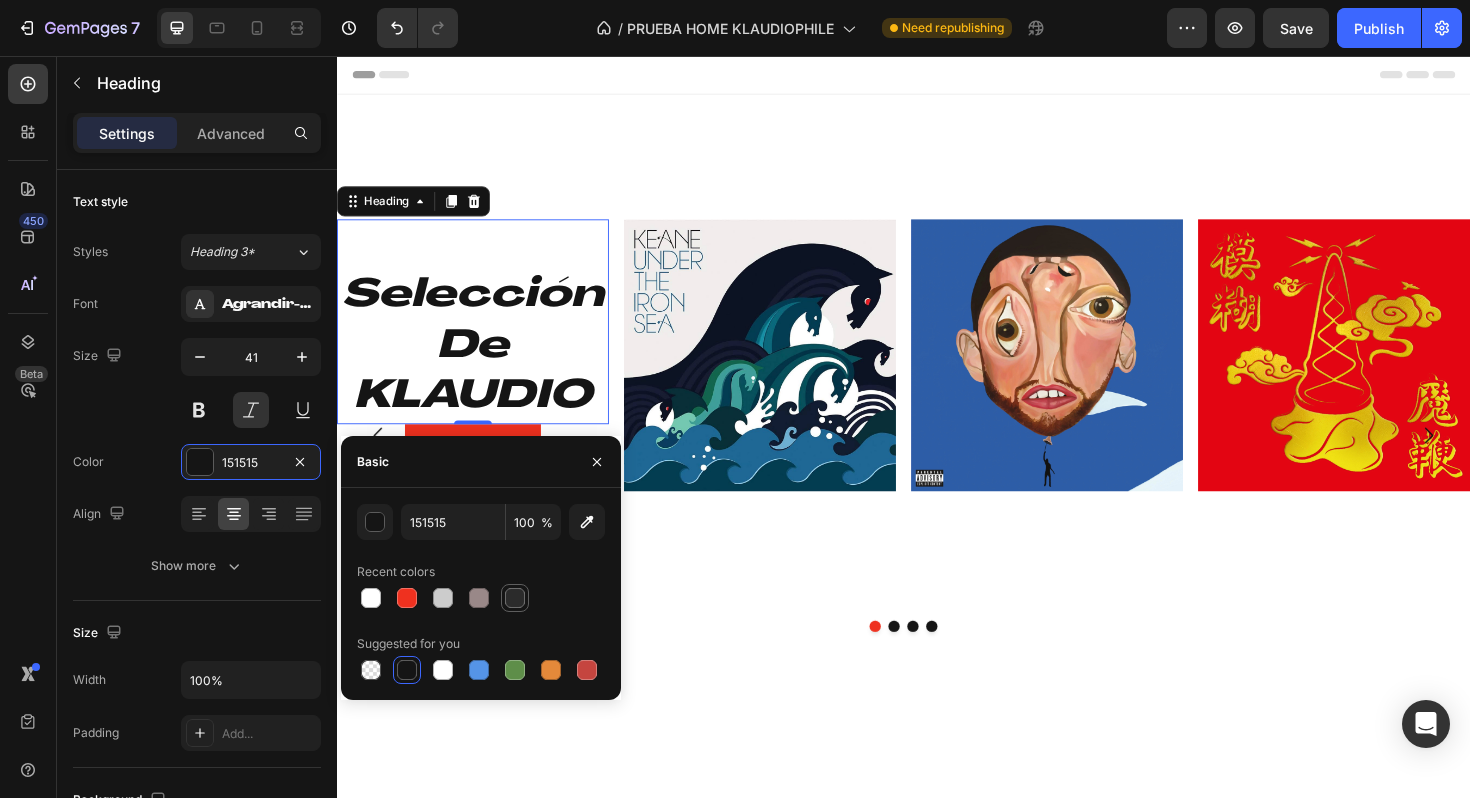 click at bounding box center [515, 598] 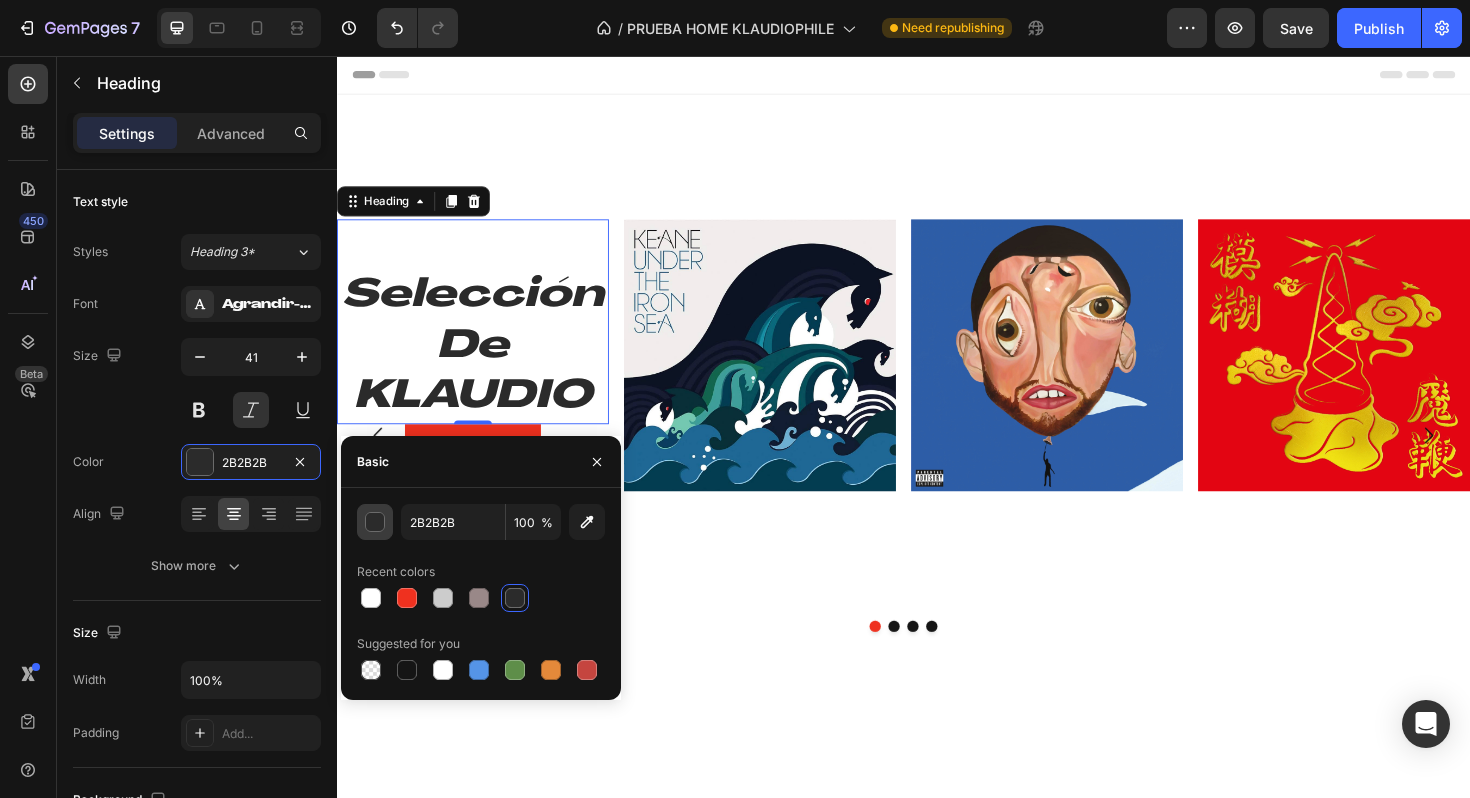 click at bounding box center [376, 523] 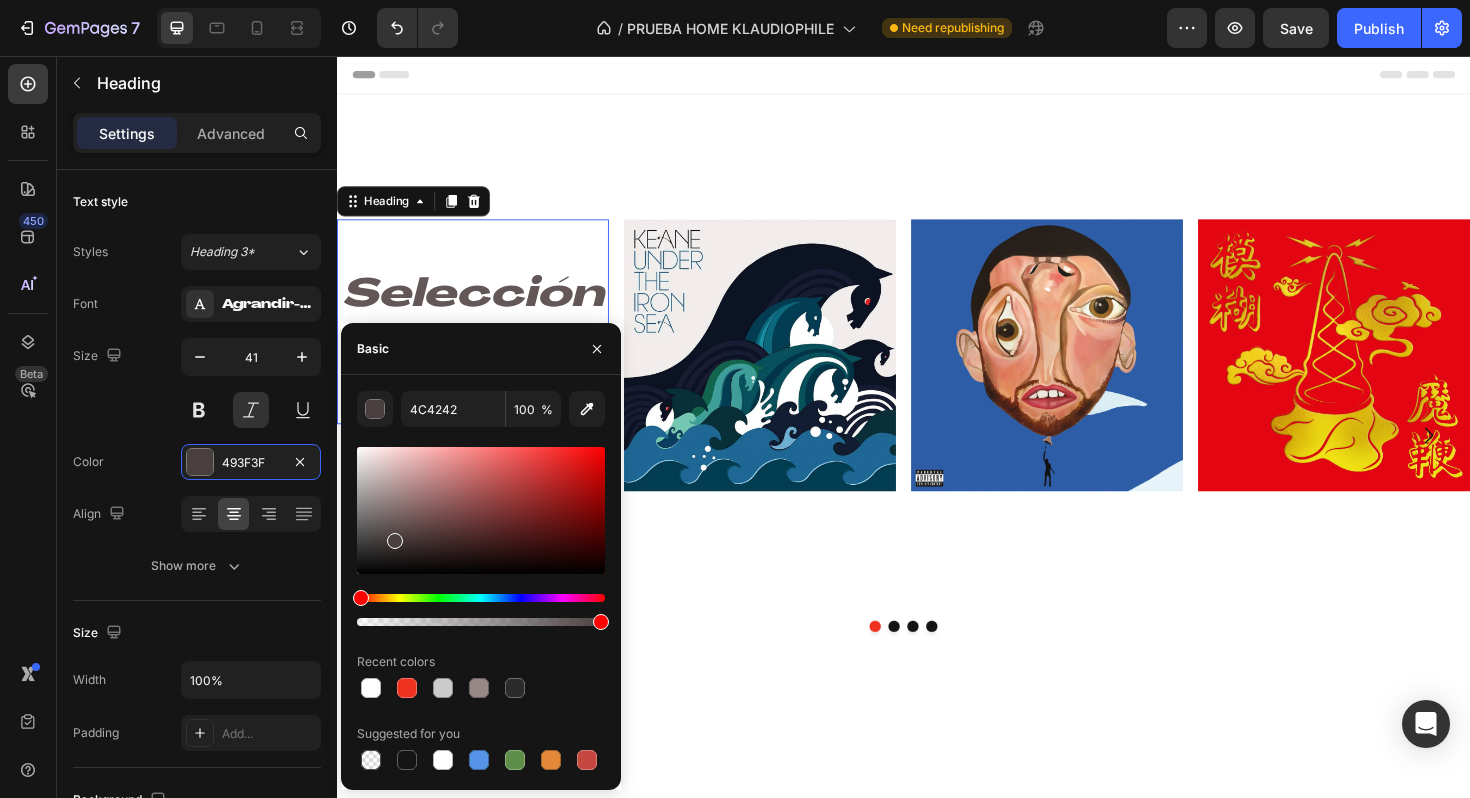 type on "493F3F" 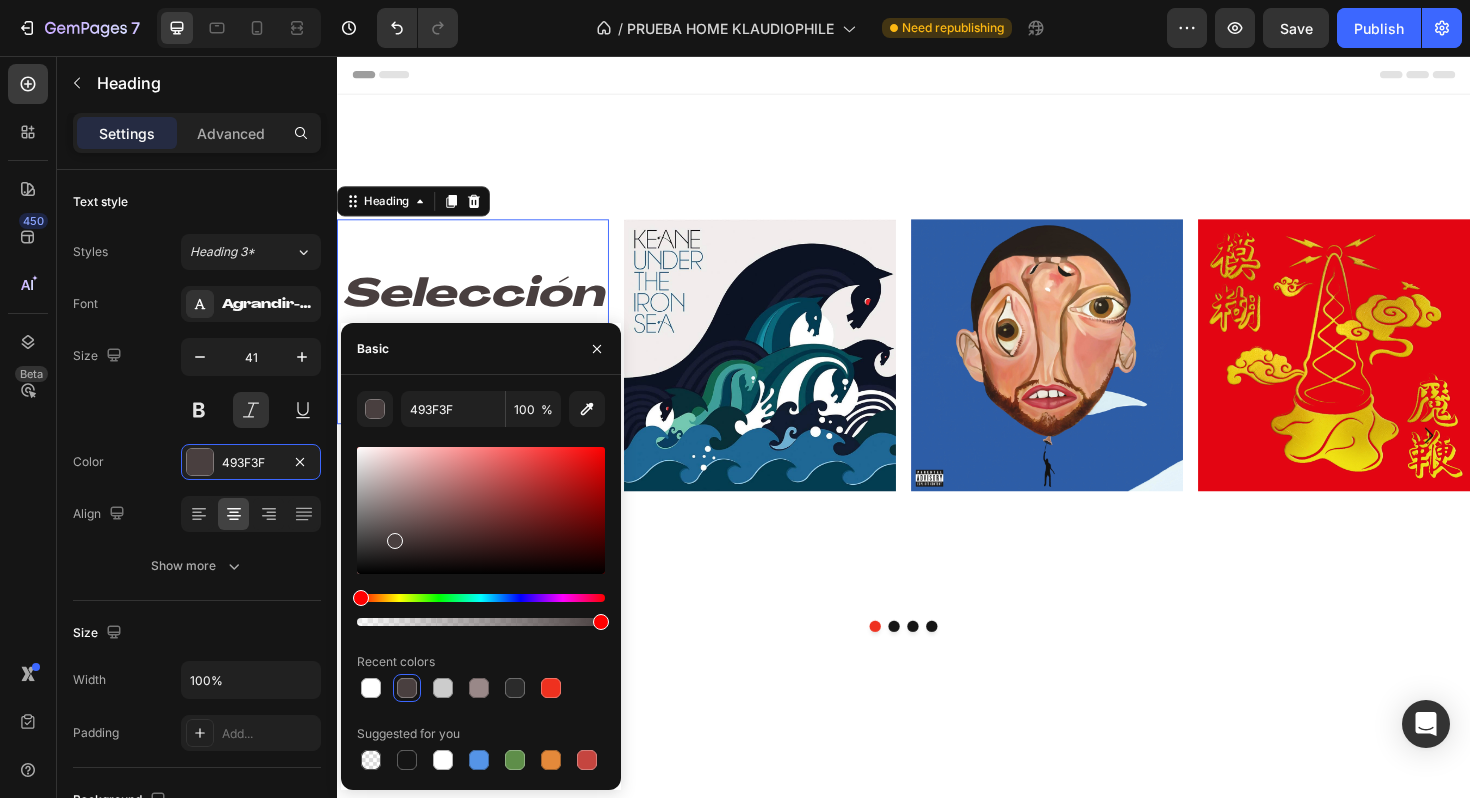 drag, startPoint x: 372, startPoint y: 530, endPoint x: 392, endPoint y: 536, distance: 20.880613 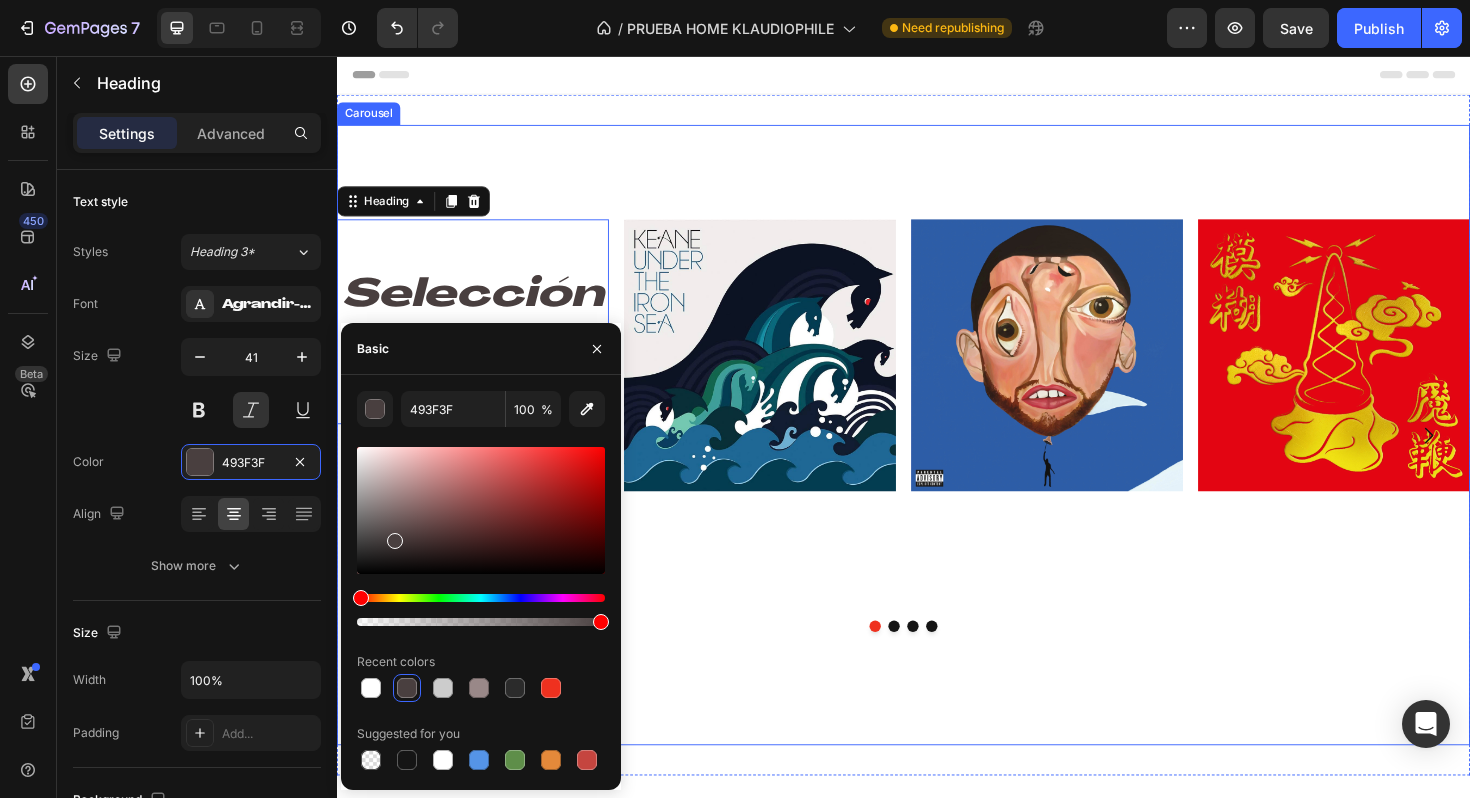click on "⁠⁠⁠⁠⁠⁠⁠ Selección De KLAUDIO Heading   0 ir a seleccion Button Image Image Image Row" at bounding box center [937, 557] 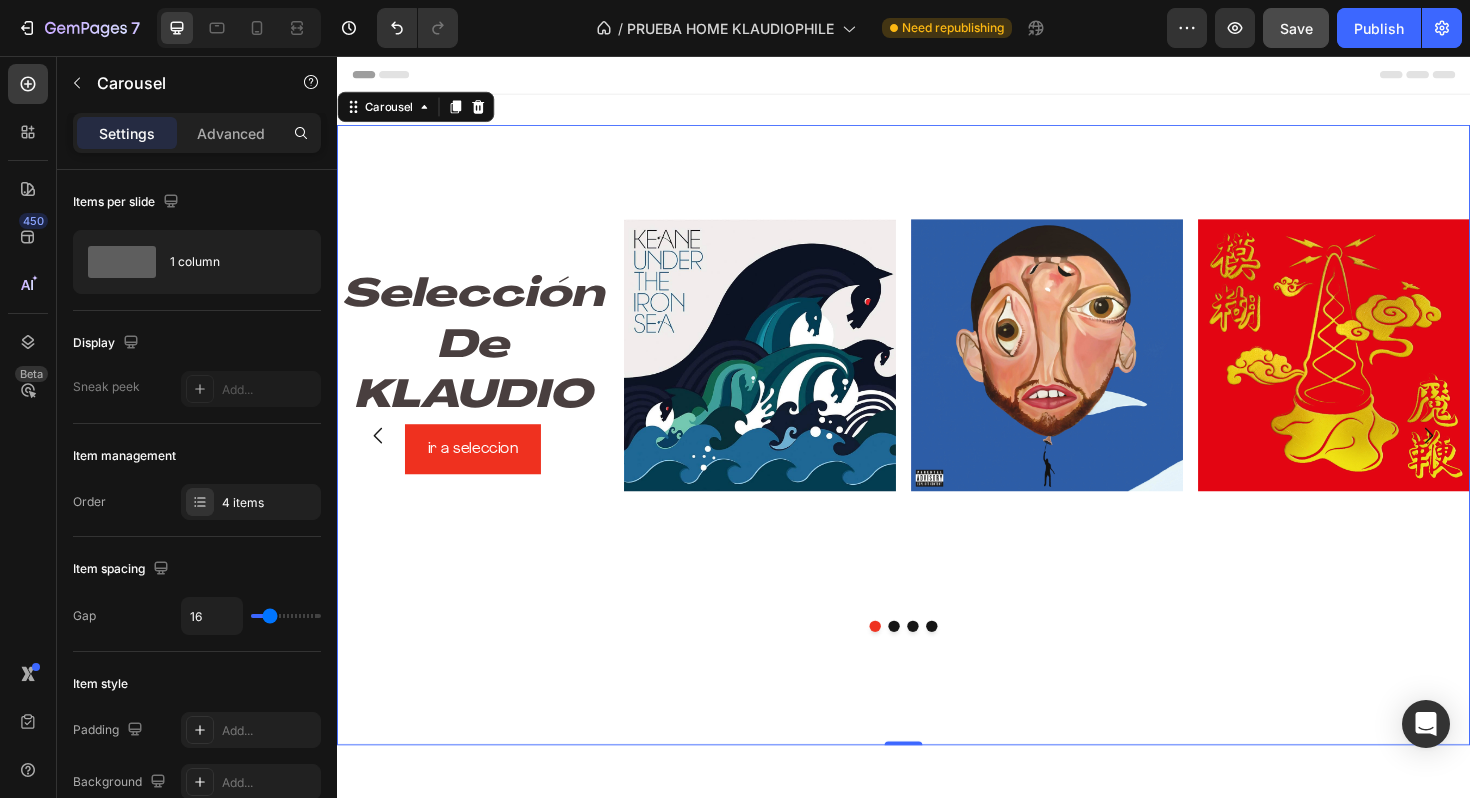 click on "Save" 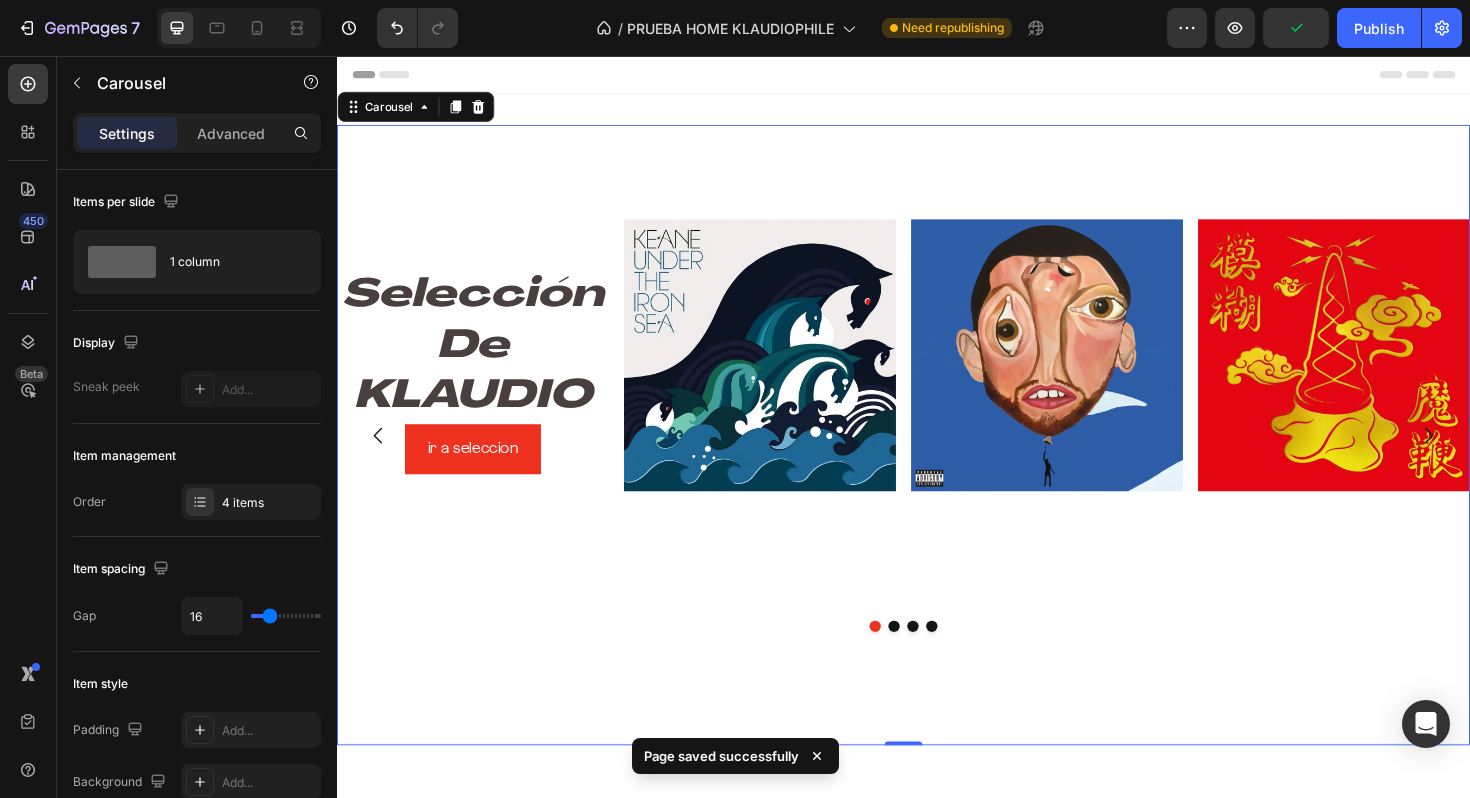 click at bounding box center [937, 660] 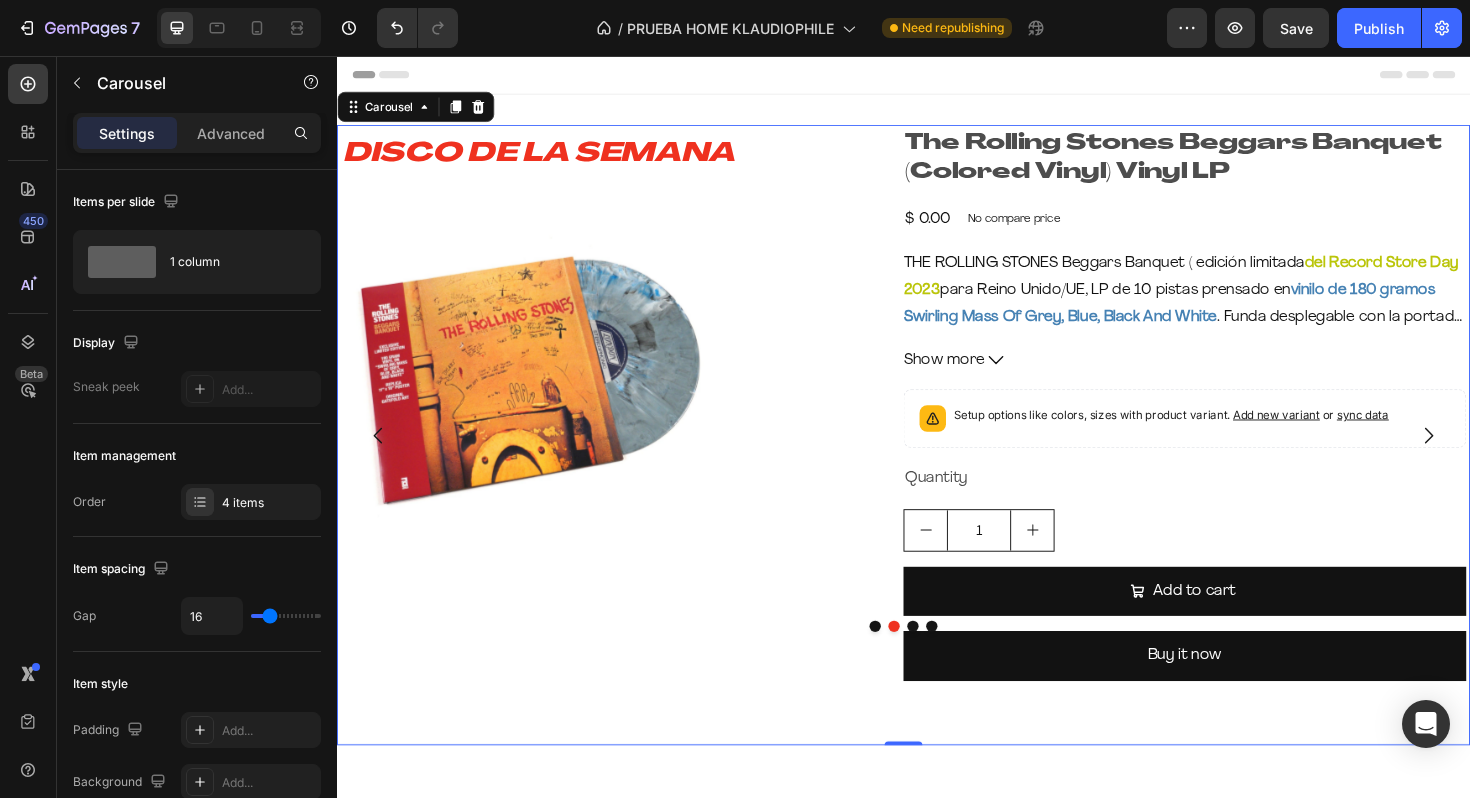 click at bounding box center (907, 660) 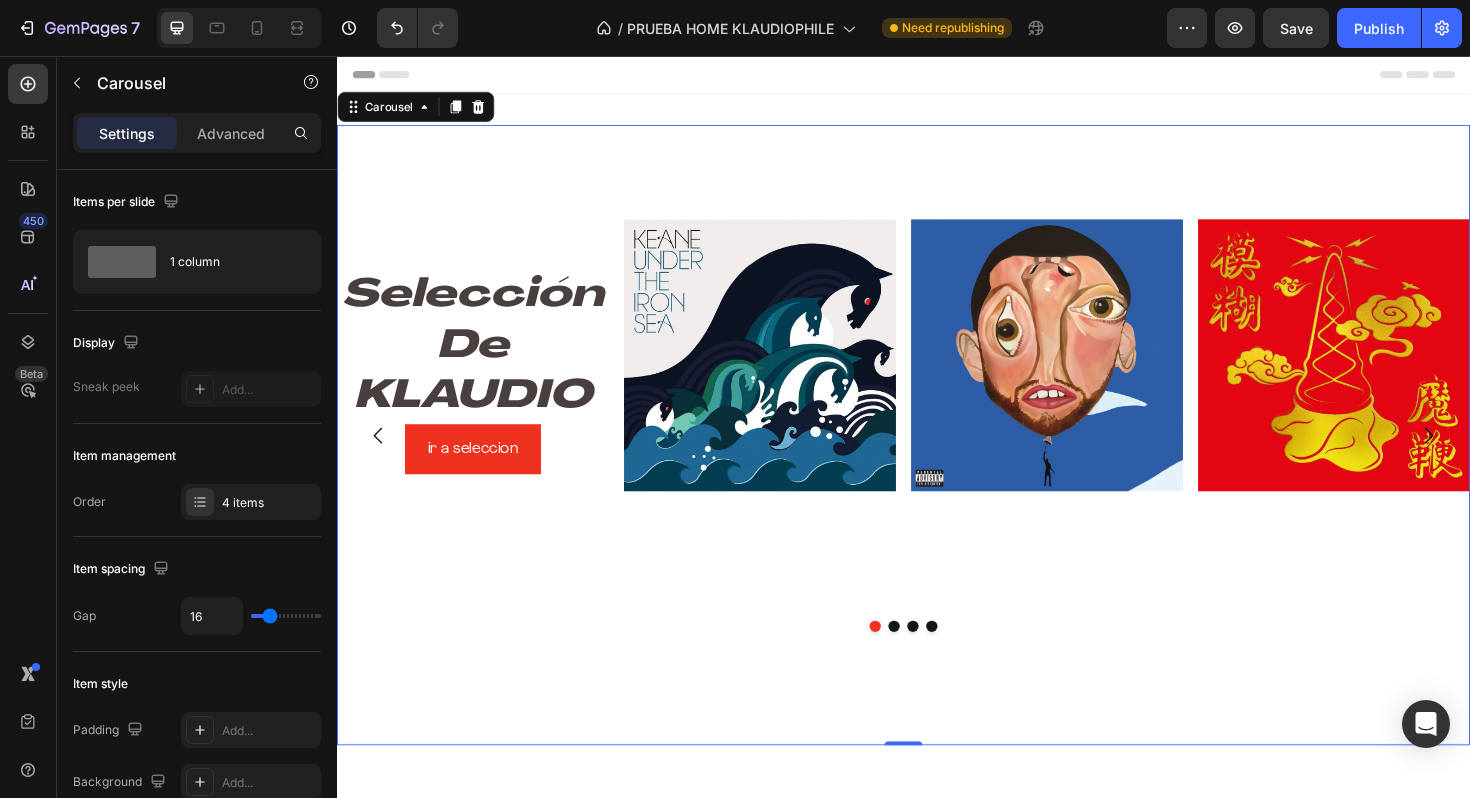 click at bounding box center (927, 660) 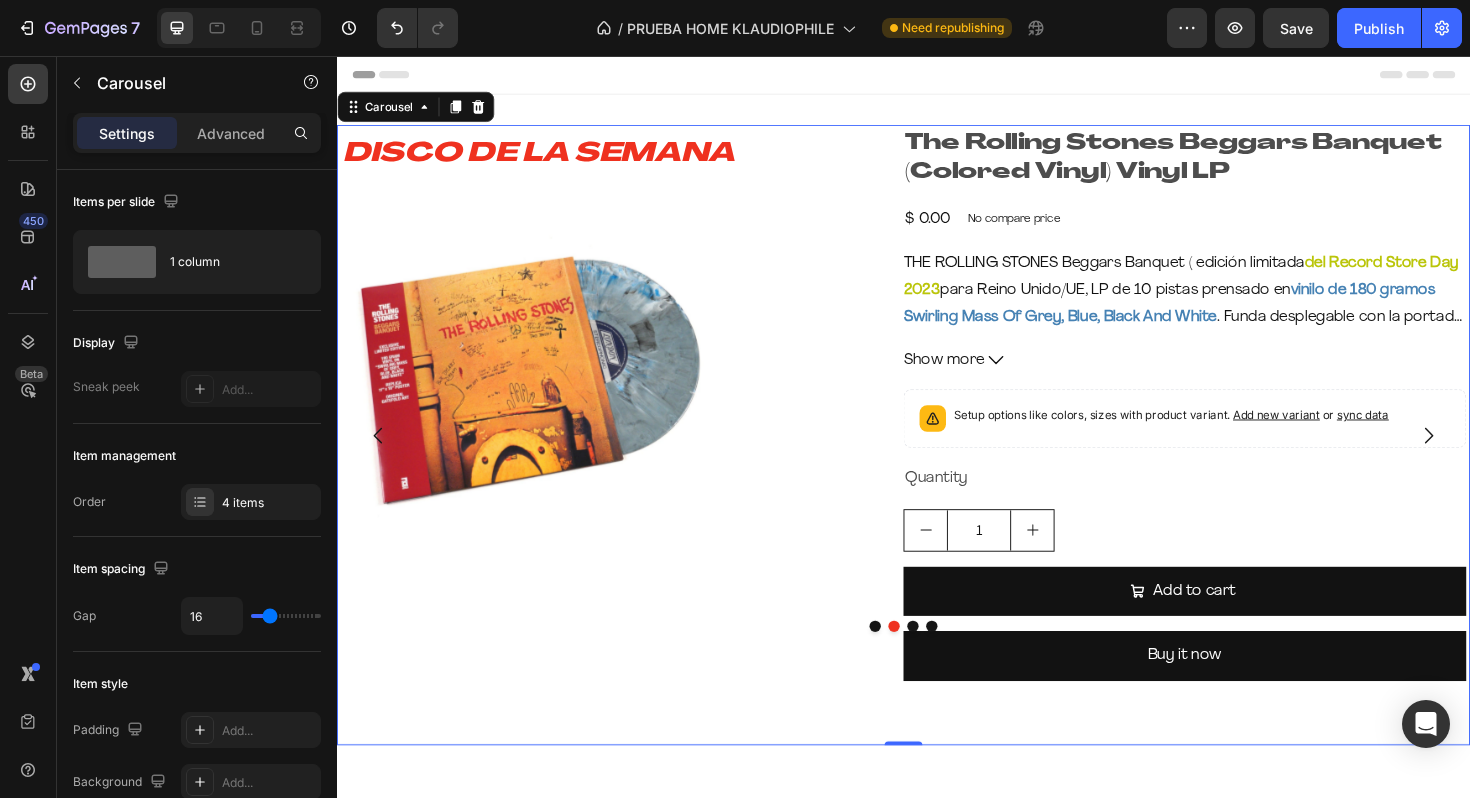 click at bounding box center (907, 660) 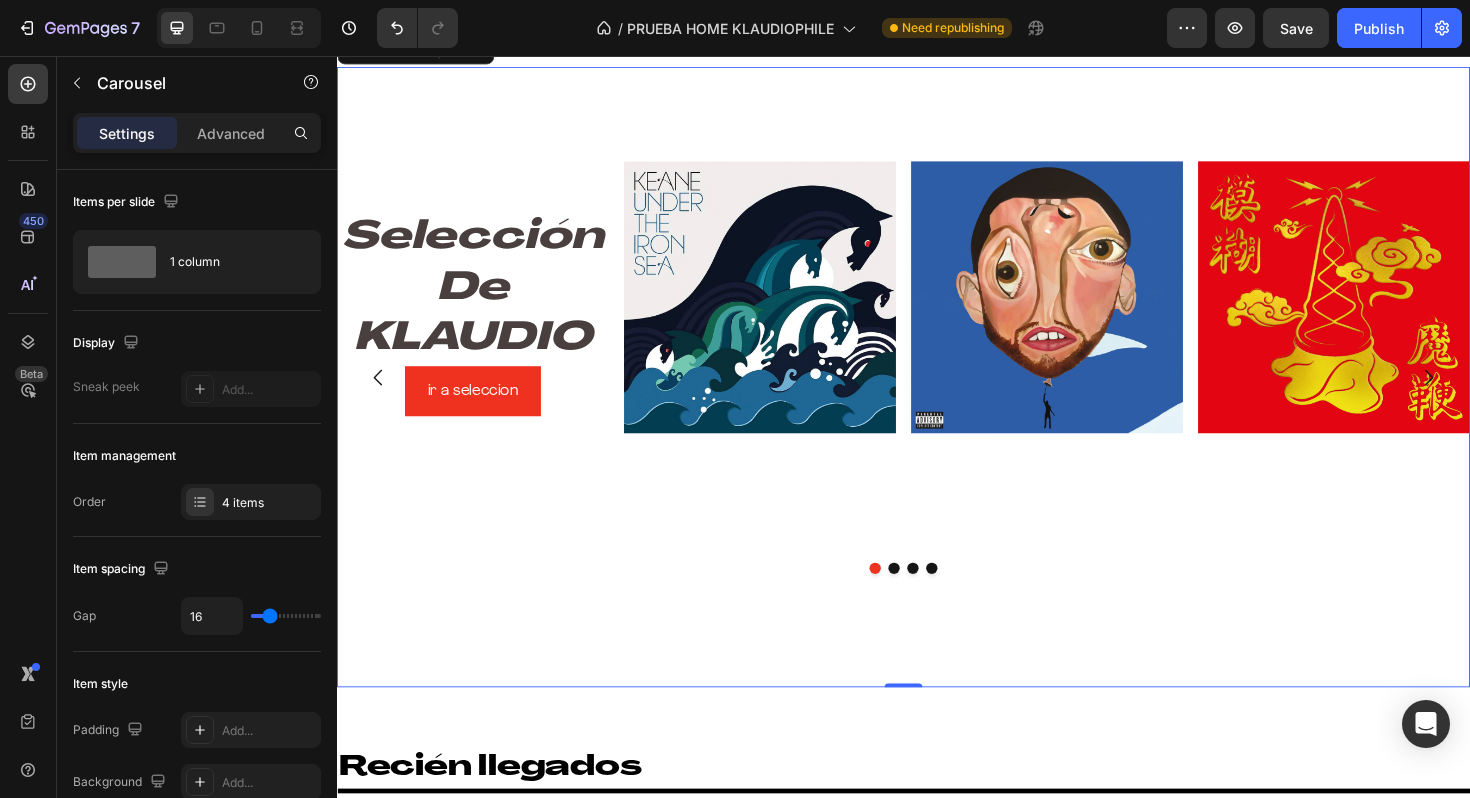 scroll, scrollTop: 37, scrollLeft: 0, axis: vertical 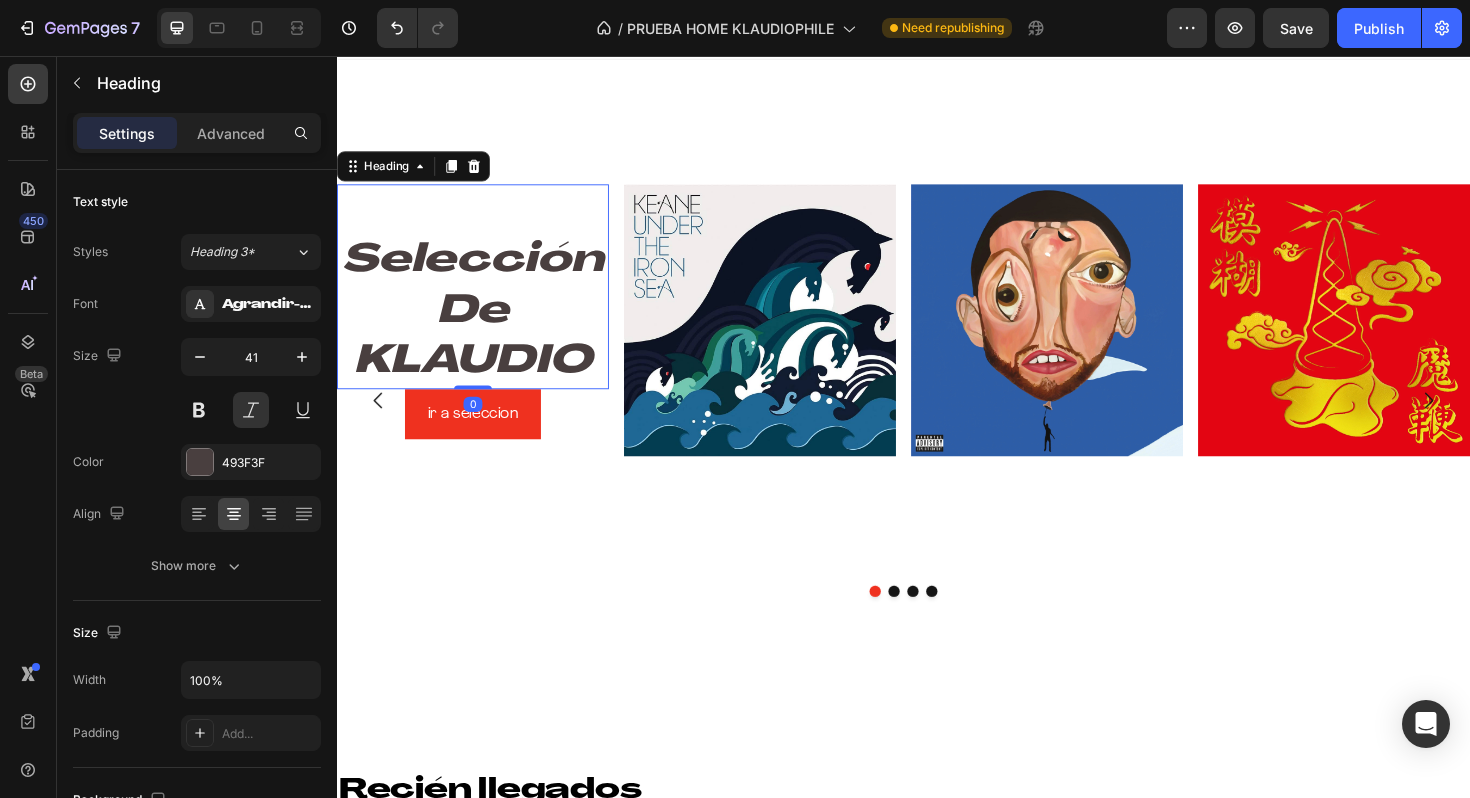click on "⁠⁠⁠⁠⁠⁠⁠ Selección De KLAUDIO" at bounding box center [481, 300] 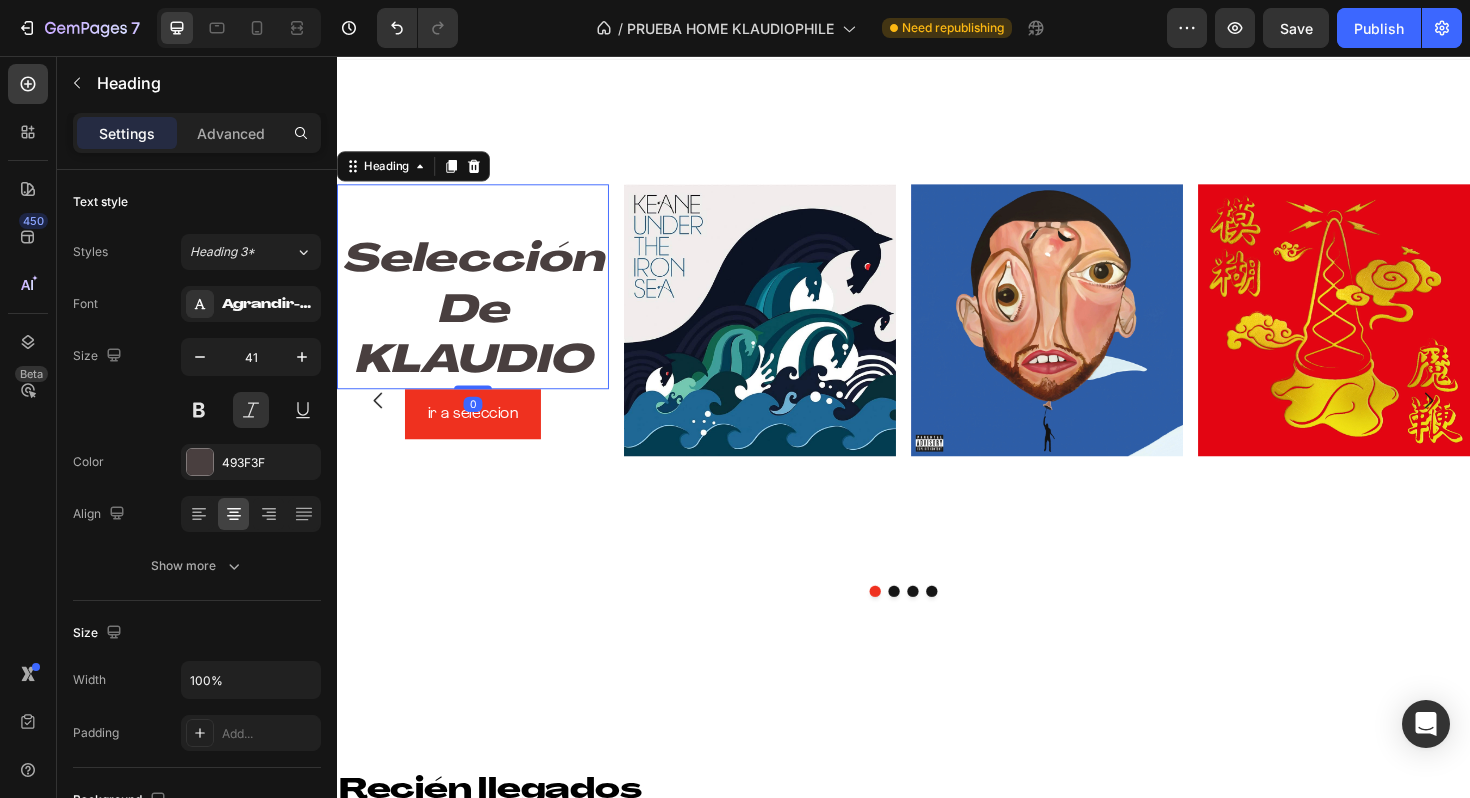 click on "⁠⁠⁠⁠⁠⁠⁠ Selección De KLAUDIO" at bounding box center [481, 300] 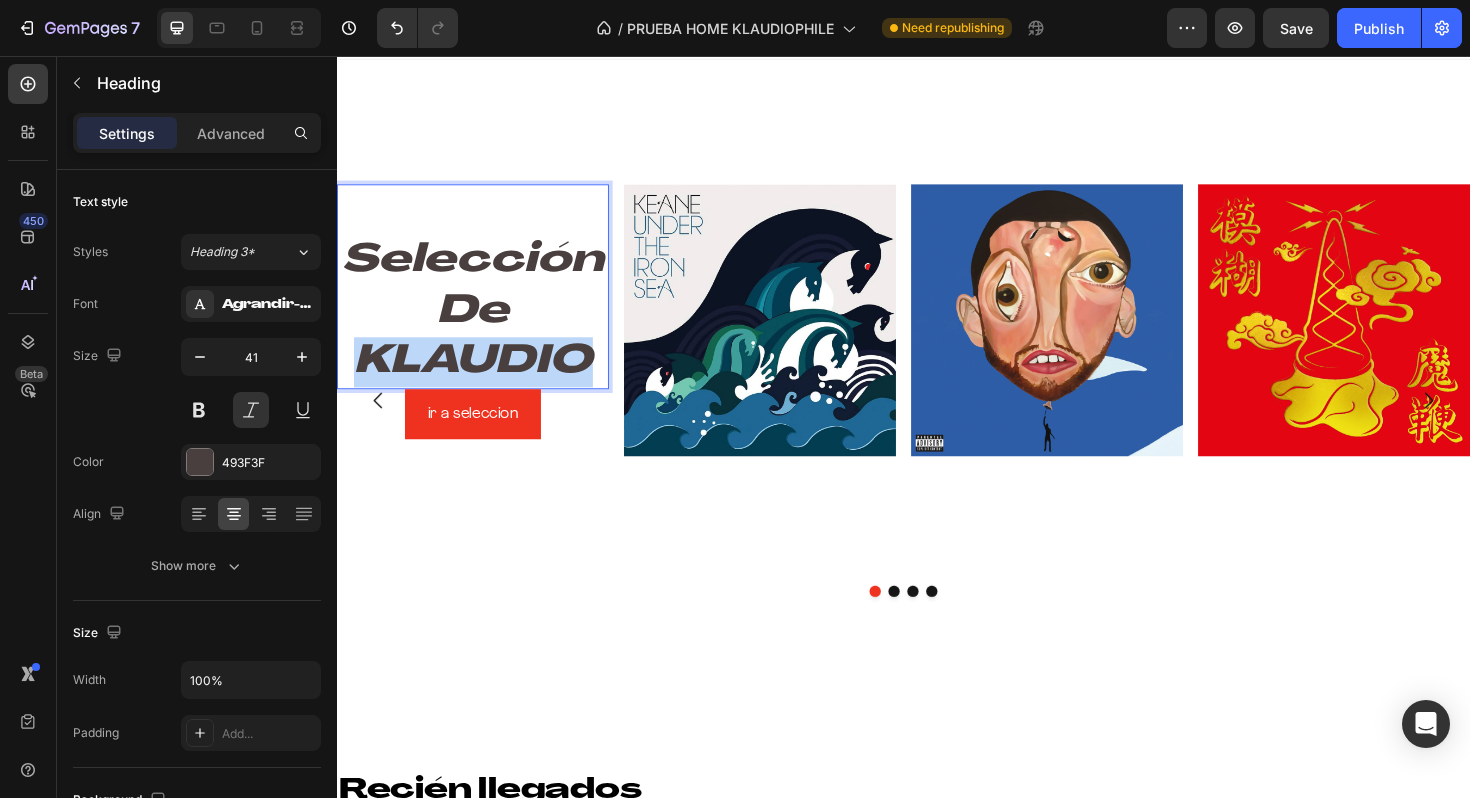 click on "Selección De KLAUDIO" at bounding box center (481, 300) 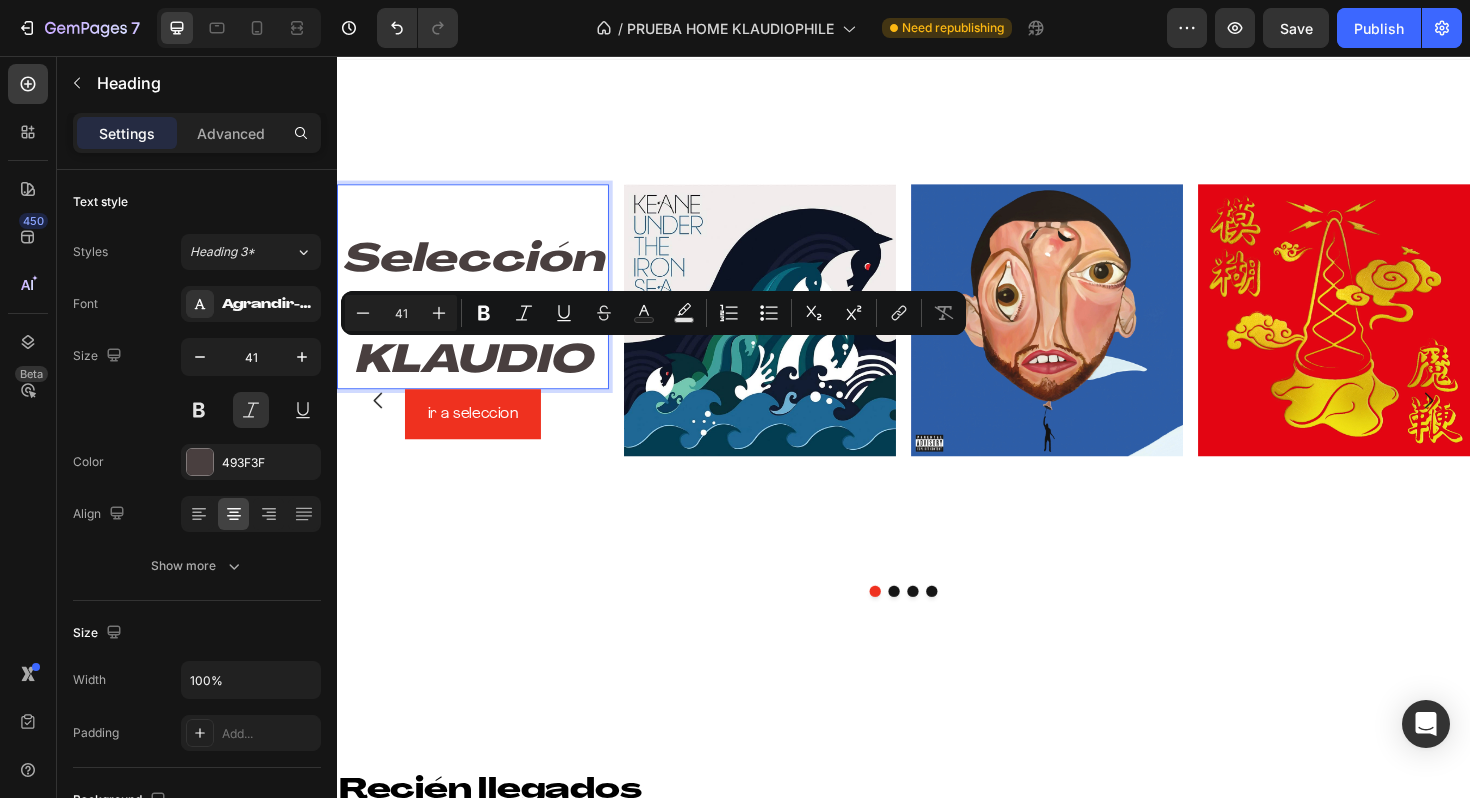 click on "Selección De KLAUDIO" at bounding box center (481, 300) 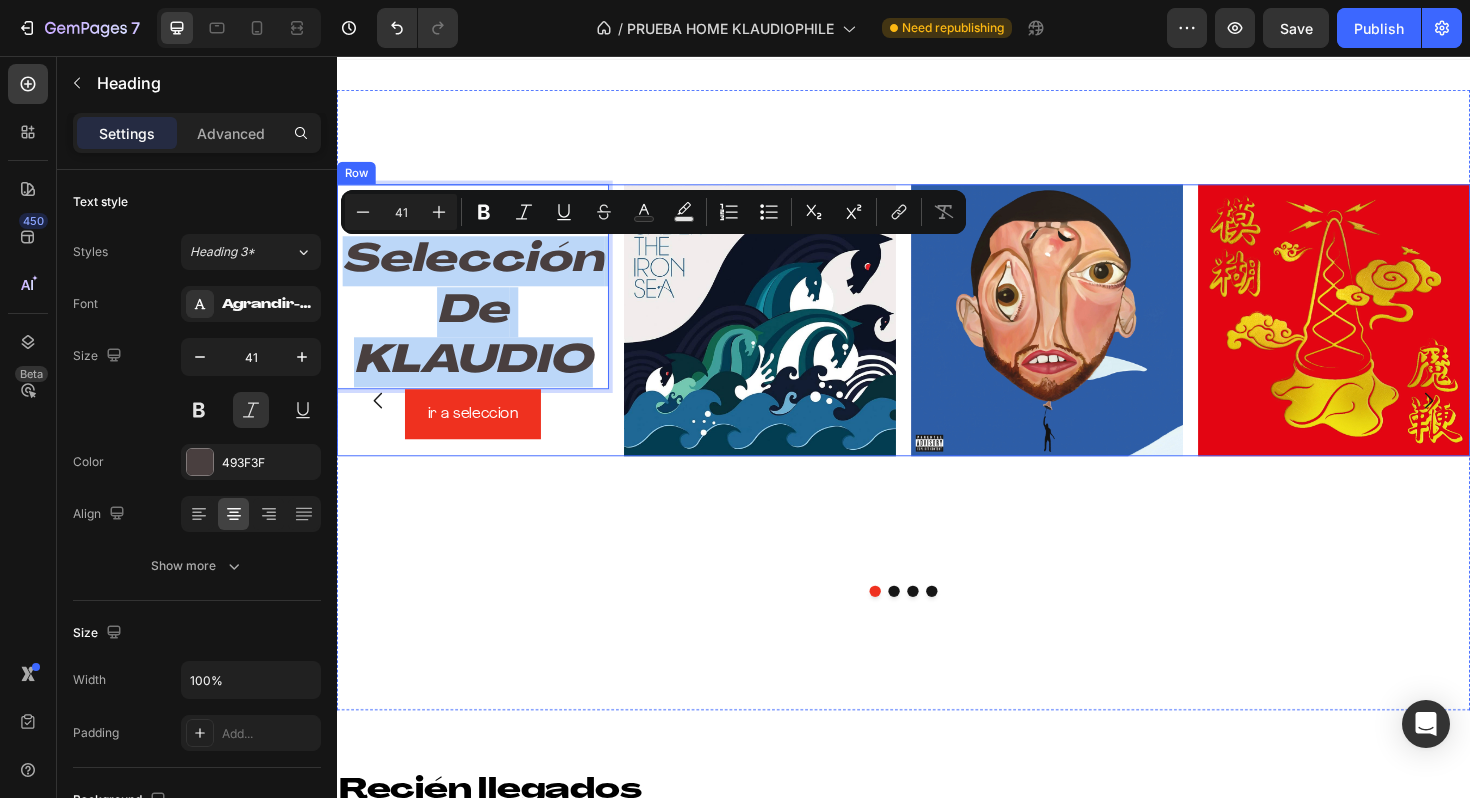 drag, startPoint x: 364, startPoint y: 261, endPoint x: 626, endPoint y: 366, distance: 282.257 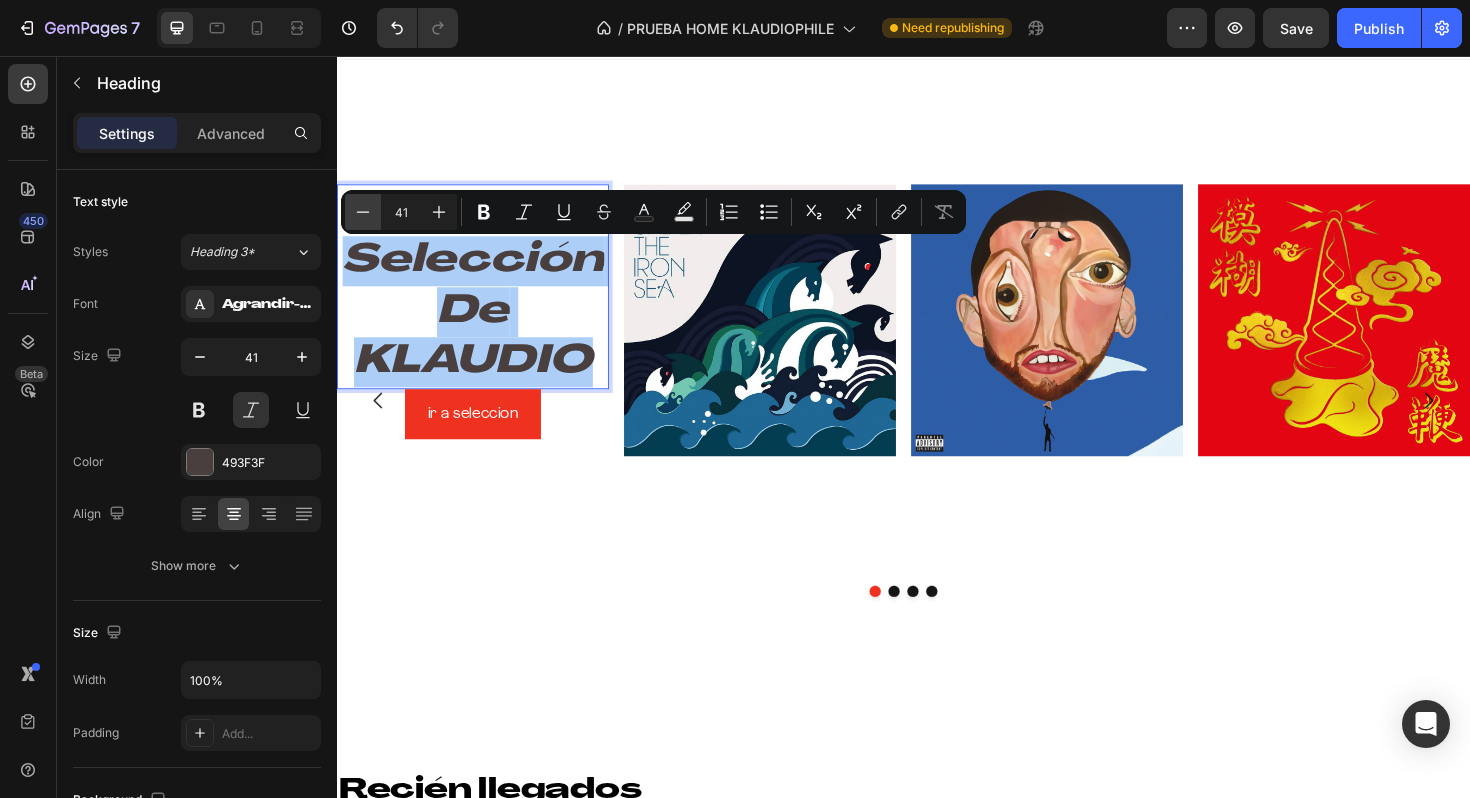 click 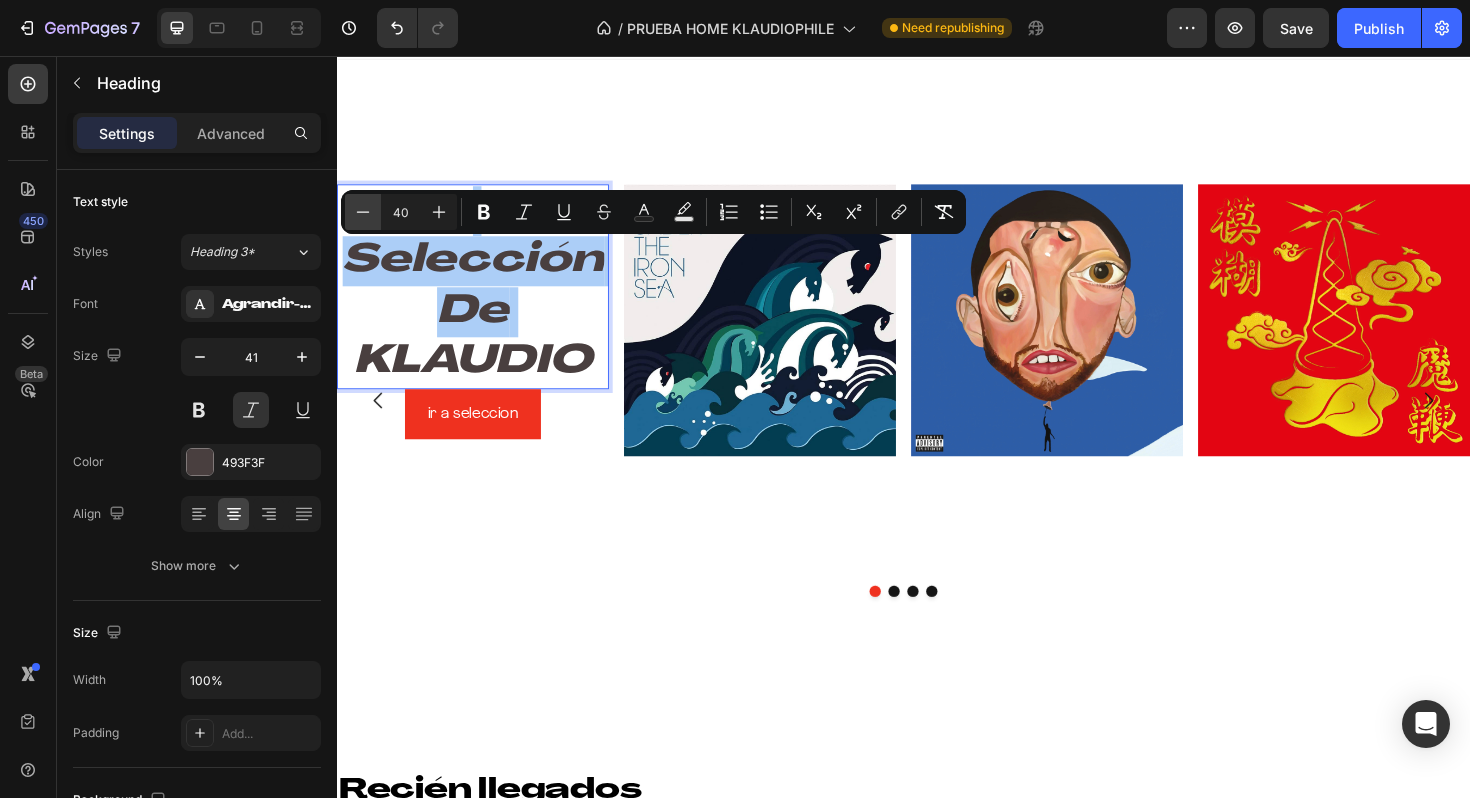 click 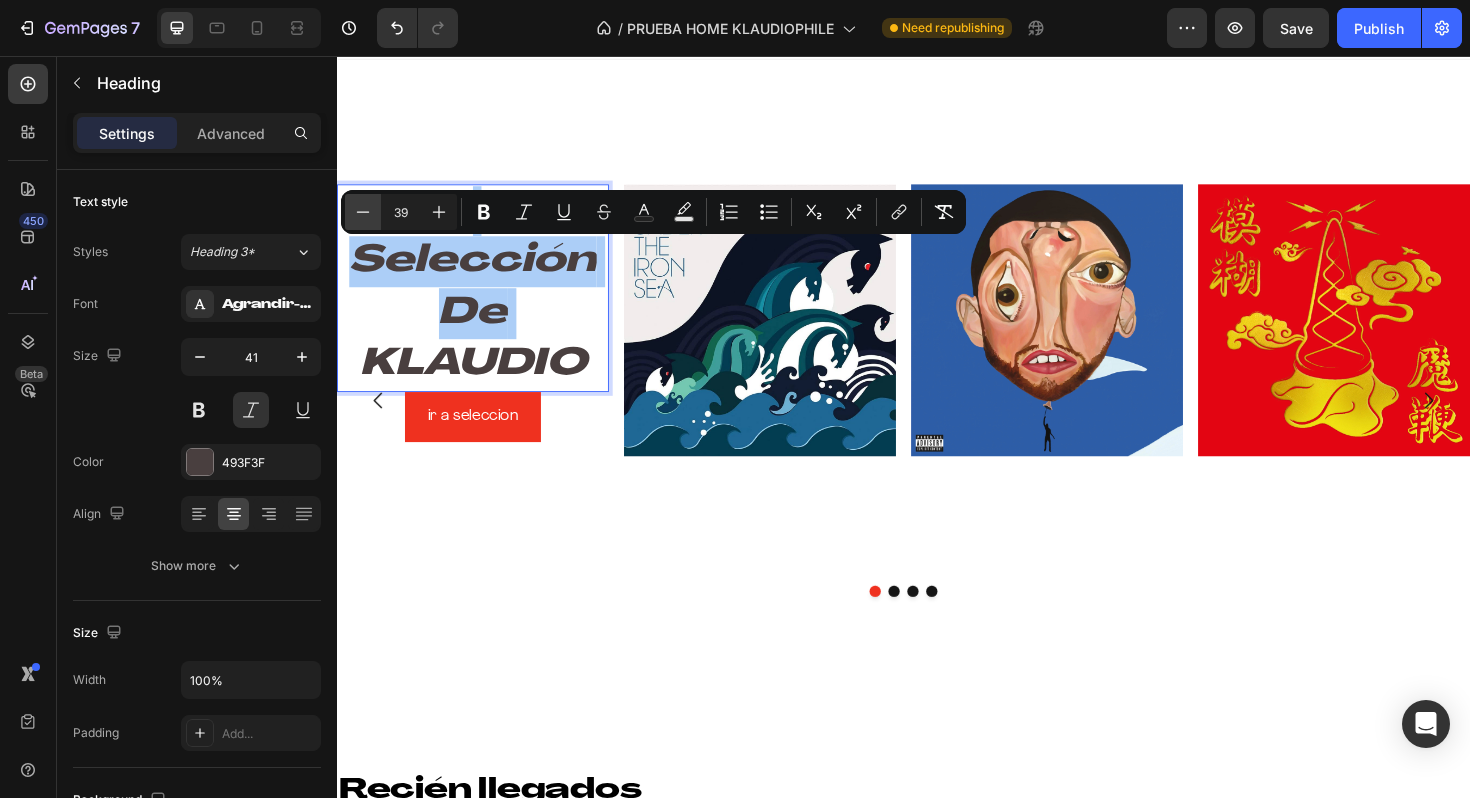 click 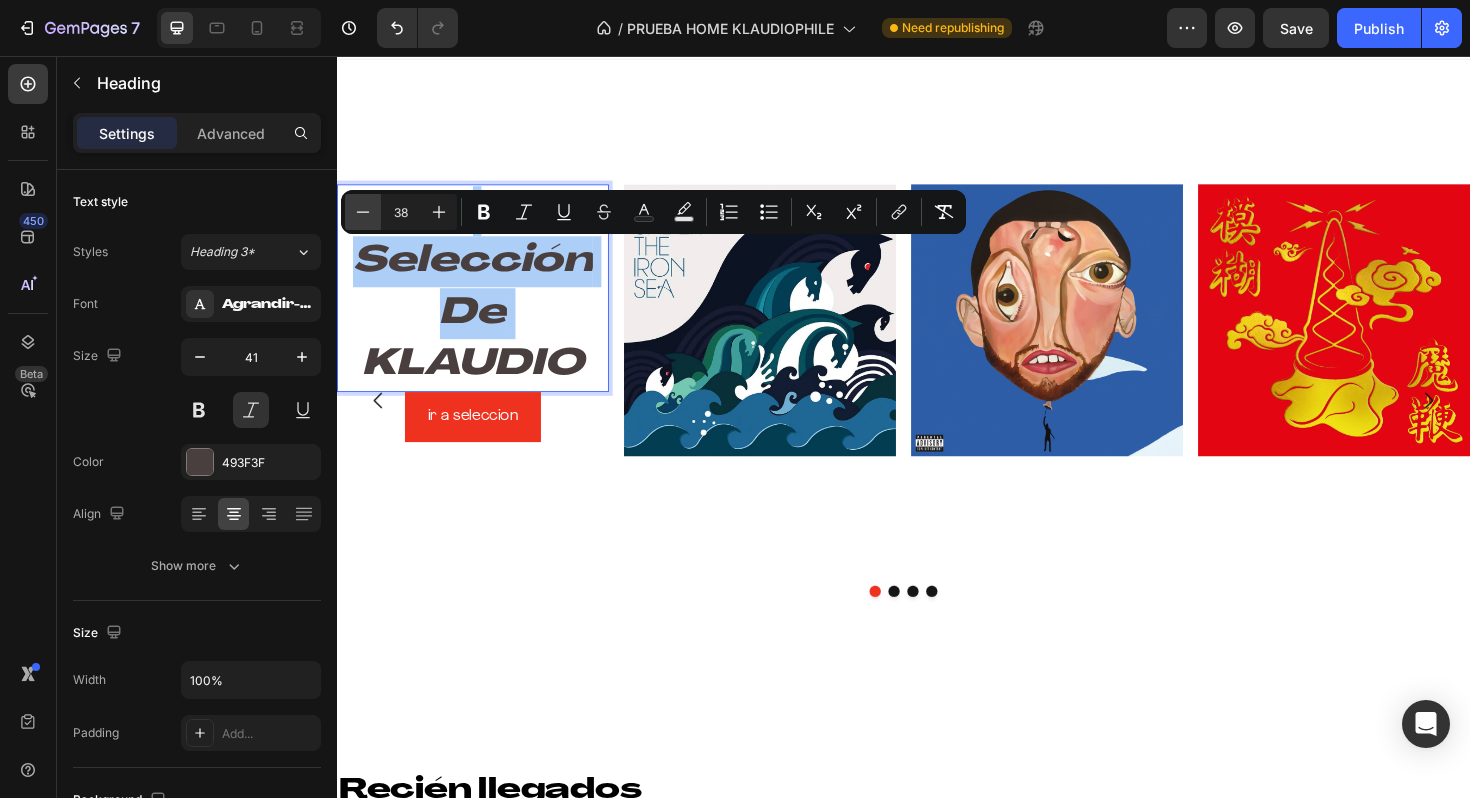 click 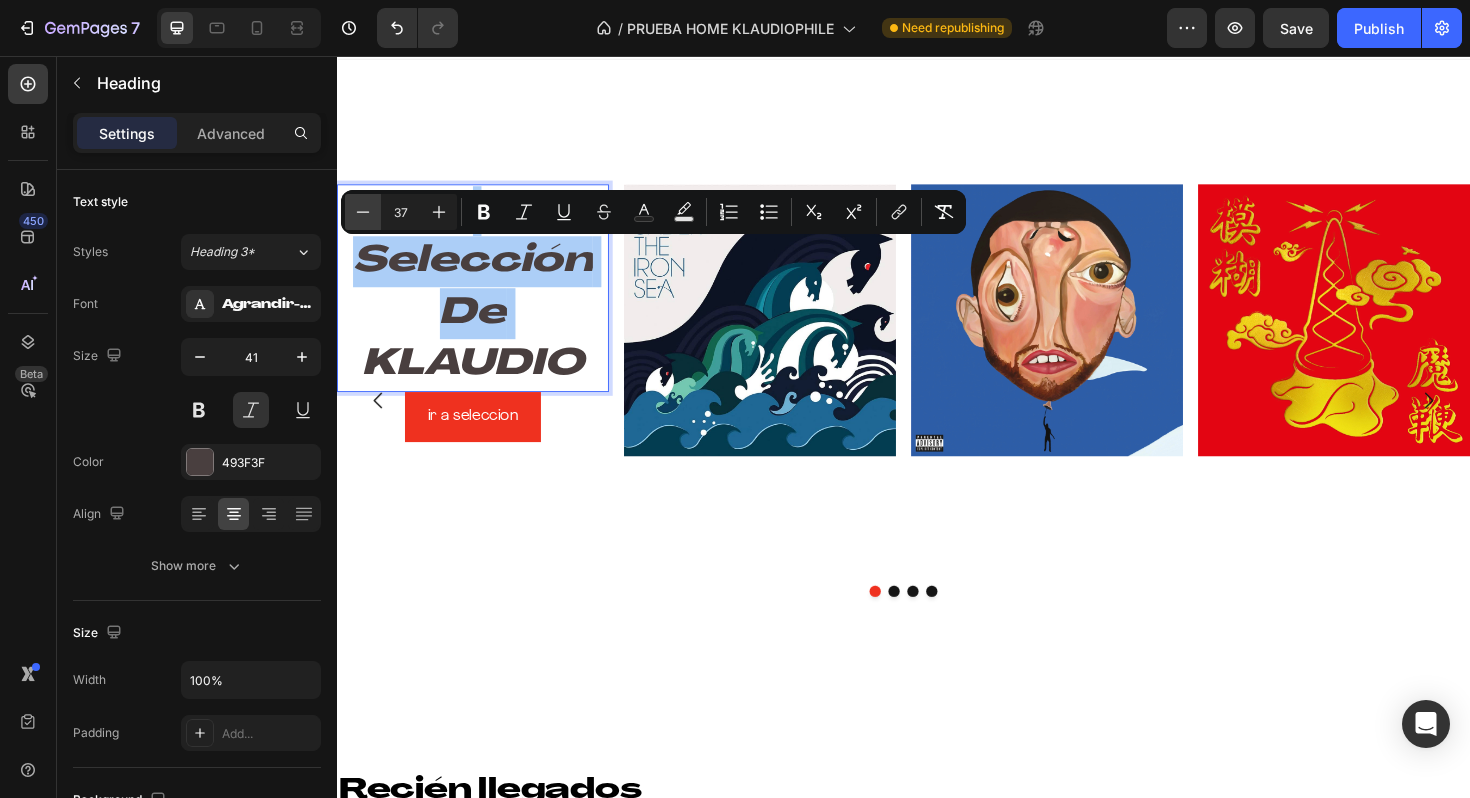 click 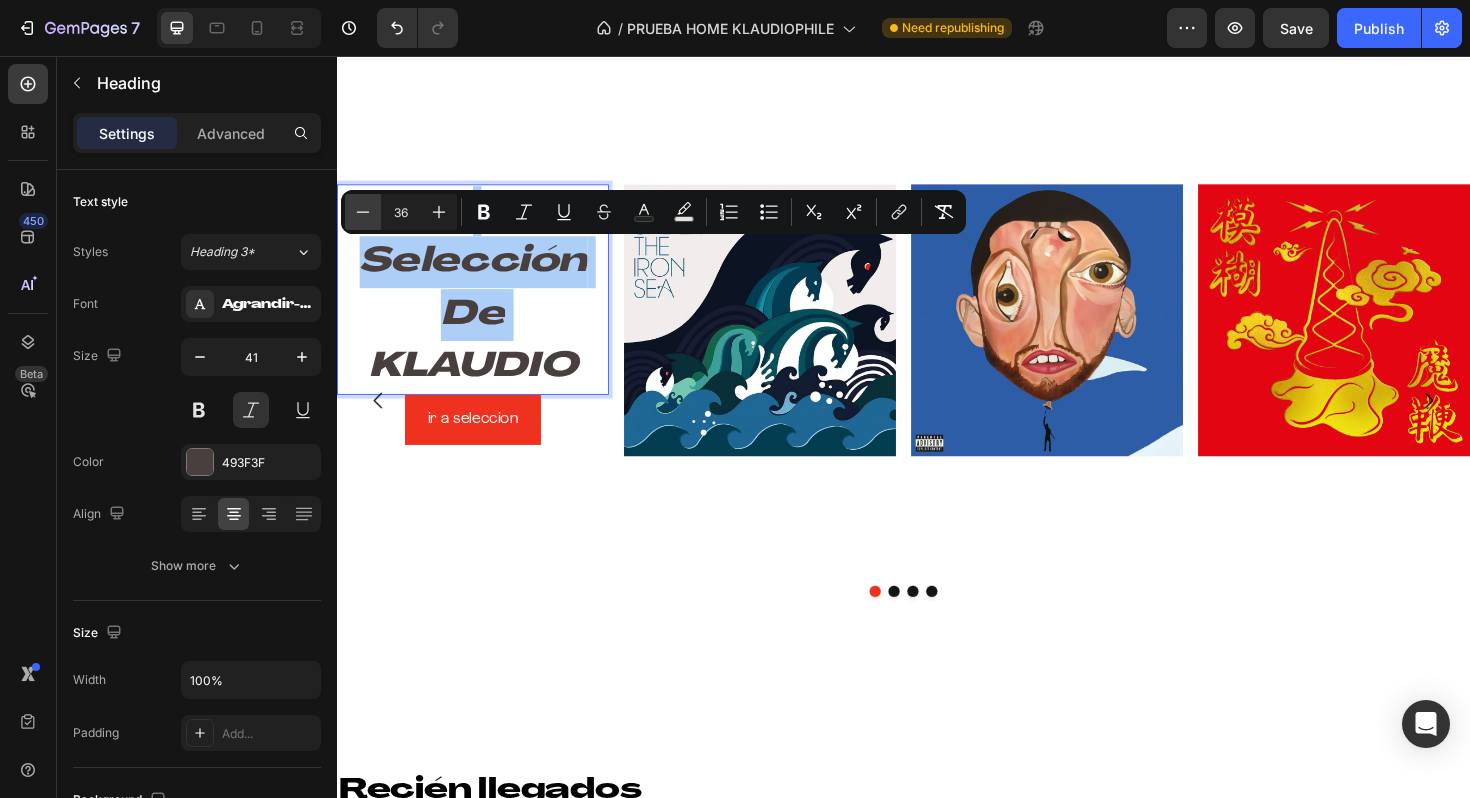 click 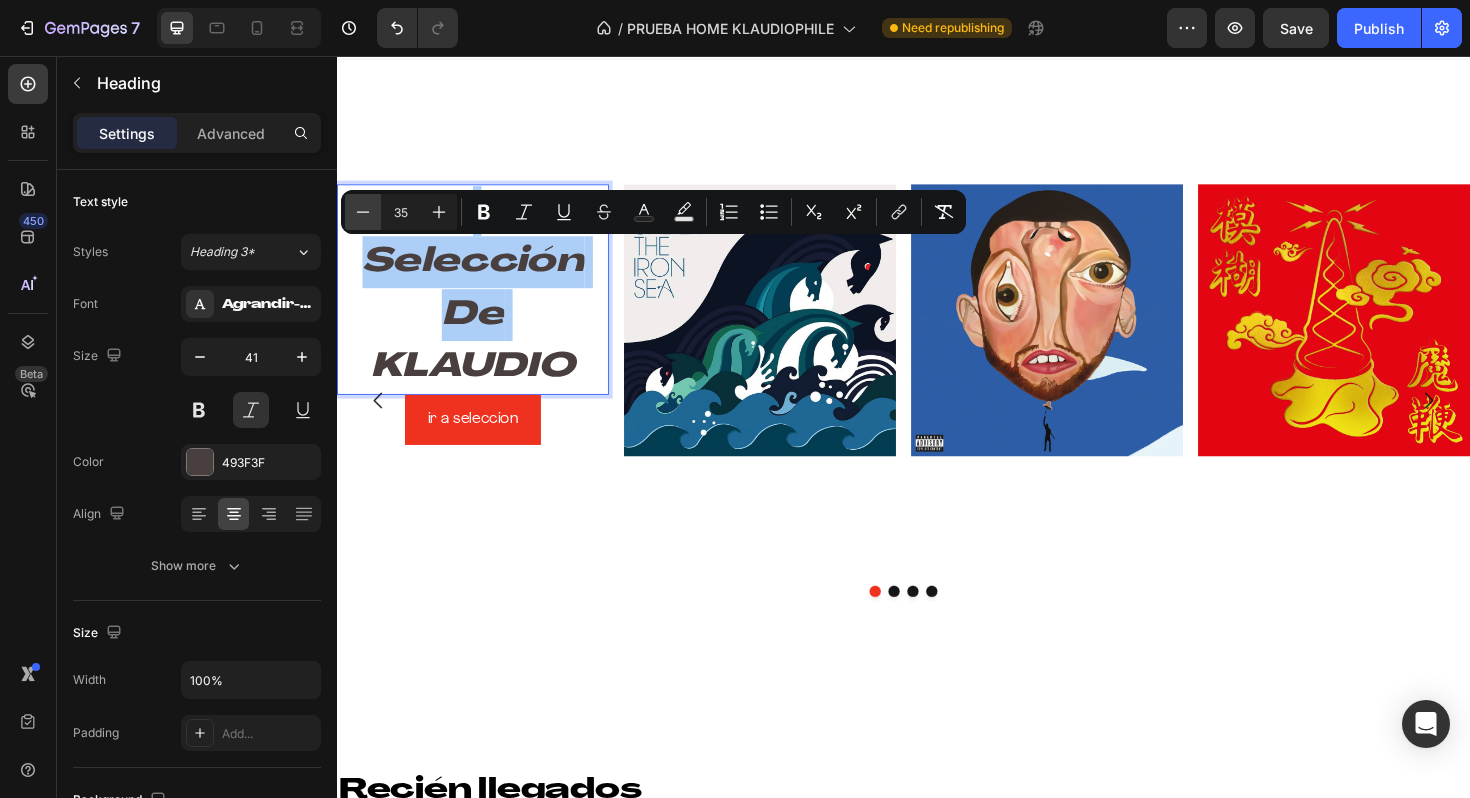 click 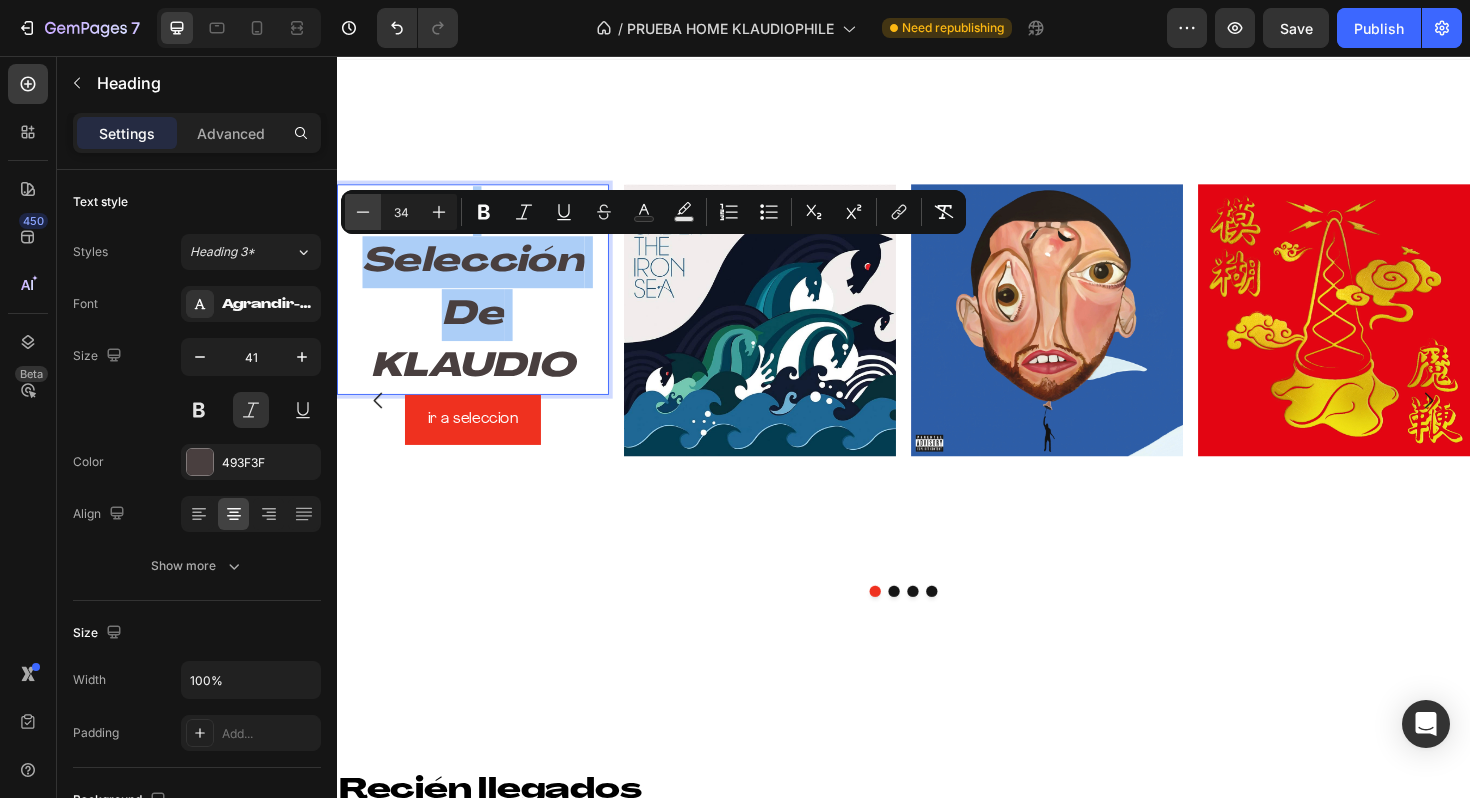 click 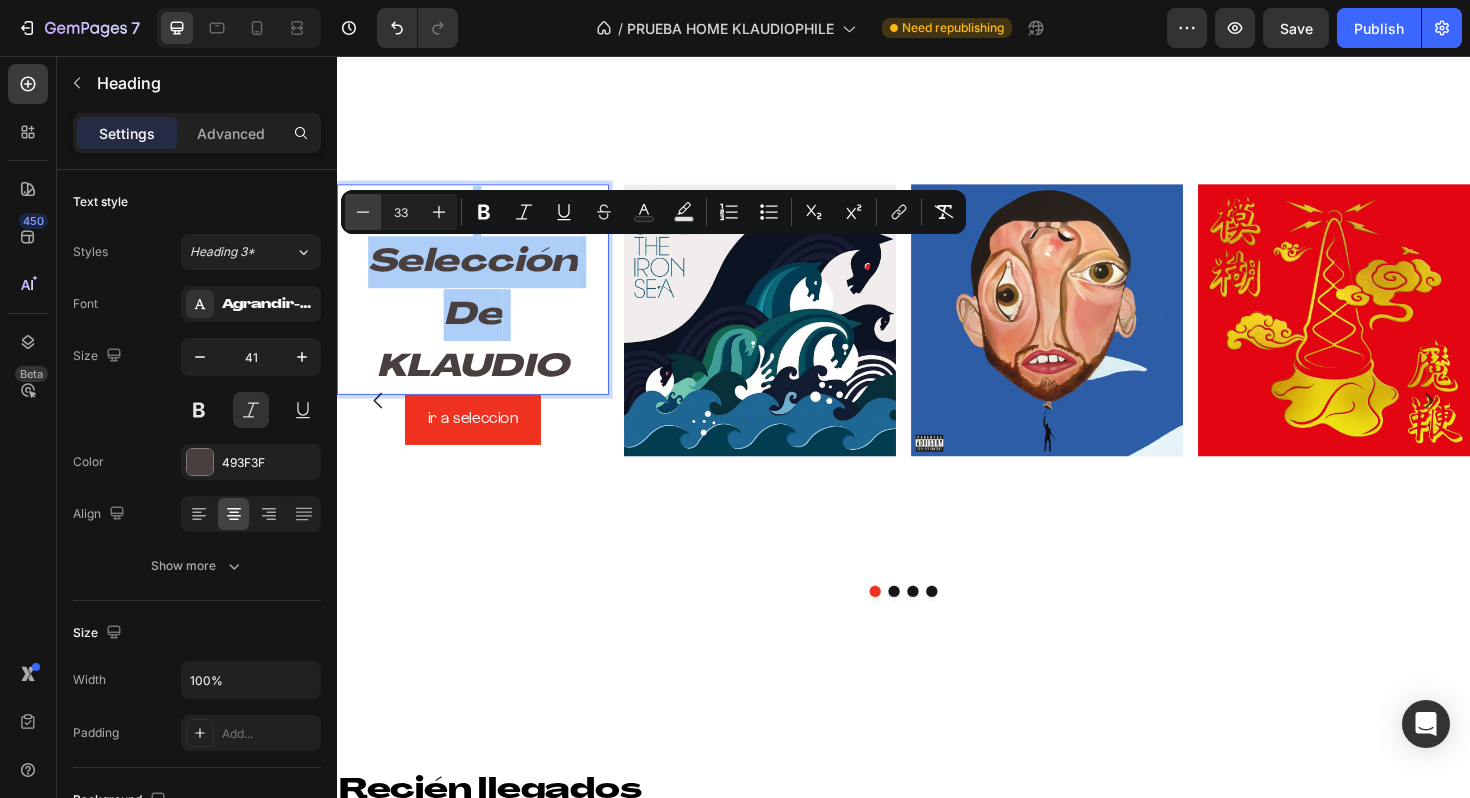 click 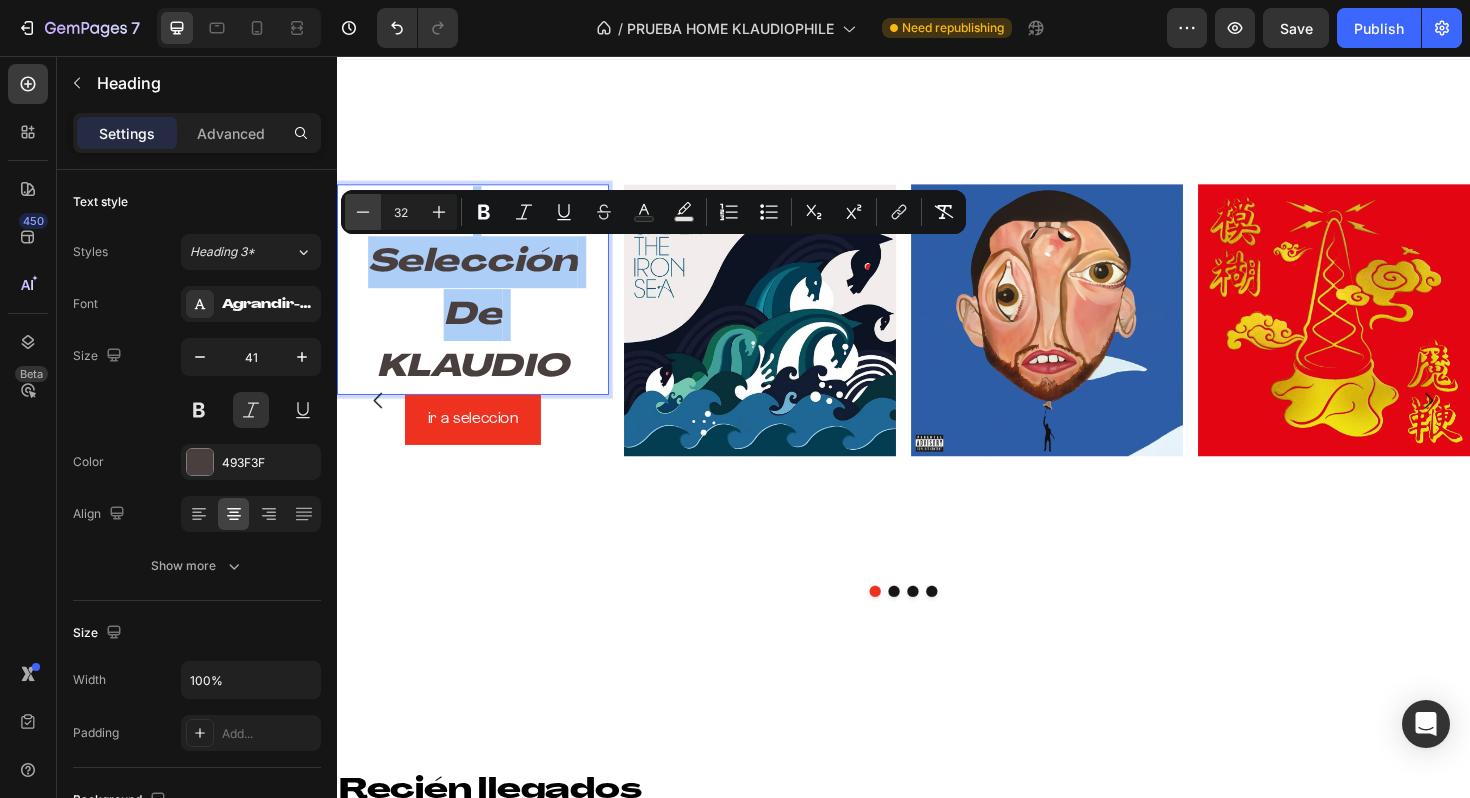 click 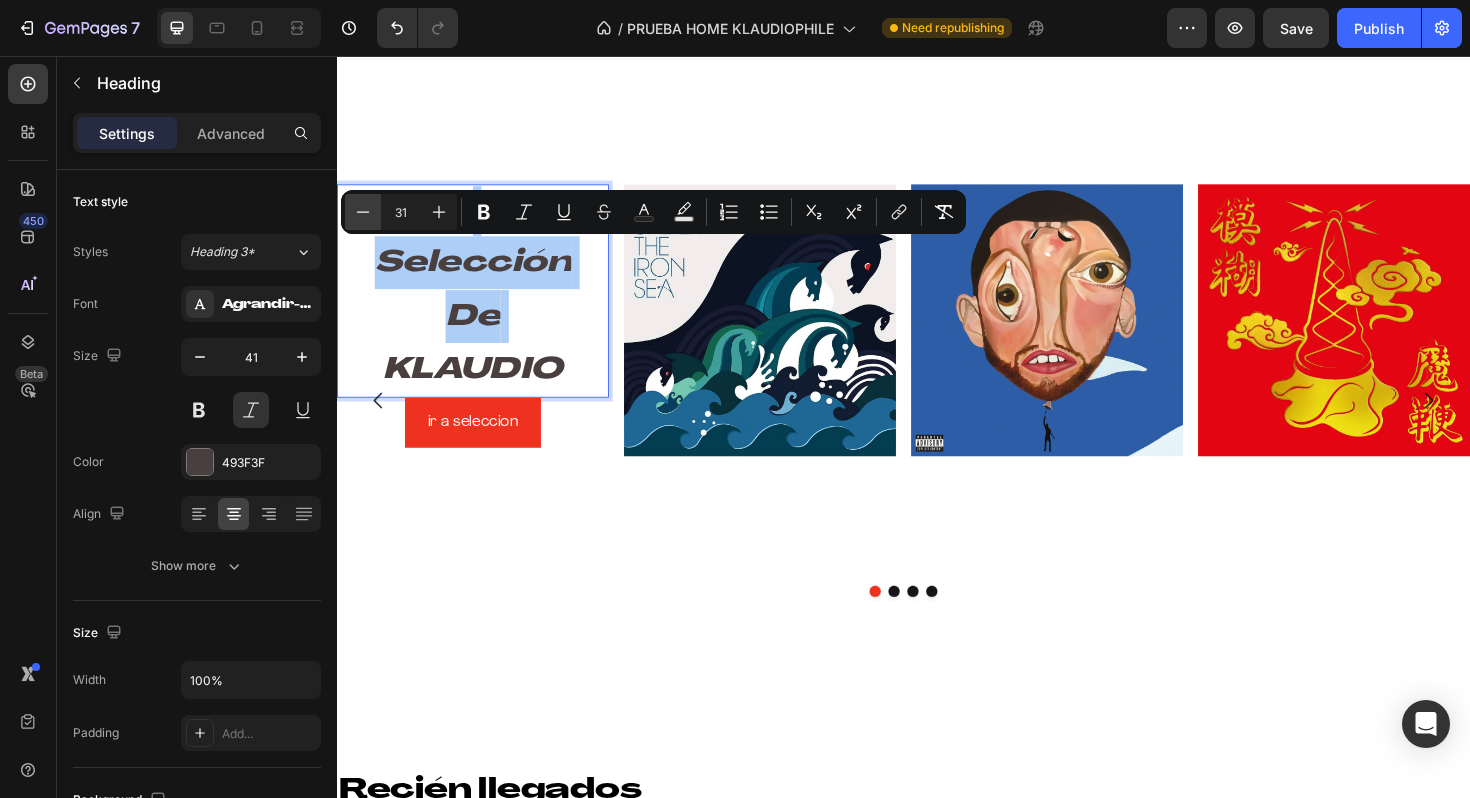 click 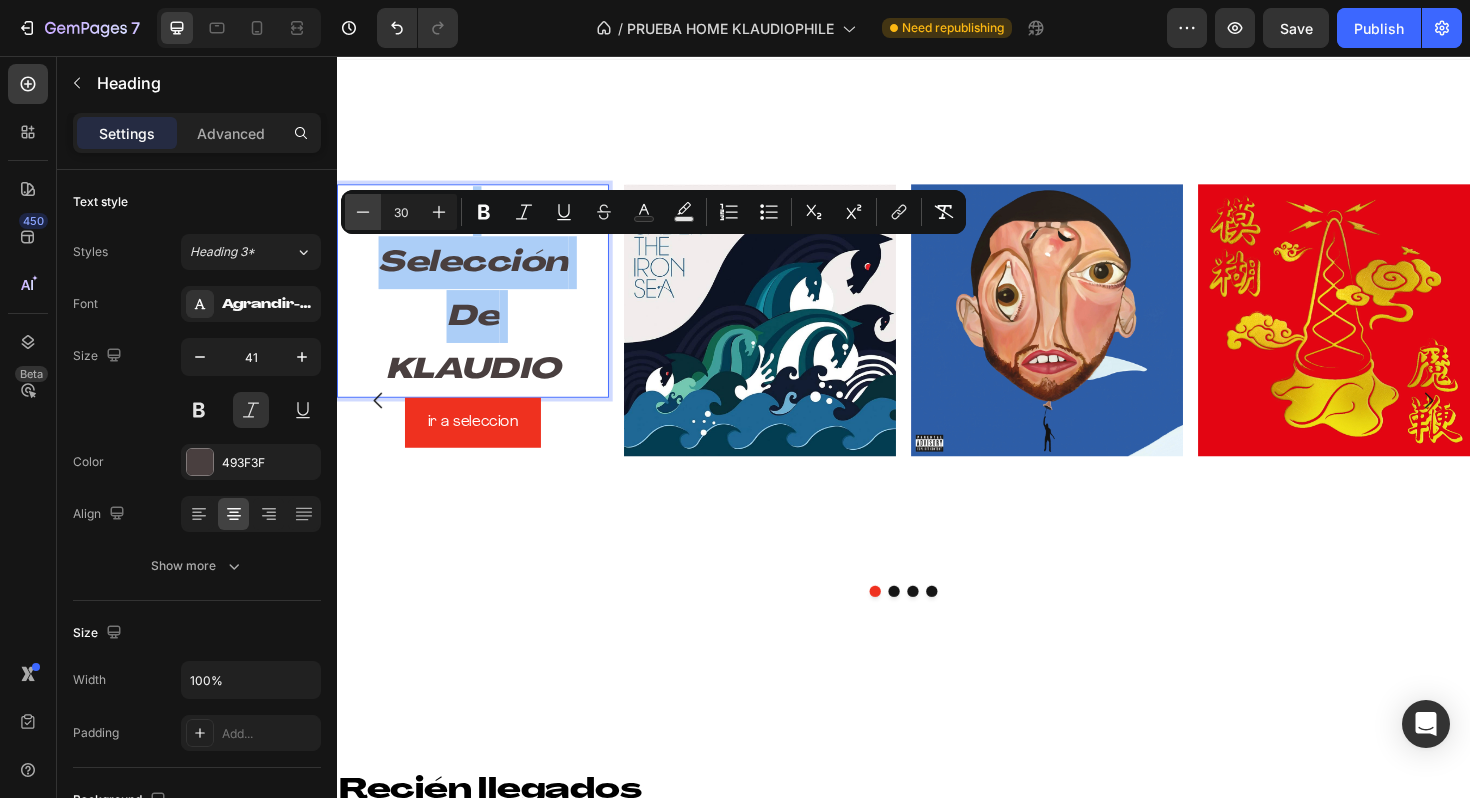 click 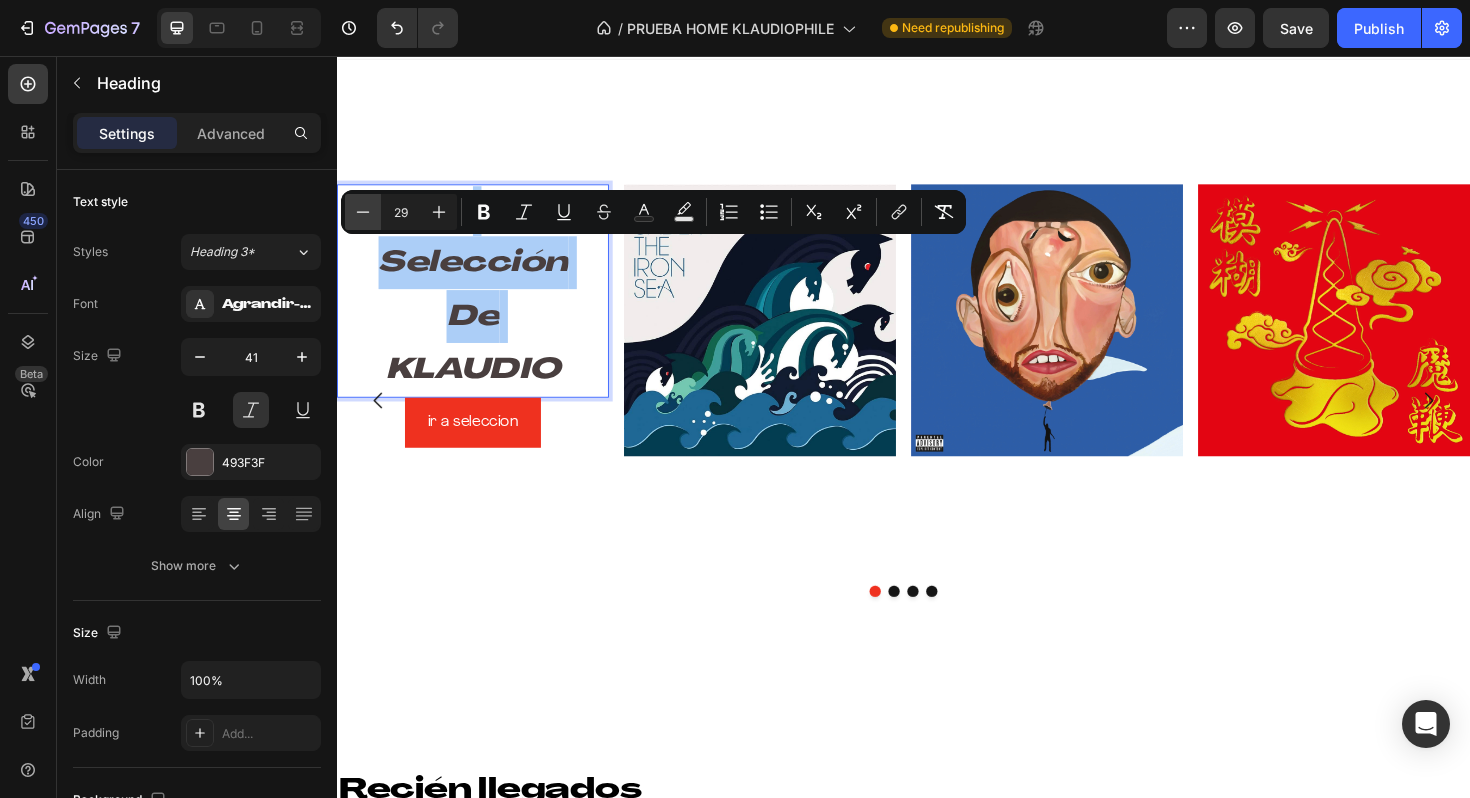 click 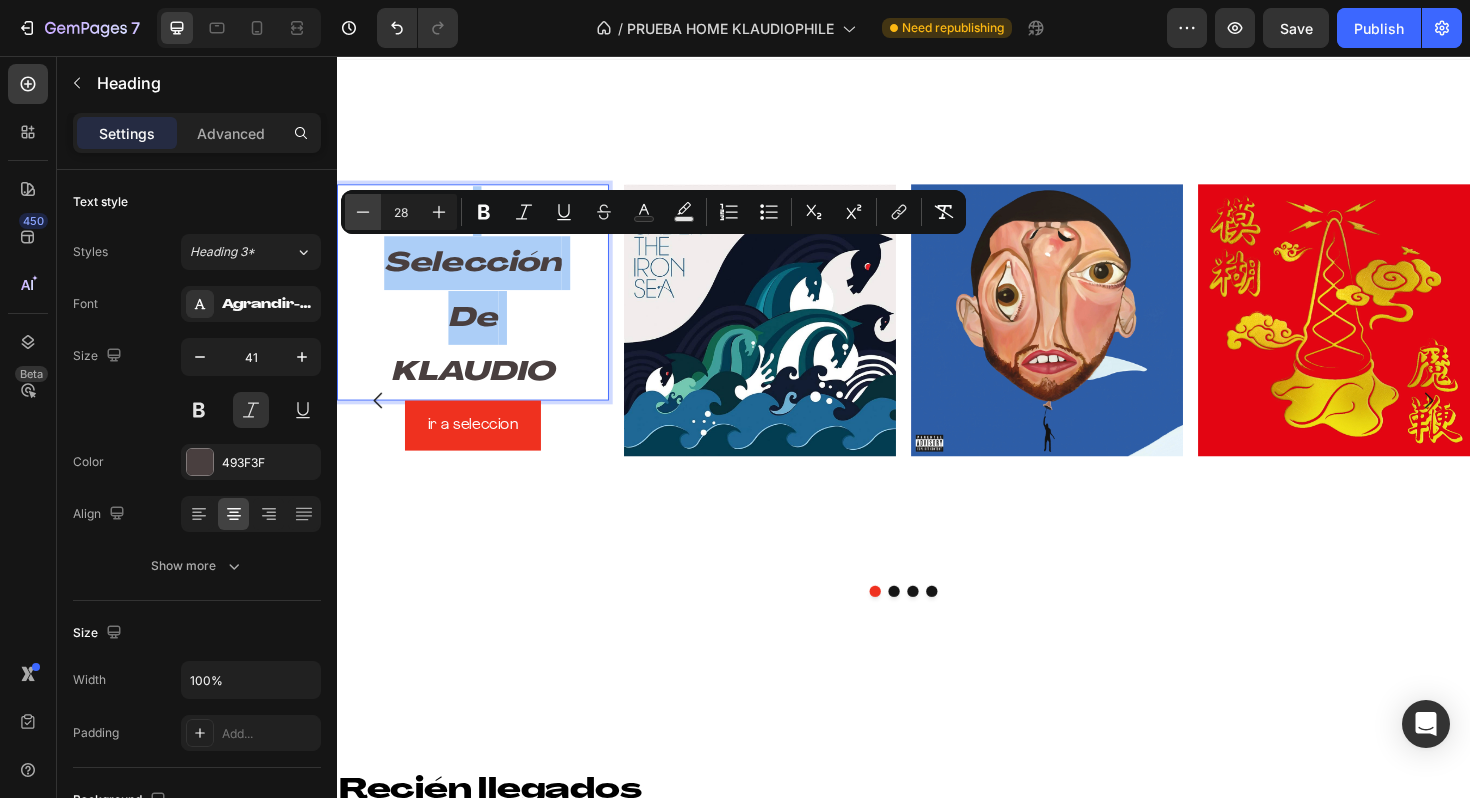 click 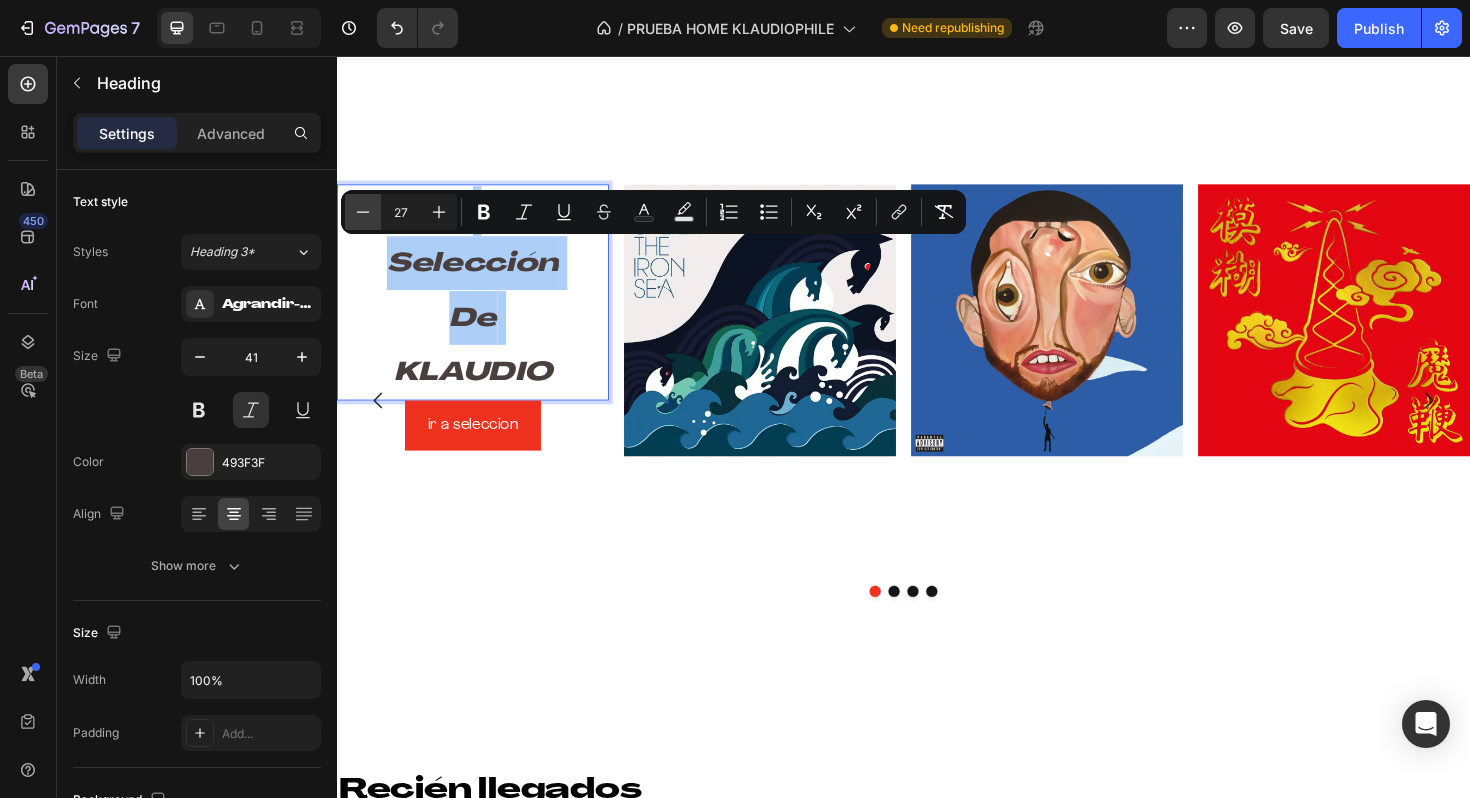 click 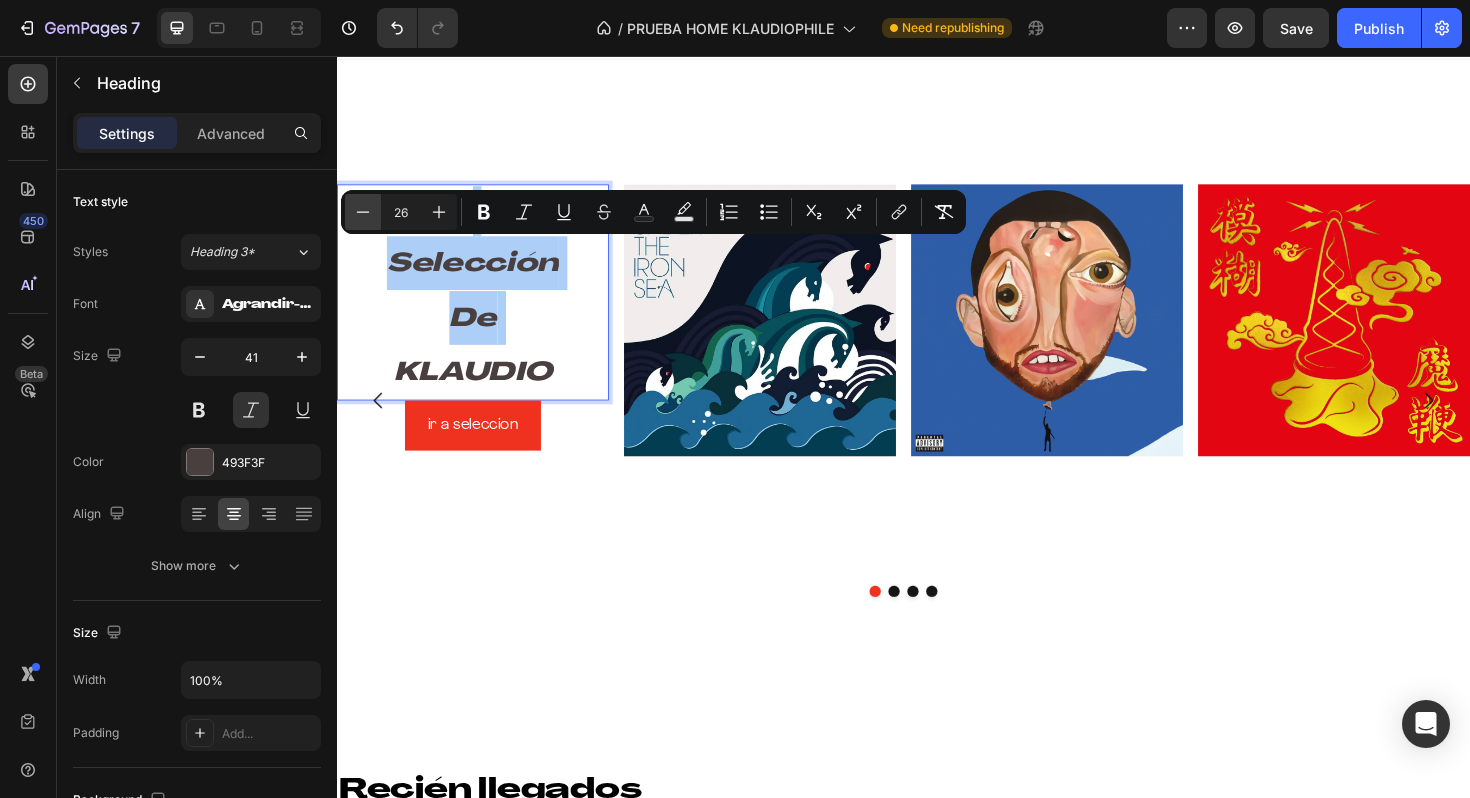 click 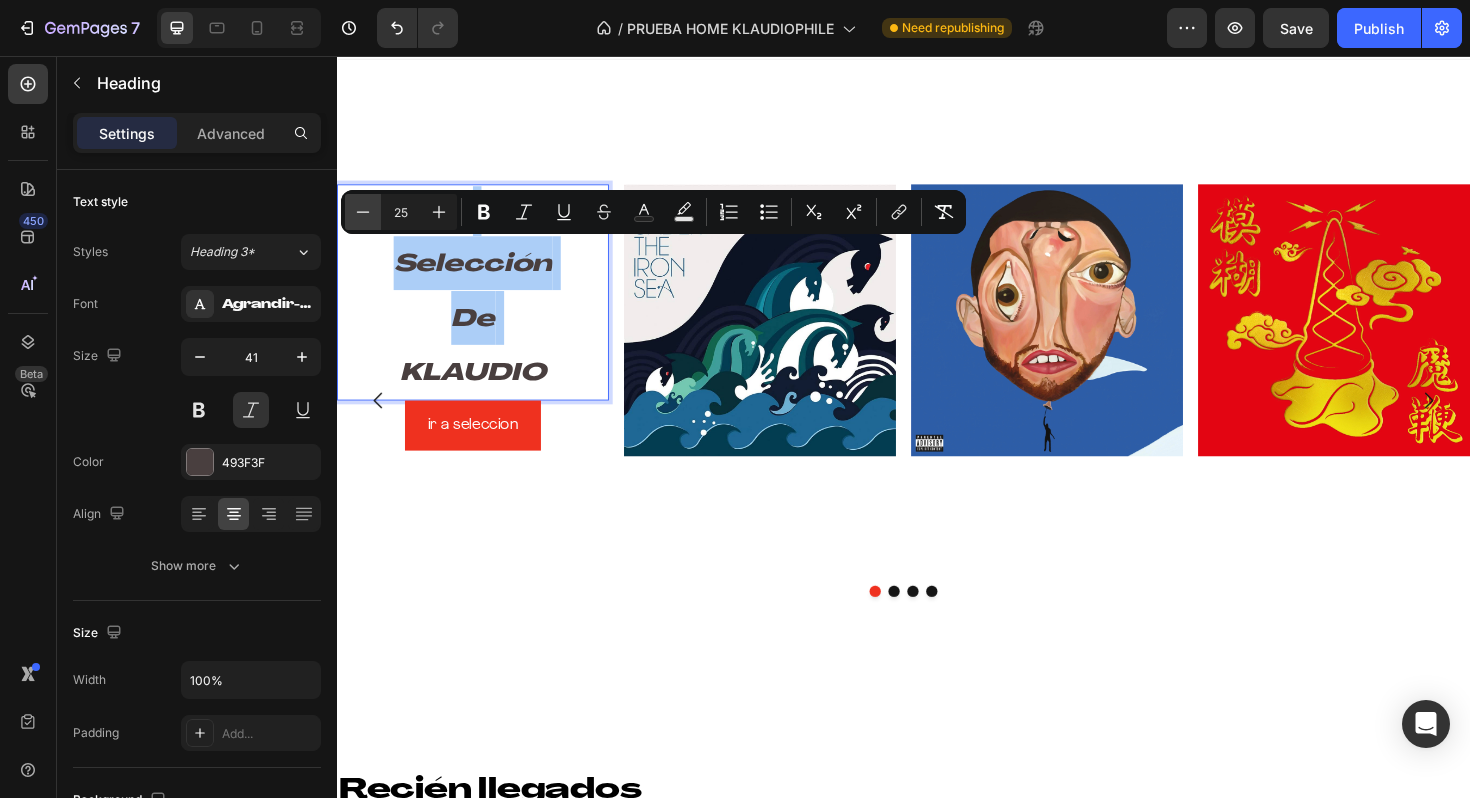 click 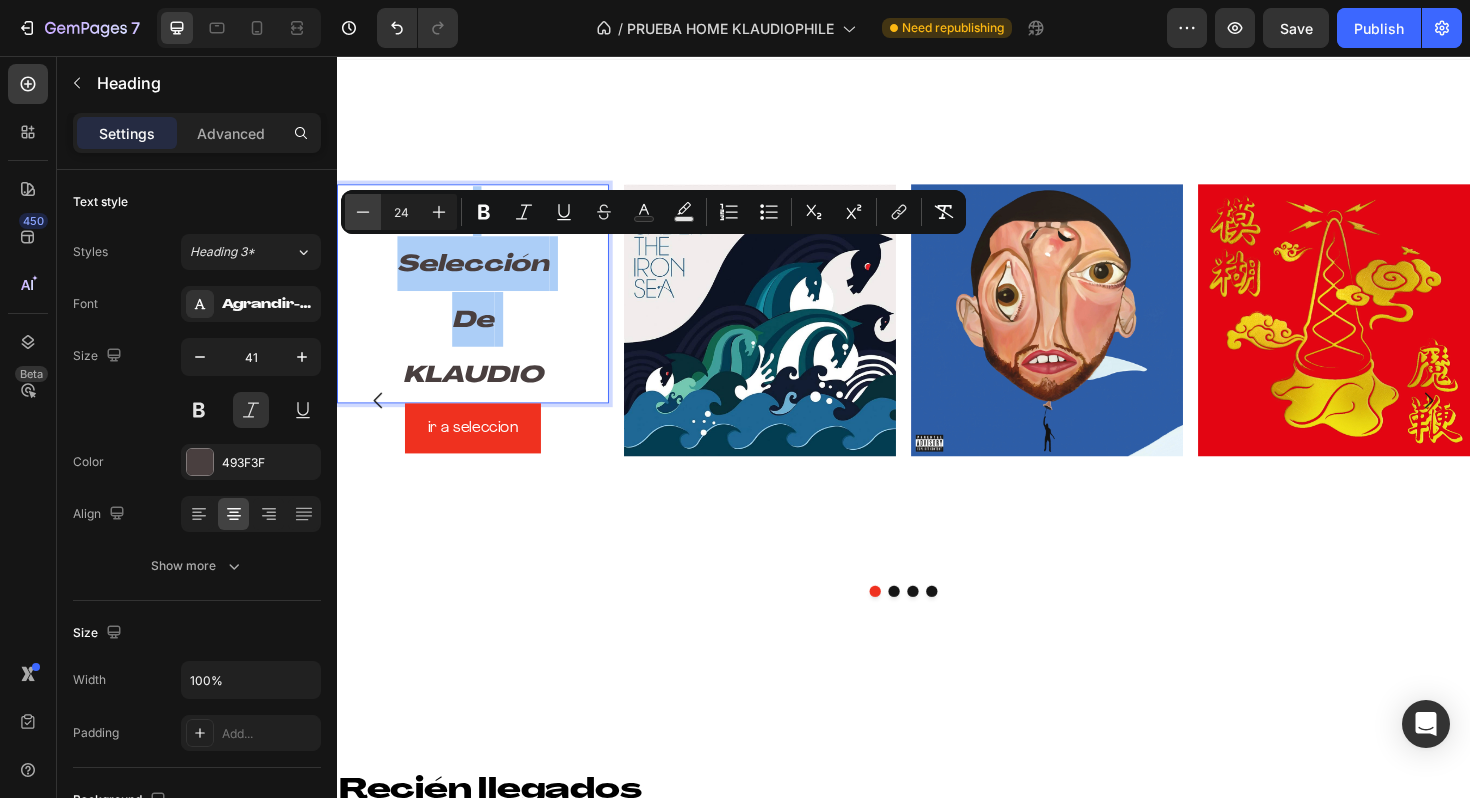 click 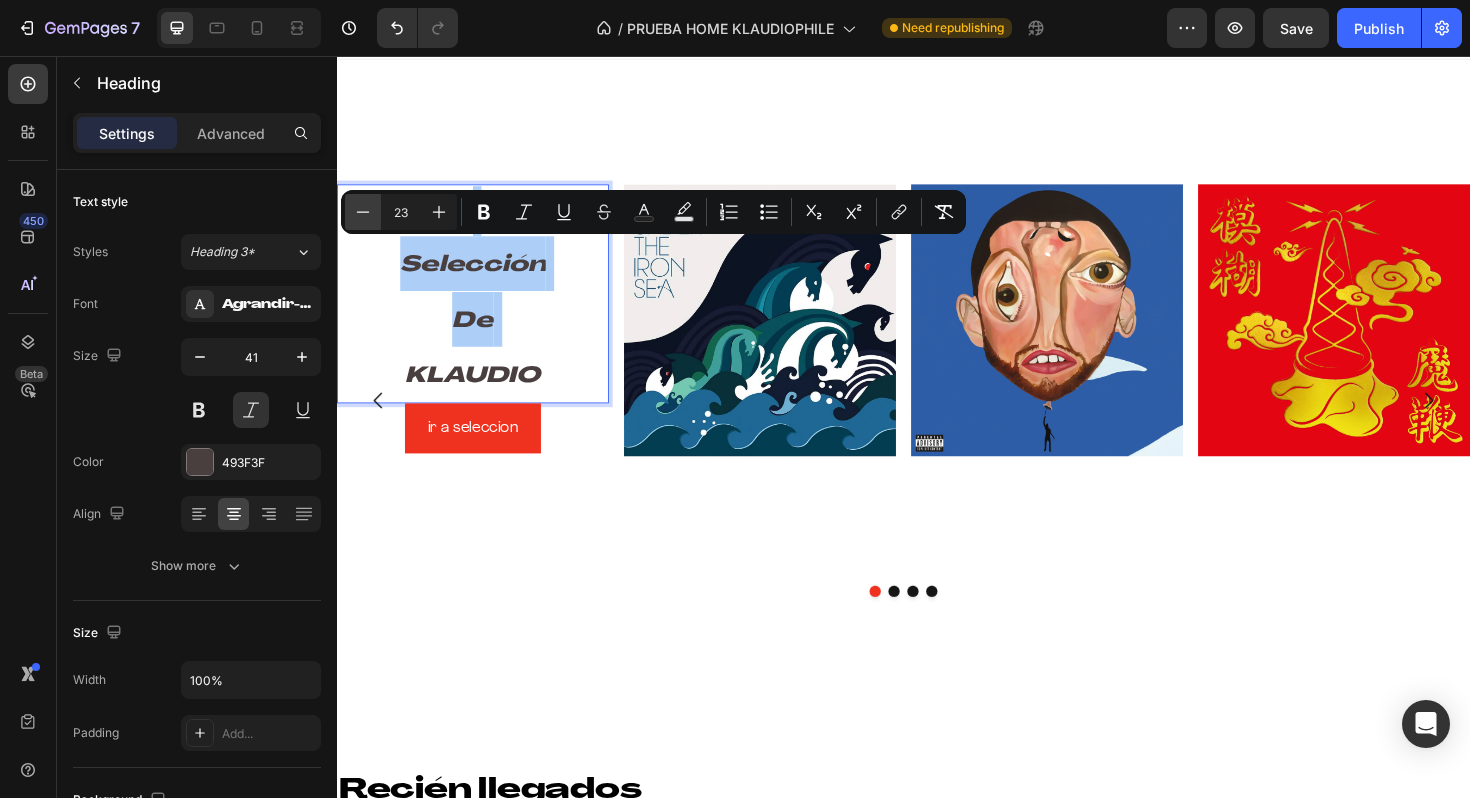 click 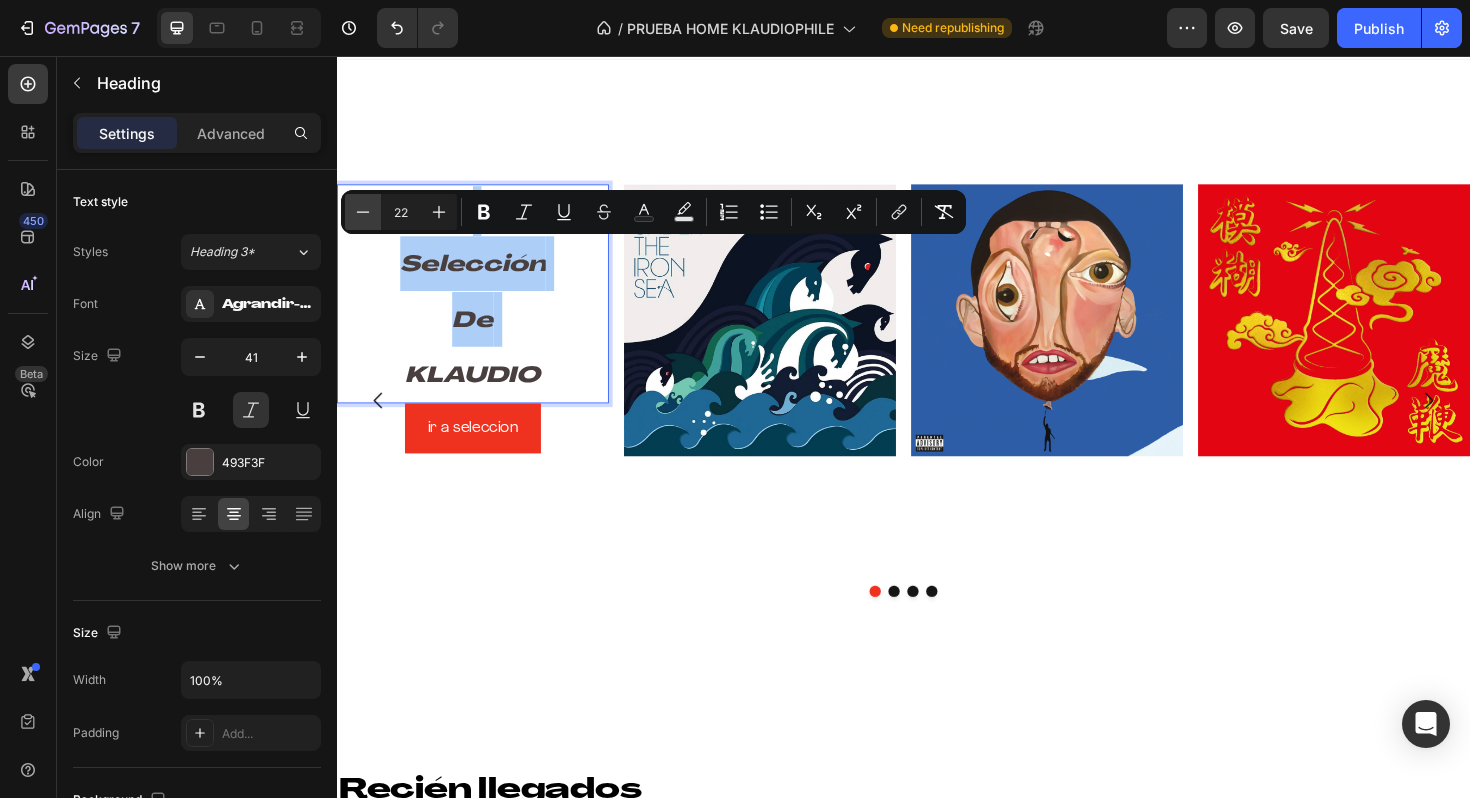 click 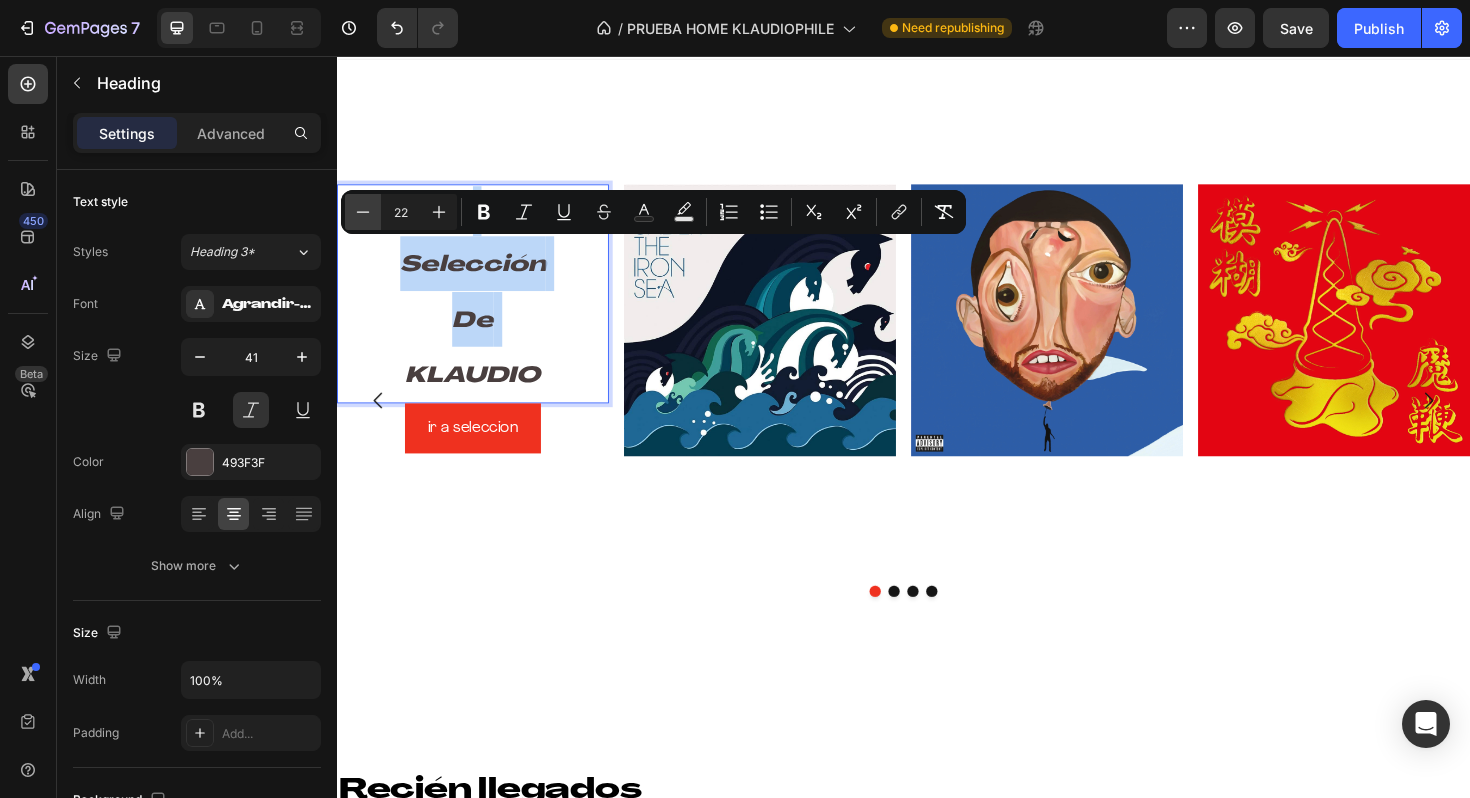 type on "21" 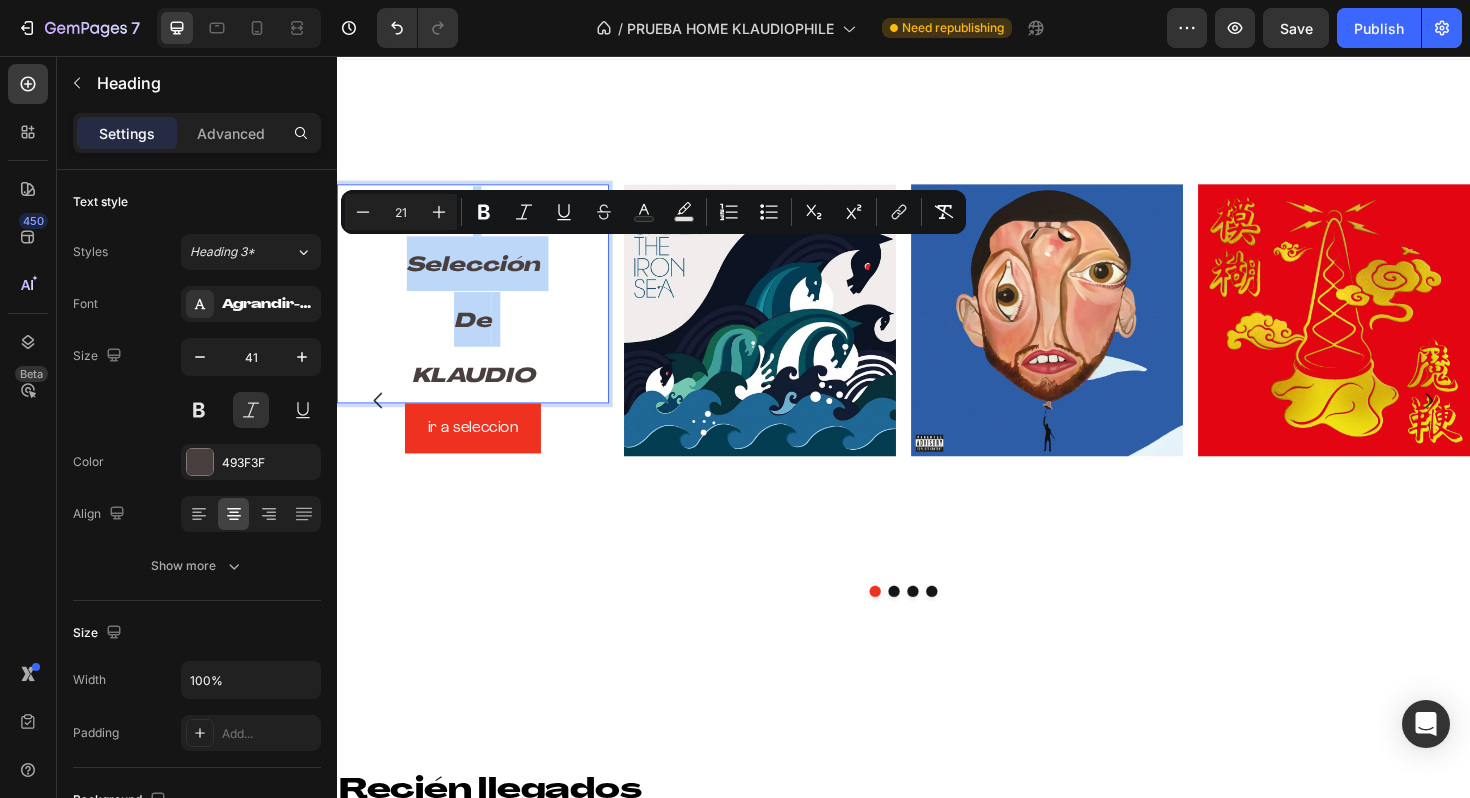 click on "Selección" at bounding box center [481, 278] 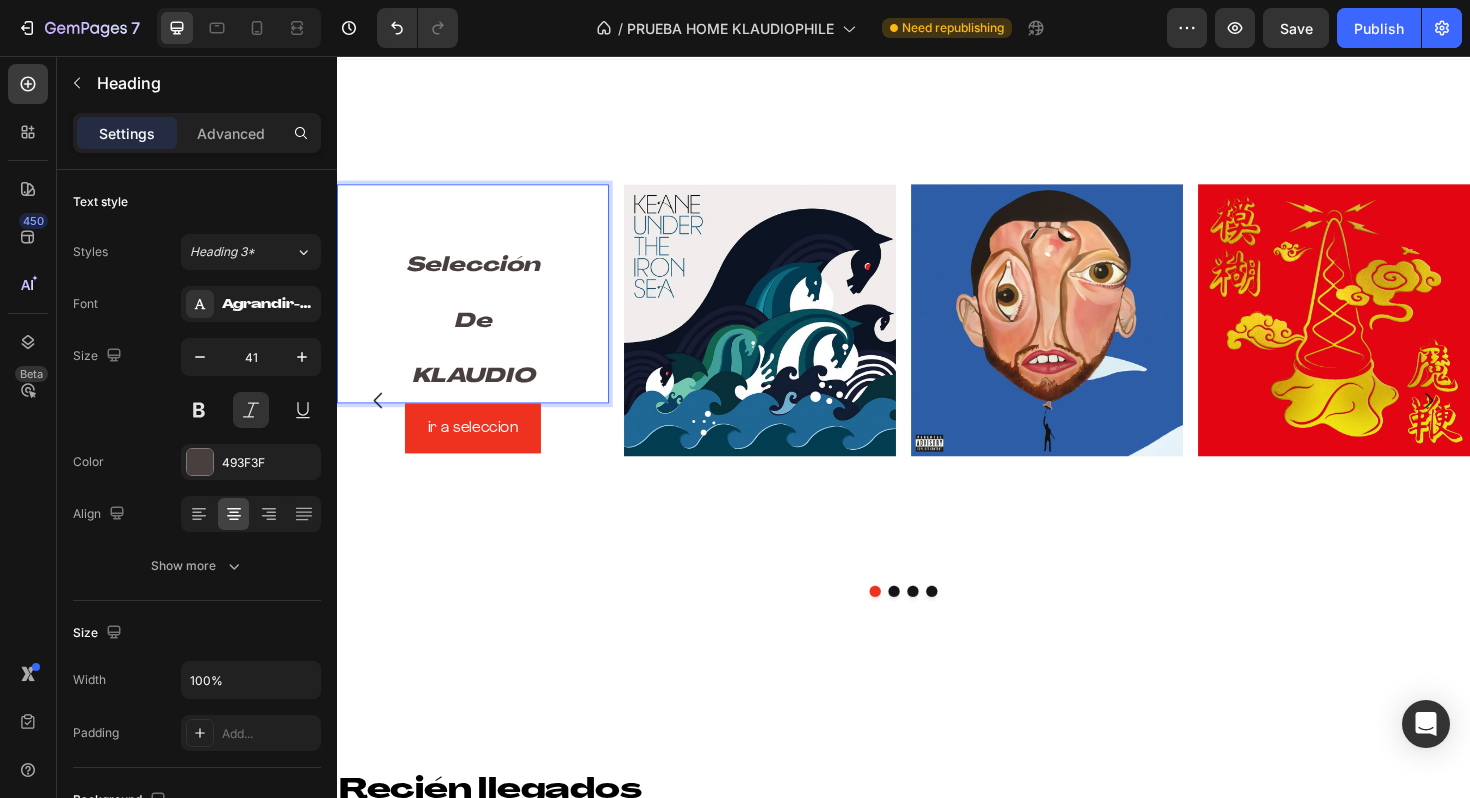 click on "Selección De KLAUDIO" at bounding box center (481, 308) 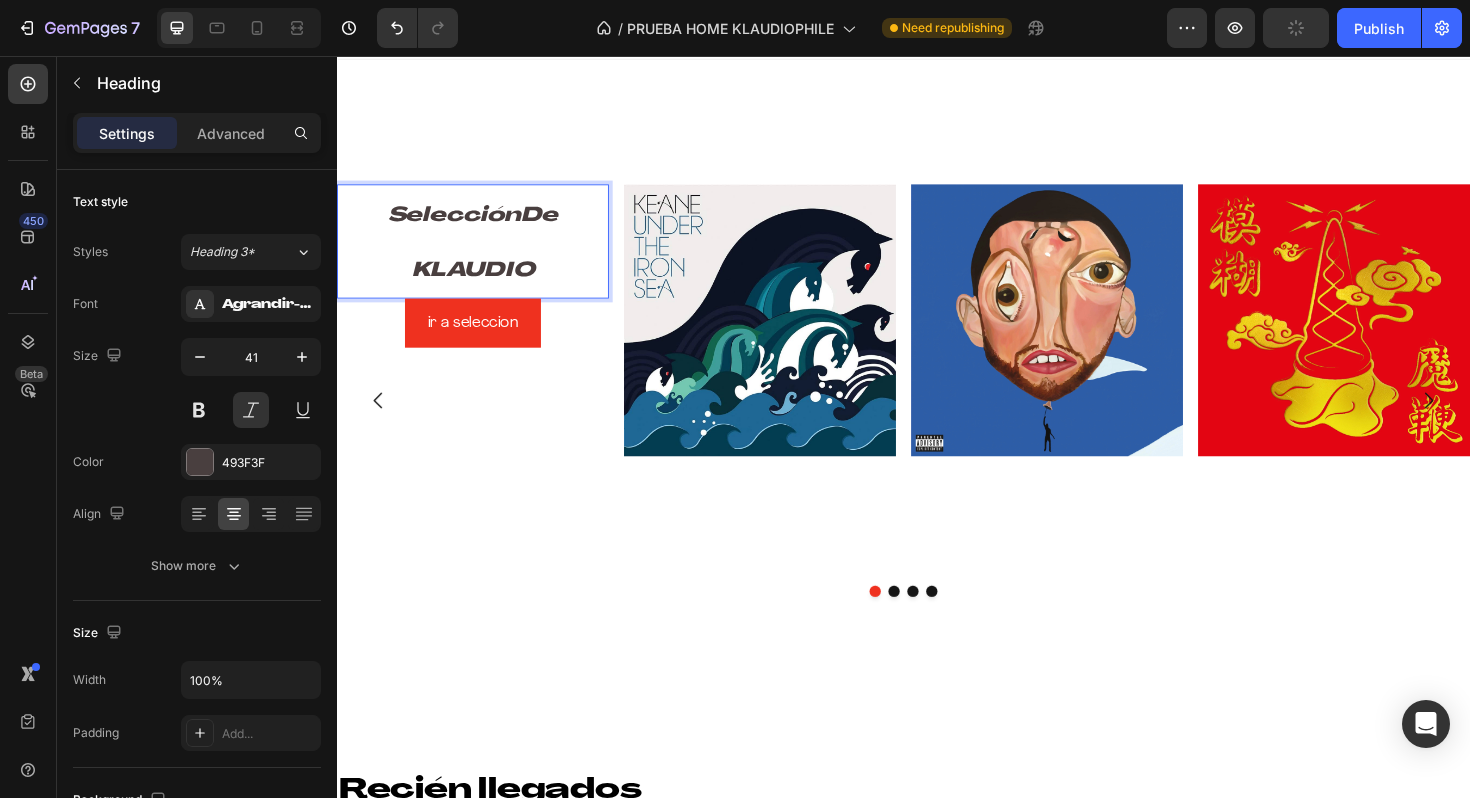 click on "SelecciónDe KLAUDIO" at bounding box center (481, 252) 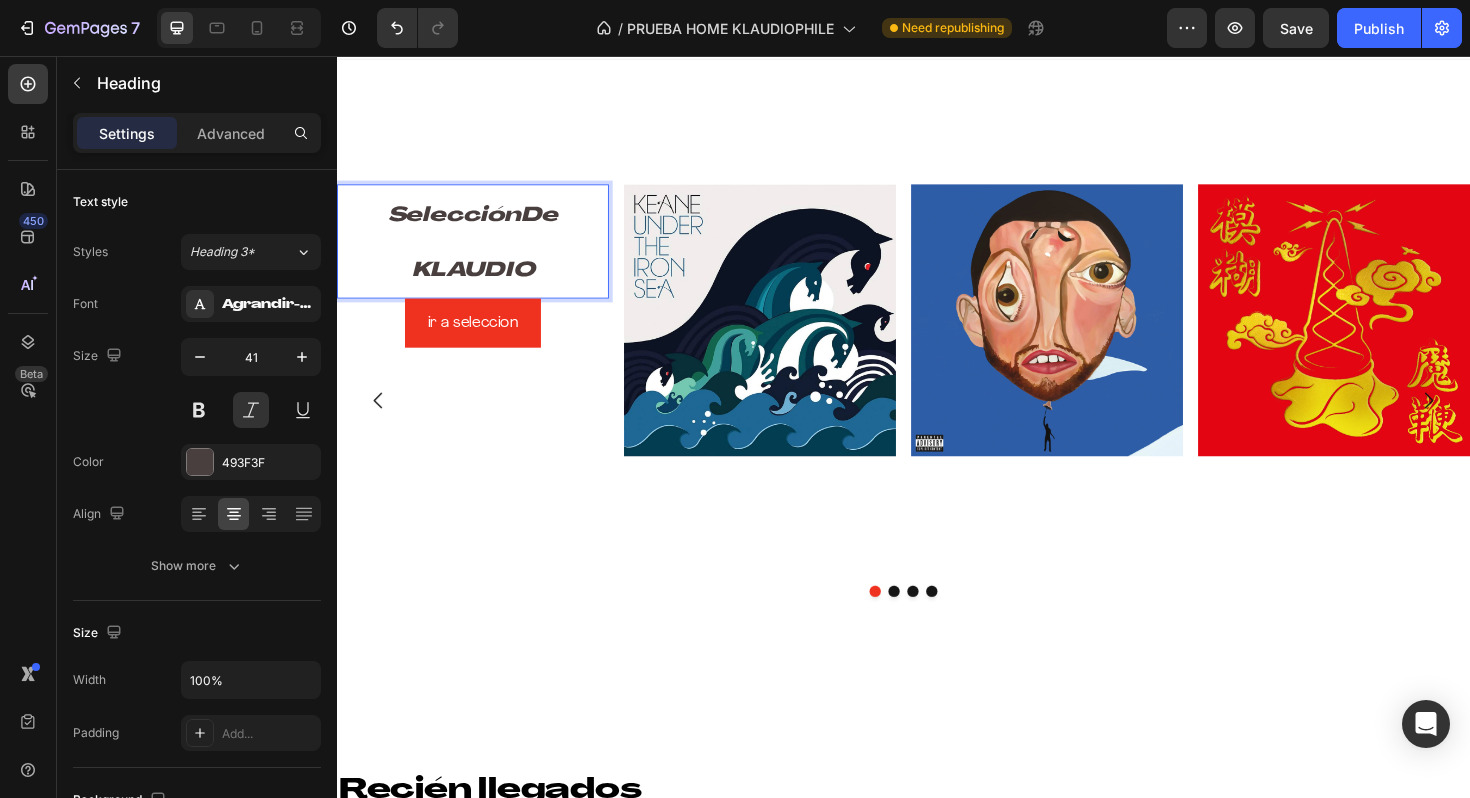 click on "SelecciónDe" at bounding box center [481, 225] 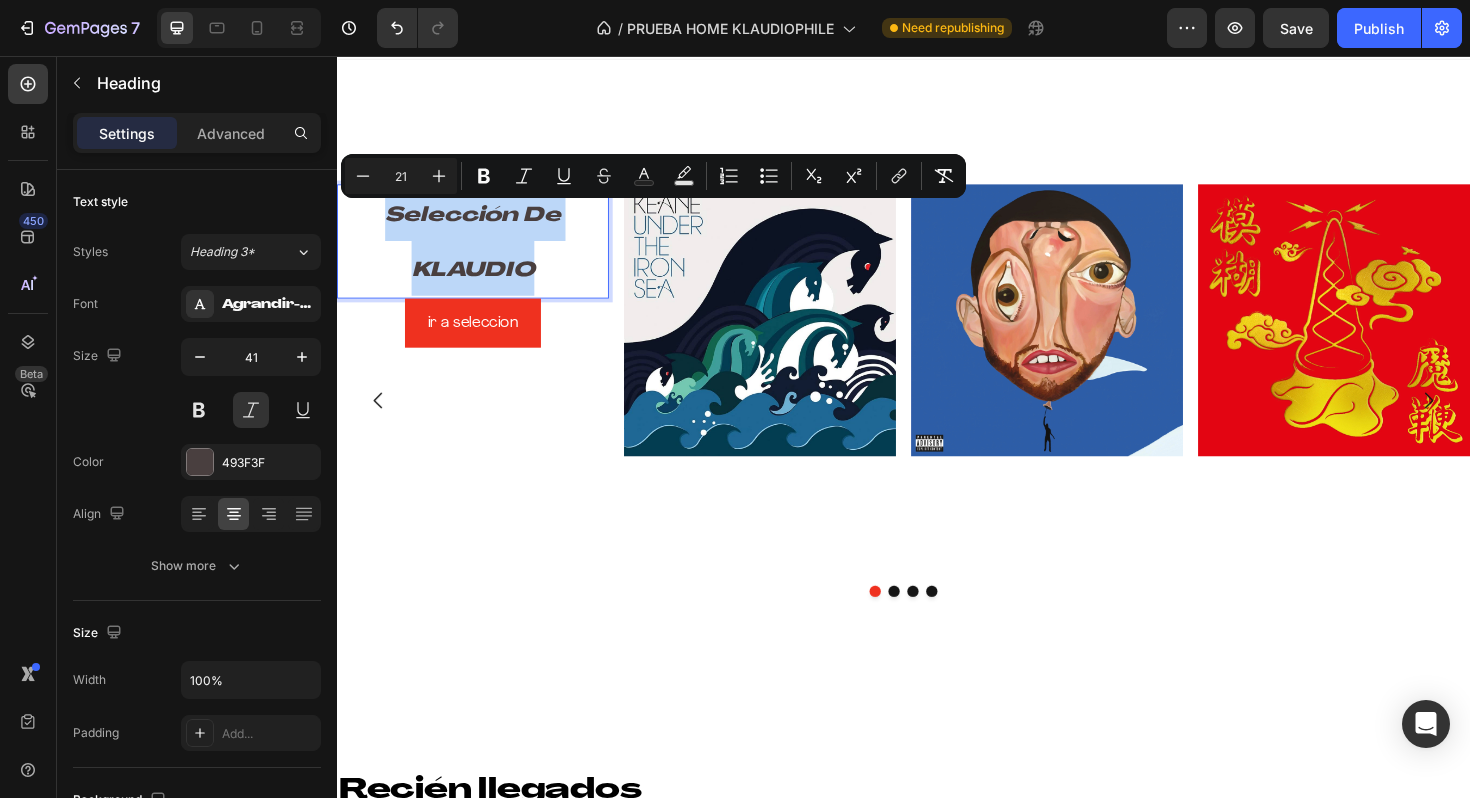 drag, startPoint x: 387, startPoint y: 211, endPoint x: 580, endPoint y: 286, distance: 207.06038 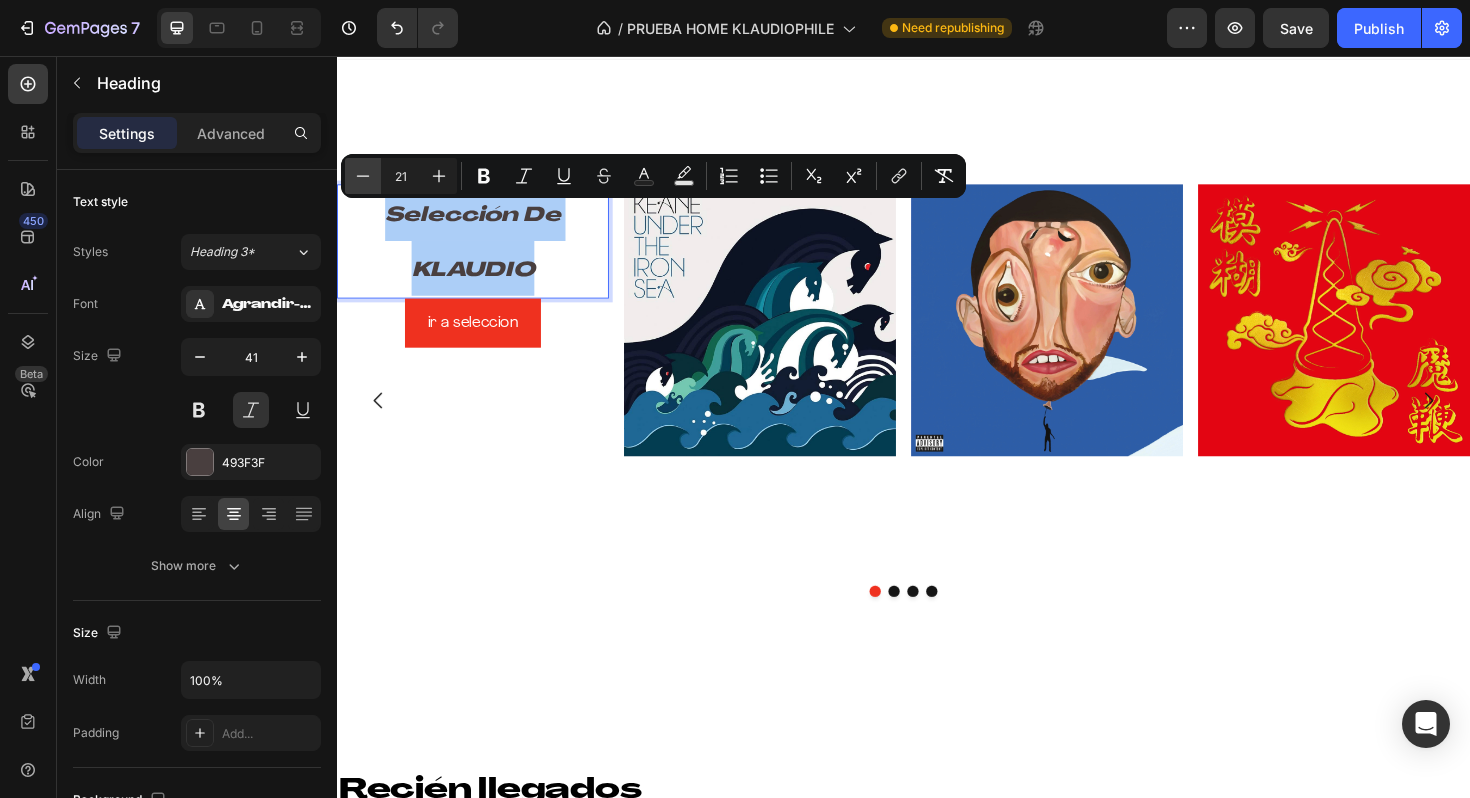click 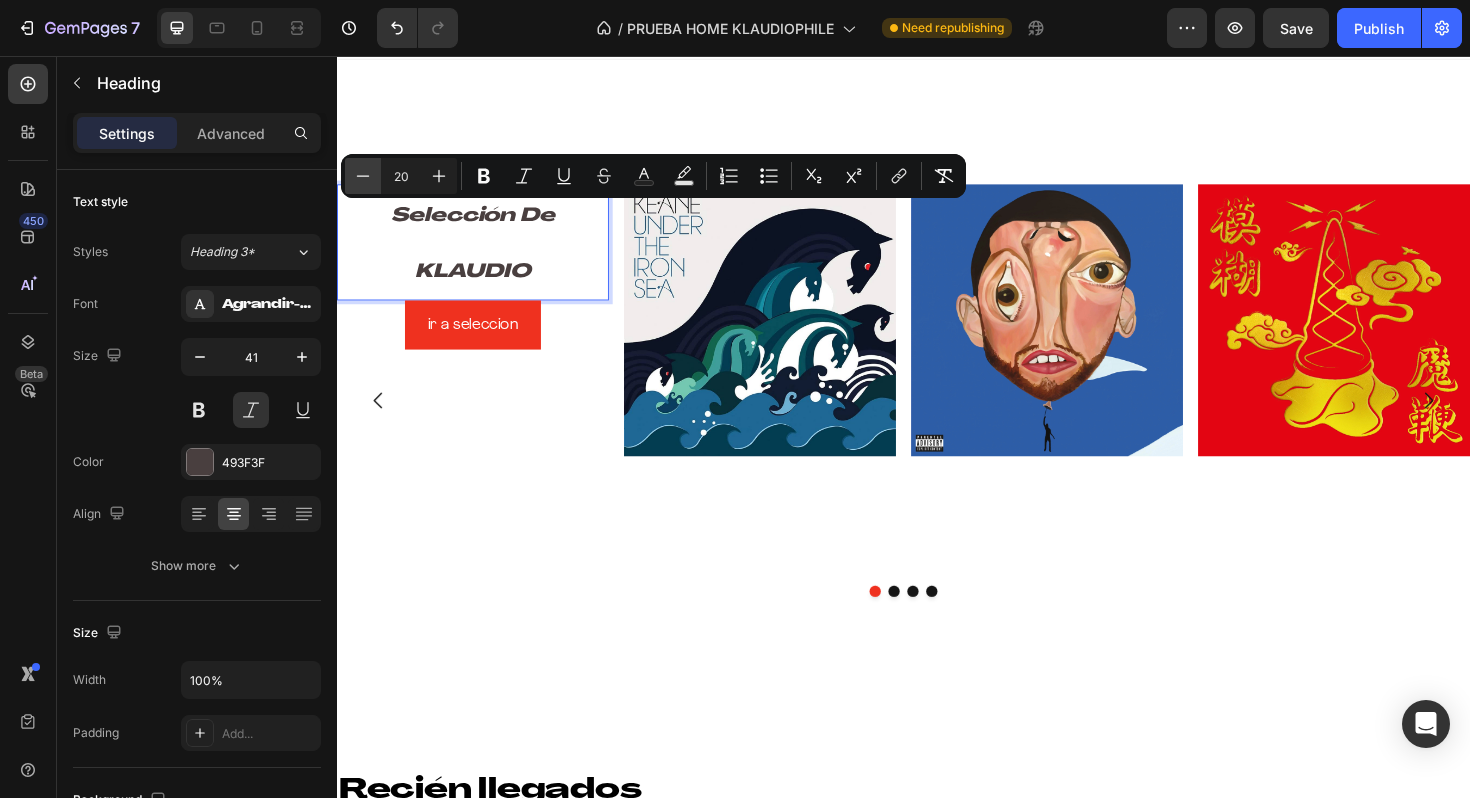 click 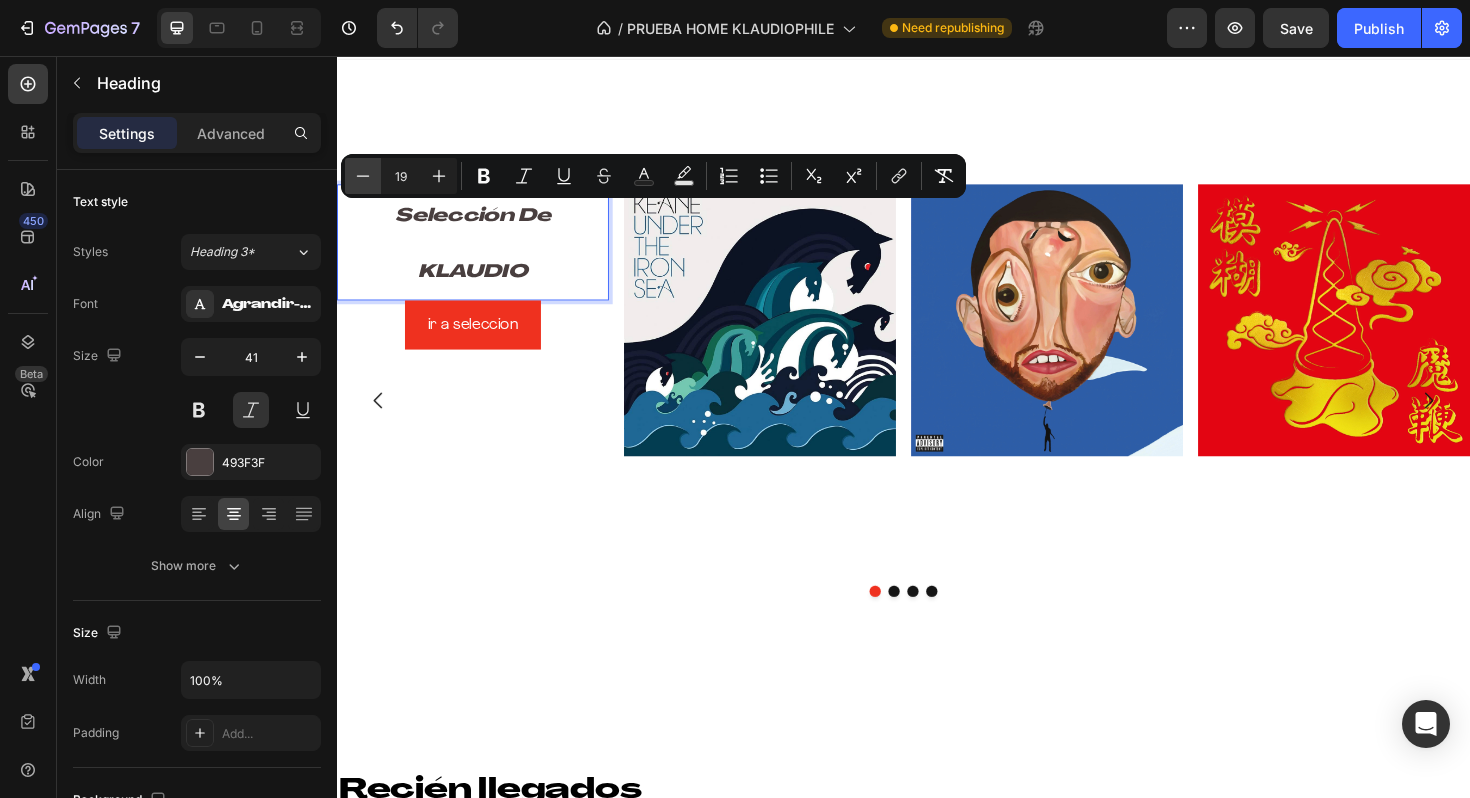 click 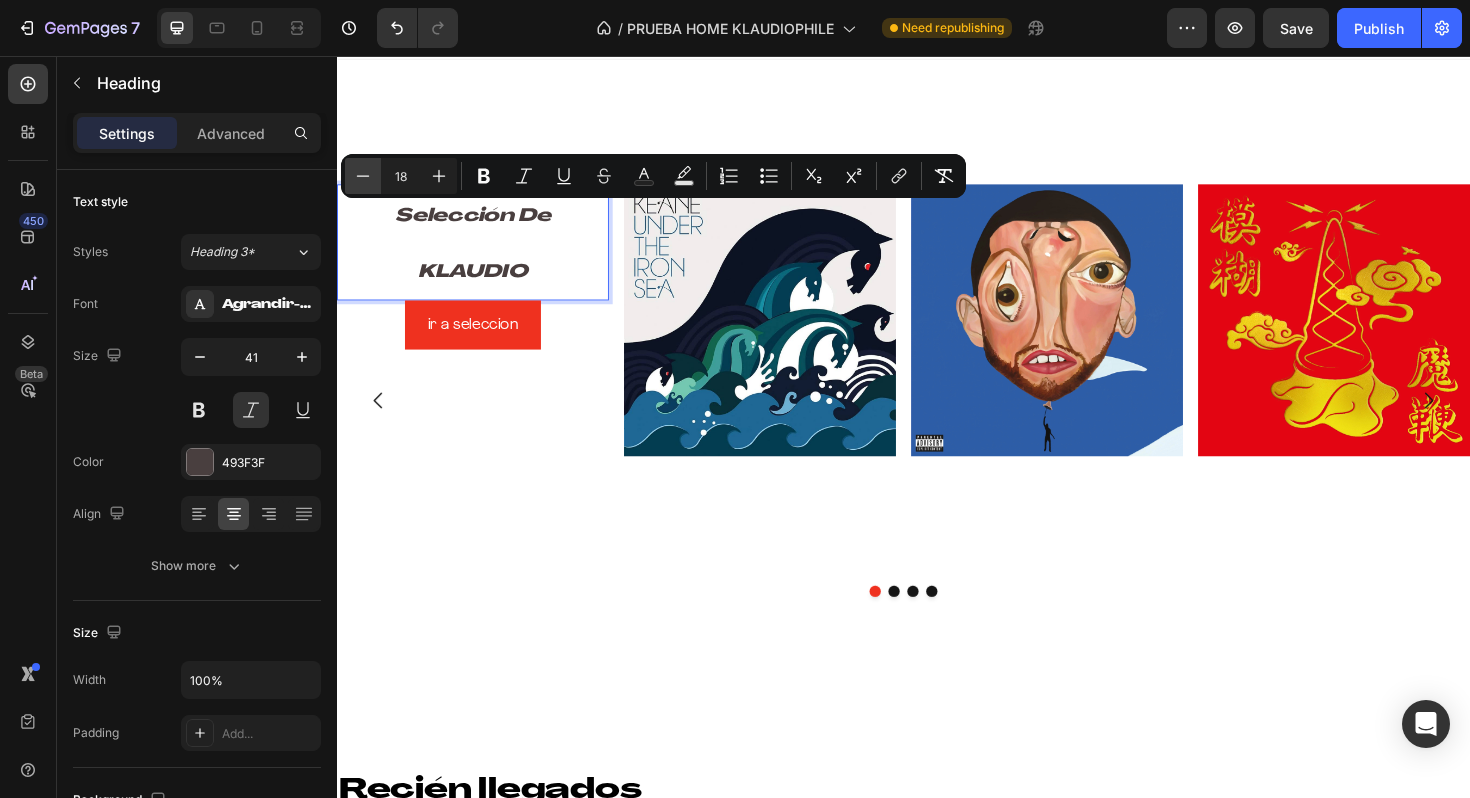 click 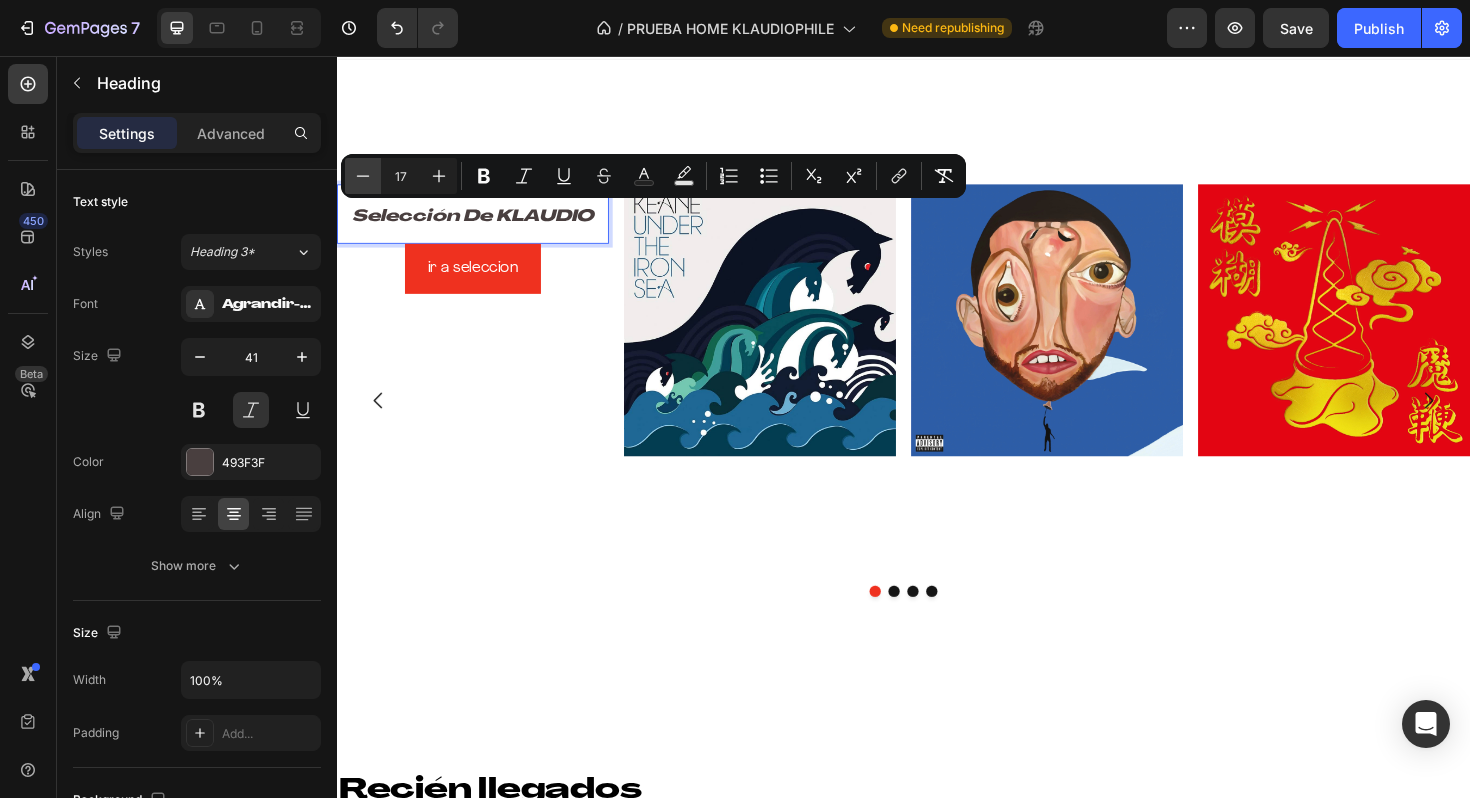 click 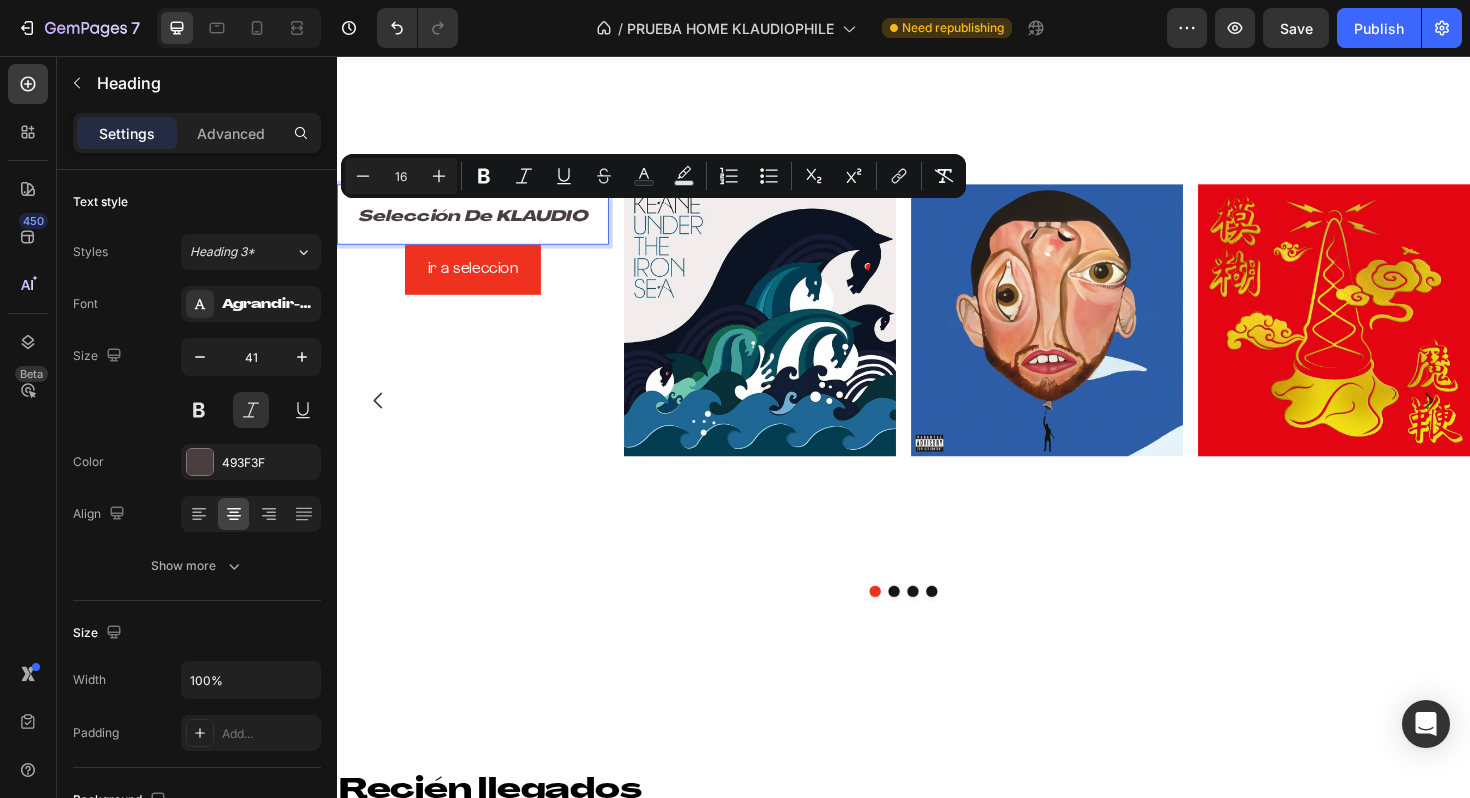 click on "Selección De KLAUDIO" at bounding box center [481, 224] 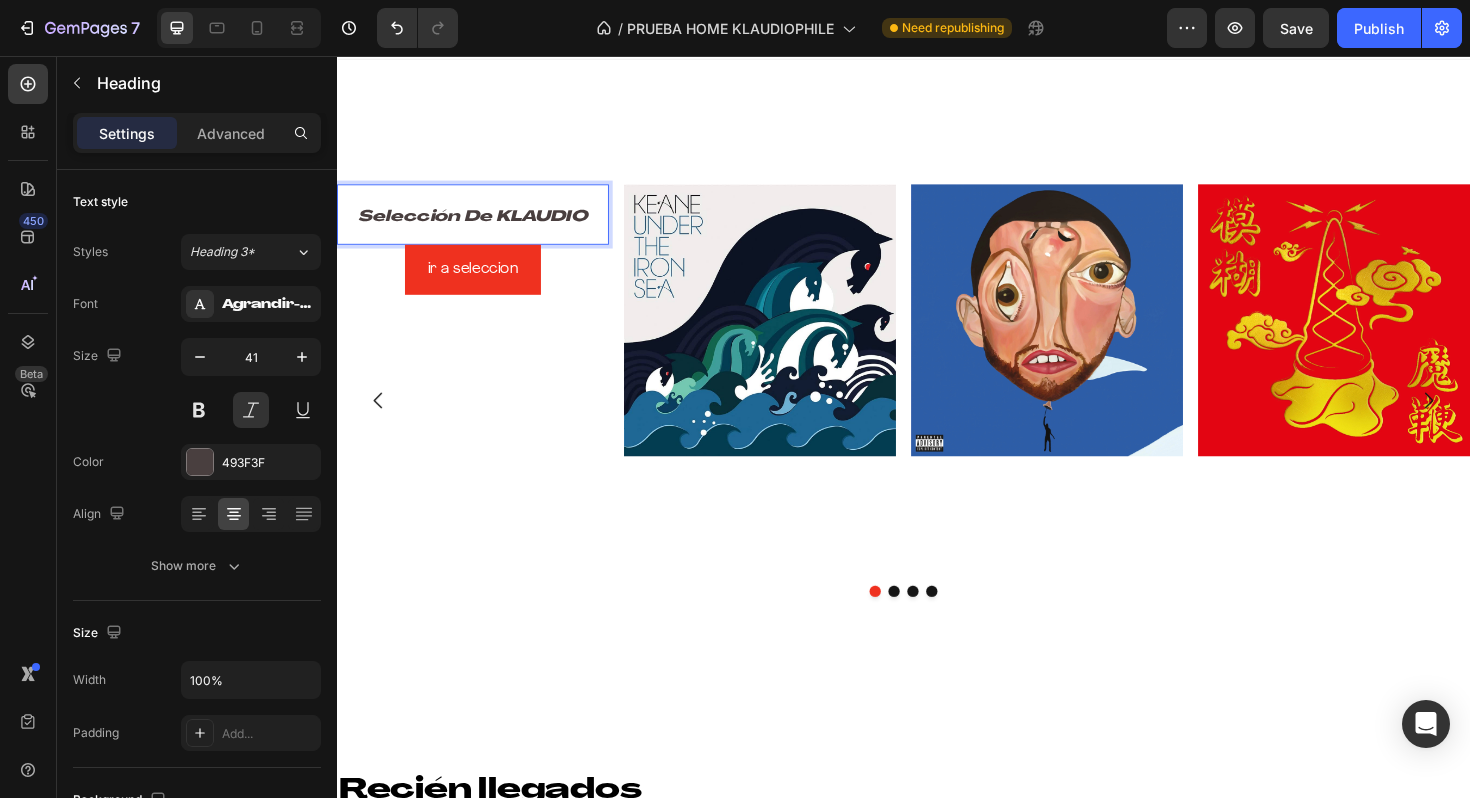 click on "Selección De KLAUDIO" at bounding box center (481, 227) 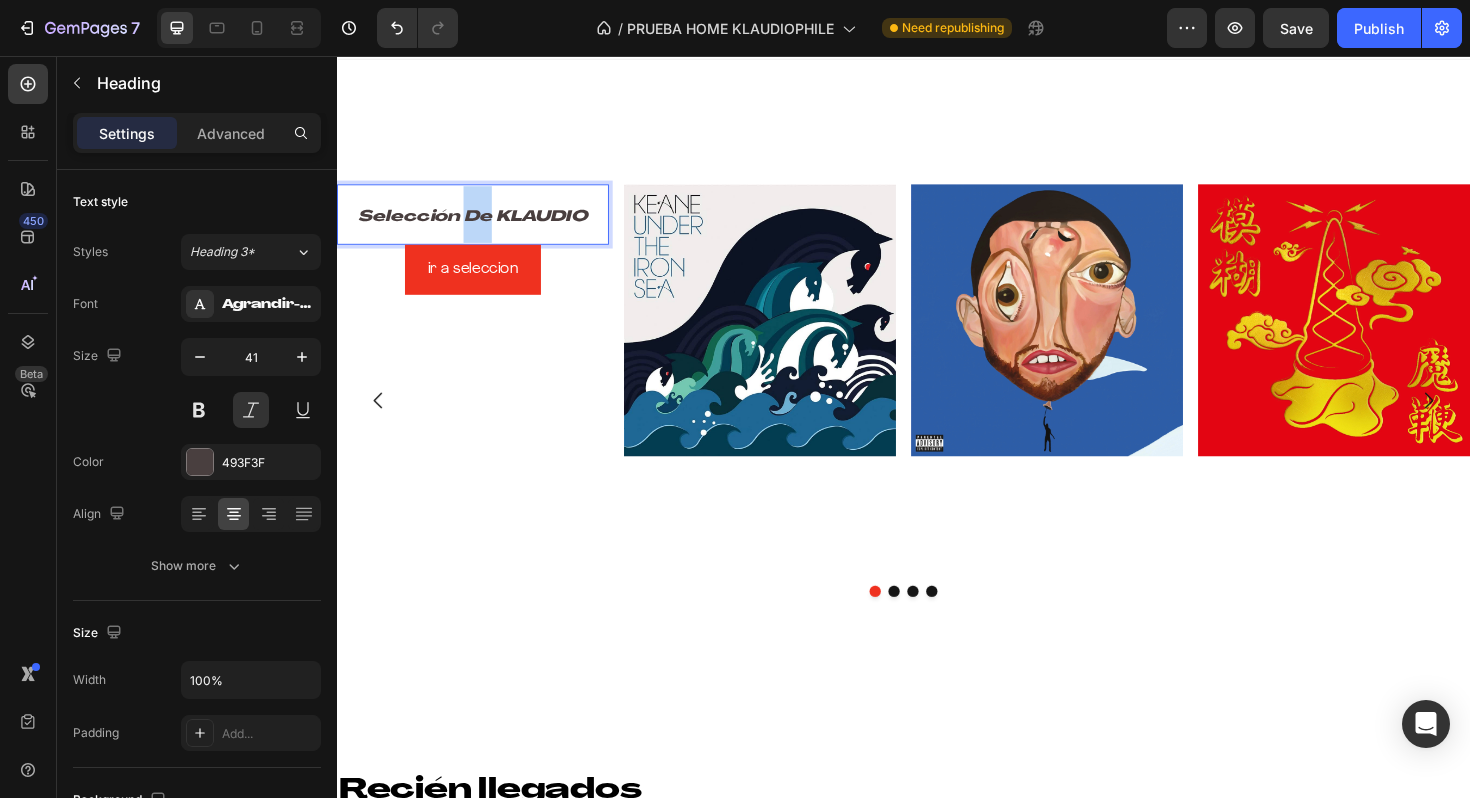click on "Selección De KLAUDIO" at bounding box center (481, 227) 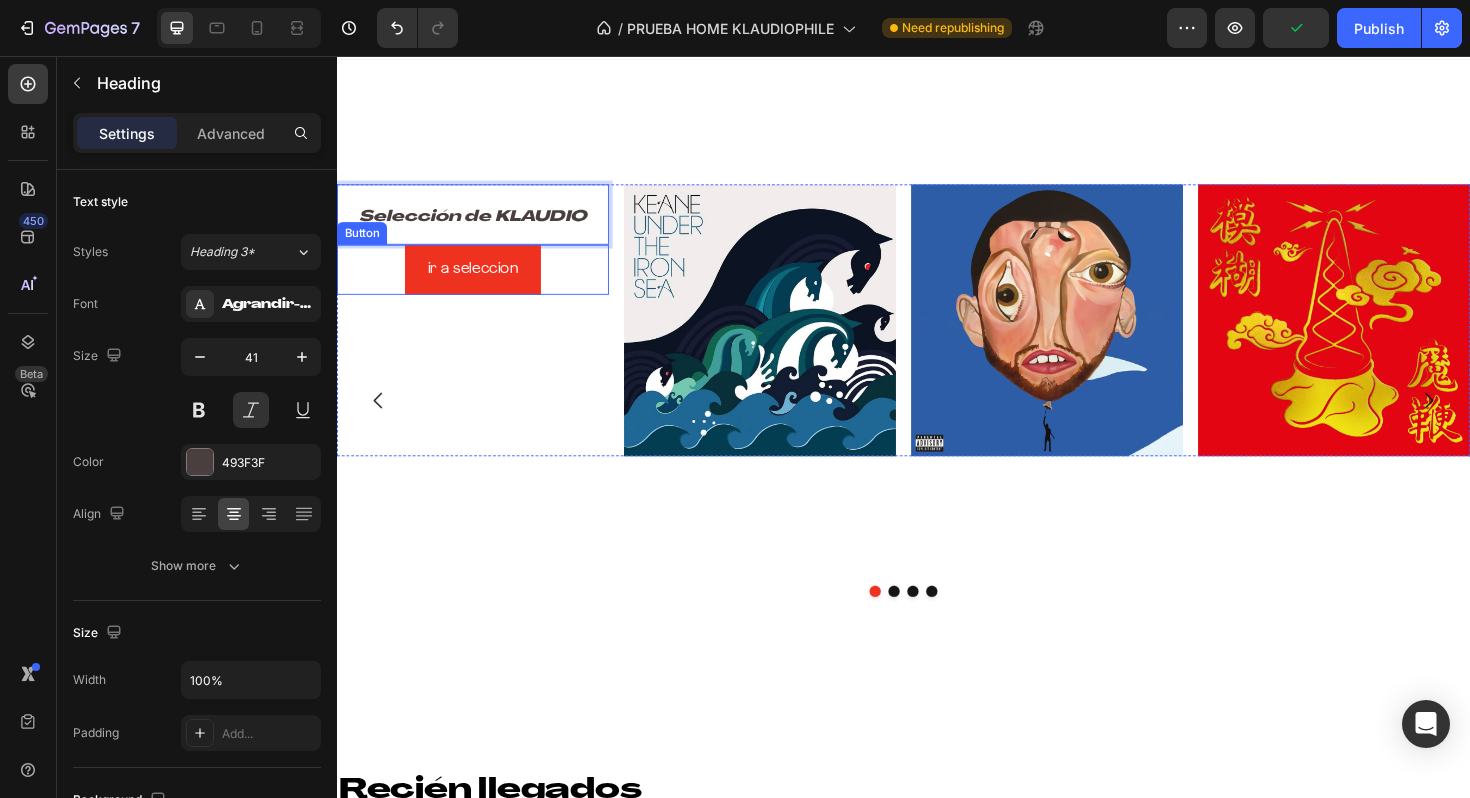 click on "ir a seleccion Button" at bounding box center [481, 282] 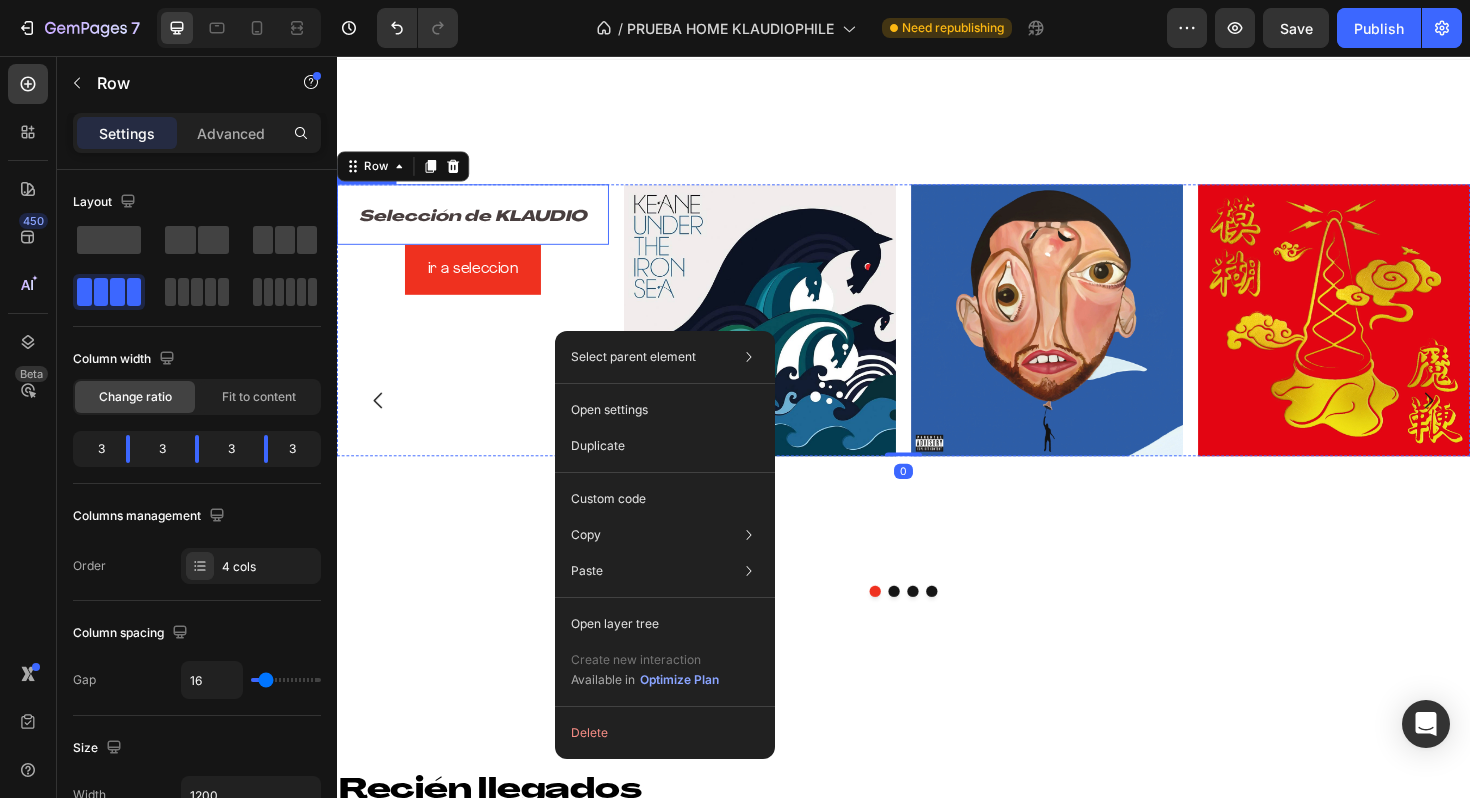 click on "⁠⁠⁠⁠⁠⁠⁠ Selección de KLAUDIO" at bounding box center [481, 224] 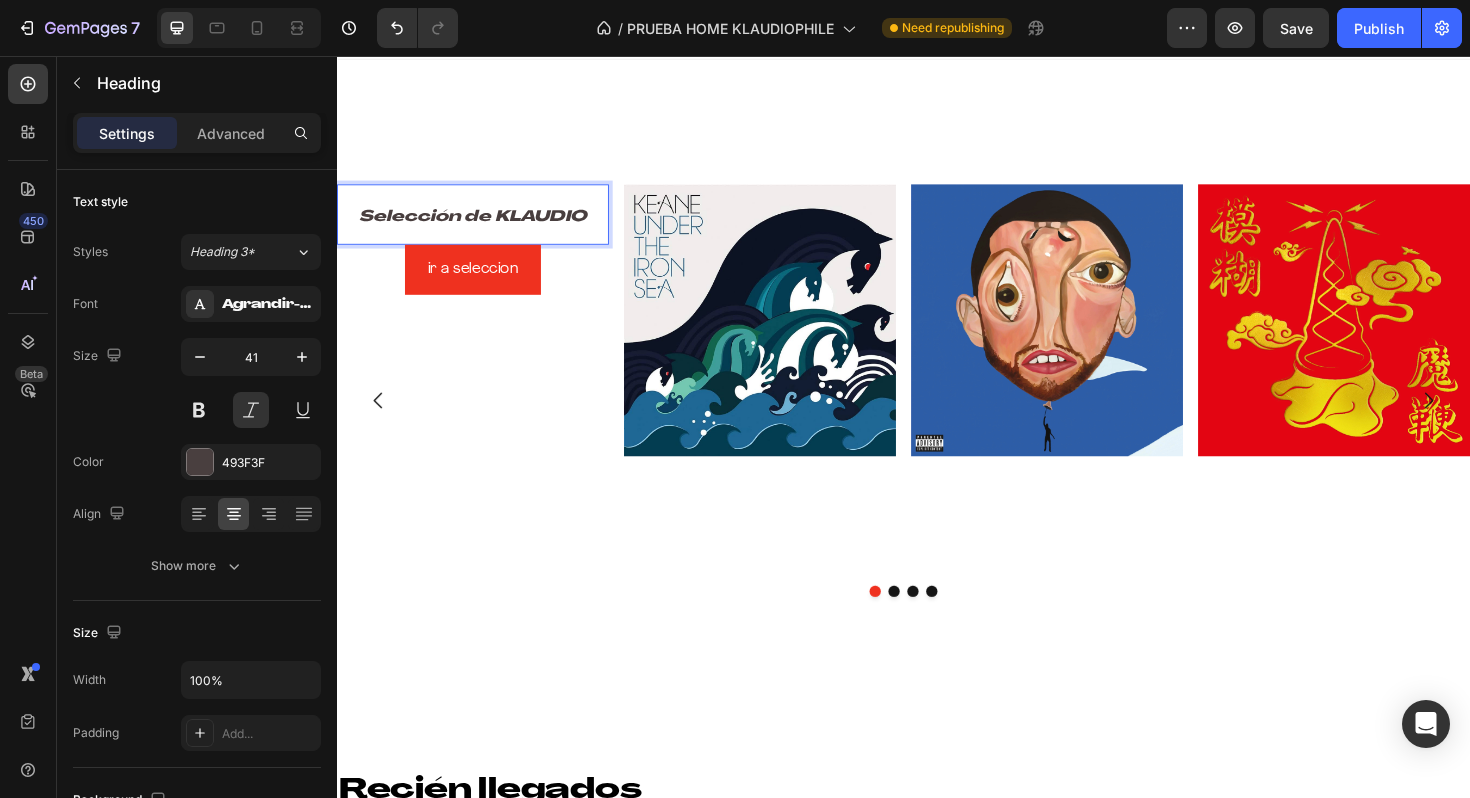 click on "Selección de KLAUDIO" at bounding box center [481, 224] 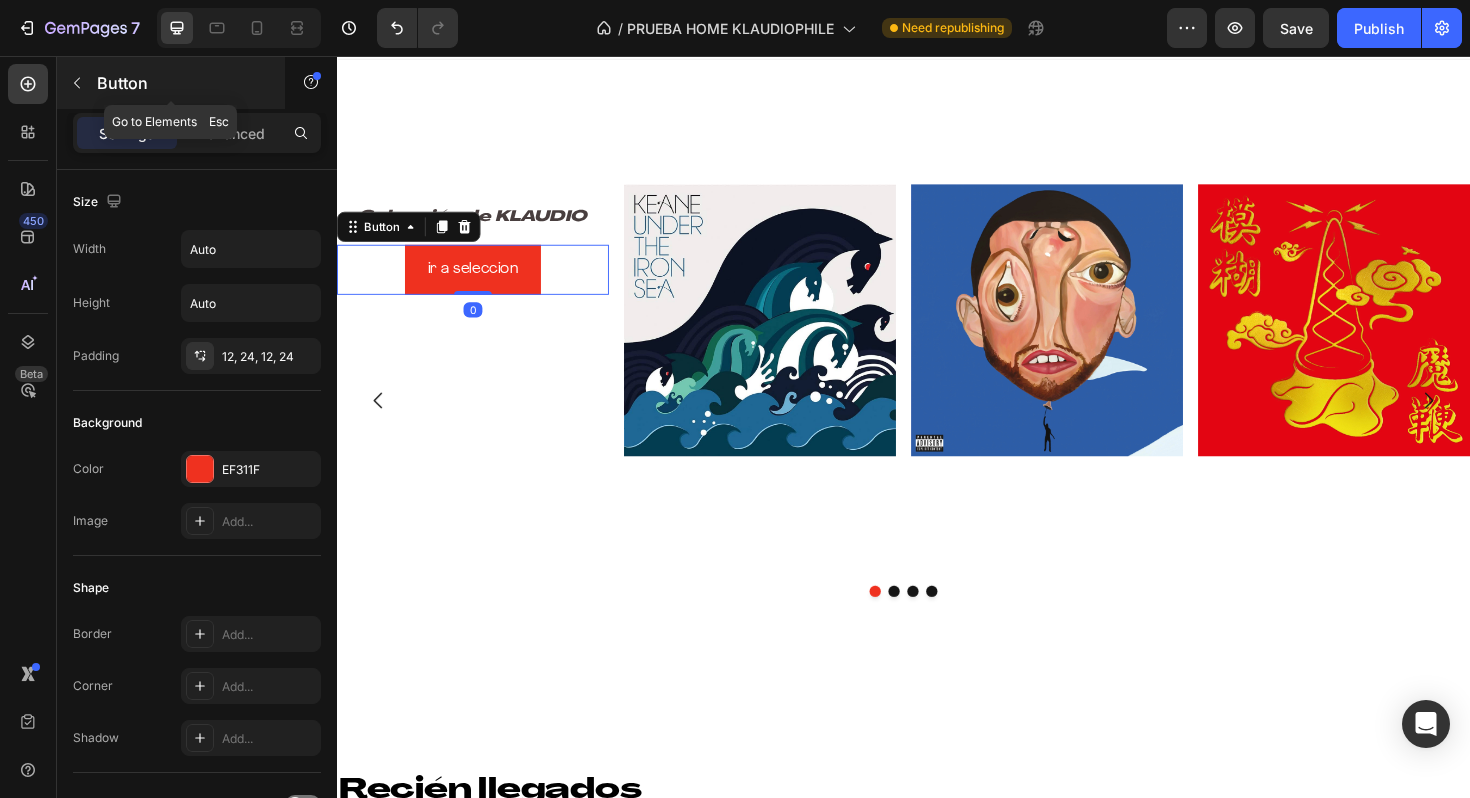 click at bounding box center [77, 83] 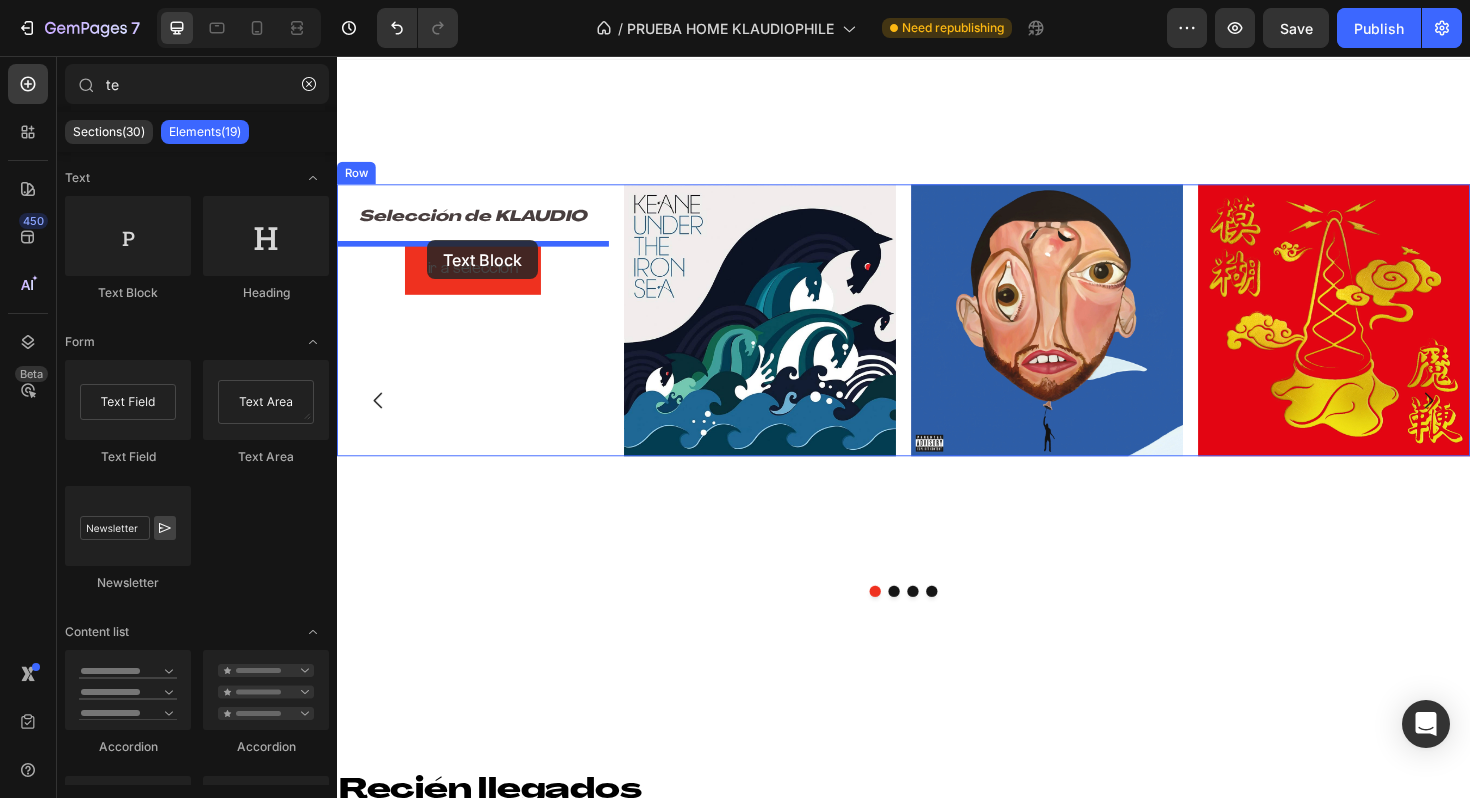 drag, startPoint x: 515, startPoint y: 287, endPoint x: 432, endPoint y: 251, distance: 90.47099 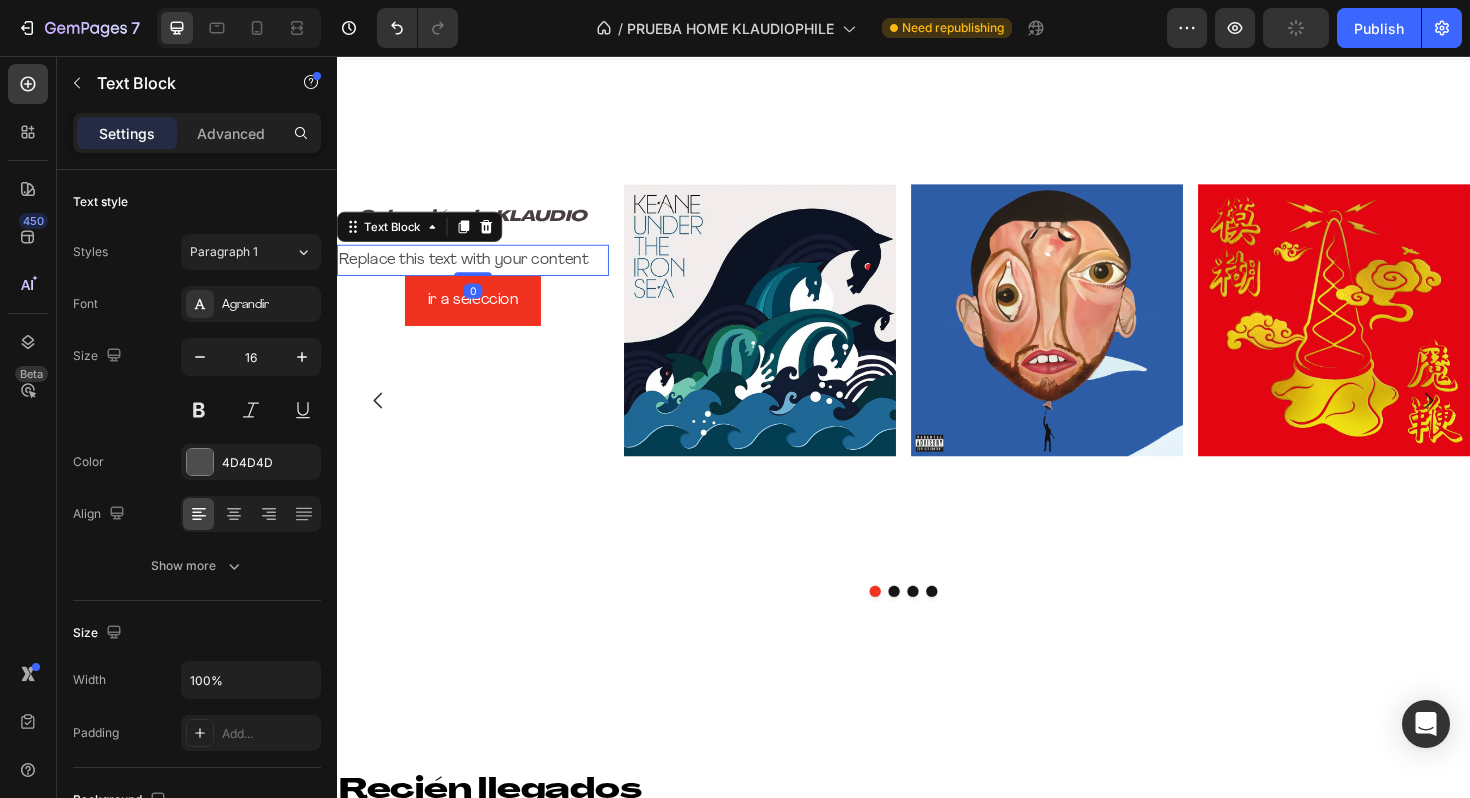 click on "Replace this text with your content" at bounding box center (481, 272) 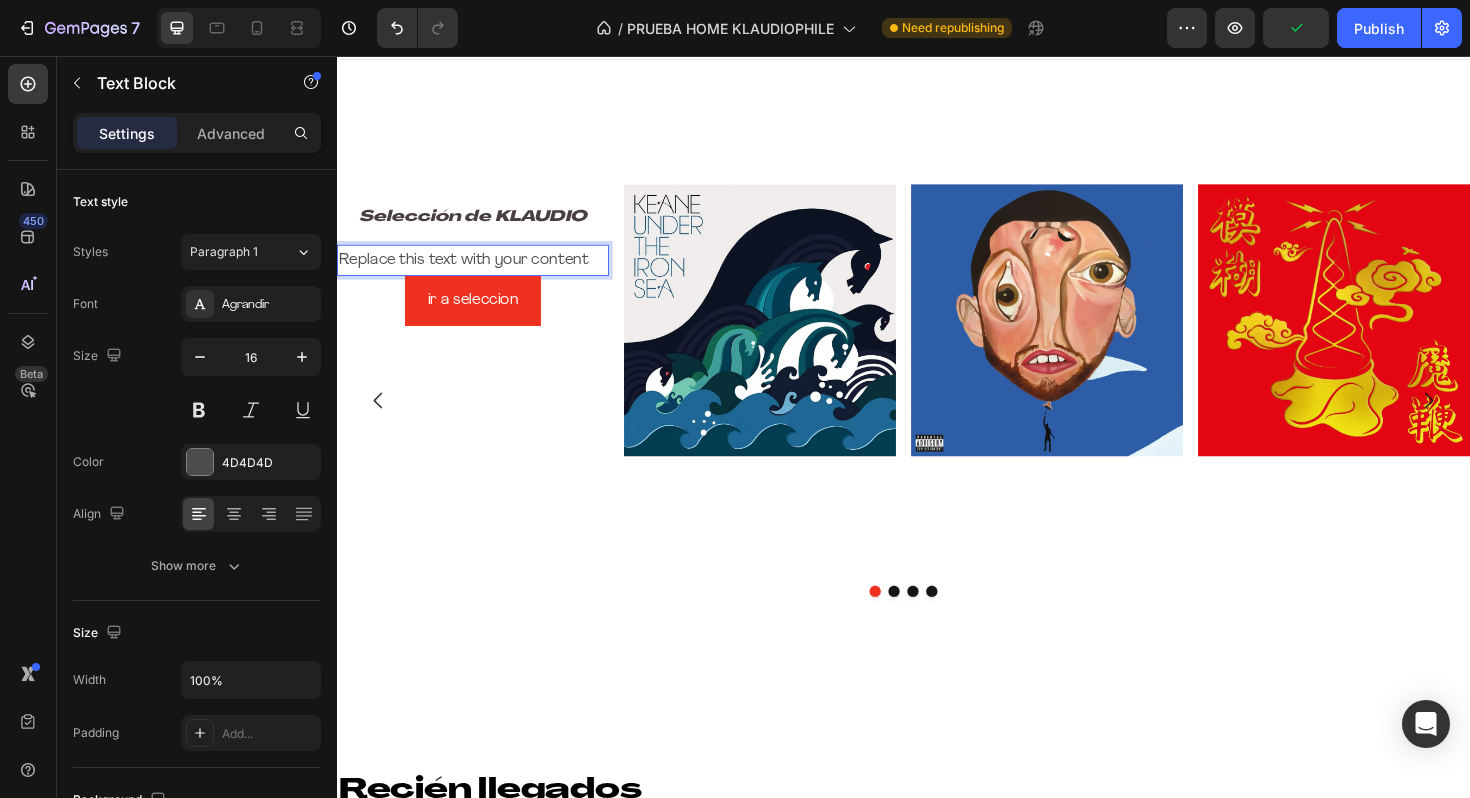 click on "Replace this text with your content" at bounding box center [481, 272] 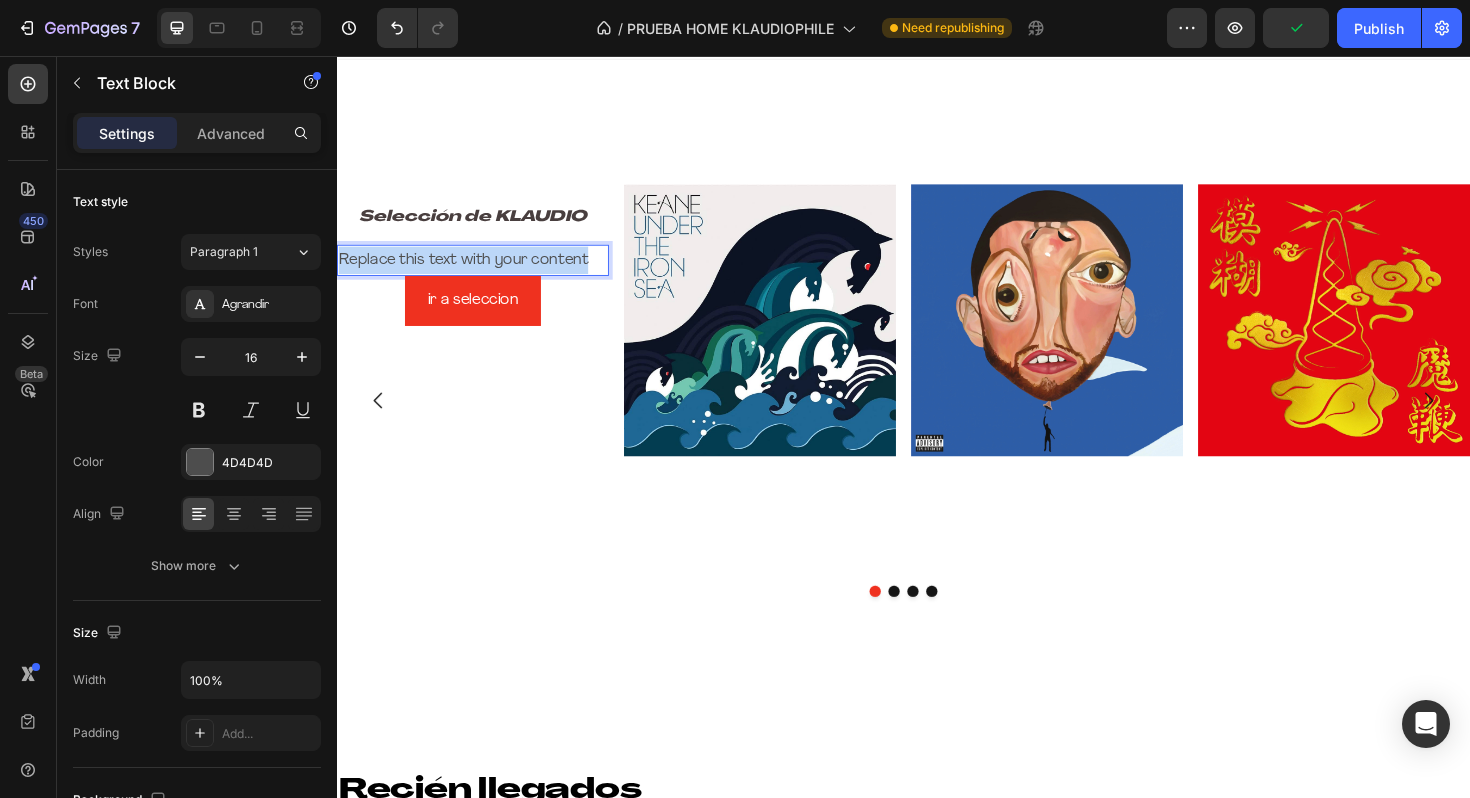 click on "Replace this text with your content" at bounding box center (481, 272) 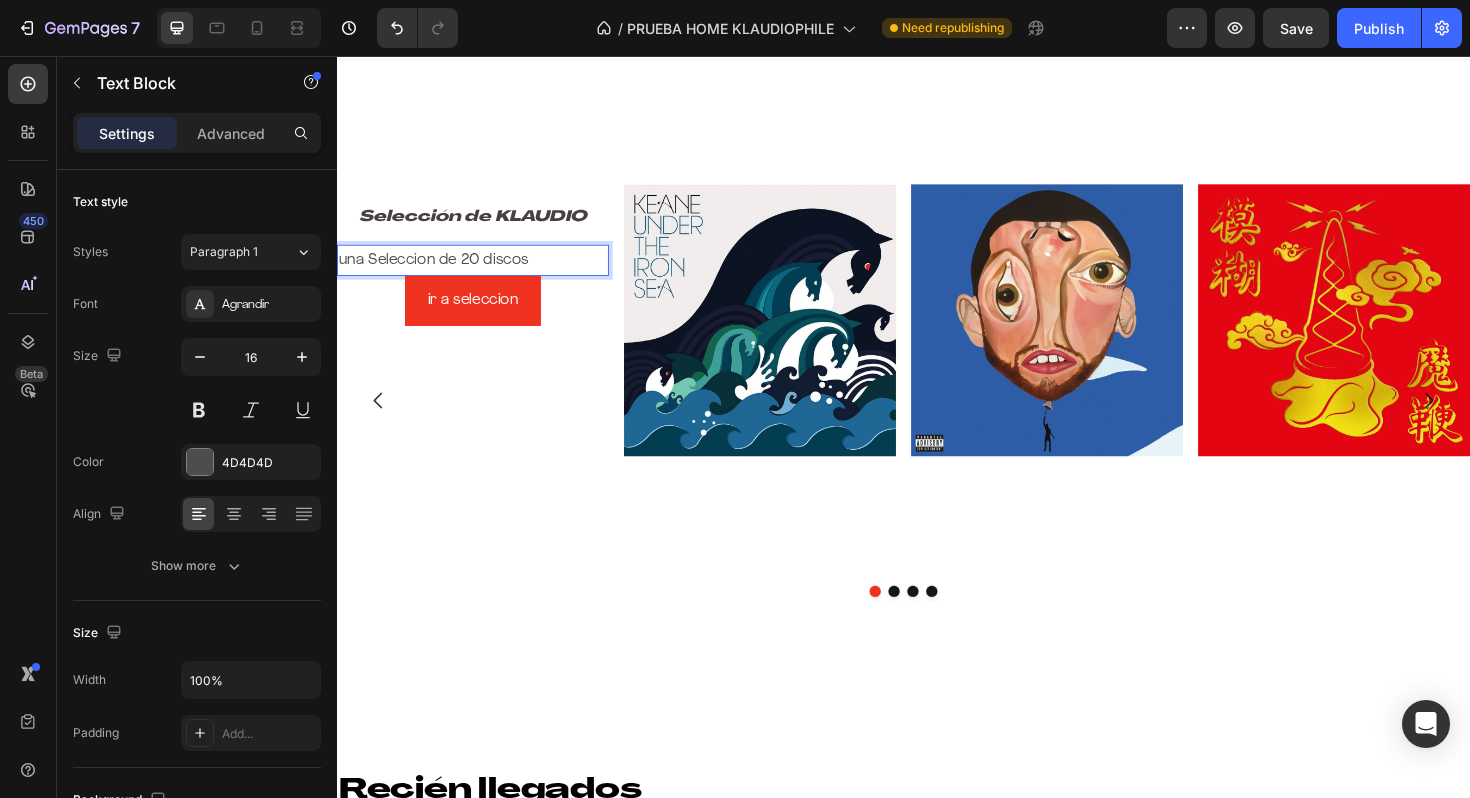 click on "una Seleccion de 20 discos" at bounding box center [481, 272] 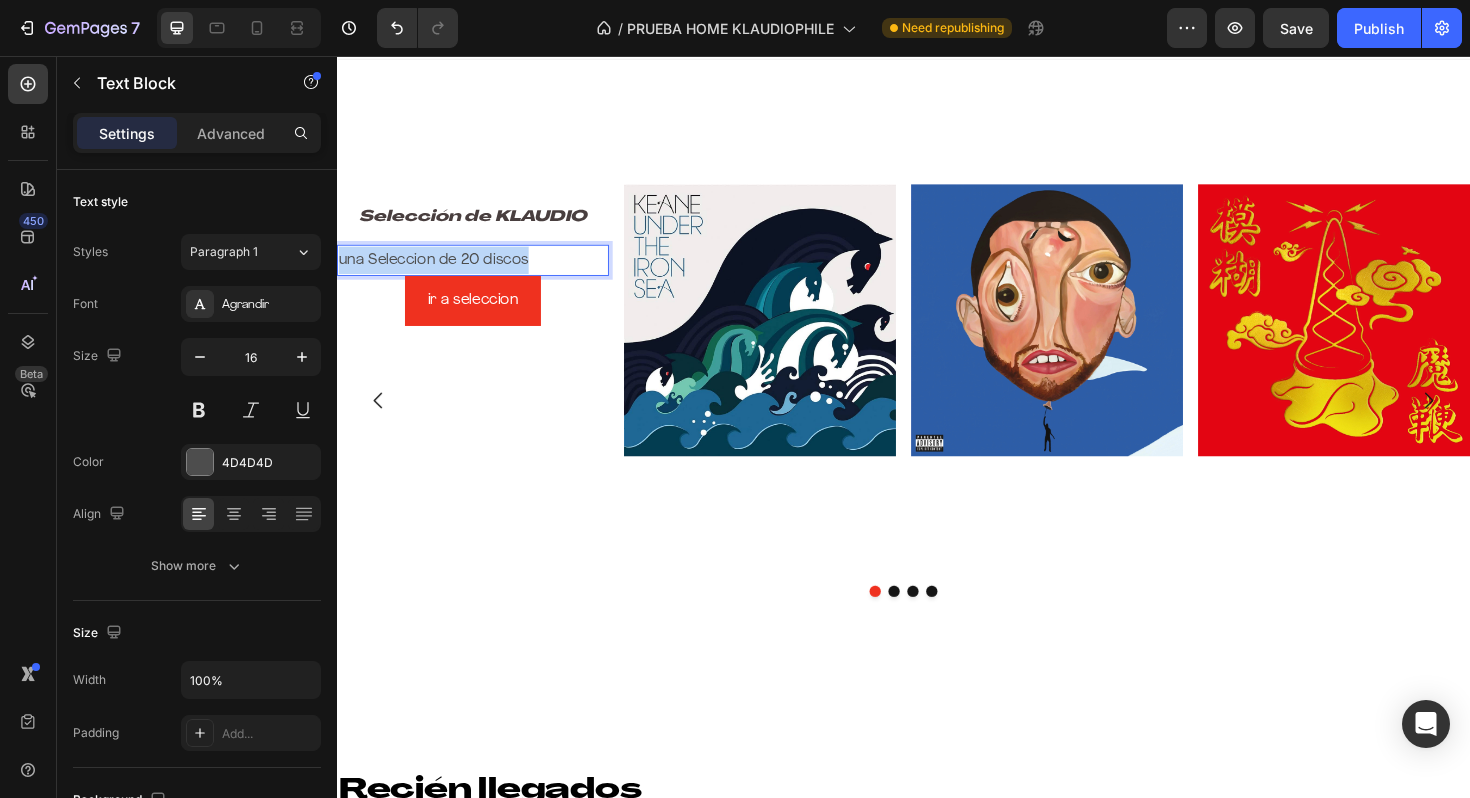 click on "una Seleccion de 20 discos" at bounding box center (481, 272) 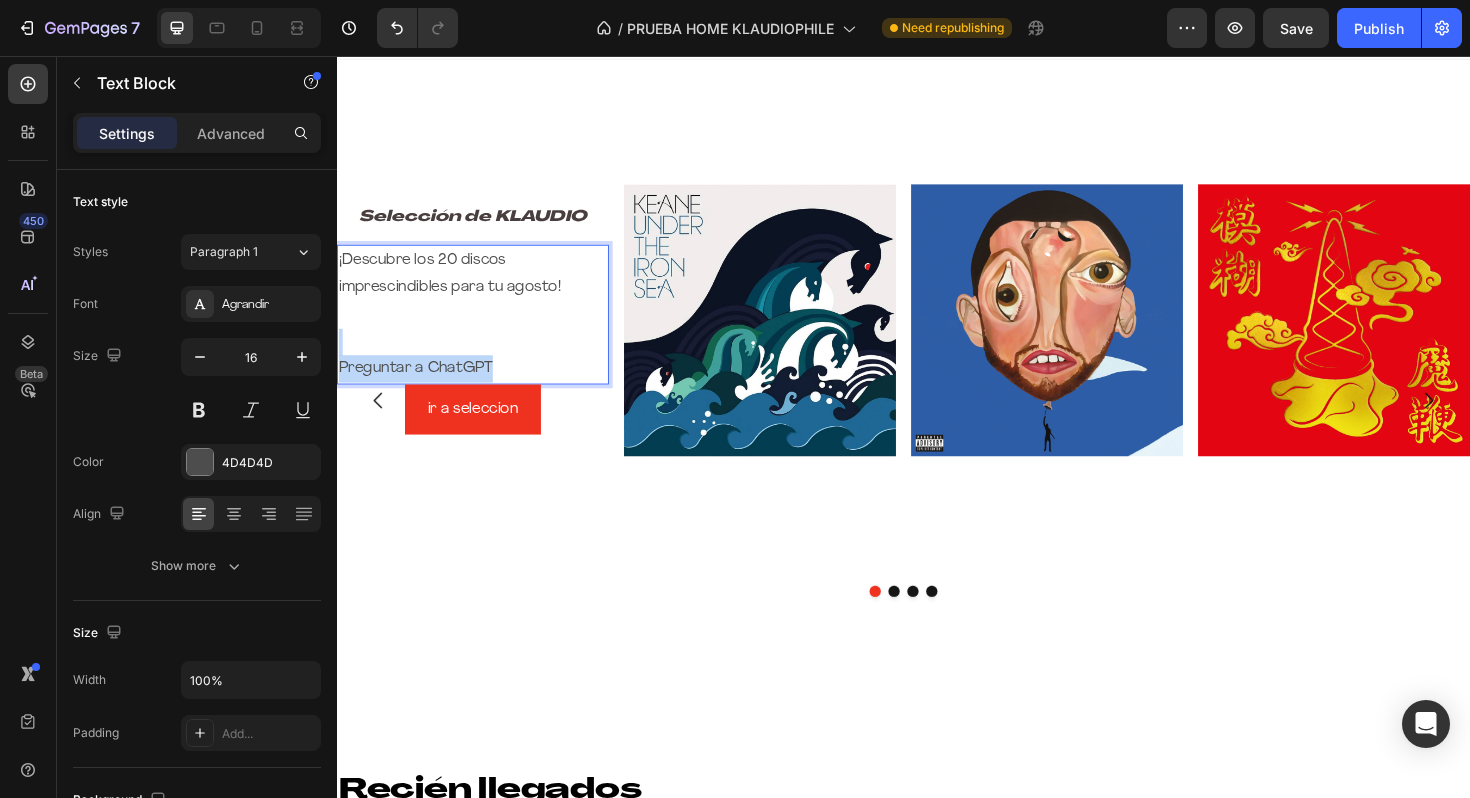 drag, startPoint x: 521, startPoint y: 384, endPoint x: 327, endPoint y: 356, distance: 196.01021 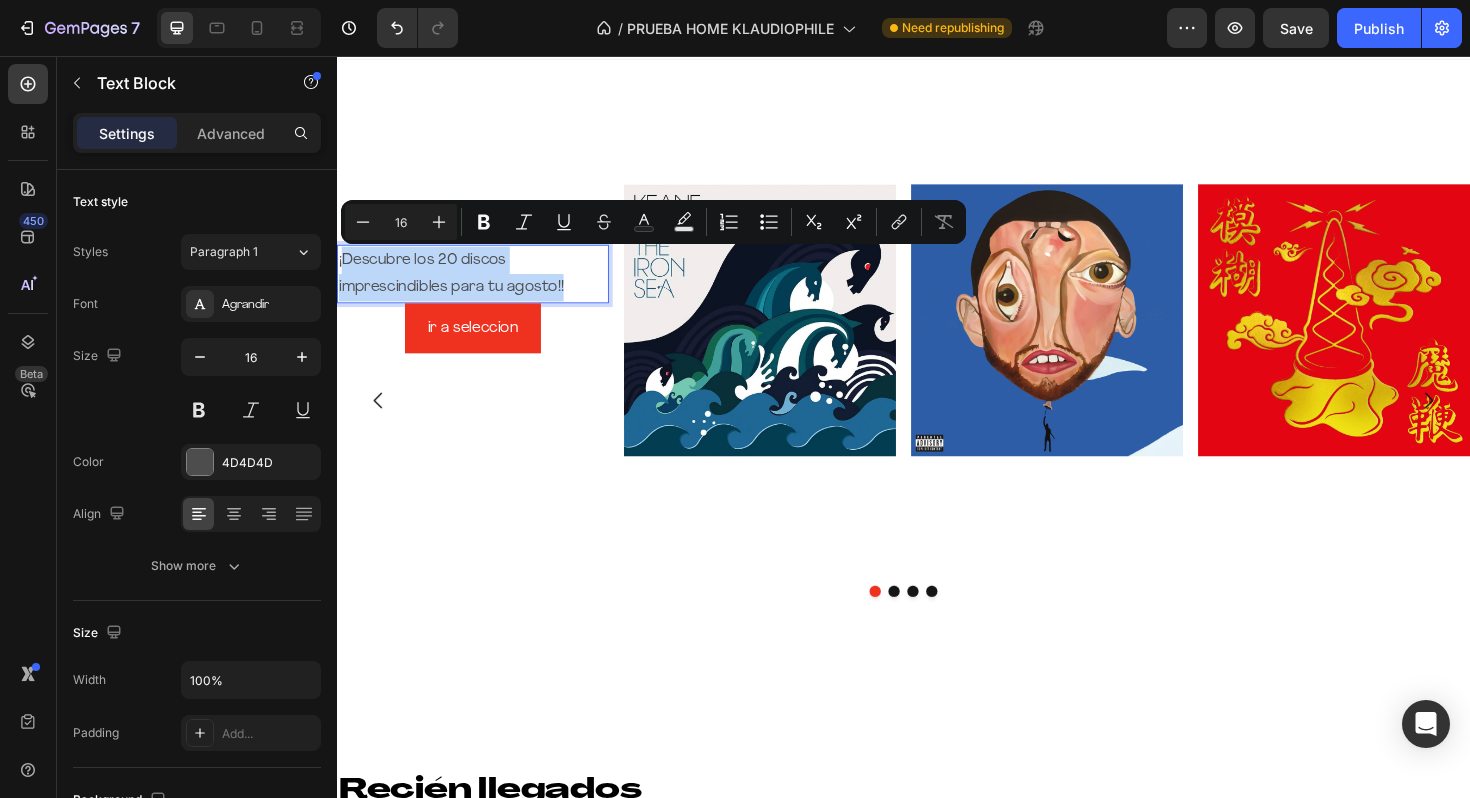 drag, startPoint x: 585, startPoint y: 296, endPoint x: 342, endPoint y: 273, distance: 244.08604 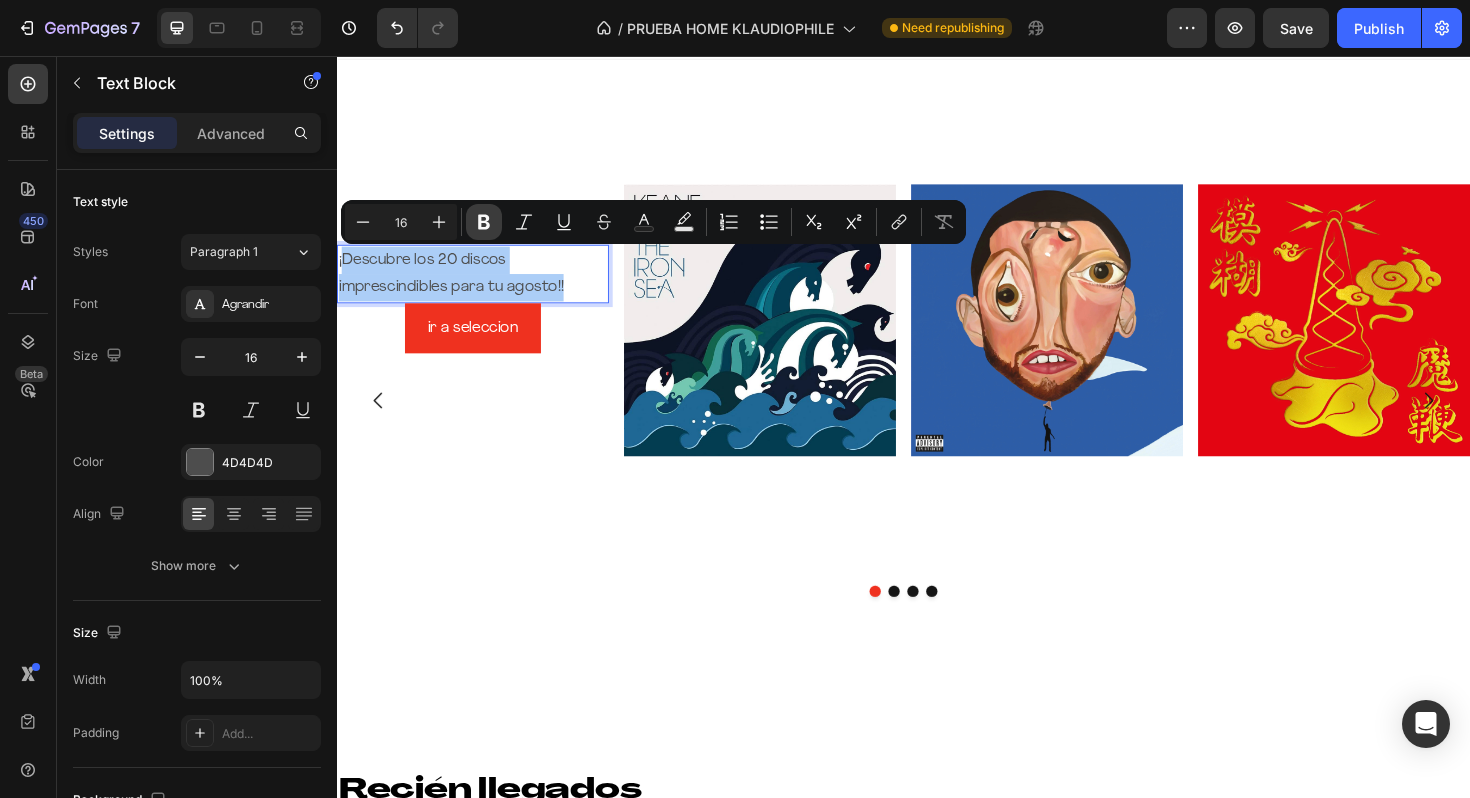 click 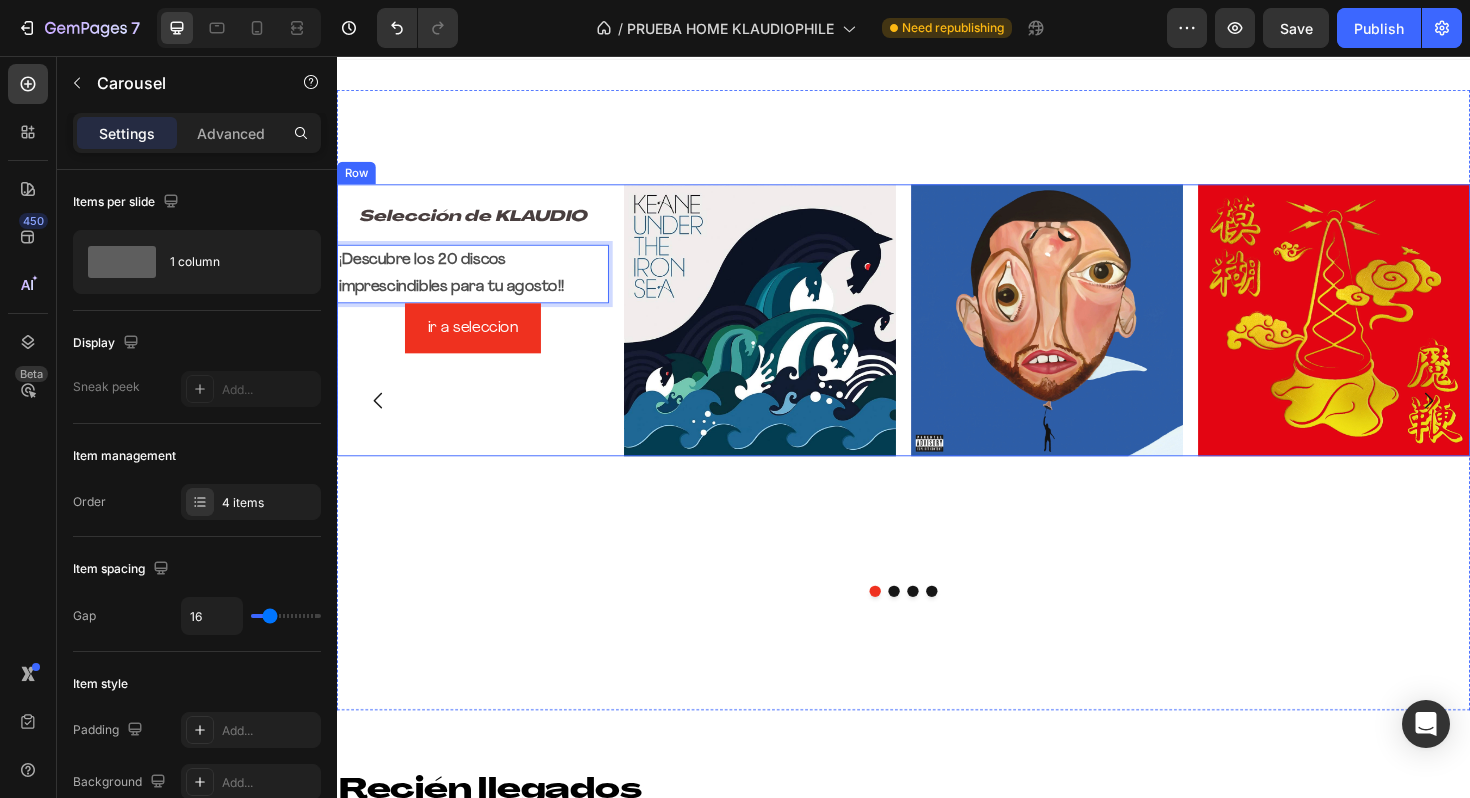 click on "⁠⁠⁠⁠⁠⁠⁠ Selección de KLAUDIO Heading ¡ Descubre los 20 discos imprescindibles para tu agosto!! Text Block 0 ir a seleccion Button Image Image Image Row" at bounding box center [937, 520] 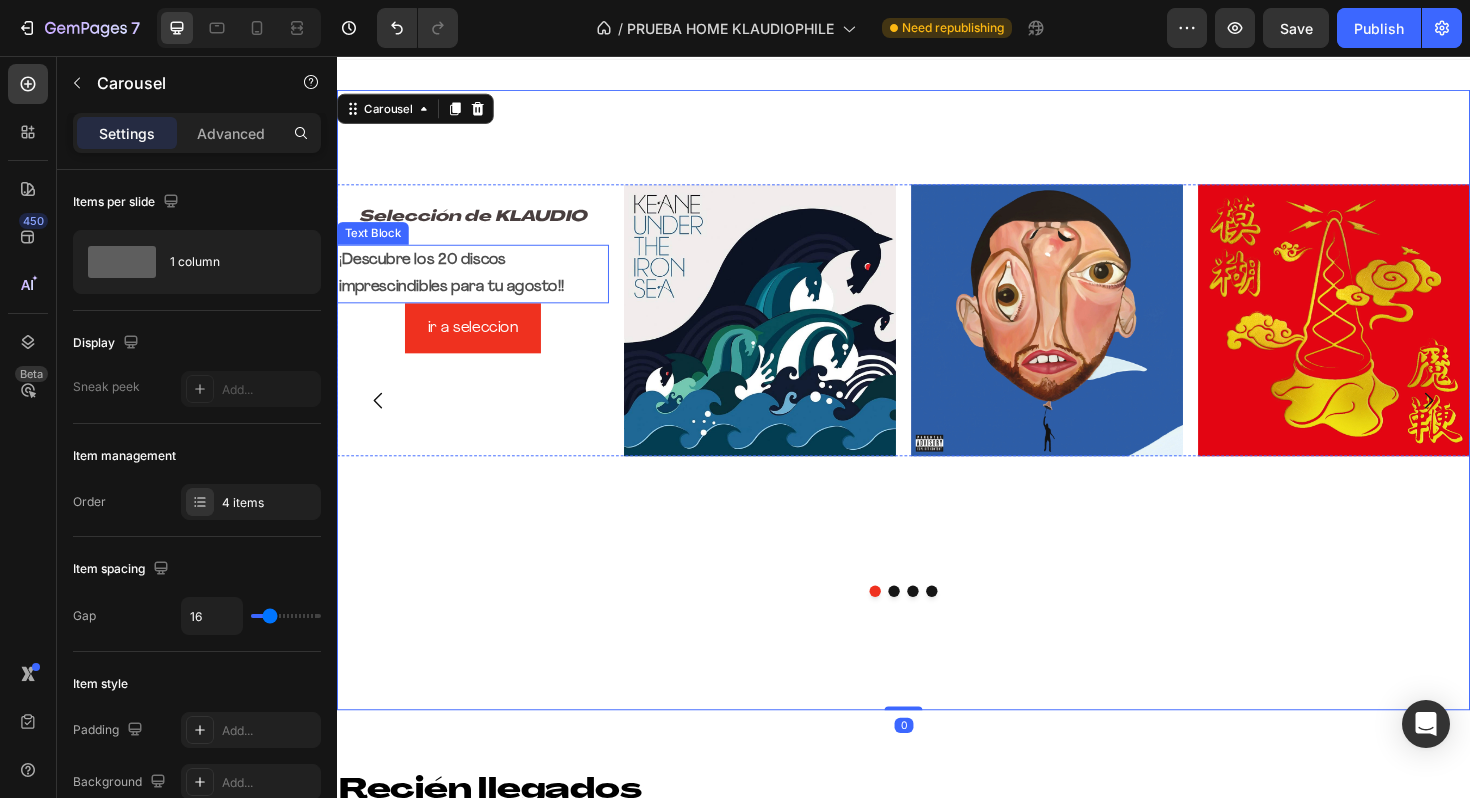click on "Descubre los 20 discos imprescindibles para tu agosto!!" at bounding box center [458, 286] 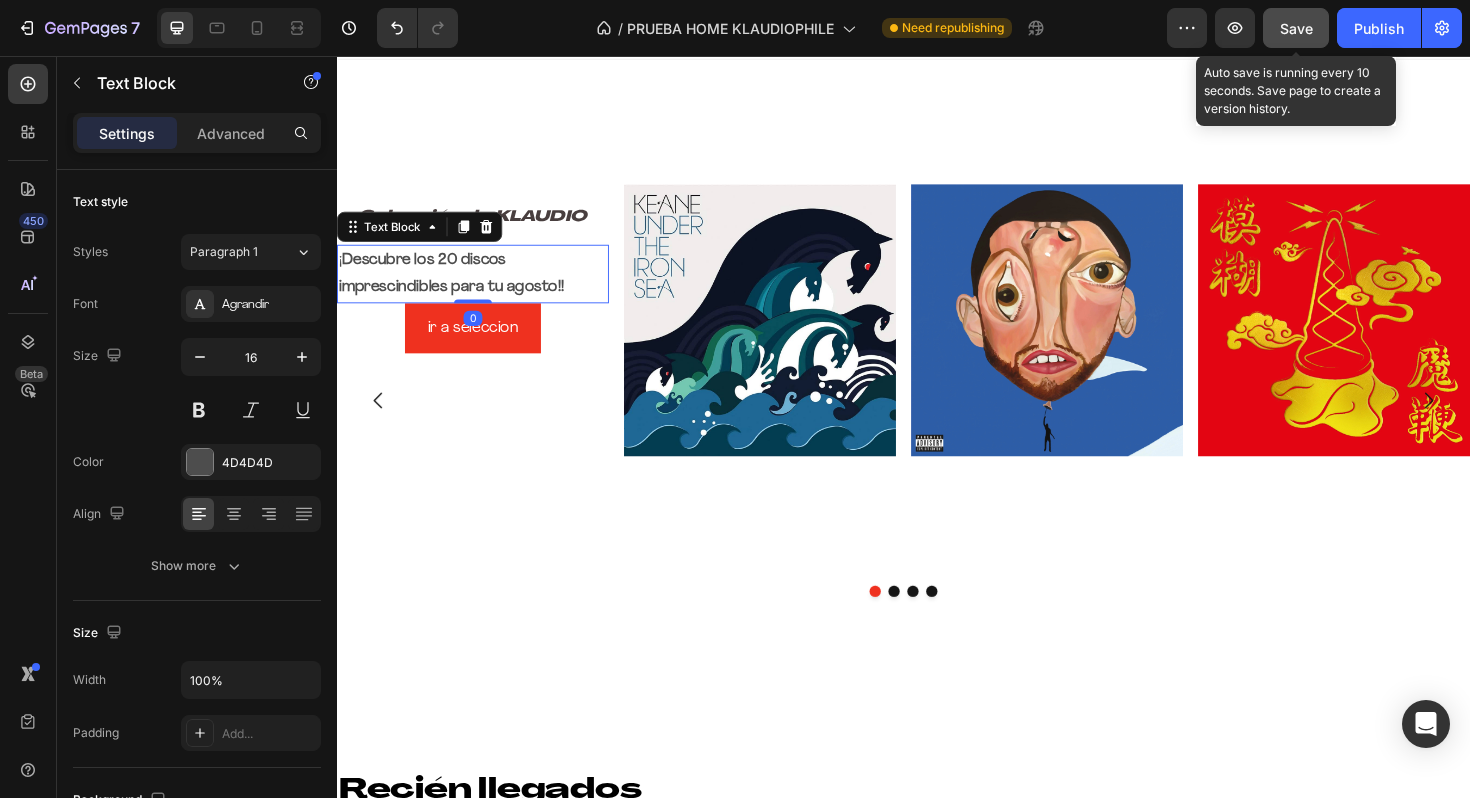 click on "Save" 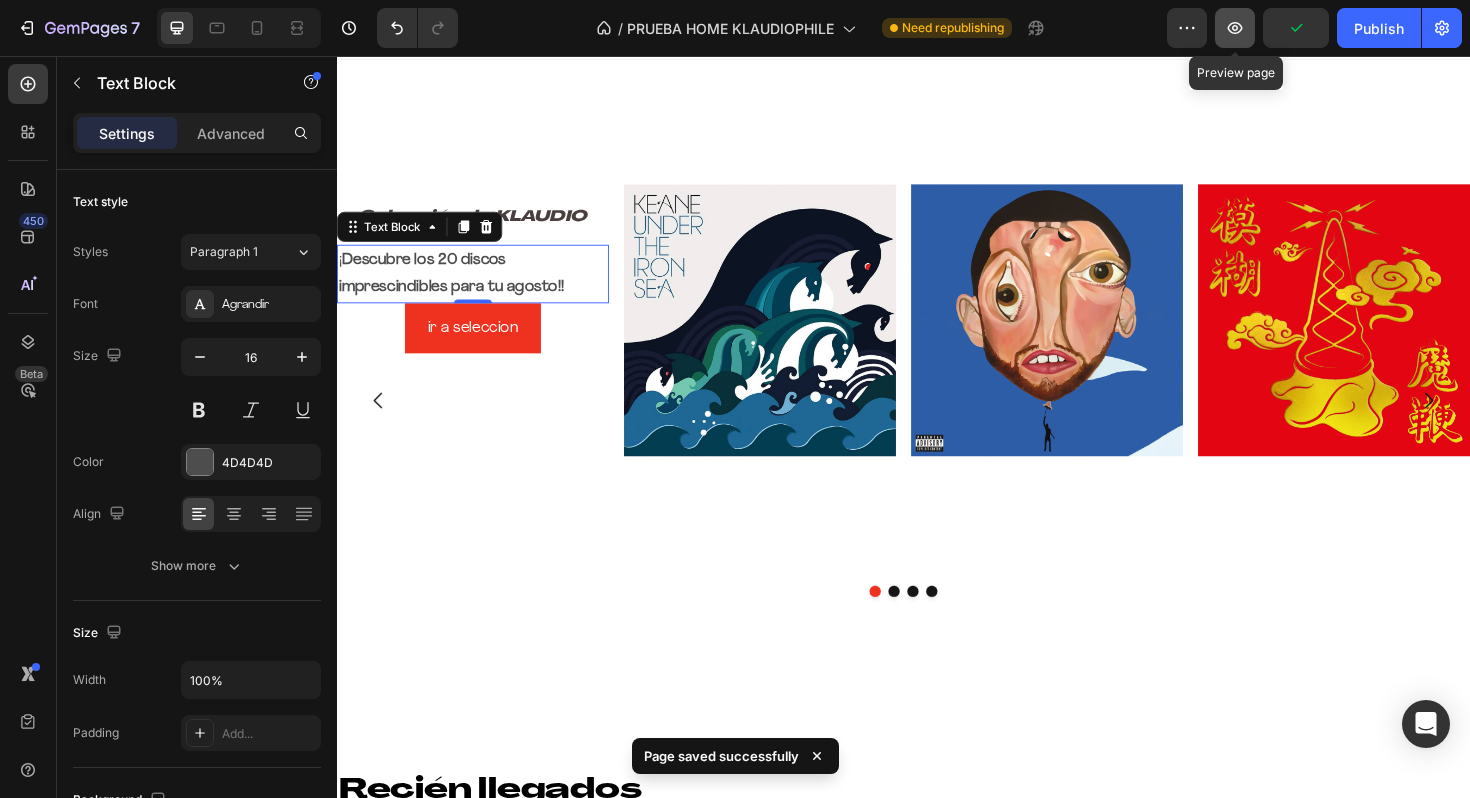 click 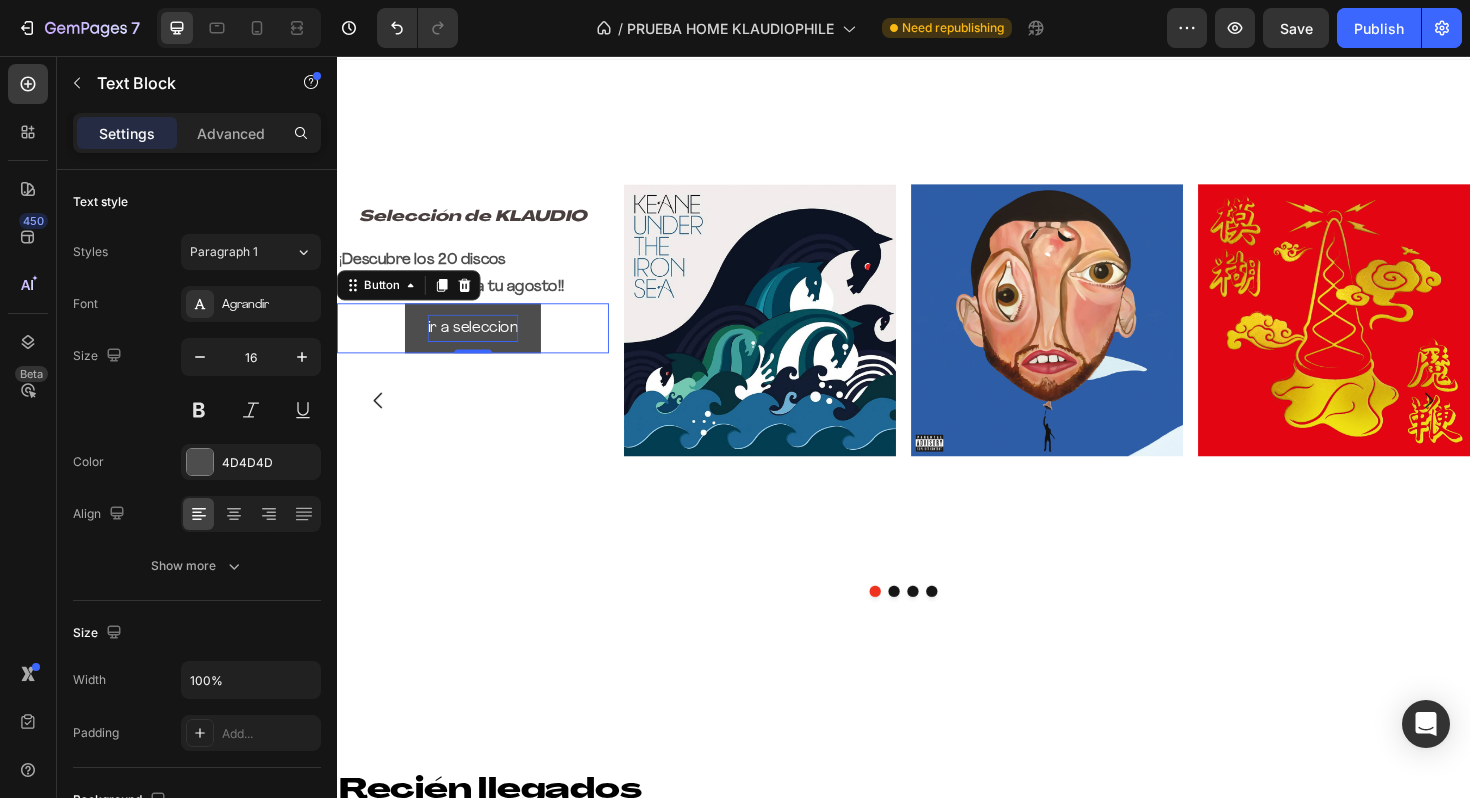 click on "ir a seleccion" at bounding box center [481, 344] 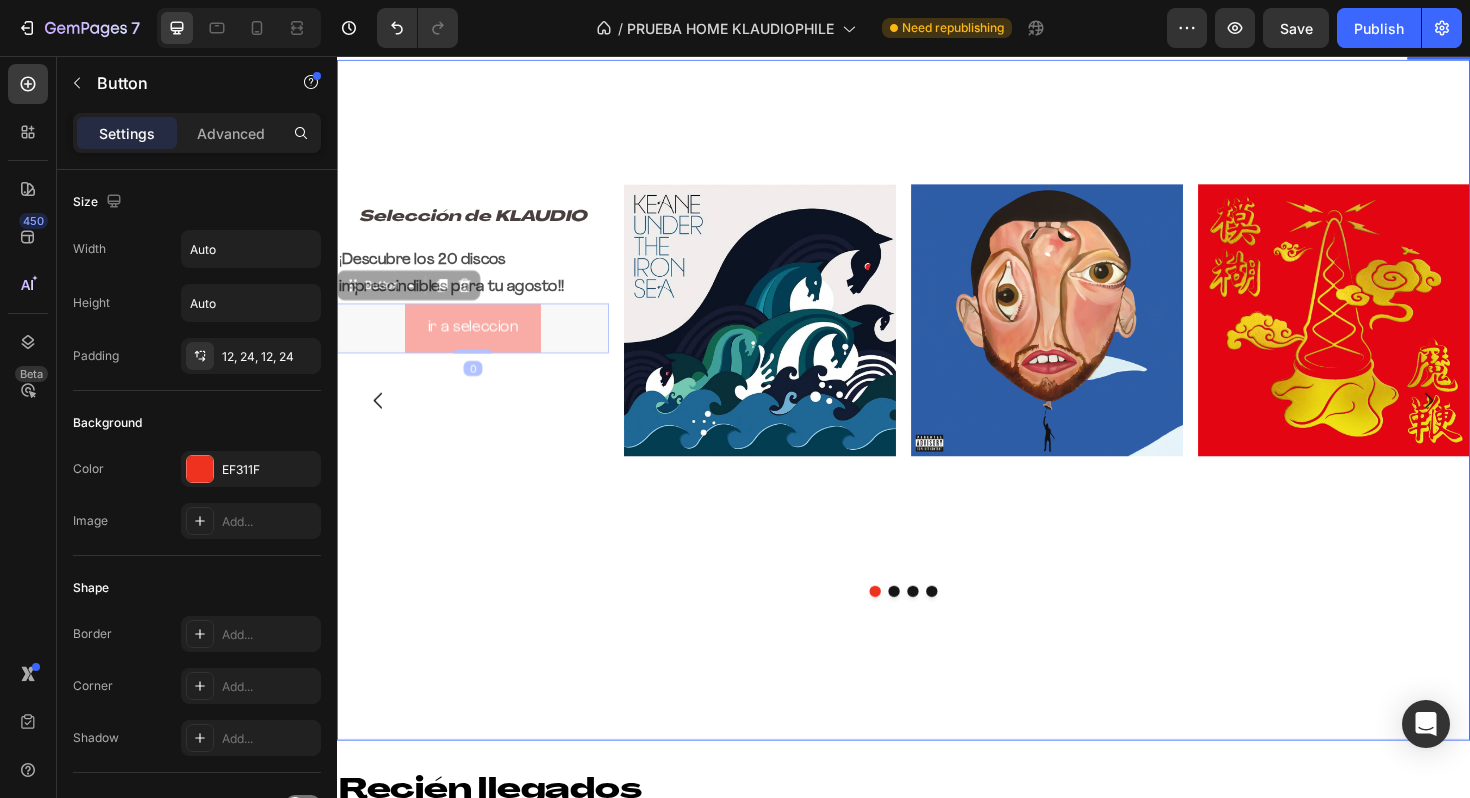 drag, startPoint x: 352, startPoint y: 304, endPoint x: 3538, endPoint y: 1702, distance: 3479.224 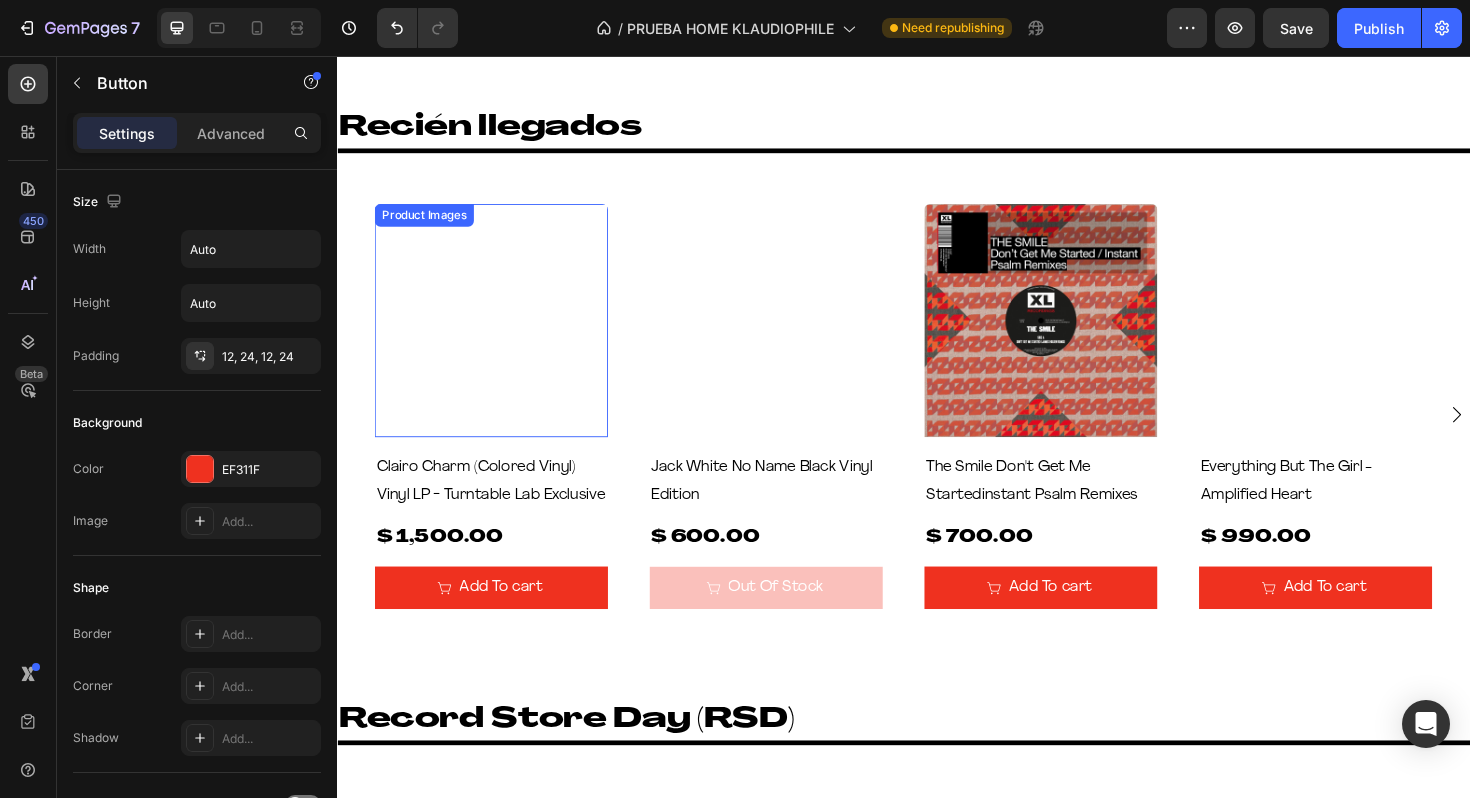 scroll, scrollTop: 0, scrollLeft: 0, axis: both 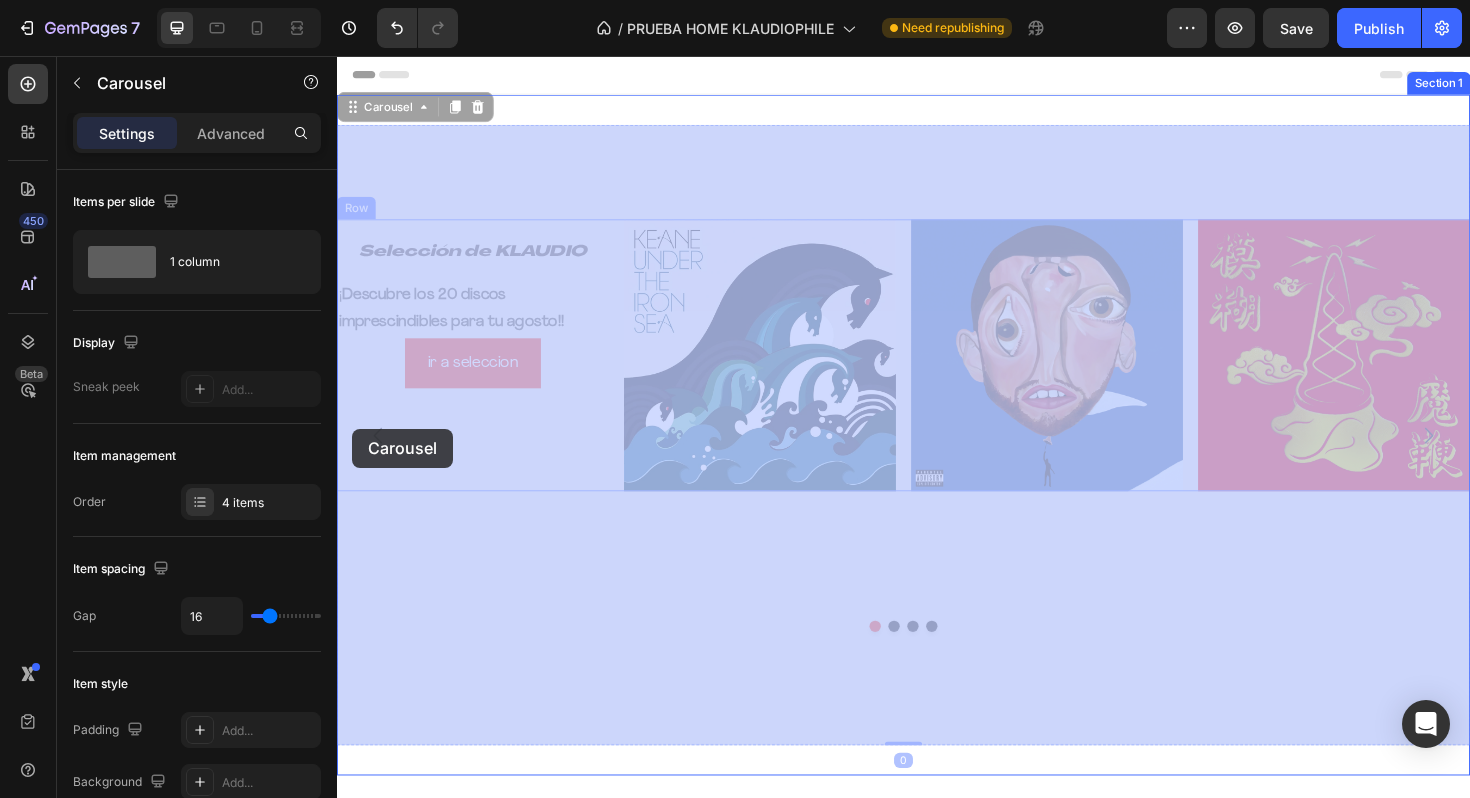 drag, startPoint x: 354, startPoint y: 429, endPoint x: 353, endPoint y: 451, distance: 22.022715 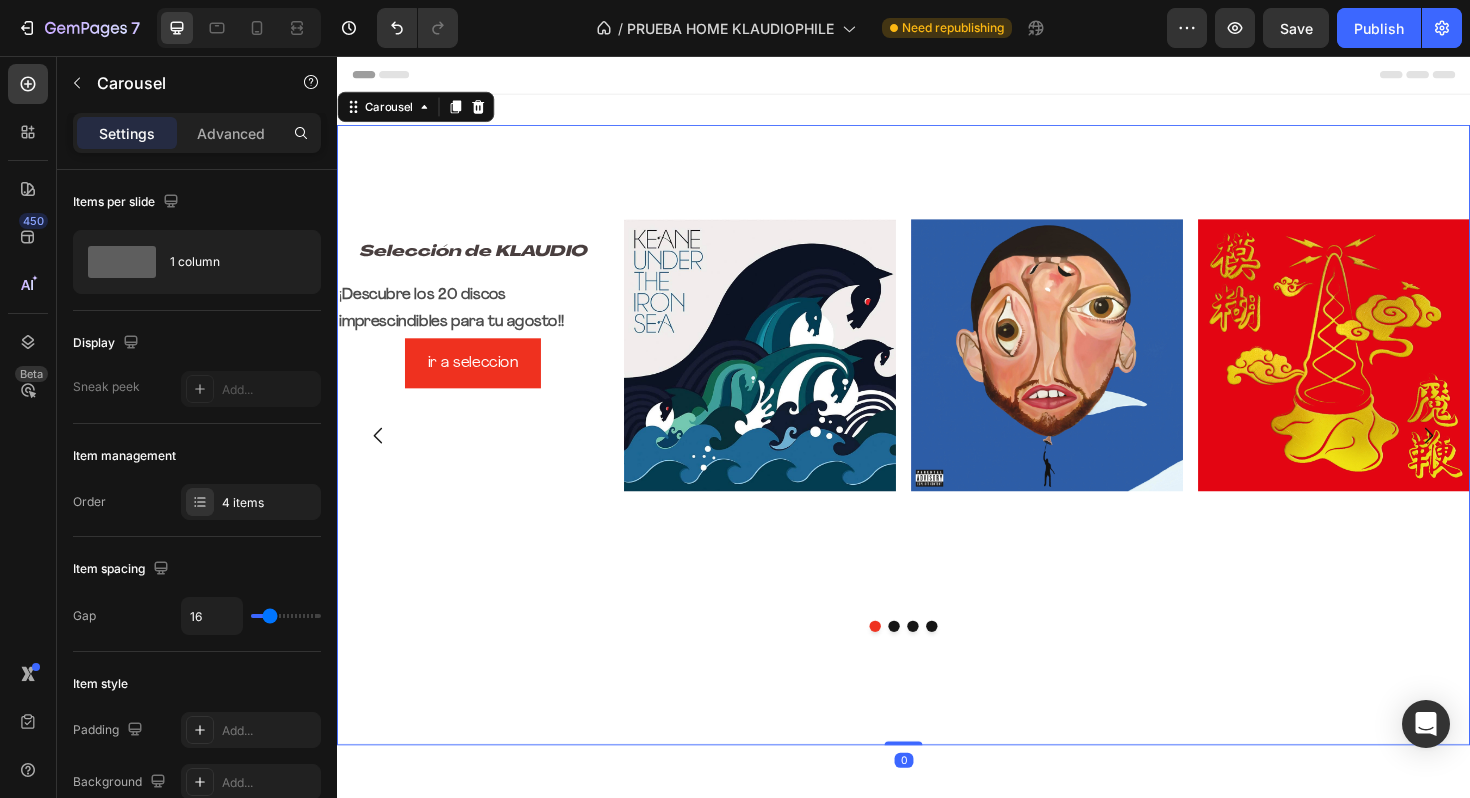 click at bounding box center [381, 458] 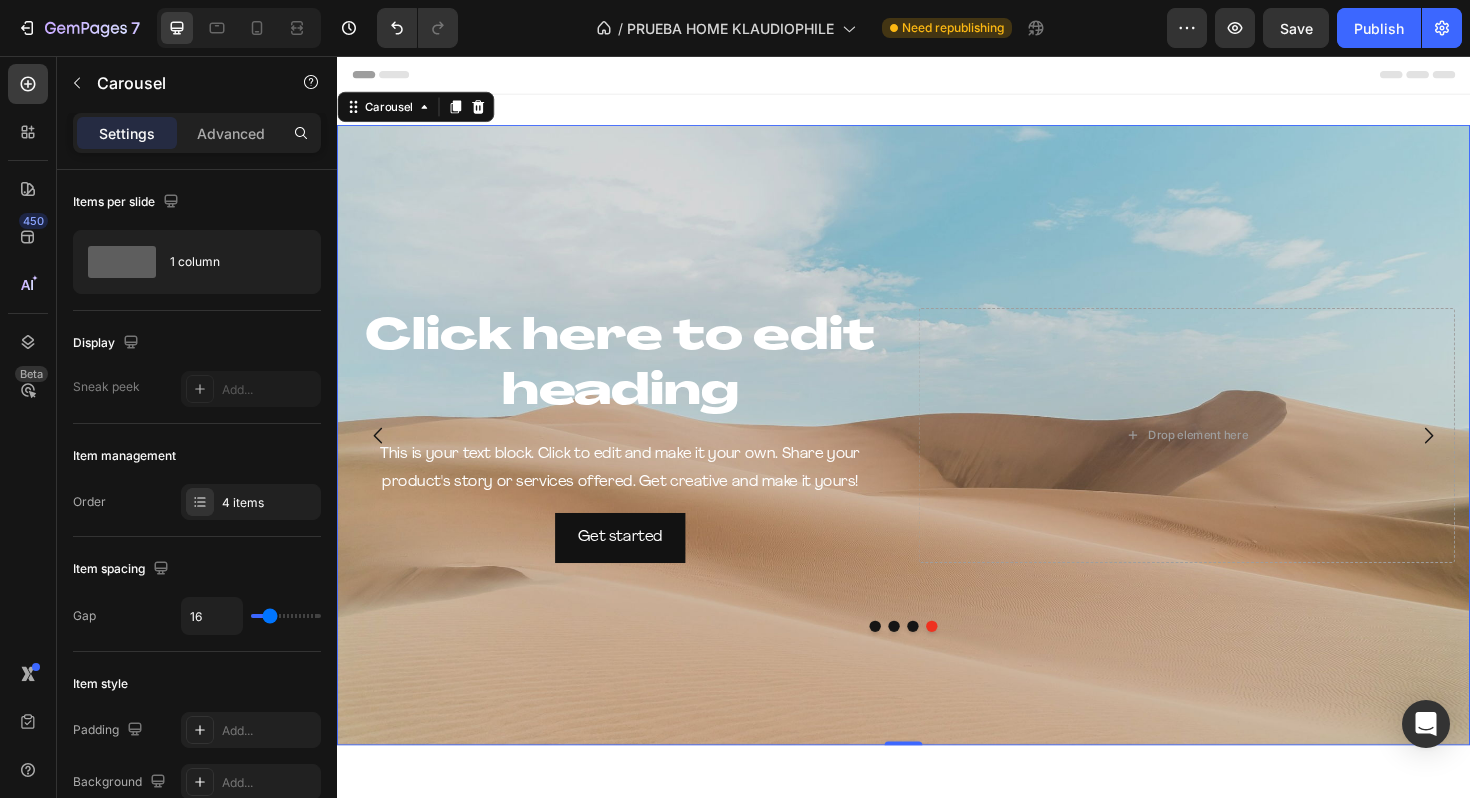 click at bounding box center [907, 660] 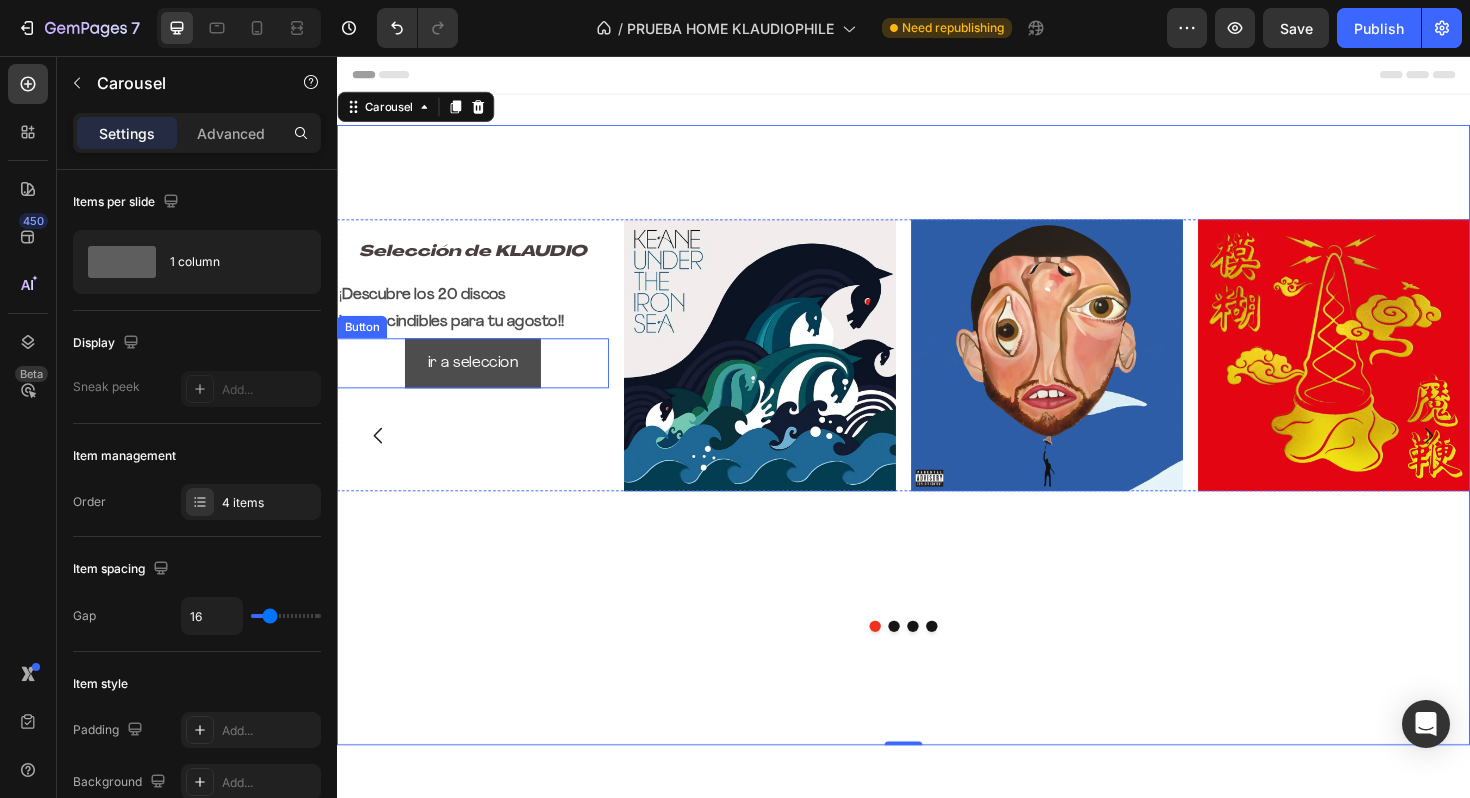 click on "ir a seleccion" at bounding box center (481, 381) 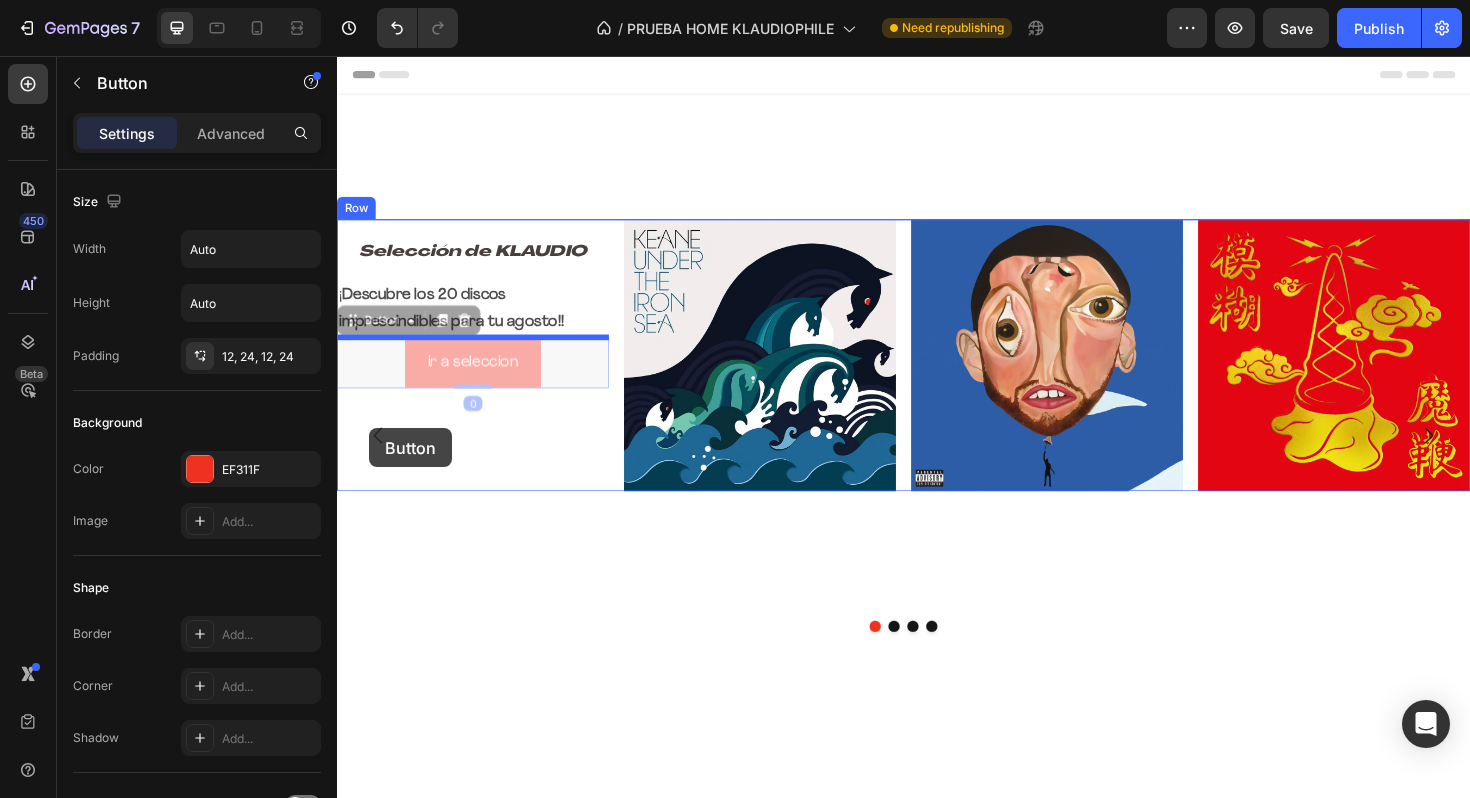 drag, startPoint x: 356, startPoint y: 343, endPoint x: 371, endPoint y: 449, distance: 107.05606 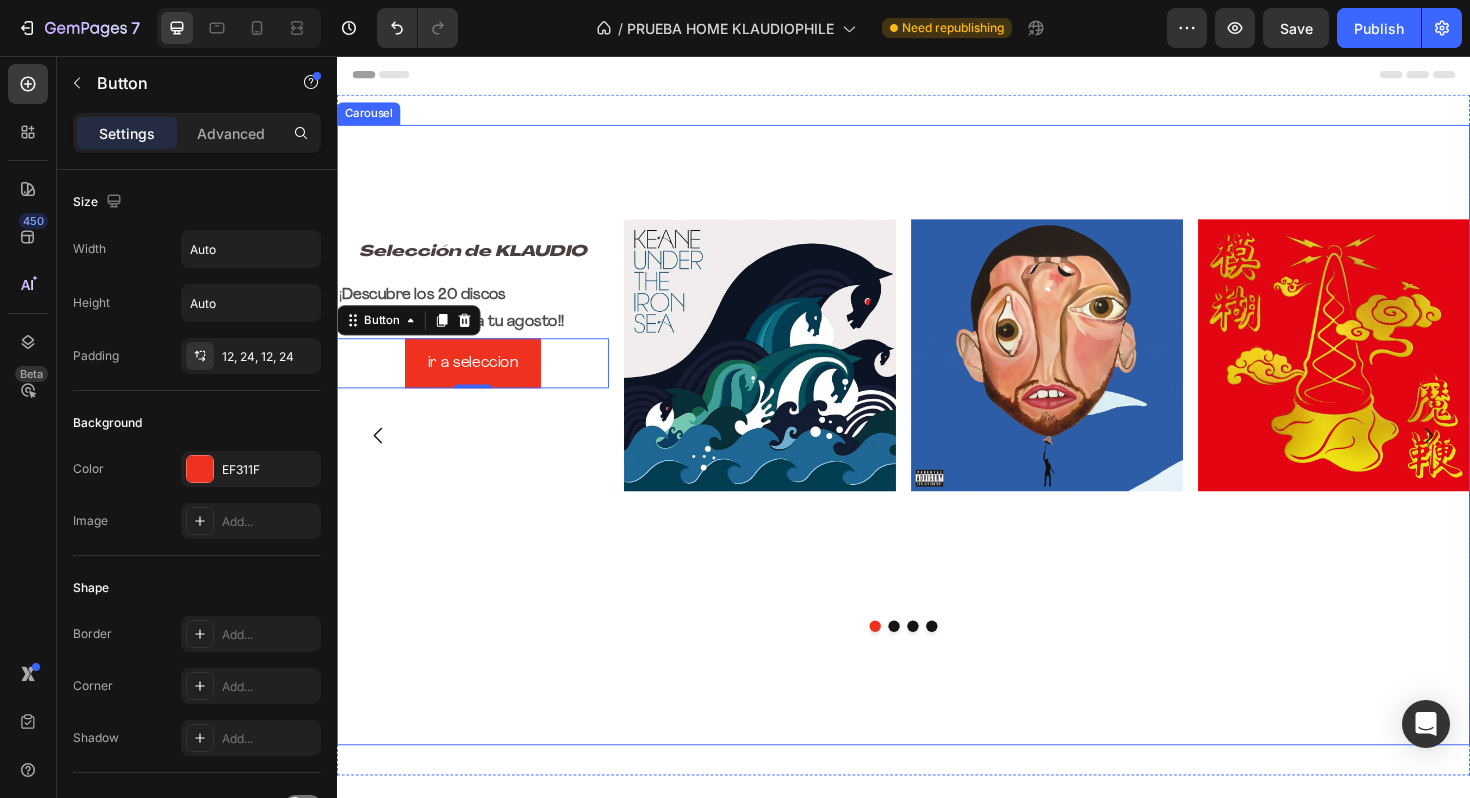 click on "⁠⁠⁠⁠⁠⁠⁠ Selección de KLAUDIO Heading ¡ Descubre los 20 discos imprescindibles para tu agosto!! Text Block ir a seleccion Button 0" at bounding box center (481, 373) 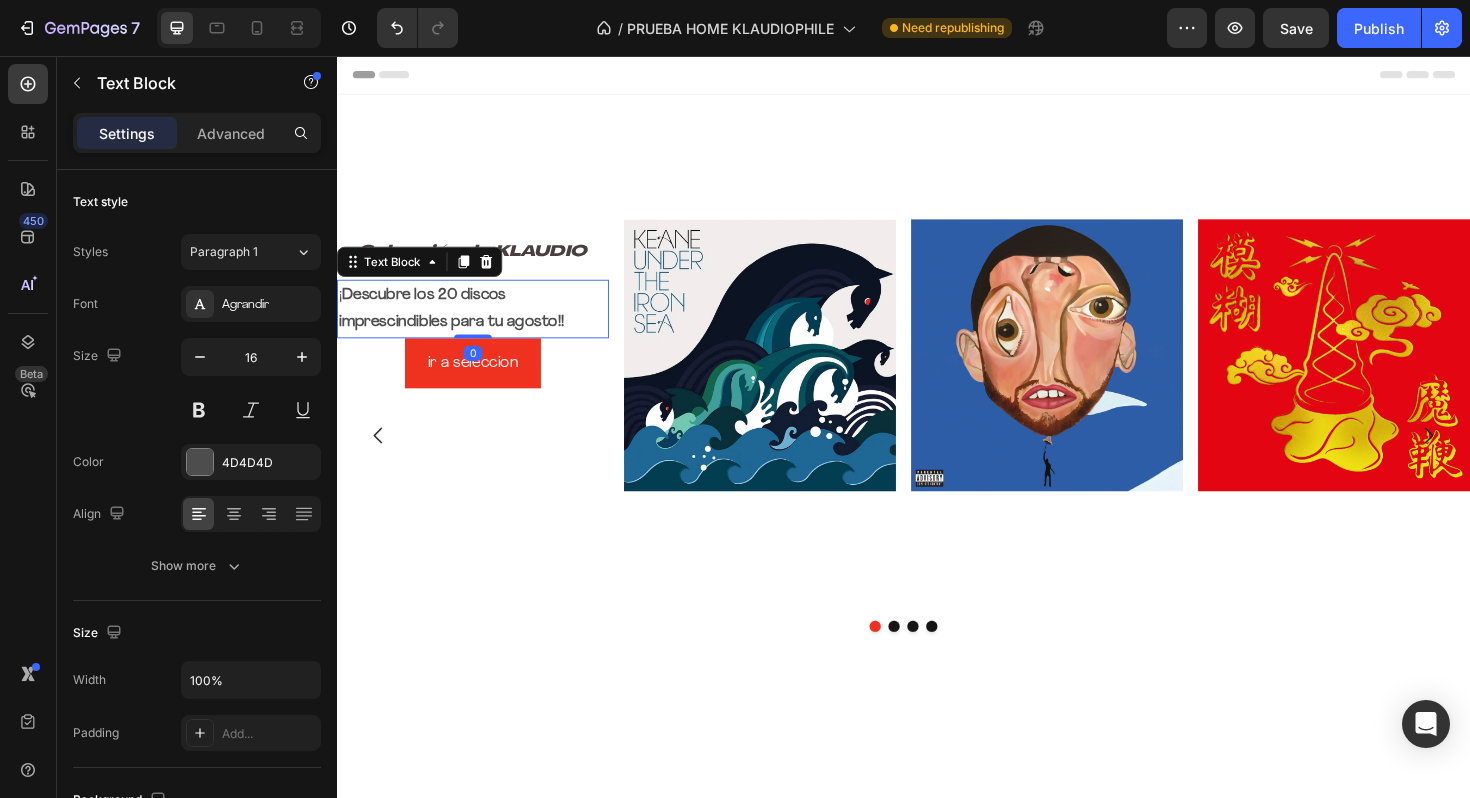 click on "¡ Descubre los 20 discos imprescindibles para tu agosto!!" at bounding box center [481, 324] 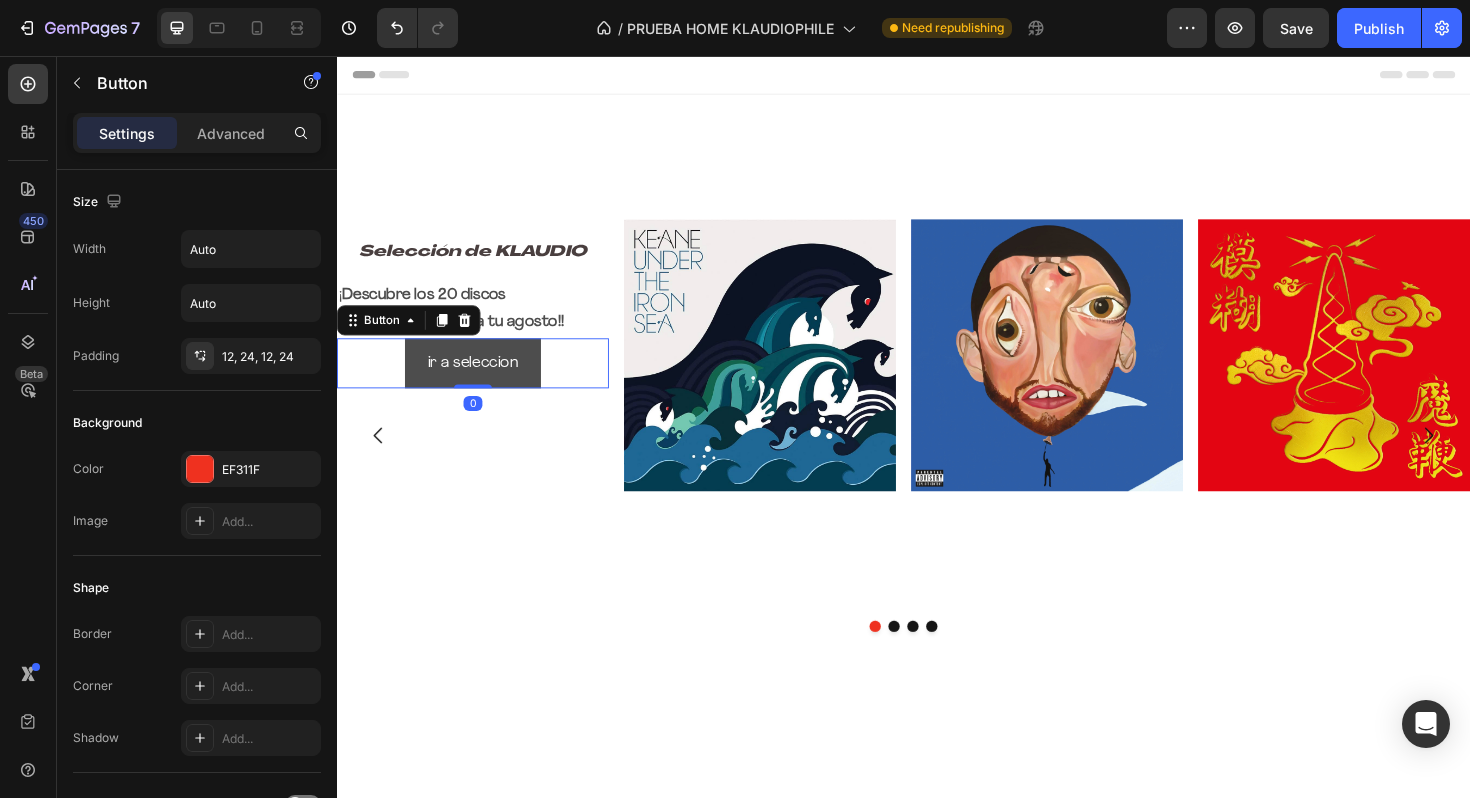 click on "ir a seleccion" at bounding box center [481, 381] 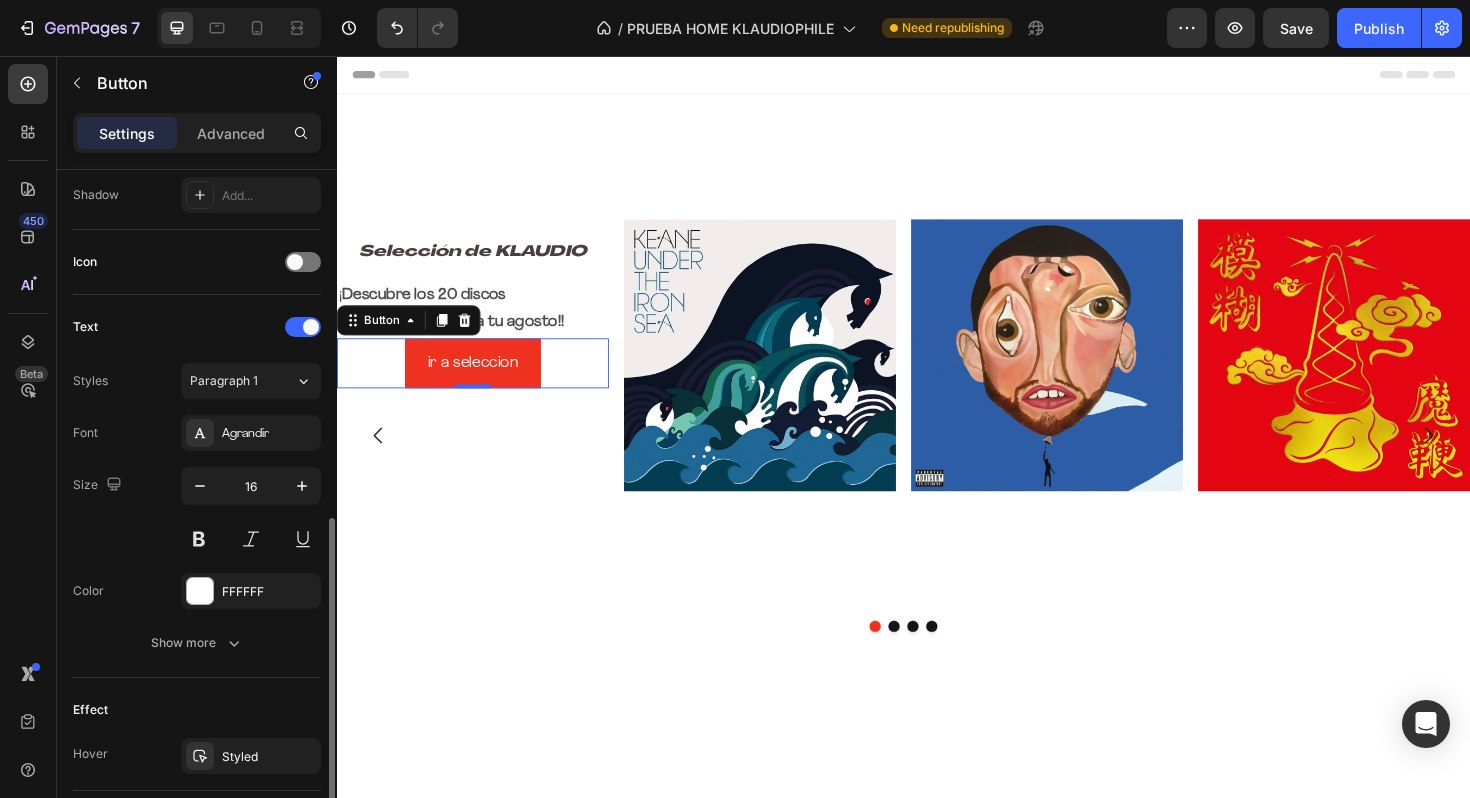 scroll, scrollTop: 433, scrollLeft: 0, axis: vertical 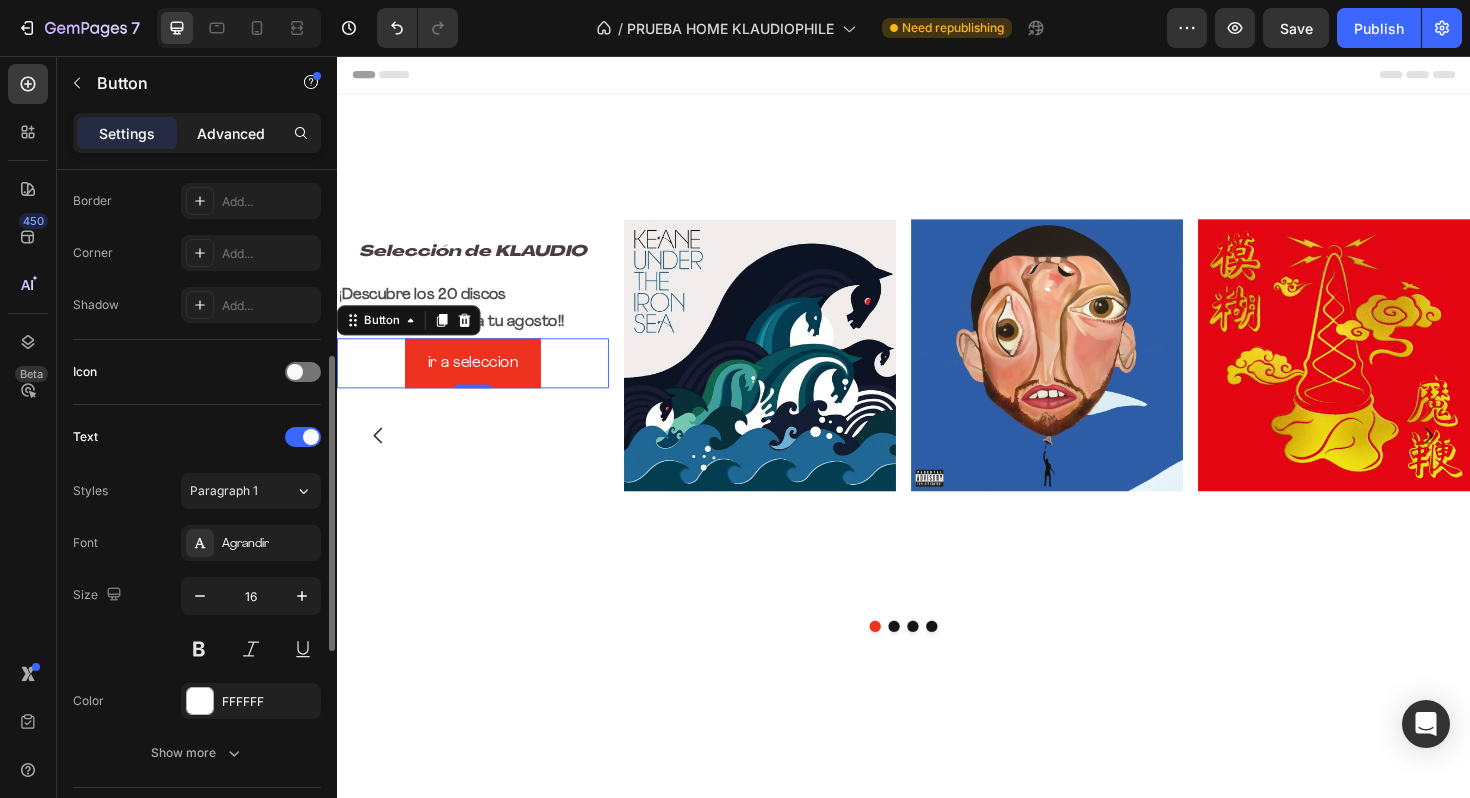 click on "Advanced" at bounding box center (231, 133) 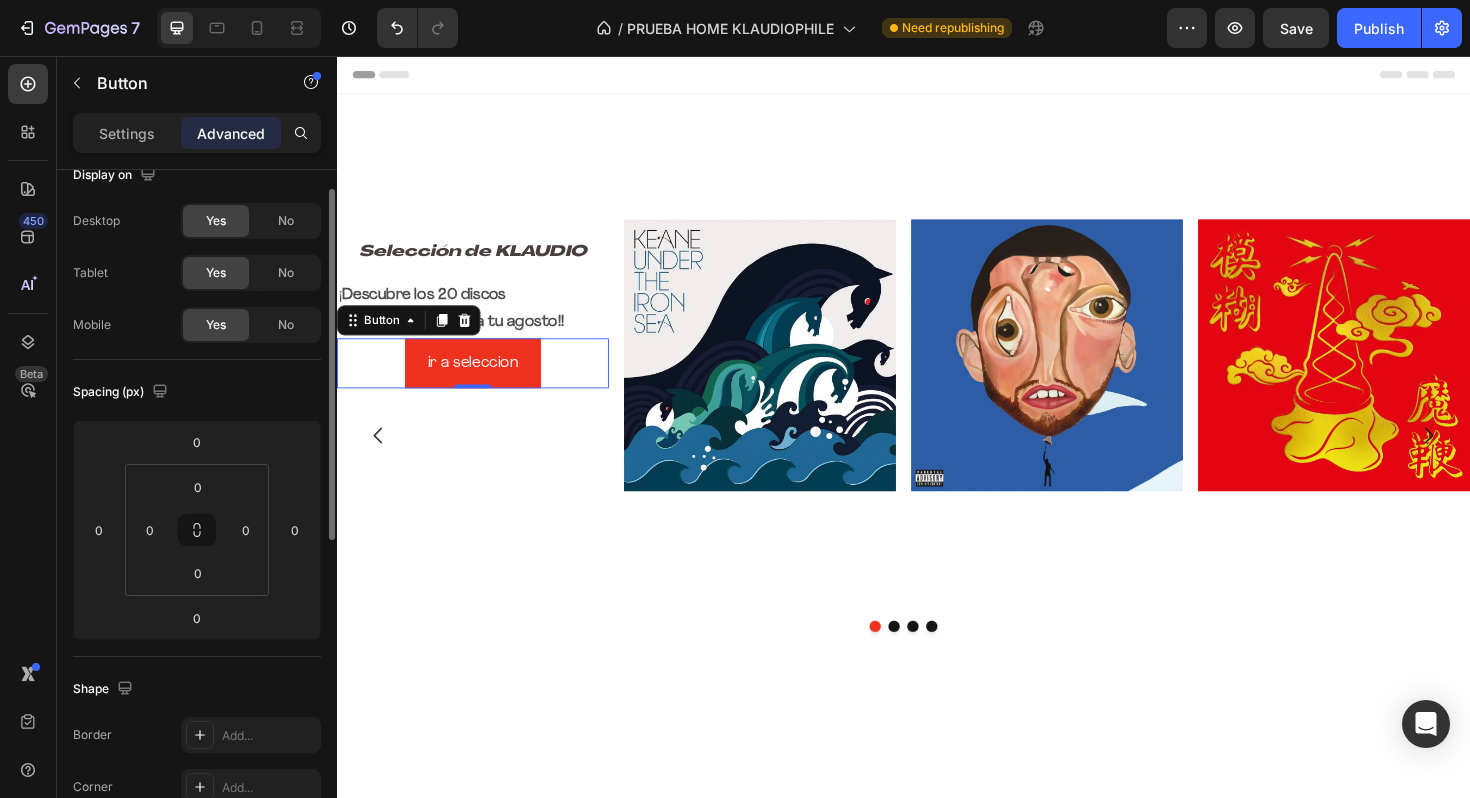 scroll, scrollTop: 40, scrollLeft: 0, axis: vertical 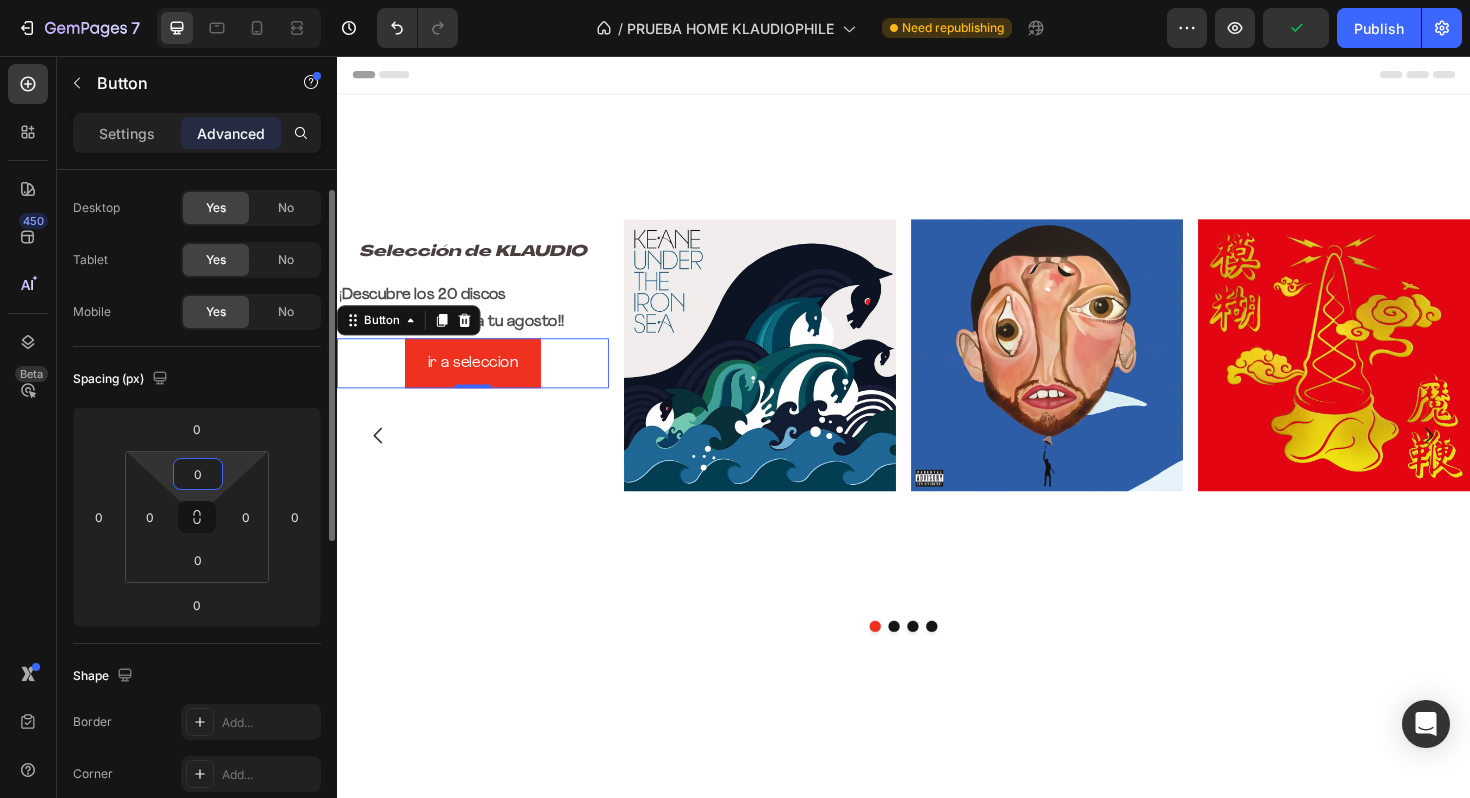 click on "0" at bounding box center [198, 474] 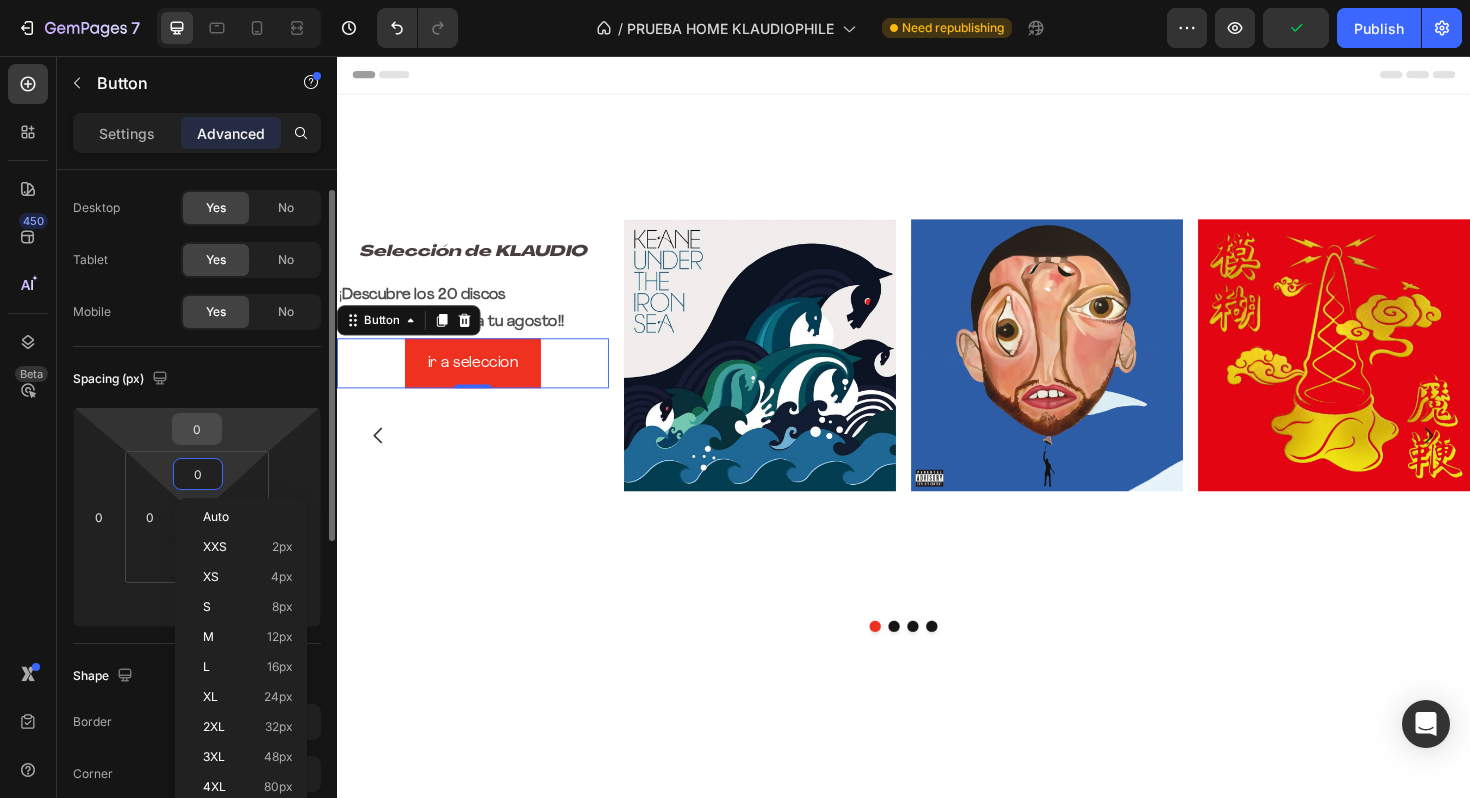 click on "0" at bounding box center [197, 429] 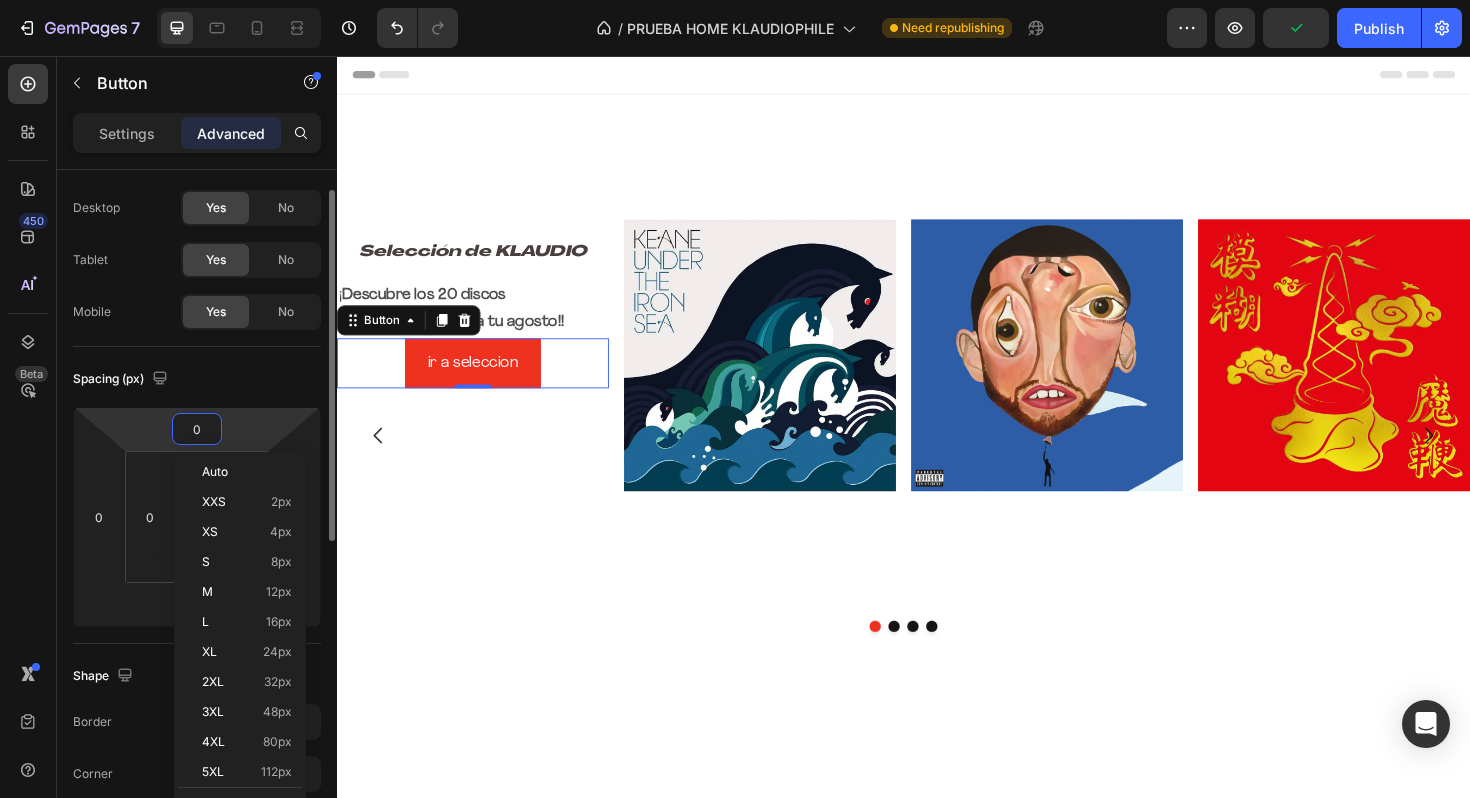 click on "0" at bounding box center [197, 429] 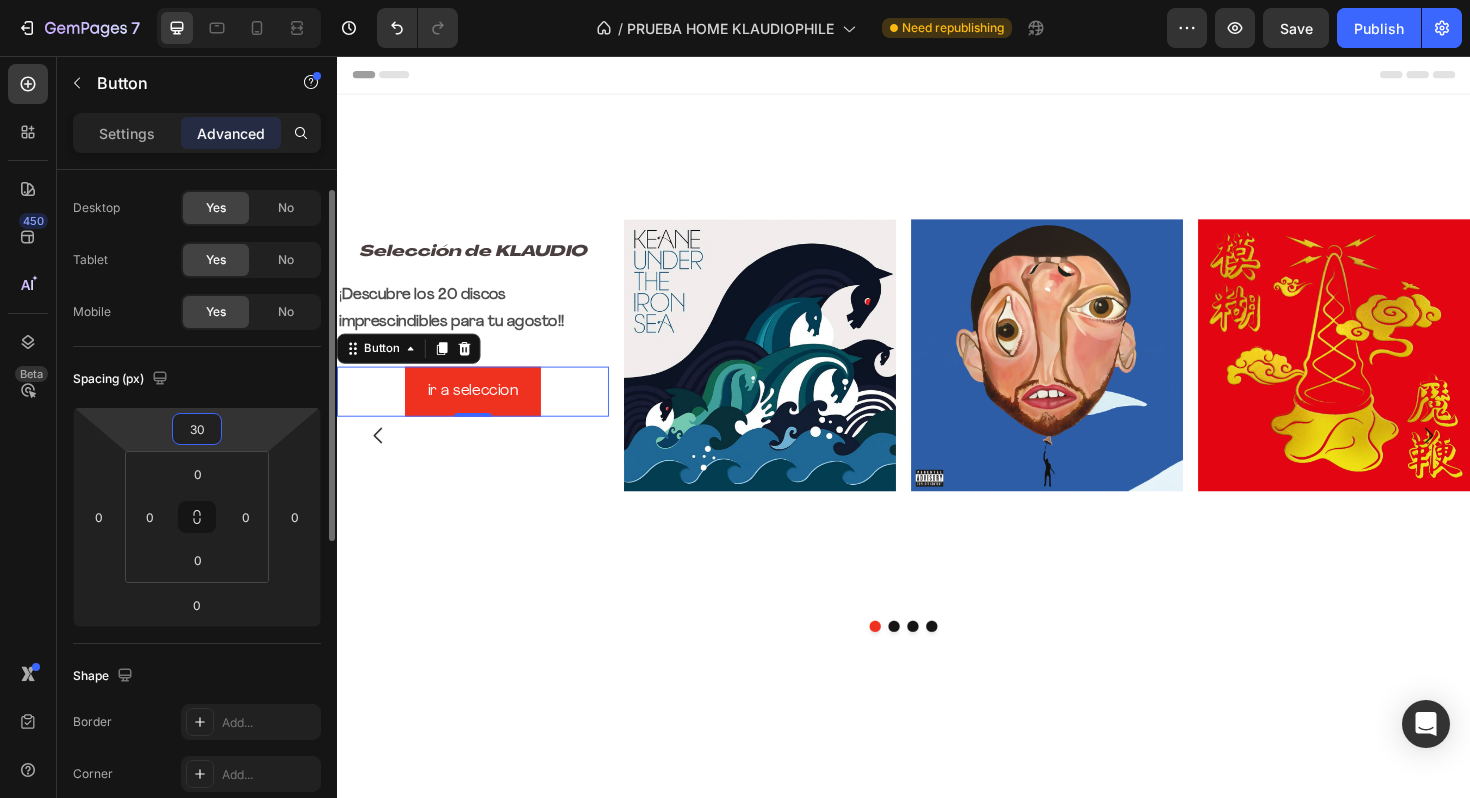 type on "3" 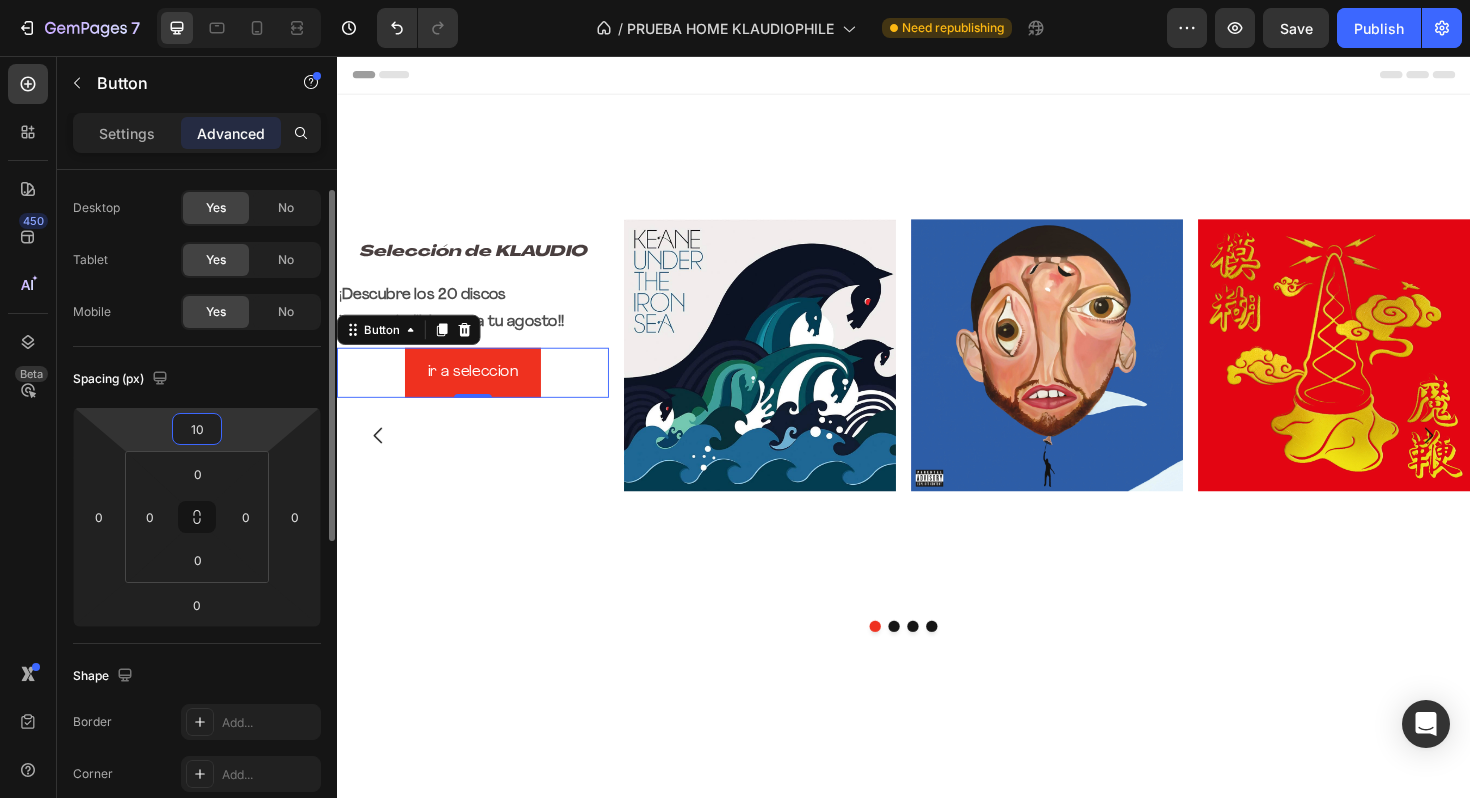 type on "1" 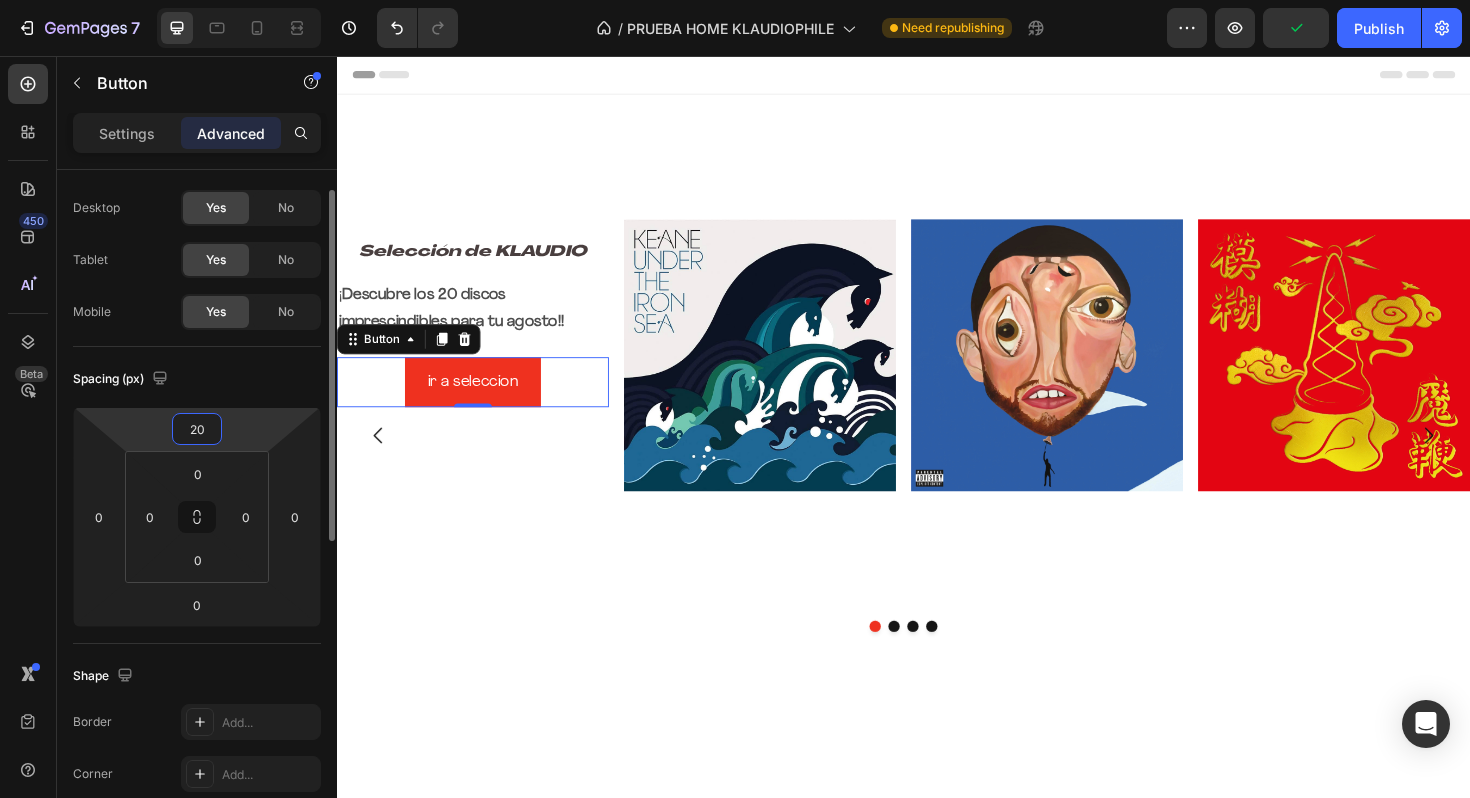 type on "2" 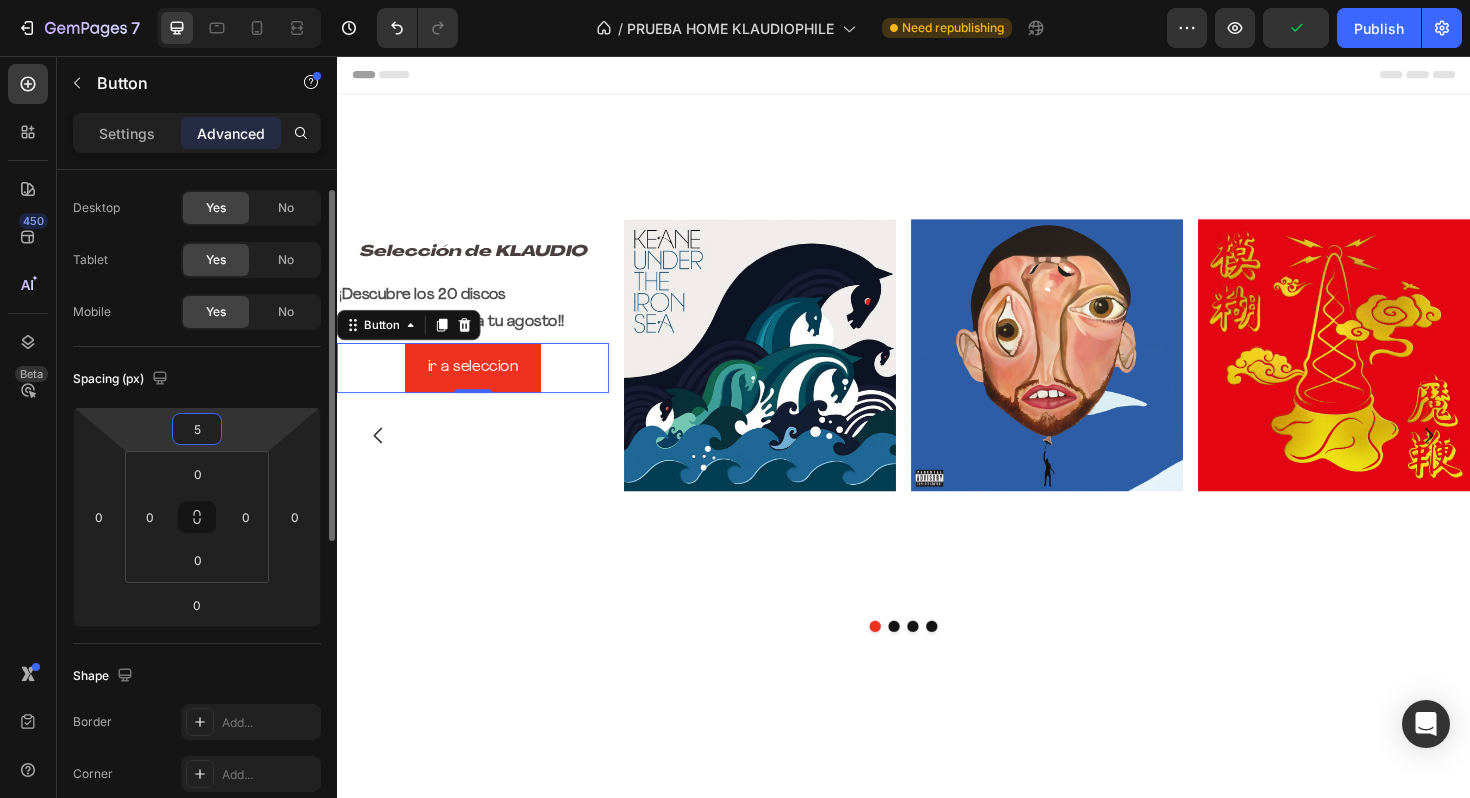 type on "50" 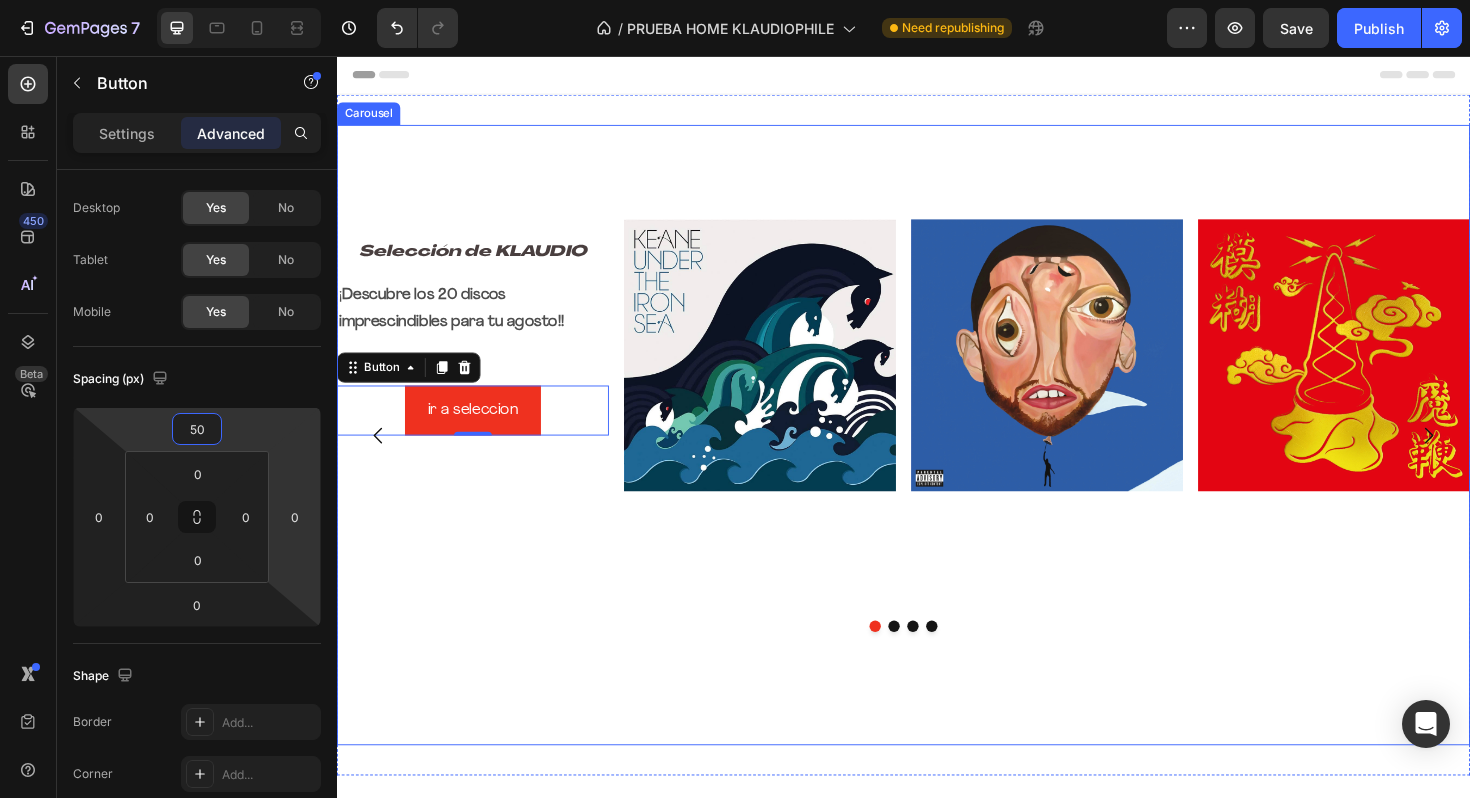 click on "⁠⁠⁠⁠⁠⁠⁠ Selección de KLAUDIO Heading ¡ Descubre los 20 discos imprescindibles para tu agosto!! Text Block ir a seleccion Button 0 Image Image Image Row" at bounding box center [937, 557] 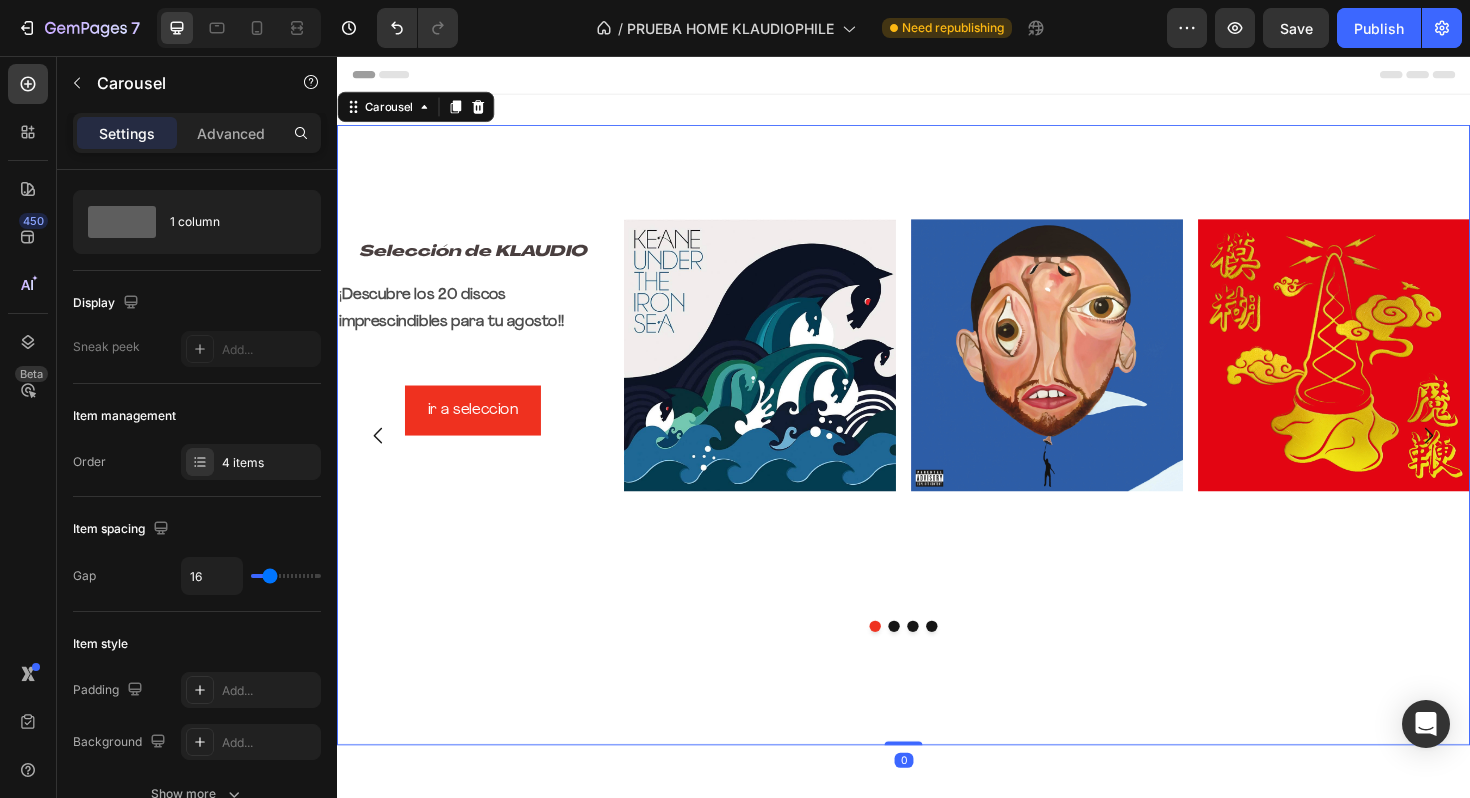 scroll, scrollTop: 0, scrollLeft: 0, axis: both 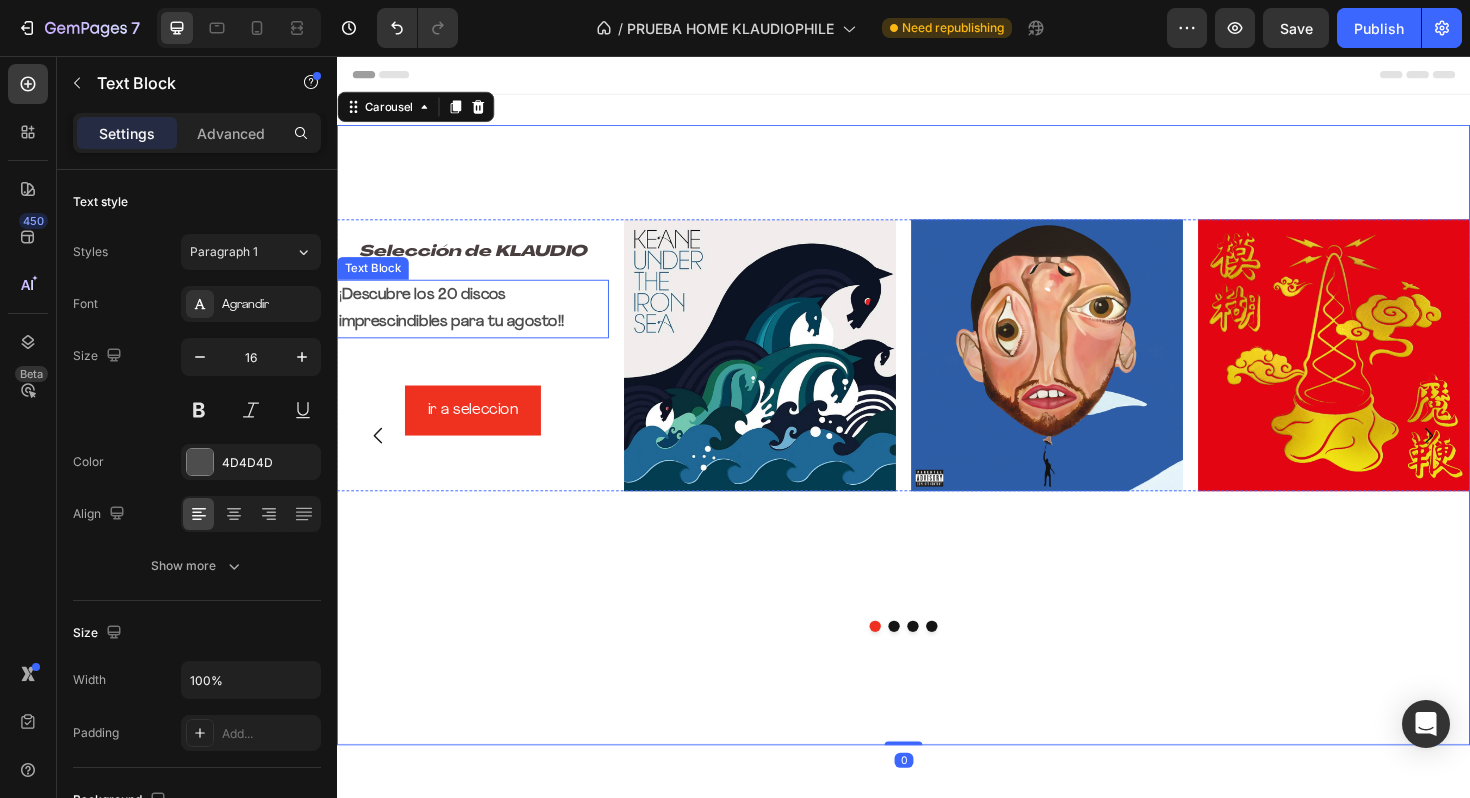 click on "¡ Descubre los 20 discos imprescindibles para tu agosto!!" at bounding box center (481, 324) 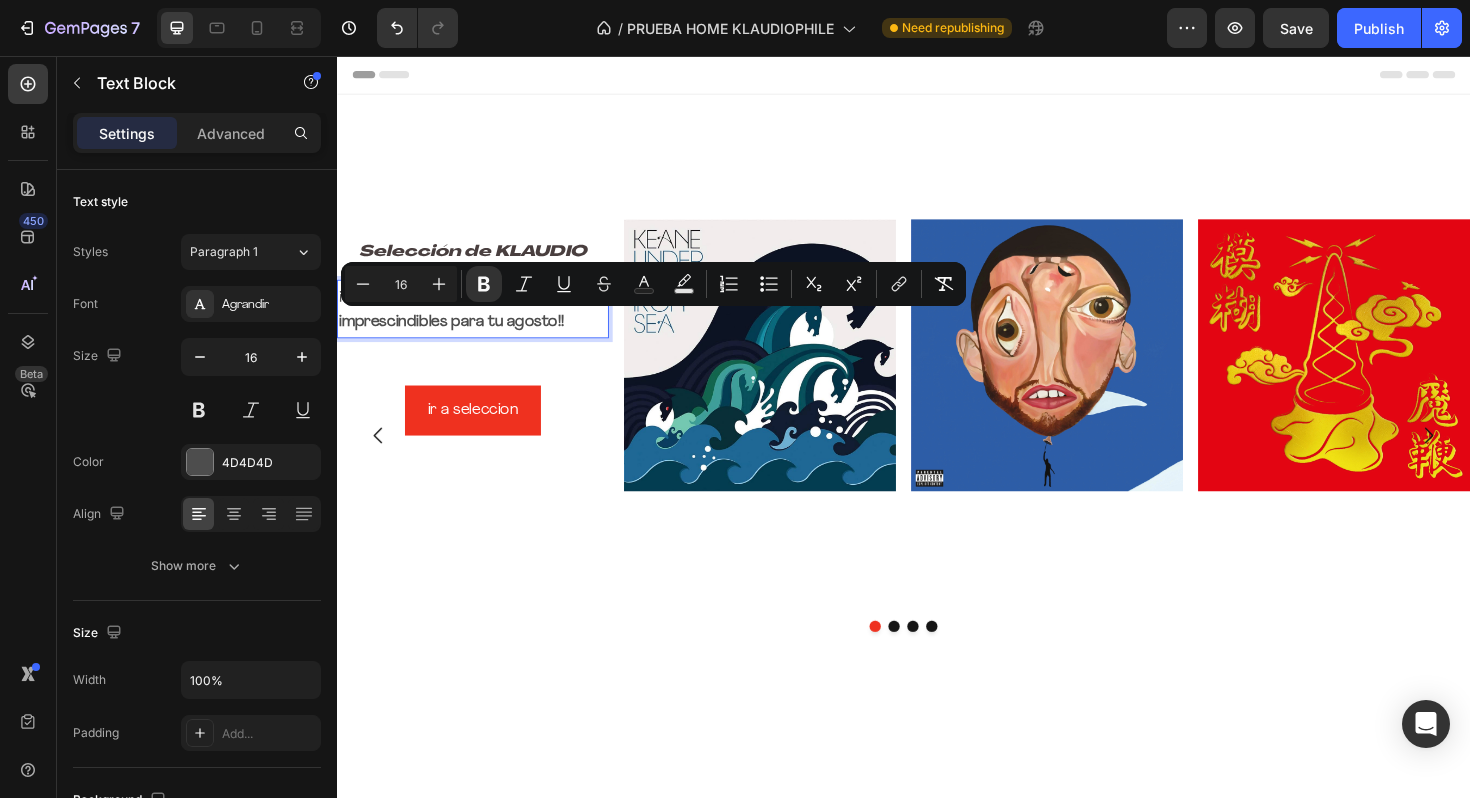 click on "¡ Descubre los 20 discos imprescindibles para tu agosto!!" at bounding box center (481, 324) 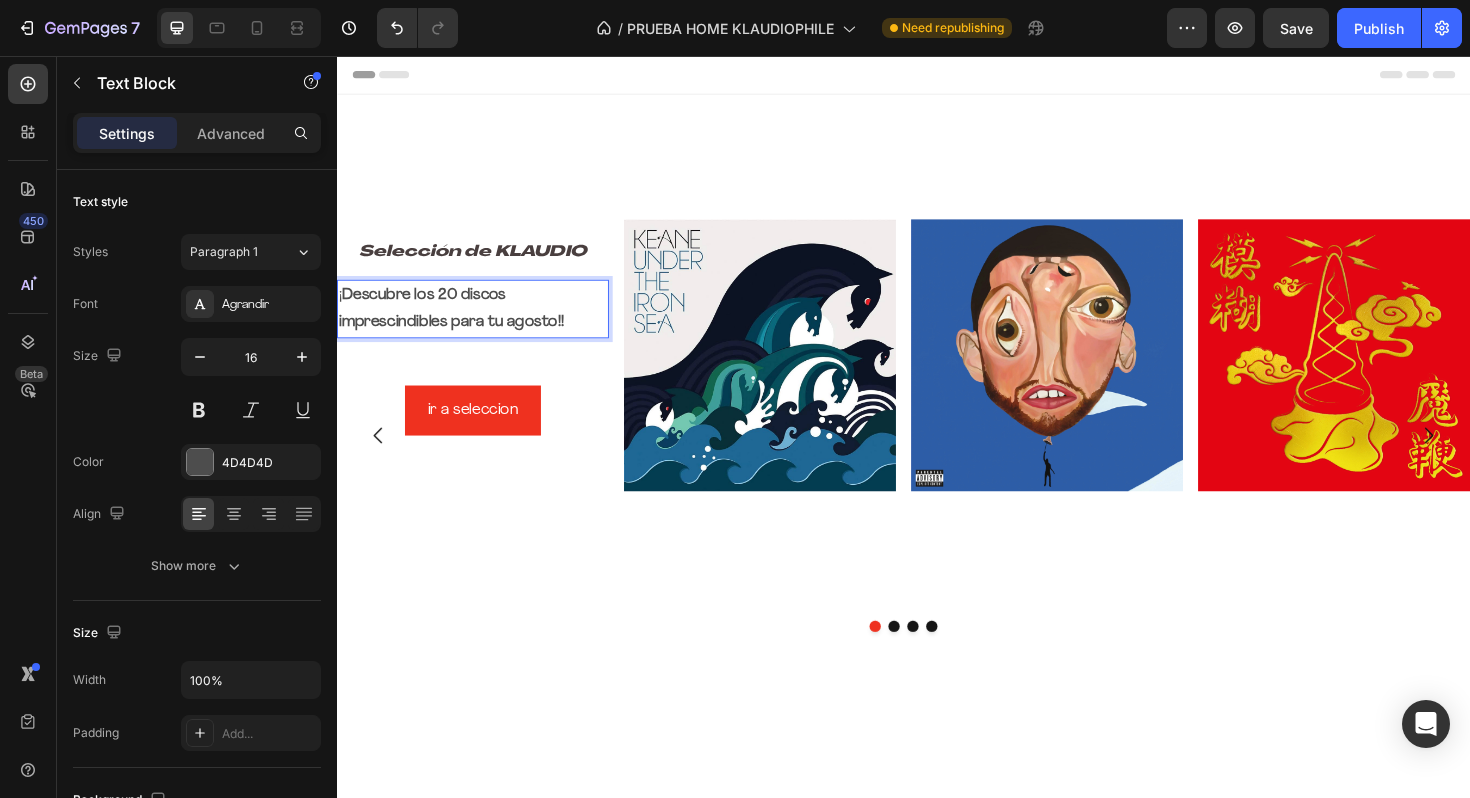 click on "¡ Descubre los 20 discos imprescindibles para tu agosto!!" at bounding box center (481, 324) 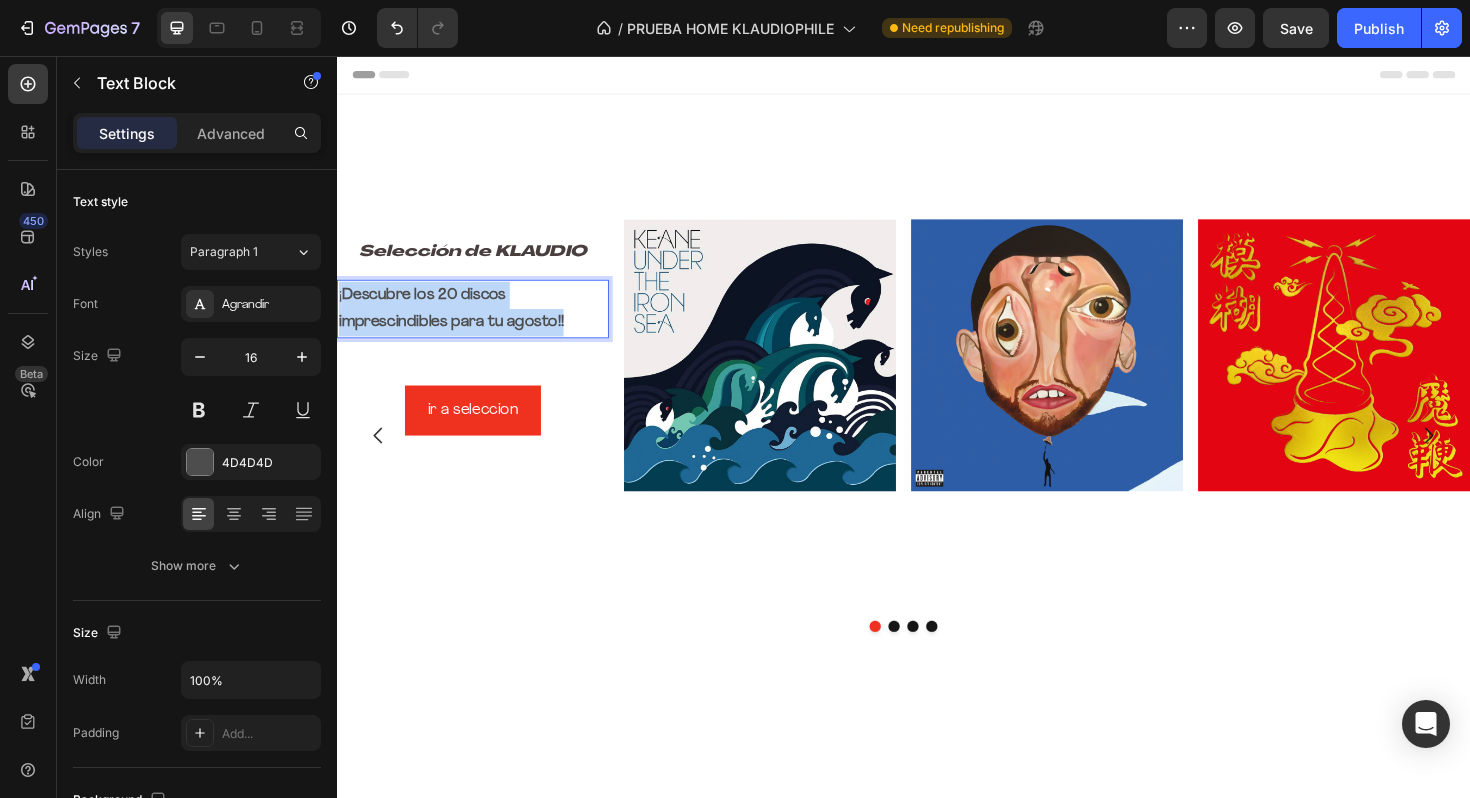 click on "¡ Descubre los 20 discos imprescindibles para tu agosto!!" at bounding box center (481, 324) 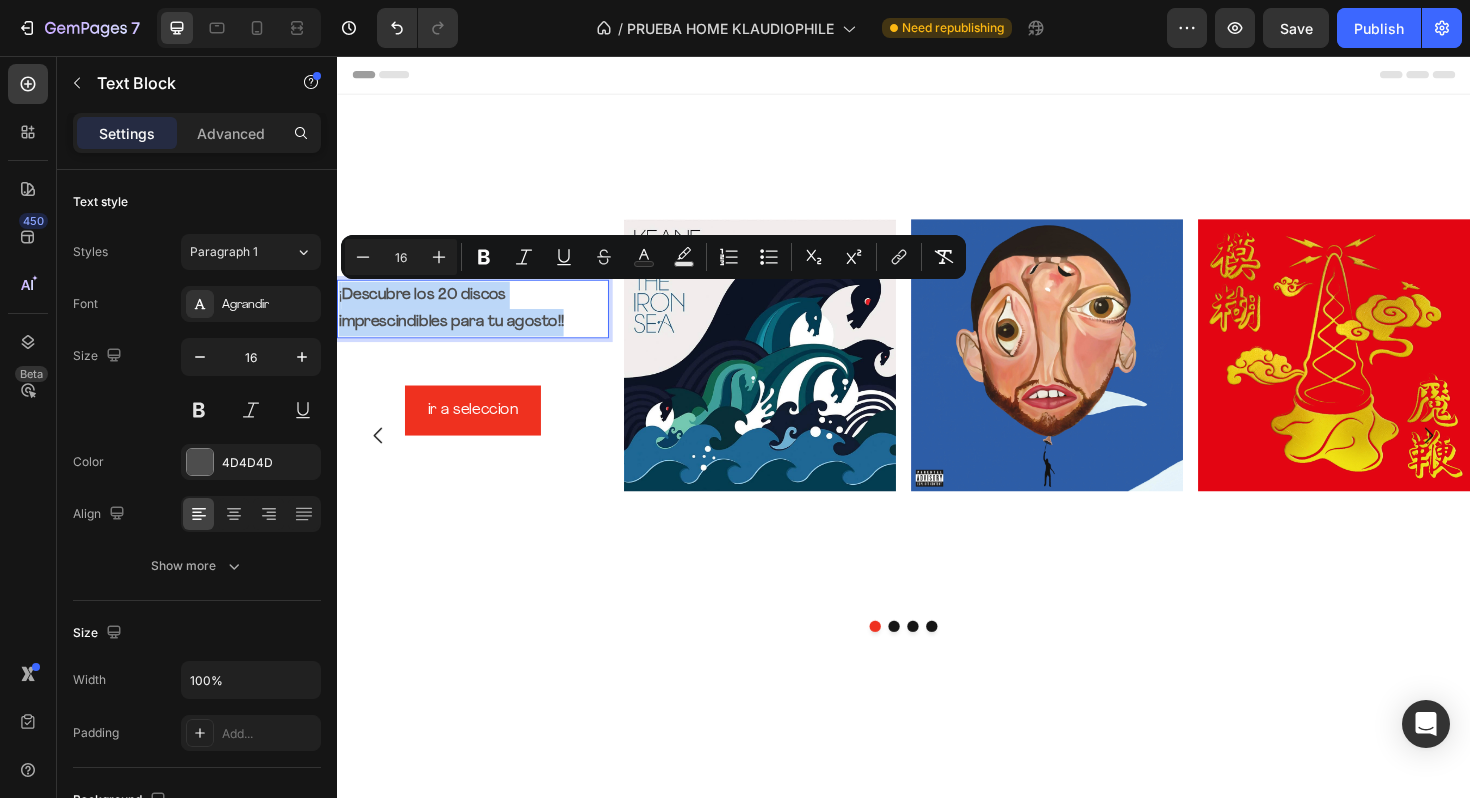 click on "¡ Descubre los 20 discos imprescindibles para tu agosto!!" at bounding box center (481, 324) 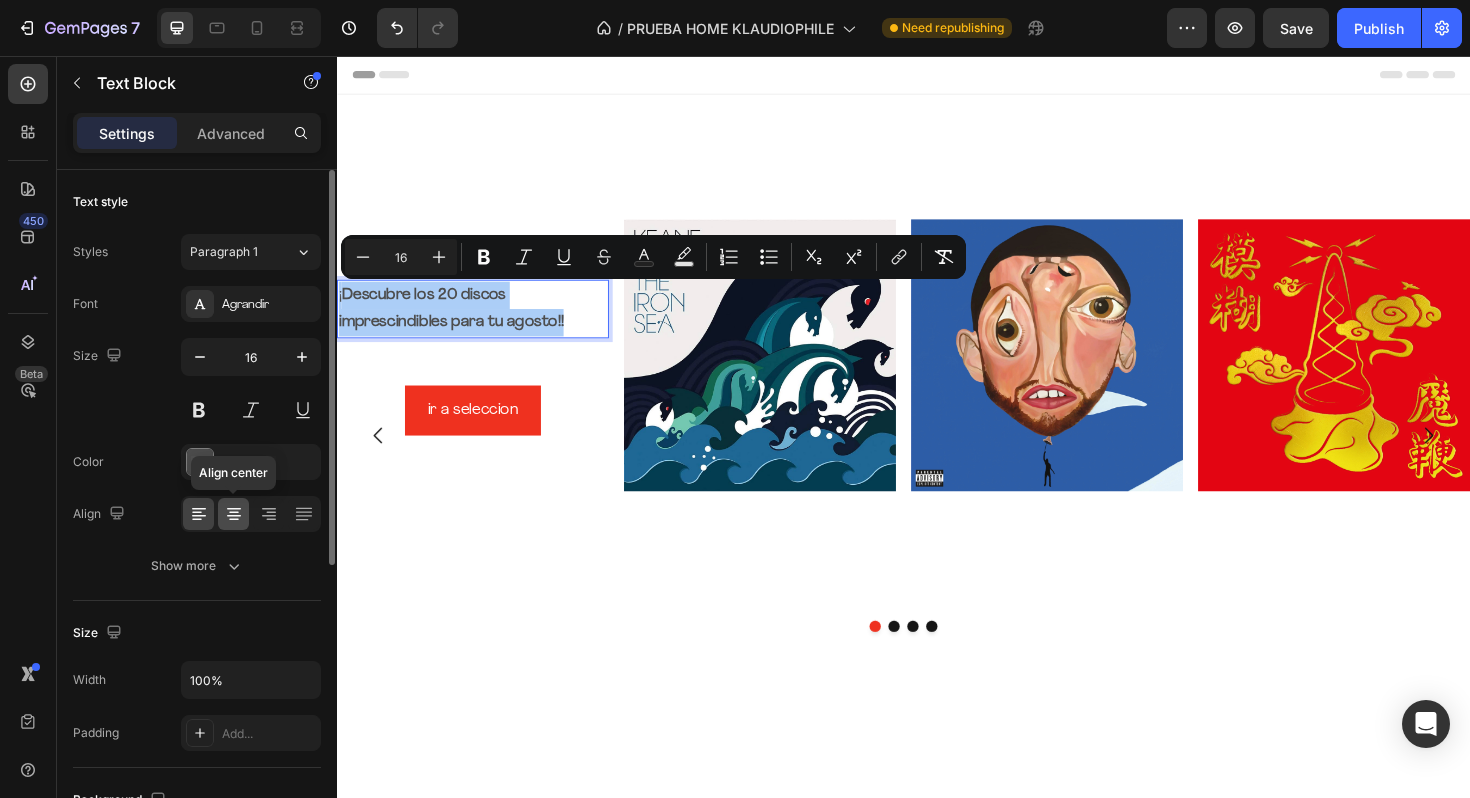 click 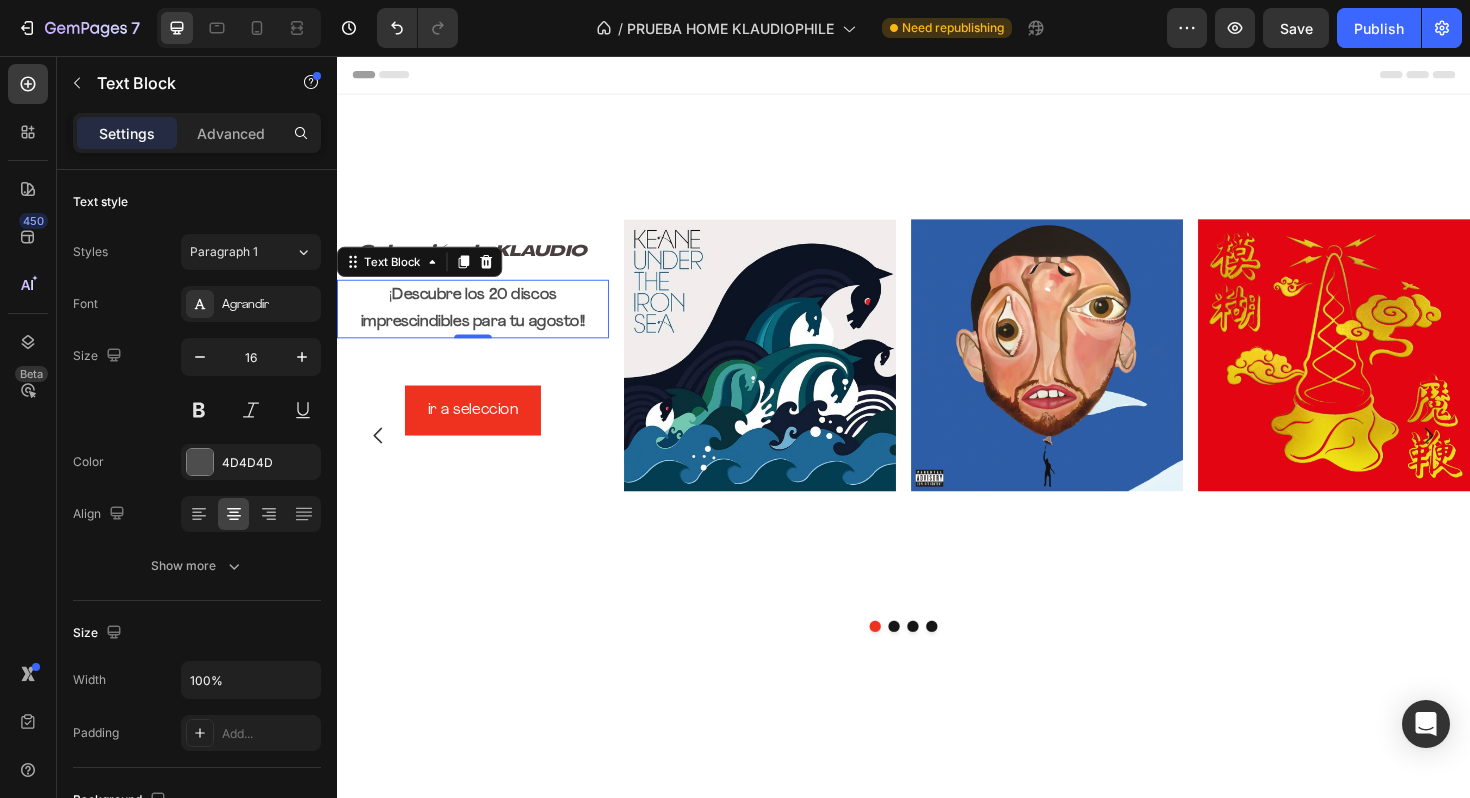 click on "¡ Descubre los 20 discos imprescindibles para tu agosto!!" at bounding box center [481, 324] 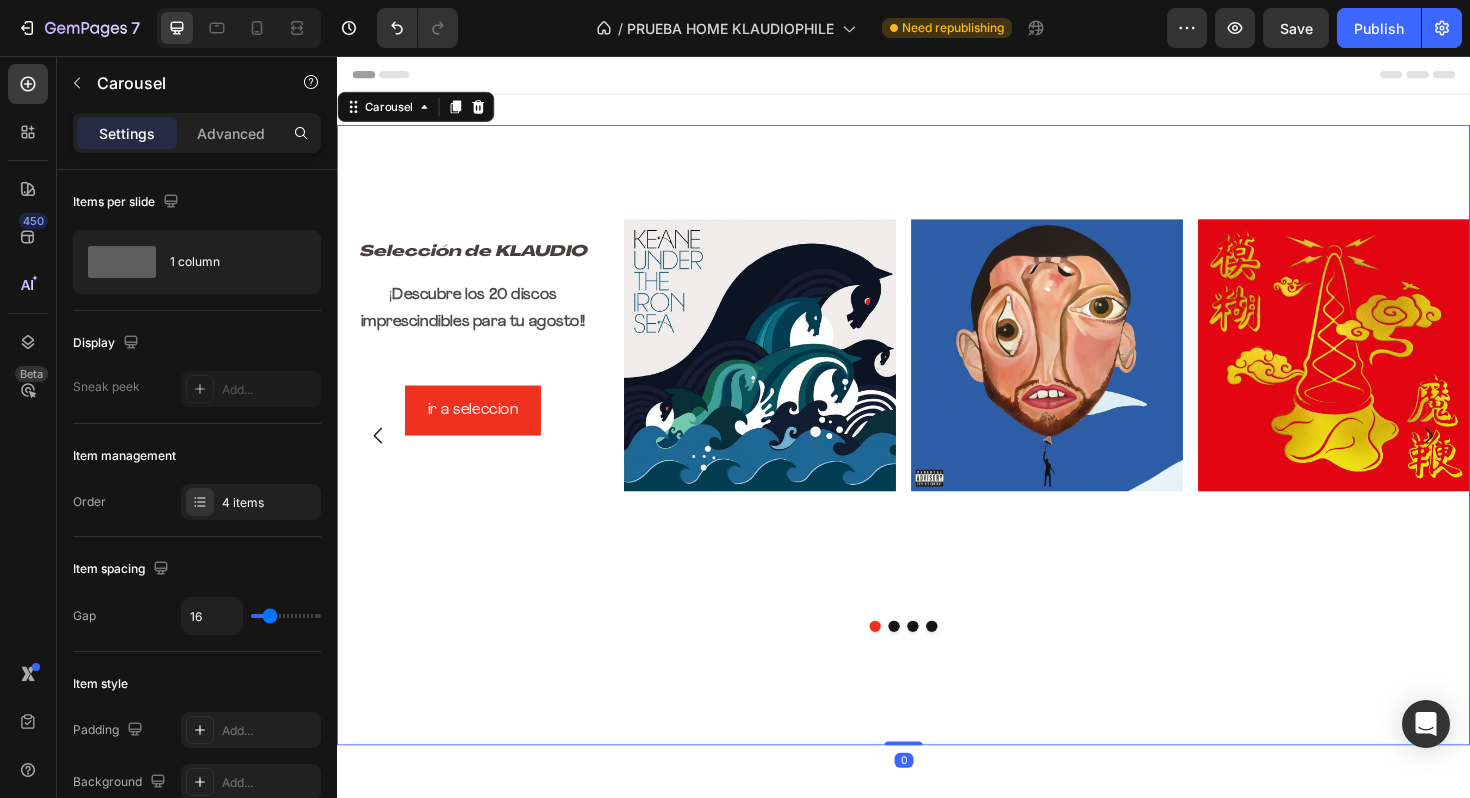 click on "⁠⁠⁠⁠⁠⁠⁠ Selección de KLAUDIO Heading ¡ Descubre los 20 discos imprescindibles para tu agosto!! Text Block ir a seleccion Button Image Image Image Row" at bounding box center [937, 457] 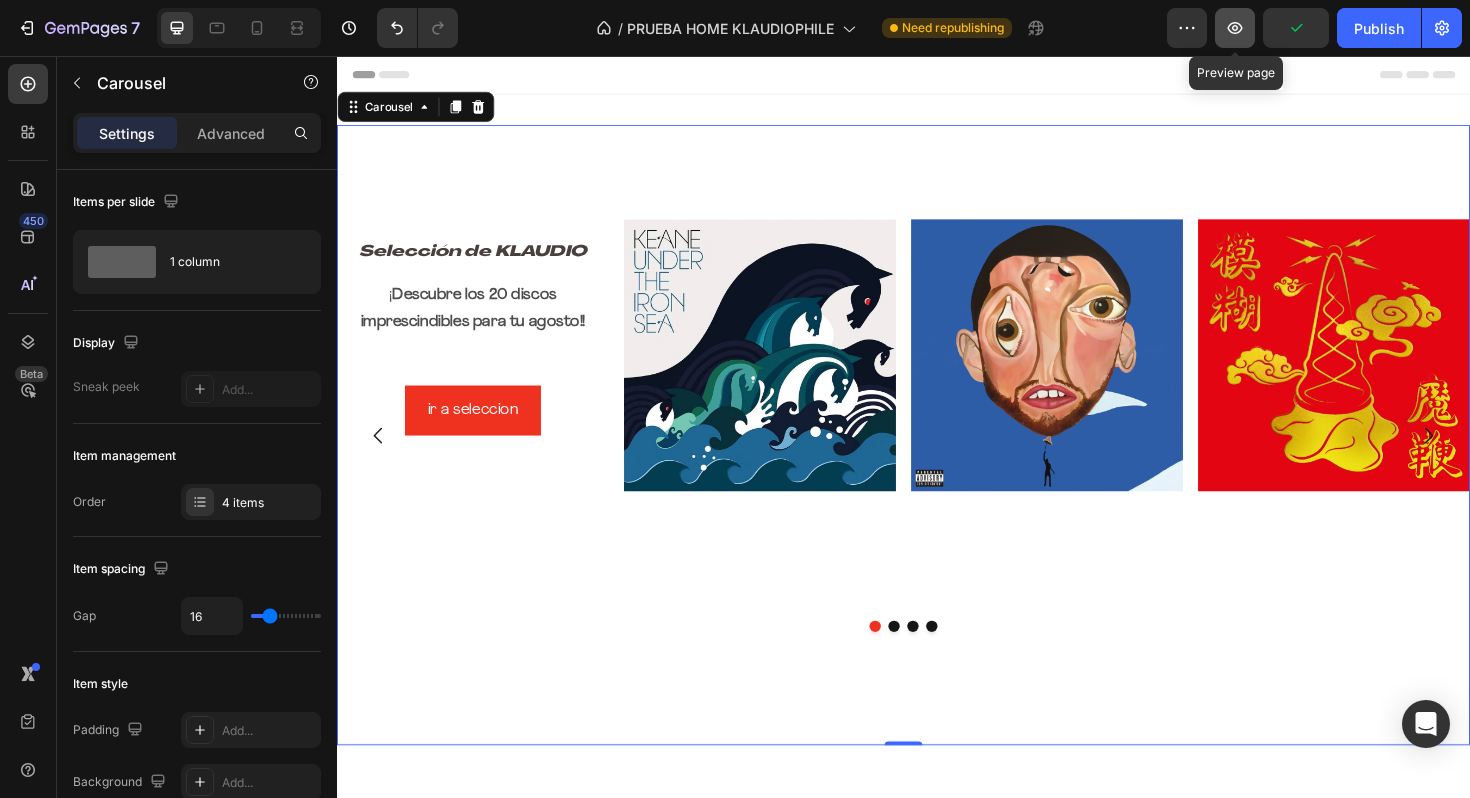 click 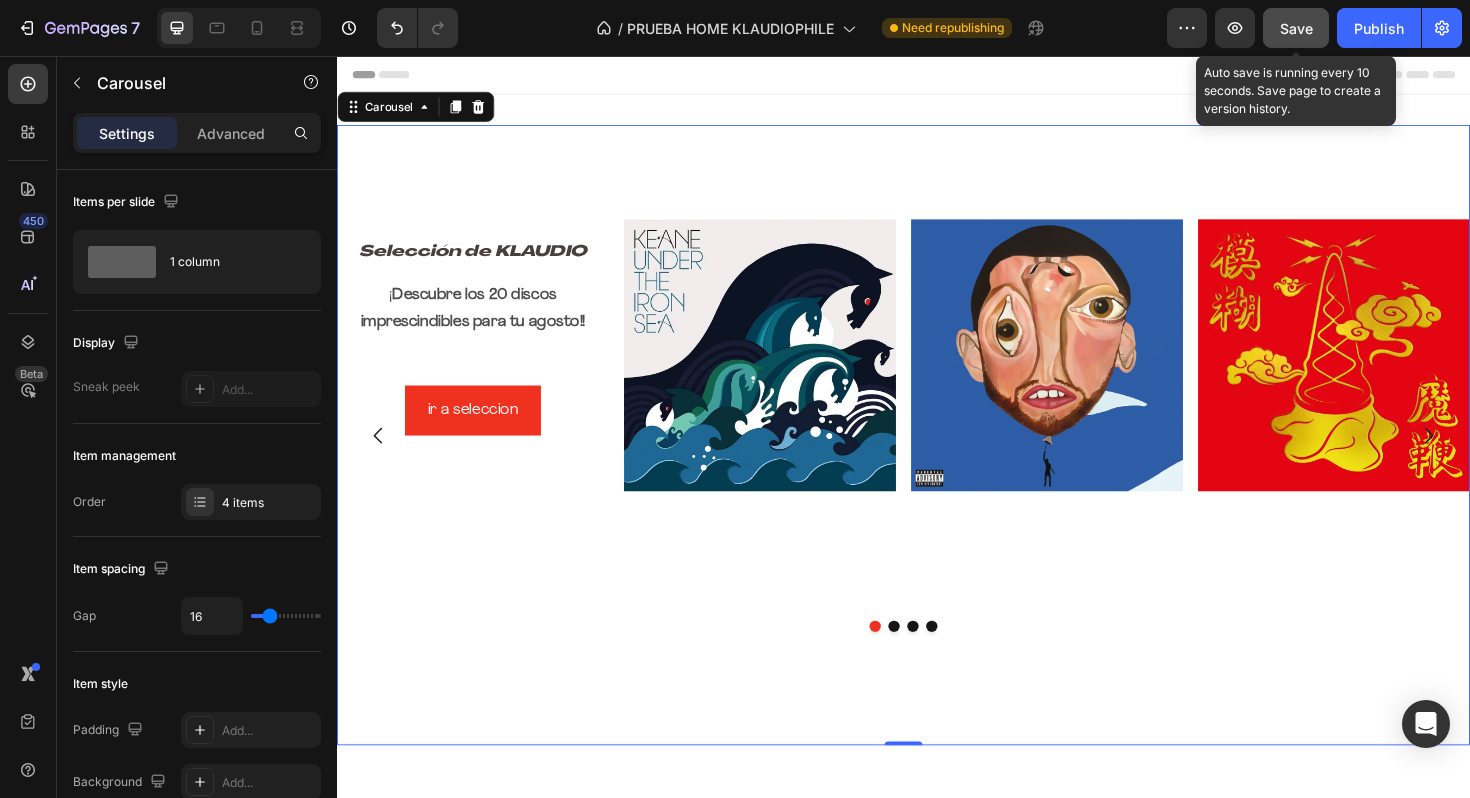 click on "Save" 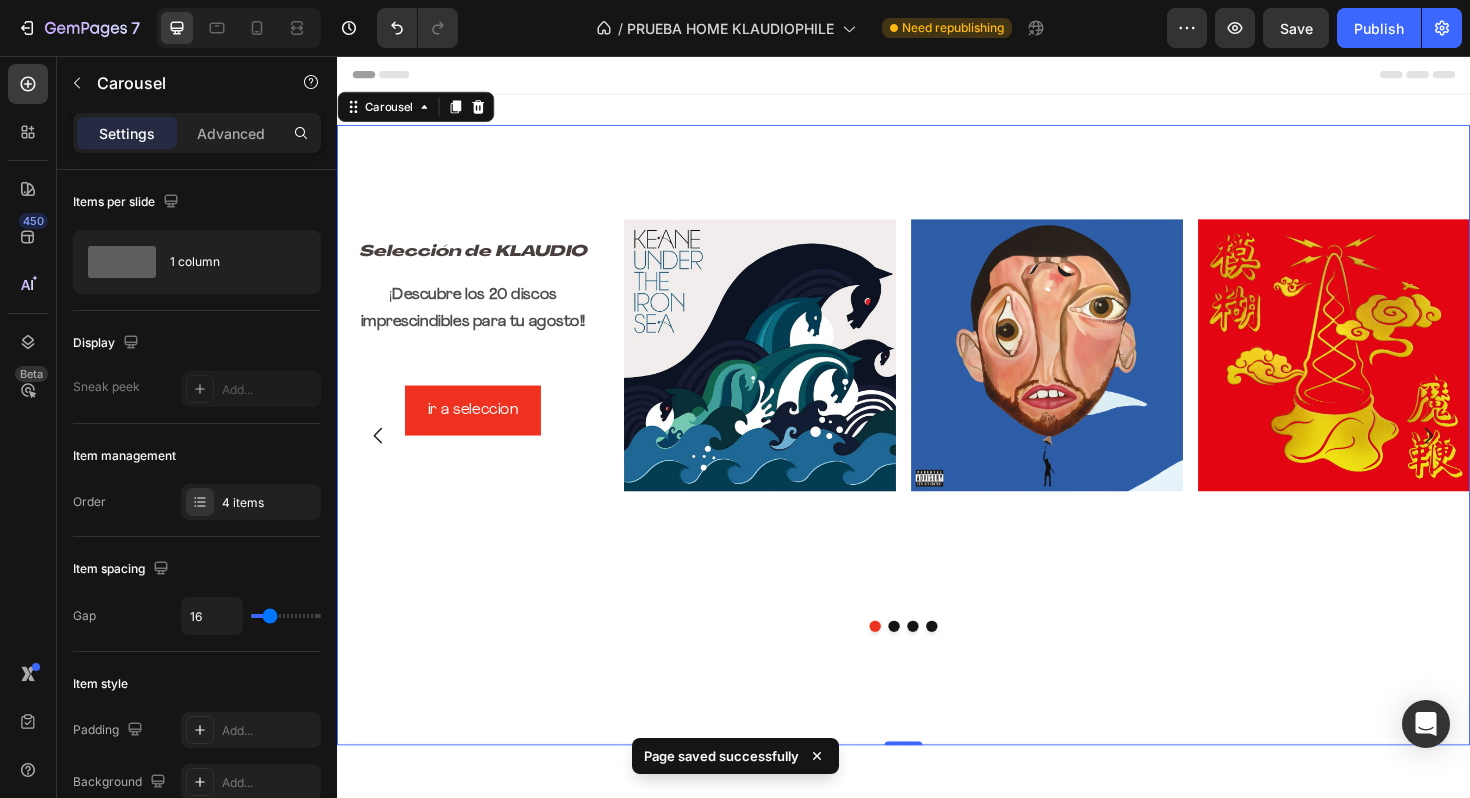 click on "⁠⁠⁠⁠⁠⁠⁠ Selección de KLAUDIO Heading ¡ Descubre los 20 discos imprescindibles para tu agosto!! Text Block ir a seleccion Button Image Image Image Row" at bounding box center [937, 557] 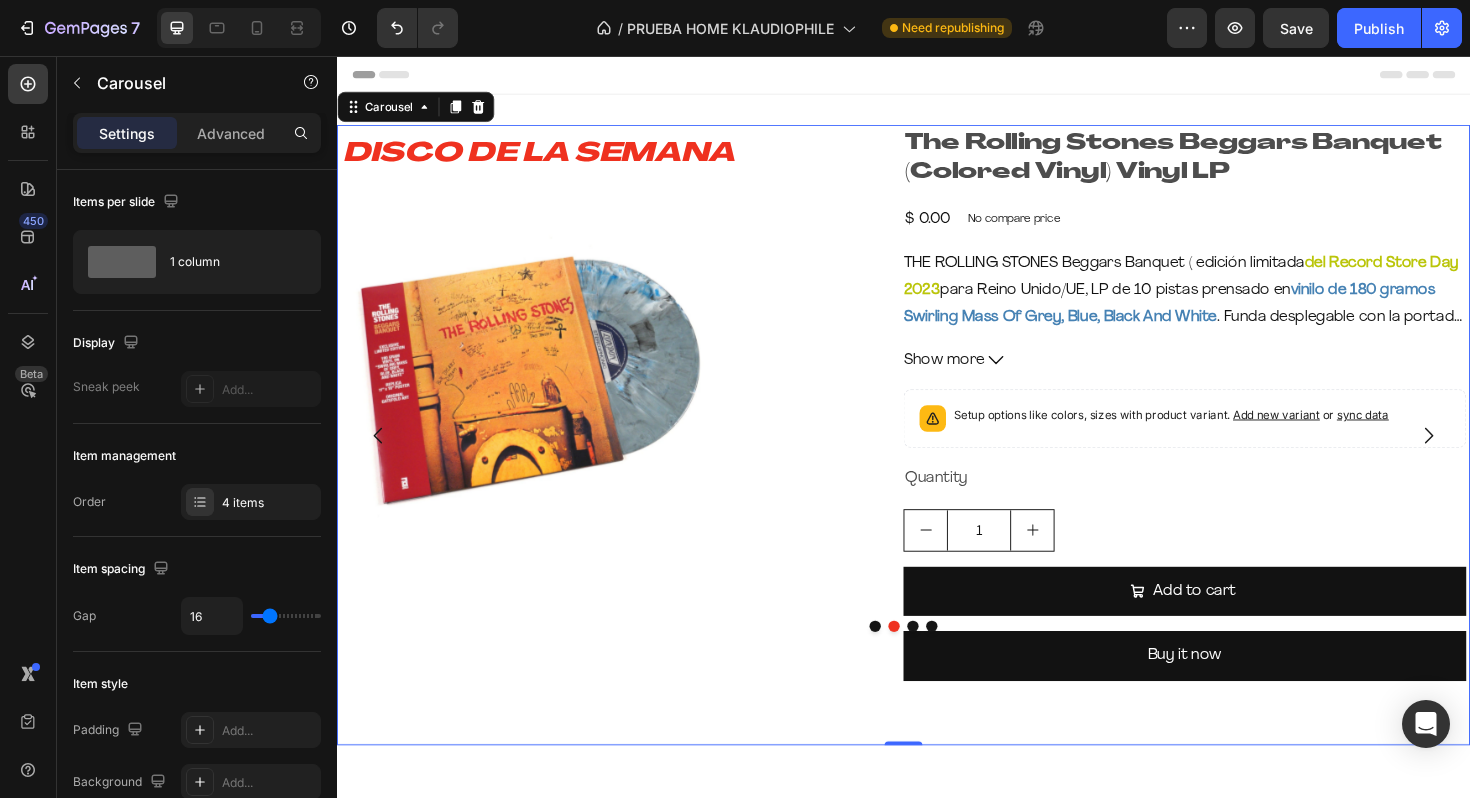 click at bounding box center [947, 660] 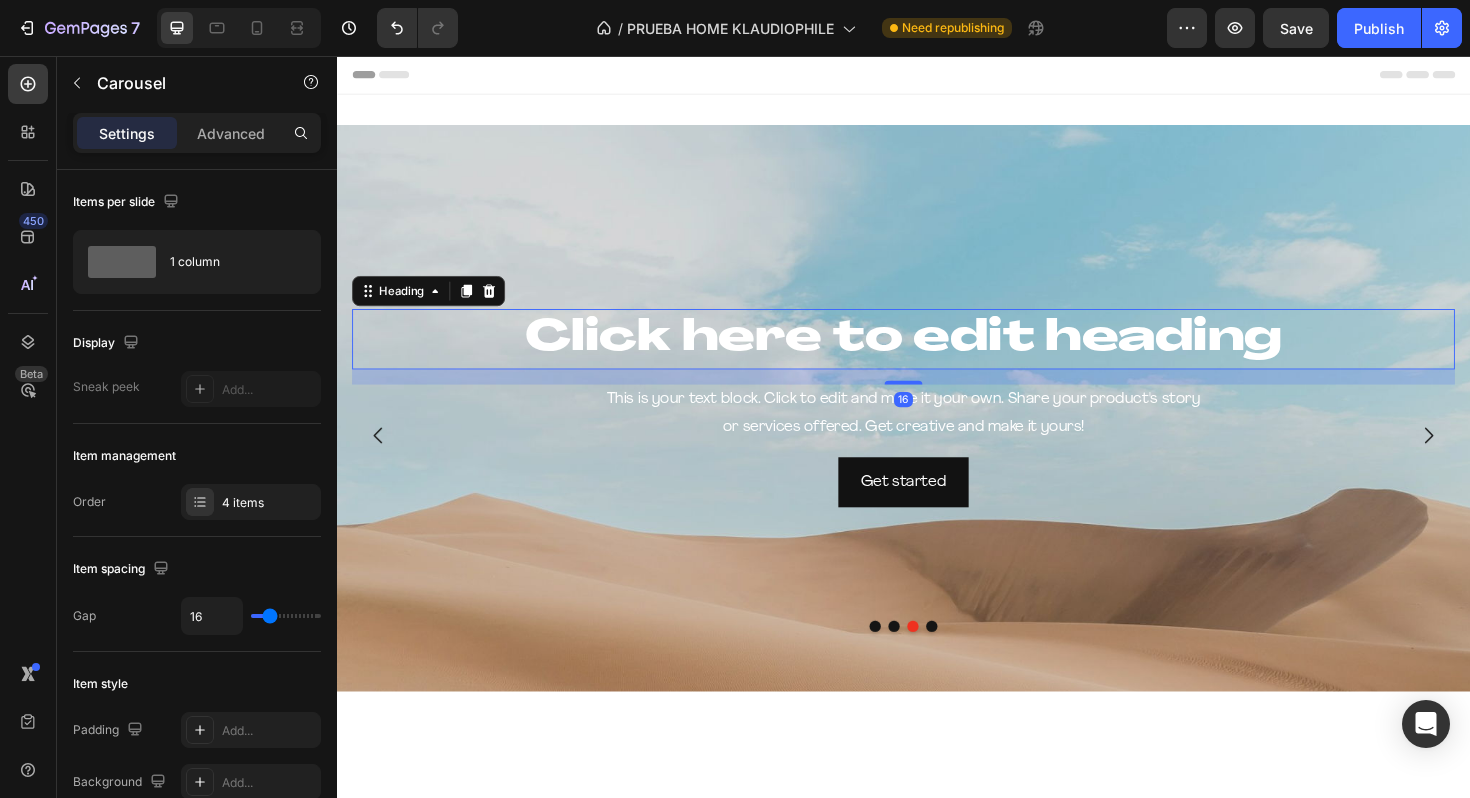 click on "Click here to edit heading" at bounding box center (937, 356) 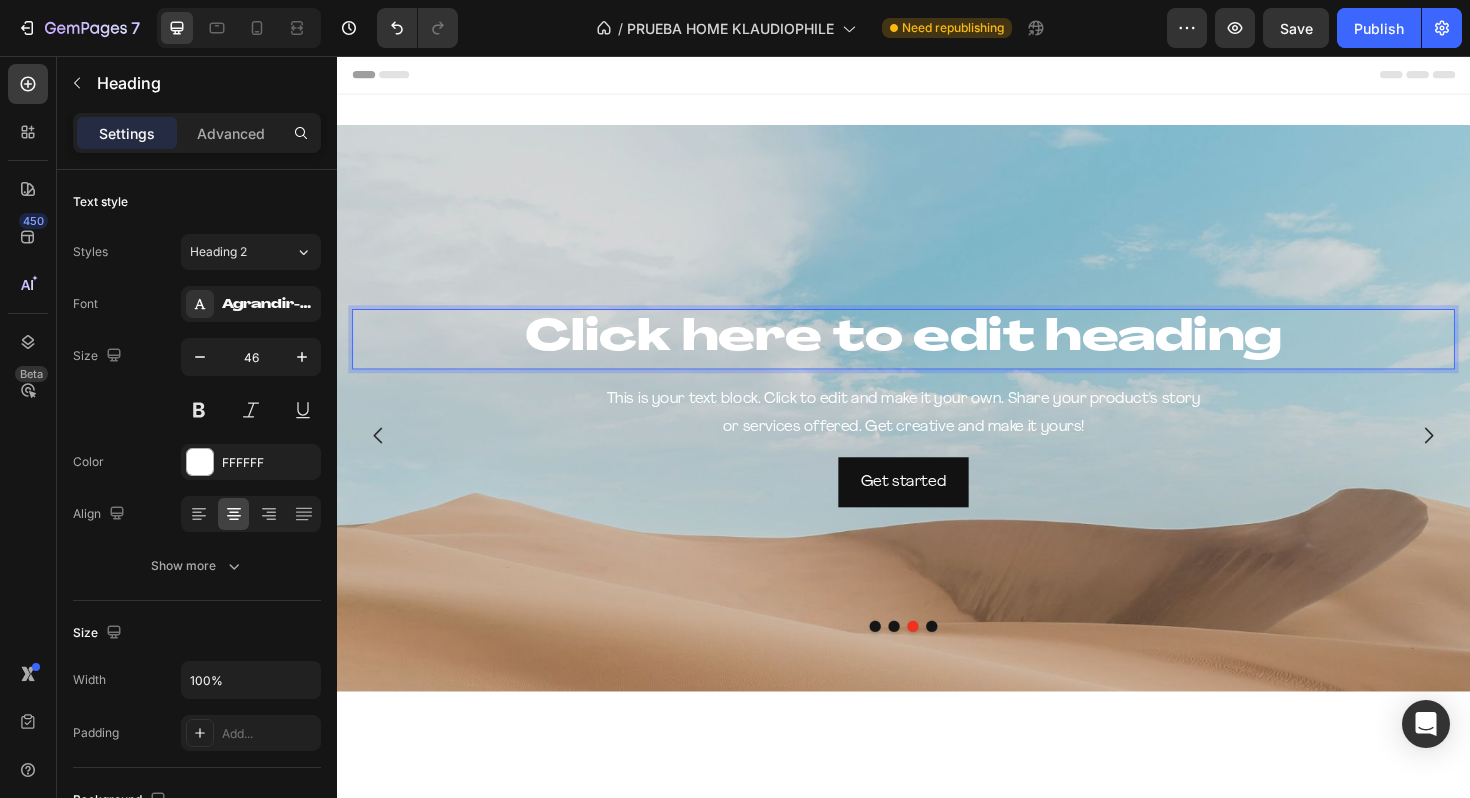 click on "Click here to edit heading" at bounding box center (937, 356) 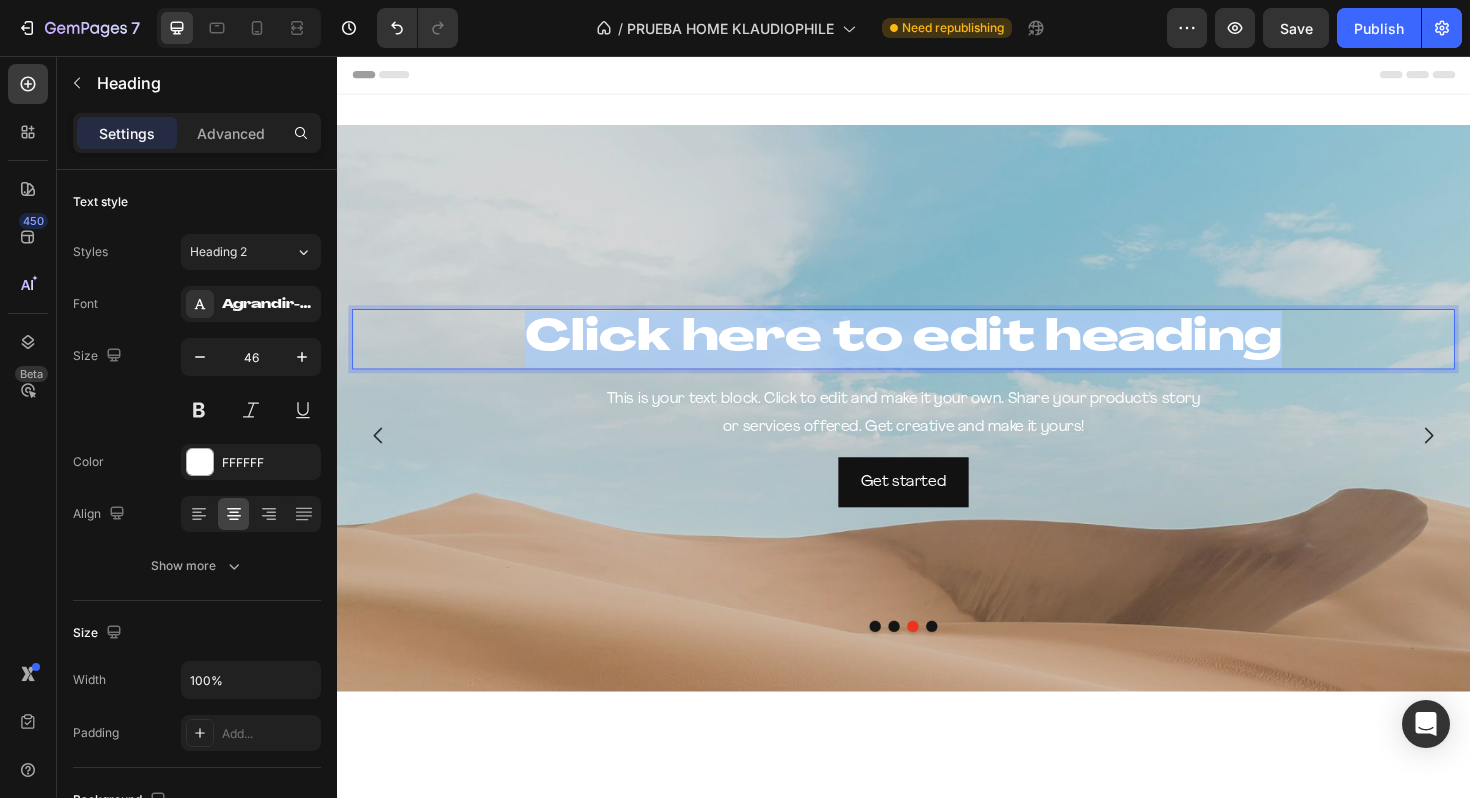 click on "Click here to edit heading" at bounding box center (937, 356) 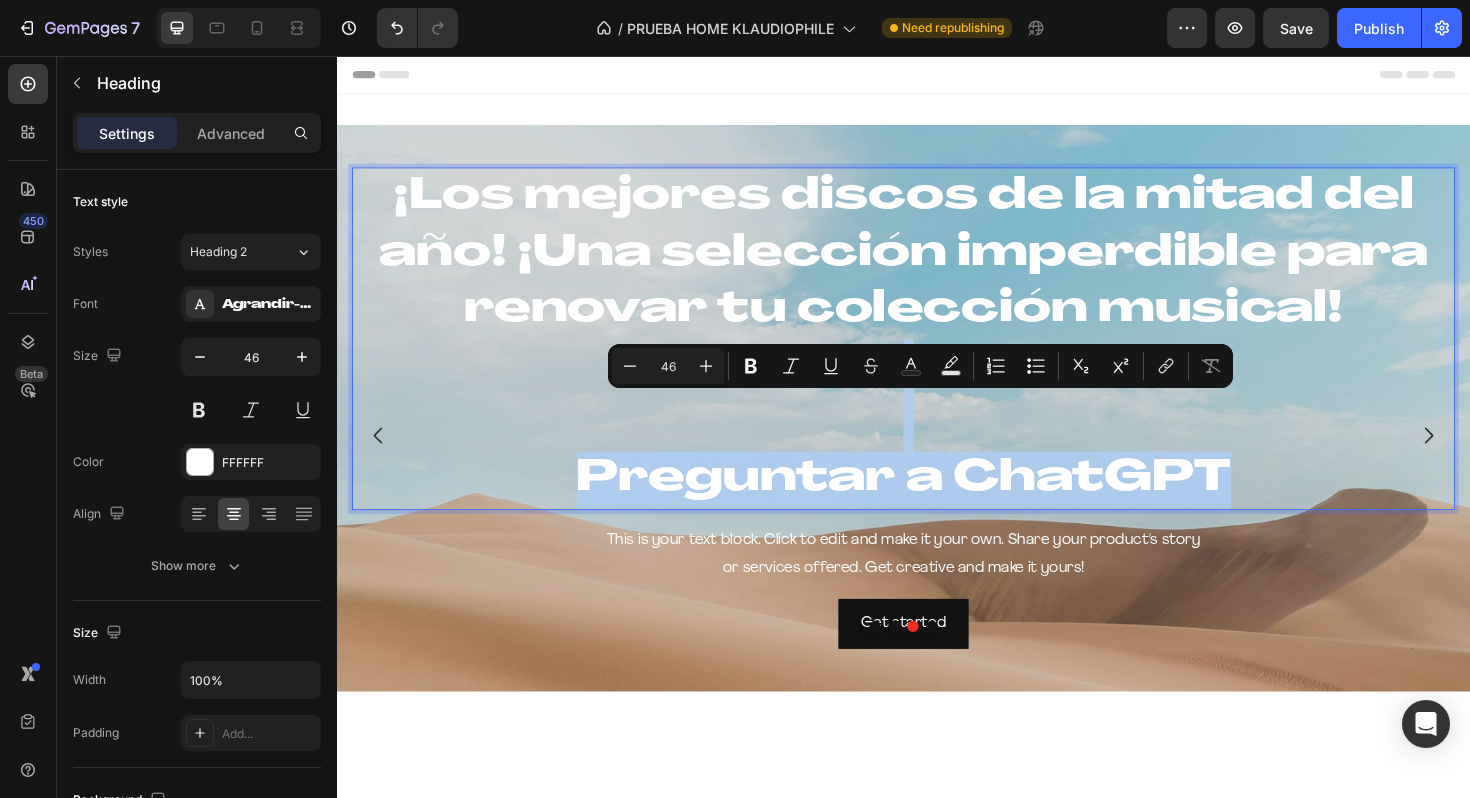 drag, startPoint x: 1317, startPoint y: 500, endPoint x: 601, endPoint y: 399, distance: 723.0885 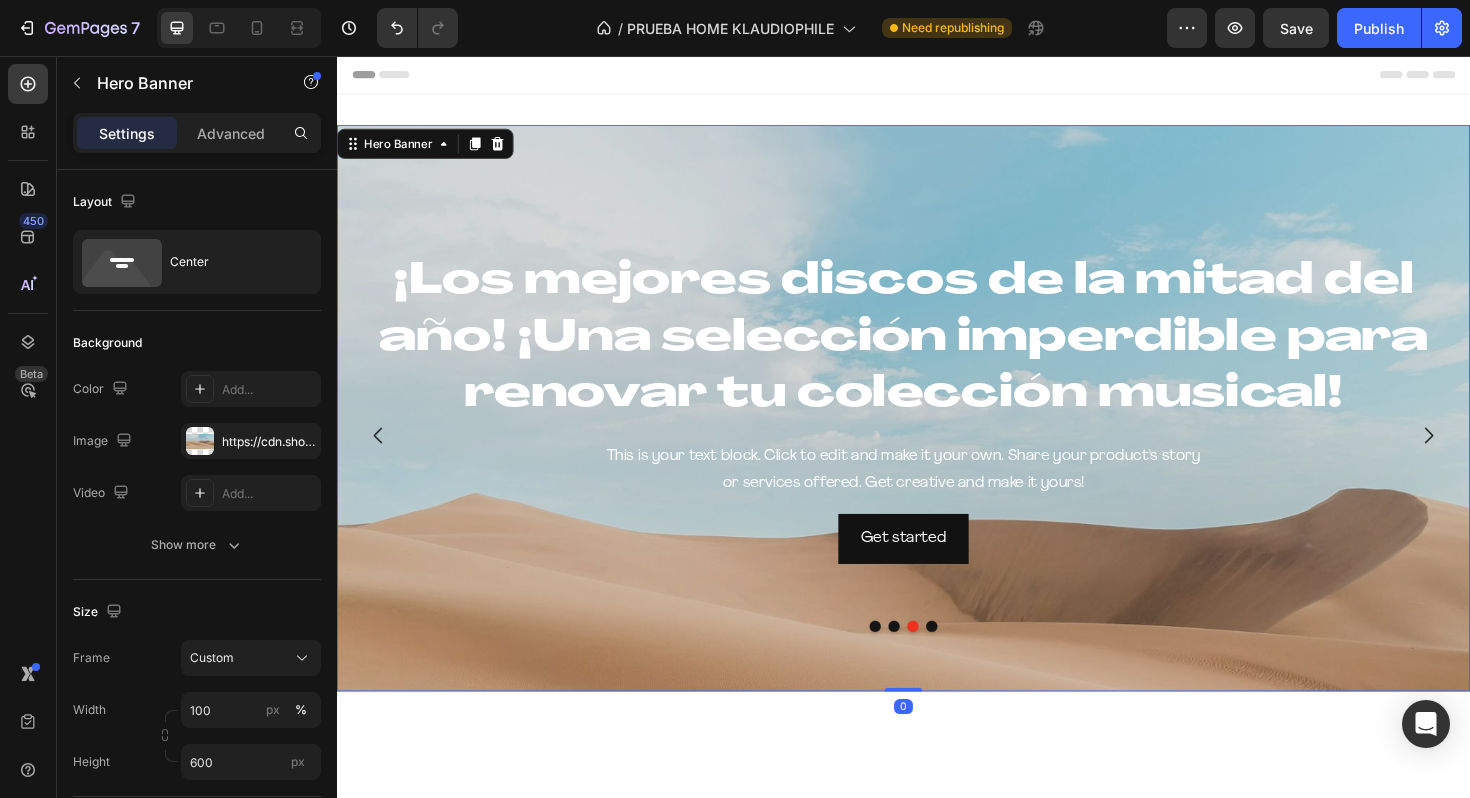 click at bounding box center [937, 579] 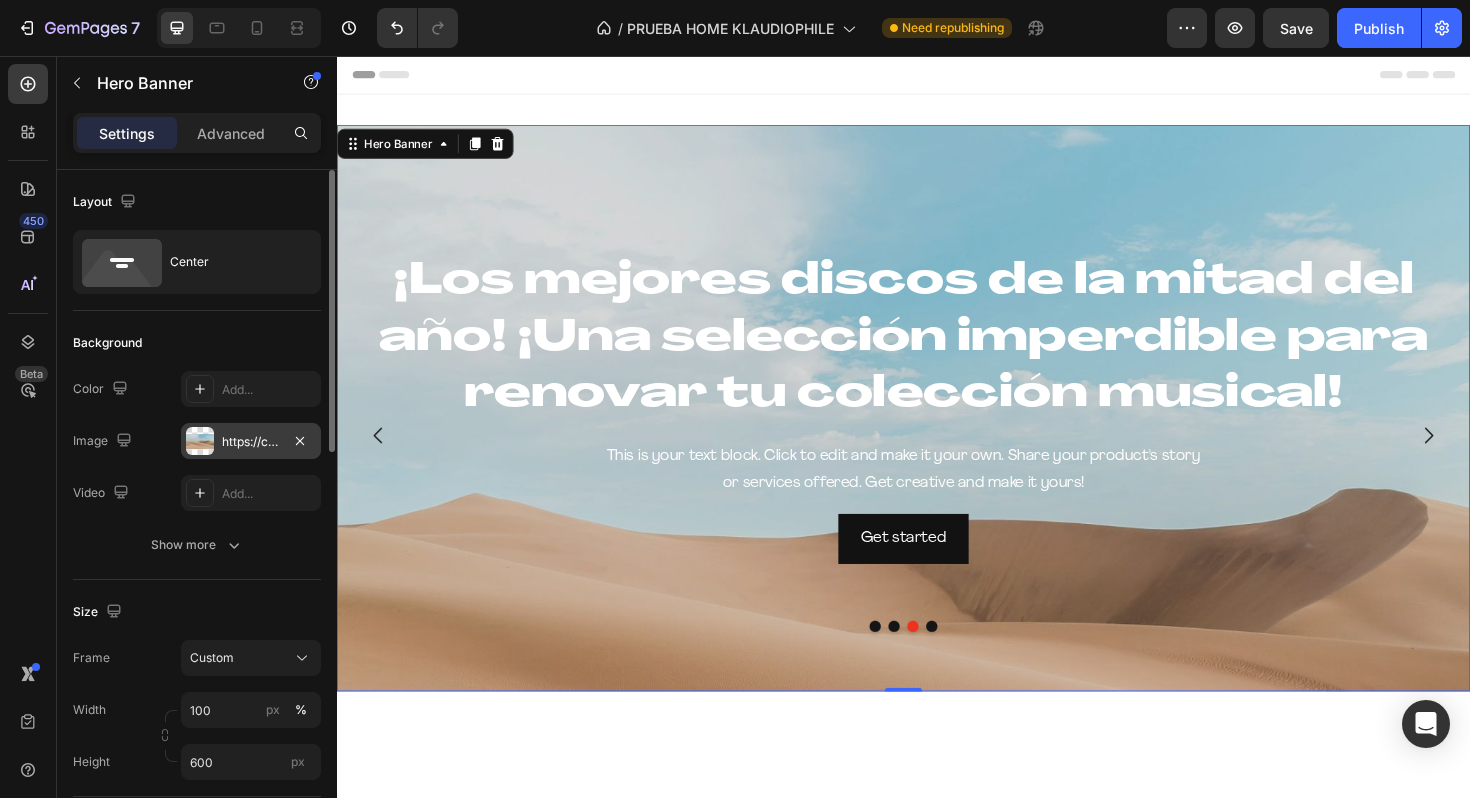 click on "https://cdn.shopify.com/s/files/1/2005/9307/files/background_settings.jpg" at bounding box center [251, 441] 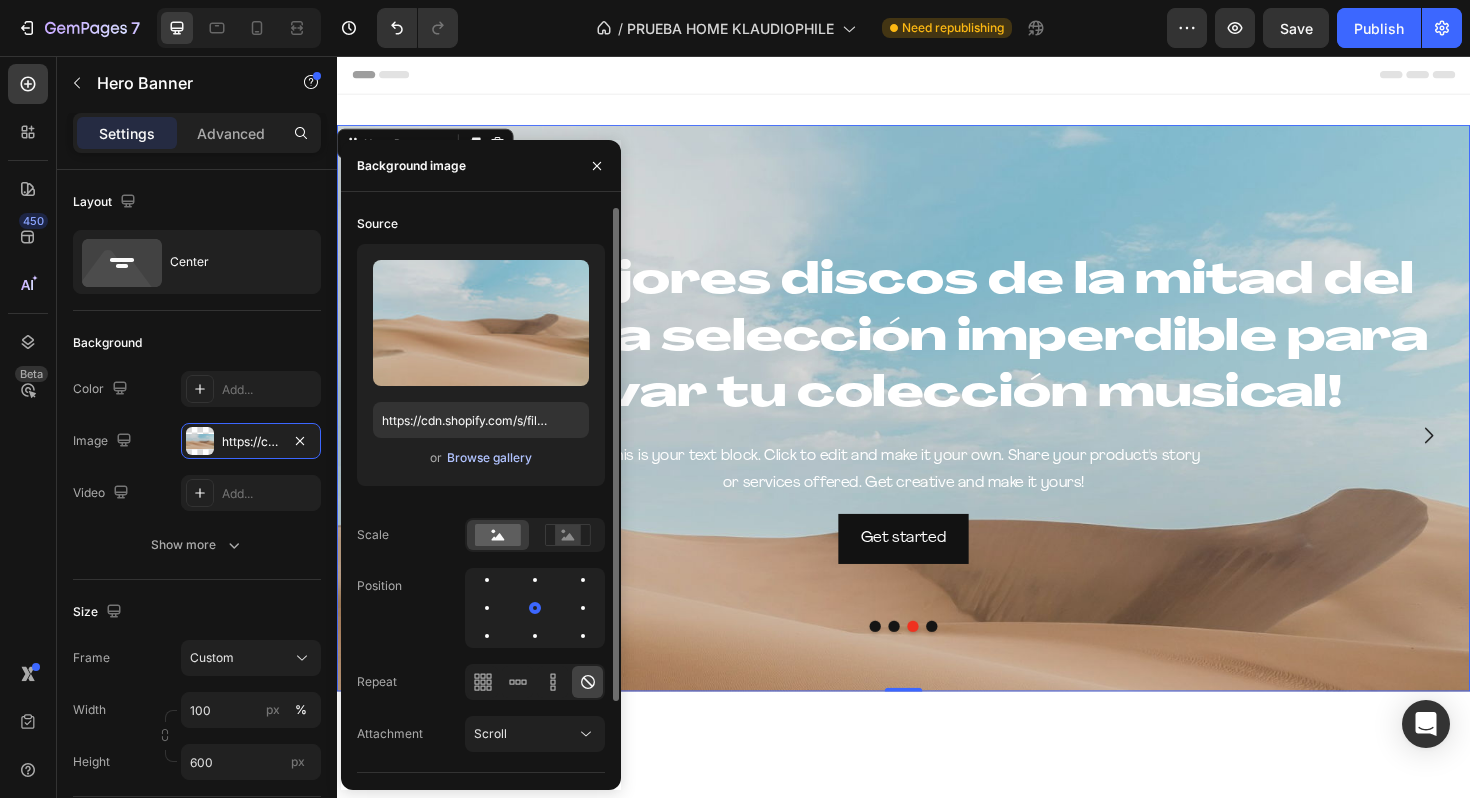 click on "Browse gallery" at bounding box center (489, 458) 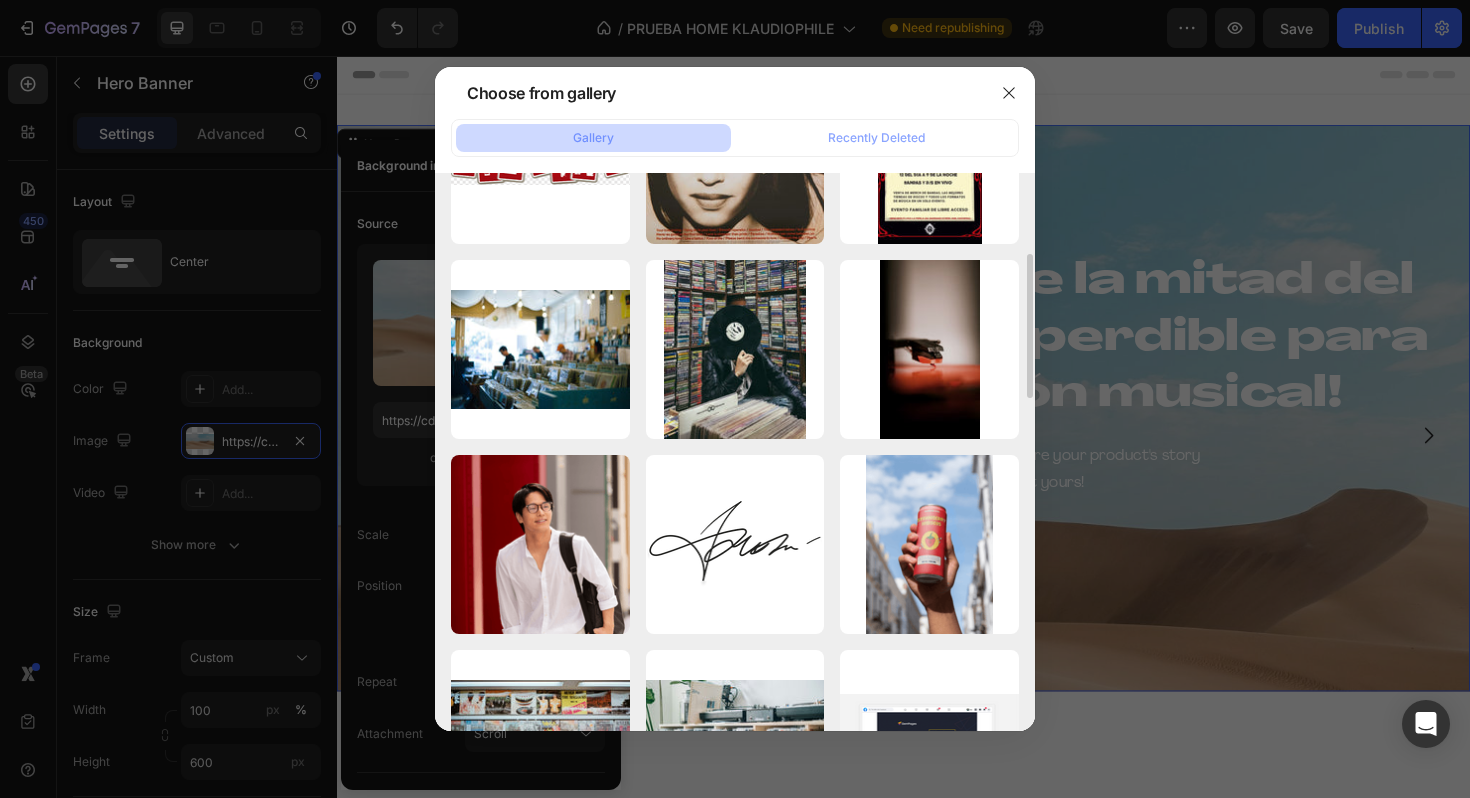 scroll, scrollTop: 0, scrollLeft: 0, axis: both 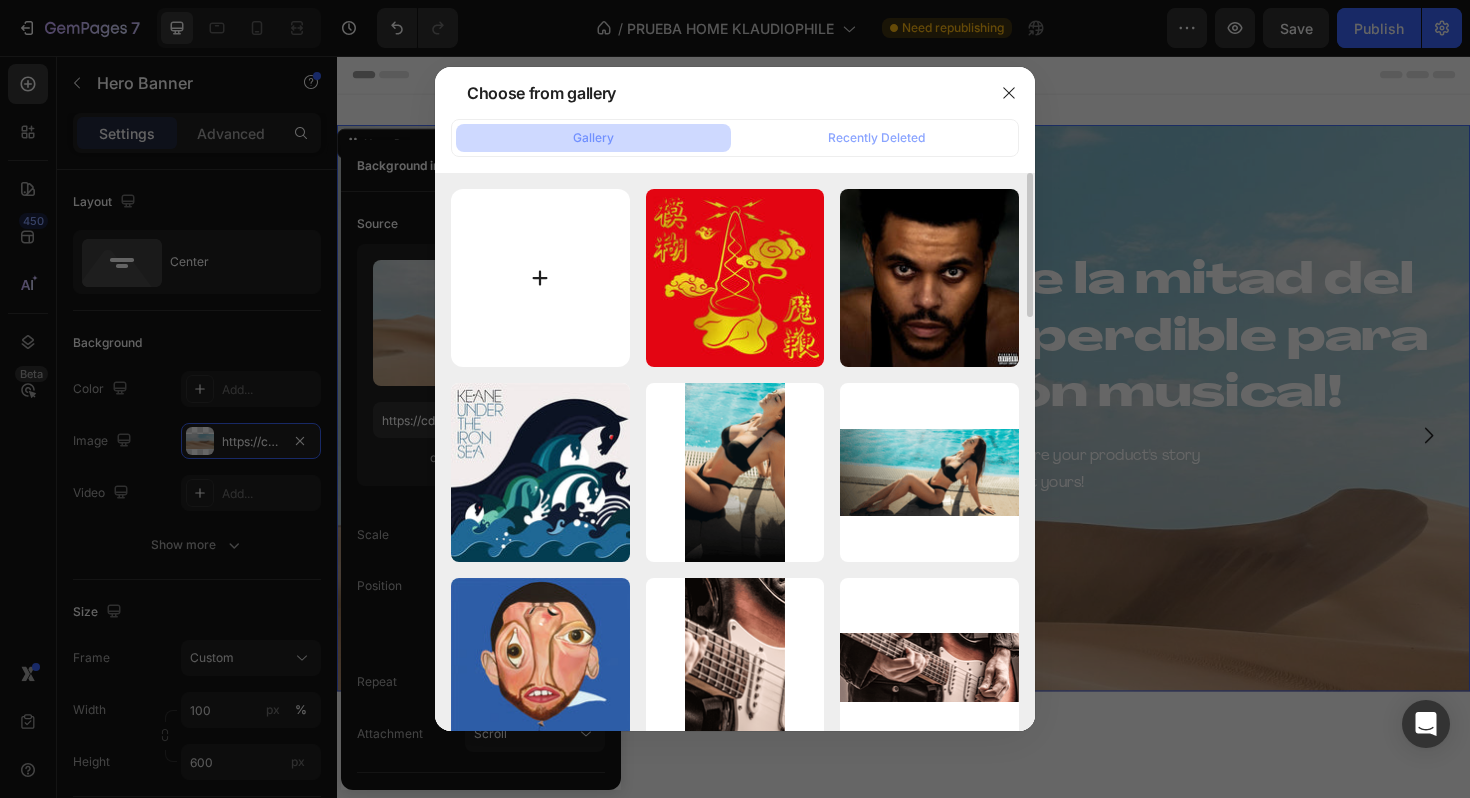 click at bounding box center [540, 278] 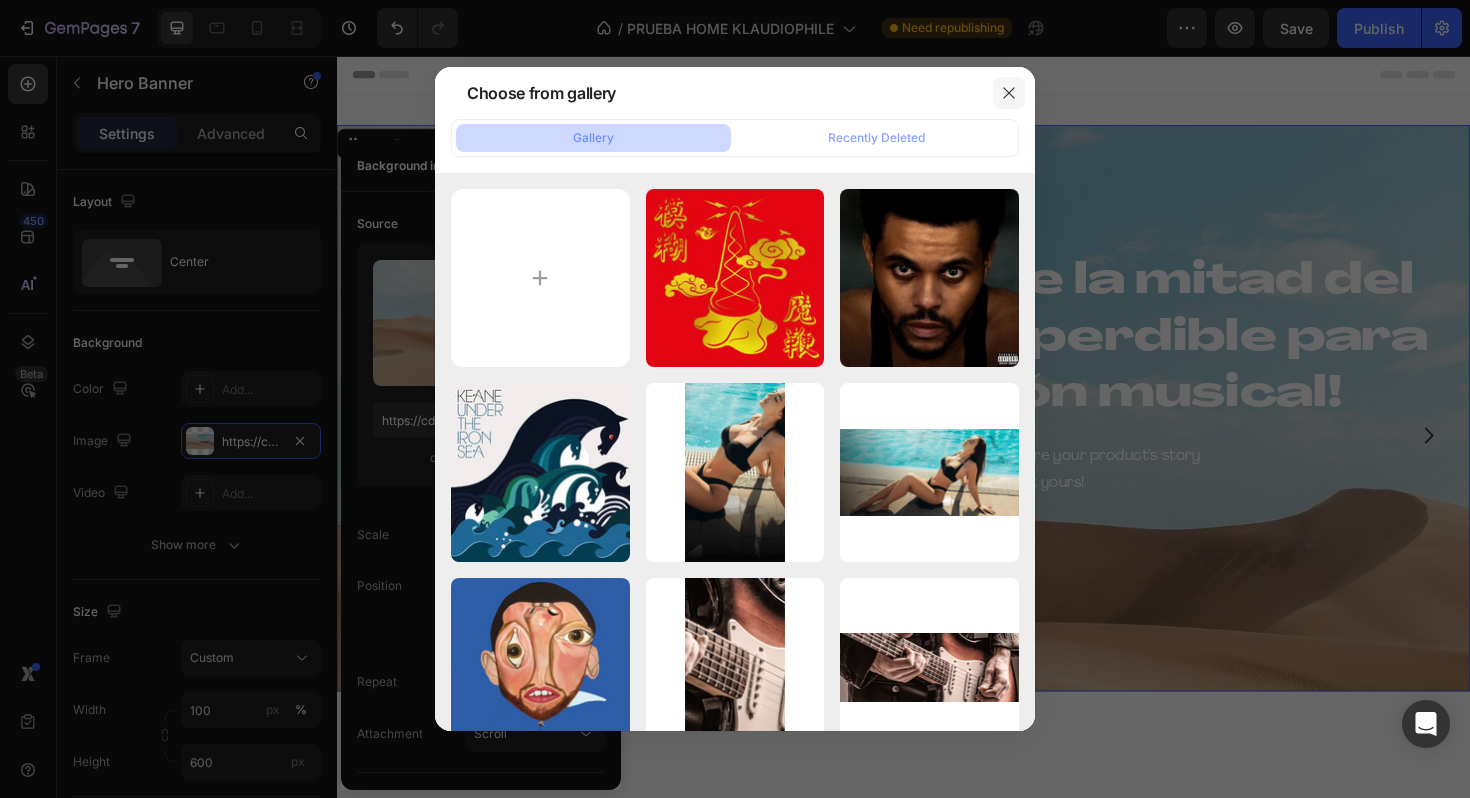 click 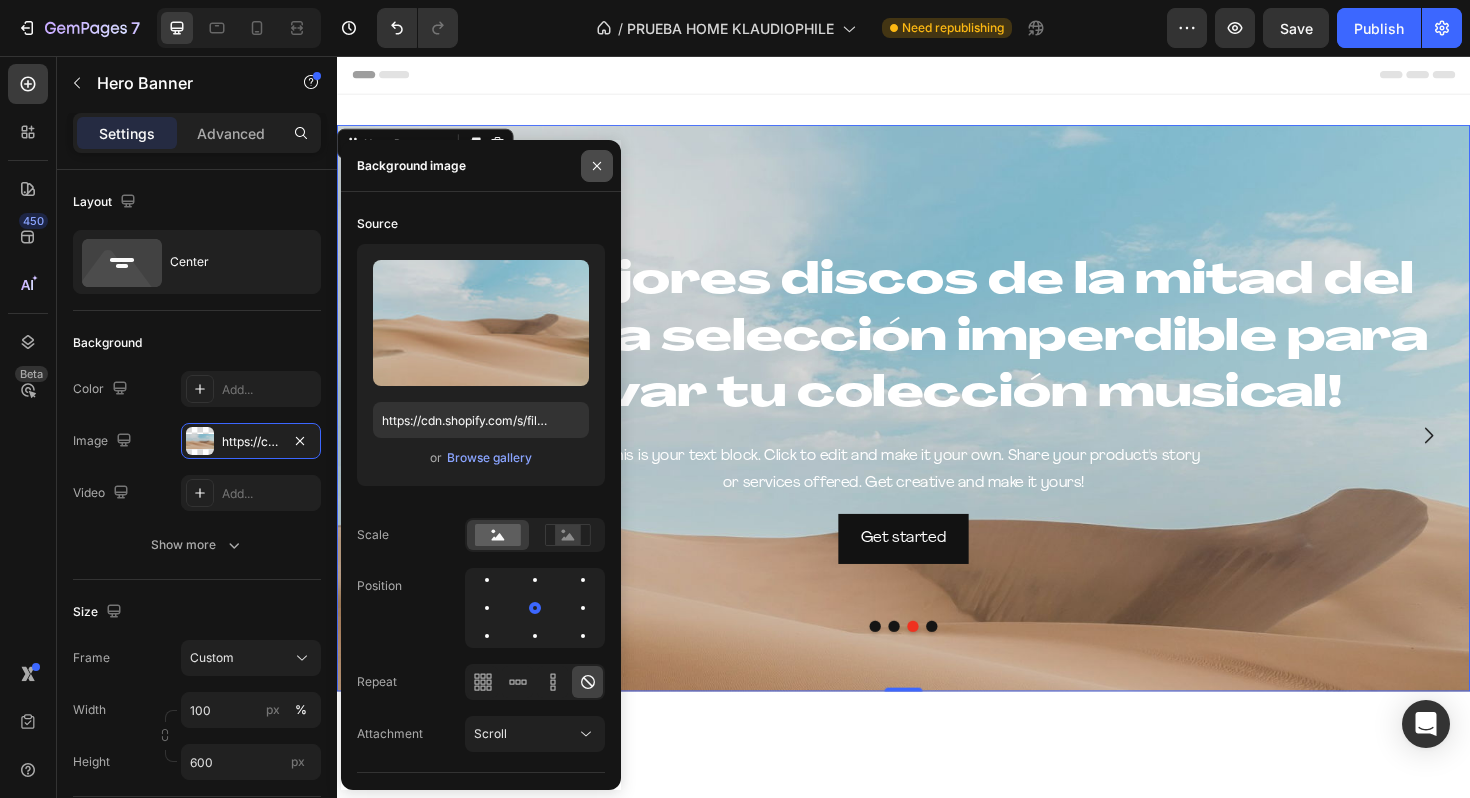 click 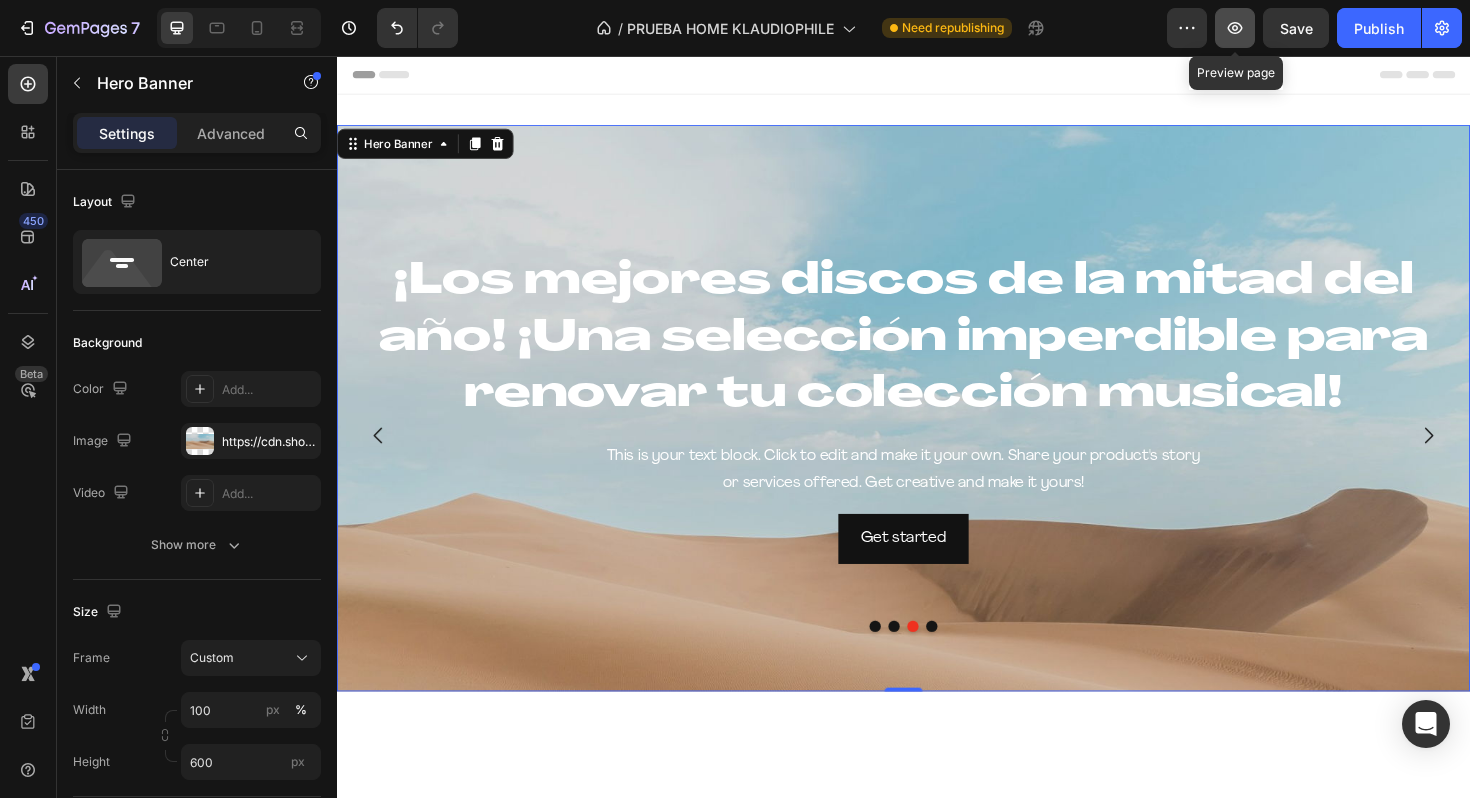 click 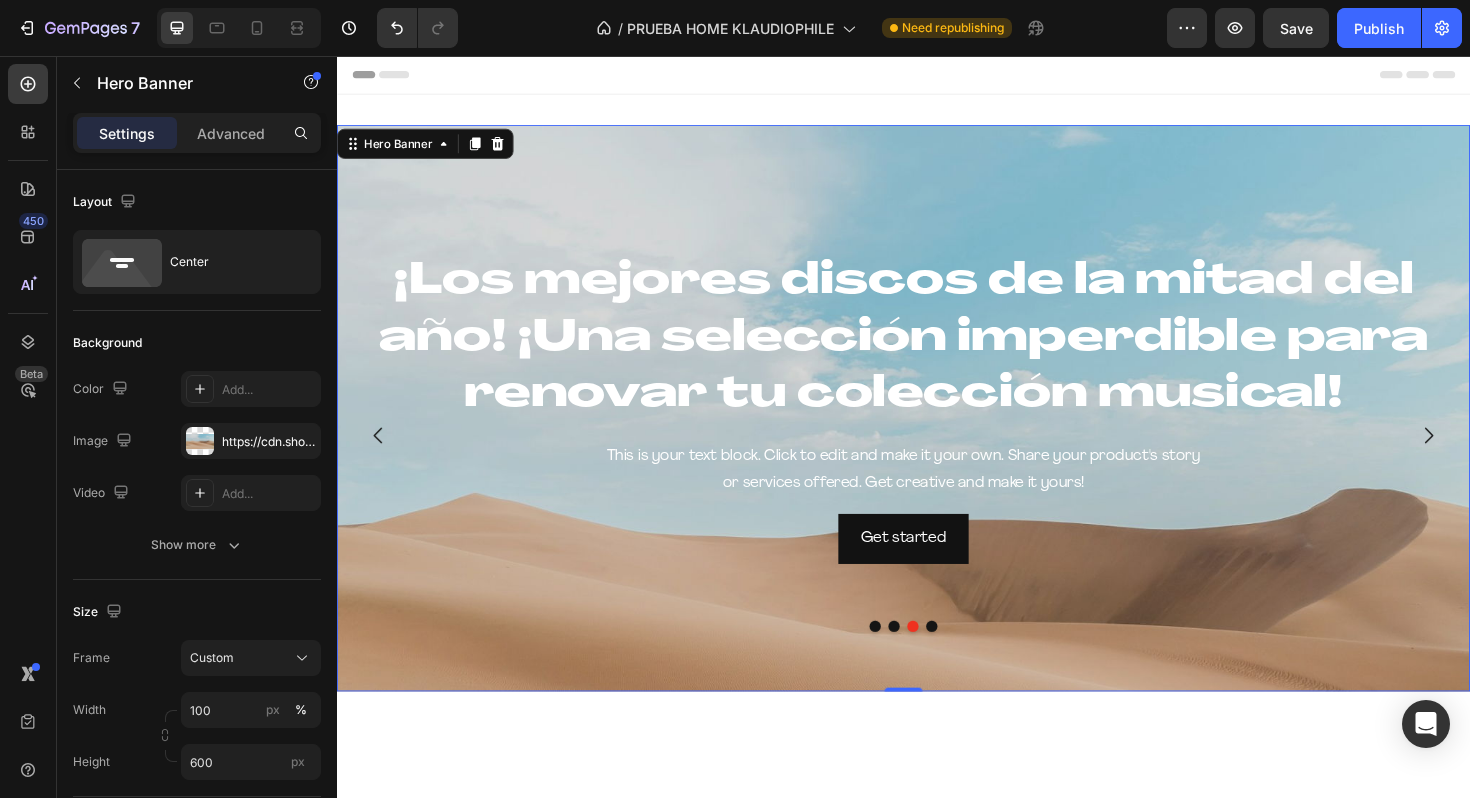 click at bounding box center (937, 579) 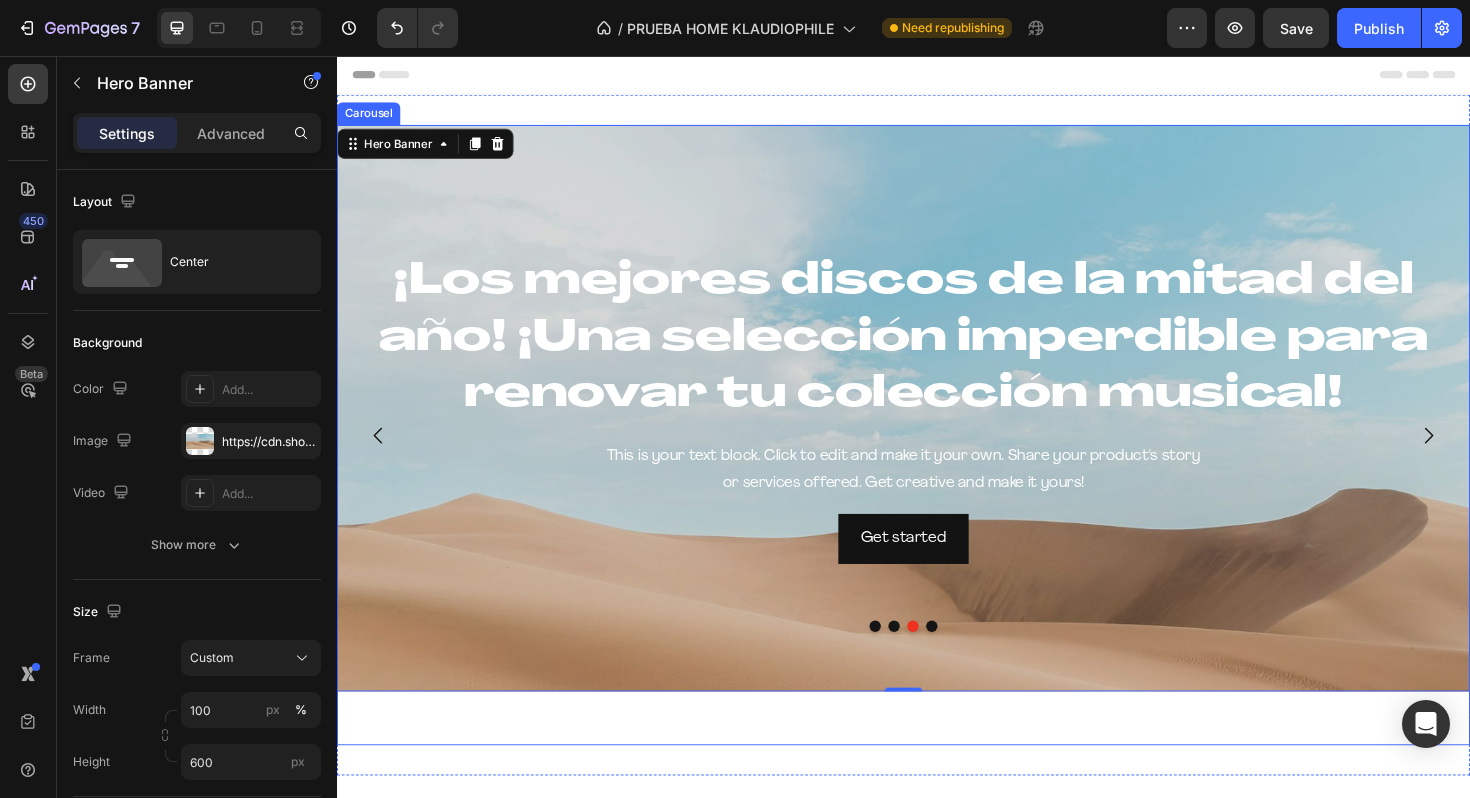 click at bounding box center [967, 660] 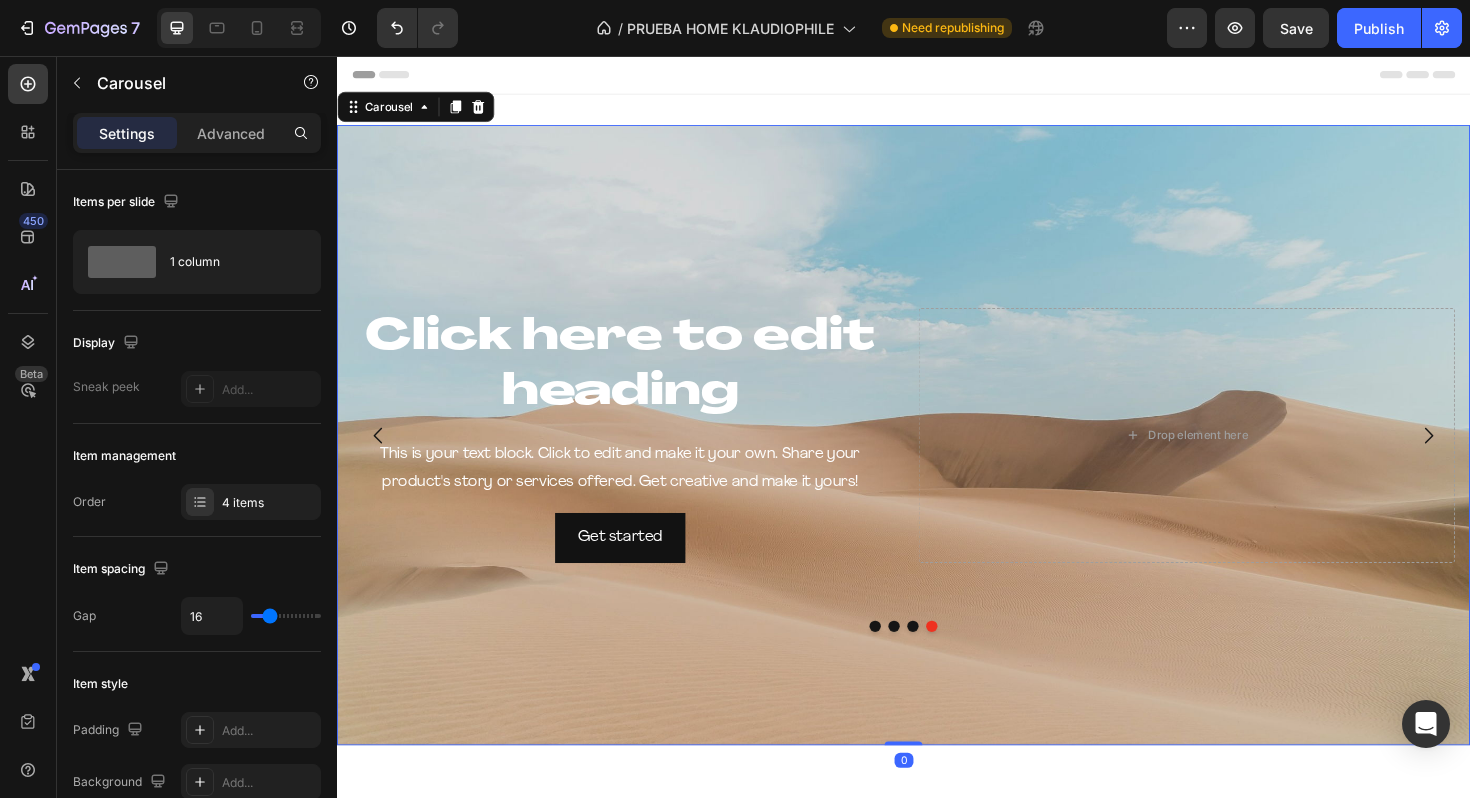 click at bounding box center [937, 660] 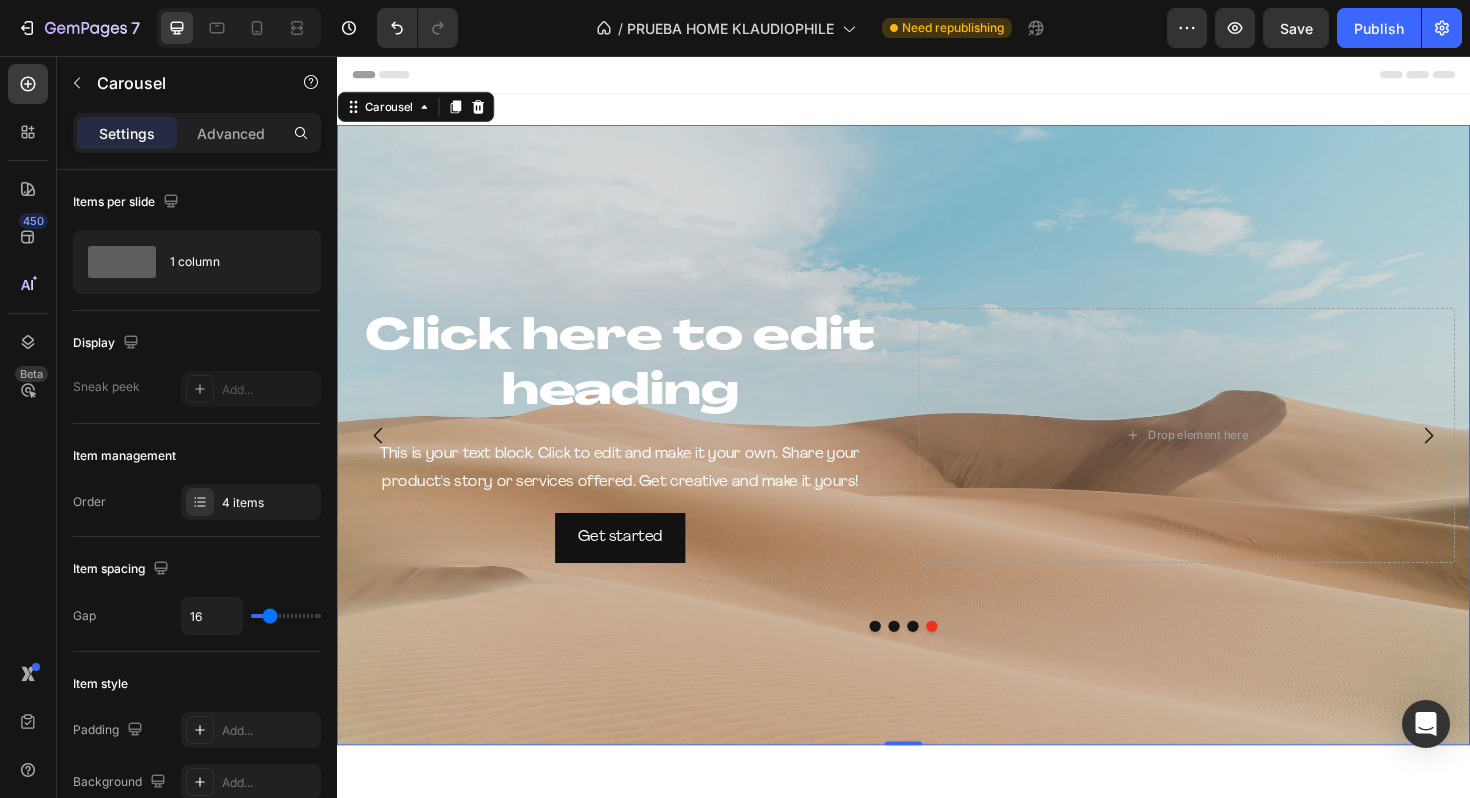 click at bounding box center (947, 660) 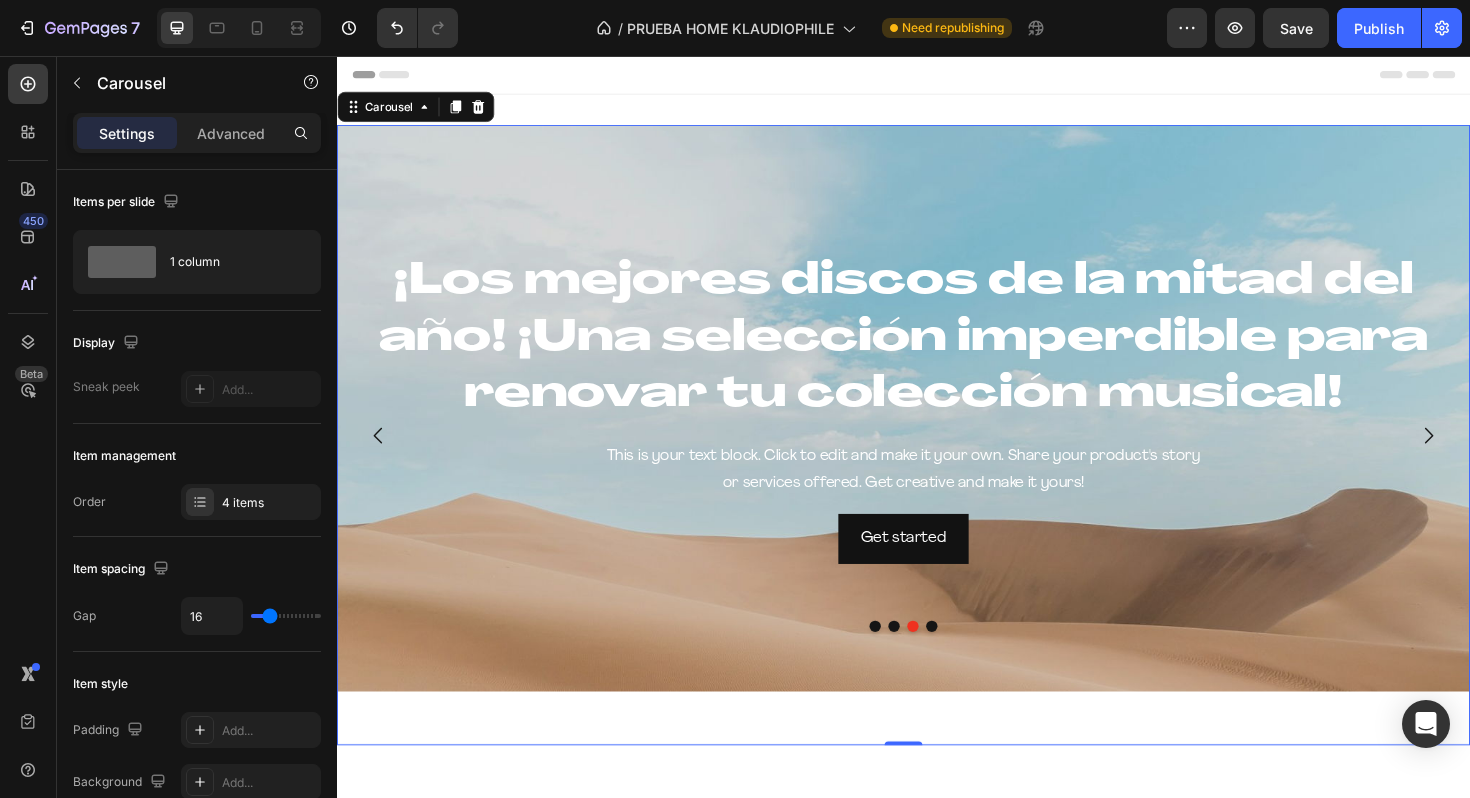 click at bounding box center [927, 660] 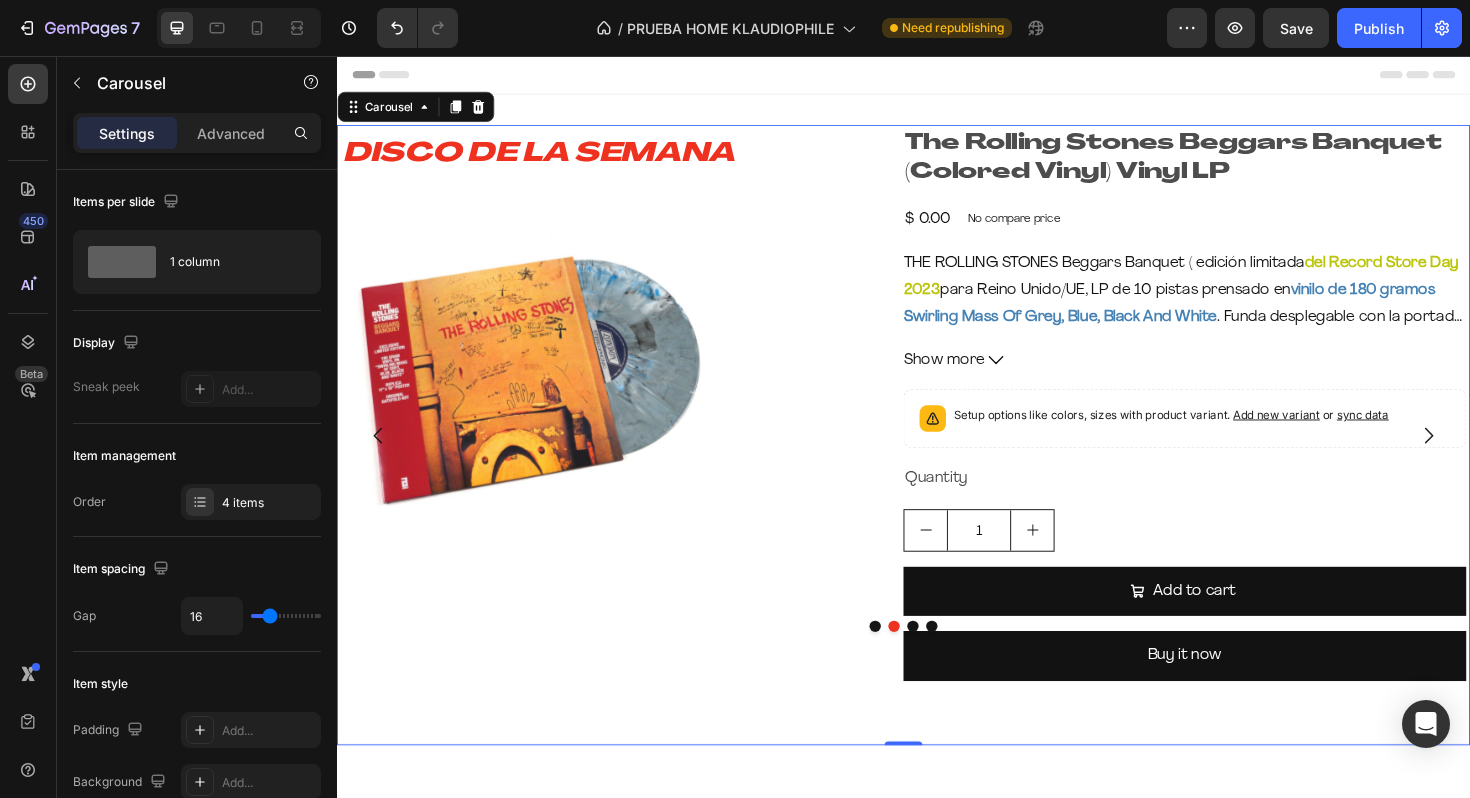 click at bounding box center [907, 660] 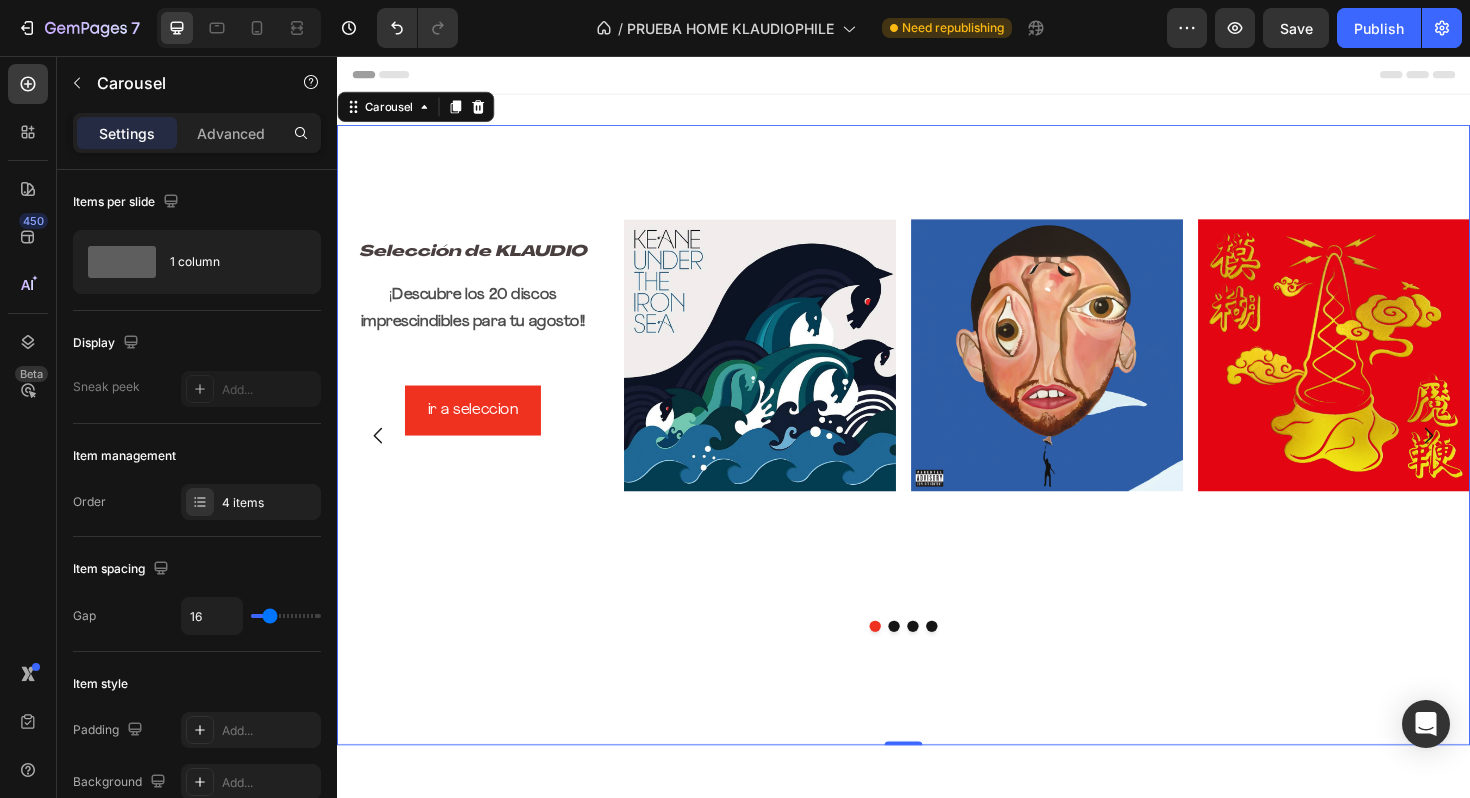 click at bounding box center [927, 660] 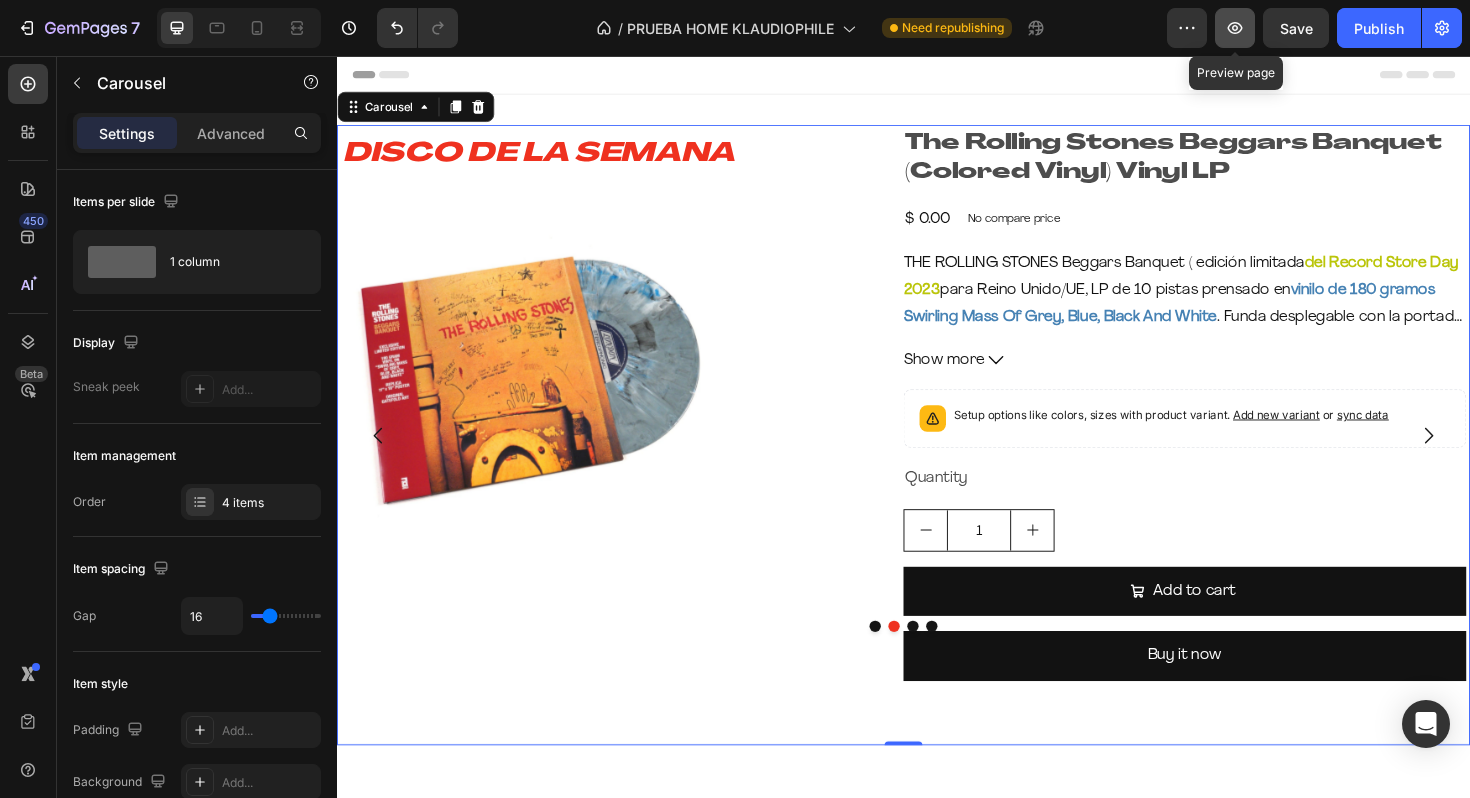click 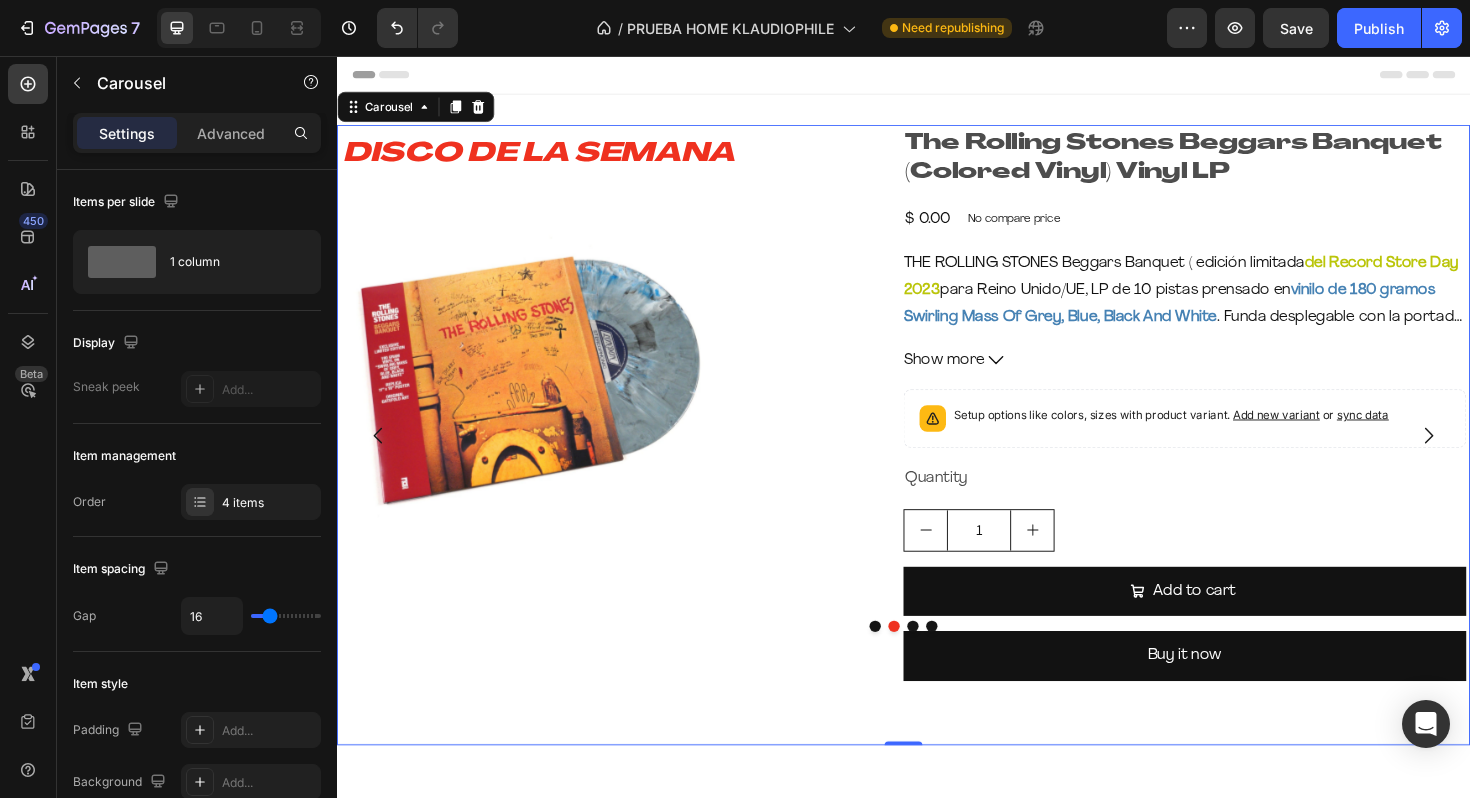 click at bounding box center (937, 660) 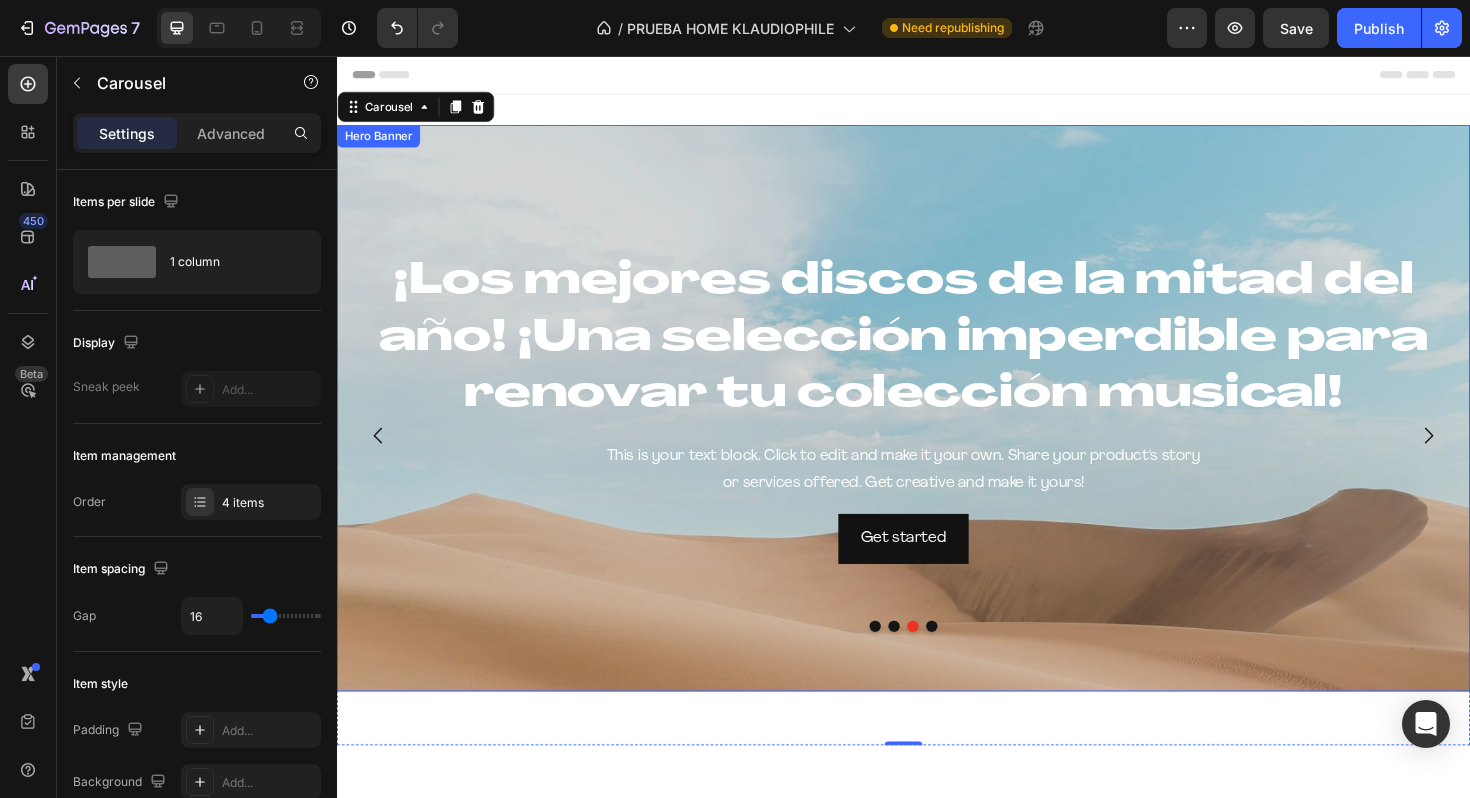 click at bounding box center [937, 579] 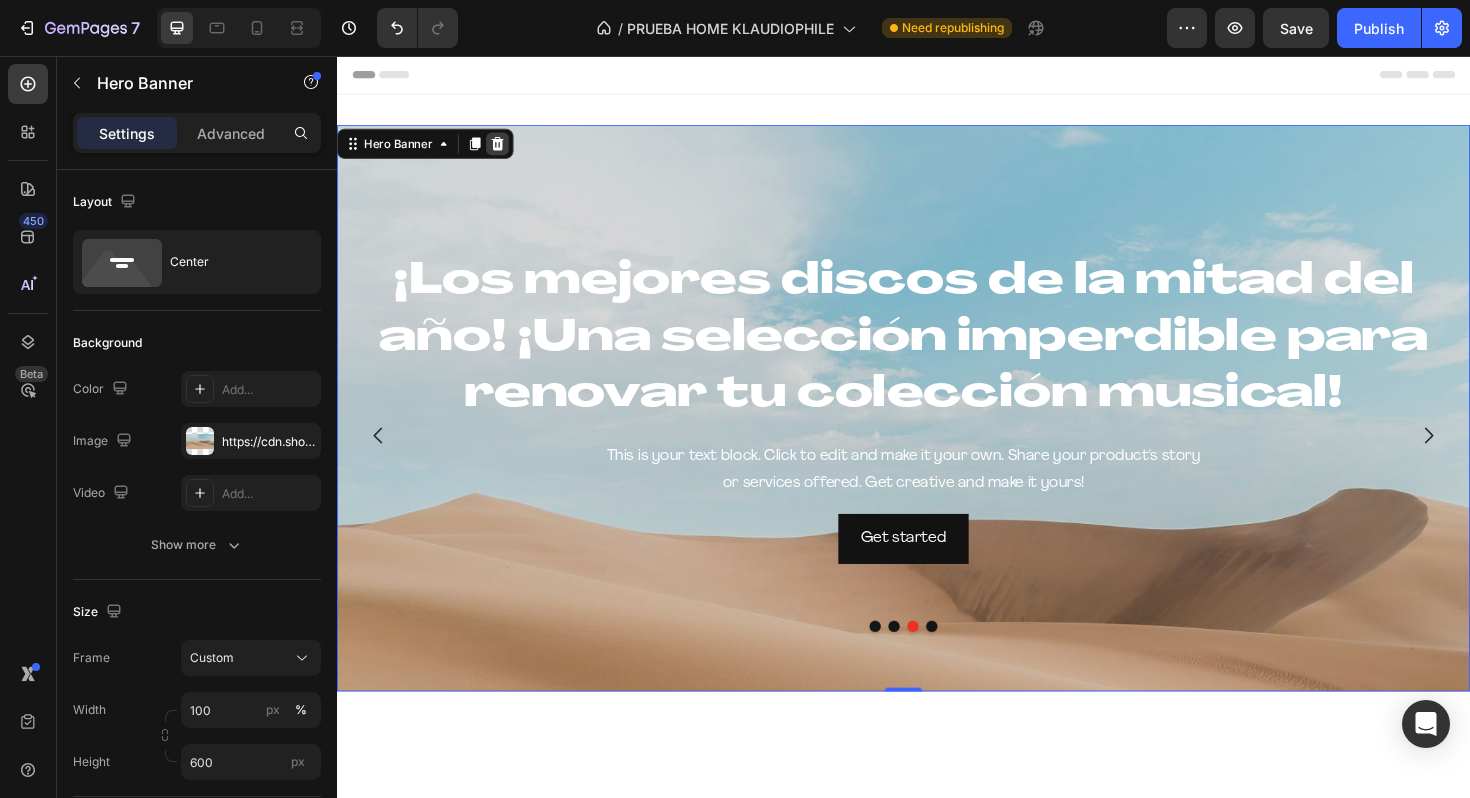 click 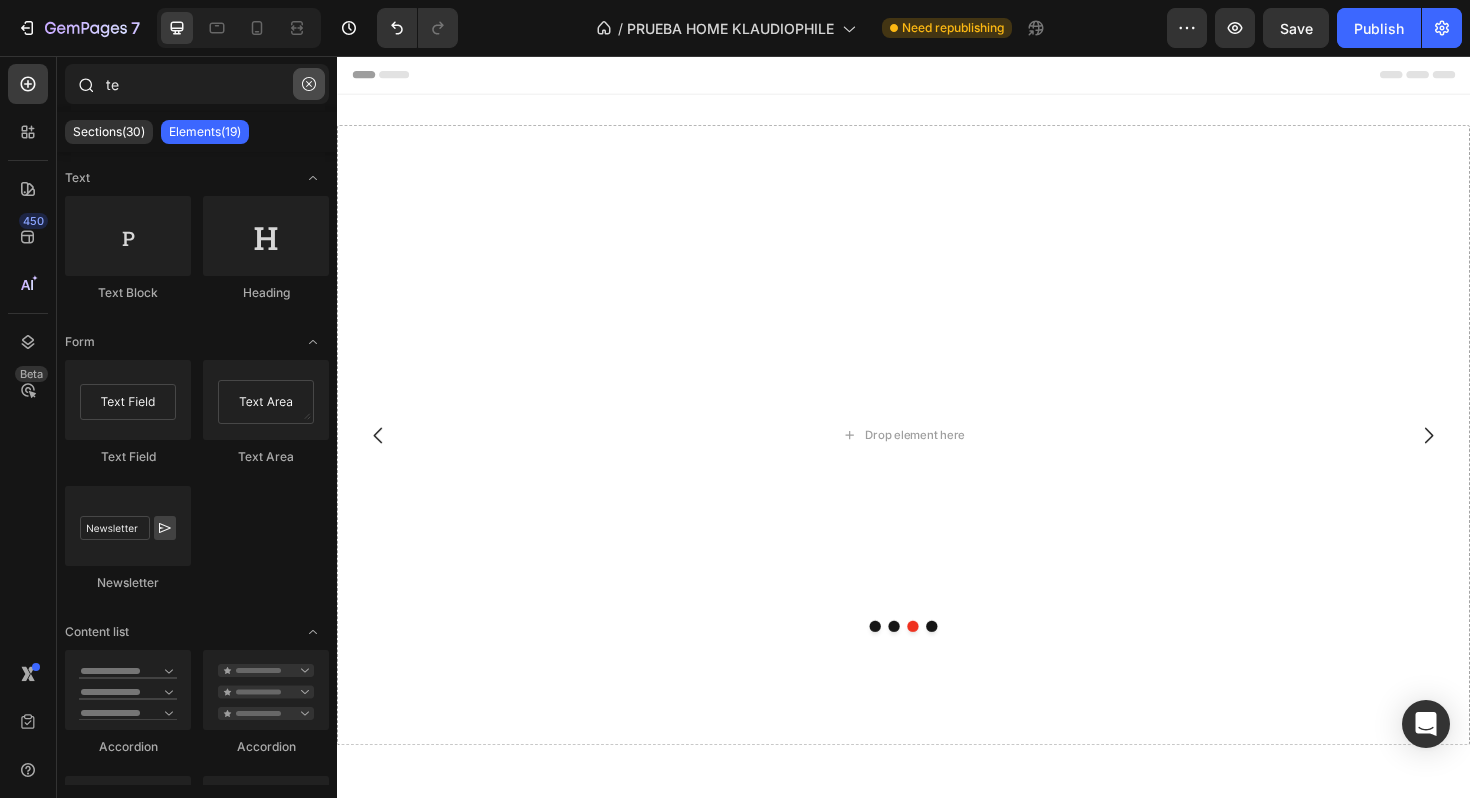 click 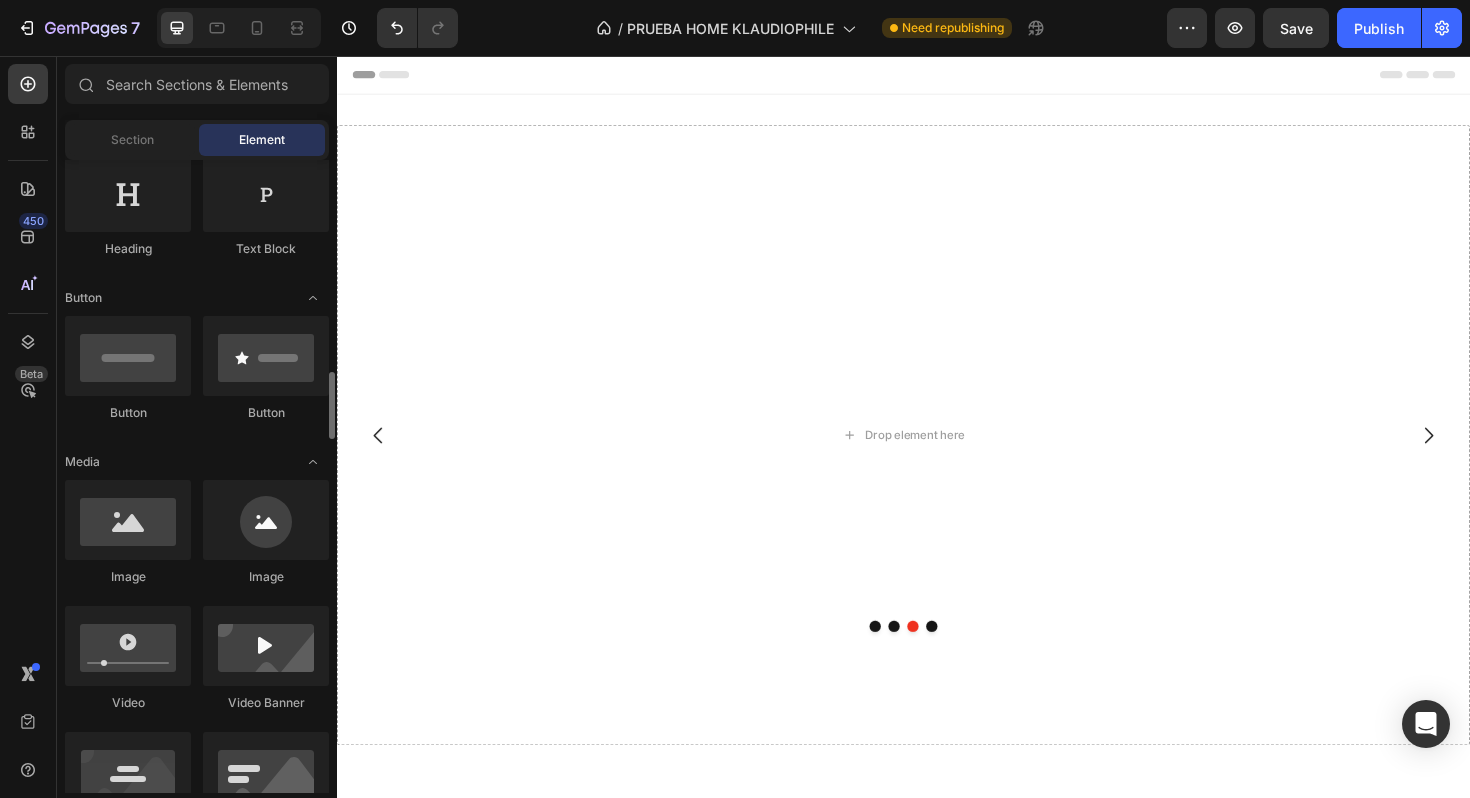 scroll, scrollTop: 567, scrollLeft: 0, axis: vertical 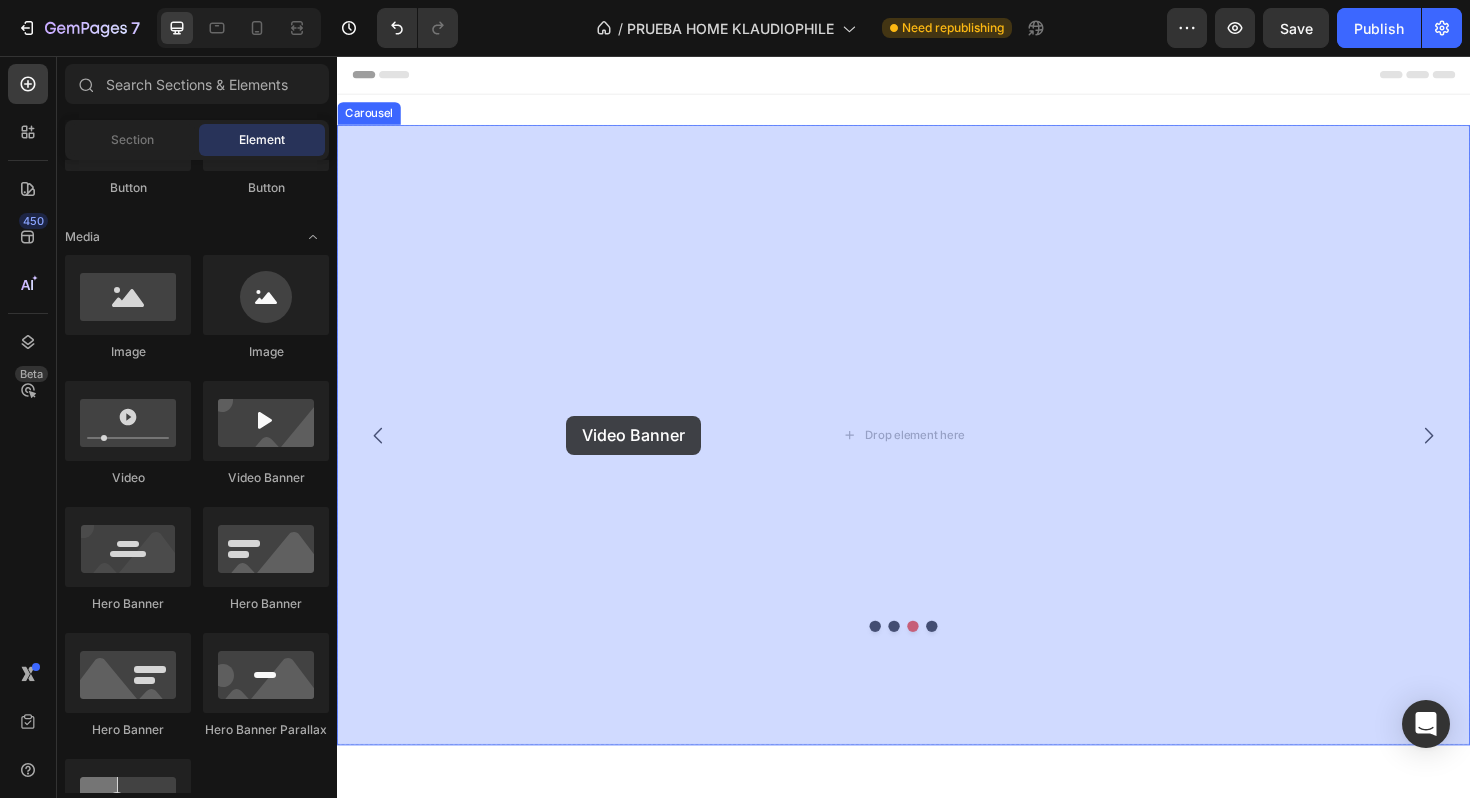 drag, startPoint x: 579, startPoint y: 484, endPoint x: 580, endPoint y: 437, distance: 47.010635 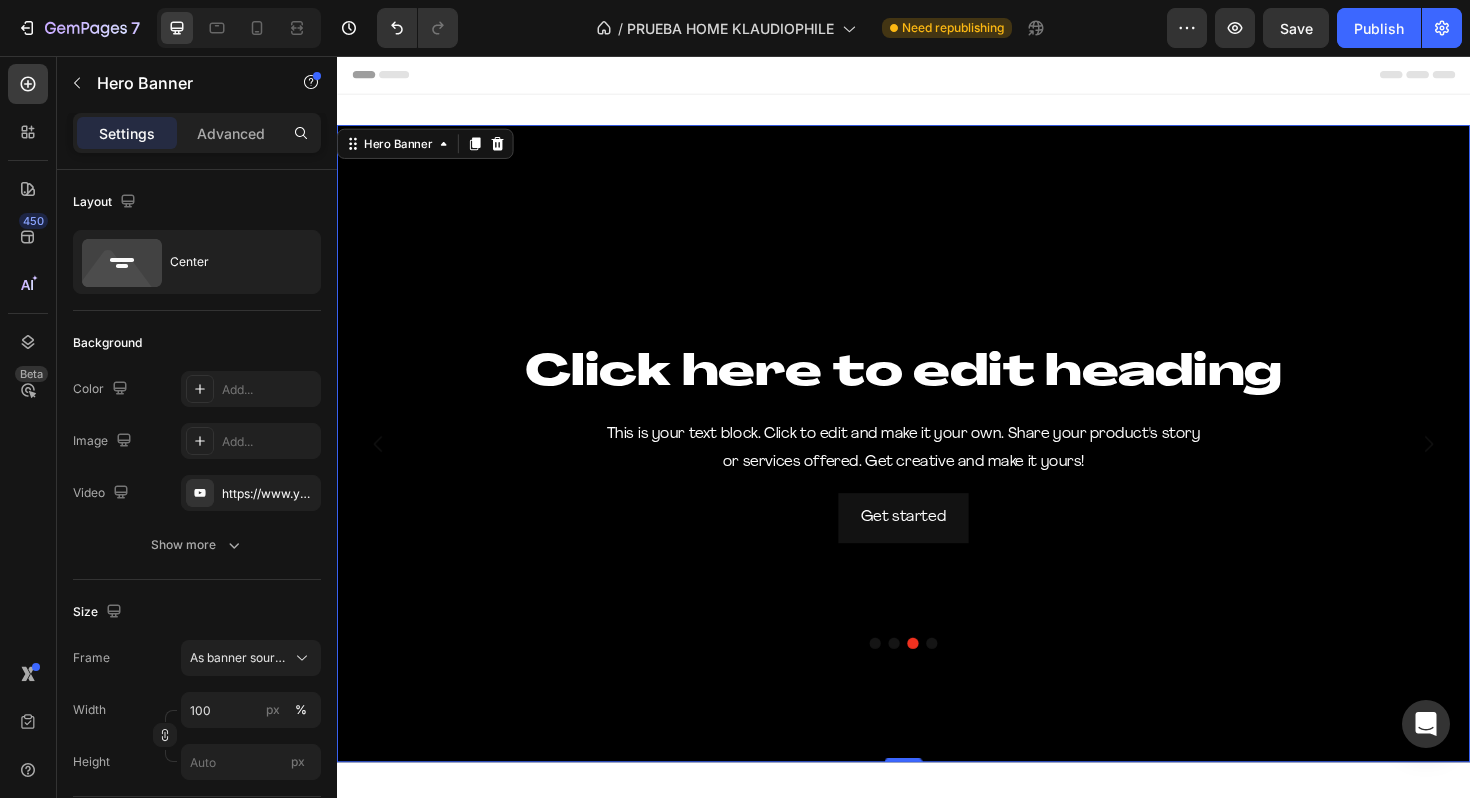 click at bounding box center [937, 466] 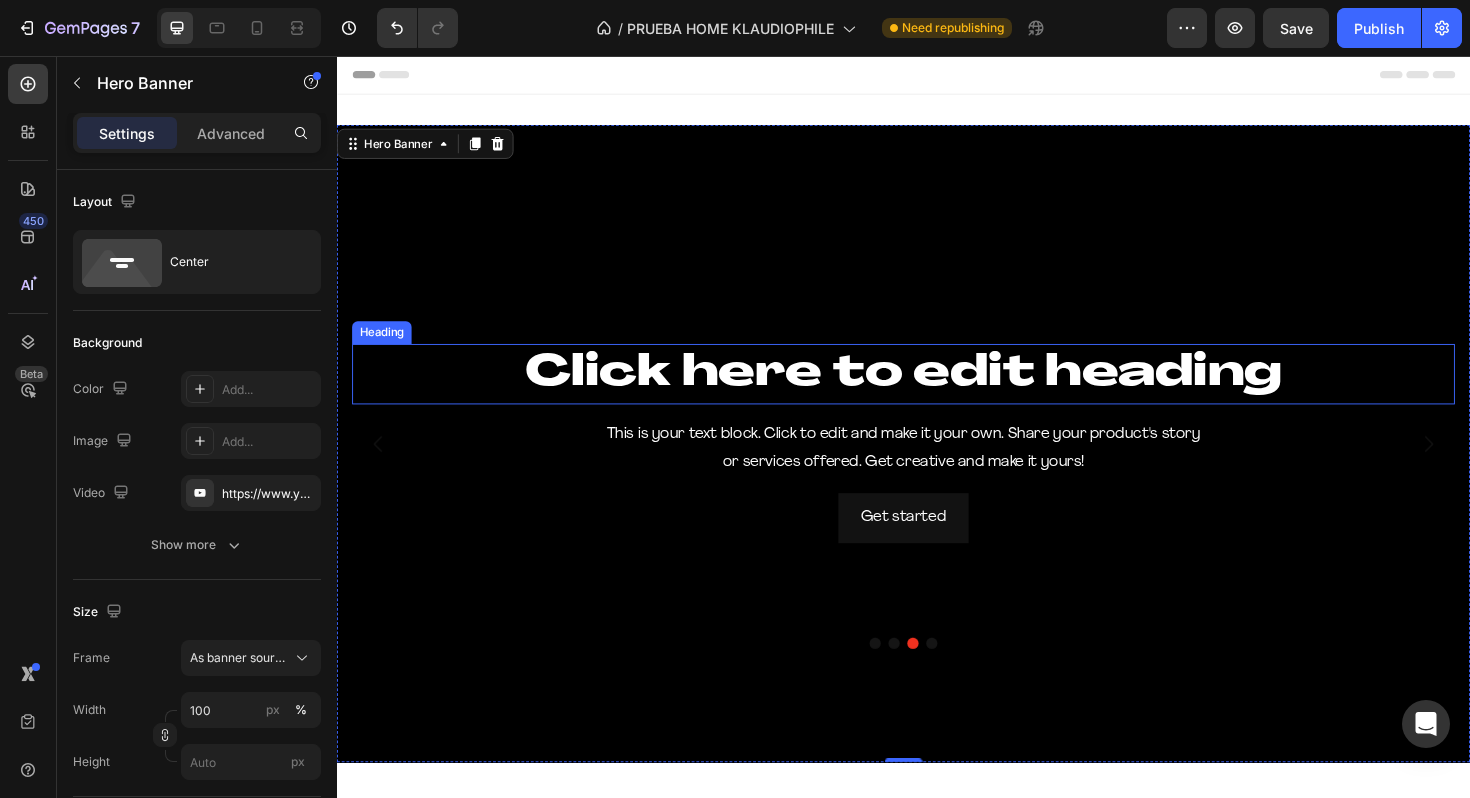 click on "Click here to edit heading" at bounding box center [937, 393] 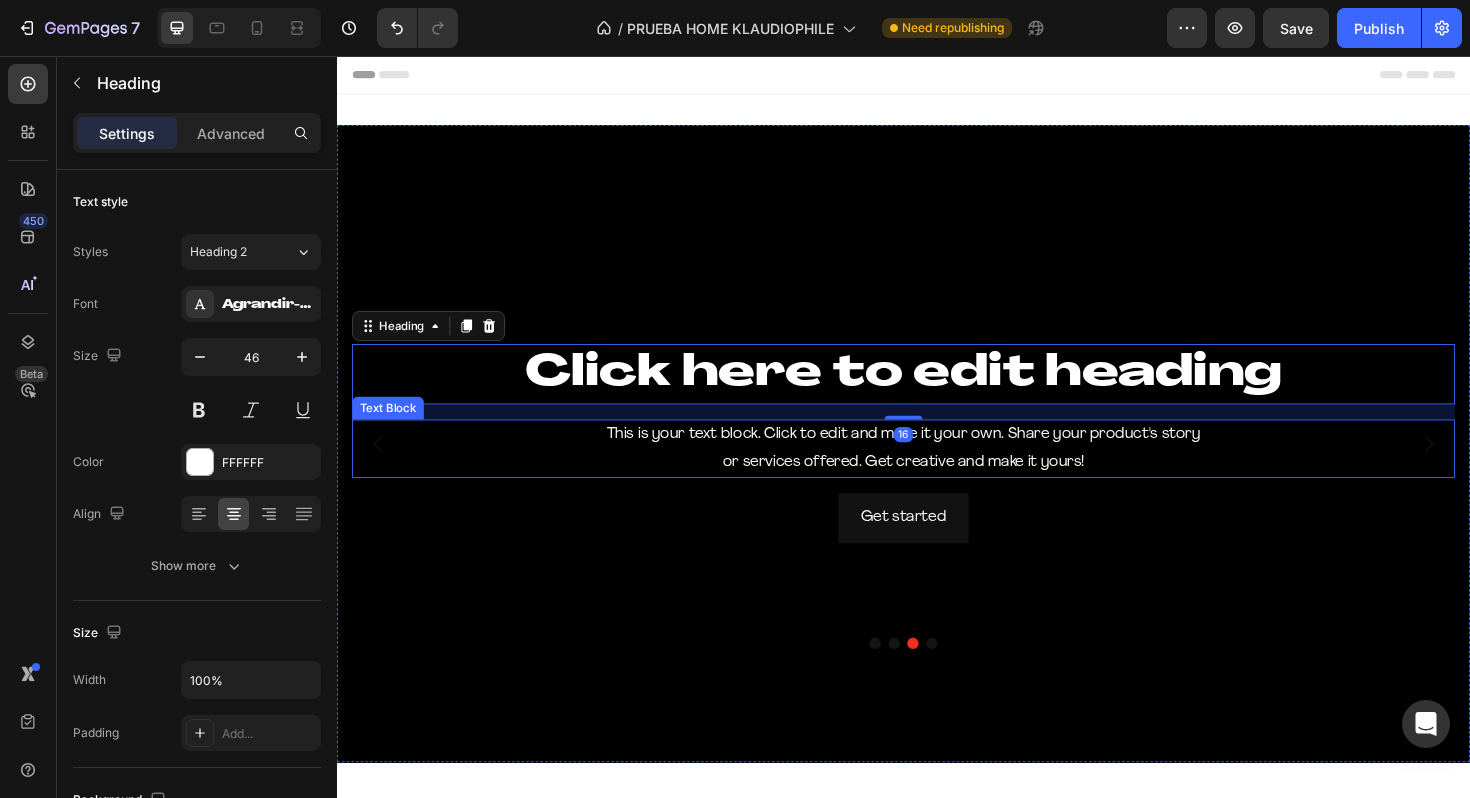 click on "This is your text block. Click to edit and make it your own. Share your product's story                   or services offered. Get creative and make it yours!" at bounding box center [937, 472] 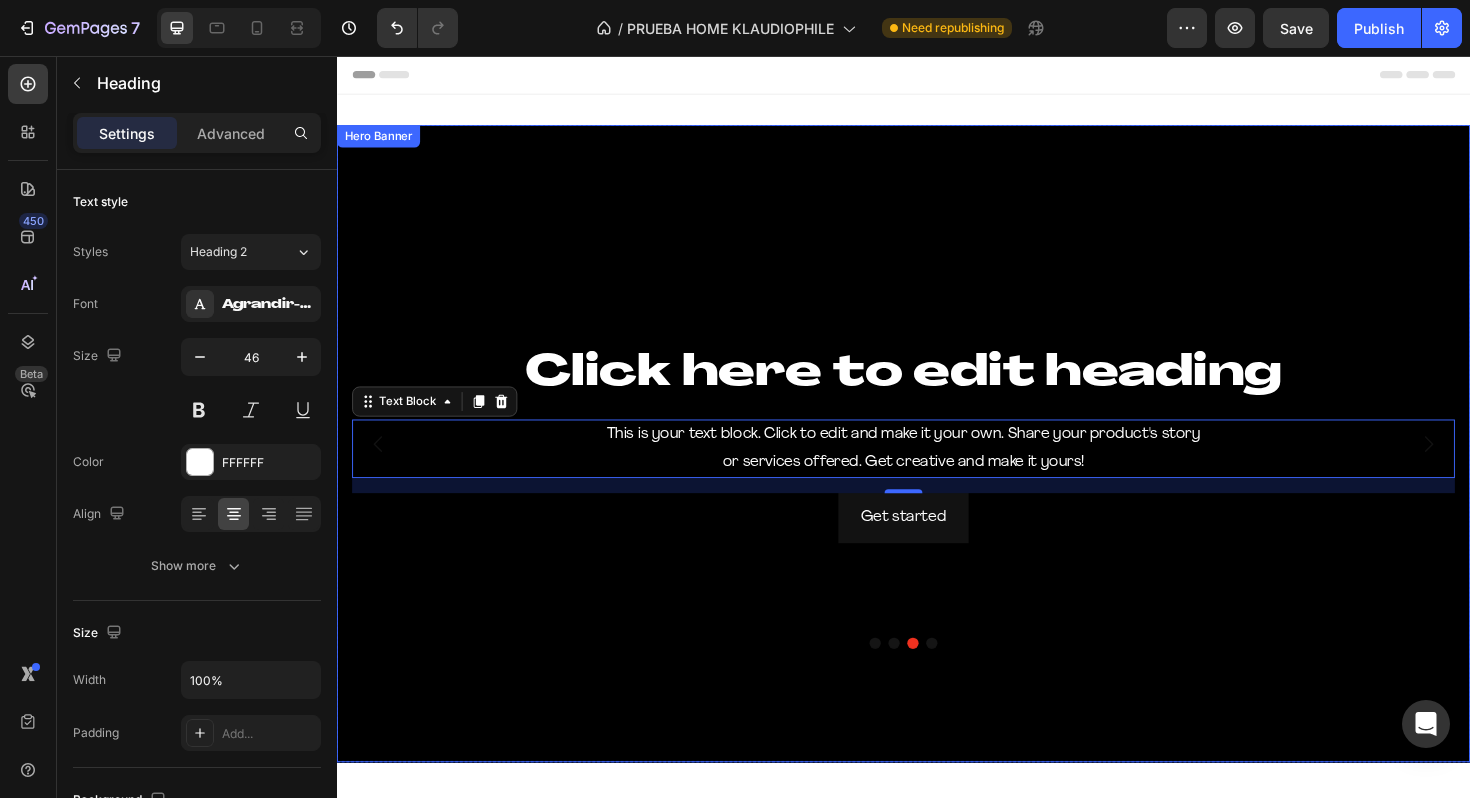 click on "Click here to edit heading" at bounding box center [937, 393] 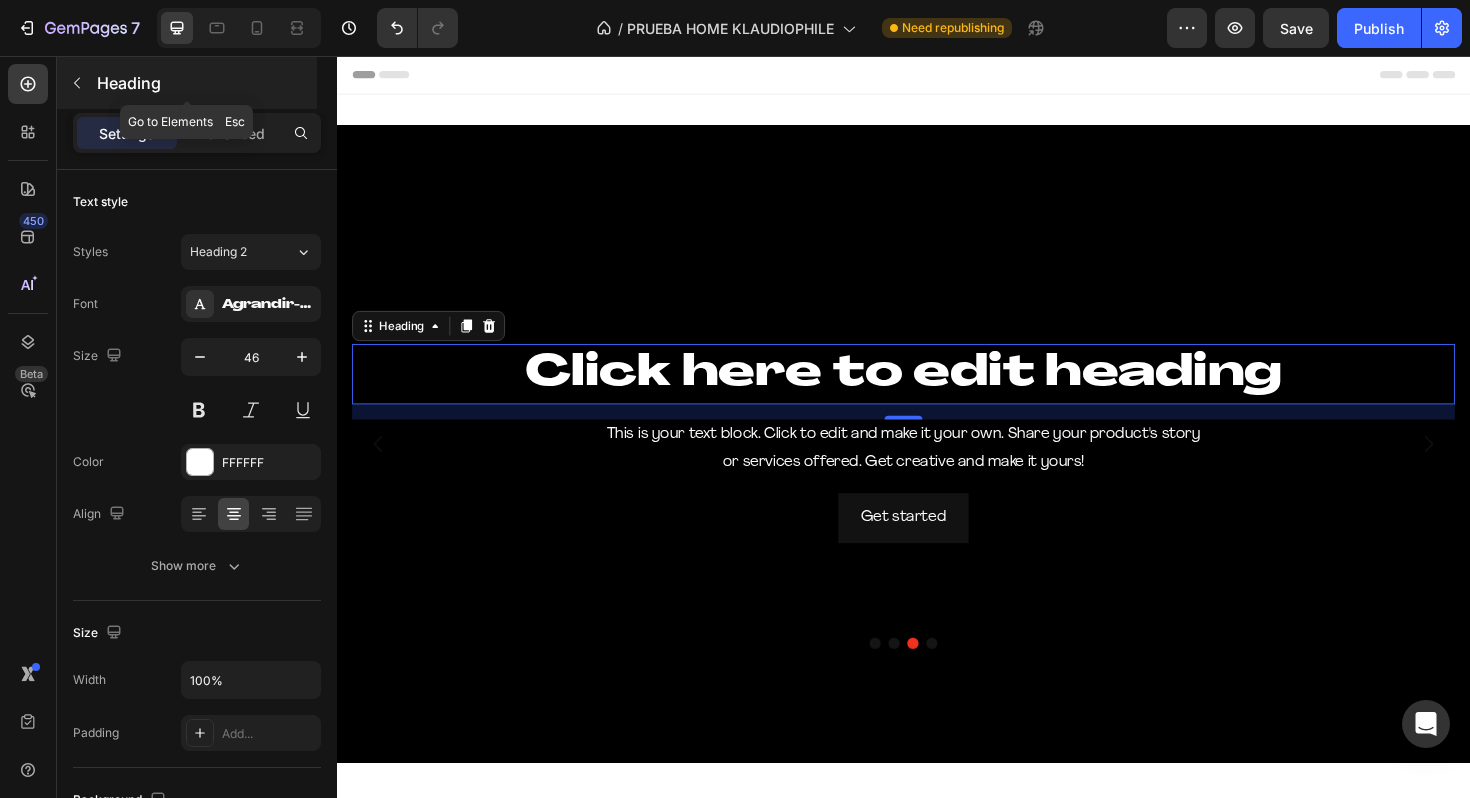 click at bounding box center (77, 83) 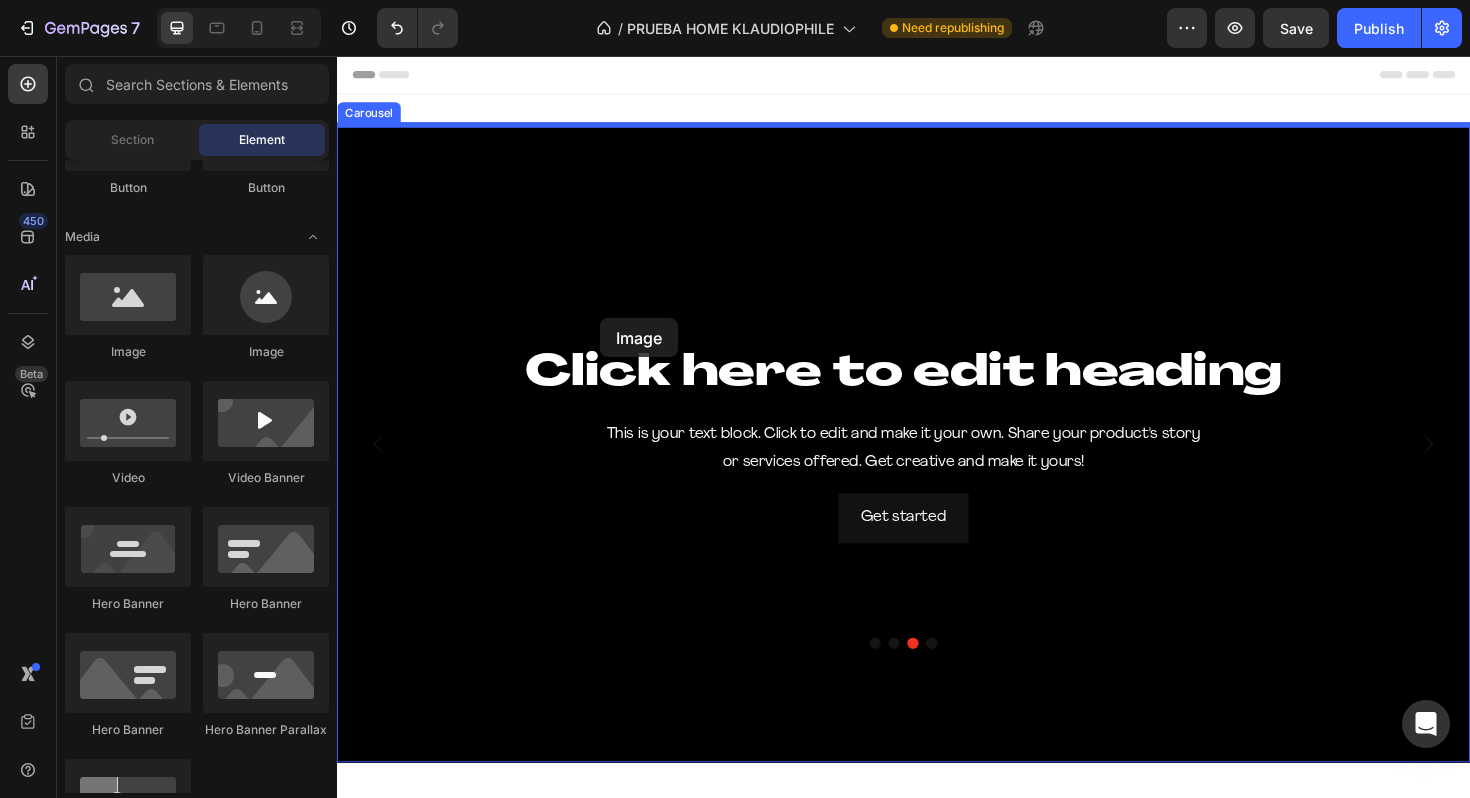 drag, startPoint x: 465, startPoint y: 368, endPoint x: 616, endPoint y: 334, distance: 154.78049 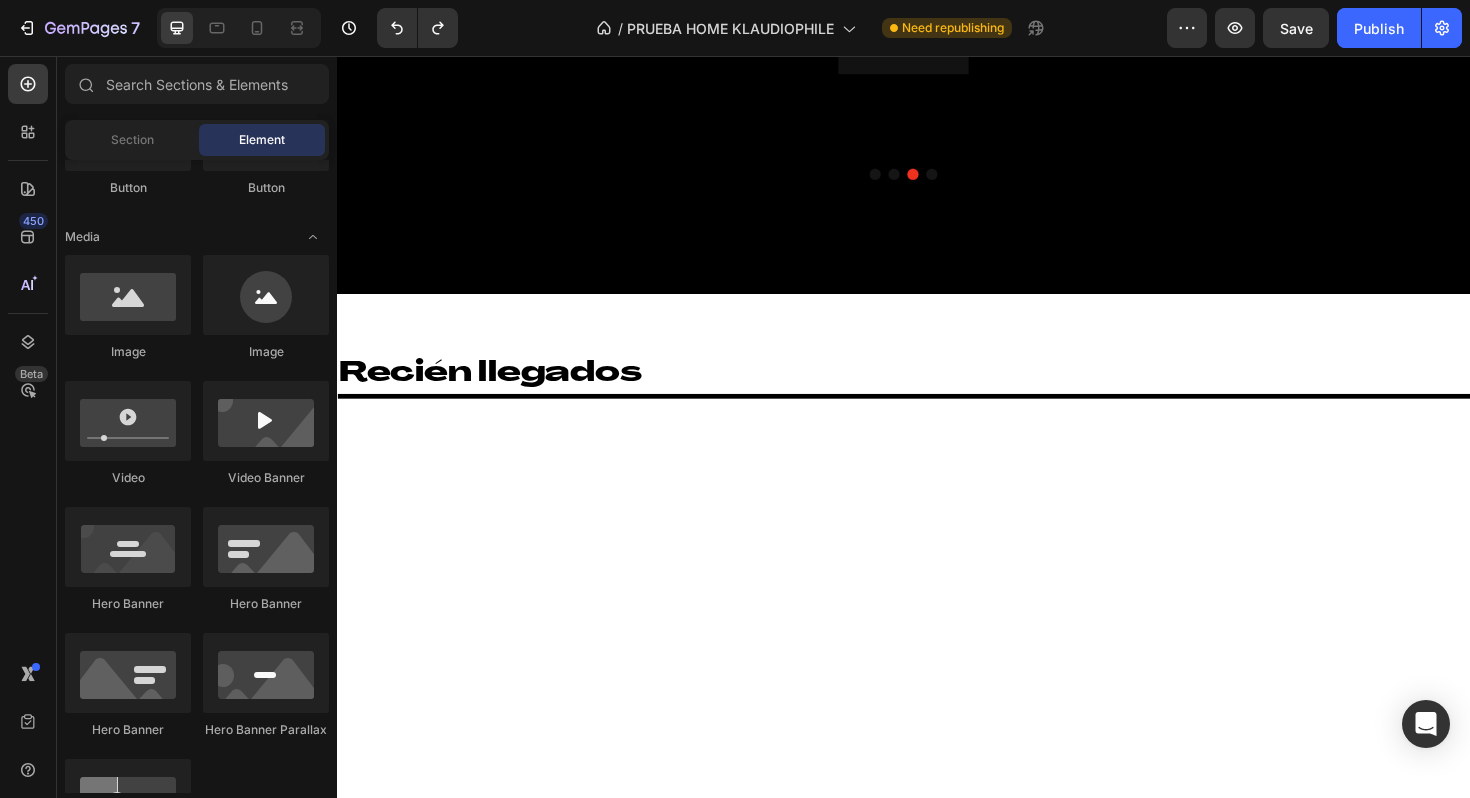 scroll, scrollTop: 39, scrollLeft: 0, axis: vertical 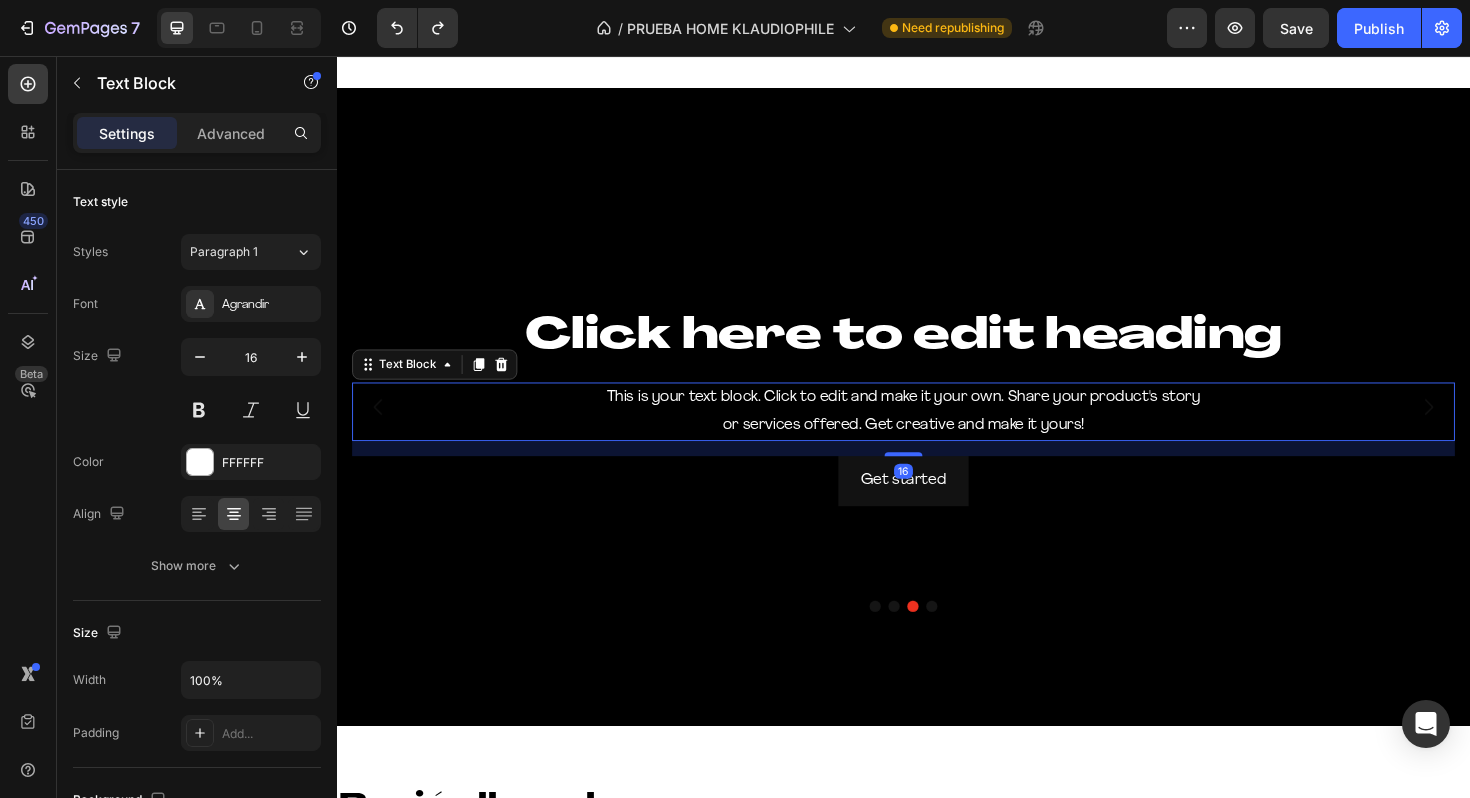 click on "This is your text block. Click to edit and make it your own. Share your product's story                   or services offered. Get creative and make it yours!" at bounding box center [937, 433] 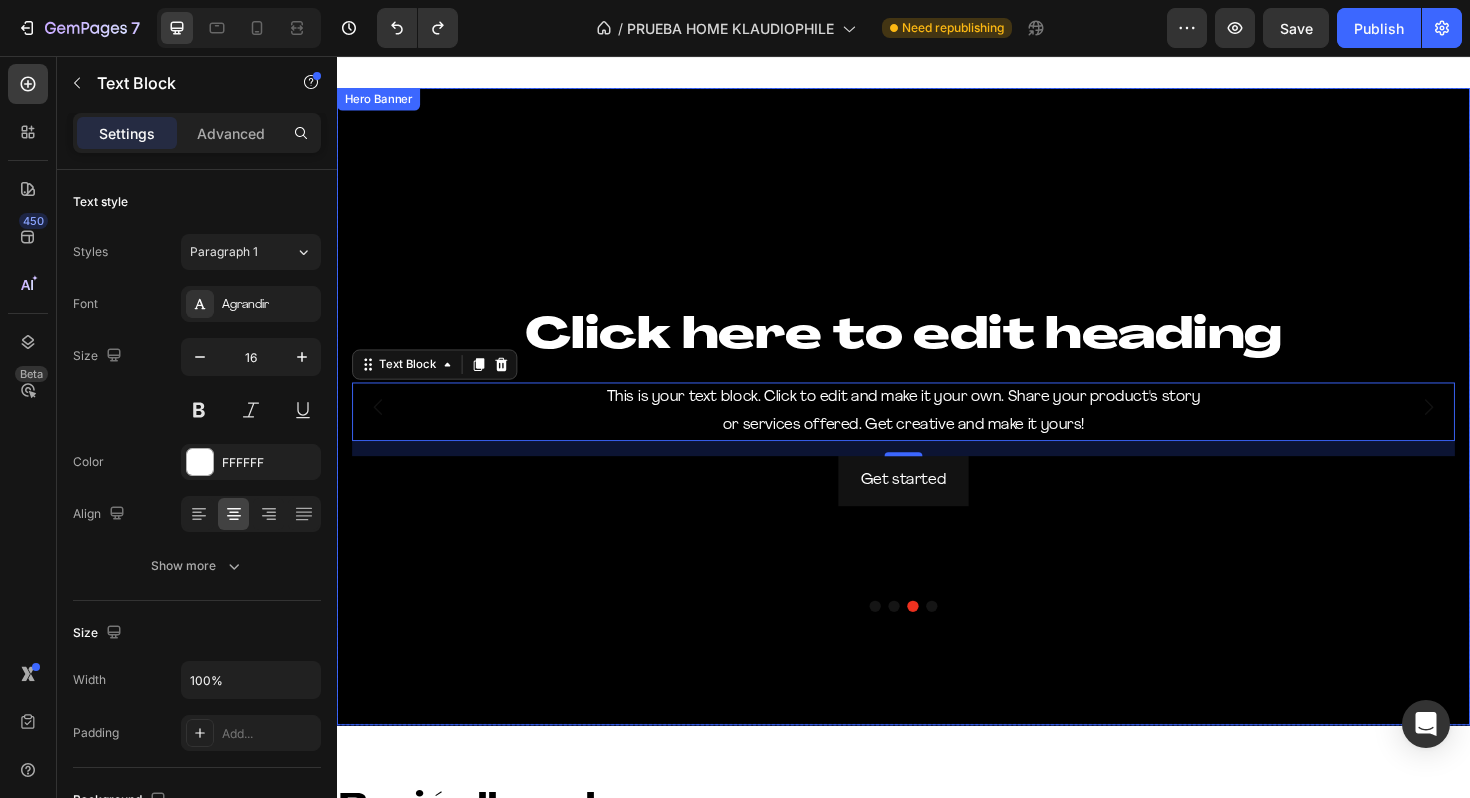click at bounding box center [937, 427] 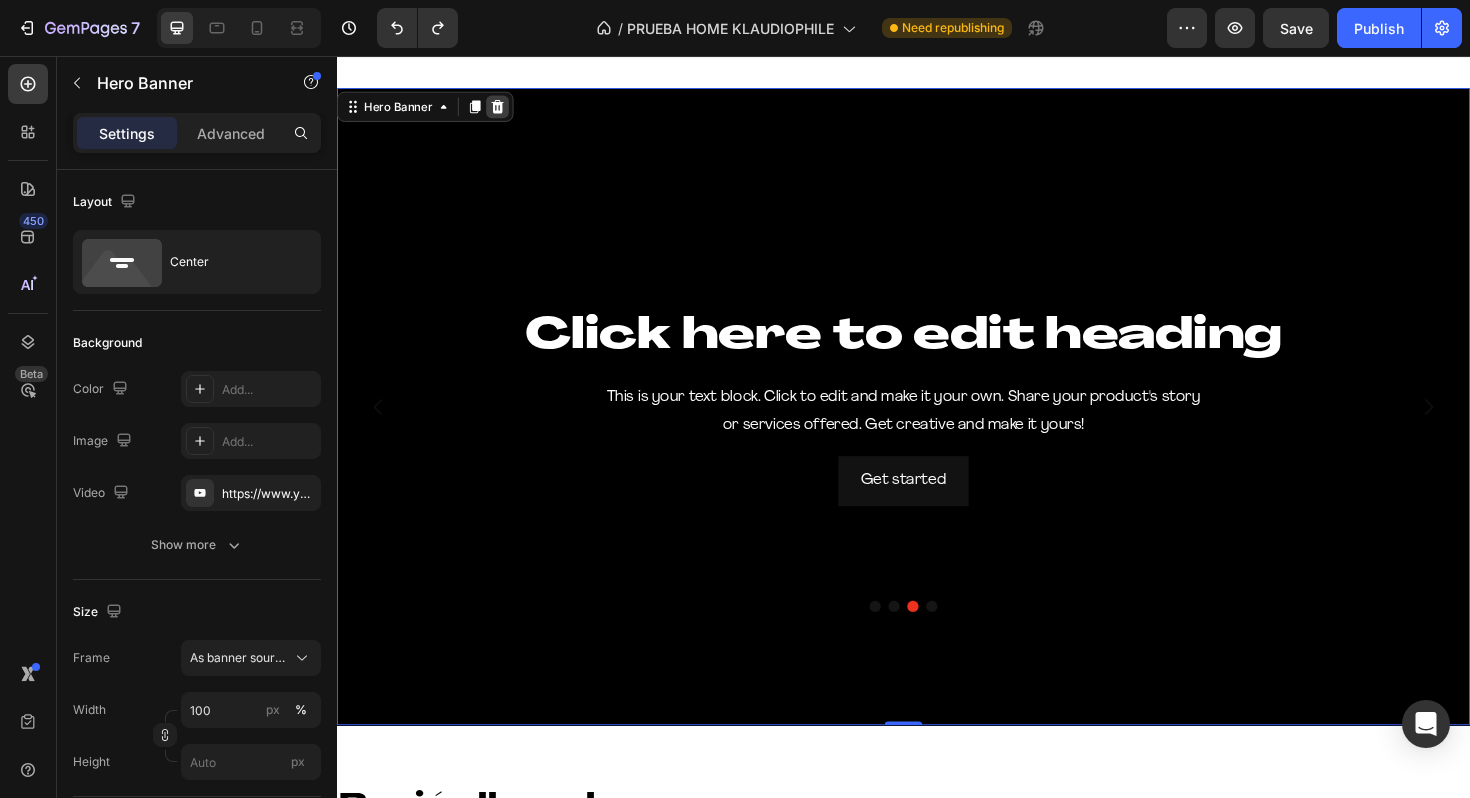 click 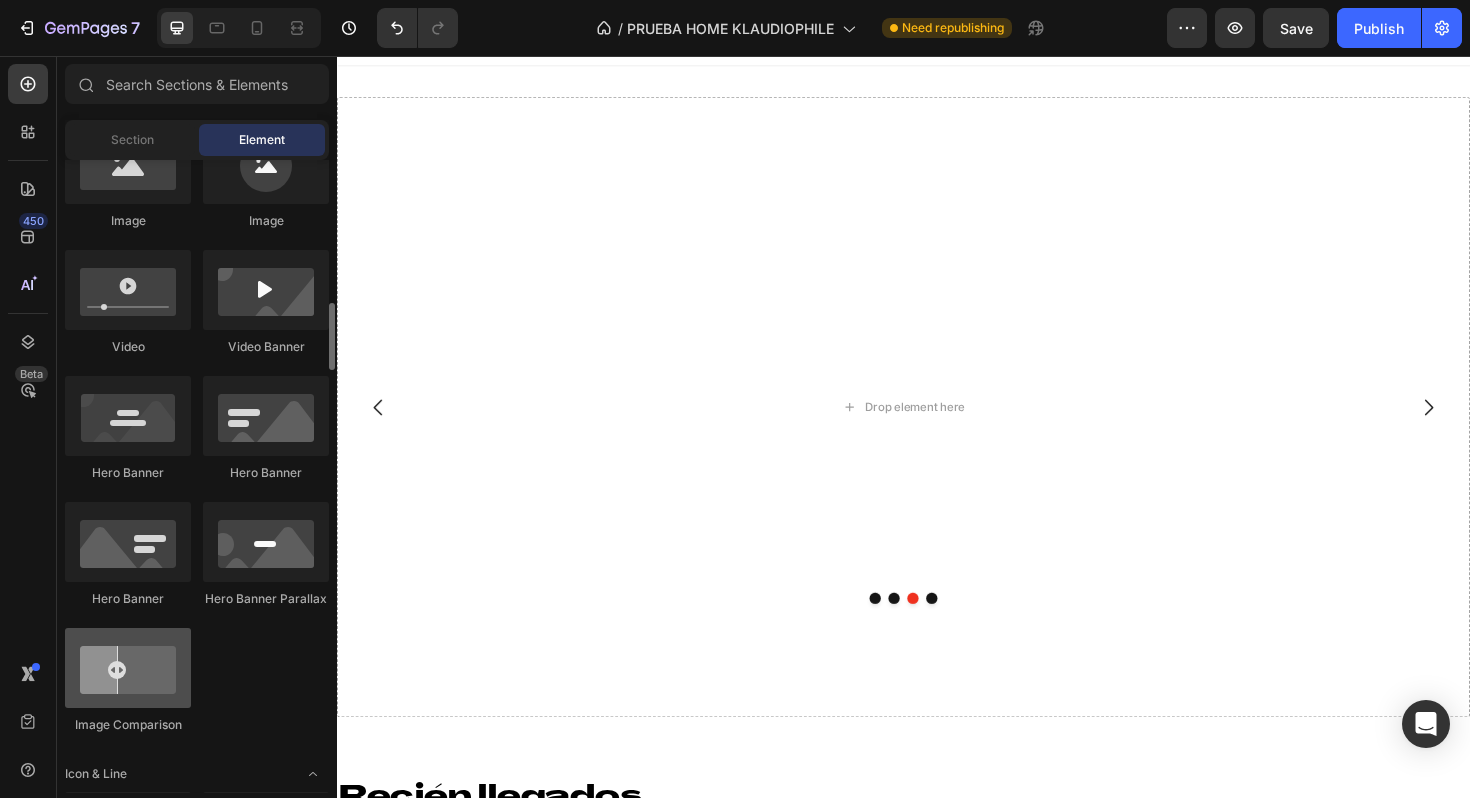 scroll, scrollTop: 653, scrollLeft: 0, axis: vertical 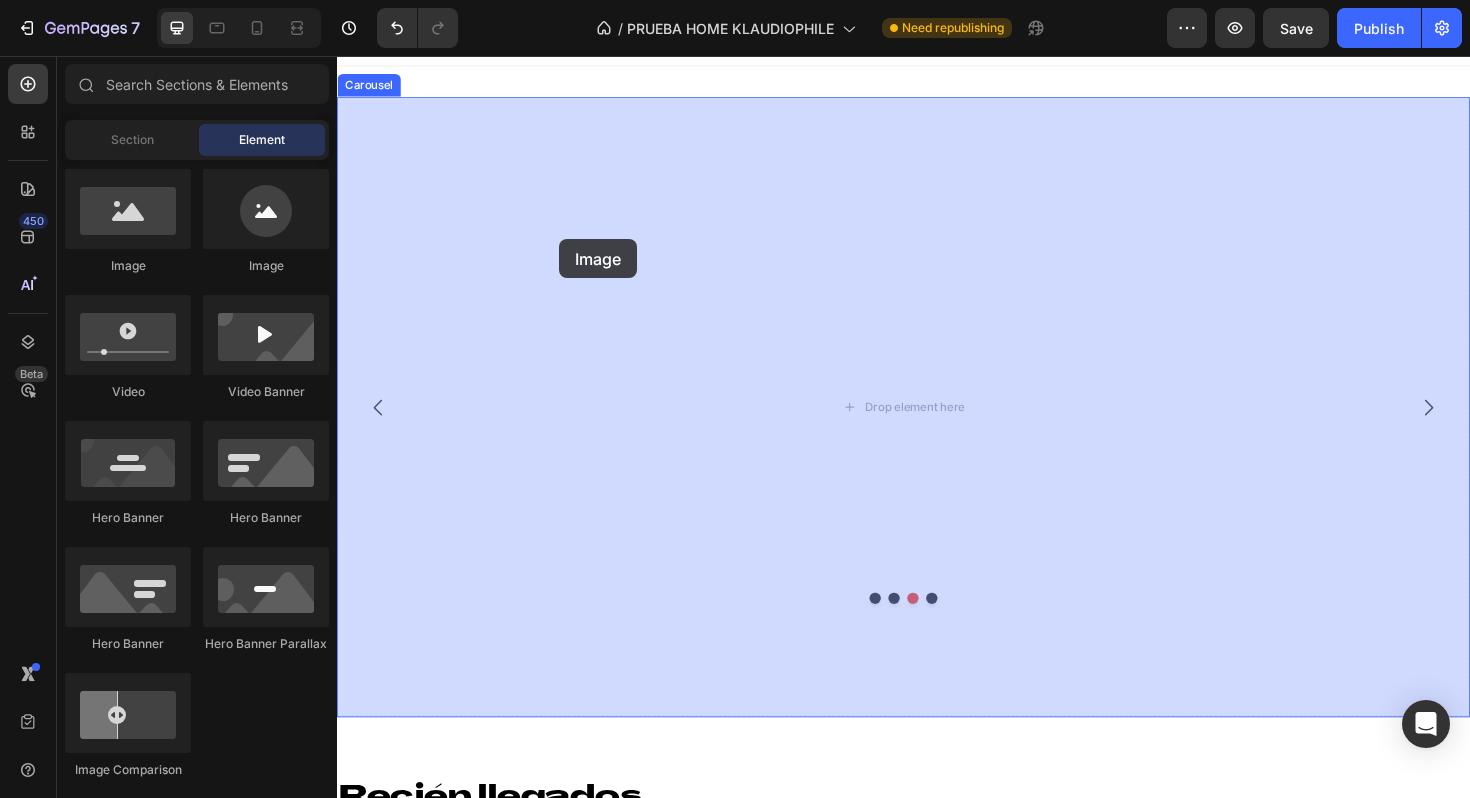 drag, startPoint x: 483, startPoint y: 283, endPoint x: 572, endPoint y: 250, distance: 94.92102 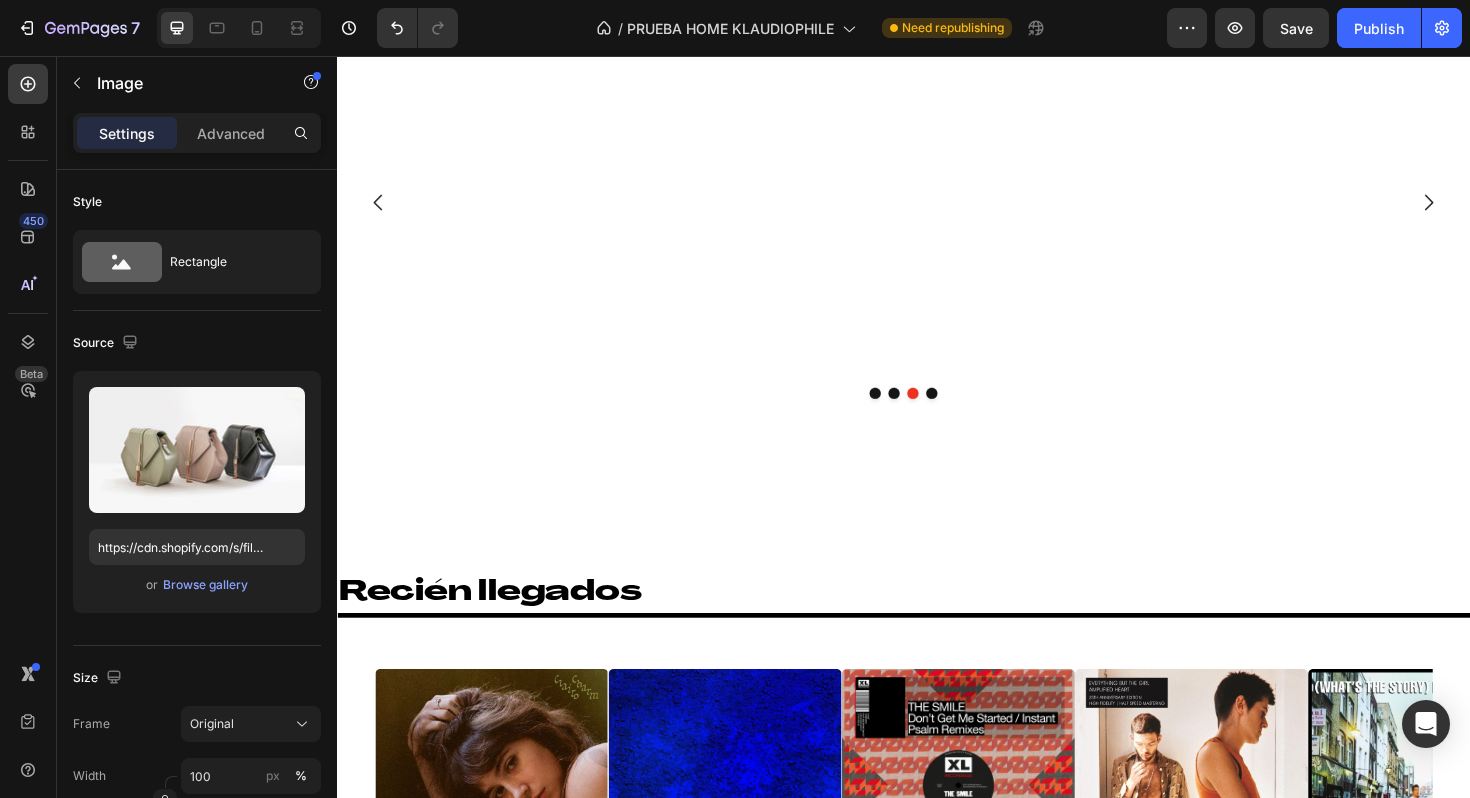 scroll, scrollTop: 393, scrollLeft: 0, axis: vertical 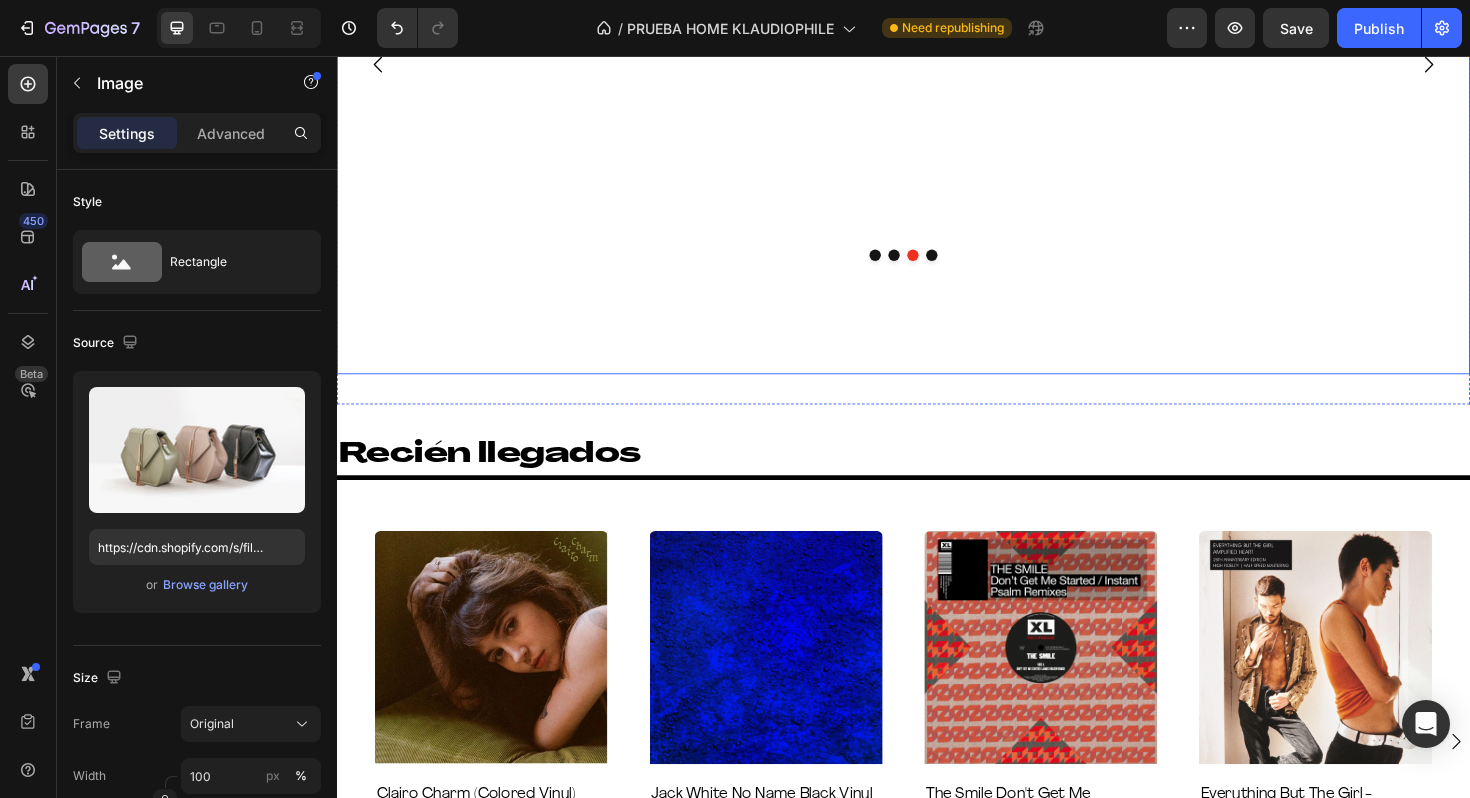 click at bounding box center (927, 267) 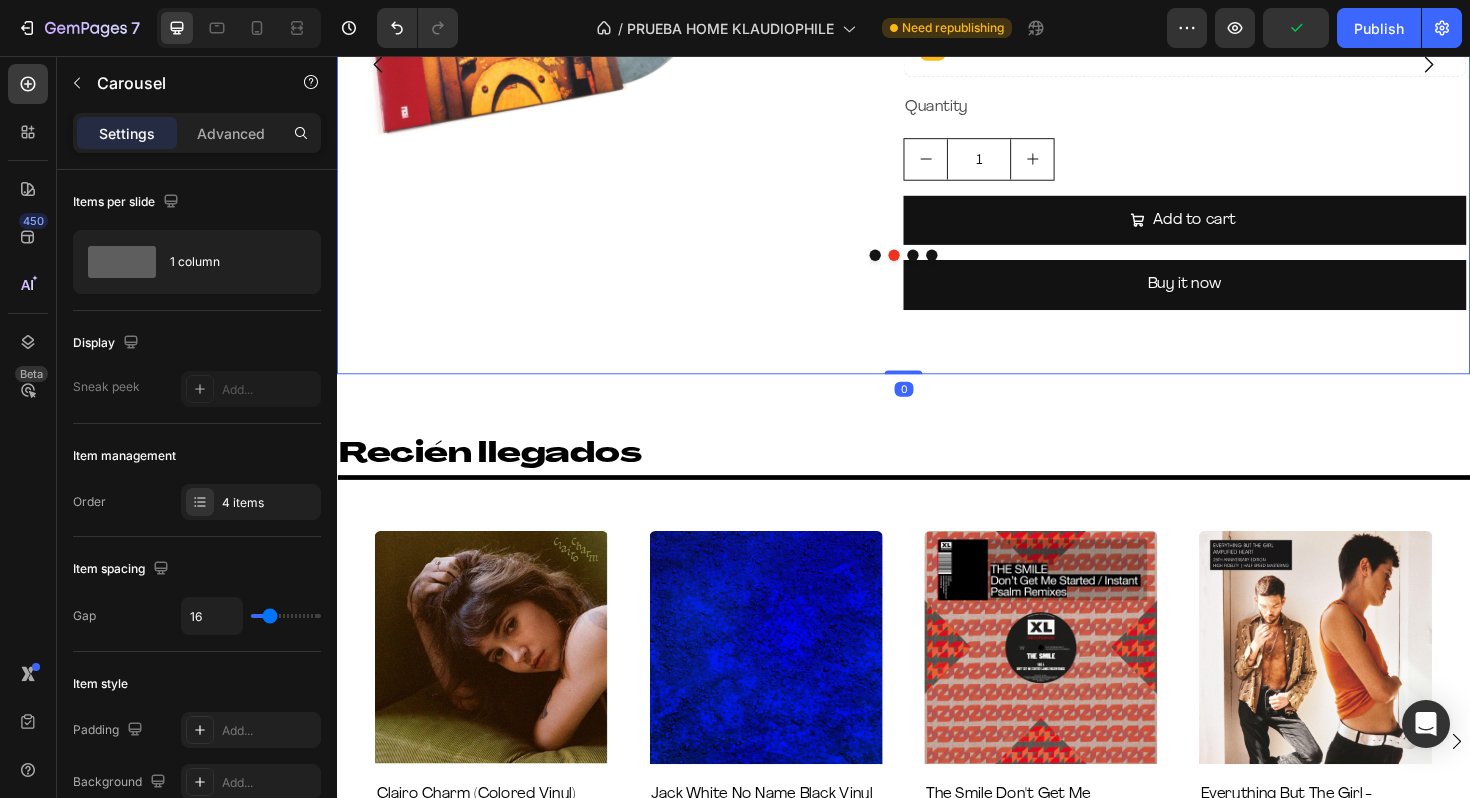click at bounding box center [937, 267] 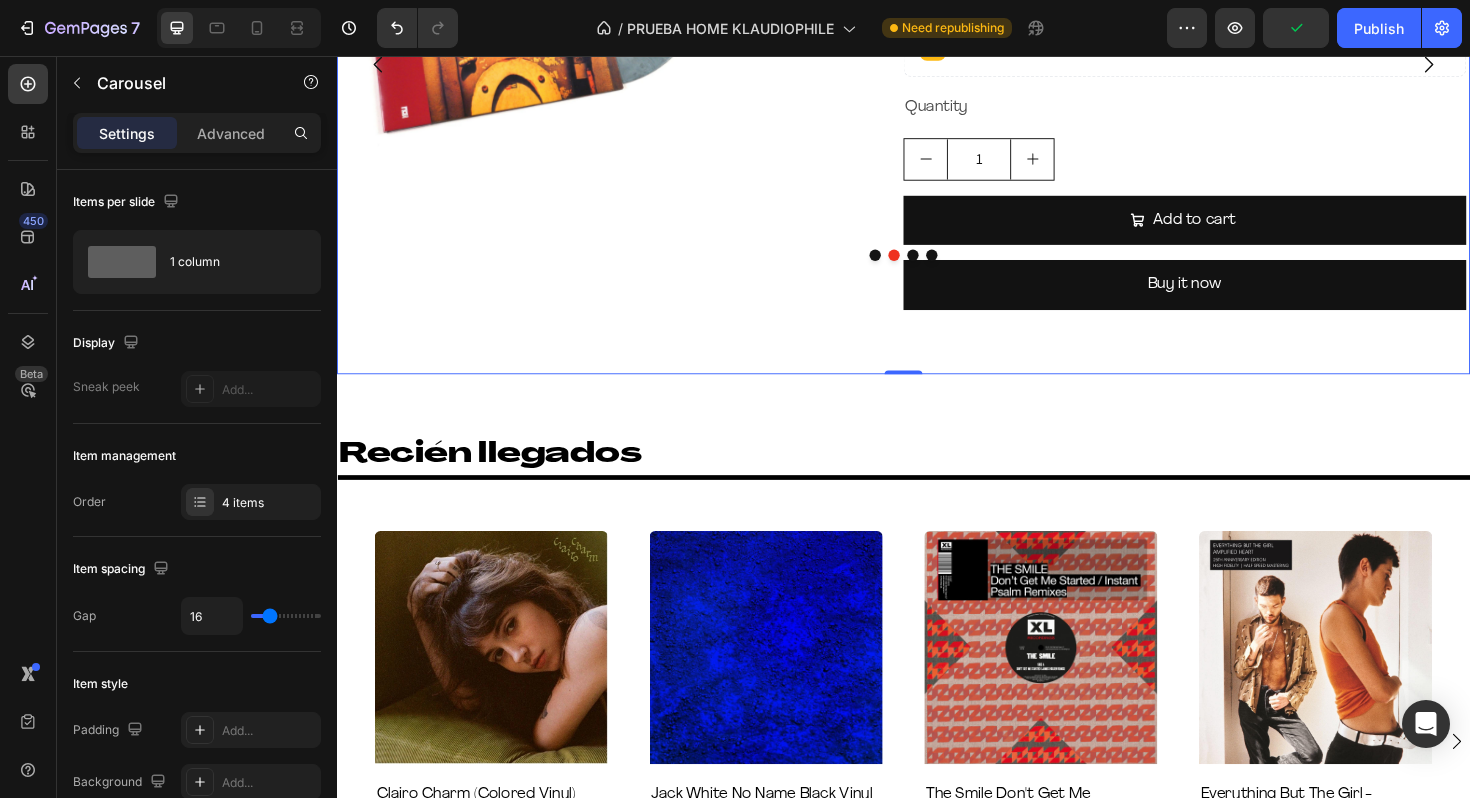 click at bounding box center [937, 267] 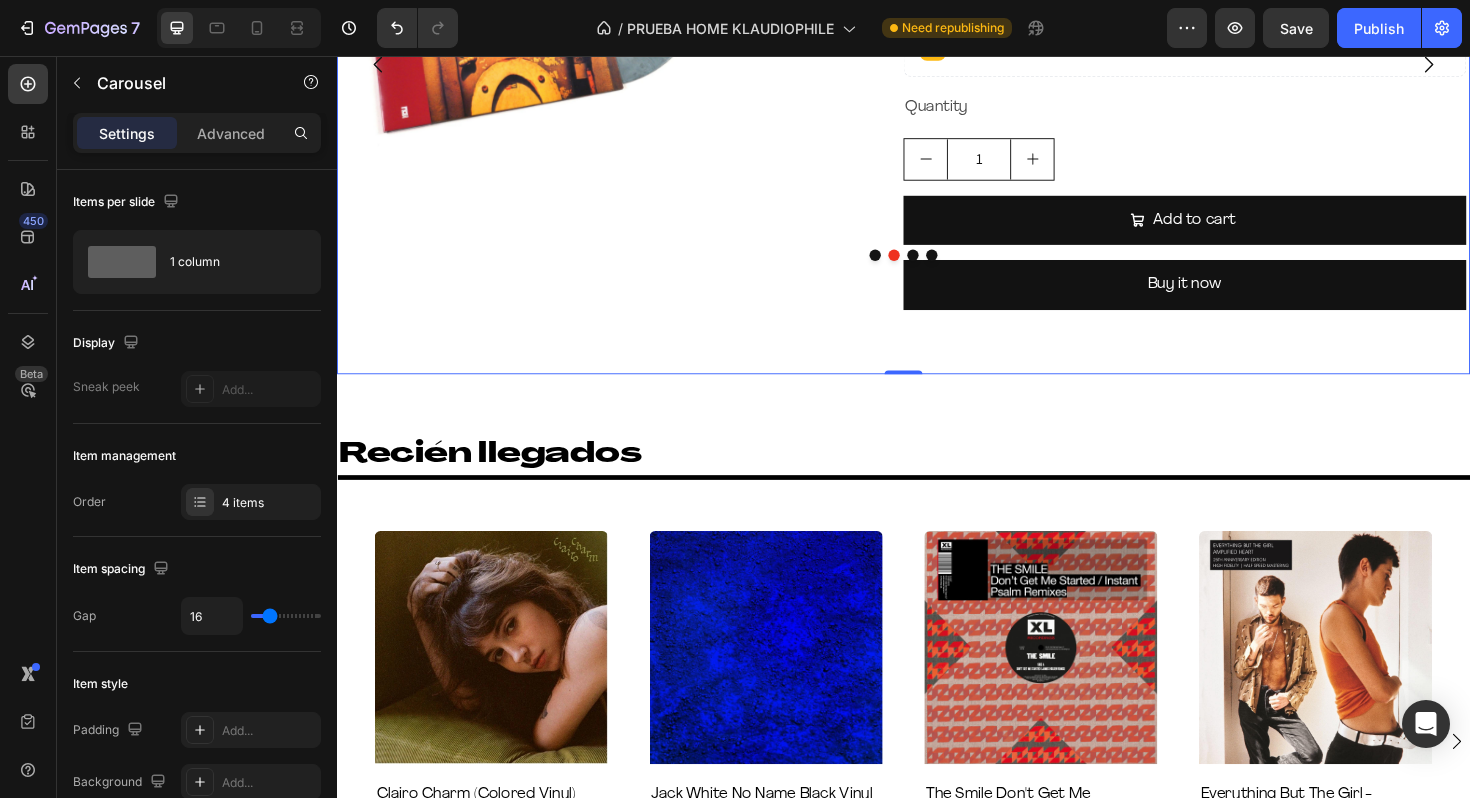 click at bounding box center (937, 267) 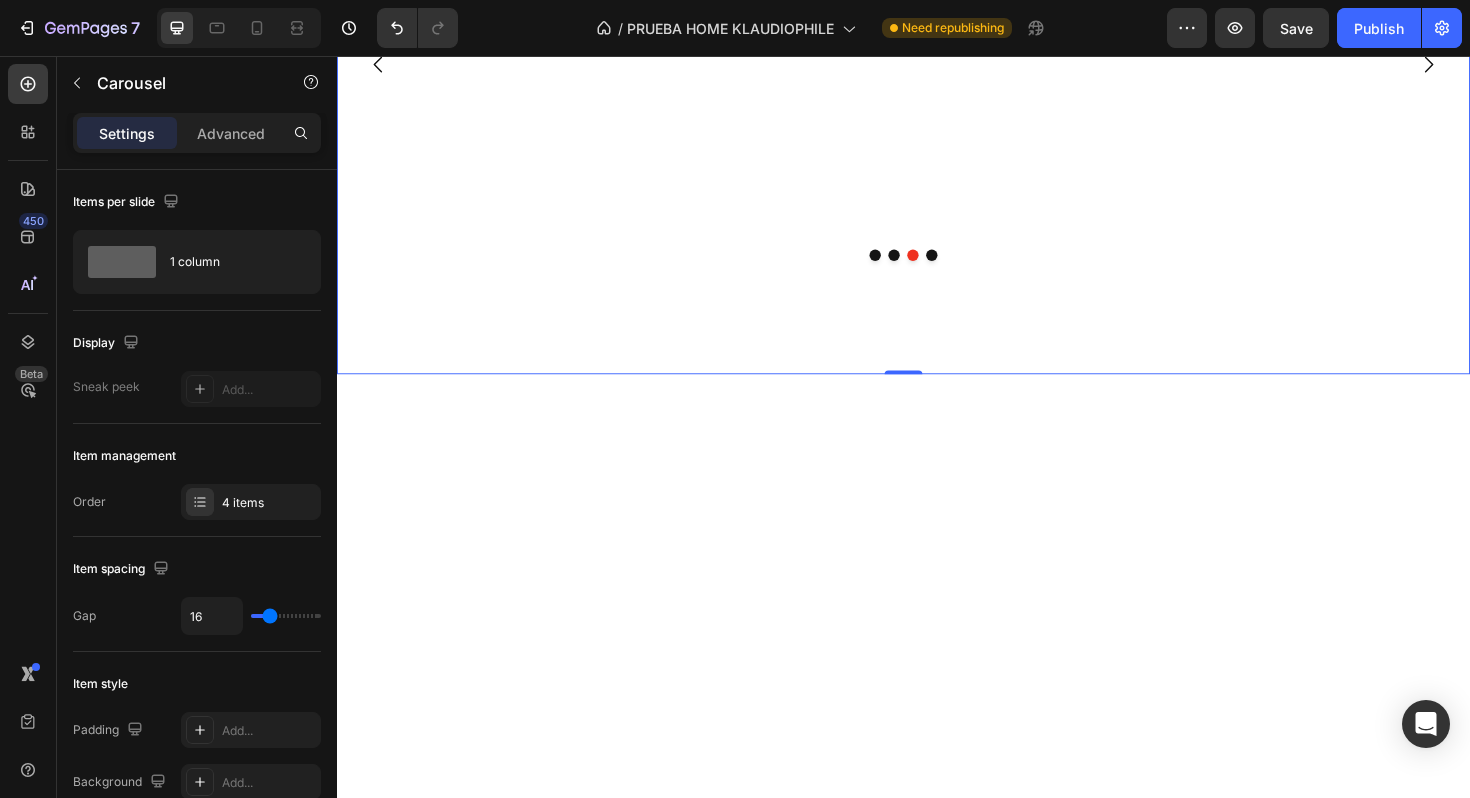 scroll, scrollTop: 46, scrollLeft: 0, axis: vertical 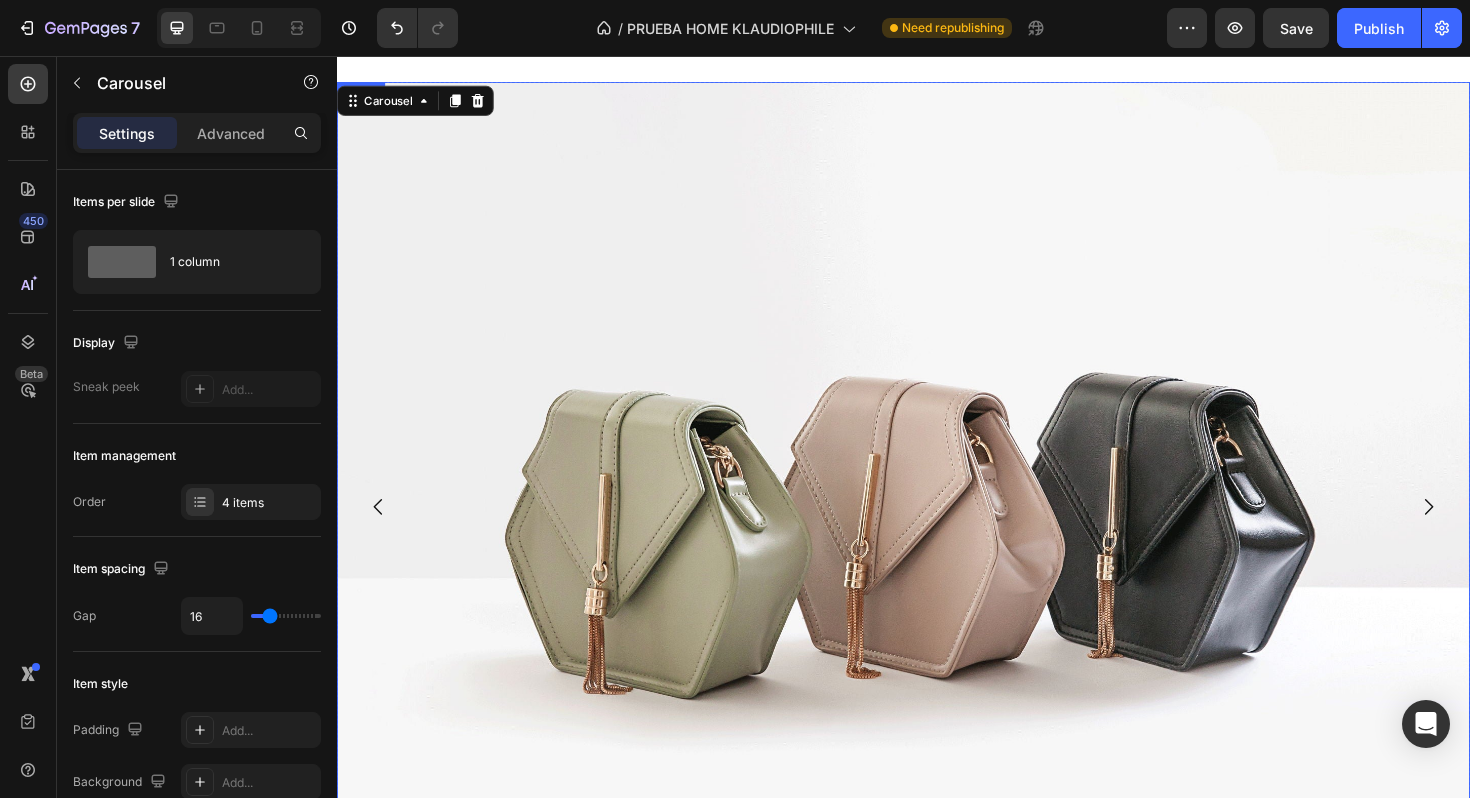 click at bounding box center (937, 533) 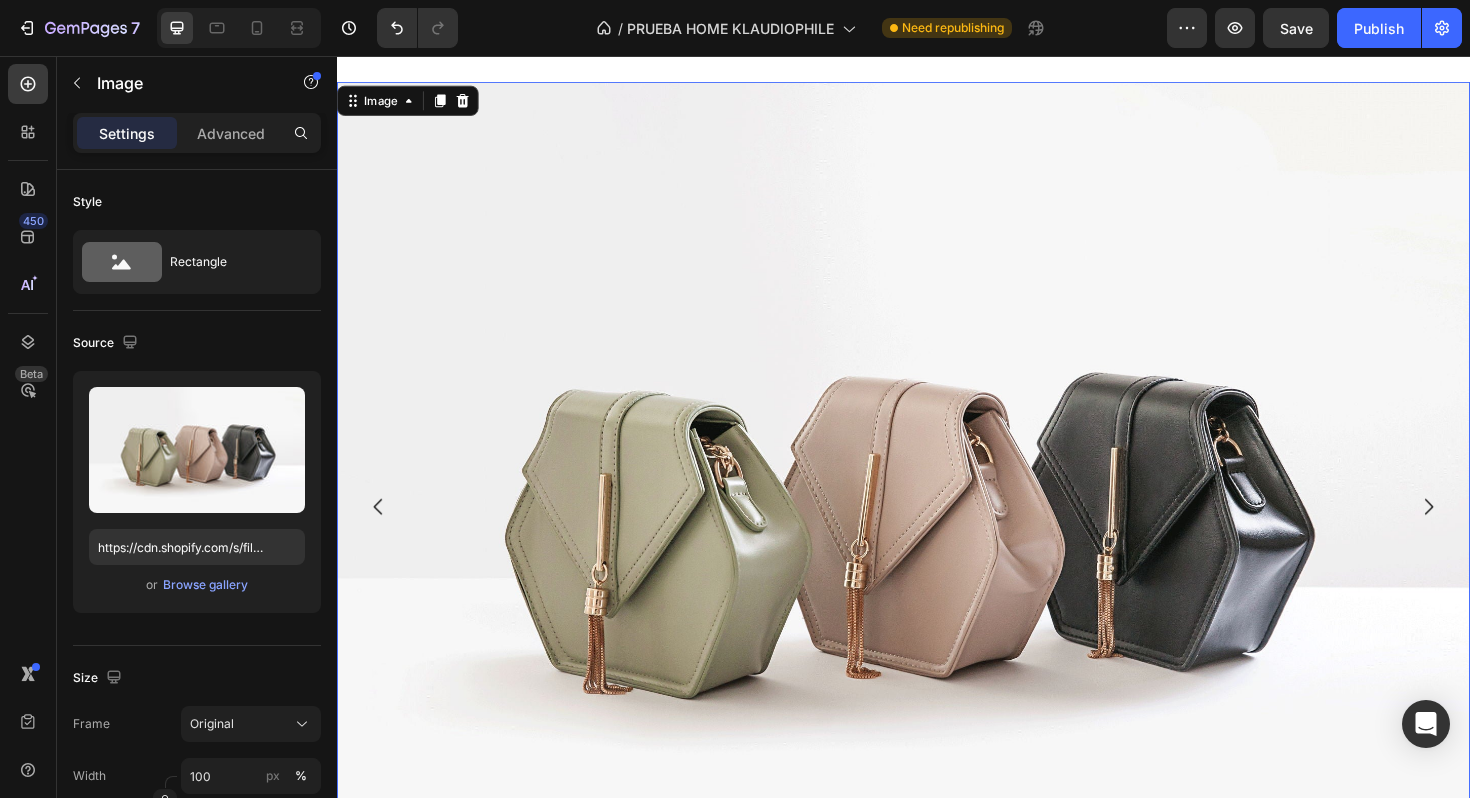 click on "Image" at bounding box center (412, 103) 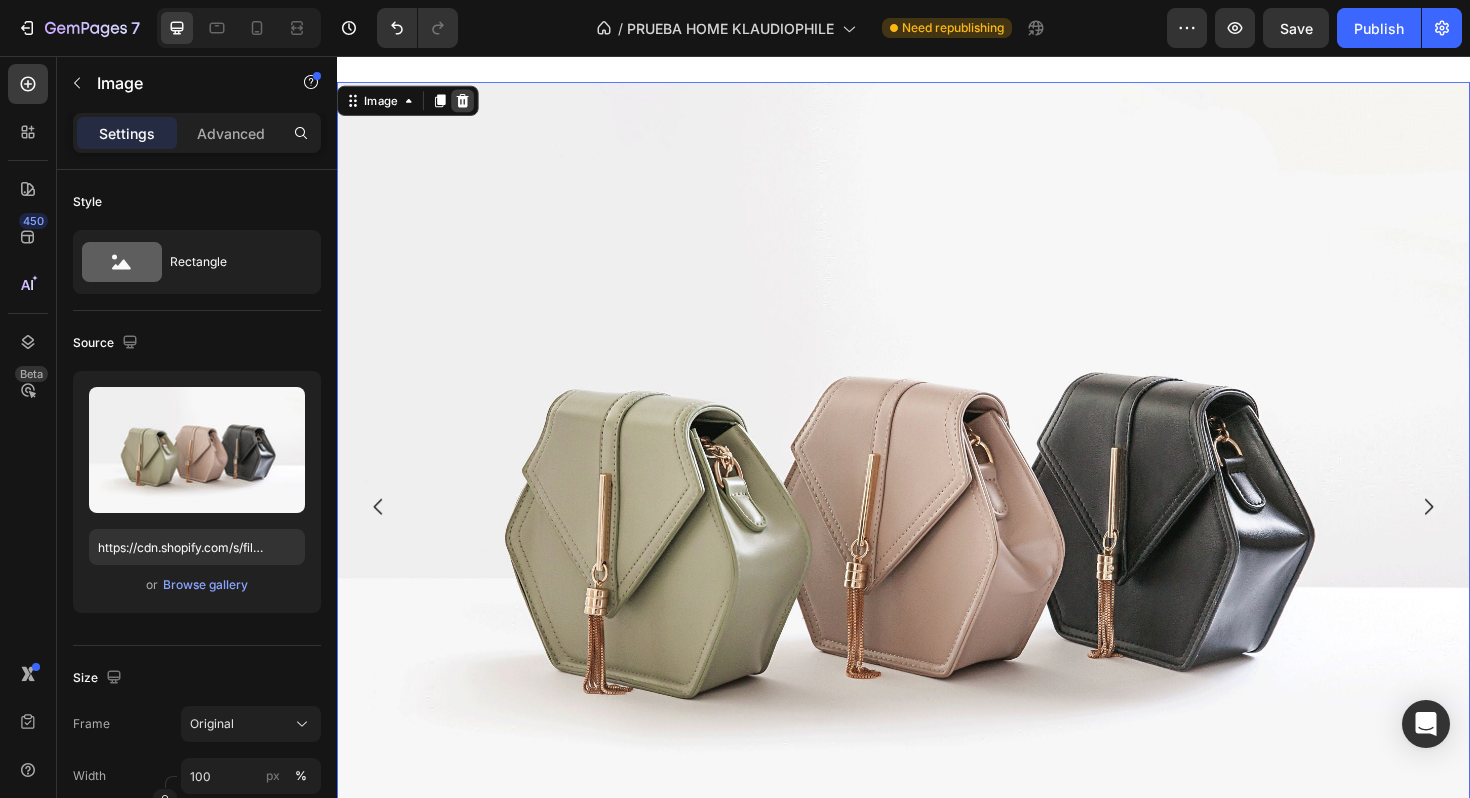 click 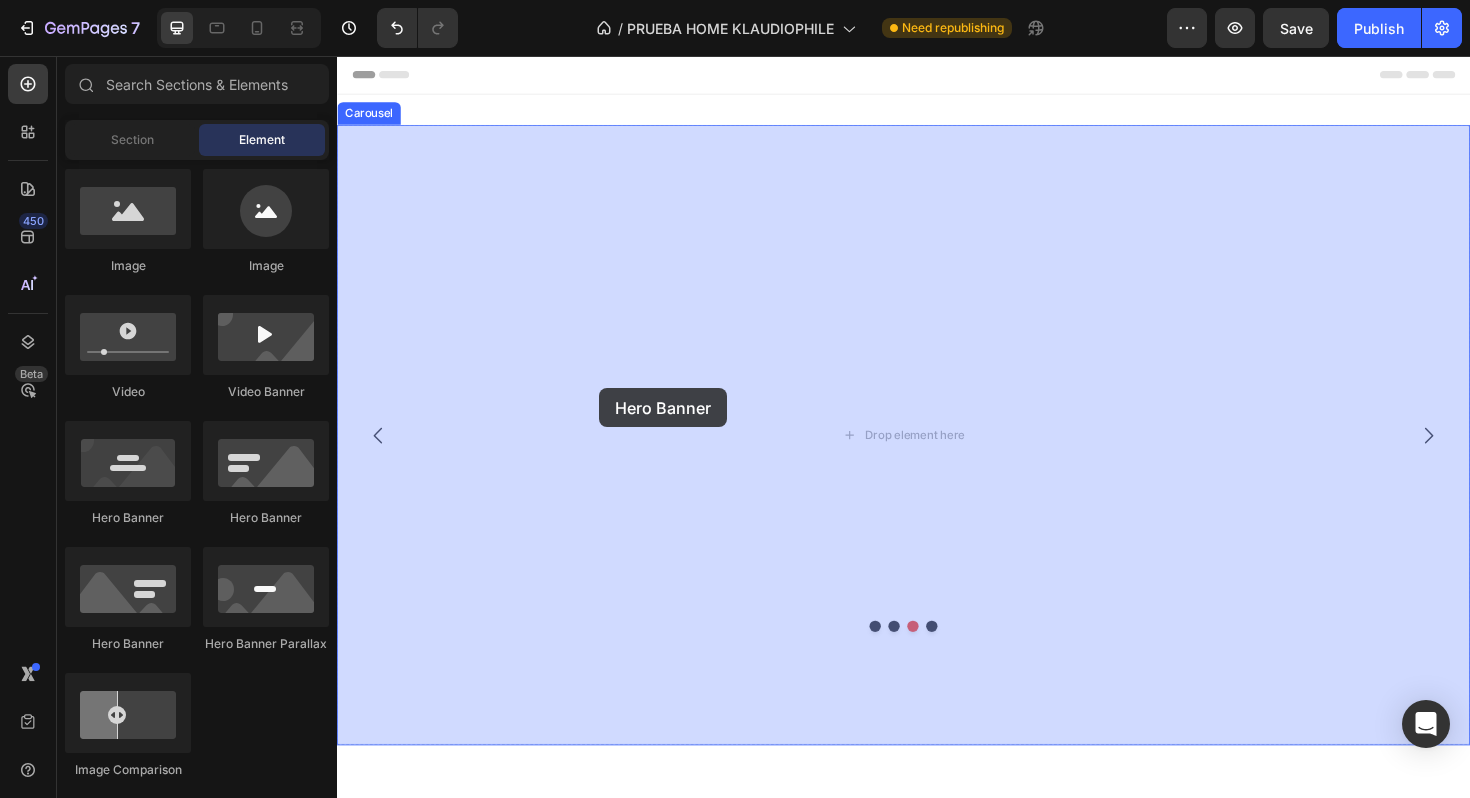 drag, startPoint x: 595, startPoint y: 514, endPoint x: 614, endPoint y: 408, distance: 107.68937 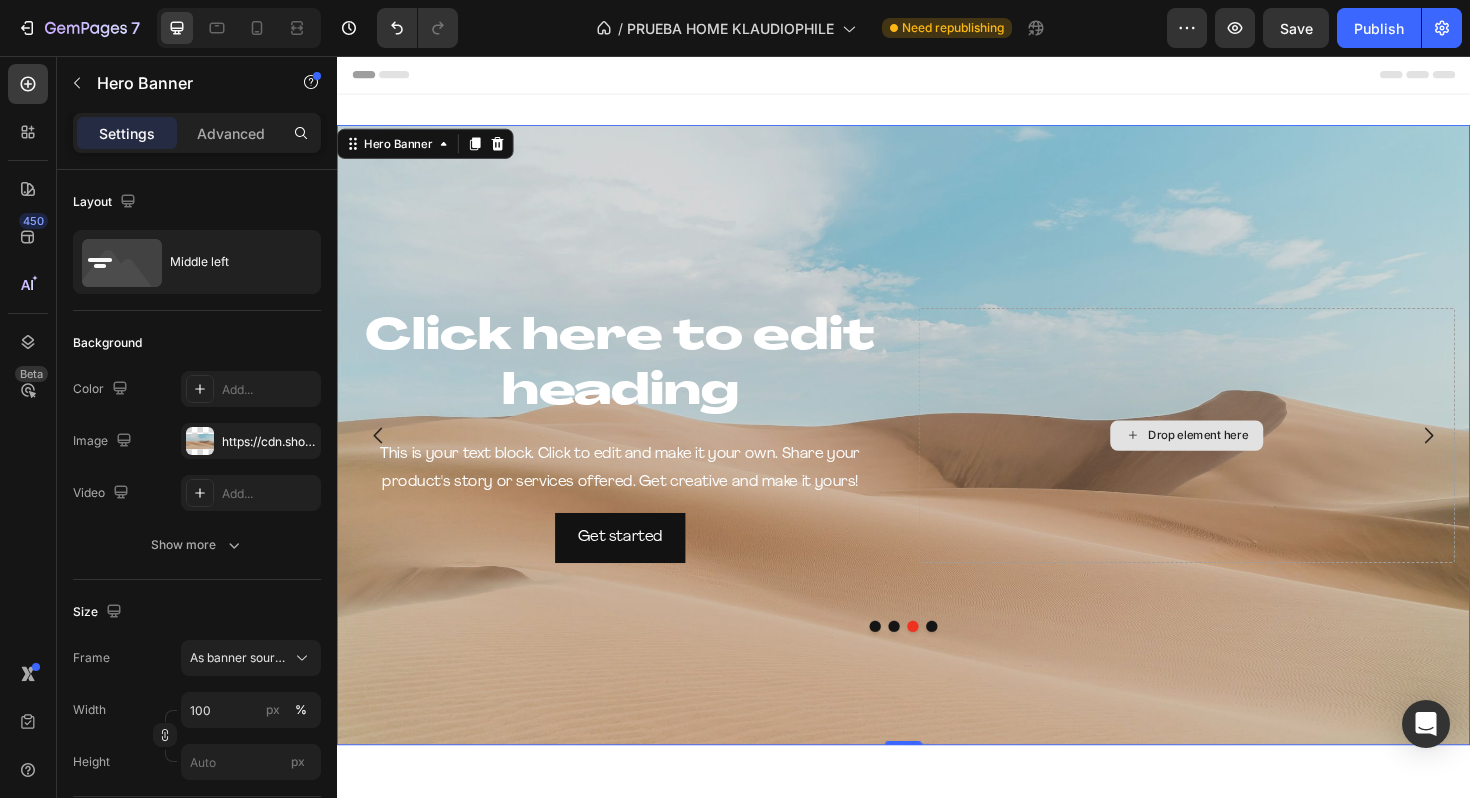 click on "Drop element here" at bounding box center [1237, 458] 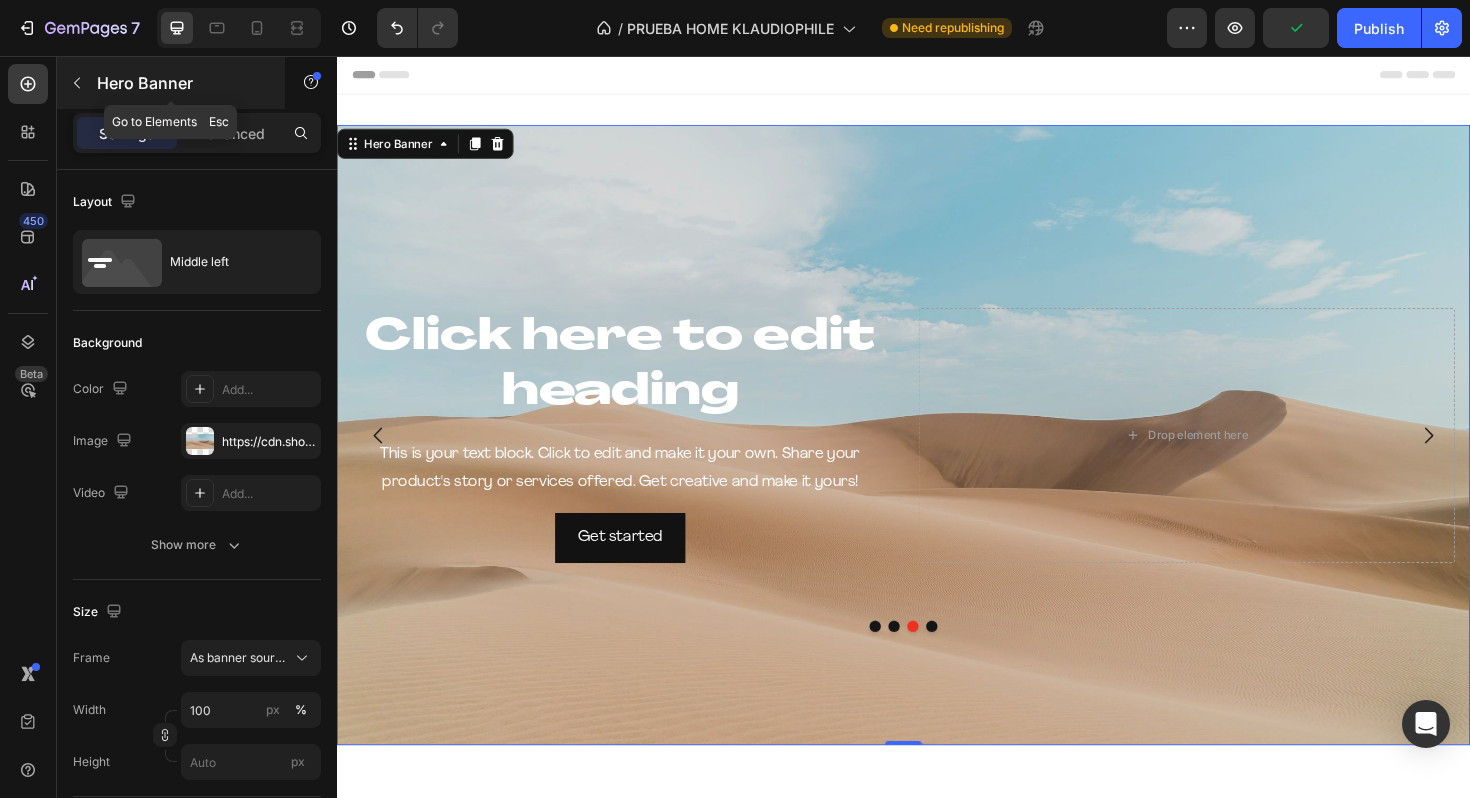 click 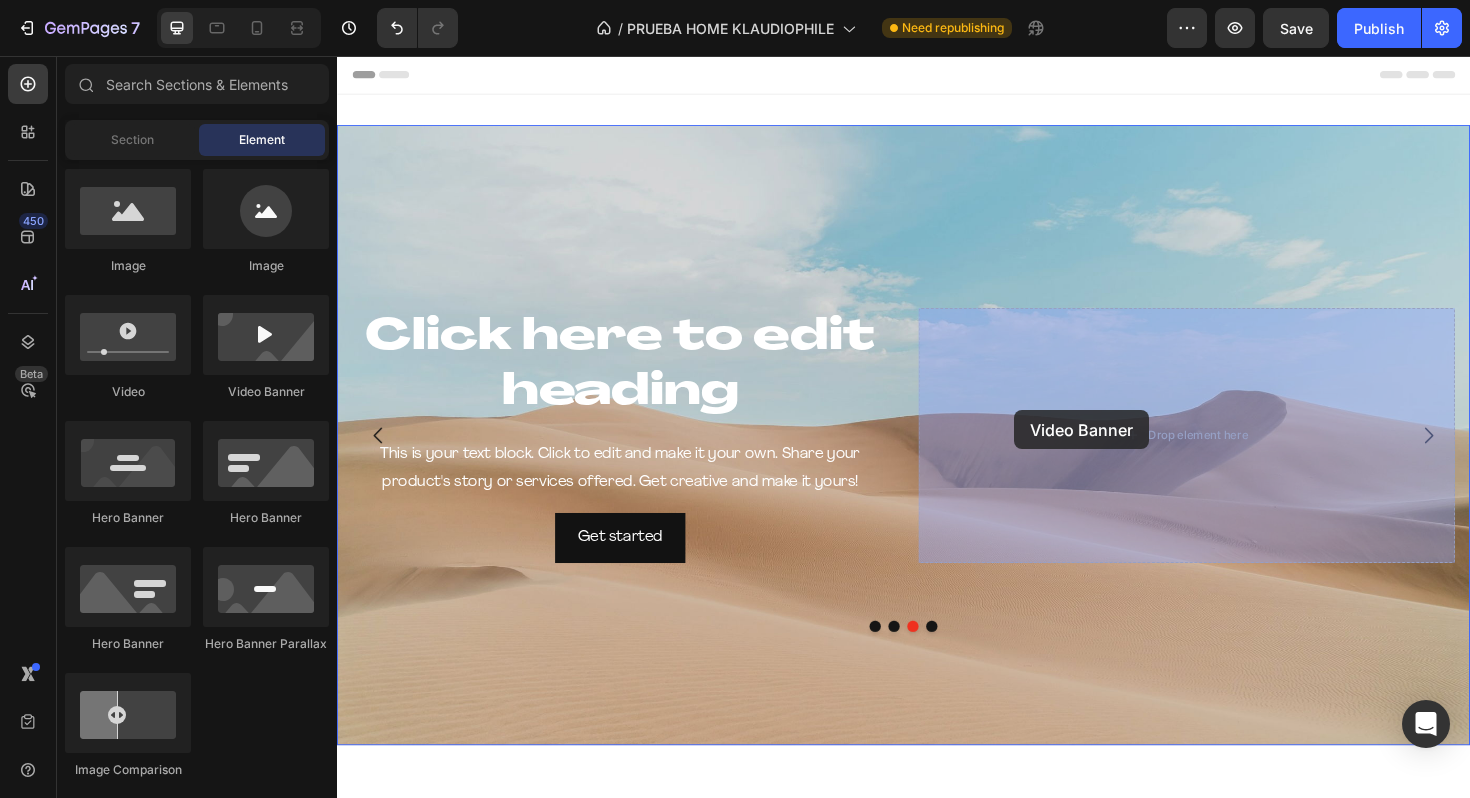 drag, startPoint x: 589, startPoint y: 416, endPoint x: 1054, endPoint y: 431, distance: 465.24188 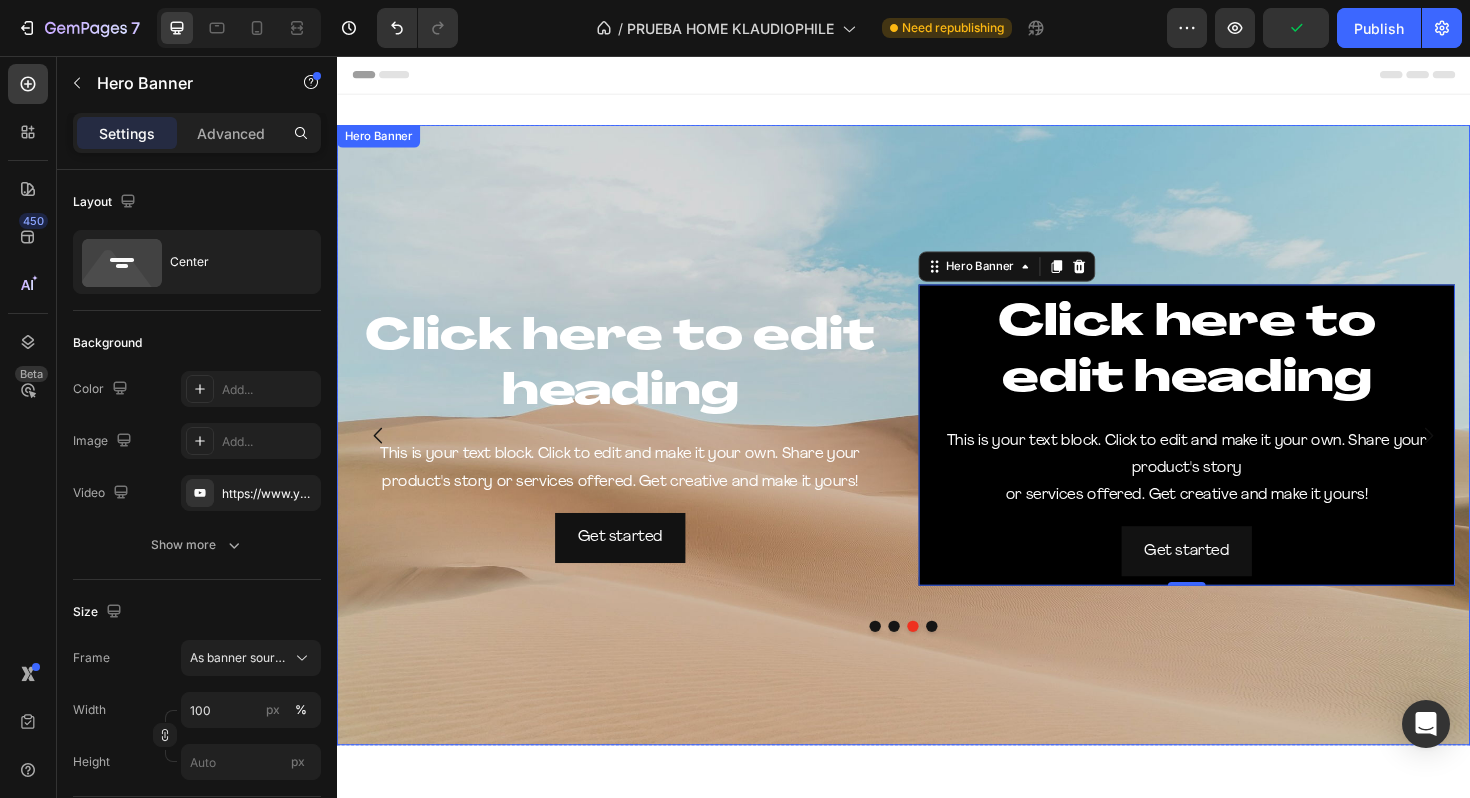 click at bounding box center [937, 457] 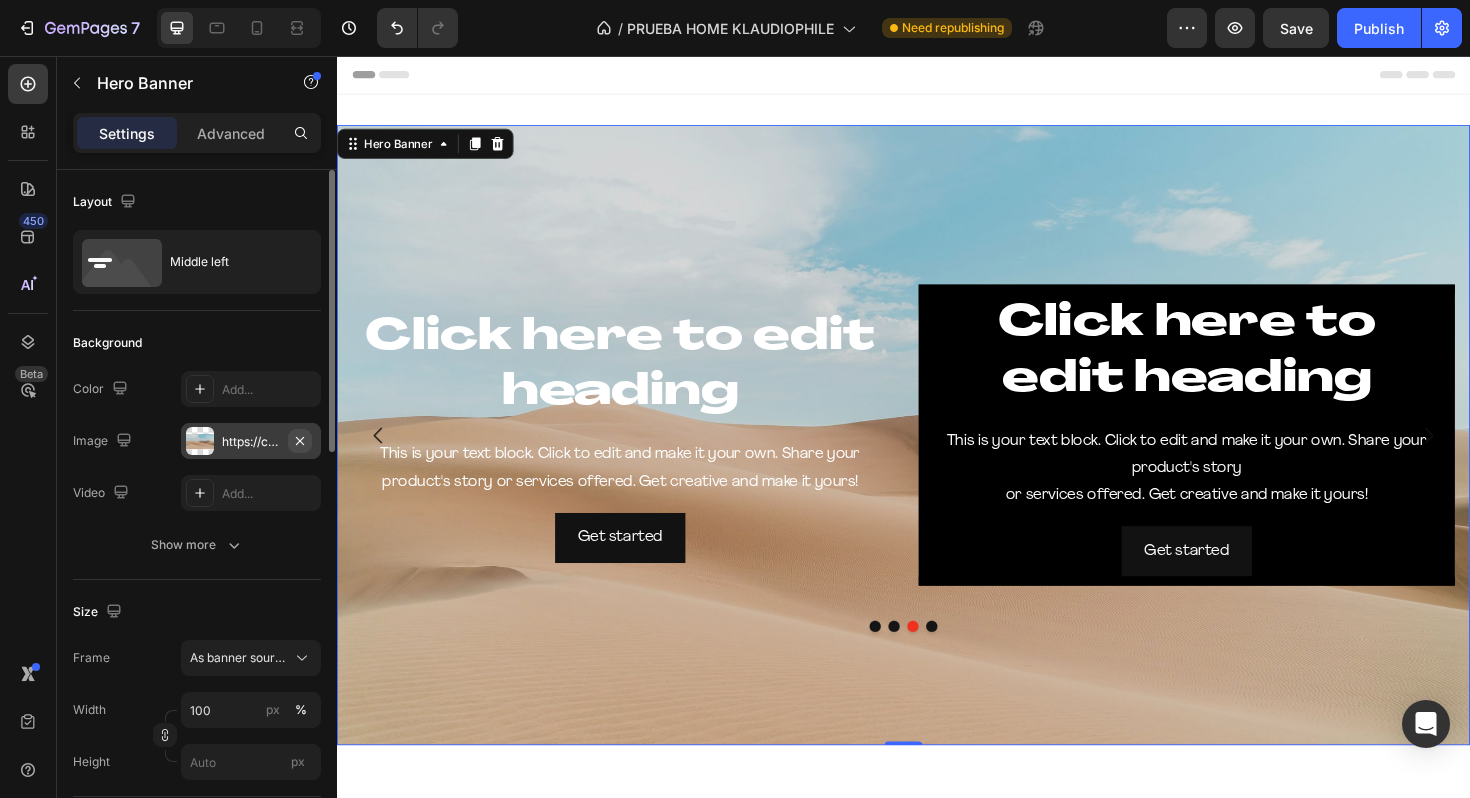 click 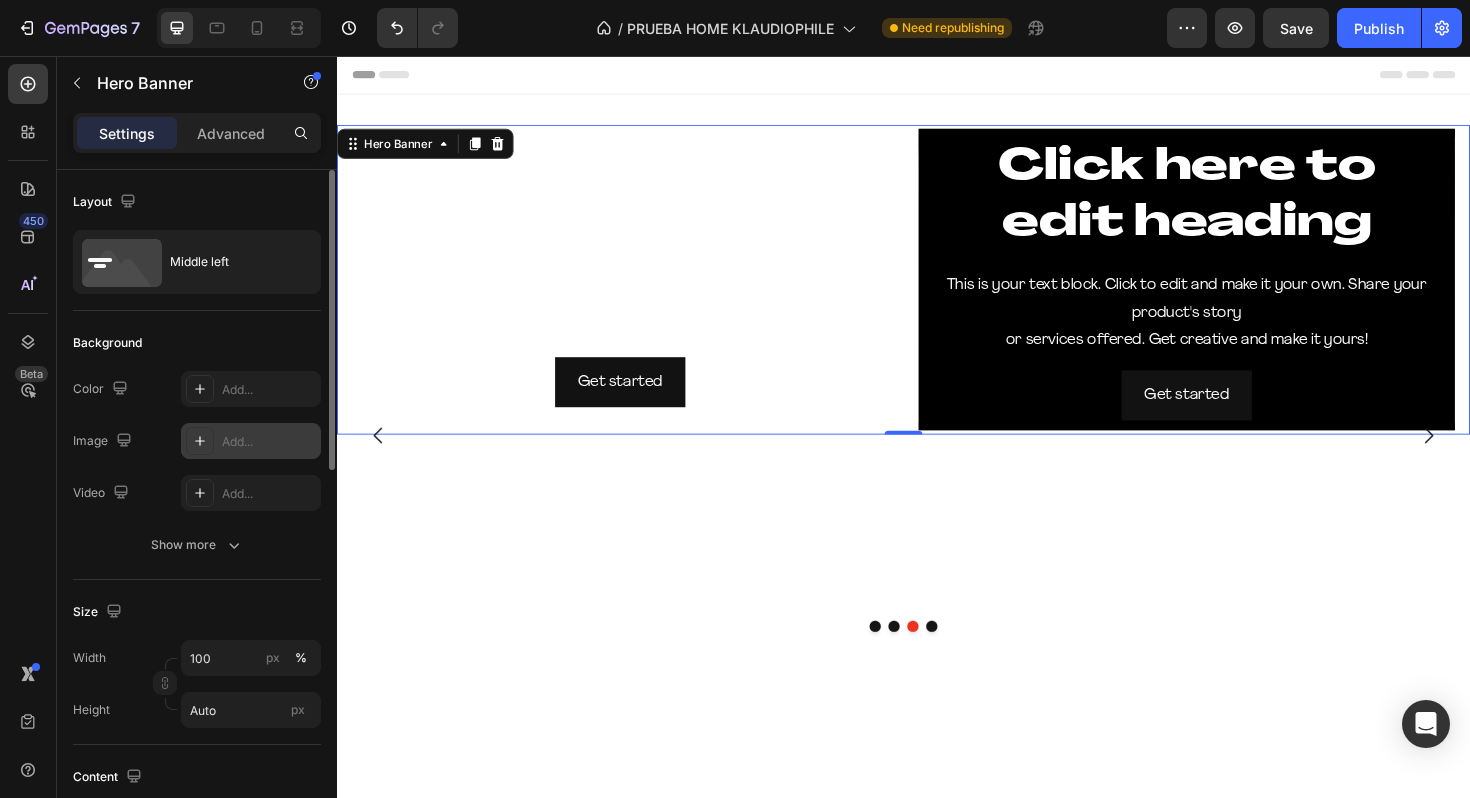 type 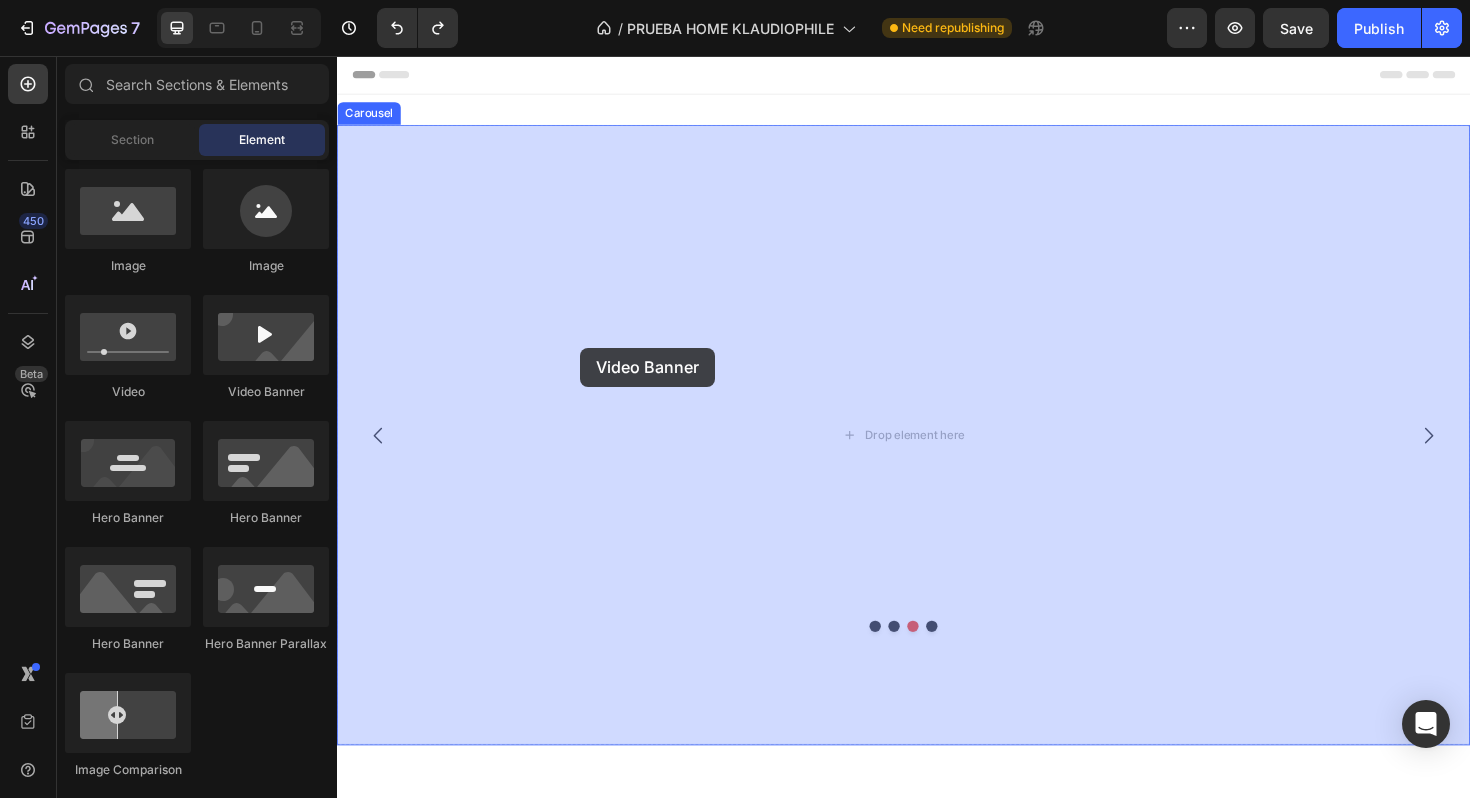 drag, startPoint x: 610, startPoint y: 404, endPoint x: 791, endPoint y: 379, distance: 182.71837 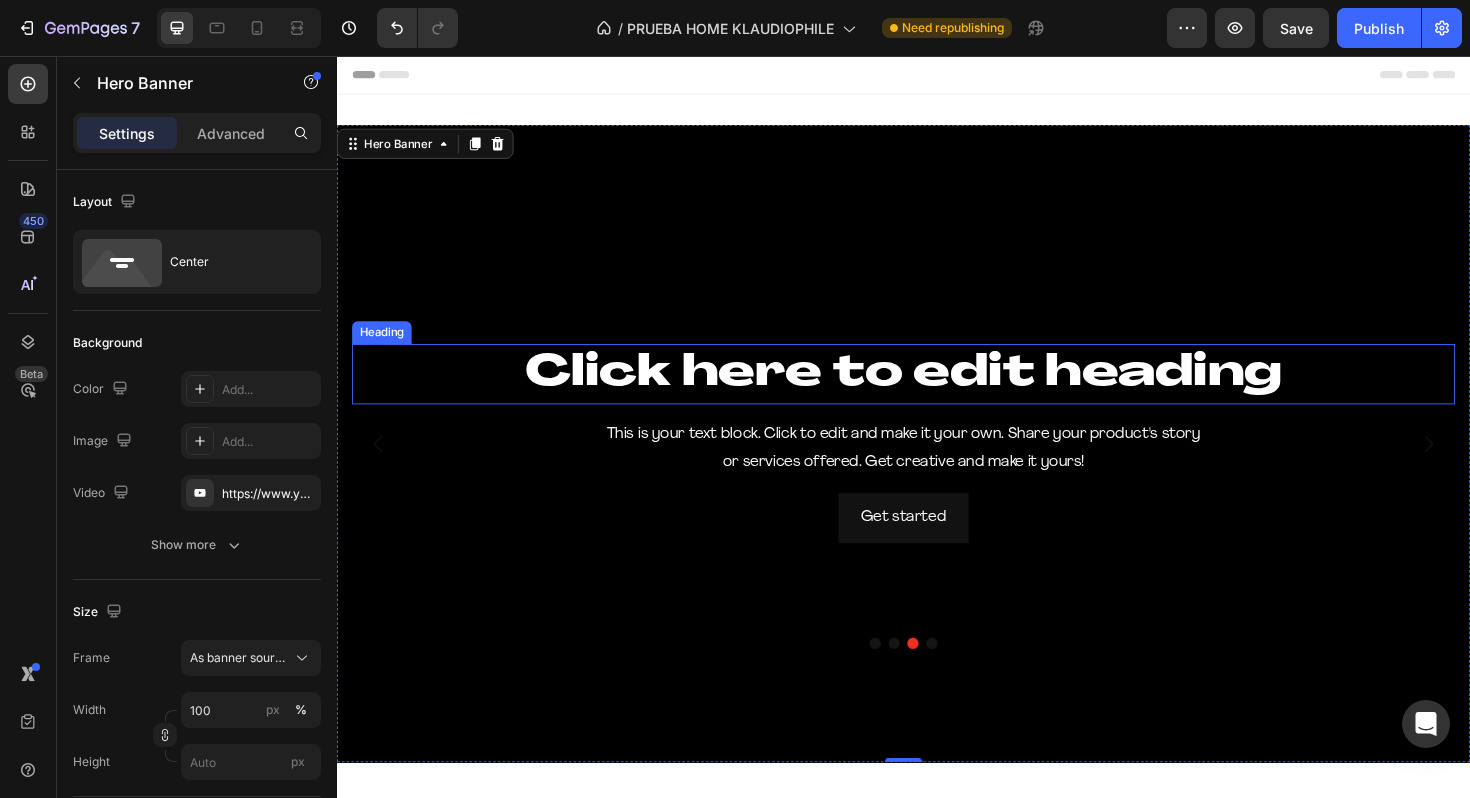 click on "Click here to edit heading" at bounding box center [937, 393] 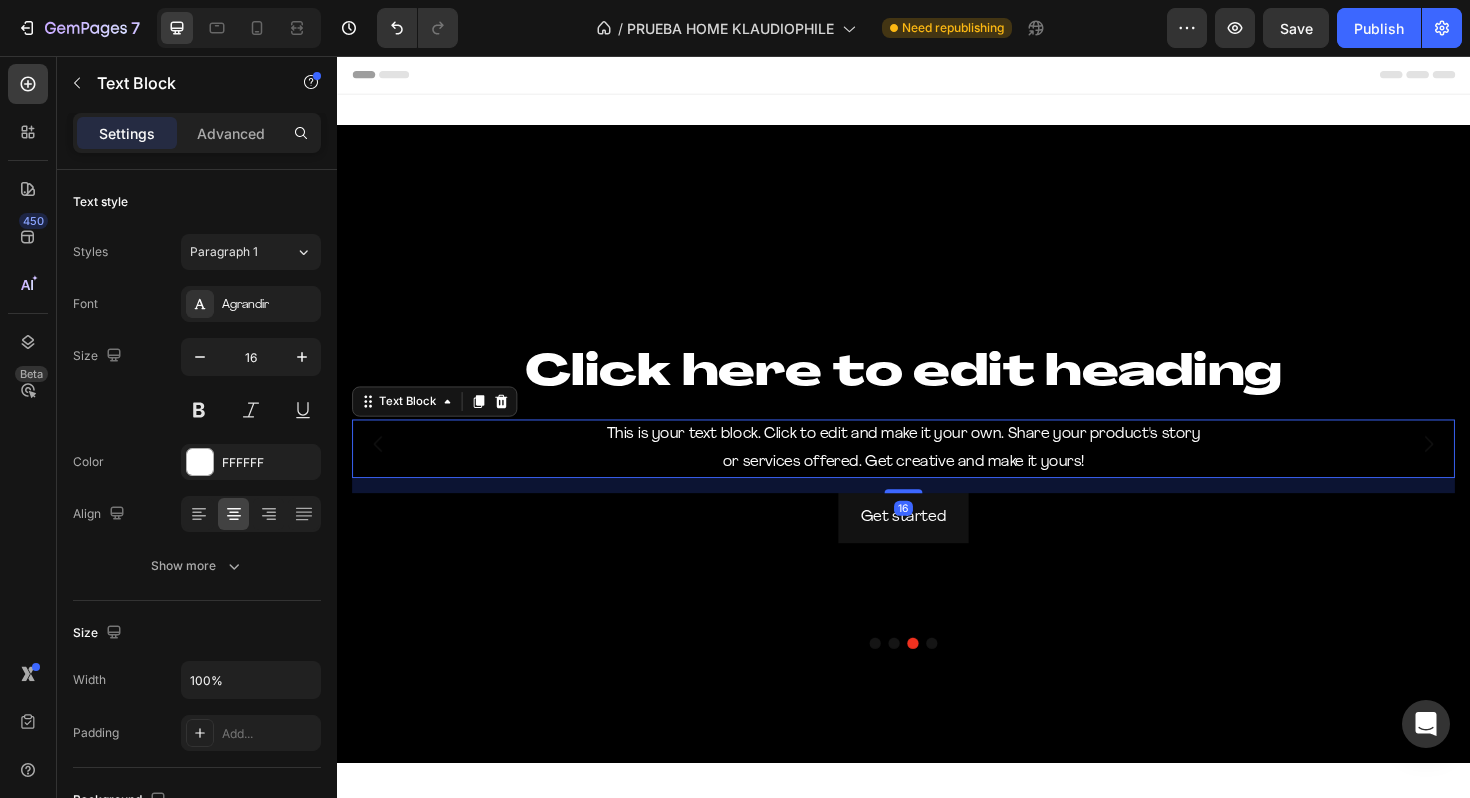 click on "This is your text block. Click to edit and make it your own. Share your product's story                   or services offered. Get creative and make it yours!" at bounding box center (937, 472) 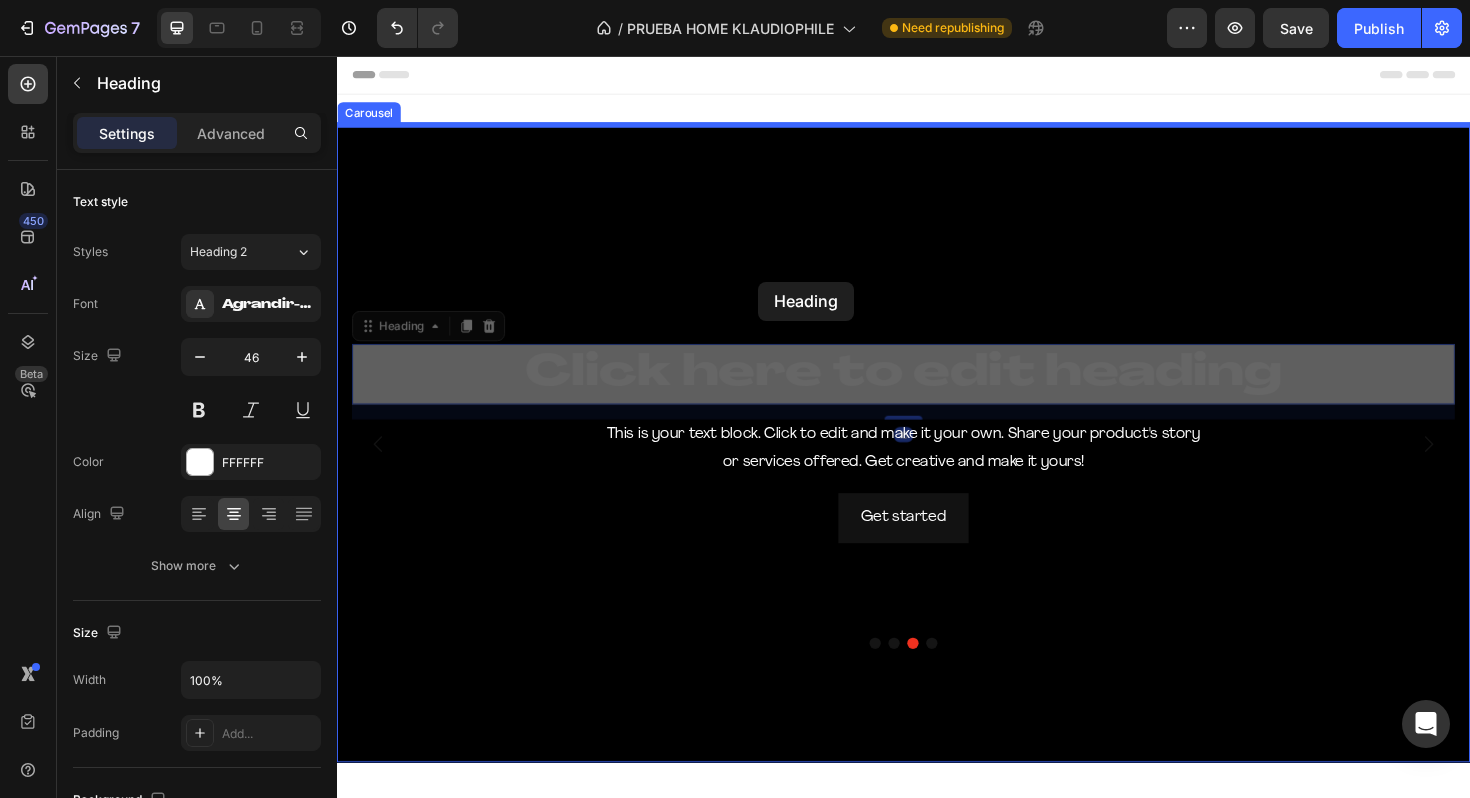 drag, startPoint x: 763, startPoint y: 400, endPoint x: 783, endPoint y: 296, distance: 105.90562 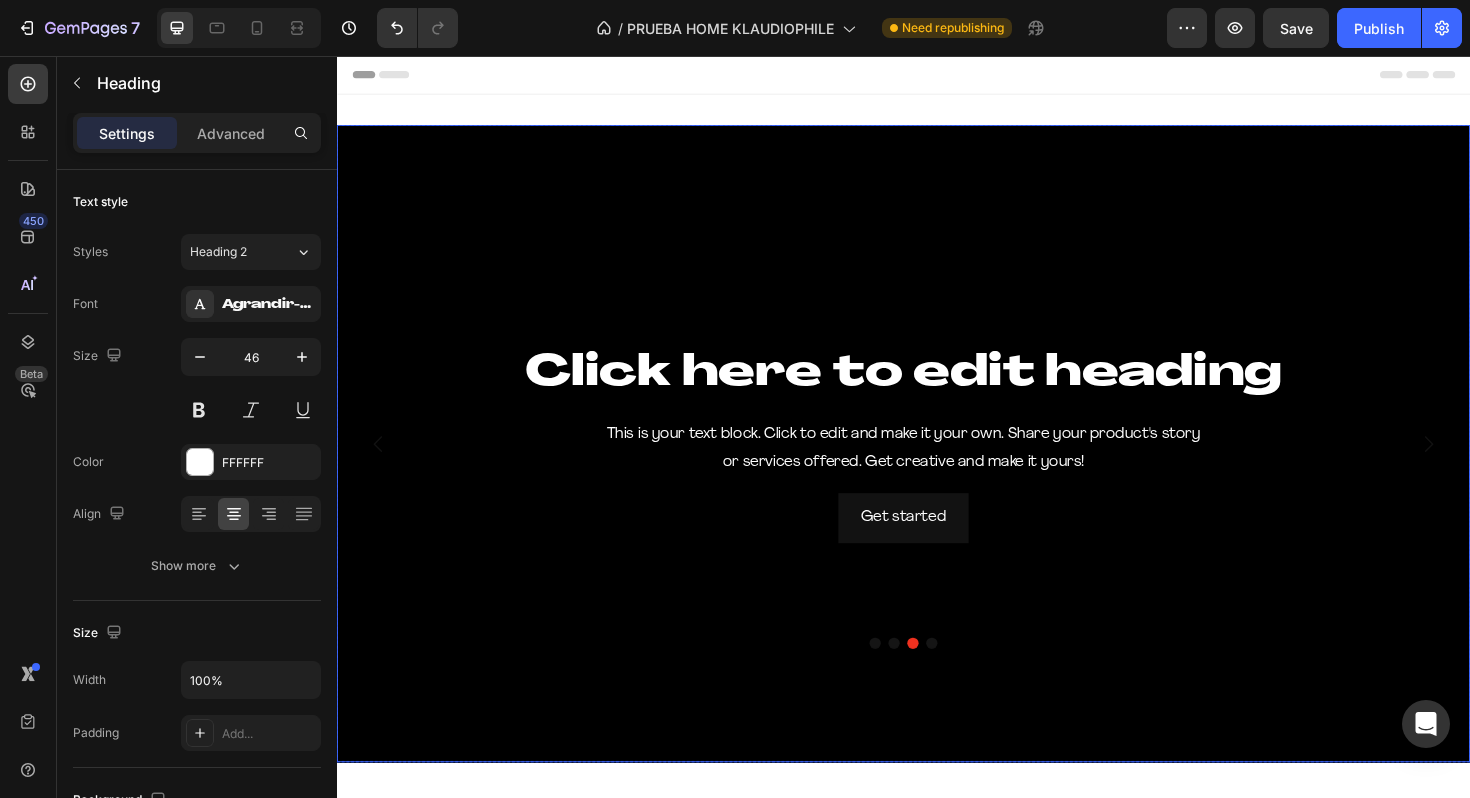 type 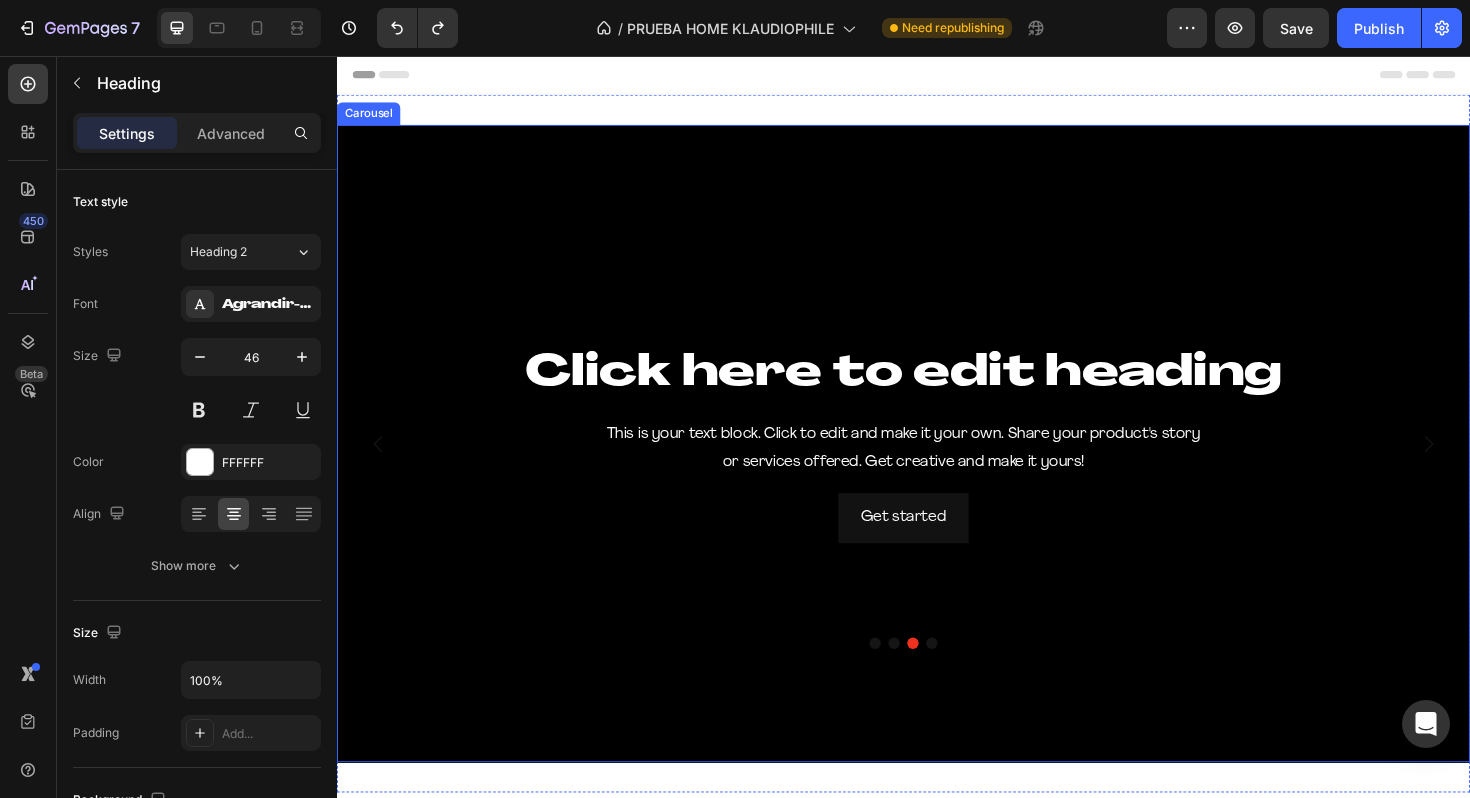 click at bounding box center [907, 678] 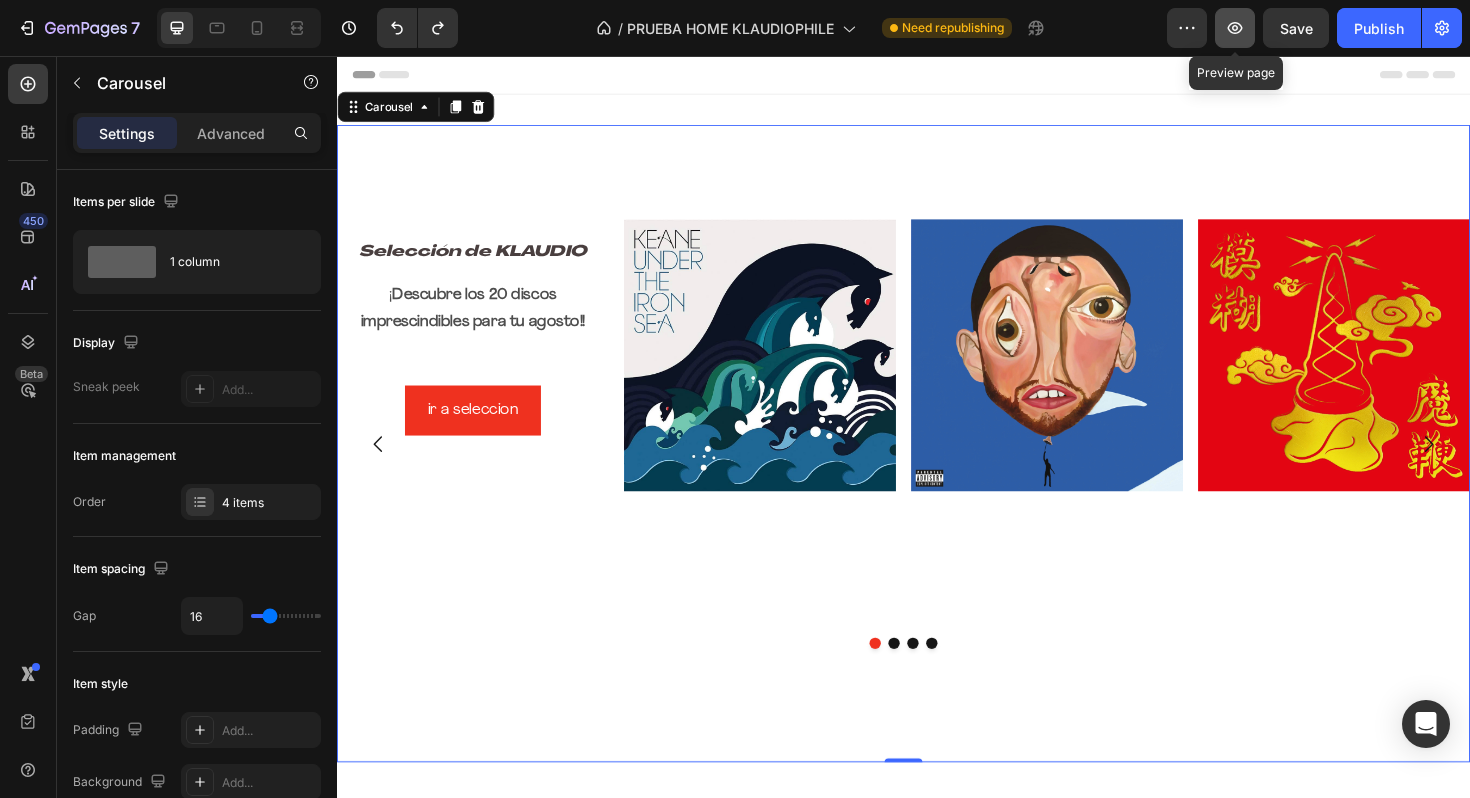 click 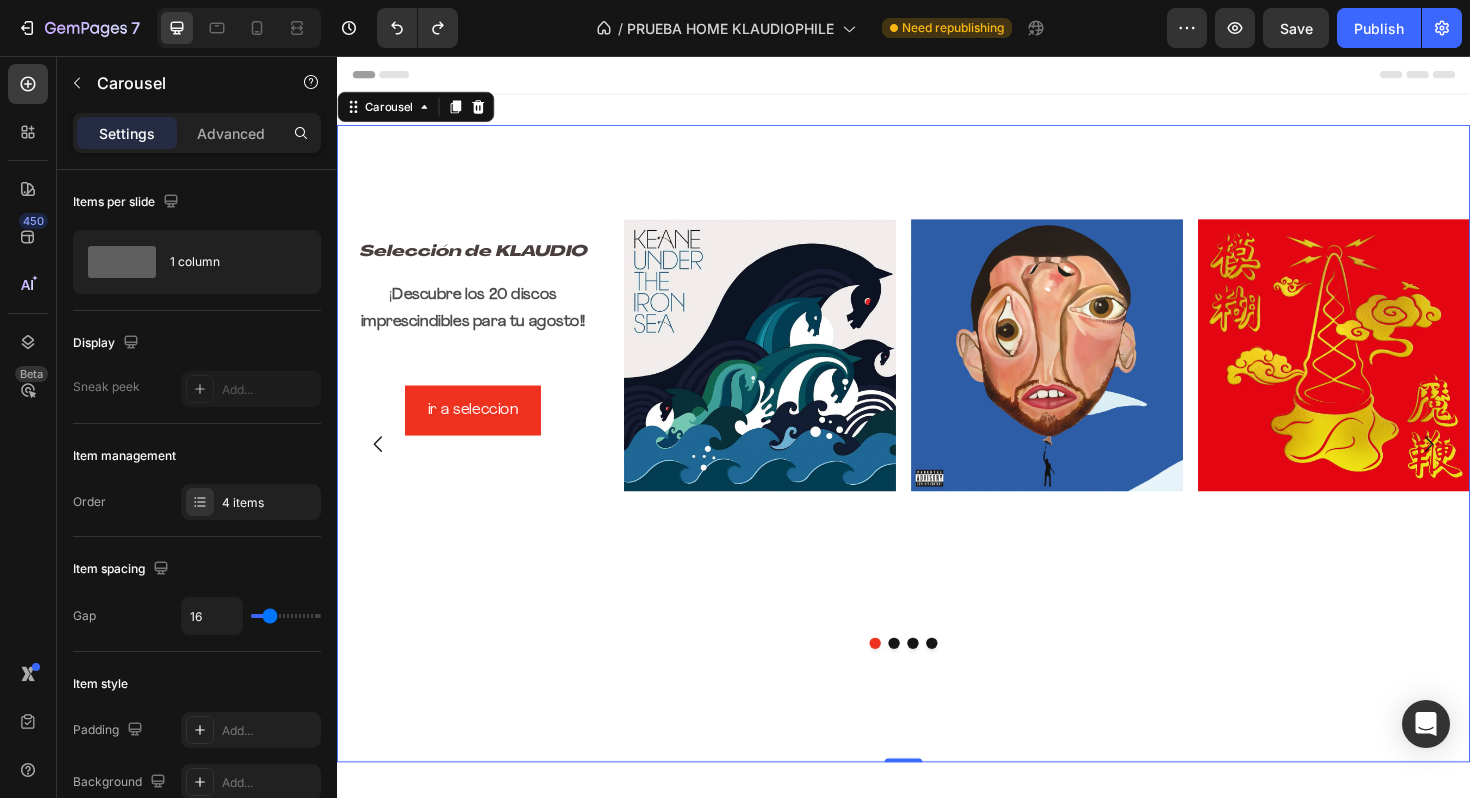 click at bounding box center (927, 678) 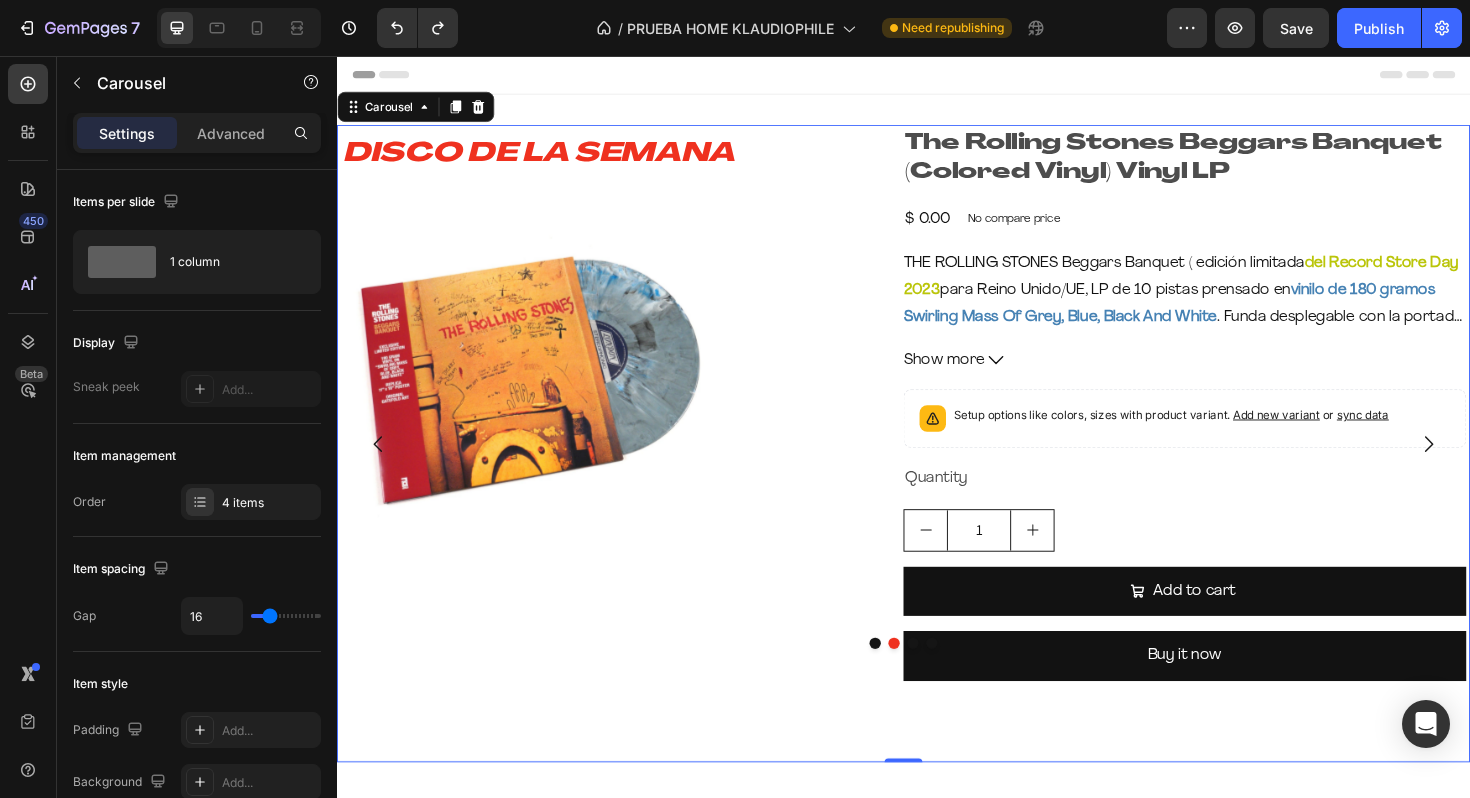 click at bounding box center [947, 678] 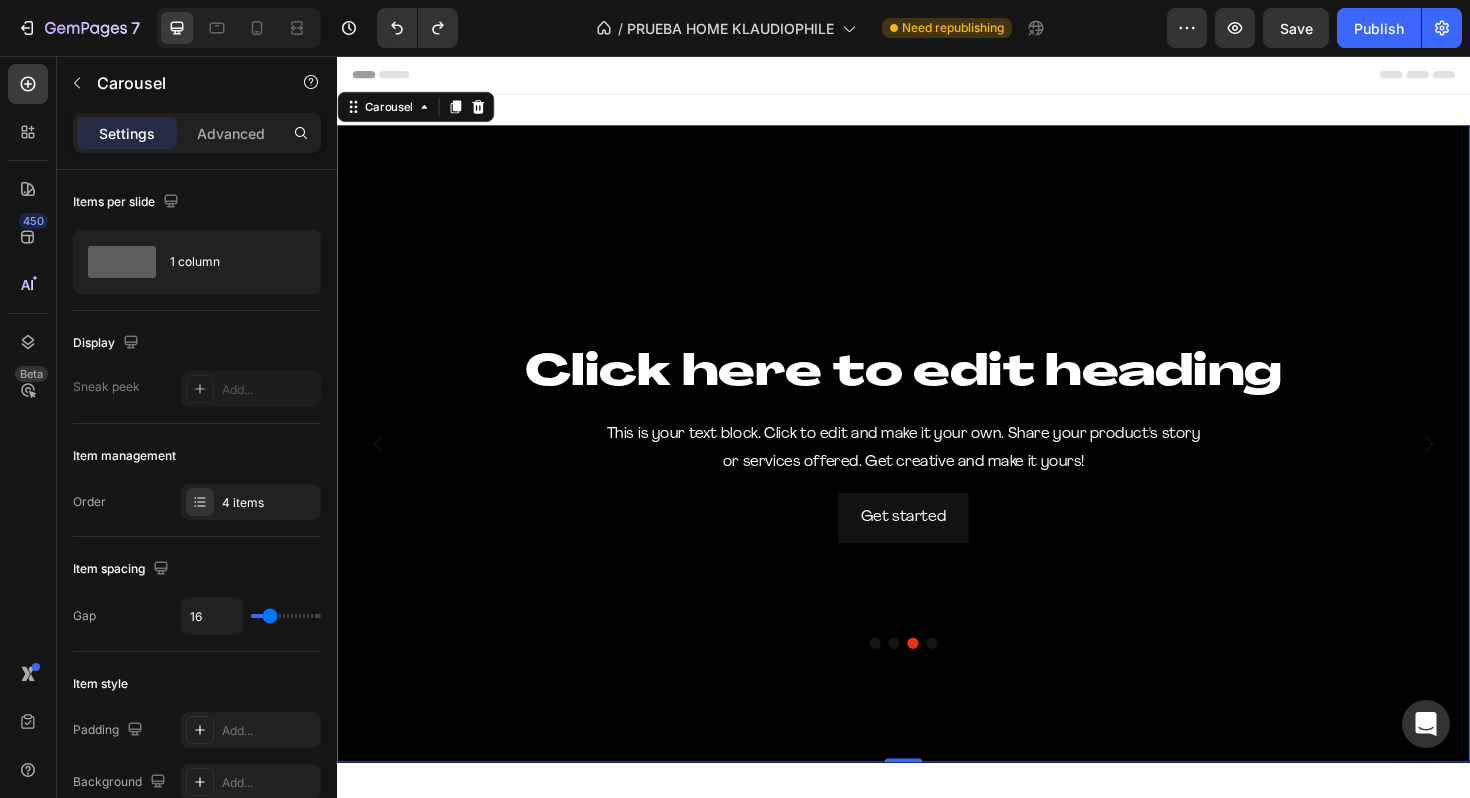 click at bounding box center (937, 678) 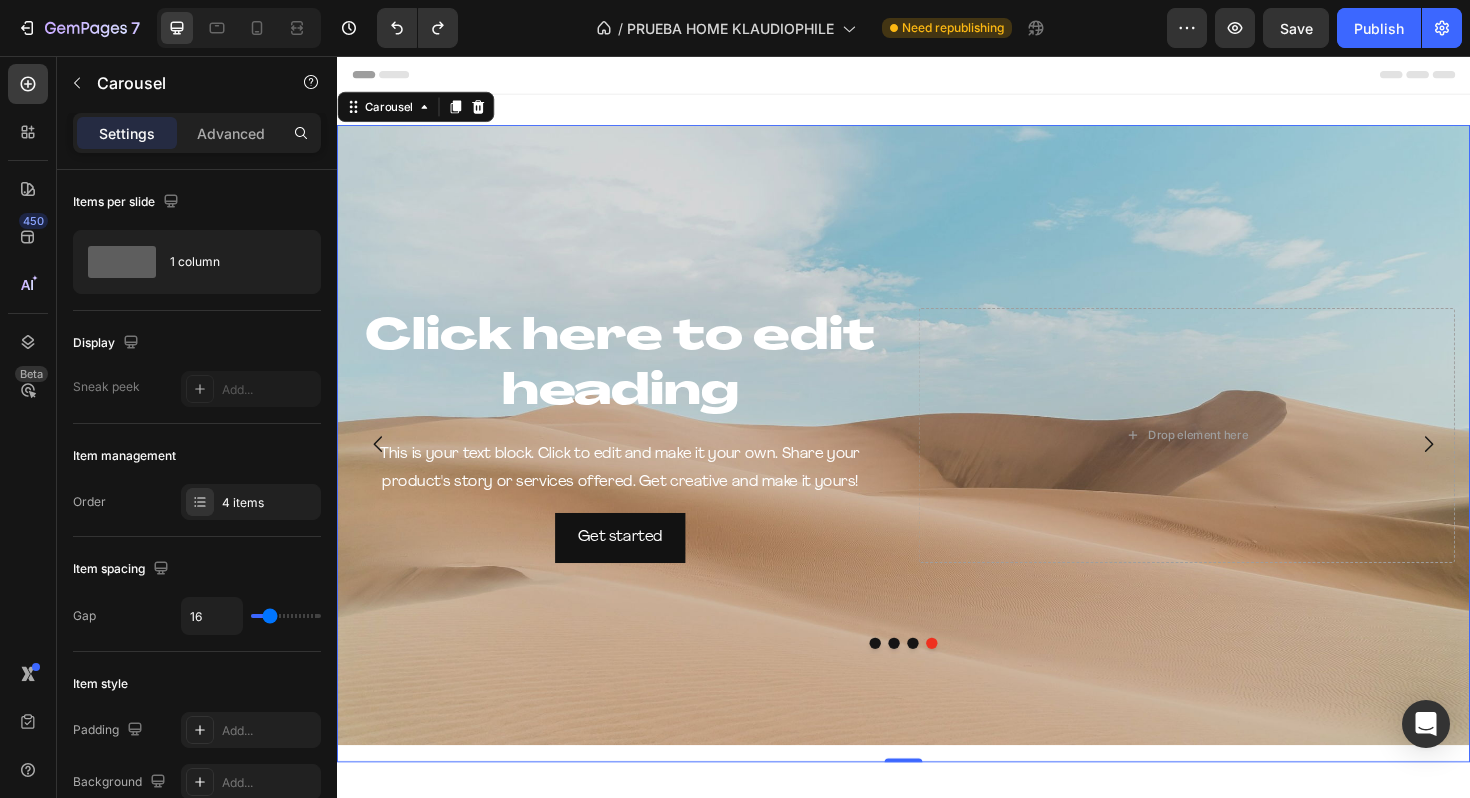 click at bounding box center [907, 678] 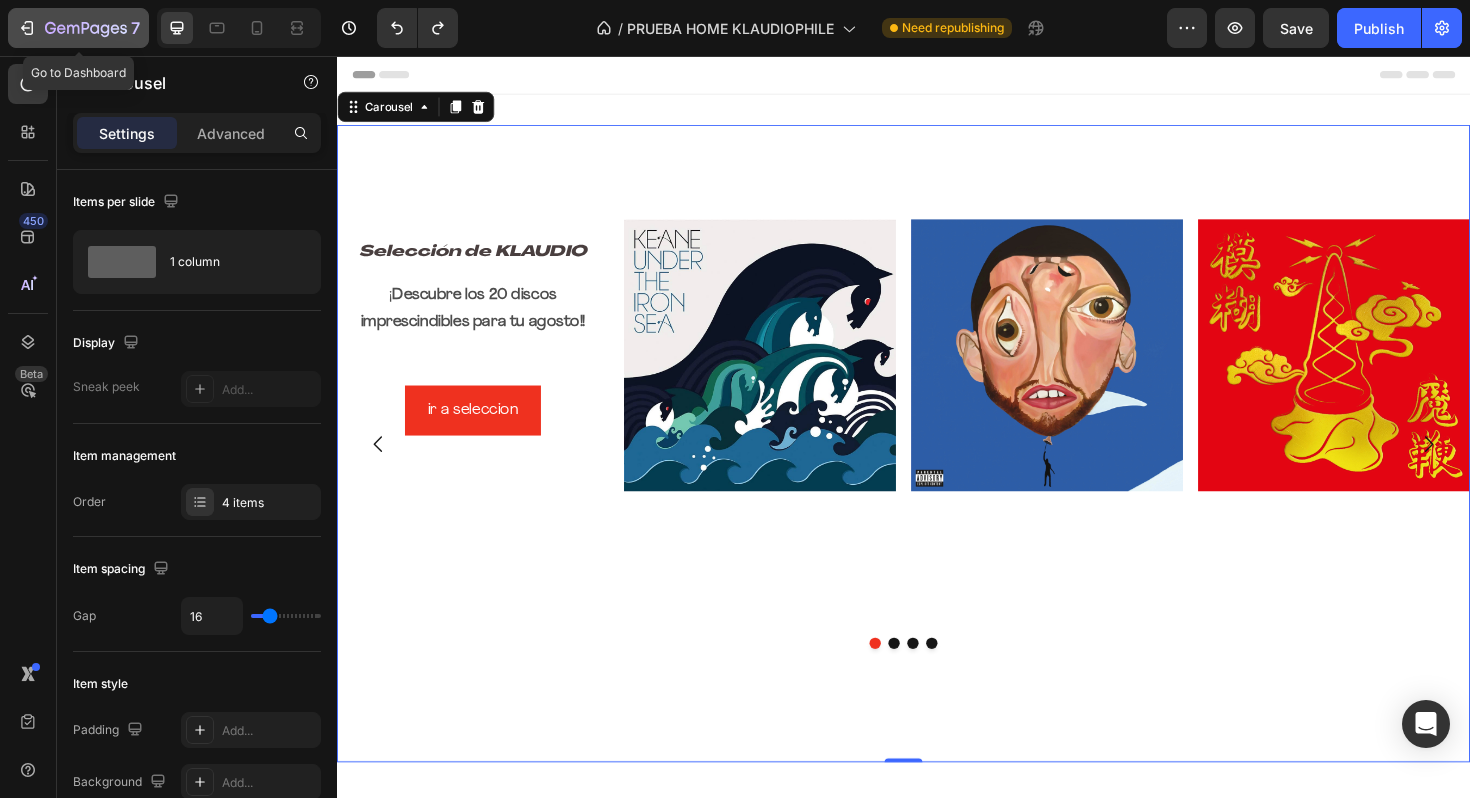 click 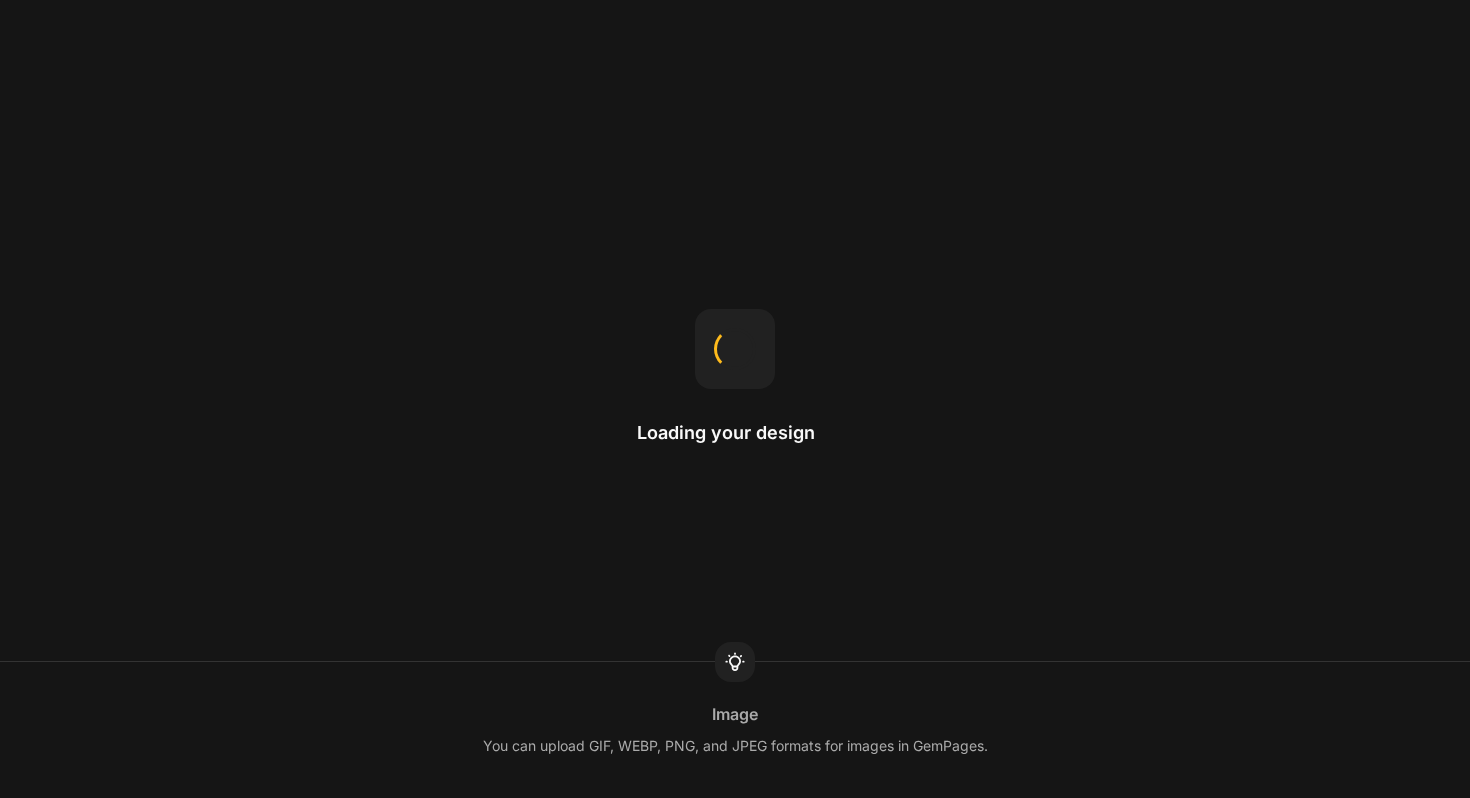 scroll, scrollTop: 0, scrollLeft: 0, axis: both 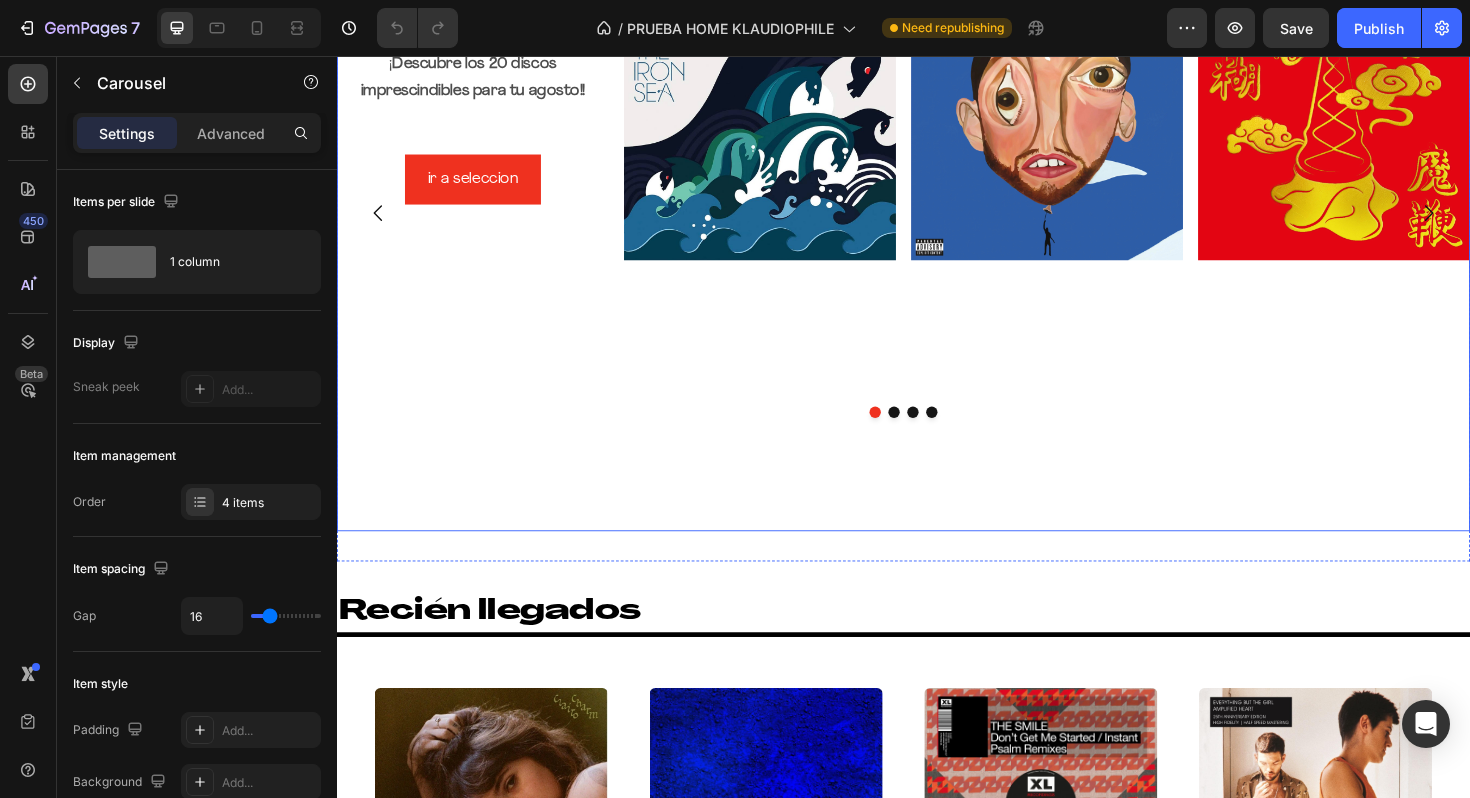 click at bounding box center (927, 433) 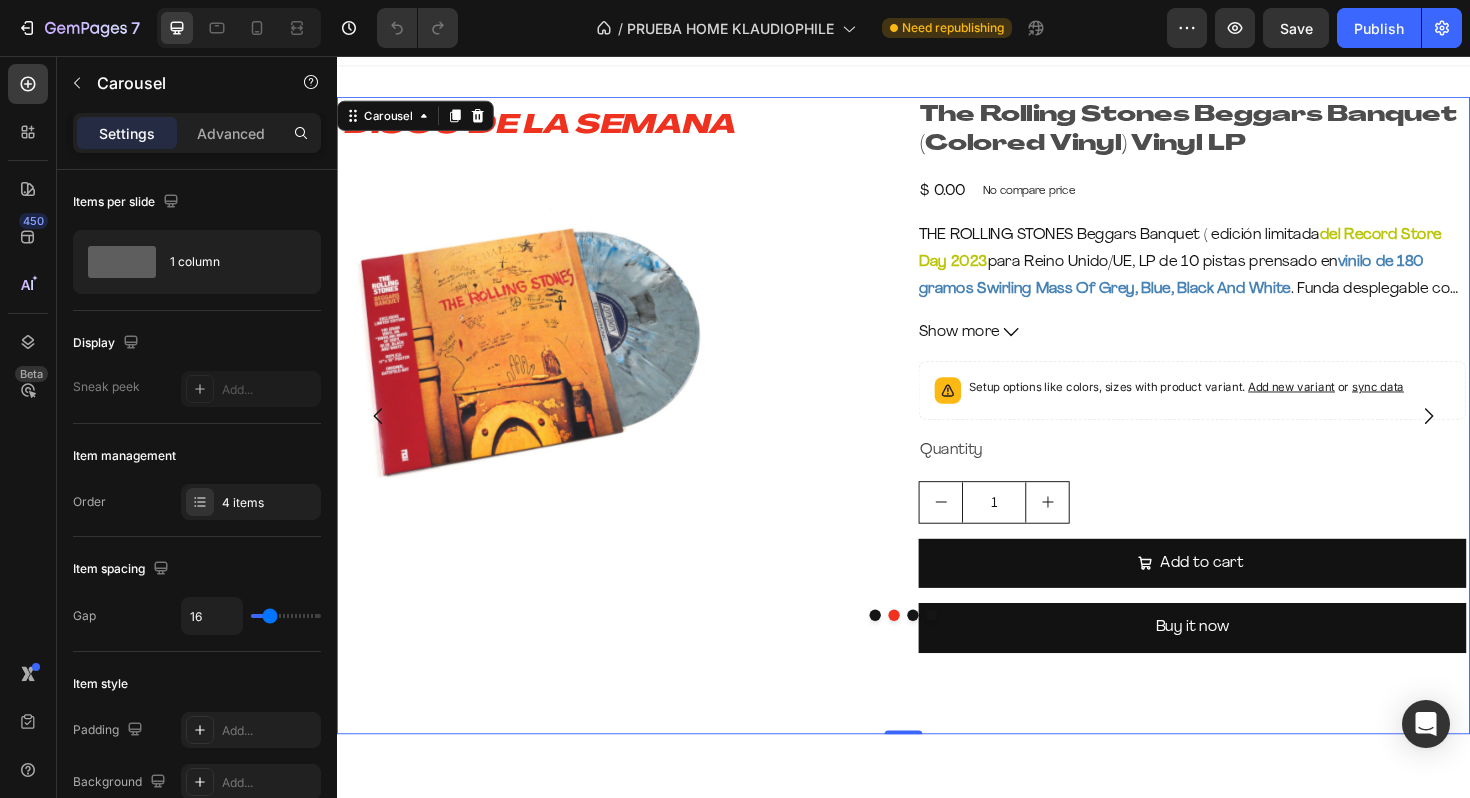 scroll, scrollTop: 186, scrollLeft: 0, axis: vertical 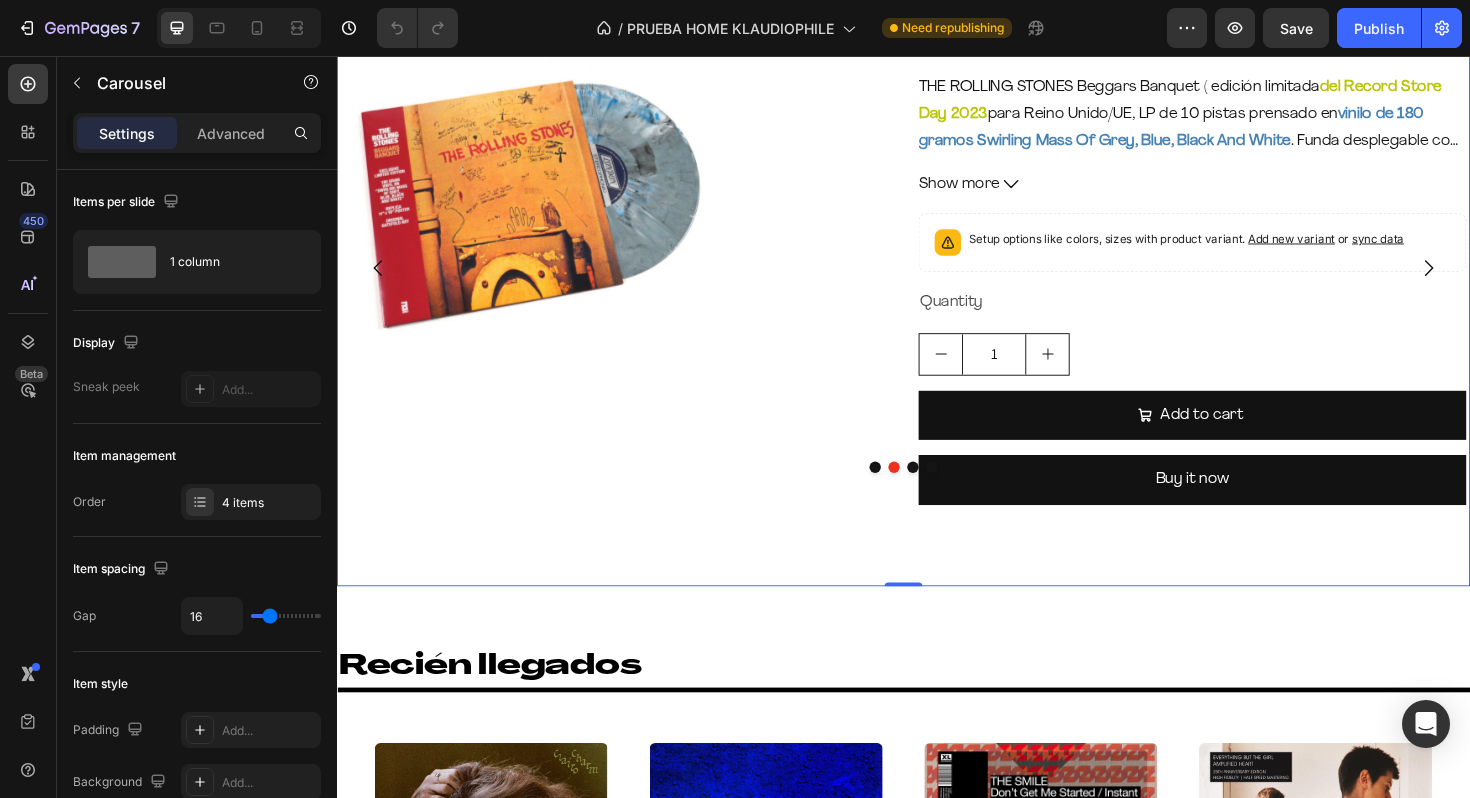 click at bounding box center (947, 492) 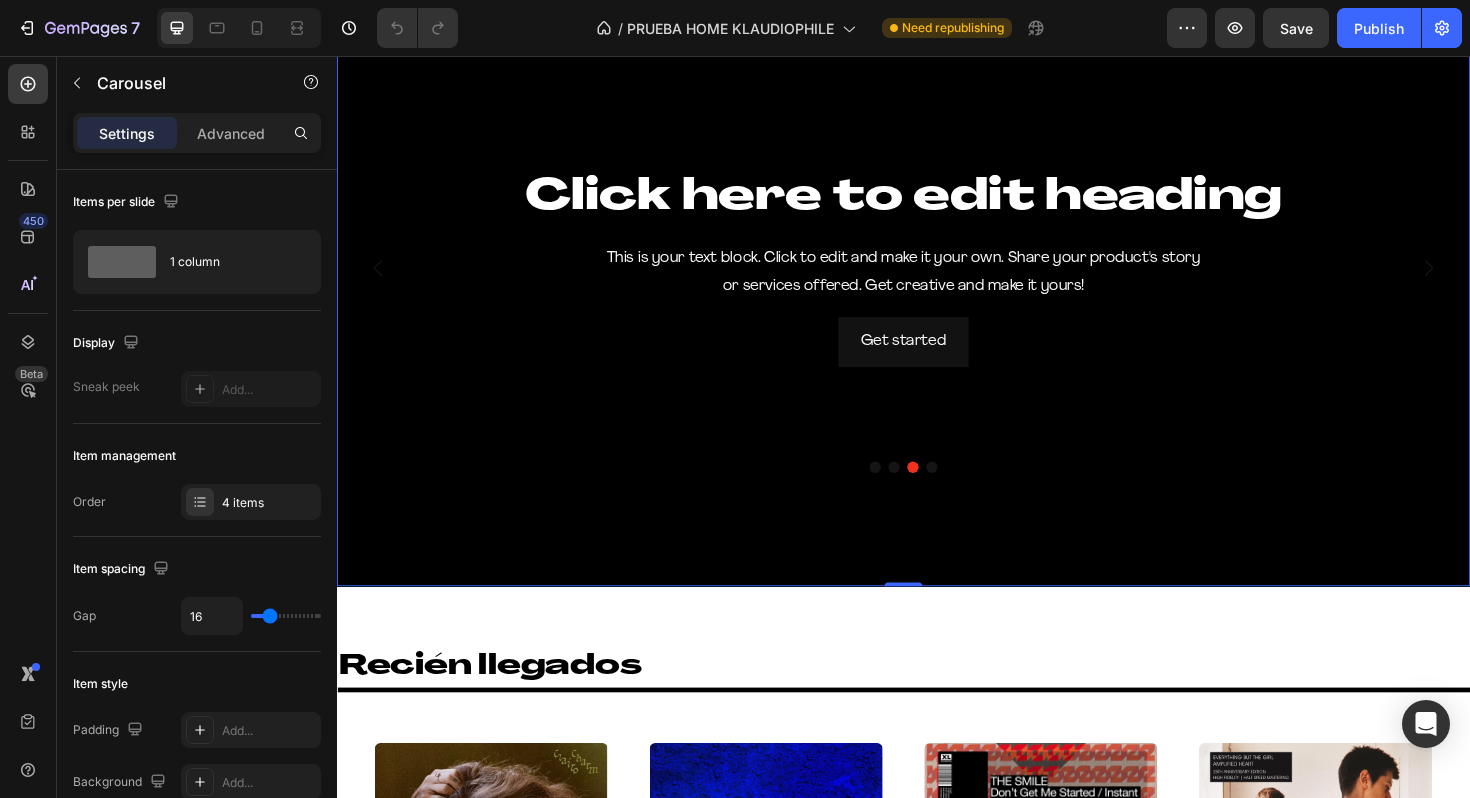 scroll, scrollTop: 0, scrollLeft: 0, axis: both 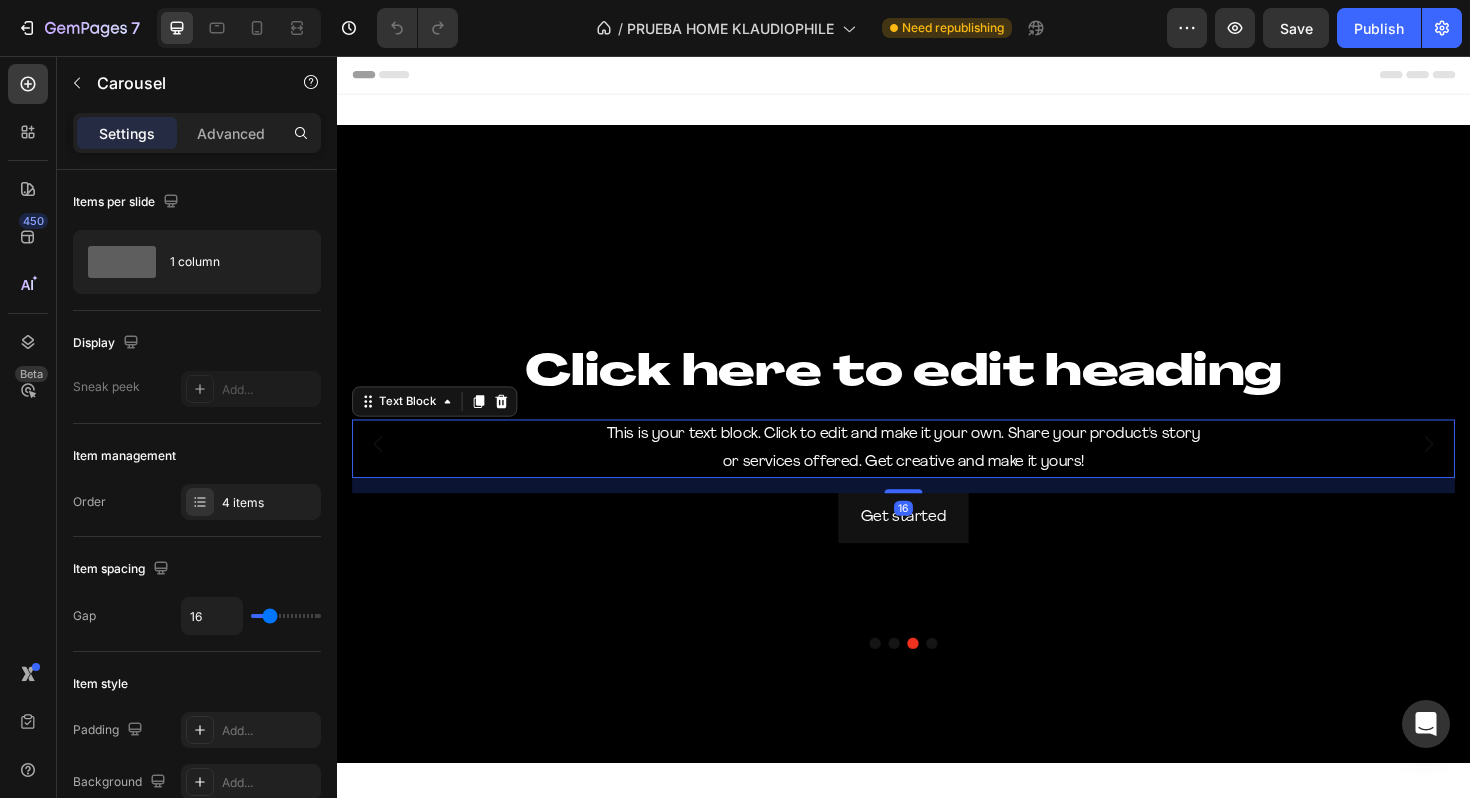 click on "This is your text block. Click to edit and make it your own. Share your product's story                   or services offered. Get creative and make it yours!" at bounding box center [937, 472] 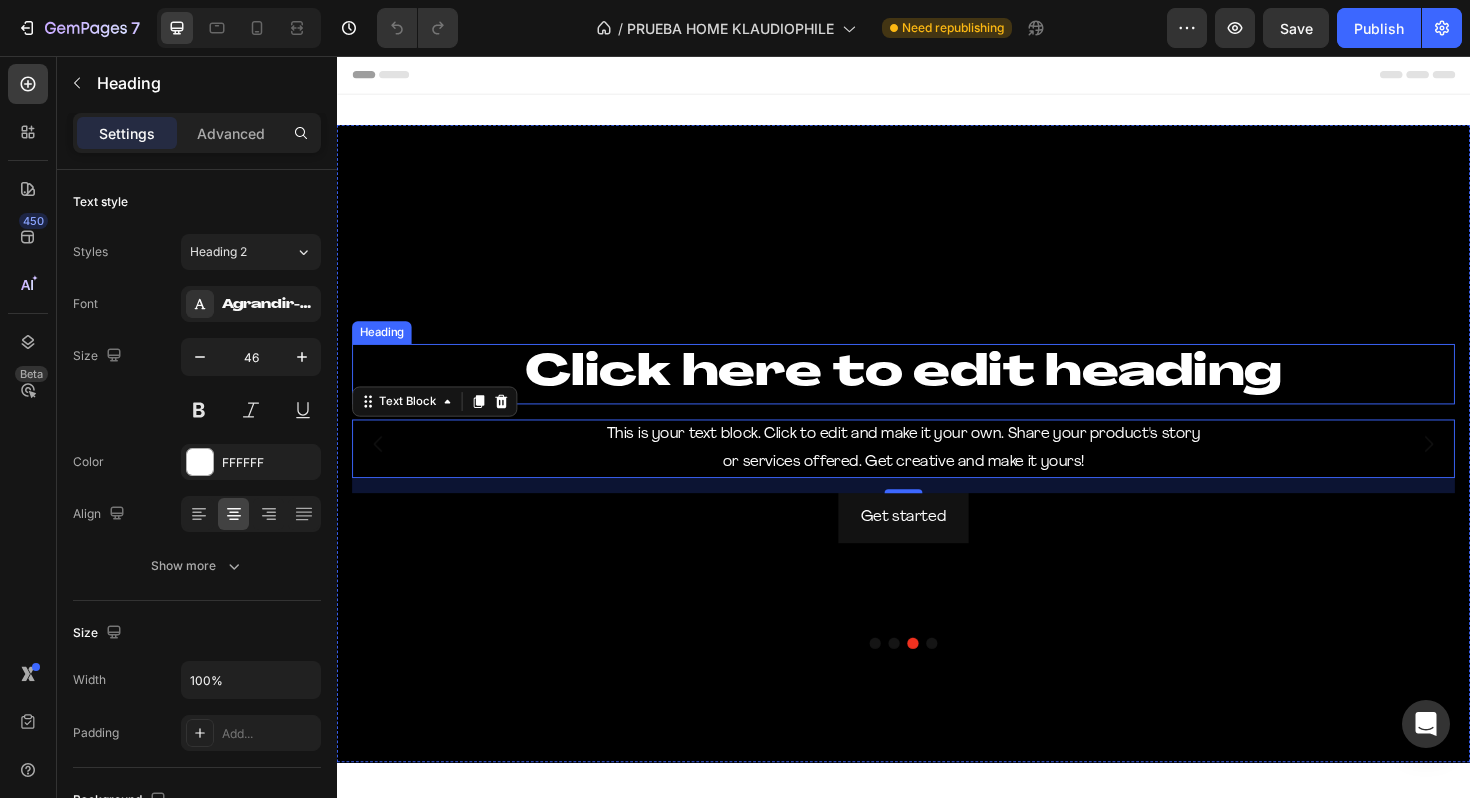 click on "Click here to edit heading" at bounding box center (937, 393) 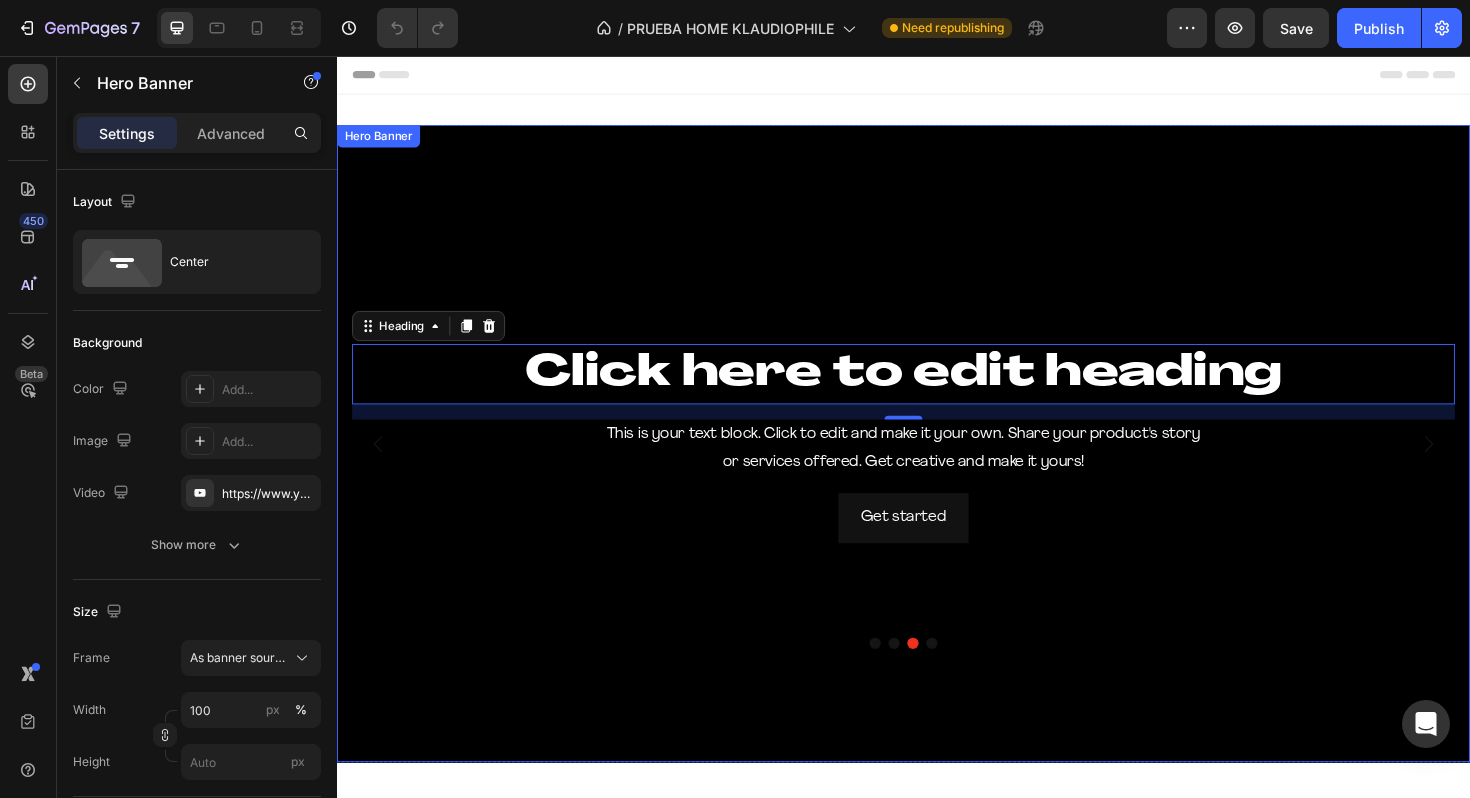 click at bounding box center (937, 466) 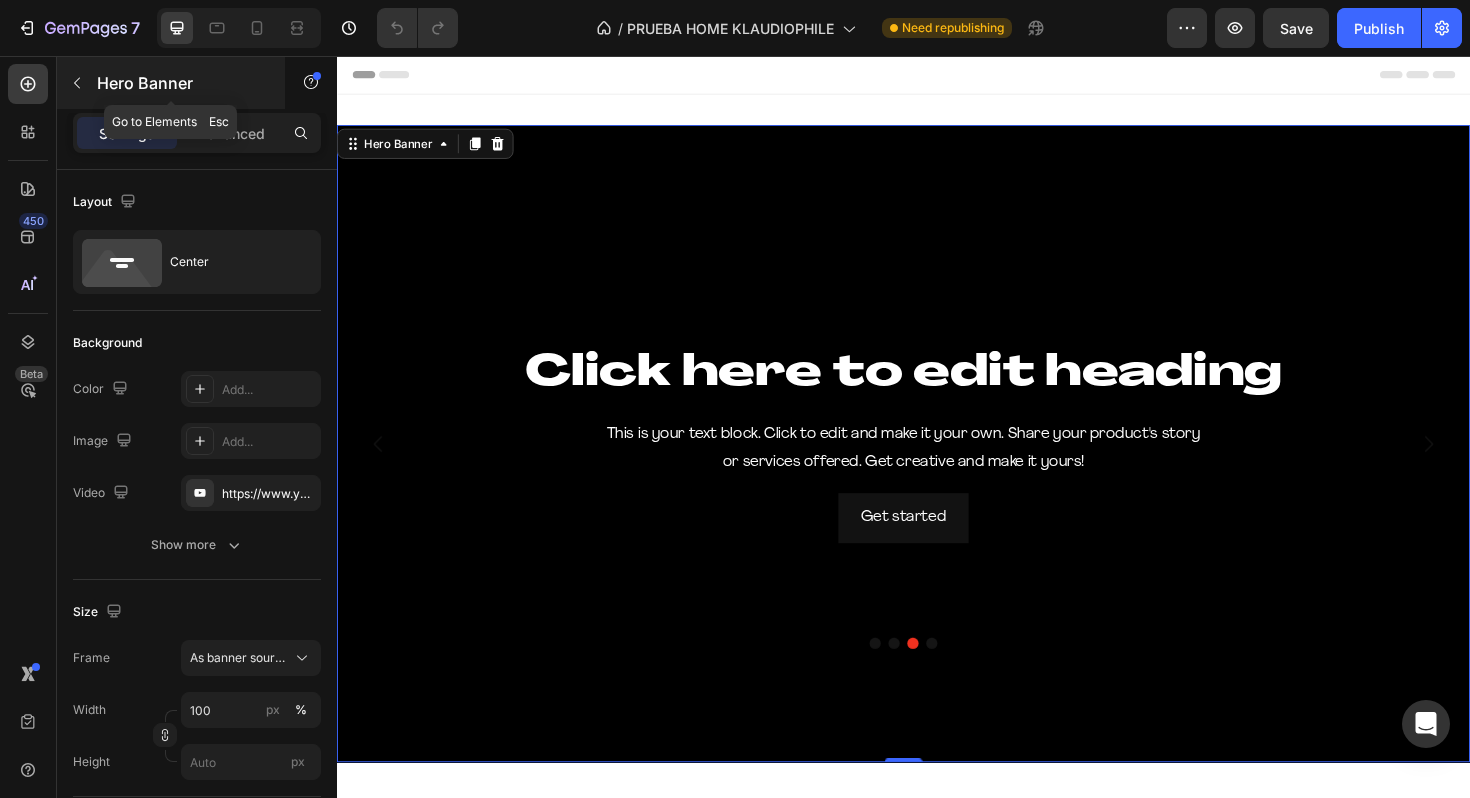 click 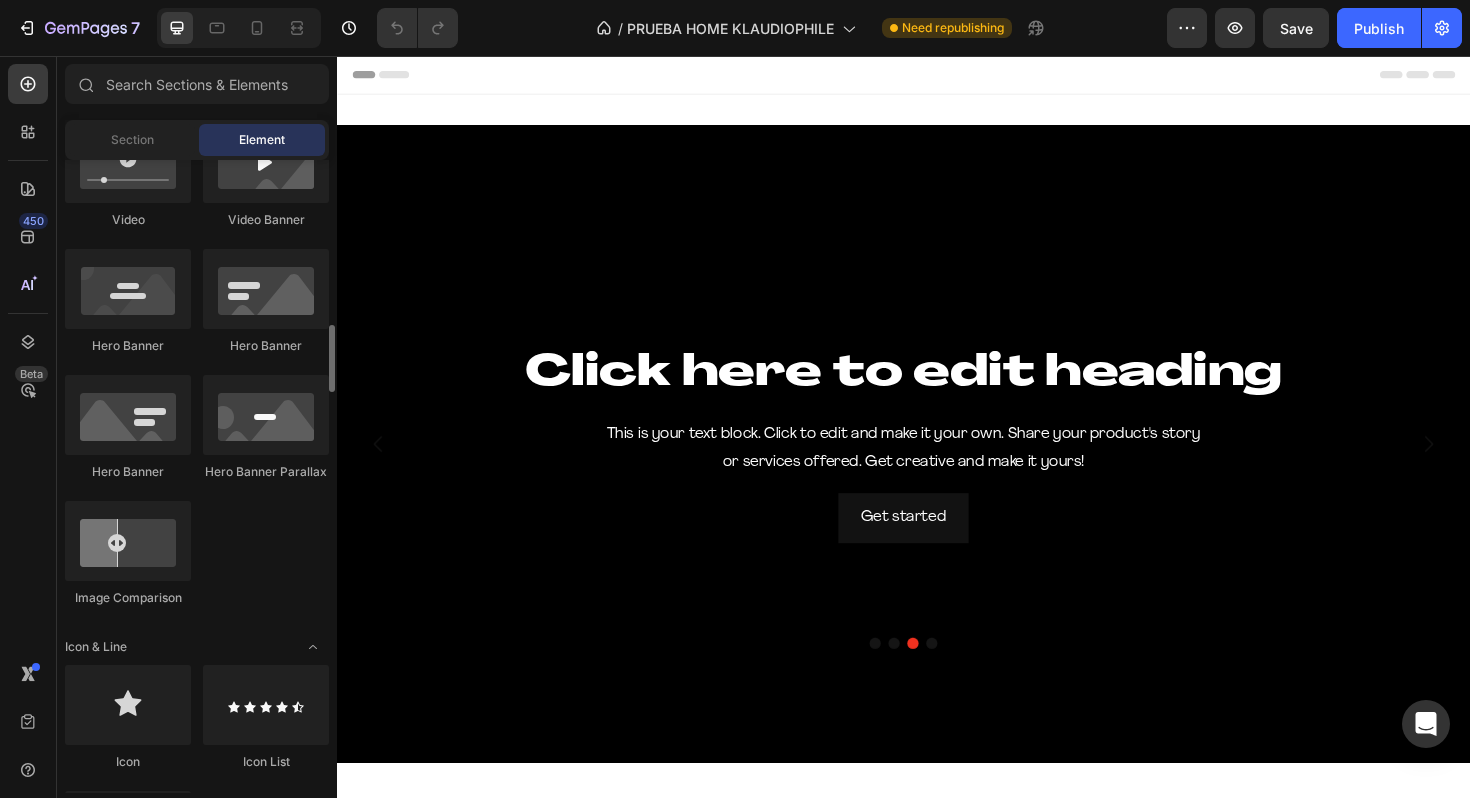 scroll, scrollTop: 895, scrollLeft: 0, axis: vertical 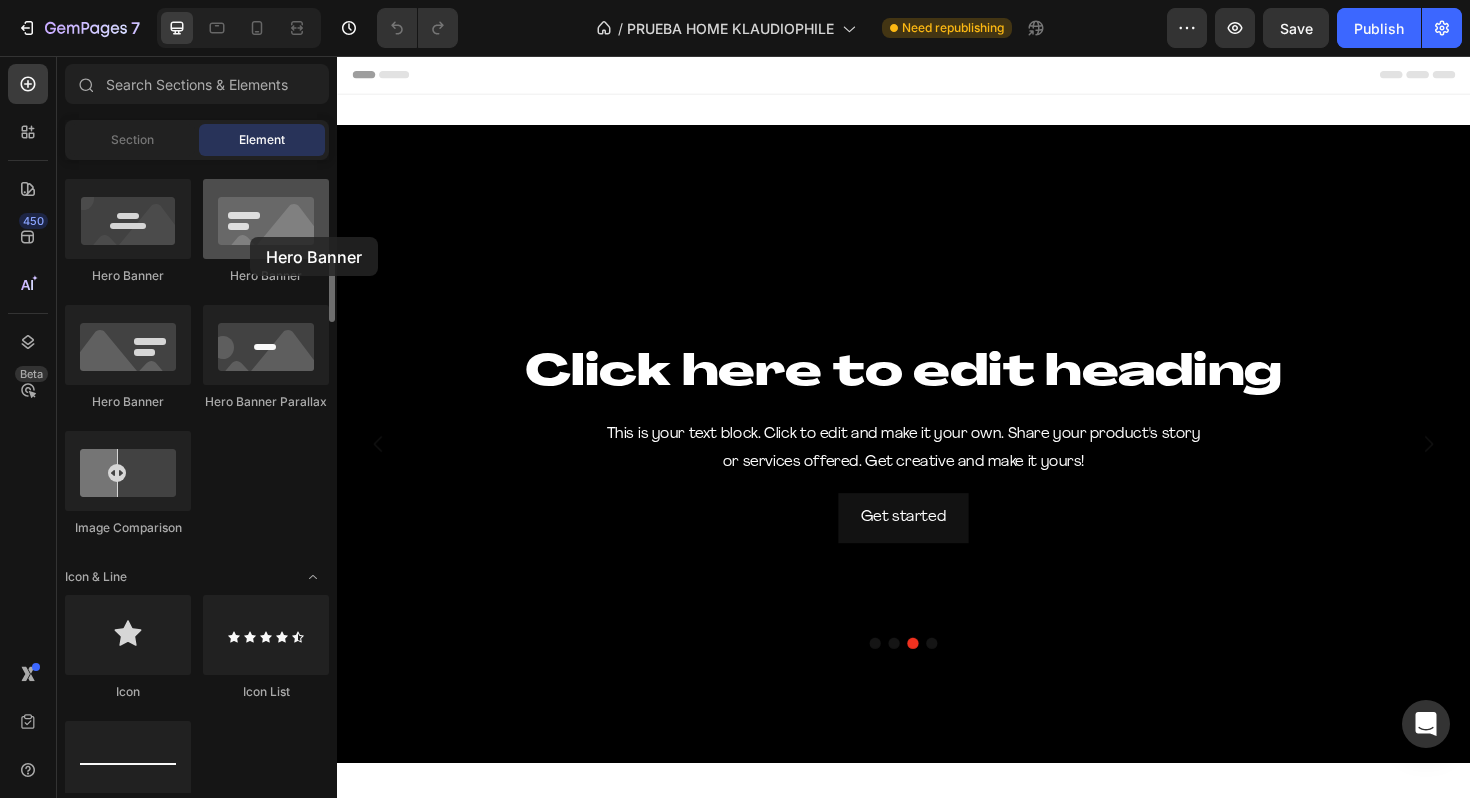 click at bounding box center (266, 219) 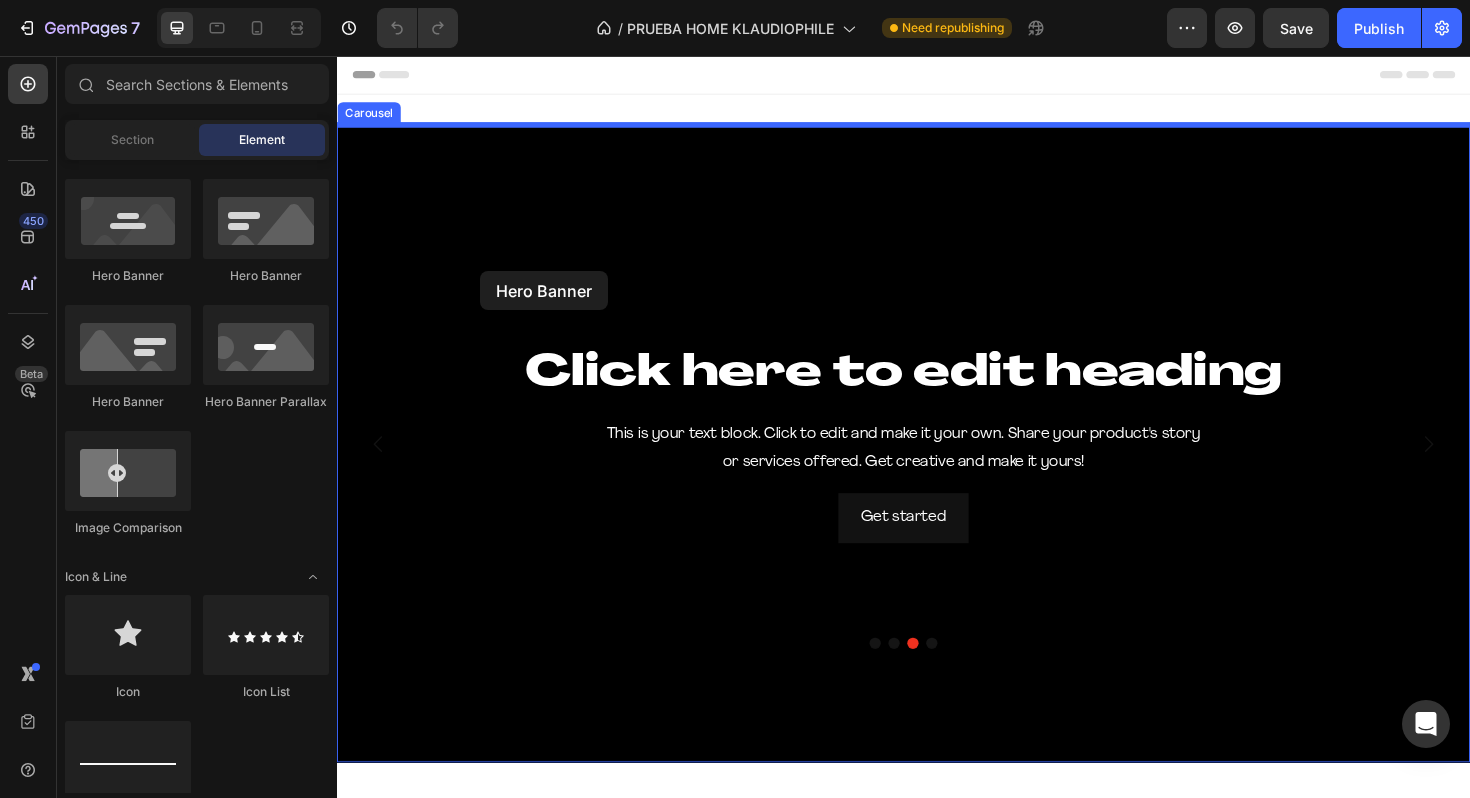 drag, startPoint x: 587, startPoint y: 293, endPoint x: 488, endPoint y: 284, distance: 99.40825 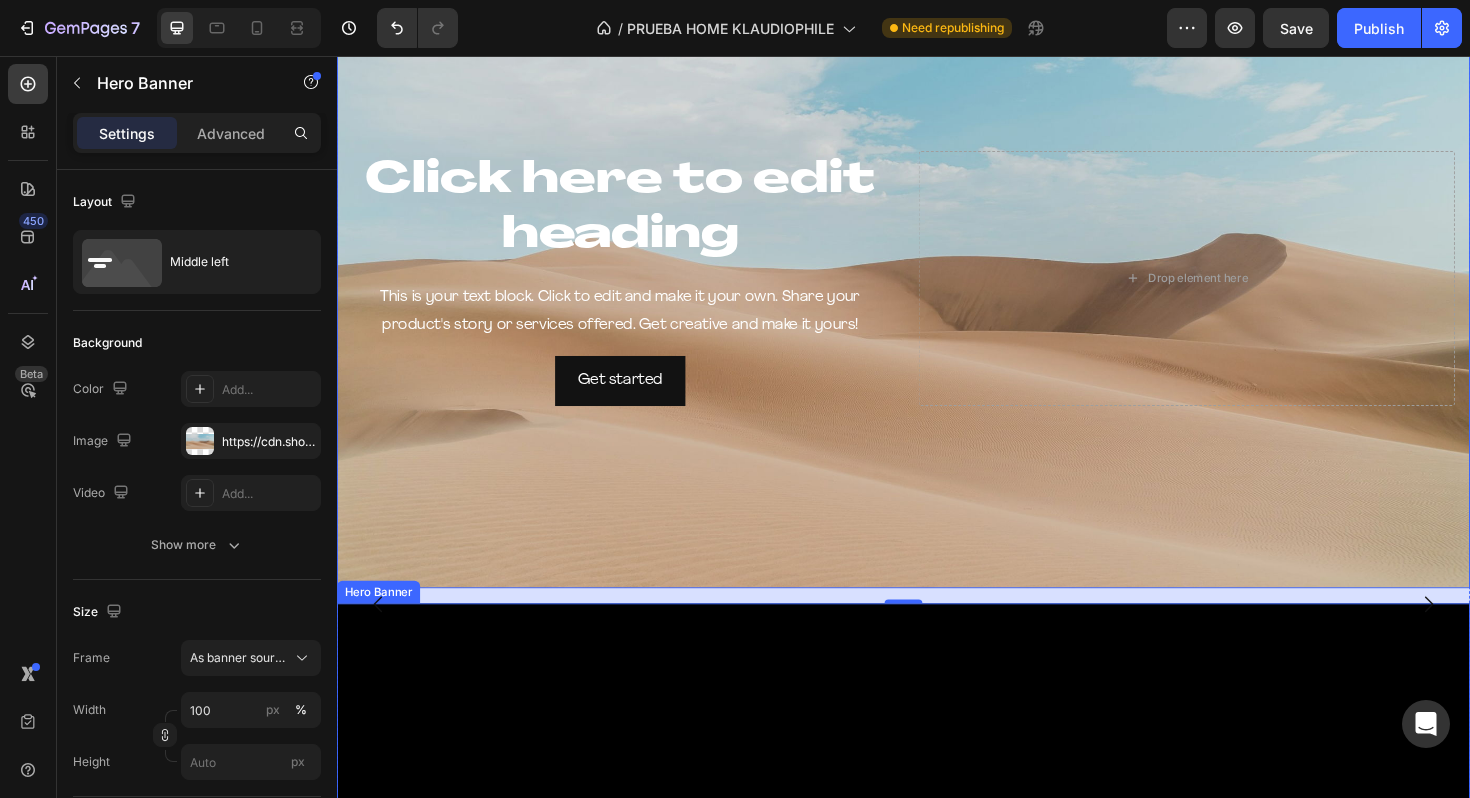 scroll, scrollTop: 0, scrollLeft: 0, axis: both 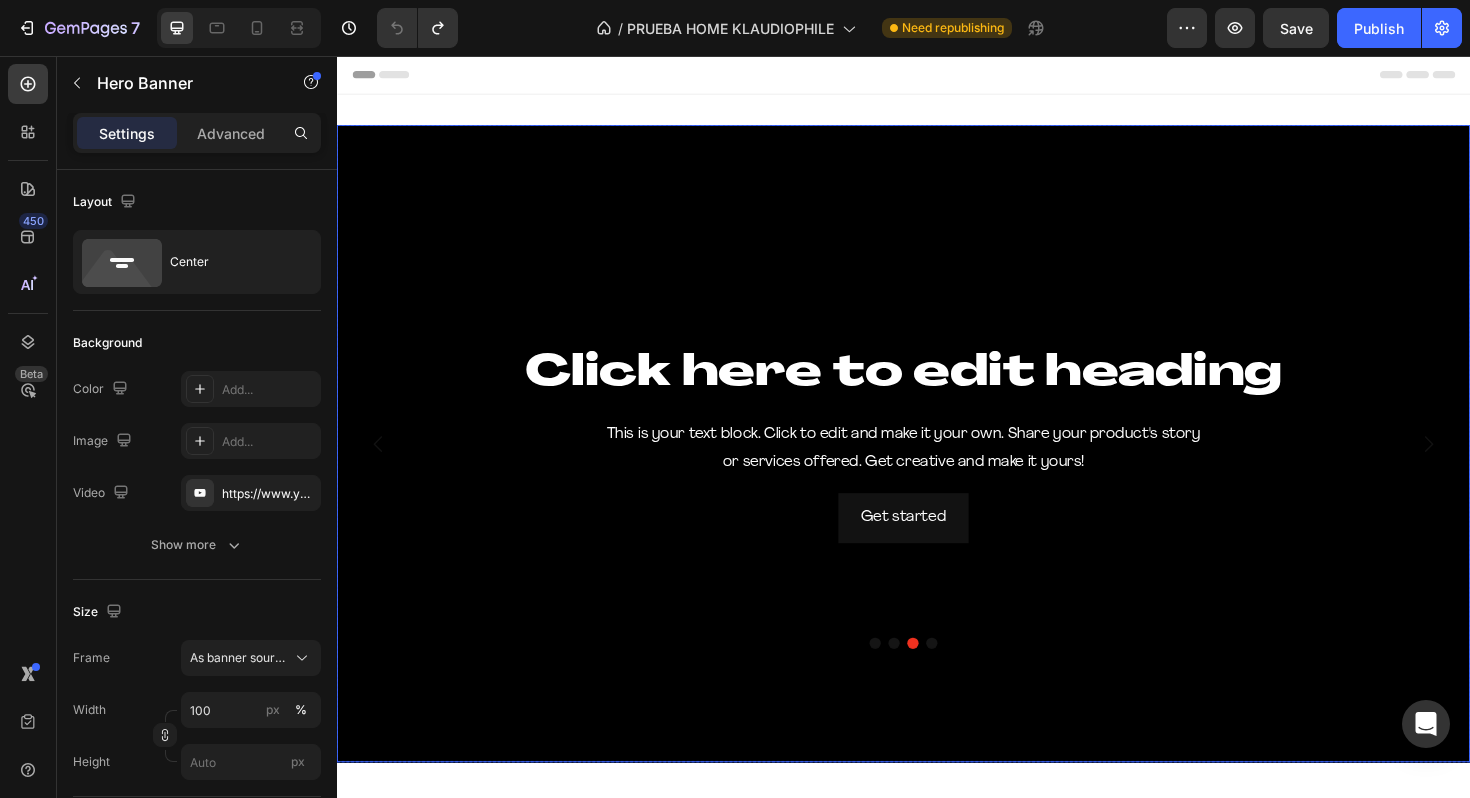 click at bounding box center [937, 466] 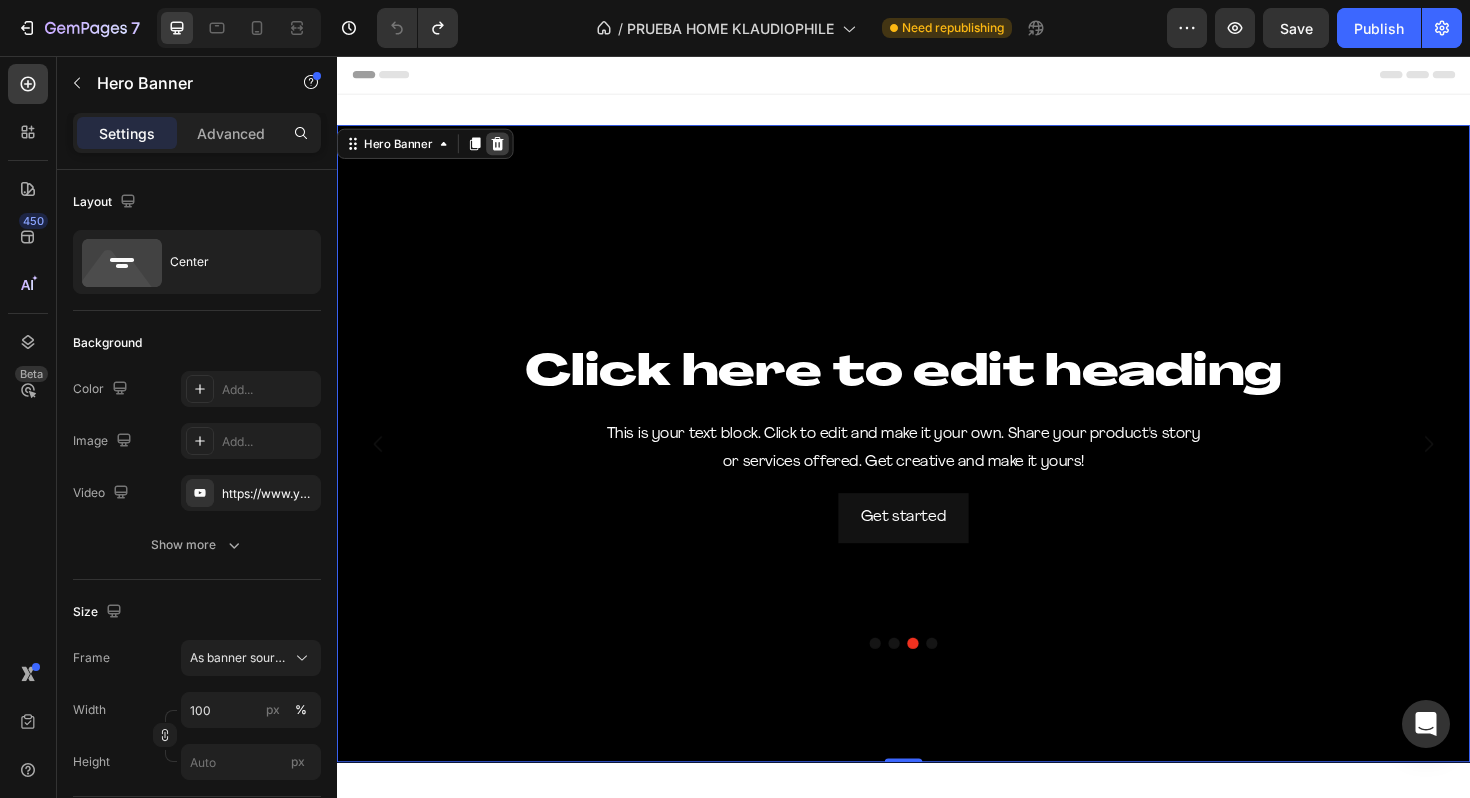 click at bounding box center [507, 149] 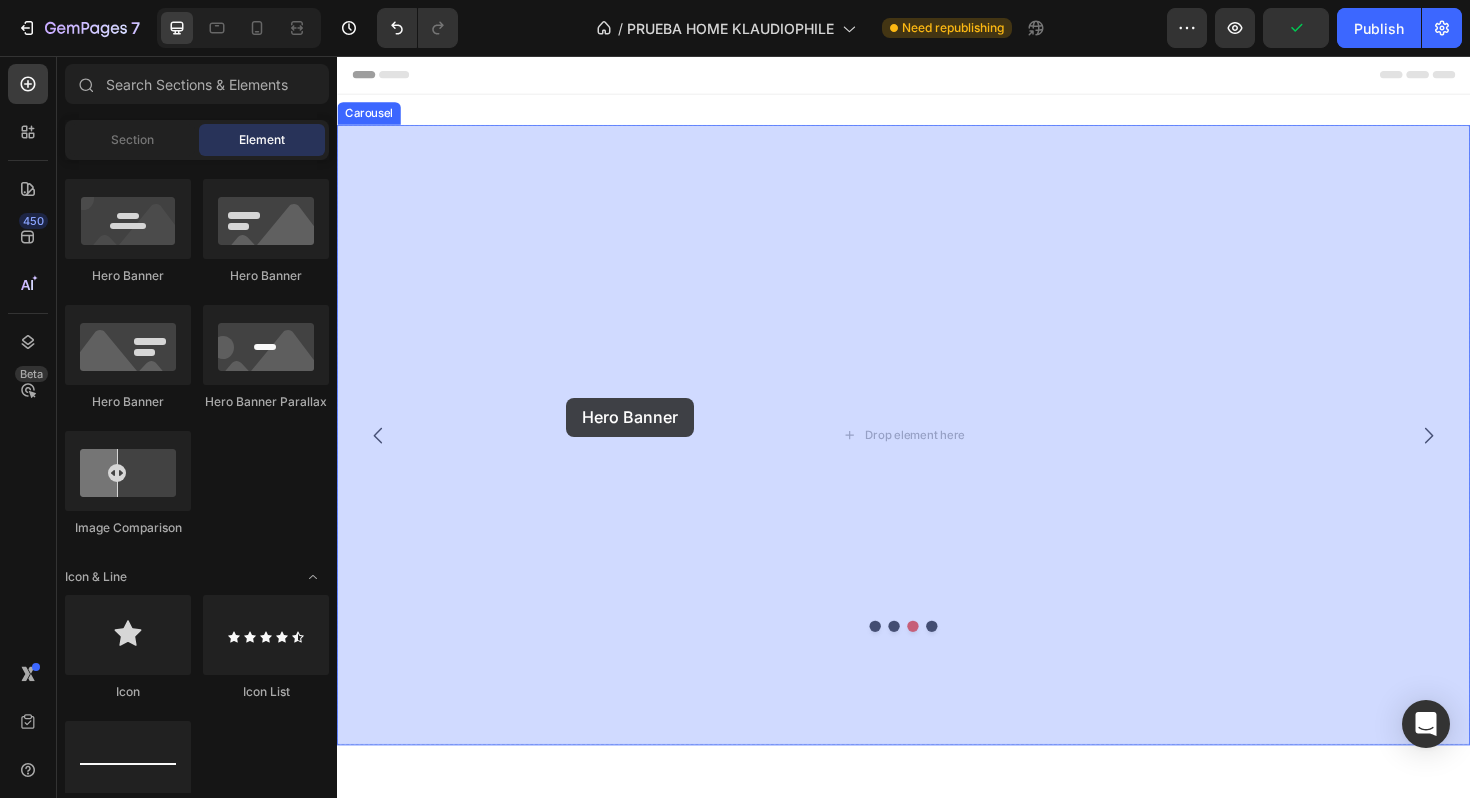 drag, startPoint x: 494, startPoint y: 418, endPoint x: 579, endPoint y: 417, distance: 85.00588 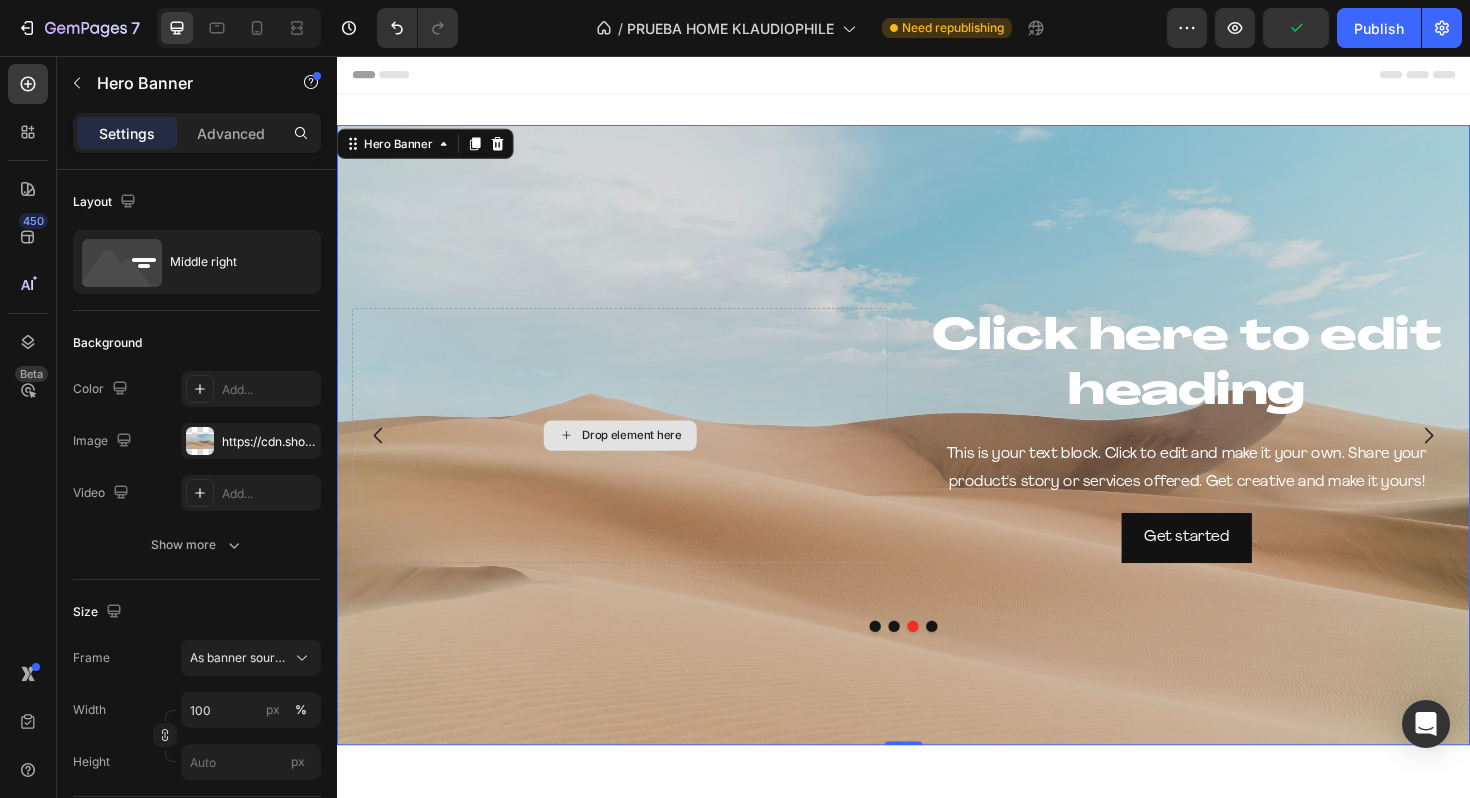 click on "Drop element here" at bounding box center (637, 458) 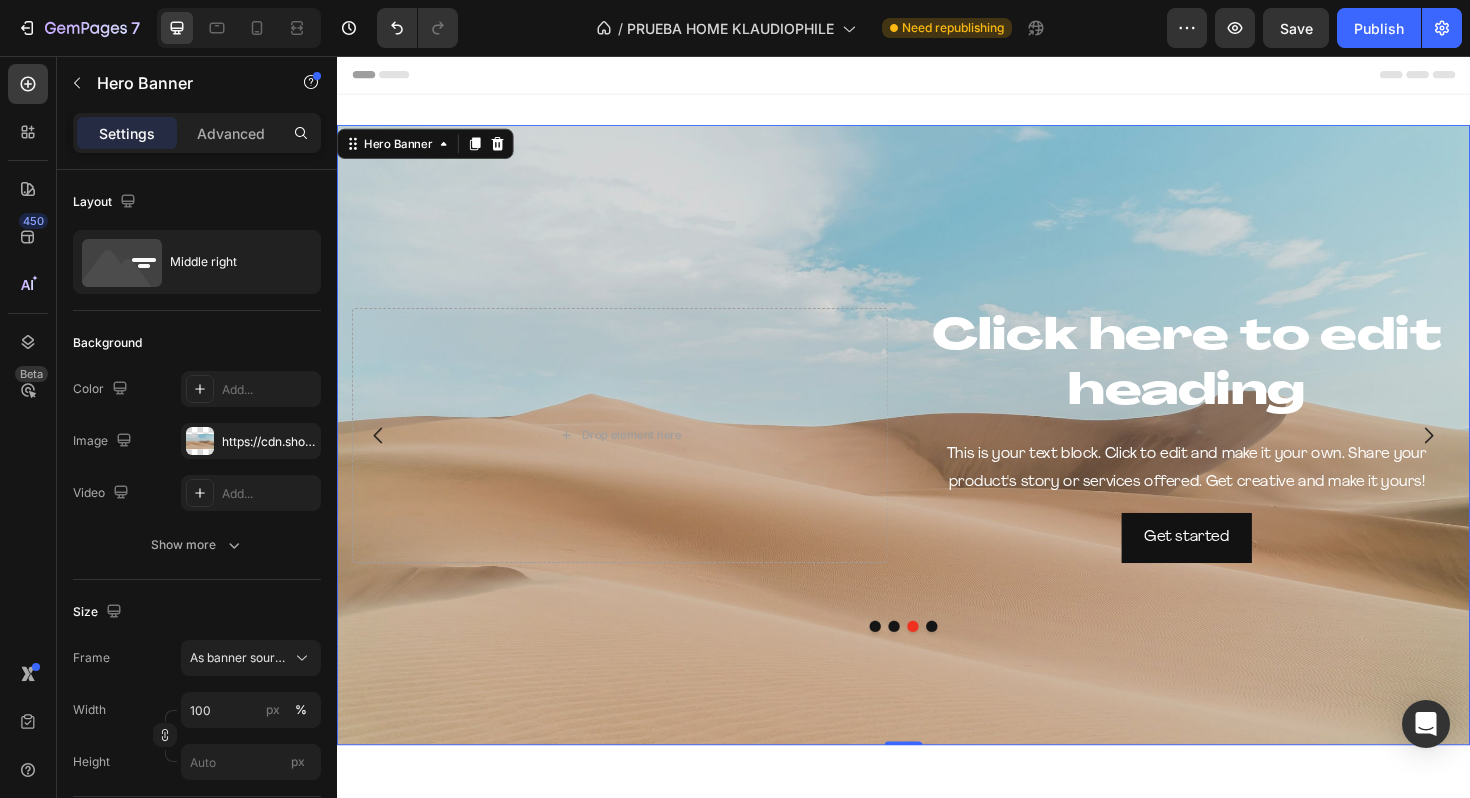 click at bounding box center (937, 457) 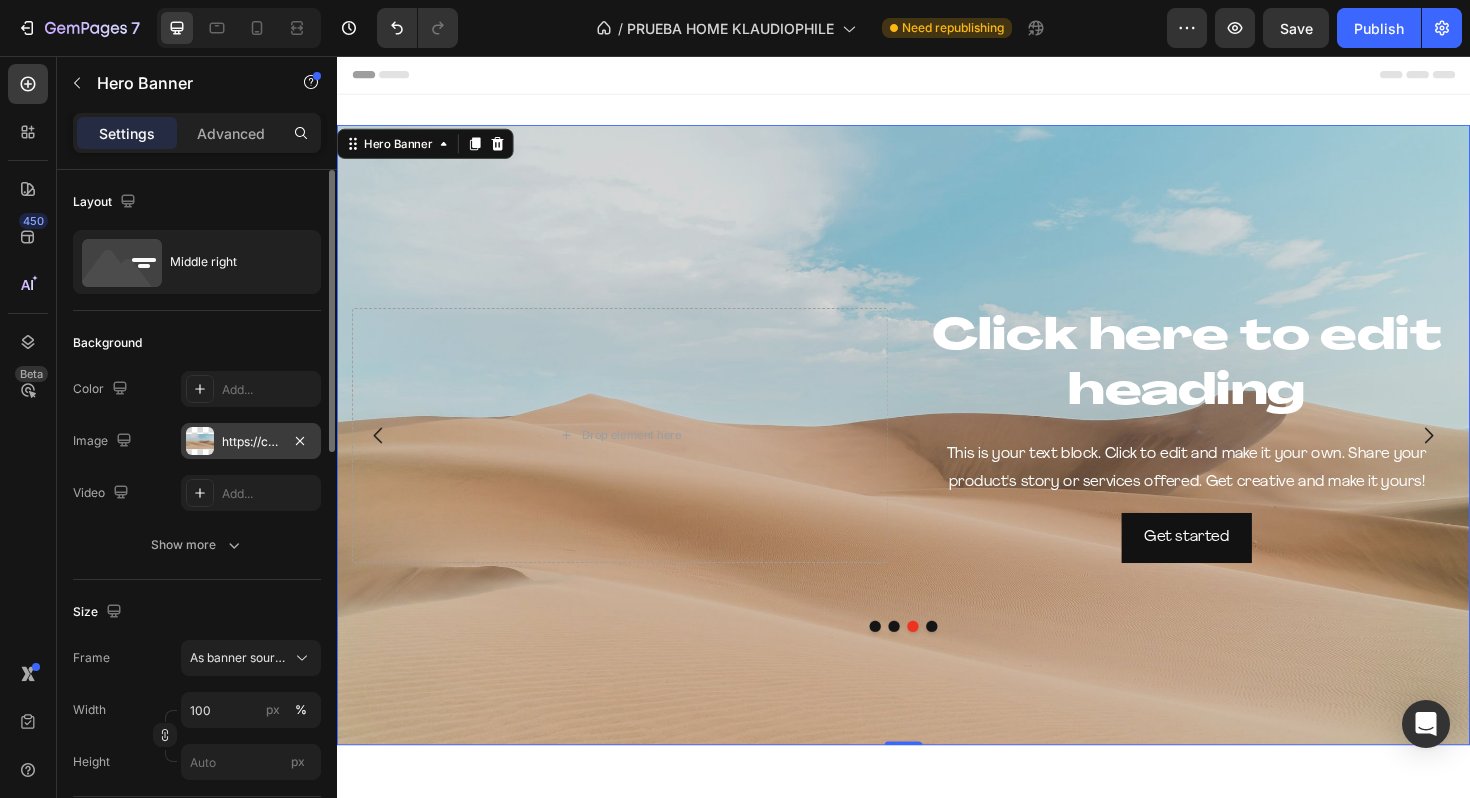 click on "https://cdn.shopify.com/s/files/1/2005/9307/files/background_settings.jpg" at bounding box center [251, 442] 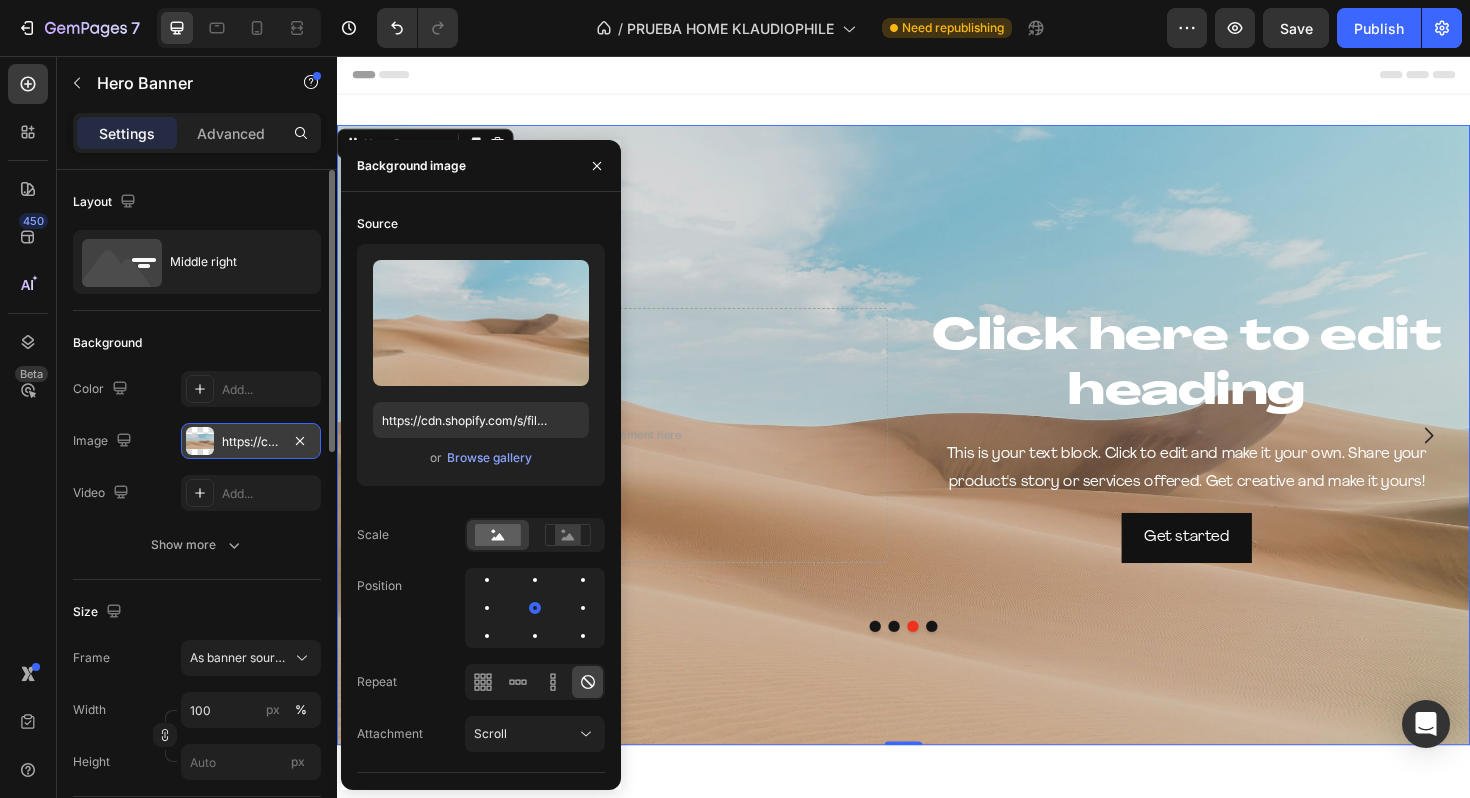 click on "https://cdn.shopify.com/s/files/1/2005/9307/files/background_settings.jpg" at bounding box center [251, 441] 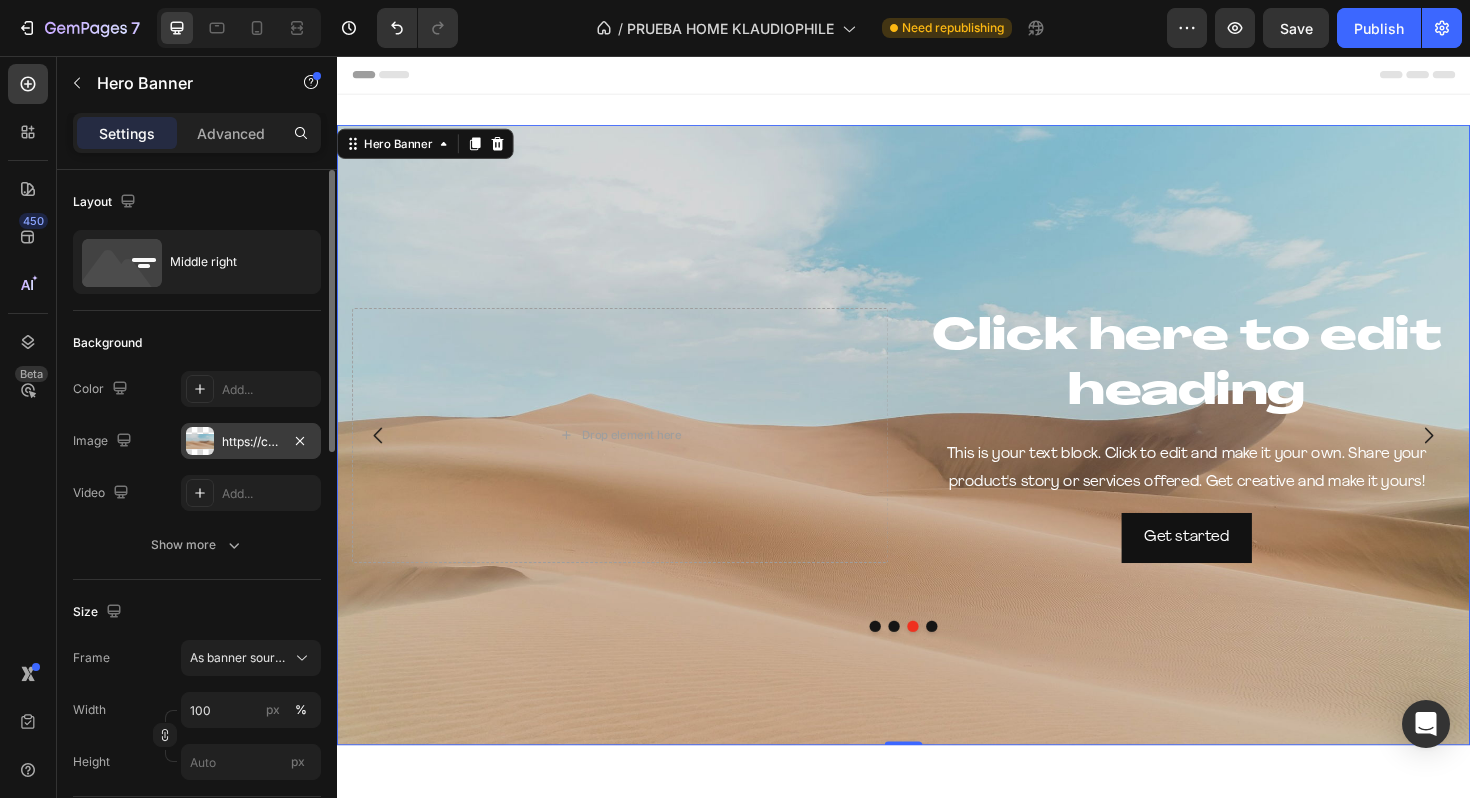 click on "https://cdn.shopify.com/s/files/1/2005/9307/files/background_settings.jpg" at bounding box center [251, 442] 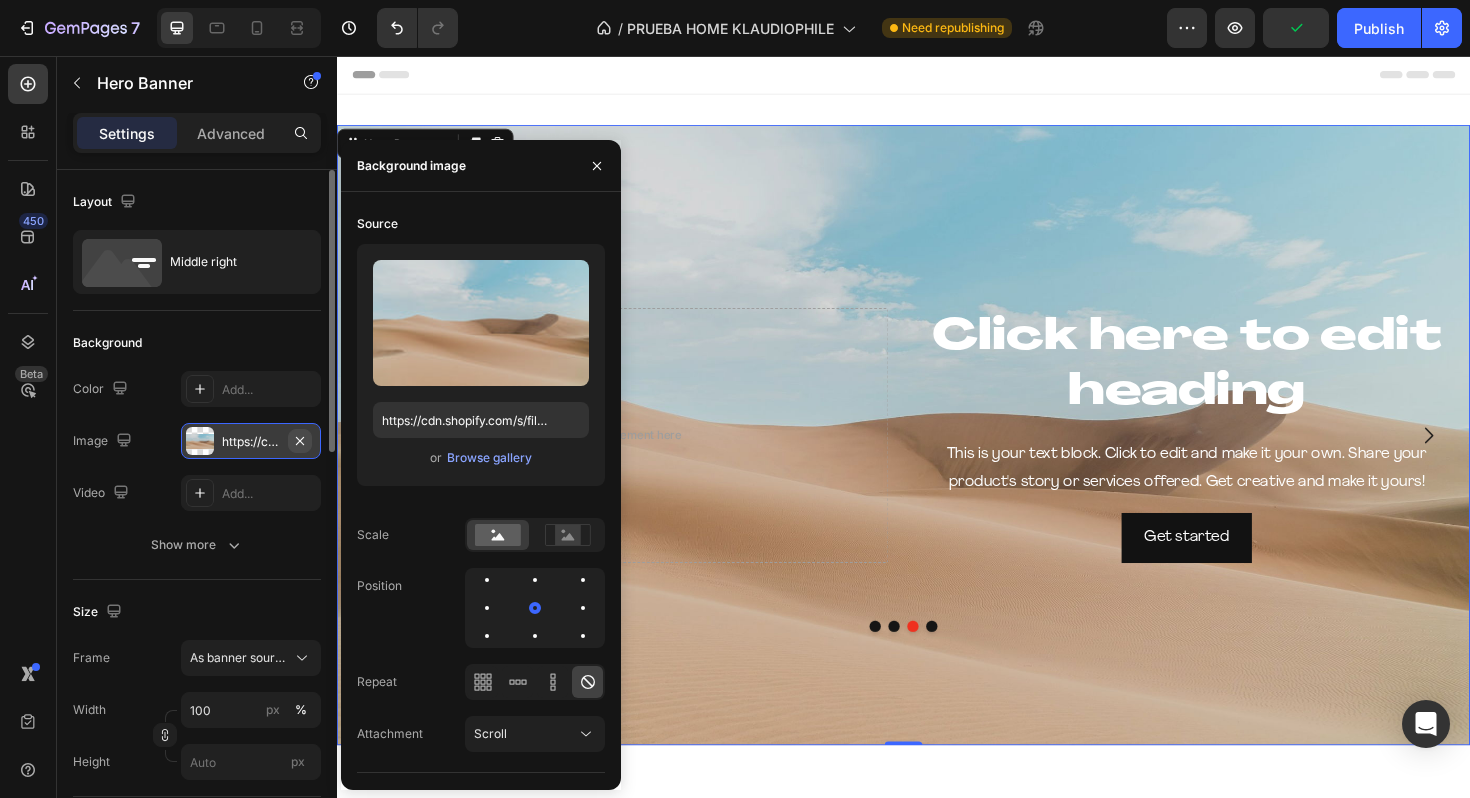 click 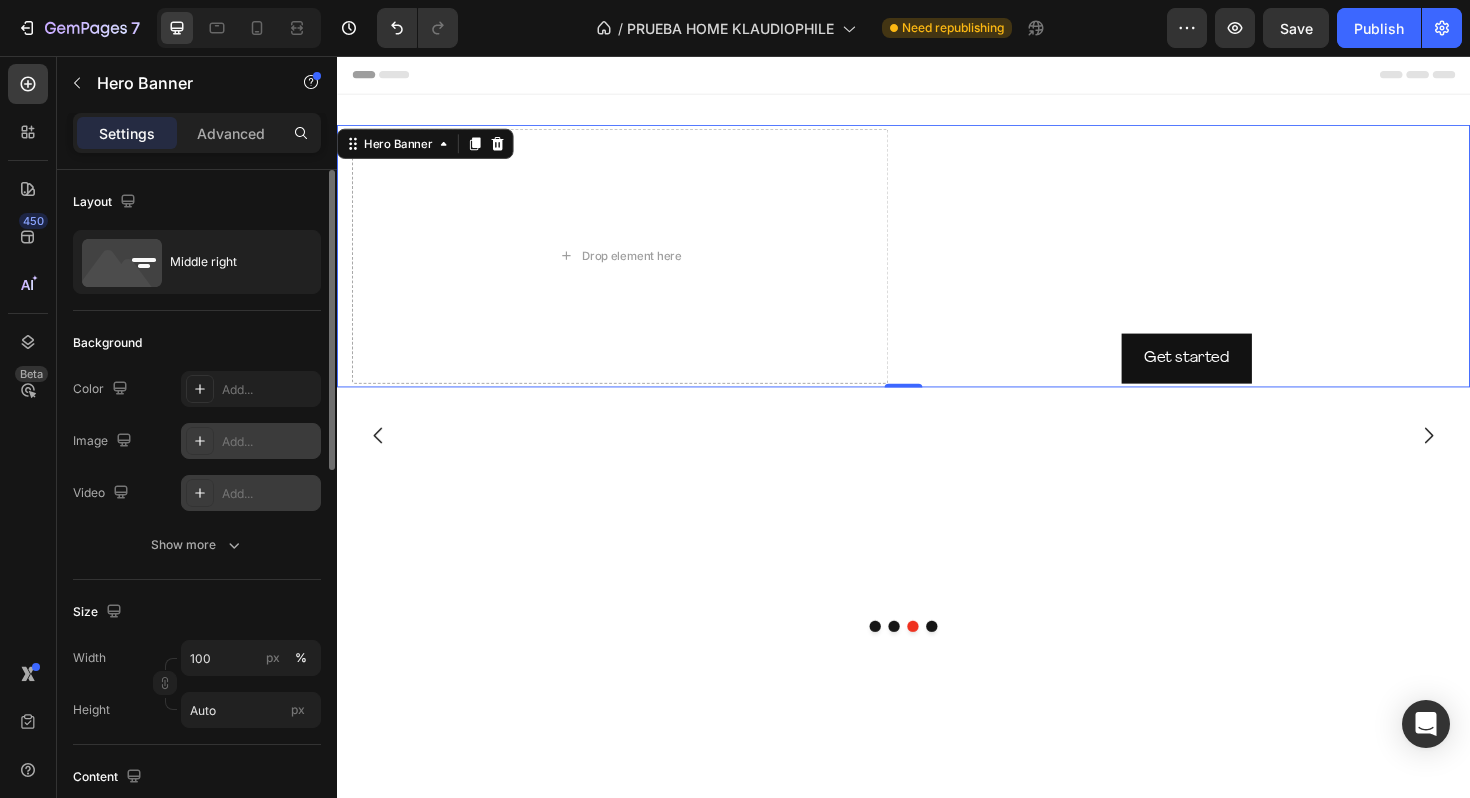 click 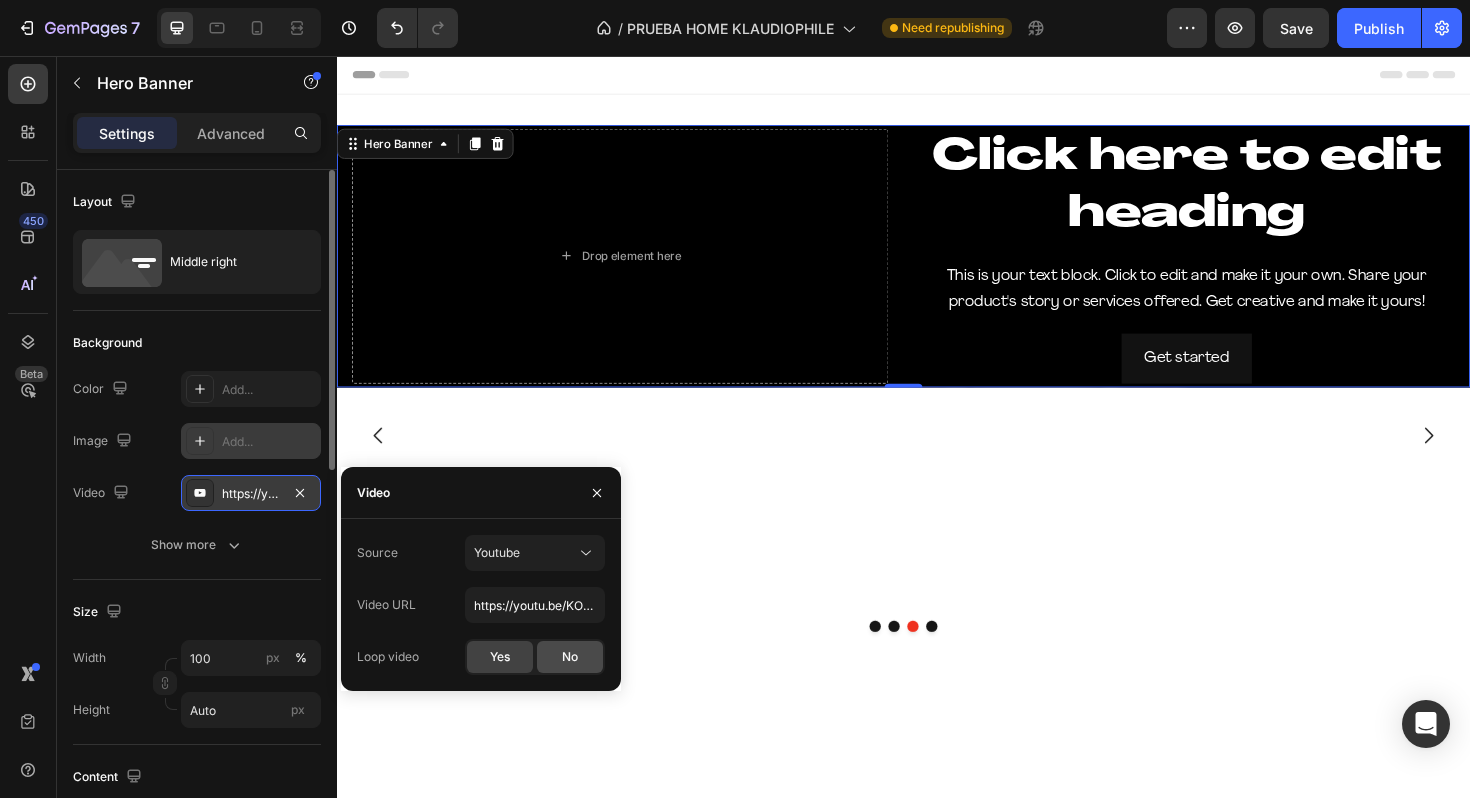click on "No" 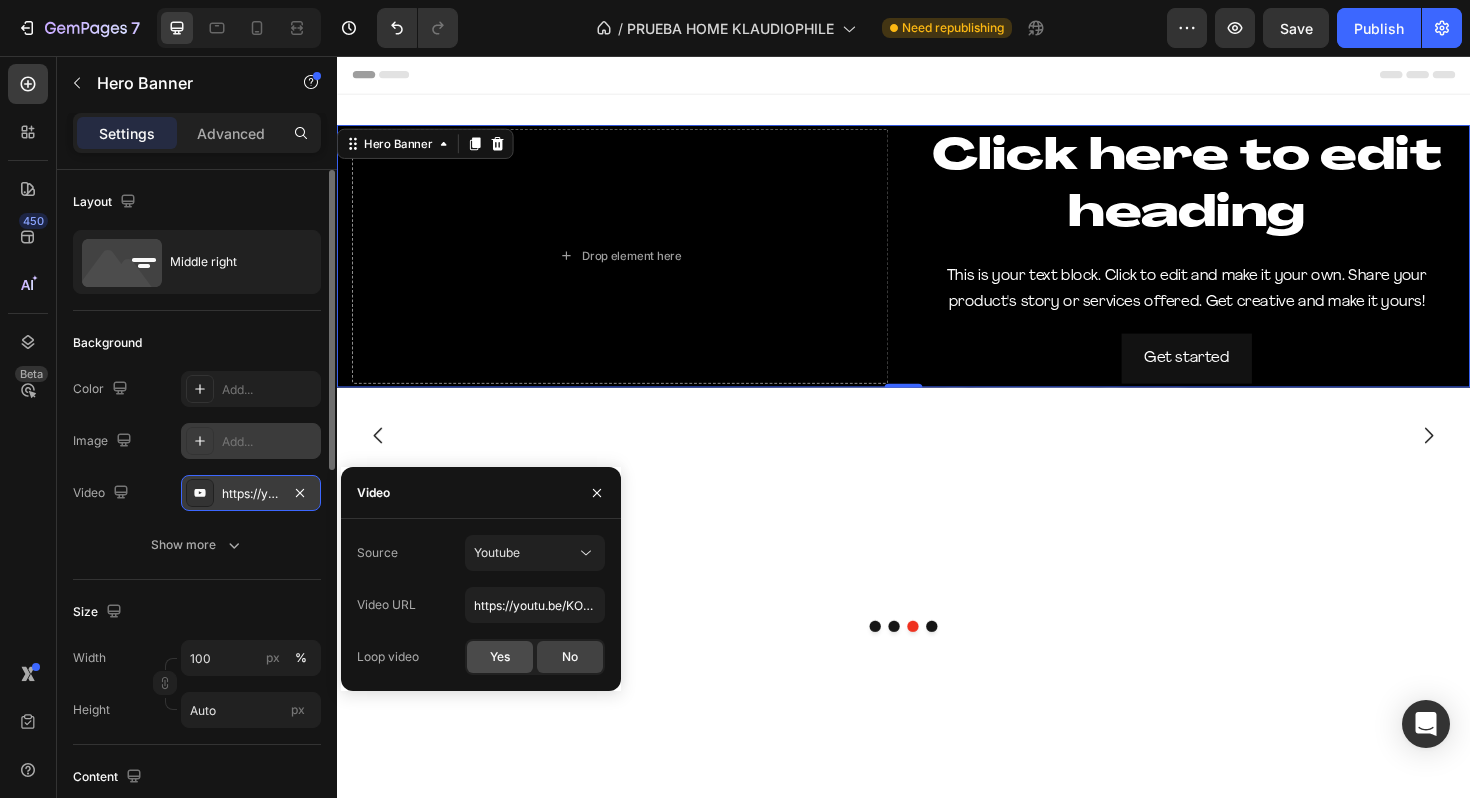 click on "Yes" 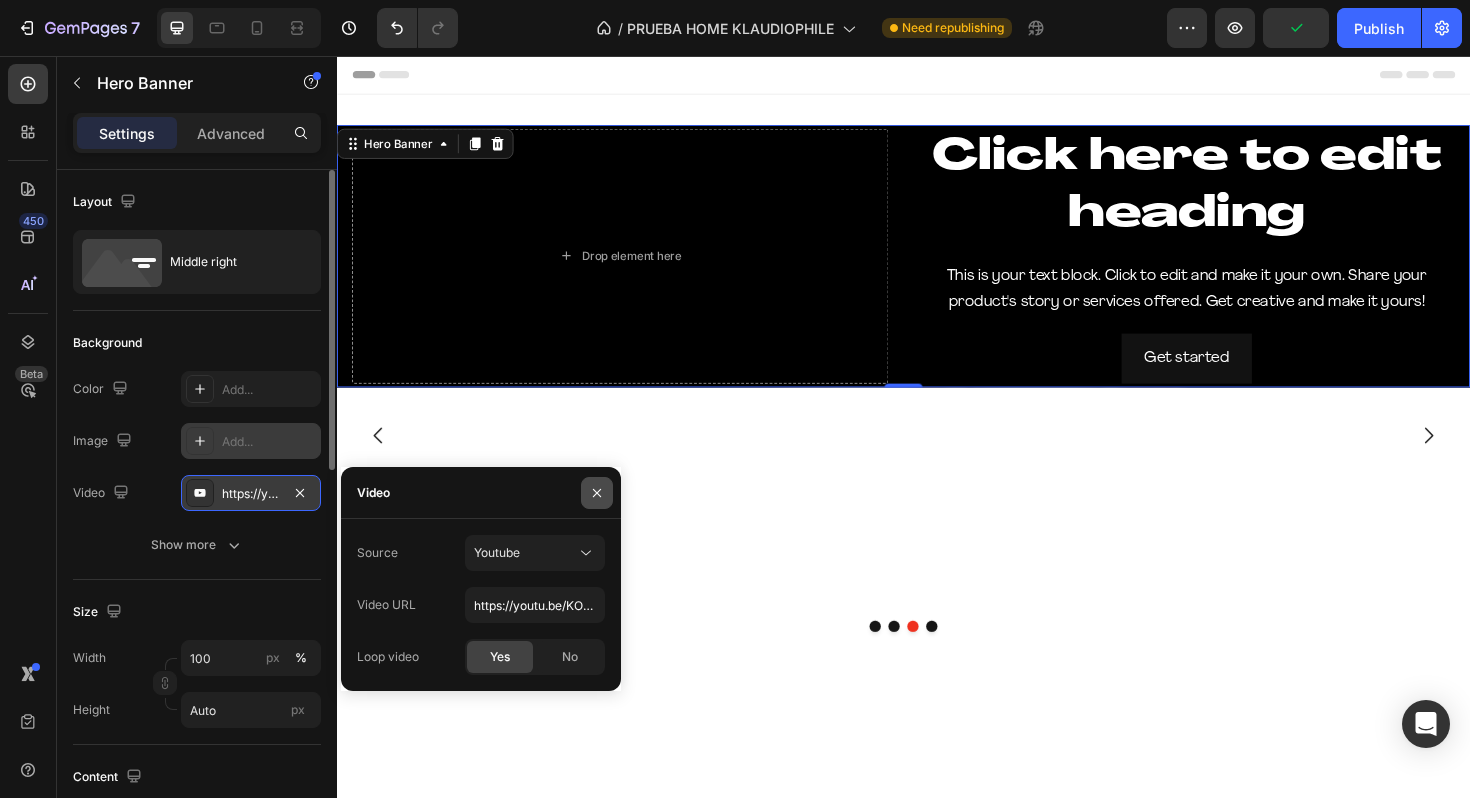 click 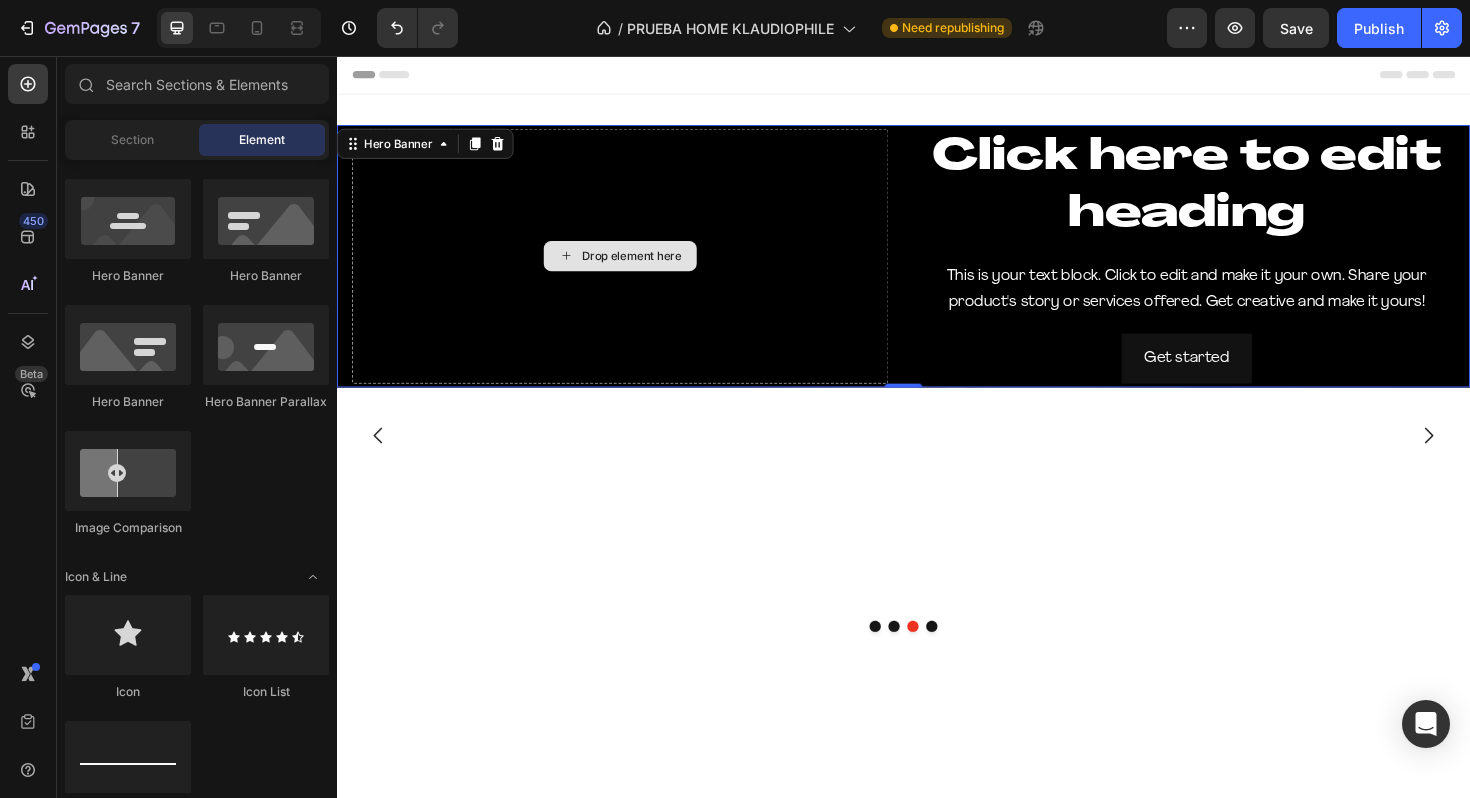 click on "Drop element here" at bounding box center (649, 268) 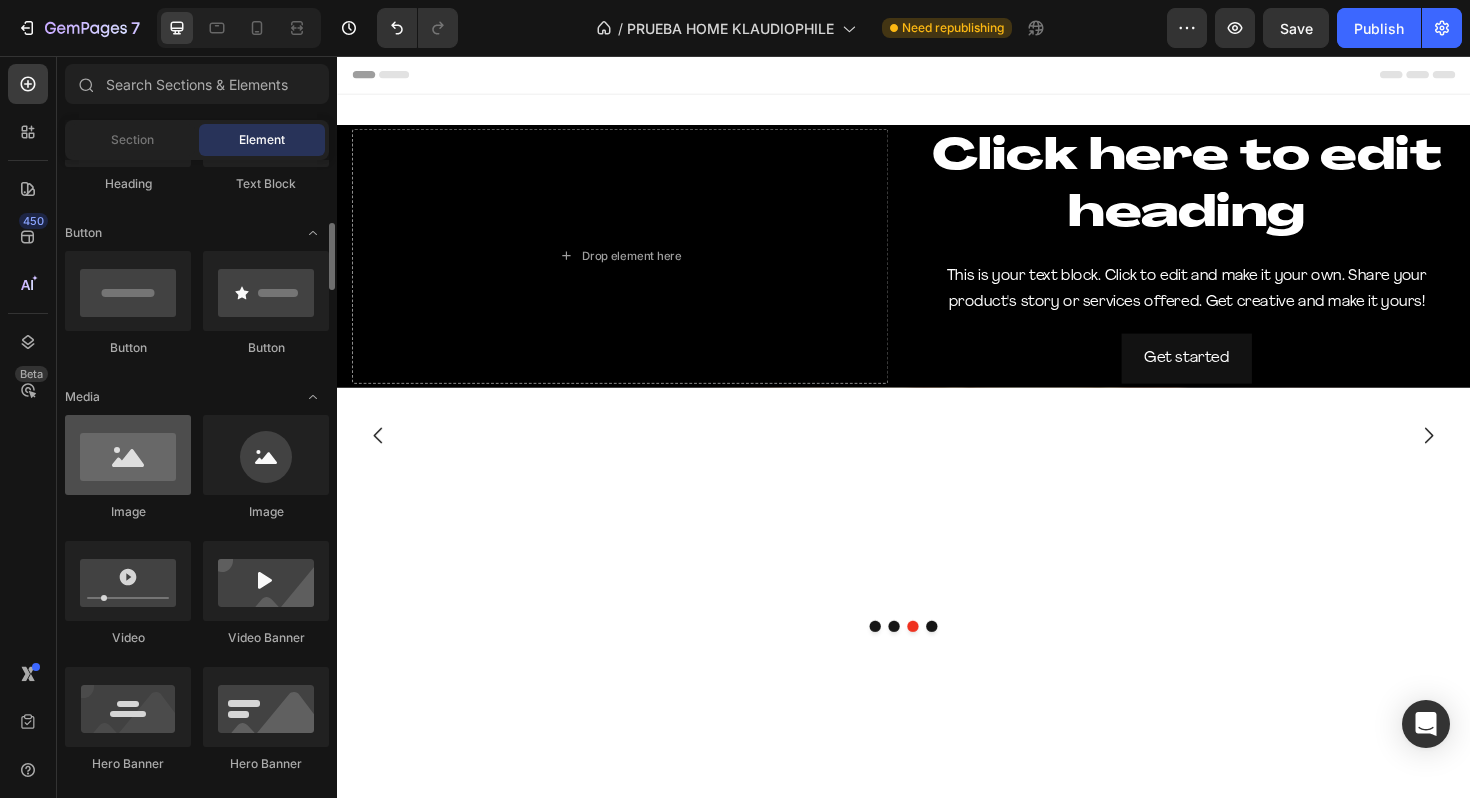 scroll, scrollTop: 441, scrollLeft: 0, axis: vertical 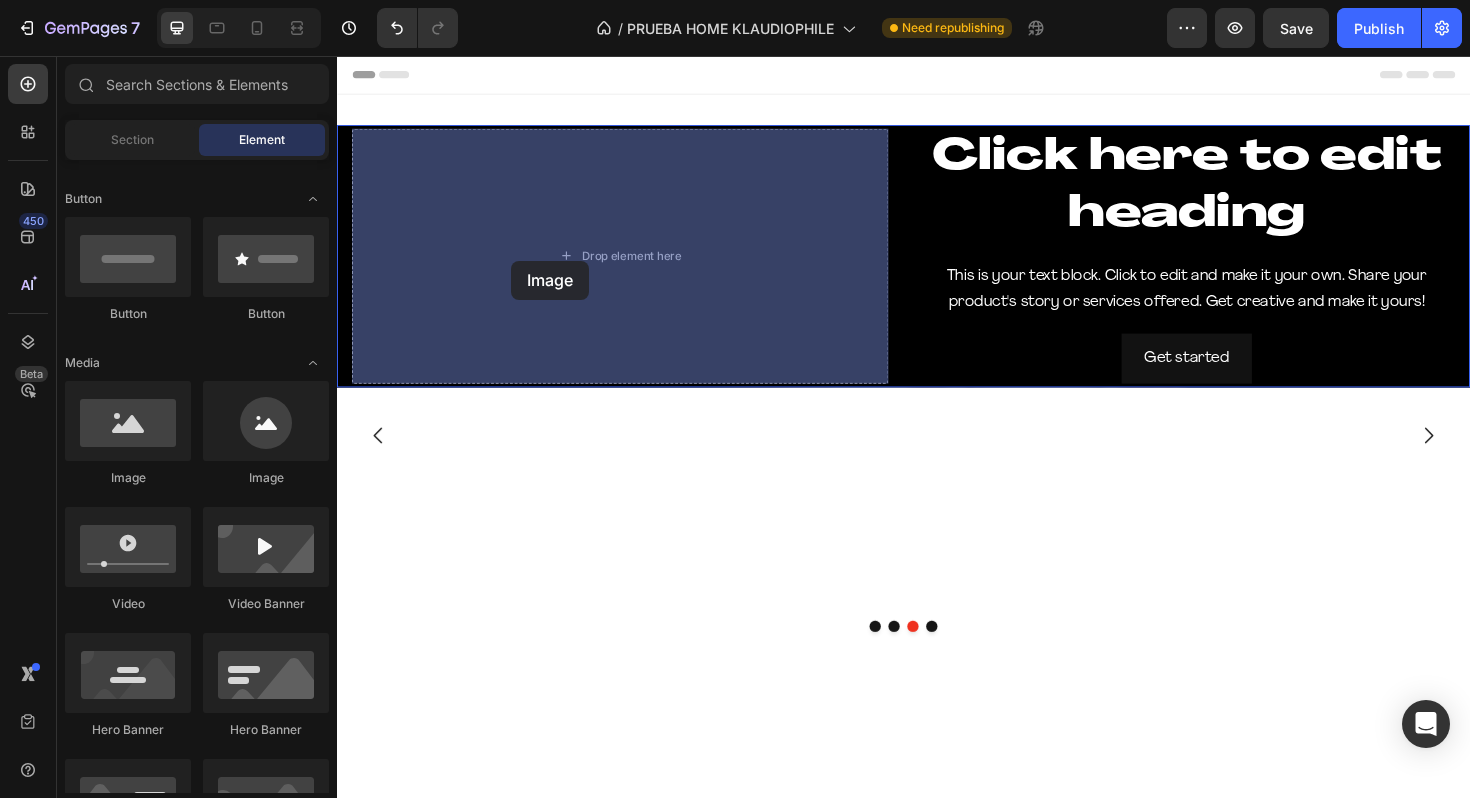 drag, startPoint x: 471, startPoint y: 479, endPoint x: 521, endPoint y: 273, distance: 211.98112 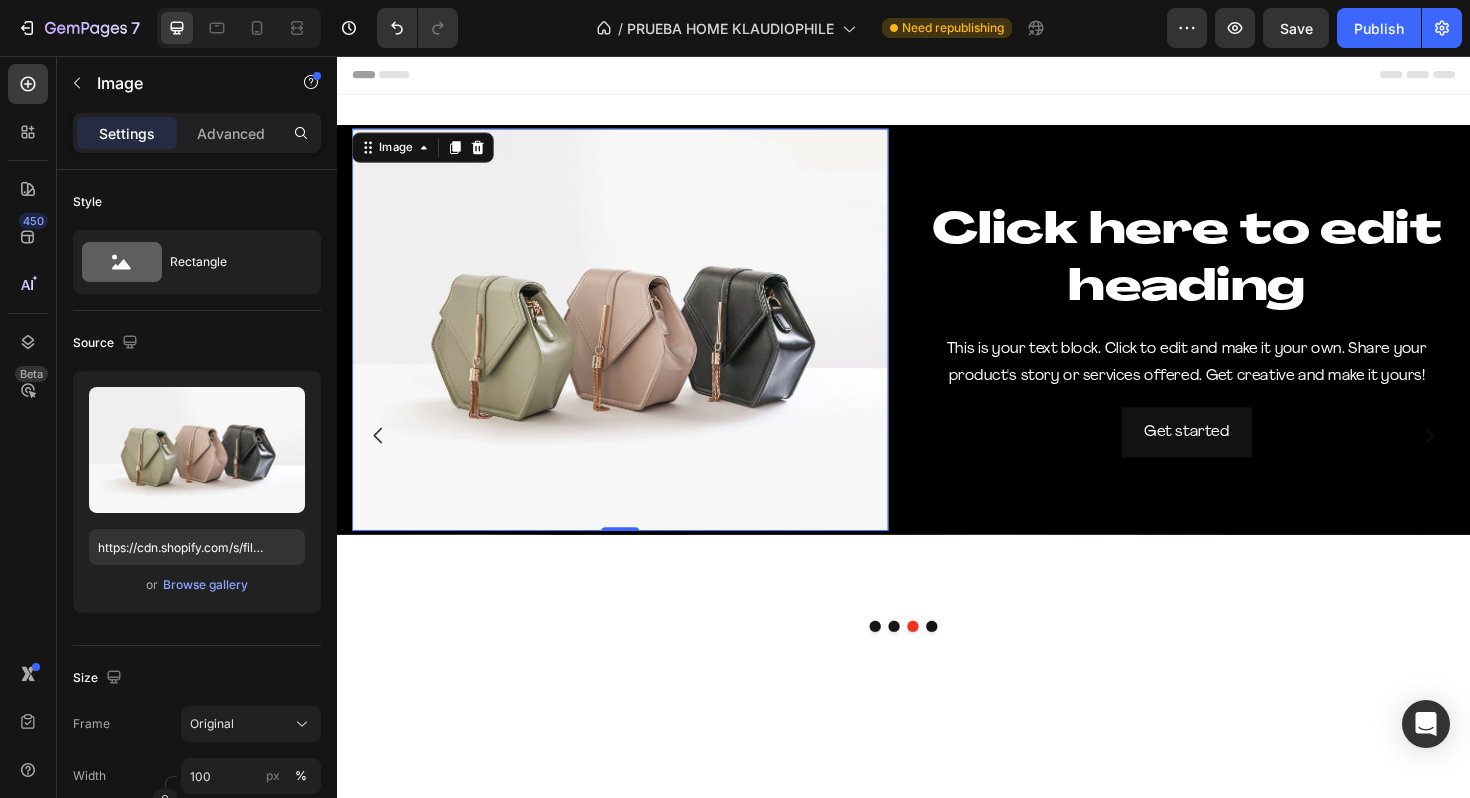click at bounding box center [637, 346] 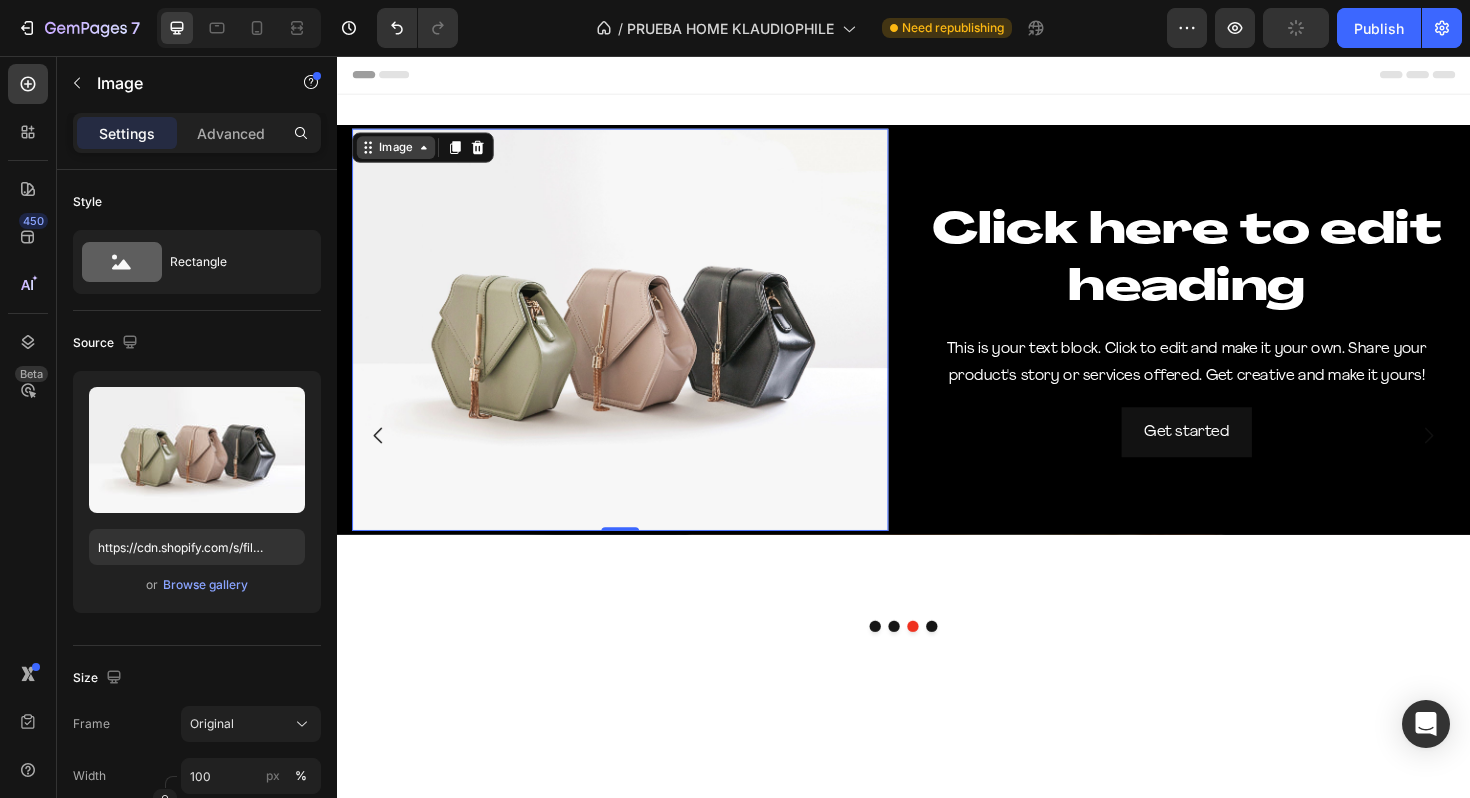 click 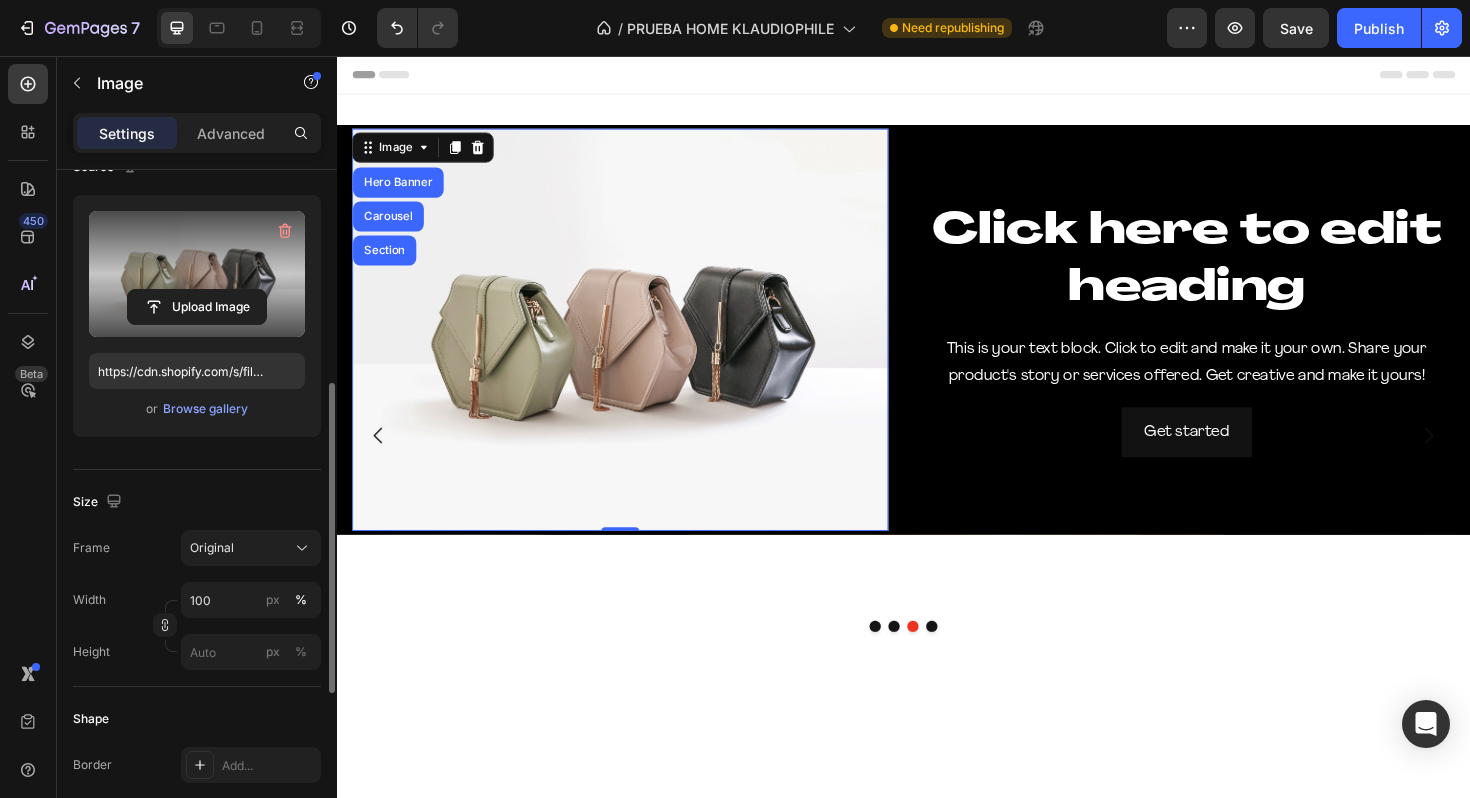 scroll, scrollTop: 332, scrollLeft: 0, axis: vertical 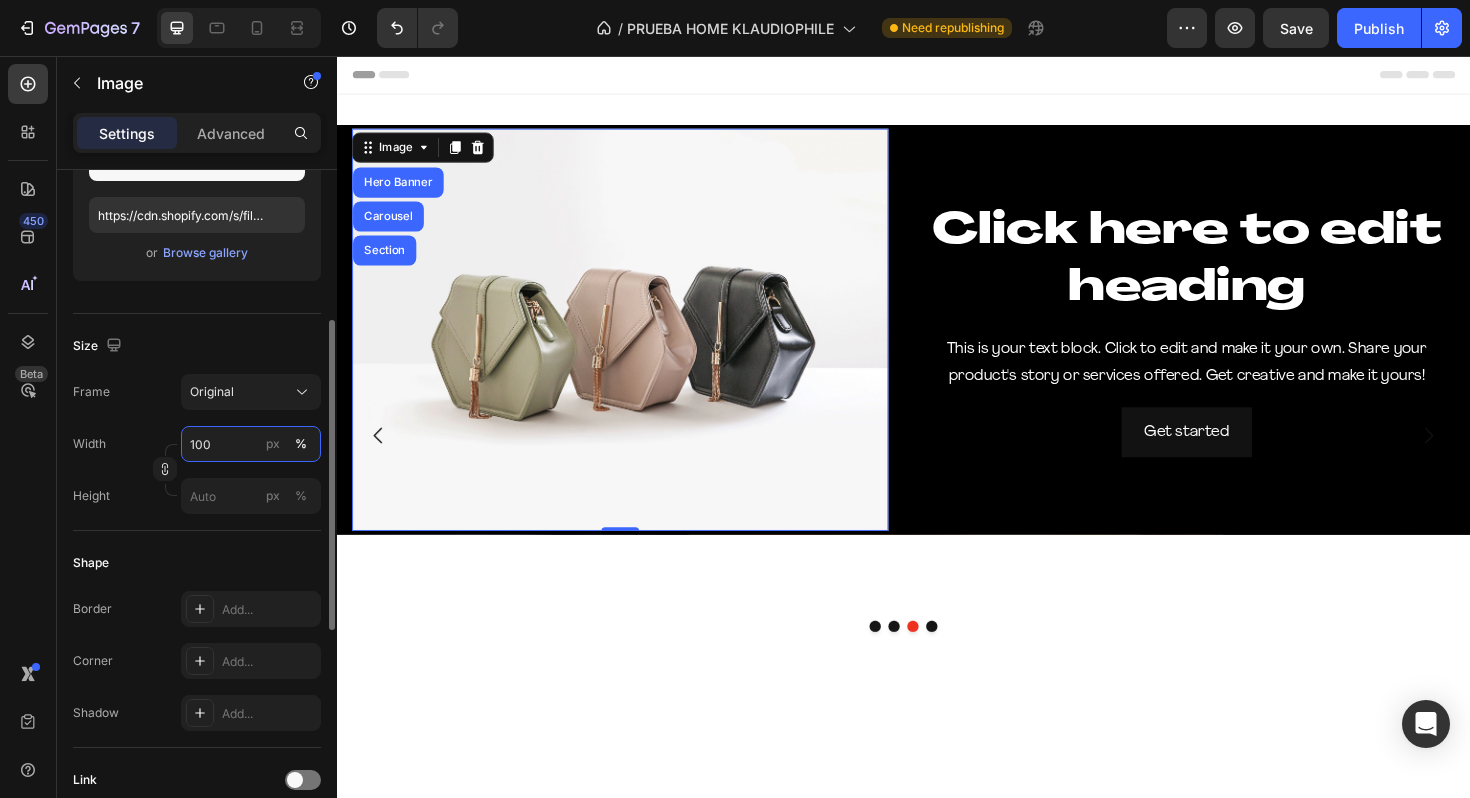 click on "100" at bounding box center [251, 444] 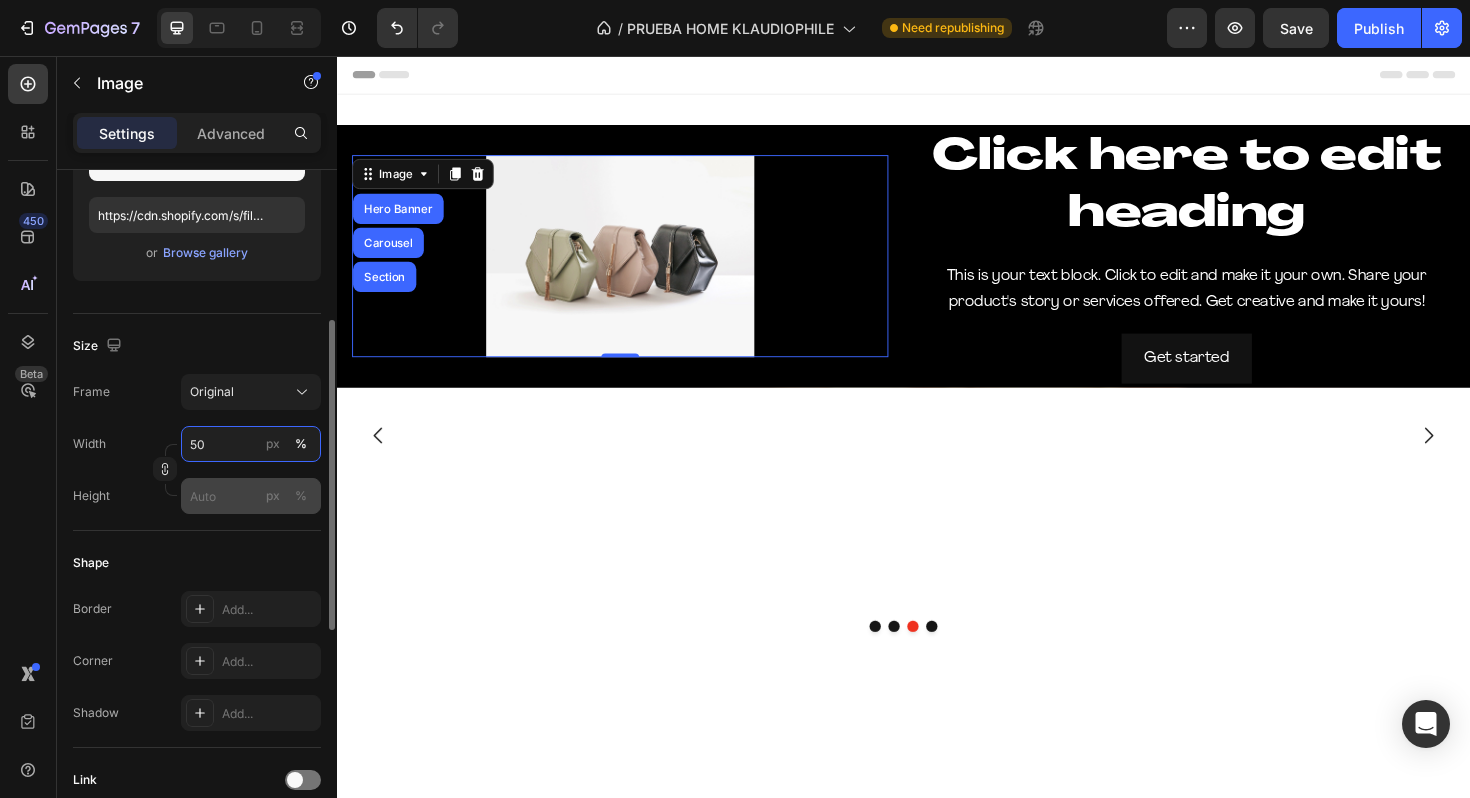 type on "5" 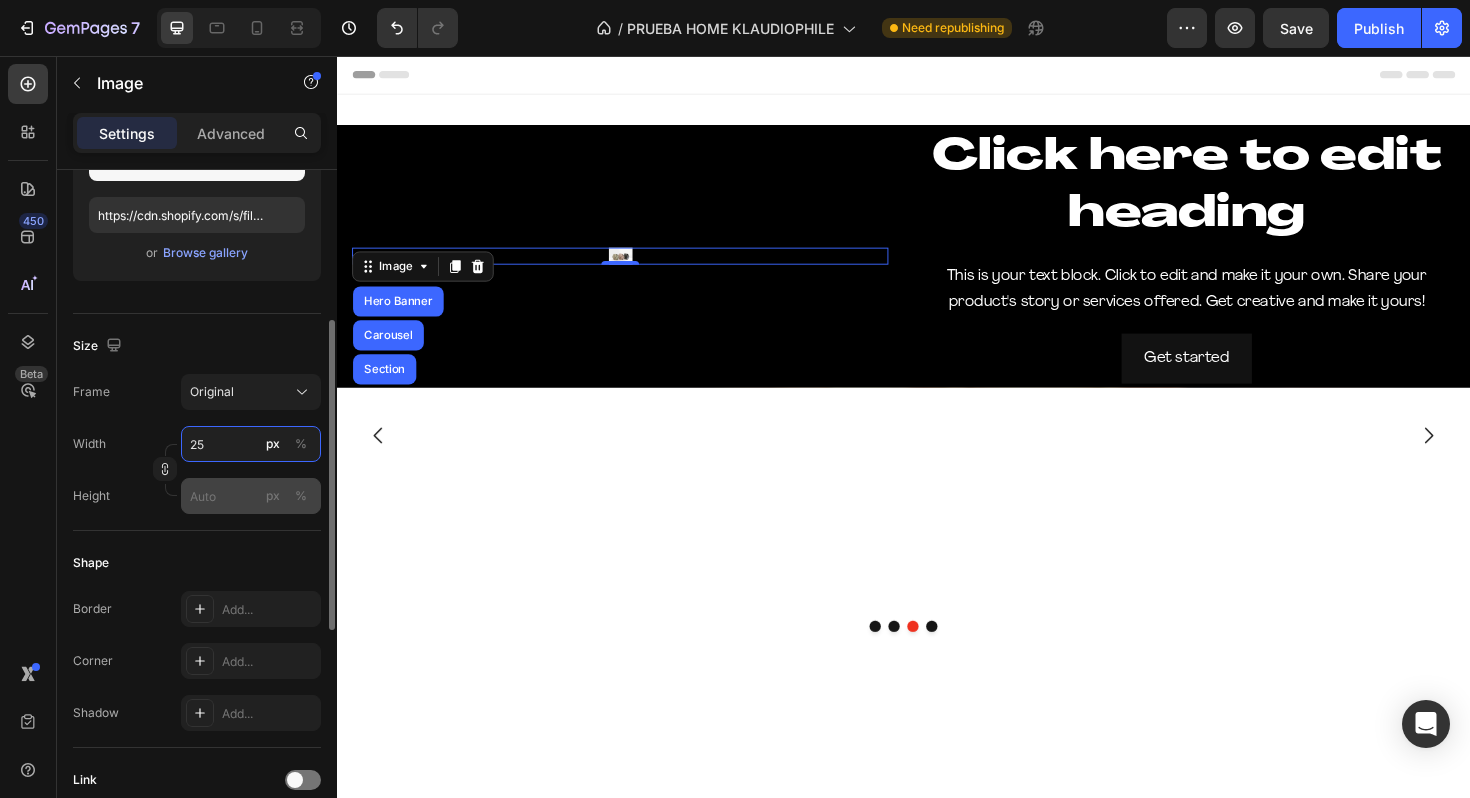 type on "2" 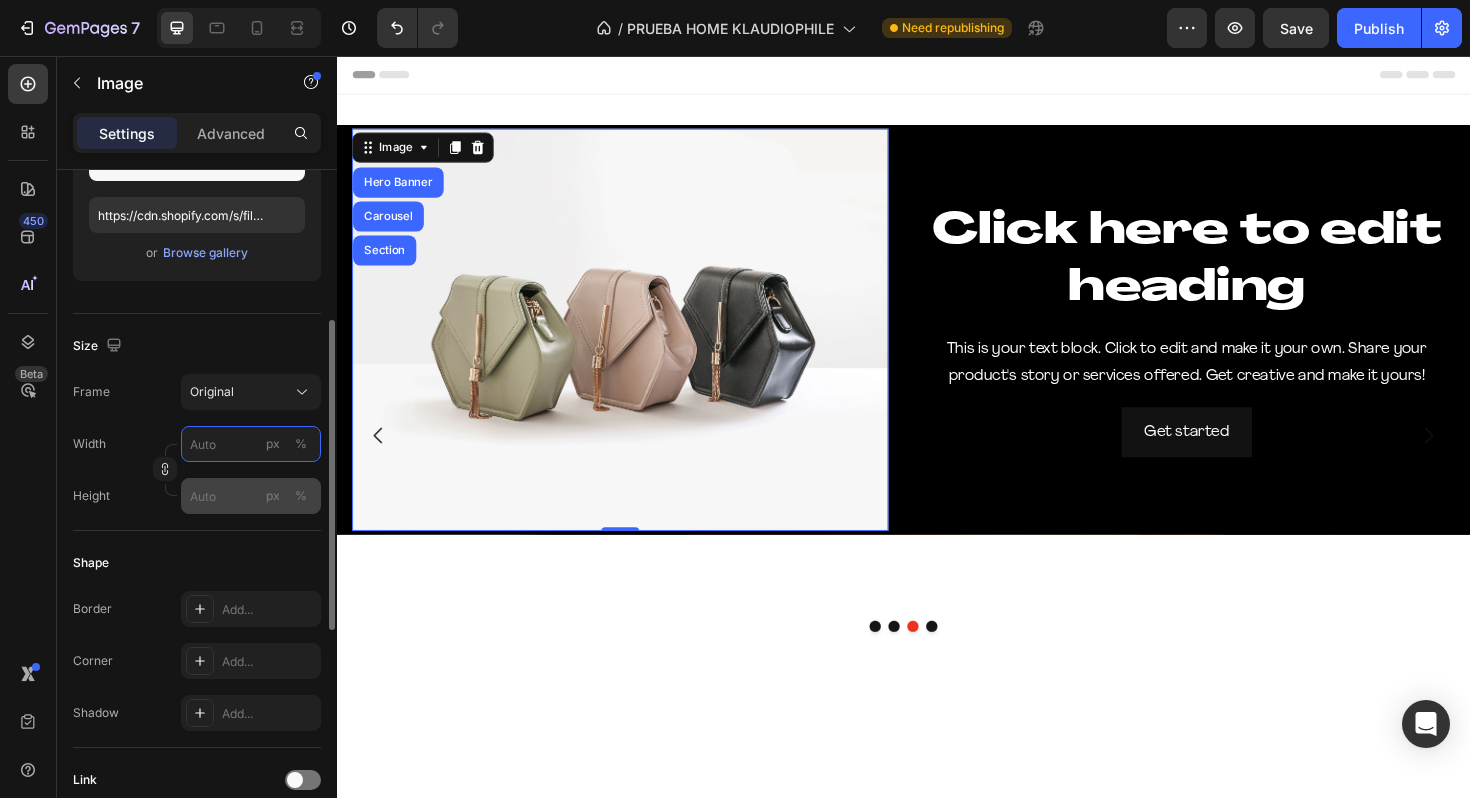 type on "2" 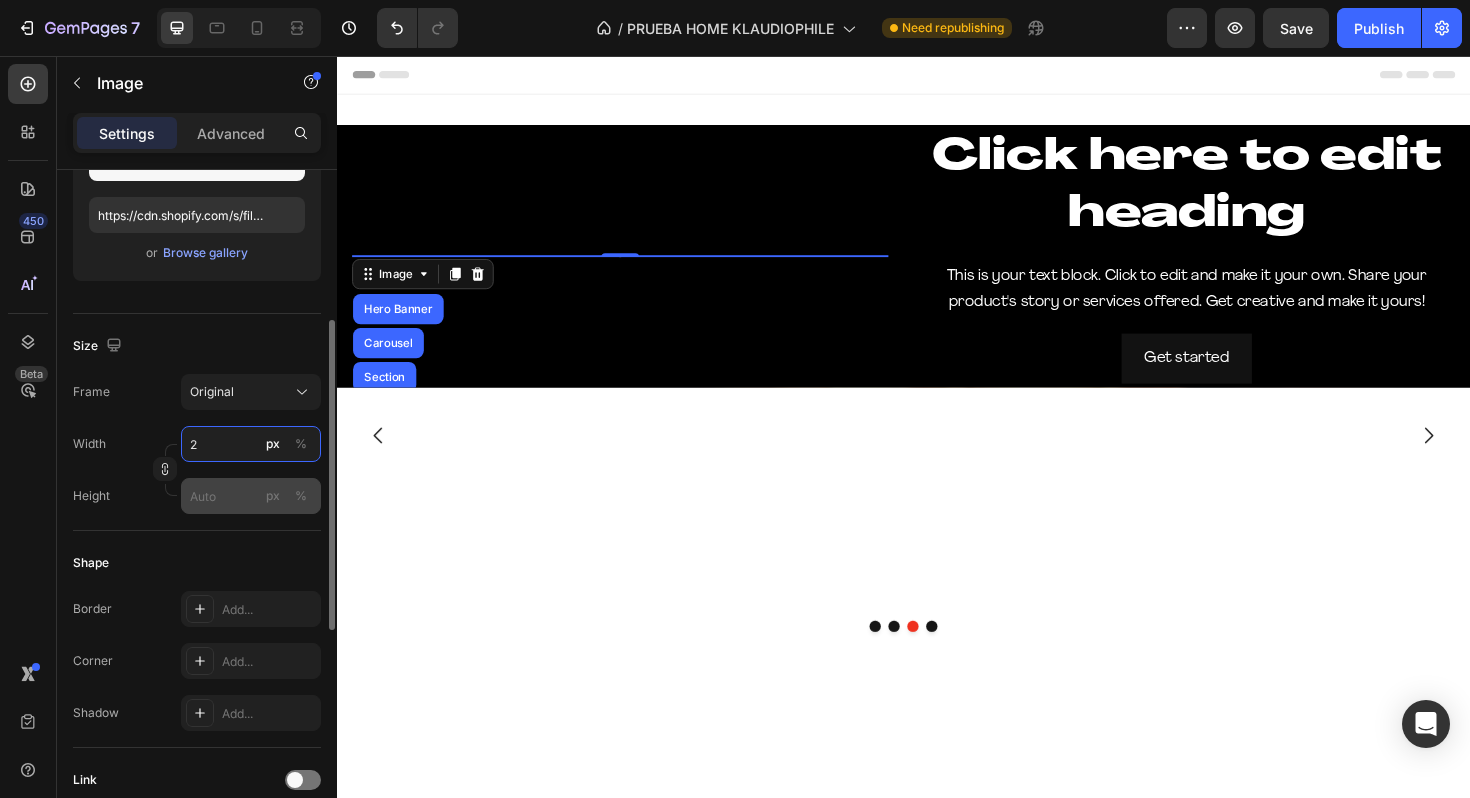 type 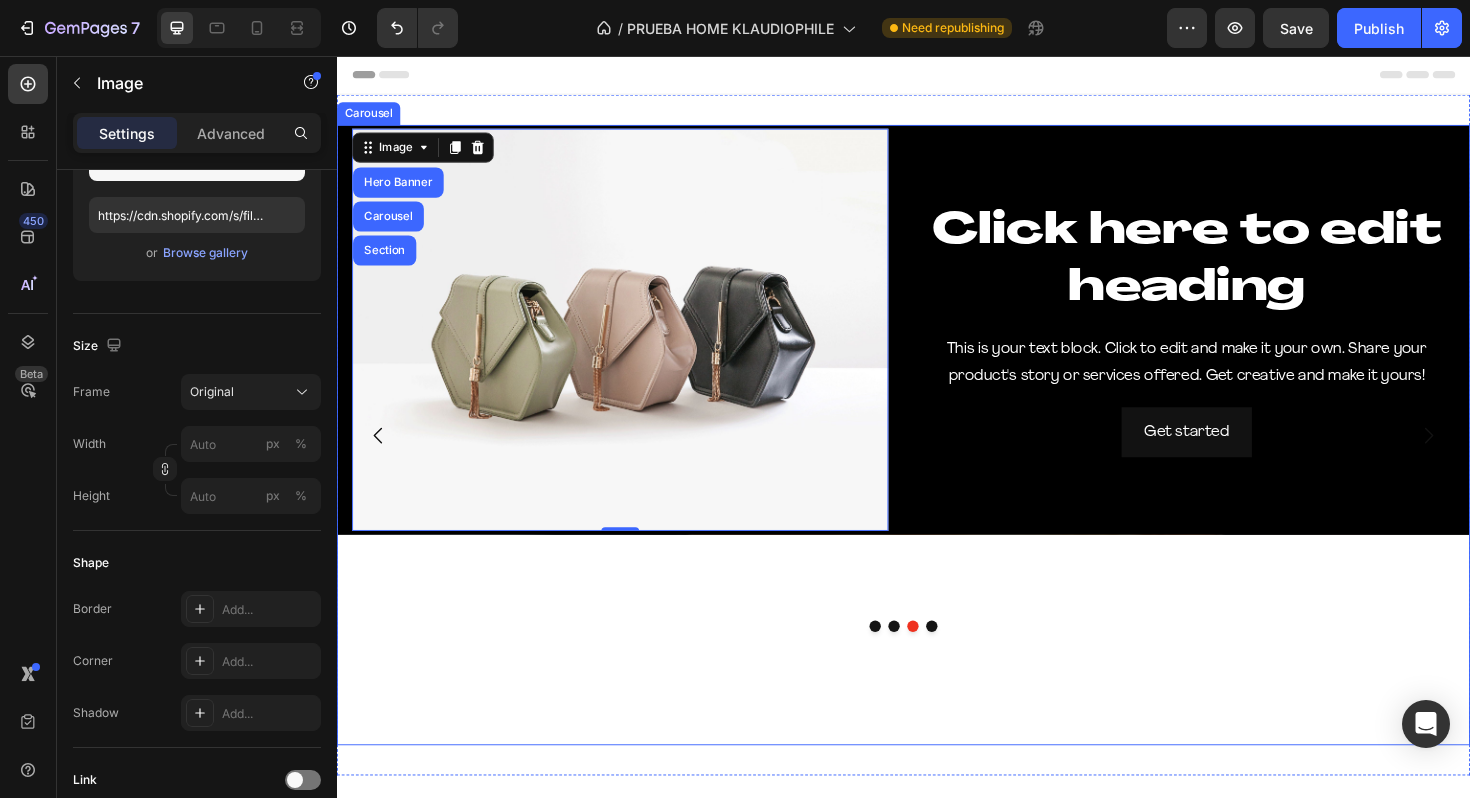 click on "Click here to edit heading Heading This is your text block. Click to edit and make it your own. Share your product's story or services offered. Get creative and make it yours! Text Block Get started Button Image Hero Banner Carousel Section 0 Hero Banner" at bounding box center (937, 457) 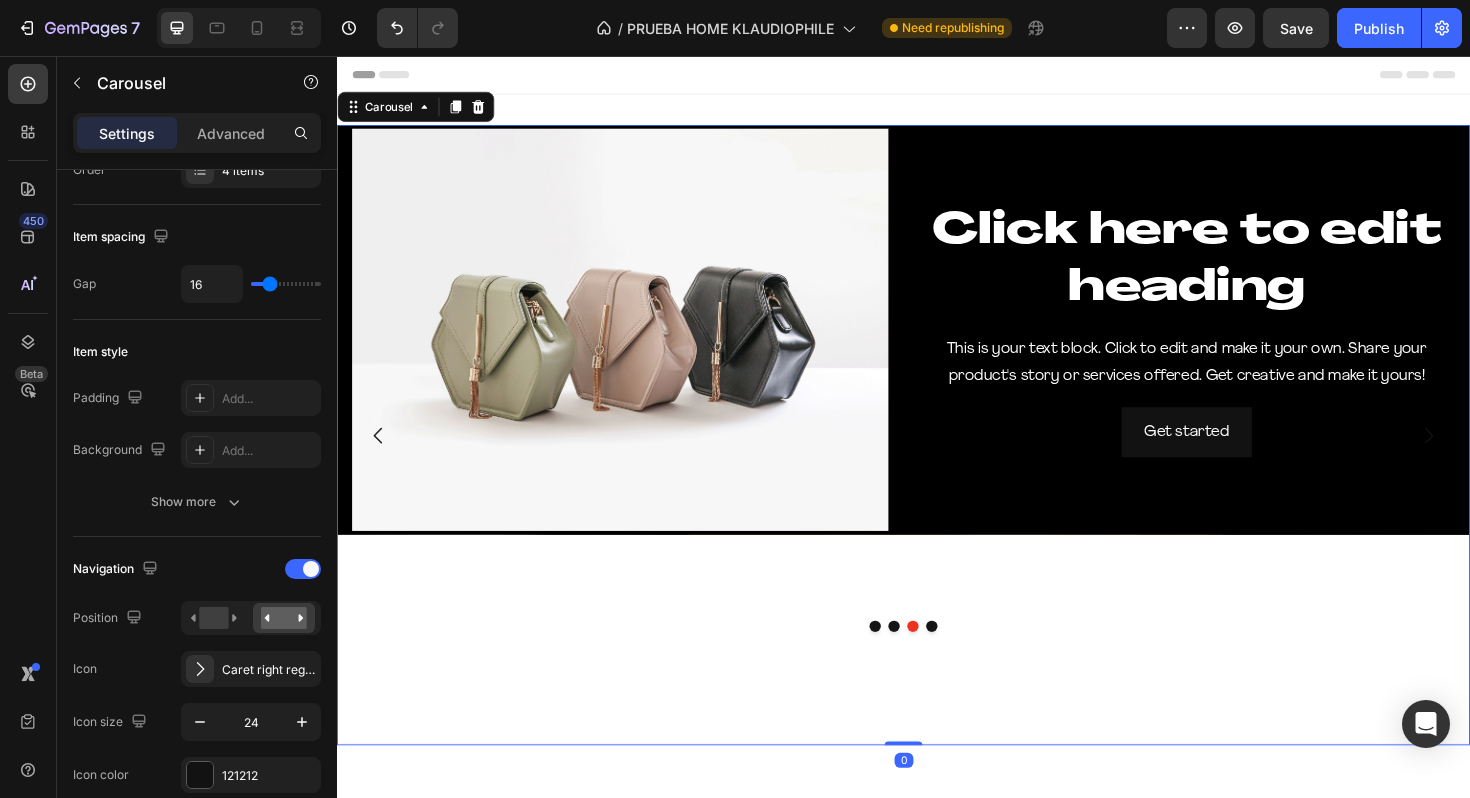 scroll, scrollTop: 0, scrollLeft: 0, axis: both 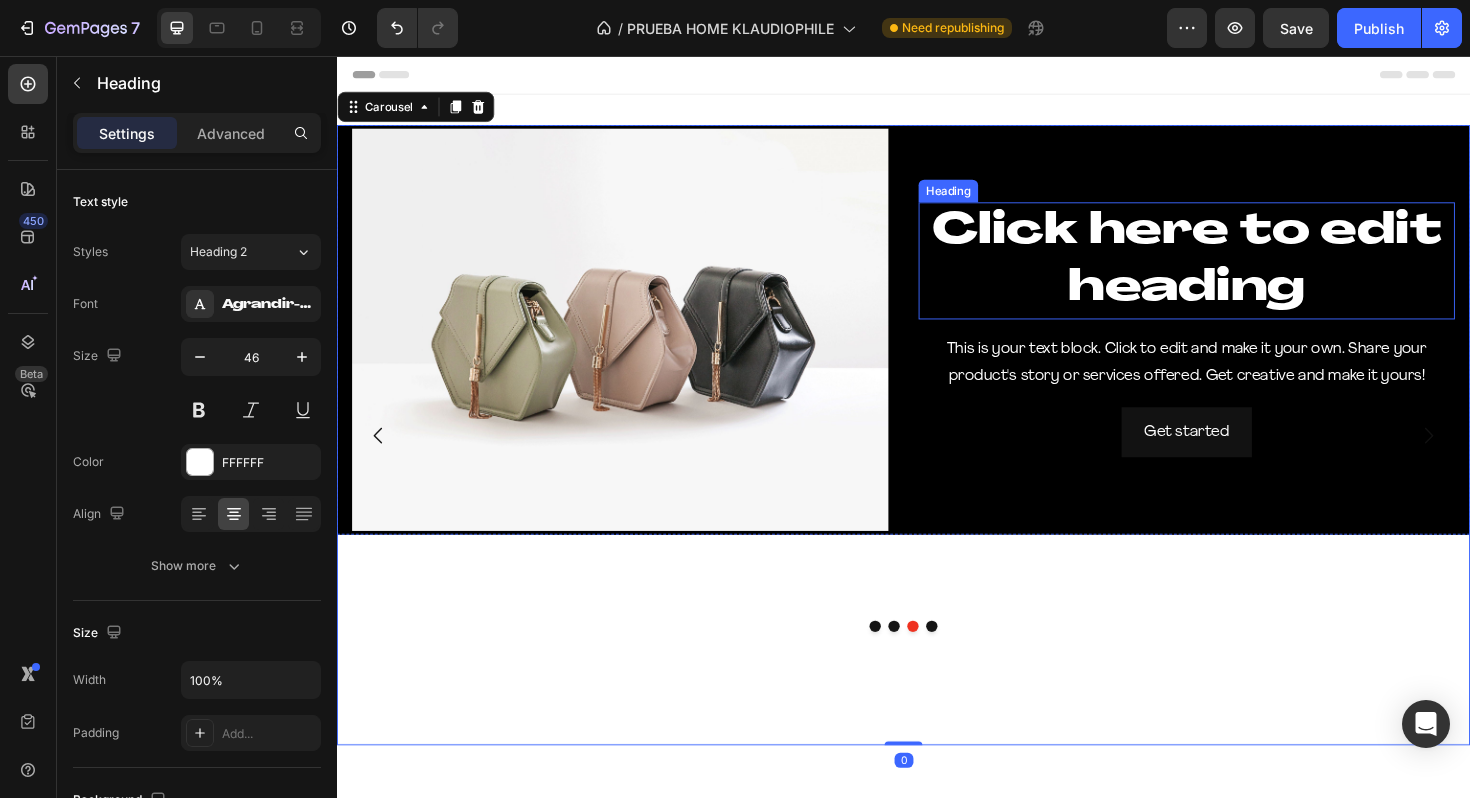 click on "Click here to edit heading" at bounding box center [1237, 273] 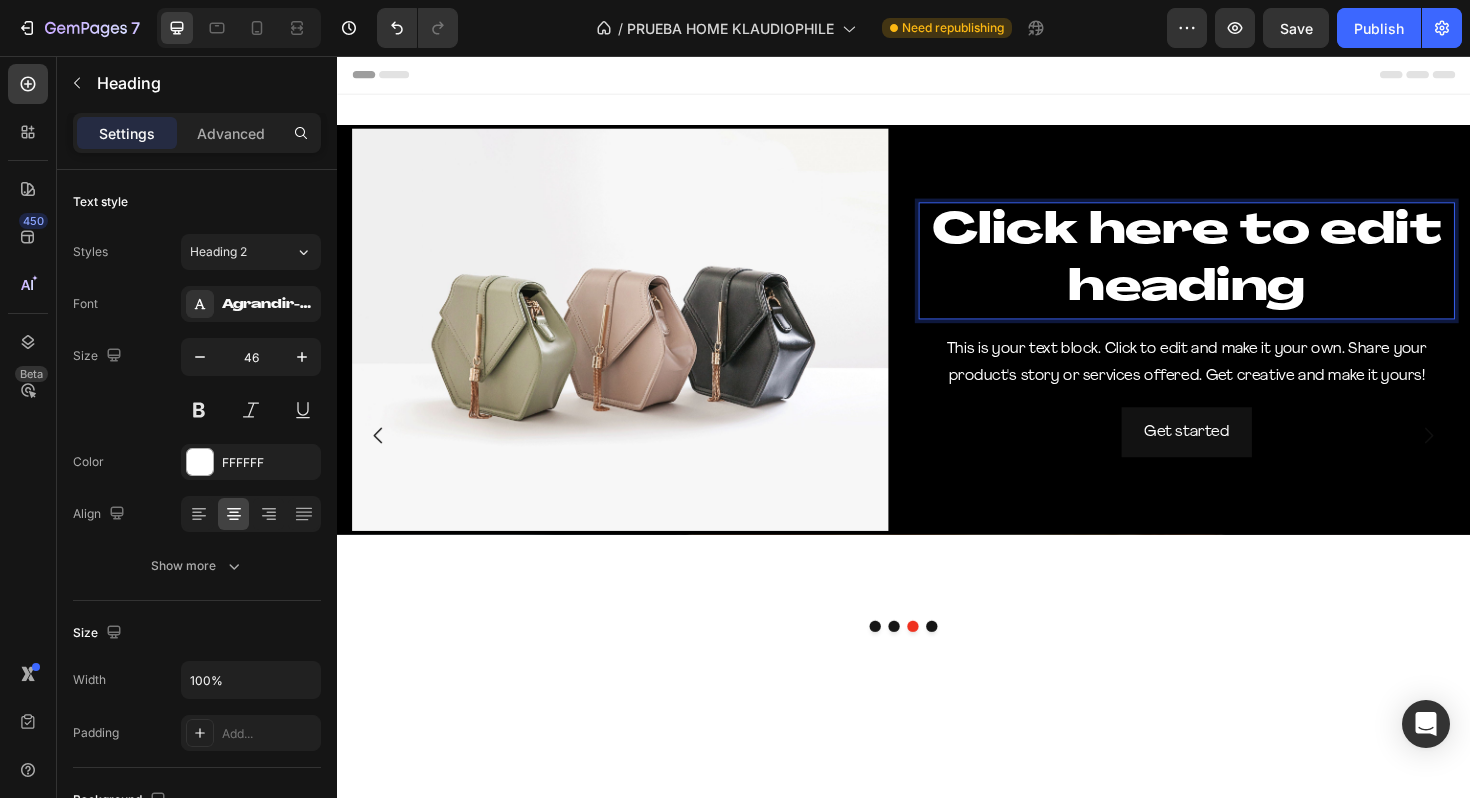 click on "Click here to edit heading" at bounding box center [1237, 273] 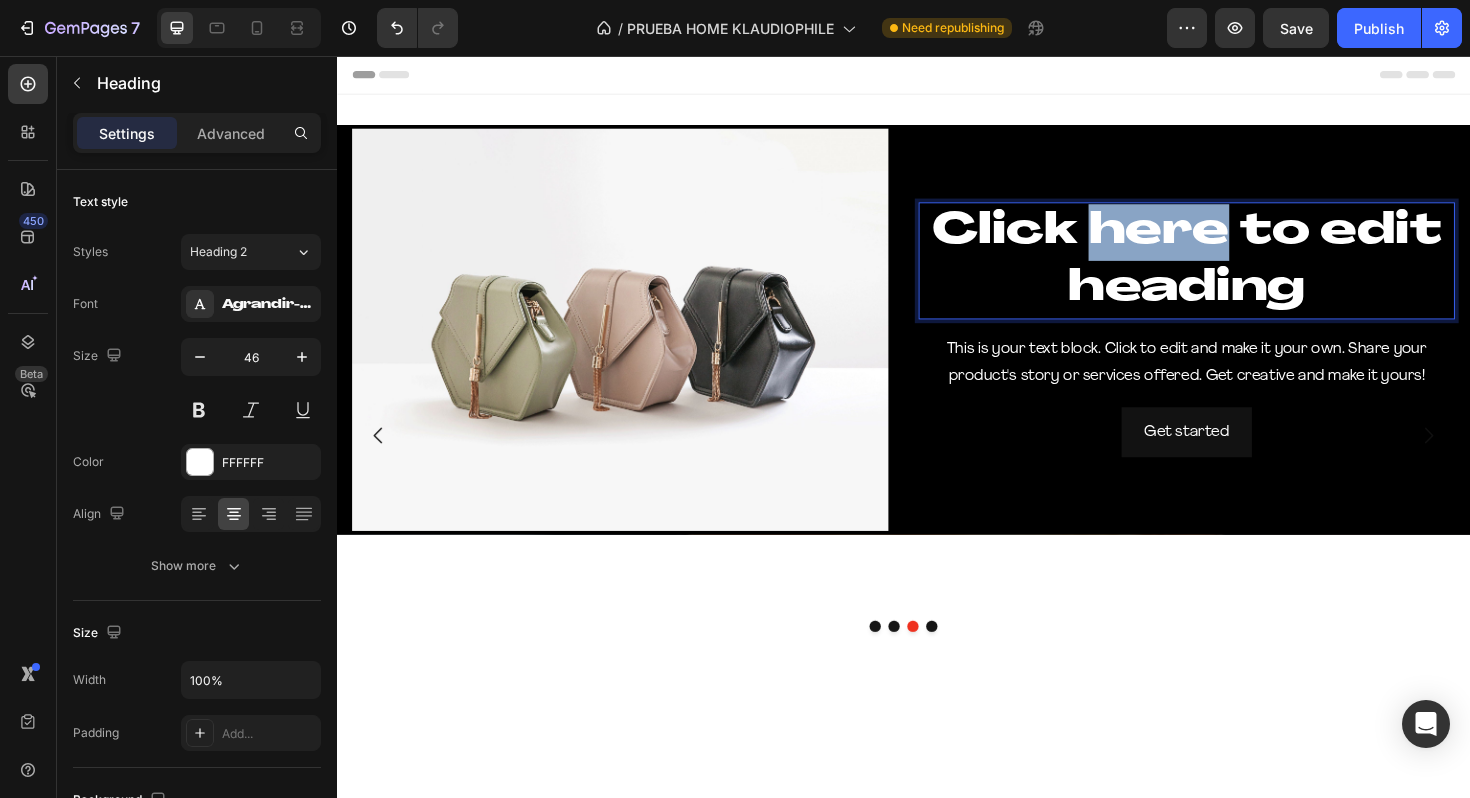 click on "Click here to edit heading" at bounding box center [1237, 273] 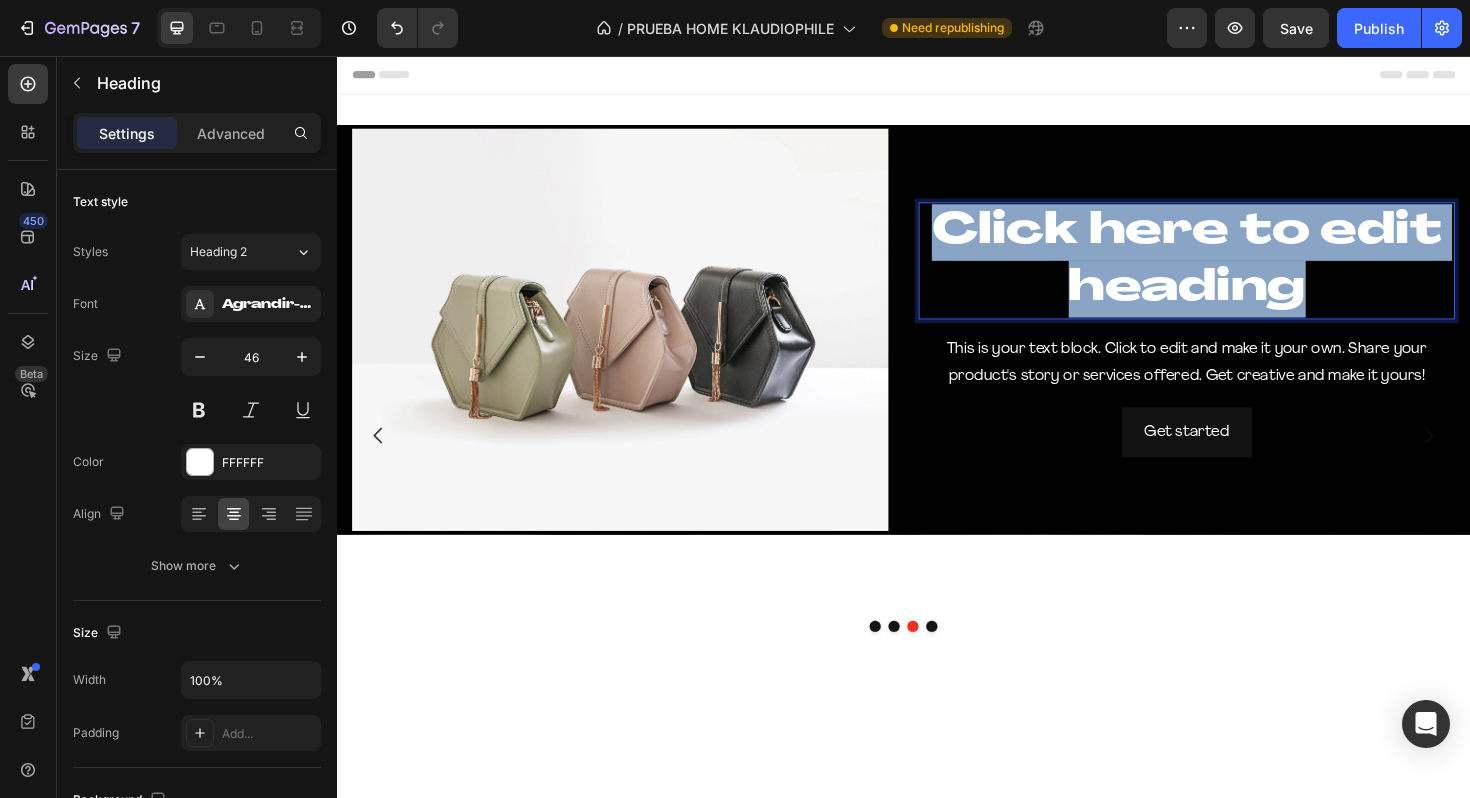 click on "Click here to edit heading" at bounding box center (1237, 273) 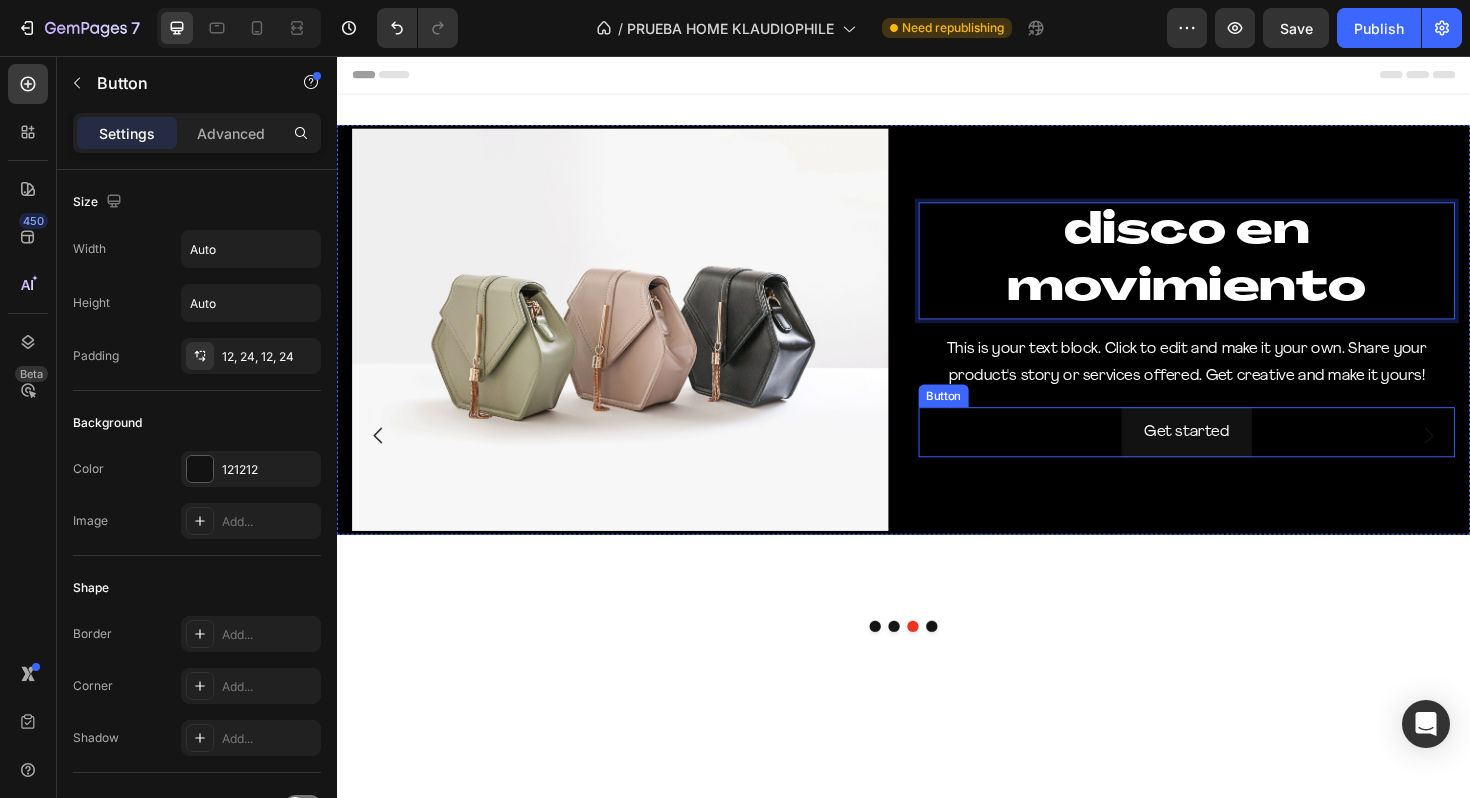 click on "Get started Button" at bounding box center [1237, 454] 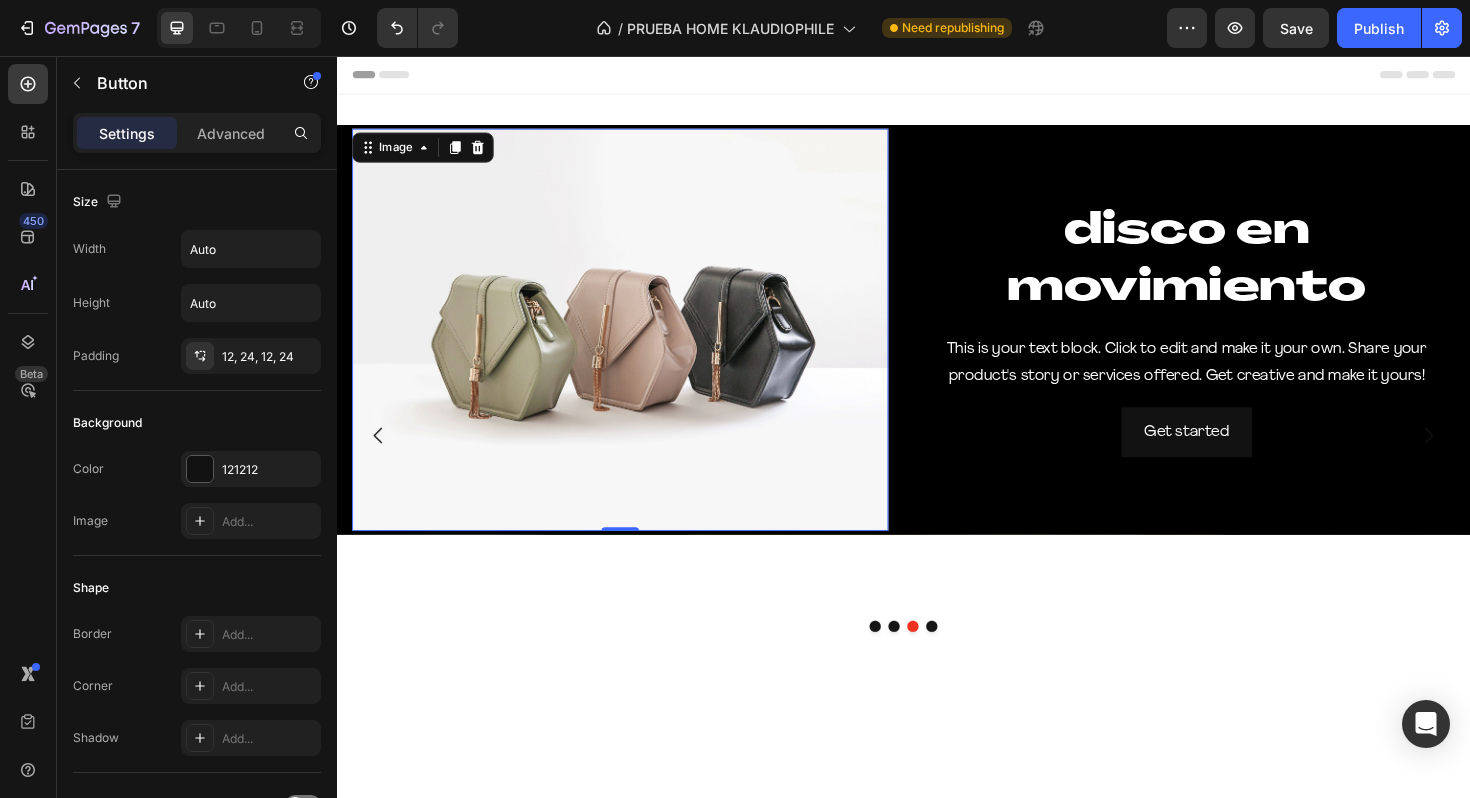 click at bounding box center [637, 346] 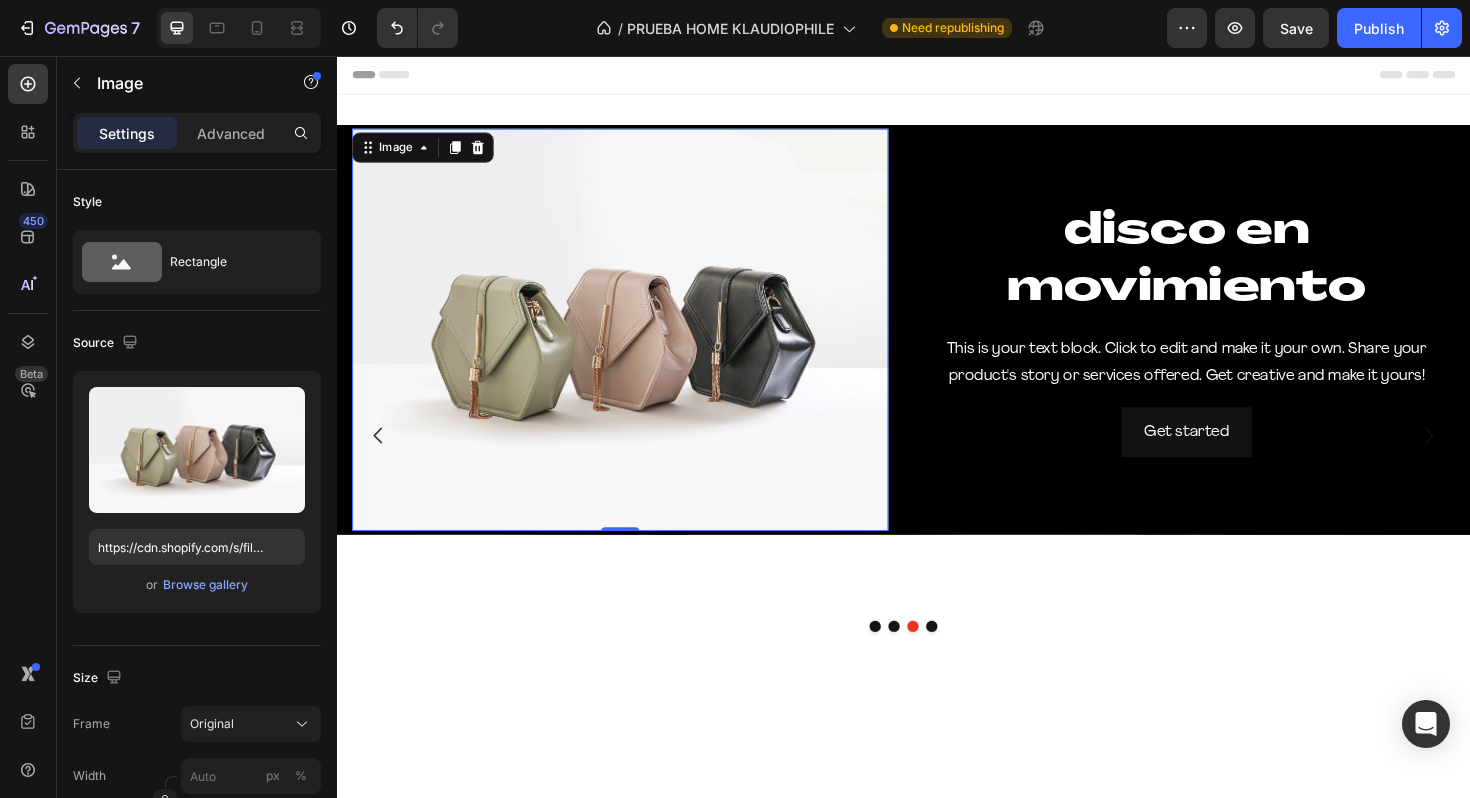 click at bounding box center (637, 346) 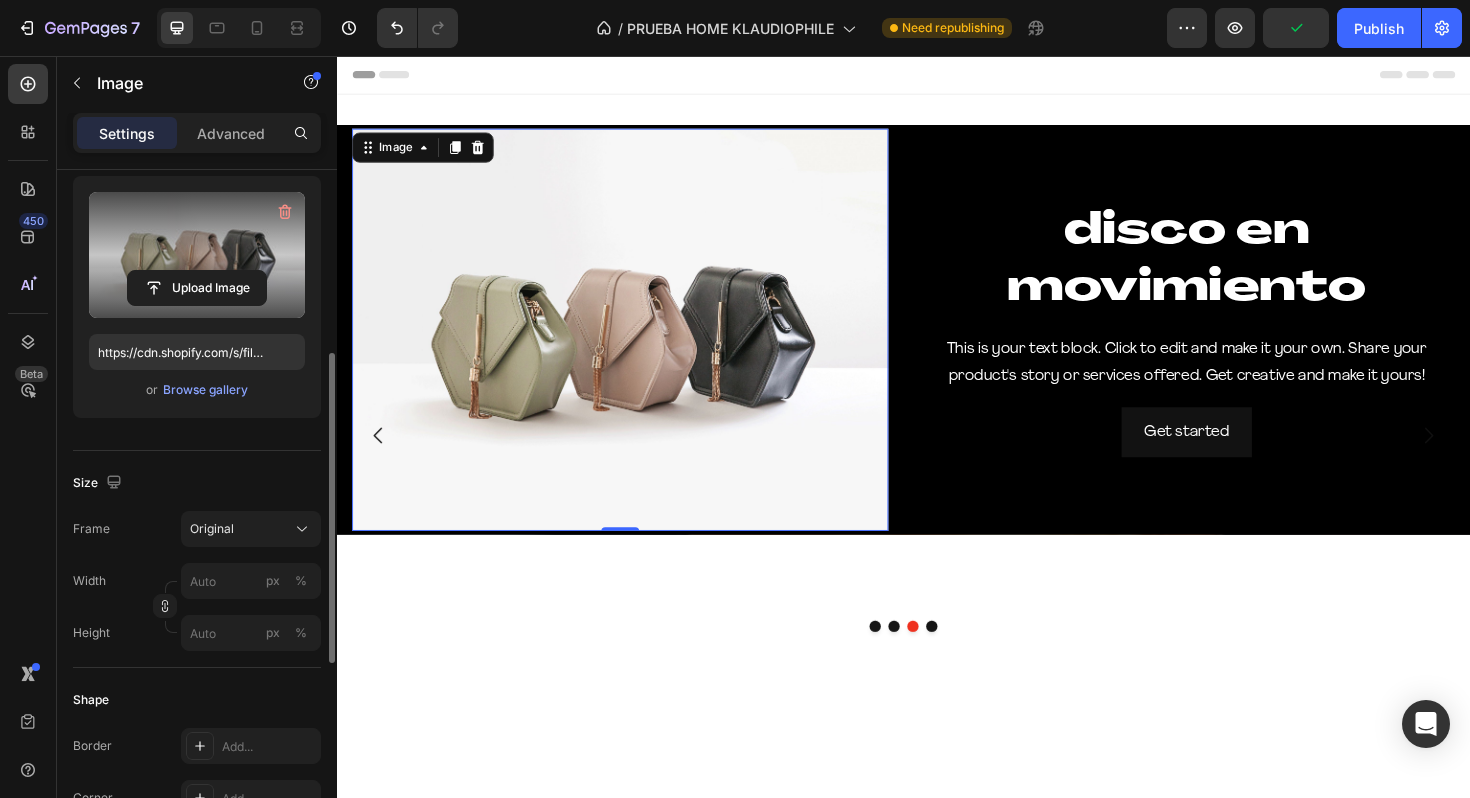 scroll, scrollTop: 260, scrollLeft: 0, axis: vertical 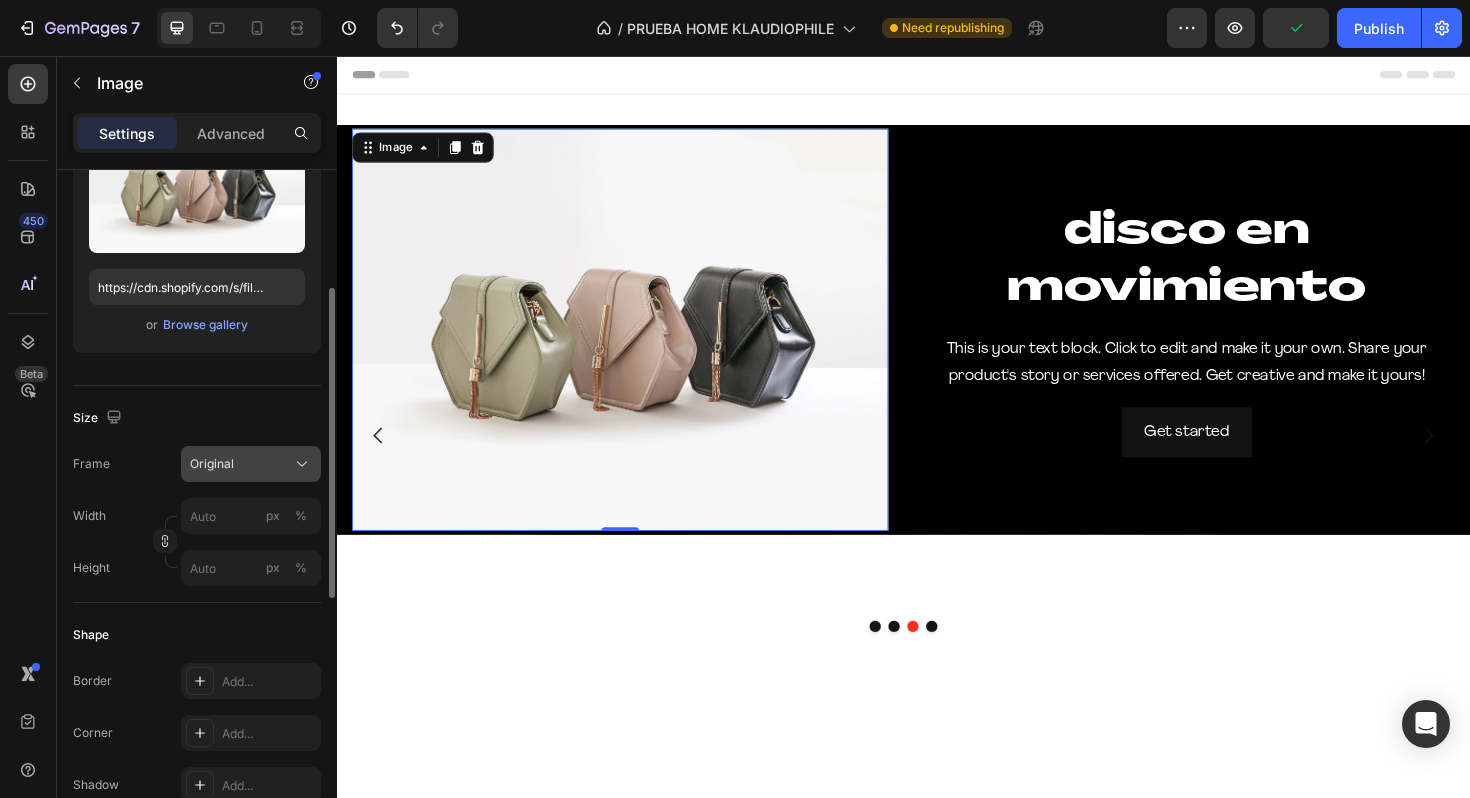click on "Original" at bounding box center [251, 464] 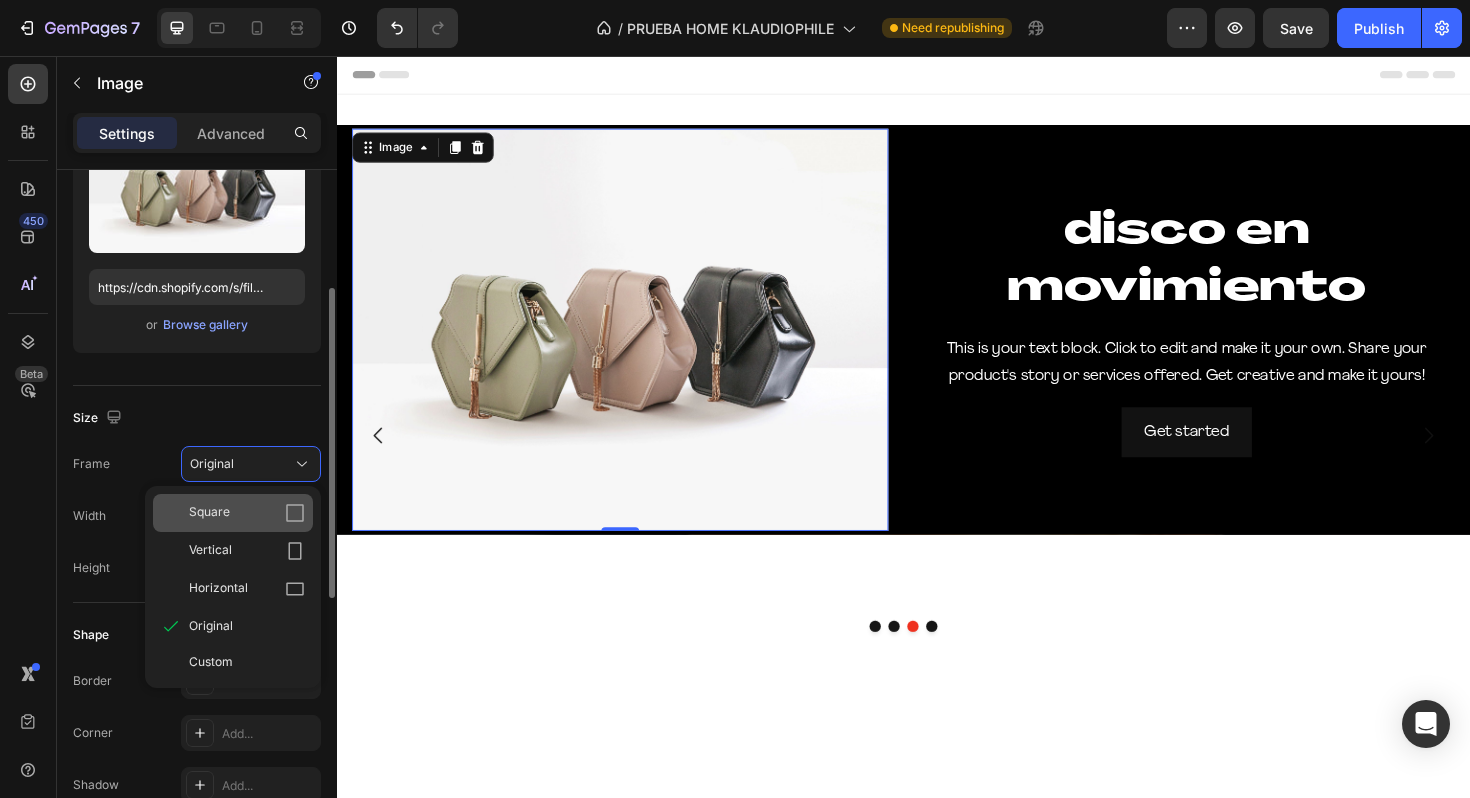 click 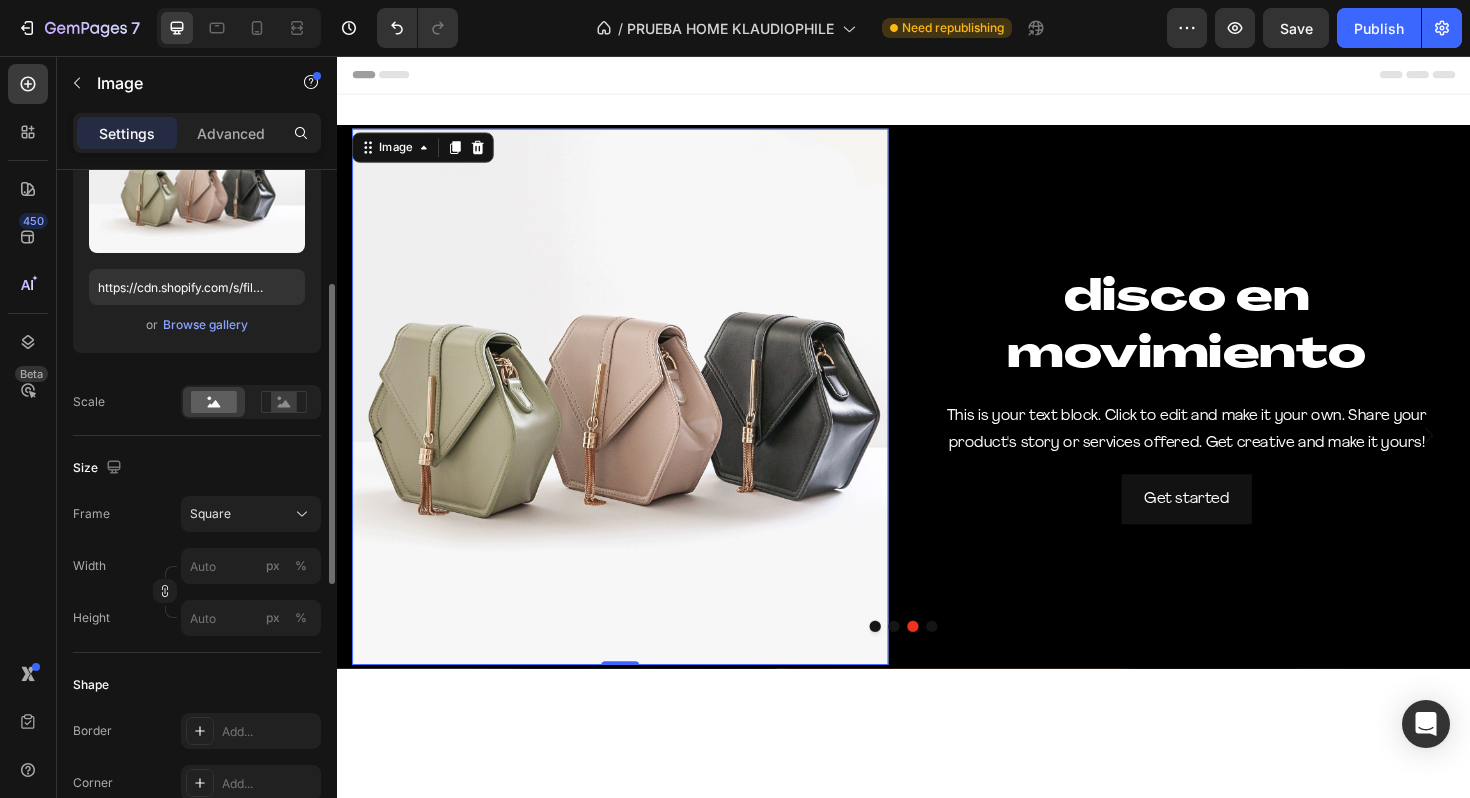 click 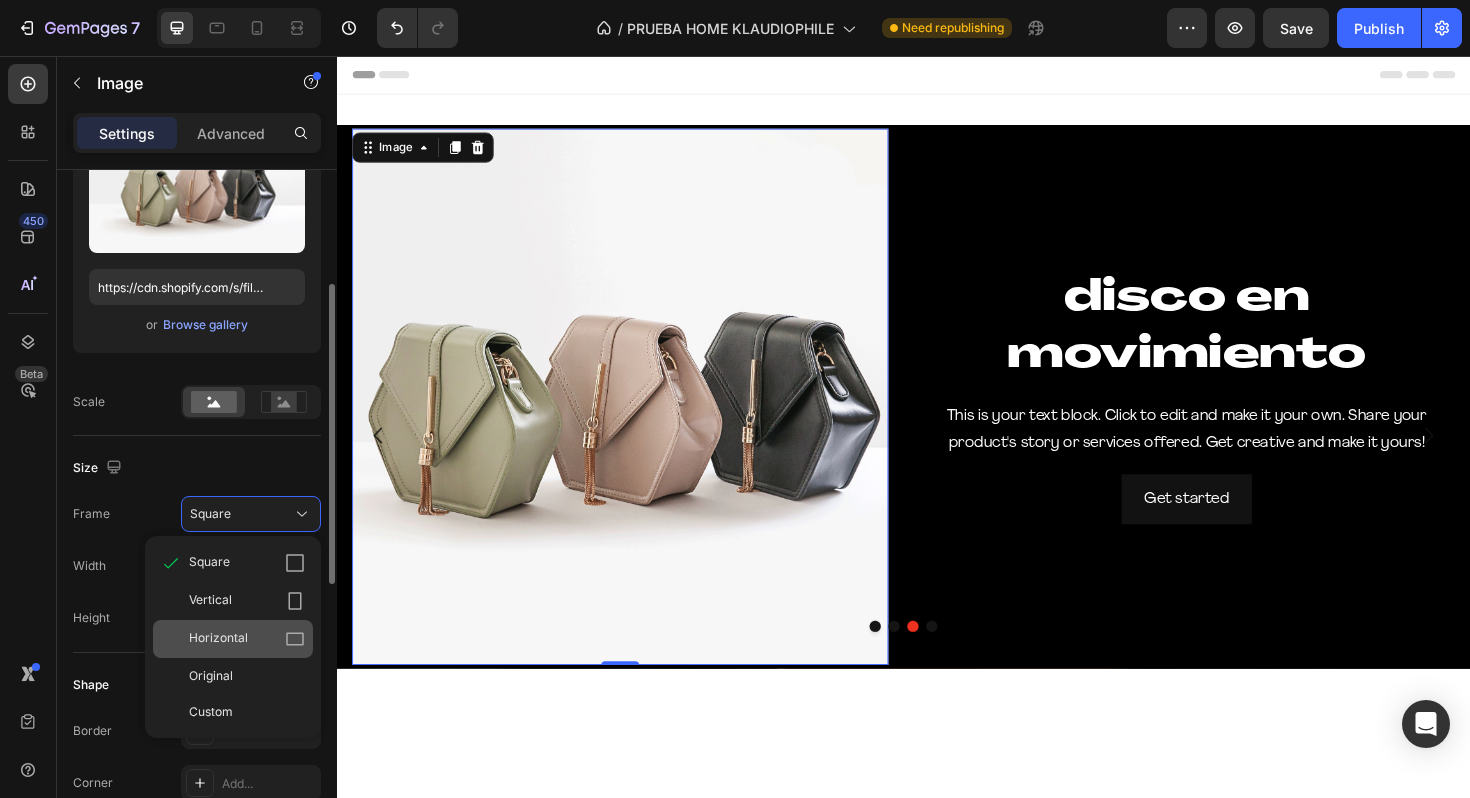 click 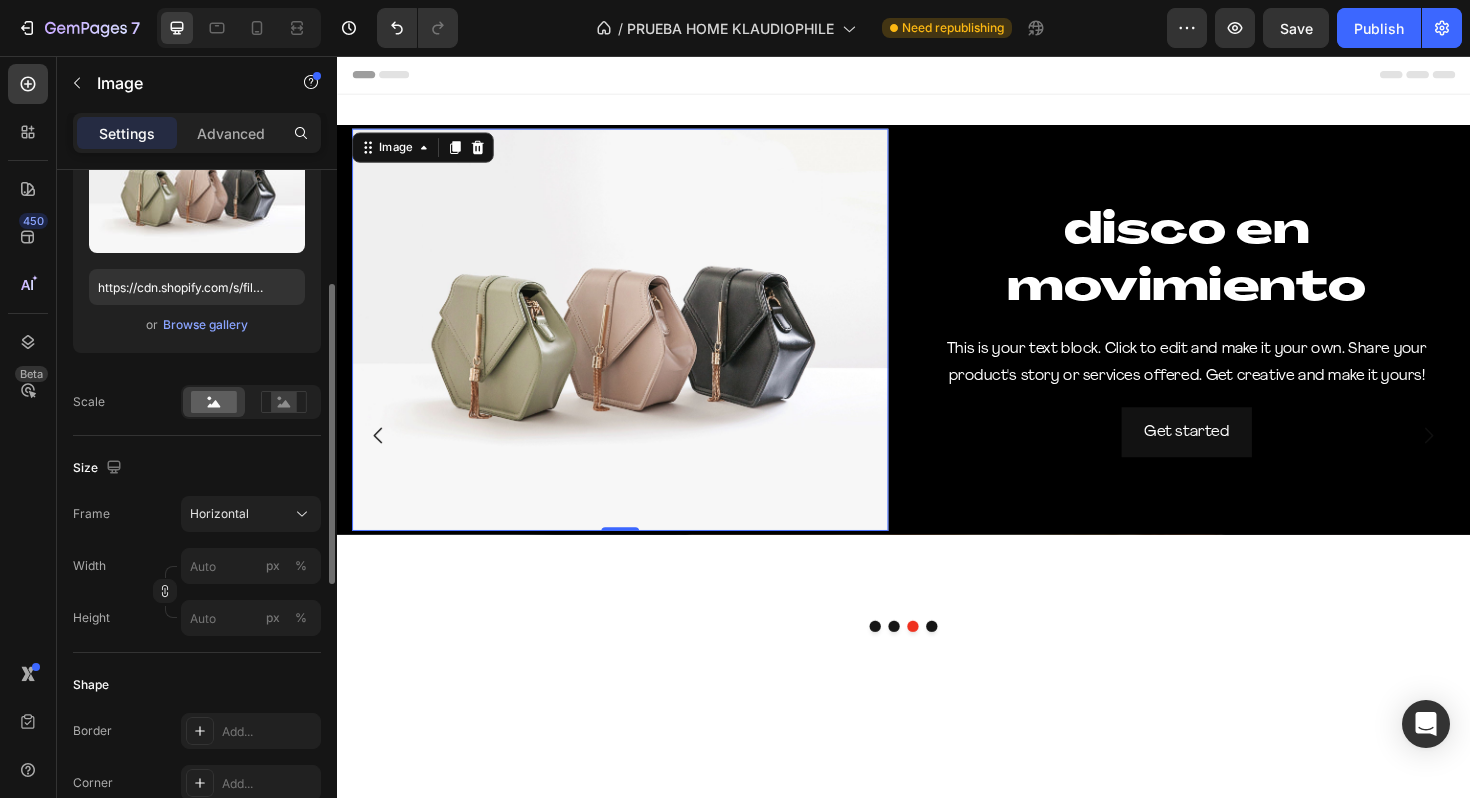 click at bounding box center [637, 346] 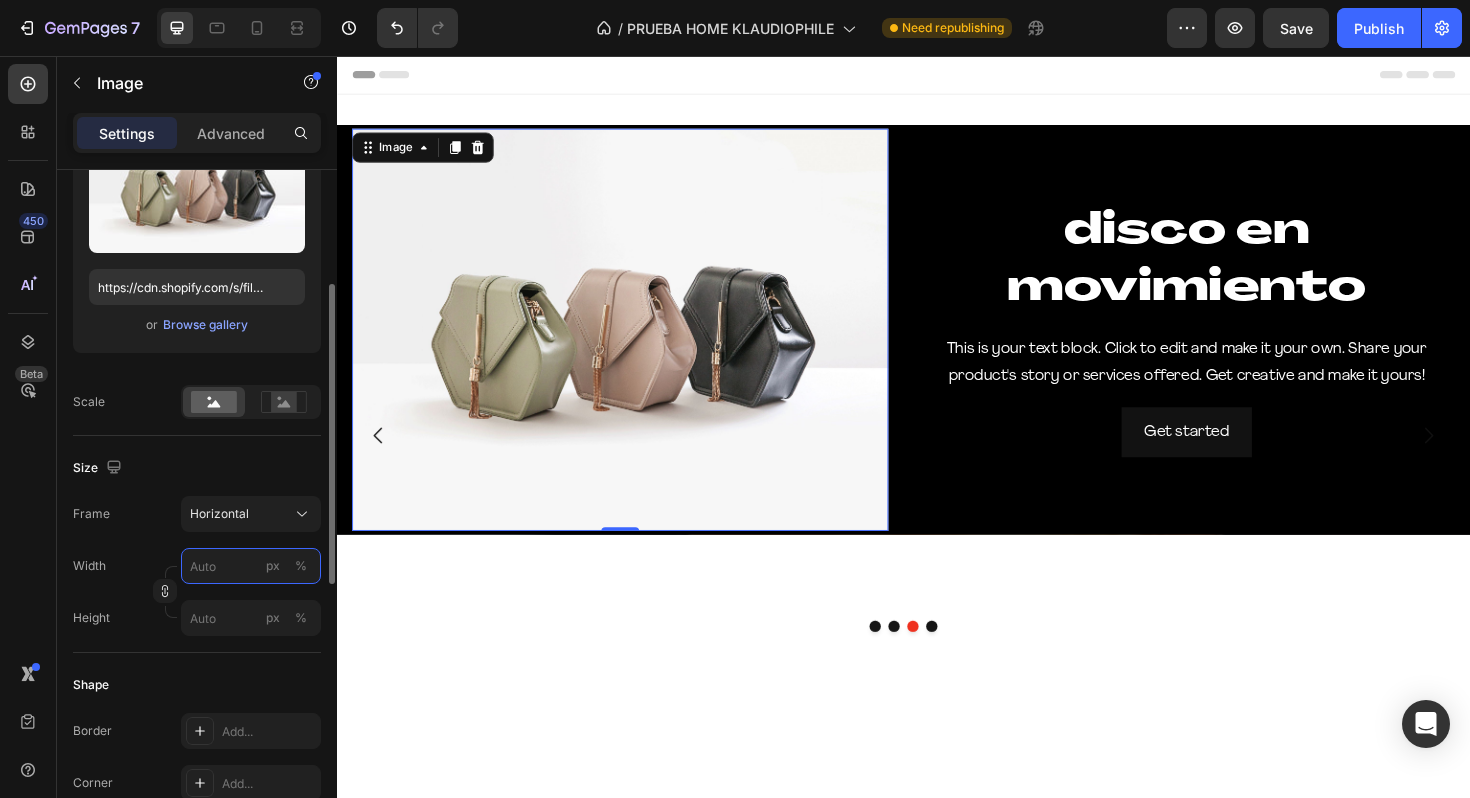 click on "px %" at bounding box center [251, 566] 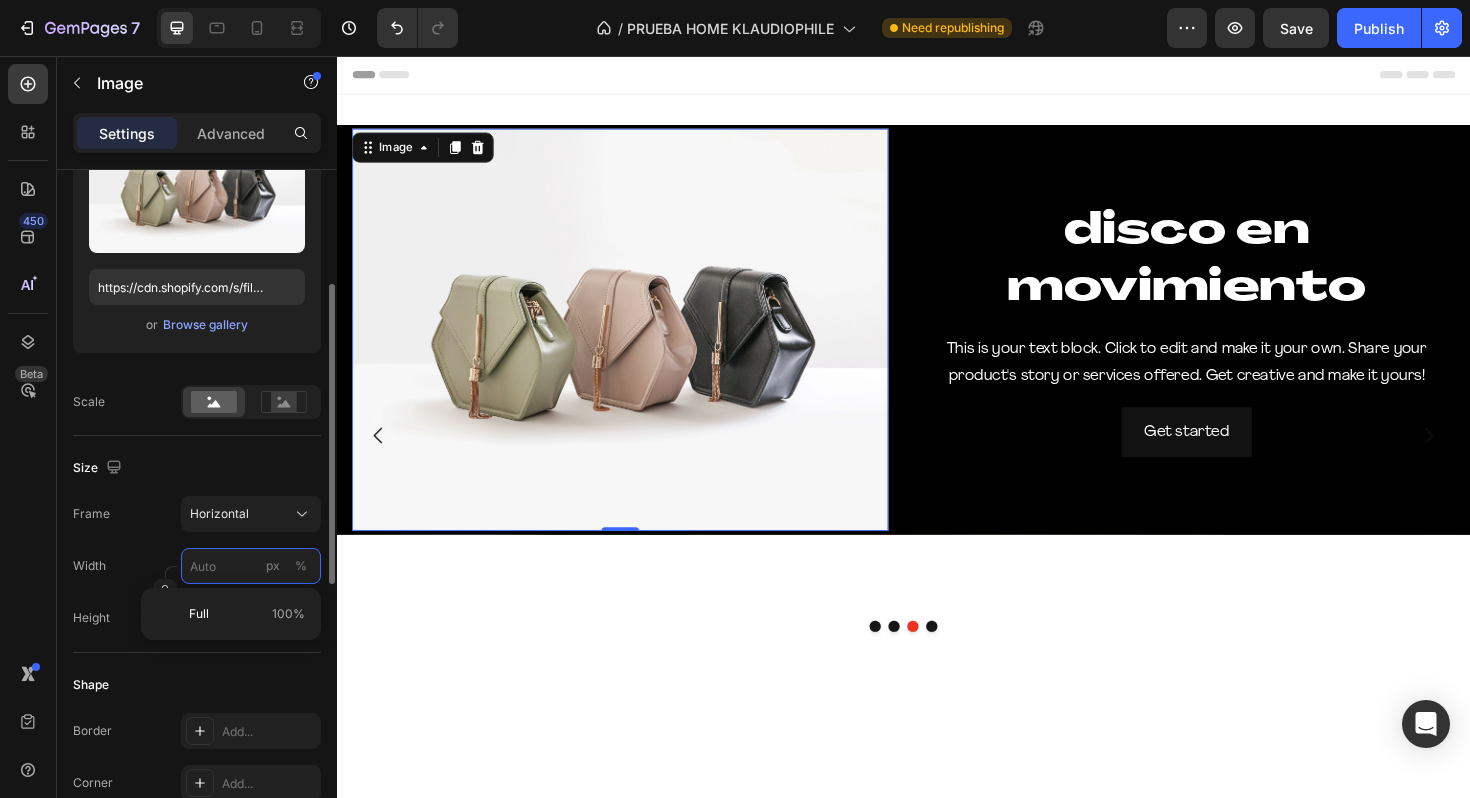type on "5" 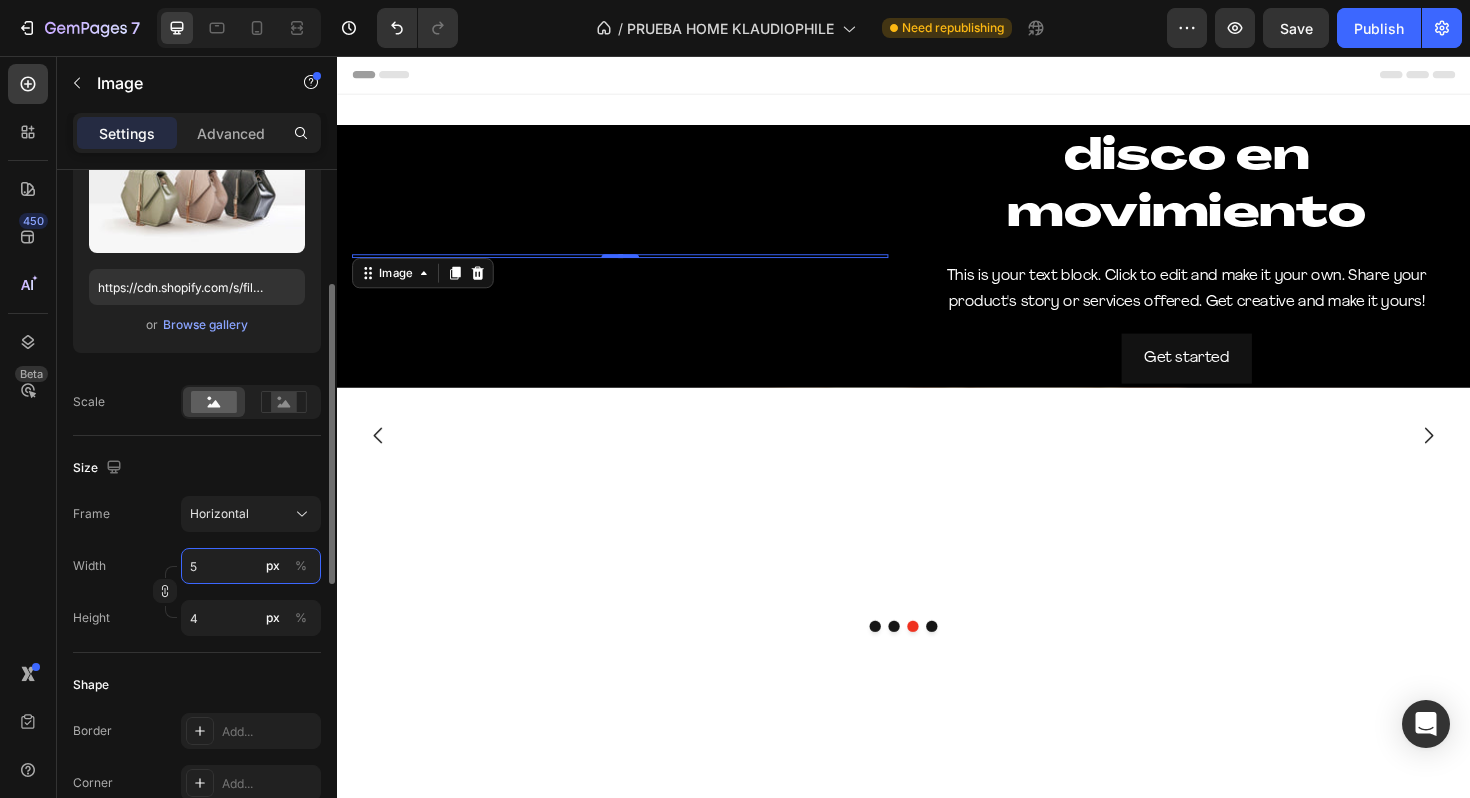 type on "50" 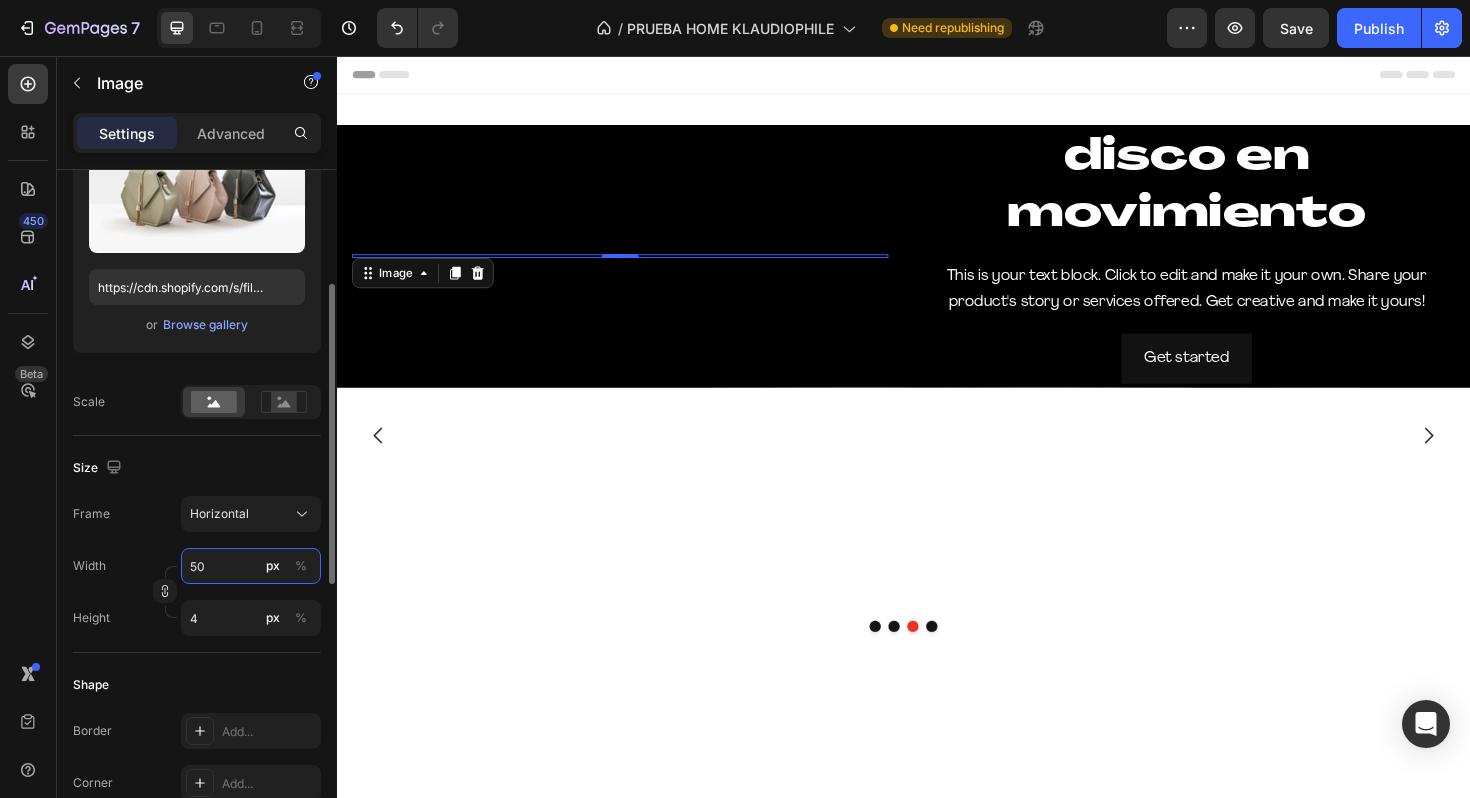 type on "38" 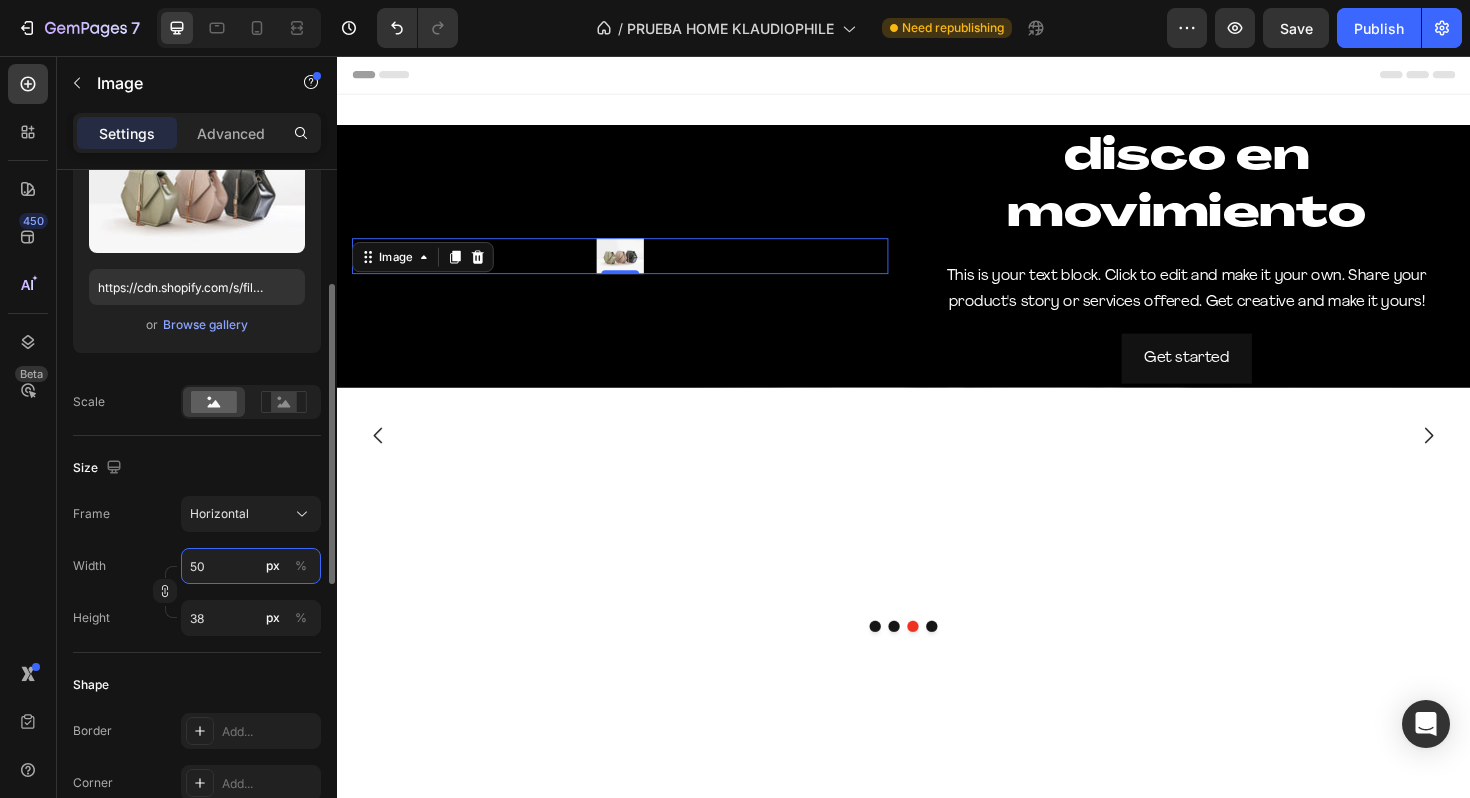type on "5" 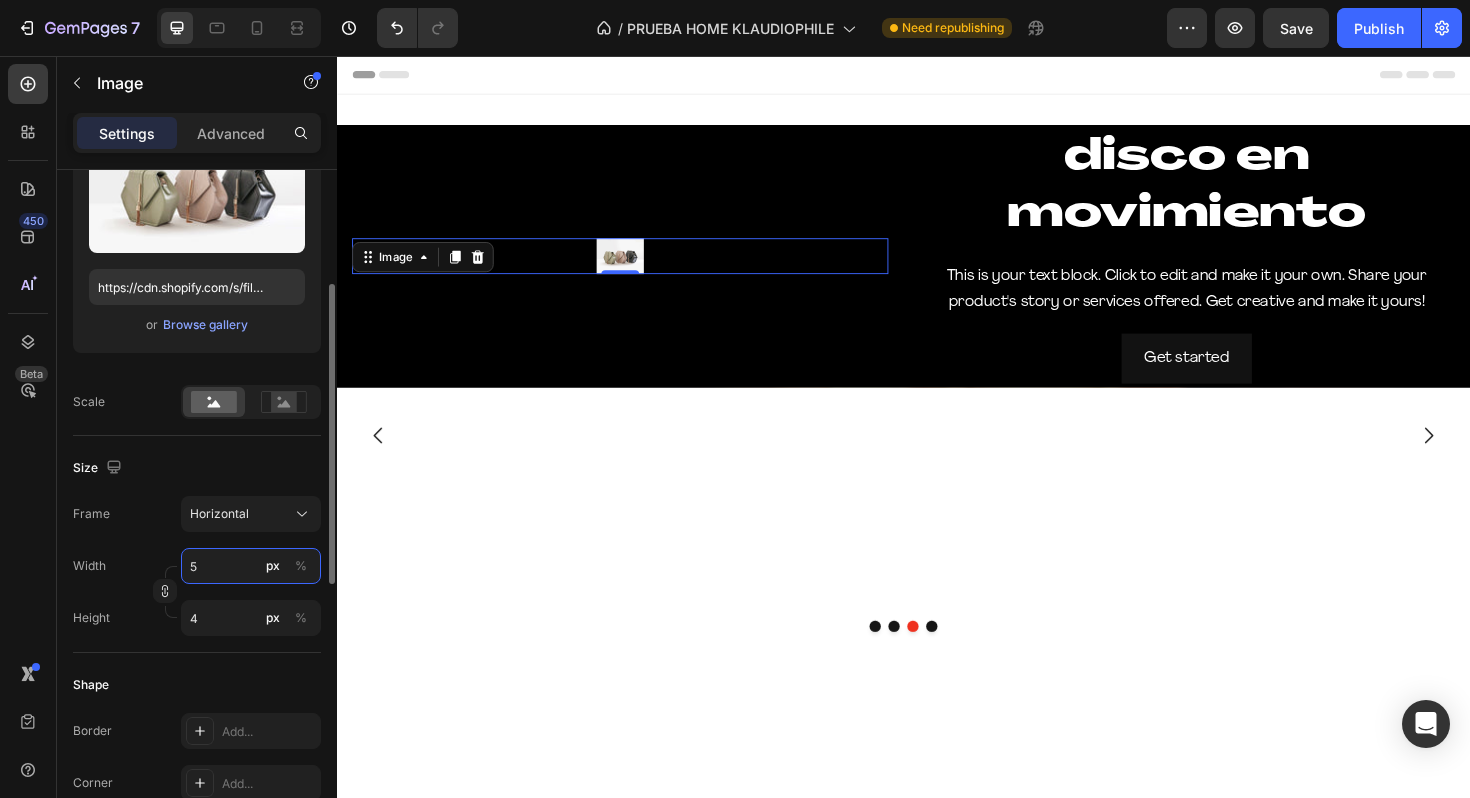 type 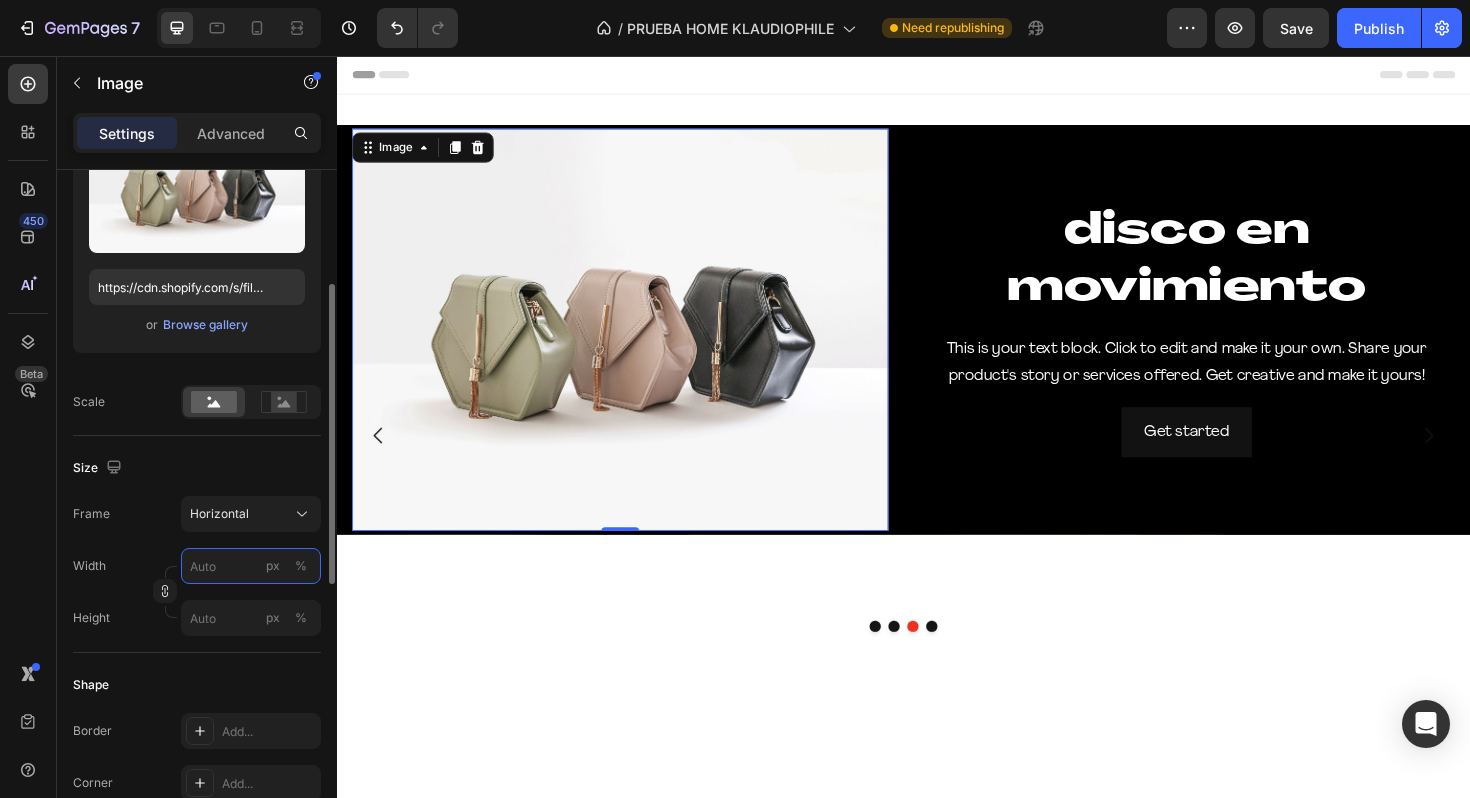 type on "4" 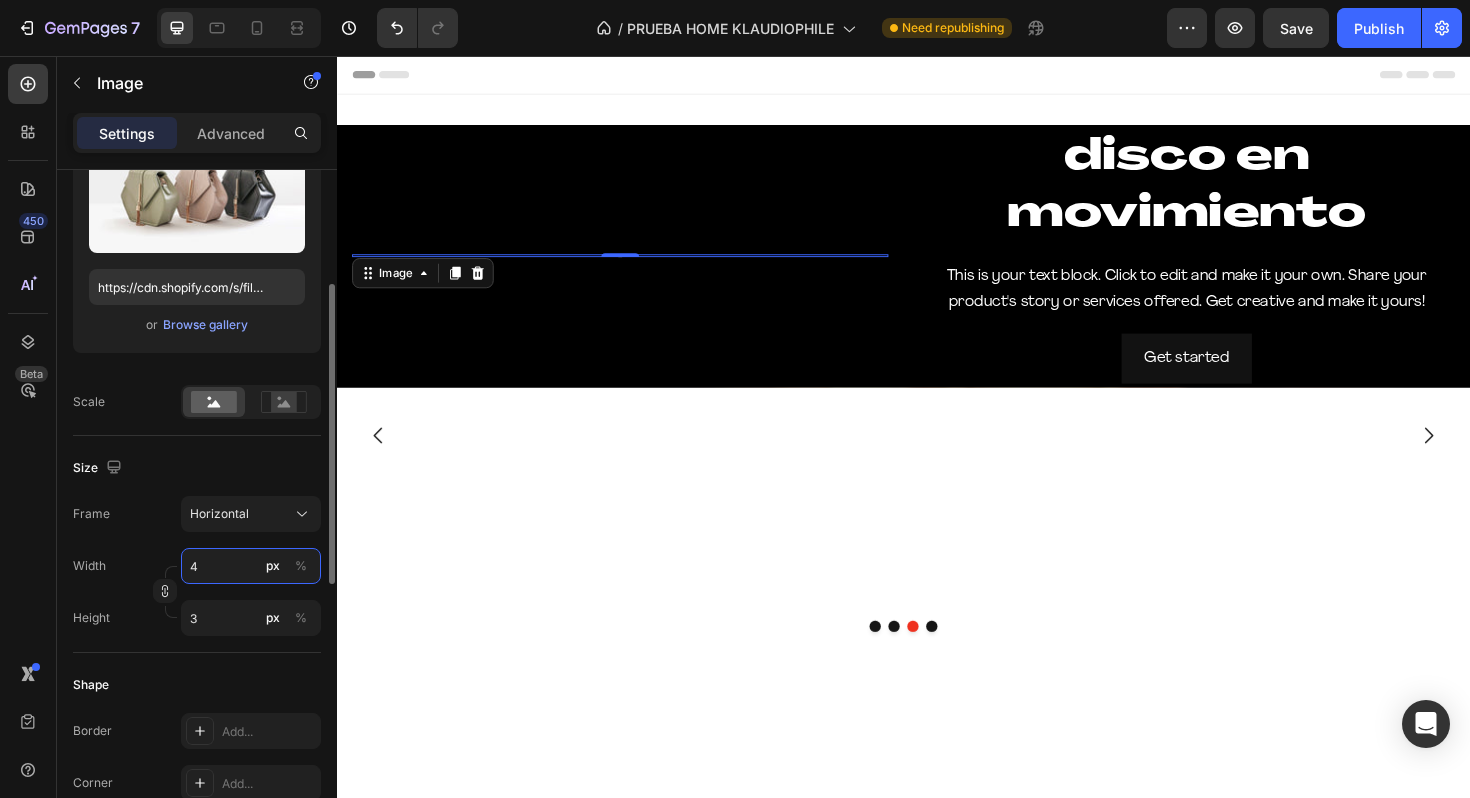 type 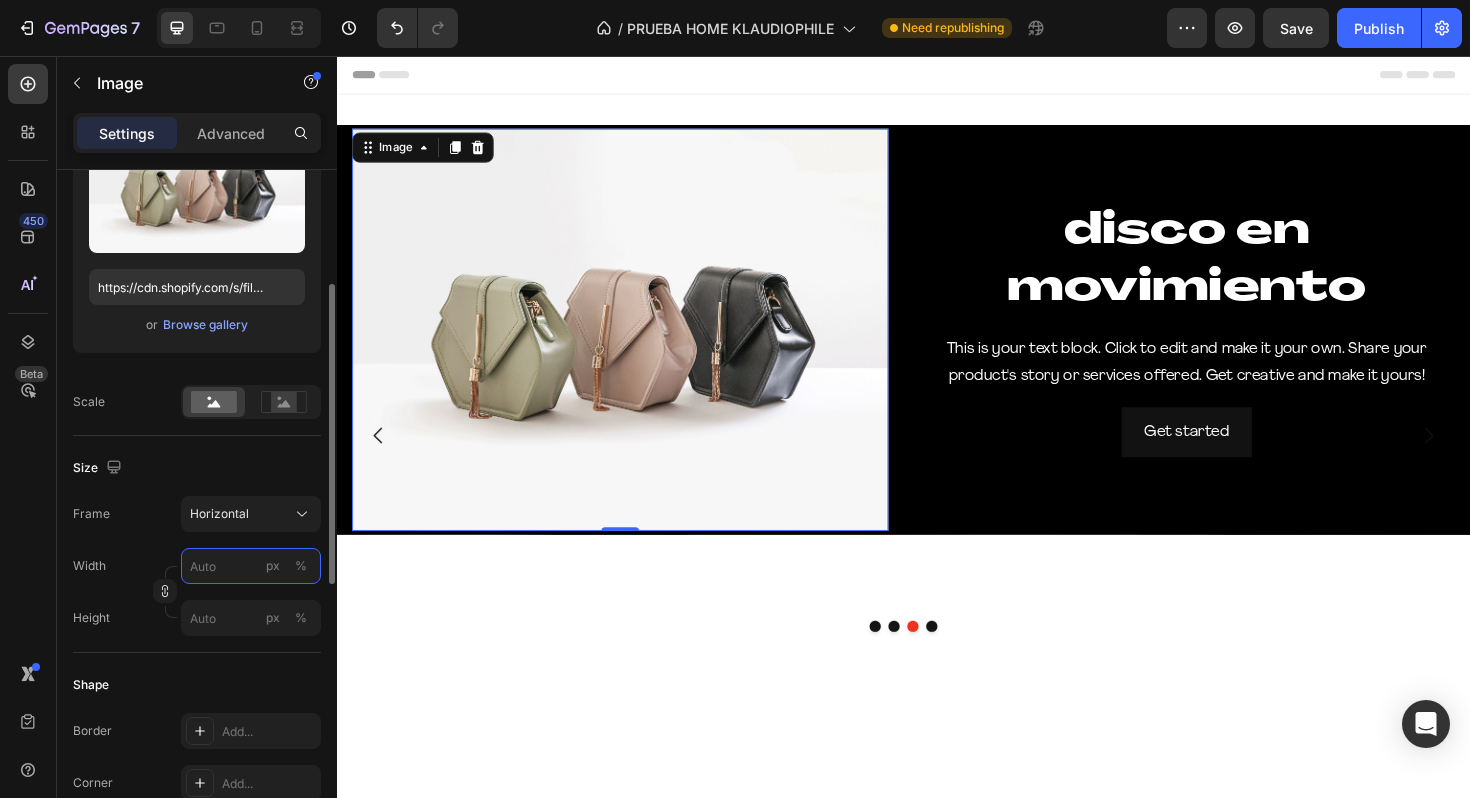 type on "2" 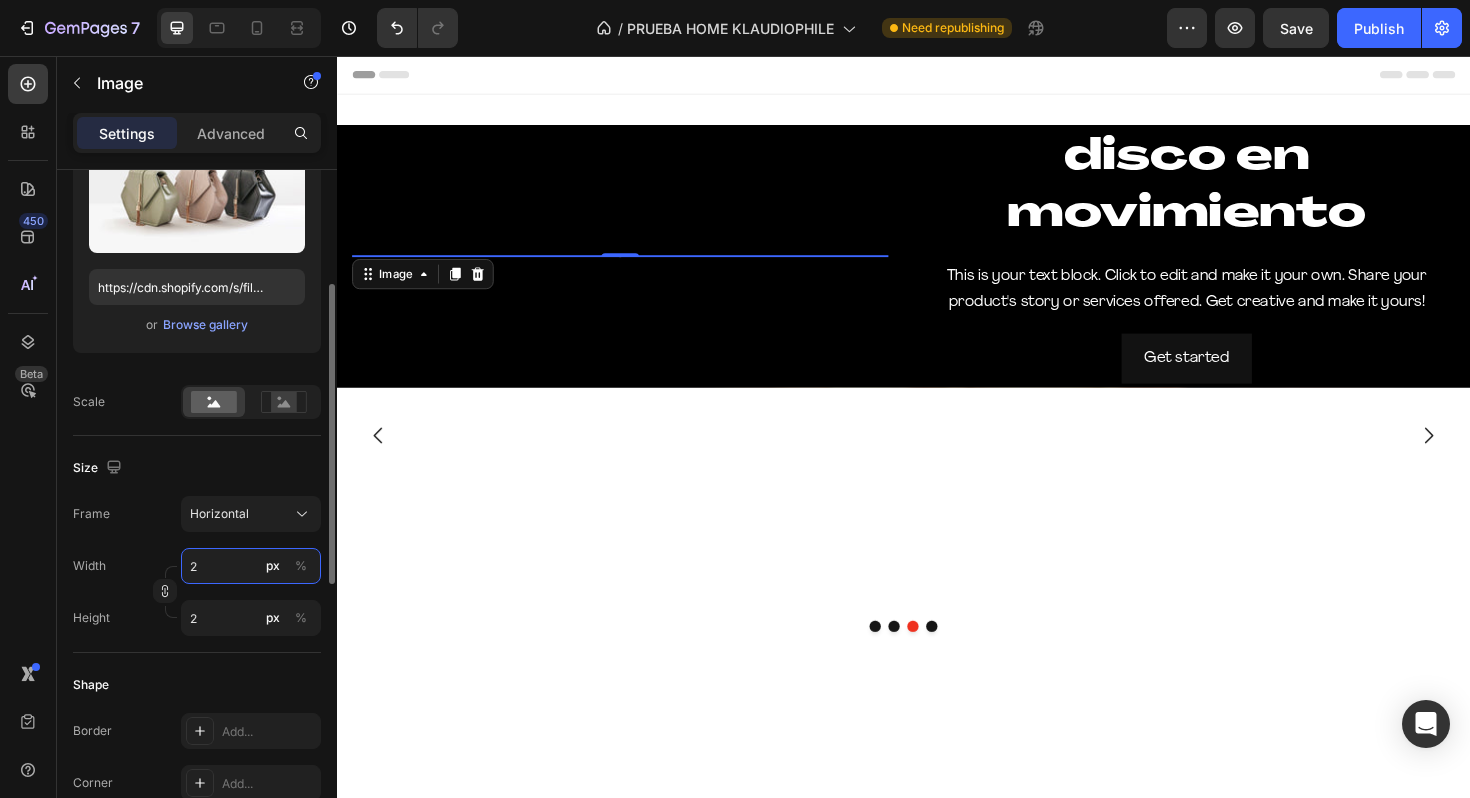 type on "20" 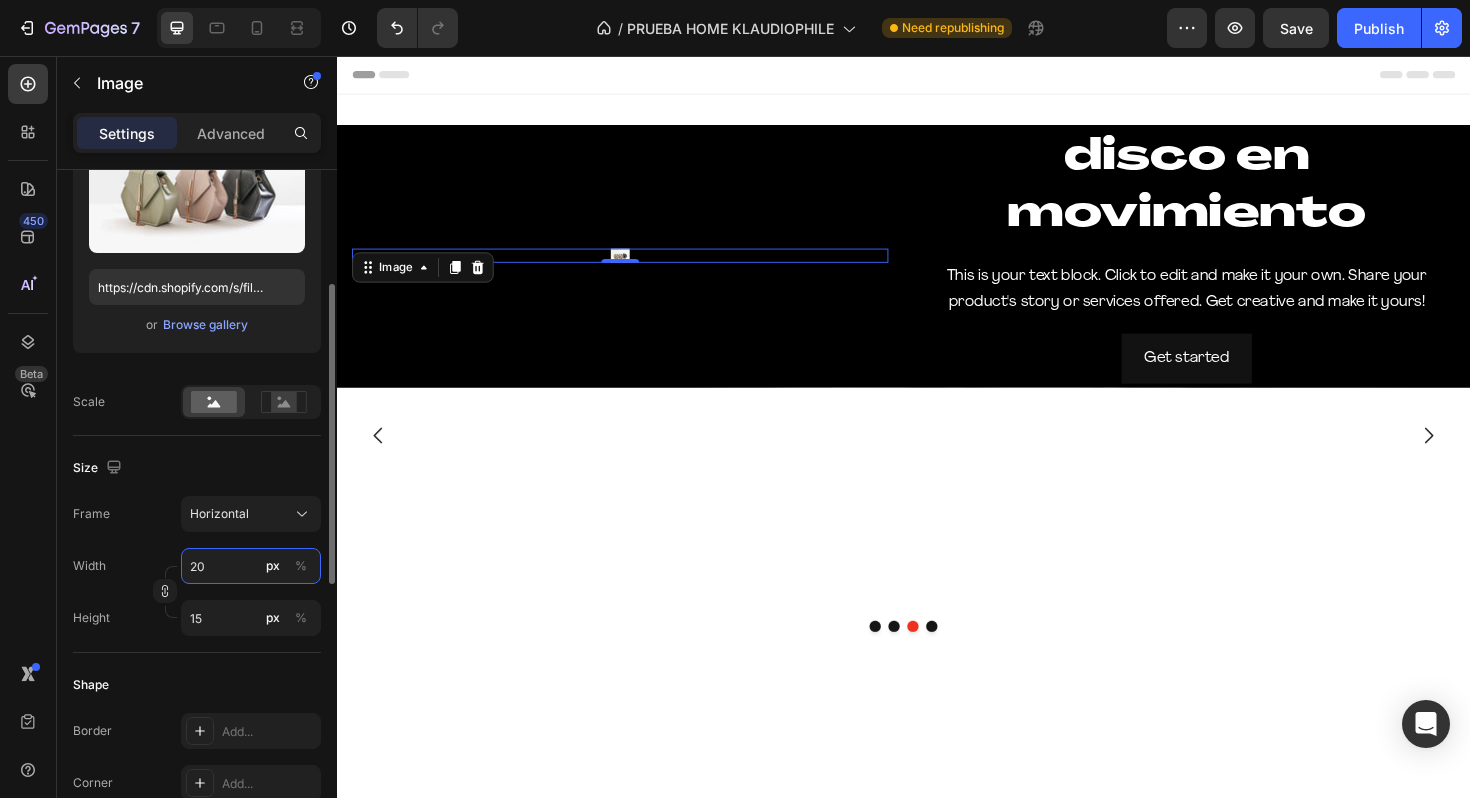 type on "200" 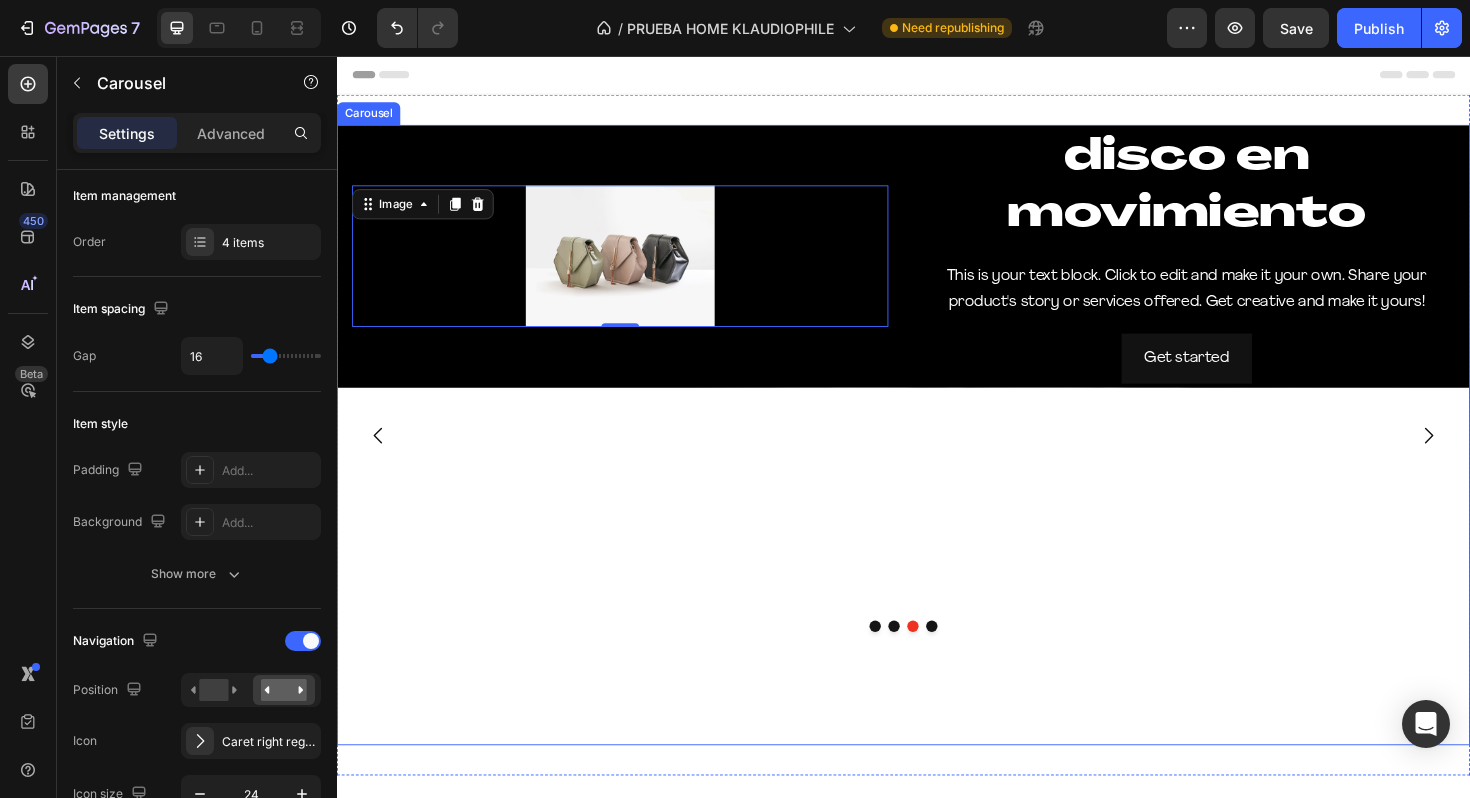 click on "disco en movimiento Heading This is your text block. Click to edit and make it your own. Share your product's story or services offered. Get creative and make it yours! Text Block Get started Button Image 0 Hero Banner" at bounding box center (937, 457) 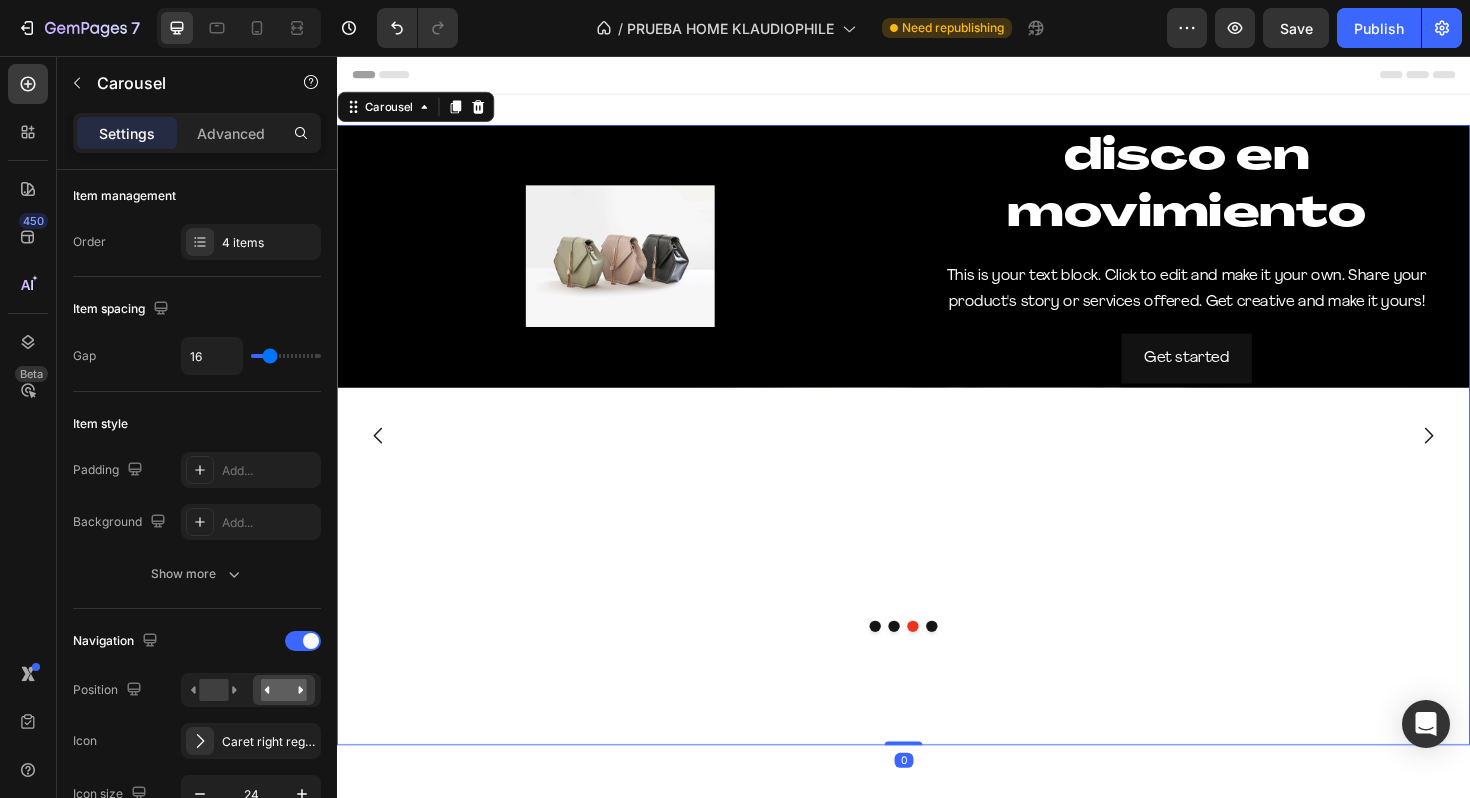 scroll, scrollTop: 0, scrollLeft: 0, axis: both 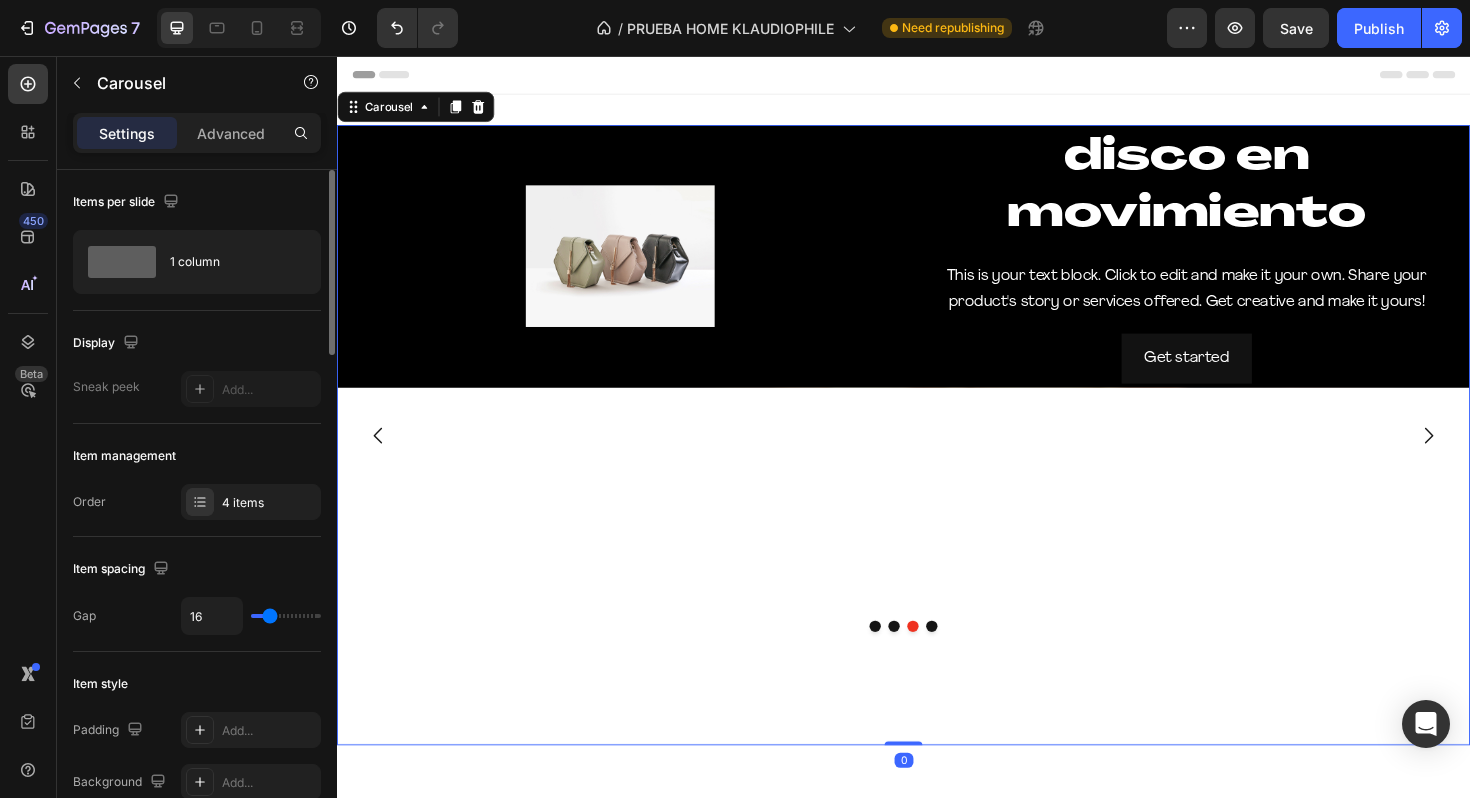 click at bounding box center (927, 660) 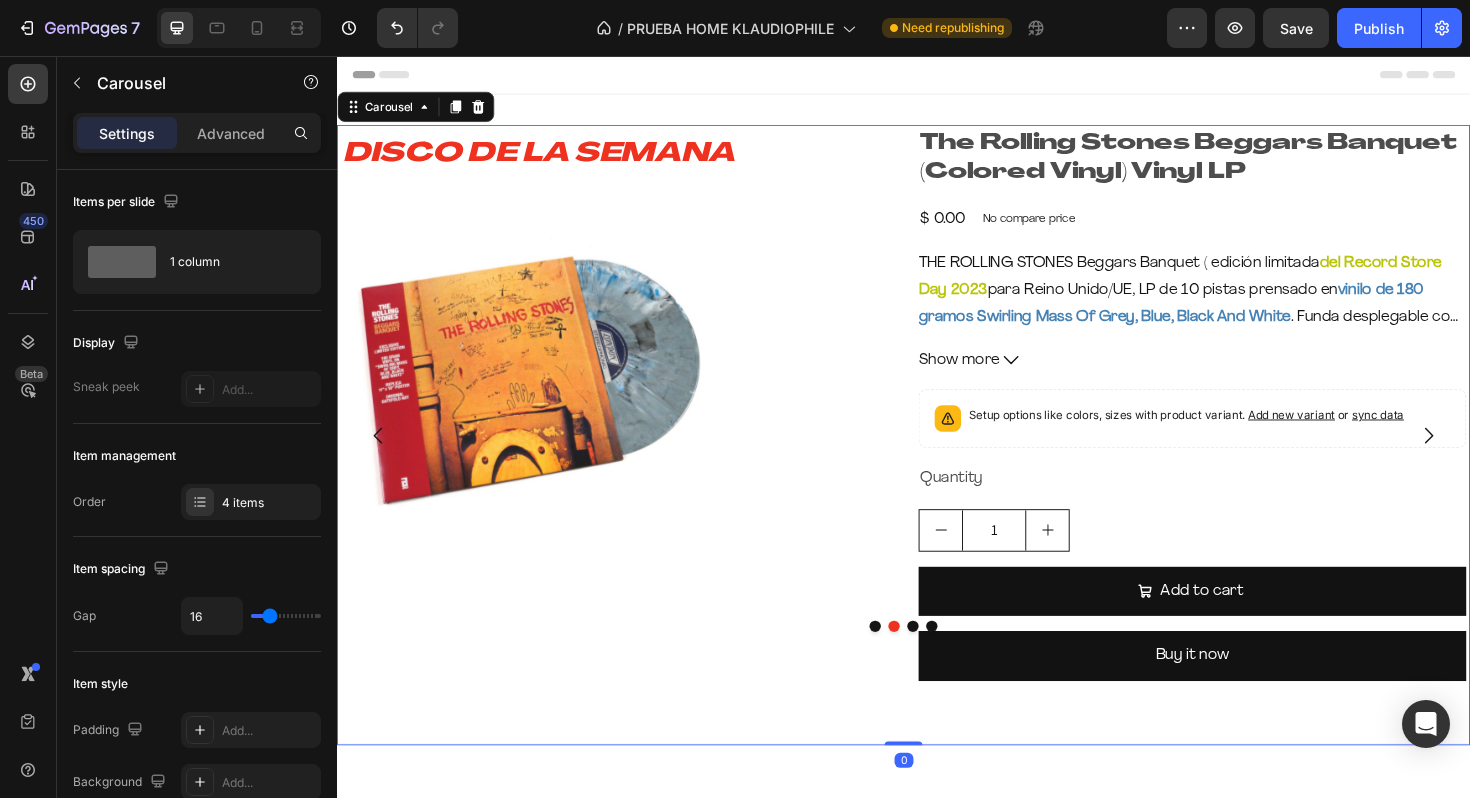 click at bounding box center (947, 660) 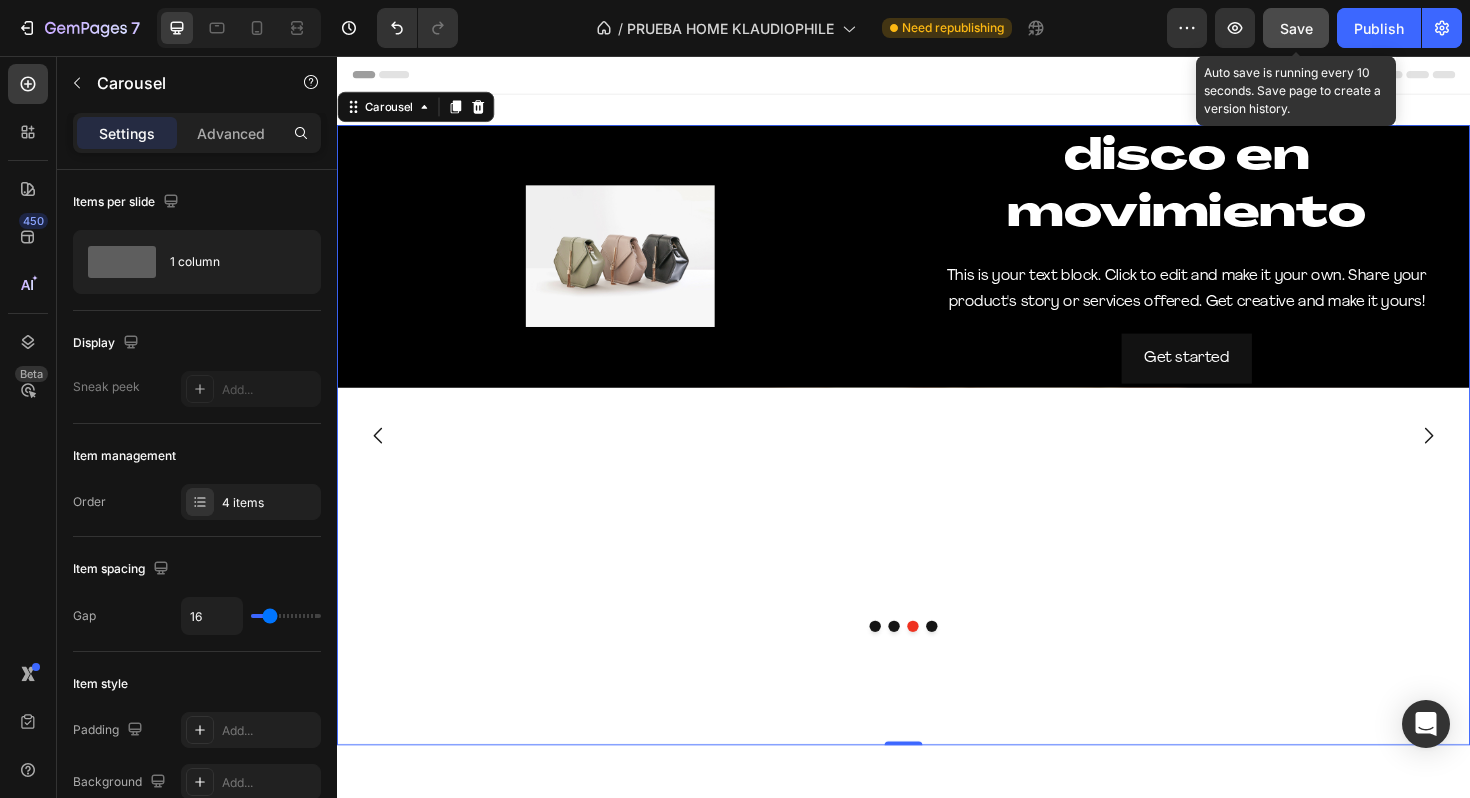 click on "Save" at bounding box center [1296, 28] 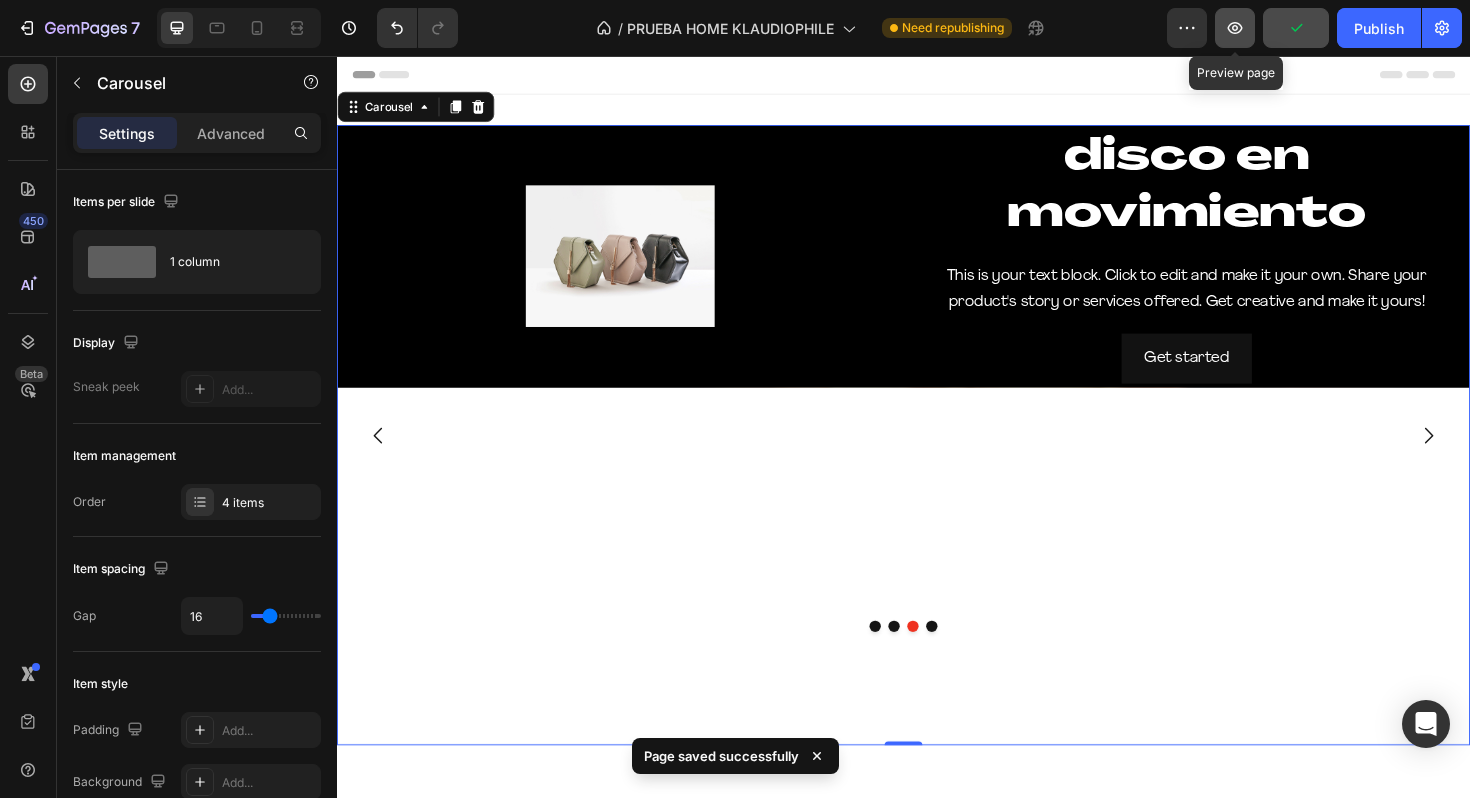 click 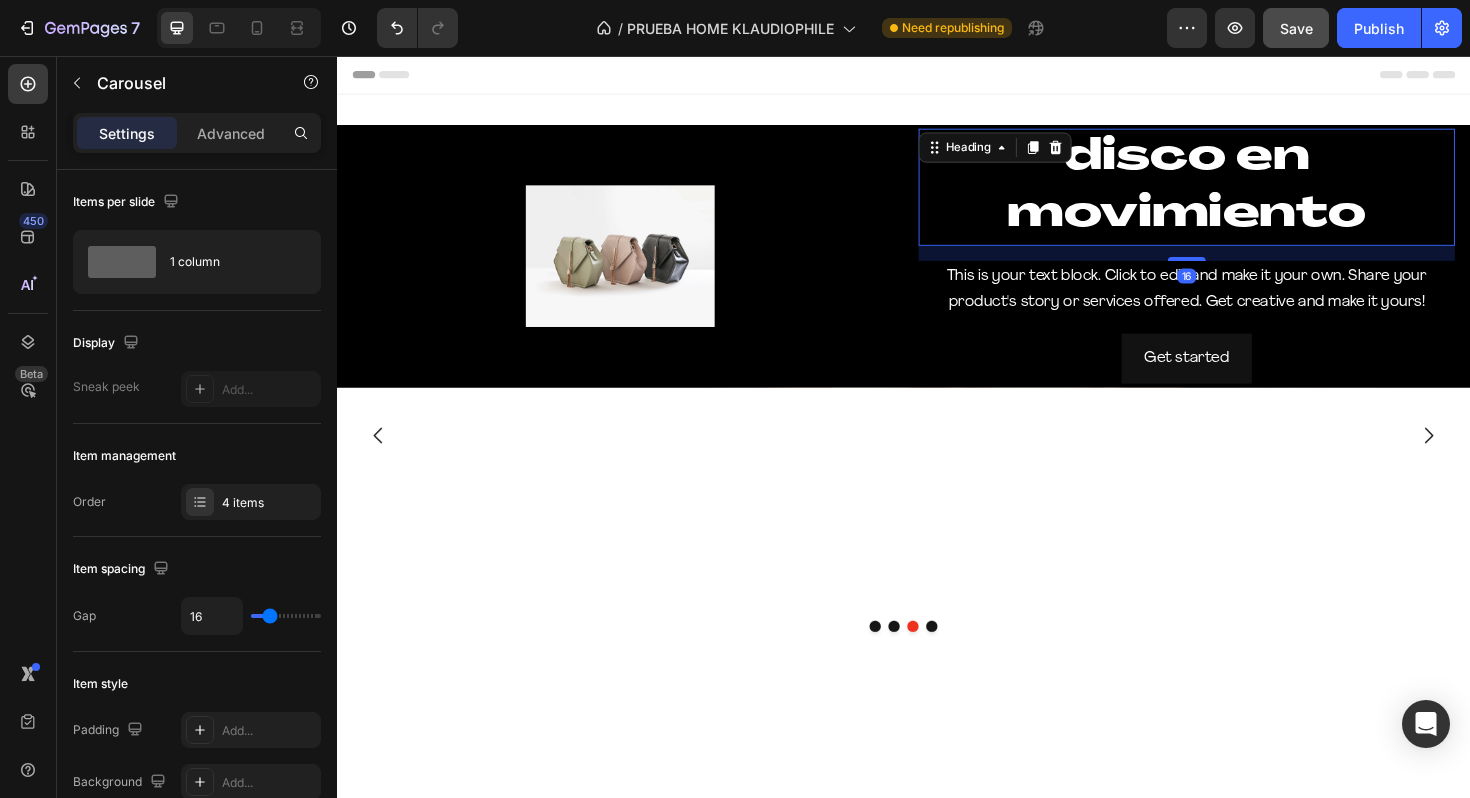 click on "disco en movimiento" at bounding box center [1237, 195] 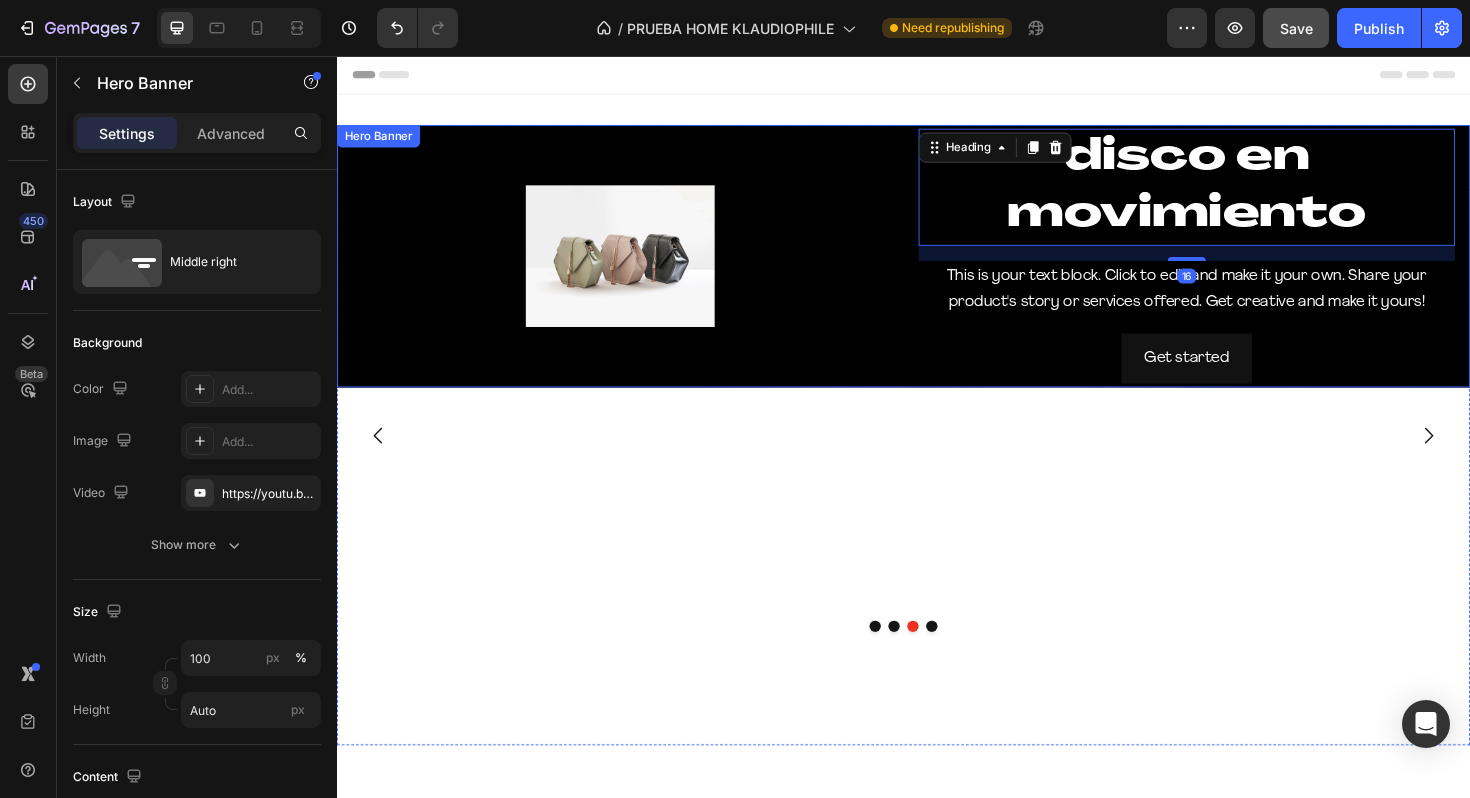 click on "Image" at bounding box center [637, 268] 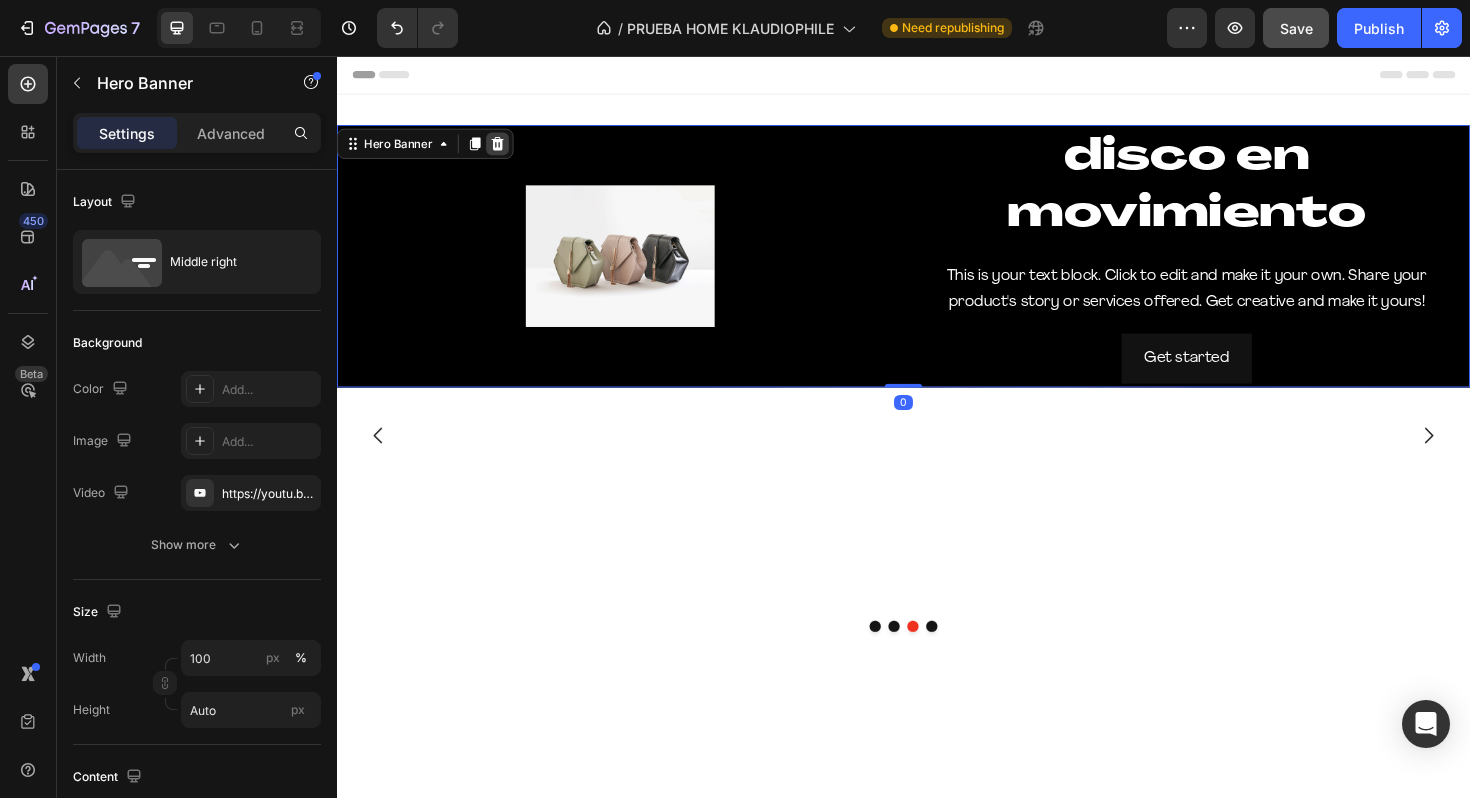 click at bounding box center (507, 149) 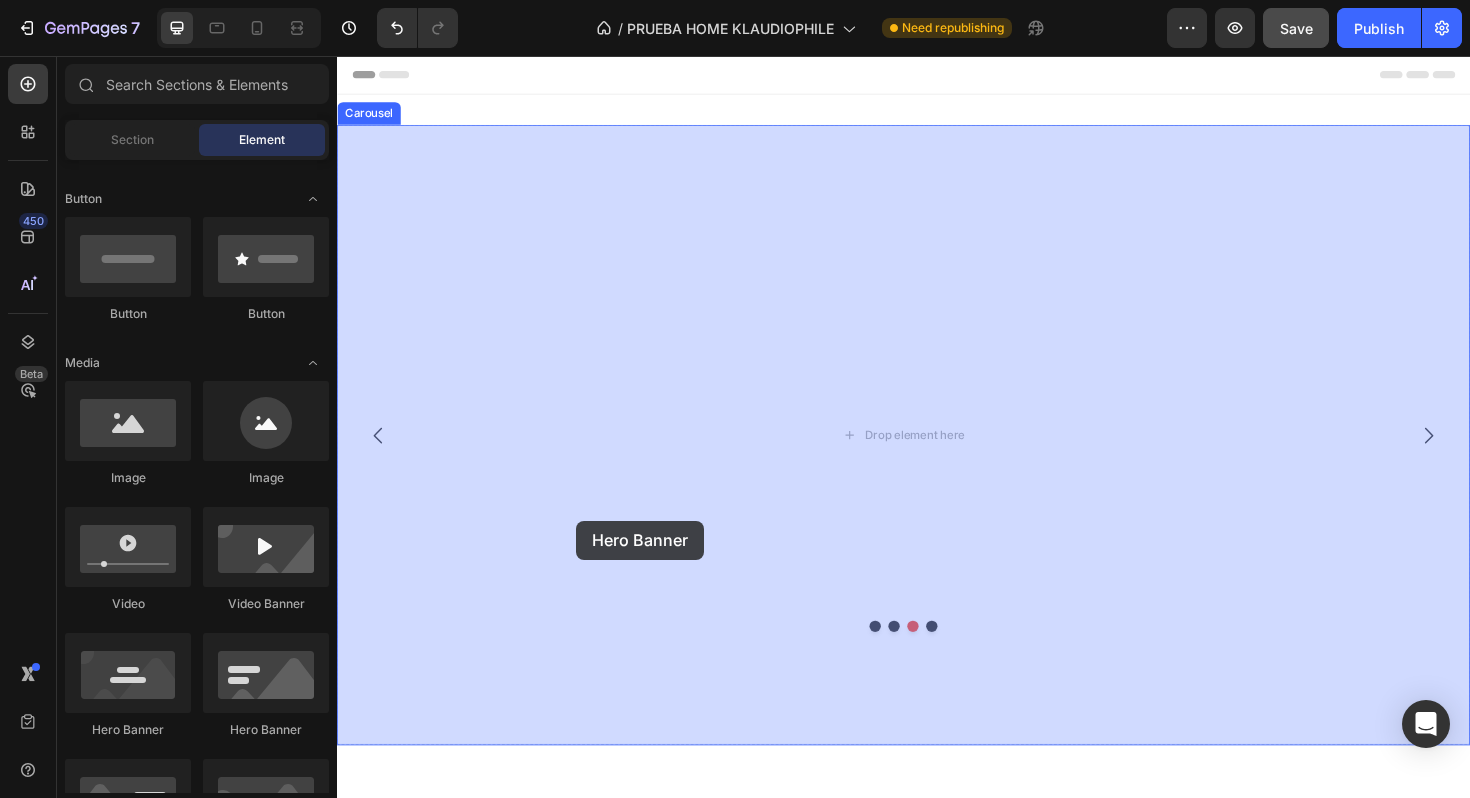 drag, startPoint x: 618, startPoint y: 720, endPoint x: 589, endPoint y: 548, distance: 174.42764 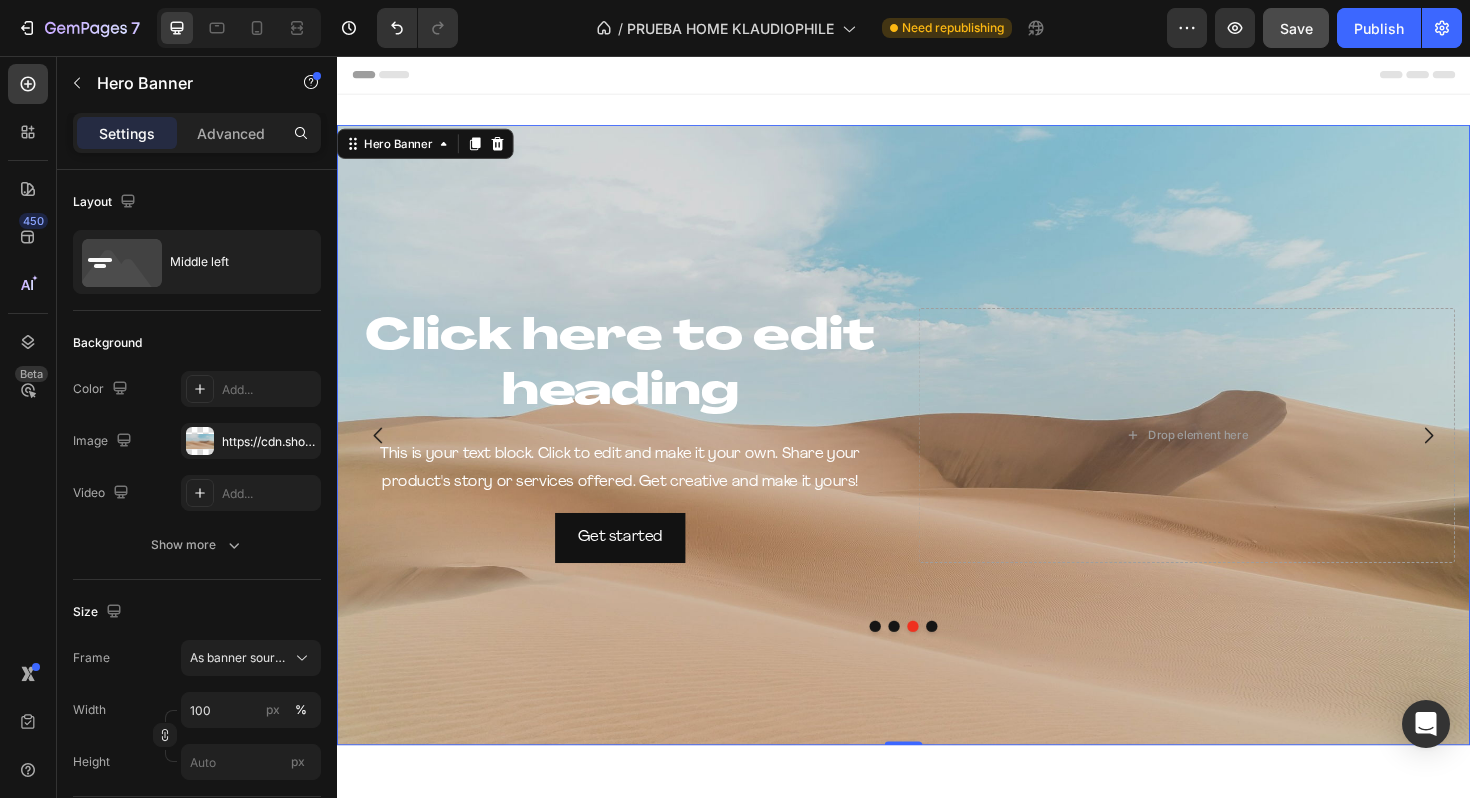 click at bounding box center [937, 457] 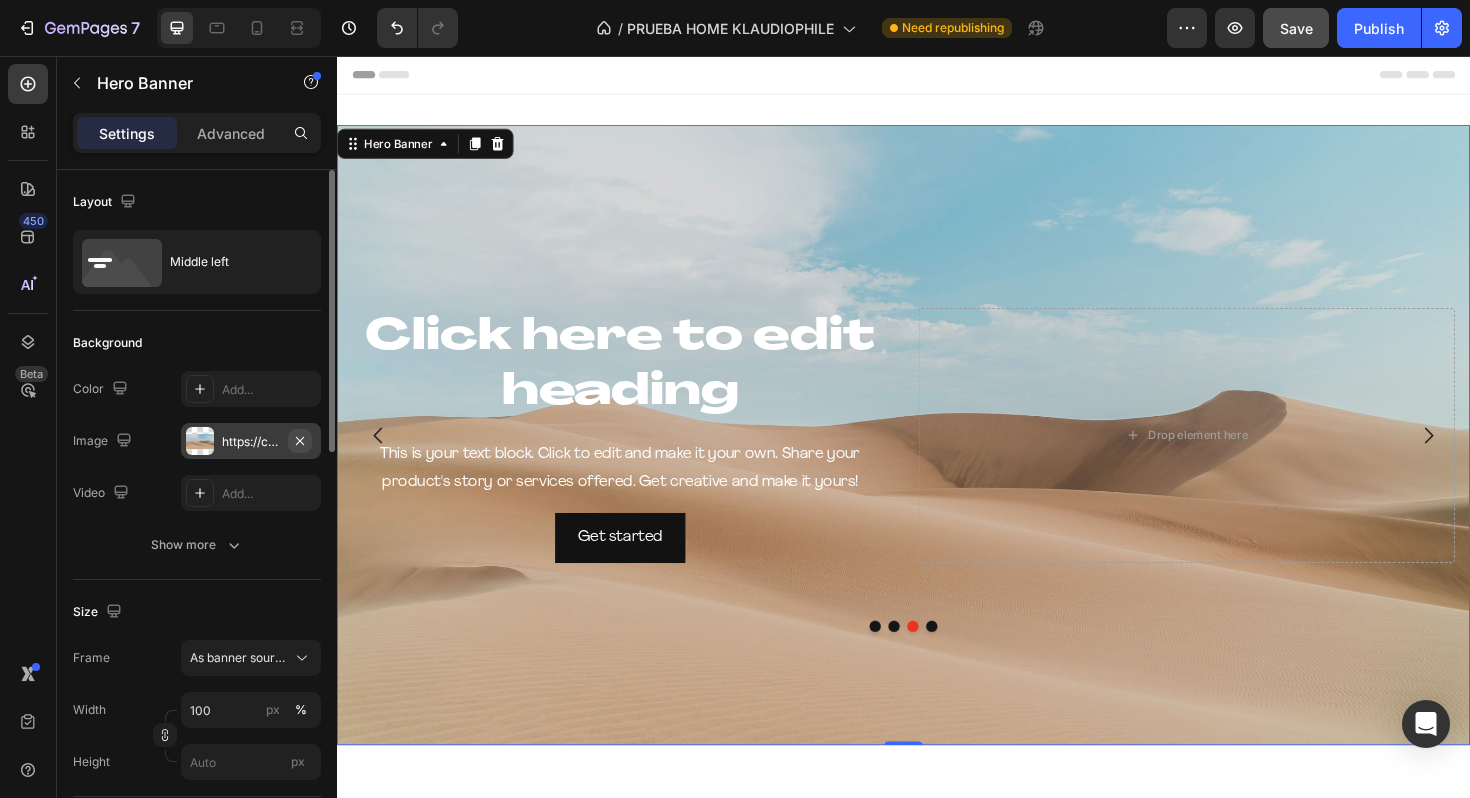 click 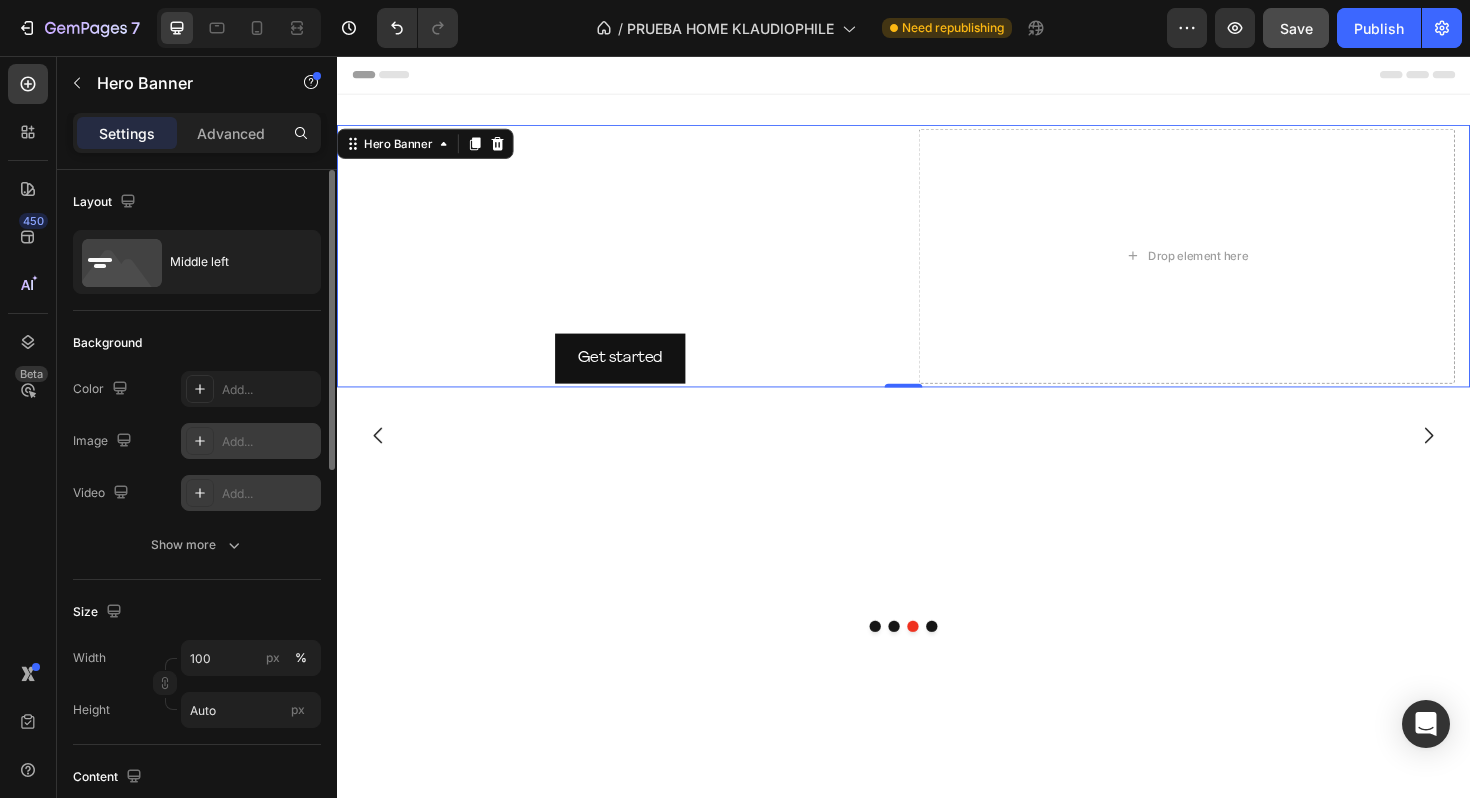 click on "Add..." at bounding box center [269, 494] 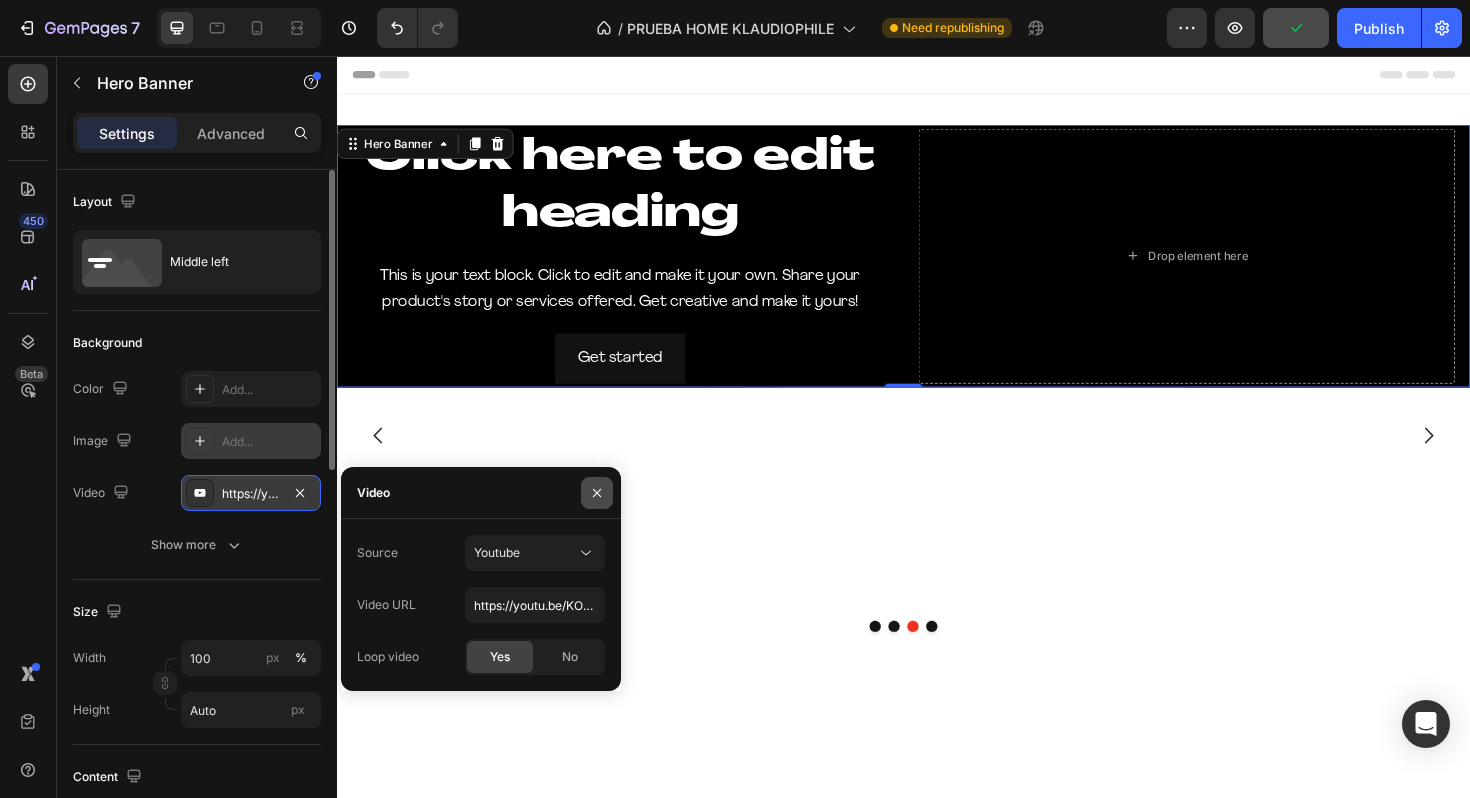 click 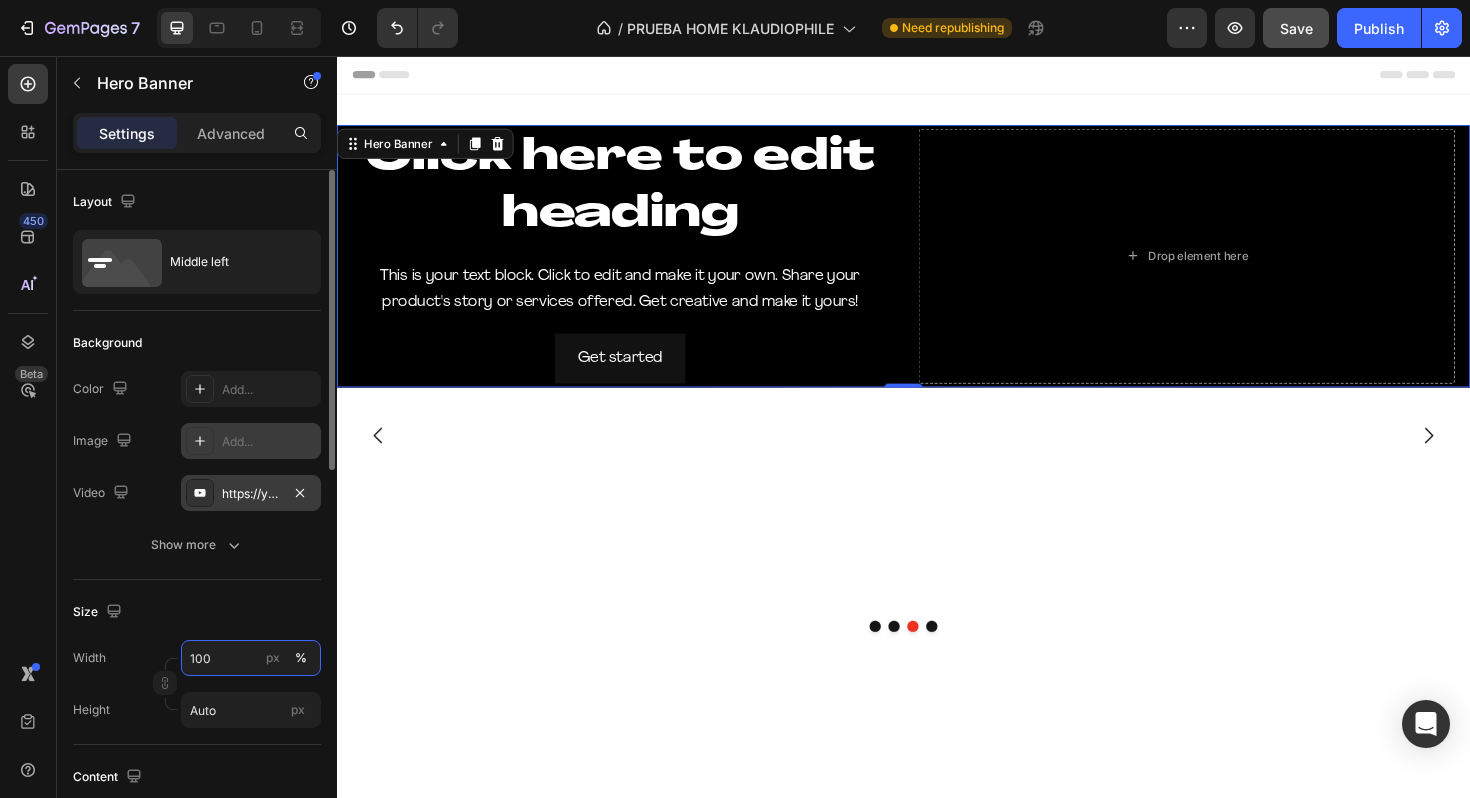 click on "100" at bounding box center (251, 658) 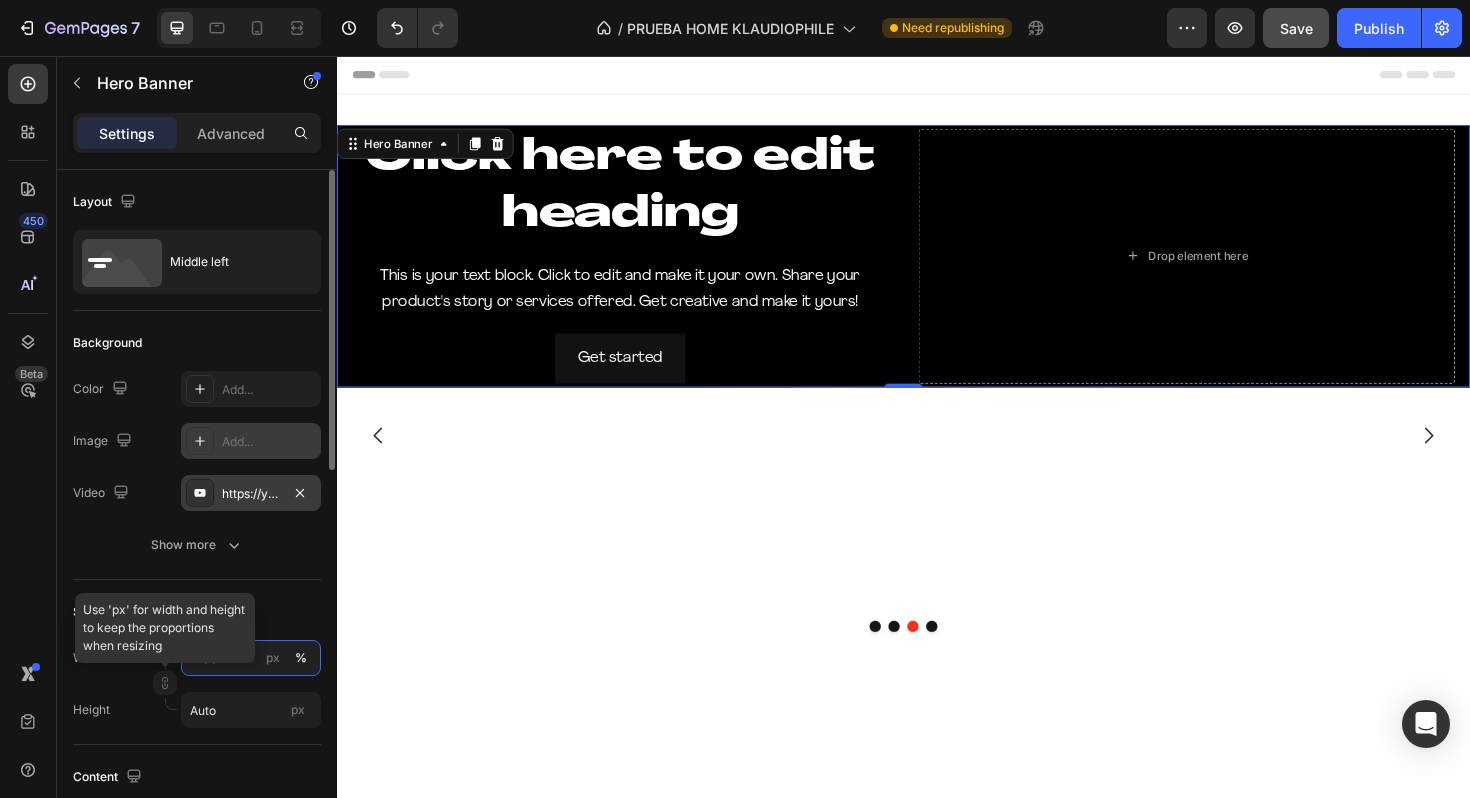 type on "1200" 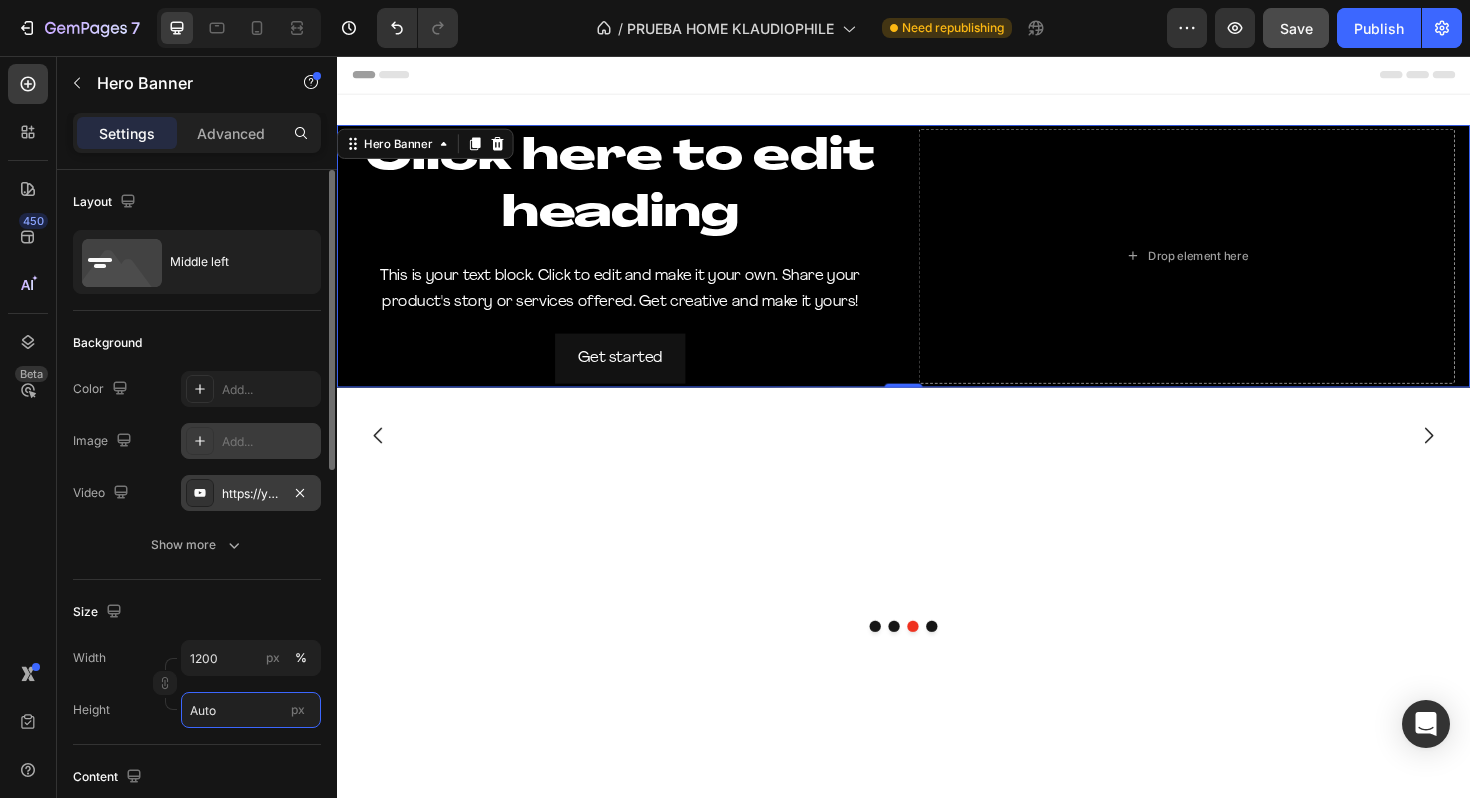 click on "Auto" at bounding box center [251, 710] 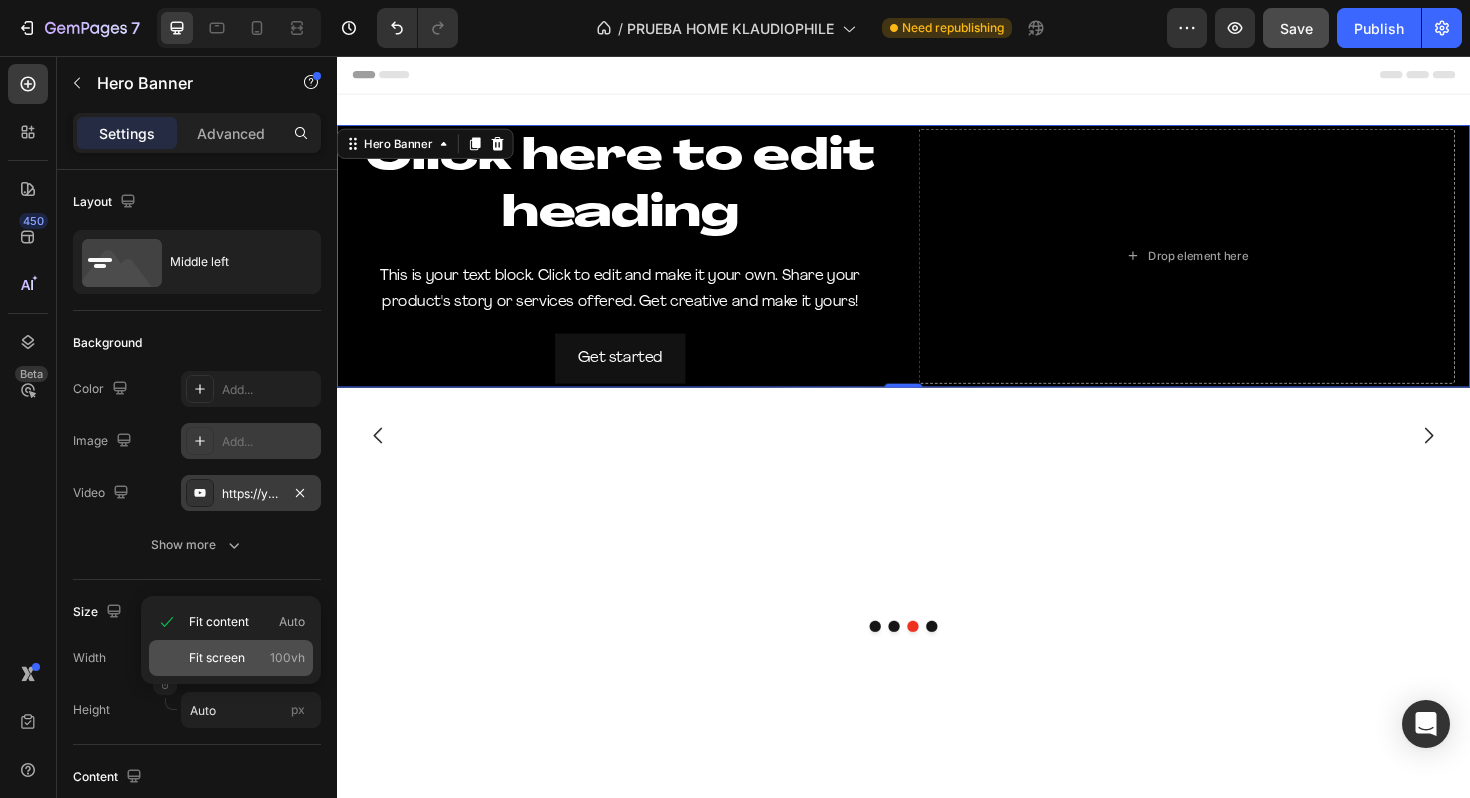click on "Fit screen" at bounding box center [217, 658] 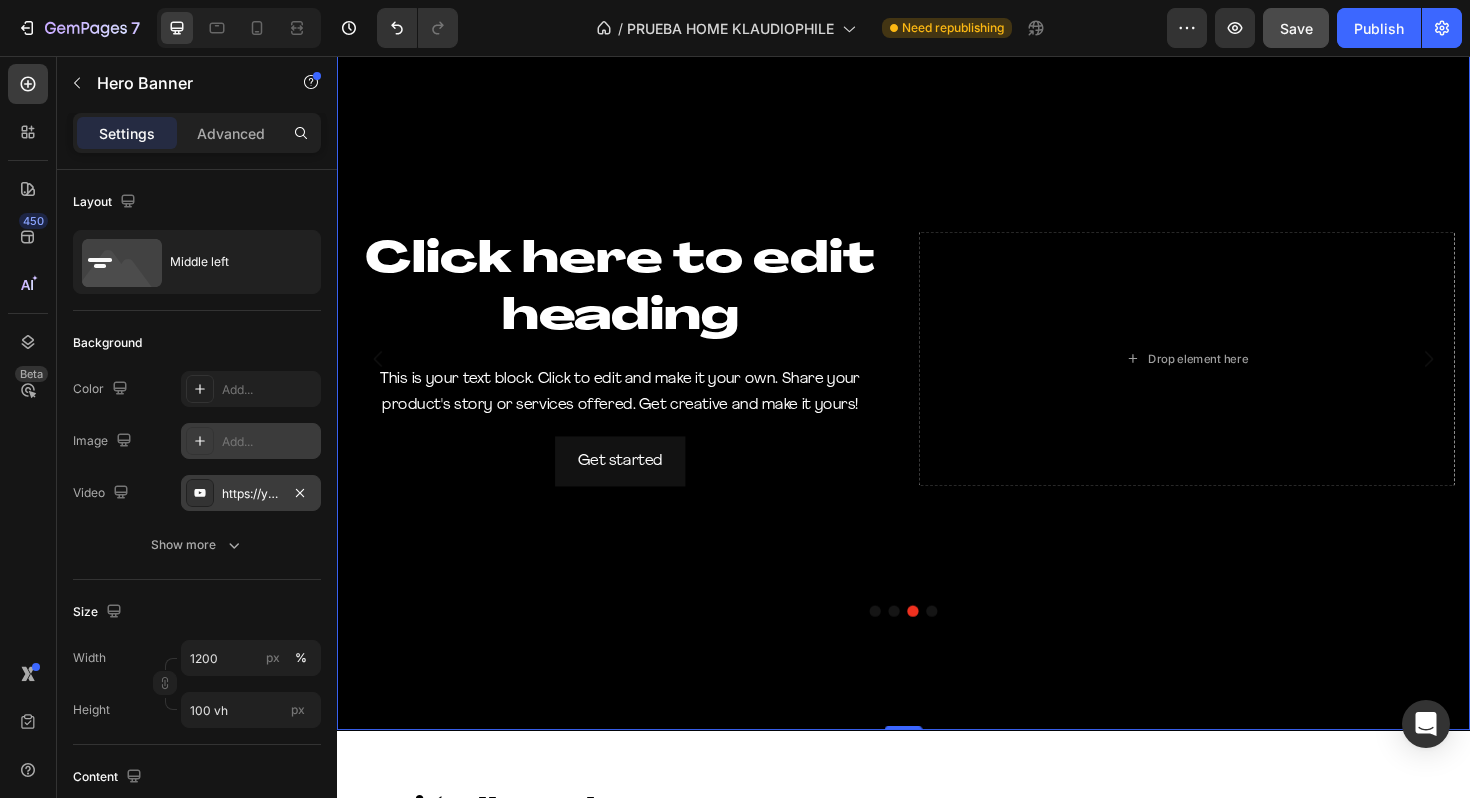 scroll, scrollTop: 121, scrollLeft: 0, axis: vertical 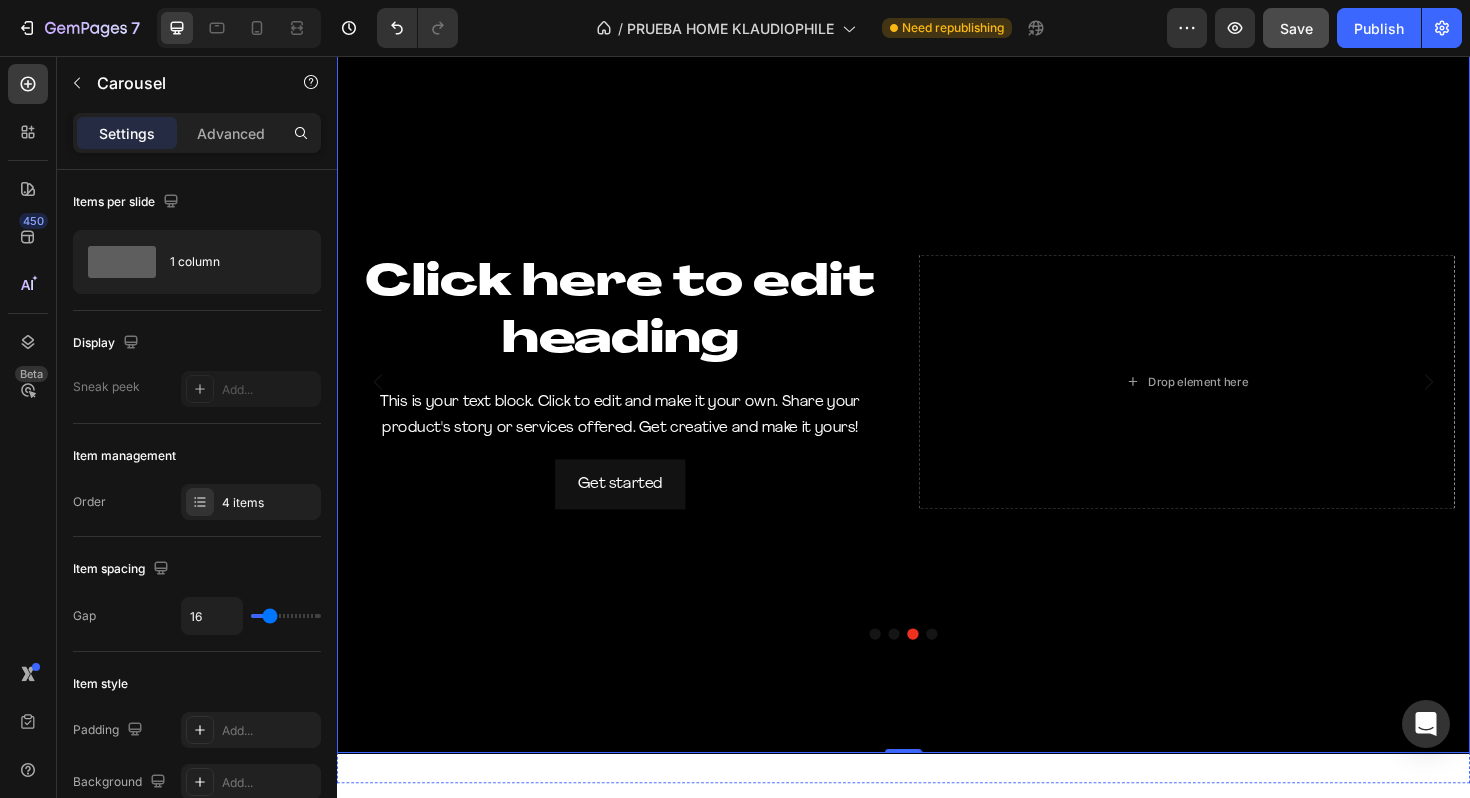 click 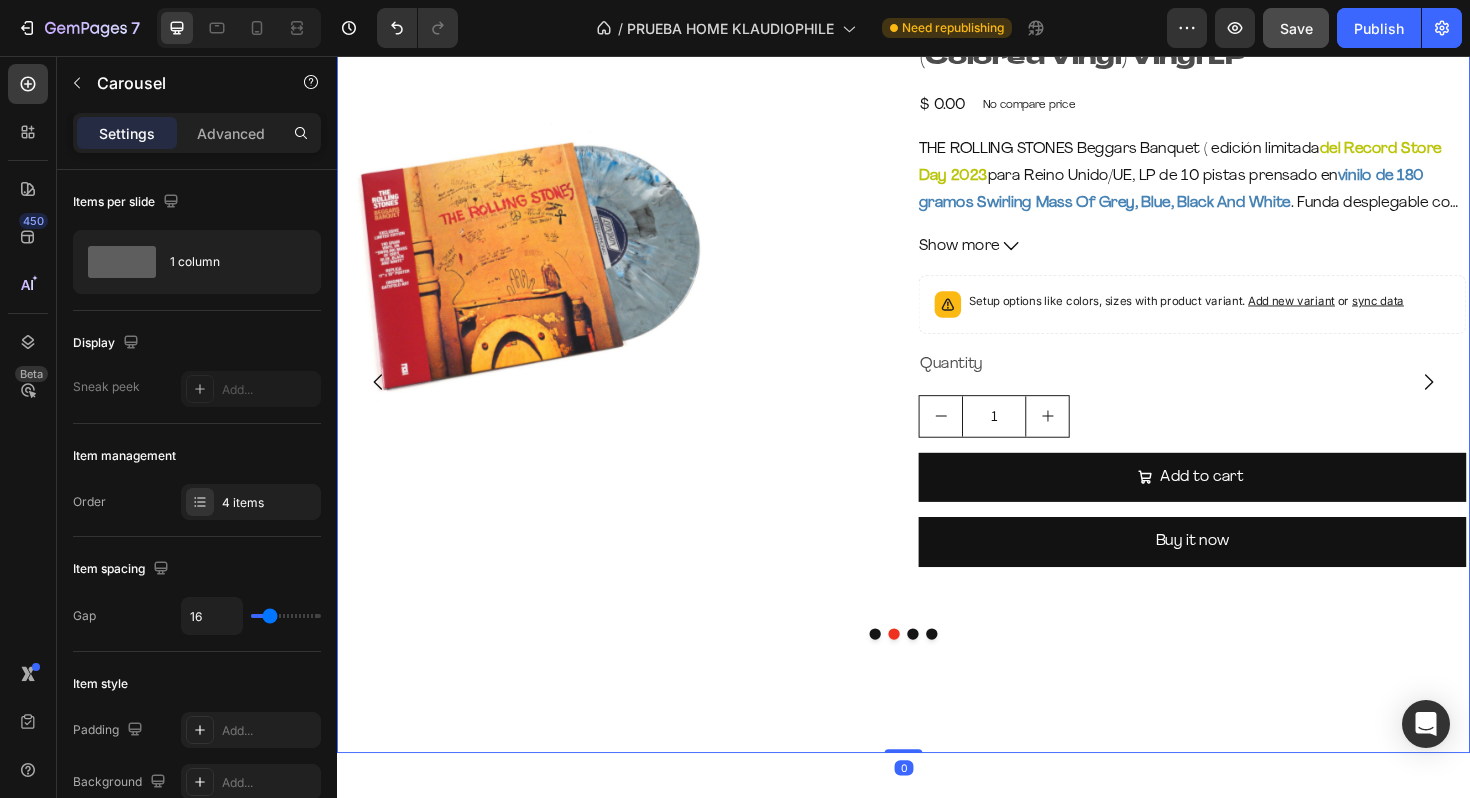 click 